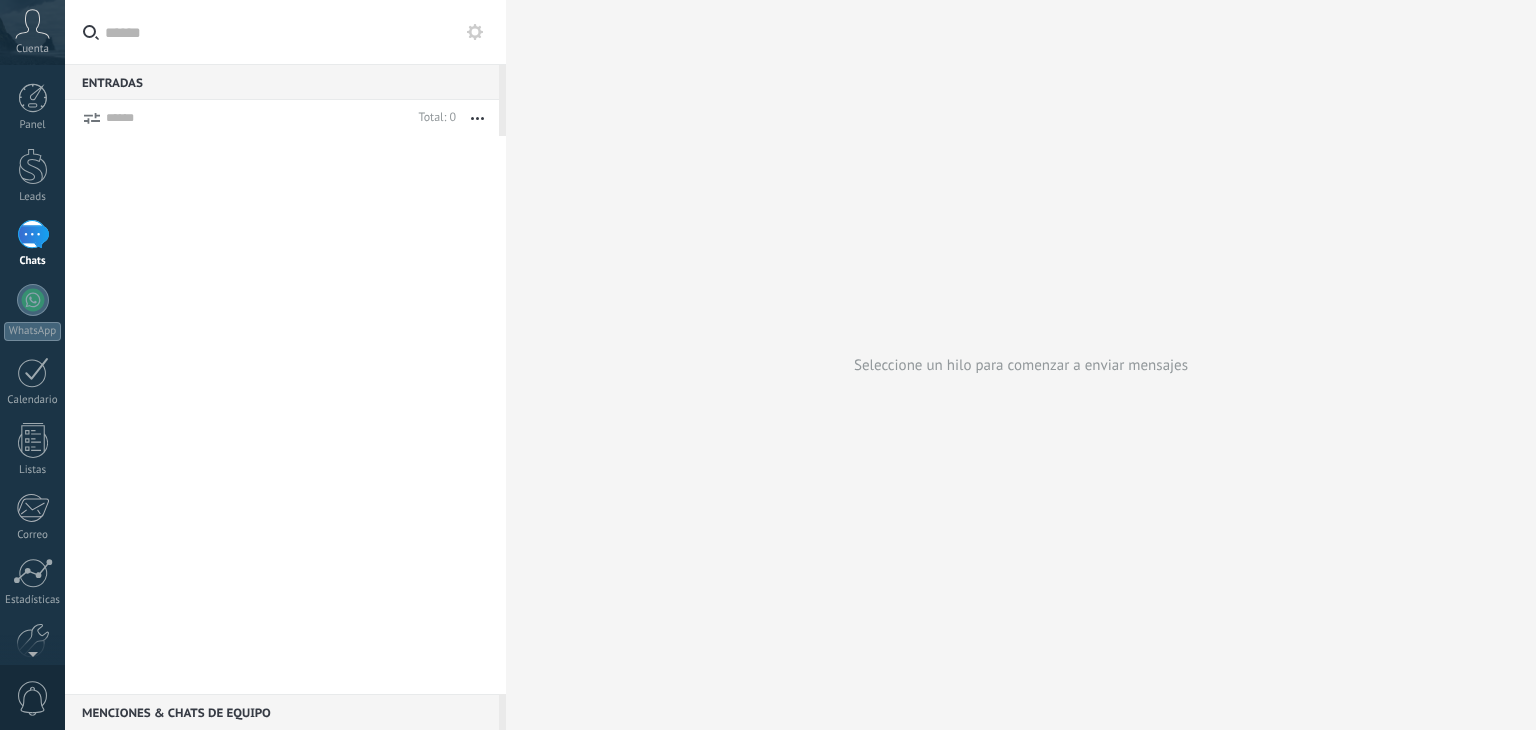 scroll, scrollTop: 0, scrollLeft: 0, axis: both 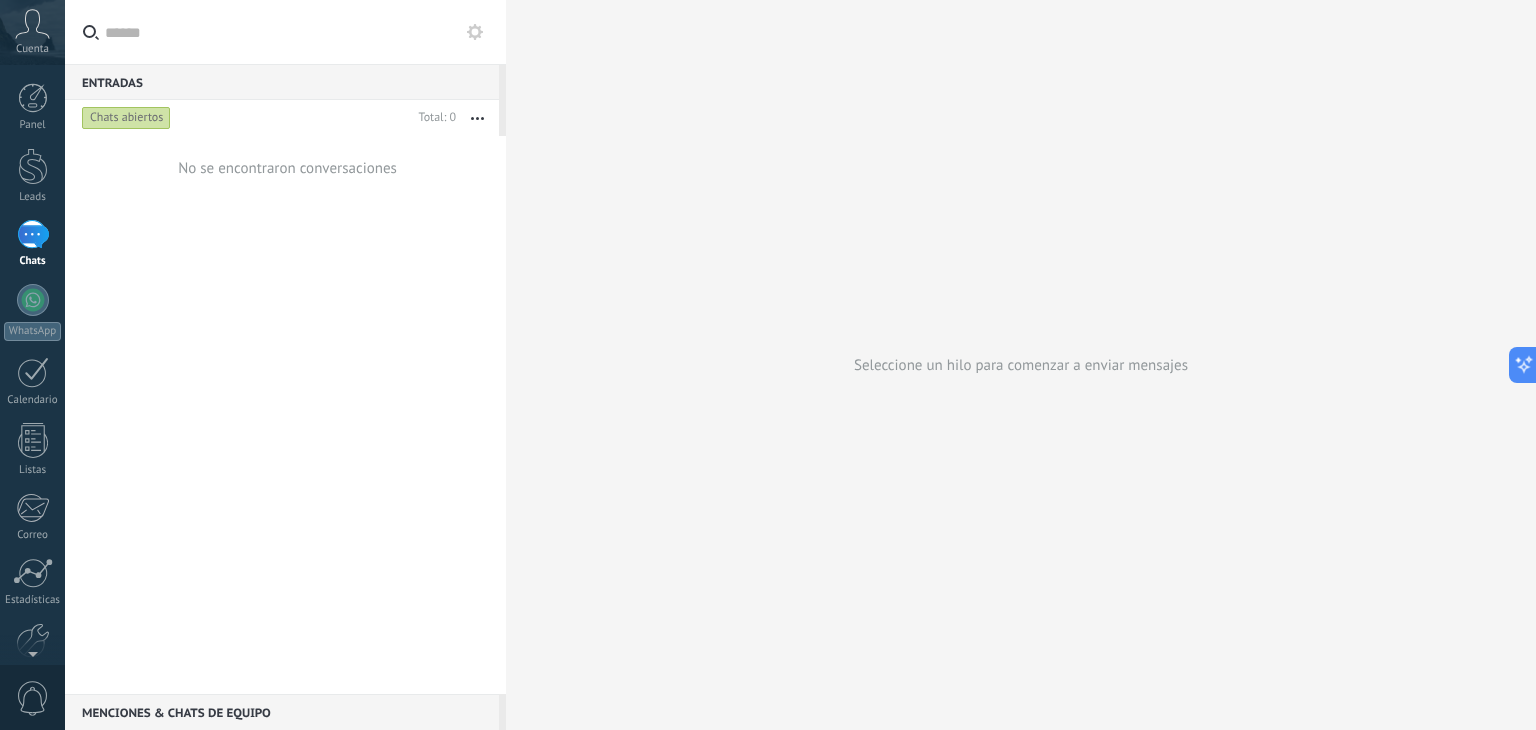 click on "Seleccione un hilo para comenzar a enviar mensajes" at bounding box center [1021, 365] 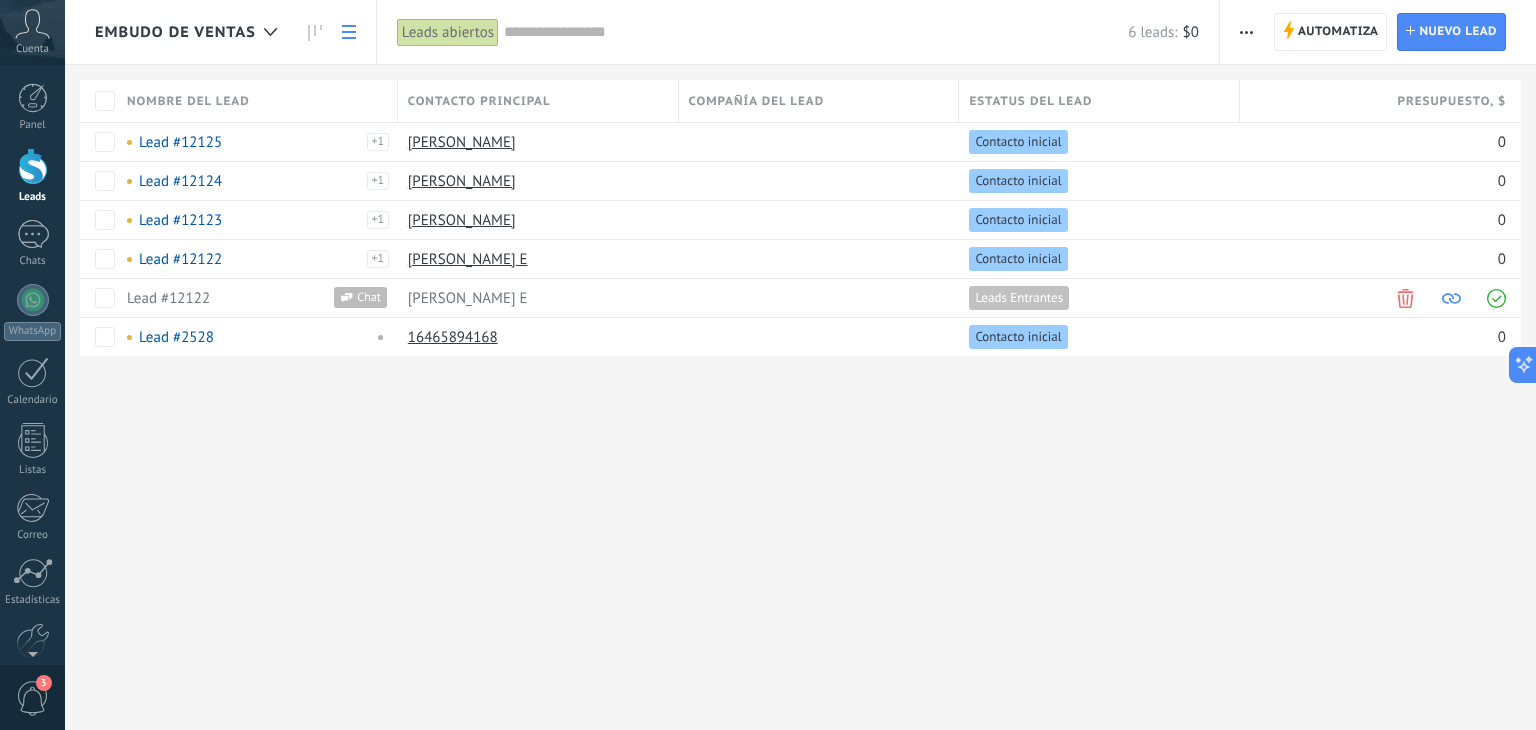 scroll, scrollTop: 0, scrollLeft: 0, axis: both 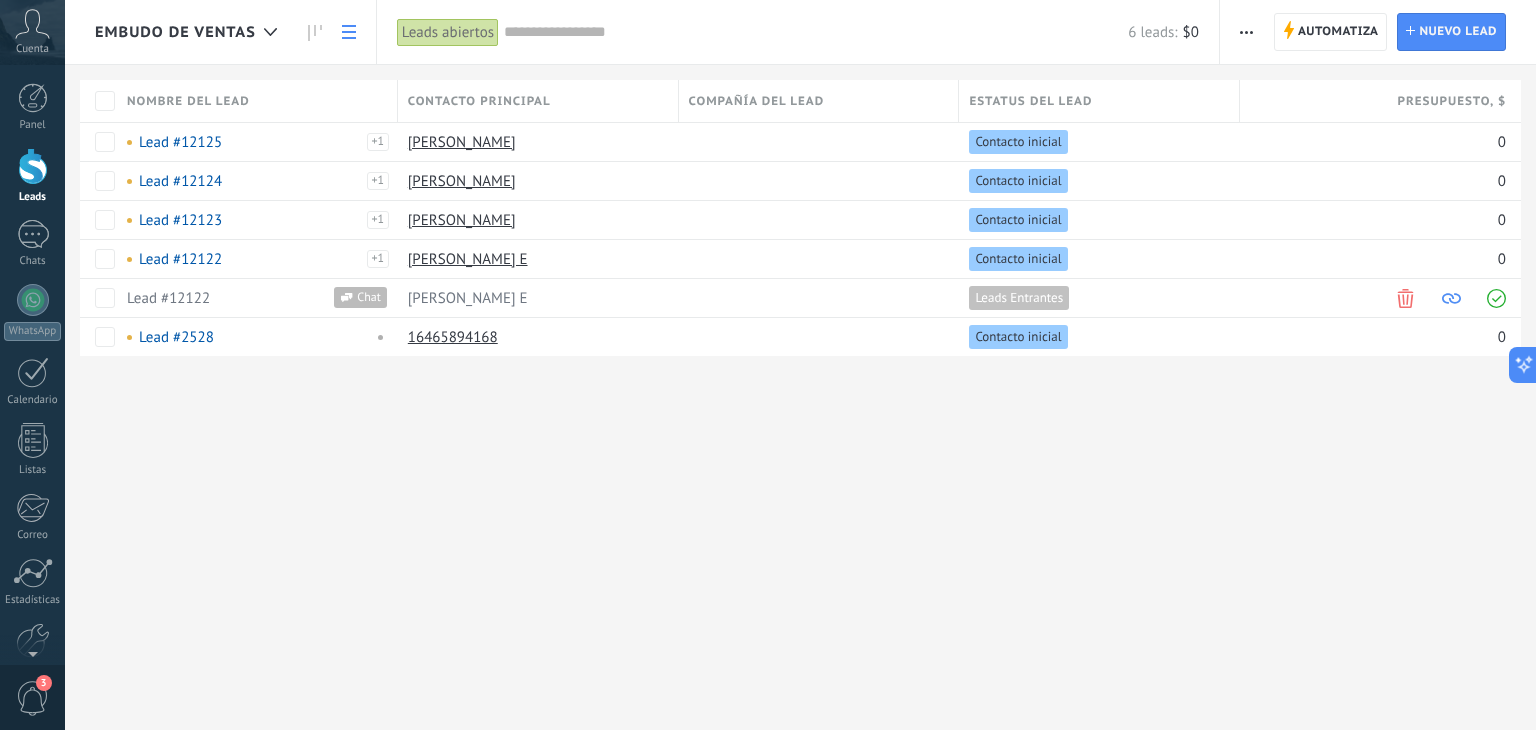 click on "Embudo de ventas Automatiza Nueva difusión Editar embudo Imprimir Ajustes de la lista Importar Exportar Buscar duplicados Automatiza Automatiza Lead Nuevo lead Leads abiertos Aplicar 6  leads:  $0 Leads abiertos Mis leads Leads ganados Leads perdidos Leads sin tareas Leads atrasados Eliminados Guardar Propiedades de leads Todo el tiempo Todo el tiempo Hoy Ayer Últimos  ** 30  dias Esta semana La última semana Este mes El mes pasado Este trimestre Este año   Ninguno Leads Entrantes Contacto inicial Negociación Debate contractual Discusión de contrato Logrado con éxito Venta Perdido Etapas activas Seleccionar todo Presupuesto insuficiente No hay necesidad para el producto No satisfecho con las condiciones Comprado del competidor Razón no definida Razones de pérdidas Seleccionar todo Tel. Correo Formulario Chat Todo valores Seleccionar todo Community Update Importar Todo valores Seleccionar todo Hoy Mañana Esta semana Este mes Este trimestre No hay tareas atrasadas Todo valores - Estadísticas utm_term" at bounding box center [800, 365] 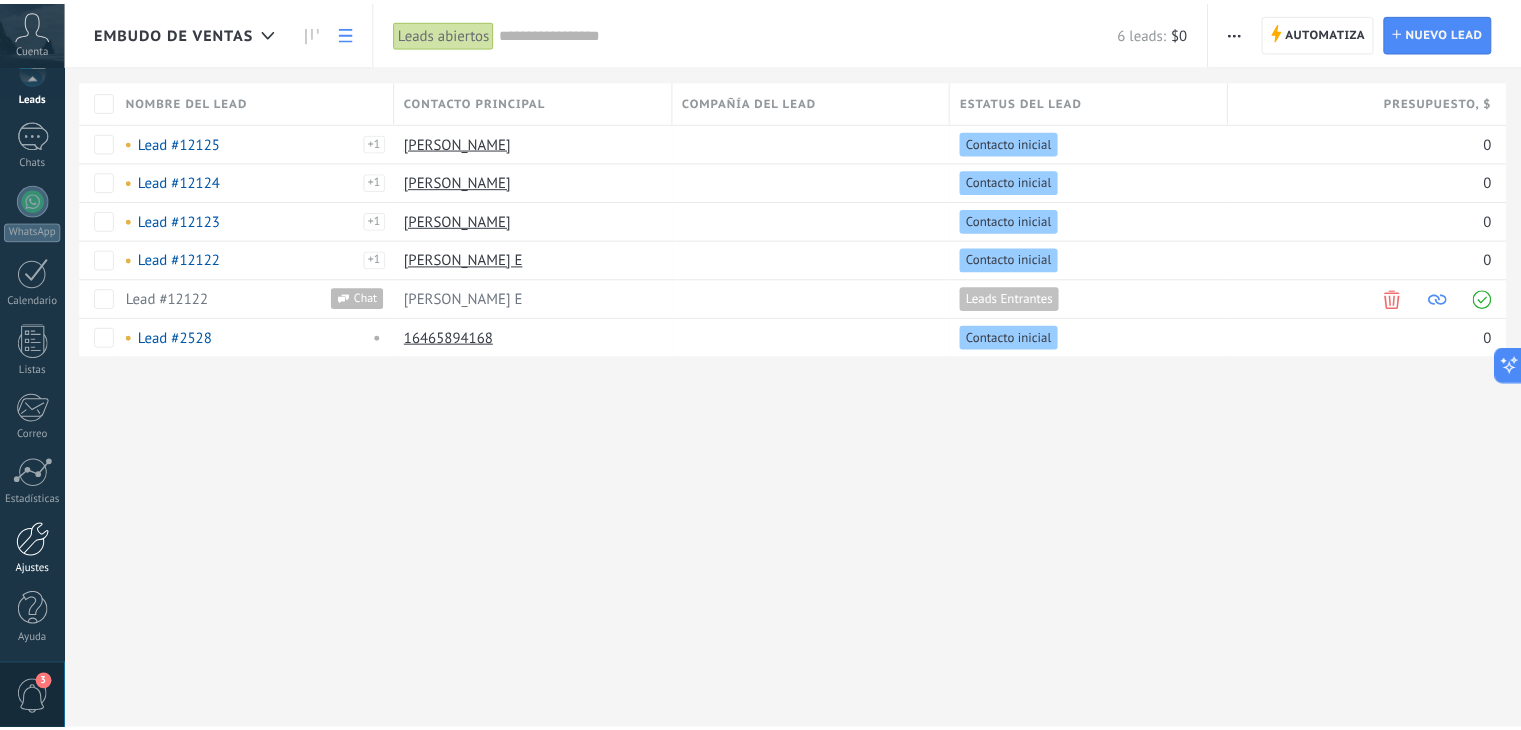 scroll, scrollTop: 101, scrollLeft: 0, axis: vertical 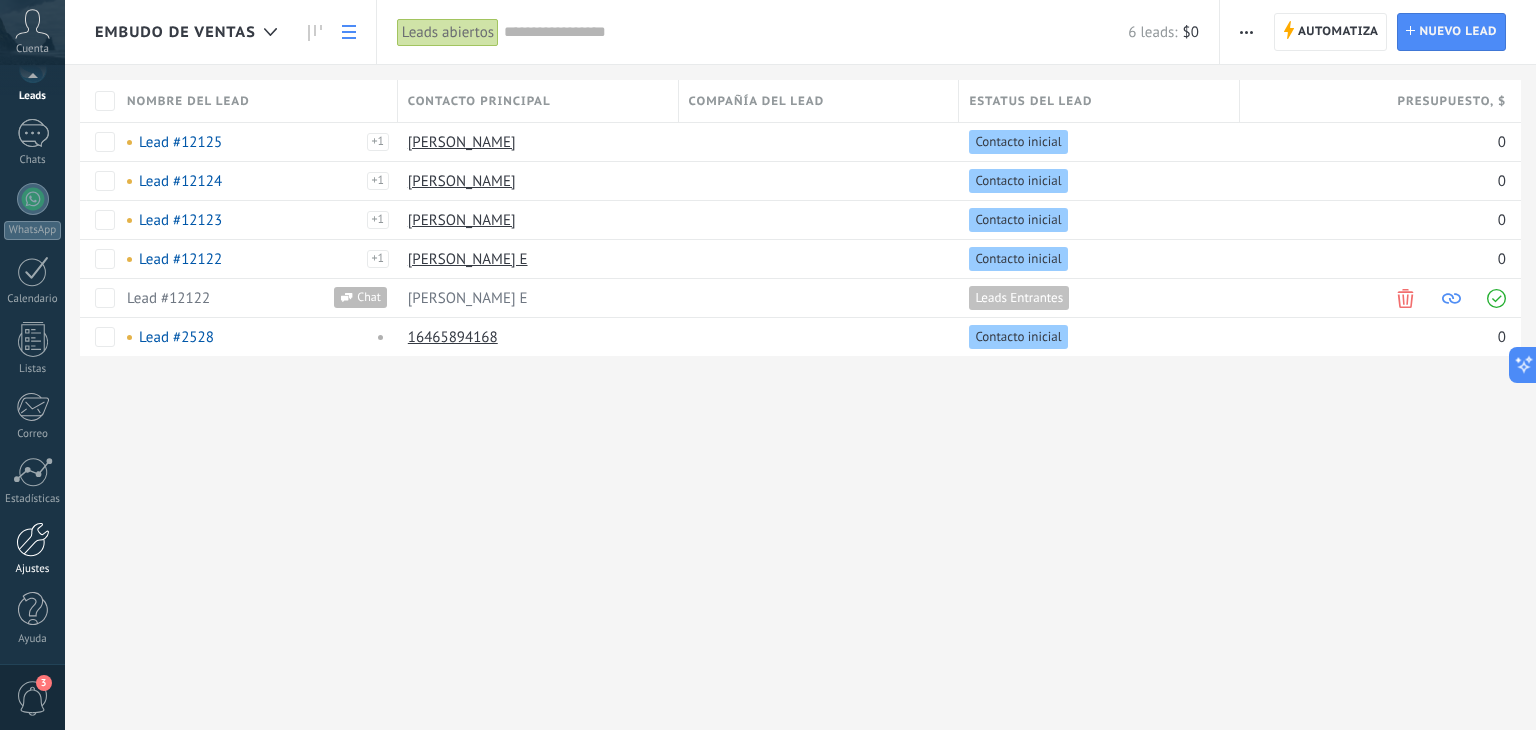 click on "Ajustes" at bounding box center [33, 569] 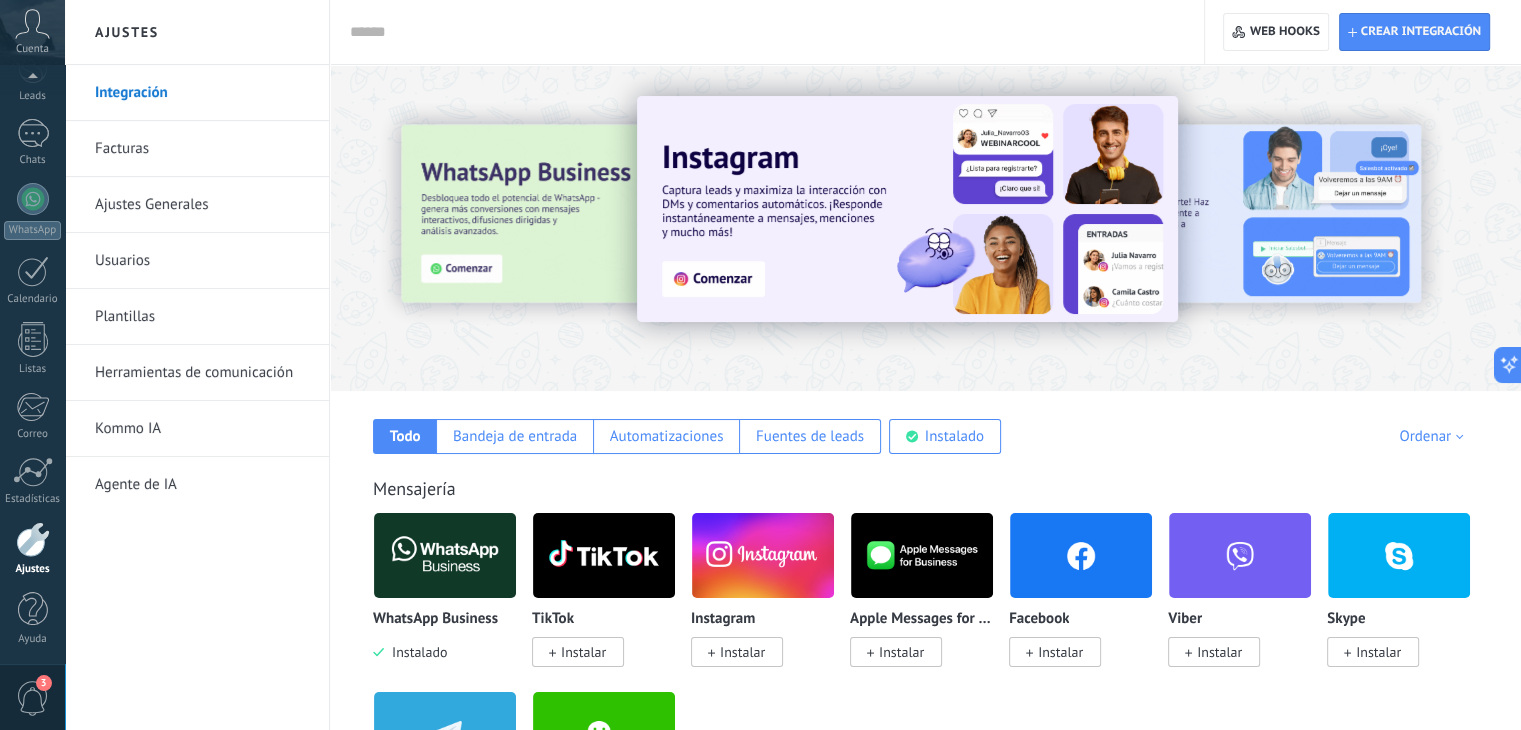 click on "Facturas" at bounding box center [202, 149] 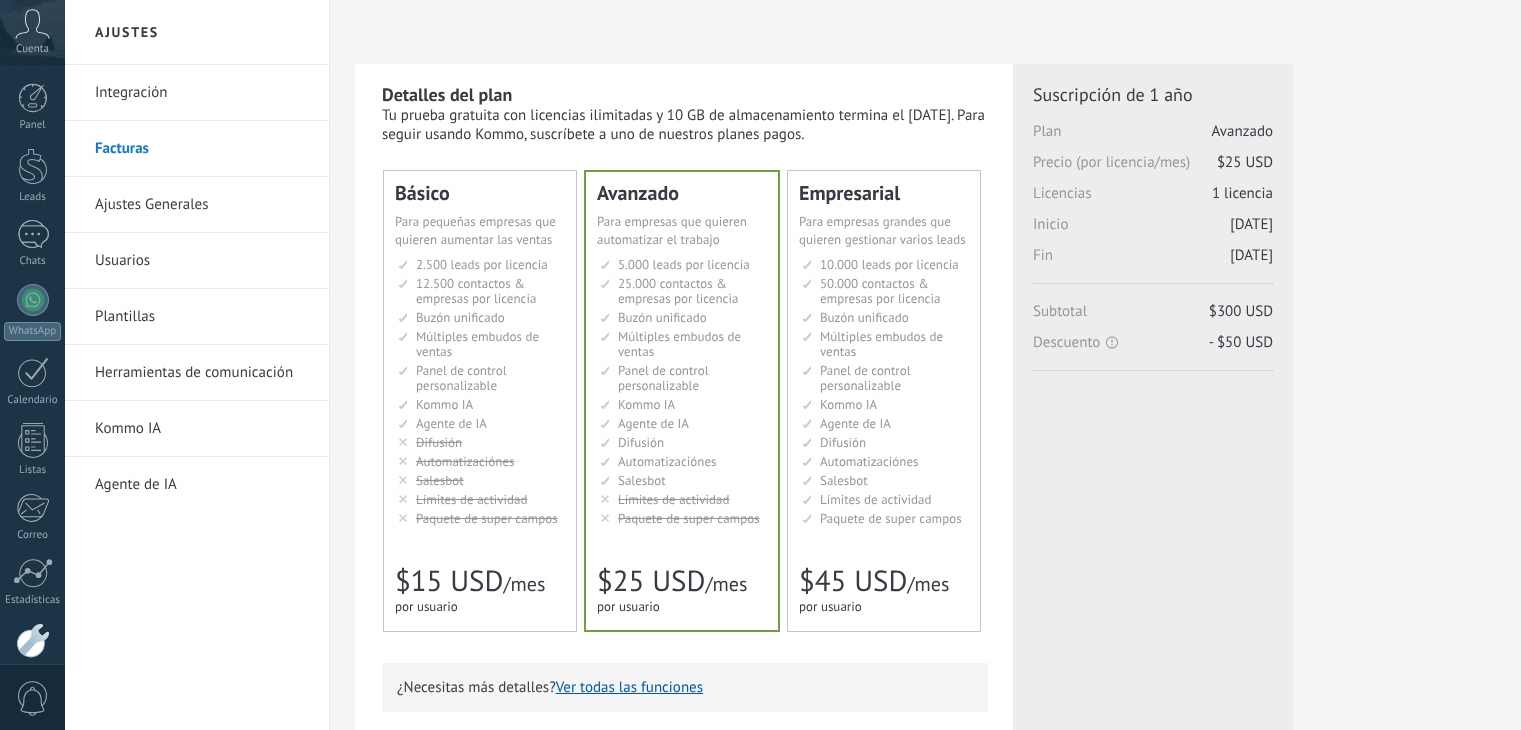 scroll, scrollTop: 0, scrollLeft: 0, axis: both 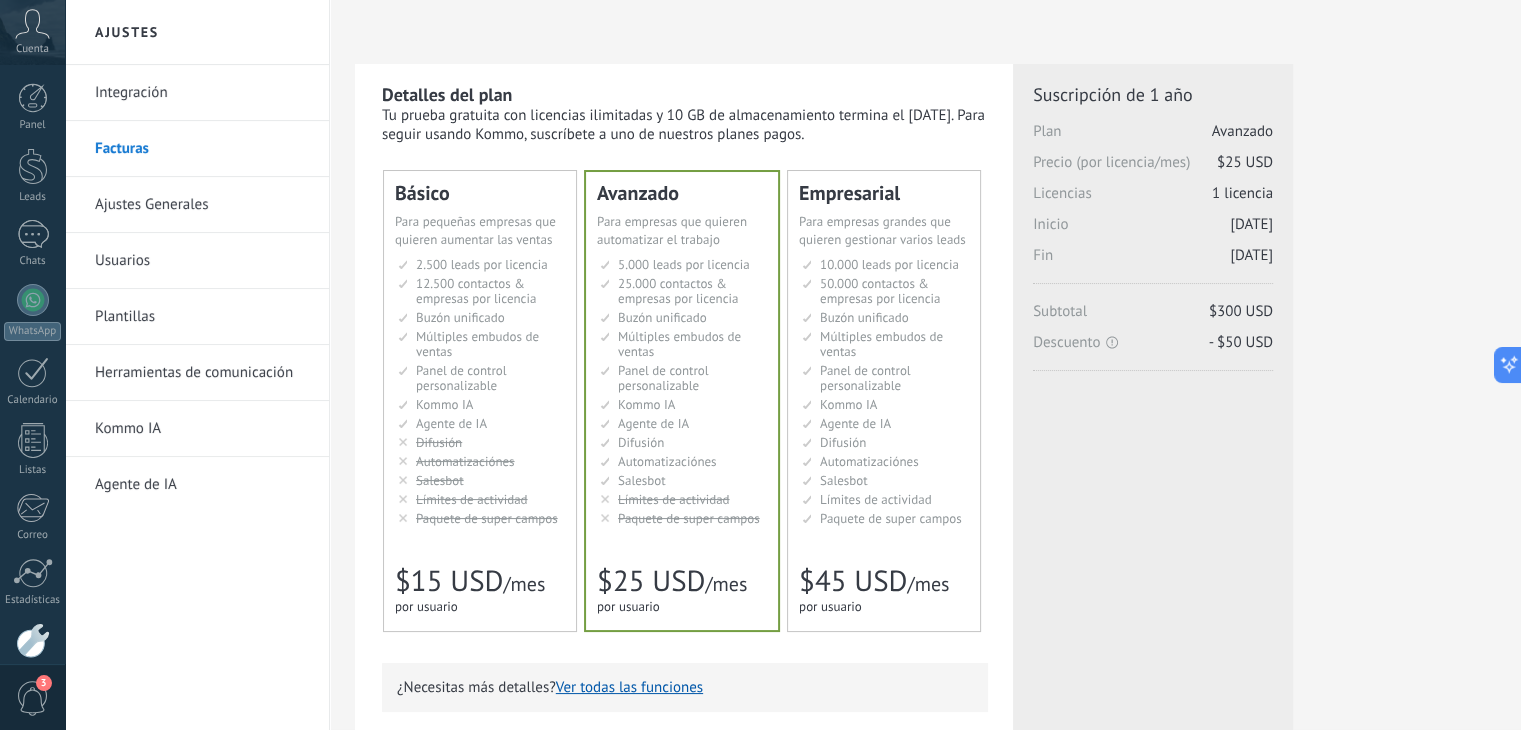 drag, startPoint x: 818, startPoint y: 129, endPoint x: 577, endPoint y: 139, distance: 241.20738 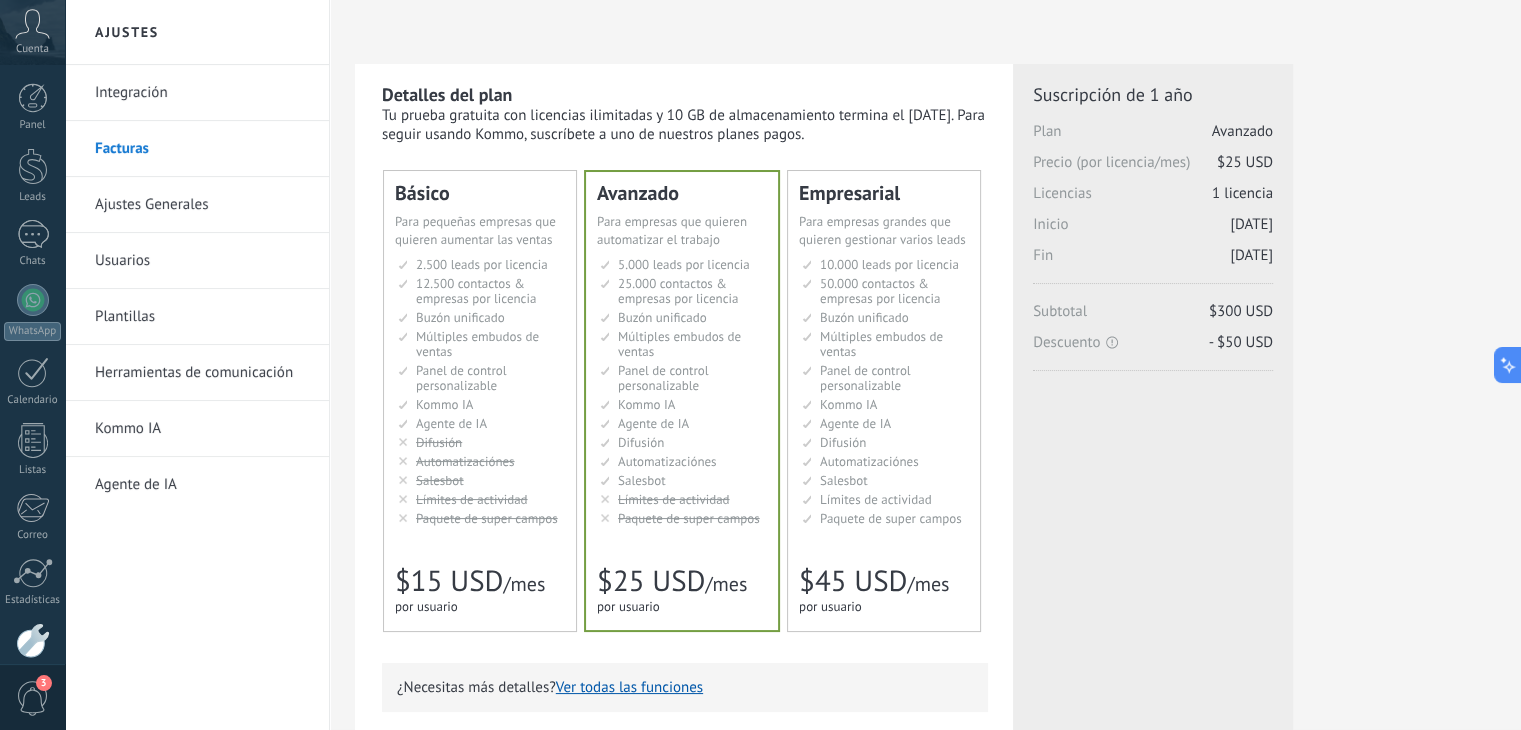 scroll, scrollTop: 0, scrollLeft: 0, axis: both 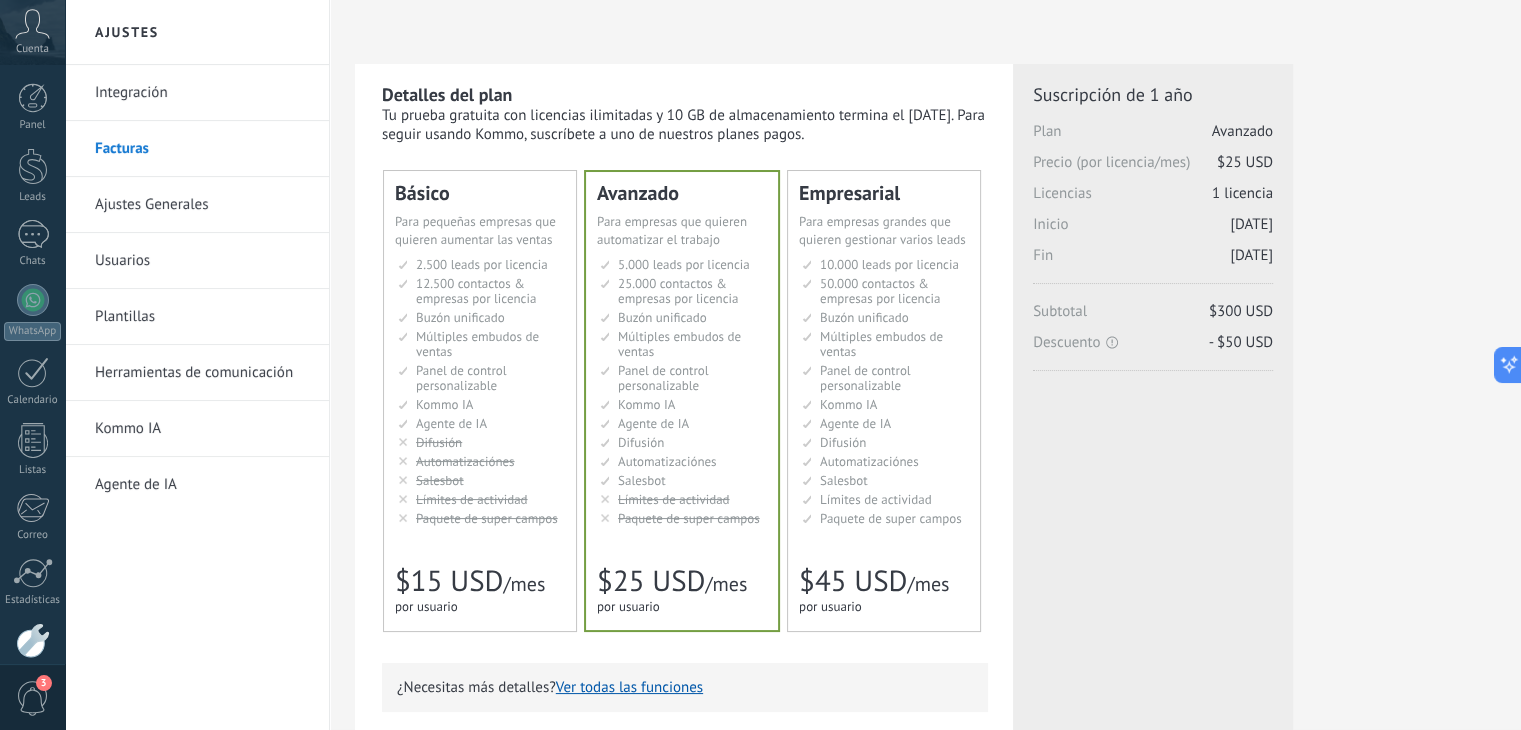 click on "Настраиваемый рабочий стол
Customizable dashboard
Panel de control personalizable
Google Analytics和网站集成
Painel personalizável
Dasbor yang bisa dikustomisasi
Özelleştirilebilir kontrol paneli" at bounding box center (683, 378) 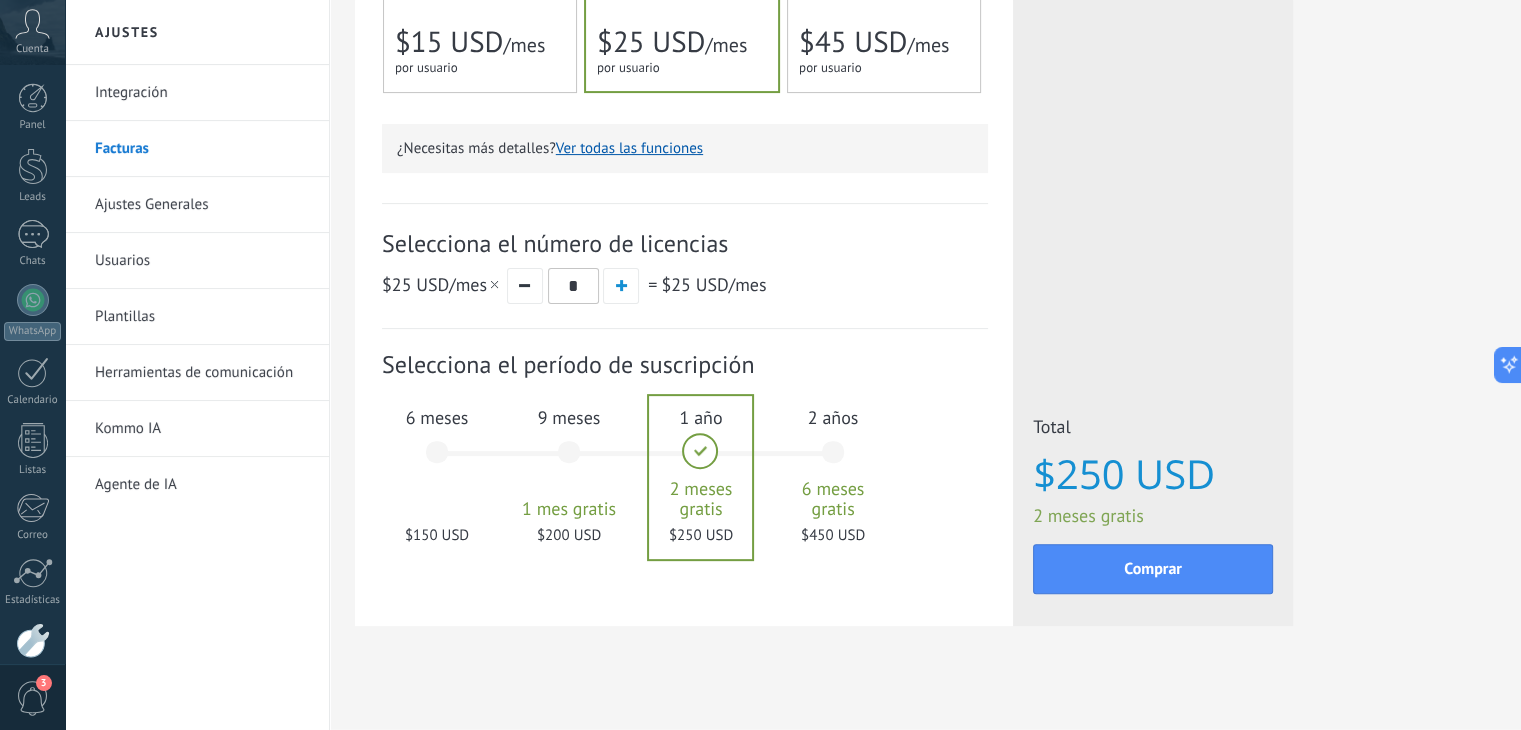 scroll, scrollTop: 537, scrollLeft: 0, axis: vertical 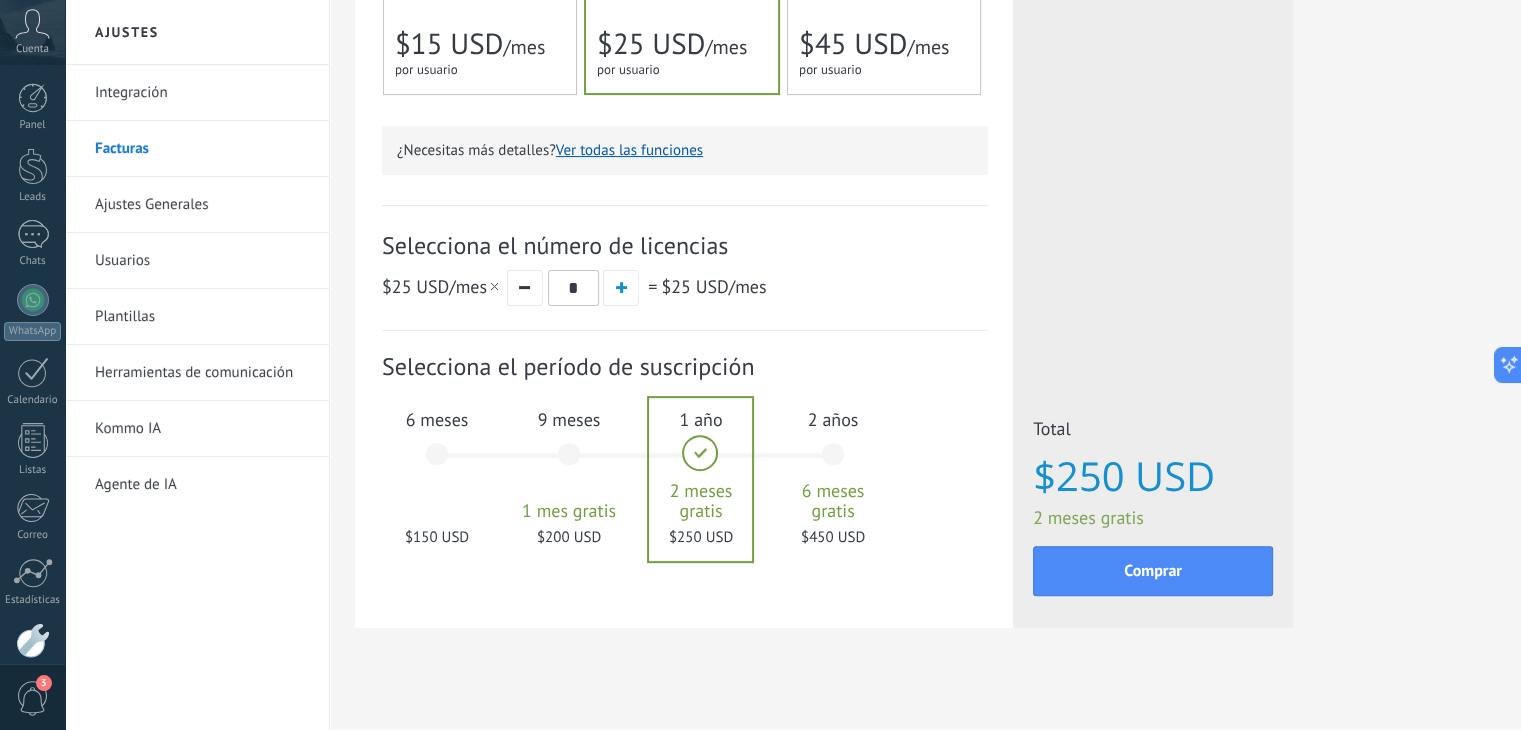 click on "6 meses
$150 USD" at bounding box center (437, 463) 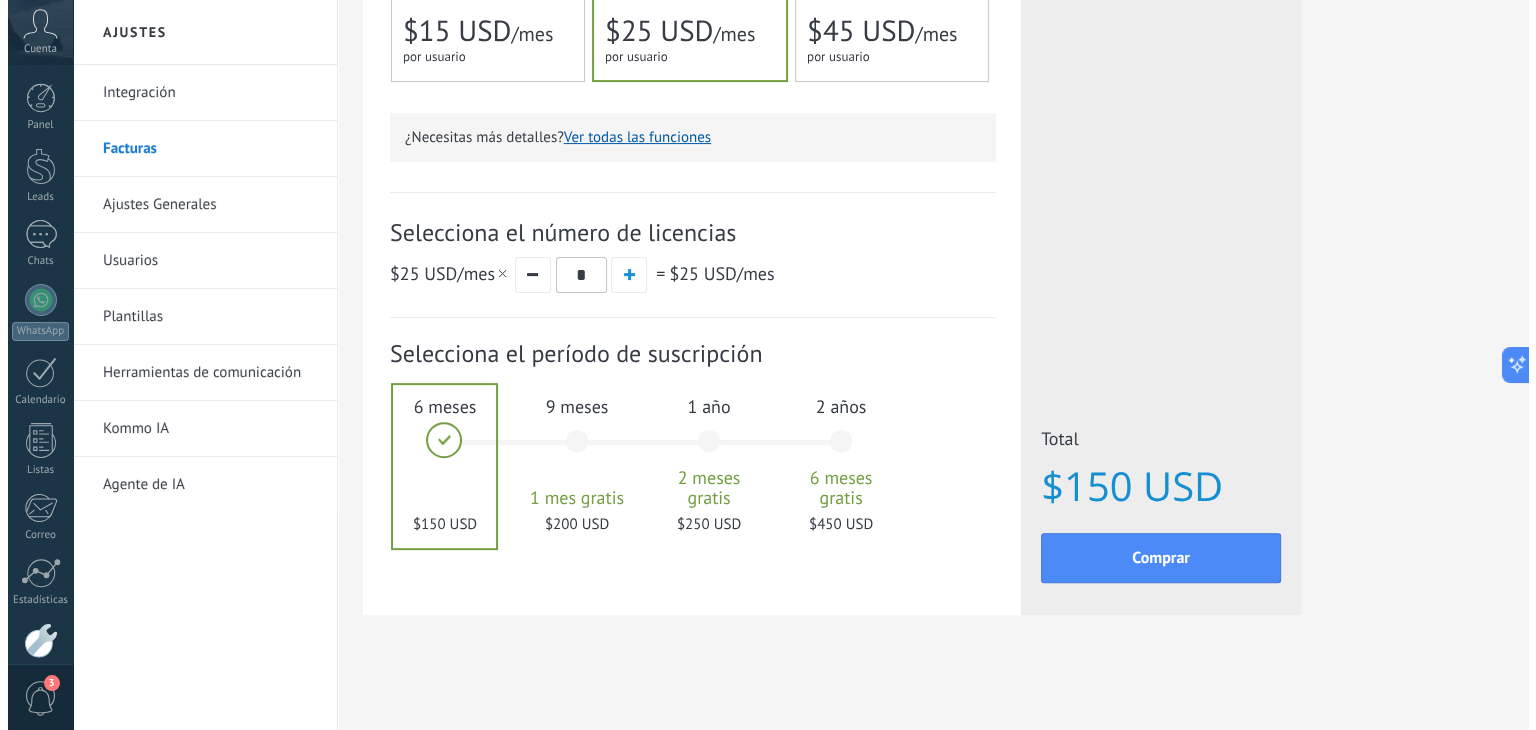 scroll, scrollTop: 552, scrollLeft: 0, axis: vertical 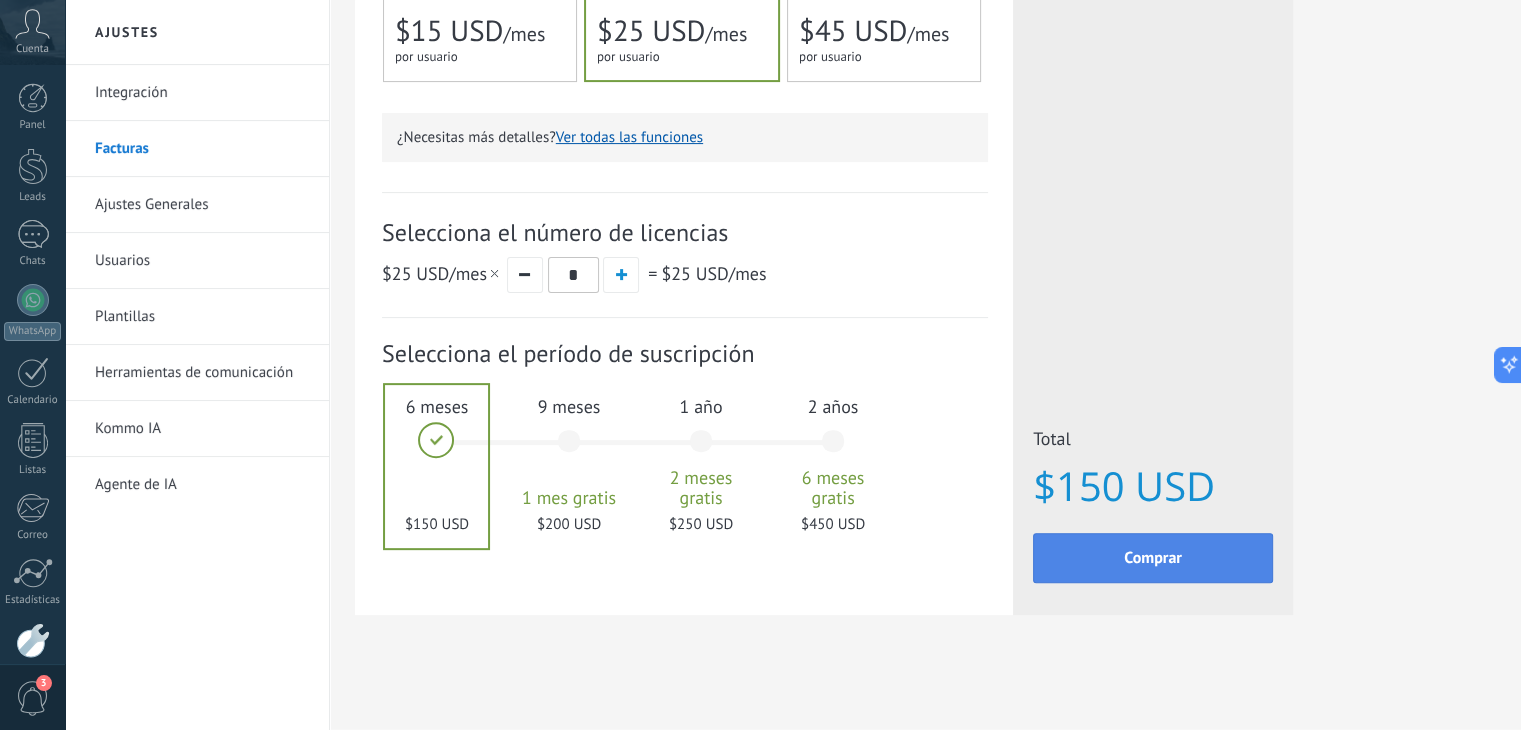 click on "Comprar" at bounding box center [1153, 558] 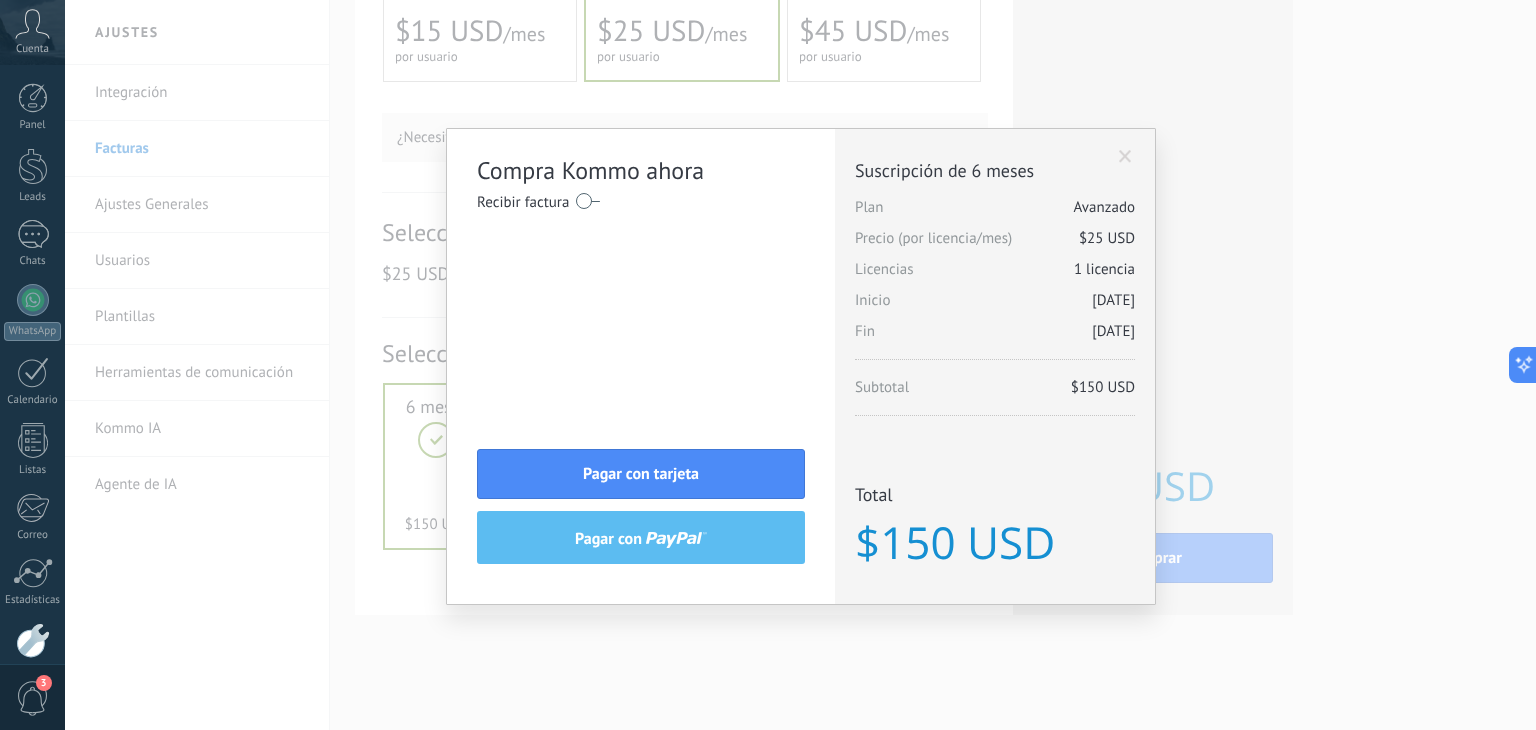 click at bounding box center (1125, 157) 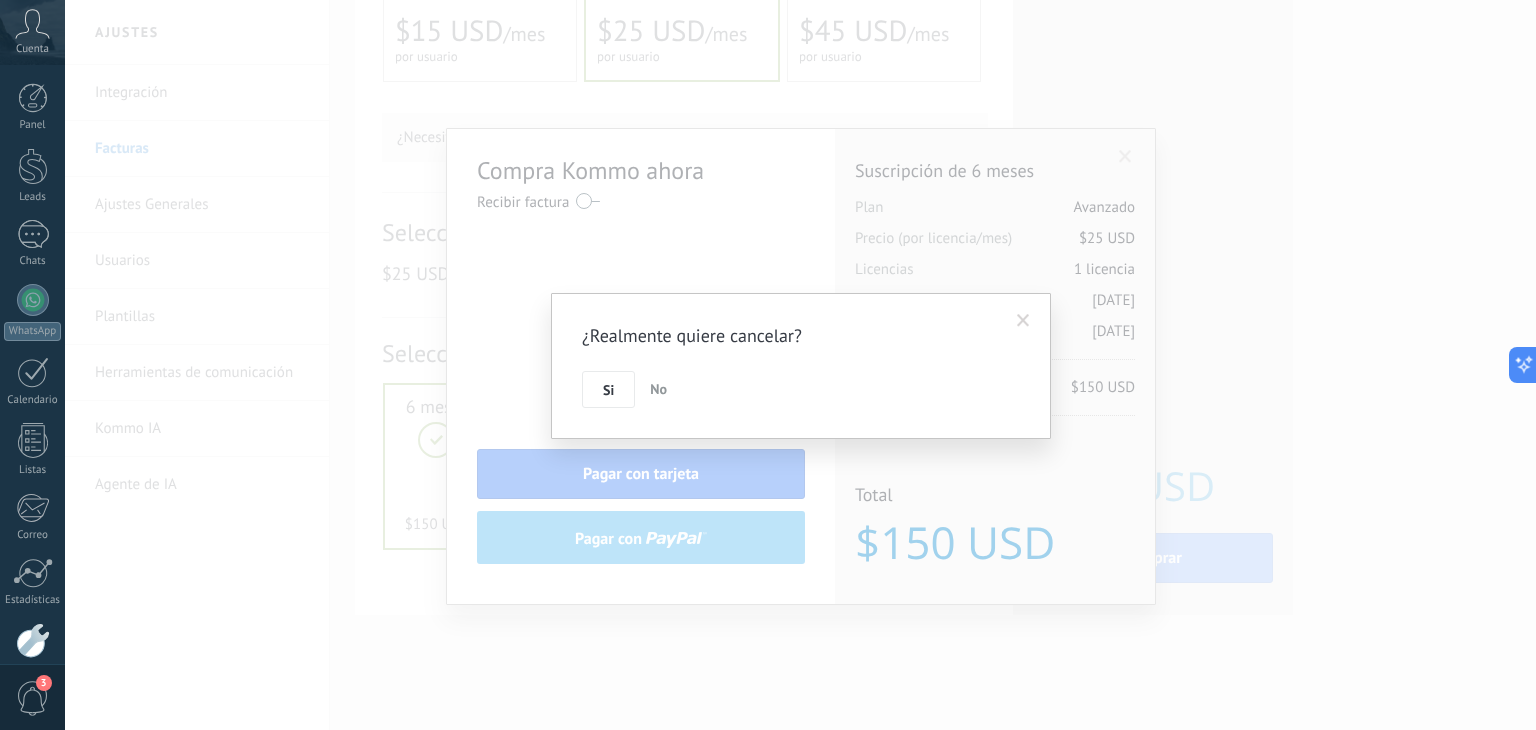 click on "No" at bounding box center [658, 389] 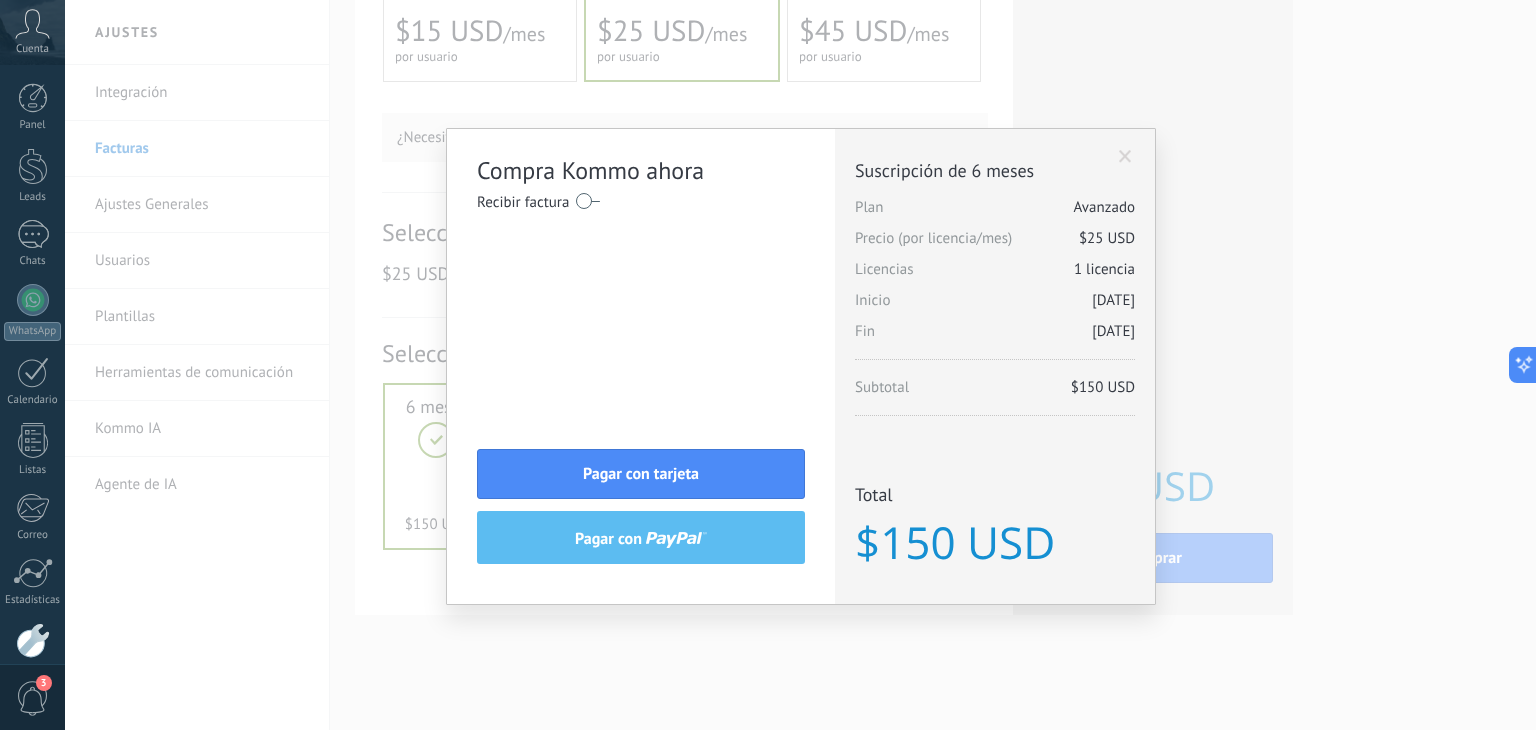 click at bounding box center (1125, 157) 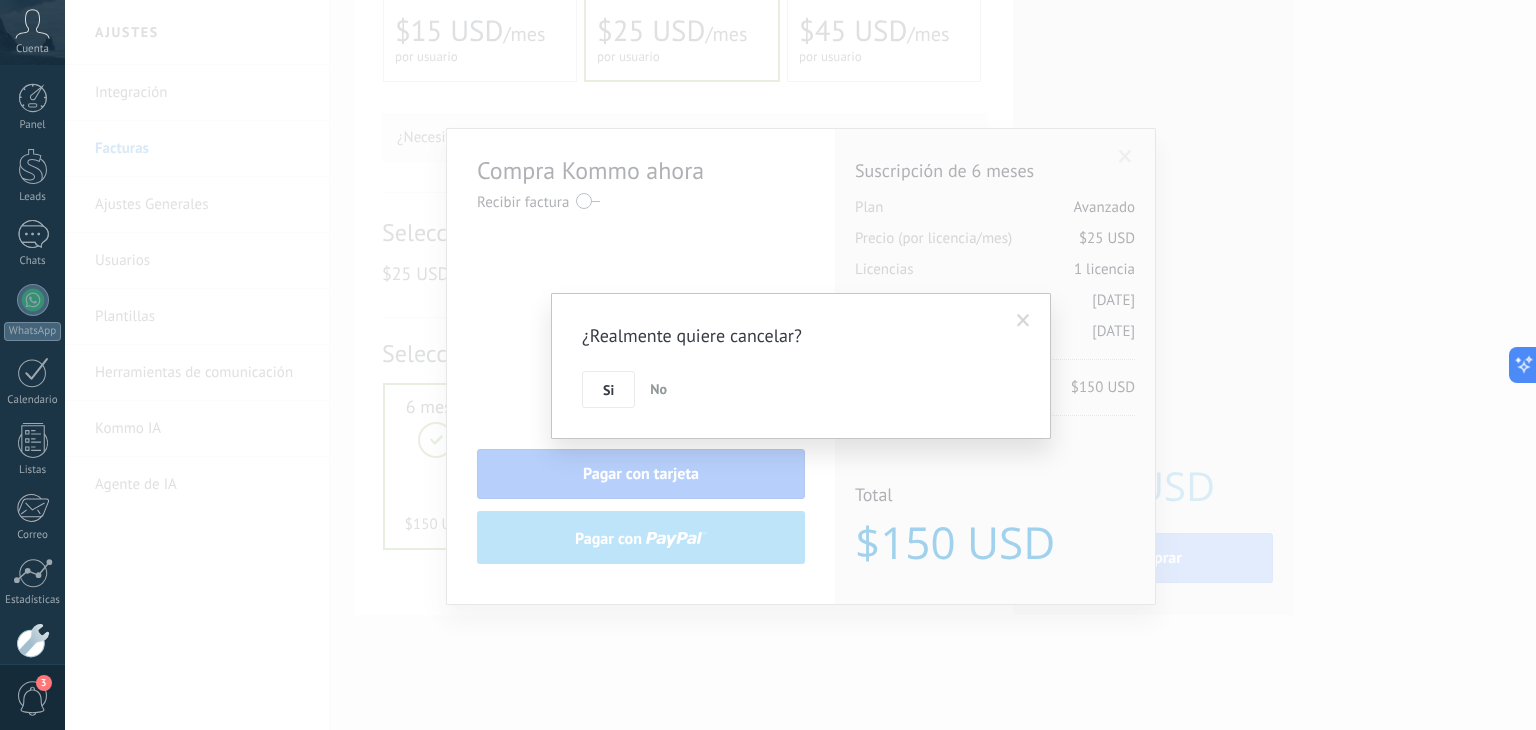 click at bounding box center (1023, 321) 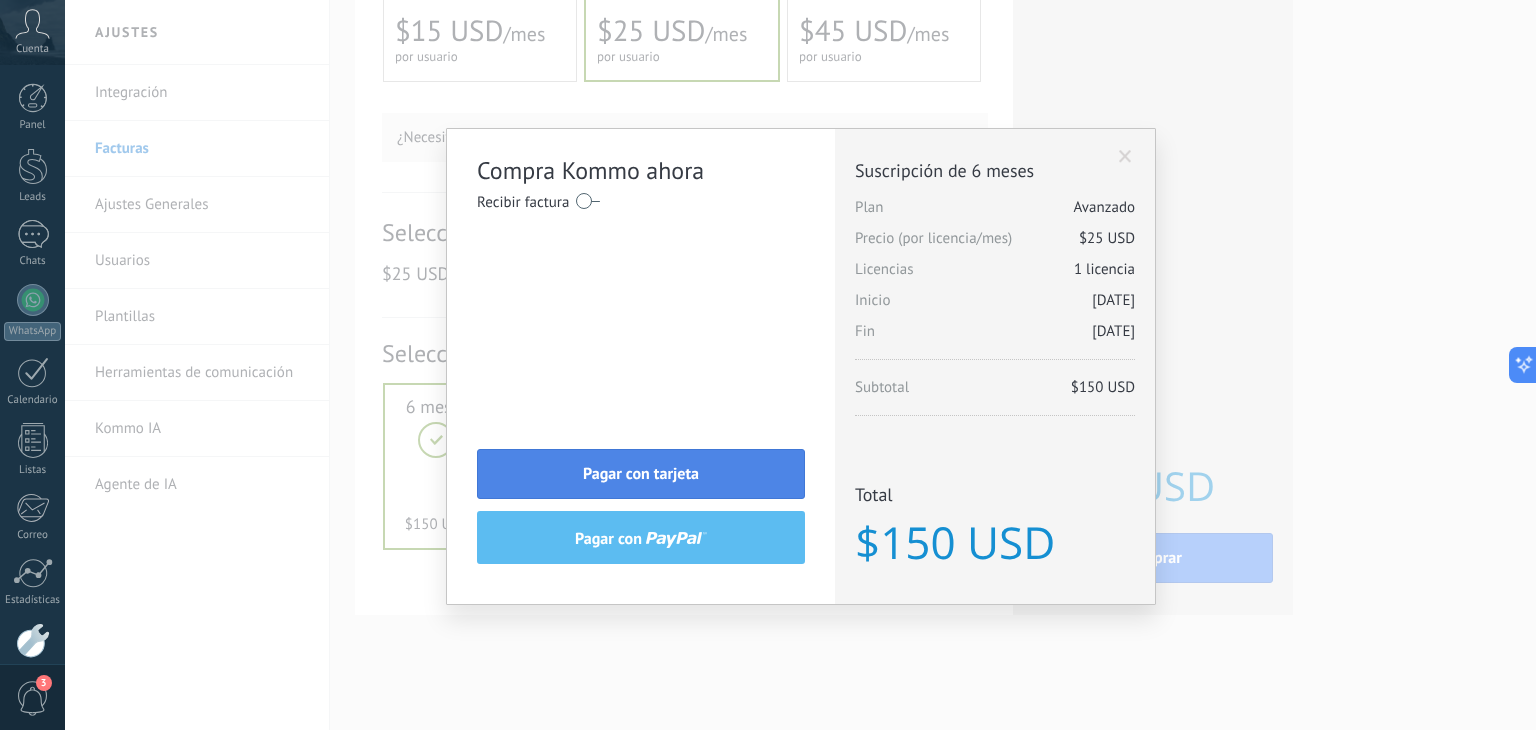 click on "Pagar con tarjeta" at bounding box center (641, 474) 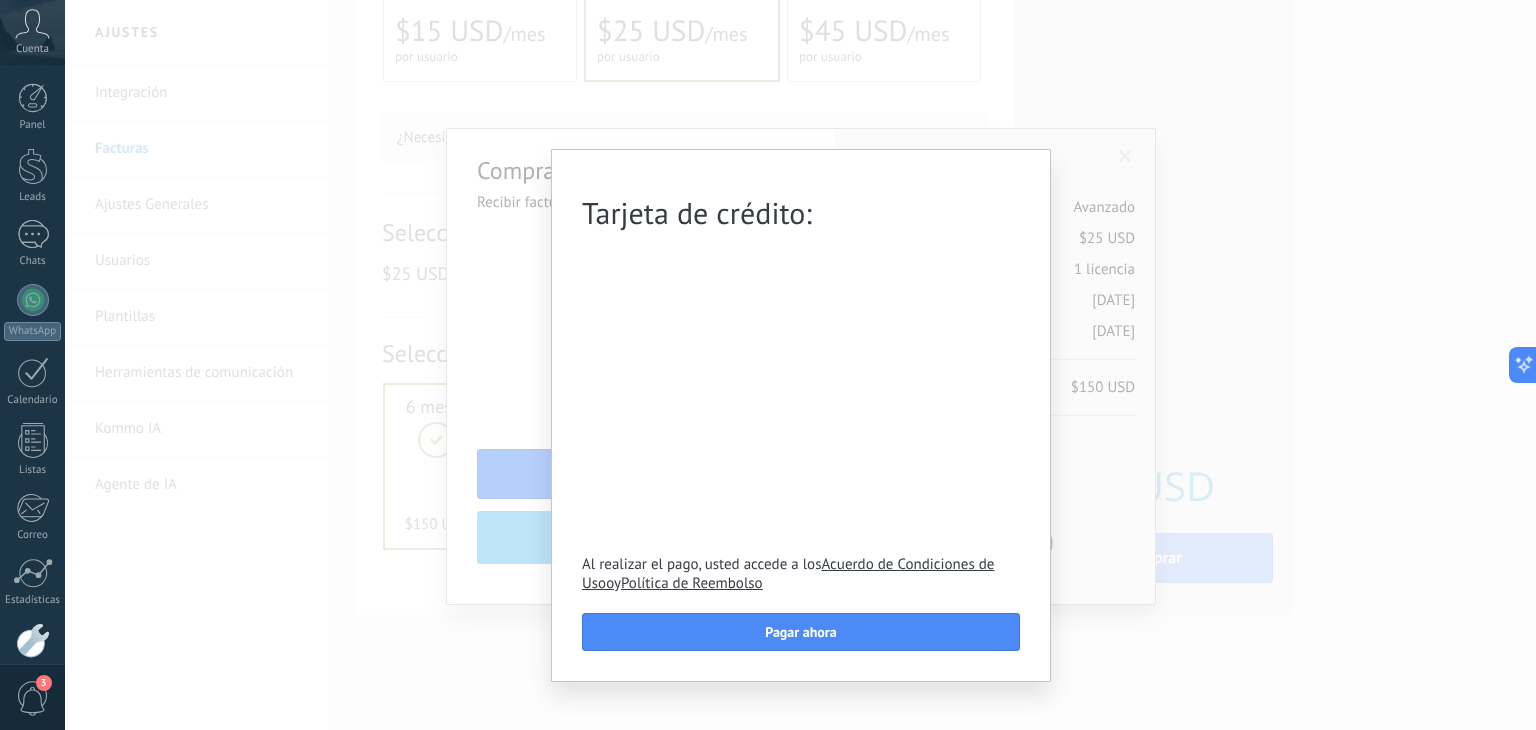 click on "Tarjeta de crédito: Al realizar el pago, usted accede a los  Acuerdo de Condiciones de Usoo  y  Política de Reembolso Pagar ahora" at bounding box center (800, 365) 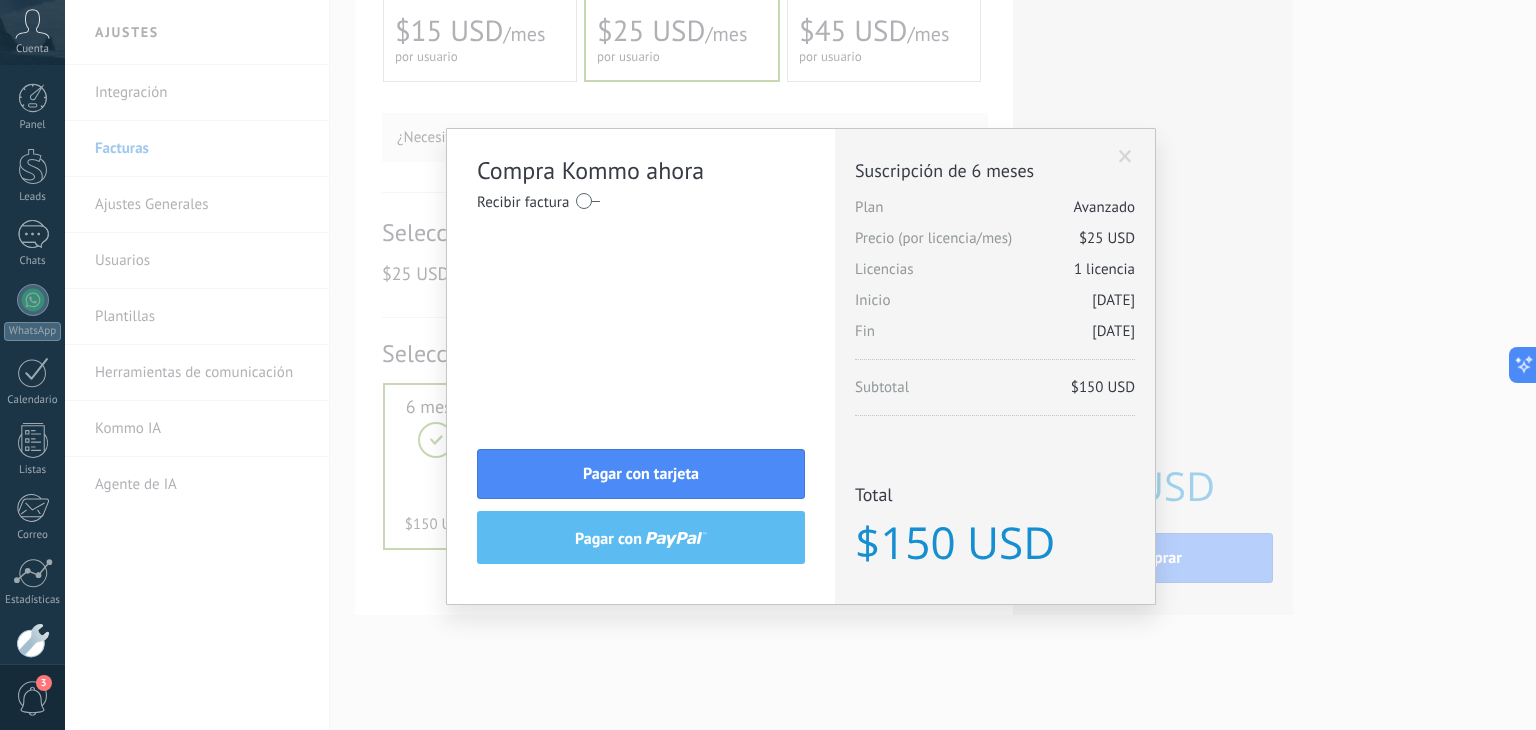 click on "Compra Kommo ahora Recibir factura Nombre completo / Nombre de la empresa País Afganistán Albania Alemania Algeria Andorra Angola Antigua y Barbuda Antillas Neerlandesas Arabia Saudita Argentina Armenia Aruba Australia Austria Azerbaijan Bahamas Bahrain Bangladesh Barbados Belarusia Bélgica Belice Benín Birmania Bolivia Bosnia y Herzegovina Botsuana Brasil Brunei Bulgaria Burkina Faso Burundi Bután Cabo Verde Camboya Camerún Canadá Chad Chile China Chipre Colombia Congo Corea del Norte Corea del Sur Costa de Marfil Costa Rica Croacia Cuba Curazao Dinamarca Dominica Ecuador Egipto El Salvador Emiratos Arabes Eritrea Eslovaquia Eslovenia España Estados Unidos Estonia Etiopía Filipinas Finlandia Fiyi Francia Francia Metropolitana Gabón Gambia Georgia Ghana Granada Grecia Groenlandia Guadalupe Guam Guatemala Guayana Francesa Guinea Guinea Ecuatorial Guinea-Bissau Guyana Haití Honduras Hong Kong Hungría India Indonesia Irak Irán Irlanda Isla Bouvet Isla de Man Isla Johnston Isla Norfolk Isla Wake Laos" at bounding box center (800, 365) 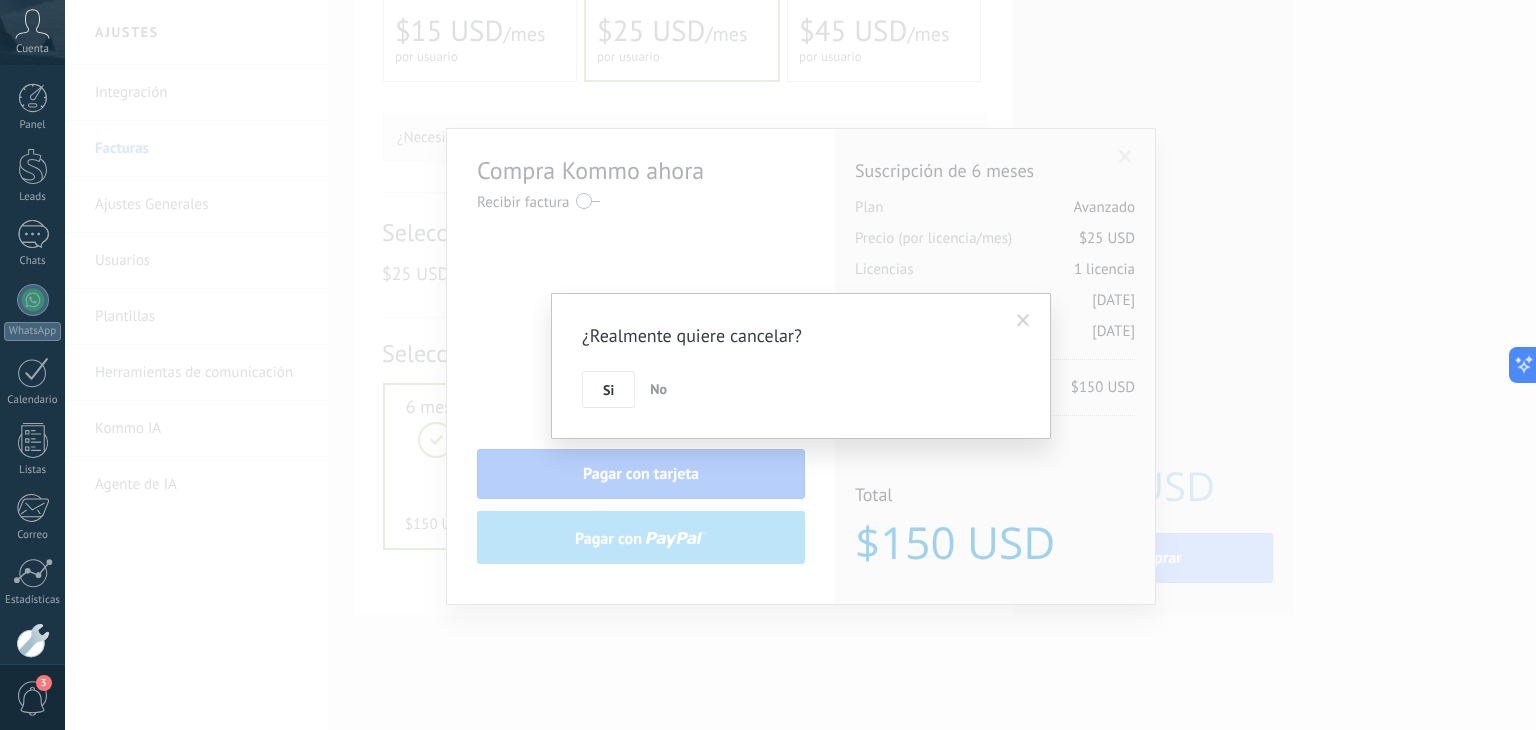 click at bounding box center (1023, 321) 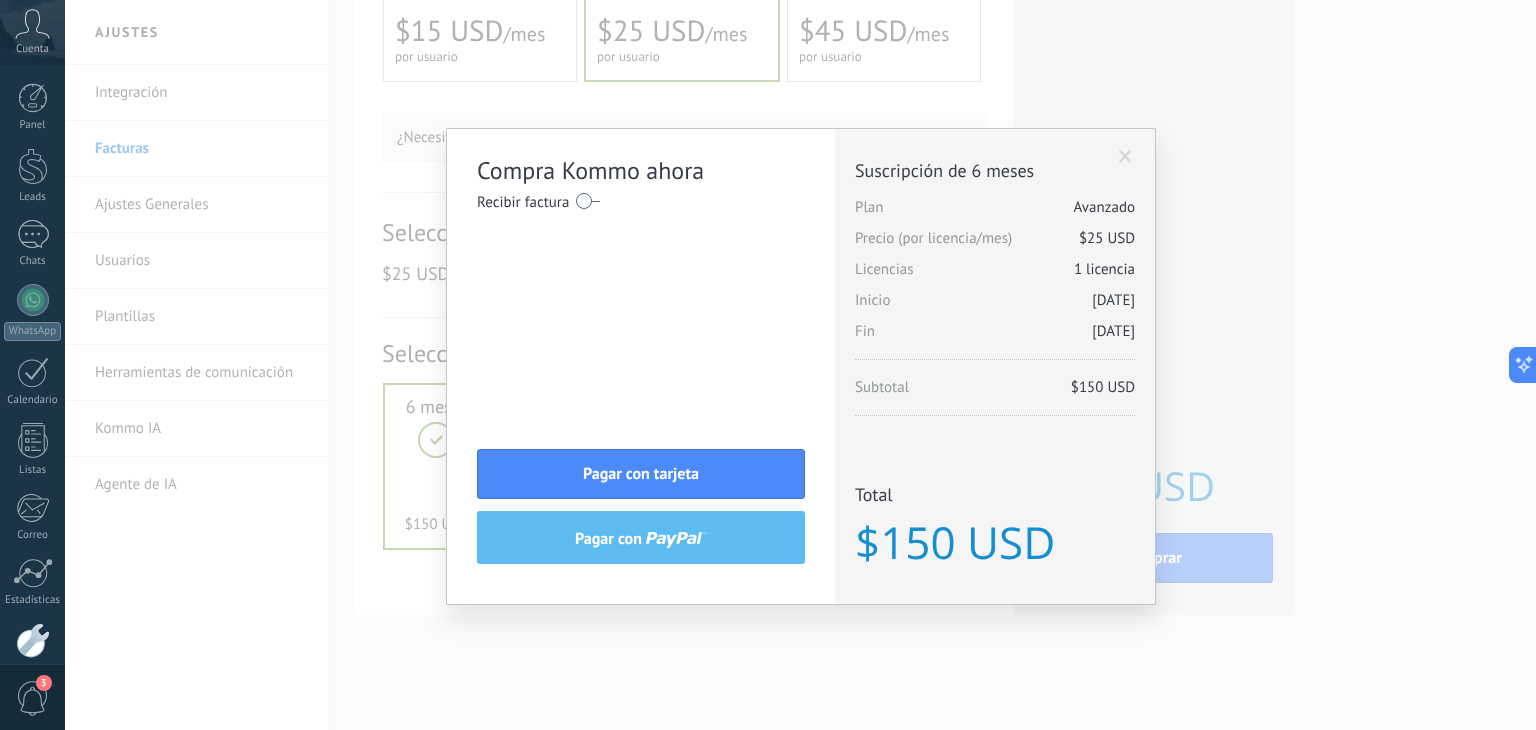 click at bounding box center (588, 201) 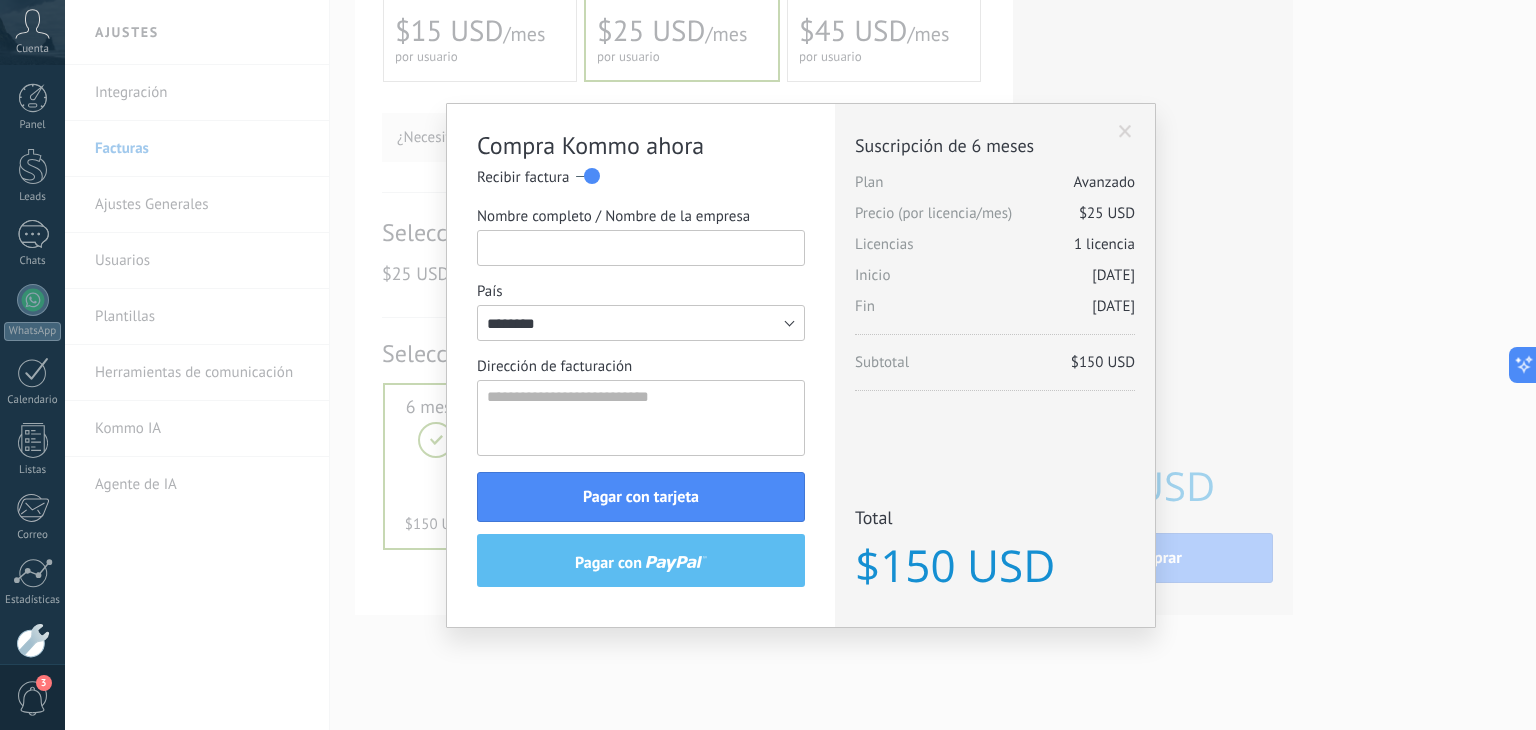click on "Nombre completo / Nombre de la empresa" at bounding box center [641, 248] 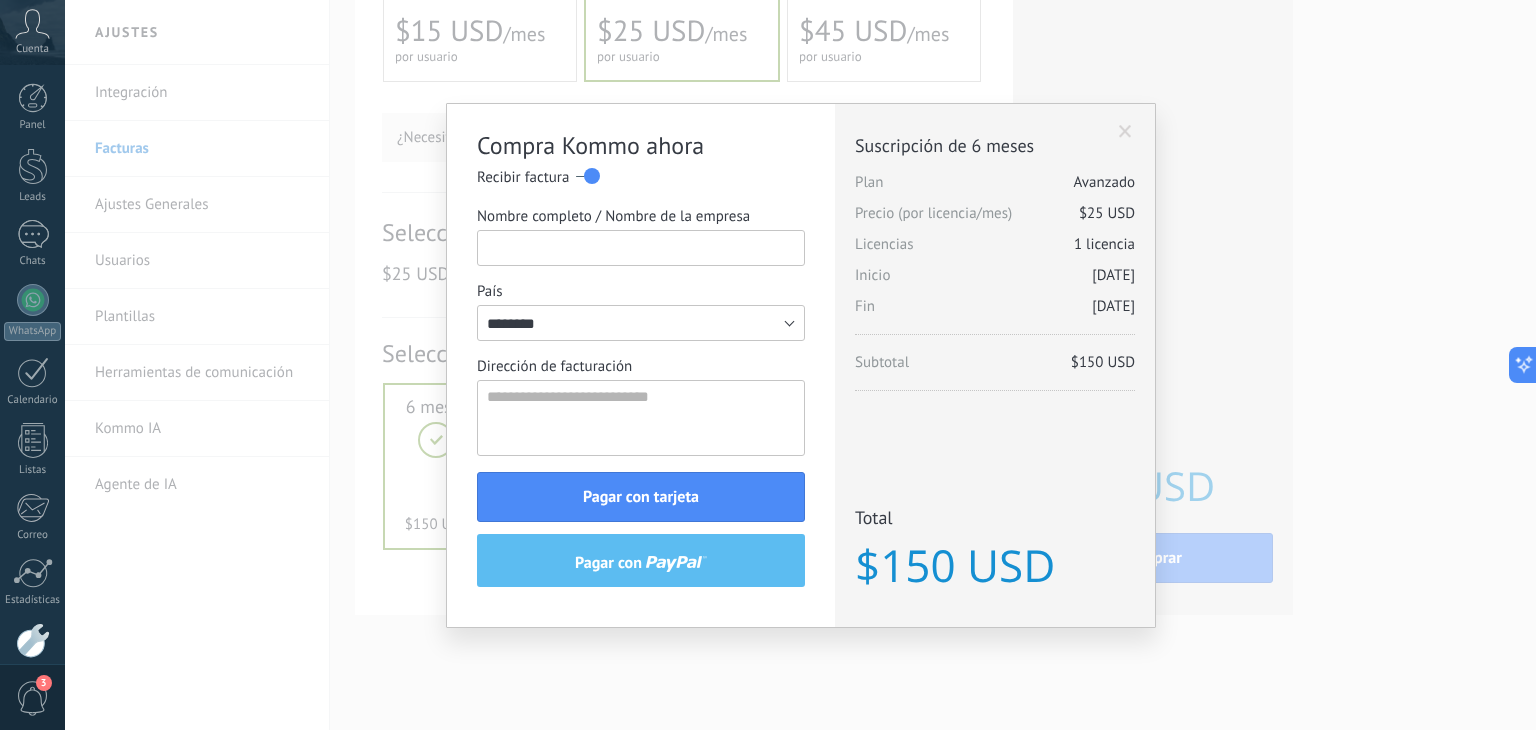 click on "Nombre completo / Nombre de la empresa" at bounding box center [641, 248] 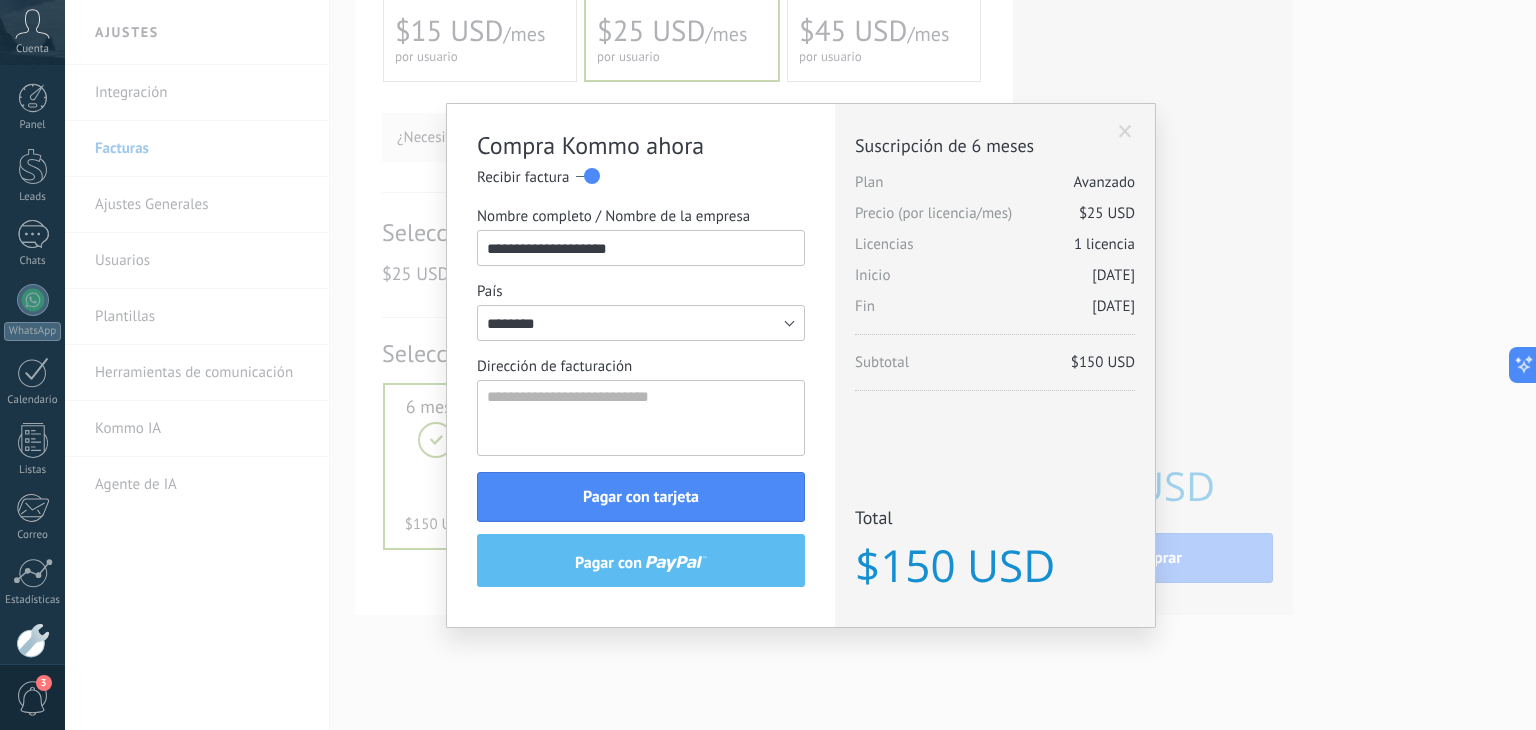 type on "**********" 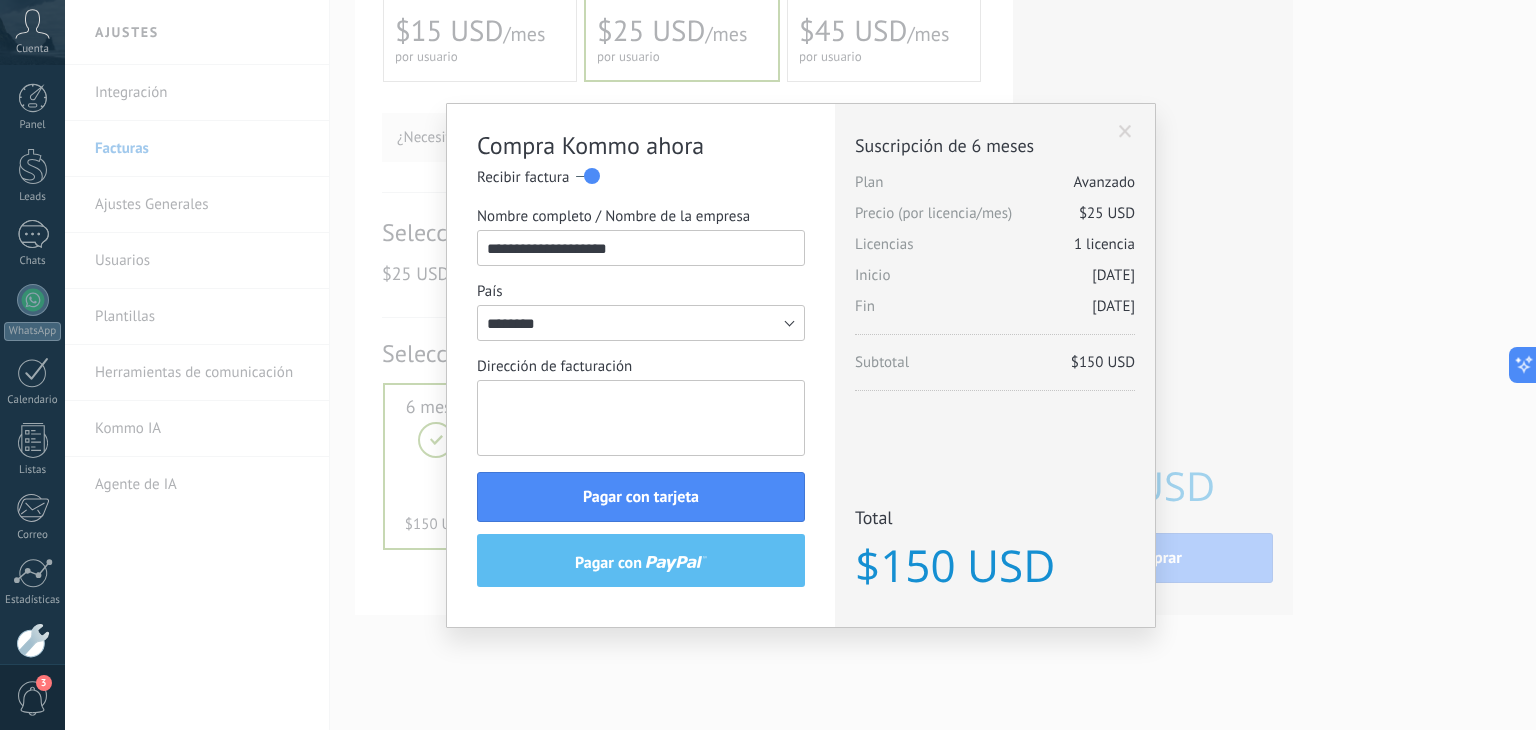 click on "Dirección de facturación" at bounding box center [641, 418] 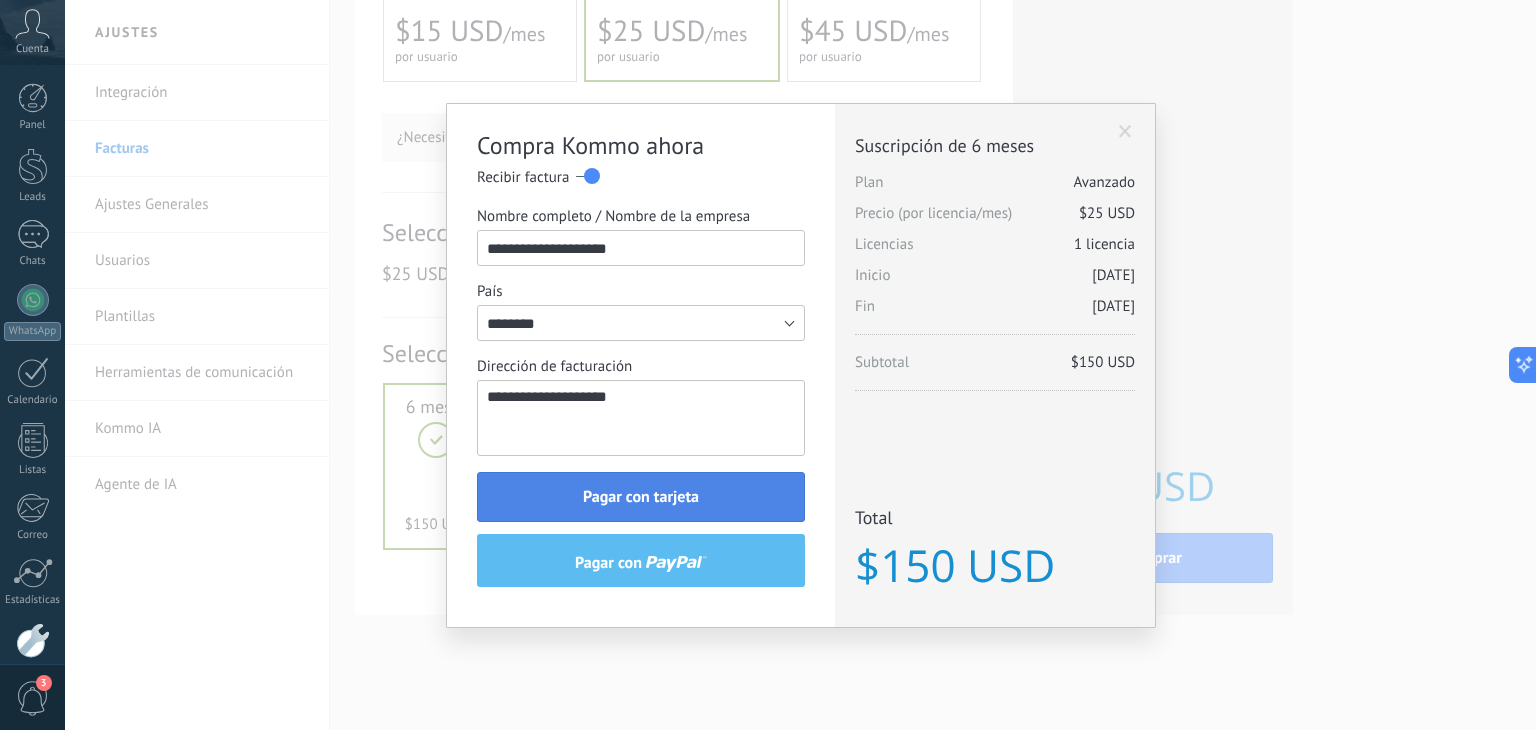 type on "**********" 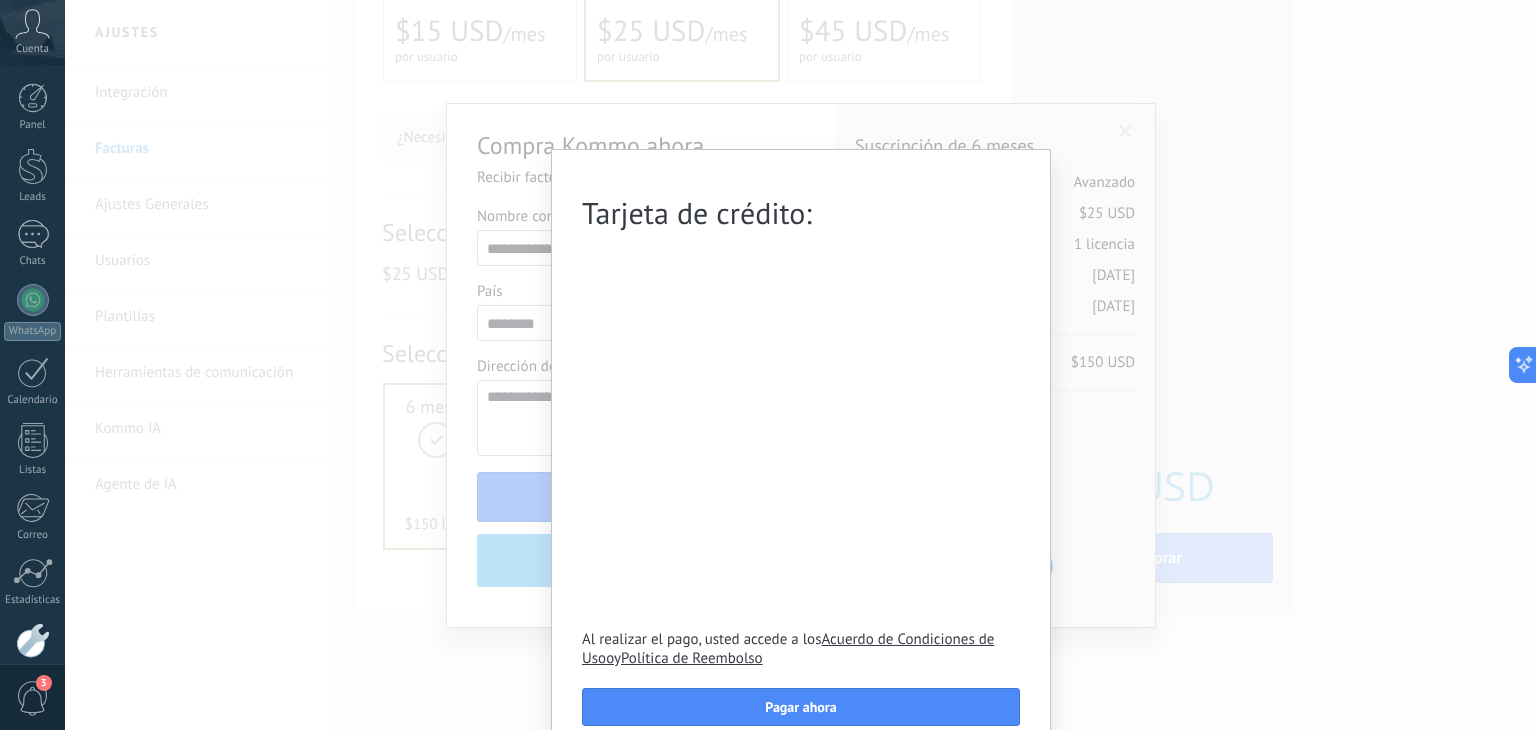scroll, scrollTop: 27, scrollLeft: 0, axis: vertical 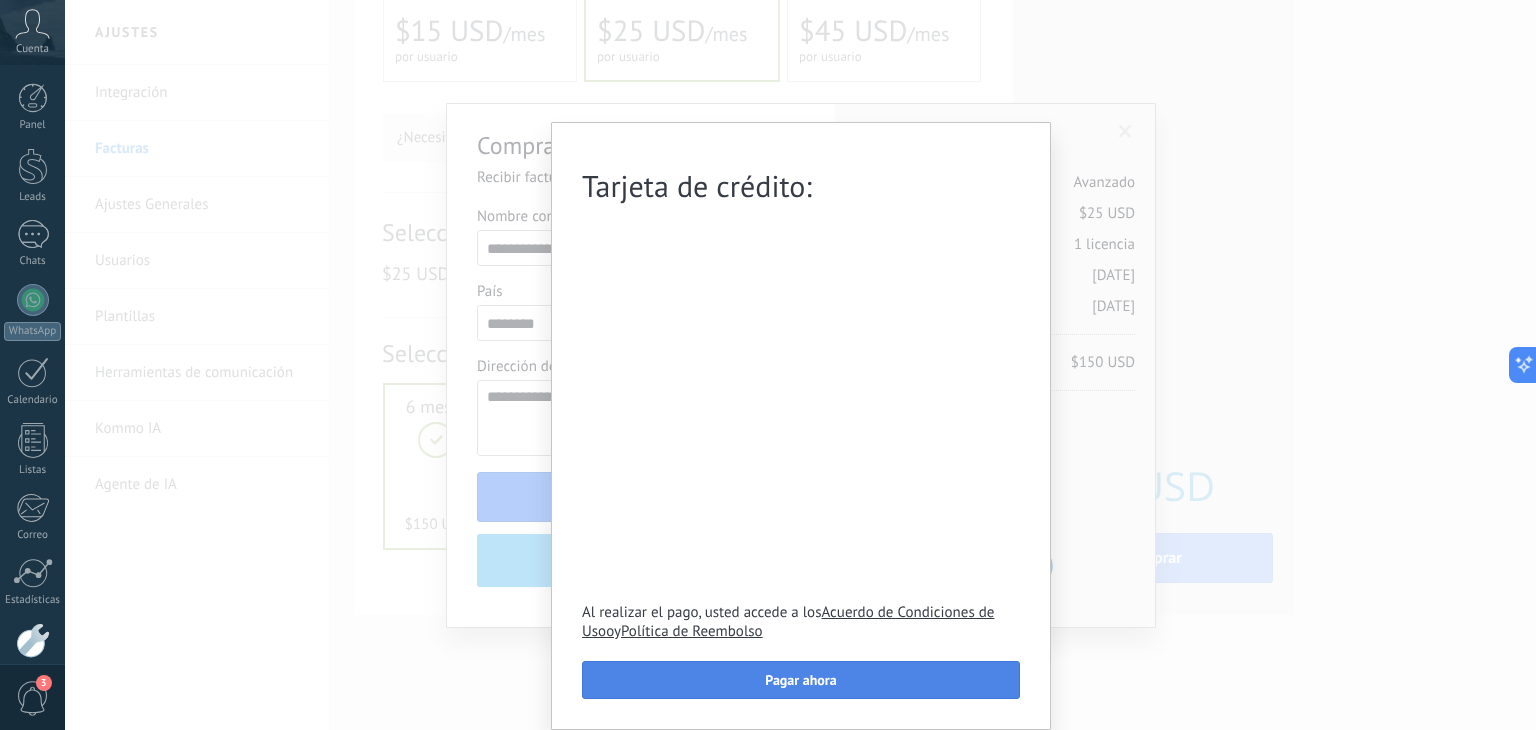 click on "Pagar ahora" at bounding box center (801, 680) 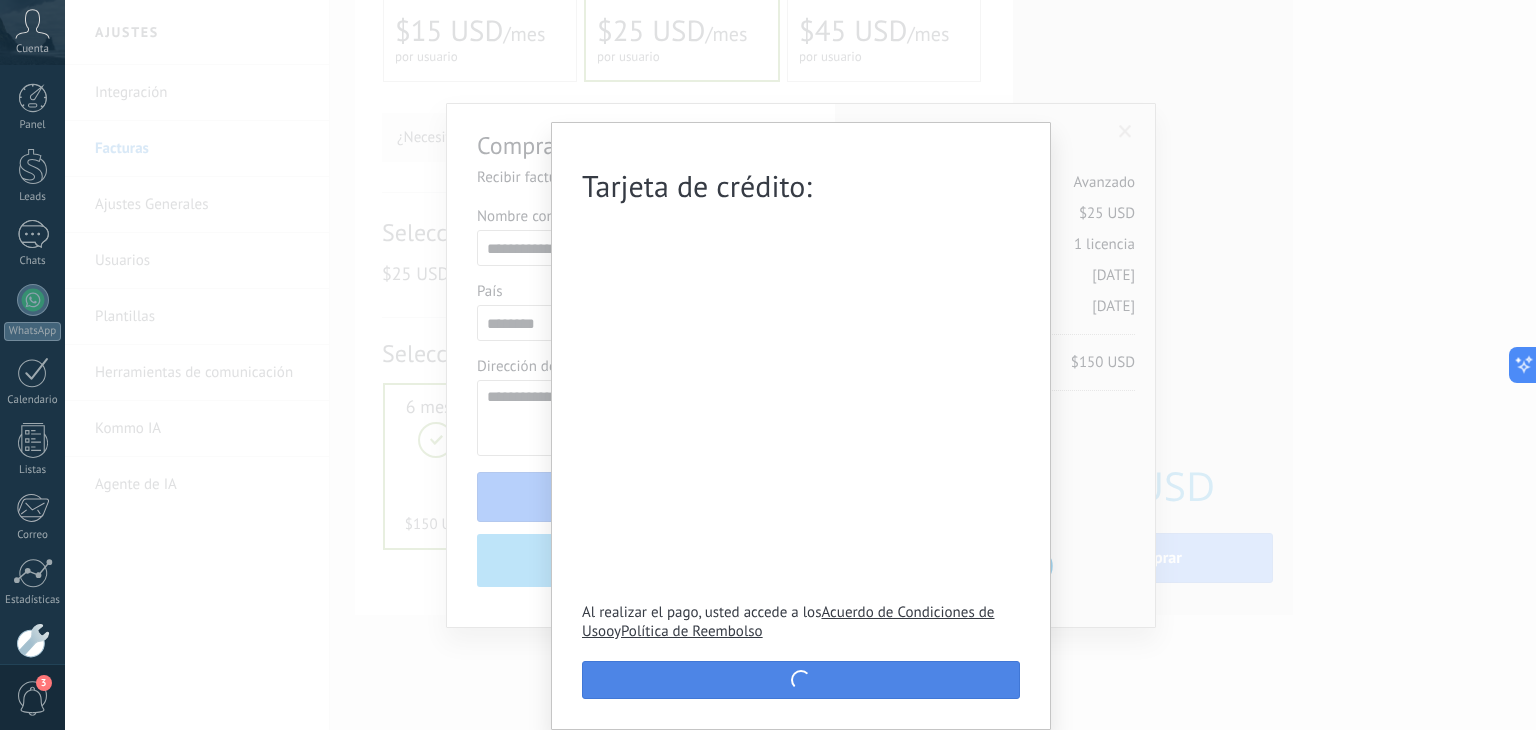 scroll, scrollTop: 0, scrollLeft: 0, axis: both 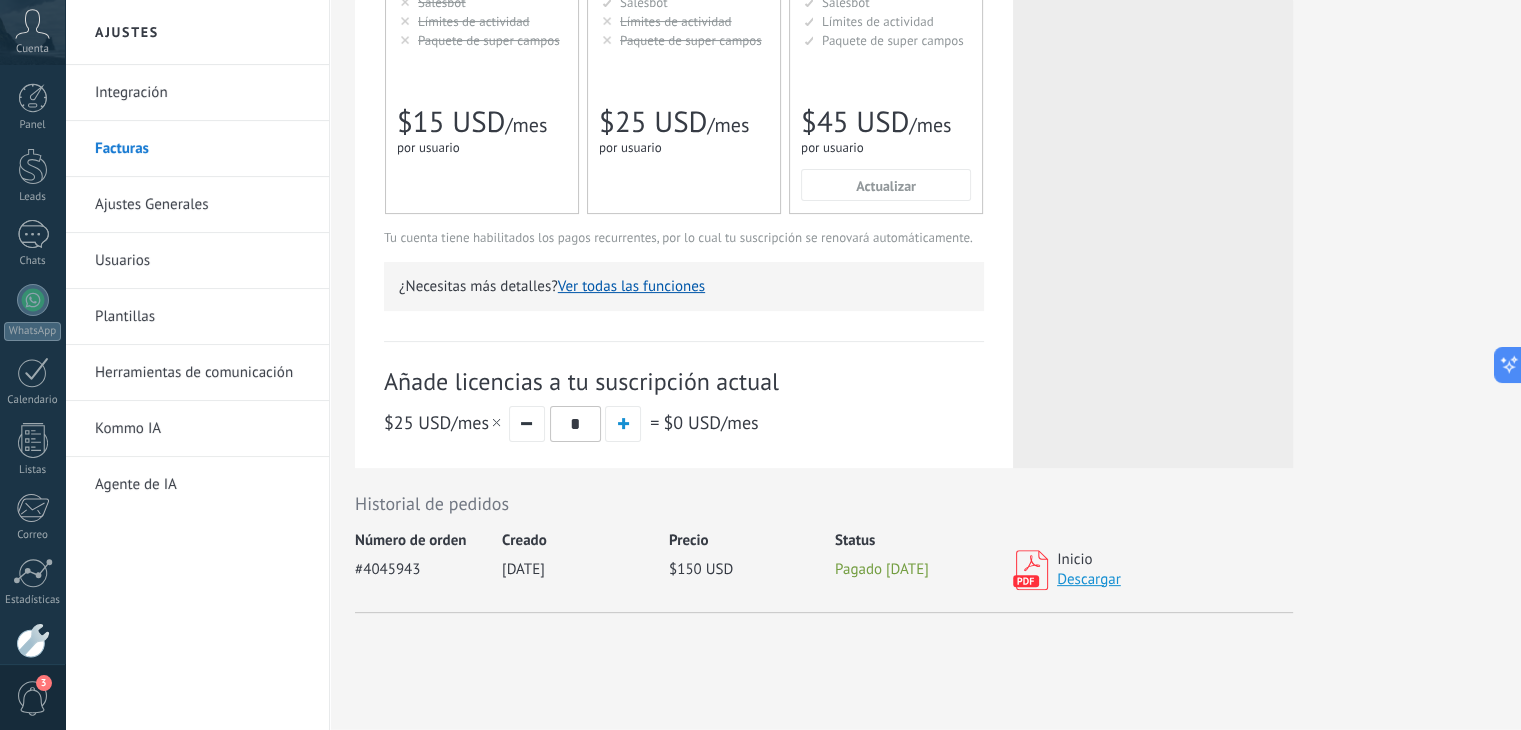 click on "Descargar" at bounding box center (1089, 579) 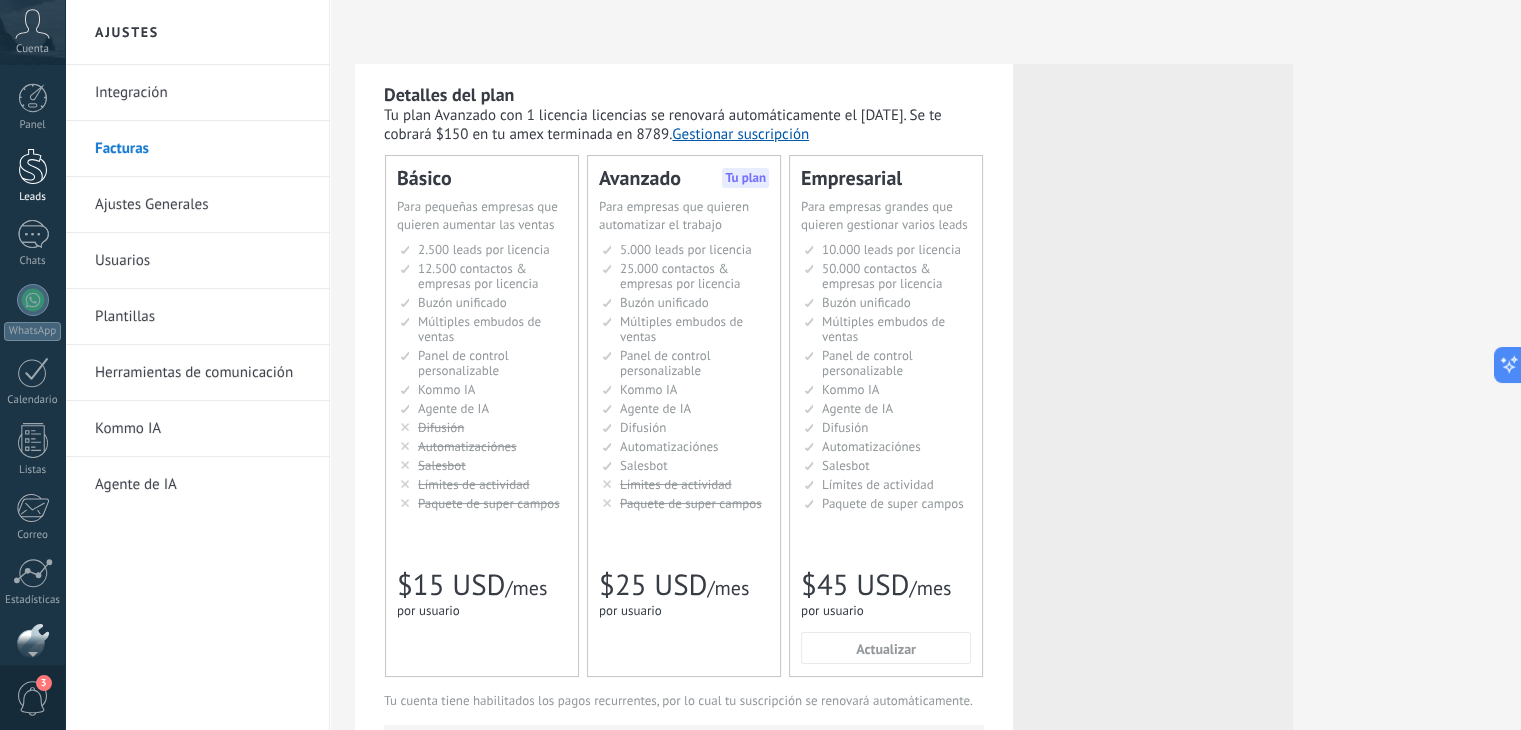 scroll, scrollTop: 101, scrollLeft: 0, axis: vertical 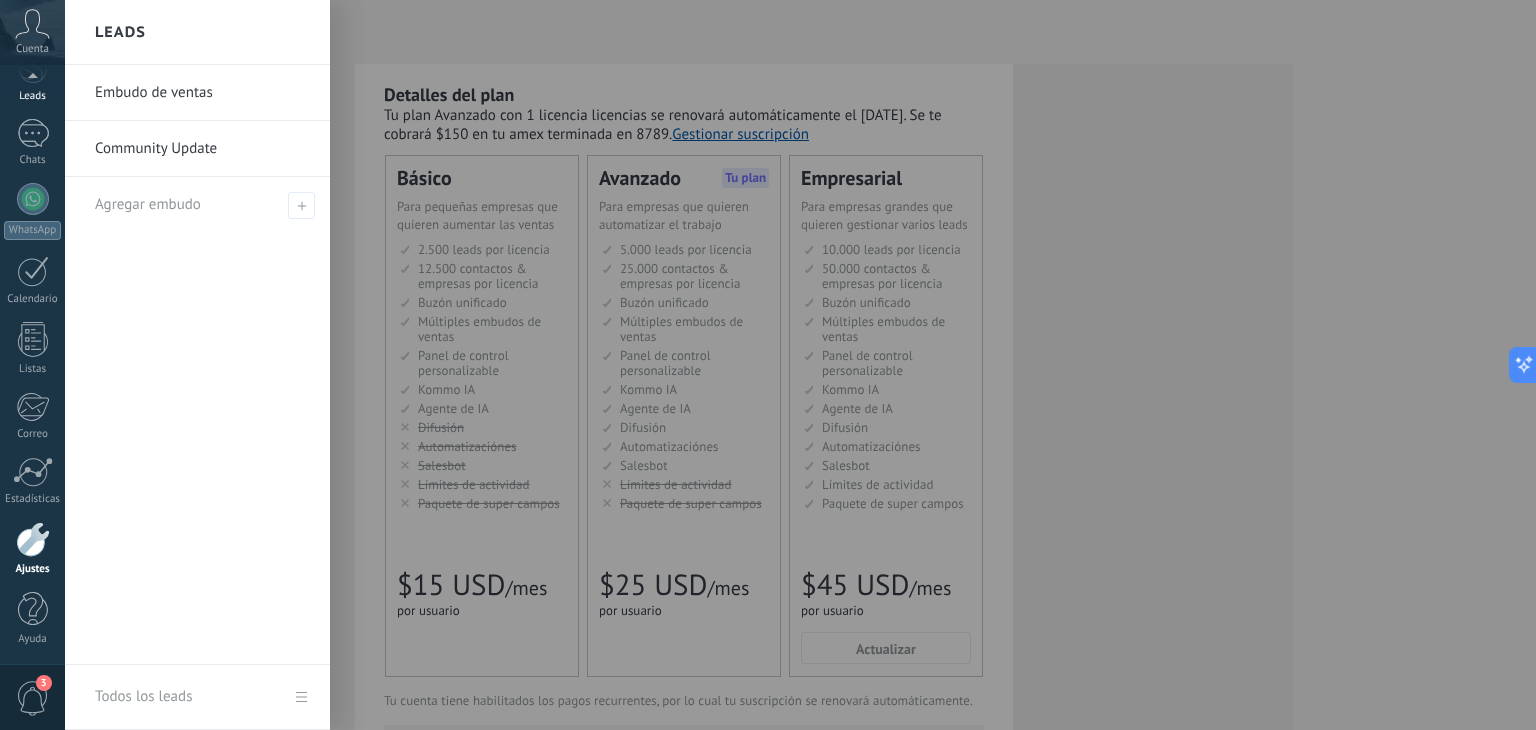 click at bounding box center [33, 199] 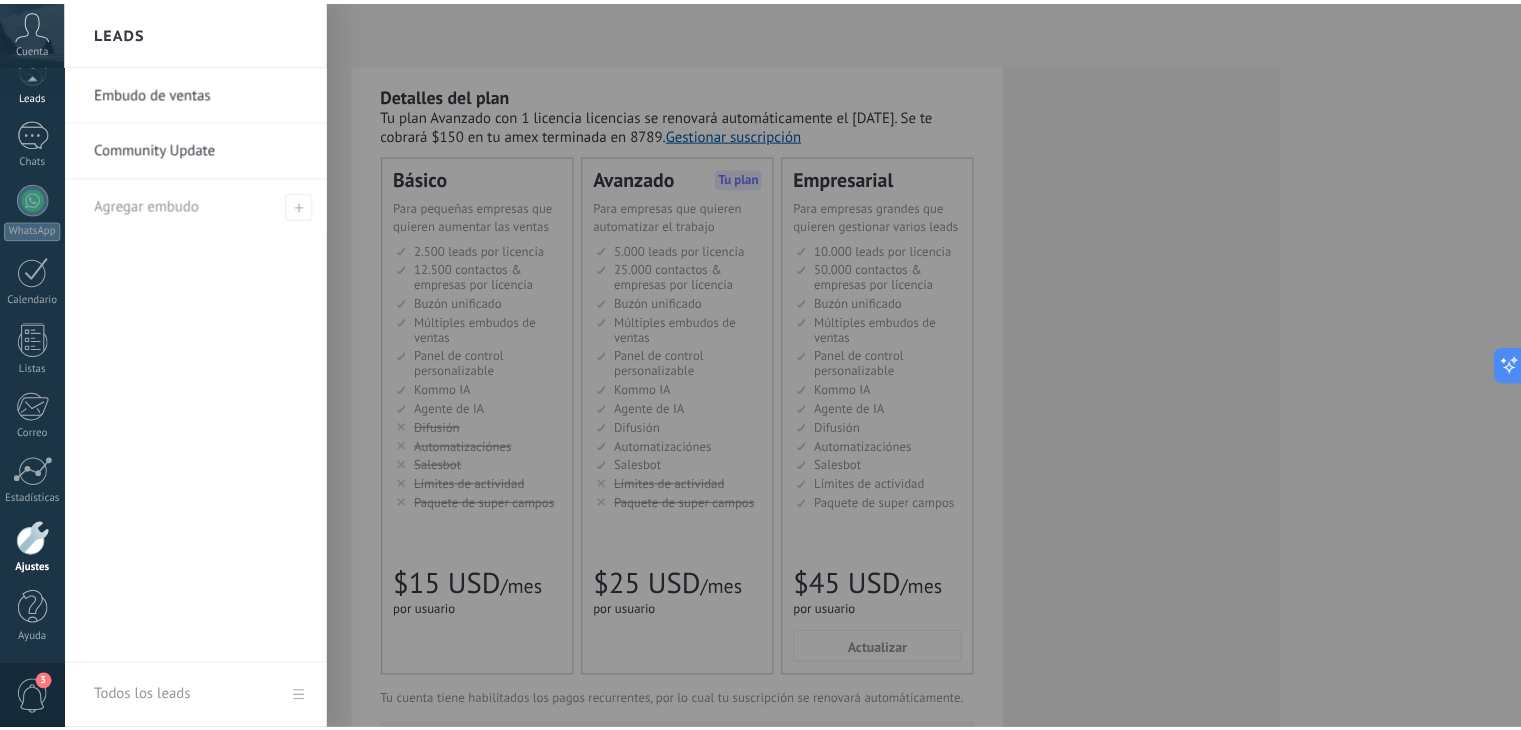 scroll, scrollTop: 68, scrollLeft: 0, axis: vertical 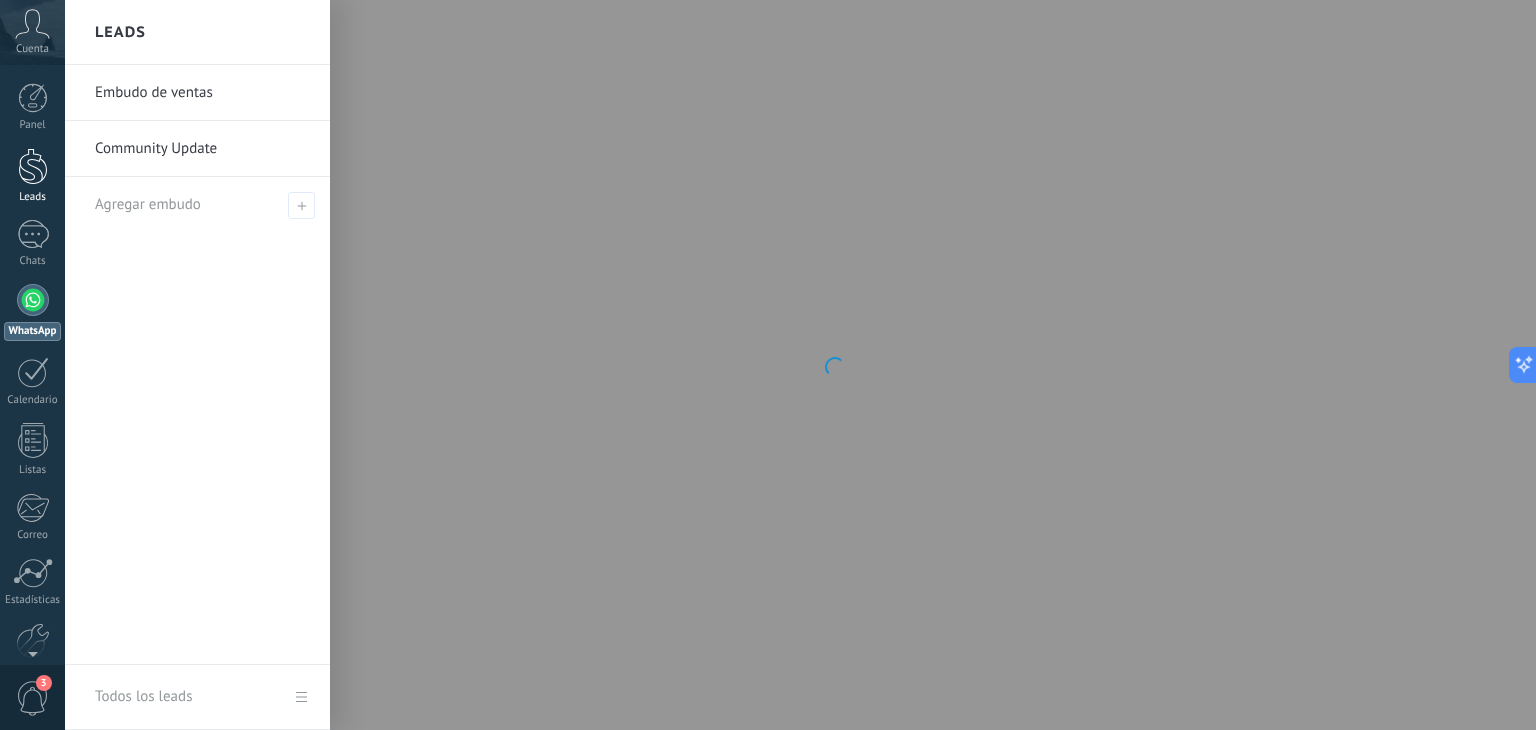 click at bounding box center [33, 166] 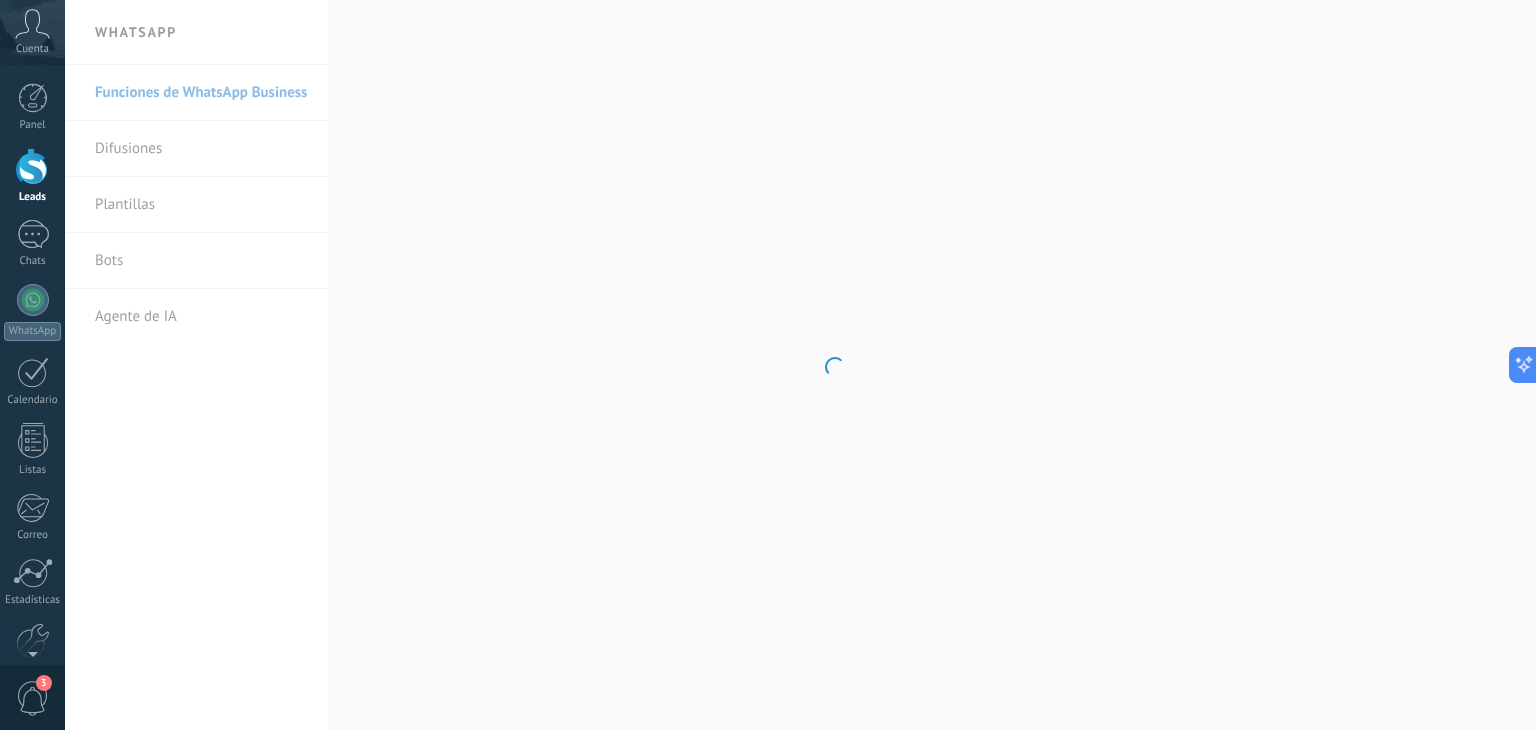 scroll, scrollTop: 114, scrollLeft: 0, axis: vertical 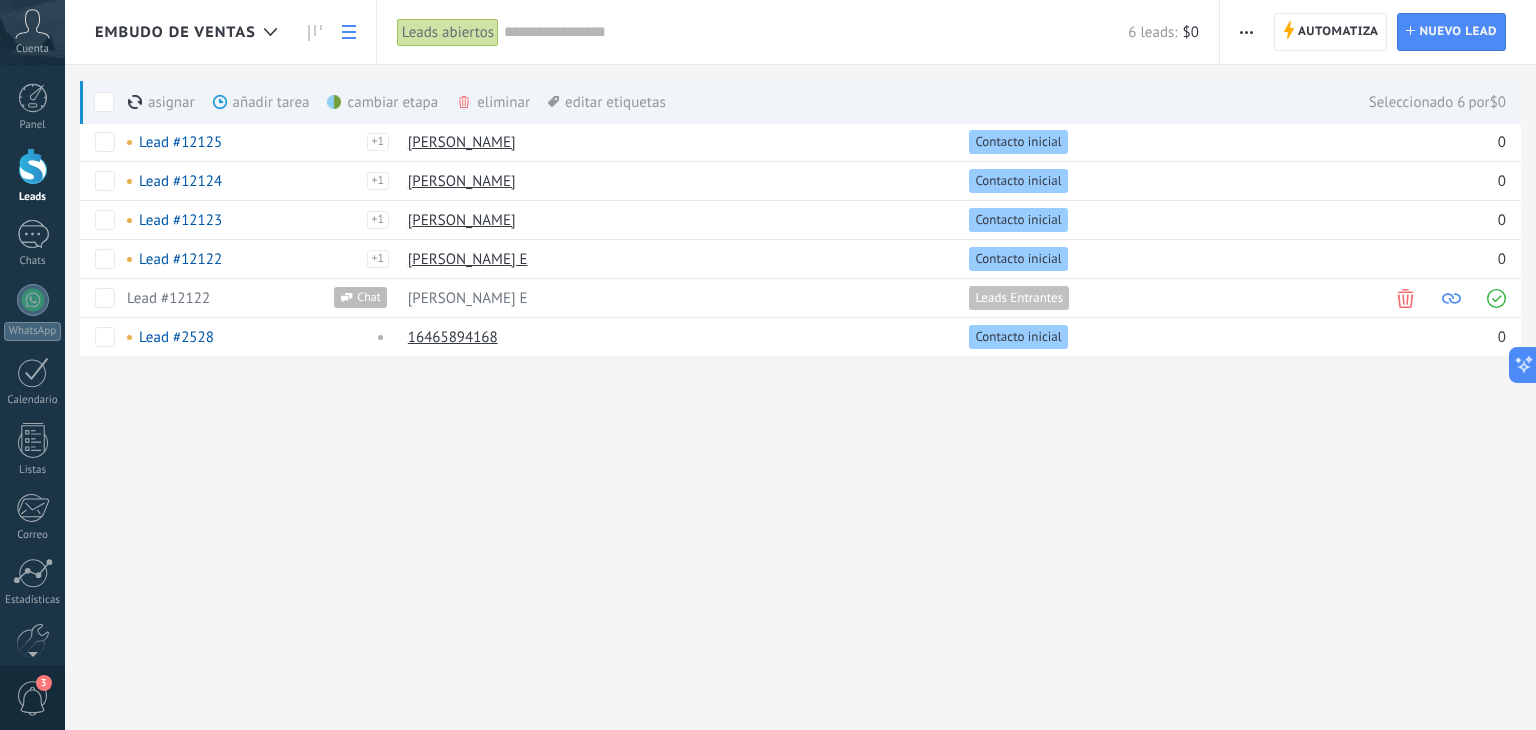 click on "$0" at bounding box center (1191, 32) 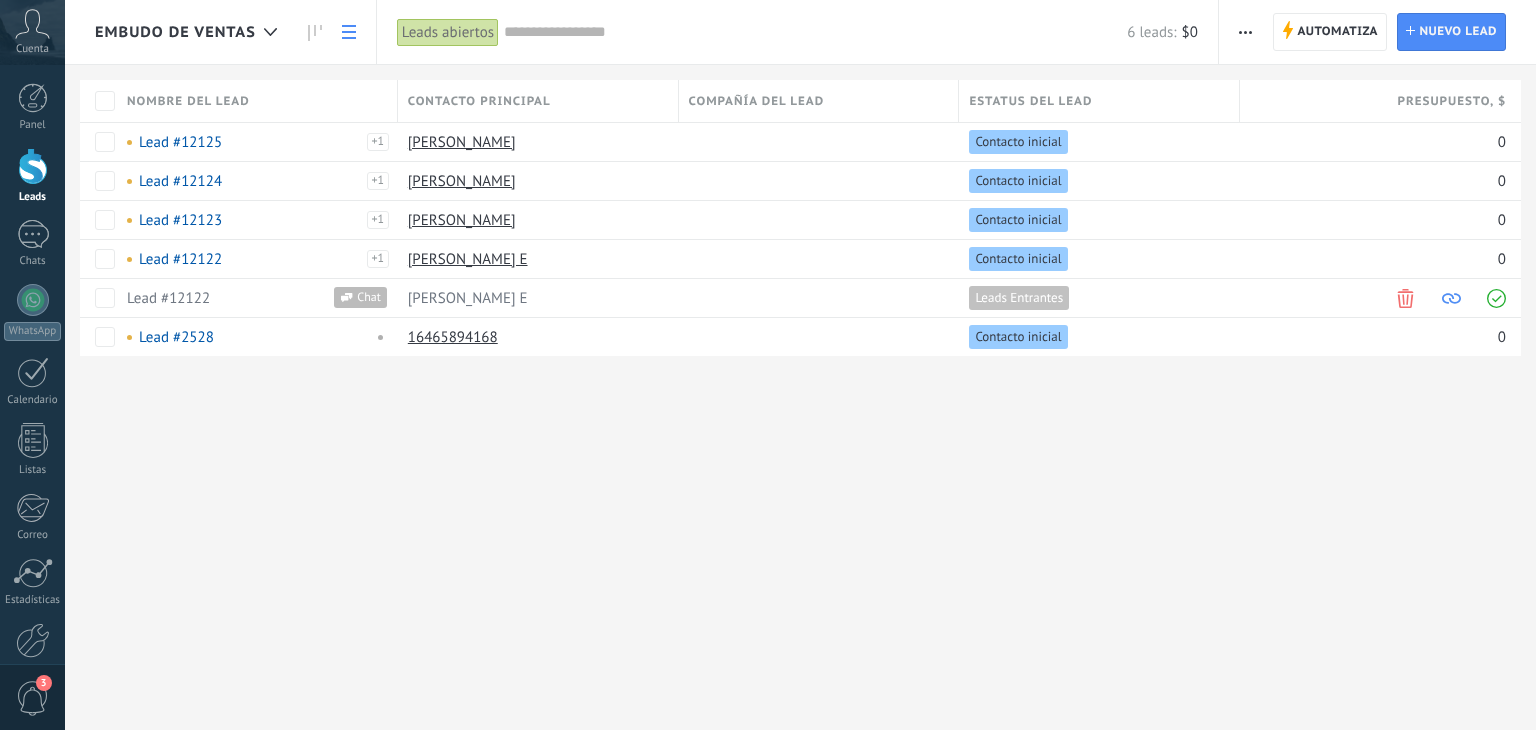 scroll, scrollTop: 0, scrollLeft: 0, axis: both 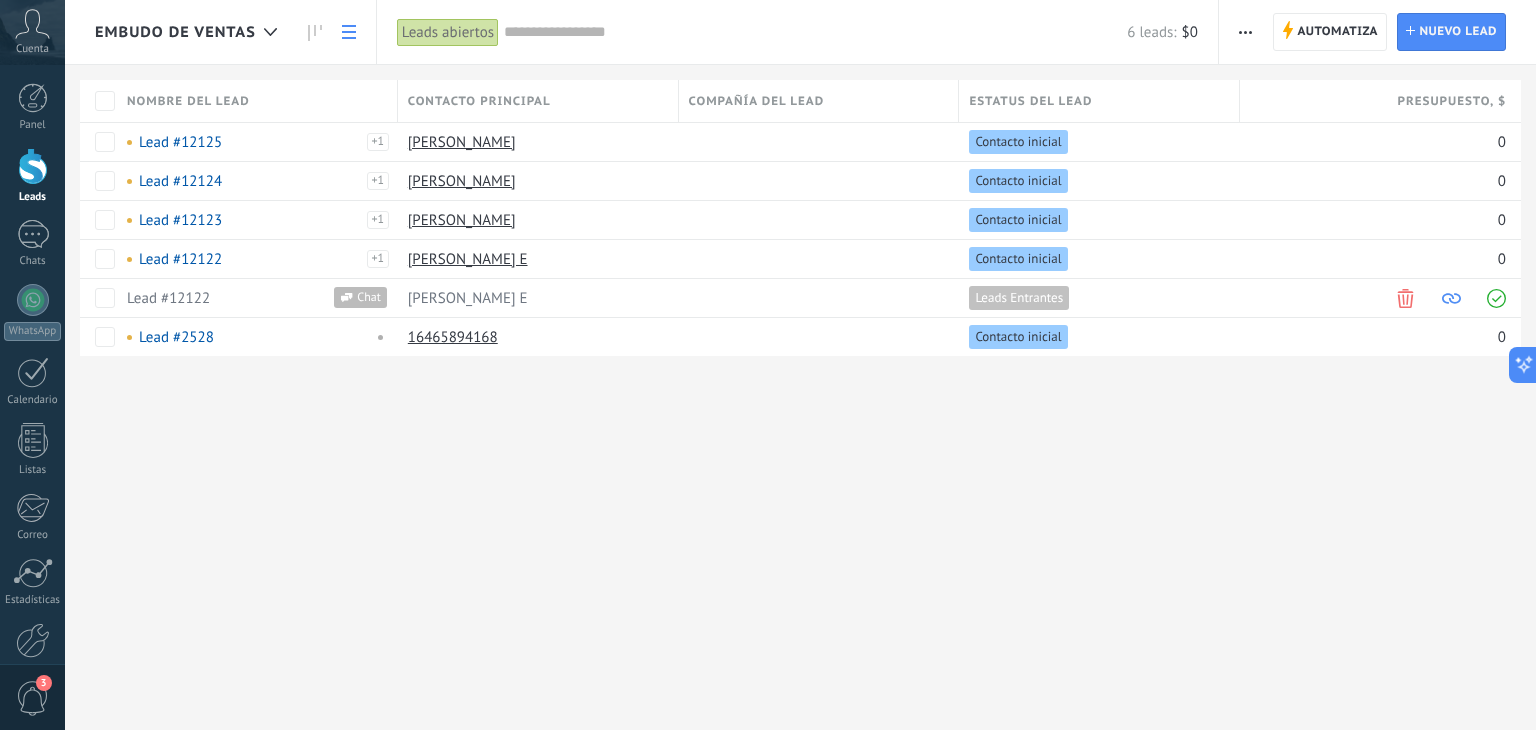 click at bounding box center (1245, 32) 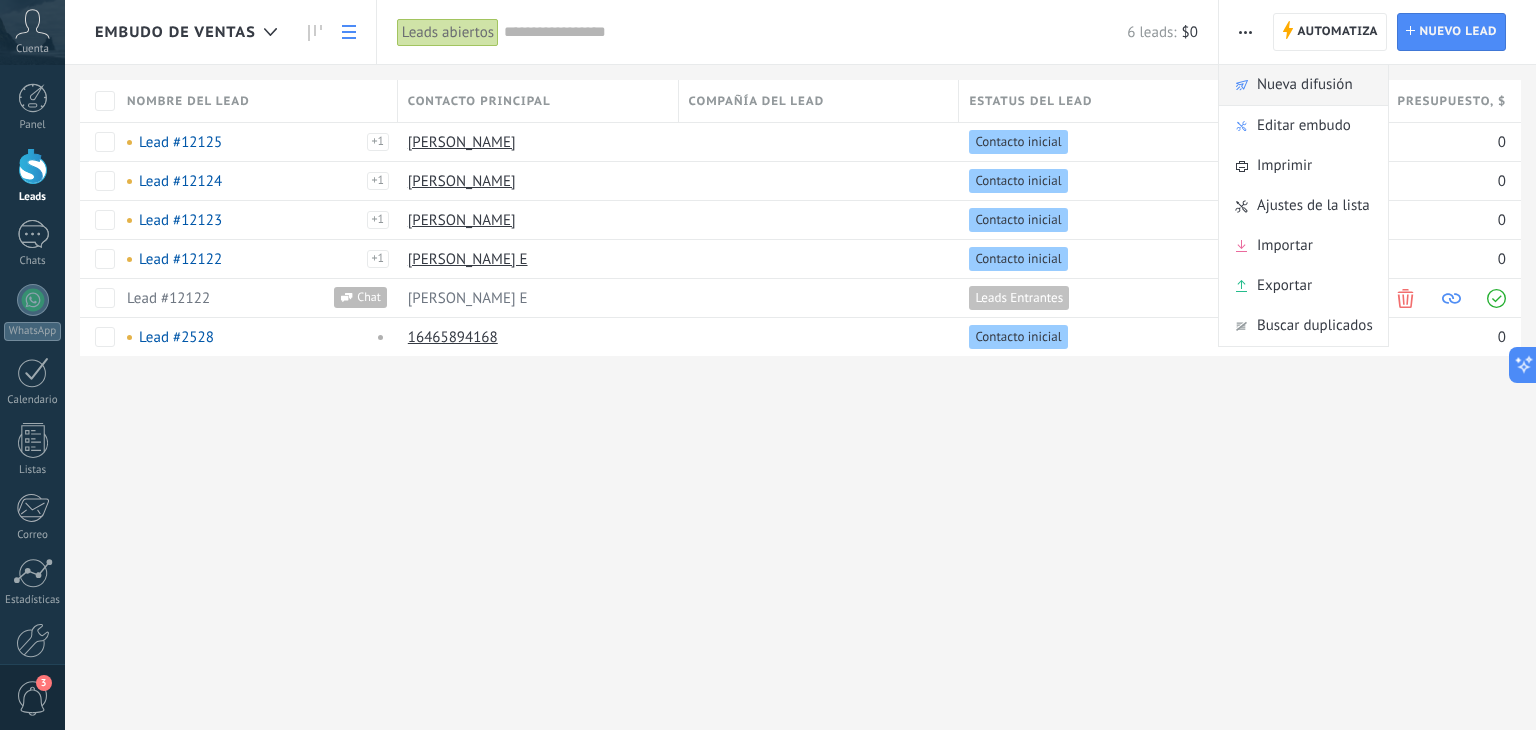click on "Nueva difusión" at bounding box center [1305, 85] 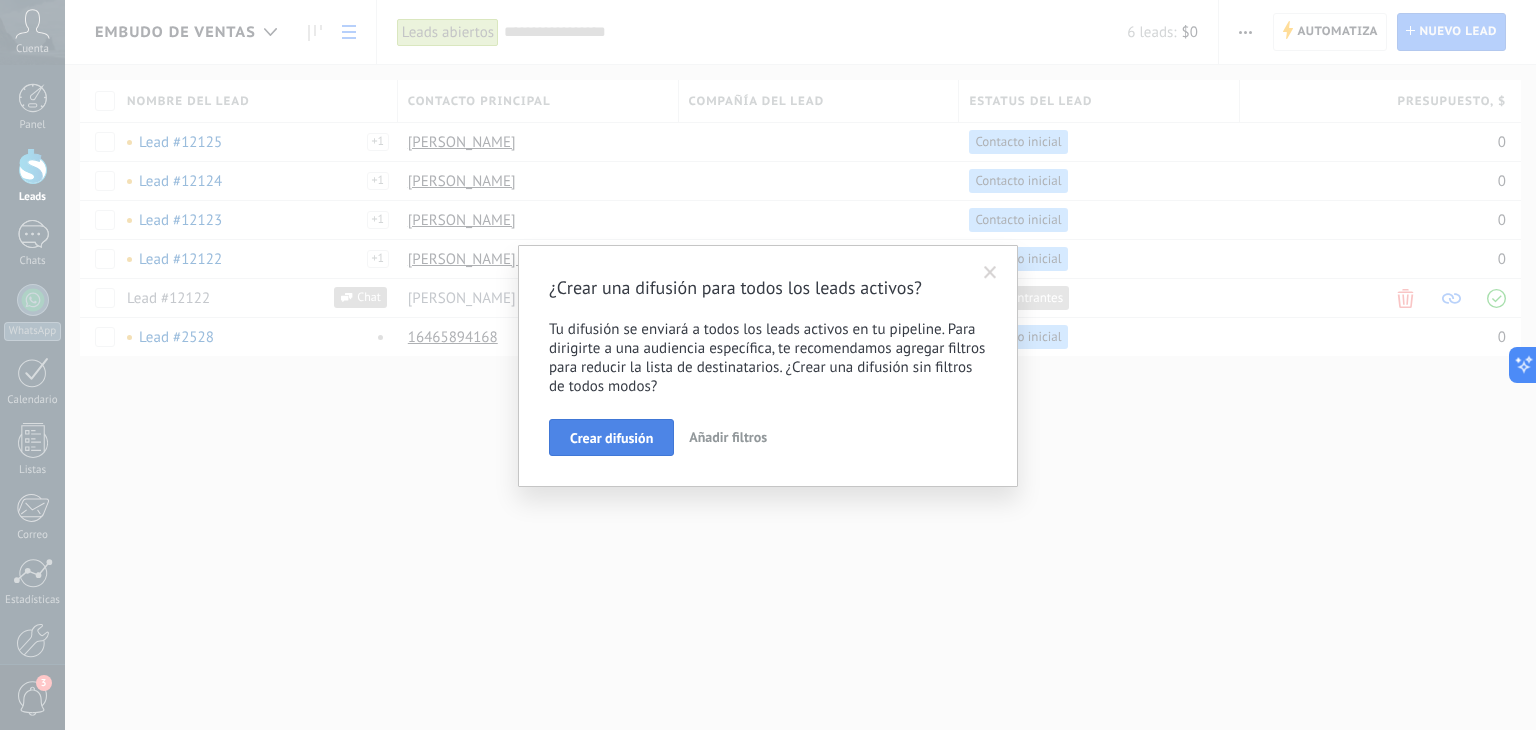 click on "Crear difusión" at bounding box center [611, 438] 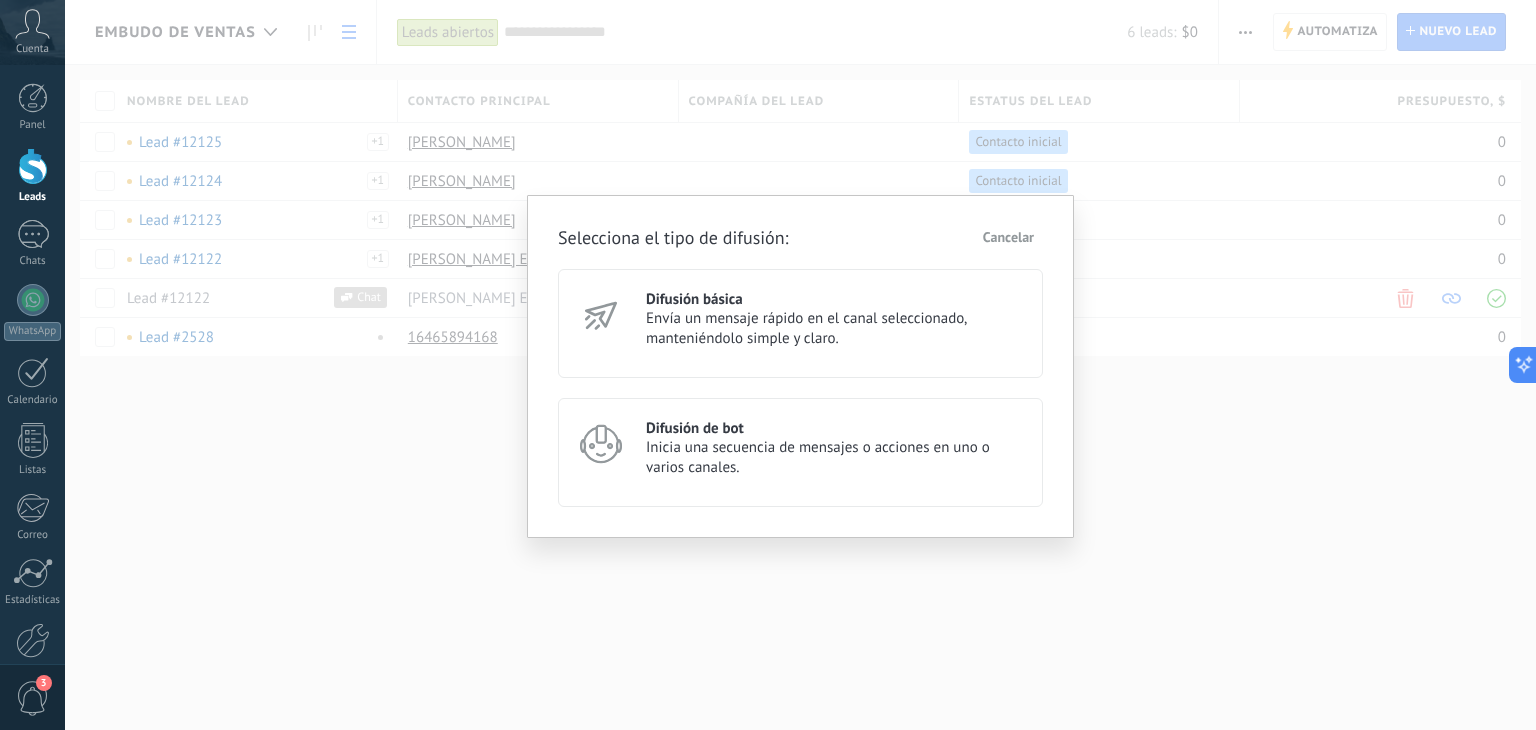 click on "Envía un mensaje rápido en el canal seleccionado, manteniéndolo simple y claro." at bounding box center (835, 329) 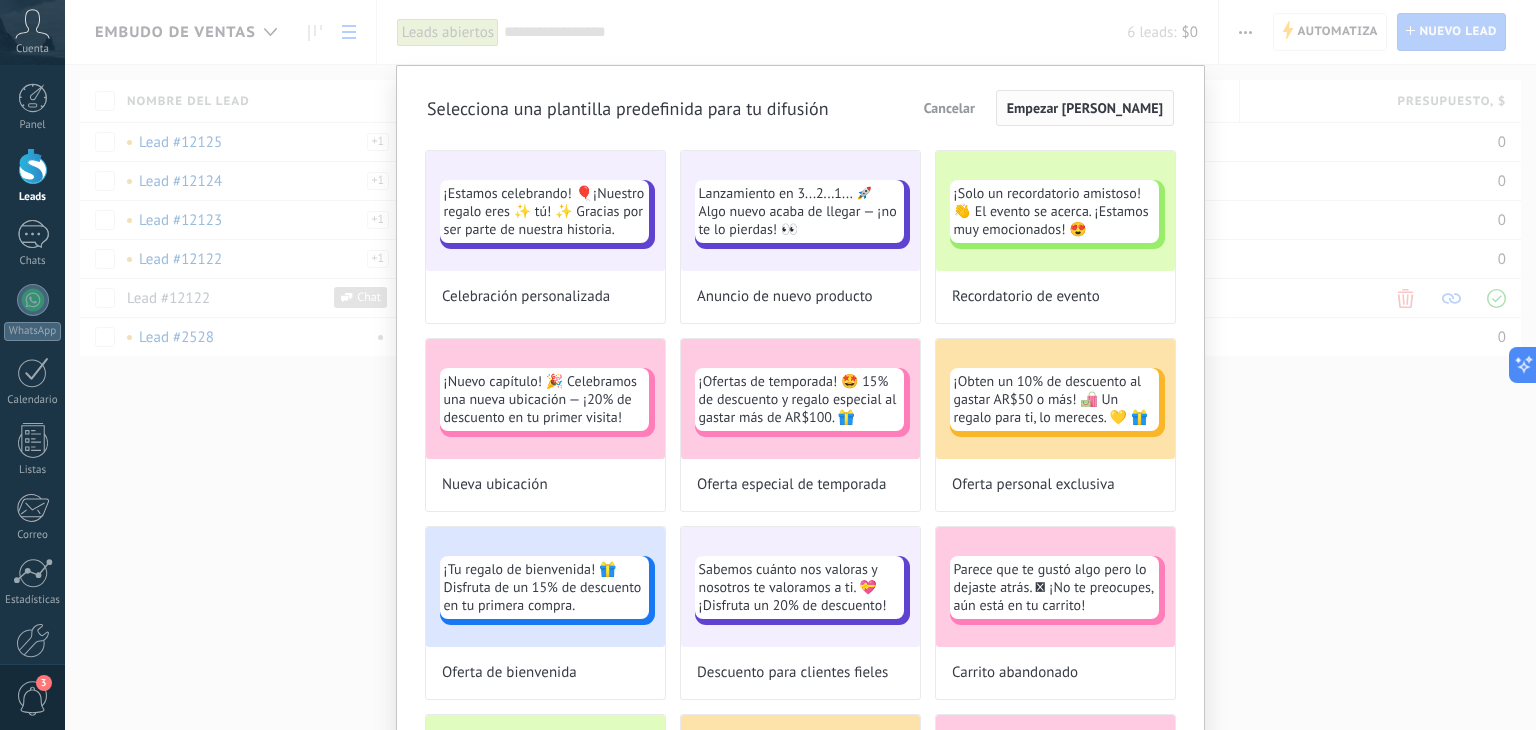 click on "Empezar de cero" at bounding box center (1085, 108) 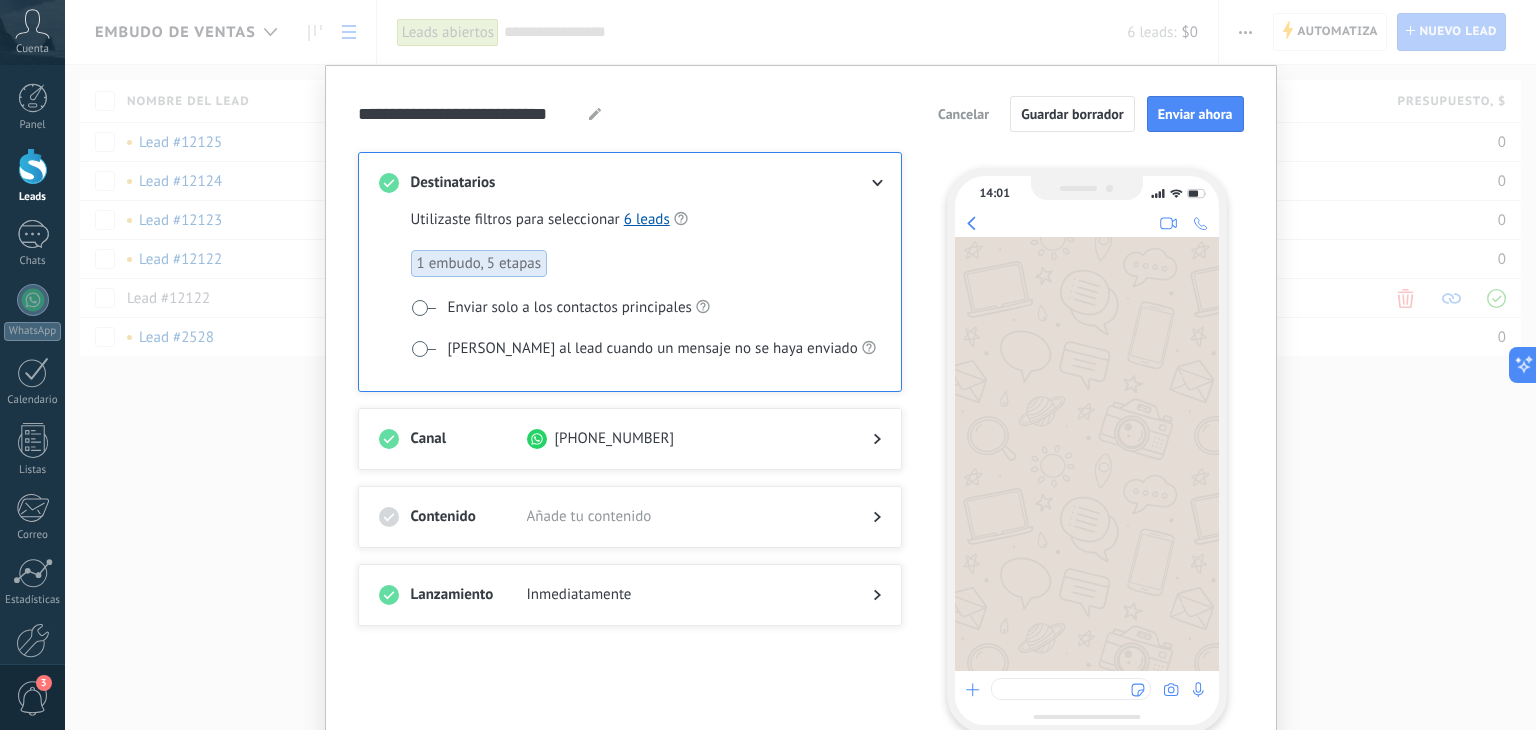 scroll, scrollTop: 0, scrollLeft: 0, axis: both 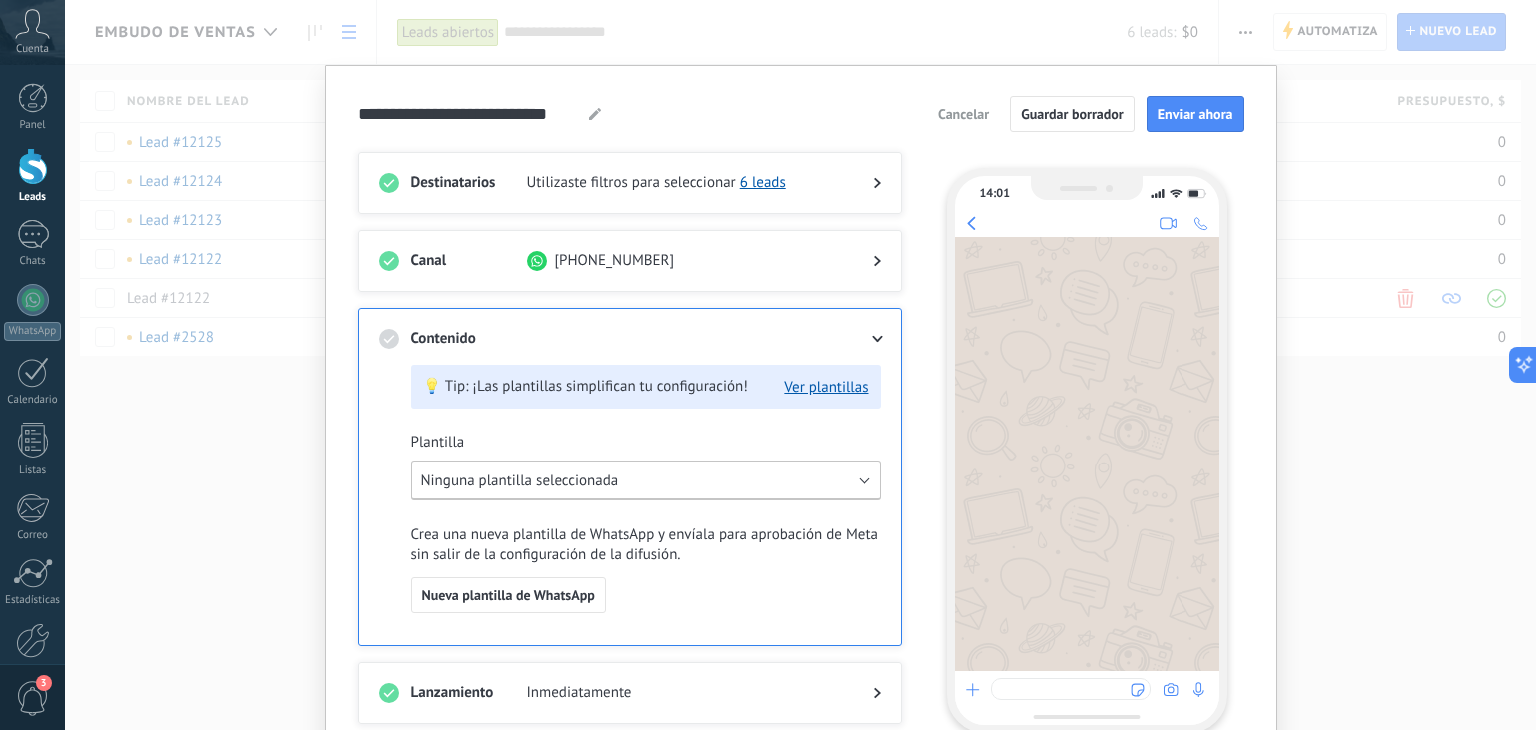 click on "Ninguna plantilla seleccionada" at bounding box center (520, 480) 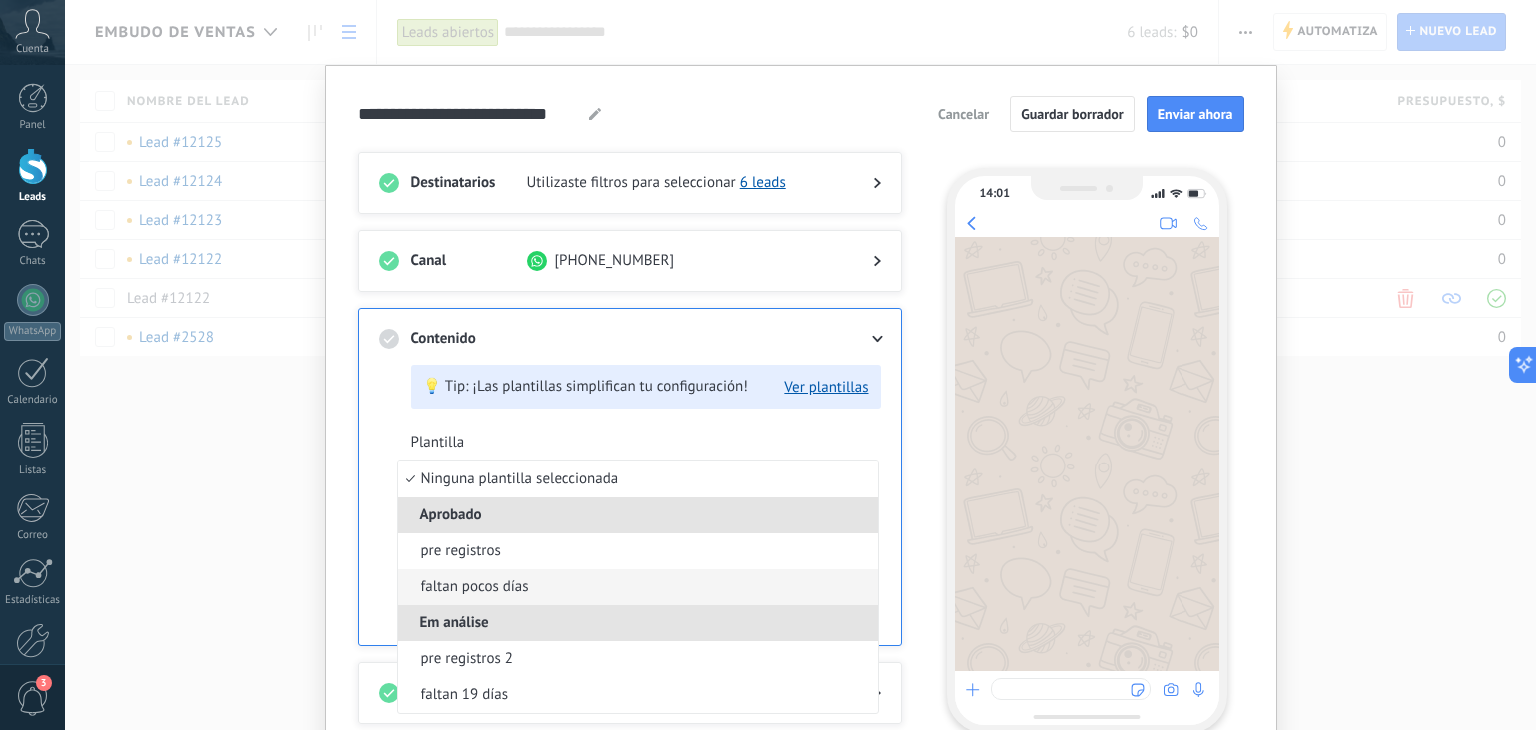 click on "faltan pocos días" at bounding box center (638, 587) 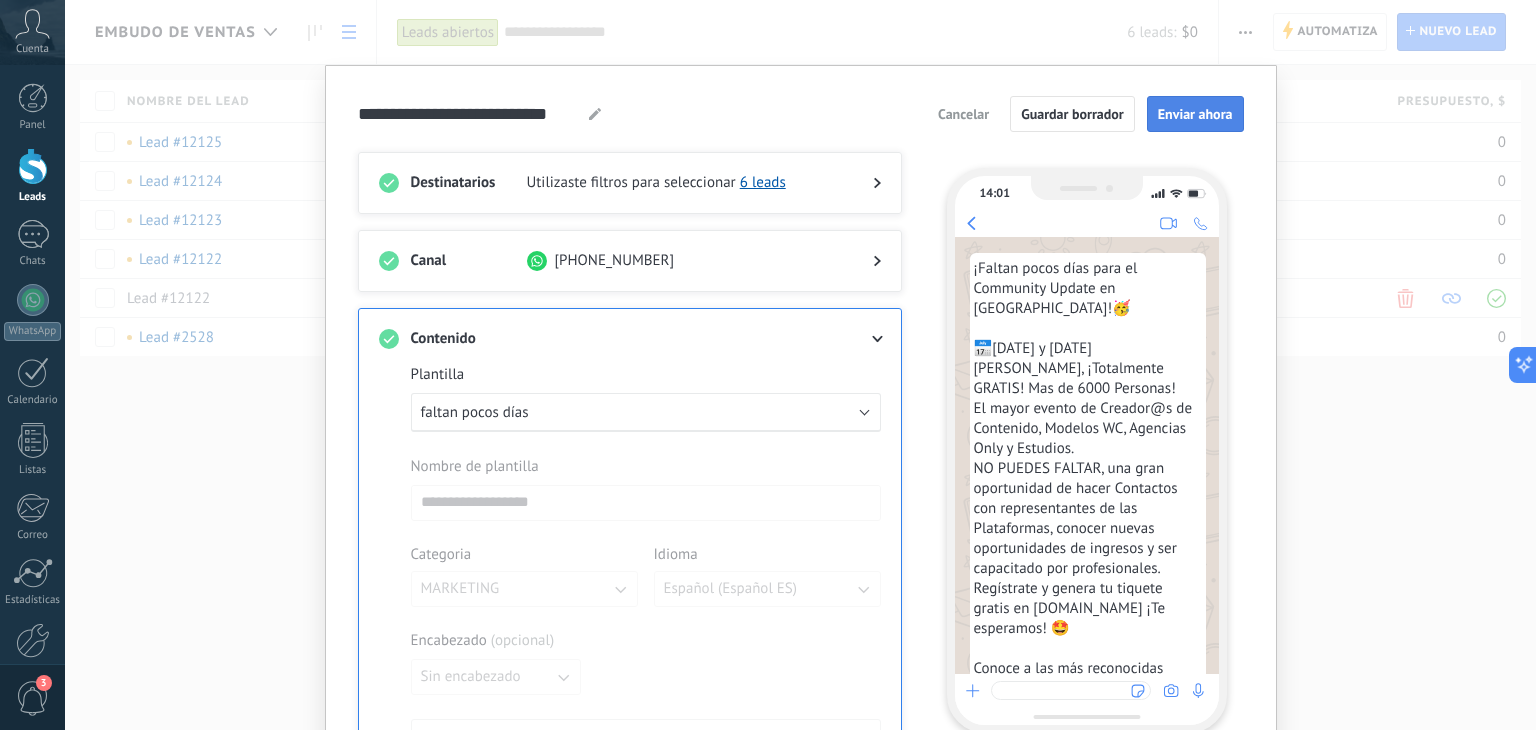 click on "Enviar ahora" at bounding box center (1195, 114) 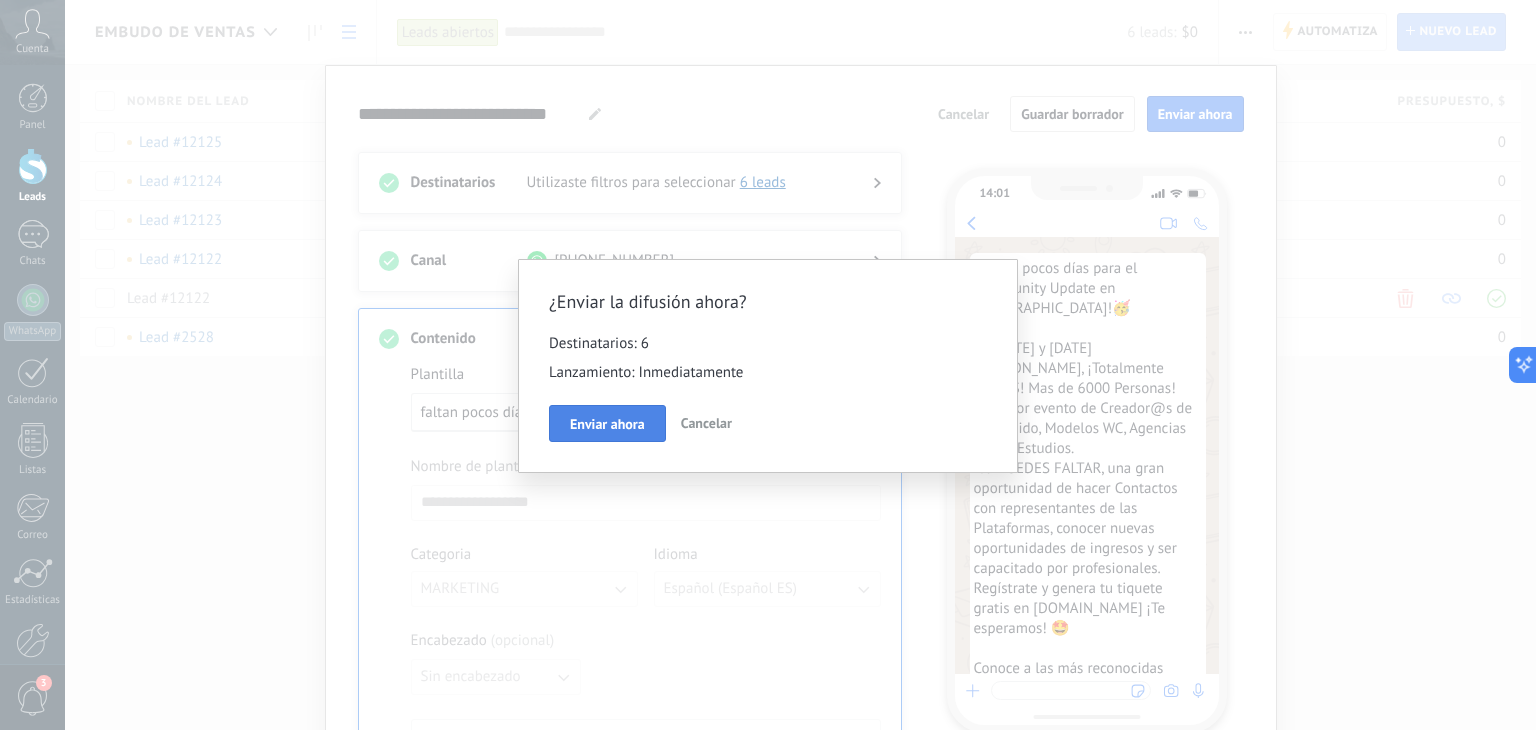 click on "Enviar ahora" at bounding box center [607, 424] 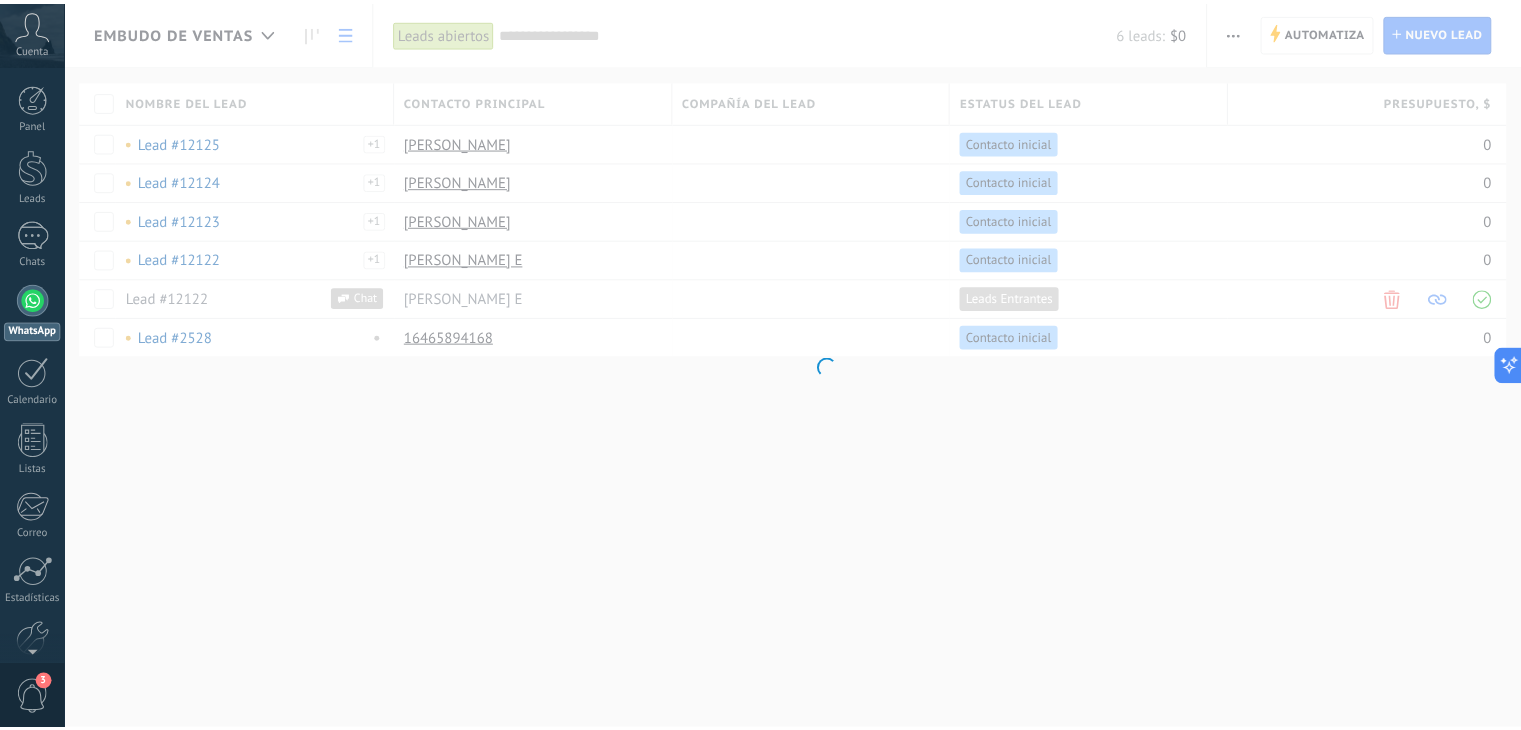 scroll, scrollTop: 68, scrollLeft: 0, axis: vertical 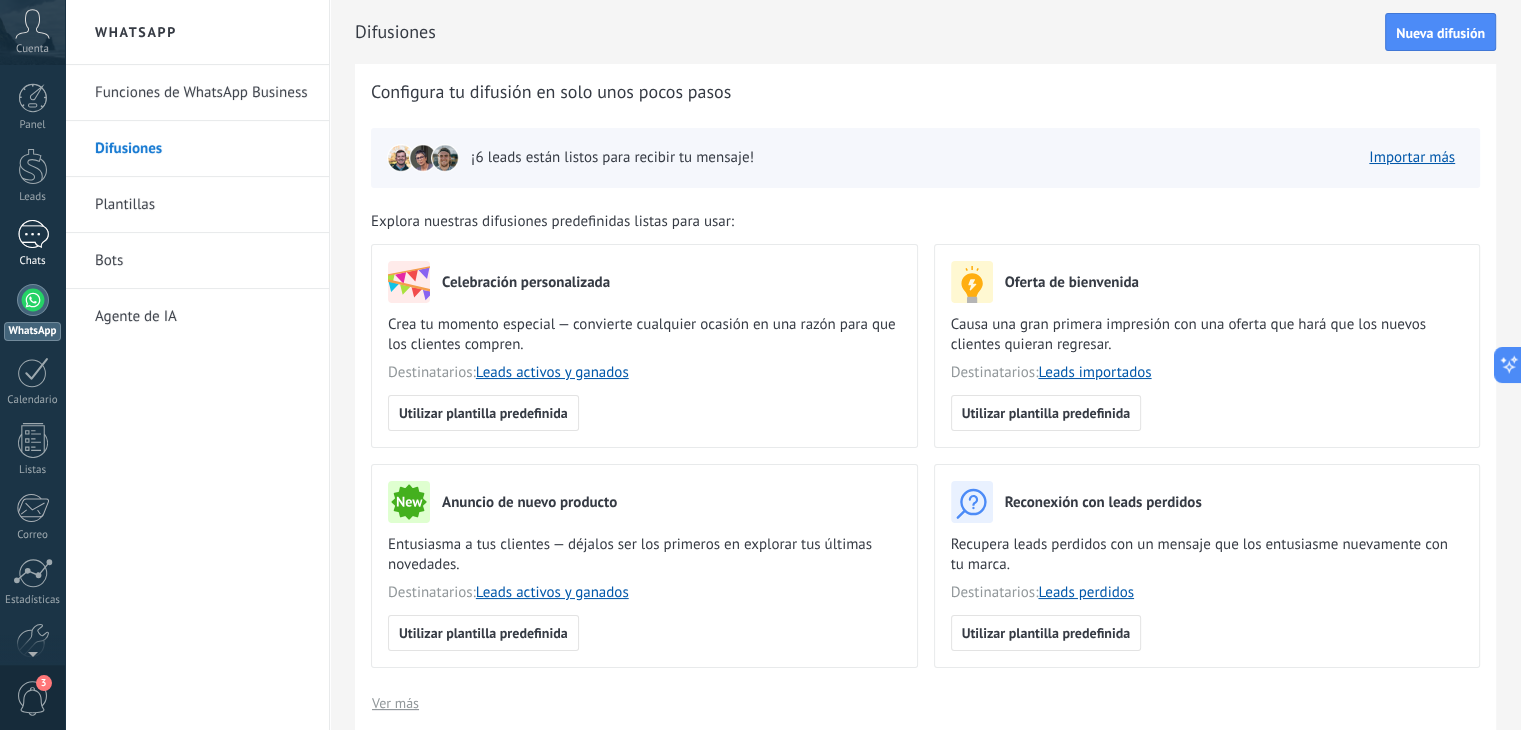 click at bounding box center [33, 234] 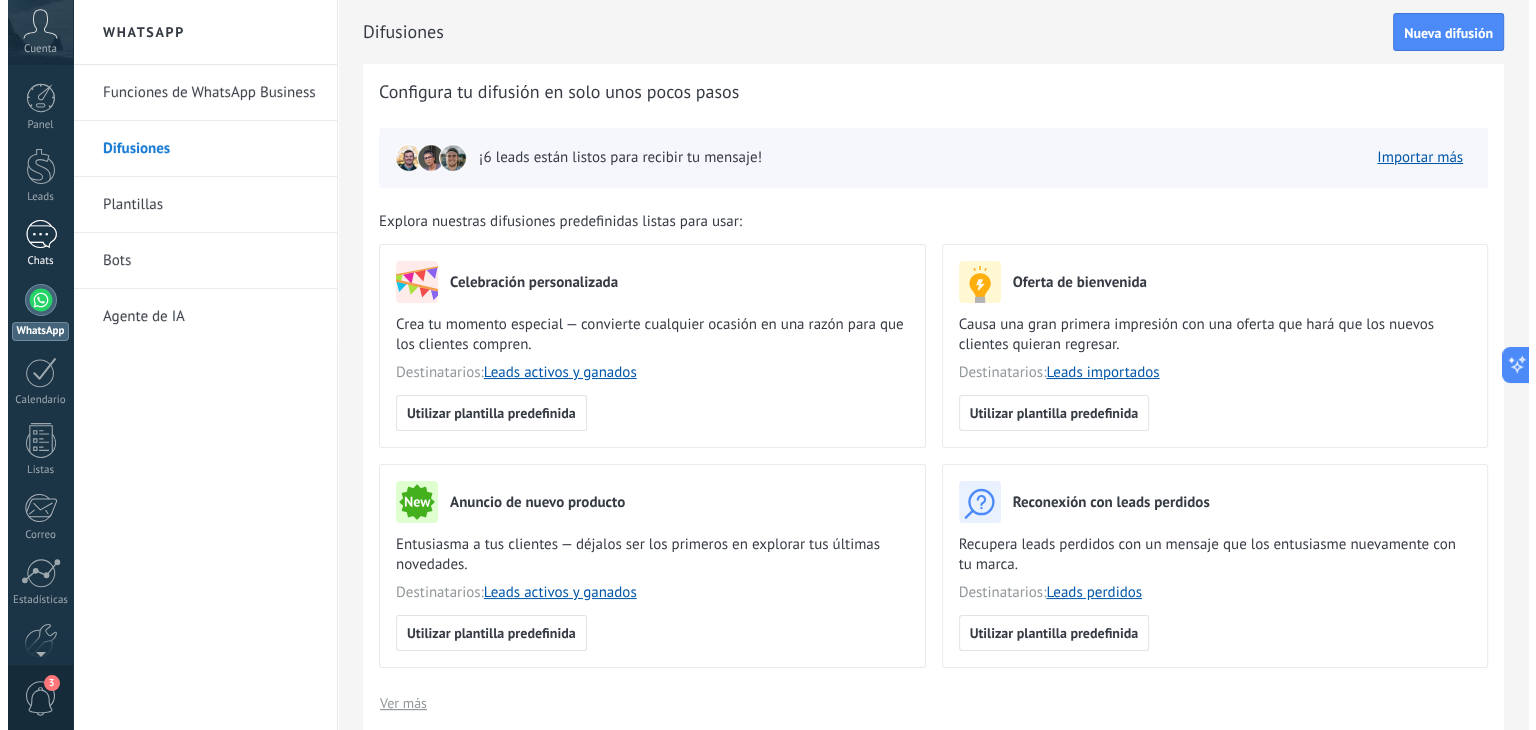 scroll, scrollTop: 114, scrollLeft: 0, axis: vertical 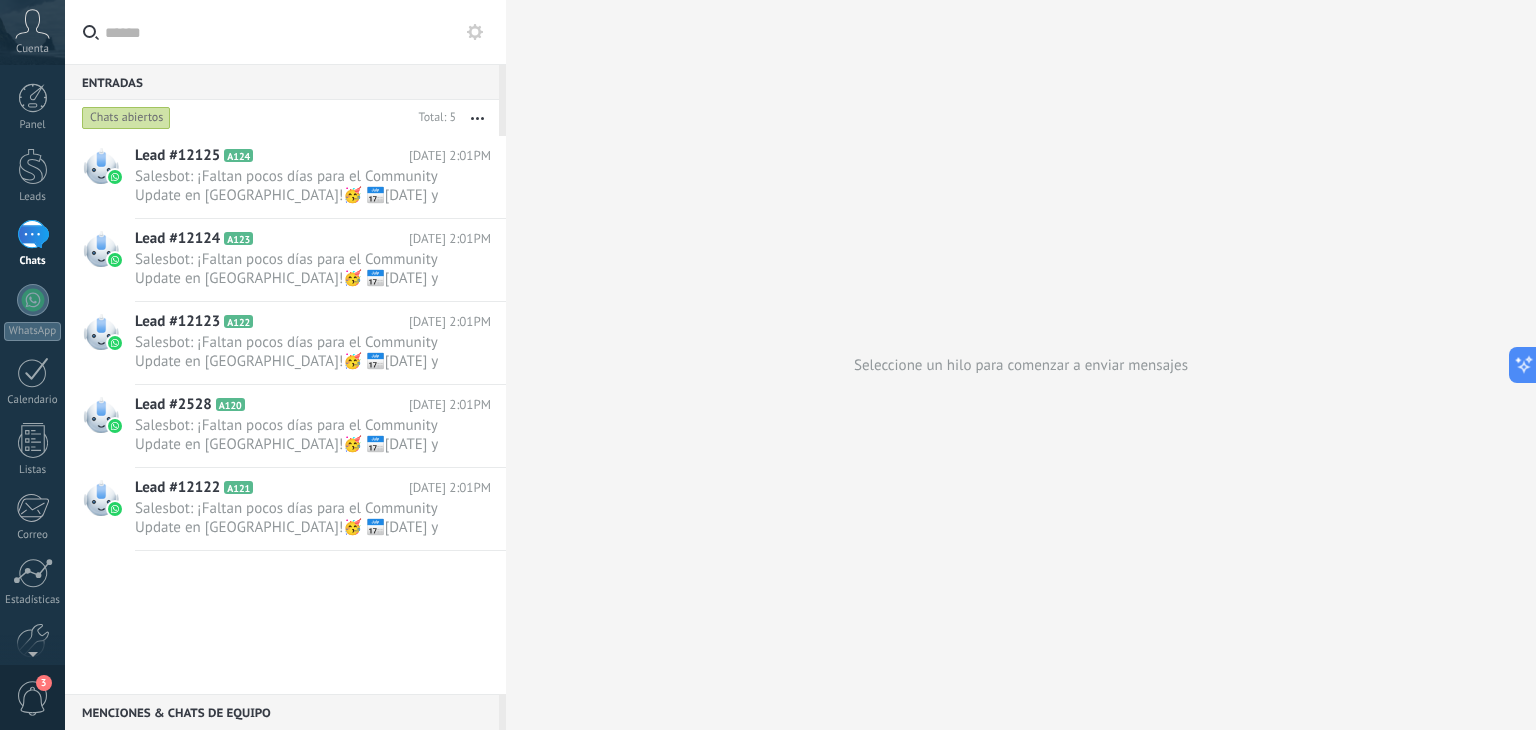 click on "Salesbot: ¡Faltan pocos días para el Community Update en [GEOGRAPHIC_DATA]!🥳
📅[DATE] y [DATE][PERSON_NAME], ¡Totalmente GRATIS! Mas de 6000 P..." at bounding box center [294, 186] 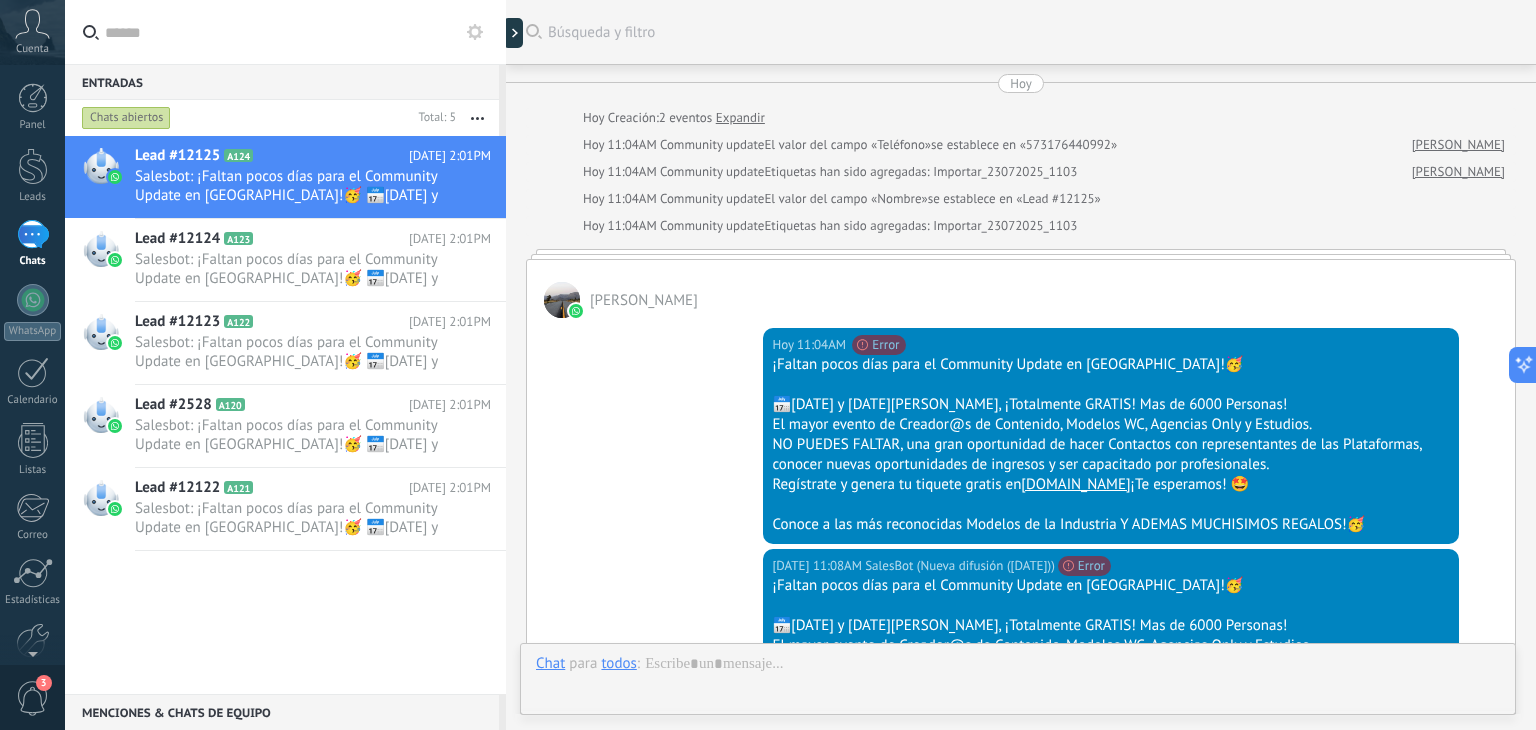scroll, scrollTop: 839, scrollLeft: 0, axis: vertical 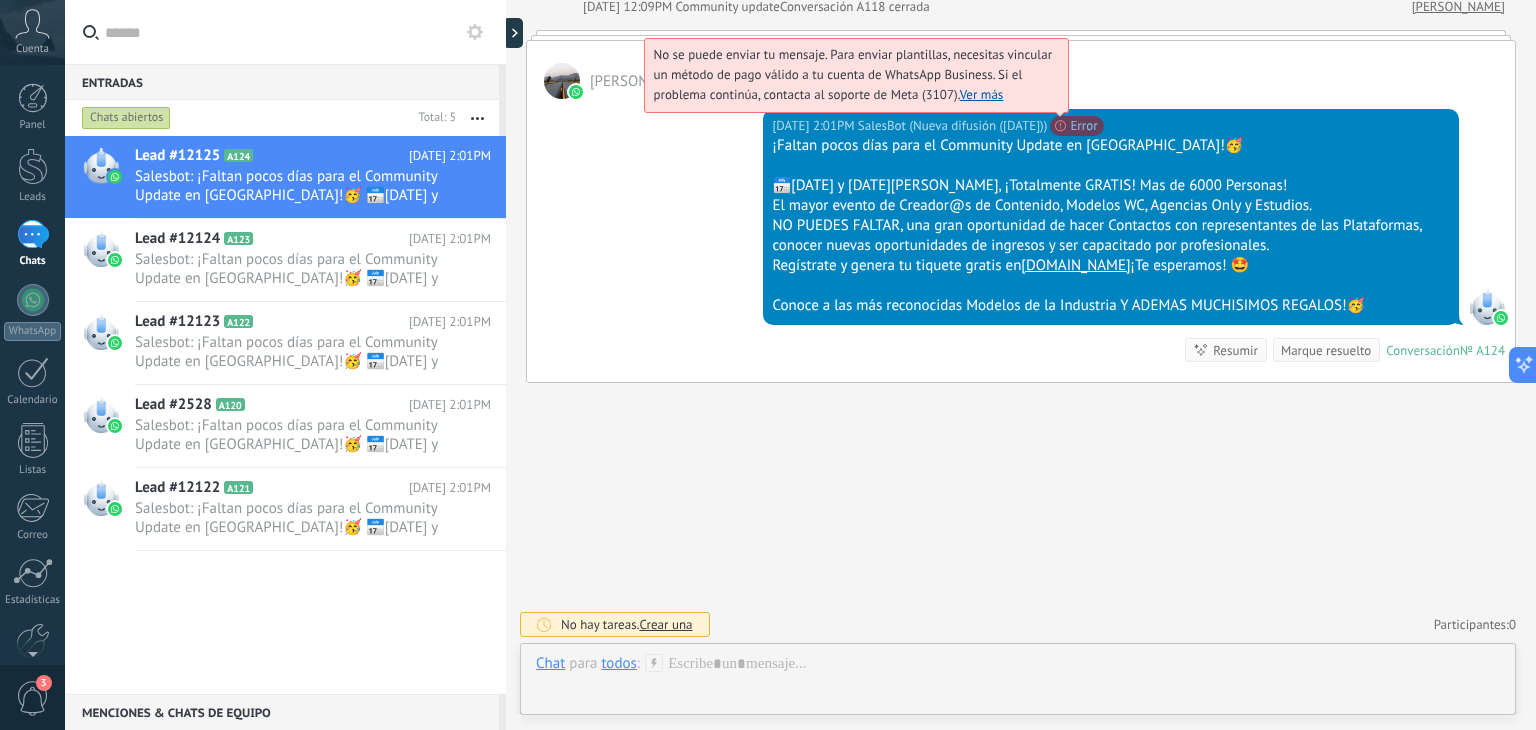 click on "No se puede enviar tu mensaje. Para enviar plantillas, necesitas vincular un método de pago válido a tu cuenta de WhatsApp Business. Si el problema continúa, contacta al soporte de Meta (3107).  Ver más" at bounding box center [852, 74] 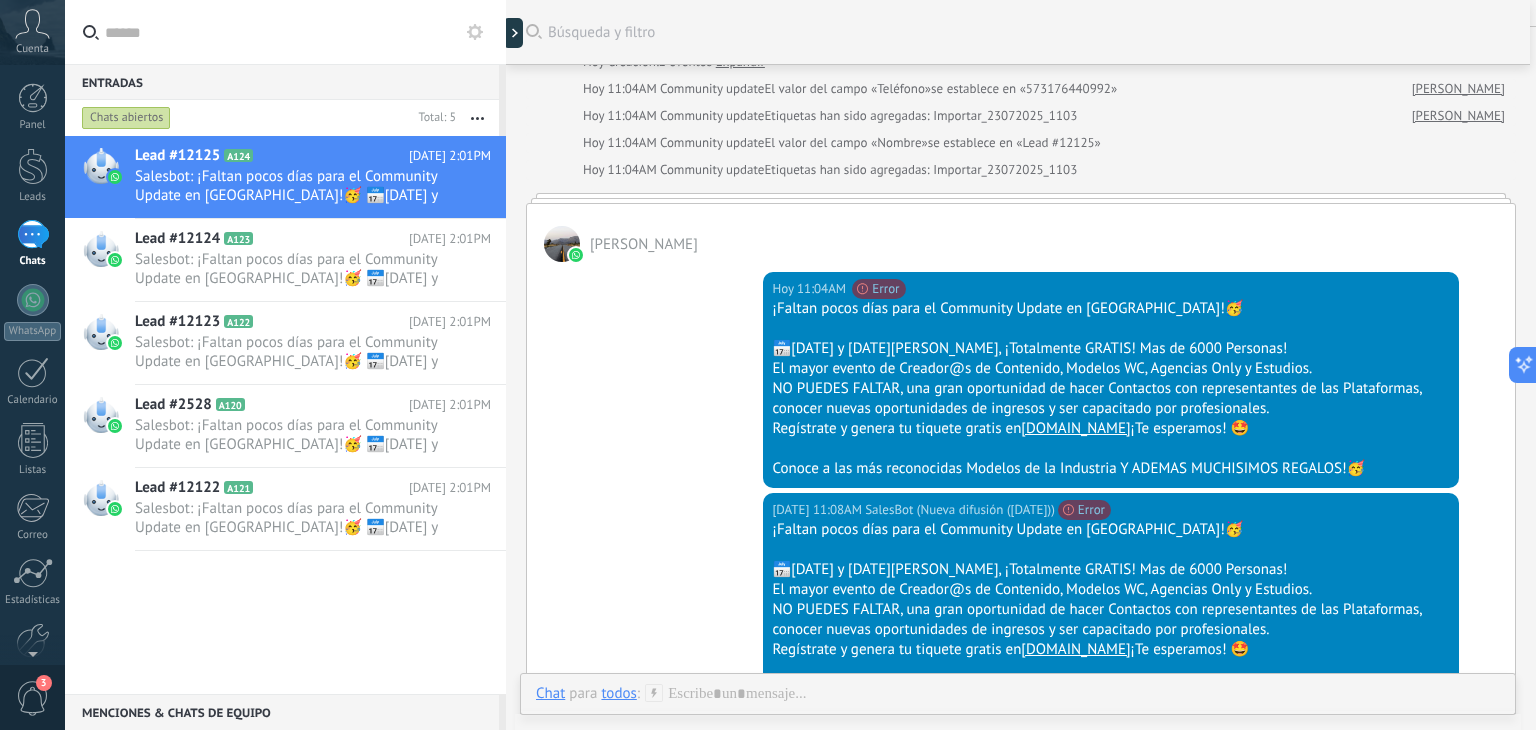 scroll, scrollTop: 0, scrollLeft: 0, axis: both 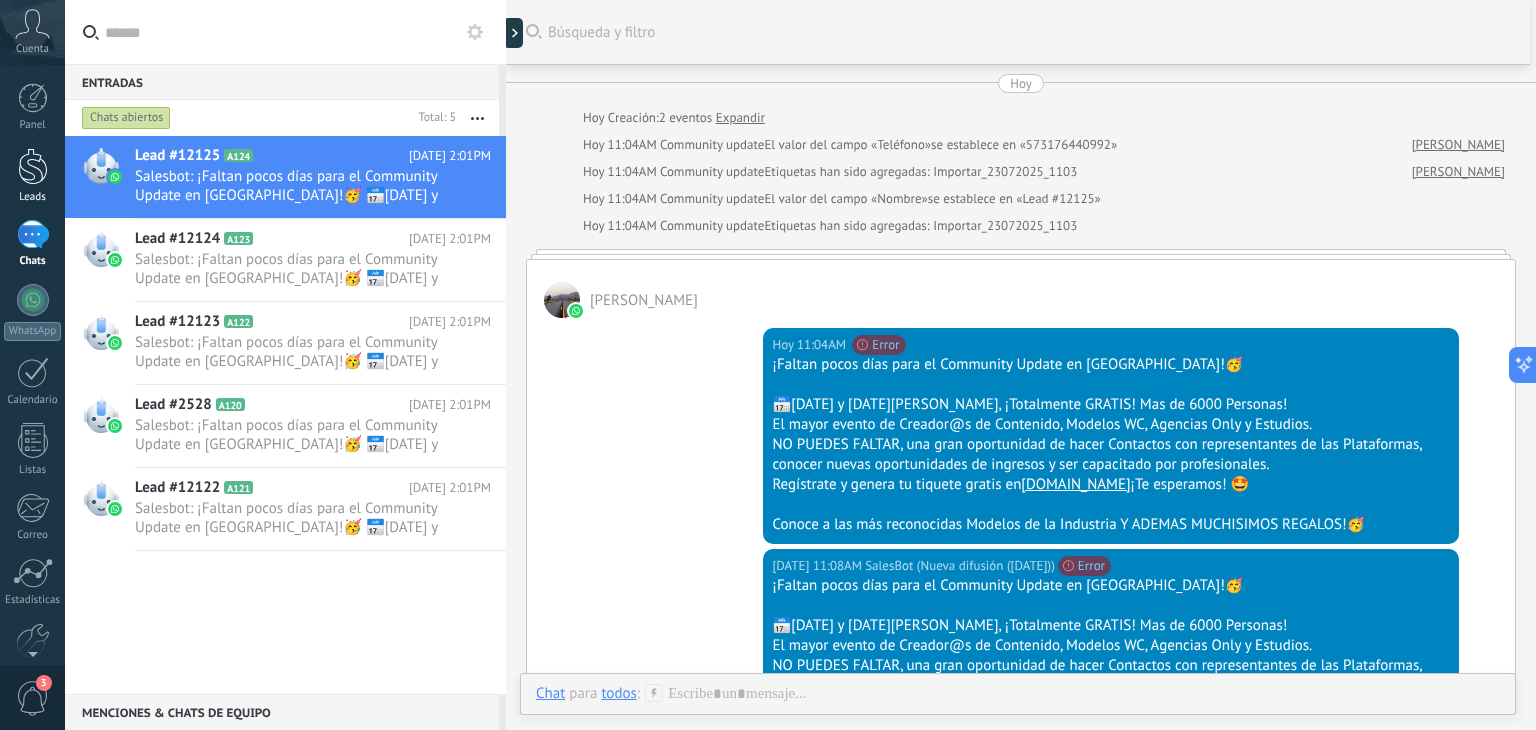 click on "Leads" at bounding box center (33, 197) 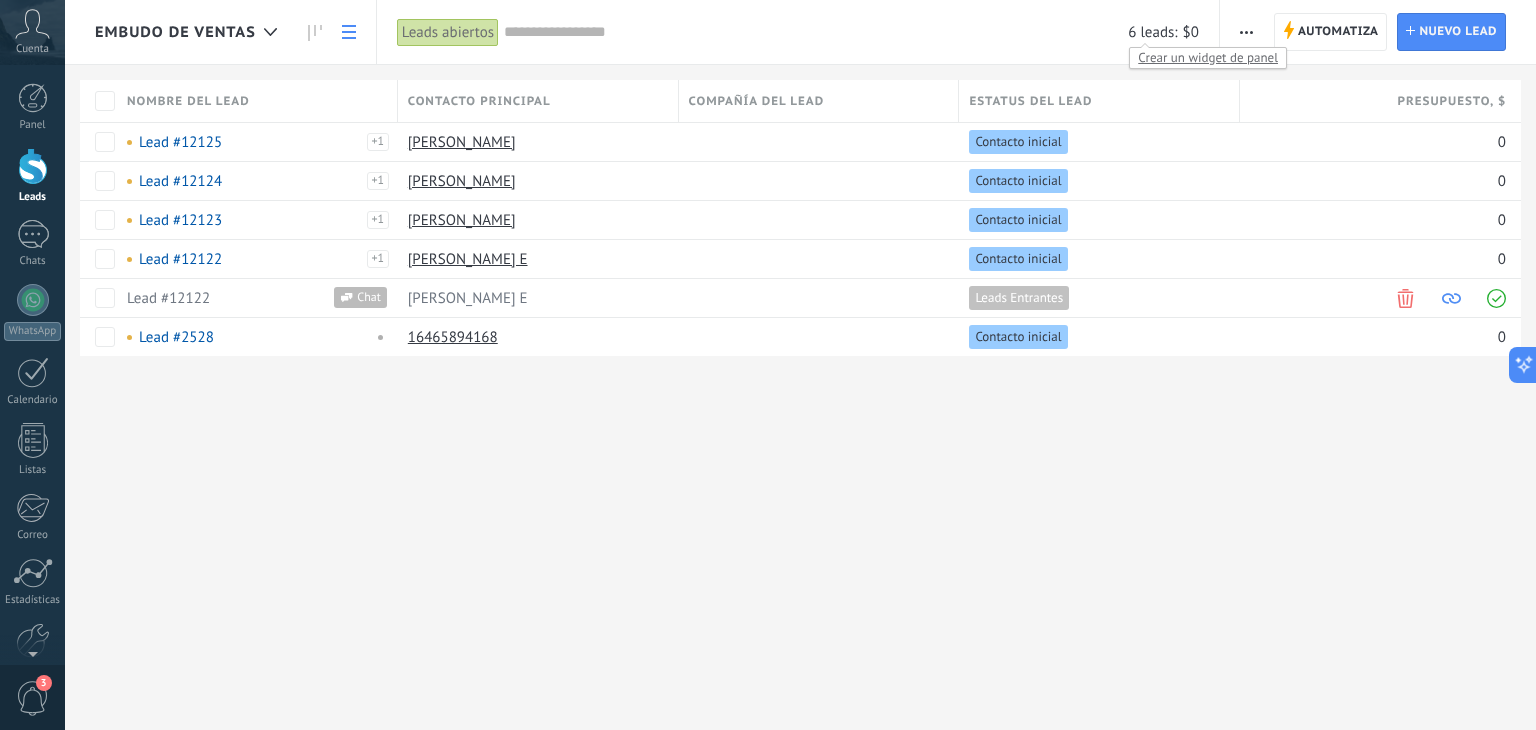 click on "Crear un widget de panel" at bounding box center (1208, 57) 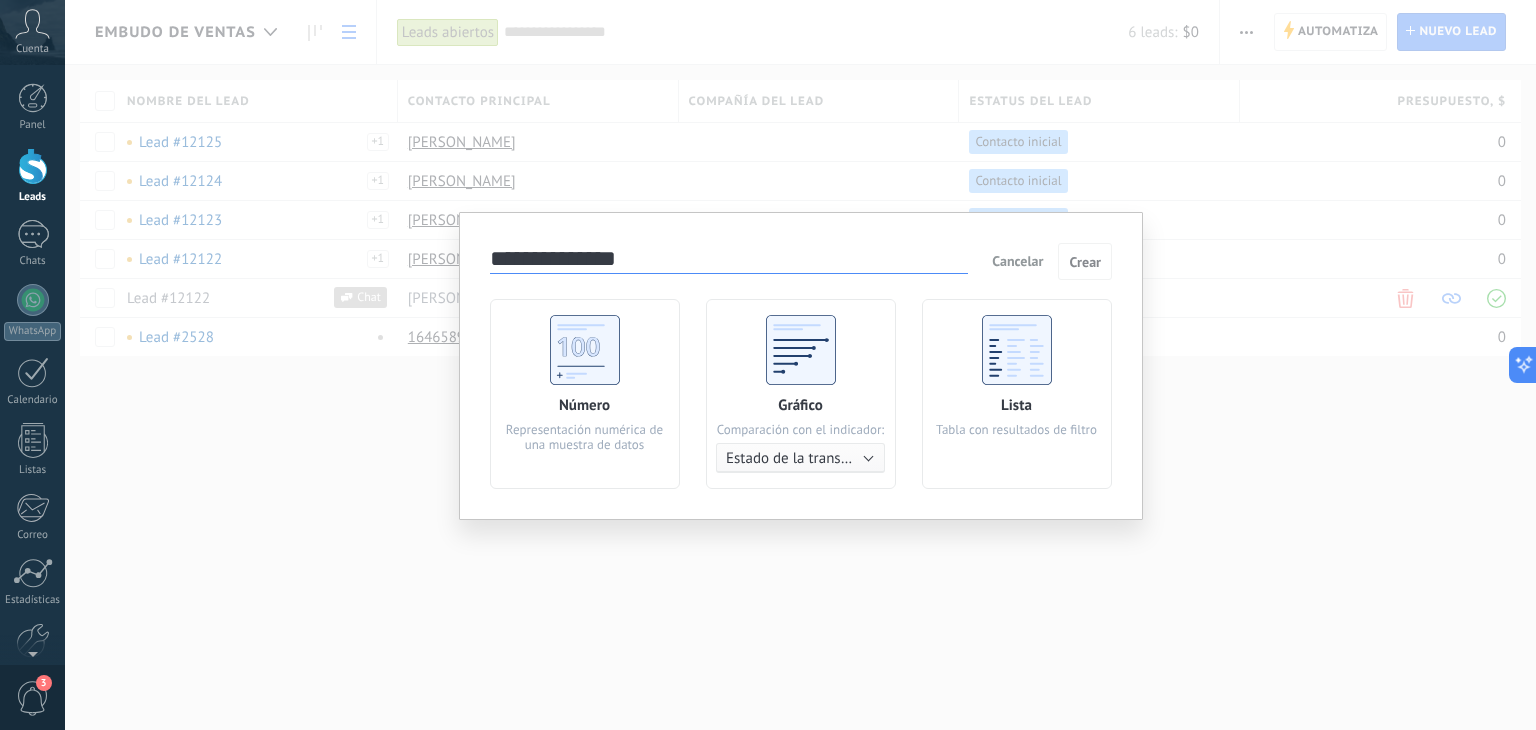 click on "**********" at bounding box center (800, 365) 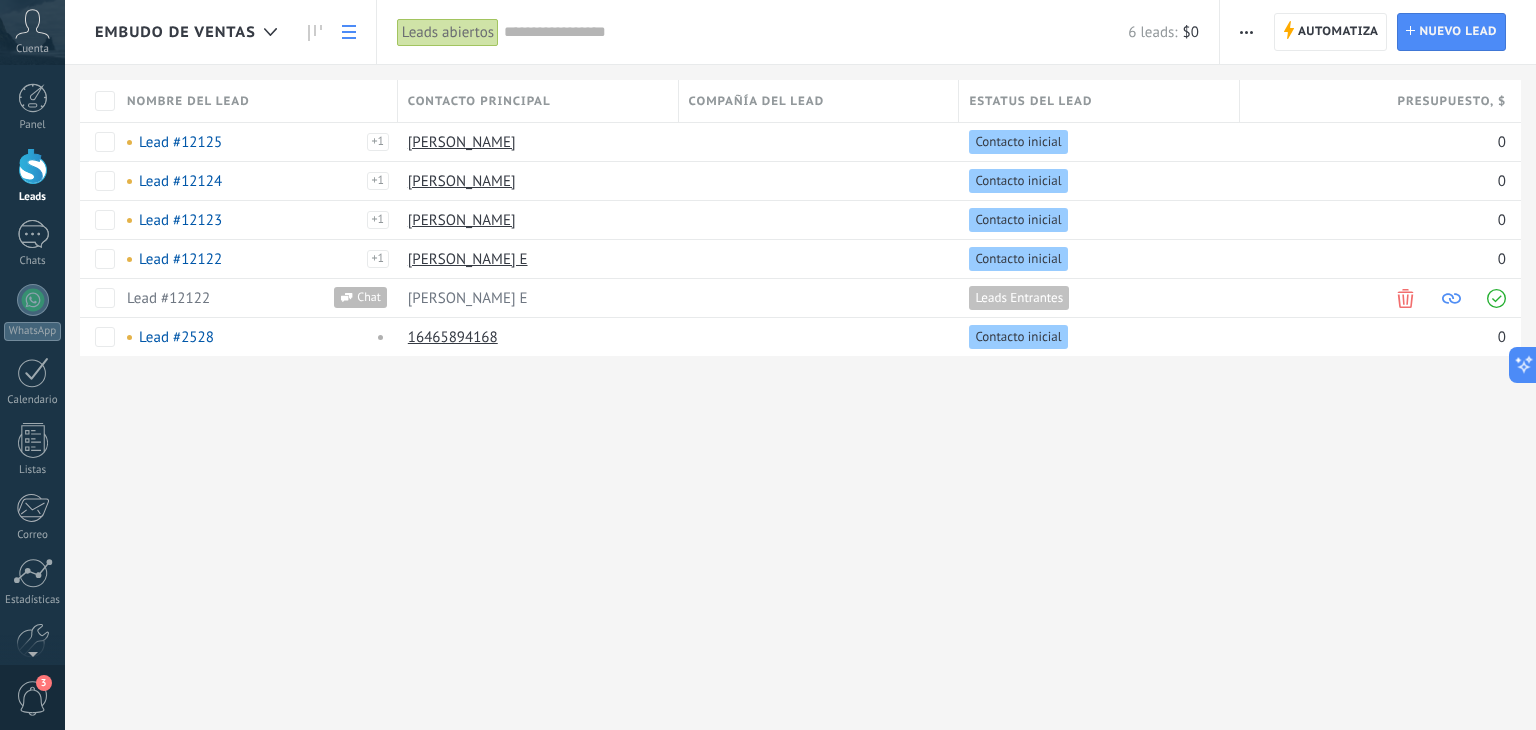 click on "$0" at bounding box center (1191, 32) 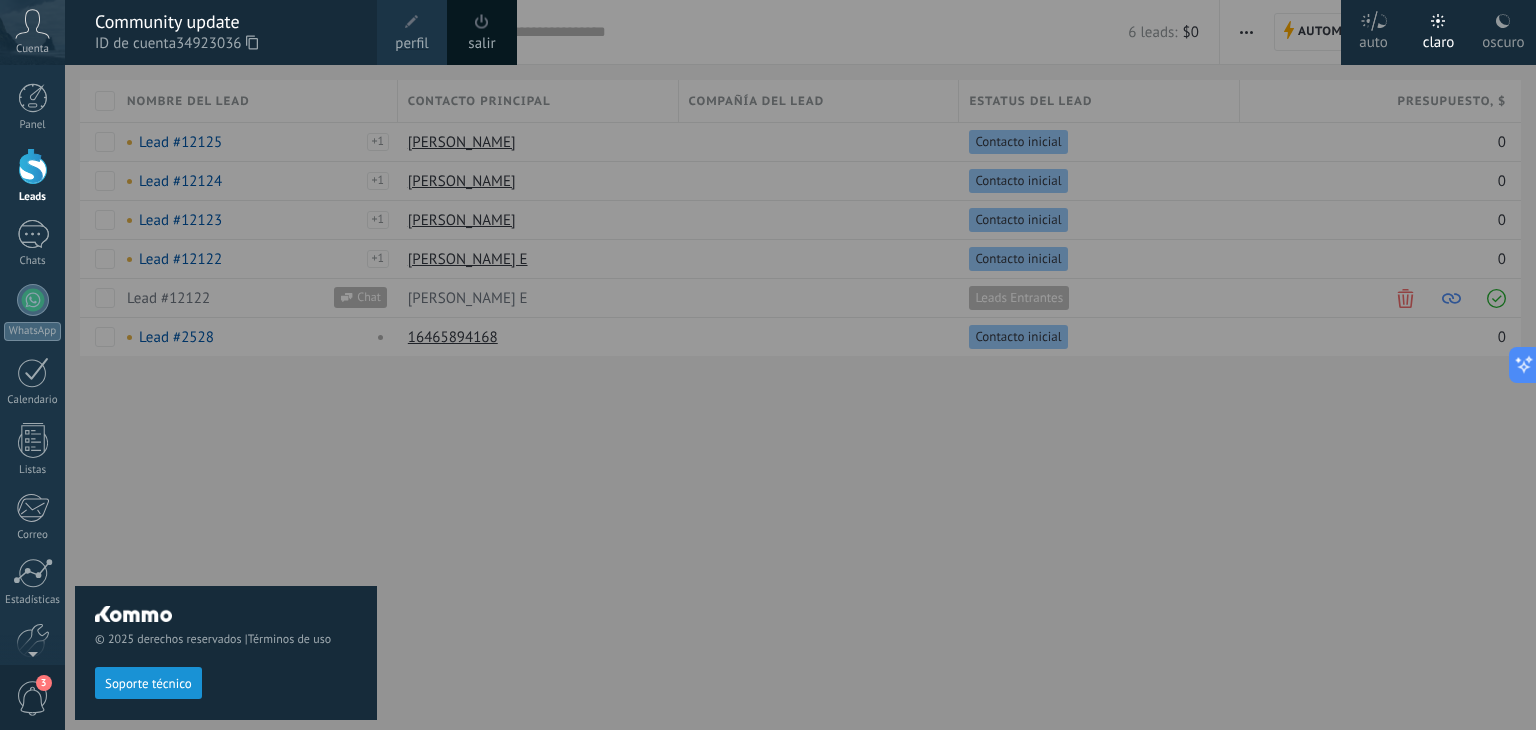 scroll, scrollTop: 101, scrollLeft: 0, axis: vertical 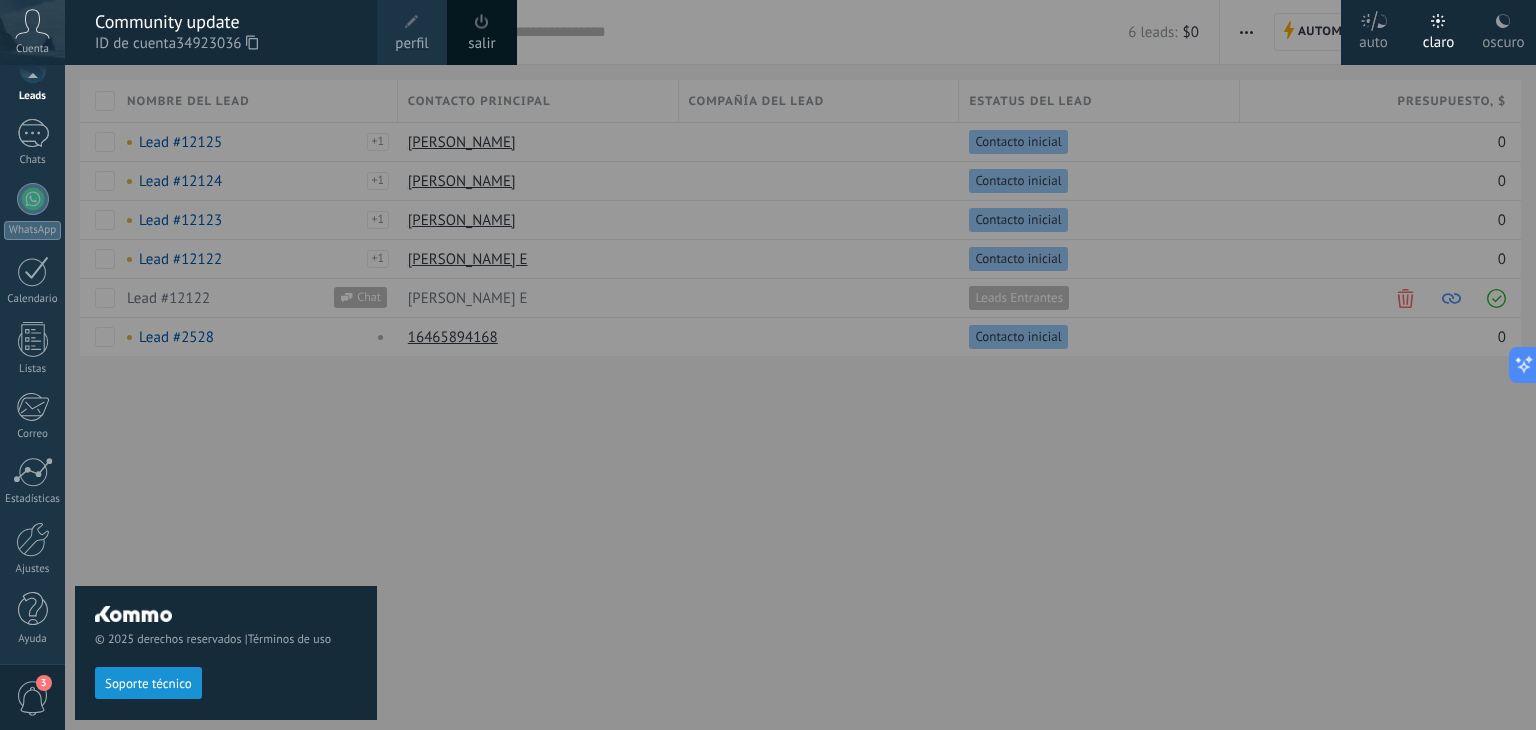 click on "©  2025  derechos reservados |  Términos de uso
Soporte técnico" at bounding box center [226, 397] 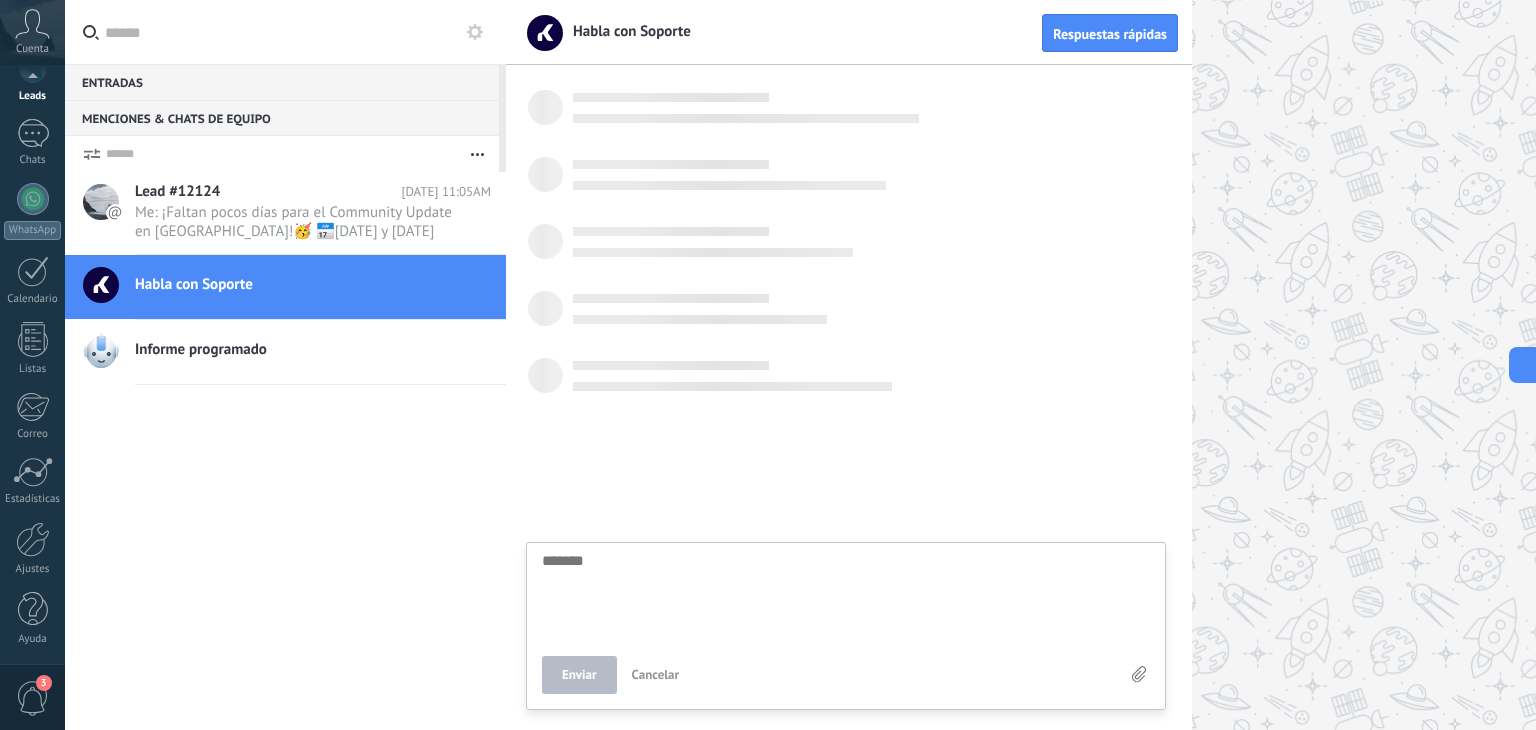 scroll, scrollTop: 19, scrollLeft: 0, axis: vertical 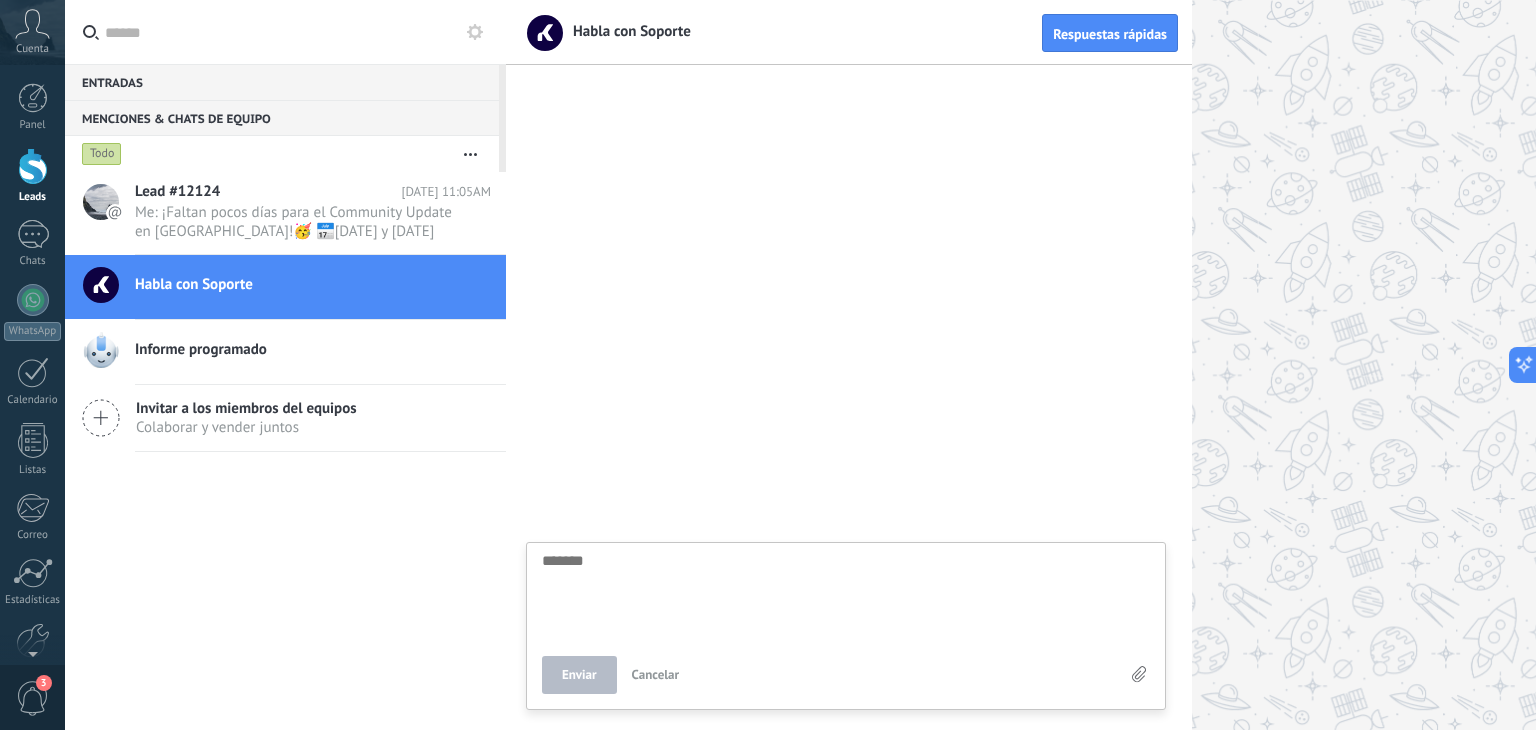 click at bounding box center (846, 594) 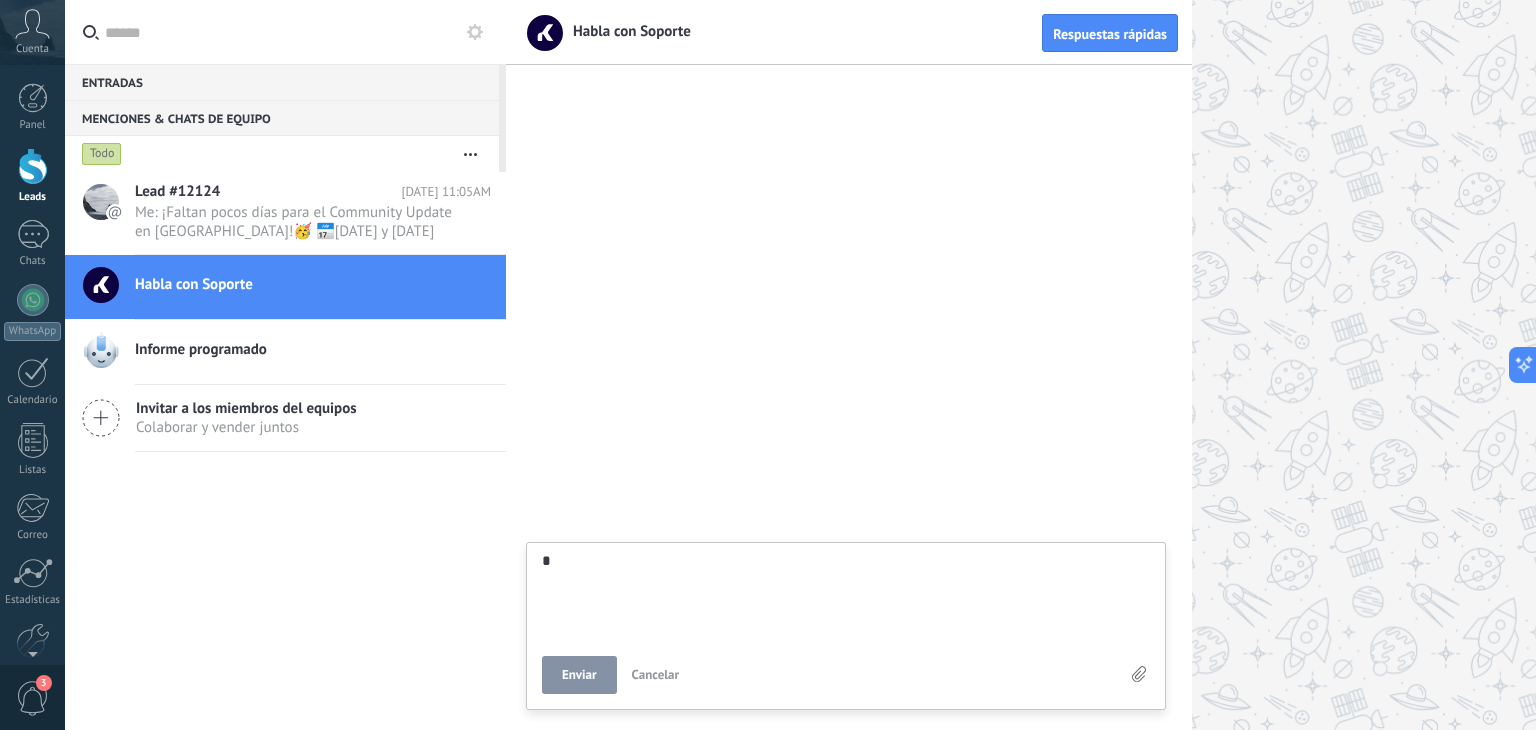 type on "**" 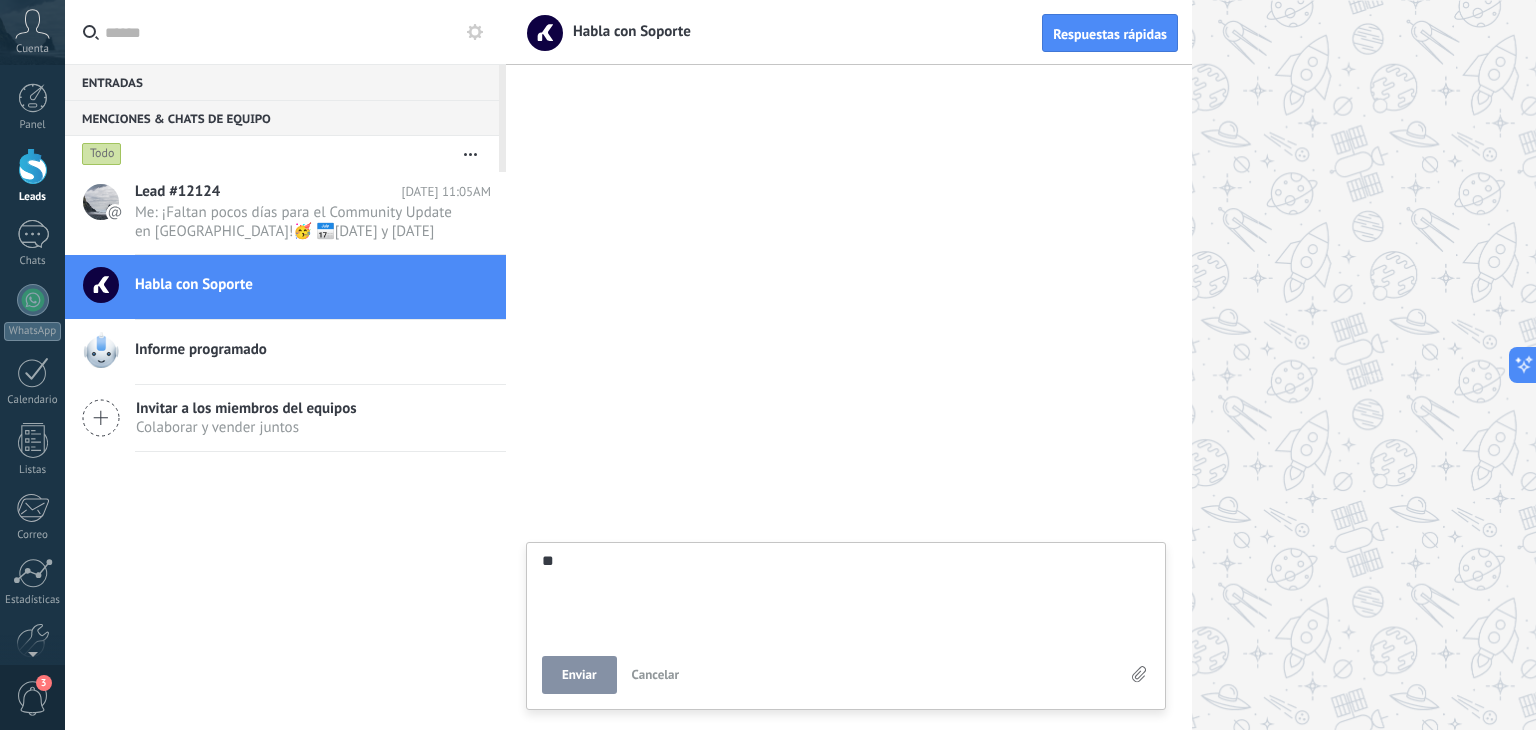 type on "***" 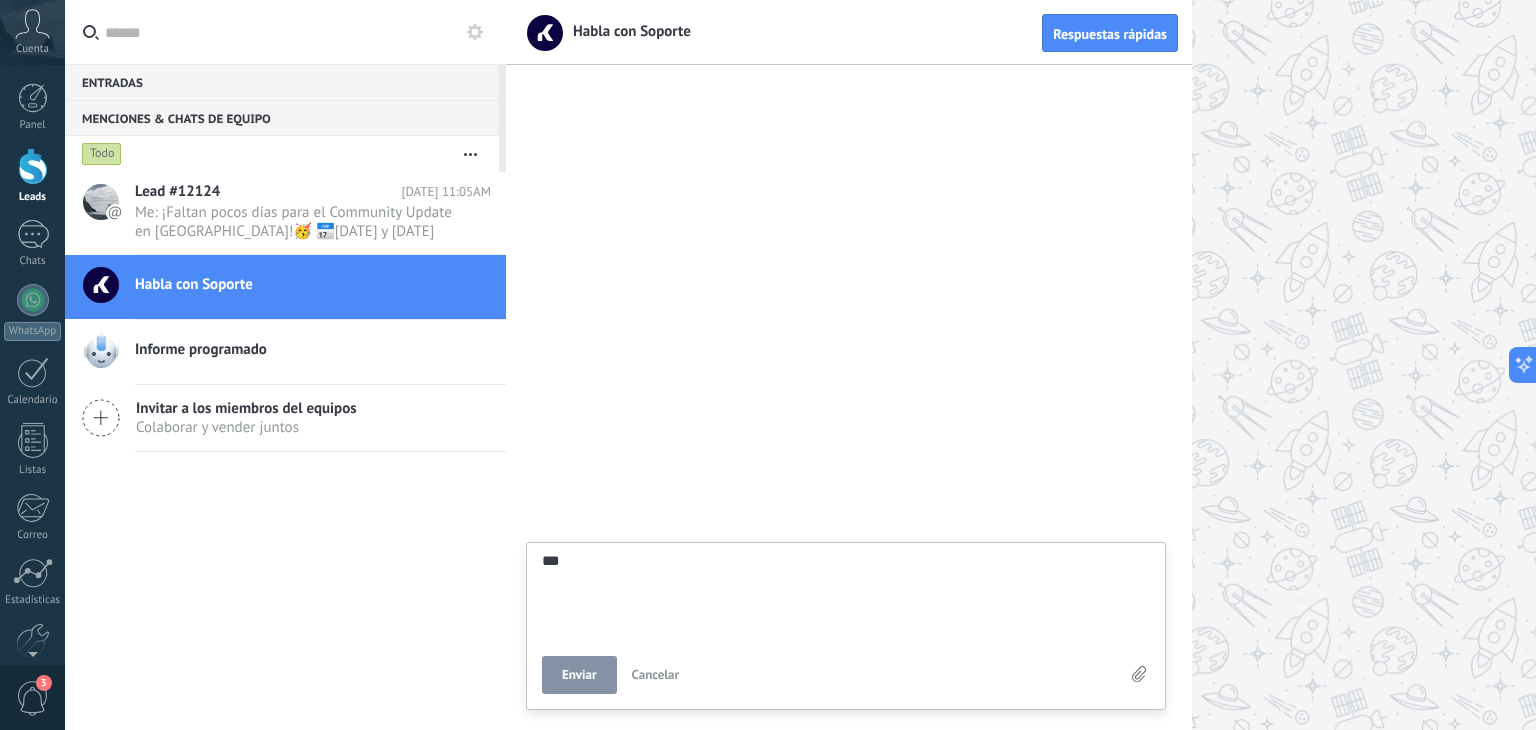 type on "****" 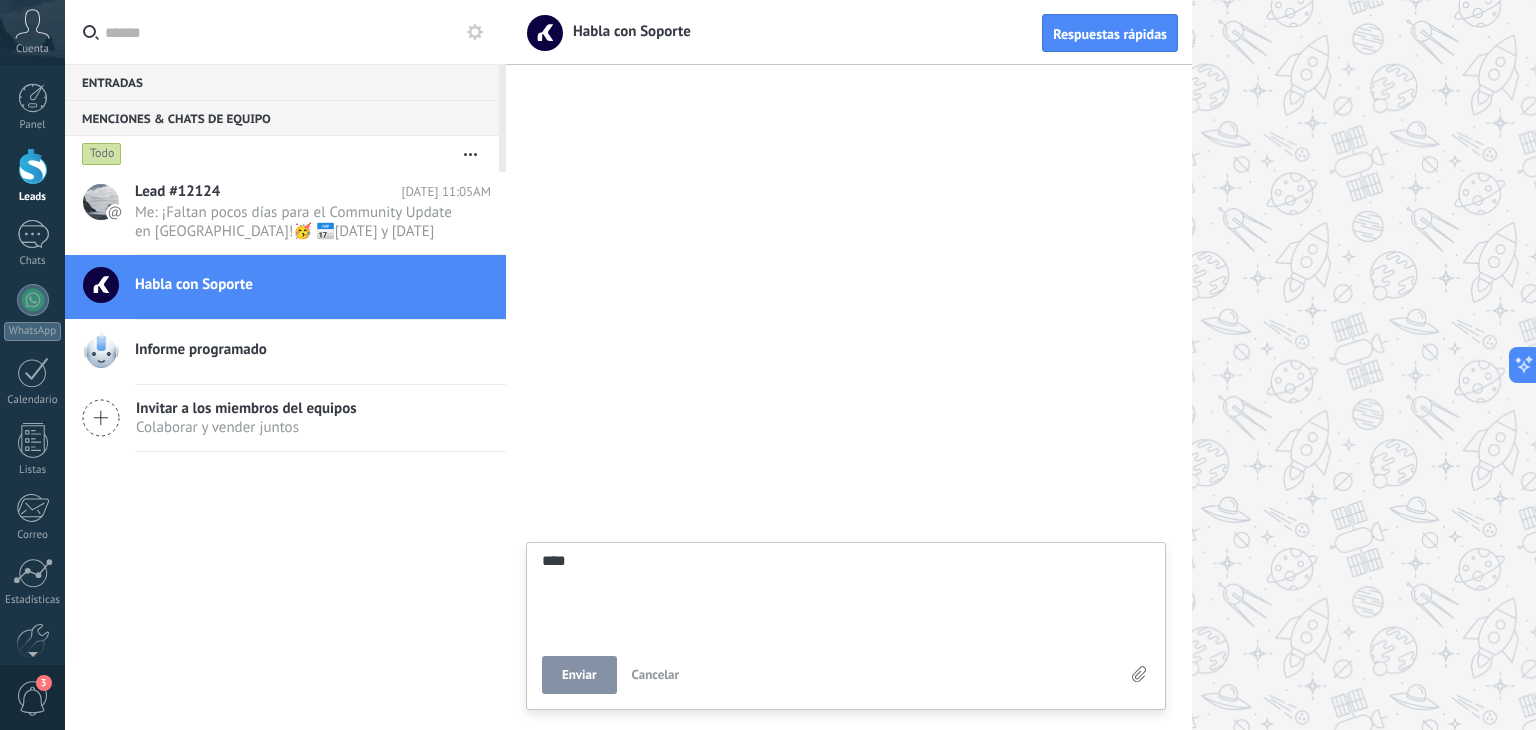 type on "****" 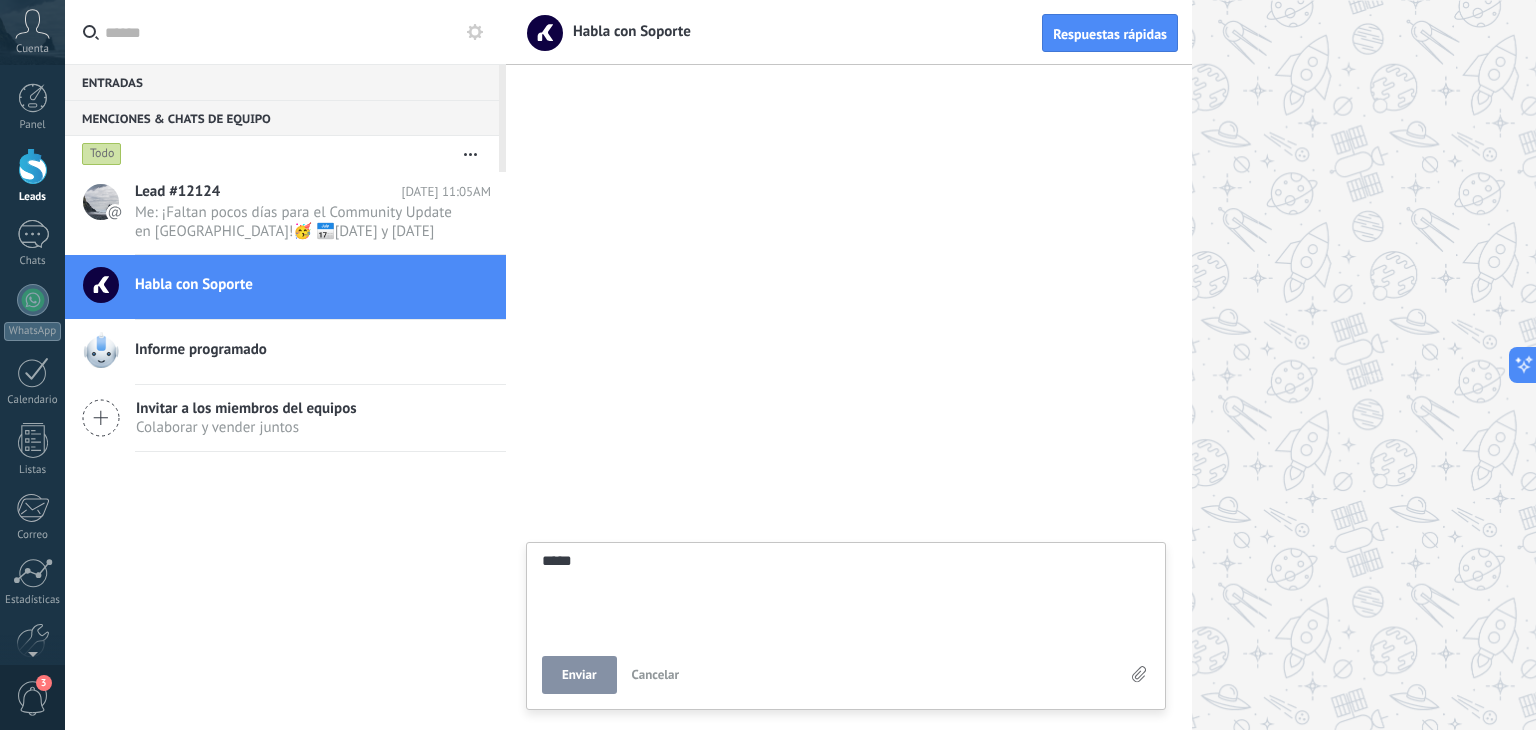 type on "******" 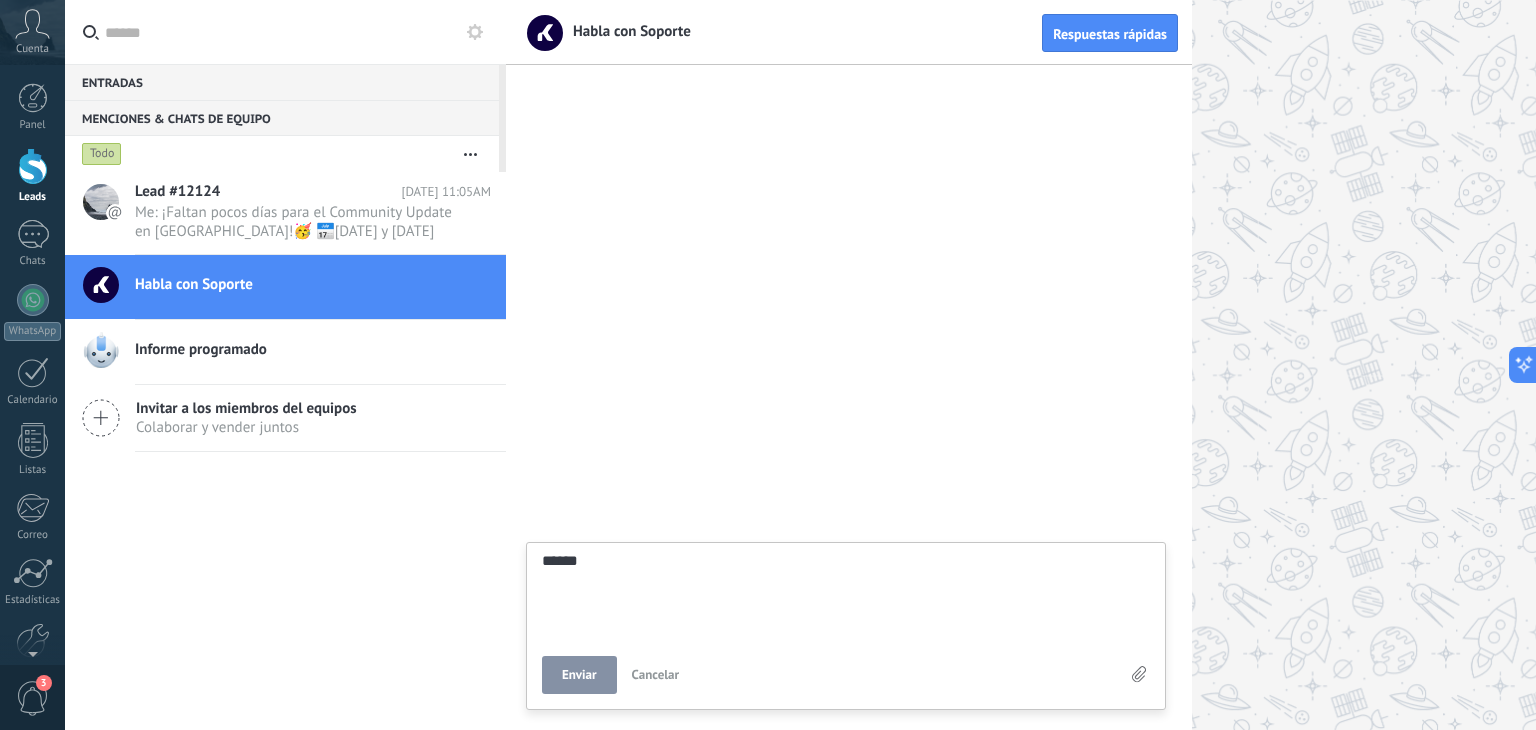 type on "*******" 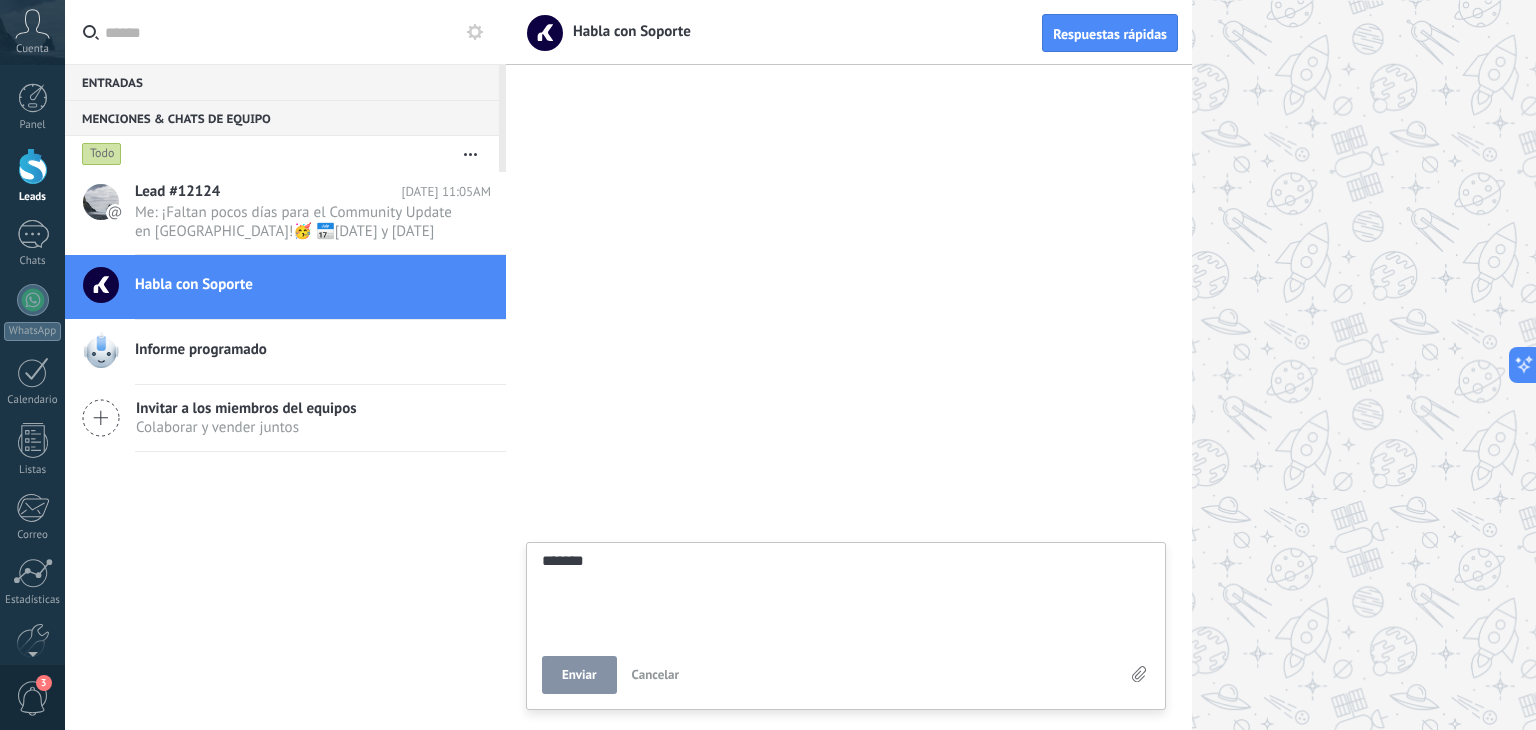 type on "********" 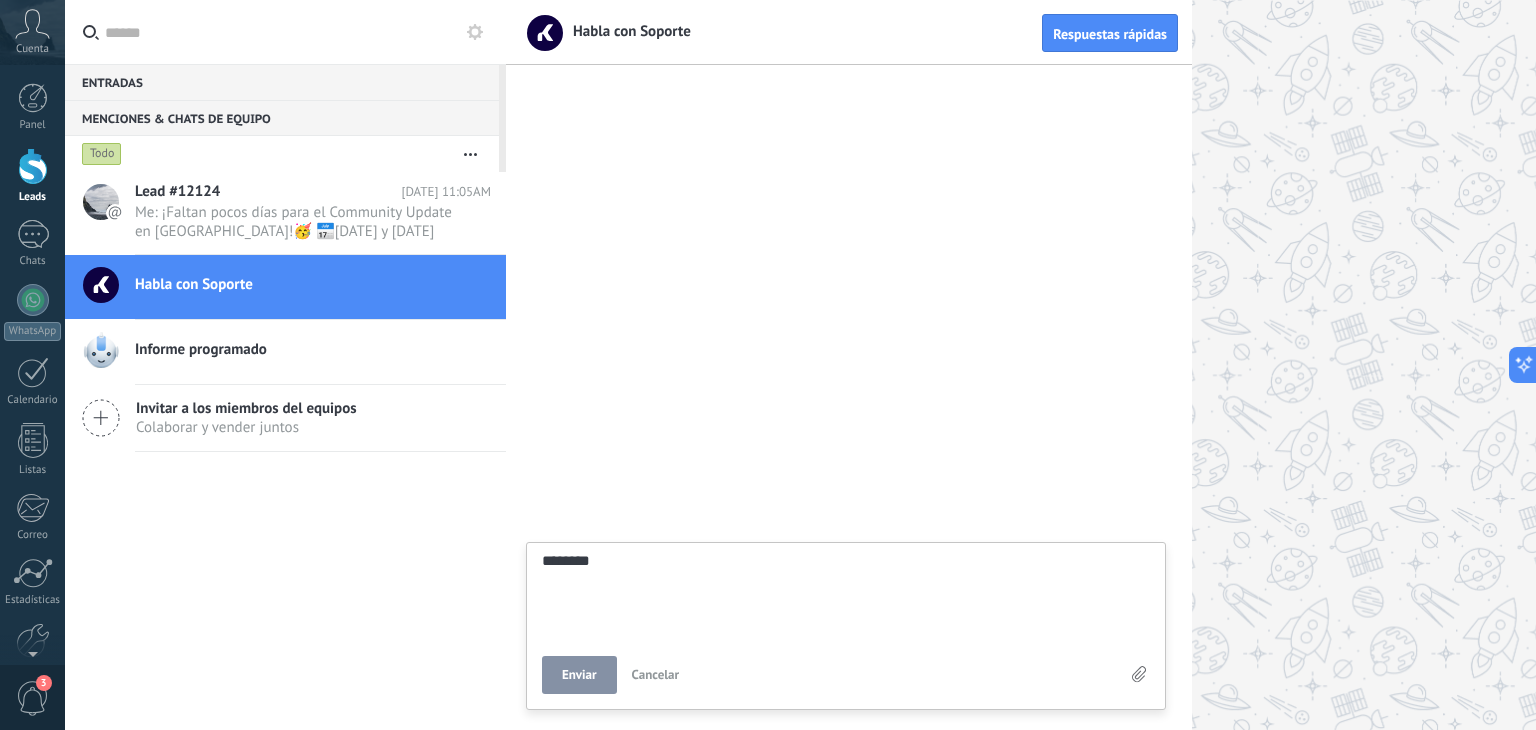type on "*********" 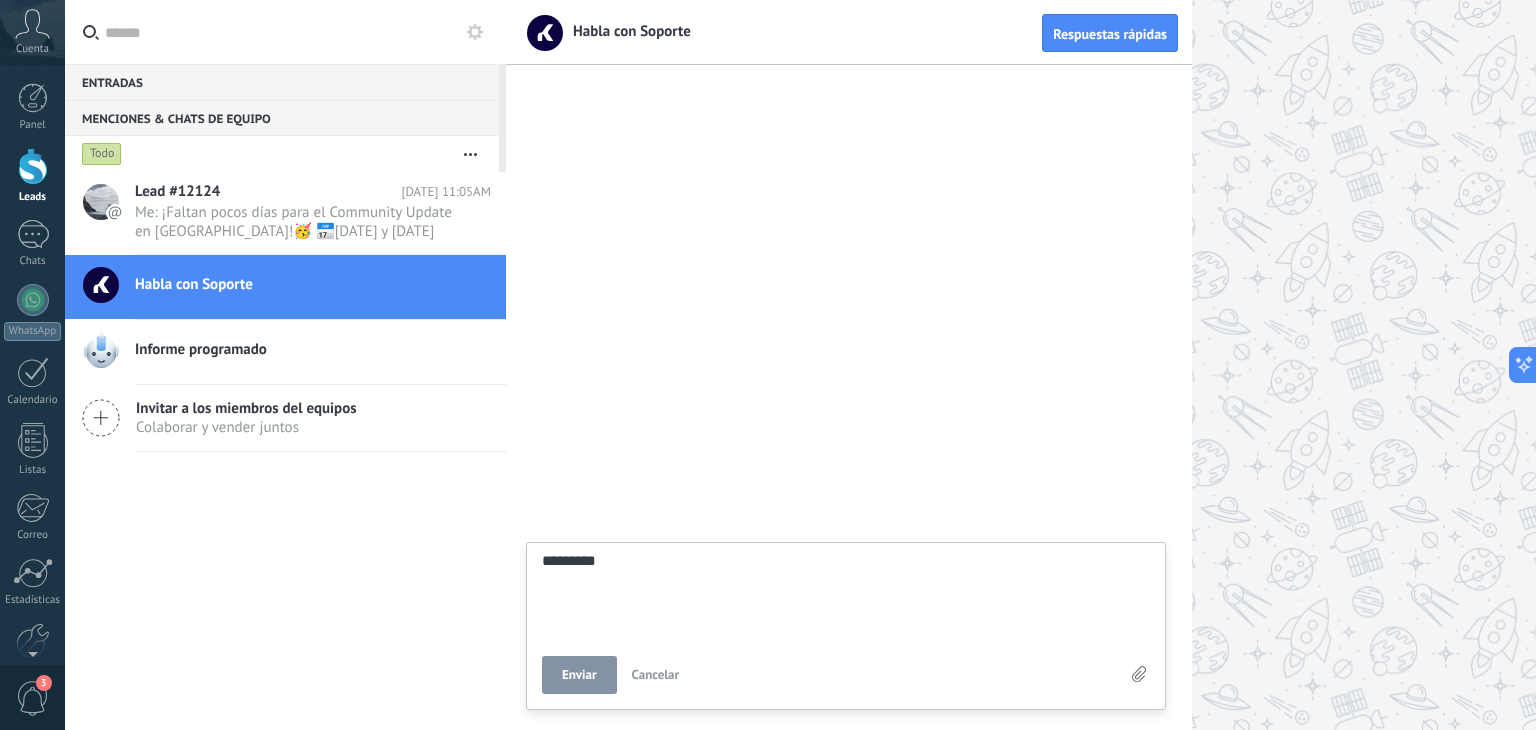 type on "*********" 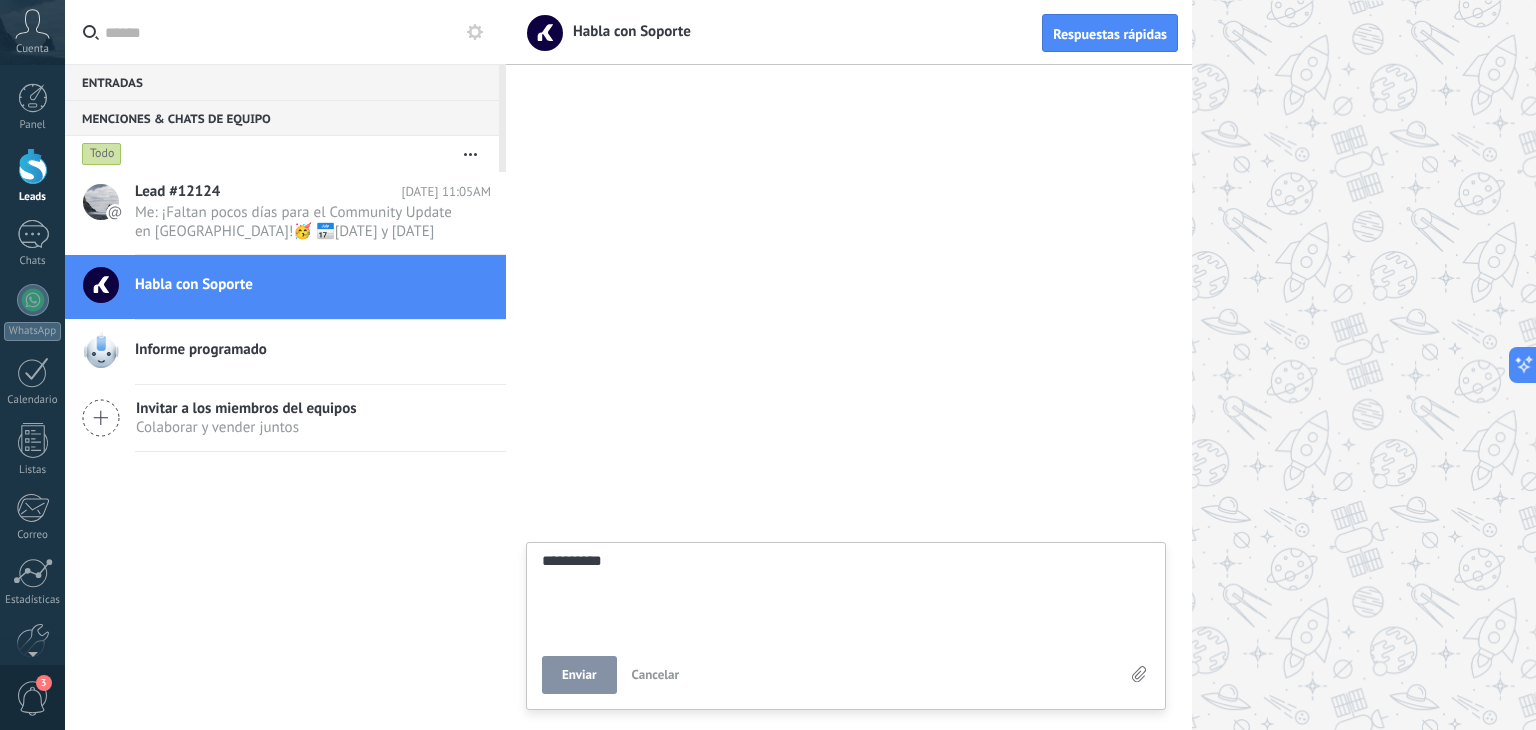 type on "**********" 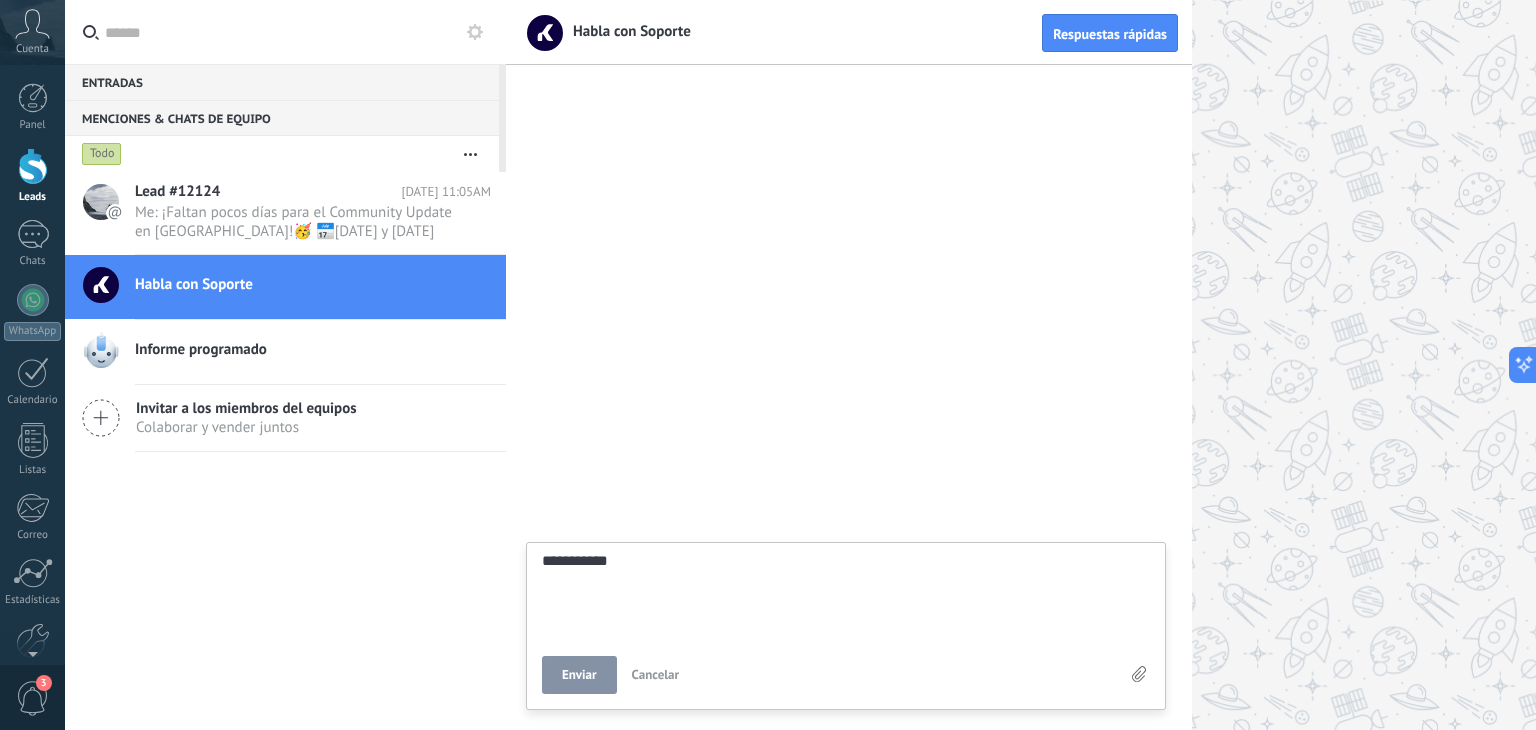 type on "**********" 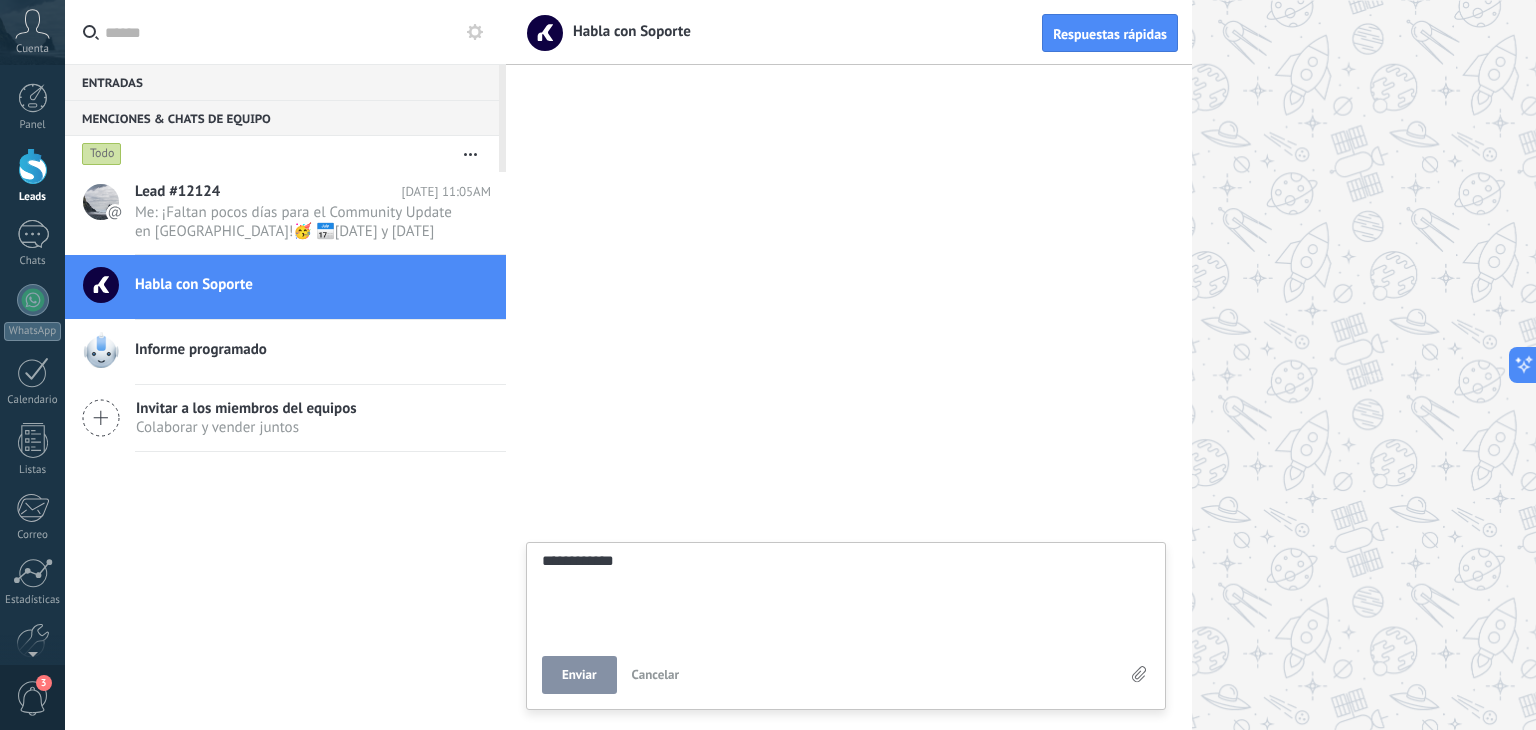 type on "**********" 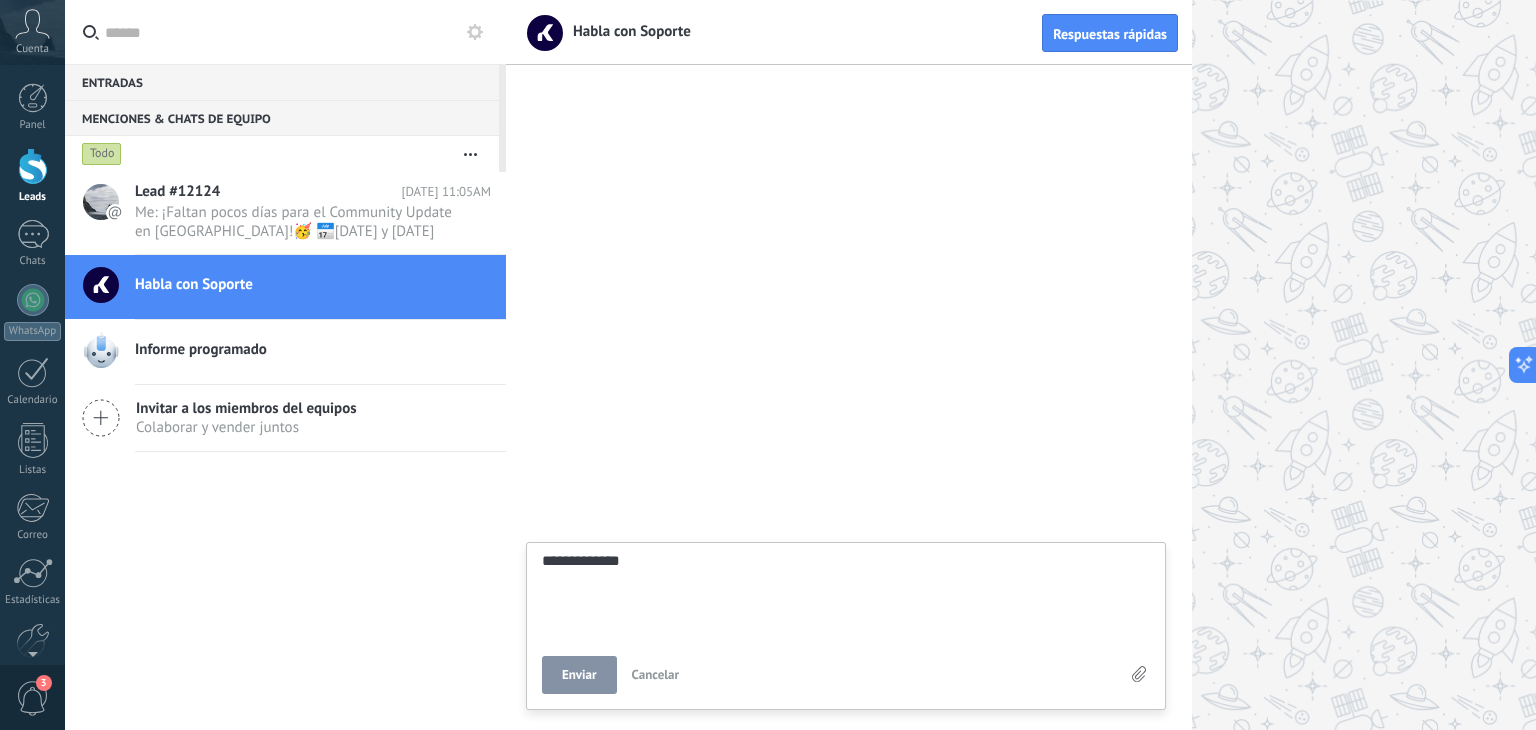 type on "**********" 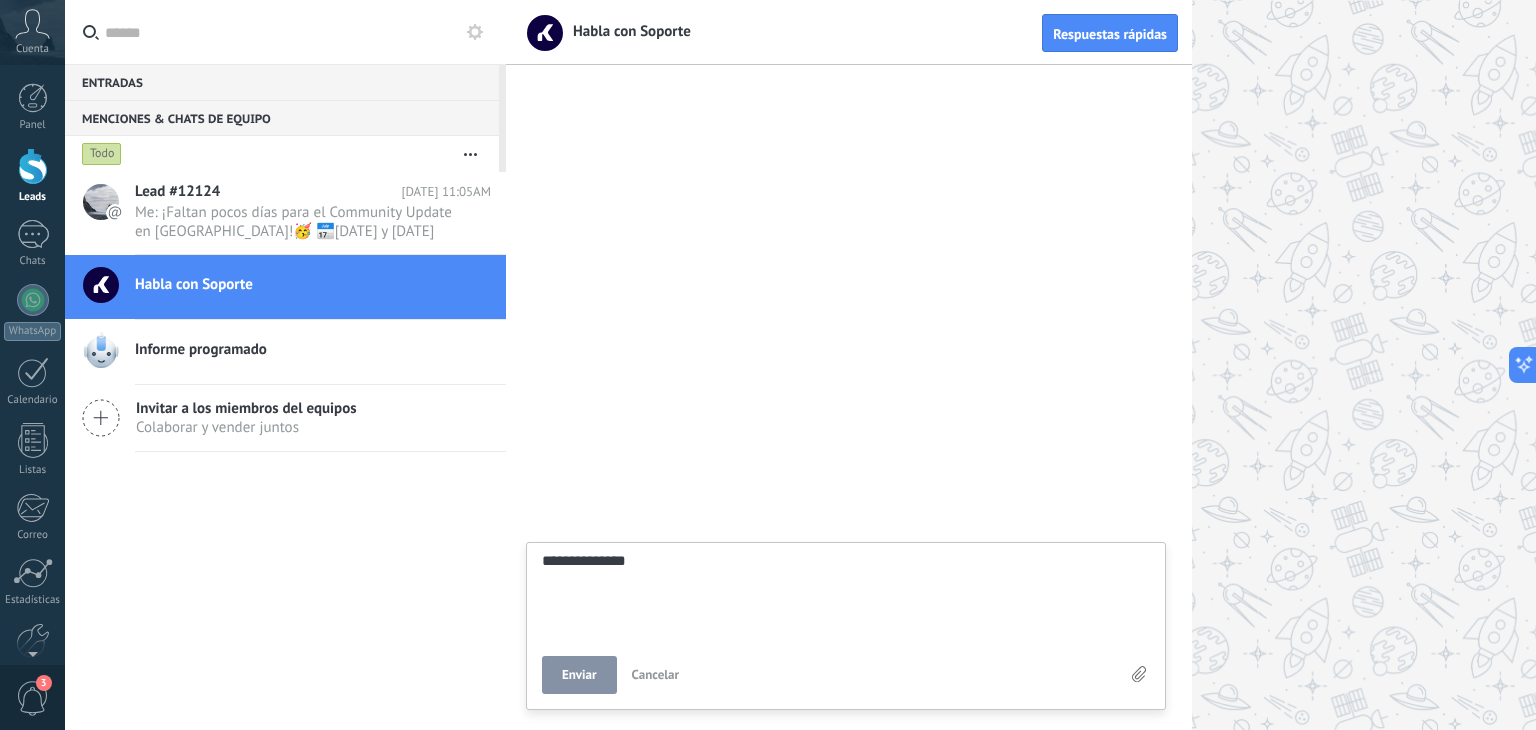 type on "**********" 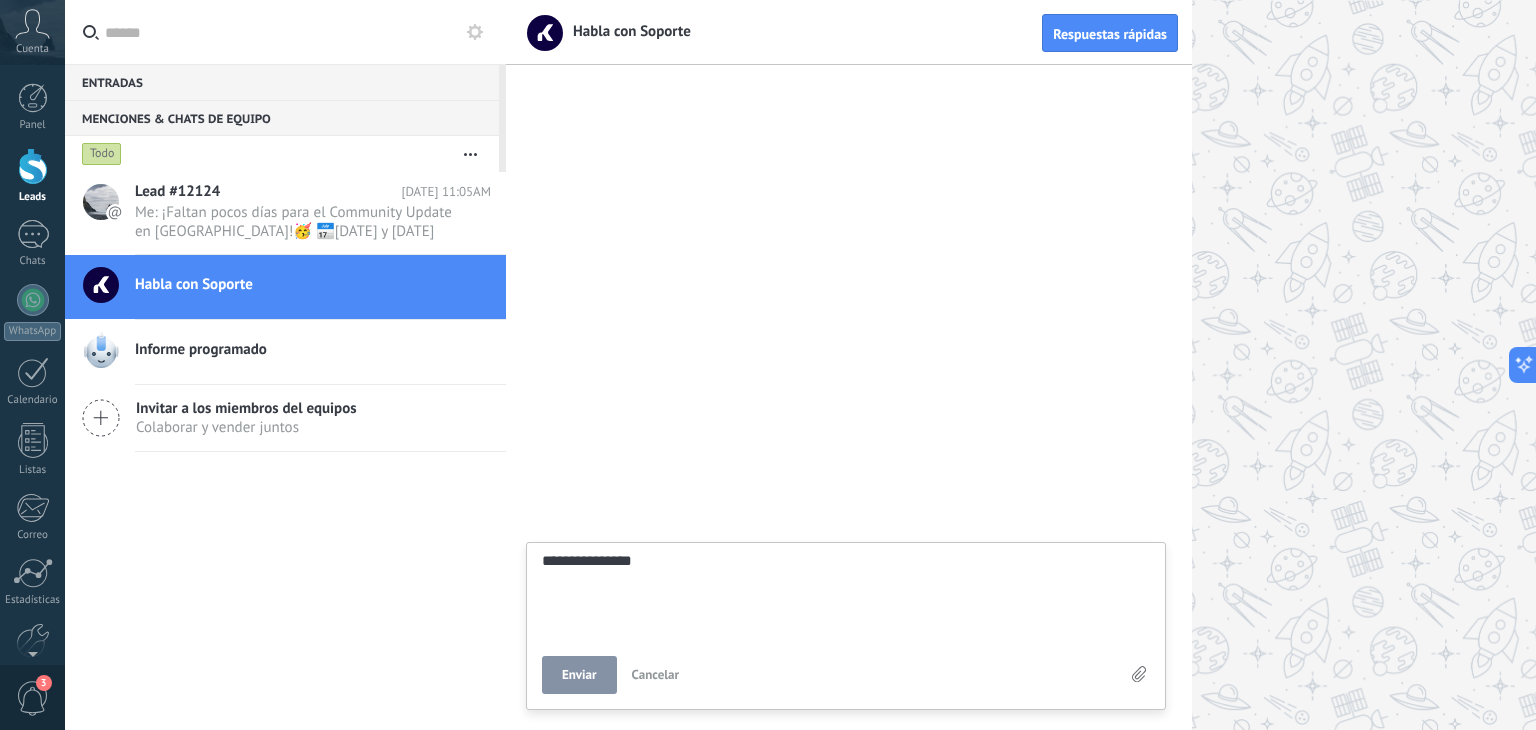type on "**********" 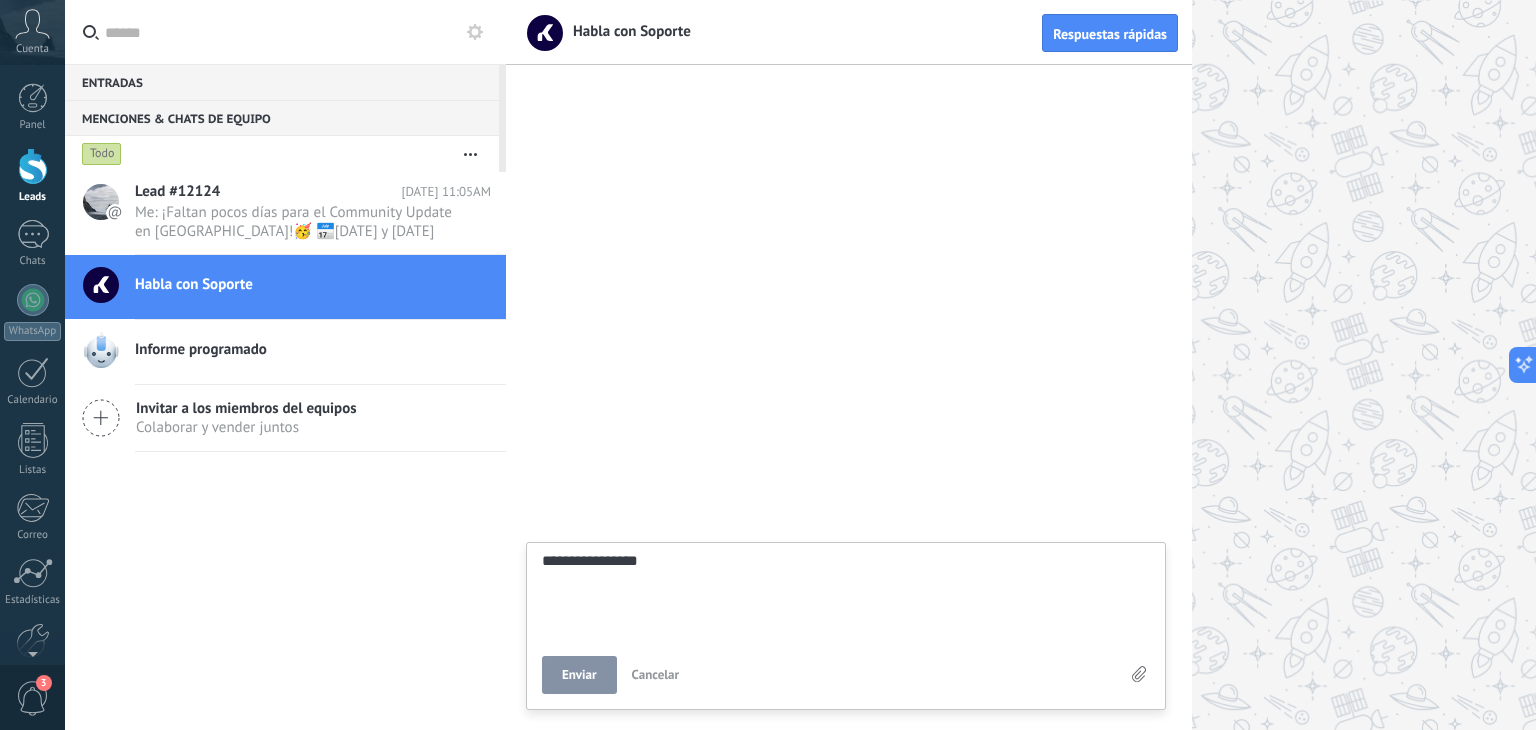 type on "**********" 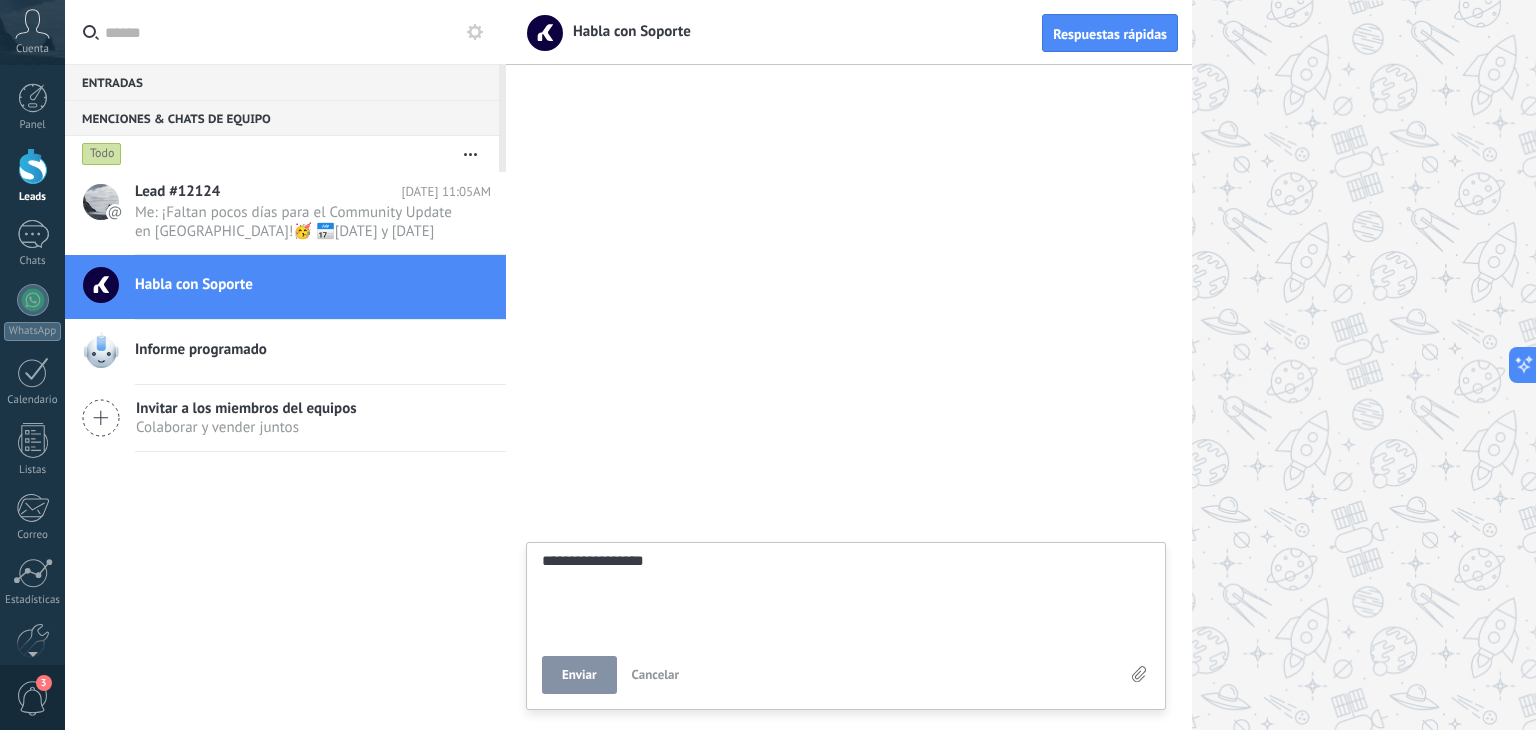 type on "**********" 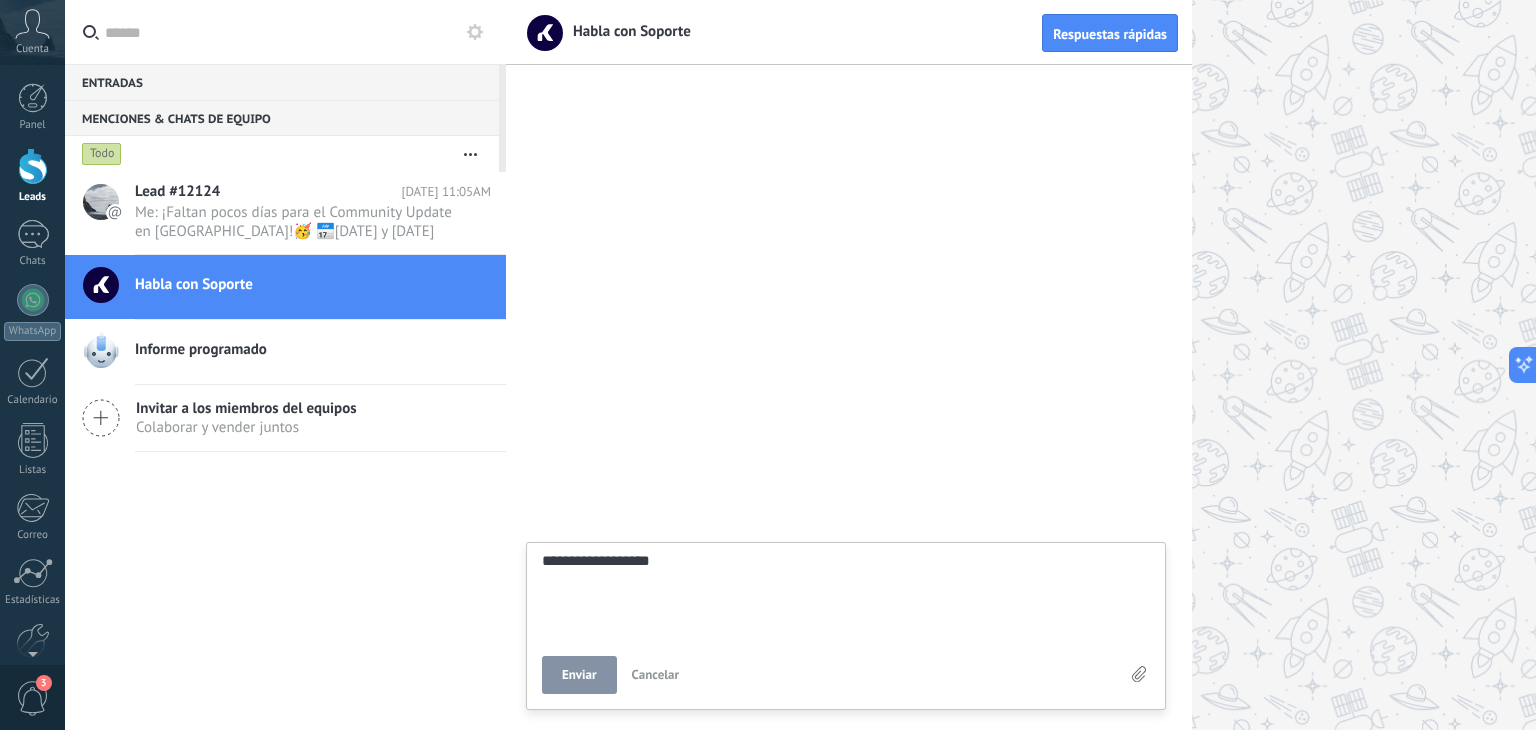 type on "**********" 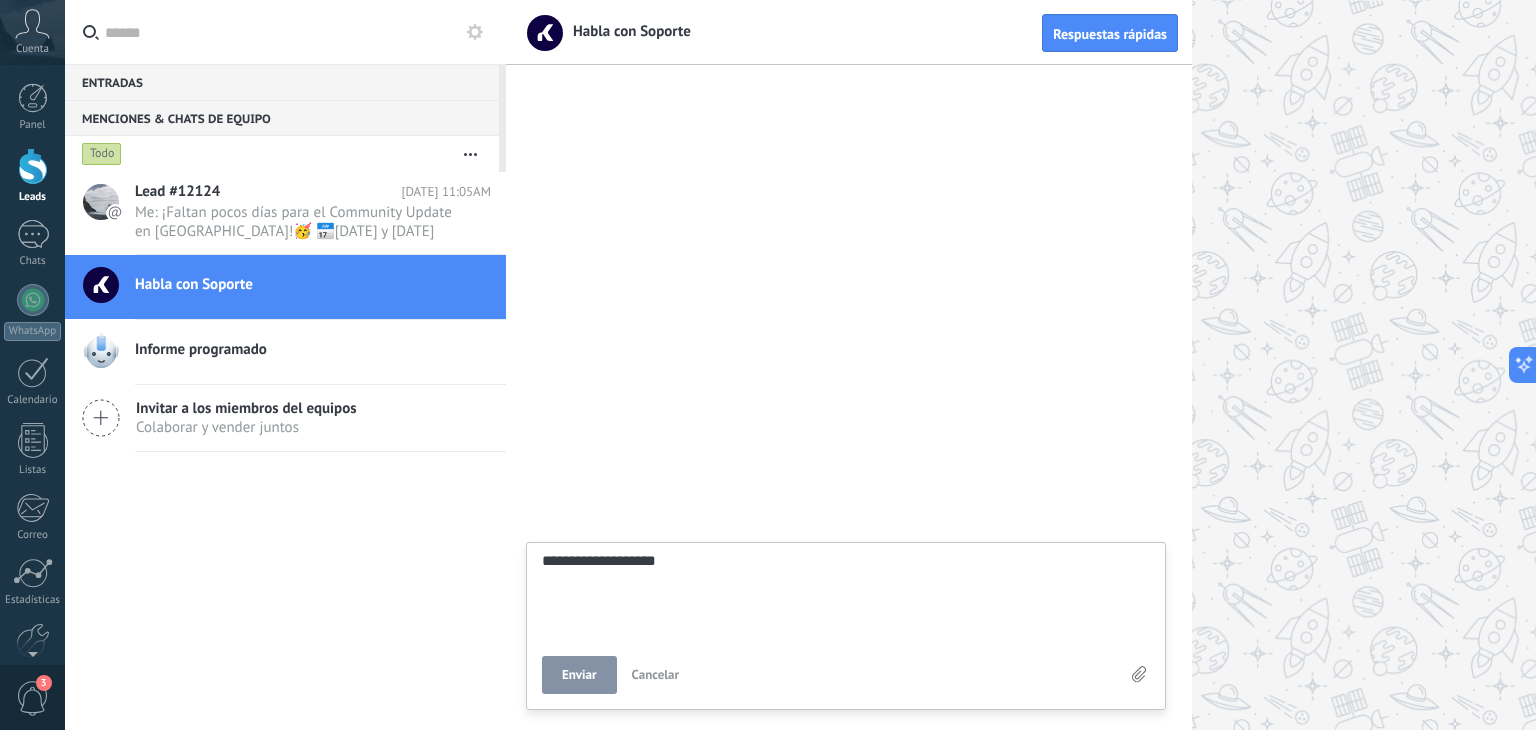 type on "**********" 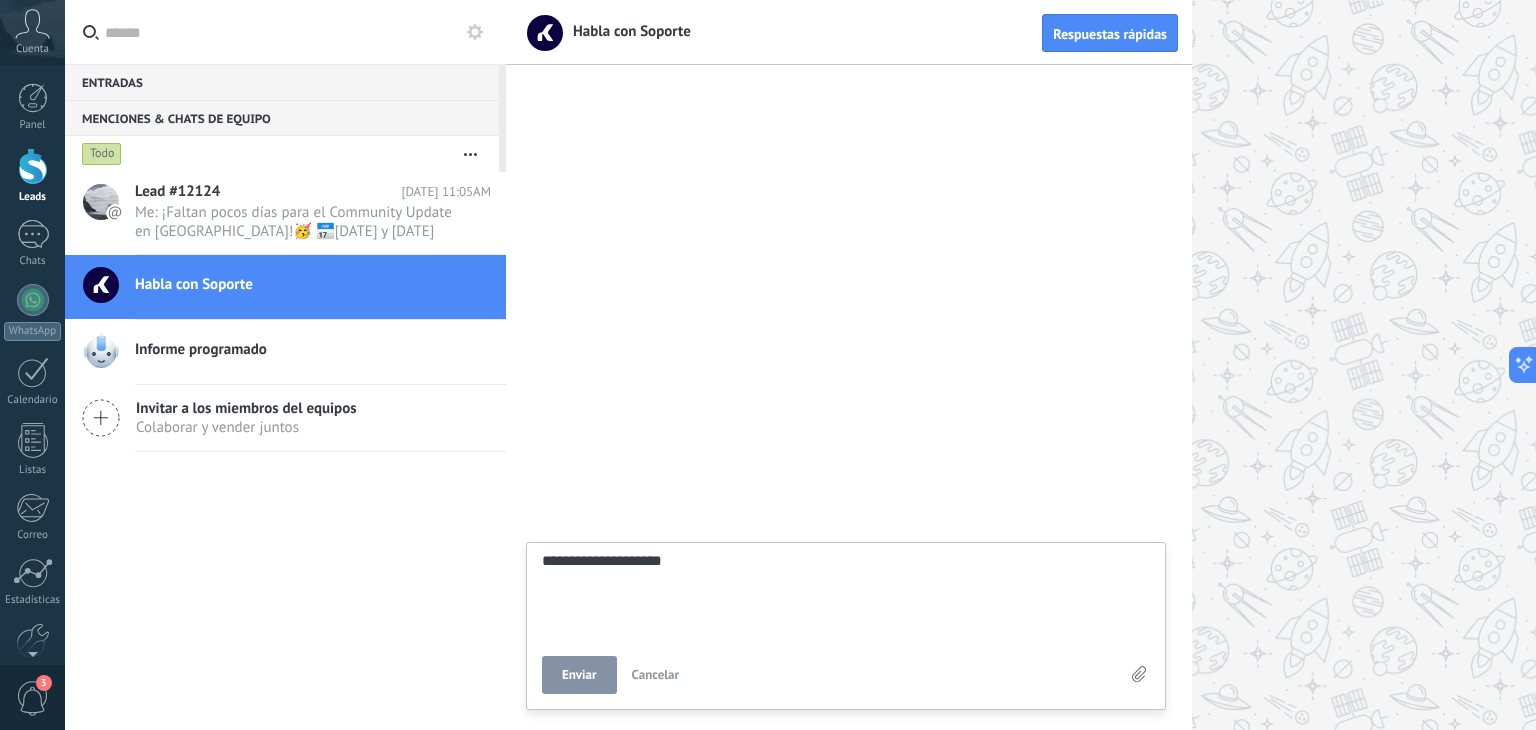 type on "**********" 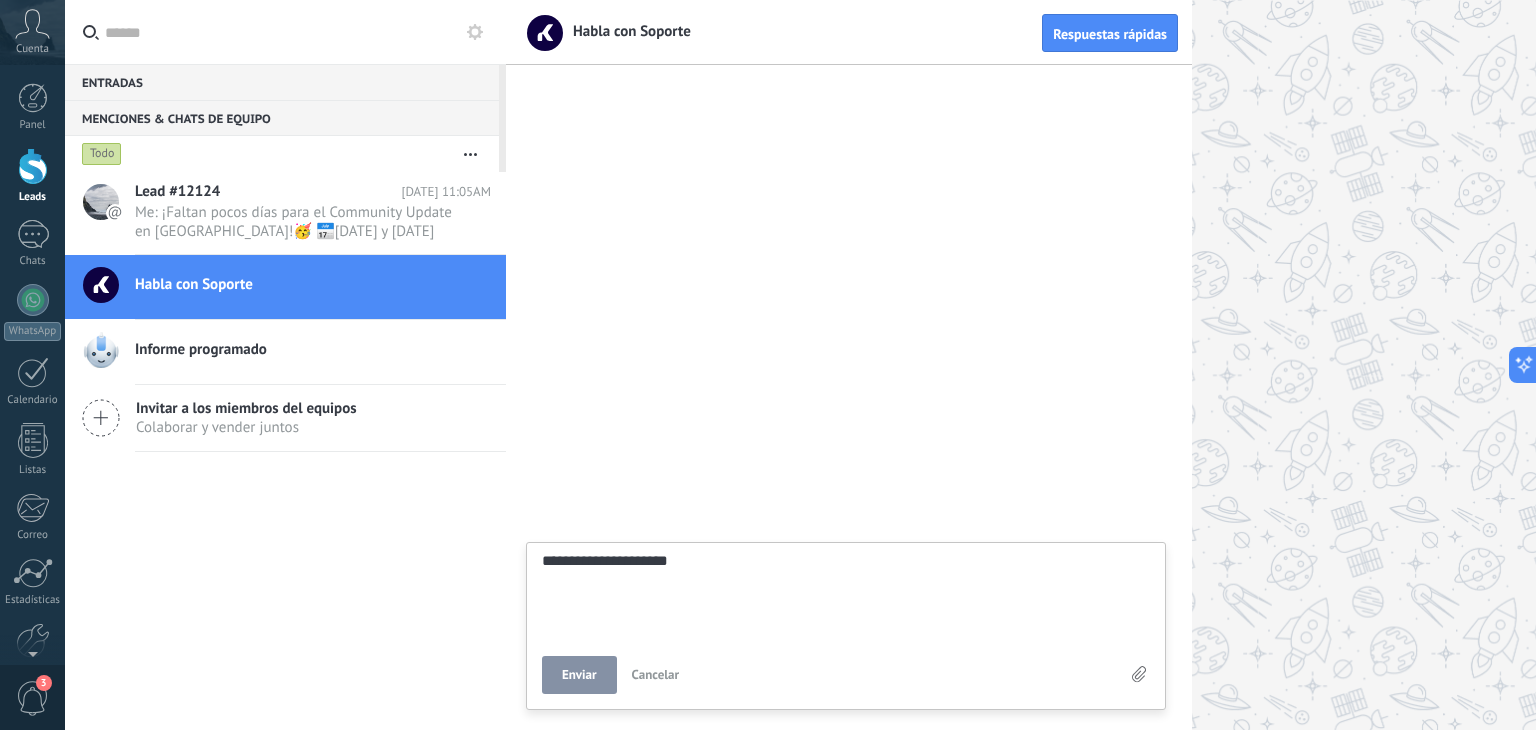 type on "**********" 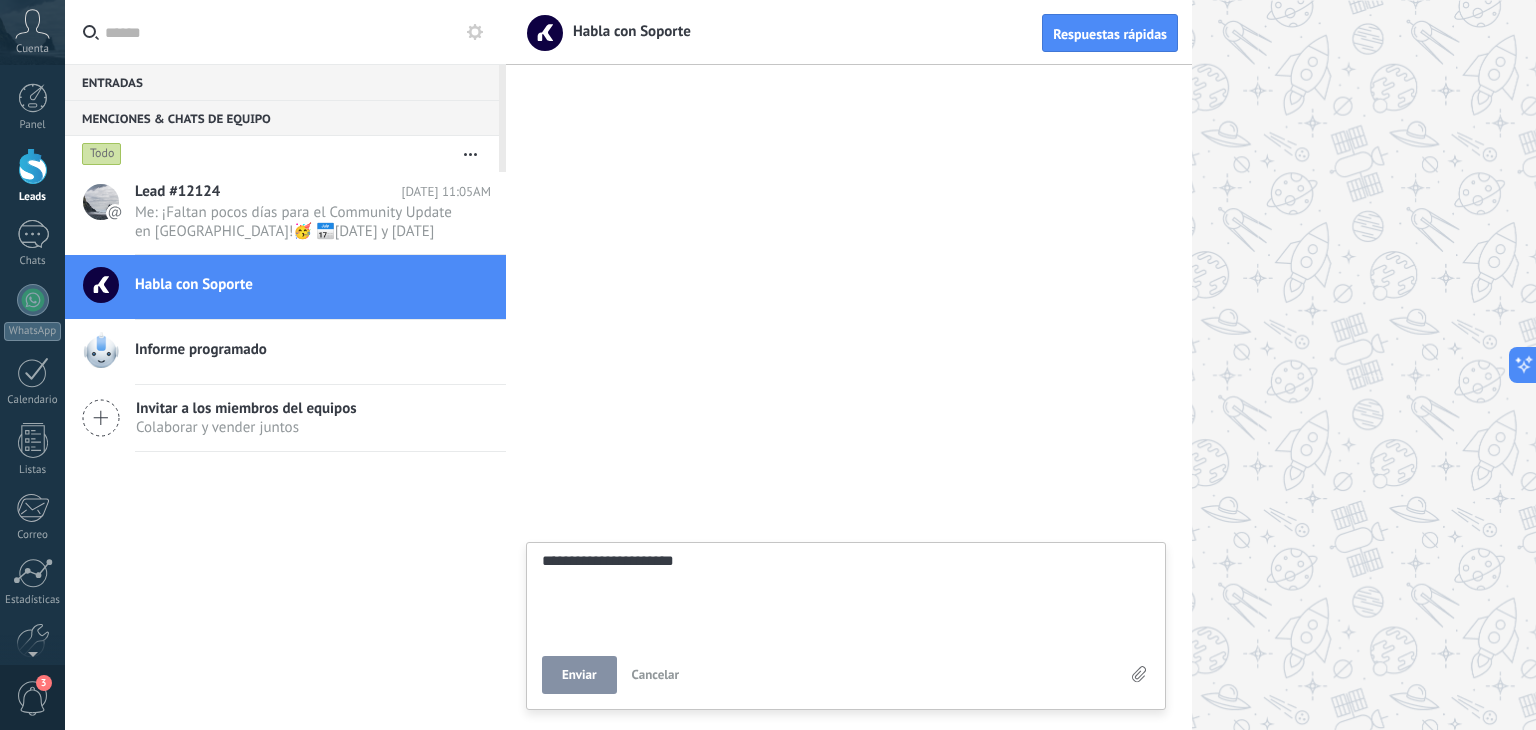 type on "**********" 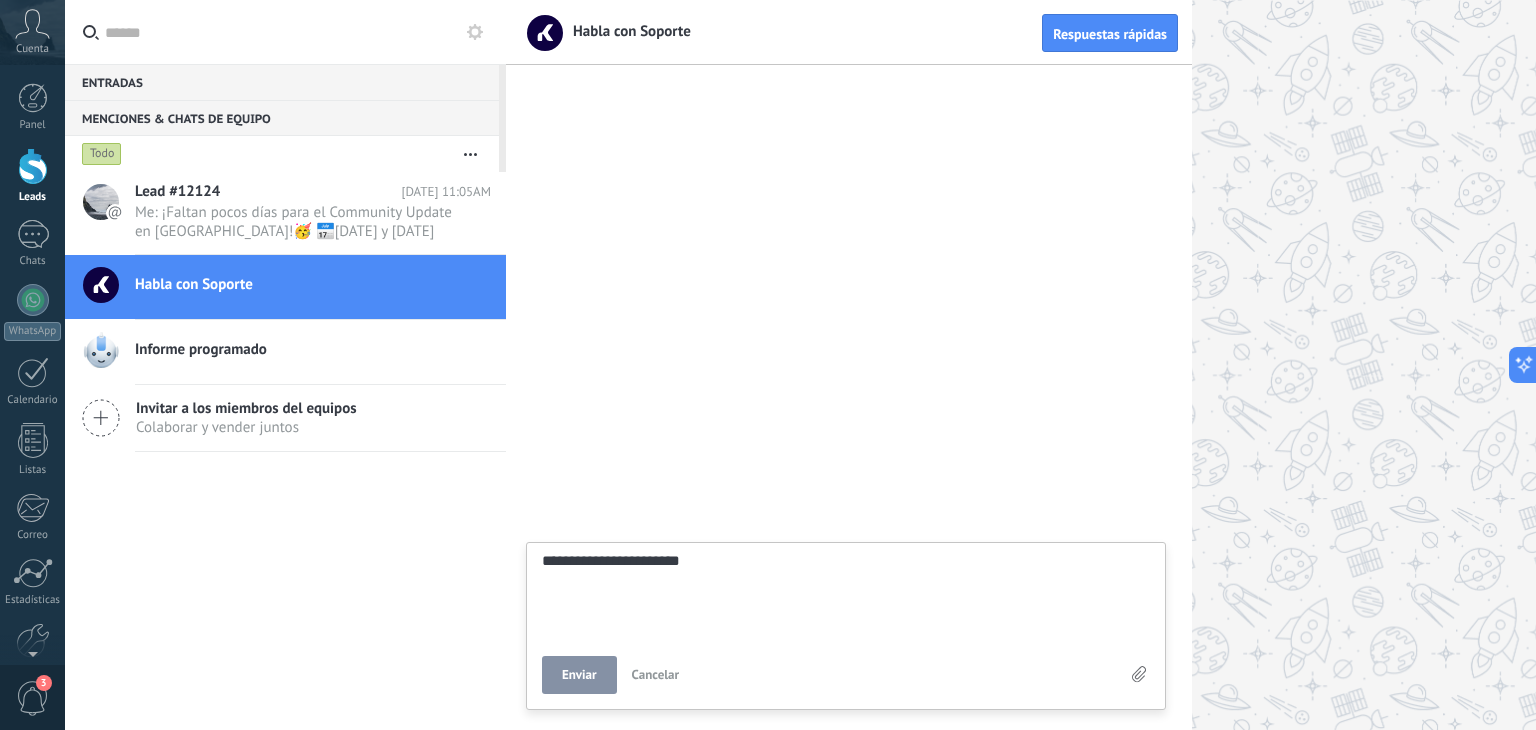 type on "**********" 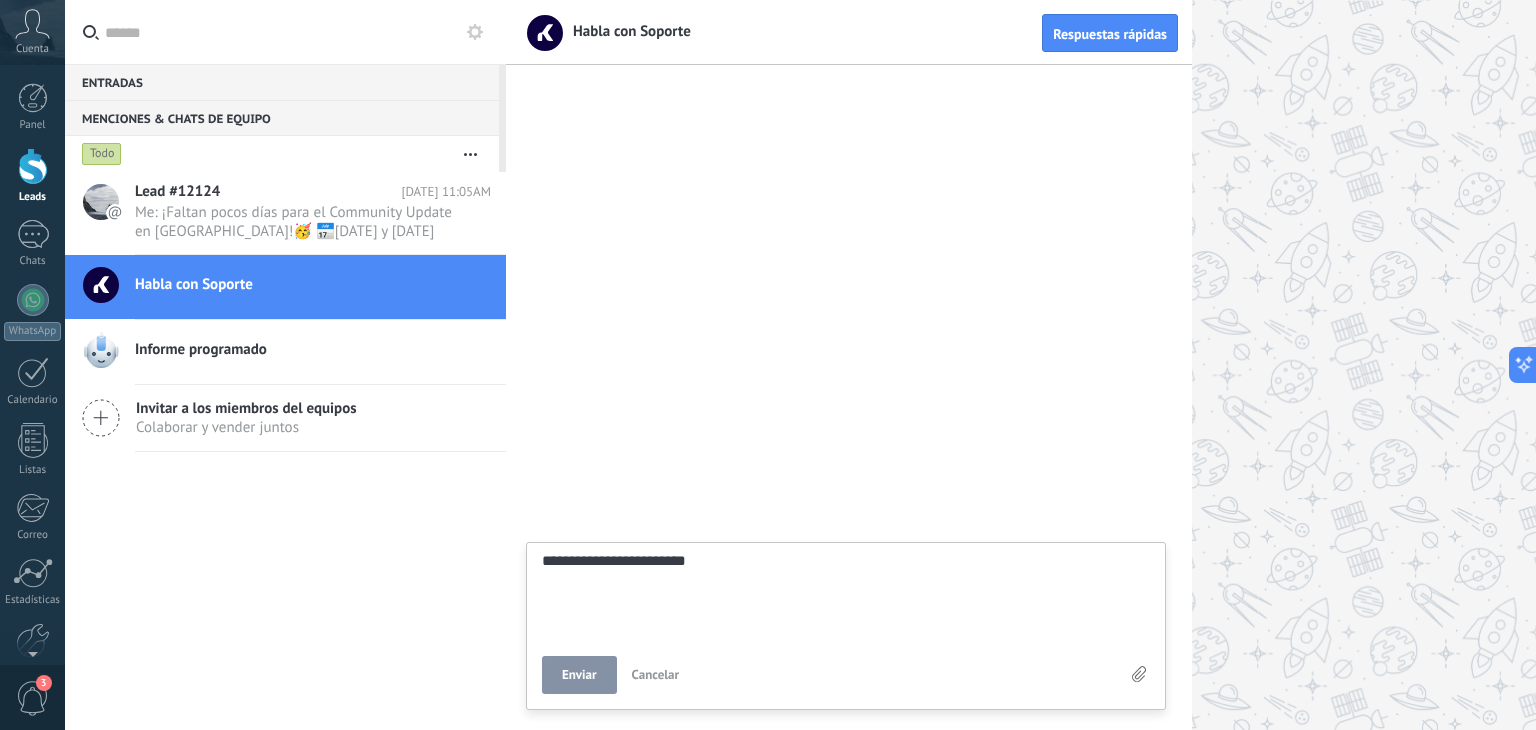 type on "**********" 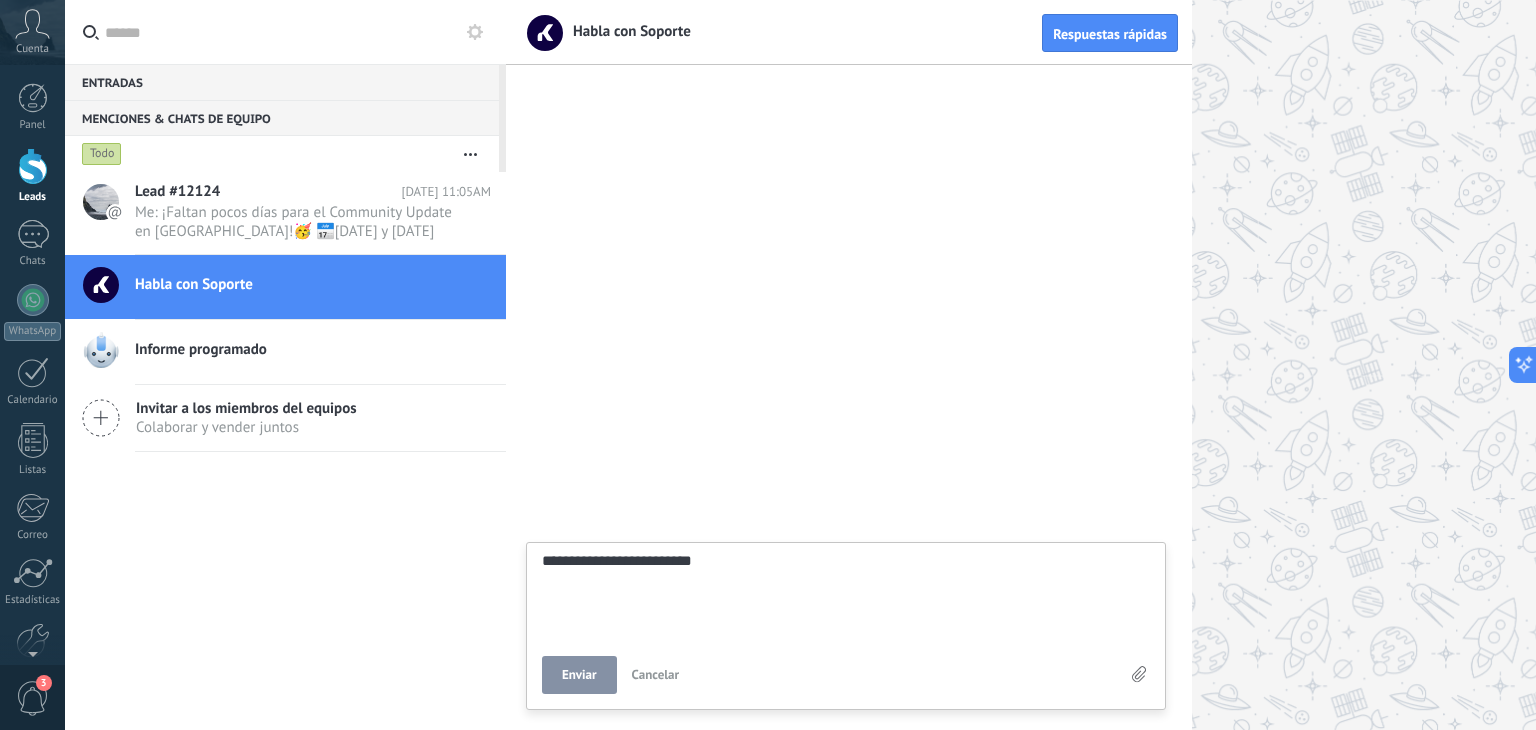 type on "**********" 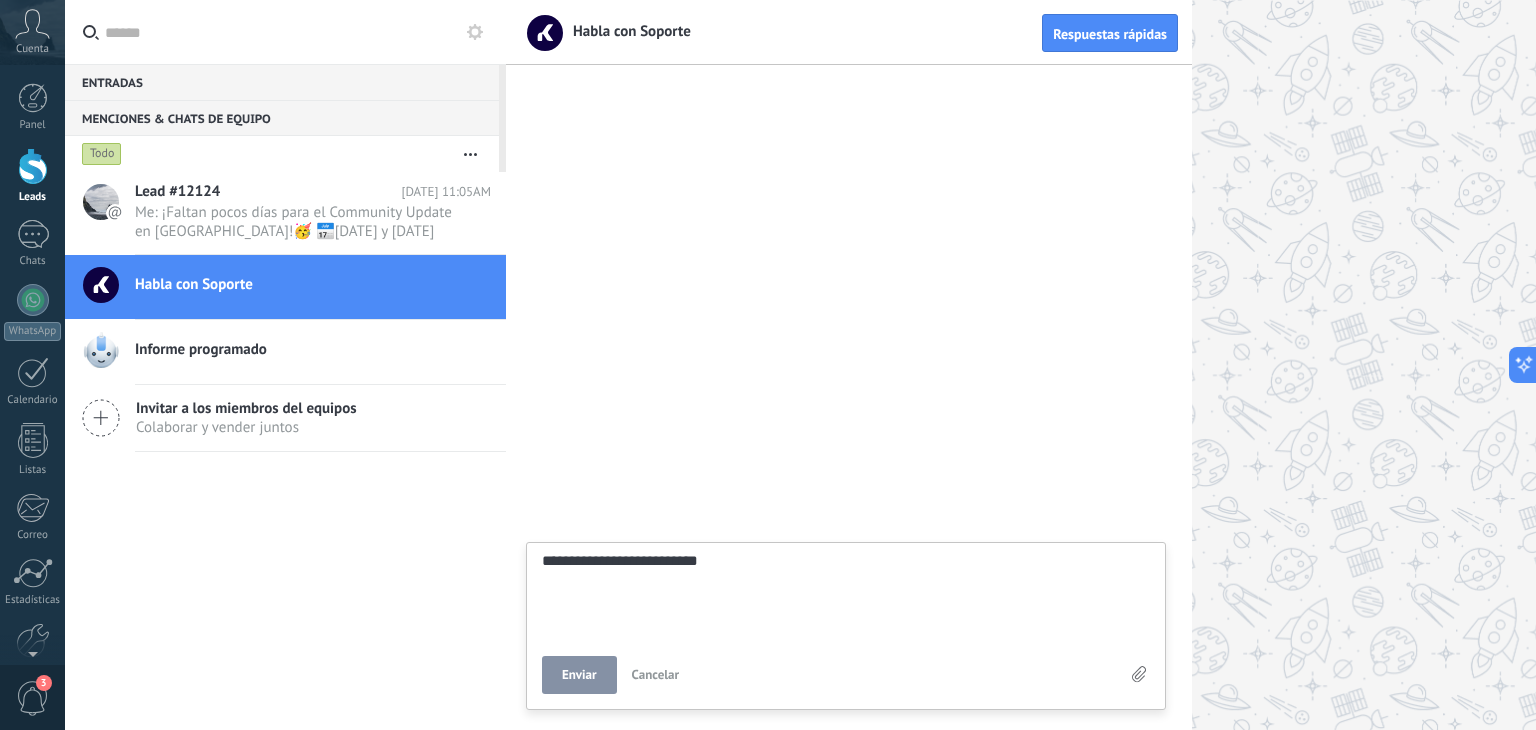 type on "**********" 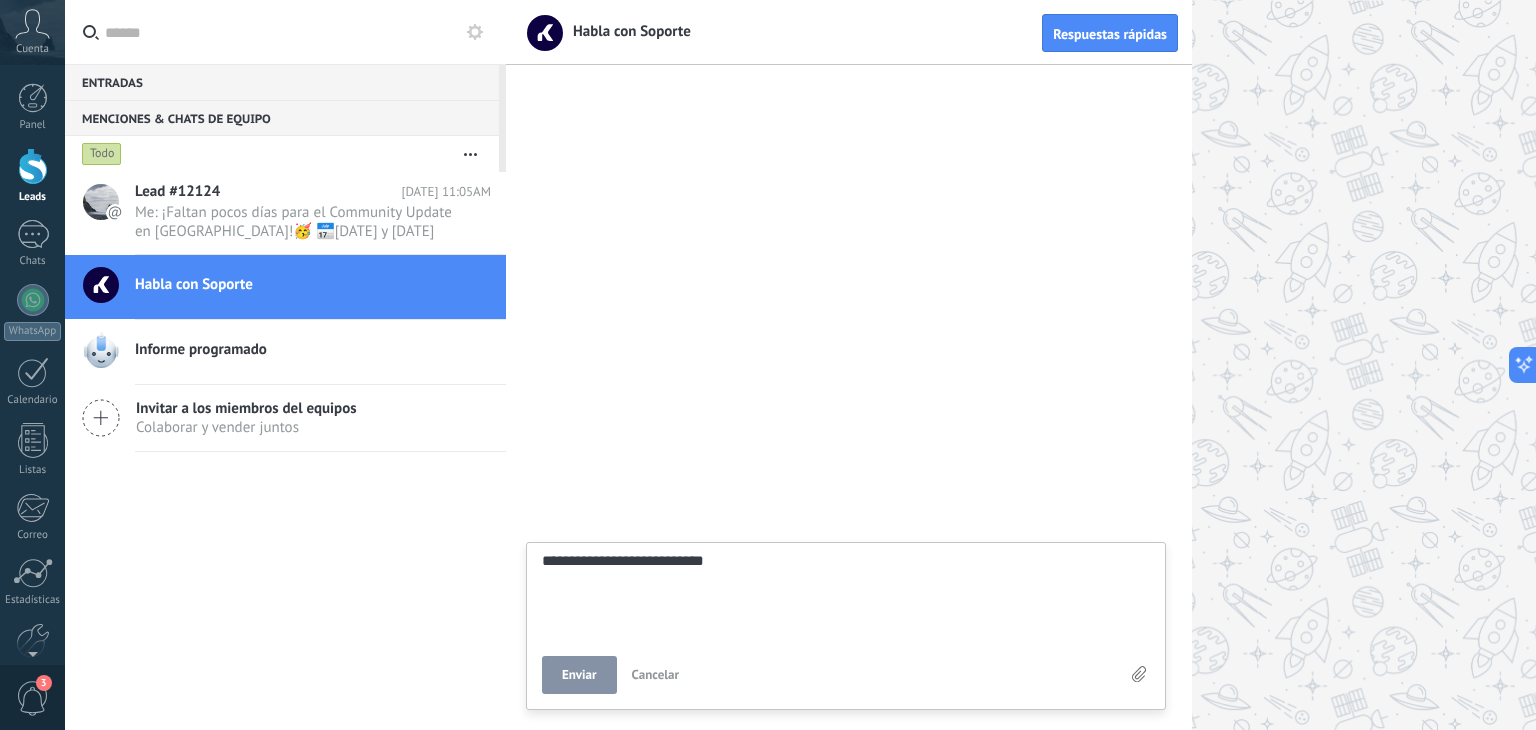 type on "**********" 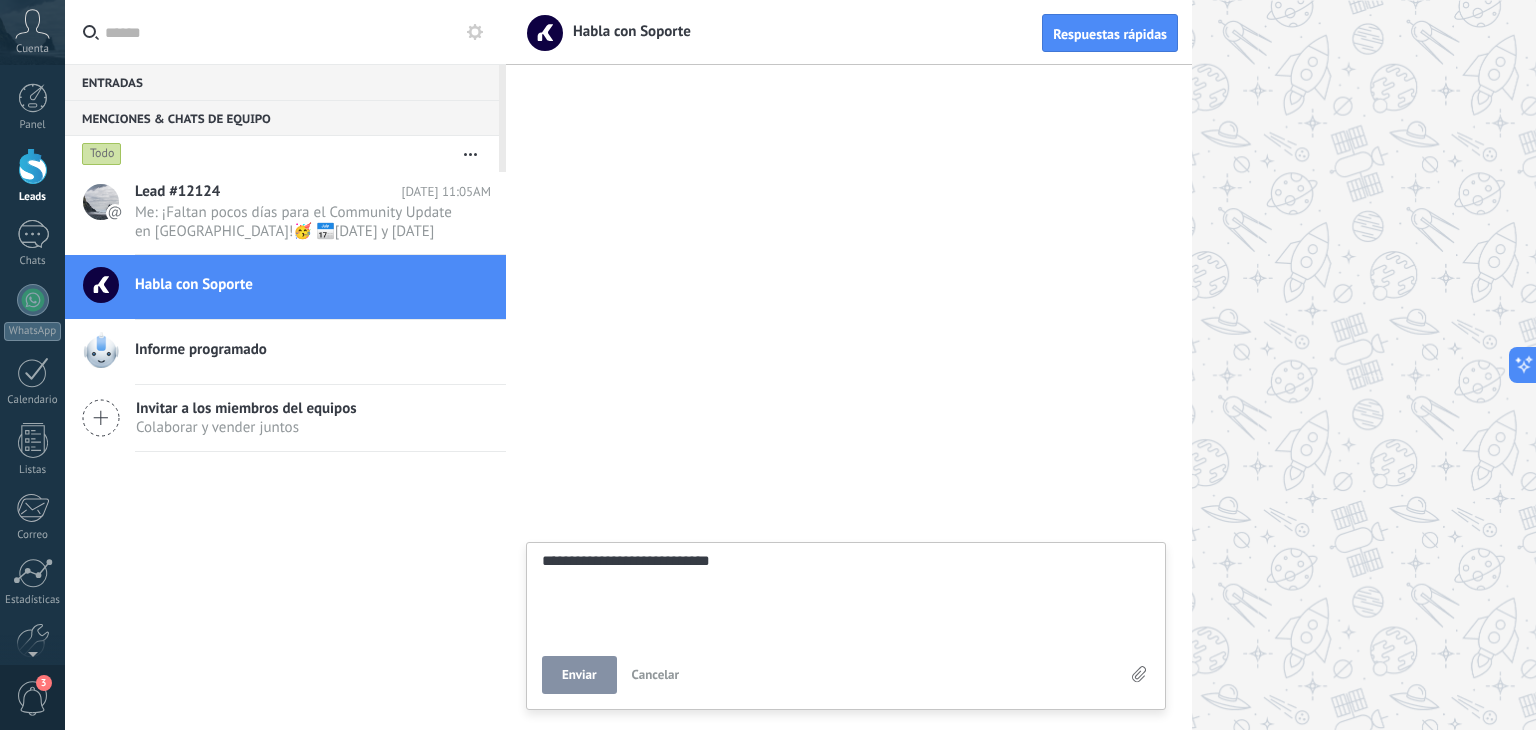 type on "**********" 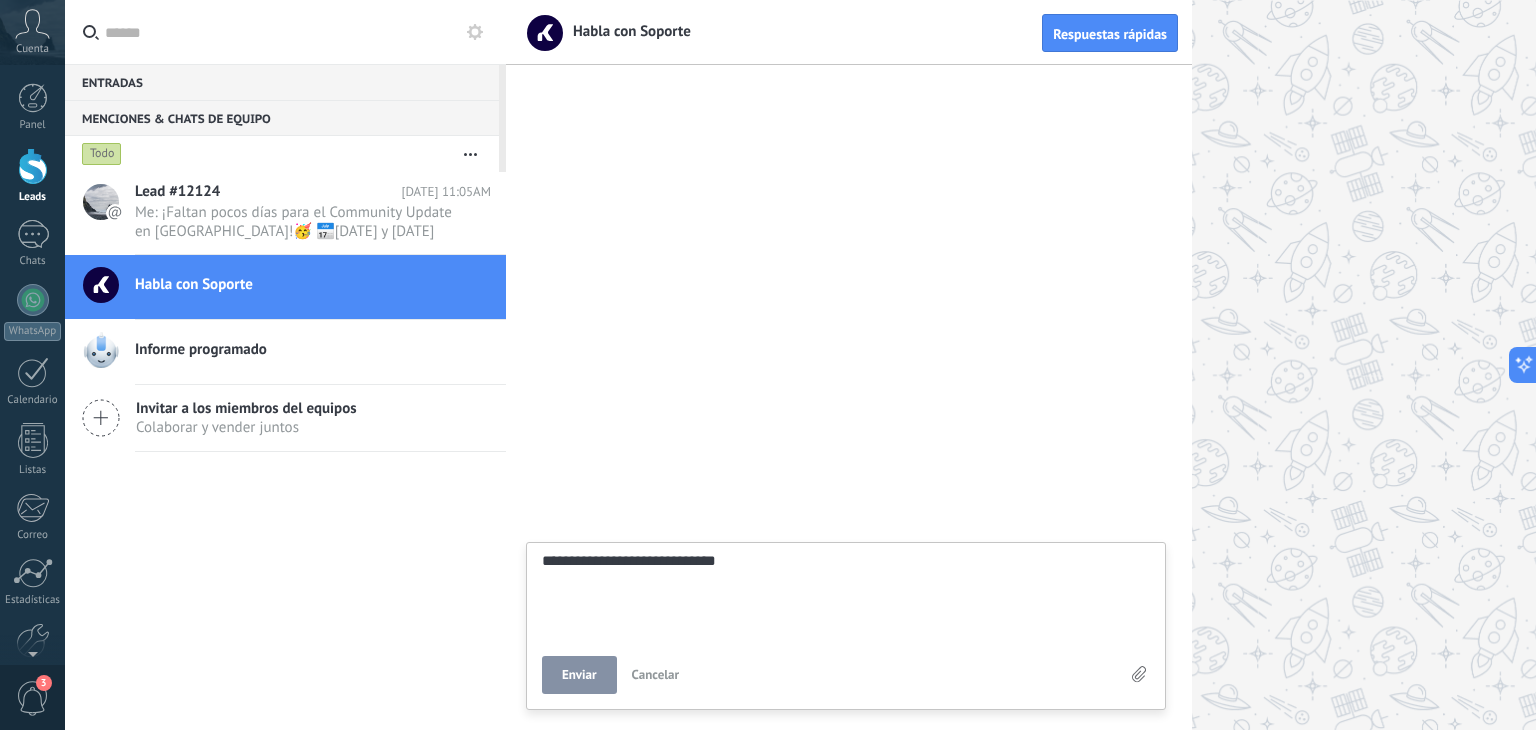 type on "**********" 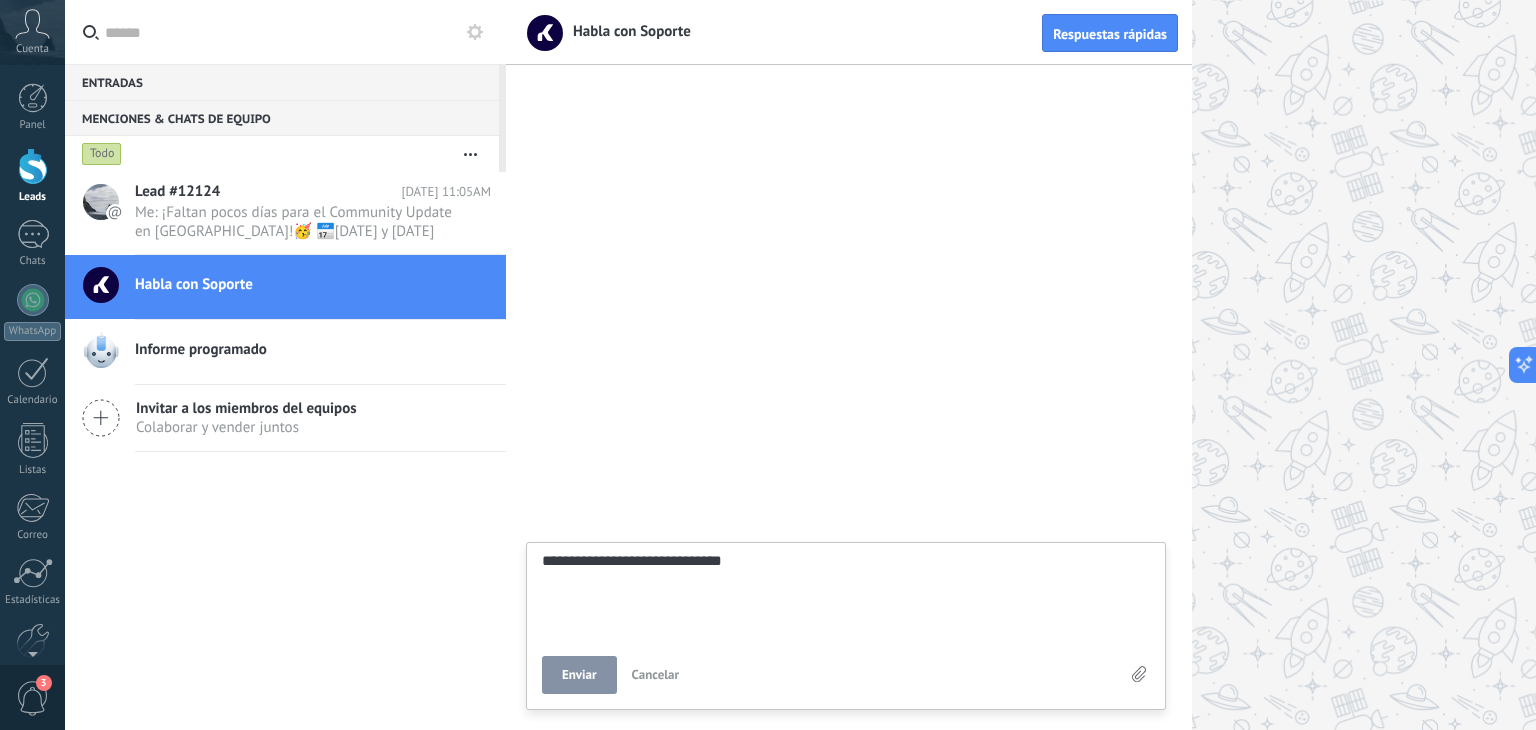type on "**********" 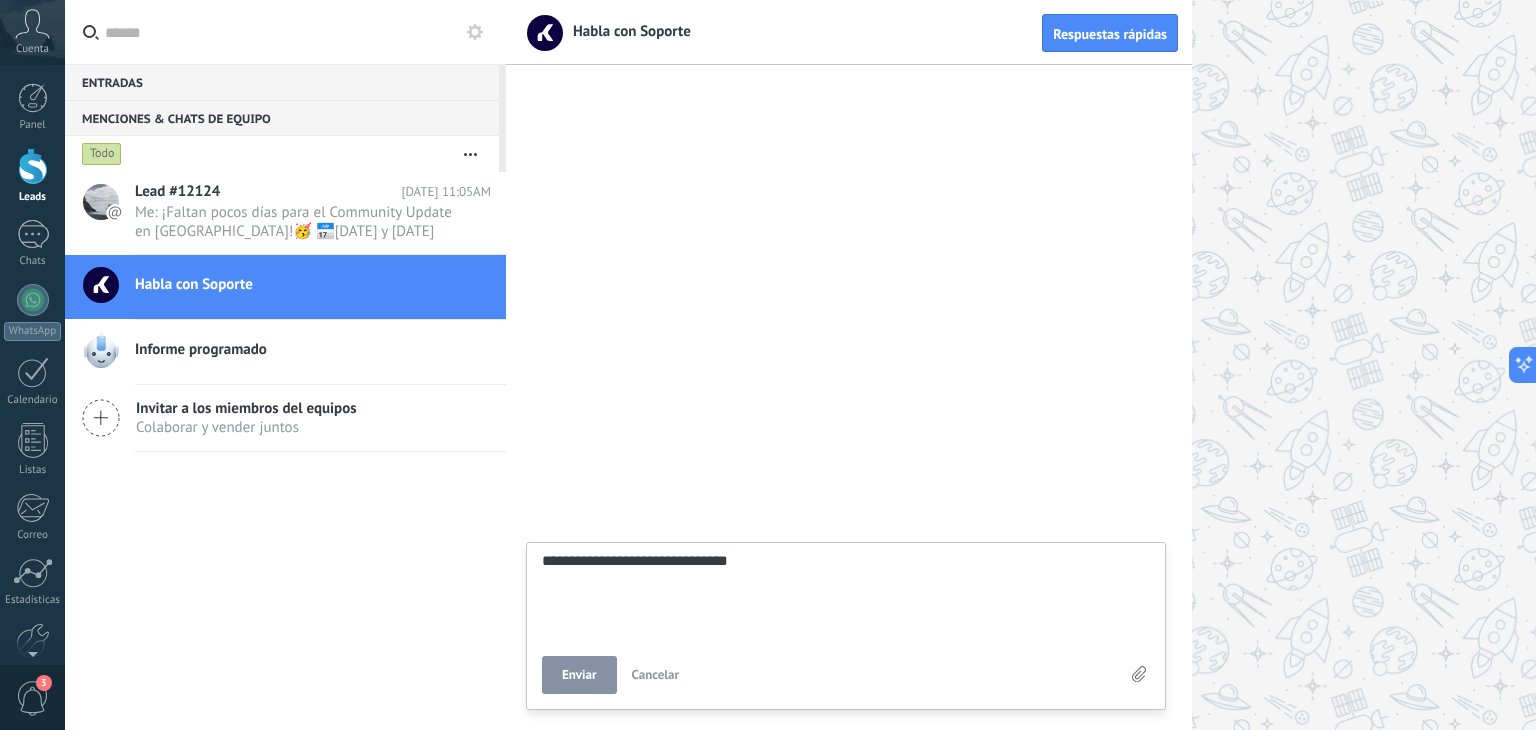 type on "**********" 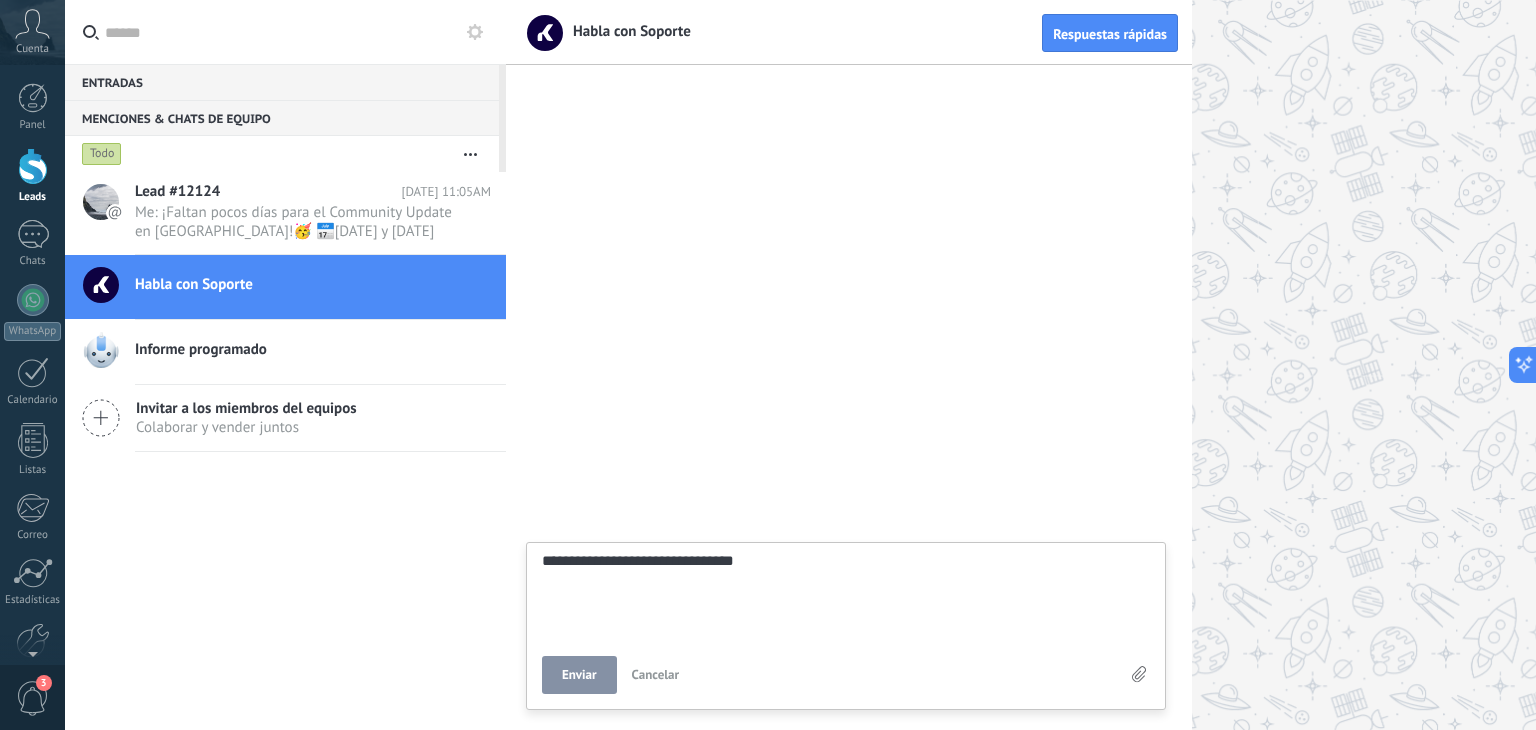type on "**********" 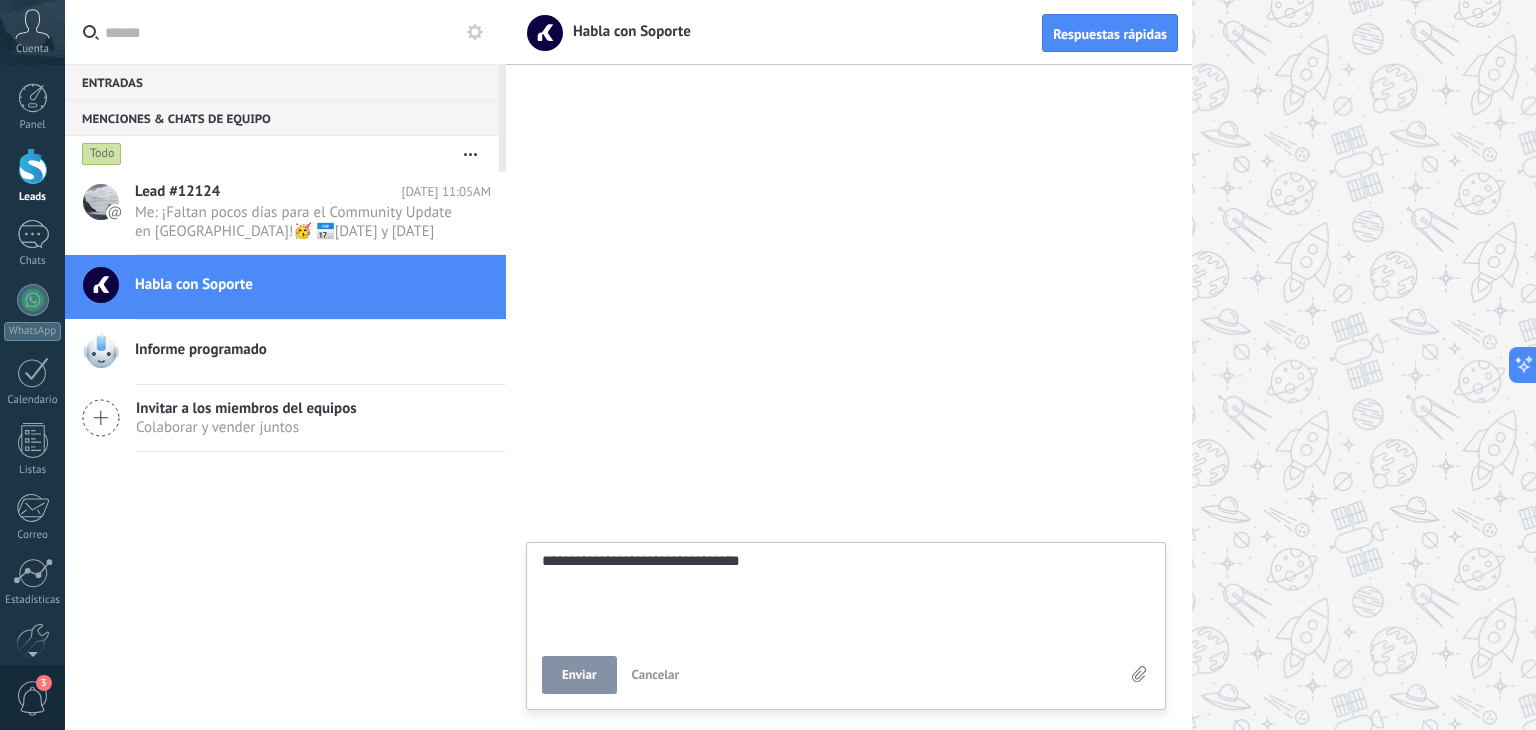 type on "**********" 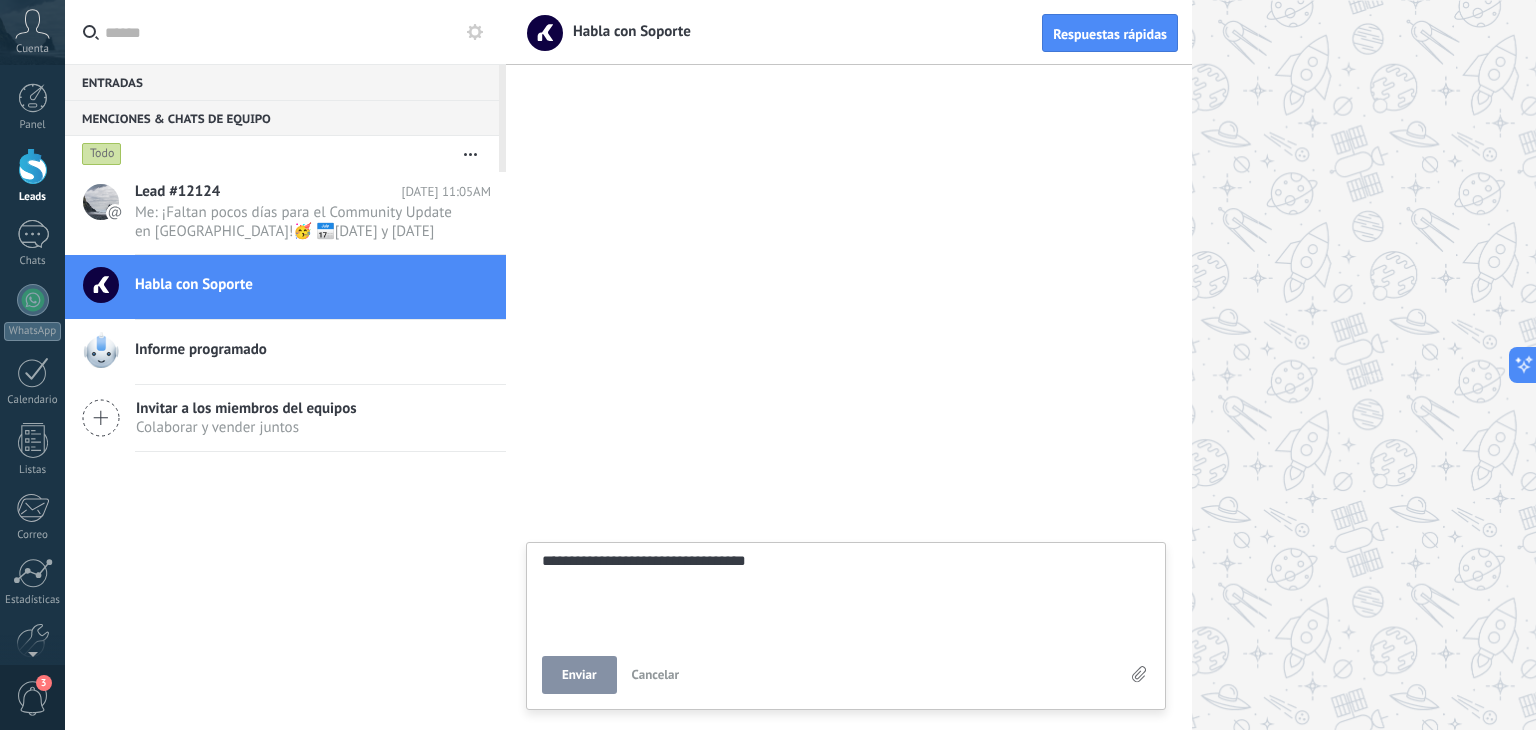 type on "**********" 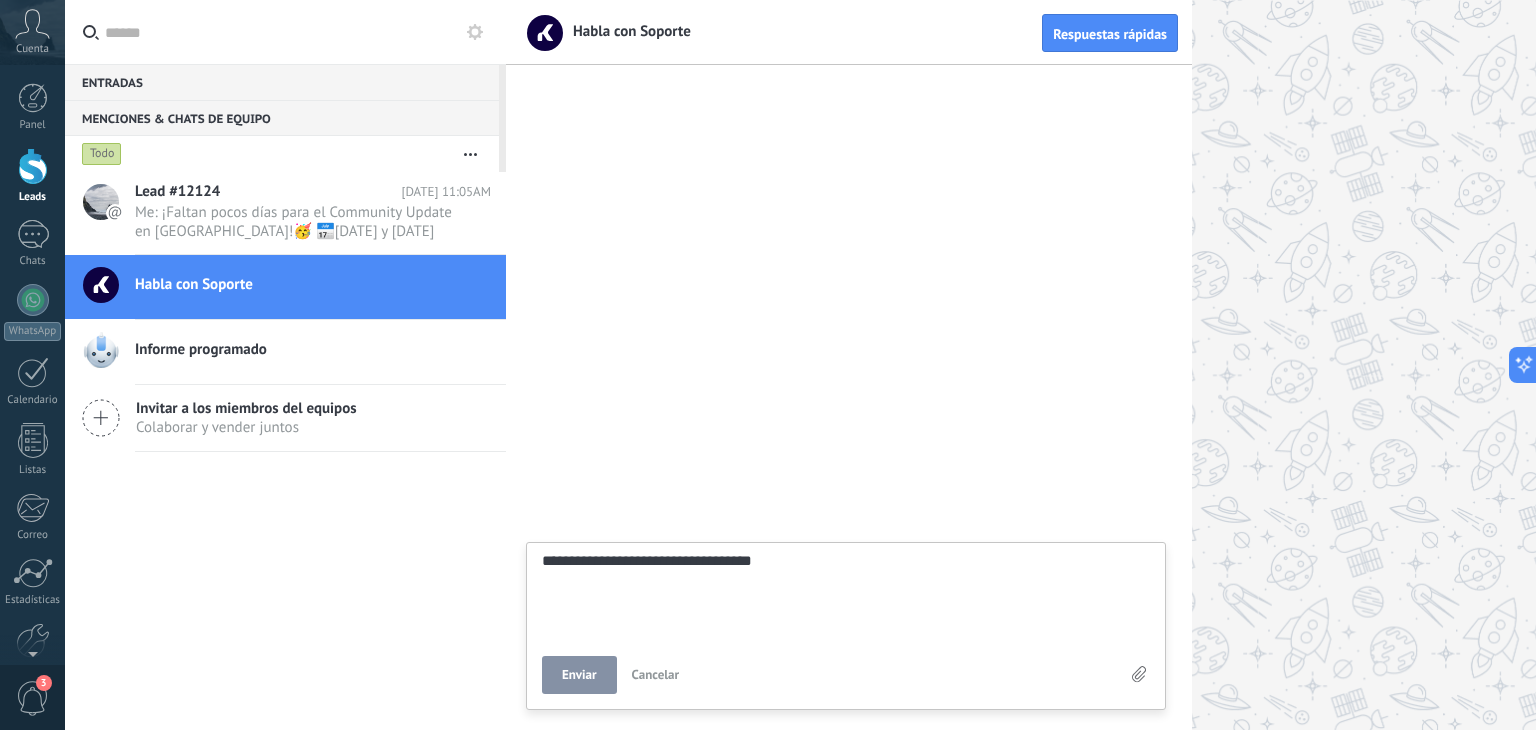 type on "**********" 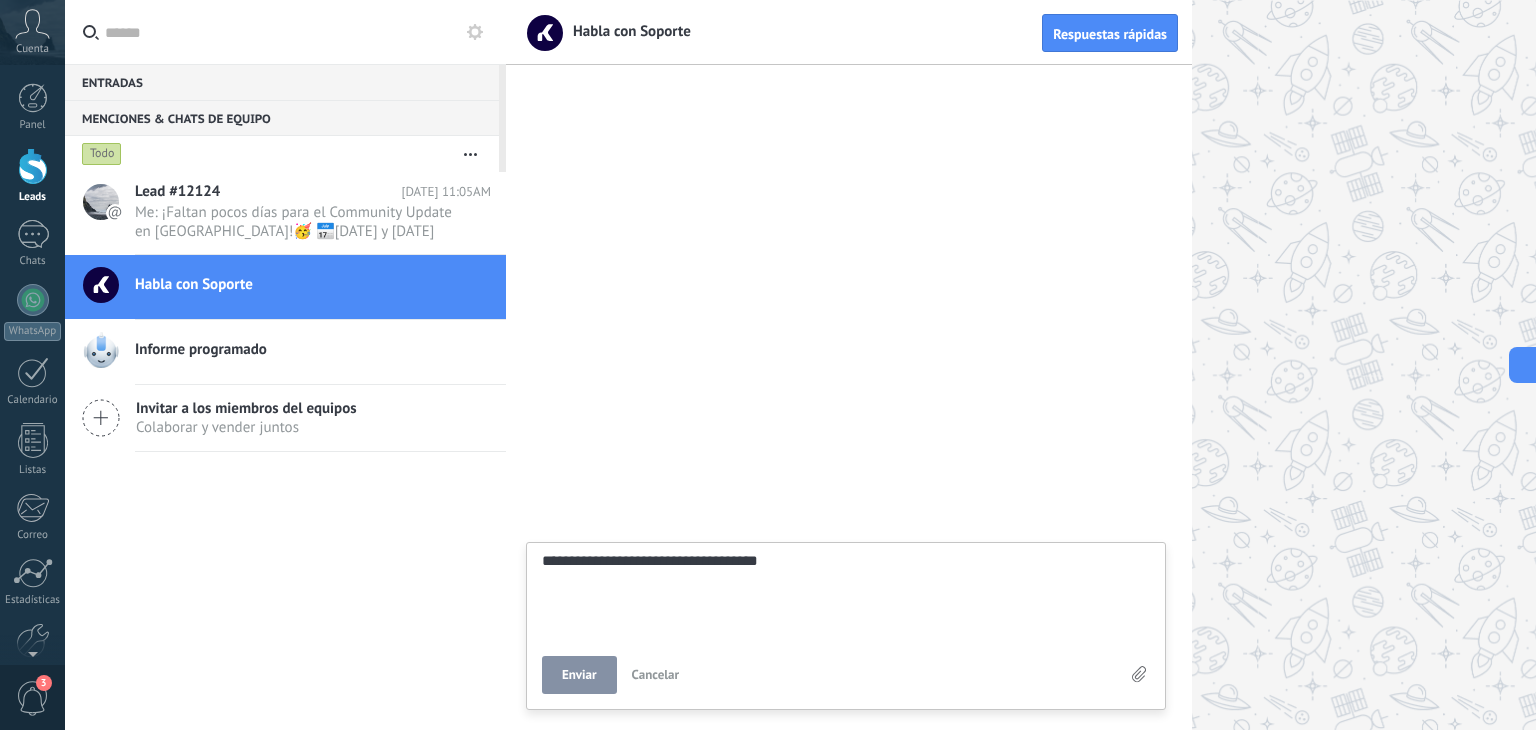 type on "**********" 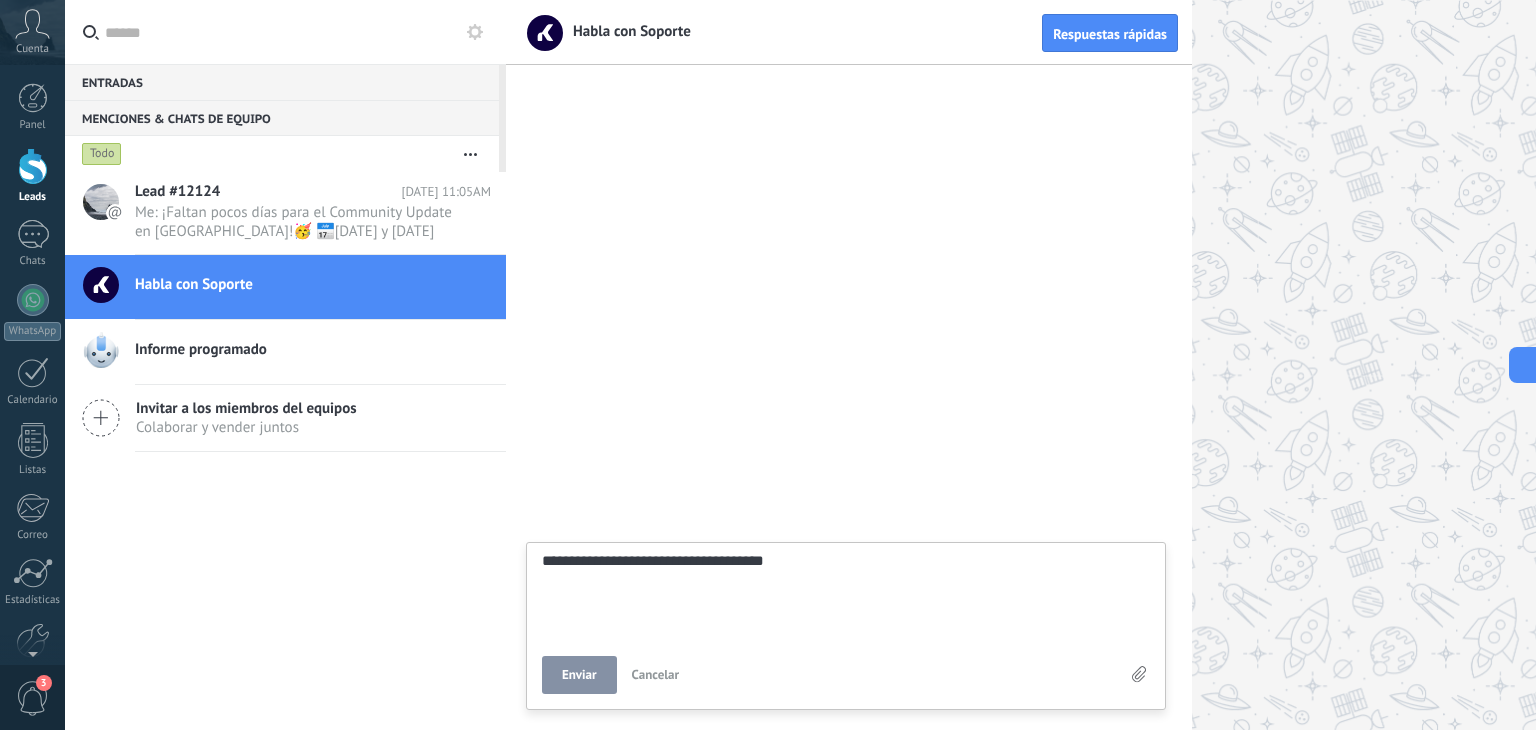 type on "**********" 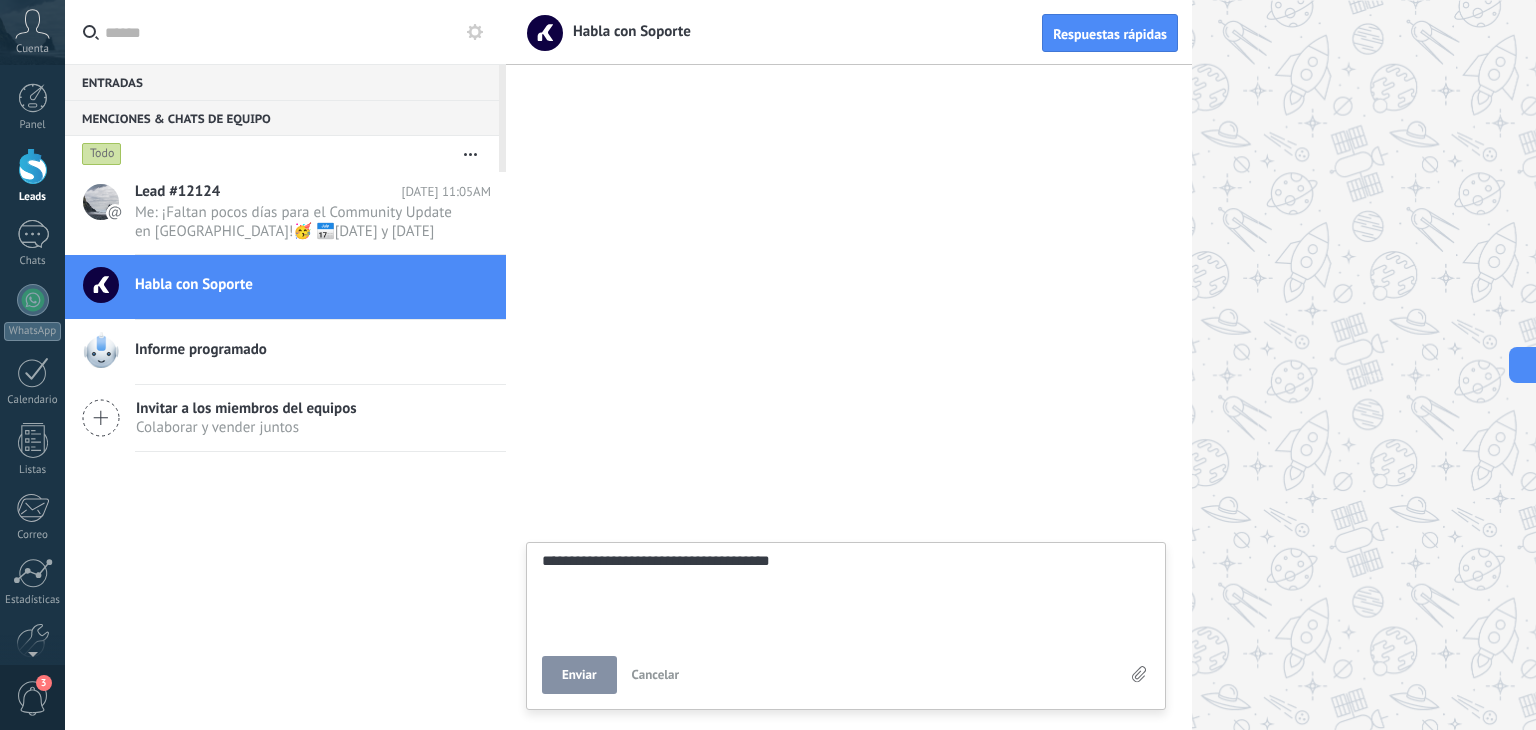 type on "**********" 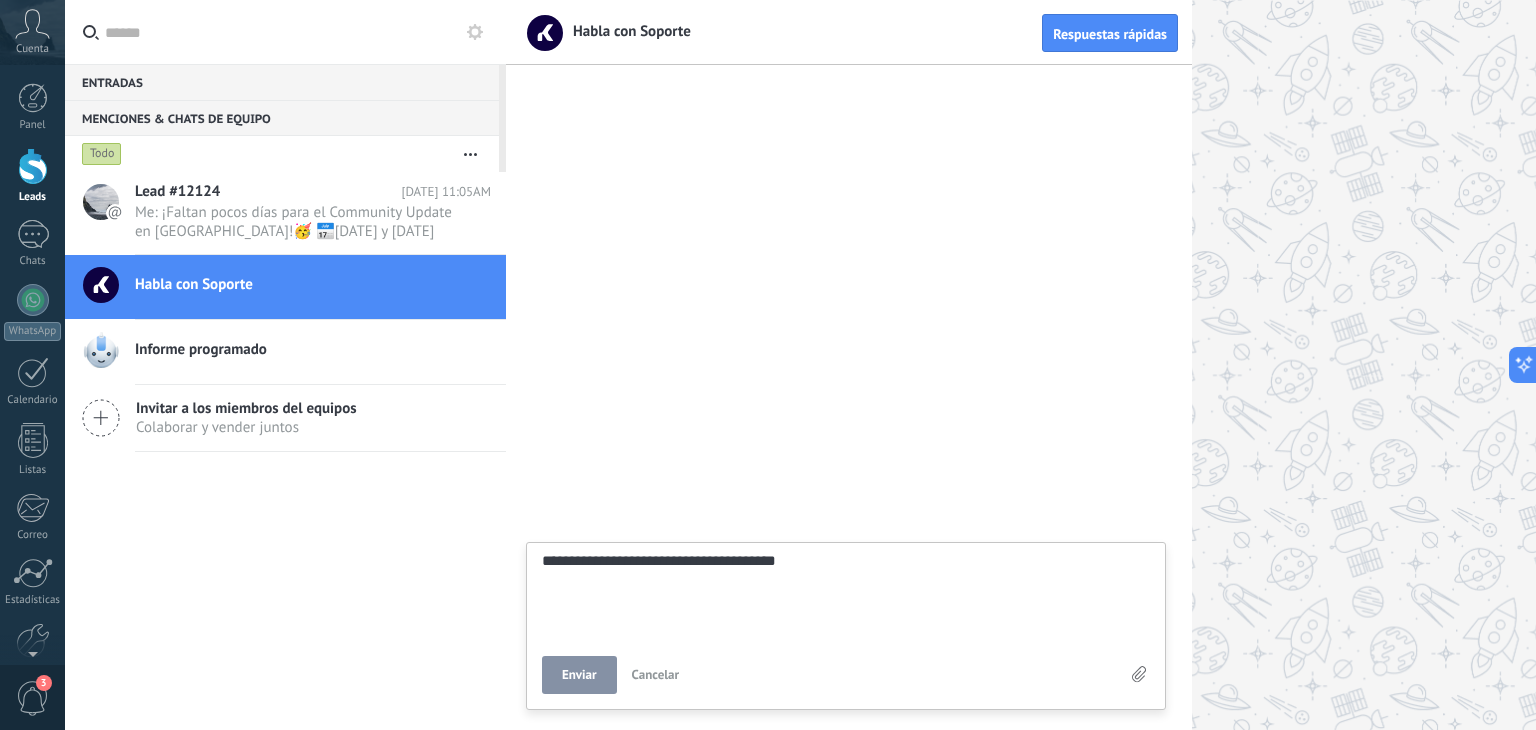 type on "**********" 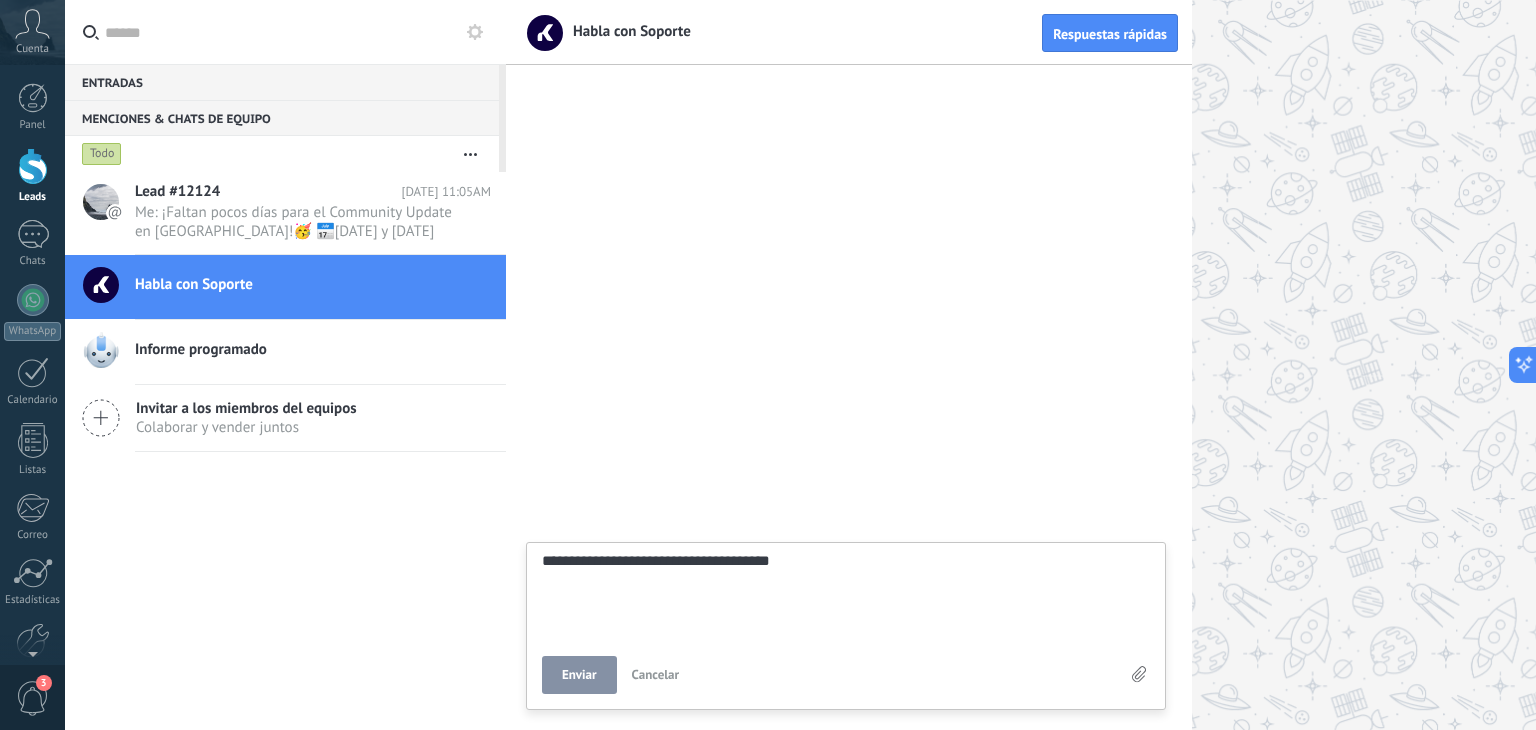 type on "**********" 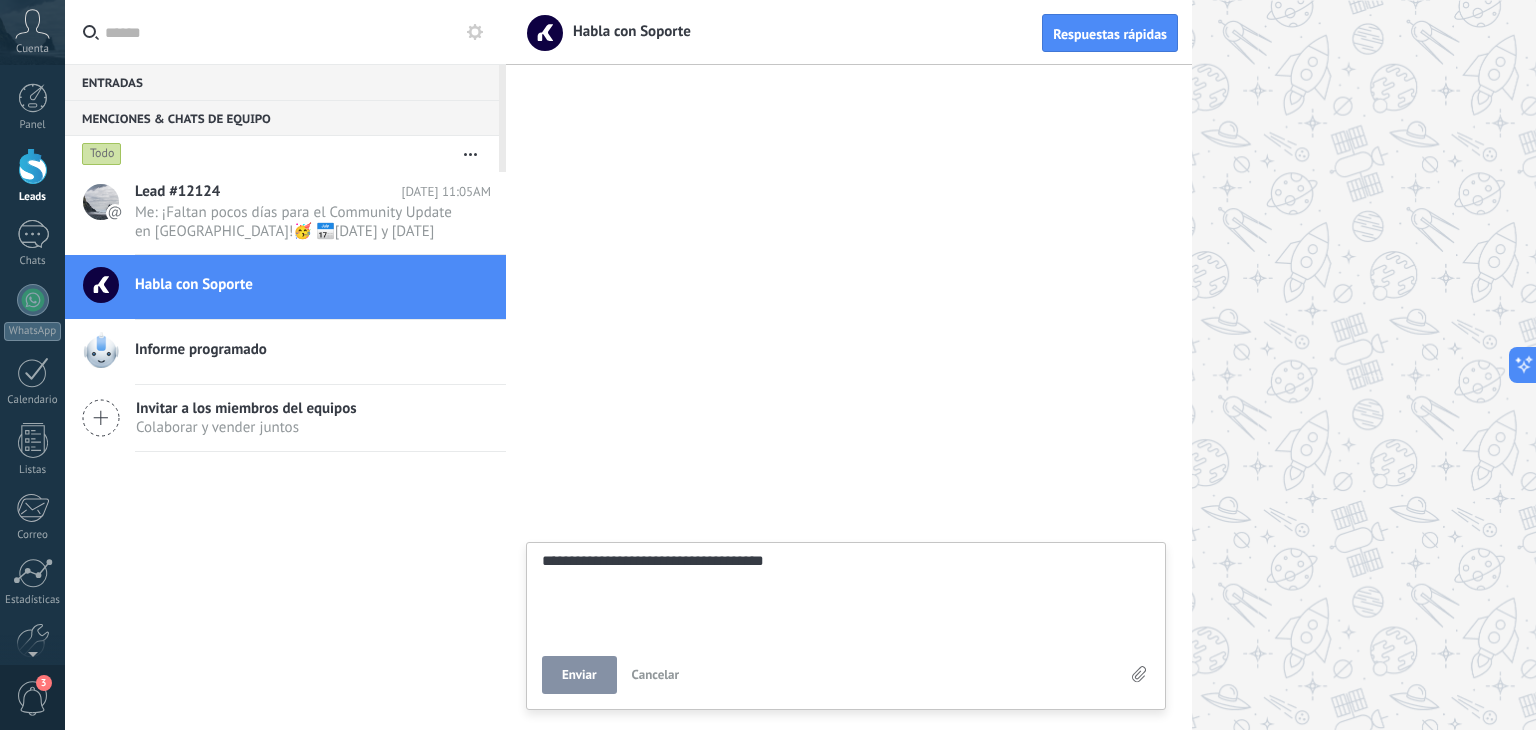 type on "**********" 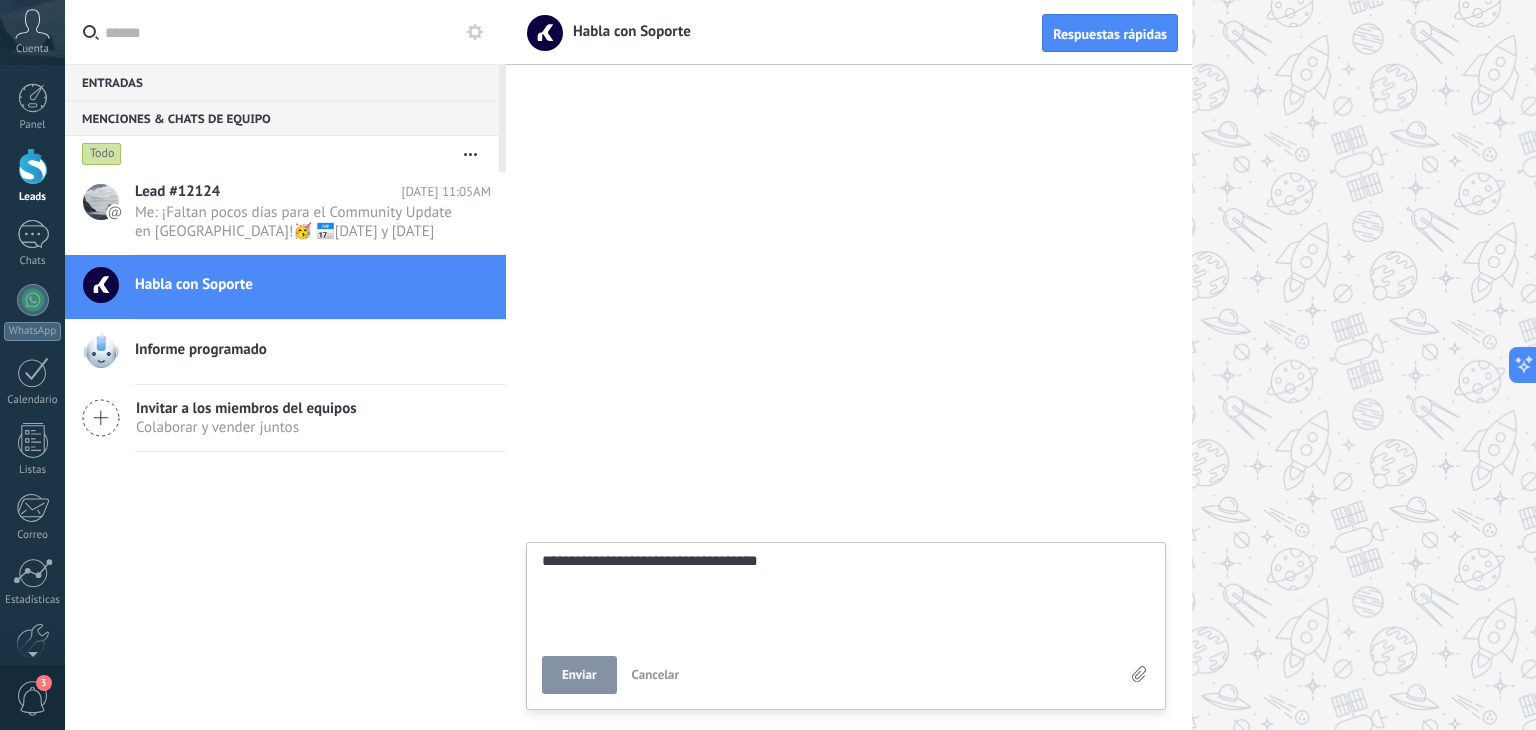 type on "**********" 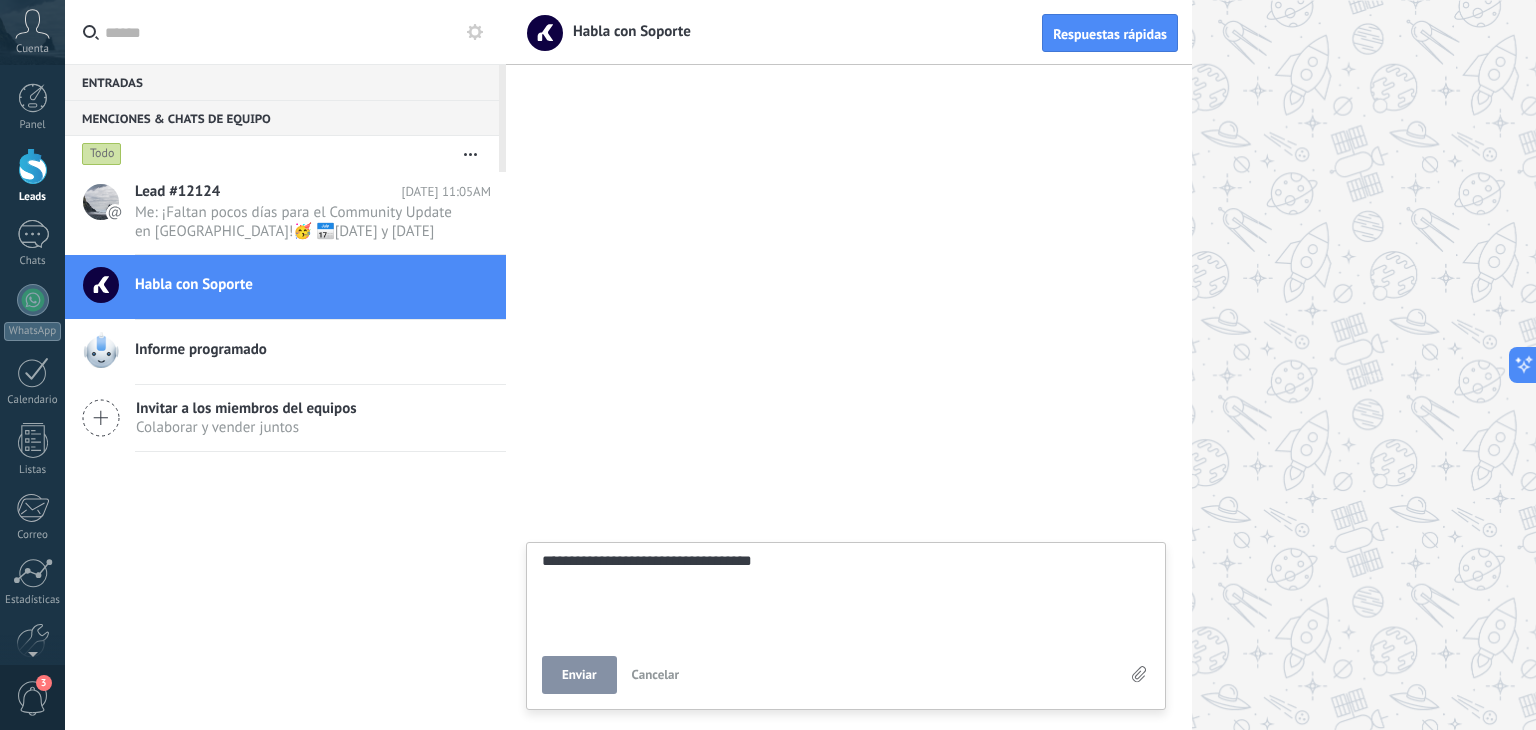 type on "**********" 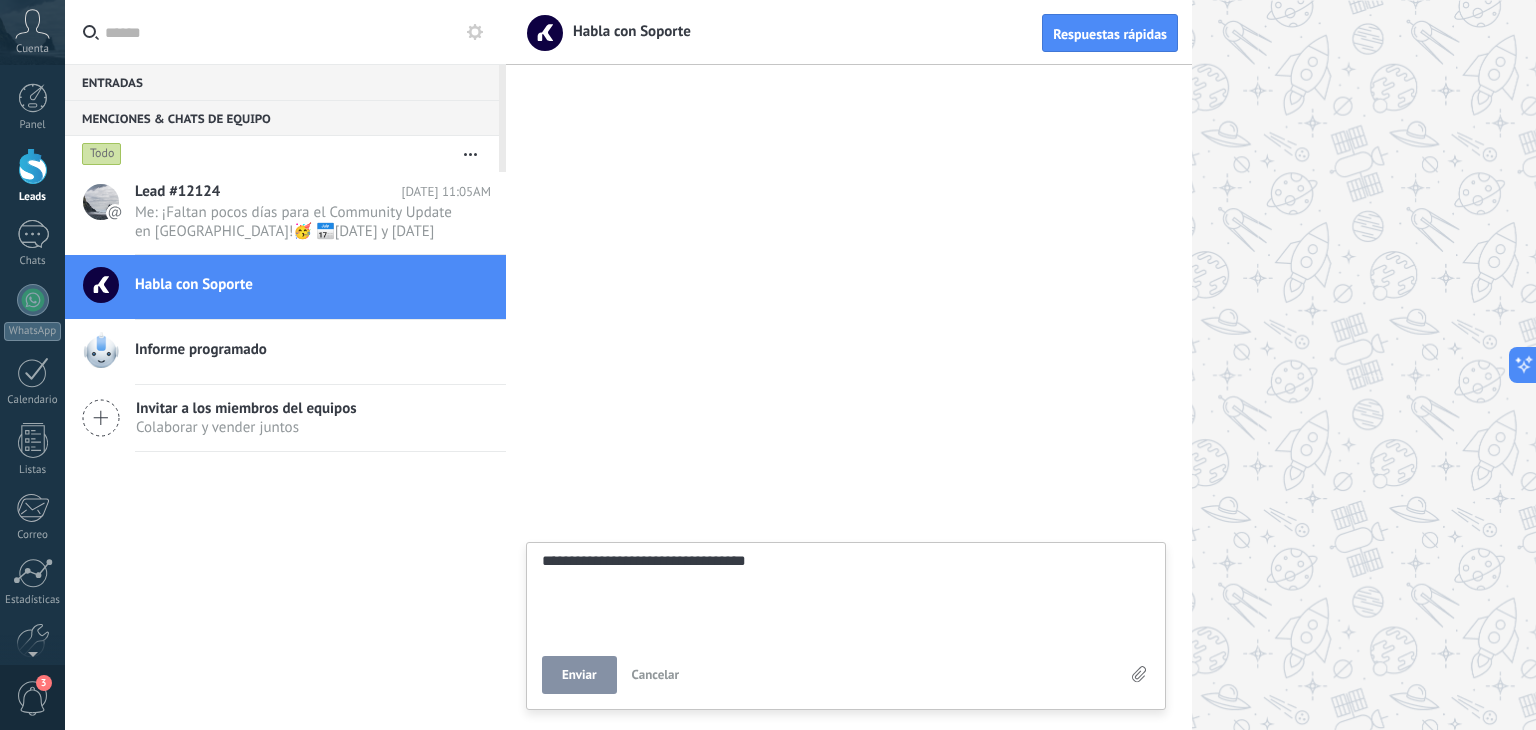 type on "**********" 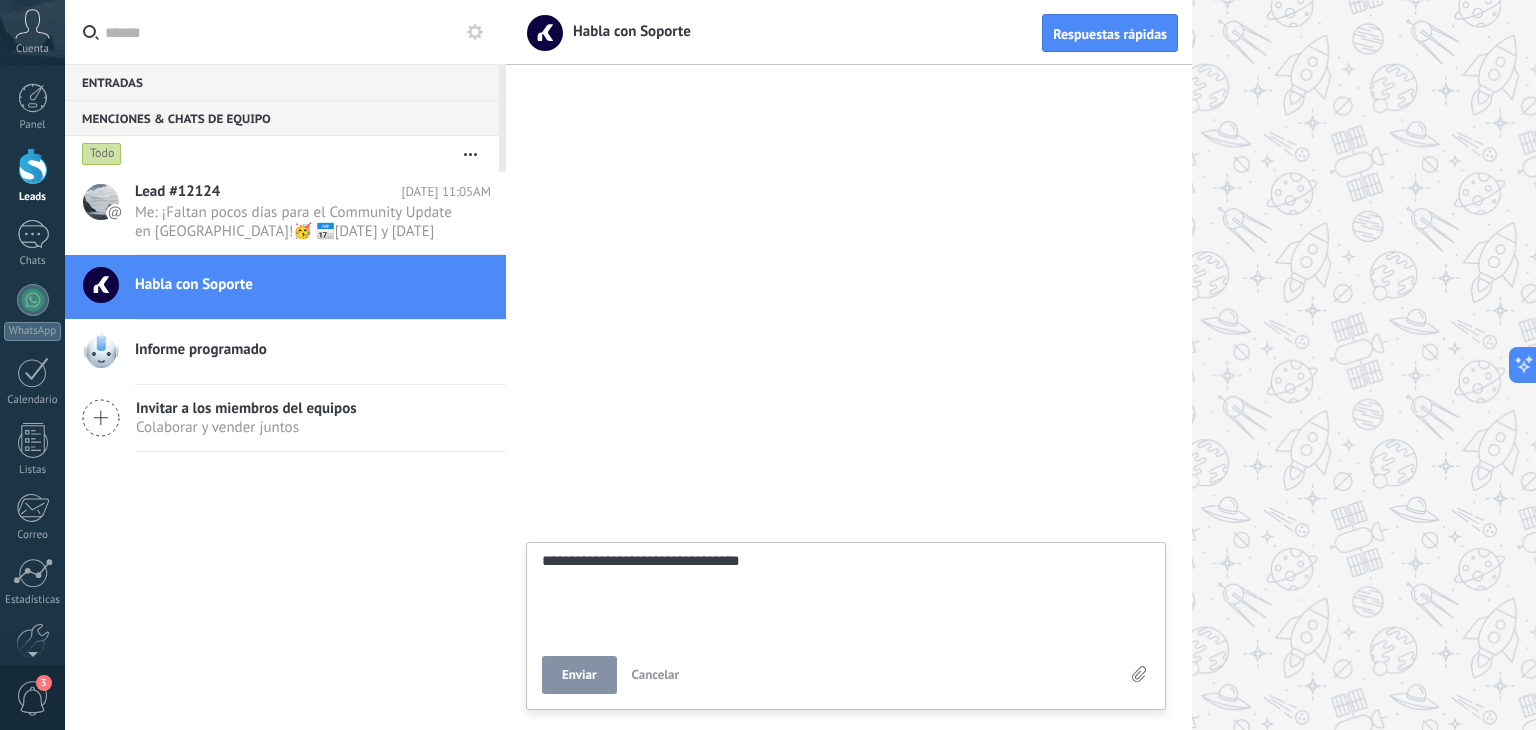 type on "**********" 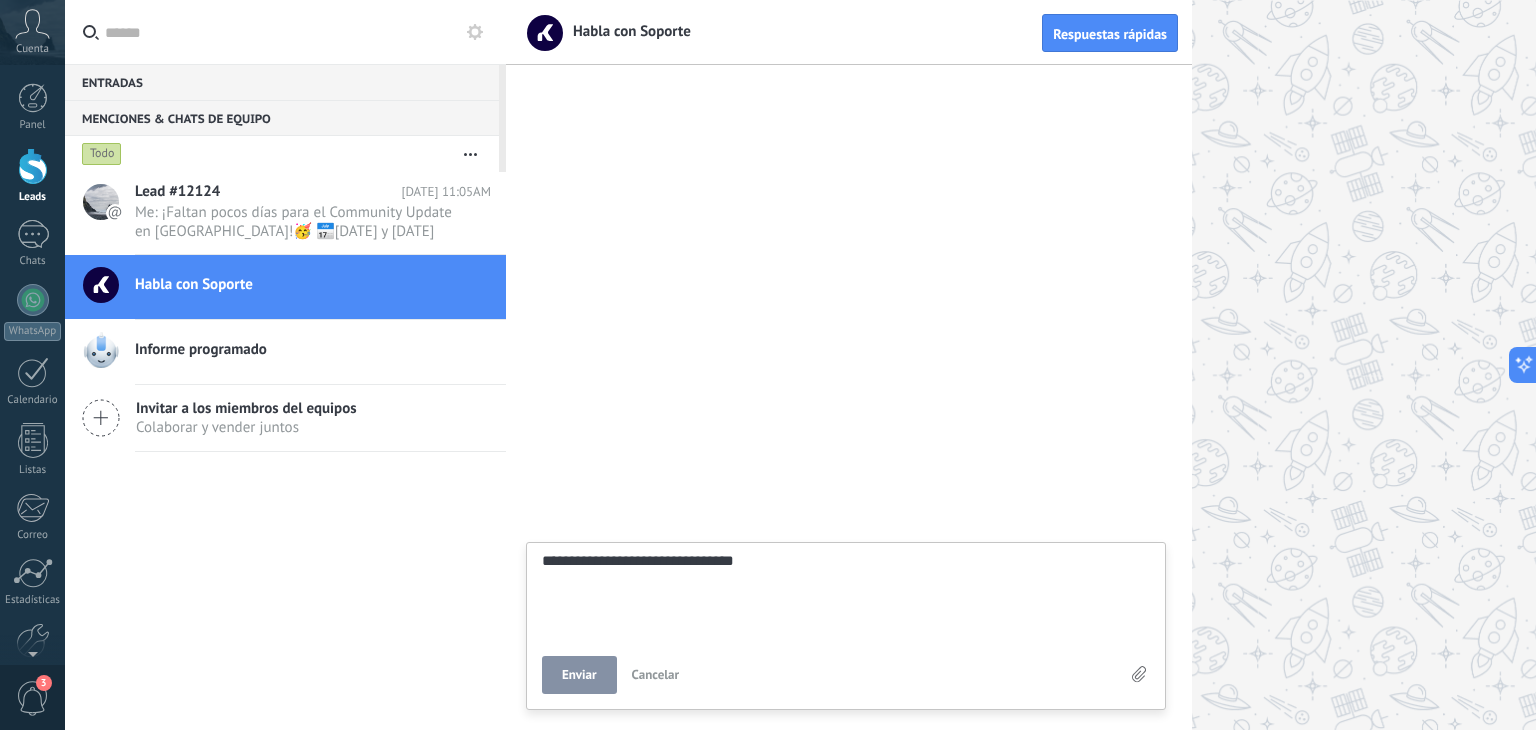 type on "**********" 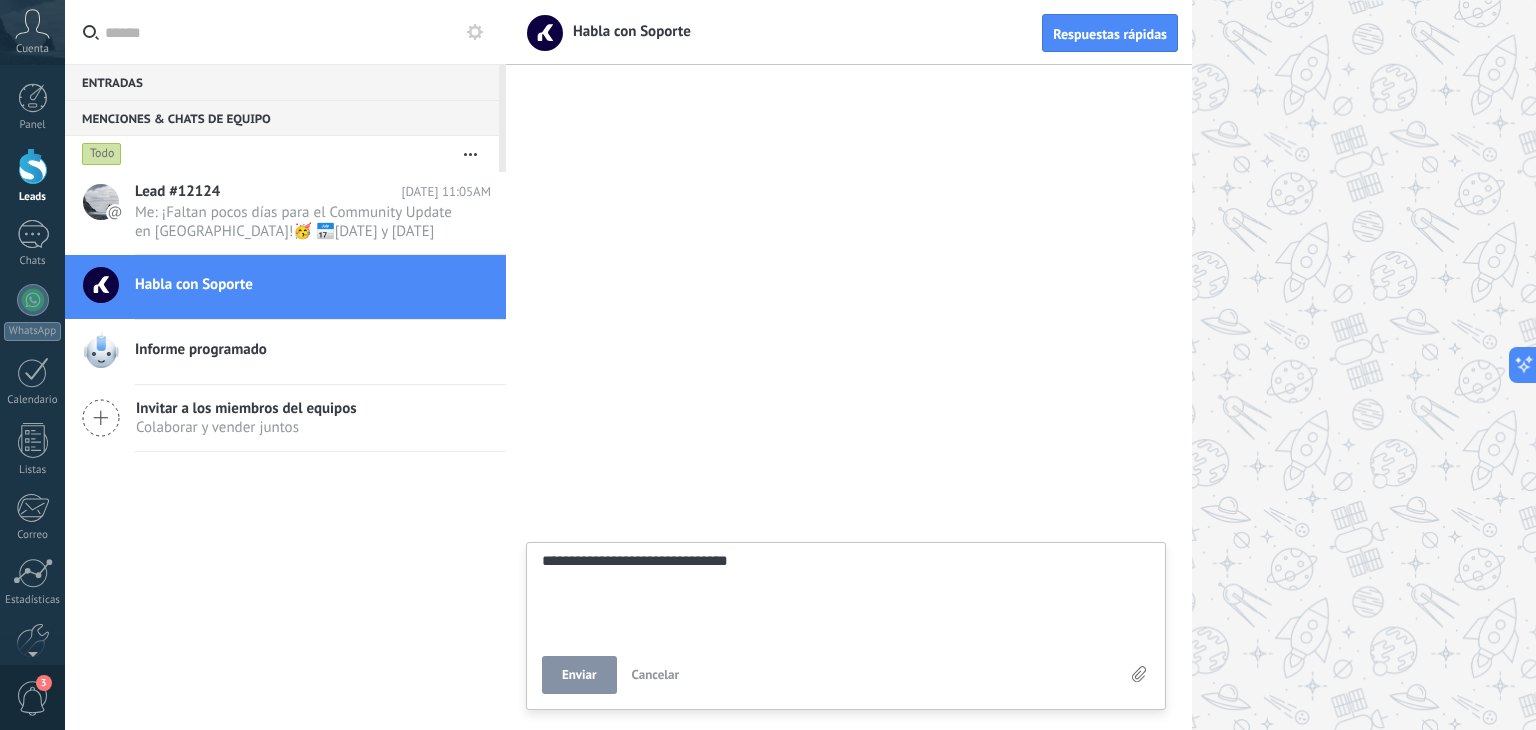 type on "**********" 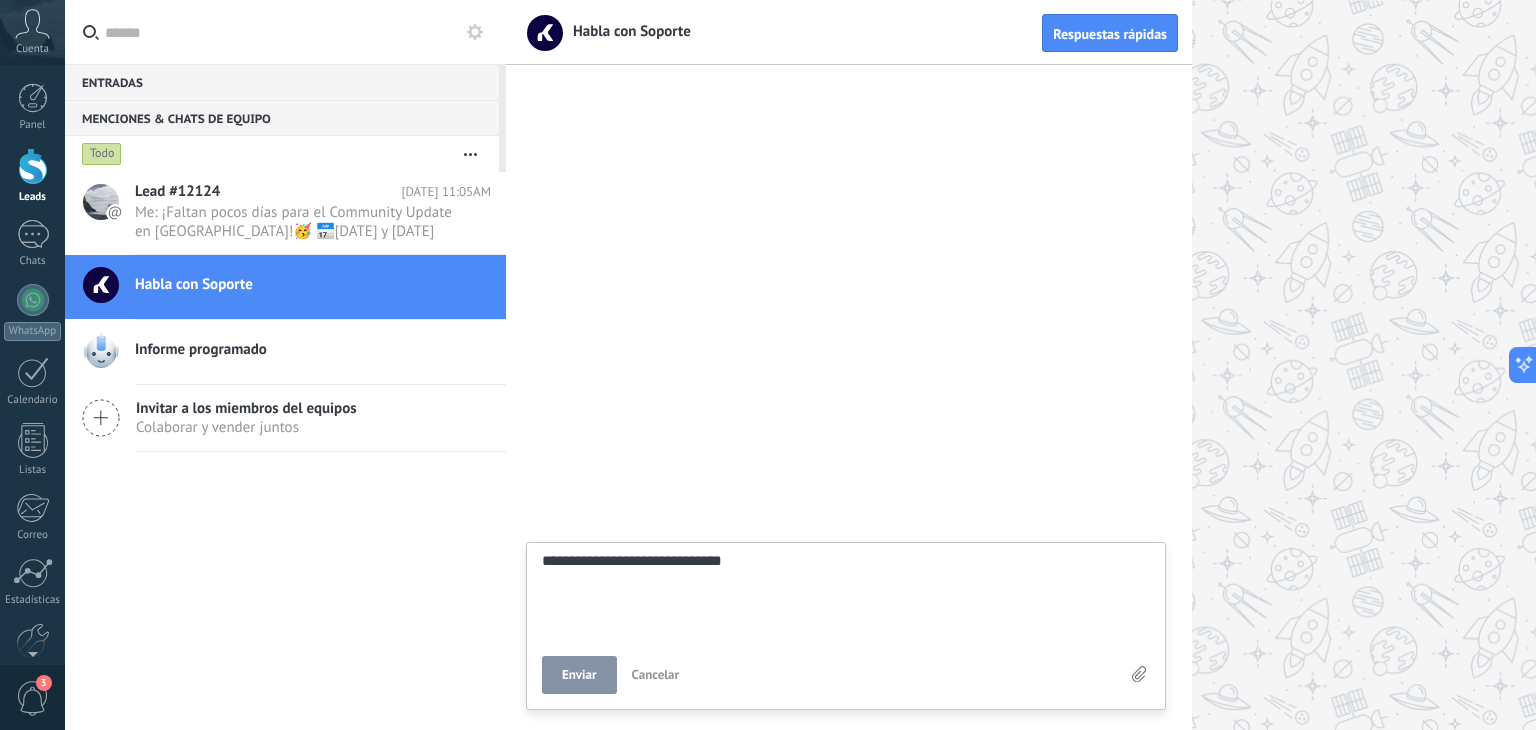 type on "**********" 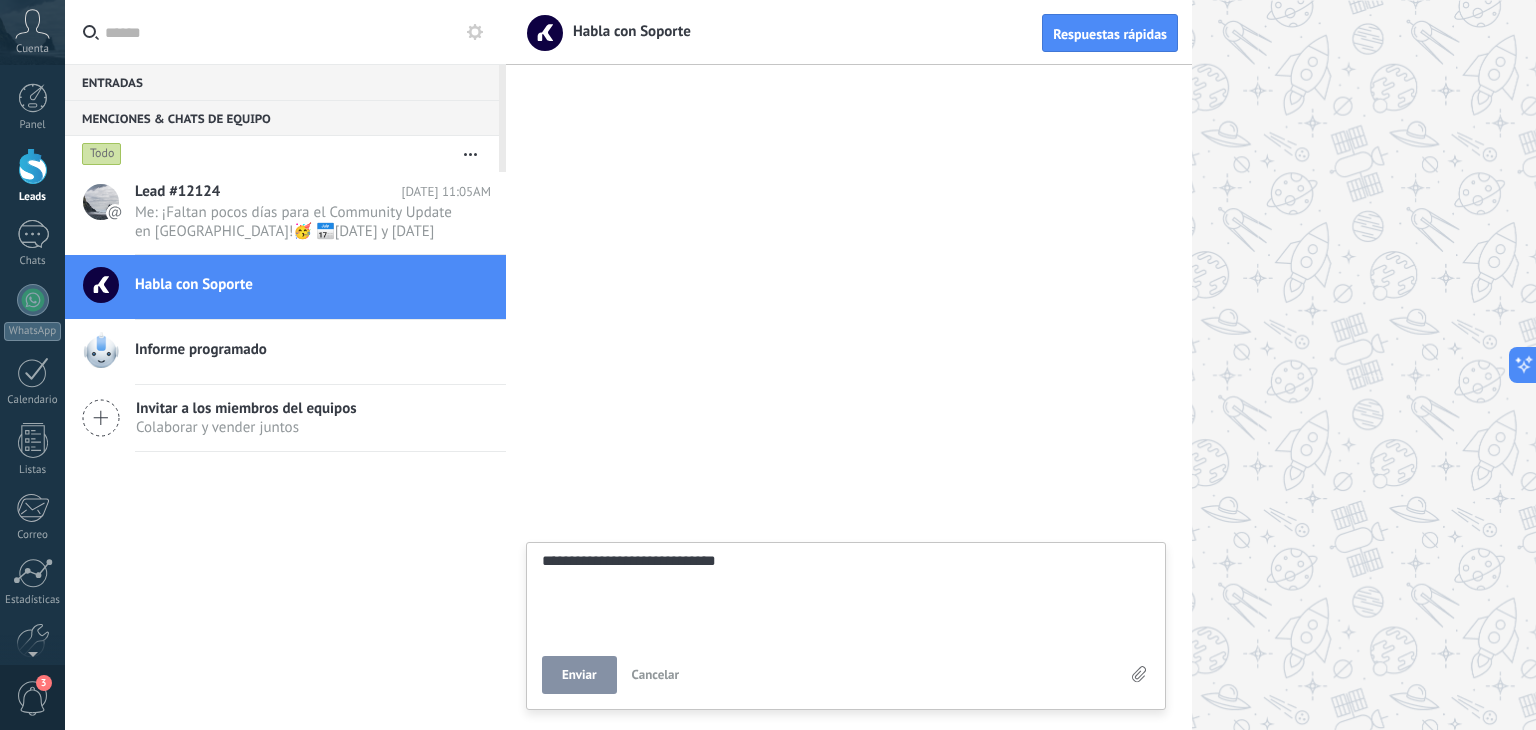 type on "**********" 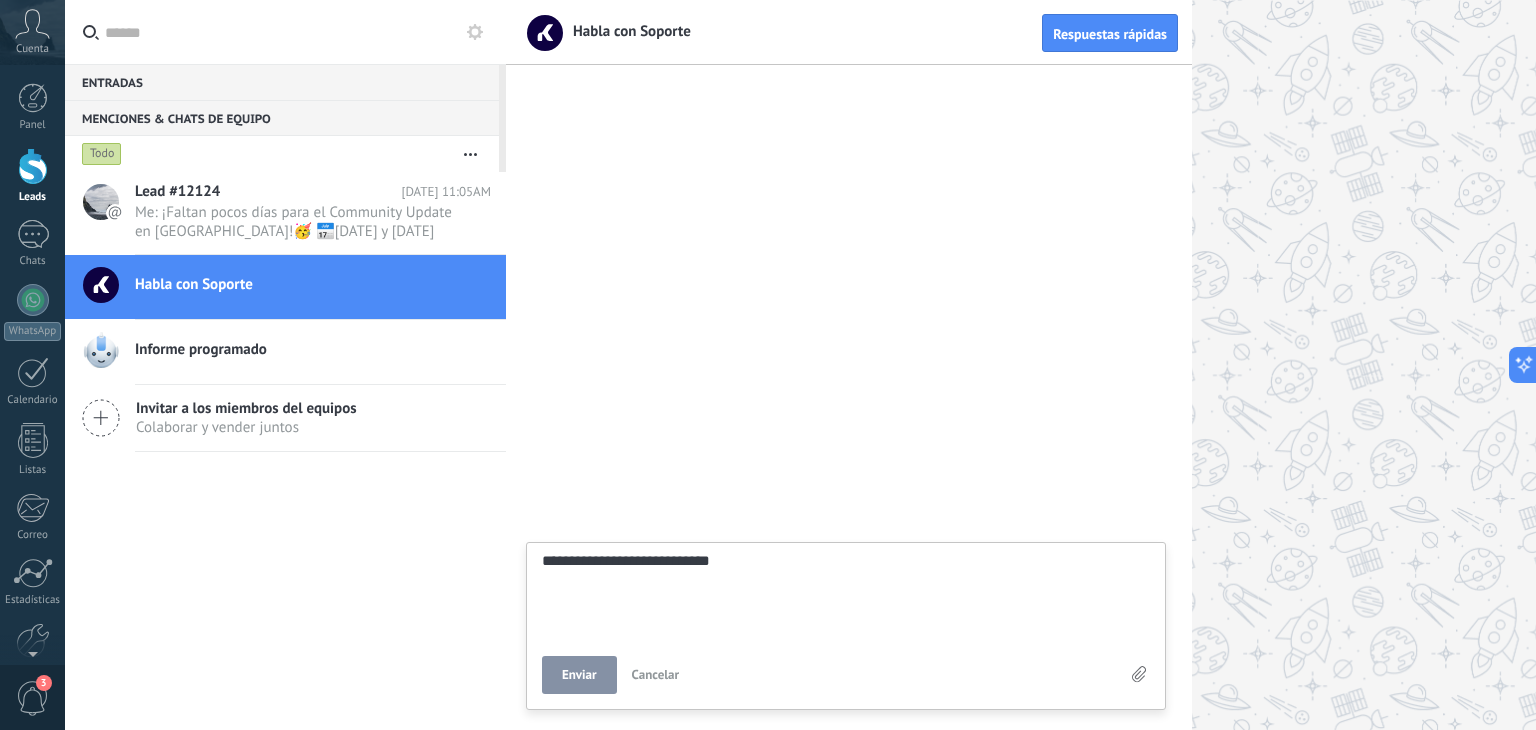 type on "**********" 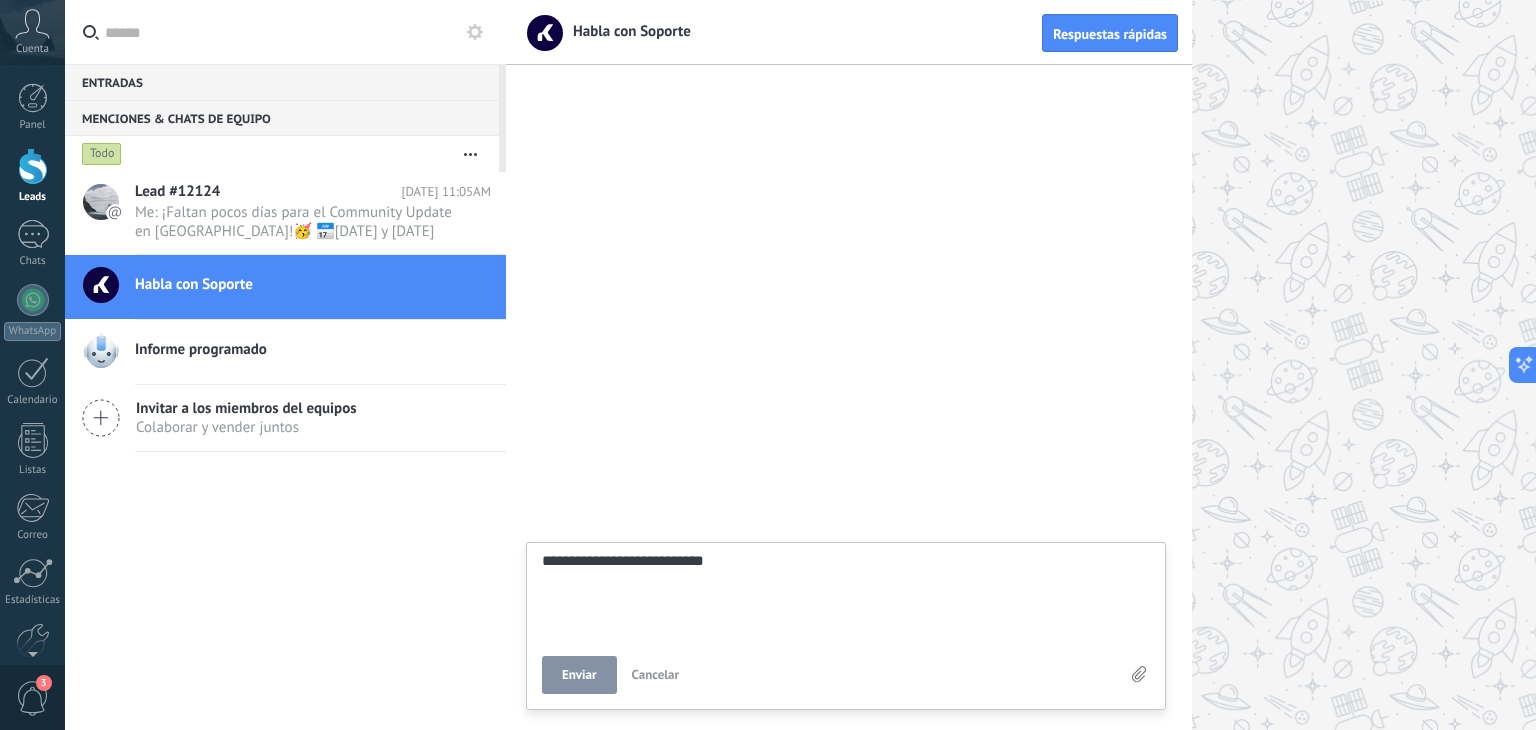 type on "**********" 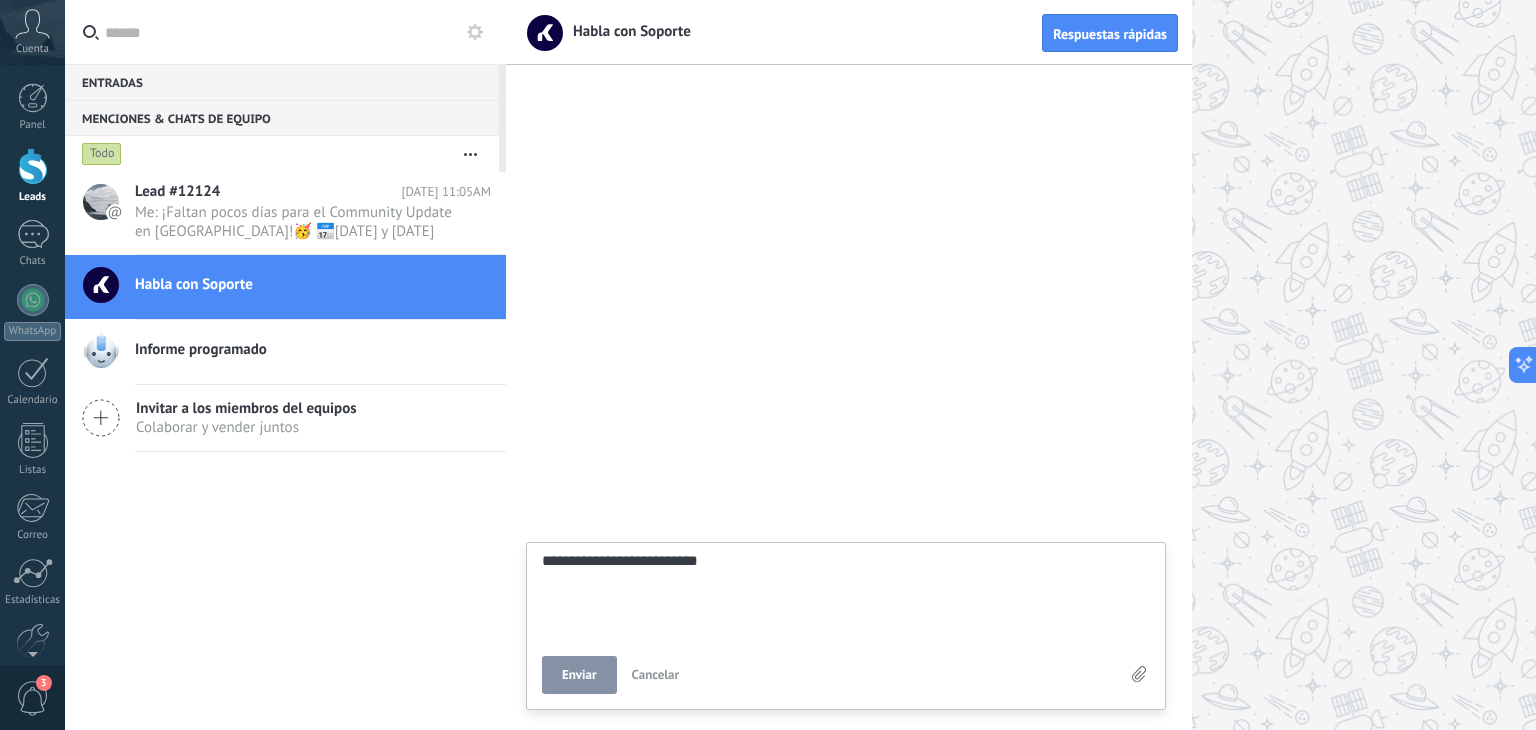 type on "**********" 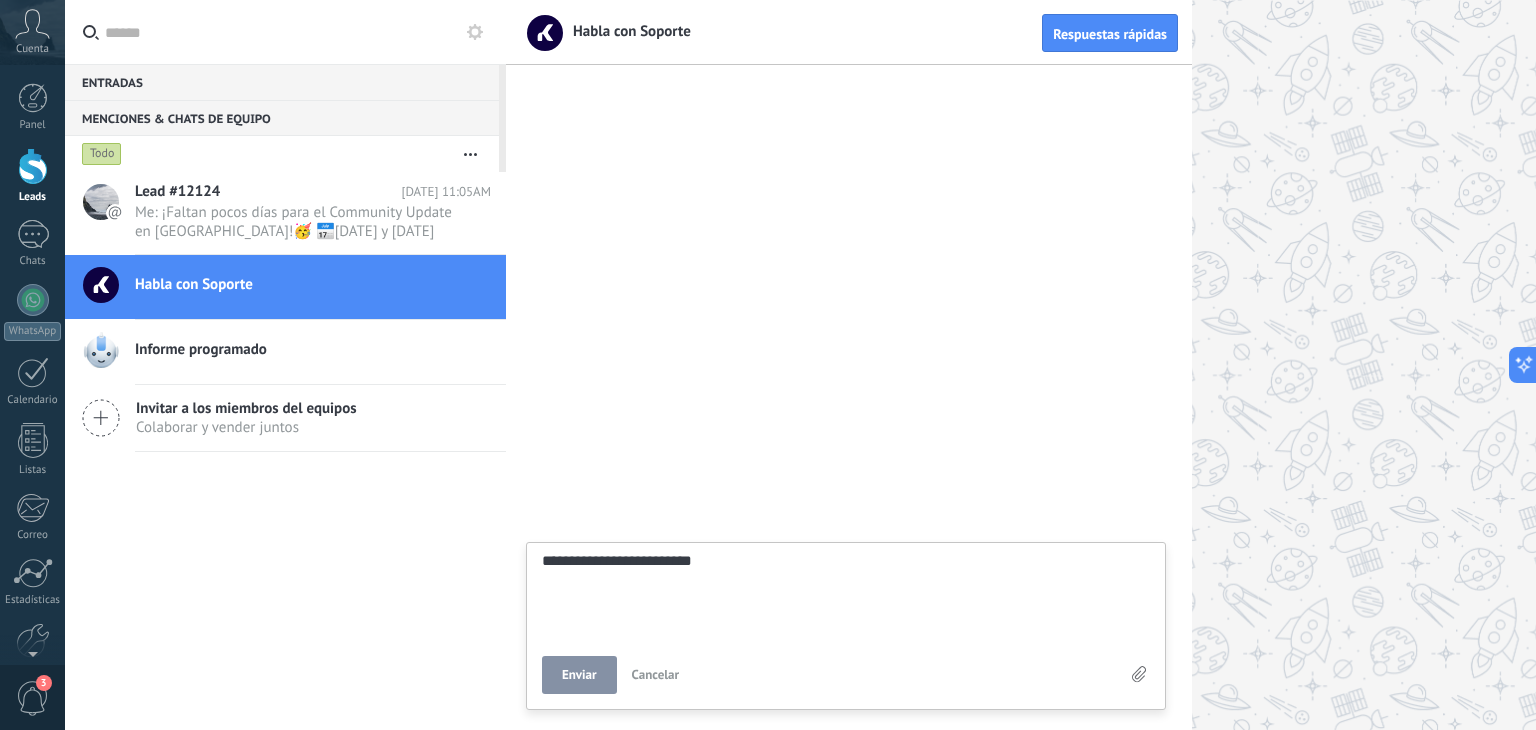 type on "**********" 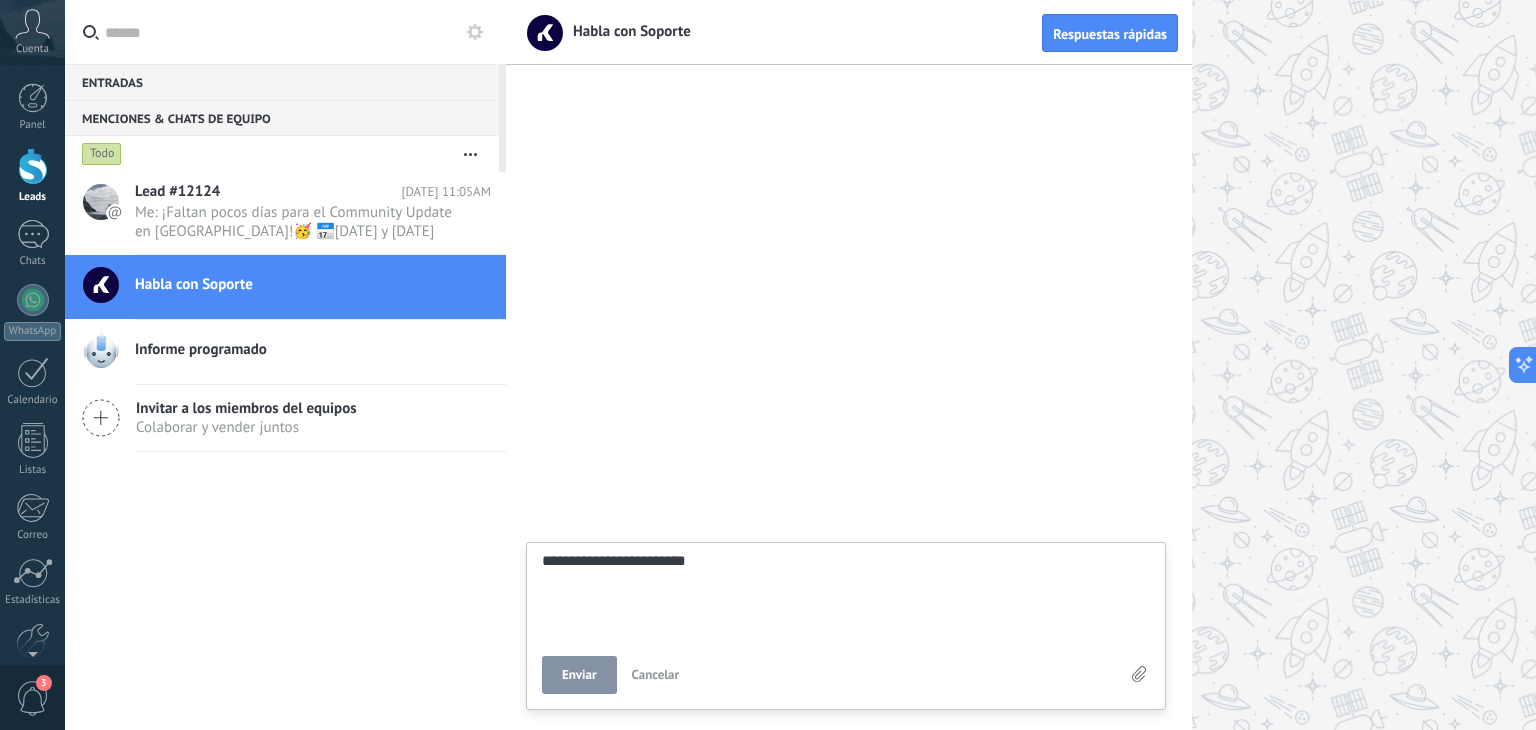 type on "**********" 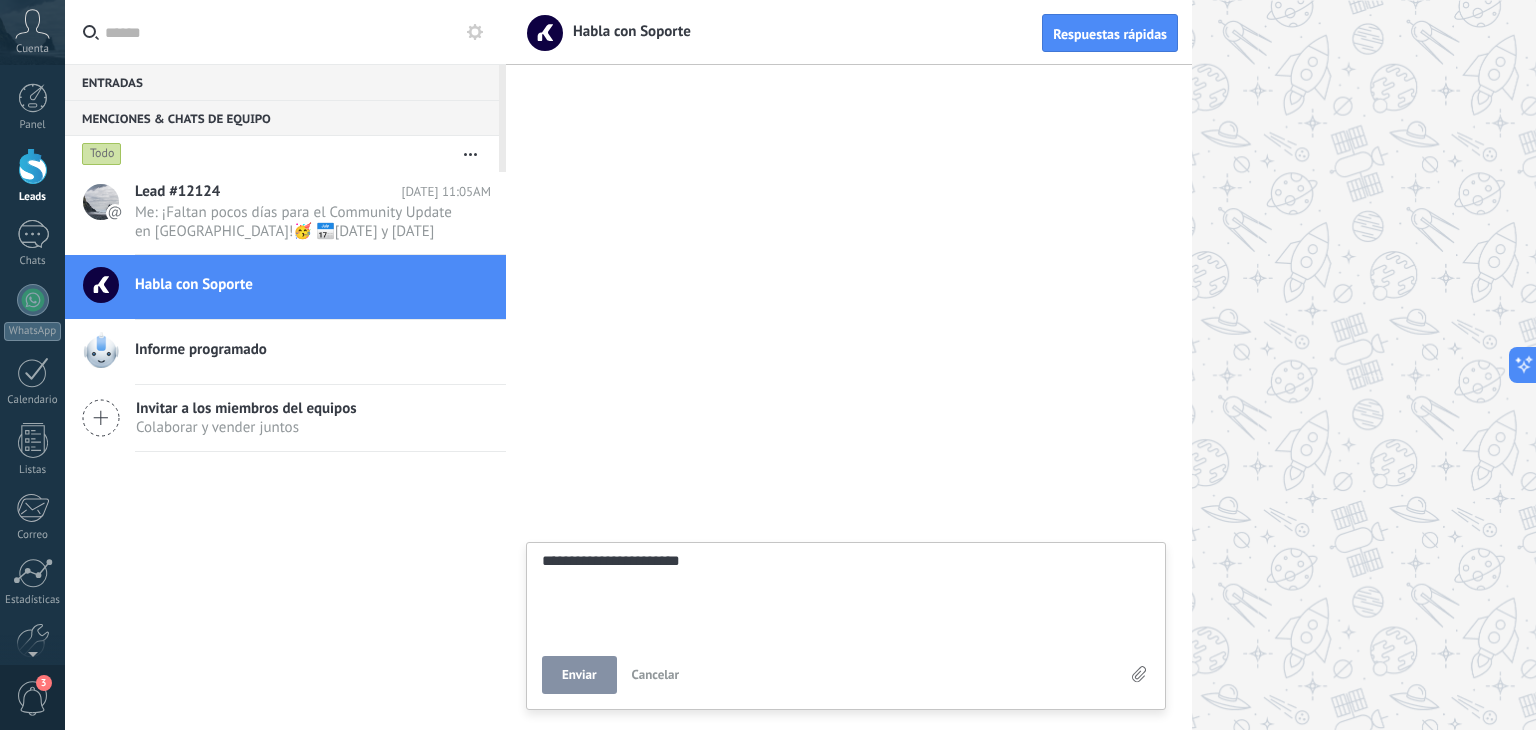 type on "**********" 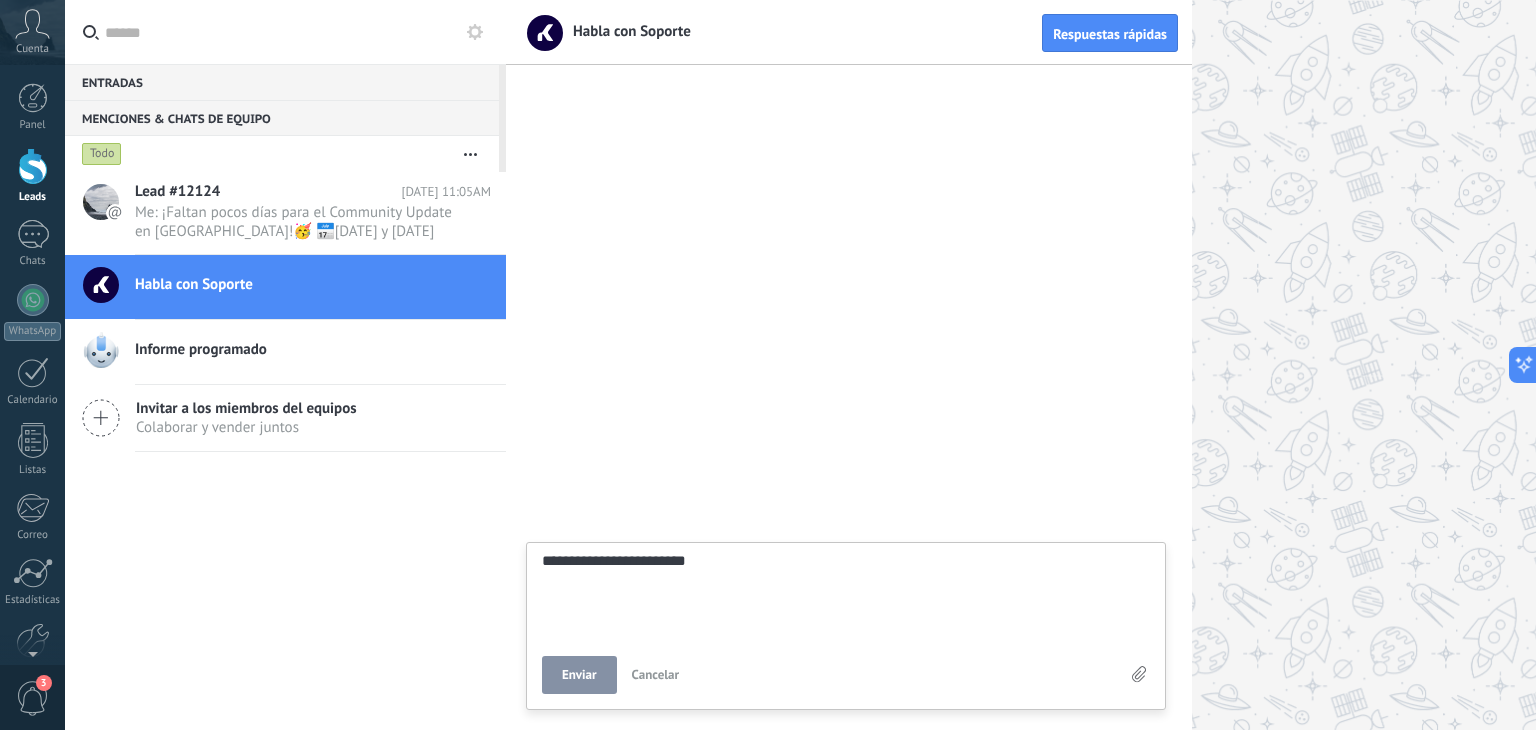 type on "**********" 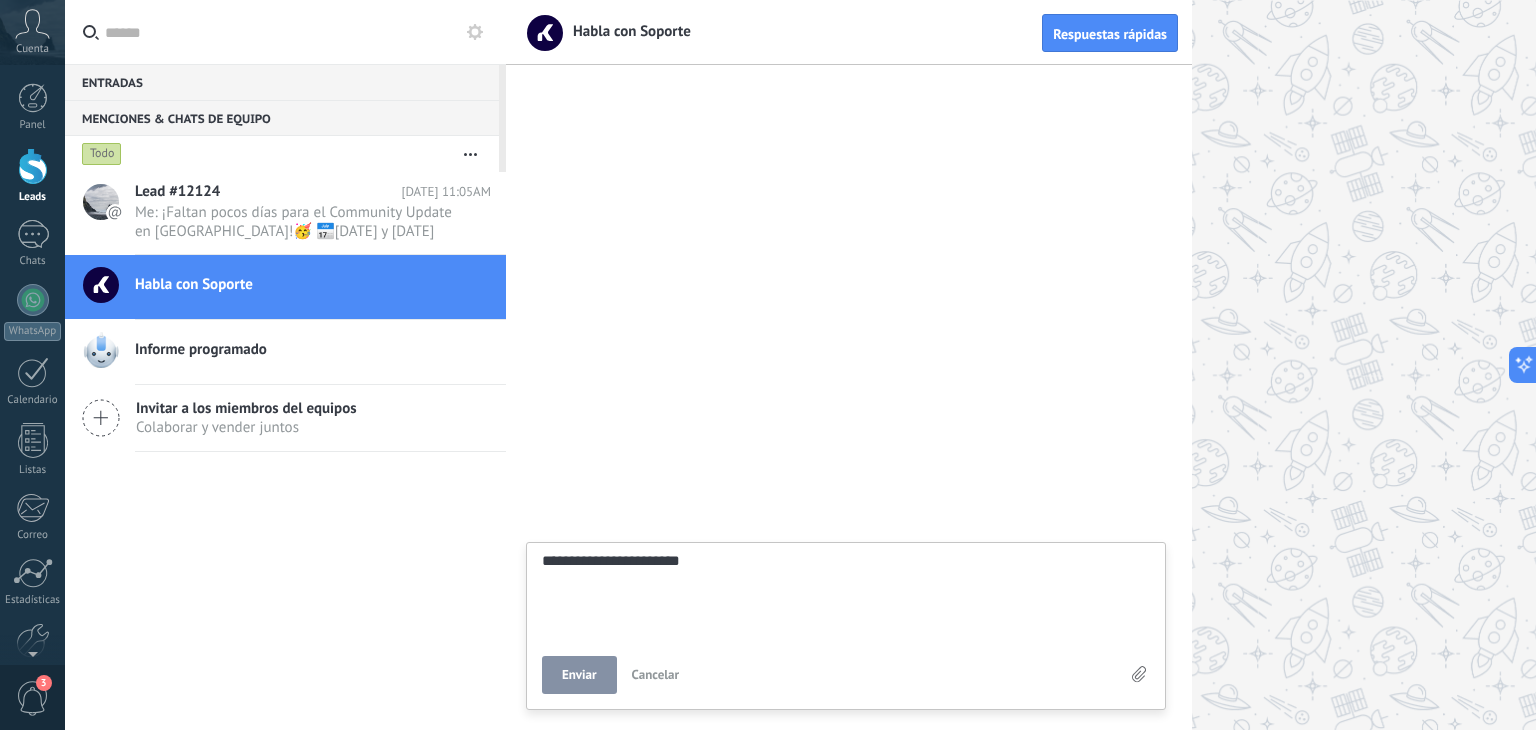 type on "**********" 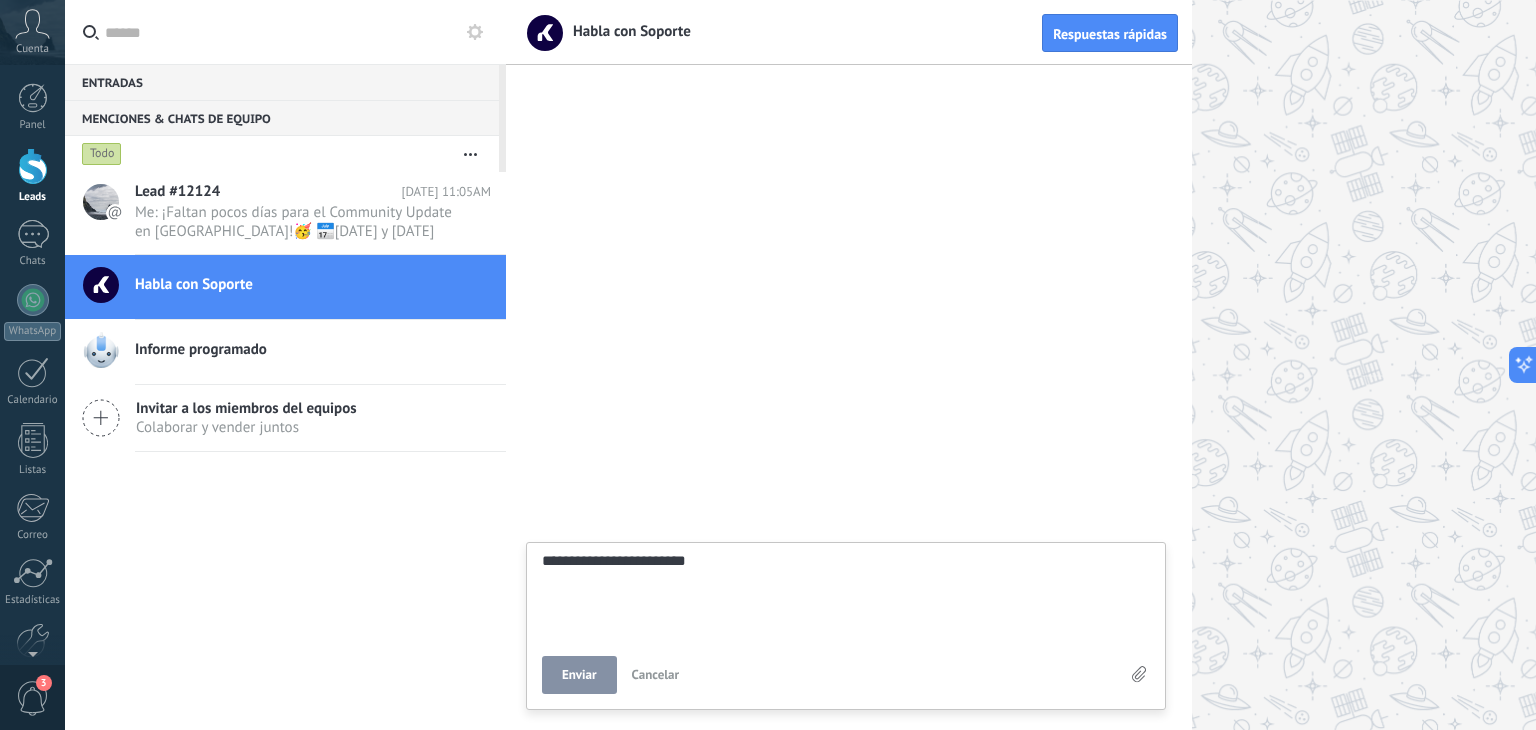type on "**********" 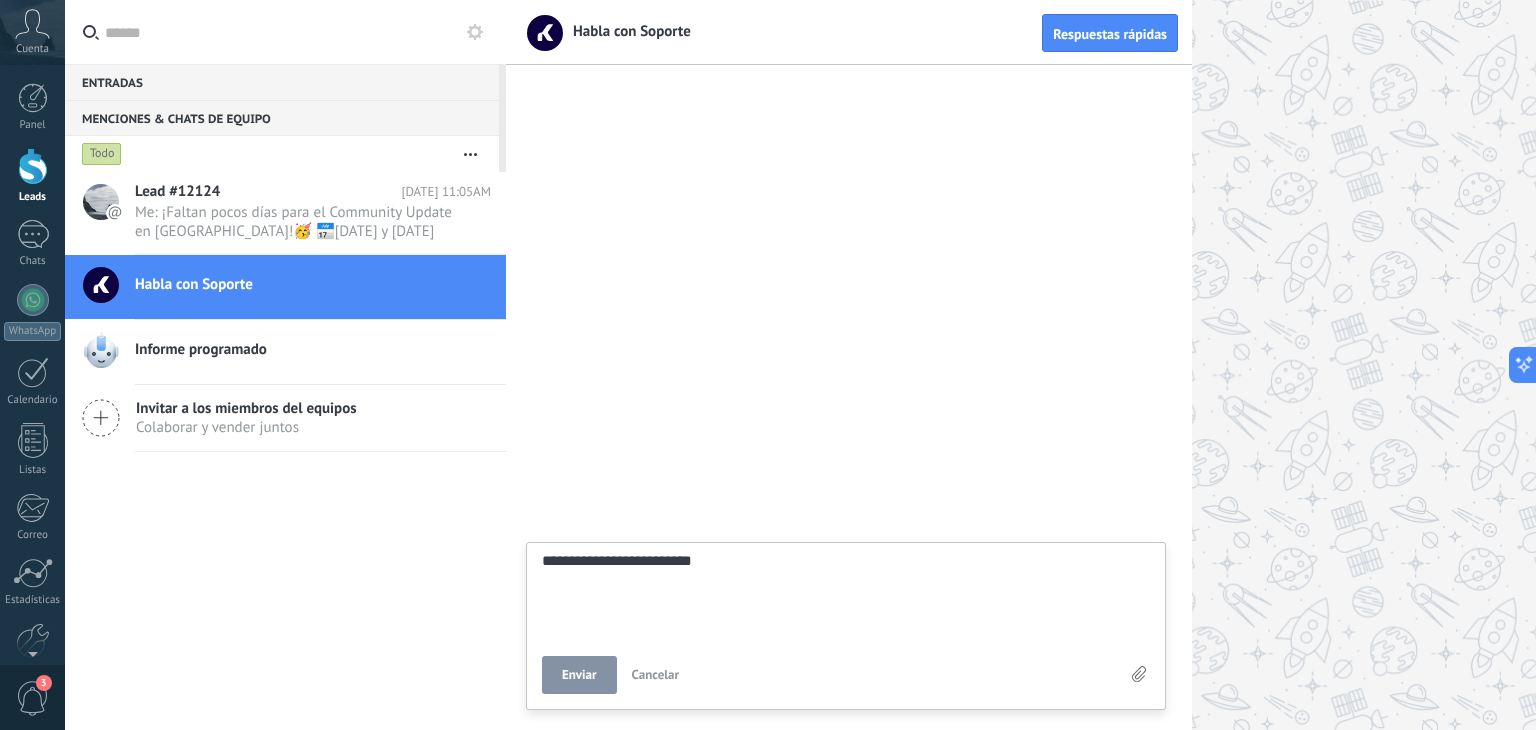 type on "**********" 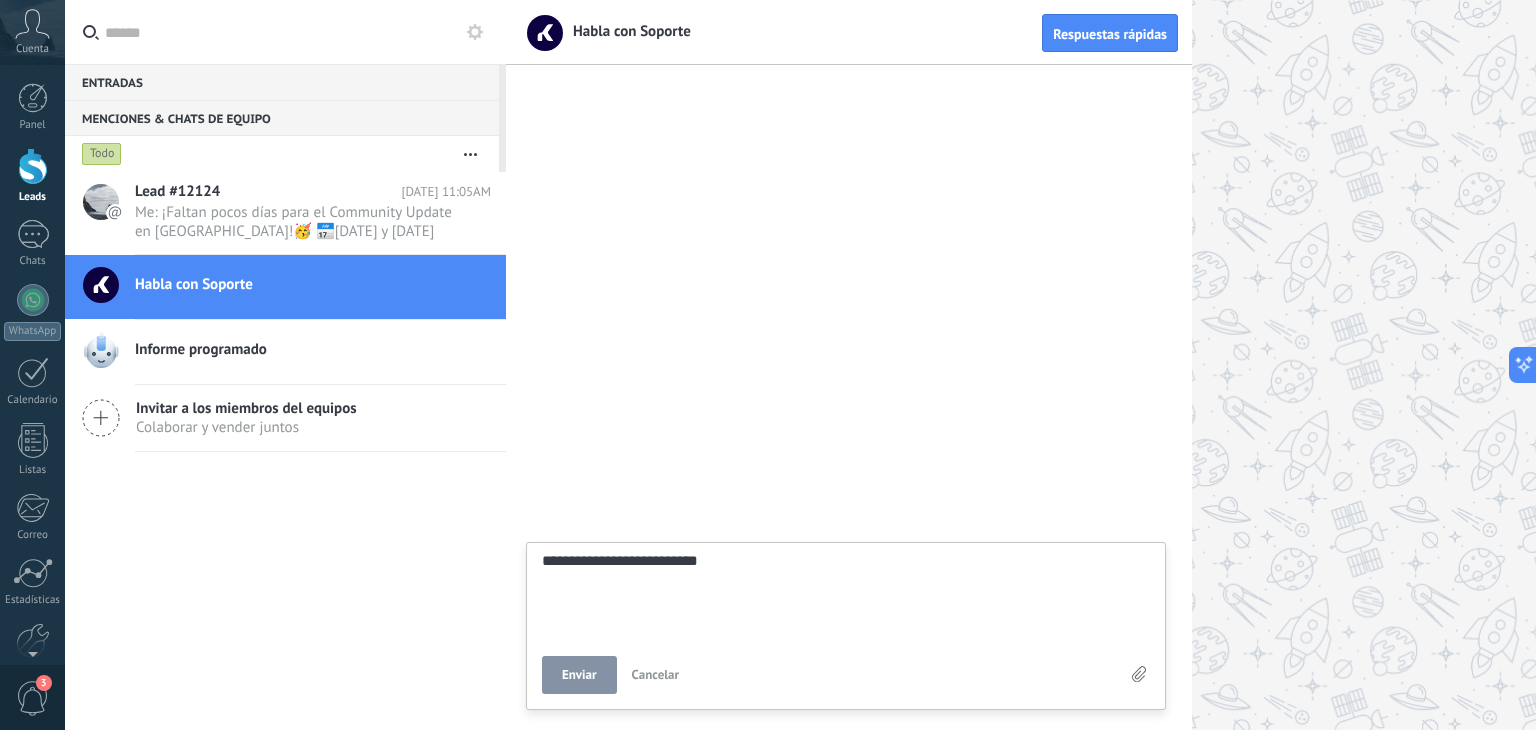 type on "**********" 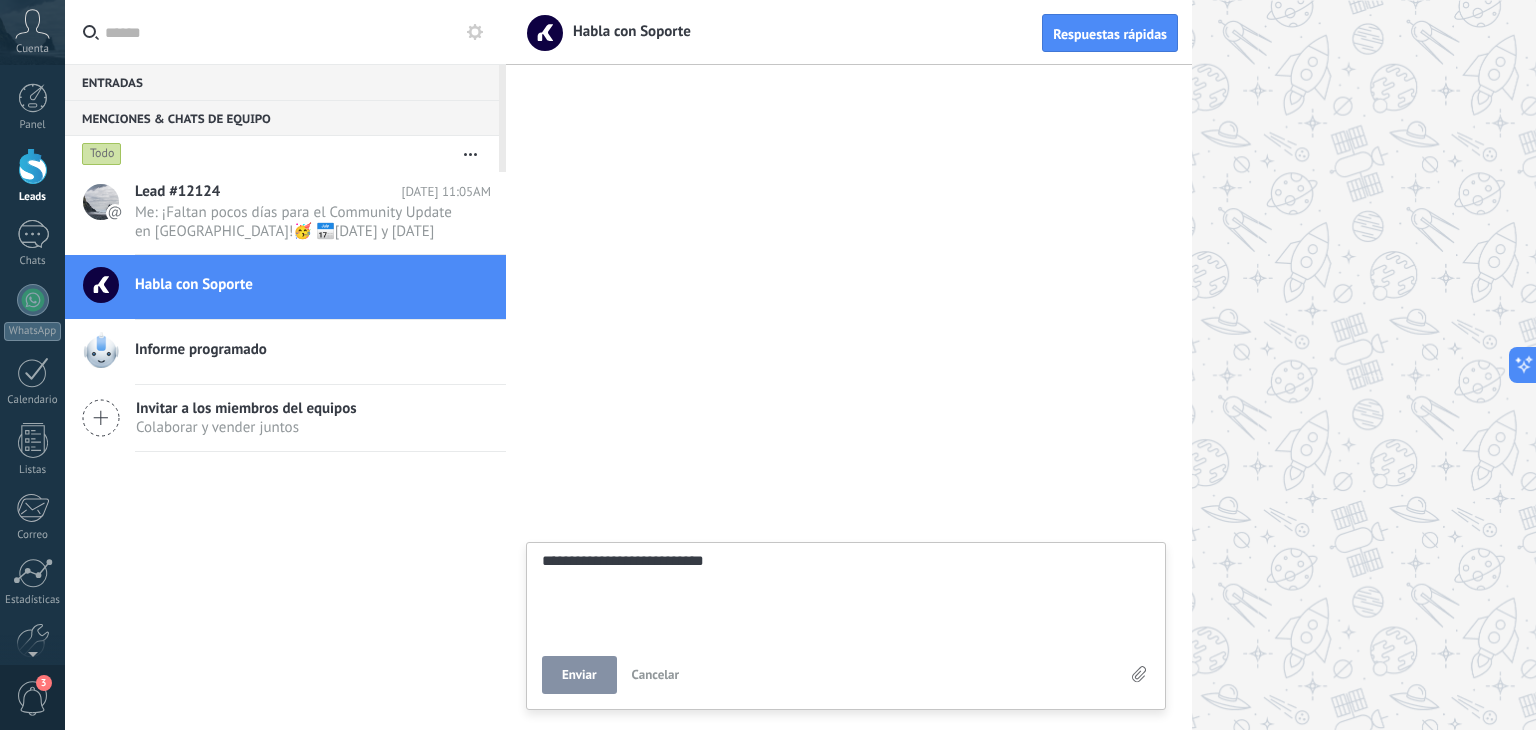 type on "**********" 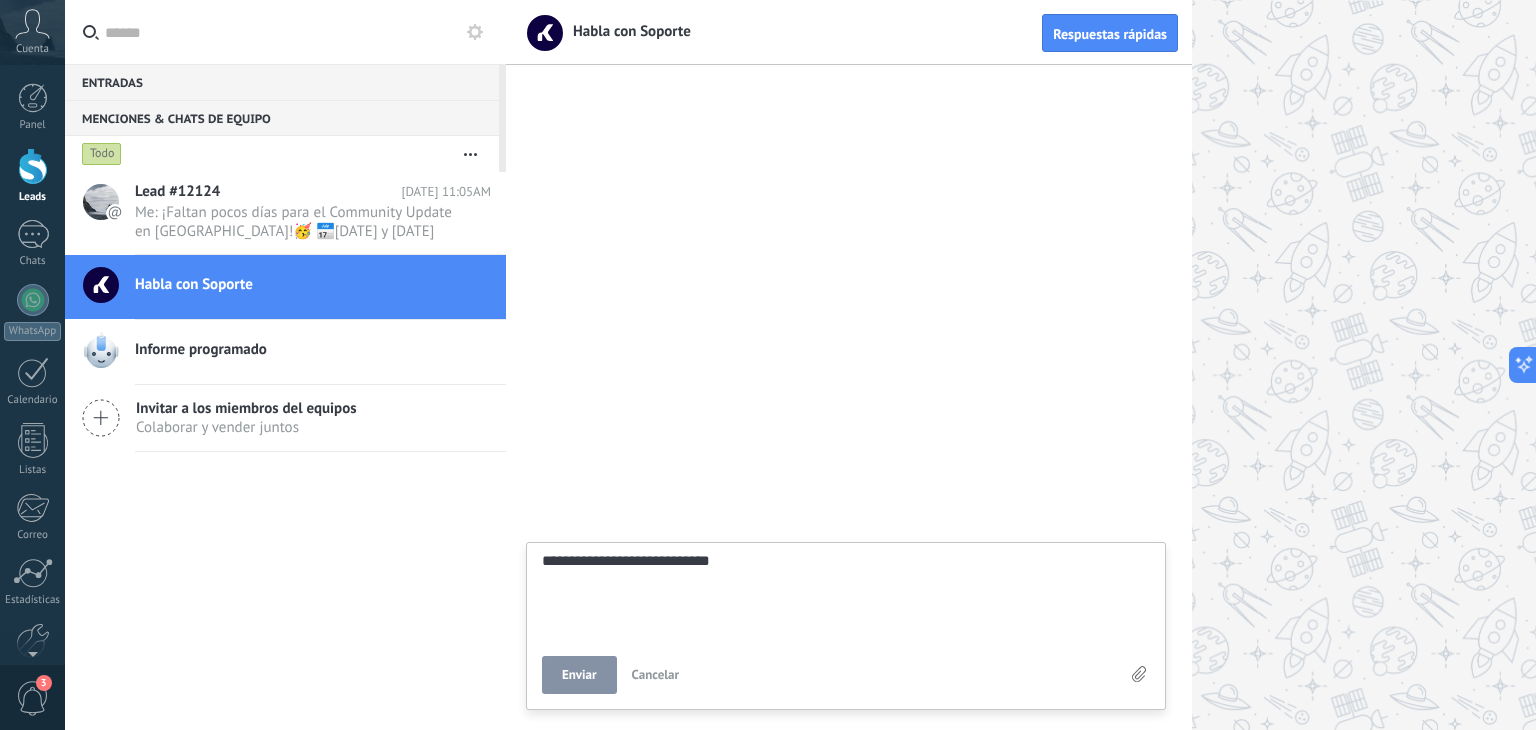 type on "**********" 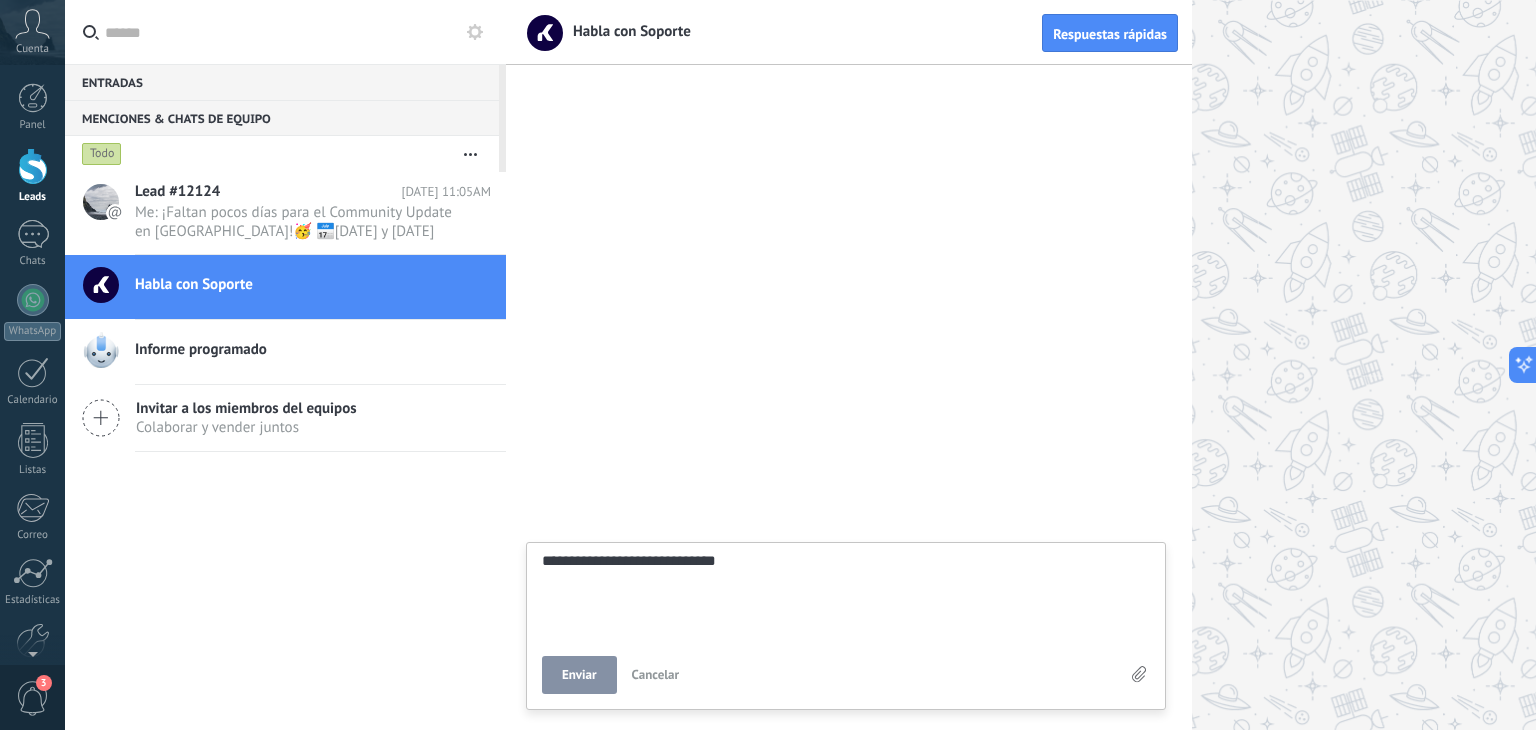 type on "**********" 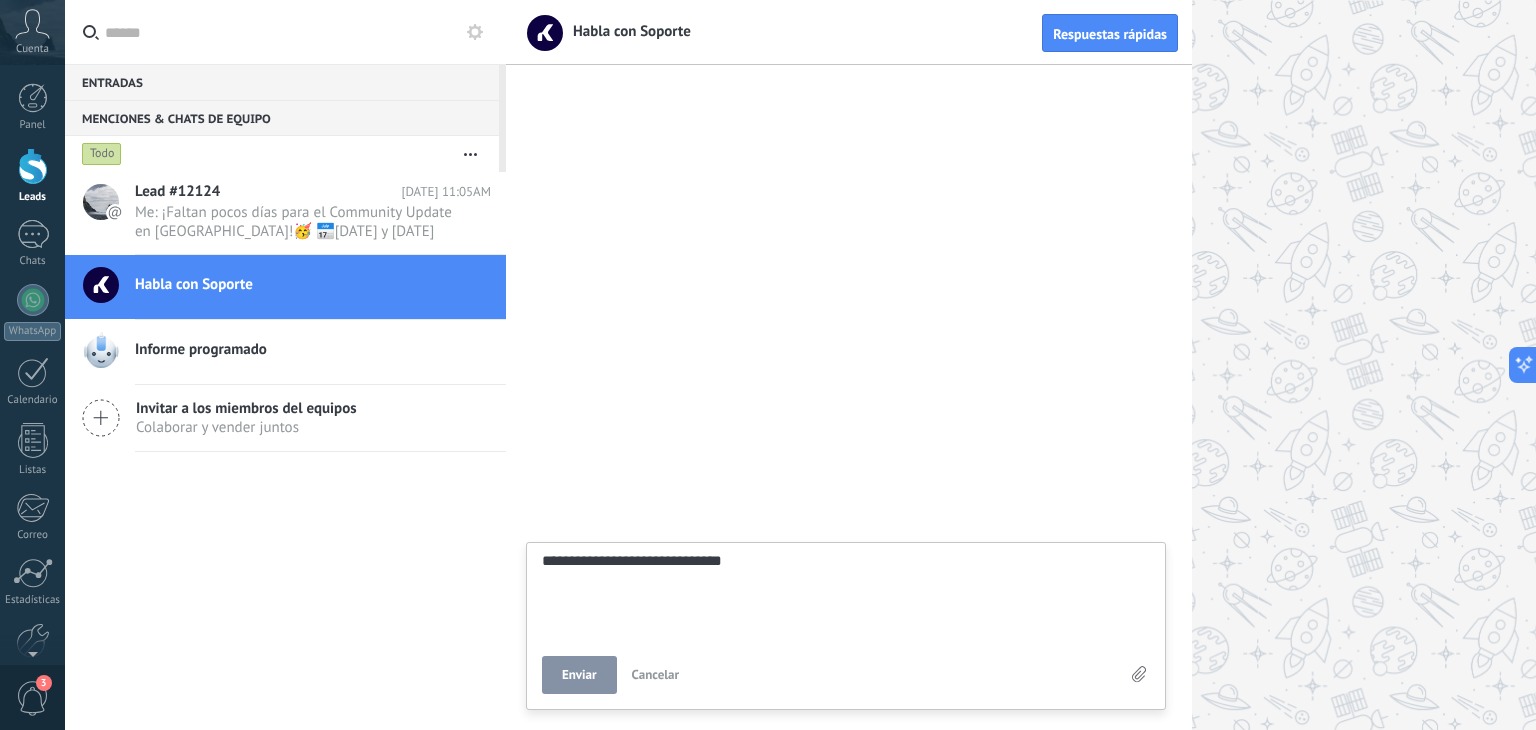 type on "**********" 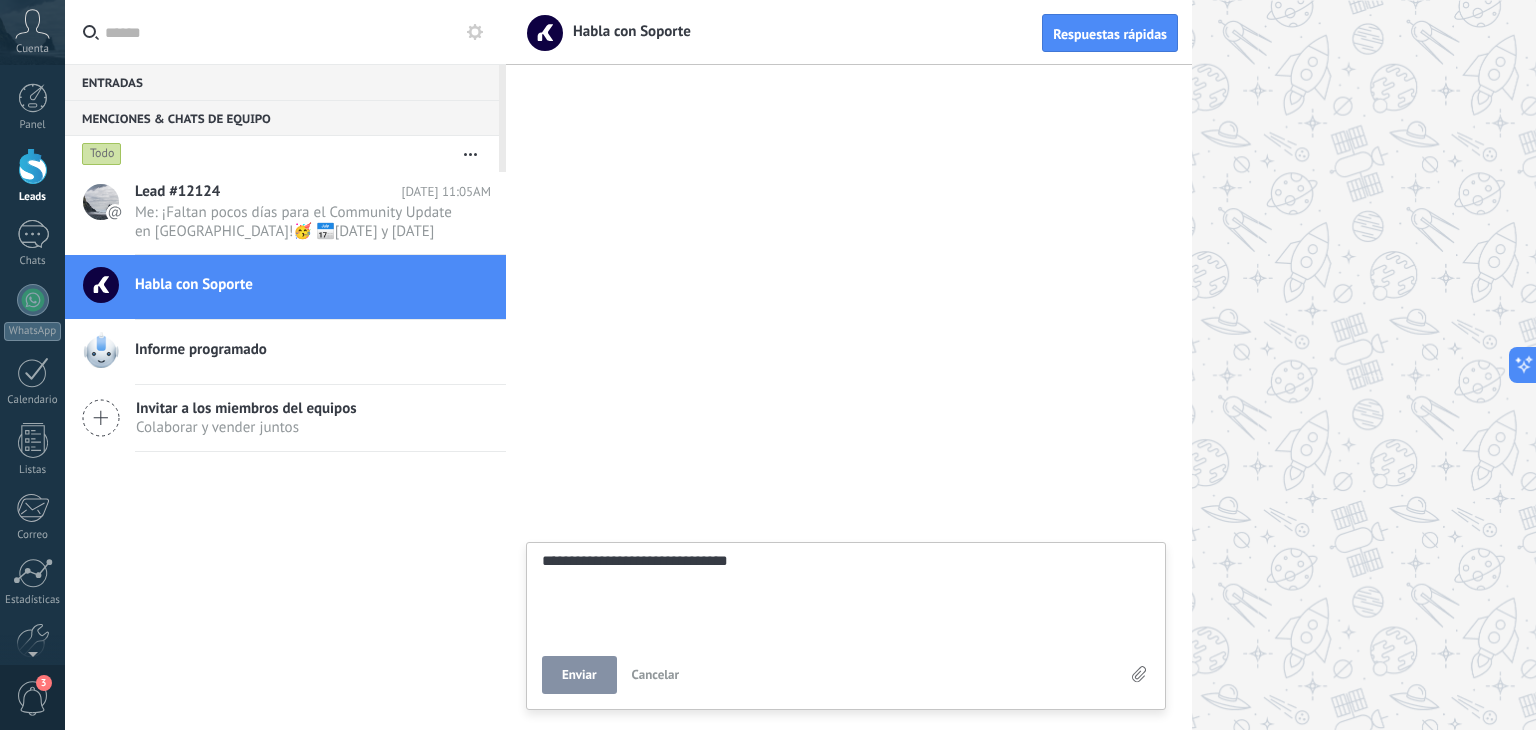 type on "**********" 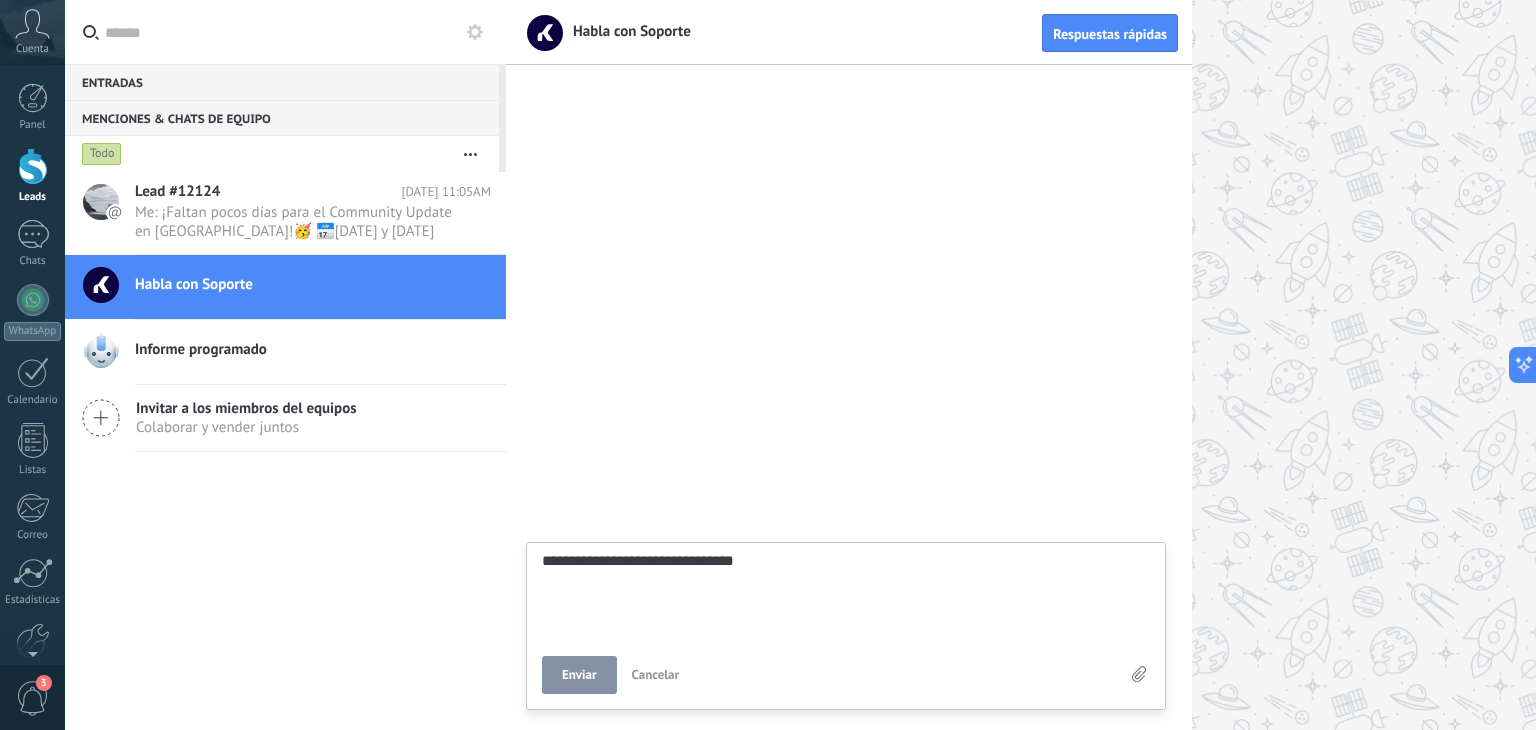 type on "**********" 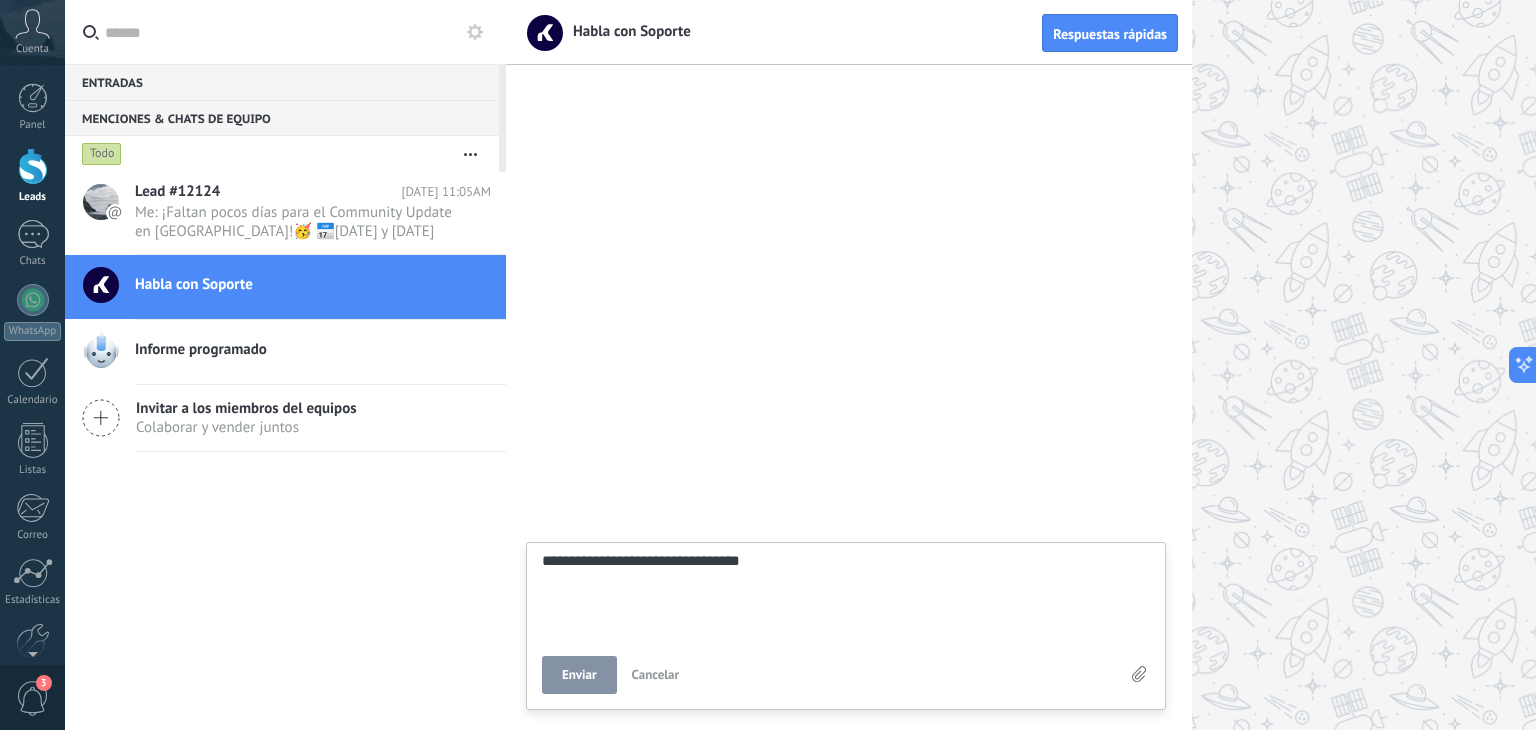 type on "**********" 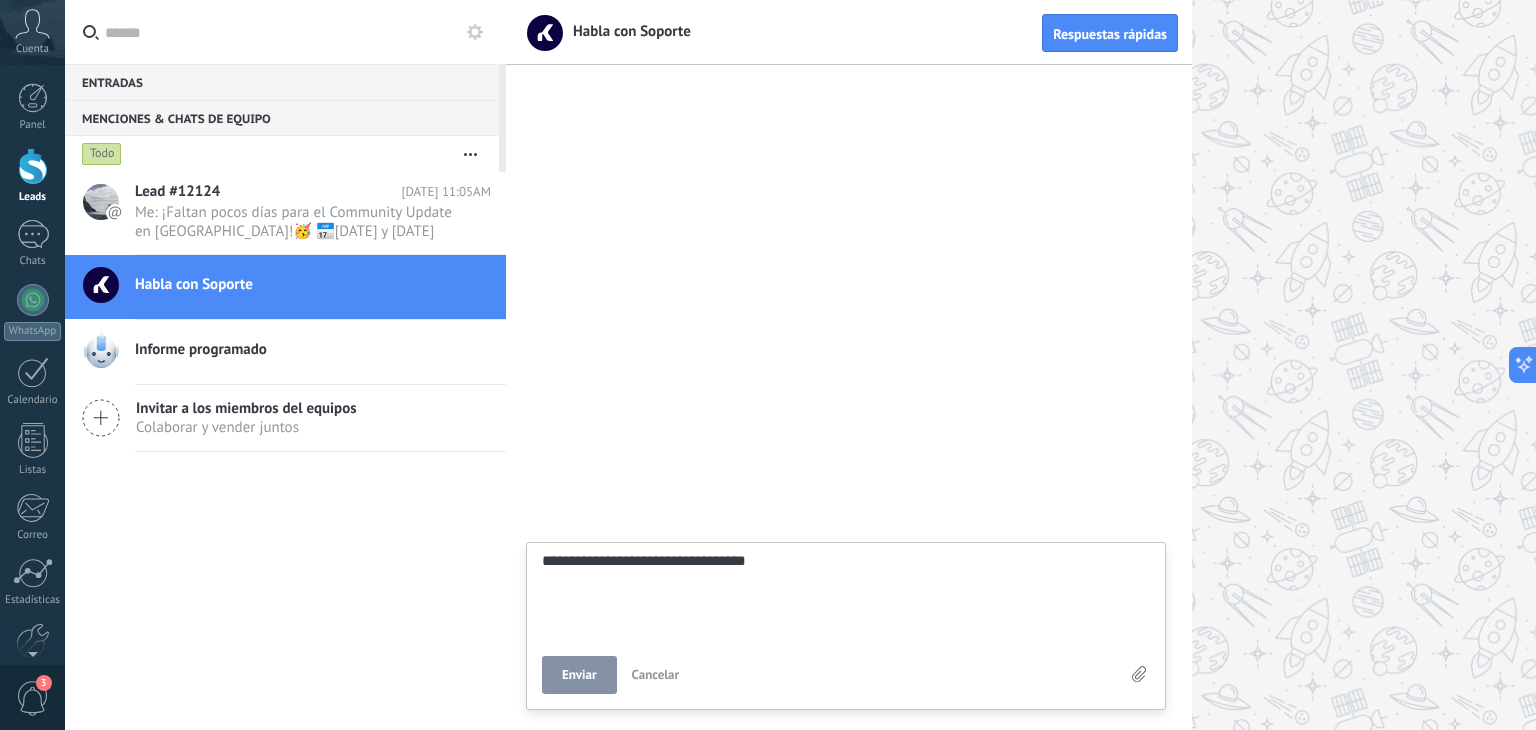 type on "**********" 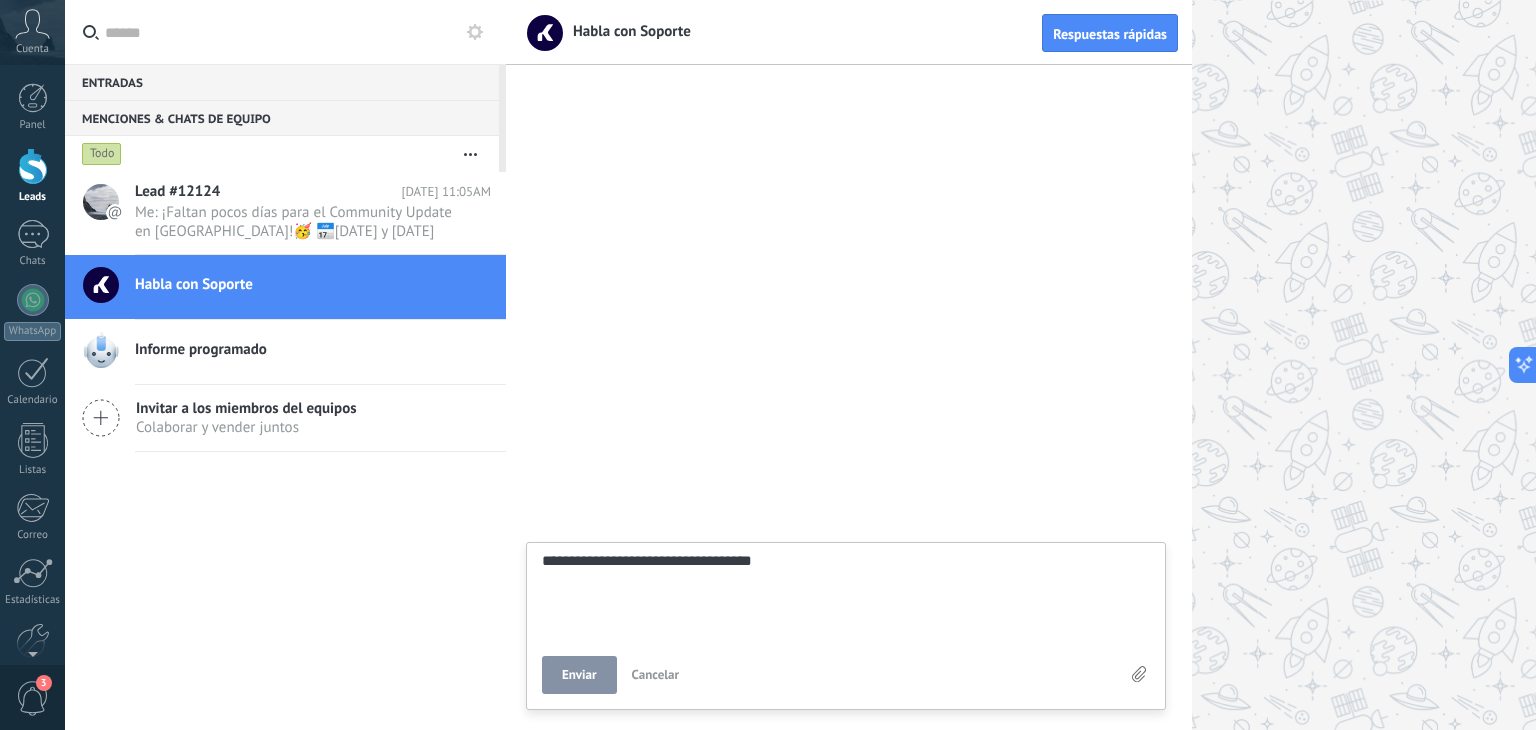 type on "**********" 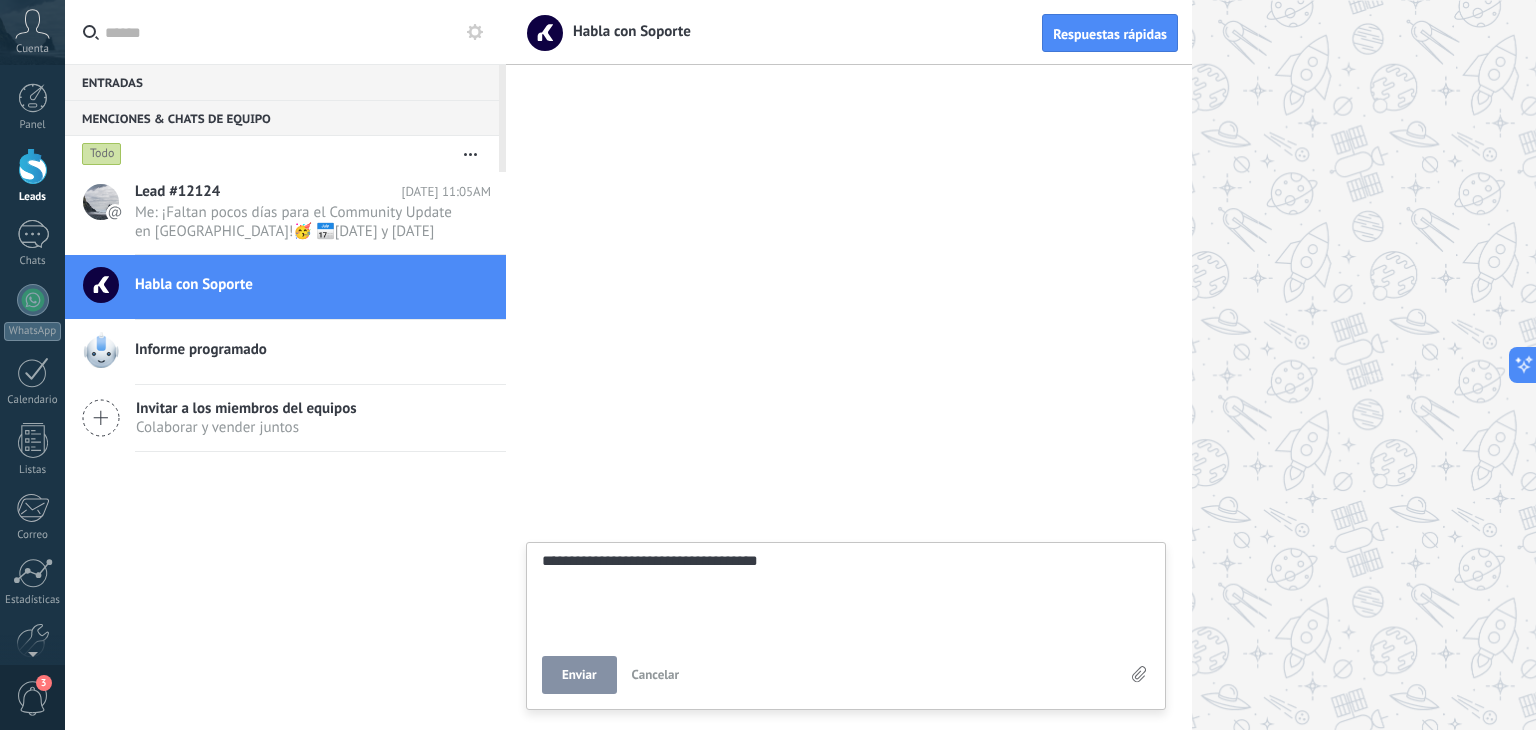 type on "**********" 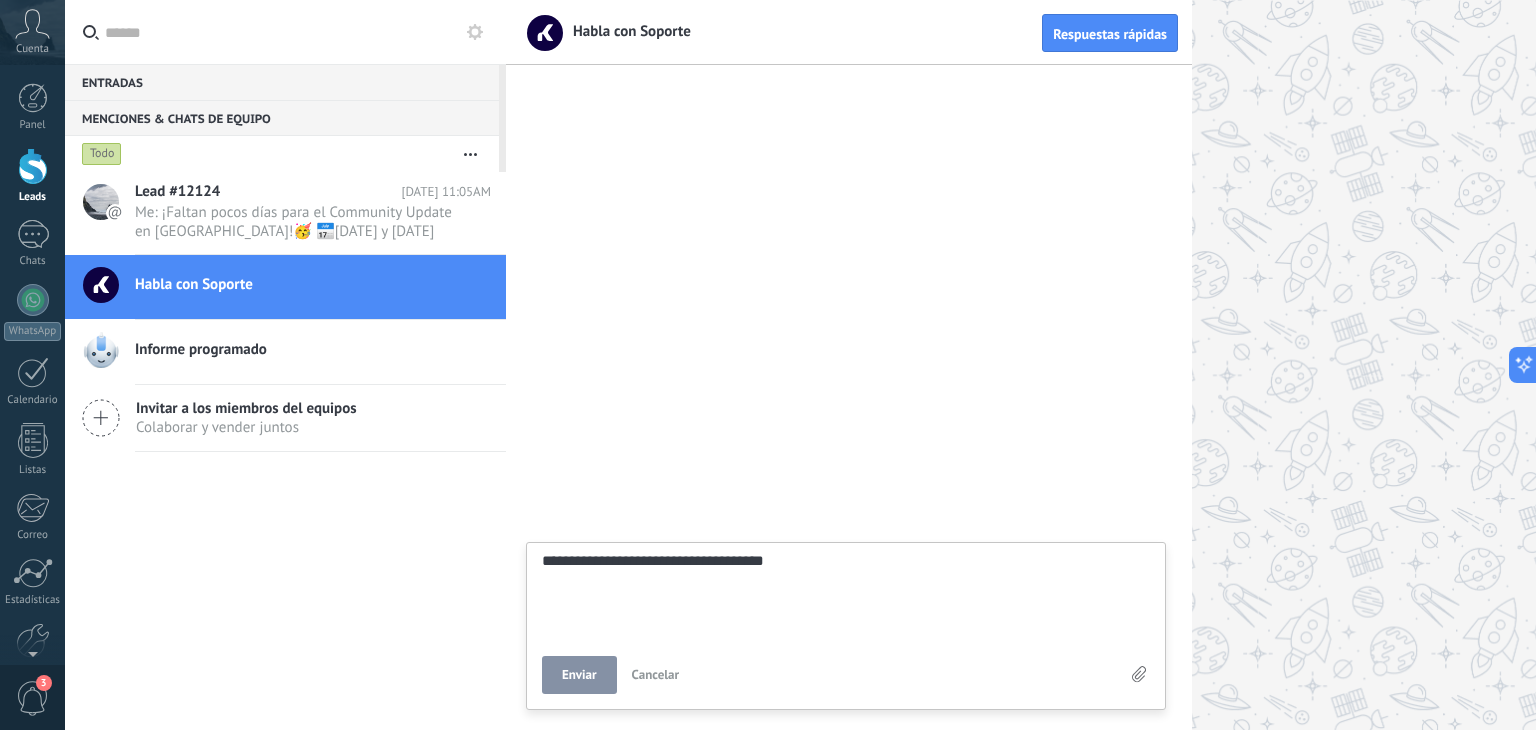 type on "**********" 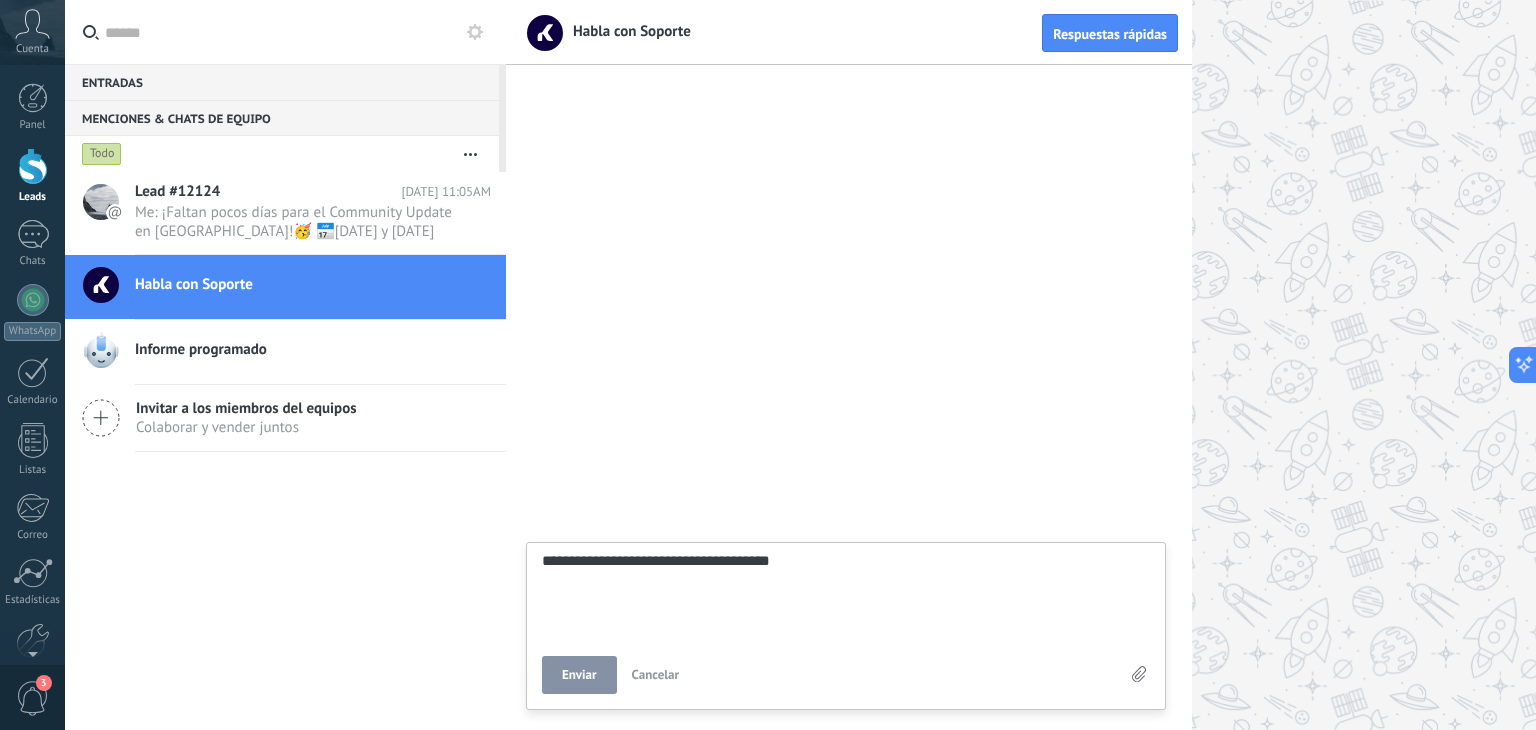 type on "**********" 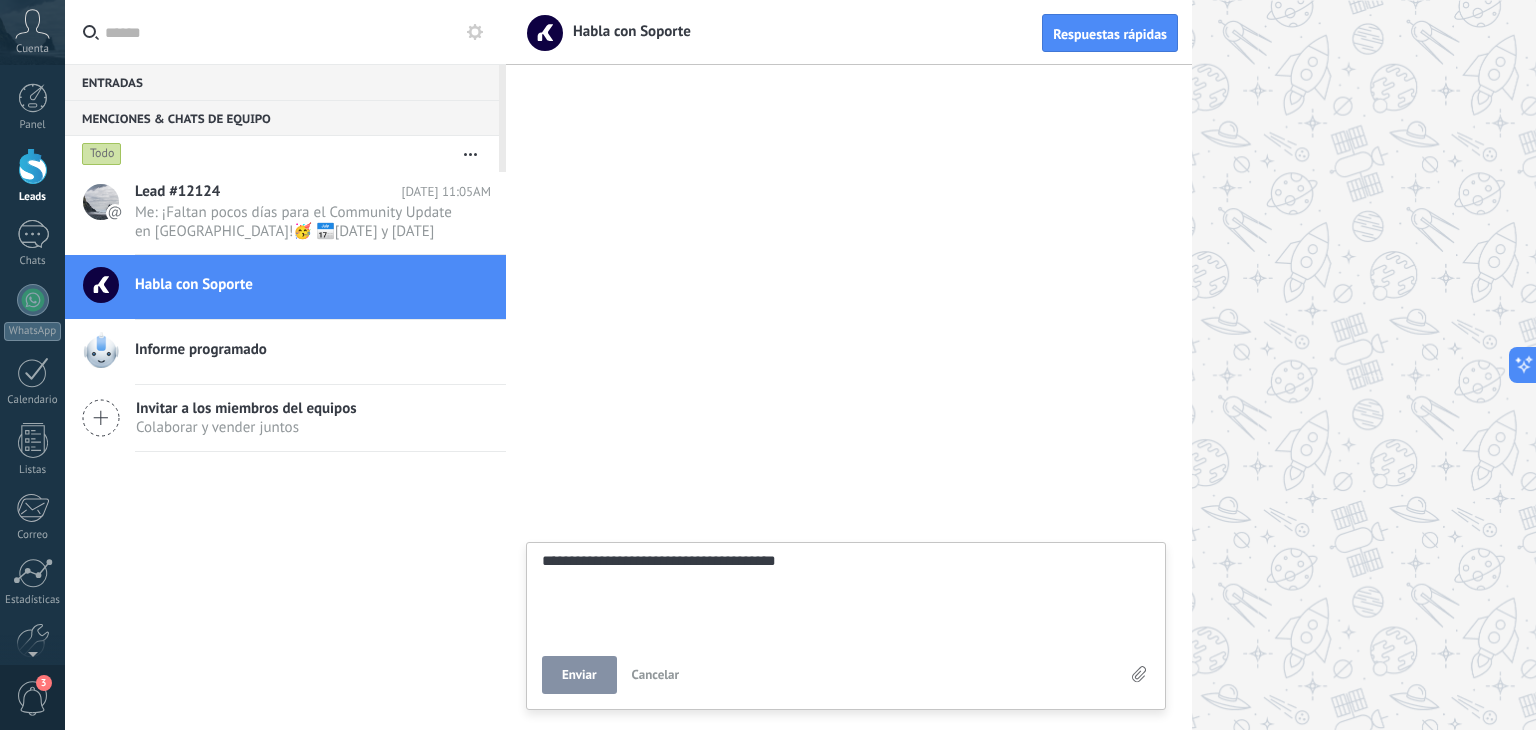 type on "**********" 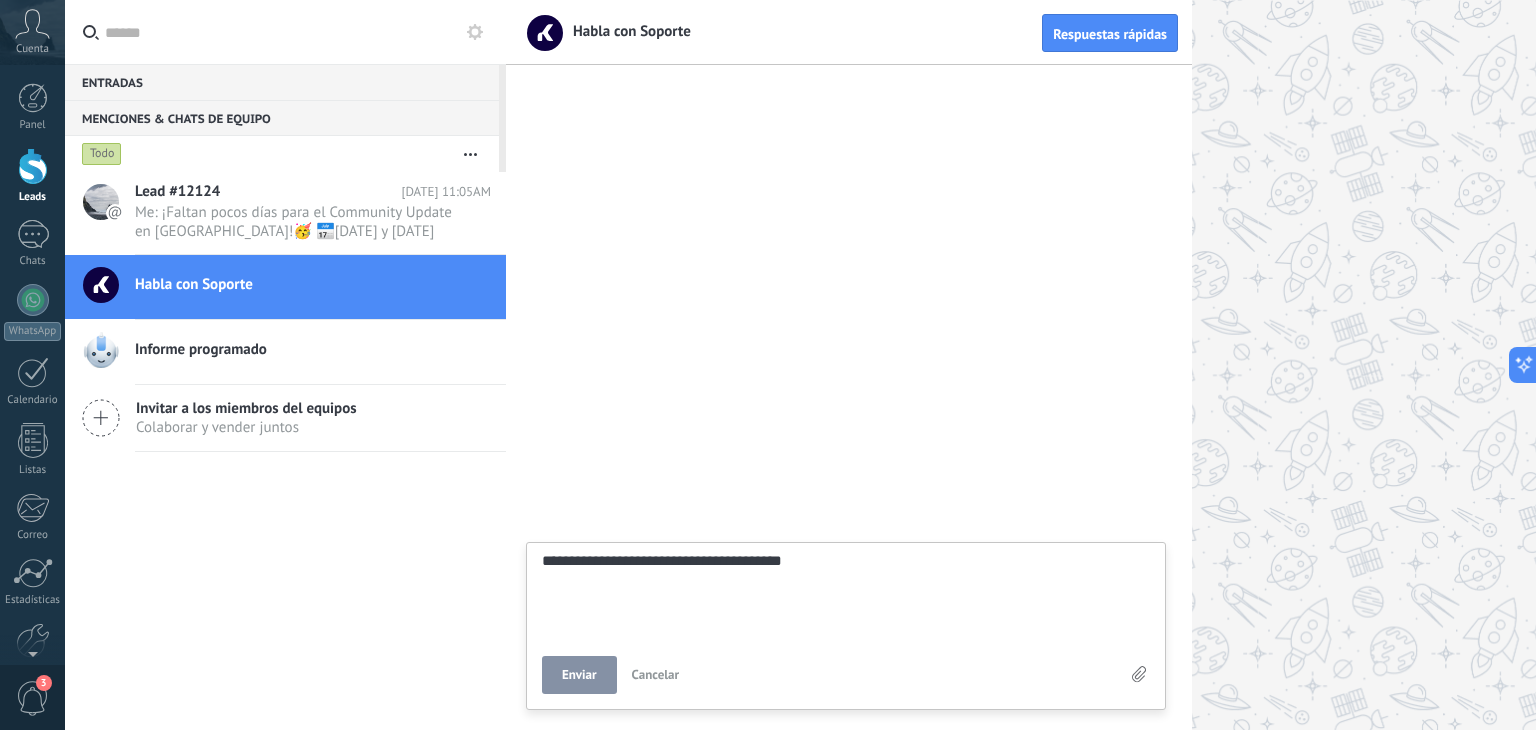 type on "**********" 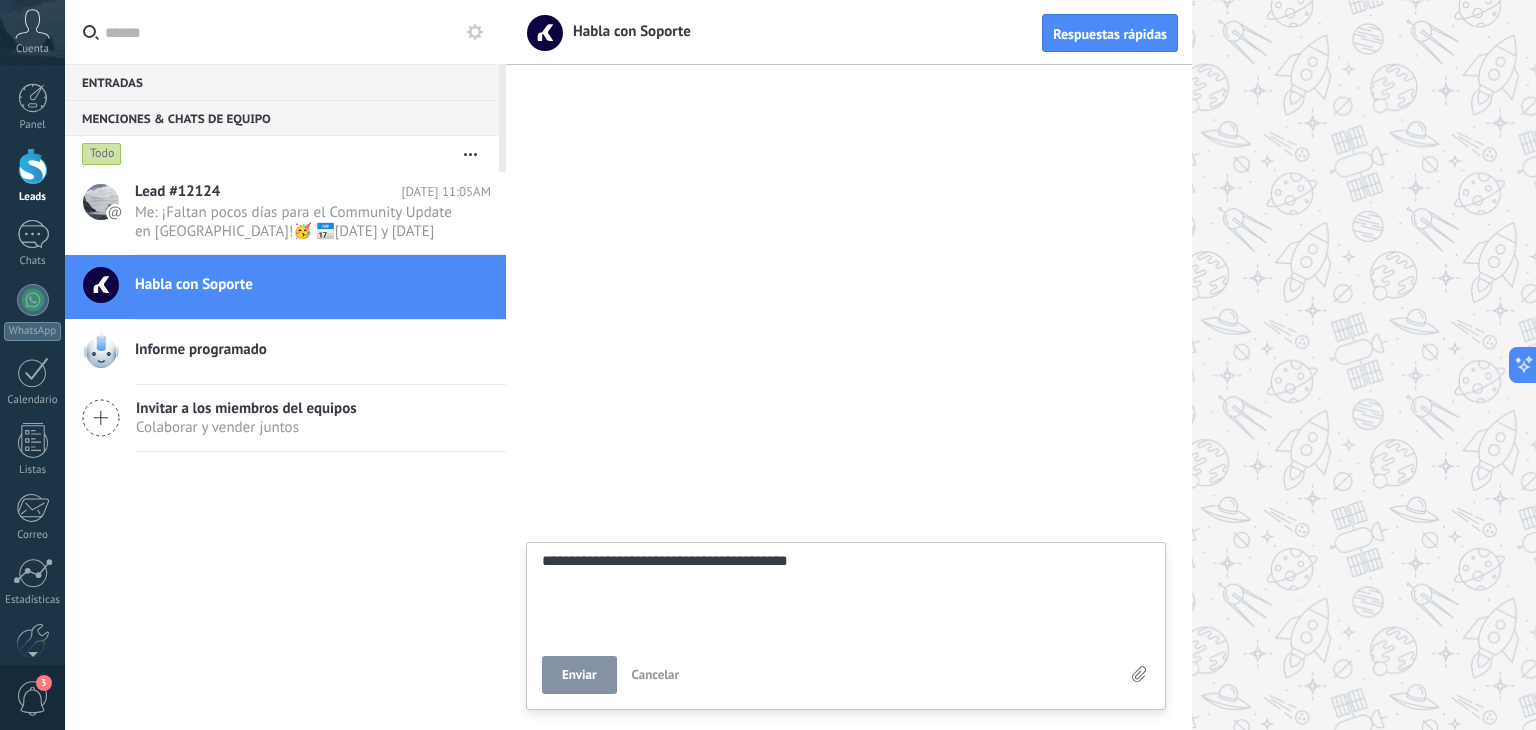 type on "**********" 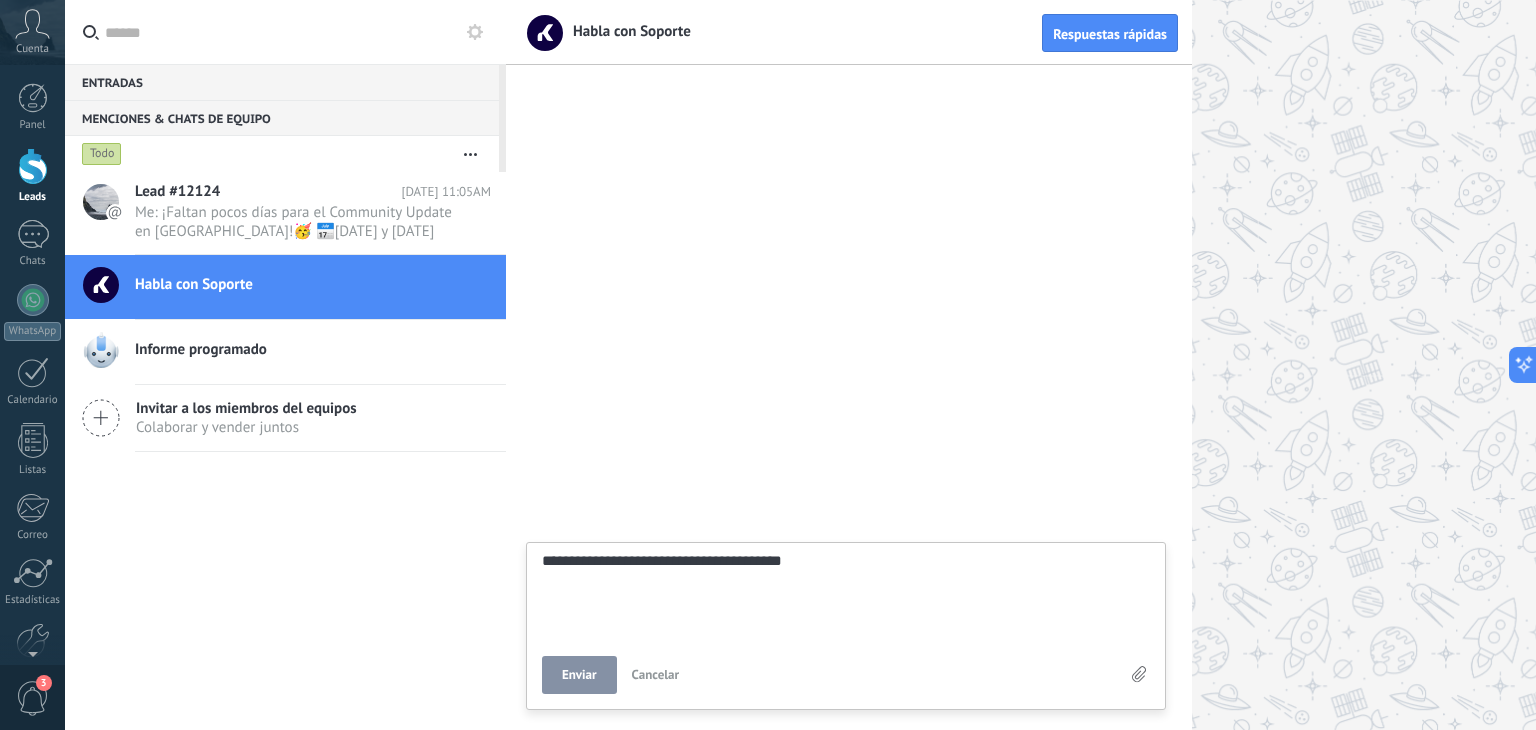 type on "**********" 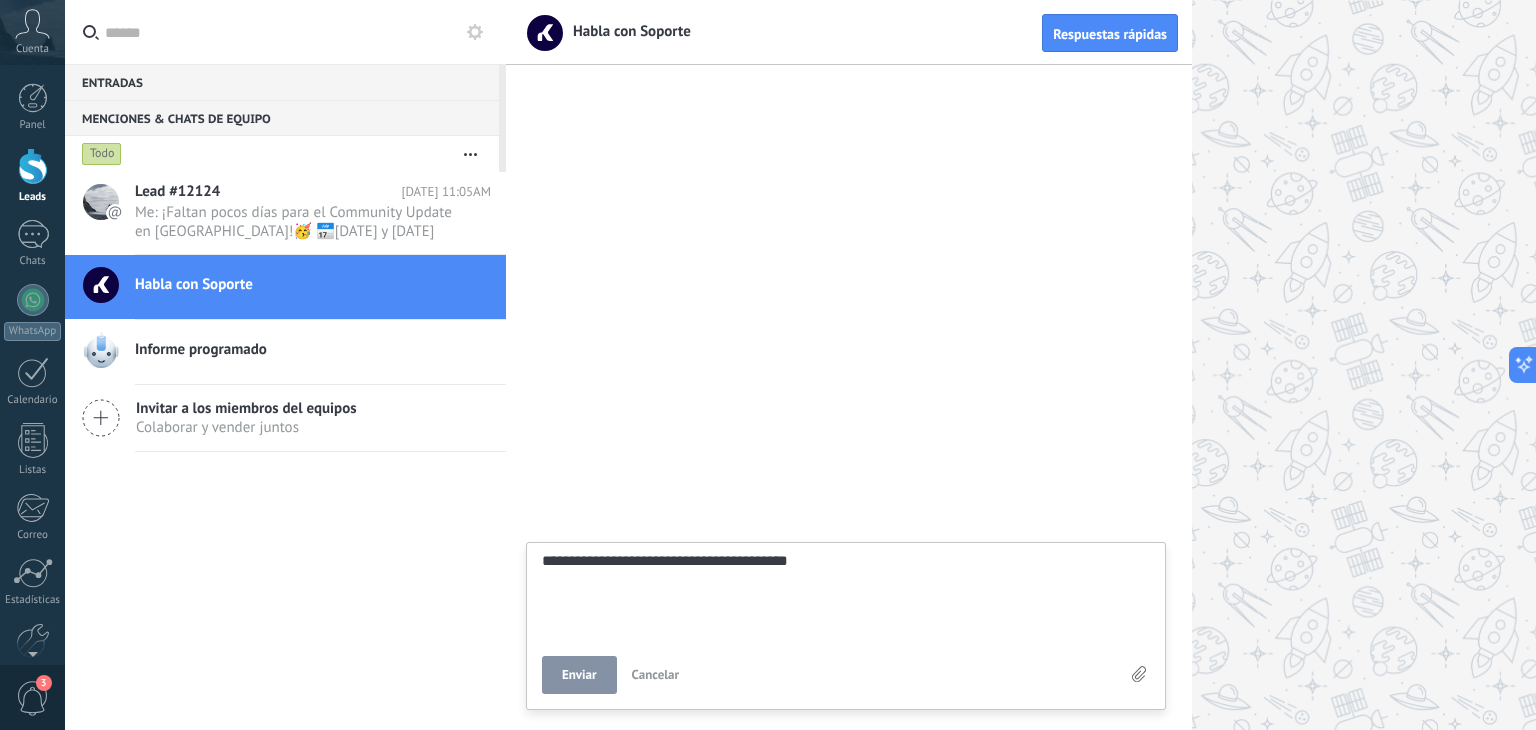 type on "**********" 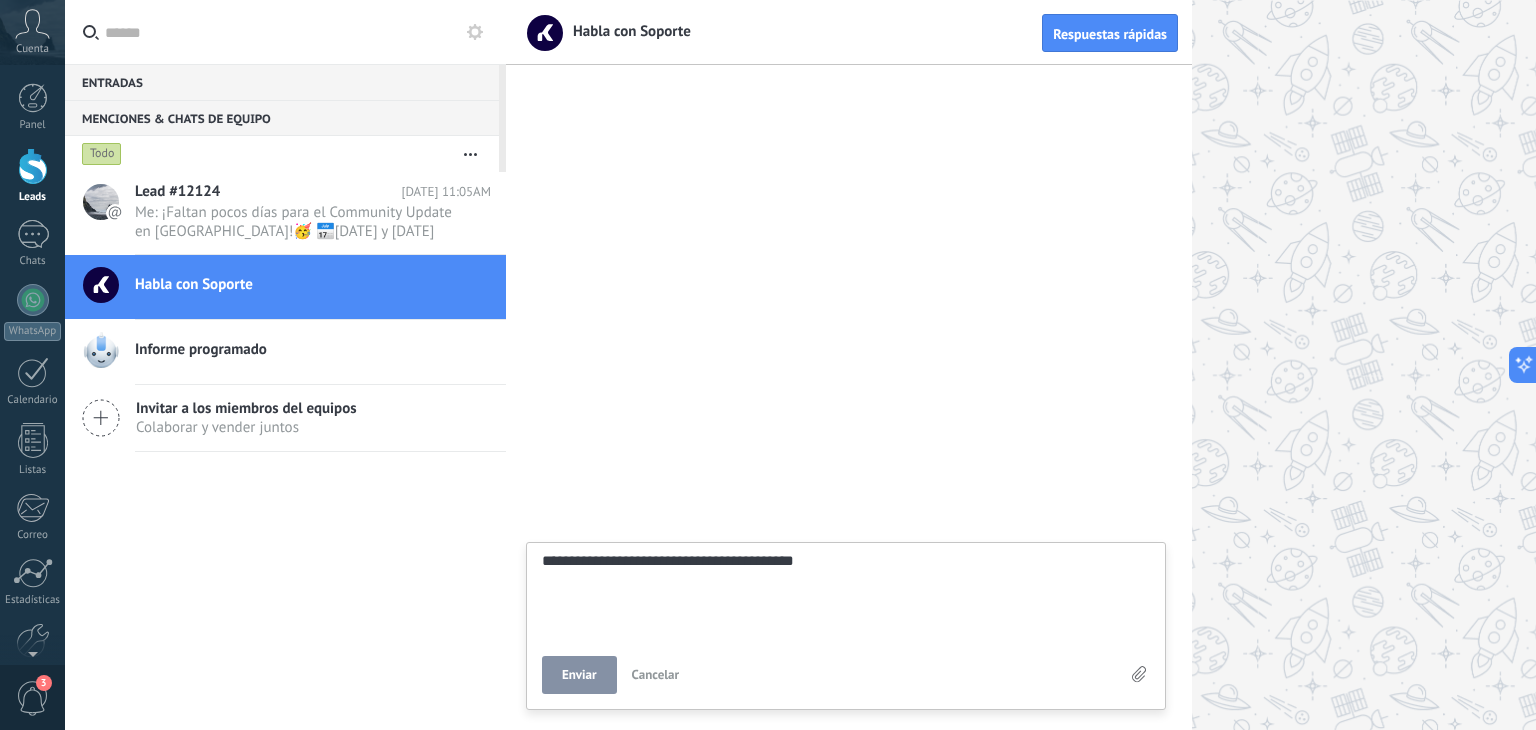type on "**********" 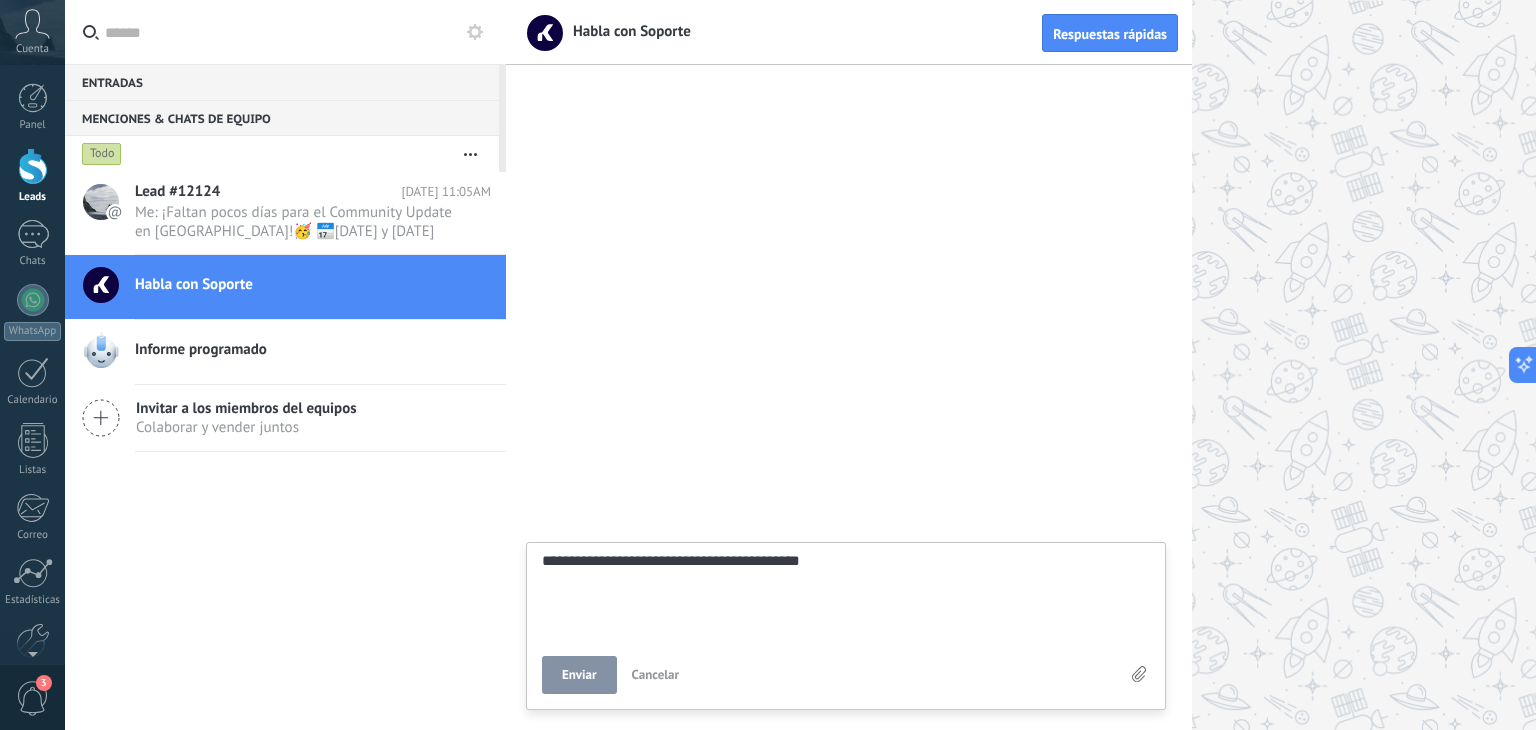 type on "**********" 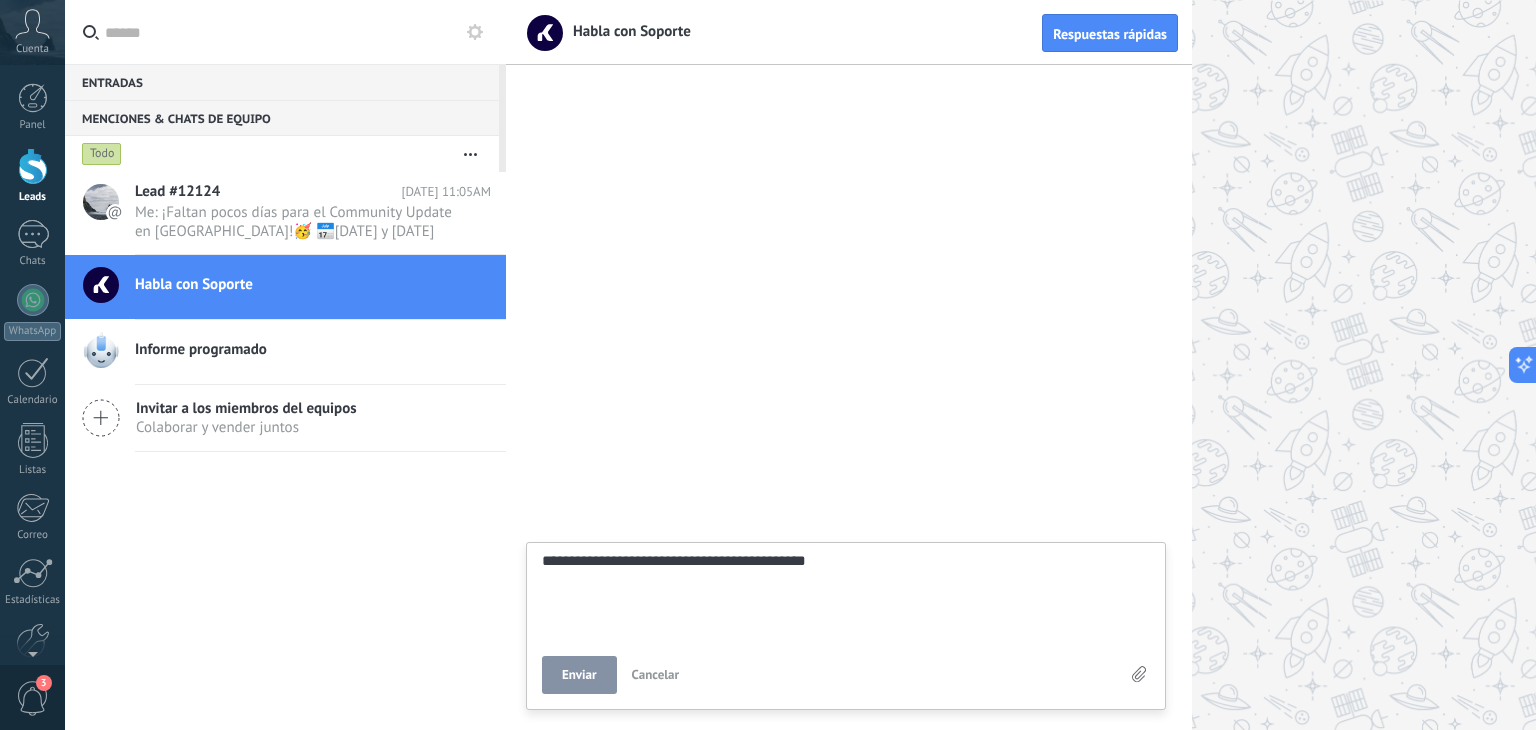 type on "**********" 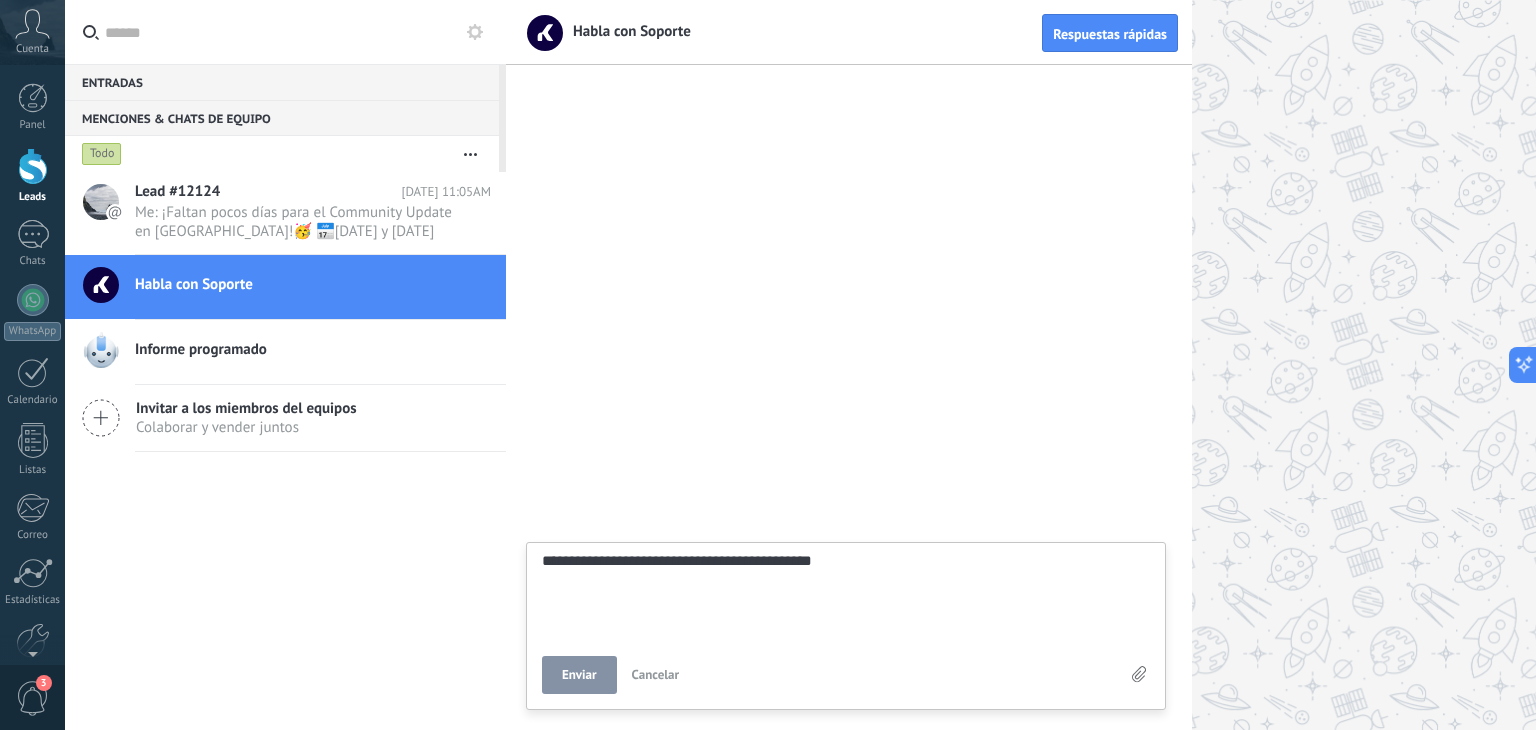 type on "**********" 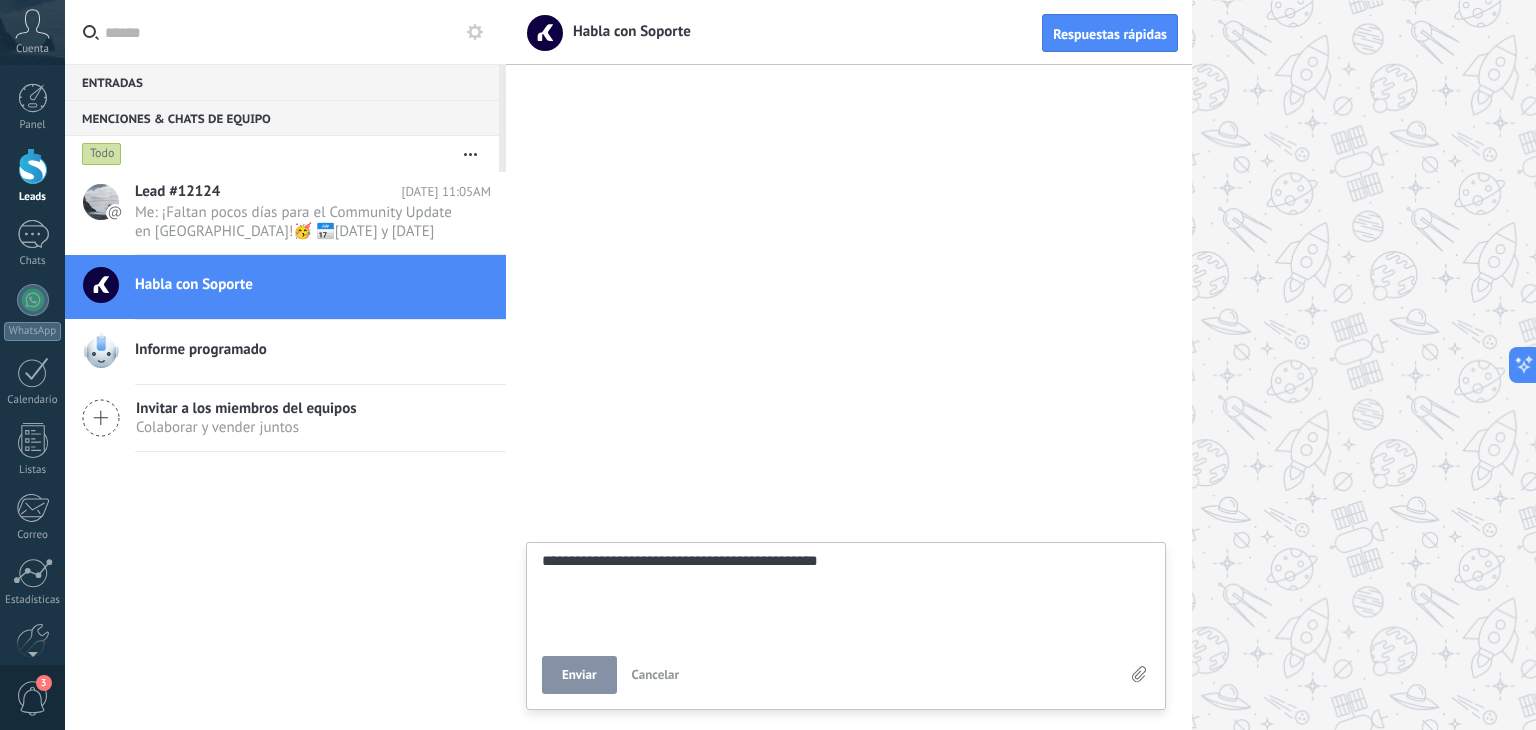 type on "**********" 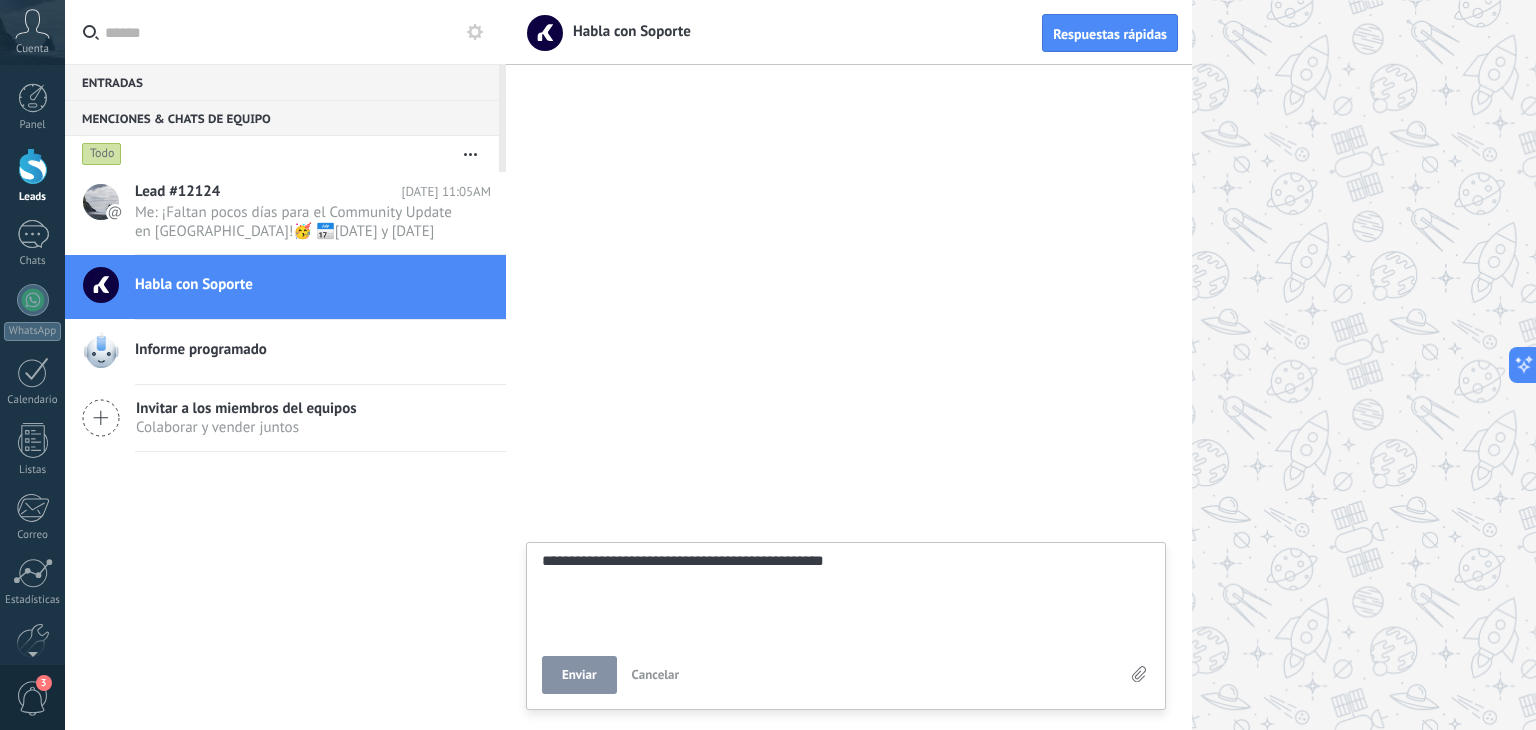 type on "**********" 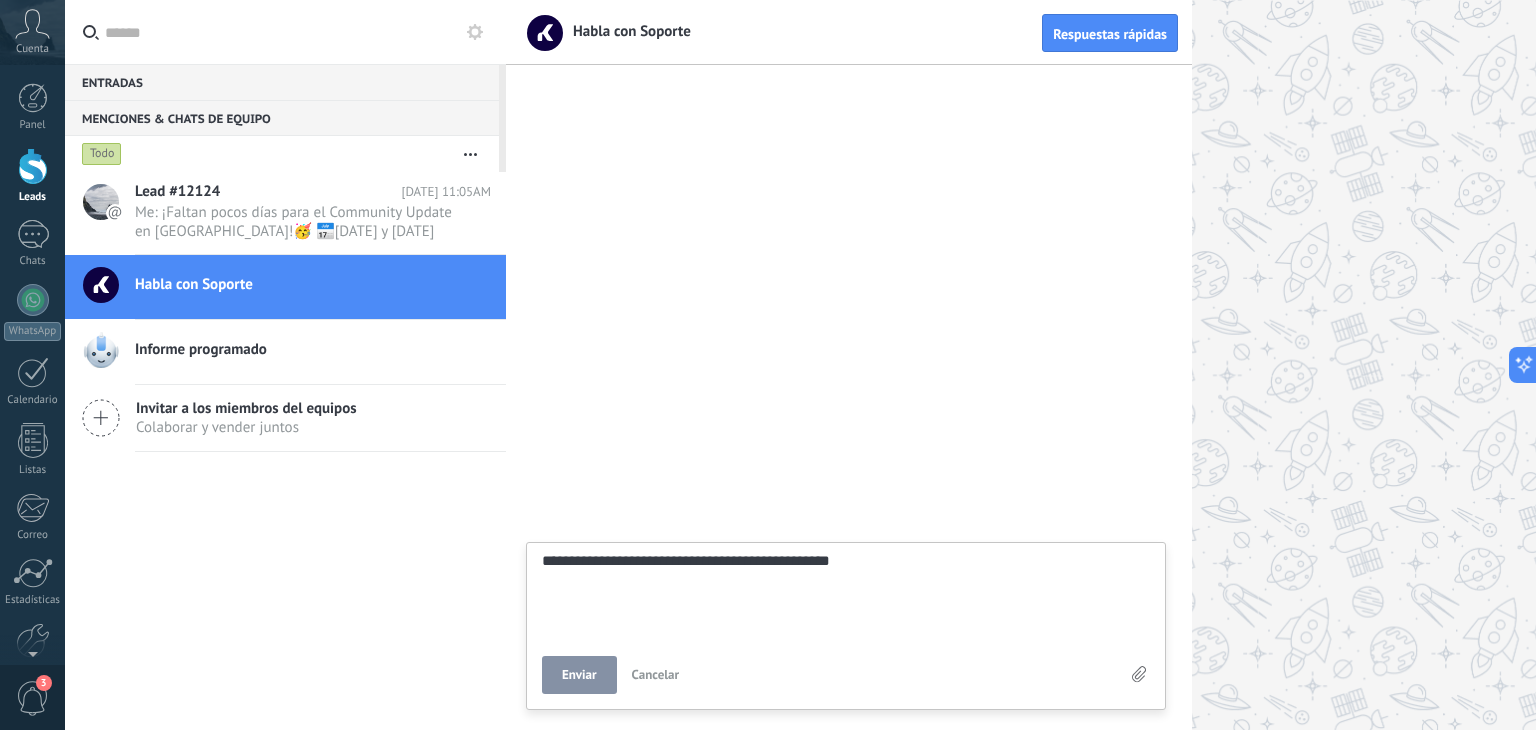 type on "**********" 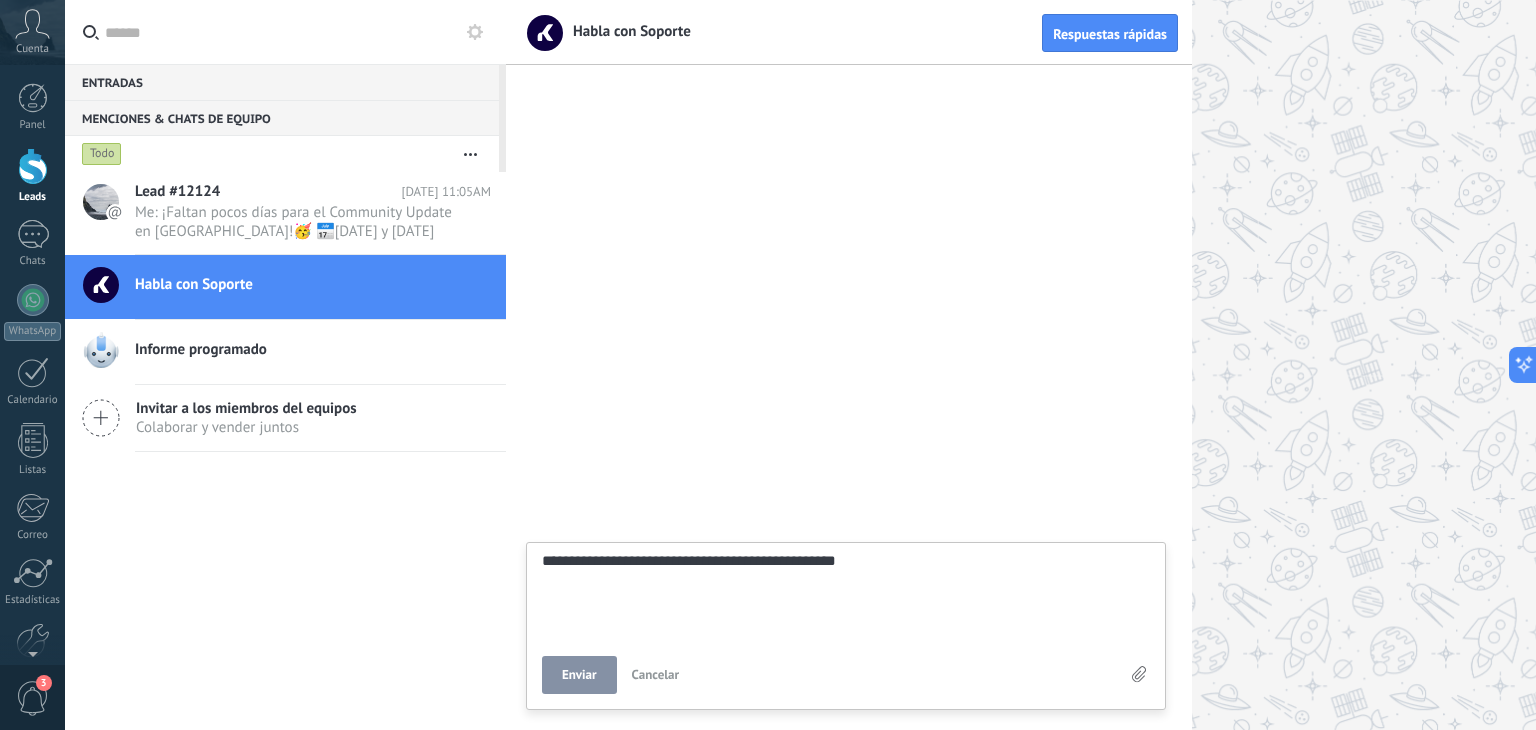 type on "**********" 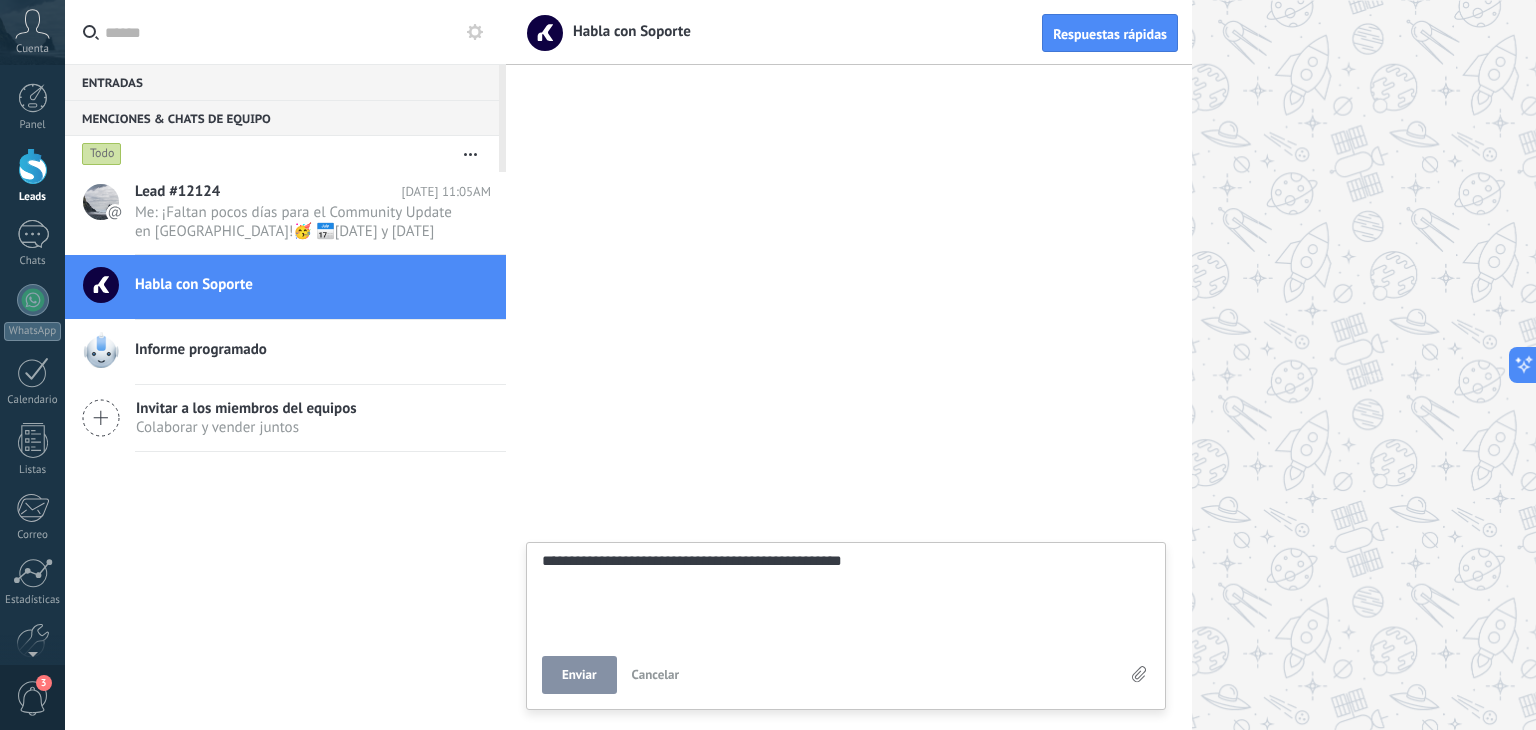 type on "**********" 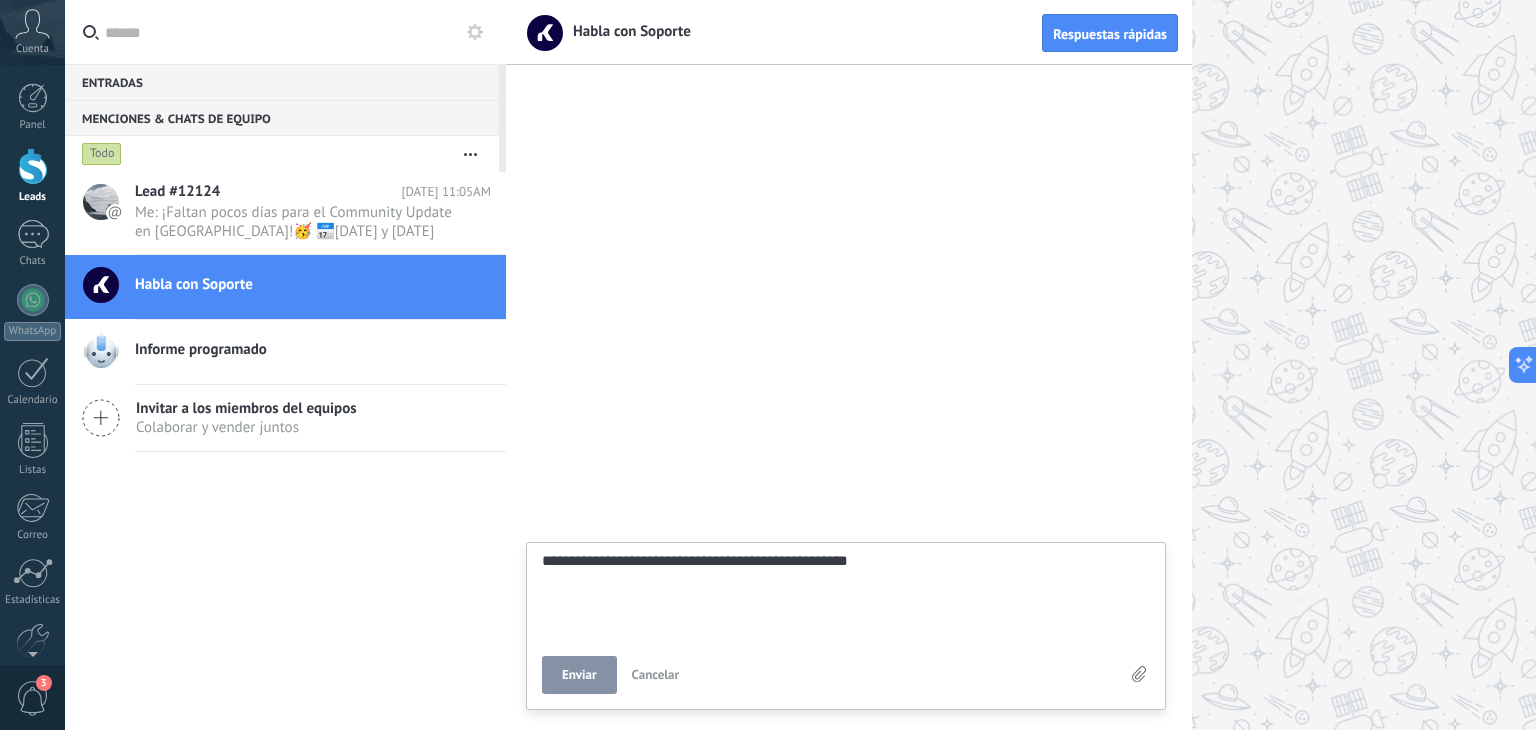 type on "**********" 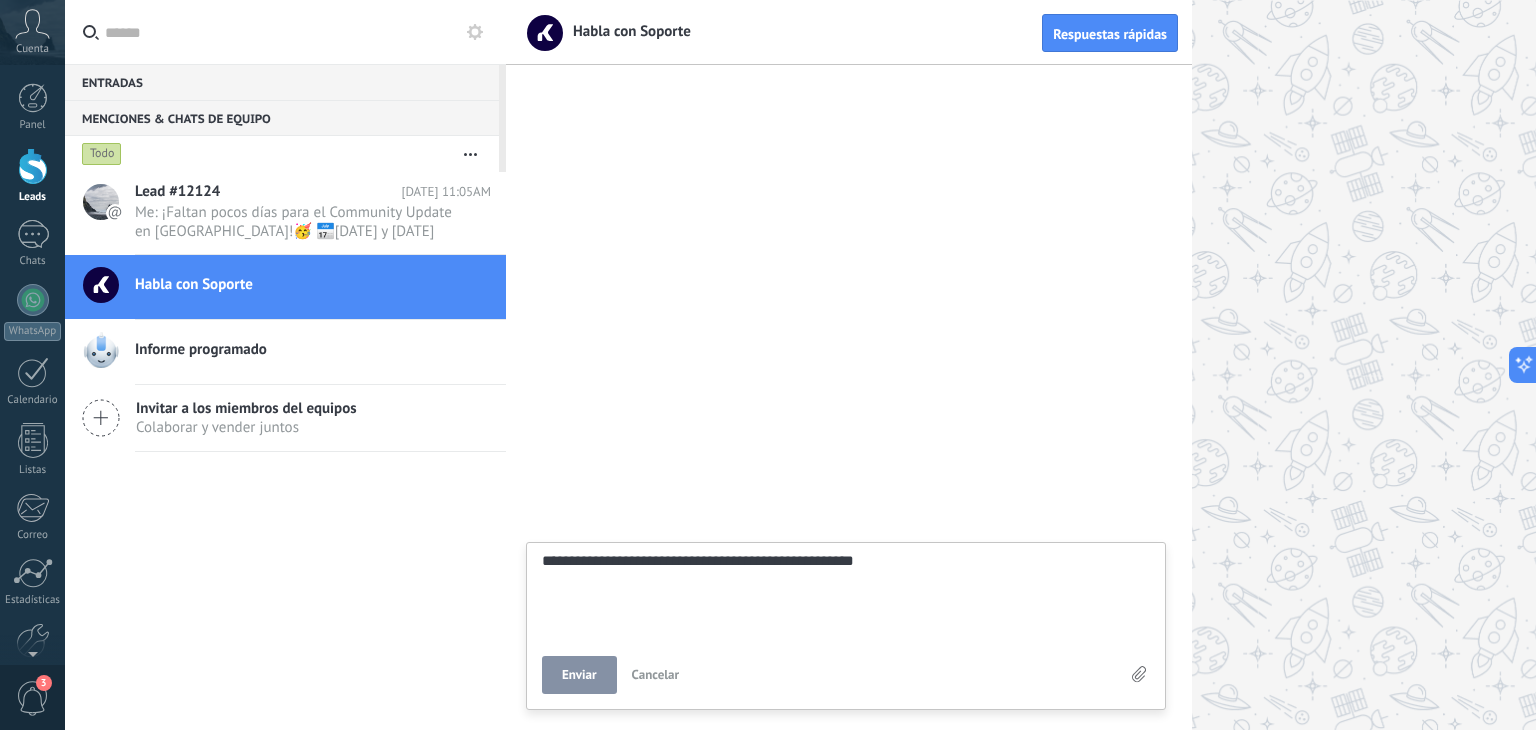 type on "**********" 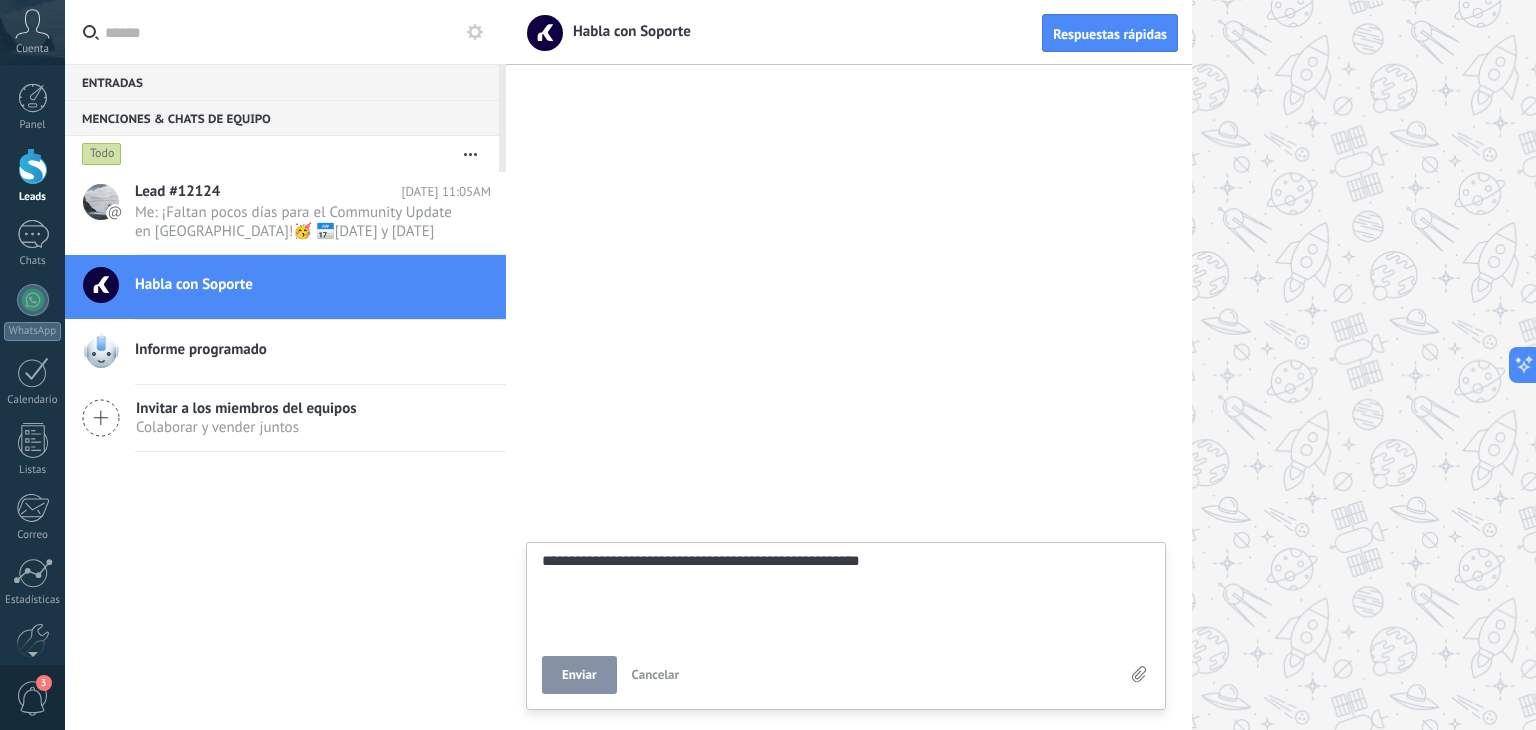 type on "**********" 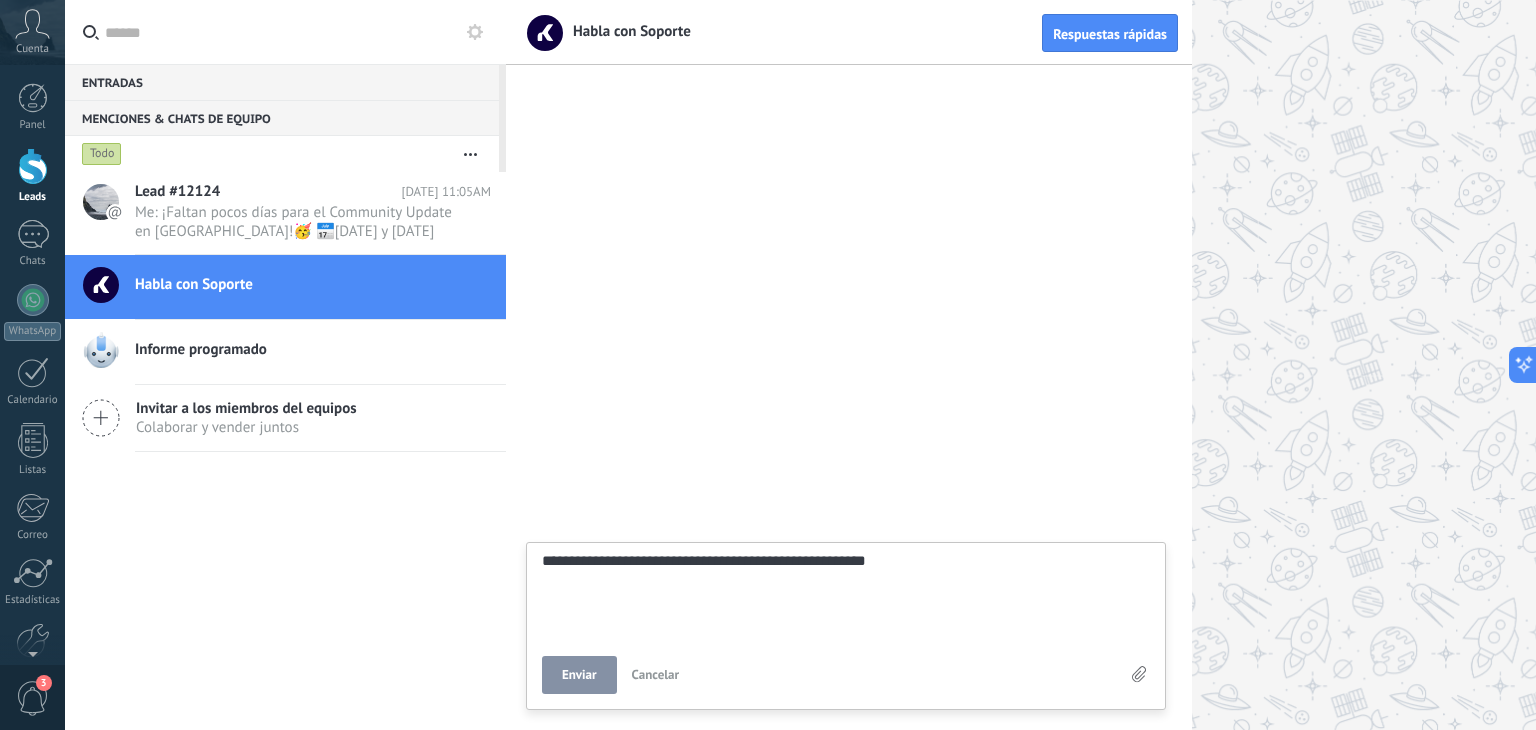 type on "**********" 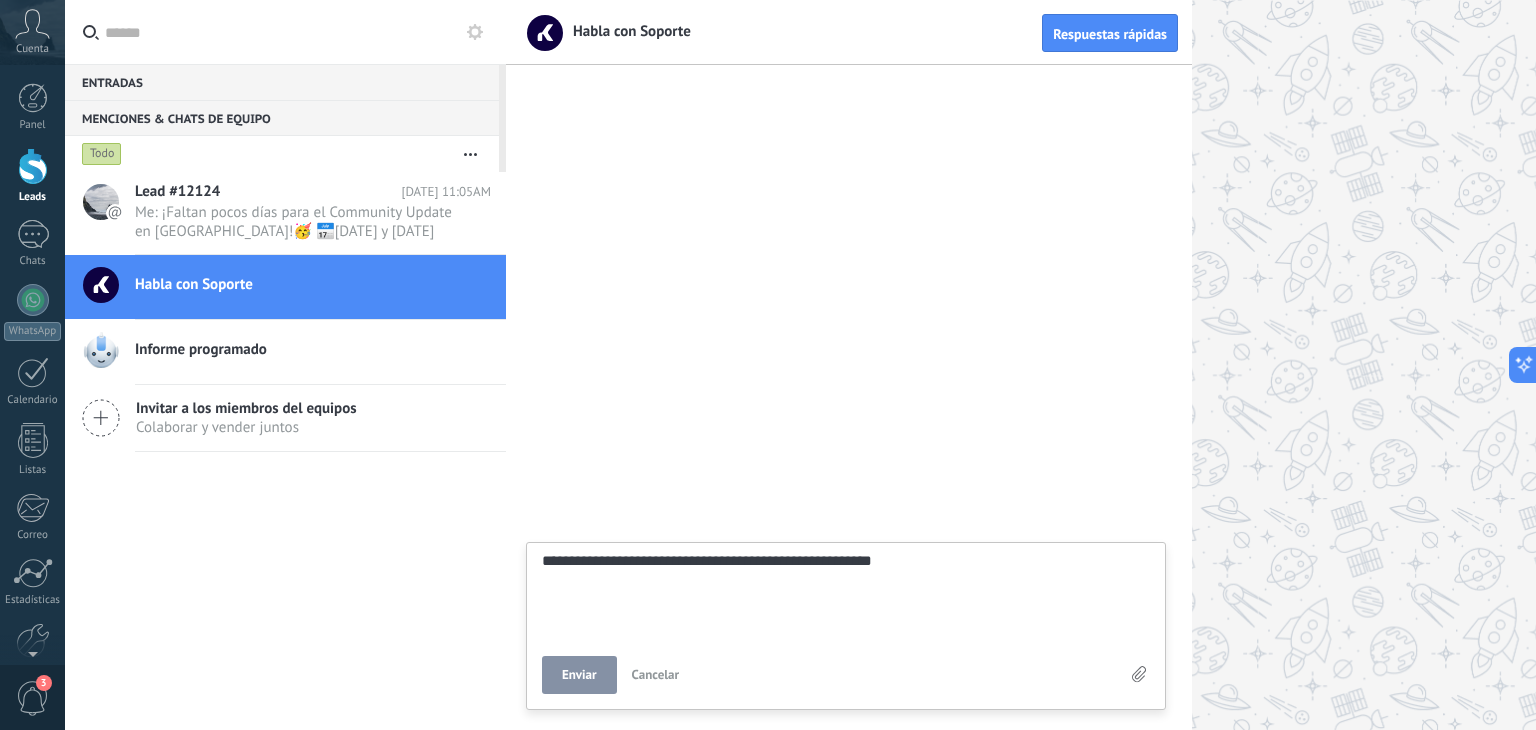 type on "**********" 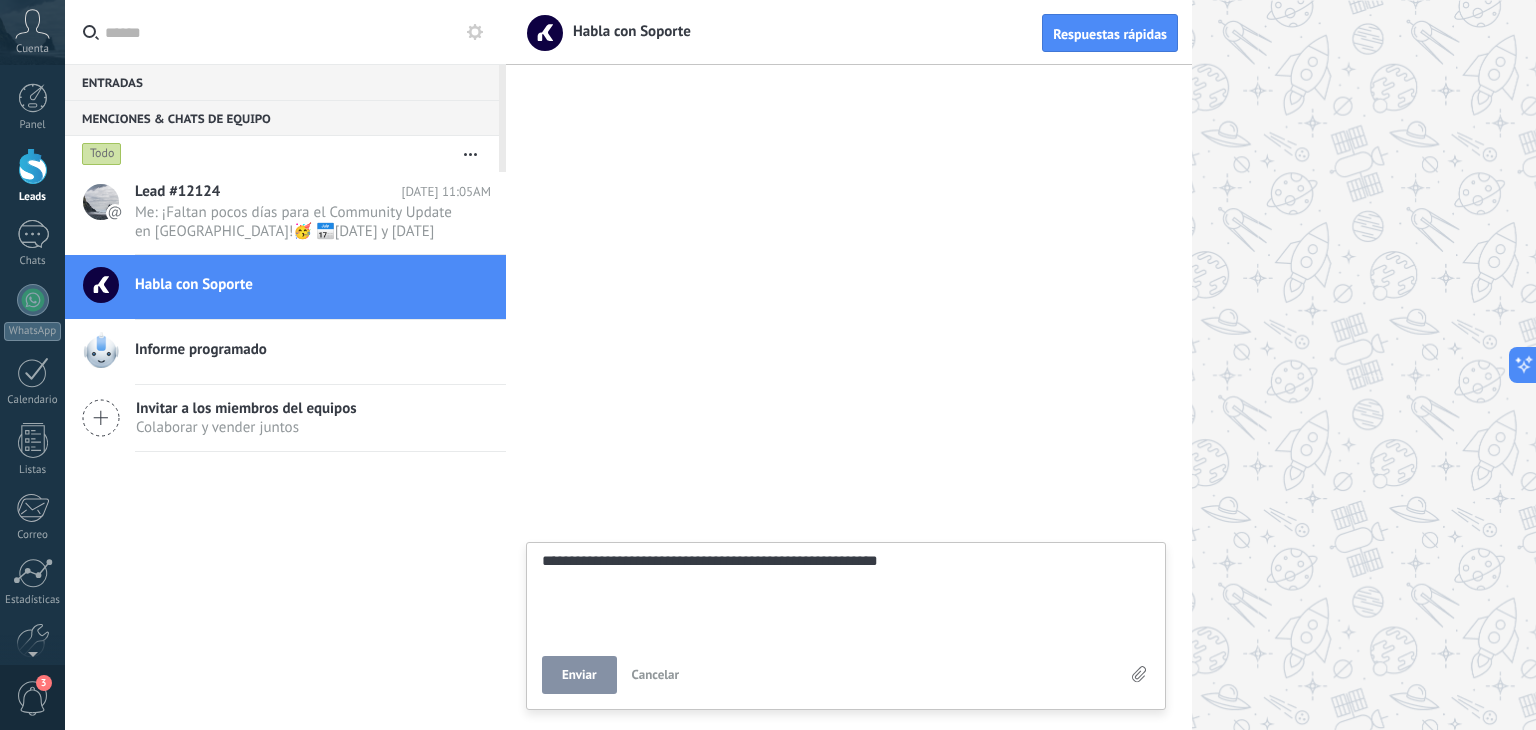 type on "**********" 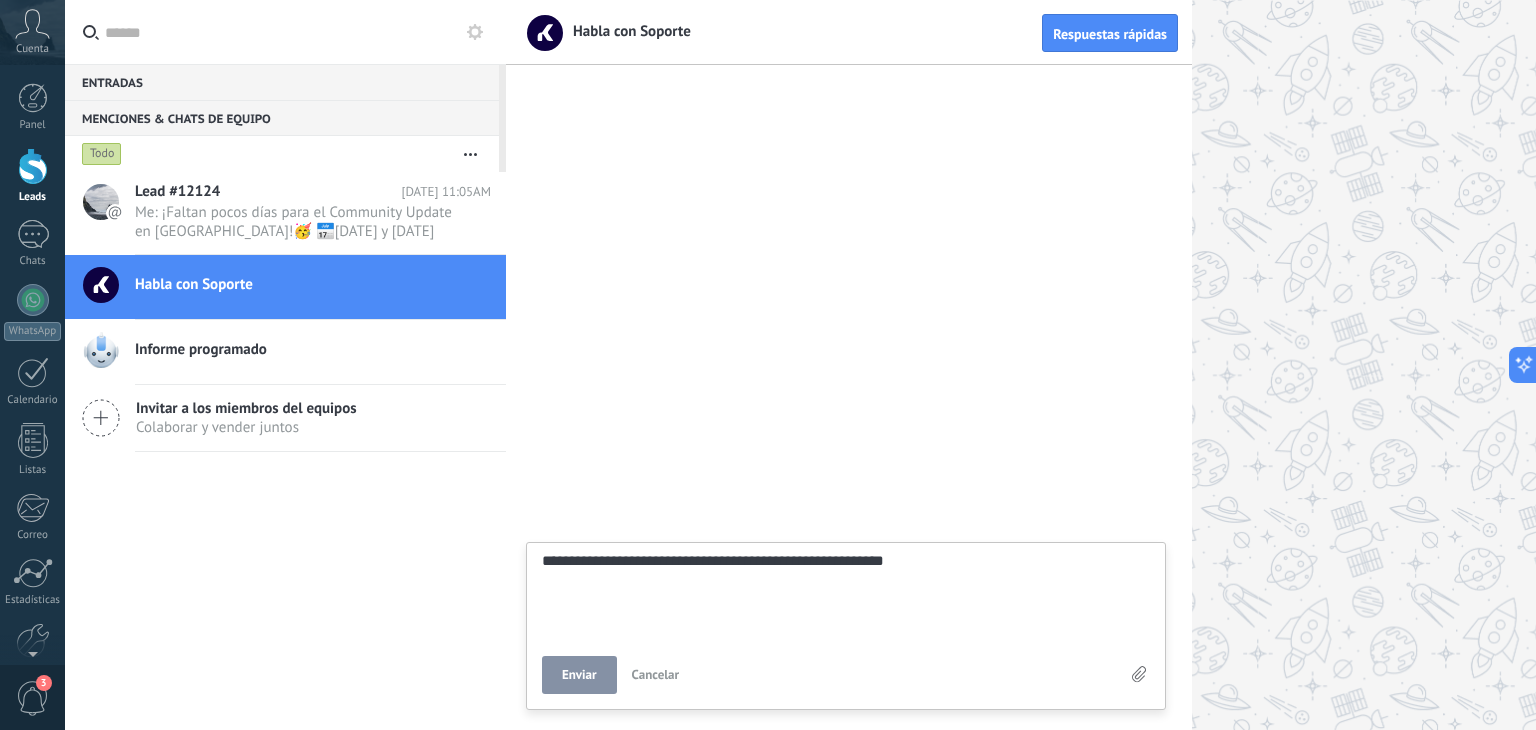 type on "**********" 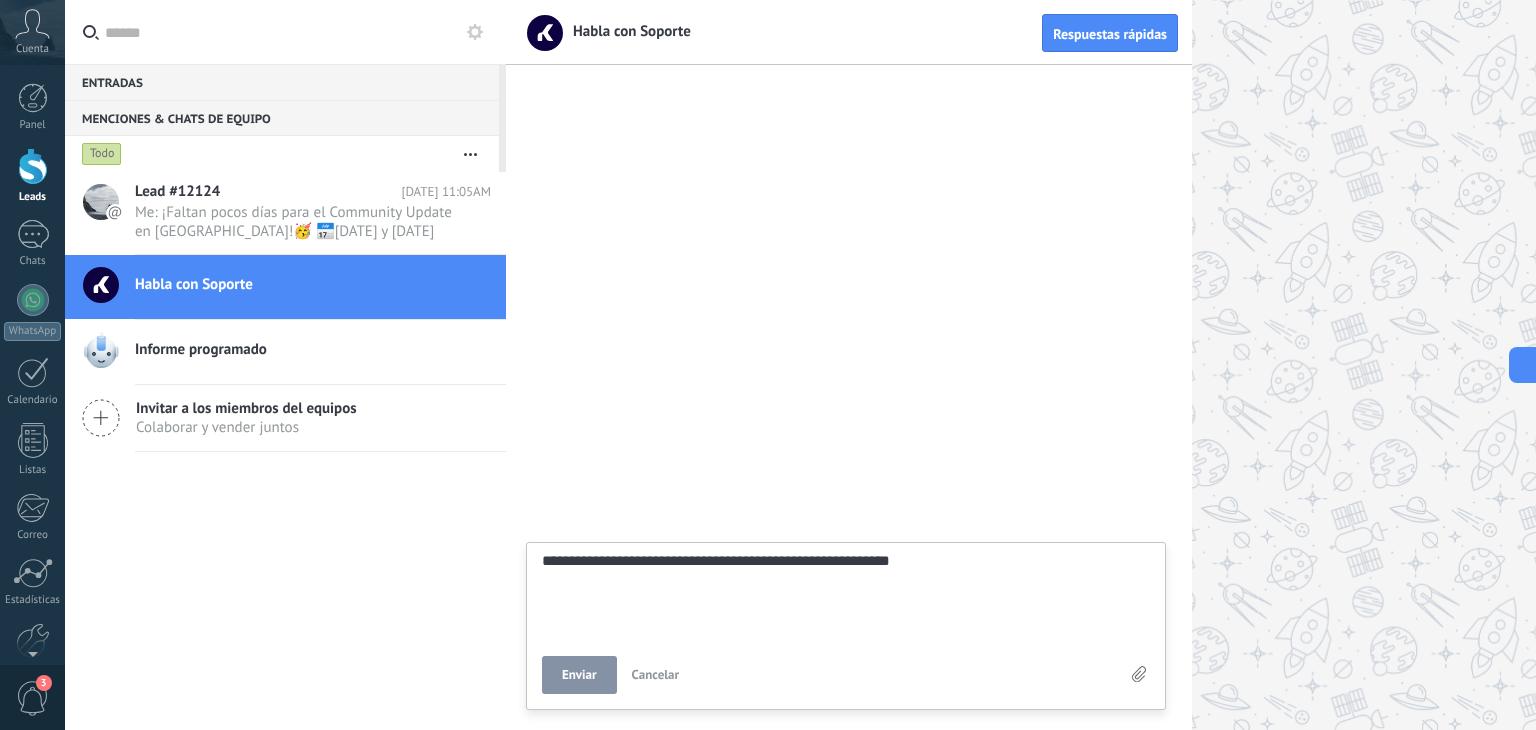 type on "**********" 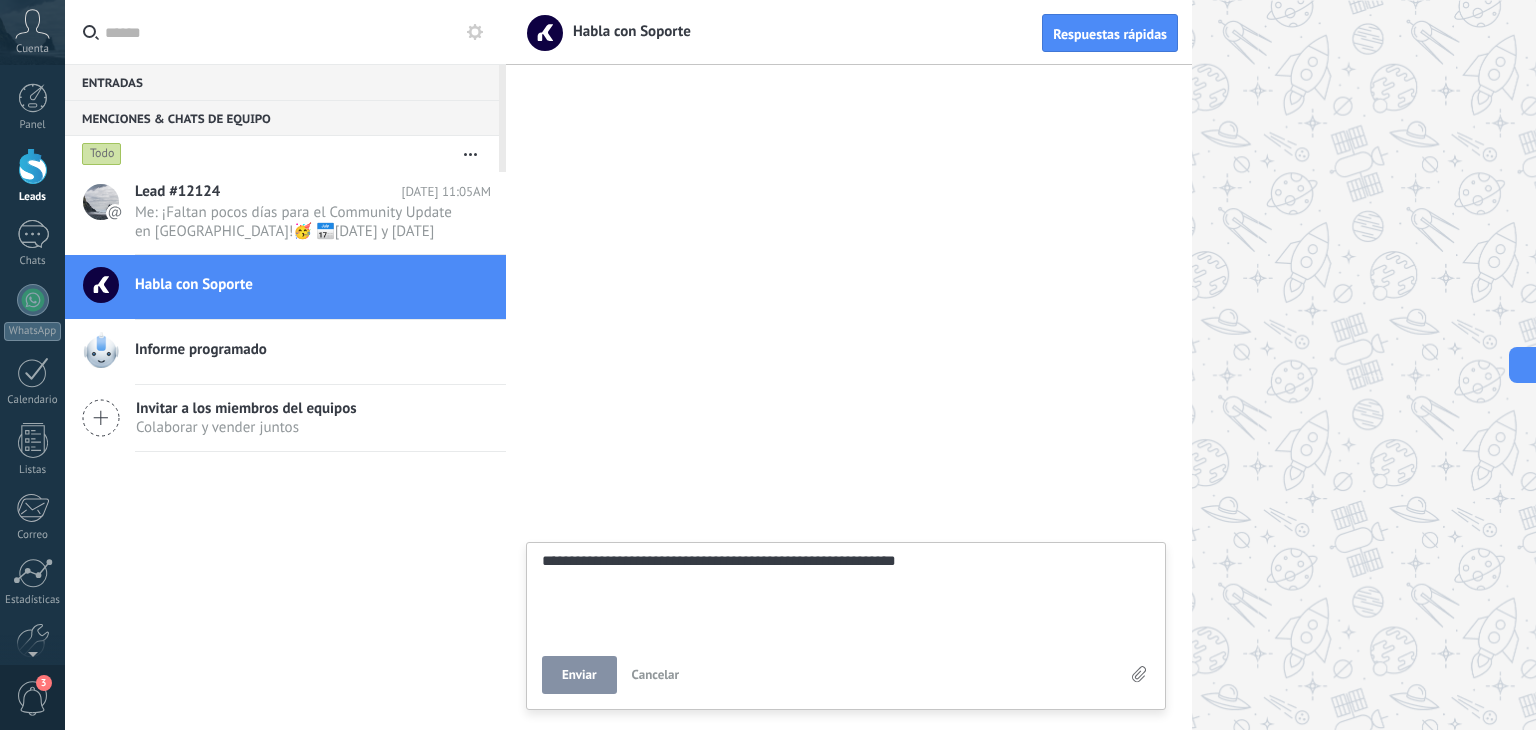 type on "**********" 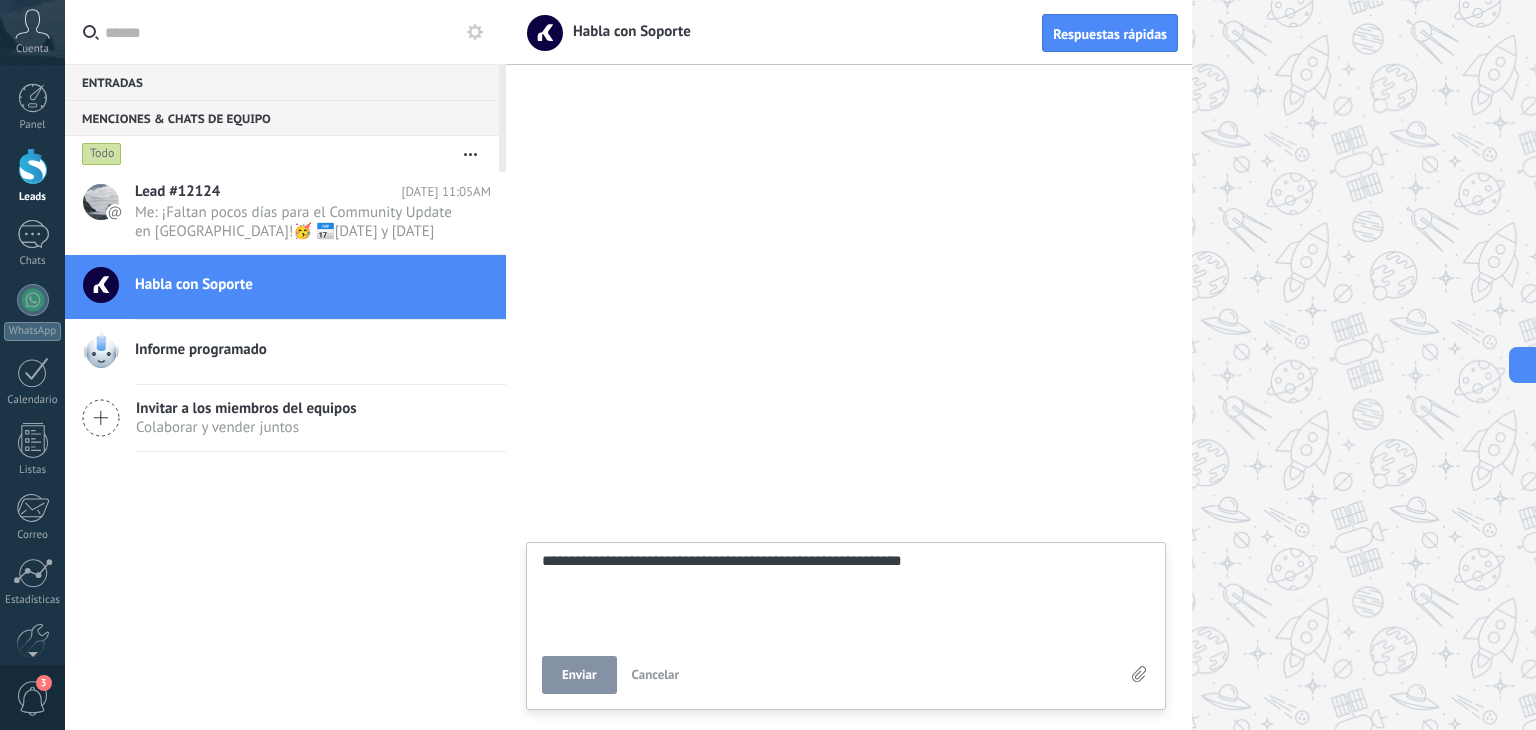 type on "**********" 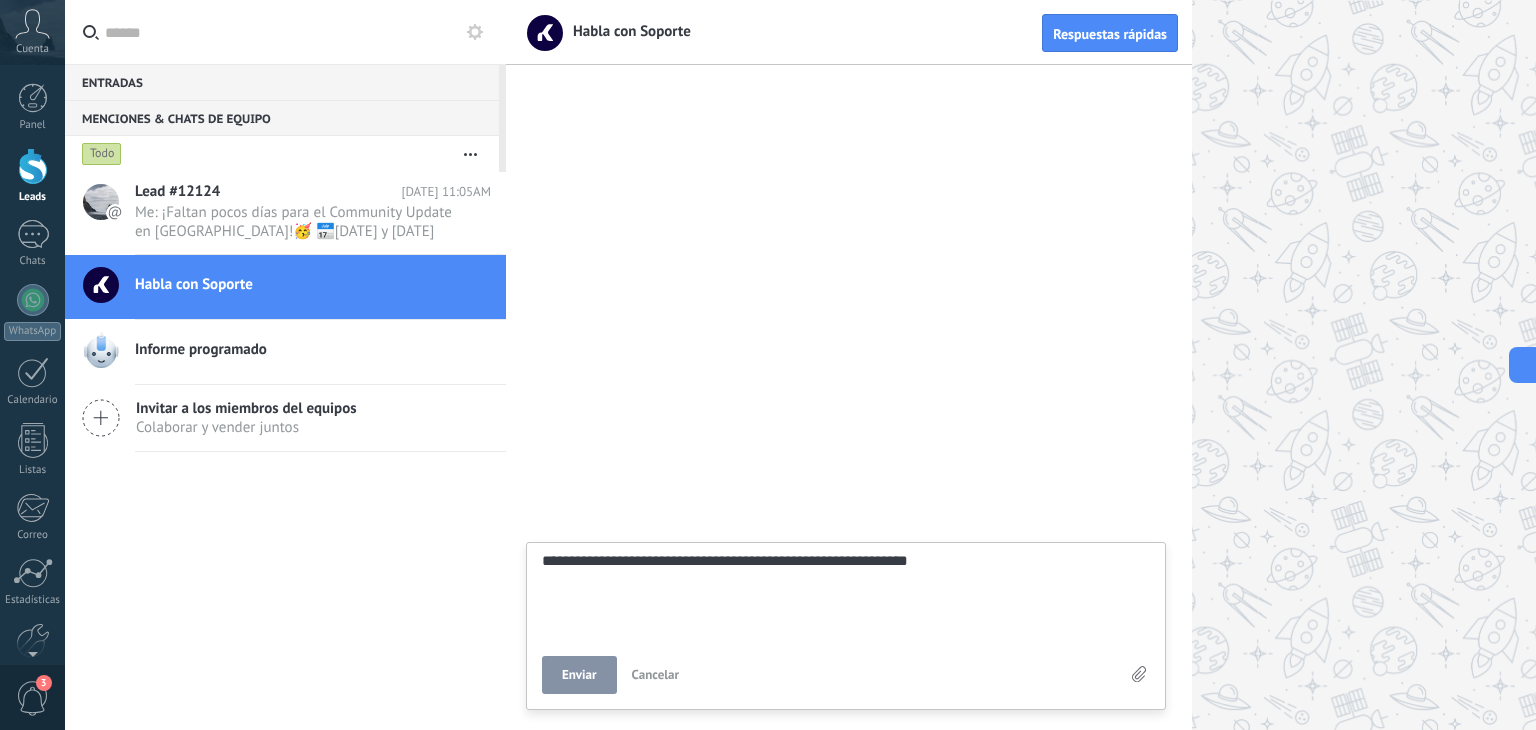 type on "**********" 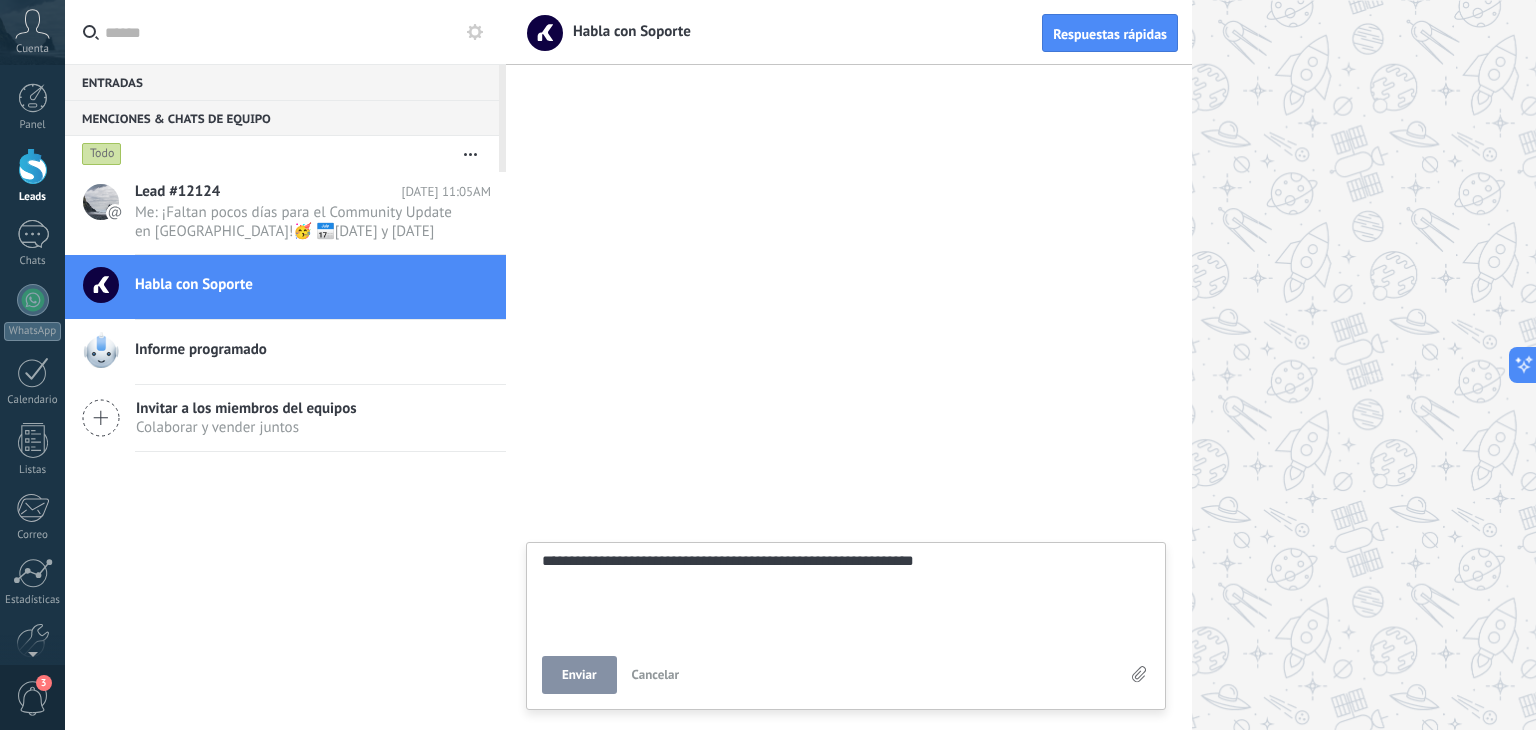 type on "**********" 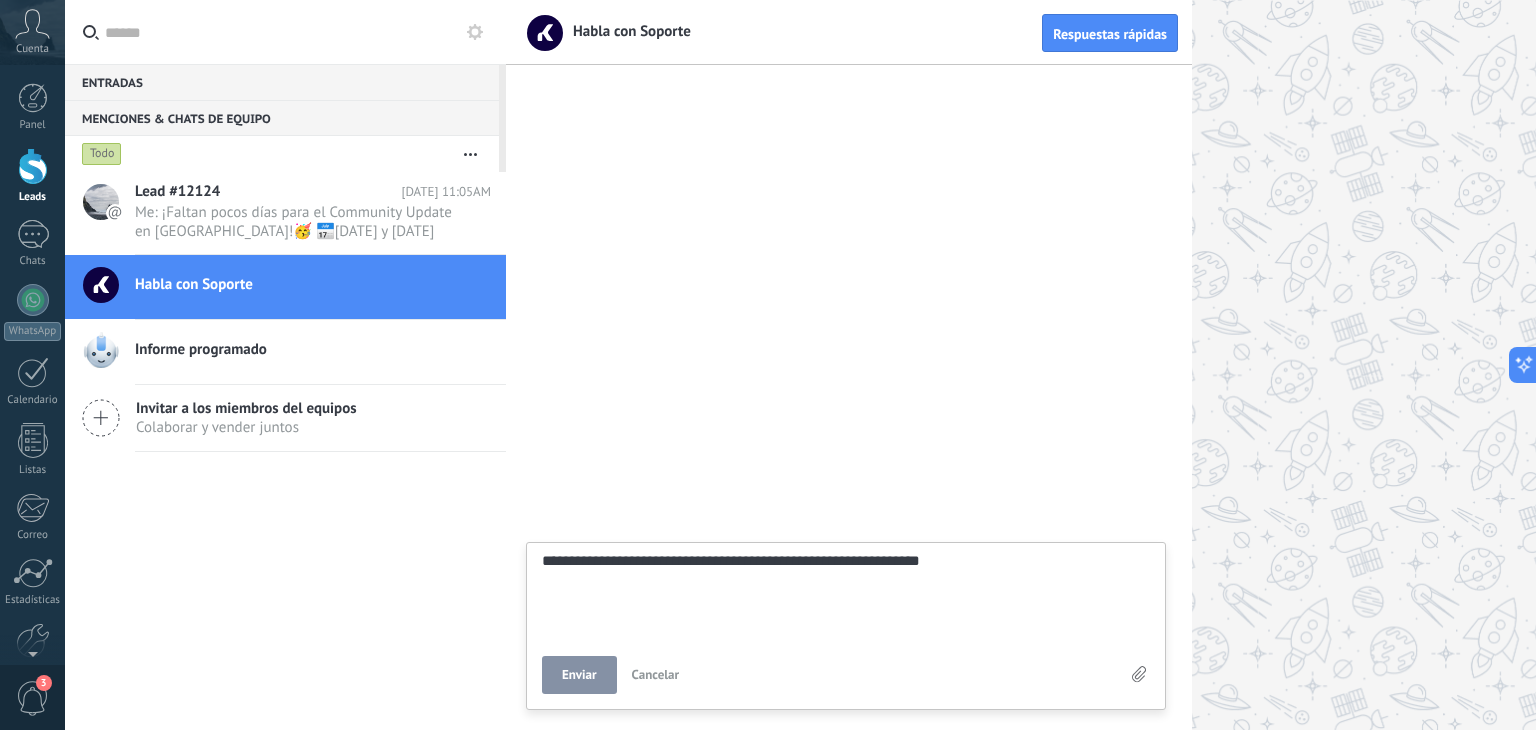 type on "**********" 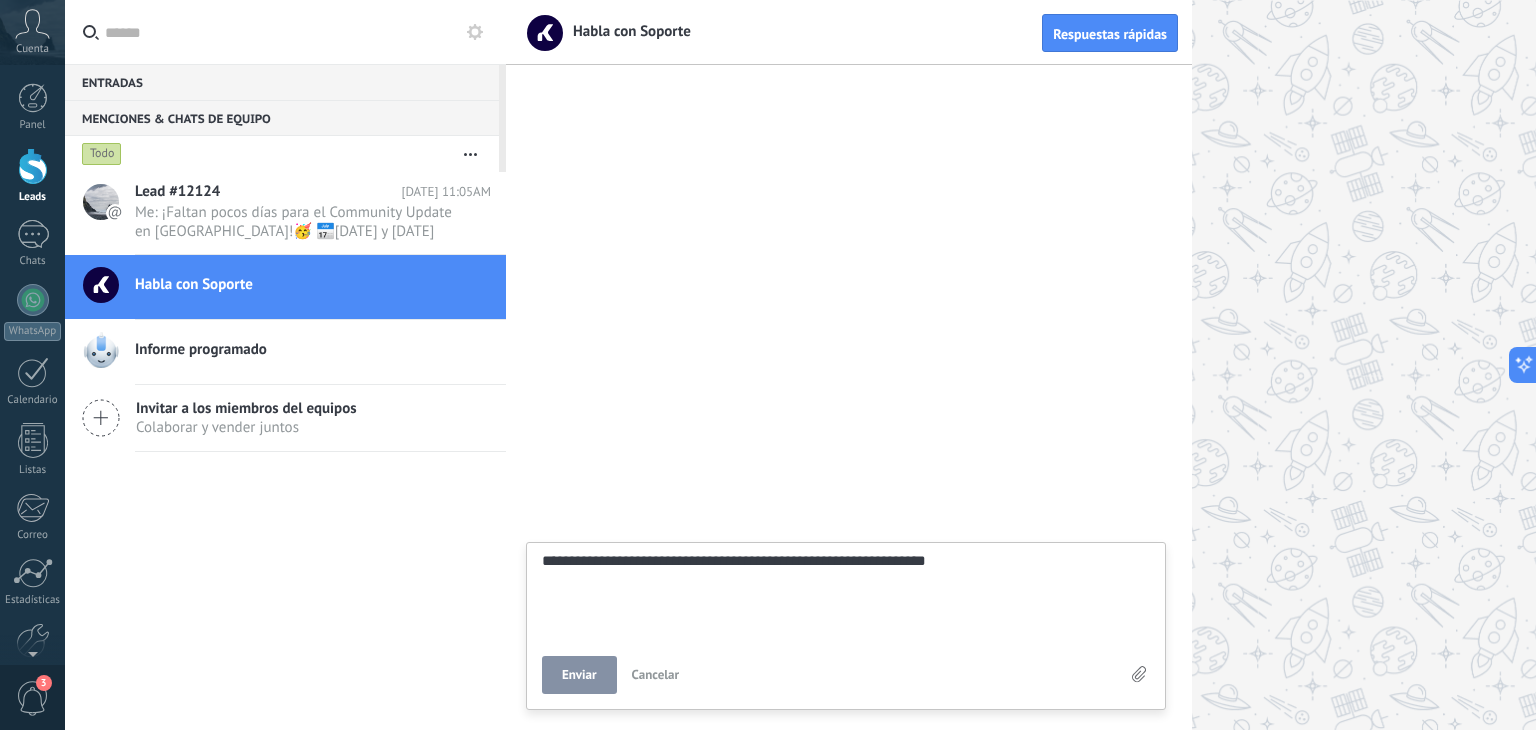 type on "**********" 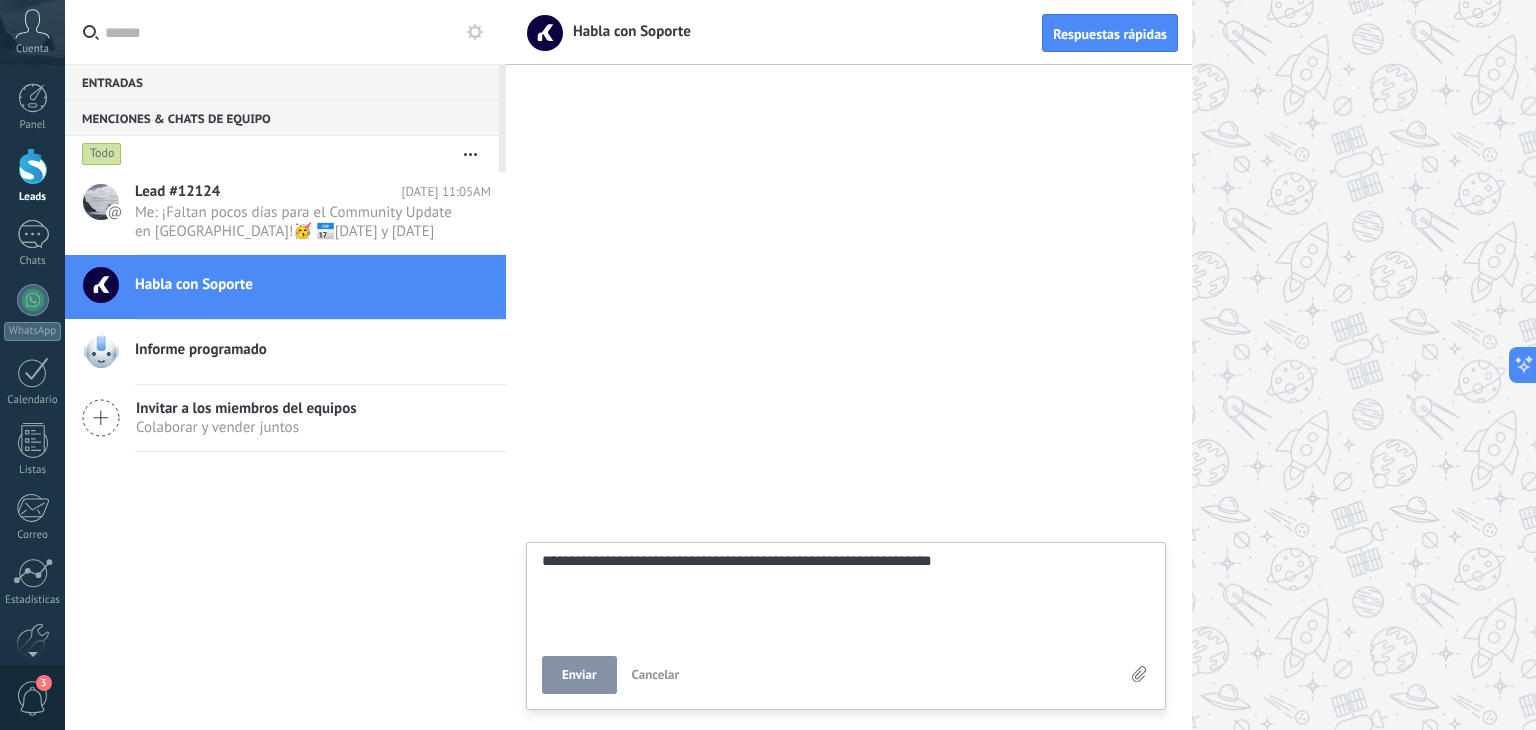 type 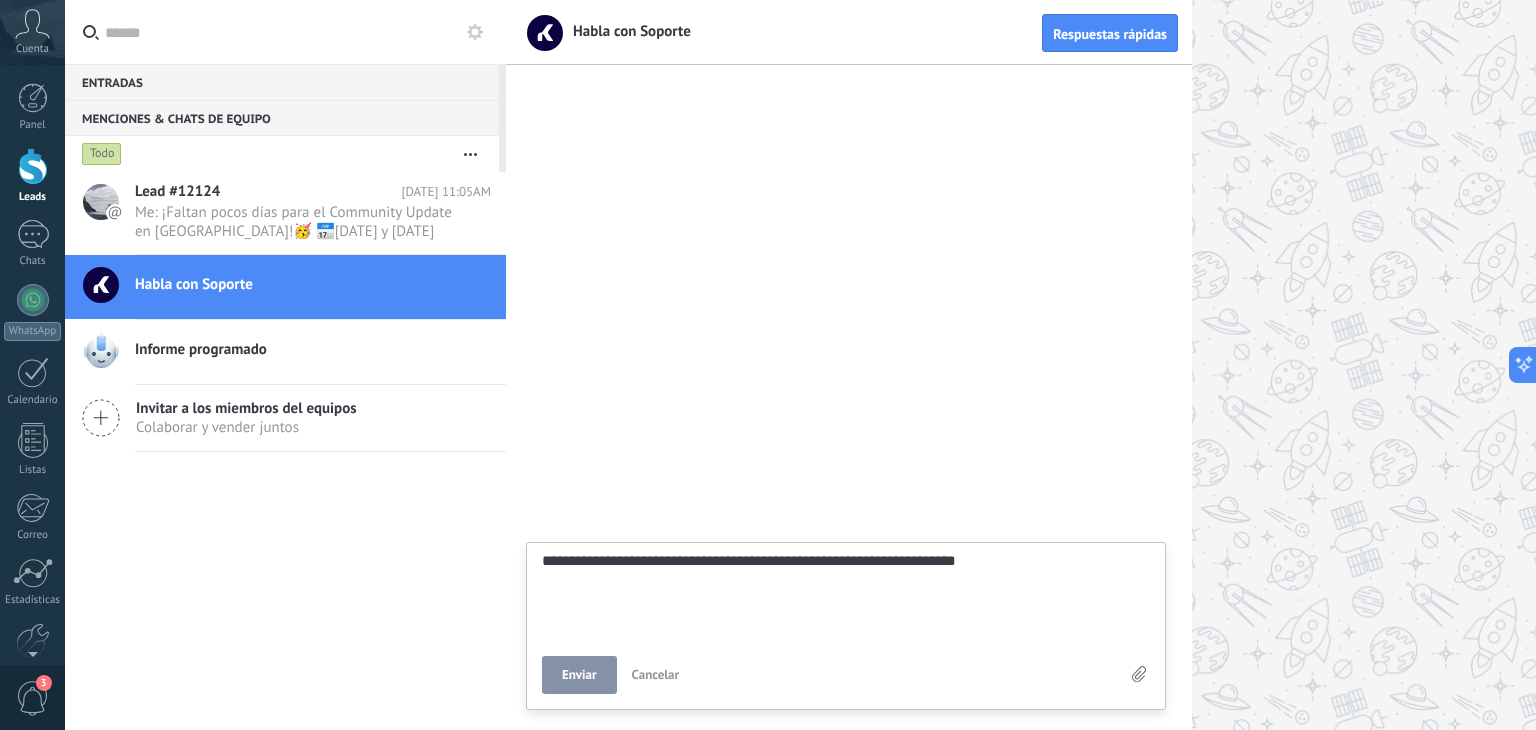 scroll, scrollTop: 38, scrollLeft: 0, axis: vertical 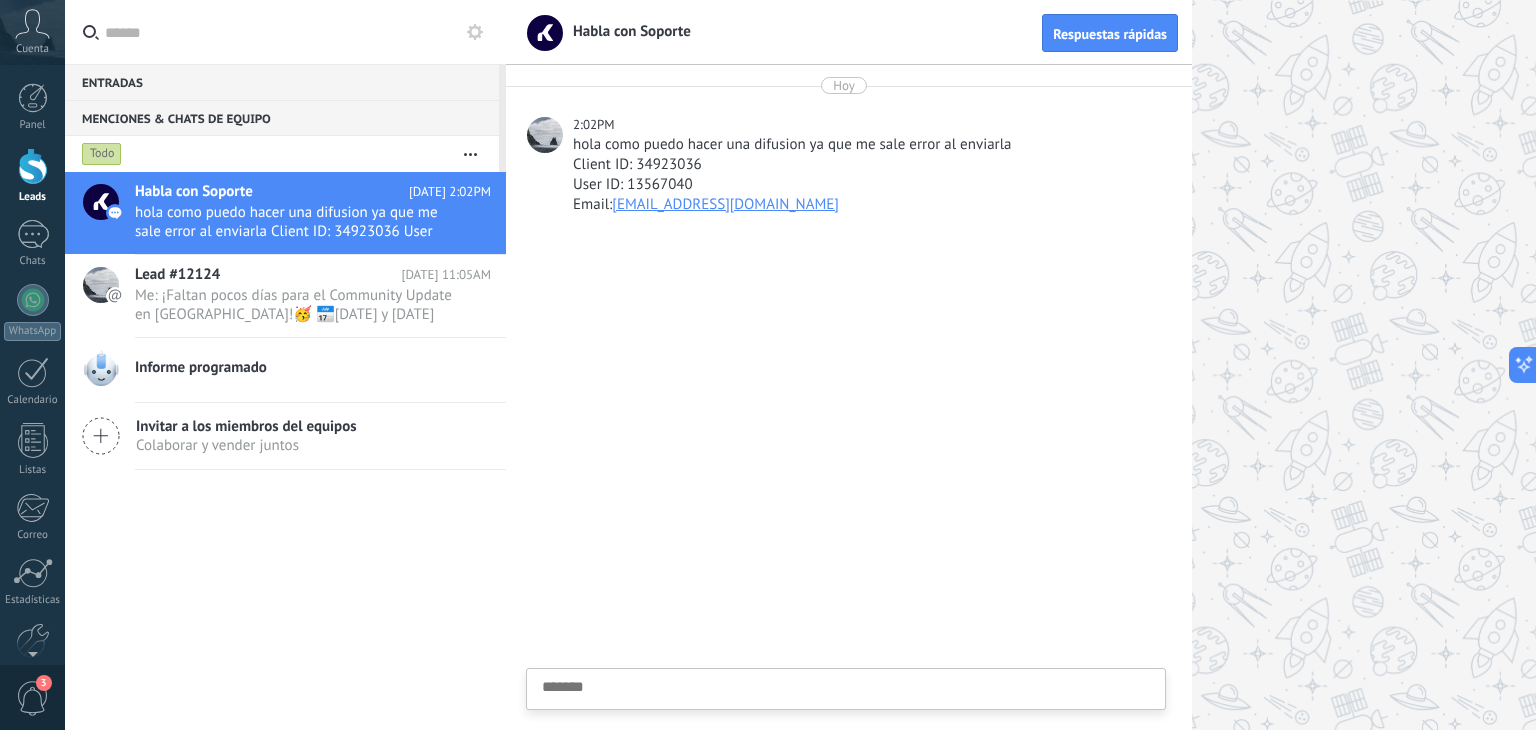 click on "Enviar Cancelar" at bounding box center [846, 689] 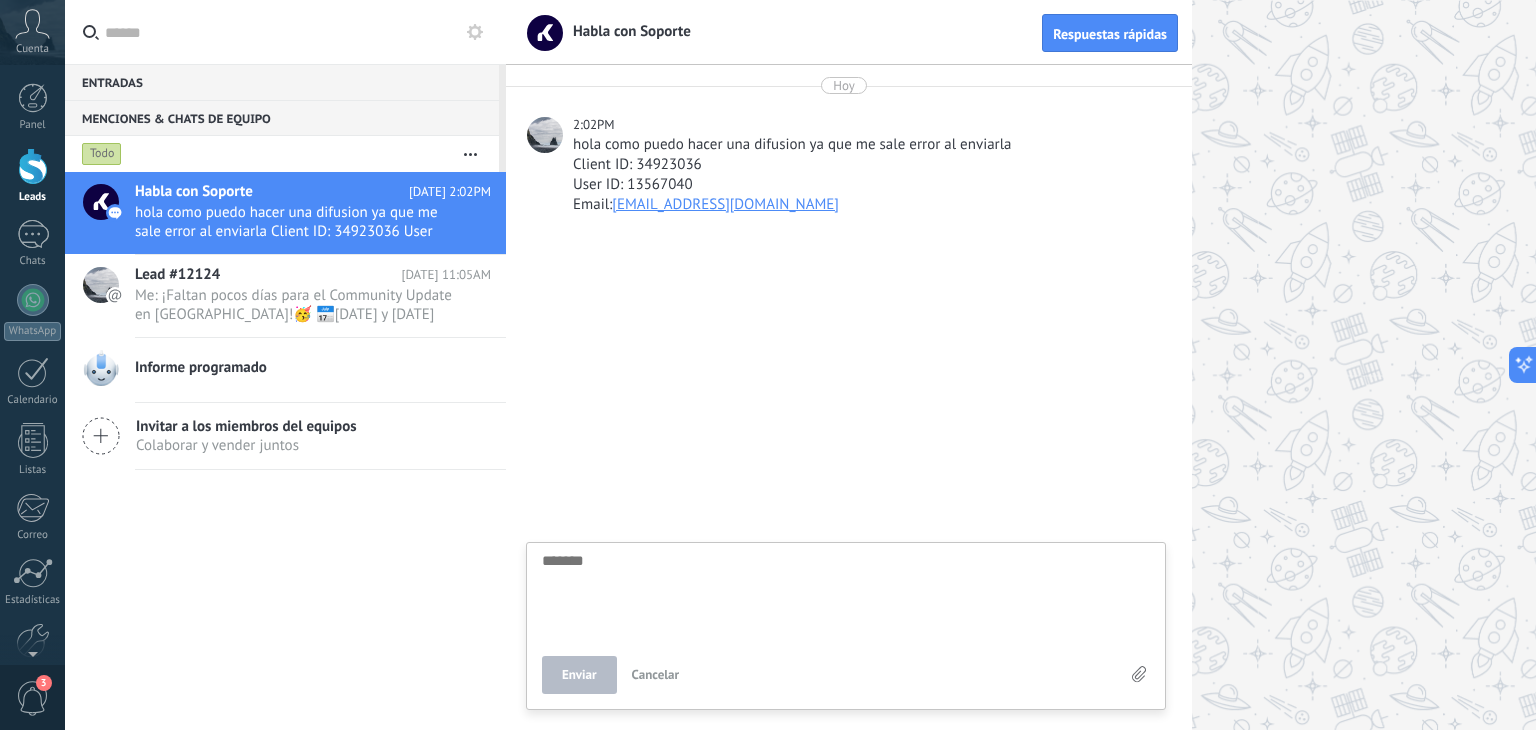 scroll, scrollTop: 19, scrollLeft: 0, axis: vertical 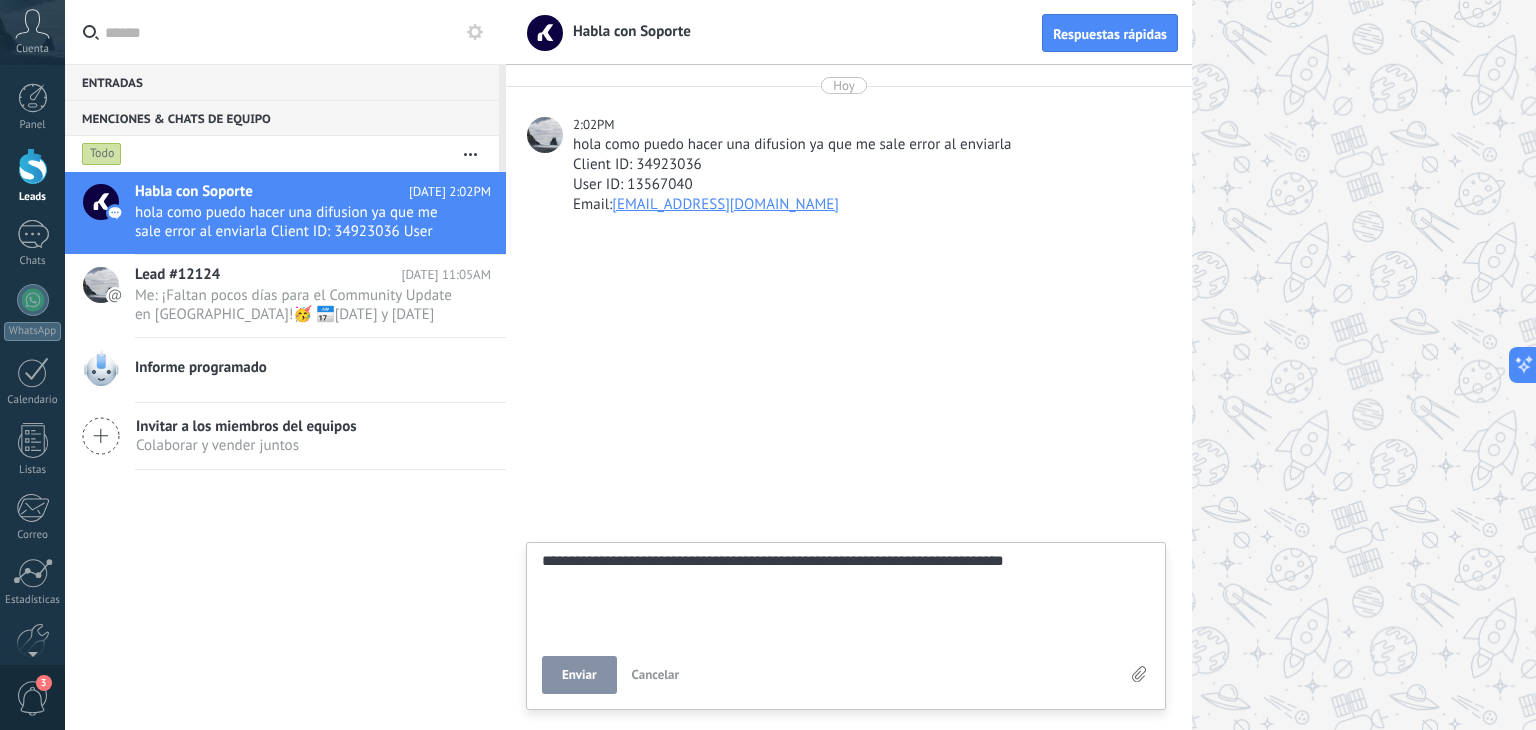 click on "Enviar" at bounding box center [579, 675] 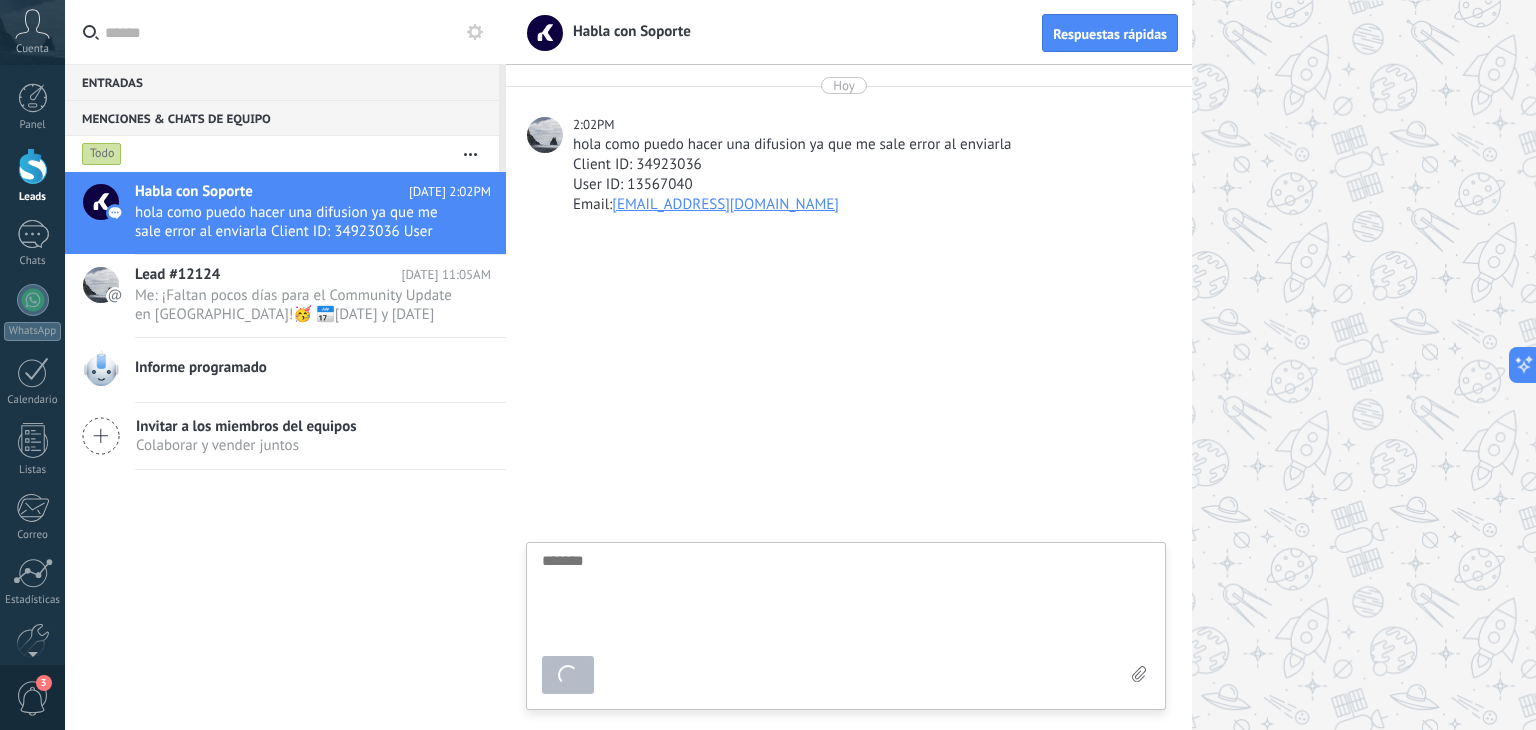 scroll, scrollTop: 19, scrollLeft: 0, axis: vertical 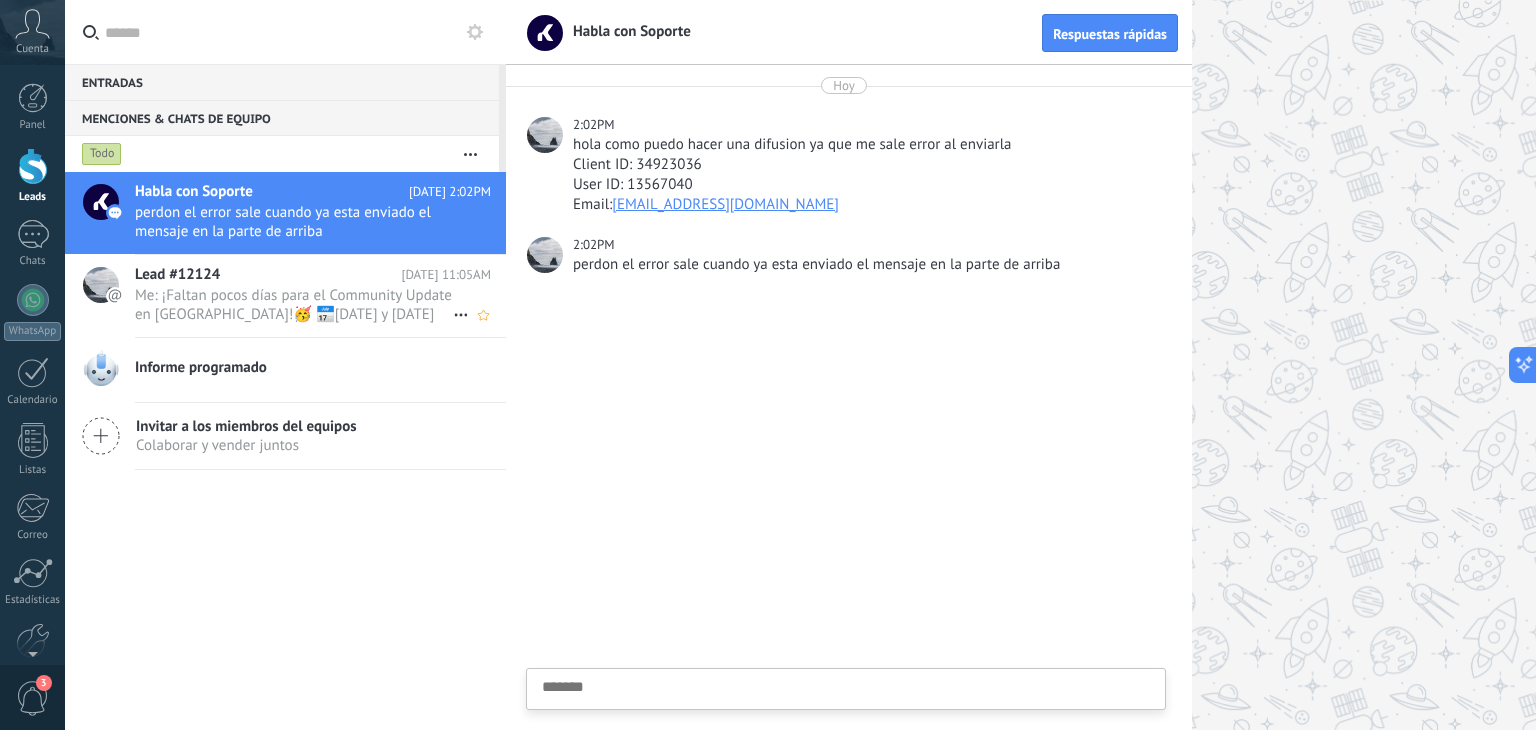 click on "Me: ¡Faltan pocos días para el Community Update en Bogotá!🥳
📅12 y 13 de agosto, ¡Totalmente GRATIS! Mas de 6000 Personas!
El mayor evento de Creador@s de Contenido, Modelos WC, Agencias Only y Estudios.
NO PUEDES FALTAR, una gran oportunidad de hacer Contactos con representantes de las Plataformas, conocer nuevas oportunidades de ingresos y ser capacitado por profesionales.
Regístrate y genera tu tiquete gratis en www.comup.info ¡Te esperamos! 🤩
Conoce a las más reconocidas Modelos de la Industria Y ADEMAS MUCHISIMOS REGALOS!🥳" at bounding box center [294, 305] 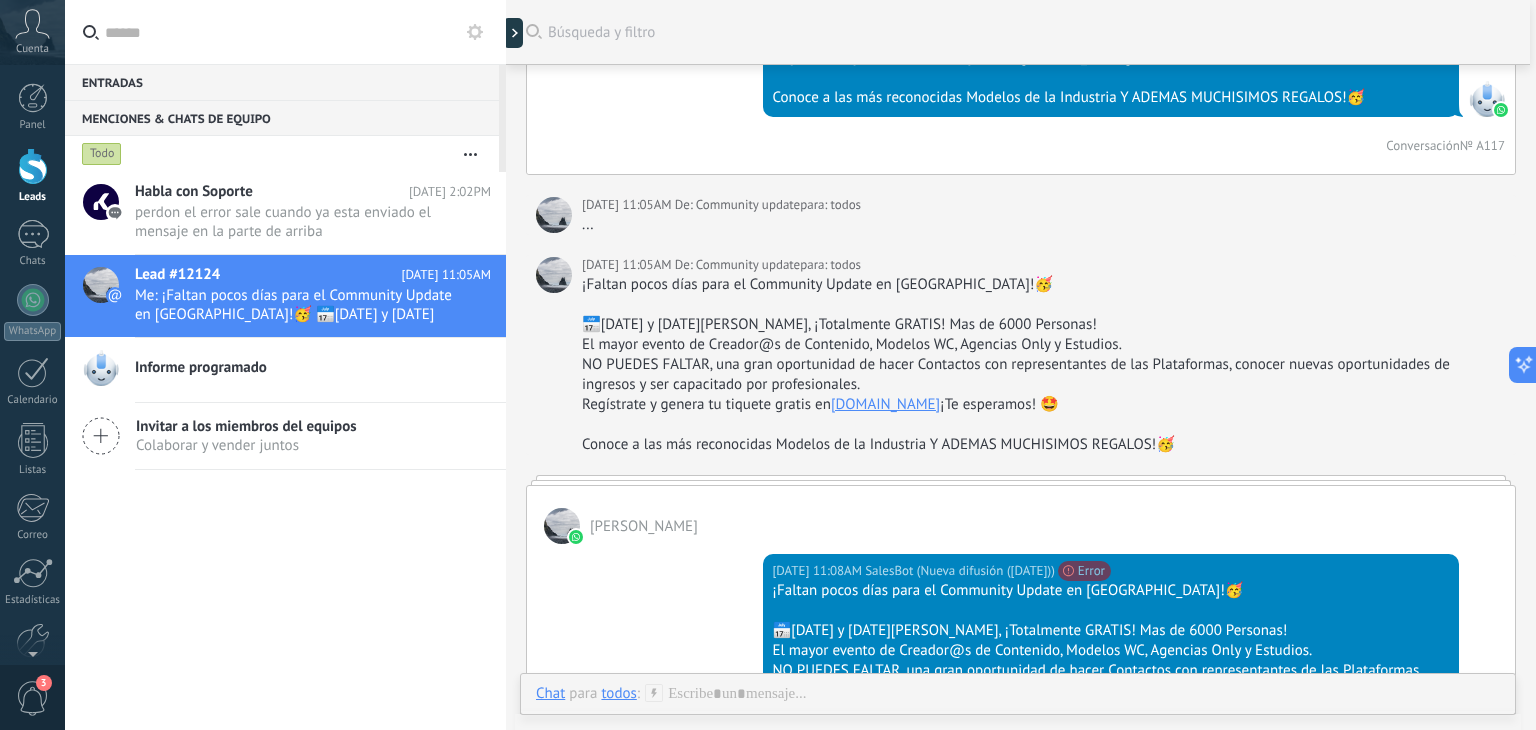 scroll, scrollTop: 0, scrollLeft: 0, axis: both 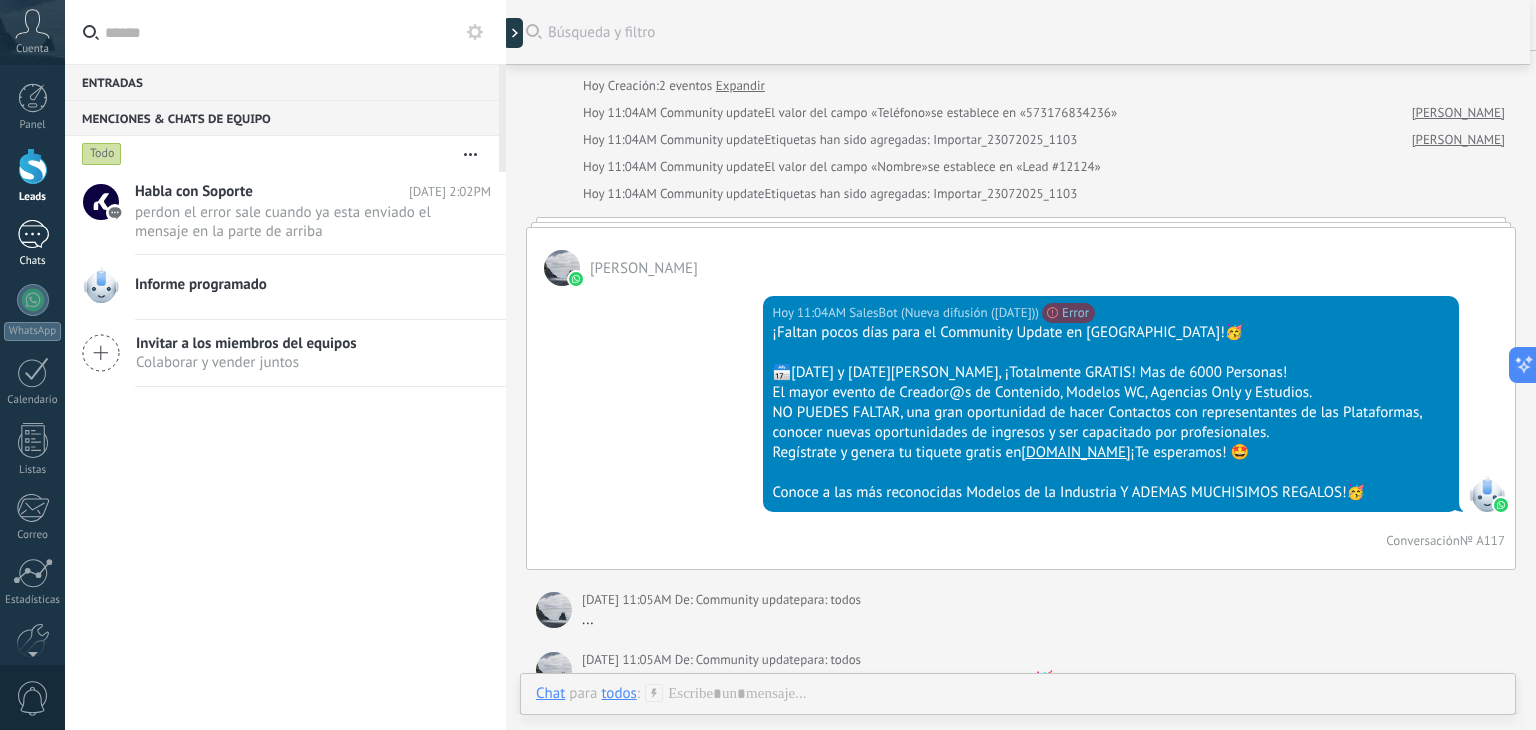 click on "Chats" at bounding box center [32, 244] 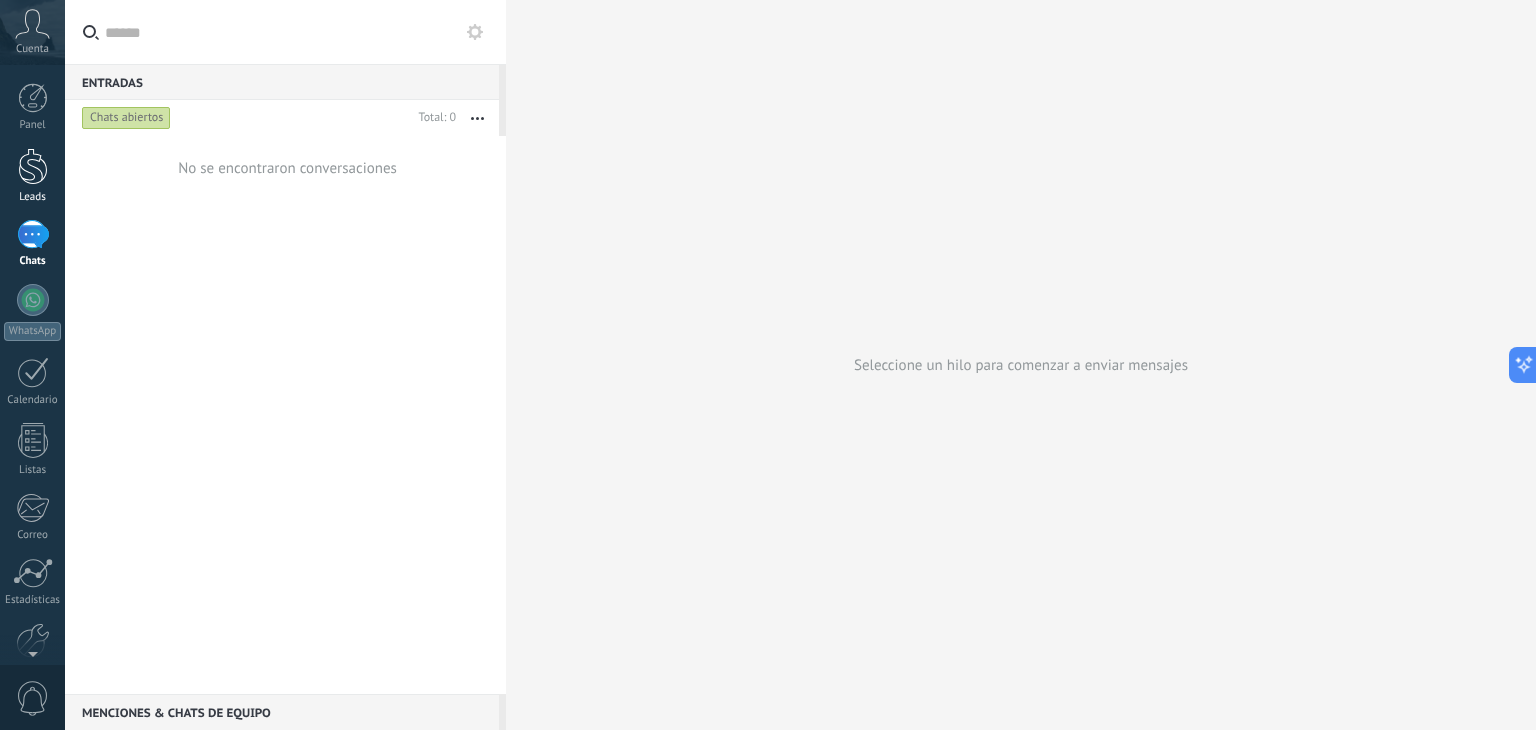 click at bounding box center [33, 166] 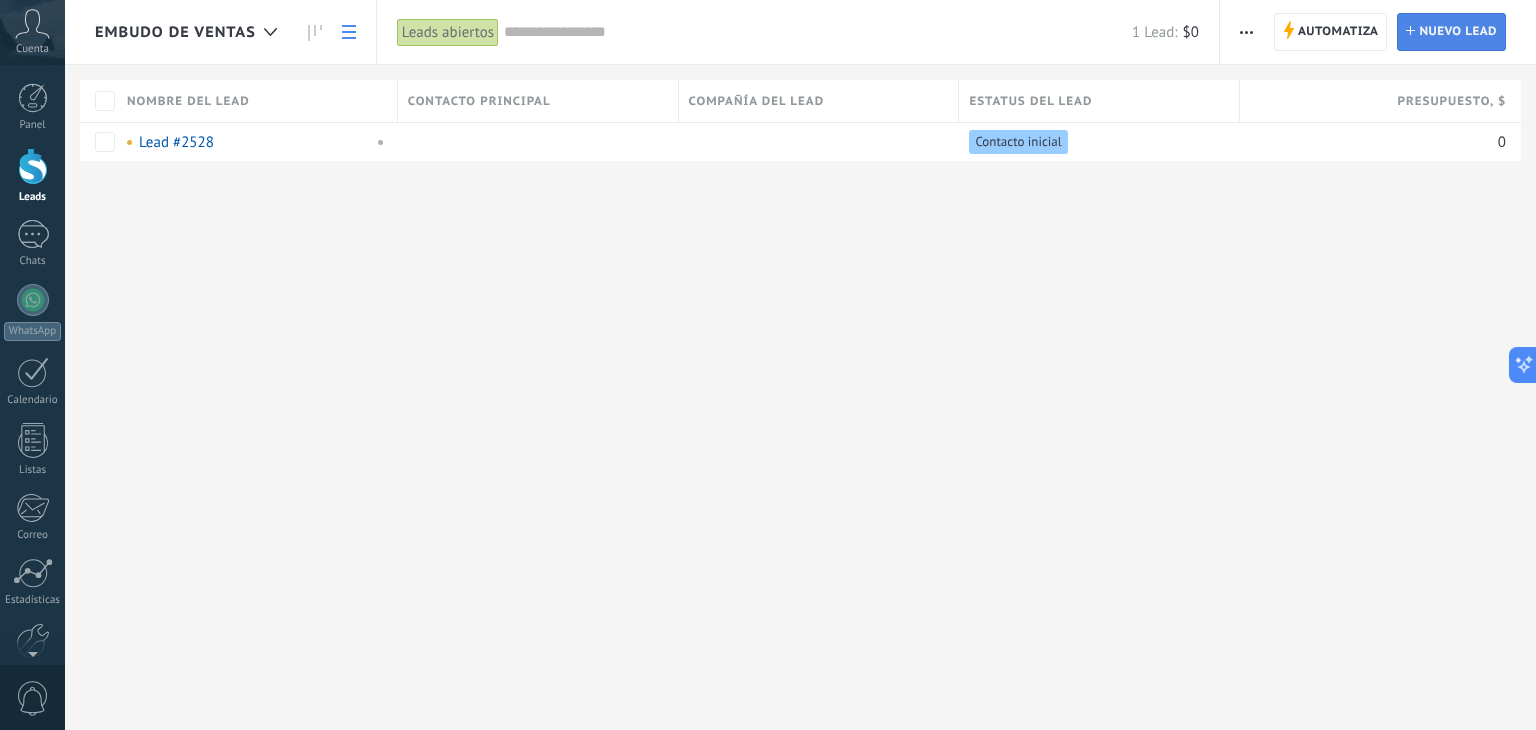click on "Nuevo lead" at bounding box center [1458, 32] 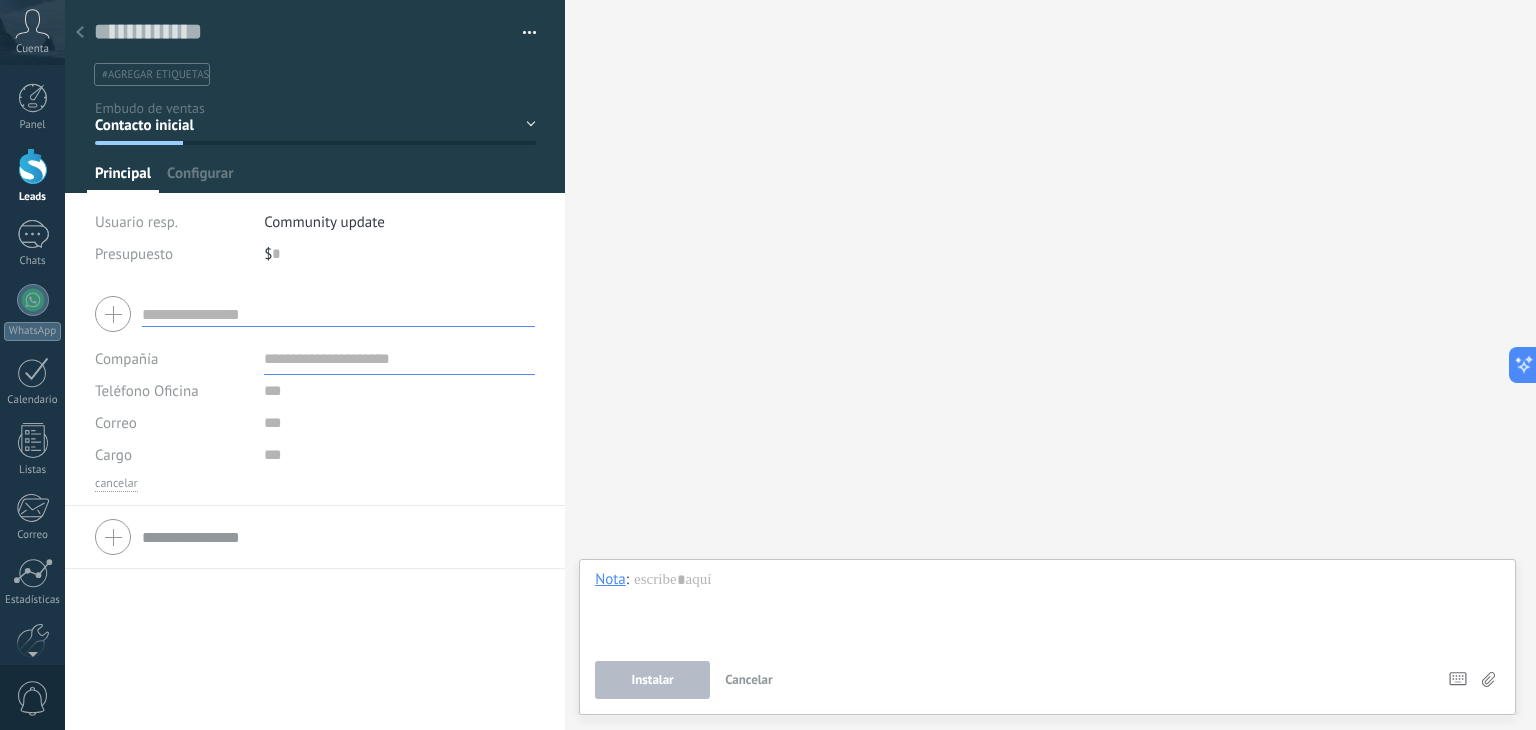 click at bounding box center [315, 314] 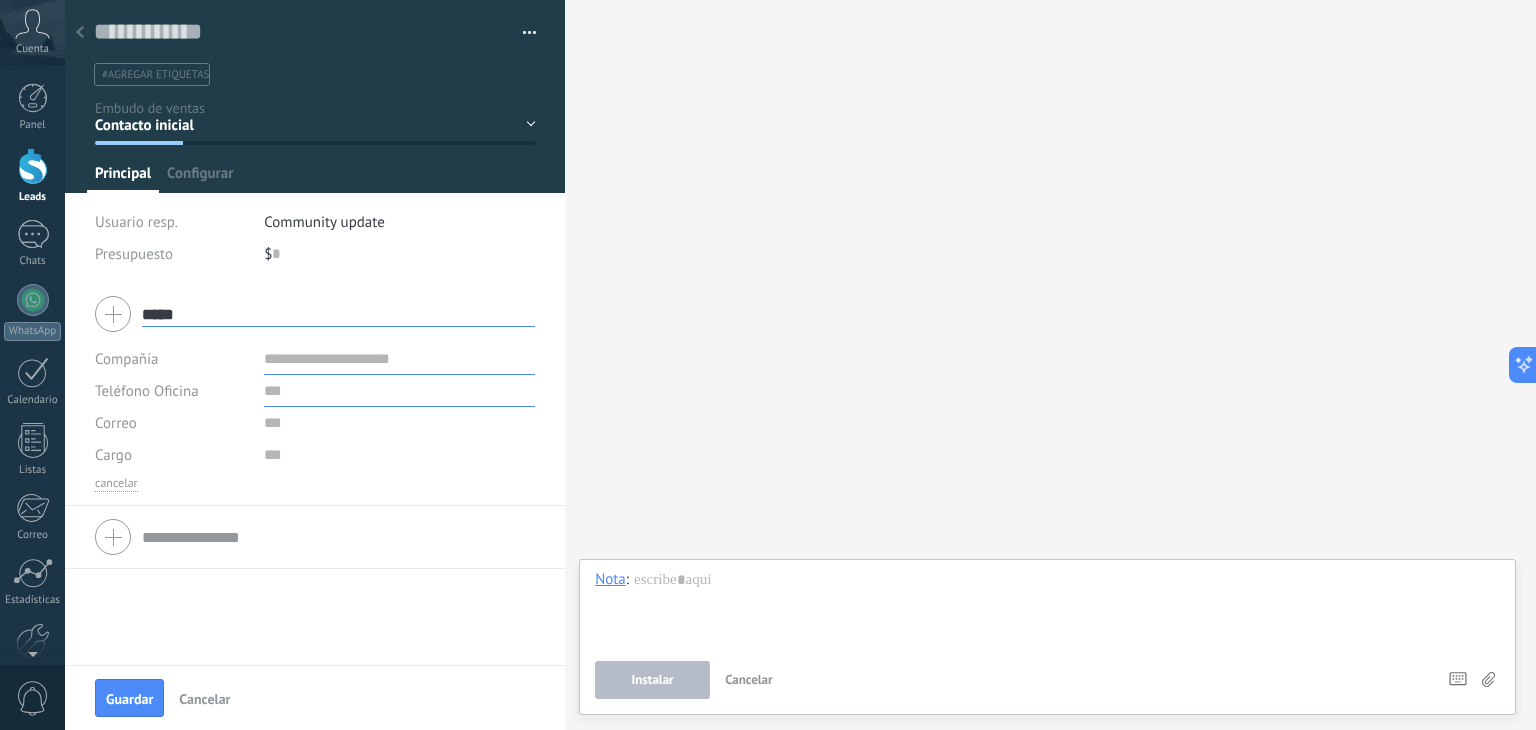 click at bounding box center (399, 391) 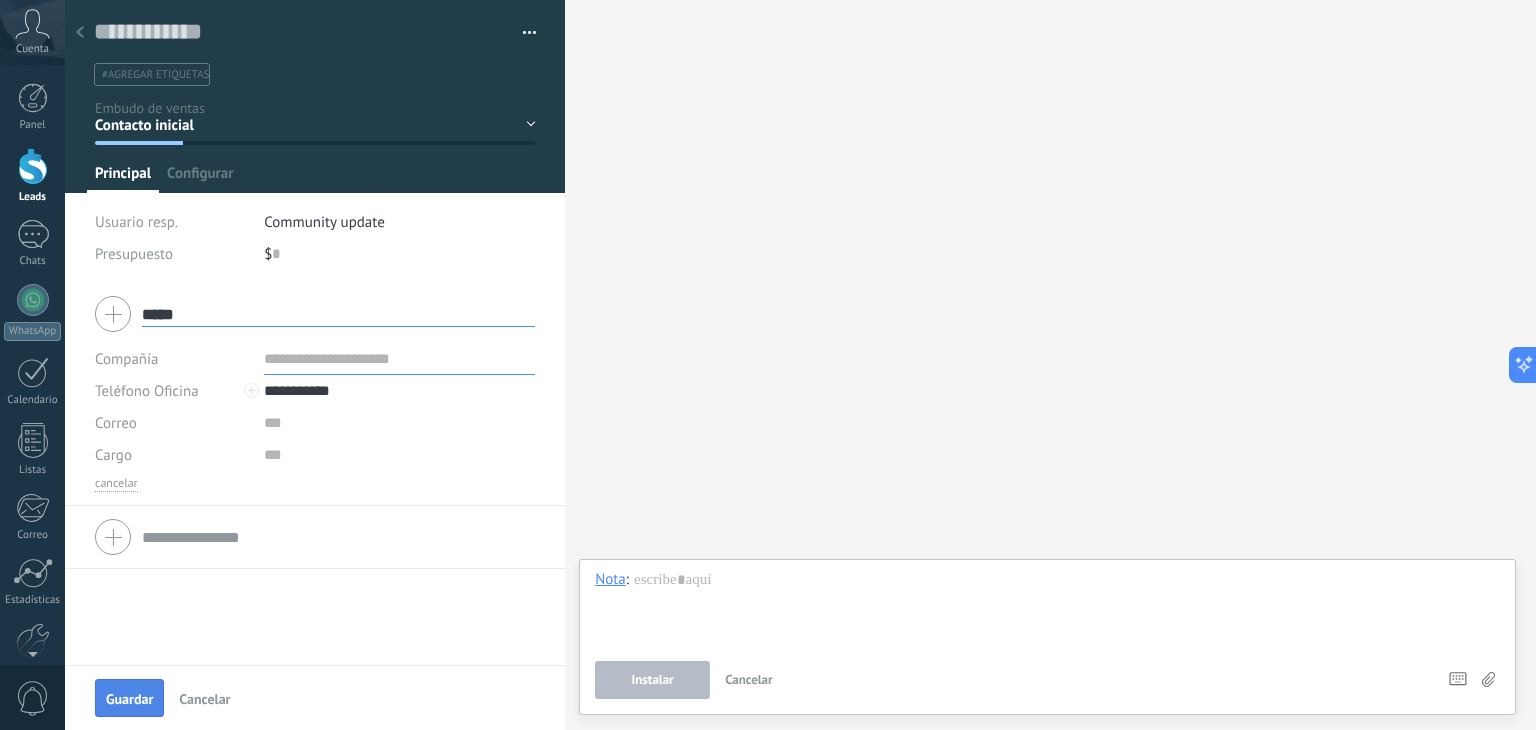 click on "Guardar" at bounding box center (129, 699) 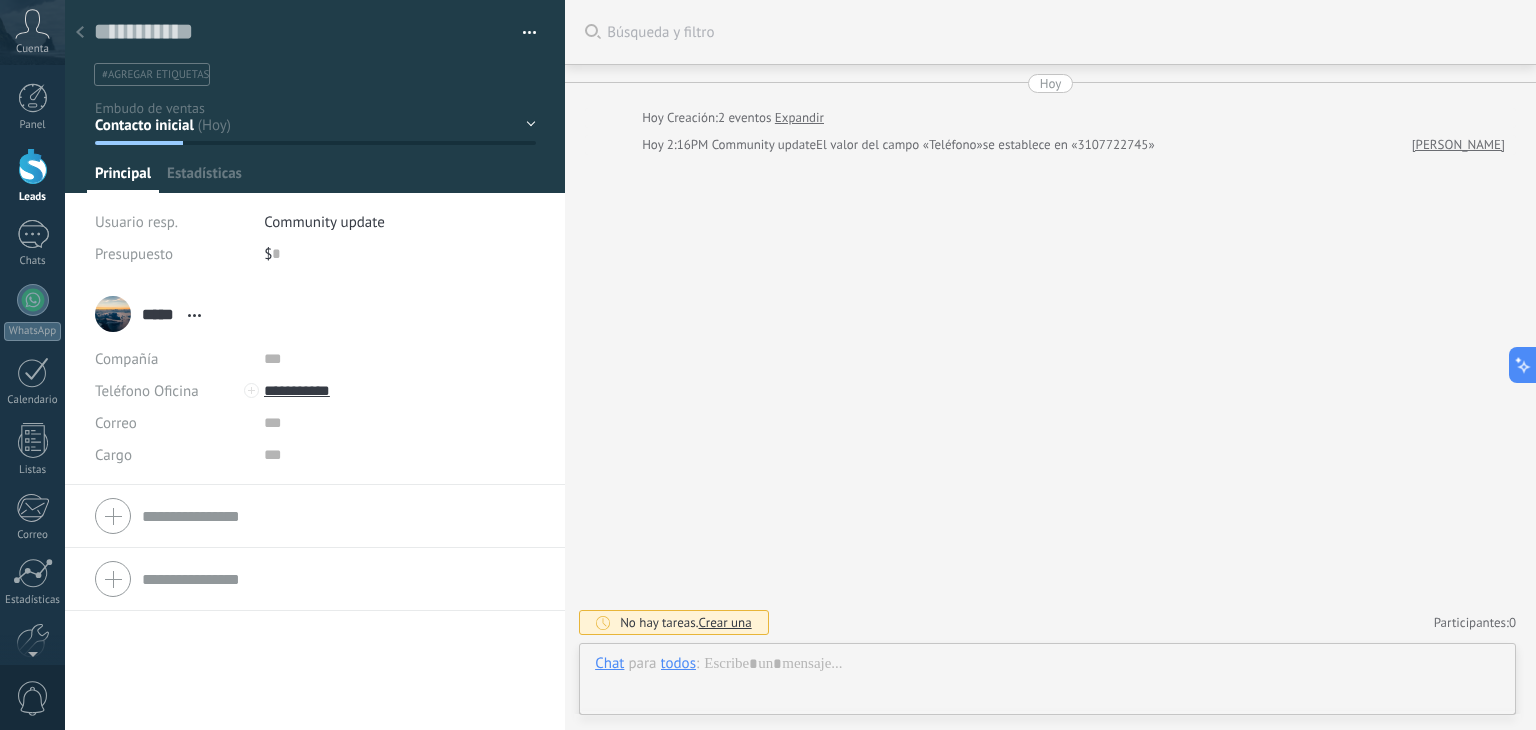 scroll, scrollTop: 29, scrollLeft: 0, axis: vertical 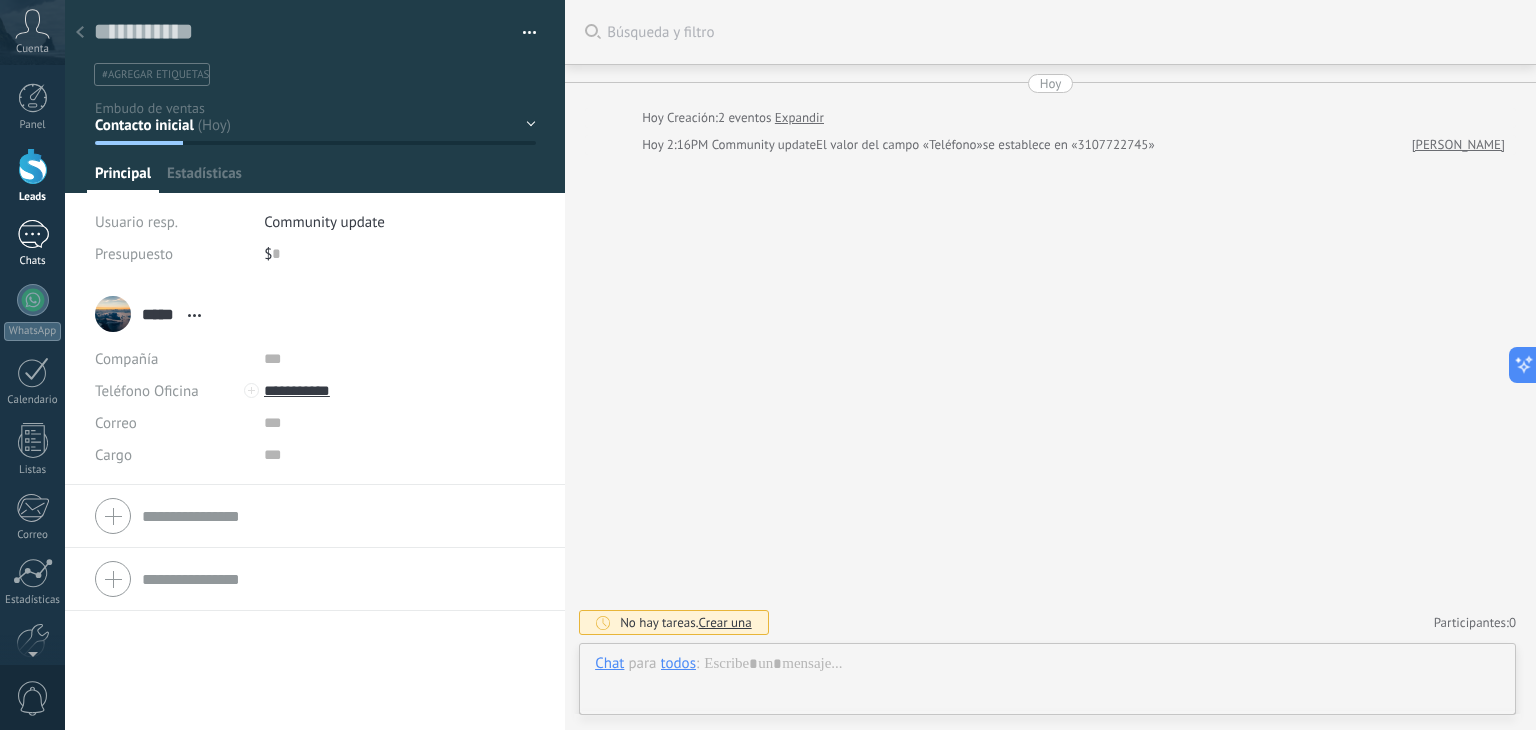 click at bounding box center [33, 234] 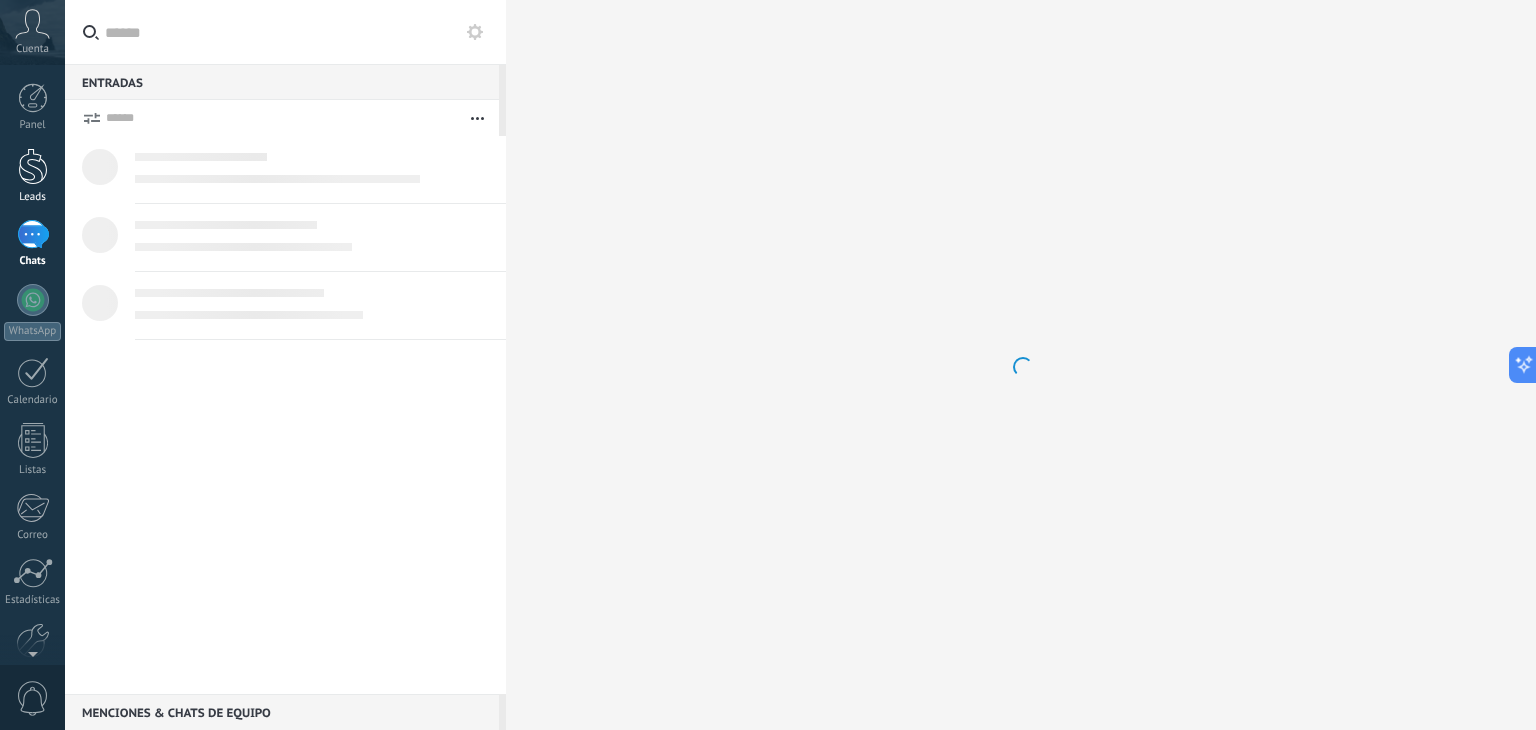 click at bounding box center (33, 166) 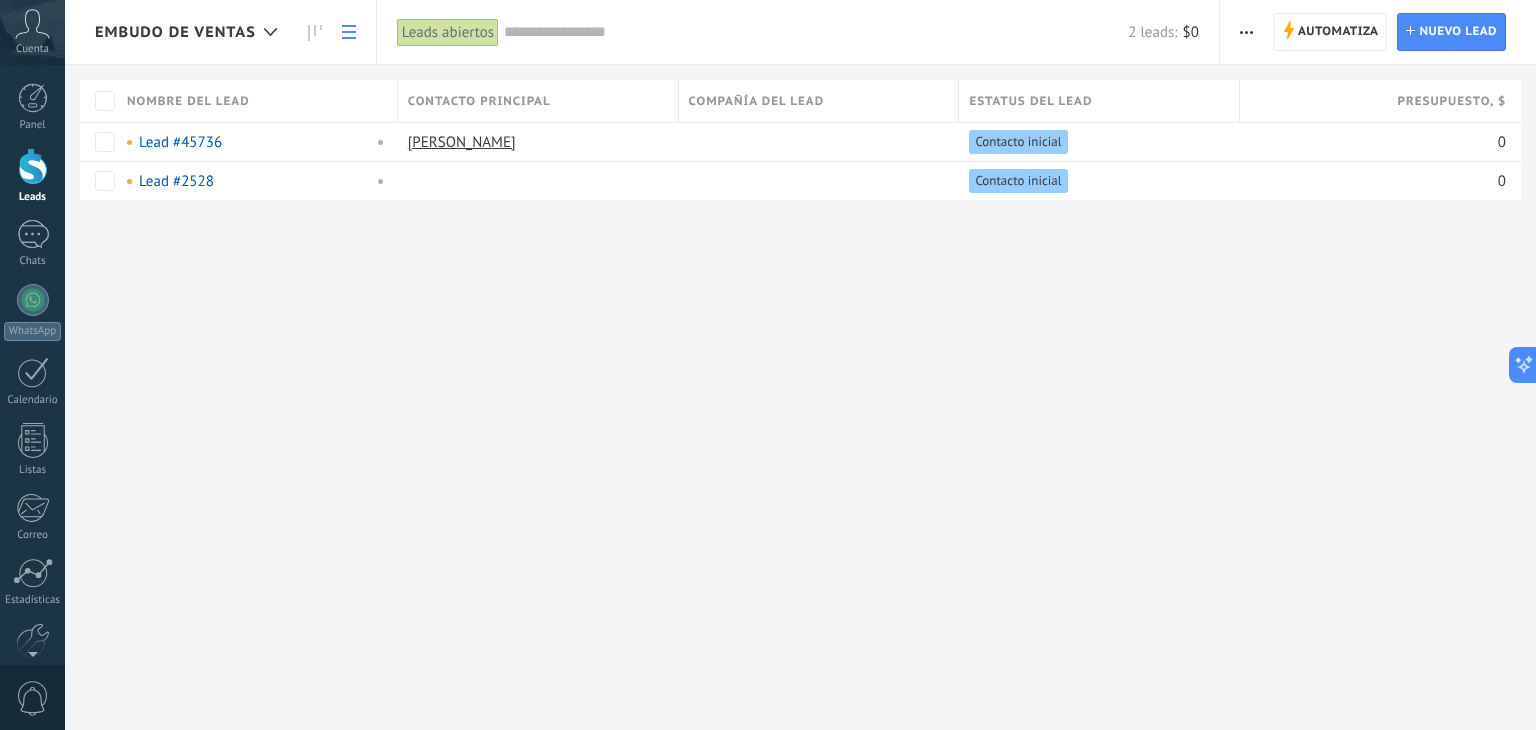 click at bounding box center [1246, 32] 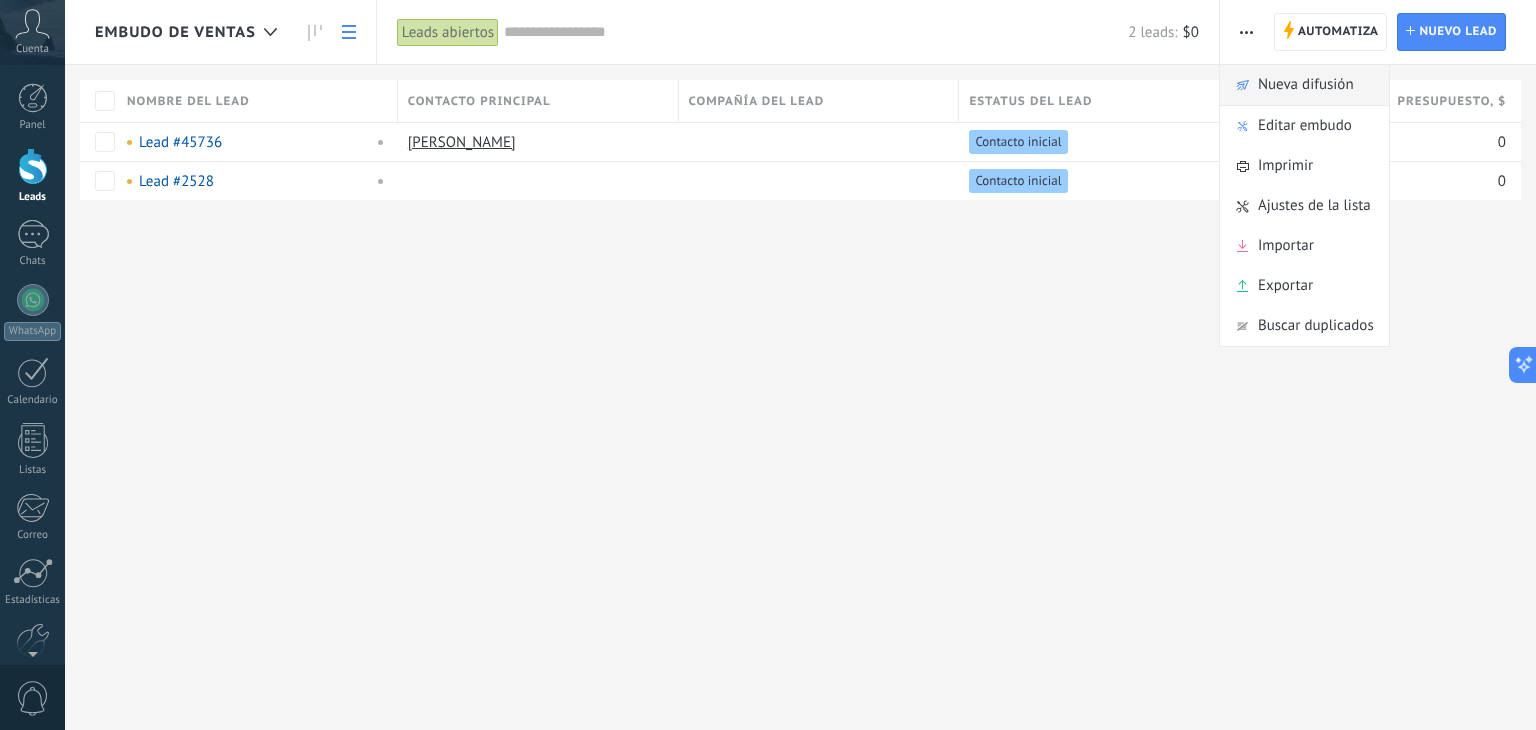 click on "Nueva difusión" at bounding box center (1306, 85) 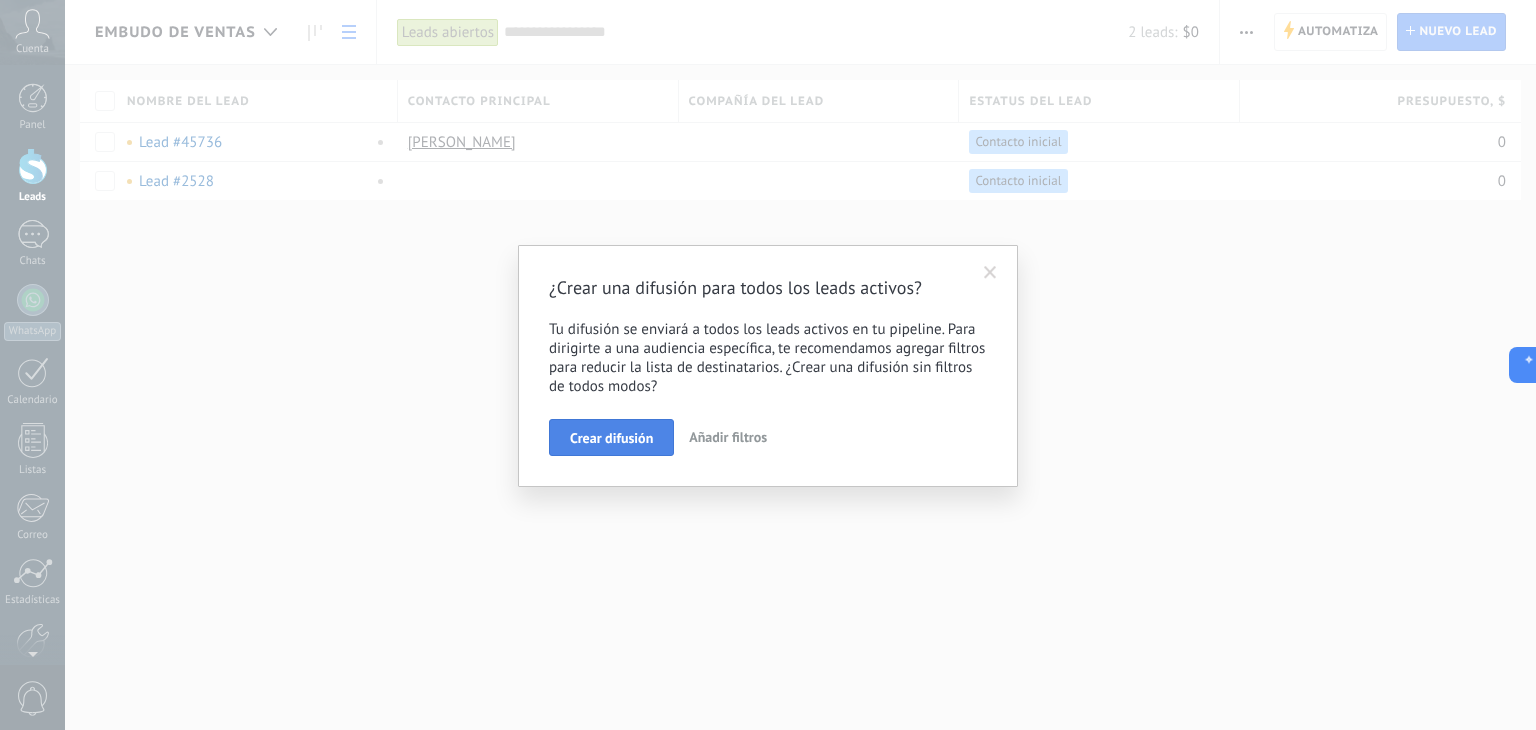click on "Crear difusión" at bounding box center (611, 438) 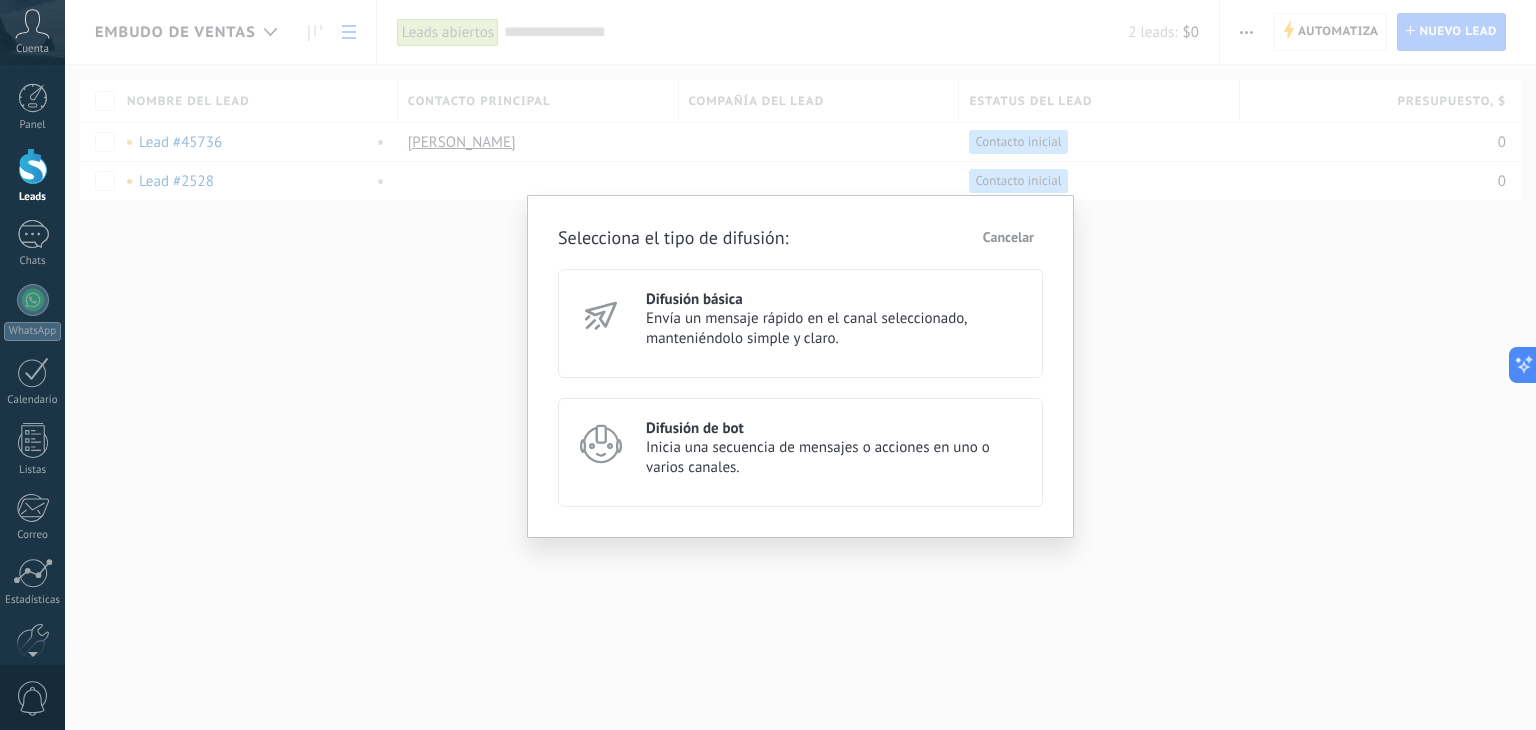 click on "Difusión básica Envía un mensaje rápido en el canal seleccionado, manteniéndolo simple y claro." at bounding box center (800, 323) 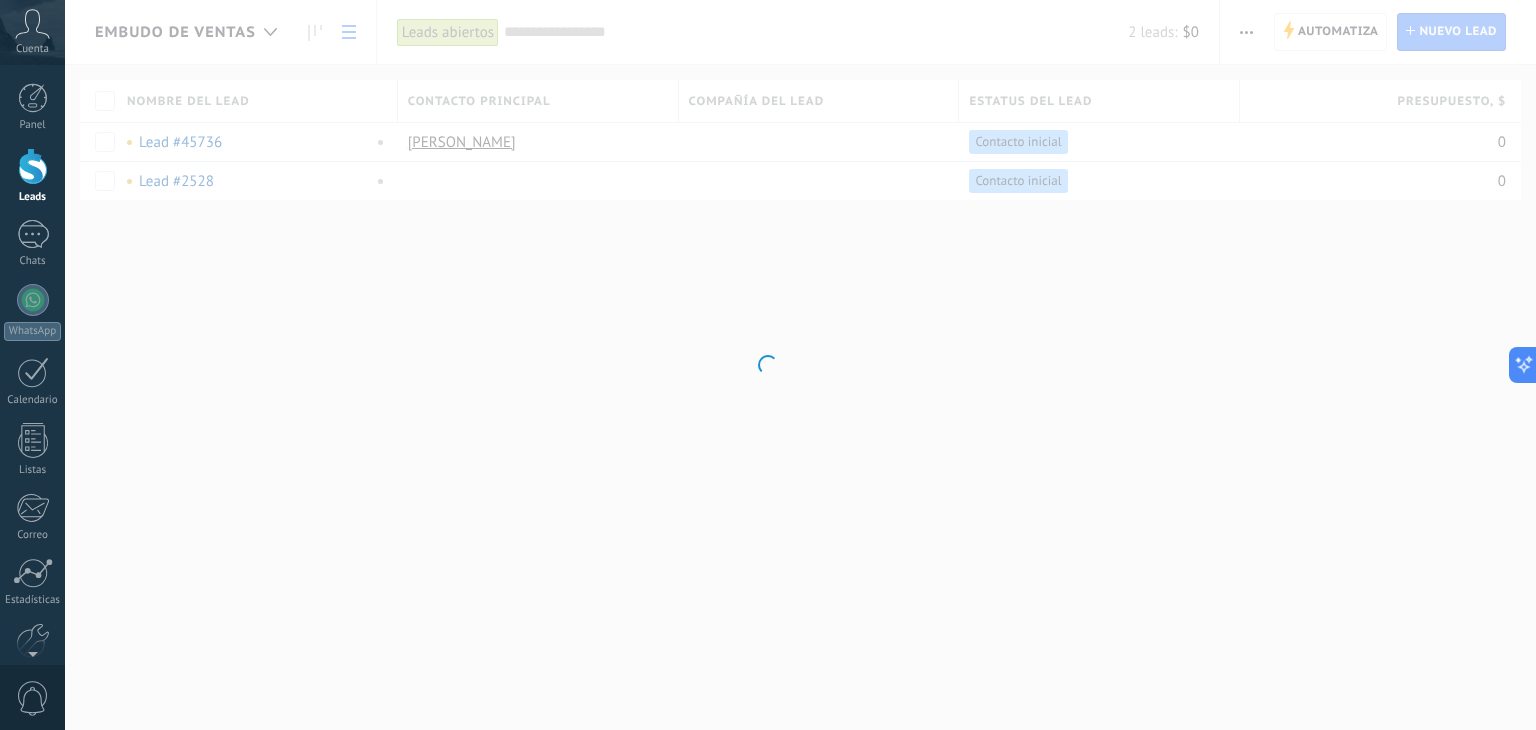 drag, startPoint x: 662, startPoint y: 285, endPoint x: 824, endPoint y: 299, distance: 162.6038 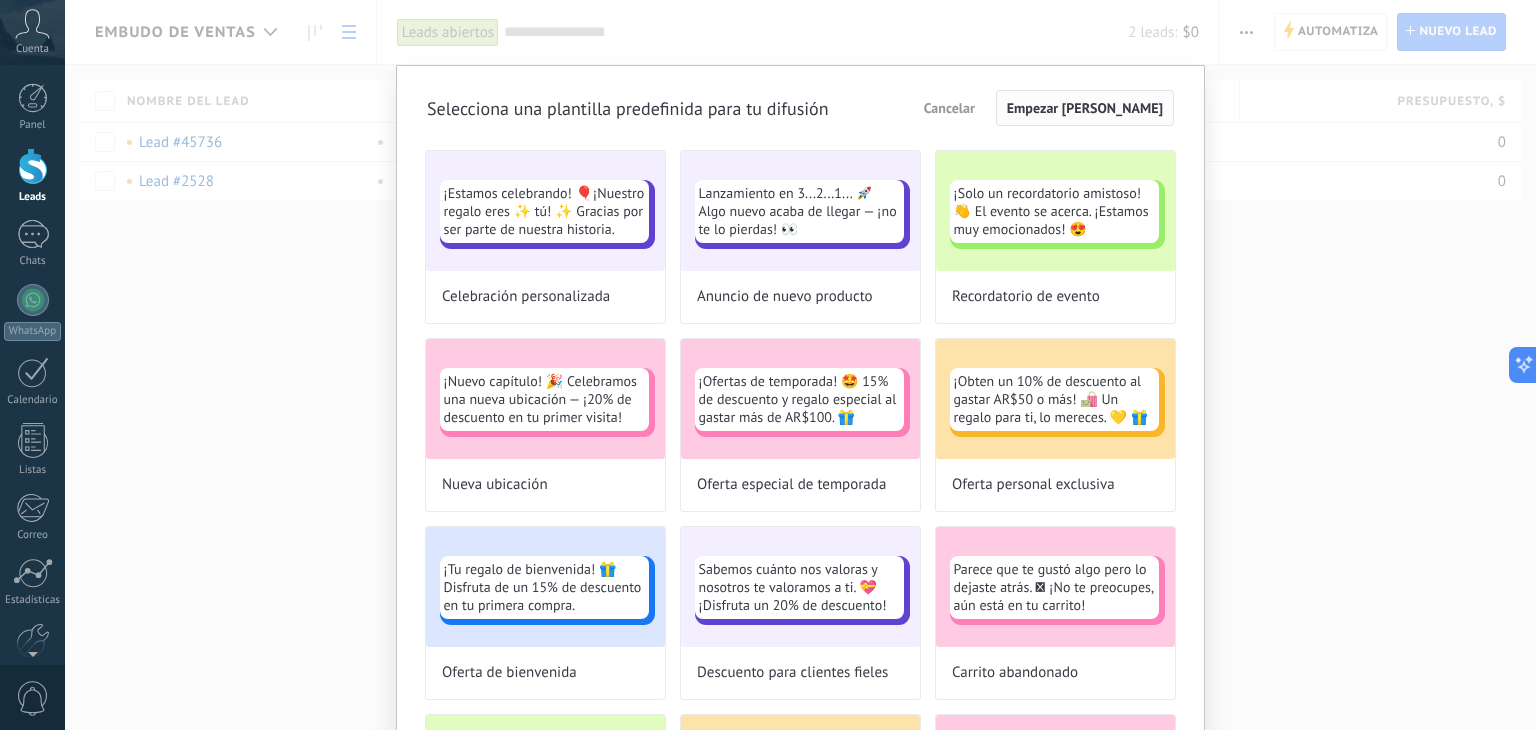 click on "Empezar de cero" at bounding box center [1085, 108] 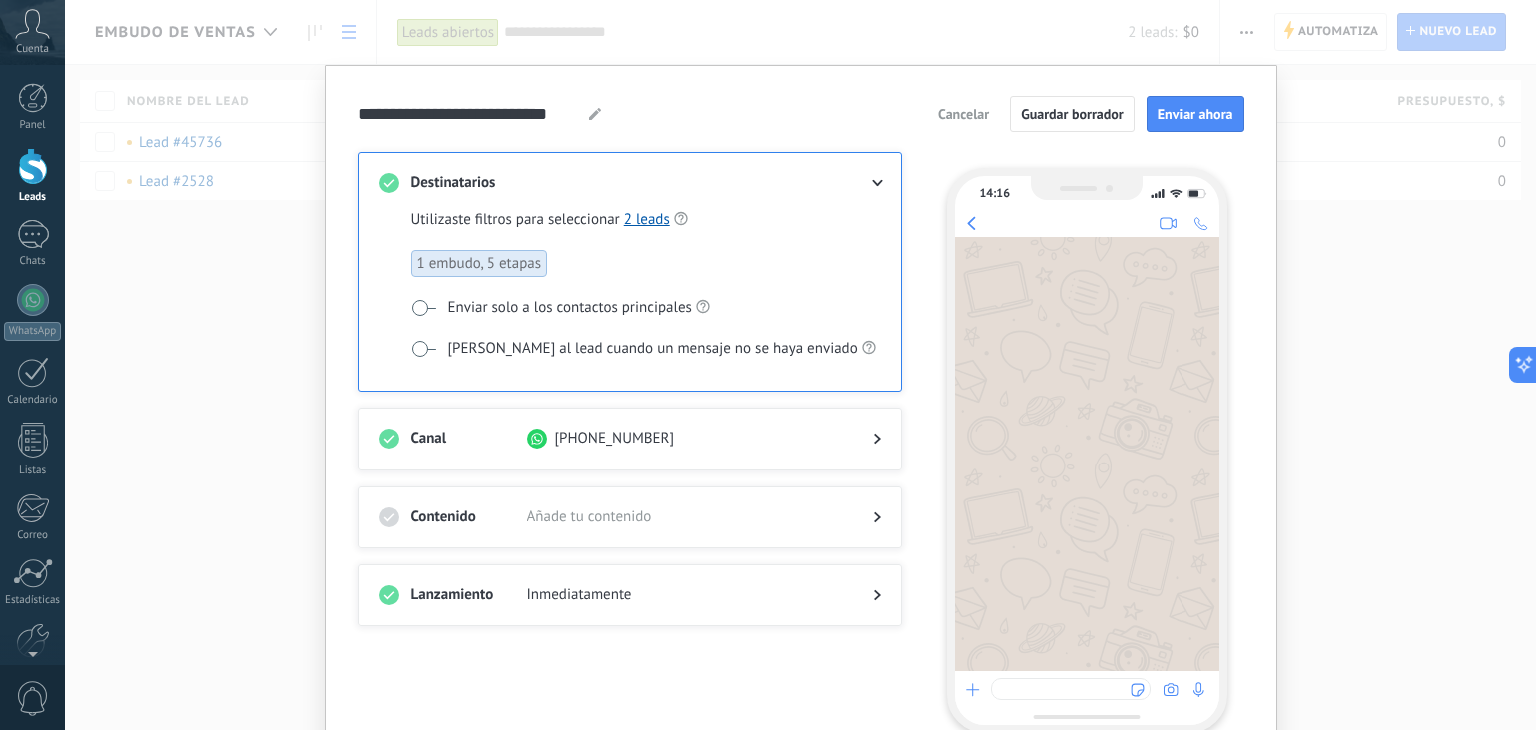click on "Añade tu contenido" at bounding box center (684, 517) 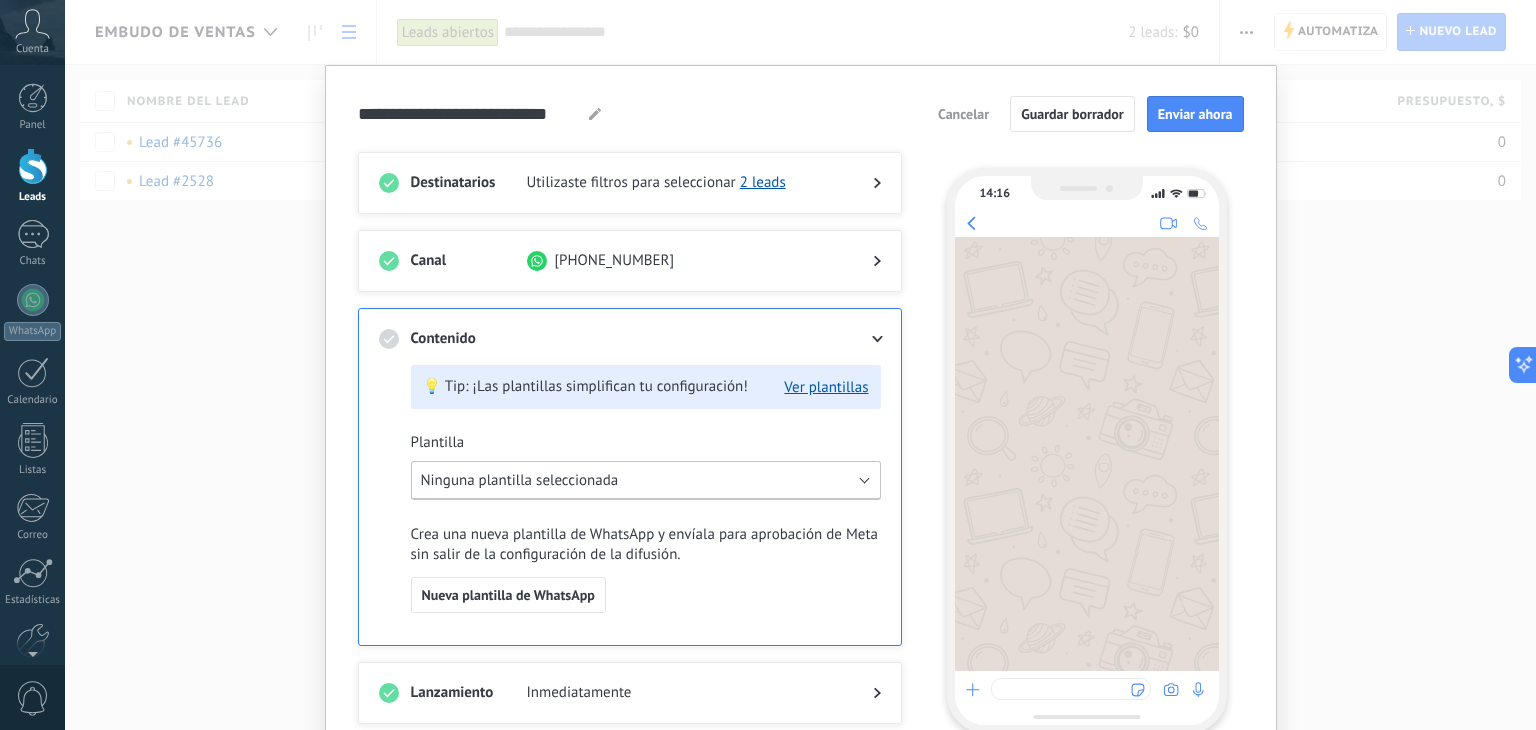 click on "Ninguna plantilla seleccionada" at bounding box center [646, 480] 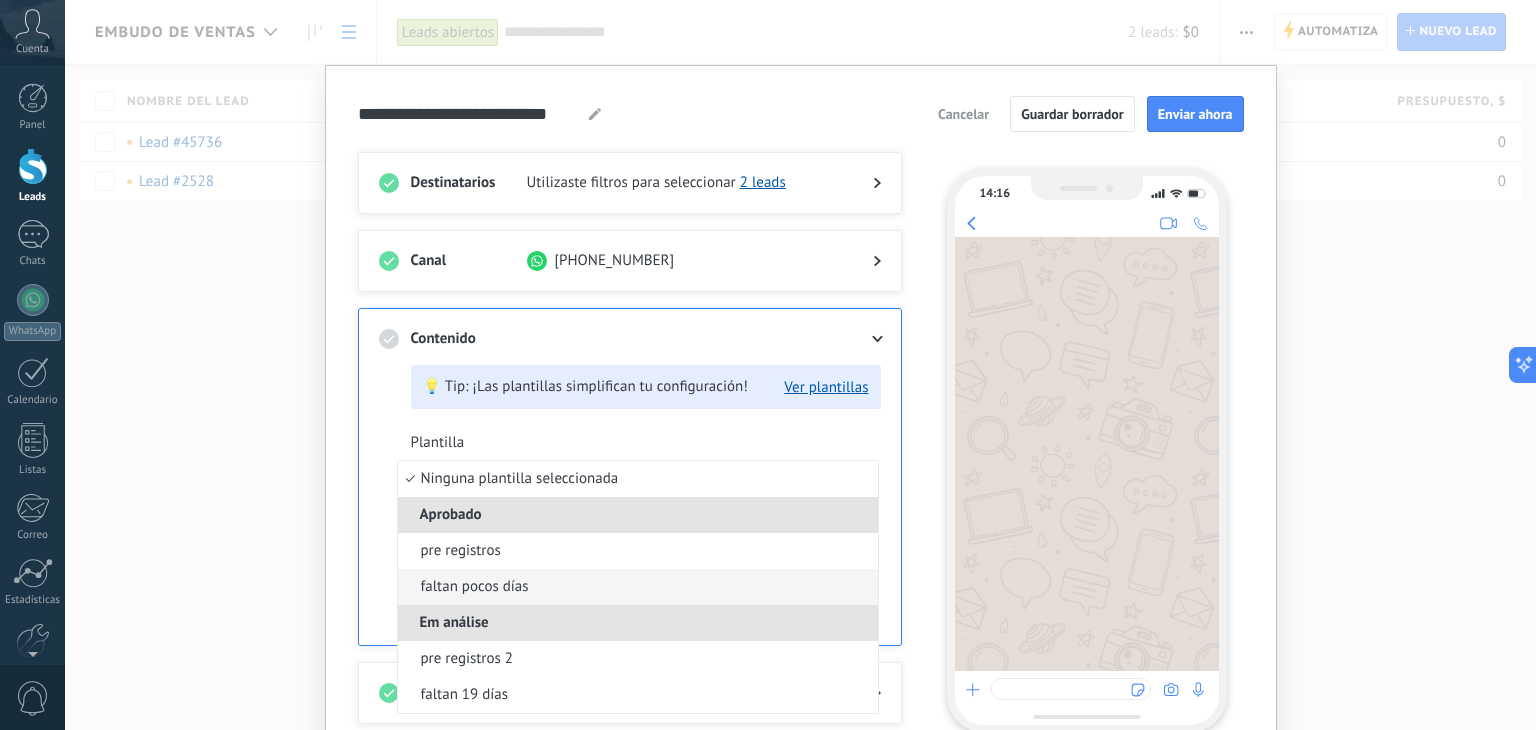 click on "faltan pocos días" at bounding box center (638, 587) 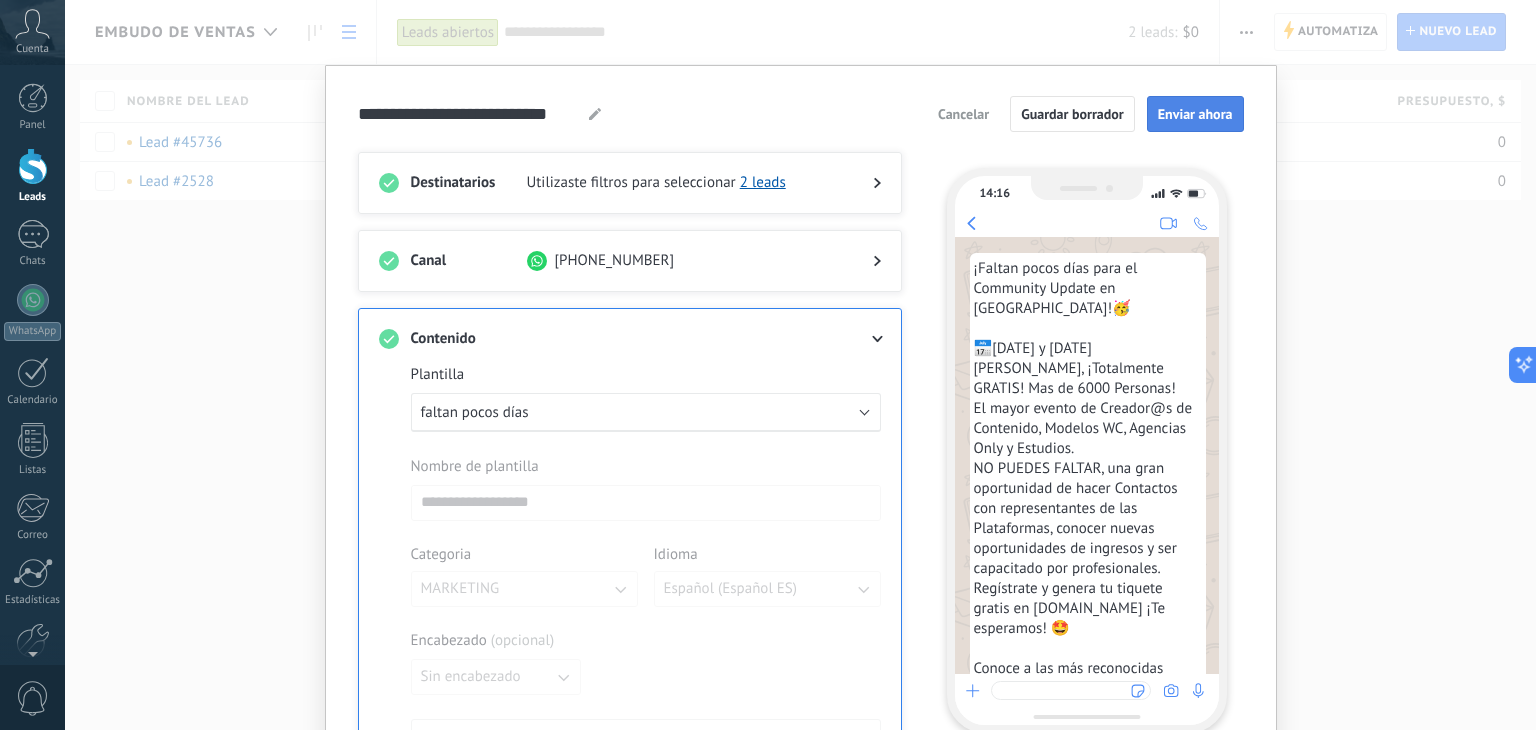click on "Enviar ahora" at bounding box center (1195, 114) 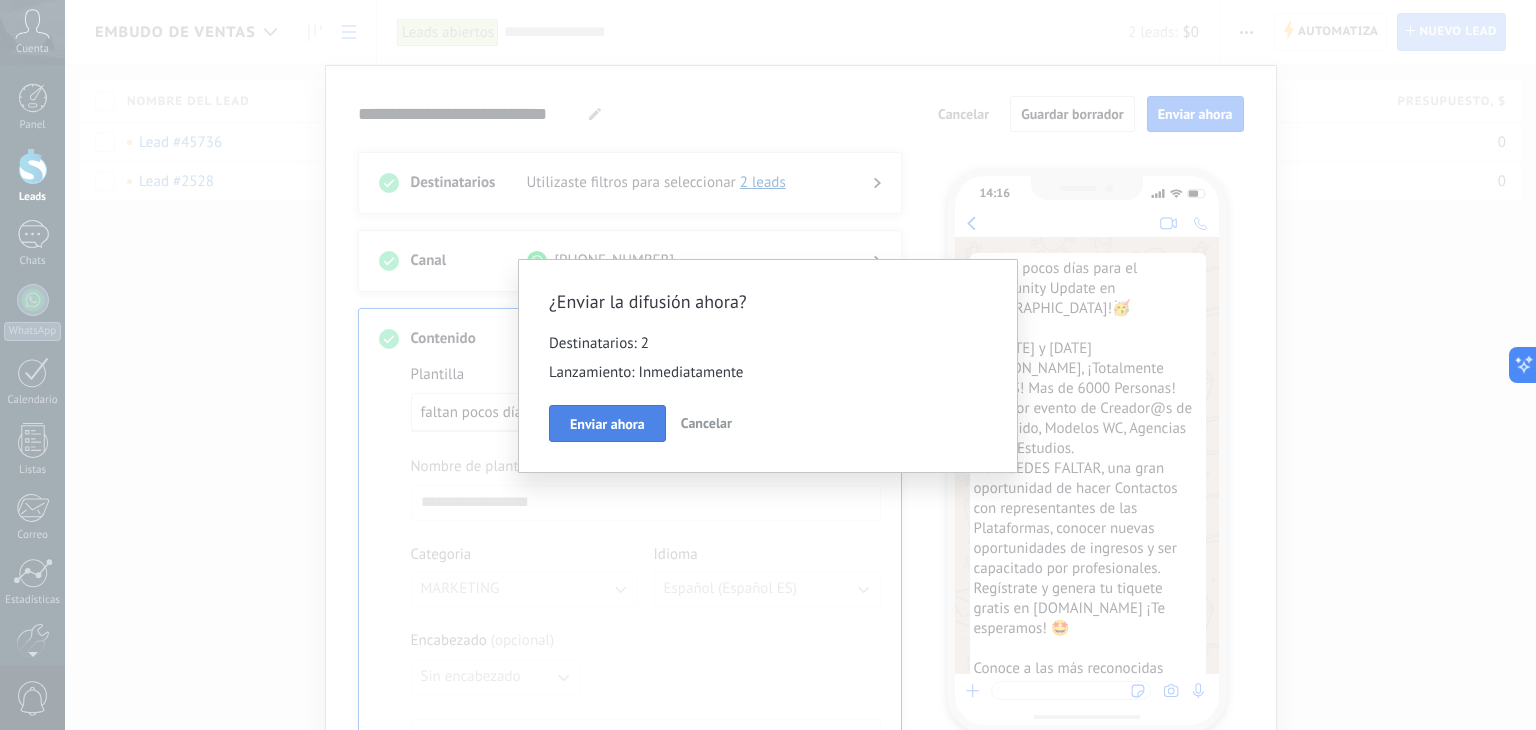 click on "Enviar ahora" at bounding box center (607, 424) 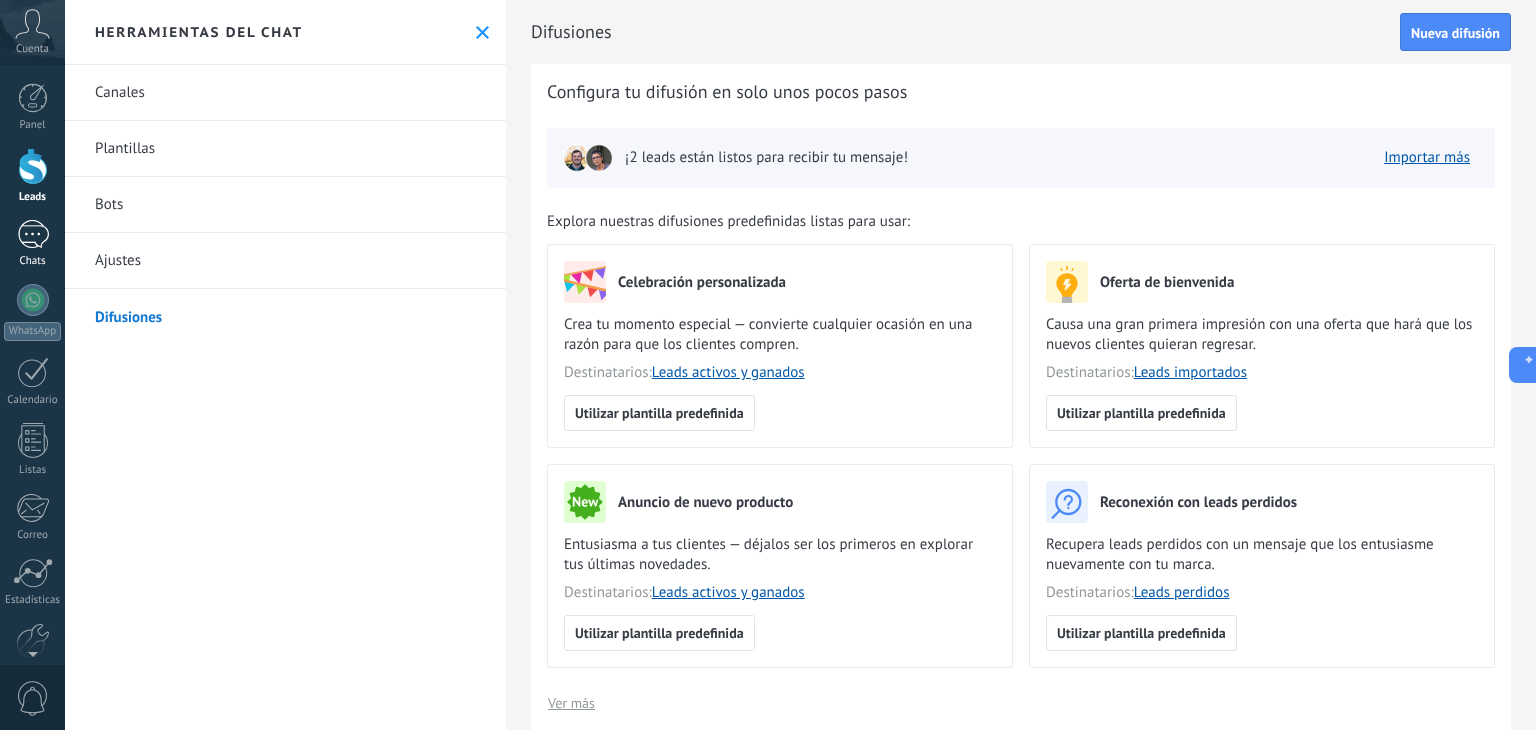 click at bounding box center (33, 234) 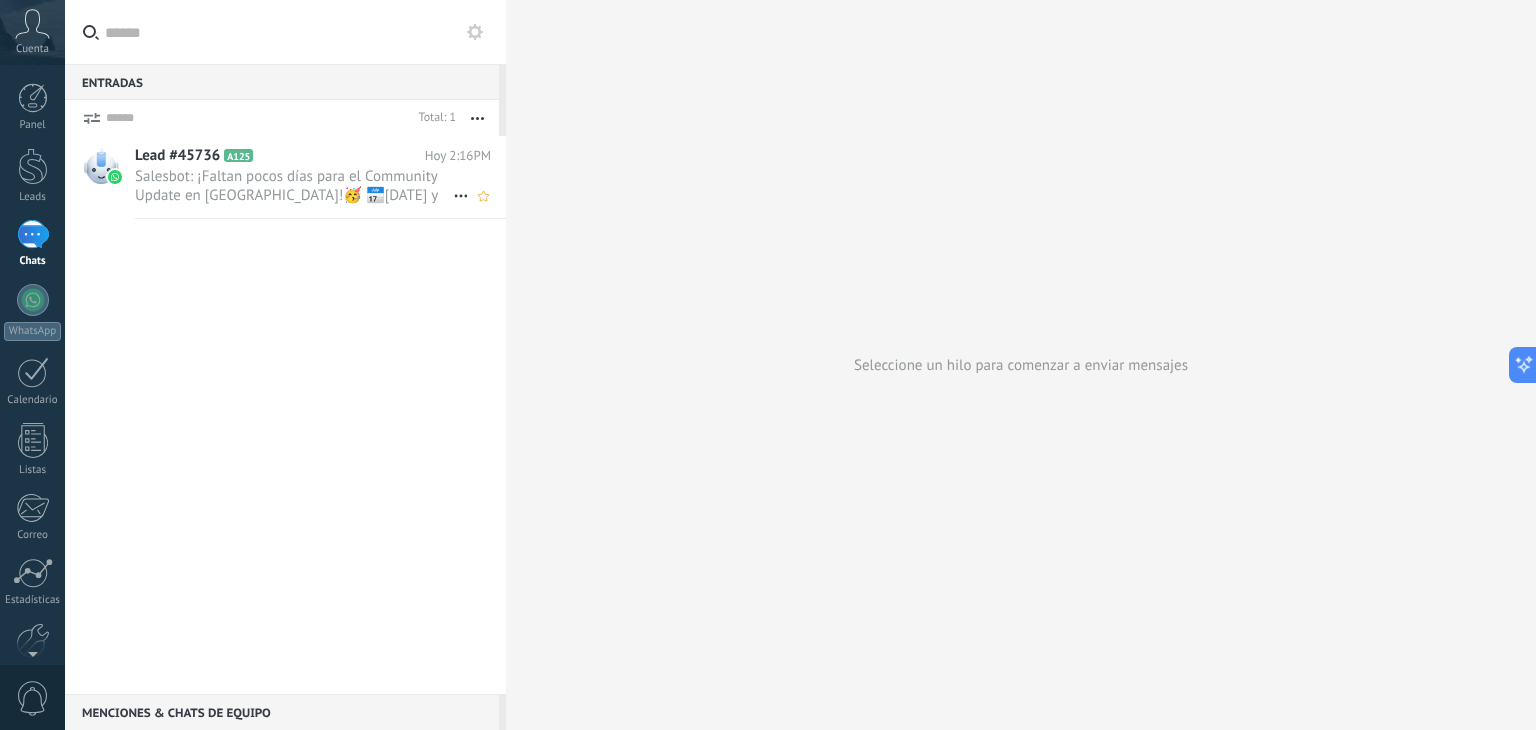 click on "Salesbot: ¡Faltan pocos días para el Community Update en [GEOGRAPHIC_DATA]!🥳
📅[DATE] y [DATE][PERSON_NAME], ¡Totalmente GRATIS! Mas de 6000 P..." at bounding box center [294, 186] 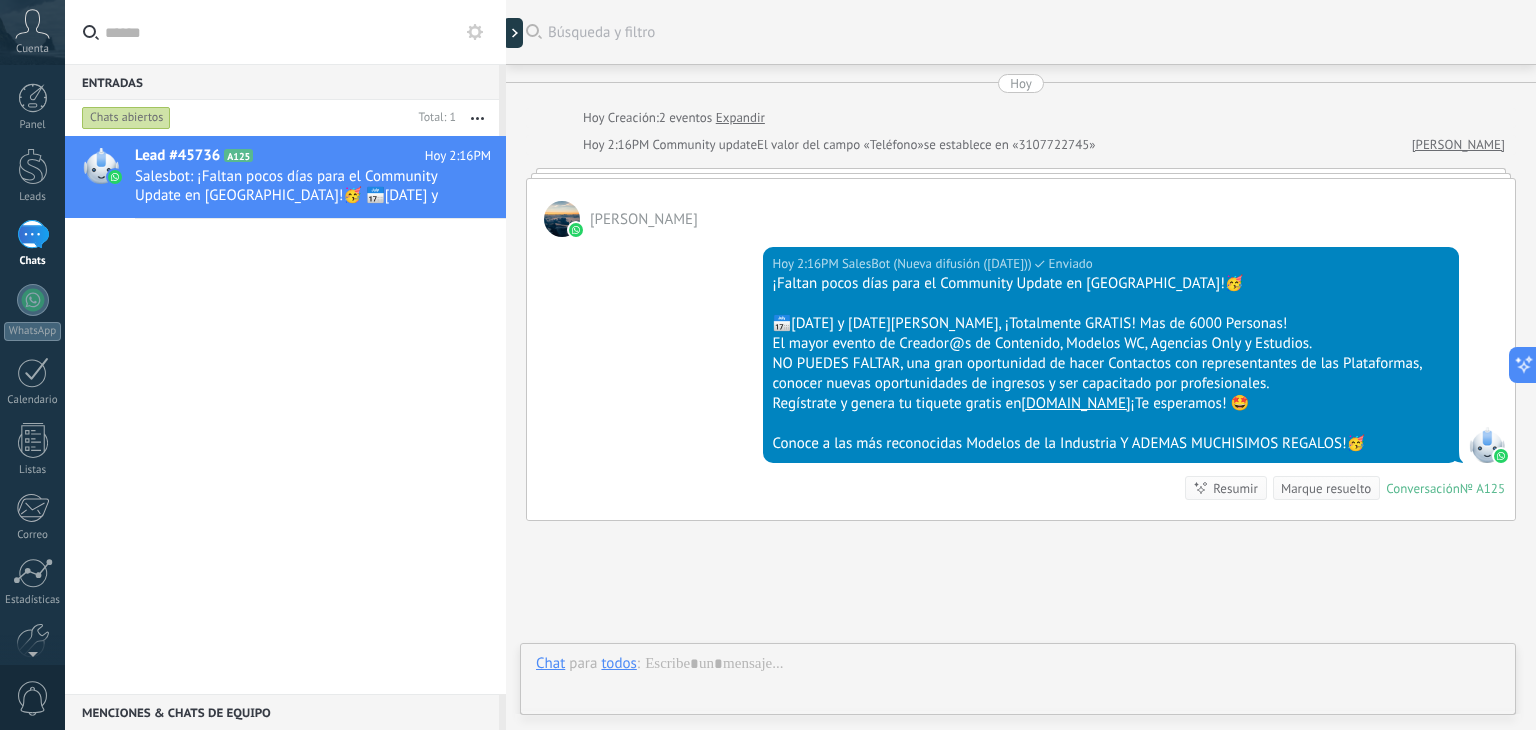 scroll, scrollTop: 0, scrollLeft: 0, axis: both 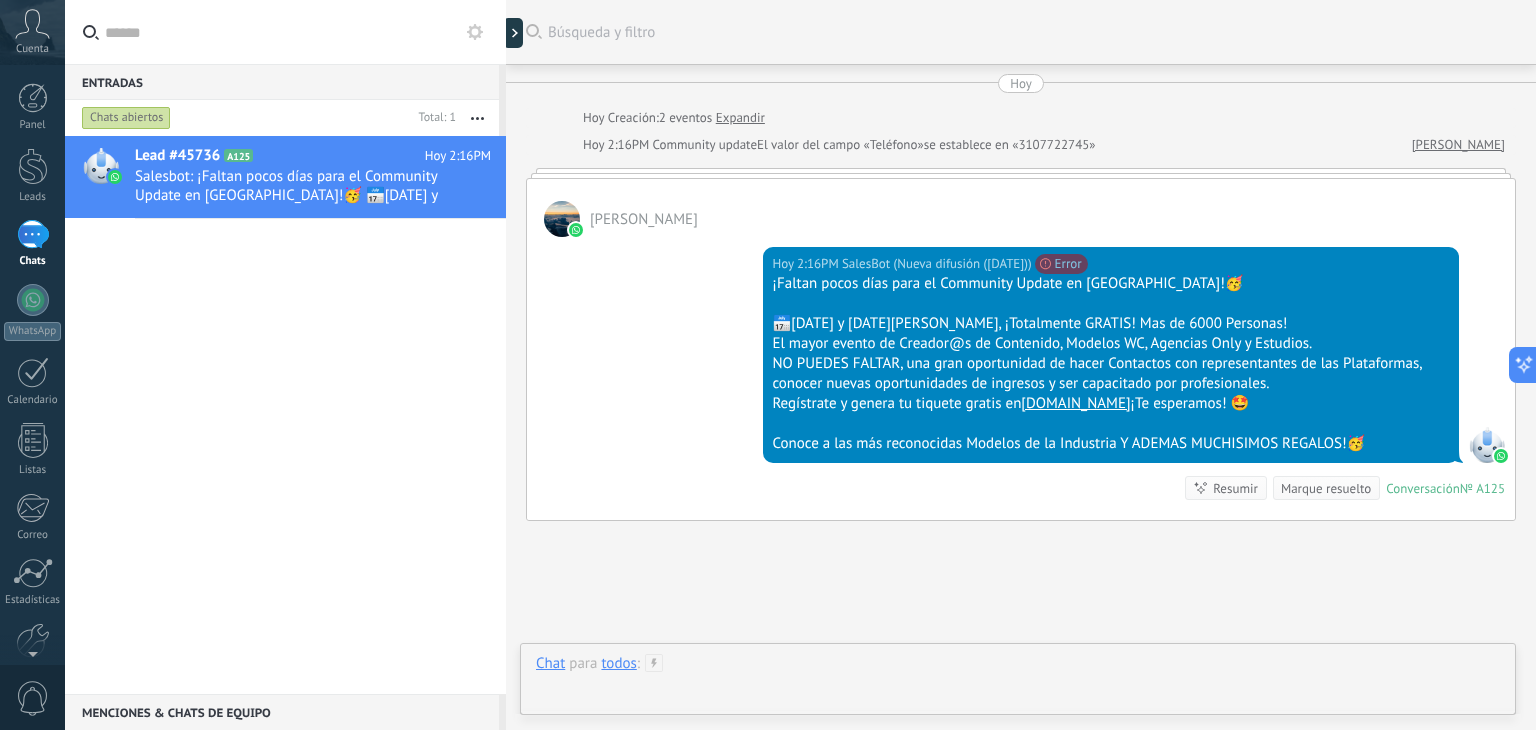 click at bounding box center [1018, 684] 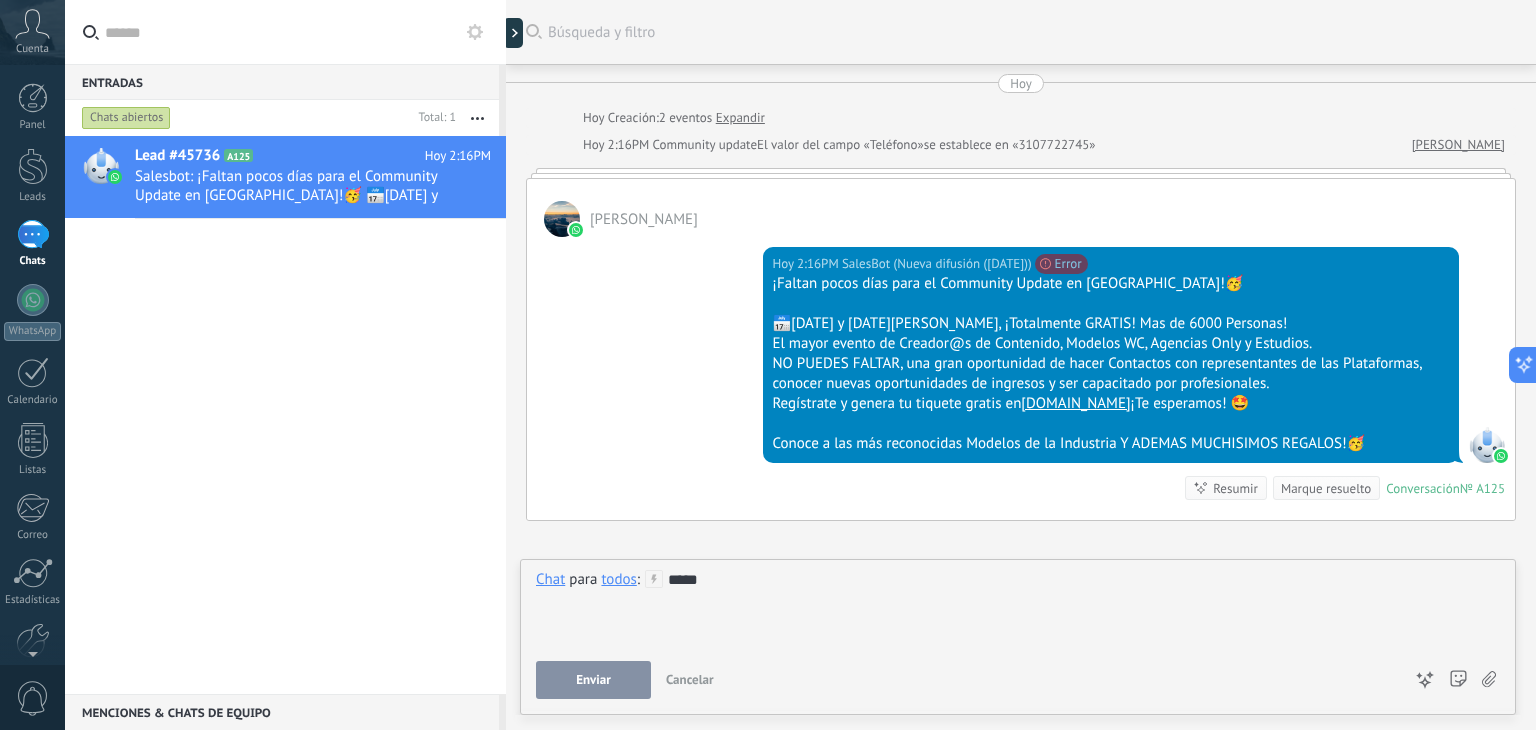 drag, startPoint x: 578, startPoint y: 657, endPoint x: 583, endPoint y: 667, distance: 11.18034 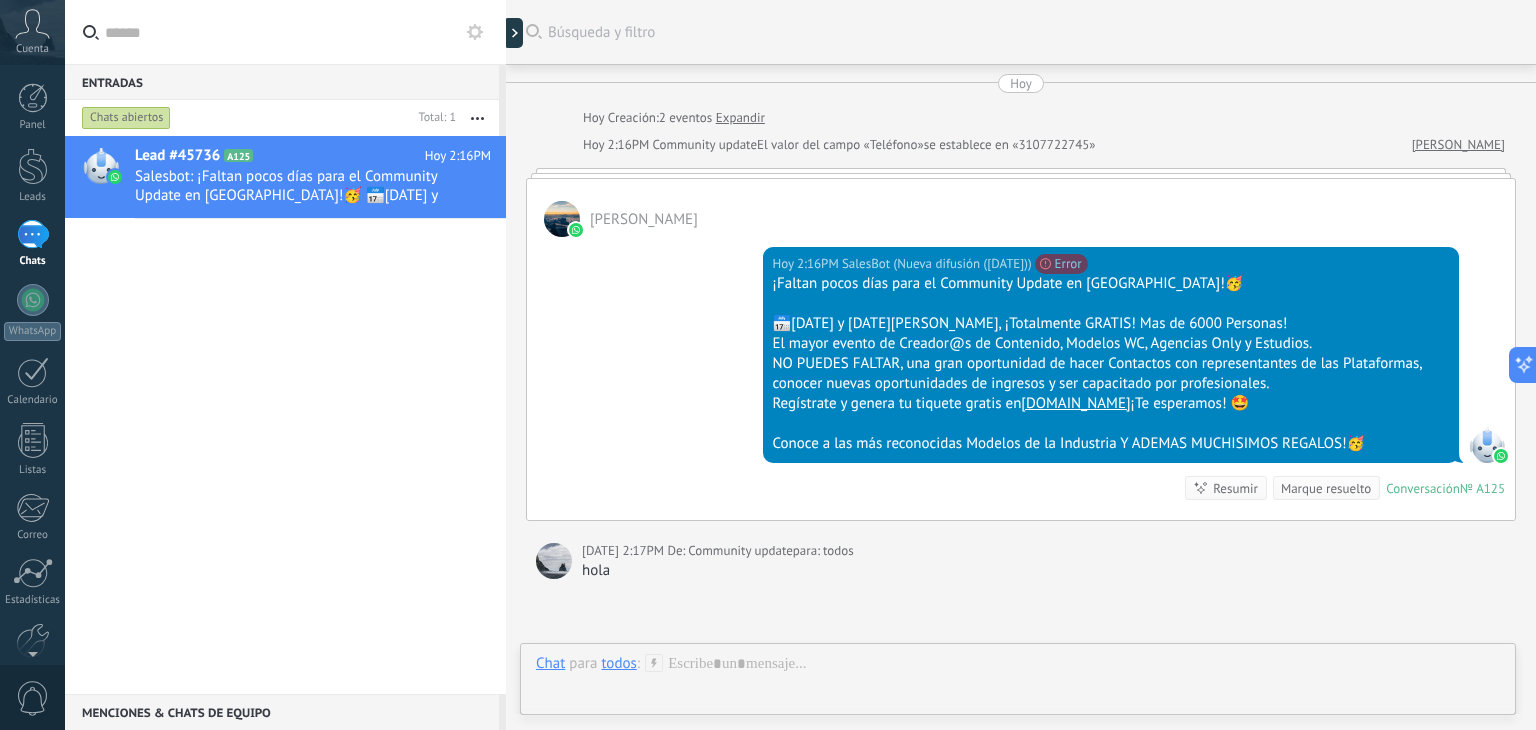 scroll, scrollTop: 139, scrollLeft: 0, axis: vertical 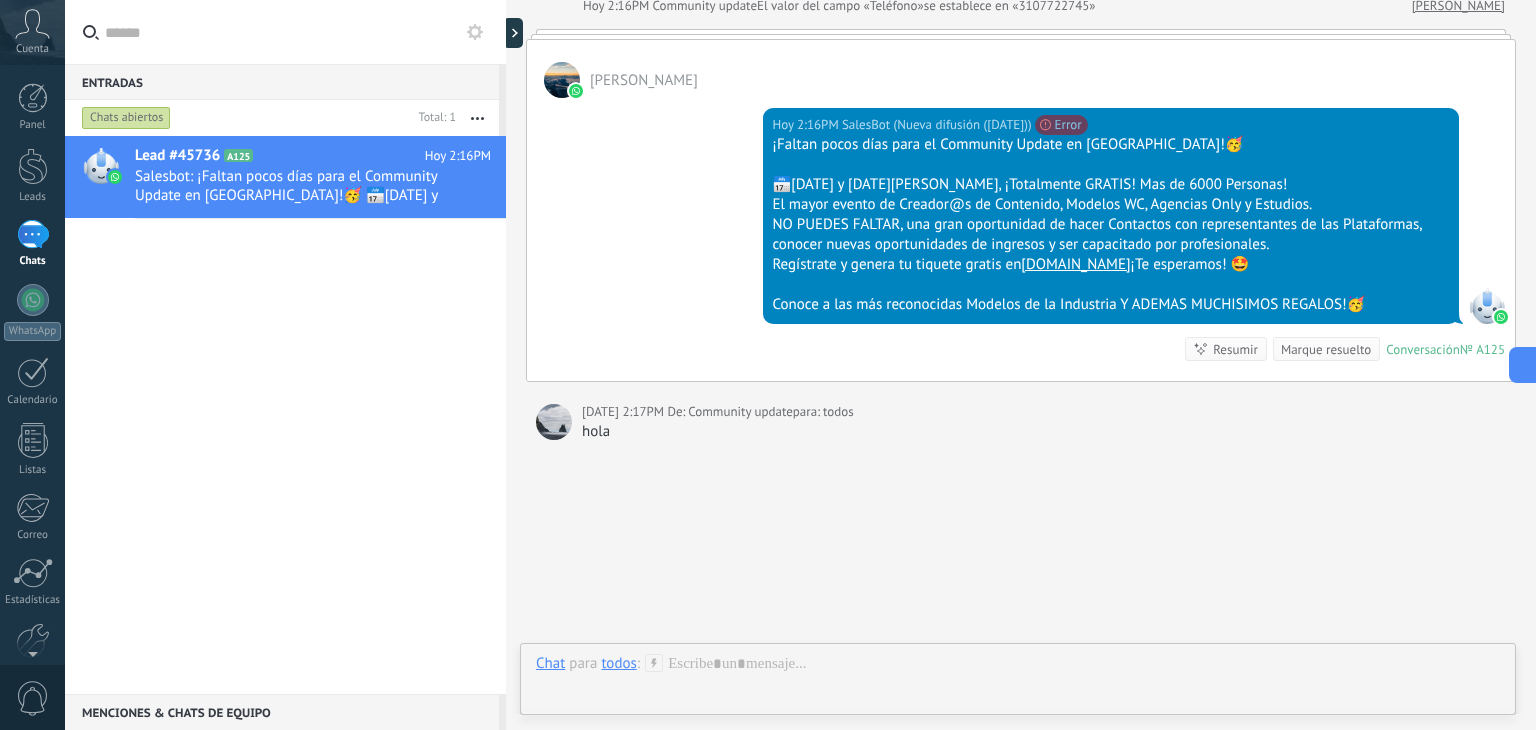 click on "Buscar Búsqueda y filtro Carga más Hoy Hoy Creación:  2  eventos   Expandir Hoy 2:16PM Community update  El valor del campo «Teléfono»  se establece en «3107722745» kevin kevin  Hoy 2:16PM SalesBot (Nueva difusión (23/07/2025))  No se puede enviar tu mensaje. Para enviar plantillas, necesitas vincular un método de pago válido a tu cuenta de WhatsApp Business. Si el problema continúa, contacta al soporte de Meta (3107).  Ver más Error ¡Faltan pocos días para el Community Update en Bogotá!🥳   📅12 y 13 de agosto, ¡Totalmente GRATIS! Mas de 6000 Personas! El mayor evento de Creador@s de Contenido, Modelos WC, Agencias Only y Estudios. NO PUEDES FALTAR, una gran oportunidad de hacer Contactos con representantes de las Plataformas, conocer nuevas oportunidades de ingresos y ser capacitado por profesionales. Regístrate y genera tu tiquete gratis en  www.comup.info  ¡Te esperamos! 🤩   Conoce a las más reconocidas Modelos de la Industria Y ADEMAS MUCHISIMOS REGALOS!🥳 № A125 1" at bounding box center (1021, 326) 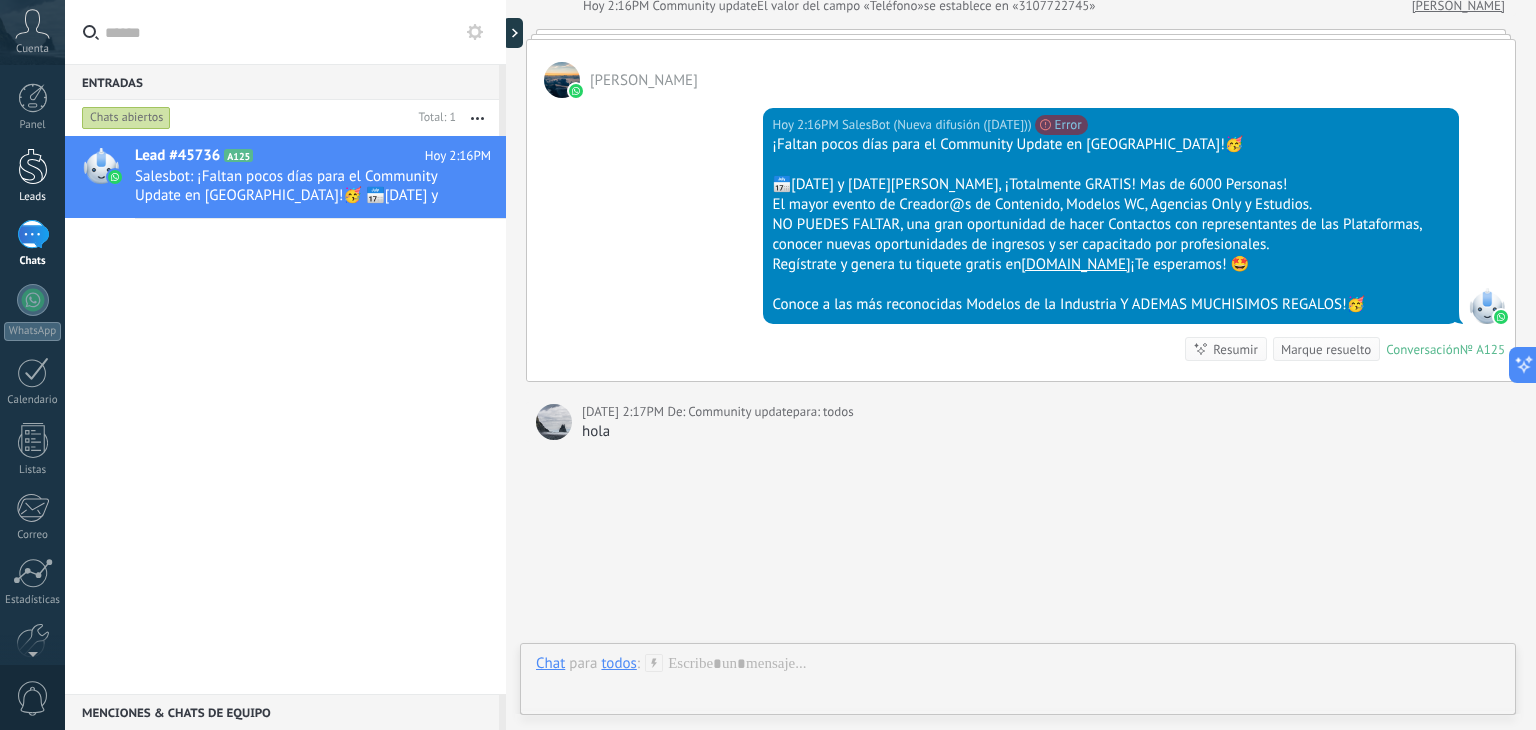 click at bounding box center [33, 166] 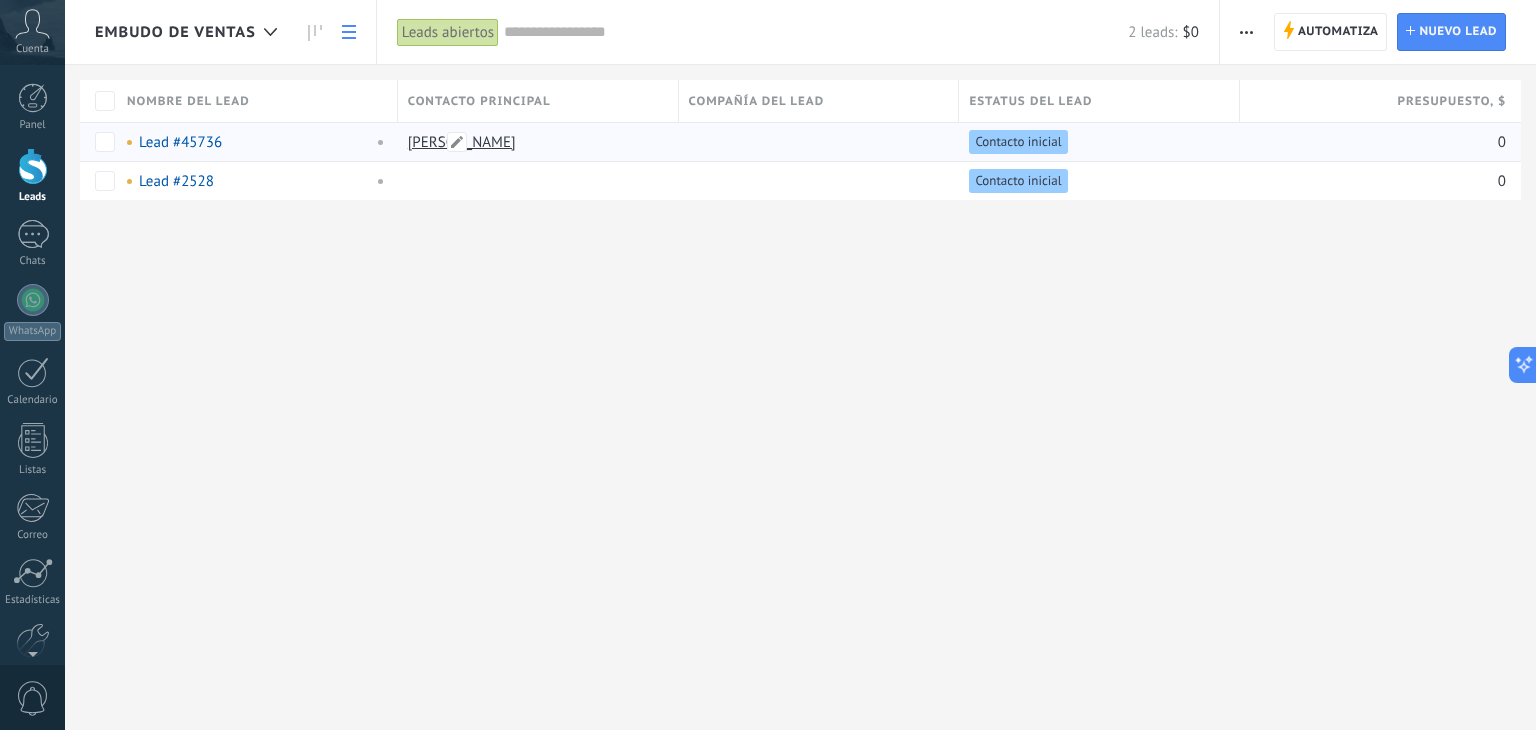 click on "[PERSON_NAME]" at bounding box center (462, 142) 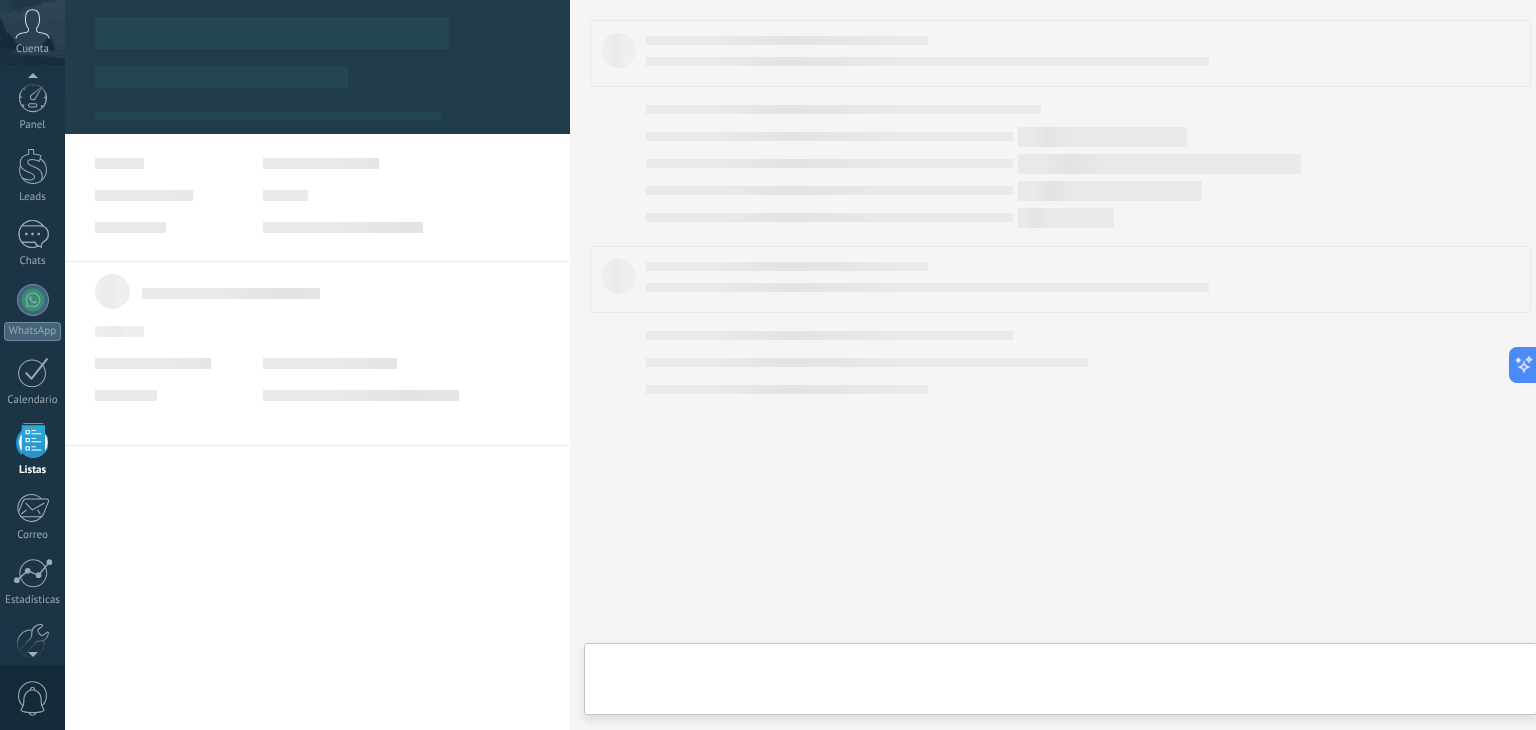 scroll, scrollTop: 51, scrollLeft: 0, axis: vertical 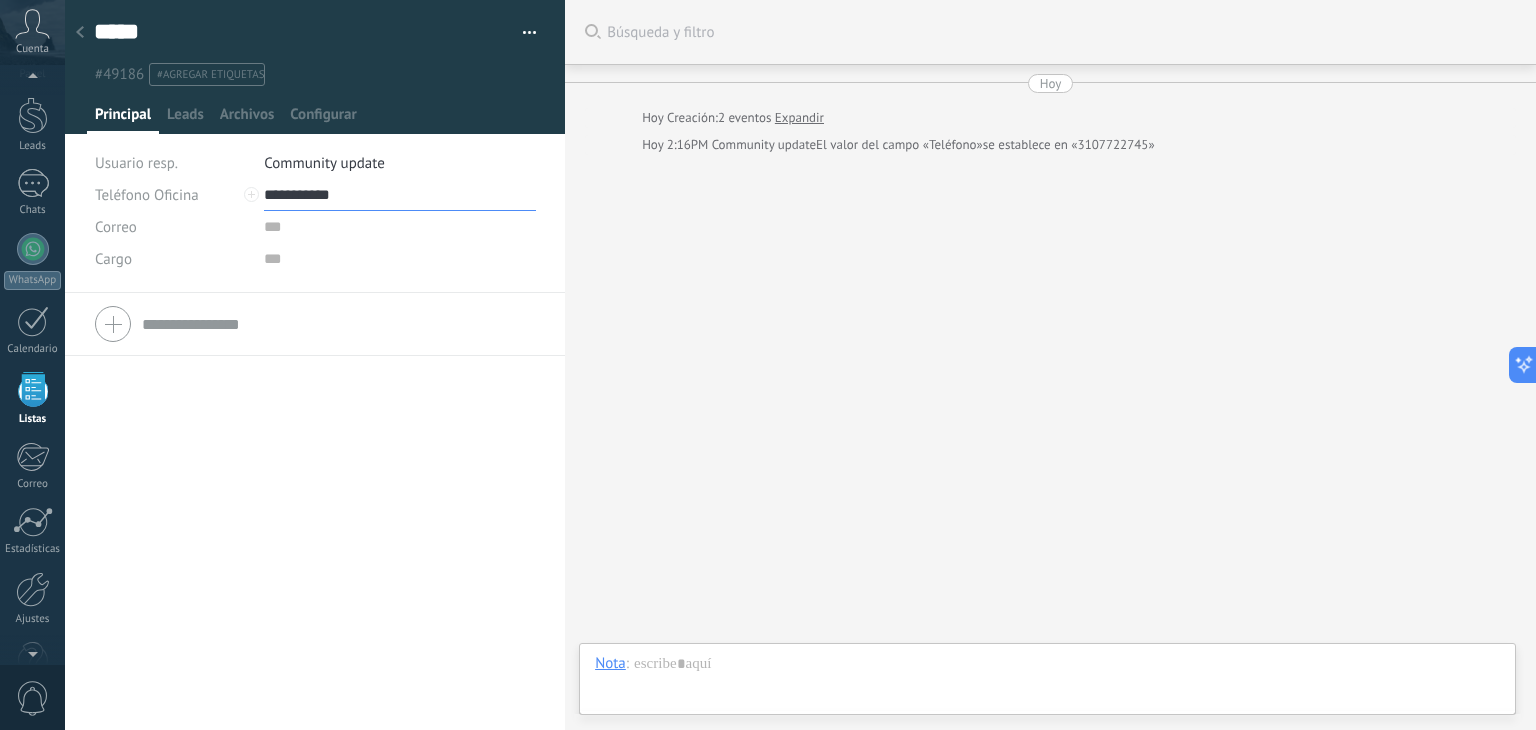 click on "**********" at bounding box center [400, 195] 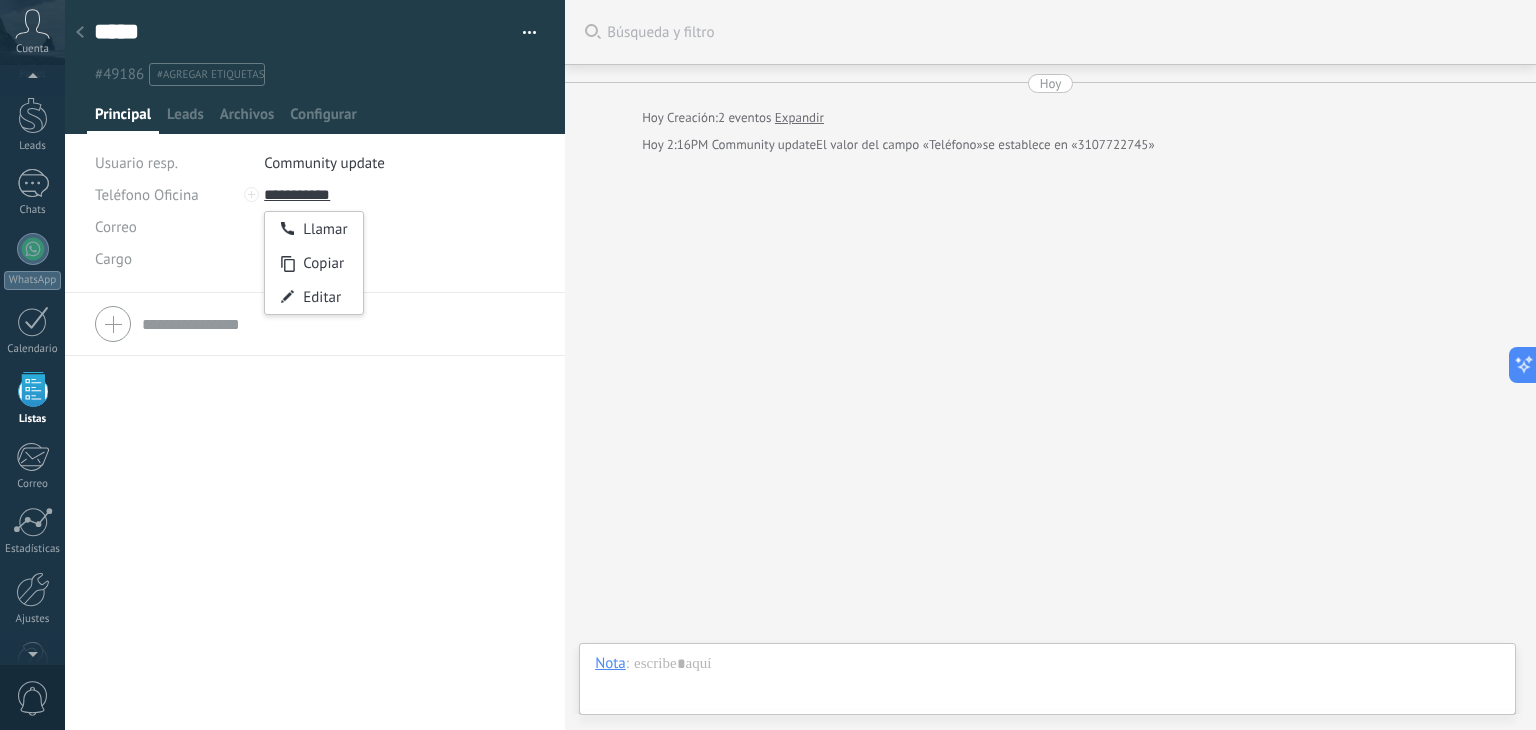 click at bounding box center (251, 197) 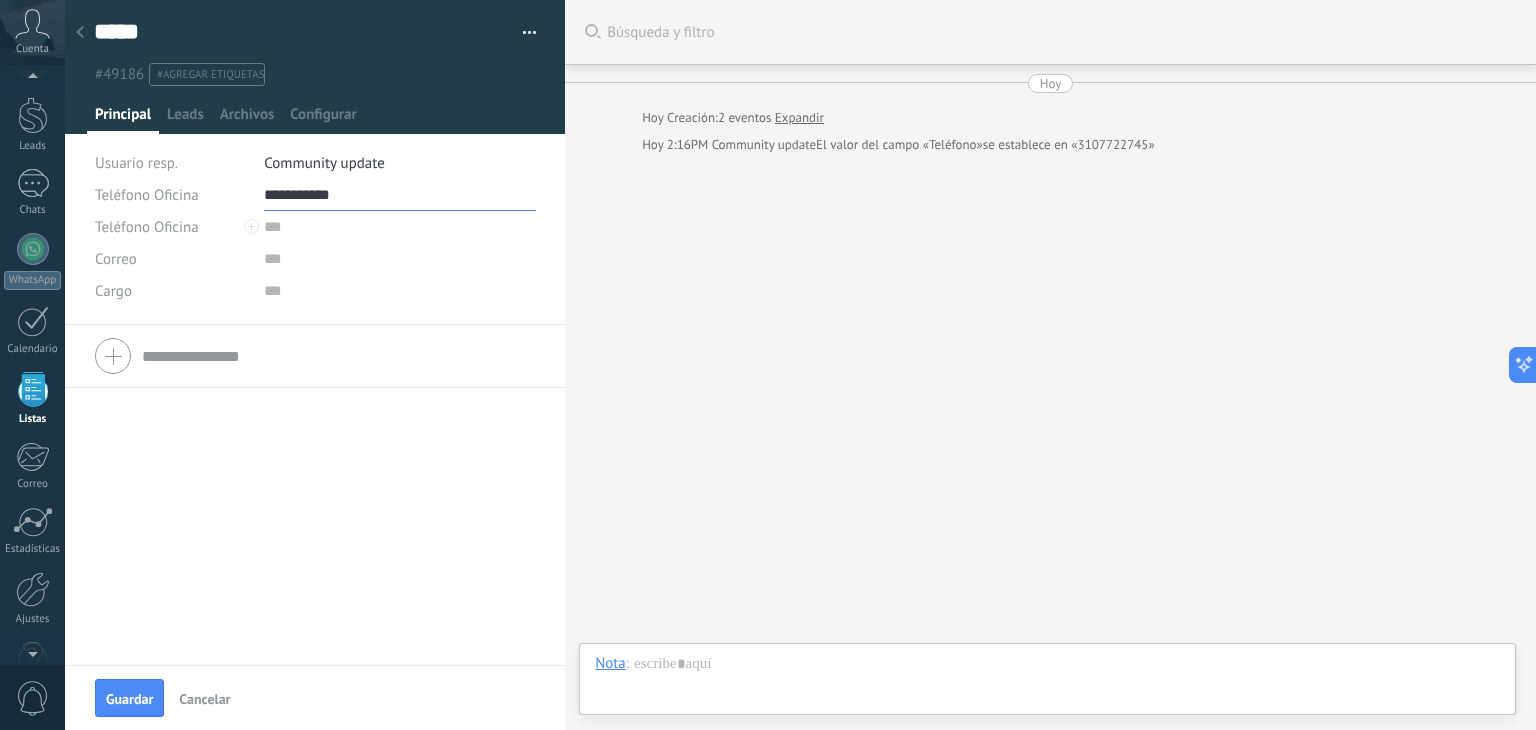 click on "**********" at bounding box center (400, 195) 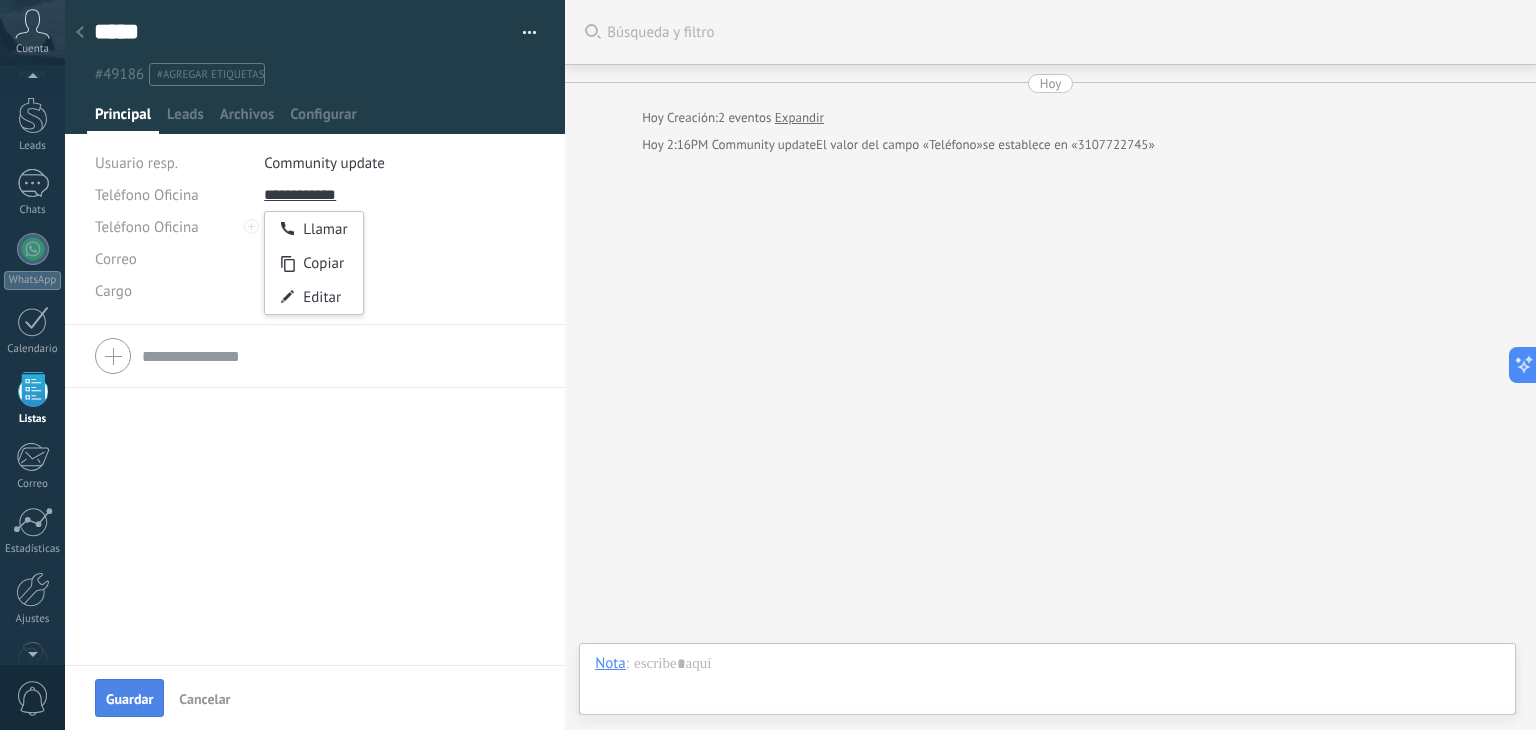 click on "Guardar" at bounding box center (129, 698) 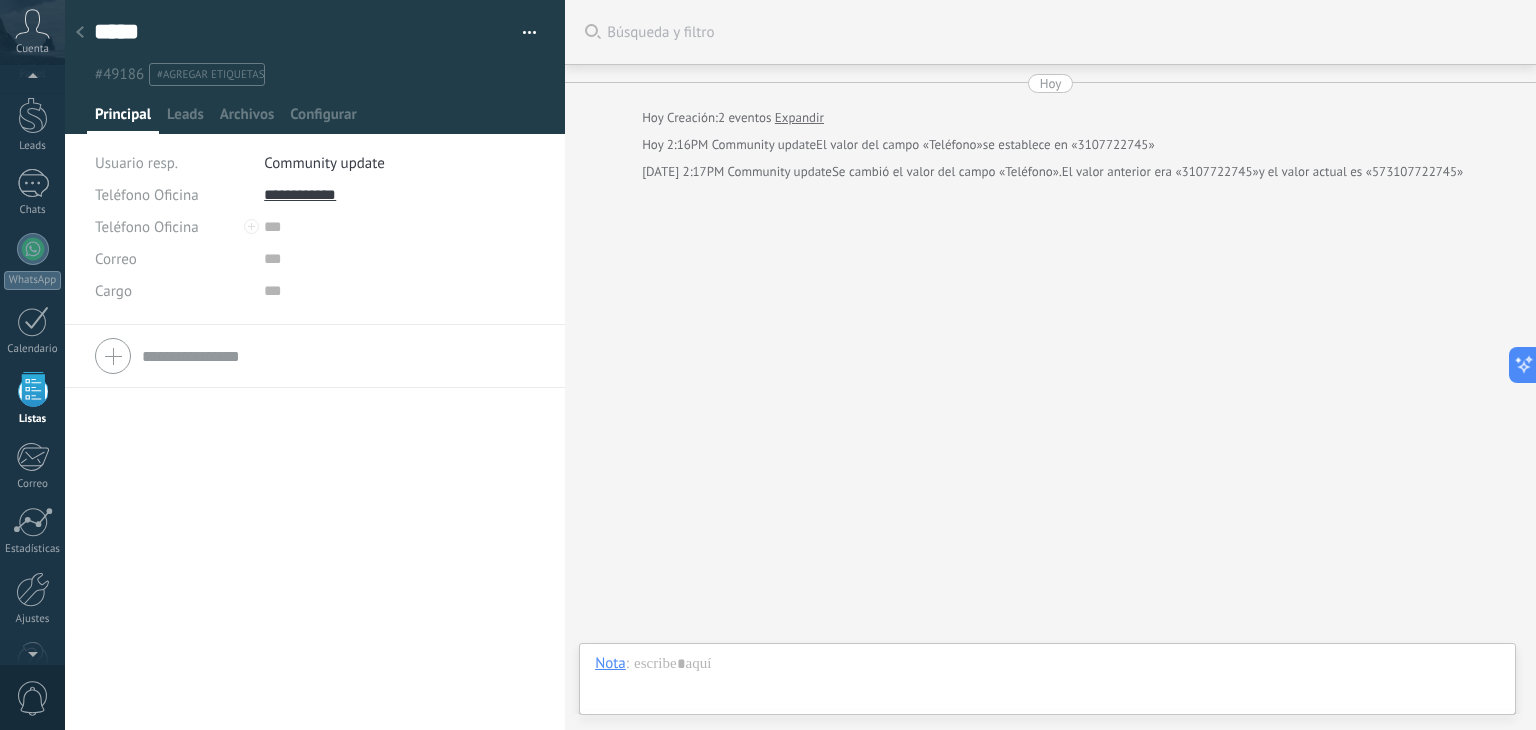 click at bounding box center [80, 33] 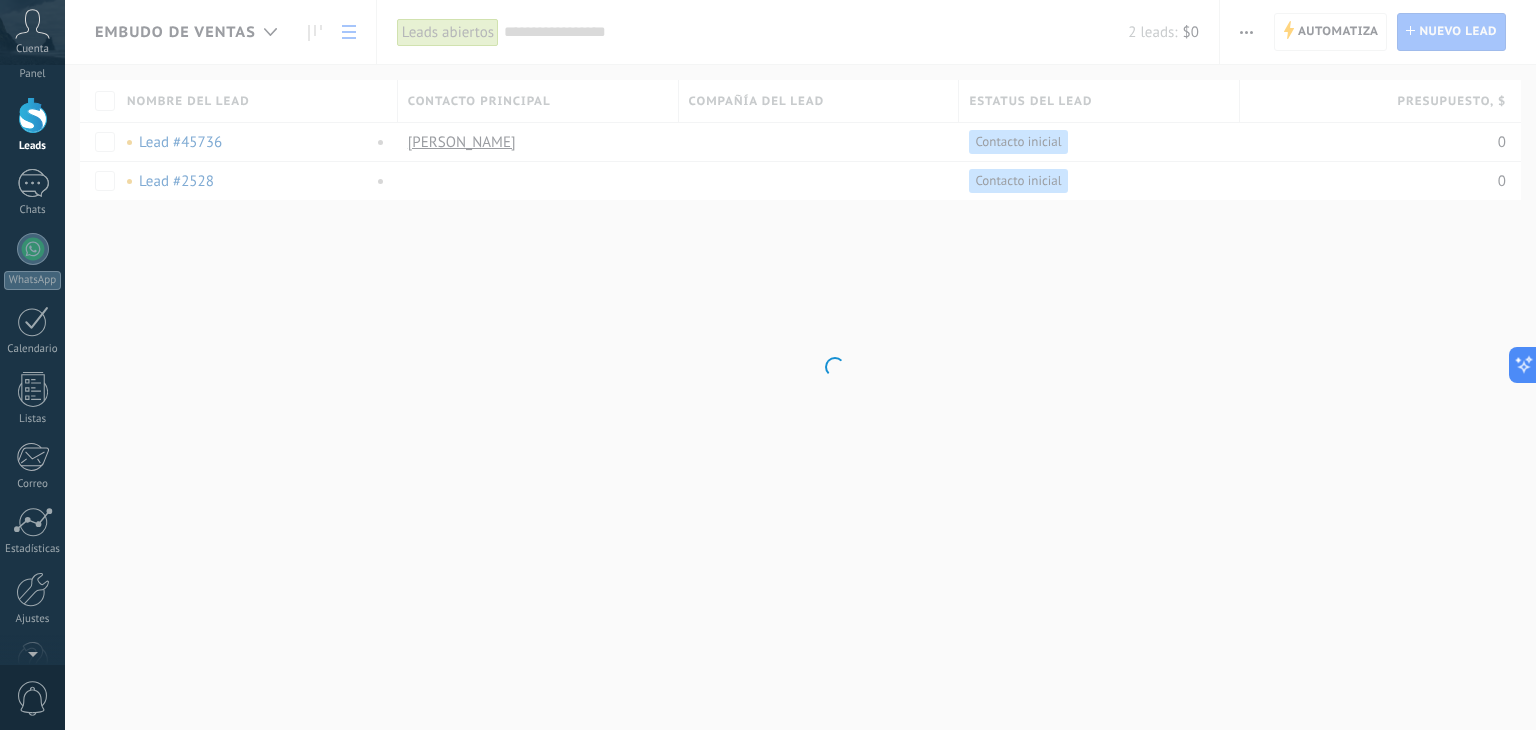 scroll, scrollTop: 0, scrollLeft: 0, axis: both 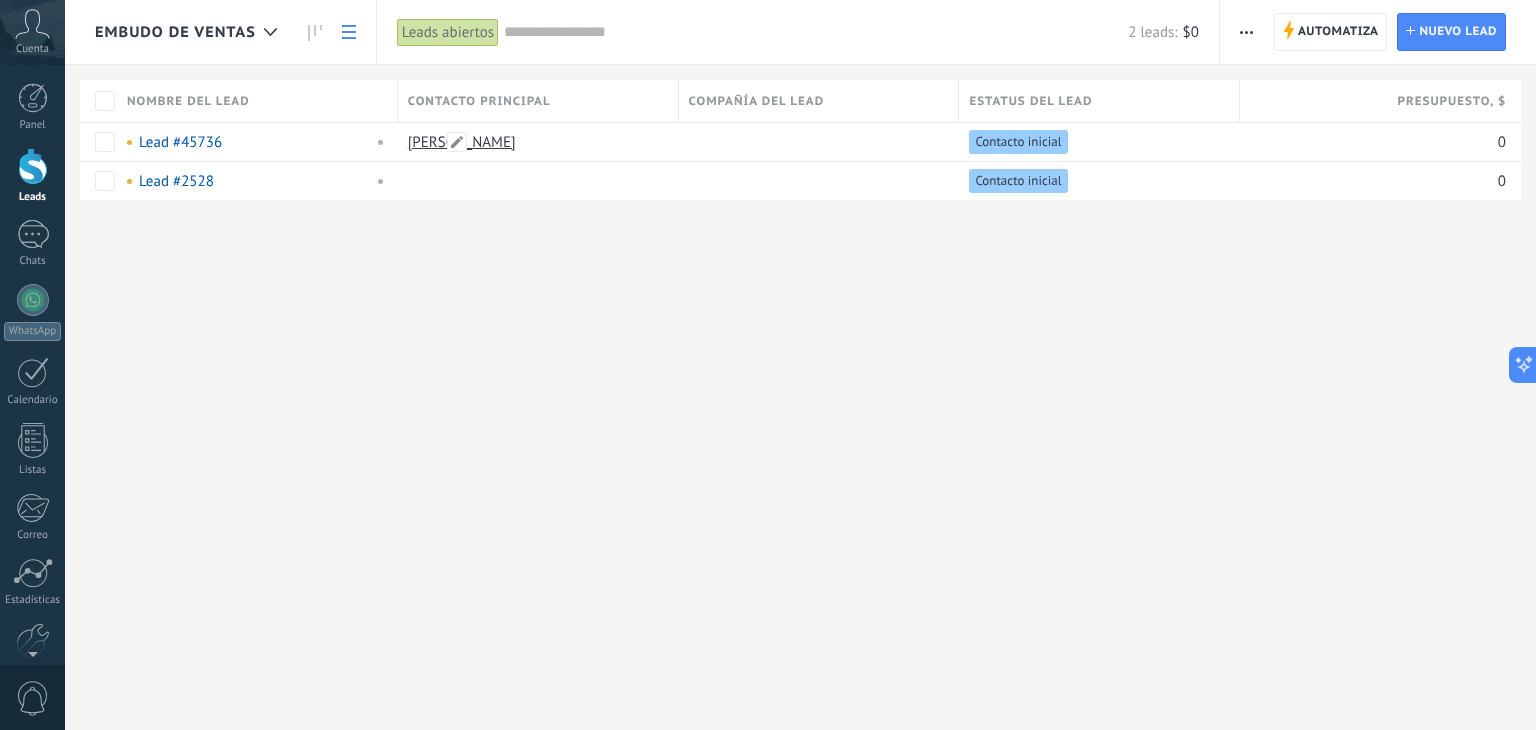 click on "[PERSON_NAME]" at bounding box center [462, 142] 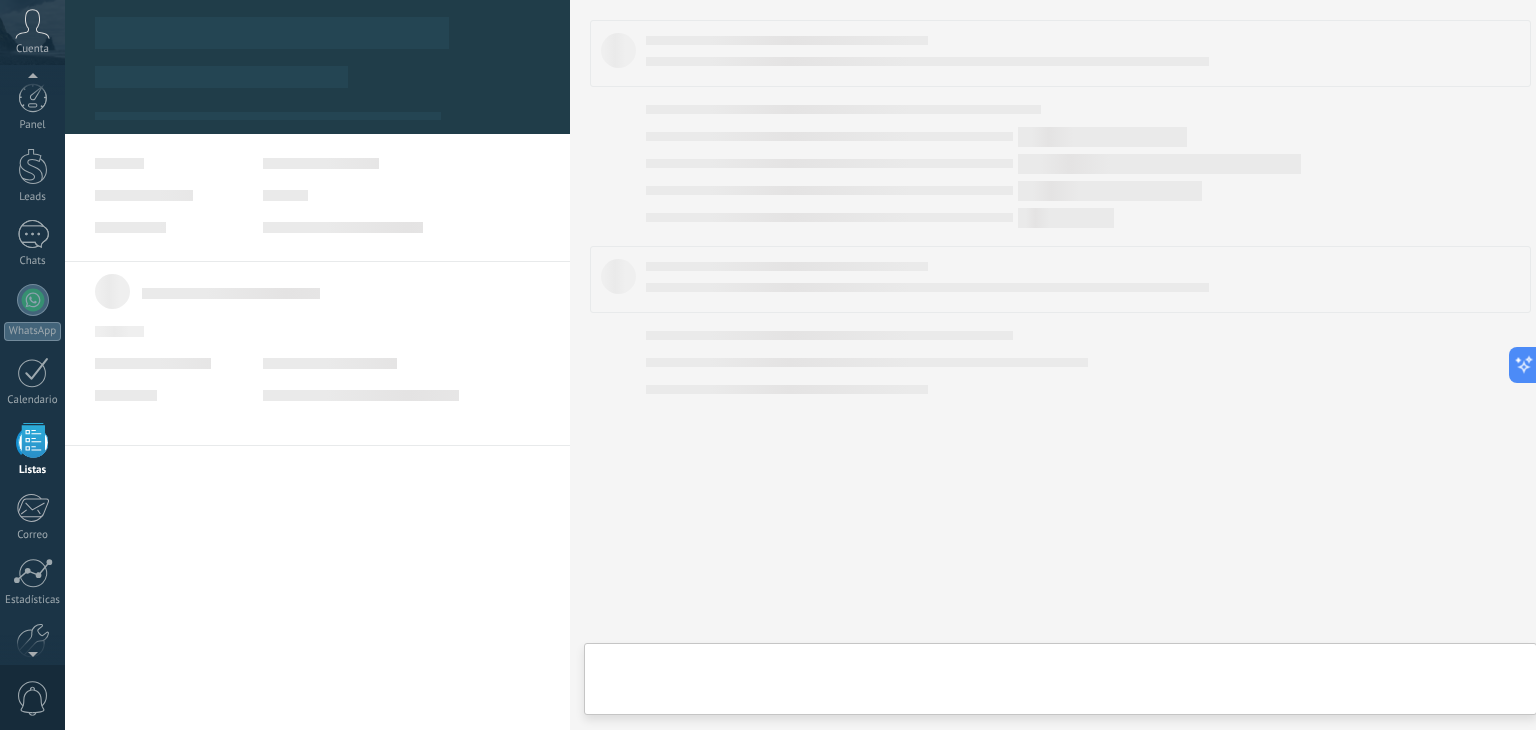 scroll, scrollTop: 51, scrollLeft: 0, axis: vertical 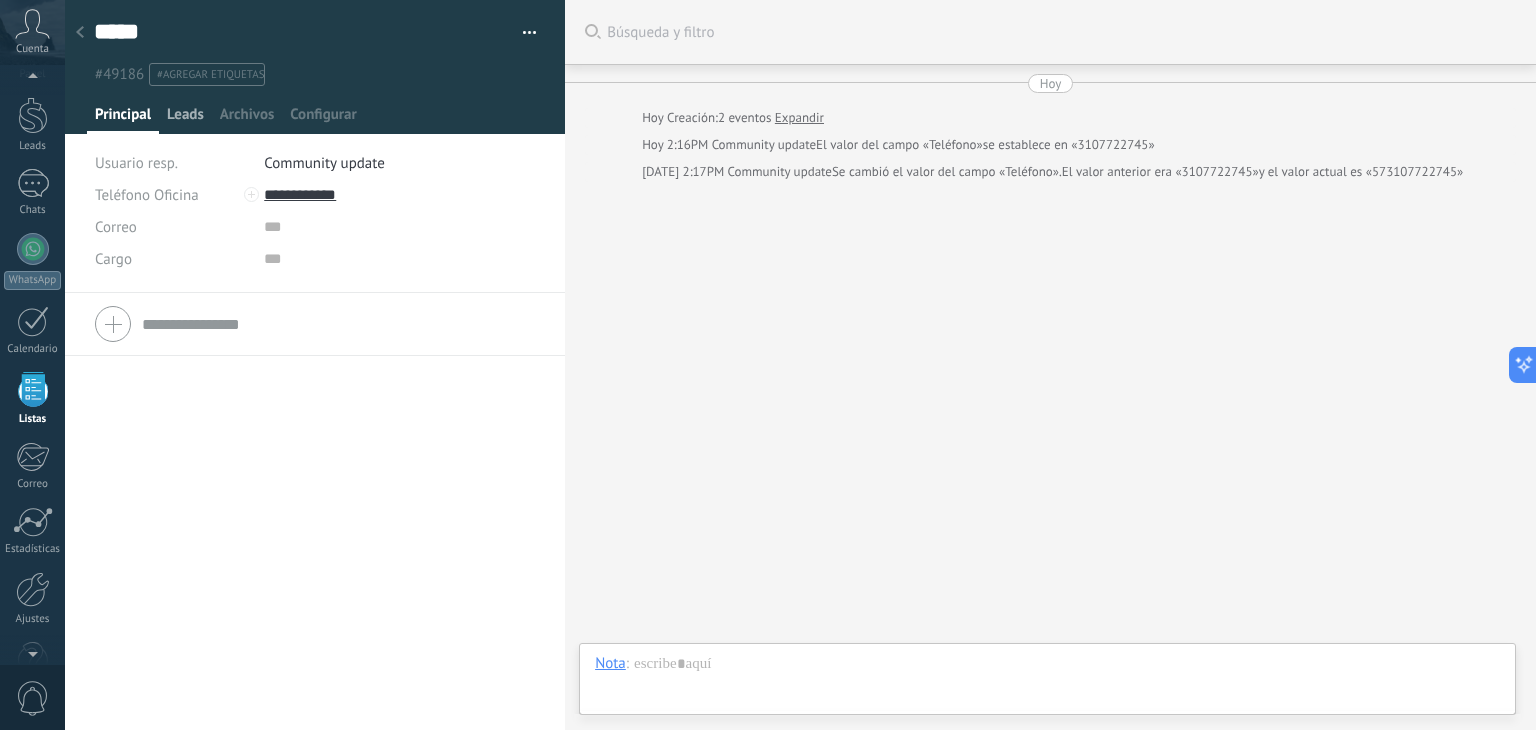 click on "Leads" at bounding box center [185, 119] 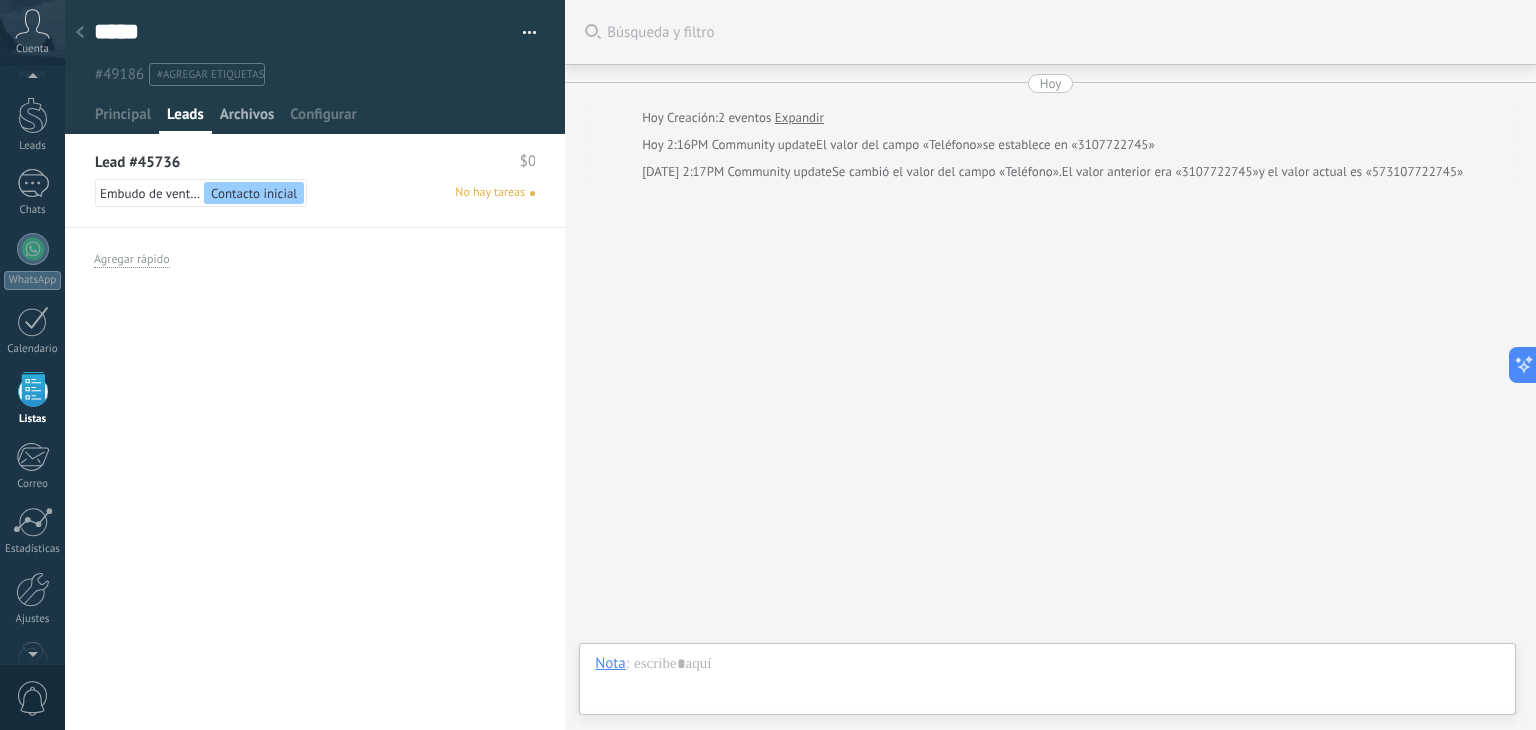 click on "Archivos" at bounding box center (247, 119) 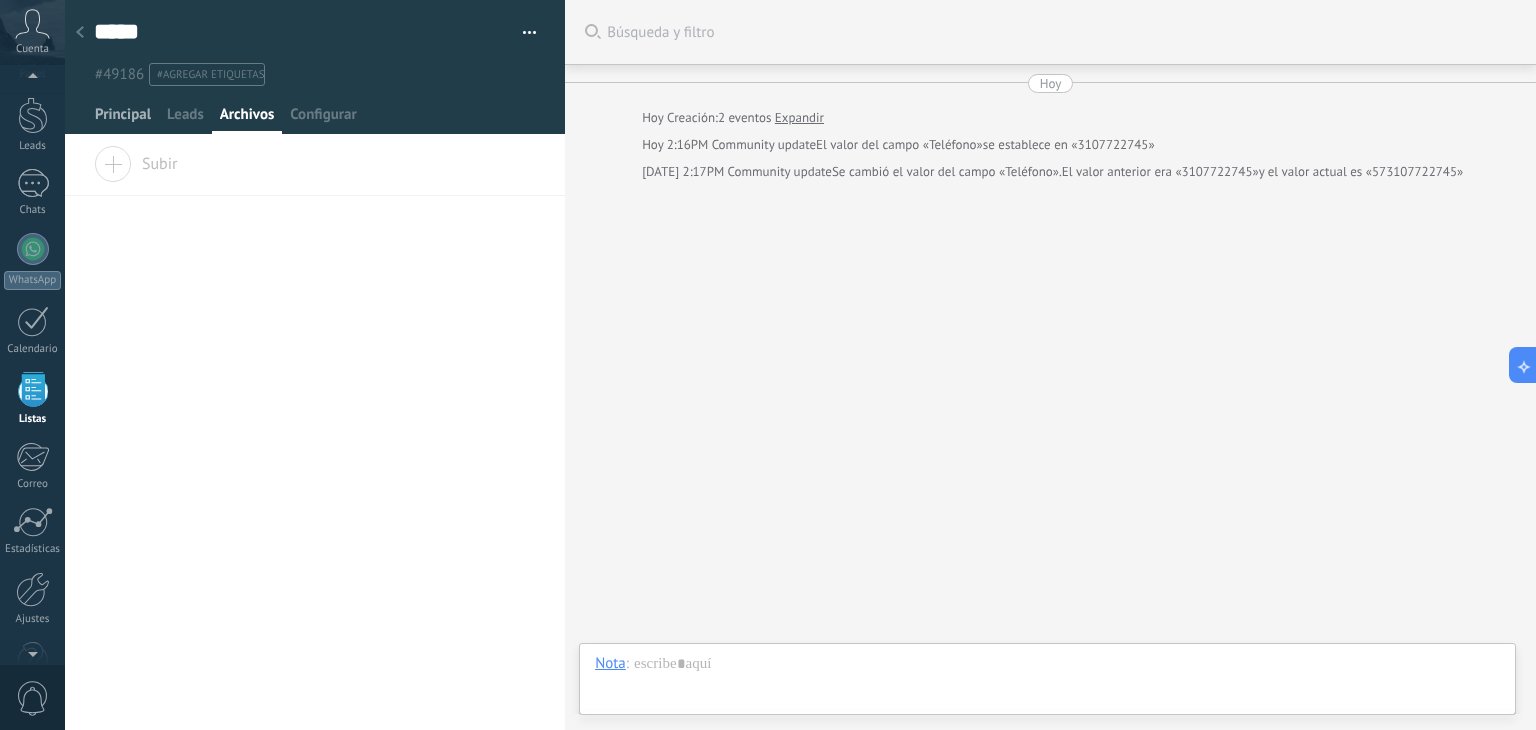 click on "Principal" at bounding box center (123, 119) 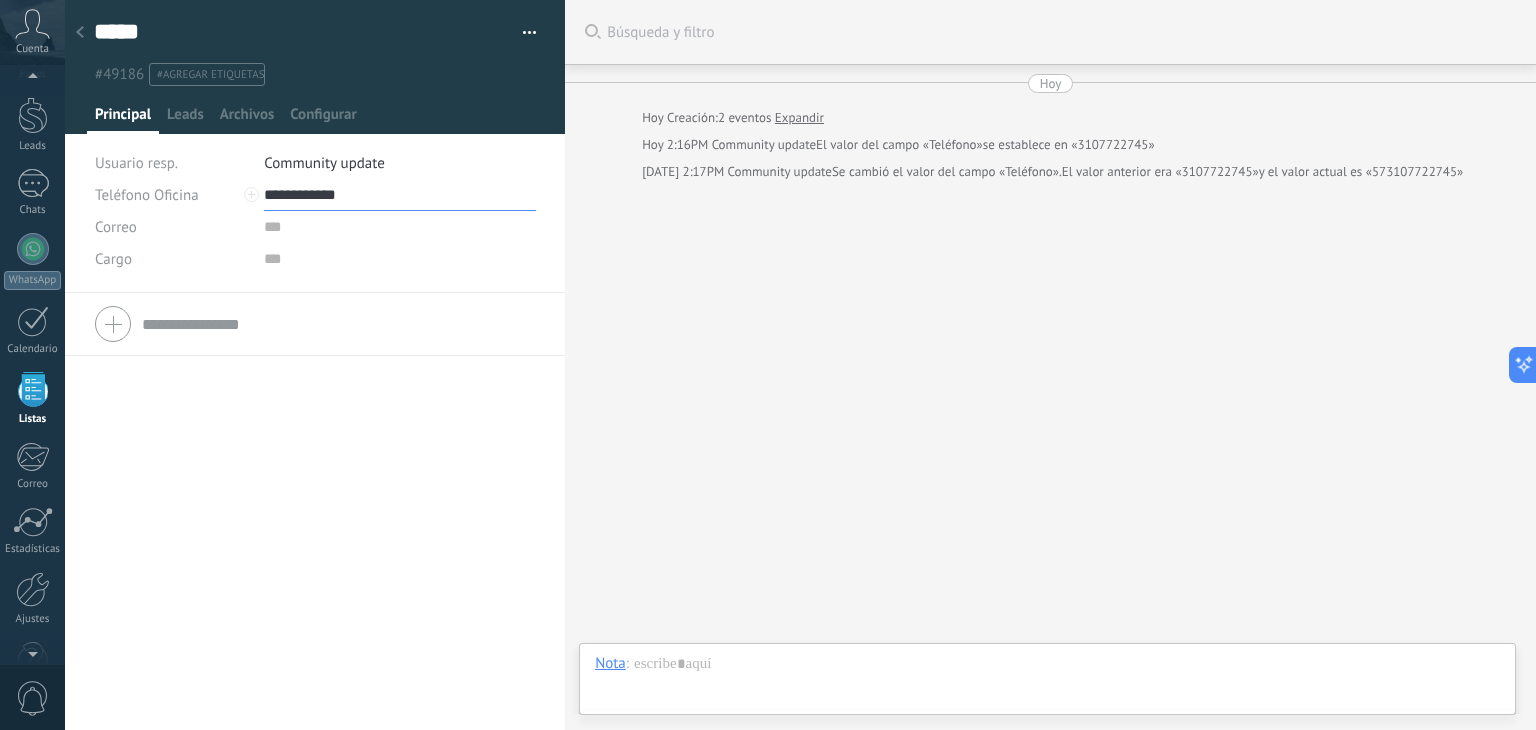 click on "**********" at bounding box center (400, 195) 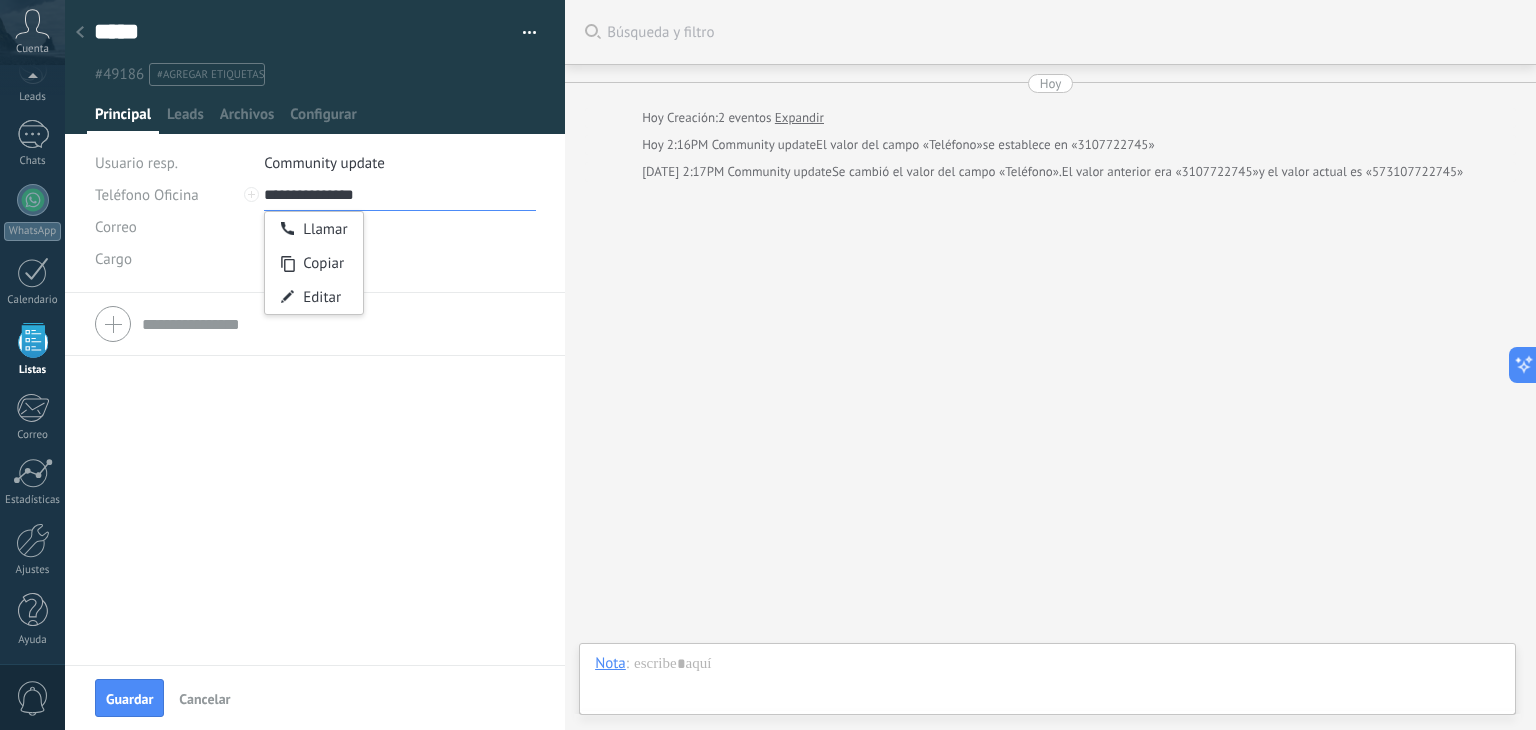 scroll, scrollTop: 51, scrollLeft: 0, axis: vertical 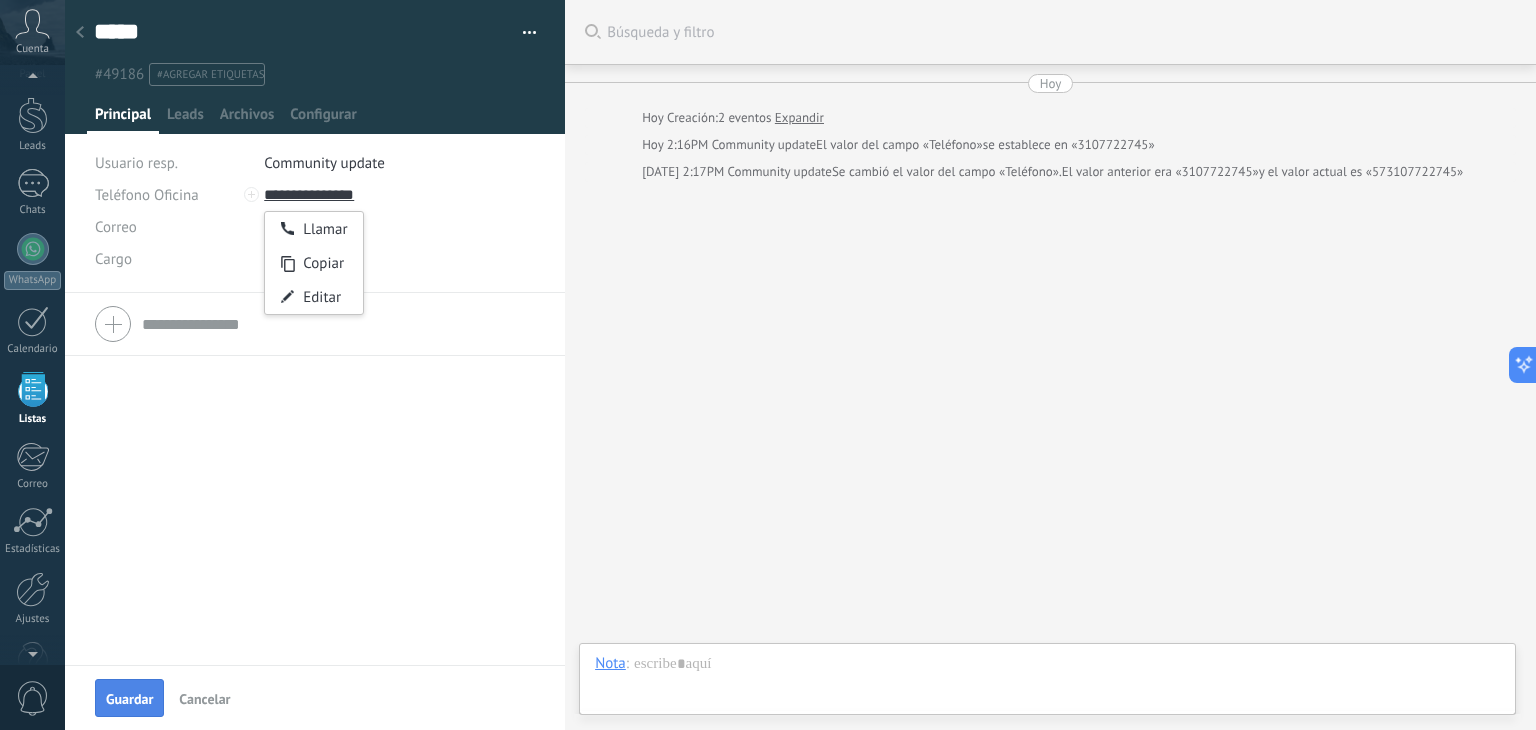 click on "Guardar" at bounding box center (129, 698) 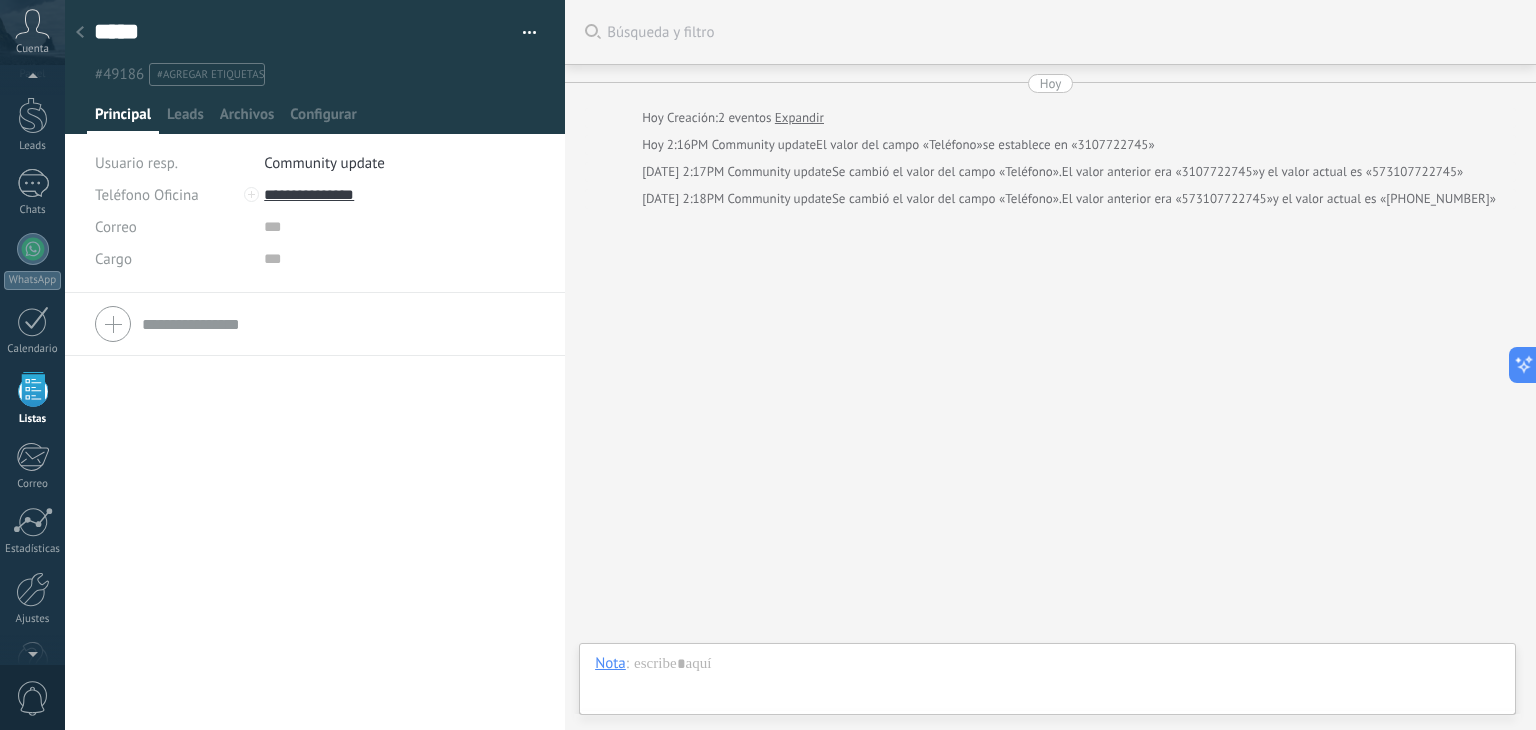 click at bounding box center [80, 33] 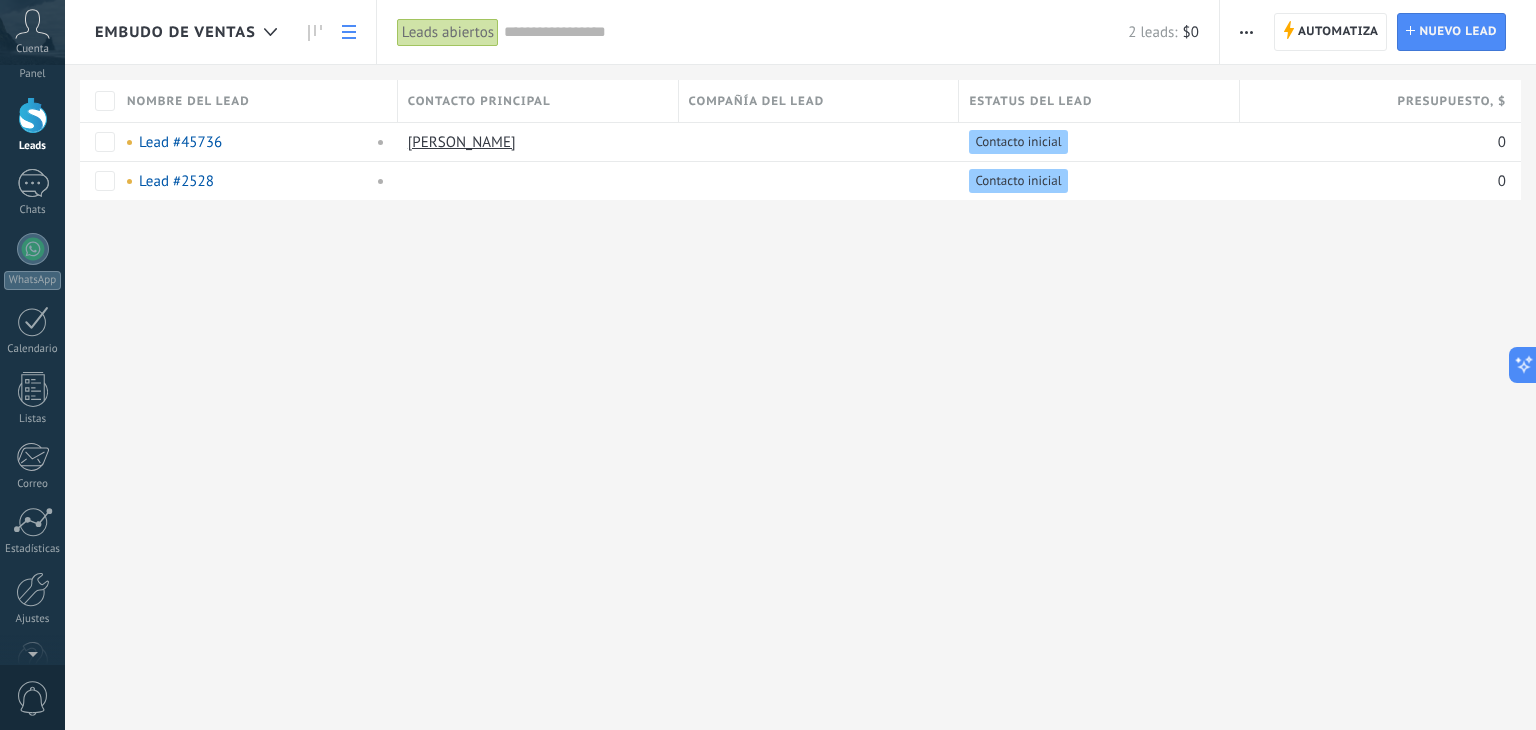 scroll, scrollTop: 0, scrollLeft: 0, axis: both 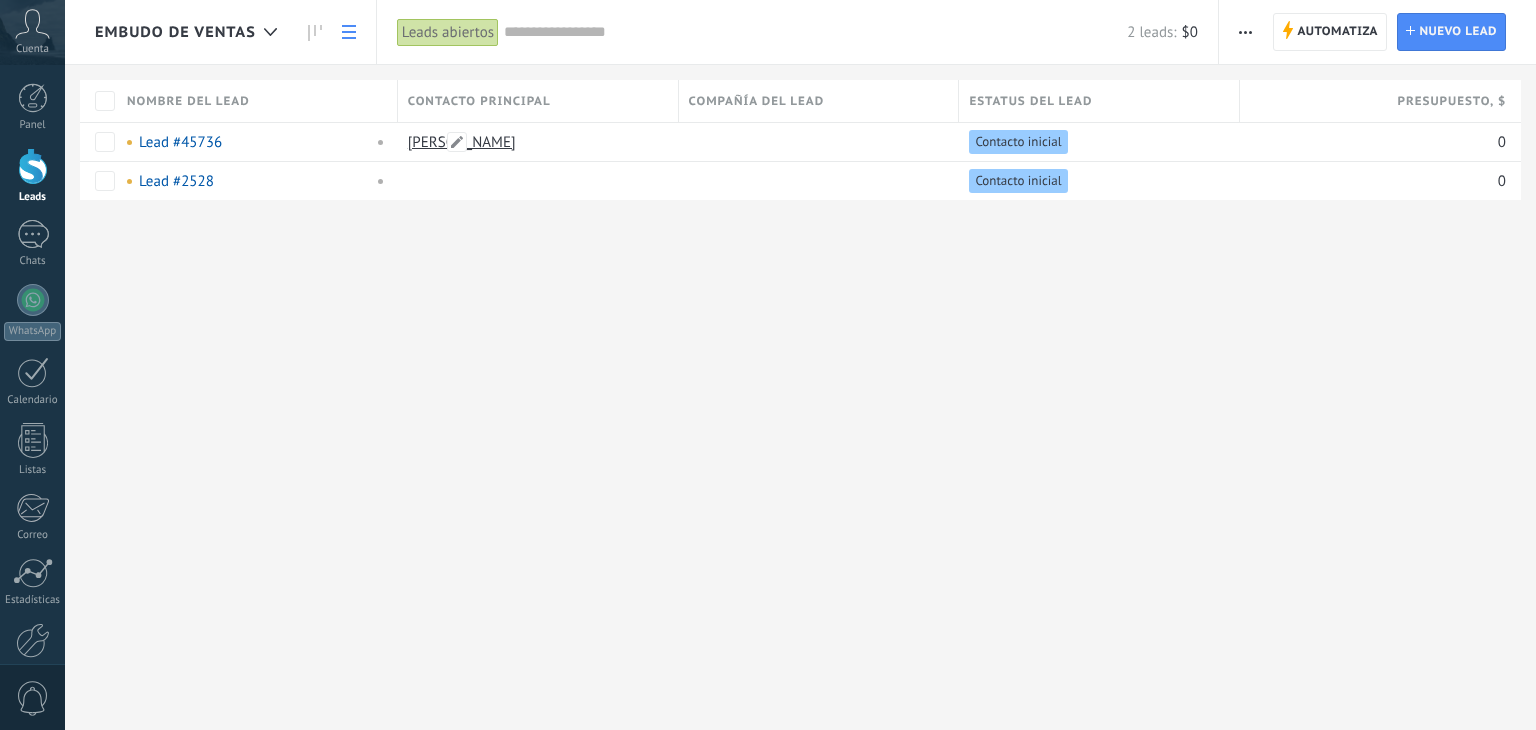 click on "[PERSON_NAME]" at bounding box center [462, 142] 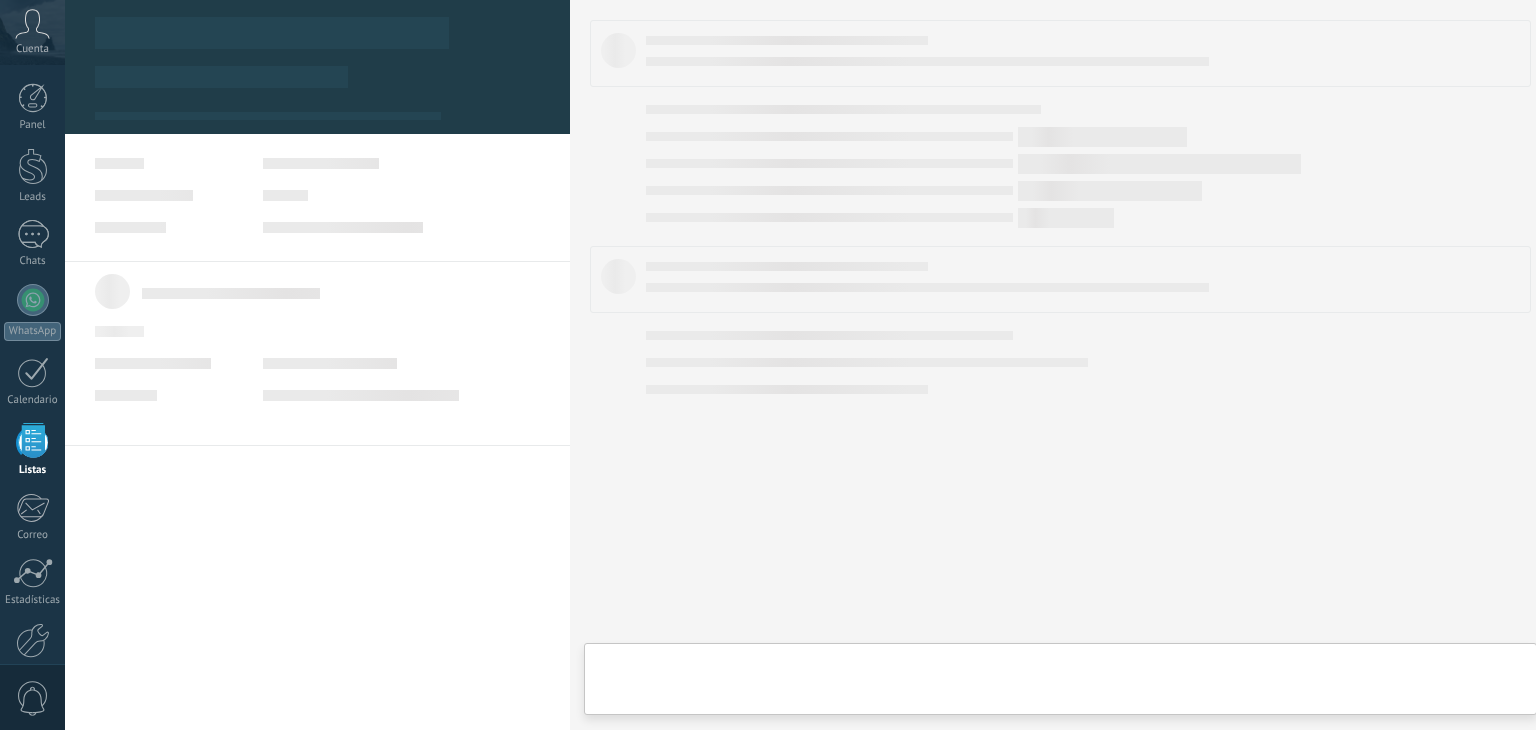scroll, scrollTop: 51, scrollLeft: 0, axis: vertical 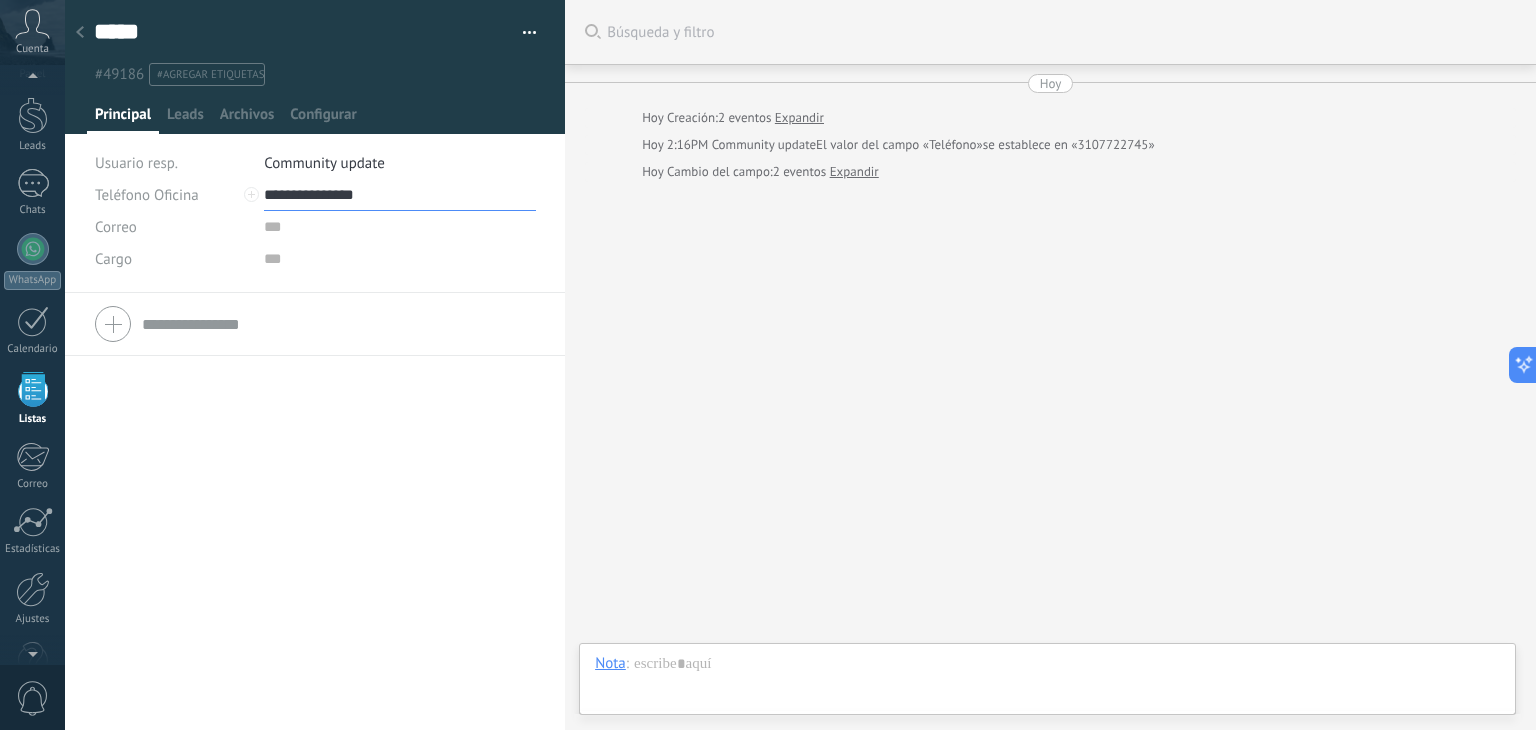 click on "**********" at bounding box center (400, 195) 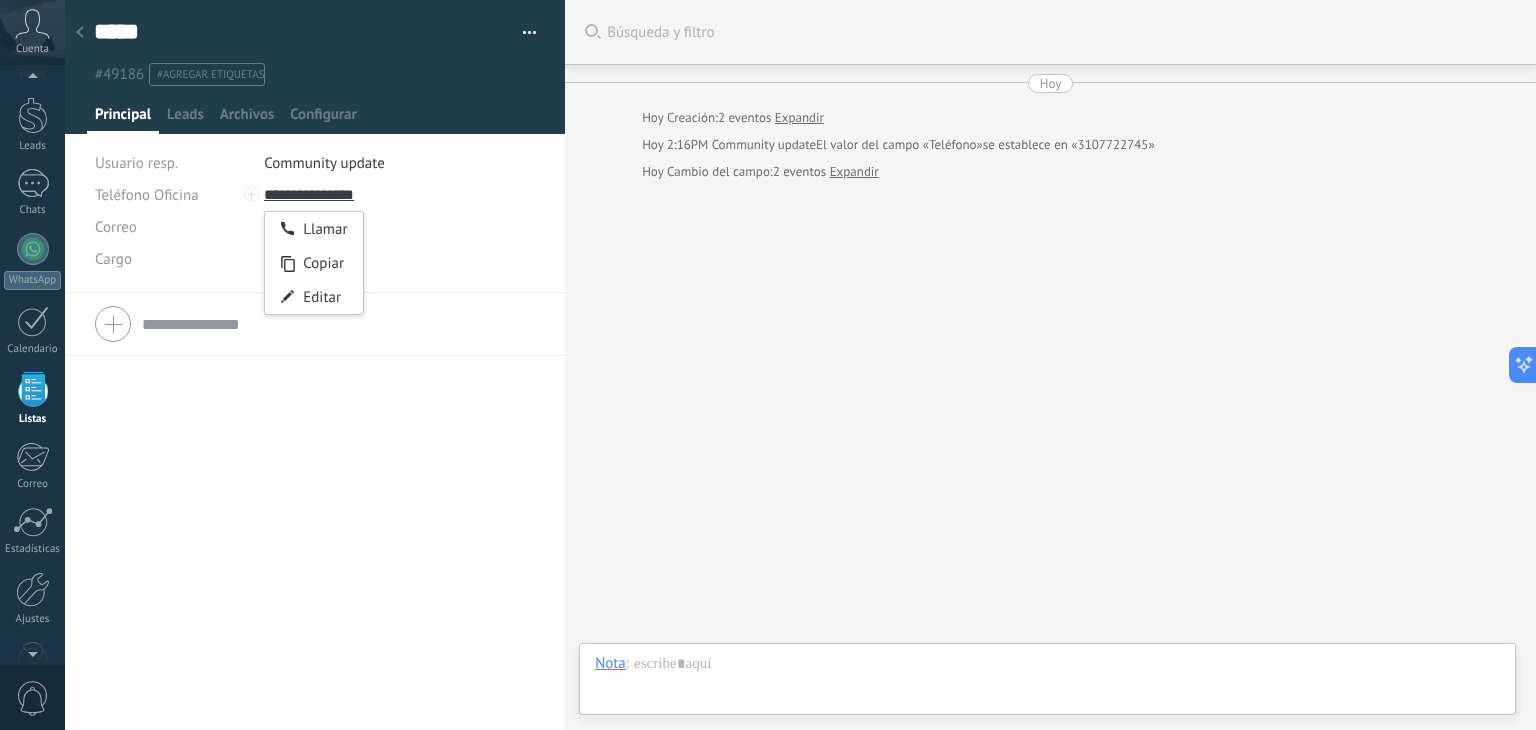 type on "**********" 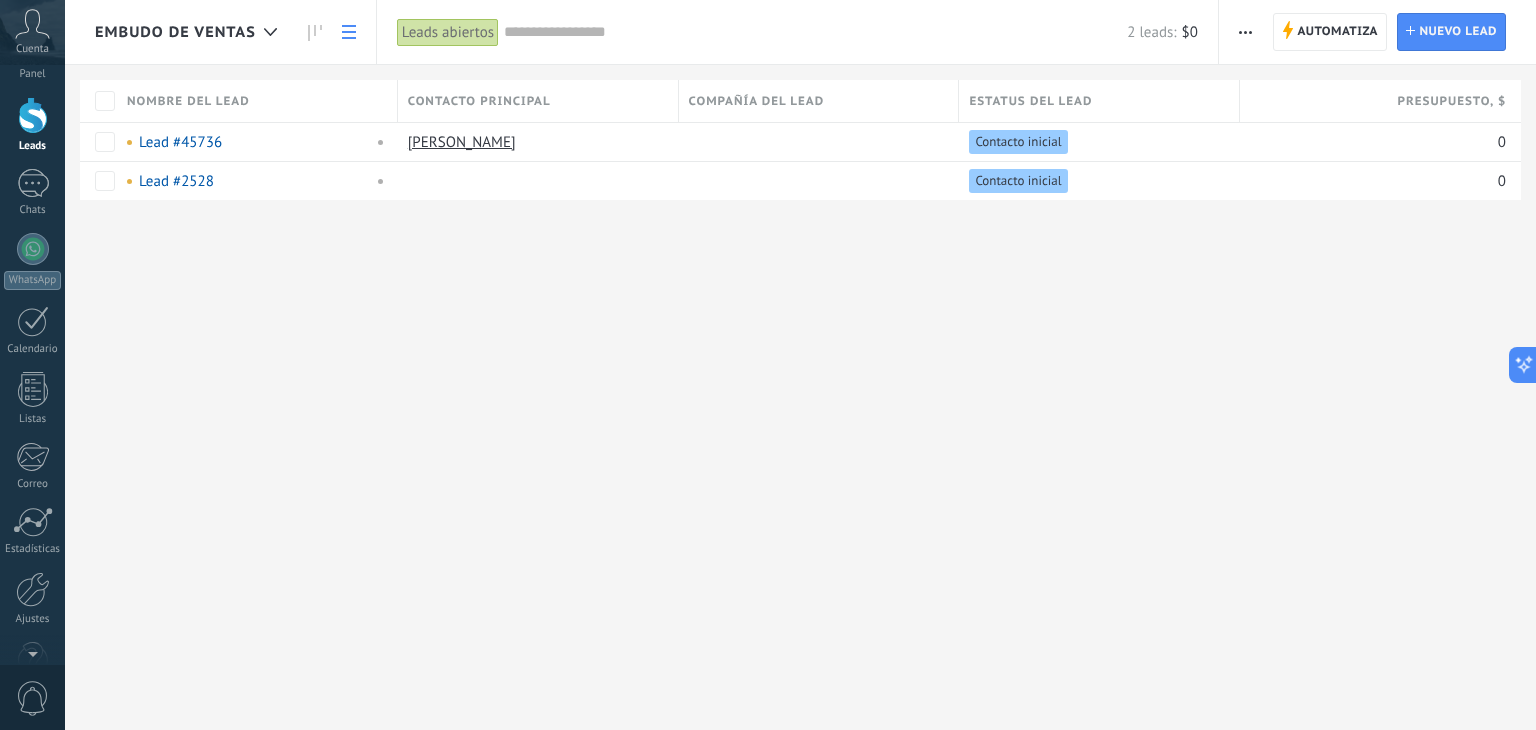 scroll, scrollTop: 0, scrollLeft: 0, axis: both 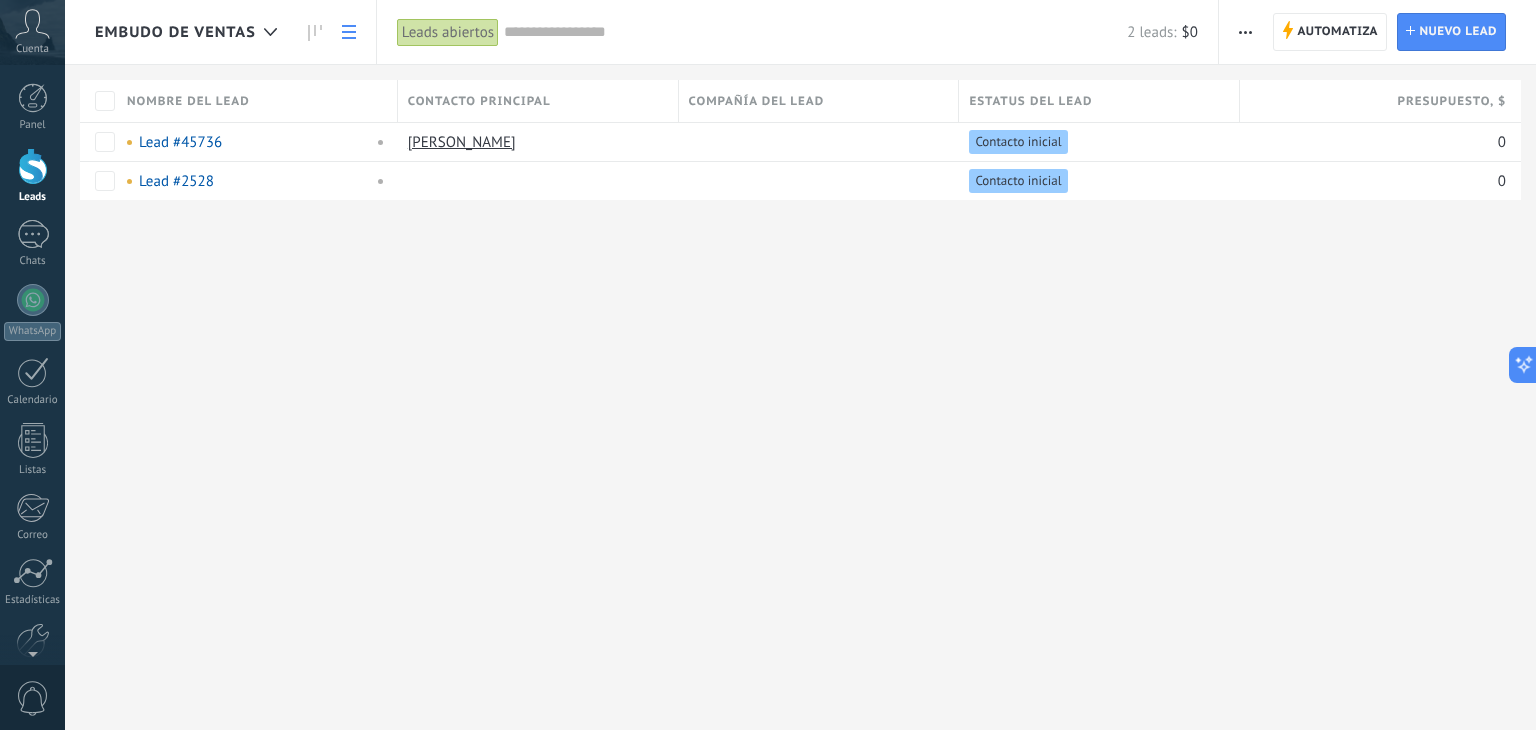 click on "Embudo de ventas
Automatiza
Nueva difusión" at bounding box center [800, 132] 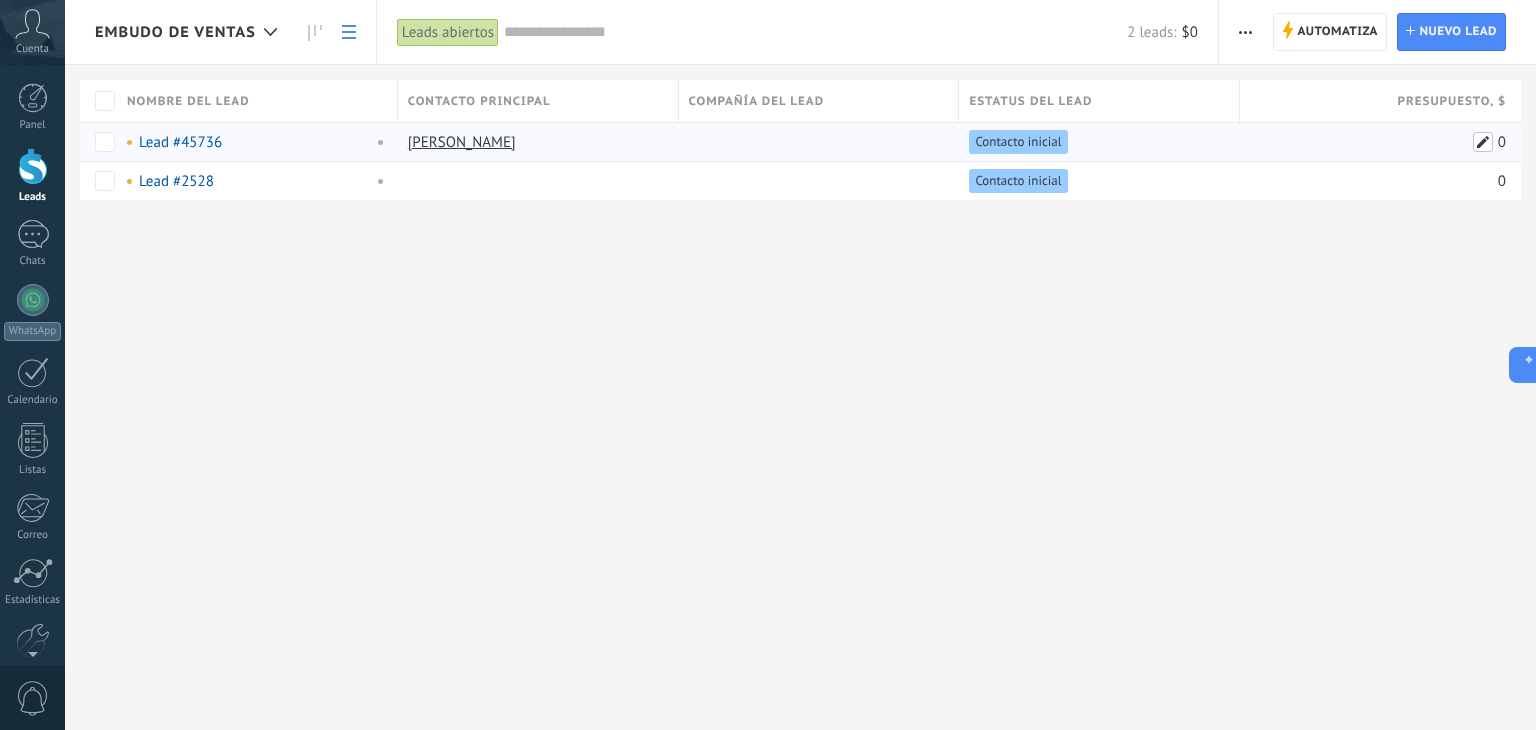click at bounding box center (1483, 142) 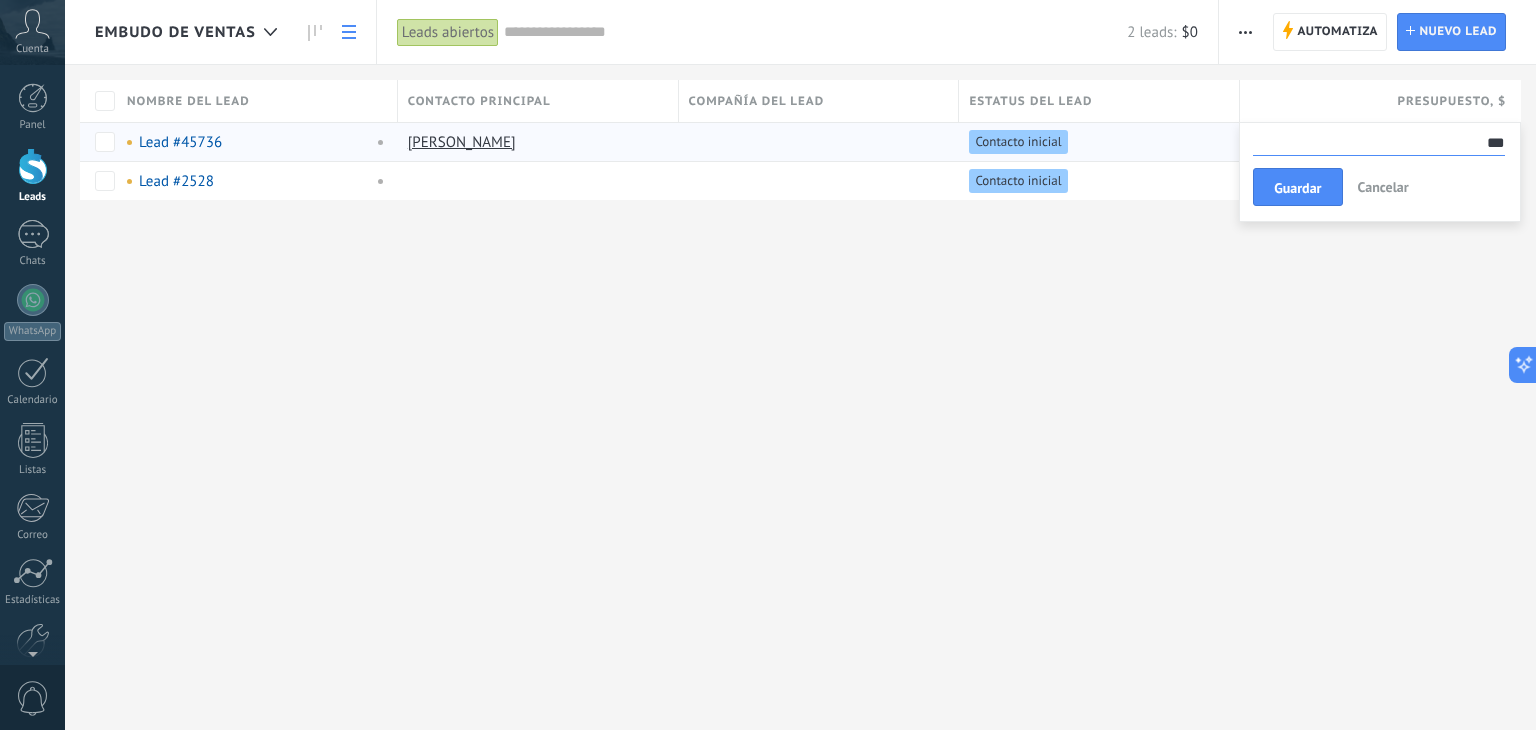 type on "***" 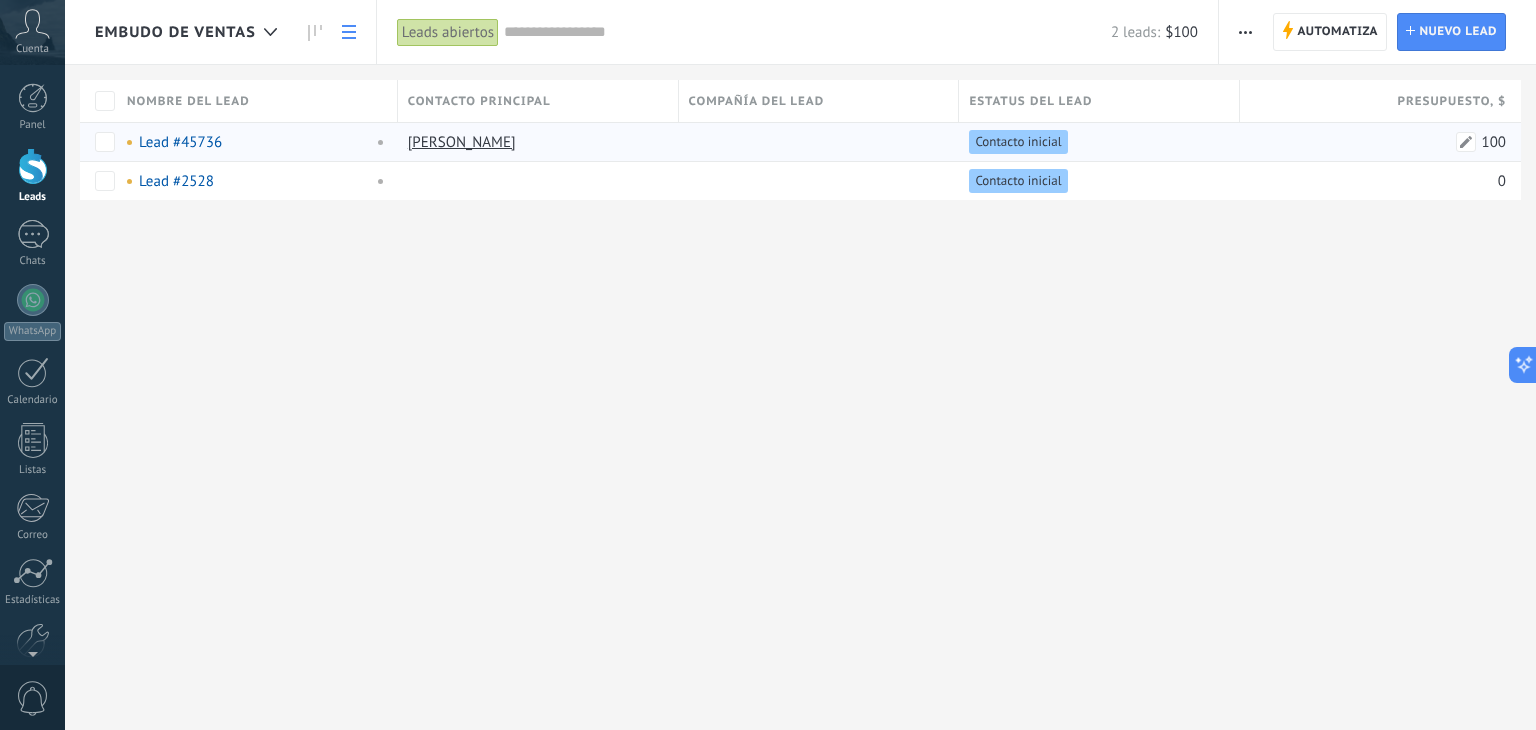 click on "100" at bounding box center (1373, 142) 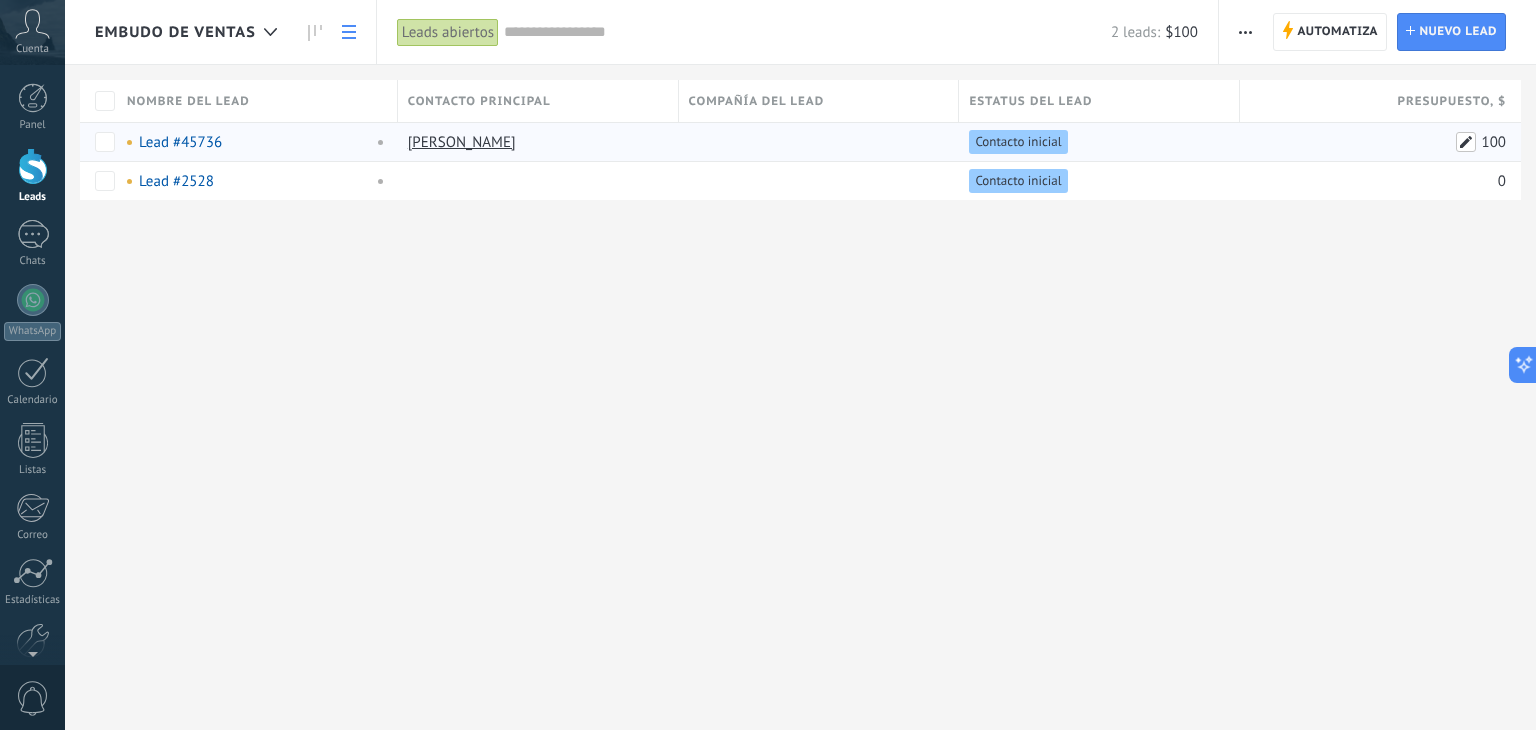 click at bounding box center [1466, 142] 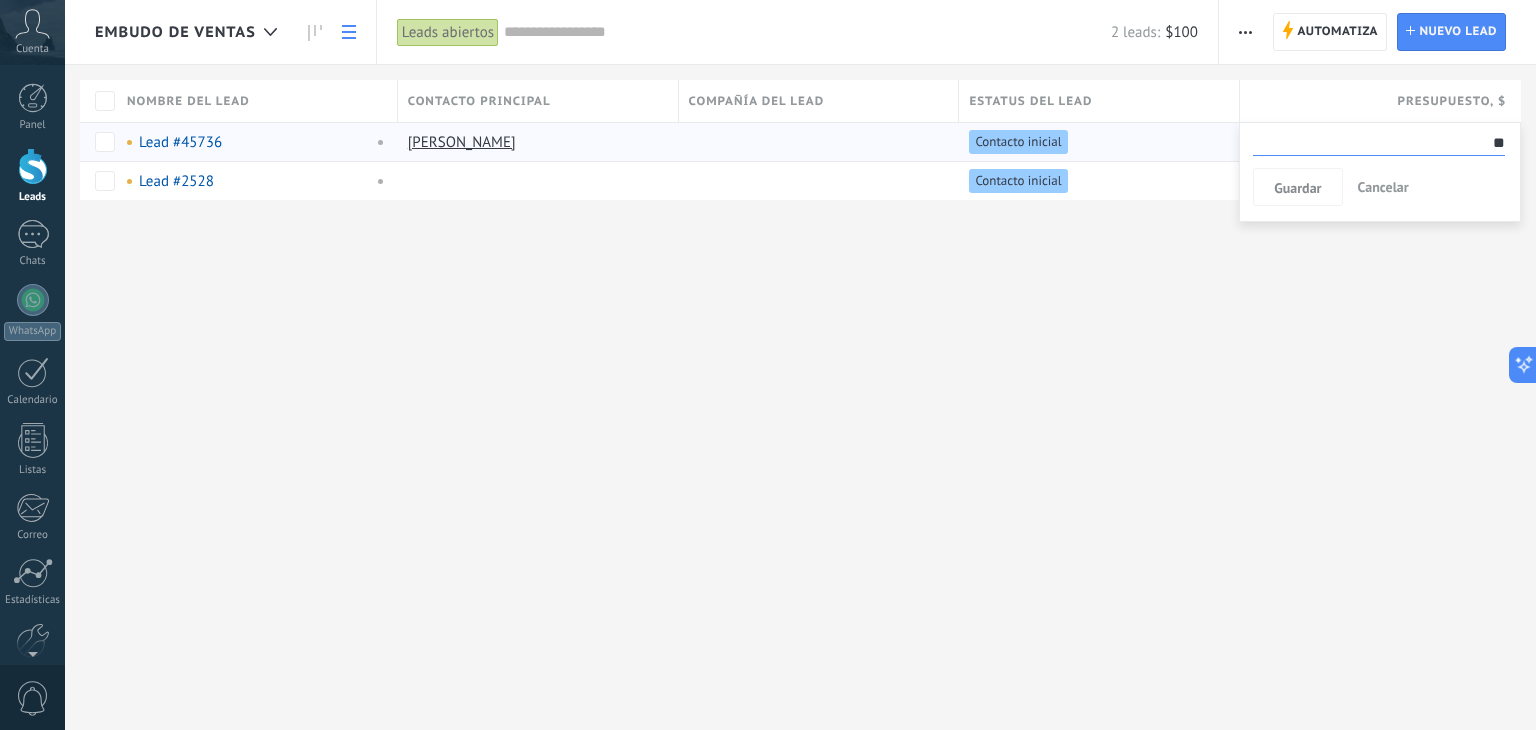 type on "*" 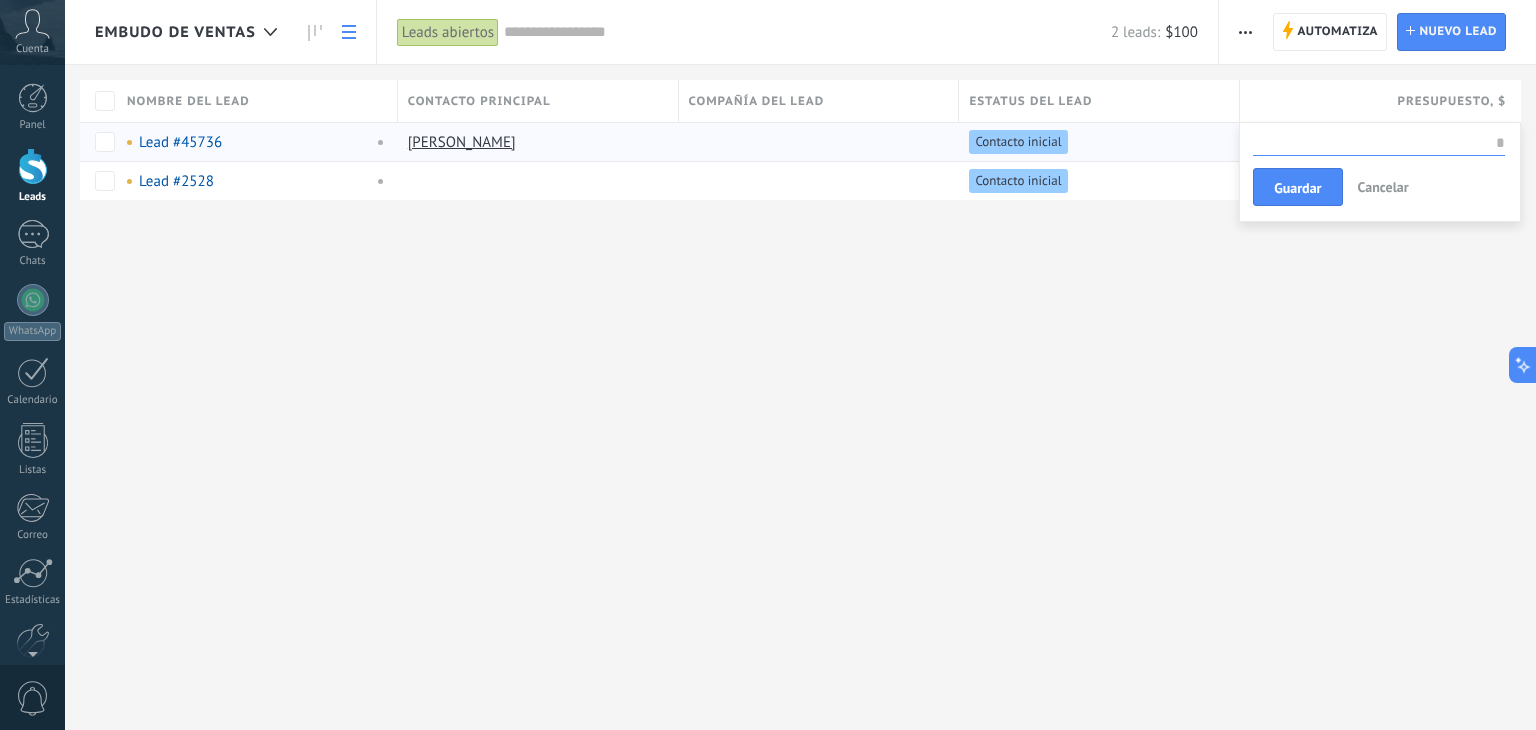 type 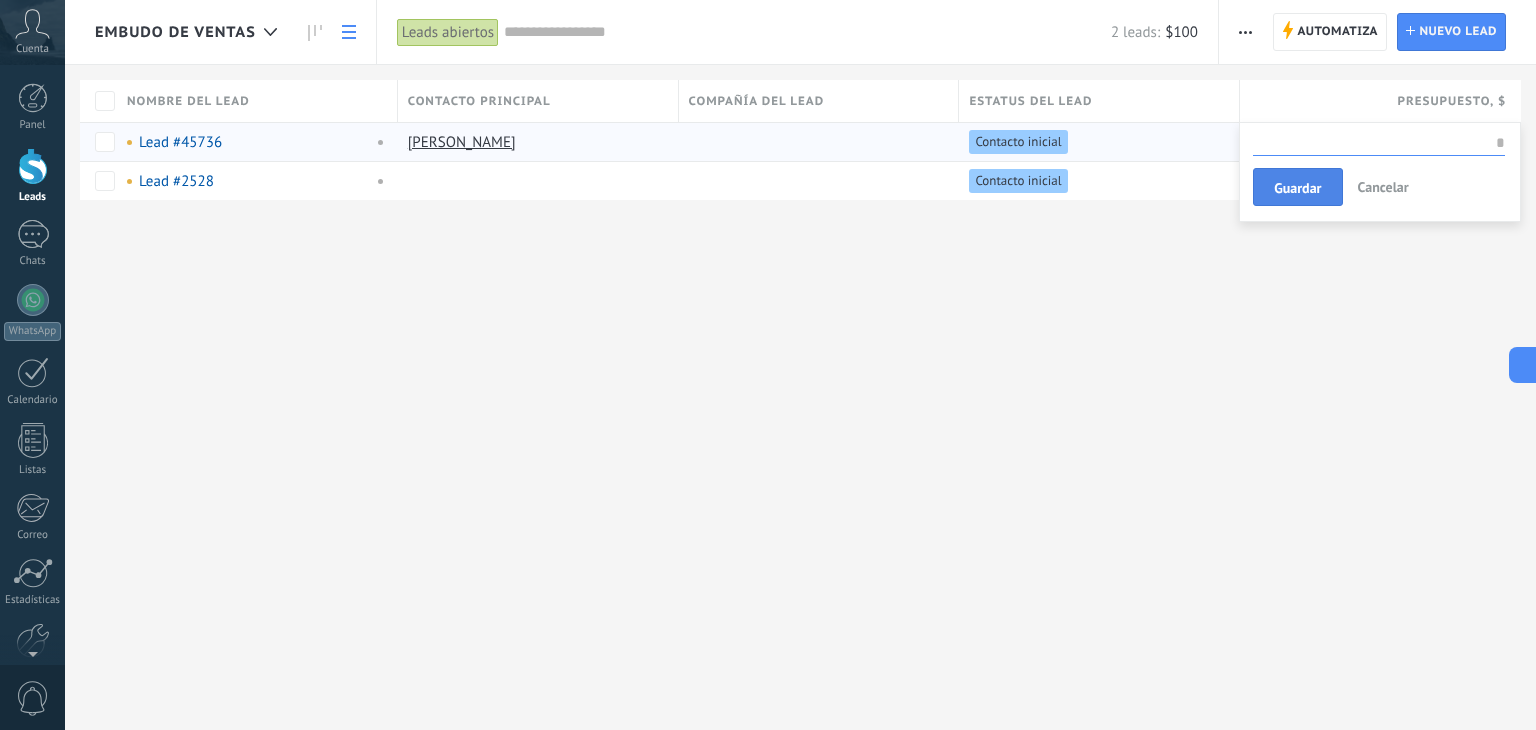 drag, startPoint x: 1348, startPoint y: 185, endPoint x: 1323, endPoint y: 187, distance: 25.079872 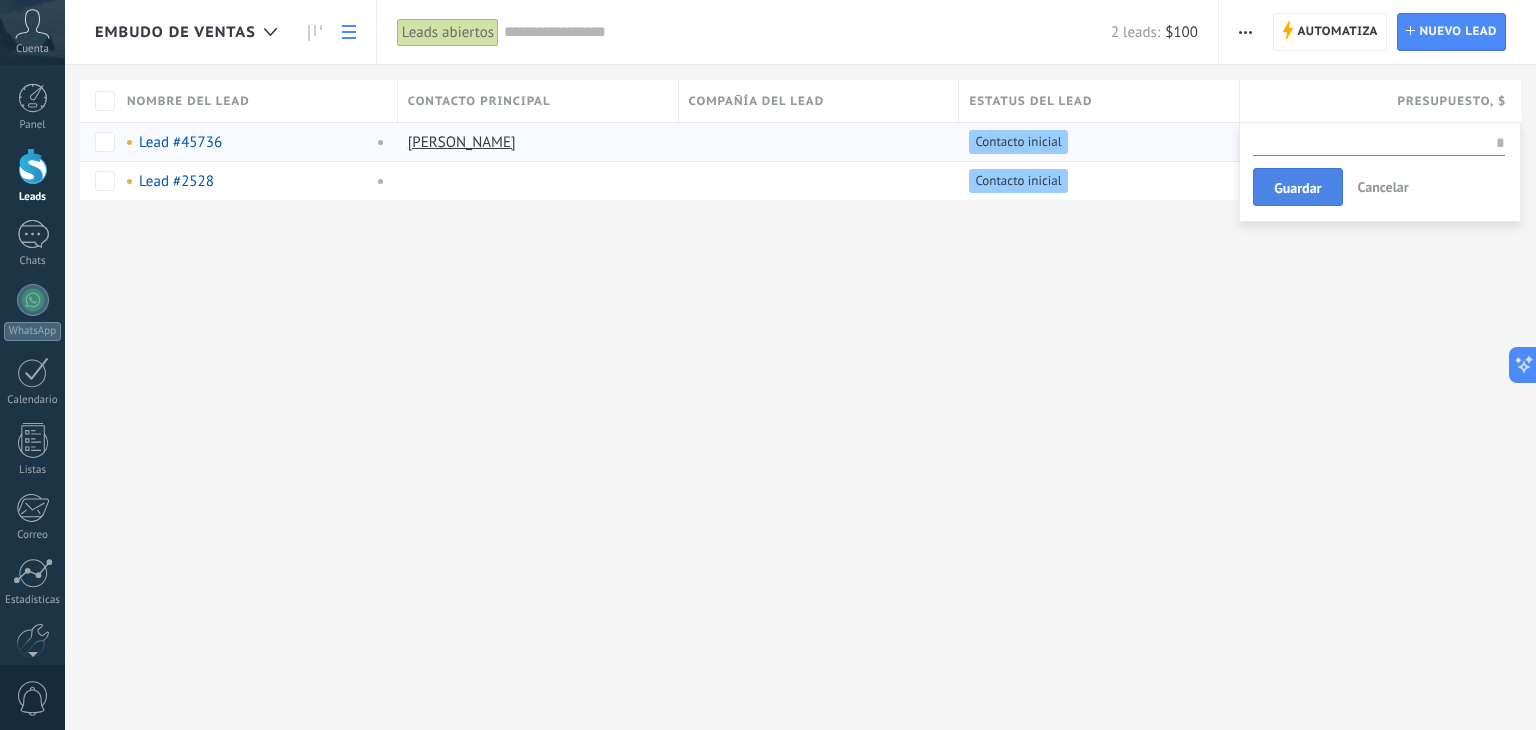 click on "Guardar" at bounding box center [1297, 187] 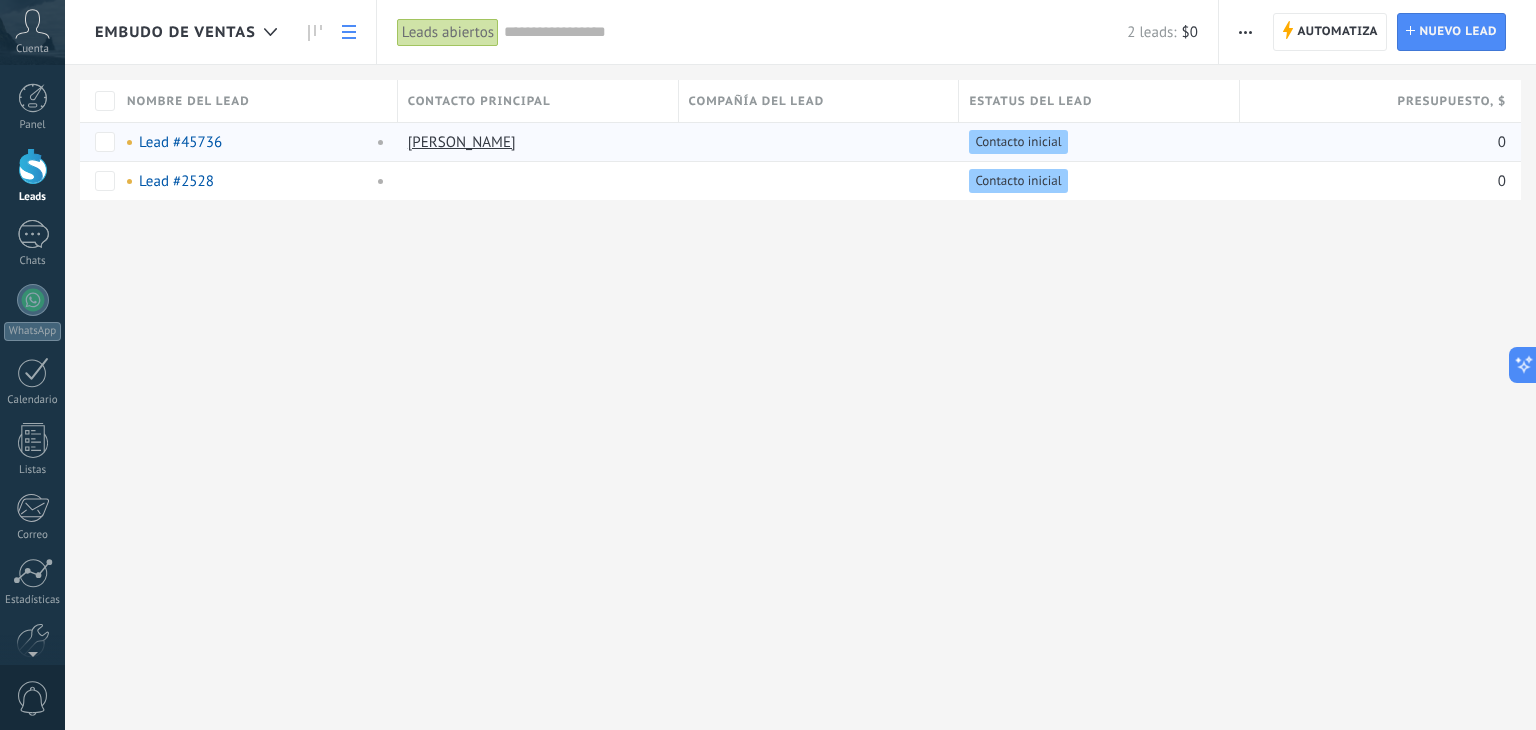 click on "Embudo de ventas
Automatiza
Nueva difusión" at bounding box center (800, 132) 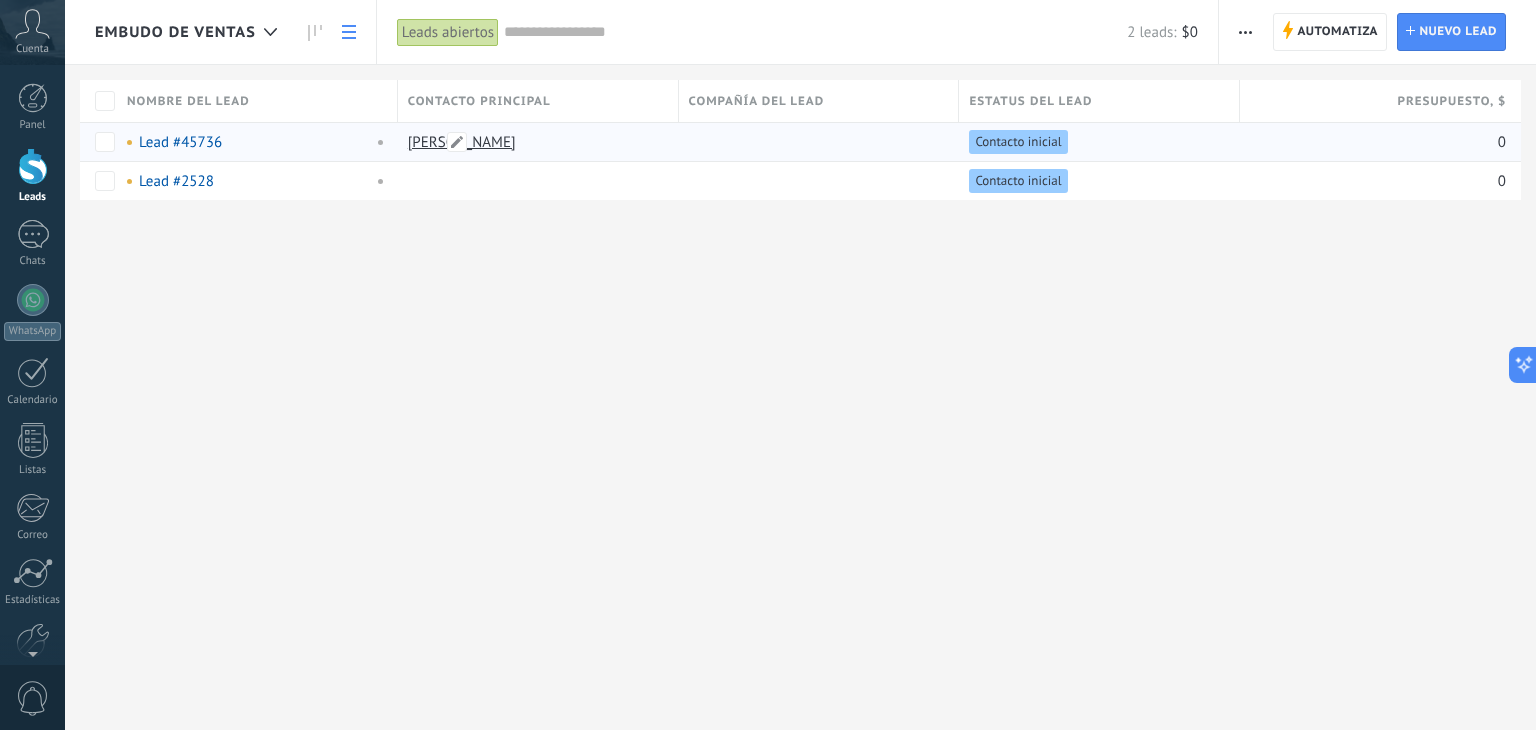 click on "[PERSON_NAME]" at bounding box center [462, 142] 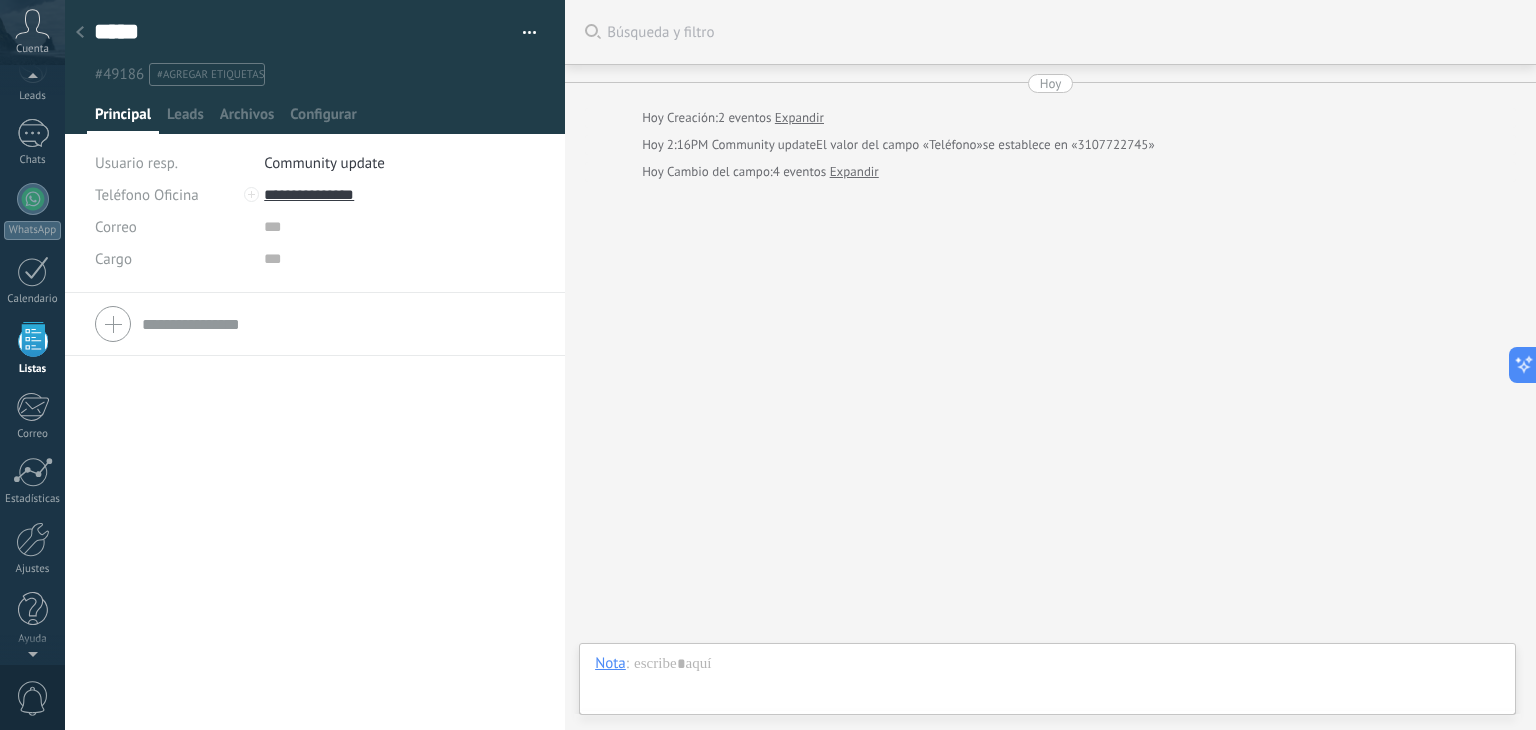 scroll, scrollTop: 51, scrollLeft: 0, axis: vertical 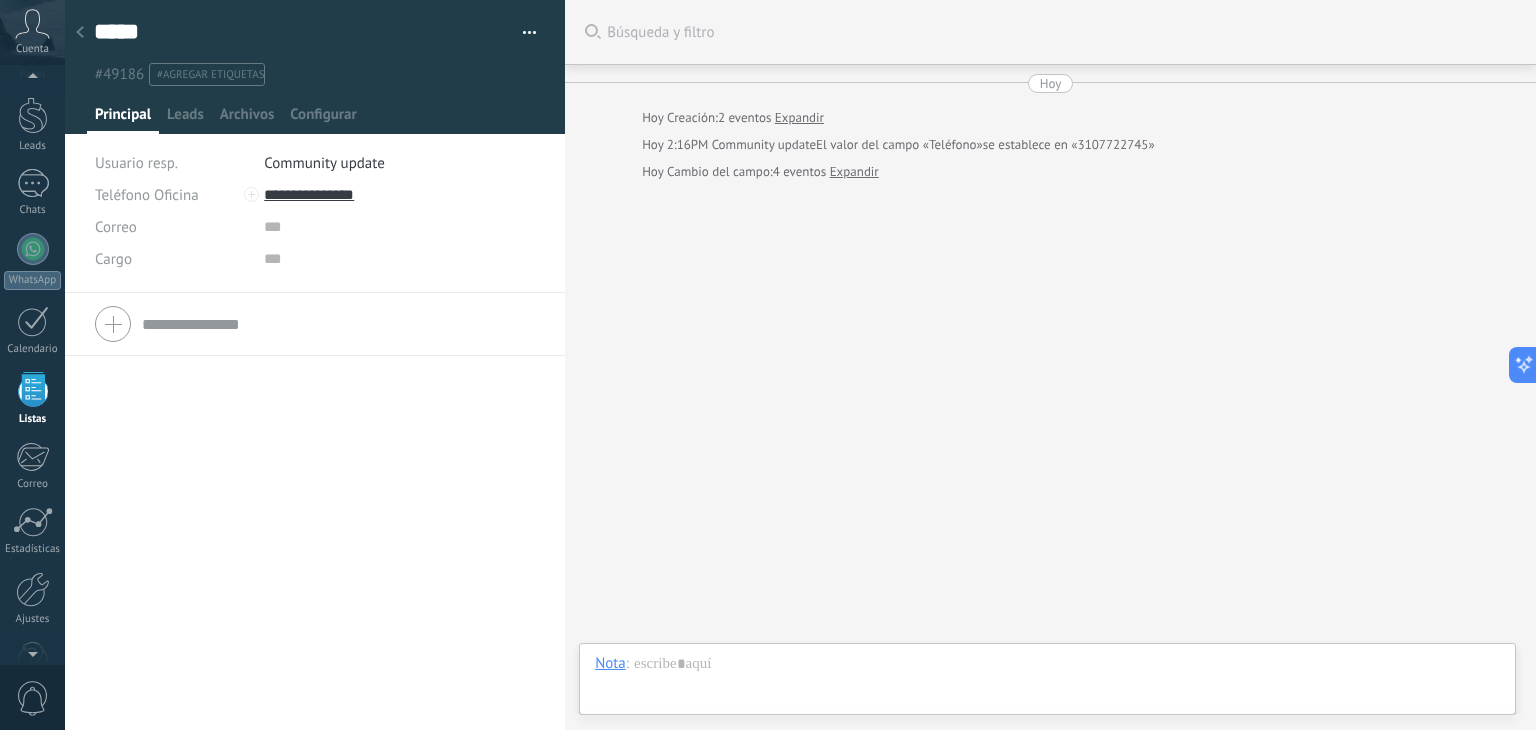 click on "Buscar Búsqueda y filtro Carga más Hoy Hoy Creación:  2  eventos   Expandir Hoy 2:16PM Community update  El valor del campo «Teléfono»  se establece en «3107722745» Hoy Cambio del campo:  4  eventos   Expandir Participantes:" at bounding box center [1050, 365] 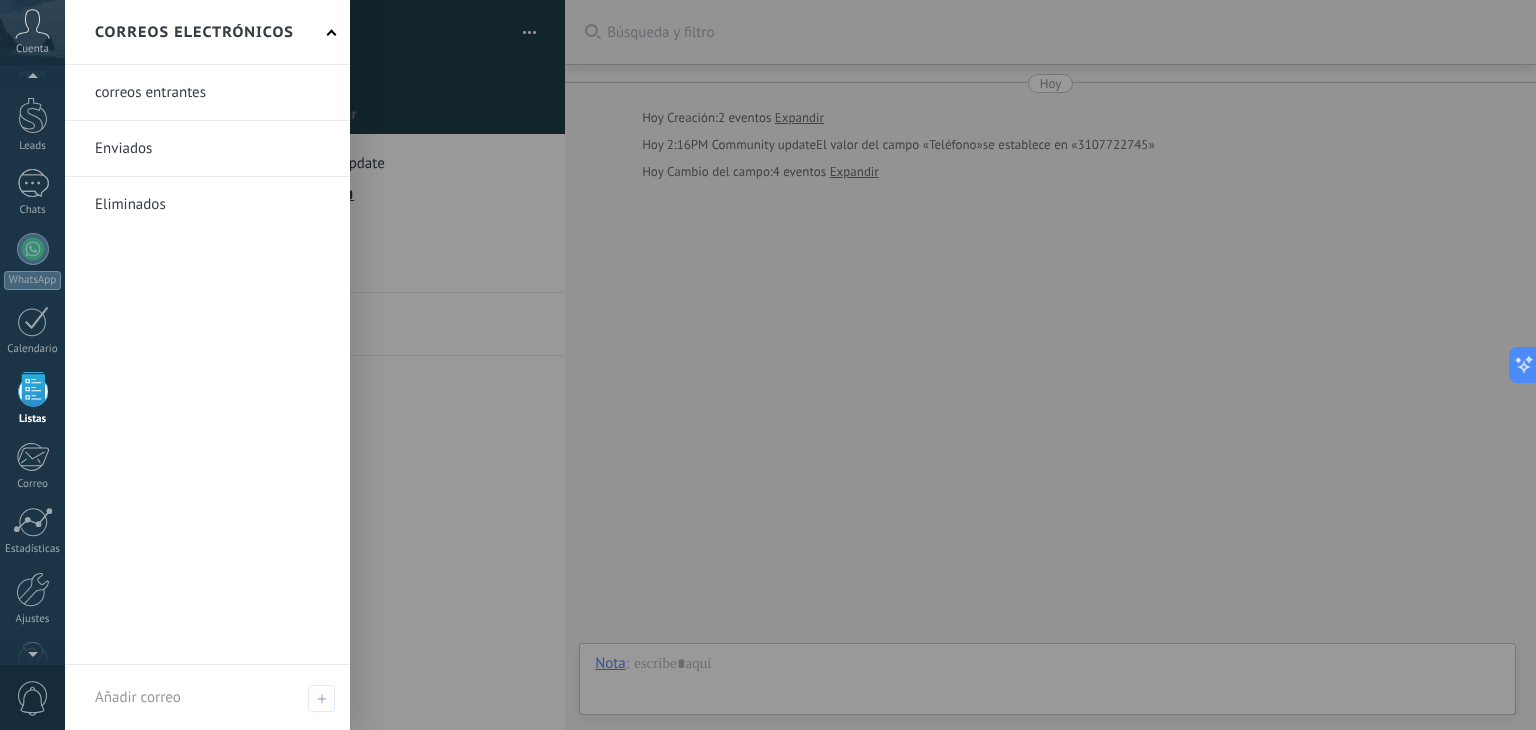 click at bounding box center (33, 389) 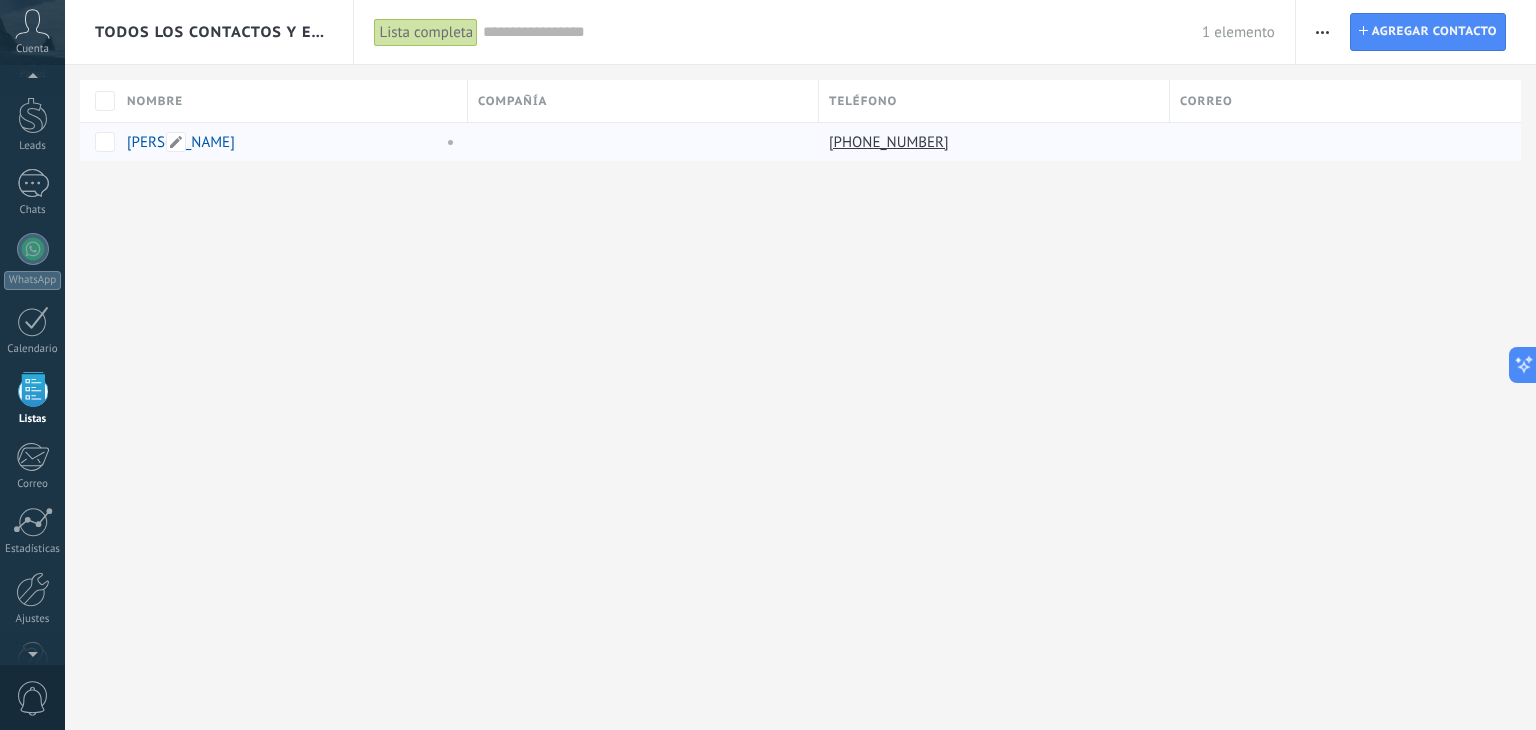 click on "[PERSON_NAME]" at bounding box center [181, 142] 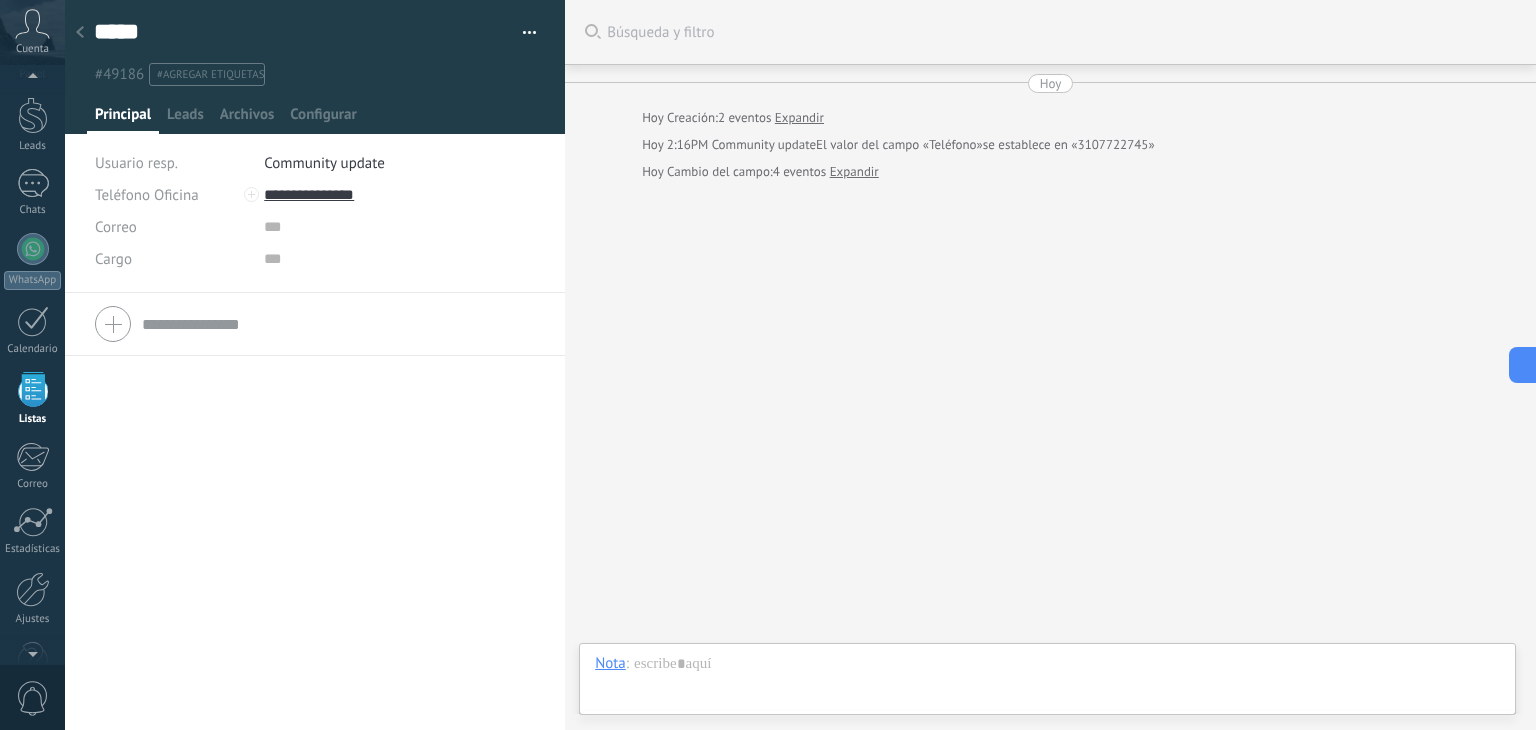 click 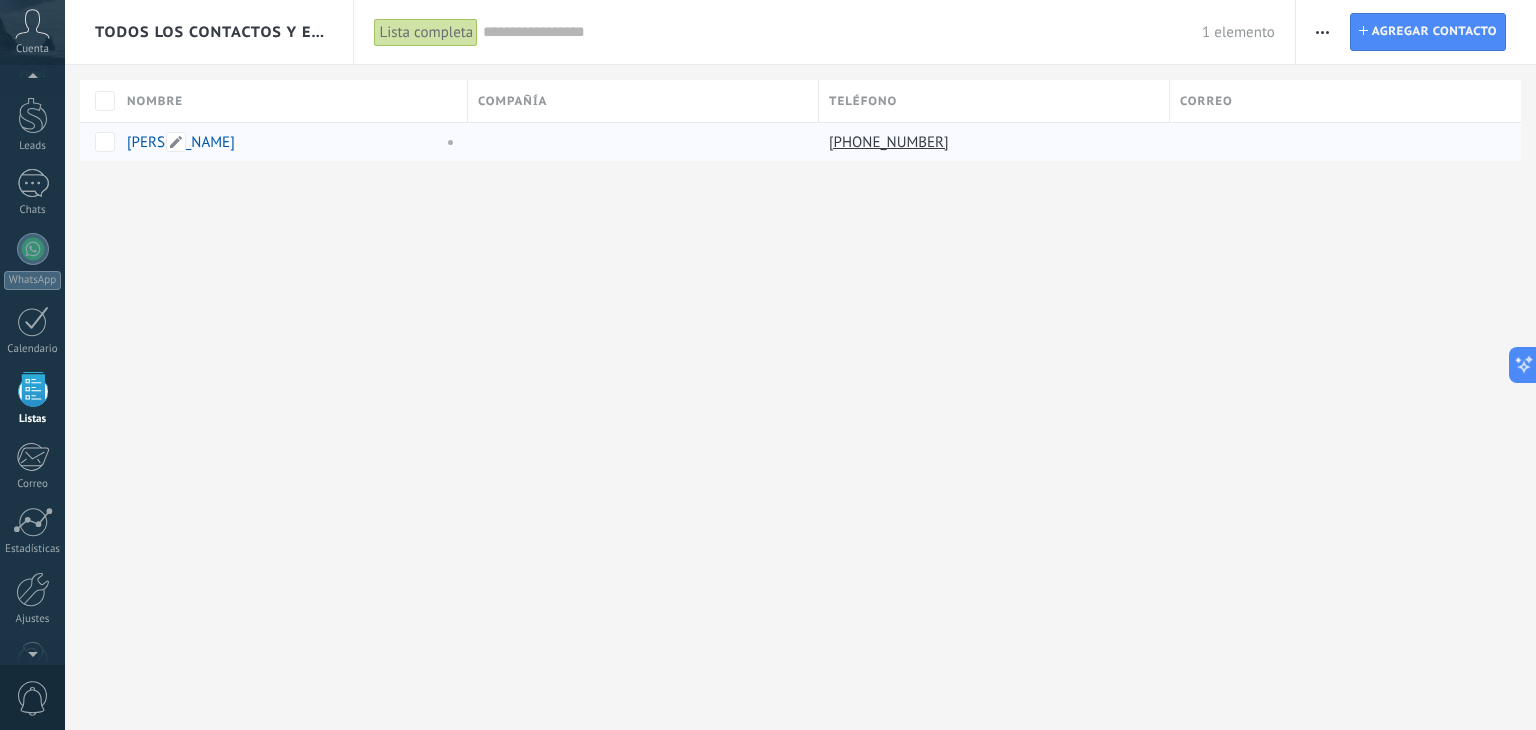 click on "[PERSON_NAME]" at bounding box center [280, 142] 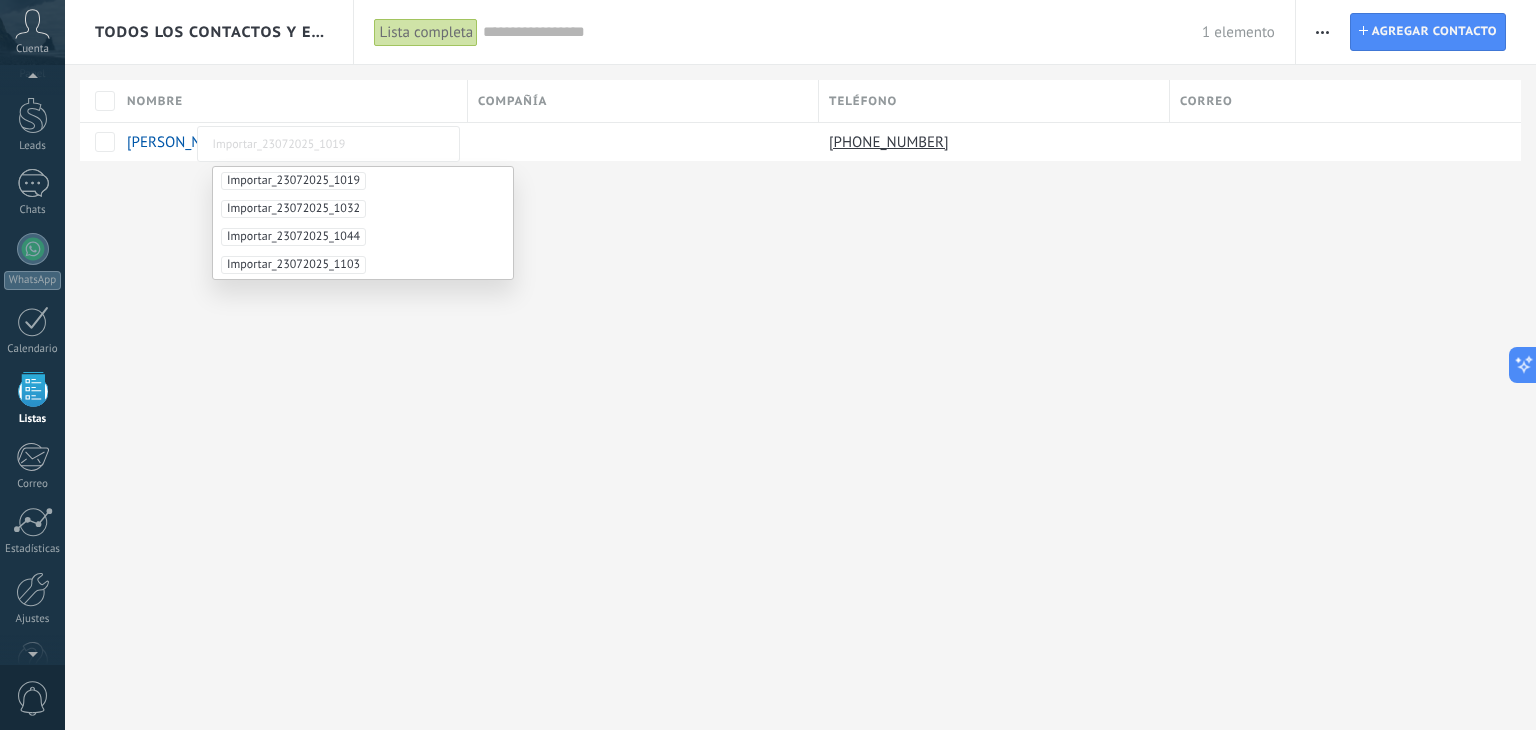 click on "Todos los contactos y empresas Lista completa Aplicar 1 elemento Lista completa Contactos sin tareas Contactos con tareas atrasadas Sin leads Eliminados Guardar Todo el tiempo Todo el tiempo Hoy Ayer Últimos  ** 30  dias Esta semana La última semana Este mes El mes pasado Este trimestre Este año Sin leads Sin la apertura de la causa Contacto inicial Negociación Debate contractual Discusión de contrato Logrado con éxito Venta Perdido Contacto inicial Negociación Tomar decisión Logrado con éxito Ventas Perdidos Seleccionar todo Presupuesto insuficiente No hay necesidad para el producto No satisfecho con las condiciones Comprado del competidor Razón no definida Razones de pérdidas Seleccionar todo Hoy Mañana Esta semana Este mes Este trimestre No hay tareas atrasadas Todos los valores Etiquetas Administrar etiquetas No tienes etiquetas conectadas Aplicar Restablecer Imprimir Agregar una compañía Exportar Importar Ajustes de la lista Procesos empresariales Buscar duplicados Contacto Agregar contacto" at bounding box center [800, 113] 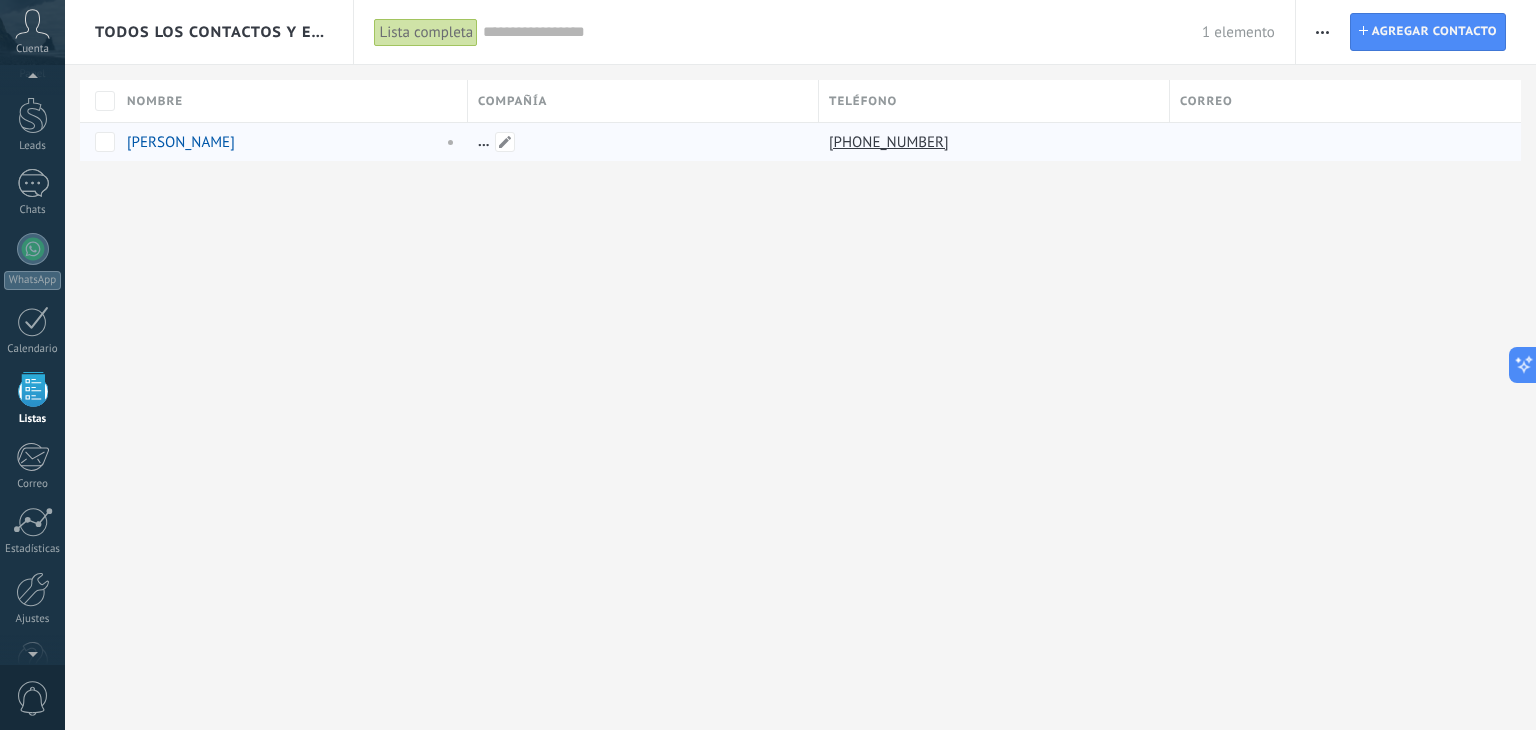 click at bounding box center [638, 142] 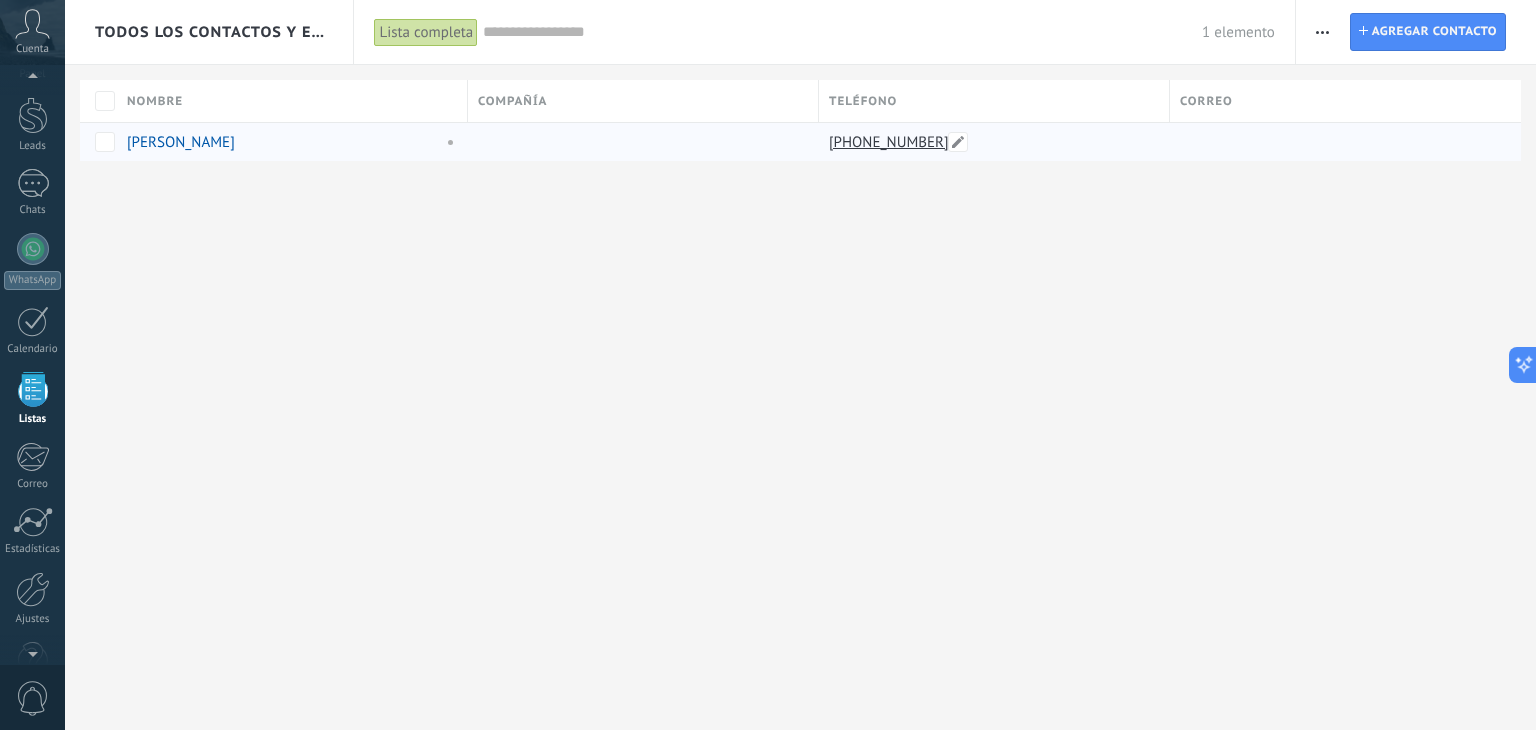 click on "[PHONE_NUMBER]" at bounding box center [891, 142] 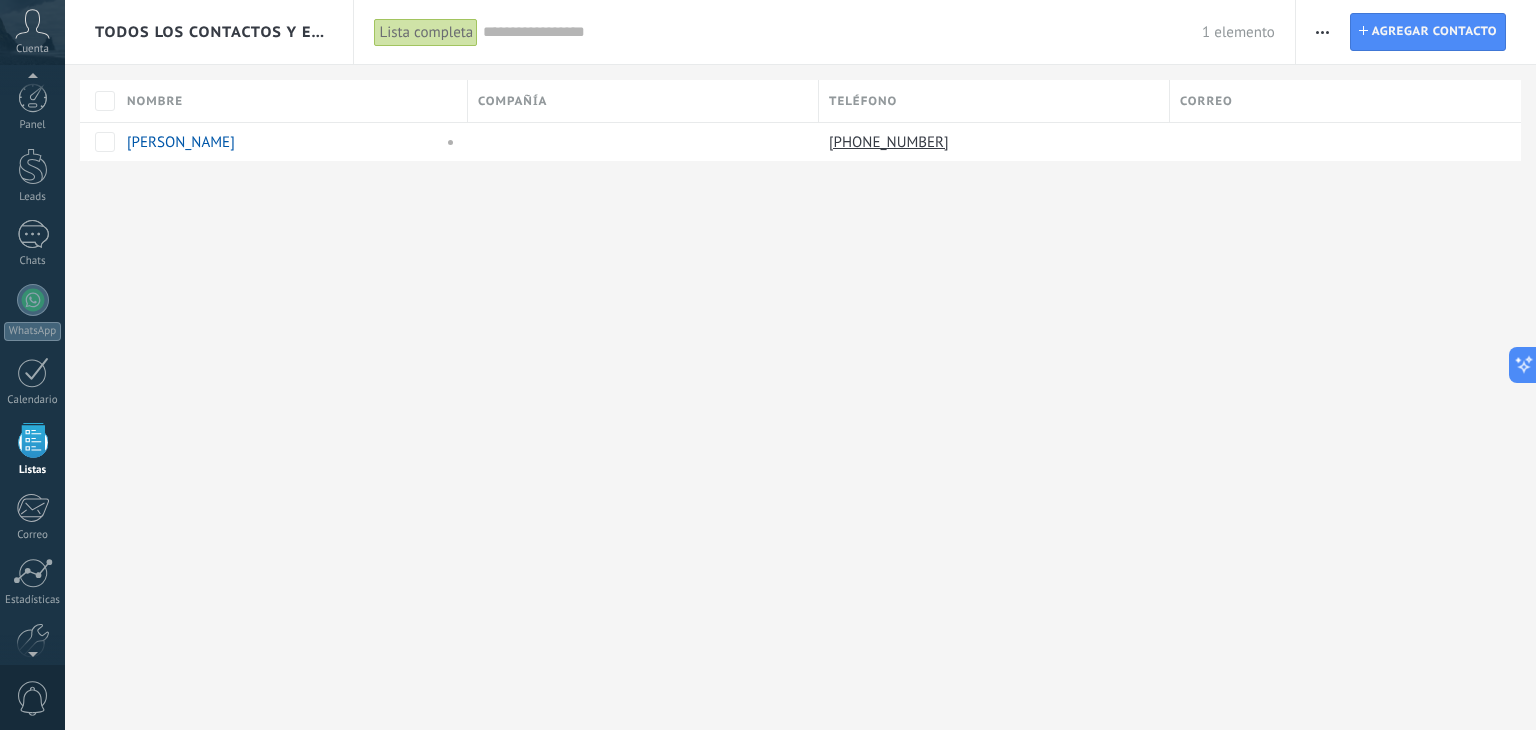 scroll, scrollTop: 51, scrollLeft: 0, axis: vertical 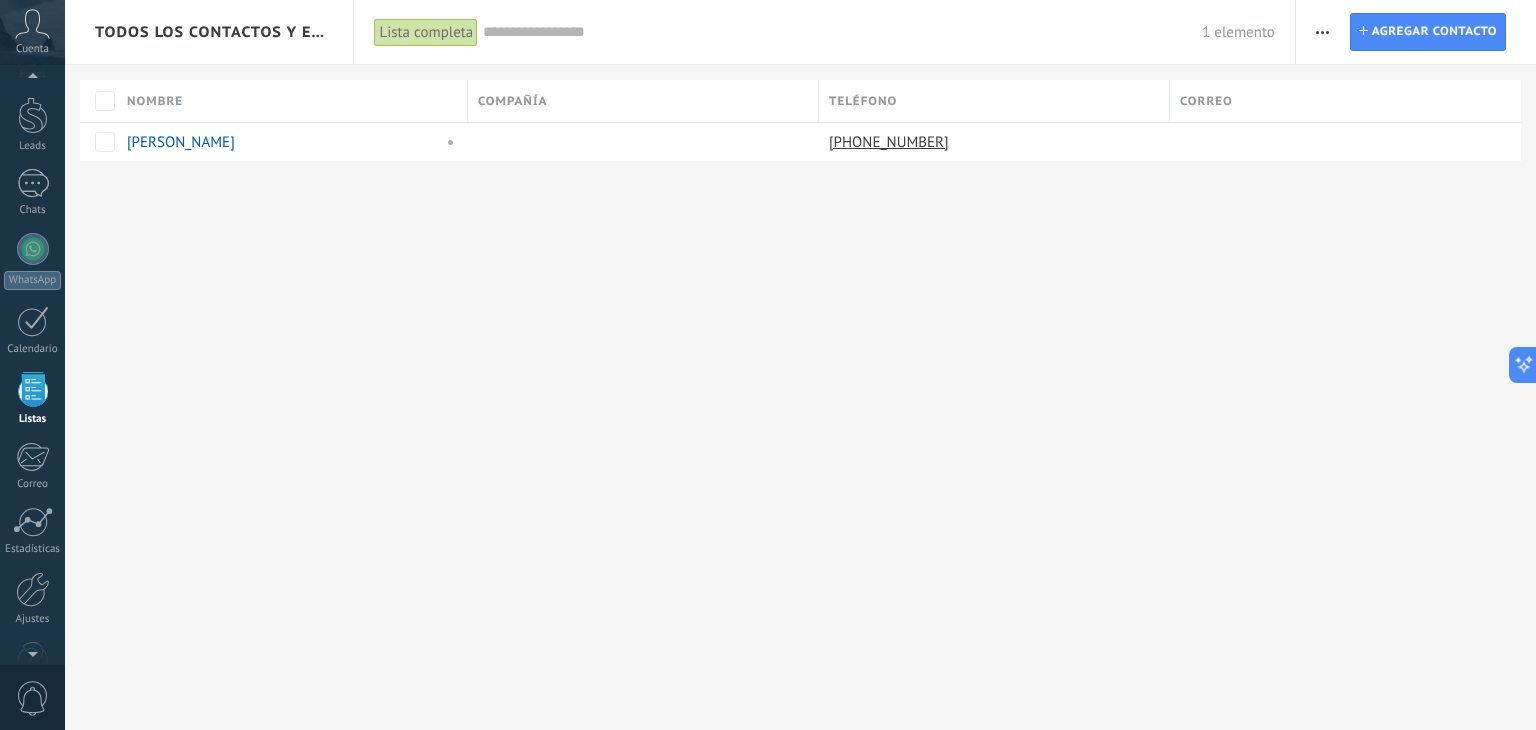 click on "Todos los contactos y empresas Lista completa Aplicar 1 elemento Lista completa Contactos sin tareas Contactos con tareas atrasadas Sin leads Eliminados Guardar Todo el tiempo Todo el tiempo Hoy Ayer Últimos  ** 30  dias Esta semana La última semana Este mes El mes pasado Este trimestre Este año Sin leads Sin la apertura de la causa Contacto inicial Negociación Debate contractual Discusión de contrato Logrado con éxito Venta Perdido Contacto inicial Negociación Tomar decisión Logrado con éxito Ventas Perdidos Seleccionar todo Presupuesto insuficiente No hay necesidad para el producto No satisfecho con las condiciones Comprado del competidor Razón no definida Razones de pérdidas Seleccionar todo Hoy Mañana Esta semana Este mes Este trimestre No hay tareas atrasadas Todos los valores Etiquetas Administrar etiquetas No tienes etiquetas conectadas Aplicar Restablecer Imprimir Agregar una compañía Exportar Importar Ajustes de la lista Procesos empresariales Buscar duplicados Contacto Agregar contacto" at bounding box center [800, 365] 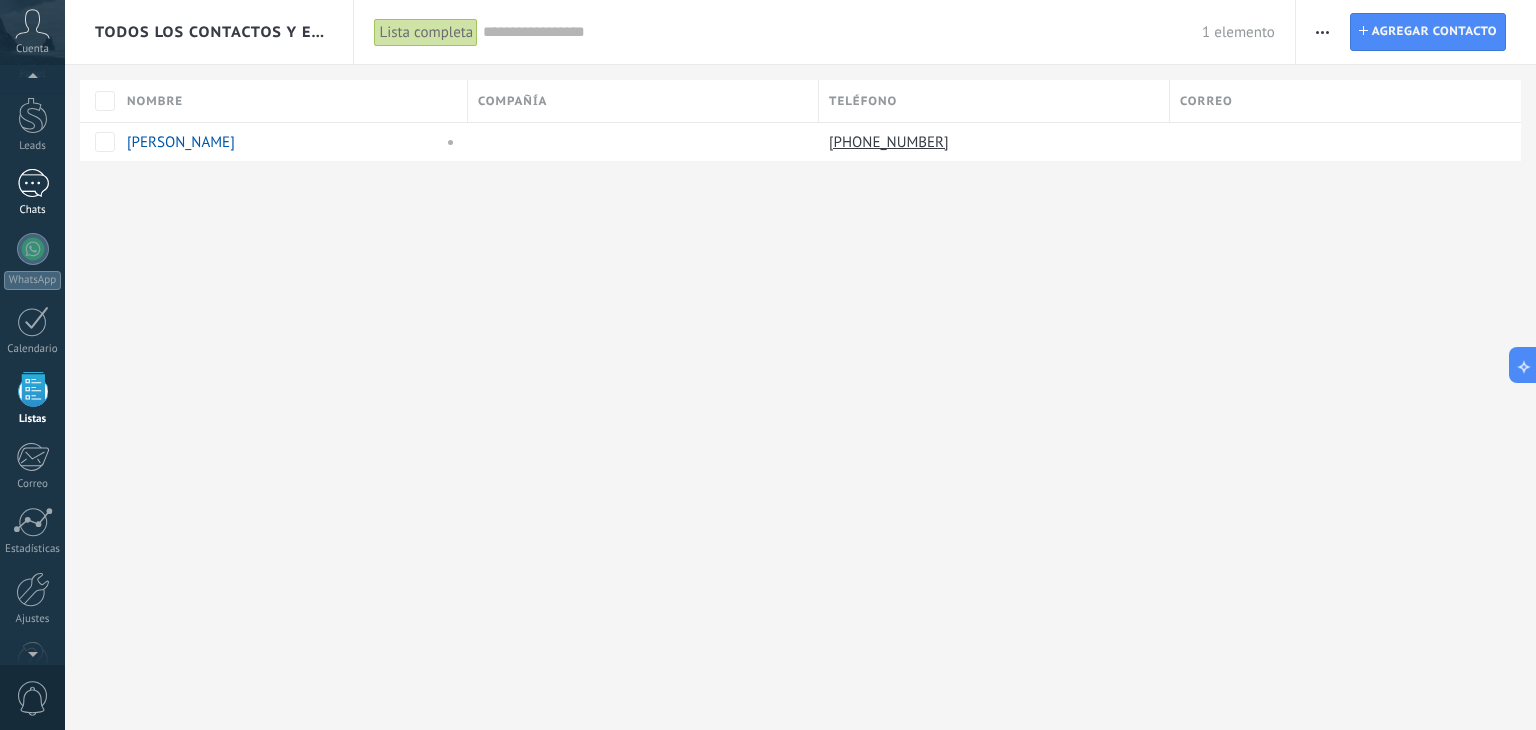 click at bounding box center (33, 183) 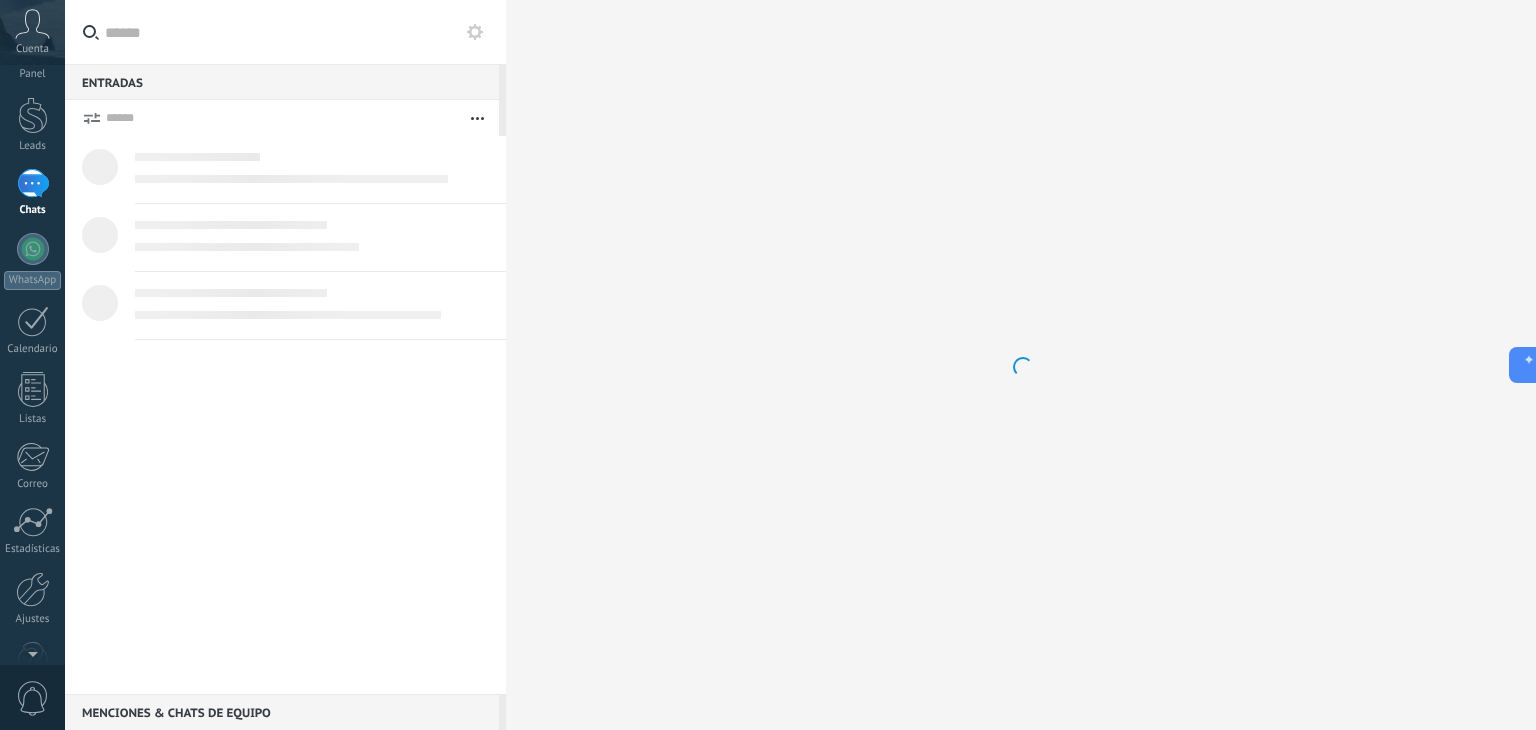 scroll, scrollTop: 0, scrollLeft: 0, axis: both 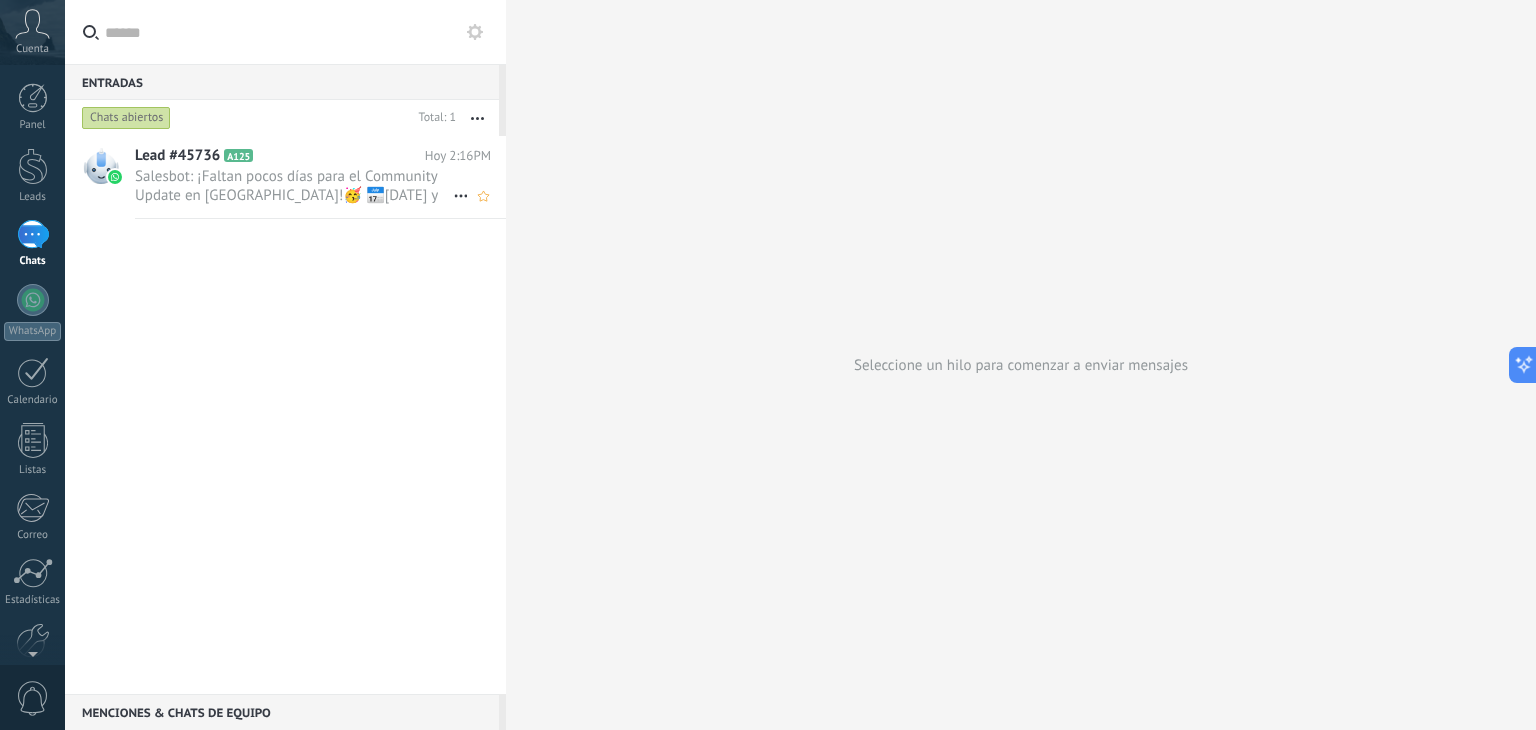 click on "Salesbot: ¡Faltan pocos días para el Community Update en [GEOGRAPHIC_DATA]!🥳
📅[DATE] y [DATE][PERSON_NAME], ¡Totalmente GRATIS! Mas de 6000 P..." at bounding box center (294, 186) 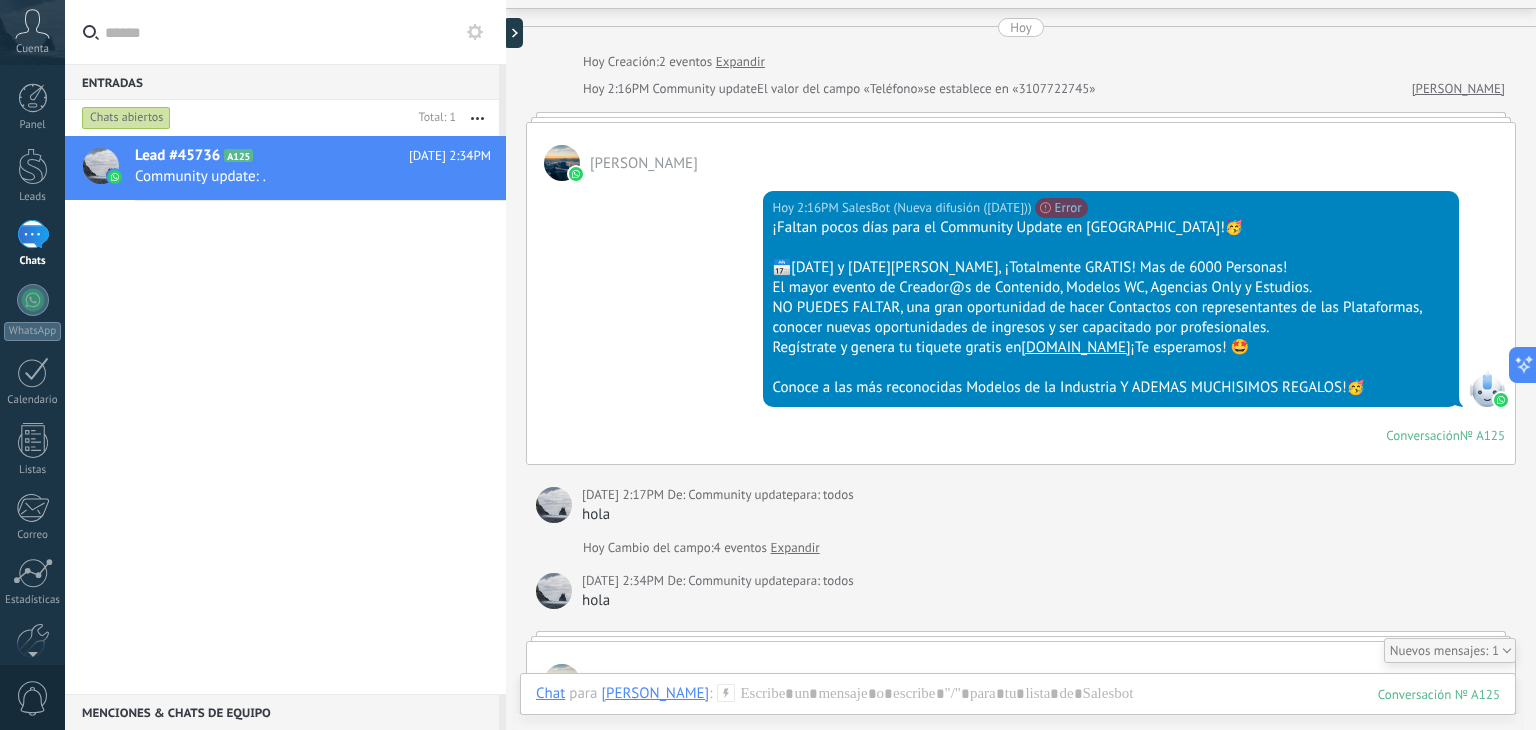 scroll, scrollTop: 497, scrollLeft: 0, axis: vertical 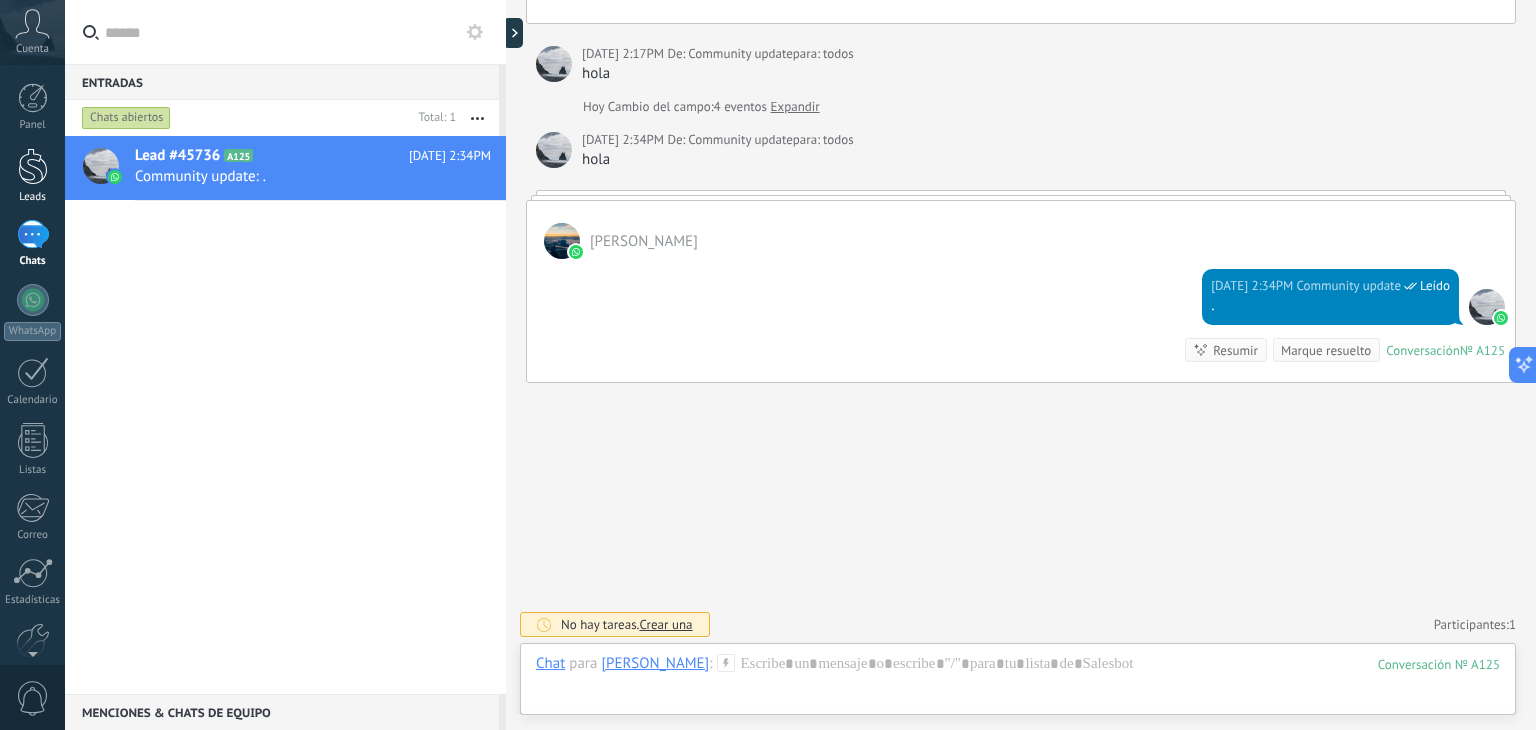 click on "Leads" at bounding box center (33, 197) 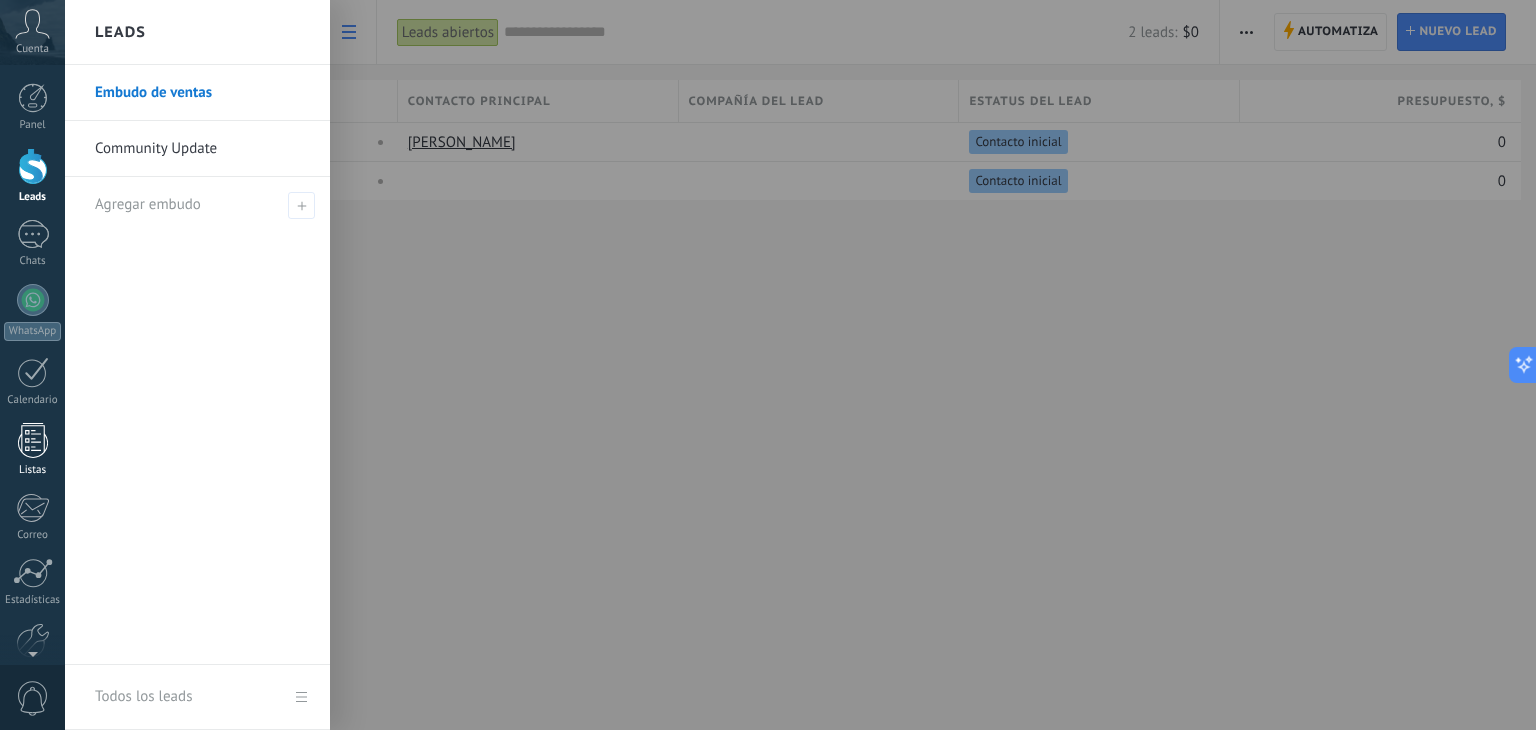 click at bounding box center [33, 440] 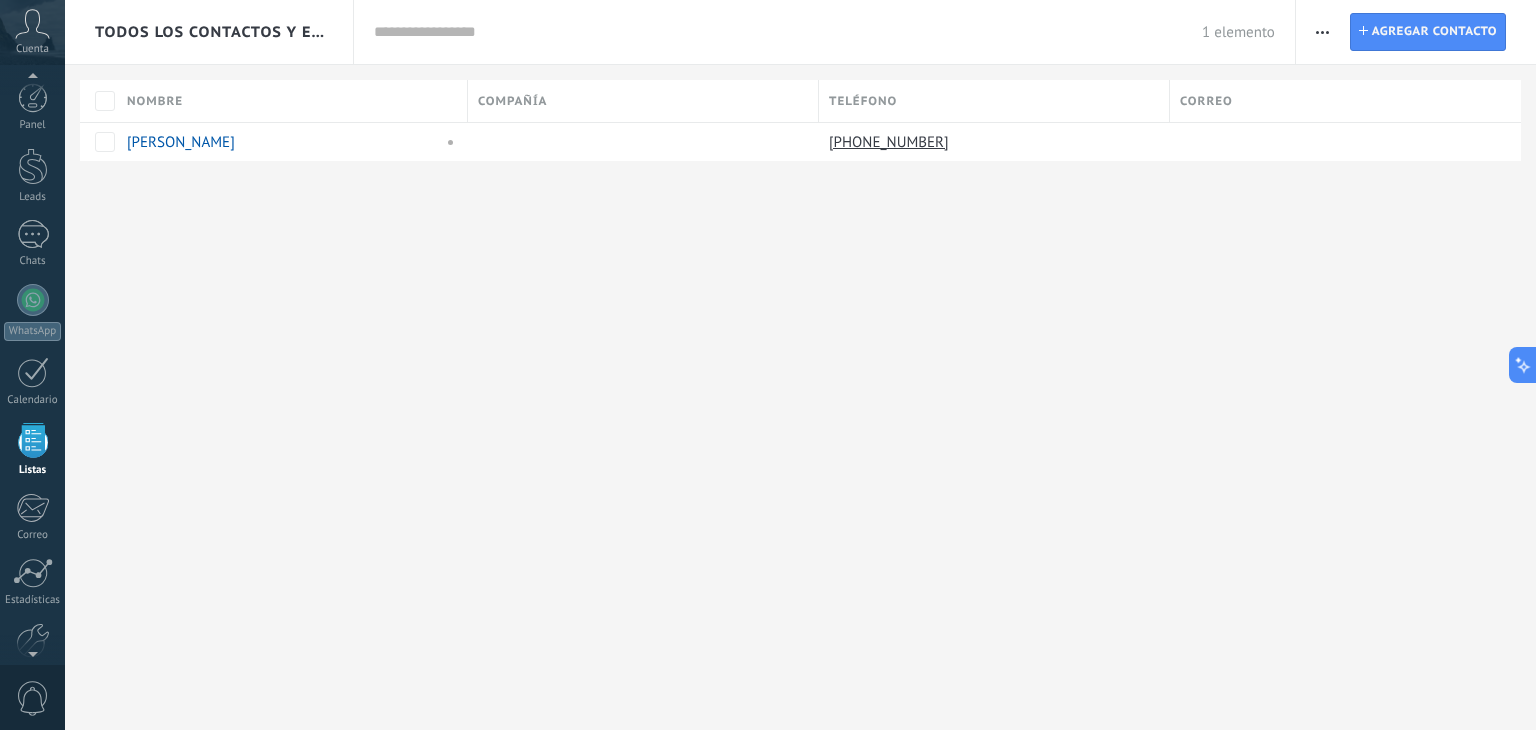 scroll, scrollTop: 51, scrollLeft: 0, axis: vertical 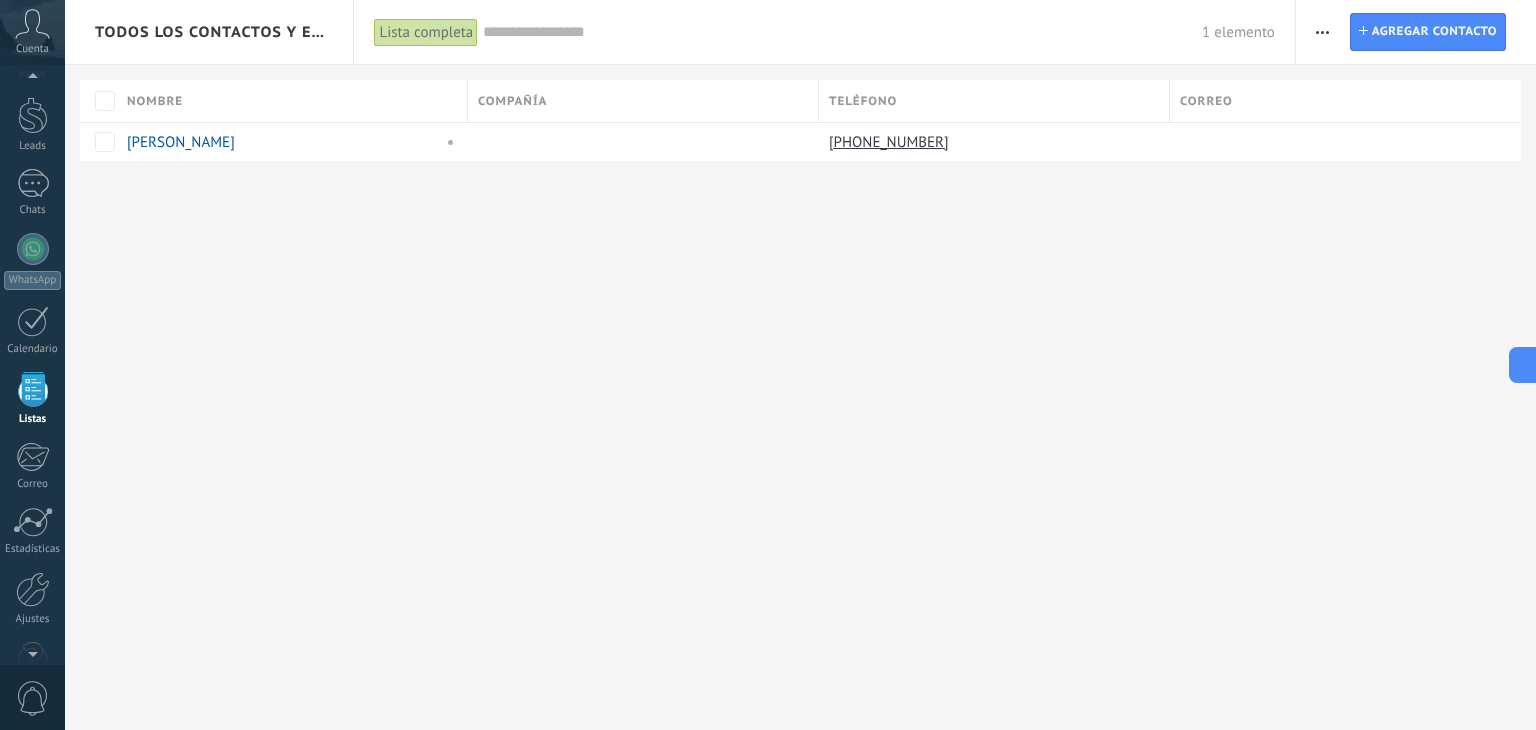 click on "Lista completa" at bounding box center (426, 32) 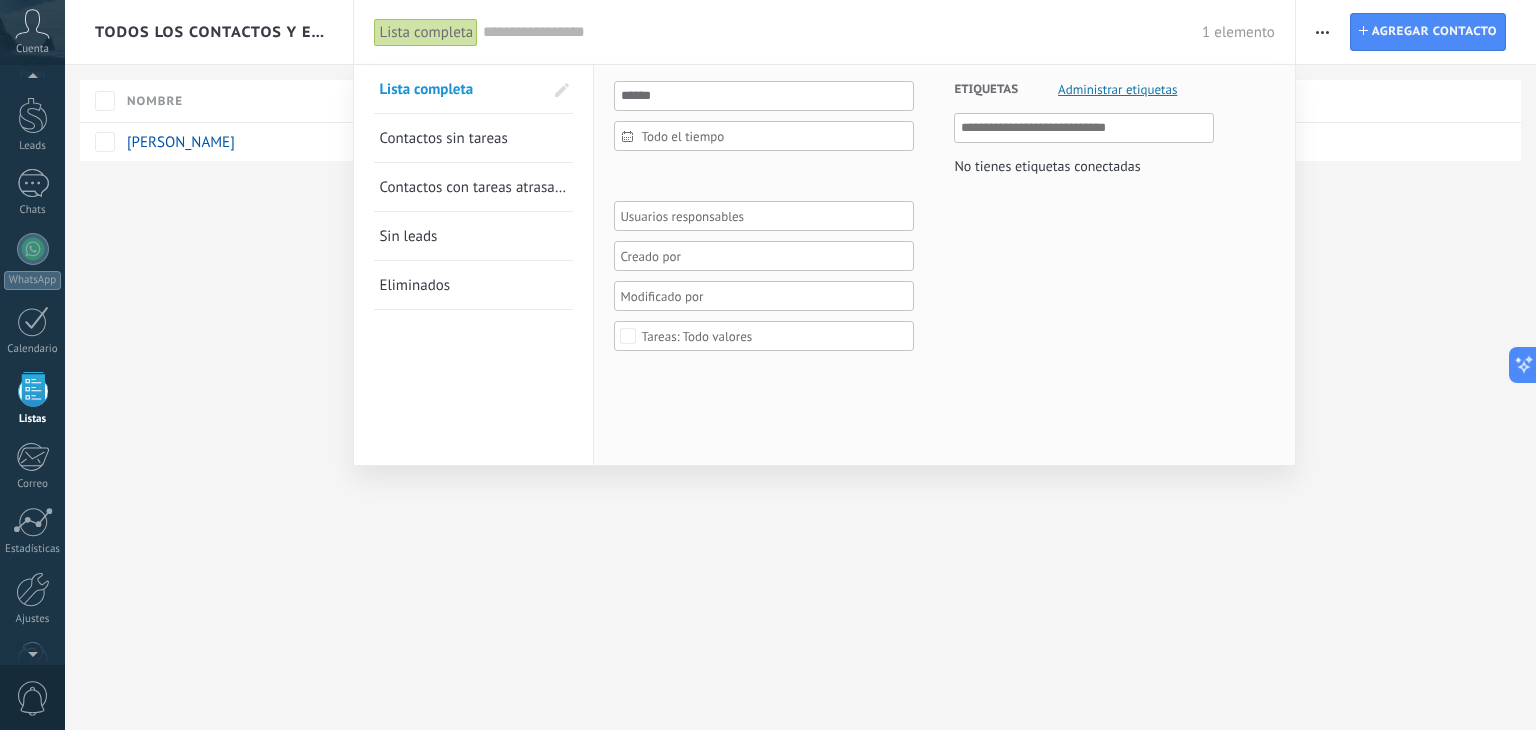 click at bounding box center [768, 365] 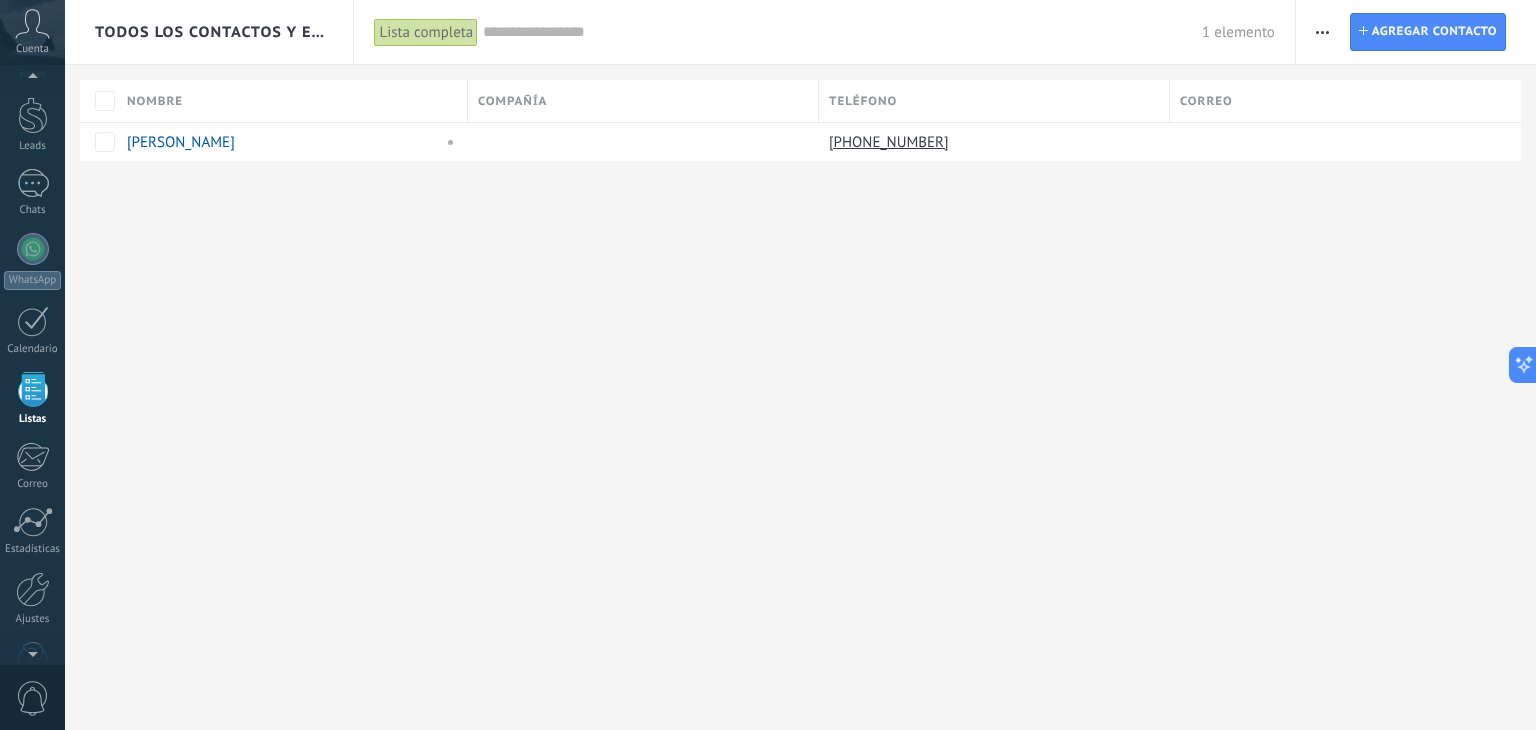 click on "Todos los contactos y empresas" at bounding box center (210, 32) 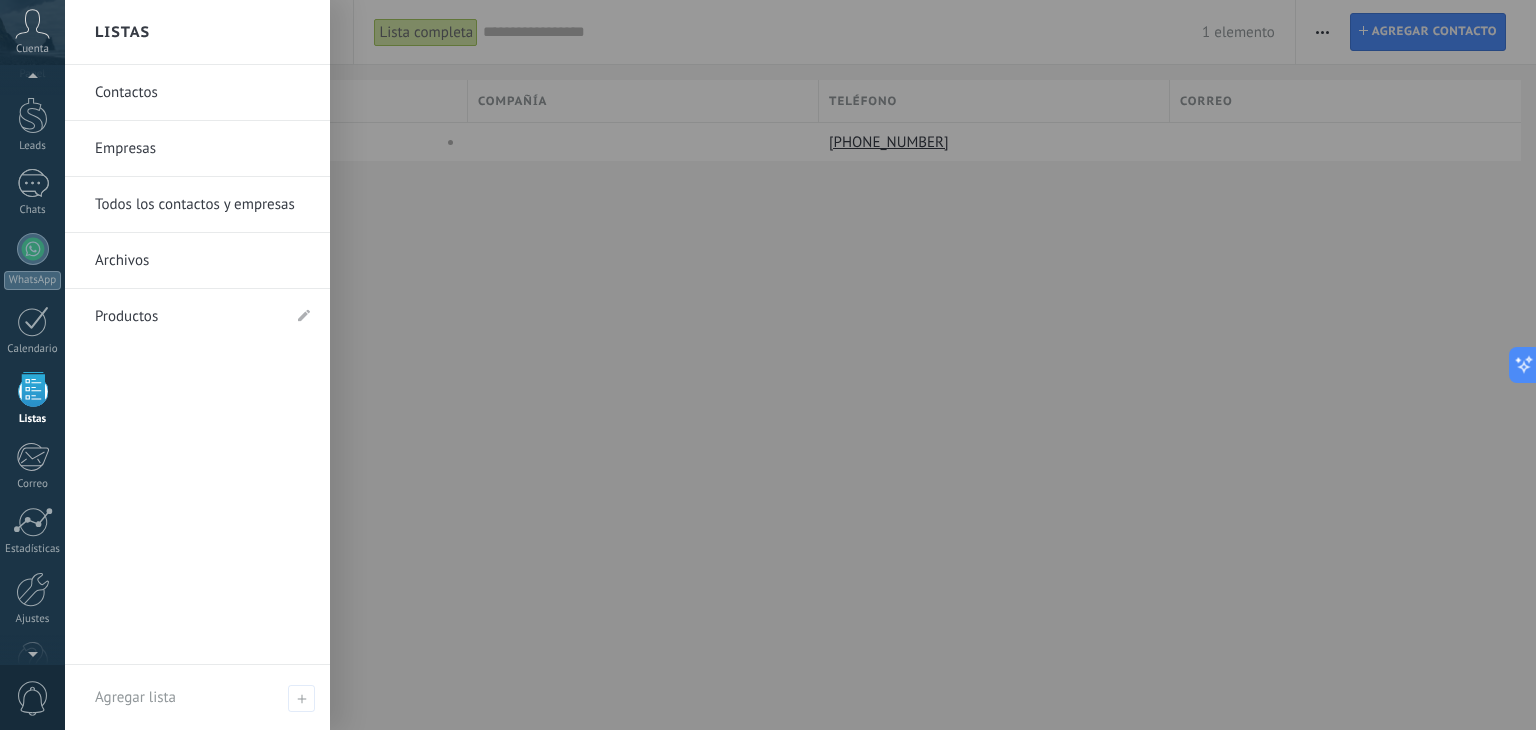 click on "Empresas" at bounding box center [202, 149] 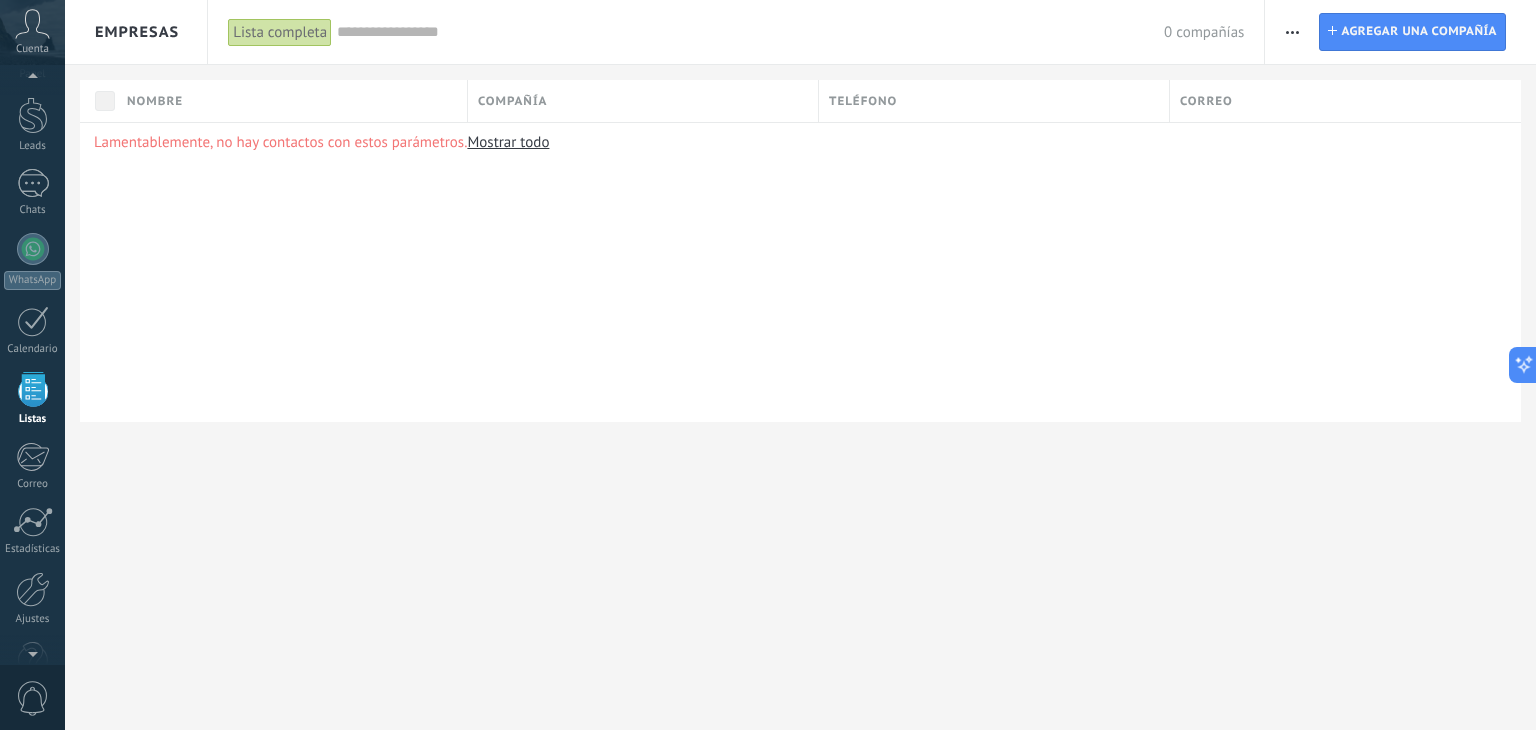 click on "Empresas" at bounding box center [137, 32] 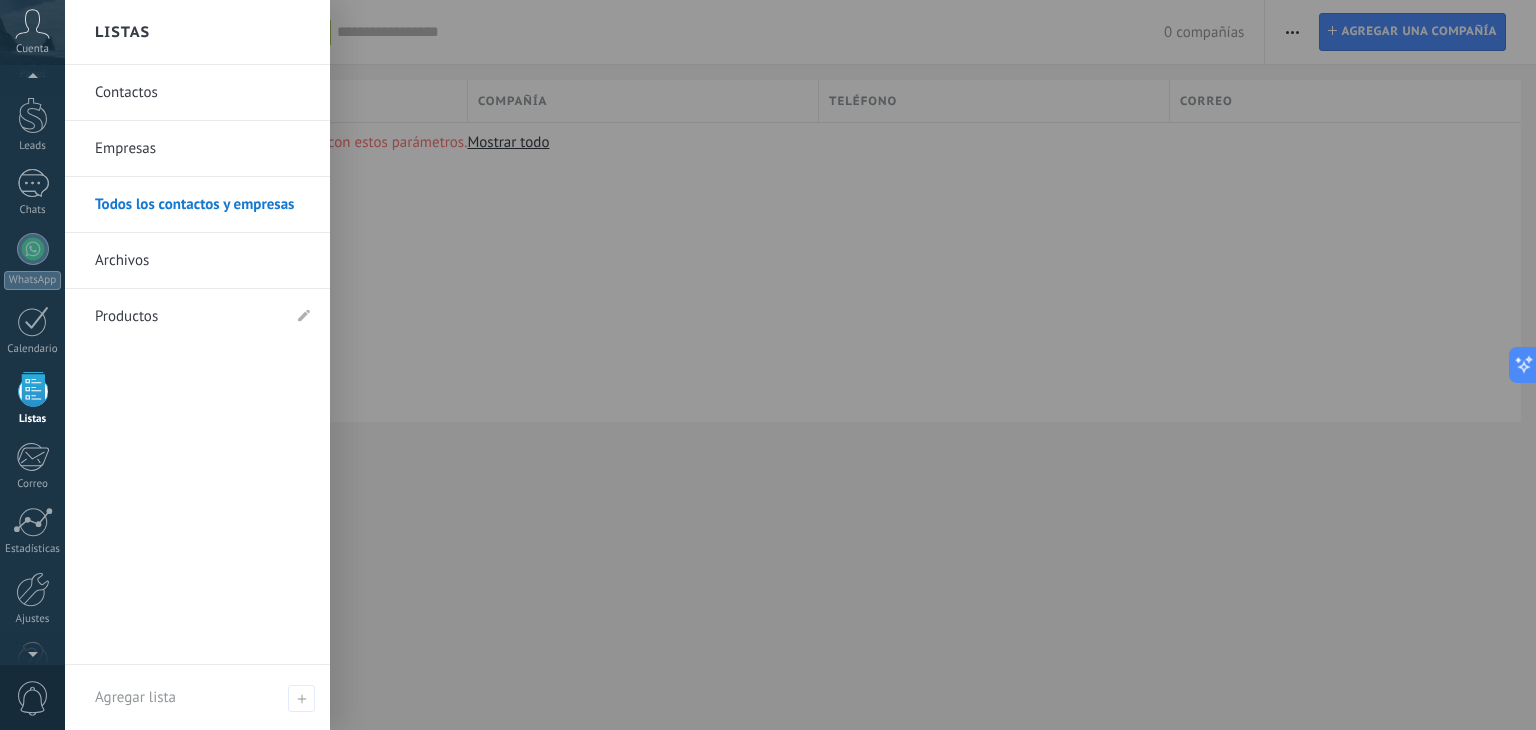 click on "Contactos" at bounding box center [202, 93] 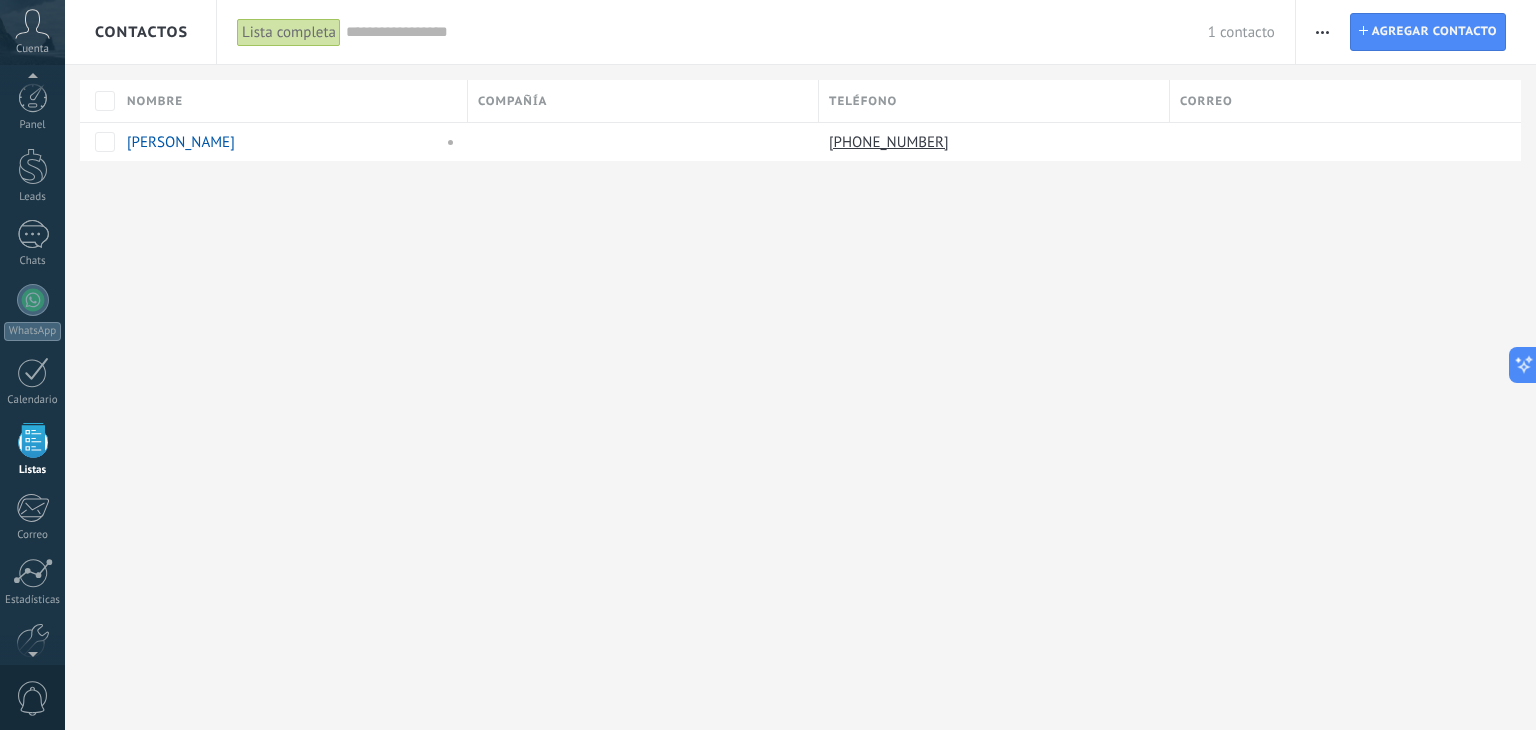 scroll, scrollTop: 51, scrollLeft: 0, axis: vertical 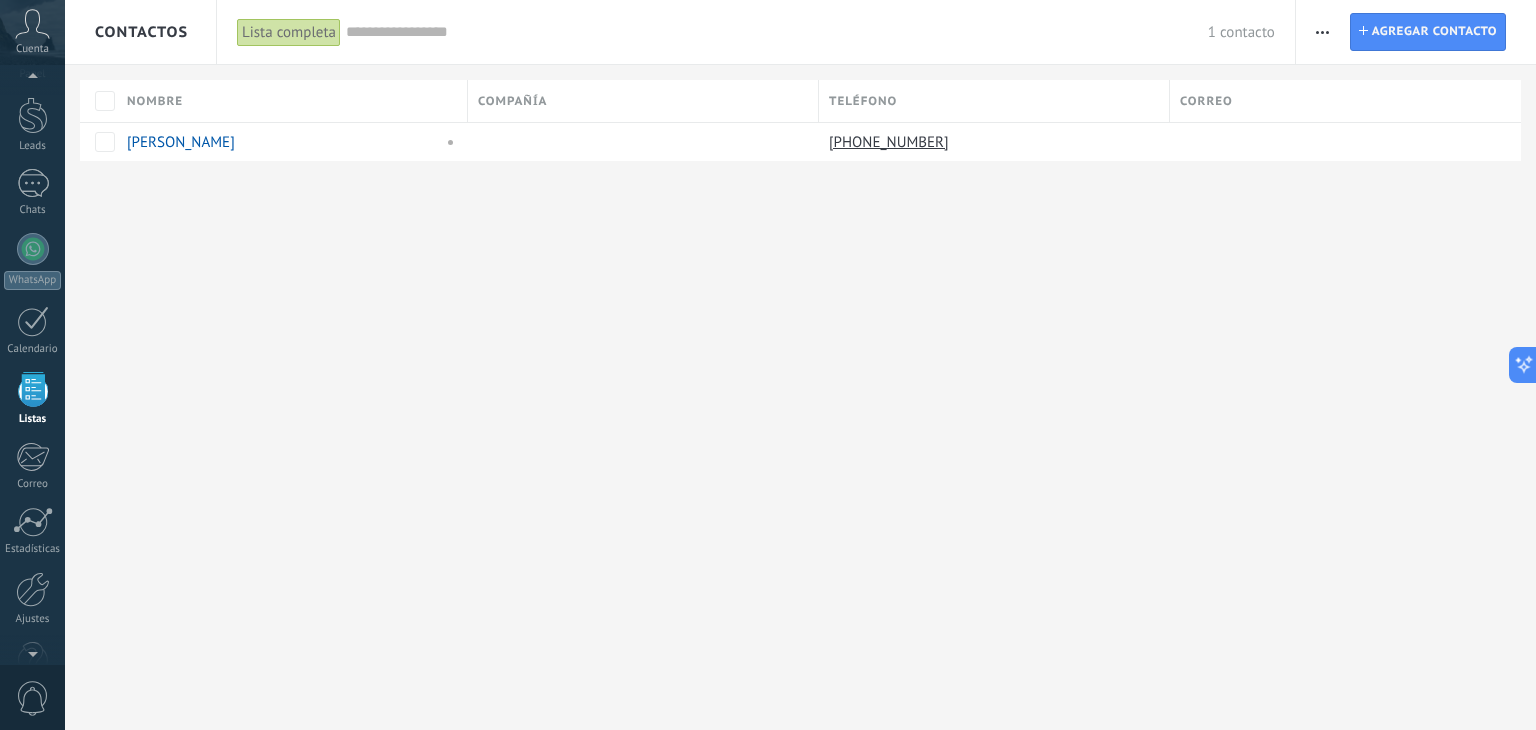 click on "Contactos Lista completa Aplicar 1 contacto Lista completa Contactos sin tareas Contactos con tareas atrasadas Sin leads Eliminados Guardar Todo el tiempo Todo el tiempo Hoy Ayer Últimos  ** 30  dias Esta semana La última semana Este mes El mes pasado Este trimestre Este año Sin leads Sin la apertura de la causa Contacto inicial Negociación Debate contractual Discusión de contrato Logrado con éxito Venta Perdido Contacto inicial Negociación Tomar decisión Logrado con éxito Ventas Perdidos Seleccionar todo Presupuesto insuficiente No hay necesidad para el producto No satisfecho con las condiciones Comprado del competidor Razón no definida Razones de pérdidas Seleccionar todo Hoy Mañana Esta semana Este mes Este trimestre No hay tareas atrasadas Todo valores Etiquetas Administrar etiquetas No tienes etiquetas conectadas Aplicar Restablecer Imprimir Agregar una compañía Exportar Importar Ajustes de la lista Procesos empresariales Buscar duplicados Contacto Agregar contacto Columnas adicionales" at bounding box center (800, 365) 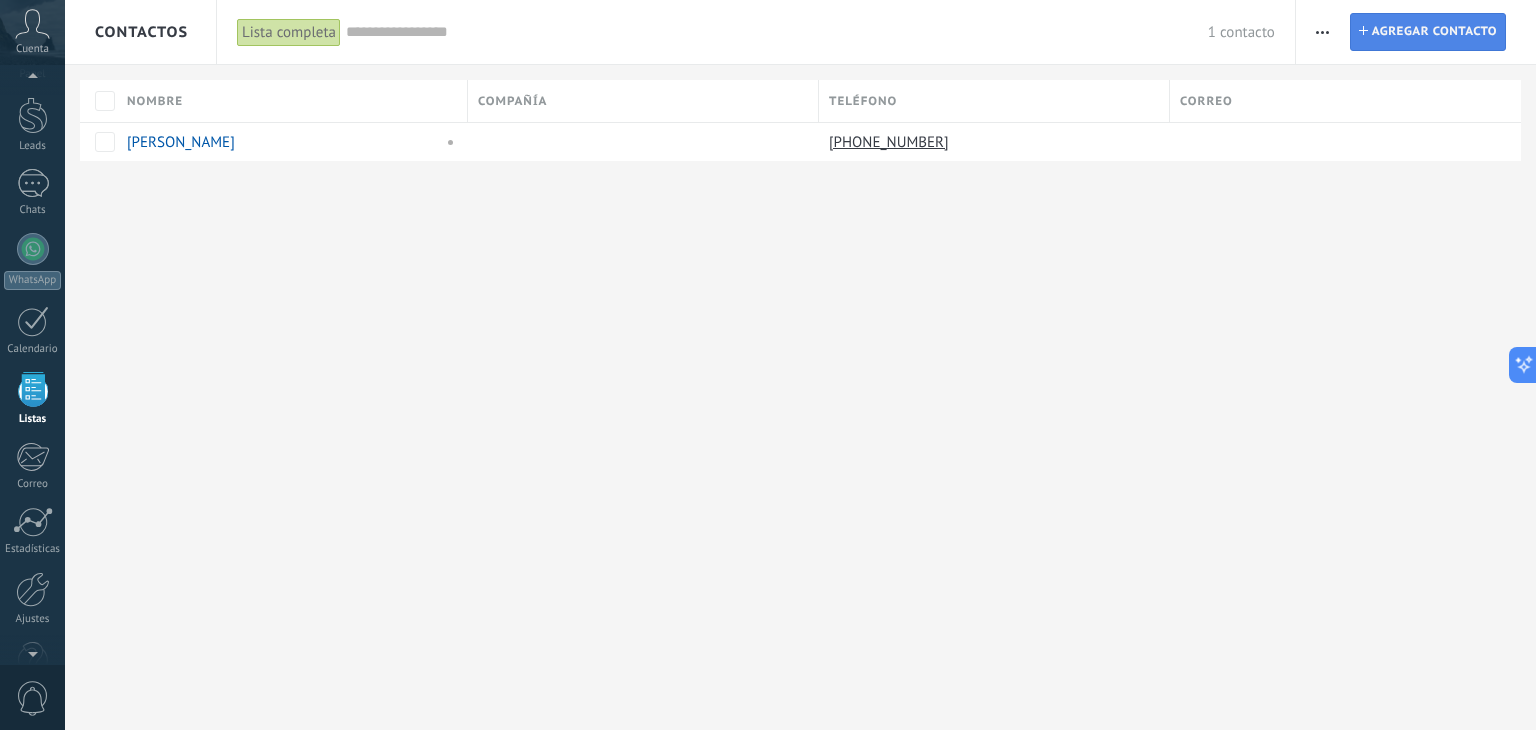 click on "Agregar contacto" at bounding box center [1434, 32] 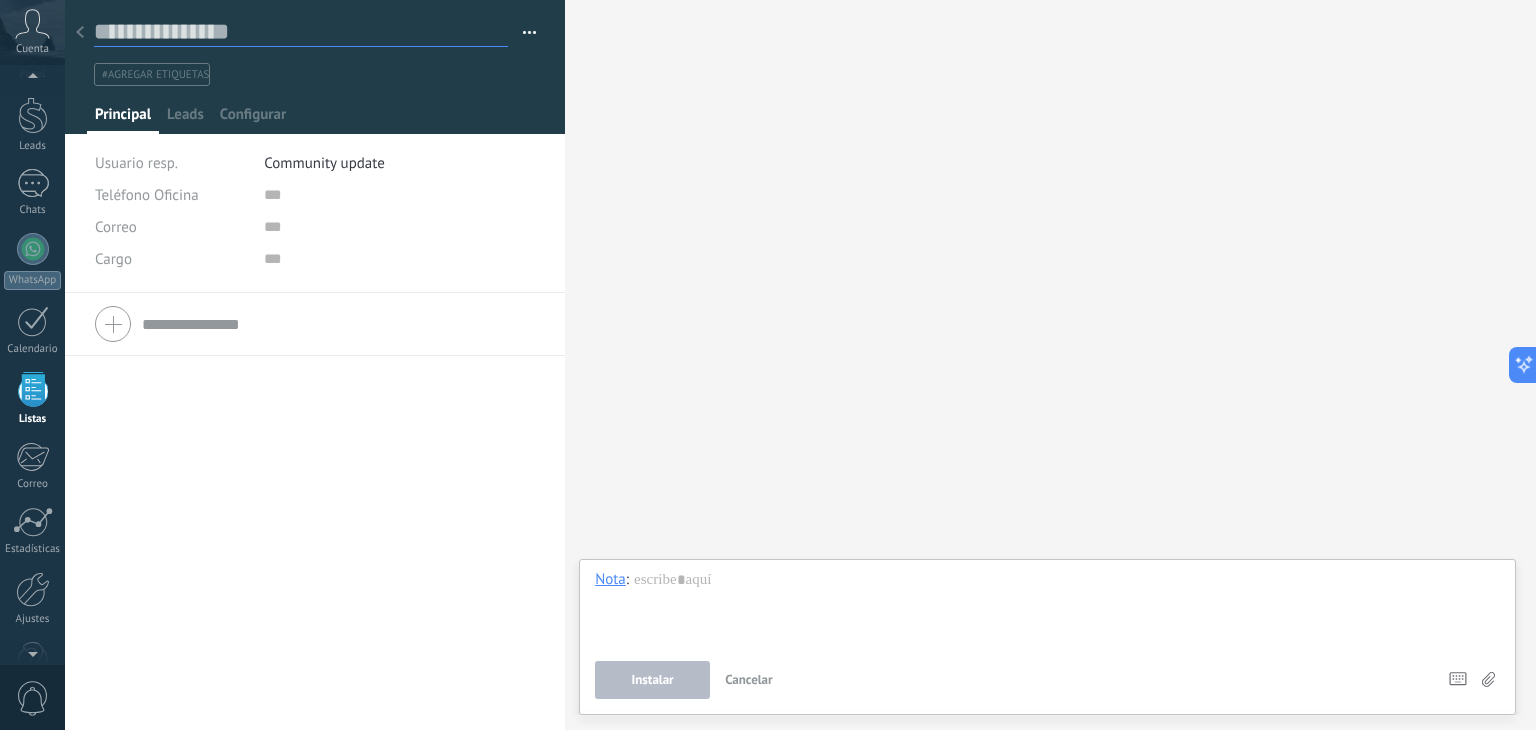 click at bounding box center (301, 32) 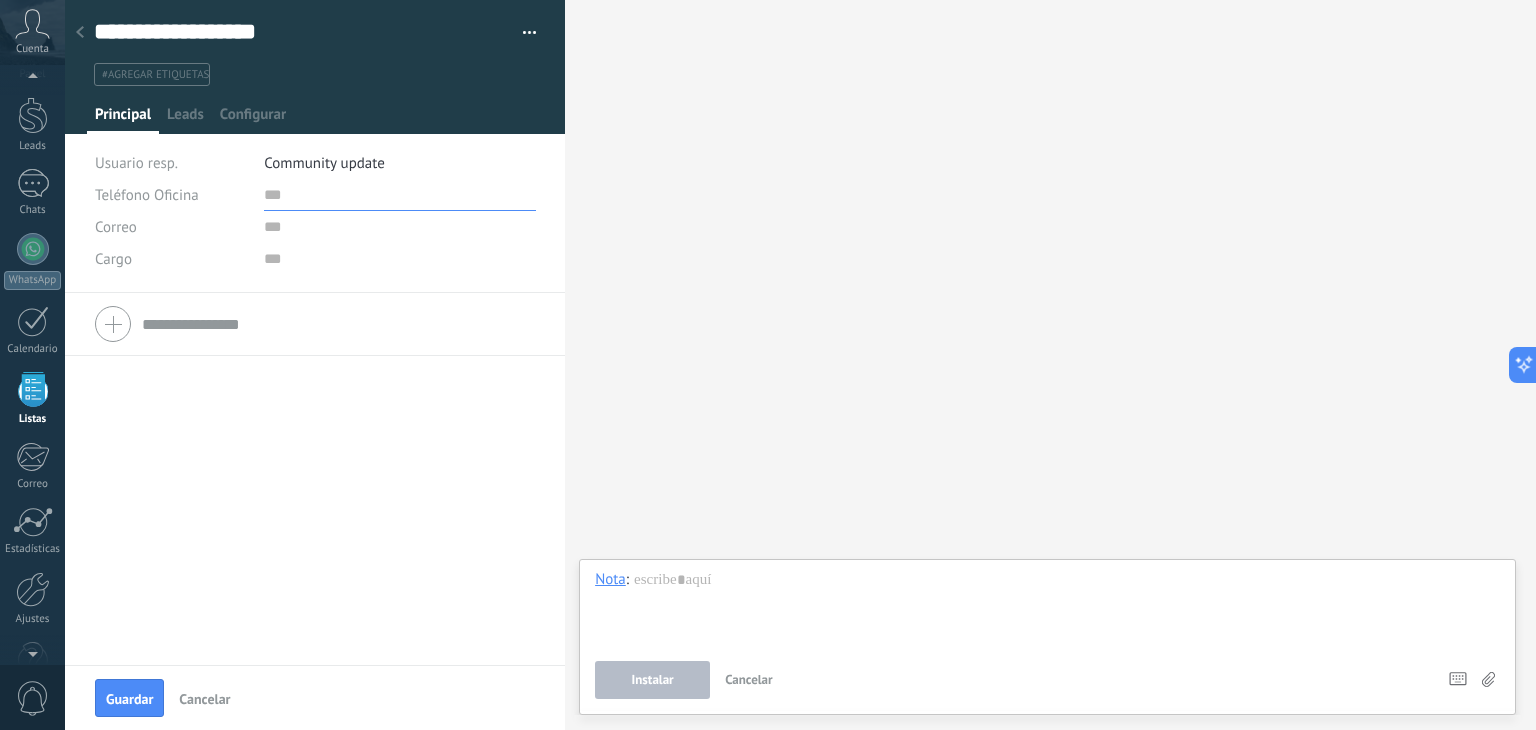 type on "**********" 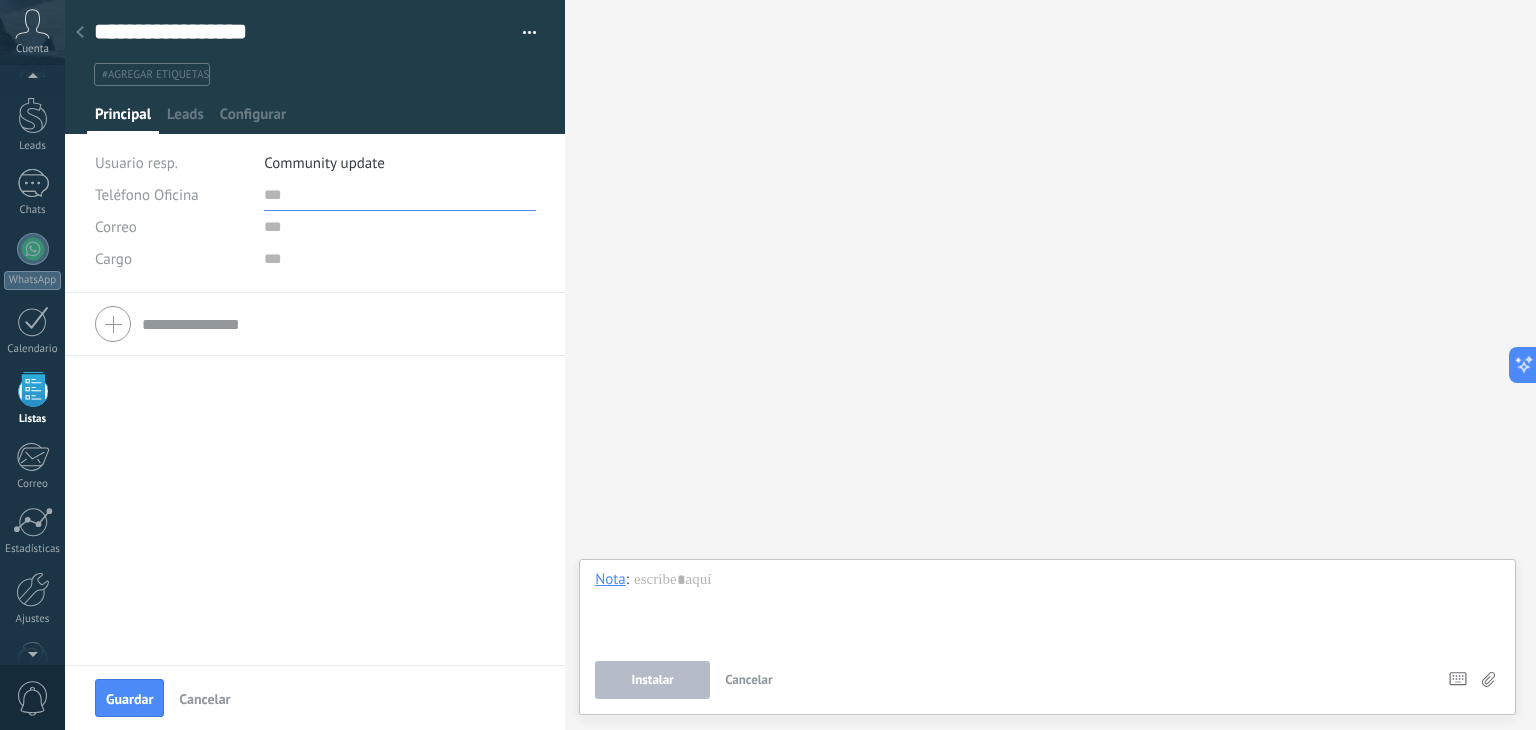 click at bounding box center [400, 195] 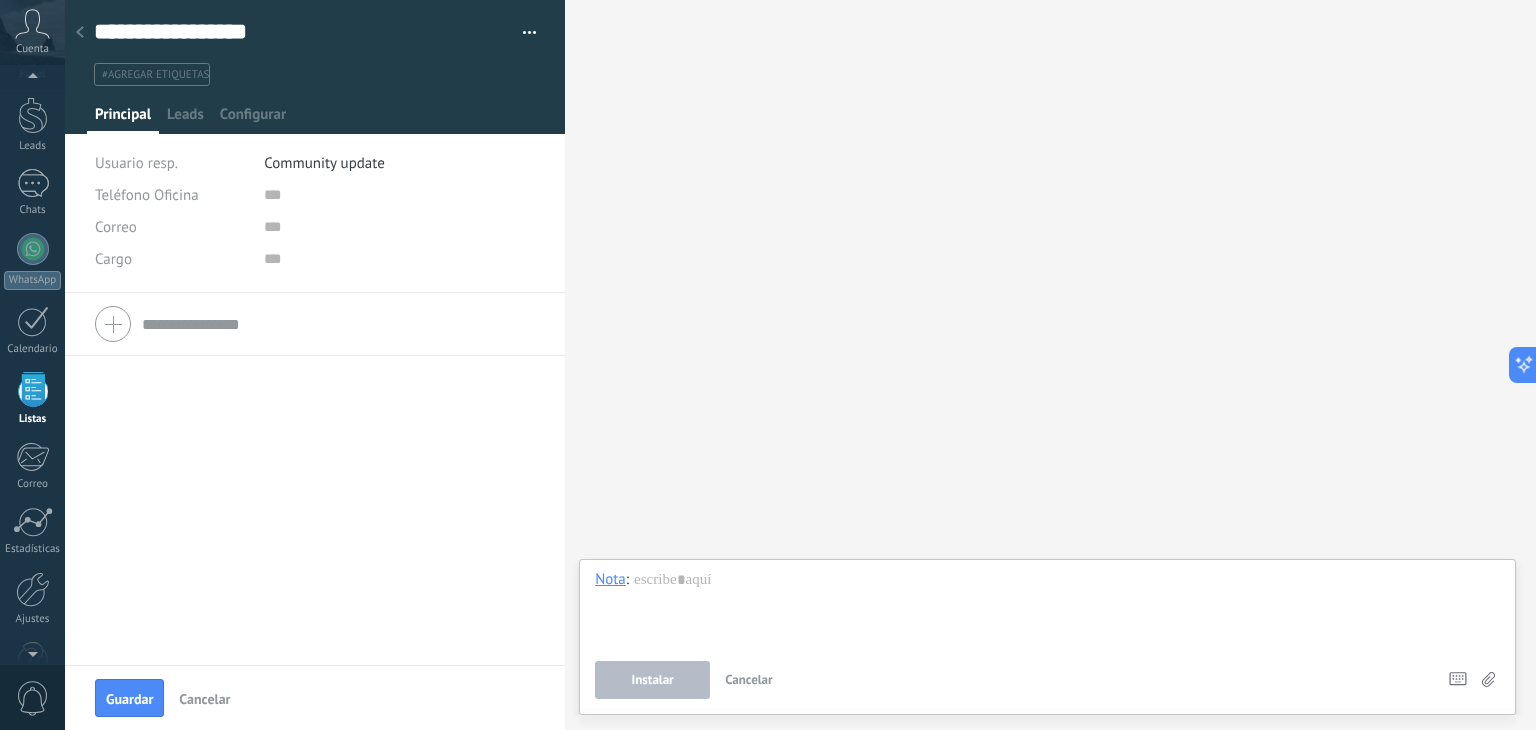 click at bounding box center (1047, 720) 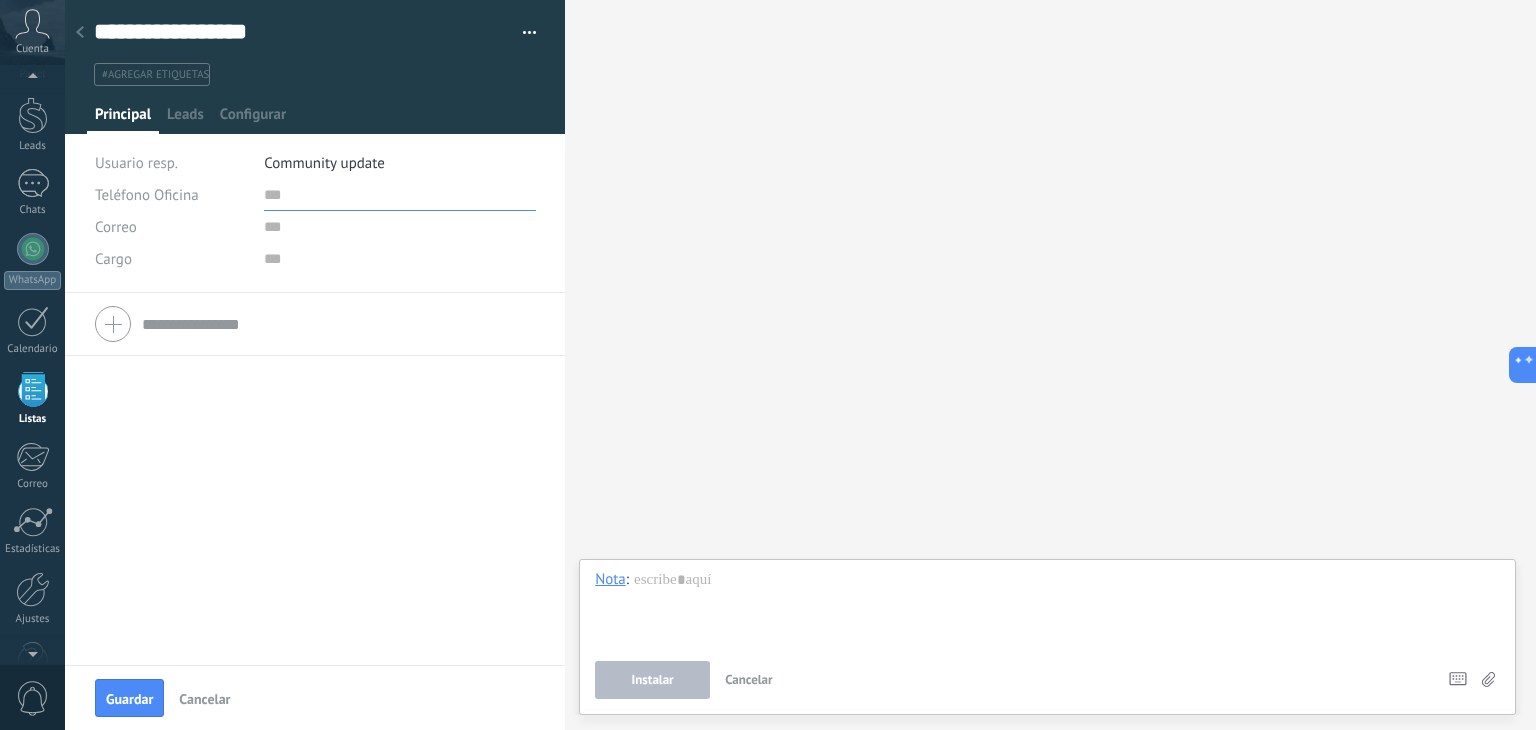 click at bounding box center (400, 195) 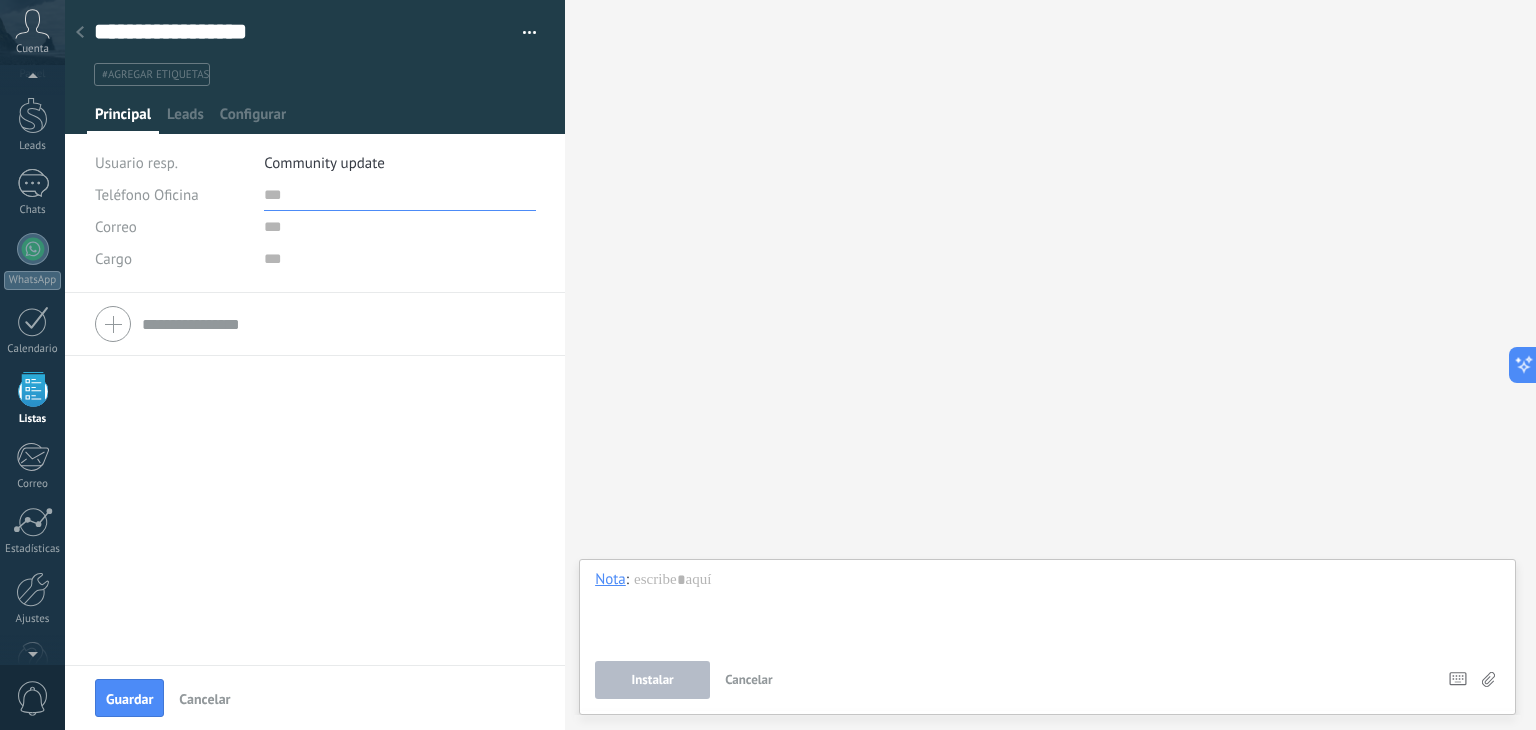 paste on "**********" 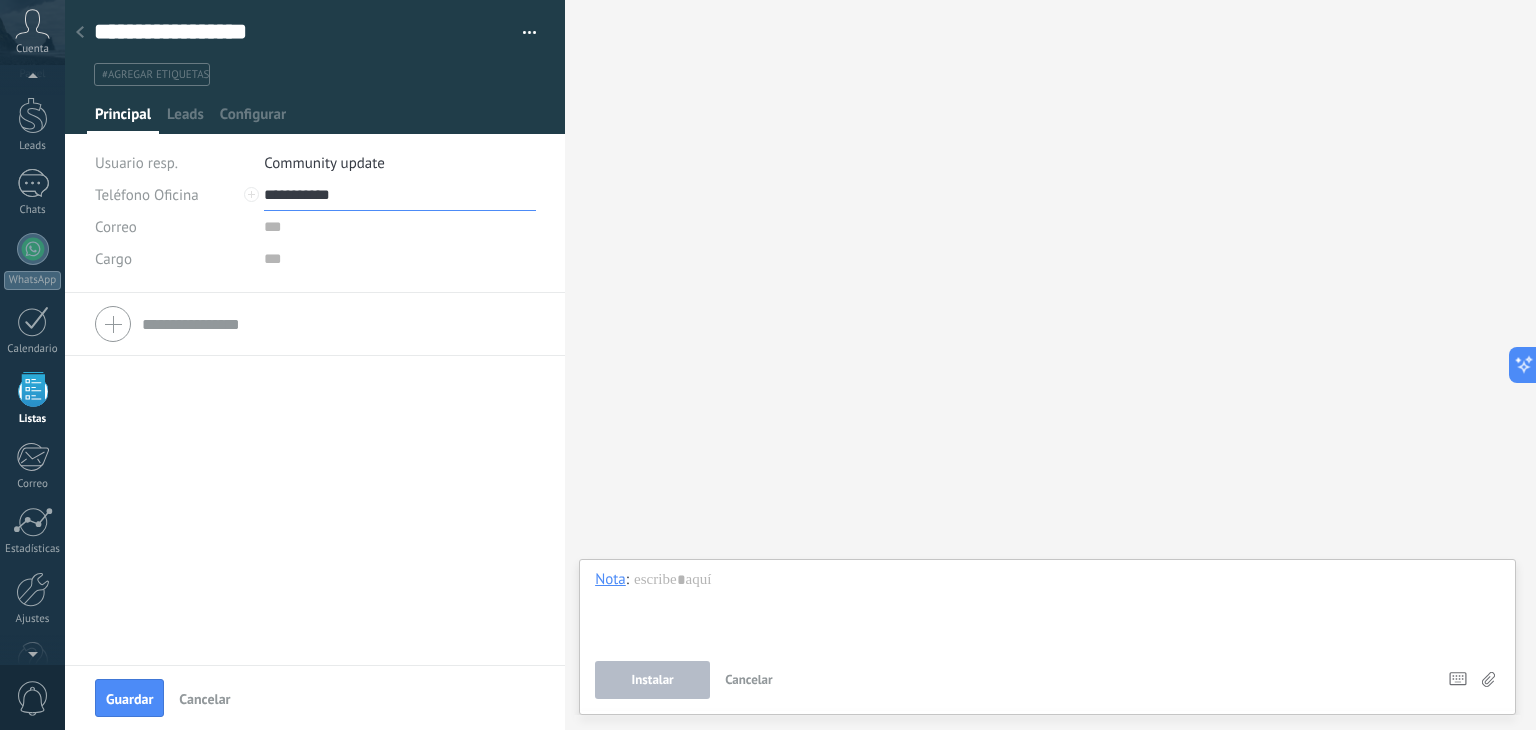 click on "**********" at bounding box center (400, 195) 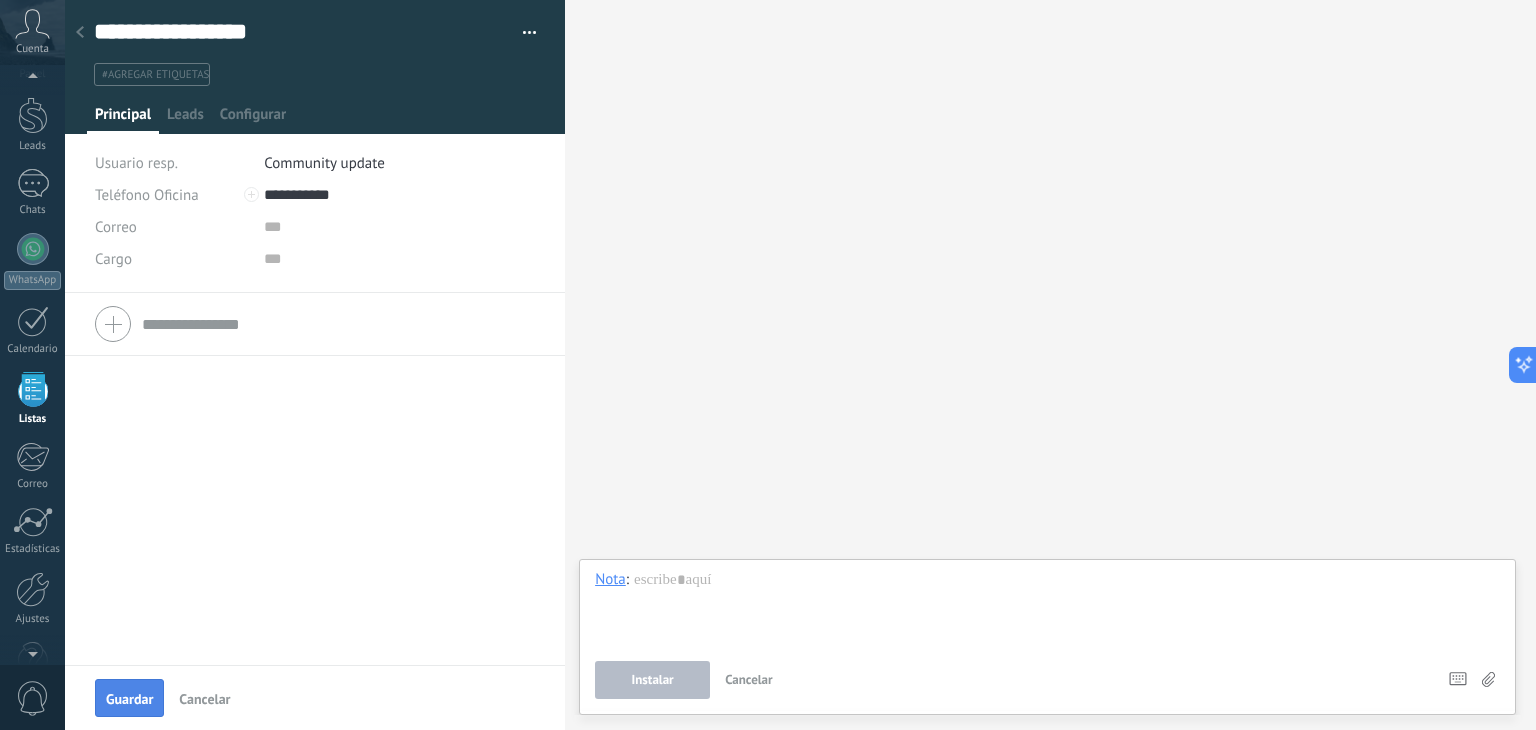 drag, startPoint x: 138, startPoint y: 721, endPoint x: 132, endPoint y: 694, distance: 27.658634 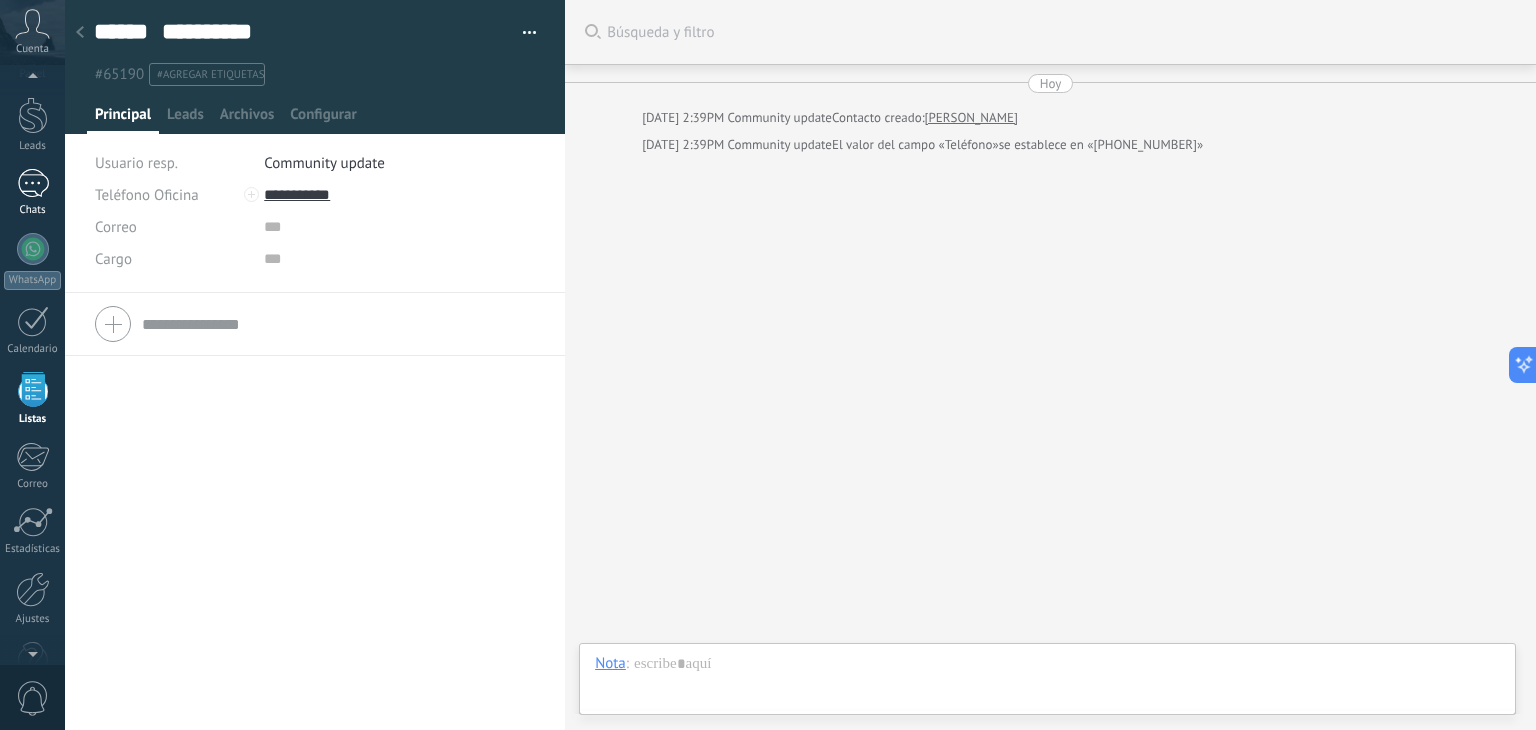click at bounding box center [33, 183] 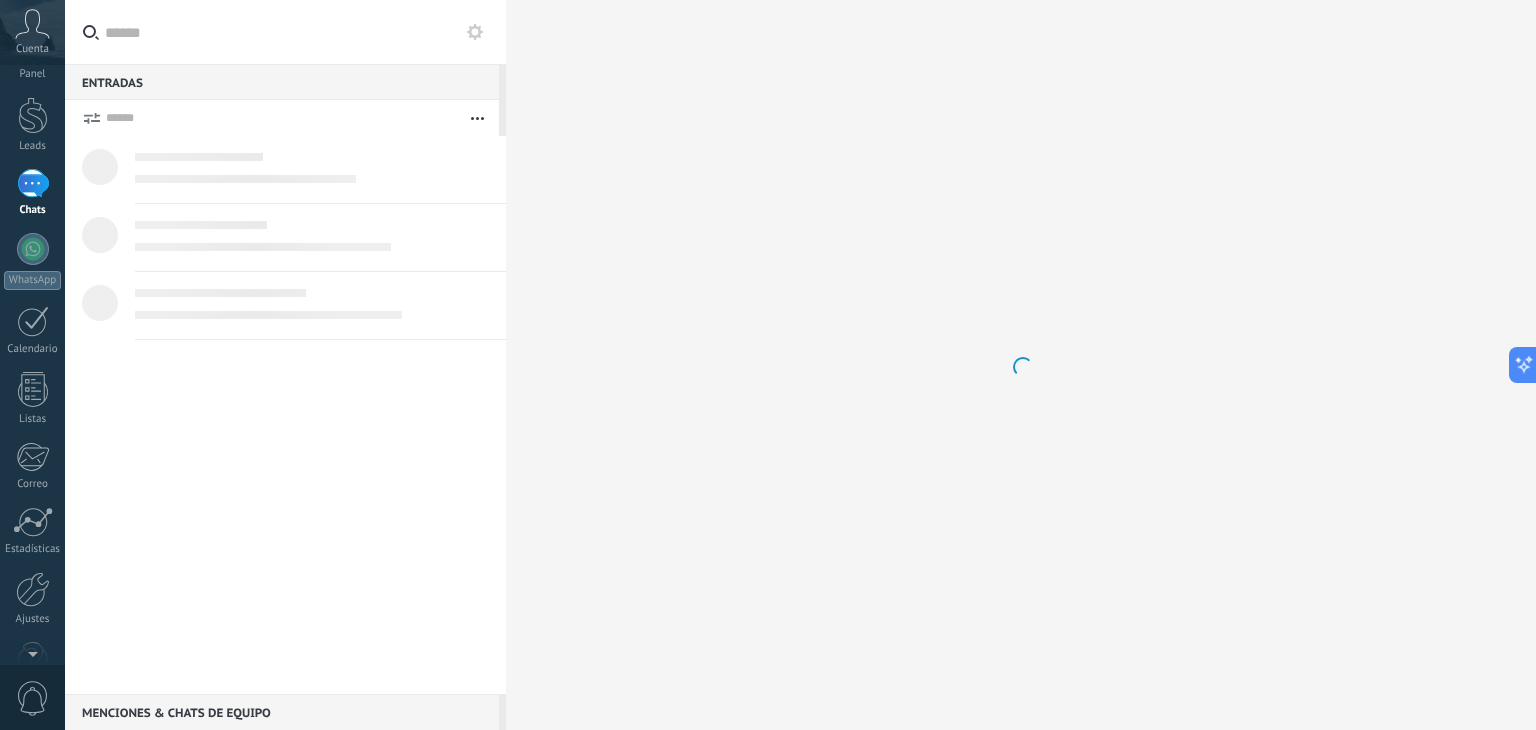 scroll, scrollTop: 0, scrollLeft: 0, axis: both 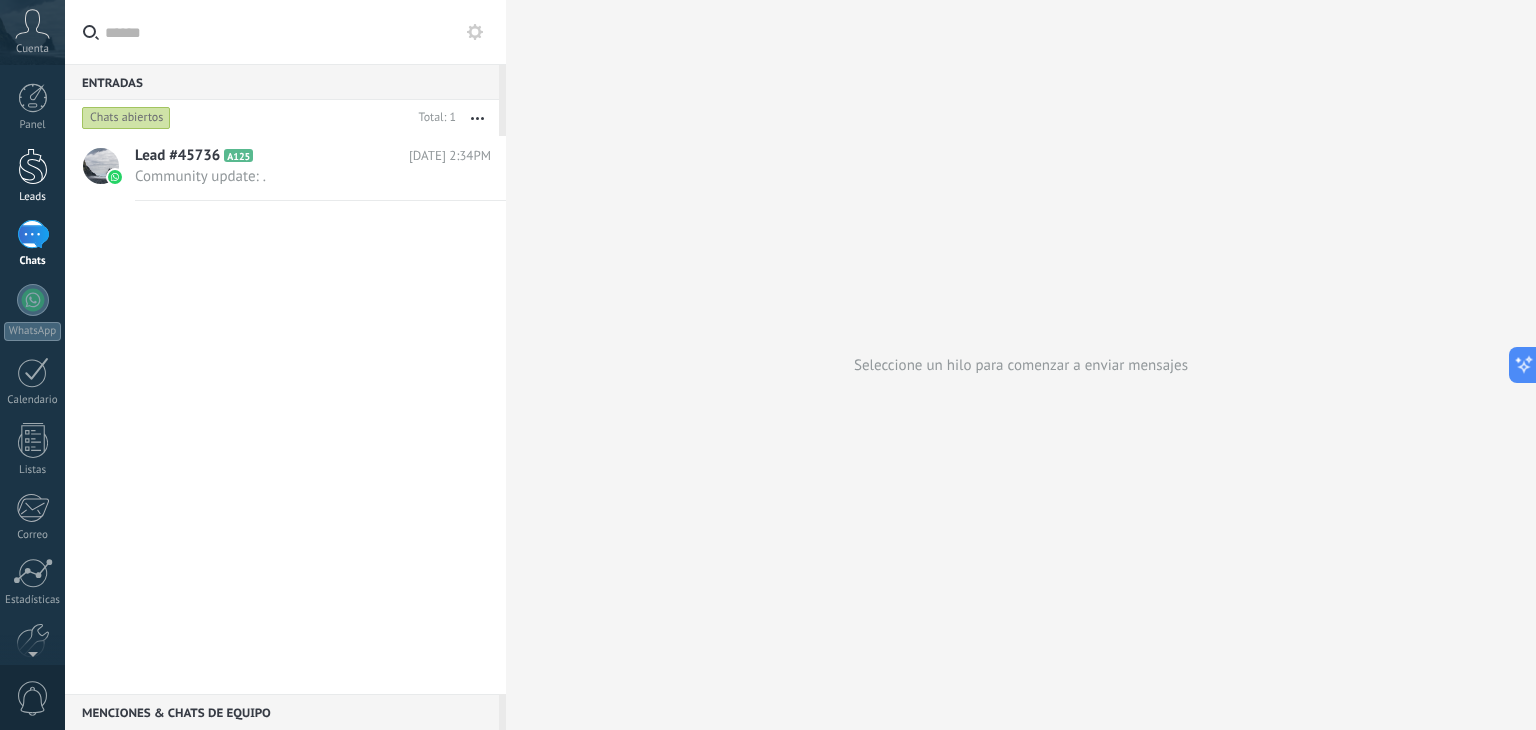 click at bounding box center [33, 166] 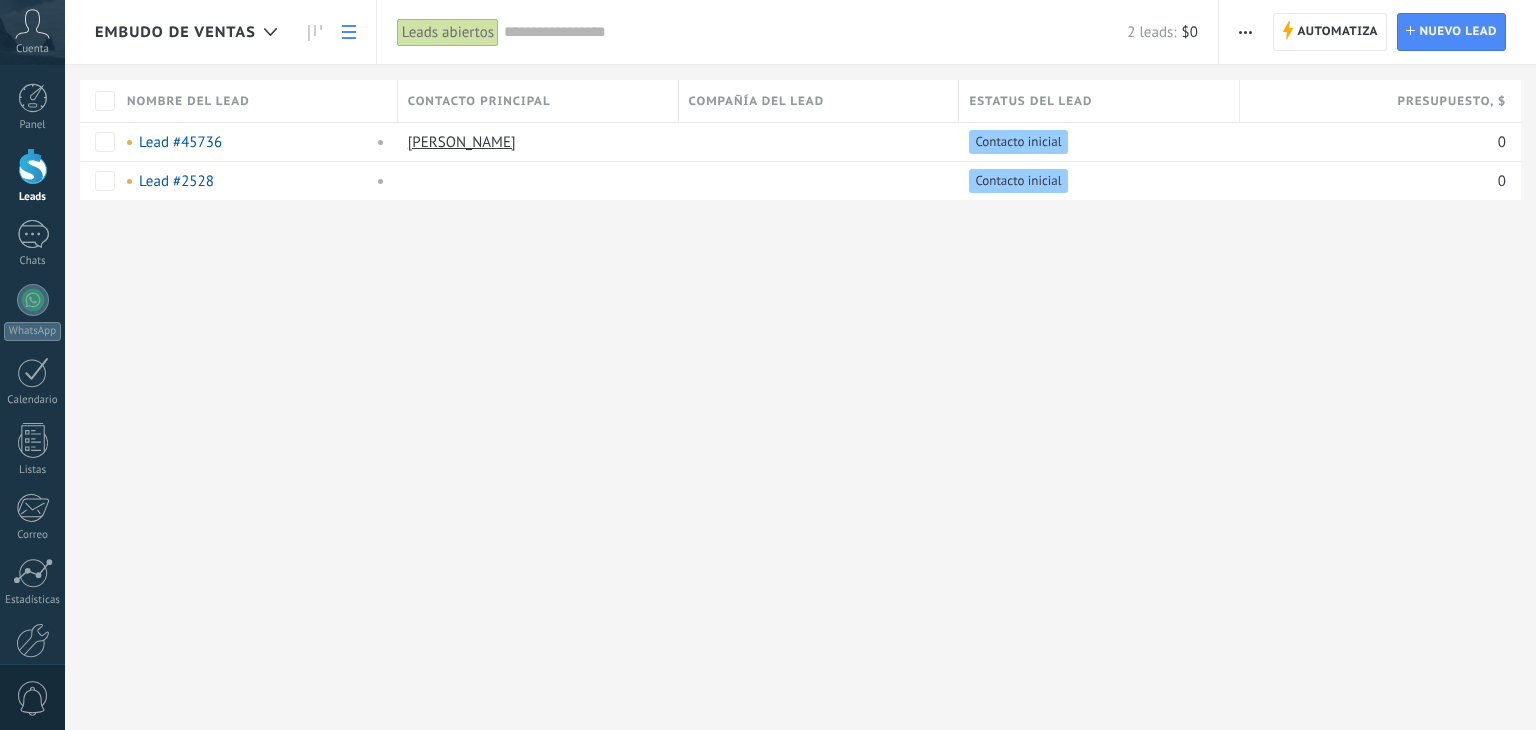 scroll, scrollTop: 0, scrollLeft: 0, axis: both 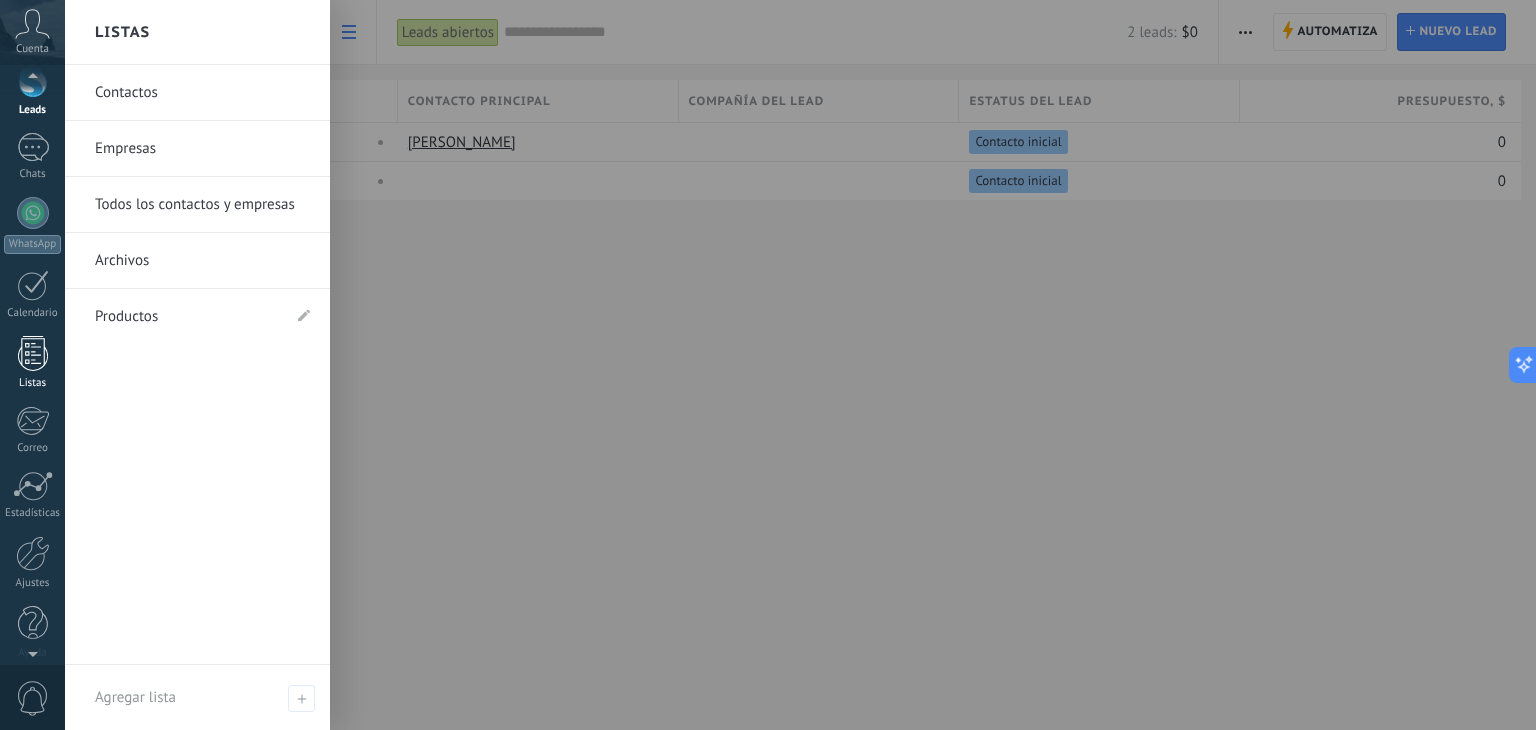 click at bounding box center [33, 353] 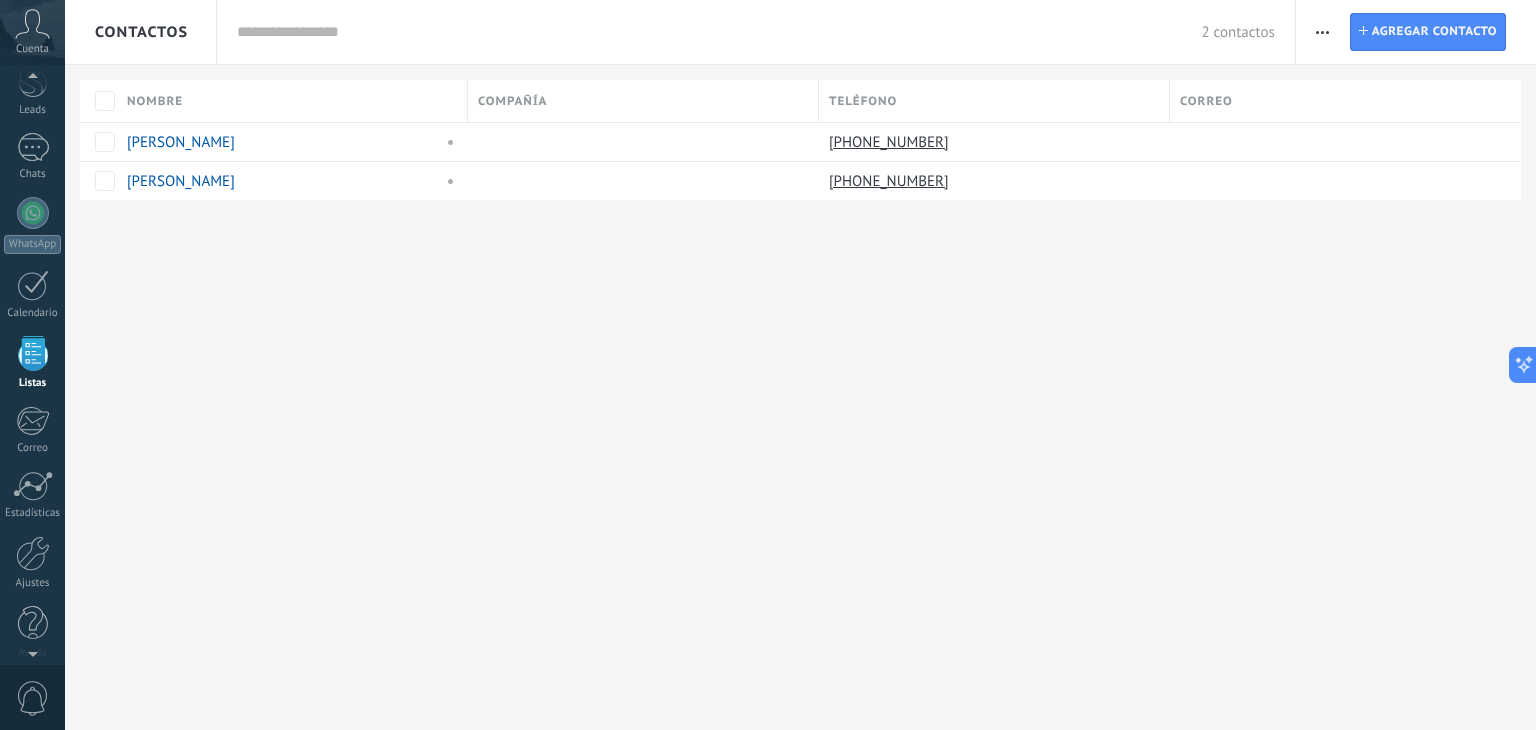 scroll, scrollTop: 51, scrollLeft: 0, axis: vertical 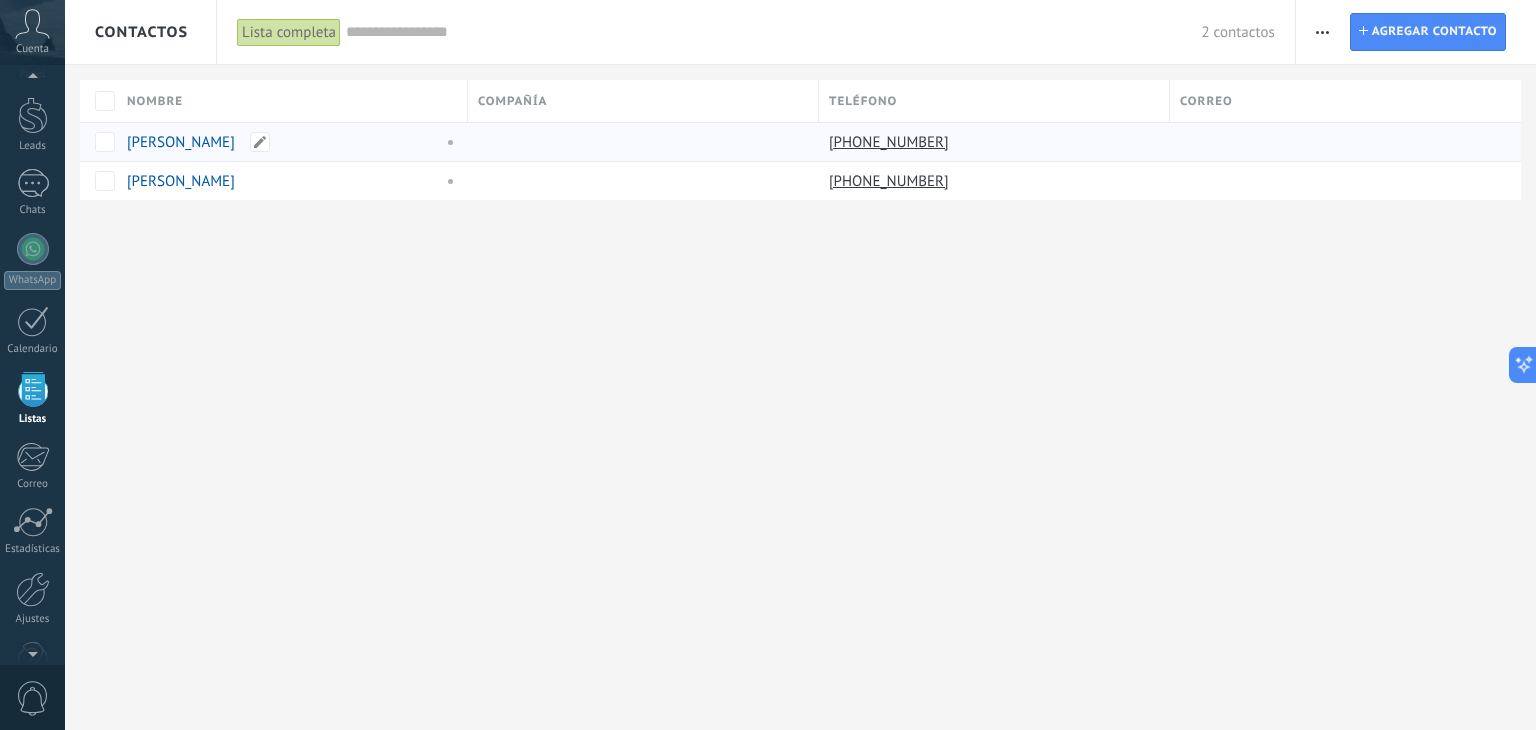 click on "[PERSON_NAME]" at bounding box center (181, 142) 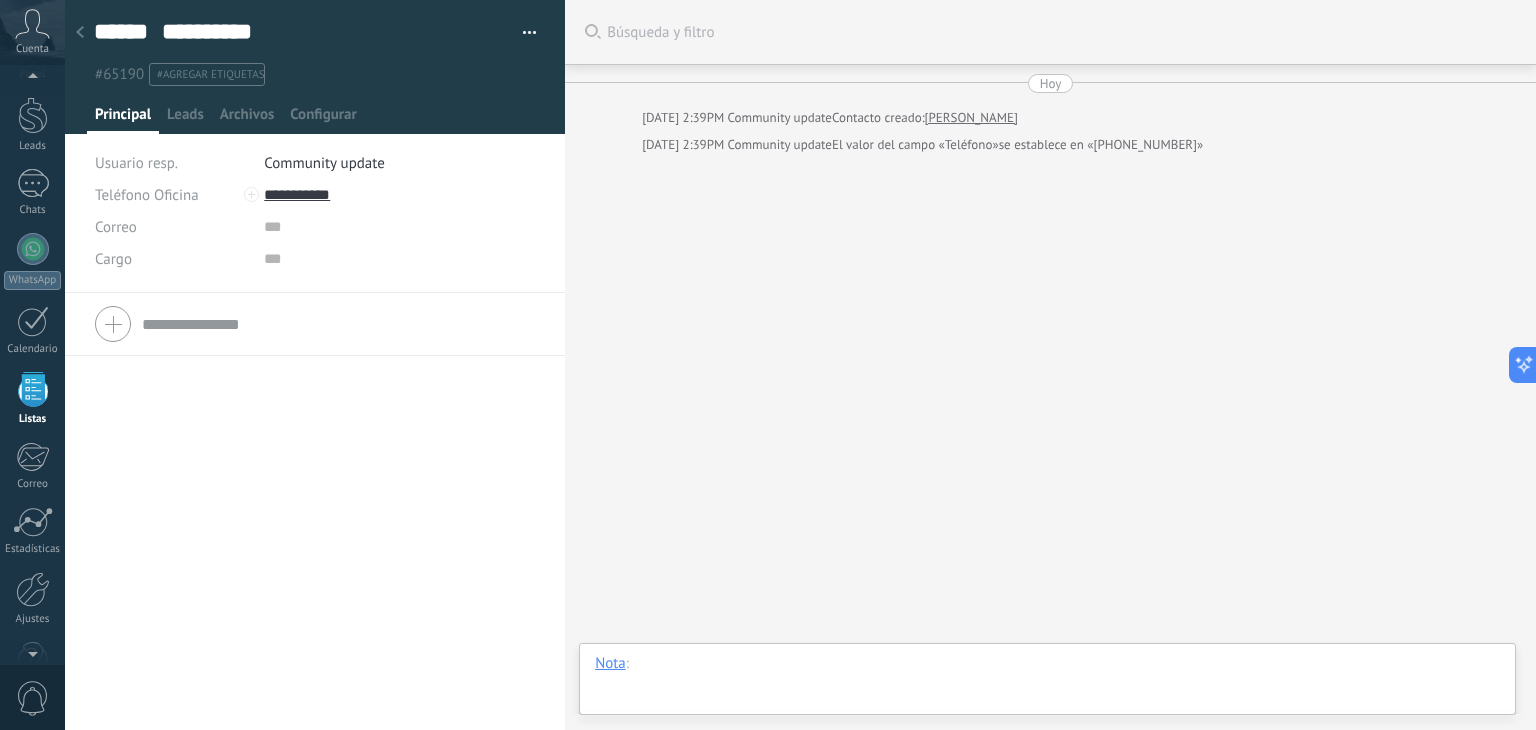 click at bounding box center [1047, 684] 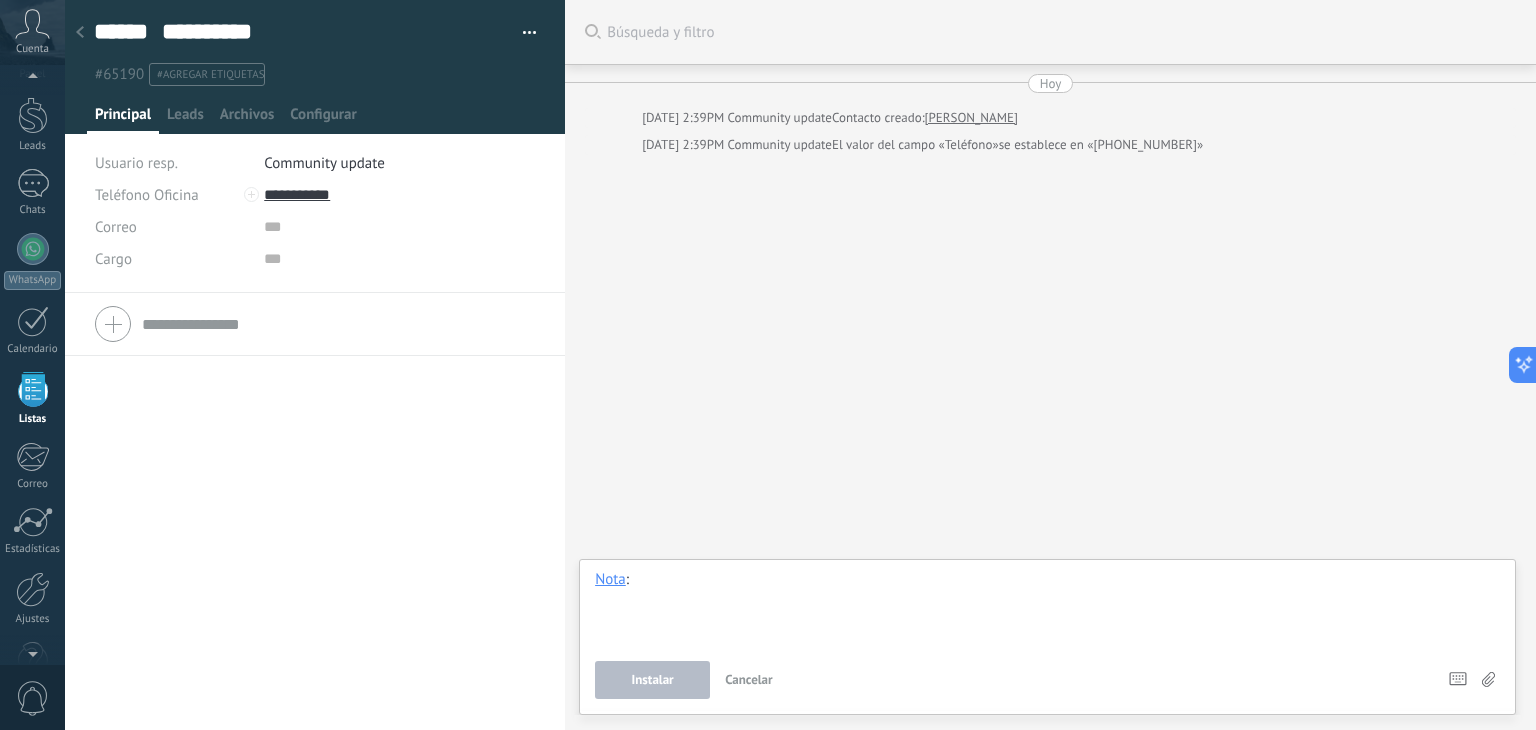 type 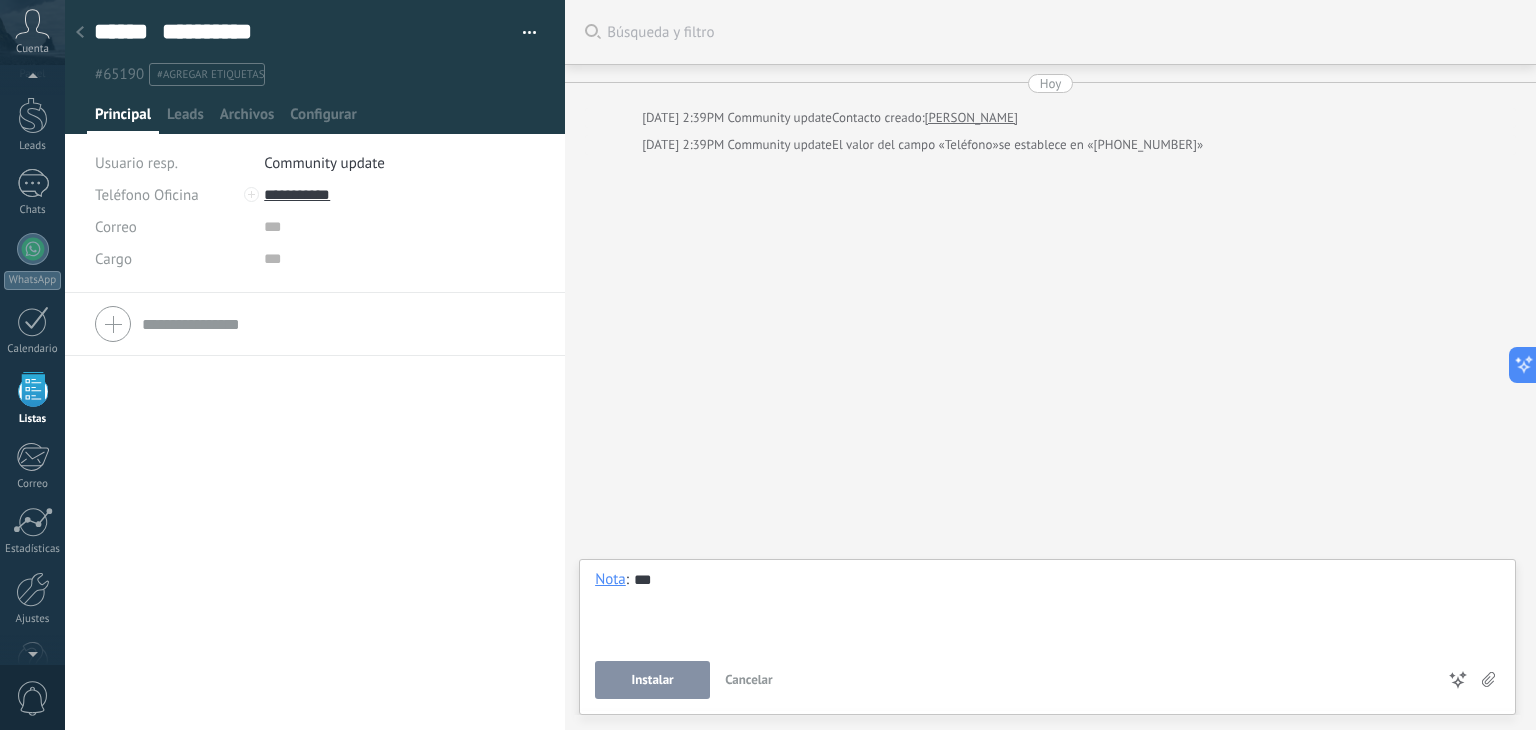 click on "Instalar" at bounding box center [653, 680] 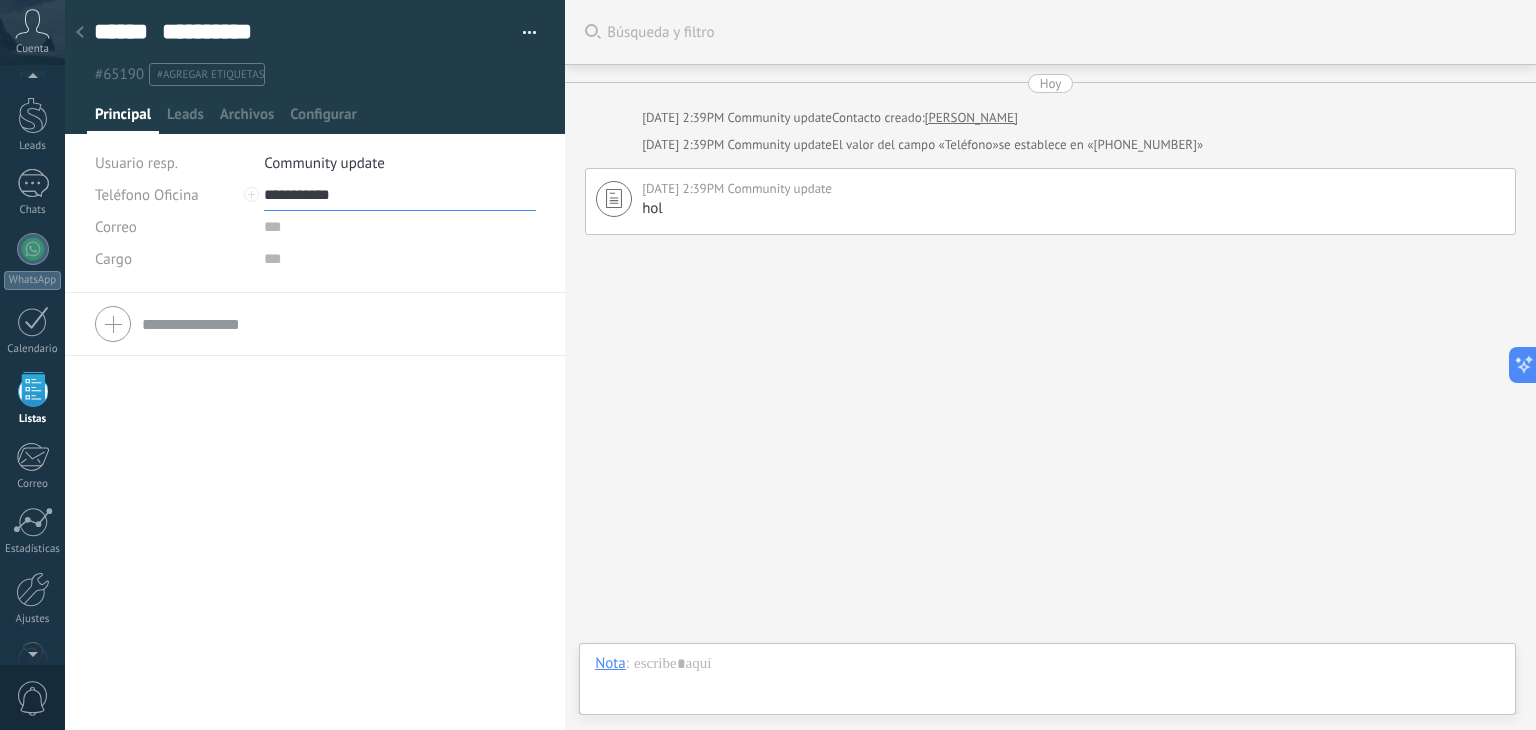 click on "**********" at bounding box center (400, 195) 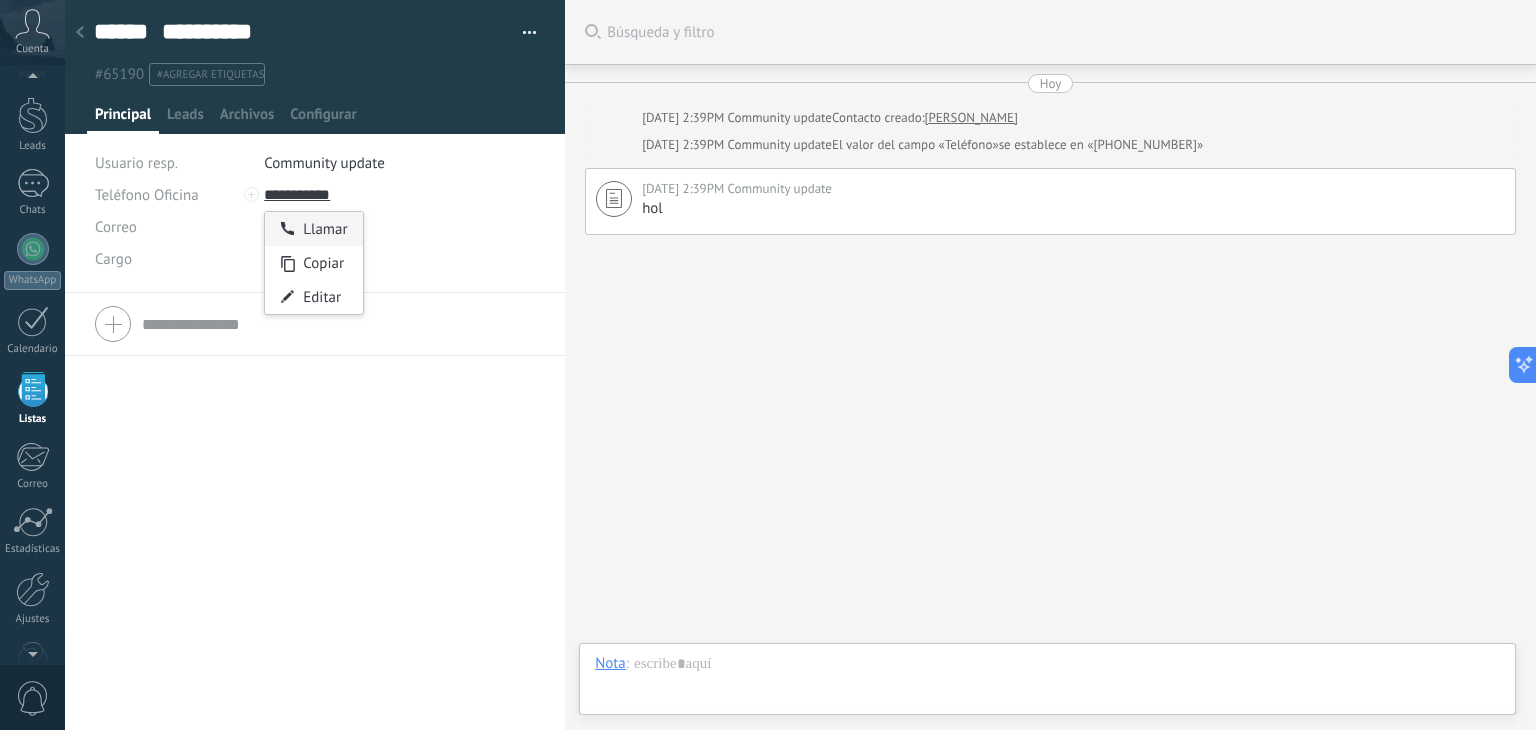 click on "Llamar" at bounding box center [313, 229] 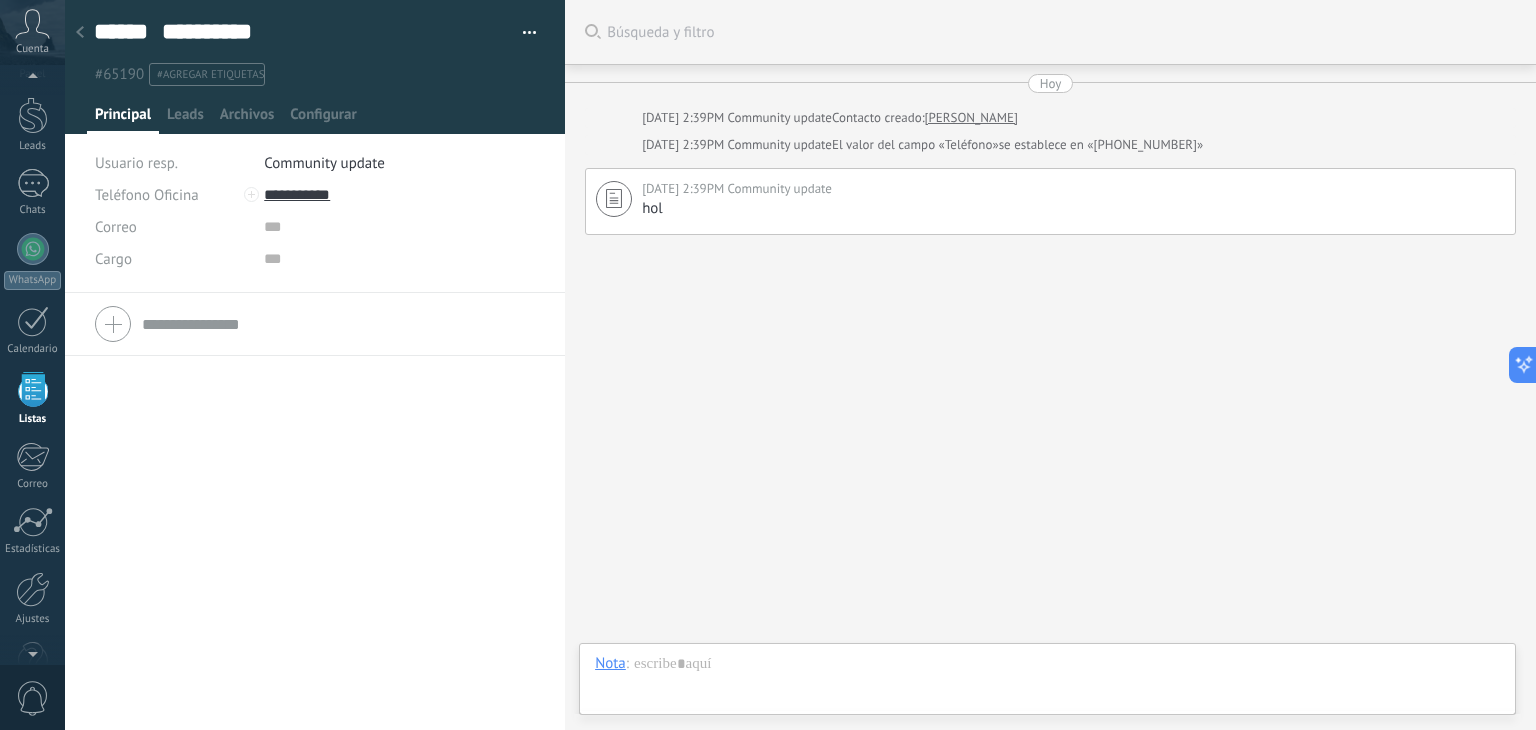 click at bounding box center (522, 33) 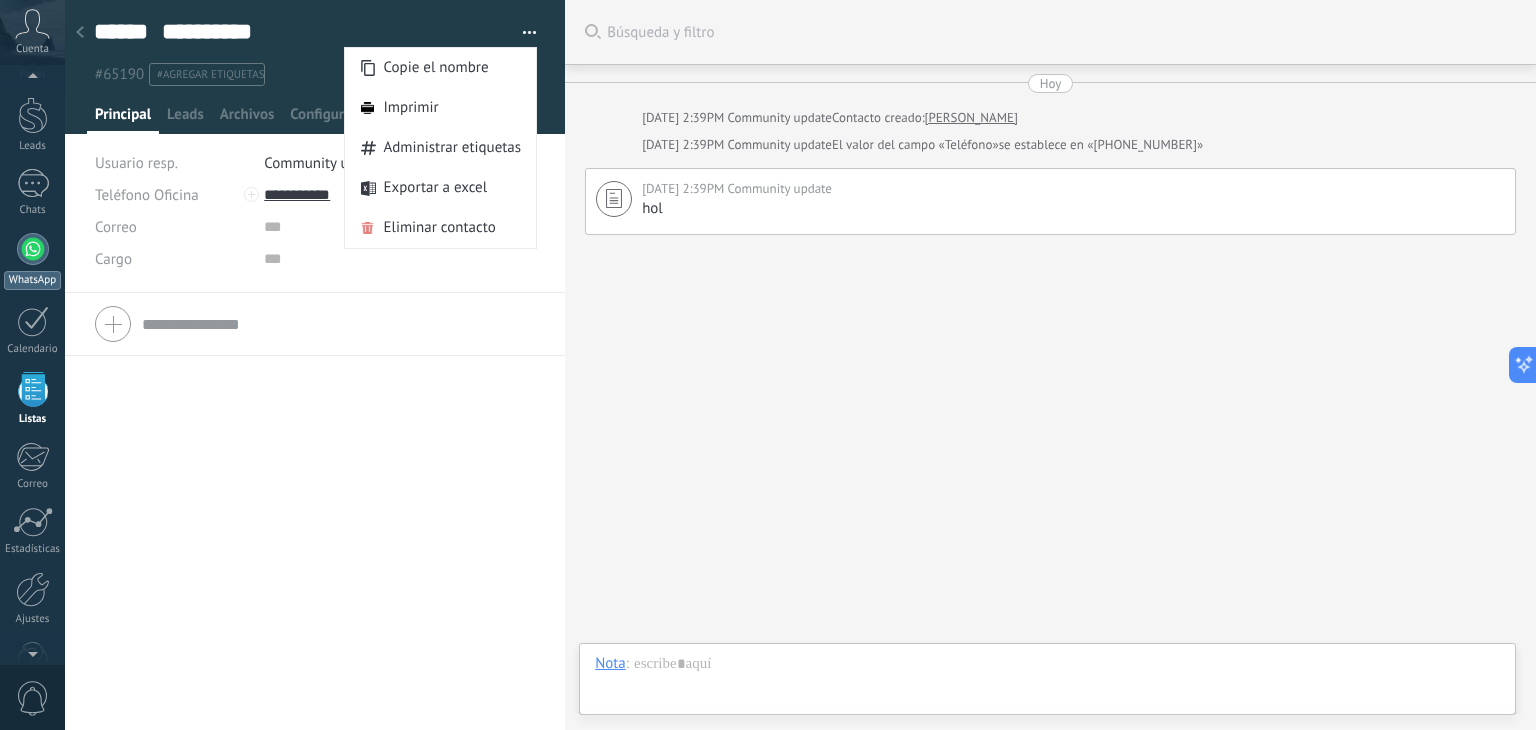 click at bounding box center (33, 249) 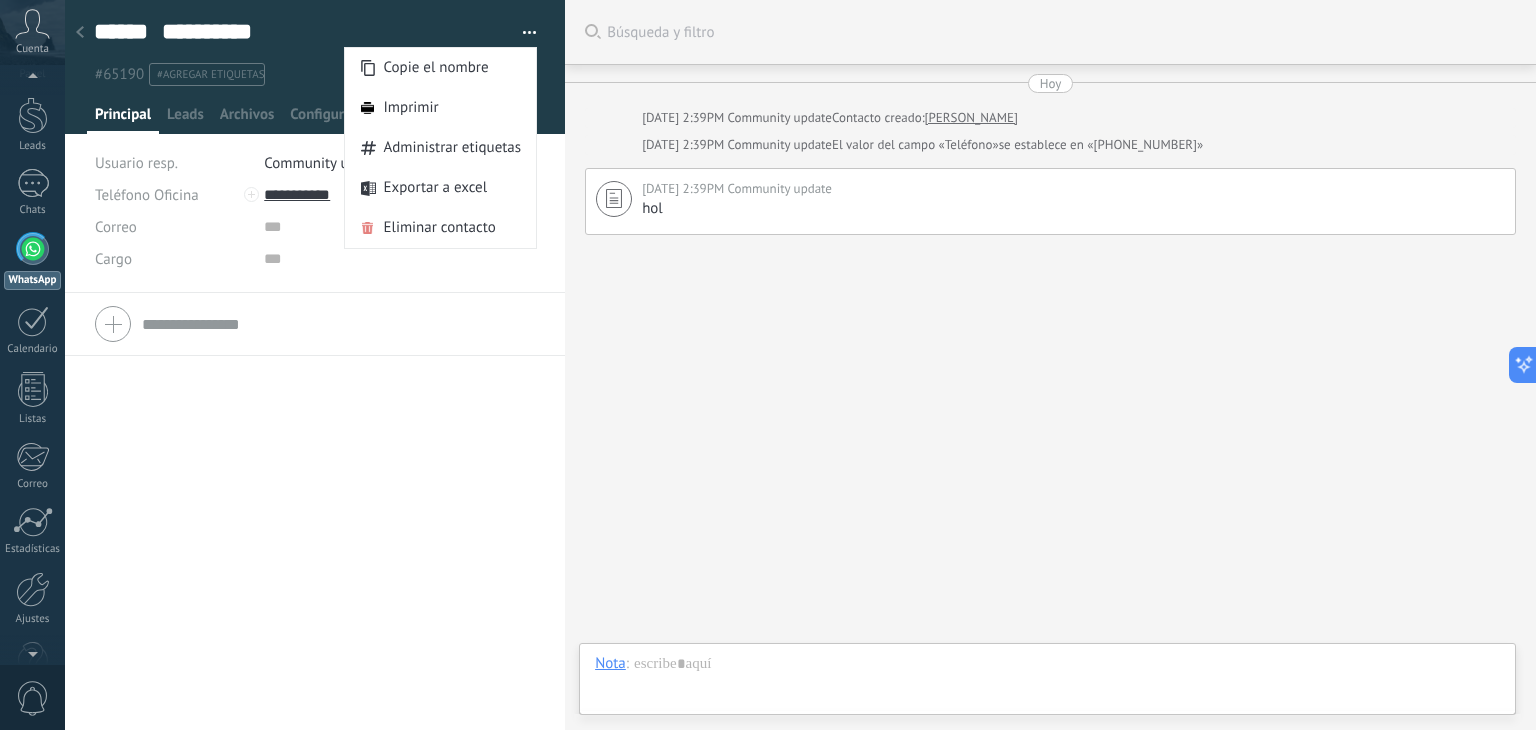 scroll, scrollTop: 68, scrollLeft: 0, axis: vertical 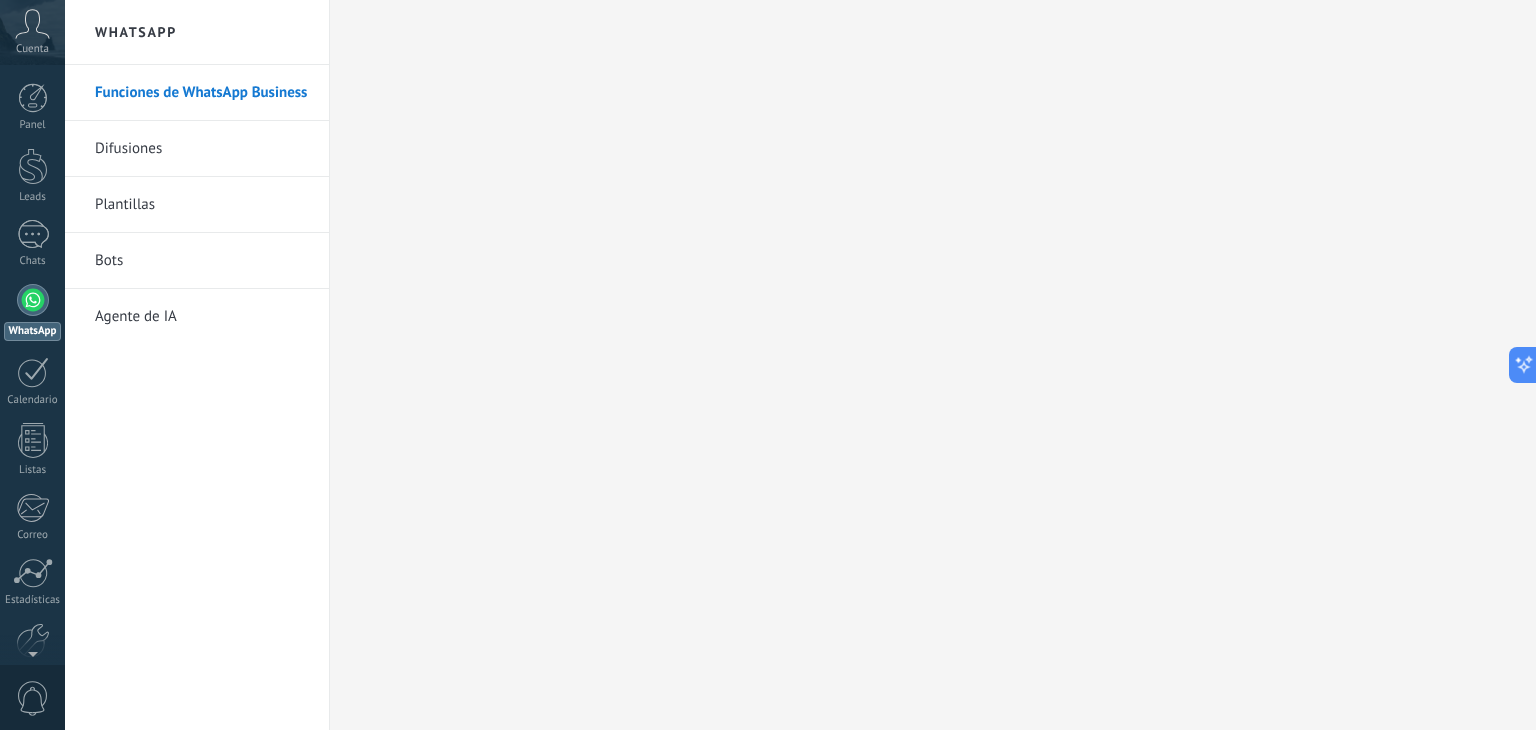 click on "Plantillas" at bounding box center [202, 205] 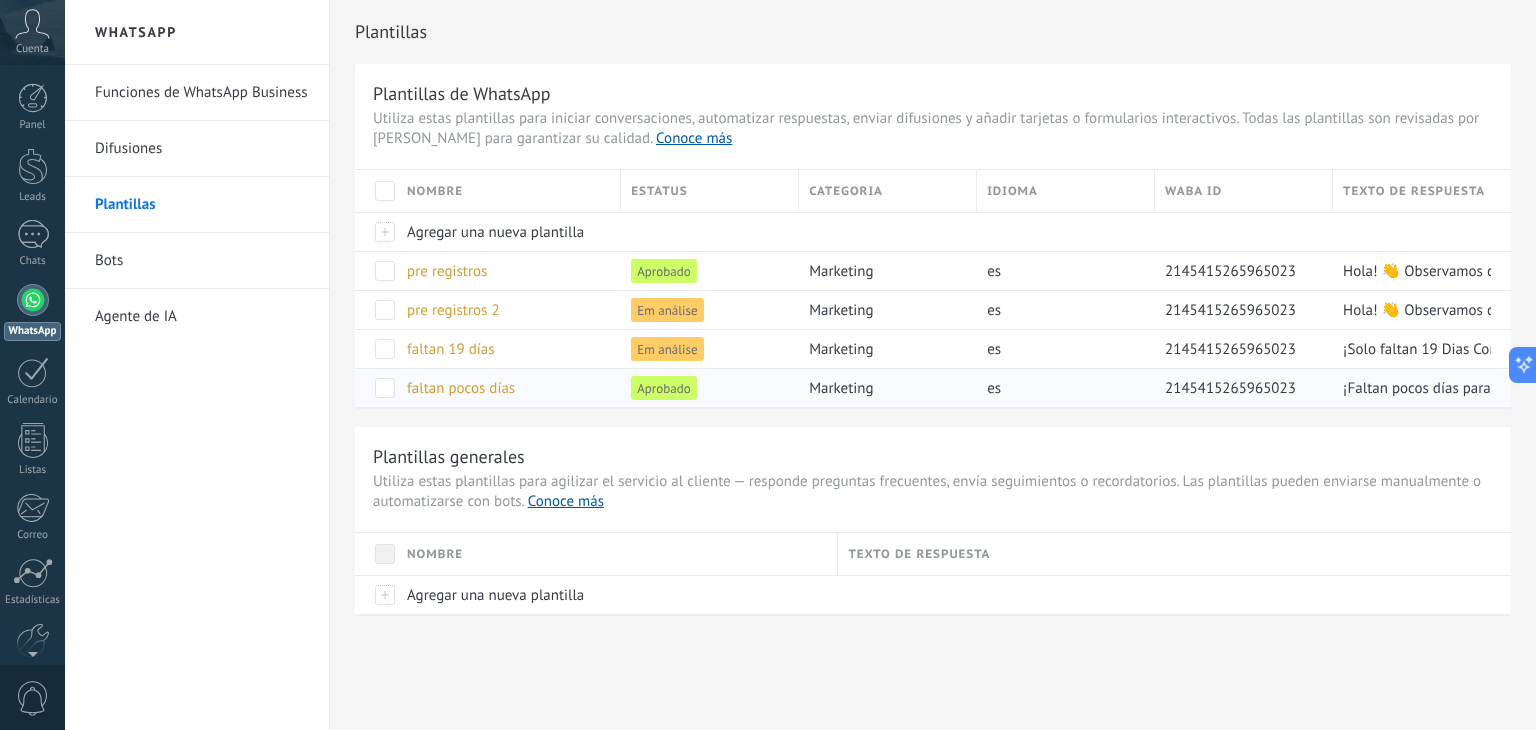 click on "faltan pocos días" at bounding box center [461, 388] 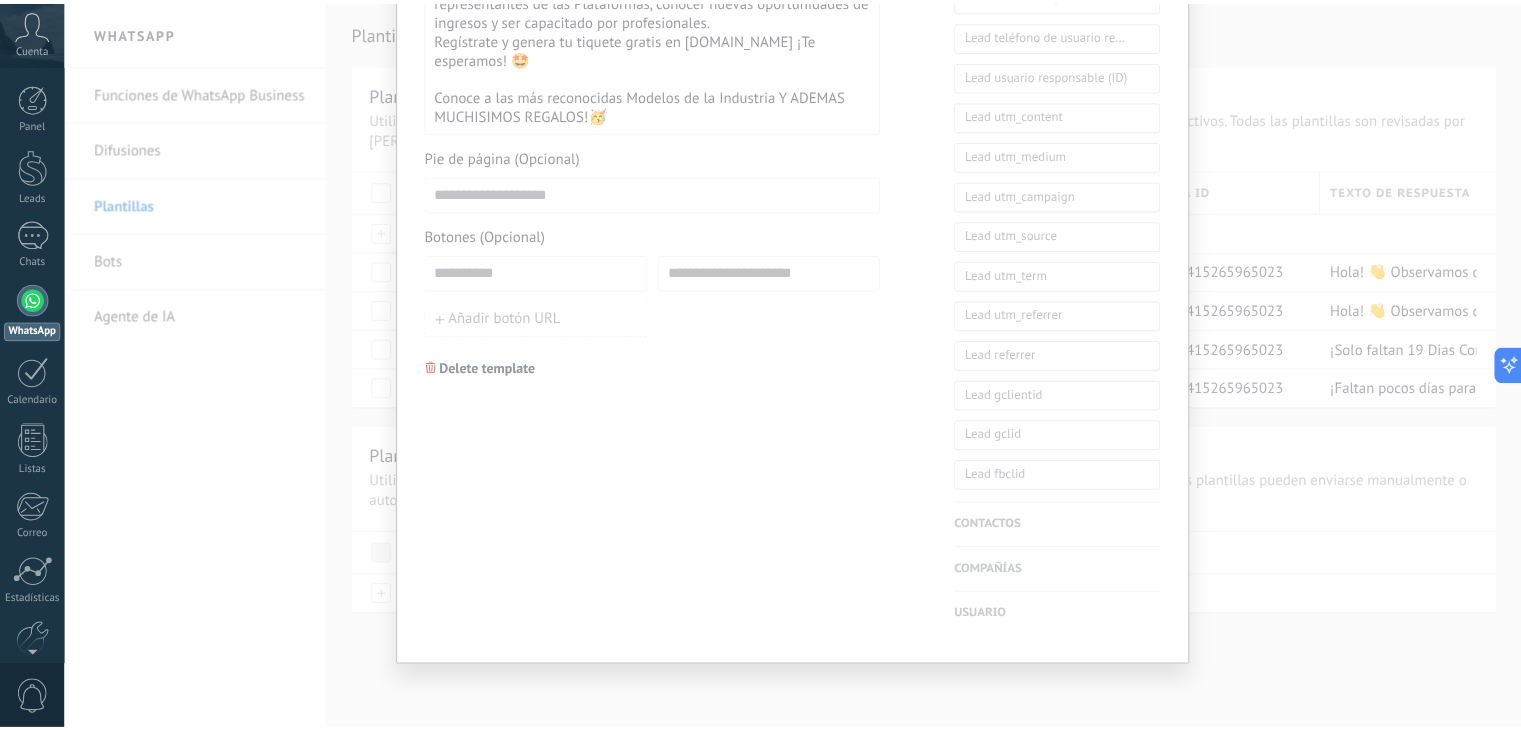 scroll, scrollTop: 0, scrollLeft: 0, axis: both 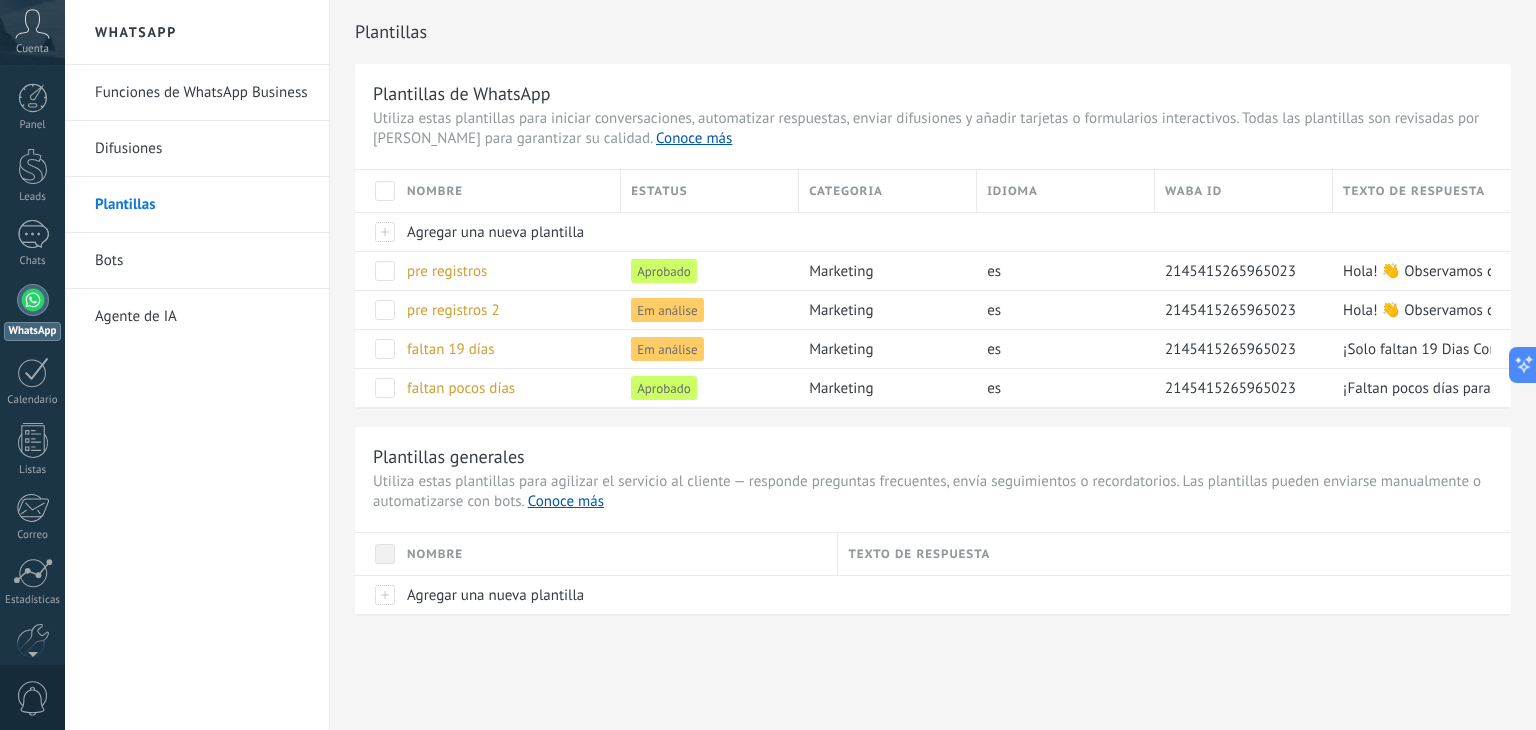 click on "Difusiones" at bounding box center [202, 149] 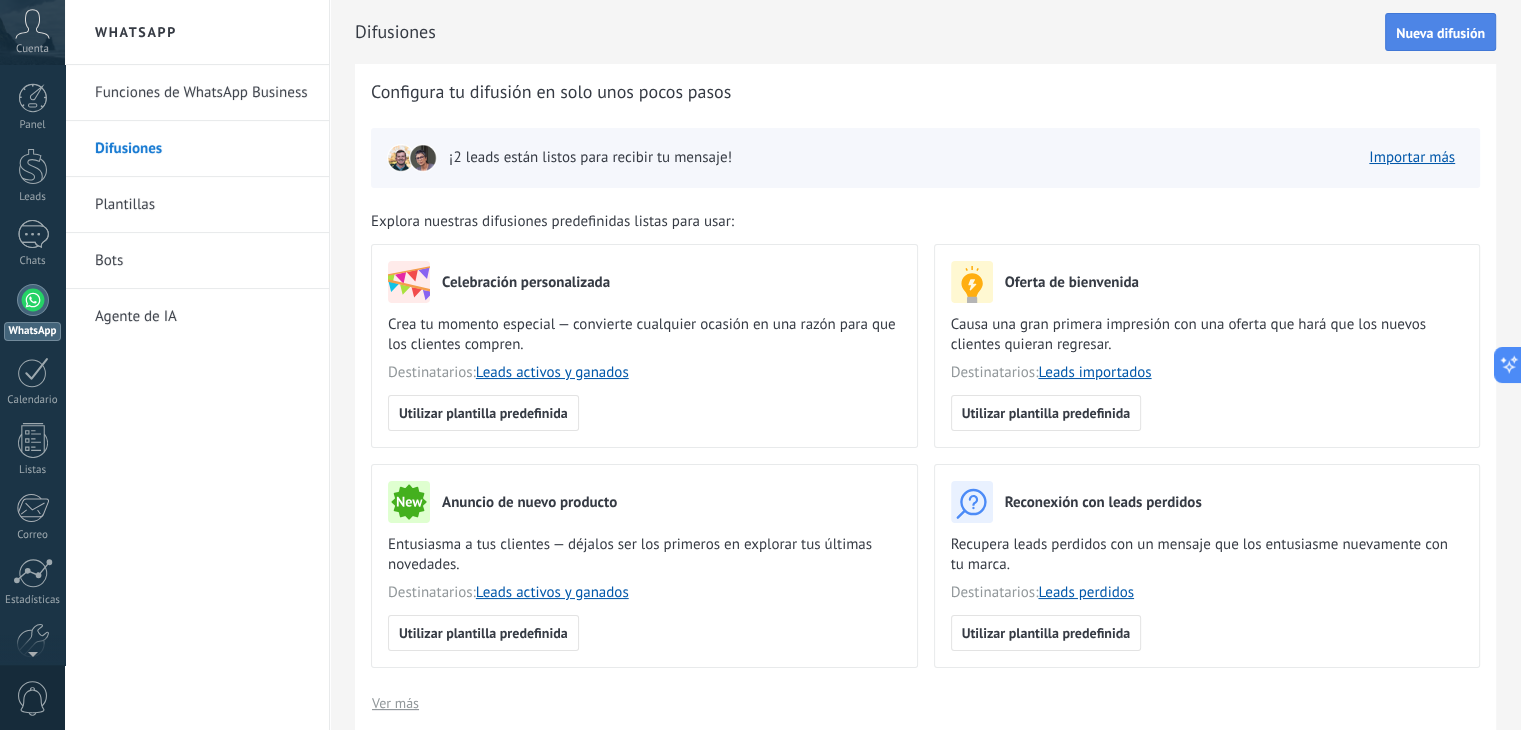 click on "Nueva difusión" at bounding box center [1440, 32] 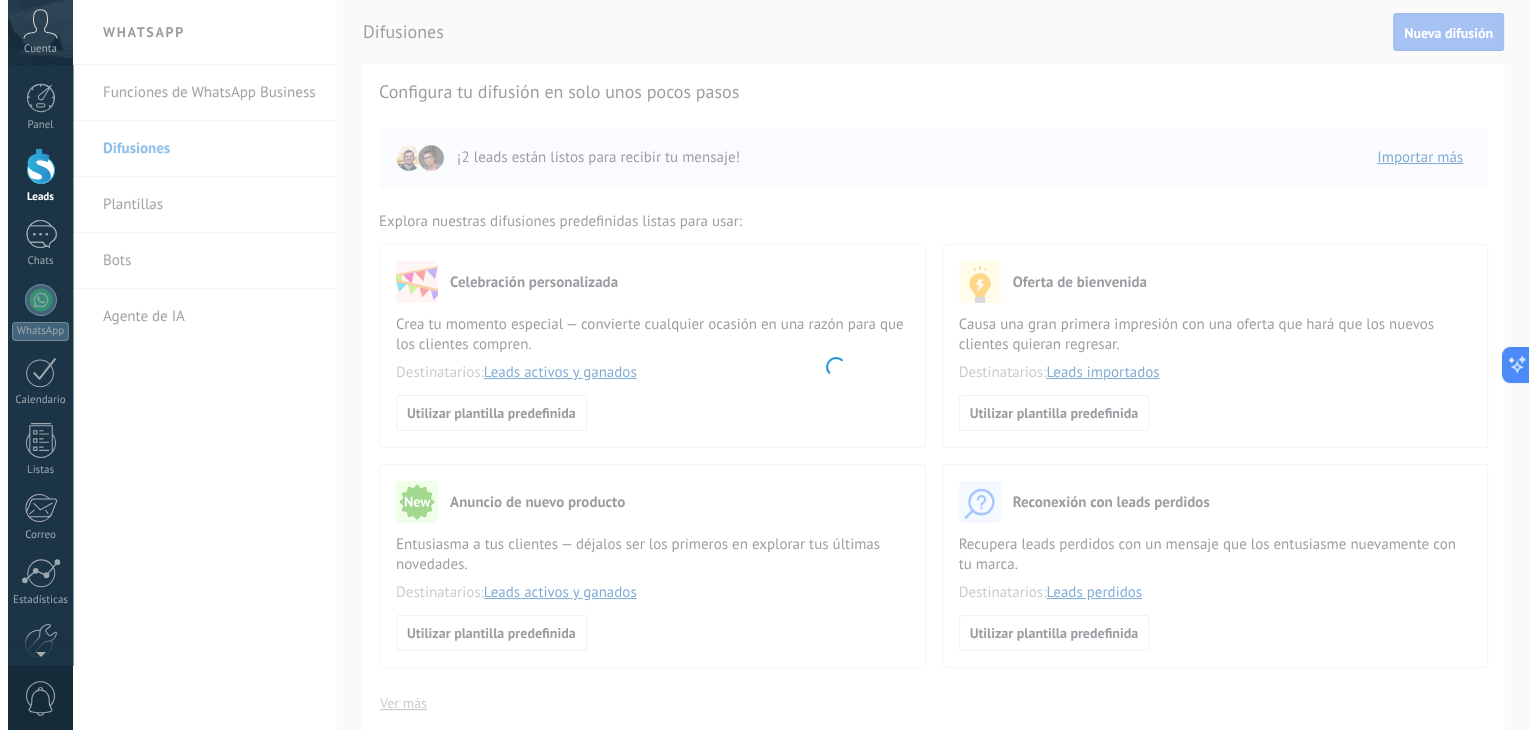 scroll, scrollTop: 114, scrollLeft: 0, axis: vertical 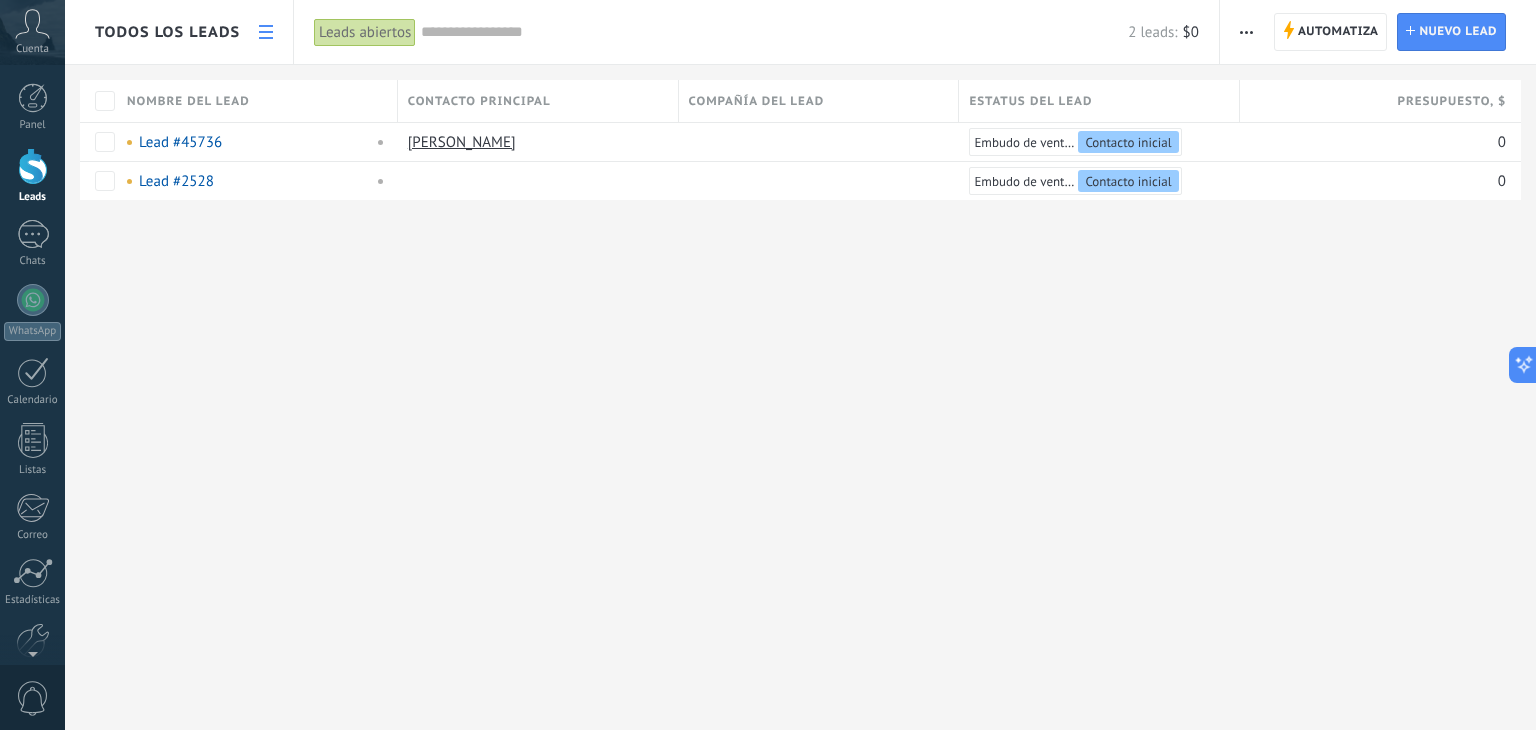 click at bounding box center [1246, 32] 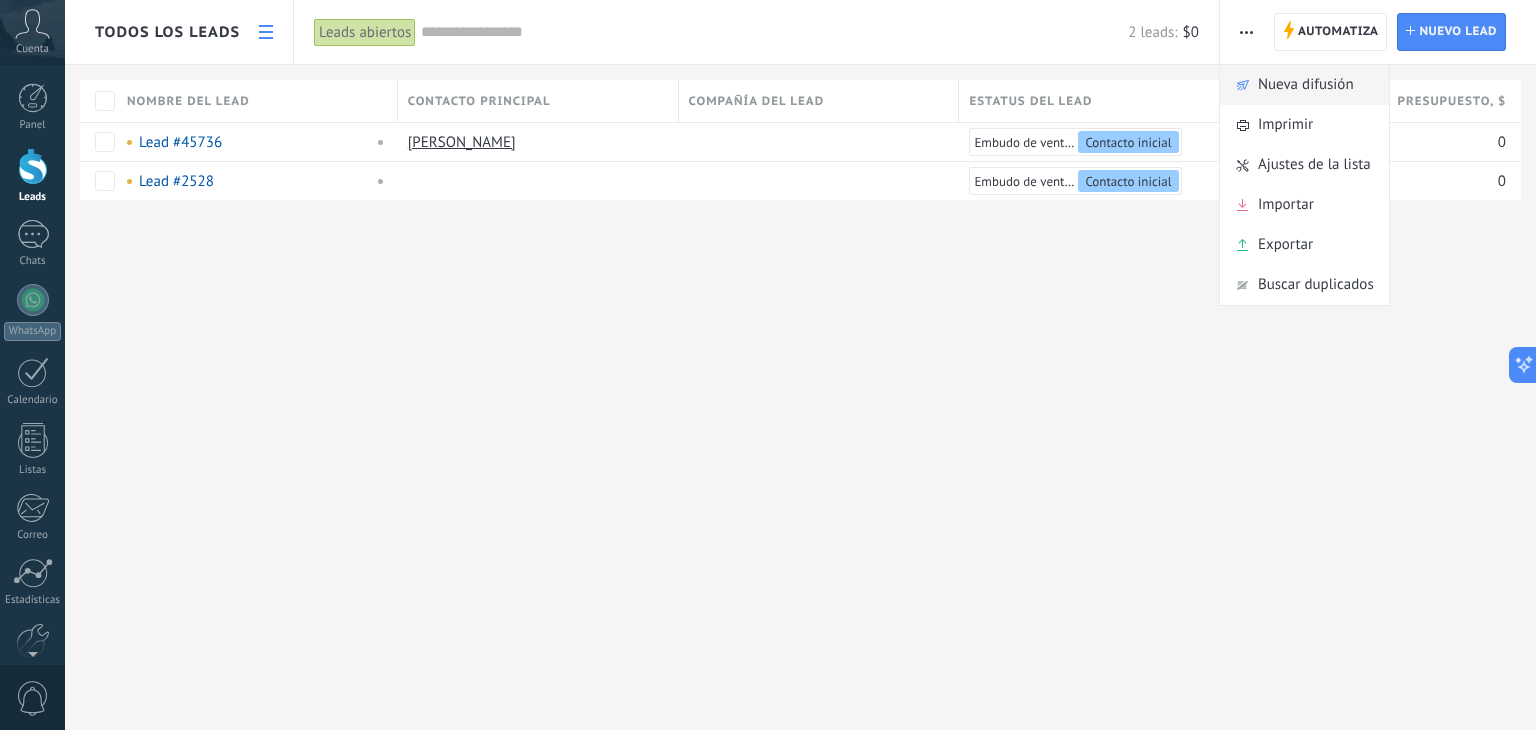 click on "Nueva difusión" at bounding box center (1306, 85) 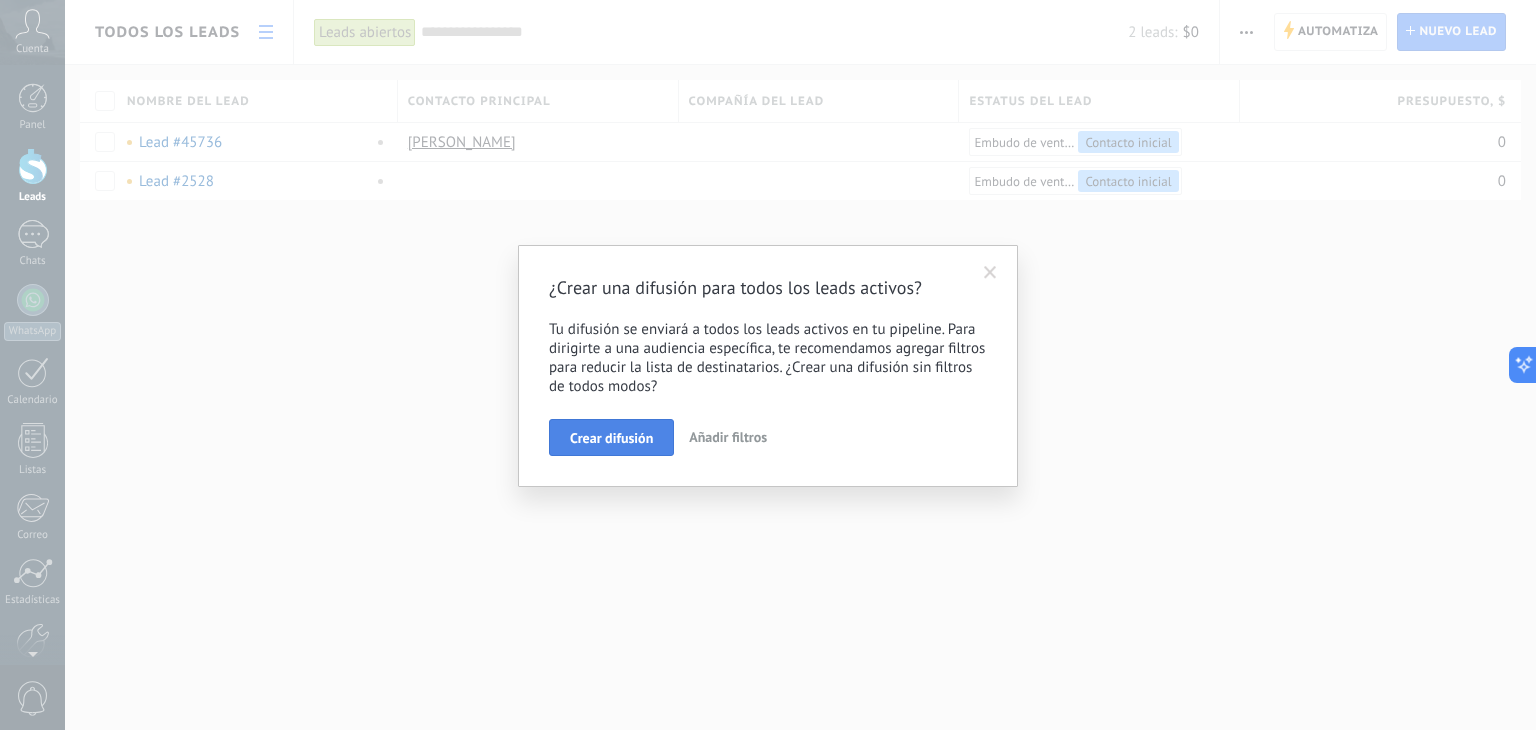 click on "Crear difusión" at bounding box center (611, 438) 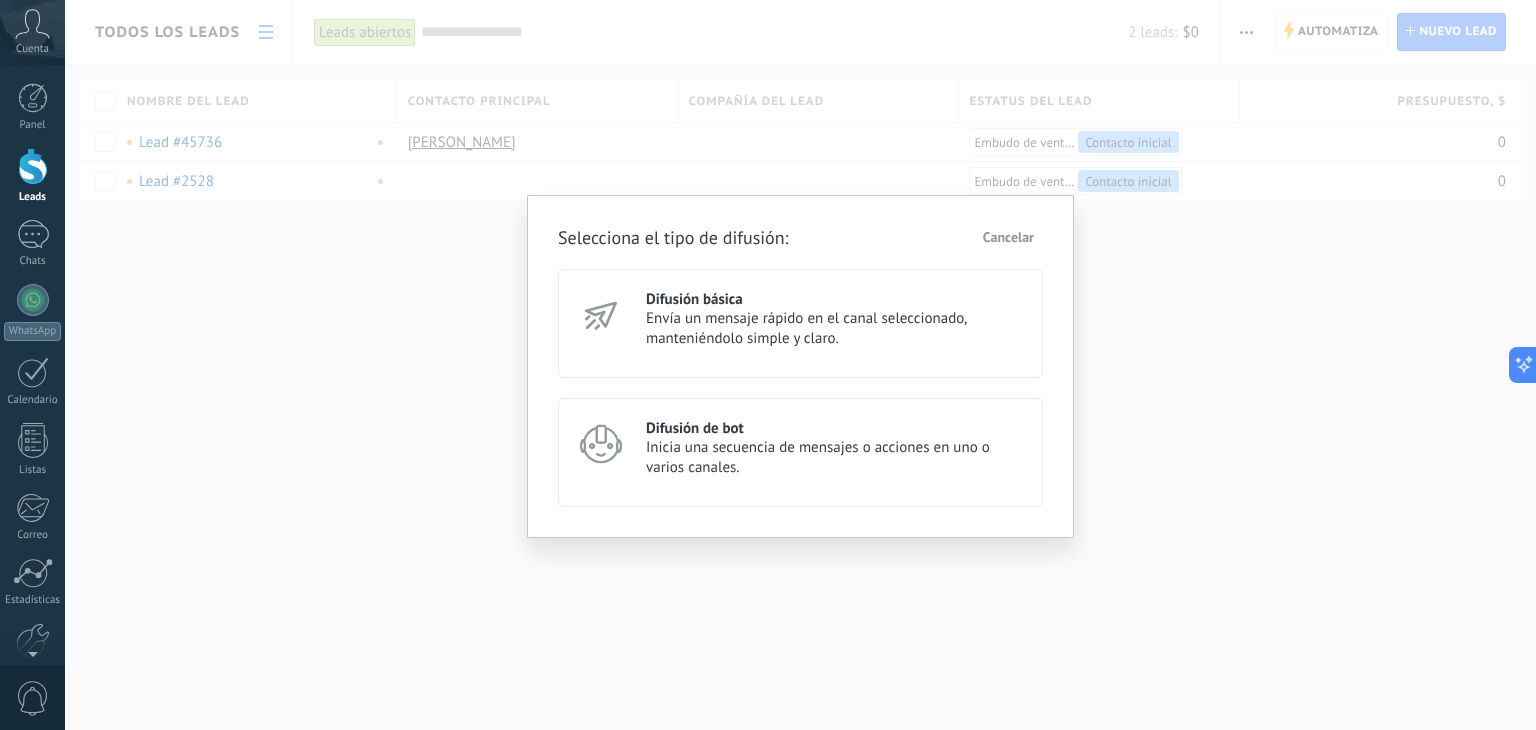 click on "Envía un mensaje rápido en el canal seleccionado, manteniéndolo simple y claro." at bounding box center (835, 329) 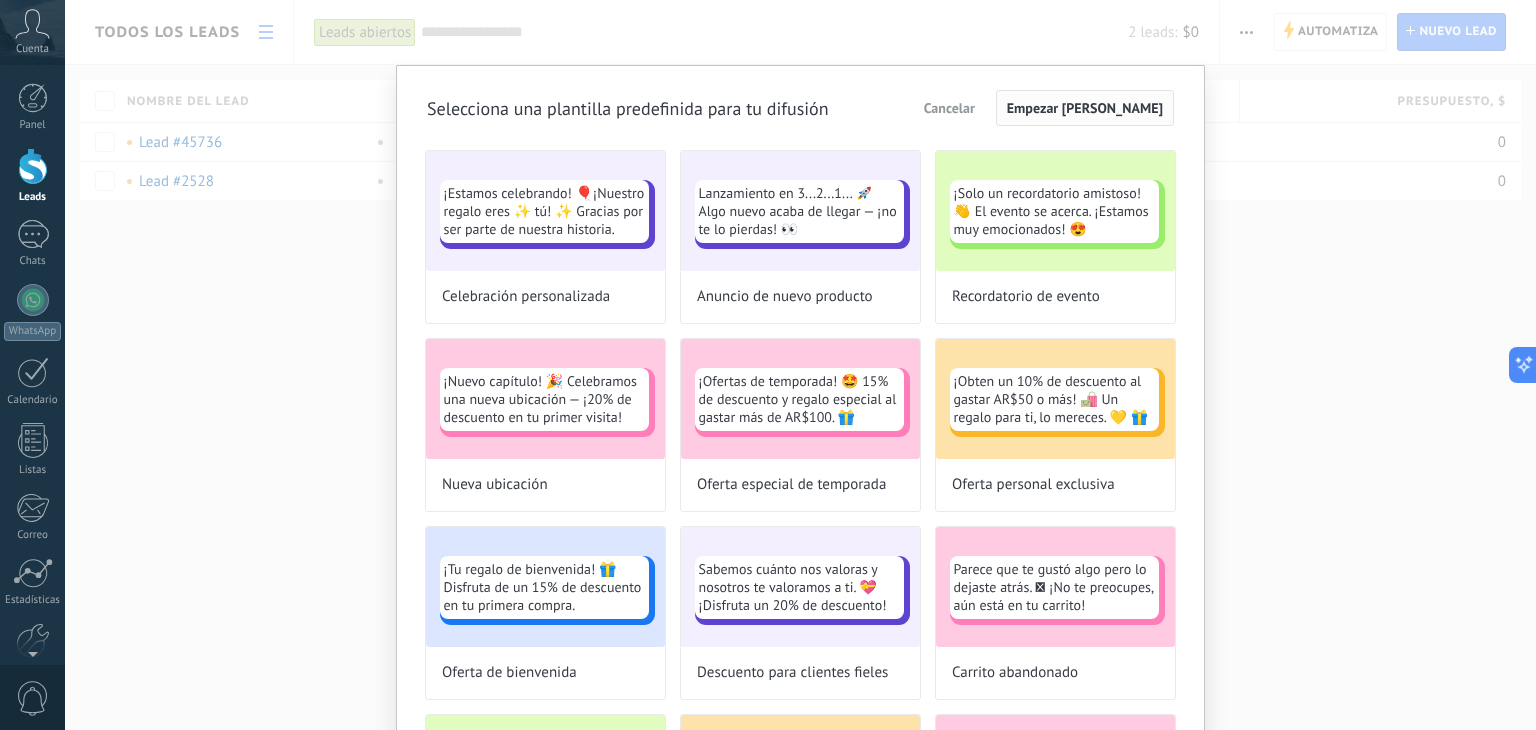 click on "Empezar [PERSON_NAME]" at bounding box center [1085, 108] 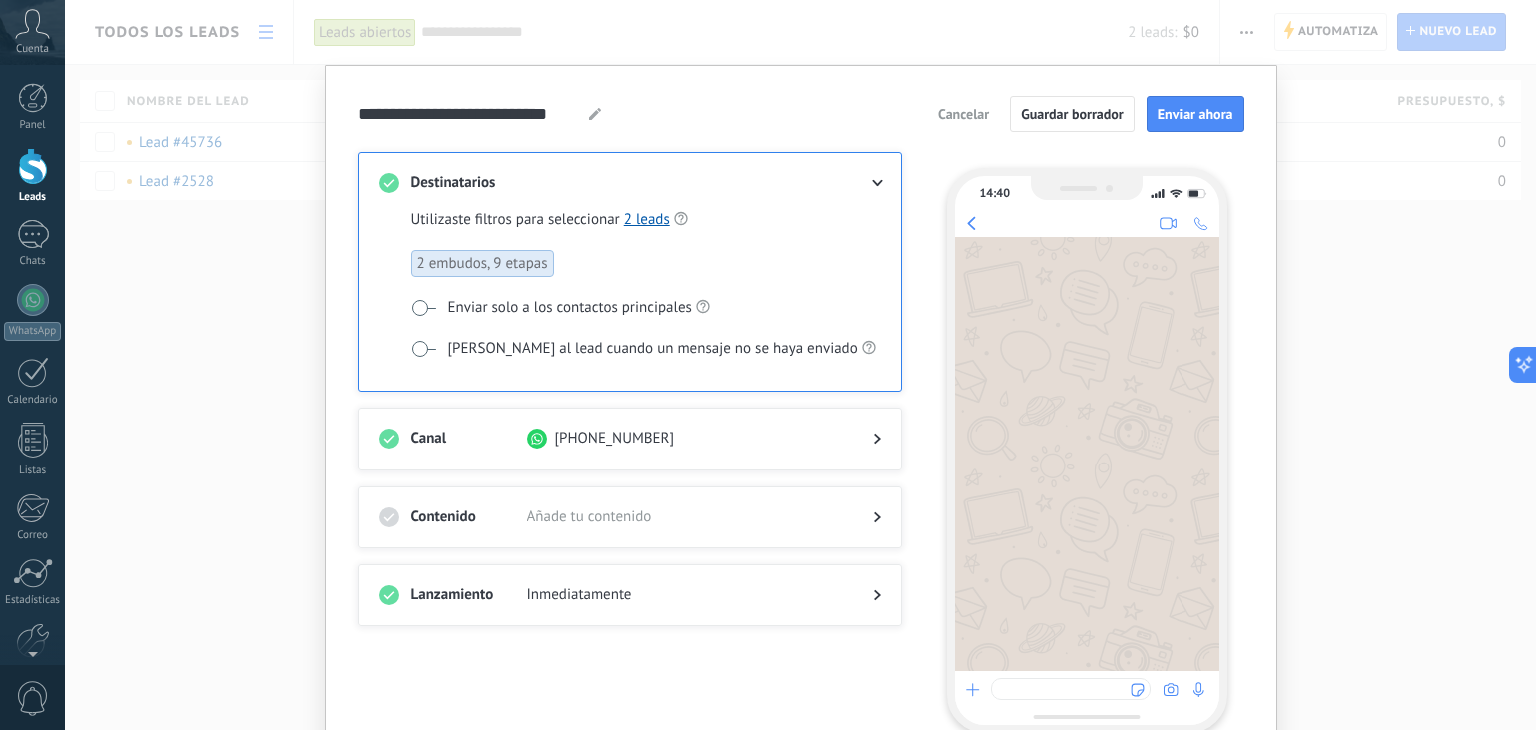 click at bounding box center (630, 537) 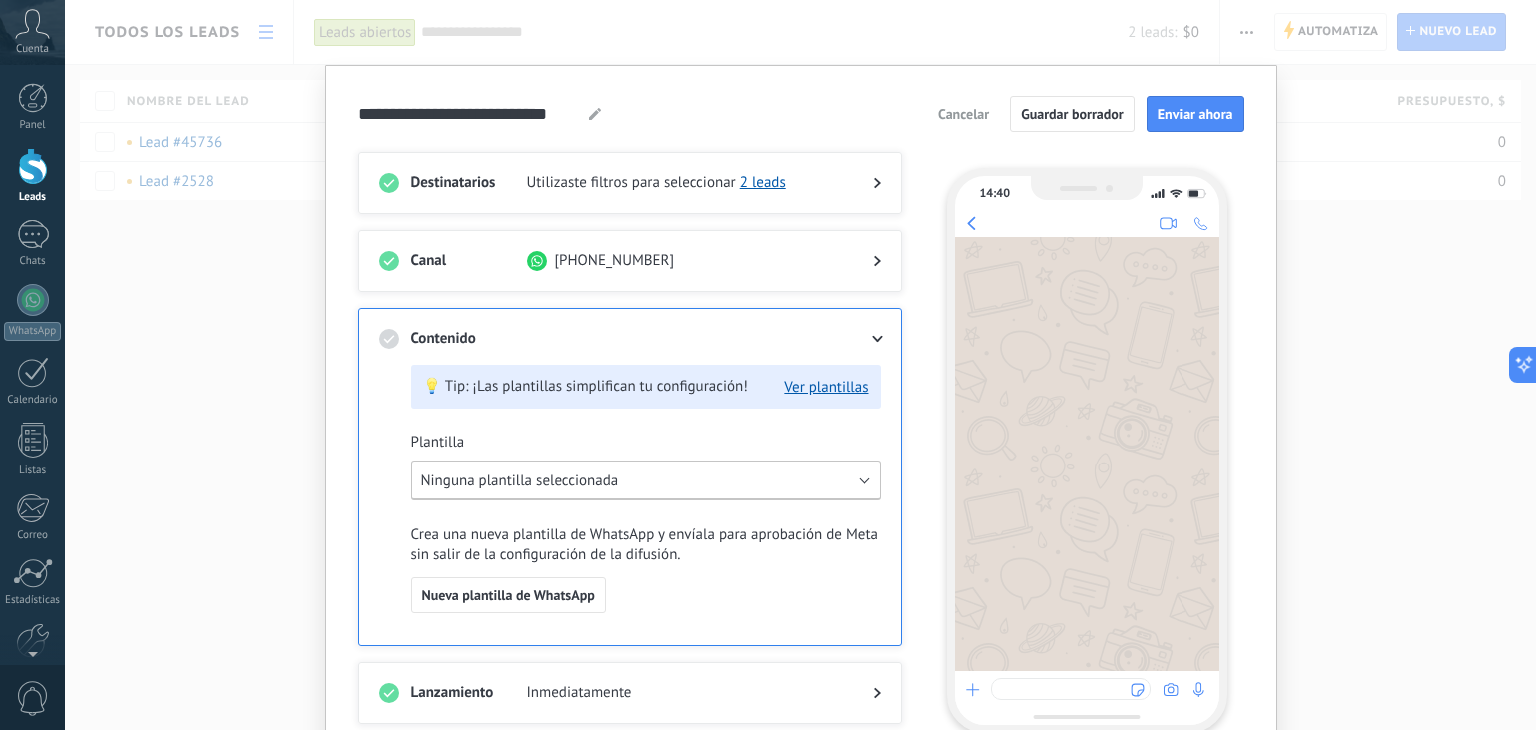 click on "Ninguna plantilla seleccionada" at bounding box center [646, 480] 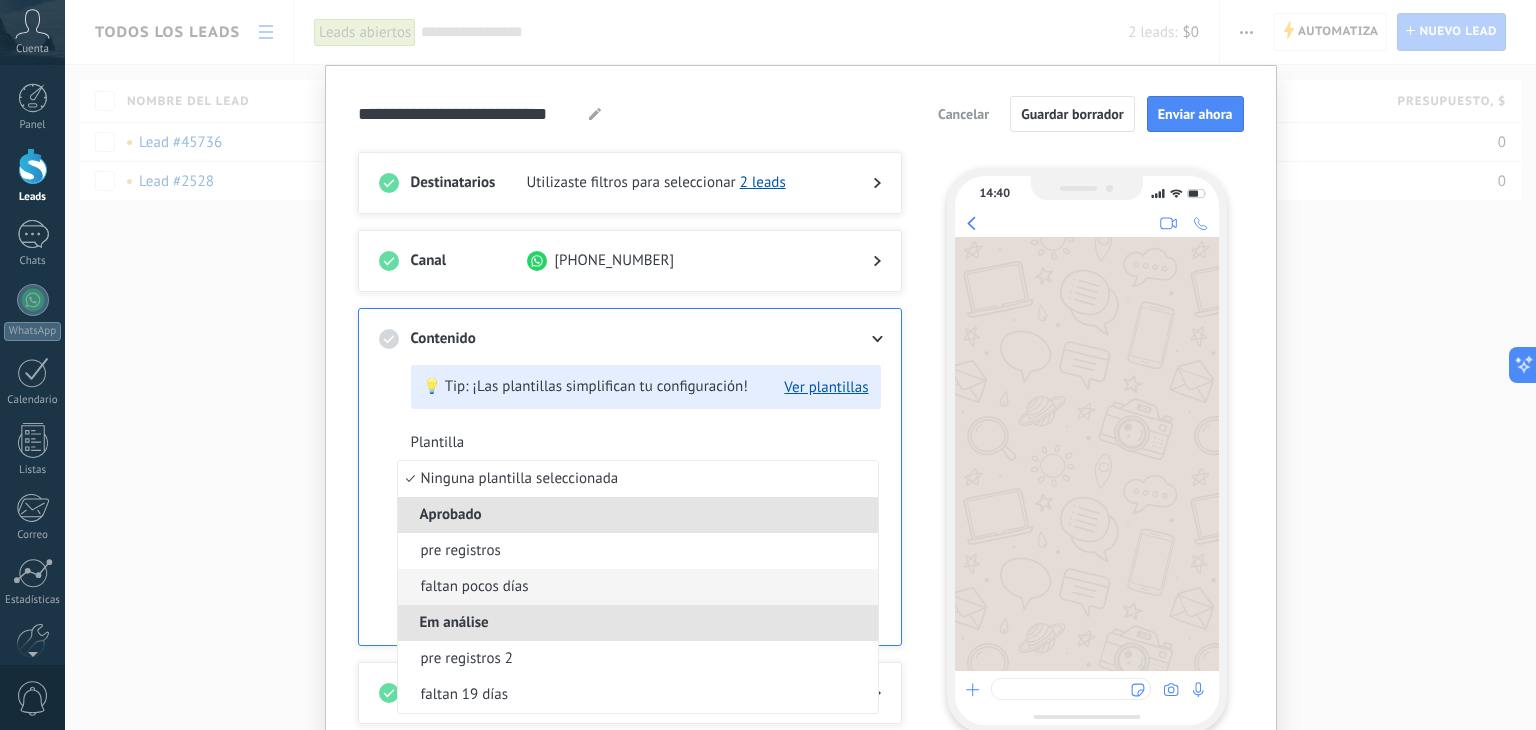 click on "faltan pocos días" at bounding box center (638, 587) 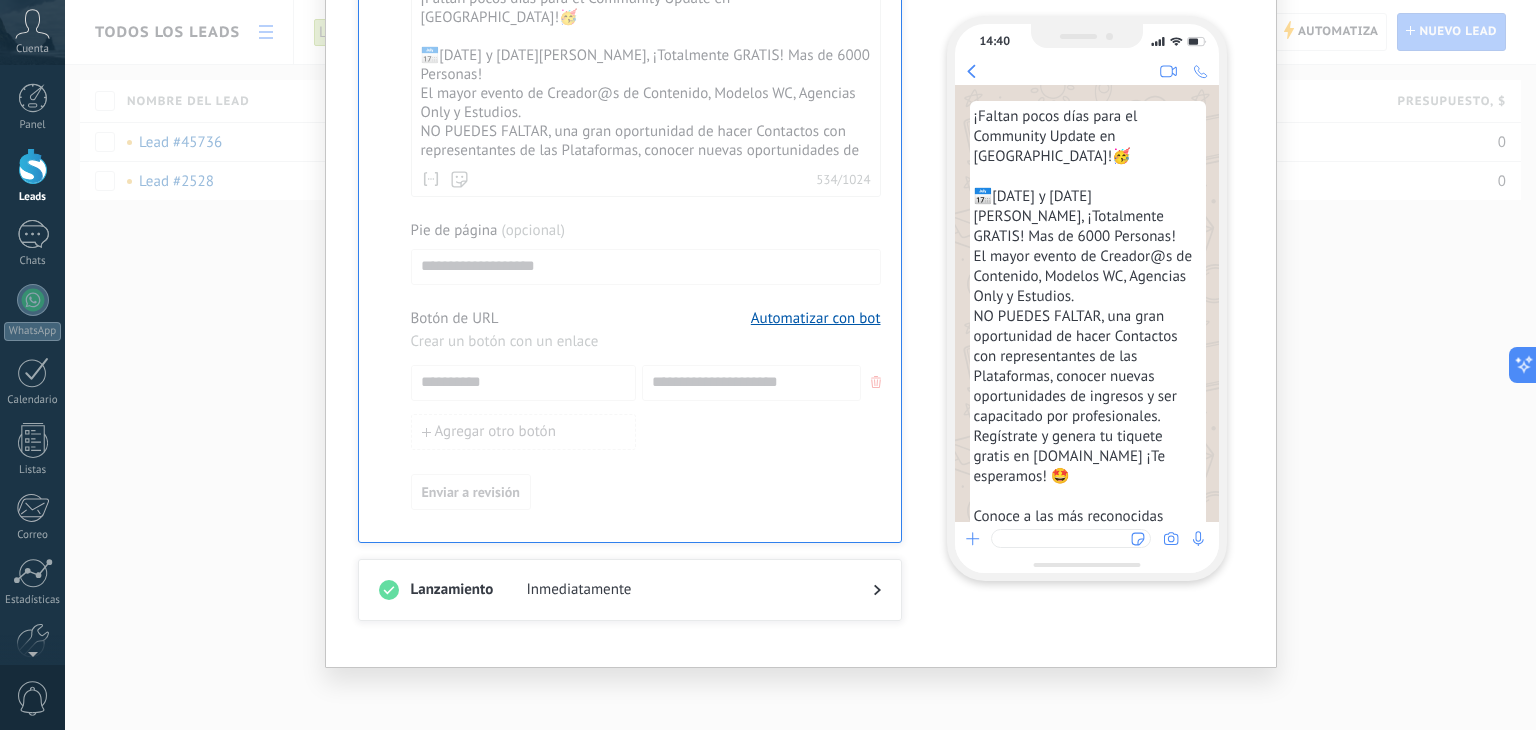 scroll, scrollTop: 0, scrollLeft: 0, axis: both 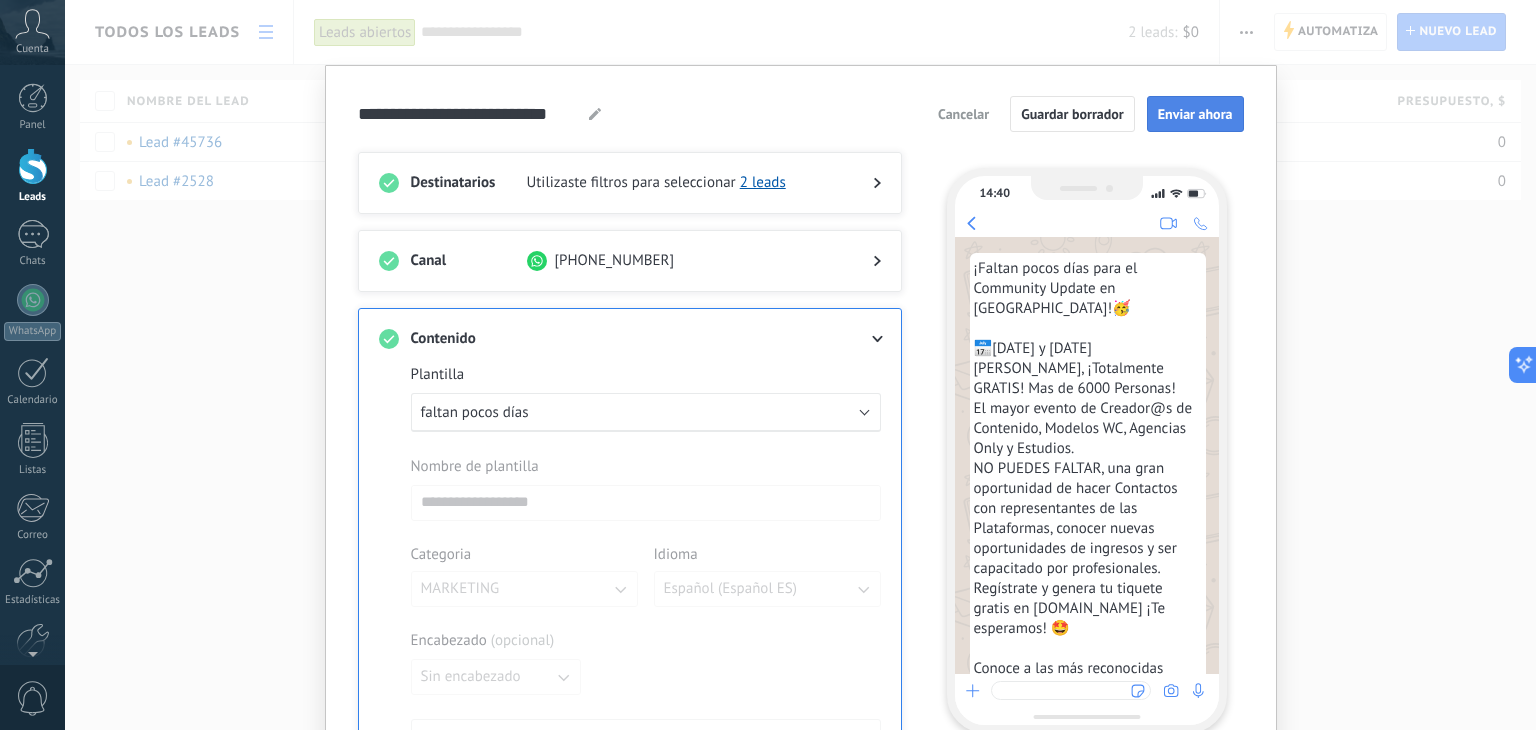 click on "Enviar ahora" at bounding box center (1195, 114) 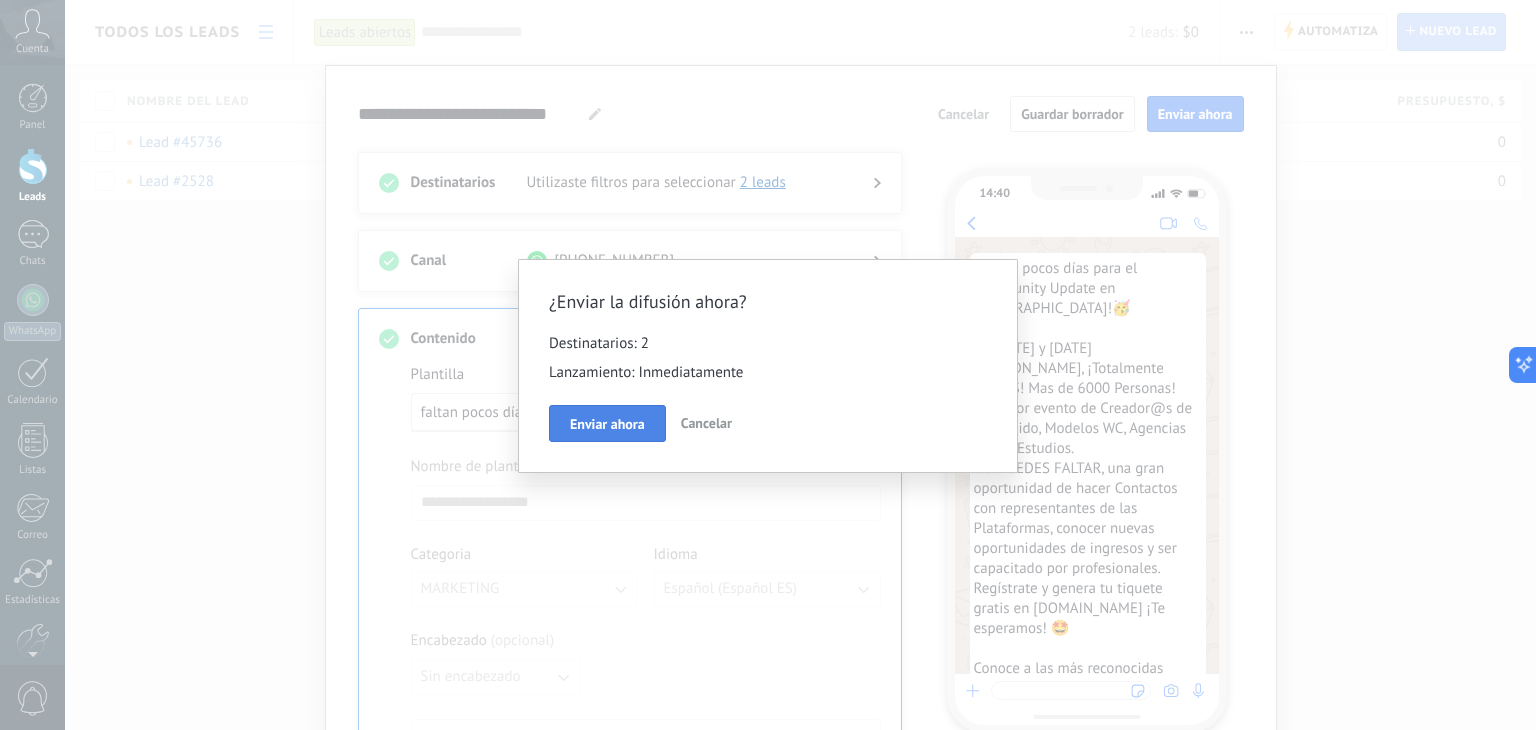 click on "Enviar ahora" at bounding box center (607, 424) 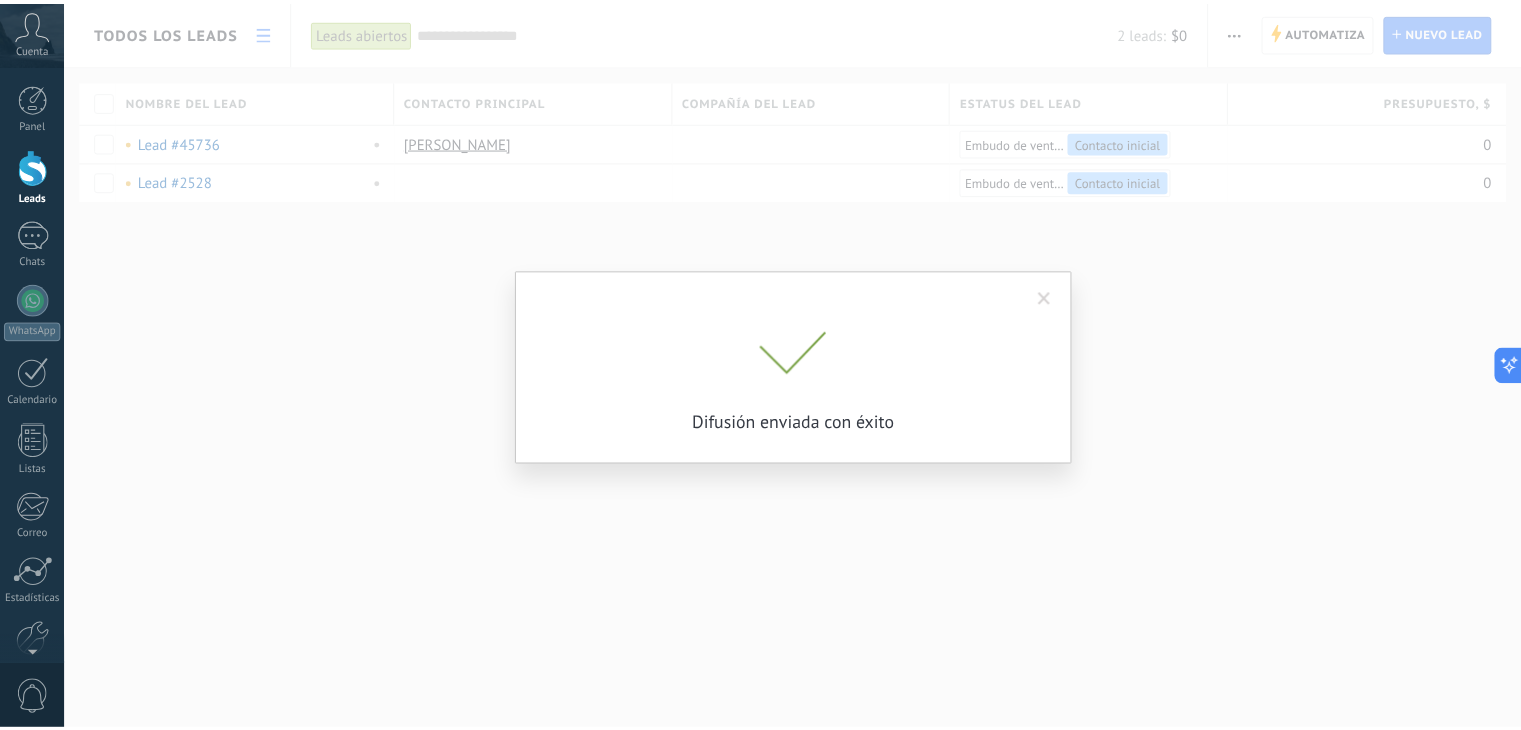 scroll, scrollTop: 68, scrollLeft: 0, axis: vertical 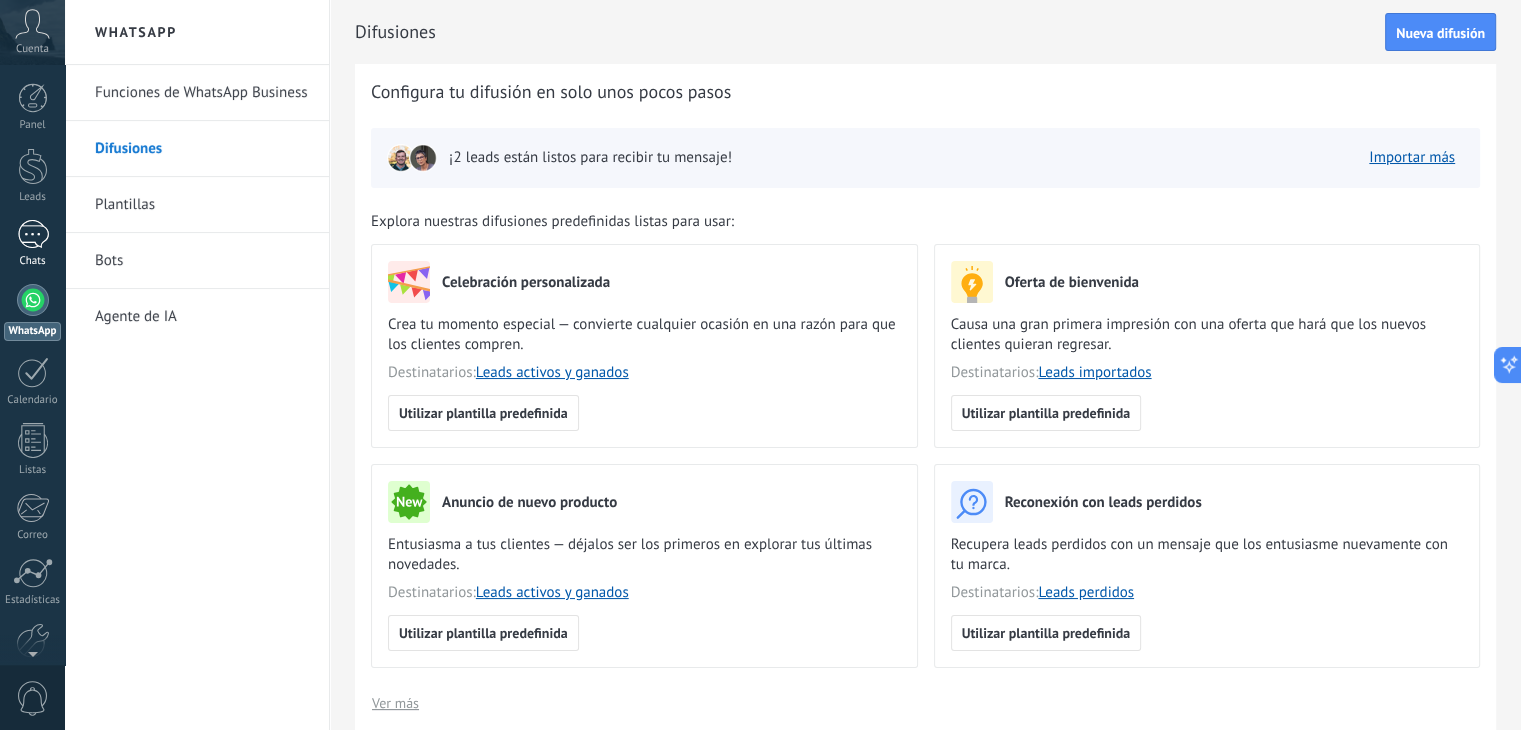 click at bounding box center (33, 234) 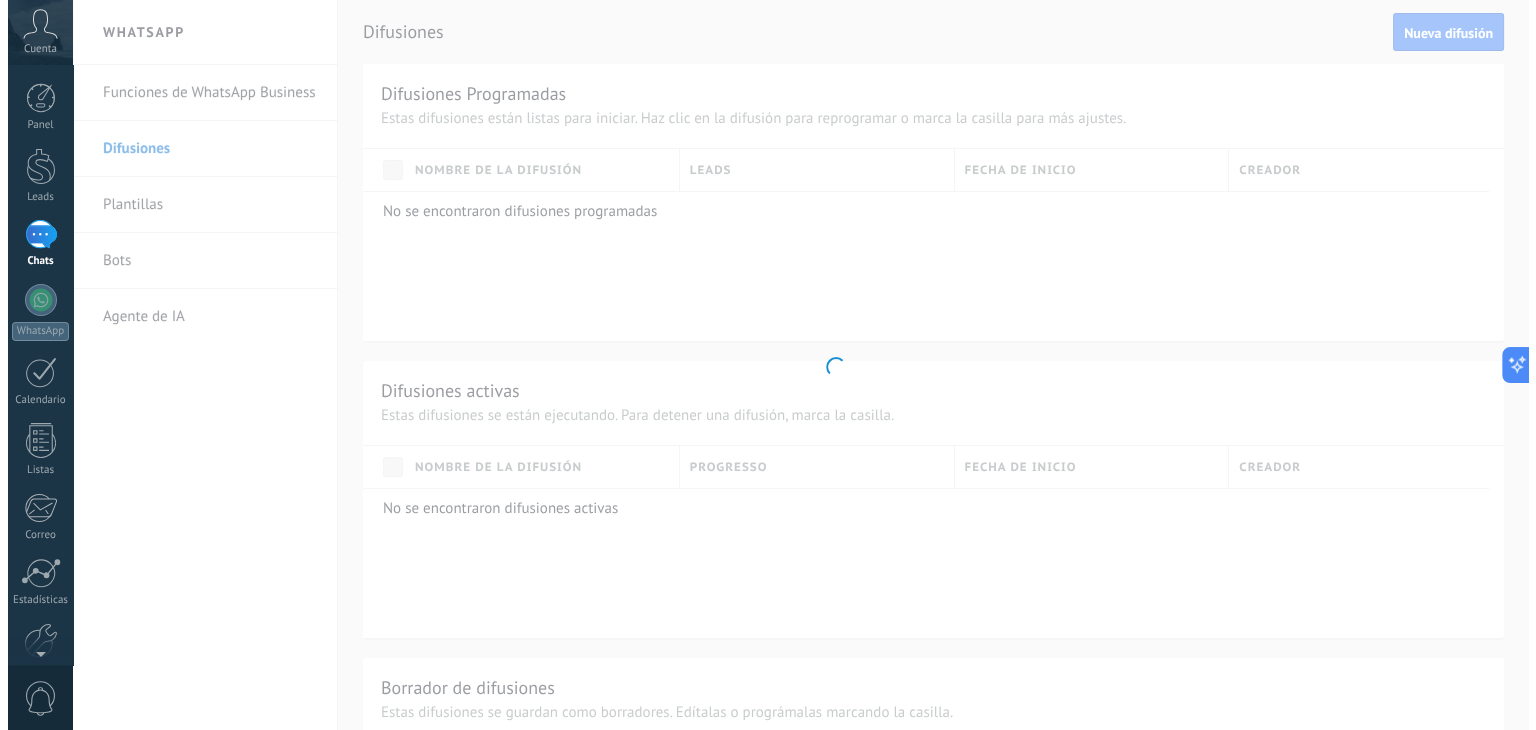 scroll, scrollTop: 114, scrollLeft: 0, axis: vertical 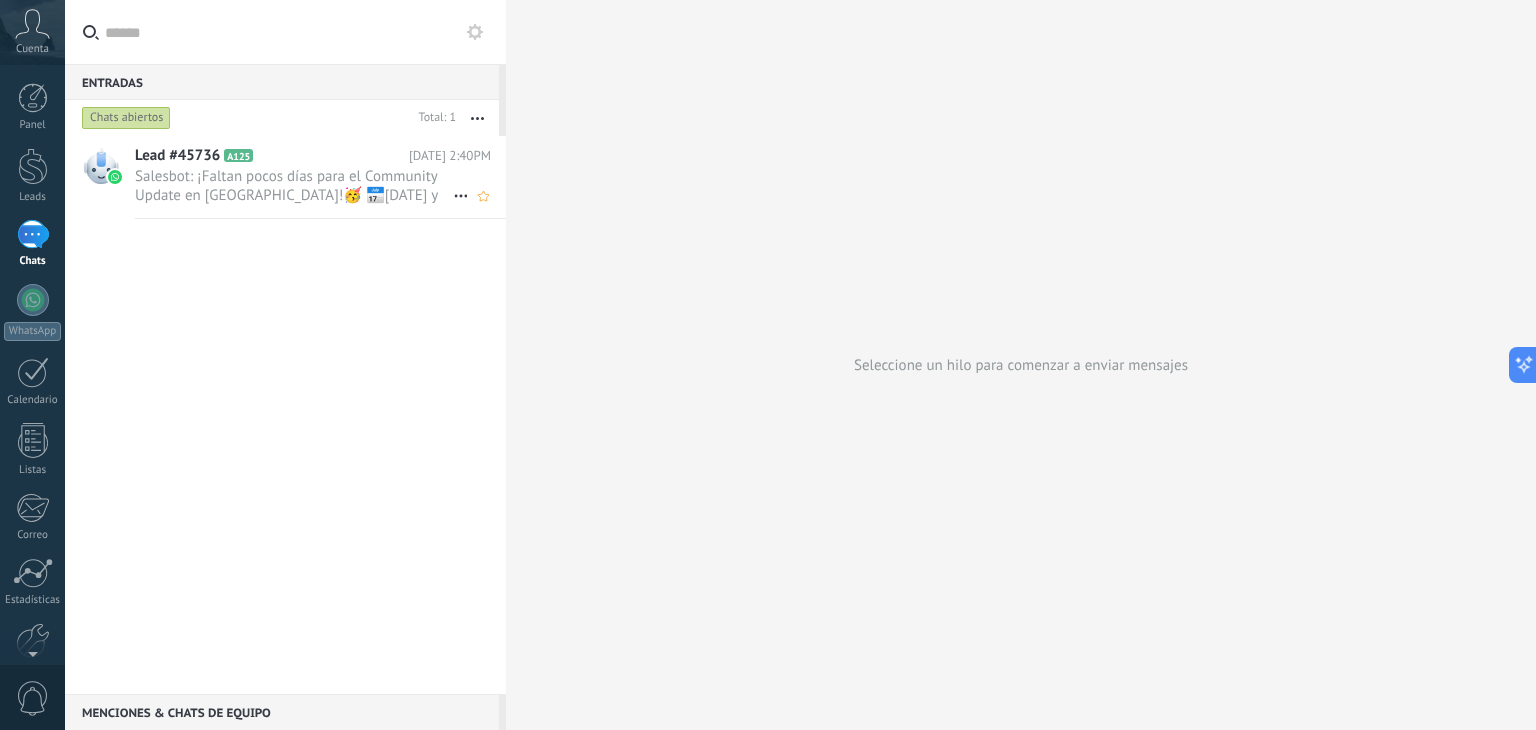 click on "Salesbot: ¡Faltan pocos días para el Community Update en [GEOGRAPHIC_DATA]!🥳
📅[DATE] y [DATE][PERSON_NAME], ¡Totalmente GRATIS! Mas de 6000 P..." at bounding box center [294, 186] 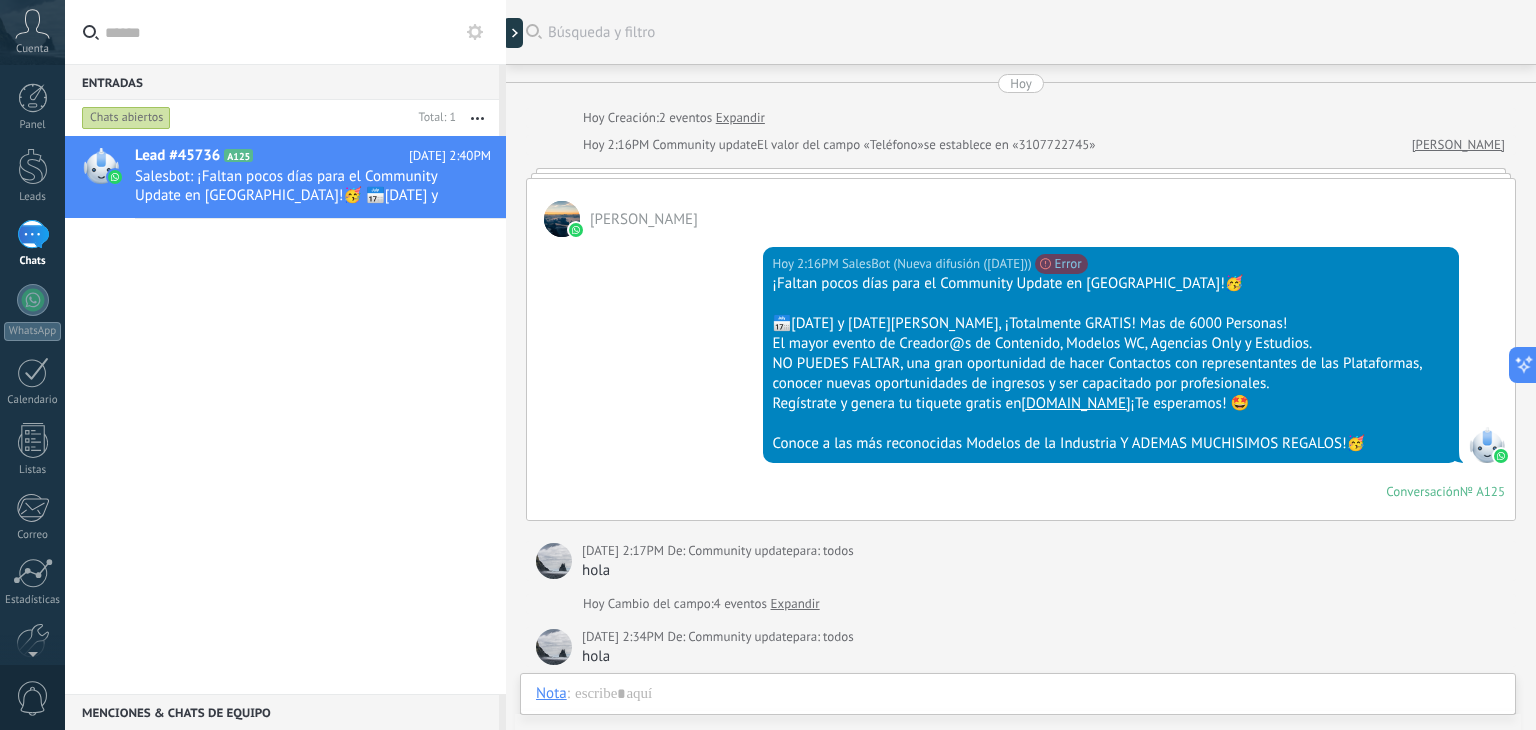 scroll, scrollTop: 612, scrollLeft: 0, axis: vertical 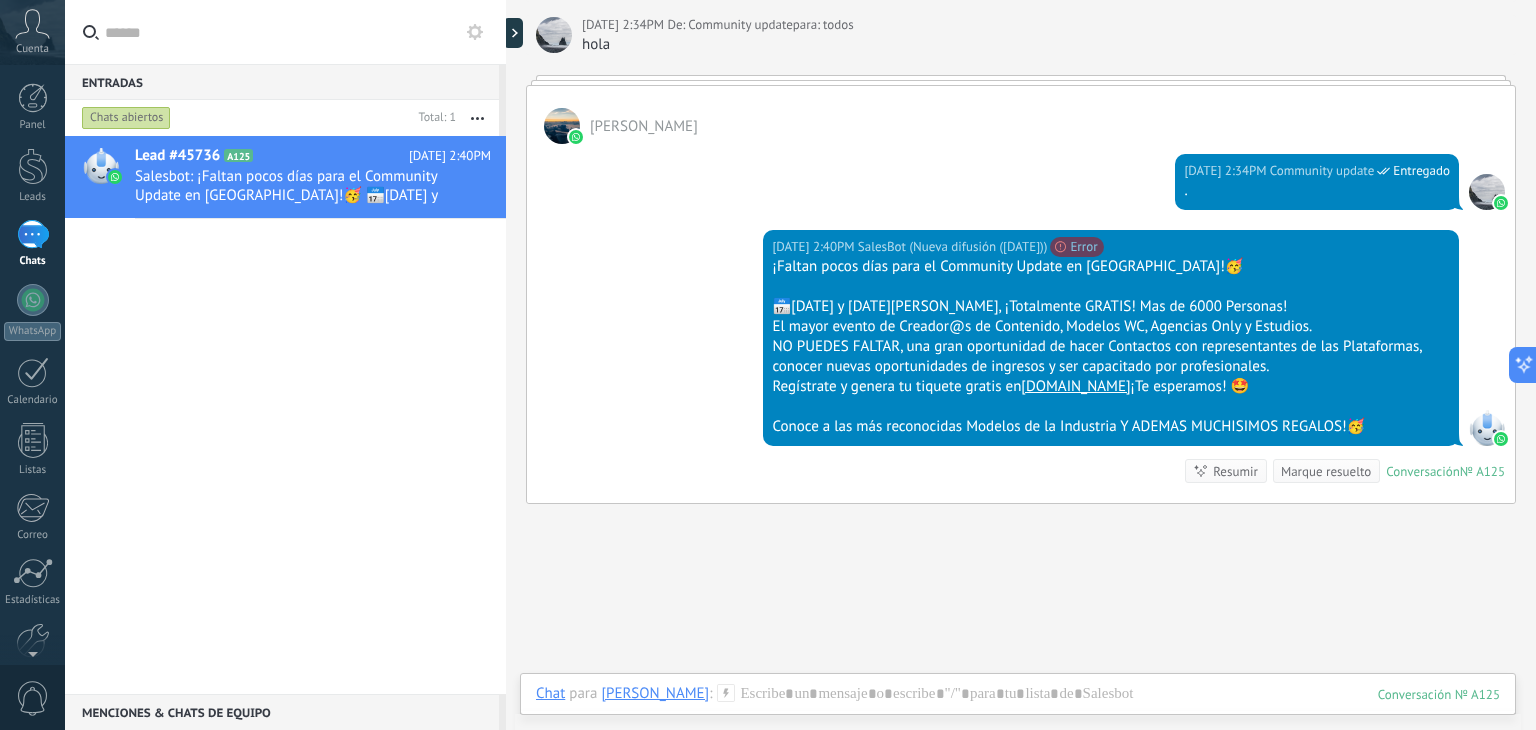 click on "Buscar Búsqueda y filtro Carga más Hoy Hoy Creación:  2  eventos   Expandir Hoy 2:16PM Community update  El valor del campo «Teléfono»  se establece en «3107722745» kevin kevin  Hoy 2:16PM SalesBot (Nueva difusión (23/07/2025))  No se puede enviar tu mensaje. Para enviar plantillas, necesitas vincular un método de pago válido a tu cuenta de WhatsApp Business. Si el problema continúa, contacta al soporte de Meta (3107).  Ver más Error ¡Faltan pocos días para el Community Update en Bogotá!🥳   📅12 y 13 de agosto, ¡Totalmente GRATIS! Mas de 6000 Personas! El mayor evento de Creador@s de Contenido, Modelos WC, Agencias Only y Estudios. NO PUEDES FALTAR, una gran oportunidad de hacer Contactos con representantes de las Plataformas, conocer nuevas oportunidades de ingresos y ser capacitado por profesionales. Regístrate y genera tu tiquete gratis en  www.comup.info  ¡Te esperamos! 🤩   Conoce a las más reconocidas Modelos de la Industria Y ADEMAS MUCHISIMOS REGALOS!🥳 № A125 ." at bounding box center [1021, 120] 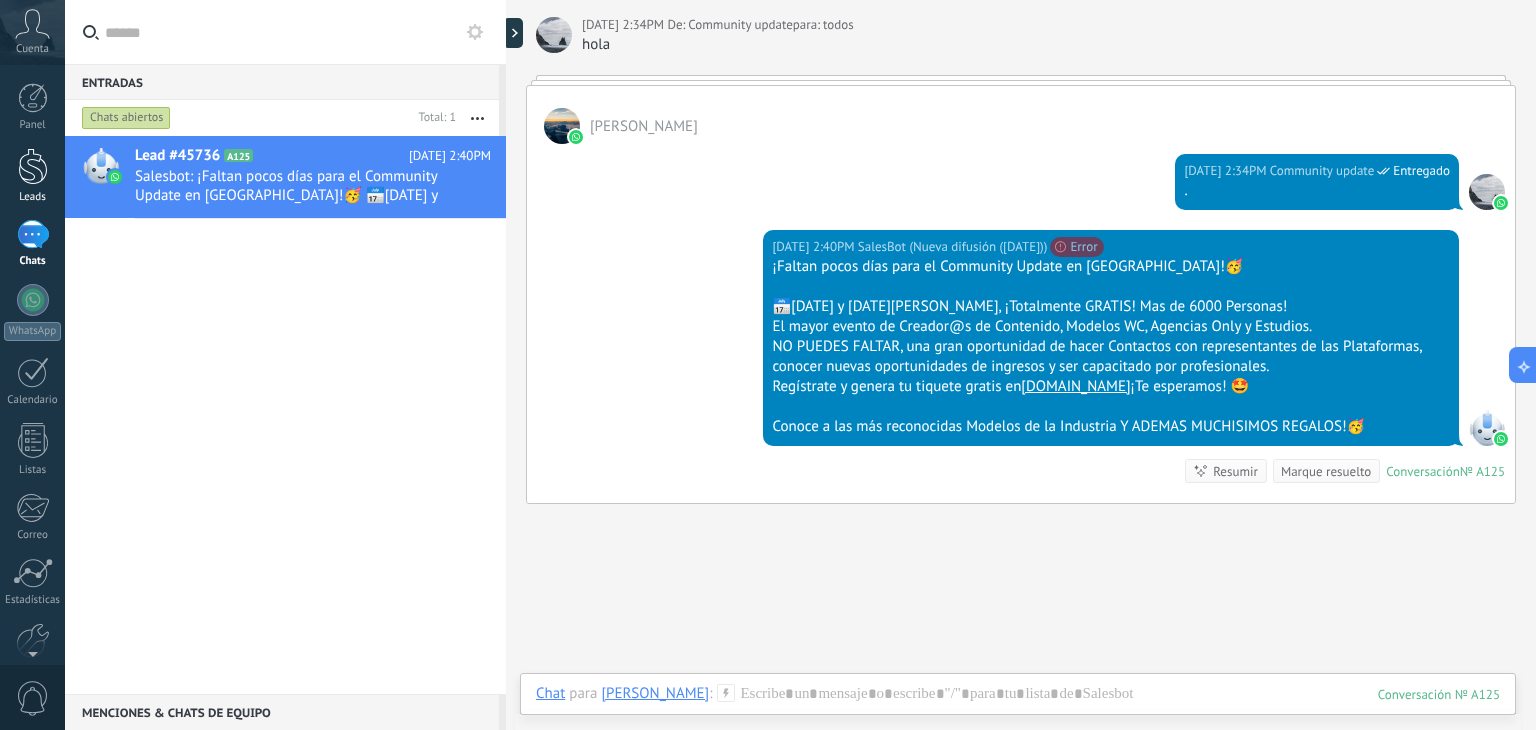 click at bounding box center [33, 166] 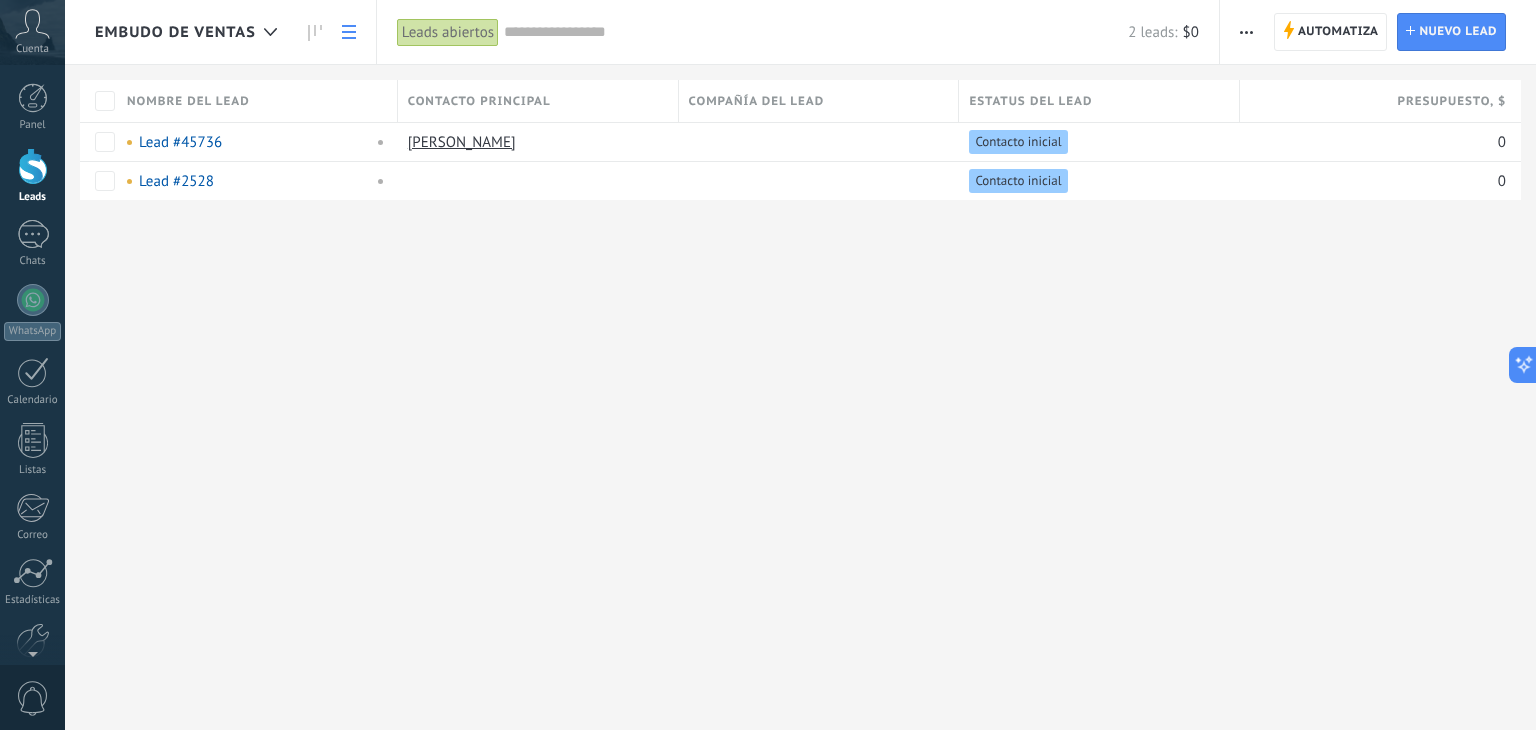 click on "Embudo de ventas" at bounding box center [191, 32] 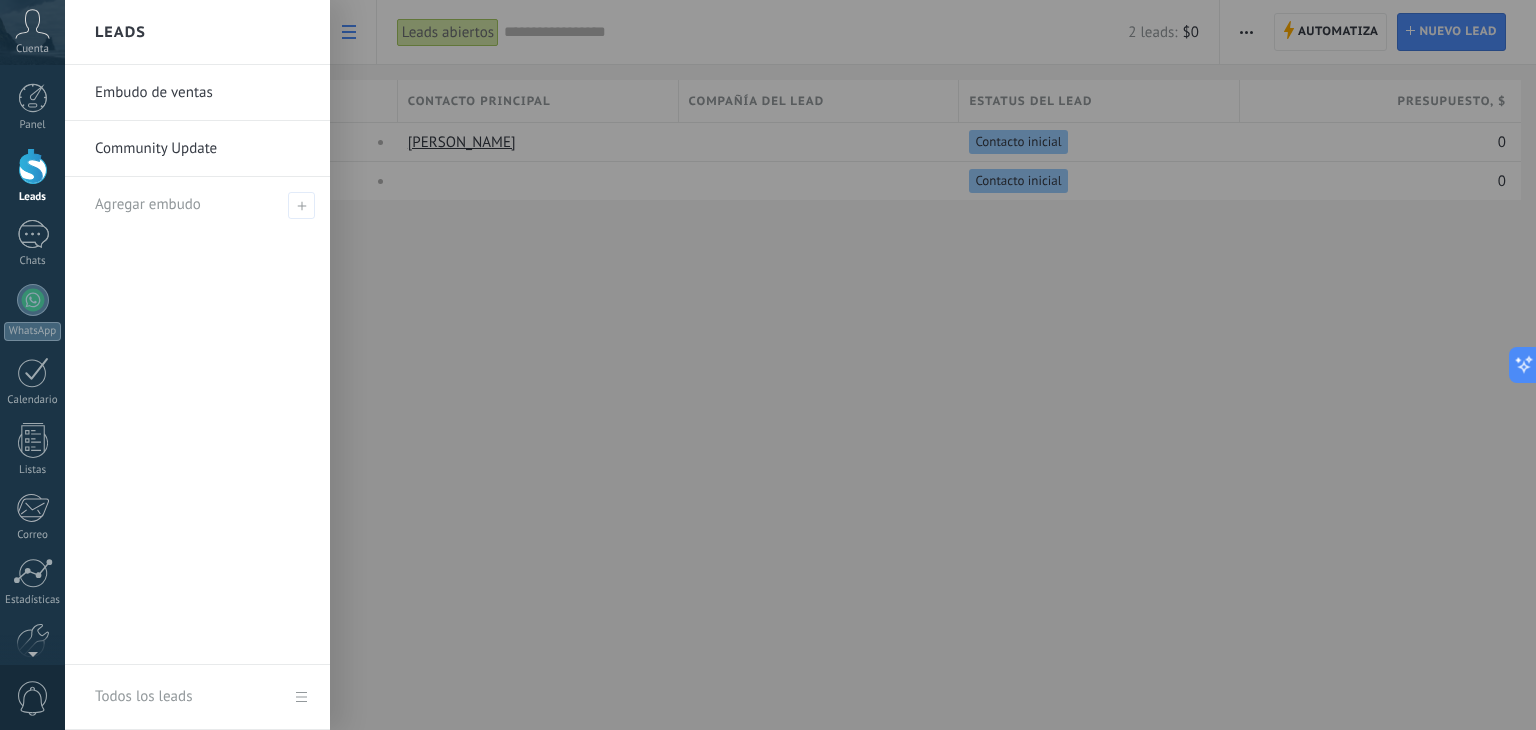 click on "Community Update" at bounding box center [202, 149] 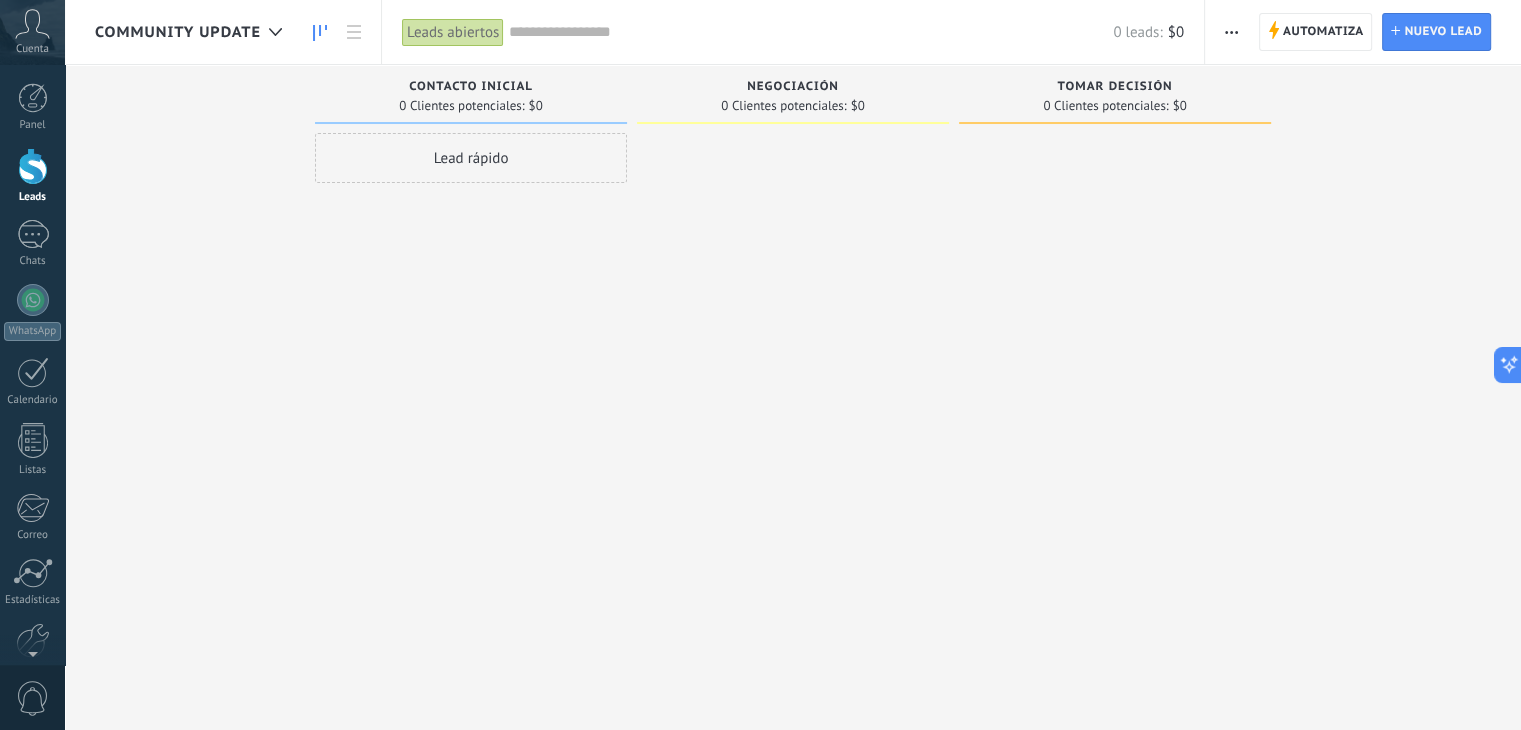 click on "Community Update" at bounding box center [193, 32] 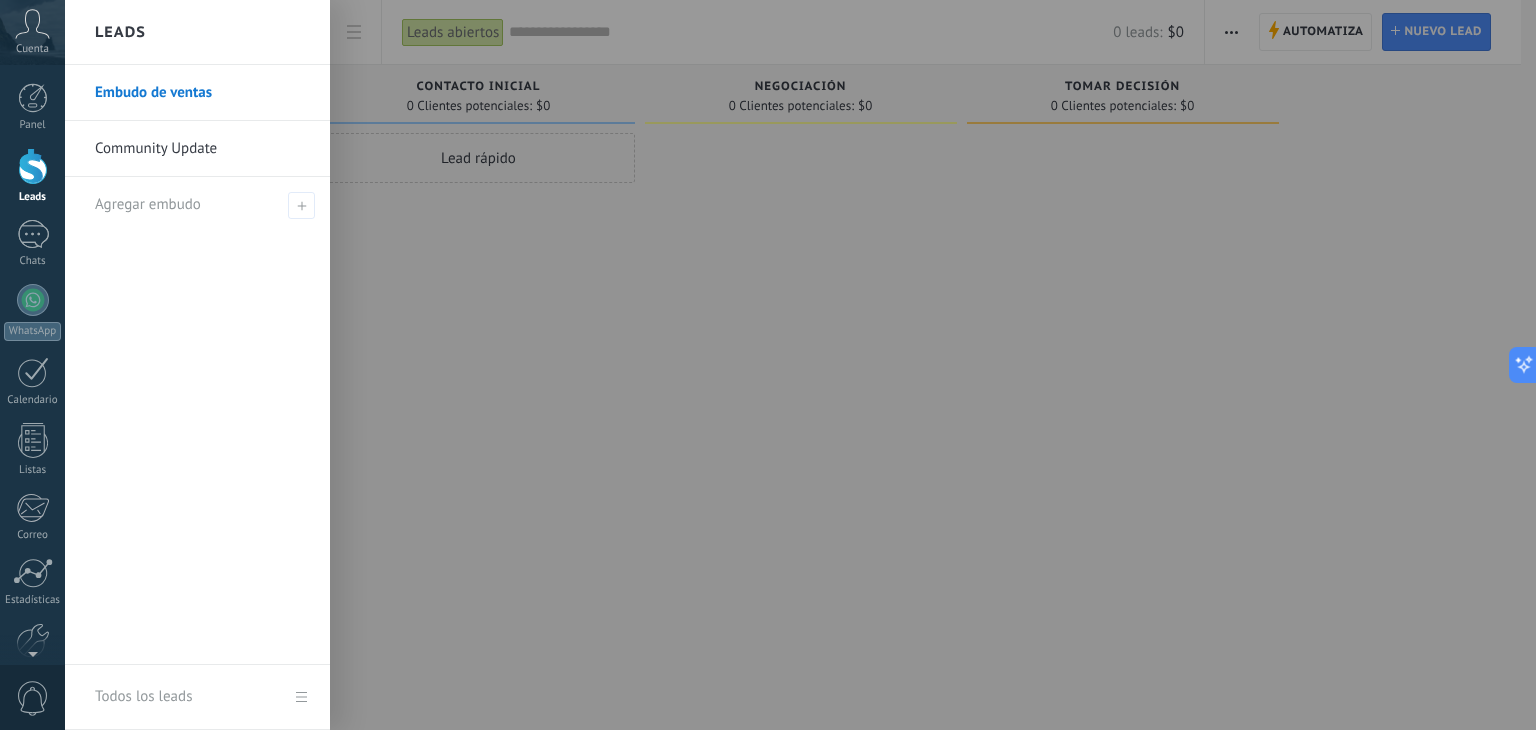click on "Embudo de ventas" at bounding box center [202, 93] 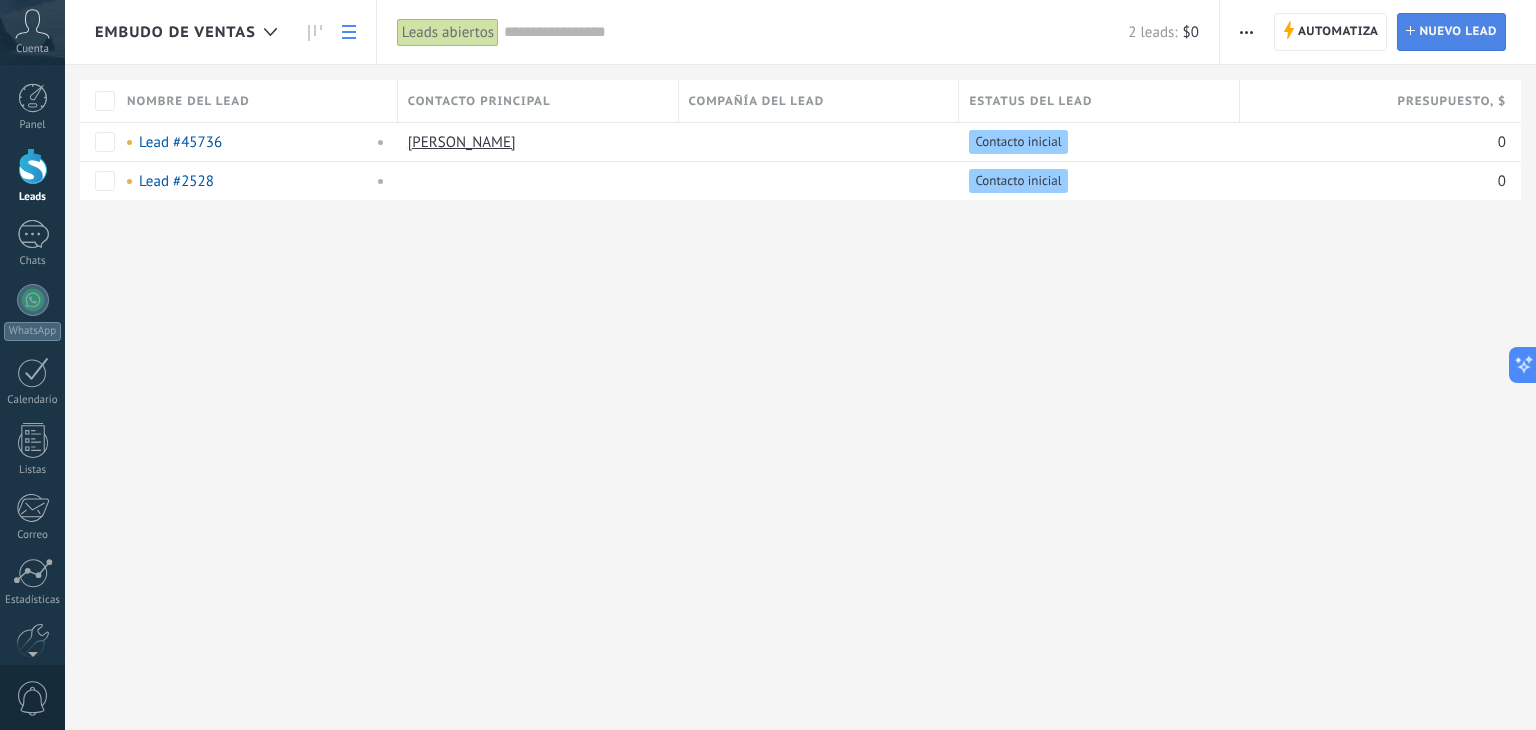 click on "Nuevo lead" at bounding box center [1458, 32] 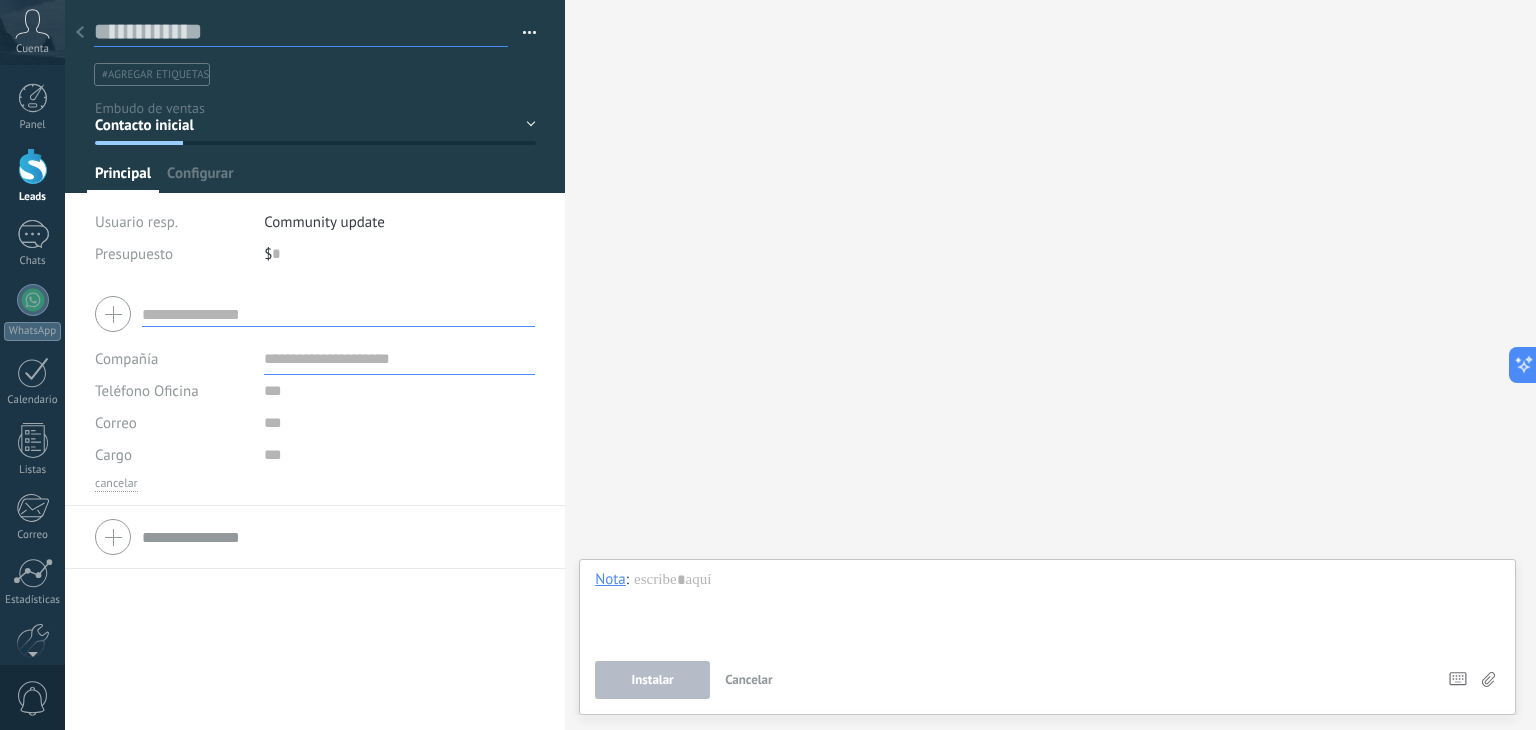 click at bounding box center (301, 32) 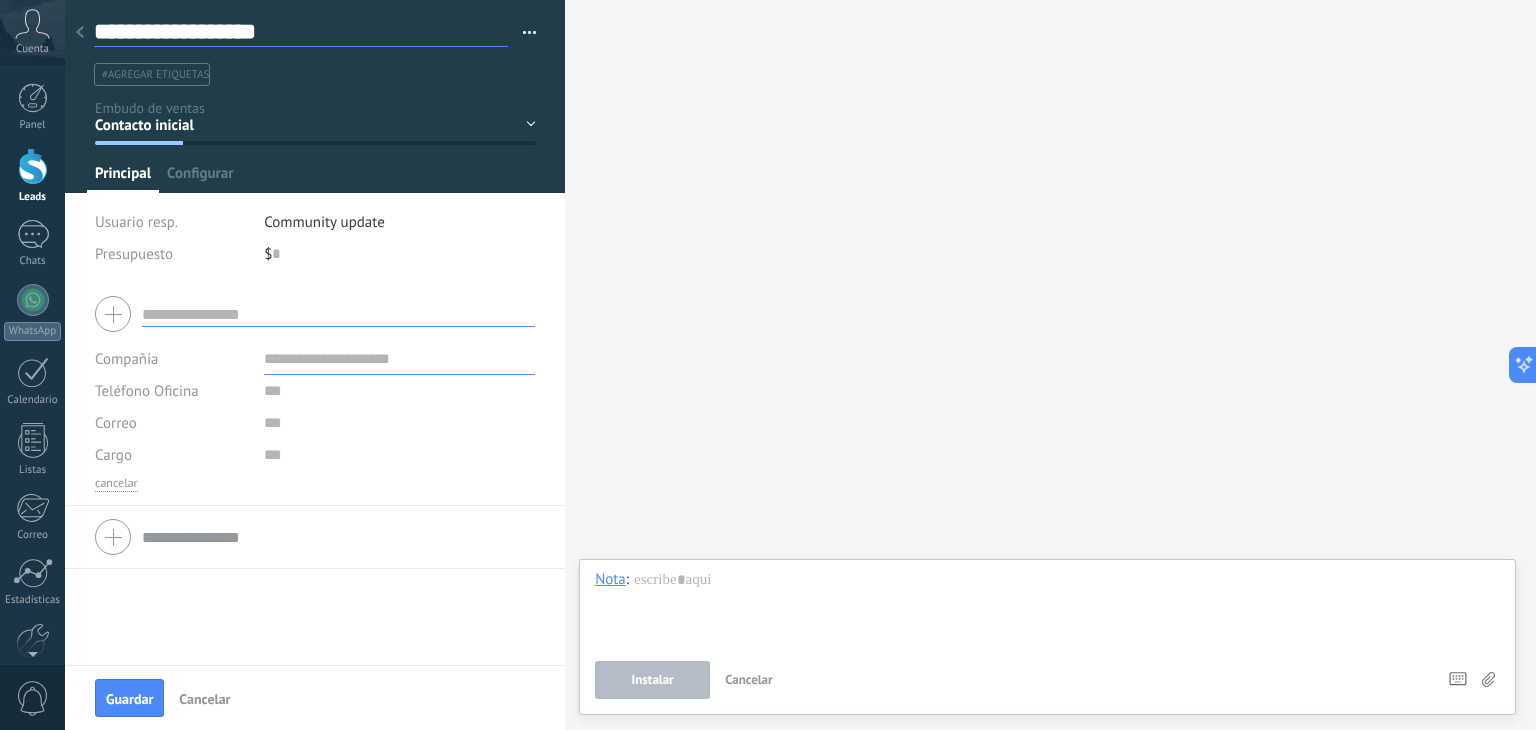 type on "**********" 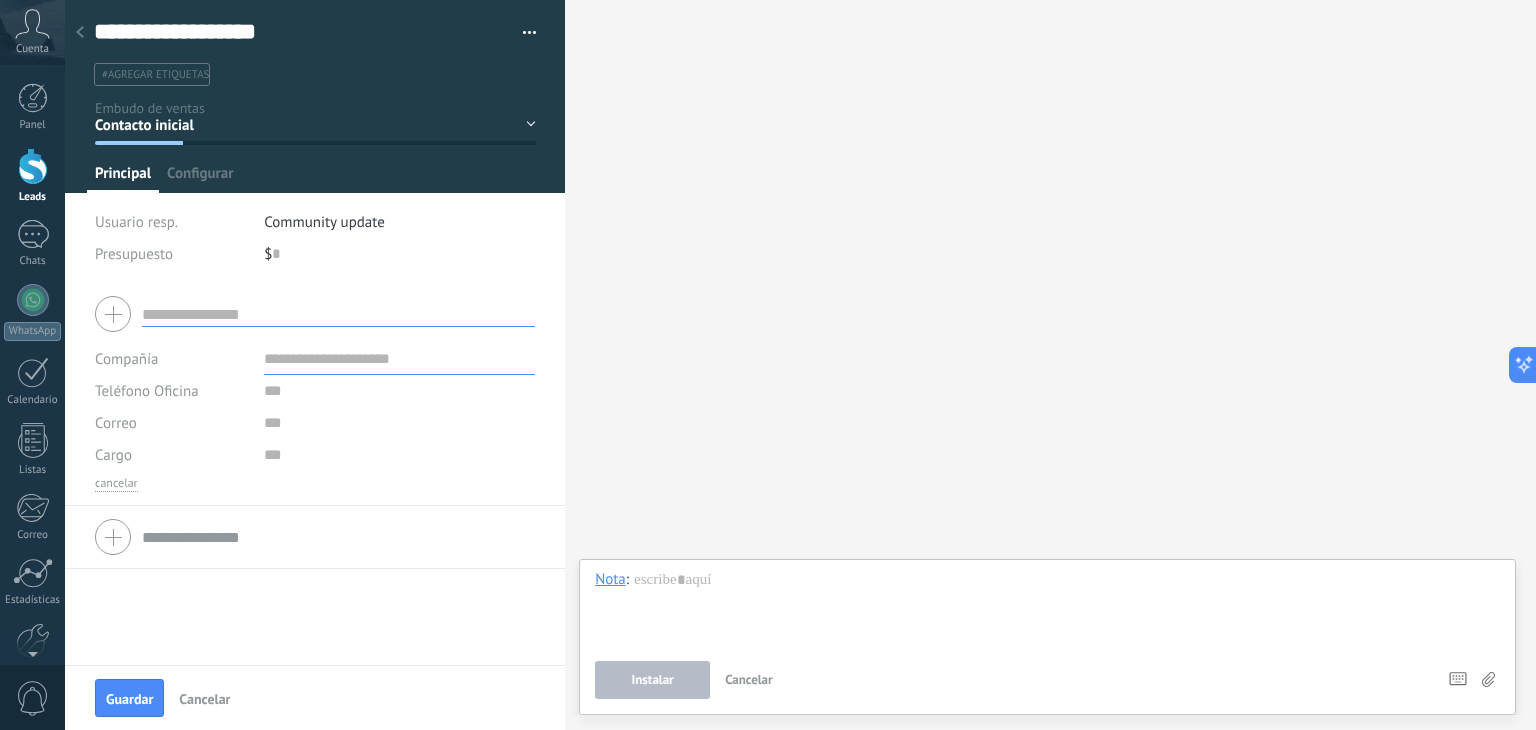 click at bounding box center [338, 314] 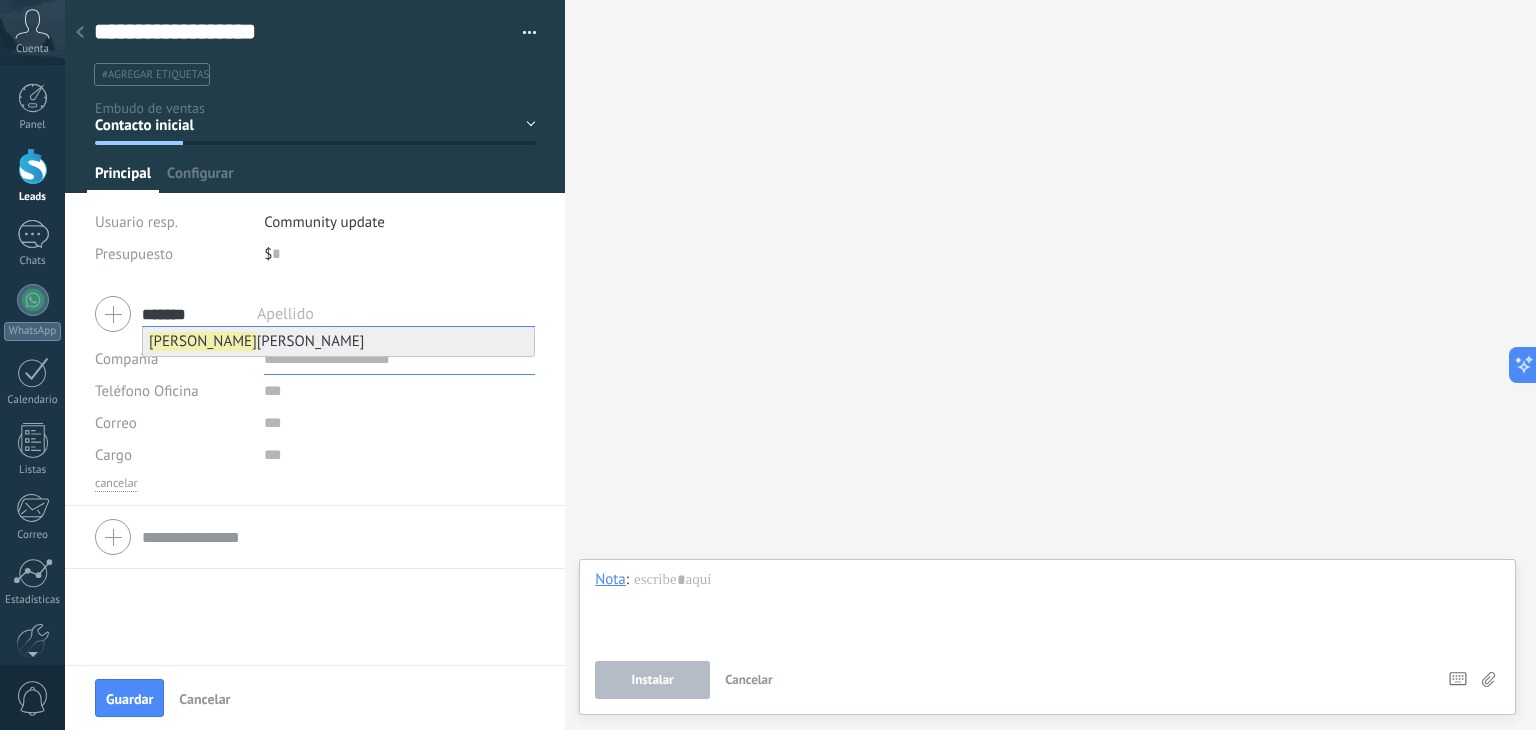 type on "******" 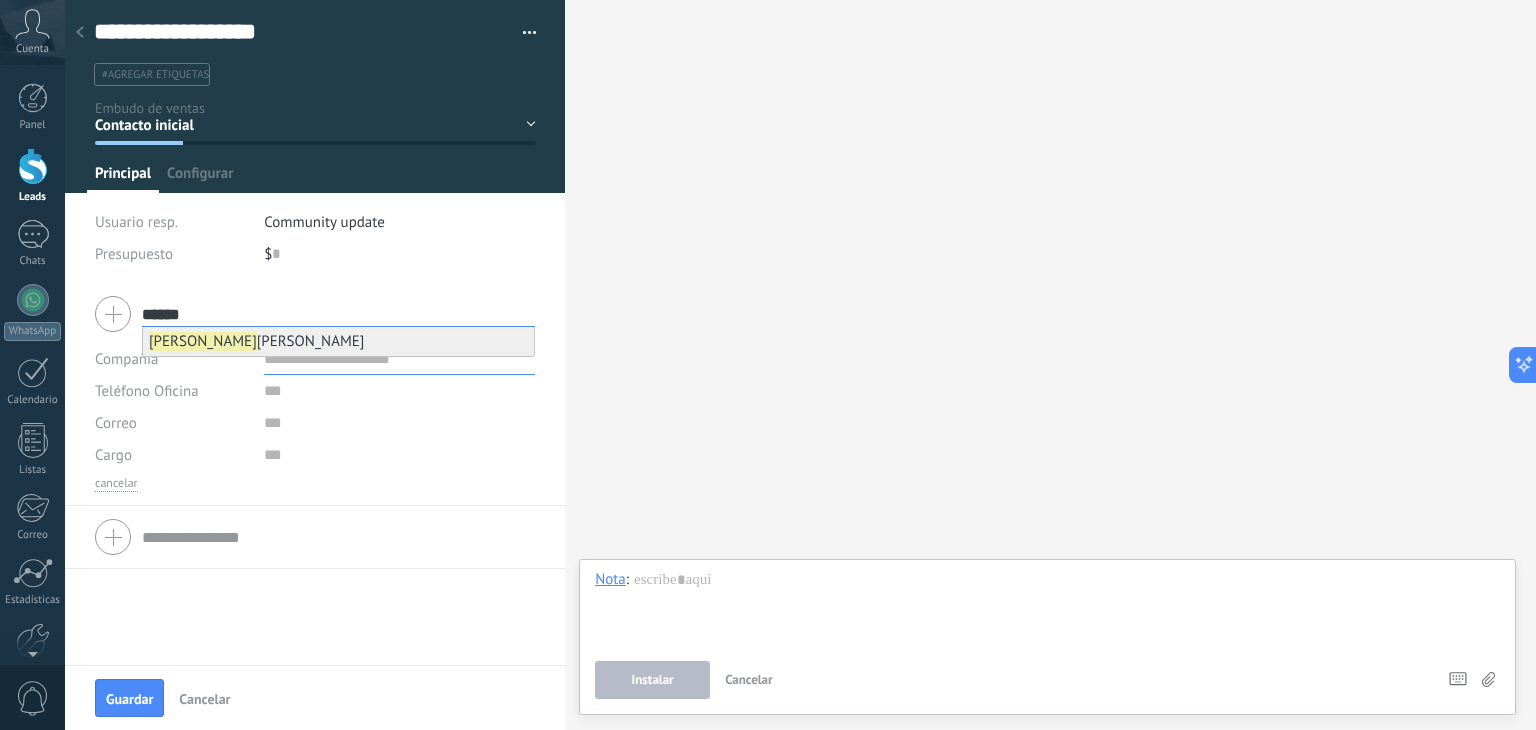 click on "miguel  betancourt" at bounding box center [338, 341] 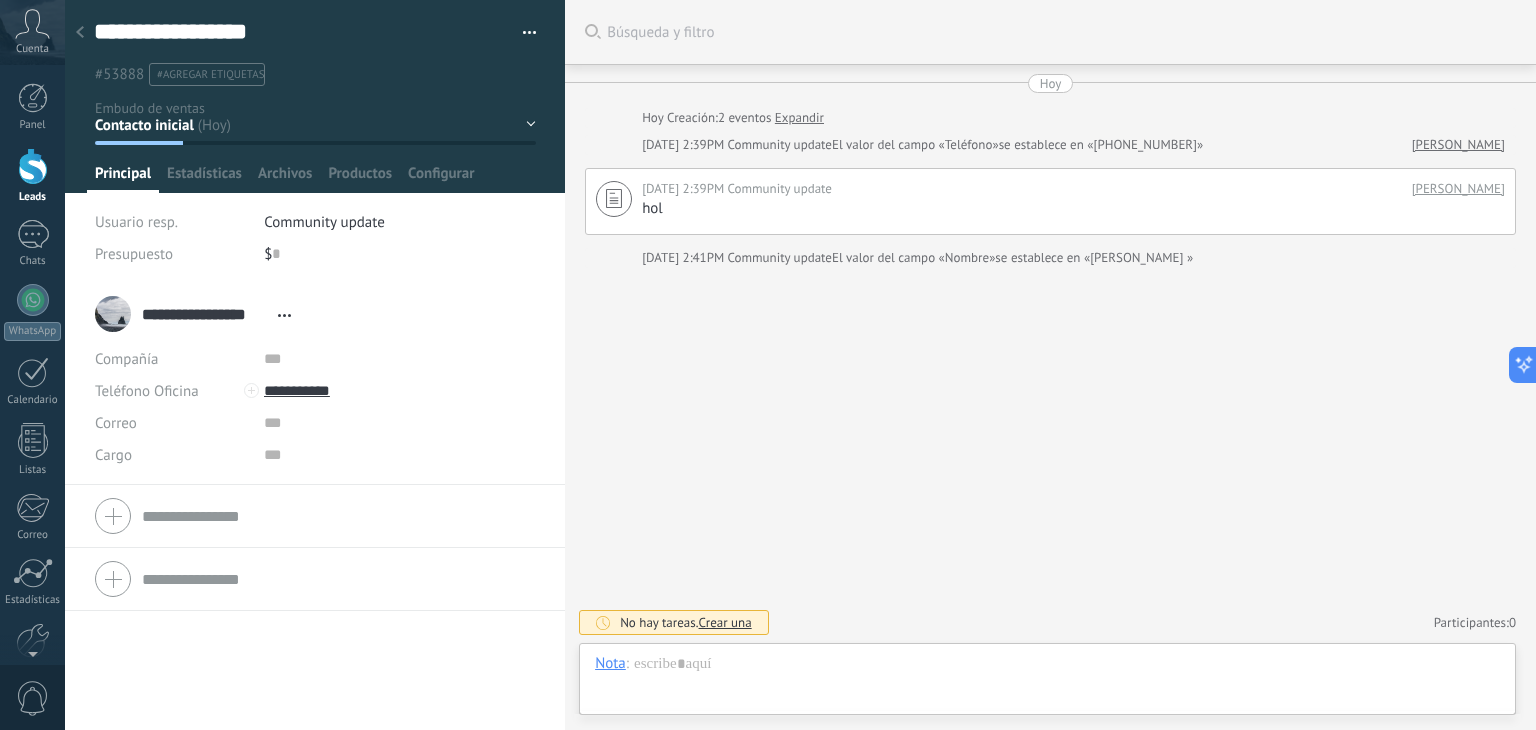scroll, scrollTop: 29, scrollLeft: 0, axis: vertical 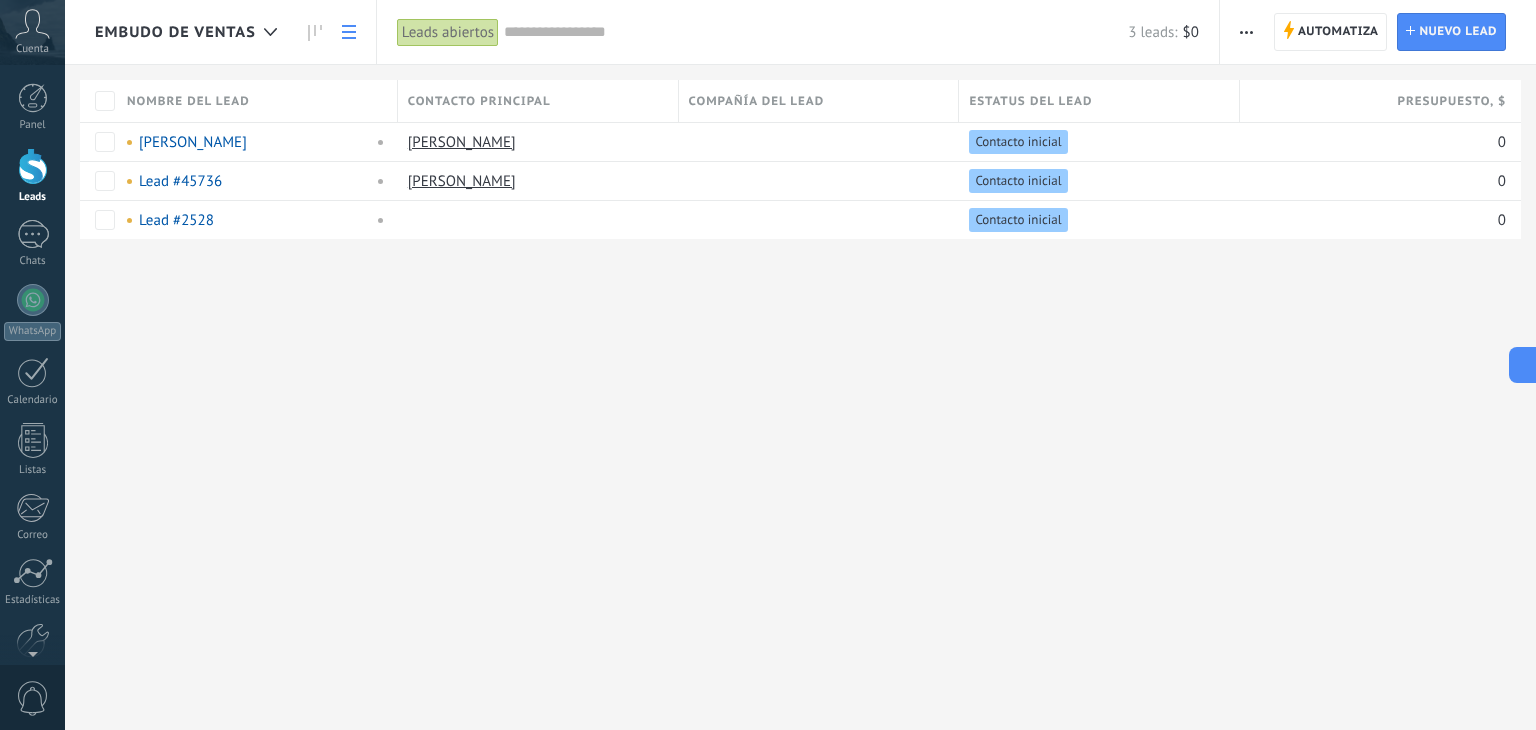 click at bounding box center [1246, 32] 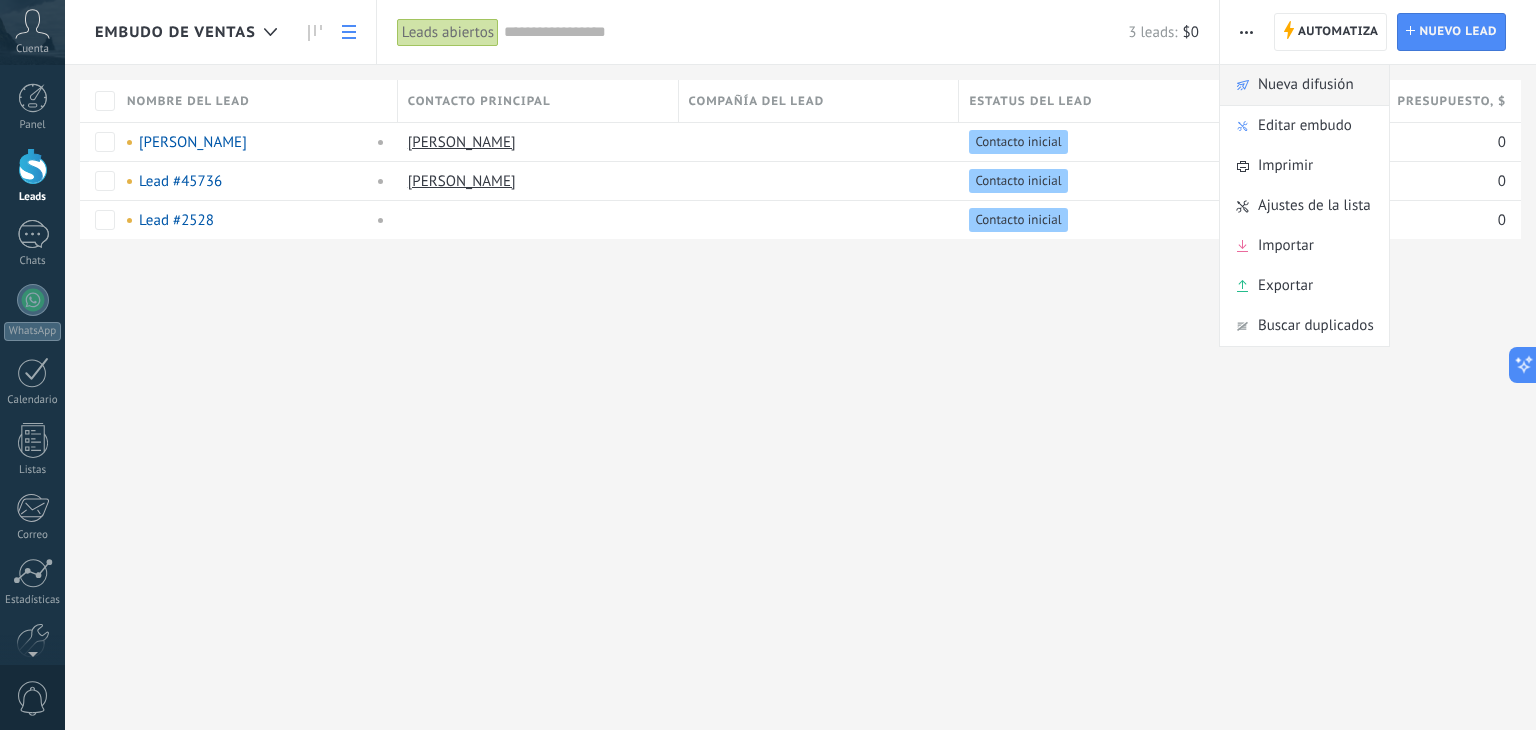 click on "Nueva difusión" at bounding box center [1306, 85] 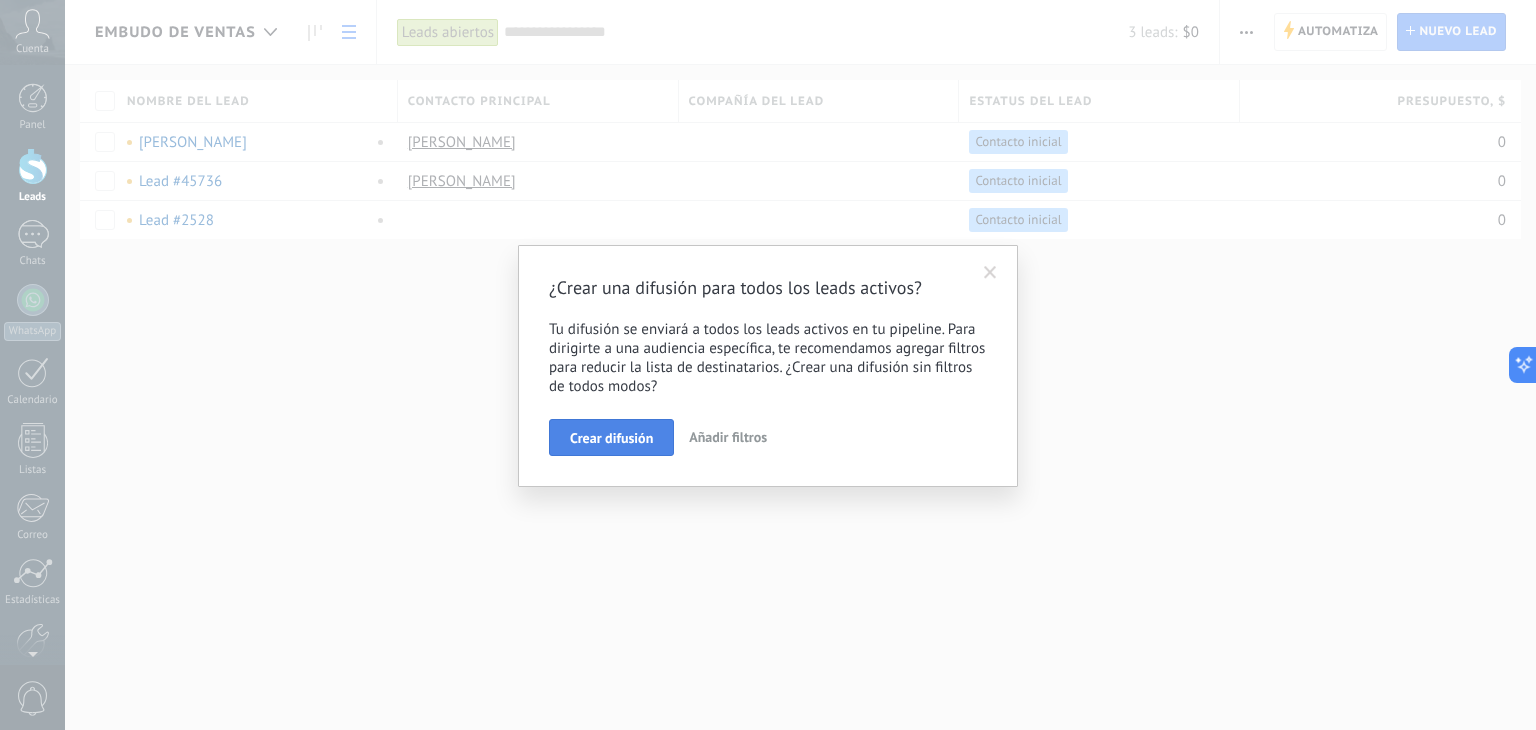 click on "Crear difusión" at bounding box center [611, 438] 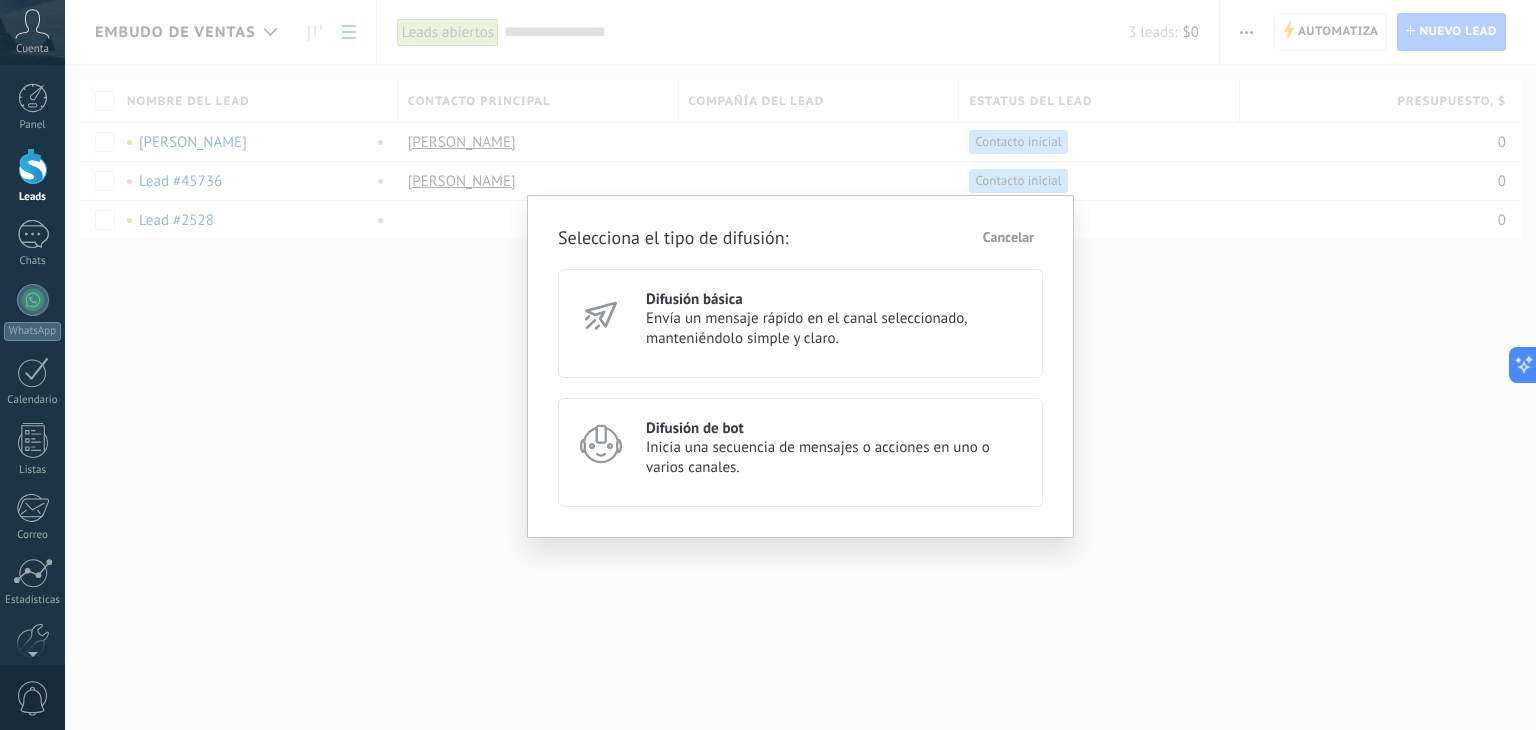 click on "Envía un mensaje rápido en el canal seleccionado, manteniéndolo simple y claro." at bounding box center [835, 329] 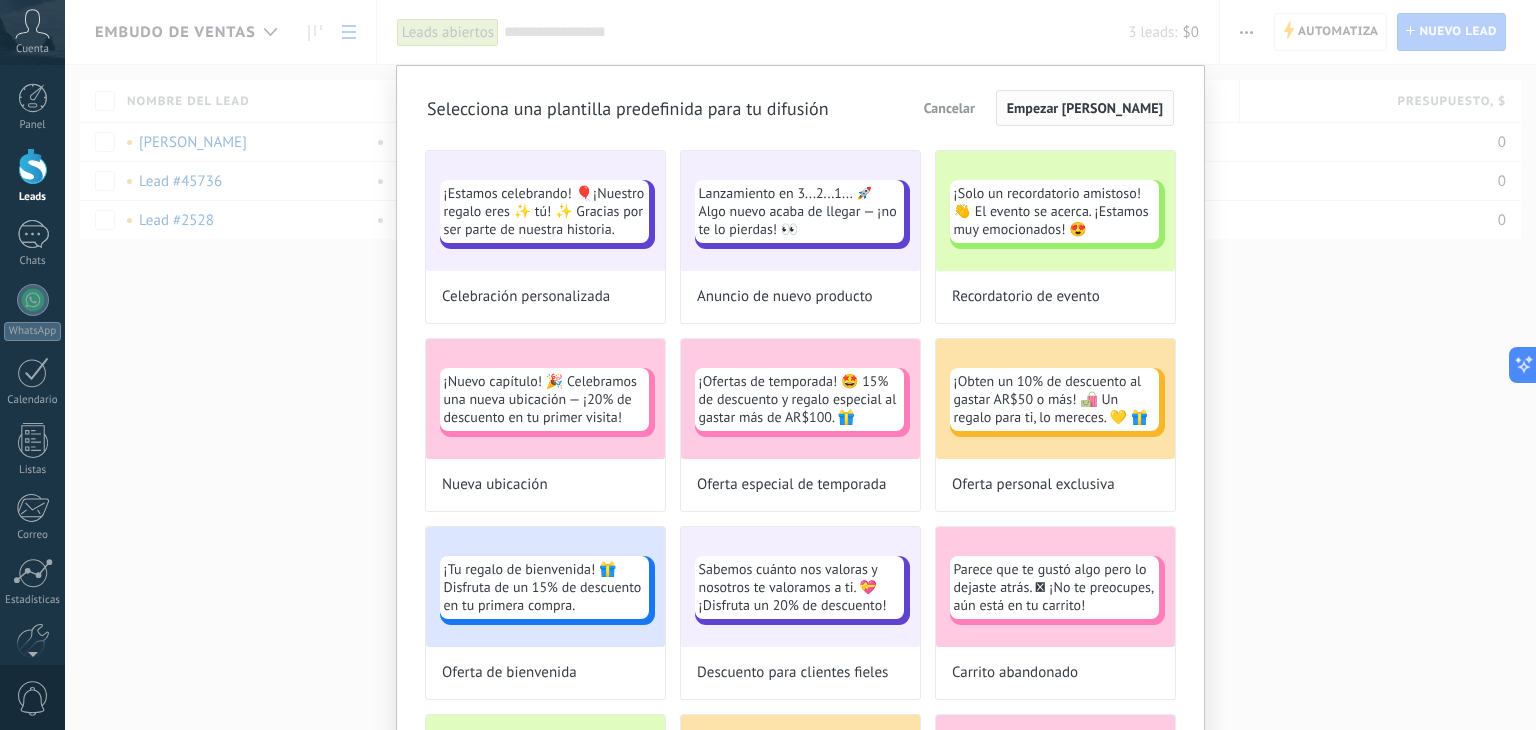 click on "Empezar de cero" at bounding box center (1085, 108) 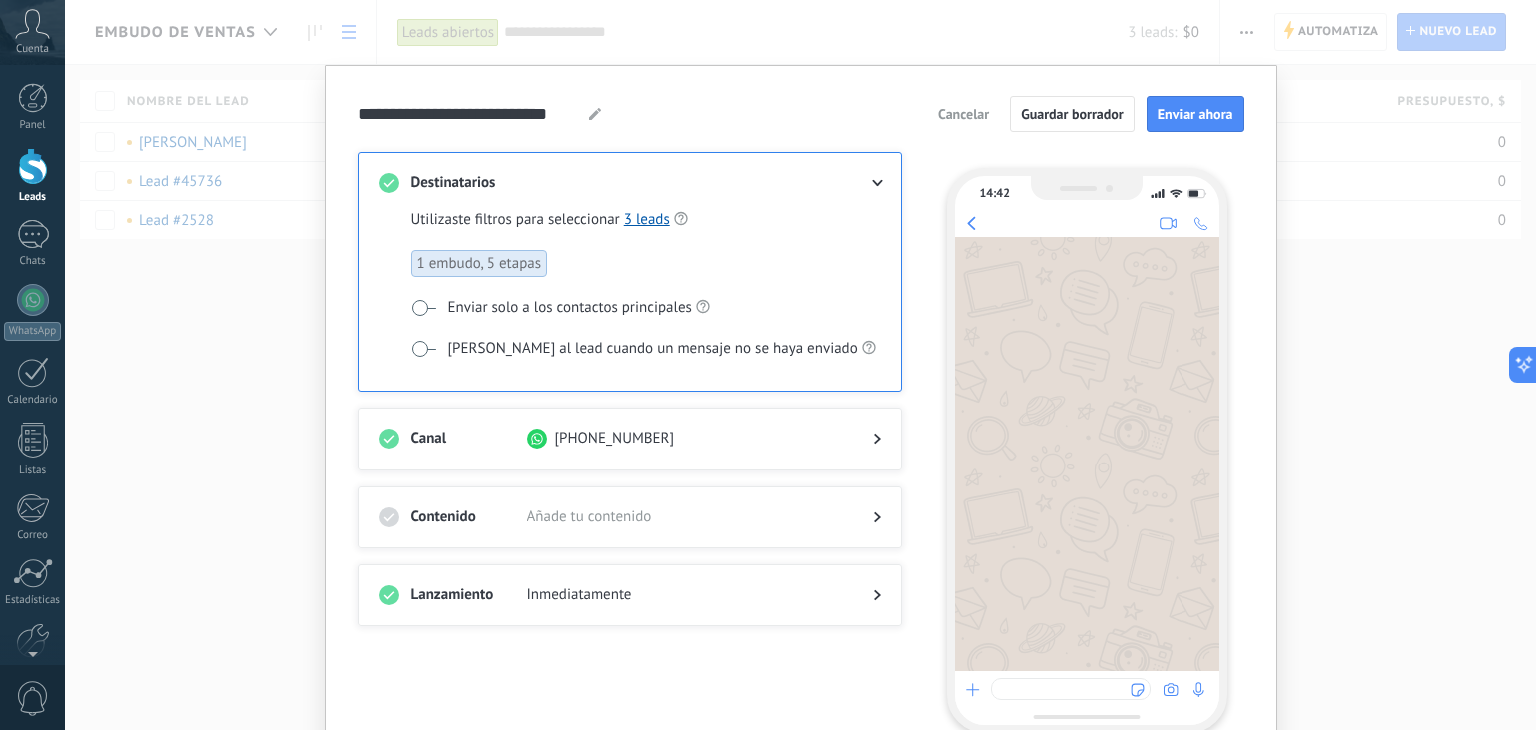 click on "1 embudo, 5 etapas" at bounding box center [479, 263] 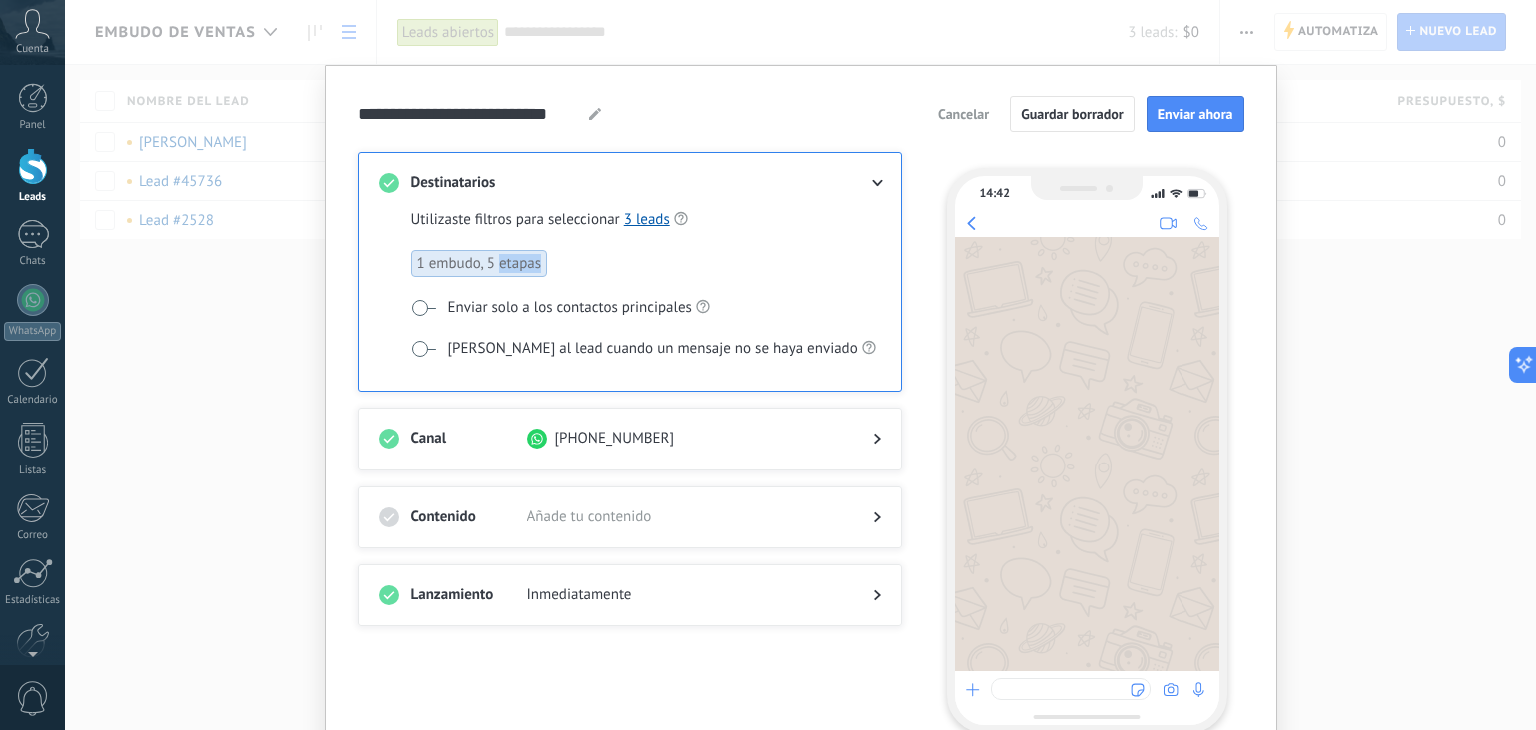 click on "1 embudo, 5 etapas" at bounding box center [479, 263] 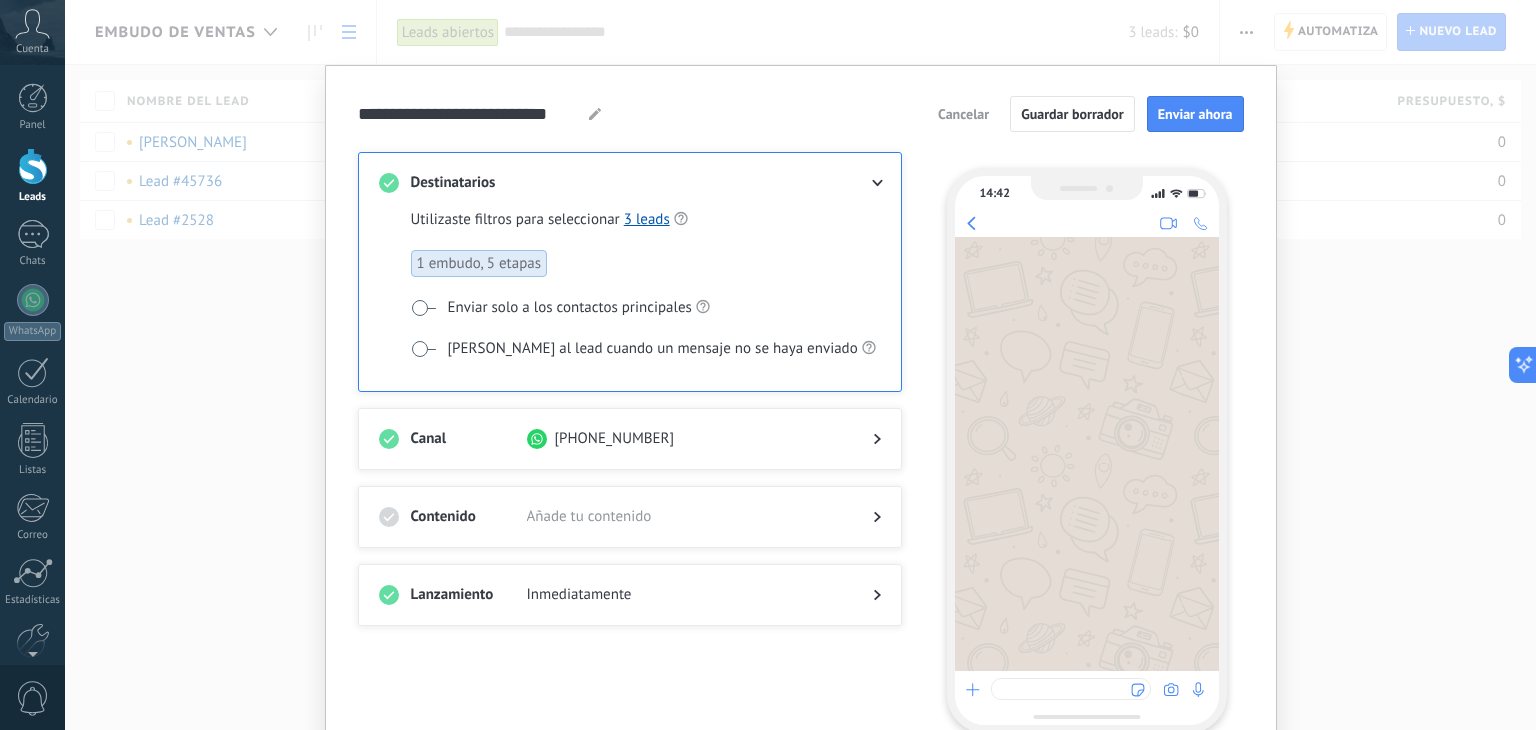 click on "1 embudo, 5 etapas" at bounding box center [479, 263] 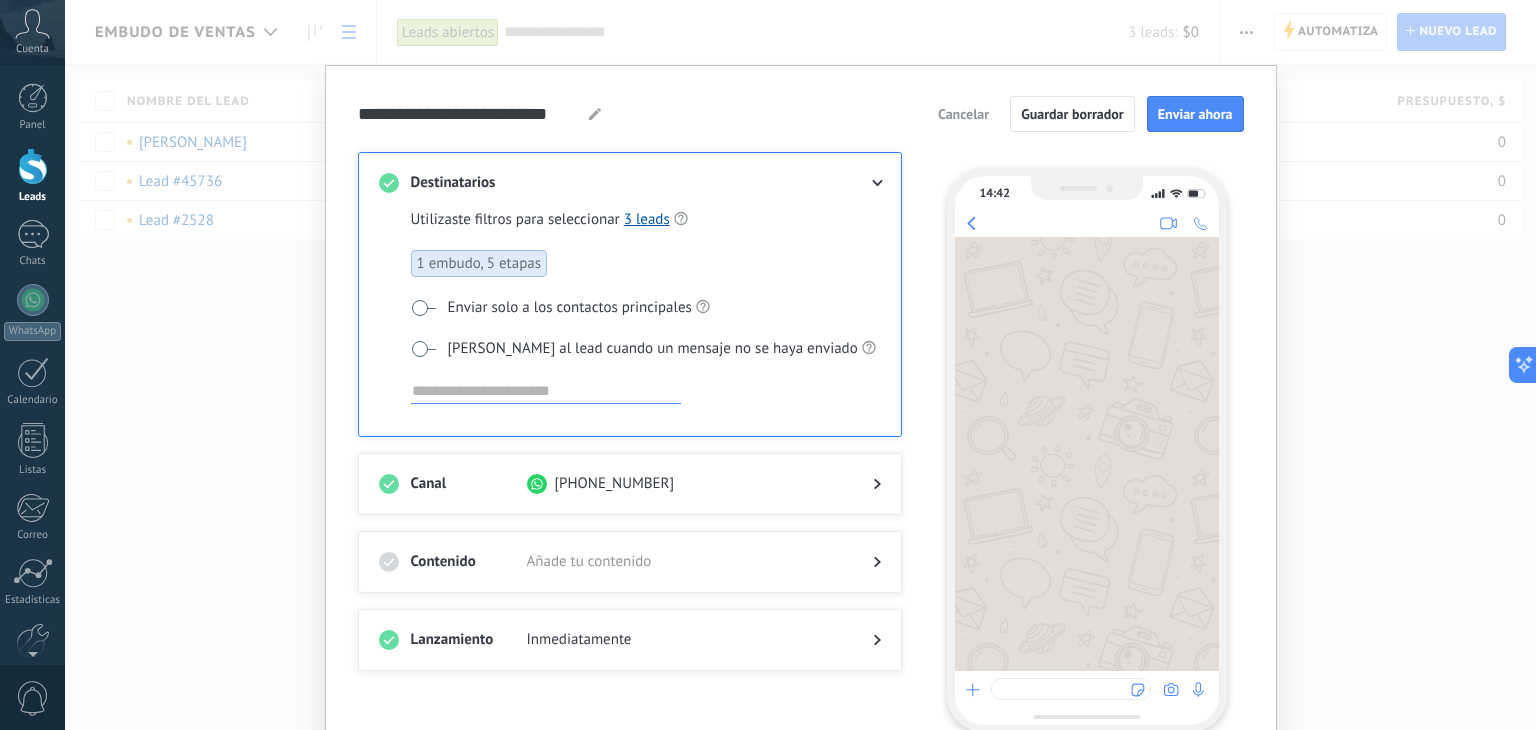 click at bounding box center [546, 391] 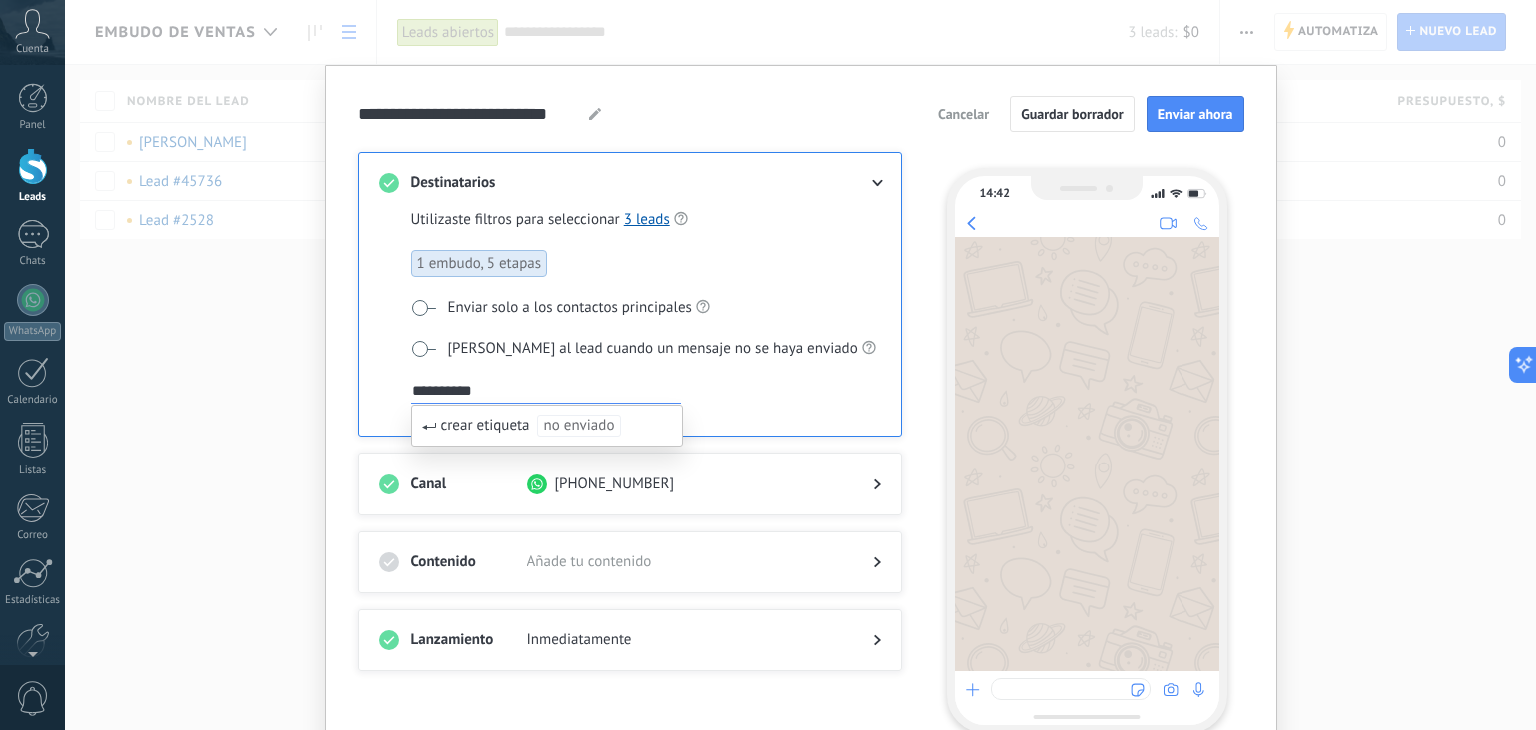type on "**********" 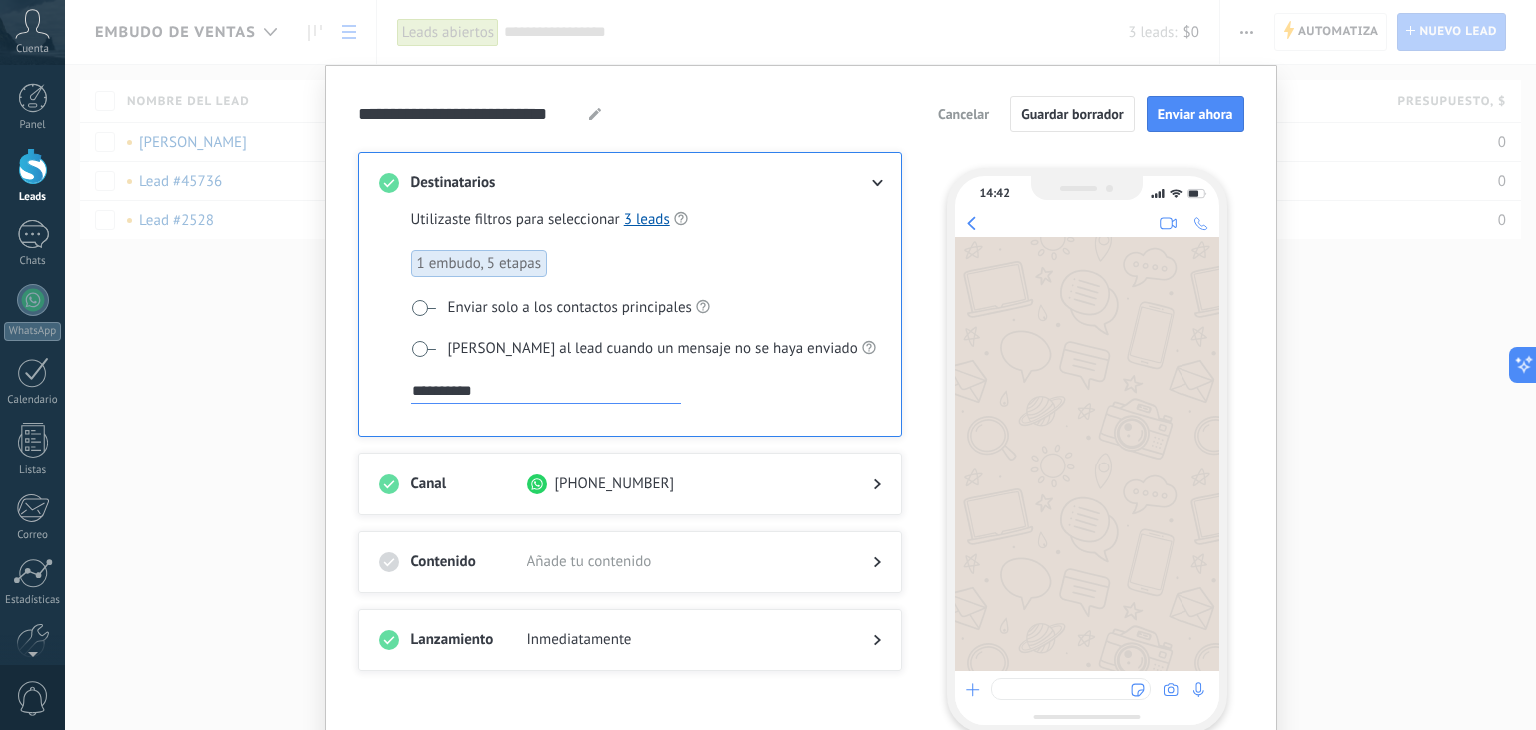 click on "**********" at bounding box center [646, 391] 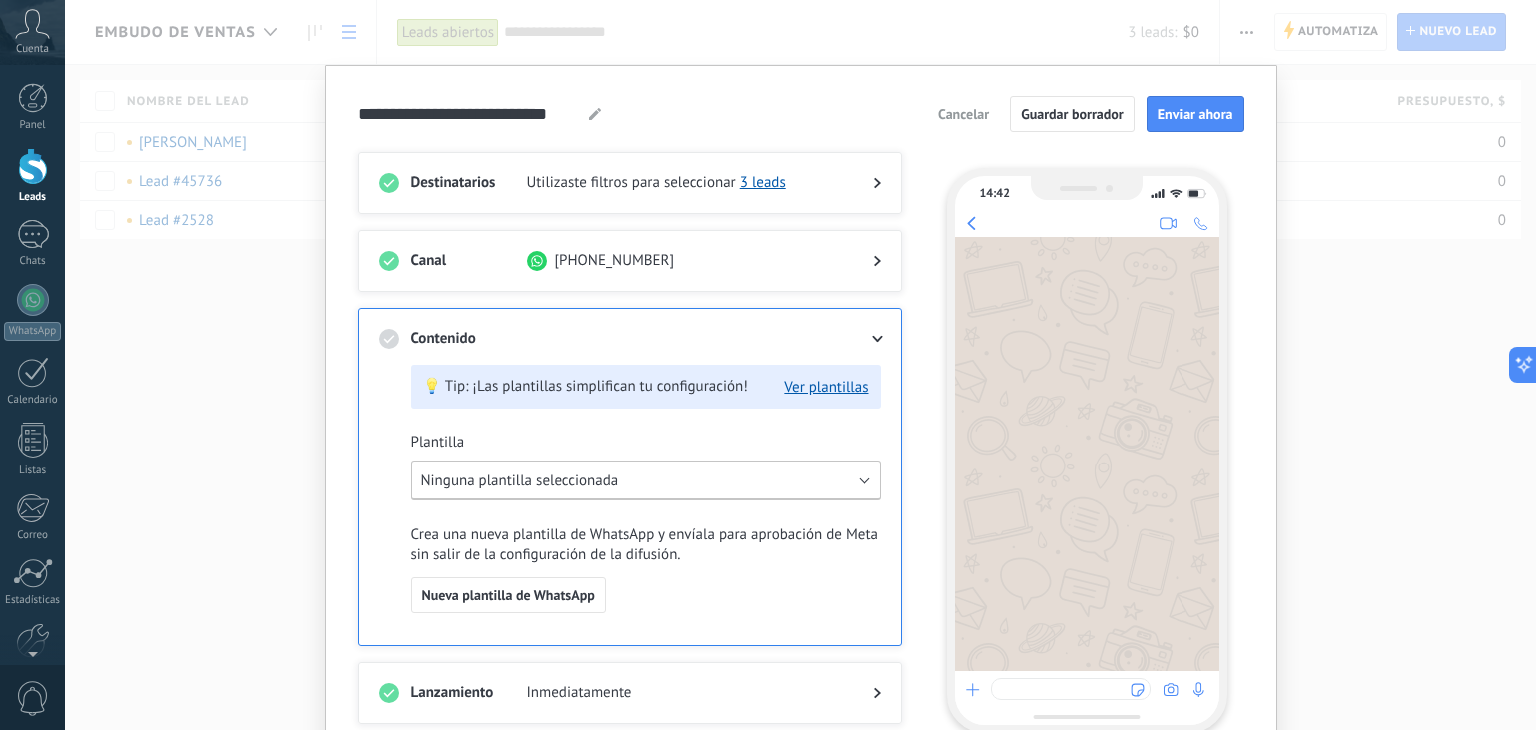 click on "Ninguna plantilla seleccionada" at bounding box center [520, 480] 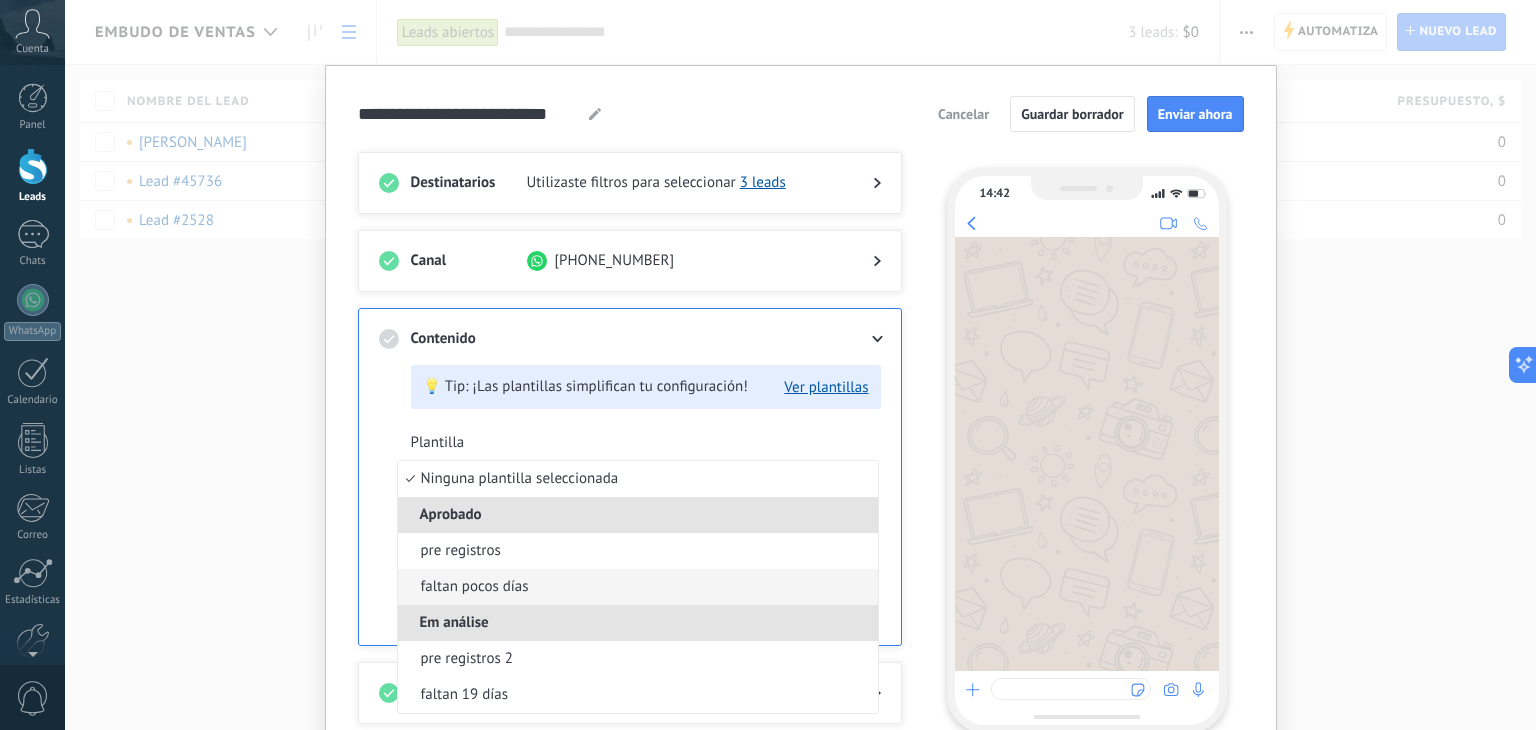 click on "faltan pocos días" at bounding box center [638, 587] 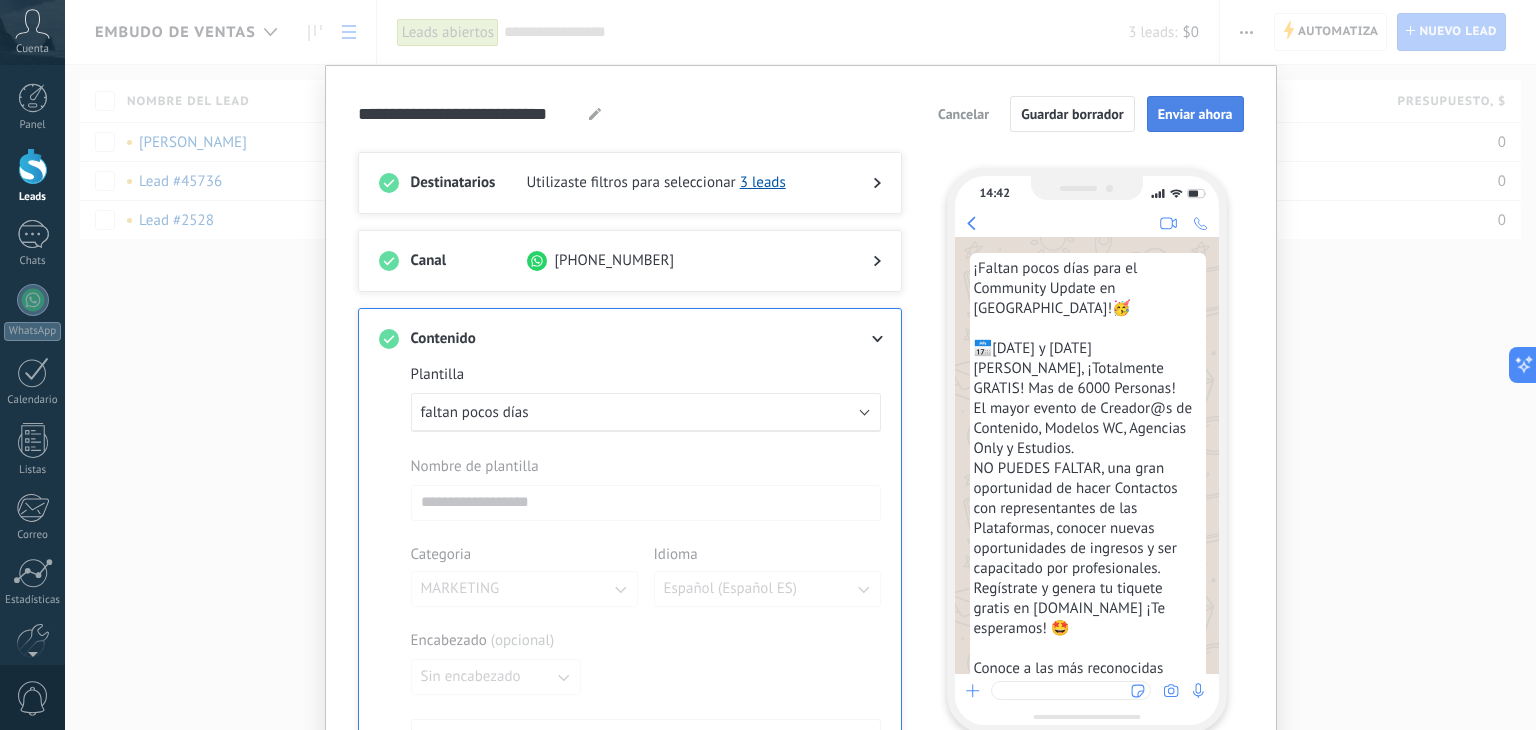 click on "Enviar ahora" at bounding box center (1195, 114) 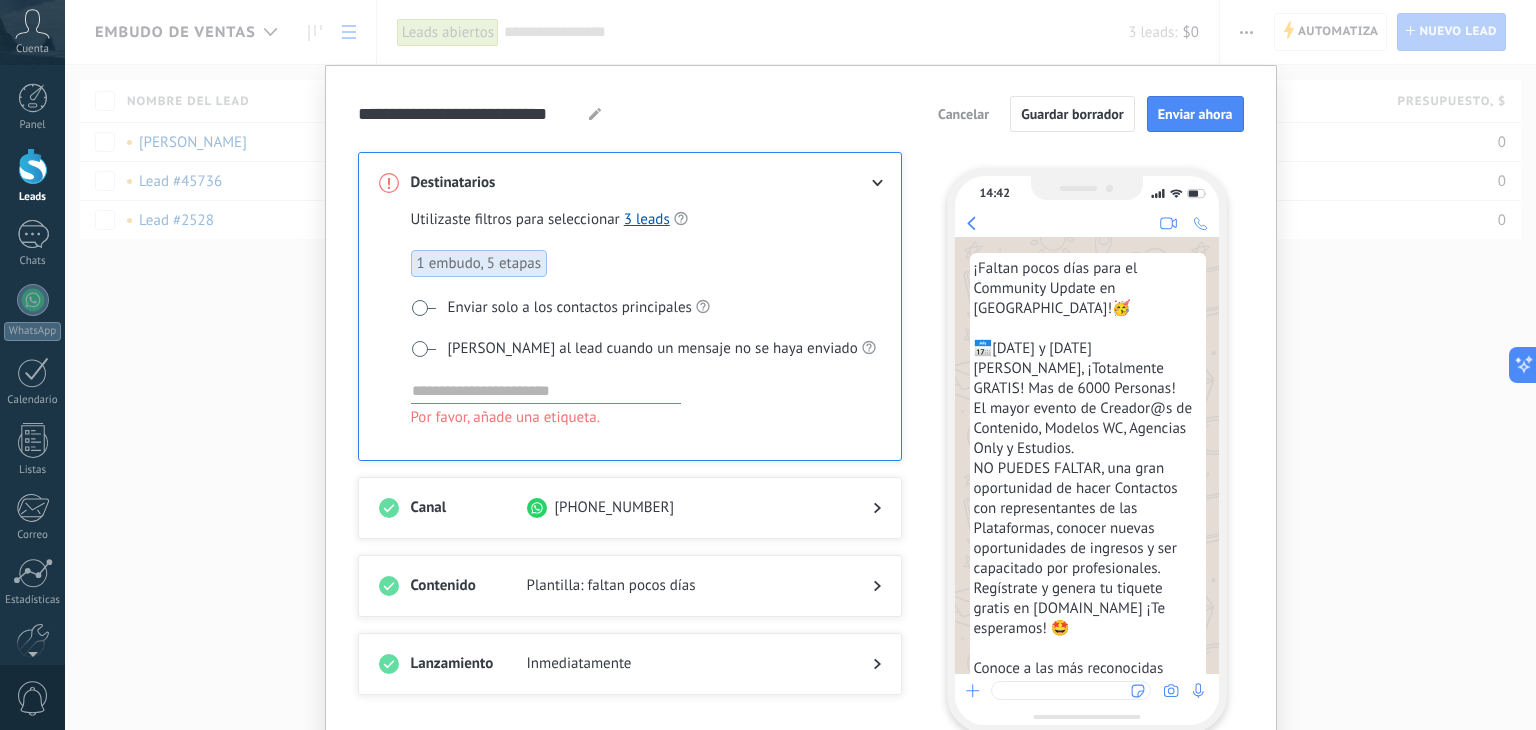 click at bounding box center (546, 391) 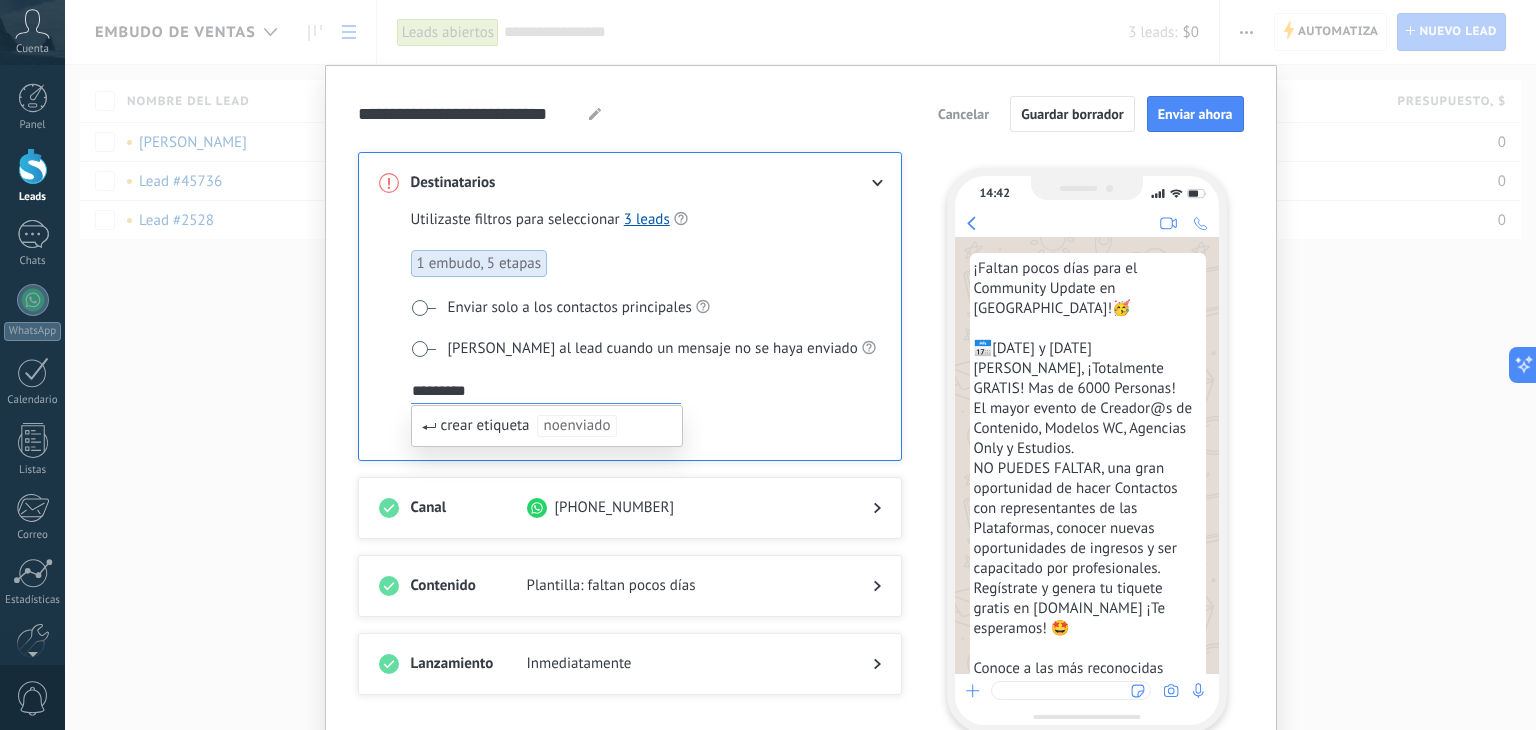 type on "**********" 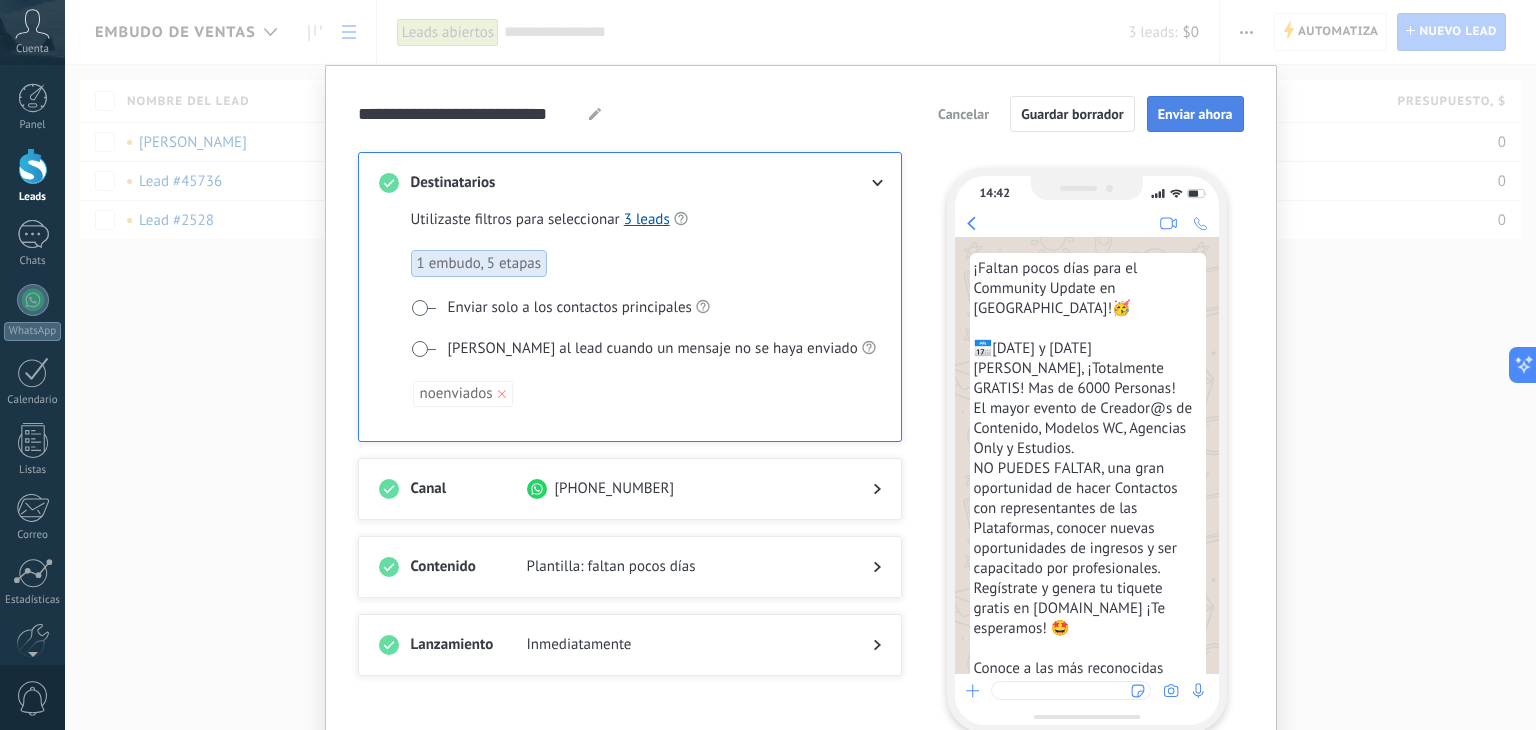 click on "Enviar ahora" at bounding box center (1195, 114) 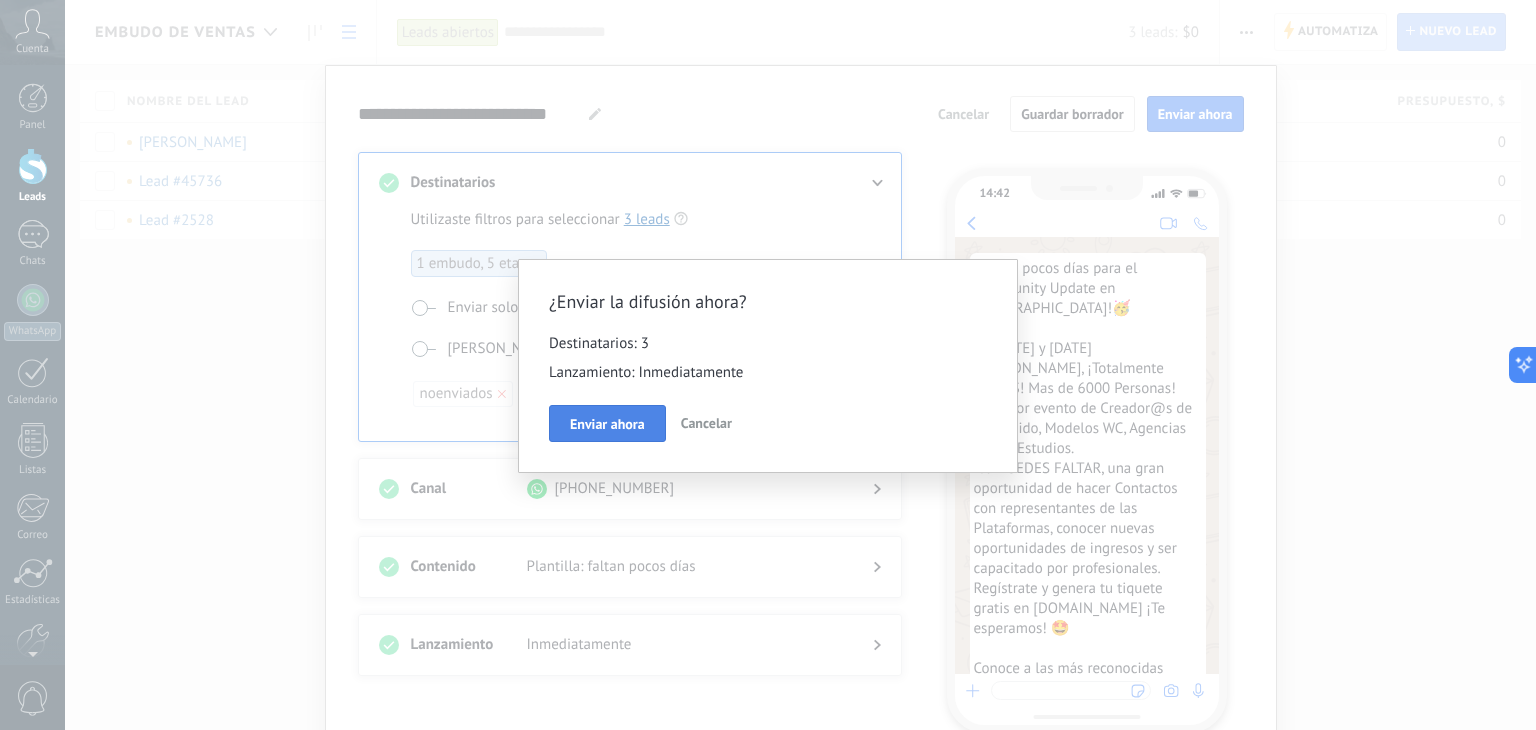 click on "Enviar ahora" at bounding box center (607, 424) 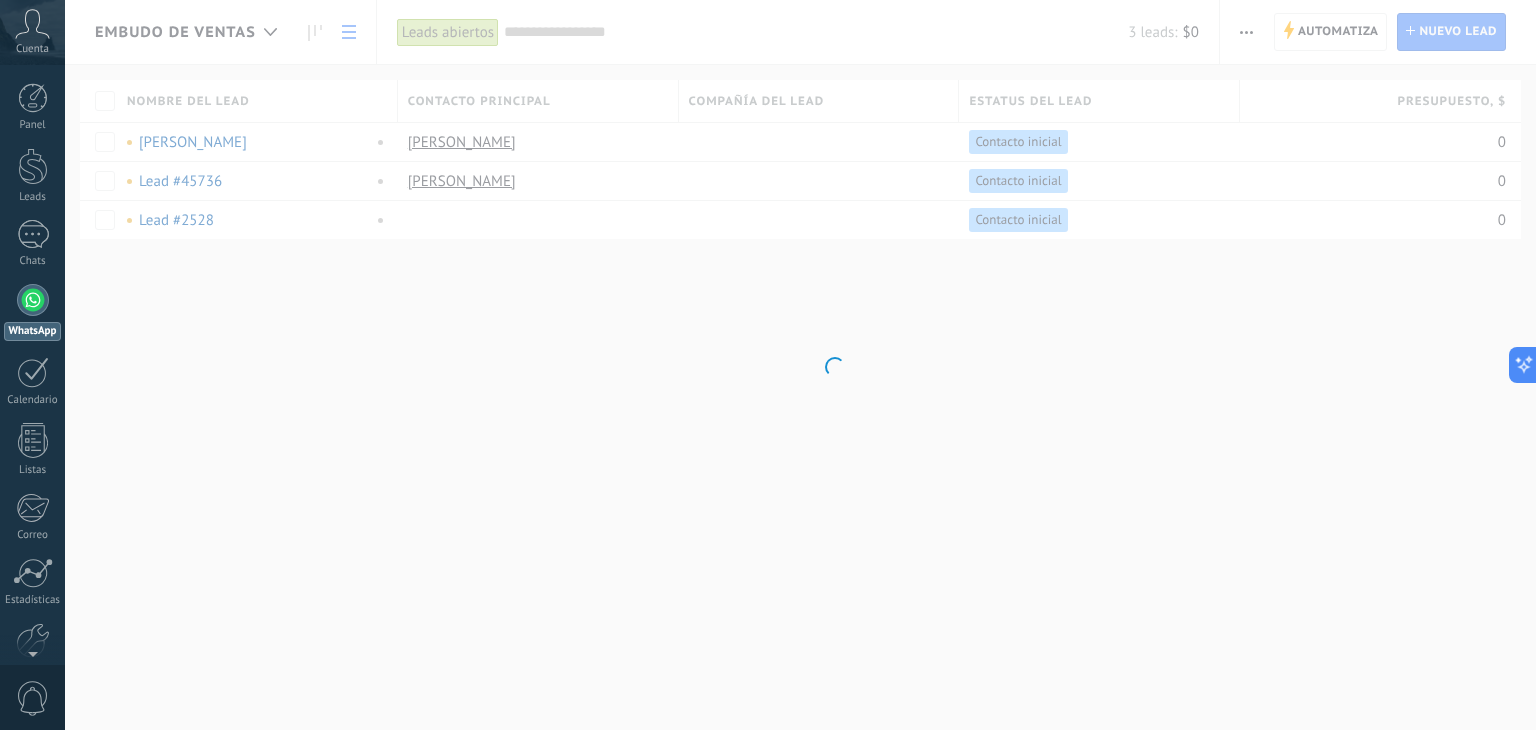 scroll, scrollTop: 68, scrollLeft: 0, axis: vertical 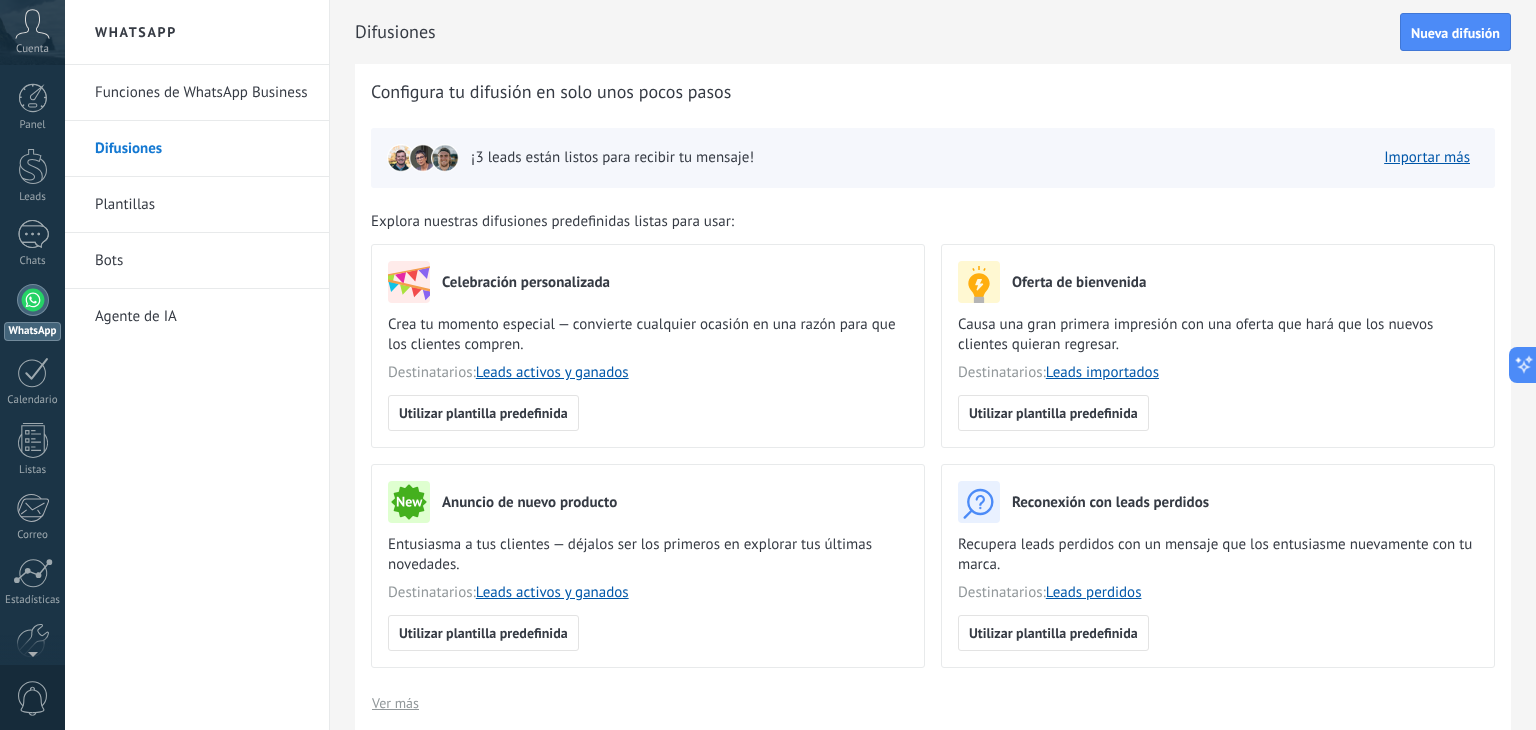 click on "Panel
Leads
Chats
WhatsApp
Clientes" at bounding box center (32, 425) 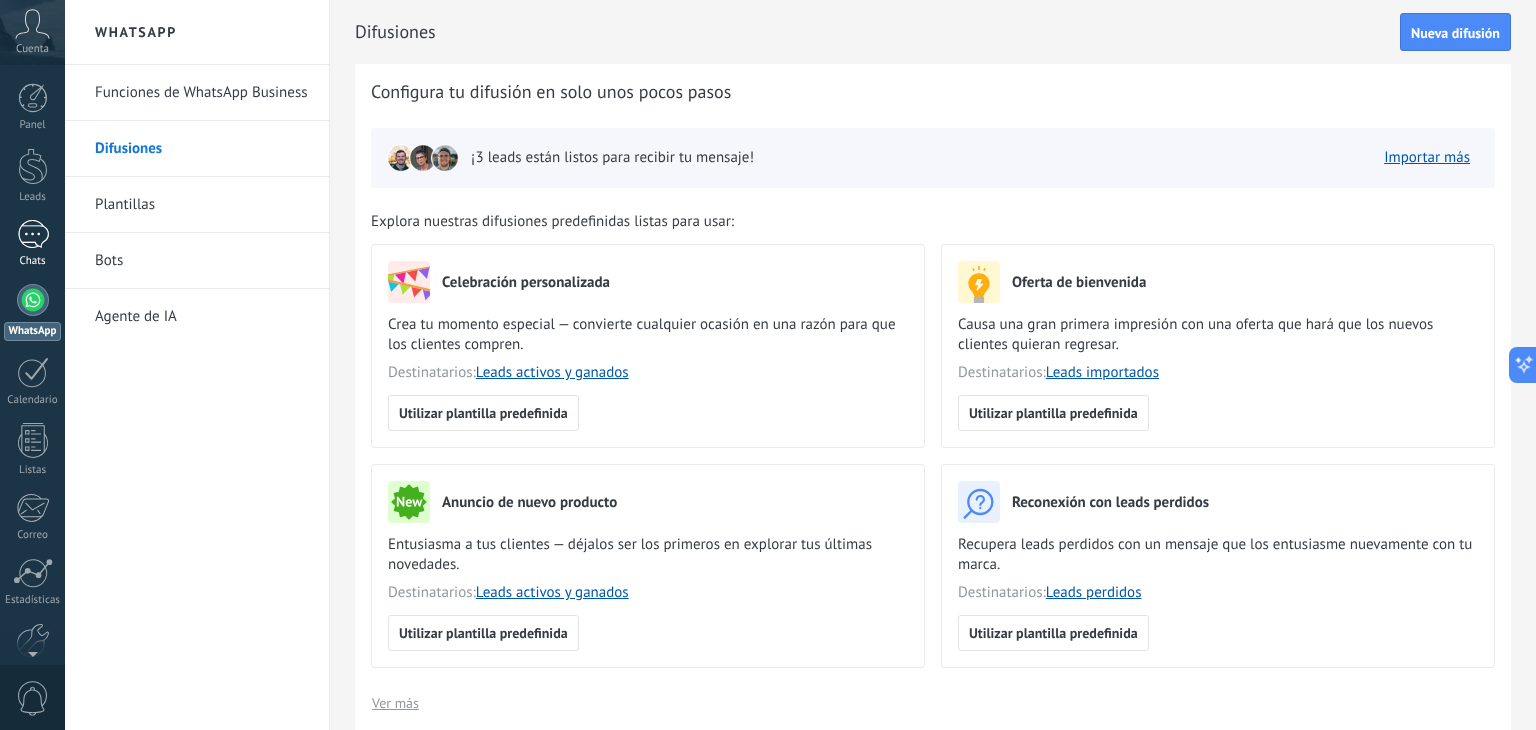 click at bounding box center [33, 234] 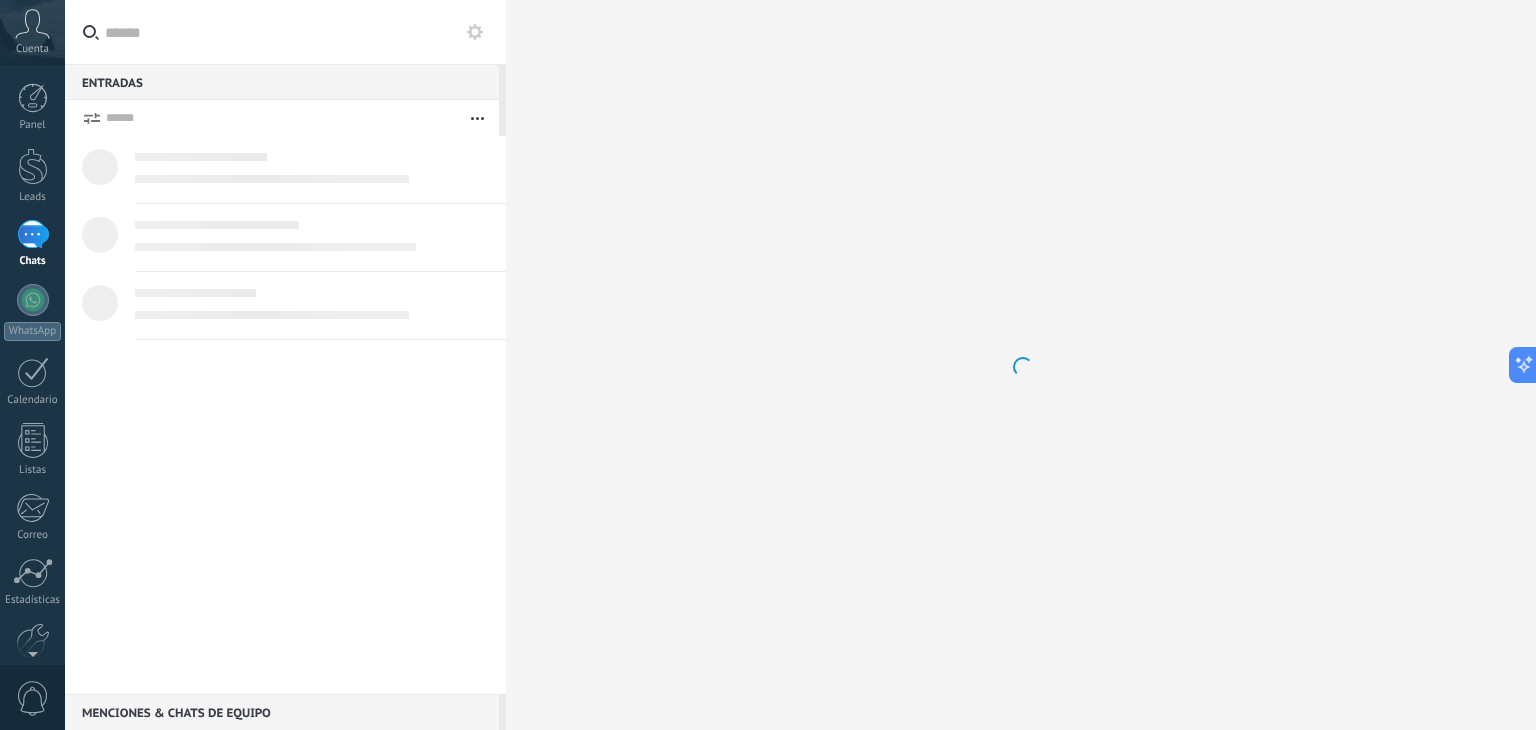 scroll, scrollTop: 114, scrollLeft: 0, axis: vertical 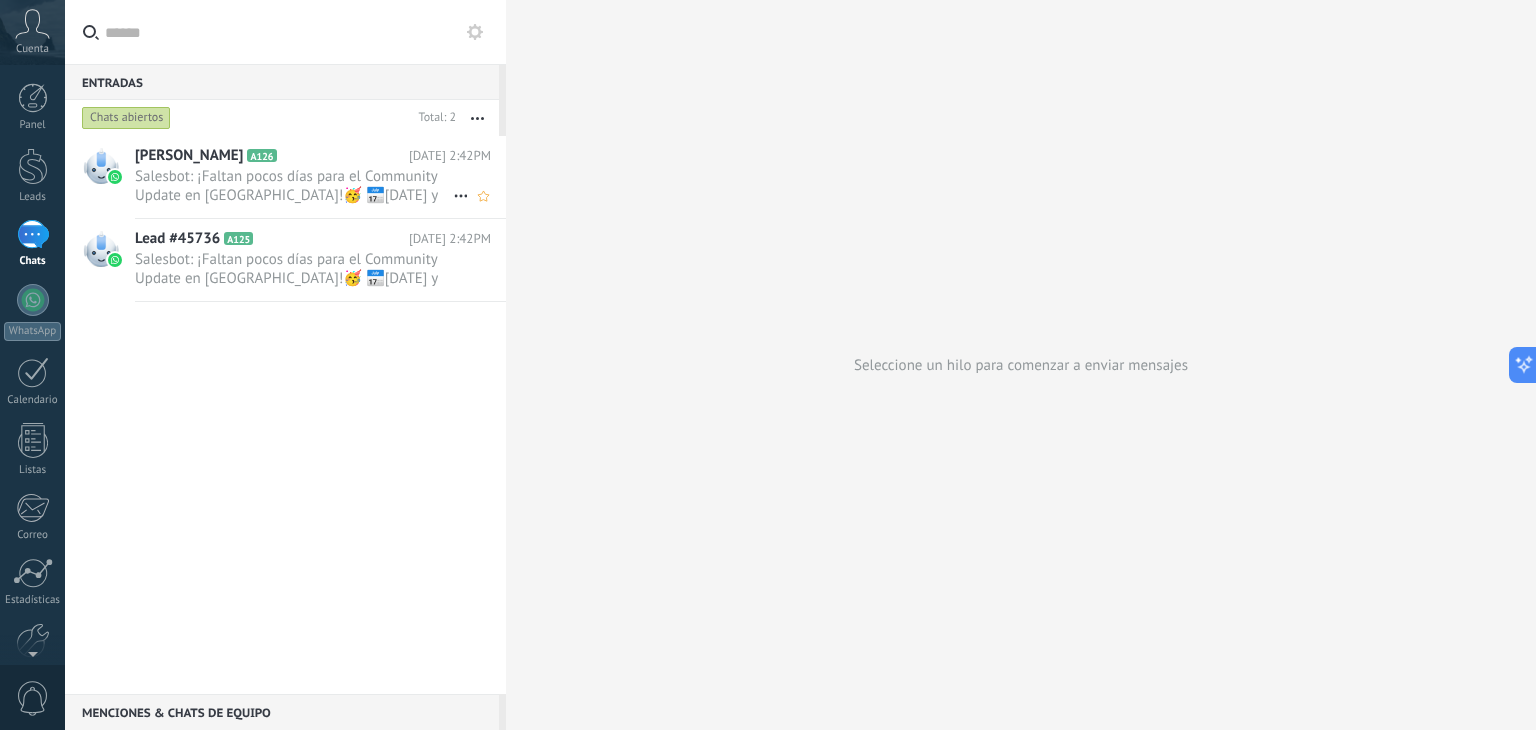 click on "Salesbot: ¡Faltan pocos días para el Community Update en [GEOGRAPHIC_DATA]!🥳
📅[DATE] y [DATE][PERSON_NAME], ¡Totalmente GRATIS! Mas de 6000 P..." at bounding box center [294, 186] 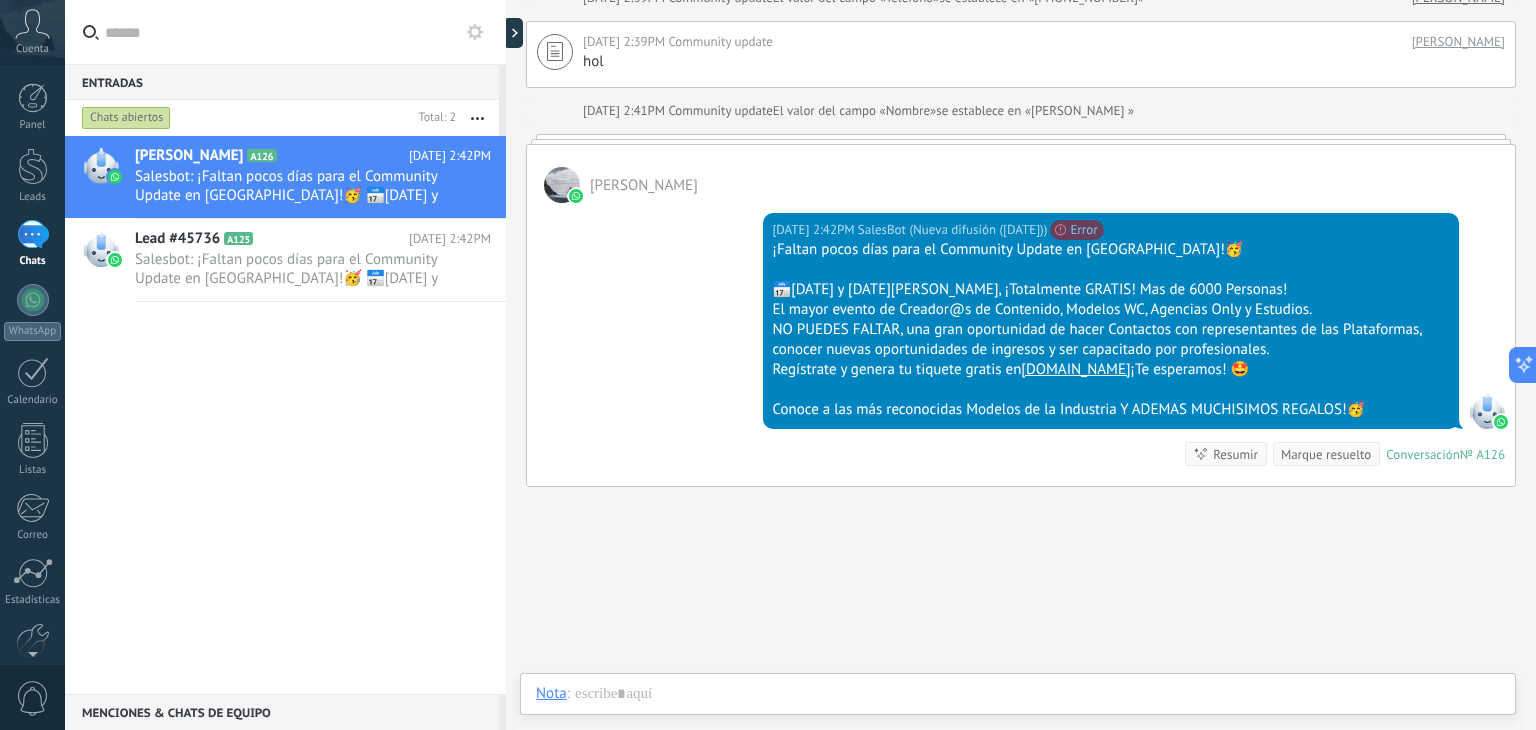 scroll, scrollTop: 146, scrollLeft: 0, axis: vertical 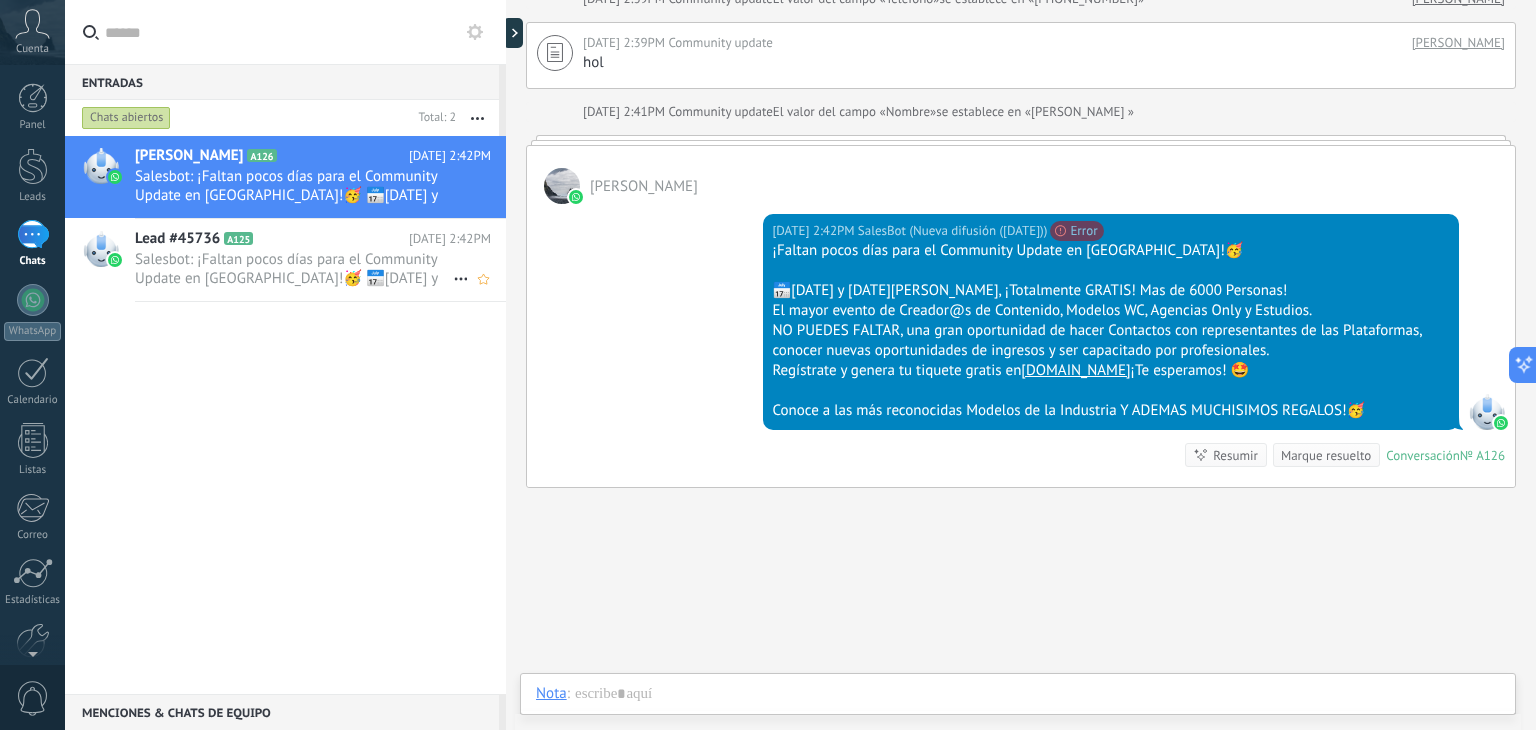 click on "Salesbot: ¡Faltan pocos días para el Community Update en [GEOGRAPHIC_DATA]!🥳
📅[DATE] y [DATE][PERSON_NAME], ¡Totalmente GRATIS! Mas de 6000 P..." at bounding box center (294, 269) 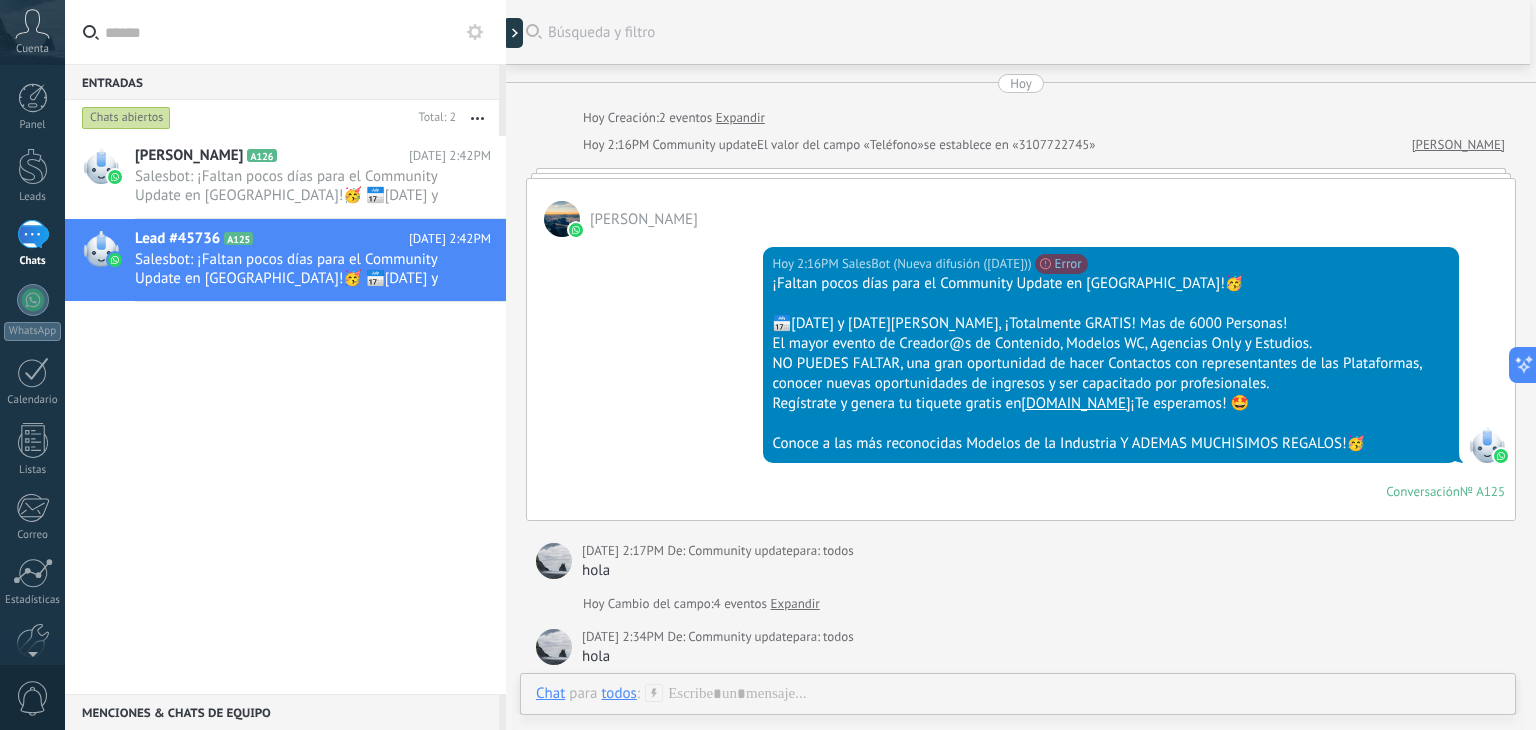 scroll, scrollTop: 954, scrollLeft: 0, axis: vertical 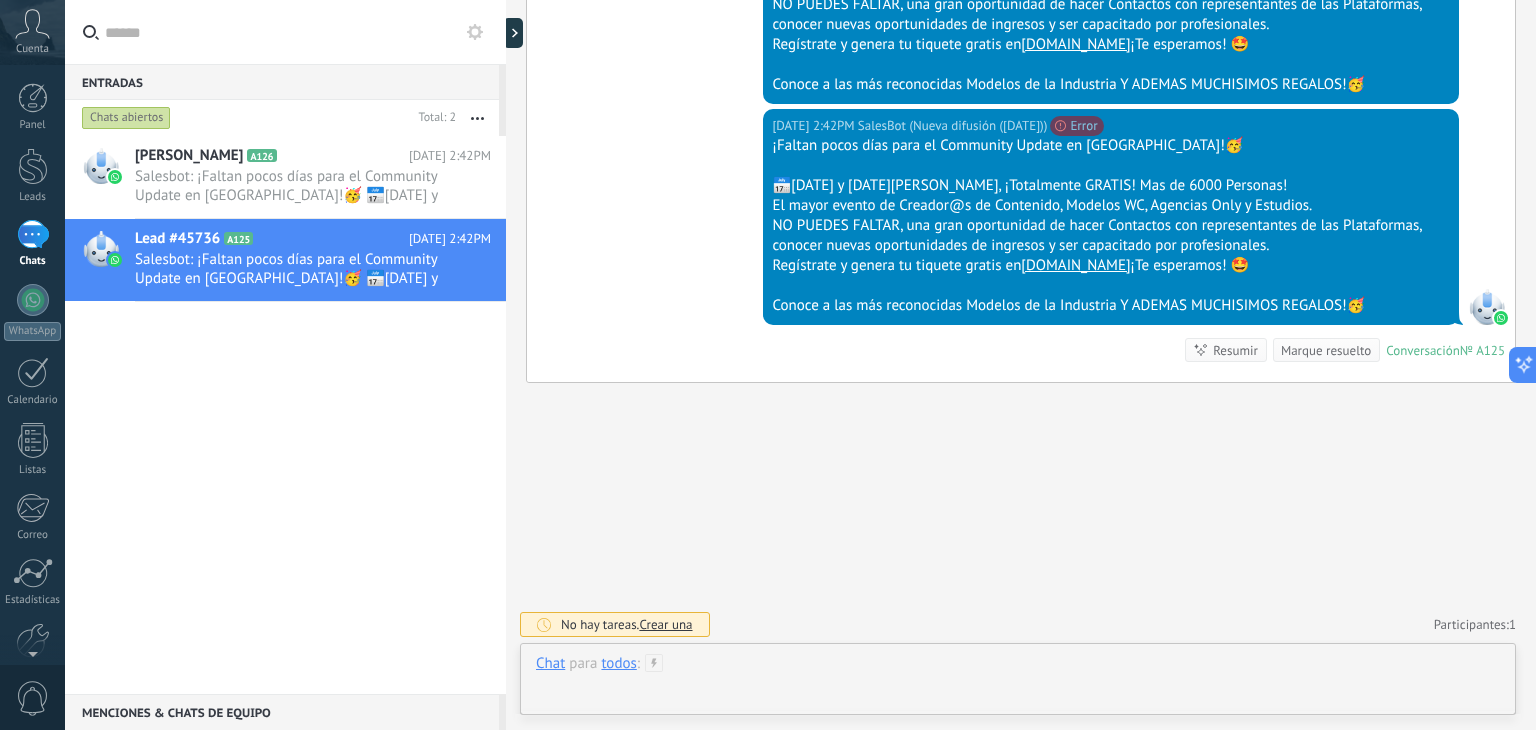 click at bounding box center [1018, 684] 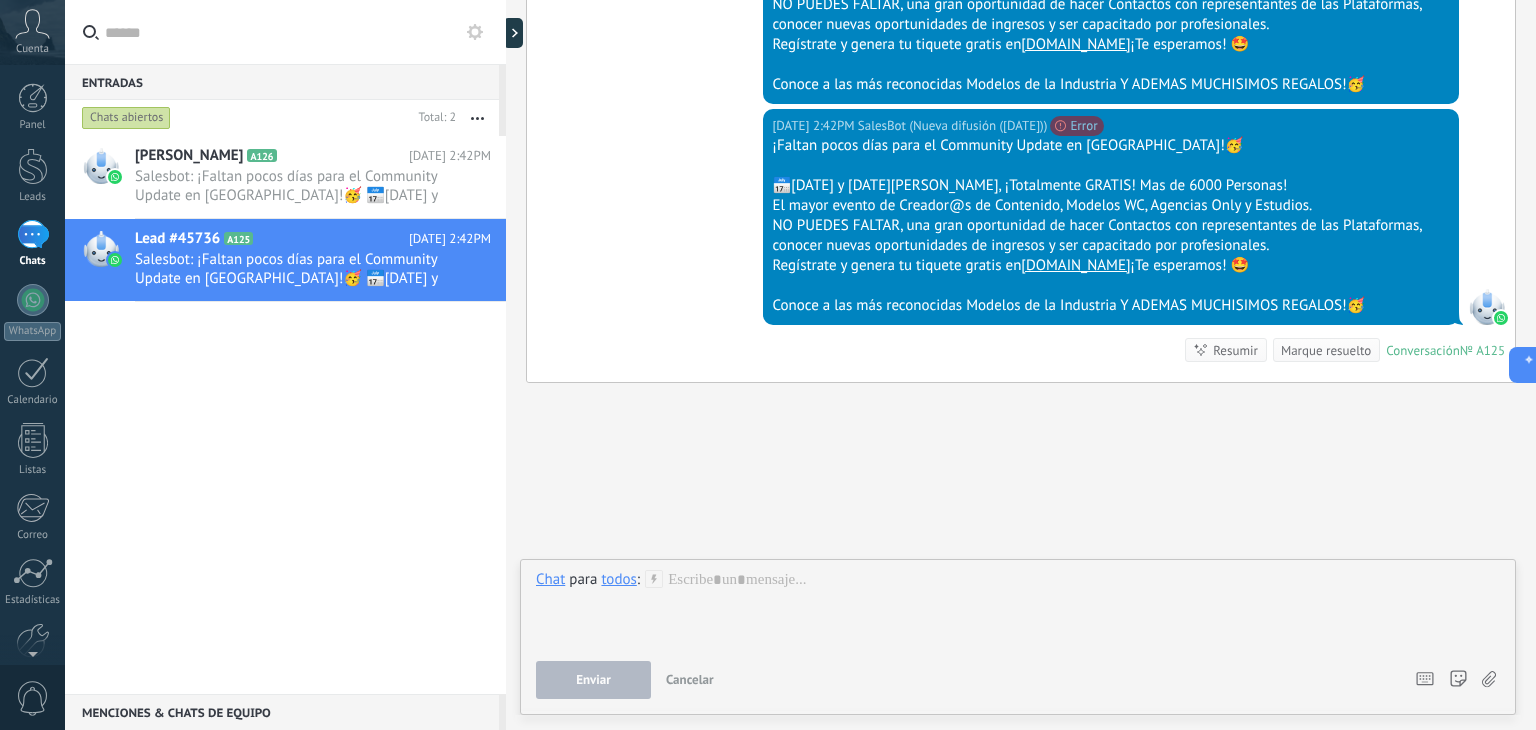 click on "Buscar Búsqueda y filtro Carga más Hoy Hoy Creación:  2  eventos   Expandir Hoy 2:16PM Community update  El valor del campo «Teléfono»  se establece en «3107722745» kevin kevin  Hoy 2:16PM SalesBot (Nueva difusión (23/07/2025))  No se puede enviar tu mensaje. Para enviar plantillas, necesitas vincular un método de pago válido a tu cuenta de WhatsApp Business. Si el problema continúa, contacta al soporte de Meta (3107).  Ver más Error ¡Faltan pocos días para el Community Update en Bogotá!🥳   📅12 y 13 de agosto, ¡Totalmente GRATIS! Mas de 6000 Personas! El mayor evento de Creador@s de Contenido, Modelos WC, Agencias Only y Estudios. NO PUEDES FALTAR, una gran oportunidad de hacer Contactos con representantes de las Plataformas, conocer nuevas oportunidades de ingresos y ser capacitado por profesionales. Regístrate y genera tu tiquete gratis en  www.comup.info  ¡Te esperamos! 🤩   Conoce a las más reconocidas Modelos de la Industria Y ADEMAS MUCHISIMOS REGALOS!🥳 № A125 ." at bounding box center [1021, -111] 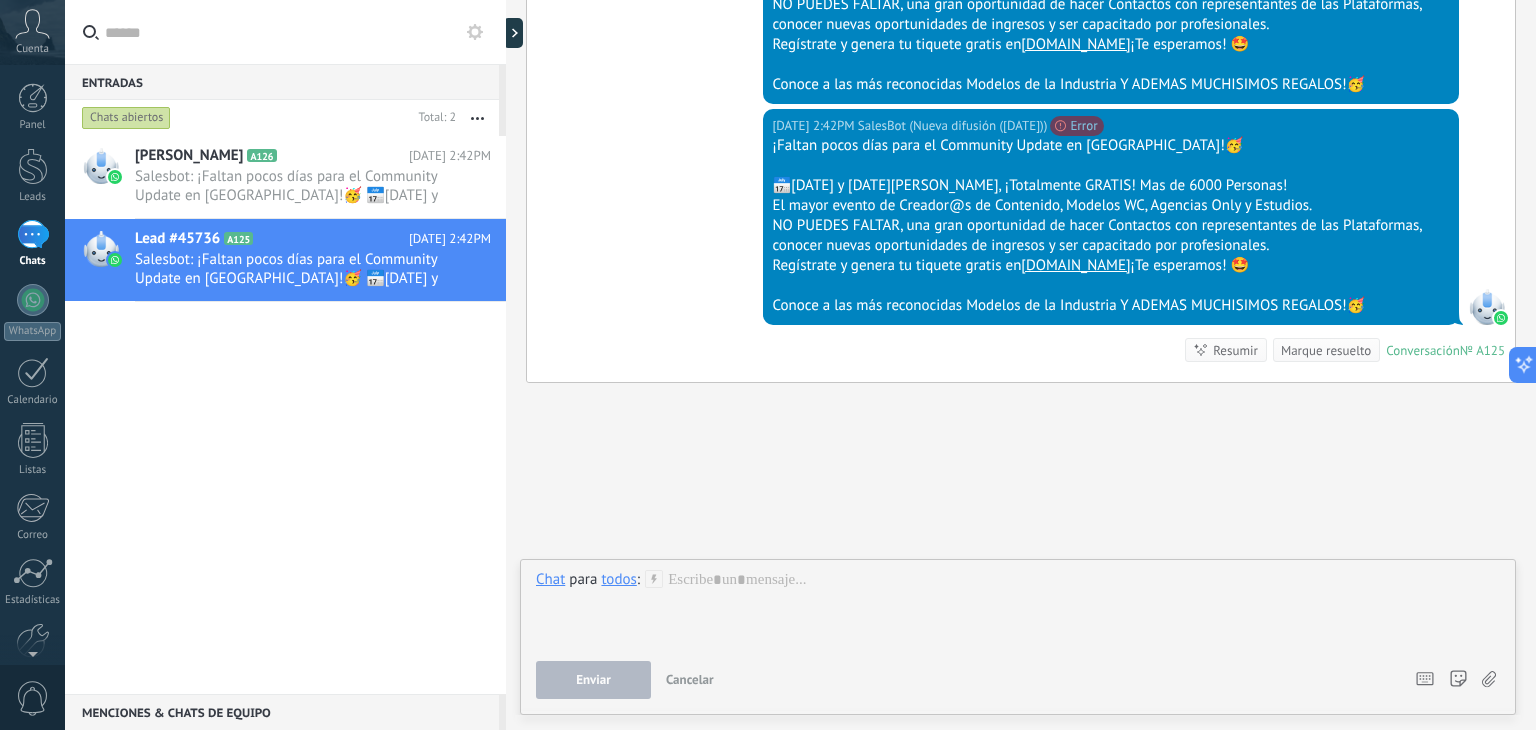 click on "Buscar Búsqueda y filtro Carga más Hoy Hoy Creación:  2  eventos   Expandir Hoy 2:16PM Community update  El valor del campo «Teléfono»  se establece en «3107722745» kevin kevin  Hoy 2:16PM SalesBot (Nueva difusión (23/07/2025))  No se puede enviar tu mensaje. Para enviar plantillas, necesitas vincular un método de pago válido a tu cuenta de WhatsApp Business. Si el problema continúa, contacta al soporte de Meta (3107).  Ver más Error ¡Faltan pocos días para el Community Update en Bogotá!🥳   📅12 y 13 de agosto, ¡Totalmente GRATIS! Mas de 6000 Personas! El mayor evento de Creador@s de Contenido, Modelos WC, Agencias Only y Estudios. NO PUEDES FALTAR, una gran oportunidad de hacer Contactos con representantes de las Plataformas, conocer nuevas oportunidades de ingresos y ser capacitado por profesionales. Regístrate y genera tu tiquete gratis en  www.comup.info  ¡Te esperamos! 🤩   Conoce a las más reconocidas Modelos de la Industria Y ADEMAS MUCHISIMOS REGALOS!🥳 № A125 ." at bounding box center (1021, -111) 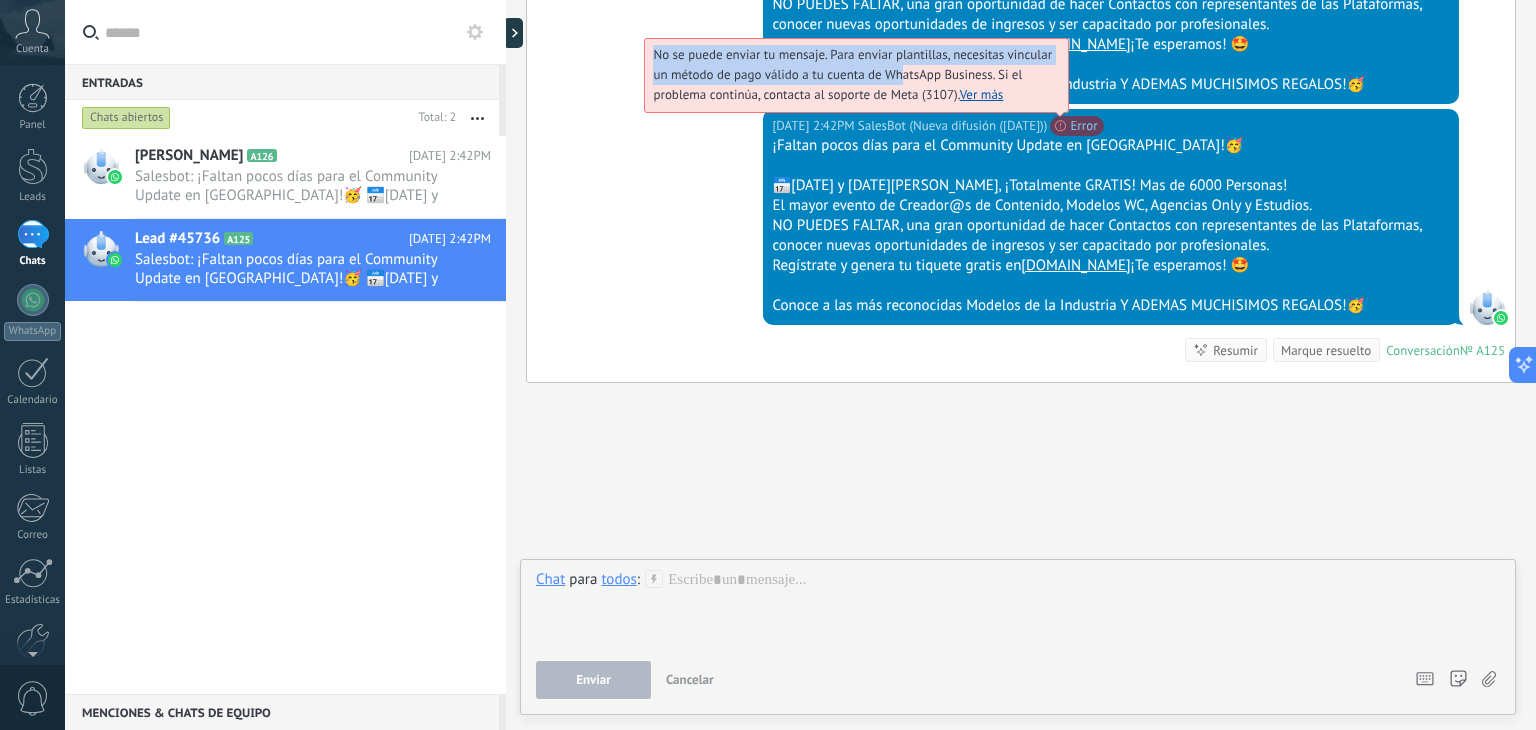 drag, startPoint x: 913, startPoint y: 67, endPoint x: 670, endPoint y: 49, distance: 243.66576 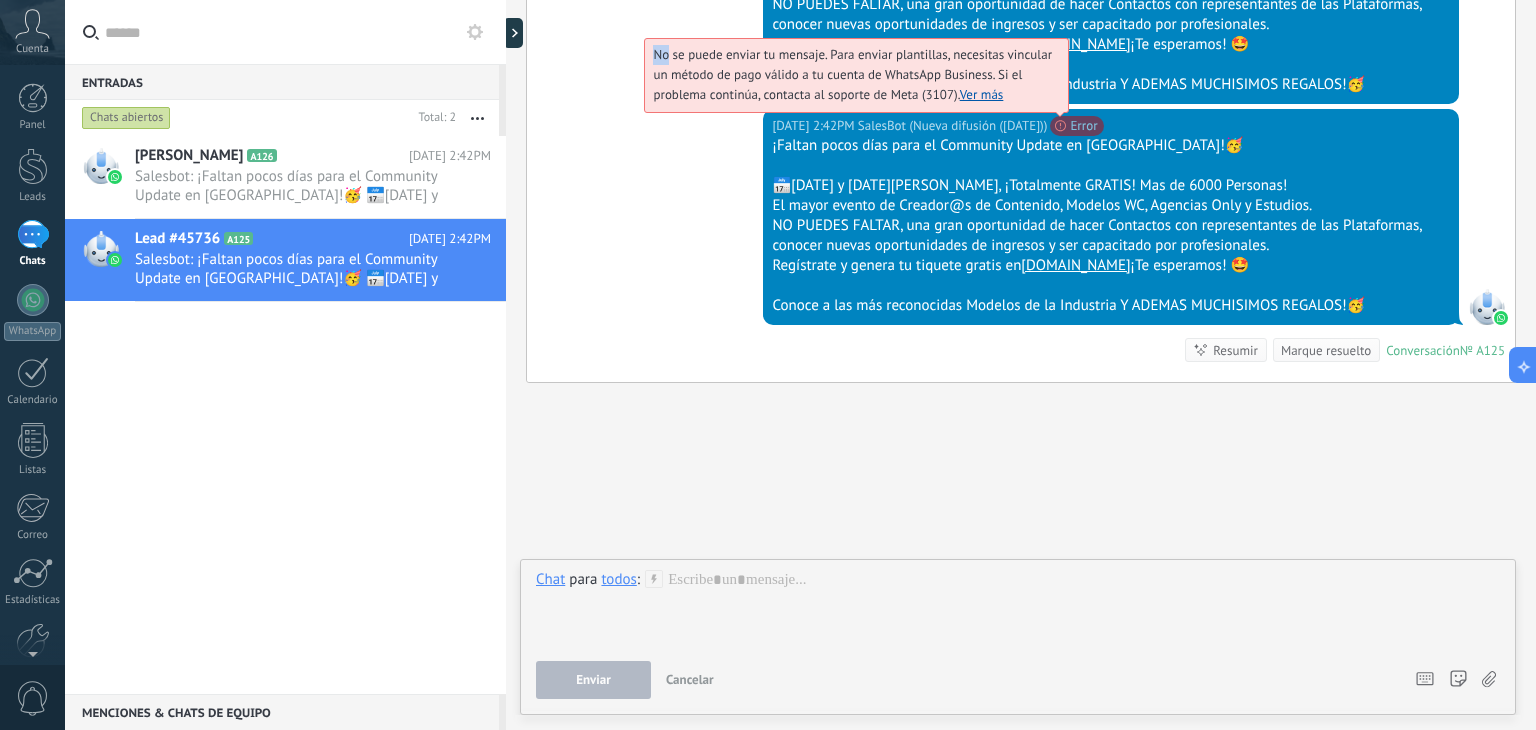 click on "No se puede enviar tu mensaje. Para enviar plantillas, necesitas vincular un método de pago válido a tu cuenta de WhatsApp Business. Si el problema continúa, contacta al soporte de Meta (3107).  Ver más" at bounding box center (852, 74) 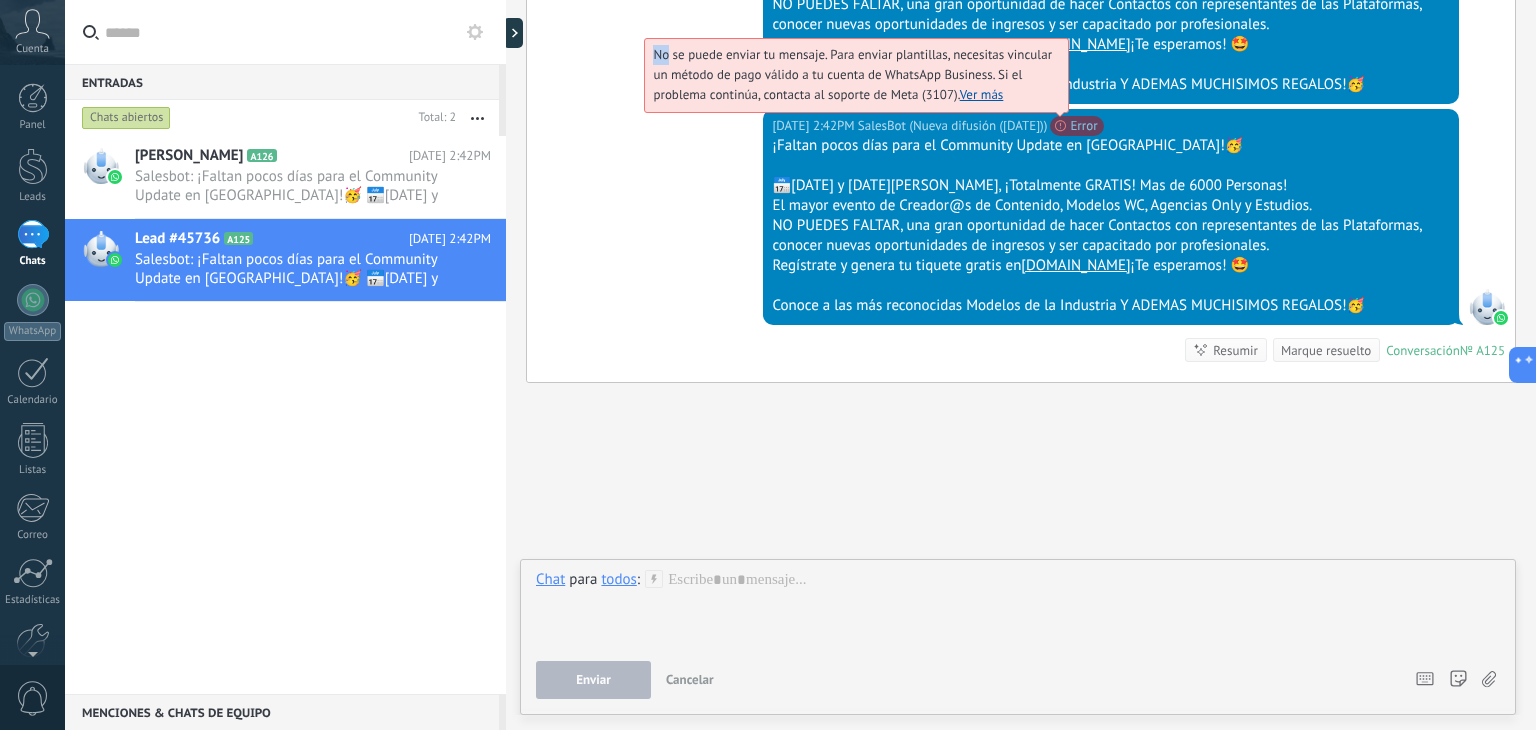 click on "No se puede enviar tu mensaje. Para enviar plantillas, necesitas vincular un método de pago válido a tu cuenta de WhatsApp Business. Si el problema continúa, contacta al soporte de Meta (3107).  Ver más" at bounding box center (852, 74) 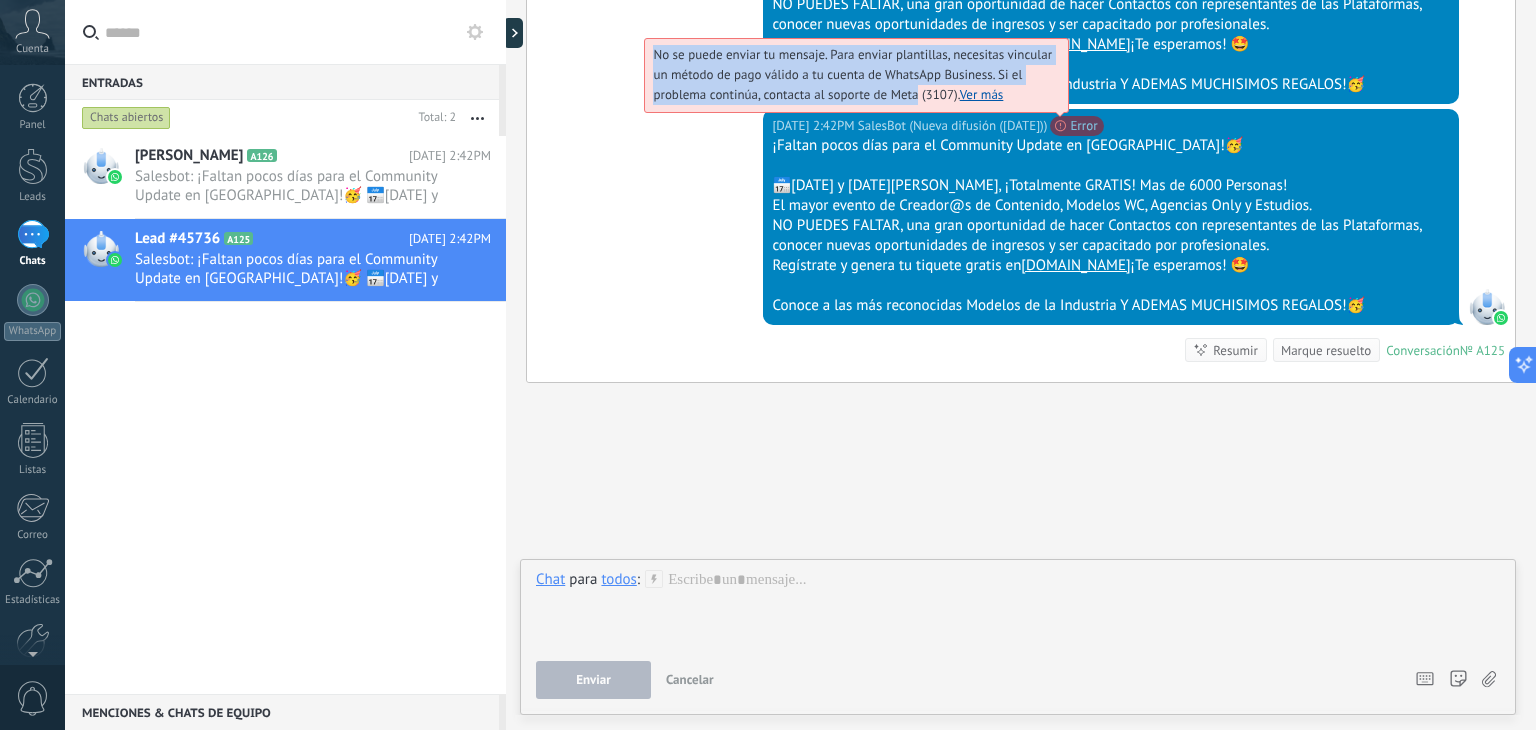 drag, startPoint x: 670, startPoint y: 49, endPoint x: 931, endPoint y: 100, distance: 265.9361 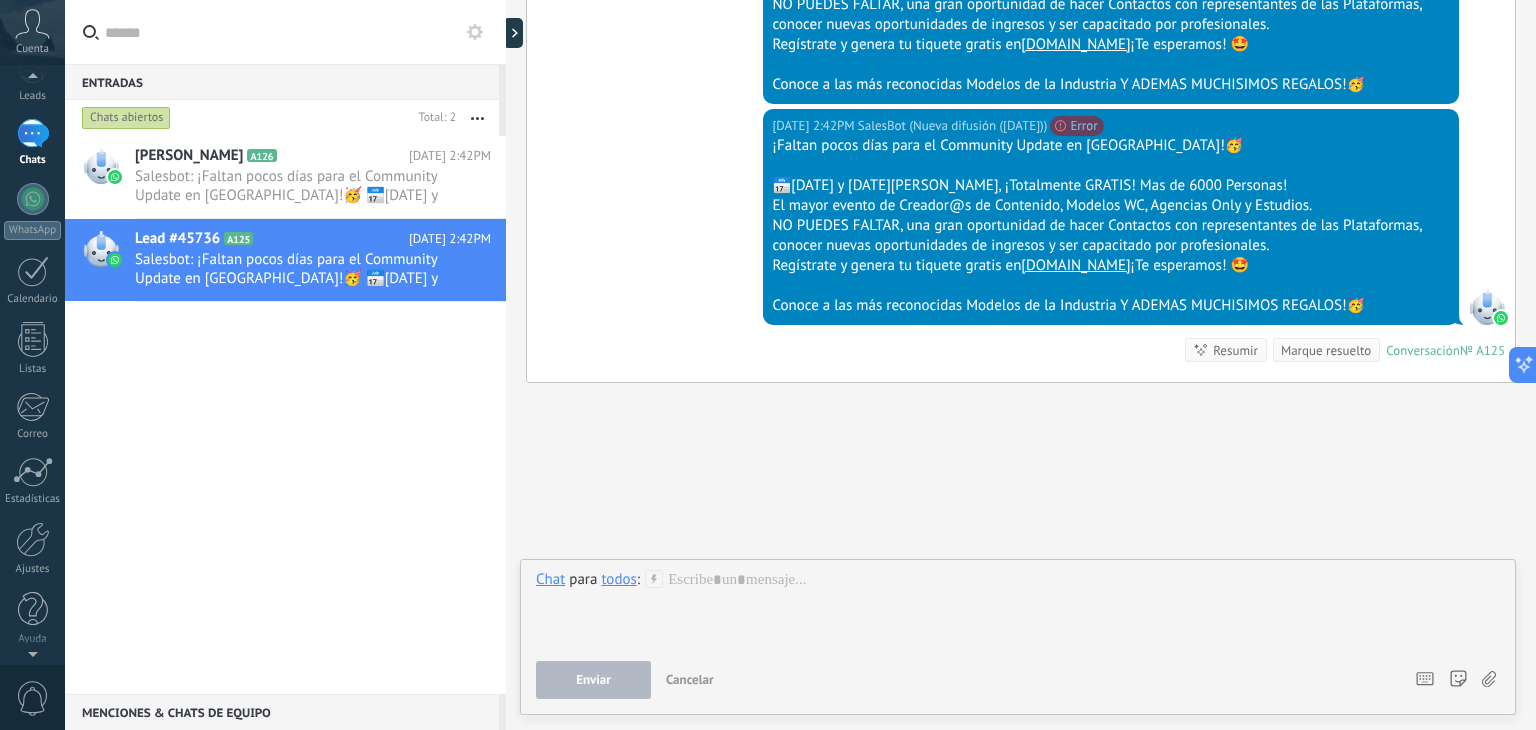 scroll, scrollTop: 95, scrollLeft: 0, axis: vertical 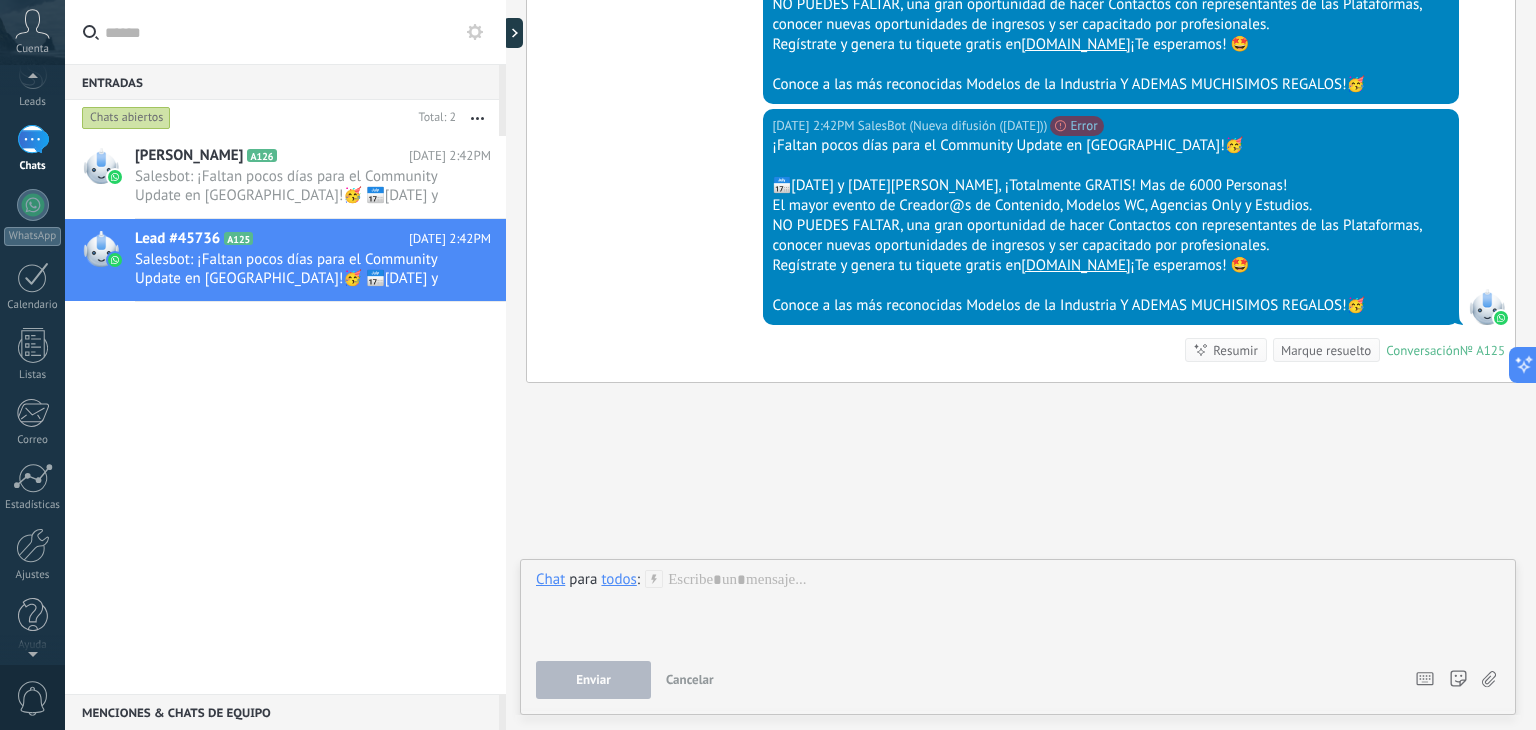 click 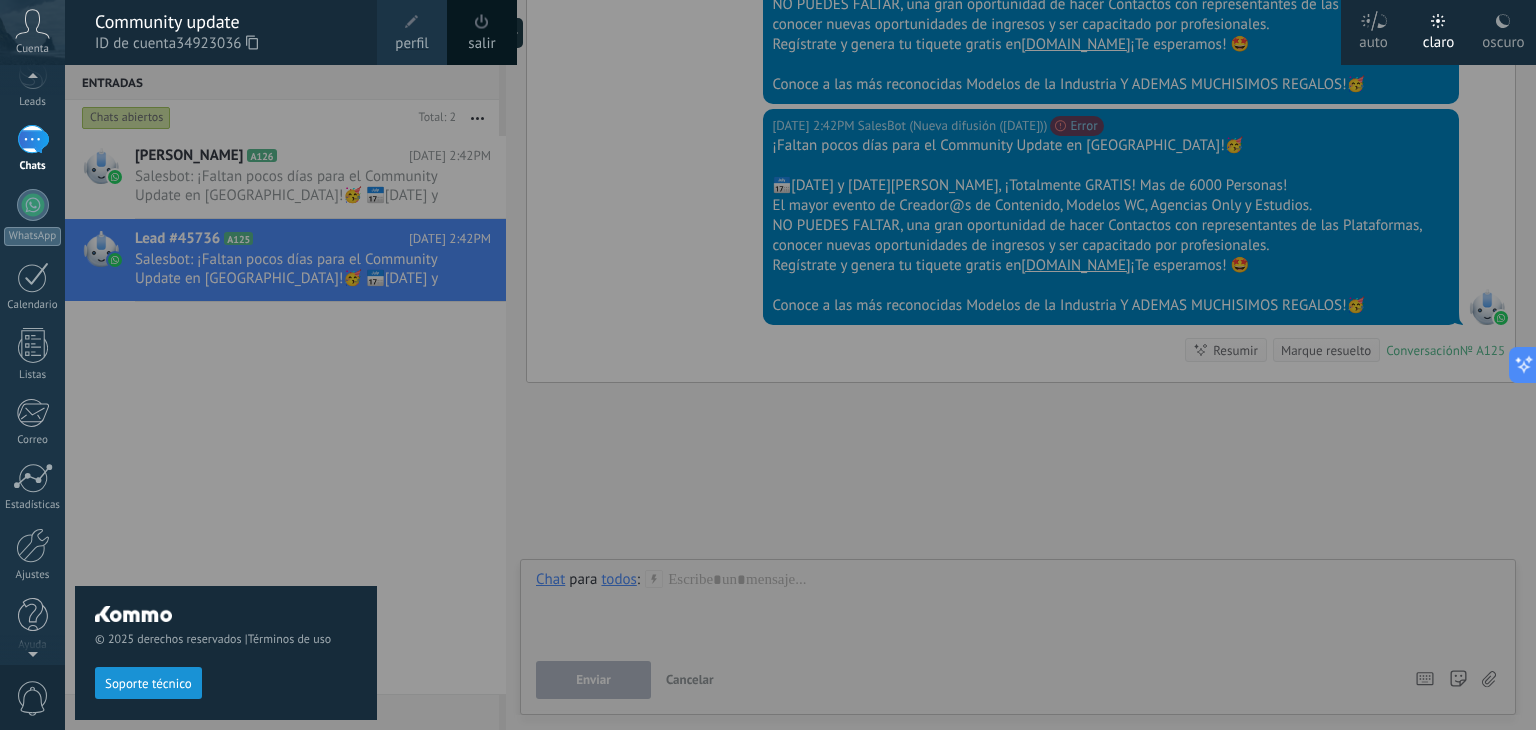 click on "perfil" at bounding box center (412, 32) 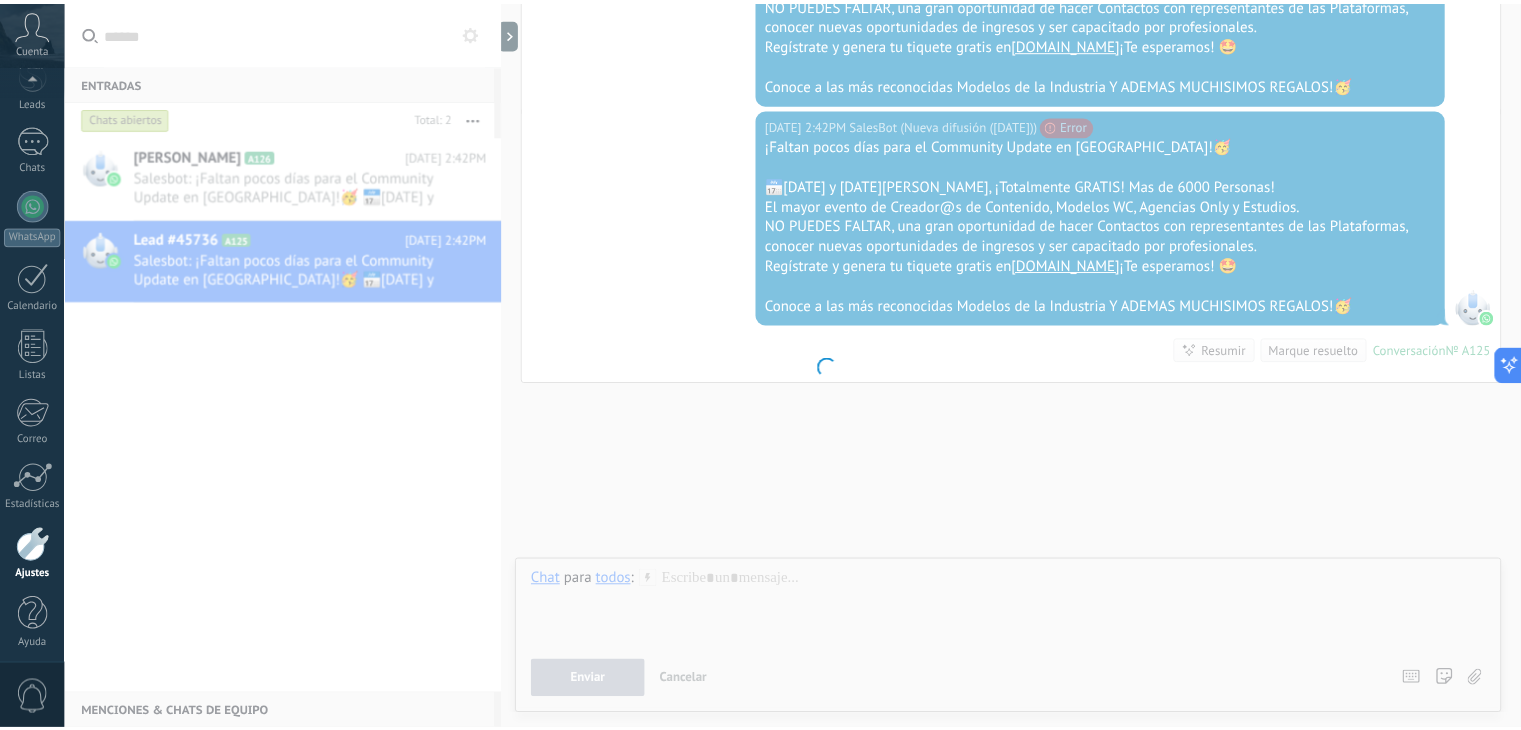 scroll, scrollTop: 101, scrollLeft: 0, axis: vertical 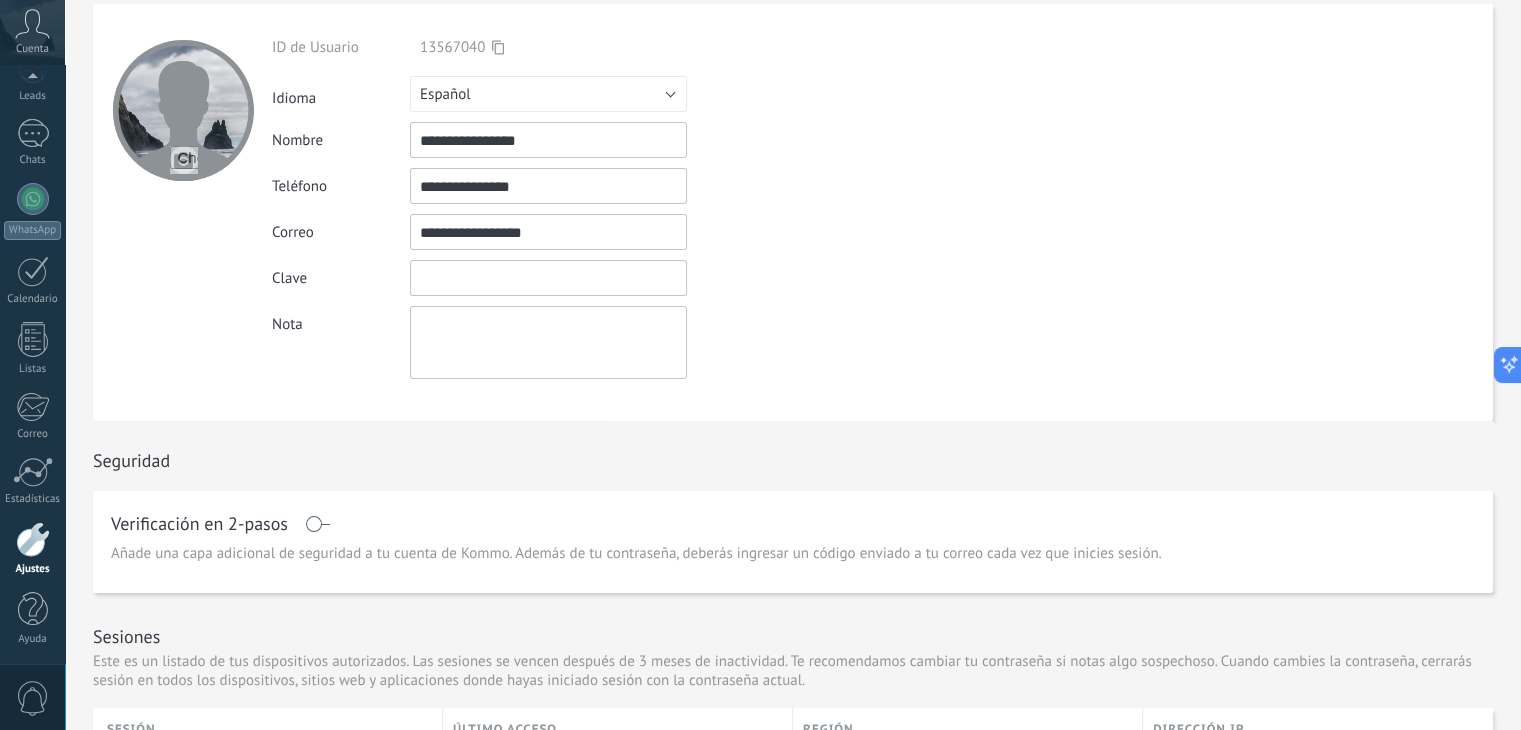 click at bounding box center [548, 278] 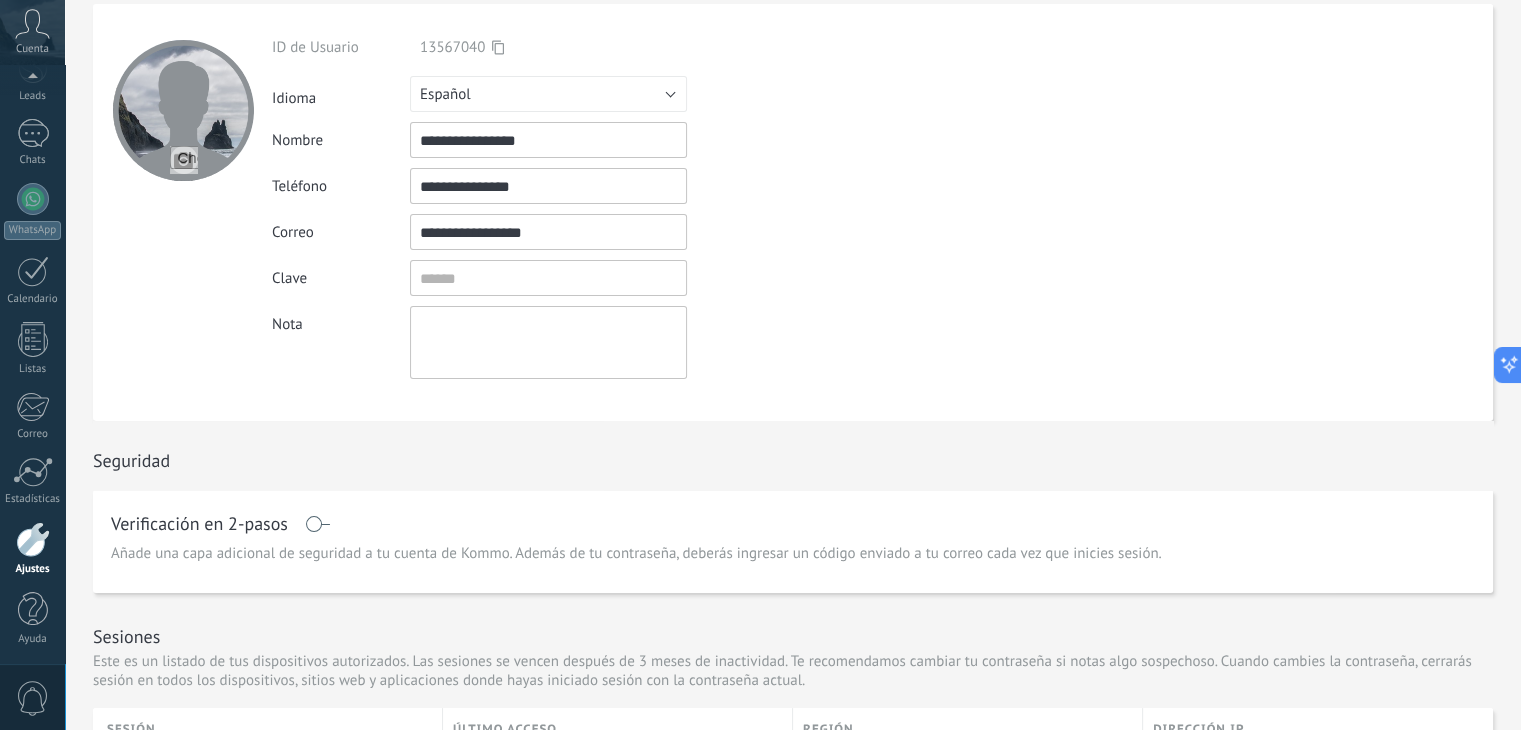 click on "Clave" at bounding box center (595, 278) 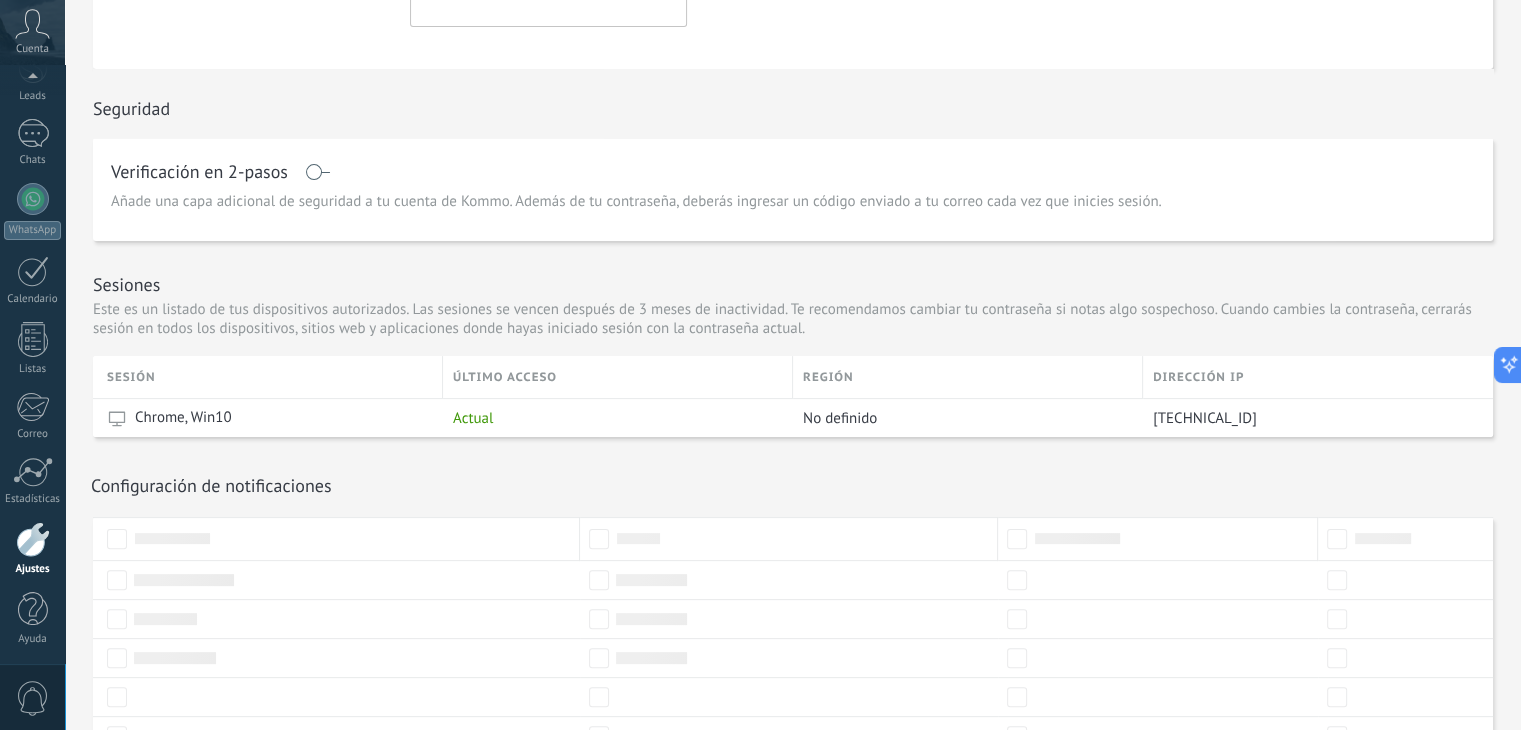 scroll, scrollTop: 510, scrollLeft: 0, axis: vertical 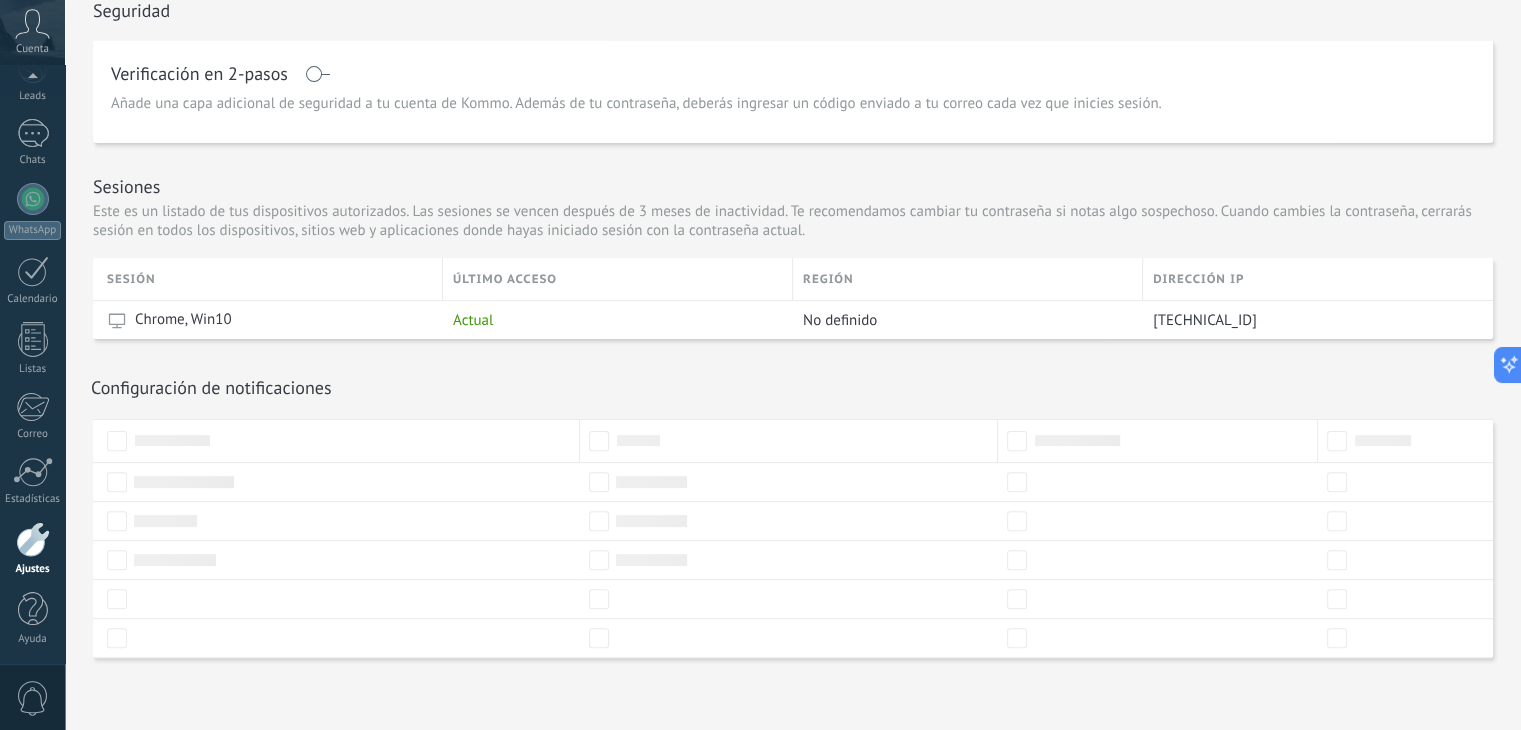 click 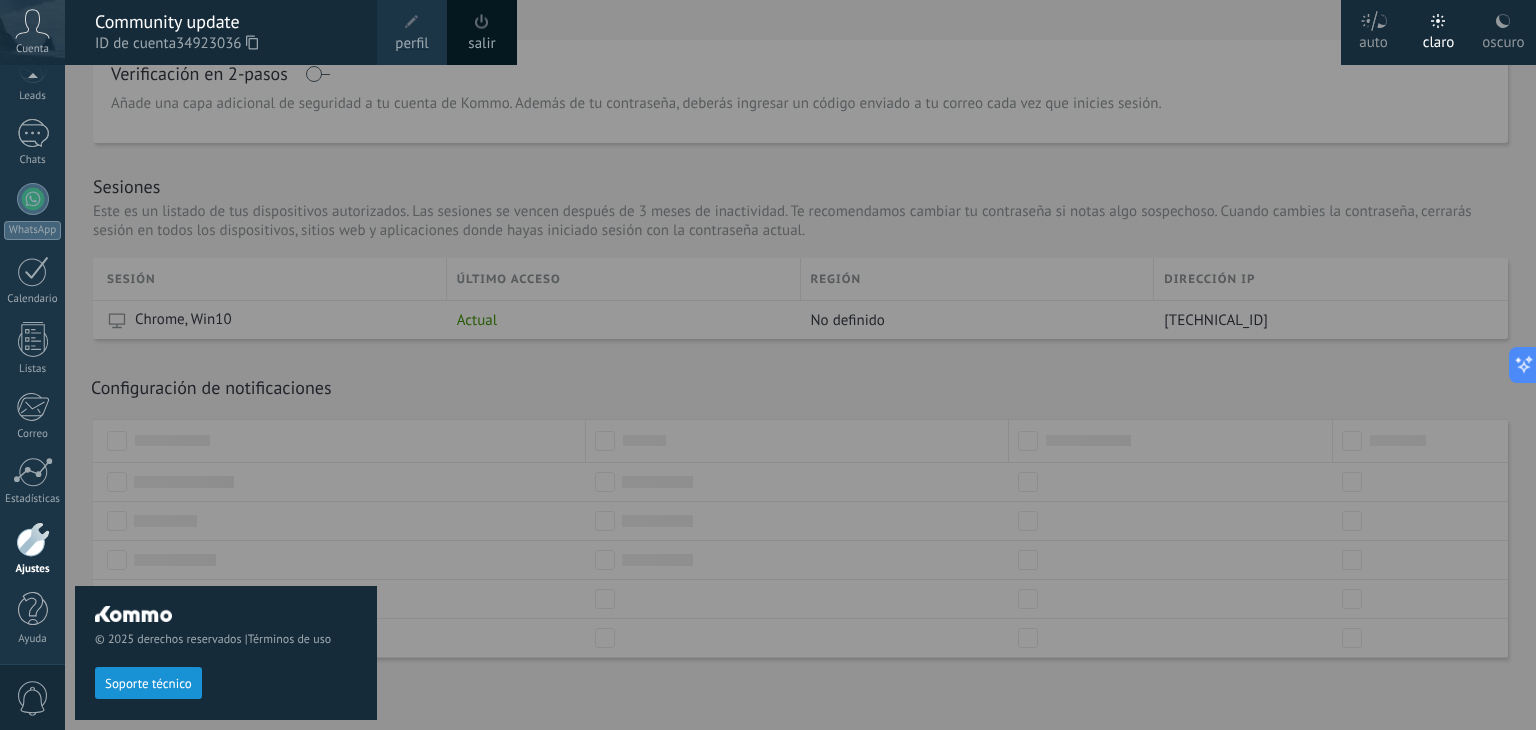 click on "salir" at bounding box center (482, 32) 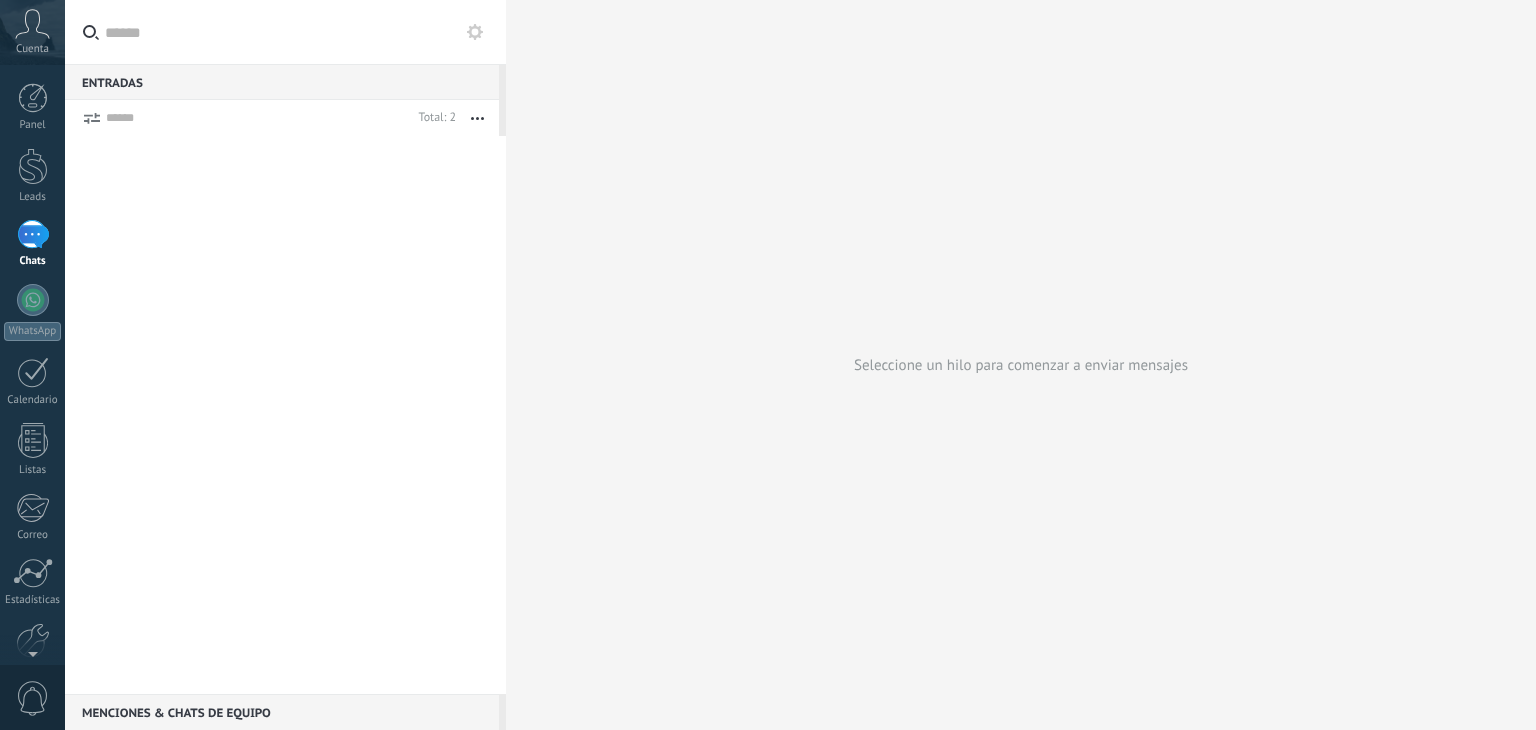 scroll, scrollTop: 0, scrollLeft: 0, axis: both 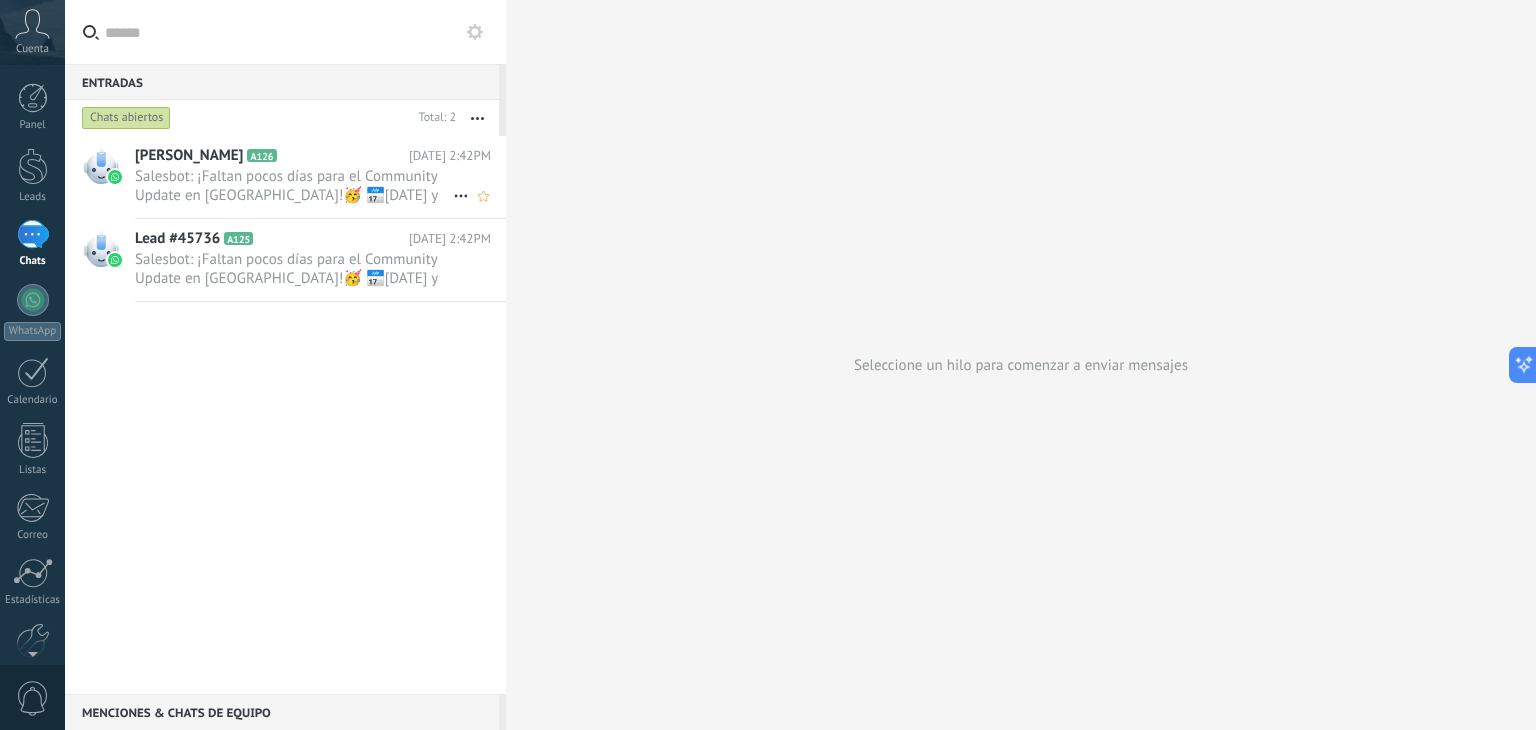 click on "Salesbot: ¡Faltan pocos días para el Community Update en [GEOGRAPHIC_DATA]!🥳
📅[DATE] y [DATE][PERSON_NAME], ¡Totalmente GRATIS! Mas de 6000 P..." at bounding box center [294, 186] 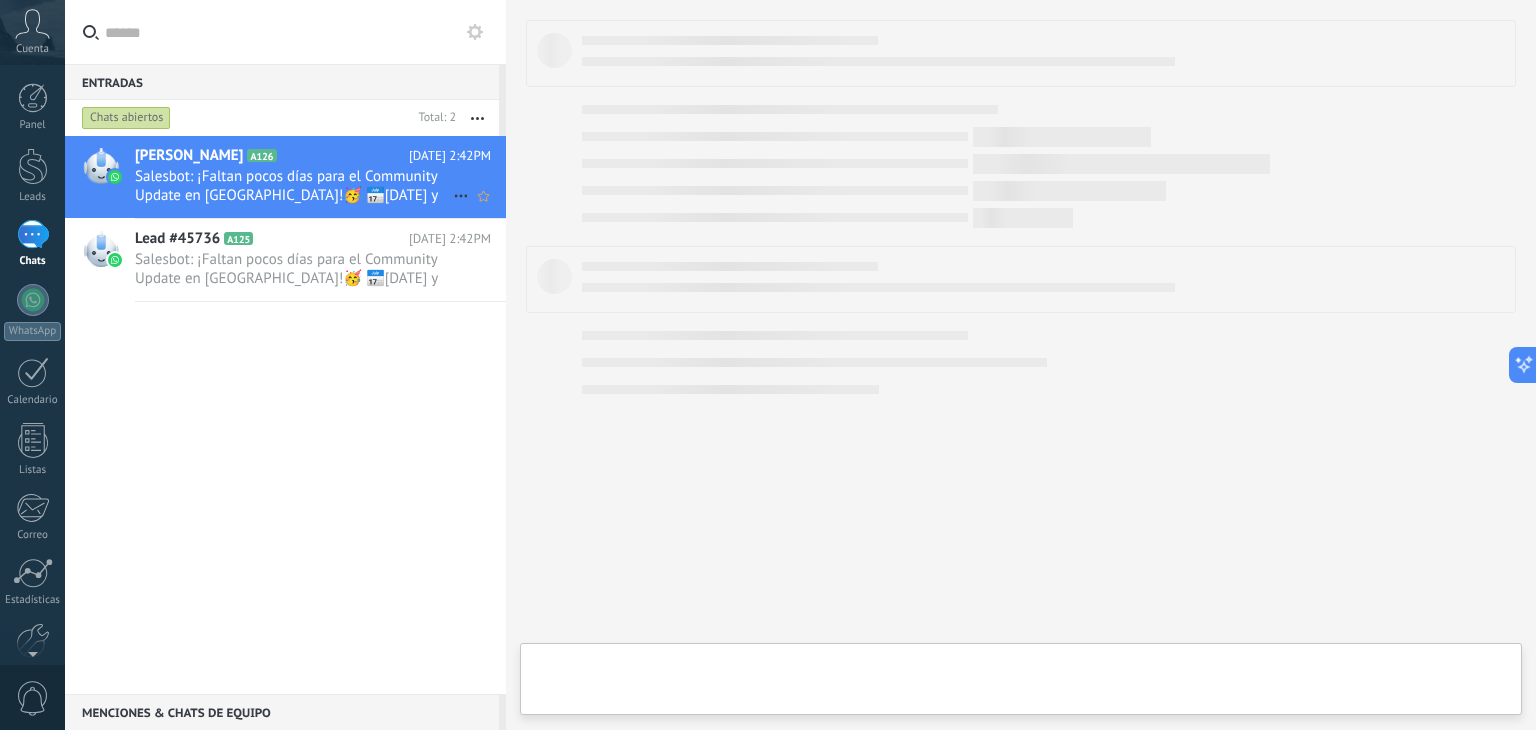 scroll, scrollTop: 0, scrollLeft: 0, axis: both 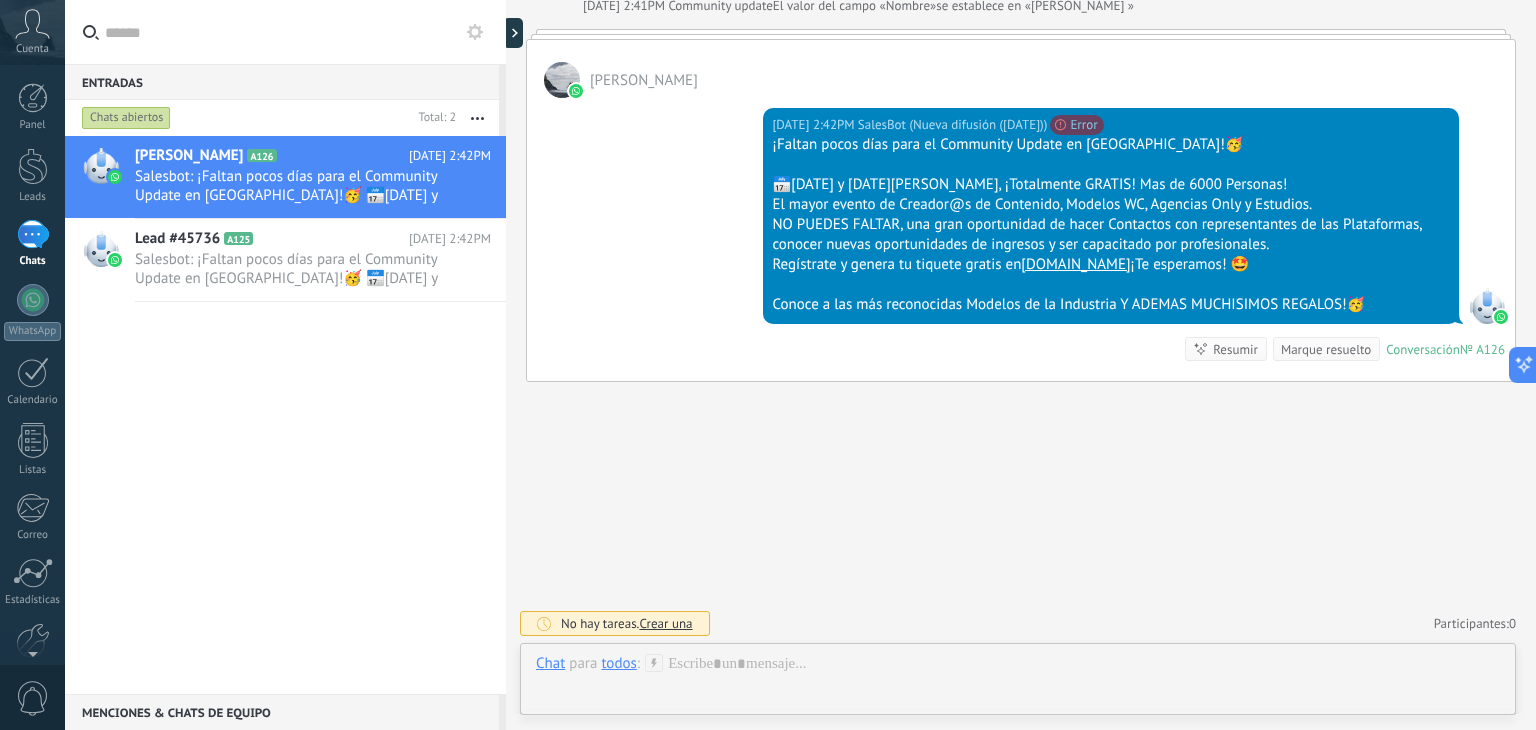 click on "Chats" at bounding box center [32, 244] 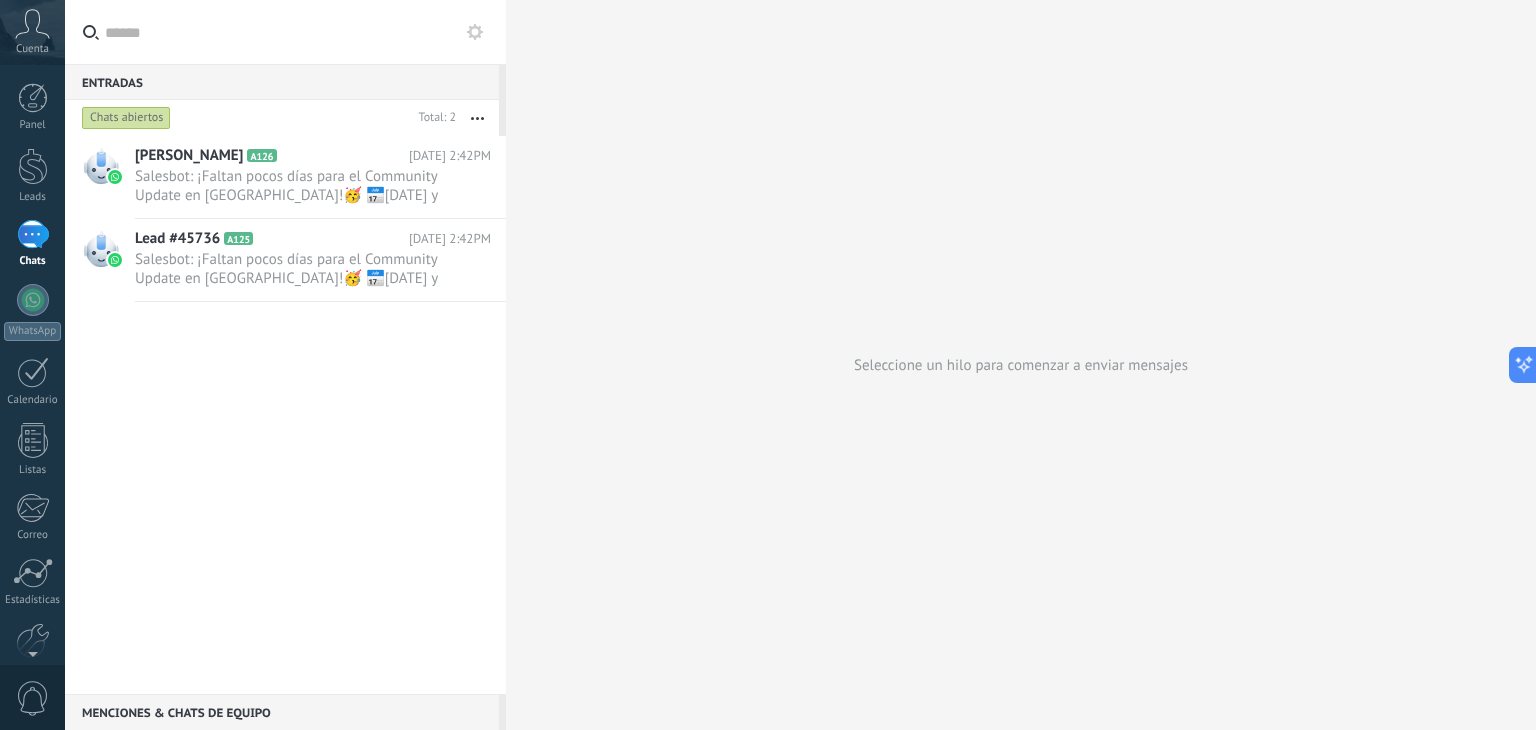 click on "Chats" at bounding box center (32, 244) 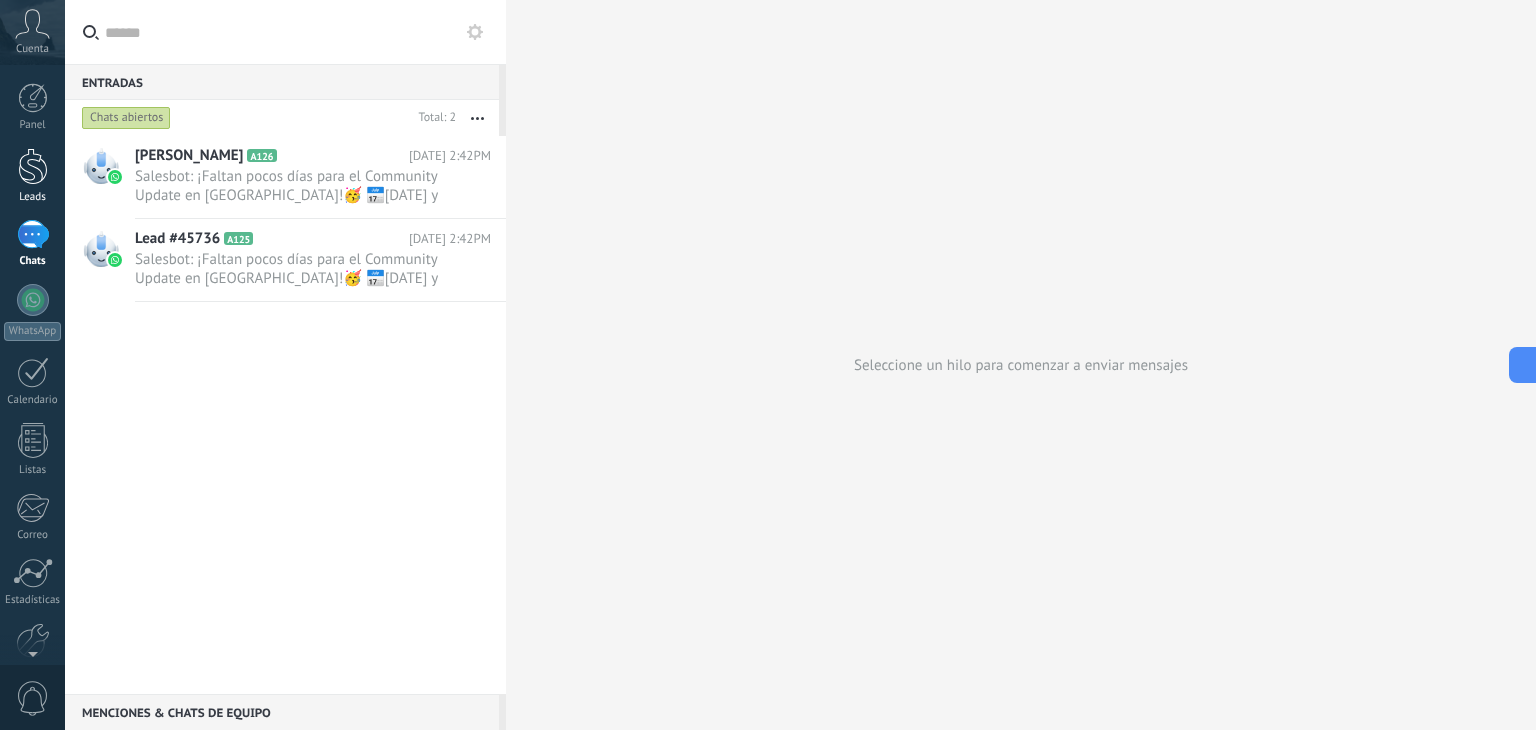 click at bounding box center [33, 166] 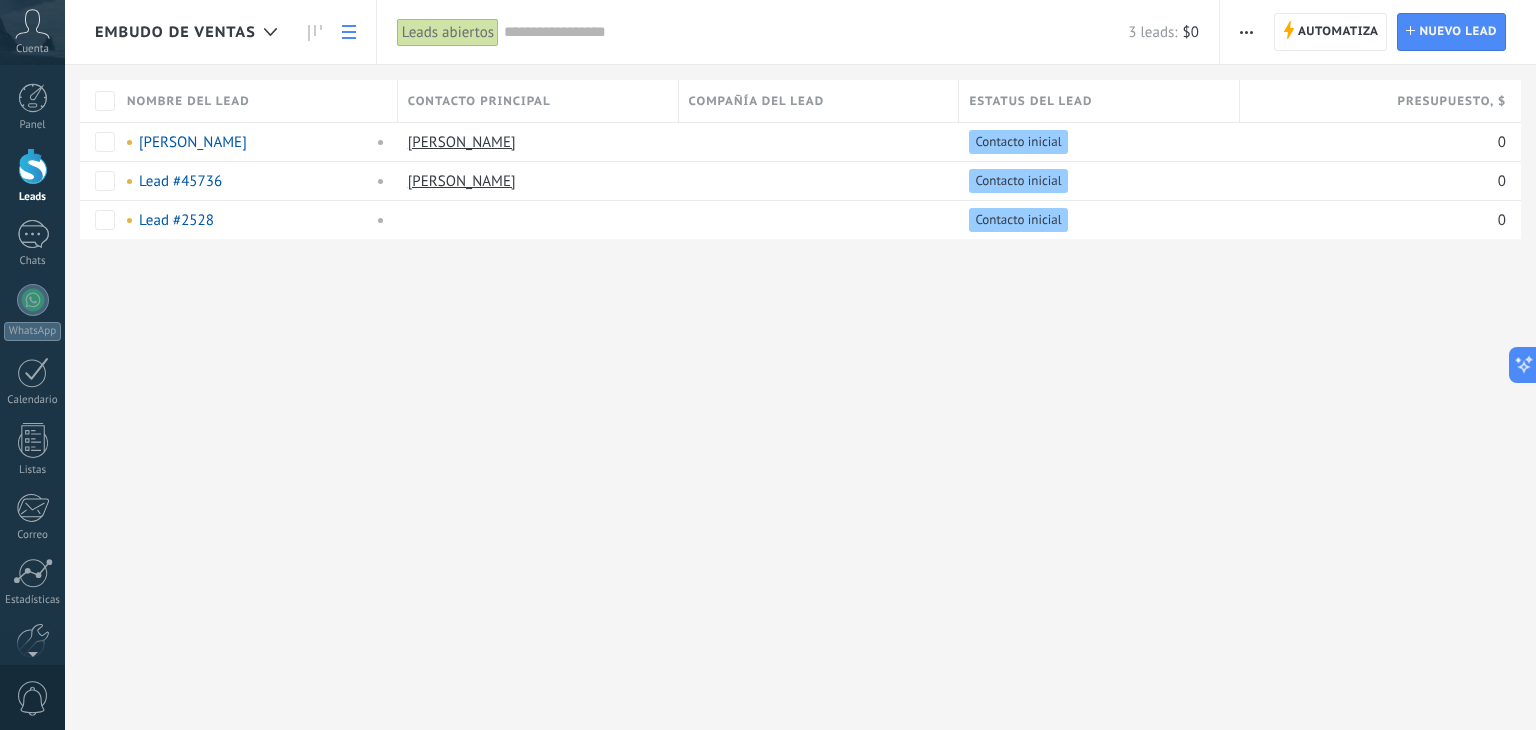 click at bounding box center [1246, 32] 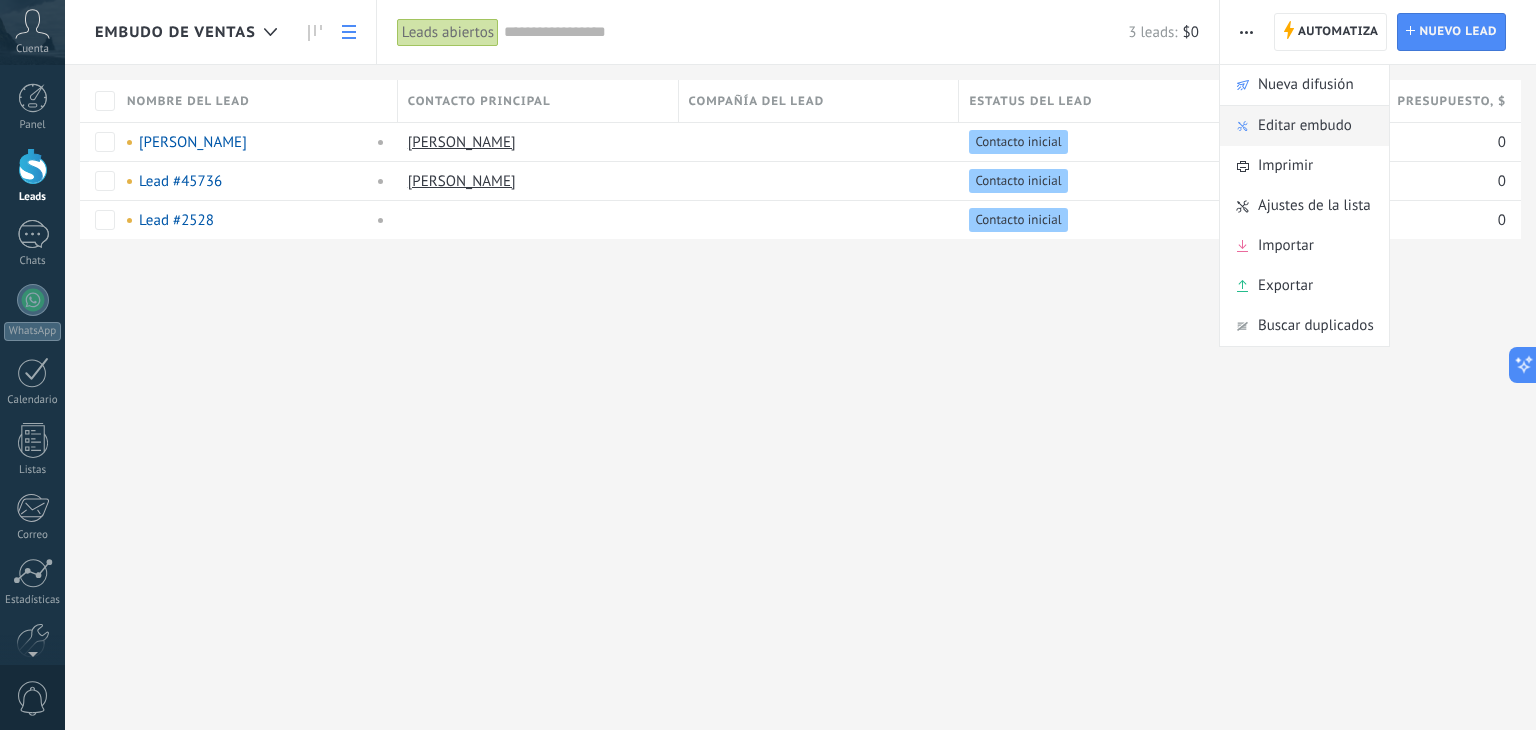 click on "Editar embudo" at bounding box center (1305, 126) 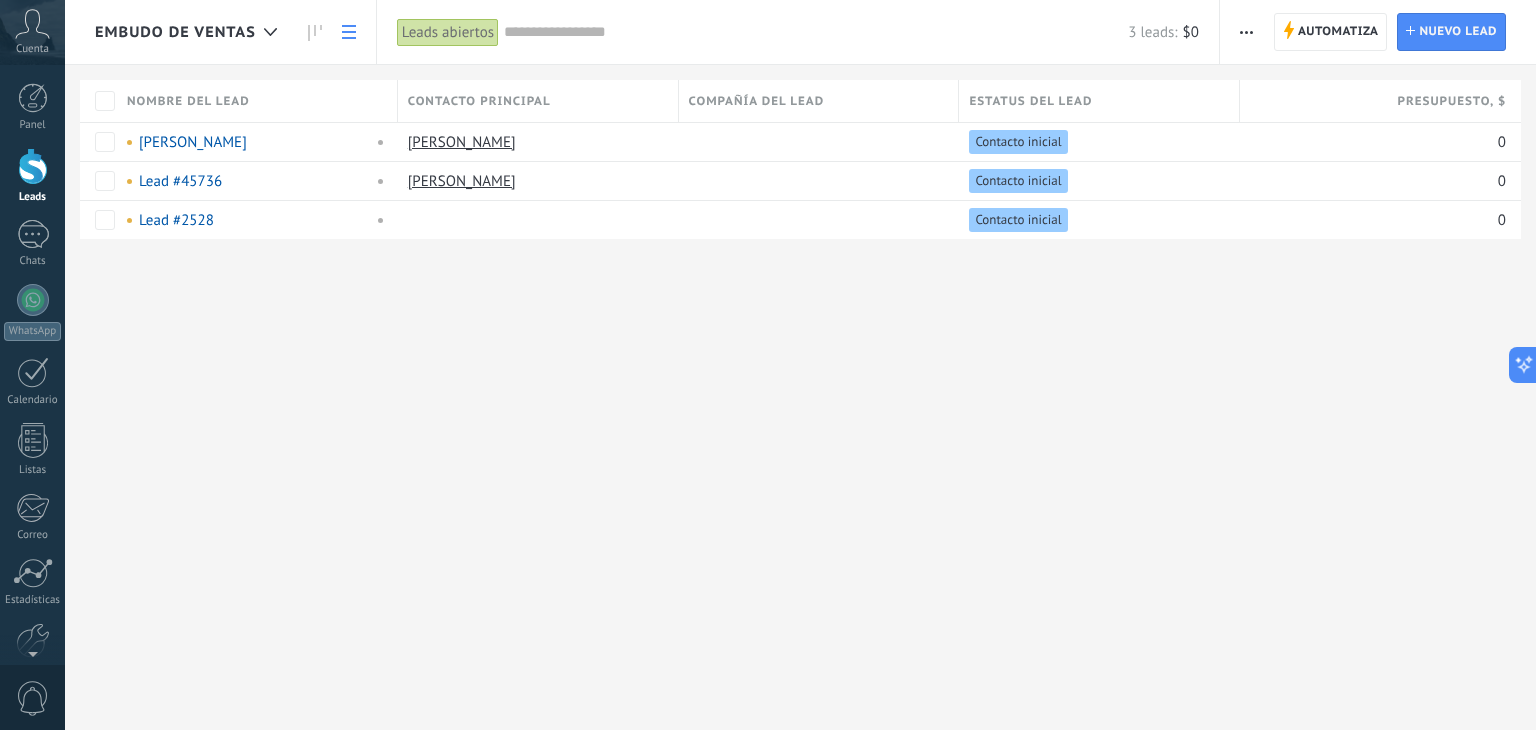 click at bounding box center (1246, 32) 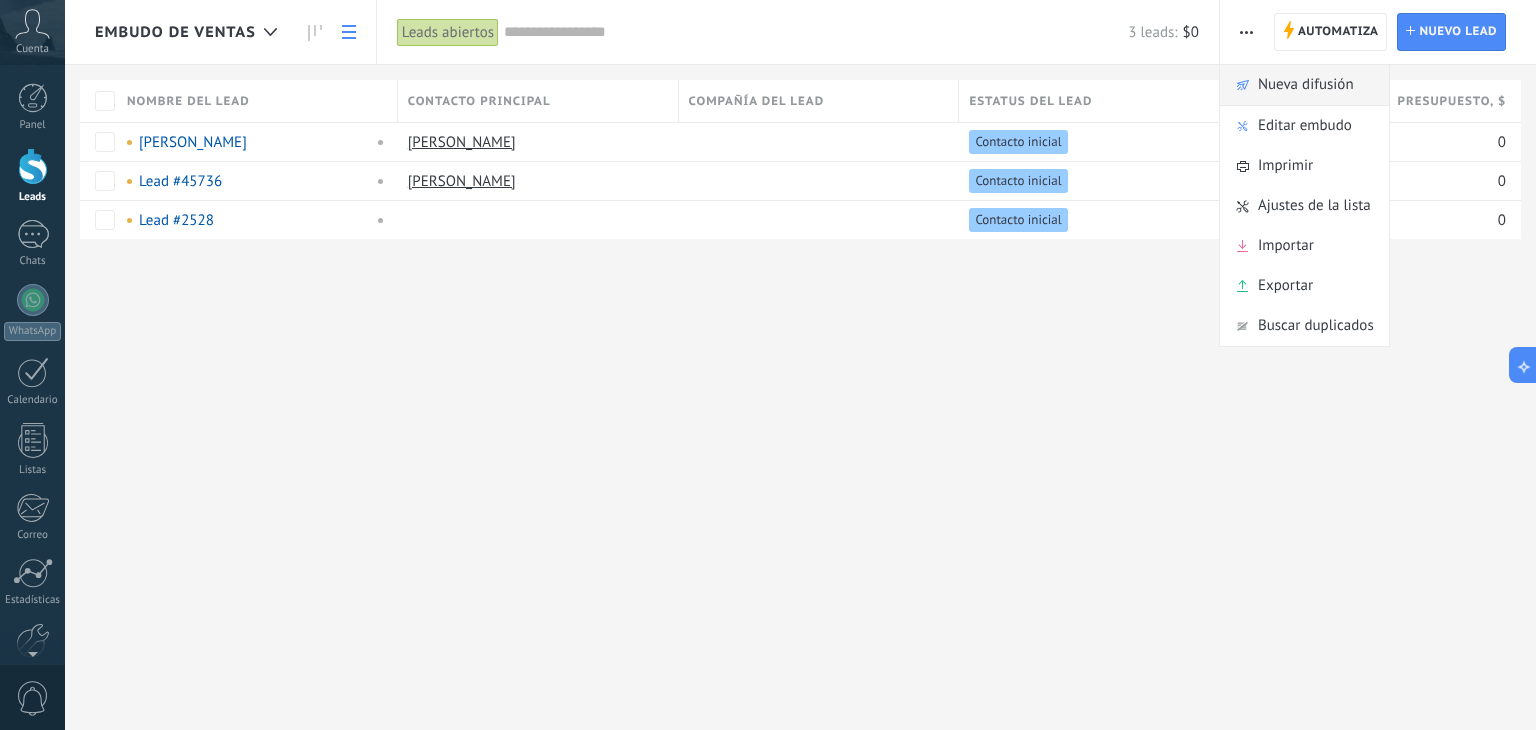 click on "Nueva difusión" at bounding box center (1306, 85) 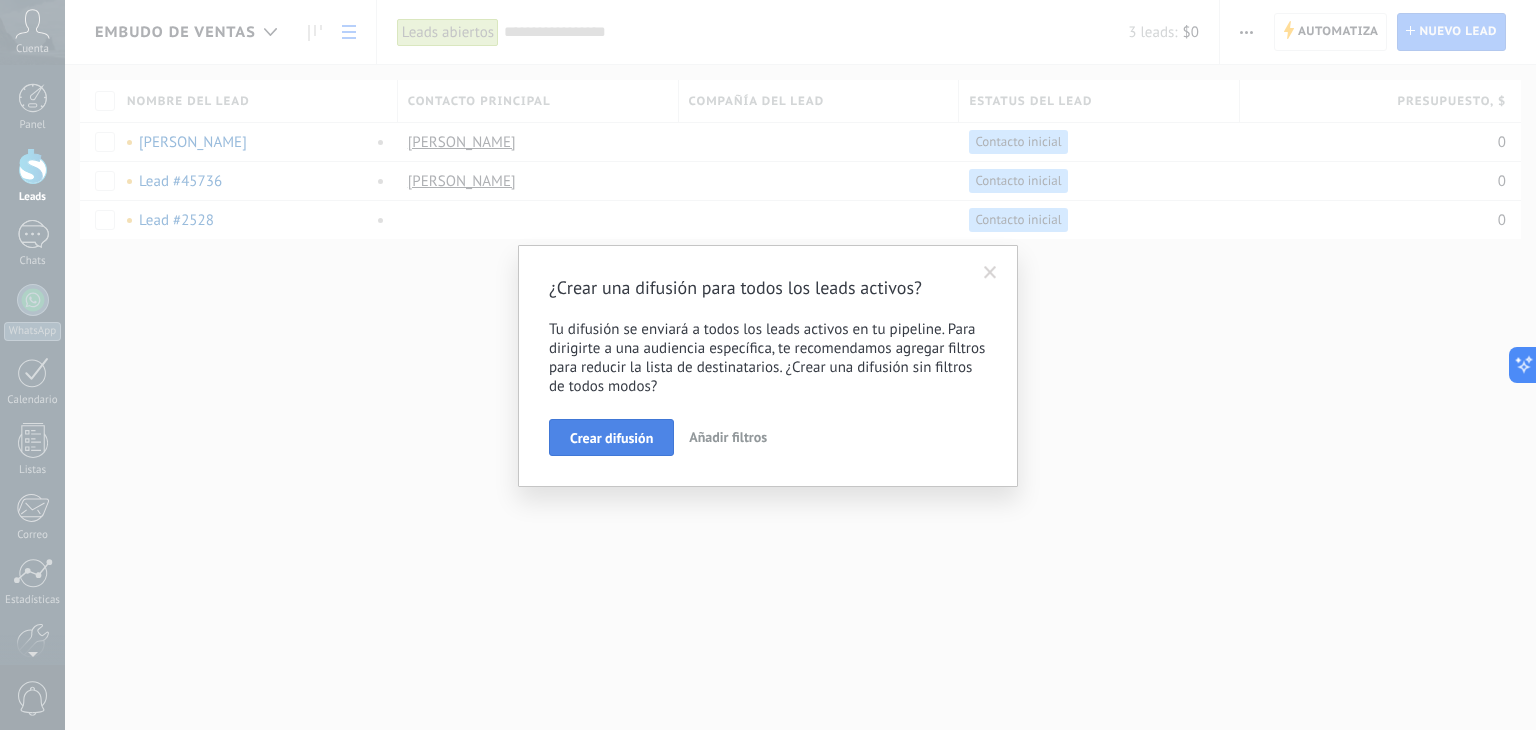 click on "Crear difusión" at bounding box center (611, 438) 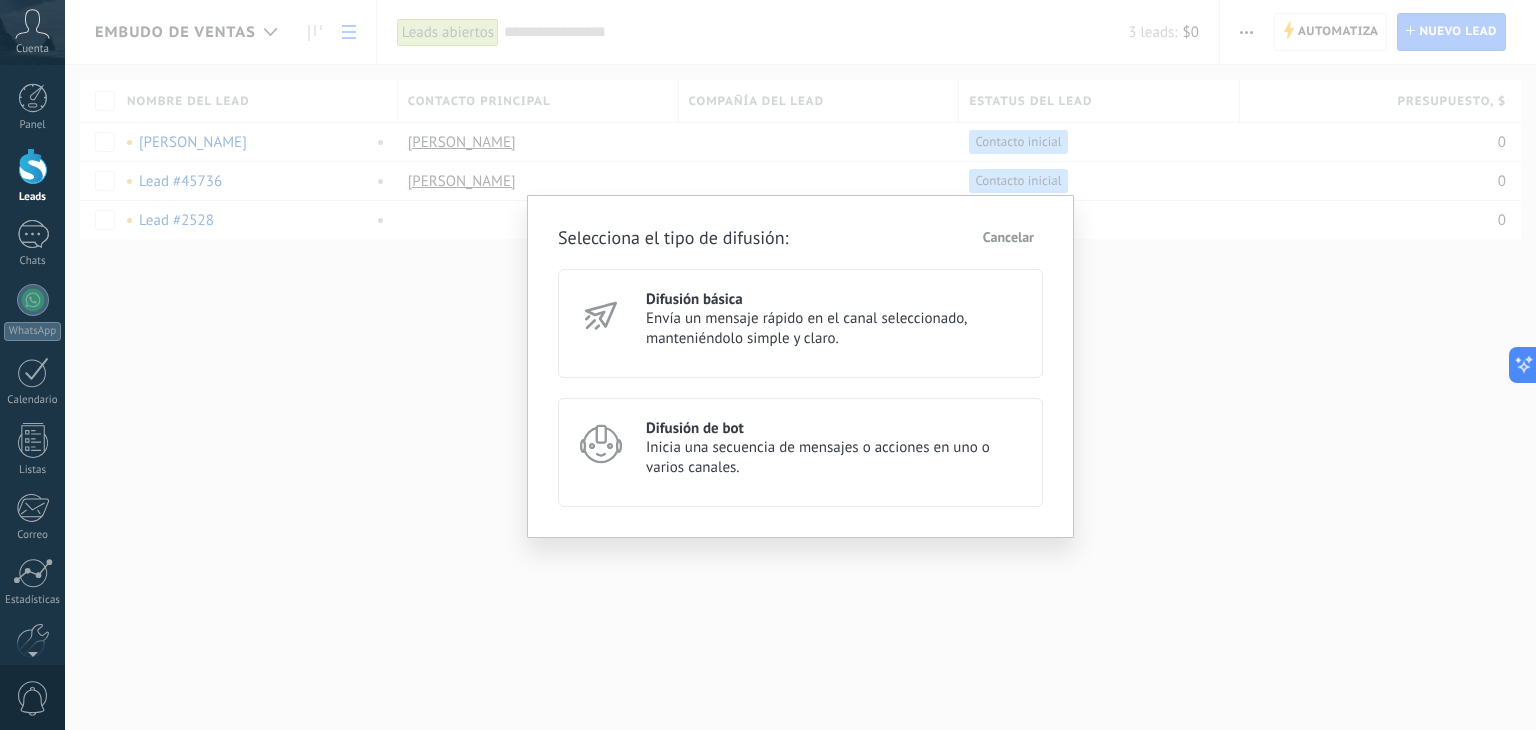 click on "Envía un mensaje rápido en el canal seleccionado, manteniéndolo simple y claro." at bounding box center (835, 329) 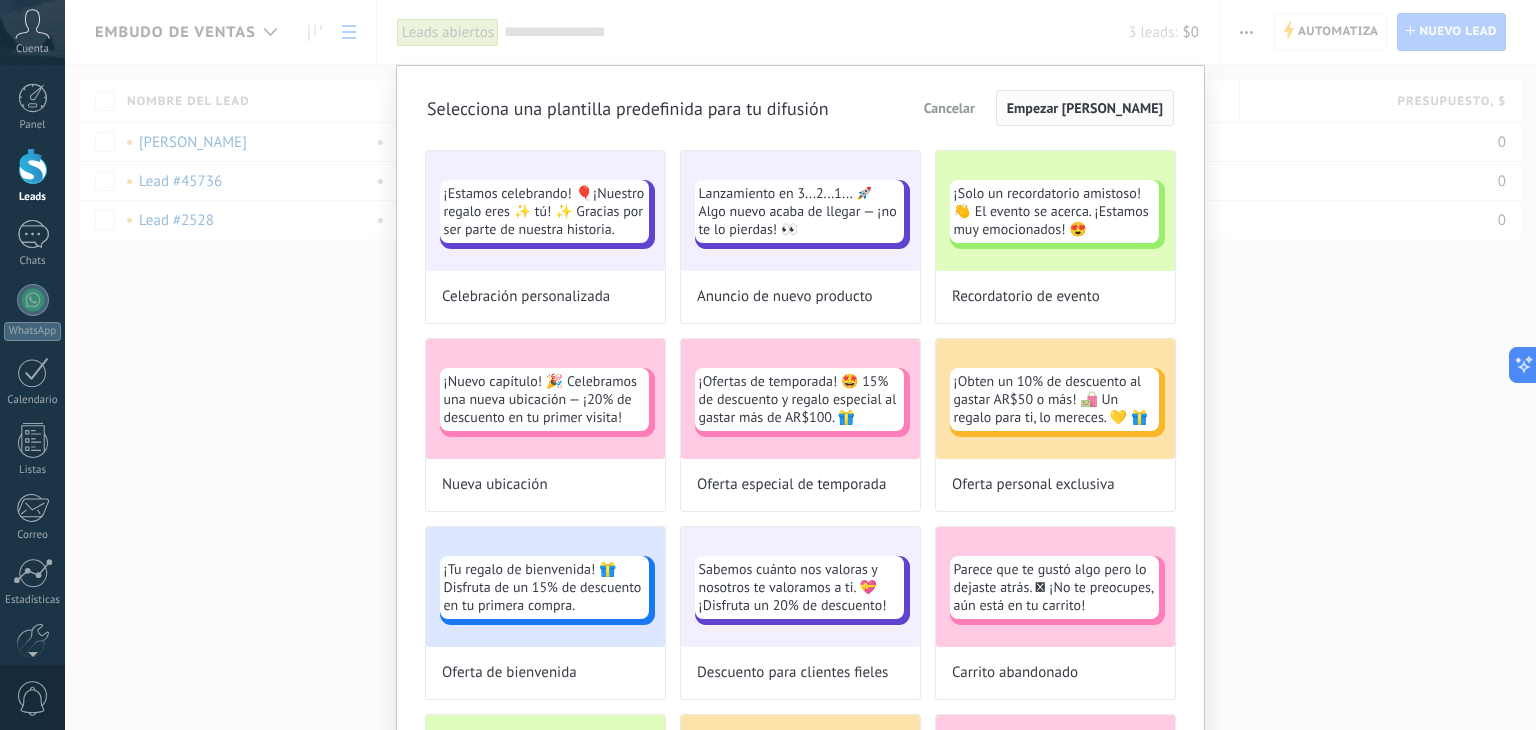 click on "Empezar [PERSON_NAME]" at bounding box center [1085, 108] 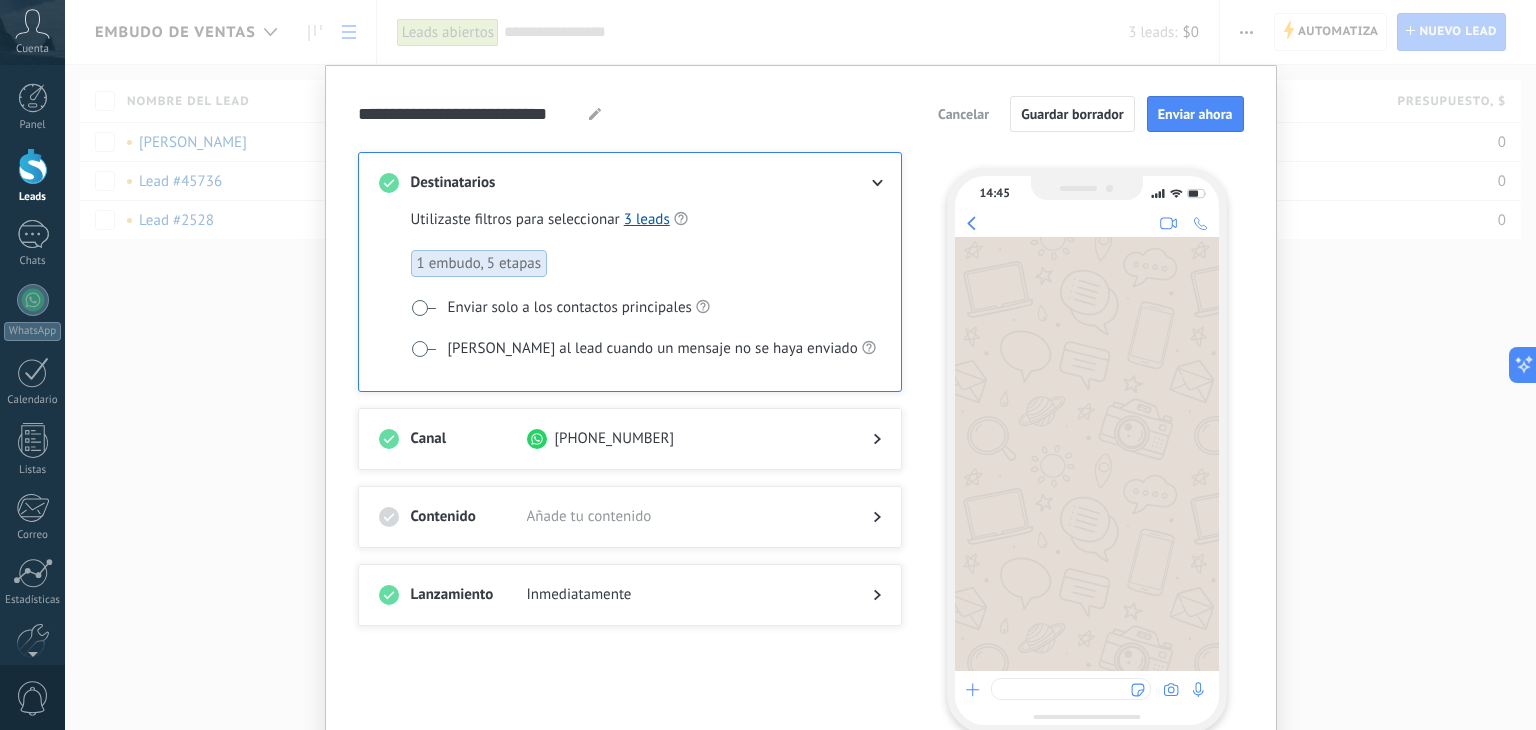 click on "Añade tu contenido" at bounding box center [684, 517] 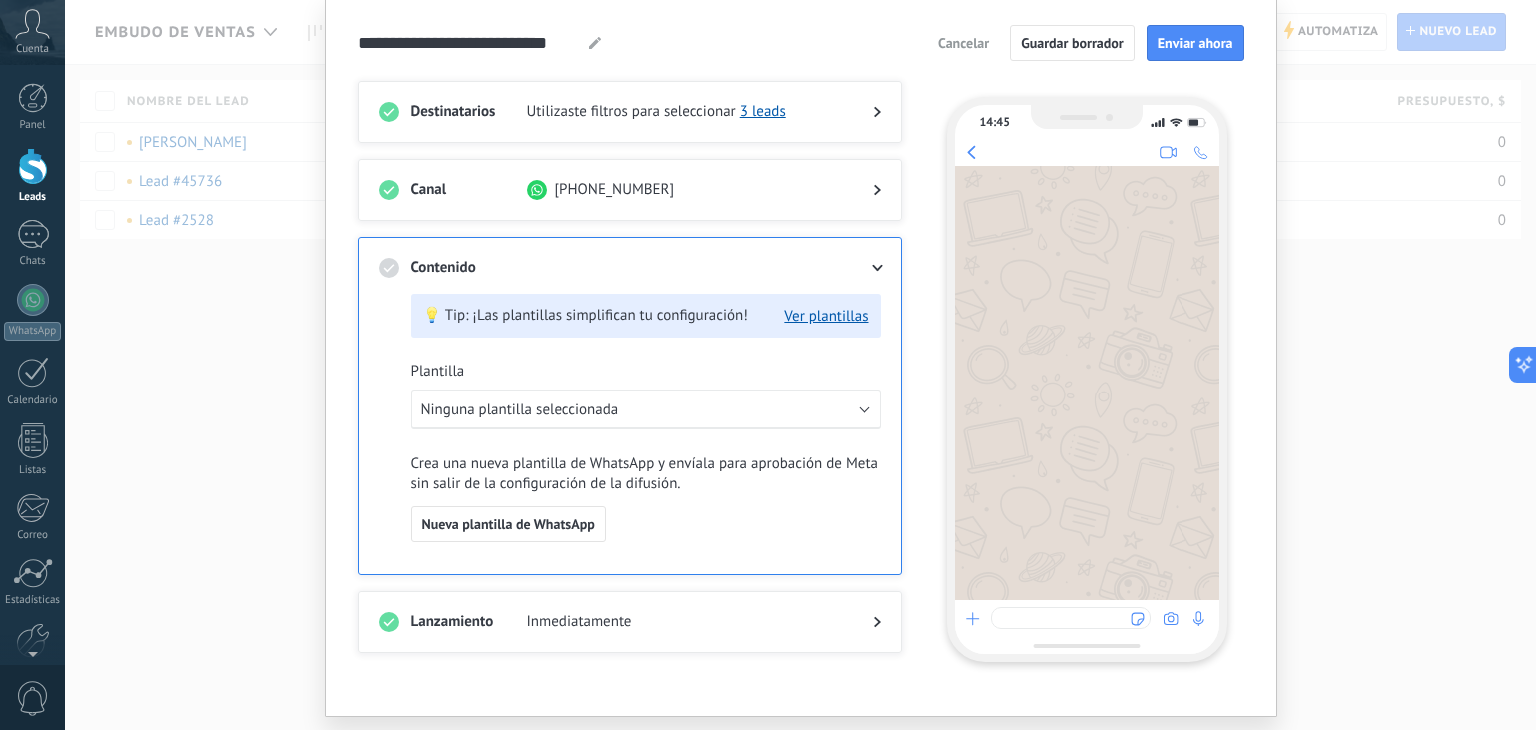 scroll, scrollTop: 72, scrollLeft: 0, axis: vertical 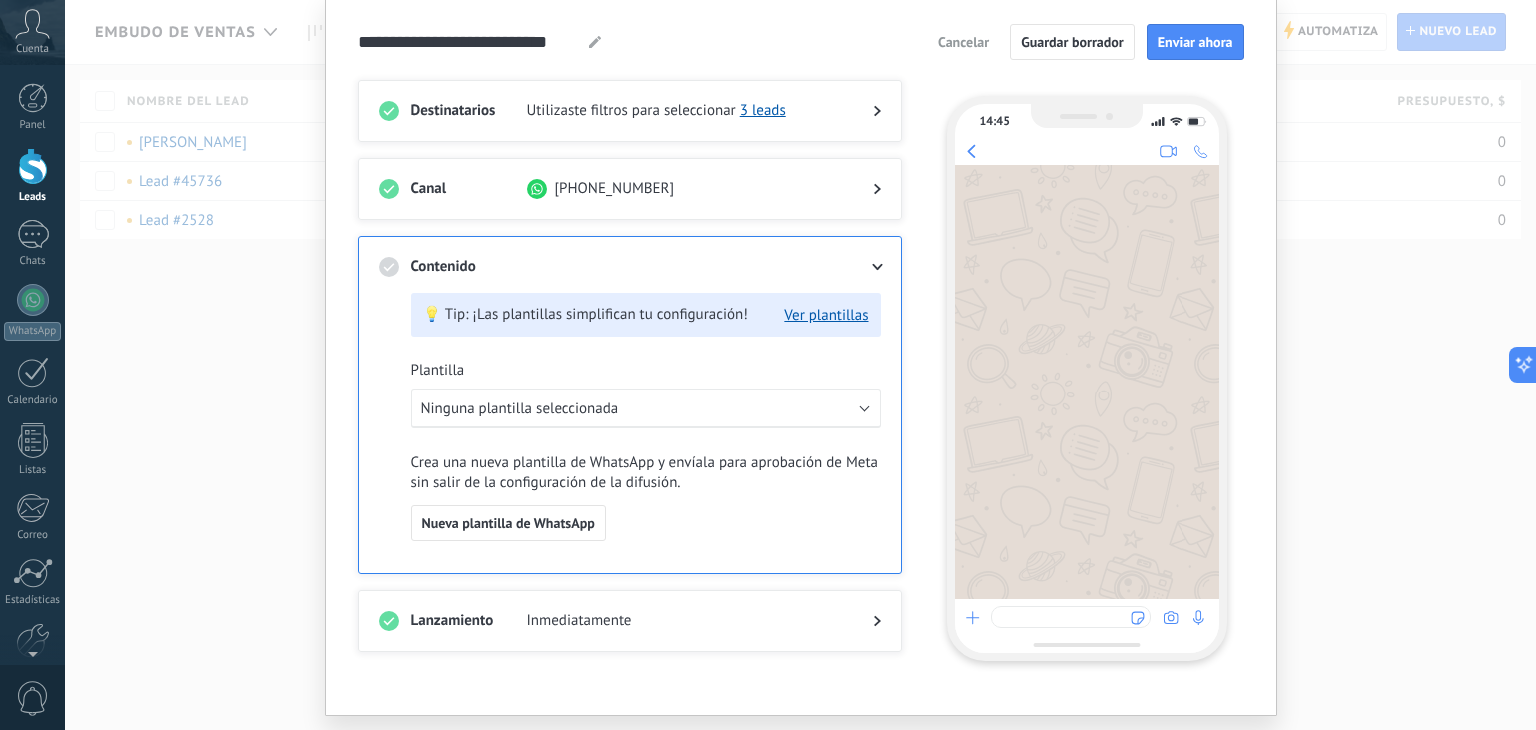 click on "💡 Tip: ¡Las plantillas simplifican tu configuración! Ver plantillas Plantilla   Ninguna plantilla seleccionada Crea una nueva plantilla de WhatsApp y envíala para aprobación de Meta sin salir de la configuración de la difusión. Nueva plantilla de WhatsApp" at bounding box center (646, 431) 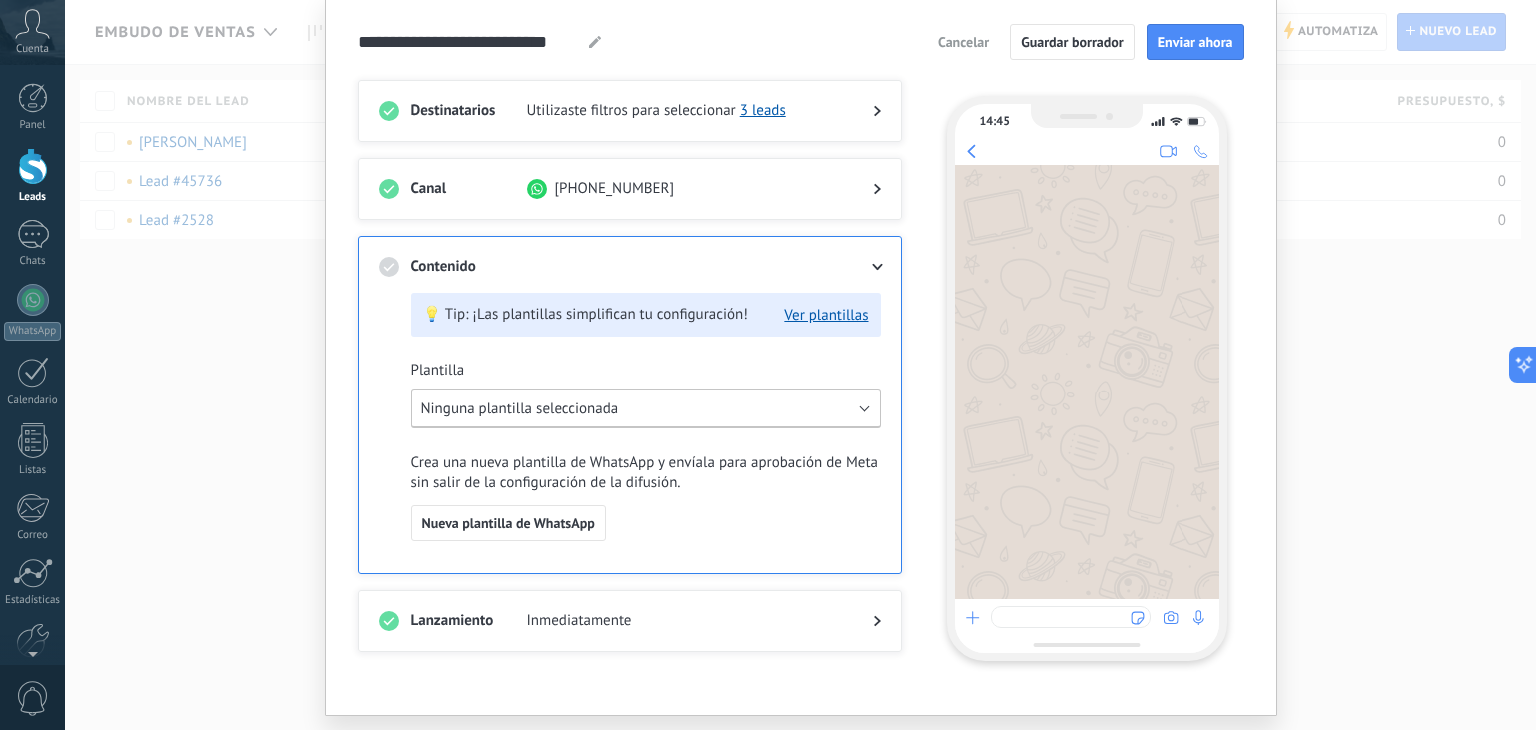 click on "Ninguna plantilla seleccionada" at bounding box center [646, 408] 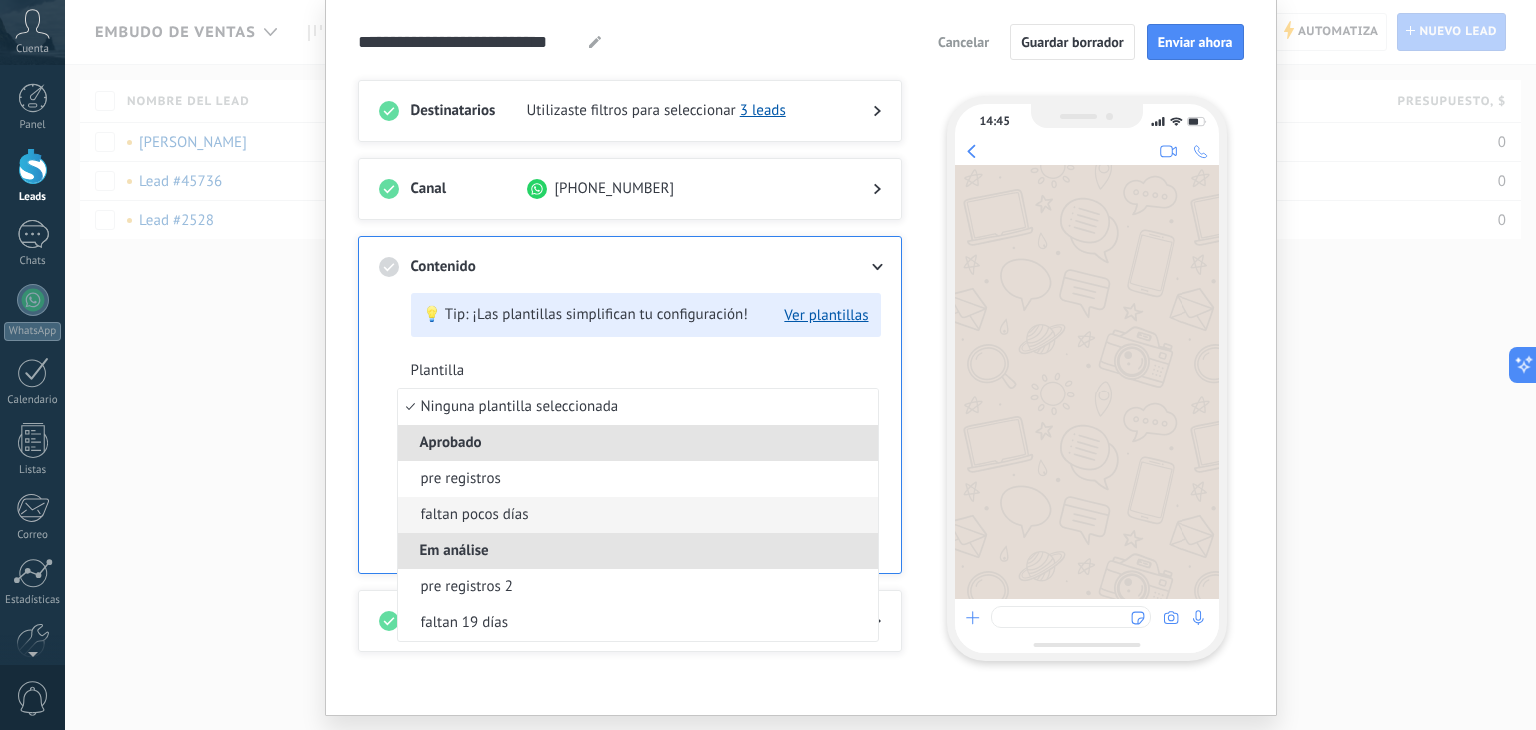 click on "faltan pocos días" at bounding box center [638, 515] 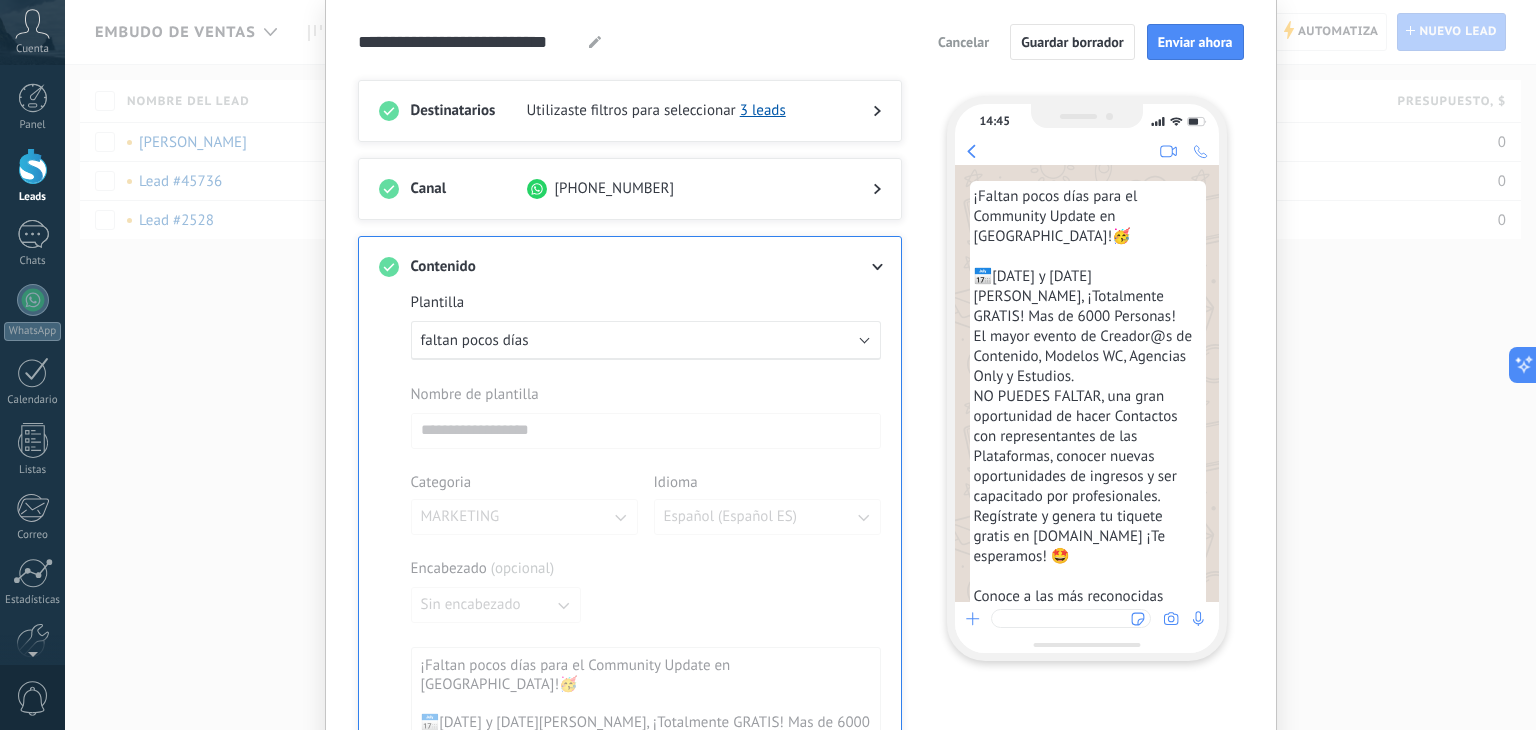 scroll, scrollTop: 0, scrollLeft: 0, axis: both 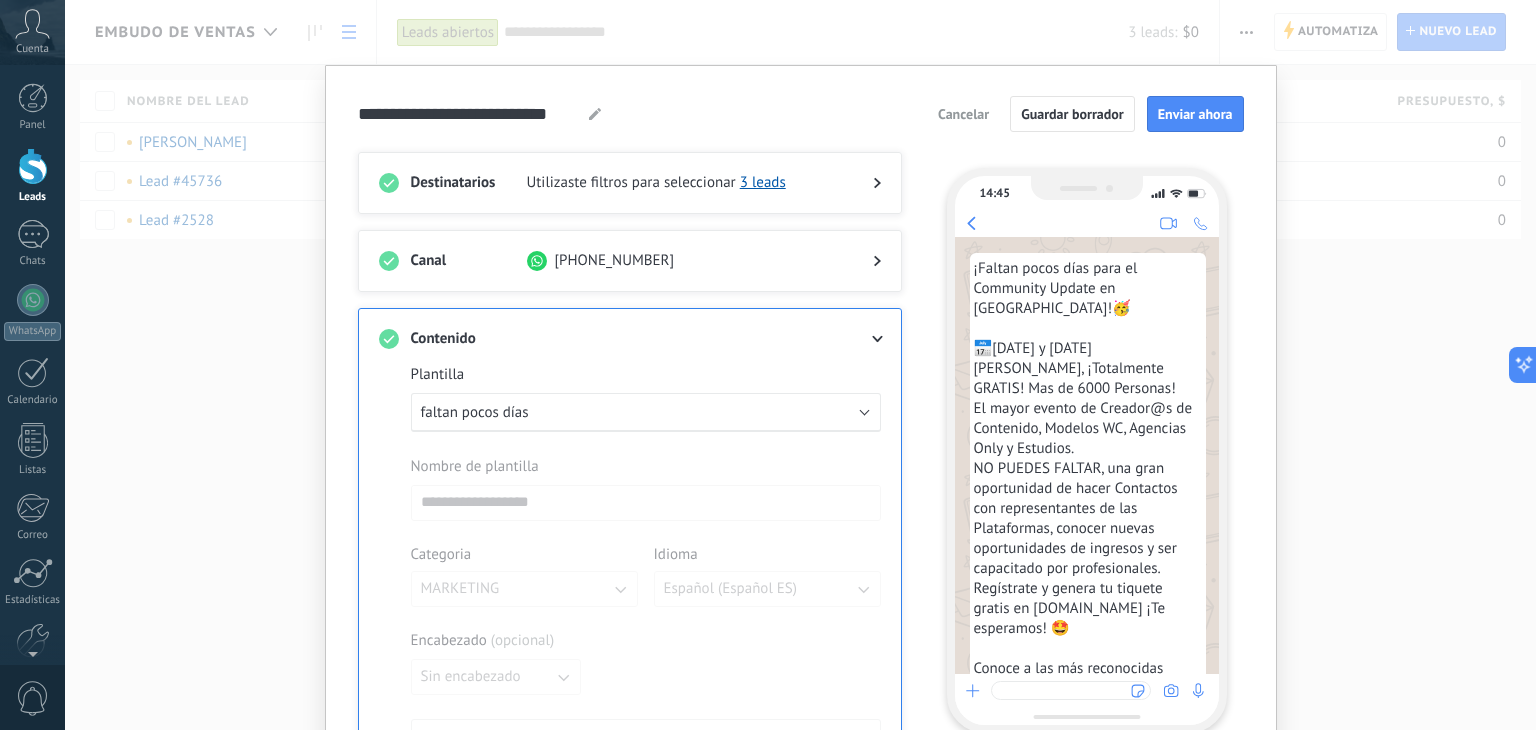 click on "Utilizaste filtros para seleccionar   3 leads" at bounding box center [684, 183] 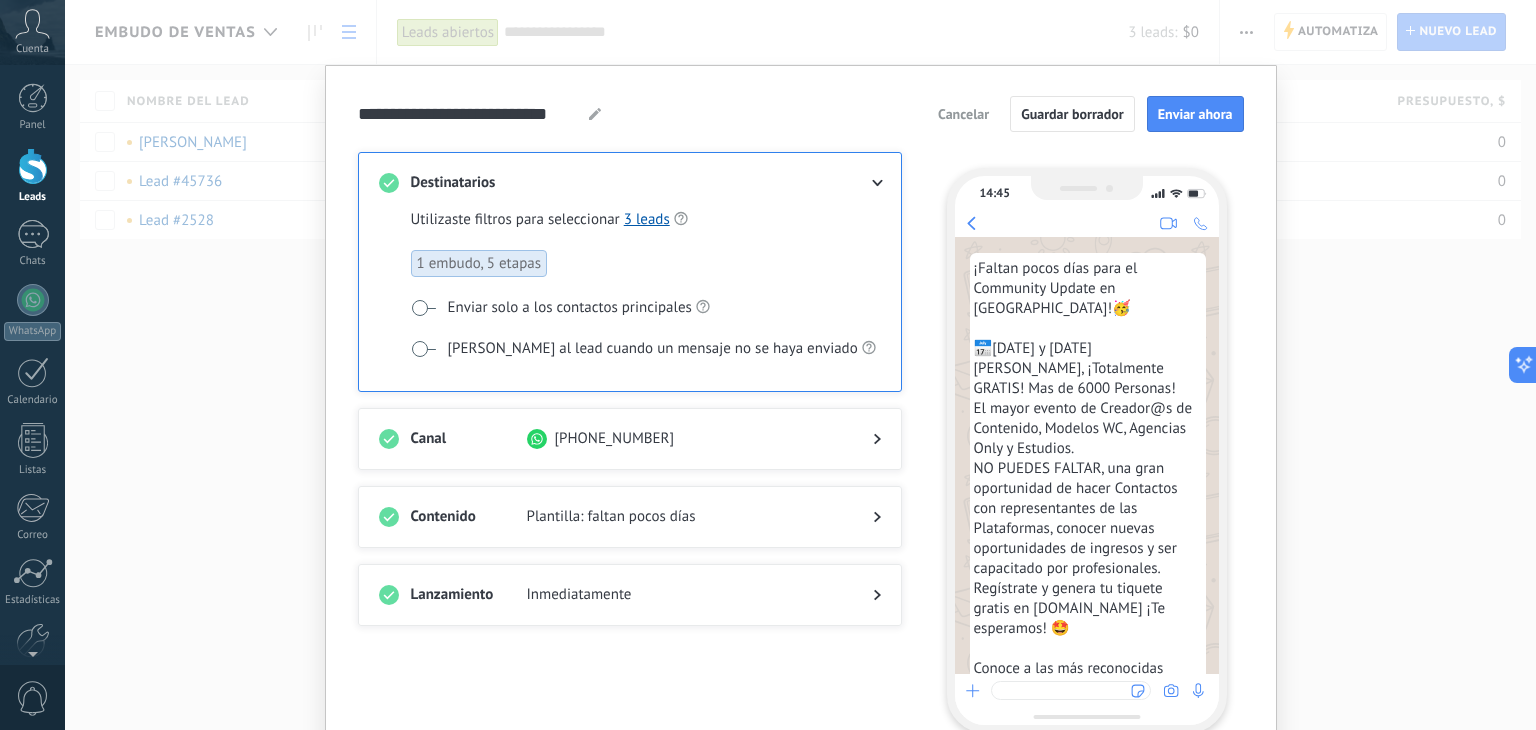 click at bounding box center [423, 308] 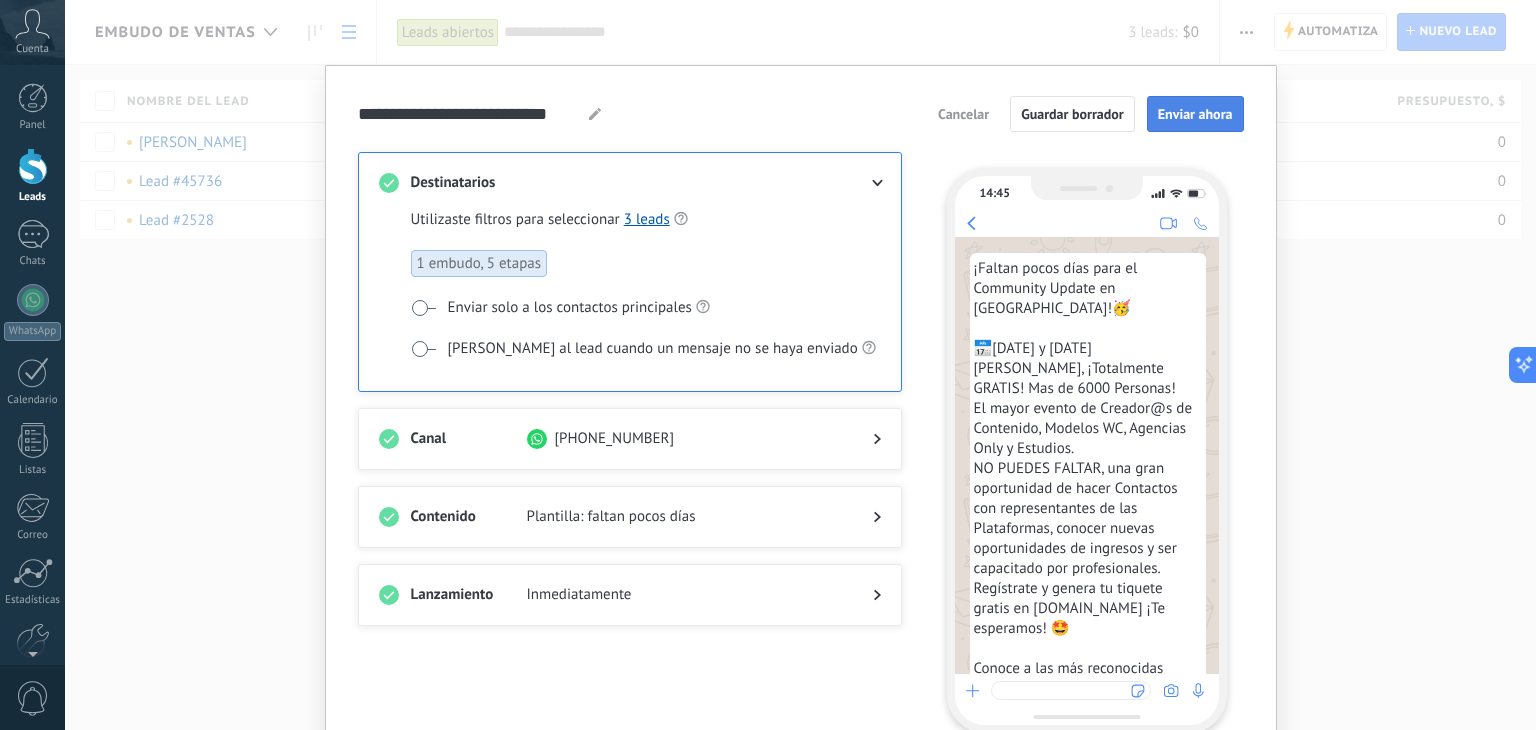 click on "Enviar ahora" at bounding box center (1195, 114) 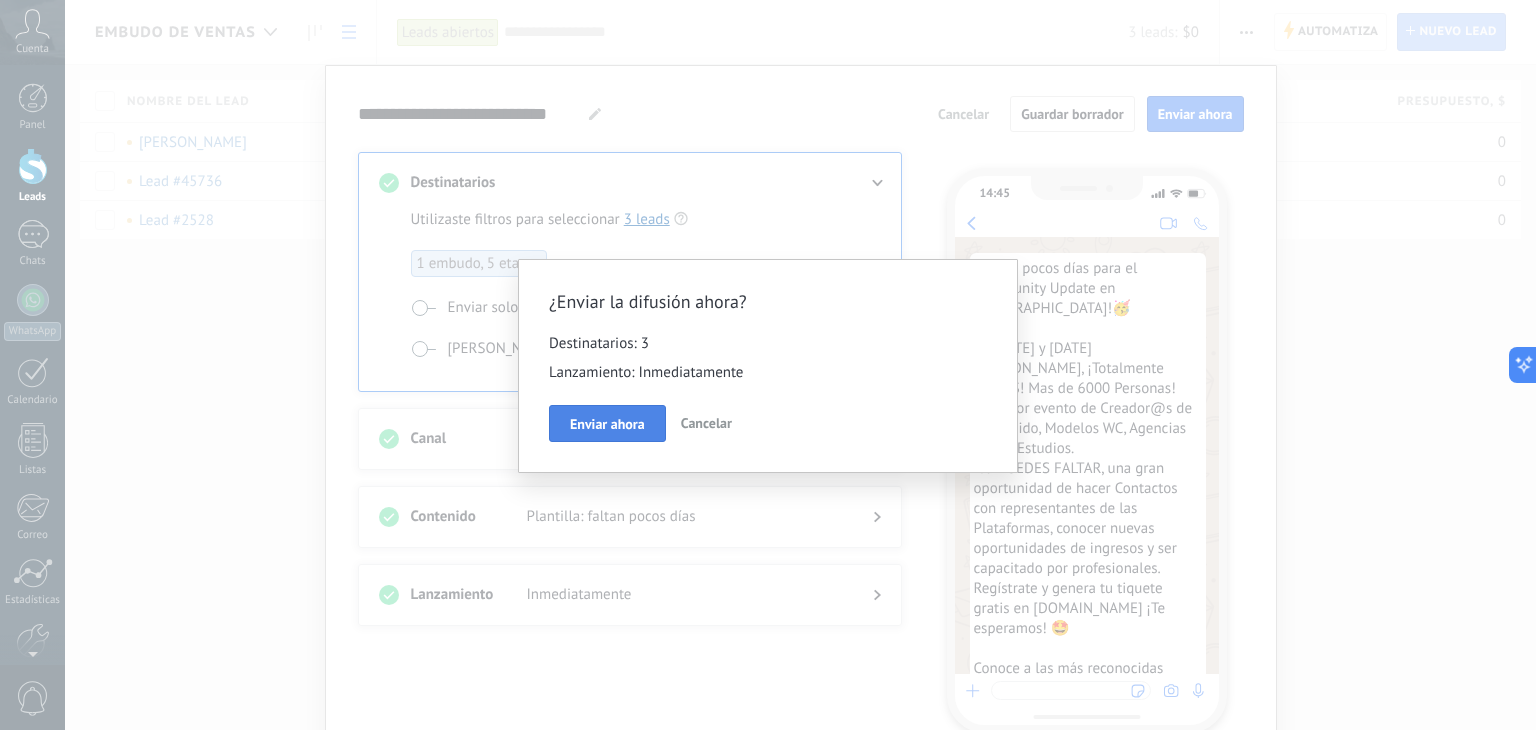 click on "Enviar ahora" at bounding box center [607, 424] 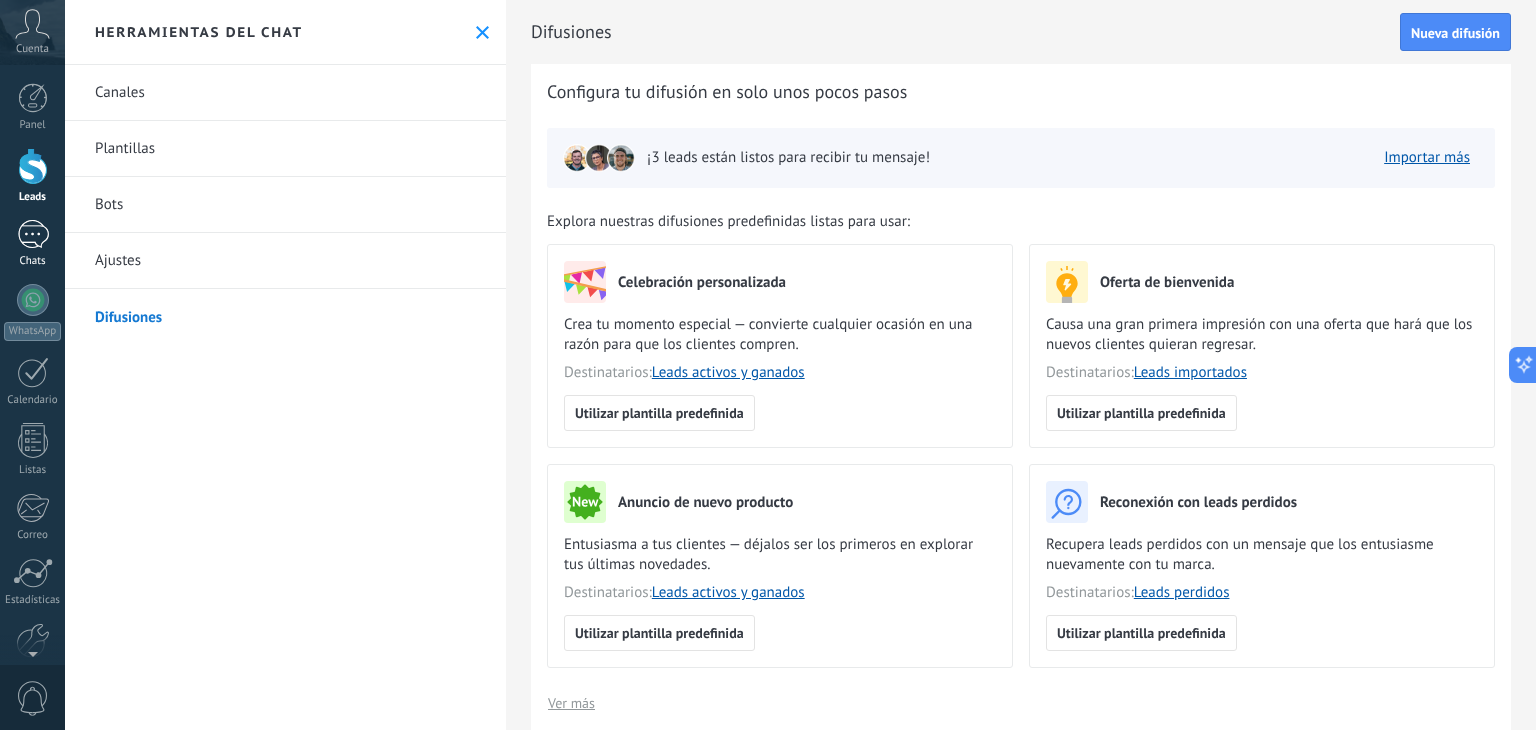 click at bounding box center (33, 234) 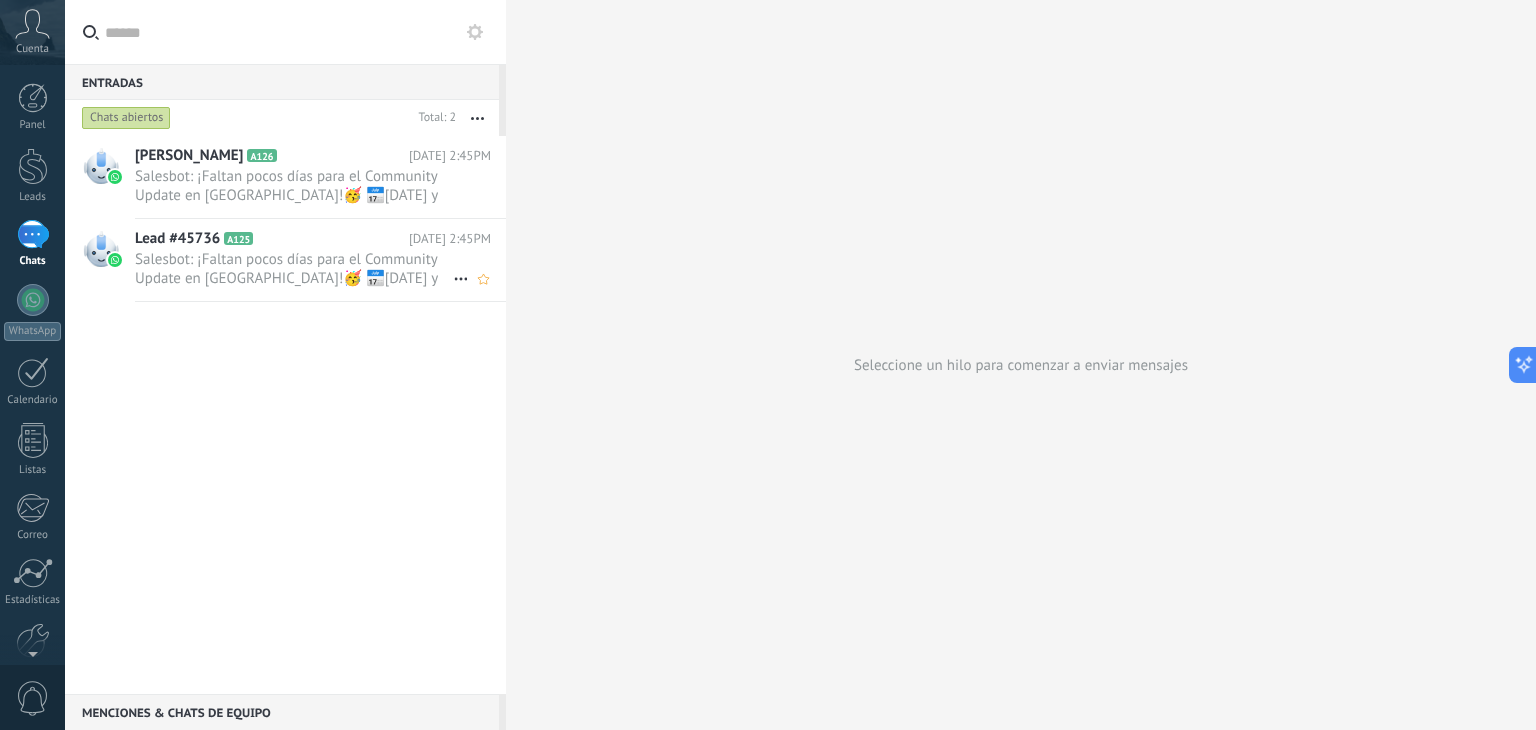 click on "Lead #45736
A125" at bounding box center (272, 239) 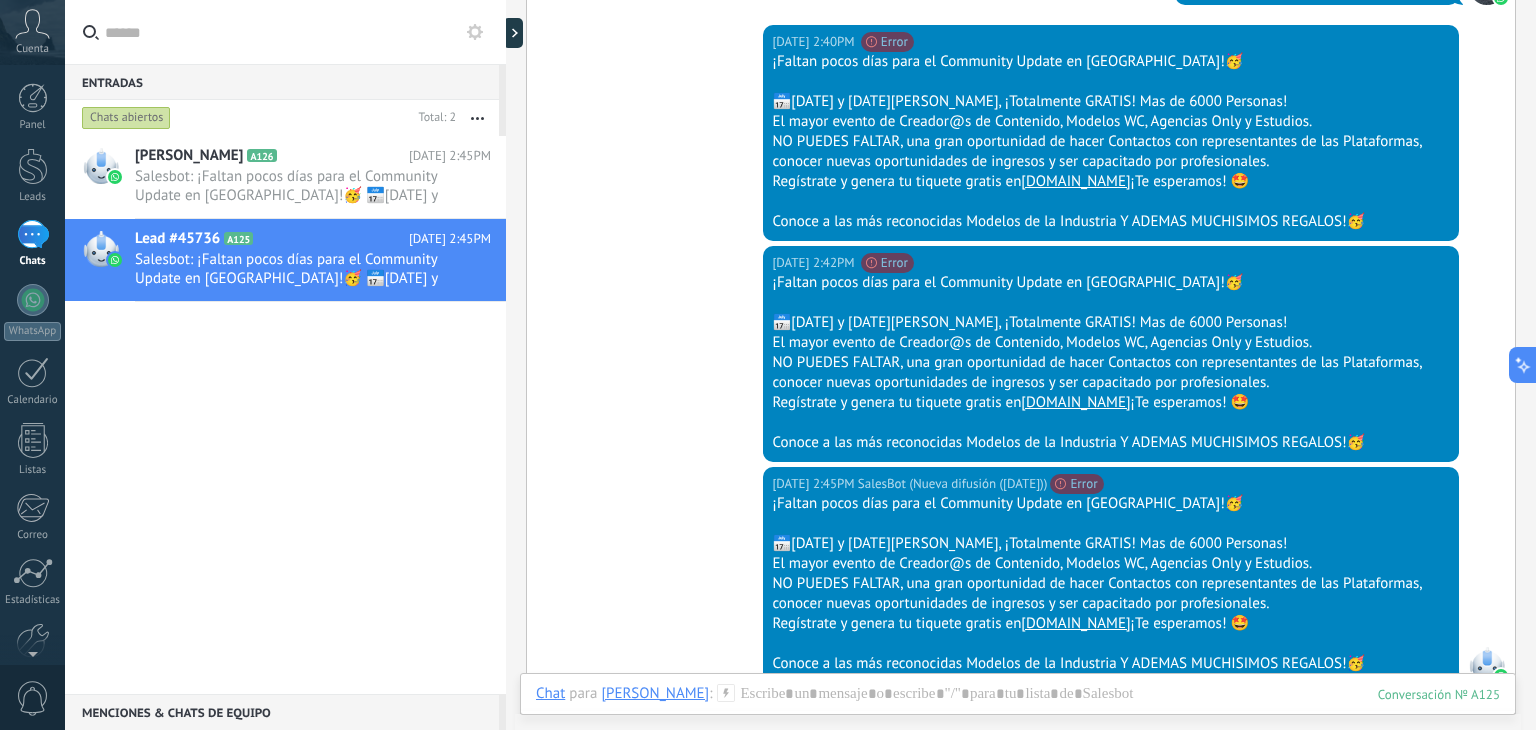 scroll, scrollTop: 809, scrollLeft: 0, axis: vertical 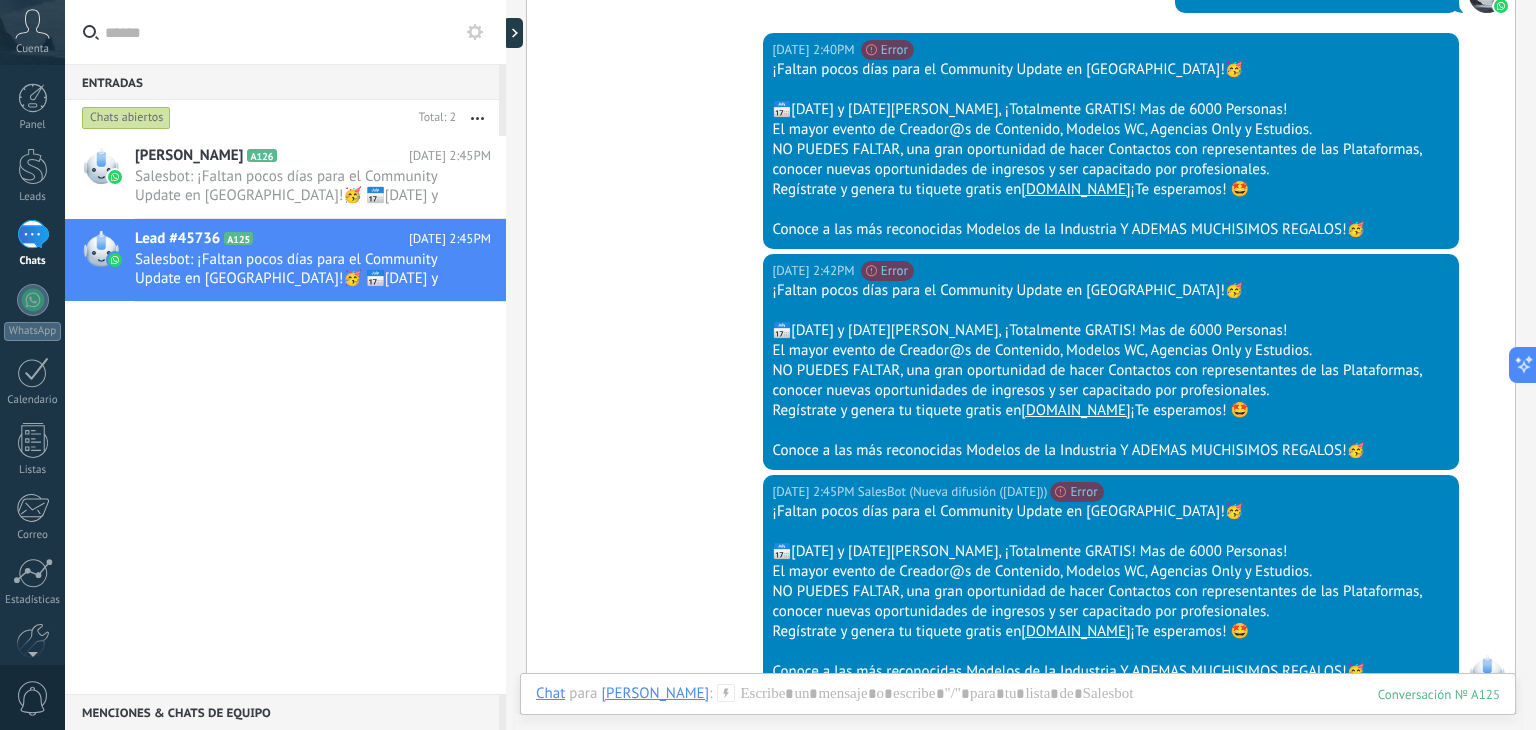 click on "Panel
Leads
Chats
WhatsApp
Clientes" at bounding box center (32, 425) 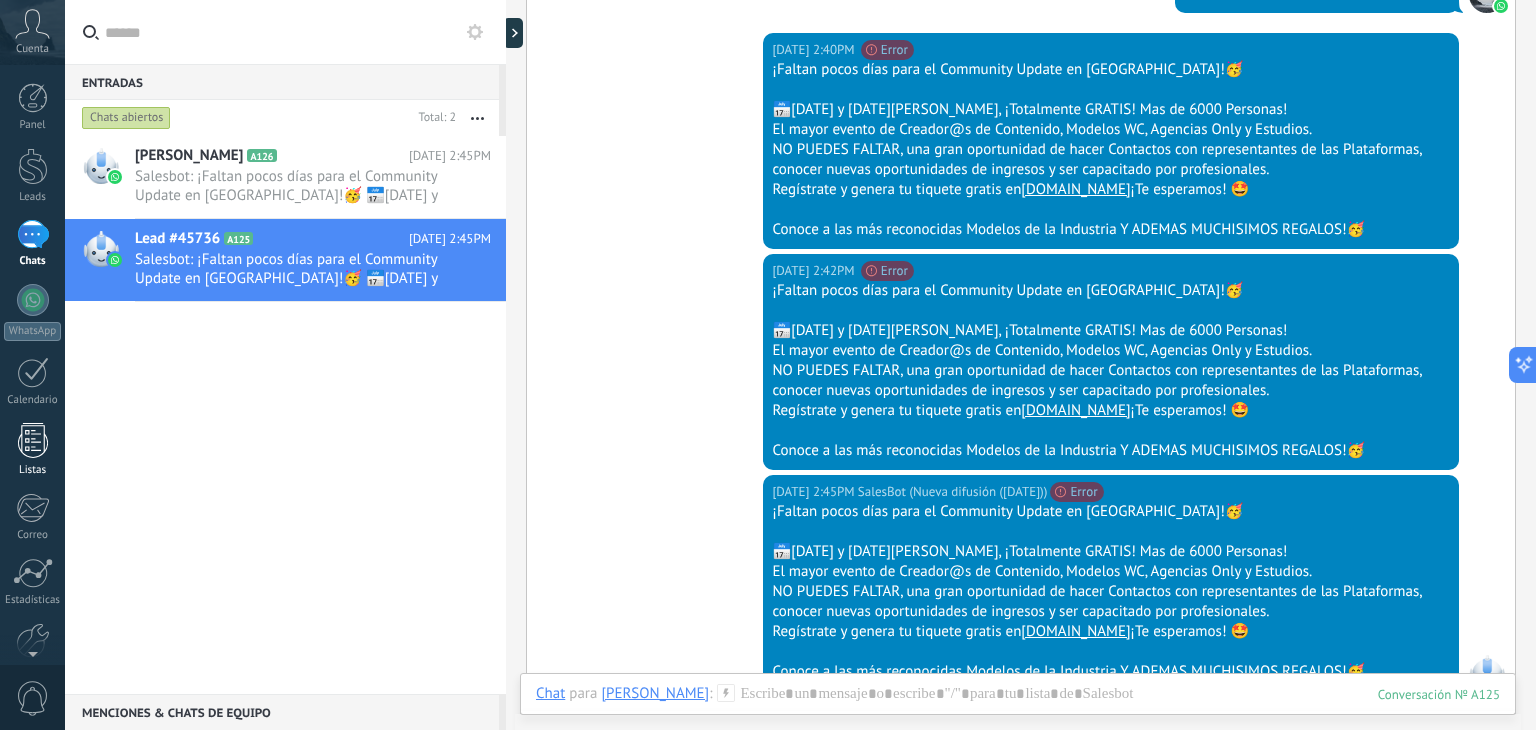 click on "Listas" at bounding box center [33, 470] 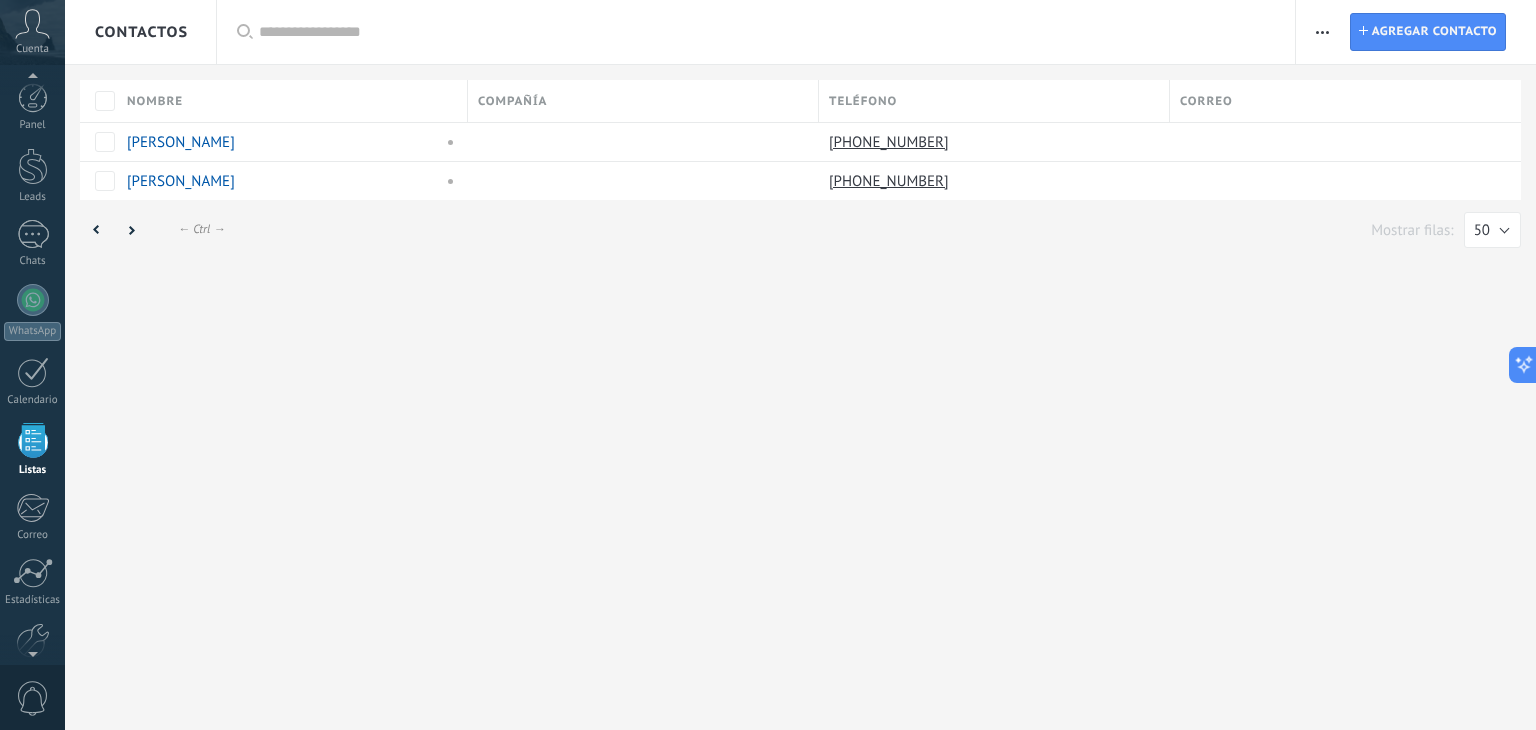 scroll, scrollTop: 51, scrollLeft: 0, axis: vertical 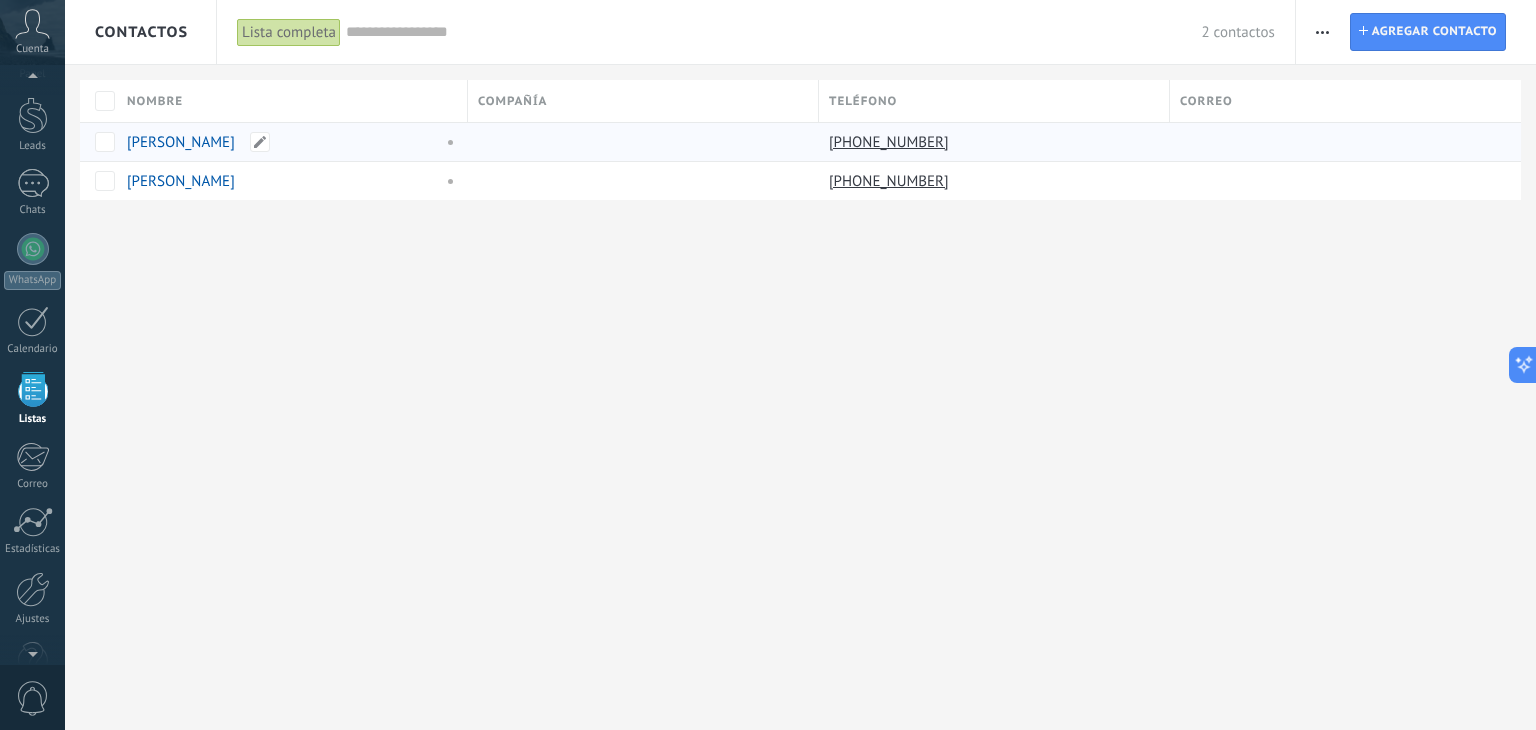 click on "[PERSON_NAME]" at bounding box center [181, 142] 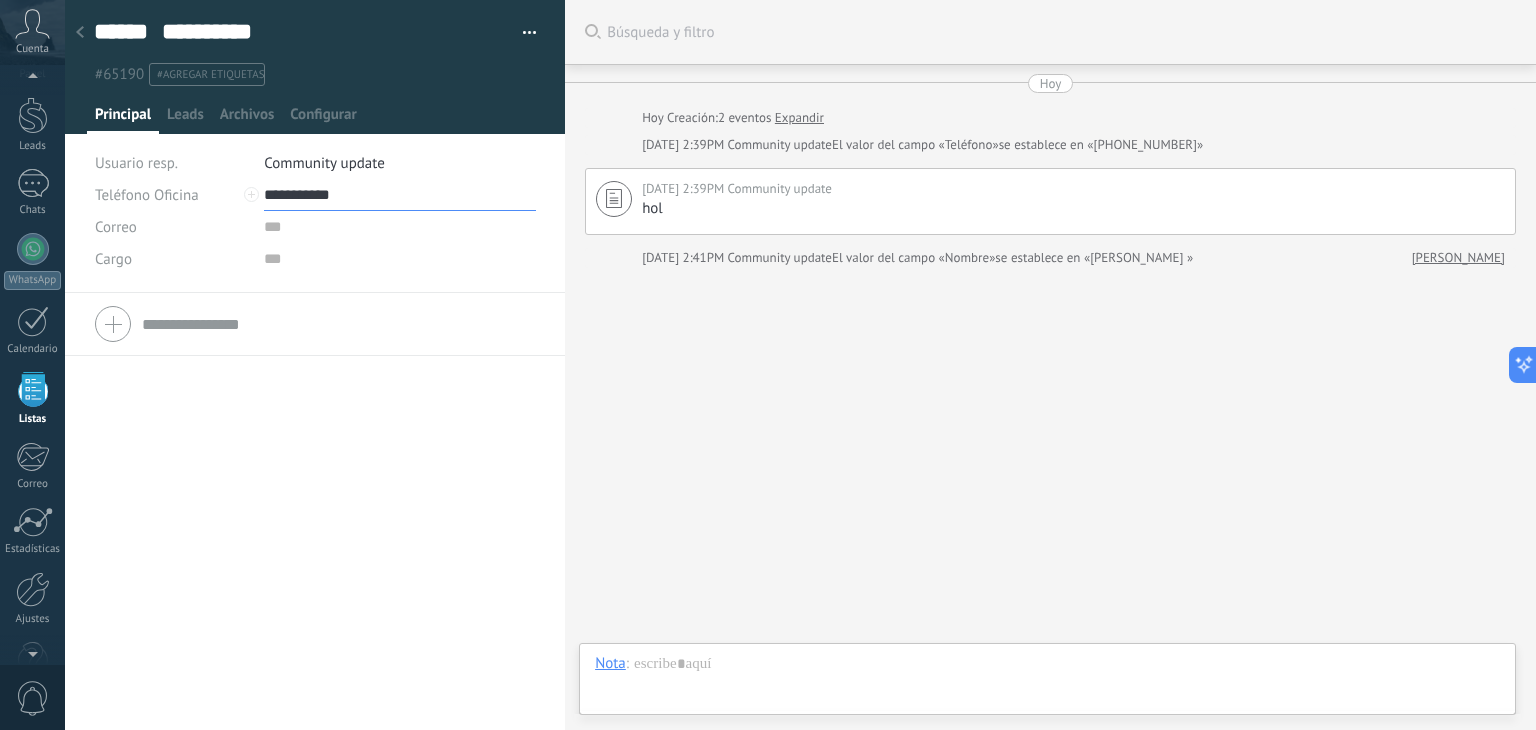 click on "**********" at bounding box center (400, 195) 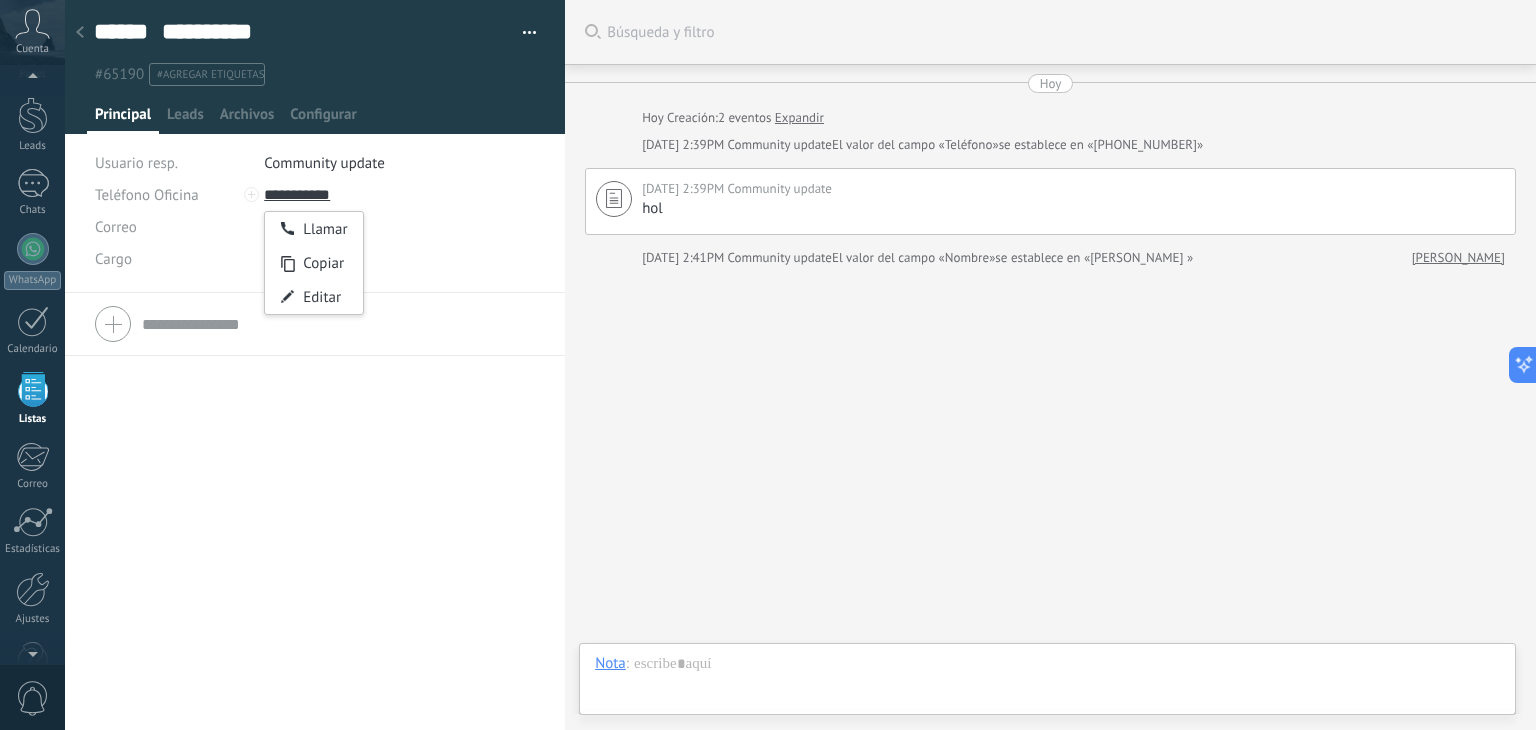 click on "Community update" at bounding box center (324, 163) 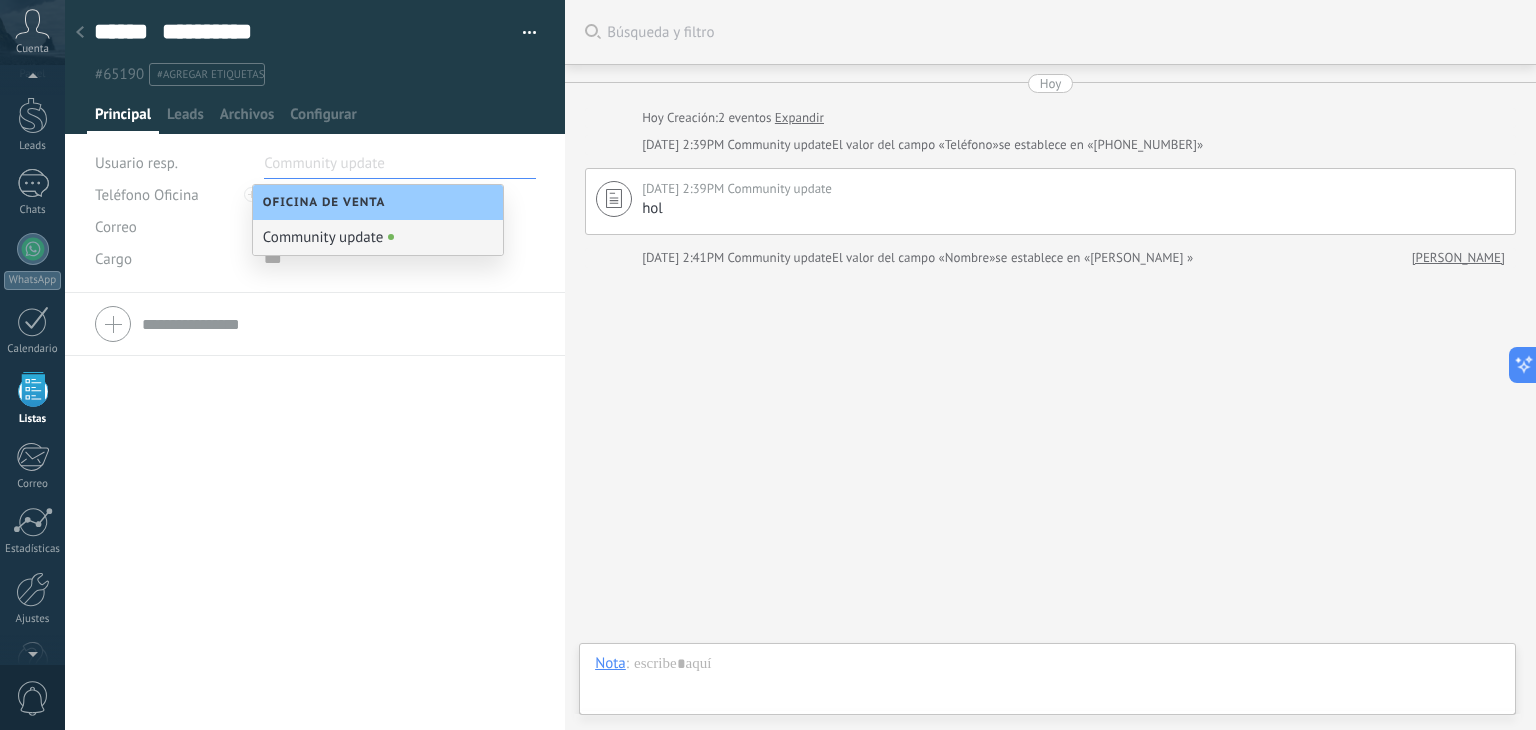 click on "Community update" at bounding box center [378, 237] 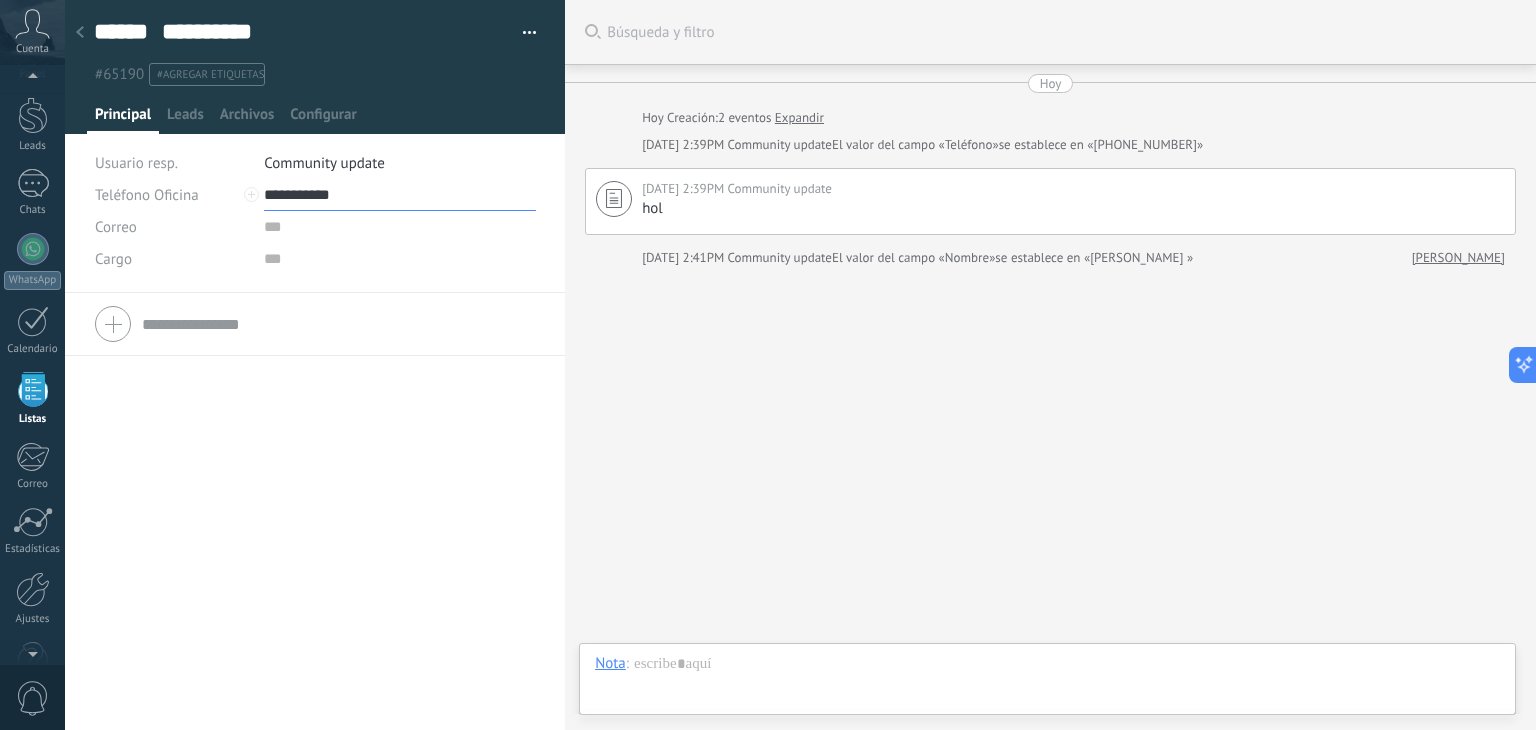 click on "**********" at bounding box center (400, 195) 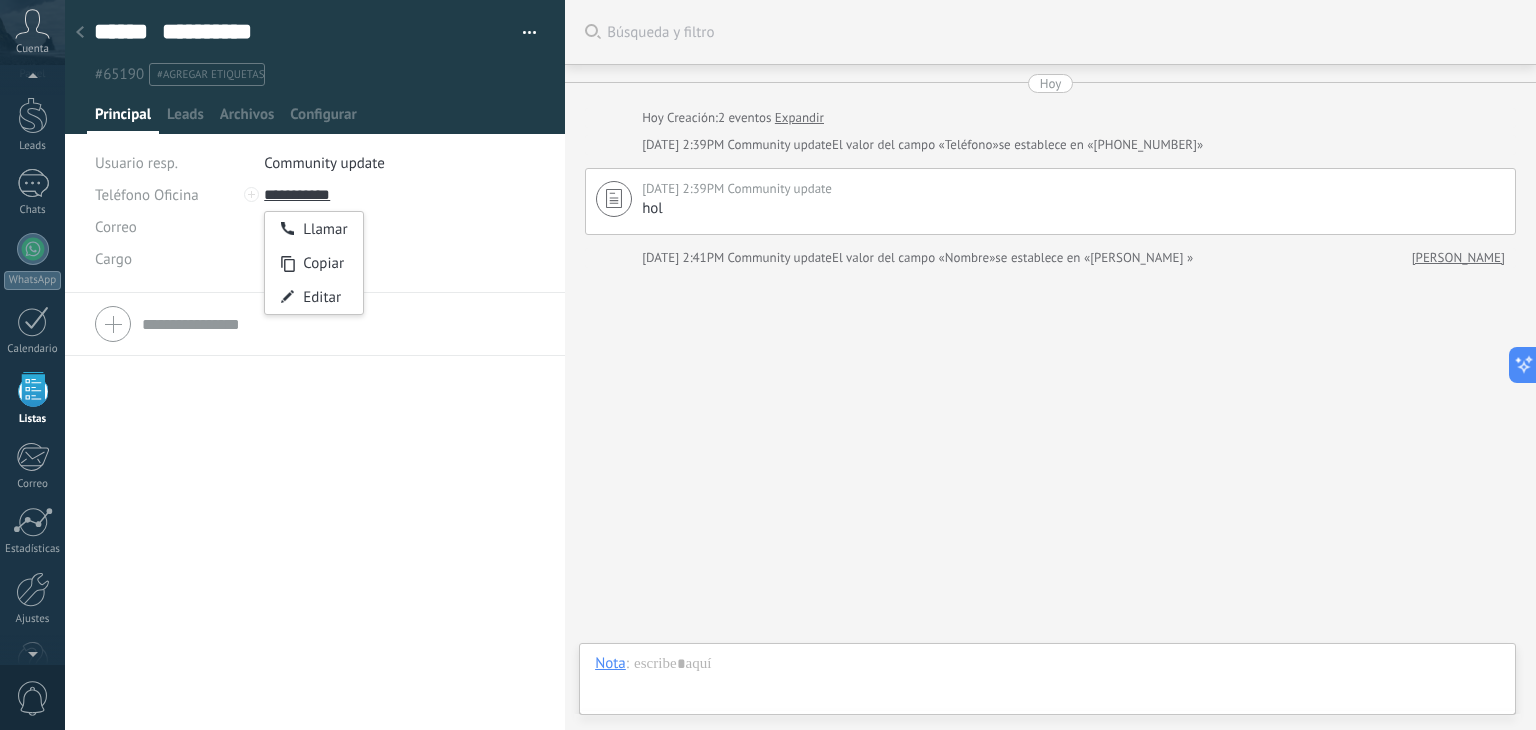 click on "Buscar Búsqueda y filtro Carga más Hoy Hoy Creación:  2  eventos   Expandir Hoy 2:39PM Community update  El valor del campo «Teléfono»  se establece en «321 5413696» Hoy 2:39PM Community update  hol Pin Eliminar Editar Hoy 2:41PM Community update  El valor del campo «Nombre»  se establece en «miguel betancourt » miguel betancourt Participantes:" at bounding box center [1050, 365] 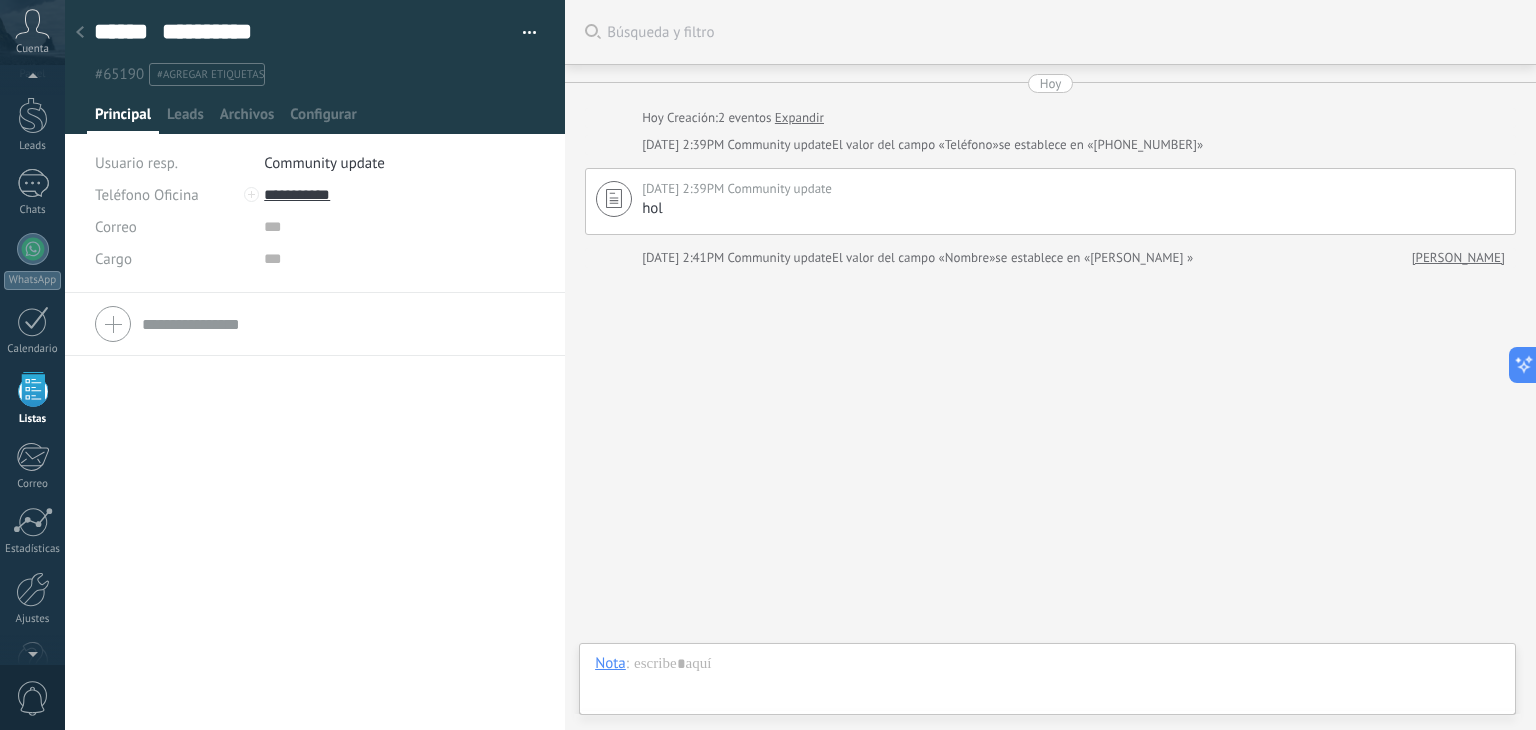 click at bounding box center [530, 36] 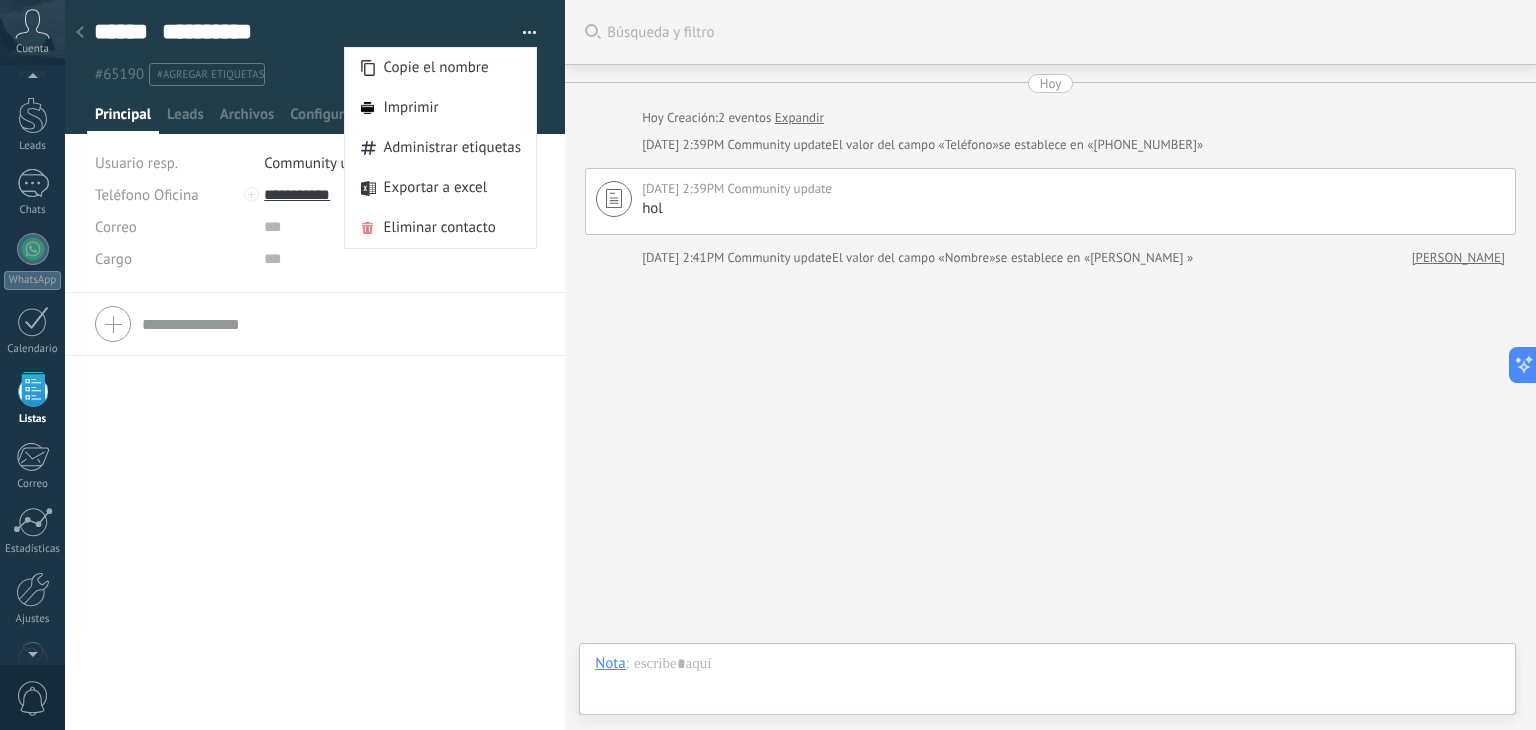 click at bounding box center (80, 33) 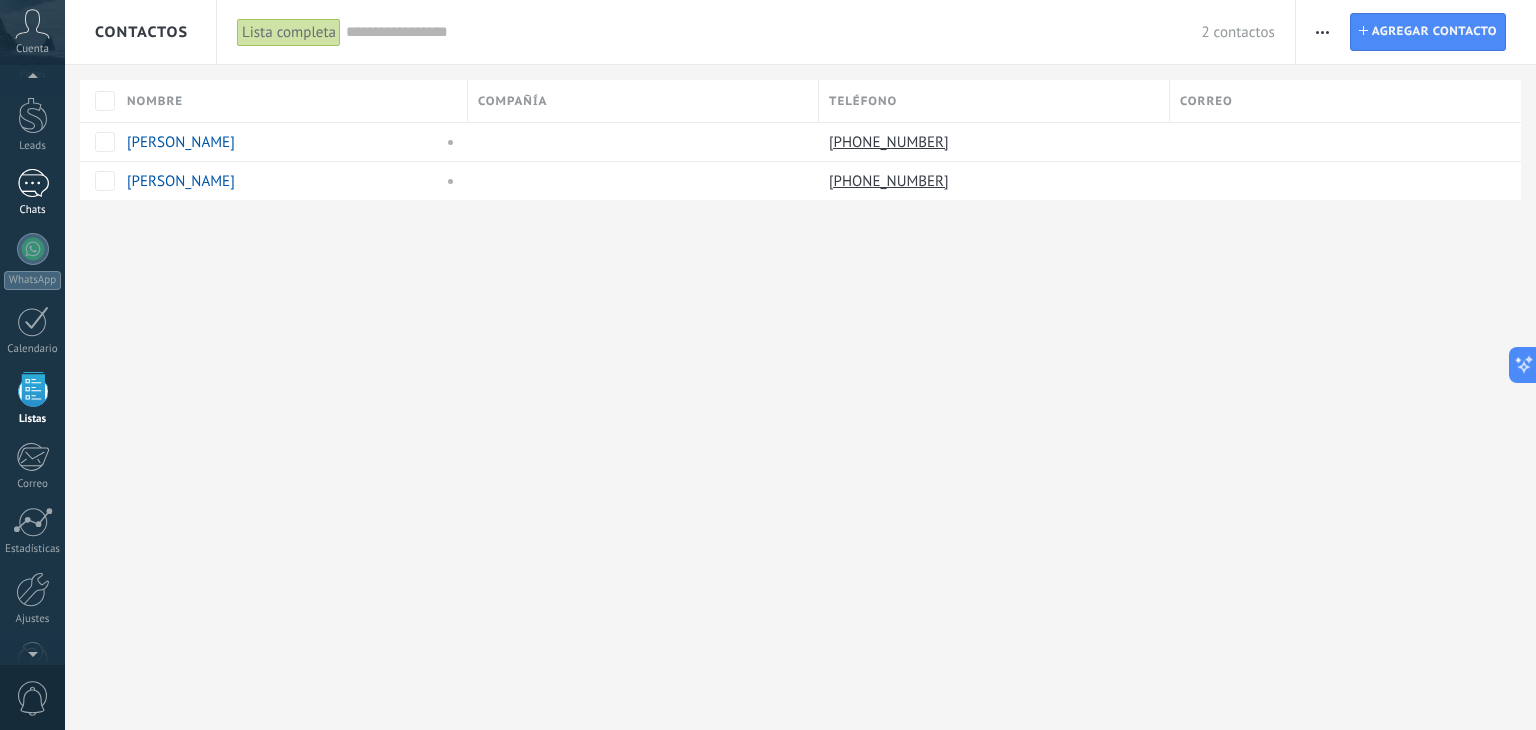 click at bounding box center (33, 183) 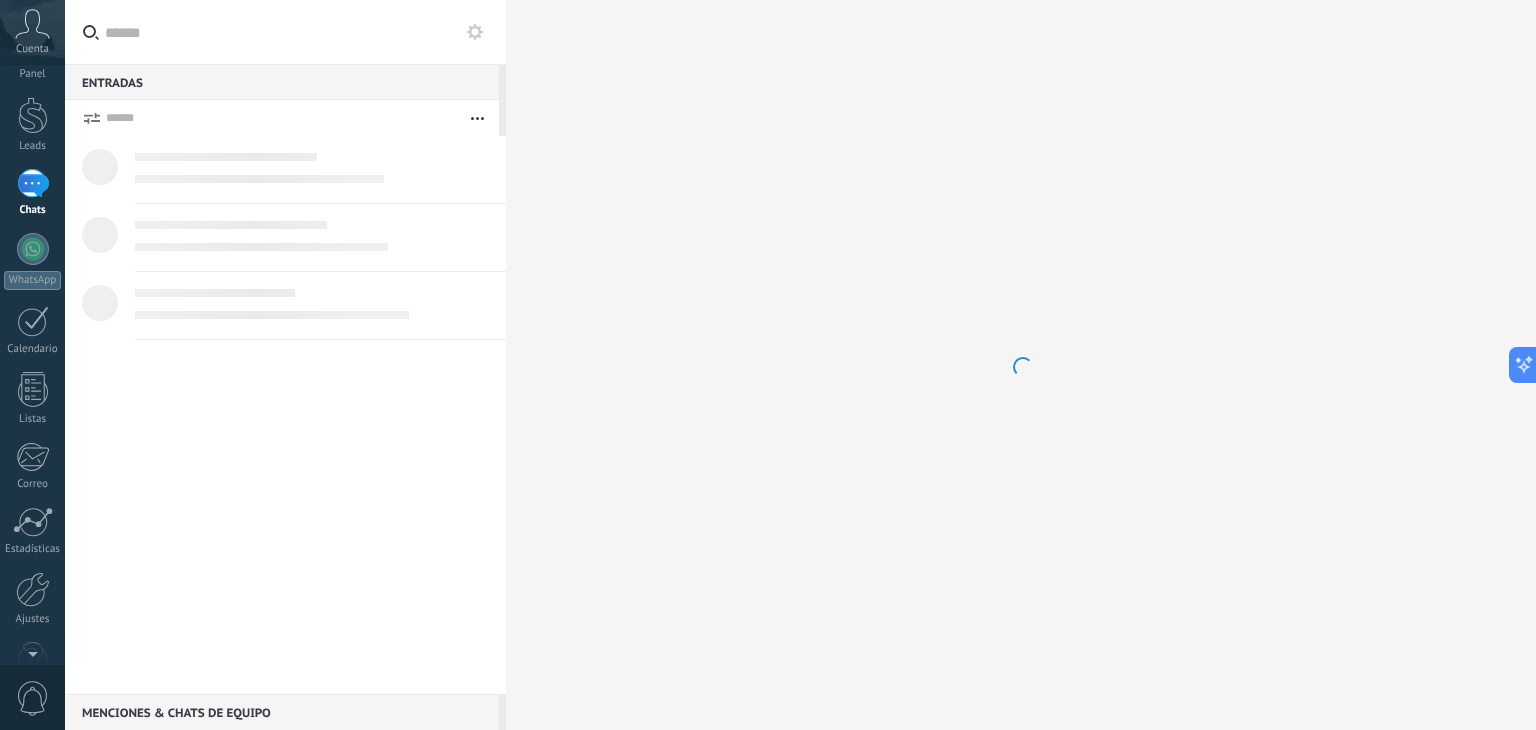 scroll, scrollTop: 0, scrollLeft: 0, axis: both 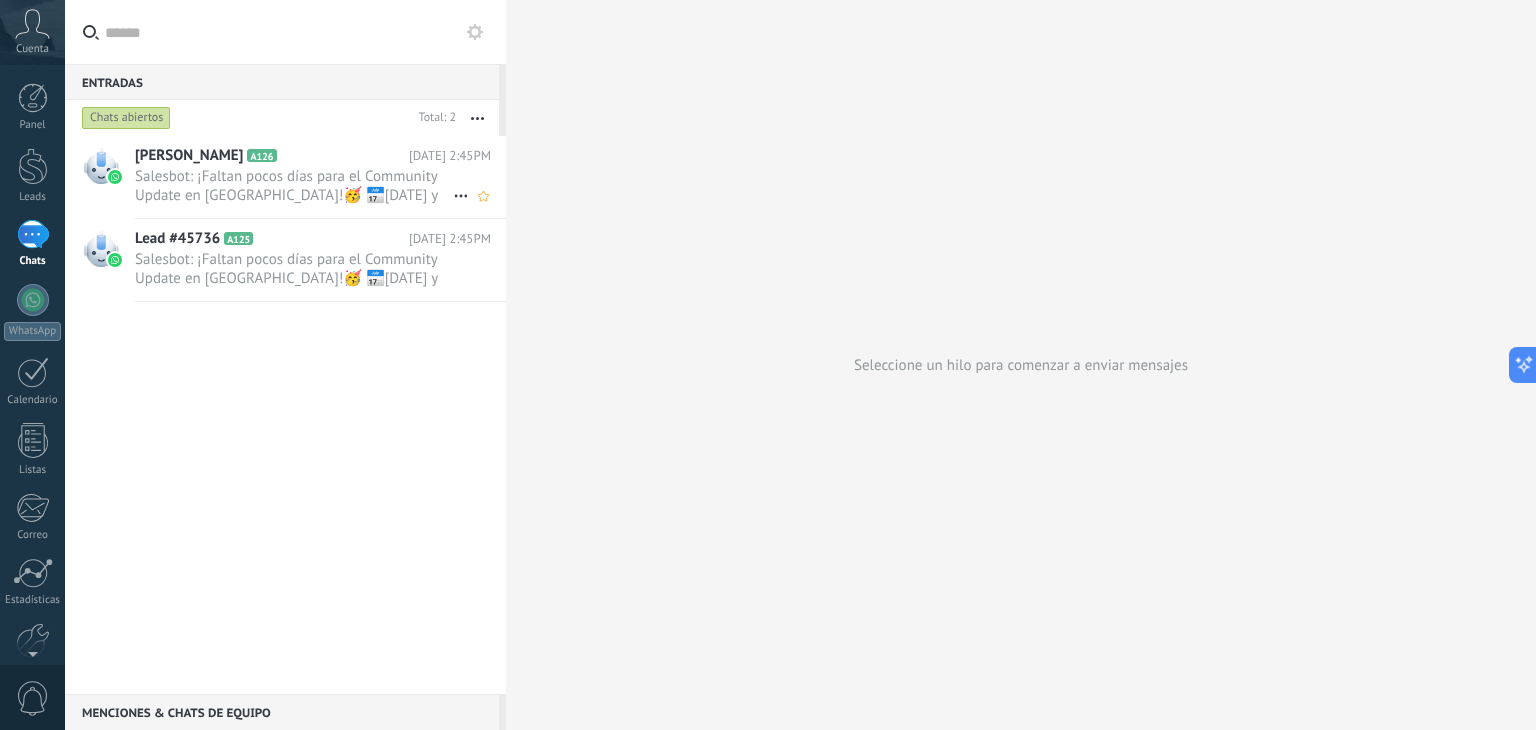 click on "Salesbot: ¡Faltan pocos días para el Community Update en Bogotá!🥳
📅12 y 13 de agosto, ¡Totalmente GRATIS! Mas de 6000 P..." at bounding box center [294, 186] 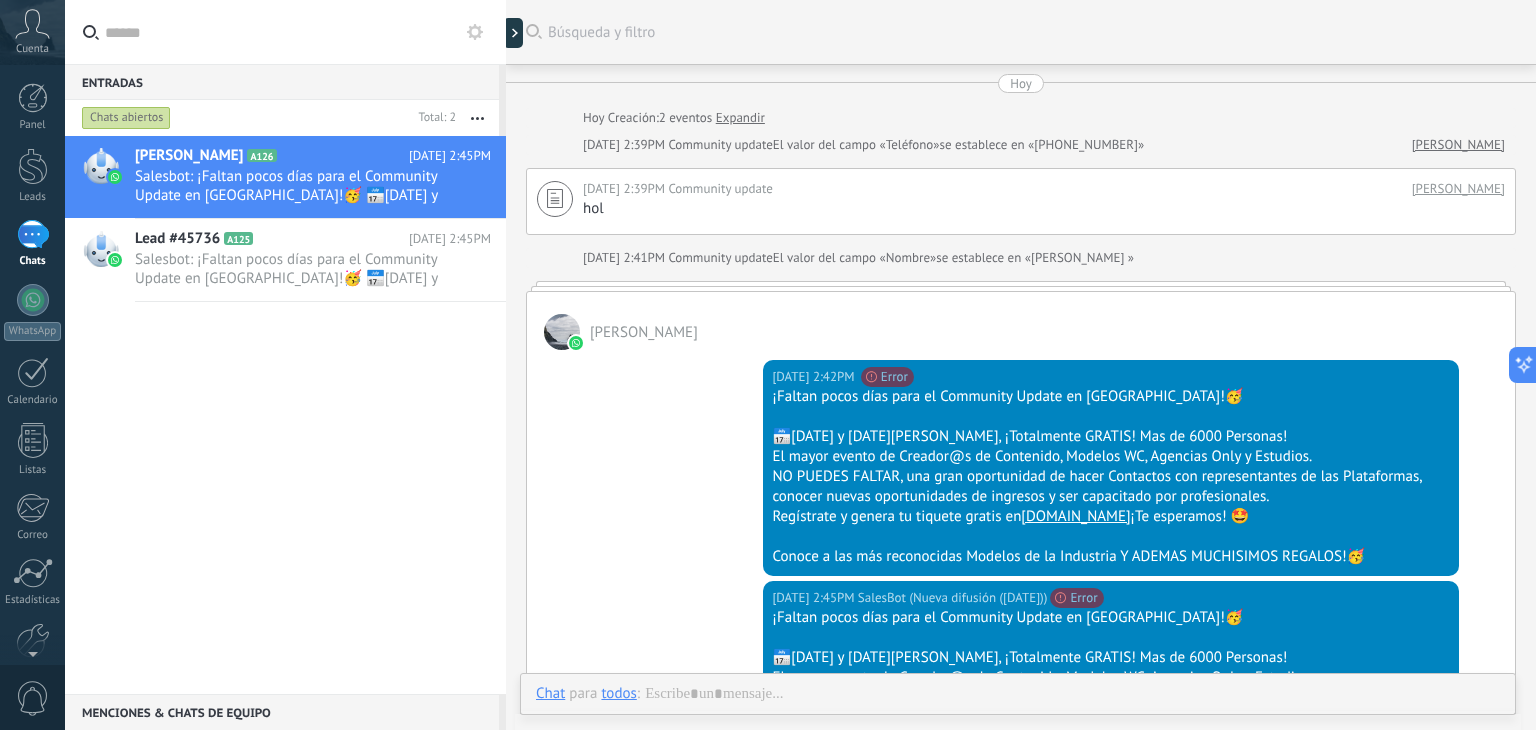 scroll, scrollTop: 351, scrollLeft: 0, axis: vertical 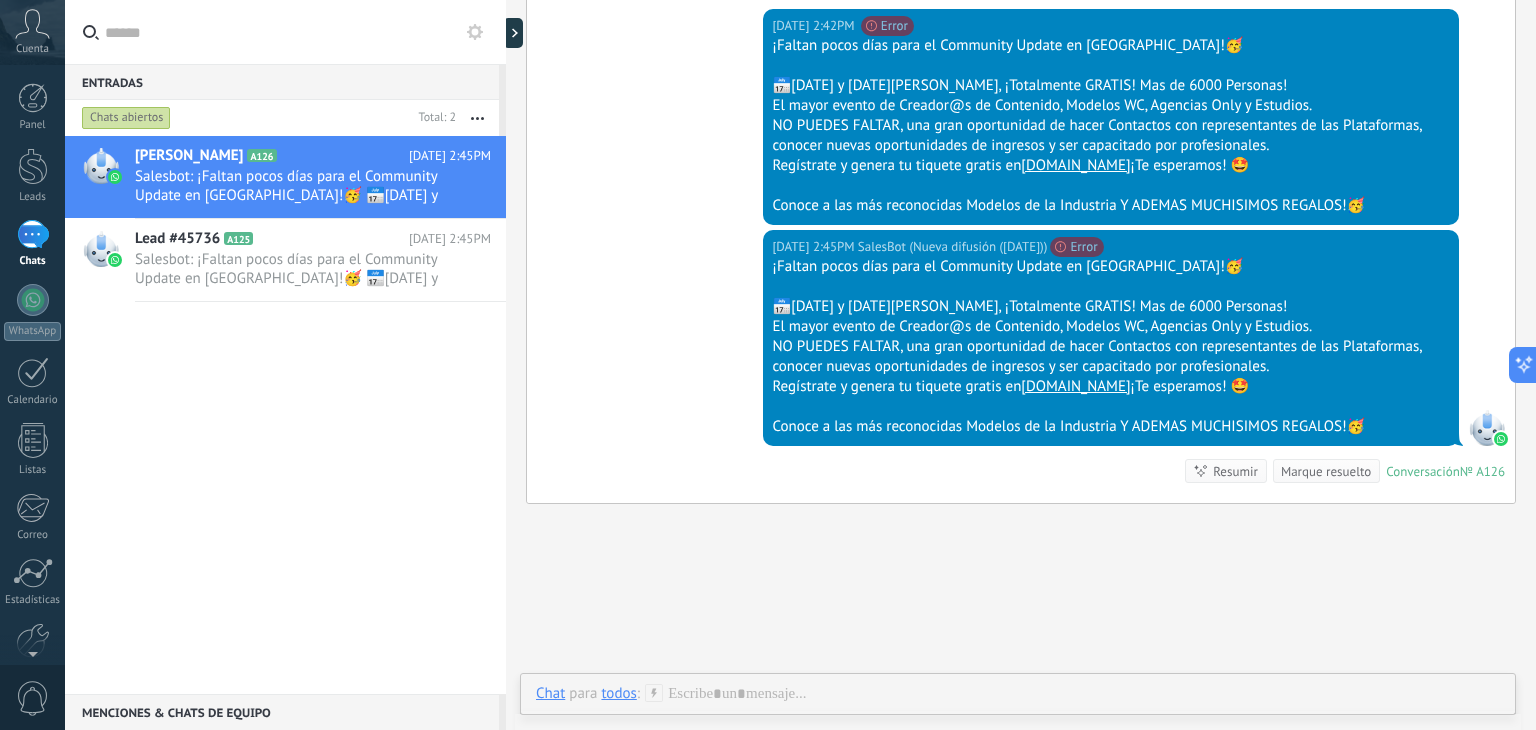 click on "todos" at bounding box center (618, 693) 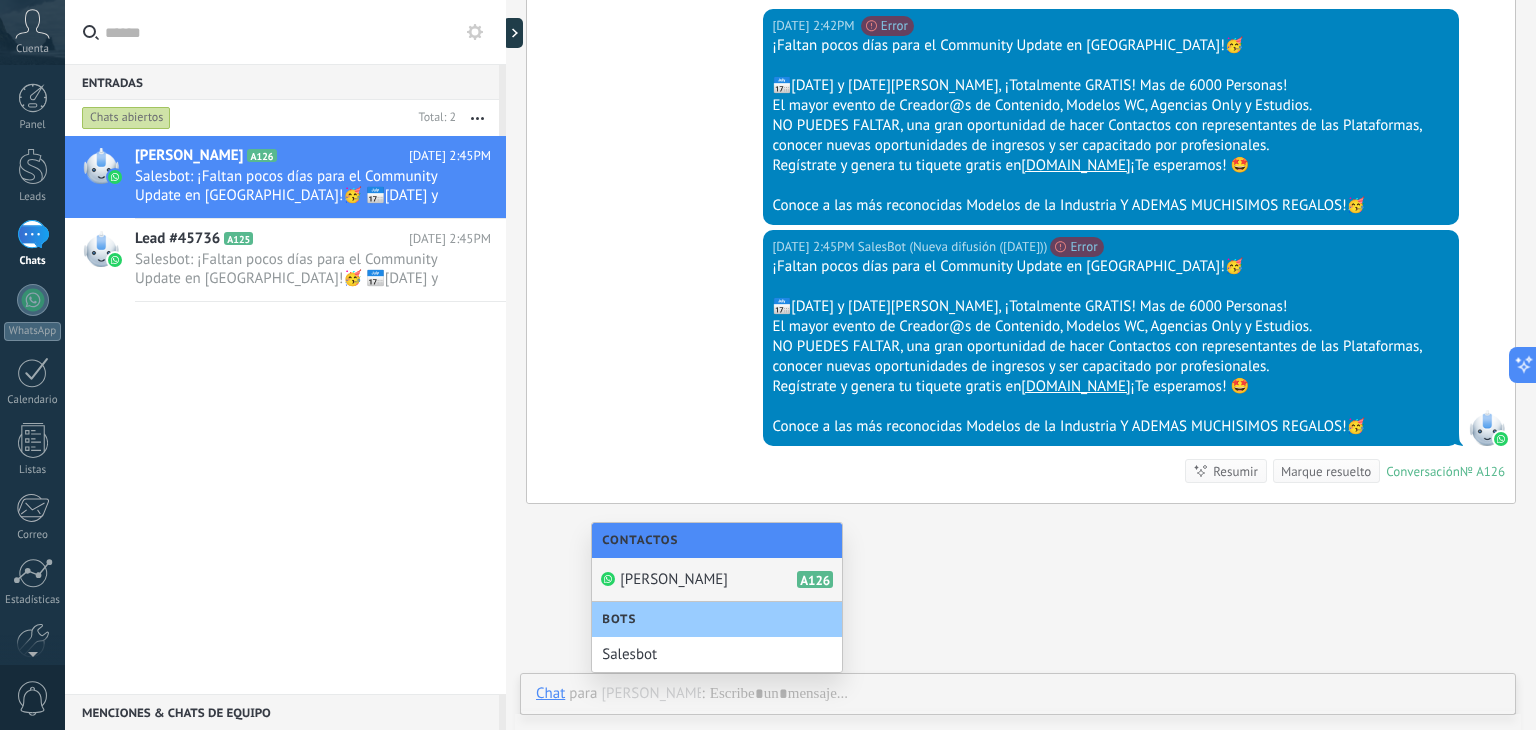 click on "miguel betancourt A126" at bounding box center (717, 580) 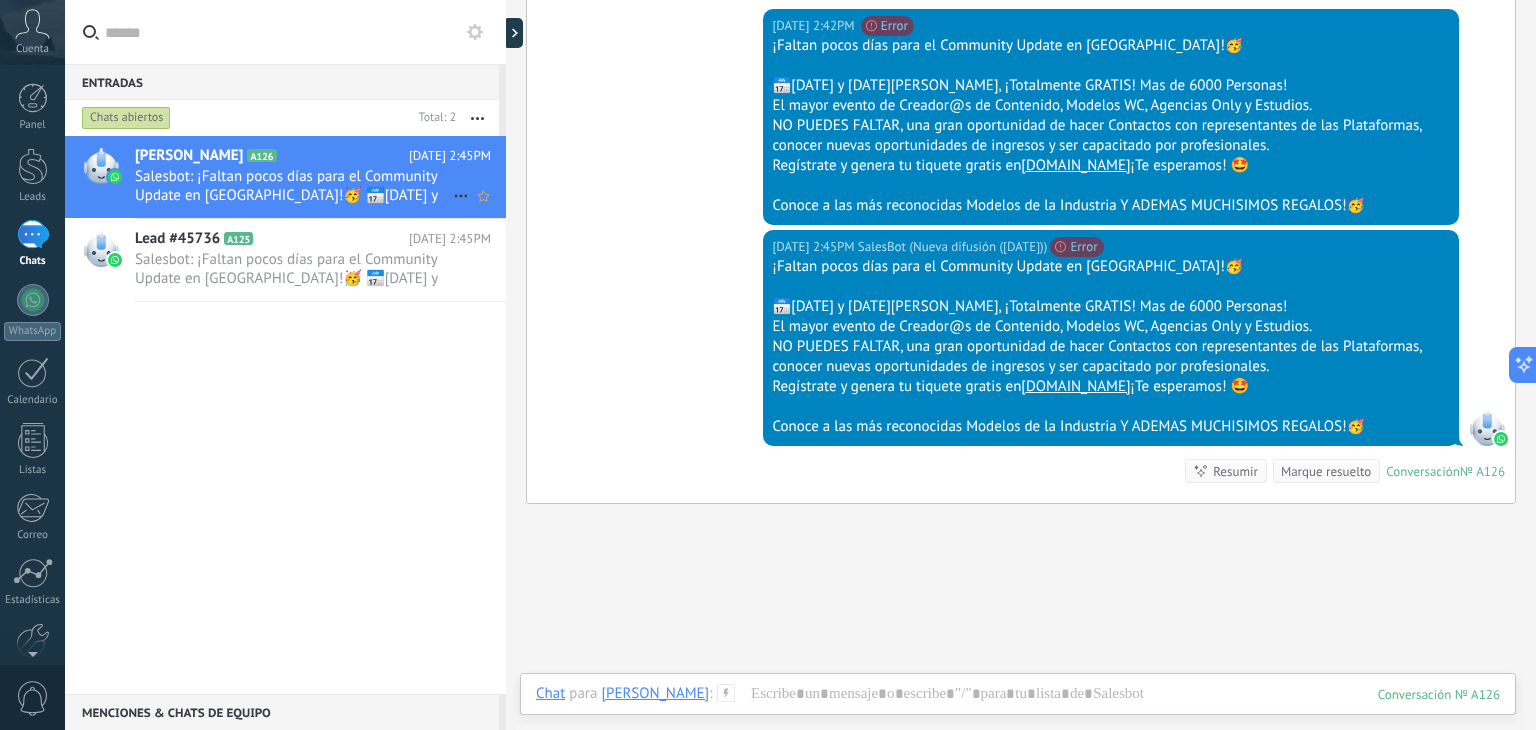 click on "miguel betancourt
A126
Hoy 2:45PM
Salesbot: ¡Faltan pocos días para el Community Update en Bogotá!🥳
📅12 y 13 de agosto, ¡Totalmente GRATIS! Mas de 6000 P..." at bounding box center (320, 177) 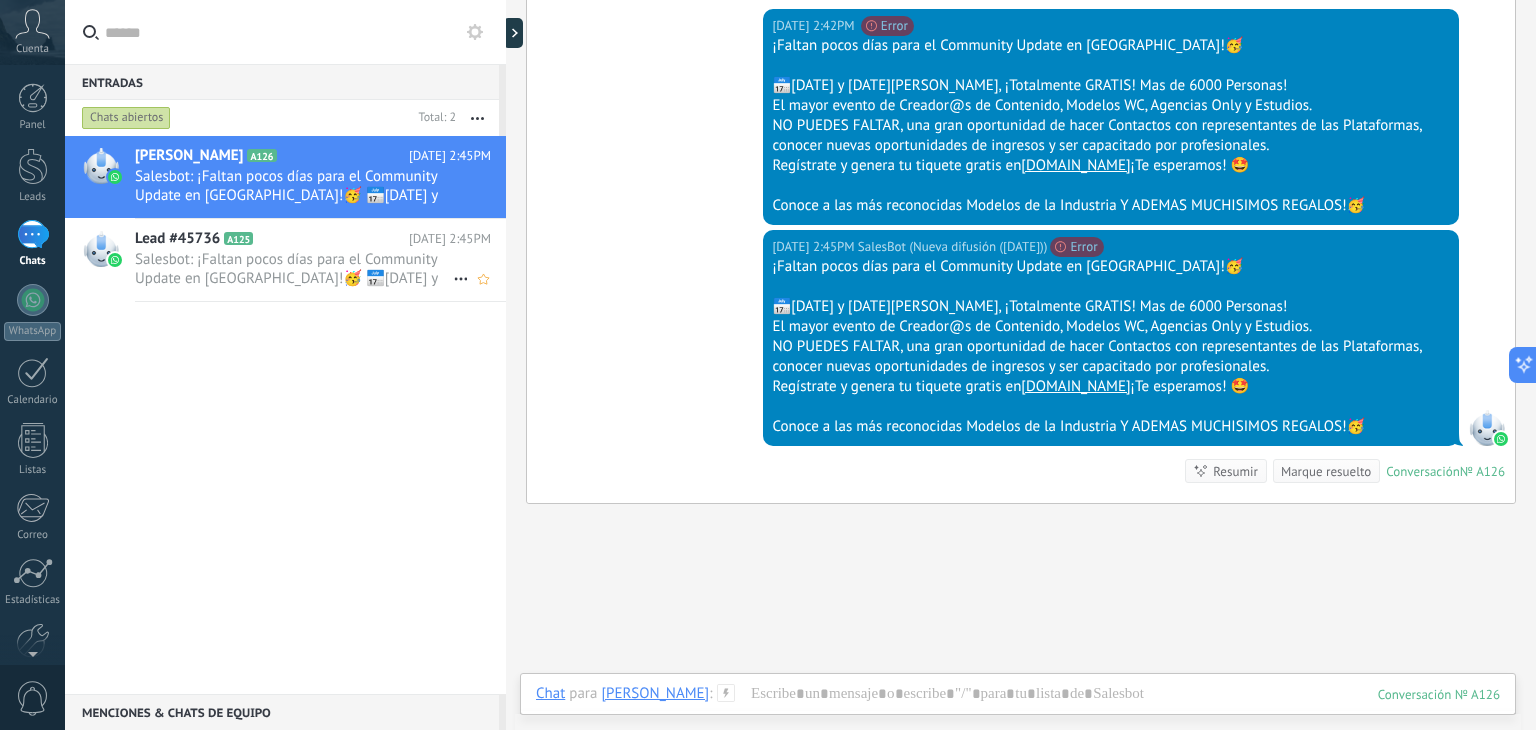 click on "Salesbot: ¡Faltan pocos días para el Community Update en Bogotá!🥳
📅12 y 13 de agosto, ¡Totalmente GRATIS! Mas de 6000 P..." at bounding box center [294, 269] 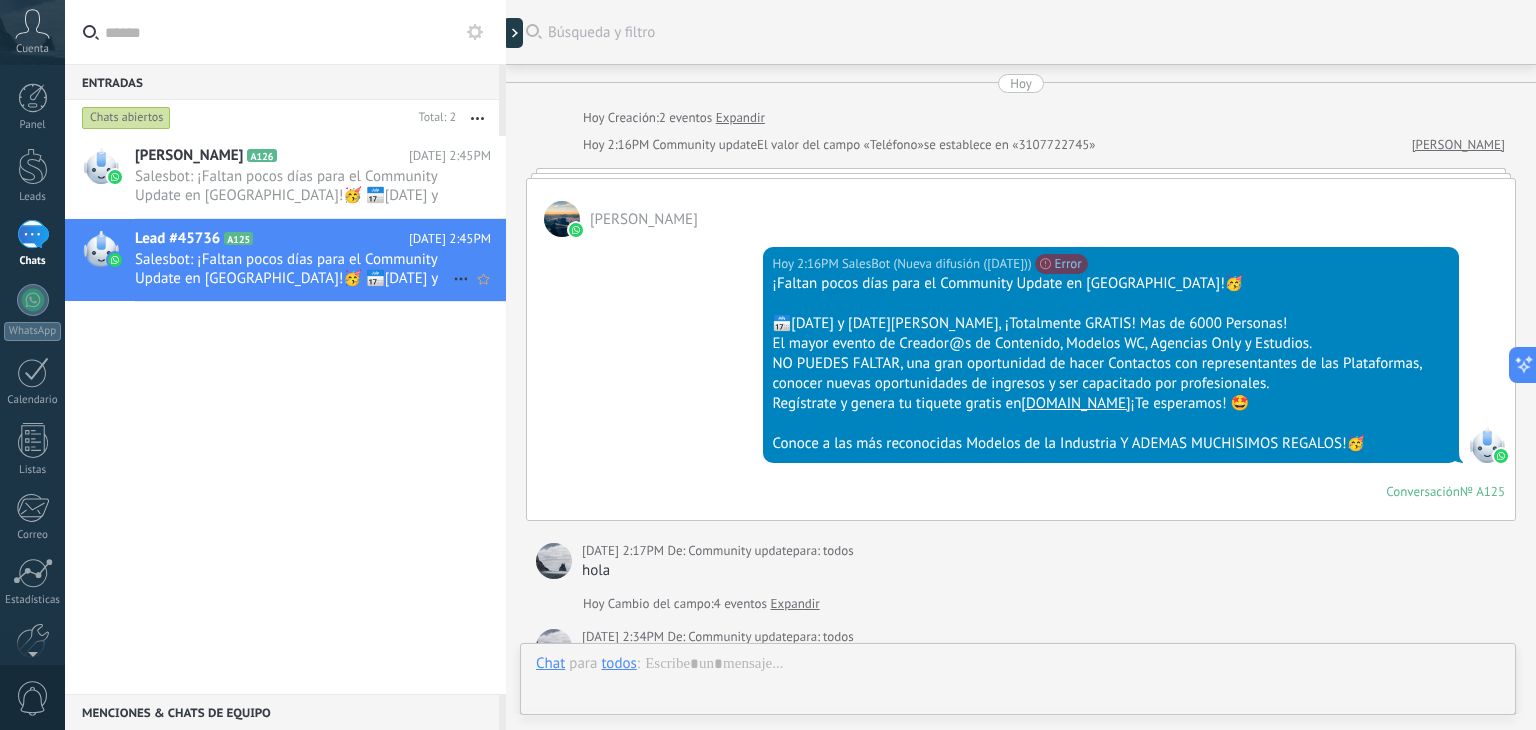 scroll, scrollTop: 1175, scrollLeft: 0, axis: vertical 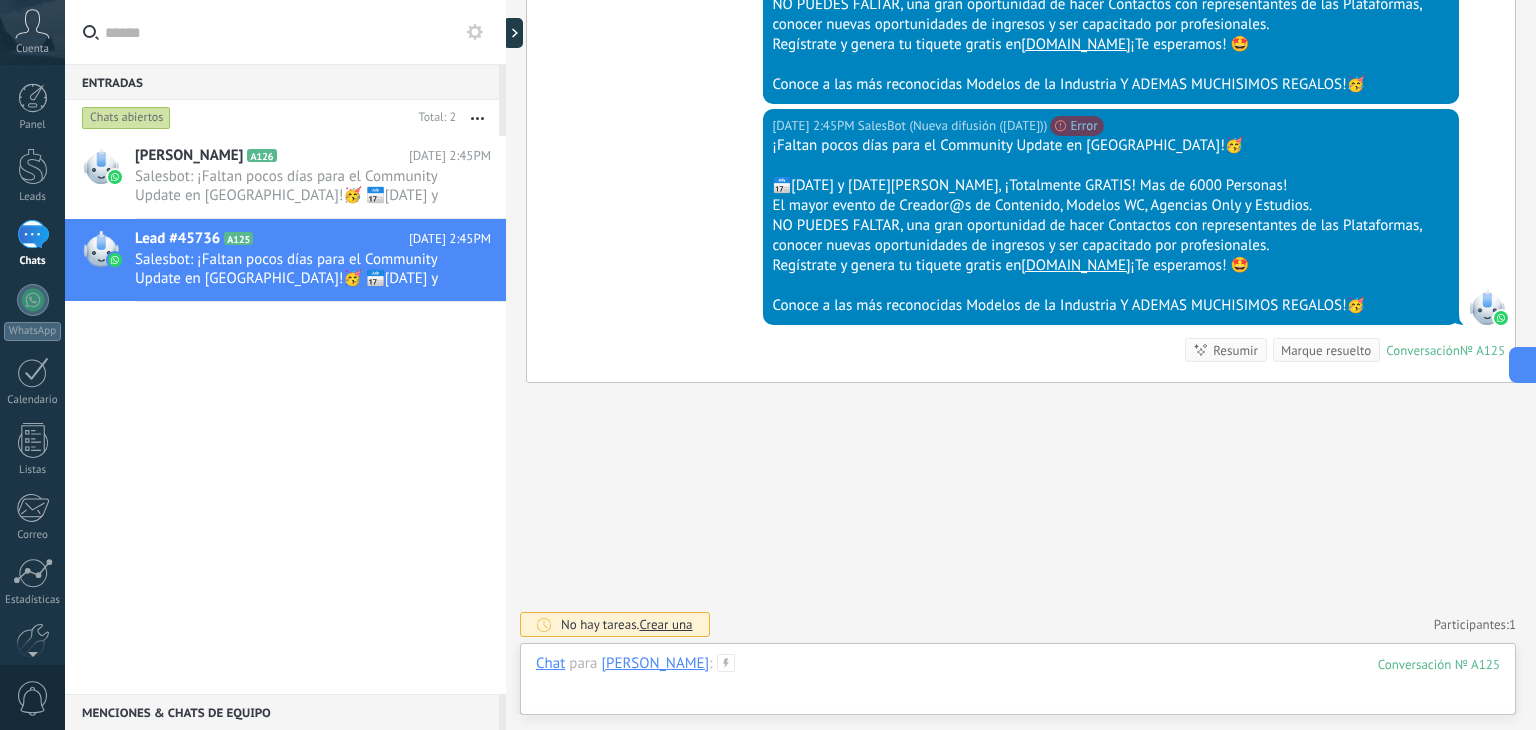 click at bounding box center [1018, 684] 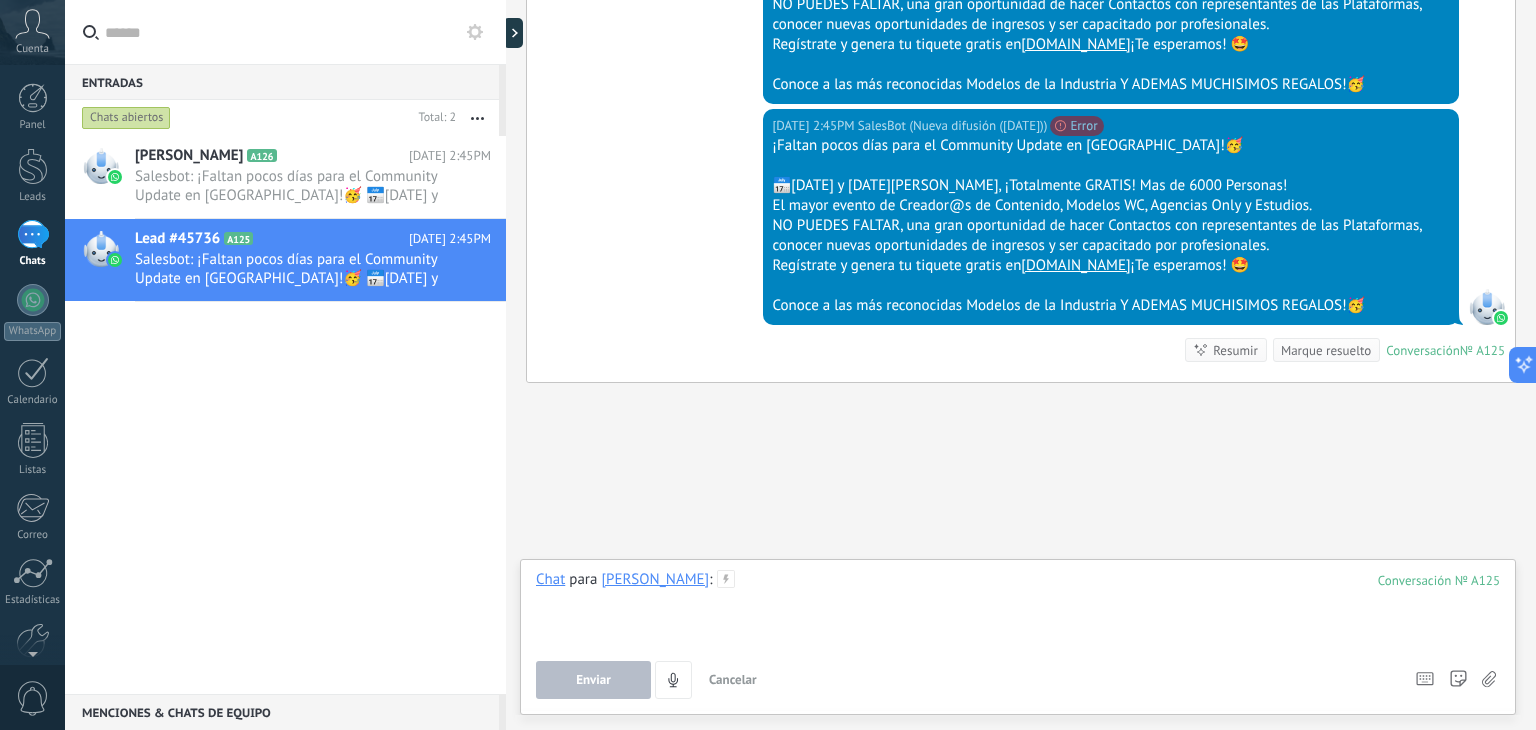 type 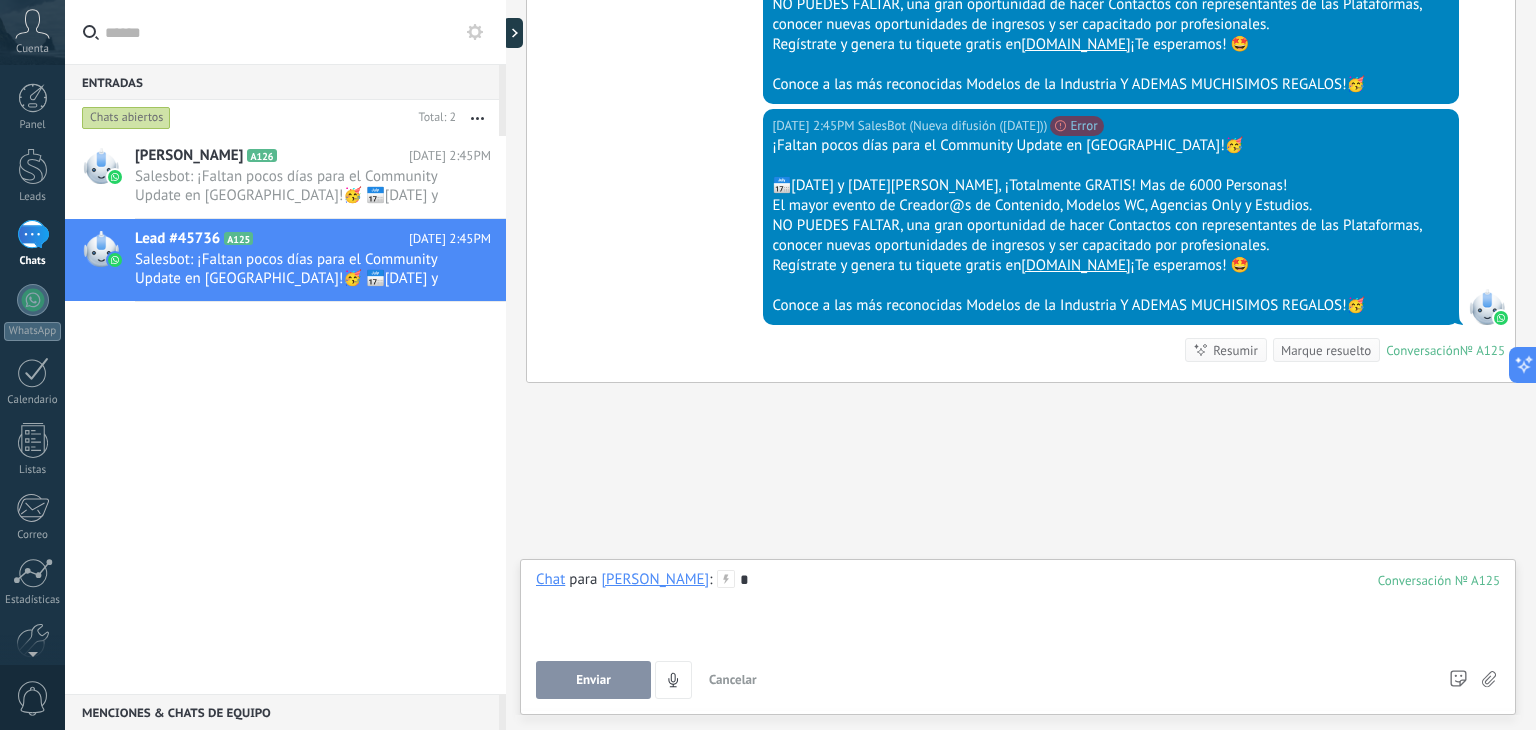 click on "Enviar" at bounding box center (593, 680) 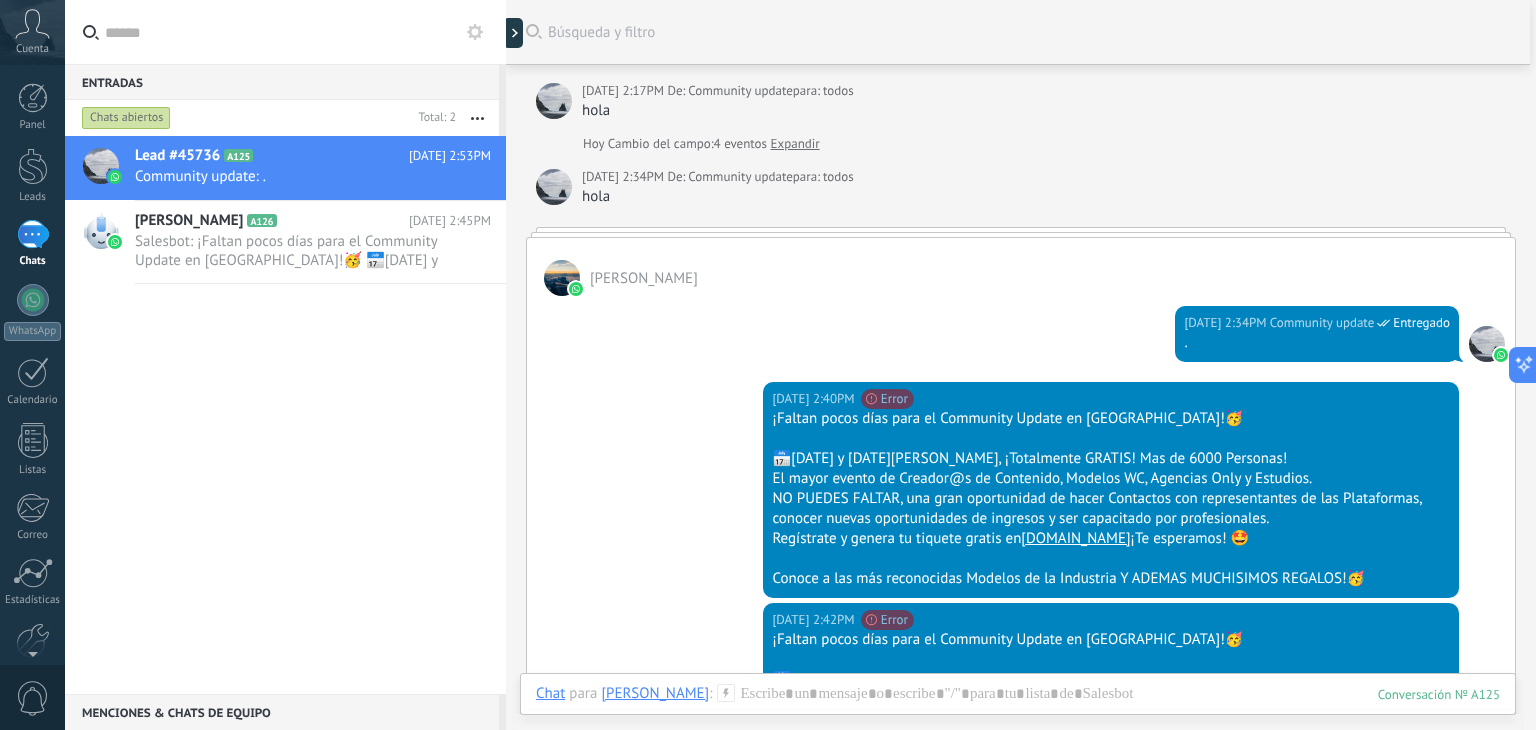 scroll, scrollTop: 0, scrollLeft: 0, axis: both 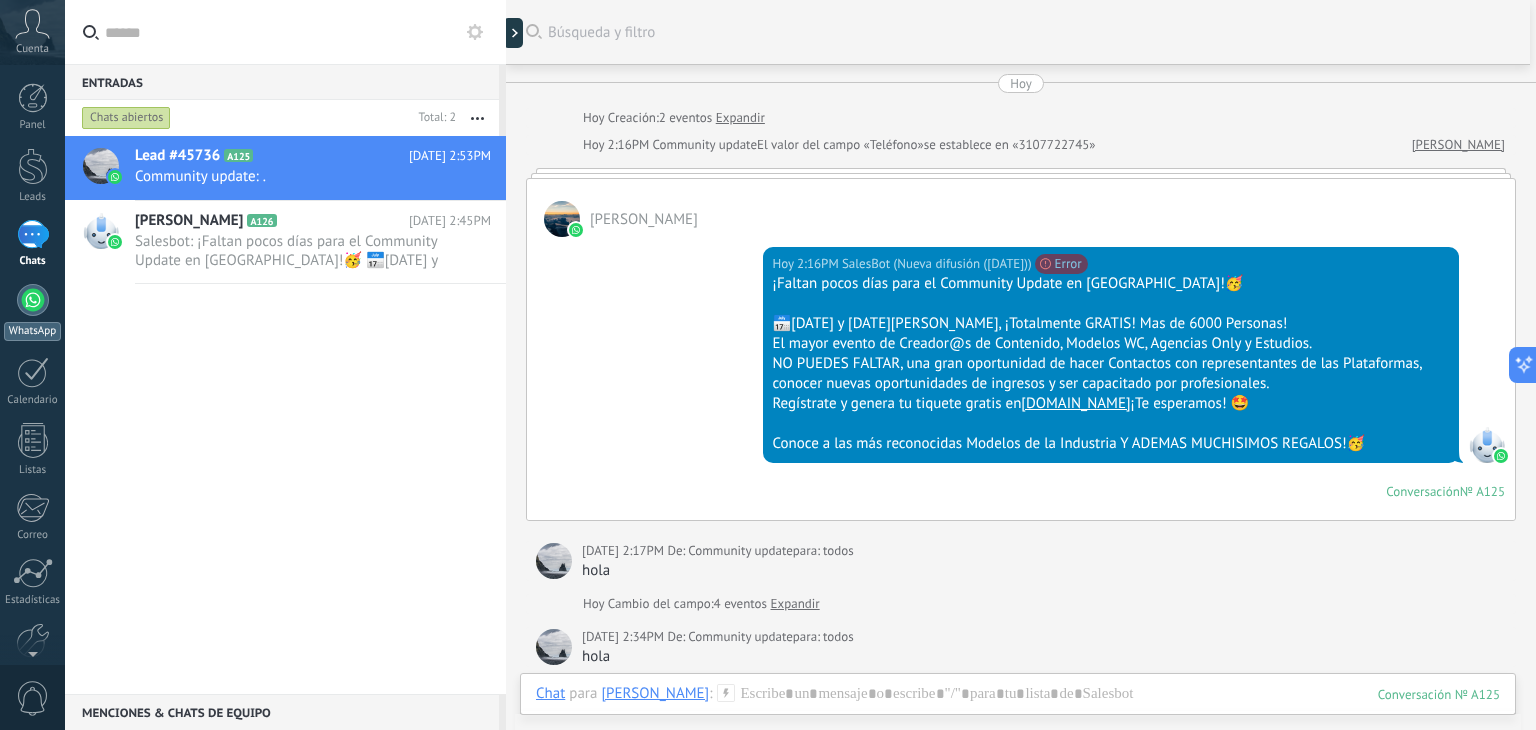 click at bounding box center (33, 300) 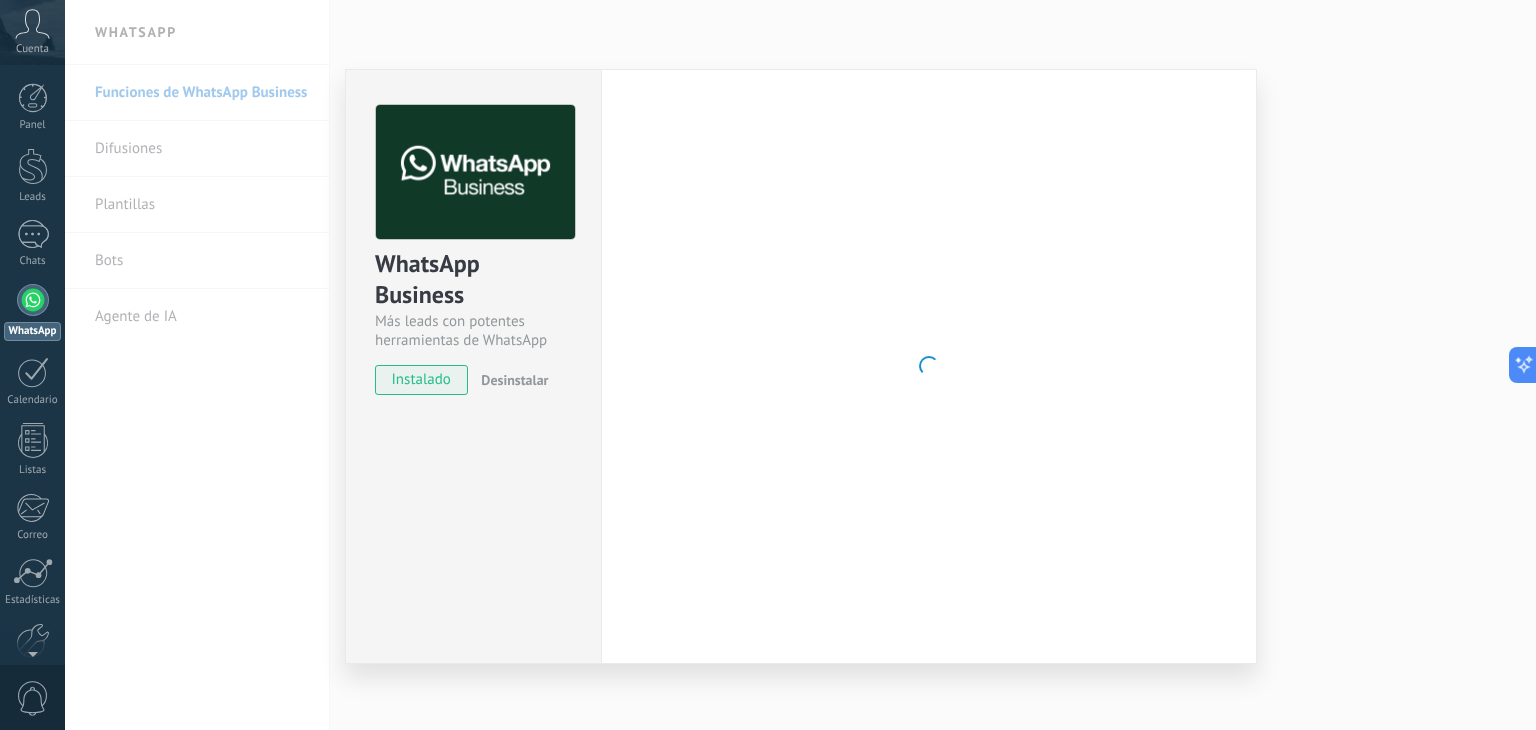 click on "WhatsApp Business Más leads con potentes herramientas de WhatsApp instalado Desinstalar Configuraciones Autorizaciones This tab logs the users who have granted integration access to this account. If you want to to remove a user's ability to send requests to the account on behalf of this integration, you can revoke access. If access is revoked from all users, the integration will stop working. This app is installed, but no one has given it access yet. WhatsApp Cloud API más _:  Guardar" at bounding box center (800, 365) 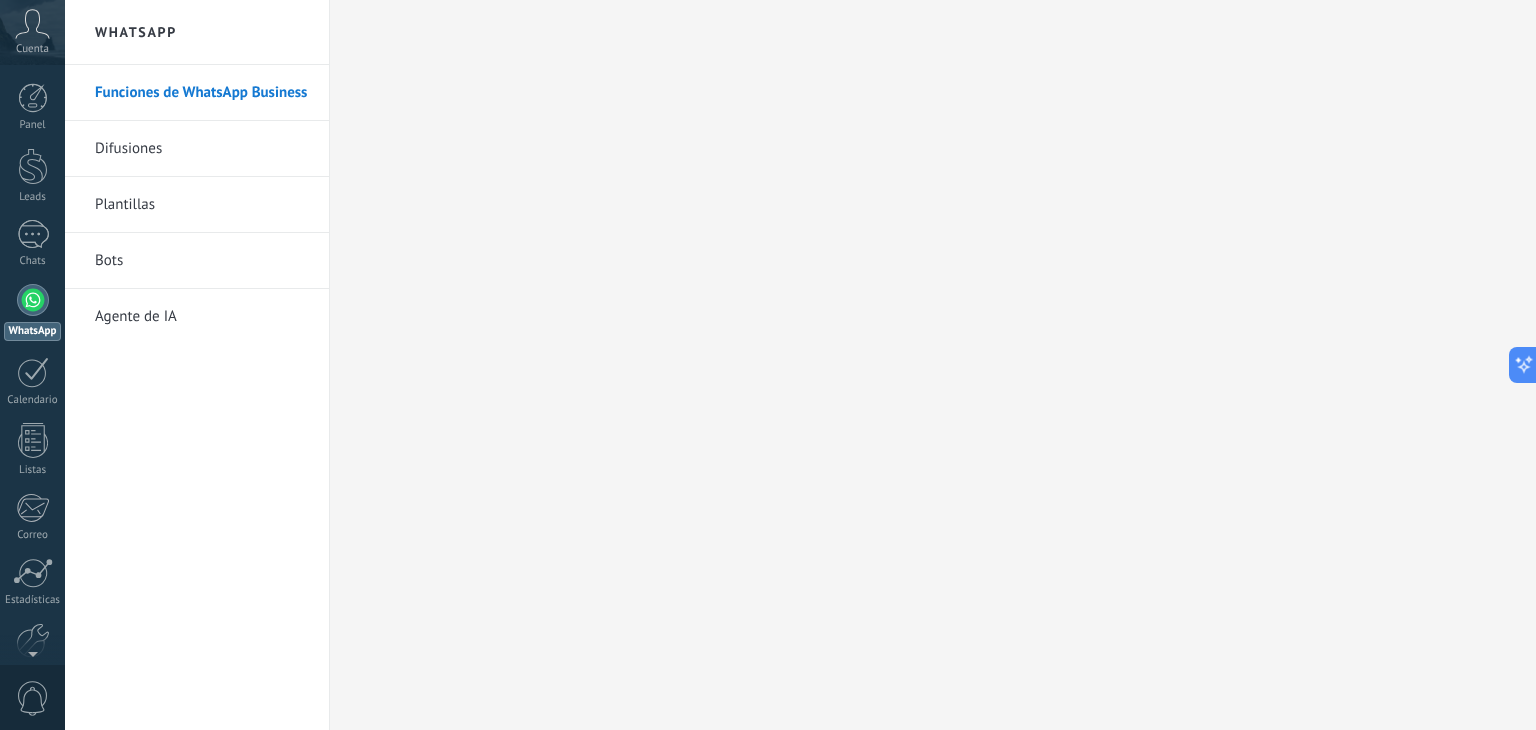 scroll, scrollTop: 101, scrollLeft: 0, axis: vertical 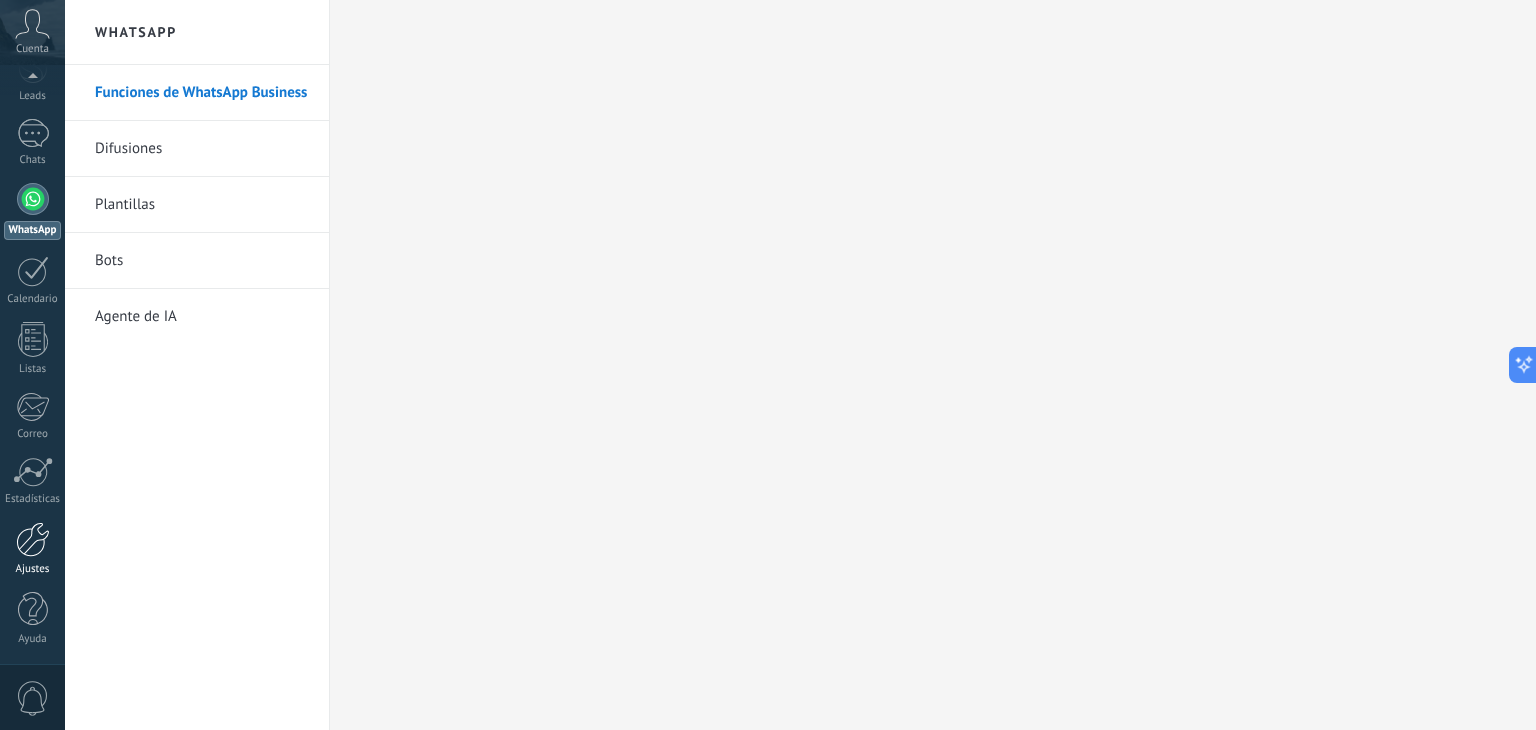 click on "Ajustes" at bounding box center (33, 569) 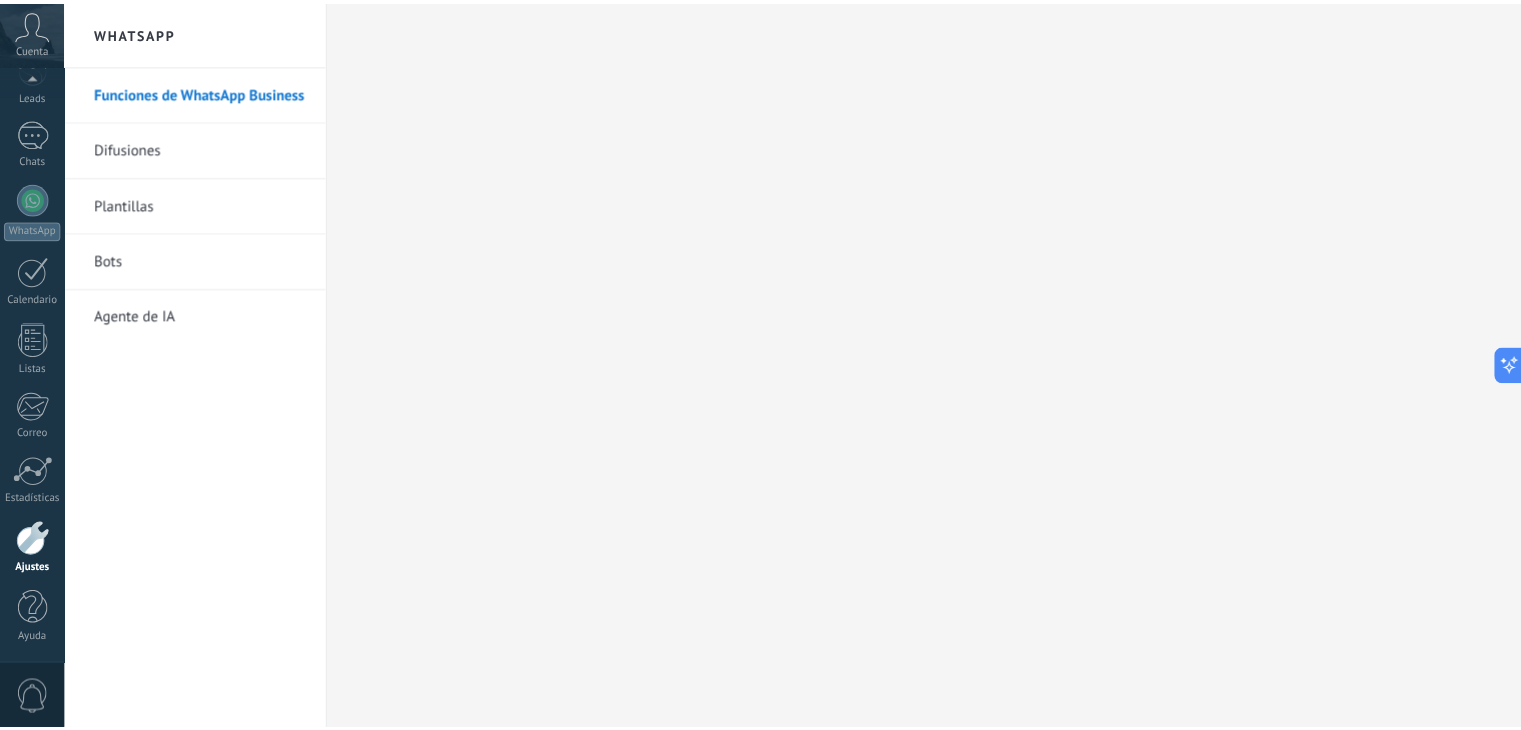 scroll, scrollTop: 114, scrollLeft: 0, axis: vertical 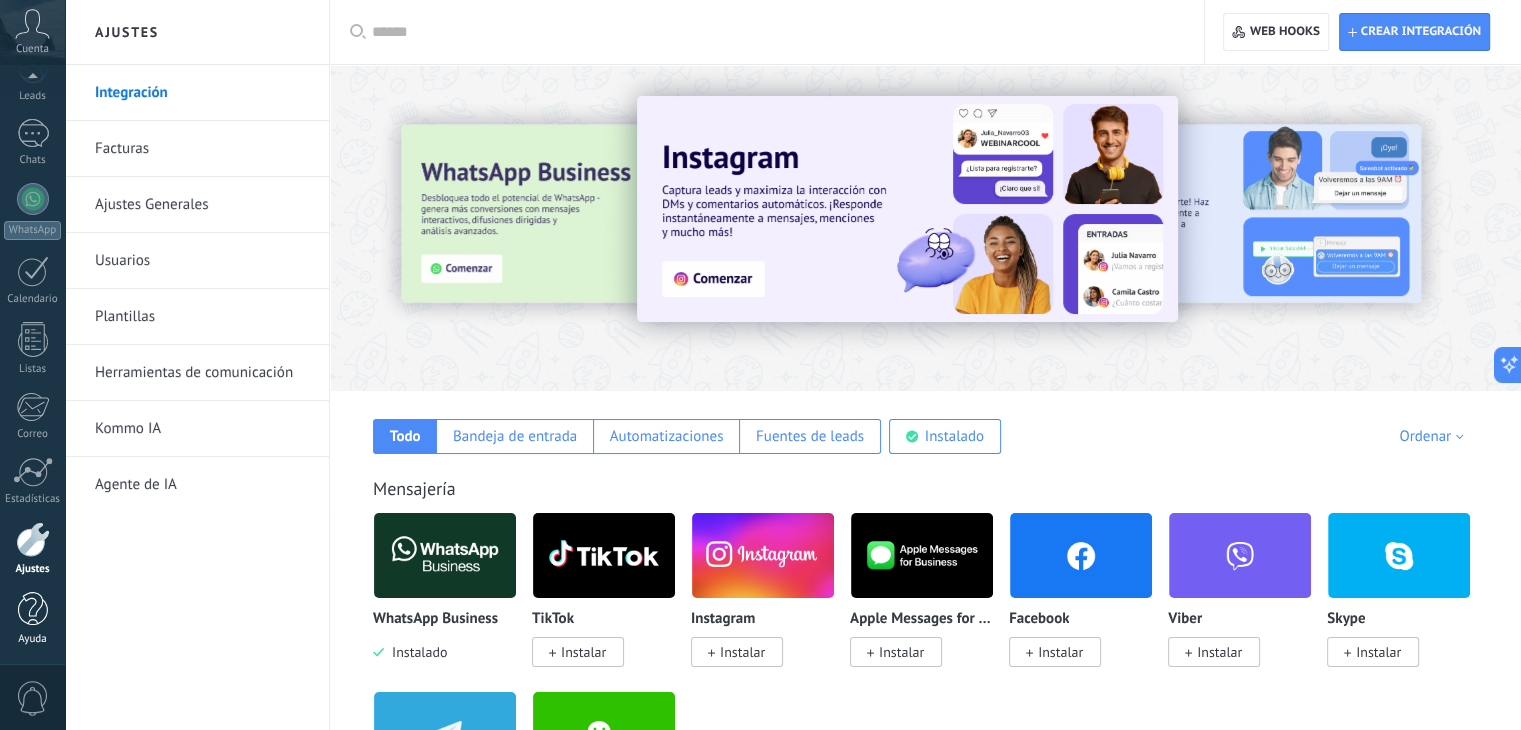 click on "Ayuda" at bounding box center (32, 619) 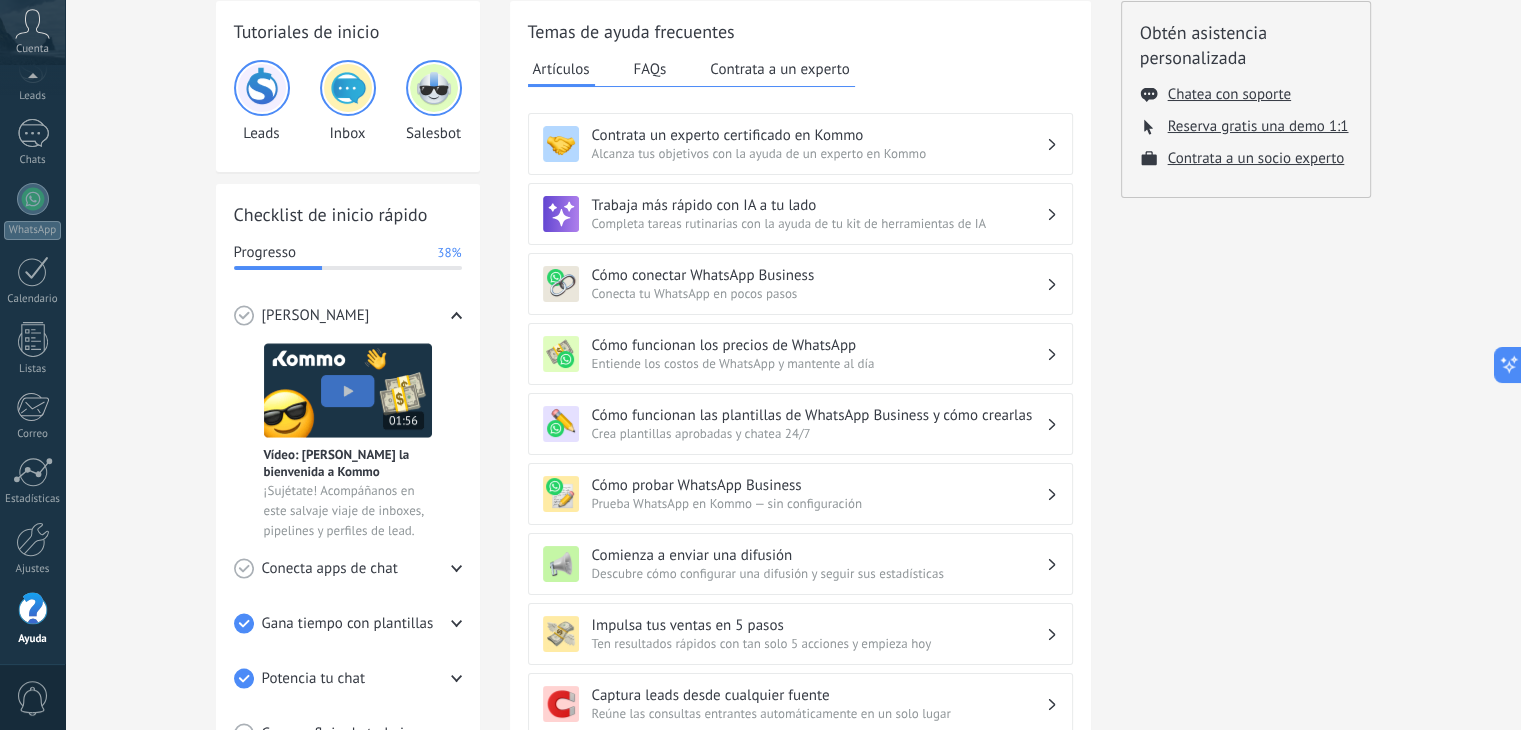 scroll, scrollTop: 96, scrollLeft: 0, axis: vertical 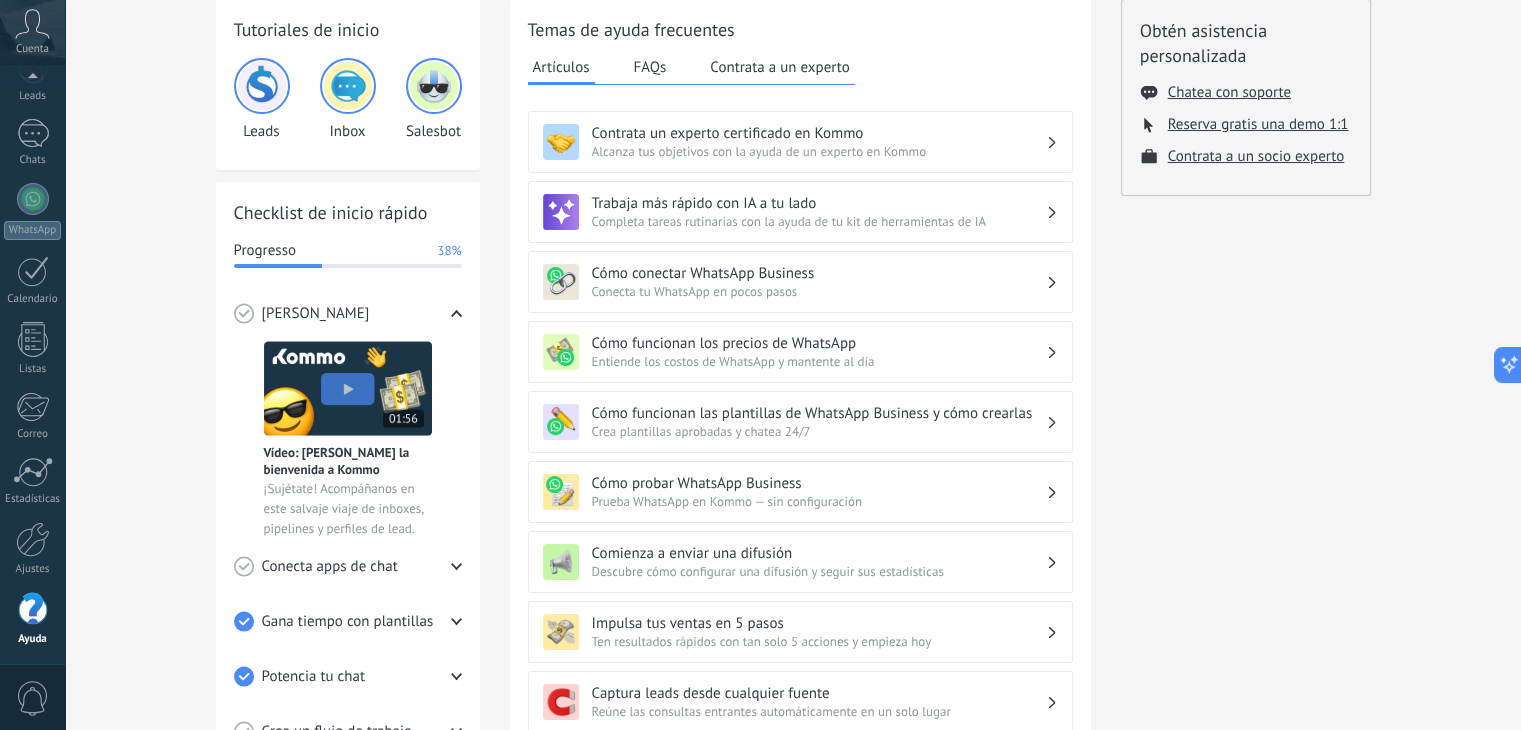 click at bounding box center [262, 86] 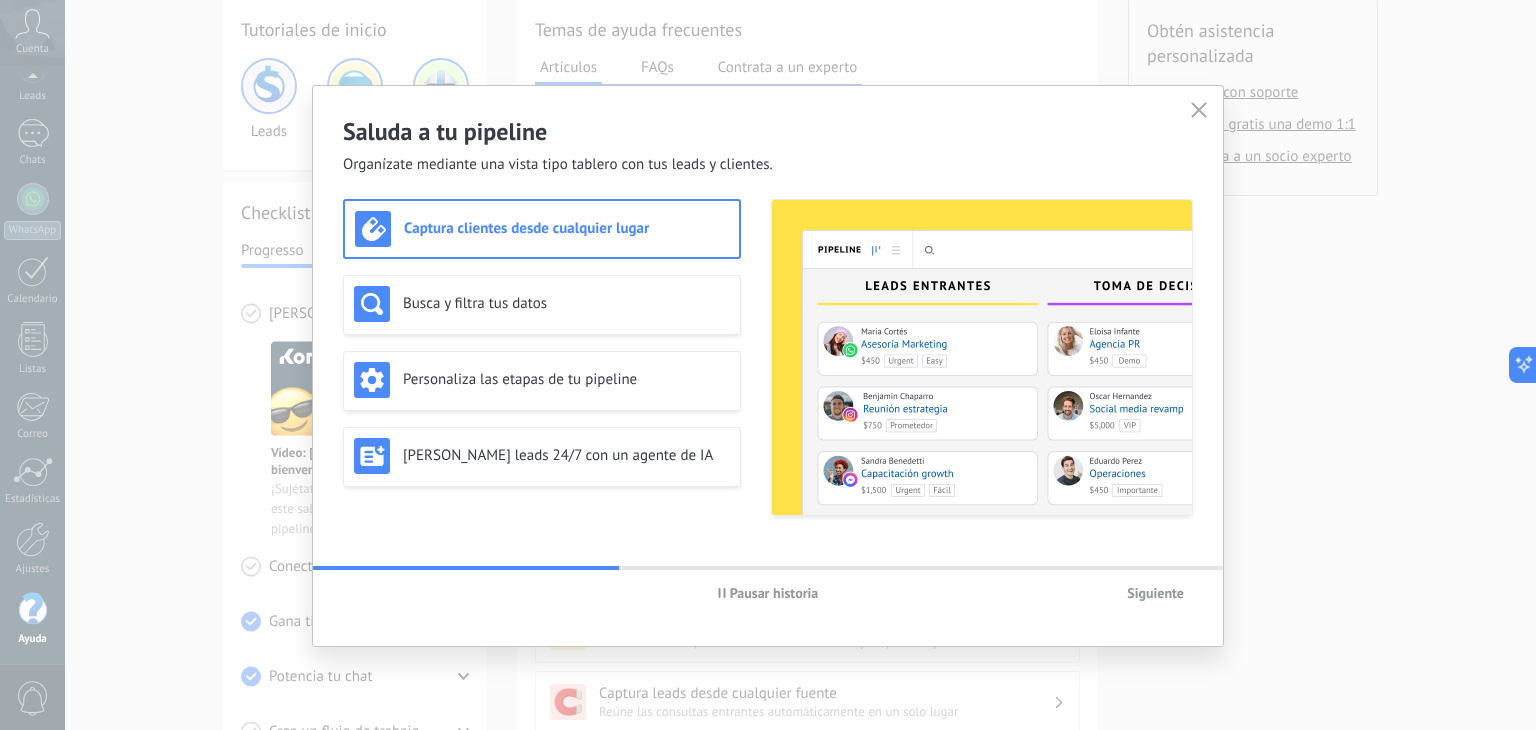 click on "Siguiente" at bounding box center (1155, 593) 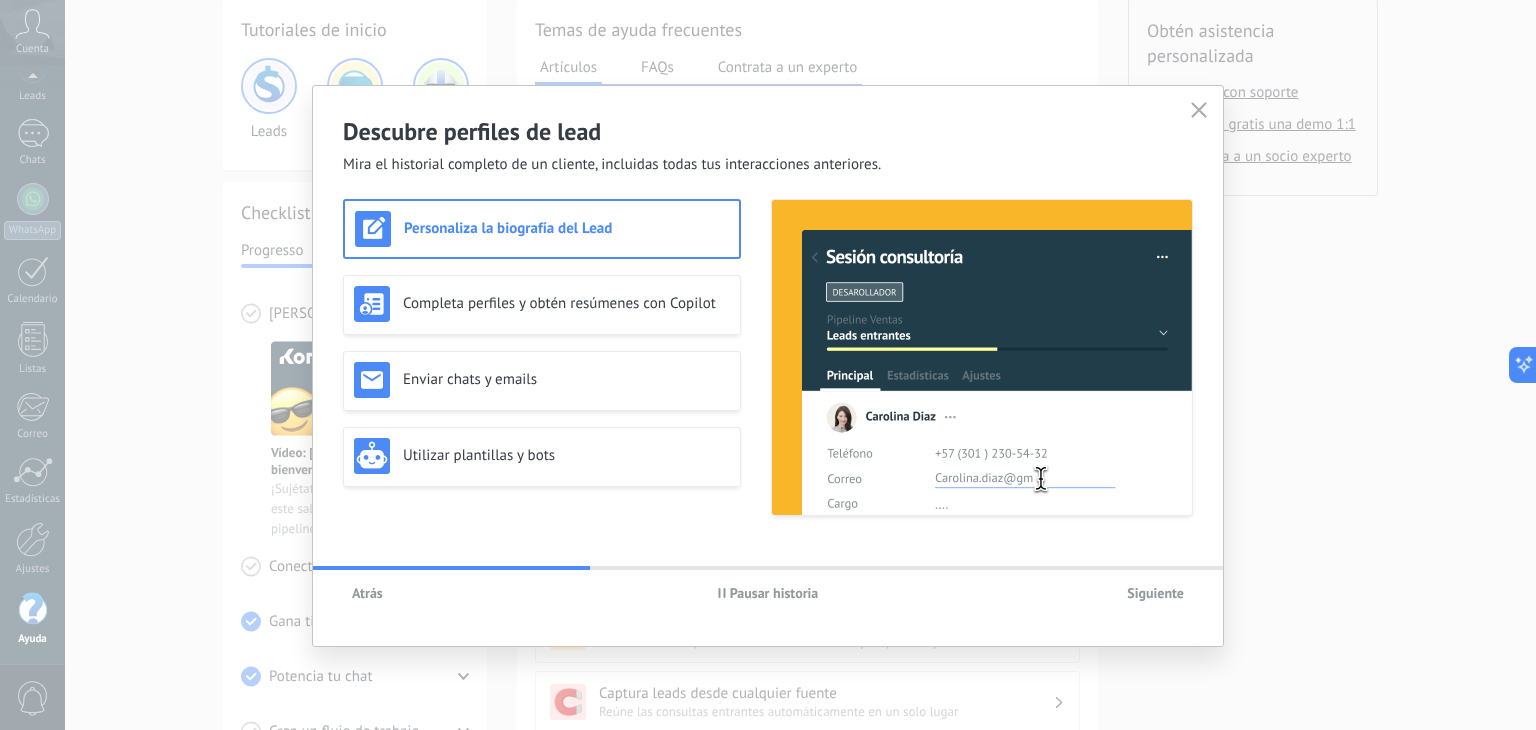 click on "Siguiente" at bounding box center [1155, 593] 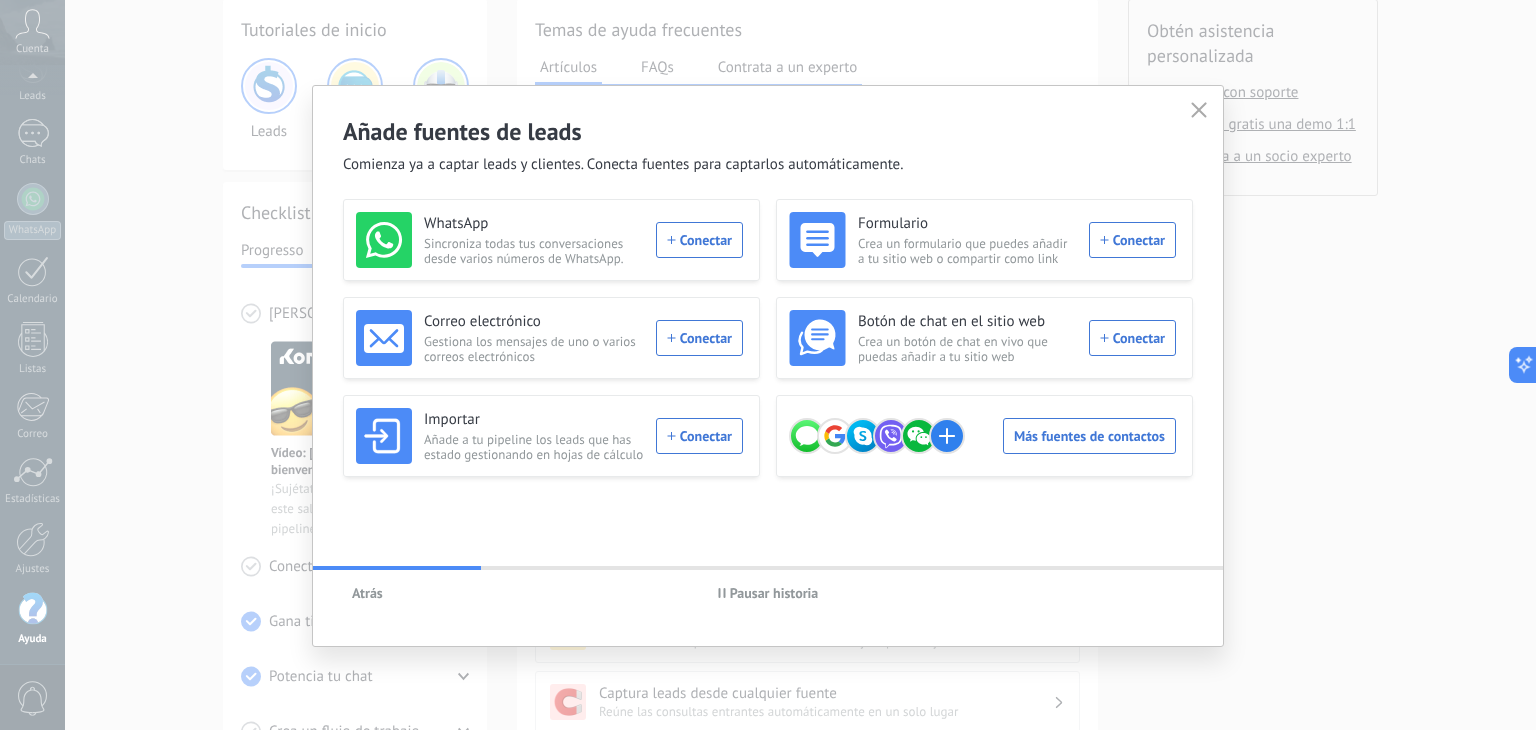click at bounding box center (1199, 111) 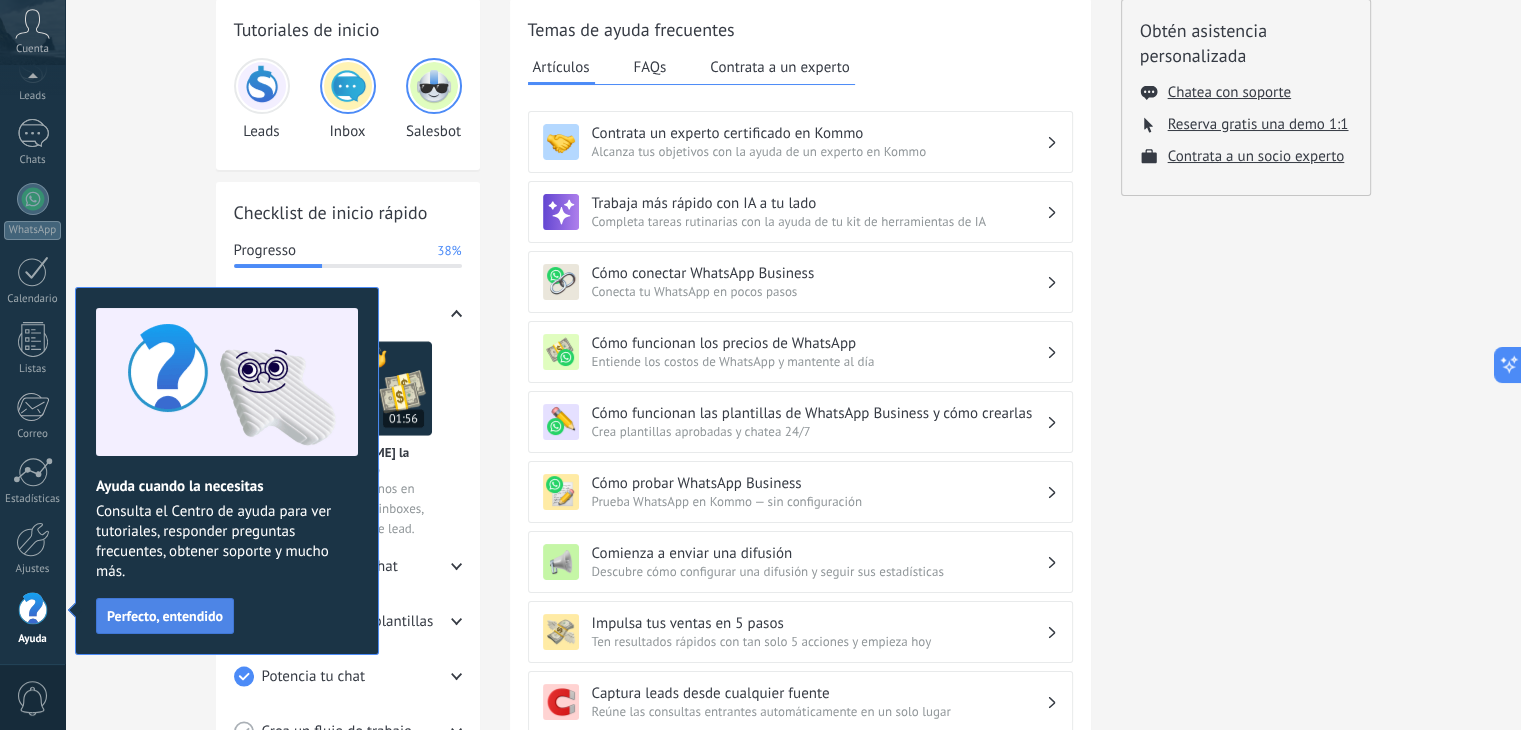 click on "Perfecto, entendido" at bounding box center (165, 616) 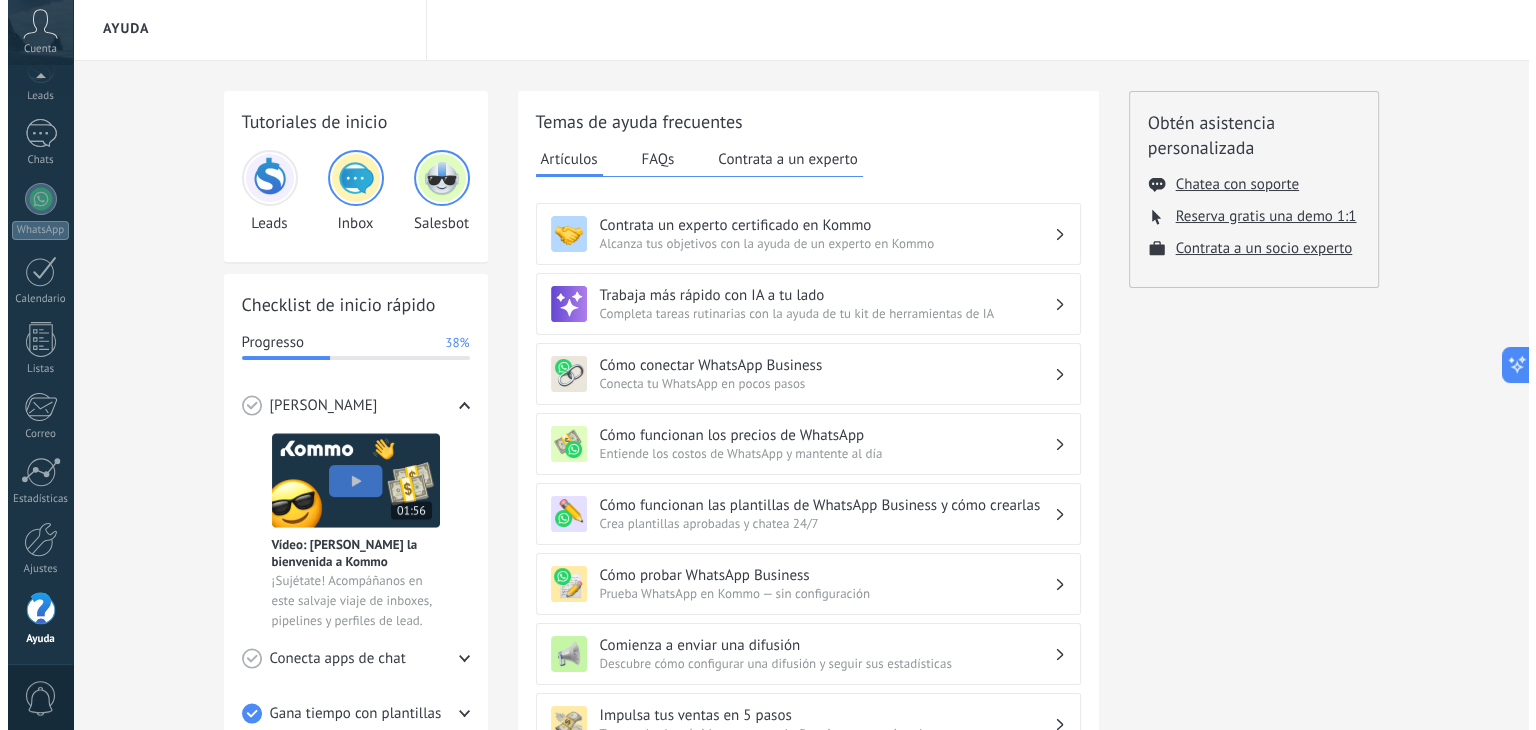 scroll, scrollTop: 0, scrollLeft: 0, axis: both 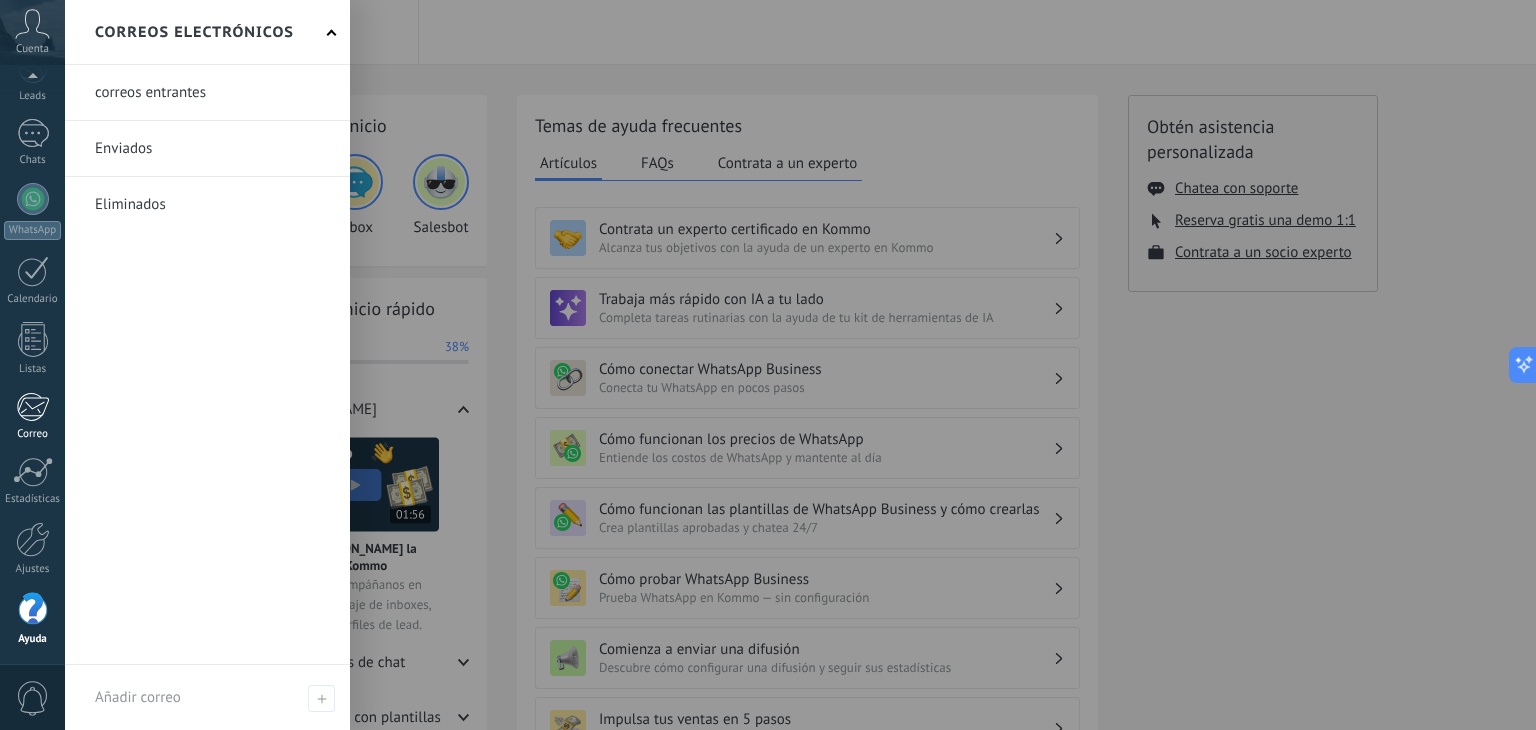 click on "Correo" at bounding box center (32, 416) 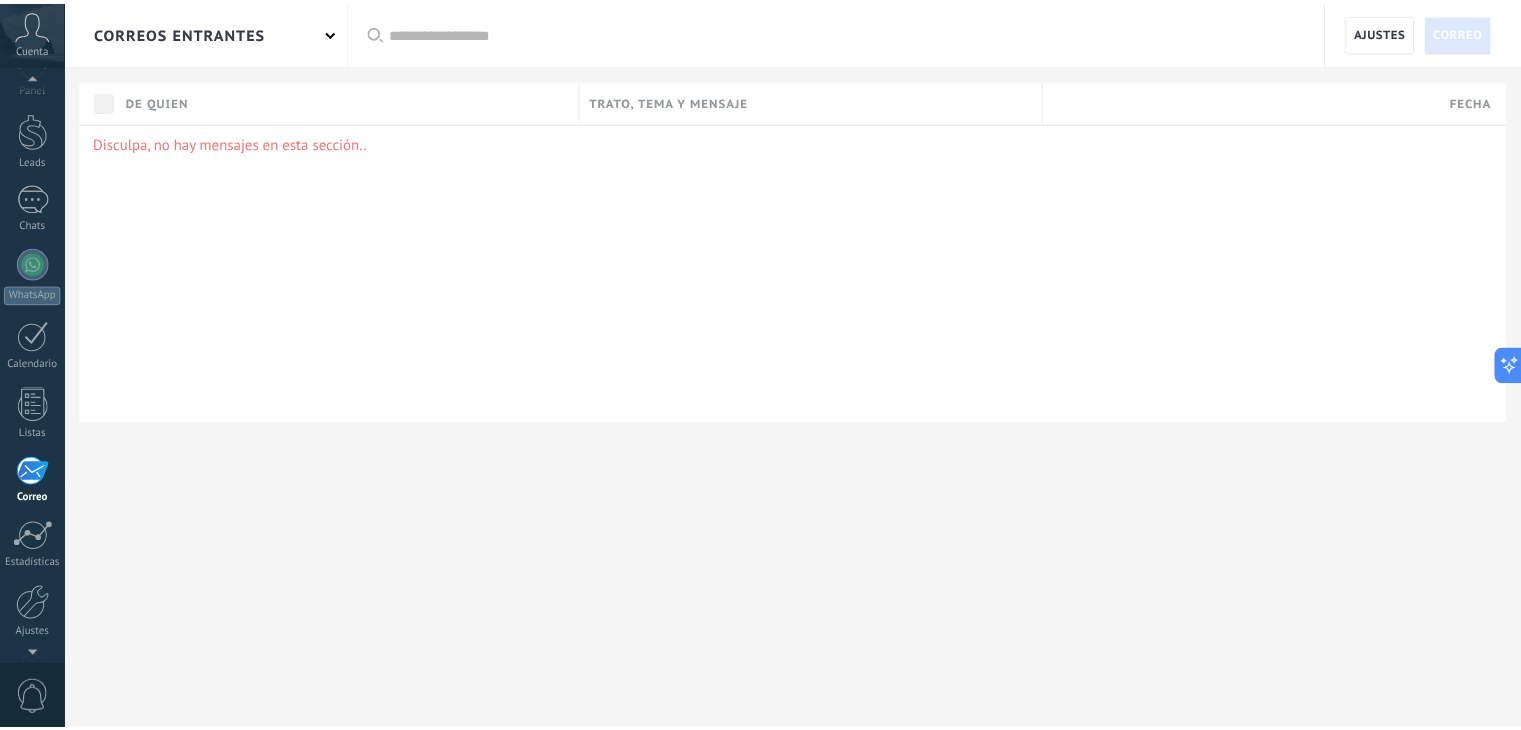 scroll, scrollTop: 0, scrollLeft: 0, axis: both 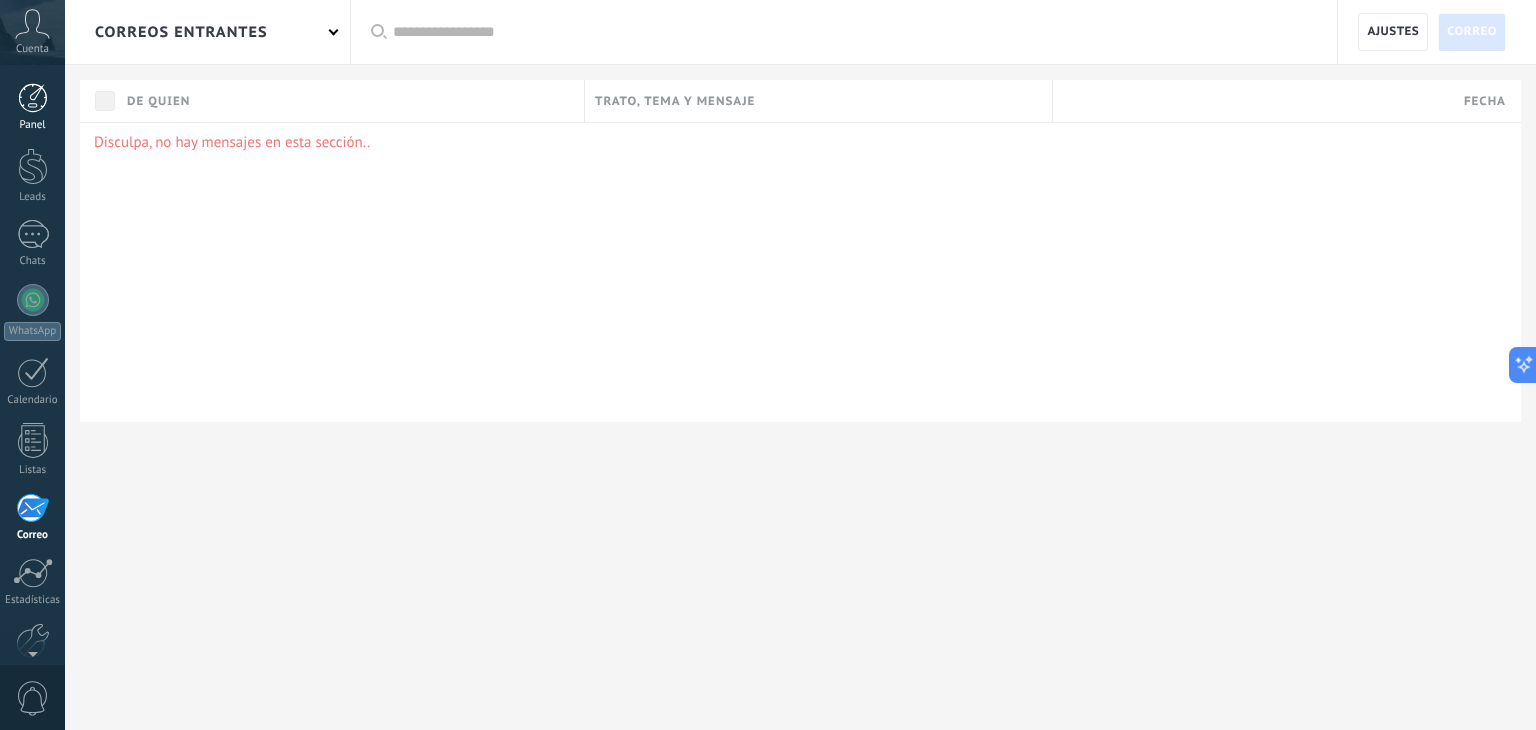 click at bounding box center (33, 98) 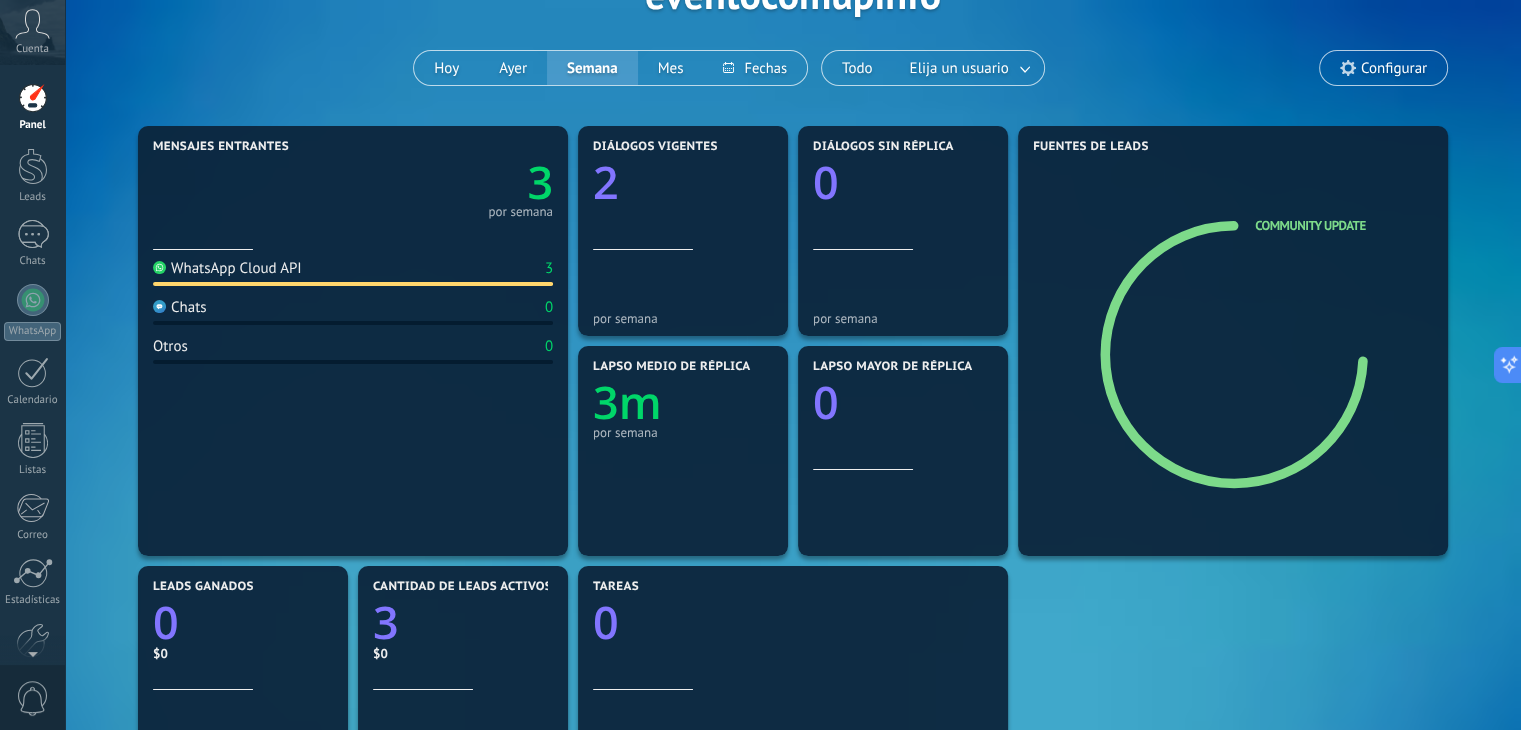 scroll, scrollTop: 0, scrollLeft: 0, axis: both 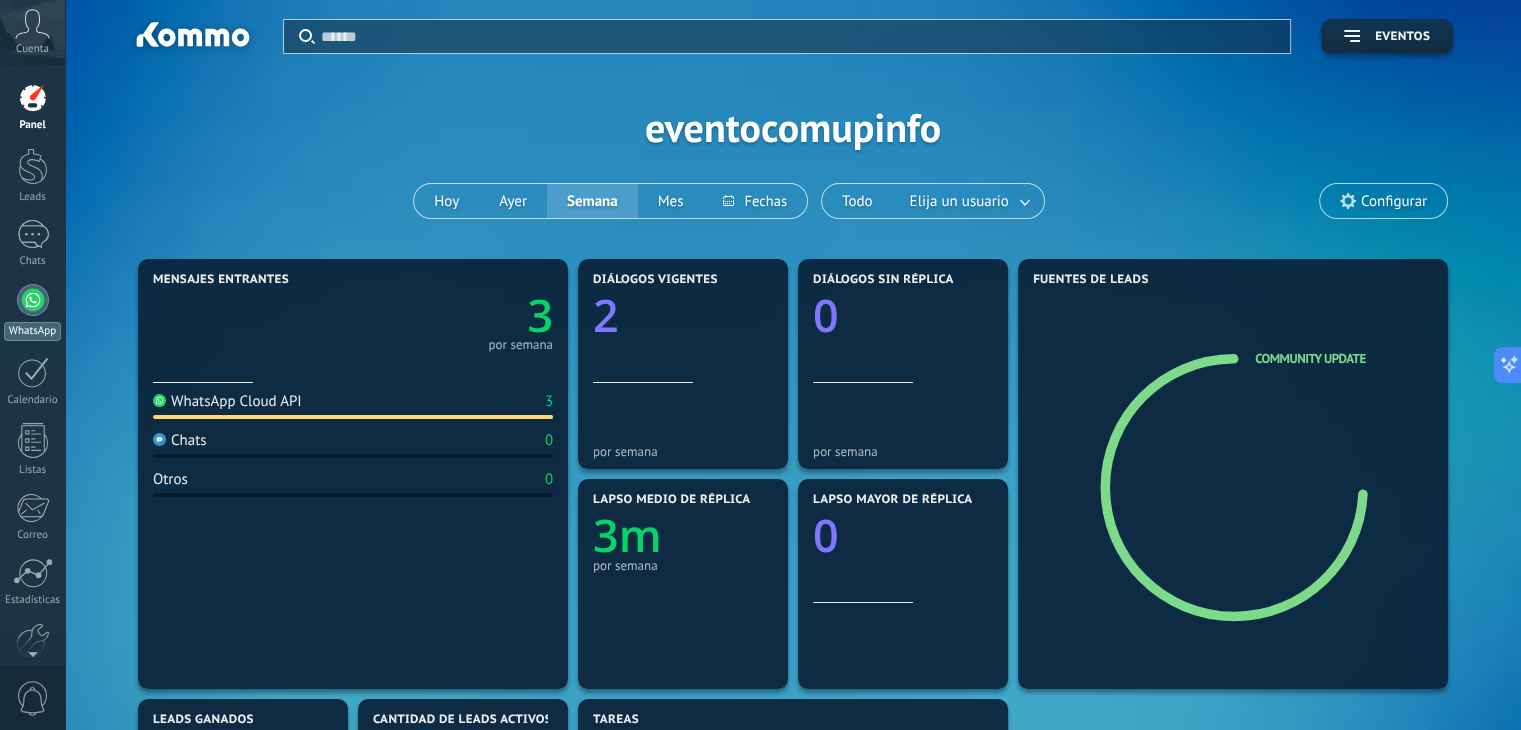click at bounding box center [33, 300] 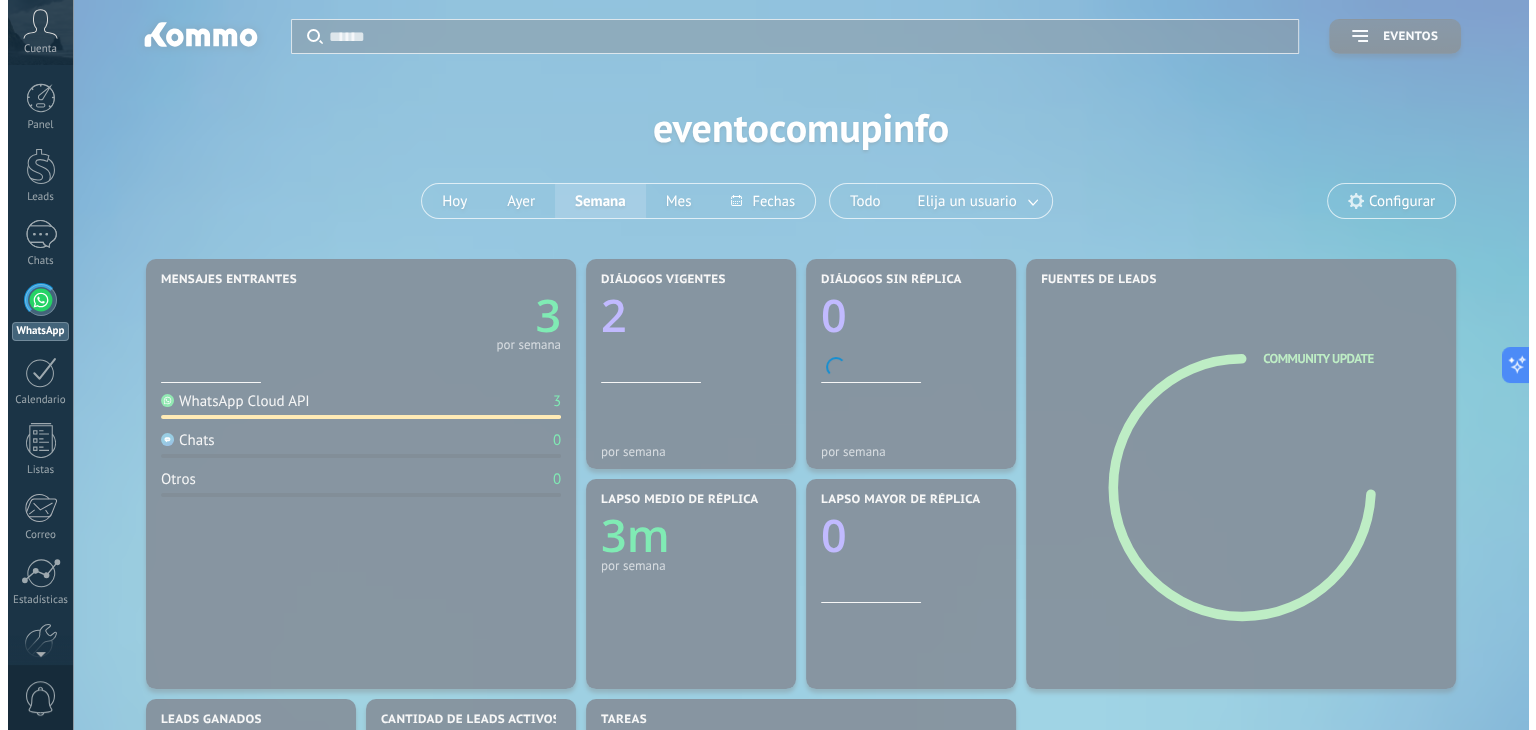 scroll, scrollTop: 68, scrollLeft: 0, axis: vertical 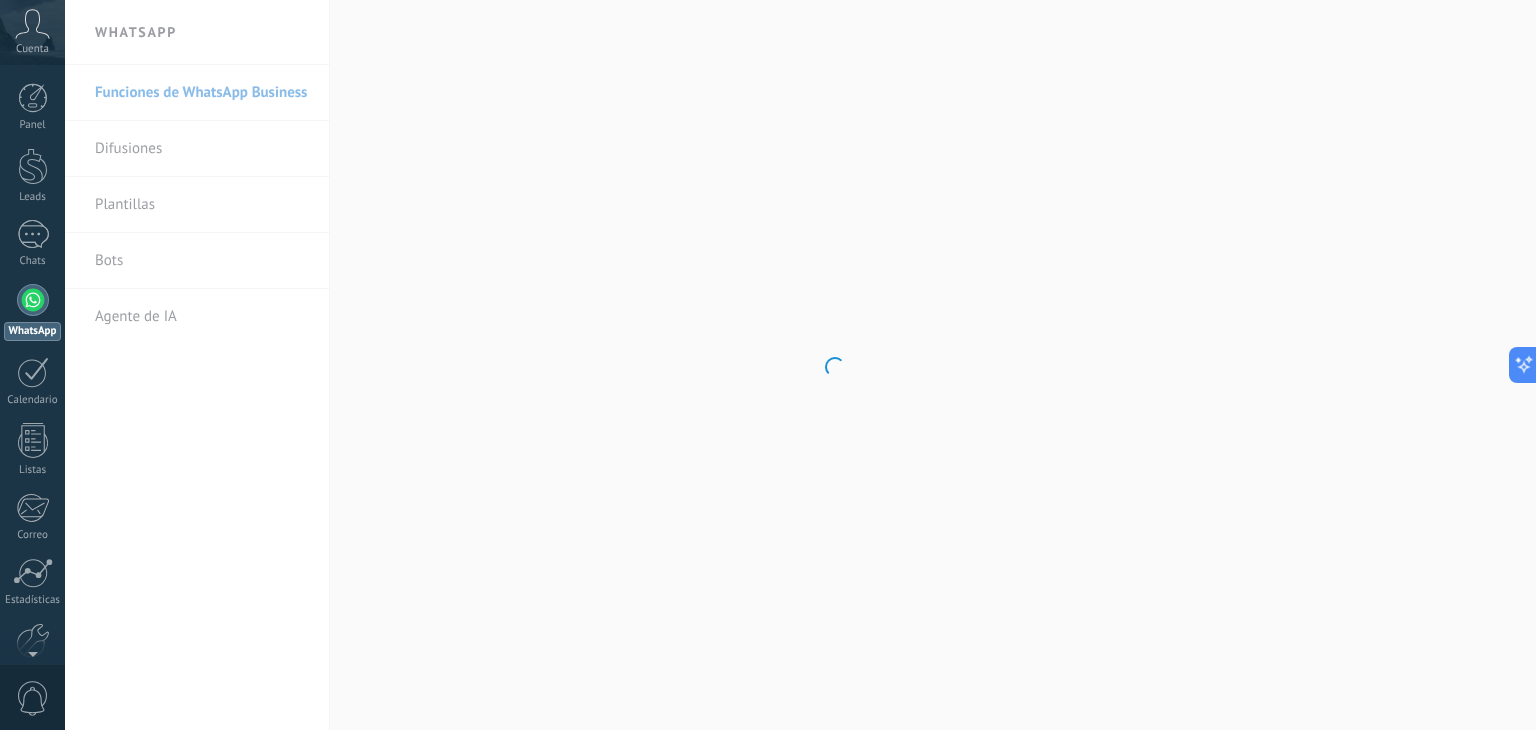 click at bounding box center [33, 300] 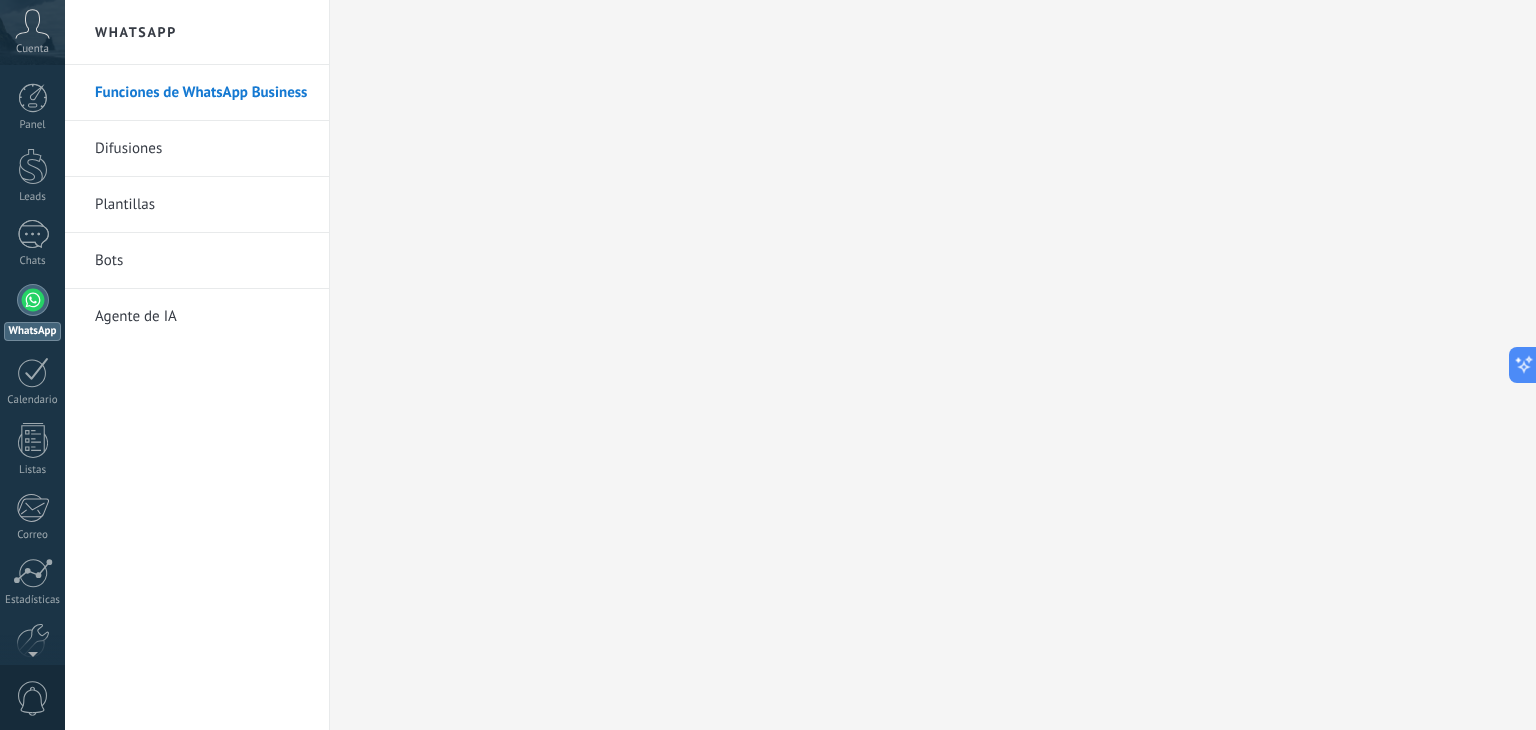 click on "Bots" at bounding box center [202, 261] 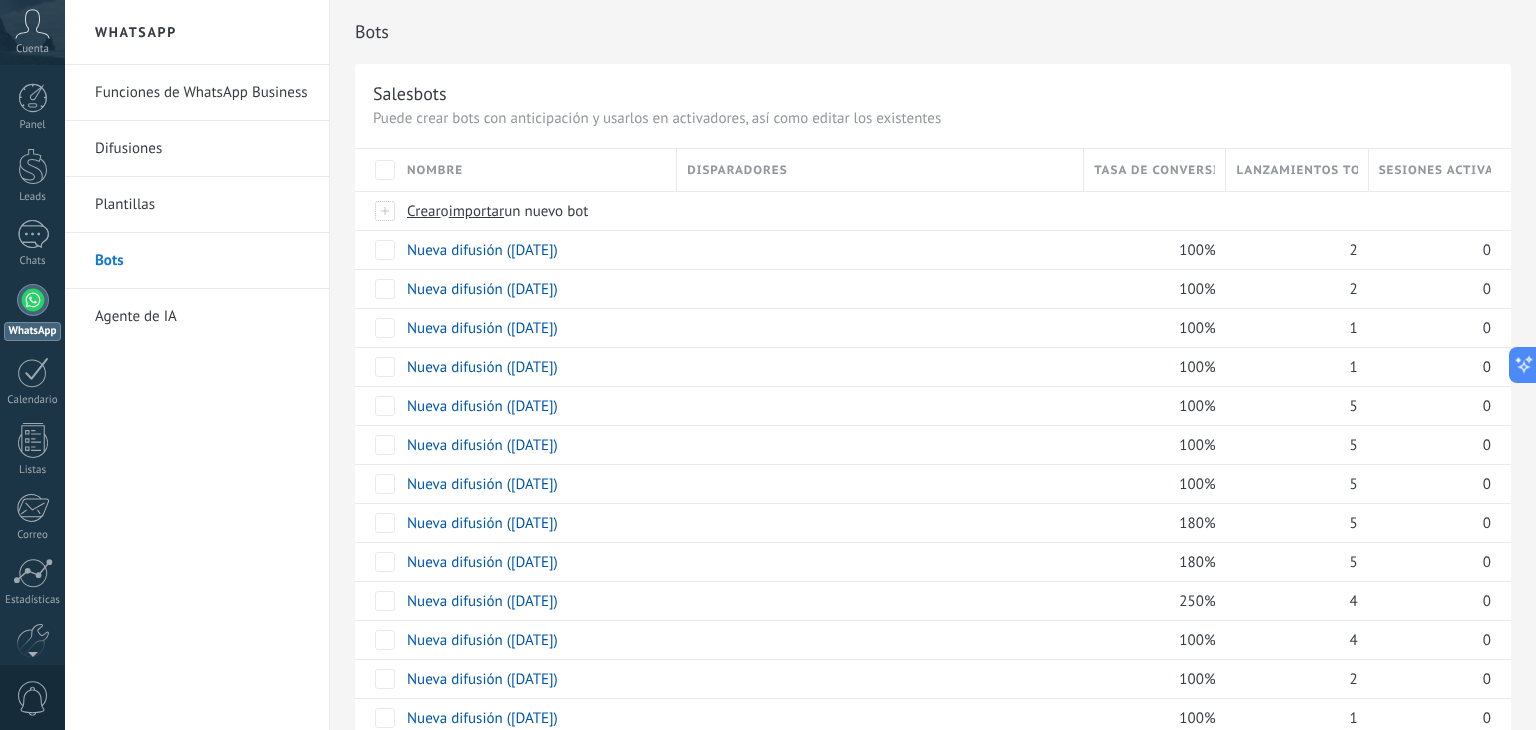 click on "Agente de IA" at bounding box center (202, 317) 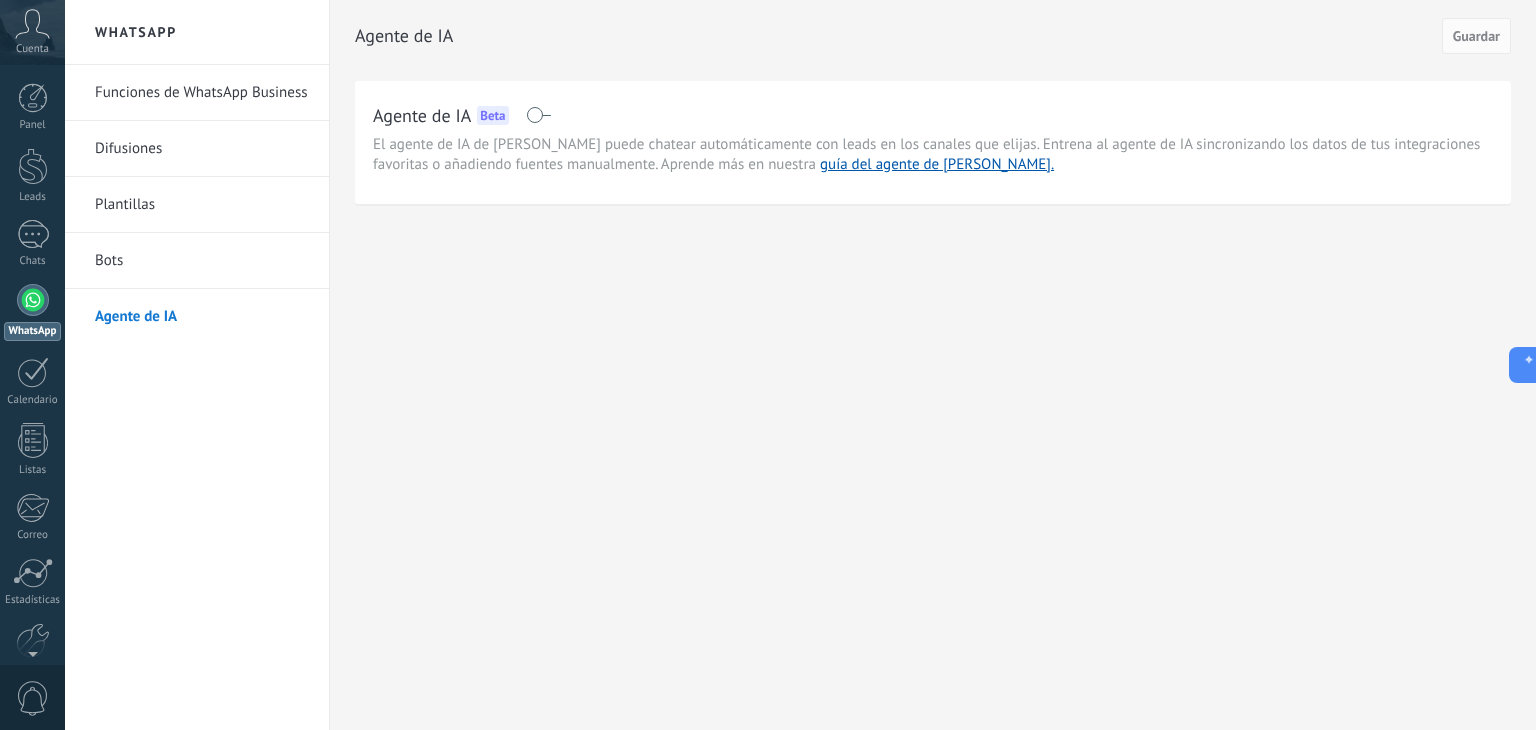 click on "Plantillas" at bounding box center [202, 205] 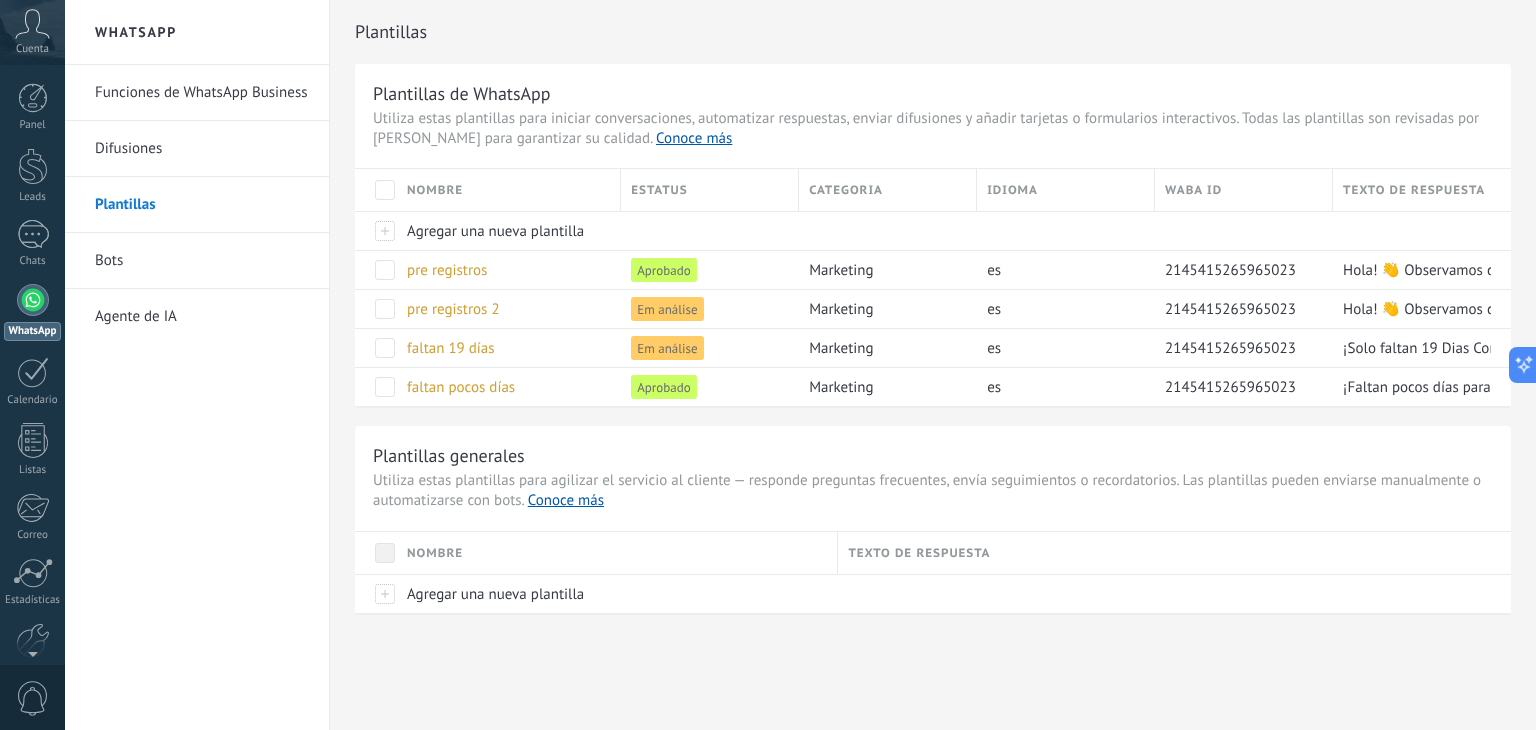 click on "Difusiones" at bounding box center [202, 149] 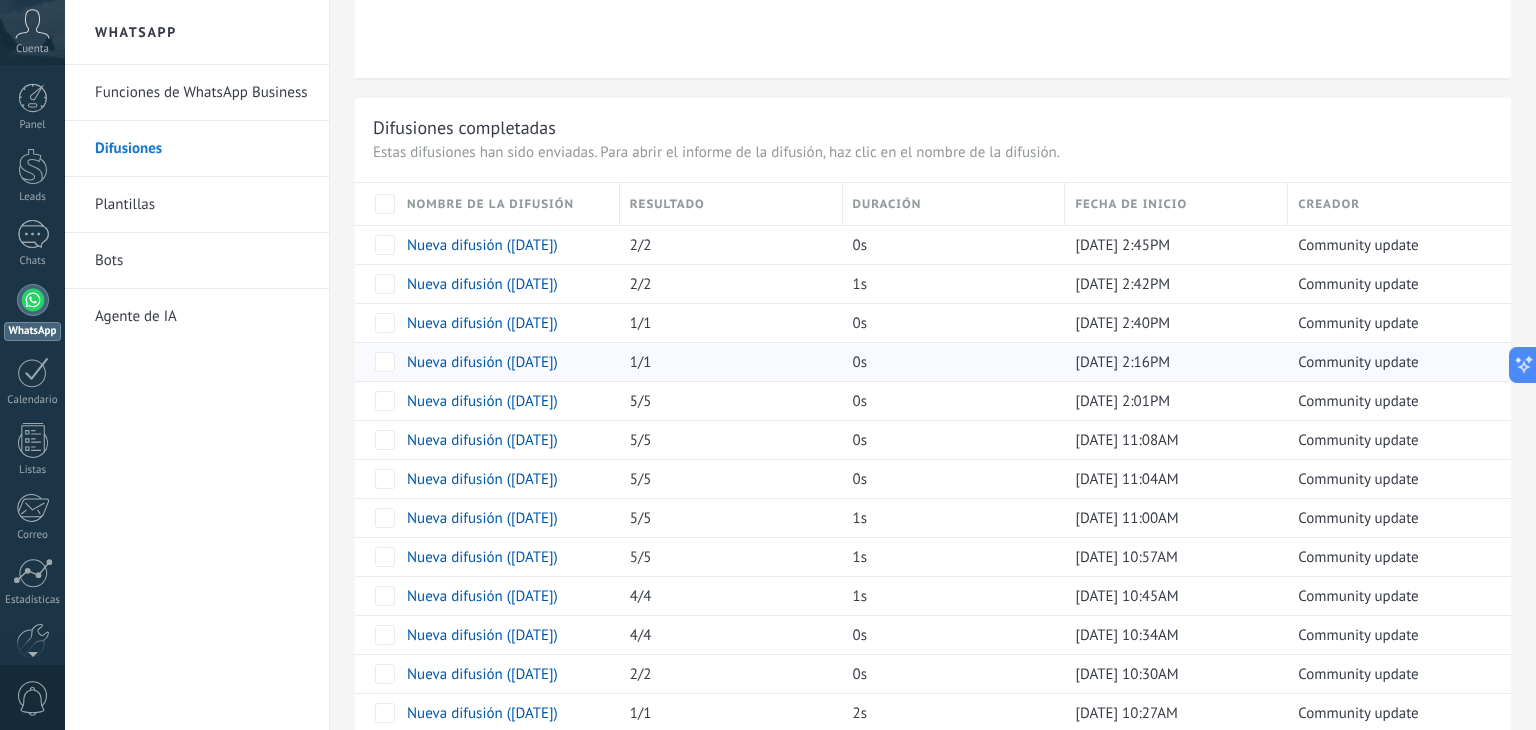 scroll, scrollTop: 1626, scrollLeft: 0, axis: vertical 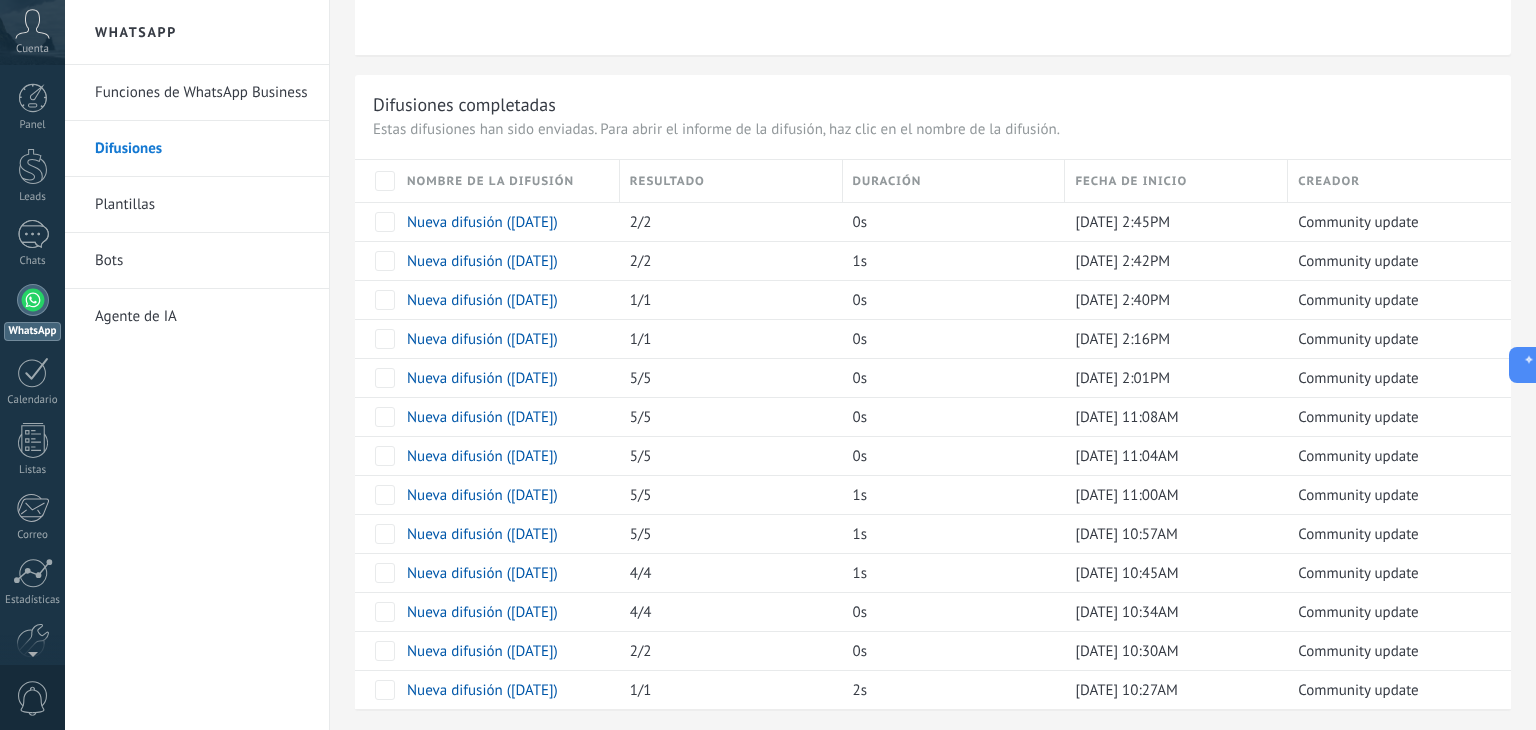 click on "Funciones de WhatsApp Business" at bounding box center [202, 93] 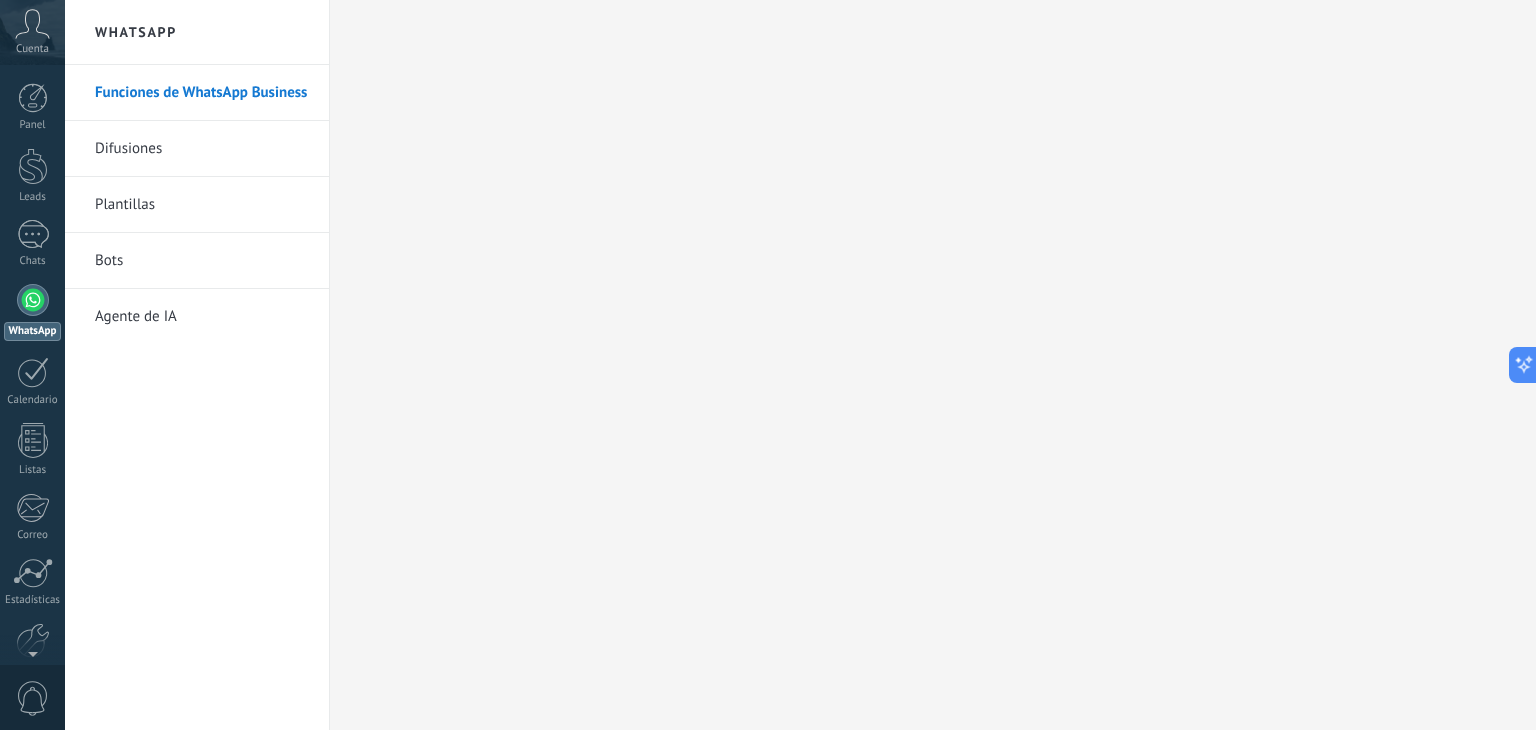 click on "WhatsApp" at bounding box center [197, 32] 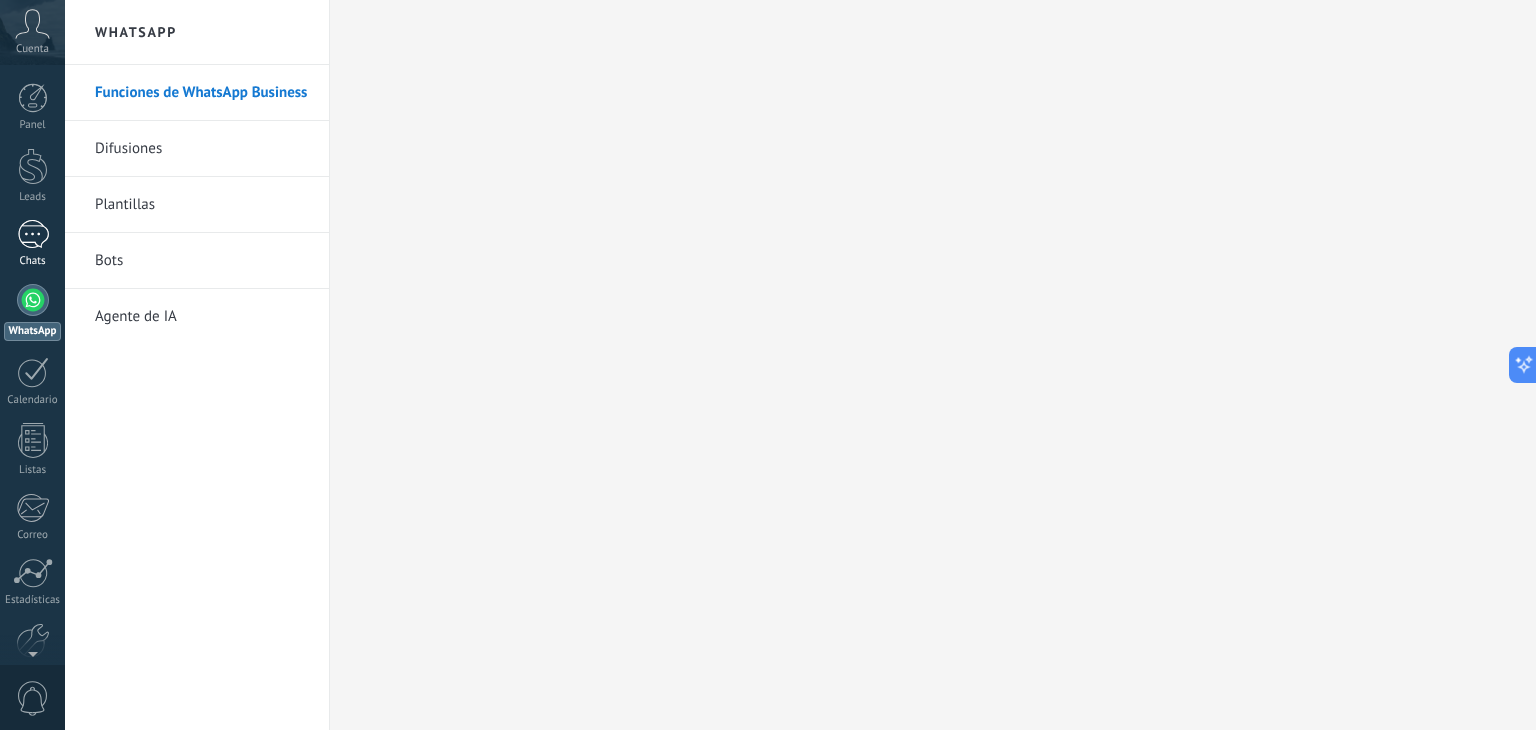 click on "Chats" at bounding box center [33, 261] 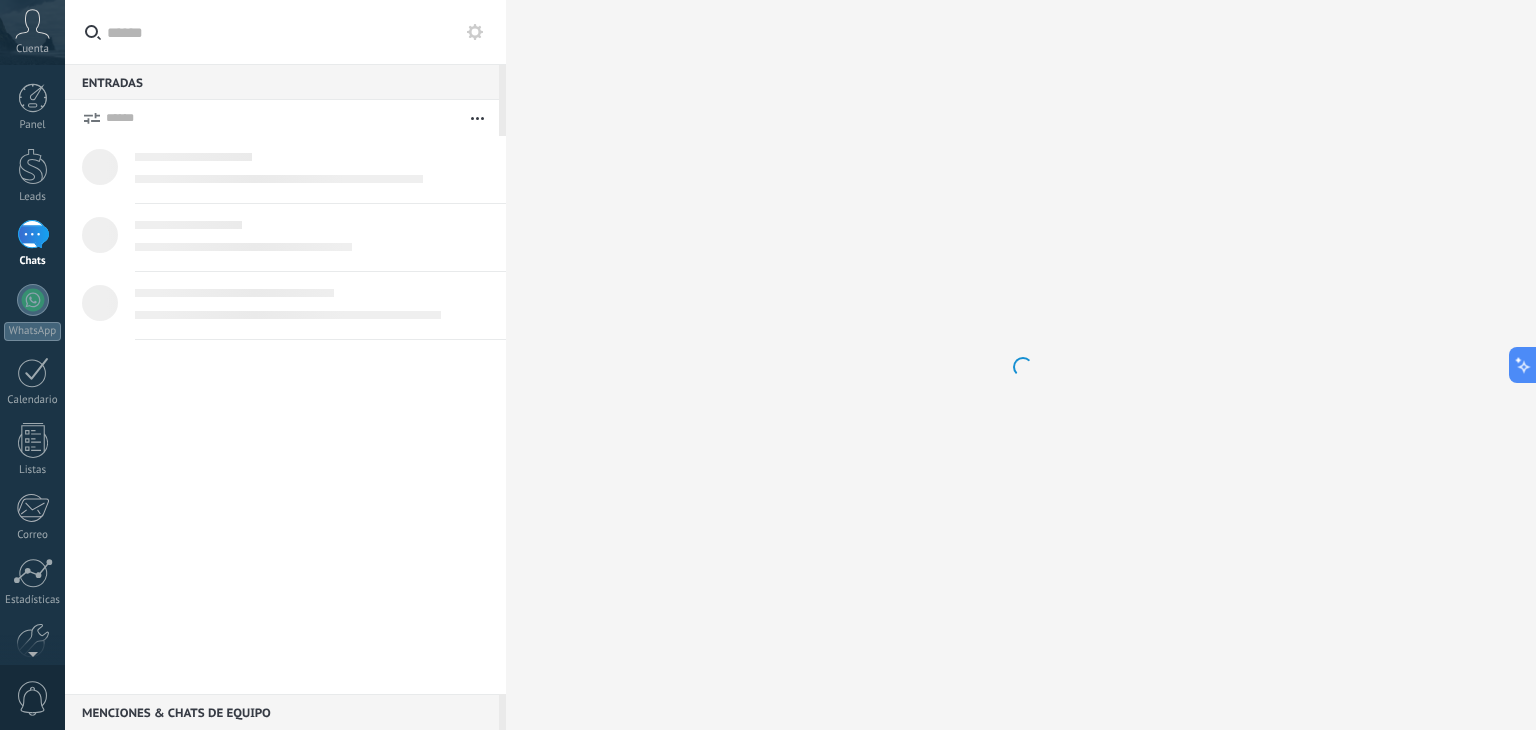 scroll, scrollTop: 114, scrollLeft: 0, axis: vertical 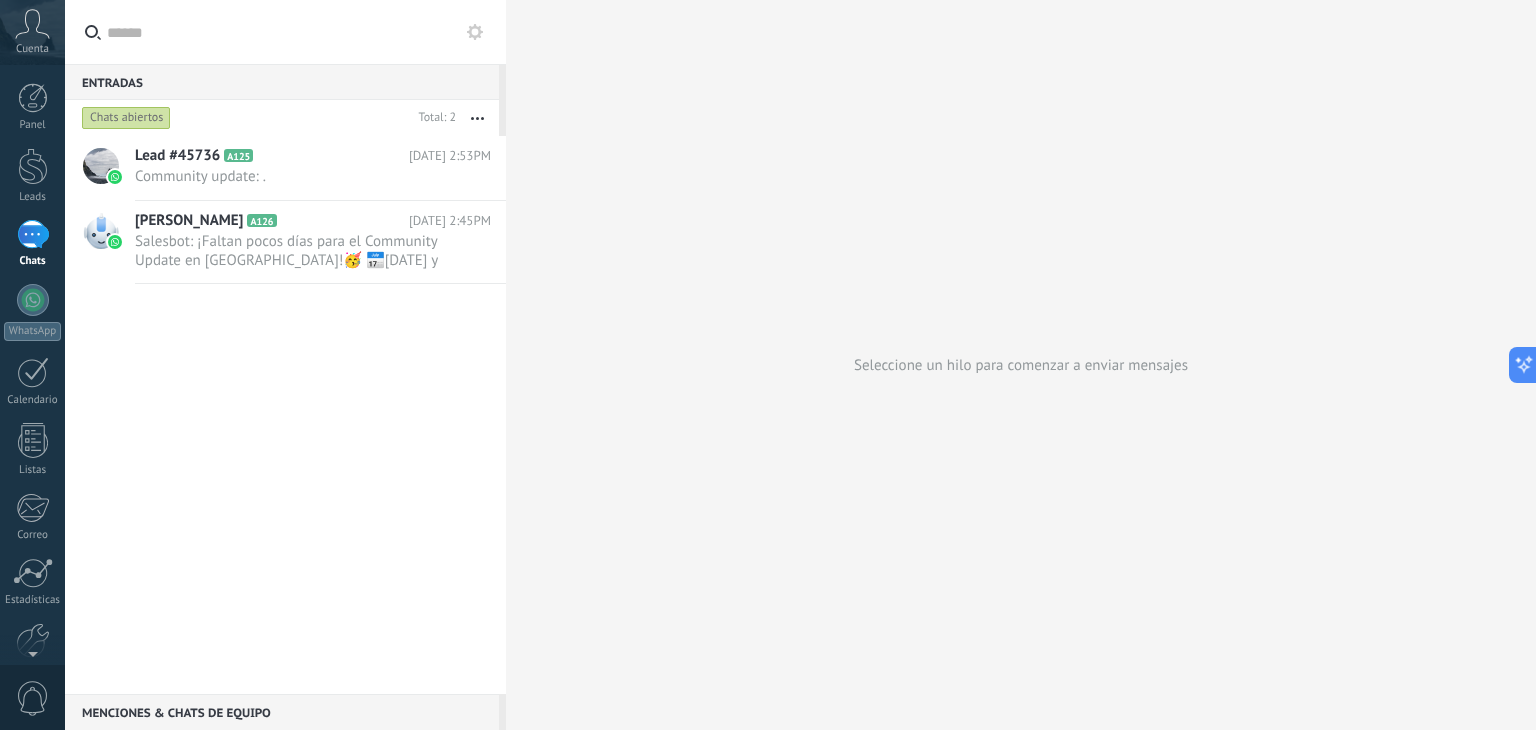 click on "Seleccione un hilo para comenzar a enviar mensajes" at bounding box center [1021, 365] 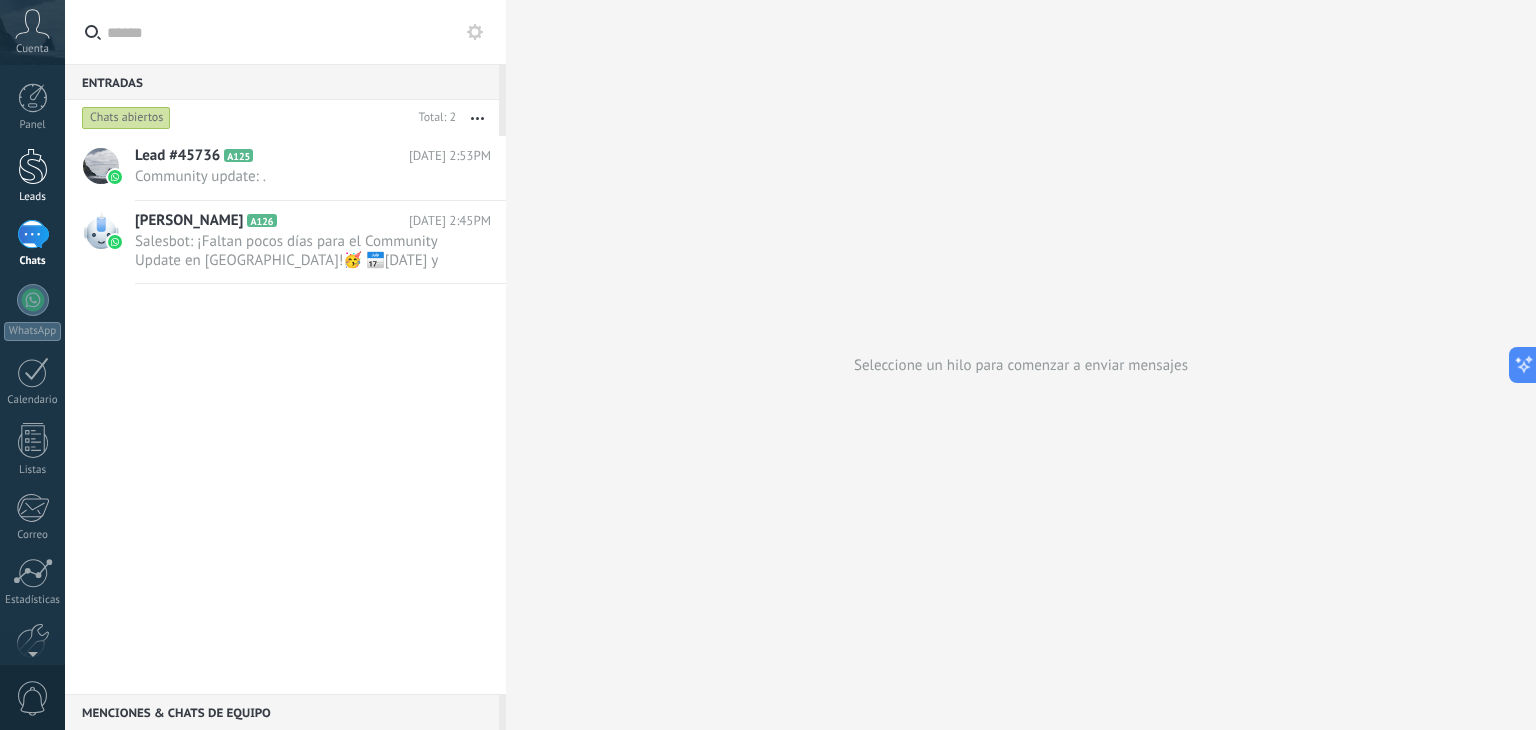 click on "Leads" at bounding box center [33, 197] 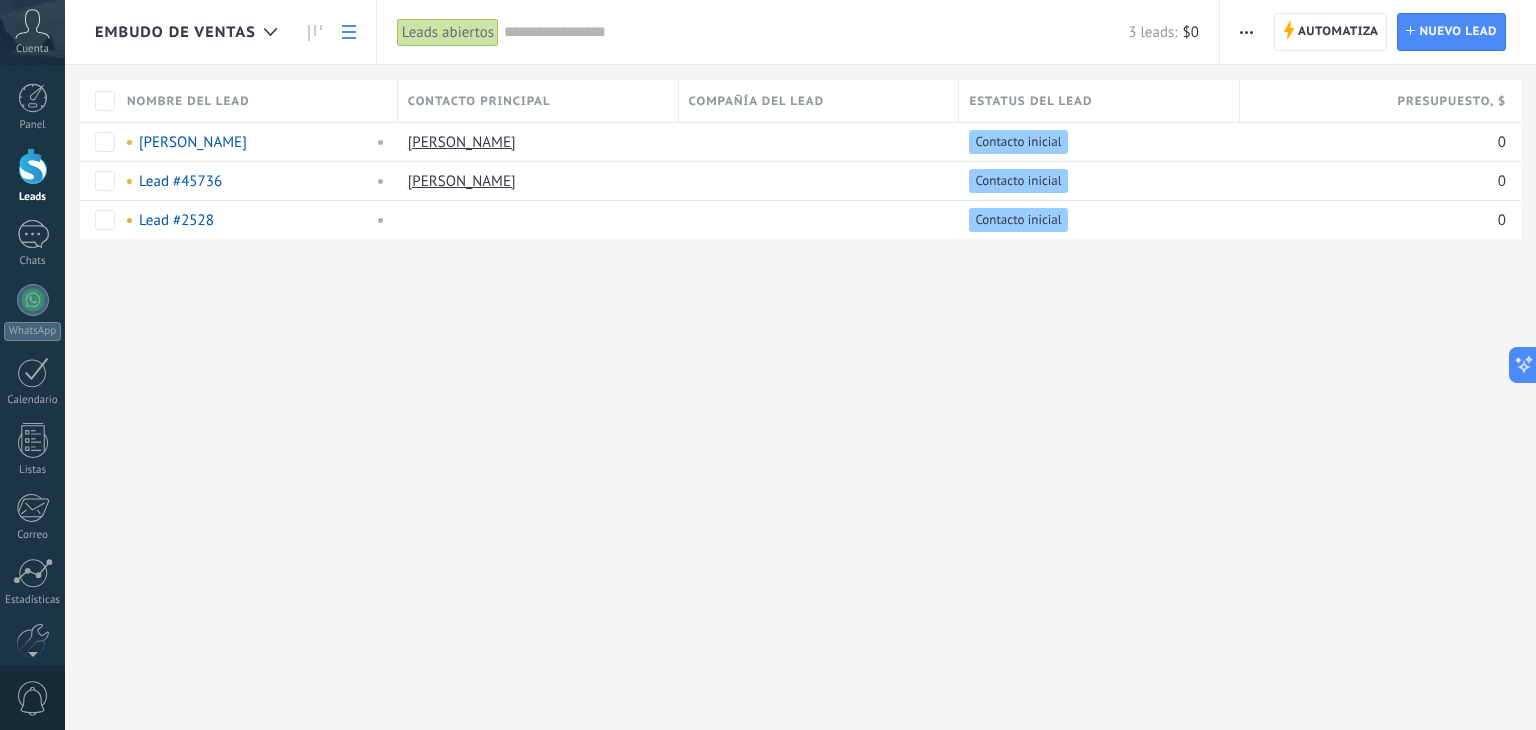 click on "Embudo de ventas Automatiza Nueva difusión Editar embudo Imprimir Ajustes de la lista Importar Exportar Buscar duplicados Automatiza Automatiza Lead Nuevo lead Leads abiertos Aplicar 3  leads:  $0 Leads abiertos Mis leads Leads ganados Leads perdidos Leads sin tareas Leads atrasados Eliminados Guardar Propiedades de leads Todo el tiempo Todo el tiempo Hoy Ayer Últimos  ** 30  dias Esta semana La última semana Este mes El mes pasado Este trimestre Este año   Ninguno Leads Entrantes Contacto inicial Negociación Debate contractual Discusión de contrato Logrado con éxito Venta Perdido Etapas activas Seleccionar todo Presupuesto insuficiente No hay necesidad para el producto No satisfecho con las condiciones Comprado del competidor Razón no definida Razones de pérdidas Seleccionar todo Tel. Correo Formulario Chat Todo valores Seleccionar todo Community Update Importar Todo valores Seleccionar todo Hoy Mañana Esta semana Este mes Este trimestre No hay tareas atrasadas Todo valores - Estadísticas utm_term" at bounding box center (800, 365) 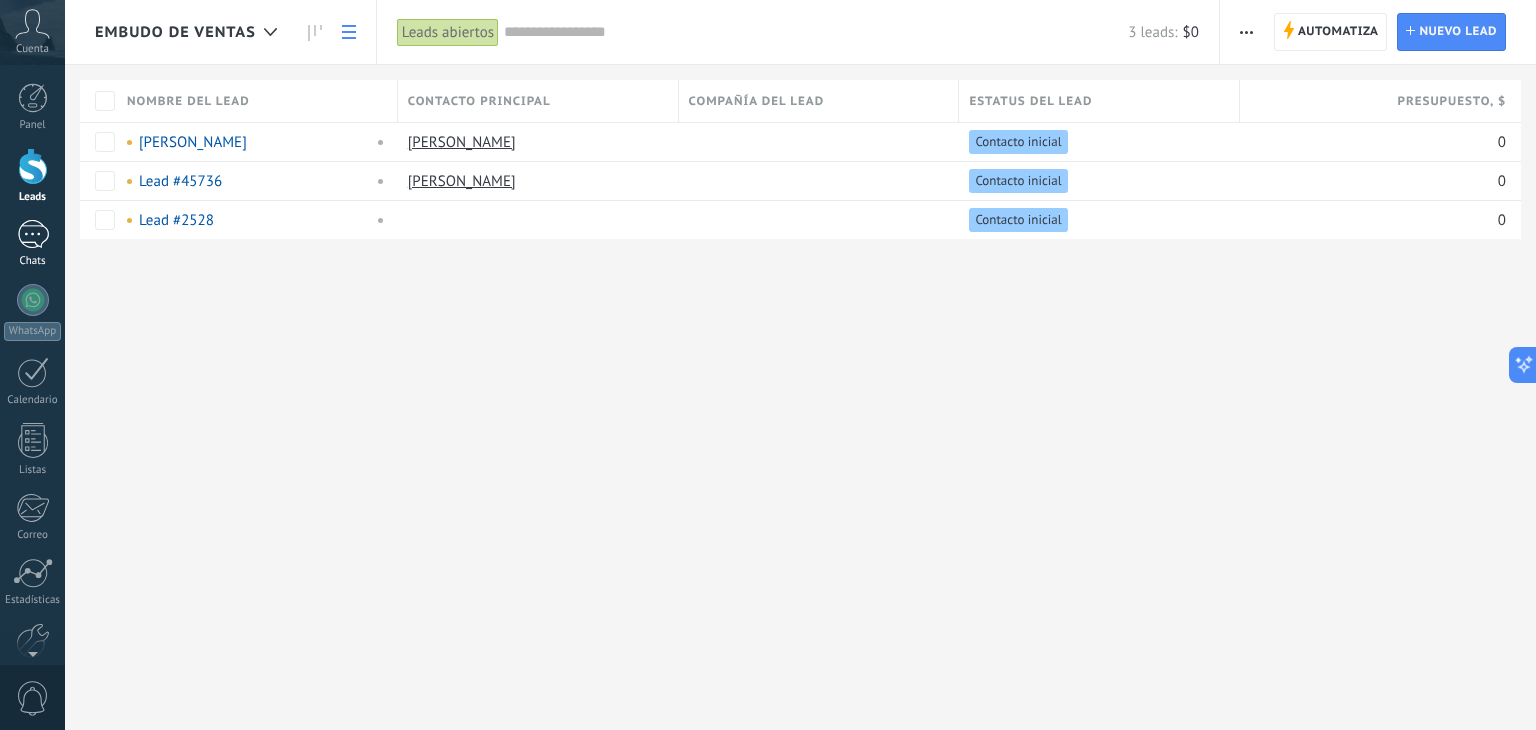 click at bounding box center [33, 234] 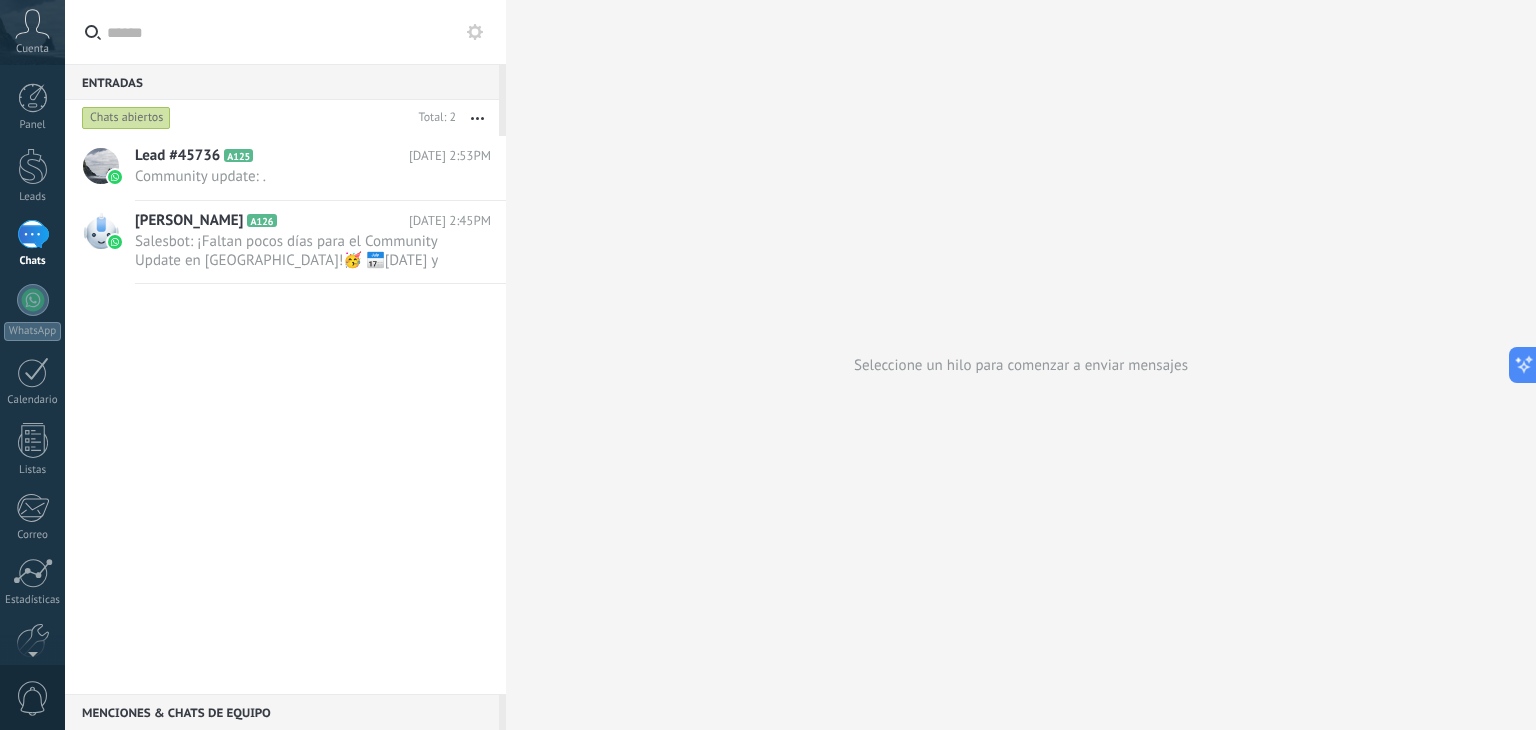 click on "Seleccione un hilo para comenzar a enviar mensajes" at bounding box center [1021, 365] 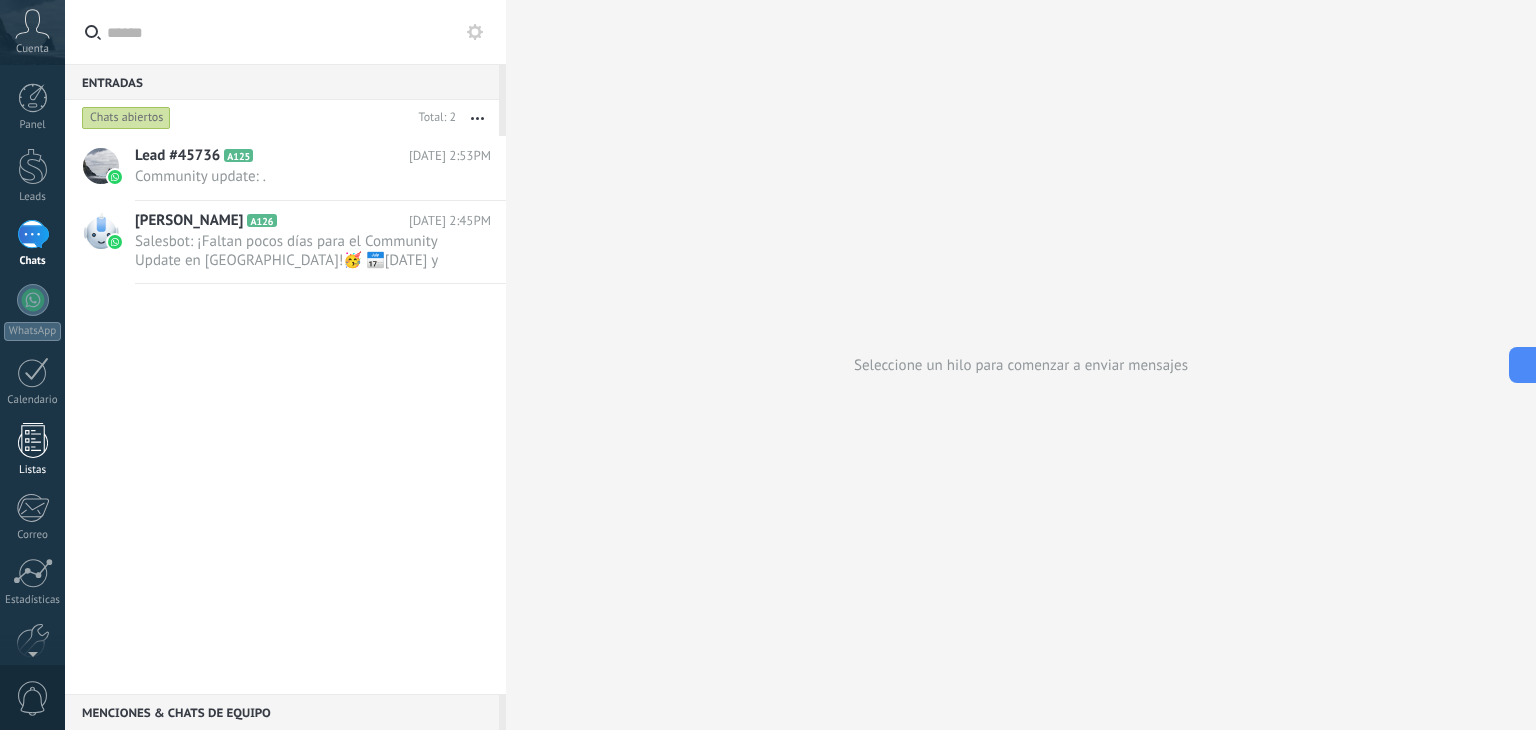 click on "Listas" at bounding box center (32, 450) 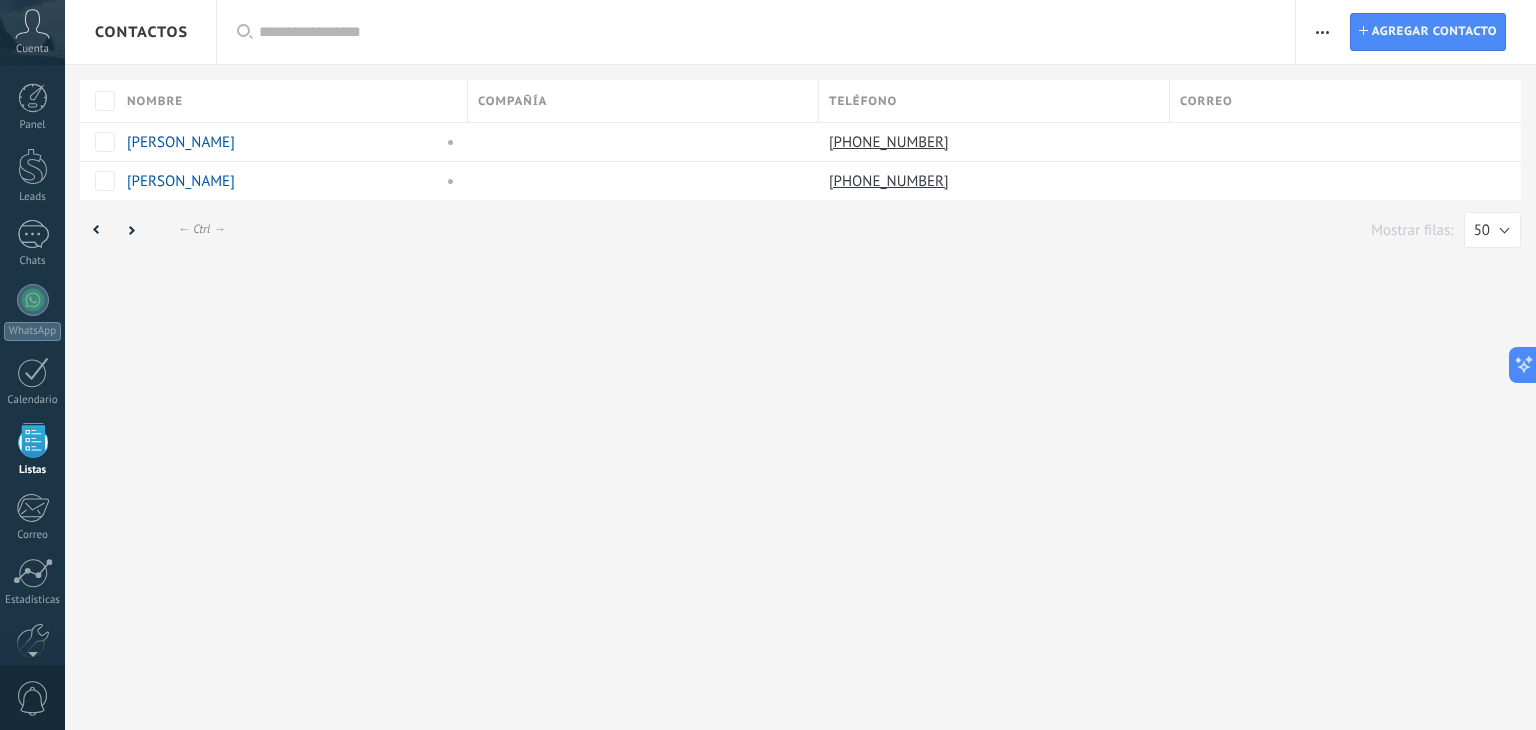 scroll, scrollTop: 51, scrollLeft: 0, axis: vertical 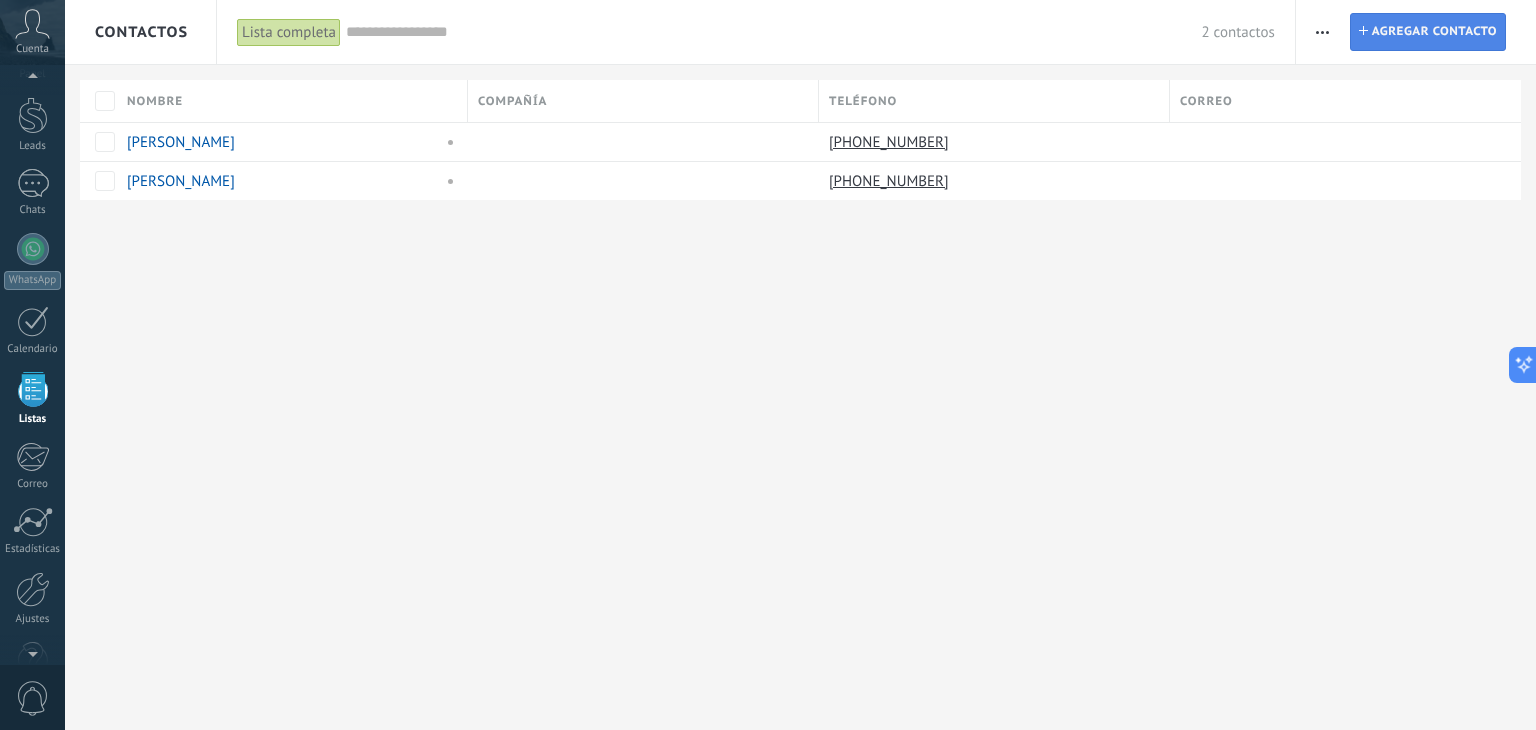 click on "Agregar contacto" at bounding box center (1434, 32) 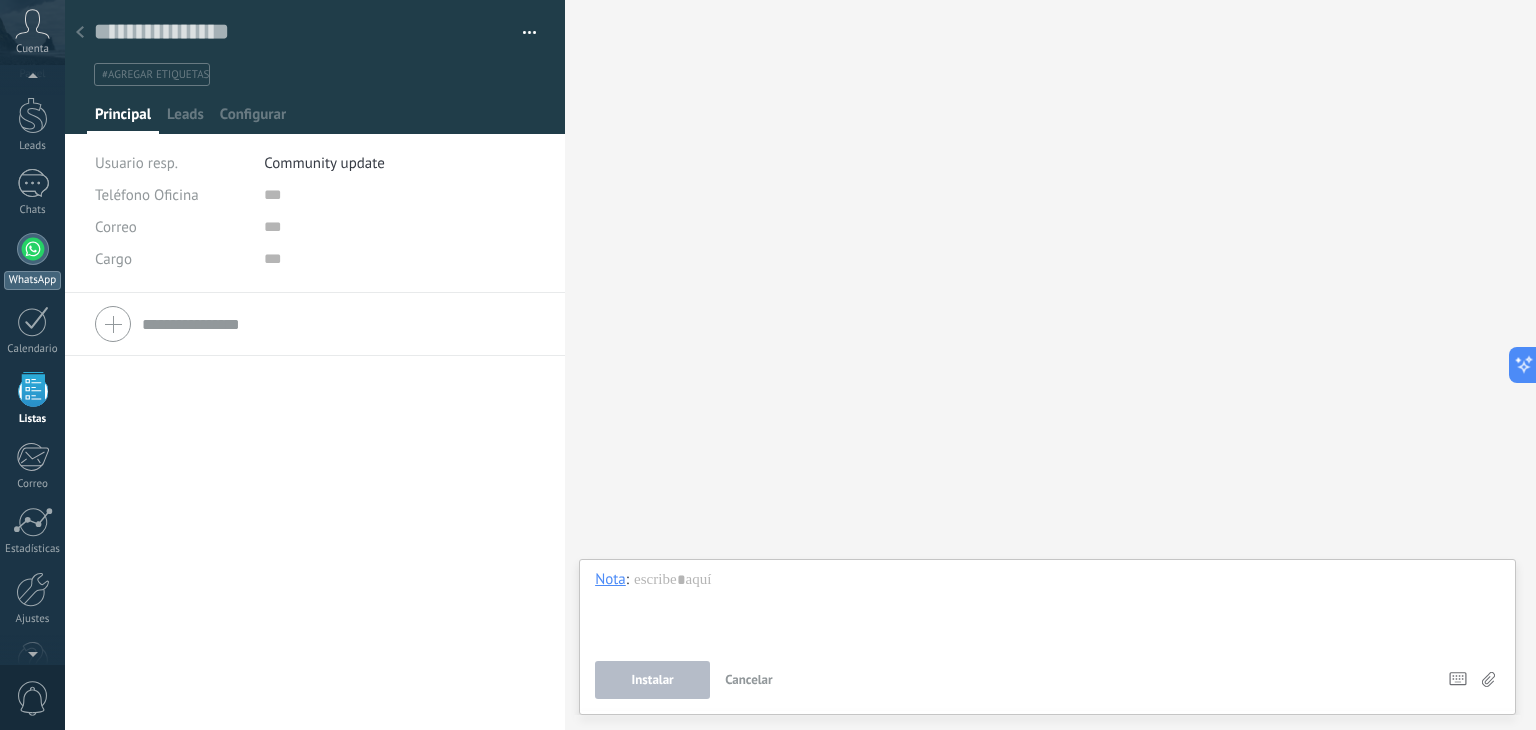scroll, scrollTop: 48, scrollLeft: 0, axis: vertical 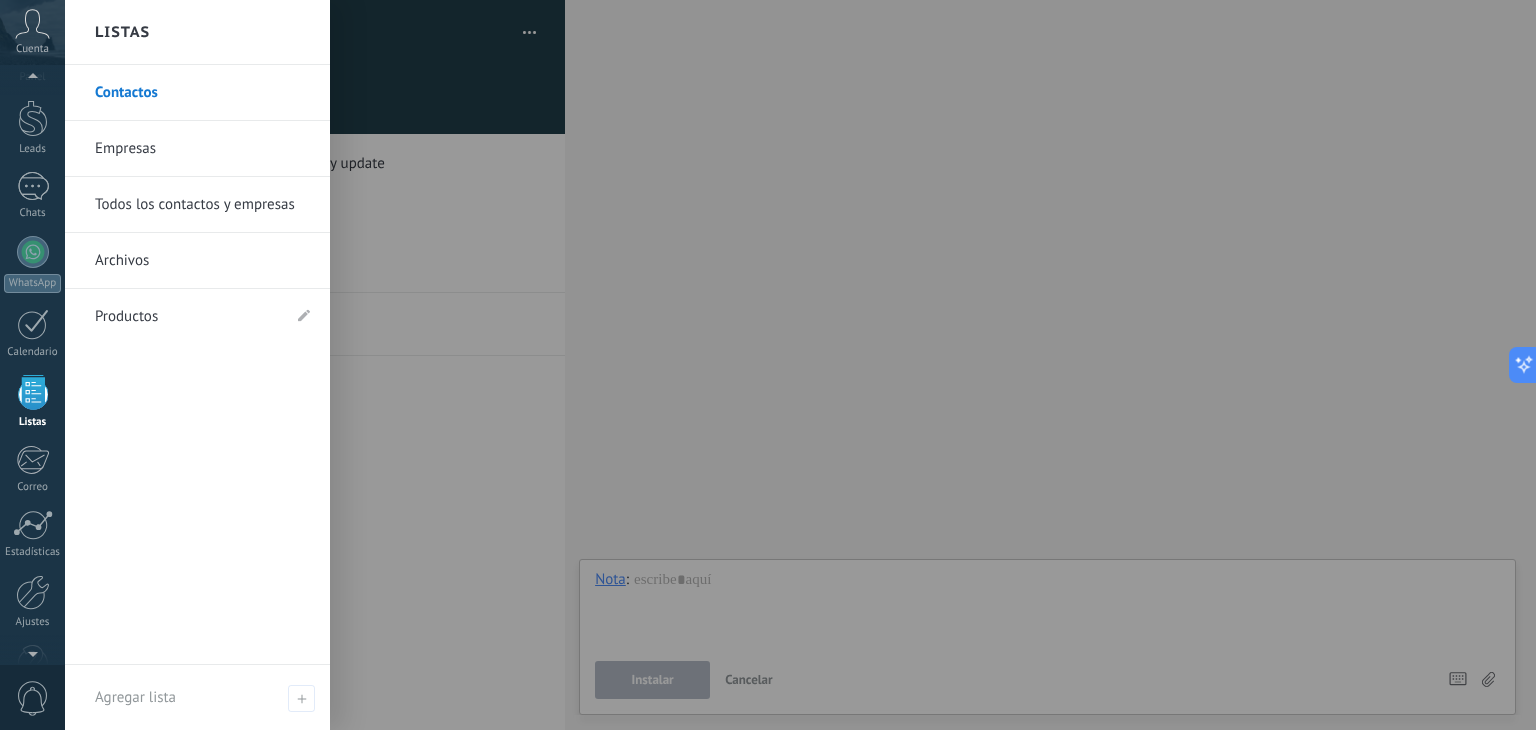 click at bounding box center (33, 392) 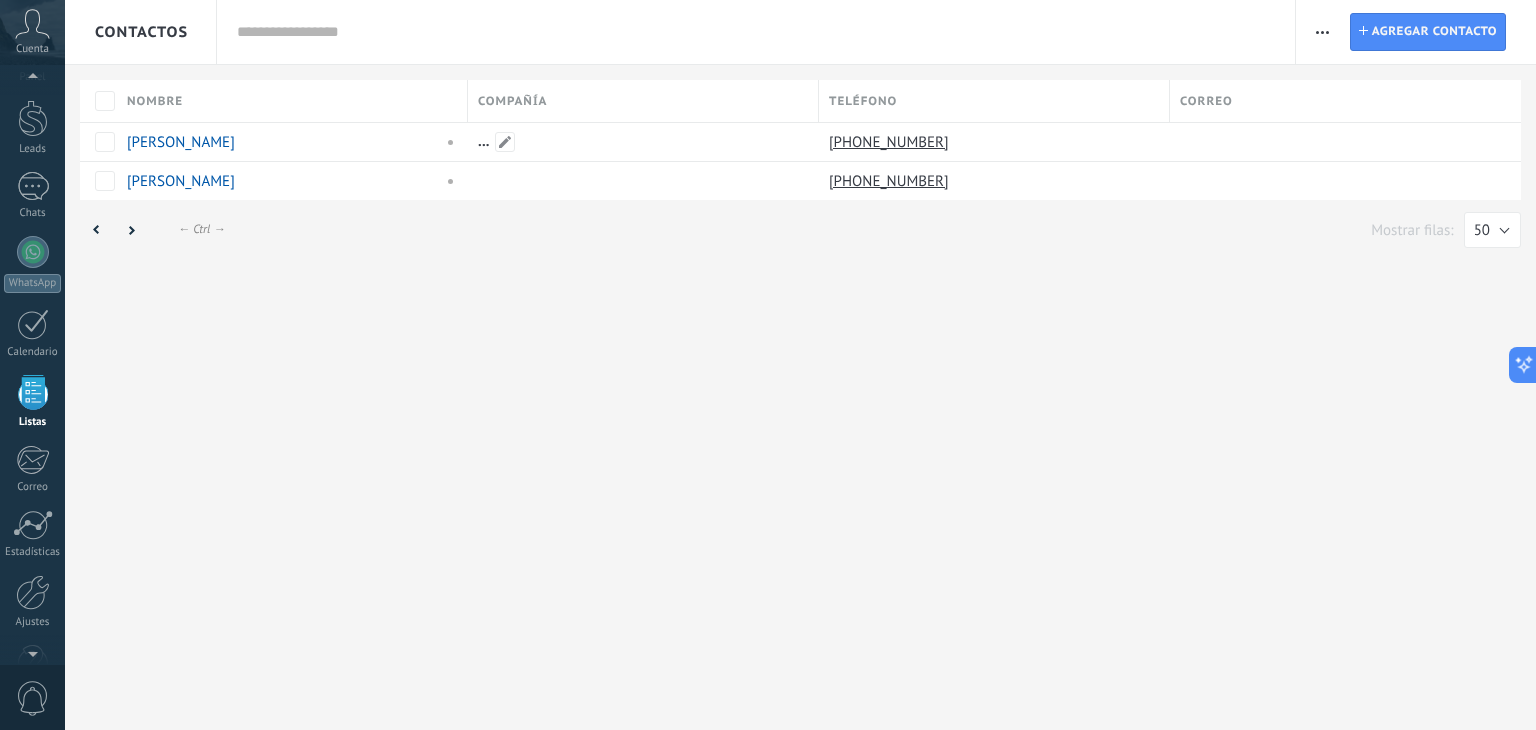 scroll, scrollTop: 51, scrollLeft: 0, axis: vertical 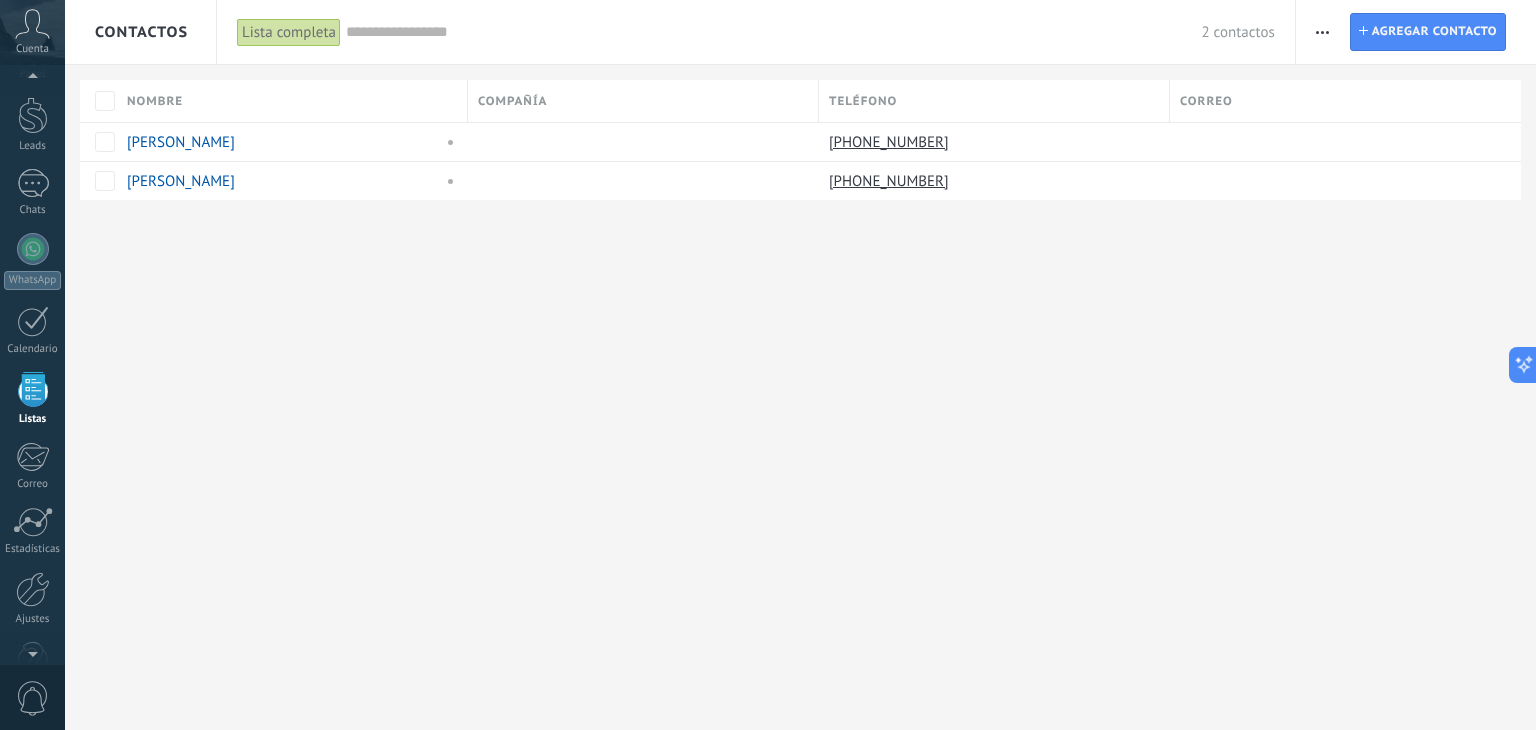 click at bounding box center (1322, 32) 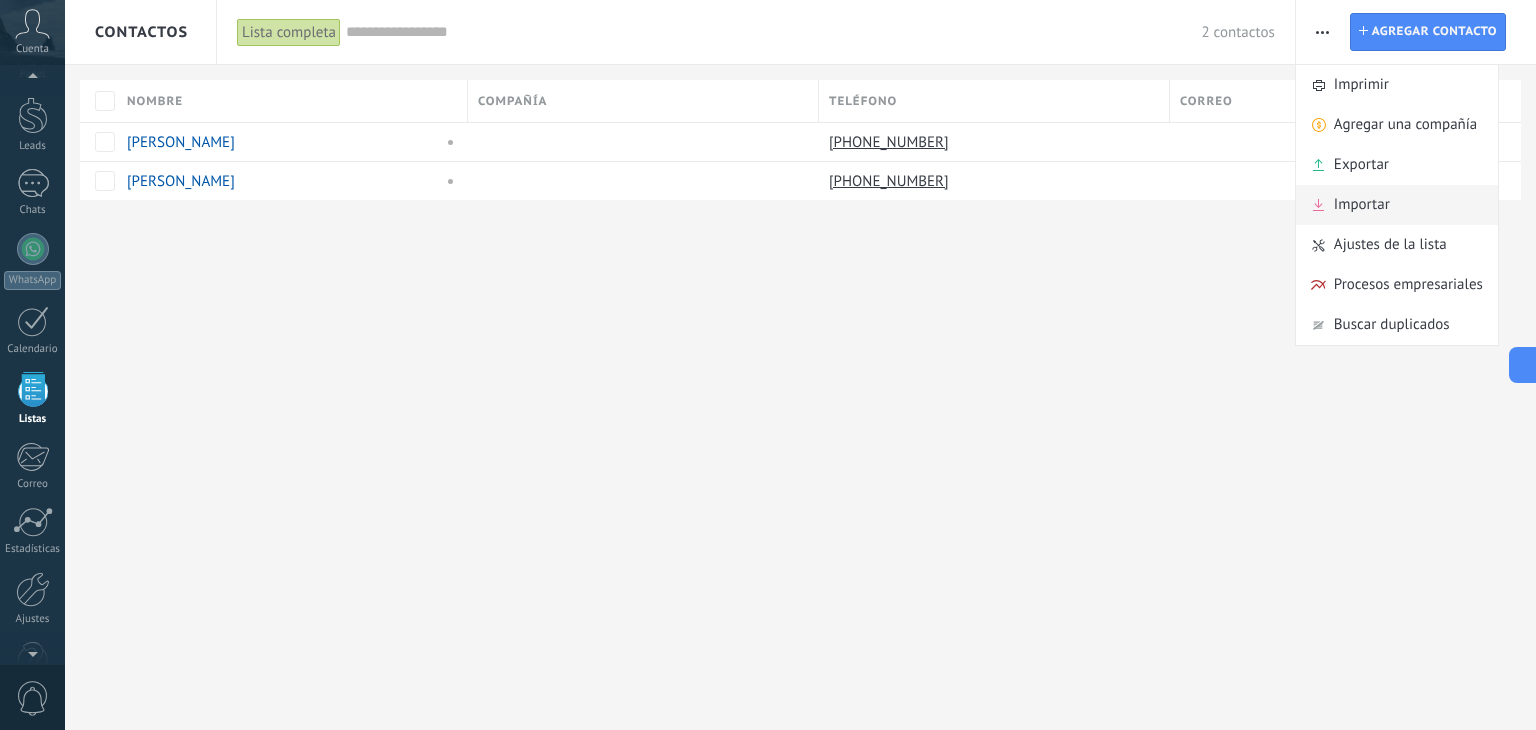 click on "Importar" at bounding box center (1362, 205) 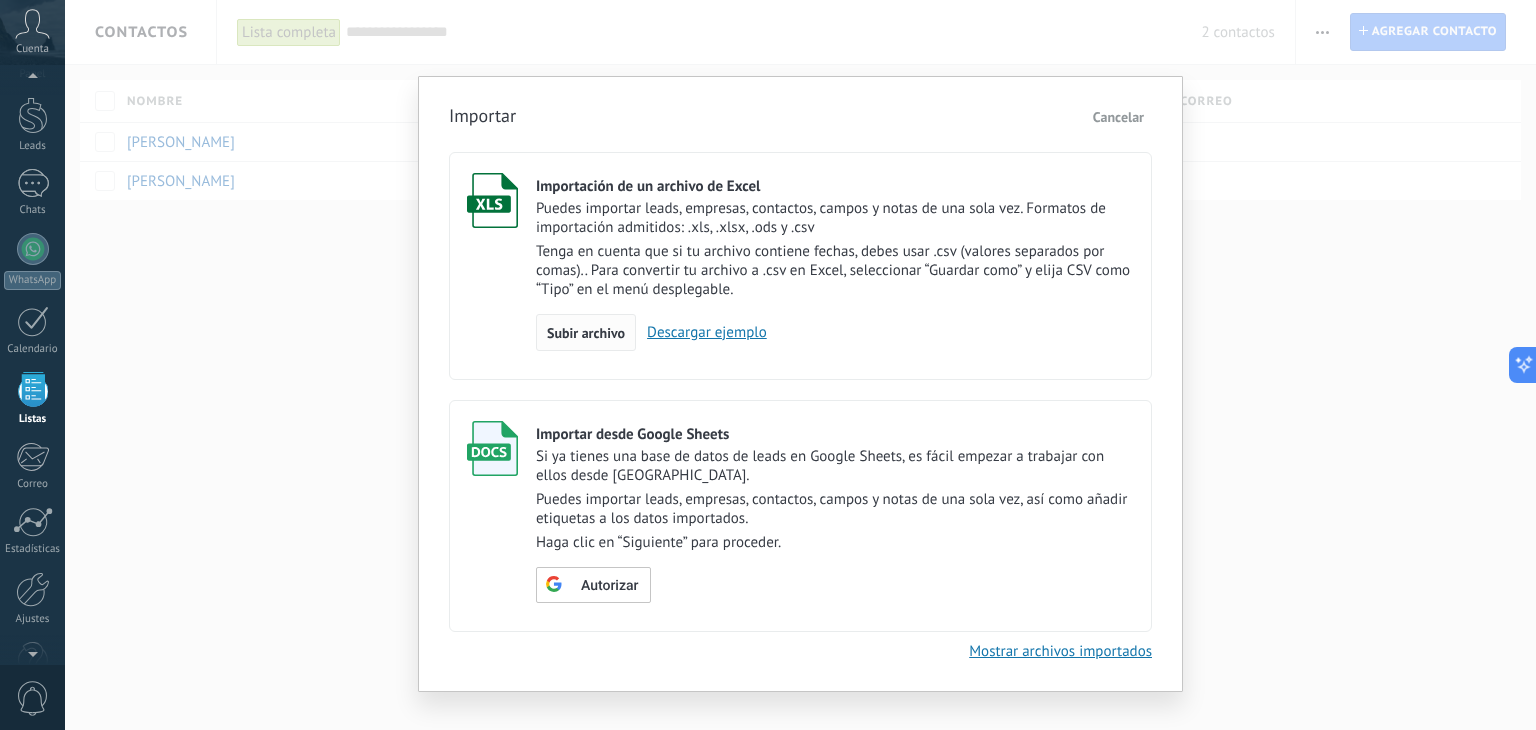 click on "Subir archivo" at bounding box center [586, 333] 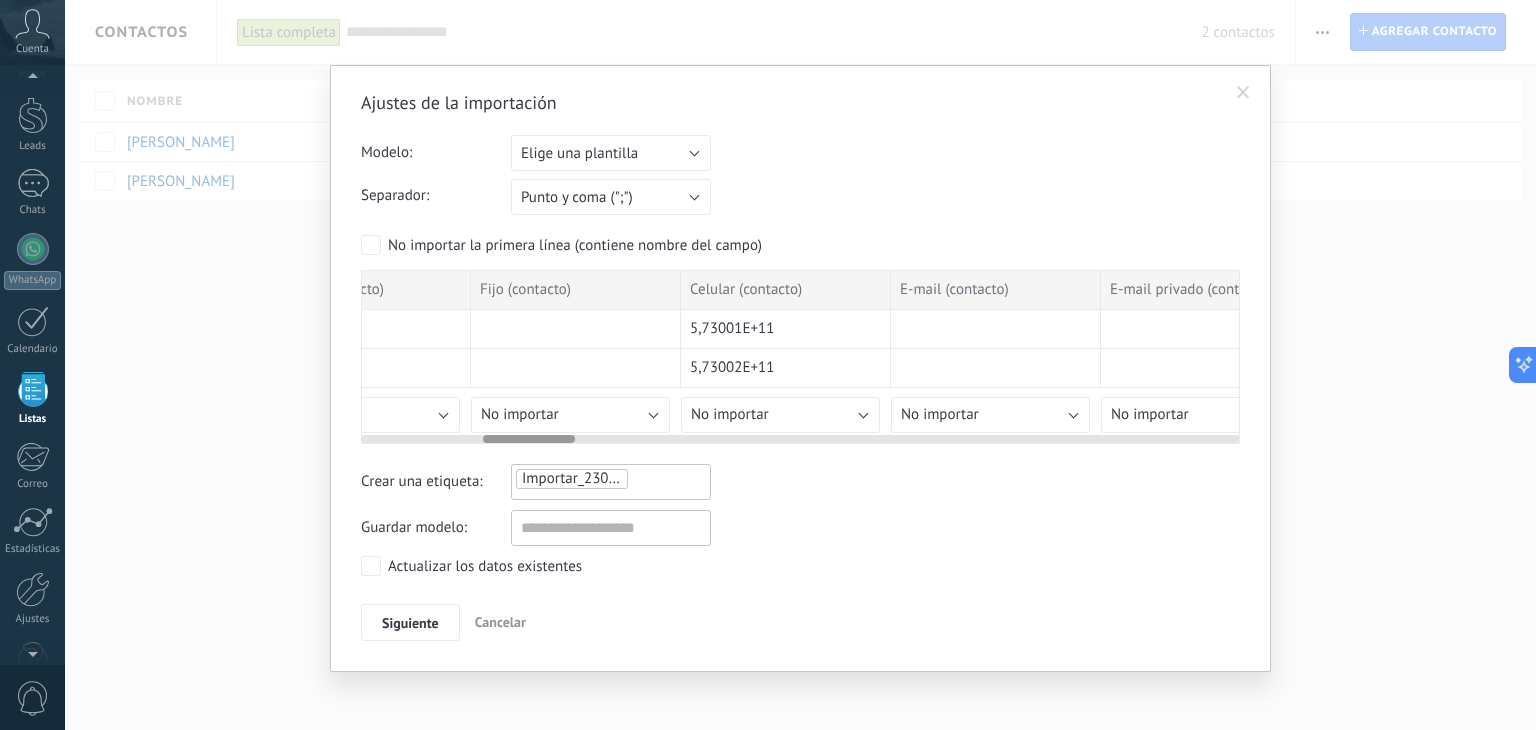 scroll, scrollTop: 0, scrollLeft: 1175, axis: horizontal 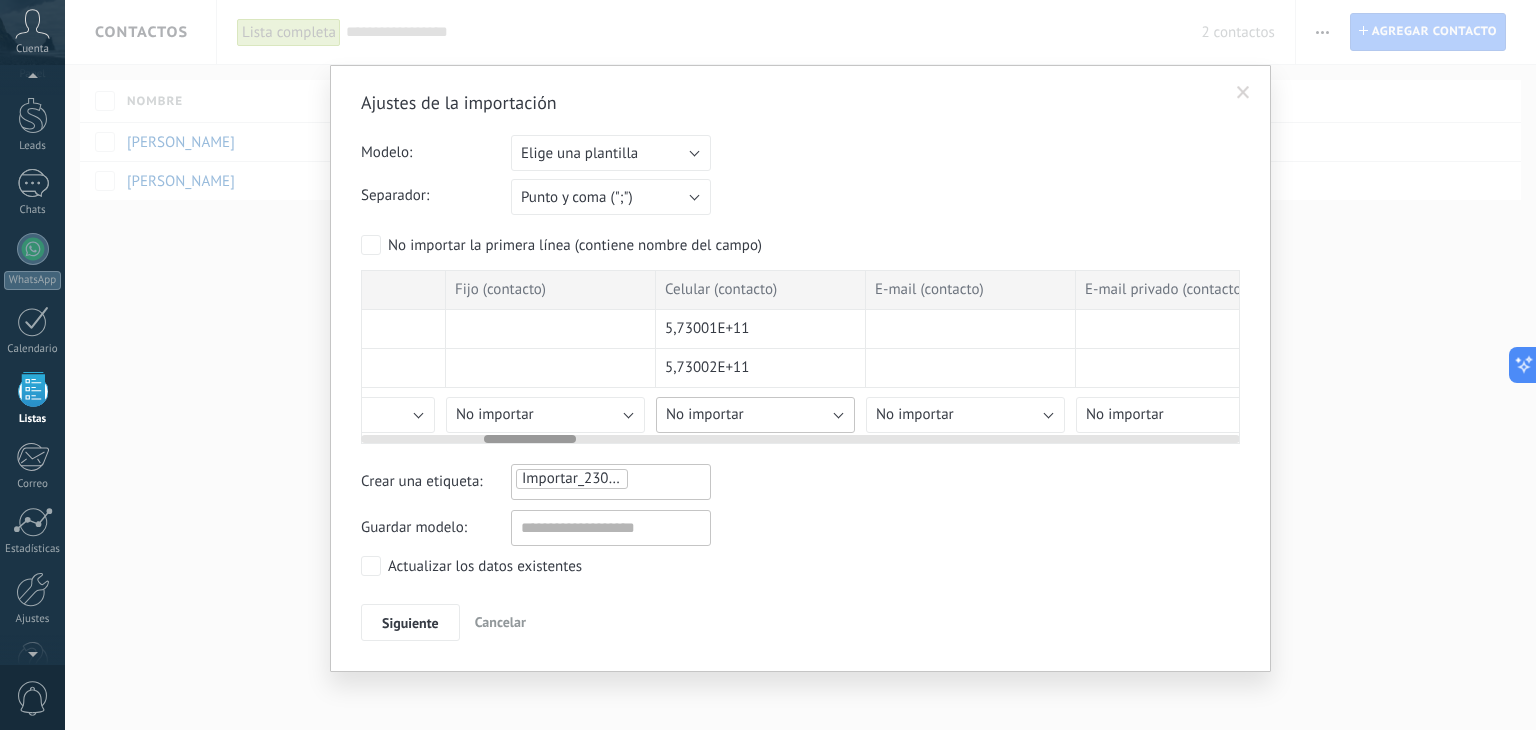 click on "No importar" at bounding box center (755, 415) 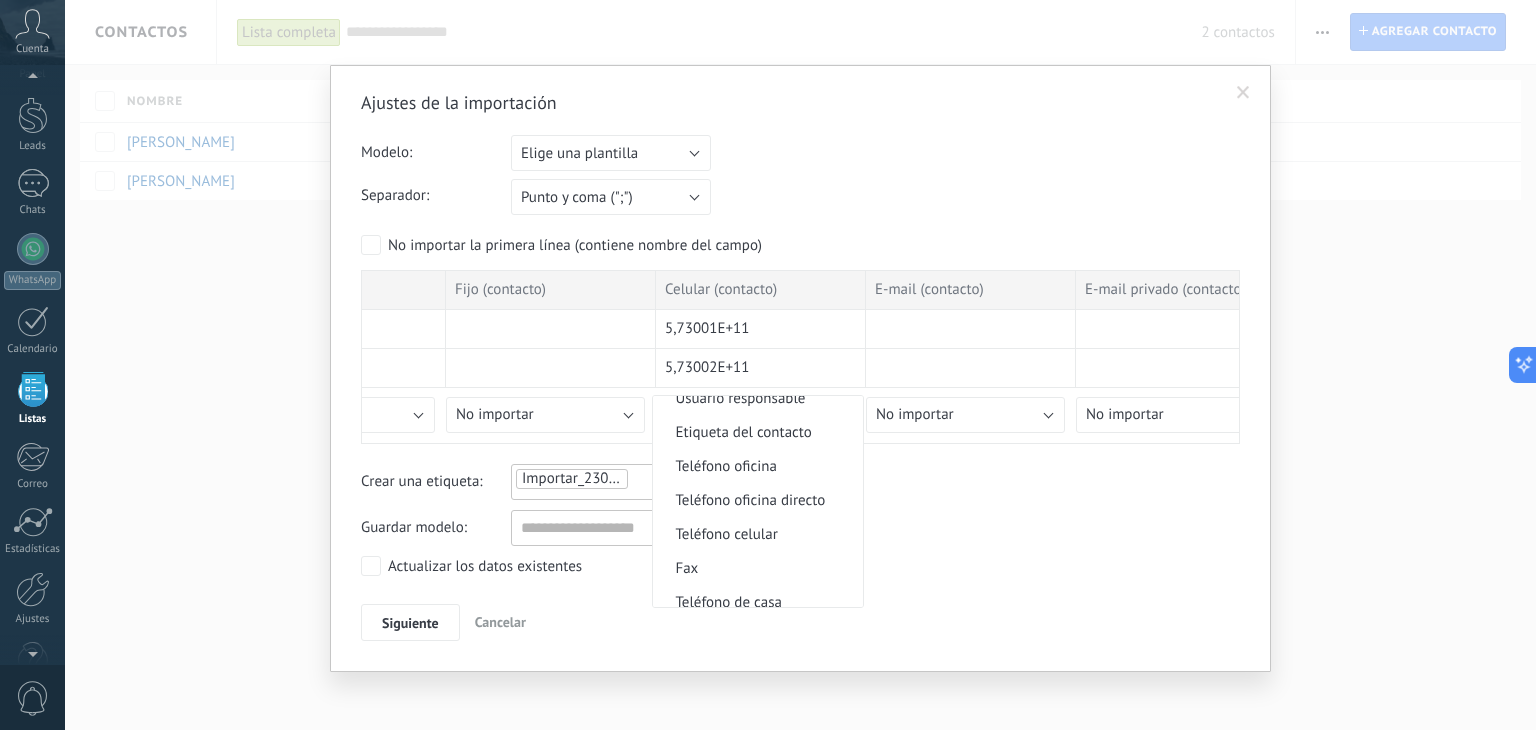 scroll, scrollTop: 396, scrollLeft: 0, axis: vertical 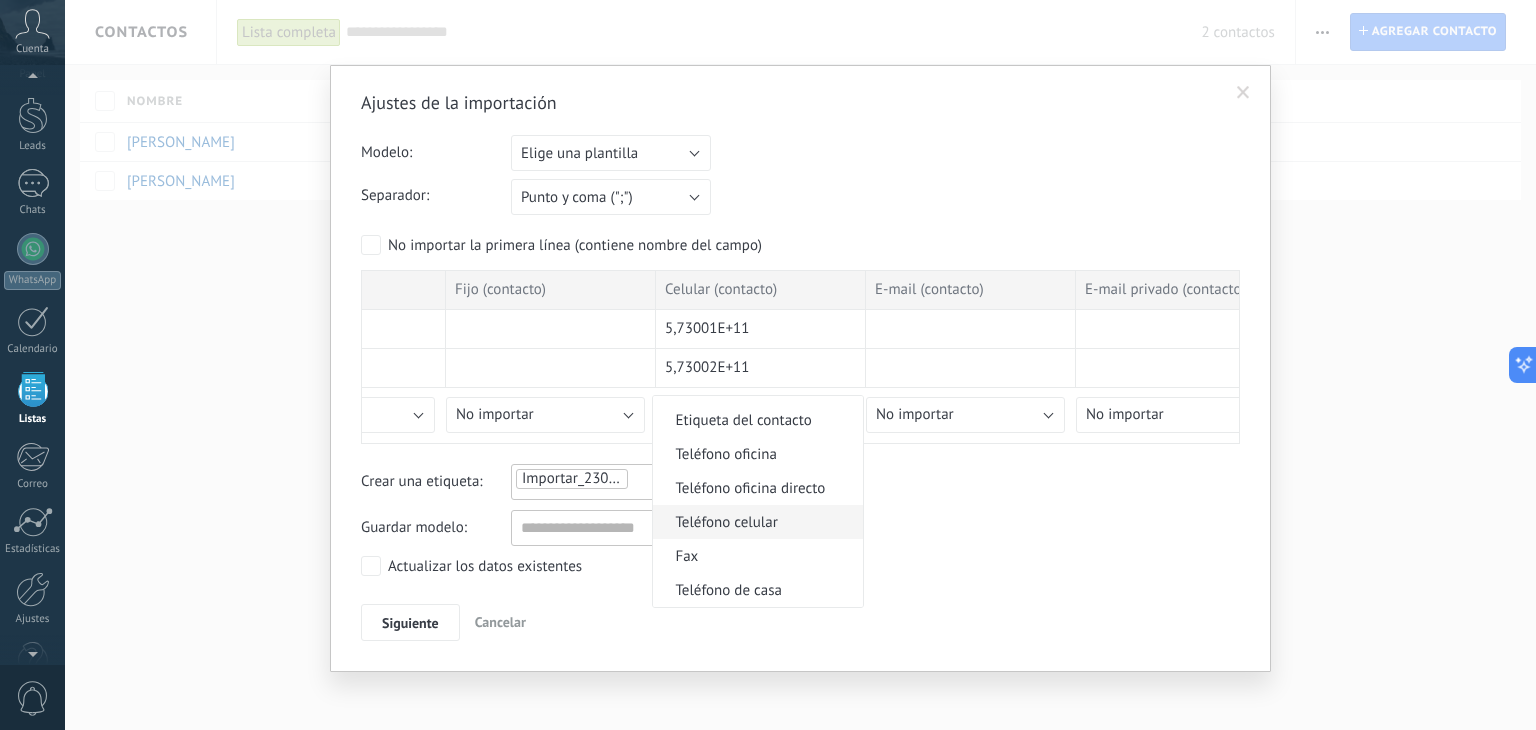 click on "Teléfono celular" at bounding box center [755, 522] 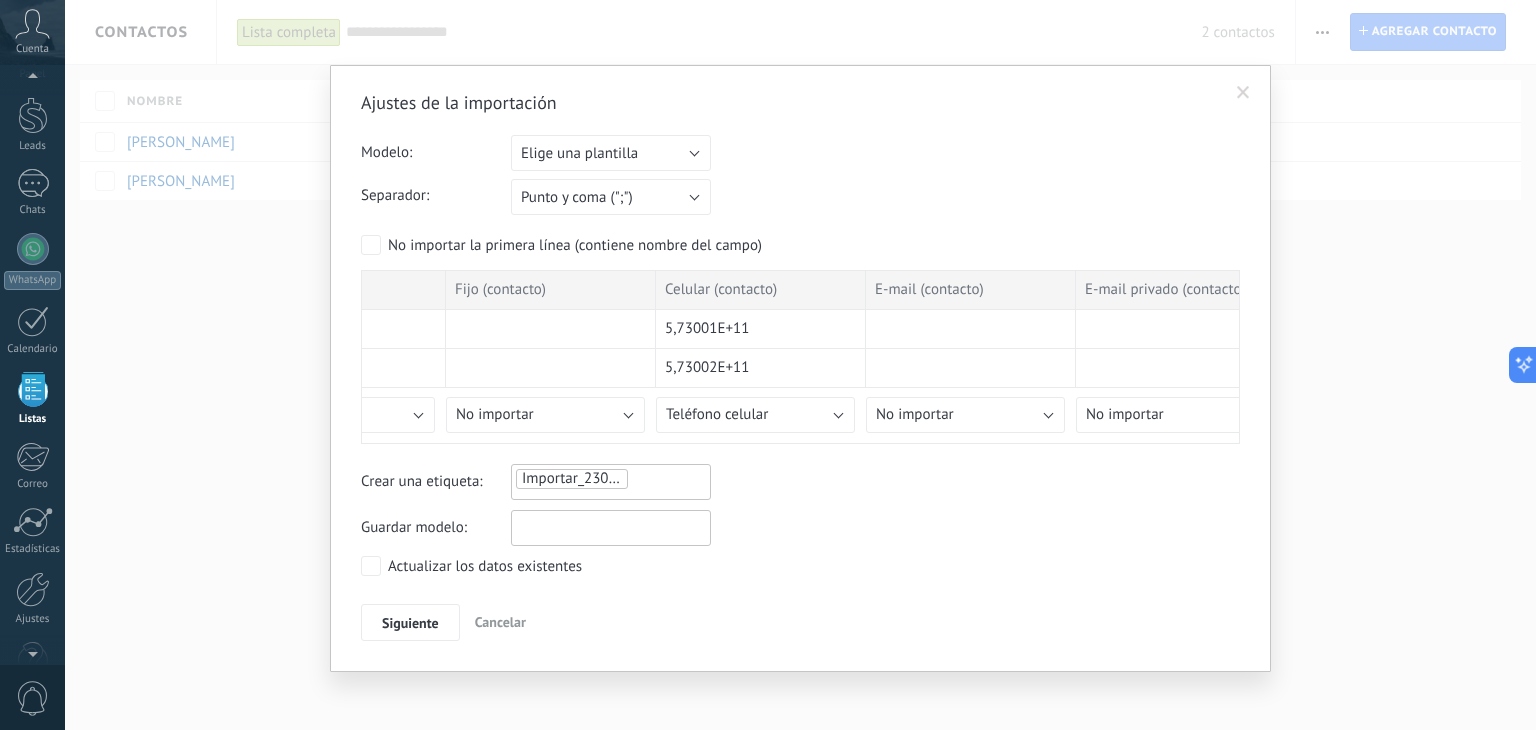 click at bounding box center [611, 528] 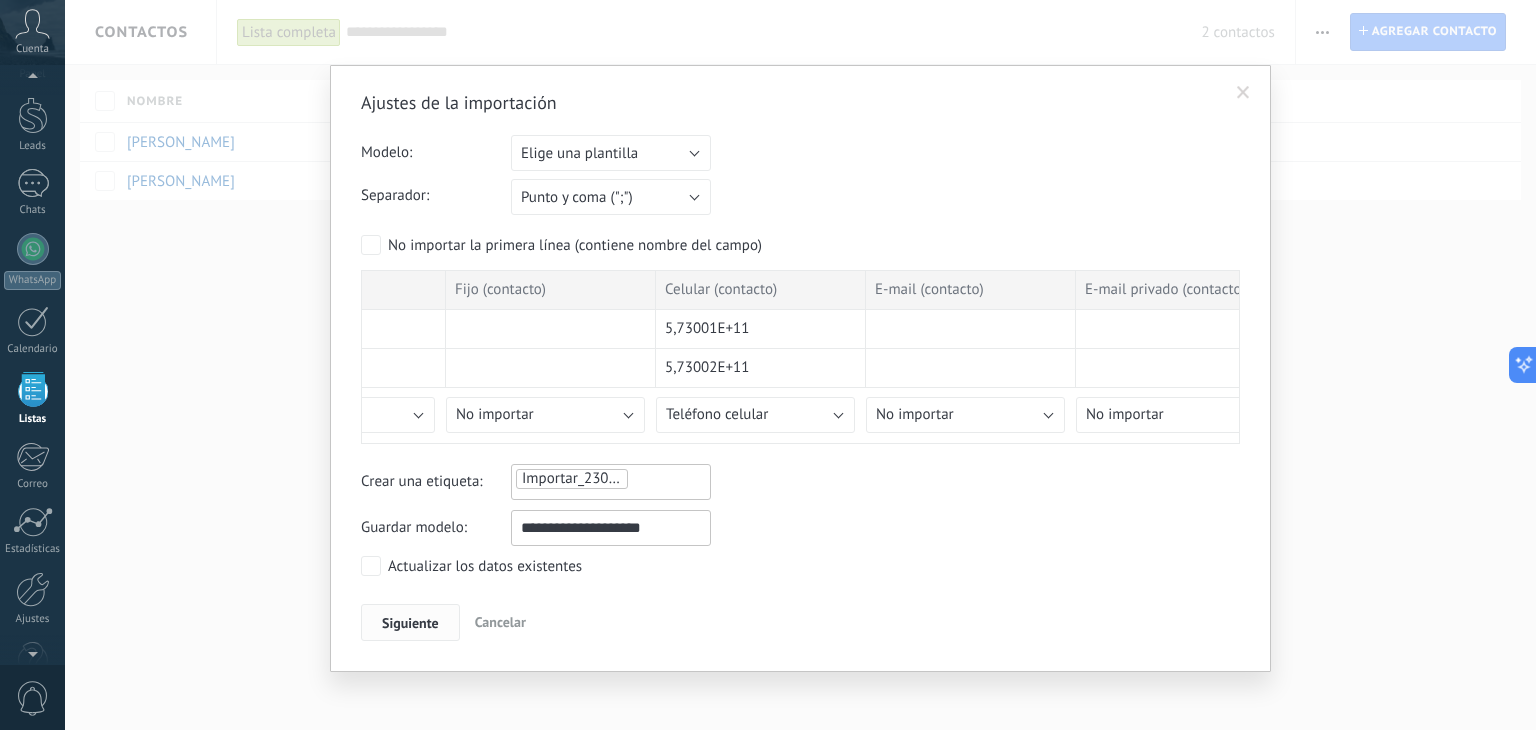 type on "**********" 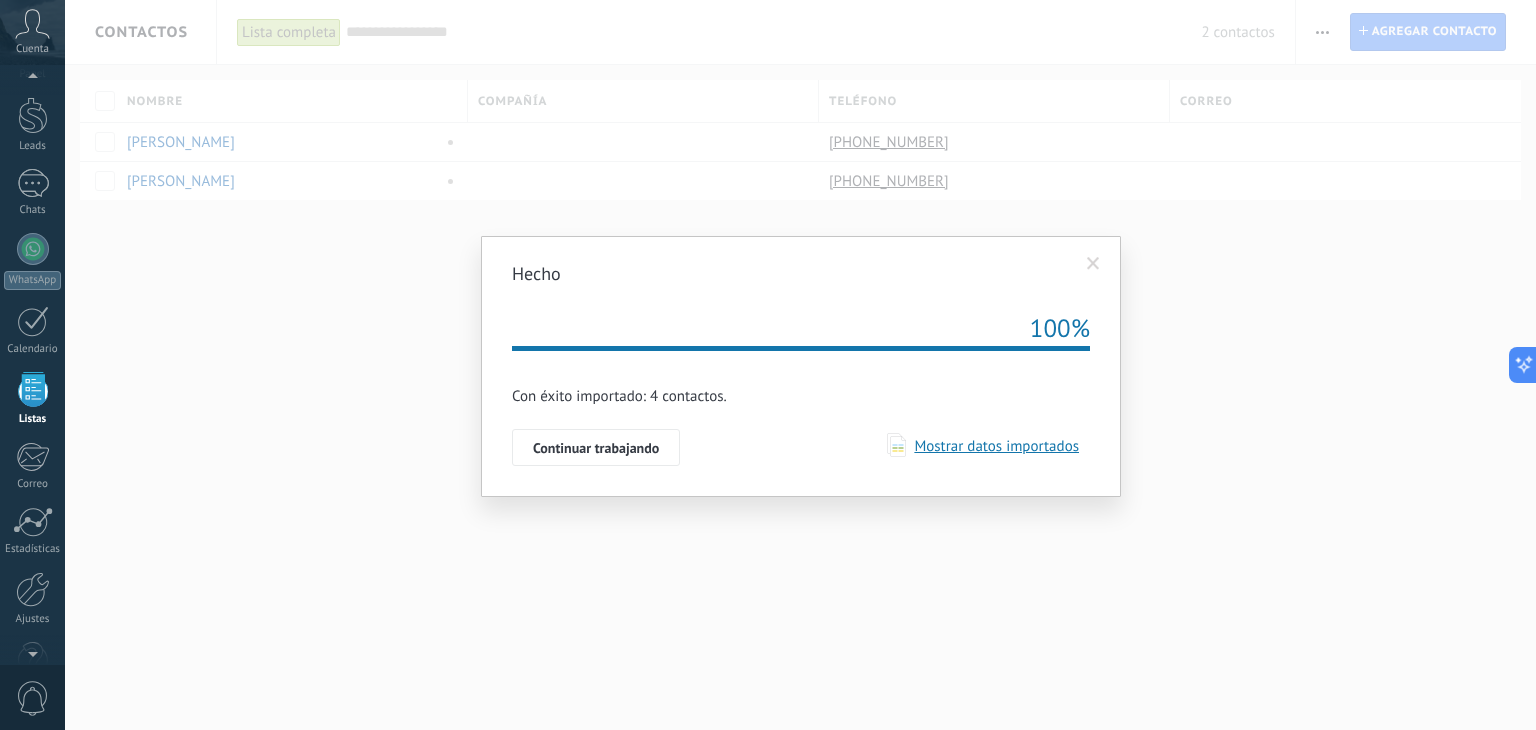 drag, startPoint x: 576, startPoint y: 432, endPoint x: 496, endPoint y: 498, distance: 103.711136 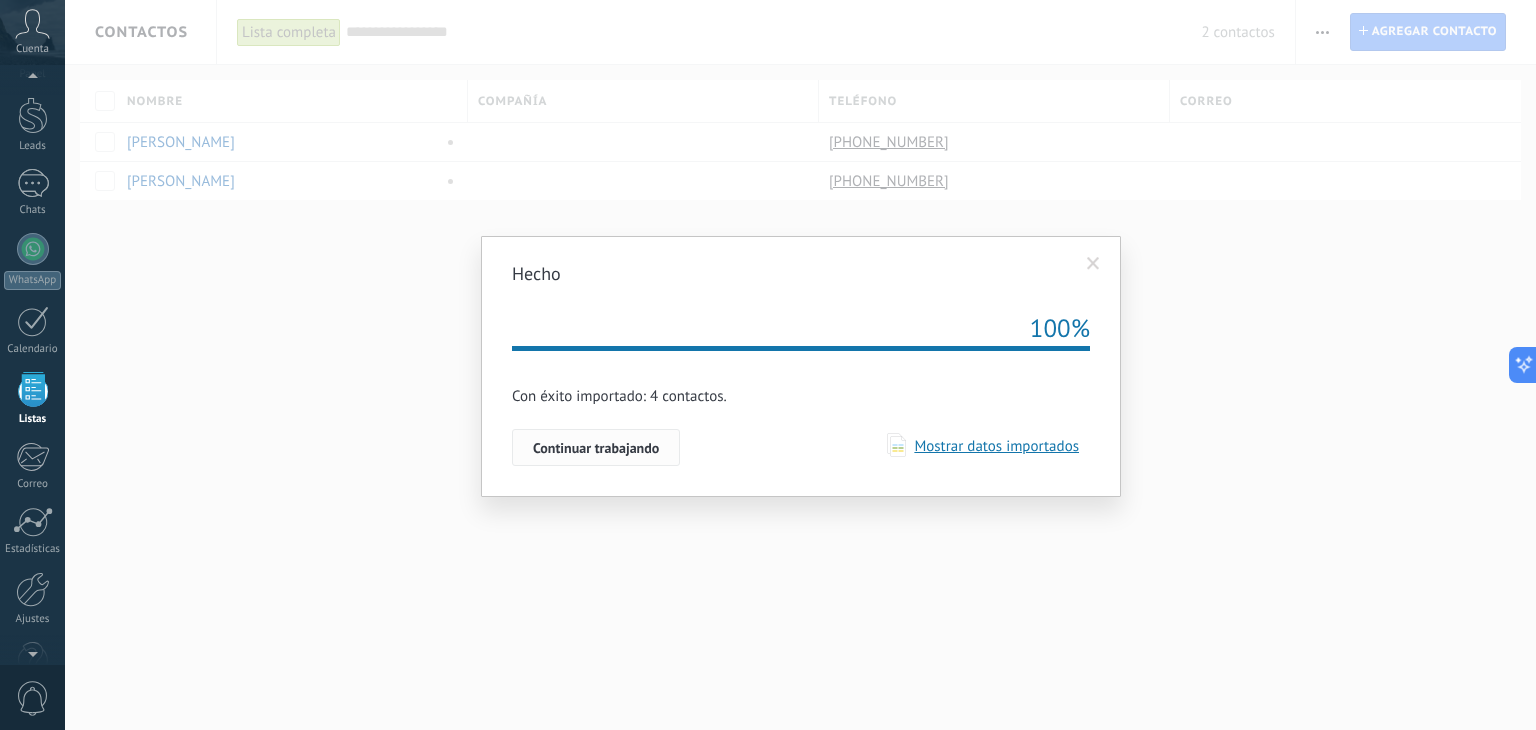 click on "Continuar trabajando" at bounding box center [596, 448] 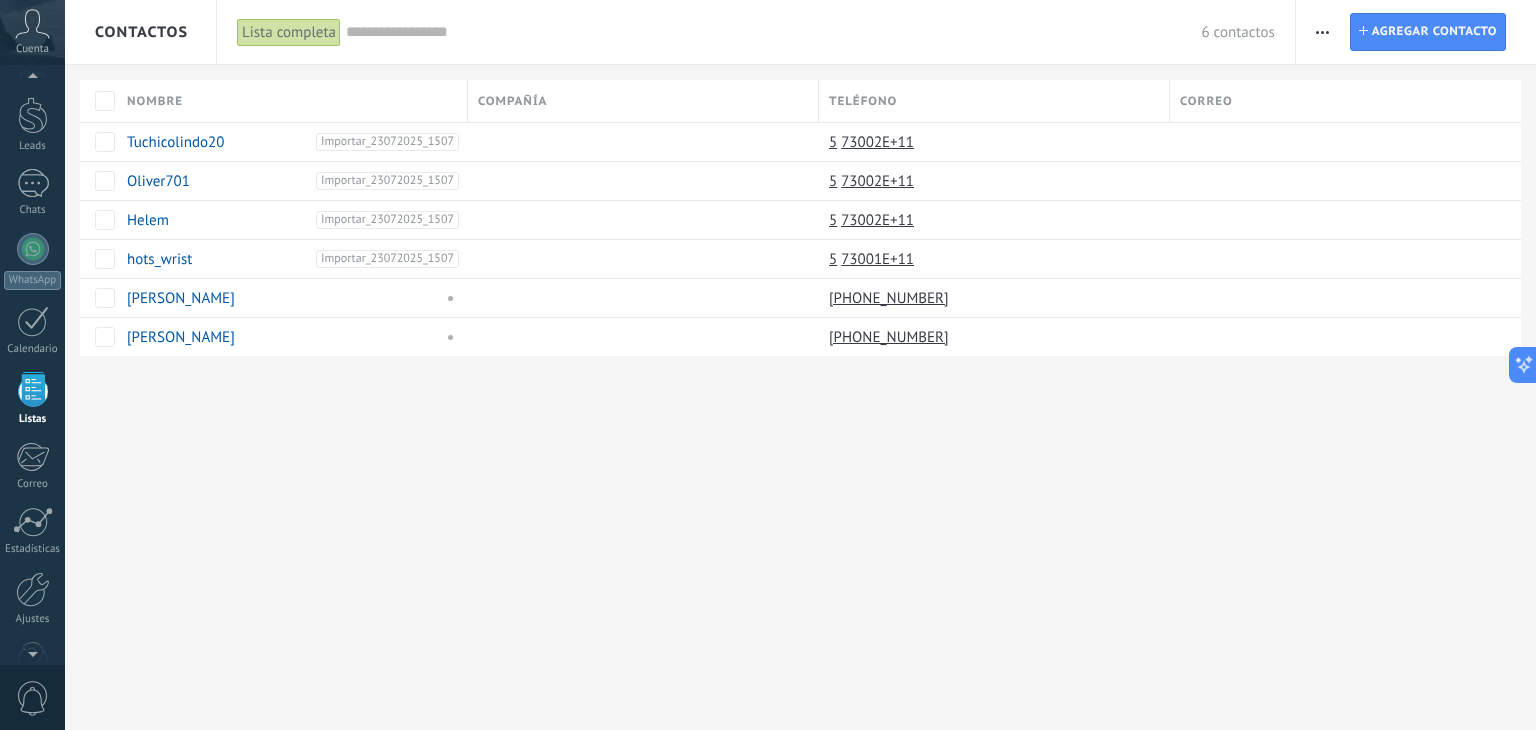 click on "Contactos Lista completa Aplicar 6 contactos Lista completa Contactos sin tareas Contactos con tareas atrasadas Sin leads Eliminados Guardar Todo el tiempo Todo el tiempo Hoy Ayer Últimos  ** 30  dias Esta semana La última semana Este mes El mes pasado Este trimestre Este año Sin leads Sin la apertura de la causa Contacto inicial Negociación Debate contractual Discusión de contrato Logrado con éxito Venta Perdido Contacto inicial Negociación Tomar decisión Logrado con éxito Ventas Perdidos Seleccionar todo Presupuesto insuficiente No hay necesidad para el producto No satisfecho con las condiciones Comprado del competidor Razón no definida Razones de pérdidas Seleccionar todo Hoy Mañana Esta semana Este mes Este trimestre No hay tareas atrasadas Todo valores Etiquetas Administrar etiquetas Y O Importar_23072025_1507 4 Aplicar Restablecer Imprimir Agregar una compañía Exportar Importar Ajustes de la lista Procesos empresariales Buscar duplicados Contacto Agregar contacto Columnas adicionales Leads" at bounding box center (800, 365) 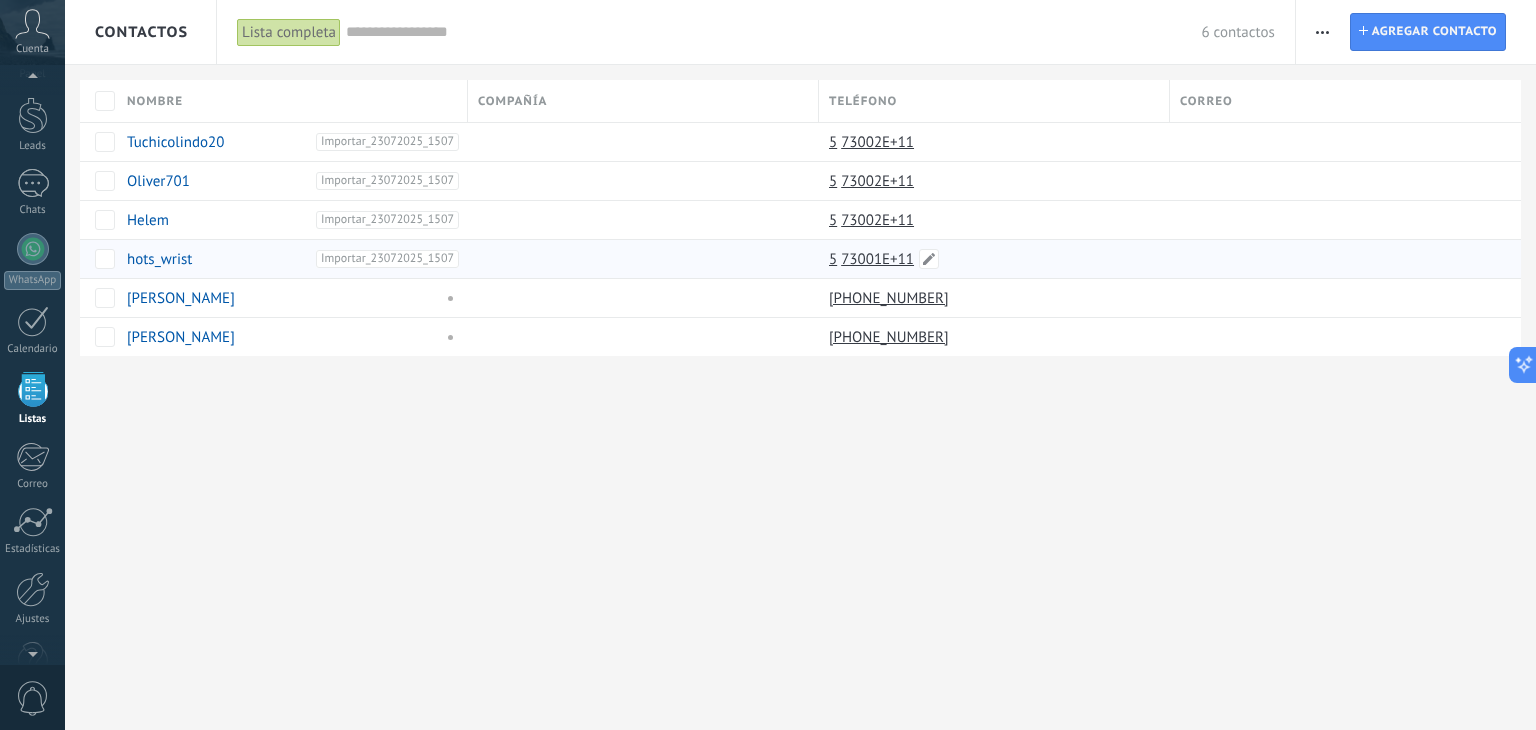 click on "73001E+11" at bounding box center (879, 259) 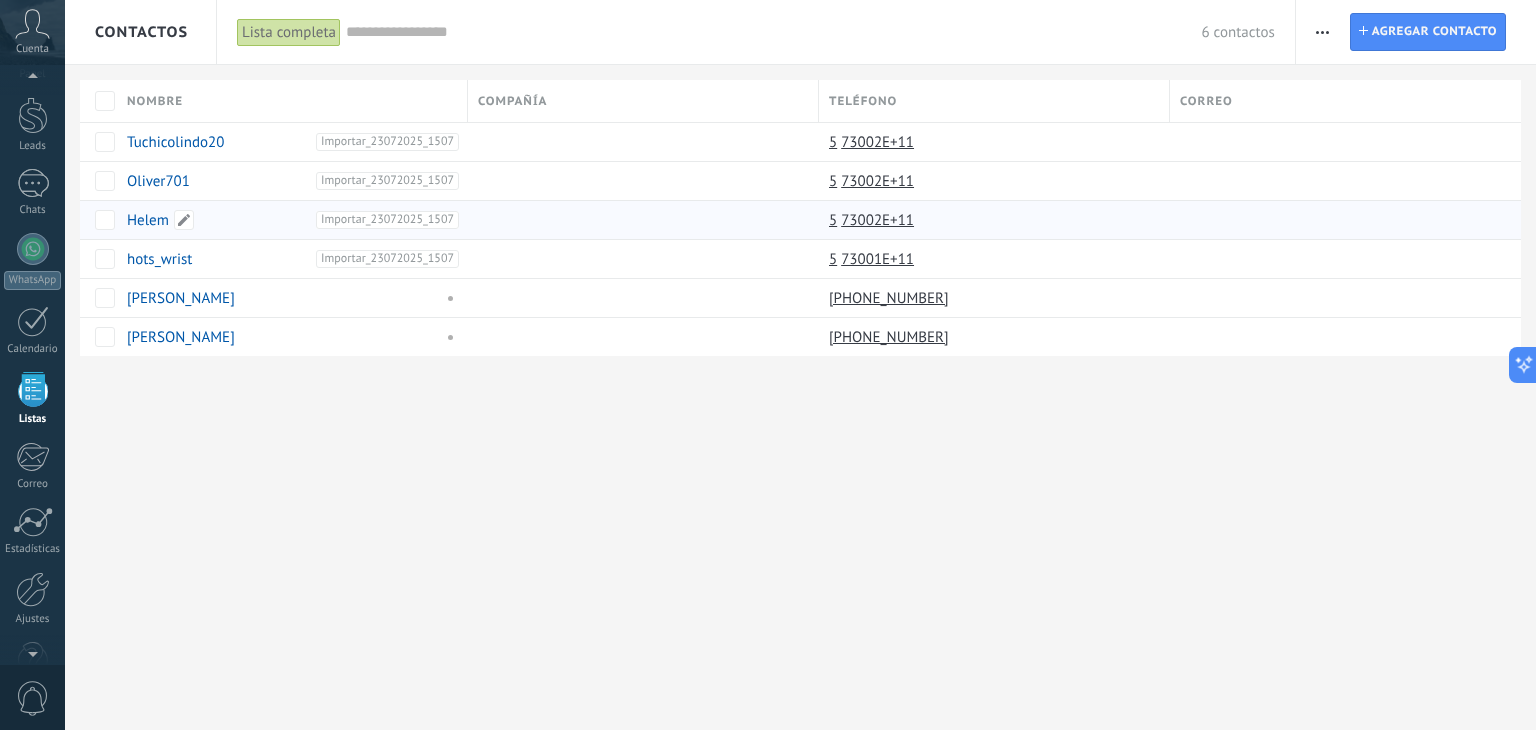 click on "Helem" at bounding box center [148, 220] 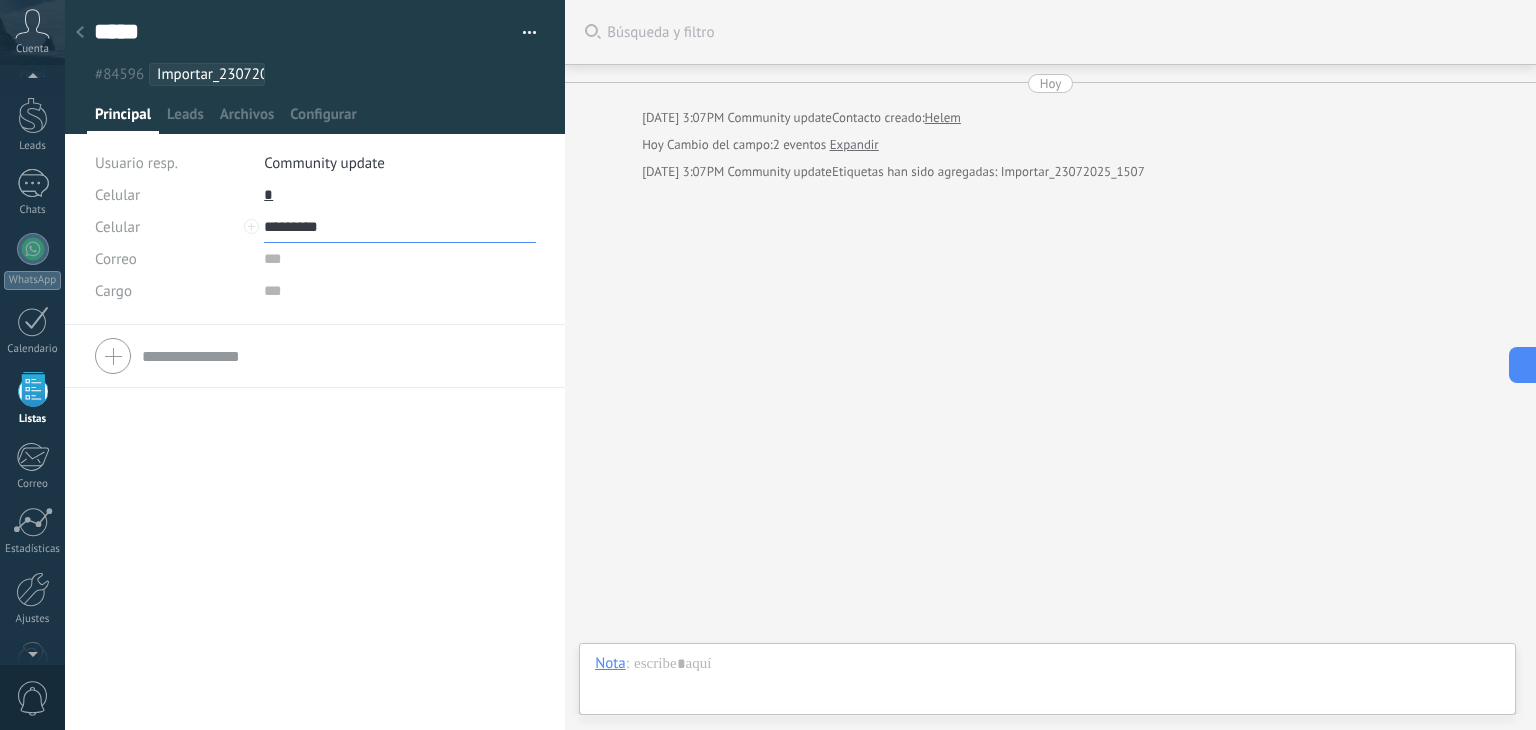 click on "*********" at bounding box center [400, 227] 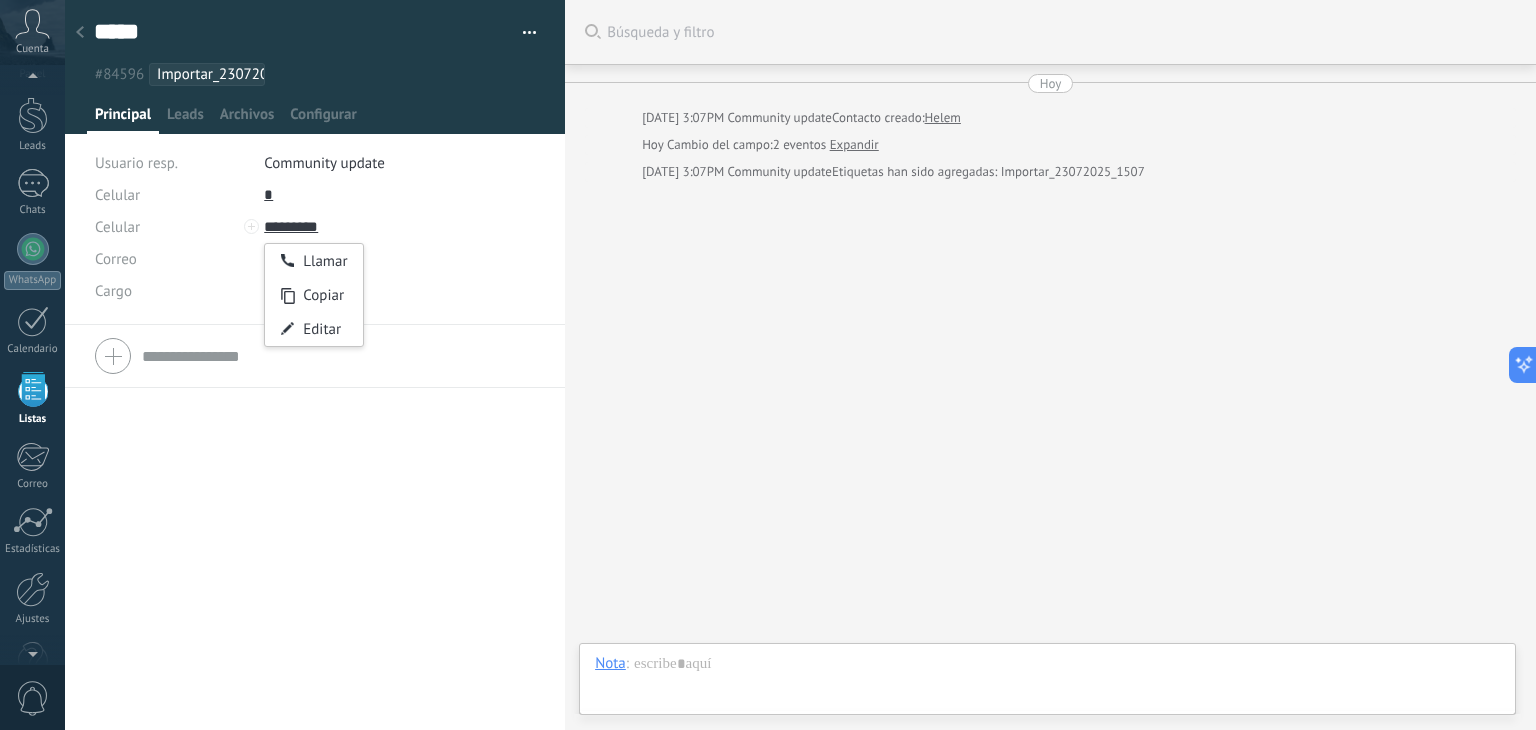 click on "Teléfono Oficina
Ofic. directo
Celular
Fax
Casa
Otro
Celular
*
Llamar
Copiar
Editar
Teléfono Oficina
Ofic. directo
Celular
Fax
Casa
Otro
Celular
*********
Llamar
Copiar
Editar
Correo
Cargo" at bounding box center [315, 252] 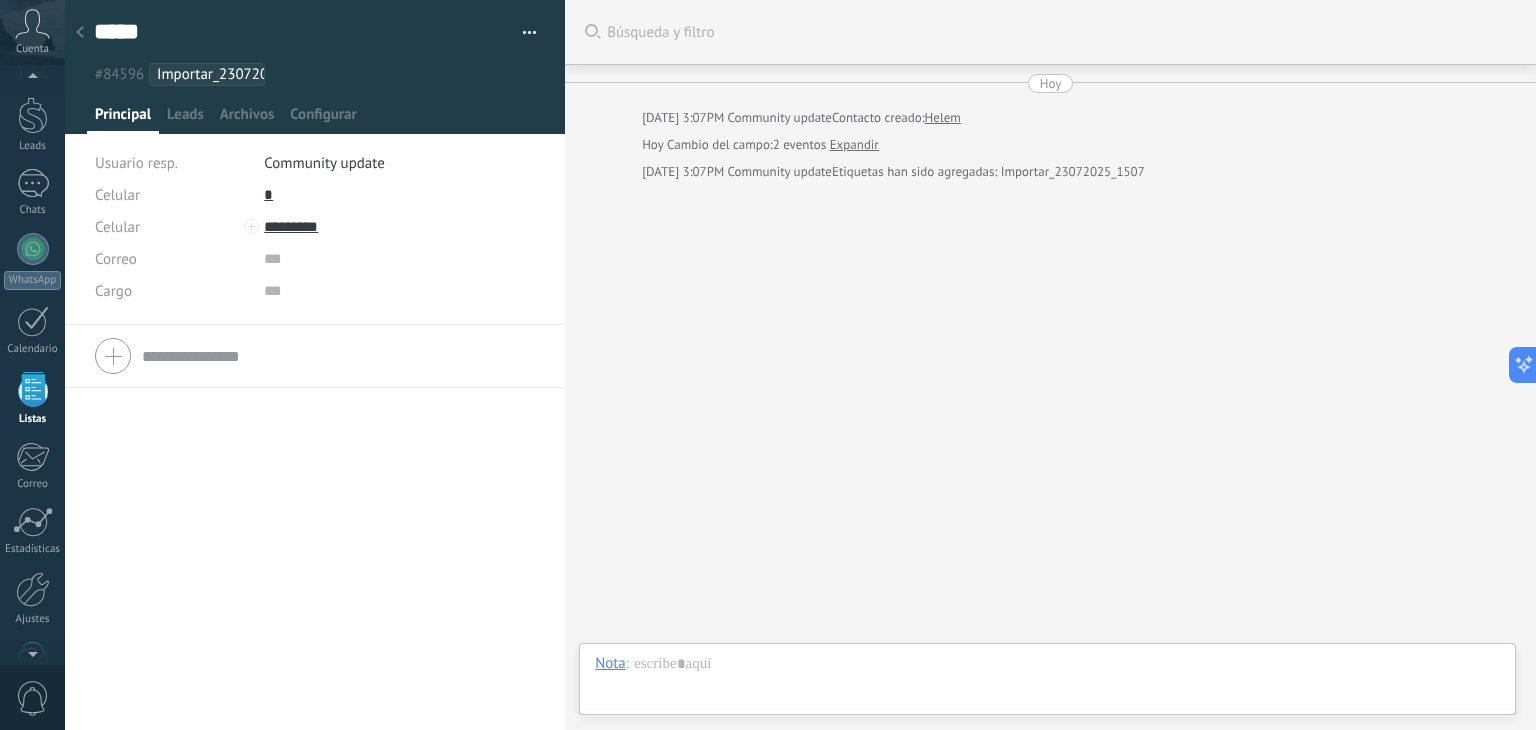 click on "Buscar Búsqueda y filtro Carga más Hoy Hoy 3:07PM Community update  Contacto creado:  Helem Hoy Cambio del campo:  2  eventos   Expandir Hoy 3:07PM Community update  Etiquetas han sido agregadas: Importar_23072025_1507 Participantes:" at bounding box center (1050, 365) 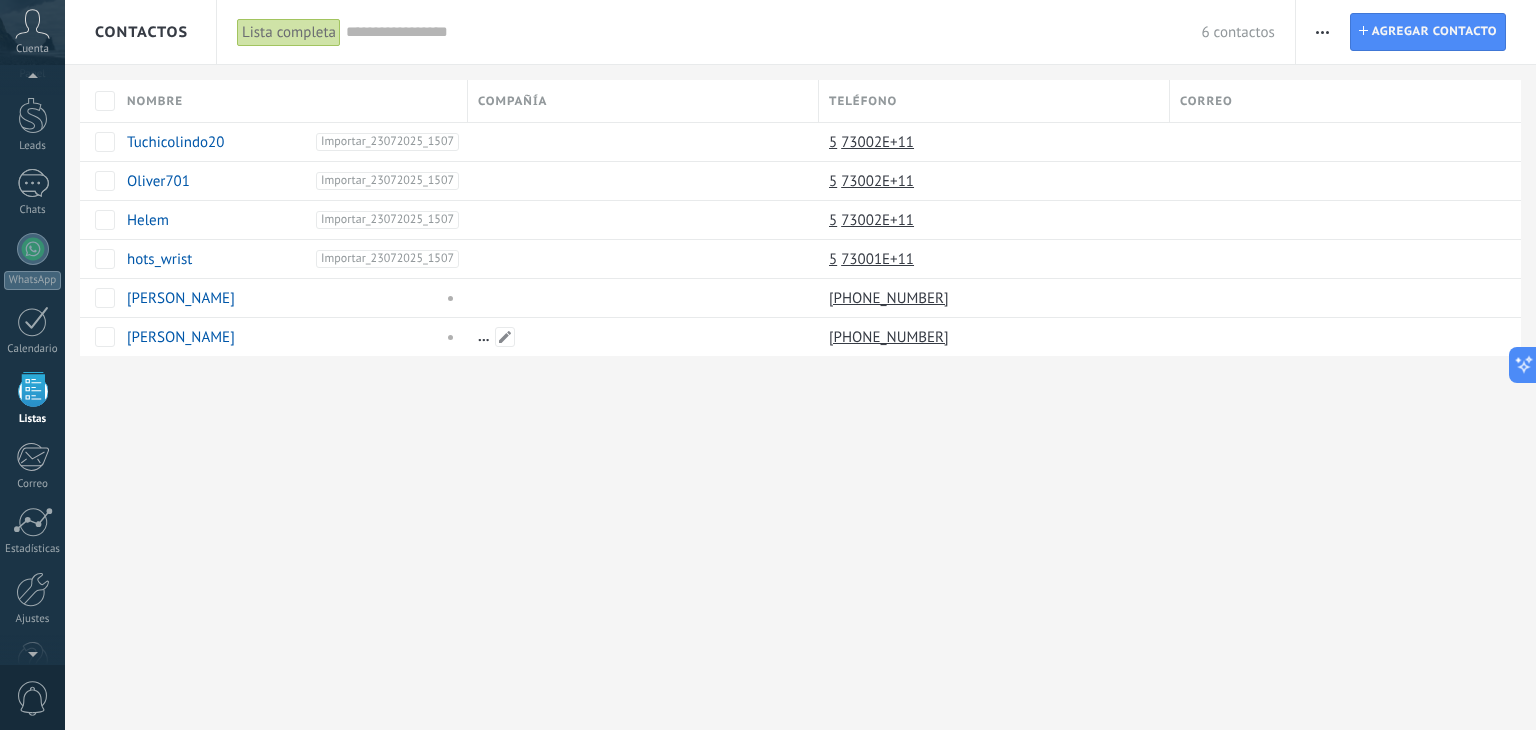 click on "Contactos Lista completa Aplicar 6 contactos Lista completa Contactos sin tareas Contactos con tareas atrasadas Sin leads Eliminados Guardar Todo el tiempo Todo el tiempo Hoy Ayer Últimos  ** 30  dias Esta semana La última semana Este mes El mes pasado Este trimestre Este año Sin leads Sin la apertura de la causa Contacto inicial Negociación Debate contractual Discusión de contrato Logrado con éxito Venta Perdido Contacto inicial Negociación Tomar decisión Logrado con éxito Ventas Perdidos Seleccionar todo Presupuesto insuficiente No hay necesidad para el producto No satisfecho con las condiciones Comprado del competidor Razón no definida Razones de pérdidas Seleccionar todo Hoy Mañana Esta semana Este mes Este trimestre No hay tareas atrasadas Todo valores Etiquetas Administrar etiquetas Y O Importar_23072025_1507 4 Aplicar Restablecer Imprimir Agregar una compañía Exportar Importar Ajustes de la lista Procesos empresariales Buscar duplicados Contacto Agregar contacto Columnas adicionales Leads" at bounding box center [800, 365] 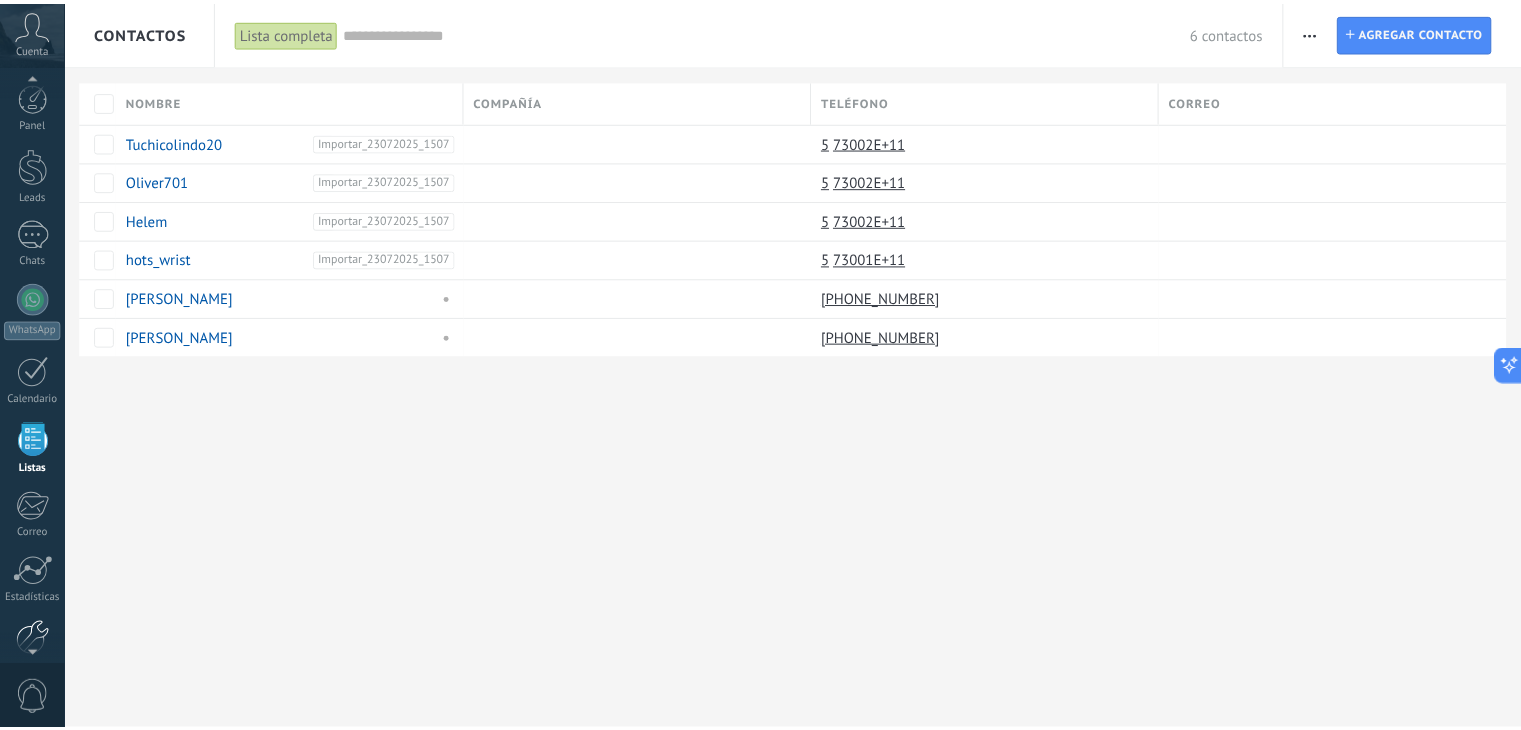 scroll, scrollTop: 101, scrollLeft: 0, axis: vertical 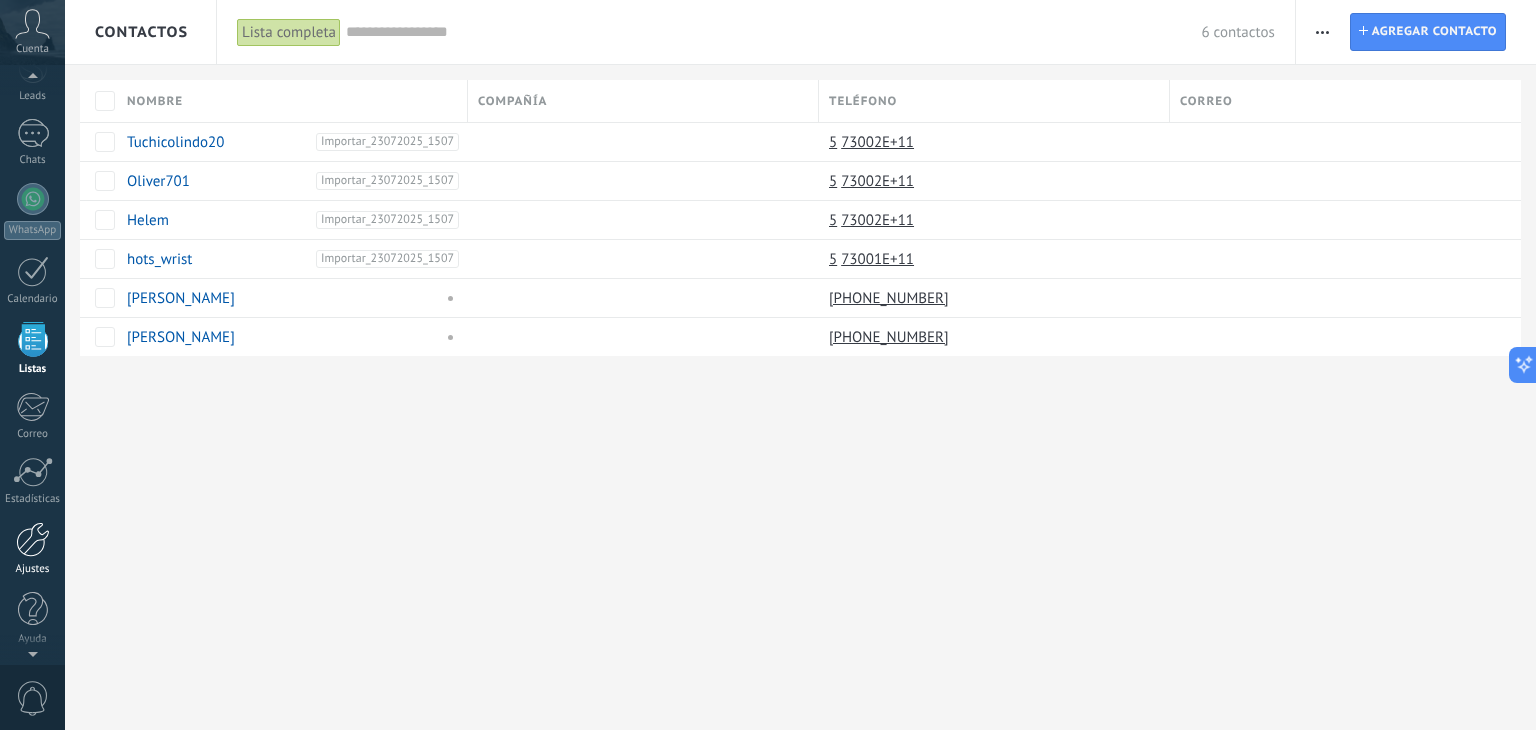click at bounding box center (33, 539) 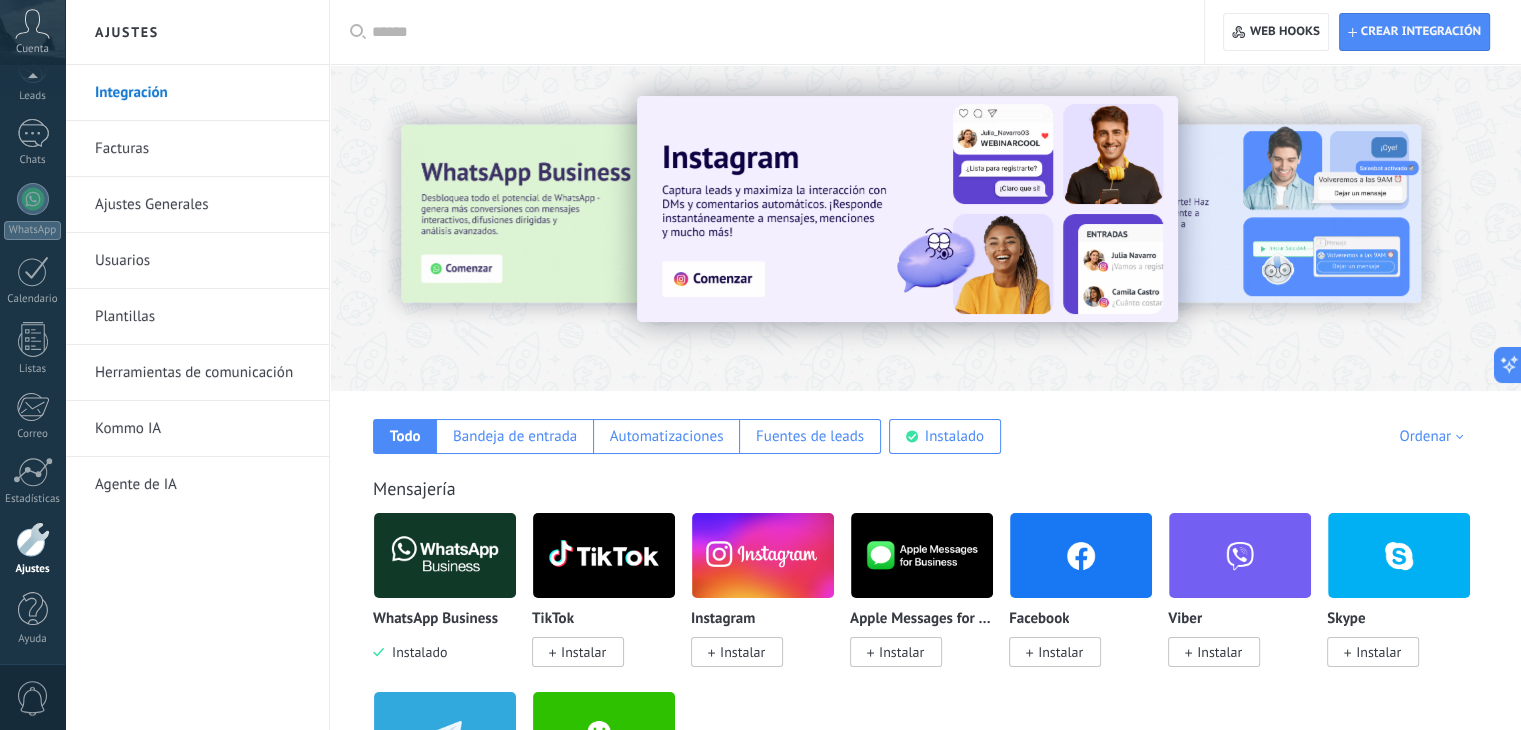 click on "Integración" at bounding box center (202, 93) 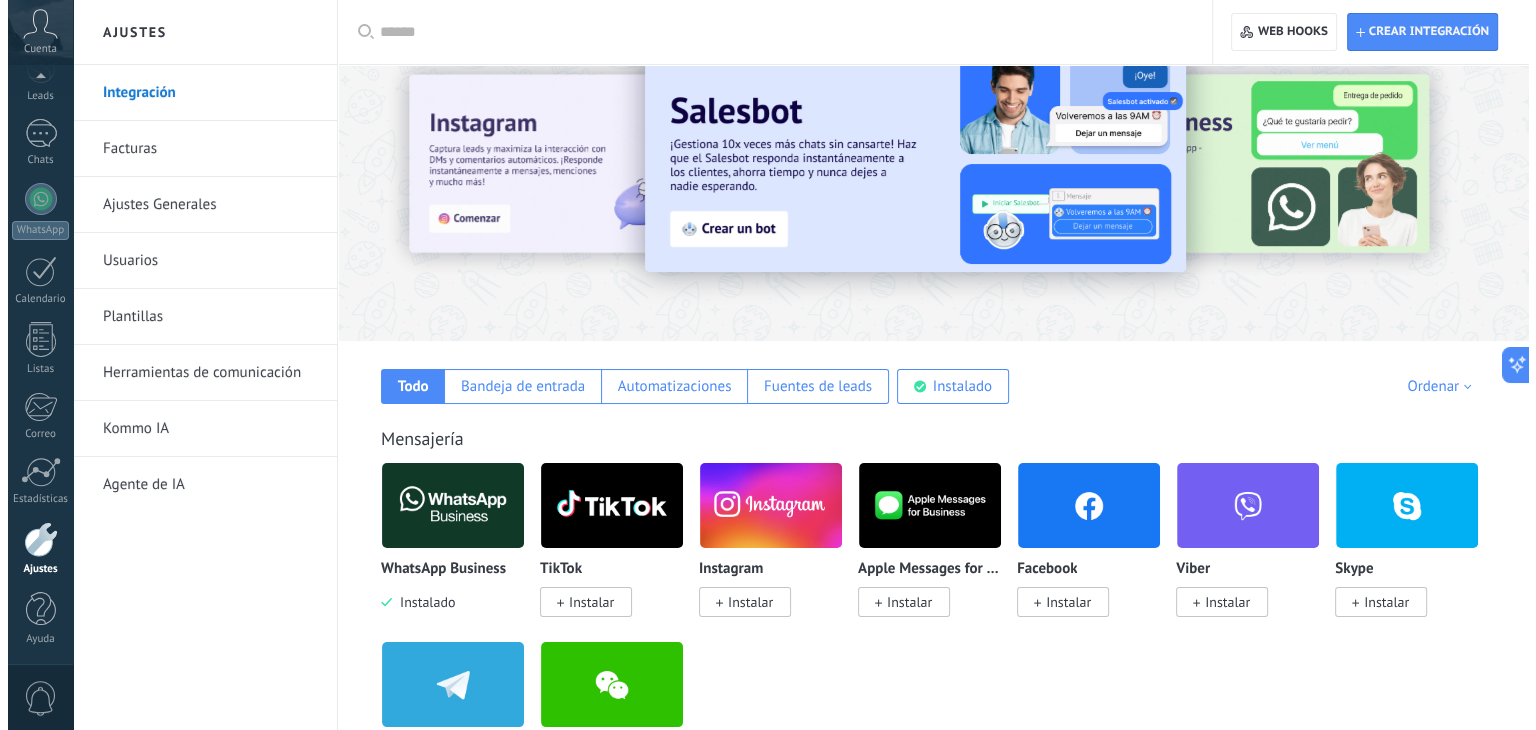 scroll, scrollTop: 0, scrollLeft: 0, axis: both 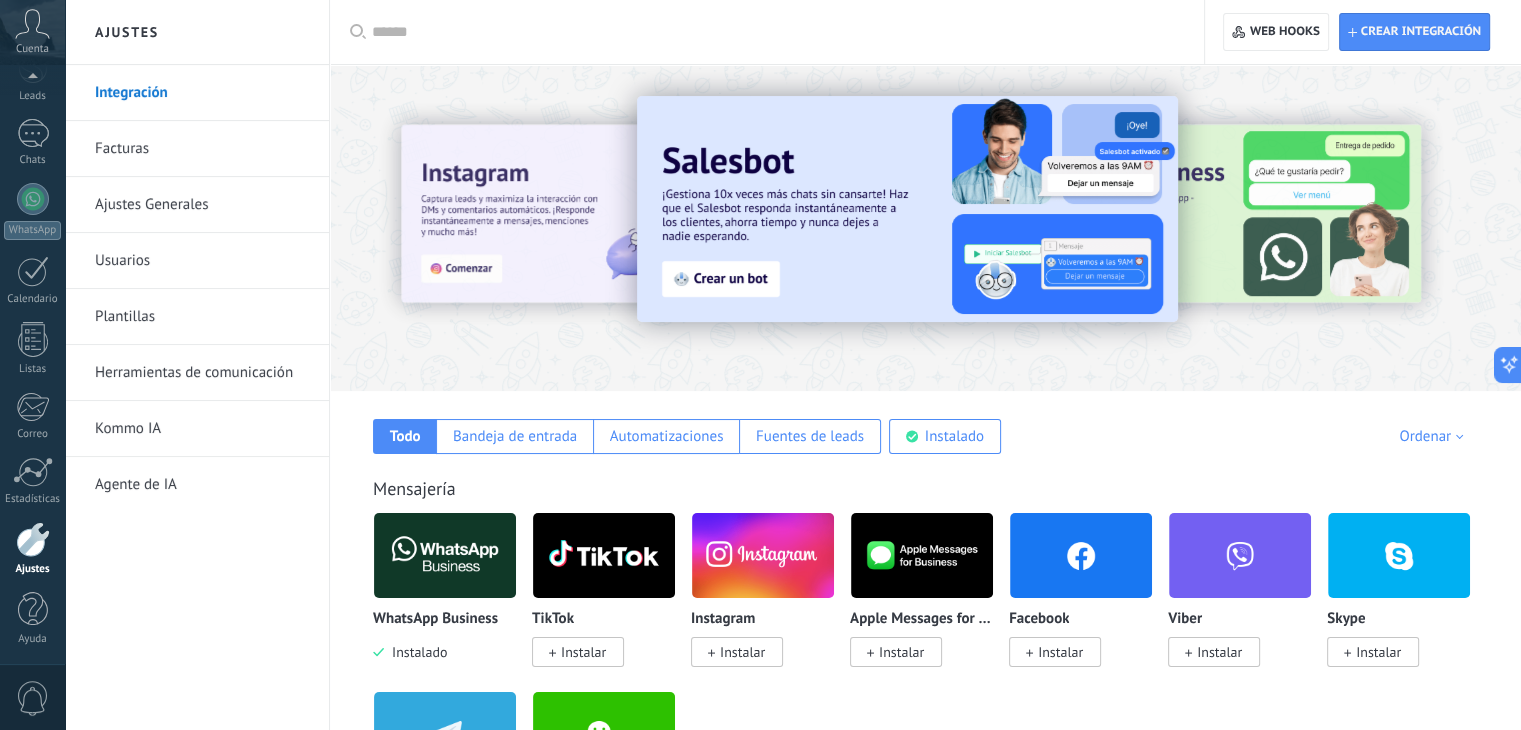 click at bounding box center (445, 555) 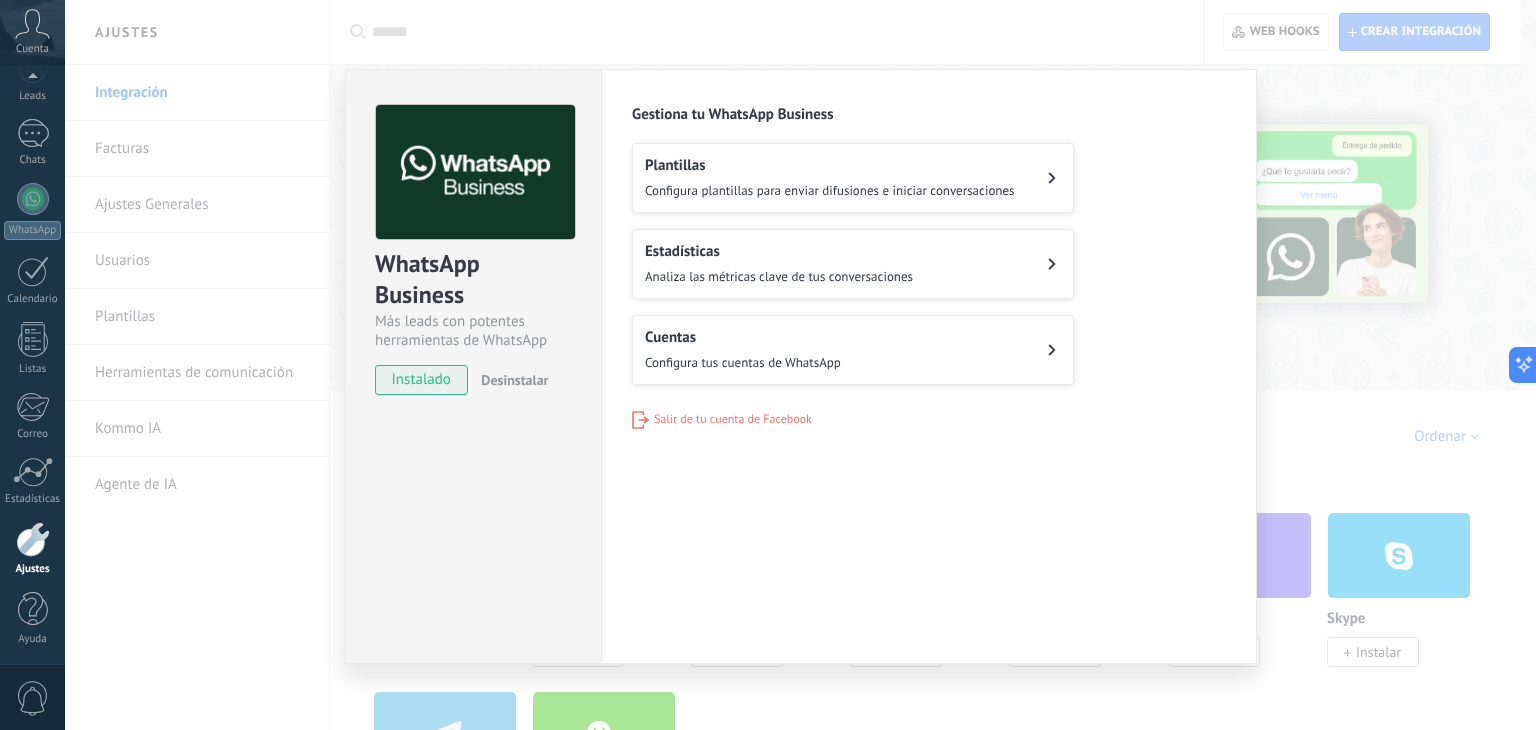 click on "Configura tus cuentas de WhatsApp" at bounding box center (743, 362) 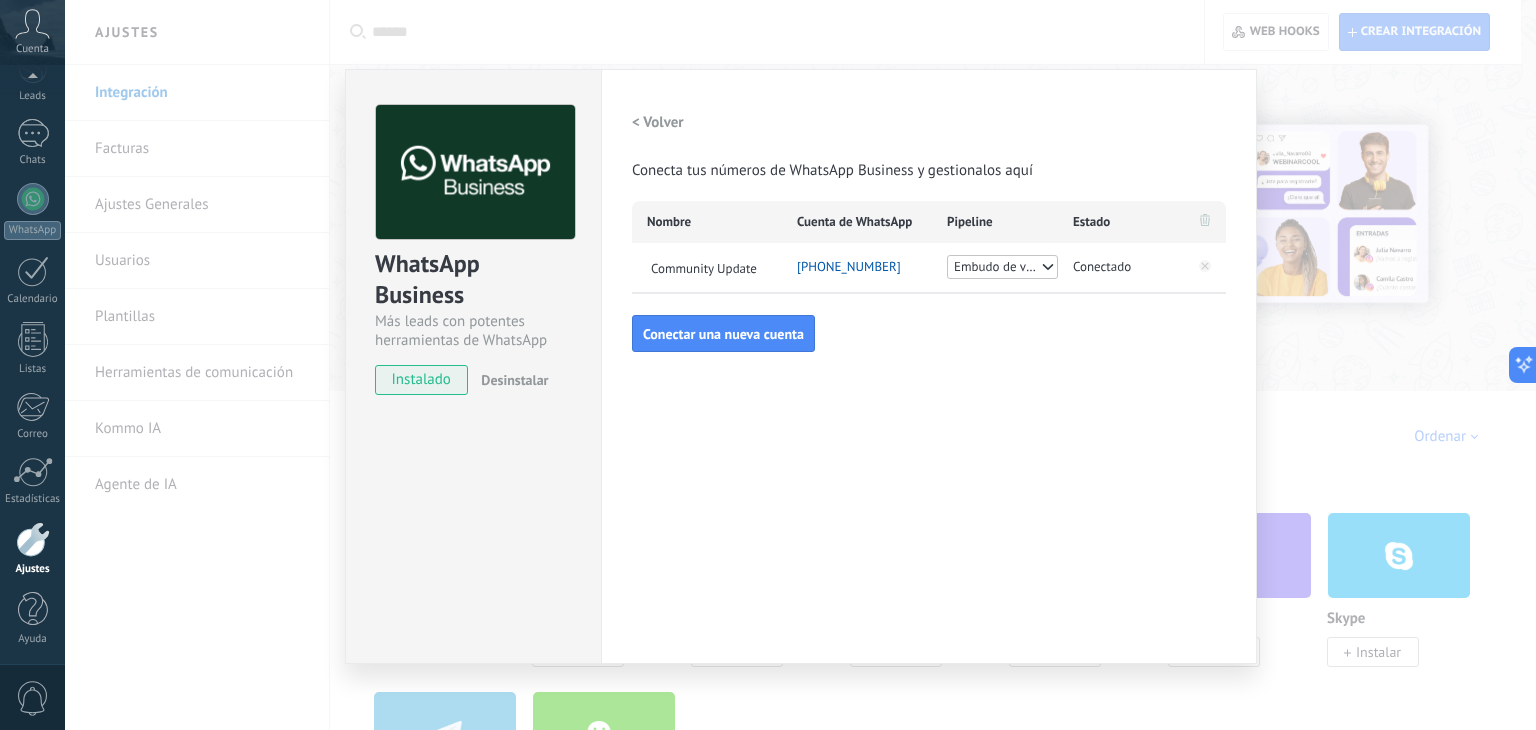 click 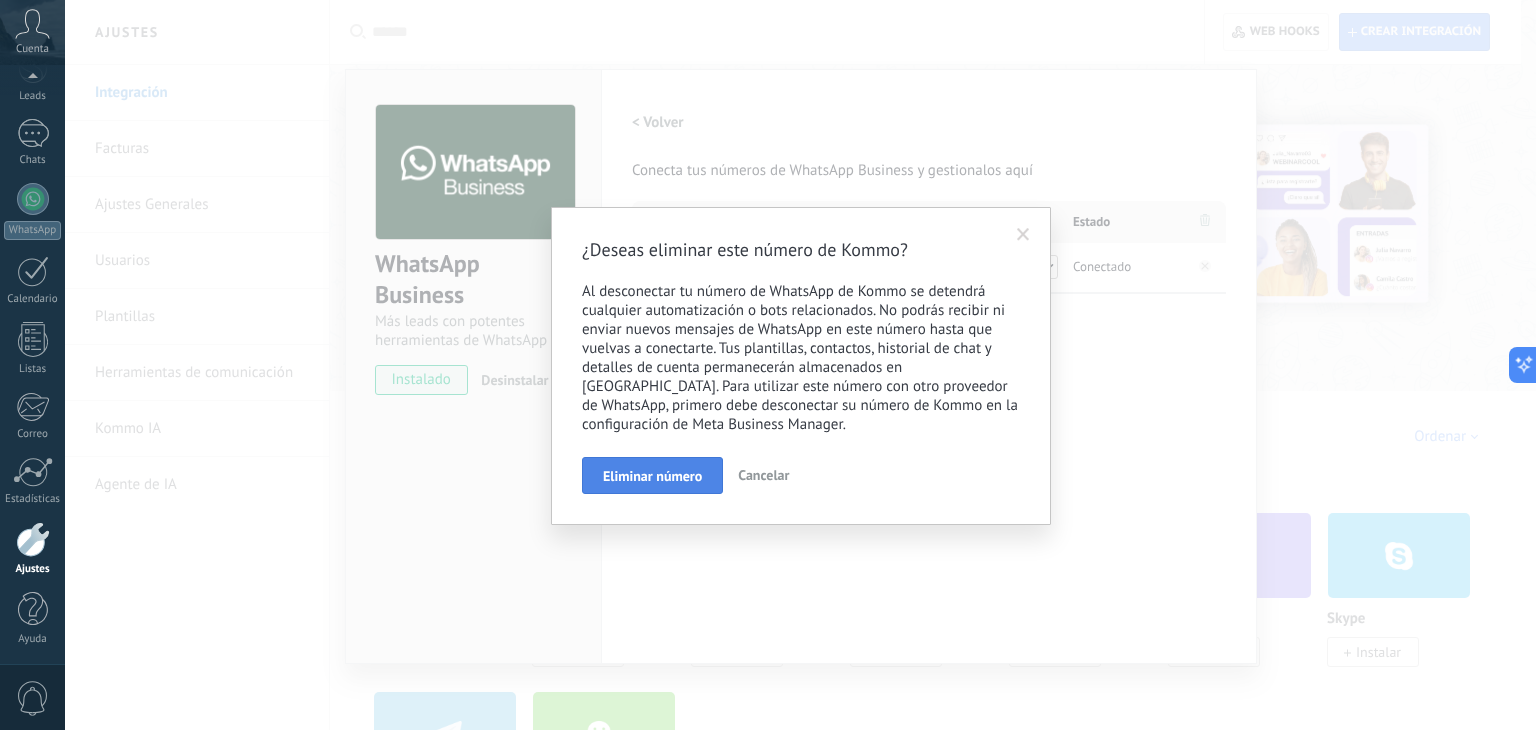 click on "Eliminar número" at bounding box center (652, 476) 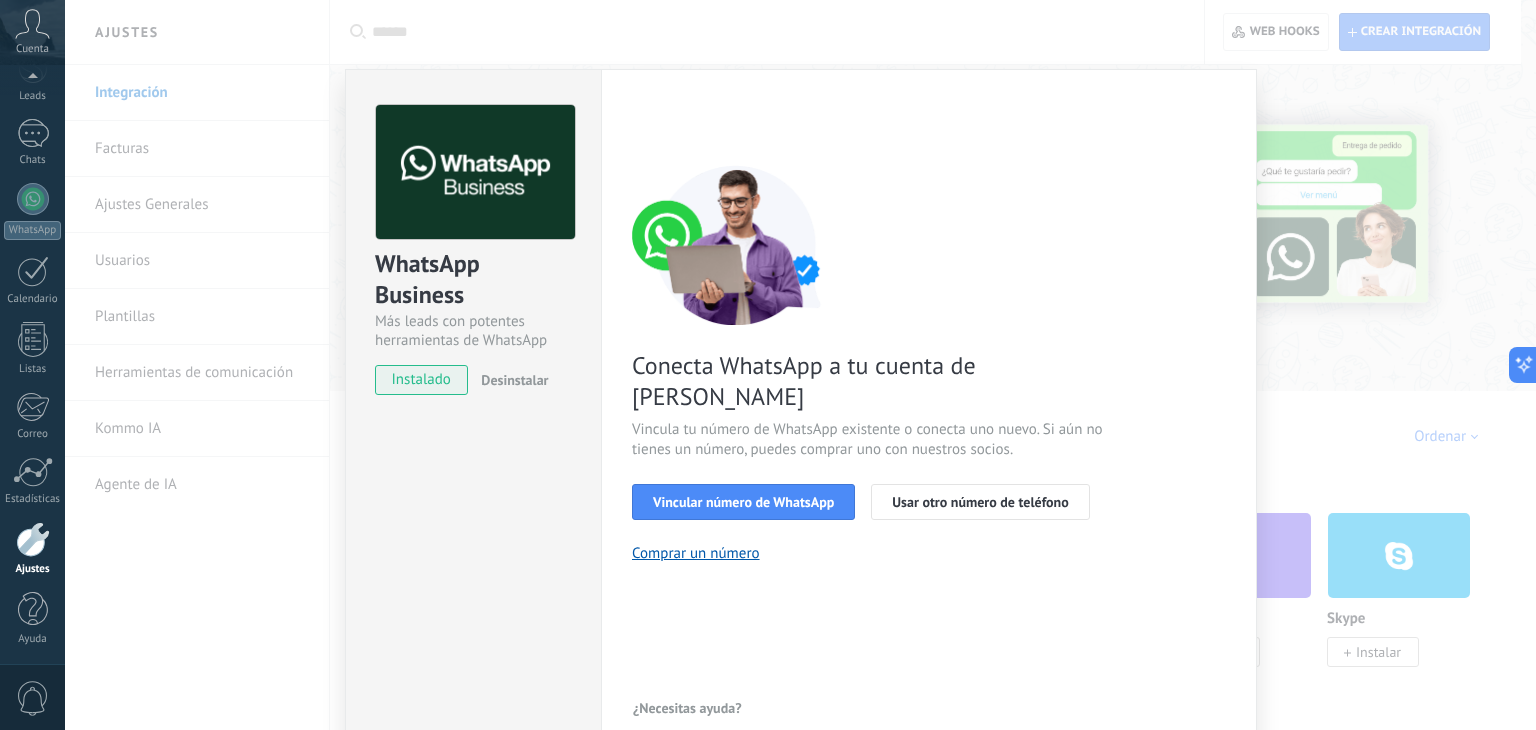 click on "WhatsApp Business Más leads con potentes herramientas de WhatsApp instalado Desinstalar" at bounding box center (473, 414) 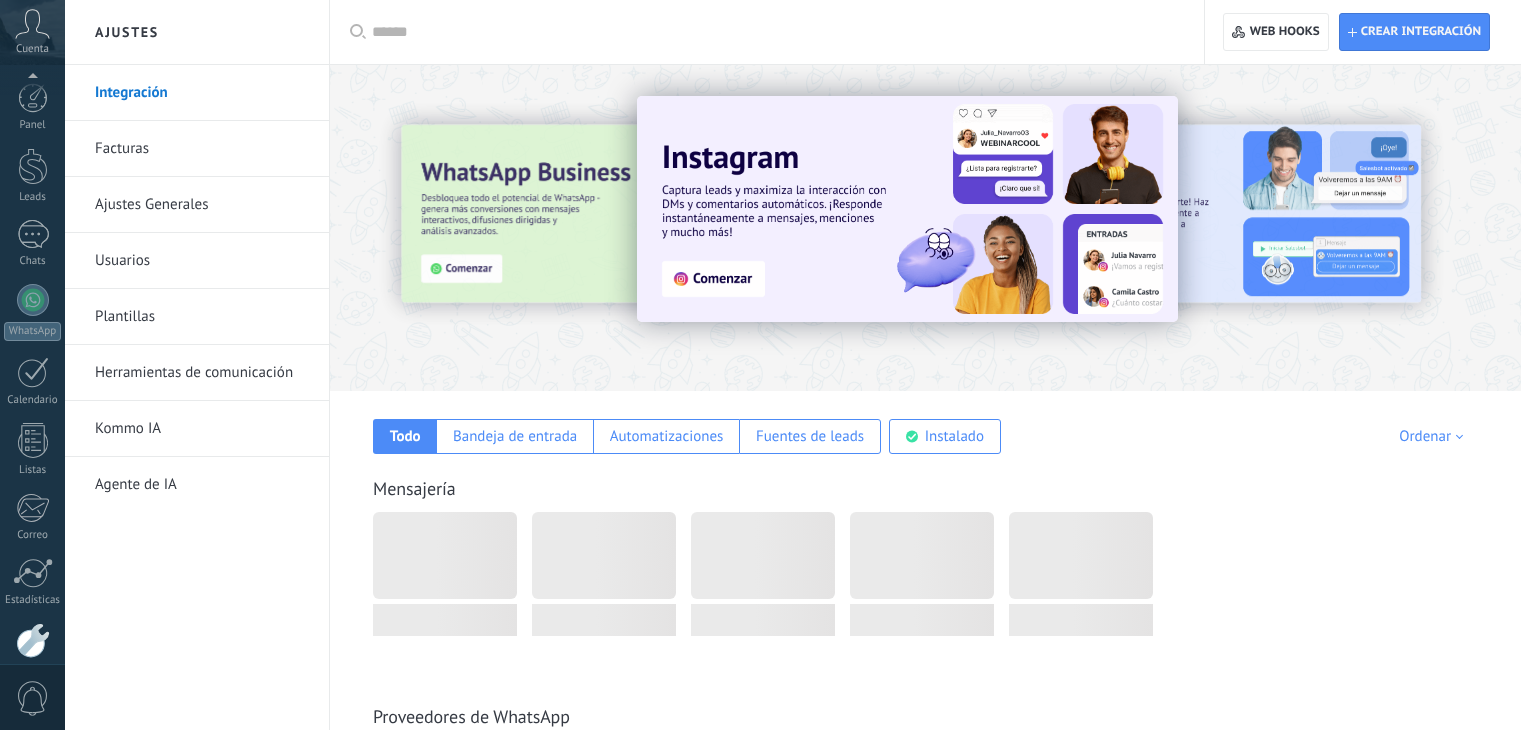 scroll, scrollTop: 0, scrollLeft: 0, axis: both 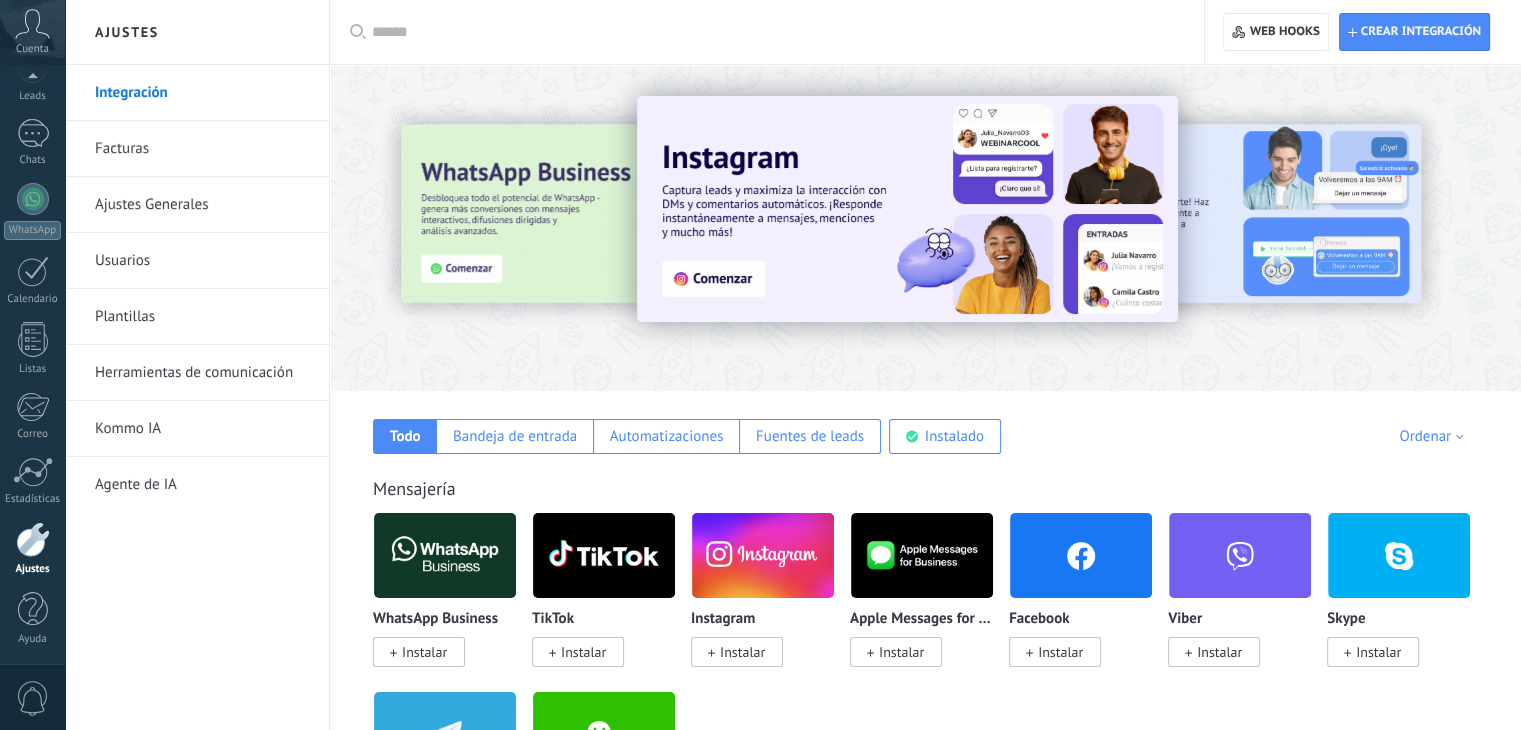 click at bounding box center [445, 555] 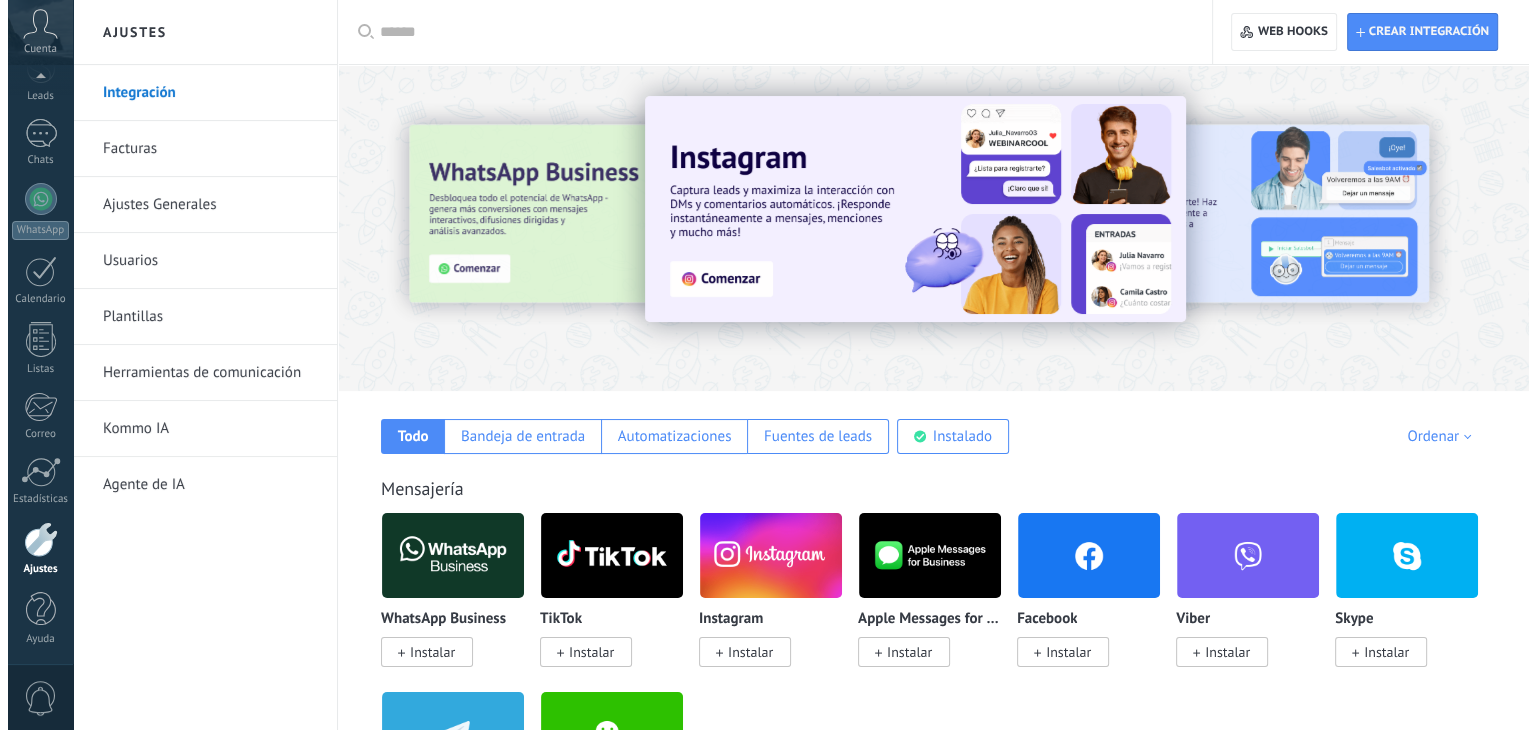 scroll, scrollTop: 0, scrollLeft: 0, axis: both 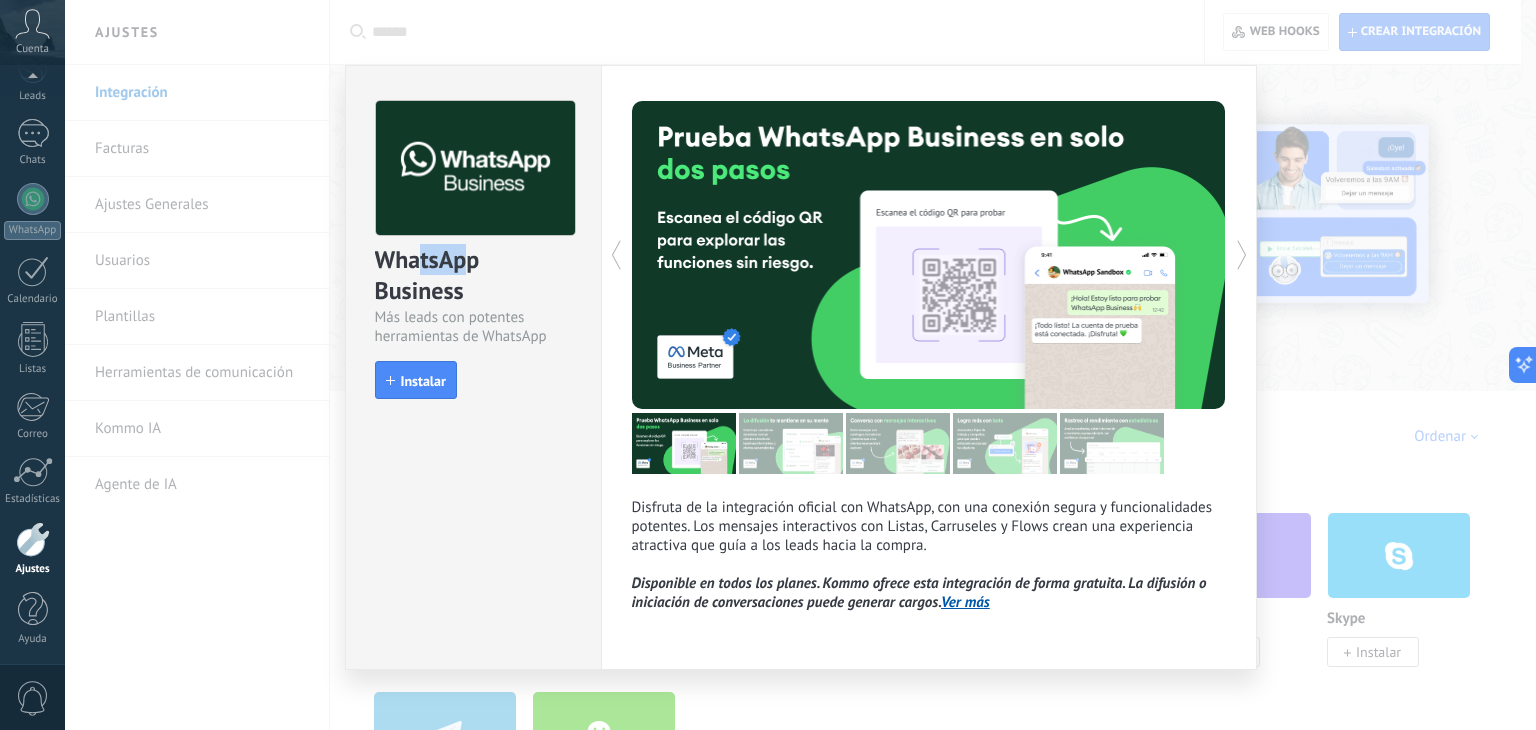 drag, startPoint x: 416, startPoint y: 258, endPoint x: 461, endPoint y: 268, distance: 46.09772 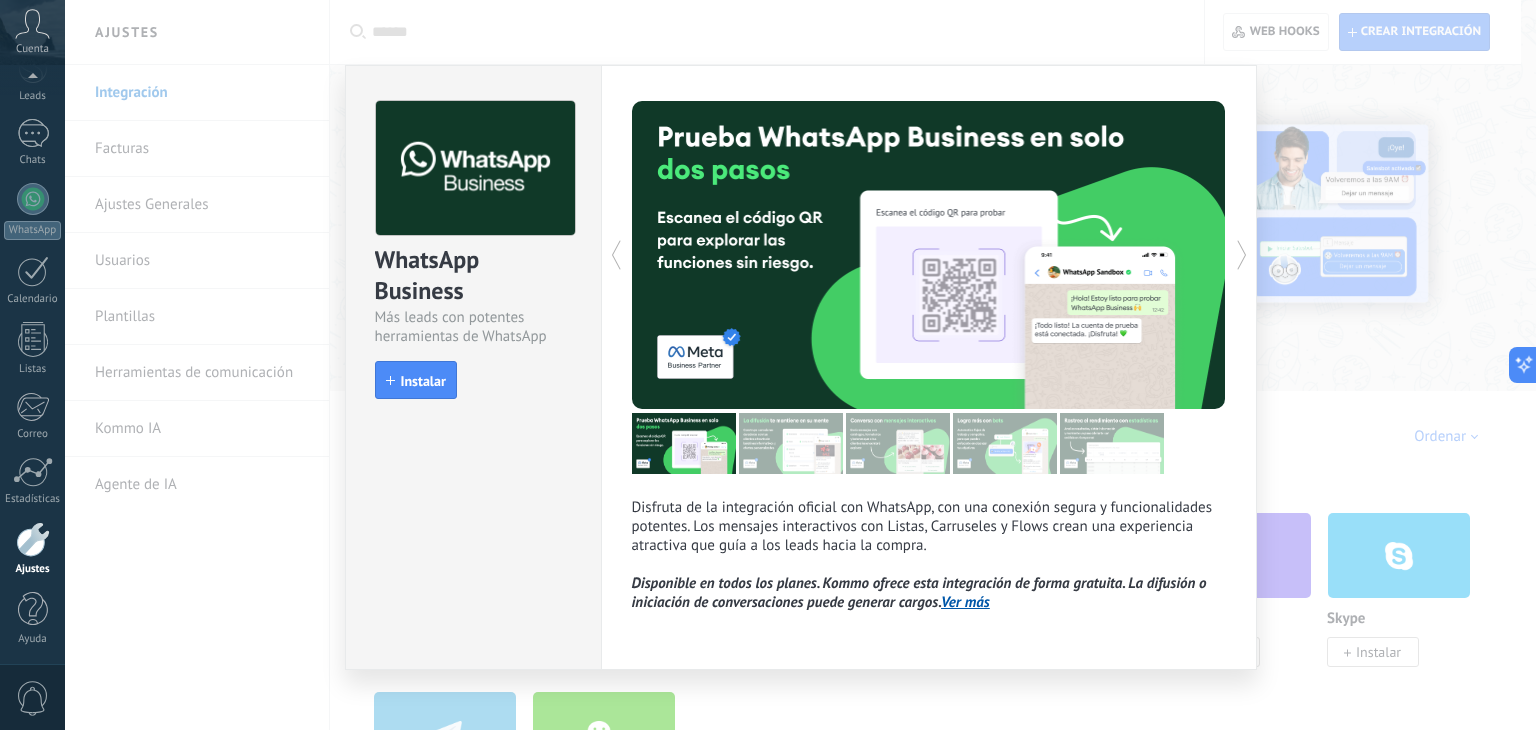 click on "WhatsApp Business" at bounding box center (473, 276) 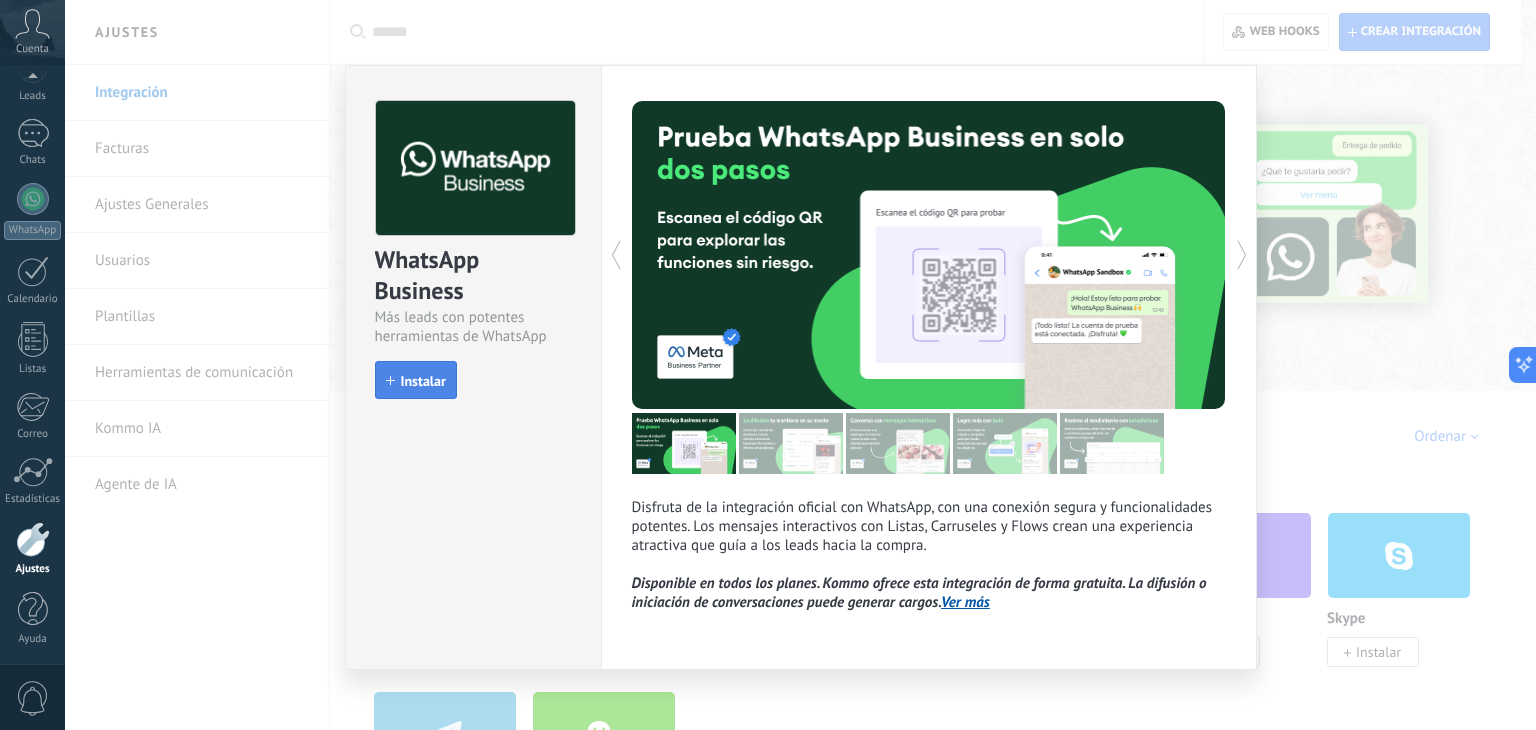 click on "Instalar" at bounding box center [423, 381] 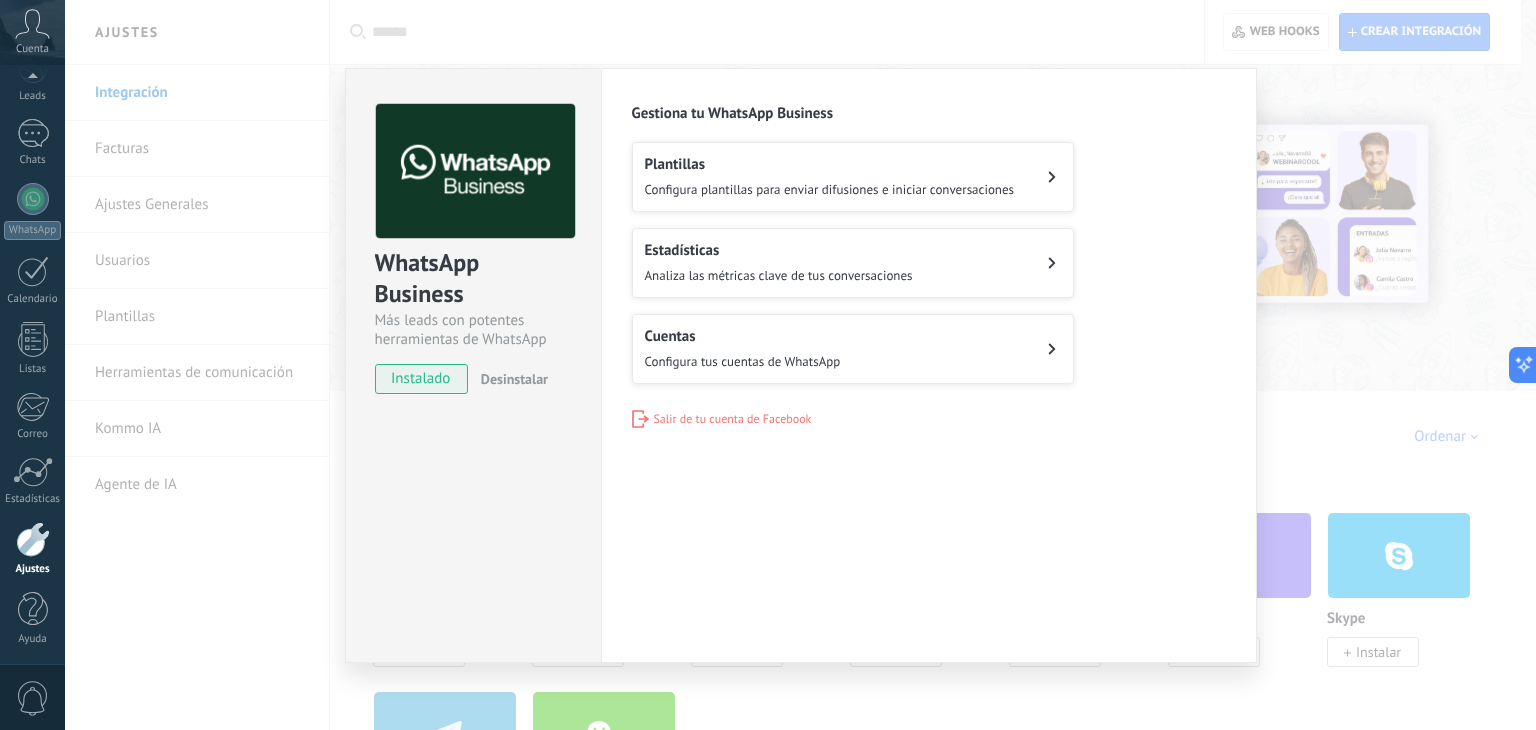 click on "Cuentas" at bounding box center [743, 336] 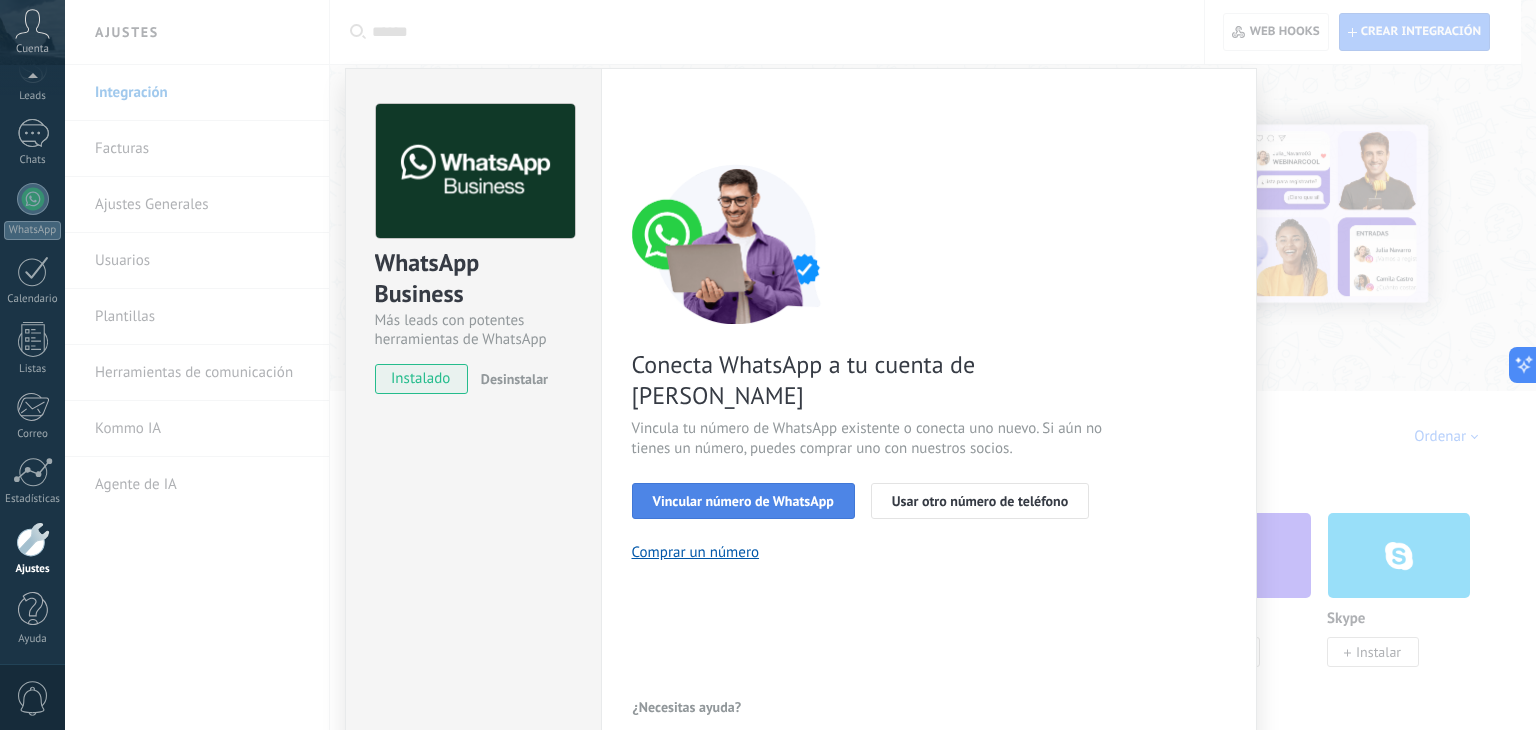click on "Vincular número de WhatsApp" at bounding box center [743, 501] 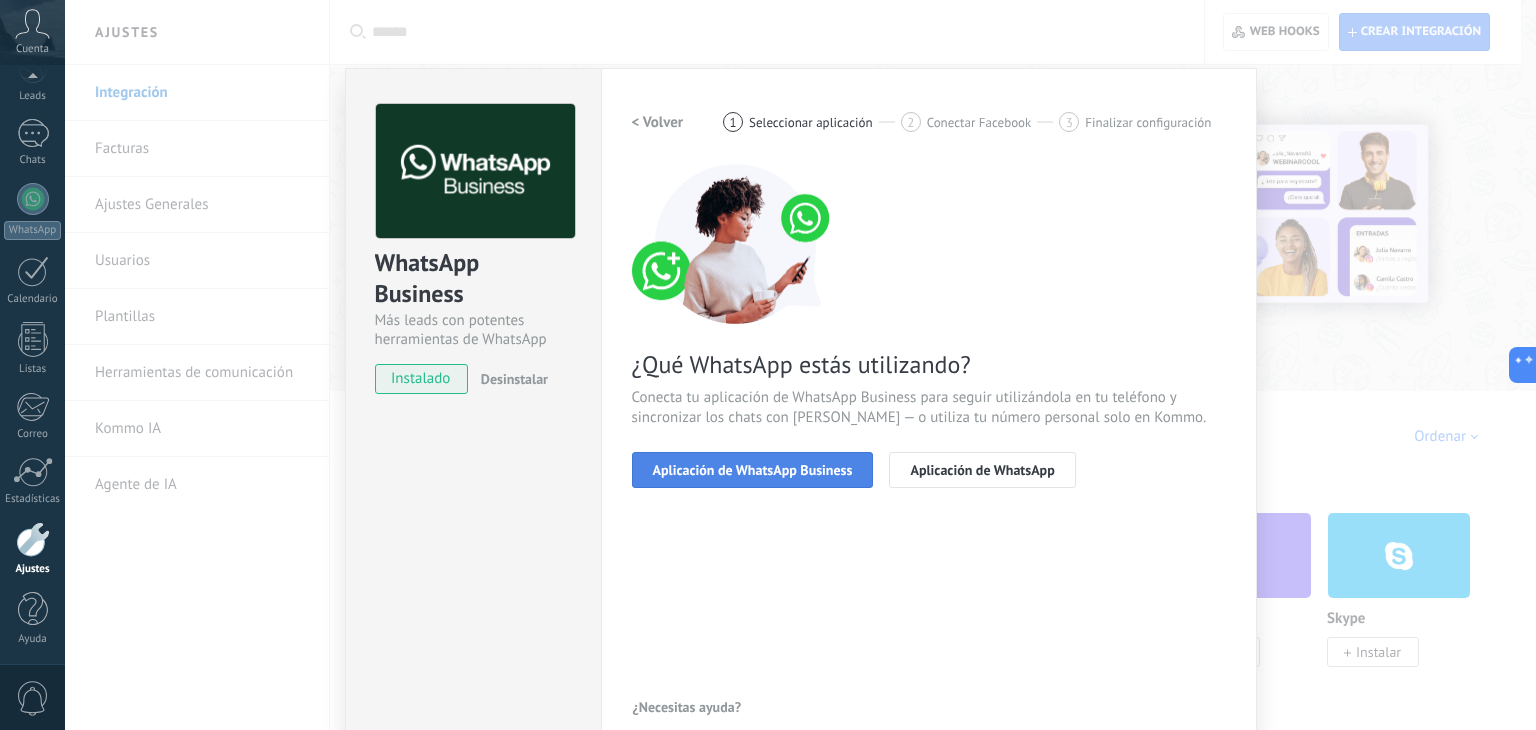 click on "Aplicación de WhatsApp Business" at bounding box center (753, 470) 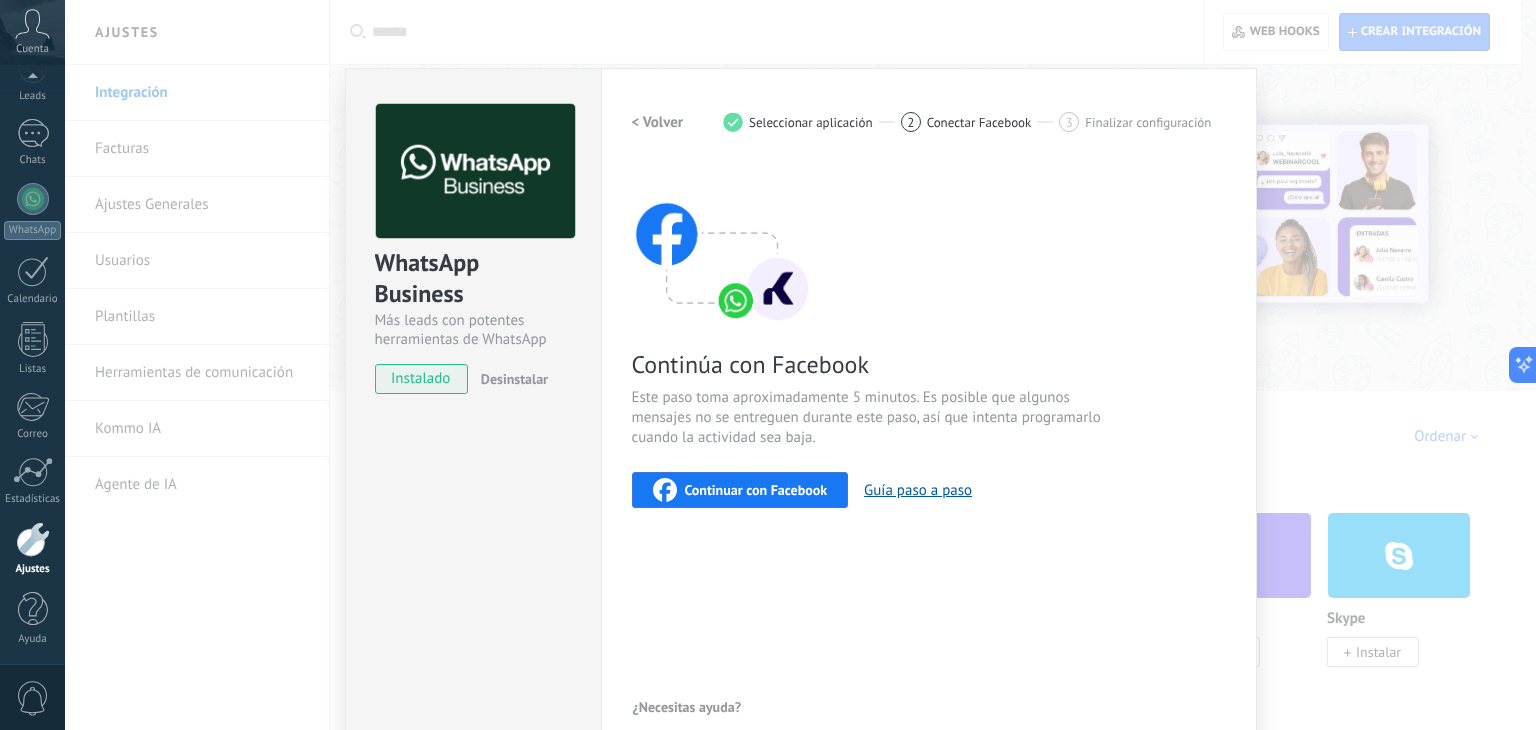 click on "Continuar con Facebook" at bounding box center (756, 490) 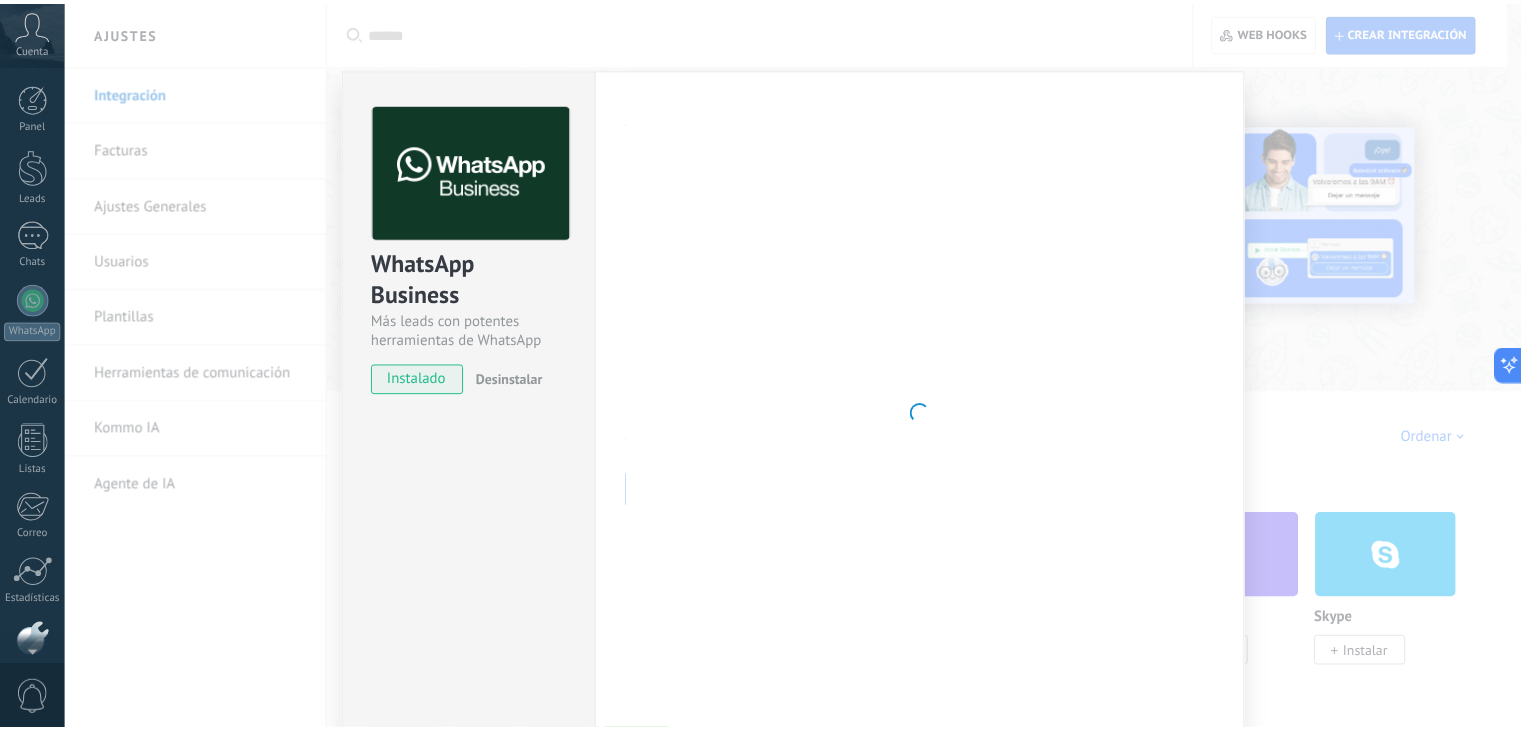scroll, scrollTop: 101, scrollLeft: 0, axis: vertical 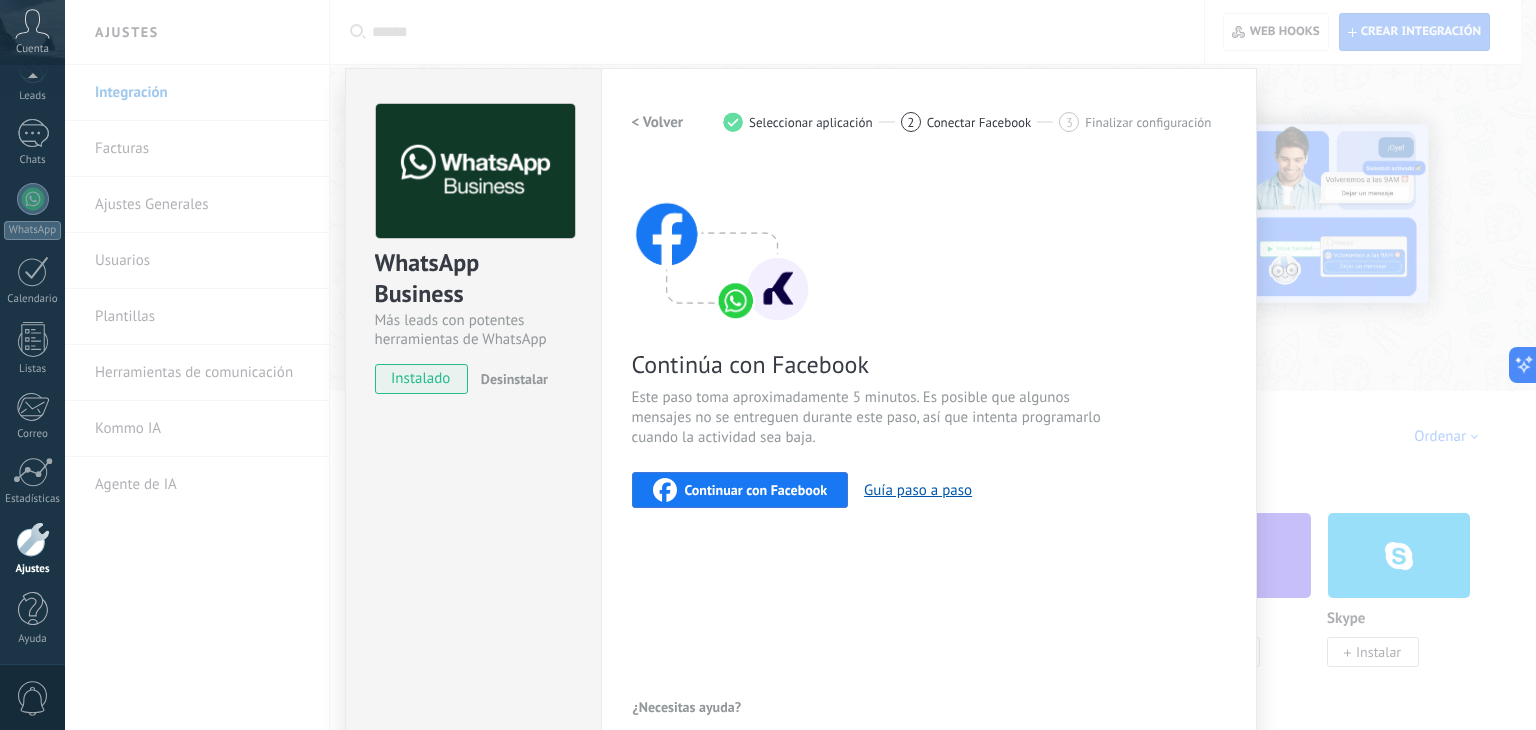 click on "Continuar con Facebook" at bounding box center [756, 490] 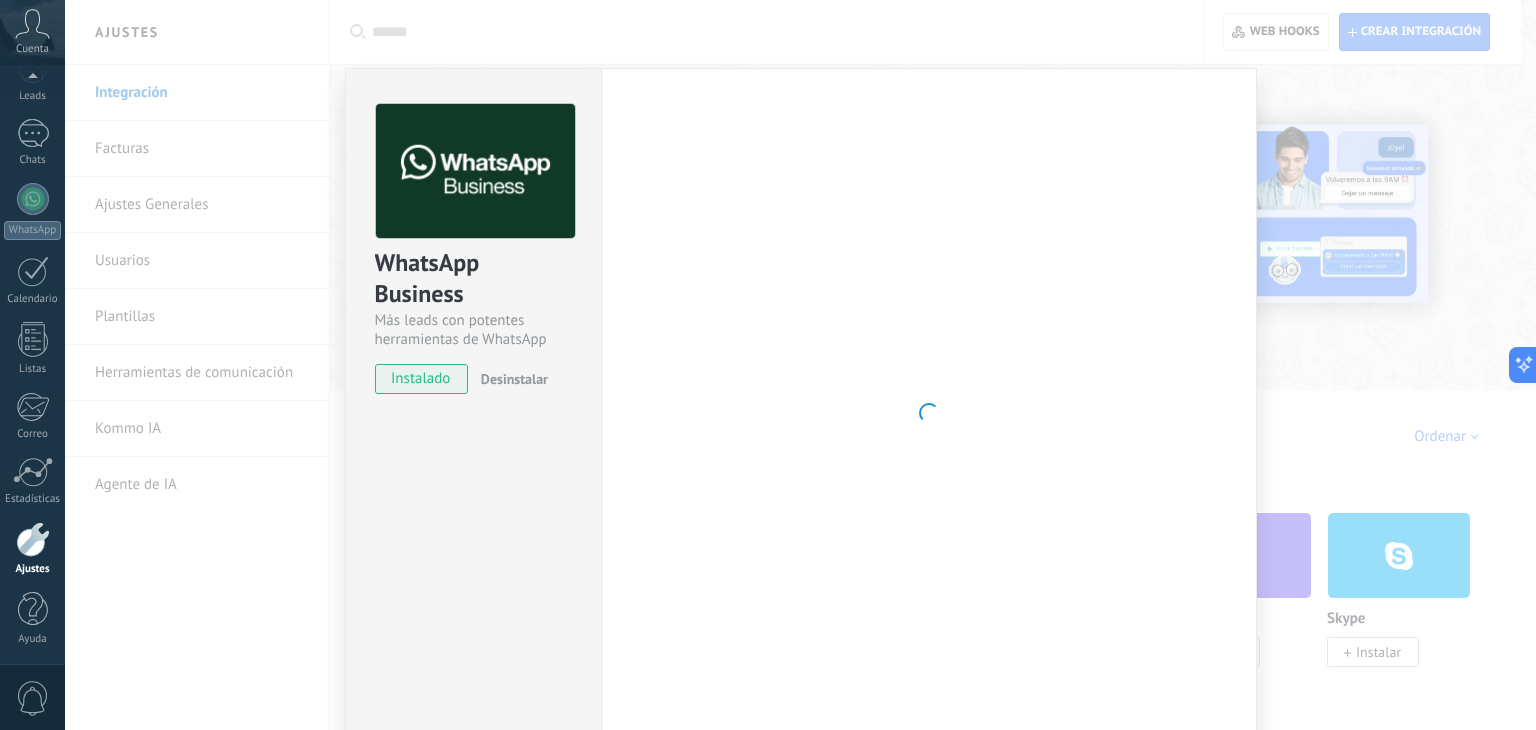 click at bounding box center [929, 413] 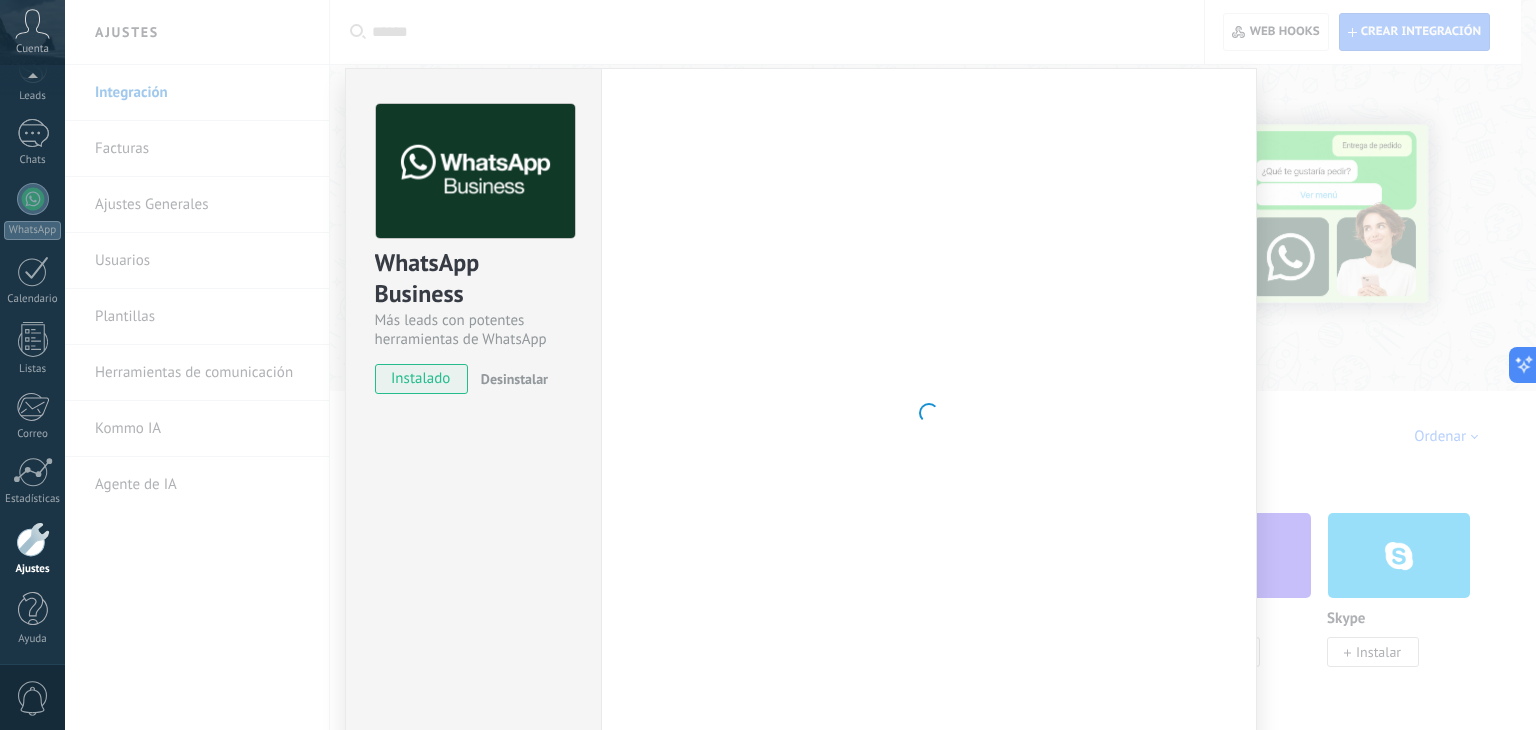 click at bounding box center [929, 413] 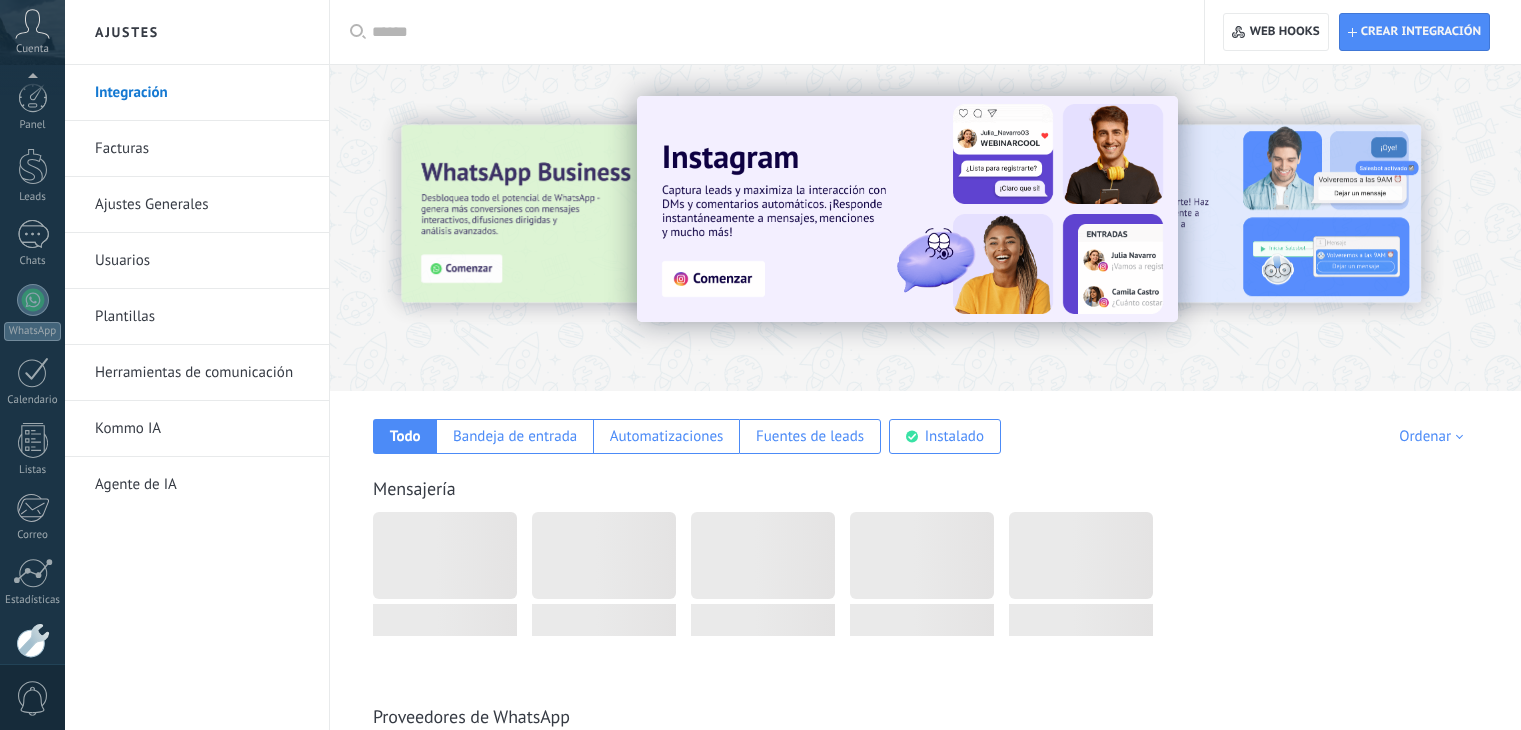 scroll, scrollTop: 0, scrollLeft: 0, axis: both 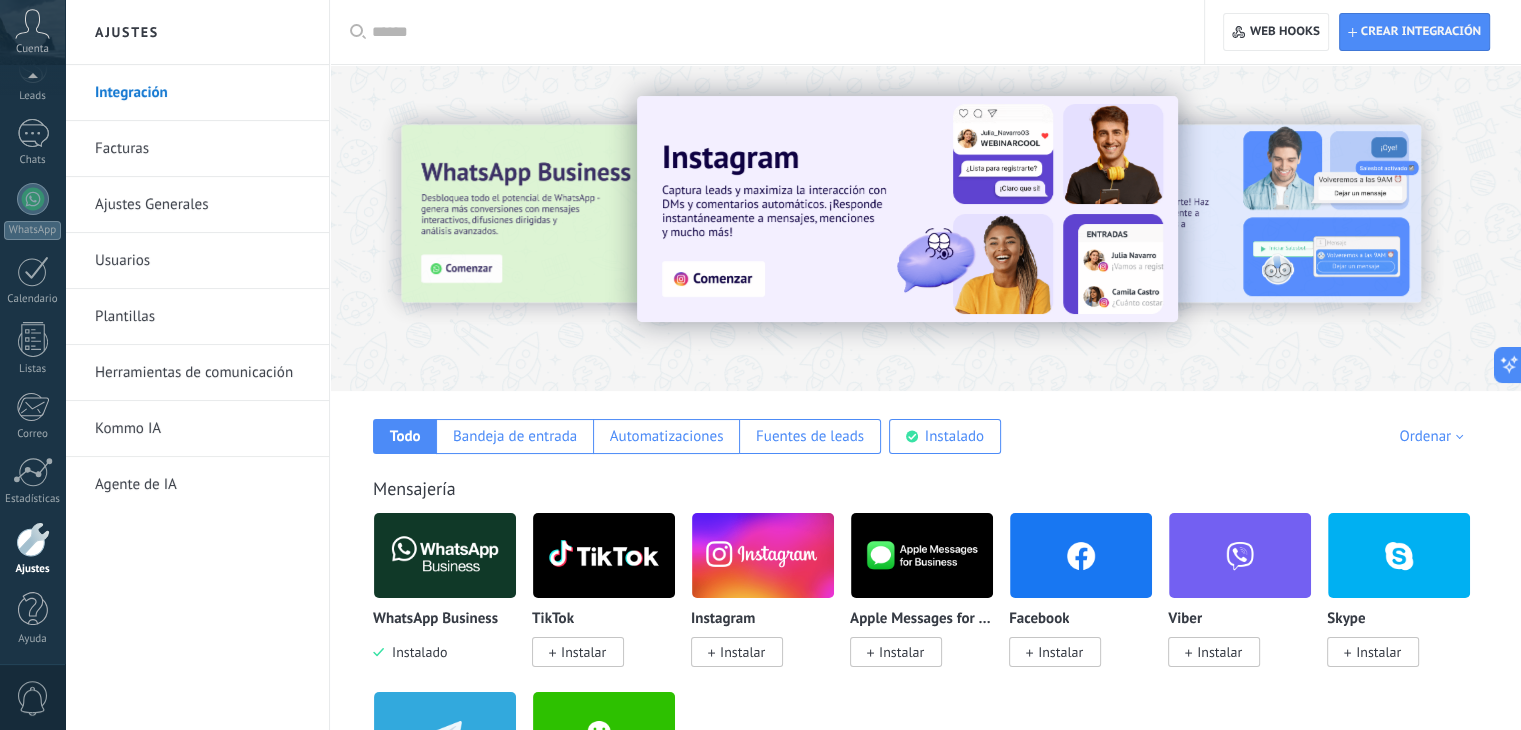 click at bounding box center [445, 555] 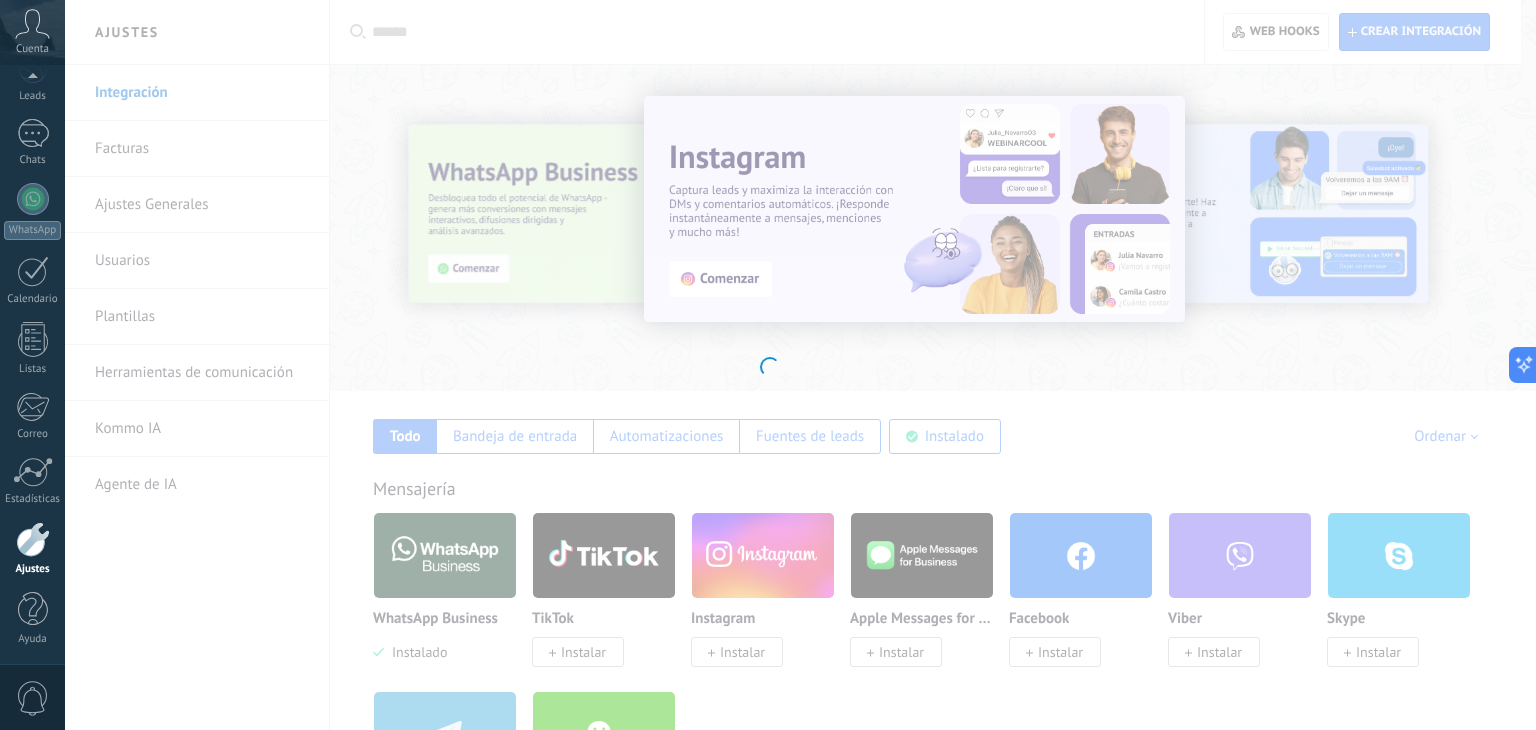 scroll, scrollTop: 114, scrollLeft: 0, axis: vertical 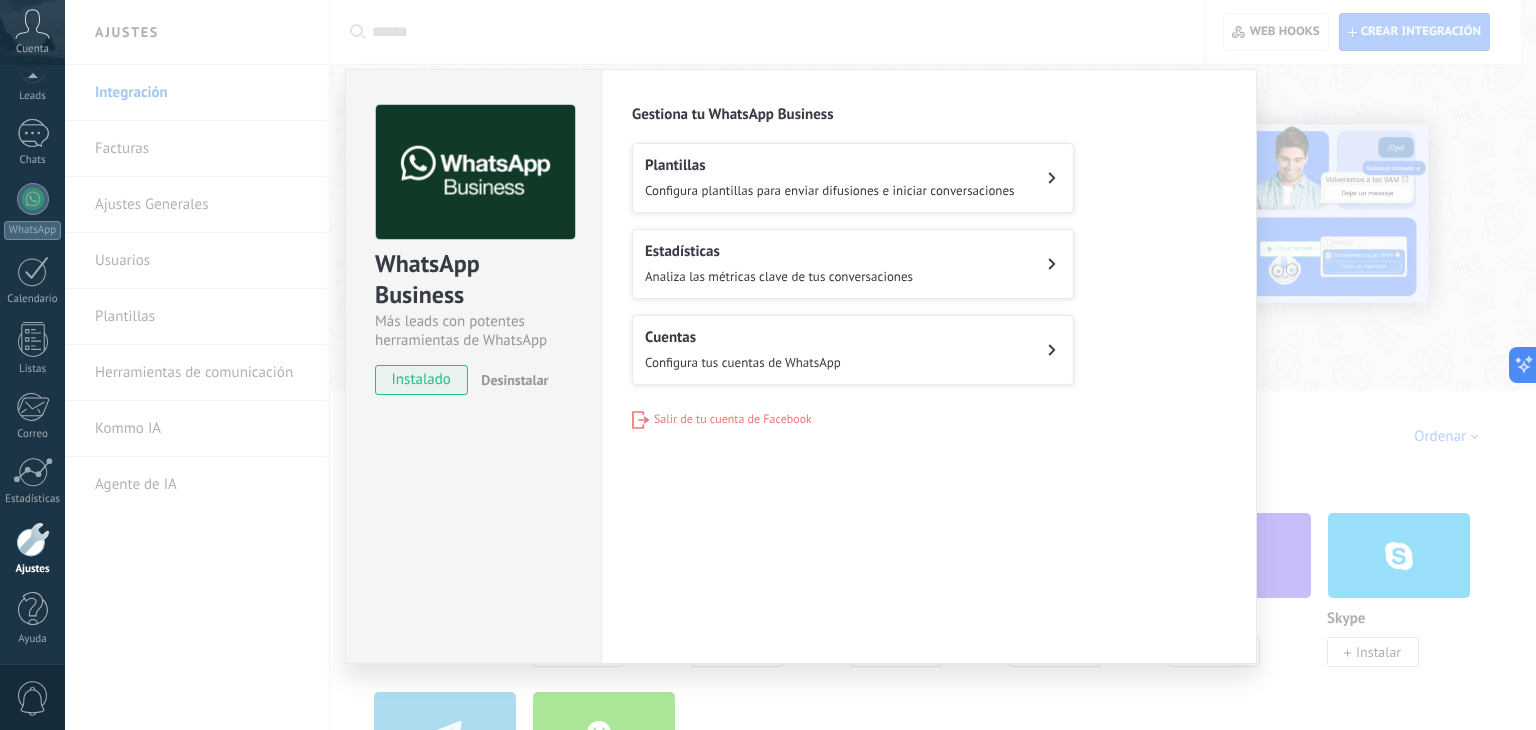 click on "Configura tus cuentas de WhatsApp" at bounding box center (743, 362) 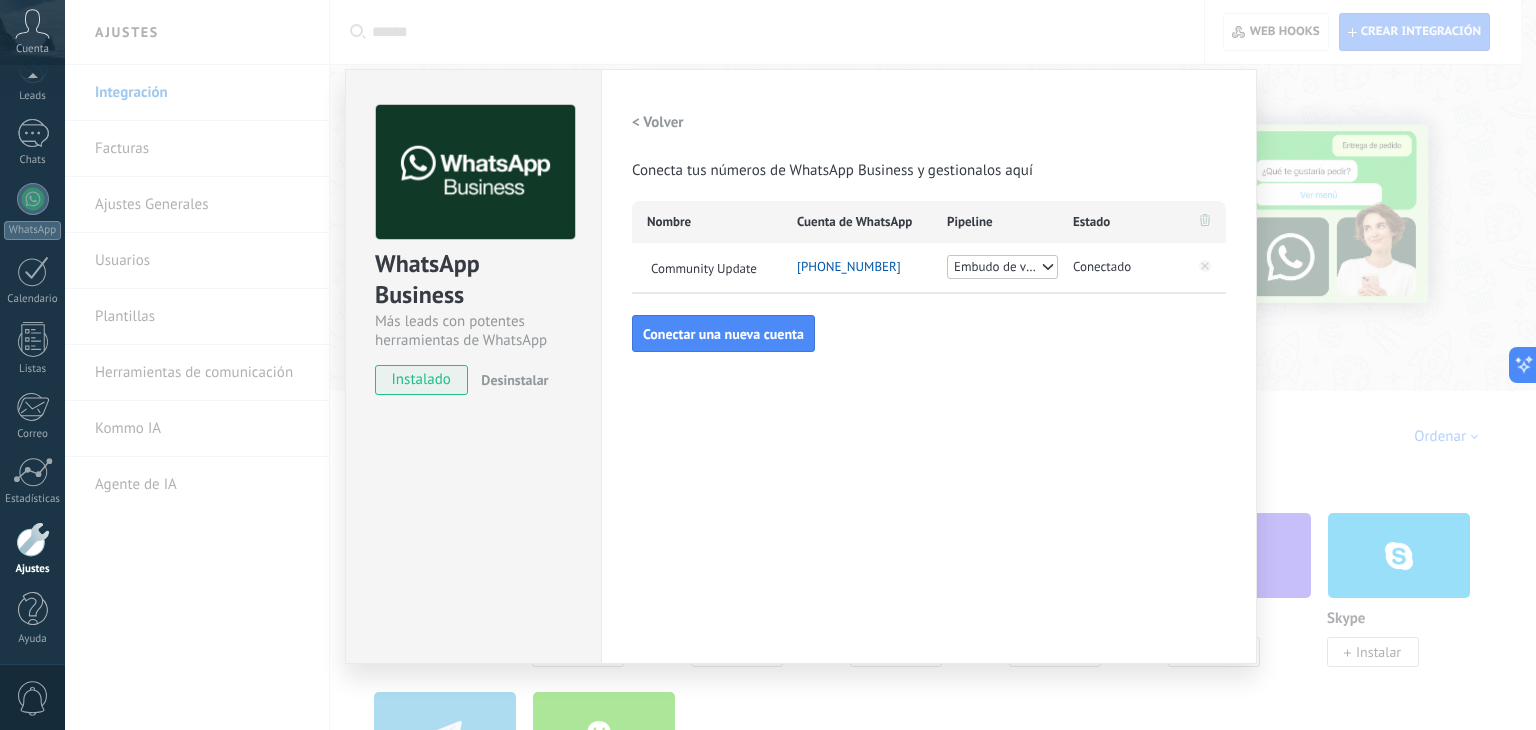 click on "Embudo de ventas" at bounding box center (1002, 267) 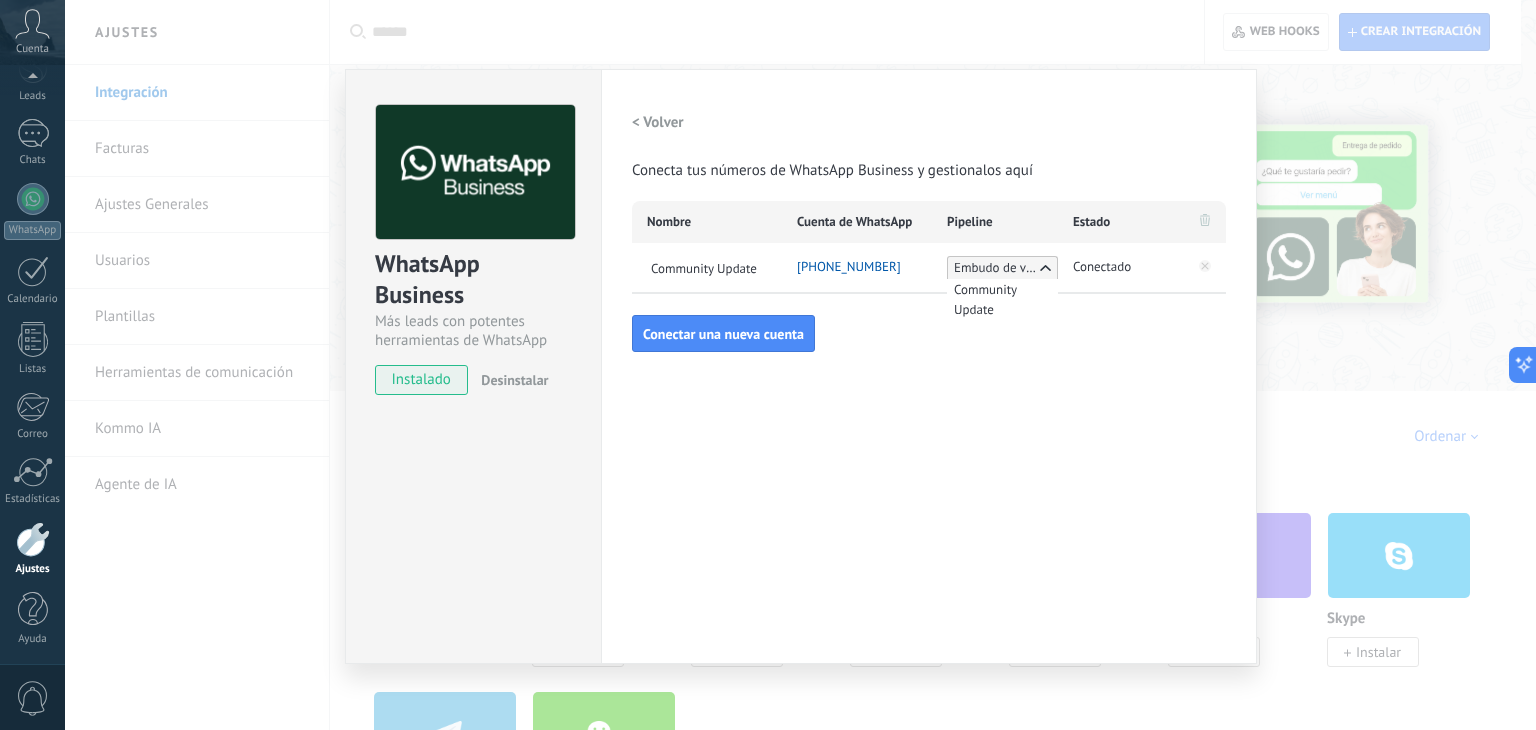 click on "Configuraciones Autorizaciones Esta pestaña registra a los usuarios que han concedido acceso a las integración a esta cuenta. Si deseas remover la posibilidad que un usuario pueda enviar solicitudes a la cuenta en nombre de esta integración, puedes revocar el acceso. Si el acceso a todos los usuarios es revocado, la integración dejará de funcionar. Esta aplicacion está instalada, pero nadie le ha dado acceso aun. WhatsApp Cloud API más _:  Guardar < Volver Conecta tus números de WhatsApp Business y gestionalos aquí Nombre Cuenta de WhatsApp Pipeline Estado Community Update [PHONE_NUMBER] Embudo de ventas Community Update Conectado Conectar una nueva cuenta" at bounding box center [929, 366] 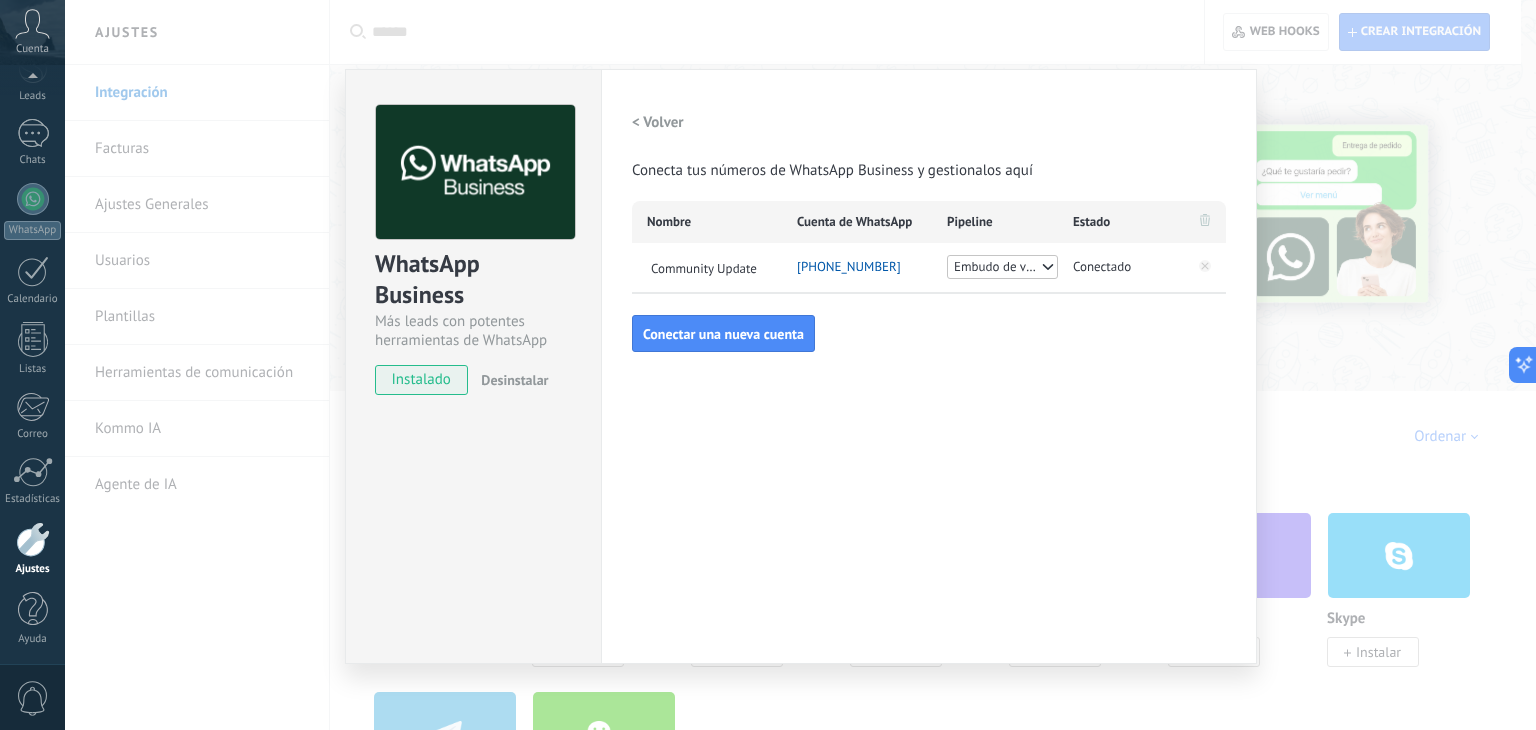 click on "Configuraciones Autorizaciones Esta pestaña registra a los usuarios que han concedido acceso a las integración a esta cuenta. Si deseas remover la posibilidad que un usuario pueda enviar solicitudes a la cuenta en nombre de esta integración, puedes revocar el acceso. Si el acceso a todos los usuarios es revocado, la integración dejará de funcionar. Esta aplicacion está instalada, pero nadie le ha dado acceso aun. WhatsApp Cloud API más _:  Guardar < Volver Conecta tus números de WhatsApp Business y gestionalos aquí Nombre Cuenta de WhatsApp Pipeline Estado Community Update [PHONE_NUMBER] Embudo de ventas Conectado Conectar una nueva cuenta" at bounding box center [929, 366] 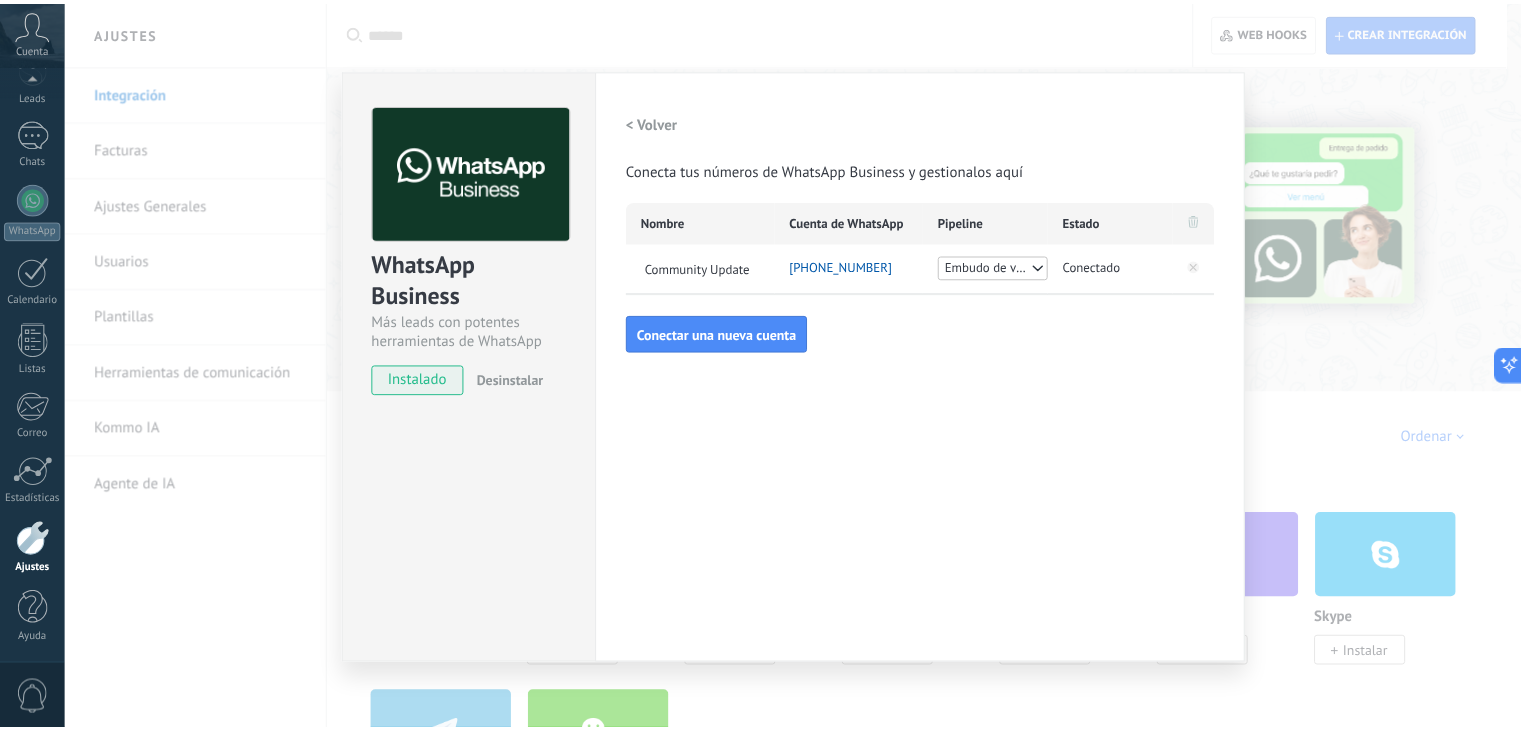 scroll, scrollTop: 0, scrollLeft: 0, axis: both 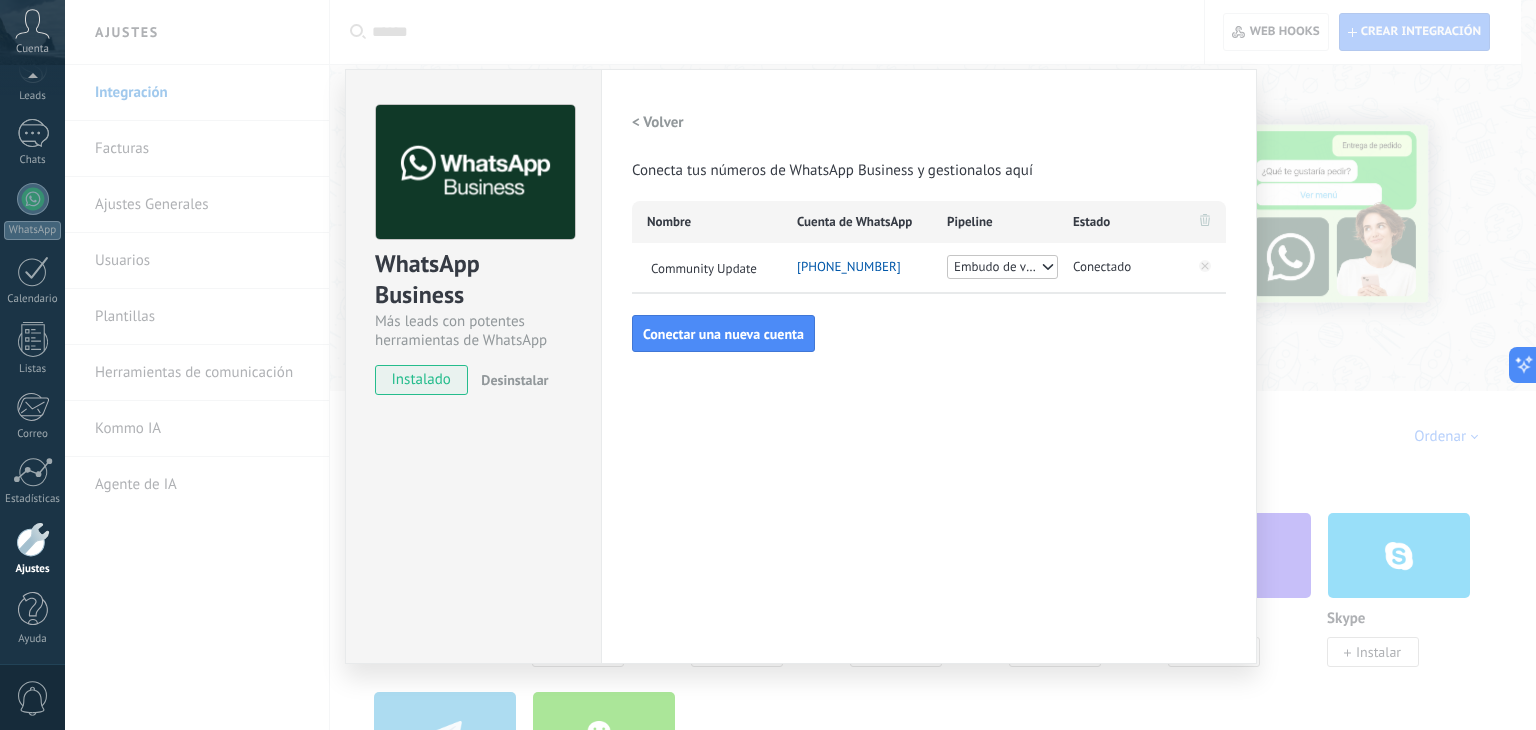 click on "WhatsApp Business Más leads con potentes herramientas de WhatsApp instalado Desinstalar Configuraciones Autorizaciones Esta pestaña registra a los usuarios que han concedido acceso a las integración a esta cuenta. Si deseas remover la posibilidad que un usuario pueda enviar solicitudes a la cuenta en nombre de esta integración, puedes revocar el acceso. Si el acceso a todos los usuarios es revocado, la integración dejará de funcionar. Esta aplicacion está instalada, pero nadie le ha dado acceso aun. WhatsApp Cloud API más _:  Guardar < Volver Conecta tus números de WhatsApp Business y gestionalos aquí Nombre Cuenta de WhatsApp Pipeline Estado Community Update [PHONE_NUMBER] Embudo de ventas Conectado Conectar una nueva cuenta" at bounding box center [800, 365] 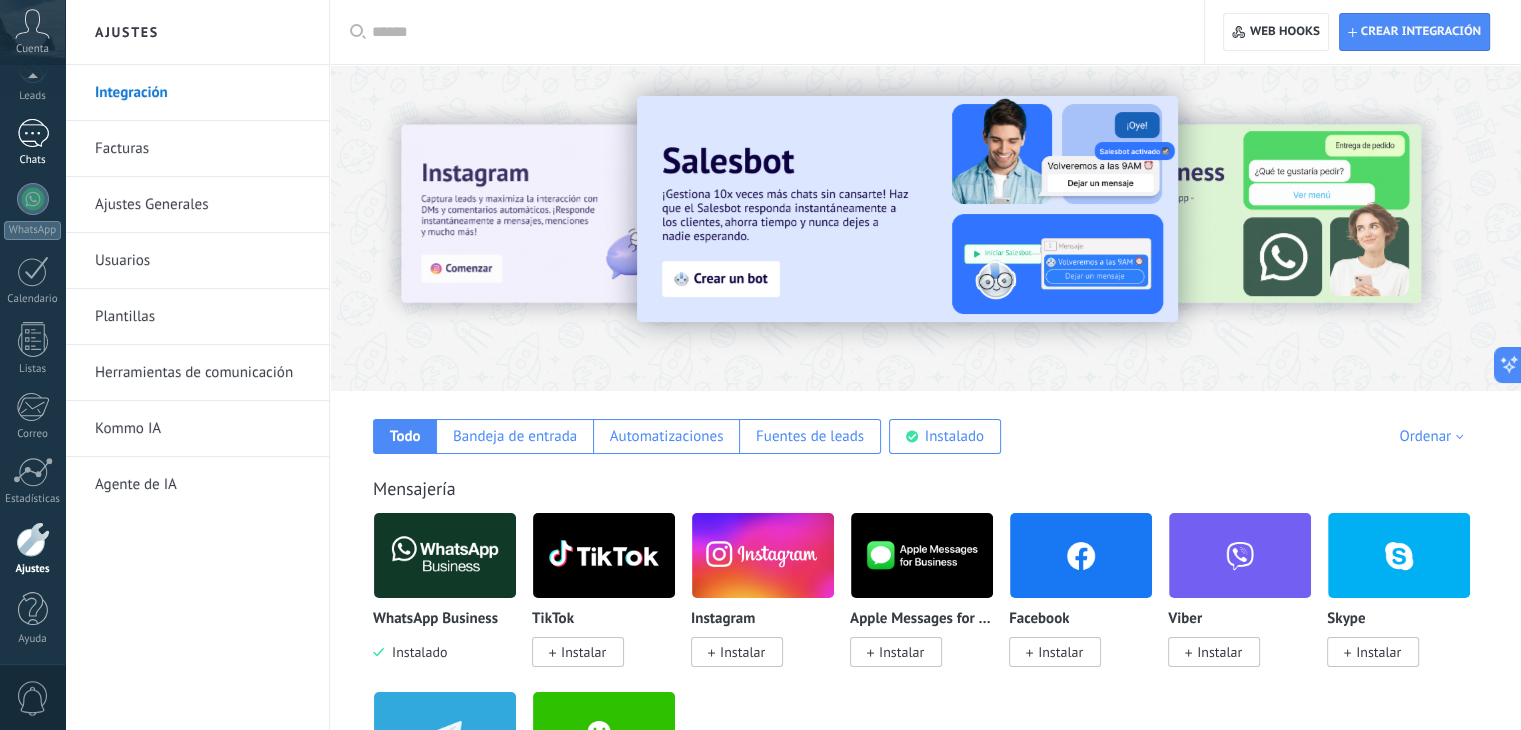 click on "Chats" at bounding box center (33, 160) 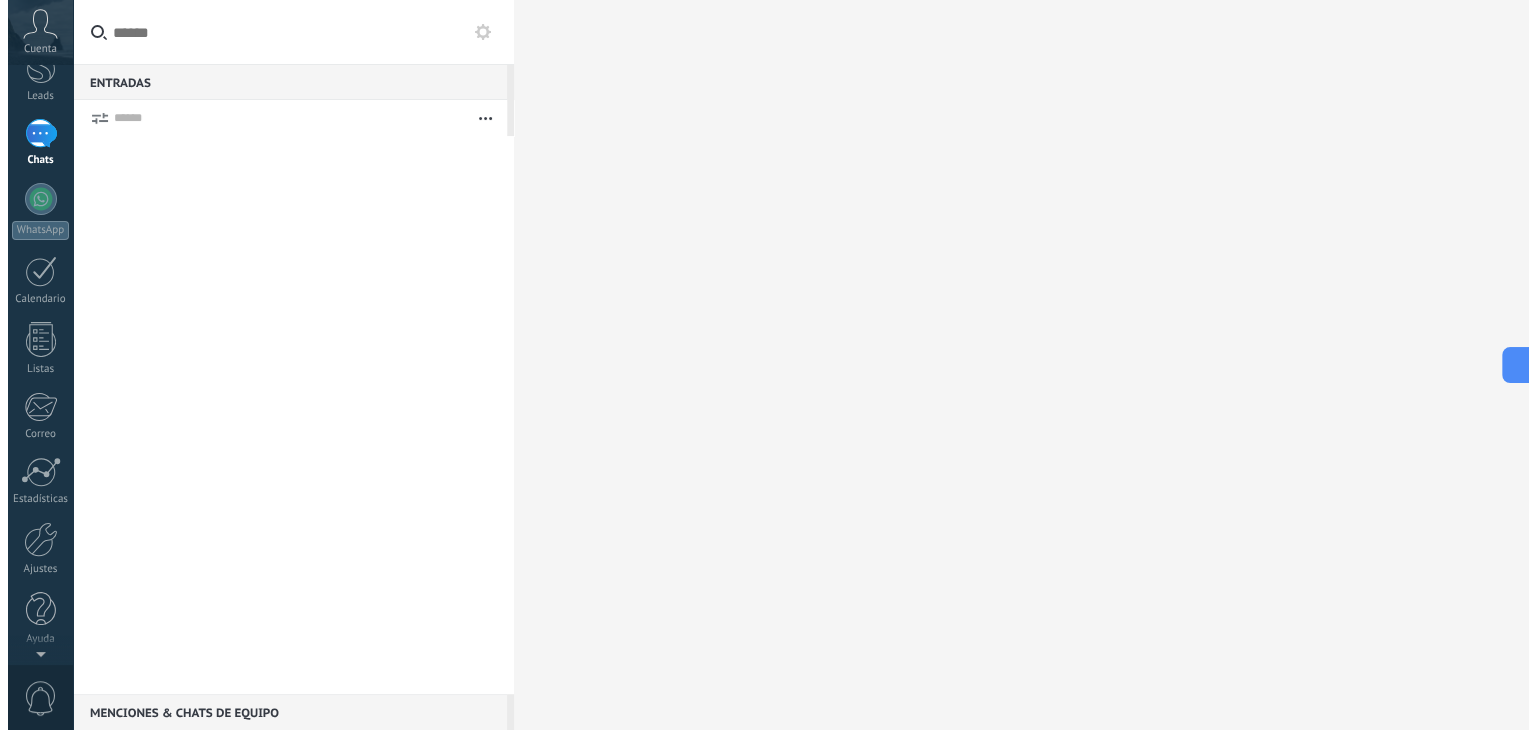 scroll, scrollTop: 0, scrollLeft: 0, axis: both 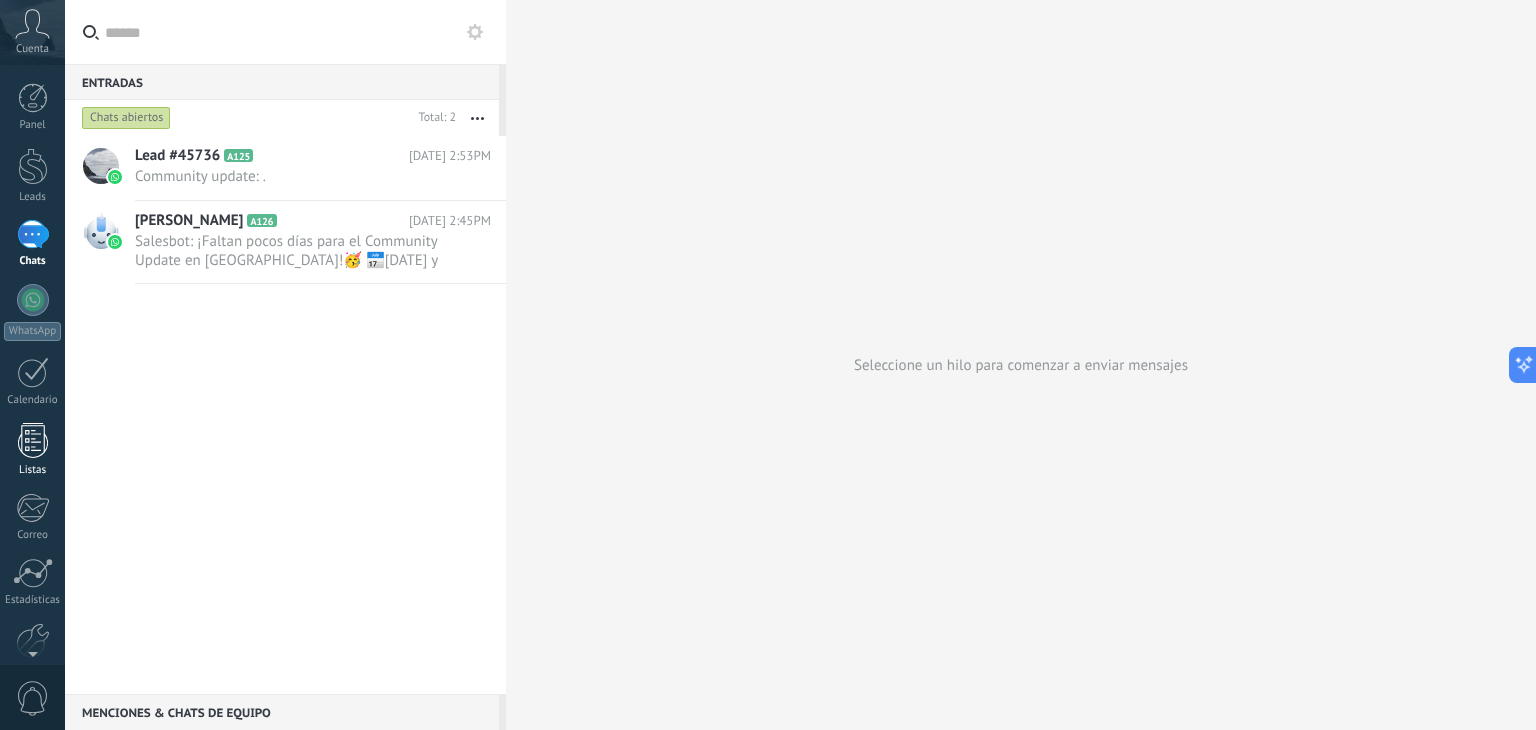 click on "Listas" at bounding box center [32, 450] 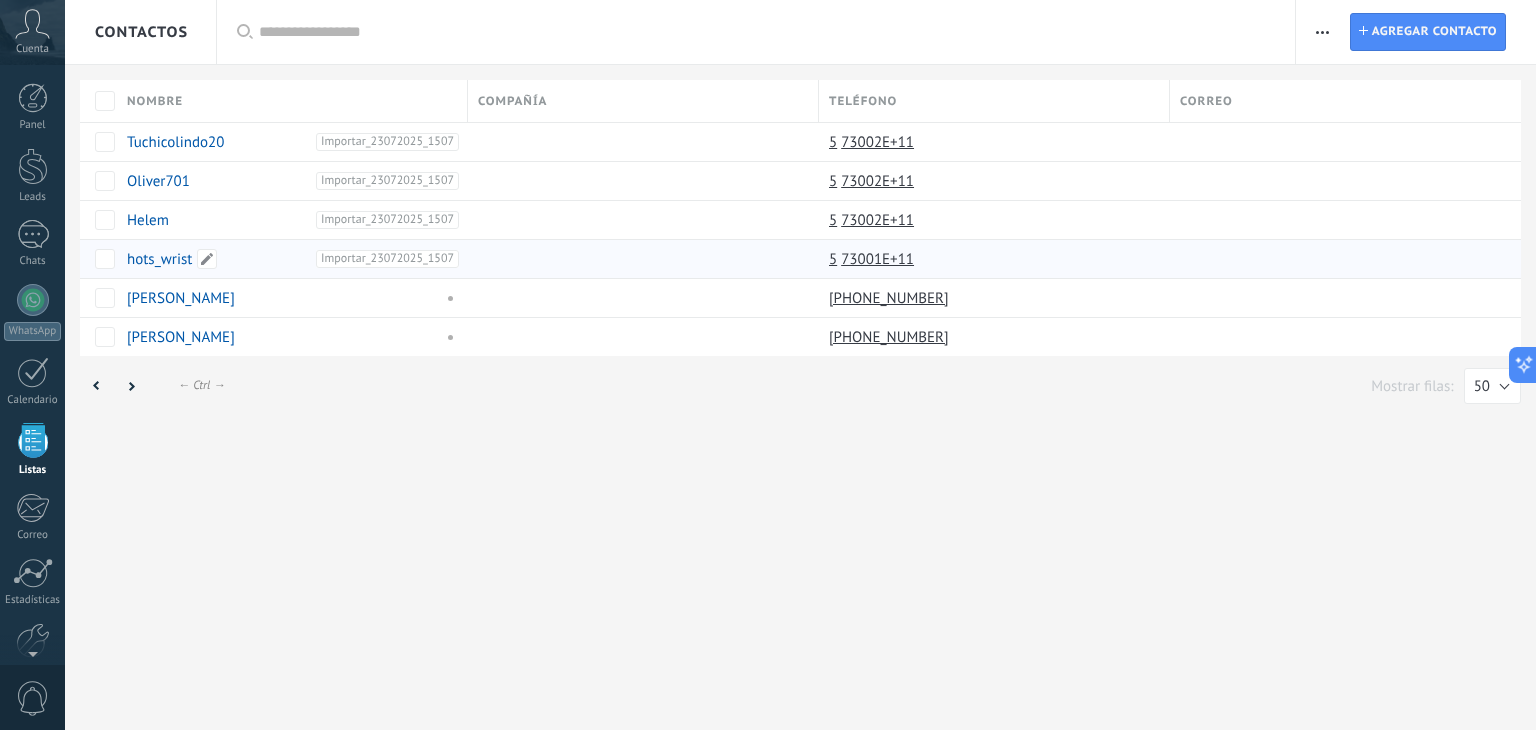 scroll, scrollTop: 51, scrollLeft: 0, axis: vertical 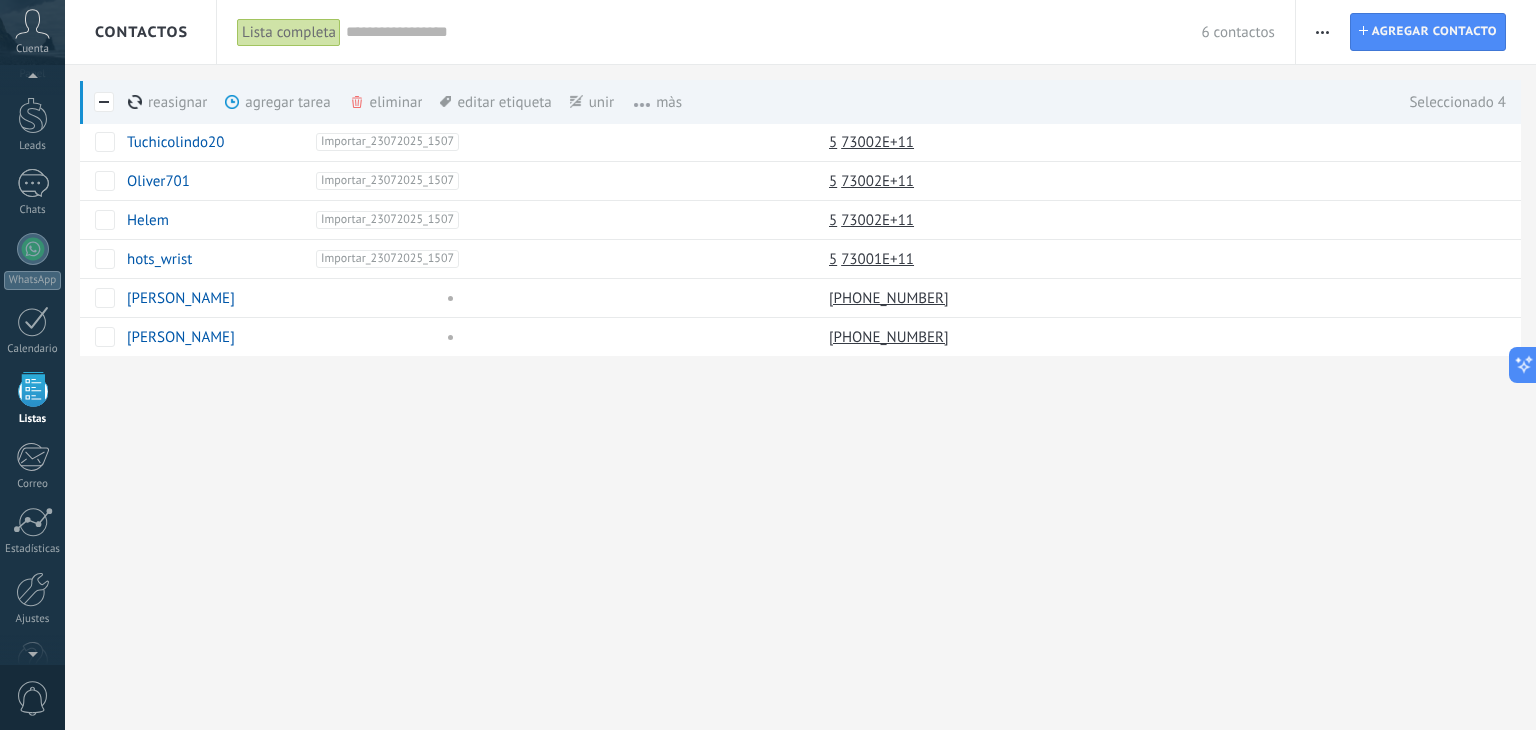 click on "eliminar màs" at bounding box center (420, 102) 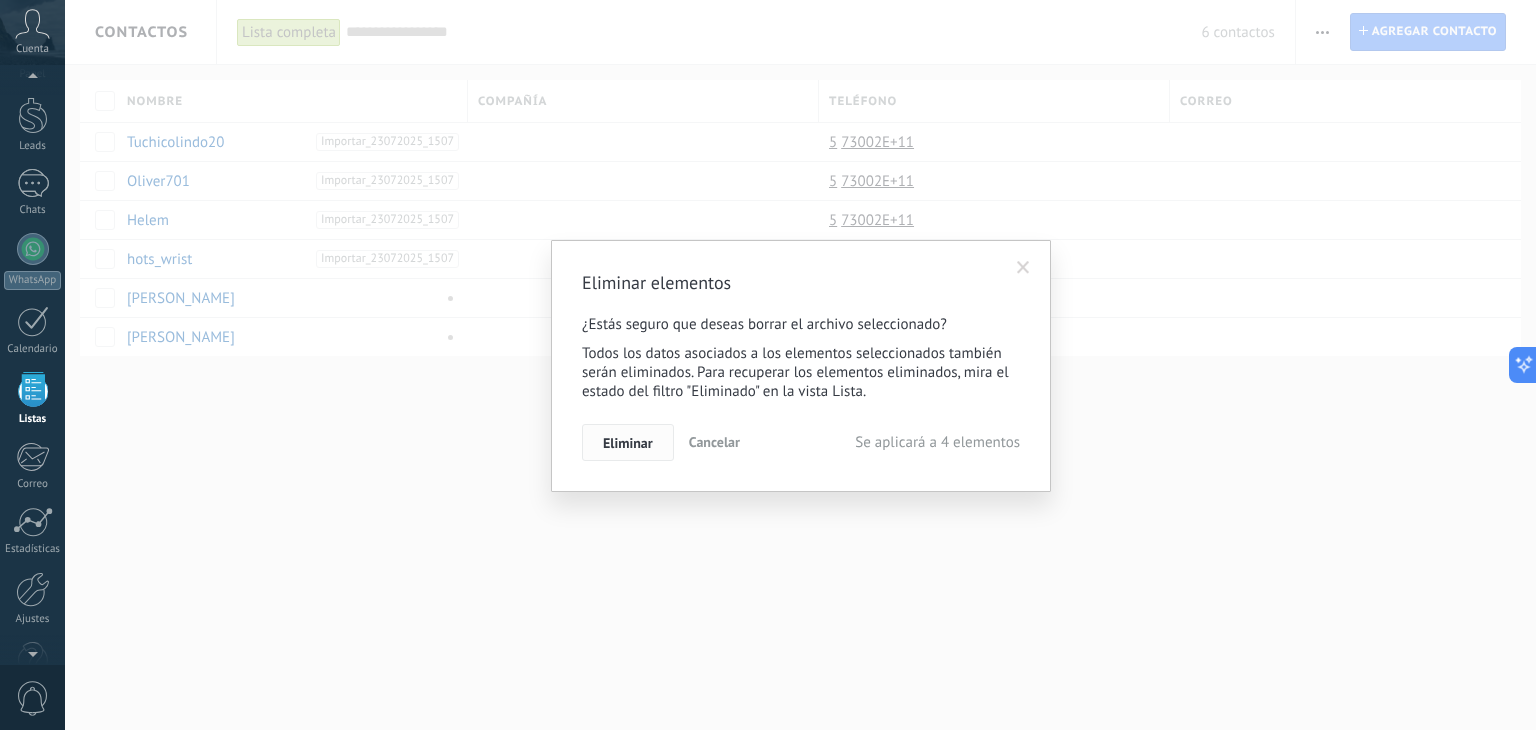 click on "Eliminar" at bounding box center [628, 443] 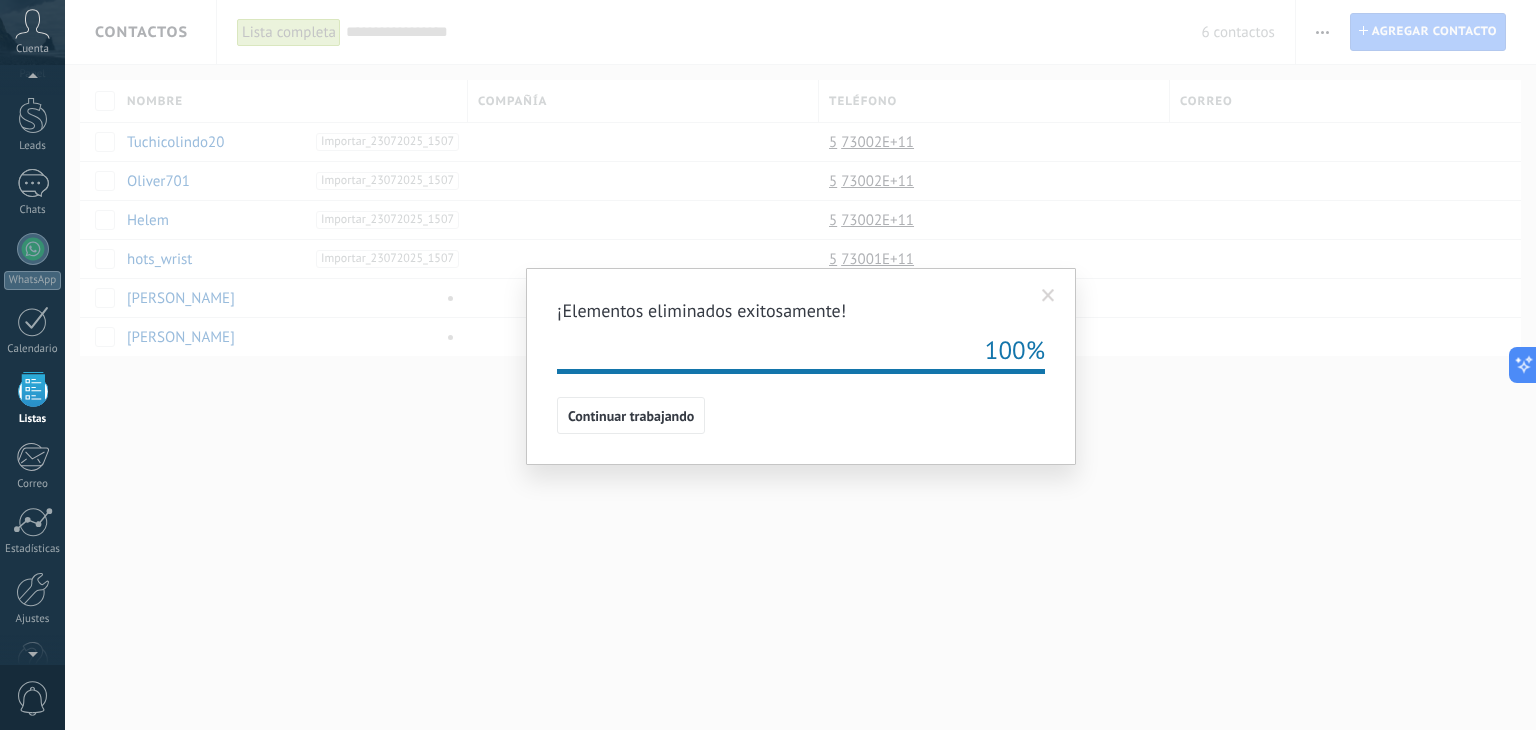 click at bounding box center (1048, 296) 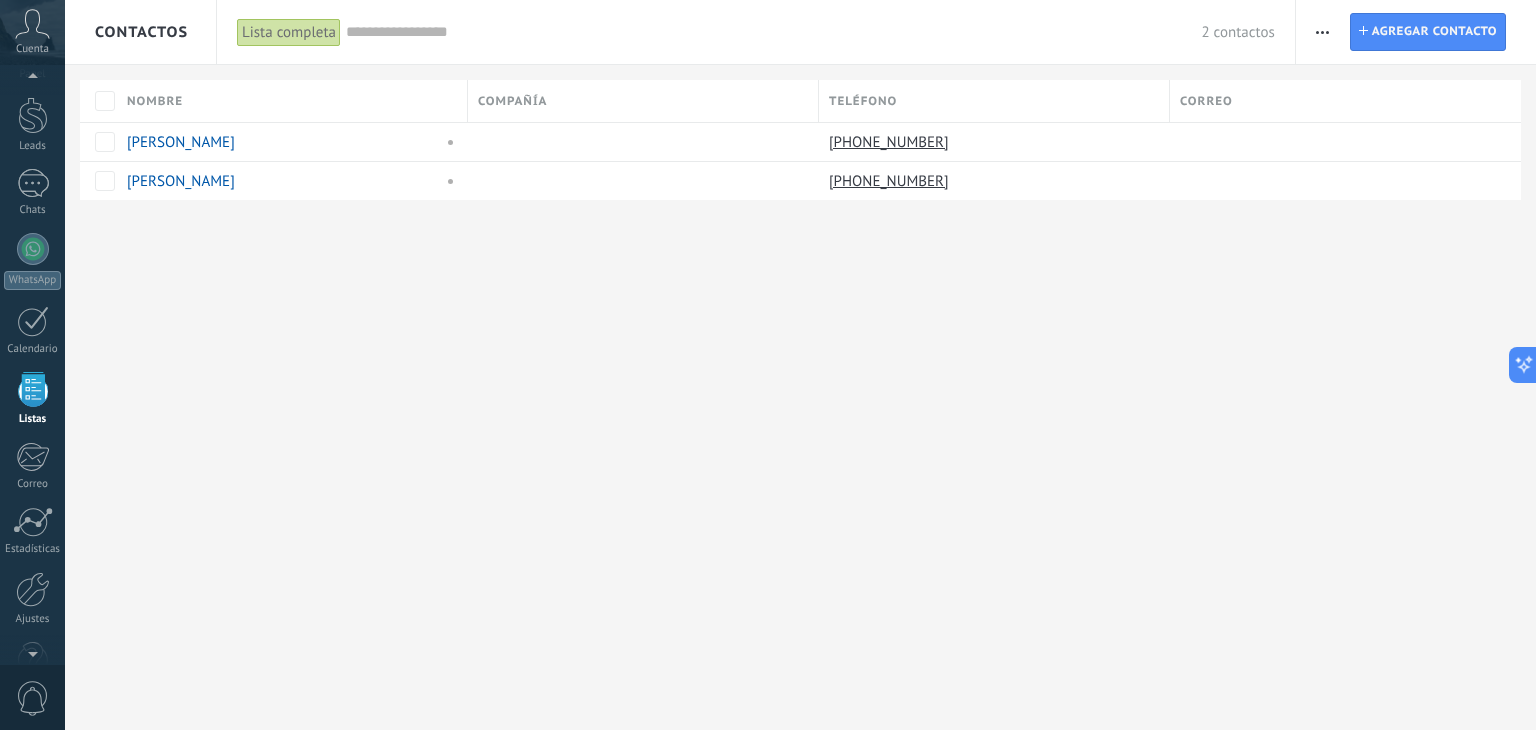 click at bounding box center (1322, 32) 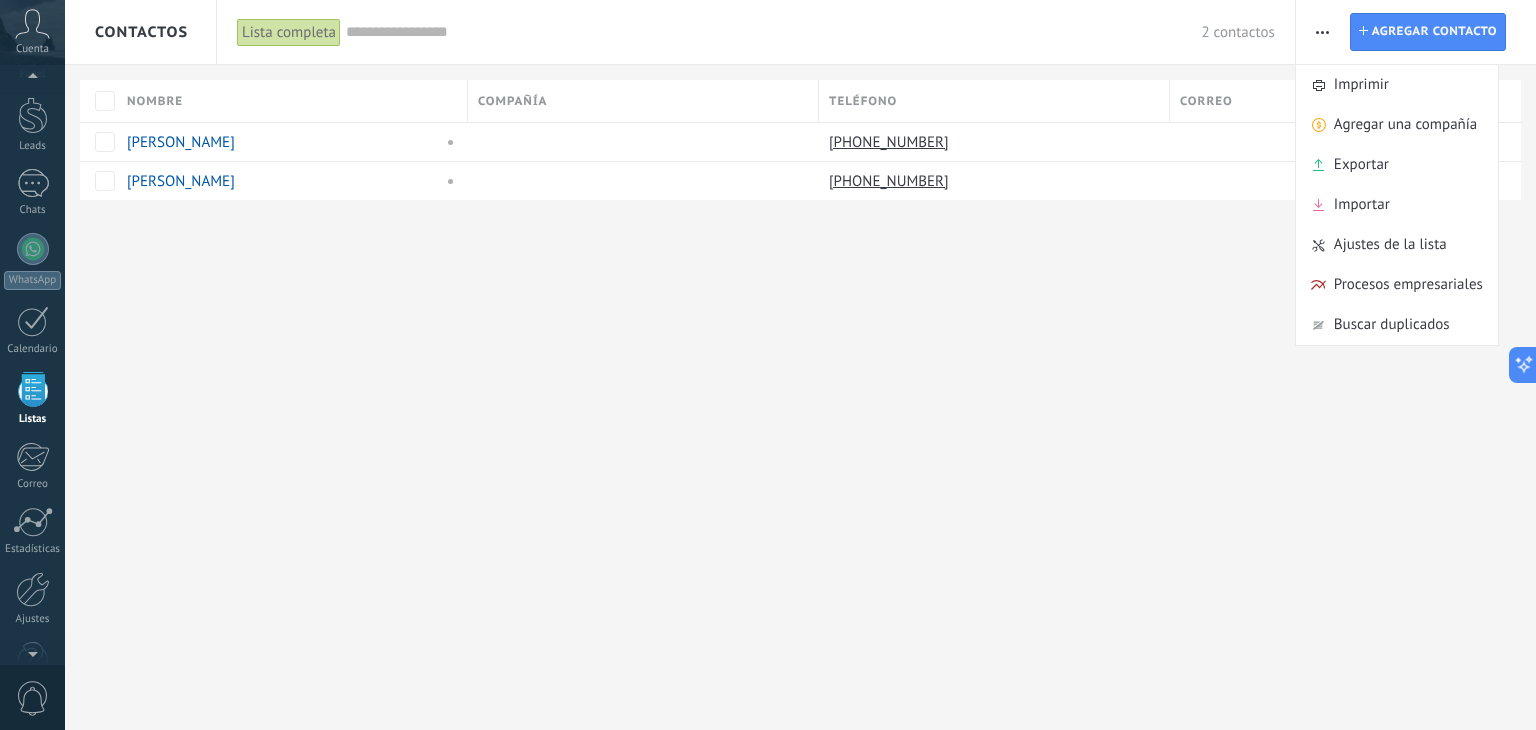 drag, startPoint x: 1006, startPoint y: 300, endPoint x: 994, endPoint y: 297, distance: 12.369317 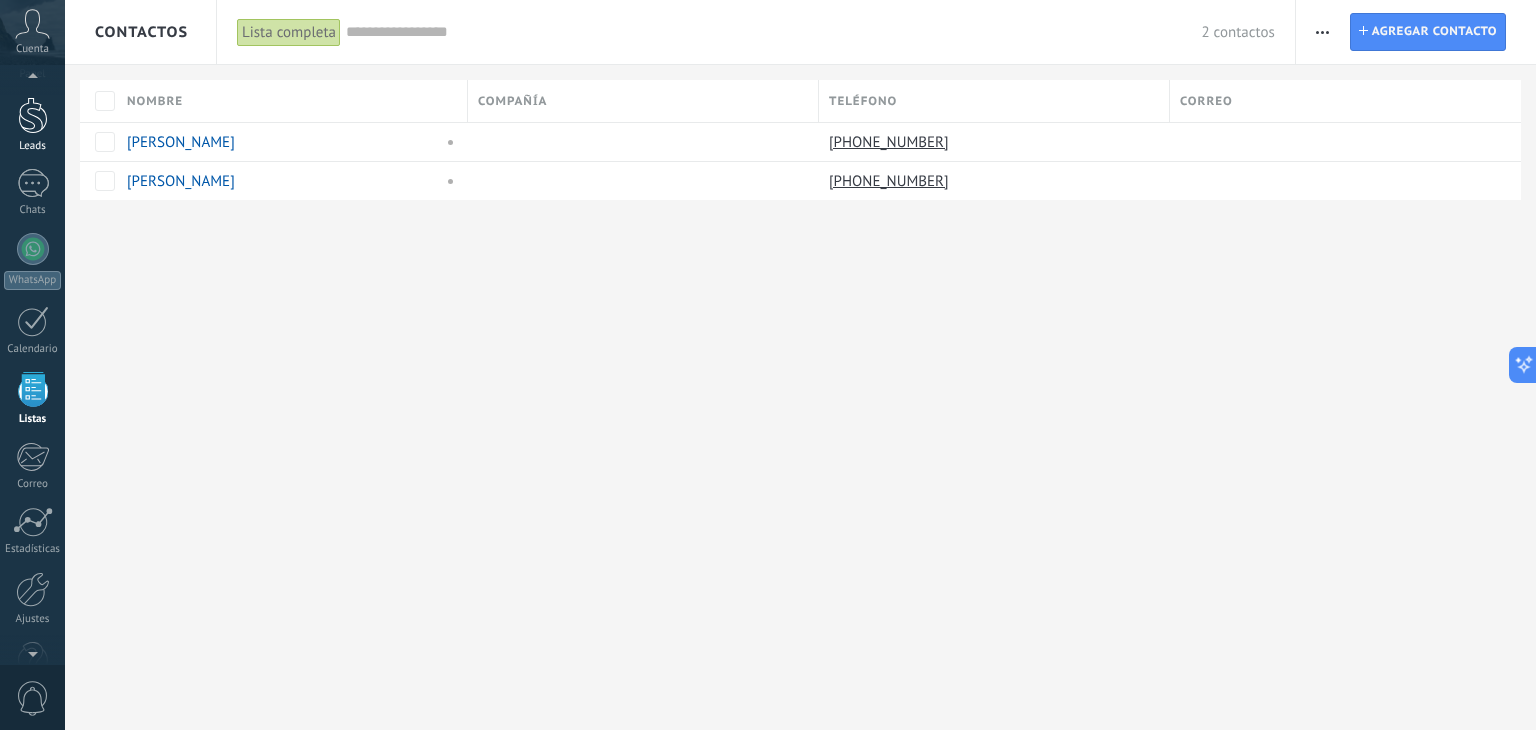 click on "Leads" at bounding box center [33, 146] 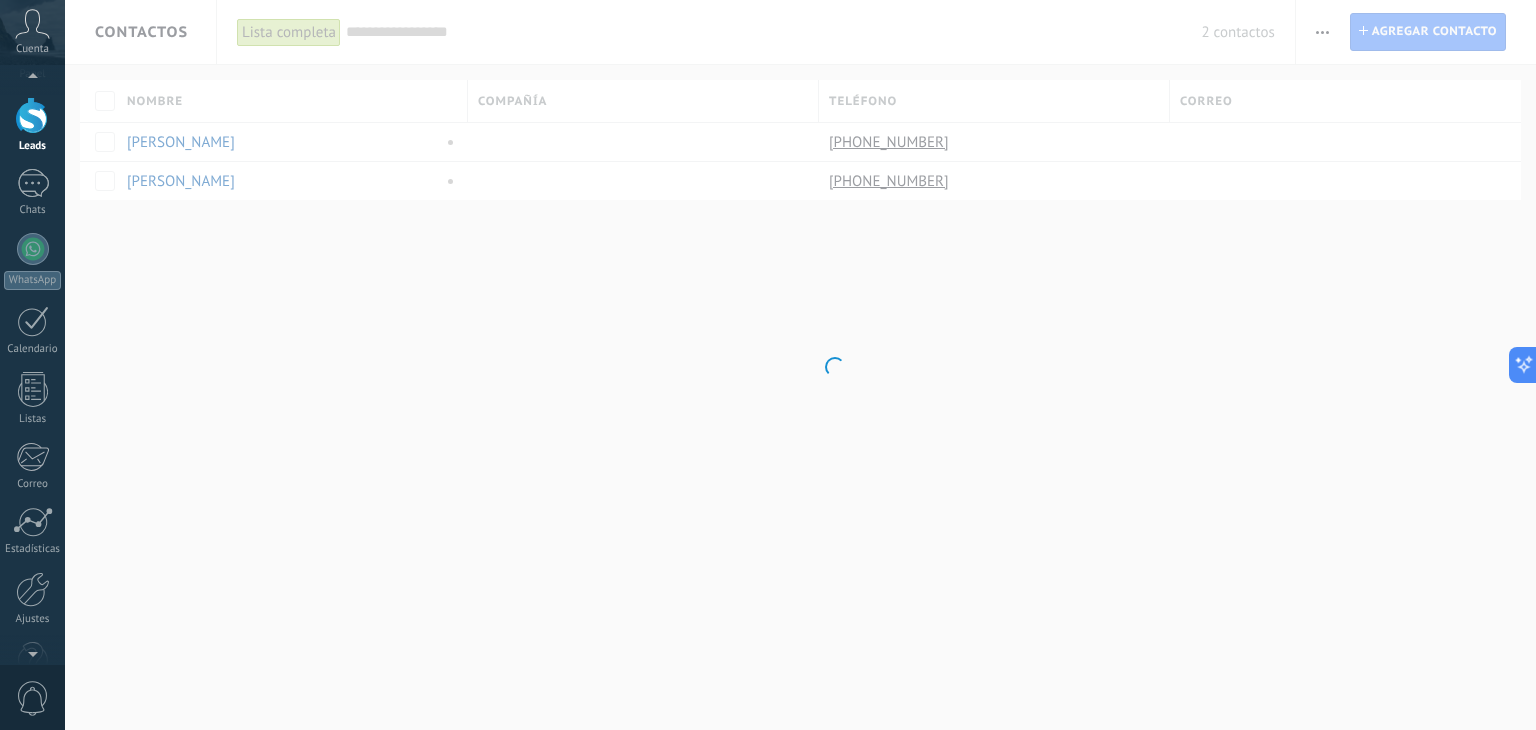 scroll, scrollTop: 0, scrollLeft: 0, axis: both 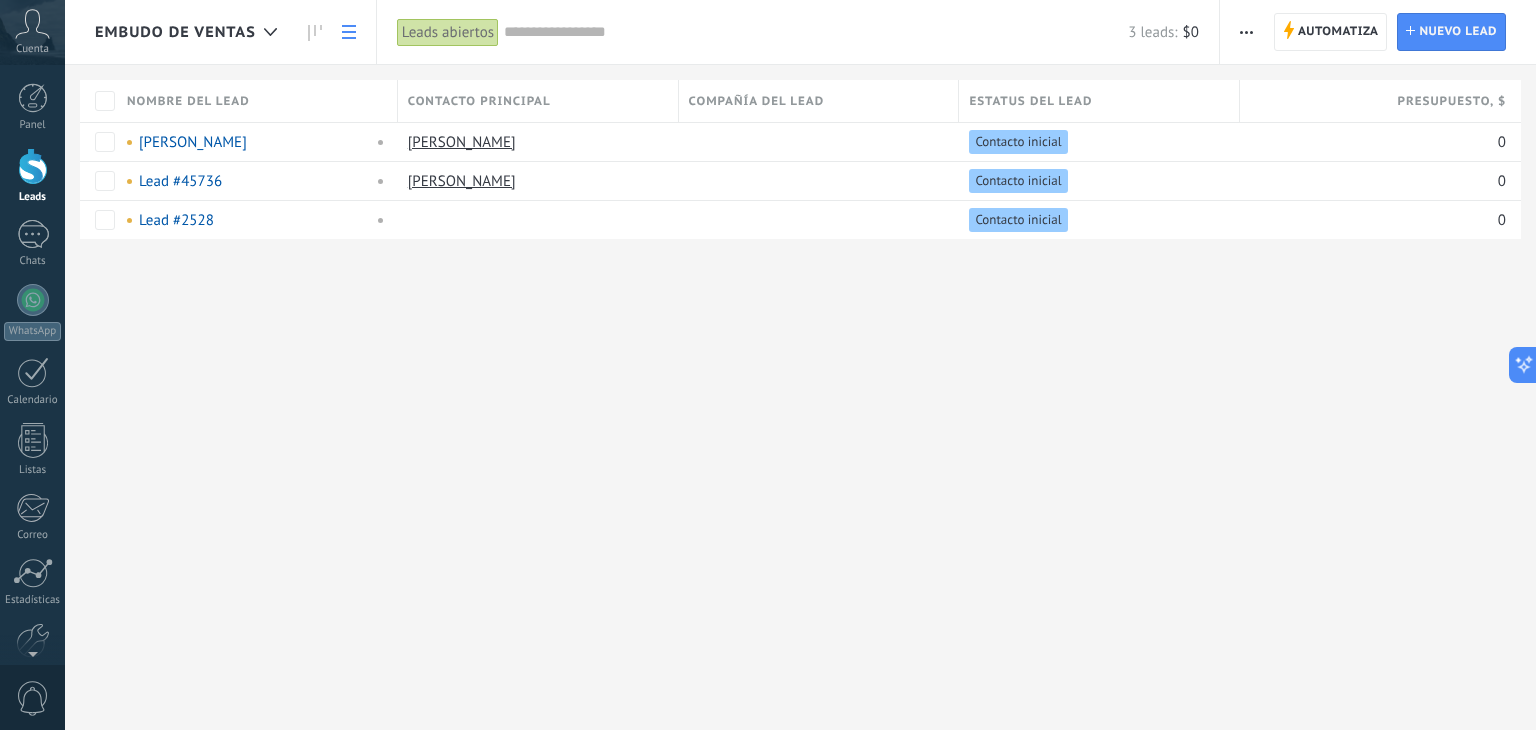 click at bounding box center (1246, 32) 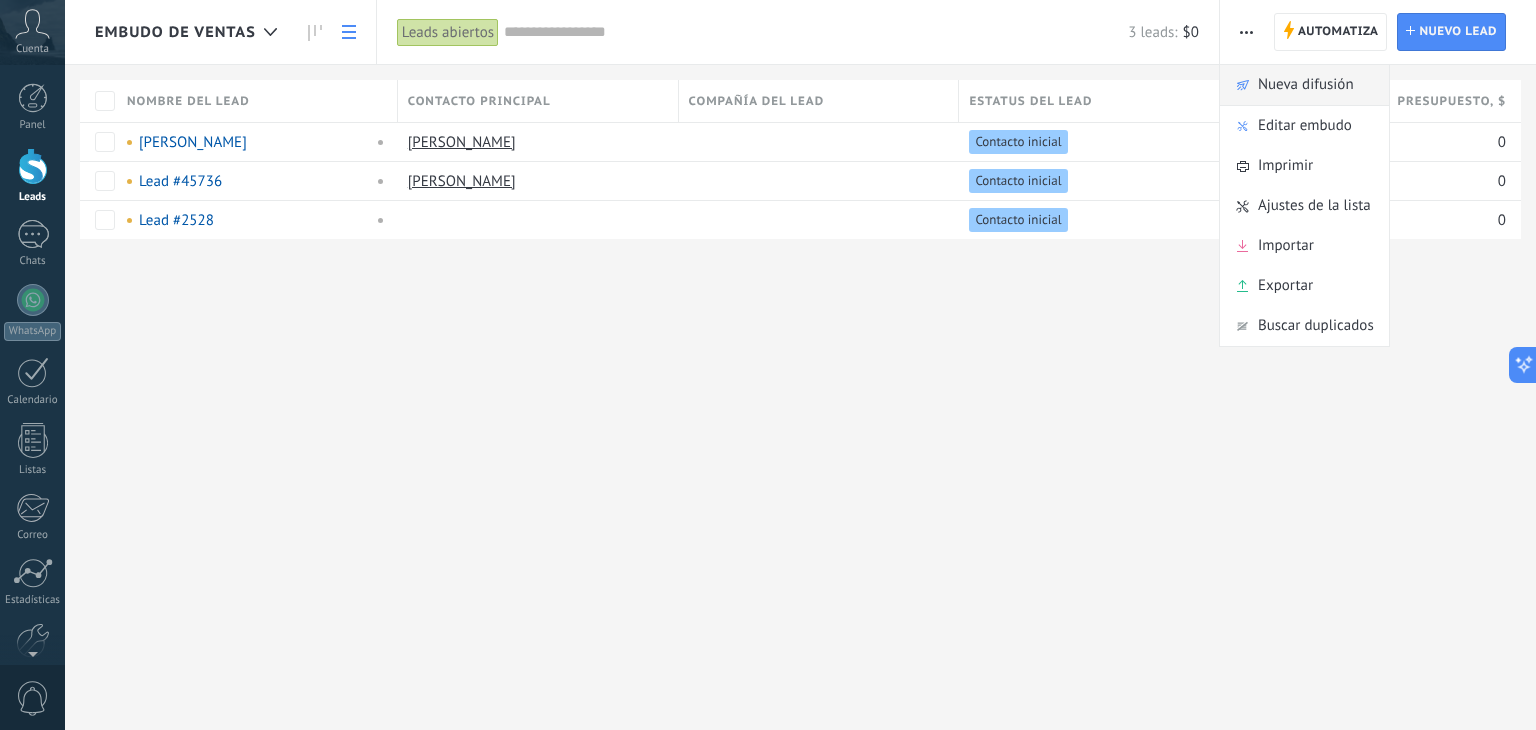 click on "Nueva difusión" at bounding box center (1304, 85) 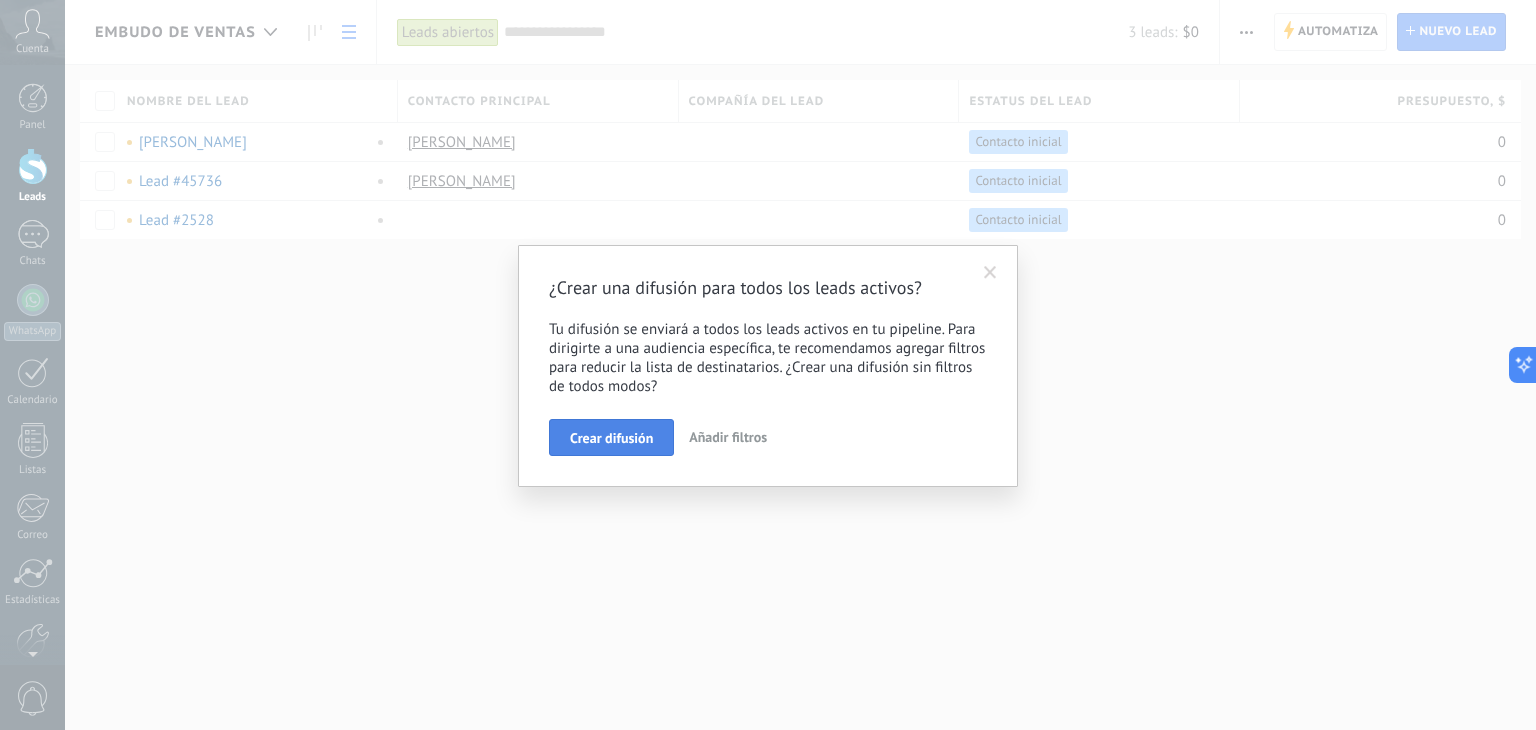 click on "Crear difusión" at bounding box center [611, 438] 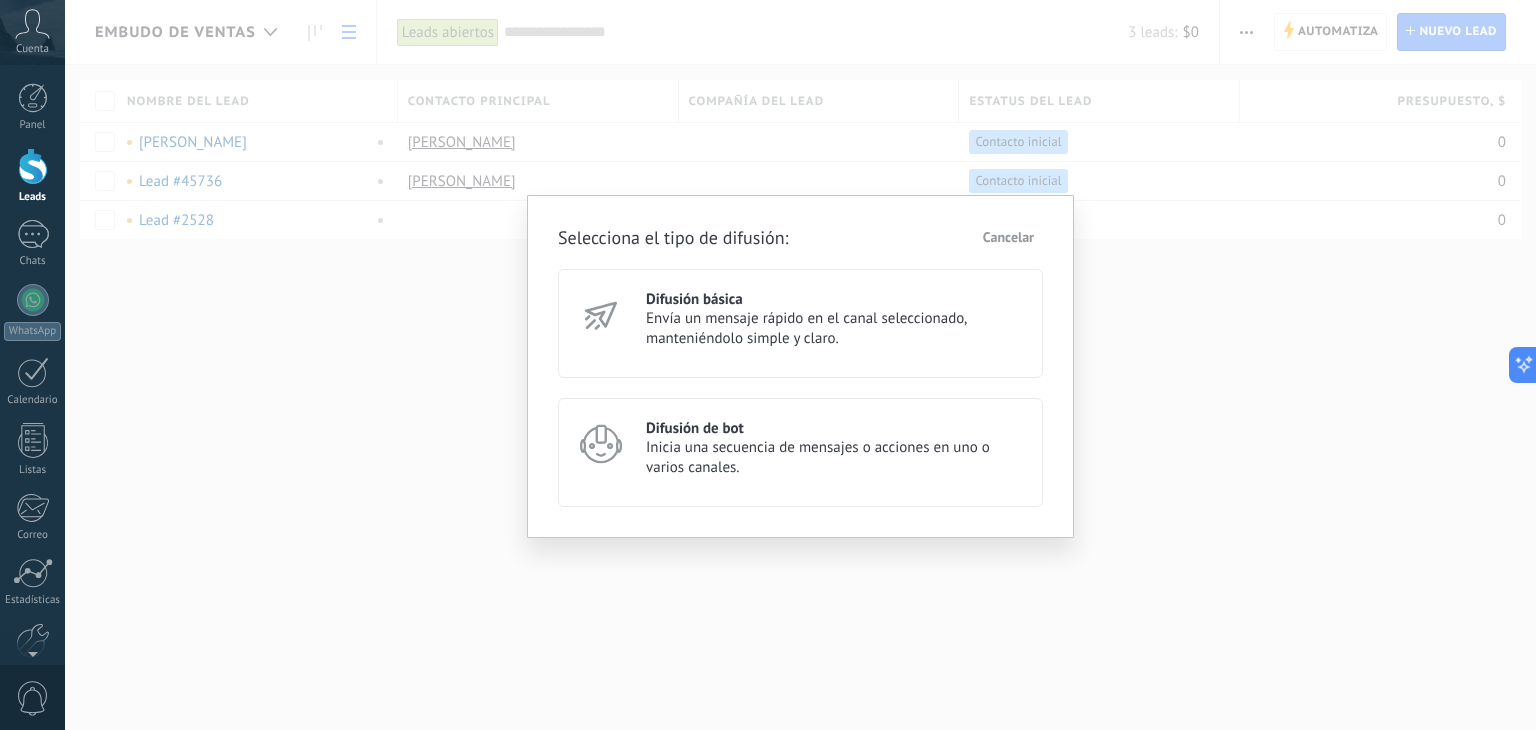 click on "Difusión básica Envía un mensaje rápido en el canal seleccionado, manteniéndolo simple y claro." at bounding box center (800, 323) 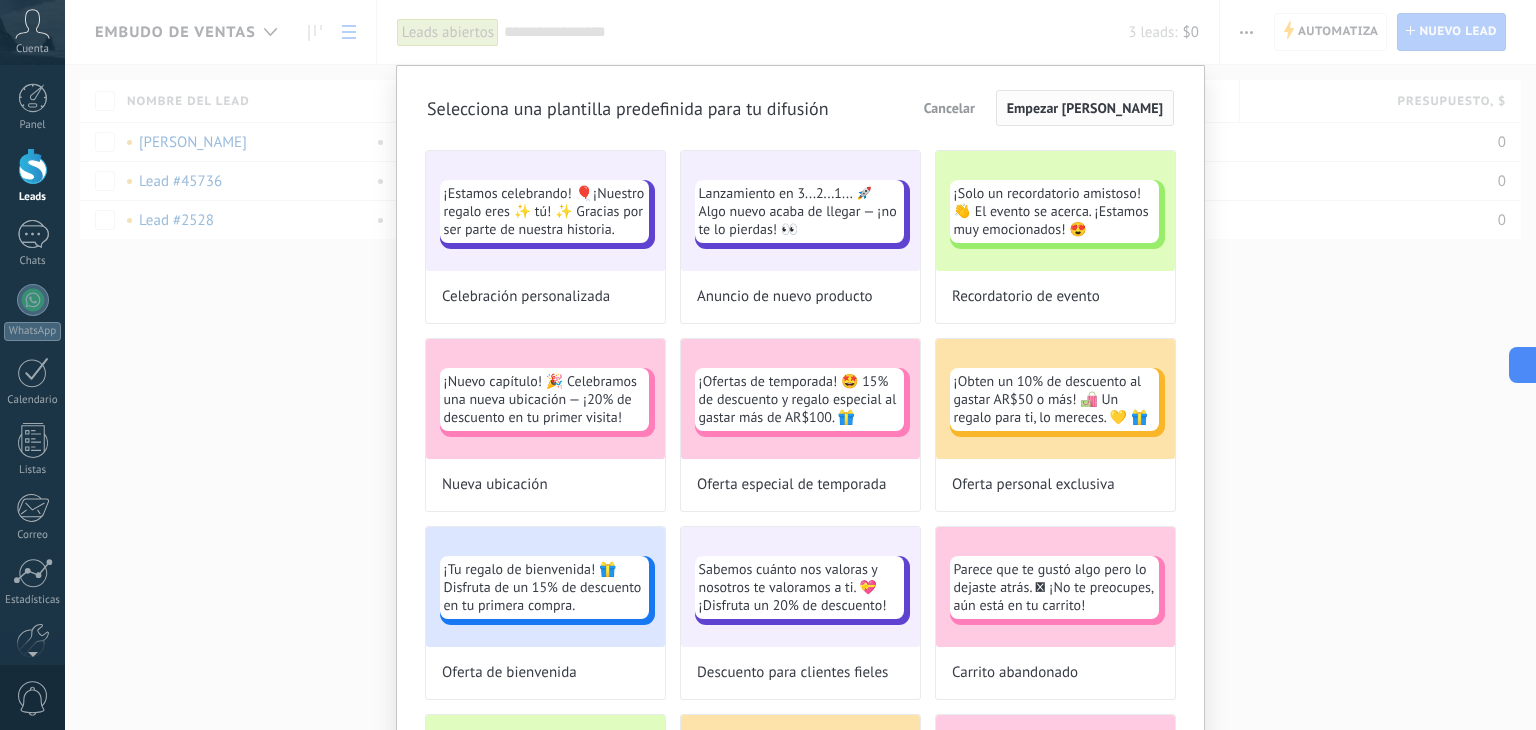 click on "Empezar [PERSON_NAME]" at bounding box center [1085, 108] 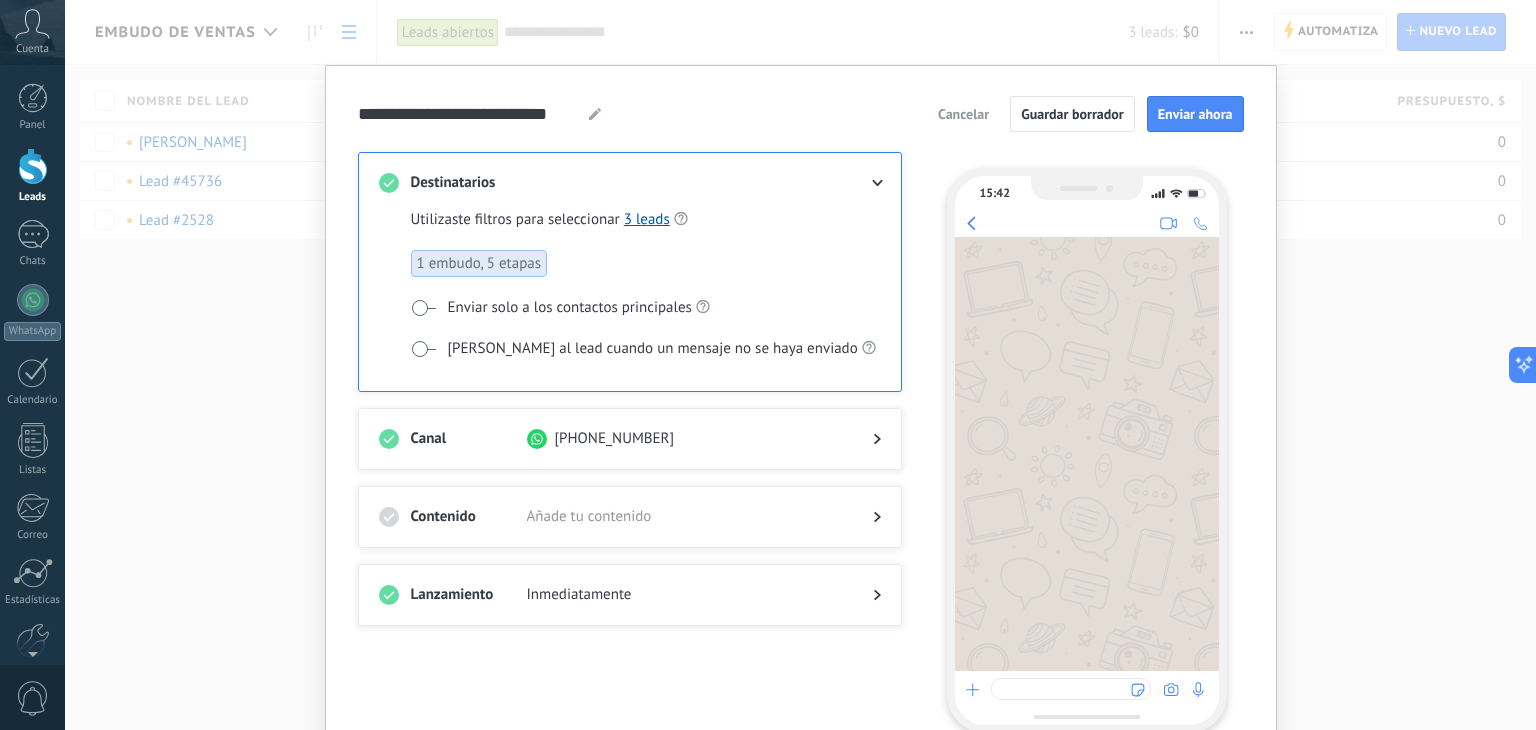 click at bounding box center (630, 537) 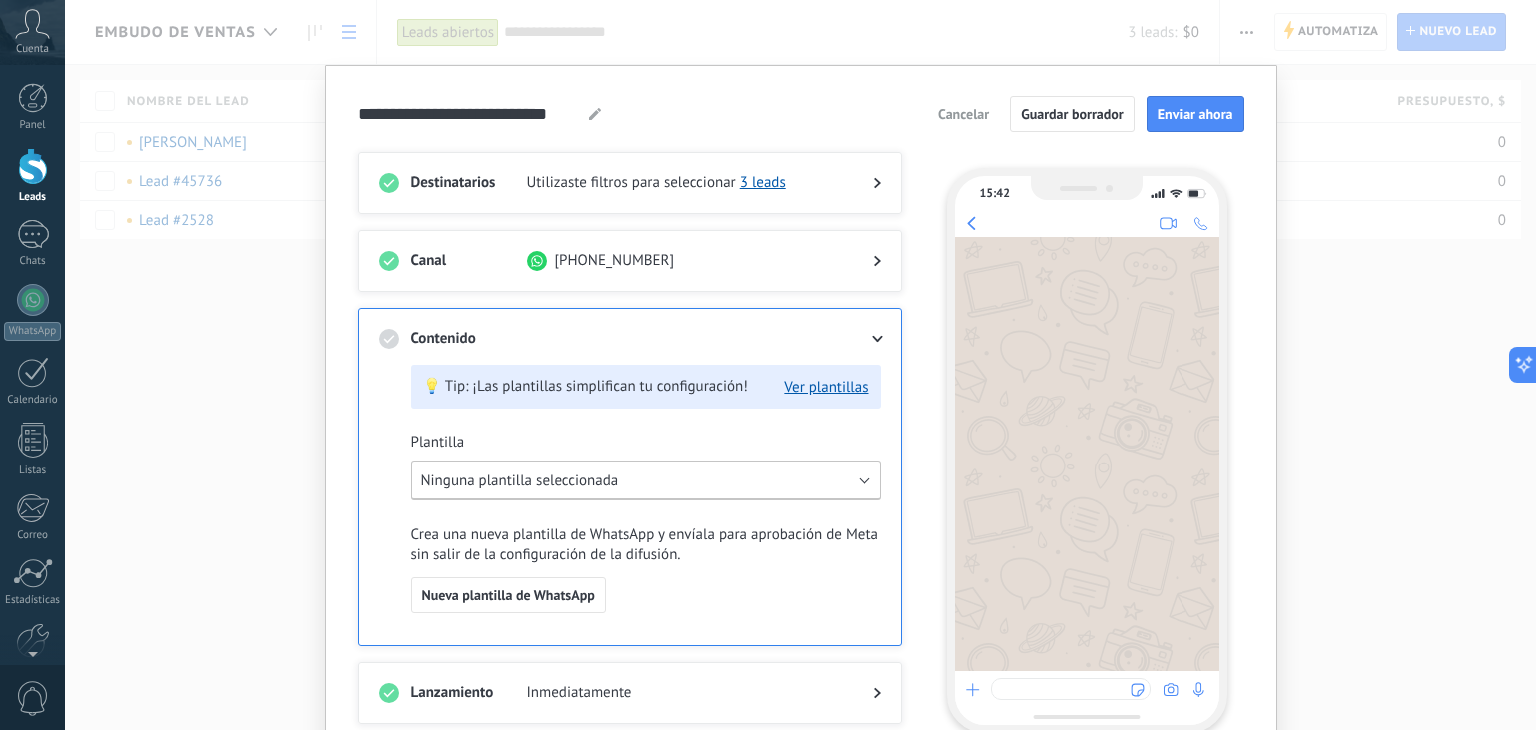 click on "Ninguna plantilla seleccionada" at bounding box center (520, 480) 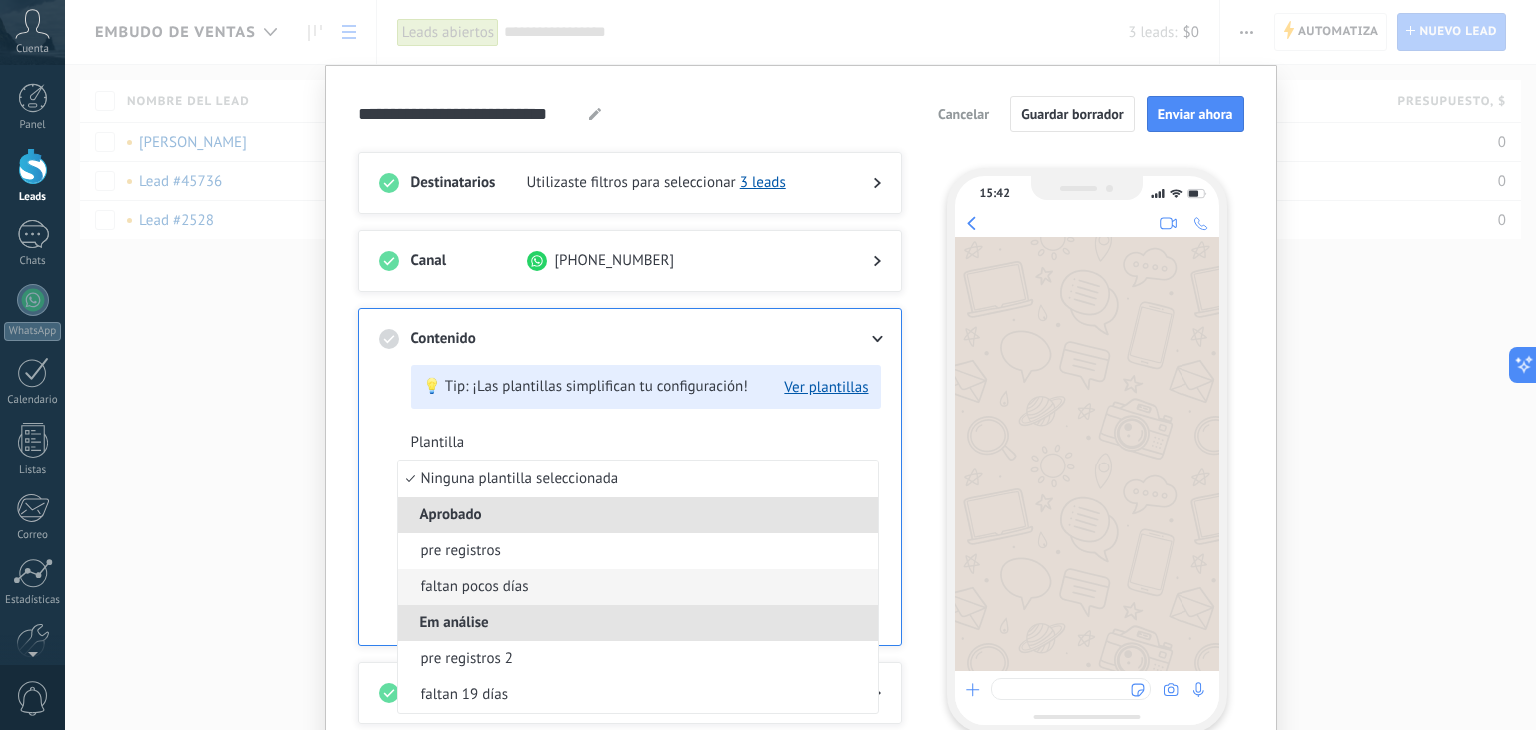 click on "faltan pocos días" at bounding box center (638, 587) 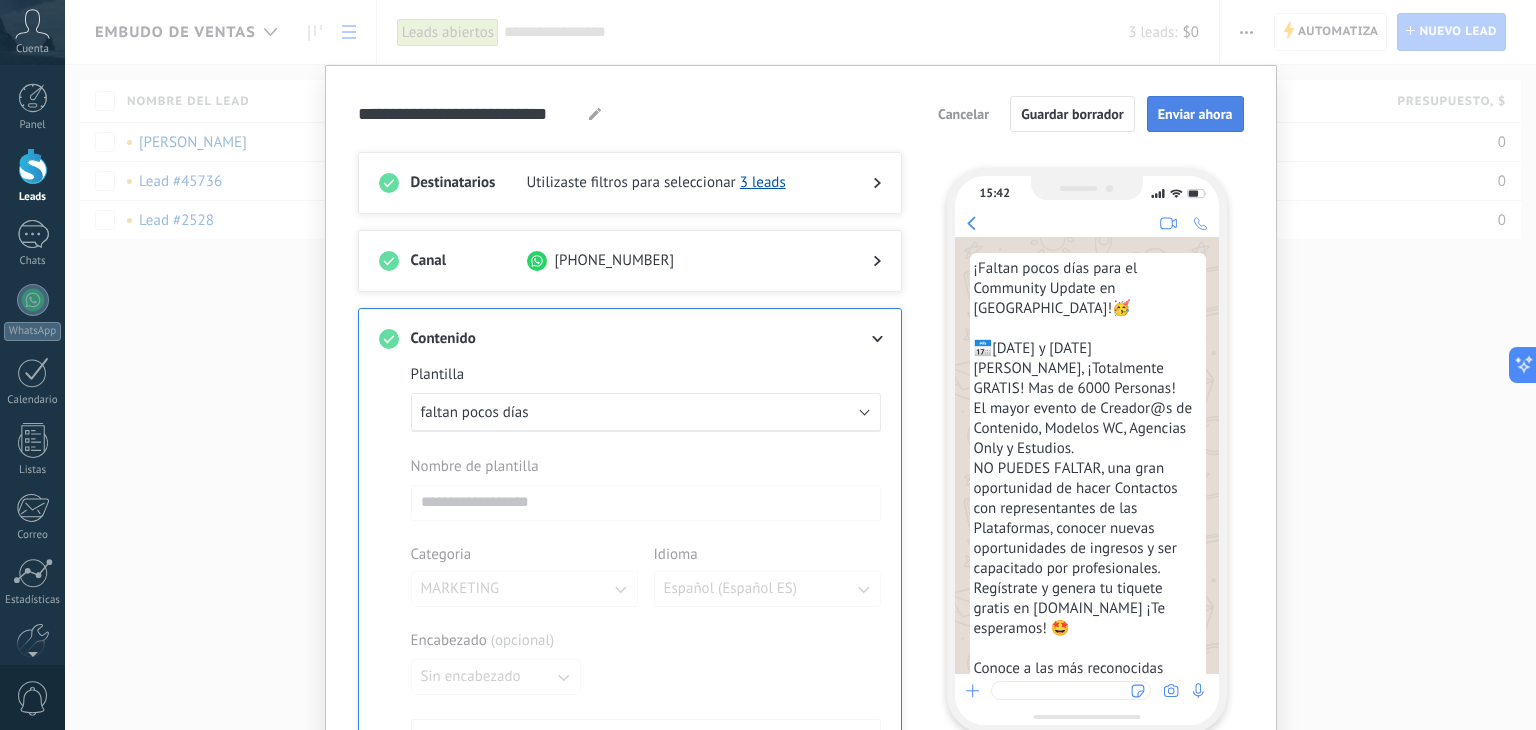 click on "Enviar ahora" at bounding box center [1195, 114] 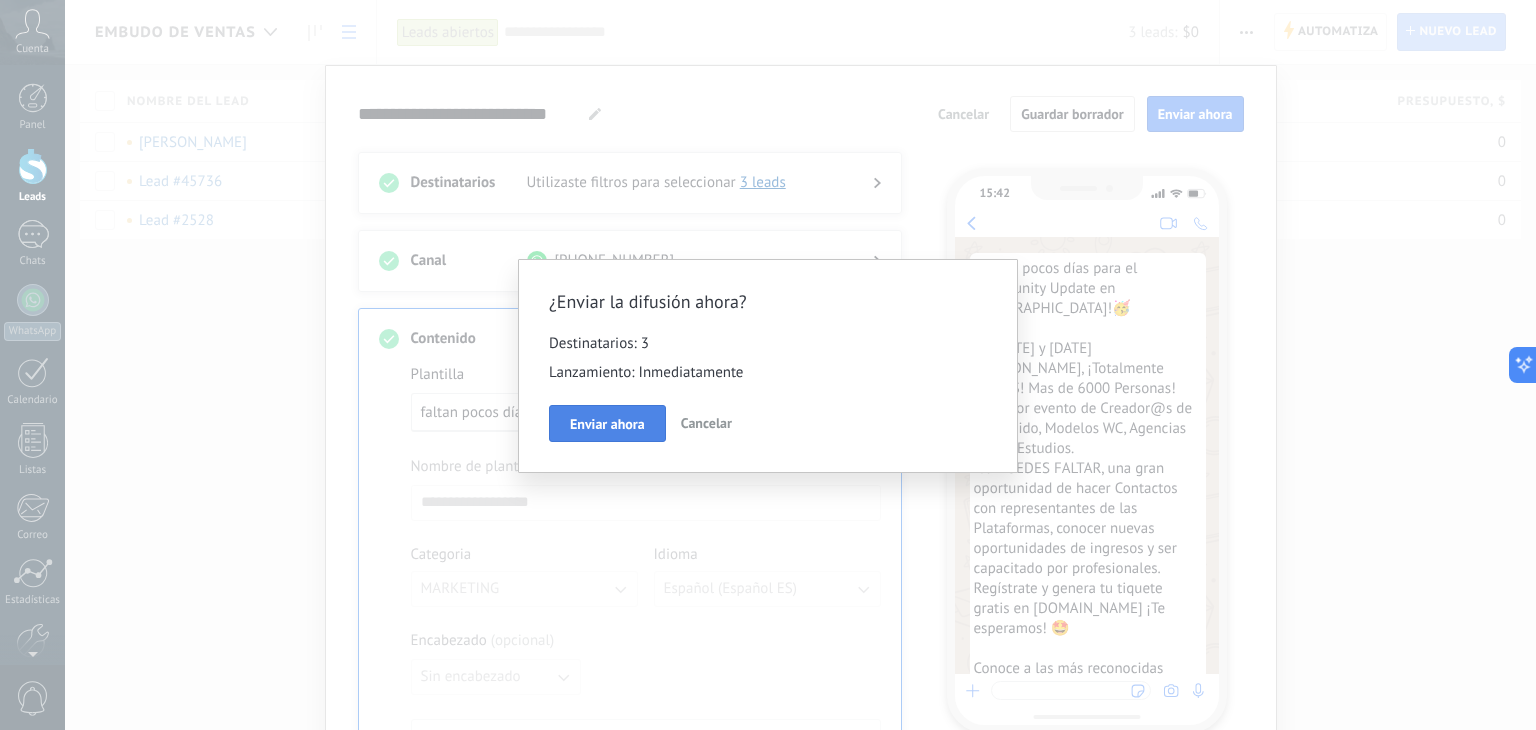 click on "Enviar ahora" at bounding box center [607, 424] 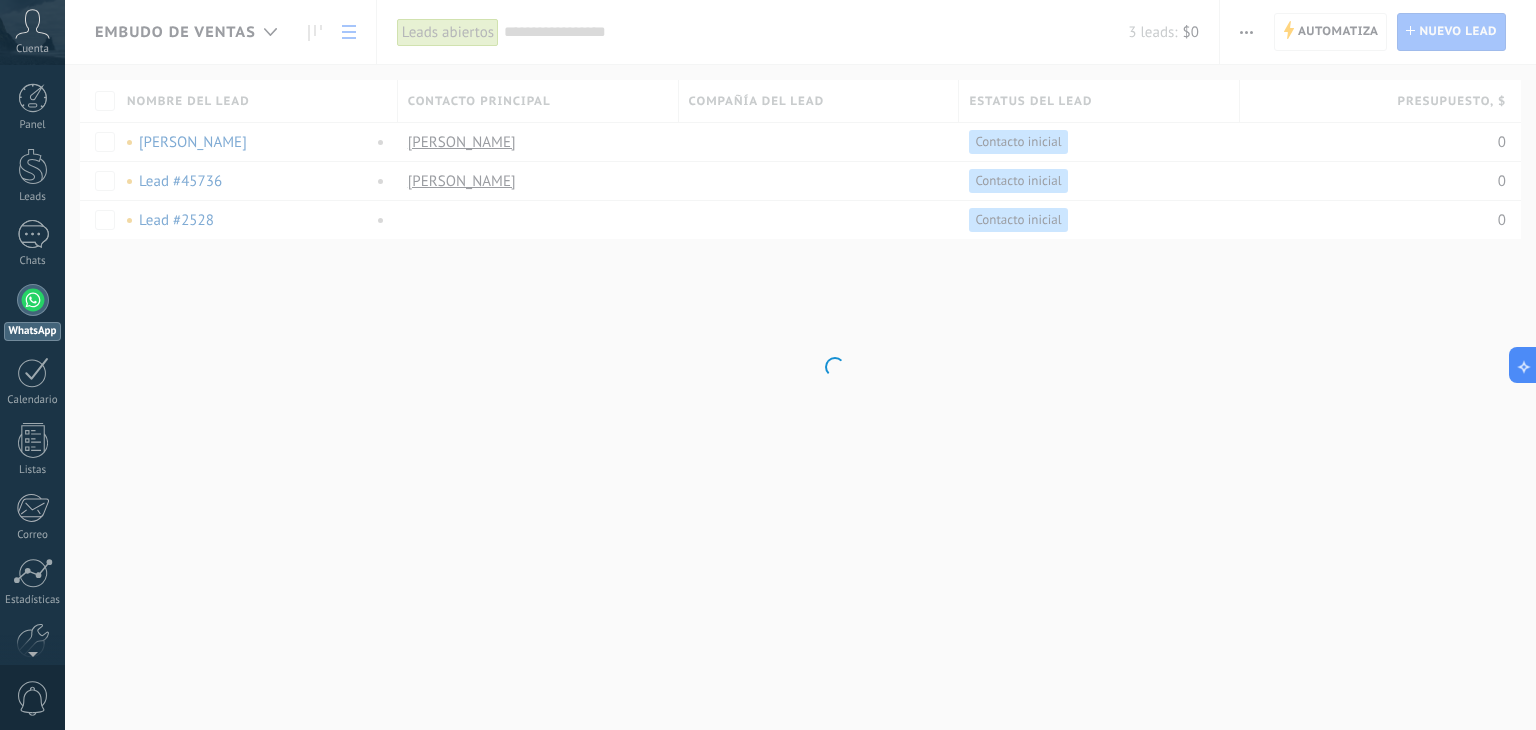 scroll, scrollTop: 68, scrollLeft: 0, axis: vertical 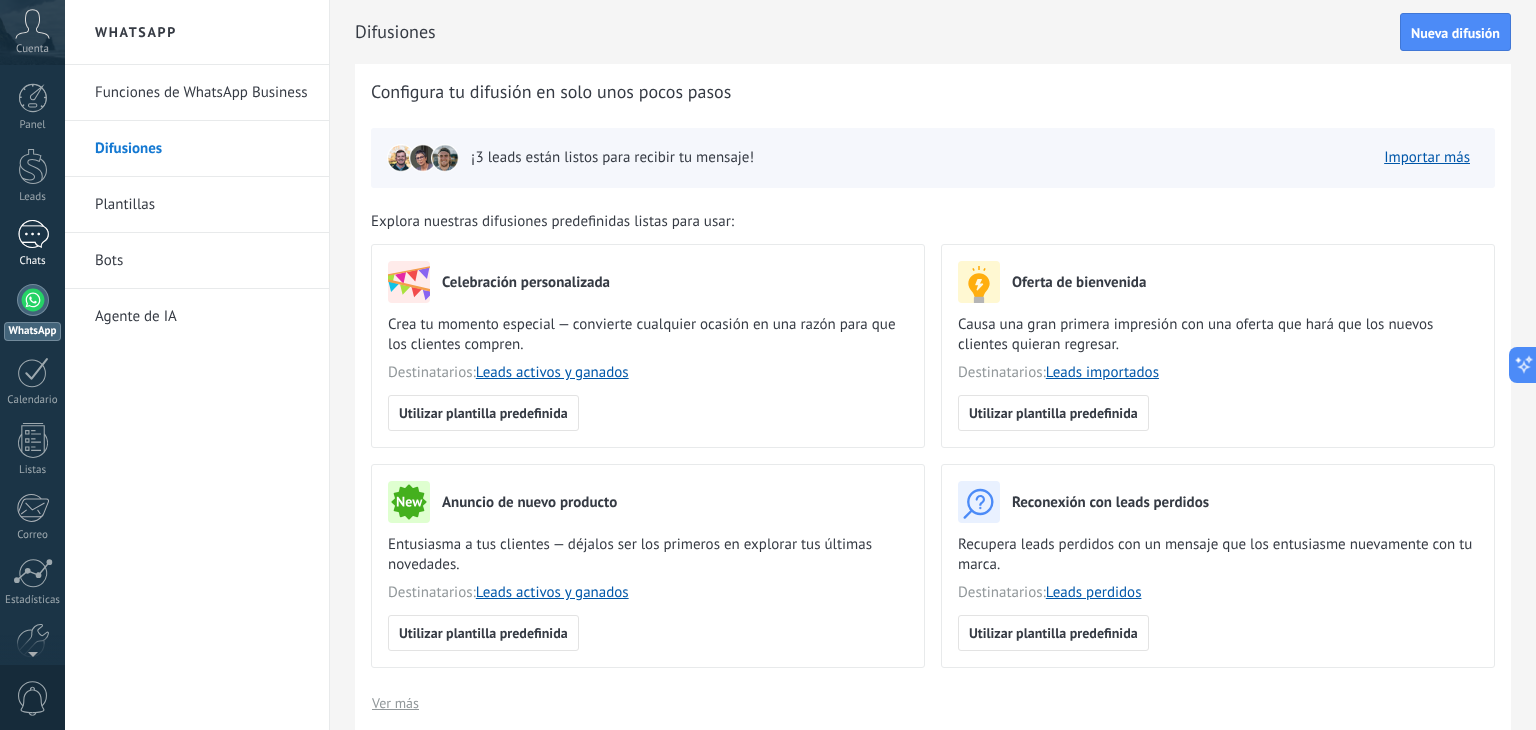 click at bounding box center (33, 234) 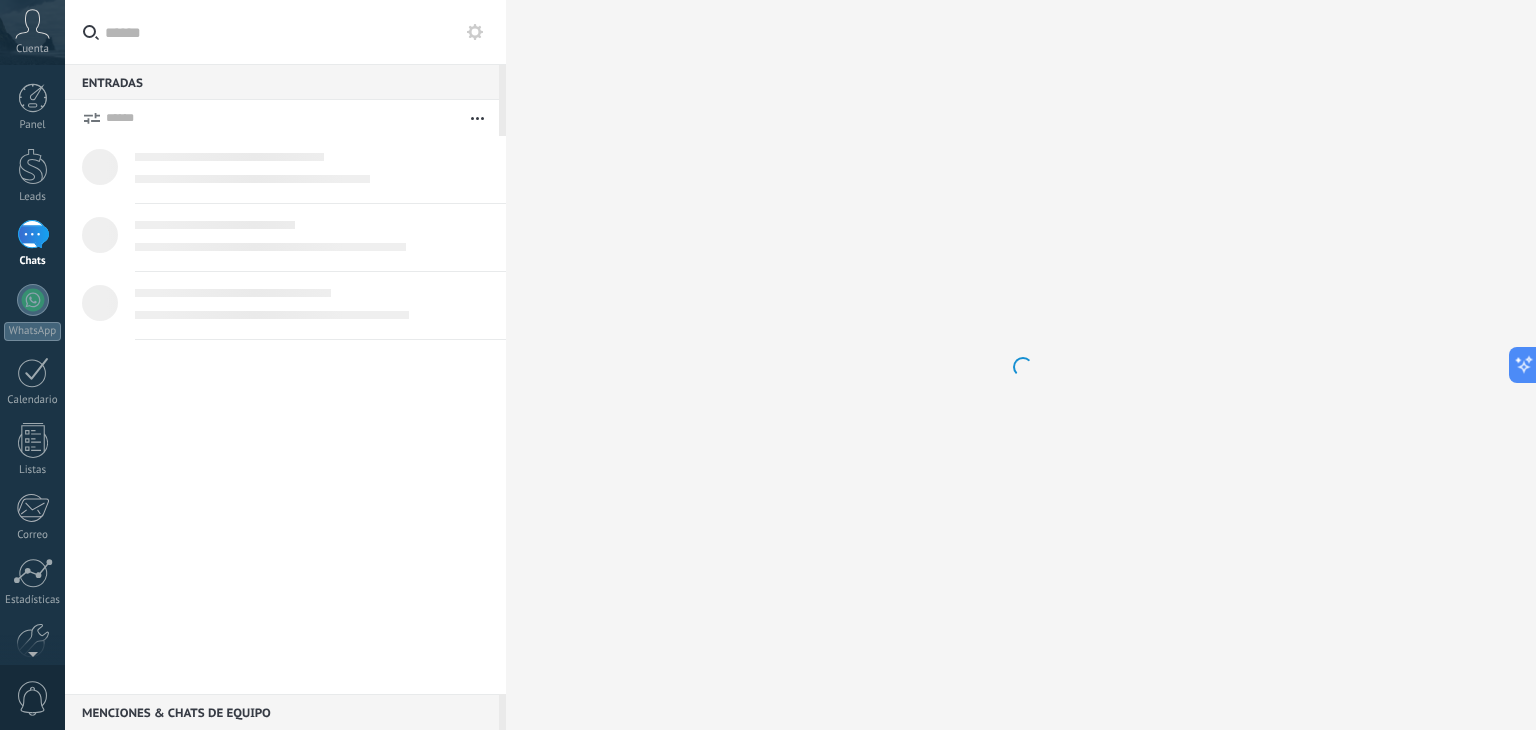 scroll, scrollTop: 114, scrollLeft: 0, axis: vertical 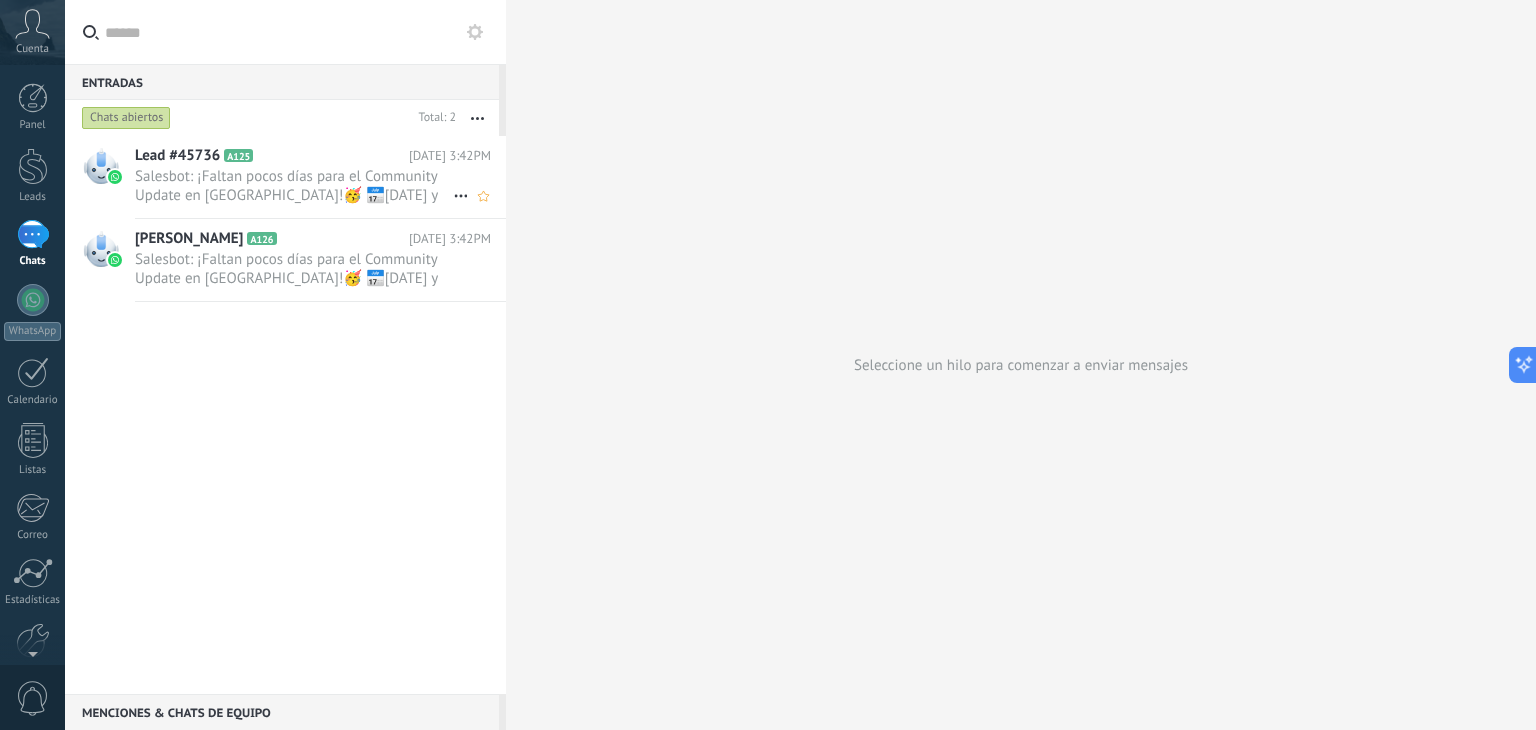 click on "Salesbot: ¡Faltan pocos días para el Community Update en [GEOGRAPHIC_DATA]!🥳
📅[DATE] y [DATE][PERSON_NAME], ¡Totalmente GRATIS! Mas de 6000 P..." at bounding box center [294, 186] 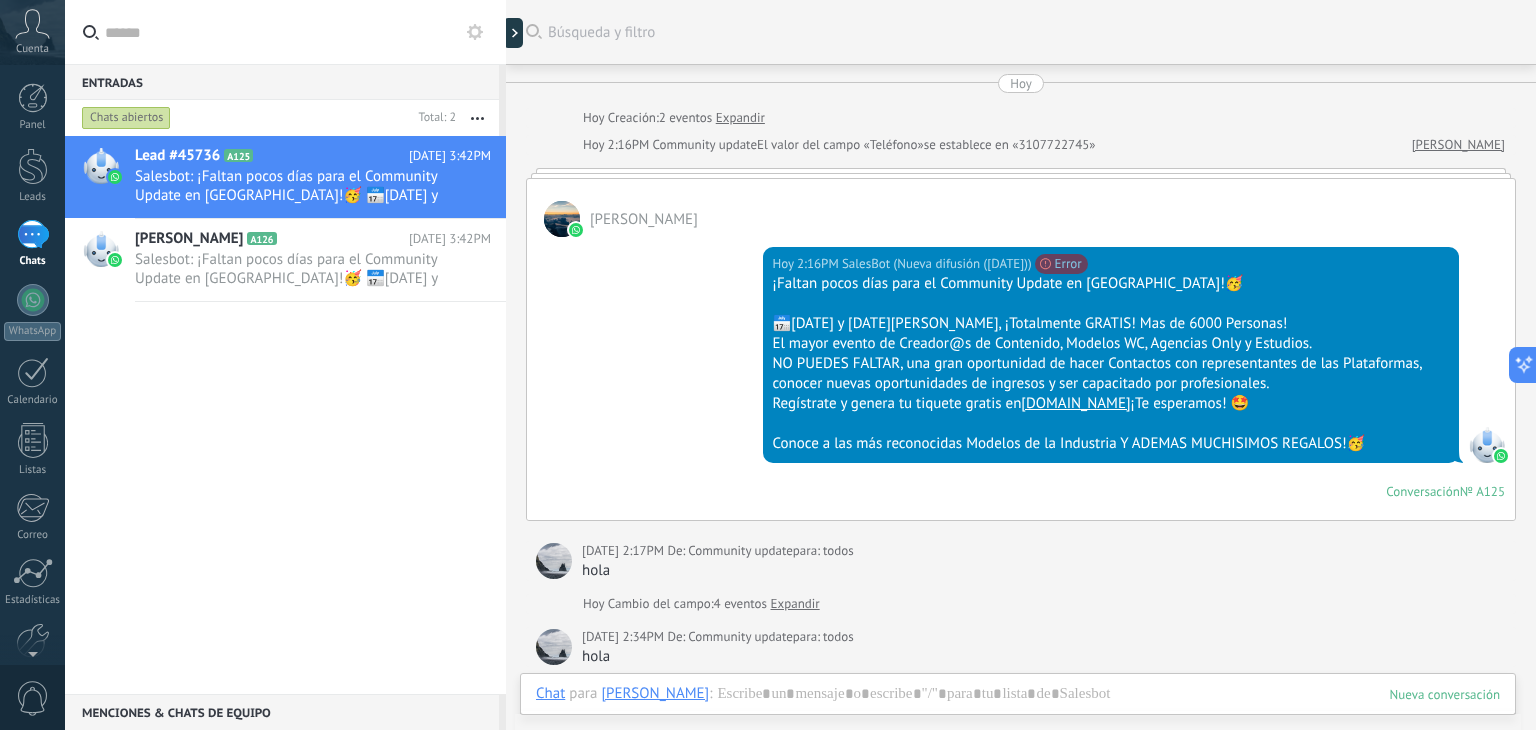 scroll, scrollTop: 1365, scrollLeft: 0, axis: vertical 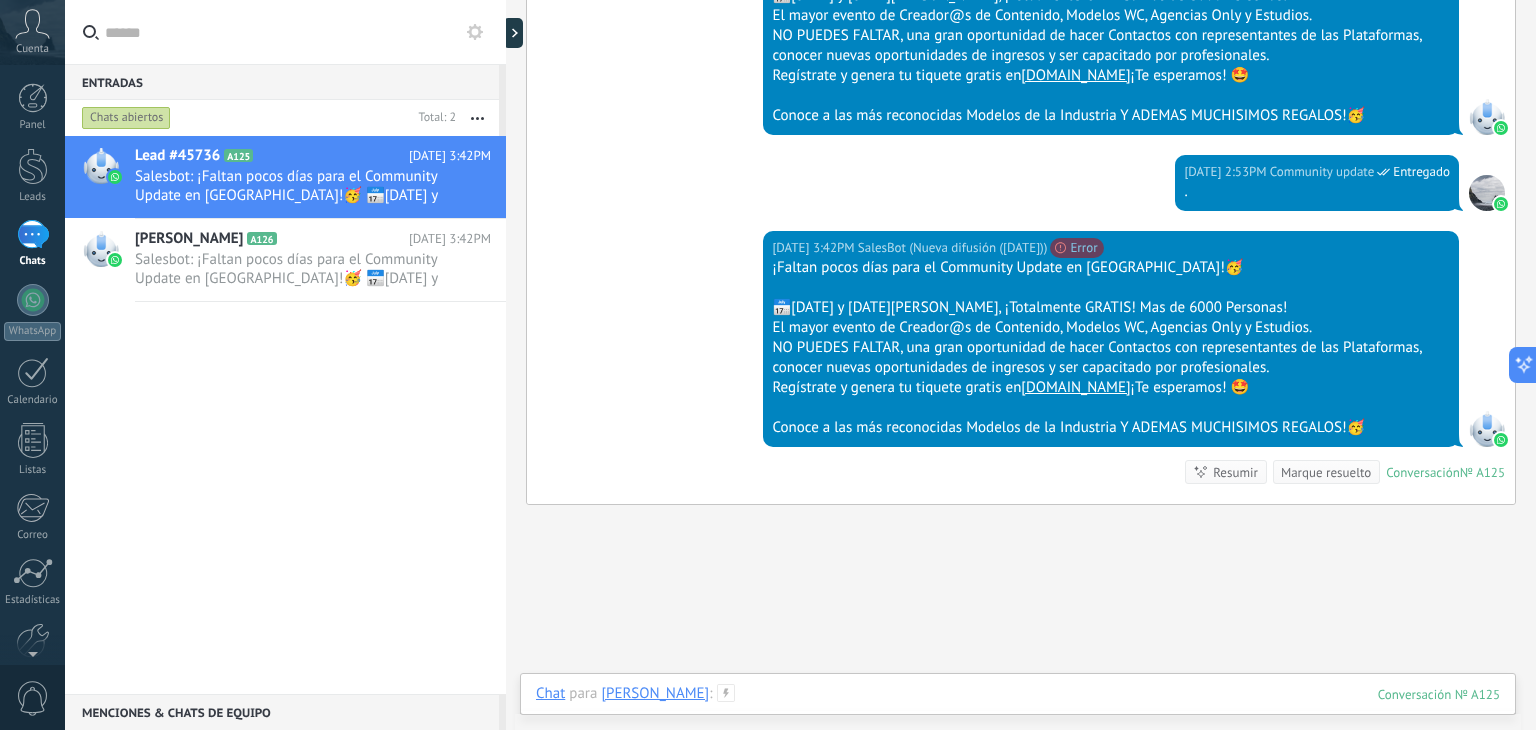 click at bounding box center [1018, 714] 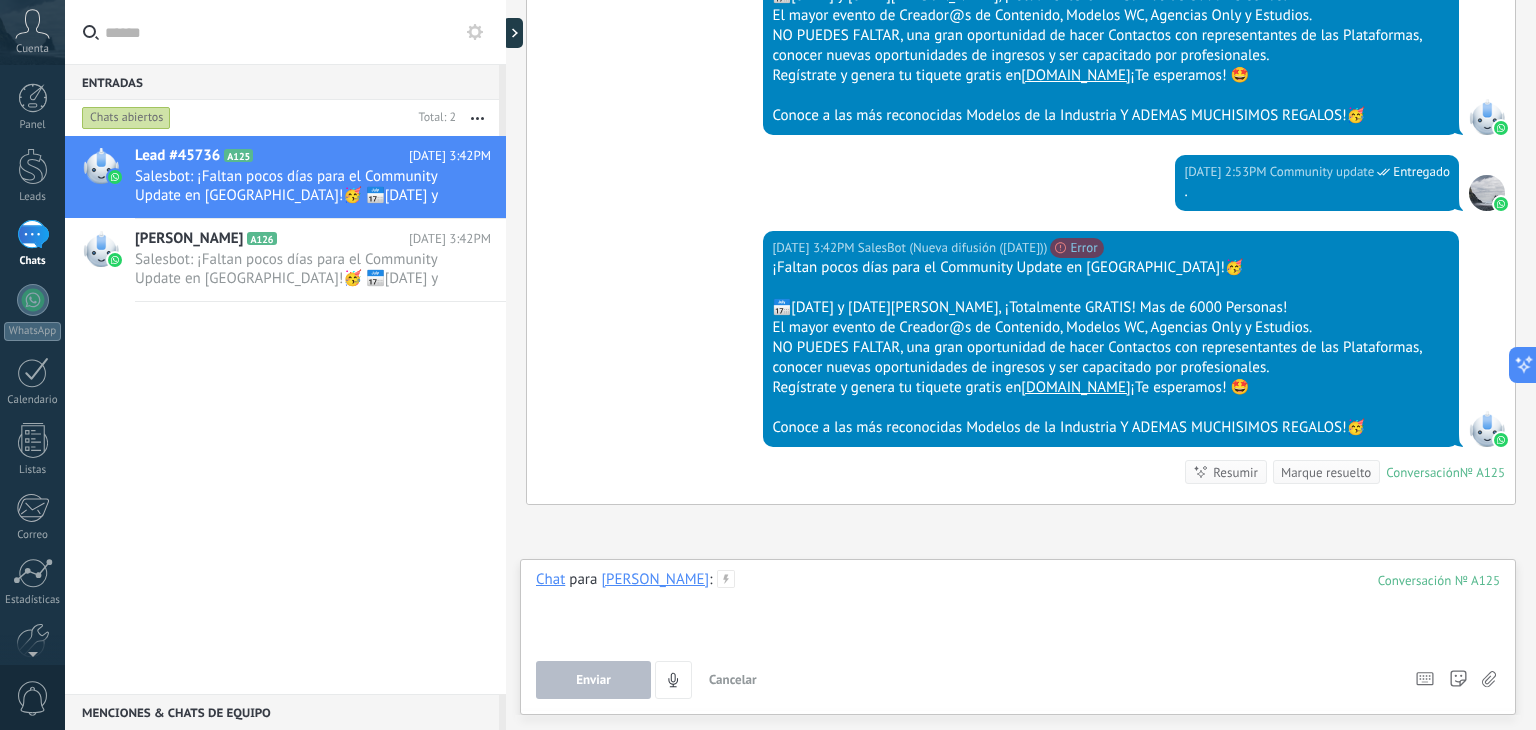 type 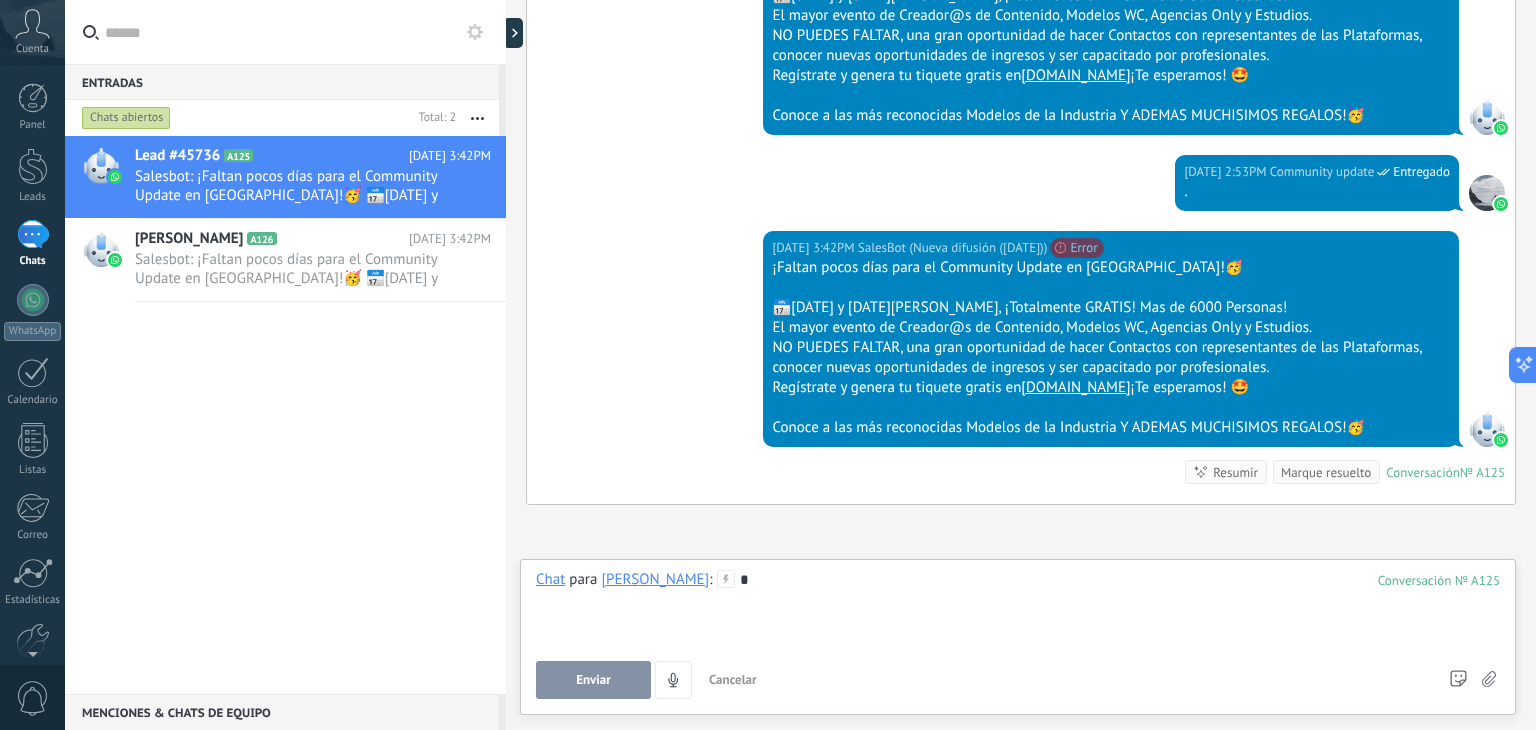 click on "Enviar" at bounding box center [593, 680] 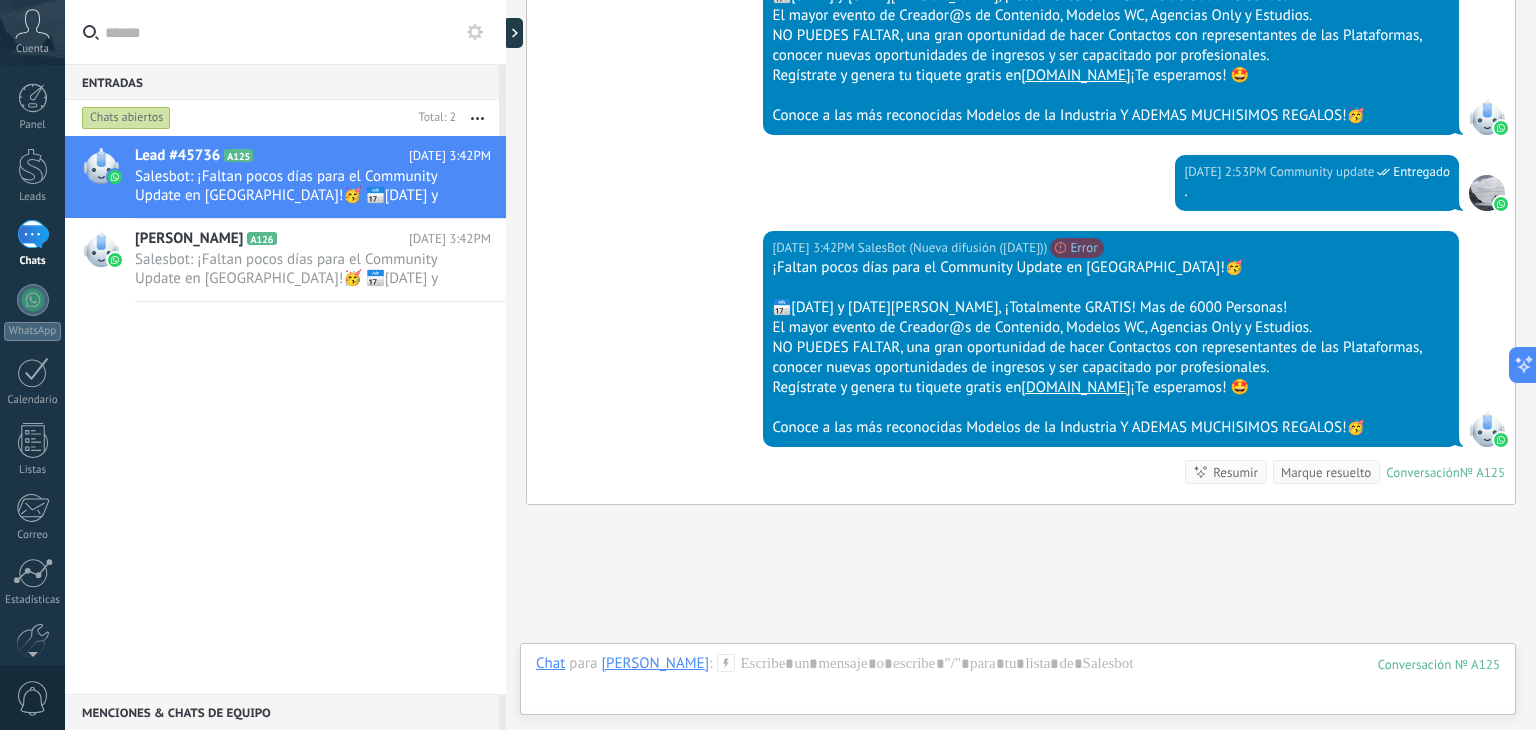 scroll, scrollTop: 1564, scrollLeft: 0, axis: vertical 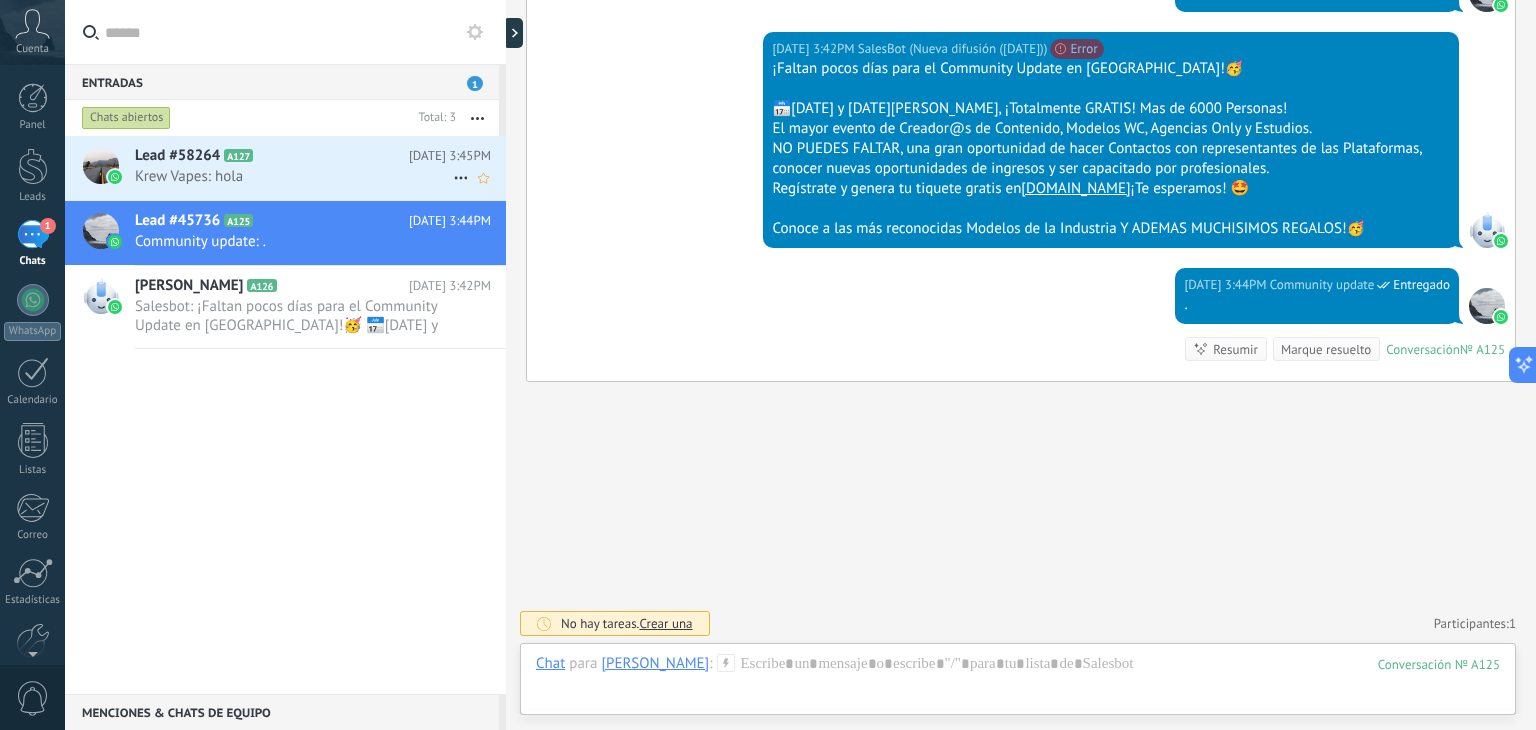 click on "Lead #58264
A127
[DATE] 3:45PM
Krew Vapes: hola" at bounding box center (320, 167) 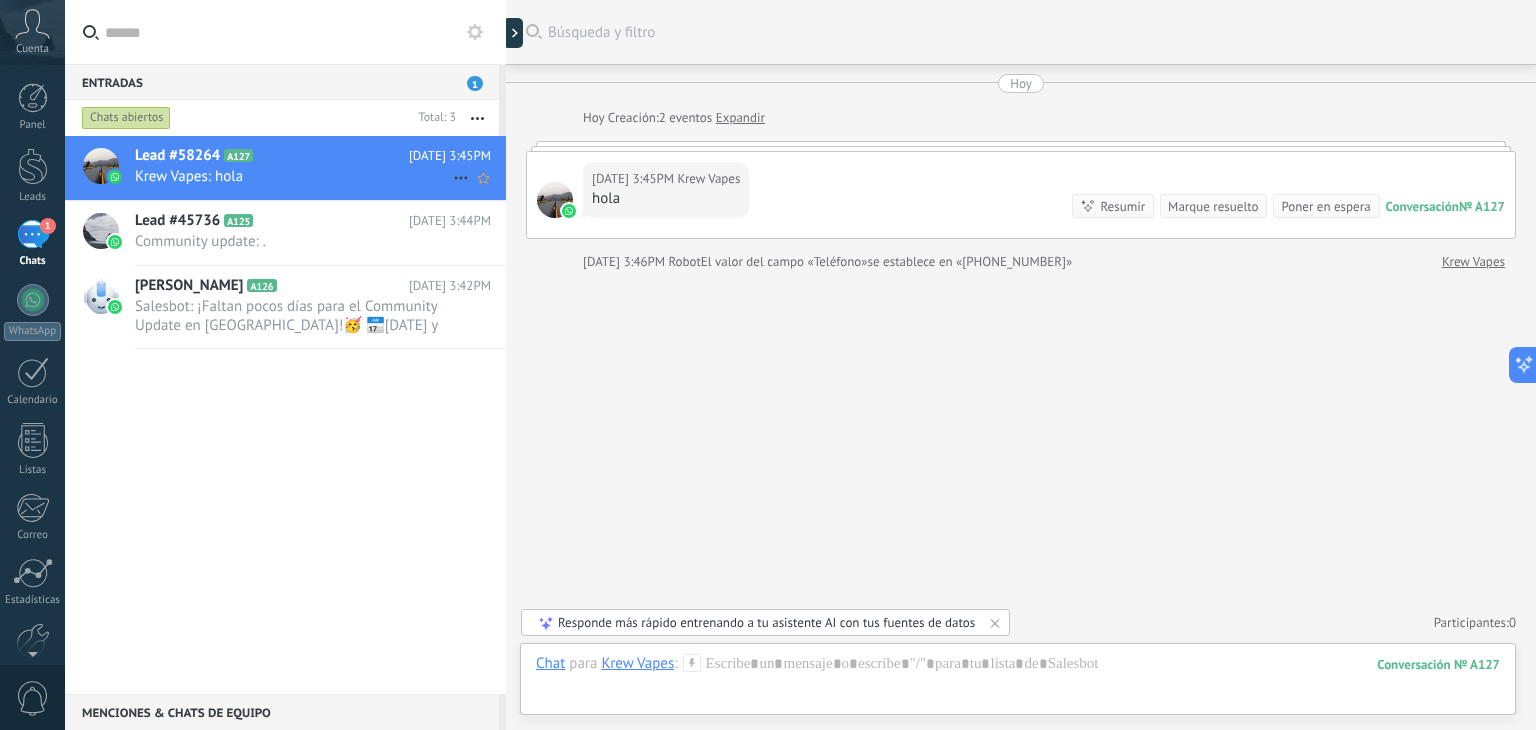 click 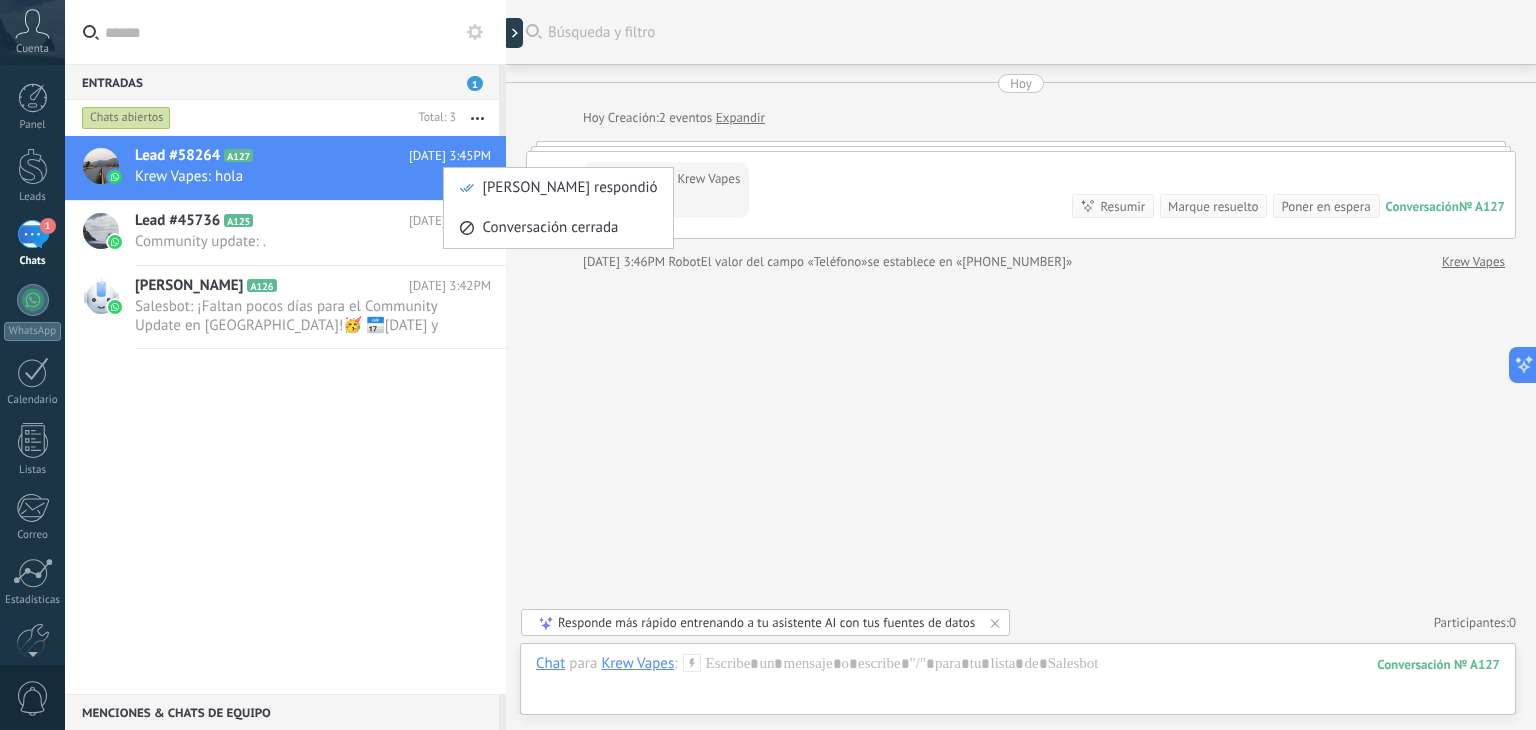 click at bounding box center (768, 365) 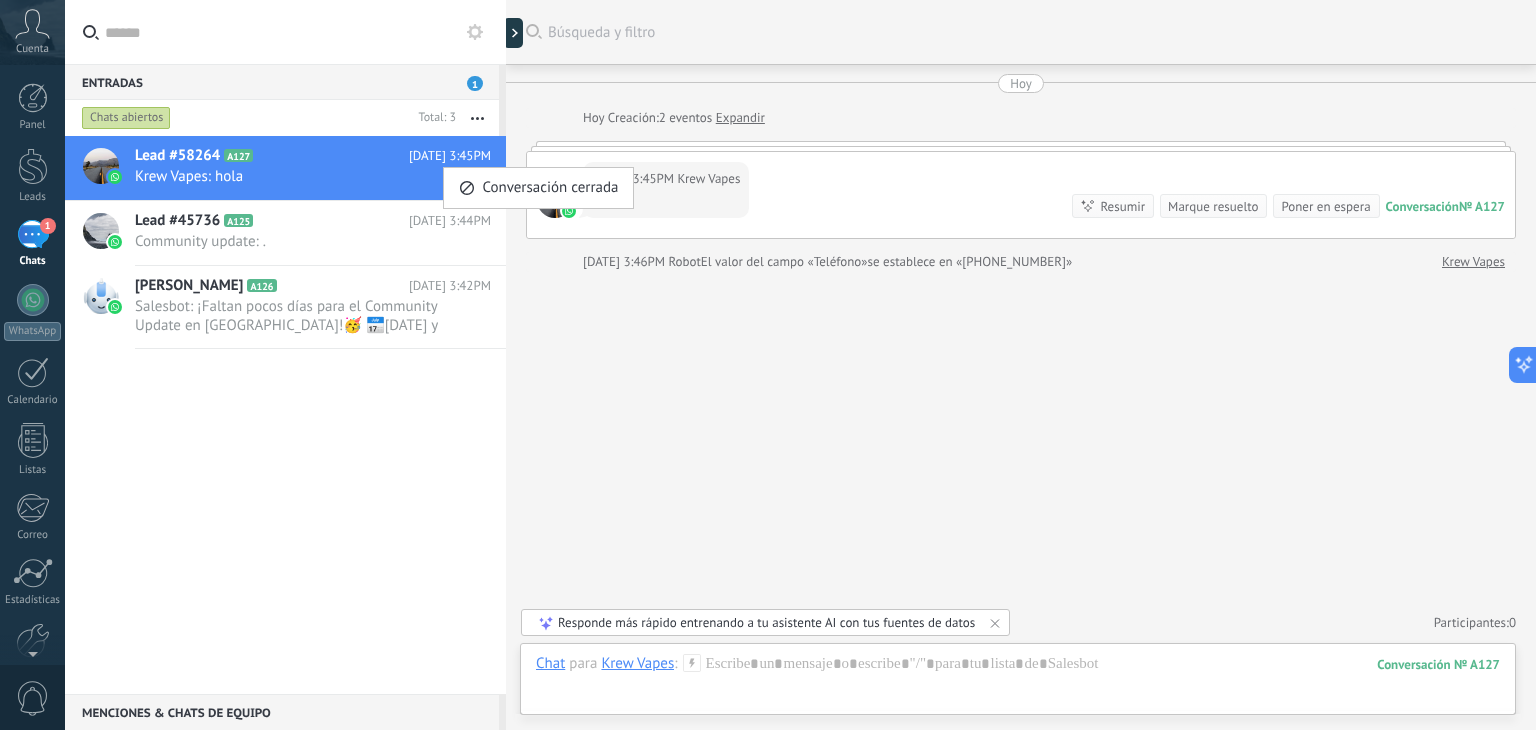 click at bounding box center (101, 166) 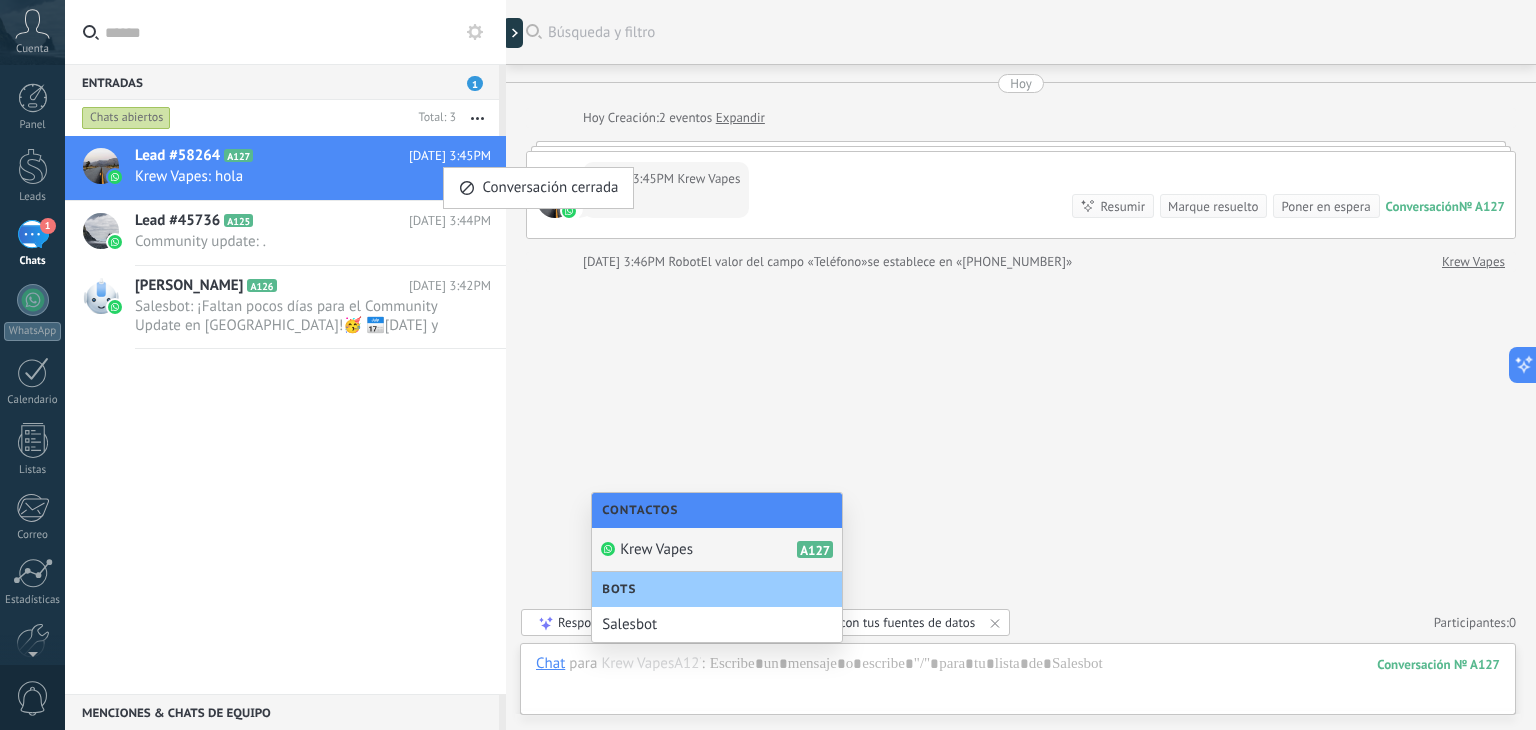 click on "Krew Vapes A127" at bounding box center (717, 550) 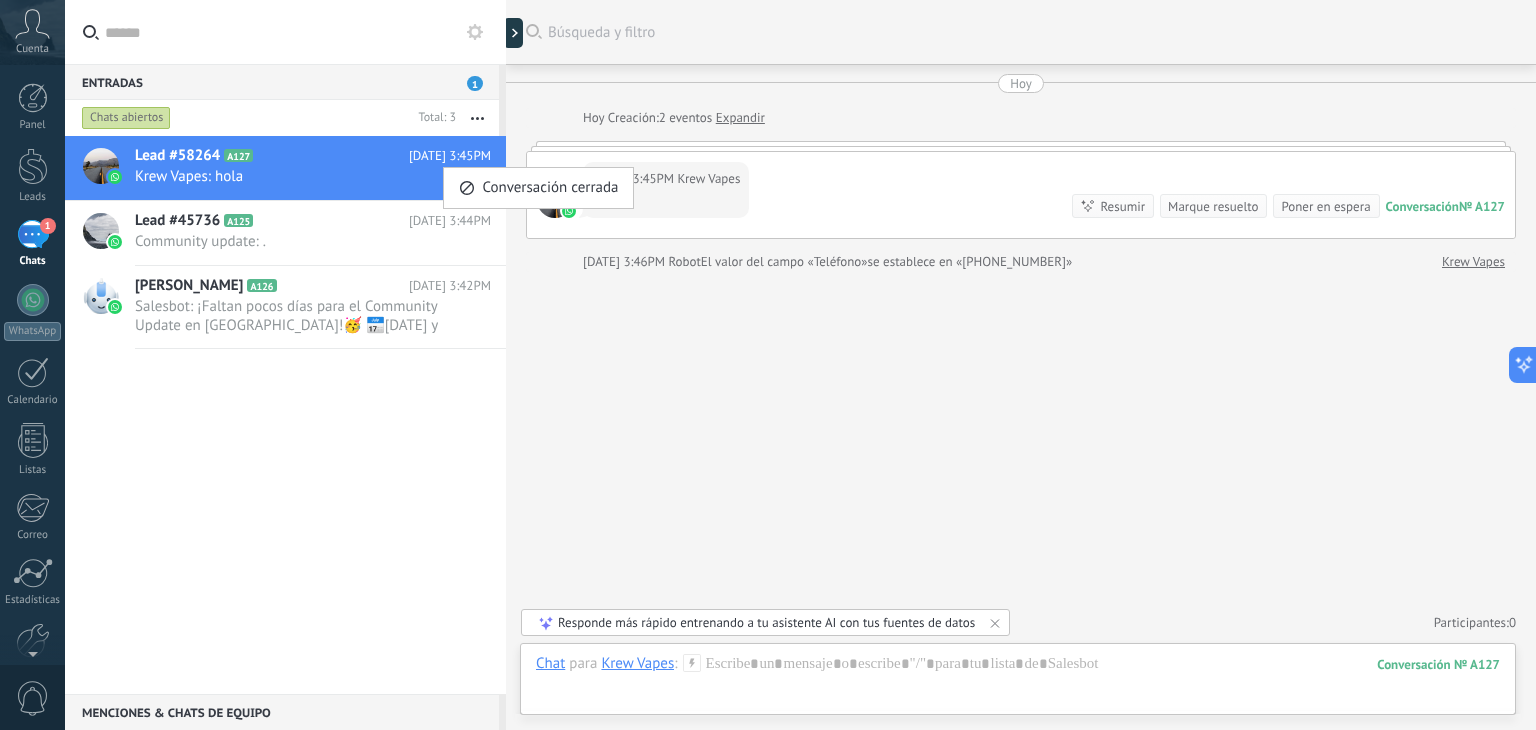 click on "hola" at bounding box center [666, 199] 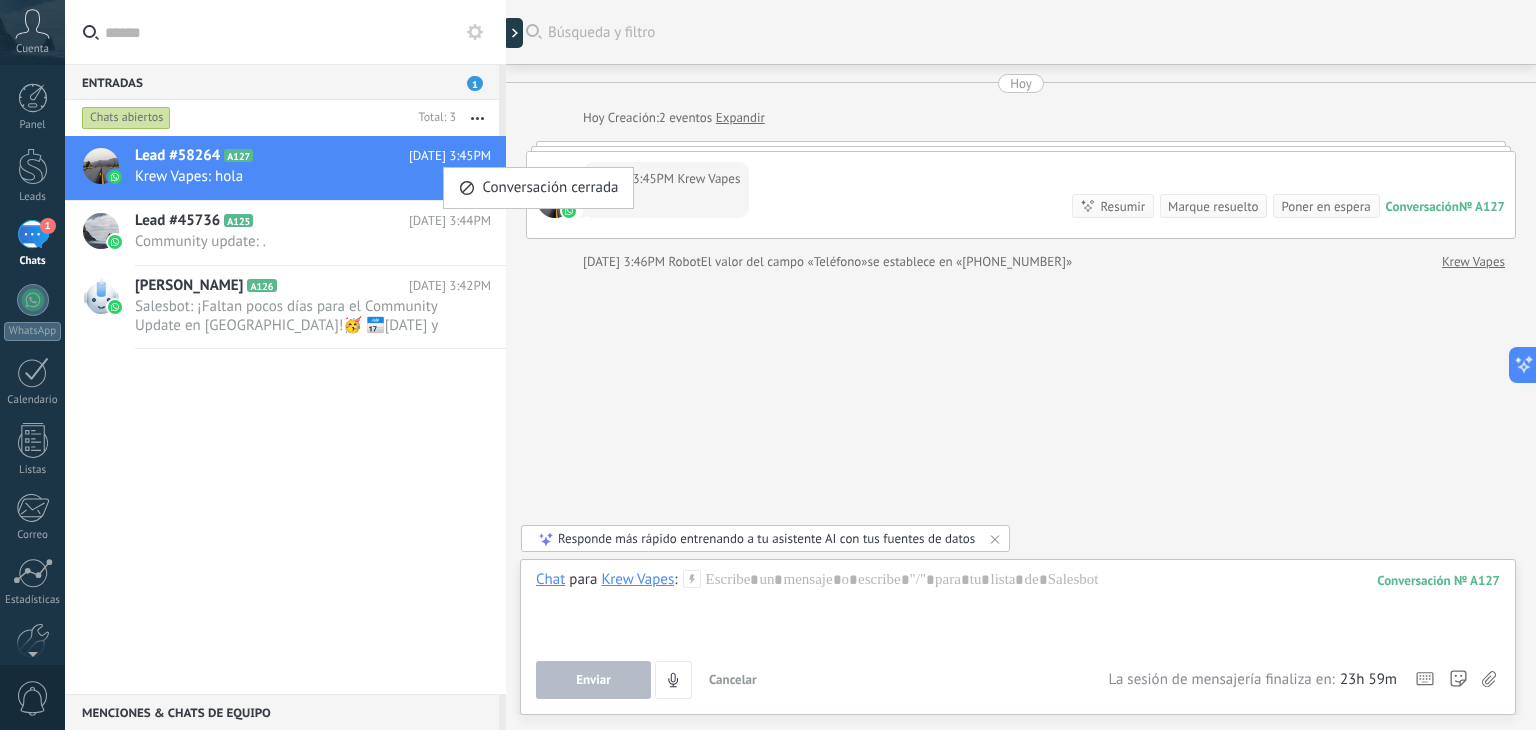 click on "Krew Vapes" at bounding box center [708, 179] 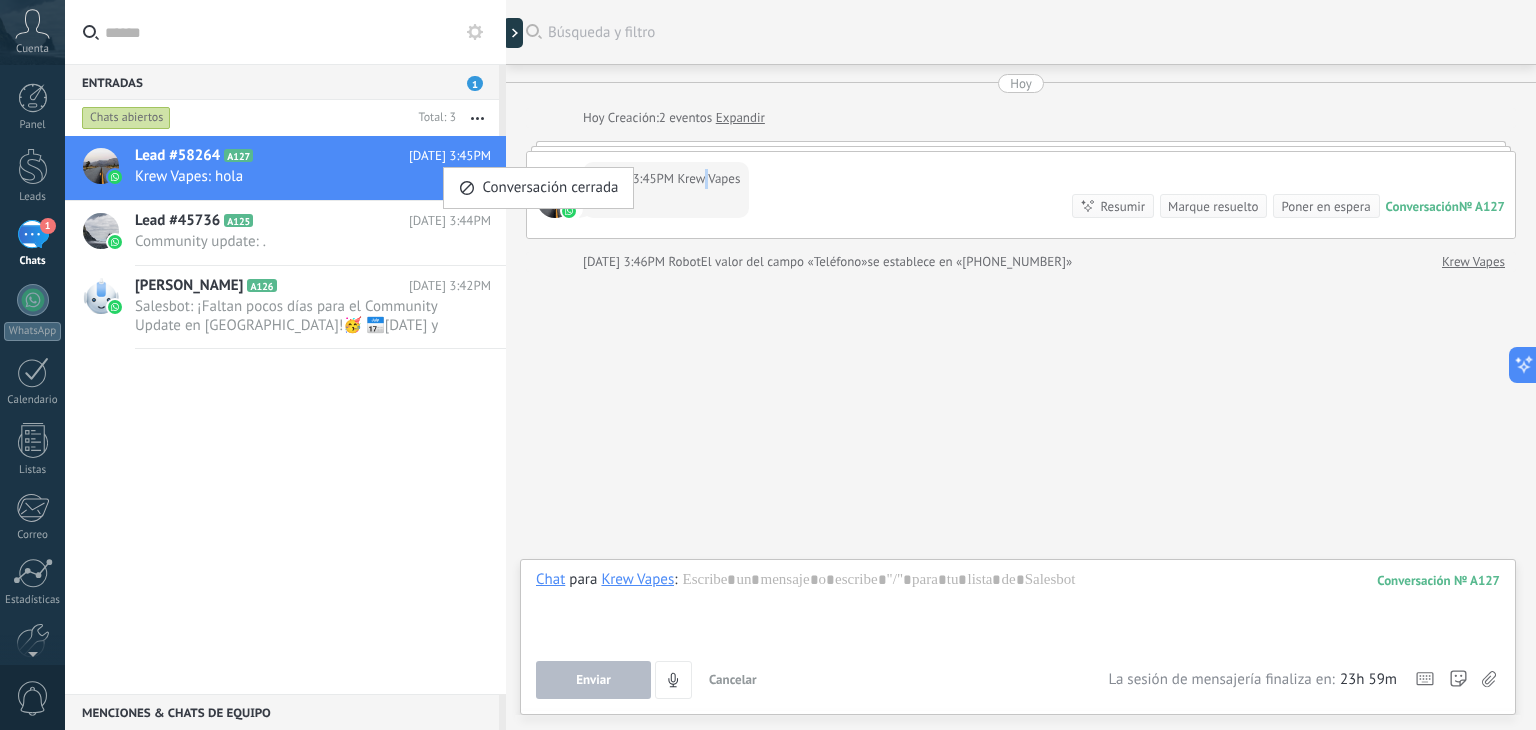 click on "Krew Vapes" at bounding box center (708, 179) 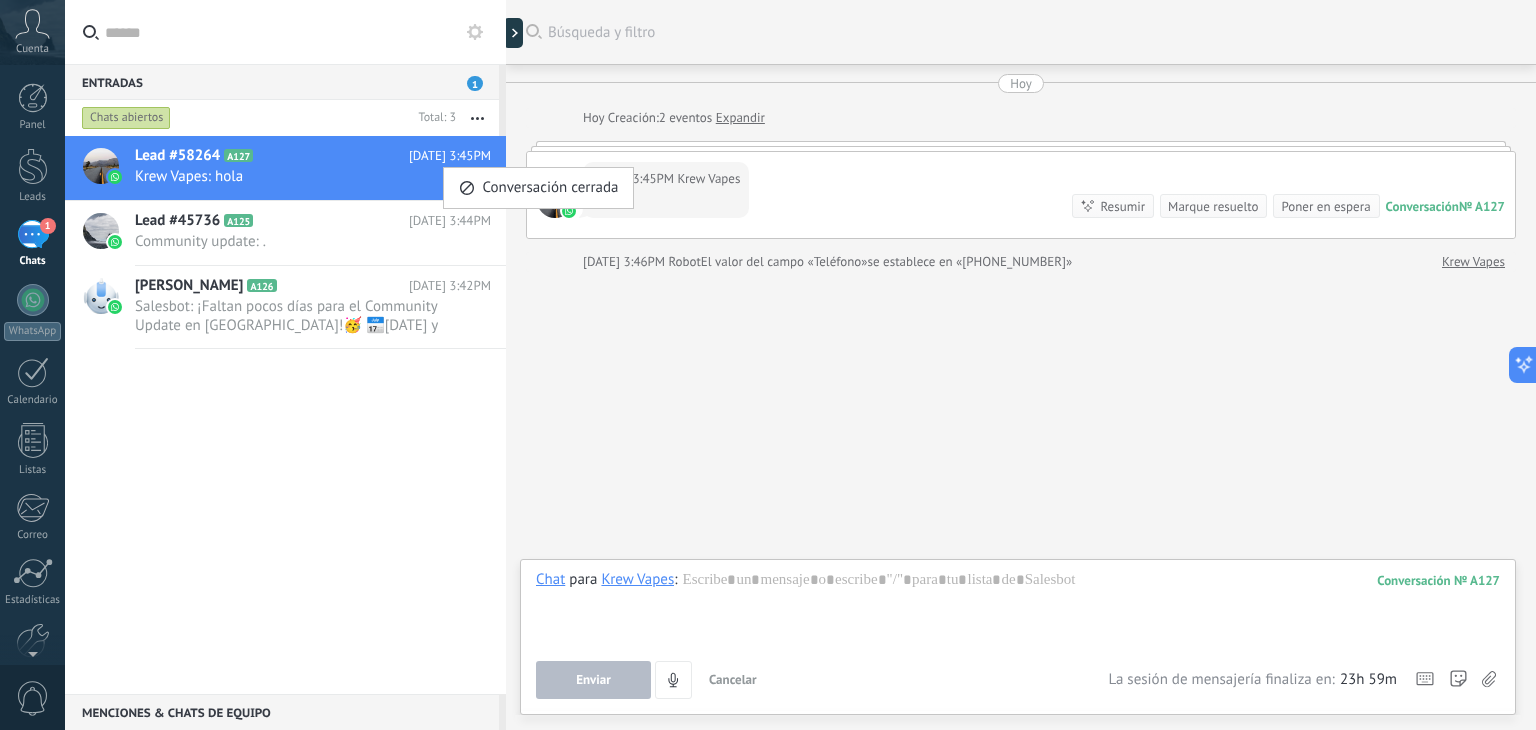 click on "Krew Vapes" at bounding box center (708, 179) 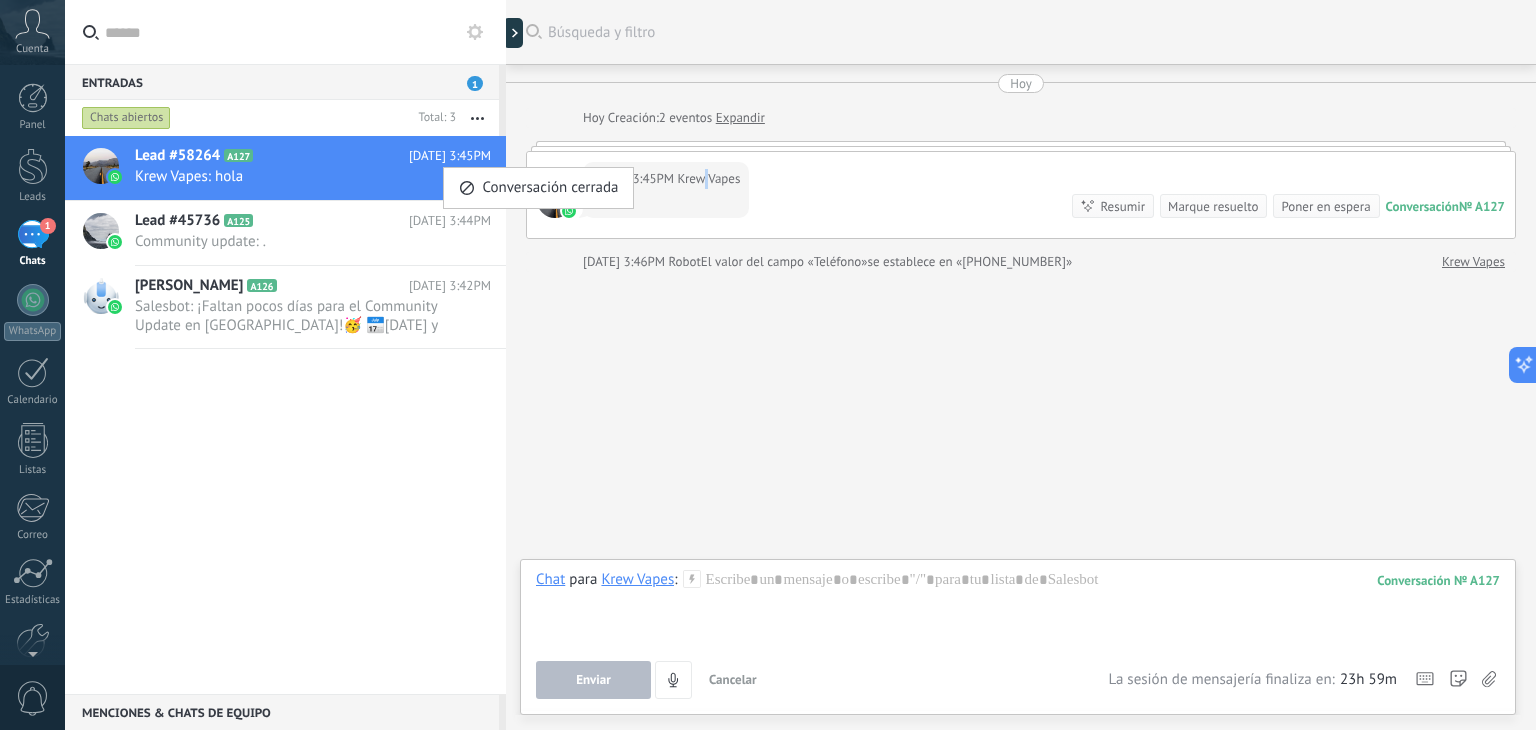 click on "Krew Vapes" at bounding box center (708, 179) 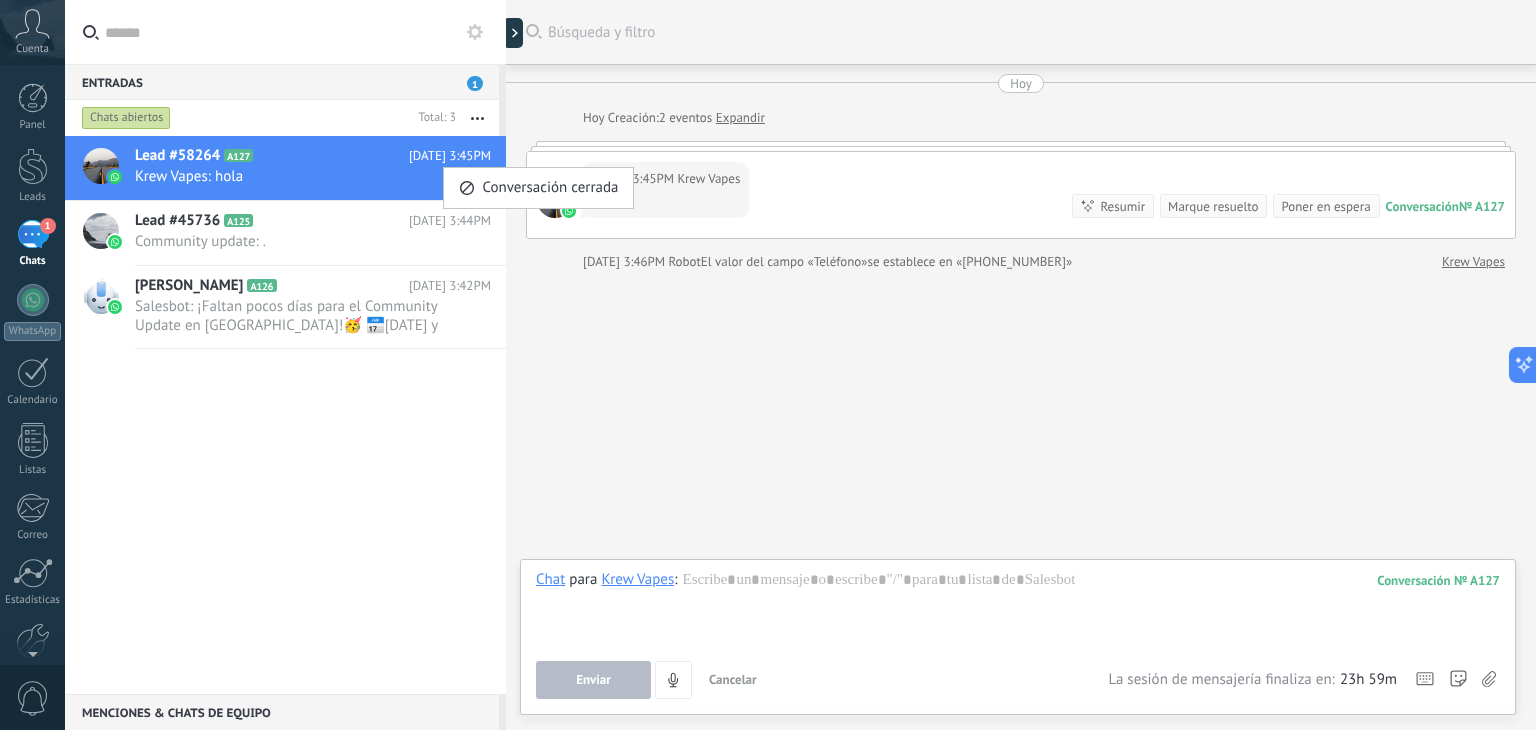 click on "Krew Vapes" at bounding box center [708, 179] 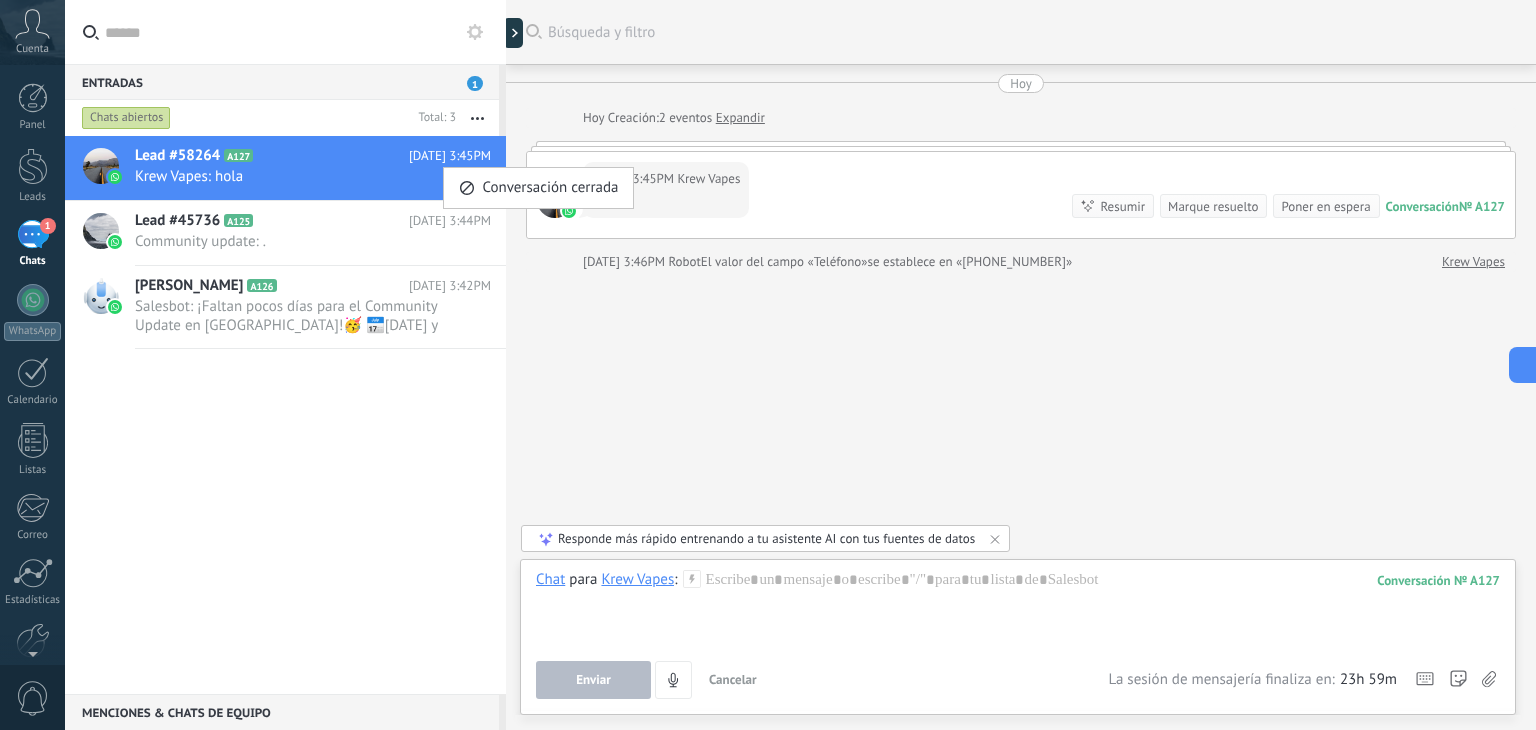 click on "Krew Vapes" at bounding box center [708, 179] 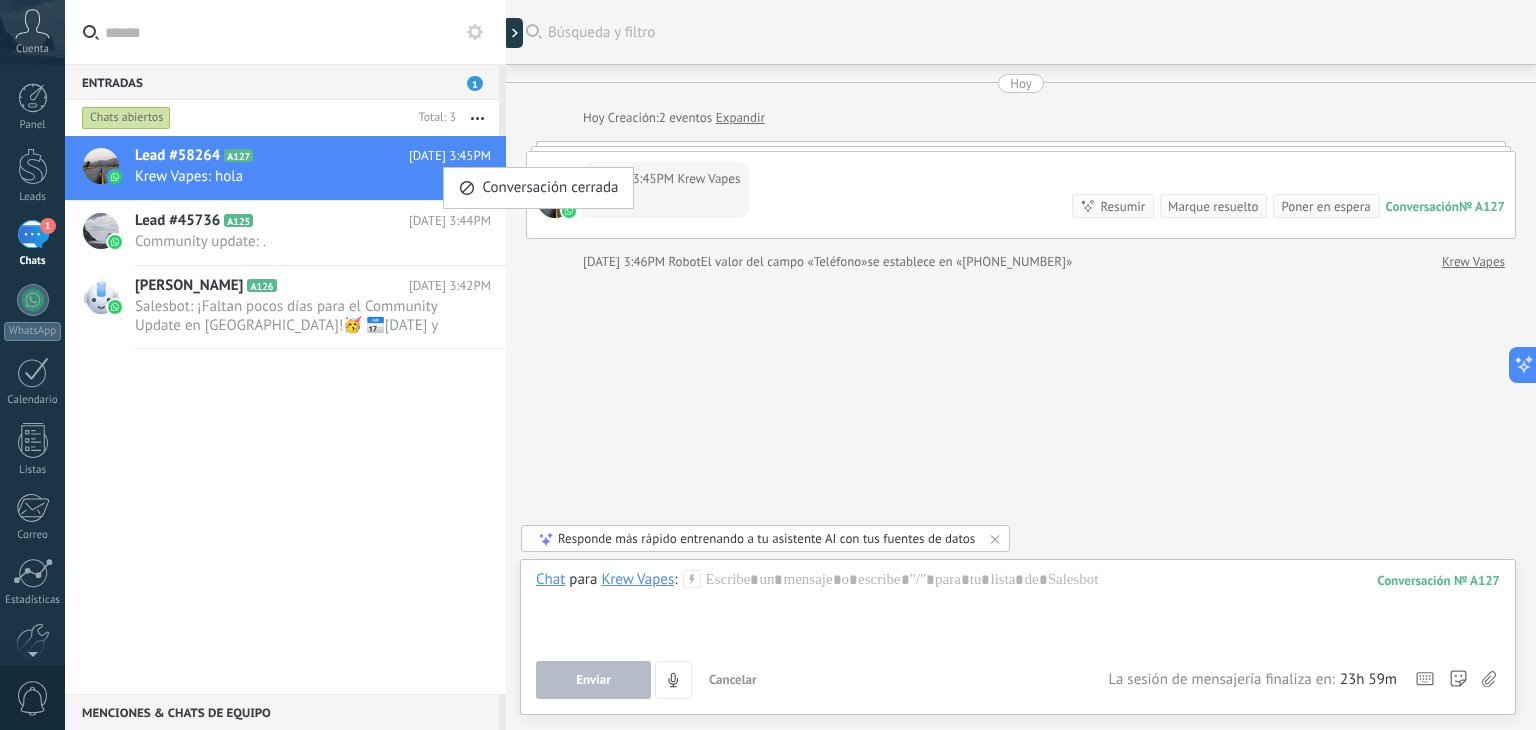 click on "Buscar Búsqueda y filtro Carga más Hoy Hoy Creación:  2  eventos   Expandir Hoy 3:45PM Krew Vapes  hola Conversación  № A127 Conversación № A127 Resumir Resumir Marque resuelto Poner en espera Hoy 3:45PM Krew Vapes: hola Conversación № A127 Hoy 3:46PM Robot  El valor del campo «Teléfono»  se establece en «+573044132875» Krew Vapes No hay tareas.  Crear una Participantes:  0 Agregar usuario Bots:  0" at bounding box center (1021, 365) 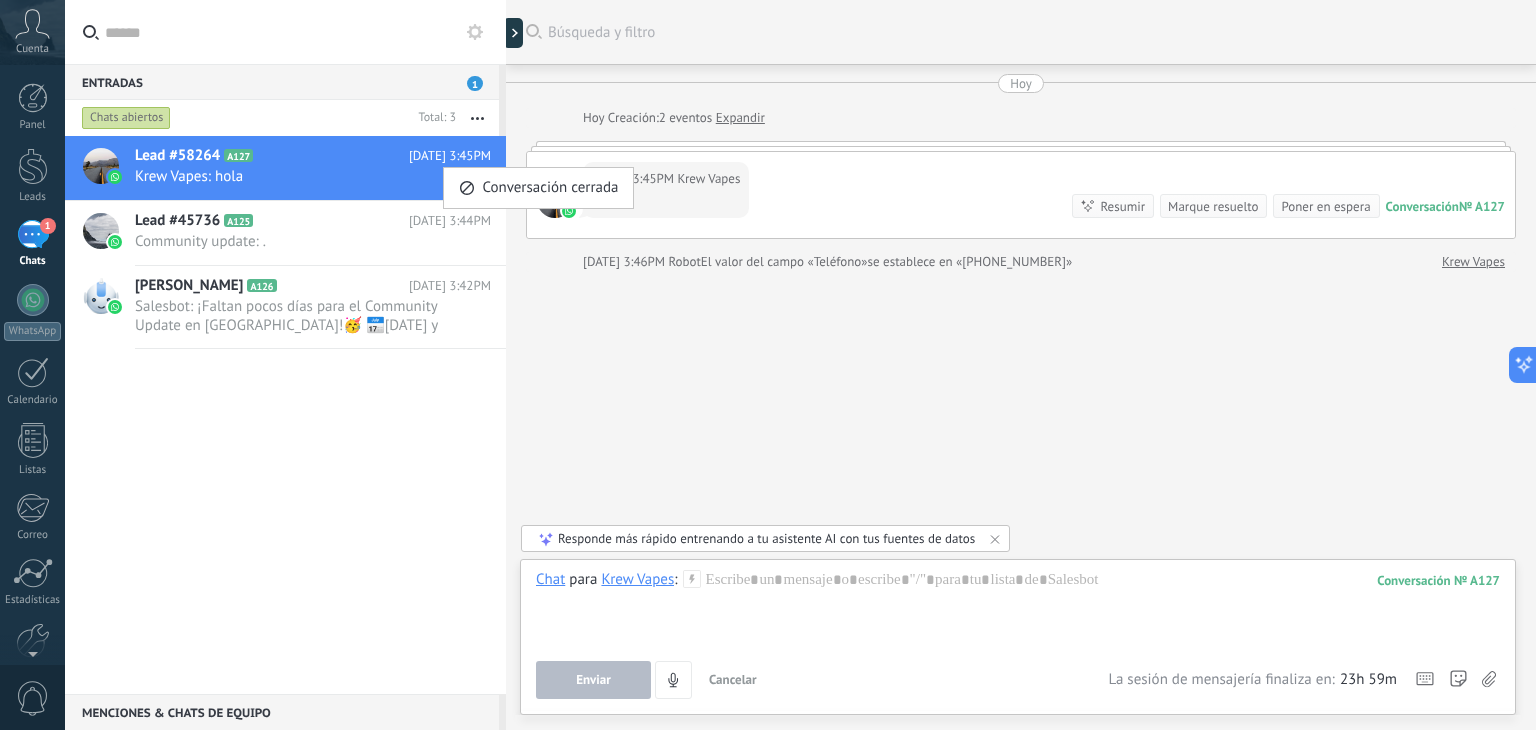click at bounding box center (477, 118) 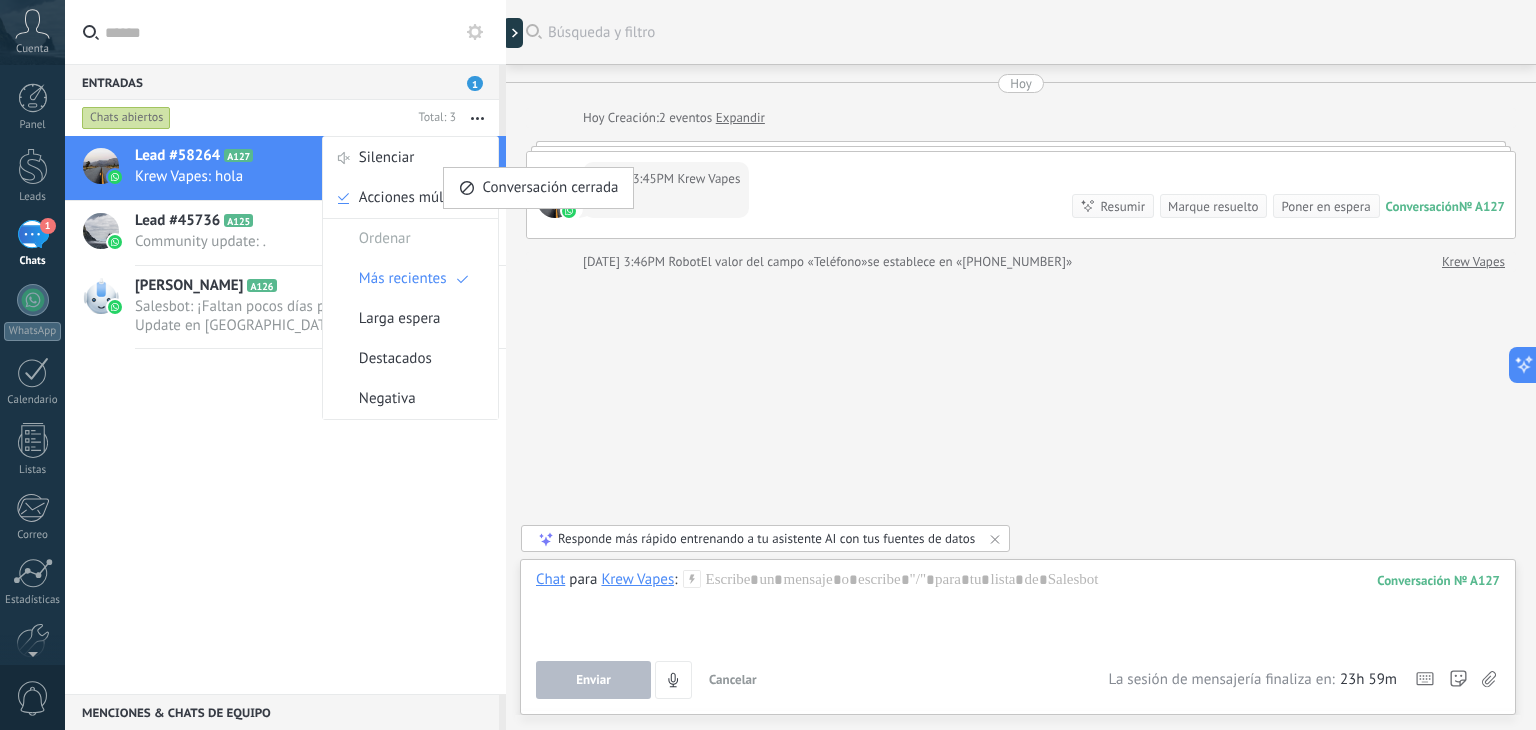 click at bounding box center (477, 118) 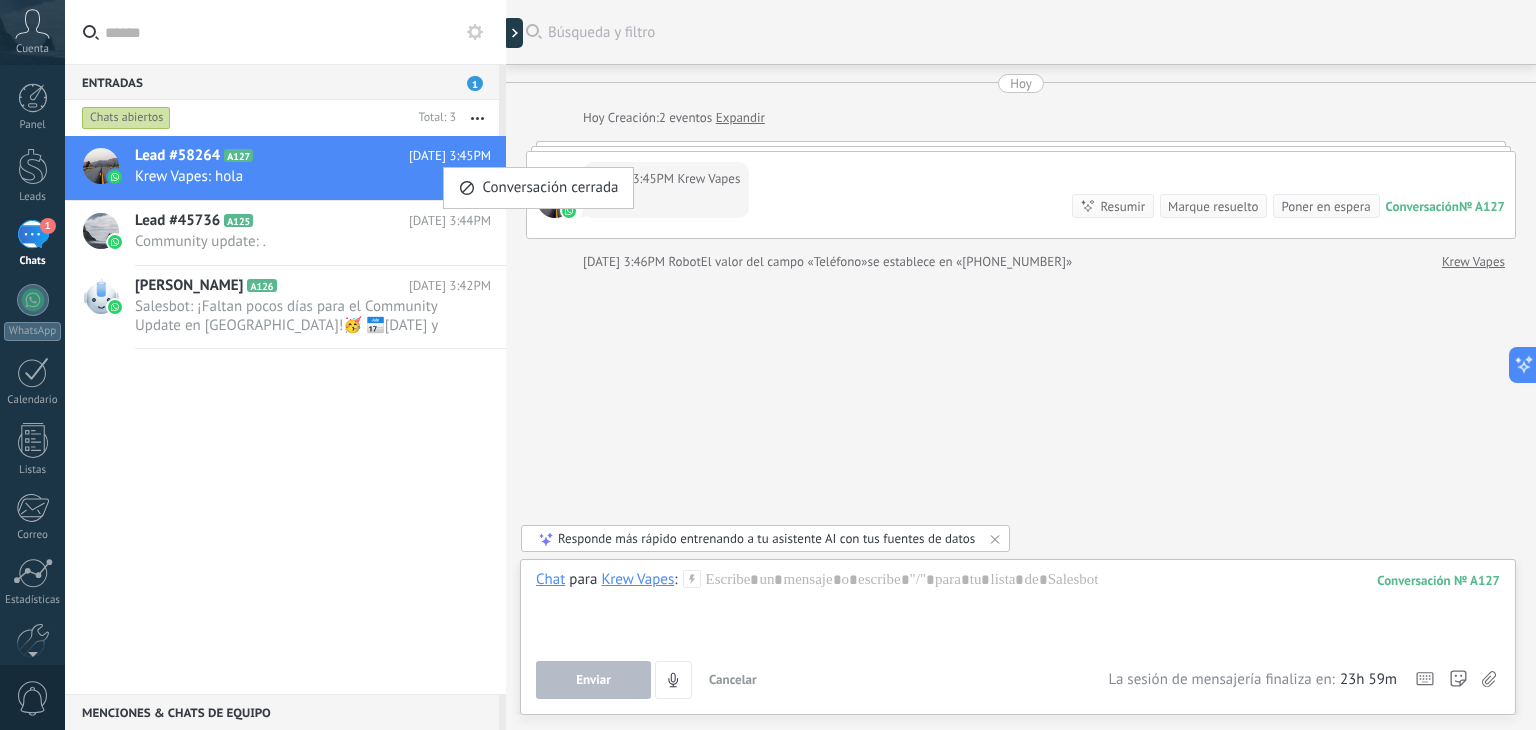click on "Entradas 1" at bounding box center [282, 82] 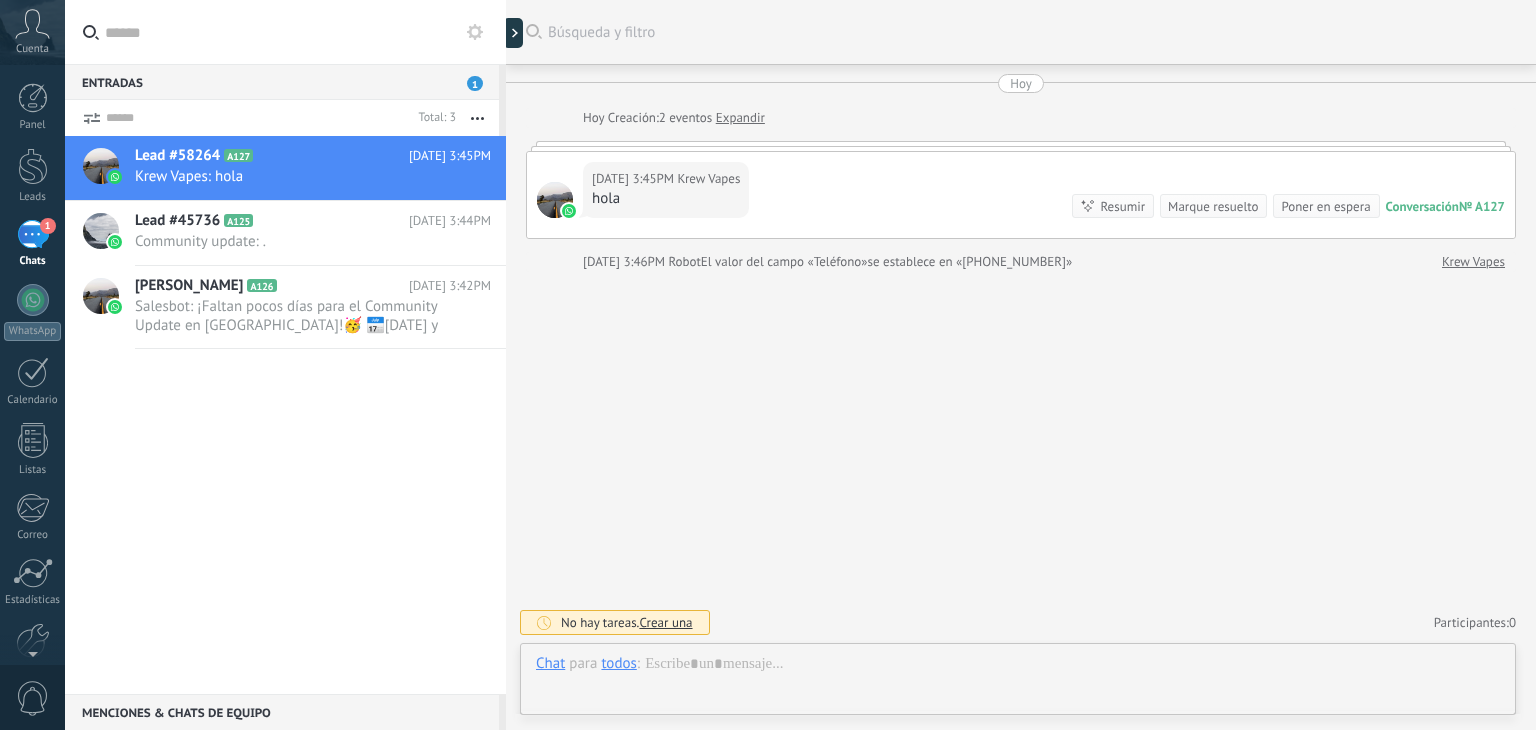 scroll, scrollTop: 0, scrollLeft: 0, axis: both 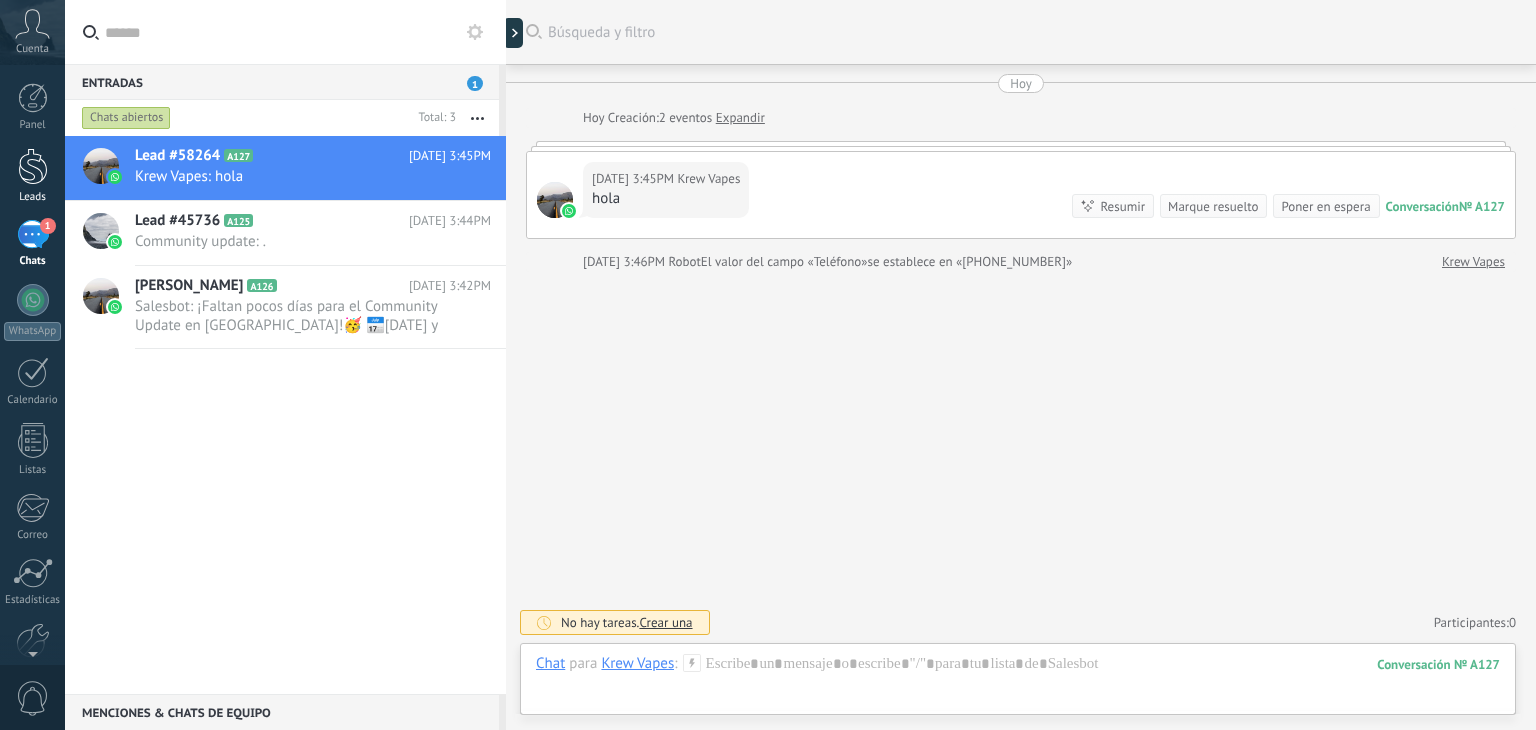 drag, startPoint x: 32, startPoint y: 168, endPoint x: 46, endPoint y: 170, distance: 14.142136 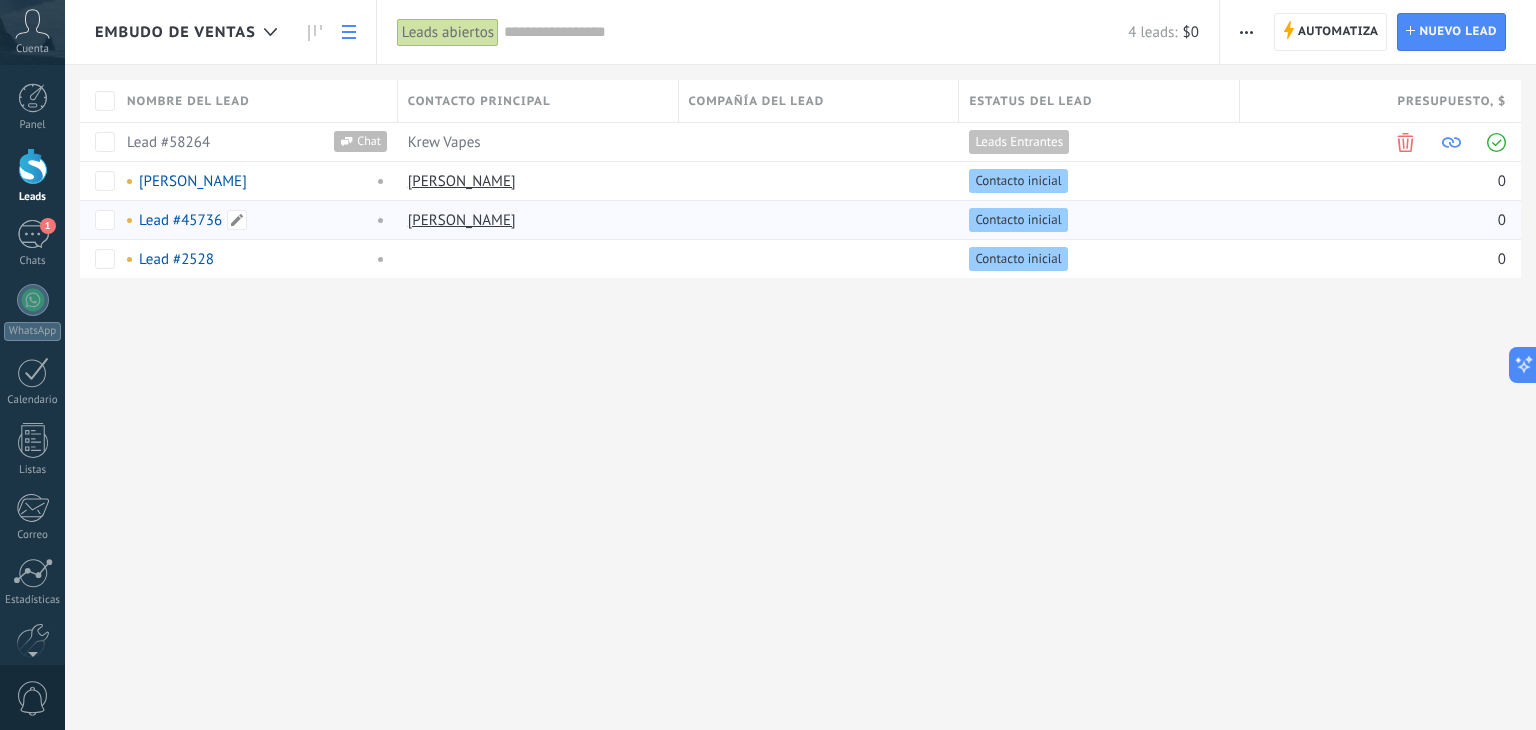 scroll, scrollTop: 114, scrollLeft: 0, axis: vertical 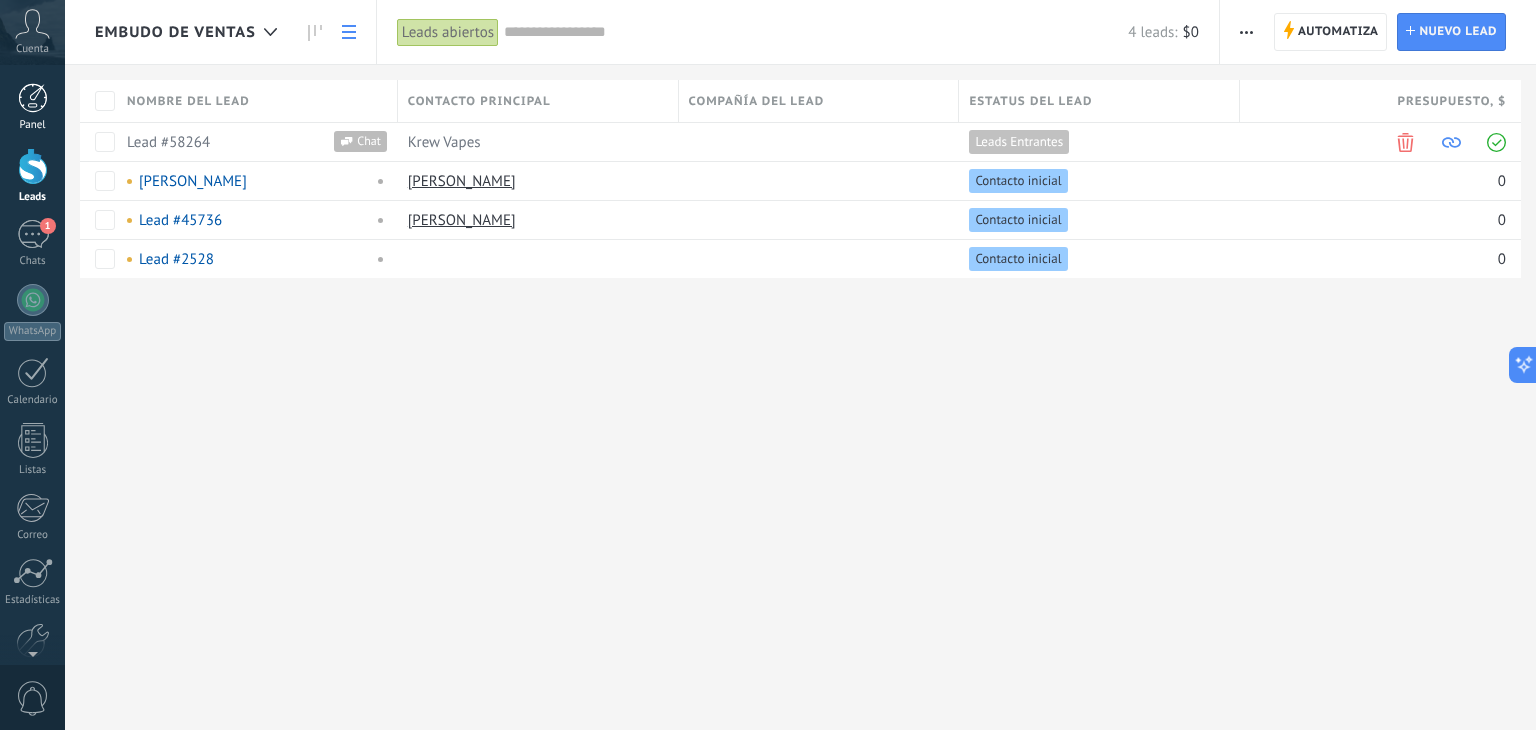 click on "Panel" at bounding box center [32, 107] 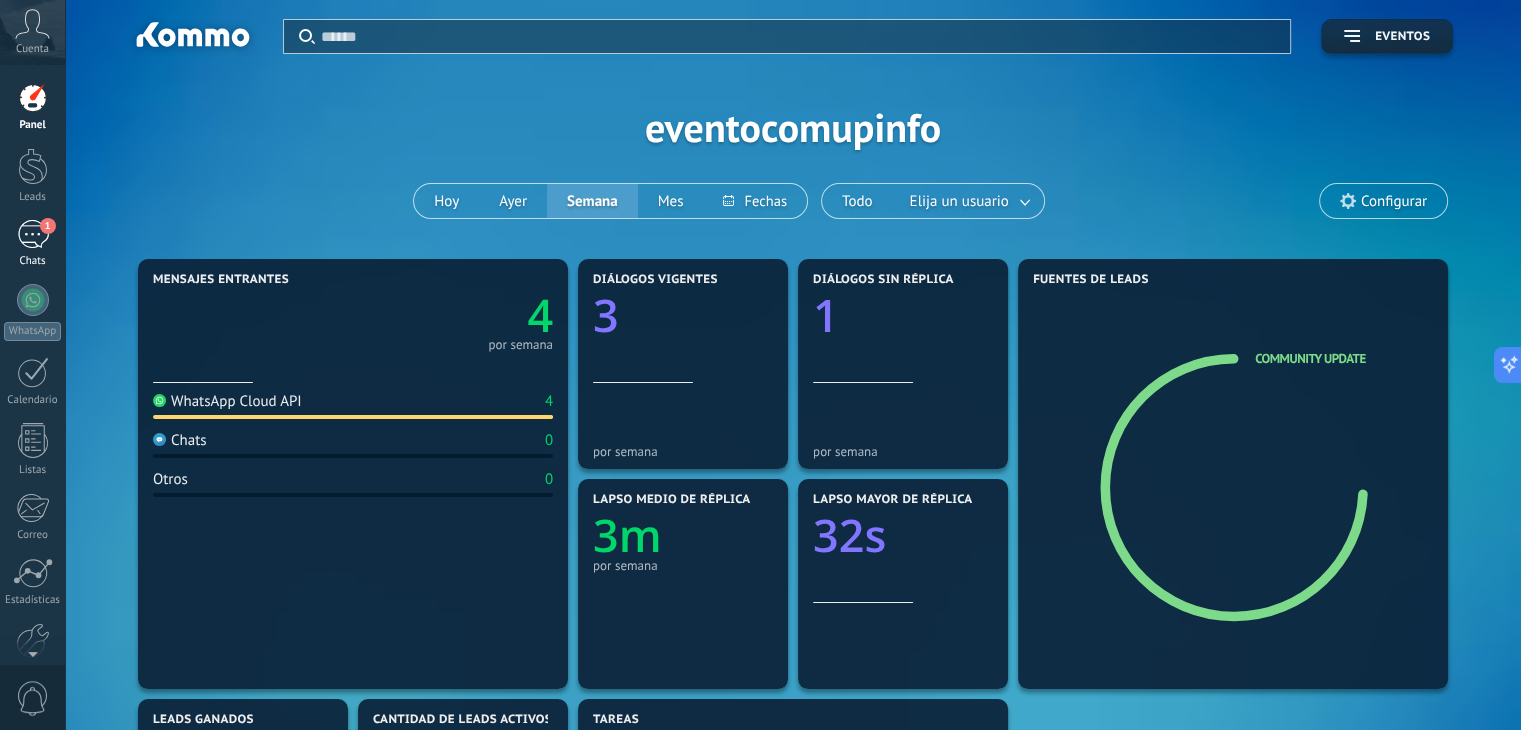 click on "1
Chats" at bounding box center [32, 244] 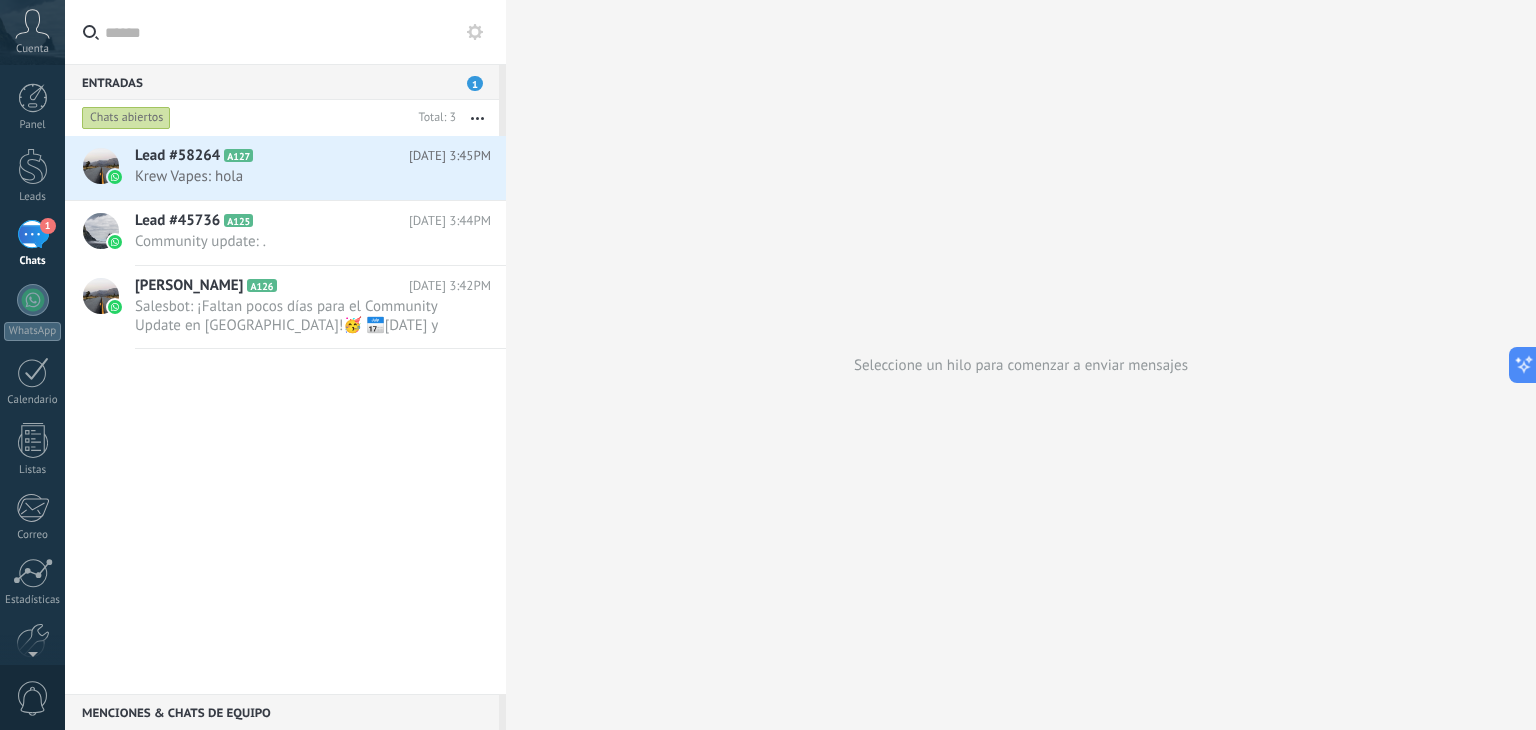 click 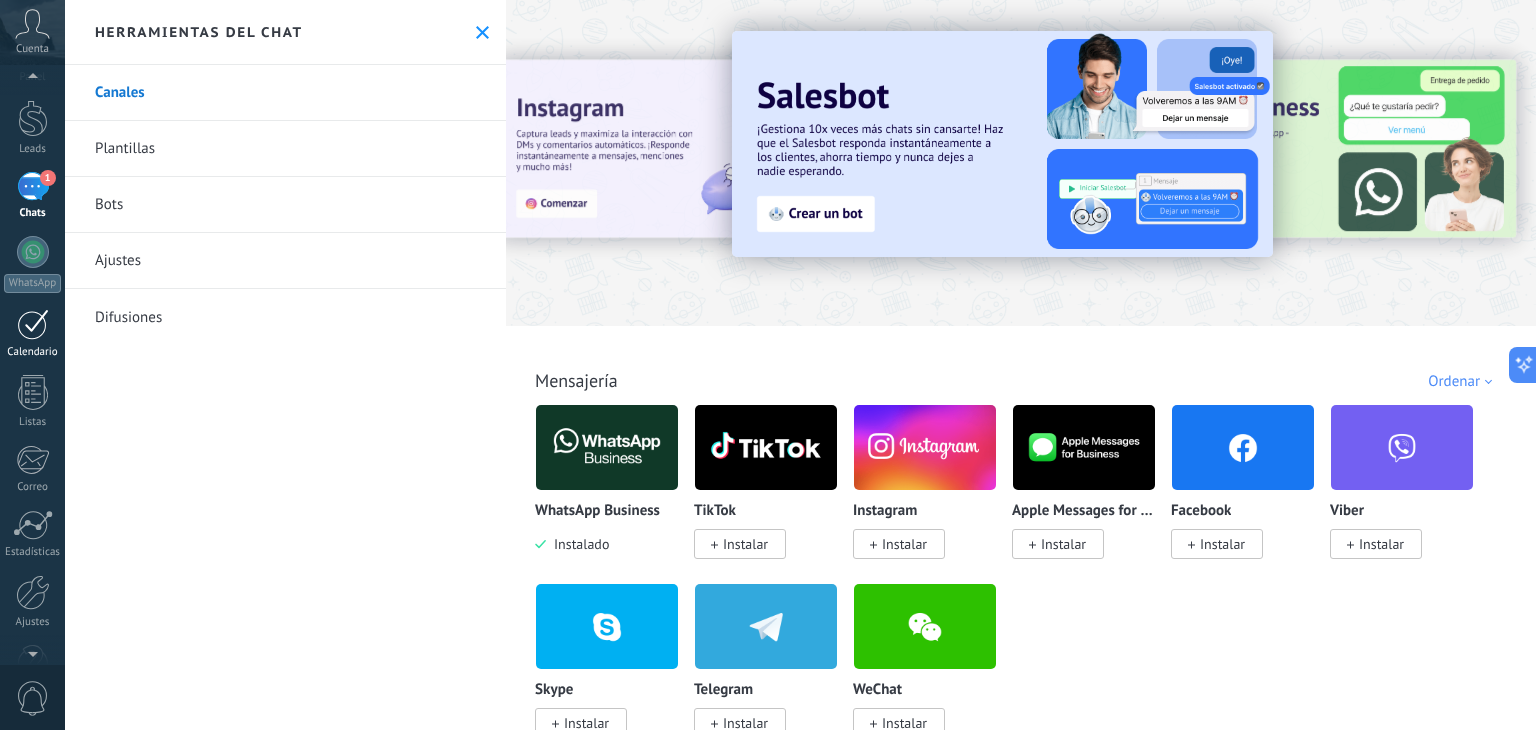 scroll, scrollTop: 0, scrollLeft: 0, axis: both 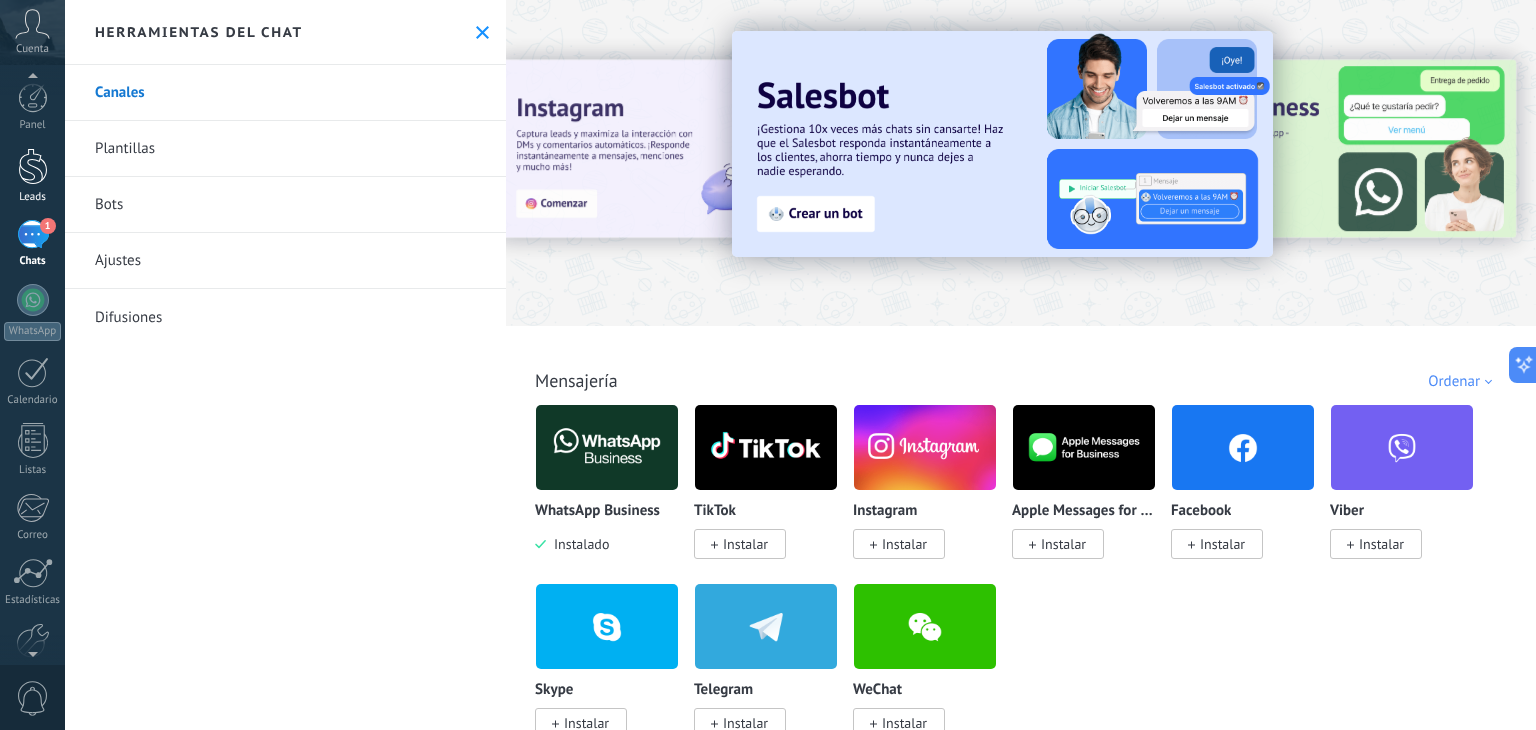 click at bounding box center (33, 166) 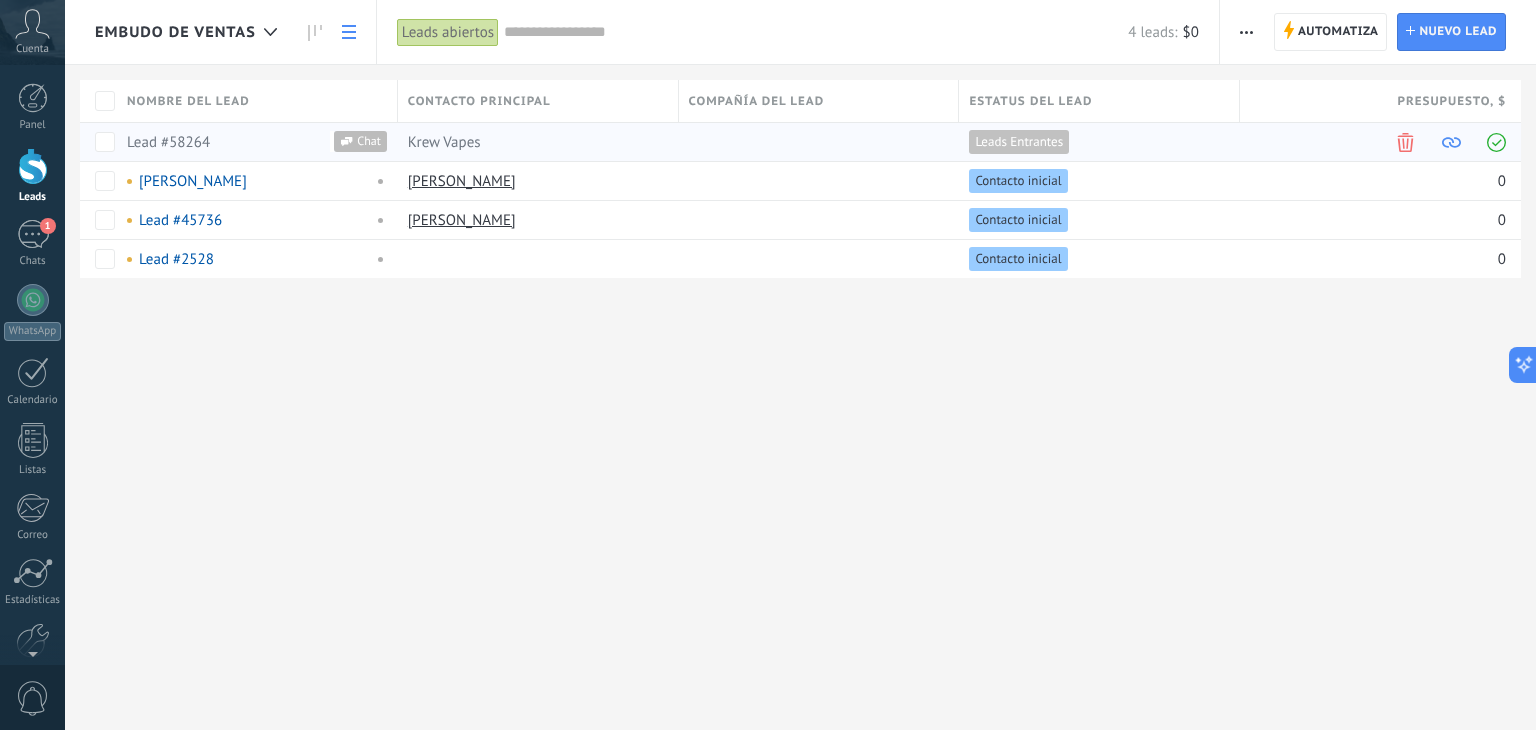 click at bounding box center [1496, 142] 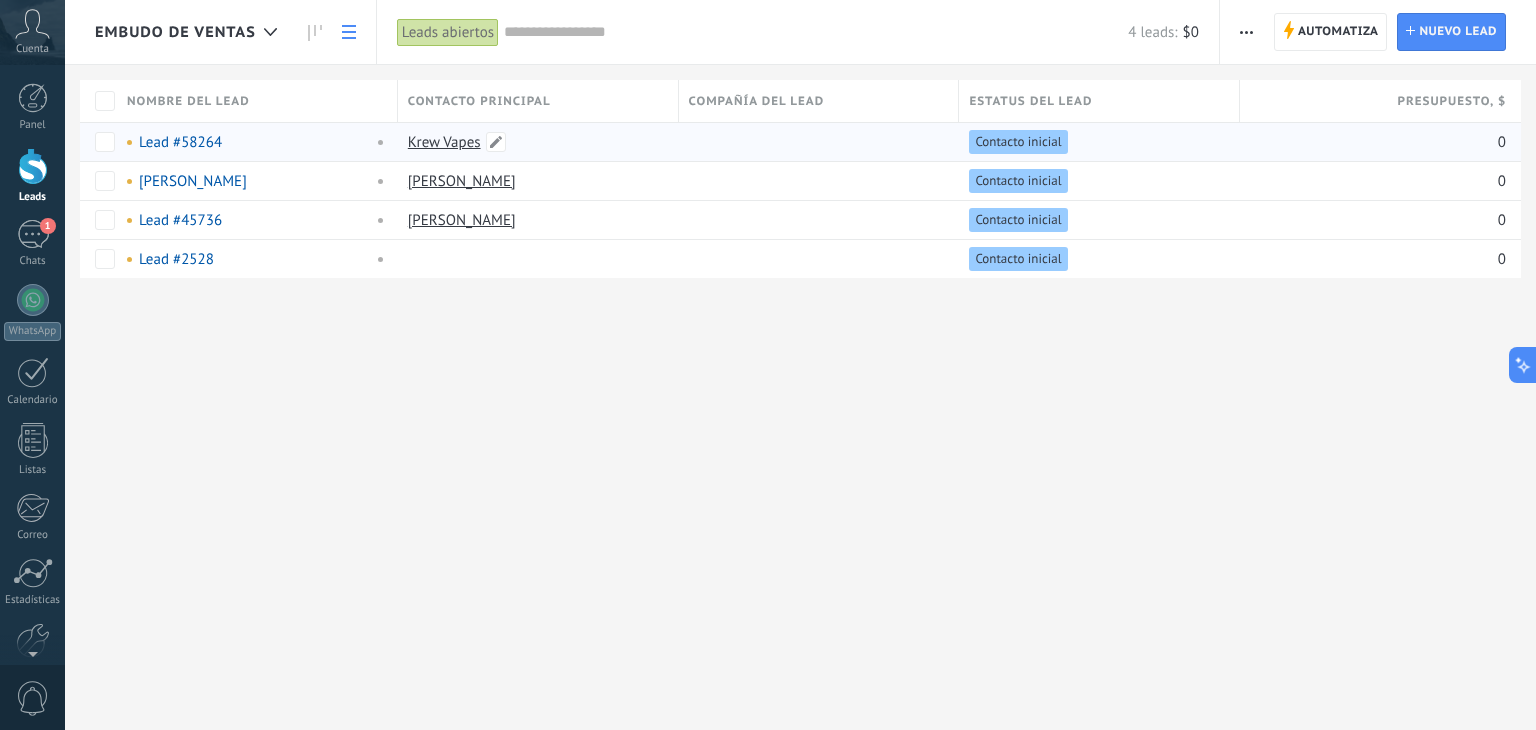 click on "Krew Vapes" at bounding box center [444, 142] 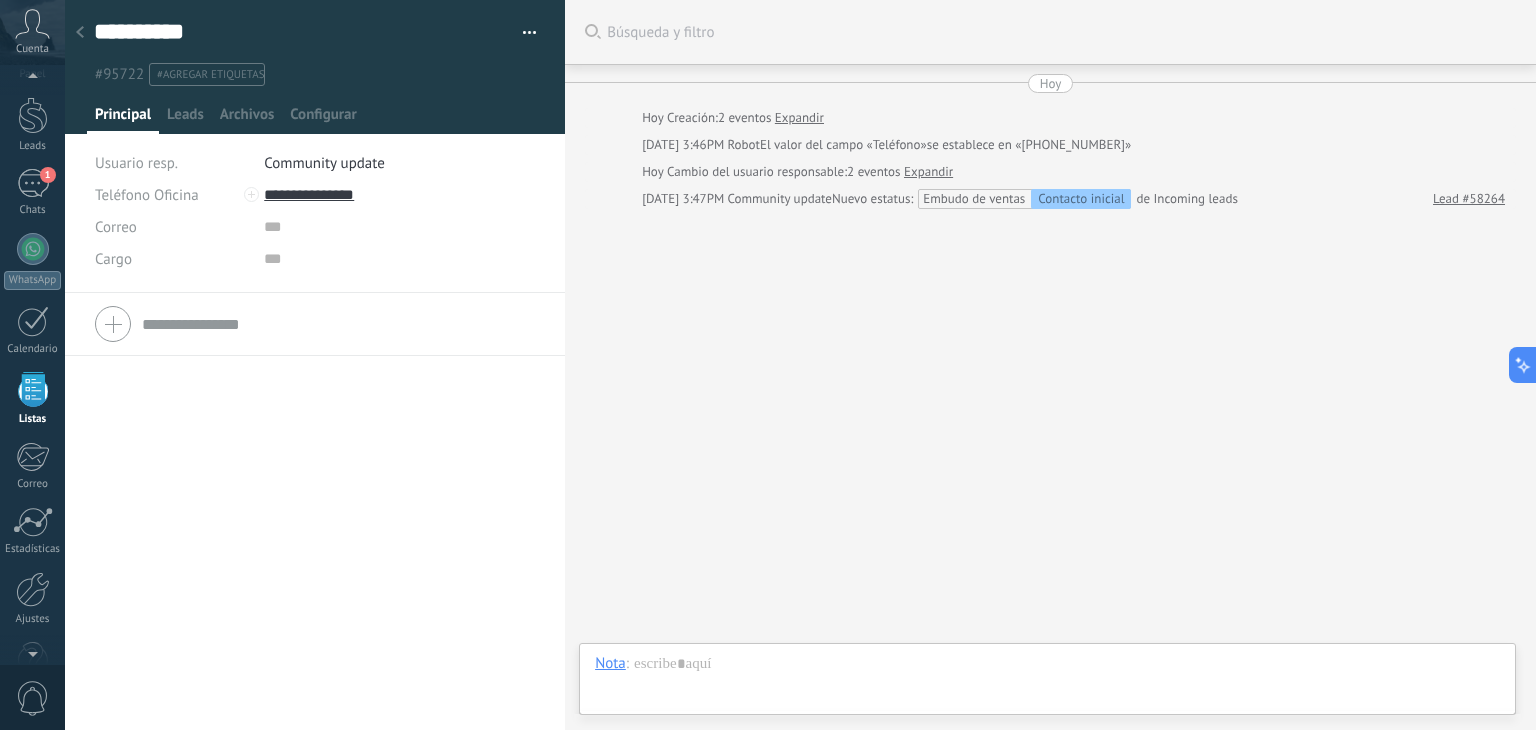 scroll, scrollTop: 0, scrollLeft: 0, axis: both 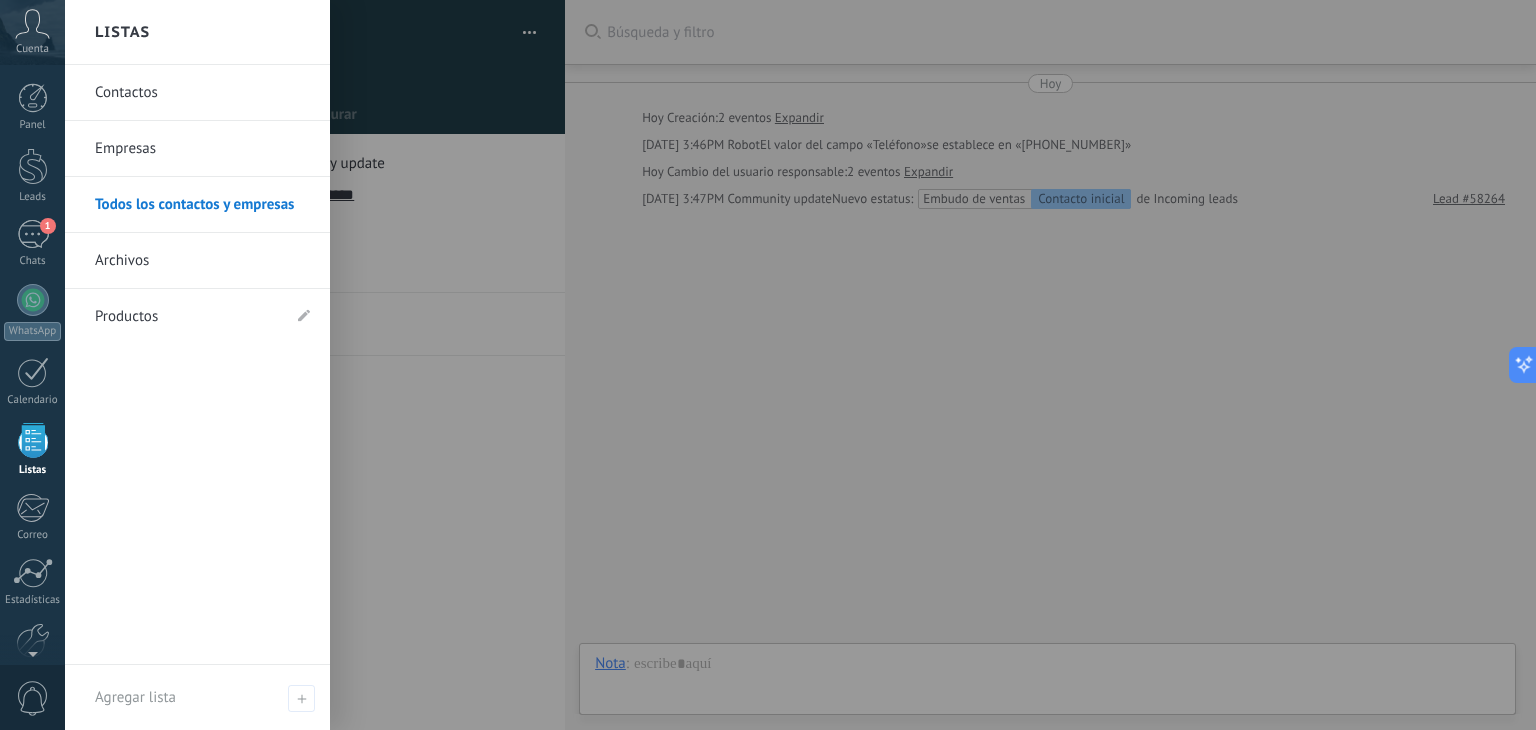 click at bounding box center [33, 440] 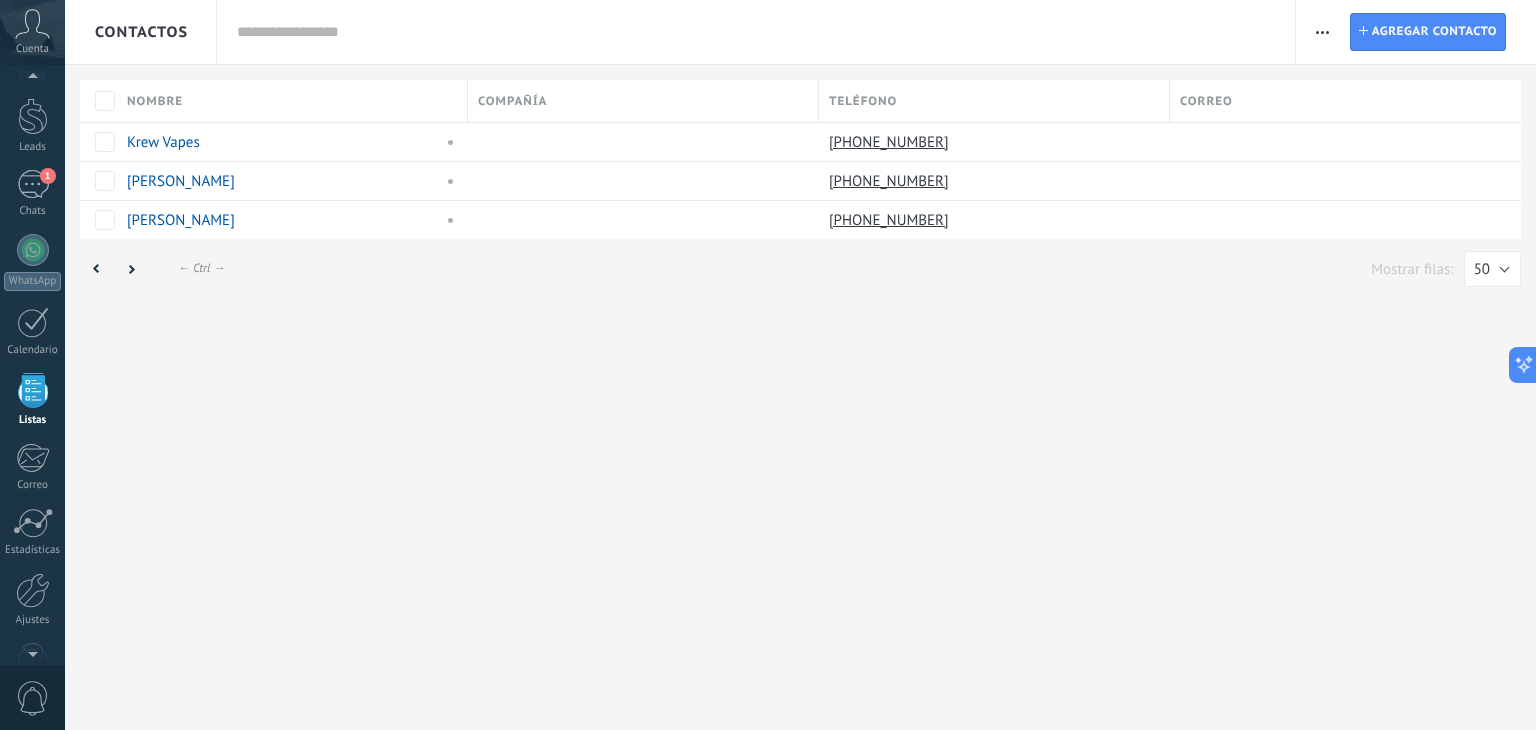 scroll, scrollTop: 51, scrollLeft: 0, axis: vertical 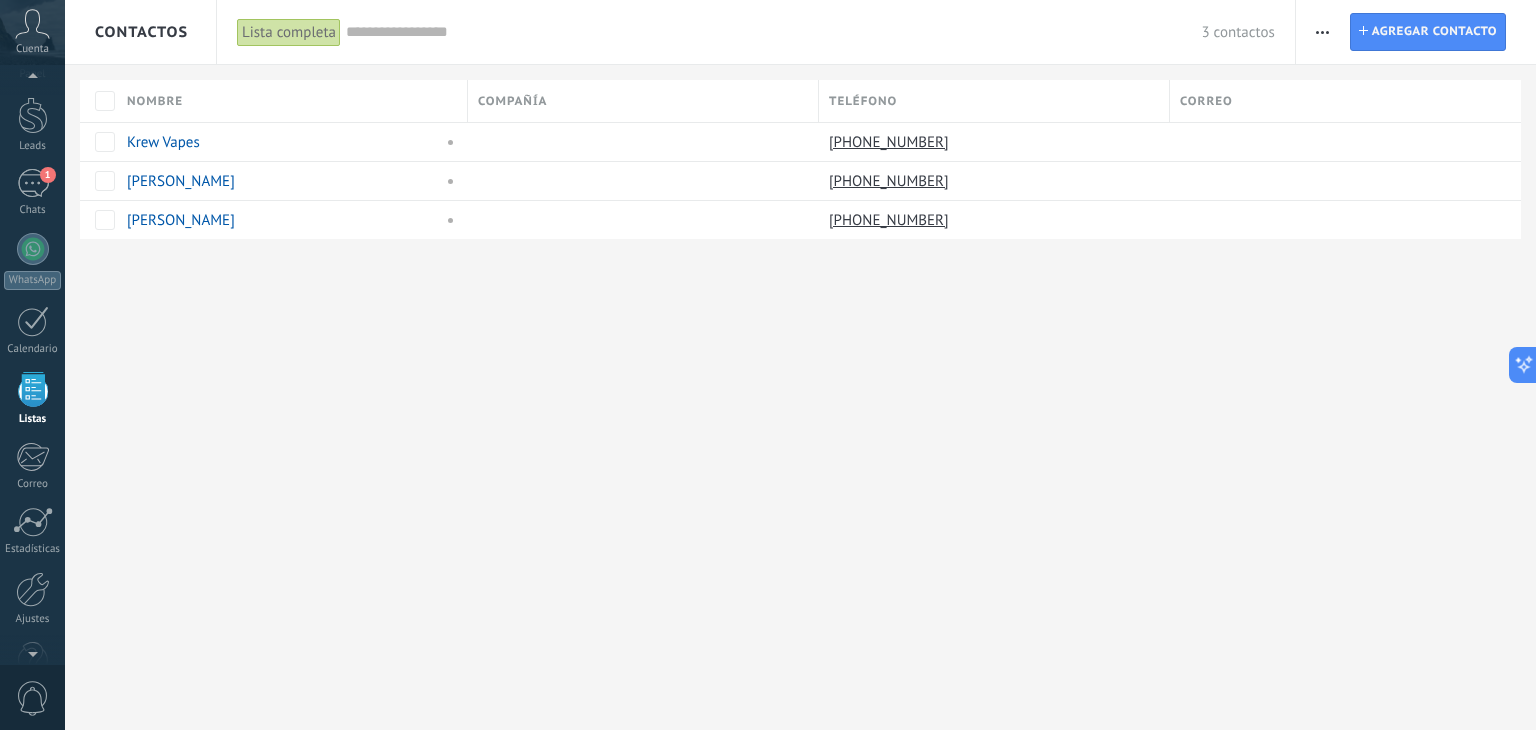 click at bounding box center [1322, 32] 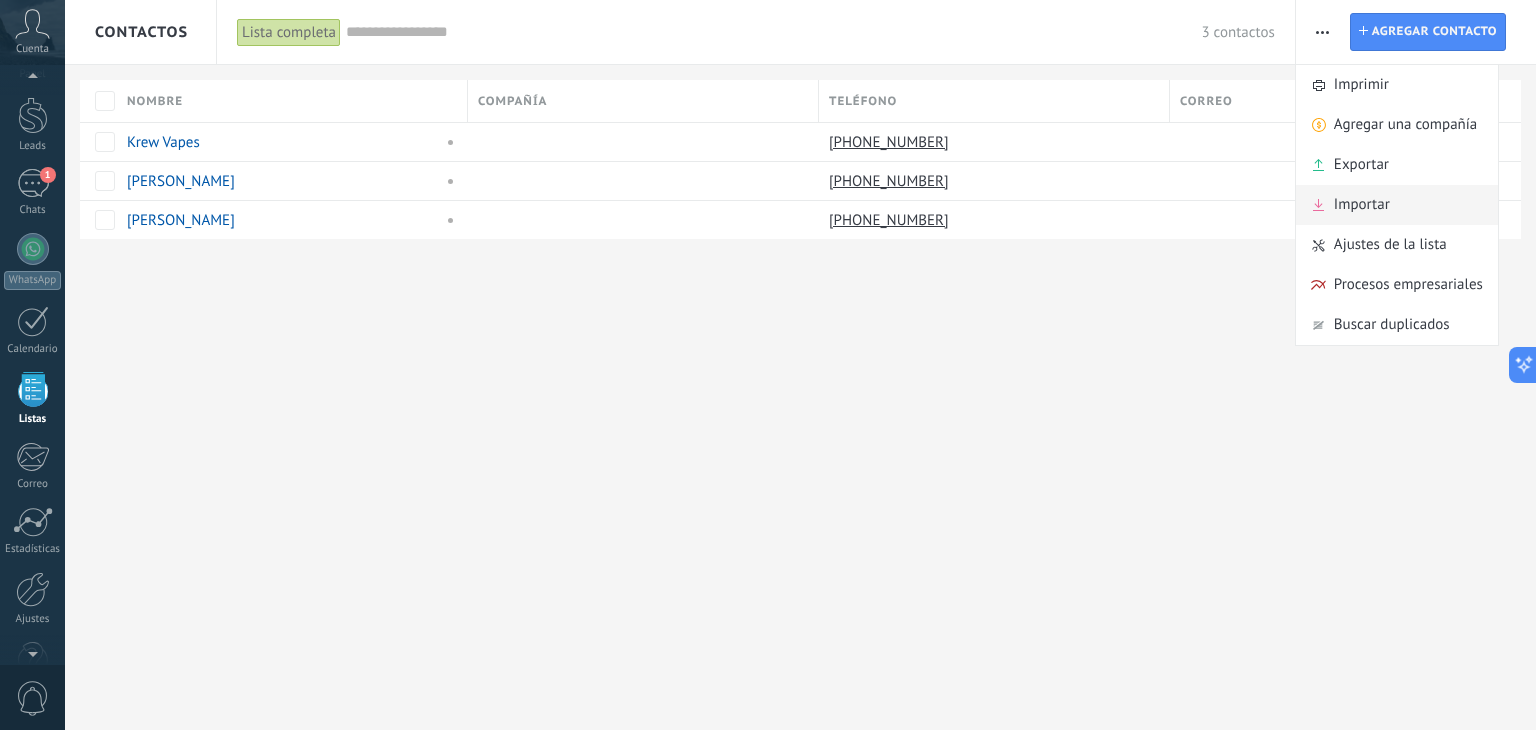 click on "Importar" at bounding box center (1362, 205) 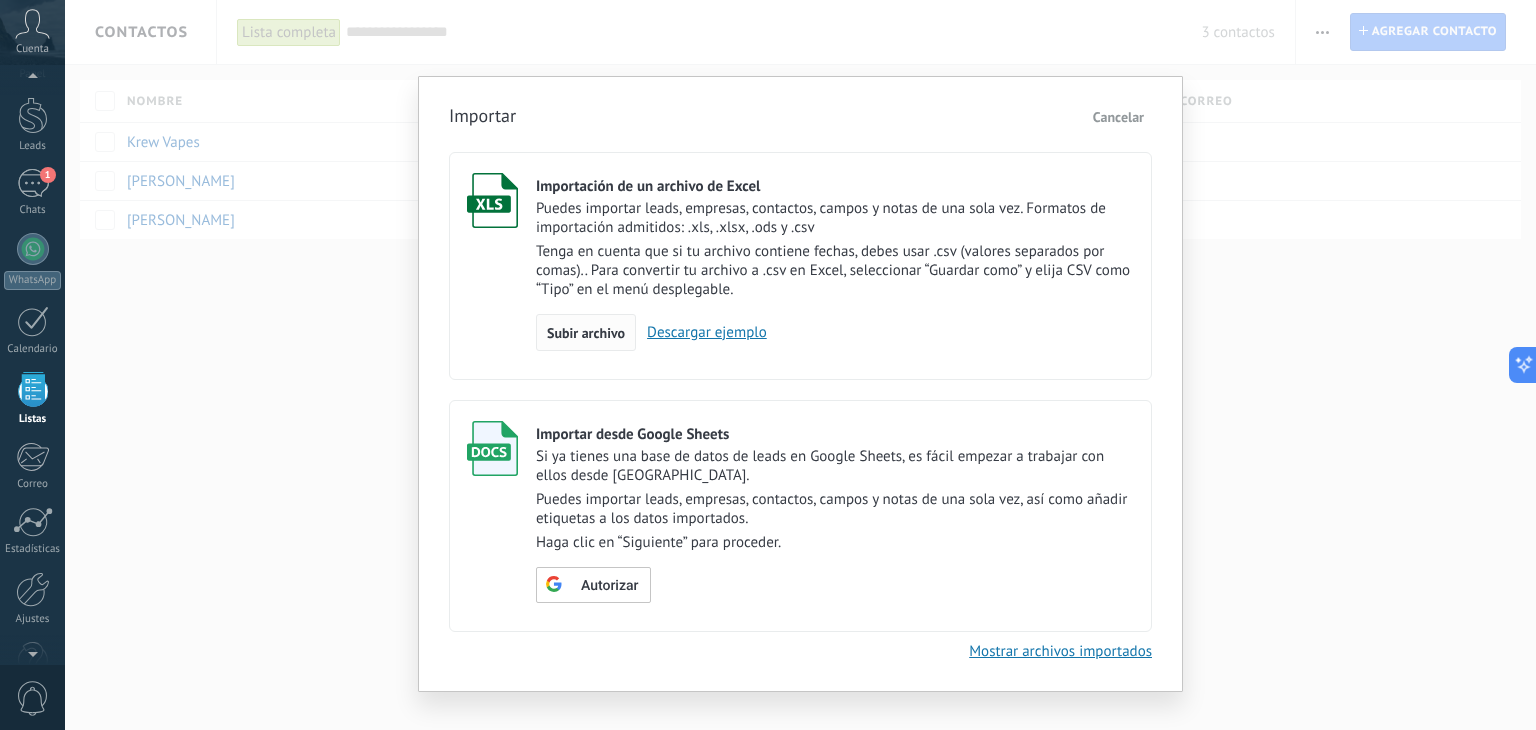 click on "Subir archivo" at bounding box center [586, 333] 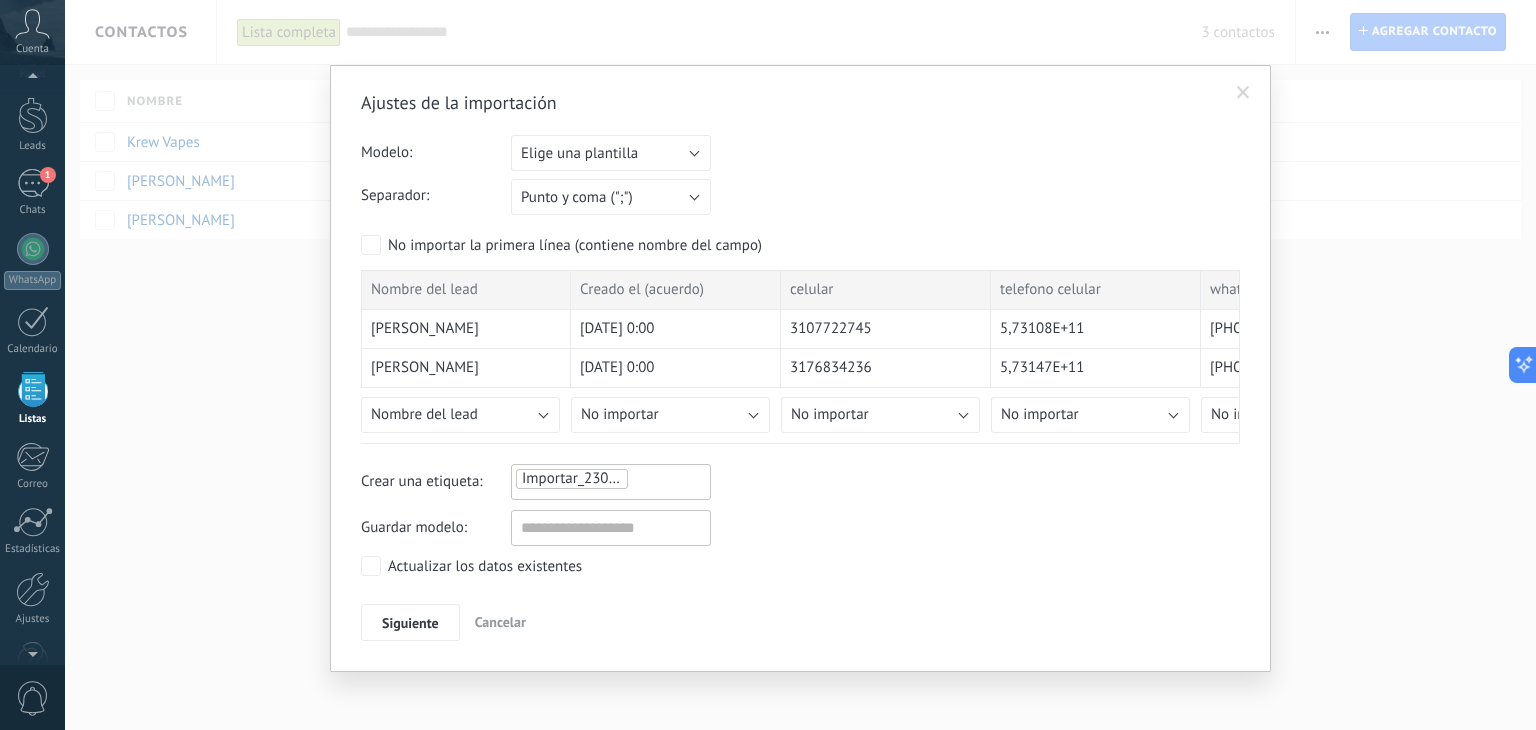 click at bounding box center [1243, 93] 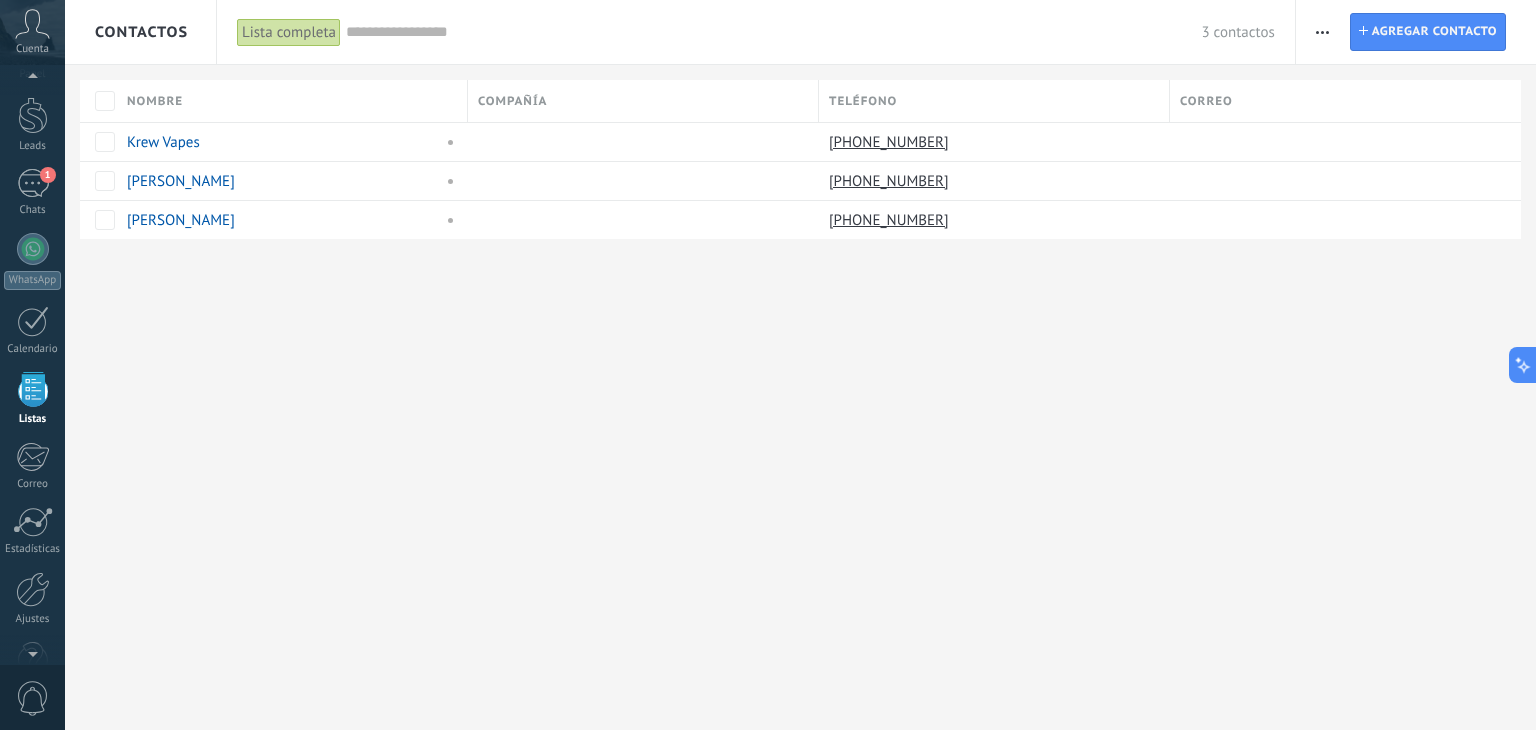 click at bounding box center (1322, 32) 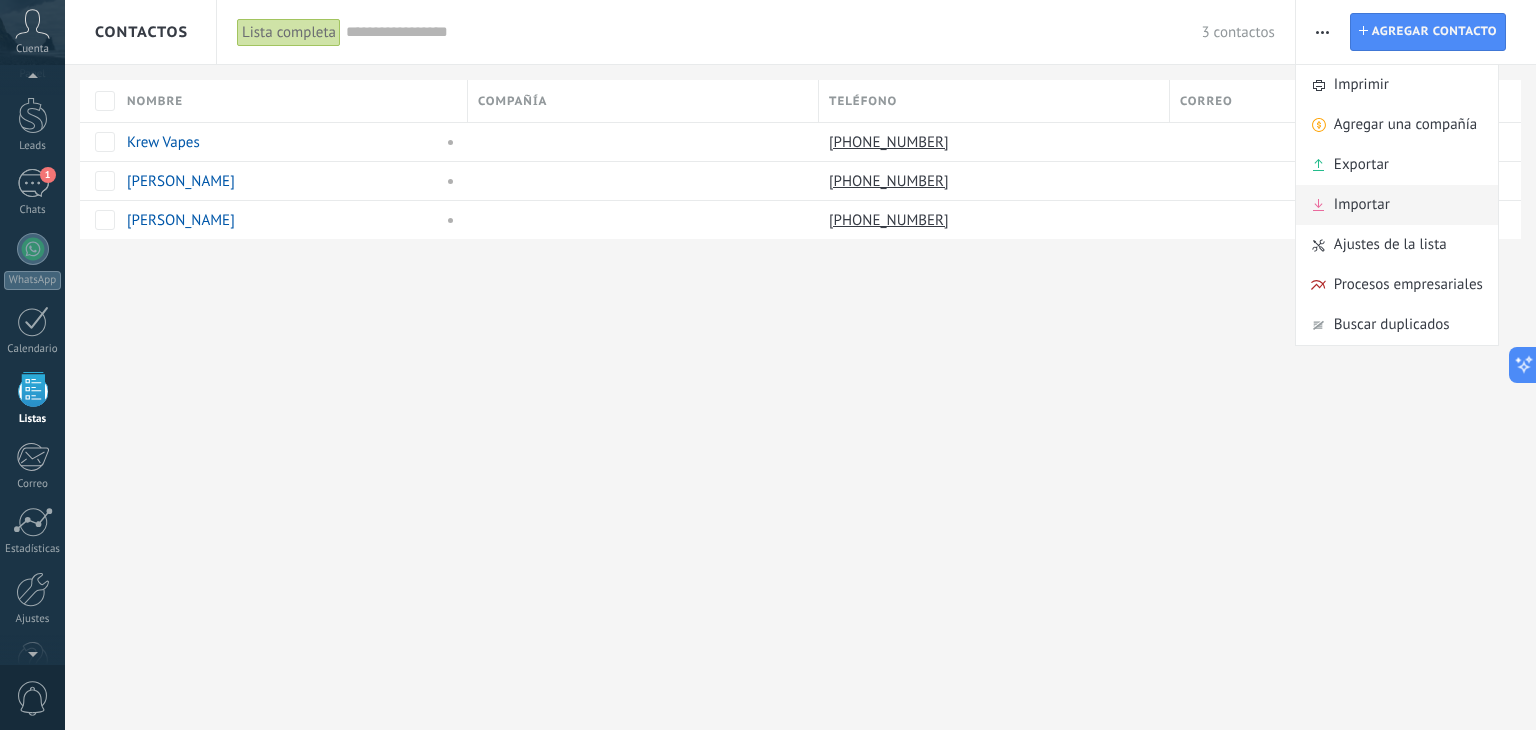 click on "Importar" at bounding box center [1362, 205] 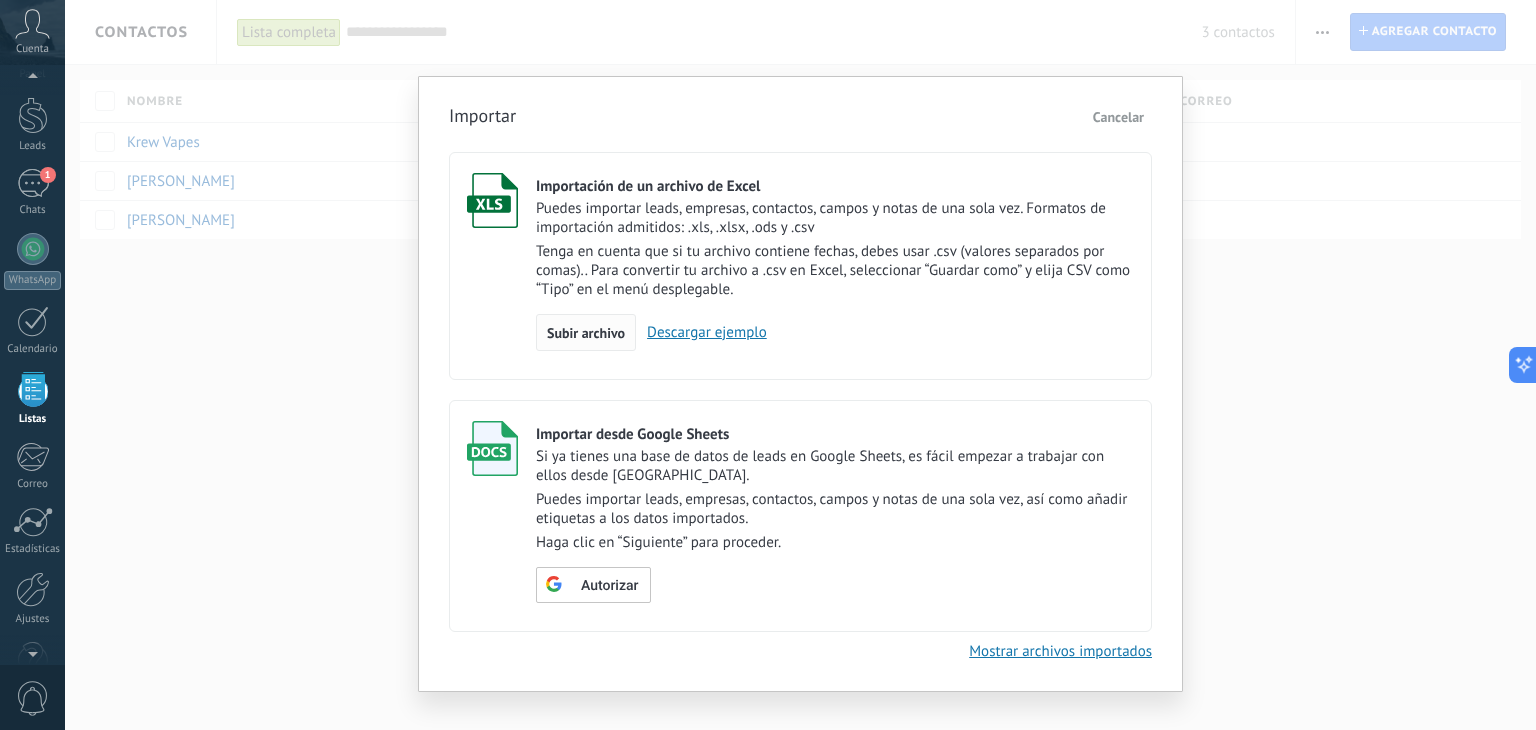 click on "Subir archivo" at bounding box center (586, 333) 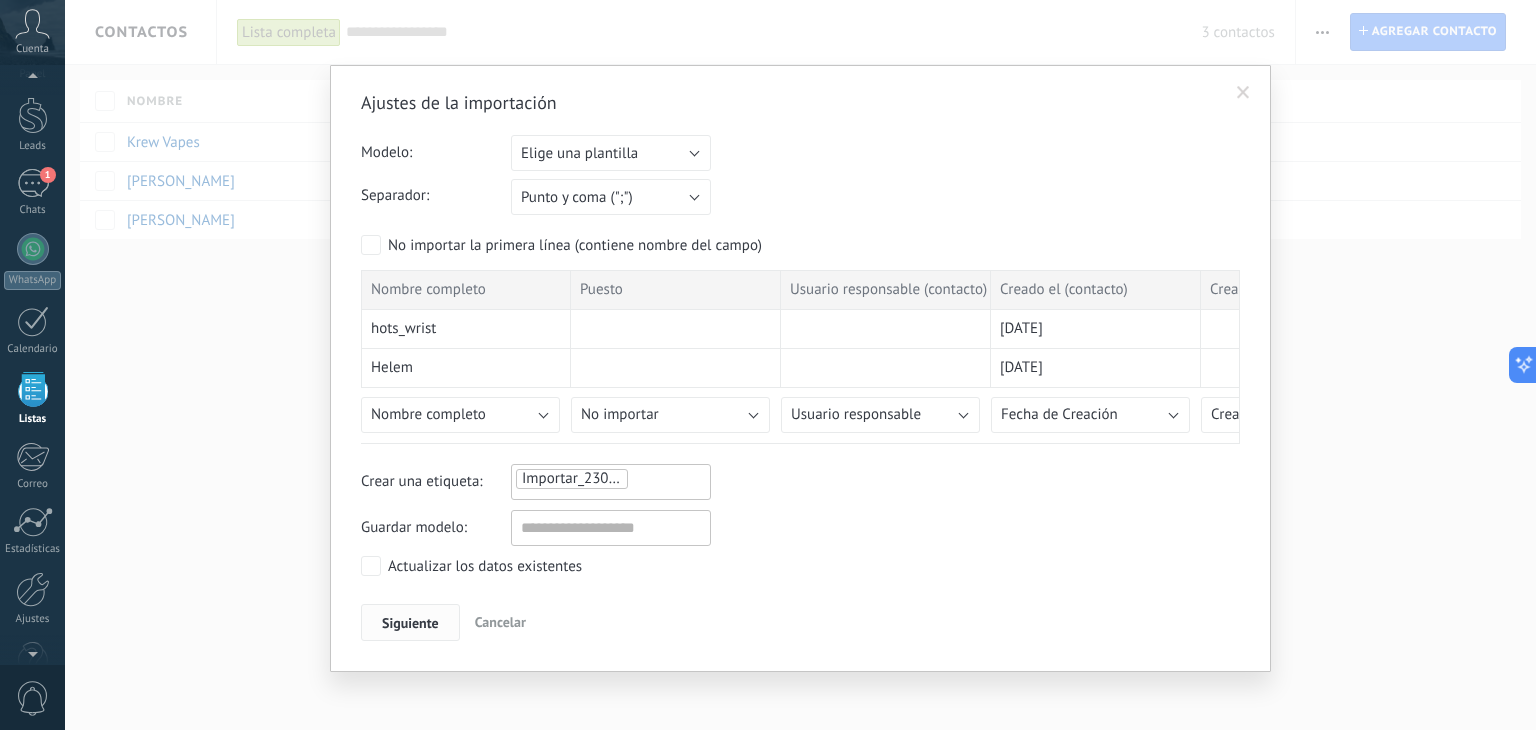click on "Siguiente" at bounding box center (410, 623) 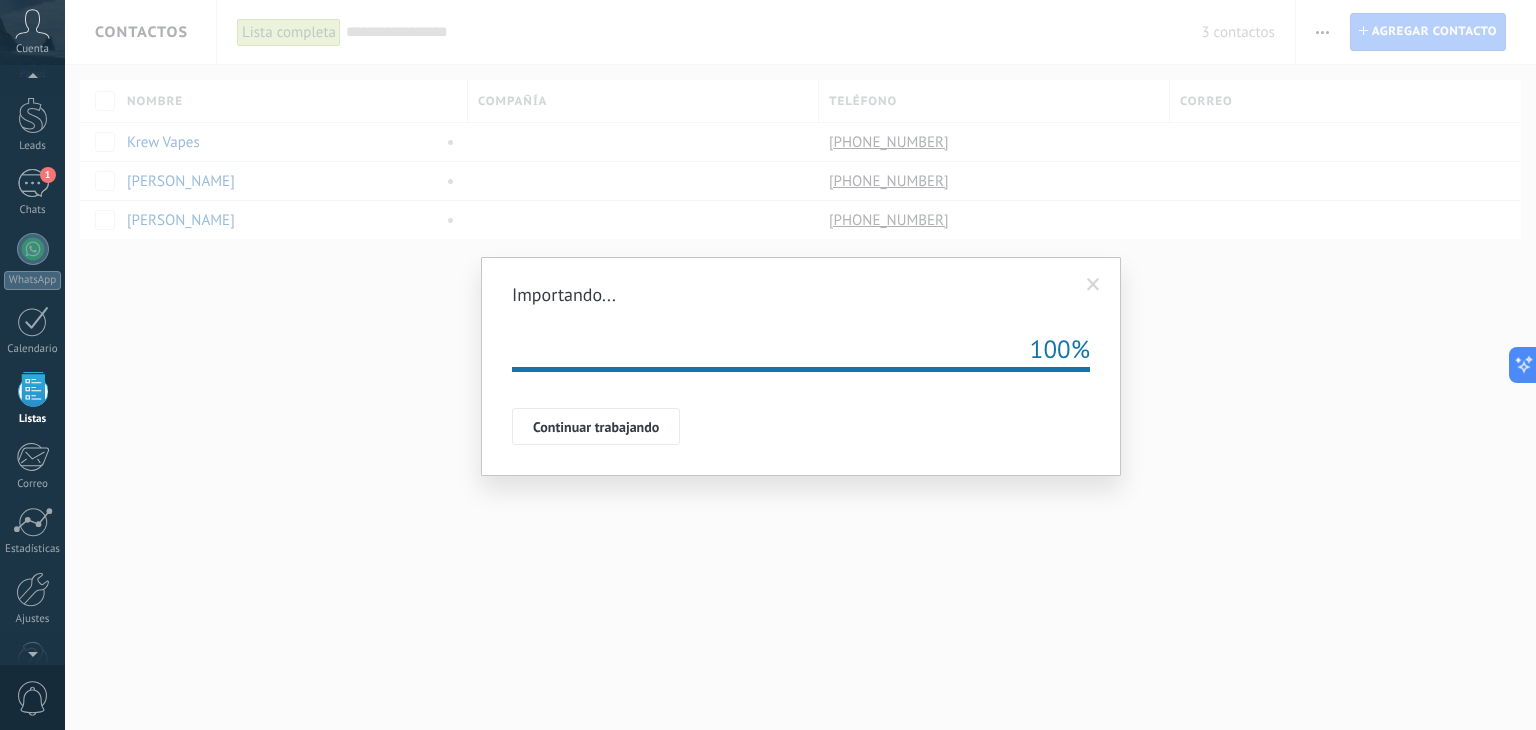 click at bounding box center (1093, 285) 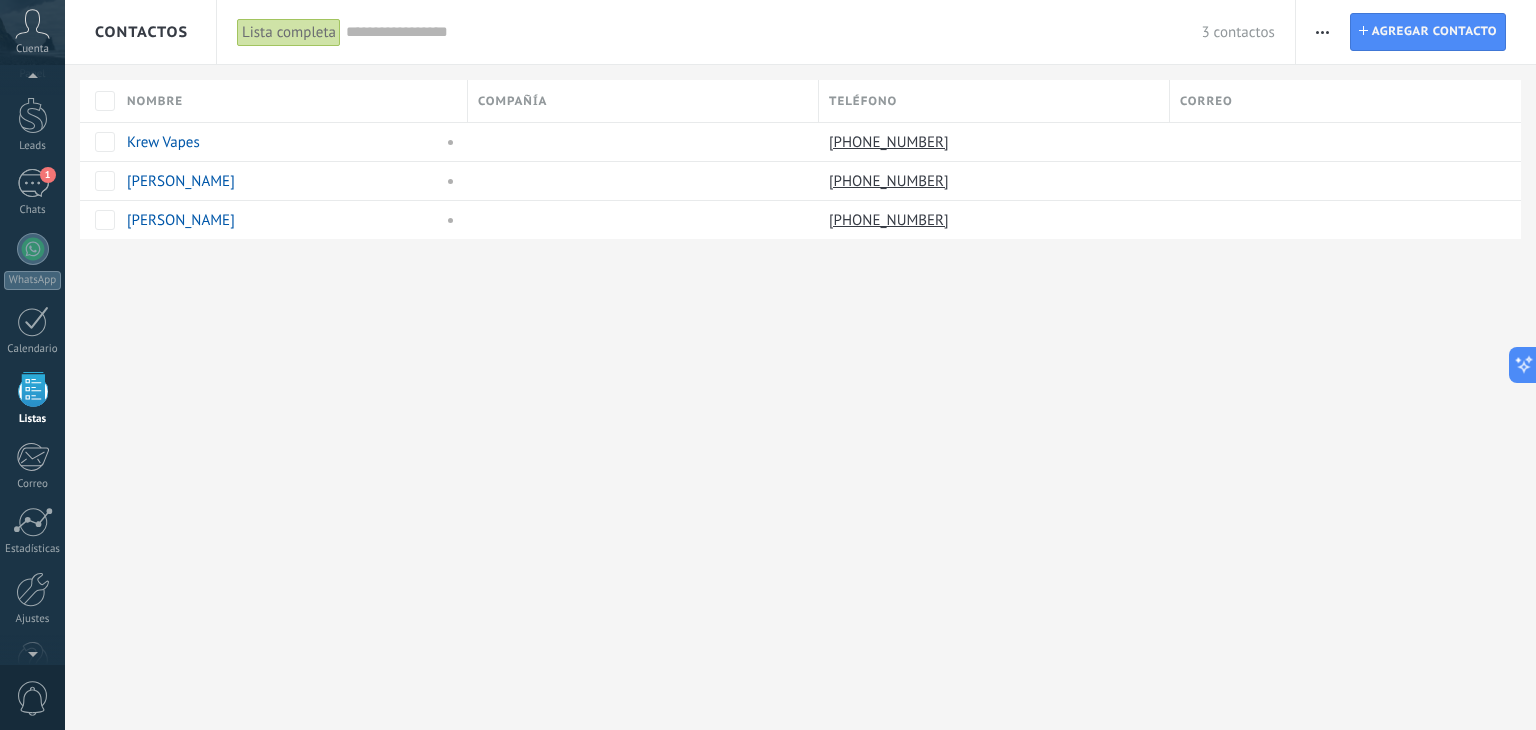 click at bounding box center [1322, 32] 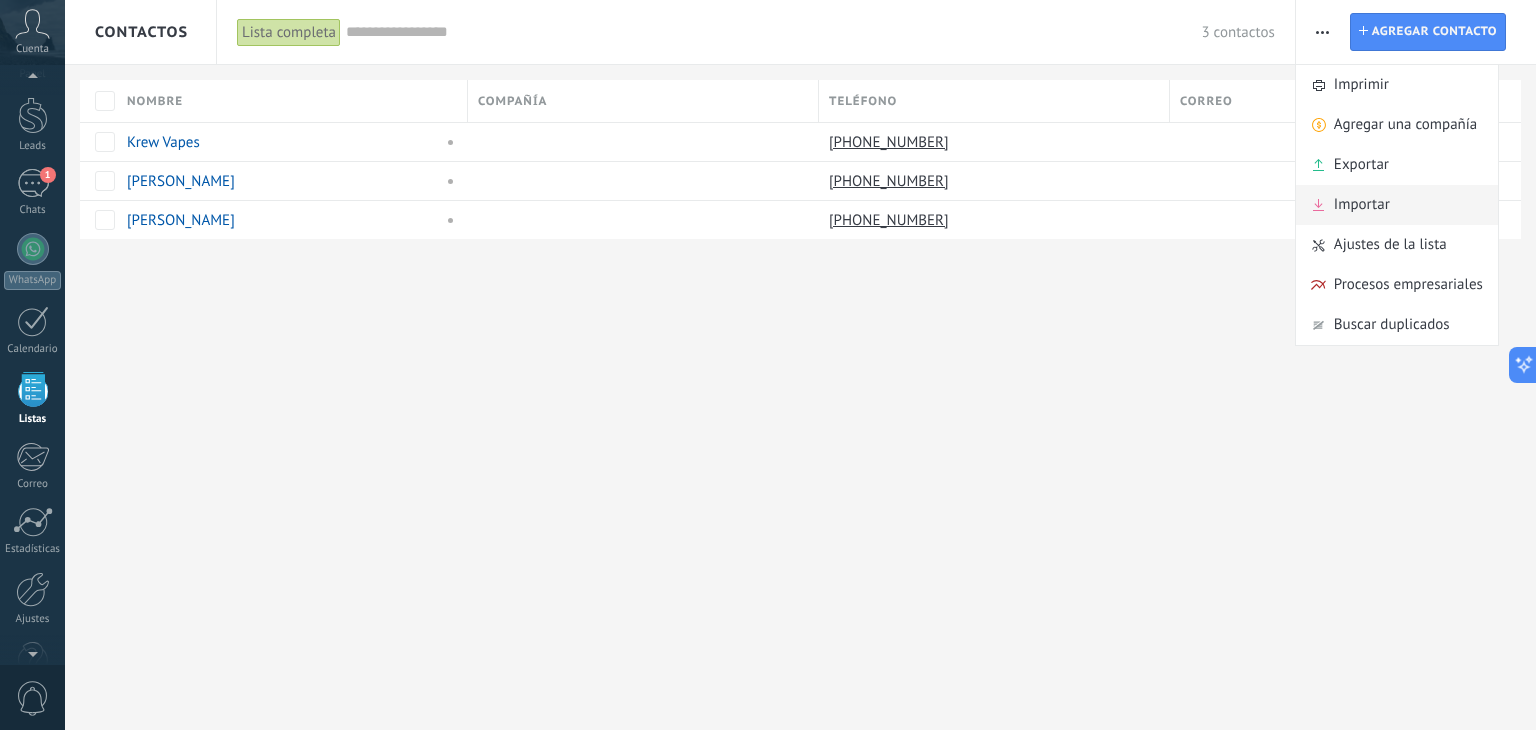 click on "Importar" at bounding box center (1397, 205) 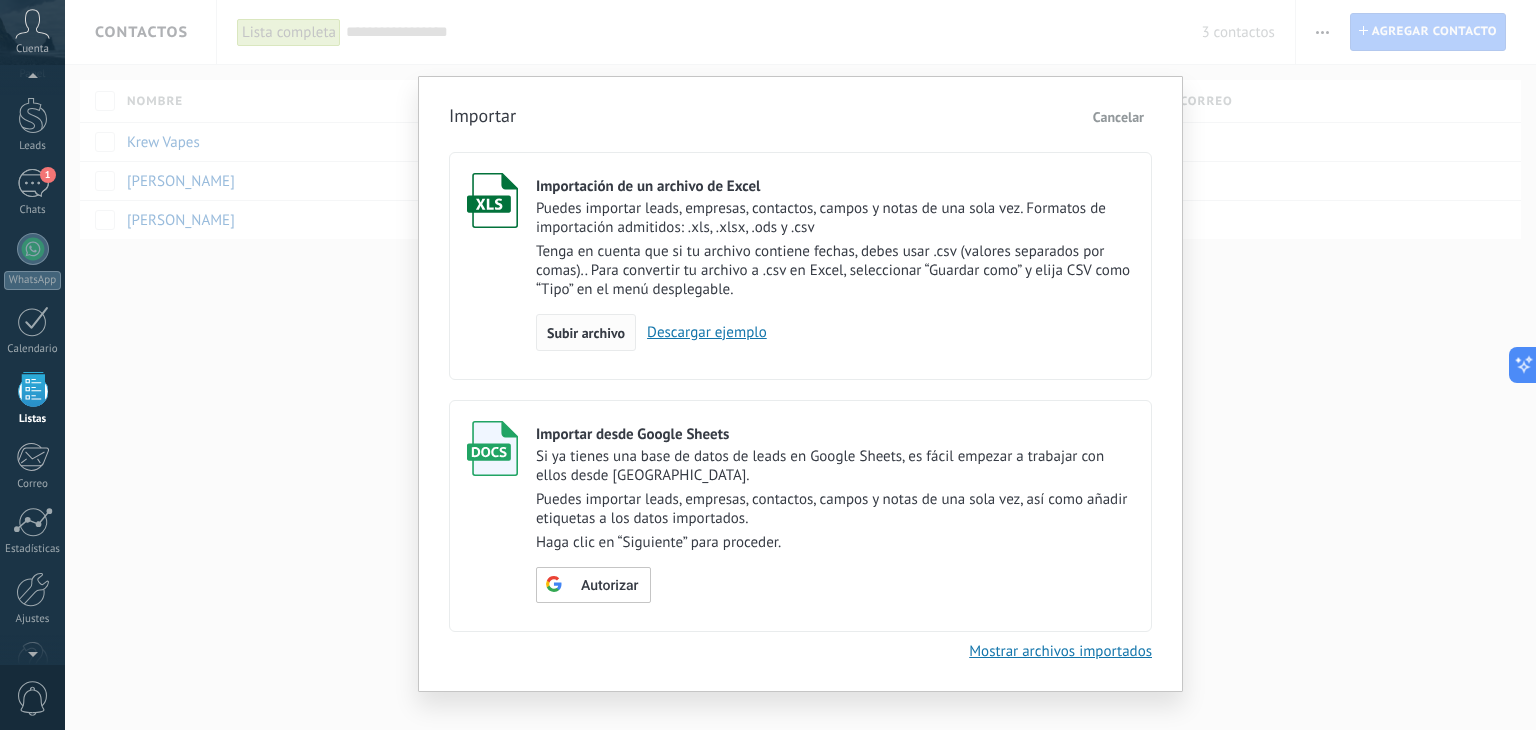 click on "Subir archivo" at bounding box center (586, 333) 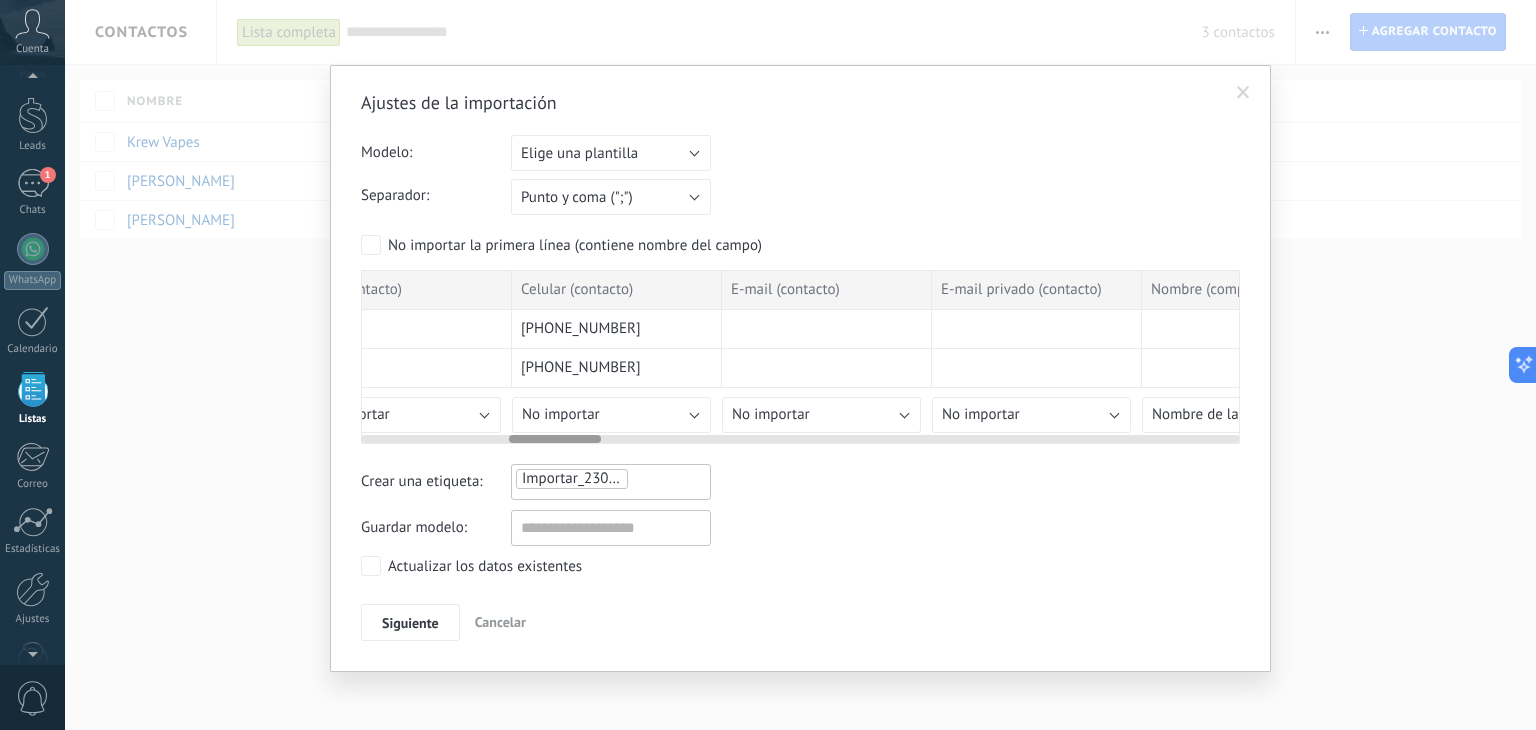 scroll, scrollTop: 0, scrollLeft: 1261, axis: horizontal 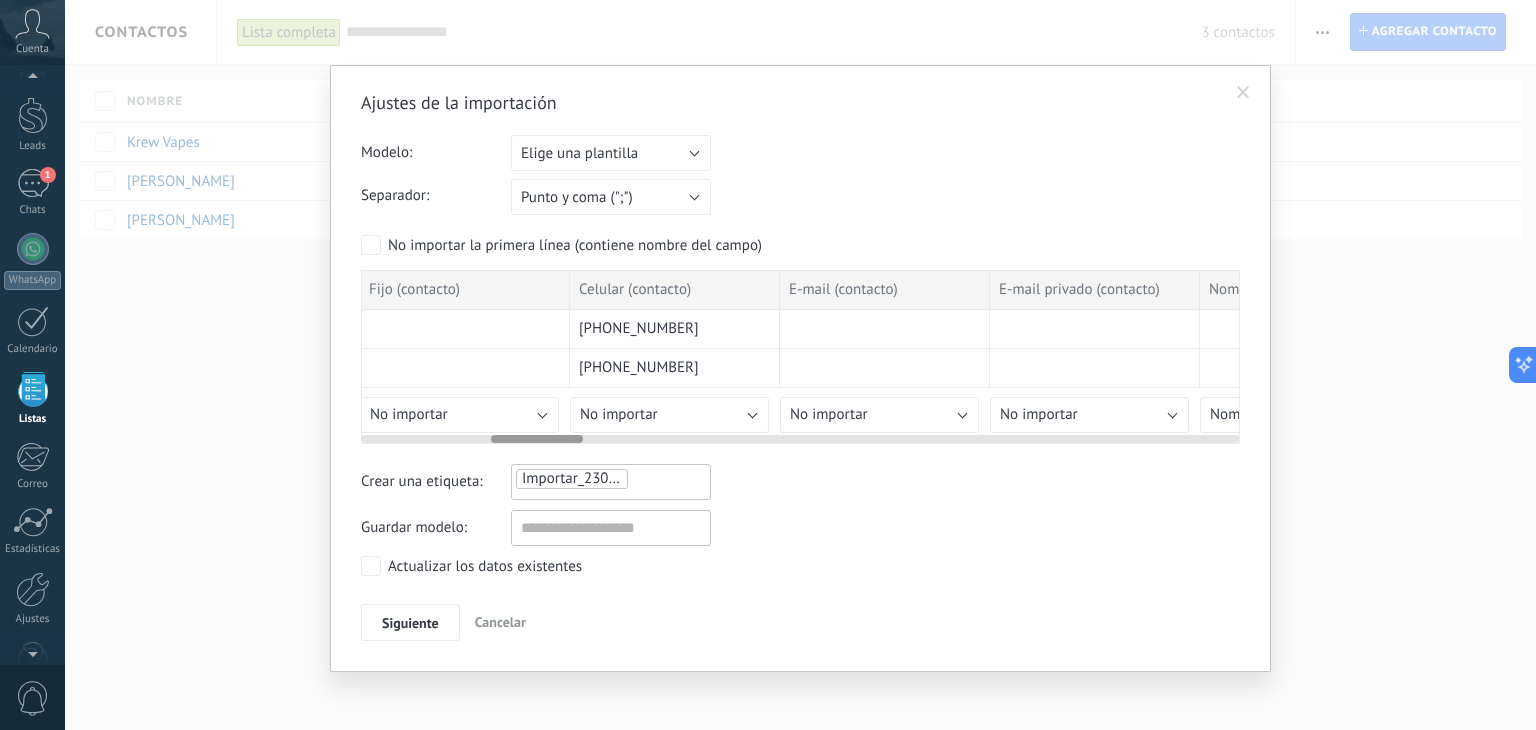 drag, startPoint x: 410, startPoint y: 437, endPoint x: 540, endPoint y: 441, distance: 130.06152 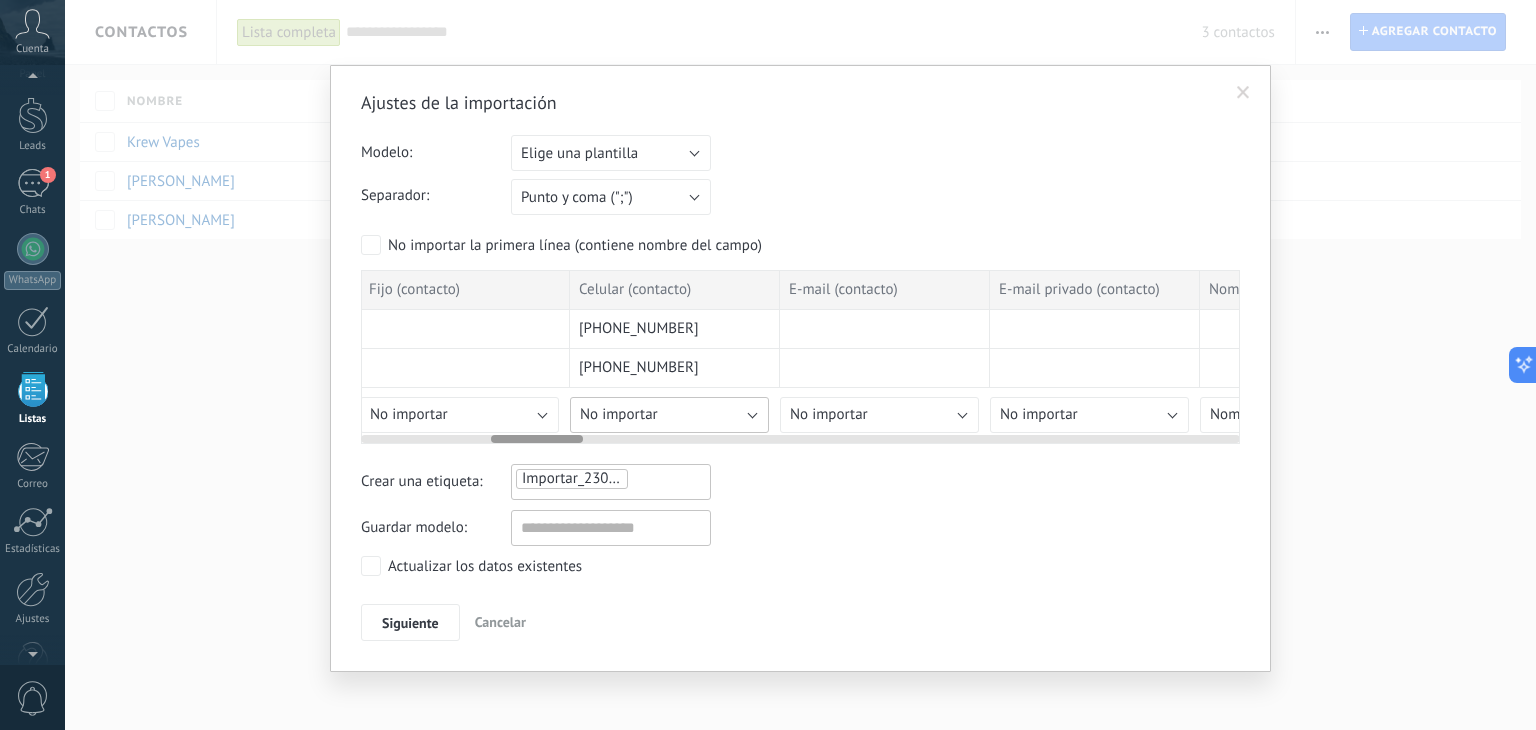 click on "No importar" at bounding box center [619, 414] 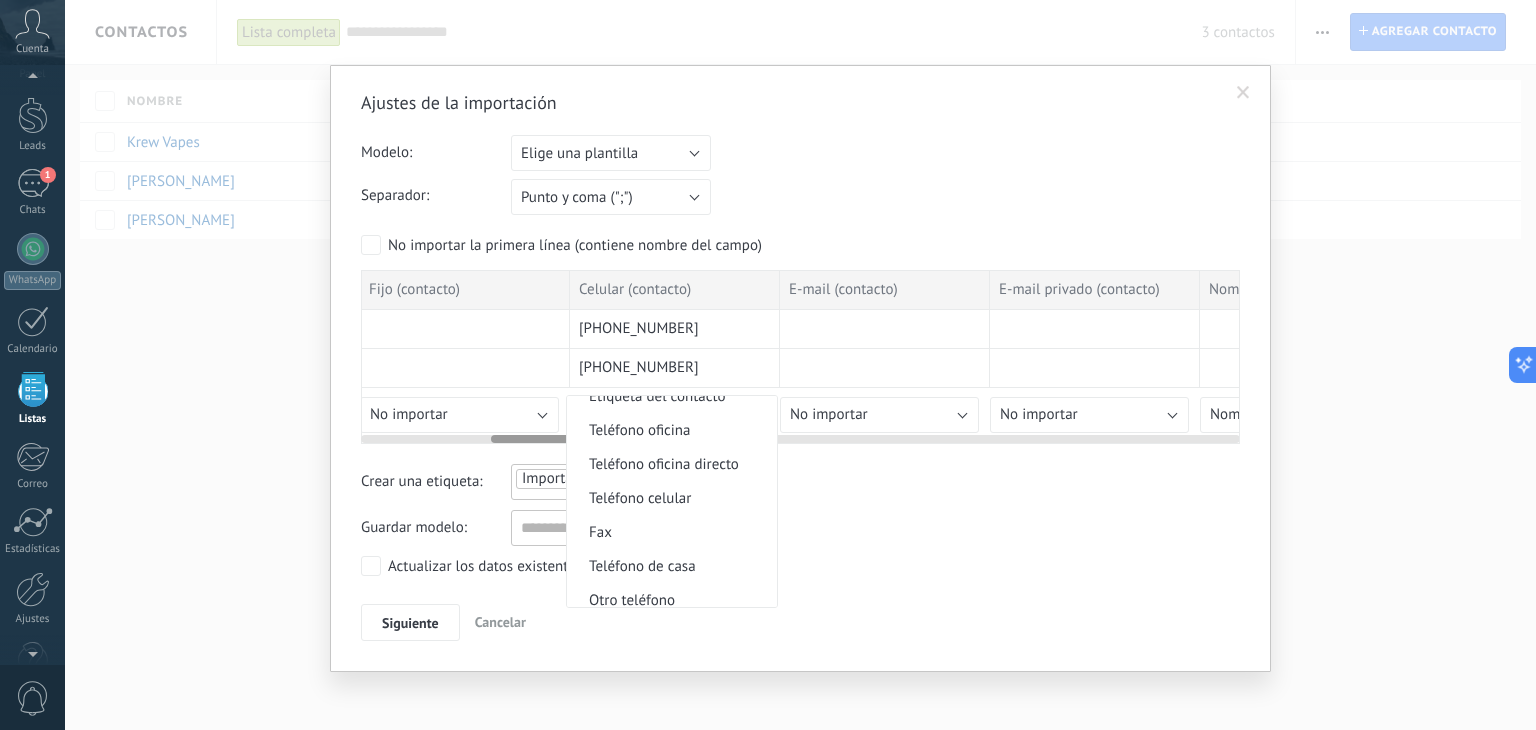 scroll, scrollTop: 428, scrollLeft: 0, axis: vertical 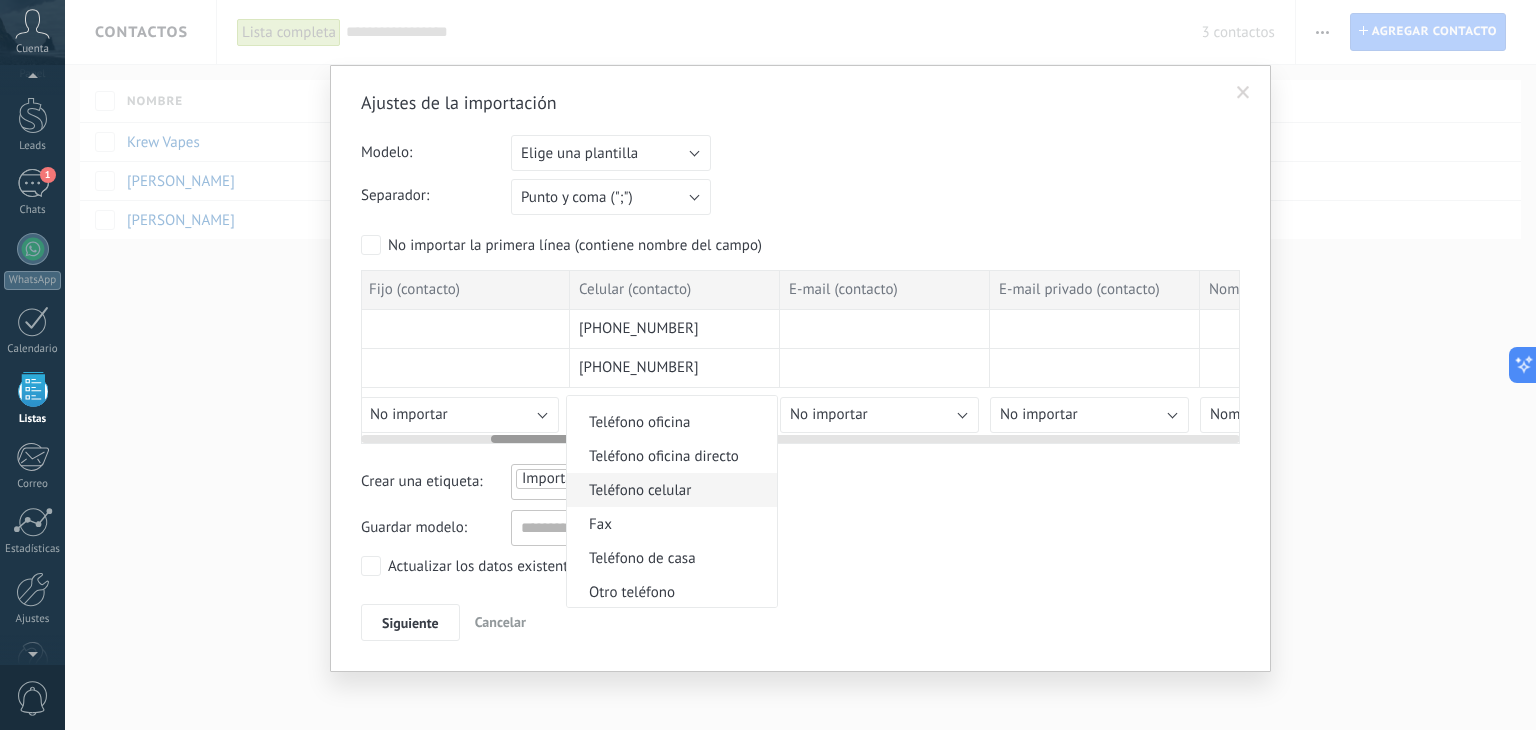 click on "Teléfono celular" at bounding box center (669, 490) 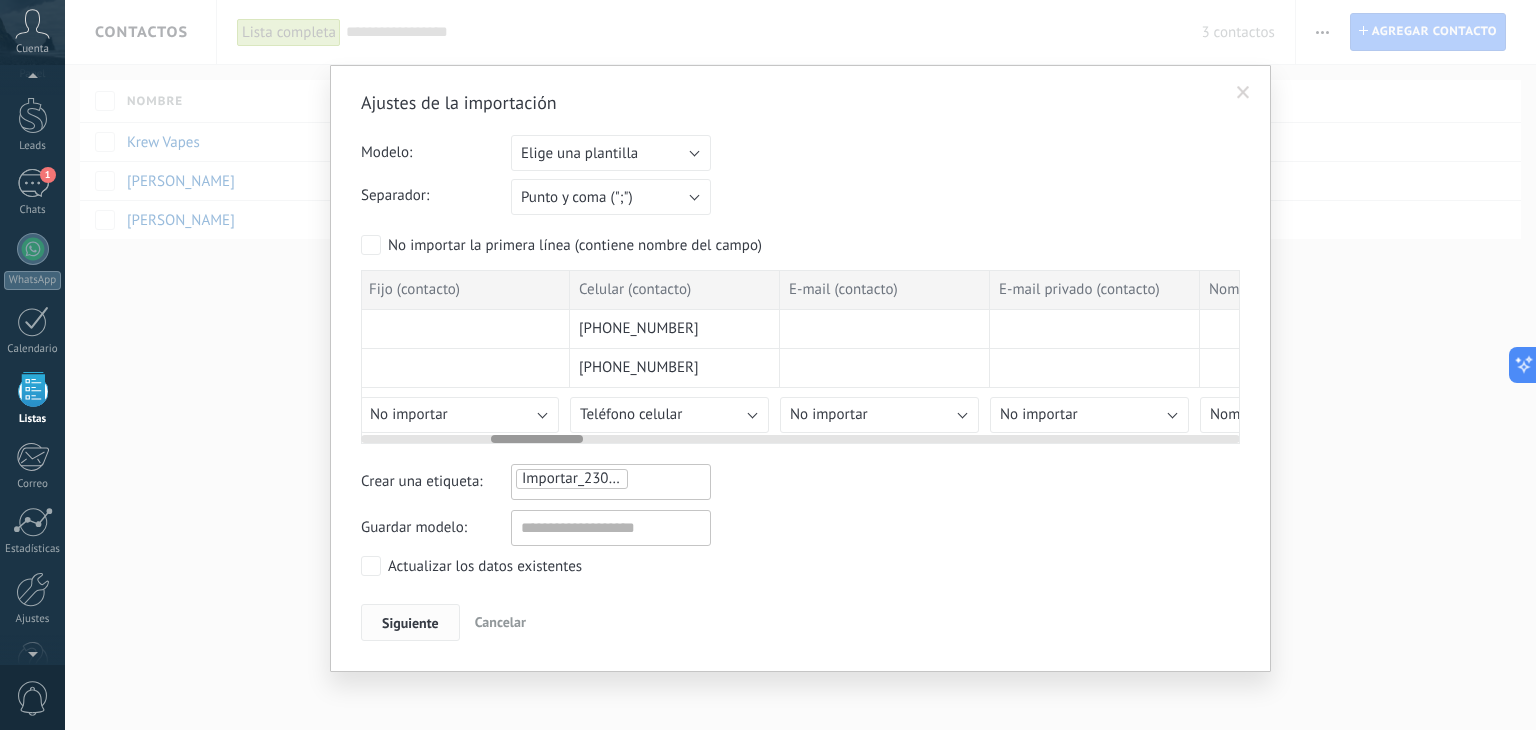 click on "Siguiente" at bounding box center (410, 623) 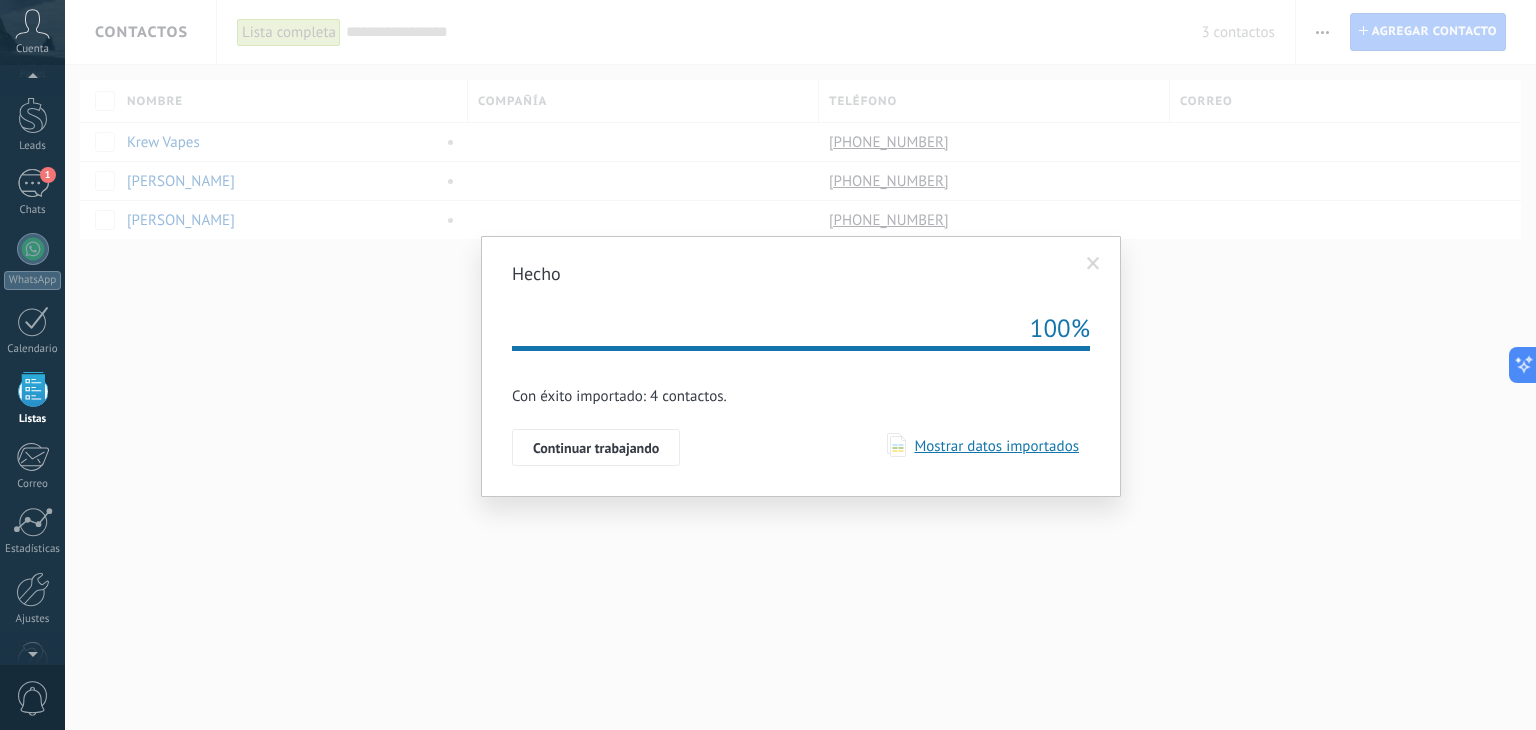 click on "Mostrar datos importados" at bounding box center (992, 446) 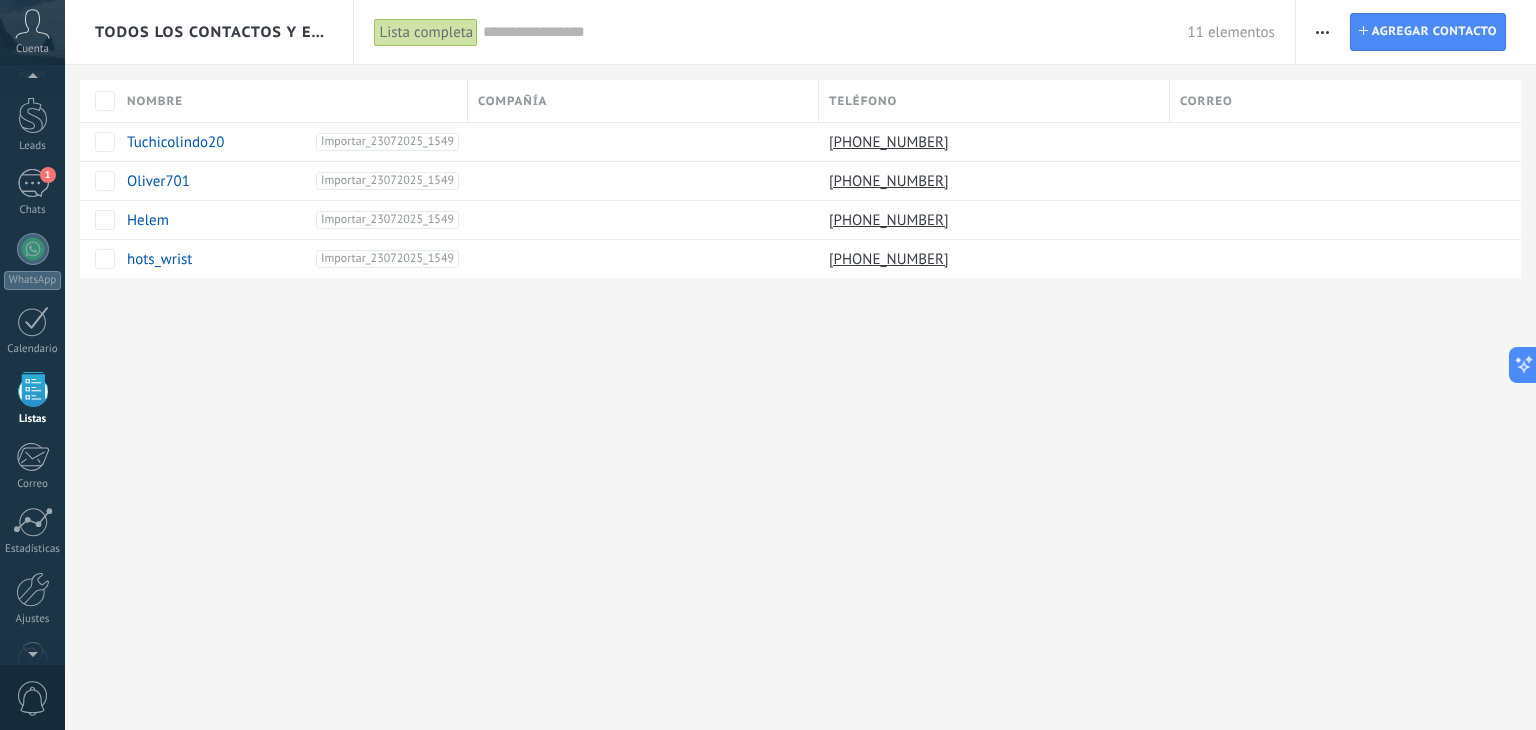 click on "Todos los contactos y empresas Lista completa Aplicar 11 elementos Lista completa Contactos sin tareas Contactos con tareas atrasadas Sin leads Eliminados Guardar Todo el tiempo Todo el tiempo Hoy Ayer Últimos  ** 30  dias Esta semana La última semana Este mes El mes pasado Este trimestre Este año Sin leads Sin la apertura de la causa Contacto inicial Negociación Debate contractual Discusión de contrato Logrado con éxito Venta Perdido Contacto inicial Negociación Tomar decisión Logrado con éxito Ventas Perdidos Seleccionar todo Presupuesto insuficiente No hay necesidad para el producto No satisfecho con las condiciones Comprado del competidor Razón no definida Razones de pérdidas Seleccionar todo Hoy Mañana Esta semana Este mes Este trimestre No hay tareas atrasadas Todo valores Etiquetas Administrar etiquetas Y O Importar_23072025_1549 4 Importar_23072025_1548 4 Aplicar Restablecer Imprimir Agregar una compañía Exportar Importar Ajustes de la lista Procesos empresariales Buscar duplicados Leads" at bounding box center [800, 171] 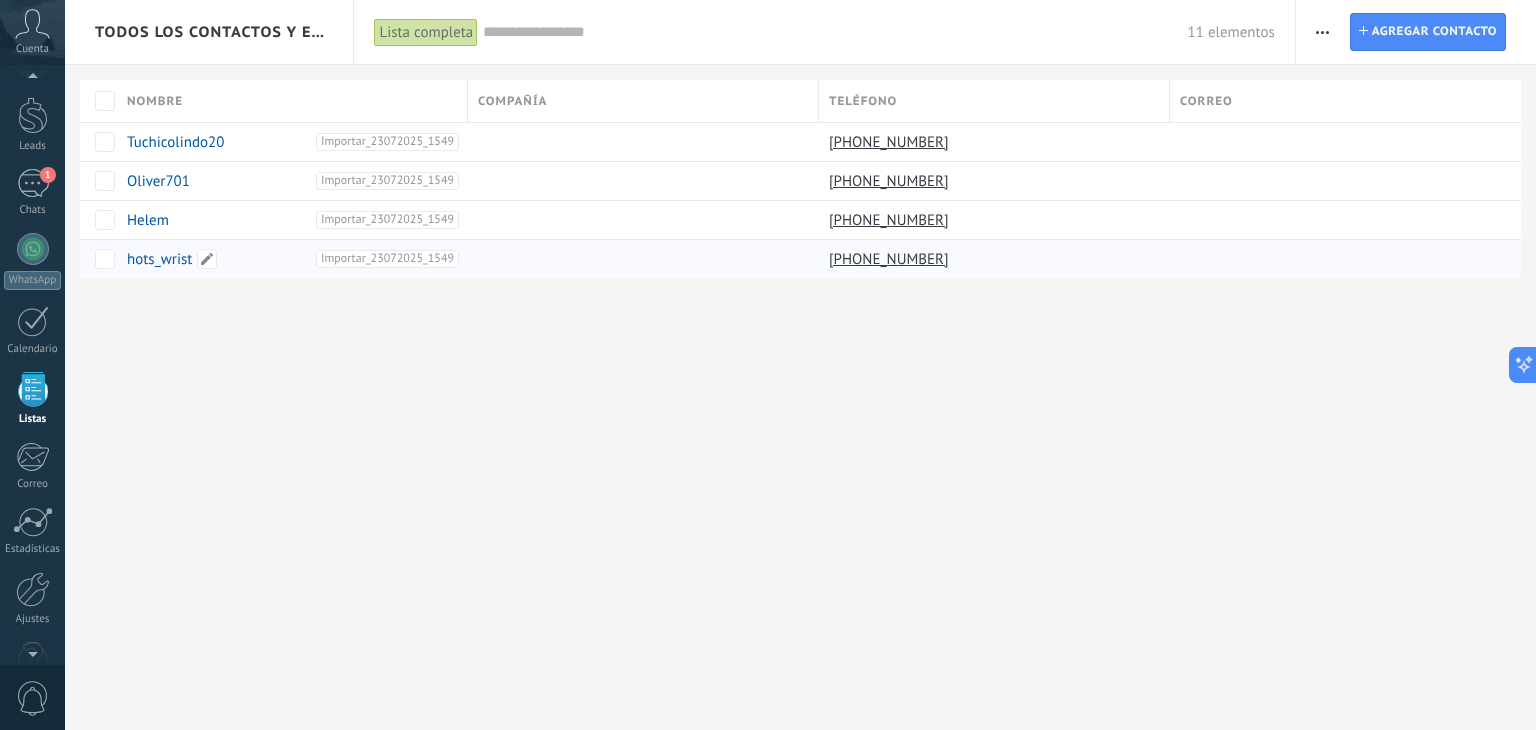 click on "hots_wrist" at bounding box center (159, 259) 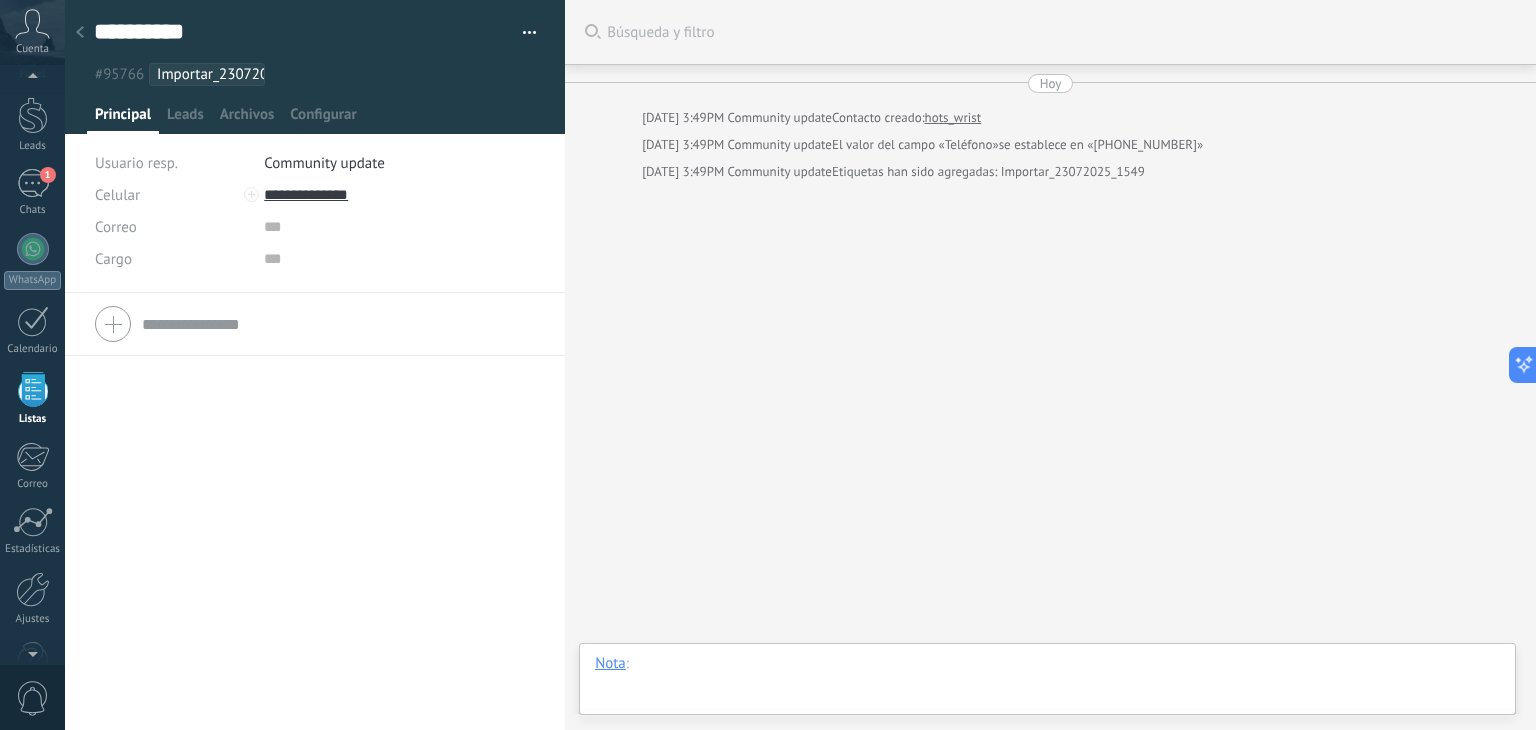 click at bounding box center (1047, 684) 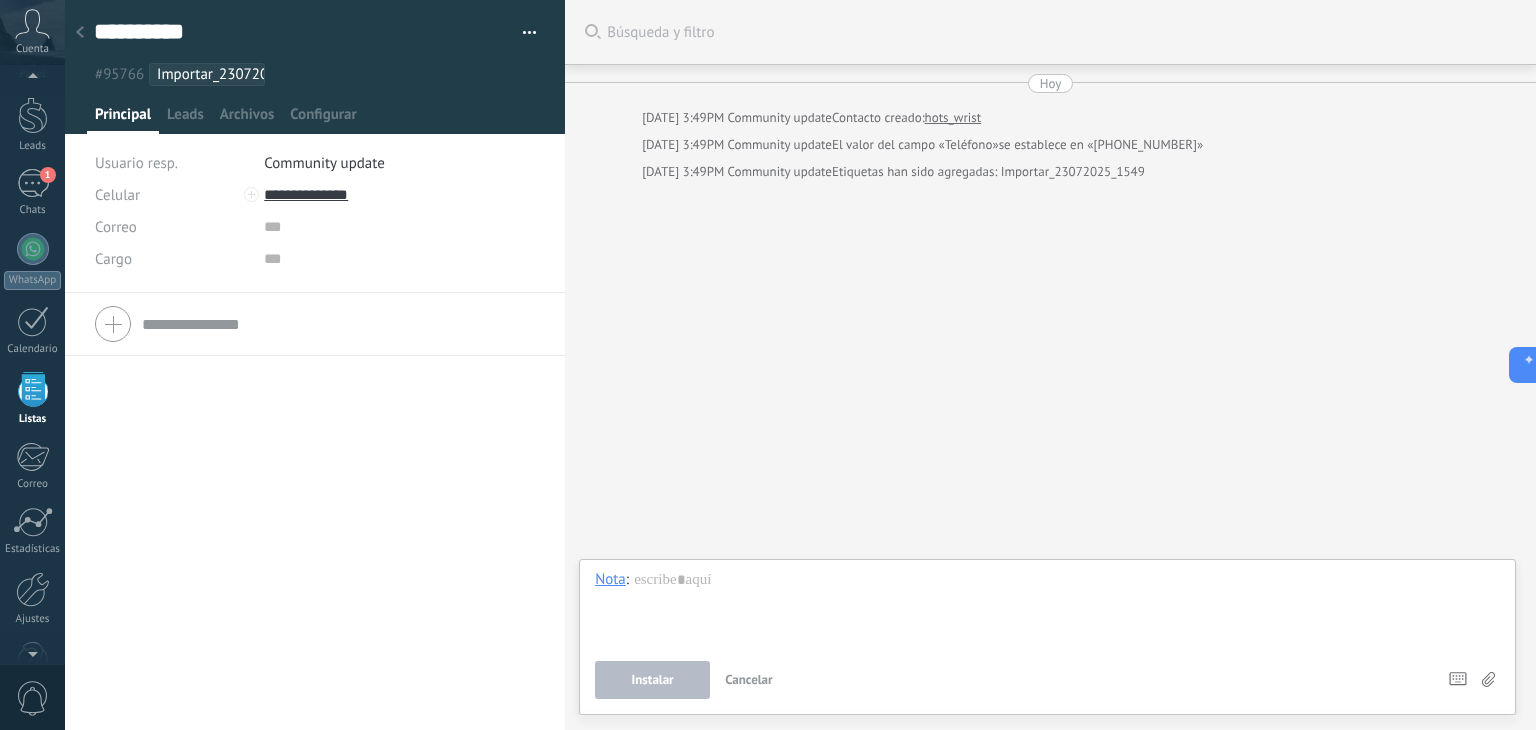 click at bounding box center [80, 33] 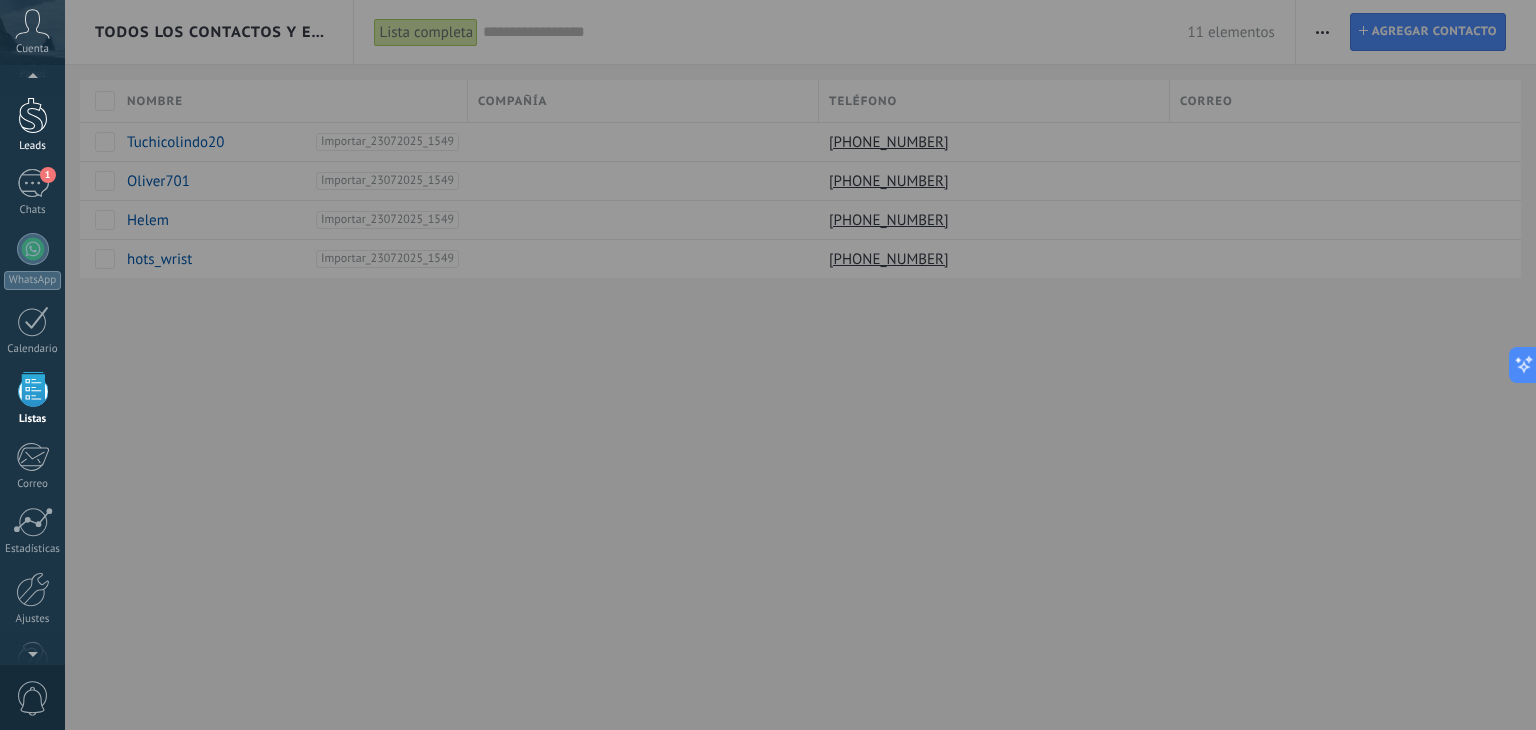 click at bounding box center (33, 115) 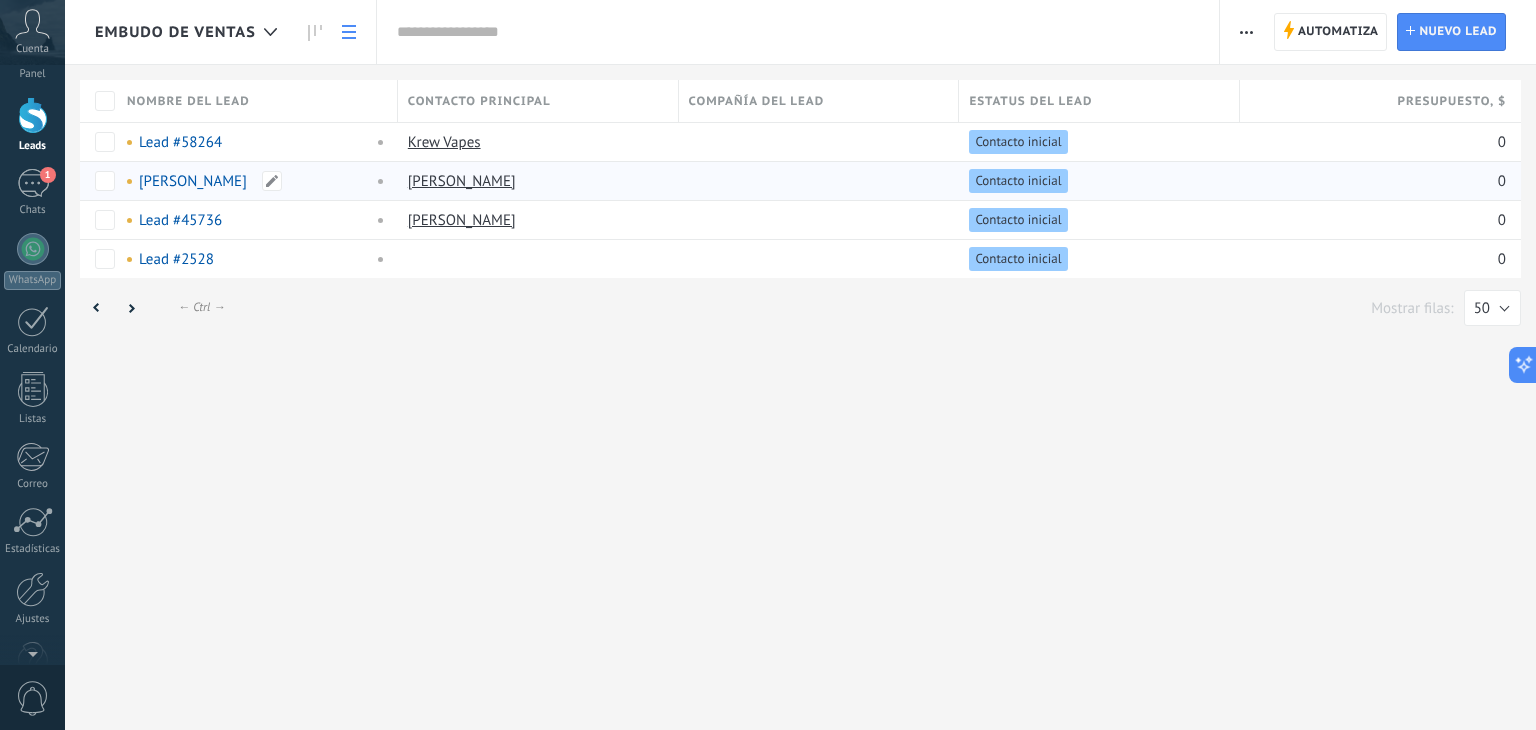 scroll, scrollTop: 0, scrollLeft: 0, axis: both 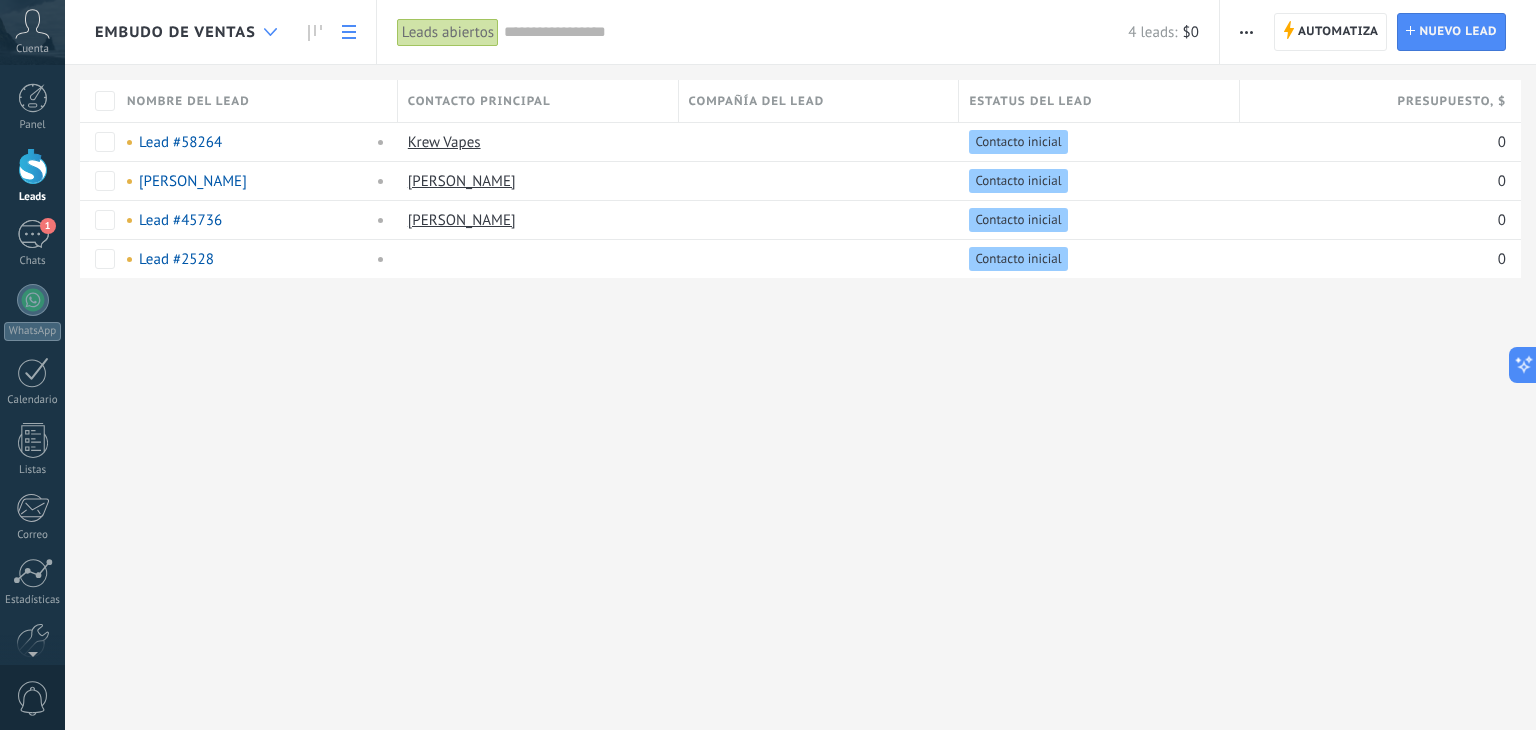 click at bounding box center [270, 32] 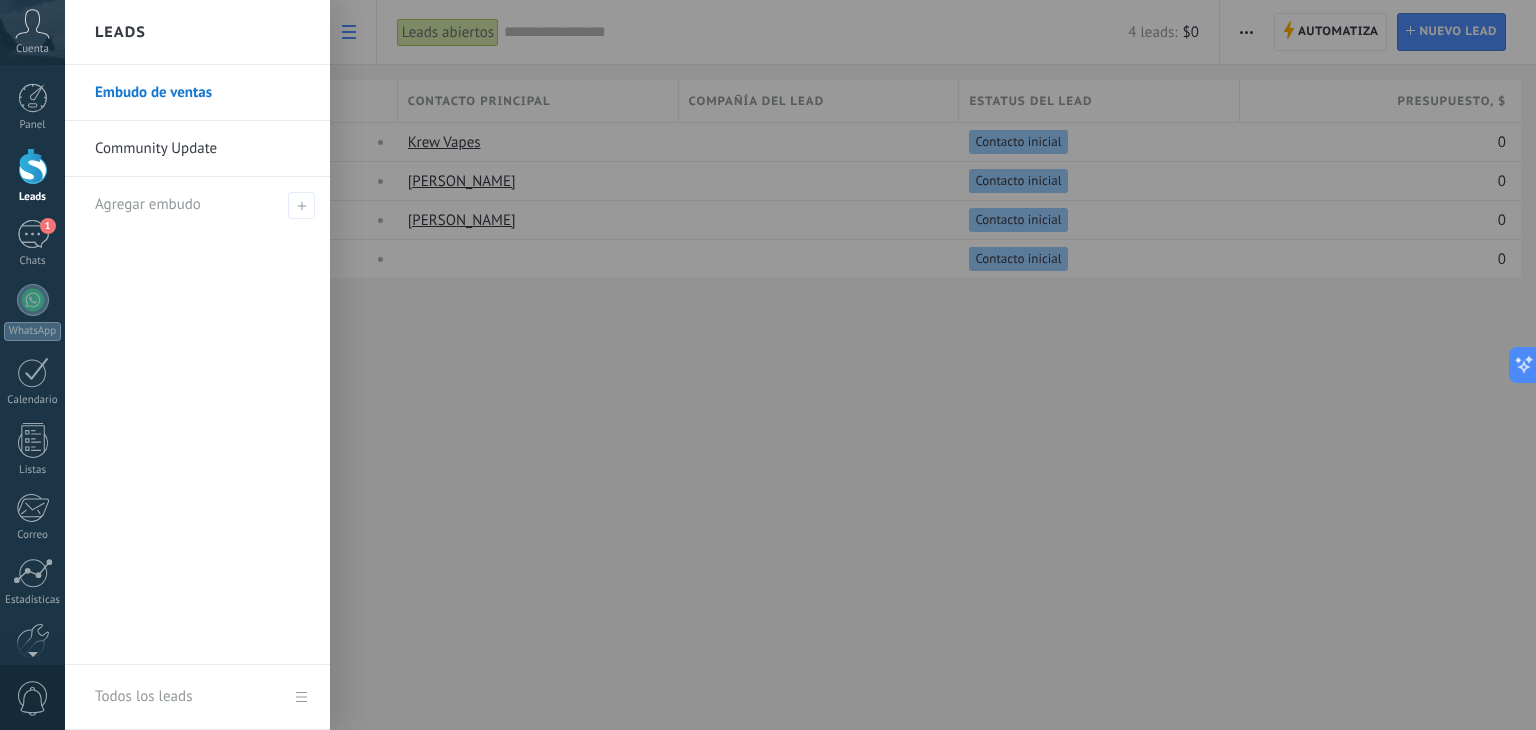 click on "Community Update" at bounding box center [202, 149] 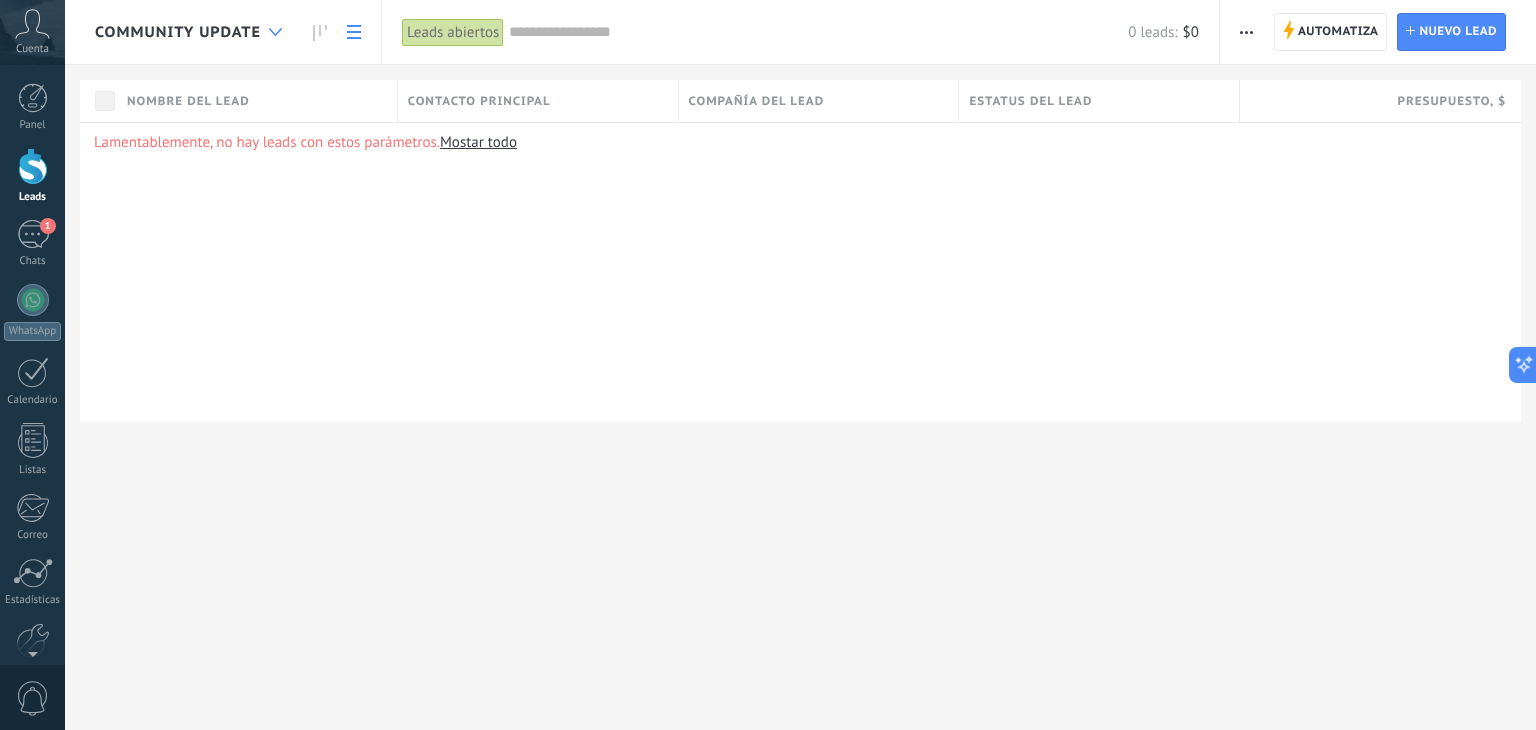 click at bounding box center (275, 32) 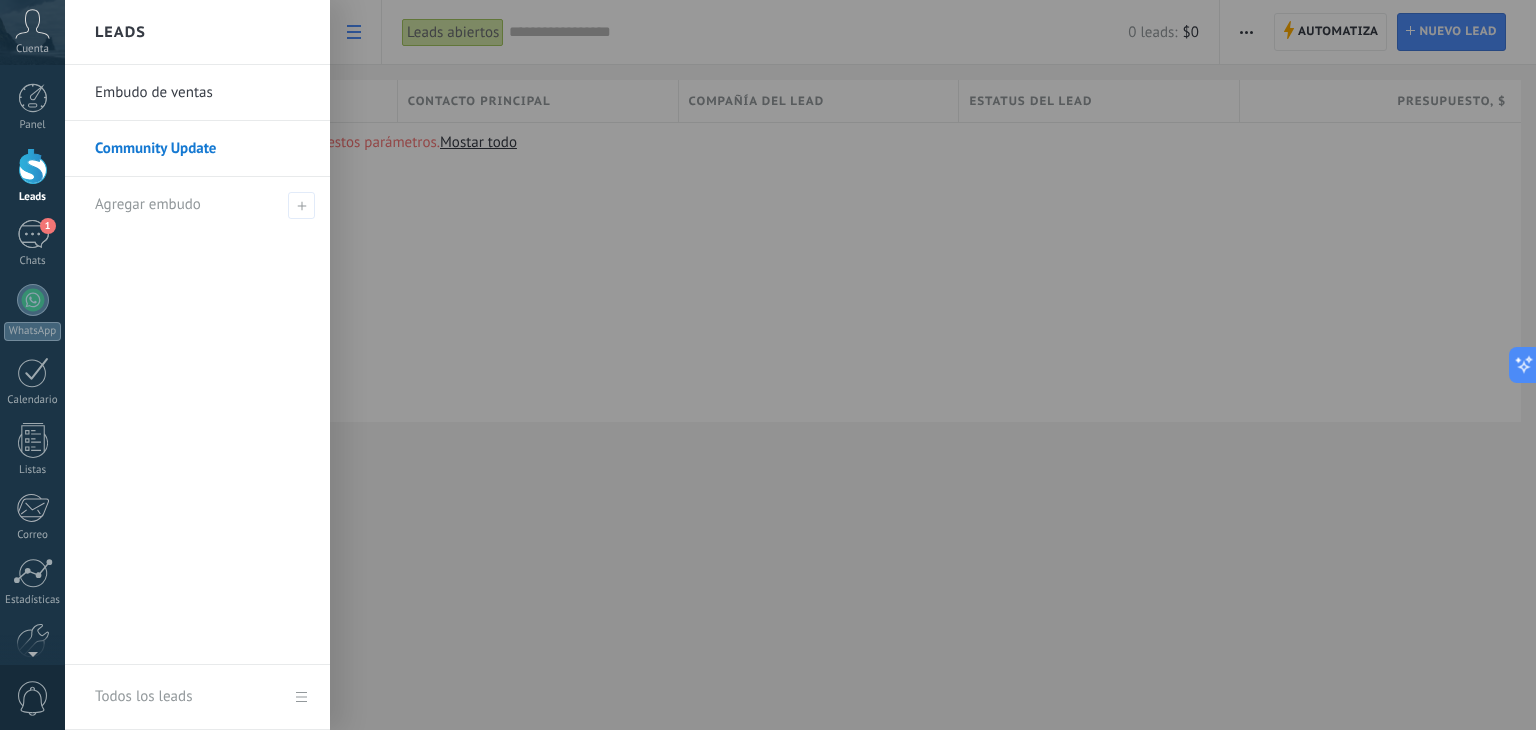 click on "Embudo de ventas" at bounding box center [202, 93] 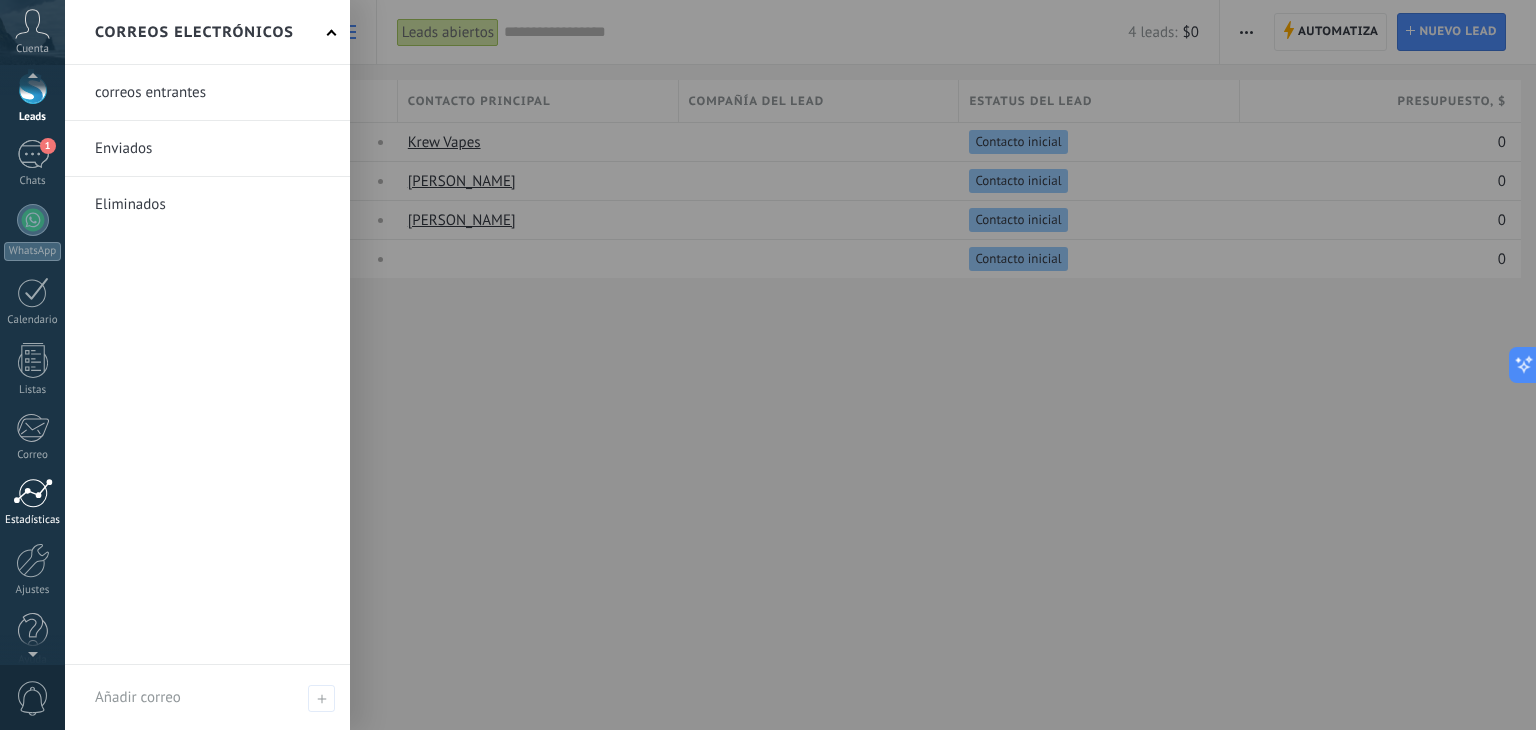 scroll, scrollTop: 101, scrollLeft: 0, axis: vertical 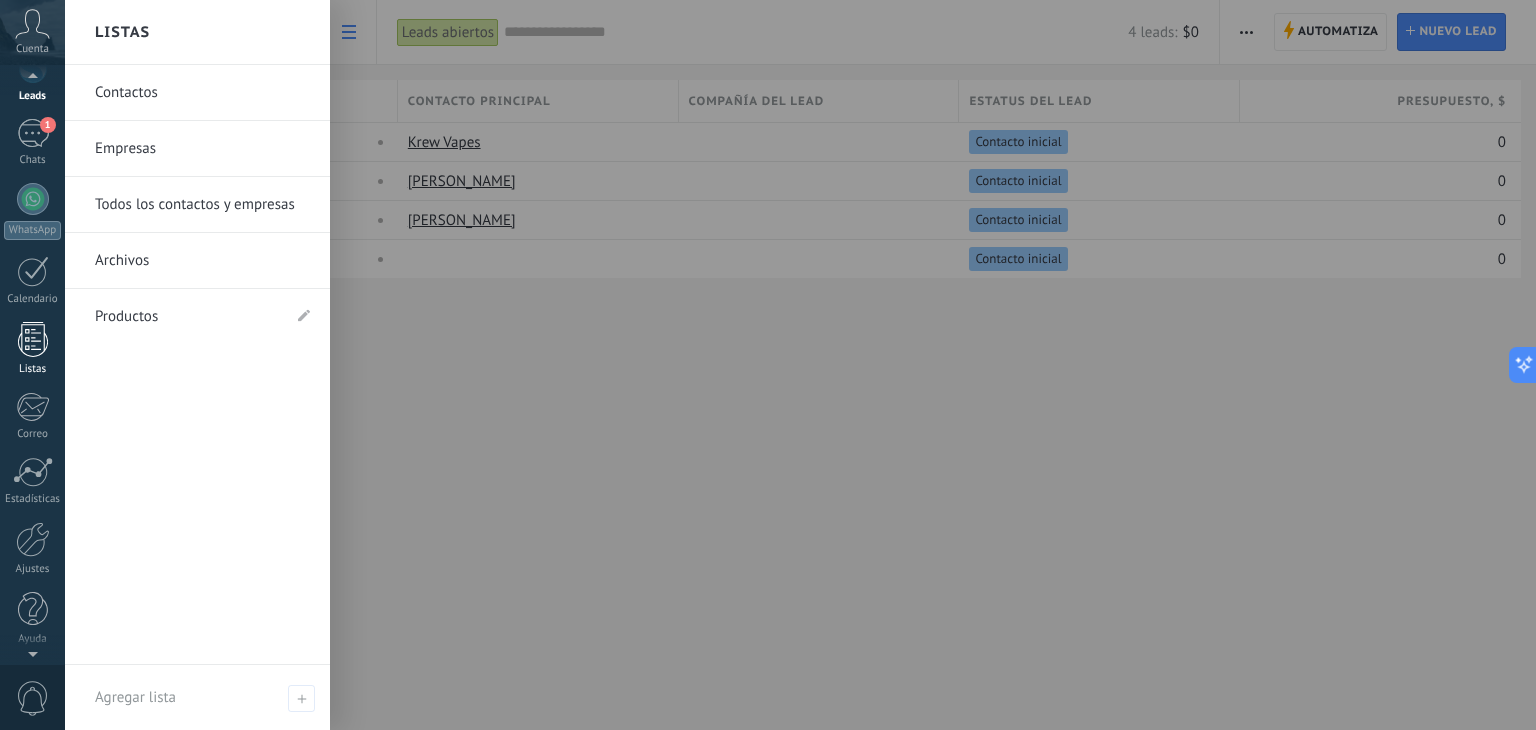click at bounding box center [33, 339] 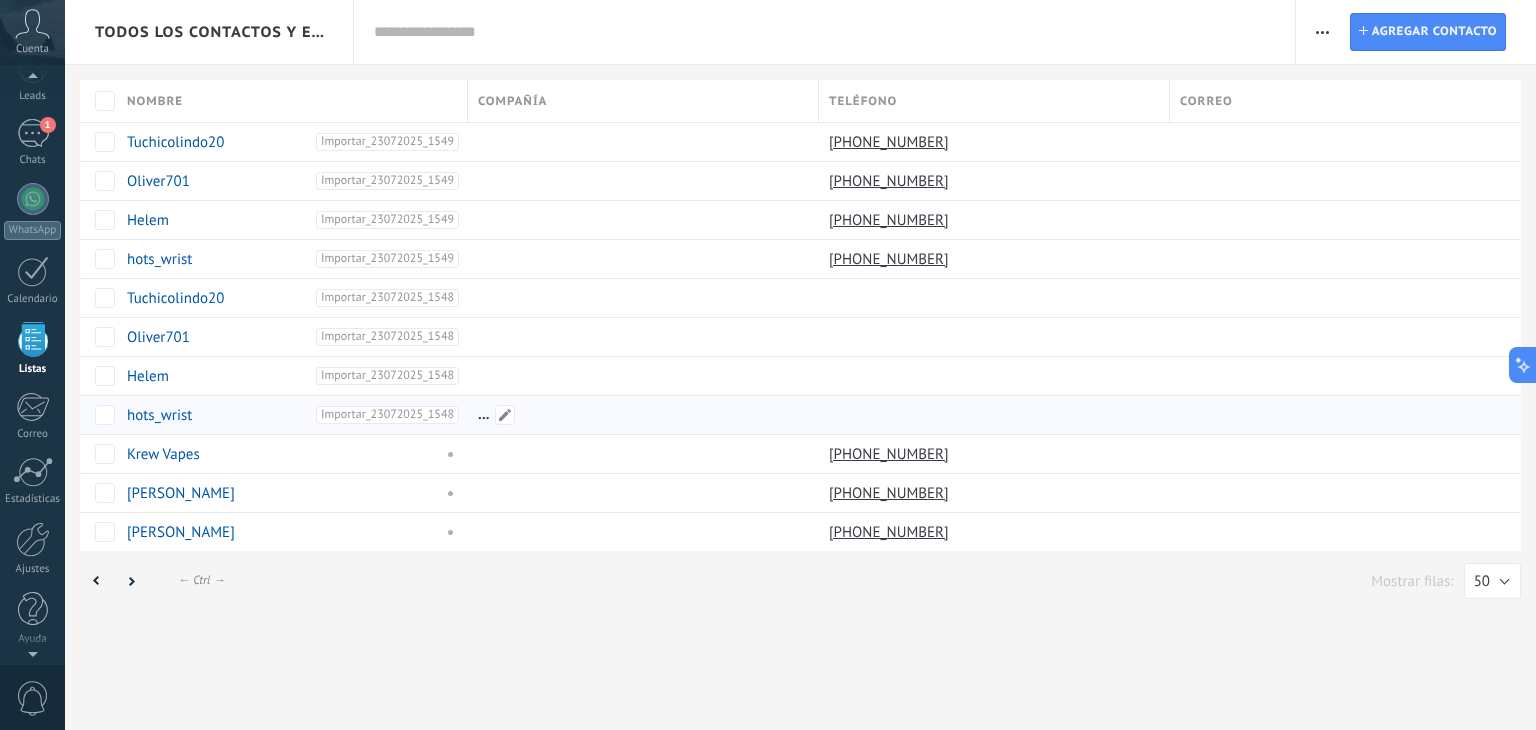 scroll, scrollTop: 51, scrollLeft: 0, axis: vertical 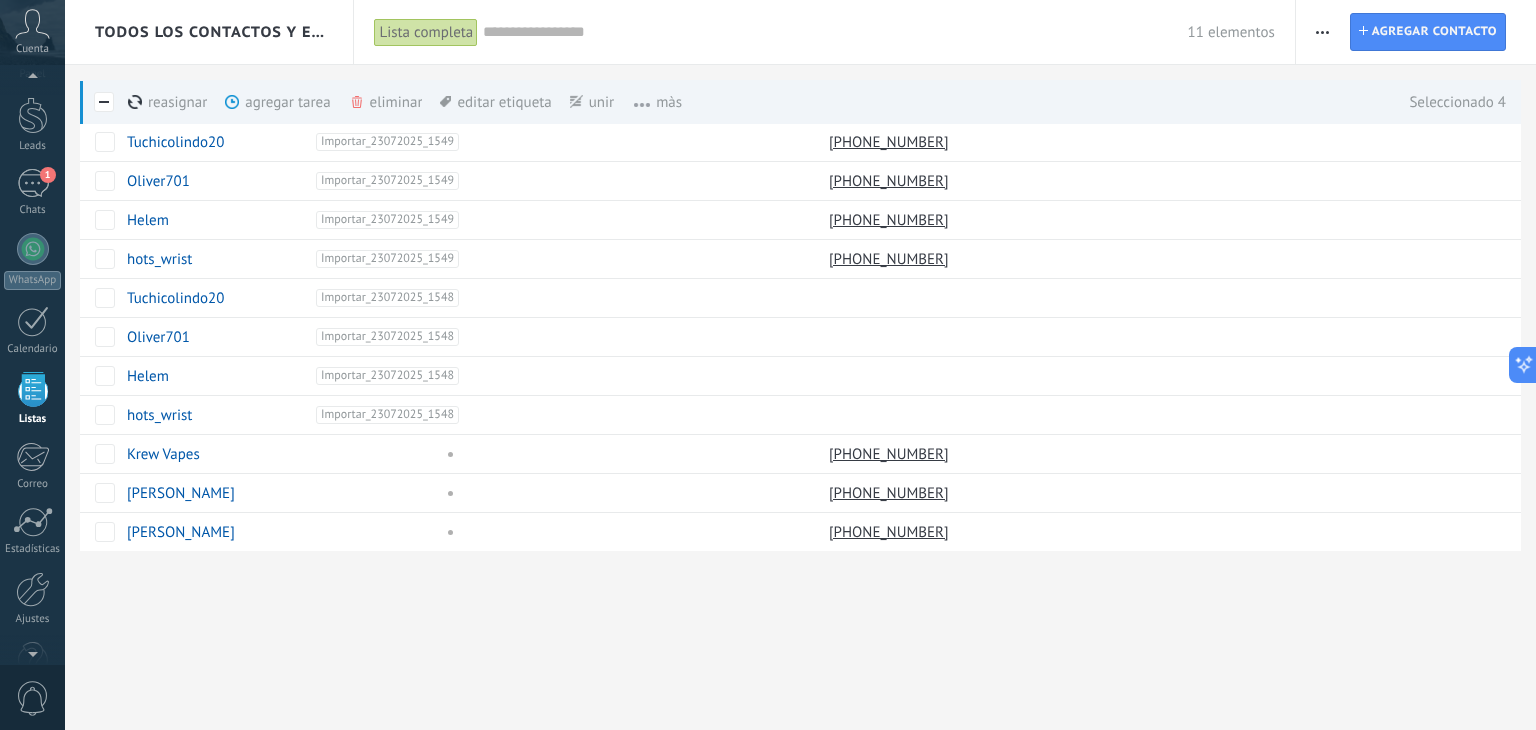 click 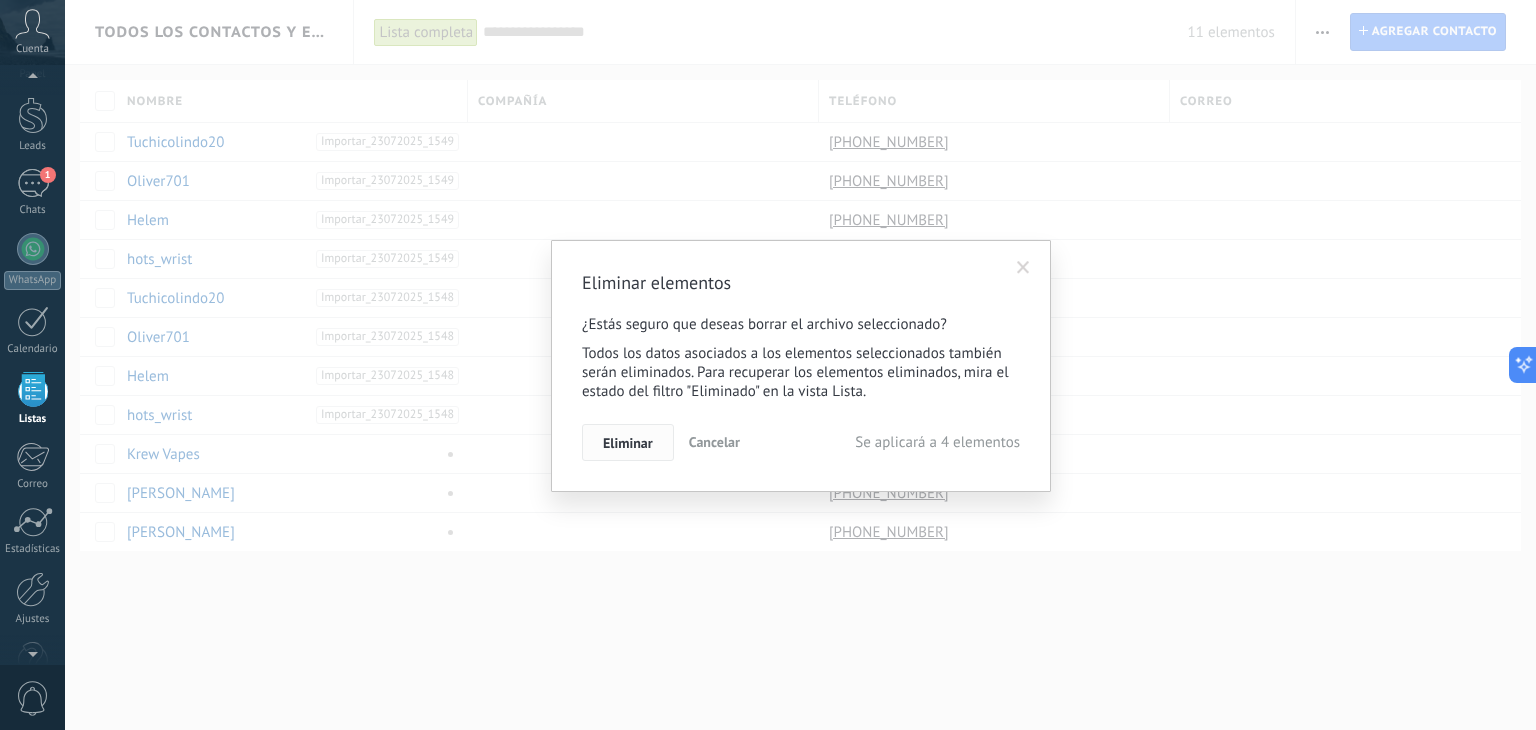 click on "Eliminar" at bounding box center [628, 443] 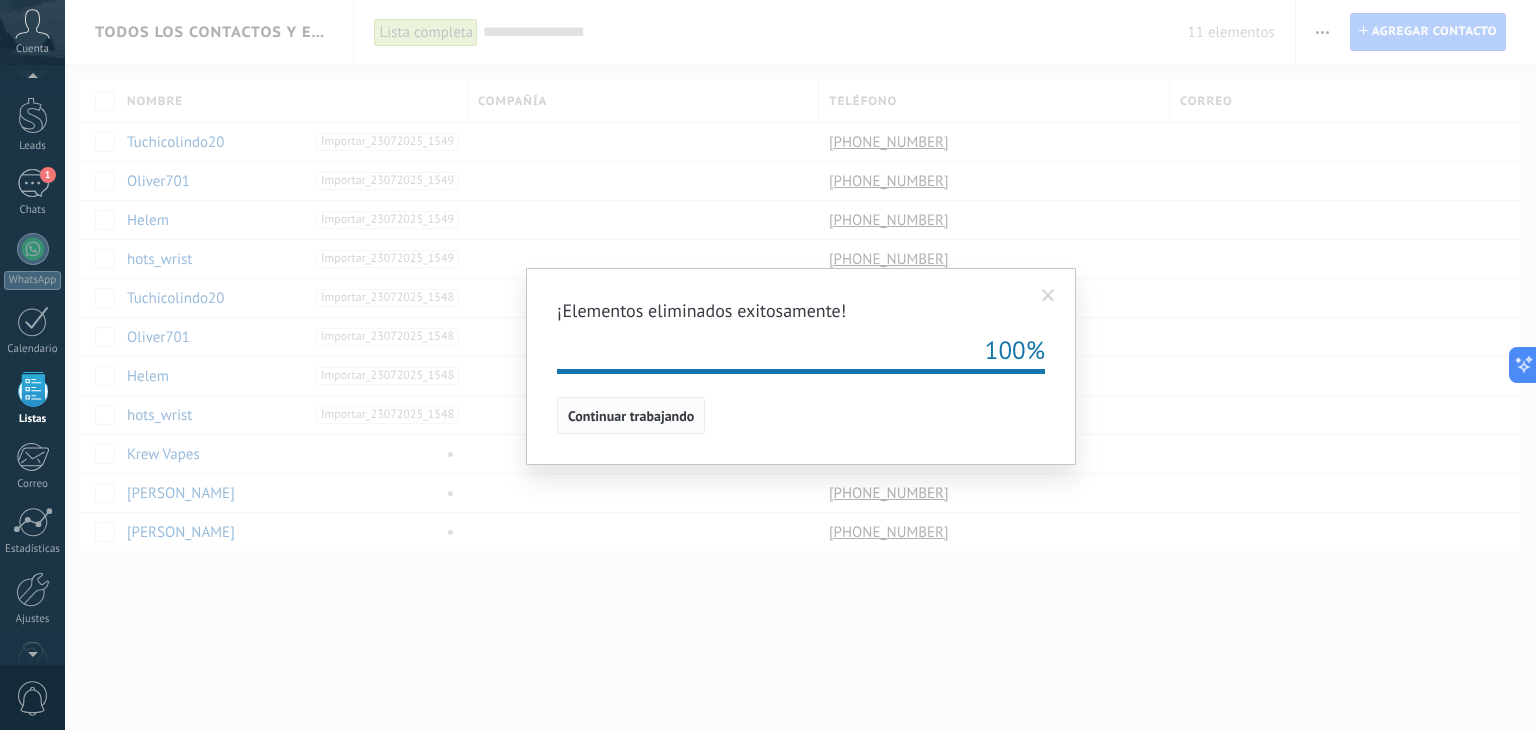 click on "Continuar trabajando" at bounding box center [631, 416] 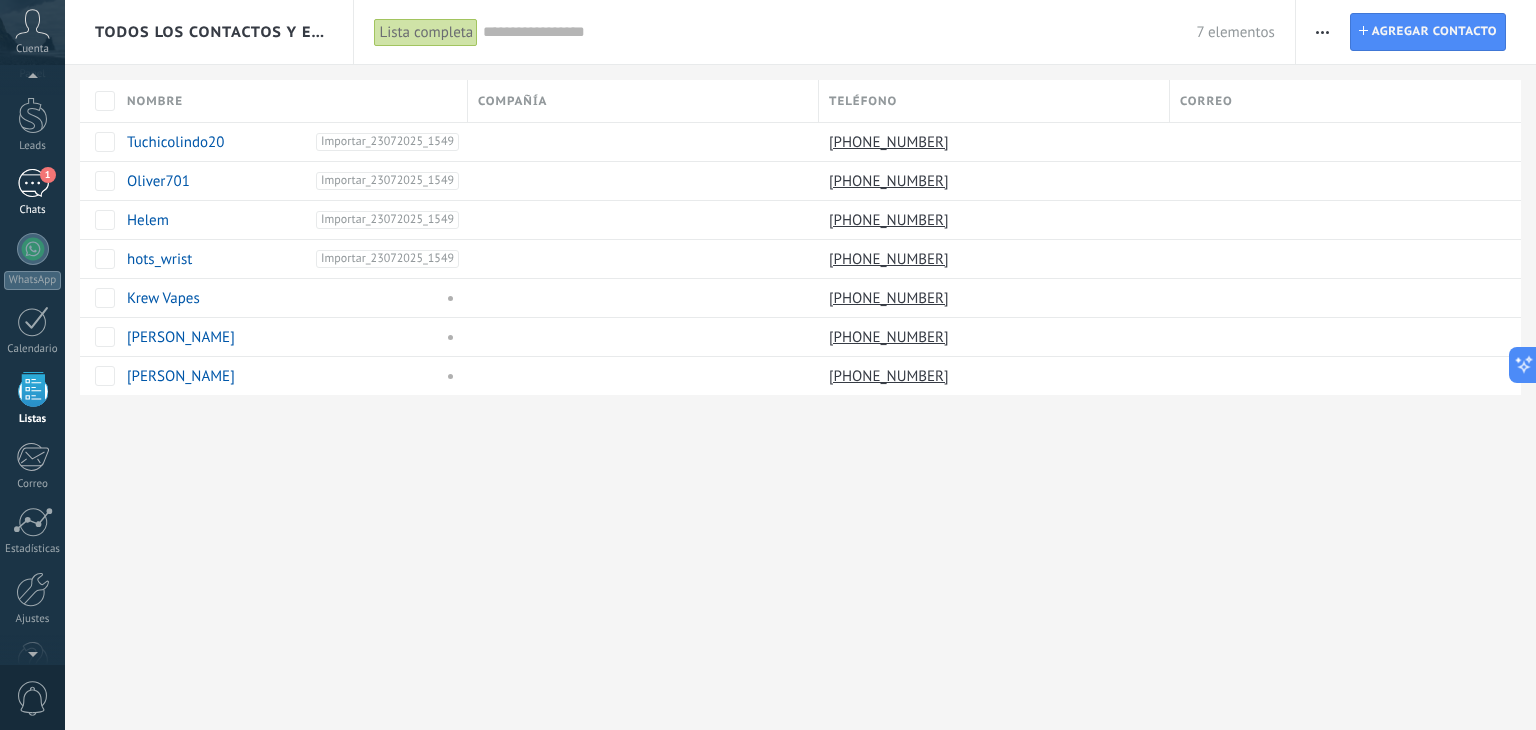 click on "1
Chats" at bounding box center (32, 193) 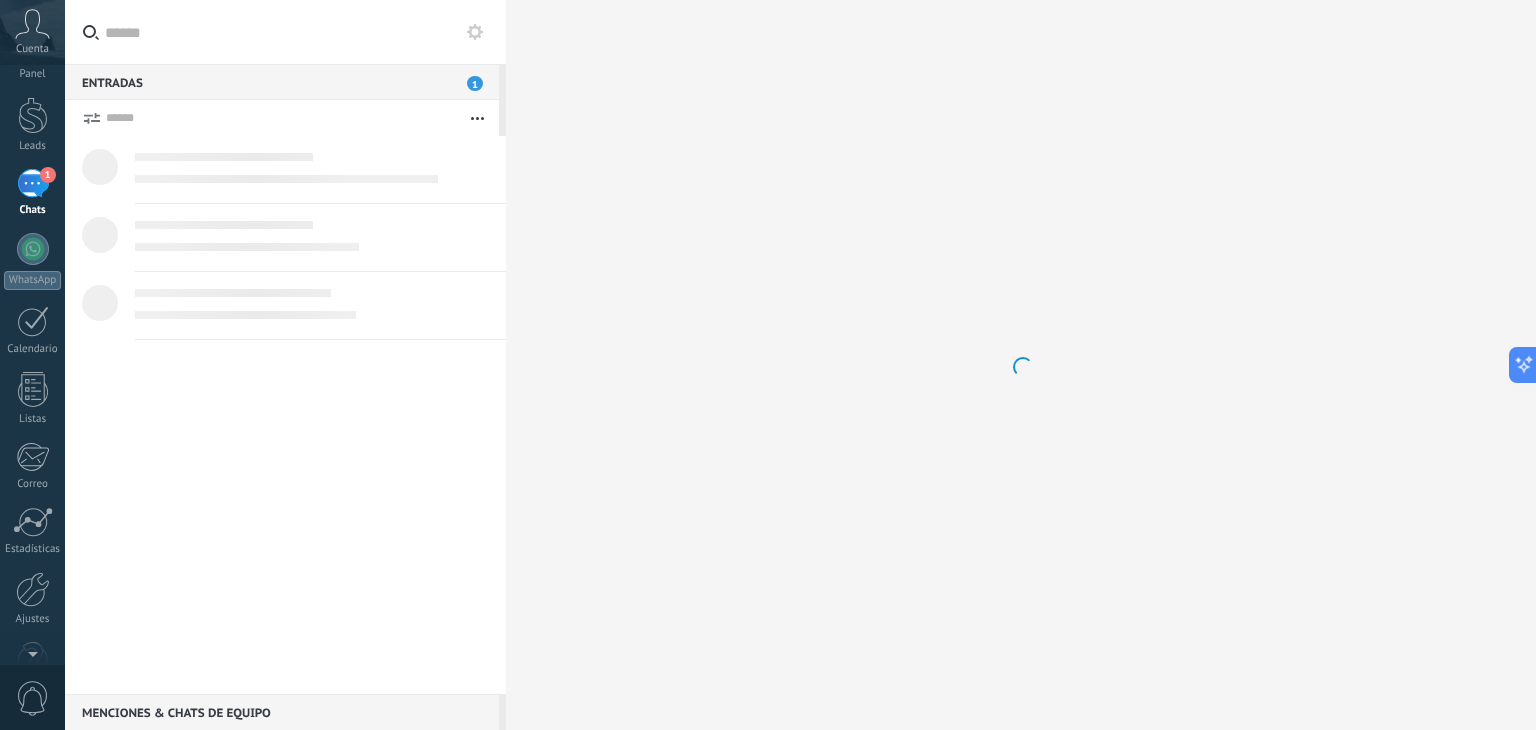 scroll, scrollTop: 0, scrollLeft: 0, axis: both 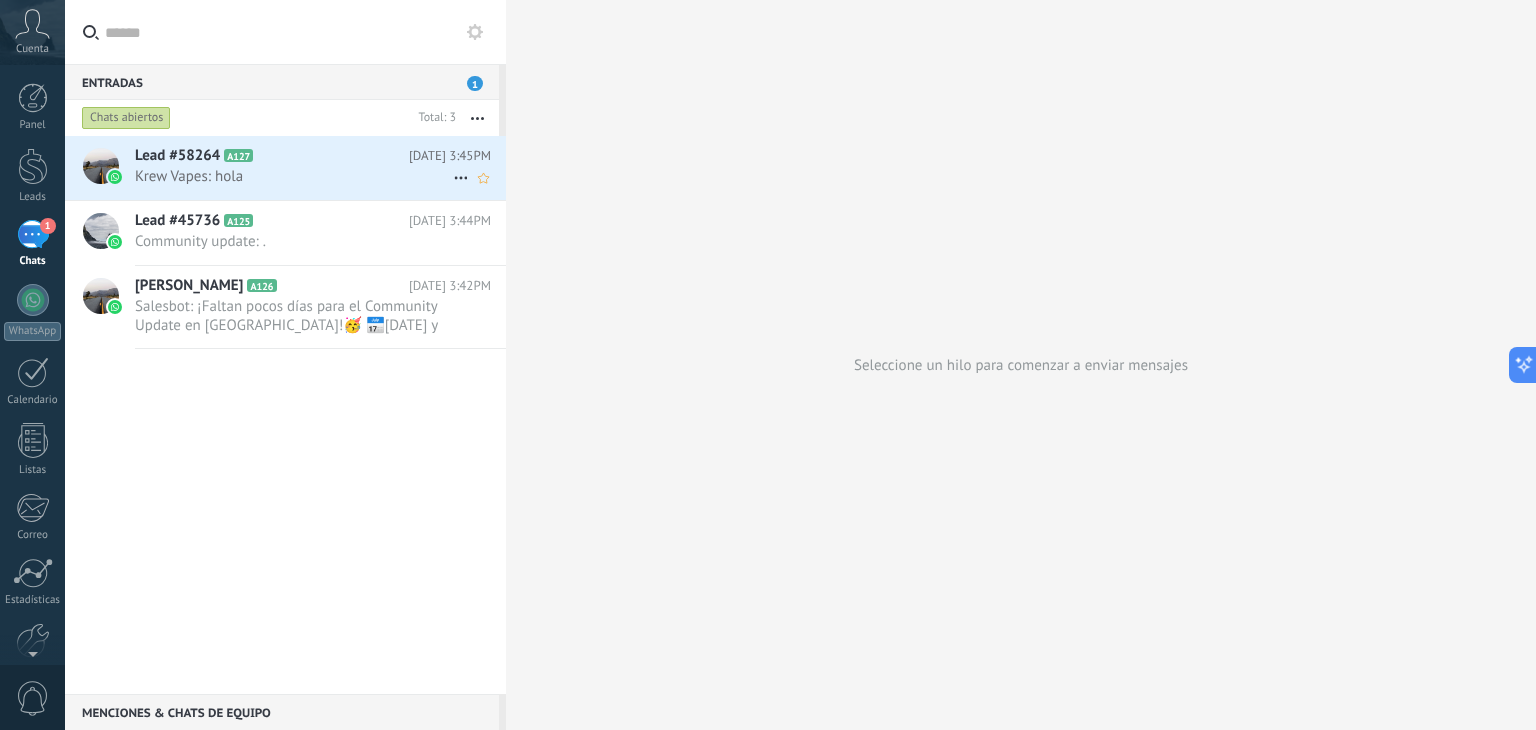 click on "Krew Vapes: hola" at bounding box center (294, 176) 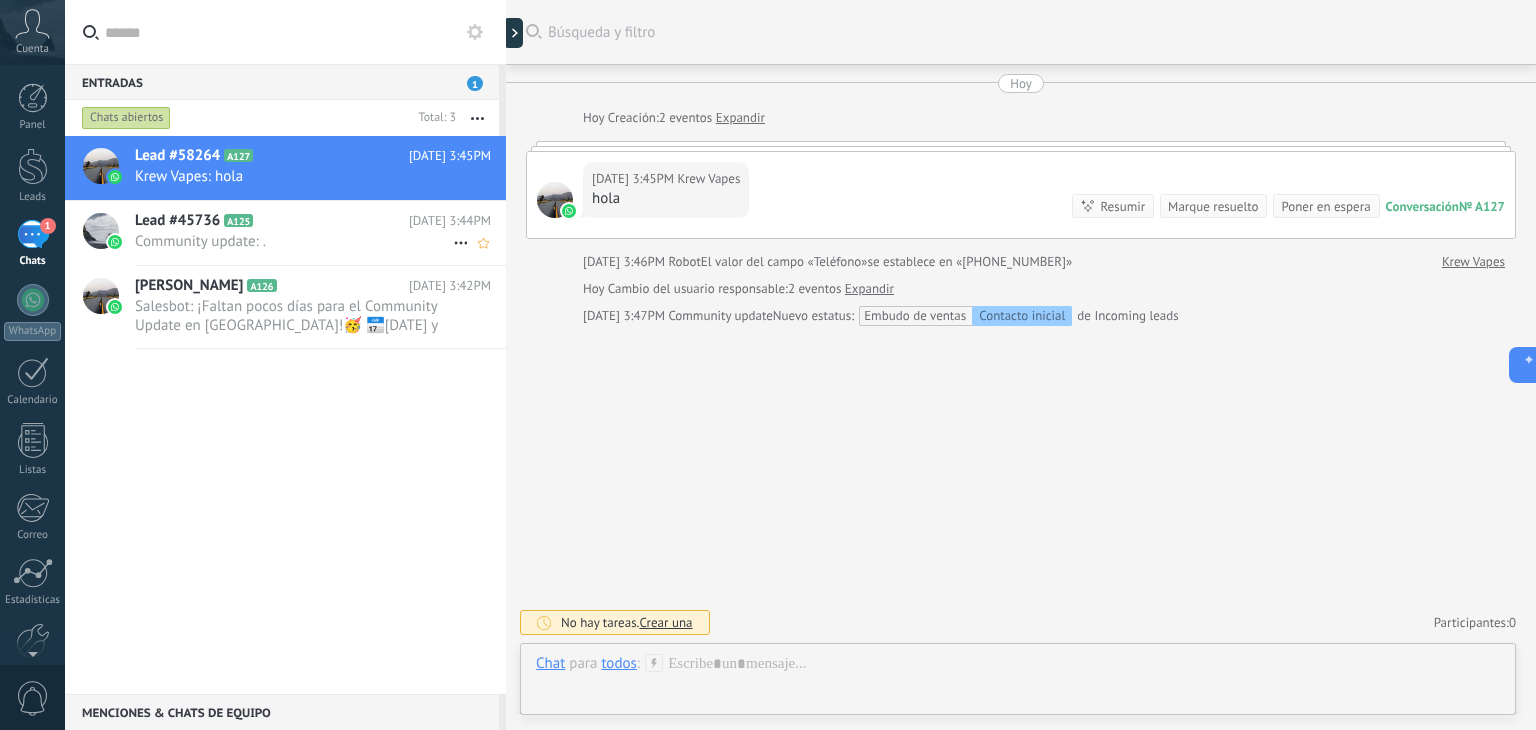 drag, startPoint x: 368, startPoint y: 241, endPoint x: 363, endPoint y: 262, distance: 21.587032 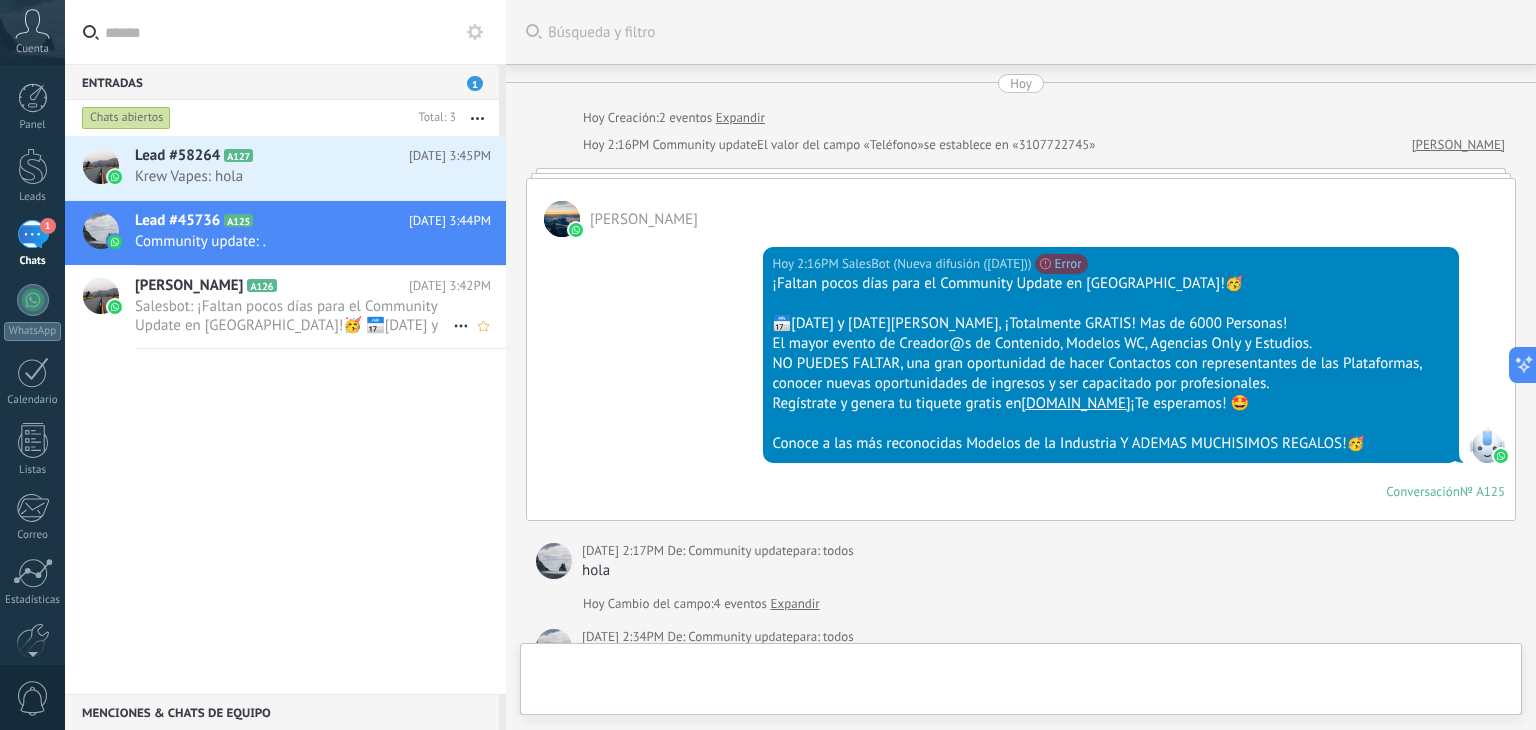 click on "miguel betancourt
A126" at bounding box center [272, 286] 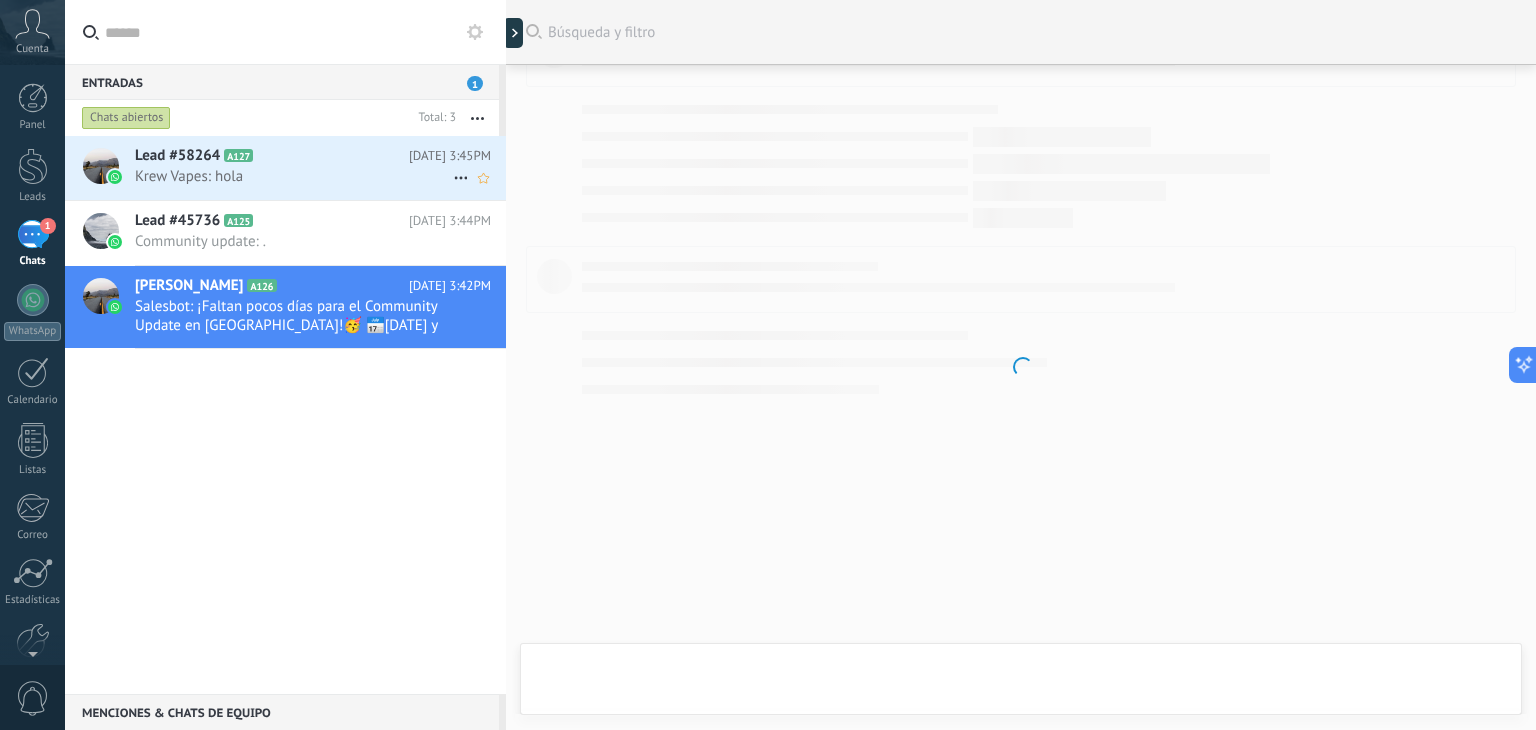 drag, startPoint x: 324, startPoint y: 180, endPoint x: 324, endPoint y: 191, distance: 11 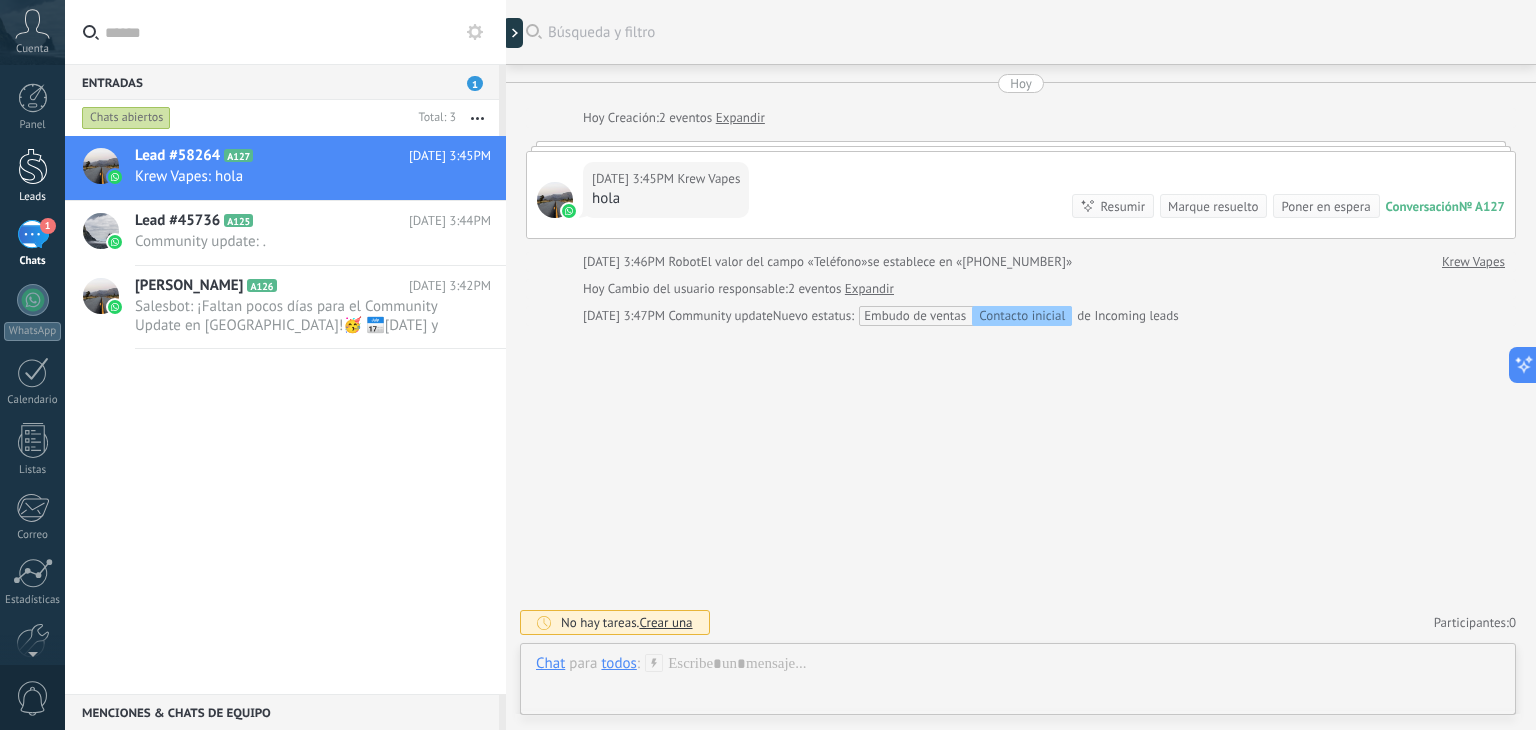 click at bounding box center [33, 166] 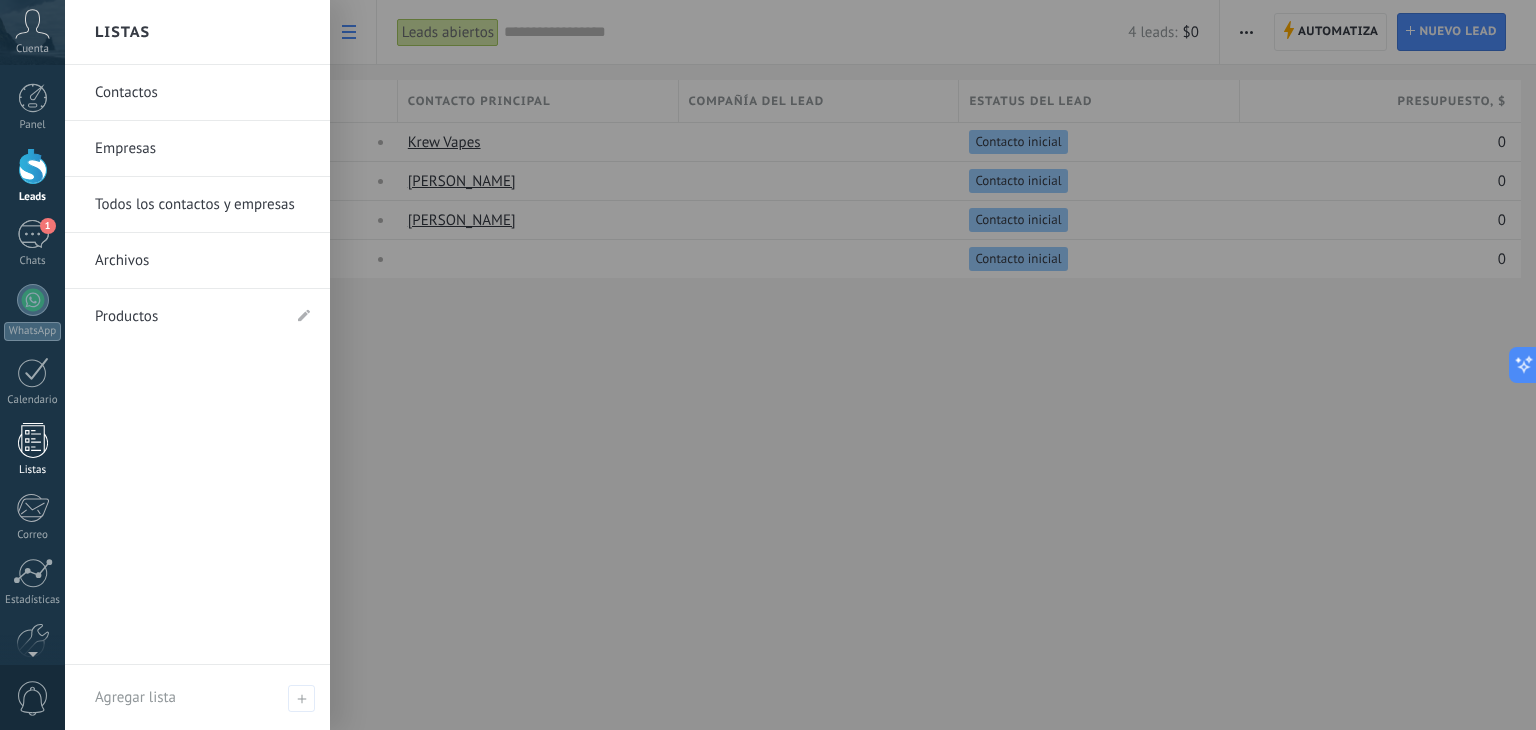 click at bounding box center (33, 440) 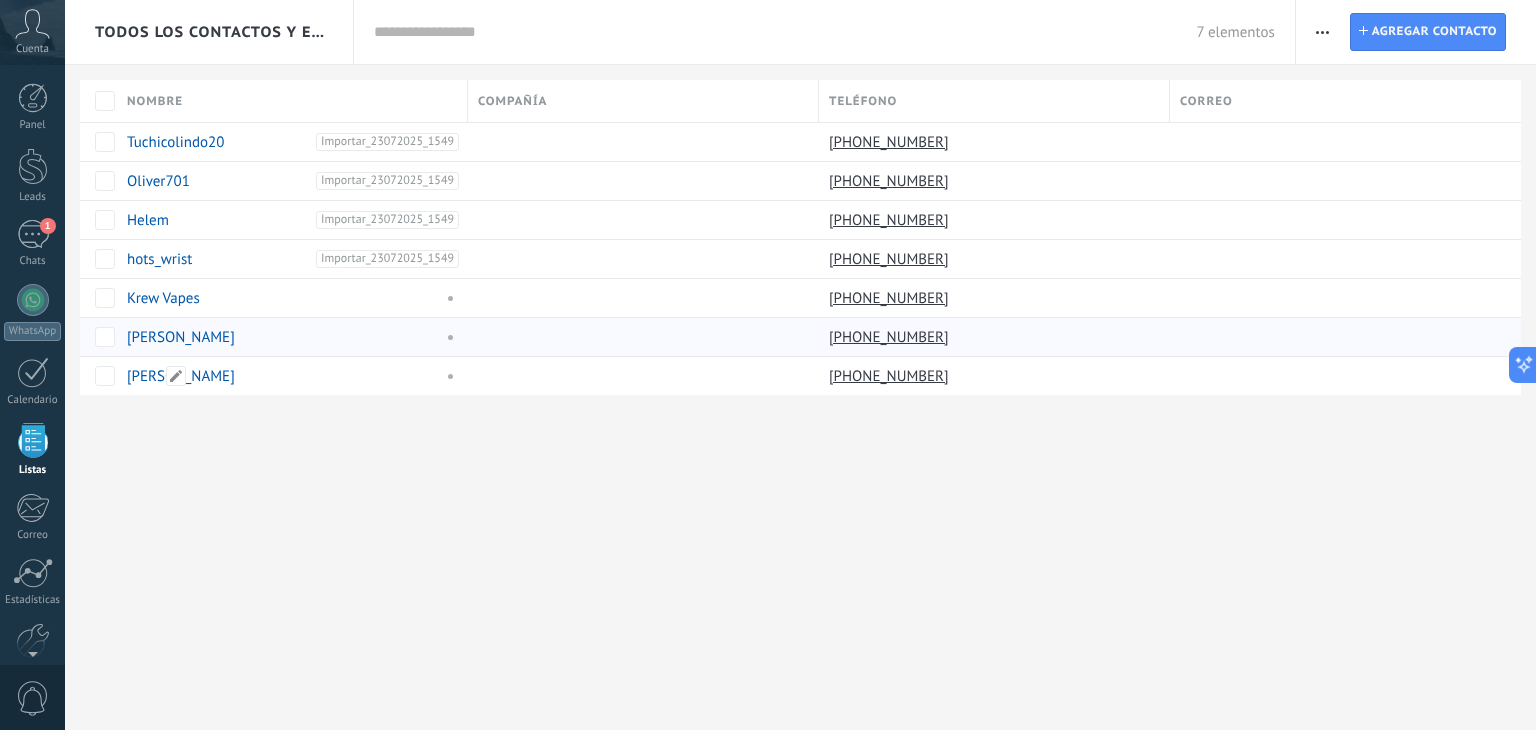 scroll, scrollTop: 51, scrollLeft: 0, axis: vertical 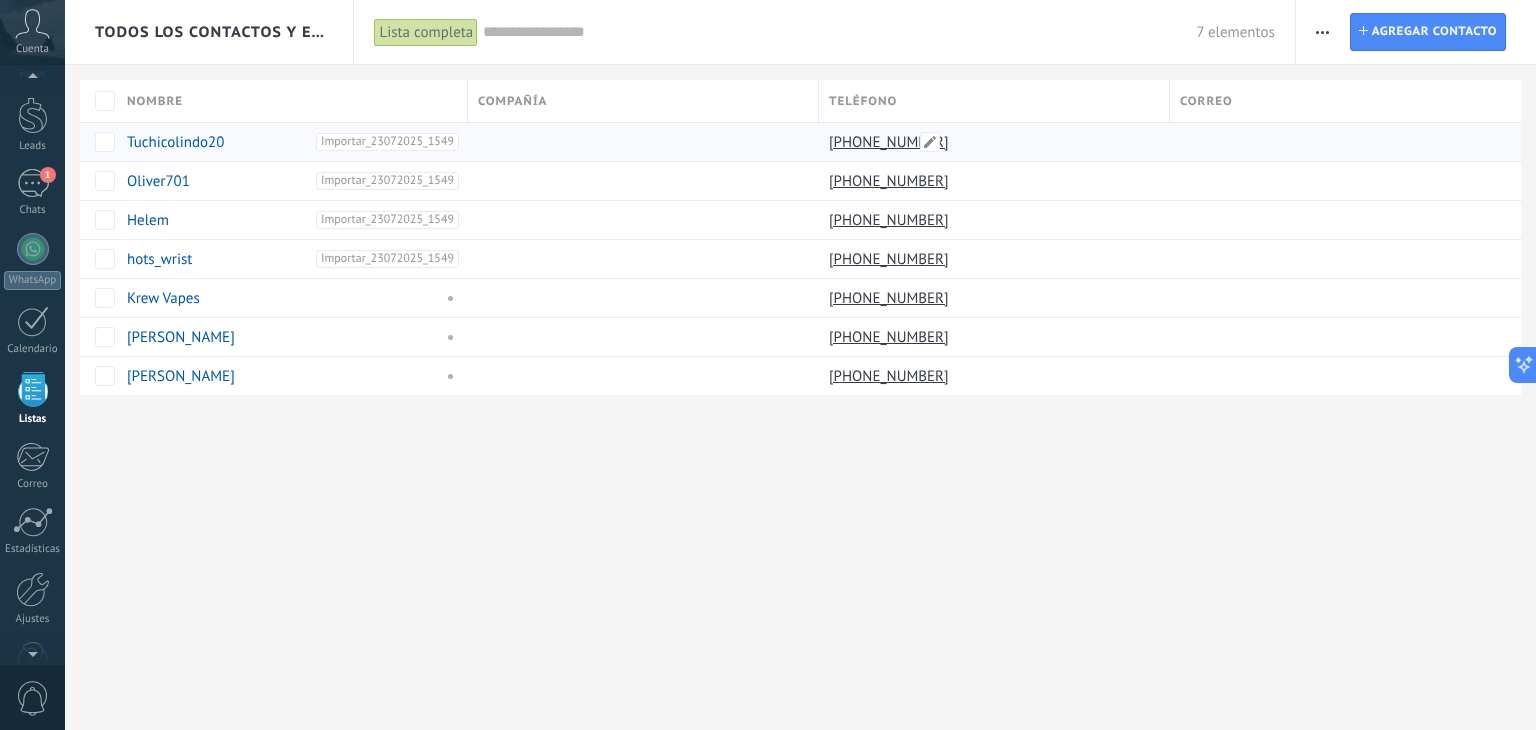 click on "[PHONE_NUMBER]" at bounding box center (891, 142) 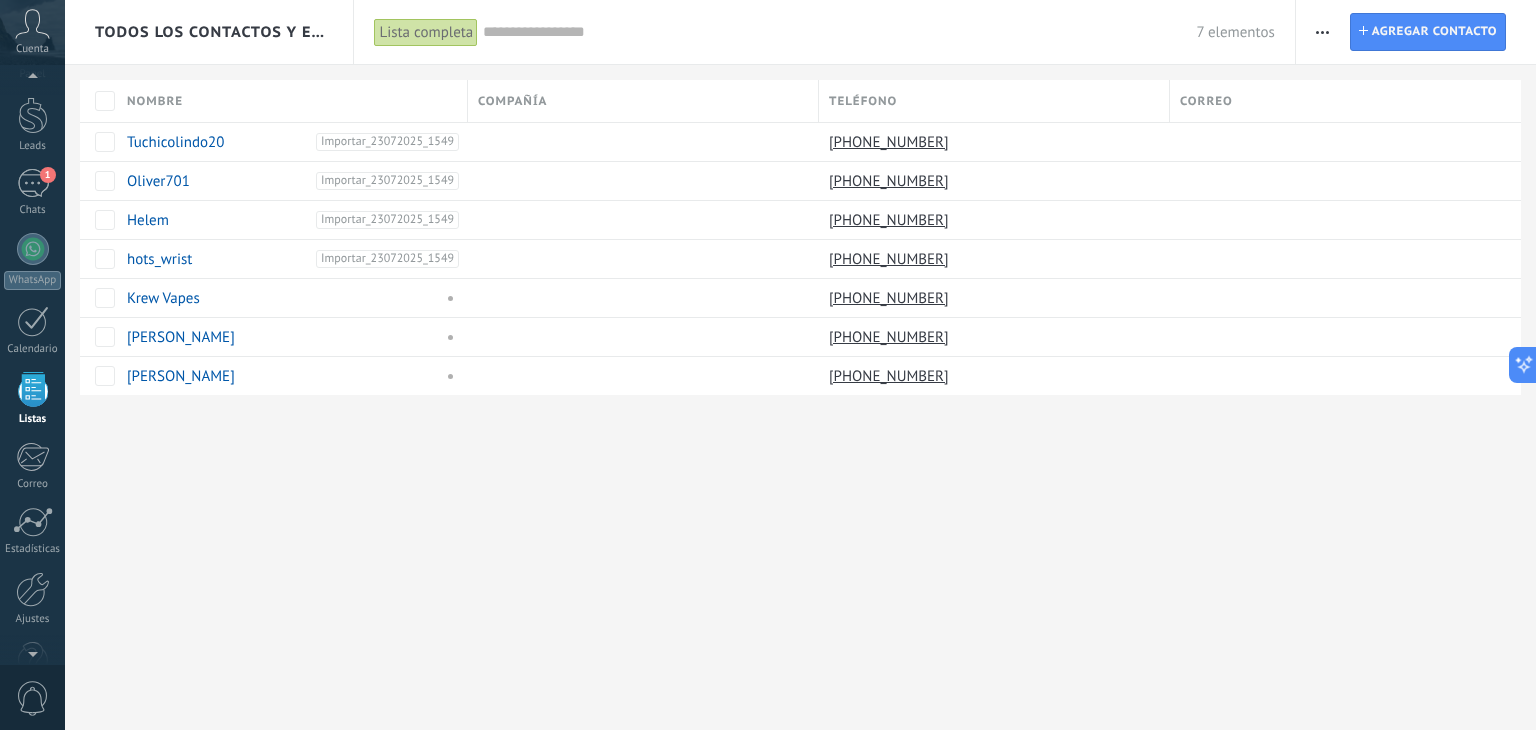 click on "Todos los contactos y empresas Lista completa Aplicar 7 elementos Lista completa Contactos sin tareas Contactos con tareas atrasadas Sin leads Eliminados Guardar Todo el tiempo Todo el tiempo Hoy Ayer Últimos  ** 30  dias Esta semana La última semana Este mes El mes pasado Este trimestre Este año Sin leads Sin la apertura de la causa Contacto inicial Negociación Debate contractual Discusión de contrato Logrado con éxito Venta Perdido Contacto inicial Negociación Tomar decisión Logrado con éxito Ventas Perdidos Seleccionar todo Presupuesto insuficiente No hay necesidad para el producto No satisfecho con las condiciones Comprado del competidor Razón no definida Razones de pérdidas Seleccionar todo Hoy Mañana Esta semana Este mes Este trimestre No hay tareas atrasadas Todo valores Etiquetas Administrar etiquetas Y O Importar_23072025_1549 4 Aplicar Restablecer Imprimir Agregar una compañía Exportar Importar Ajustes de la lista Procesos empresariales Buscar duplicados Contacto Agregar contacto Leads" at bounding box center [800, 365] 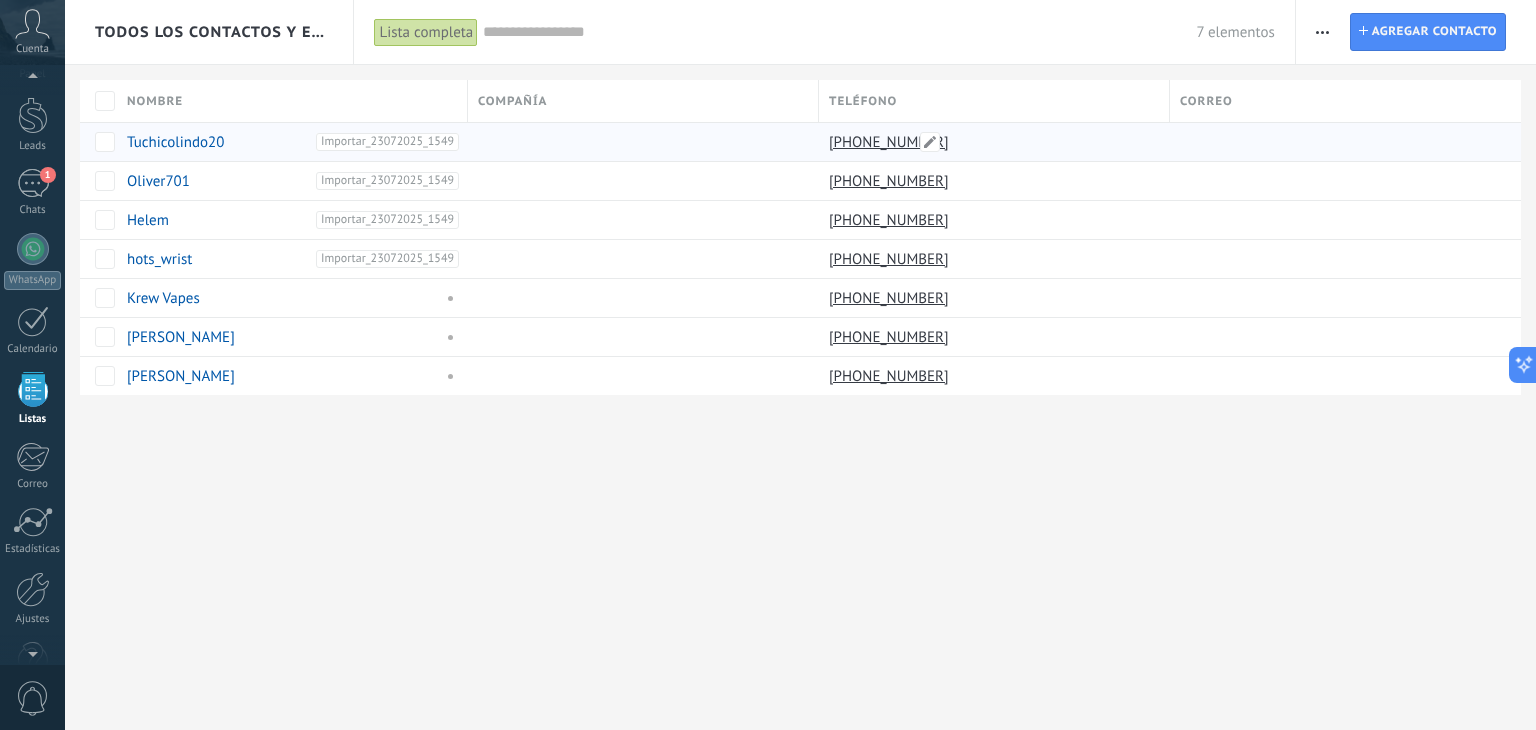 click on "[PHONE_NUMBER]" at bounding box center (891, 142) 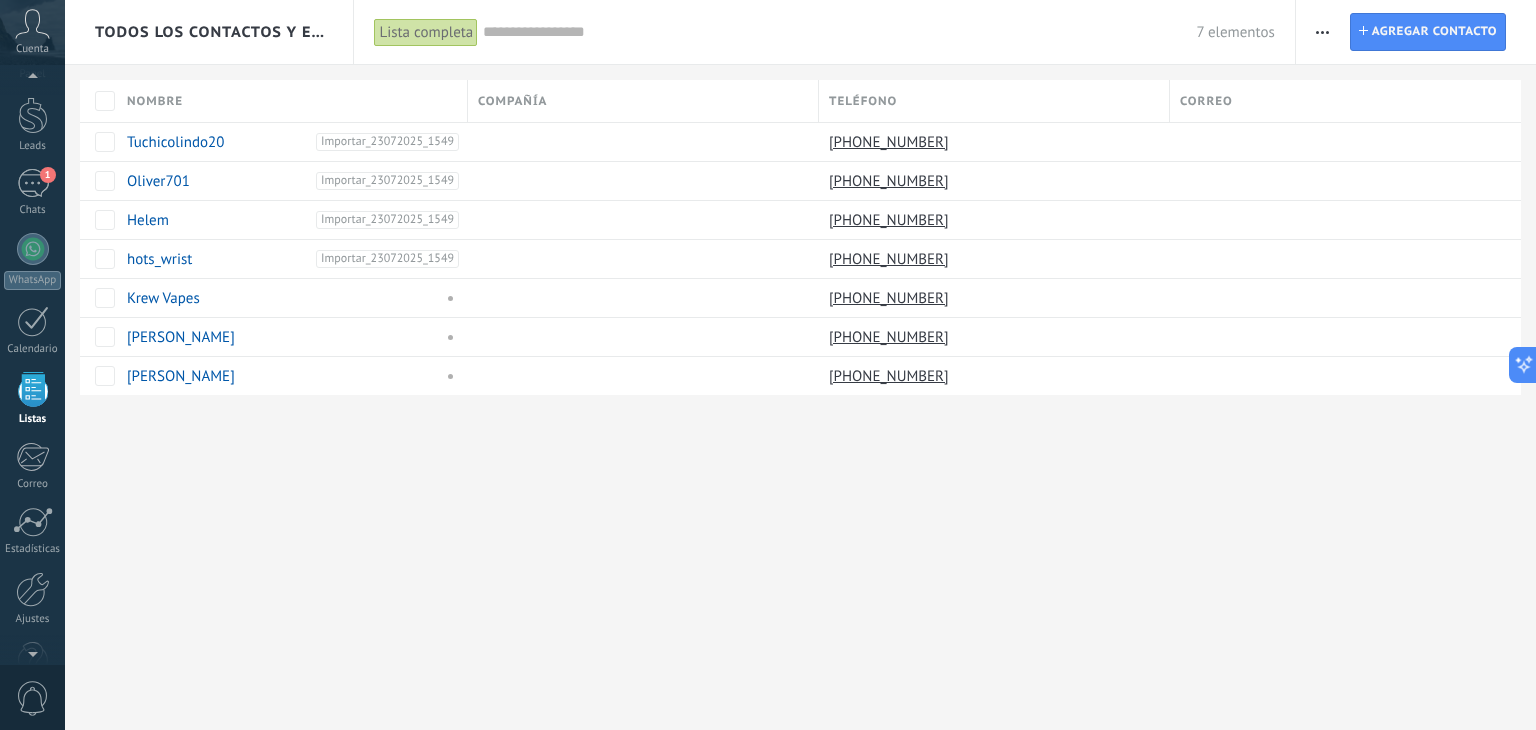 drag, startPoint x: 1220, startPoint y: 605, endPoint x: 1215, endPoint y: 595, distance: 11.18034 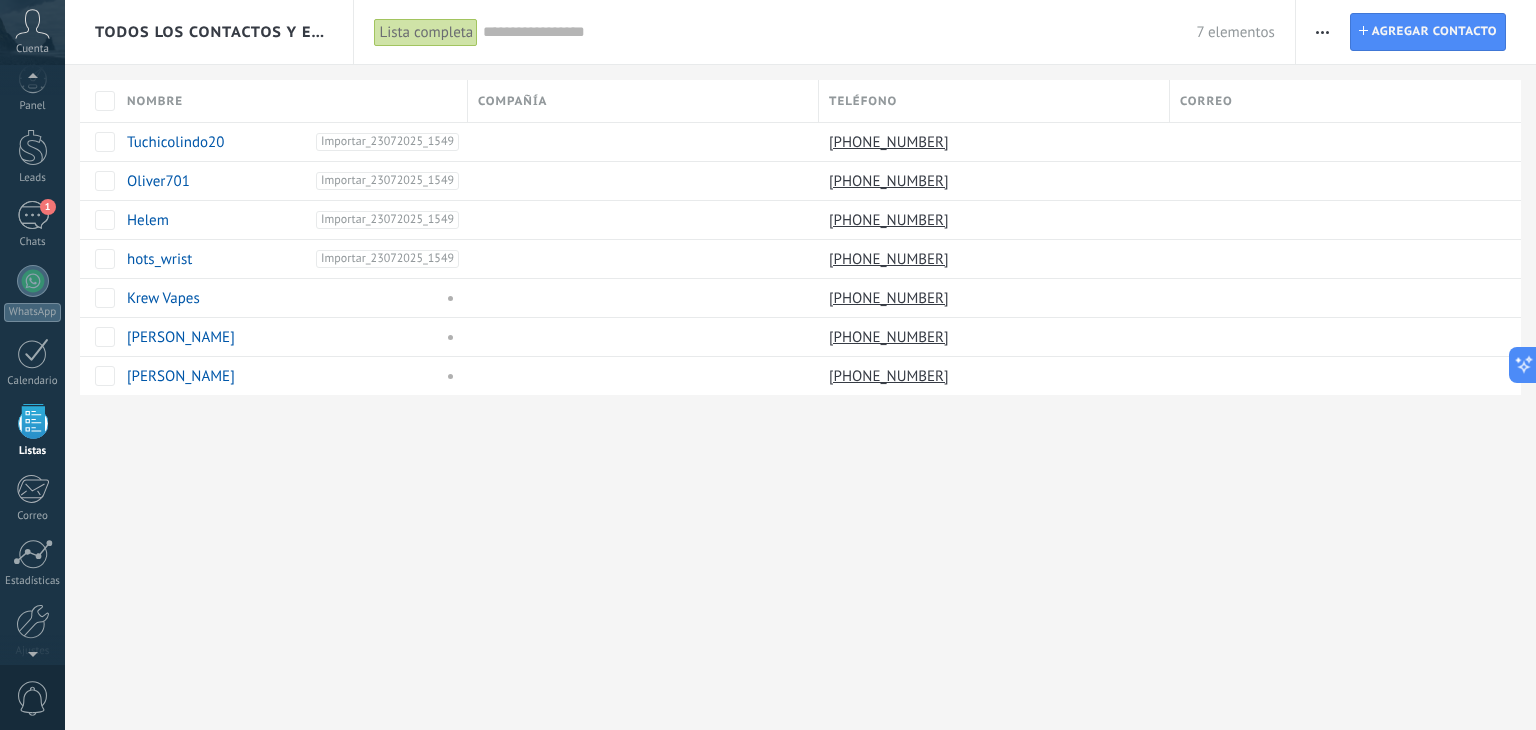 scroll, scrollTop: 0, scrollLeft: 0, axis: both 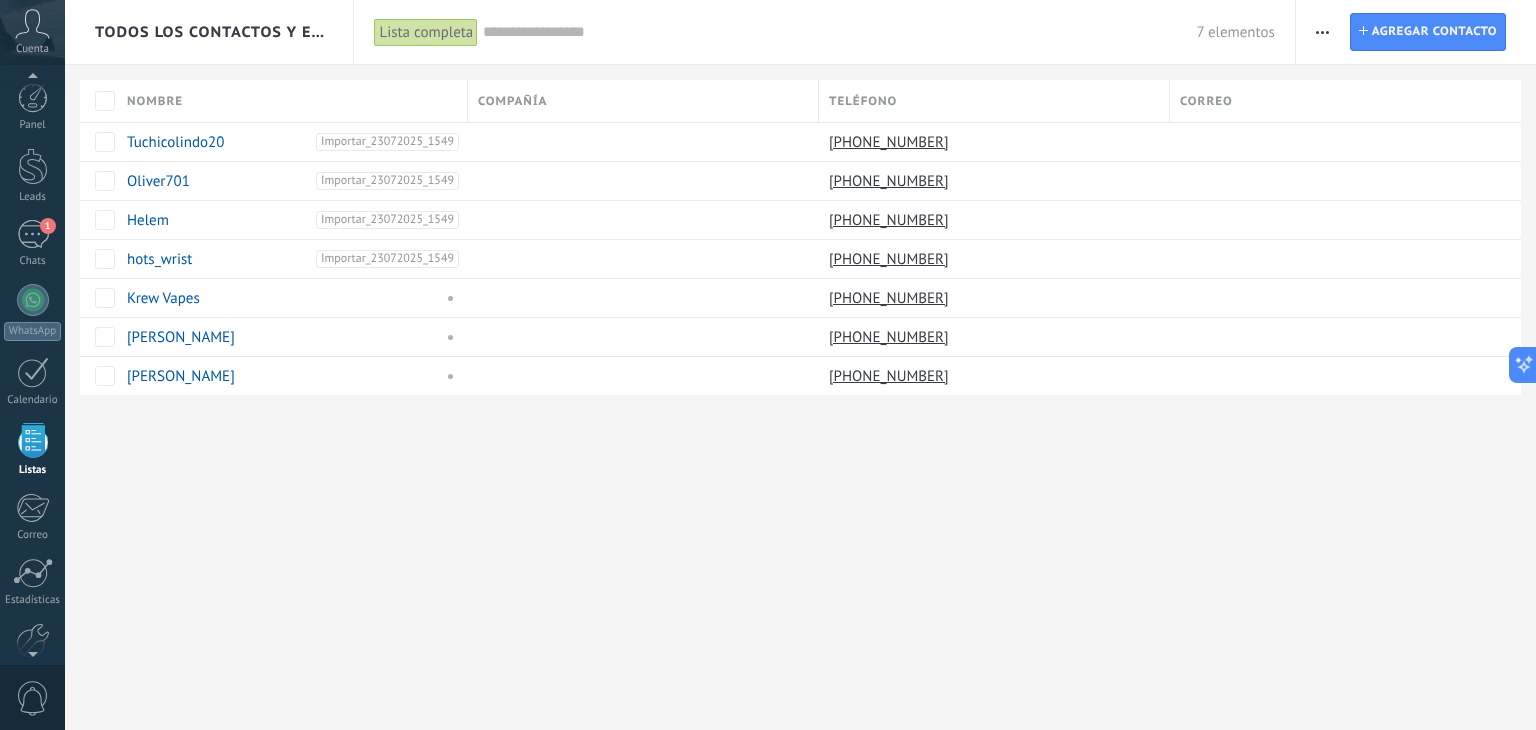 click on "Cuenta" at bounding box center [32, 32] 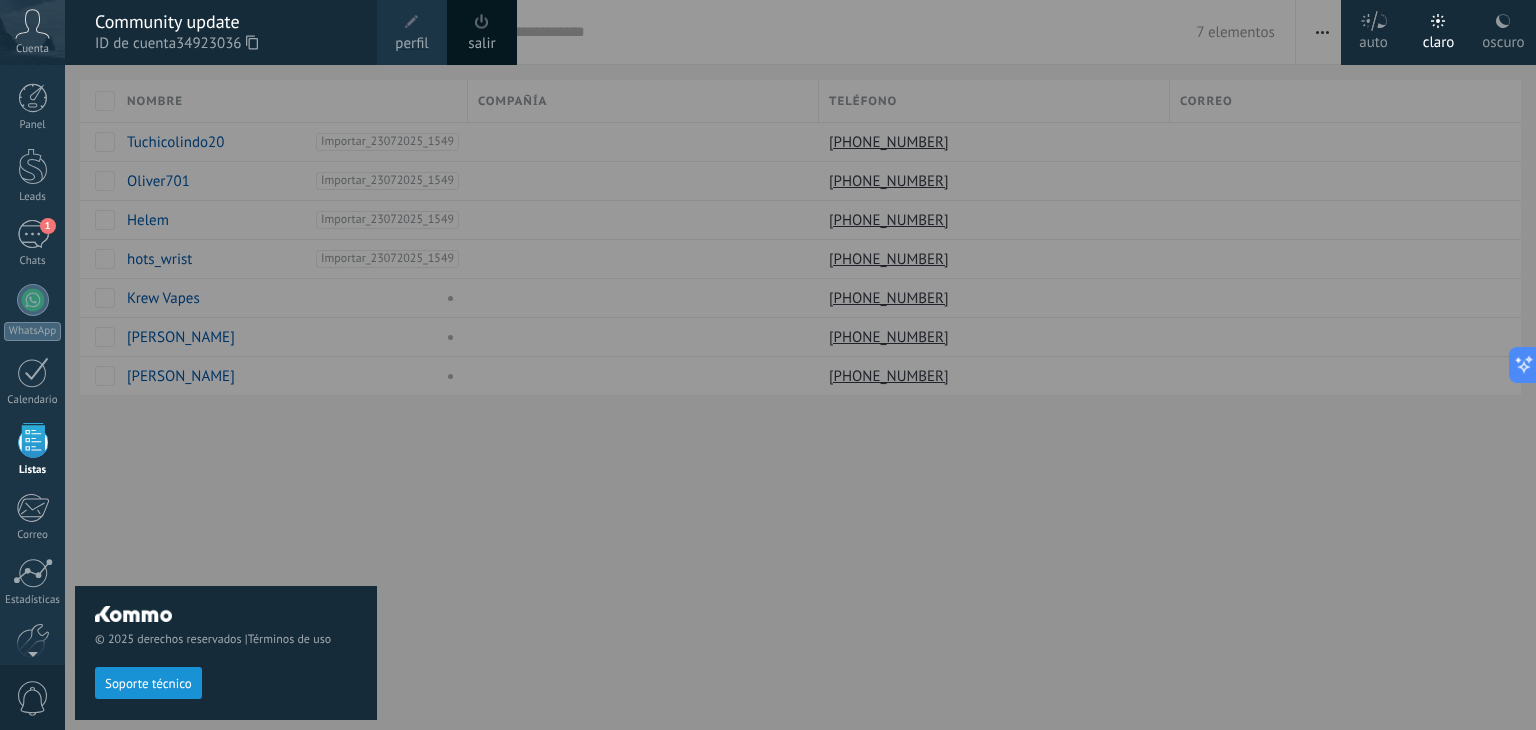click on "Soporte técnico" at bounding box center (148, 684) 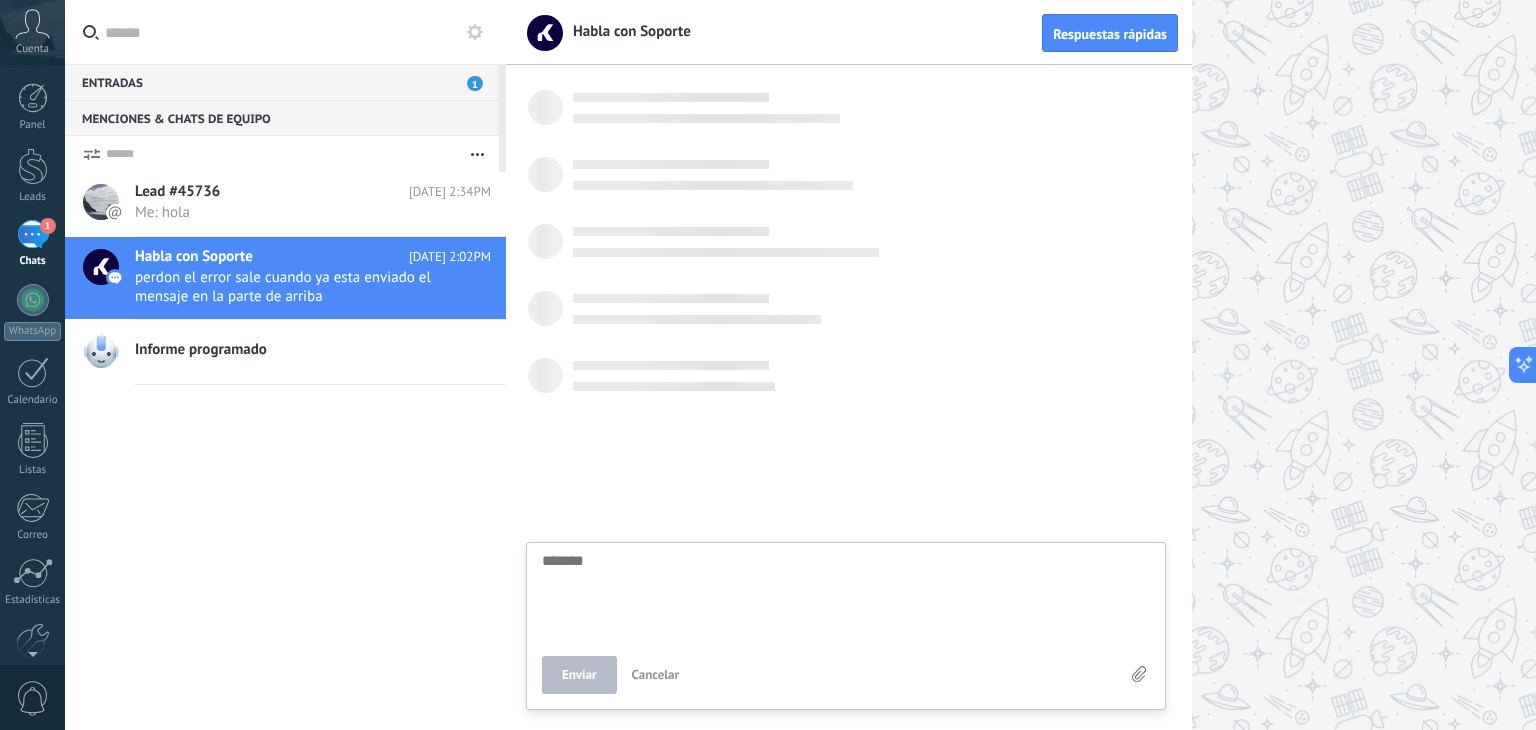 scroll, scrollTop: 19, scrollLeft: 0, axis: vertical 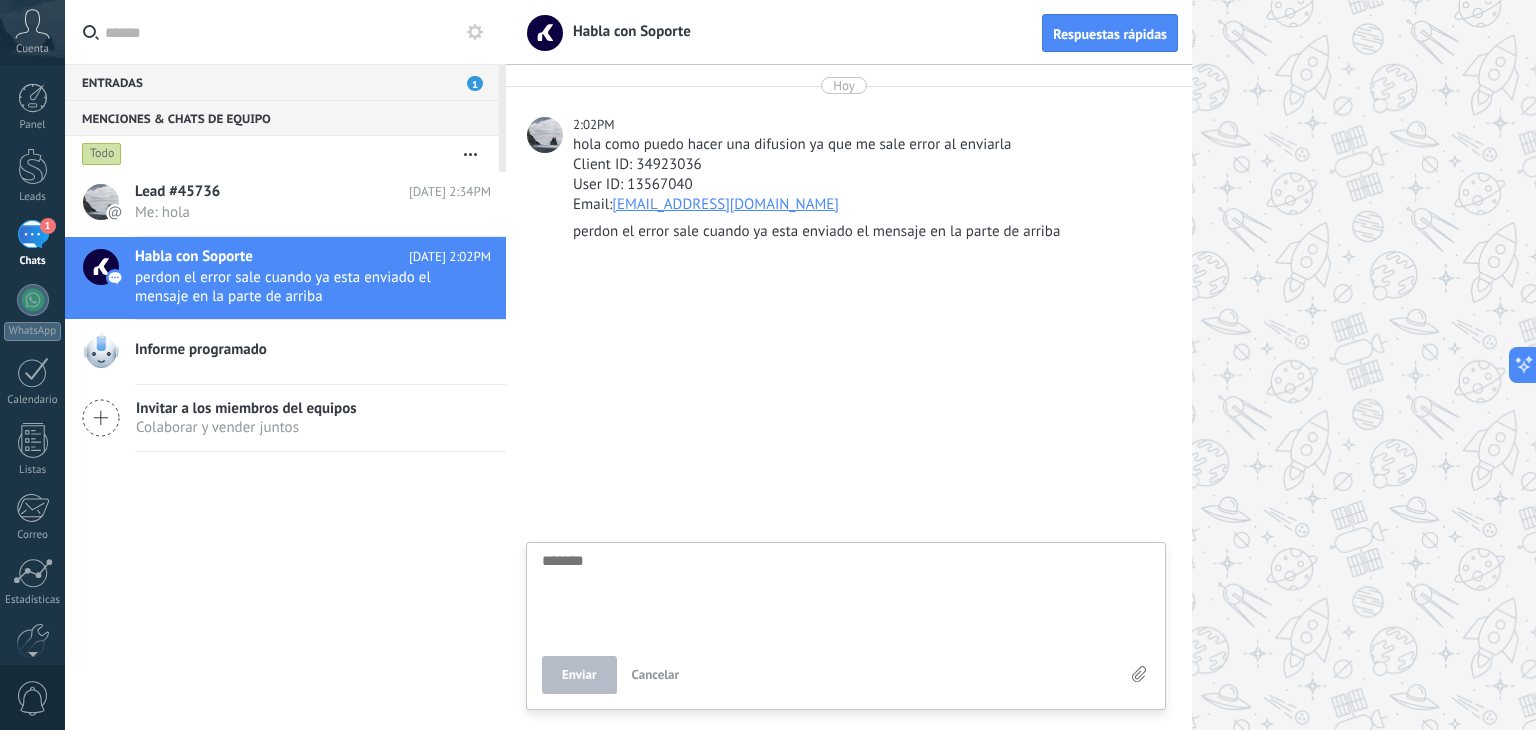 click on "Informe programado" at bounding box center [313, 350] 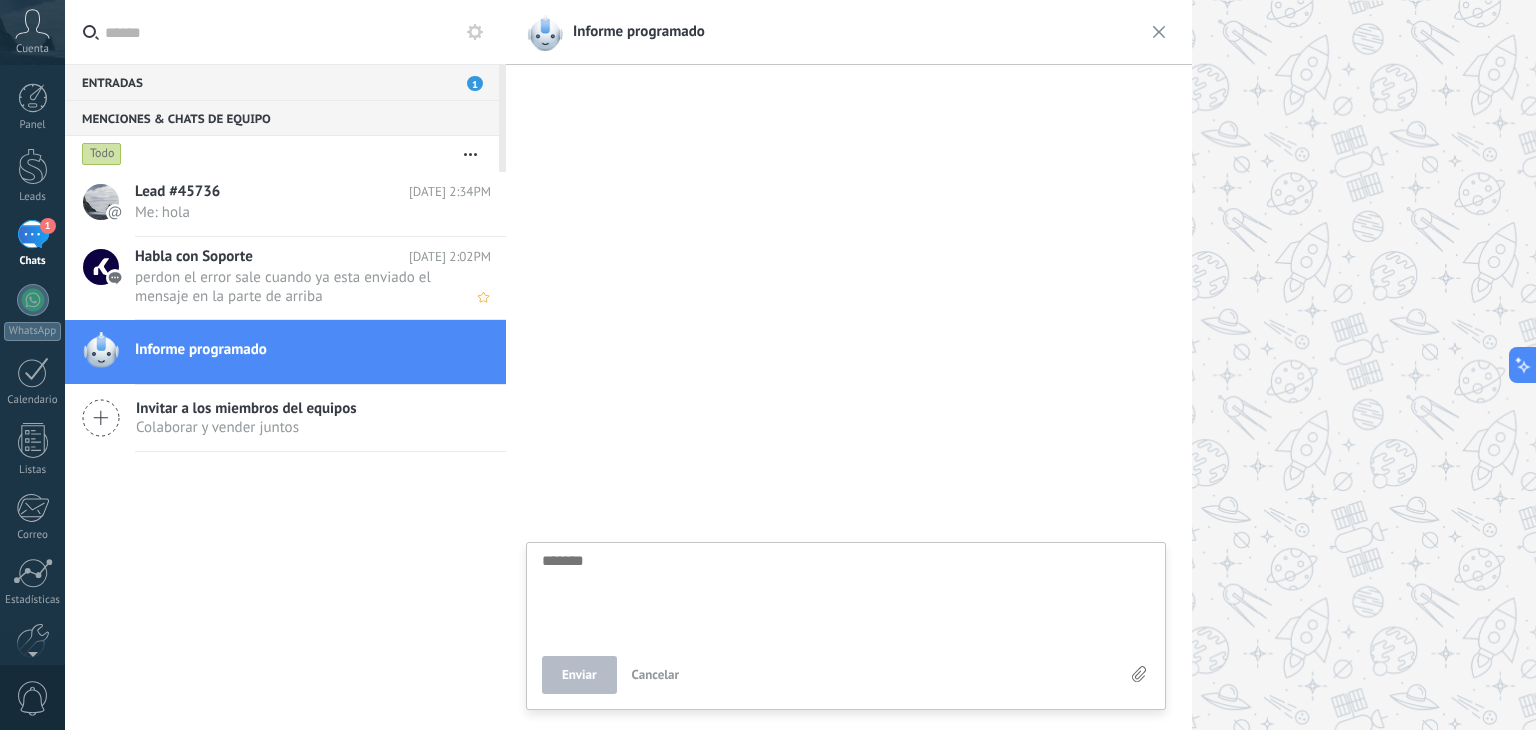 click on "perdon el error sale cuando ya esta enviado el mensaje en la parte de arriba" at bounding box center [294, 287] 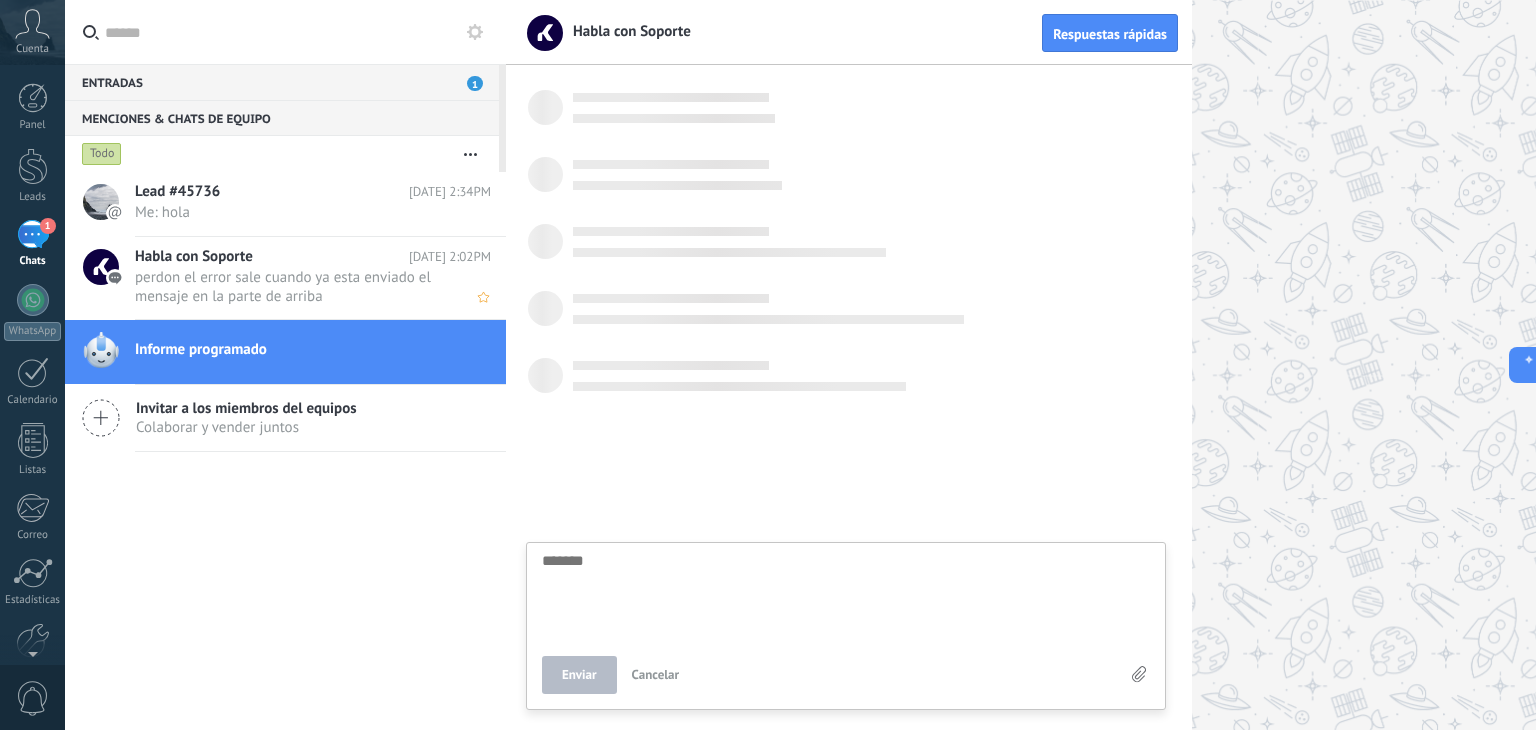 scroll, scrollTop: 19, scrollLeft: 0, axis: vertical 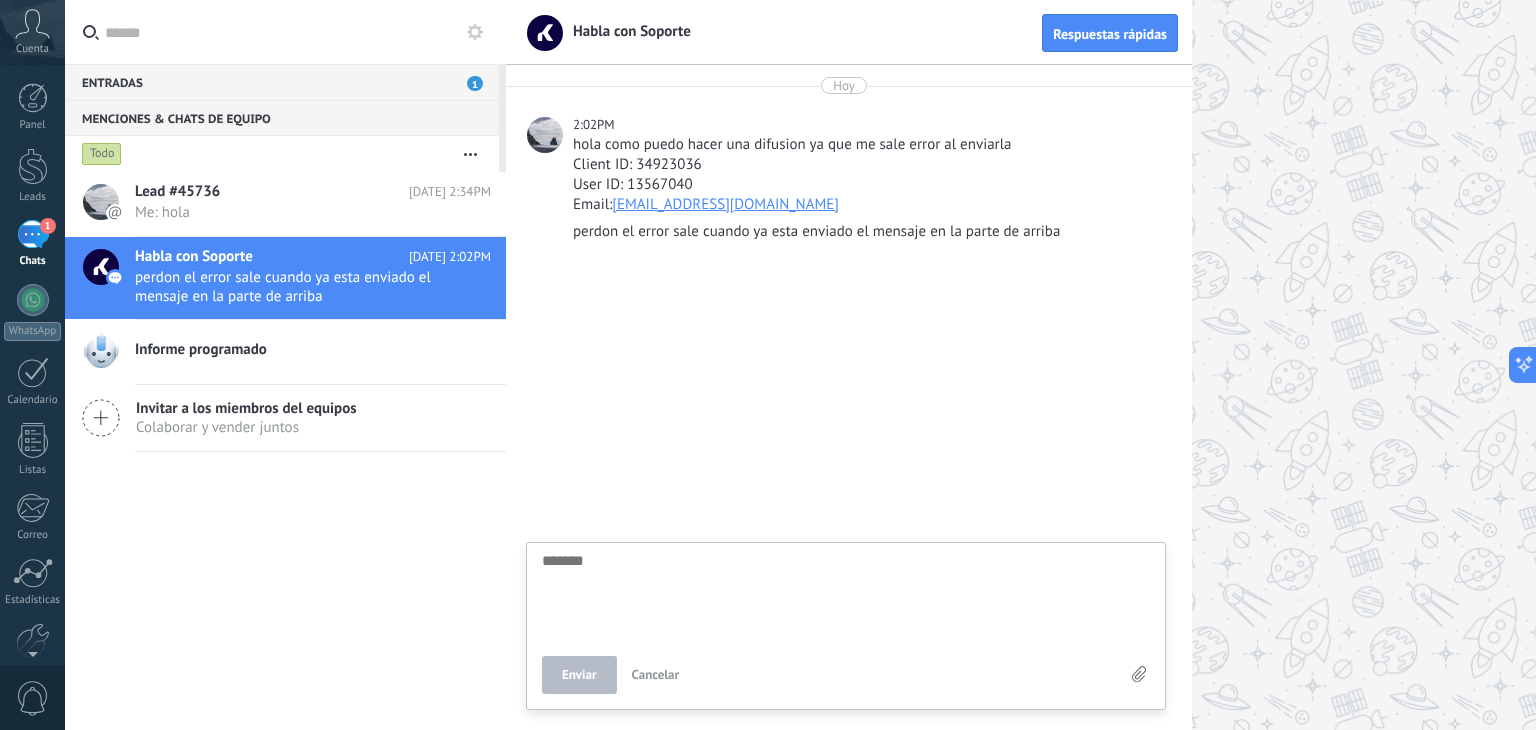 click at bounding box center (846, 594) 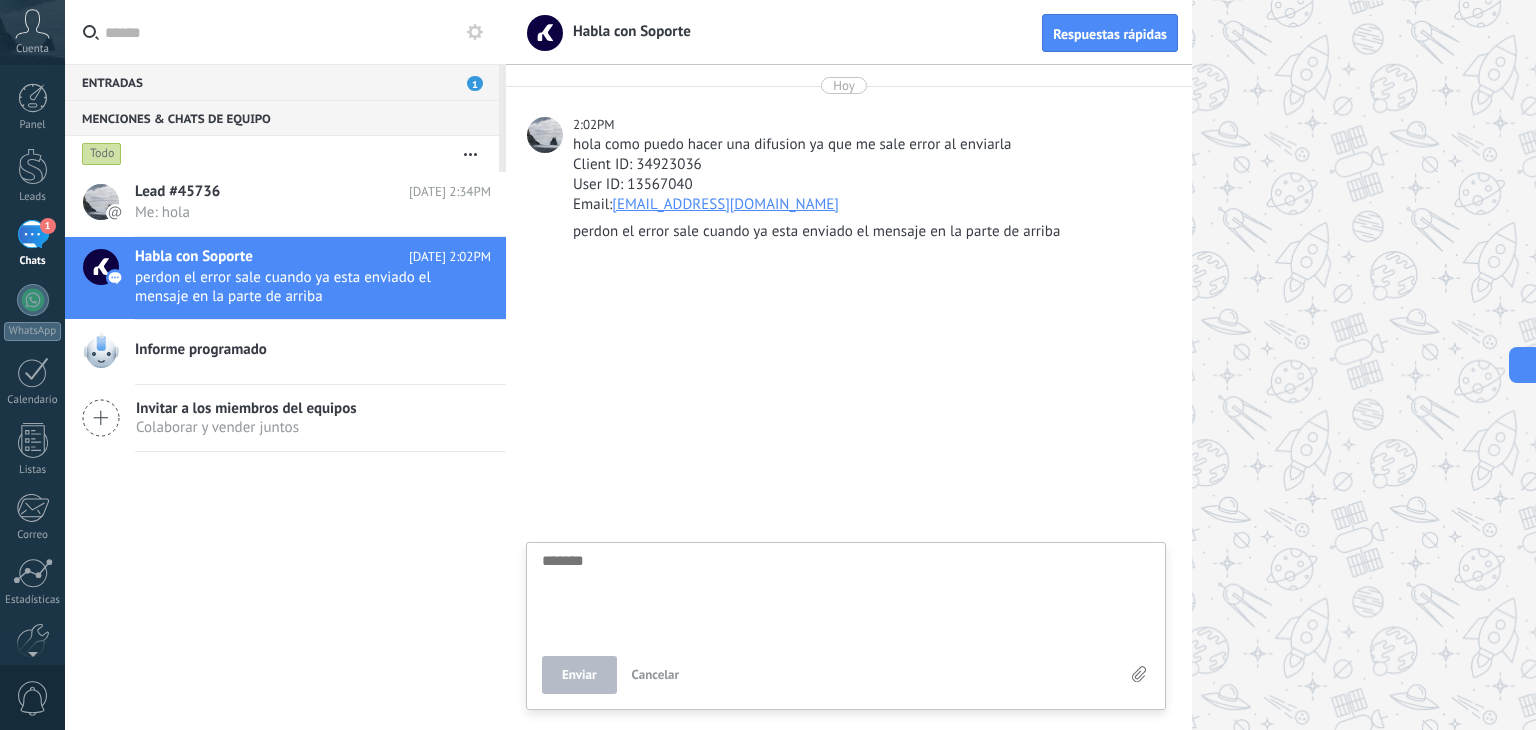 type on "*" 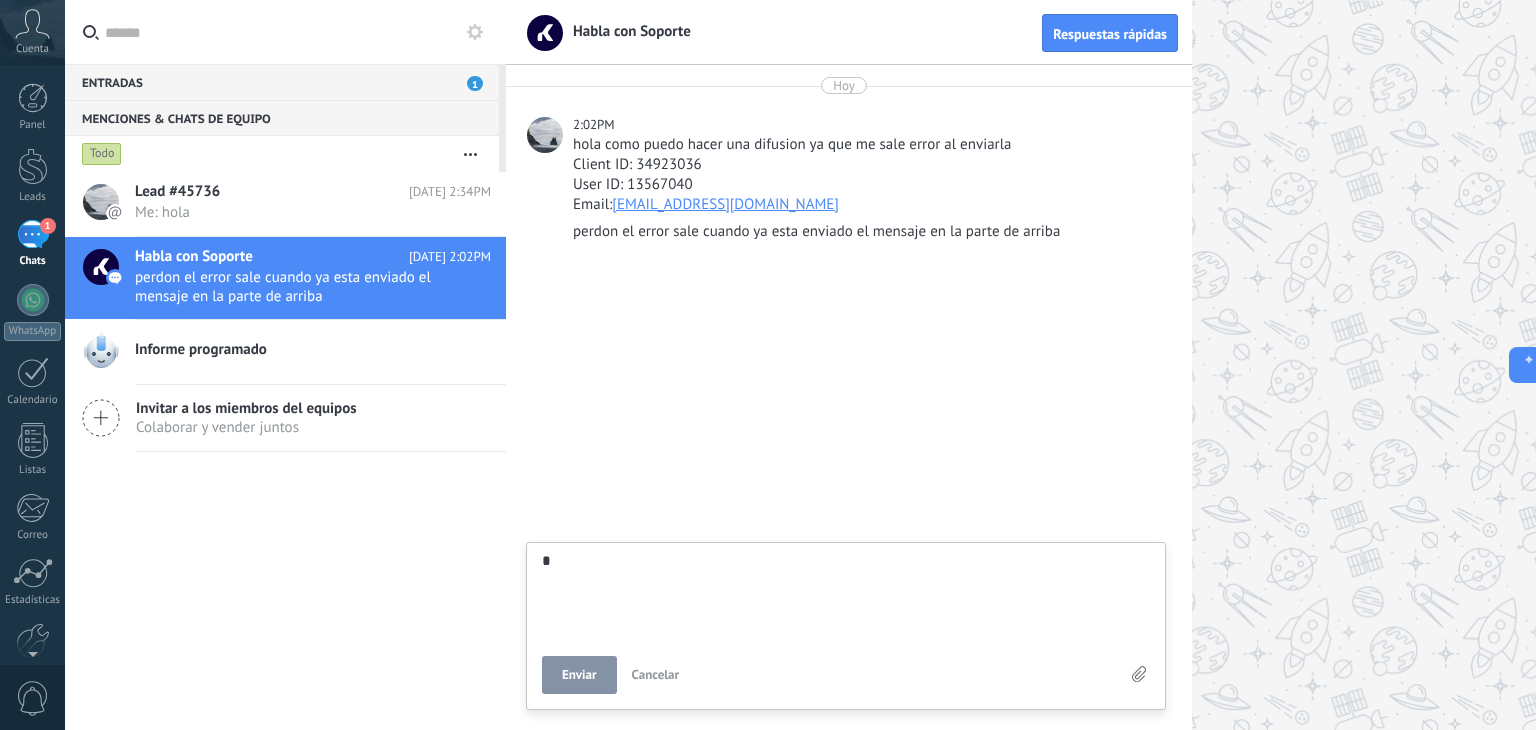 type on "**" 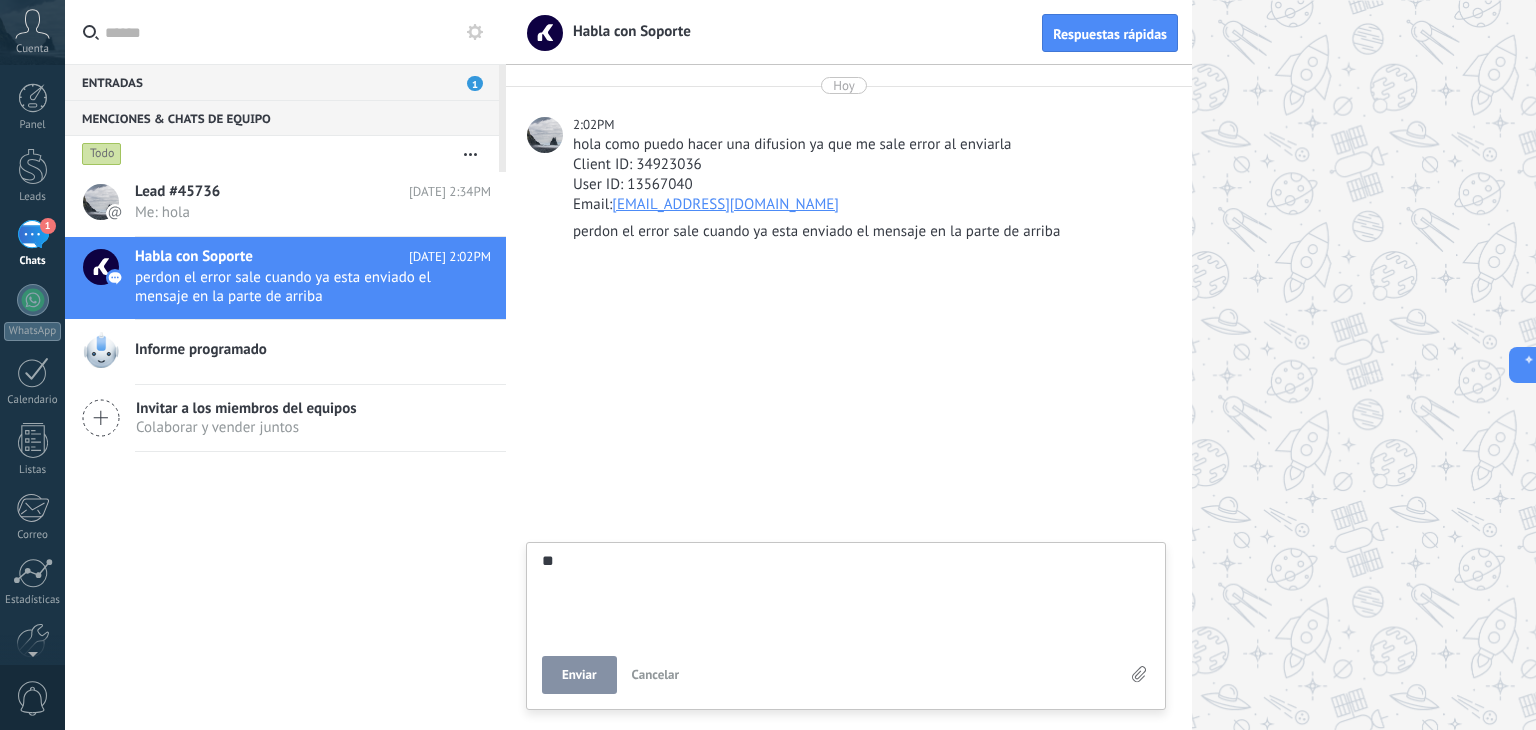 type on "***" 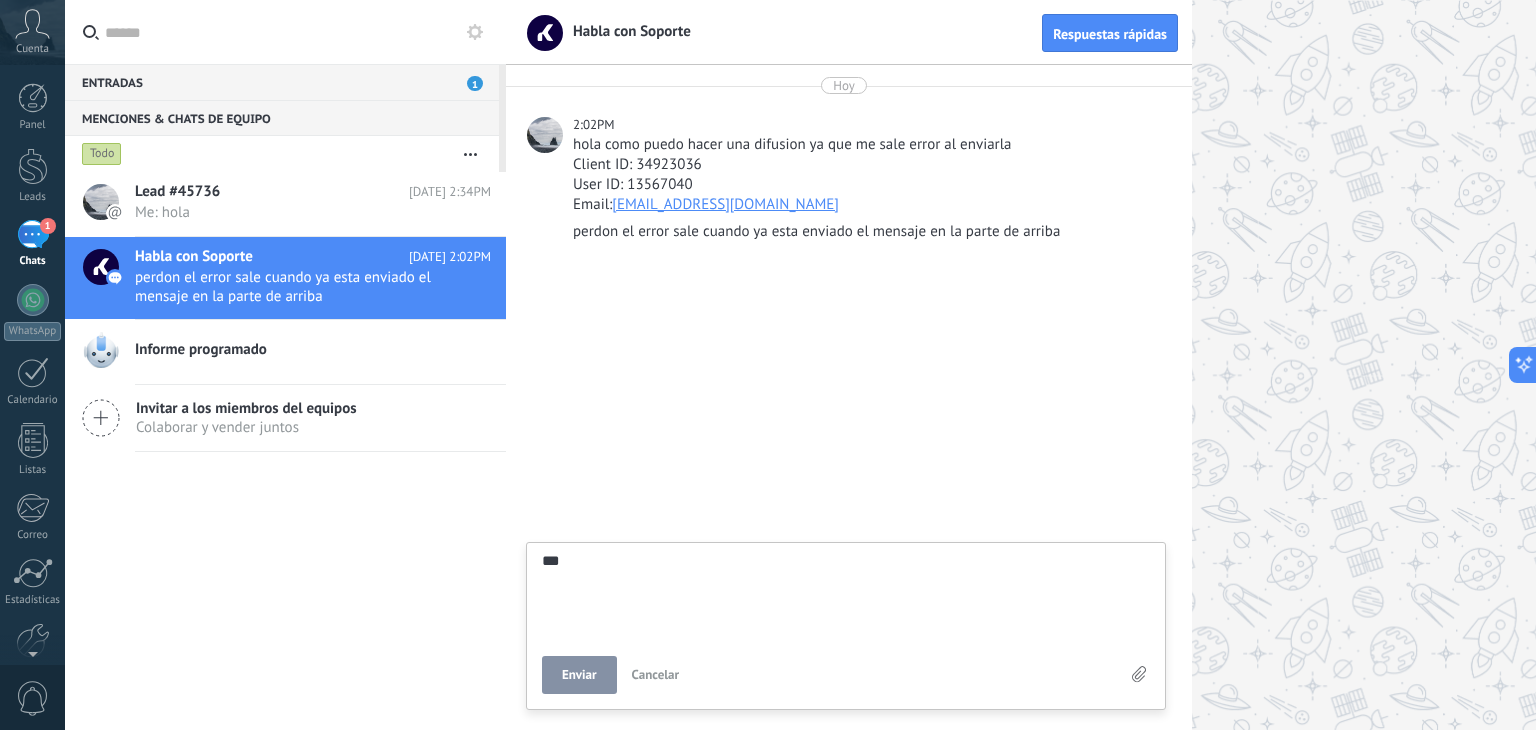 type on "****" 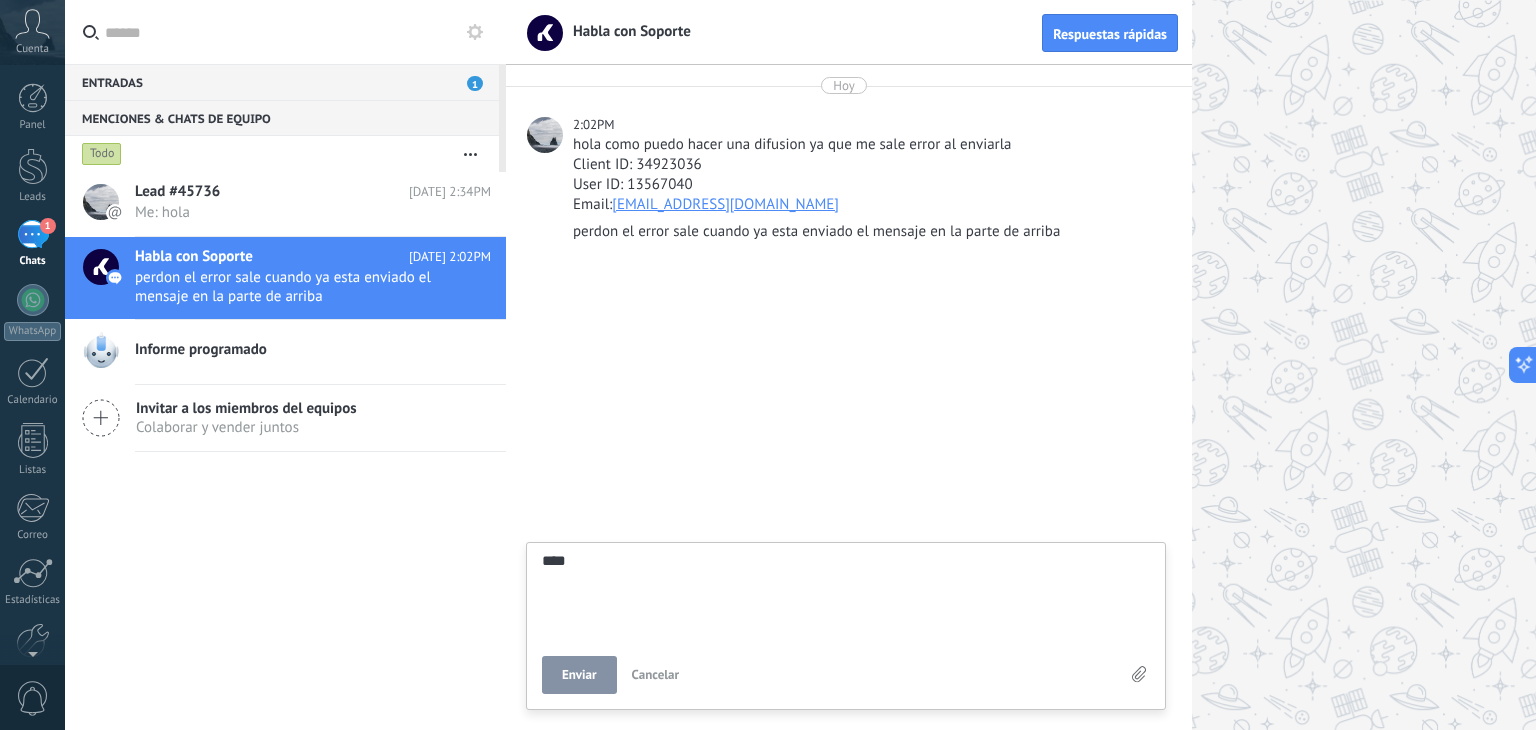 type on "****" 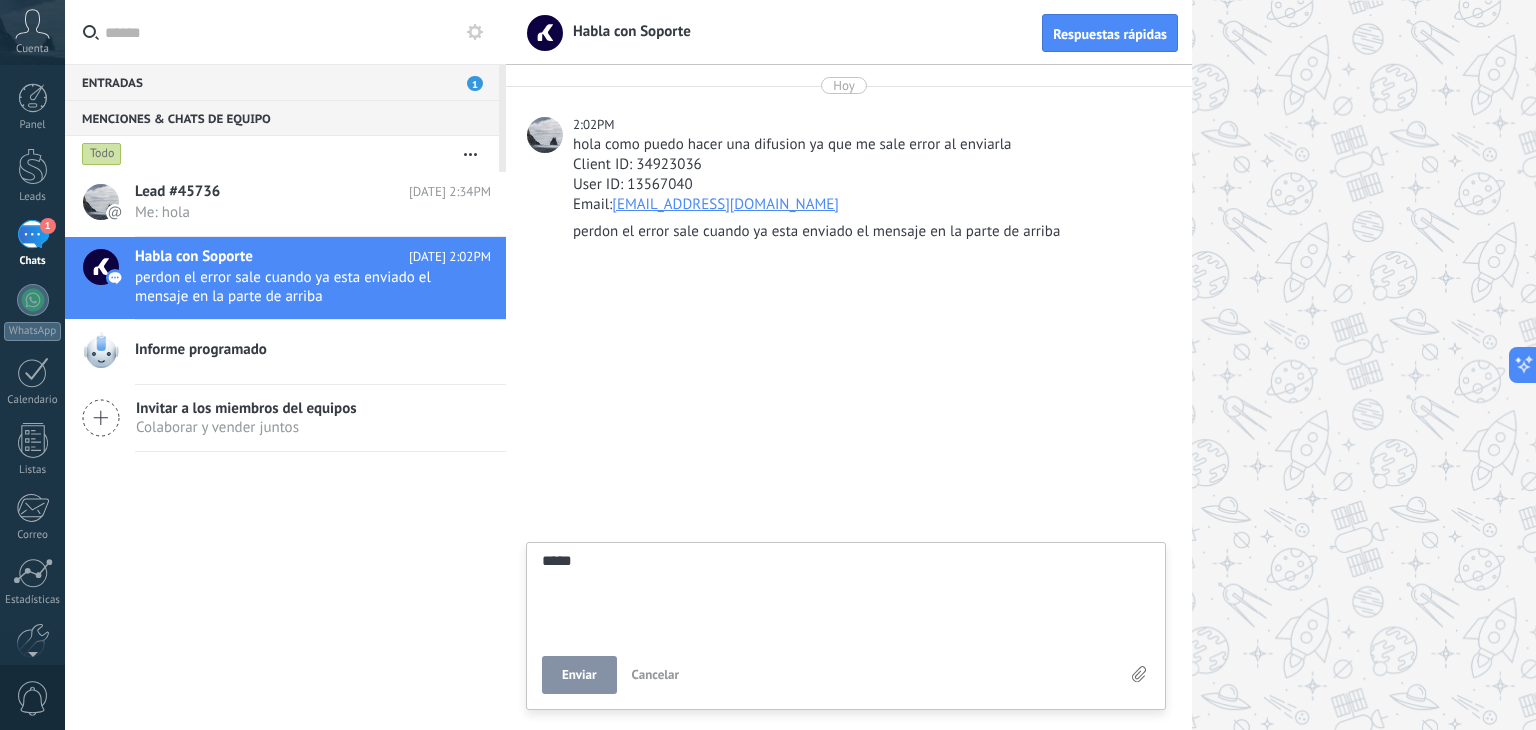 type on "****" 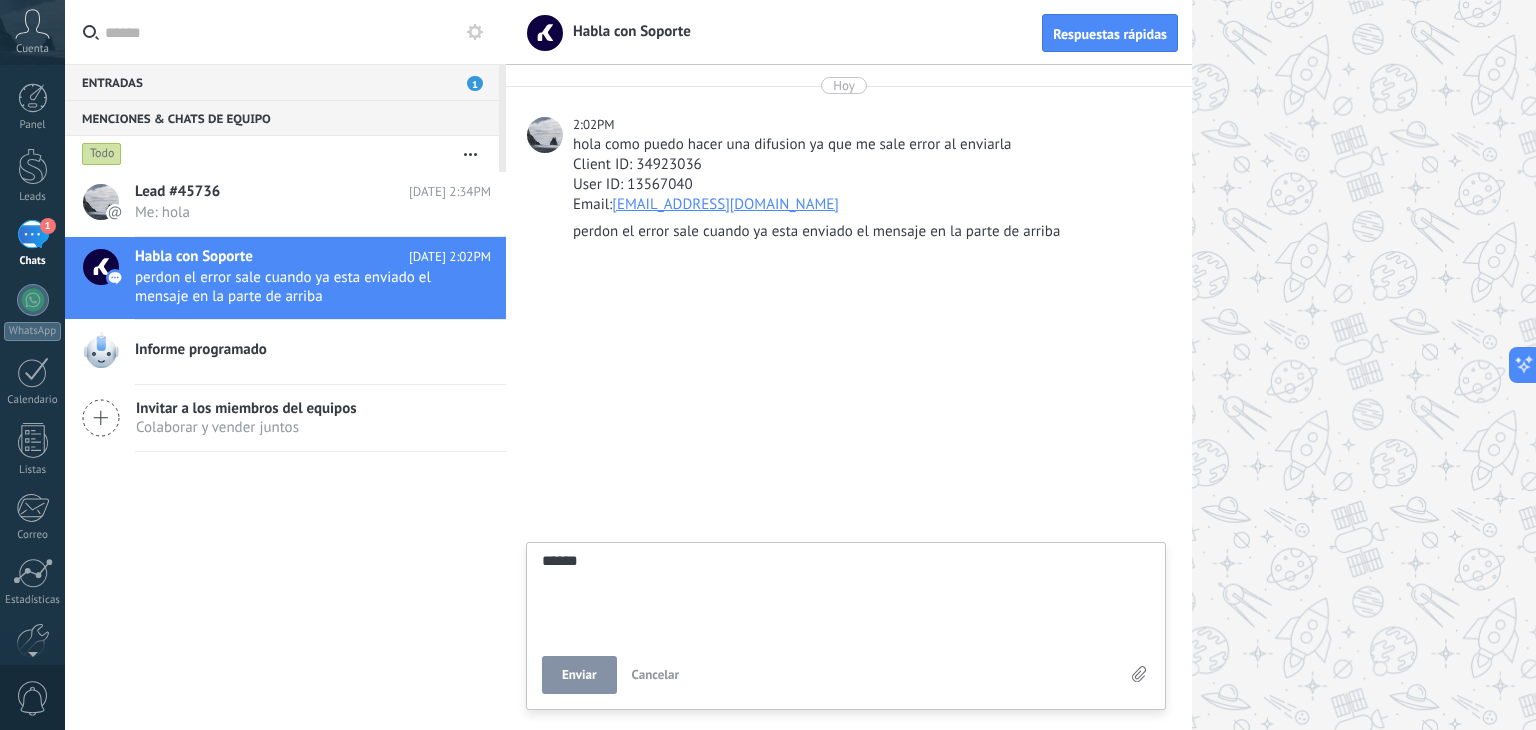 type on "****" 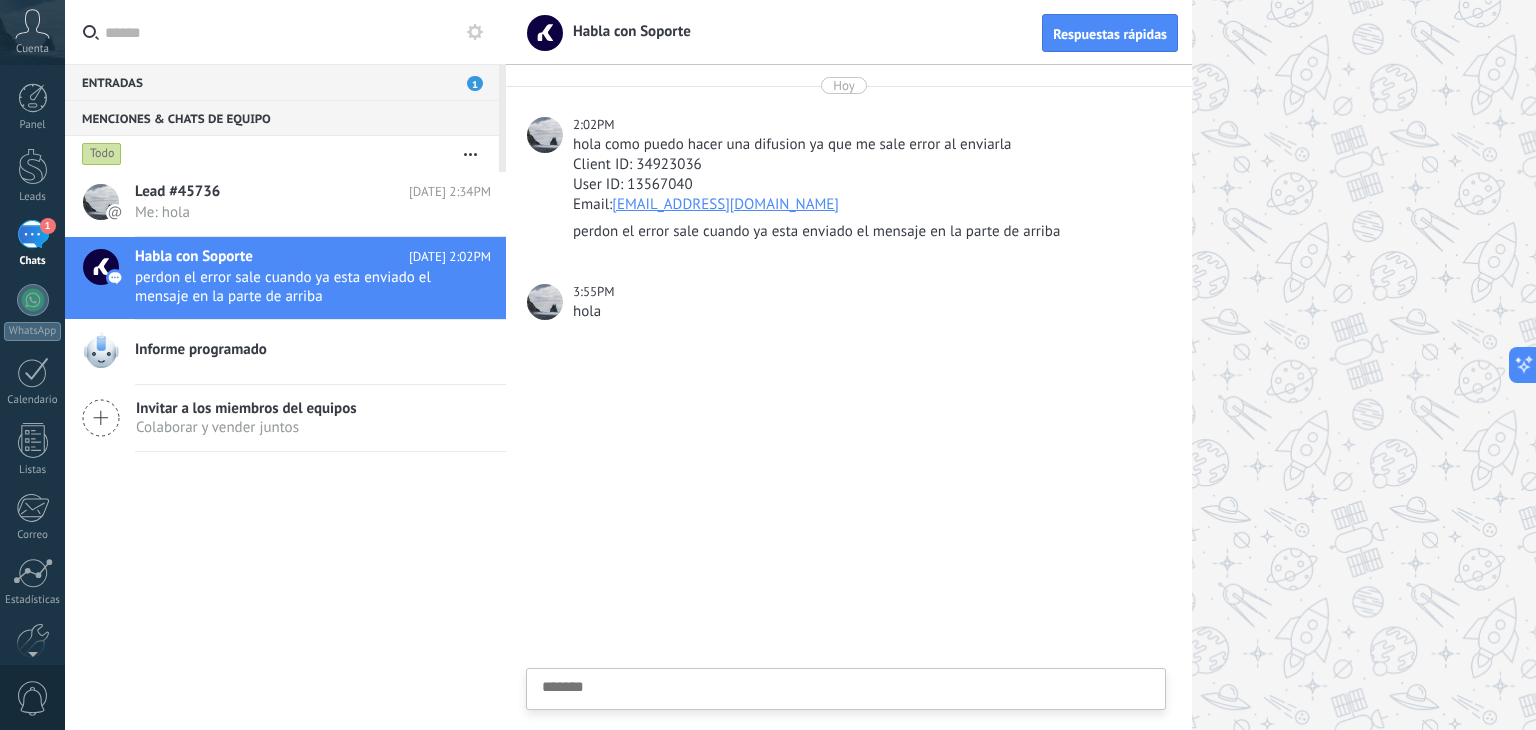 scroll, scrollTop: 19, scrollLeft: 0, axis: vertical 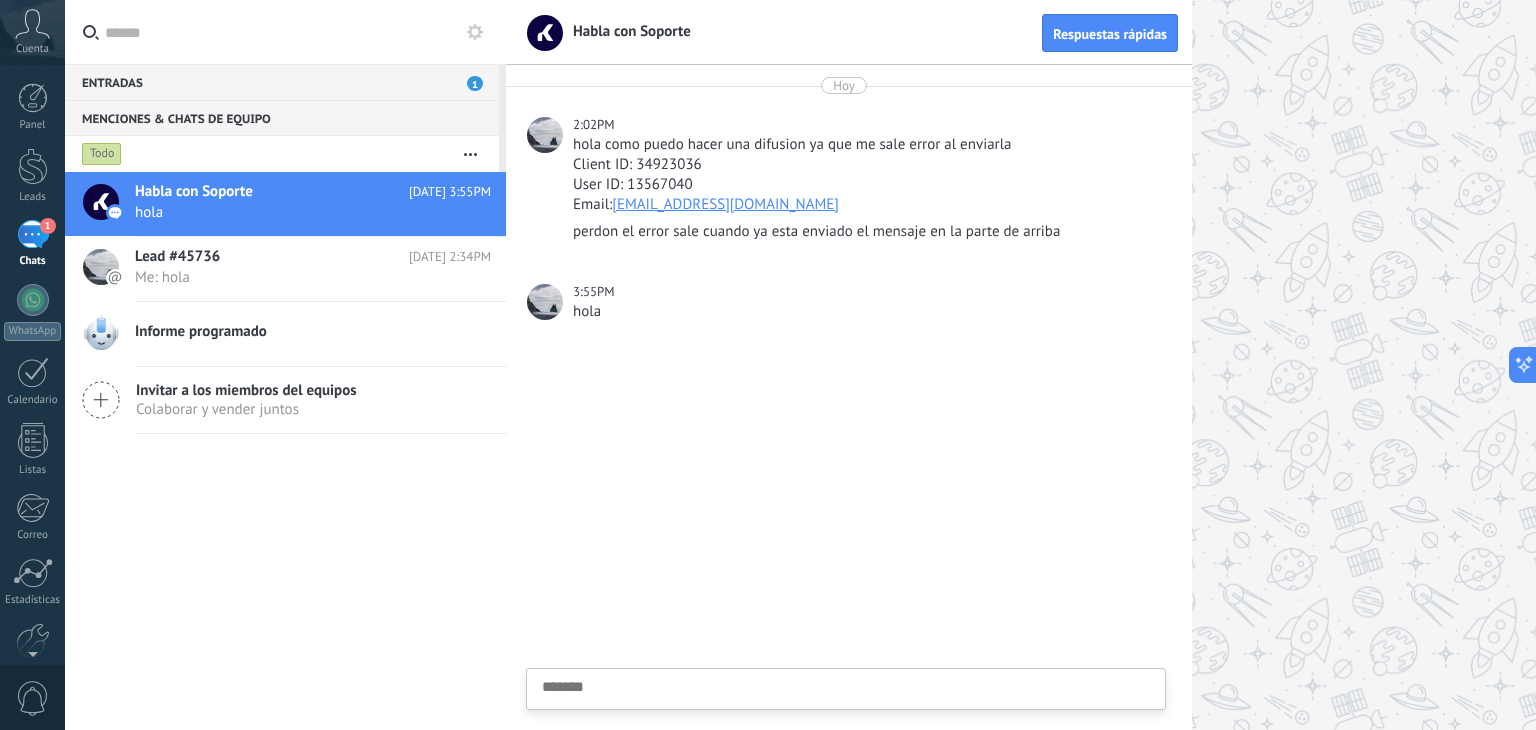 click on "Respuestas rápidas" at bounding box center (1110, 33) 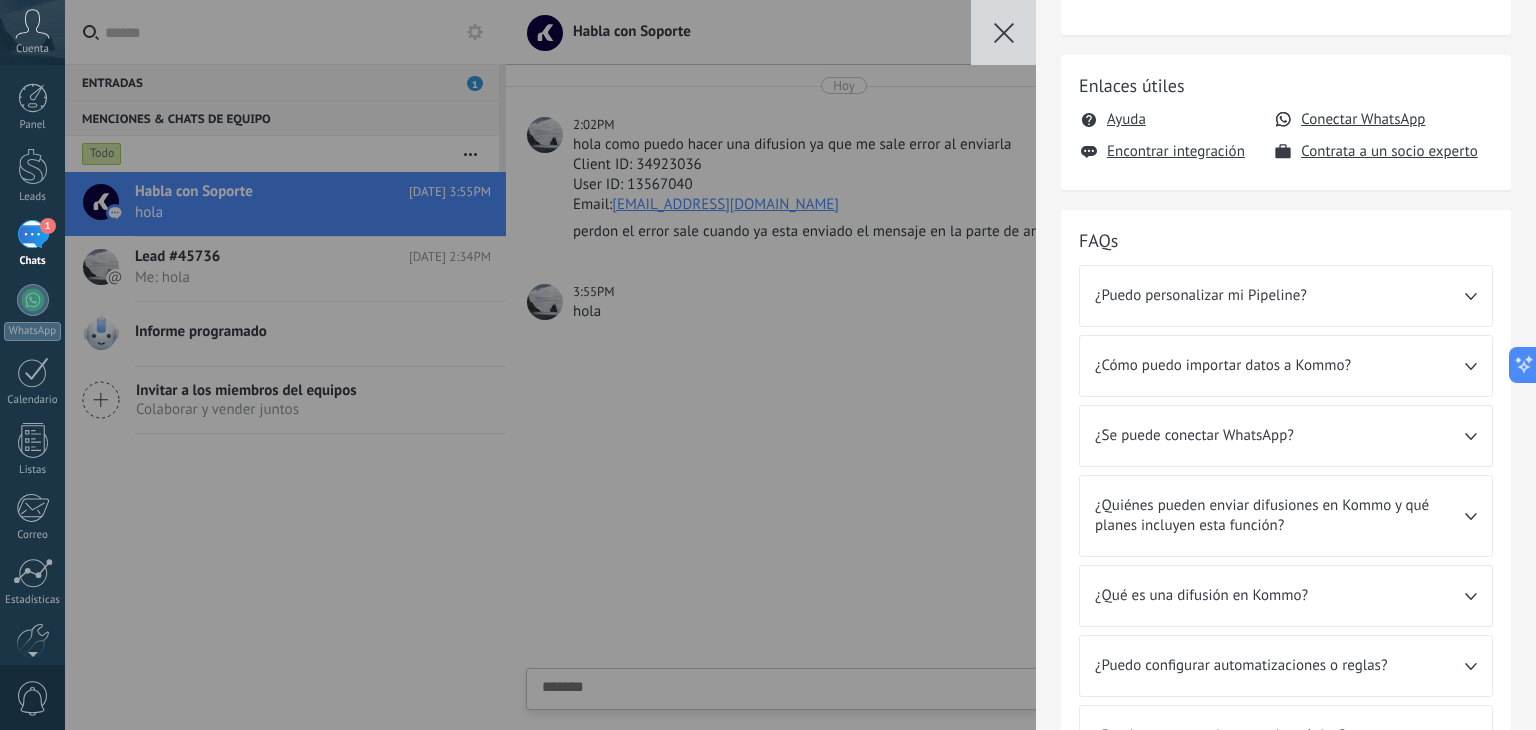 scroll, scrollTop: 500, scrollLeft: 0, axis: vertical 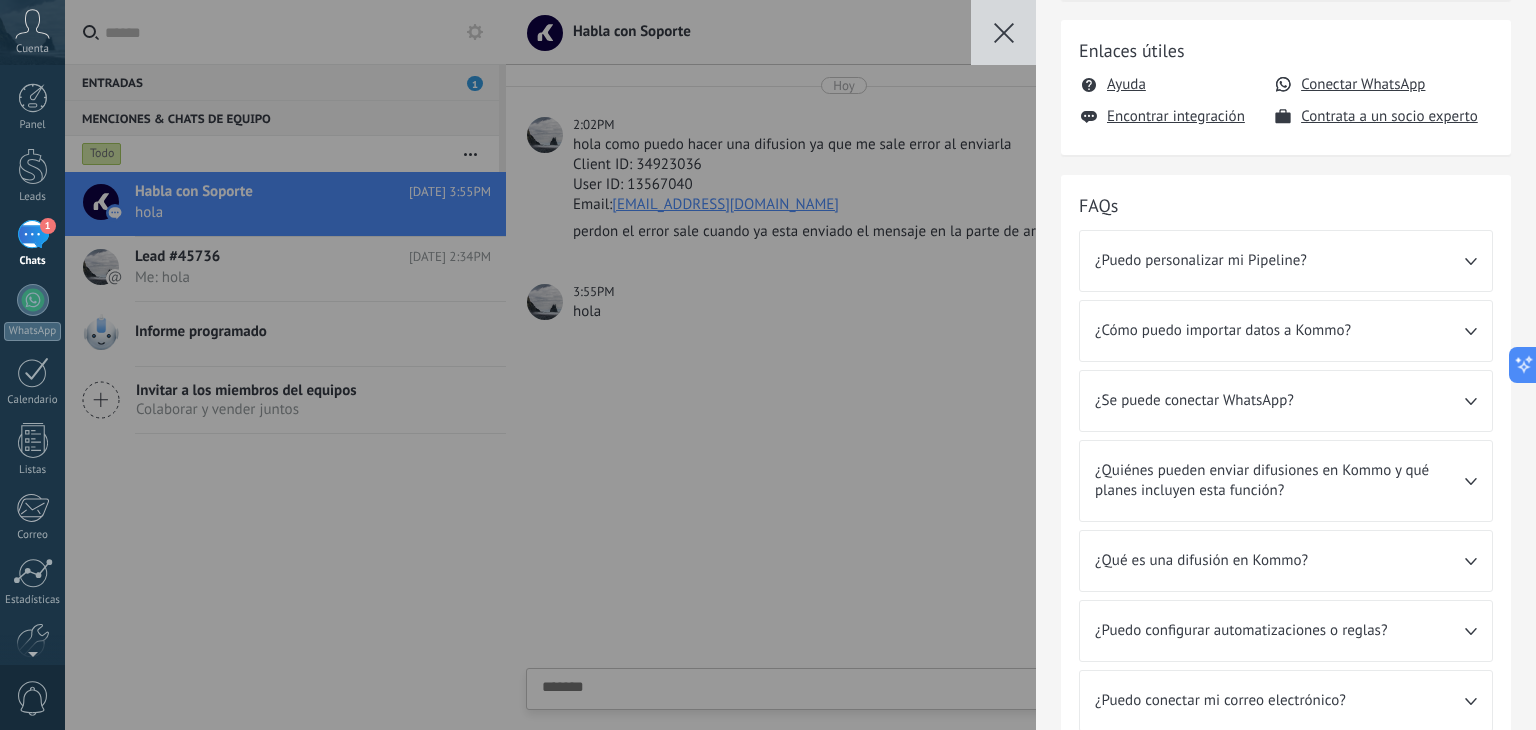 click on "¿Qué es una difusión en Kommo?" at bounding box center (1280, 561) 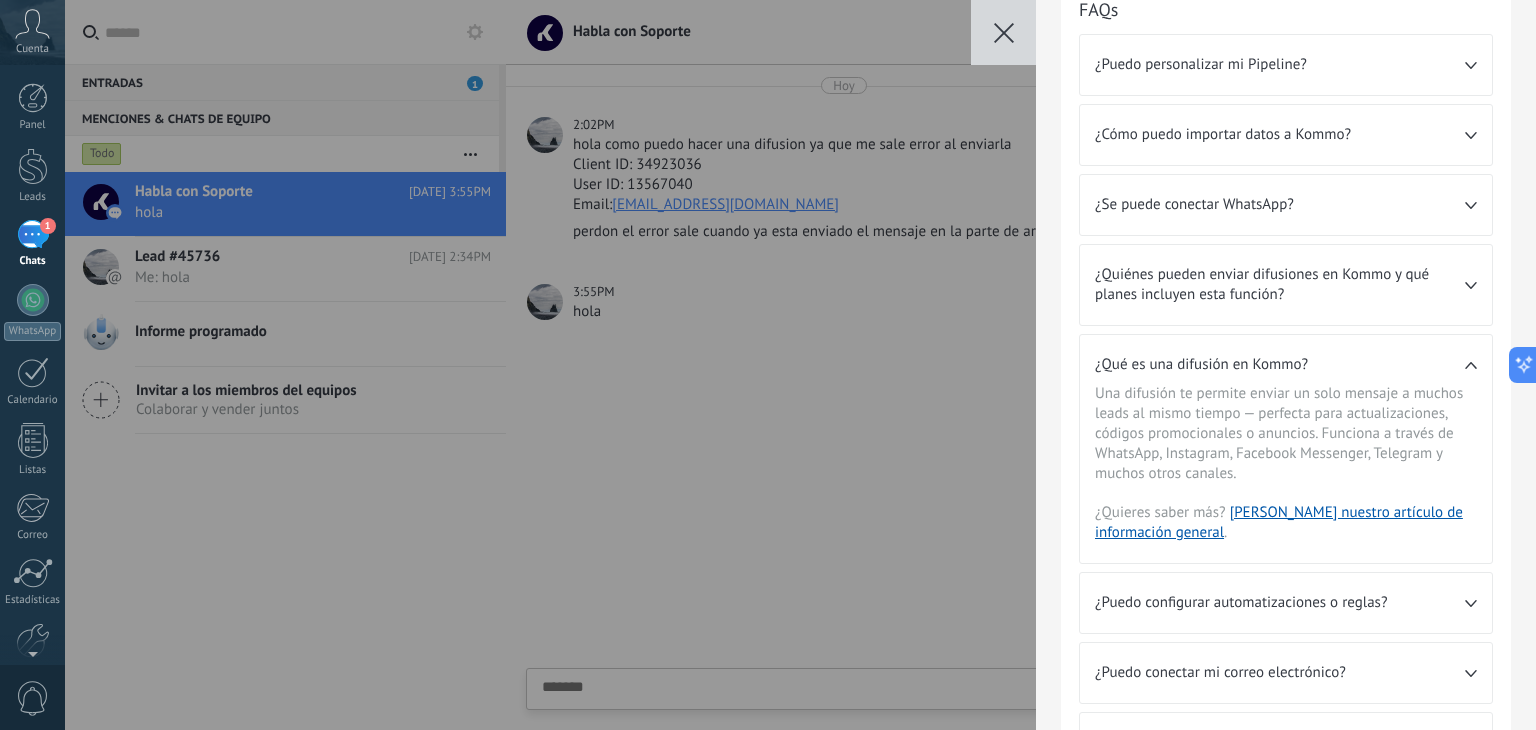 scroll, scrollTop: 700, scrollLeft: 0, axis: vertical 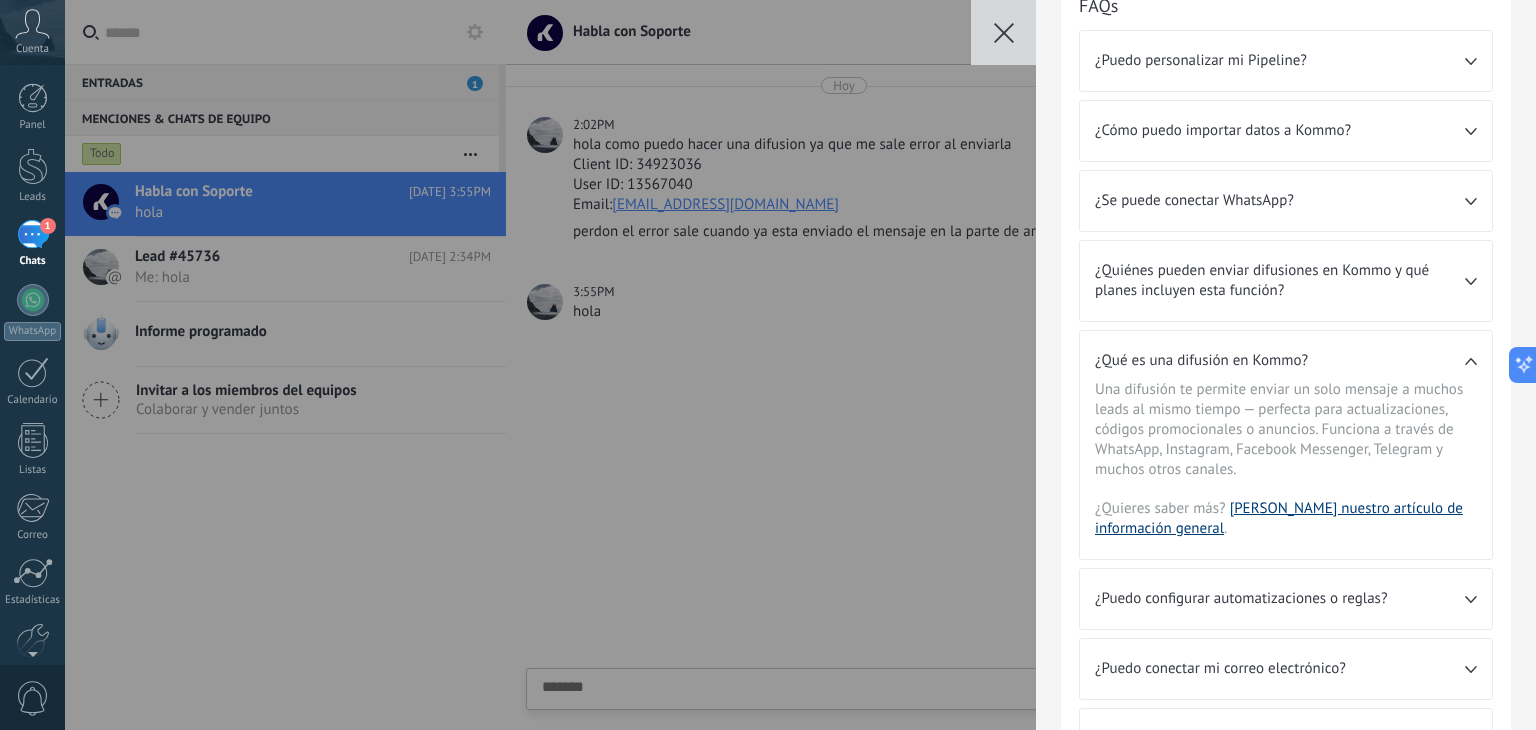 click on "Lee nuestro artículo de información general" at bounding box center (1279, 518) 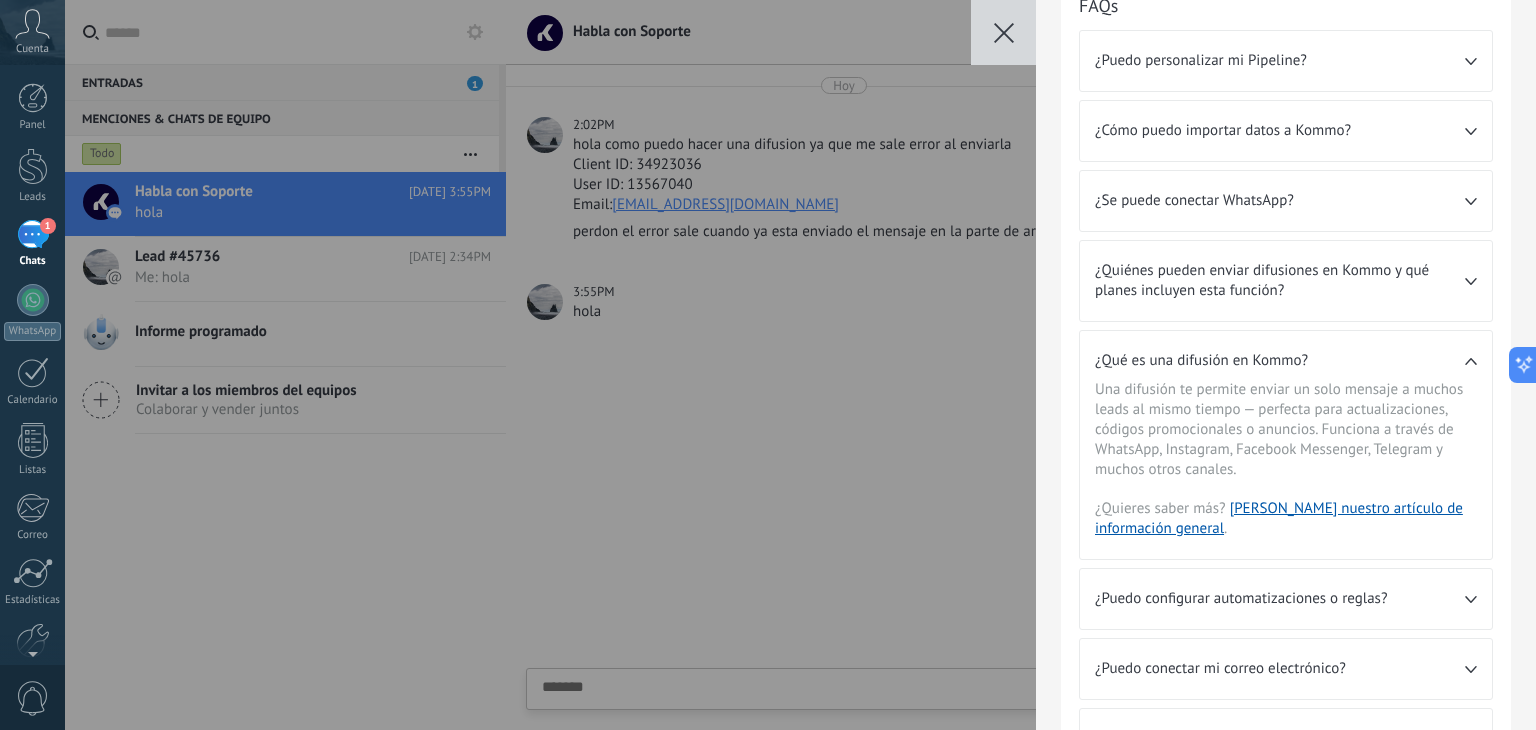 click on "💪 Avanzado Días restantes 197 Leads 3 / 5000 Usuarios 1 / 1 Contactos & Empresas 6 / 25.000 Espacio en disco Ilimitado Ir a Facturas Demo en vivo Reserva una demo 1:1 Enlaces útiles Ayuda Conectar WhatsApp Encontrar integración Contrata a un socio experto FAQs ¿Puedo personalizar mi Pipeline? Sí, puedes crear múltiples pipelines personalizados (similares a los tableros Kanban) que te dan una visión panorámica de dónde están todos tus leads en tu proceso. En el apartado de   Leads > ⋯ > Editar pipeline   podrás elegir una de nuestras plantillas o crear la tuya desde cero. ¿Cómo puedo importar datos a Kommo? En Kommo, puedes importar prácticamente cualquier tipo de información: empresas, contactos, leads, notas y campos personalizados. Puedes importar desde cualquier sección de tu cuenta. Para importar nuevos clientes potenciales, ingresa a   Leads > ⋯ > Importar . ¿Se puede conectar WhatsApp?   uso de las apps de chat en Kommo   o ve directamente a conectar tu WhatsApp en   .   .   ." at bounding box center (800, 365) 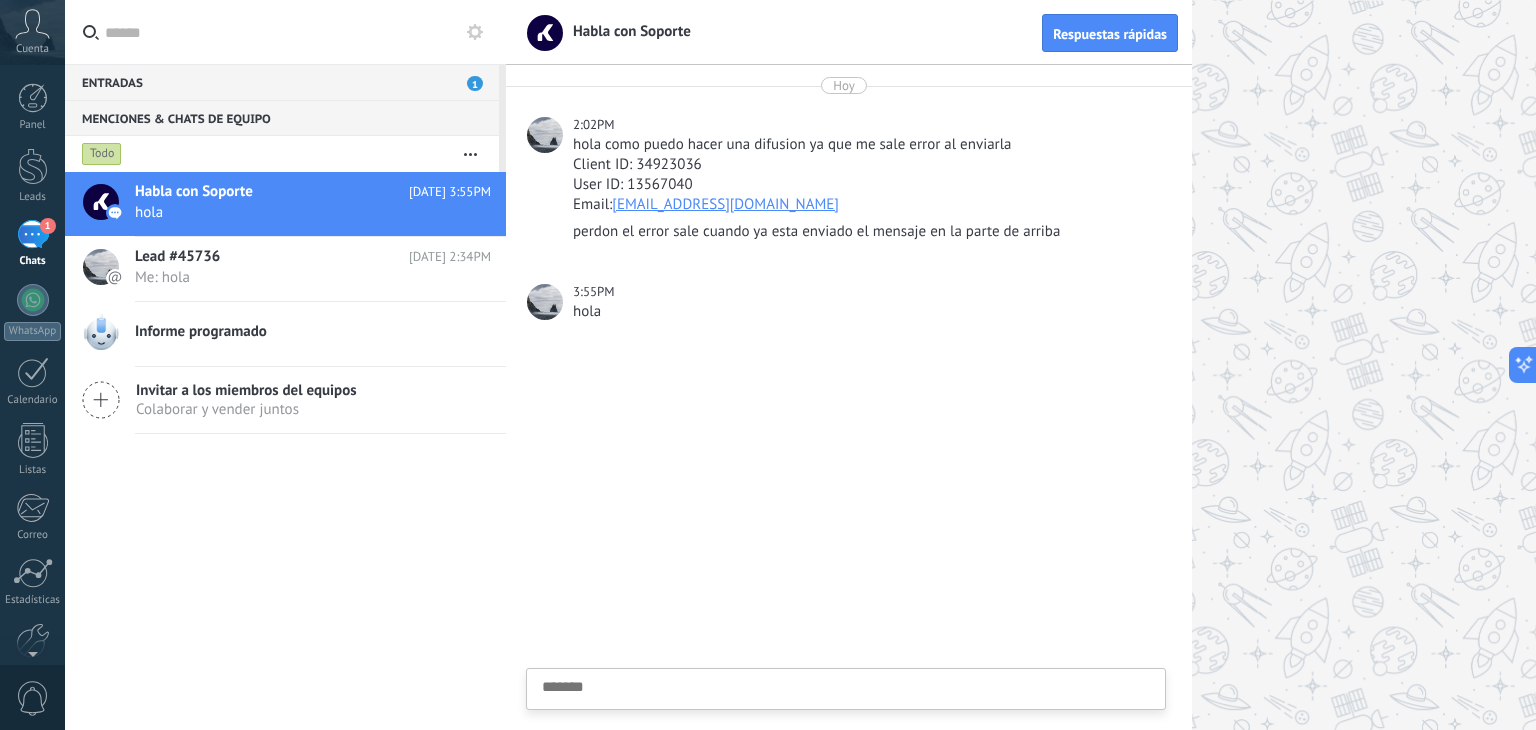 click on "1
Chats" at bounding box center (32, 244) 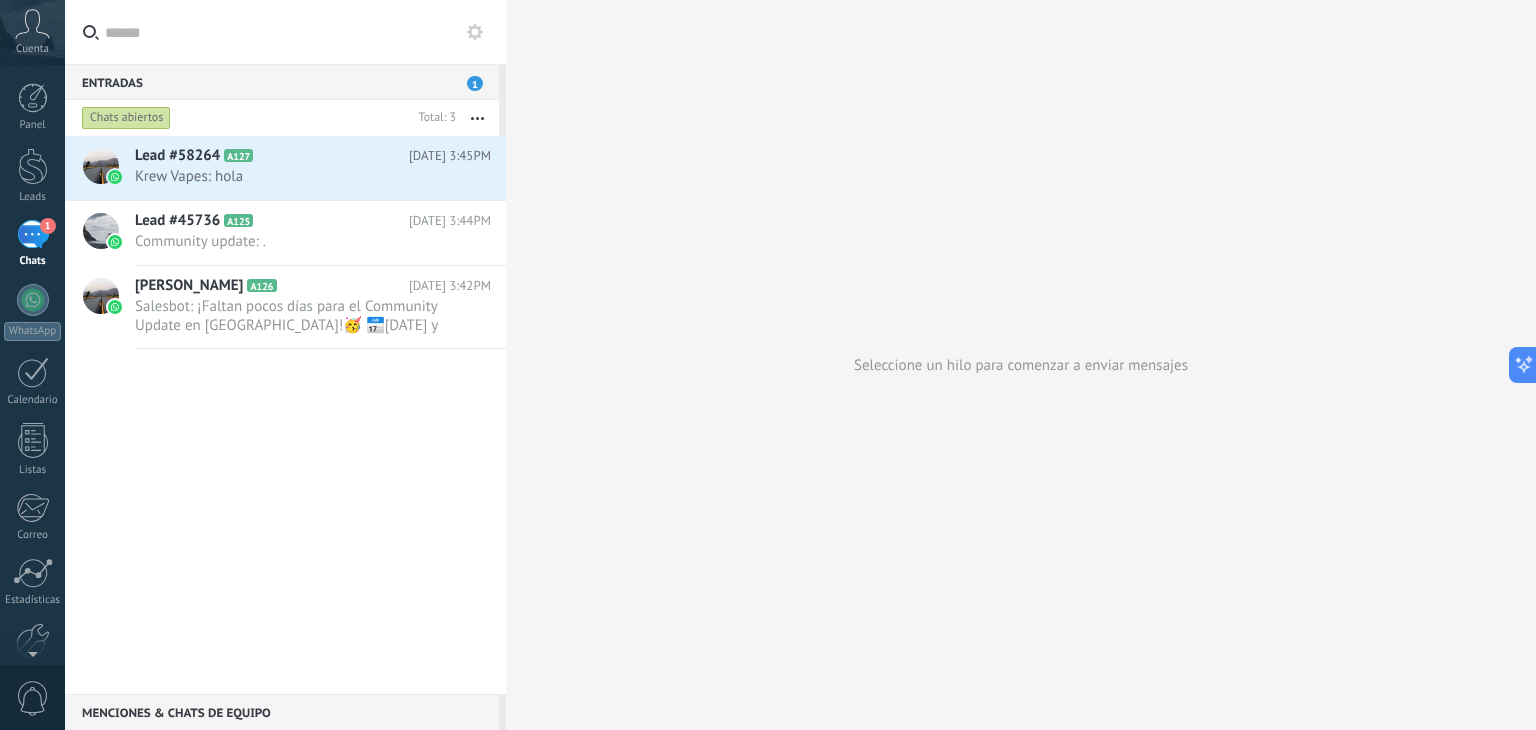 click at bounding box center (477, 118) 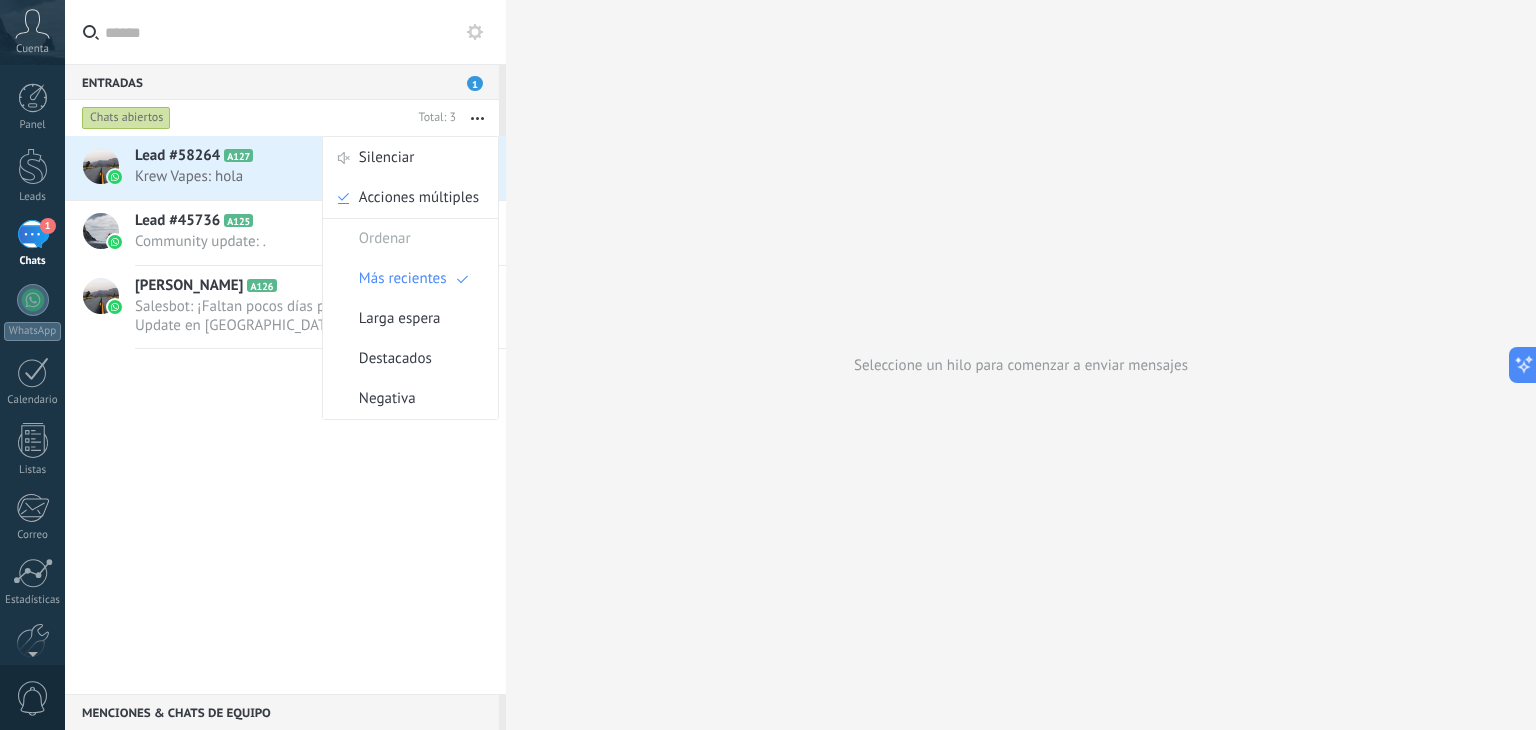 click at bounding box center [297, 32] 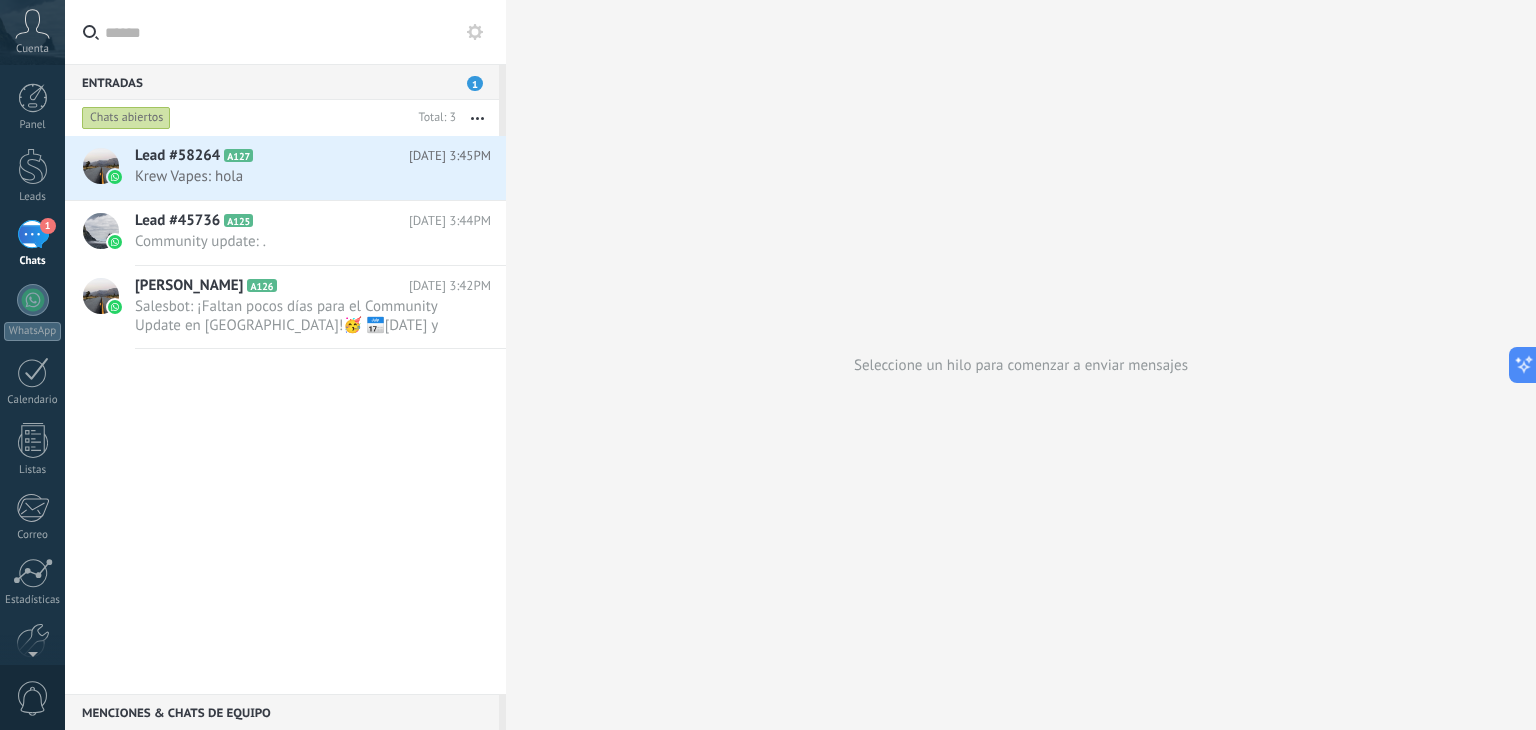 click 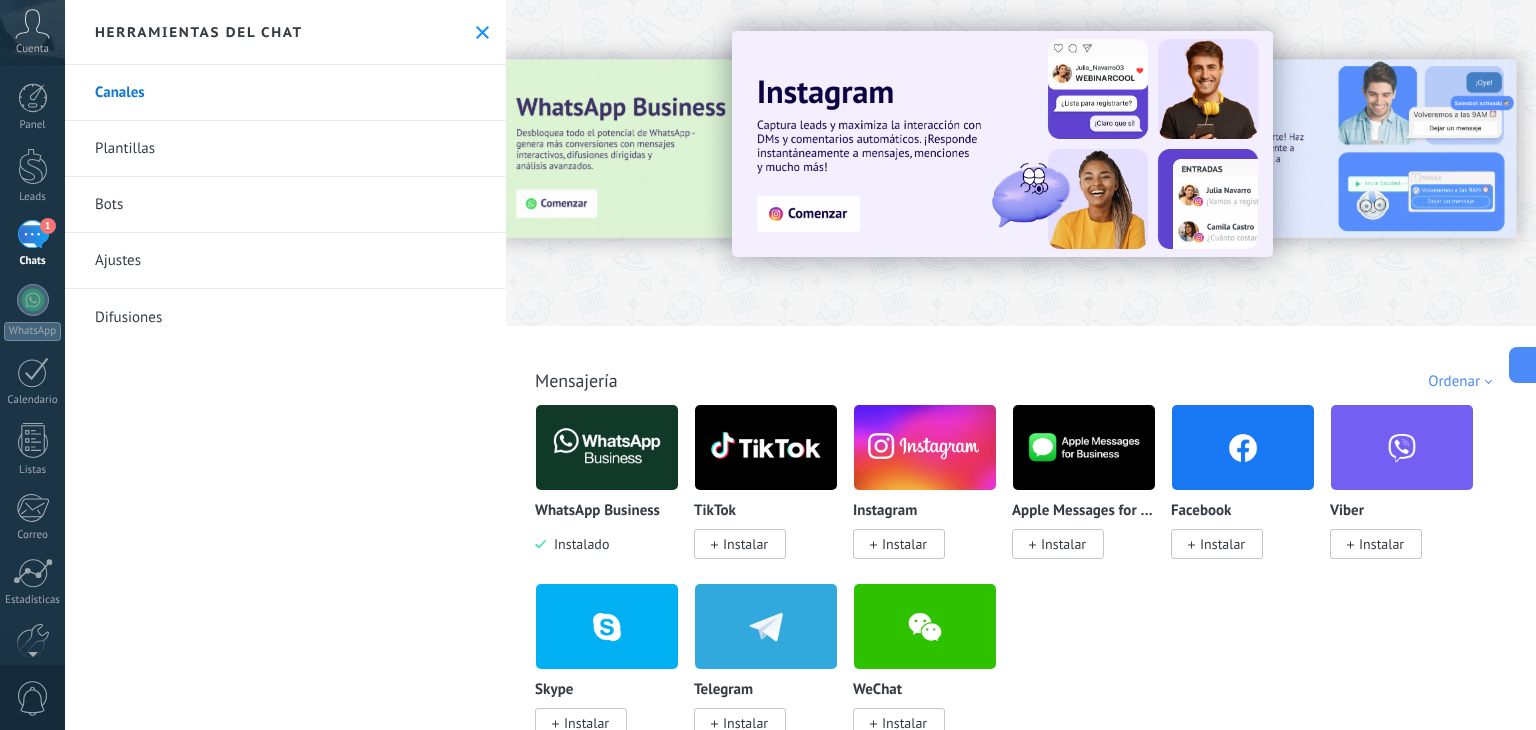 click on "Difusiones" at bounding box center [285, 317] 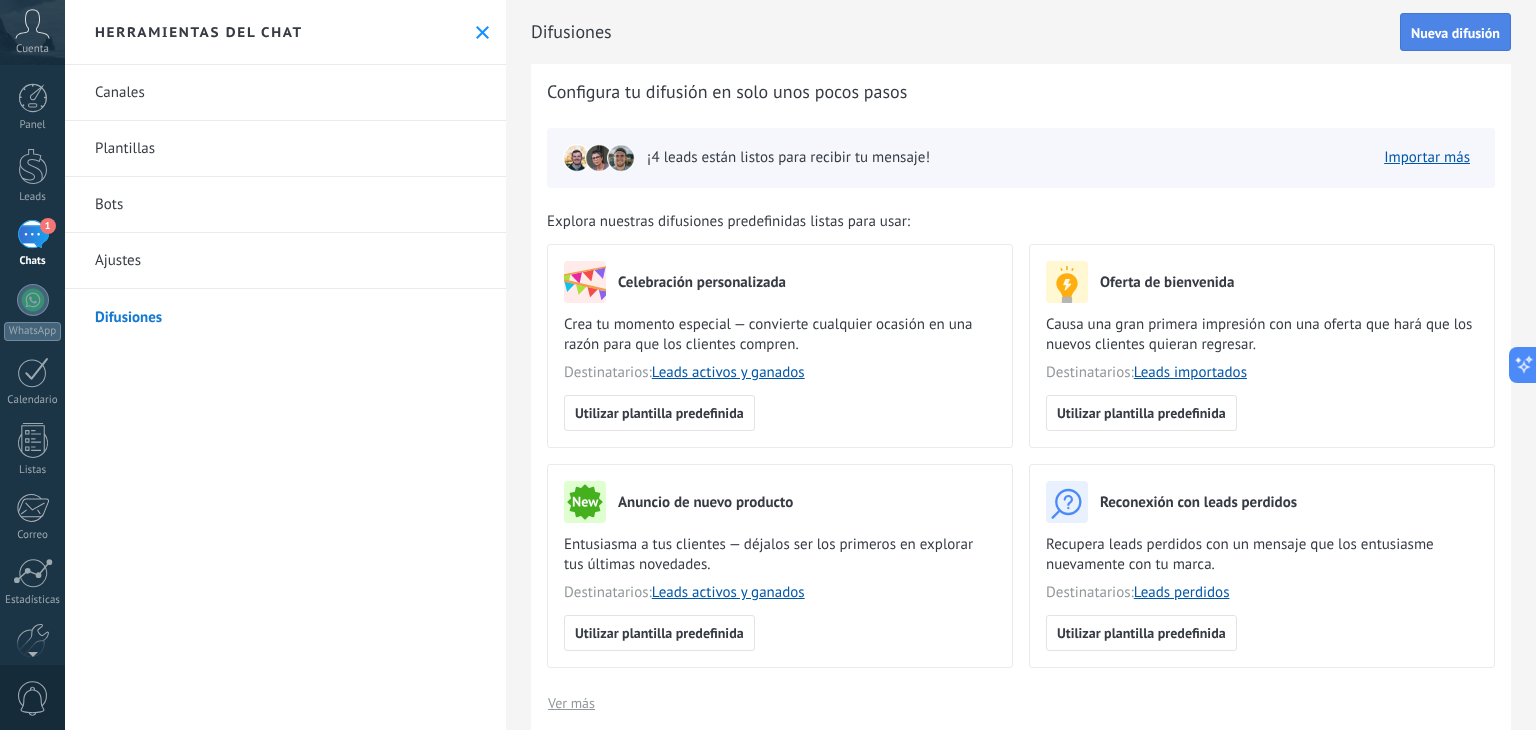 click on "Nueva difusión" at bounding box center [1455, 33] 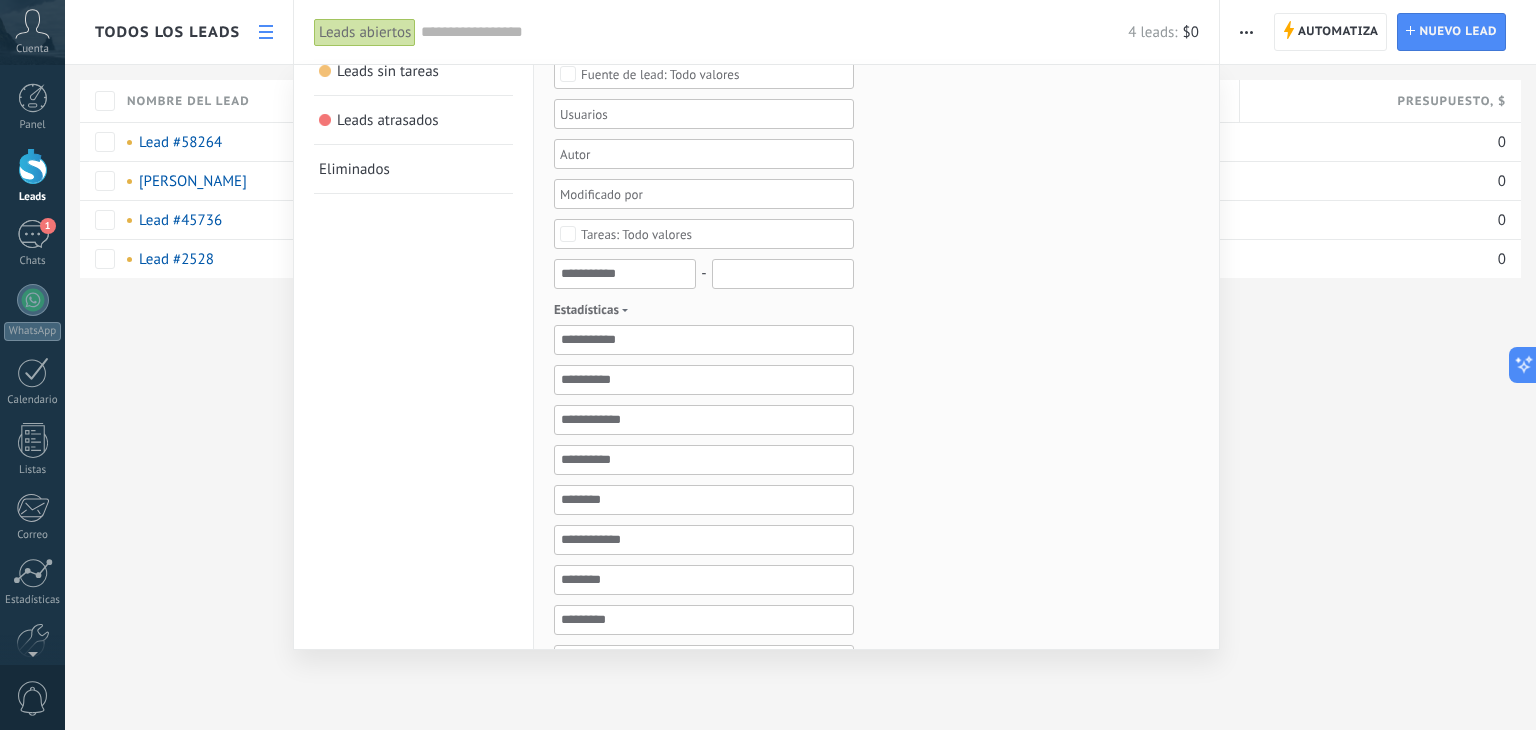 scroll, scrollTop: 0, scrollLeft: 0, axis: both 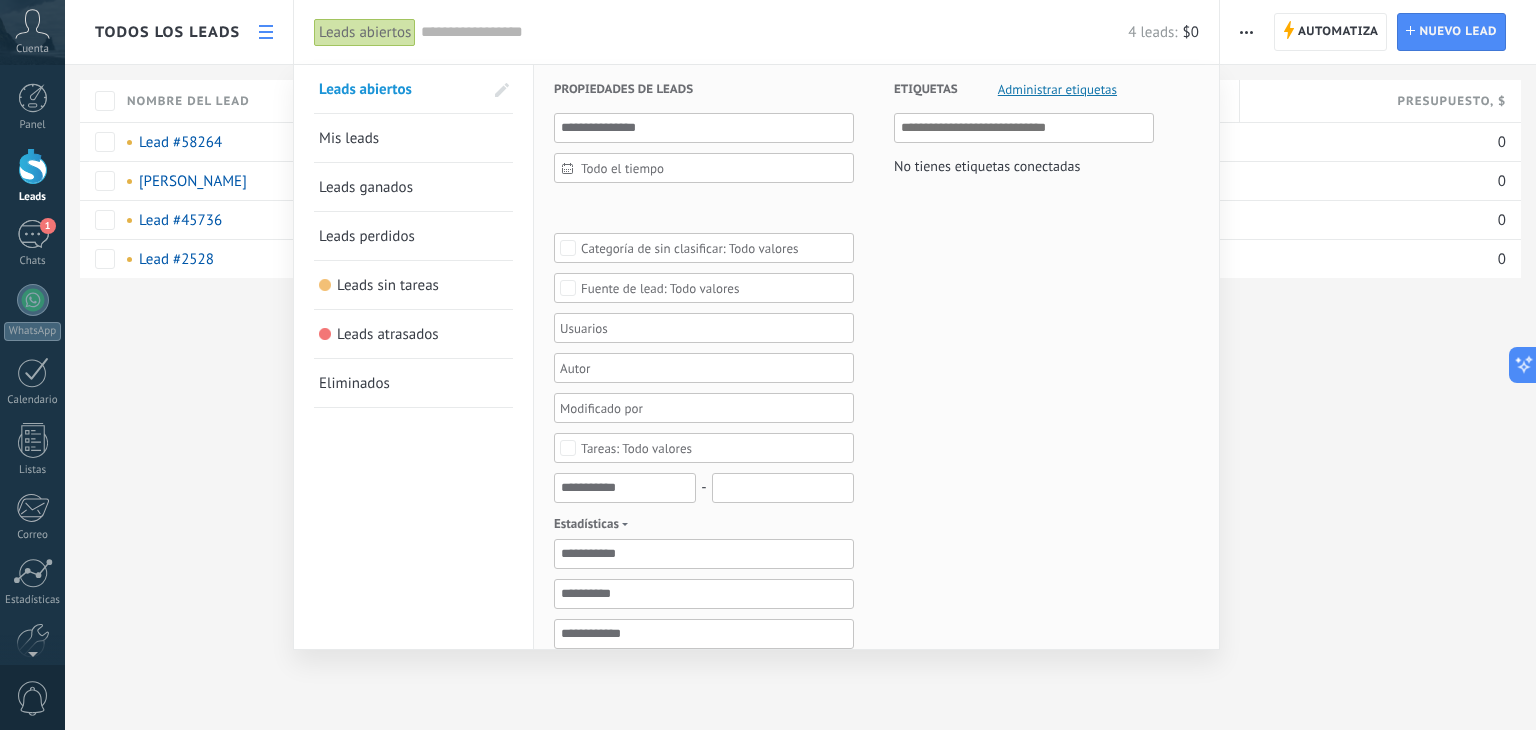 click on "Mis leads" at bounding box center [349, 138] 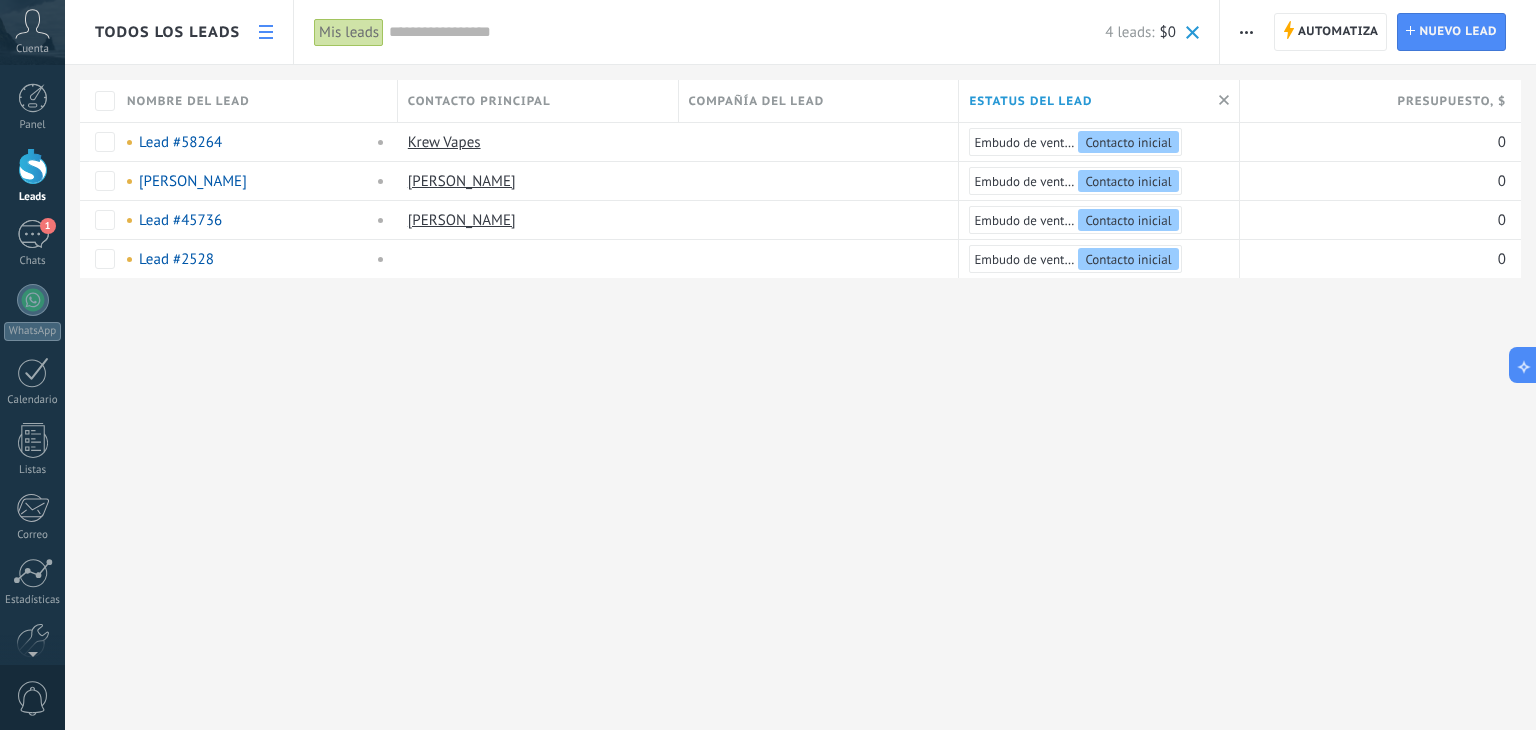 click at bounding box center [1246, 32] 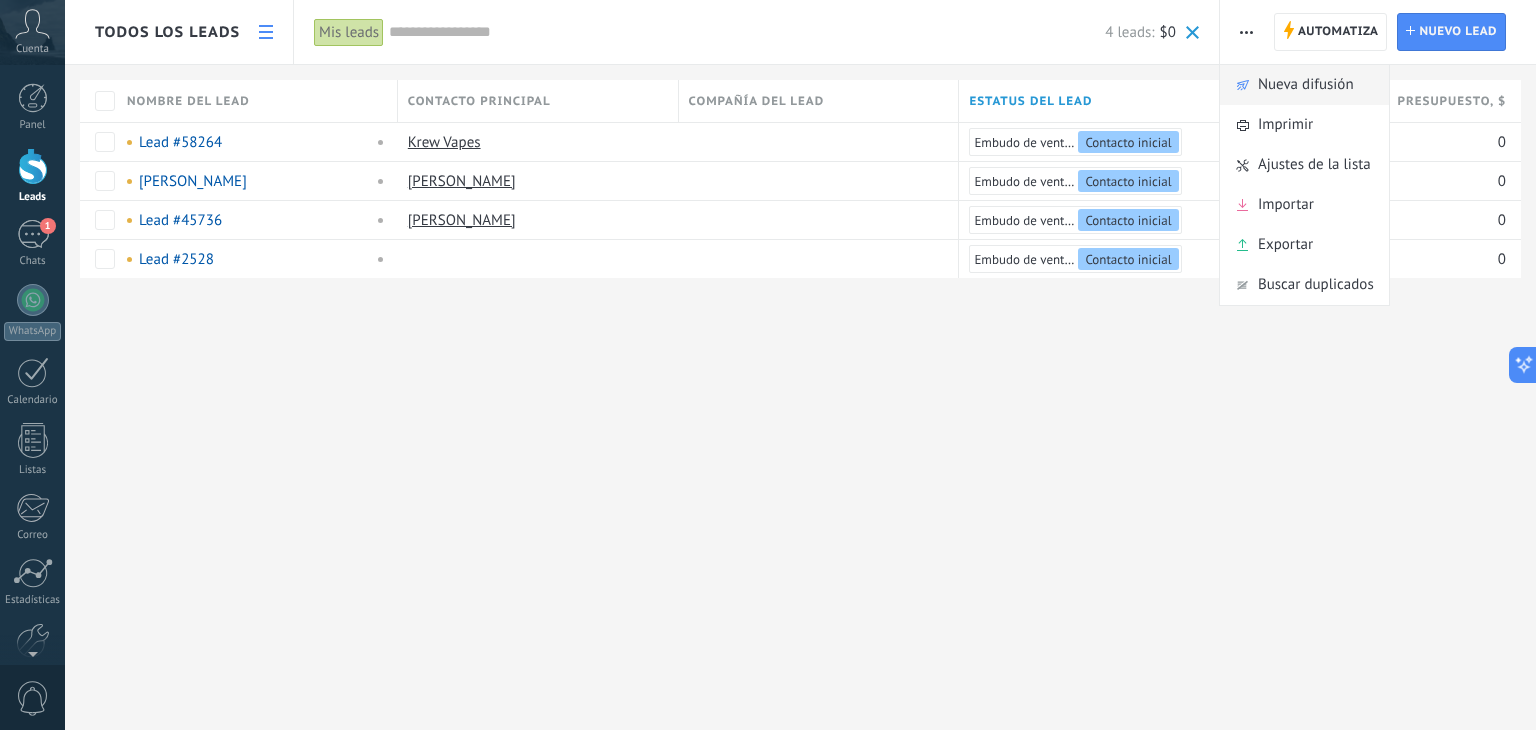 click on "Nueva difusión" at bounding box center [1306, 85] 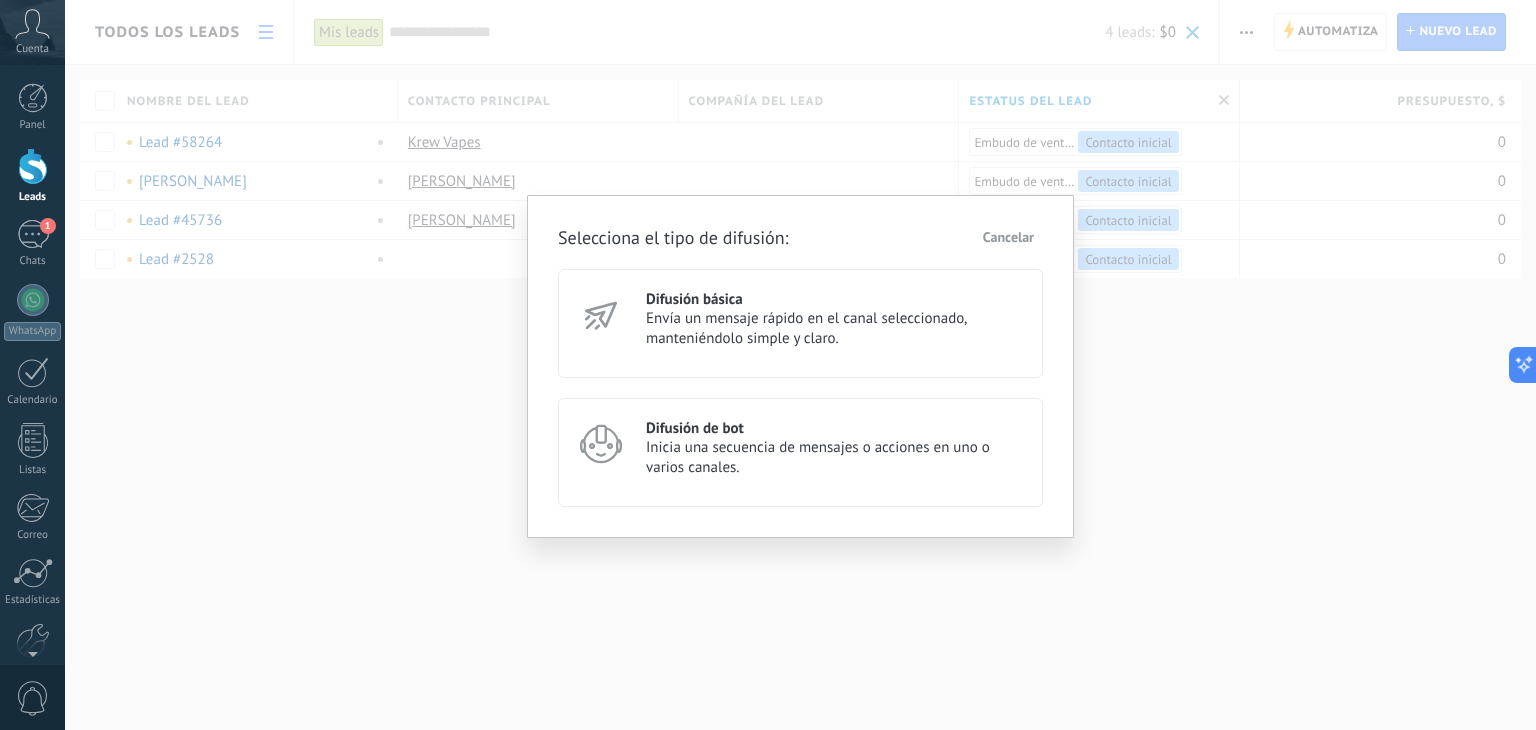 click on "Difusión básica" at bounding box center [835, 299] 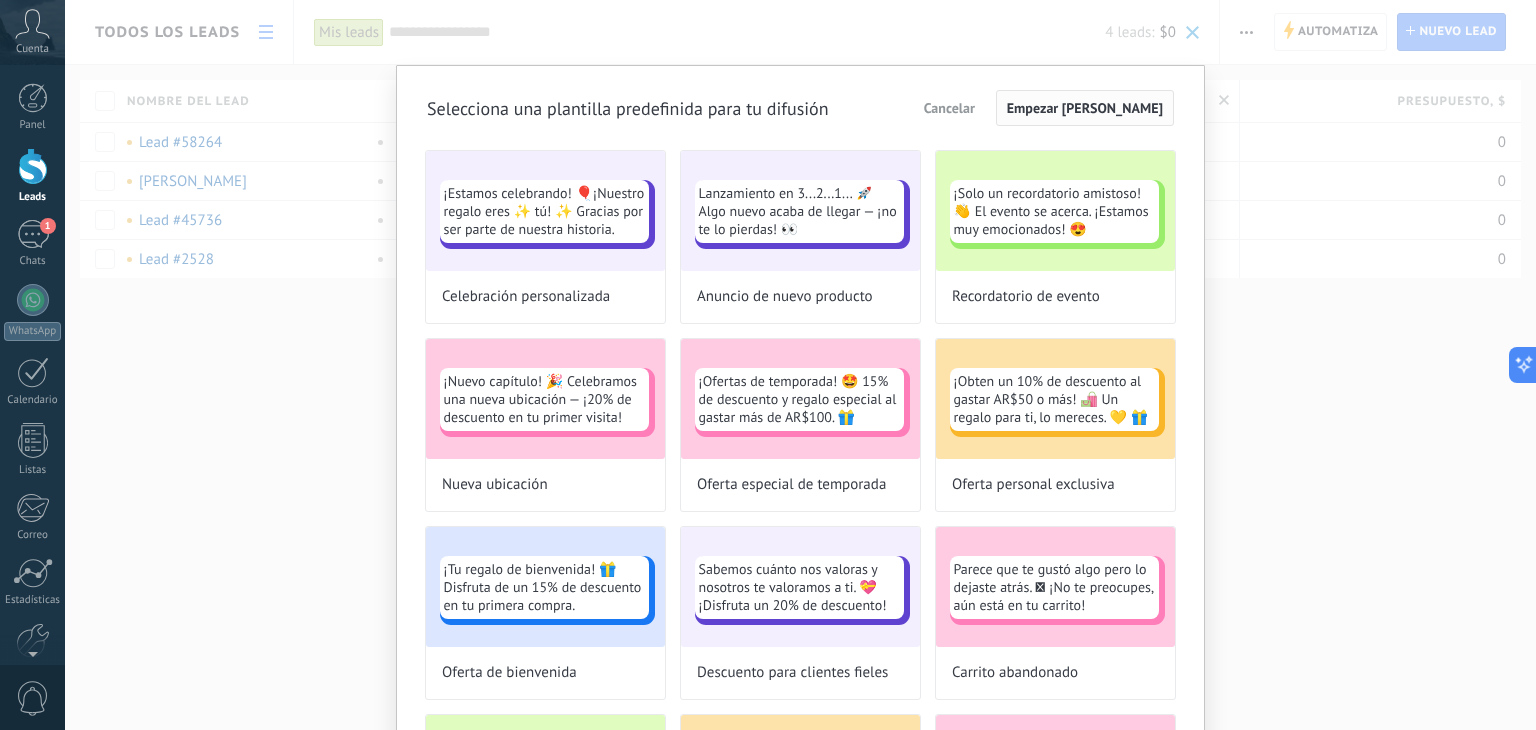 click on "Empezar de cero" at bounding box center (1085, 108) 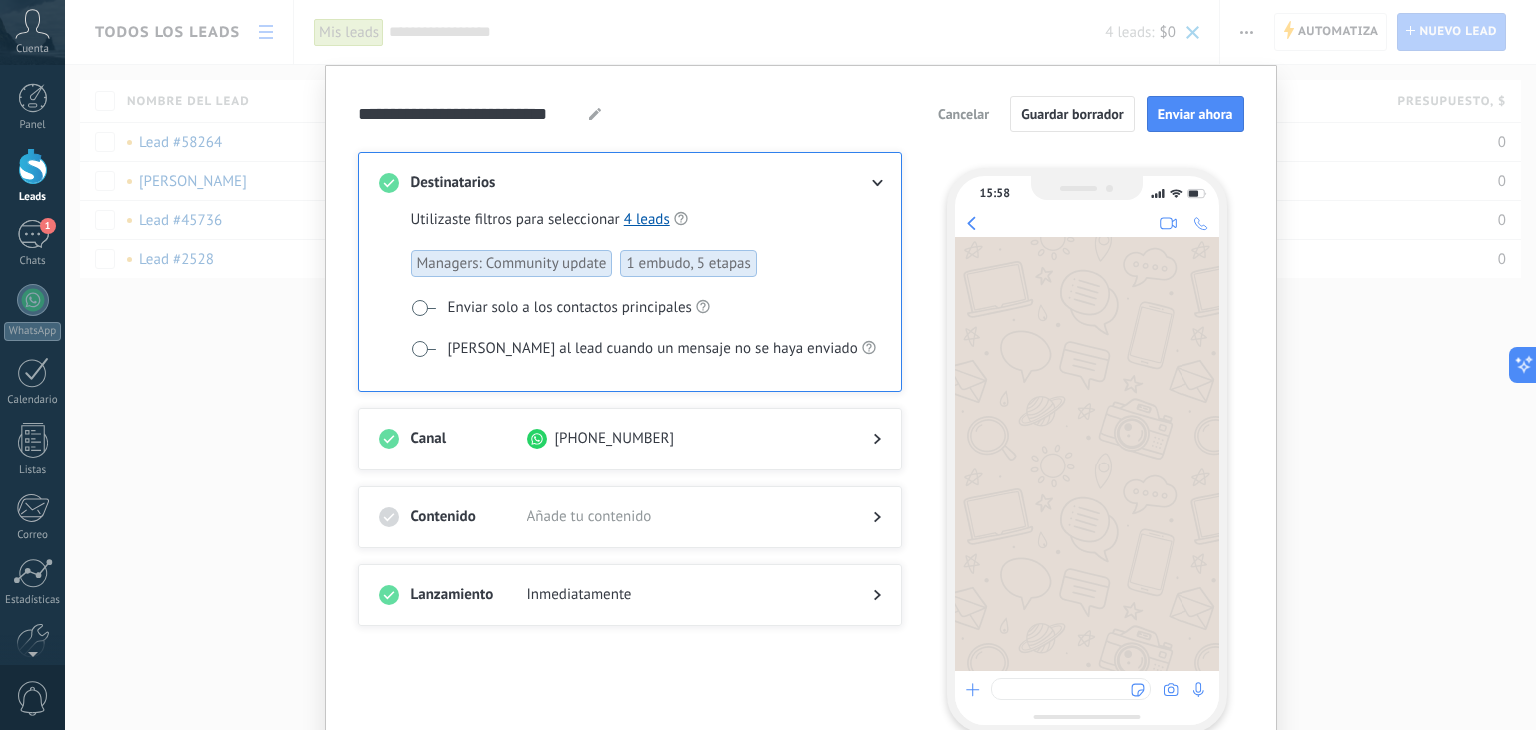 click on "Contenido Añade tu contenido" at bounding box center (630, 517) 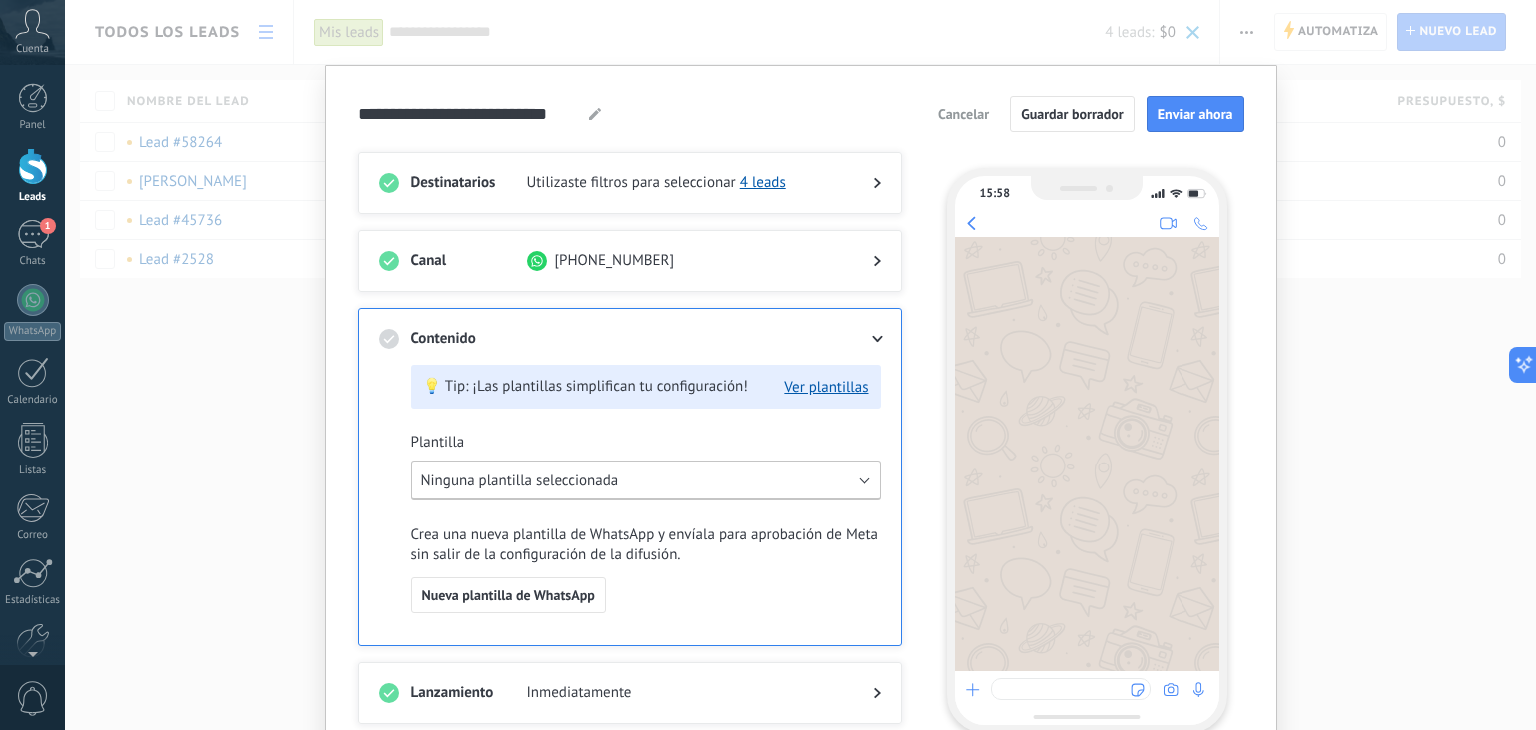 click on "Ninguna plantilla seleccionada" at bounding box center (646, 480) 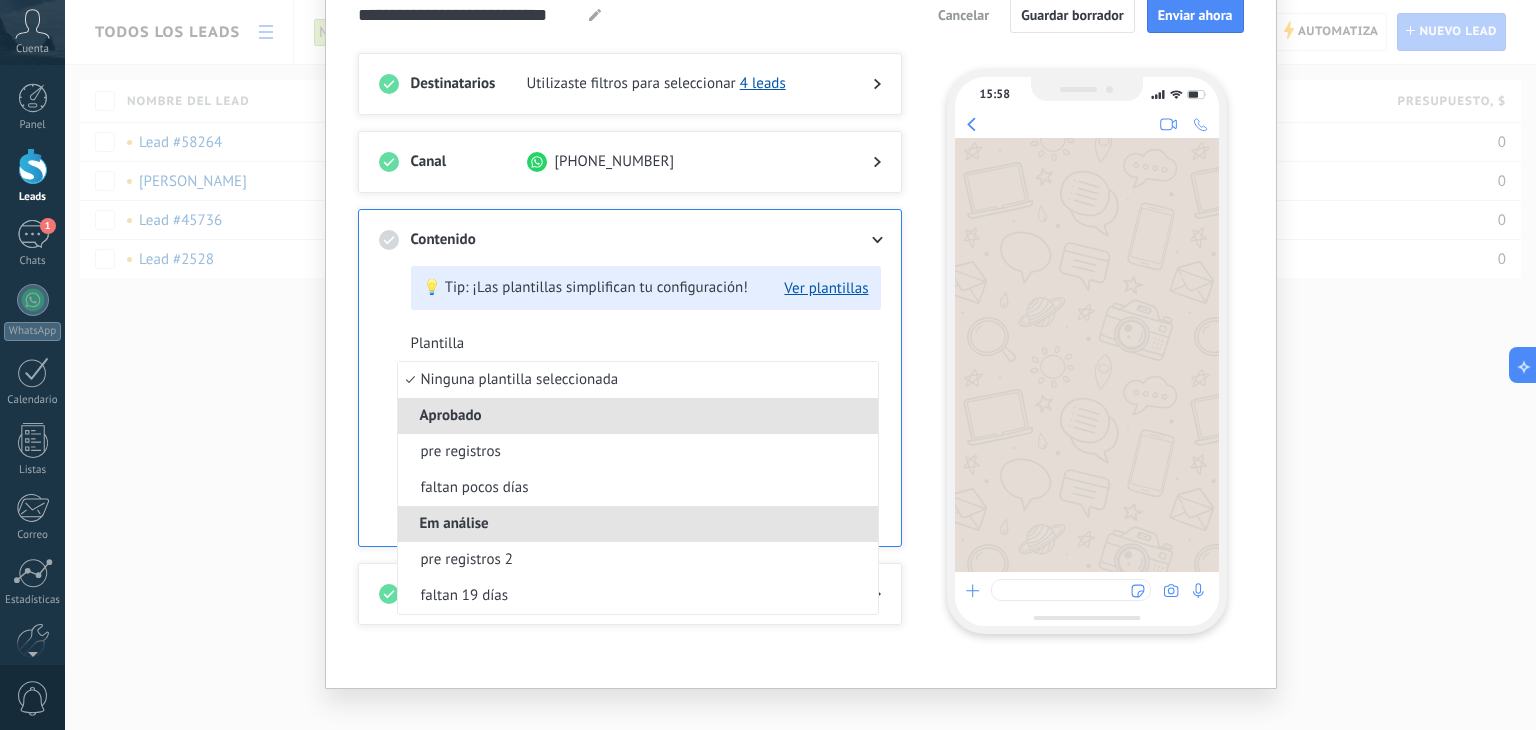 scroll, scrollTop: 100, scrollLeft: 0, axis: vertical 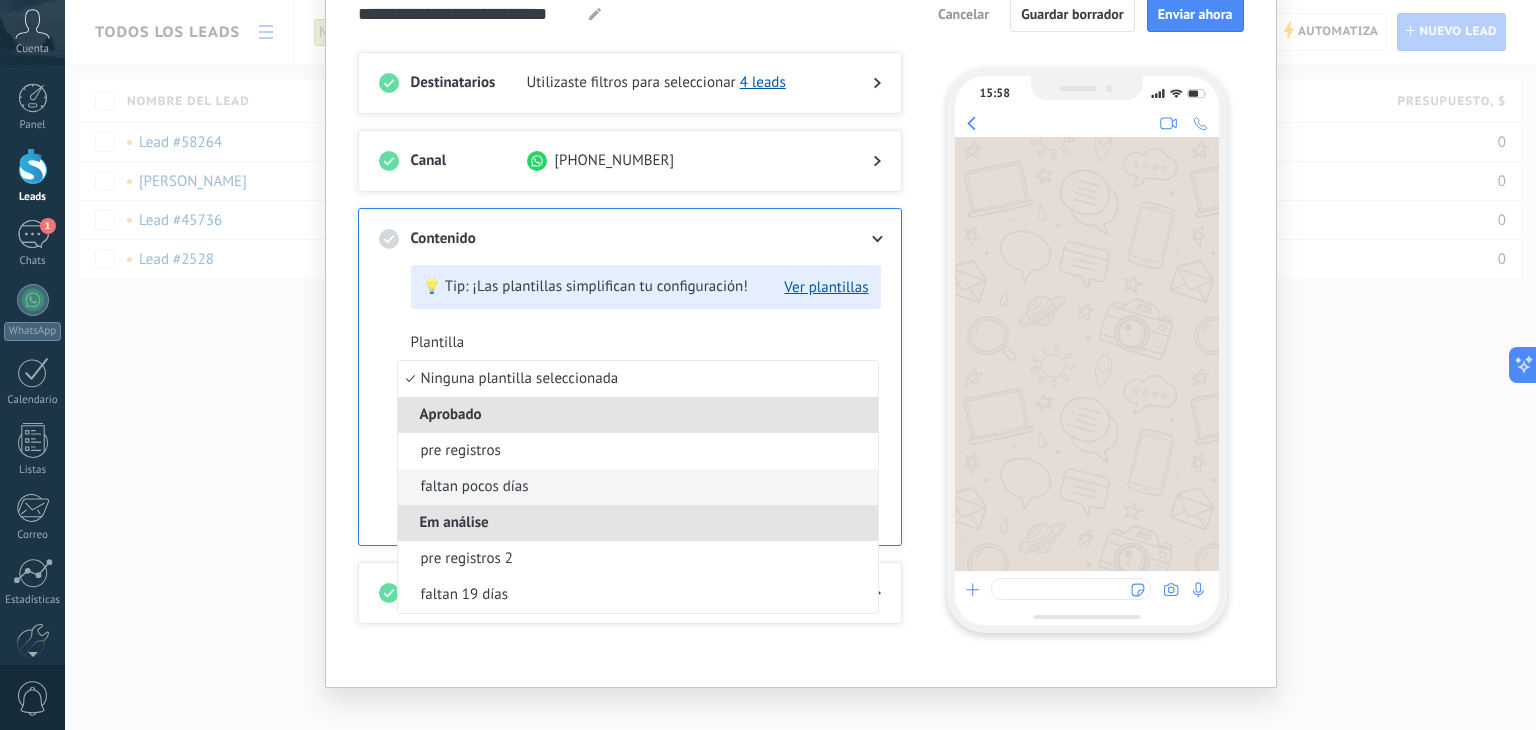 click on "faltan pocos días" at bounding box center (638, 487) 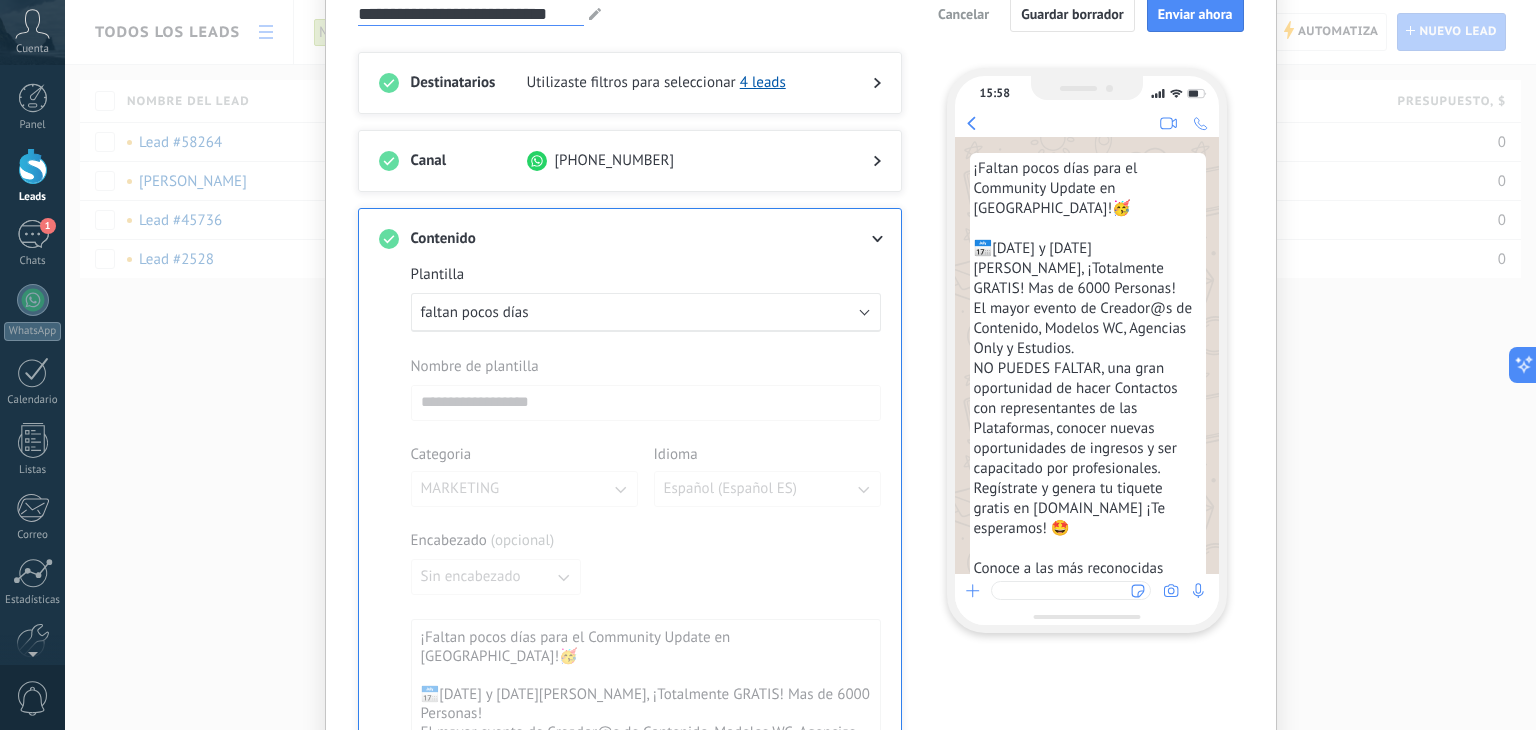 click on "**********" at bounding box center (471, 13) 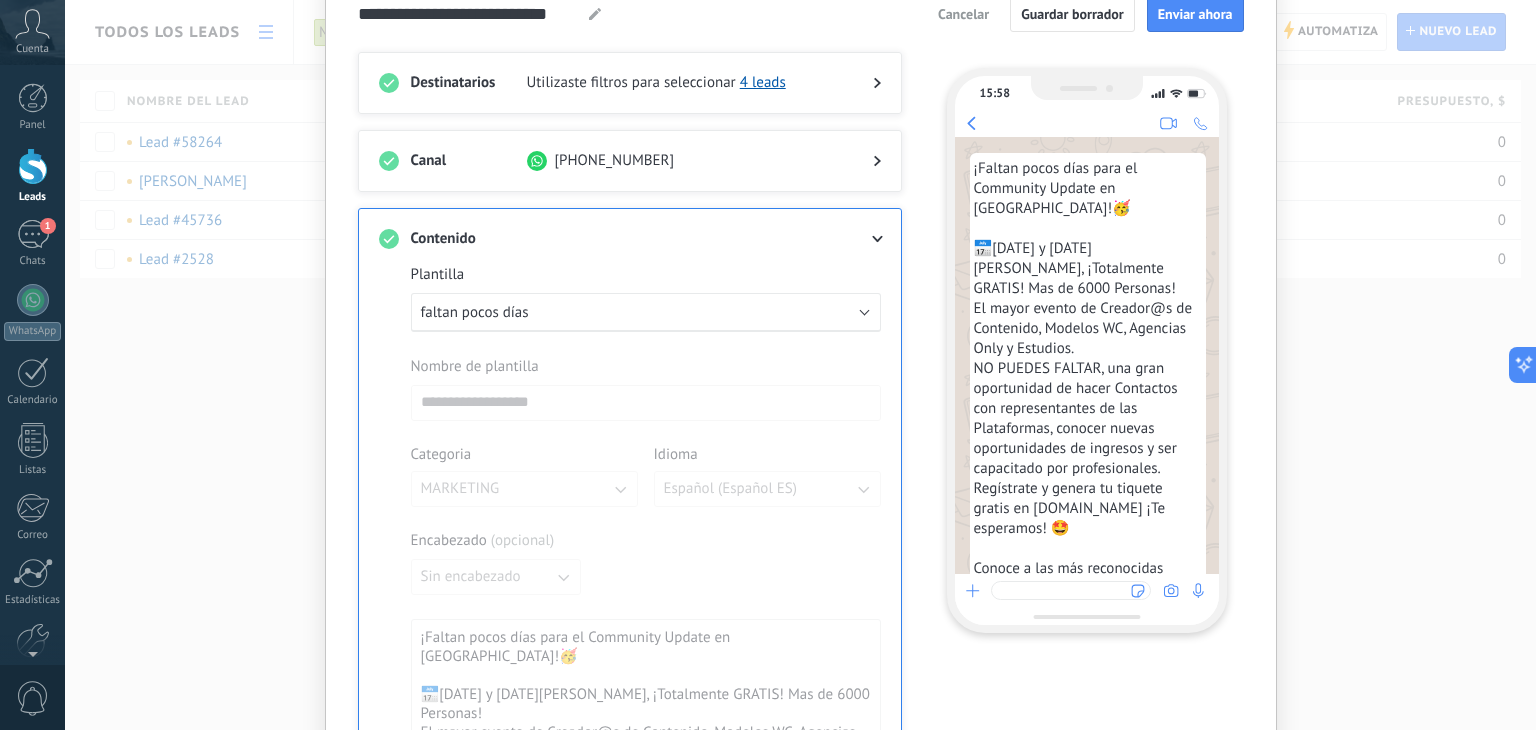 click on "**********" at bounding box center (479, 14) 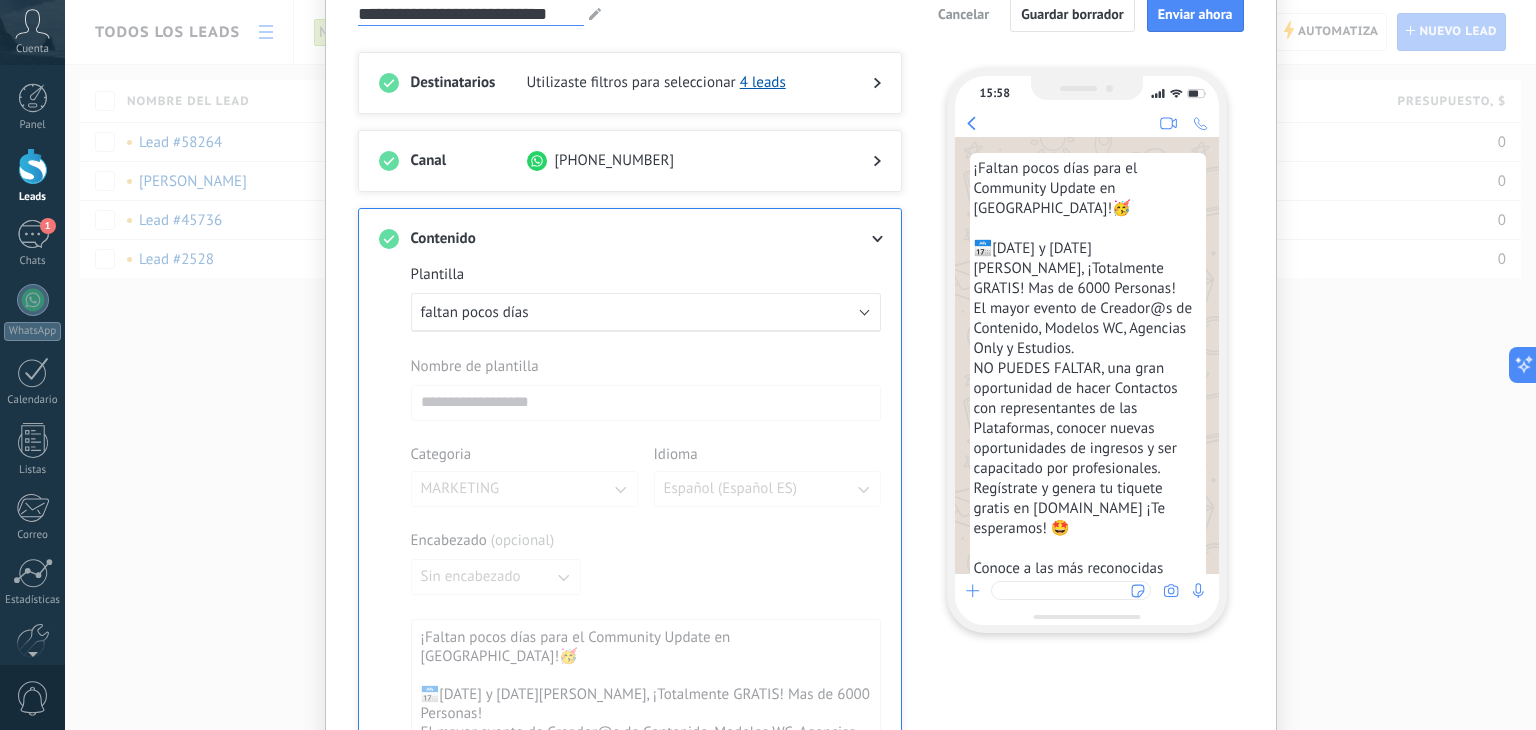 click on "**********" at bounding box center (471, 13) 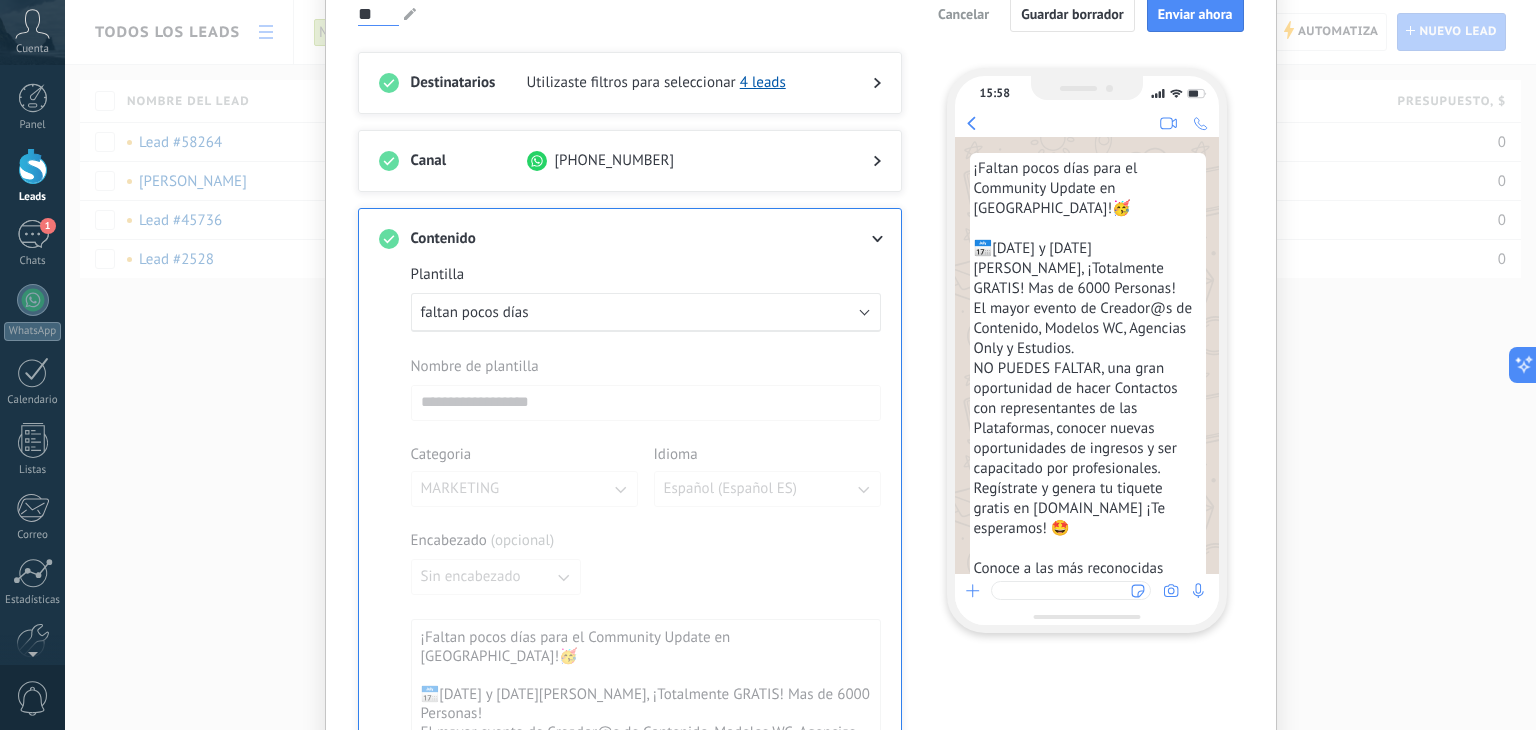type on "*" 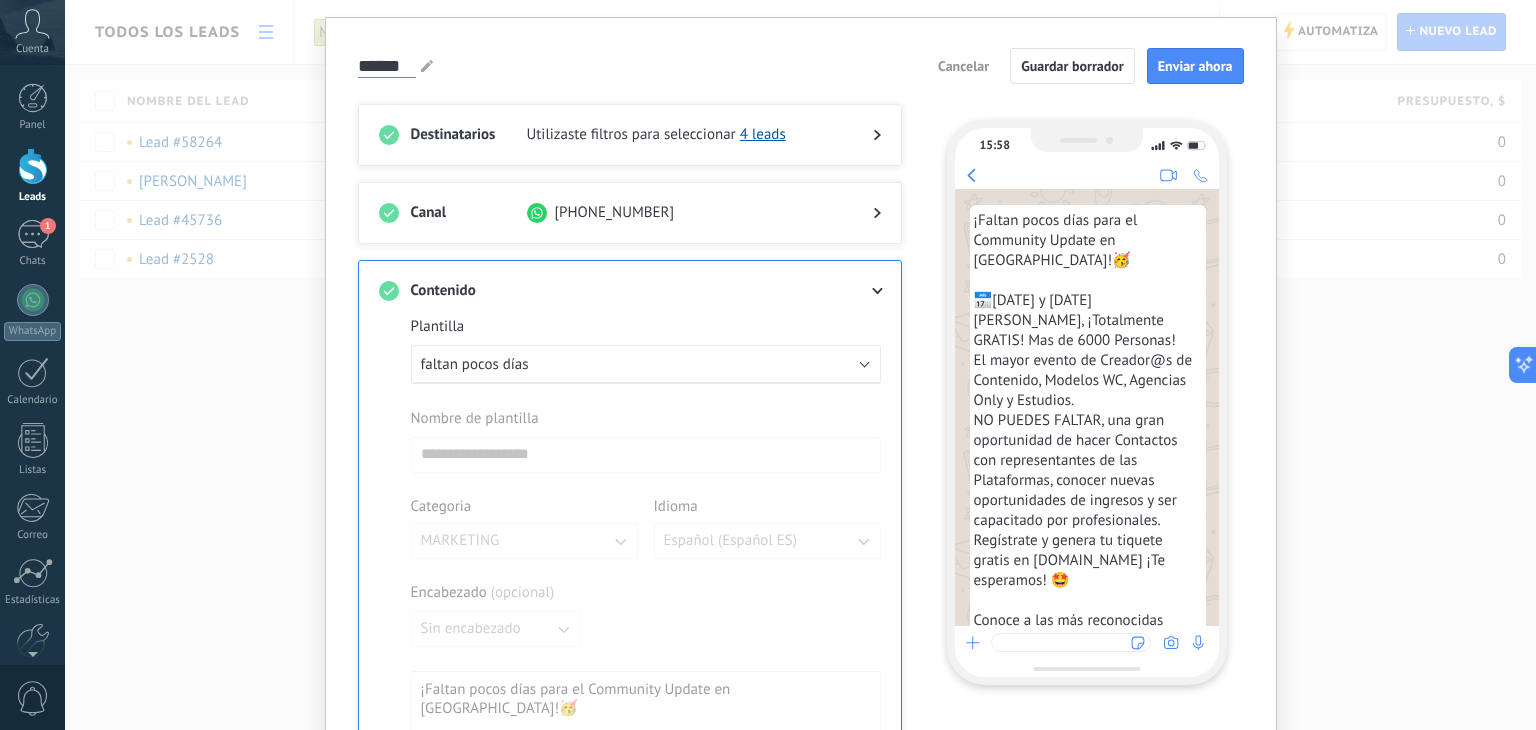scroll, scrollTop: 0, scrollLeft: 0, axis: both 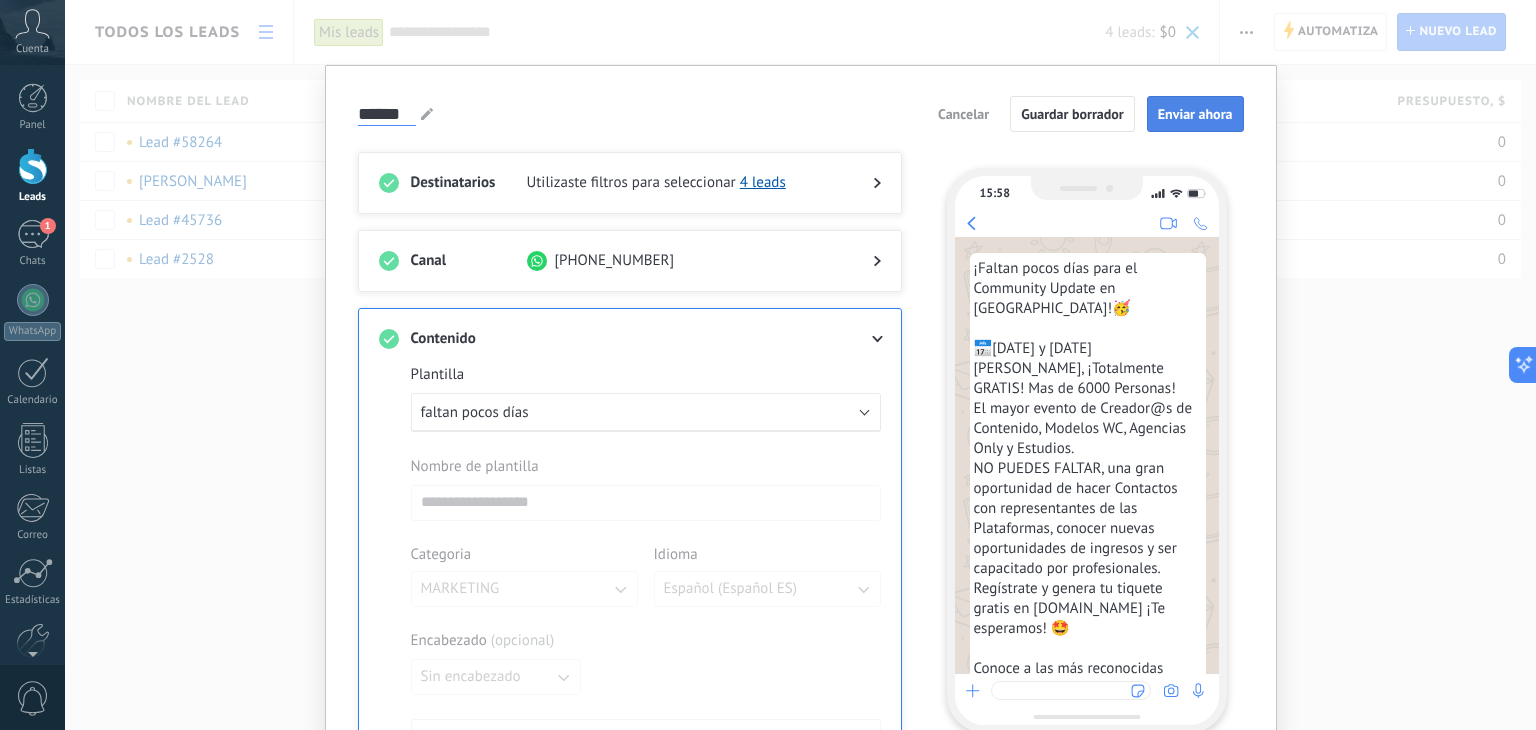 type on "******" 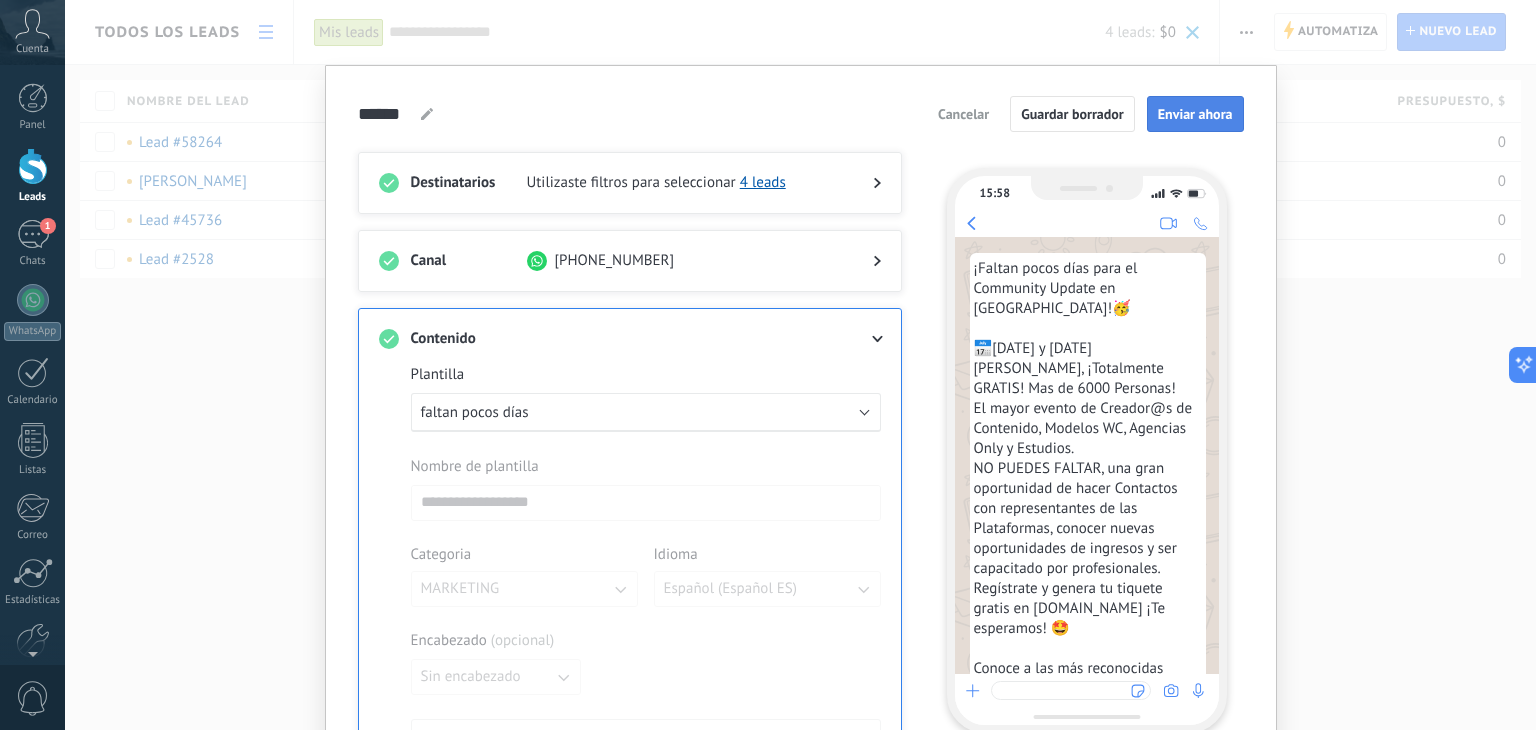 click on "Enviar ahora" at bounding box center (1195, 114) 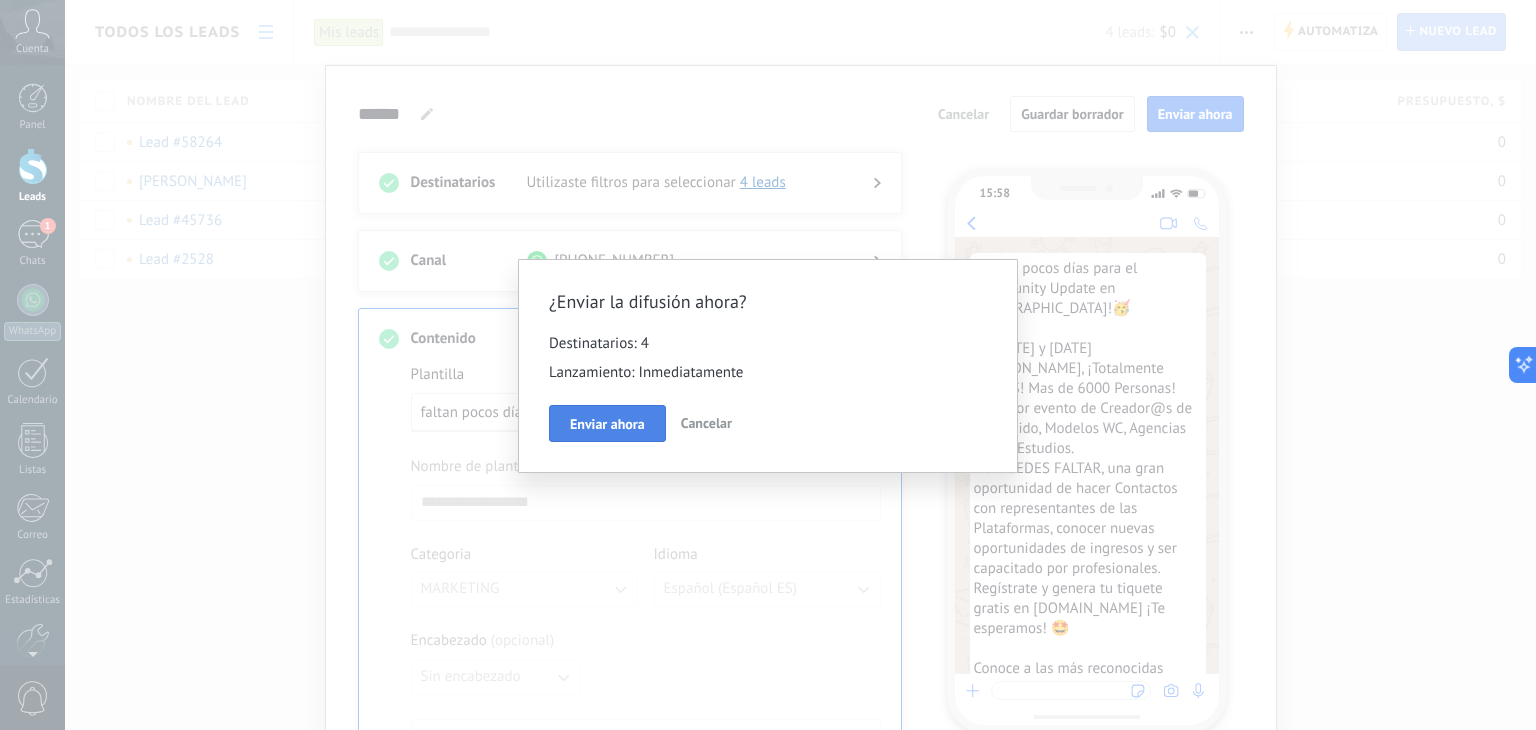 click on "Enviar ahora" at bounding box center (607, 424) 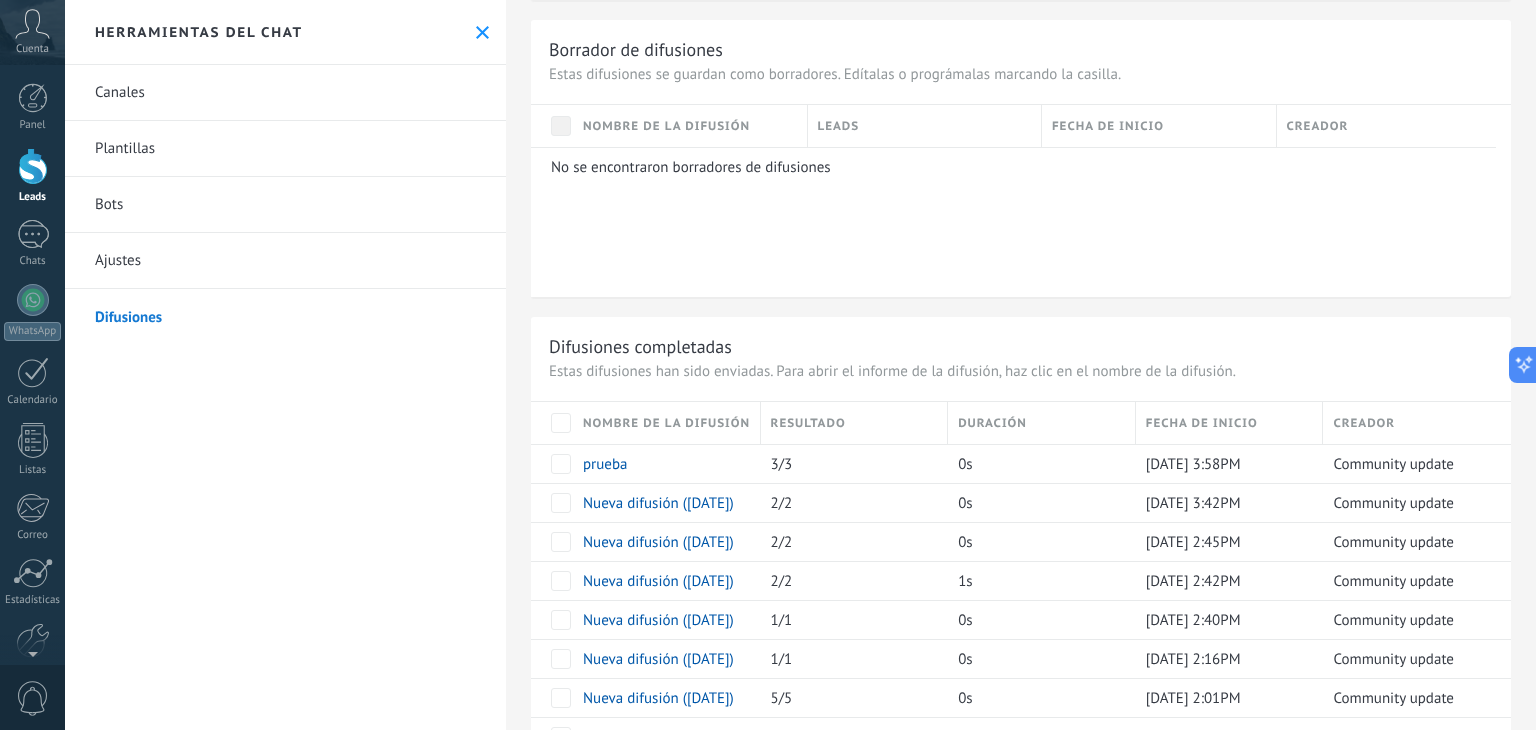 scroll, scrollTop: 1704, scrollLeft: 0, axis: vertical 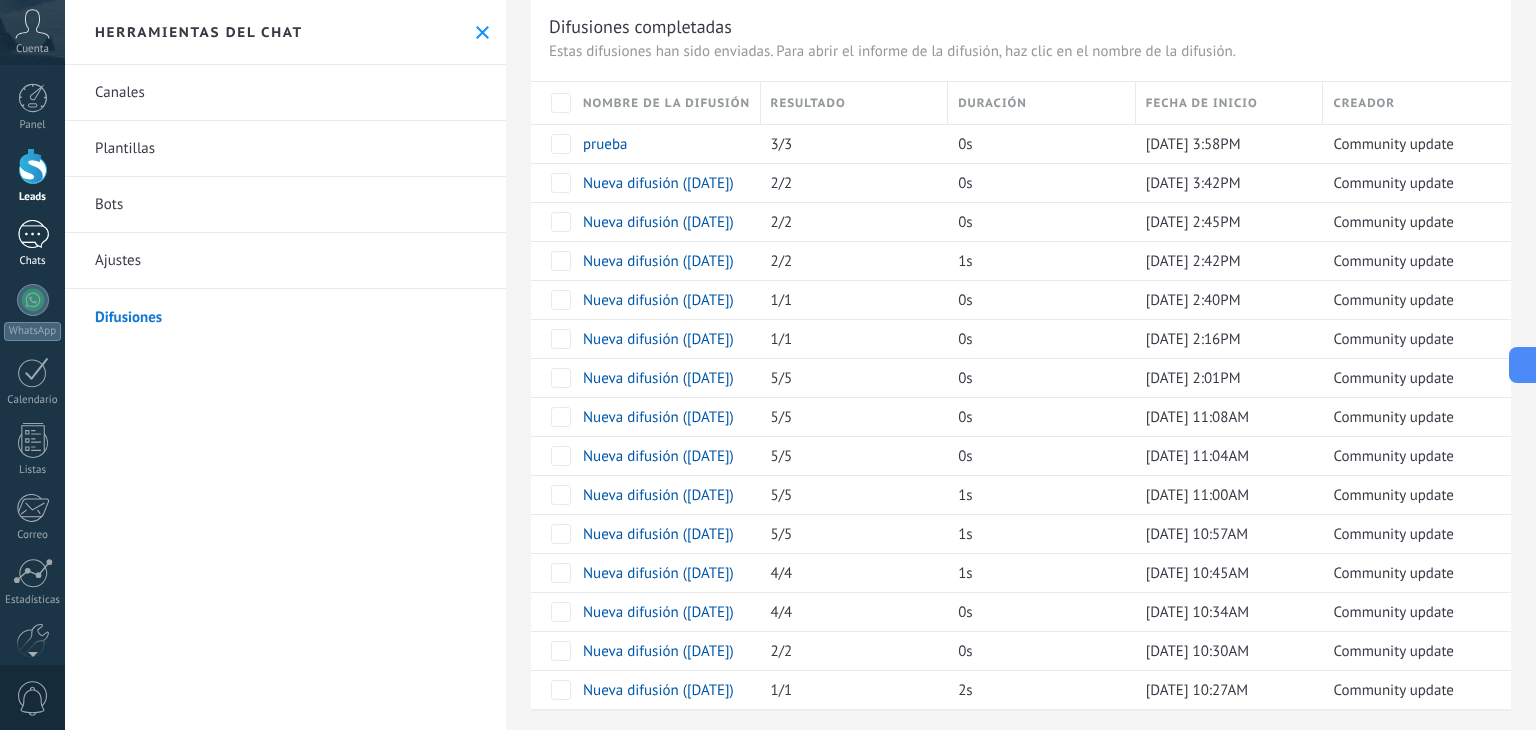 click on "1" at bounding box center [33, 234] 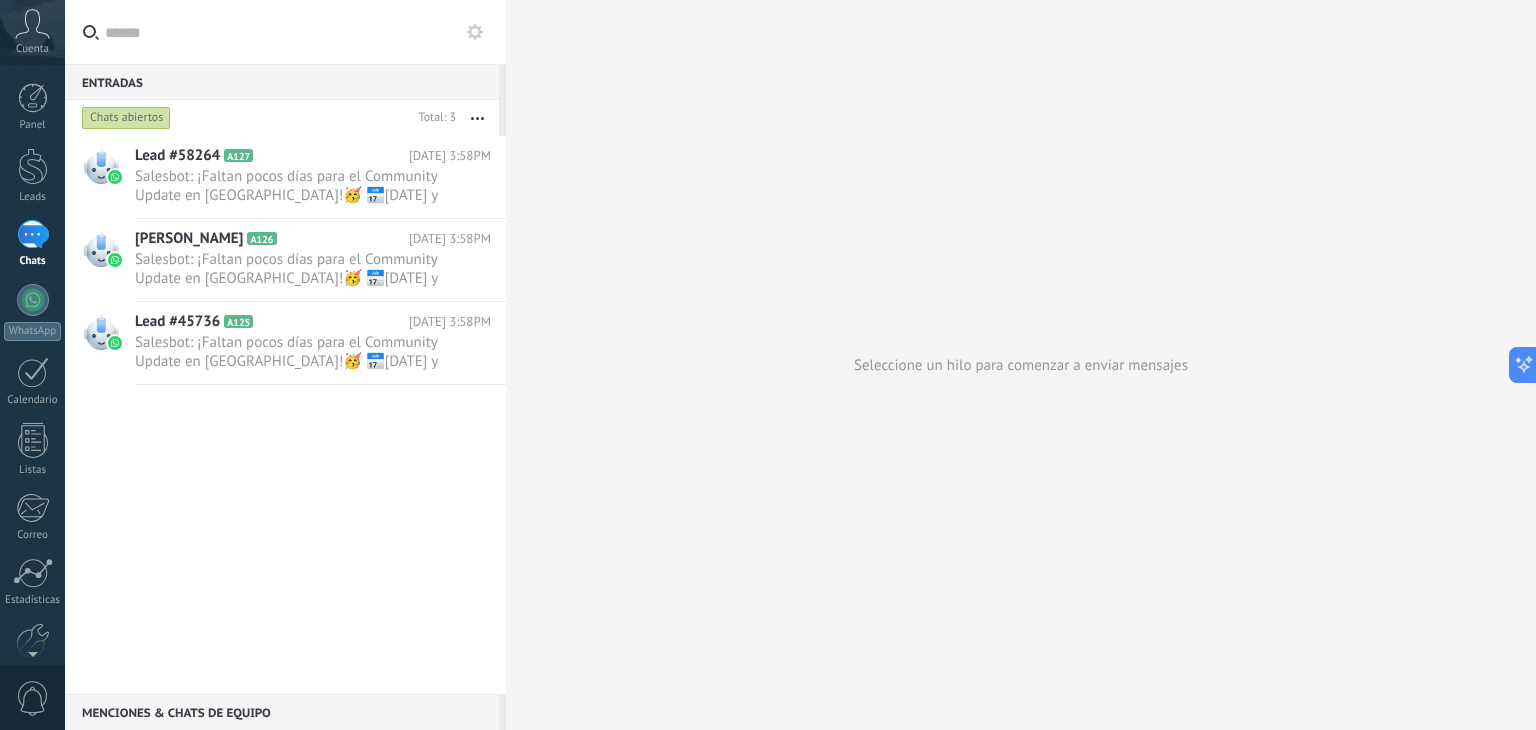 click on "Salesbot: ¡Faltan pocos días para el Community Update en Bogotá!🥳
📅12 y 13 de agosto, ¡Totalmente GRATIS! Mas de 6000 P..." at bounding box center (294, 186) 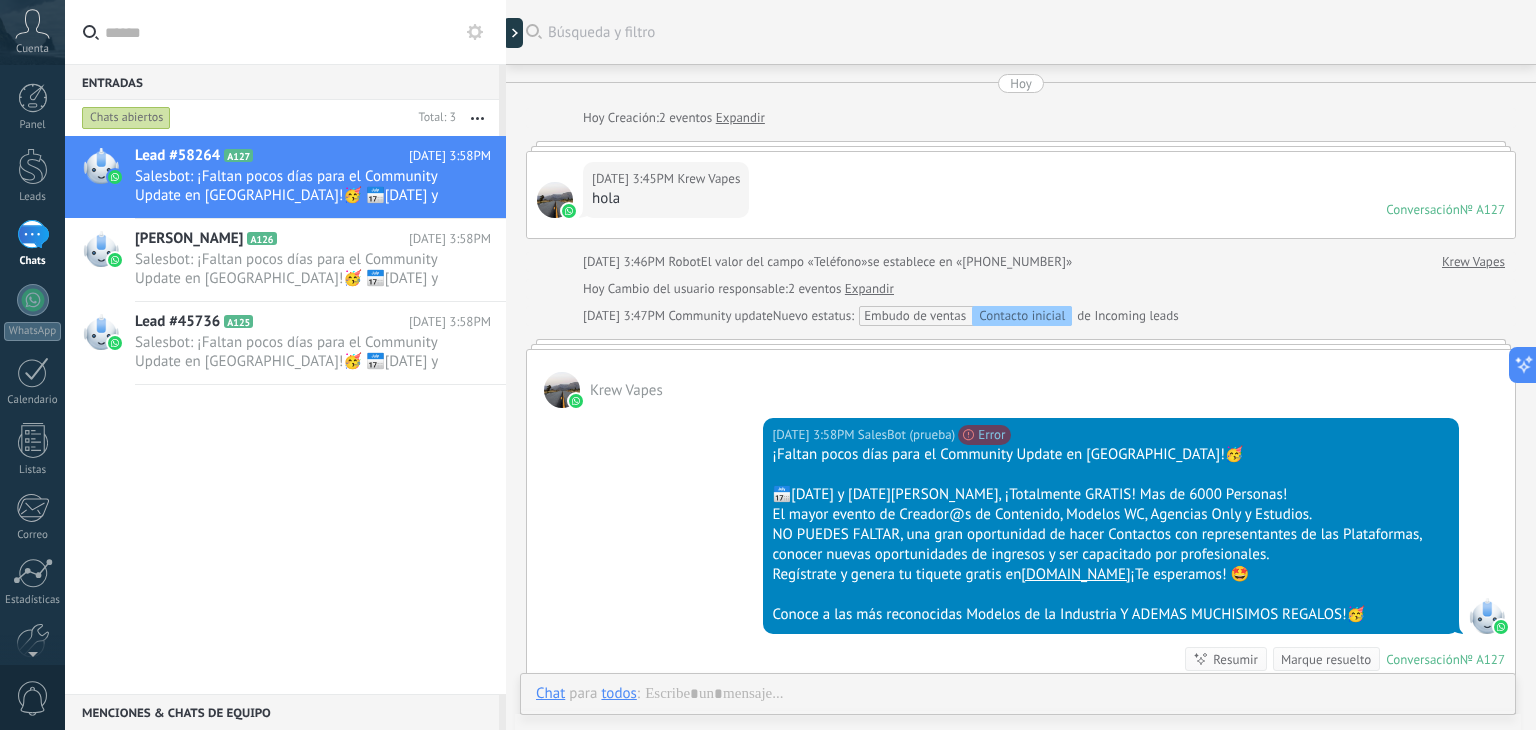 scroll, scrollTop: 148, scrollLeft: 0, axis: vertical 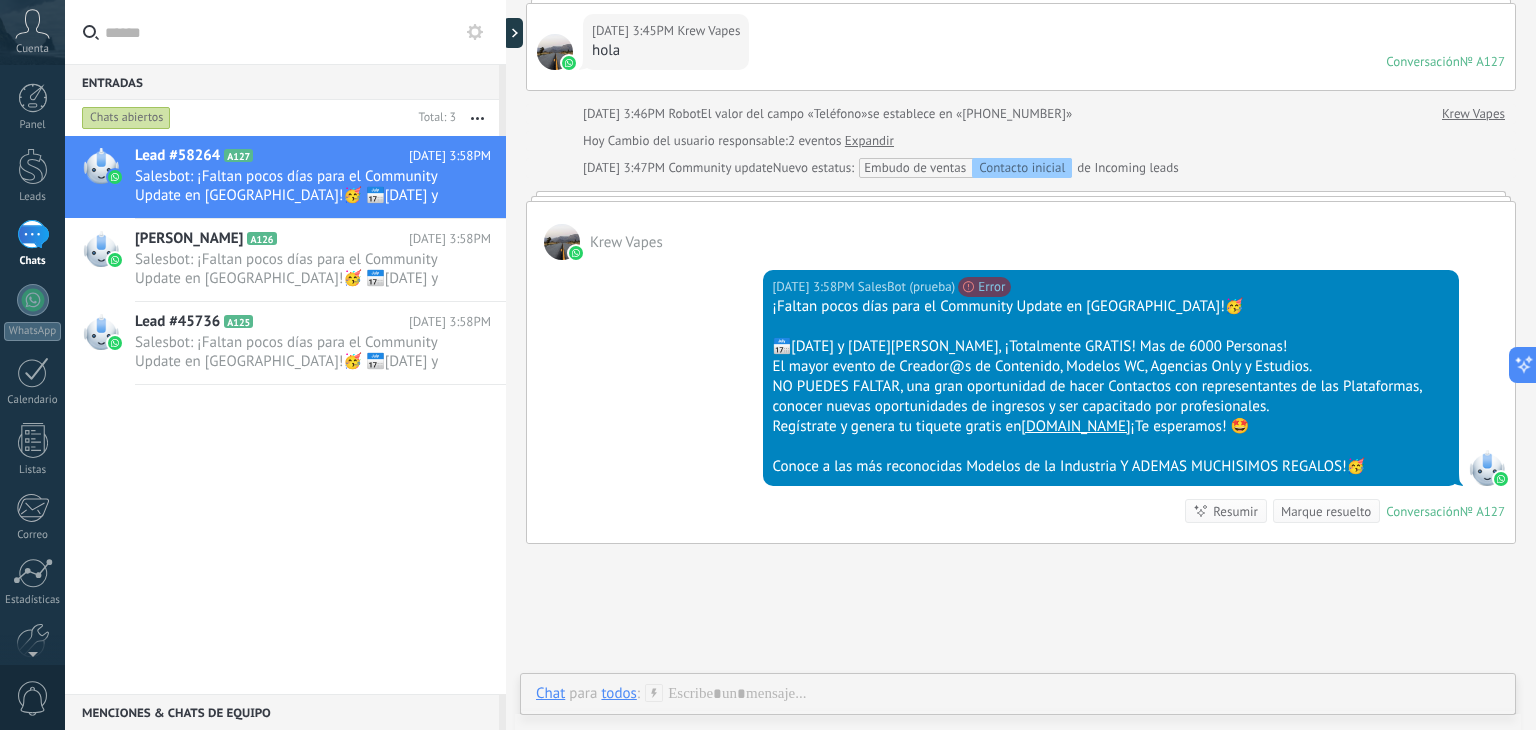 click on "Resumir" at bounding box center [1235, 511] 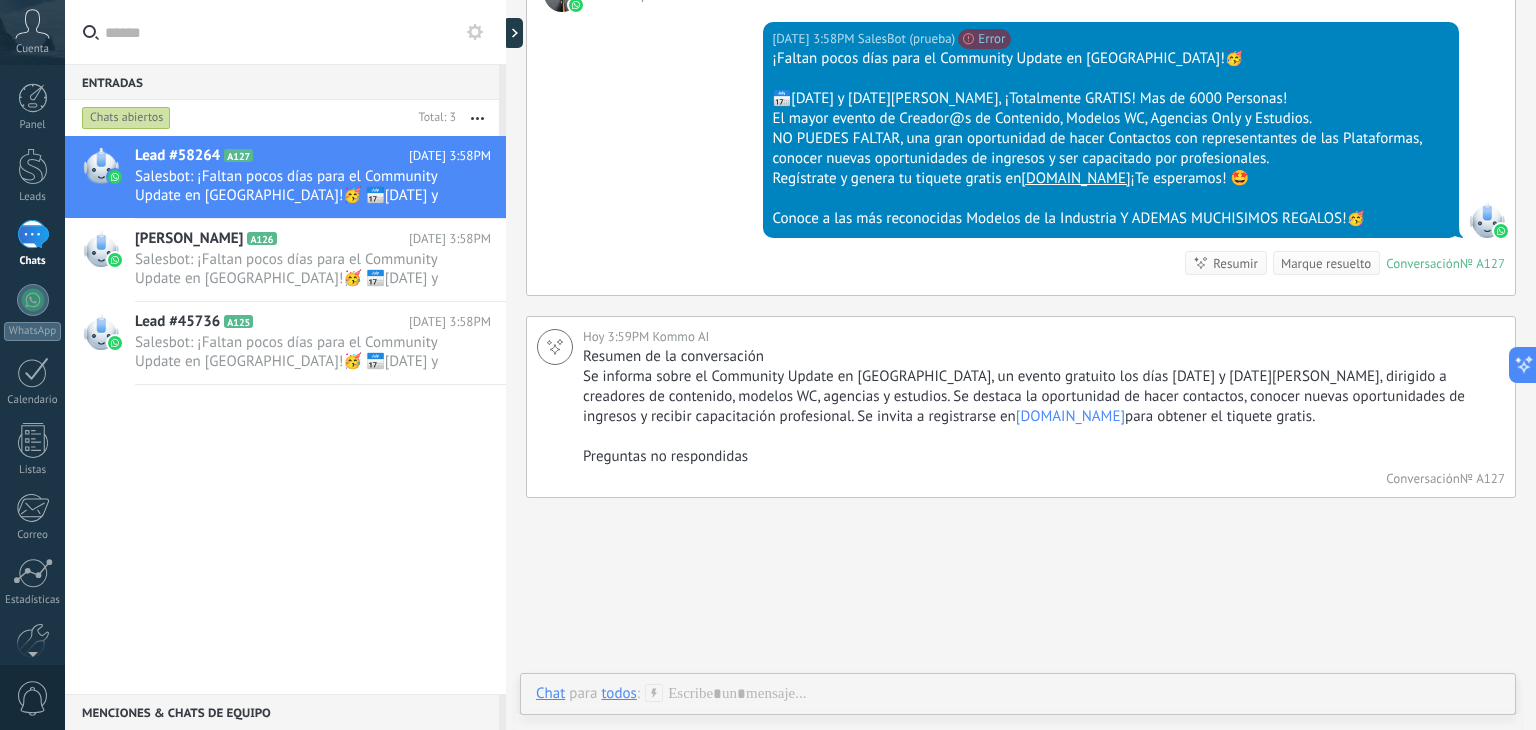 scroll, scrollTop: 400, scrollLeft: 0, axis: vertical 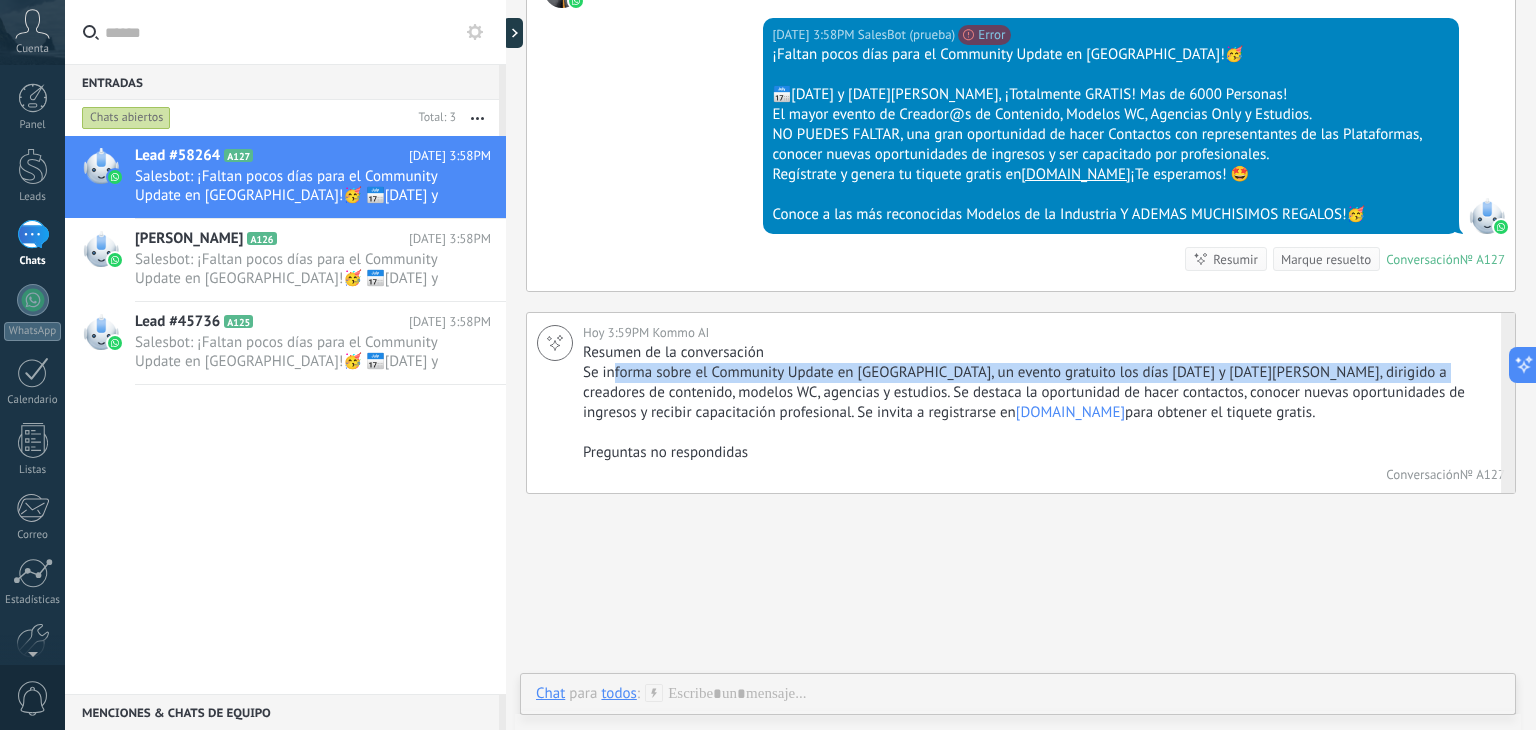 drag, startPoint x: 616, startPoint y: 363, endPoint x: 1416, endPoint y: 361, distance: 800.0025 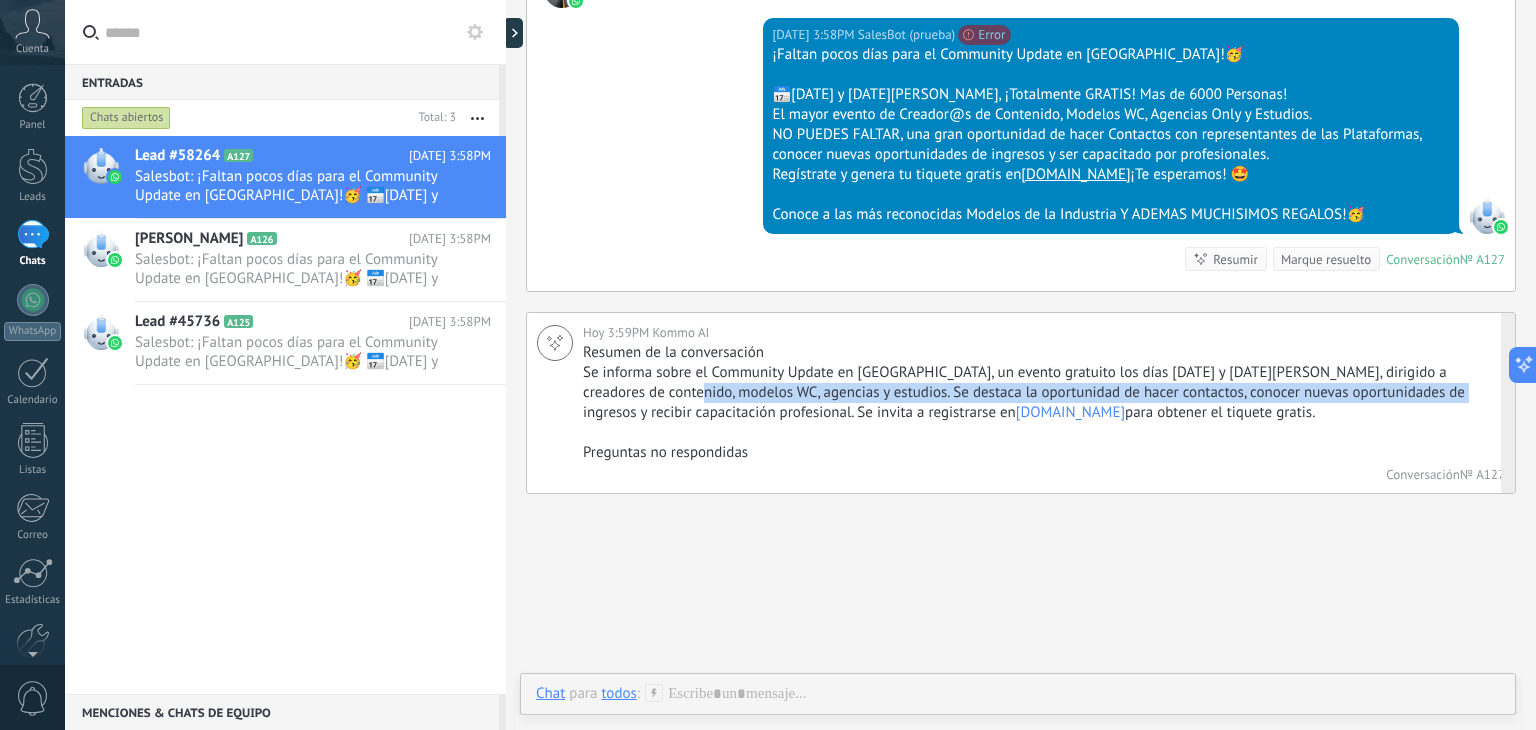 drag, startPoint x: 639, startPoint y: 397, endPoint x: 1392, endPoint y: 384, distance: 753.1122 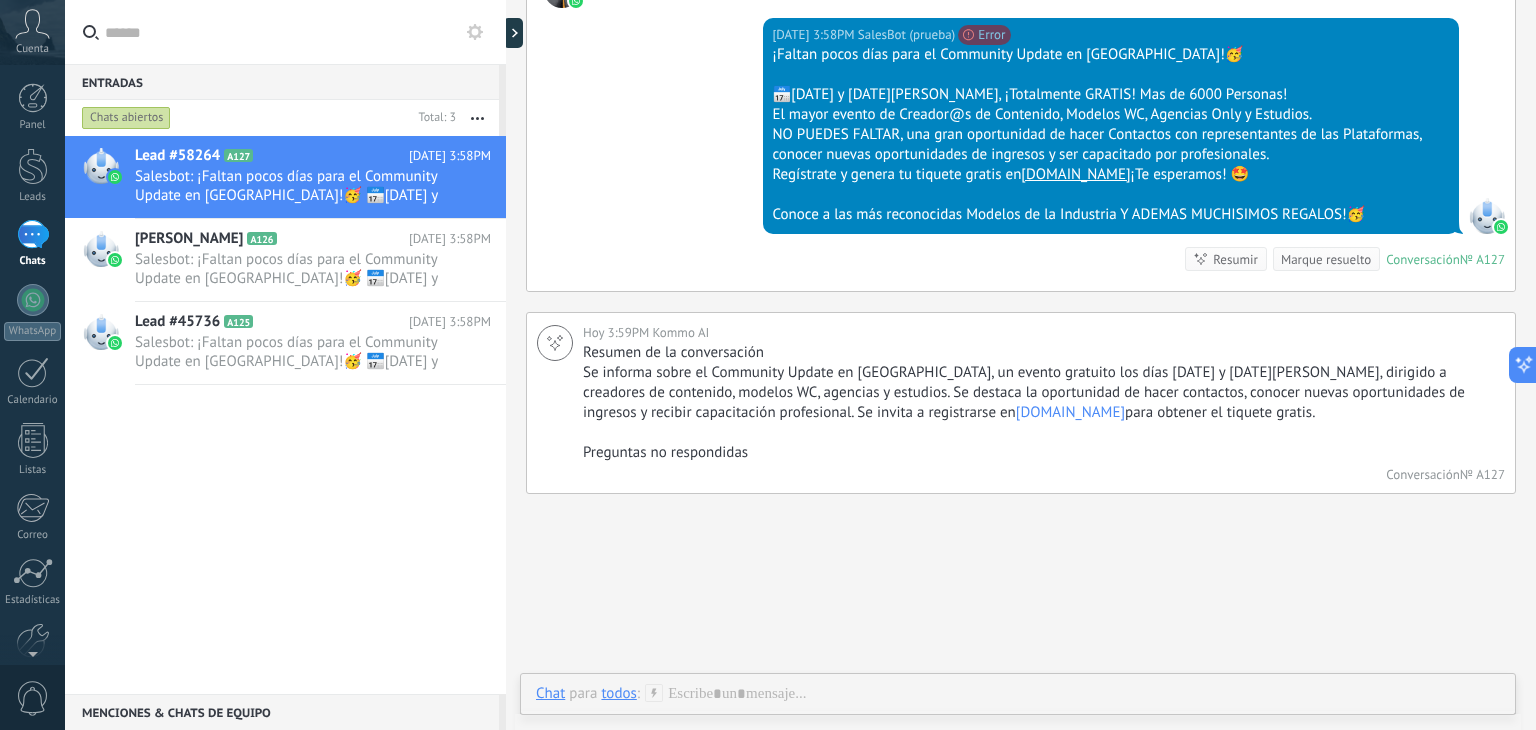 click 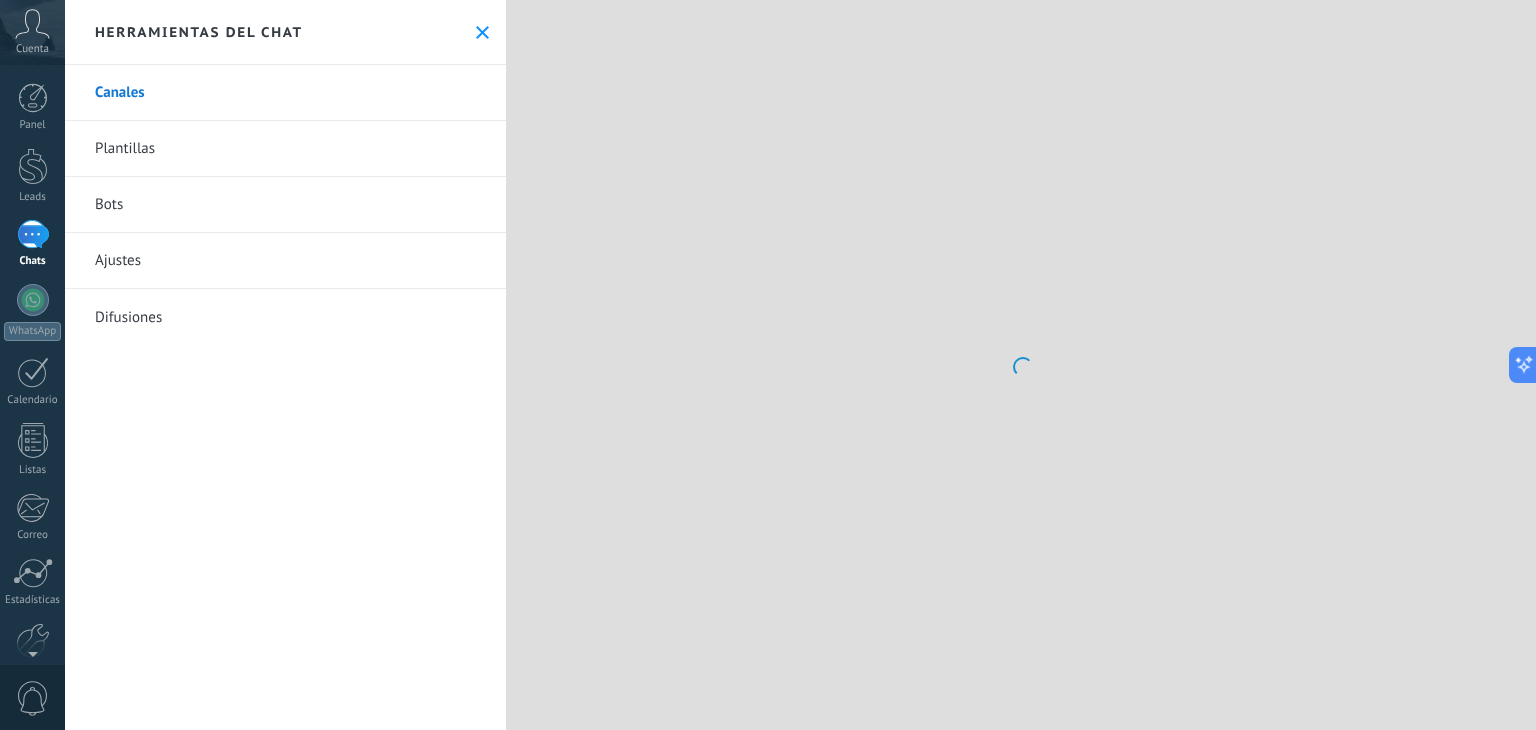 click on "Difusiones" at bounding box center [285, 317] 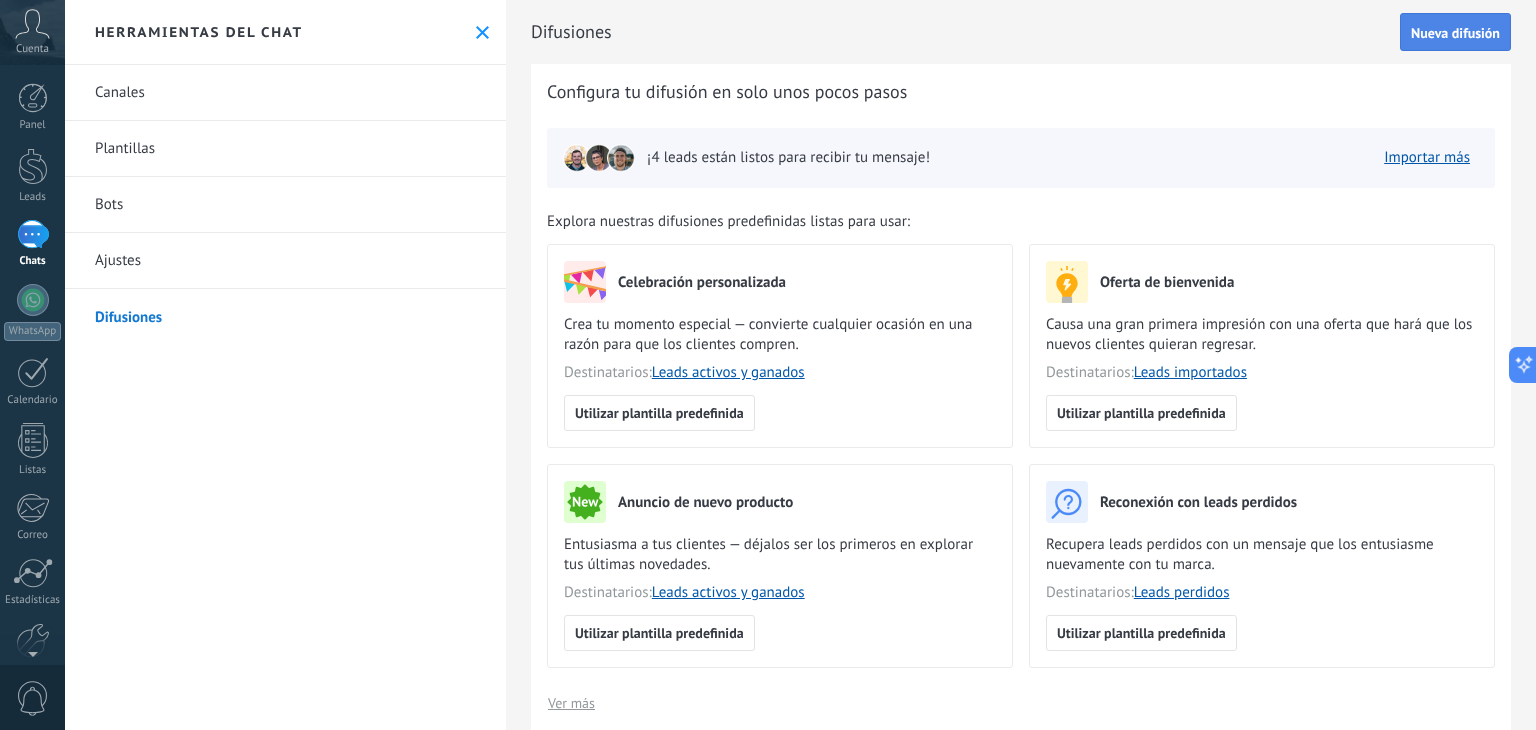 click on "Nueva difusión" at bounding box center [1455, 32] 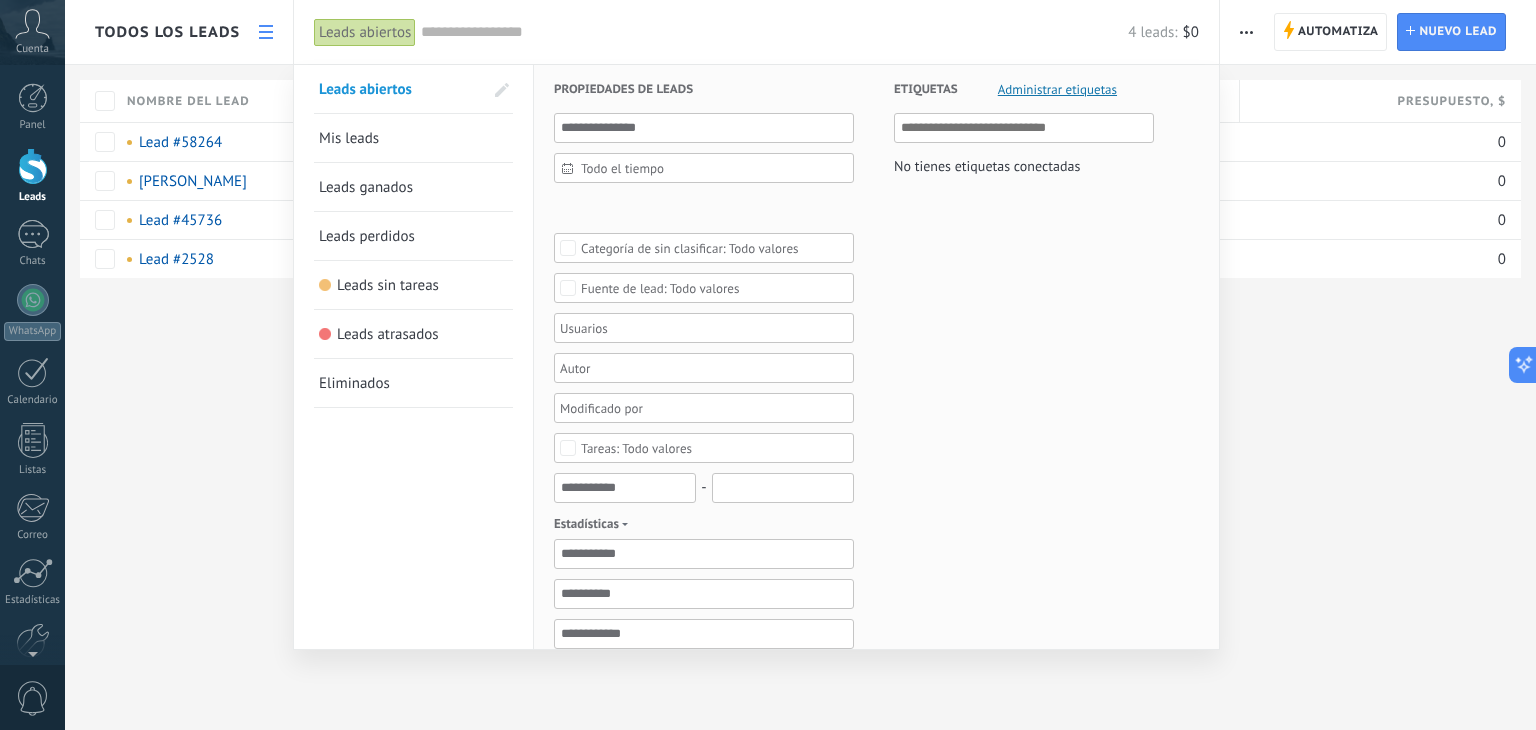 click on "Mis leads" at bounding box center [349, 138] 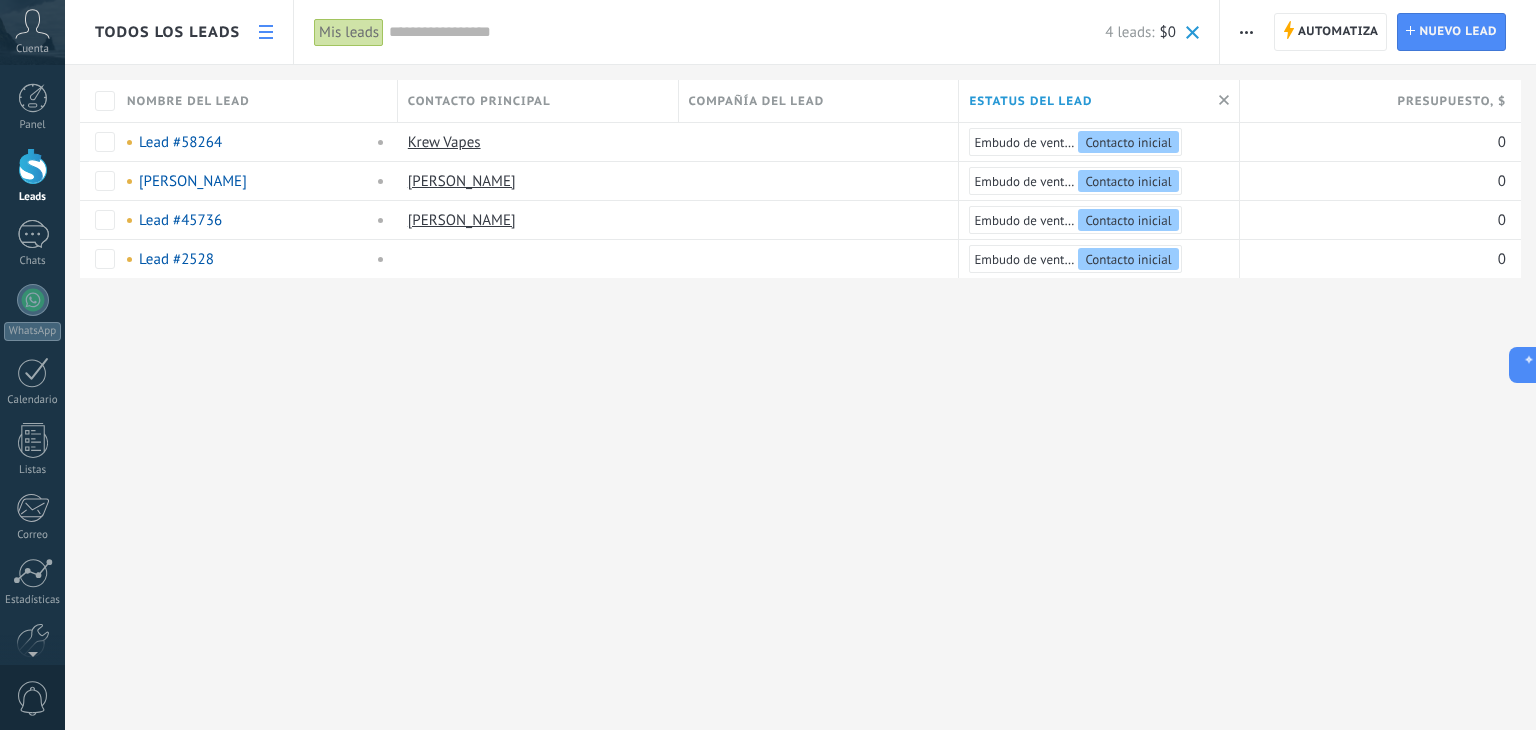 click at bounding box center (1246, 32) 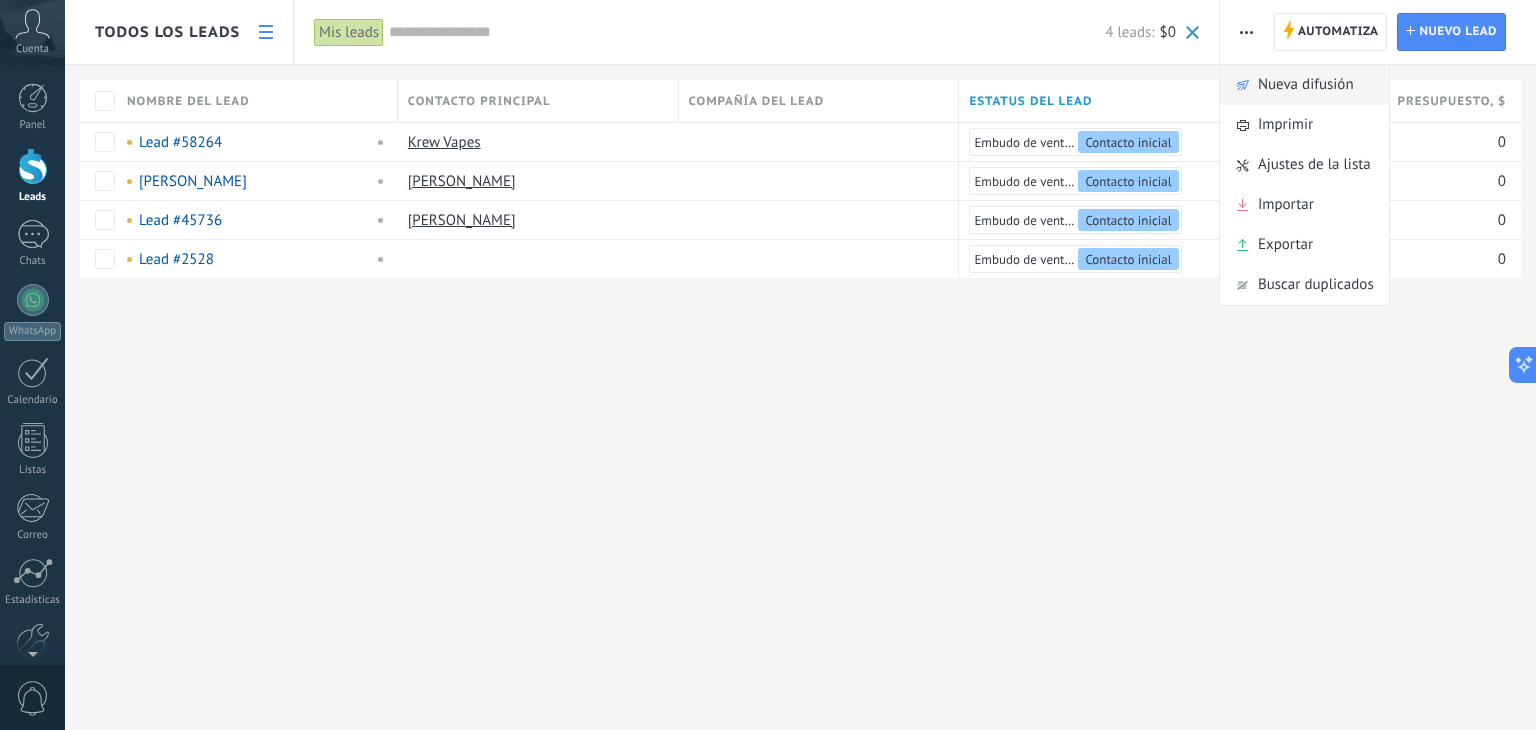click on "Nueva difusión" at bounding box center (1304, 85) 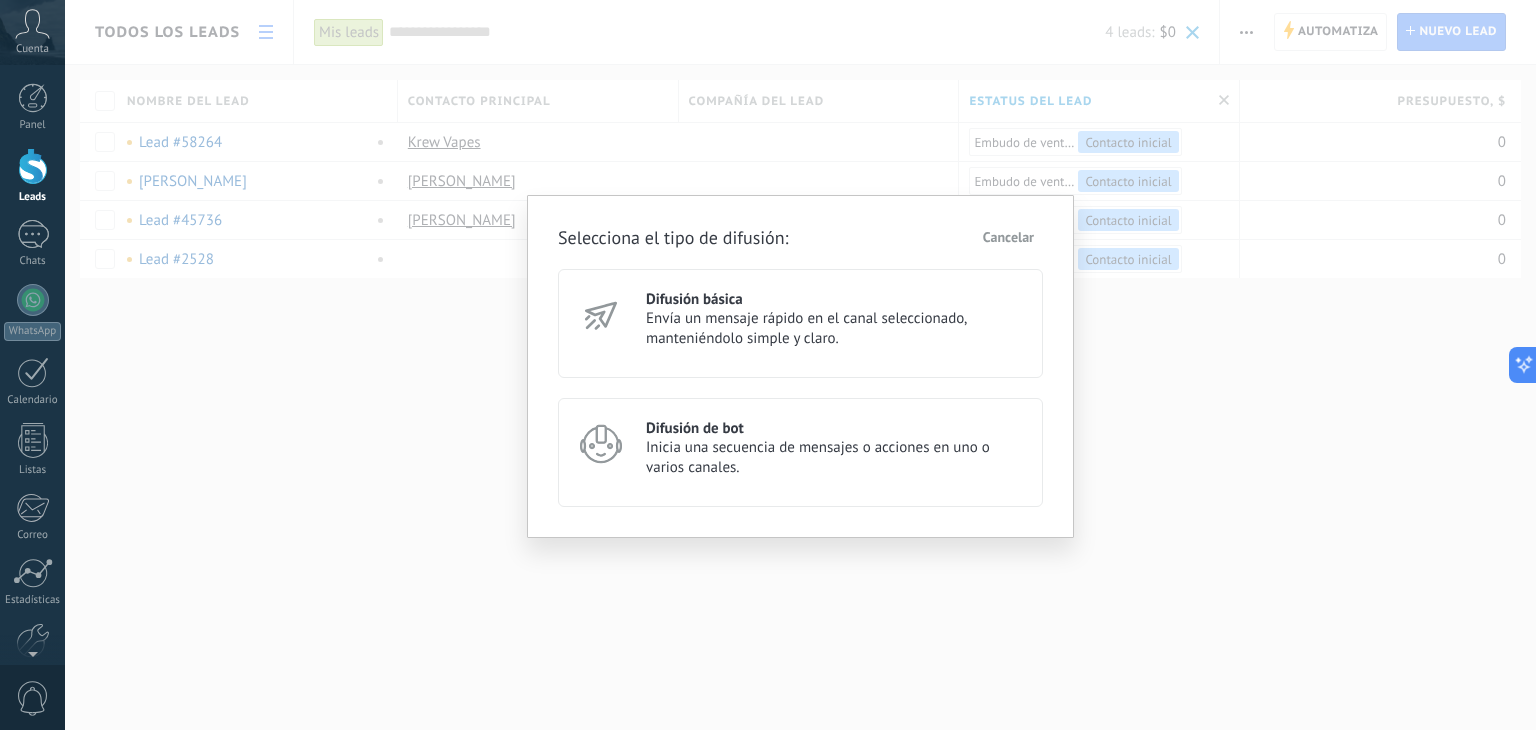 click on "Difusión básica Envía un mensaje rápido en el canal seleccionado, manteniéndolo simple y claro." at bounding box center (800, 323) 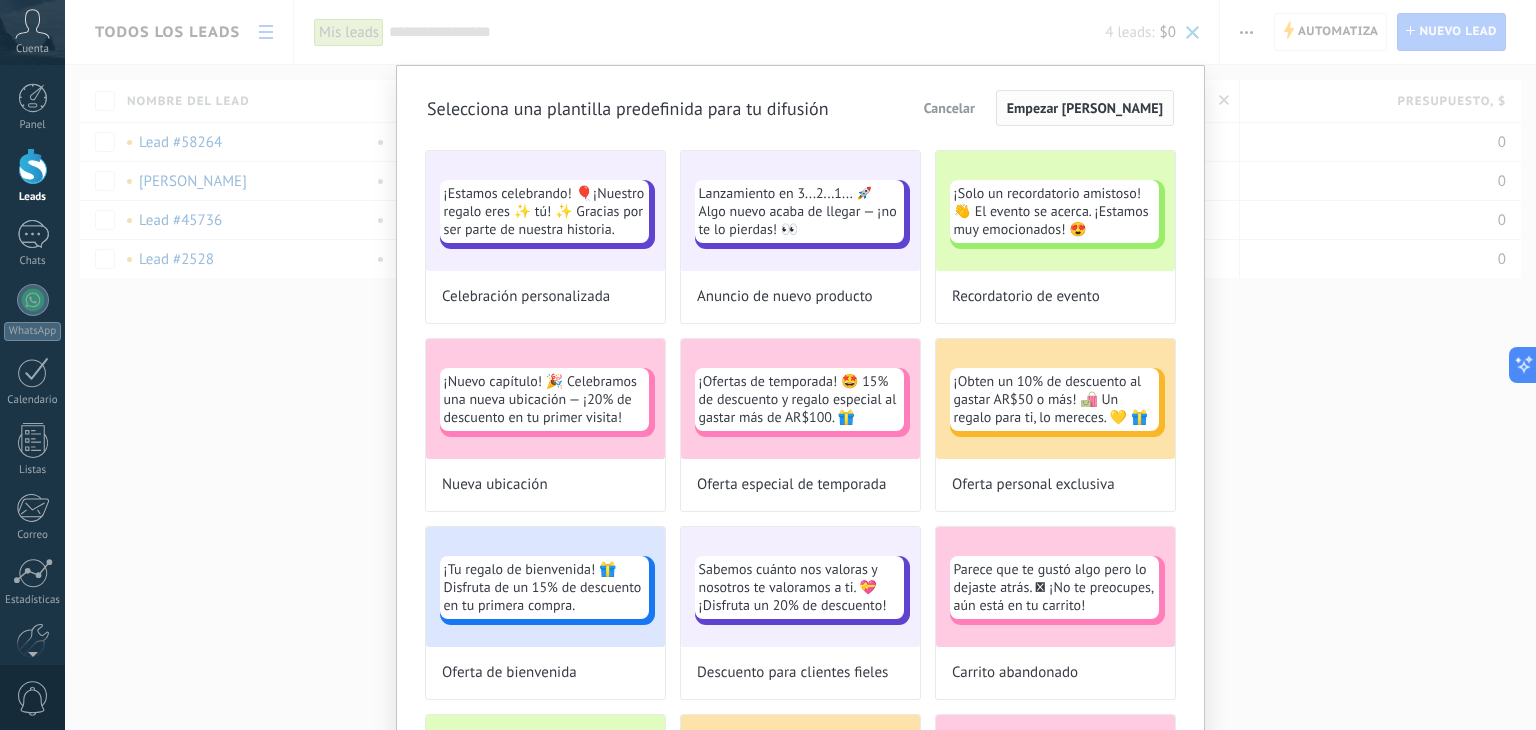 click on "Empezar de cero" at bounding box center (1085, 108) 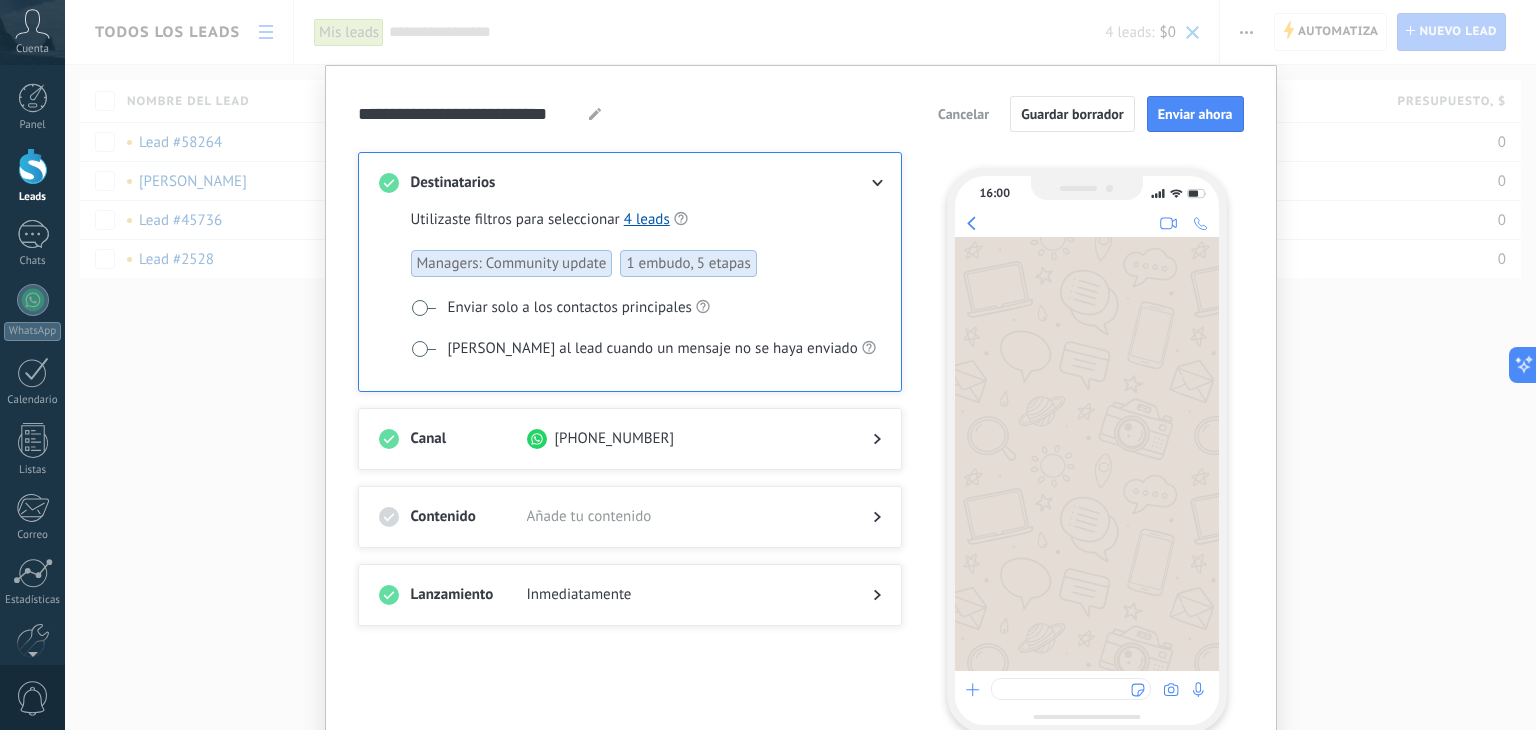 click on "Canal" at bounding box center [469, 439] 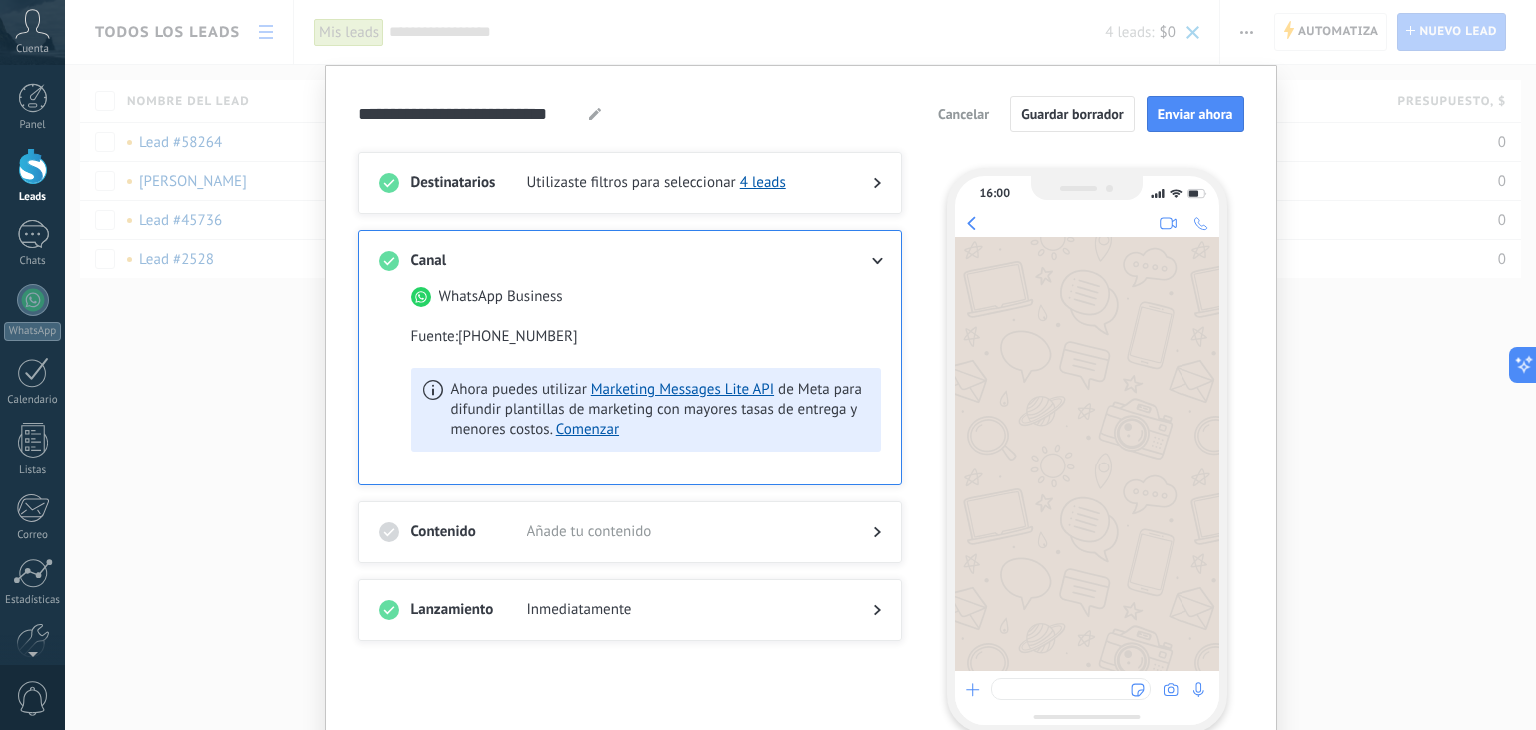 click on "WhatsApp Business" at bounding box center (501, 297) 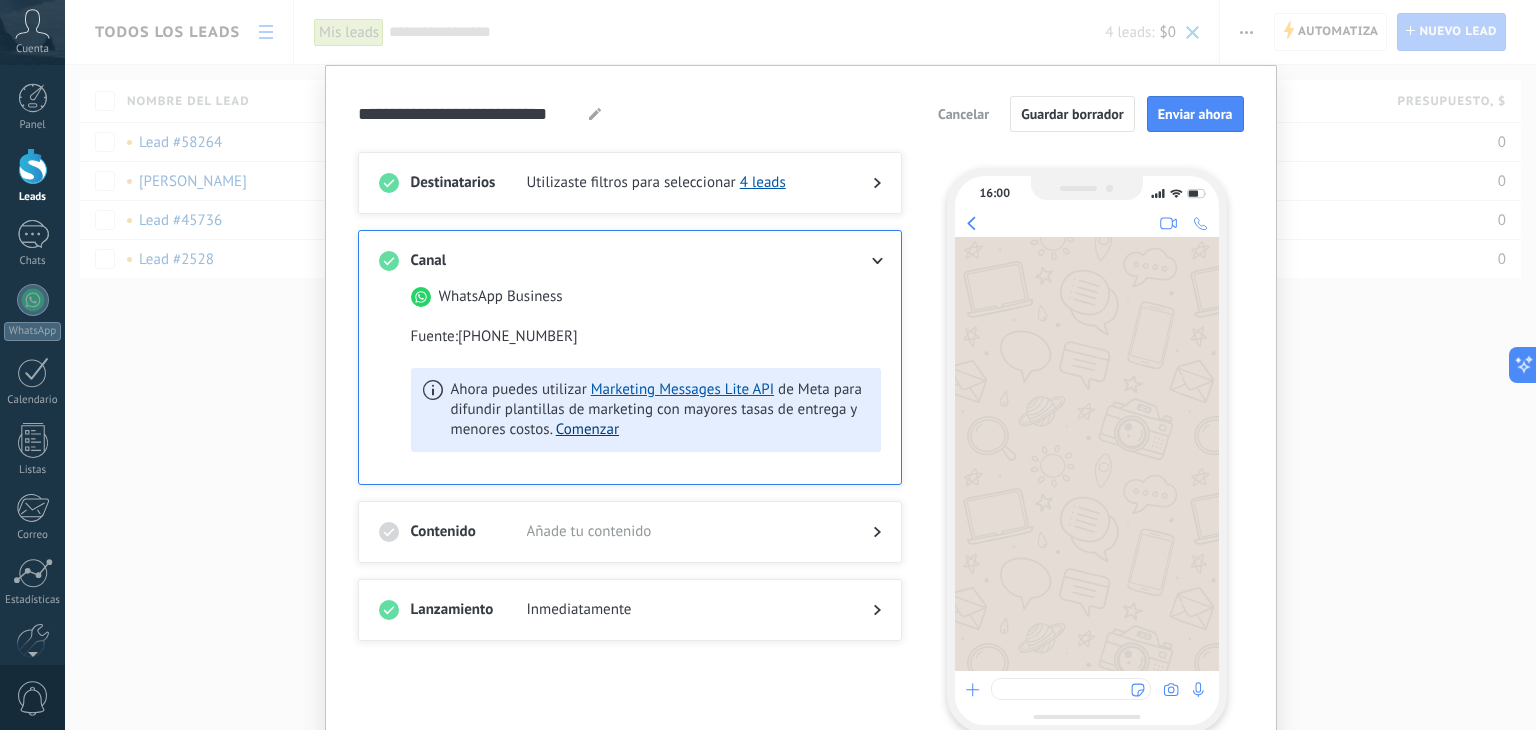 click on "Comenzar" at bounding box center (587, 430) 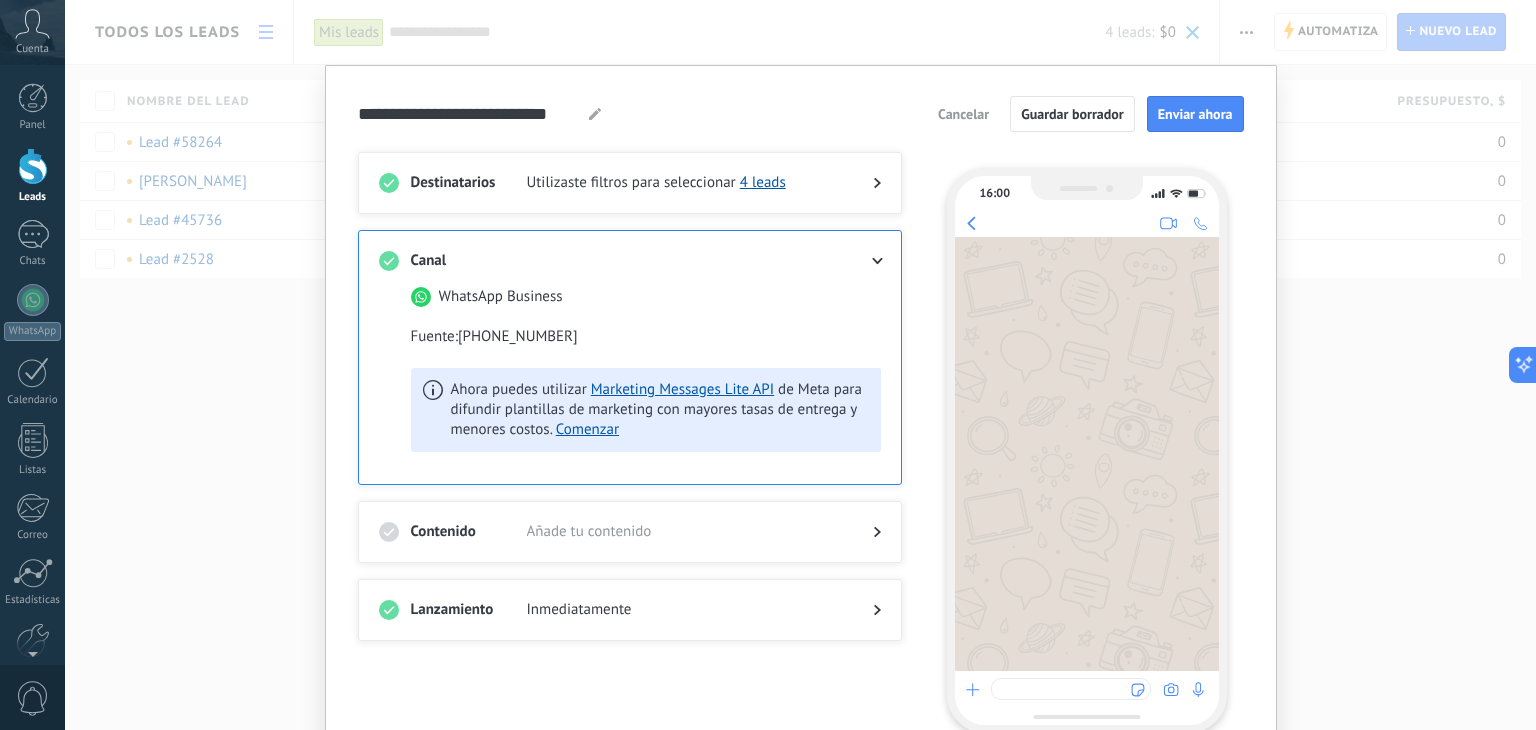 click on "Añade tu contenido" at bounding box center (684, 532) 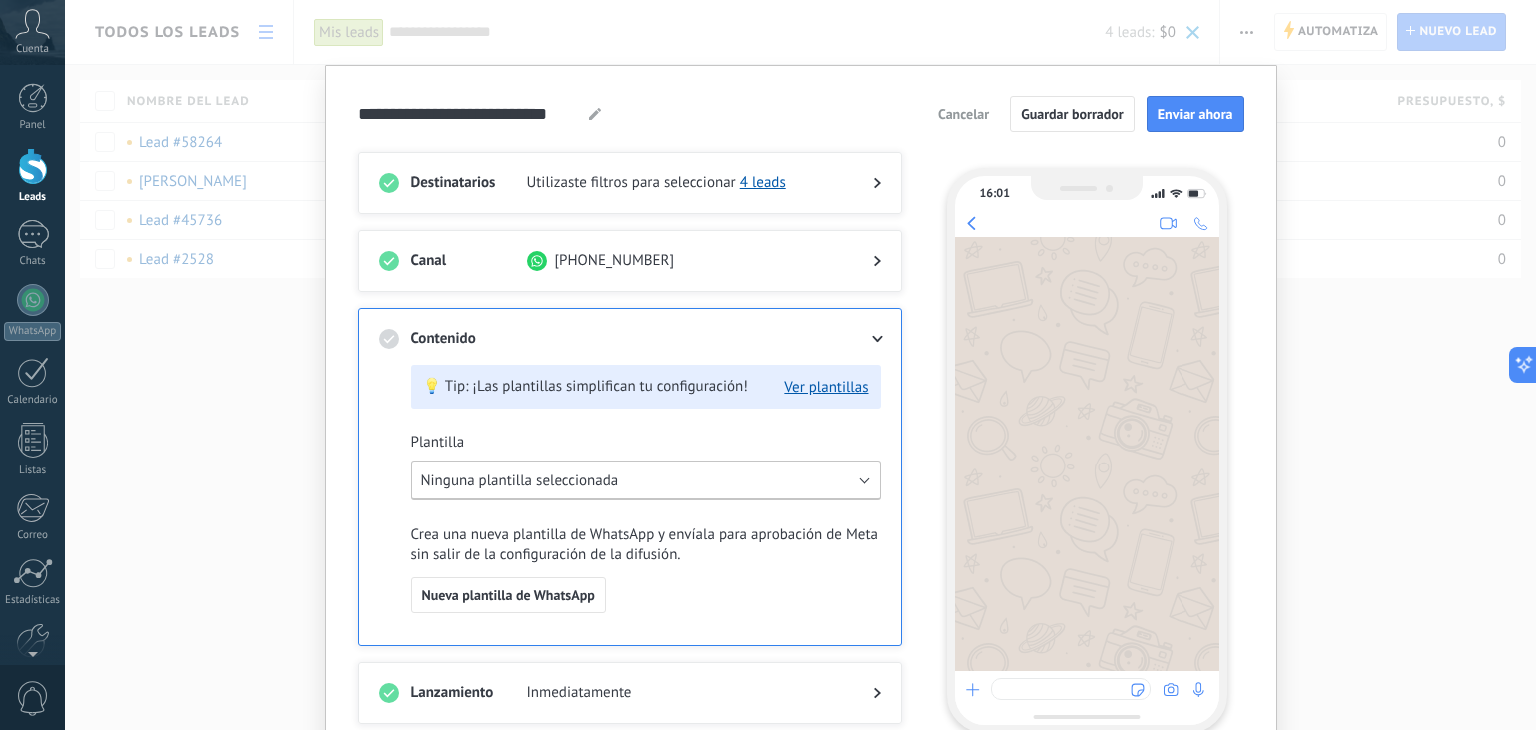 click on "Ninguna plantilla seleccionada" at bounding box center (520, 480) 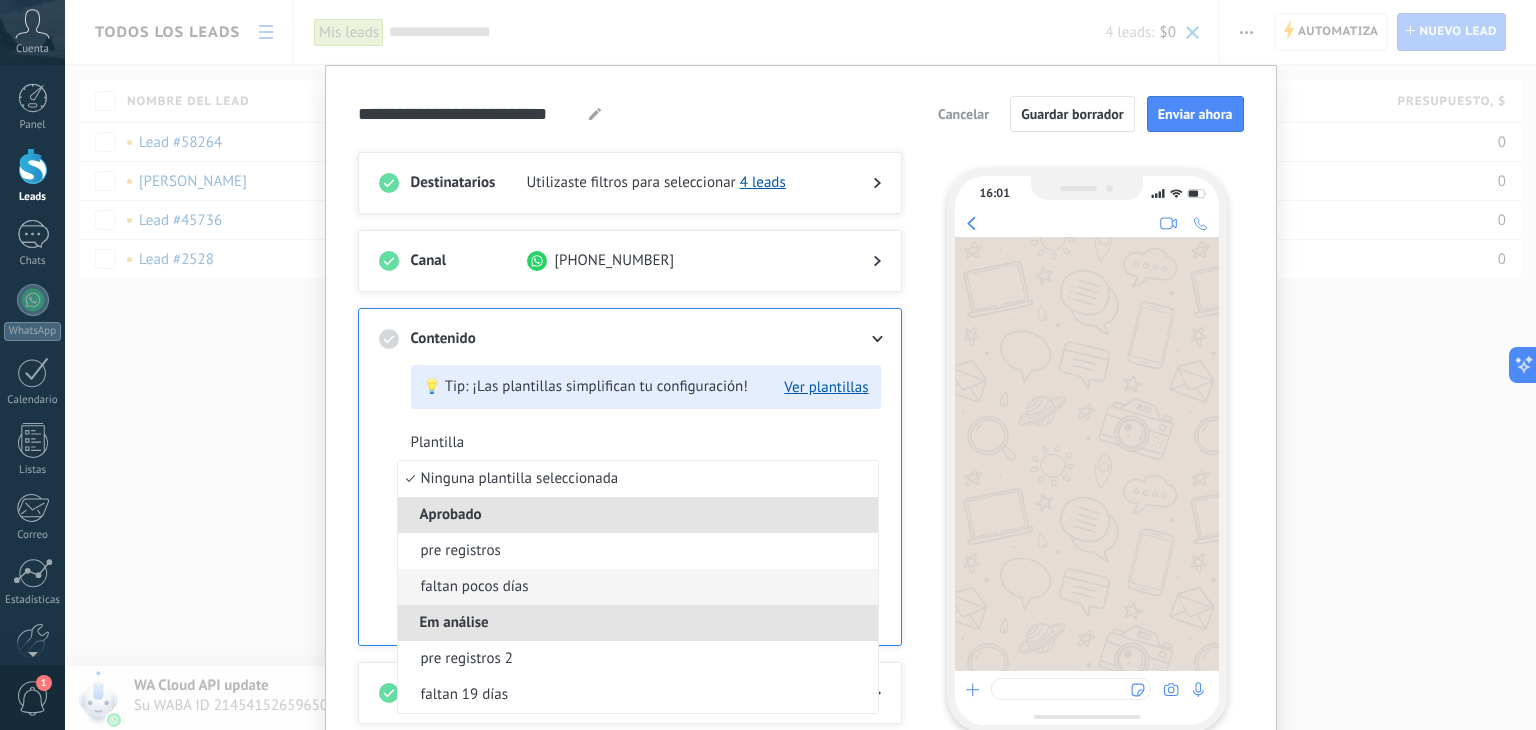 click on "faltan pocos días" at bounding box center [638, 587] 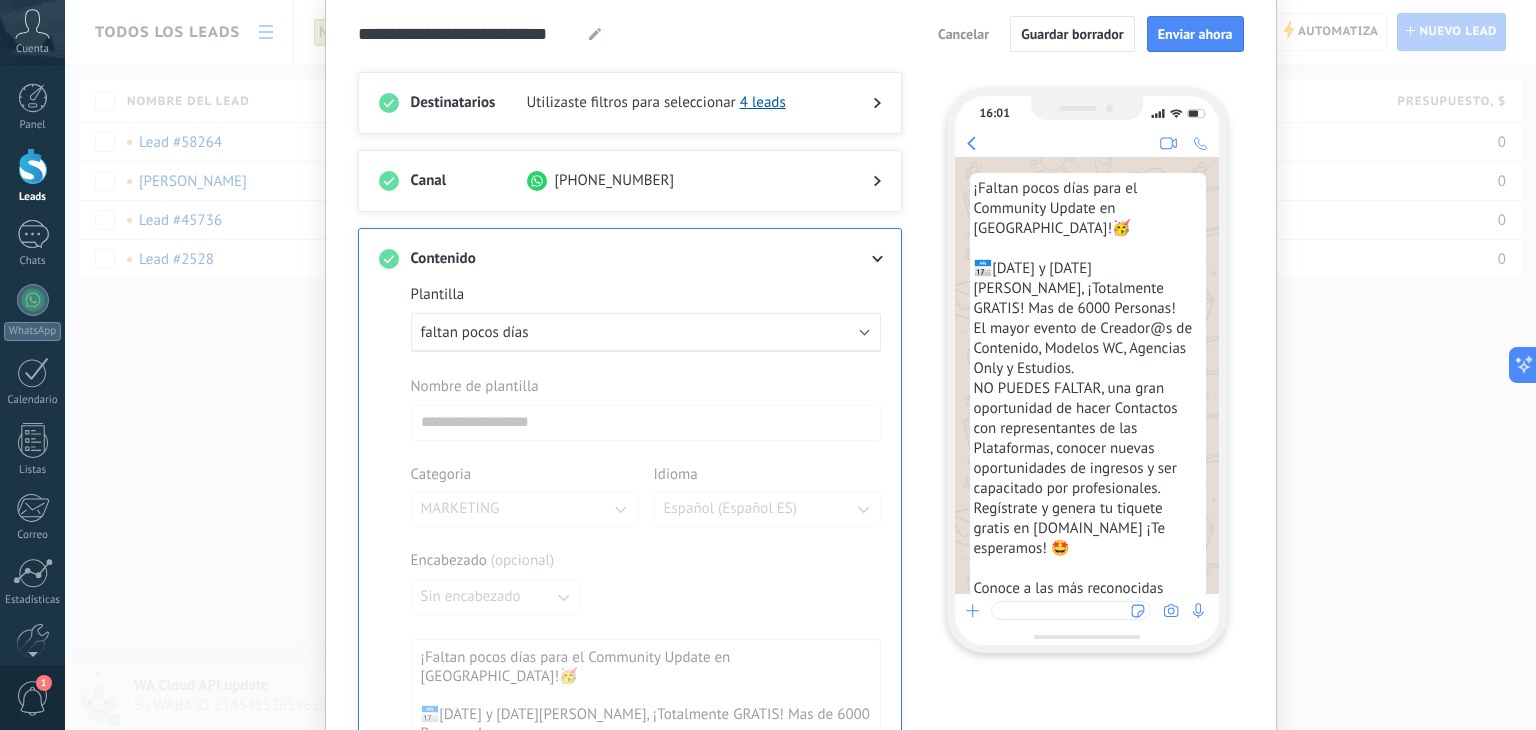 scroll, scrollTop: 0, scrollLeft: 0, axis: both 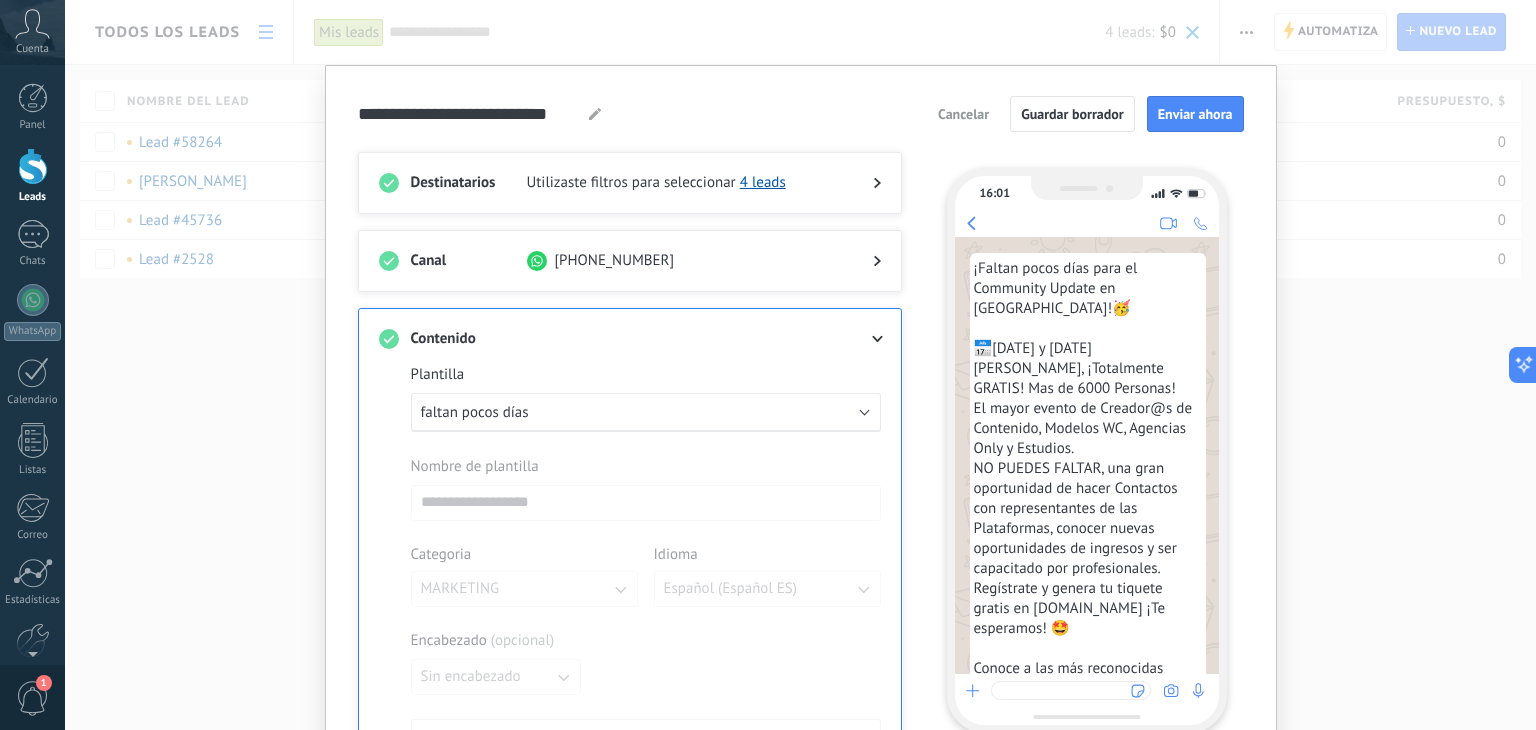 click on "Utilizaste filtros para seleccionar   4 leads" at bounding box center [684, 183] 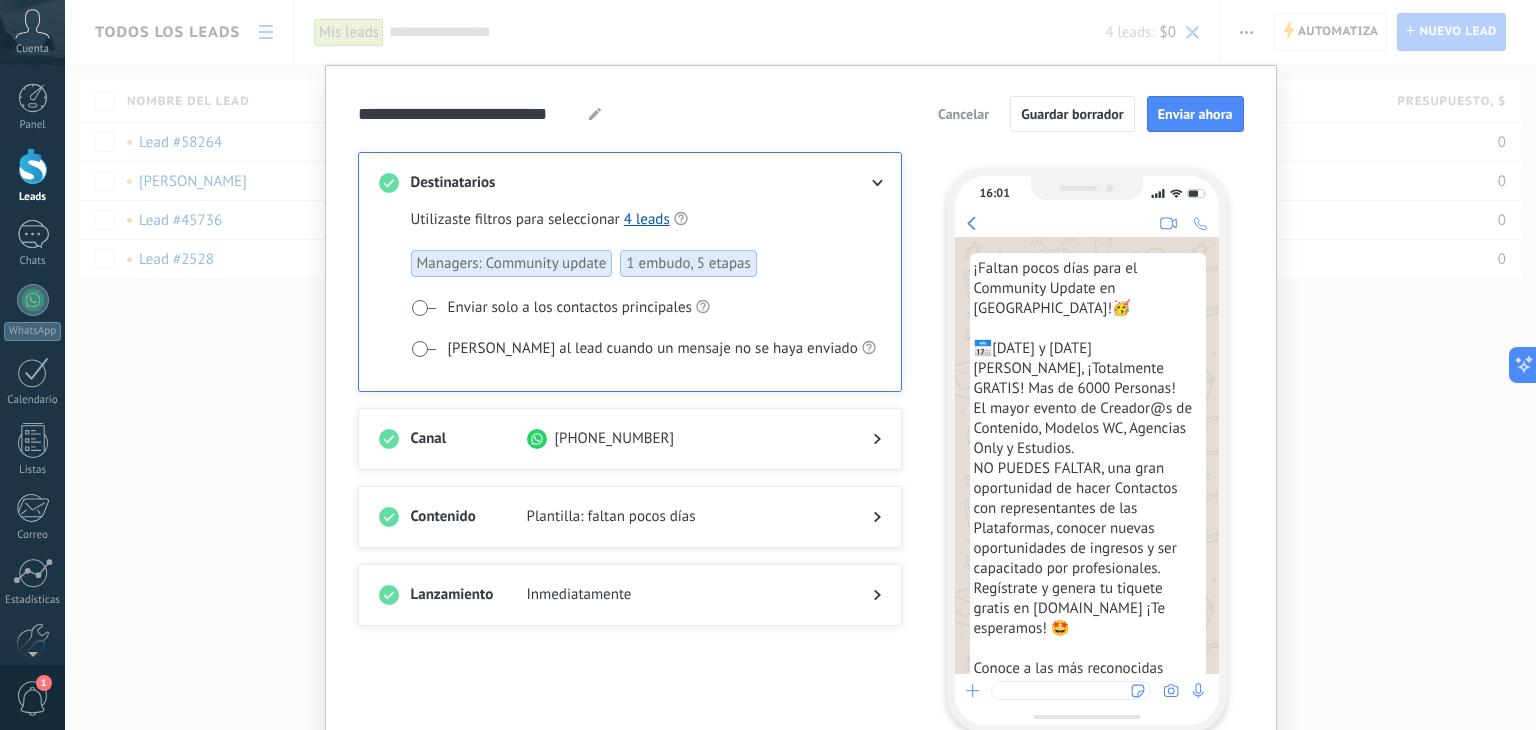 click on "Managers: Community update" at bounding box center (512, 263) 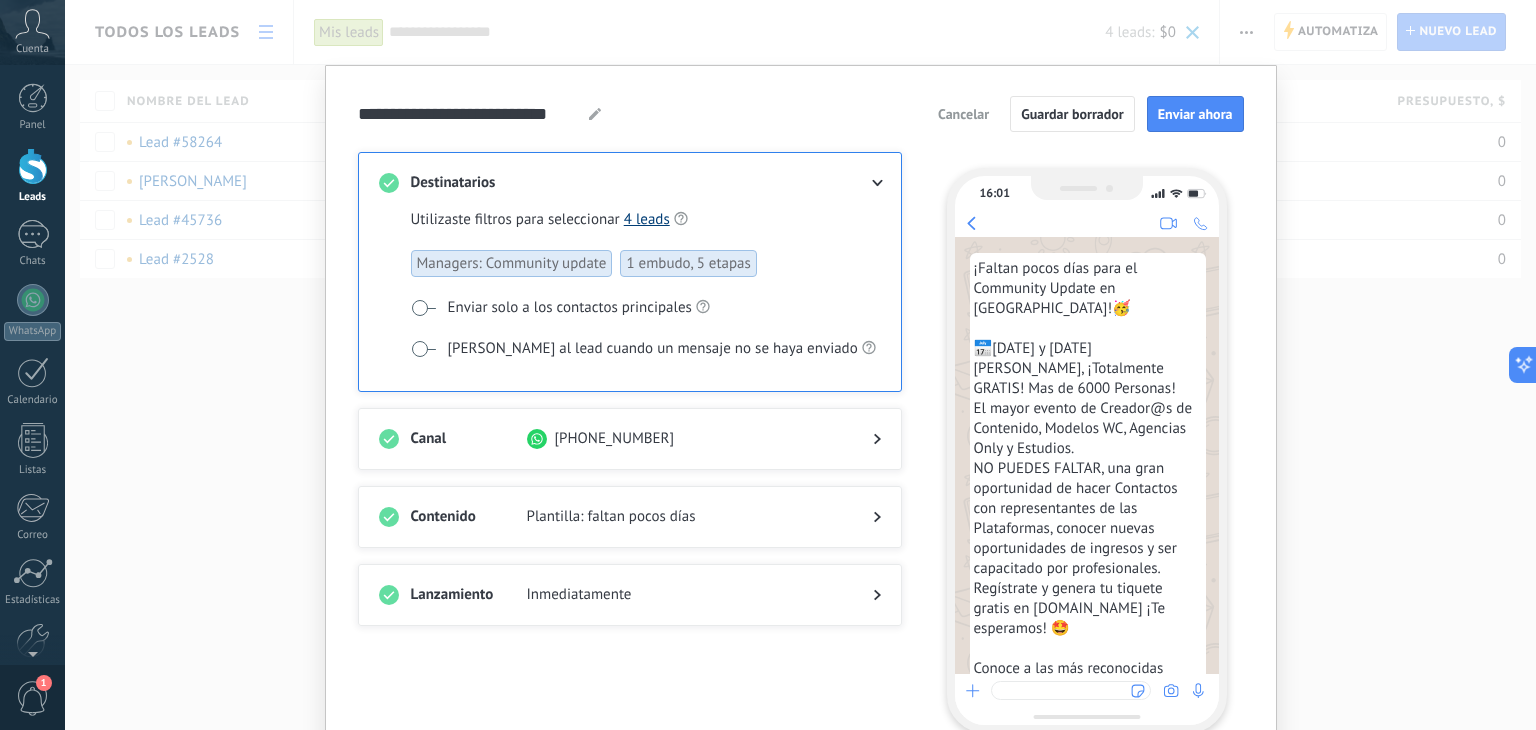 click on "4 leads" at bounding box center (647, 219) 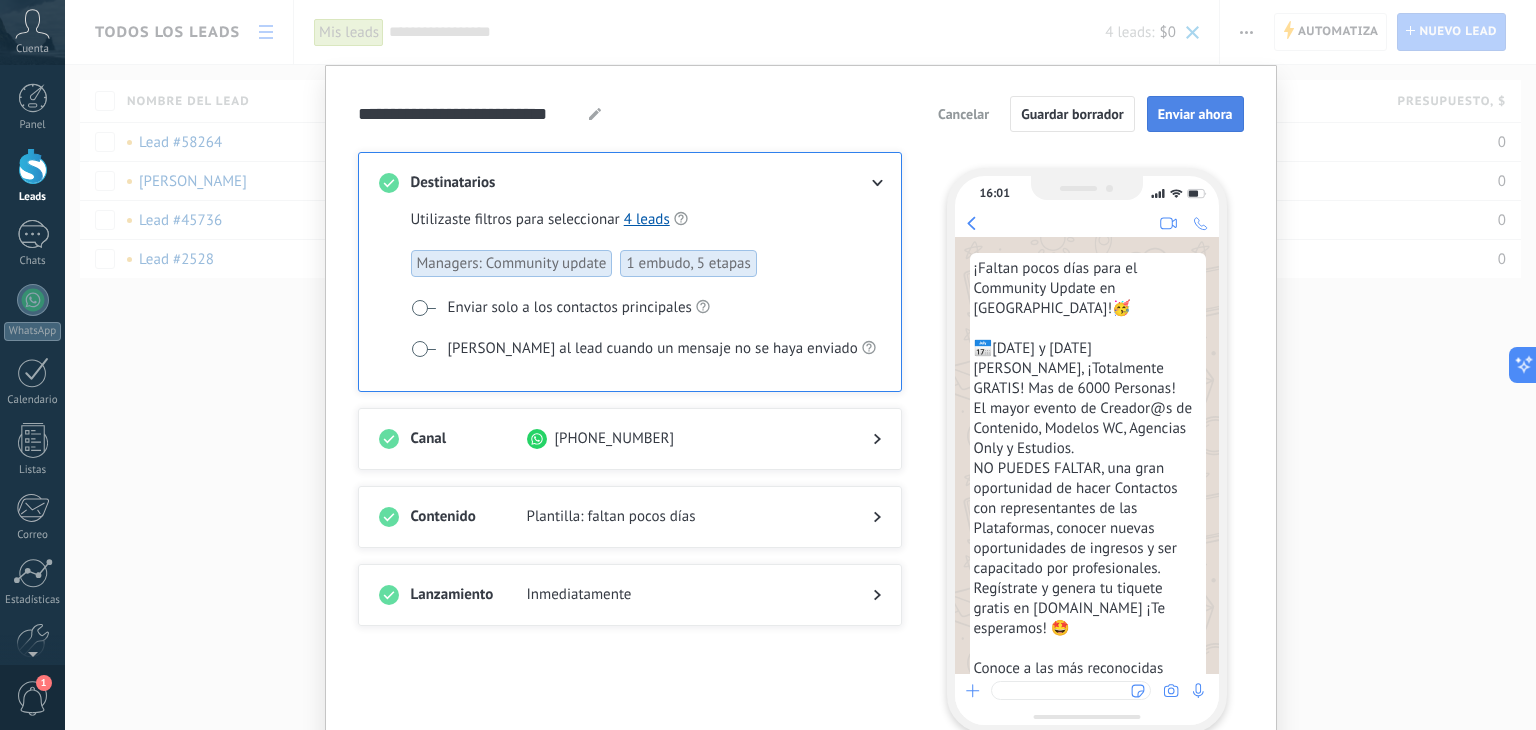 click on "Enviar ahora" at bounding box center (1195, 114) 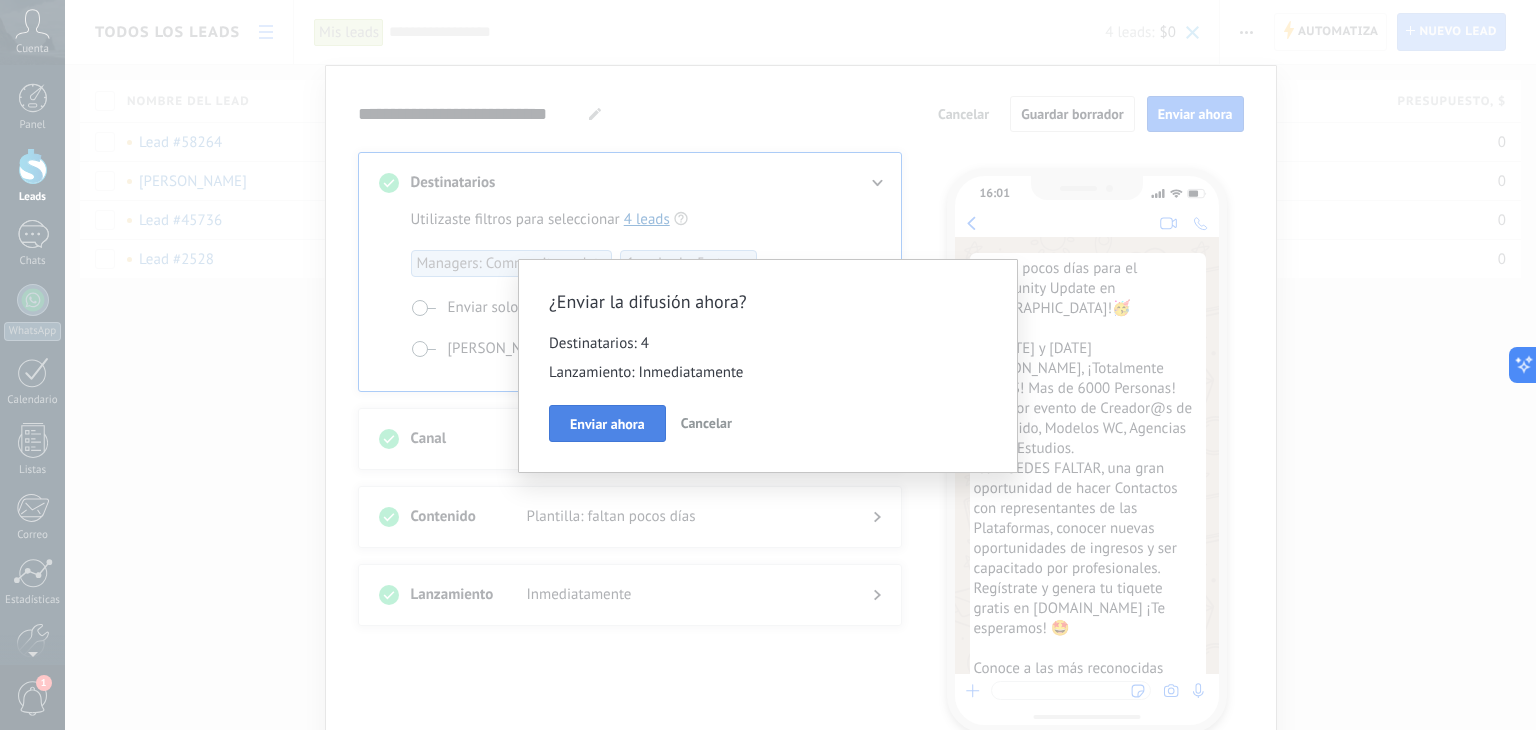 click on "Enviar ahora" at bounding box center (607, 424) 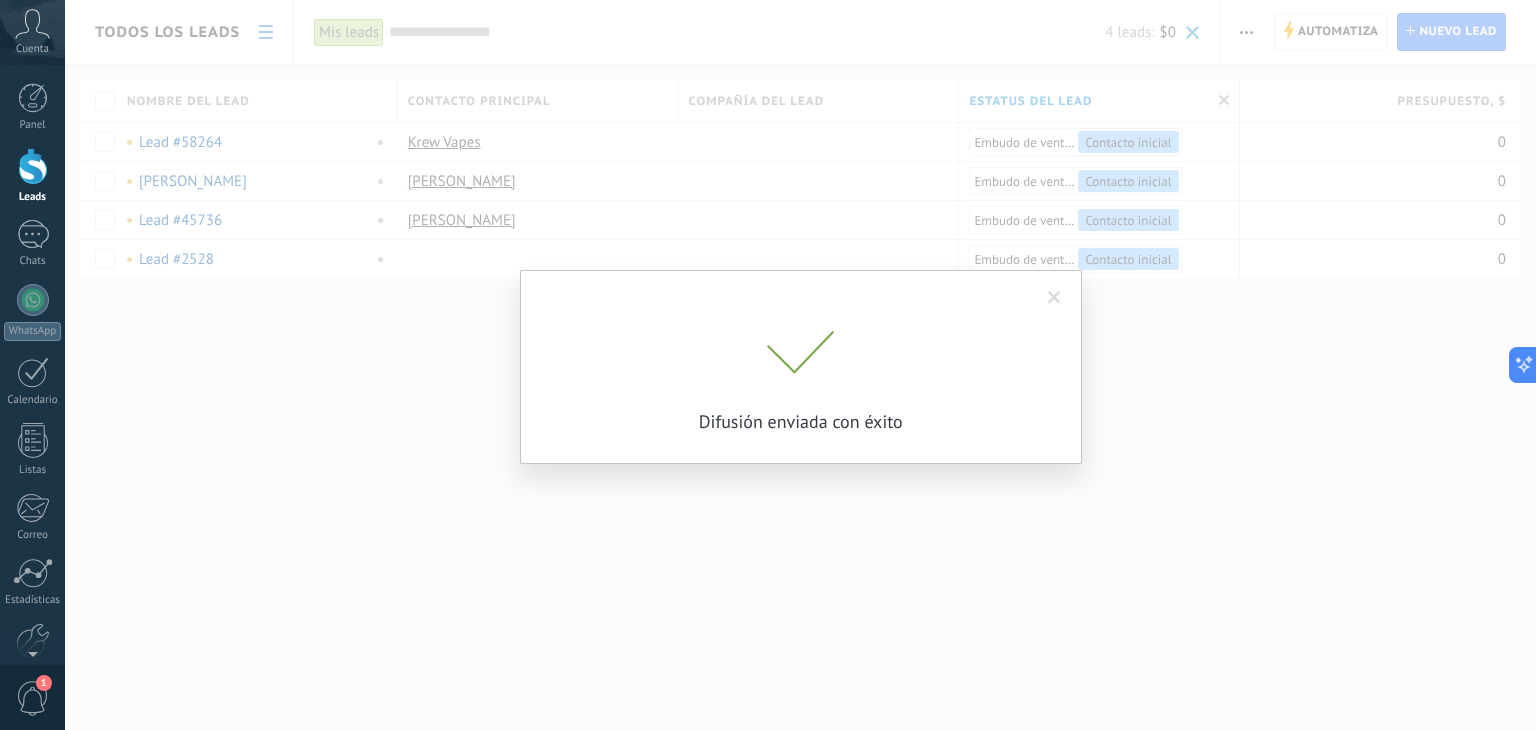 click on "Difusión enviada con éxito" at bounding box center [800, 365] 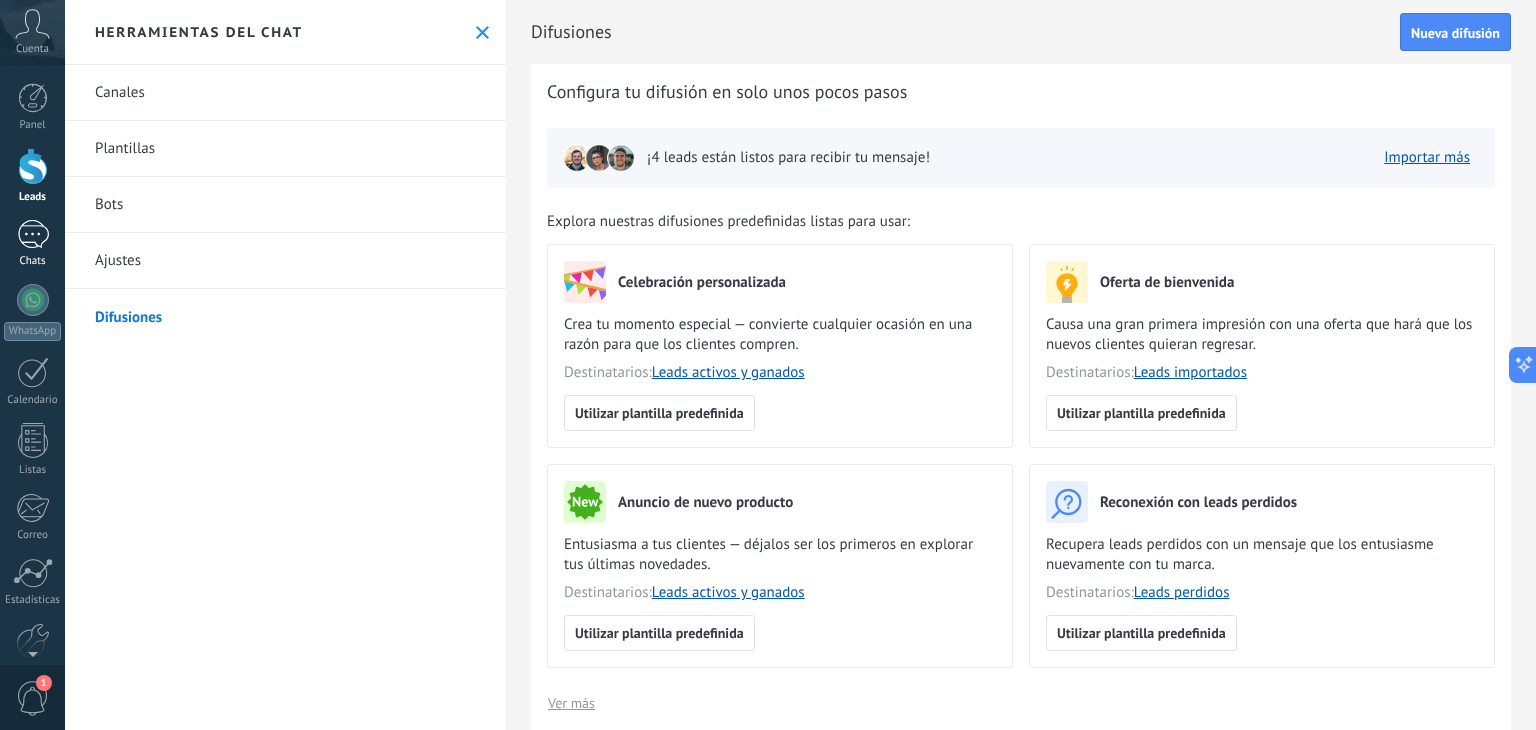 click on "1" at bounding box center (33, 234) 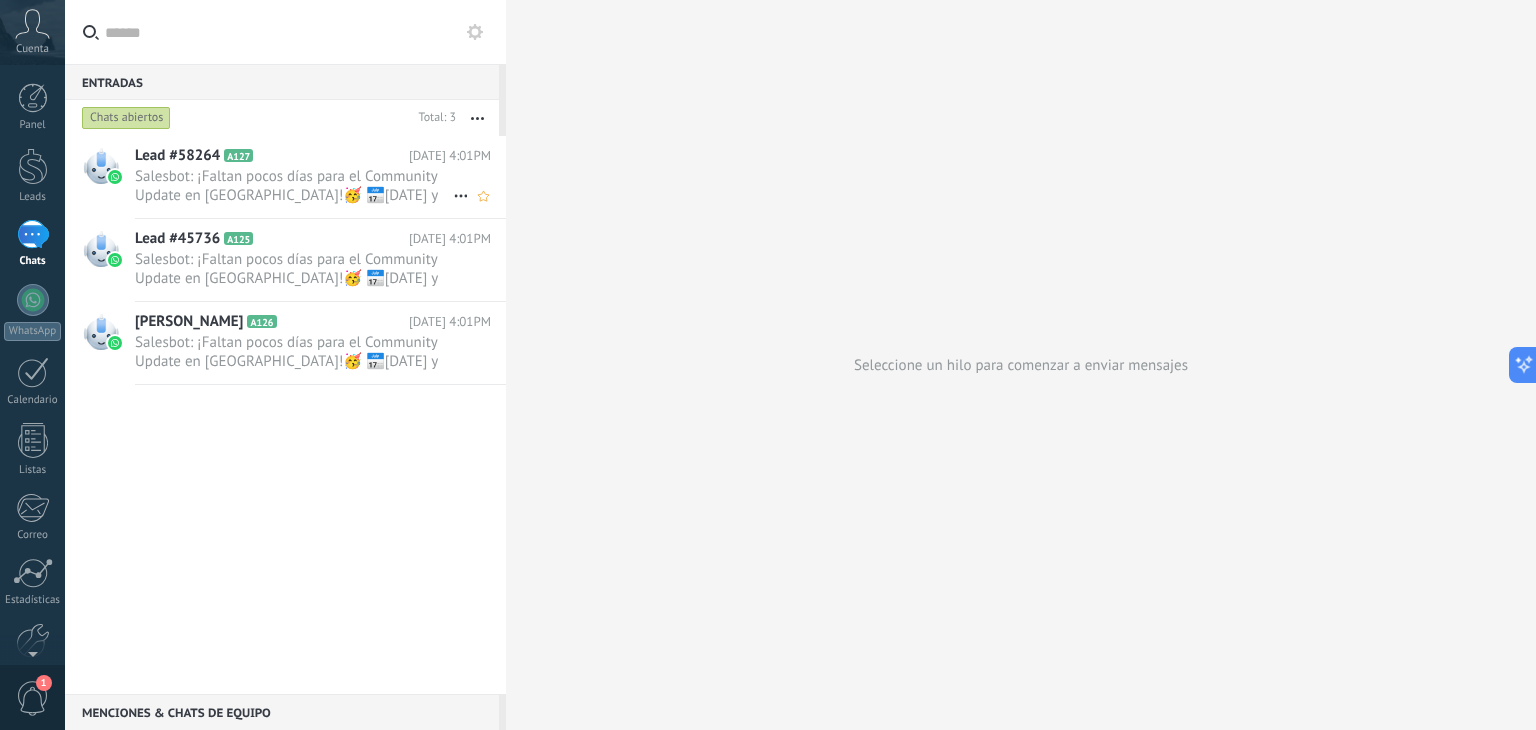 drag, startPoint x: 358, startPoint y: 193, endPoint x: 391, endPoint y: 193, distance: 33 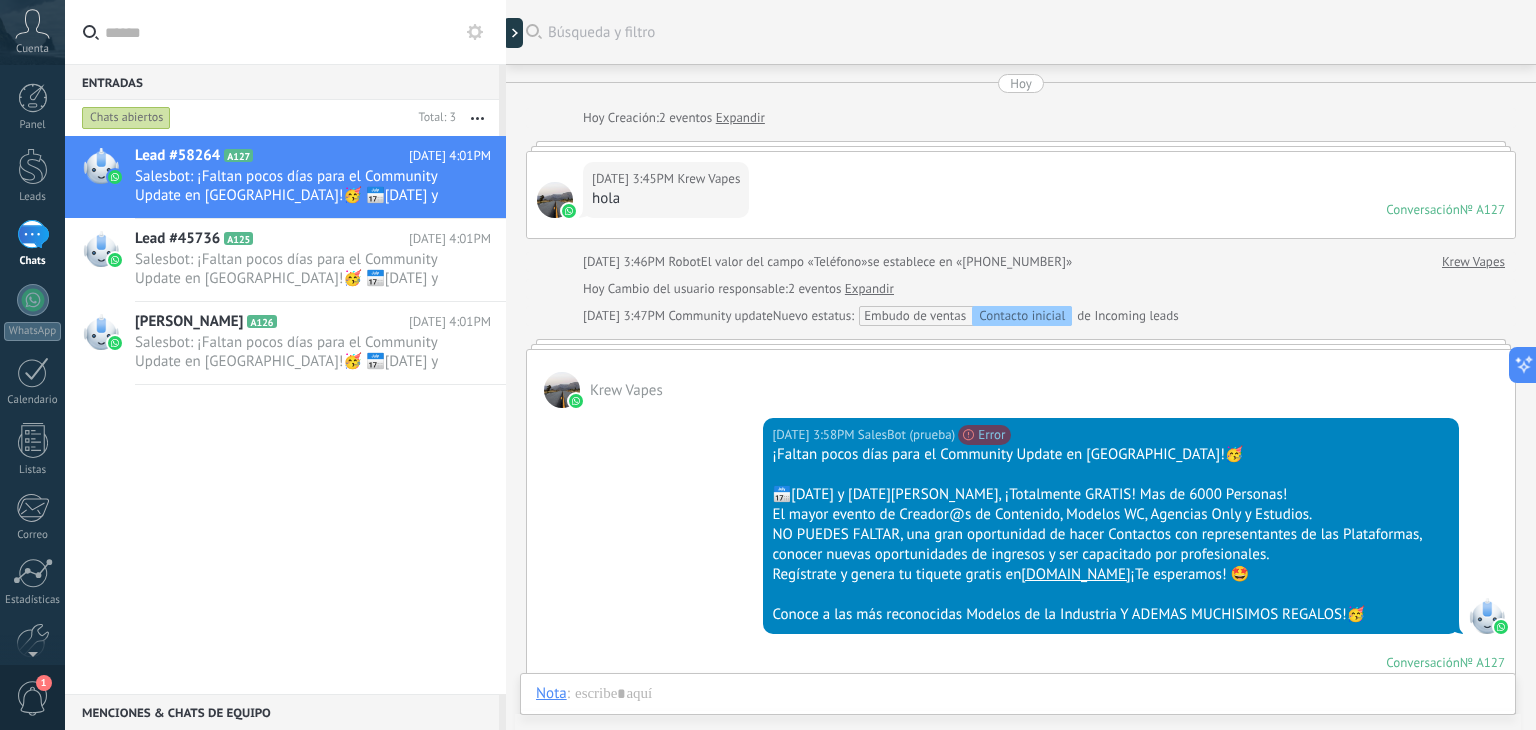 scroll, scrollTop: 723, scrollLeft: 0, axis: vertical 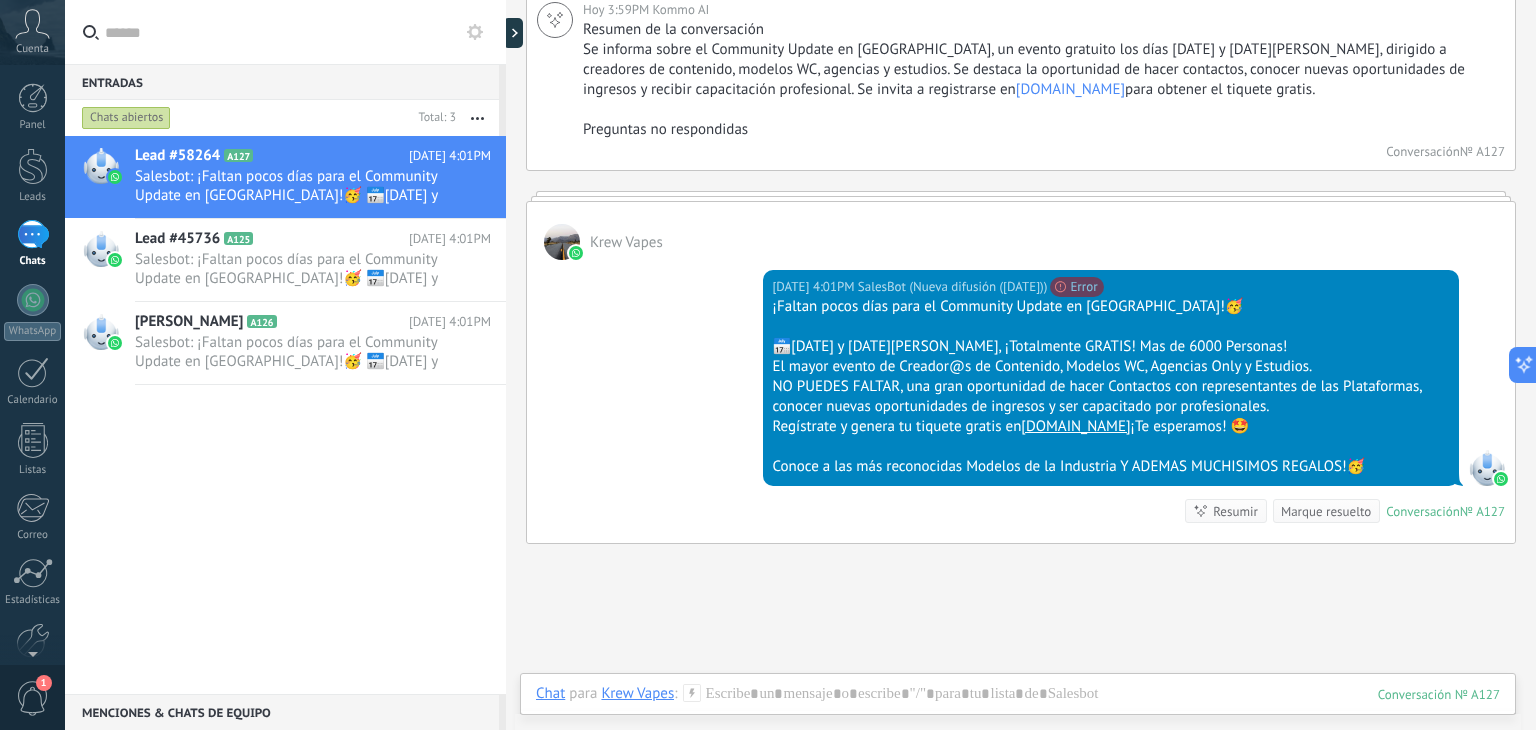 click on "1" at bounding box center [44, 683] 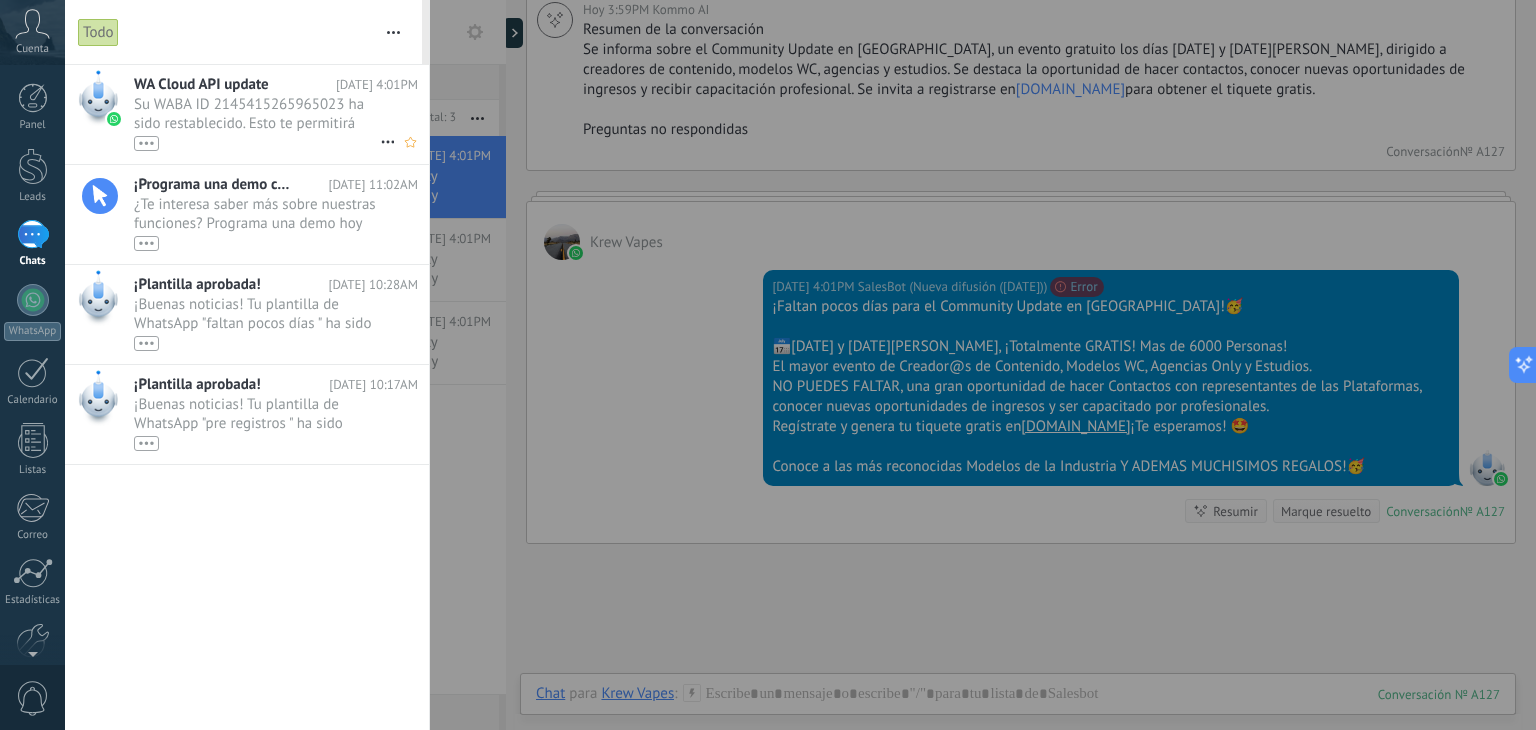 click on "•••" at bounding box center [146, 143] 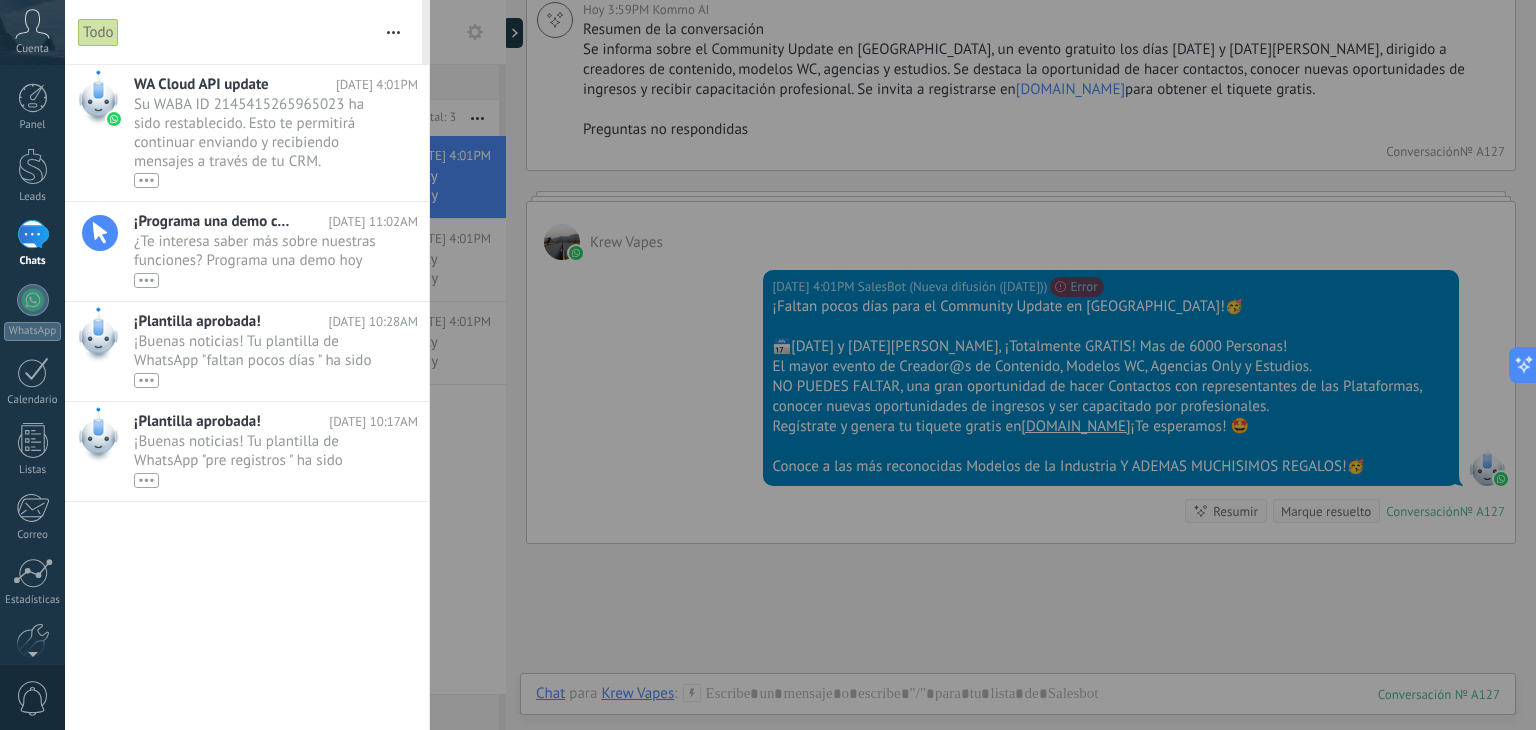 click at bounding box center [768, 365] 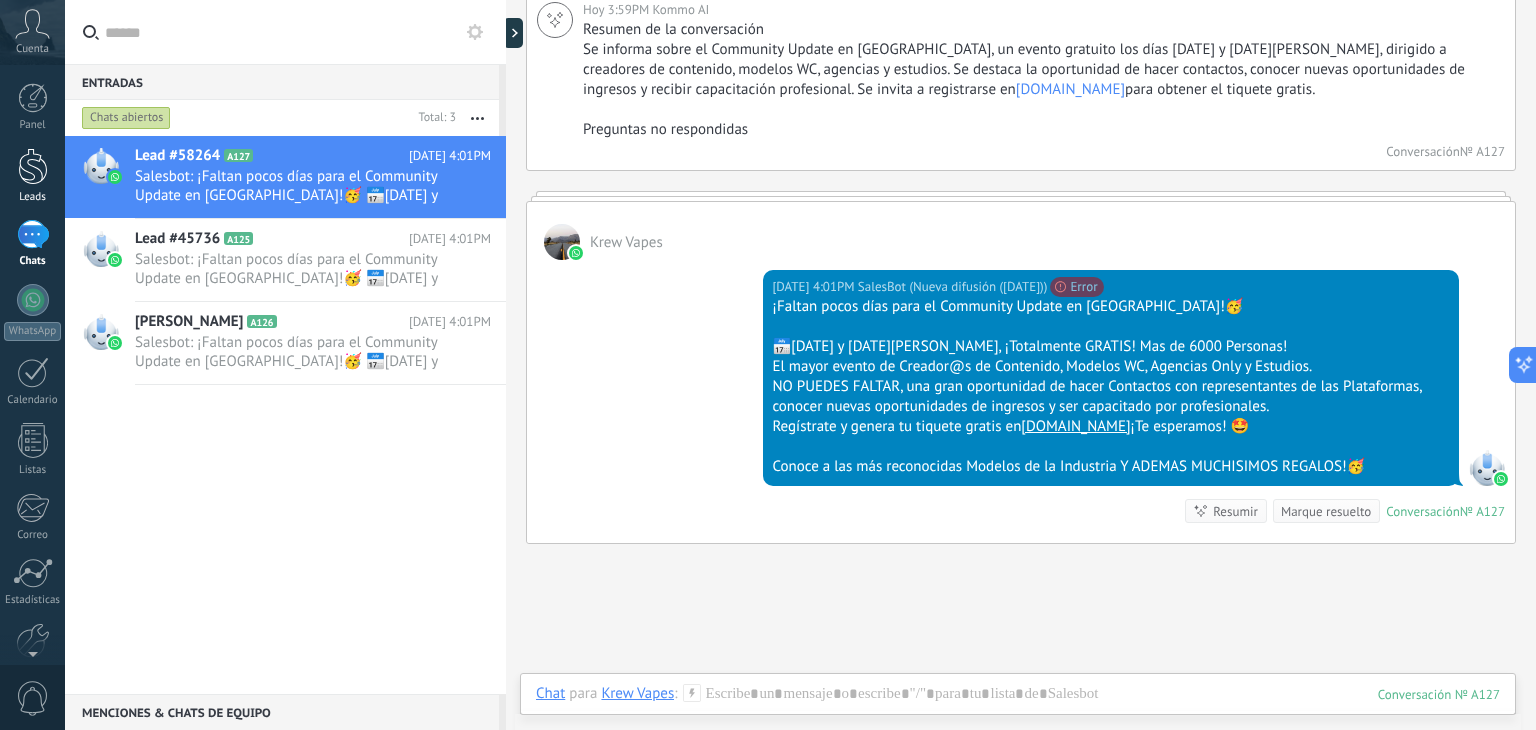 click on "Leads" at bounding box center (32, 176) 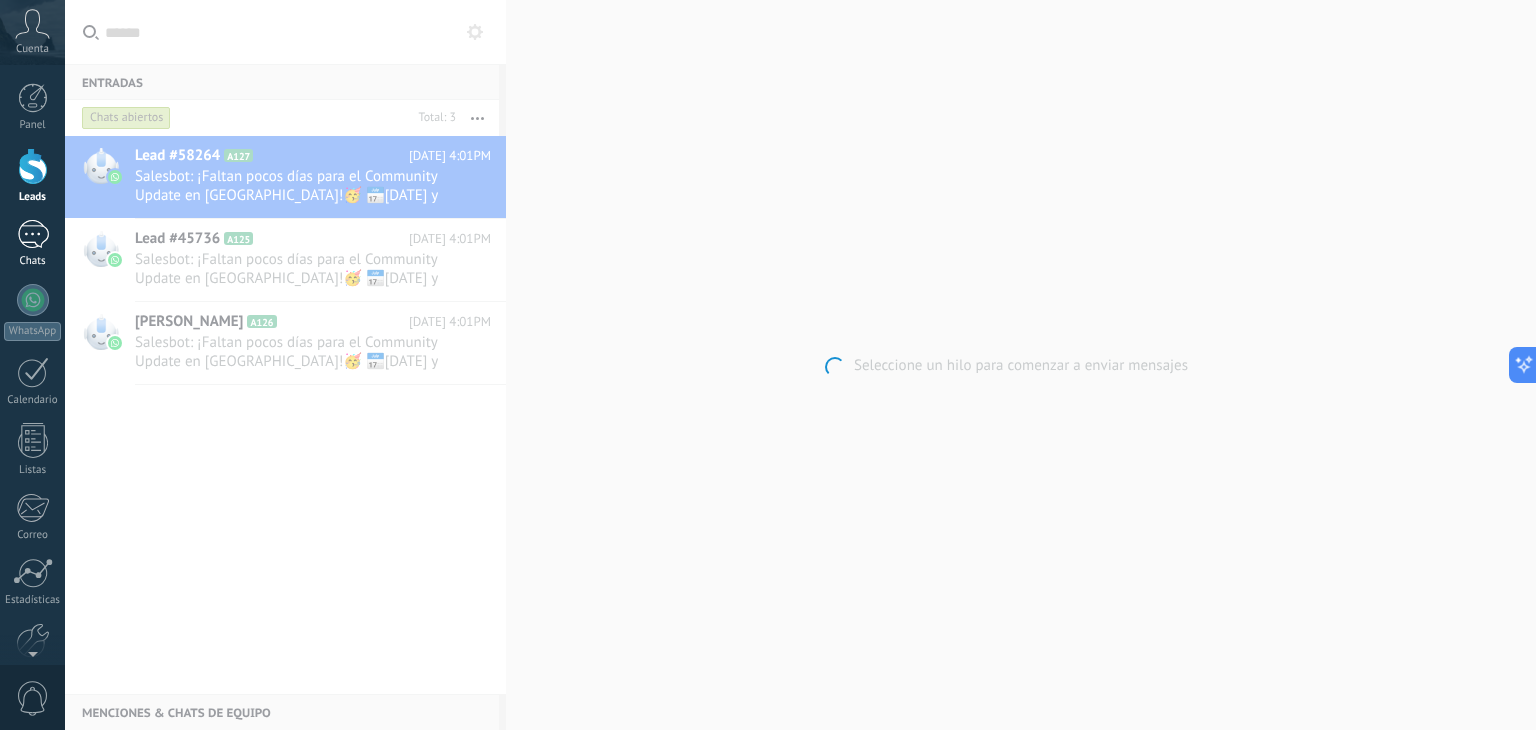 click on "1" at bounding box center (33, 234) 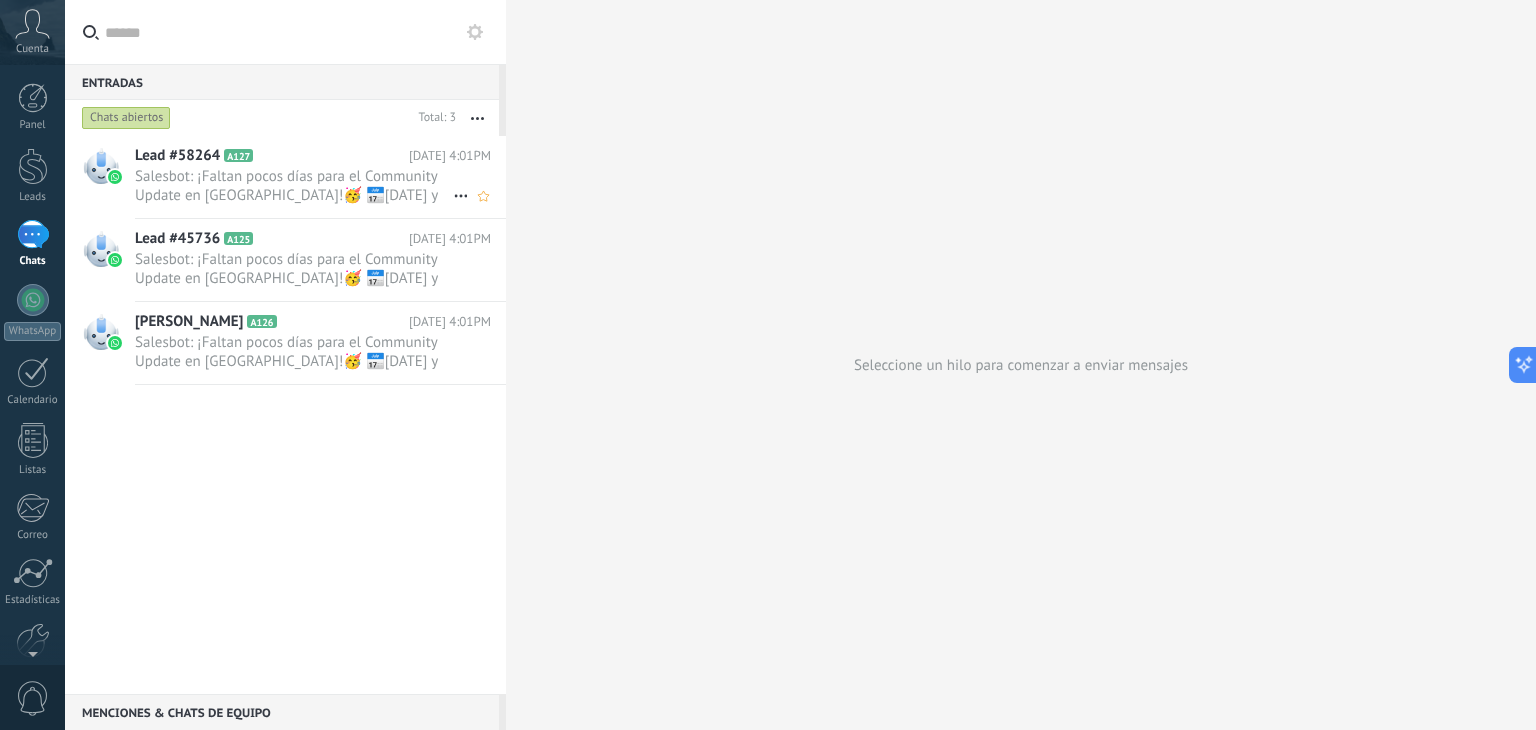 drag, startPoint x: 296, startPoint y: 207, endPoint x: 331, endPoint y: 214, distance: 35.69314 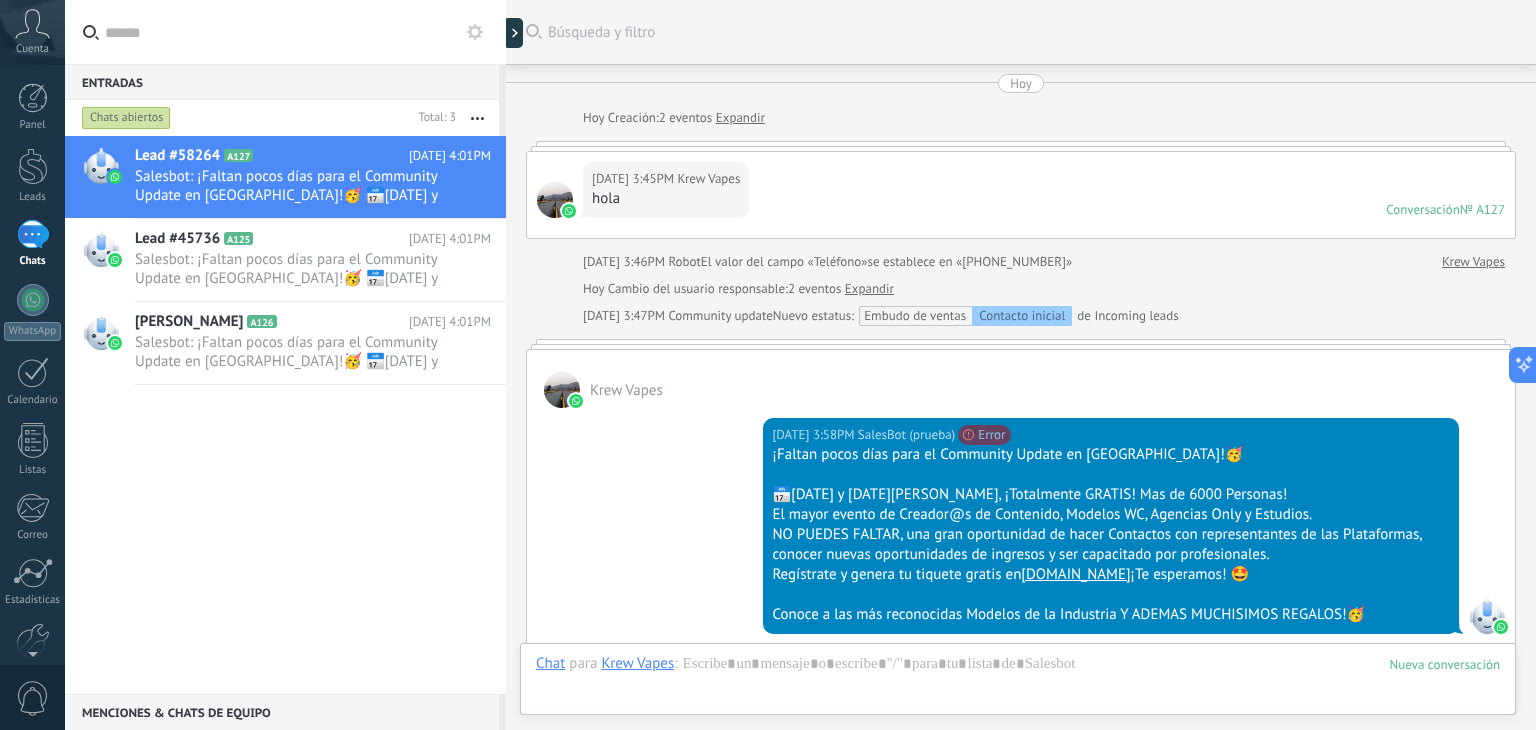 scroll, scrollTop: 883, scrollLeft: 0, axis: vertical 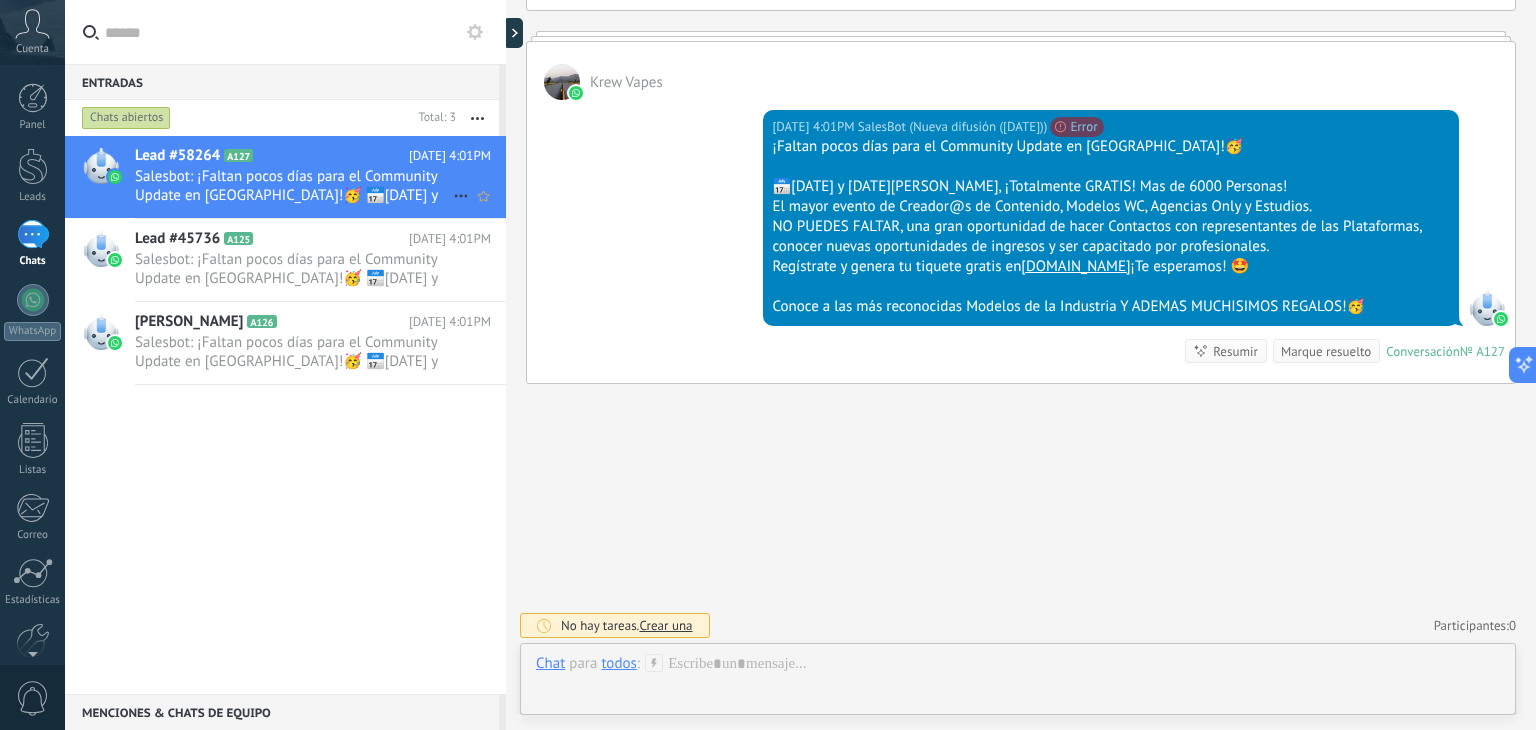 click on "Salesbot: ¡Faltan pocos días para el Community Update en Bogotá!🥳
📅12 y 13 de agosto, ¡Totalmente GRATIS! Mas de 6000 P..." at bounding box center (294, 186) 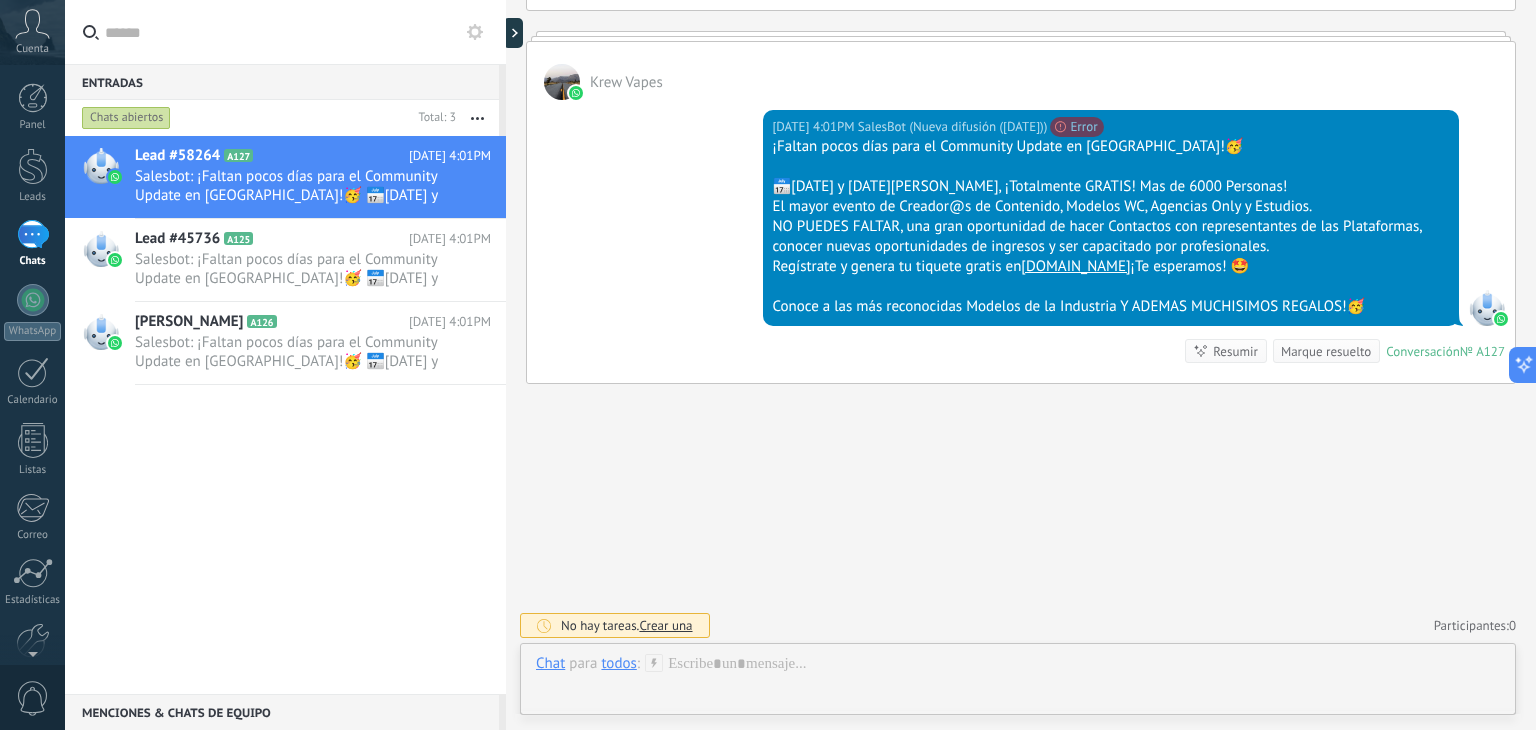click on "todos" at bounding box center (618, 663) 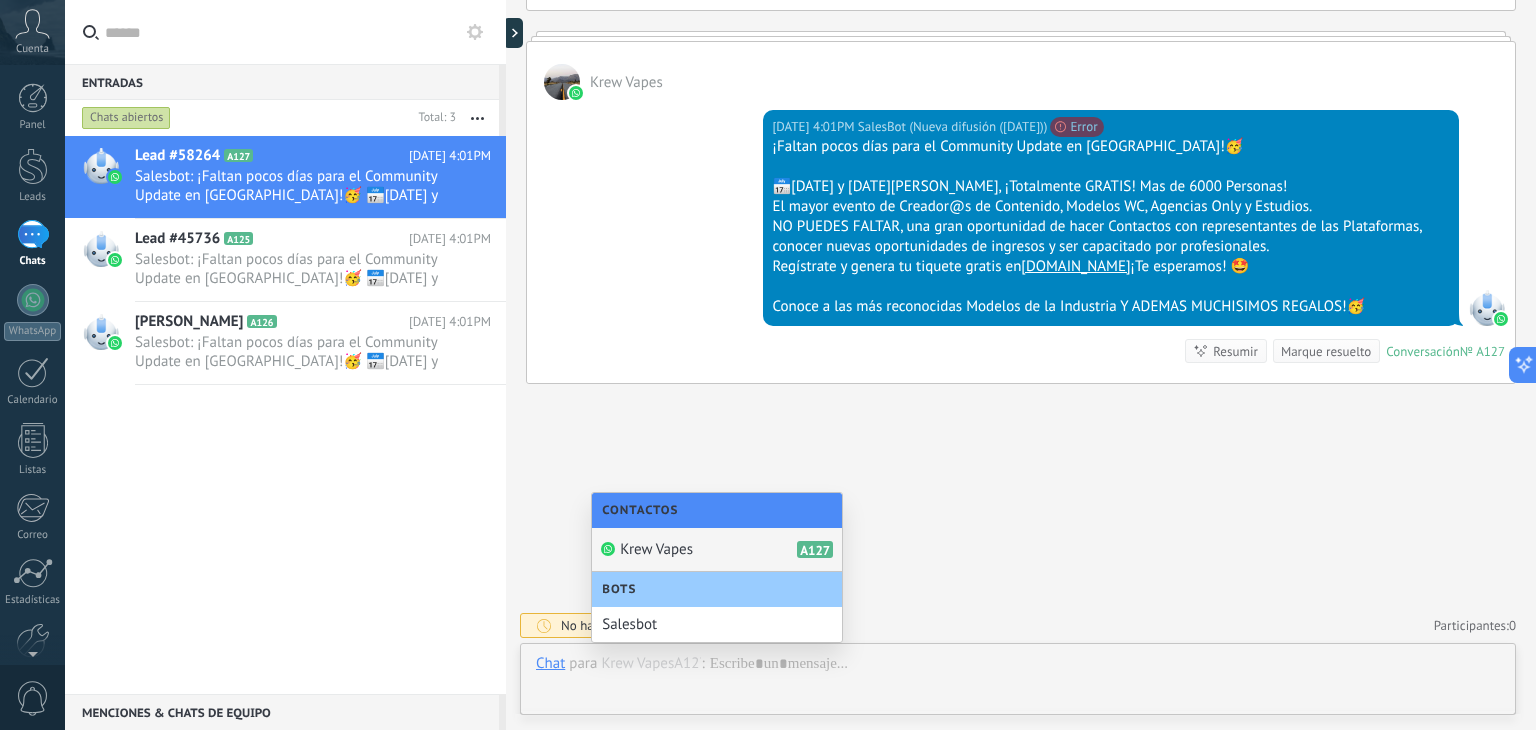 click on "Krew Vapes" at bounding box center [656, 549] 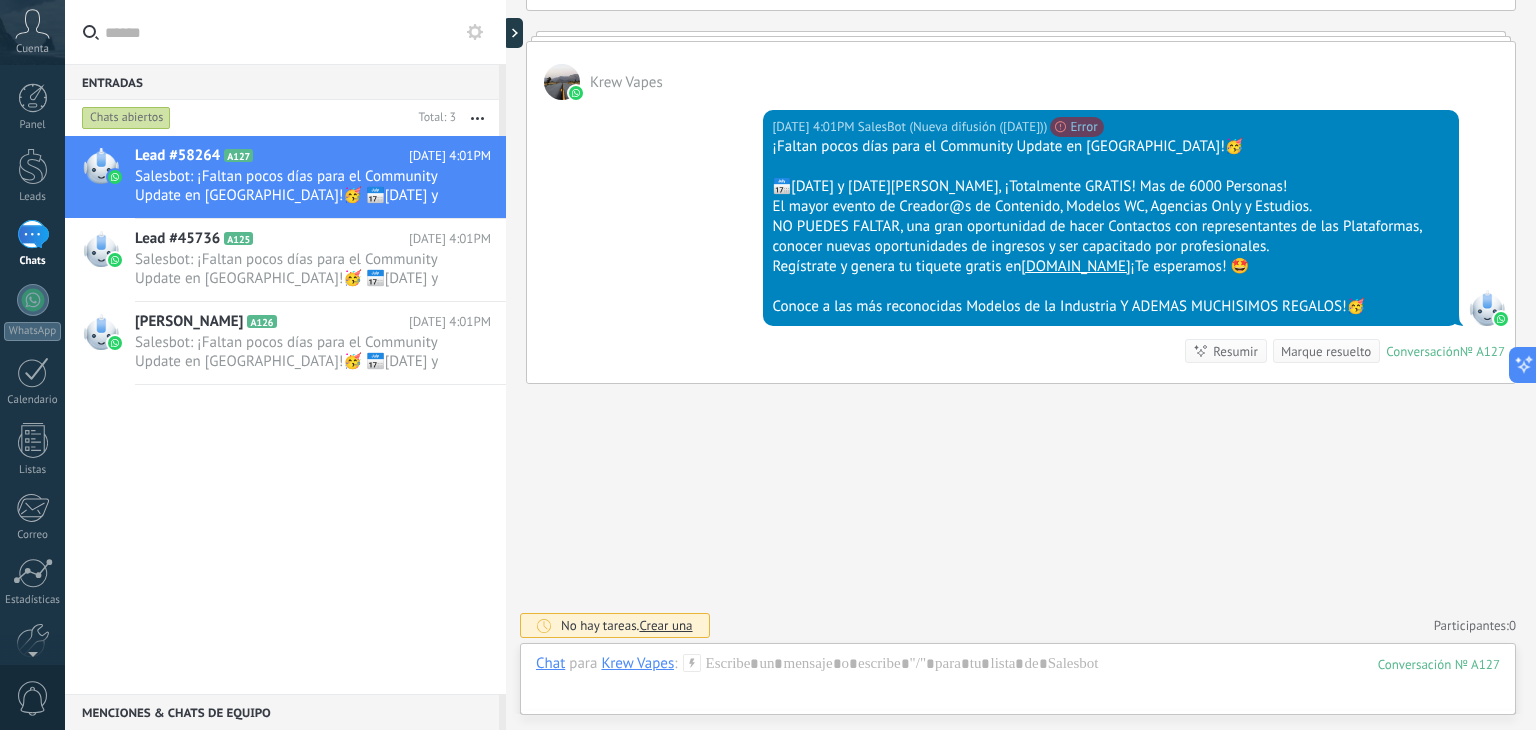 click 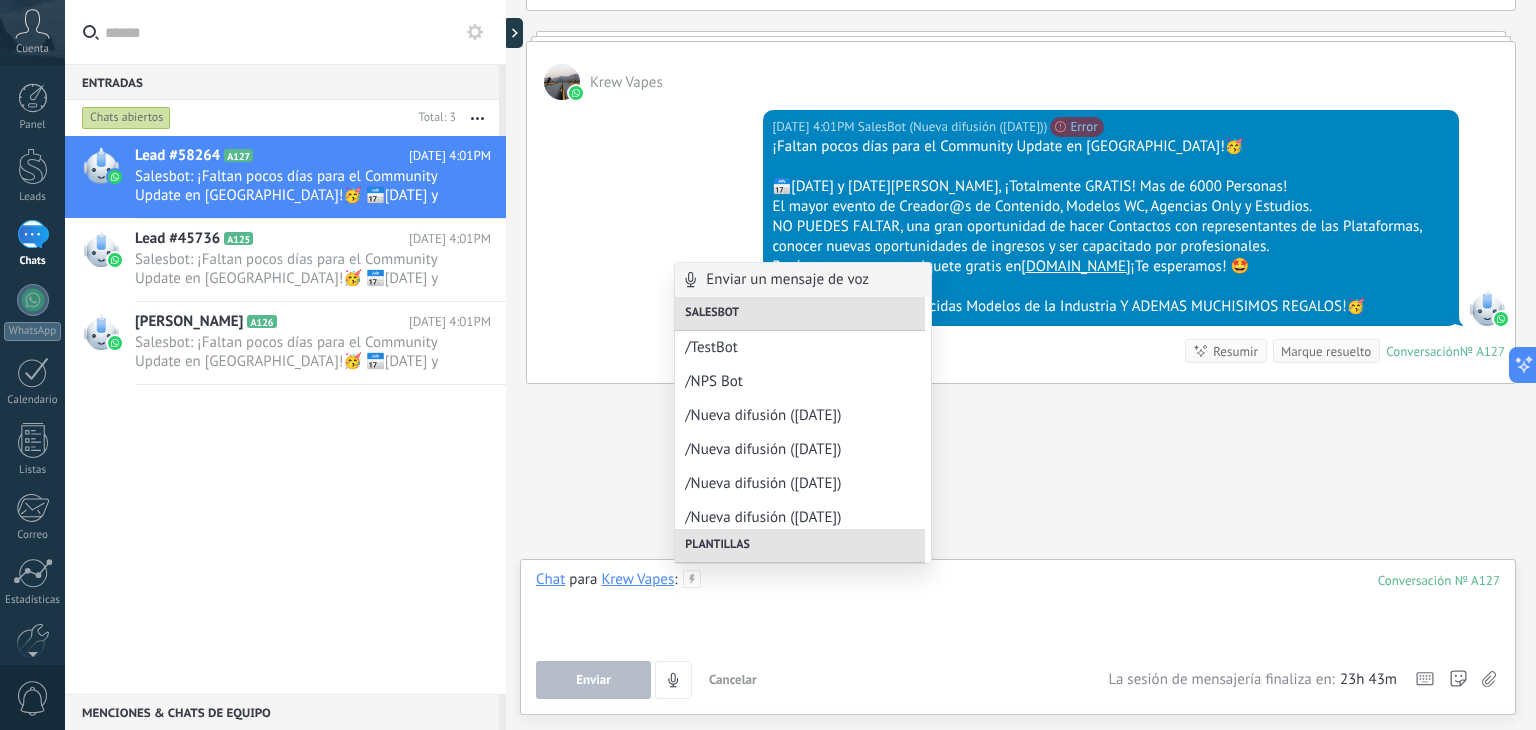 click at bounding box center (1018, 608) 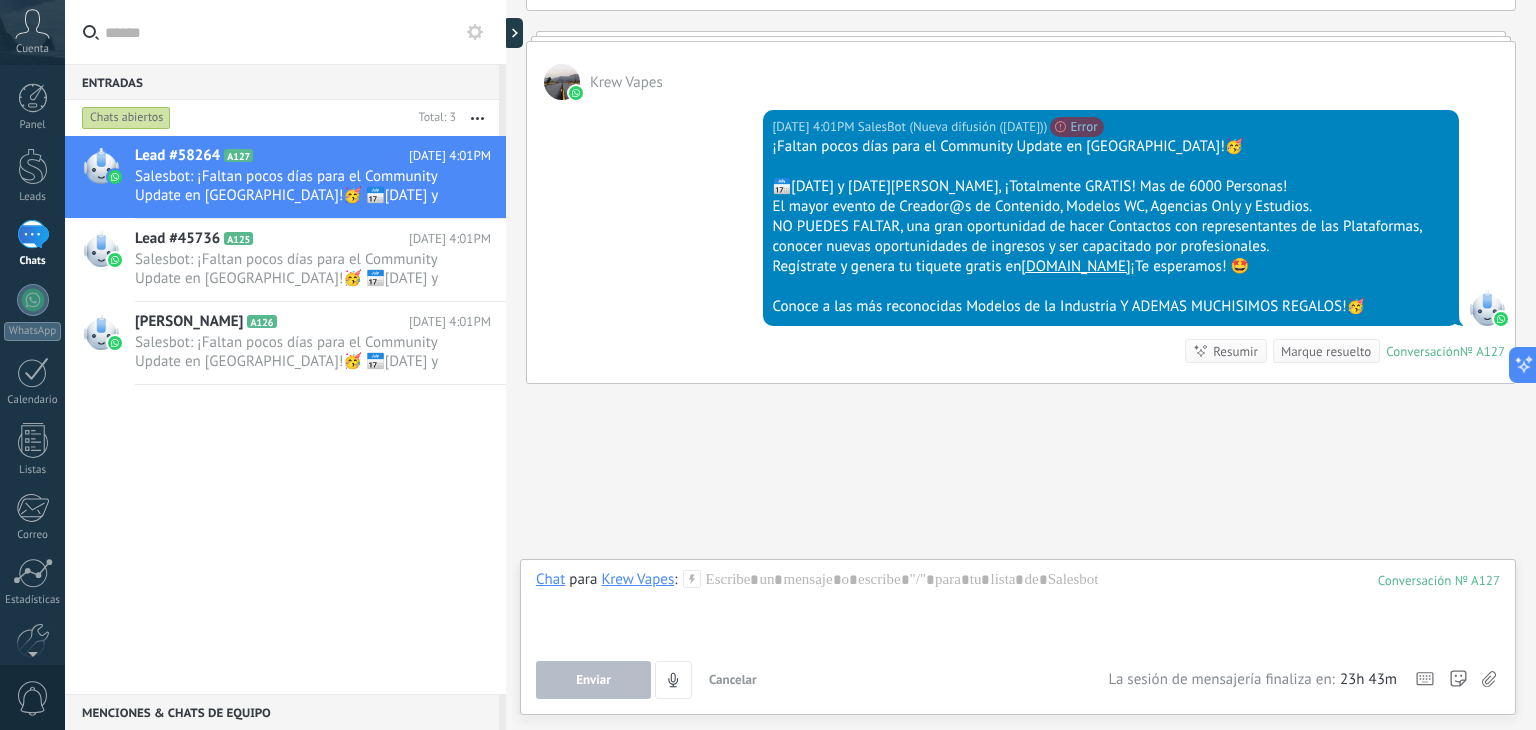 click 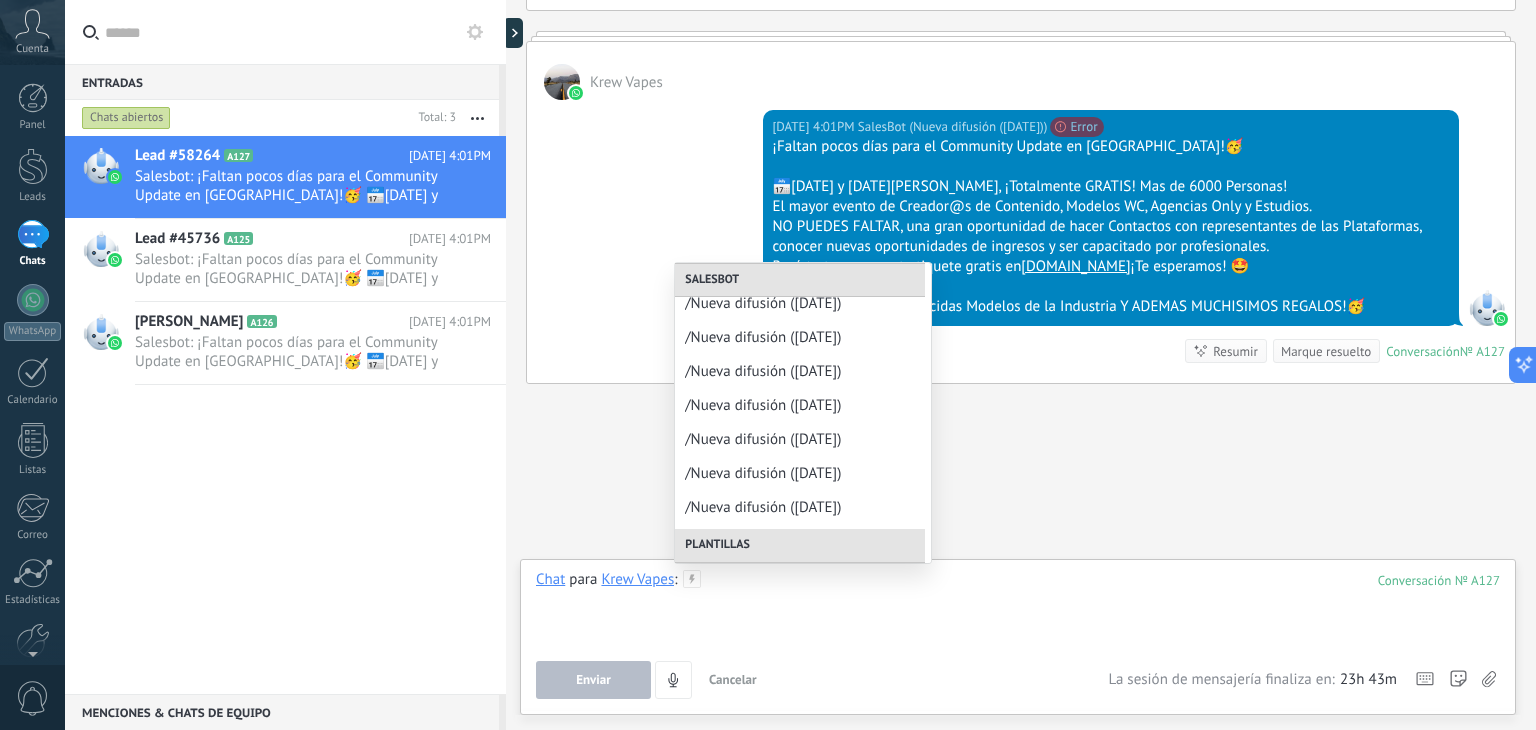 scroll, scrollTop: 550, scrollLeft: 0, axis: vertical 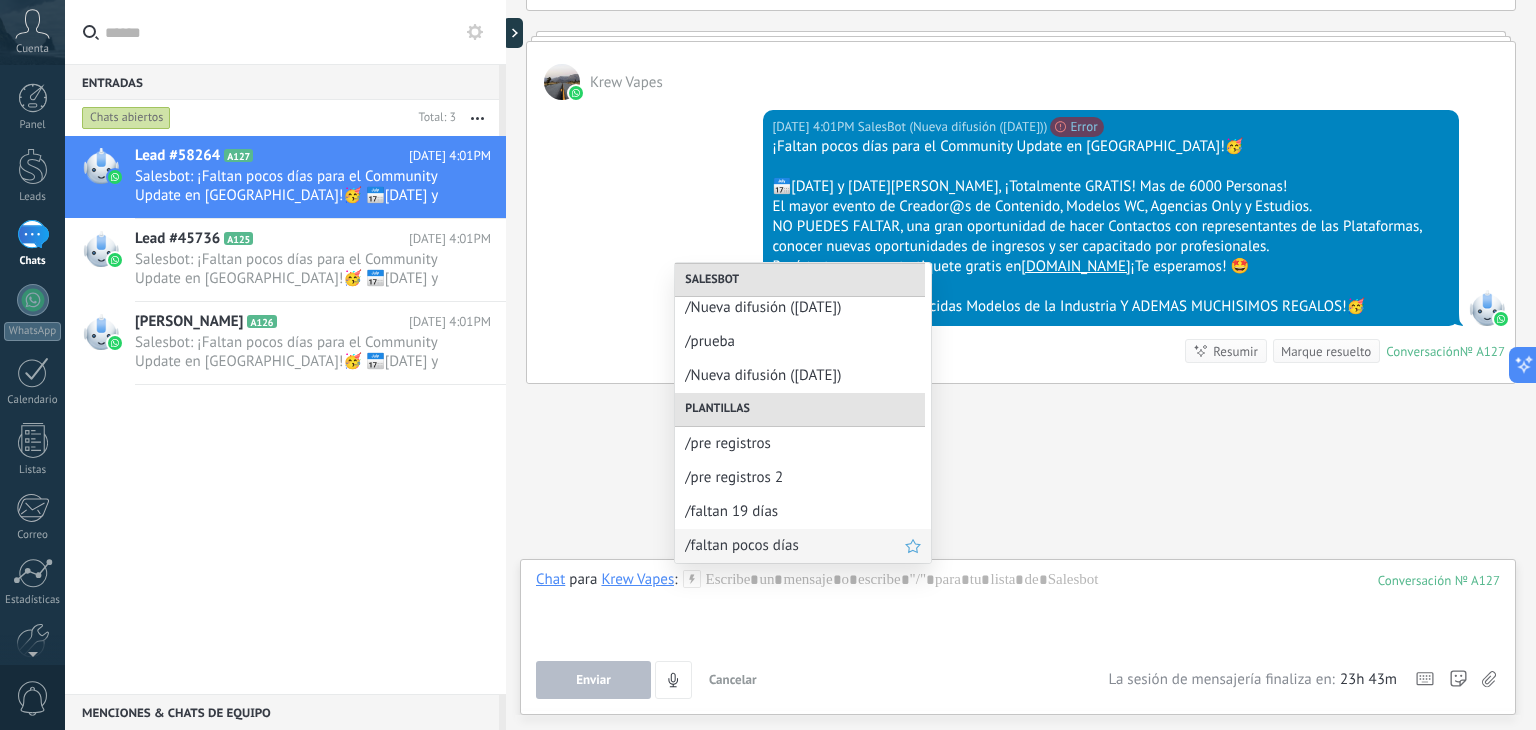 click on "/faltan pocos días" at bounding box center [795, 545] 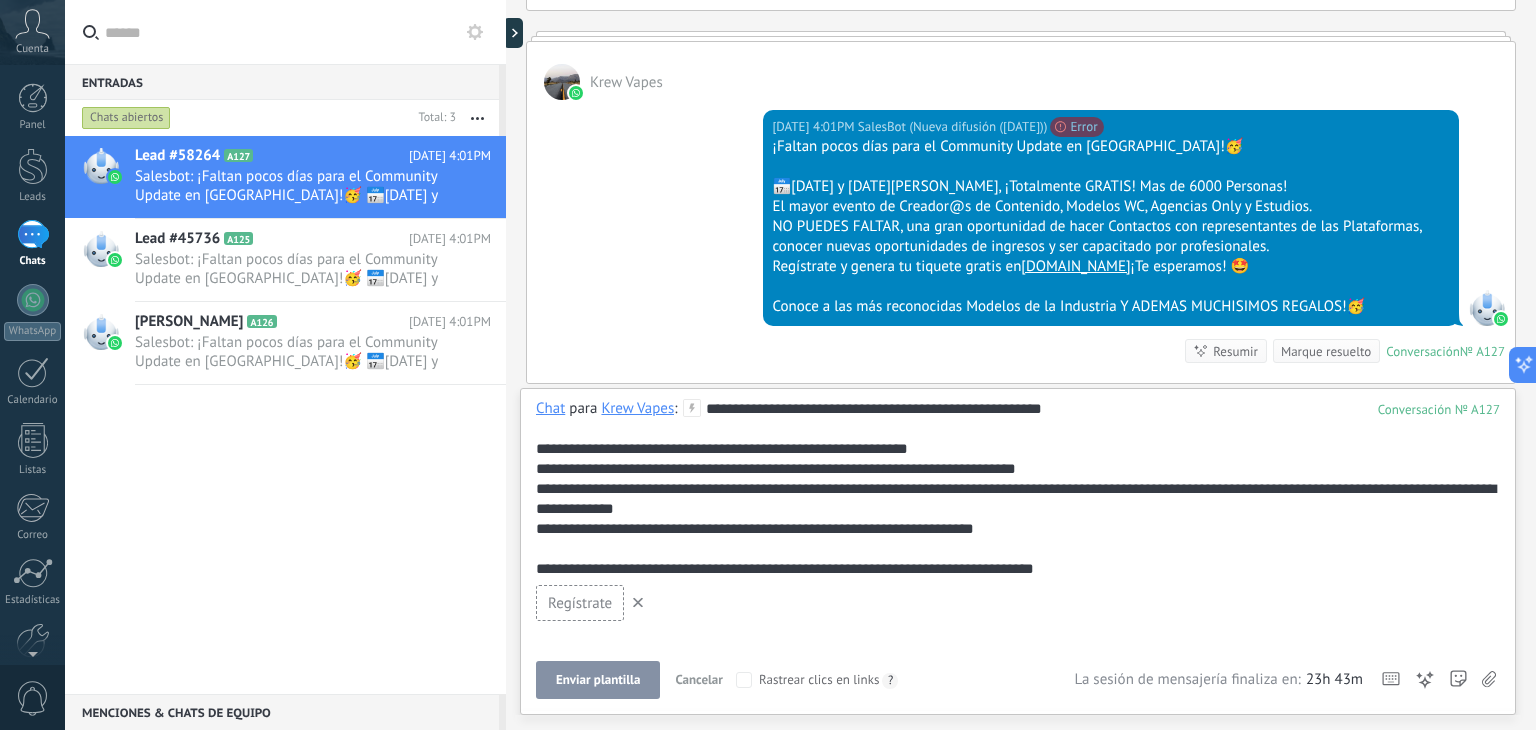 click on "Enviar plantilla" at bounding box center [598, 680] 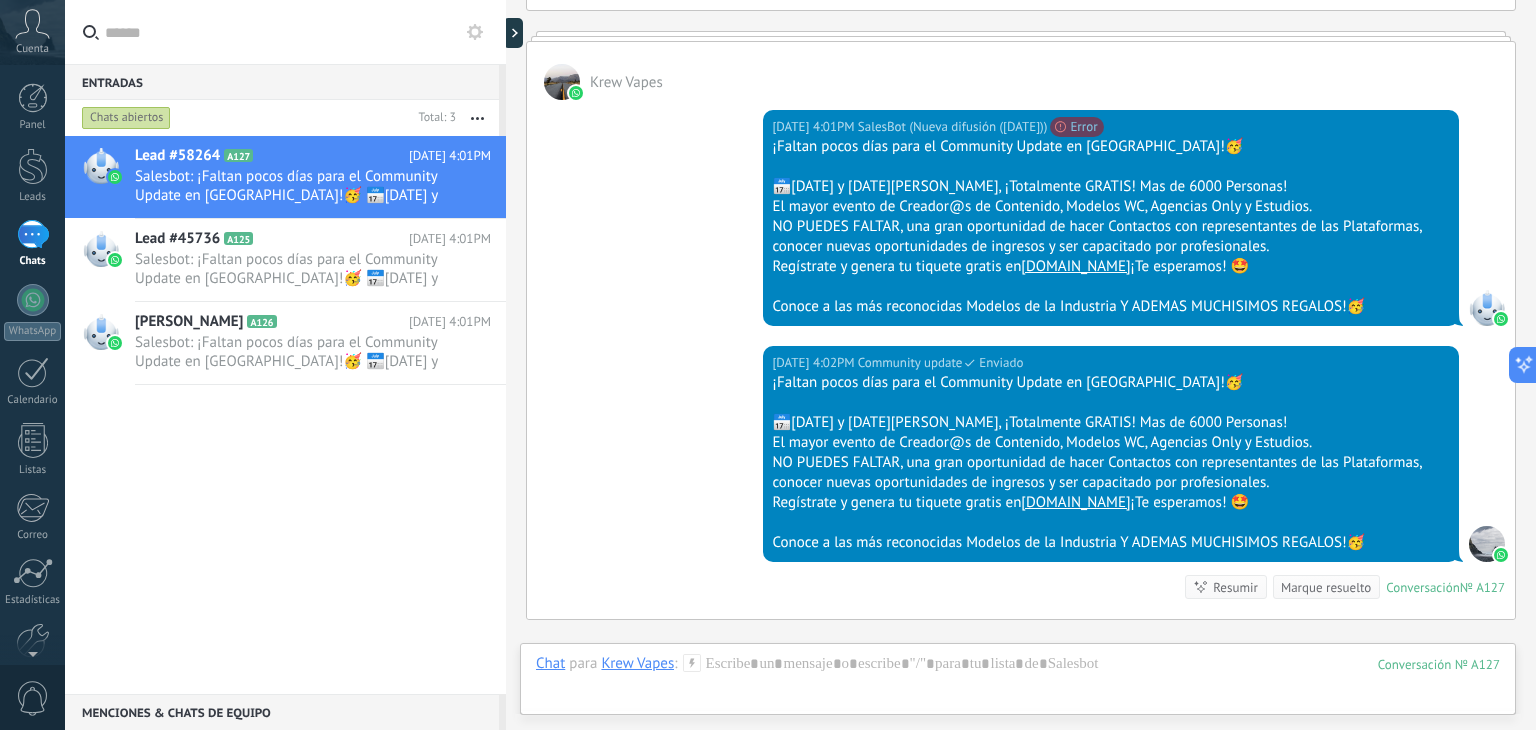 scroll, scrollTop: 1119, scrollLeft: 0, axis: vertical 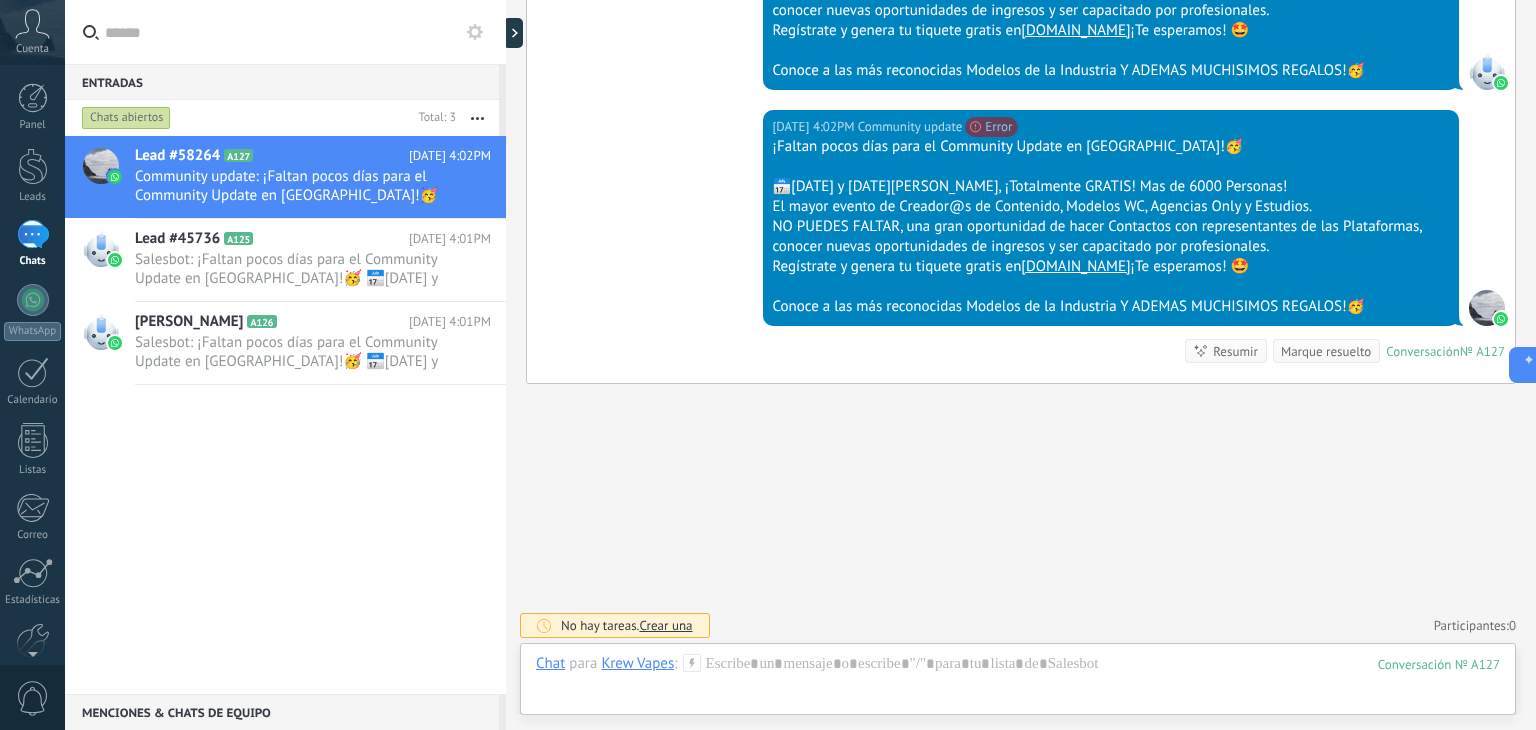click 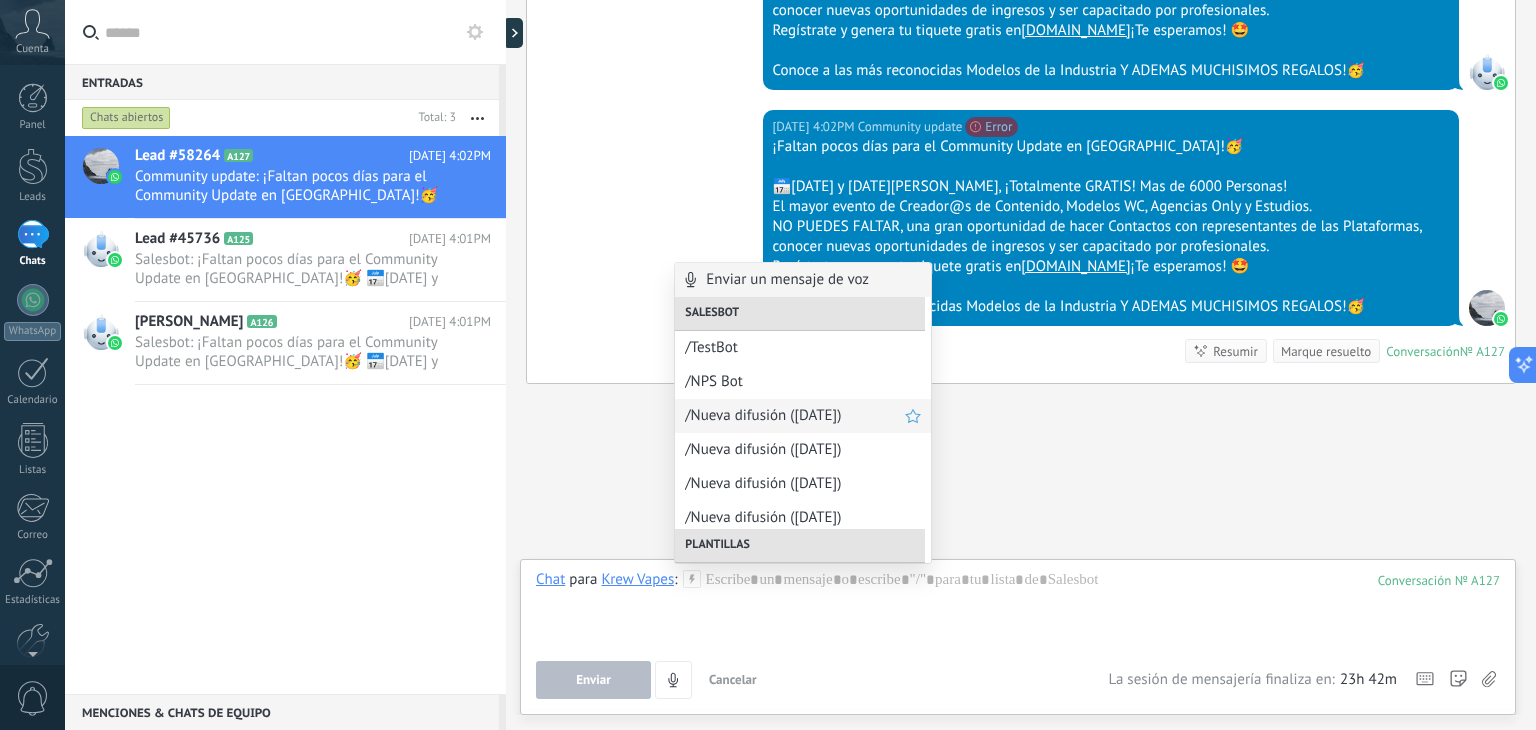 click on "/Nueva difusión (23/07/2025)" at bounding box center [795, 415] 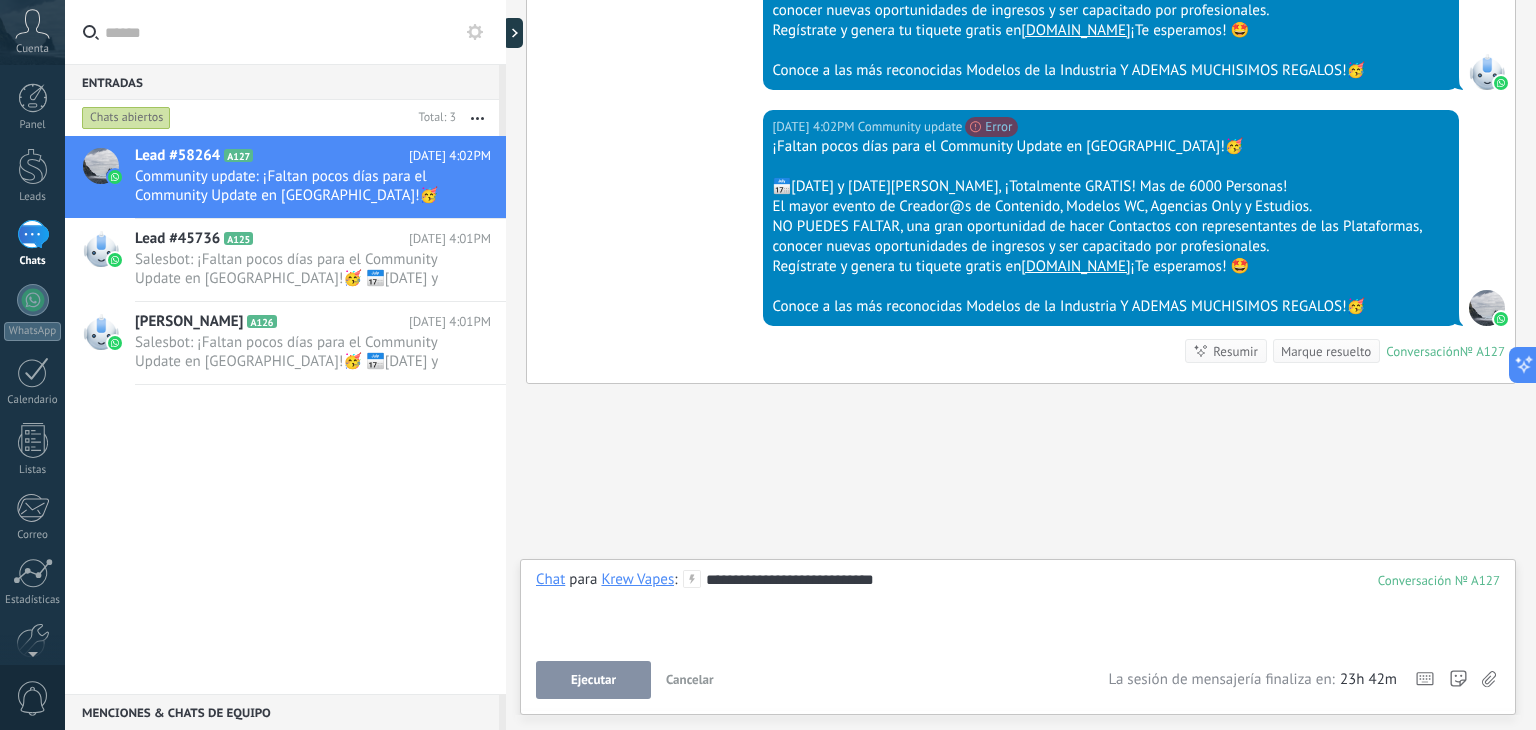 click on "Ejecutar" at bounding box center (593, 680) 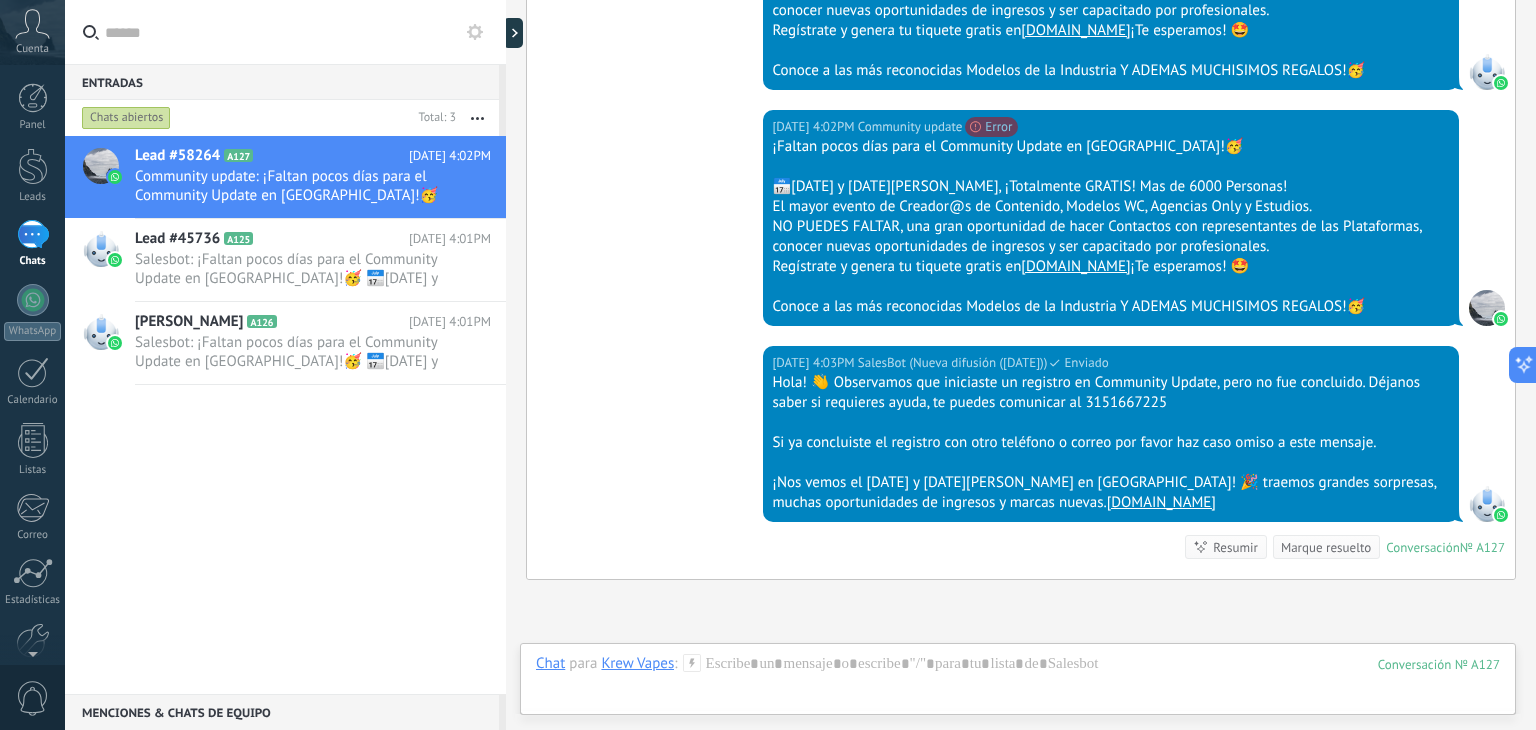 scroll, scrollTop: 1315, scrollLeft: 0, axis: vertical 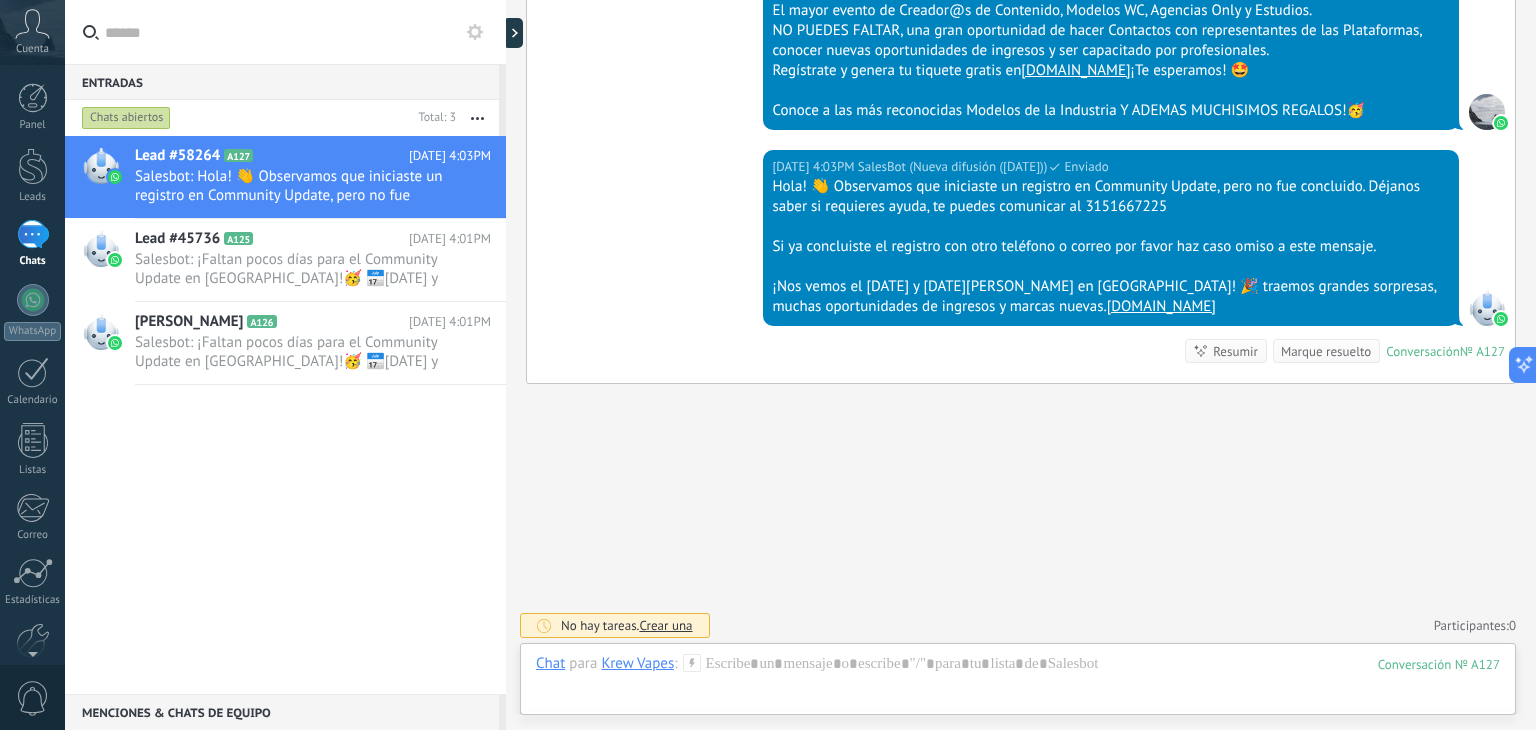 click 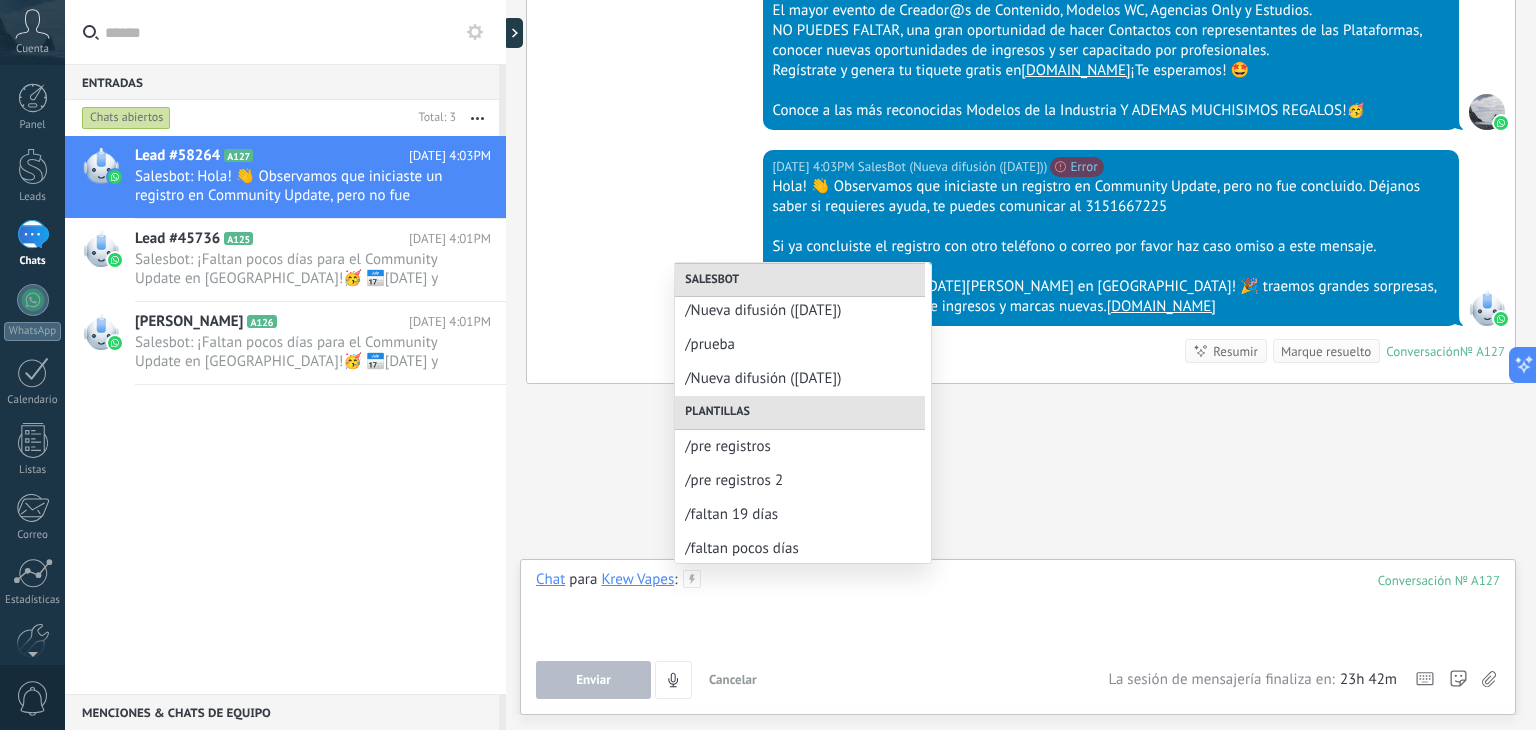 scroll, scrollTop: 550, scrollLeft: 0, axis: vertical 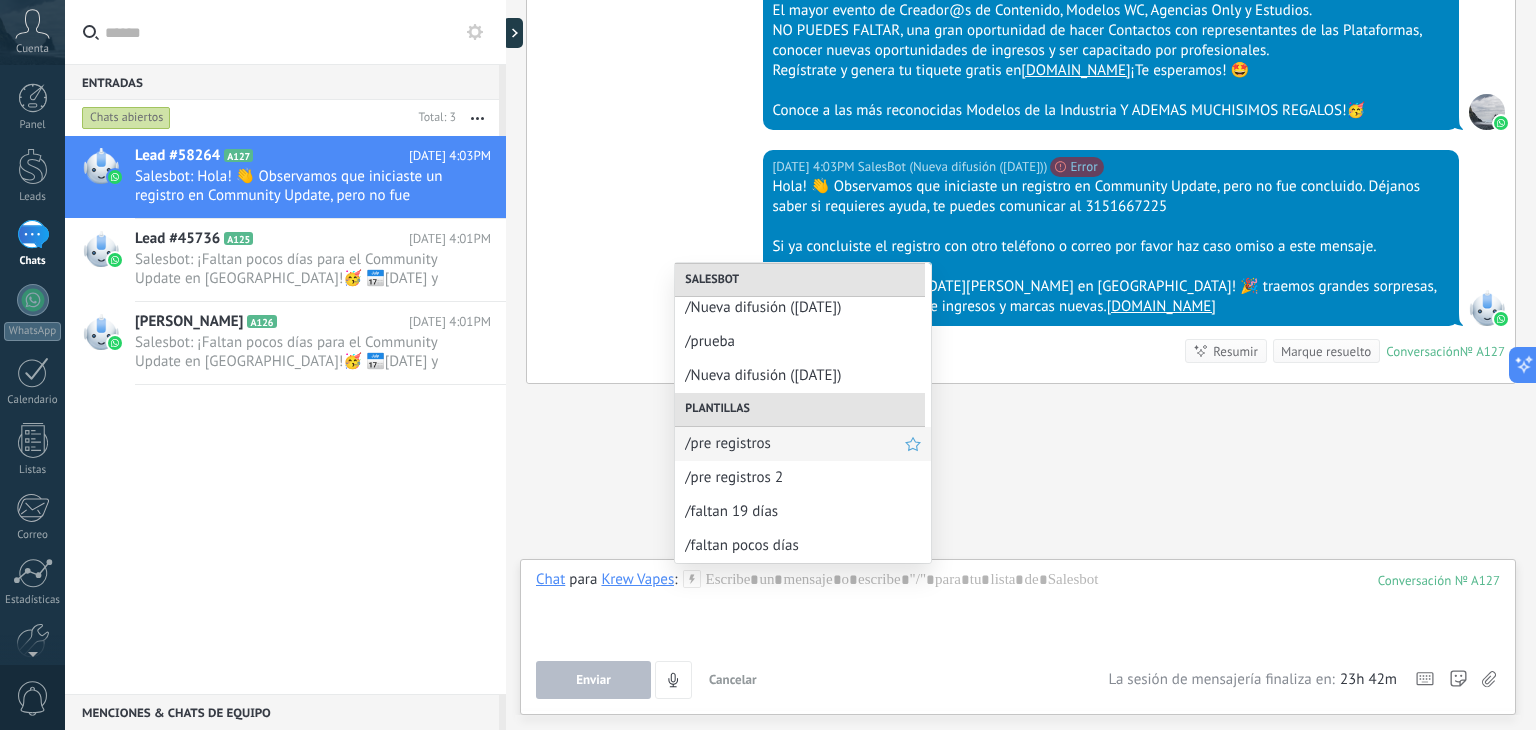 click on "/pre registros" at bounding box center (795, 443) 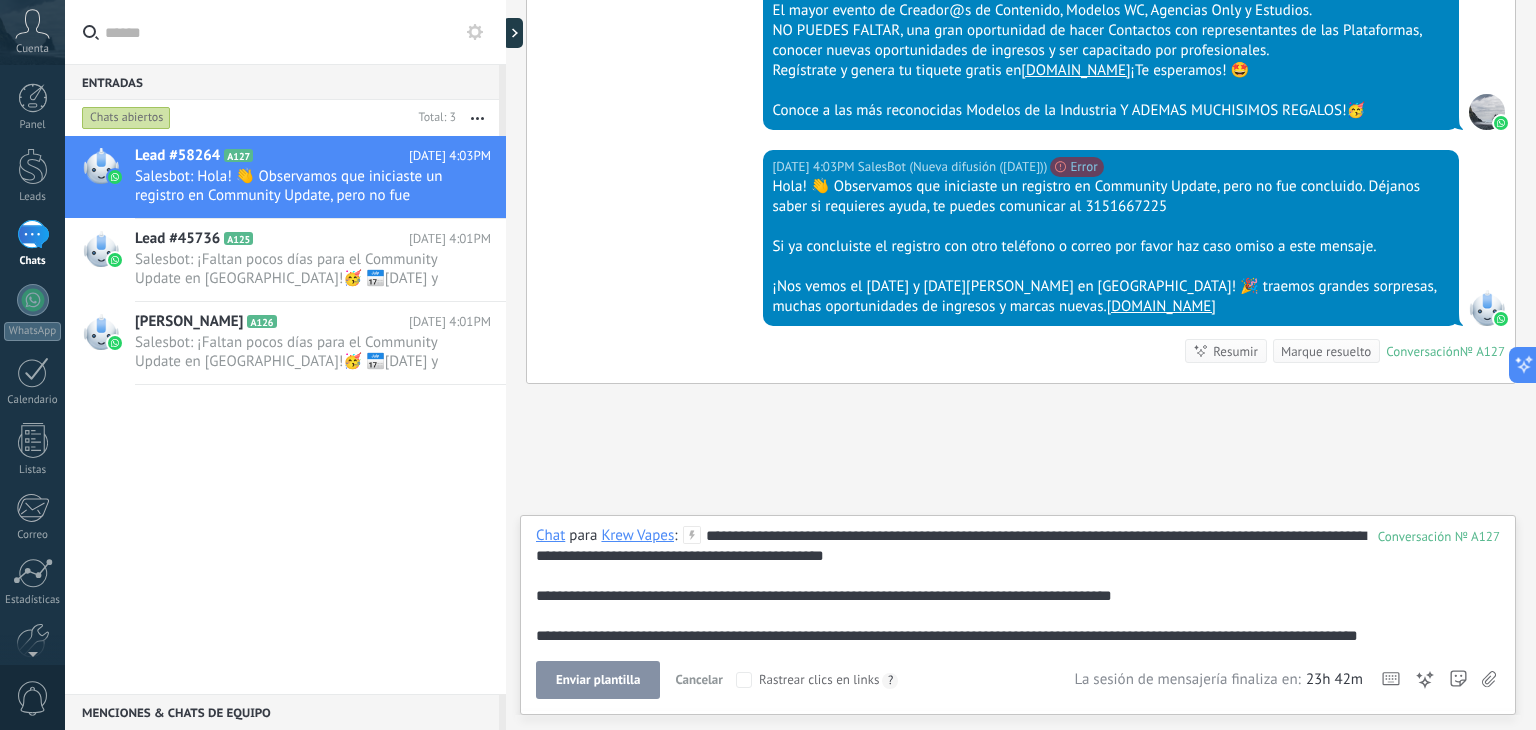 click on "Enviar plantilla" at bounding box center [598, 680] 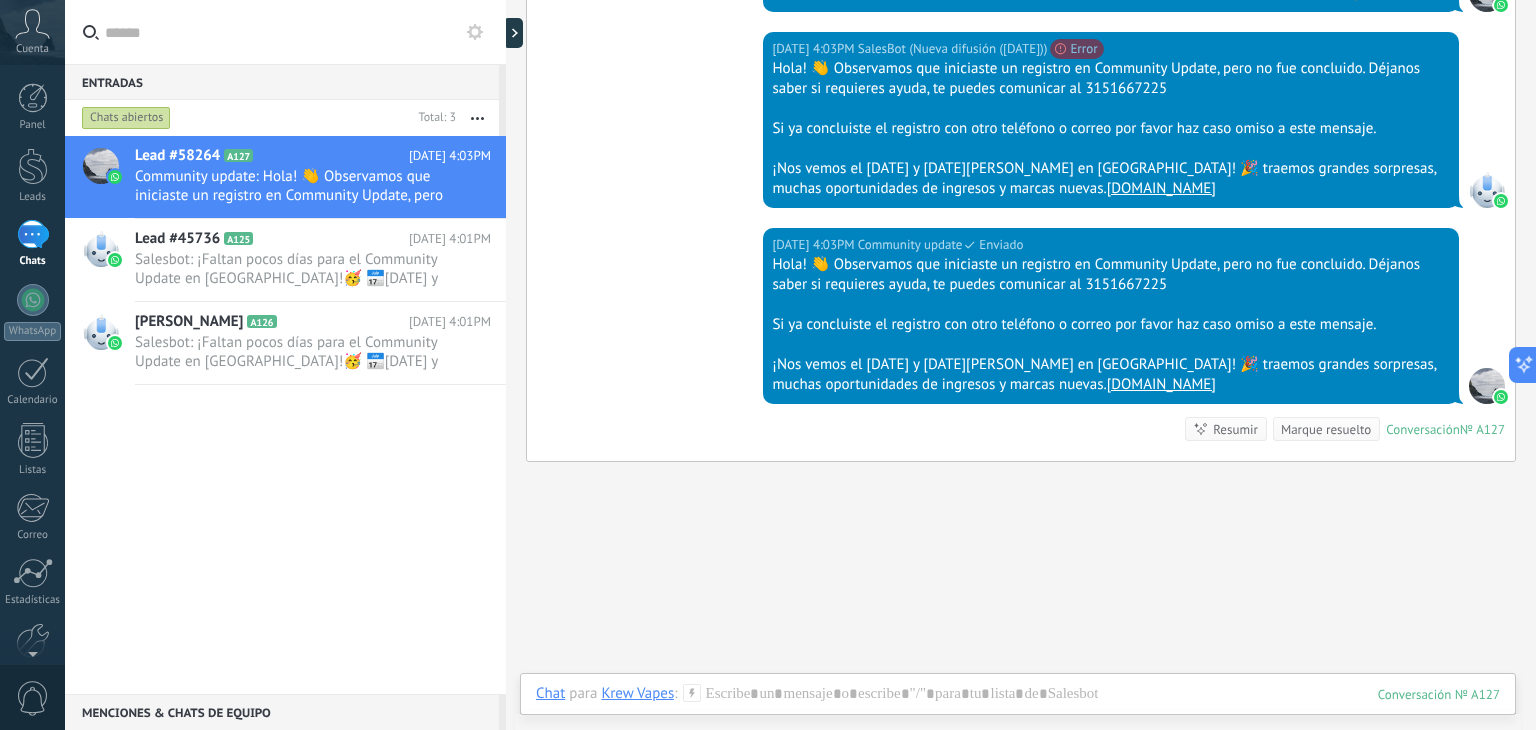 scroll, scrollTop: 1411, scrollLeft: 0, axis: vertical 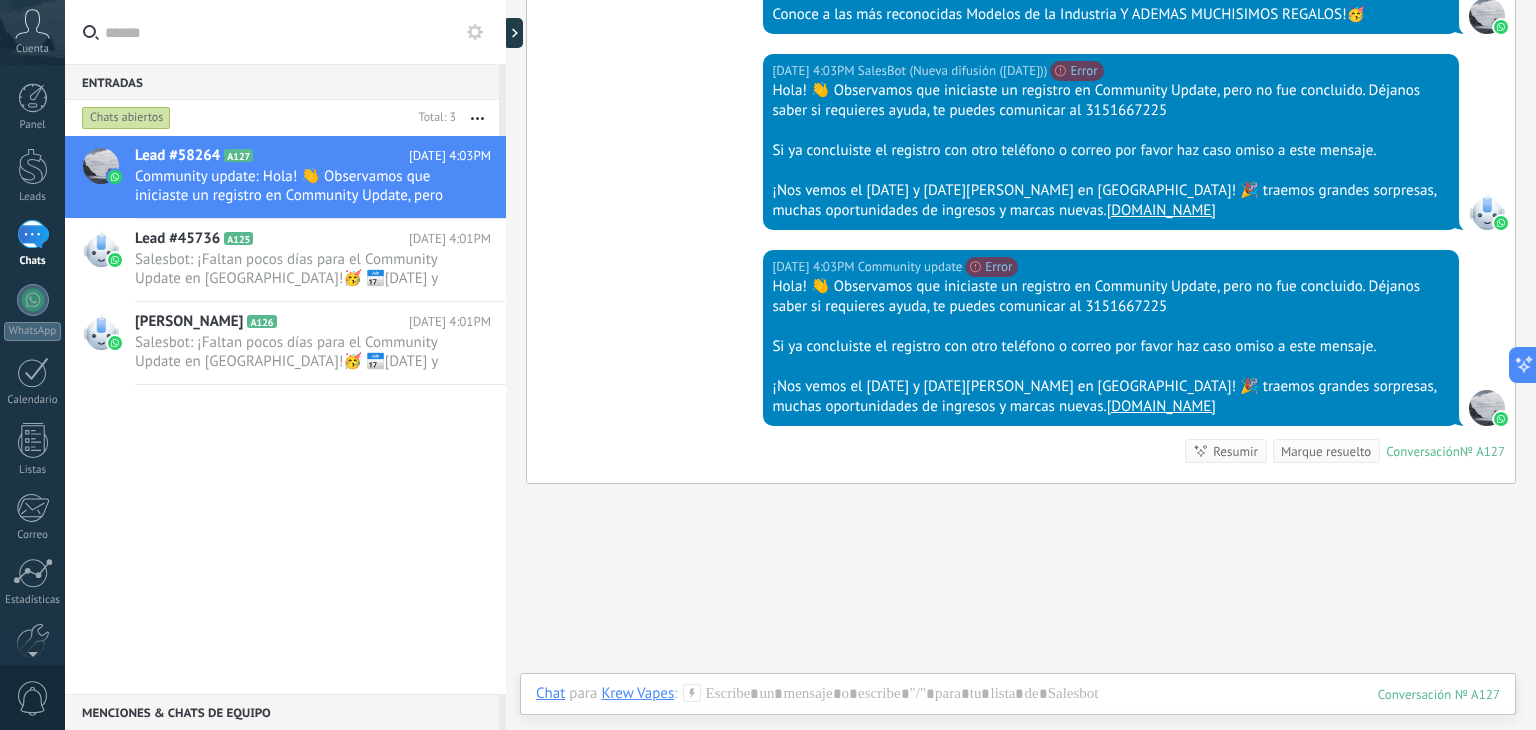 click 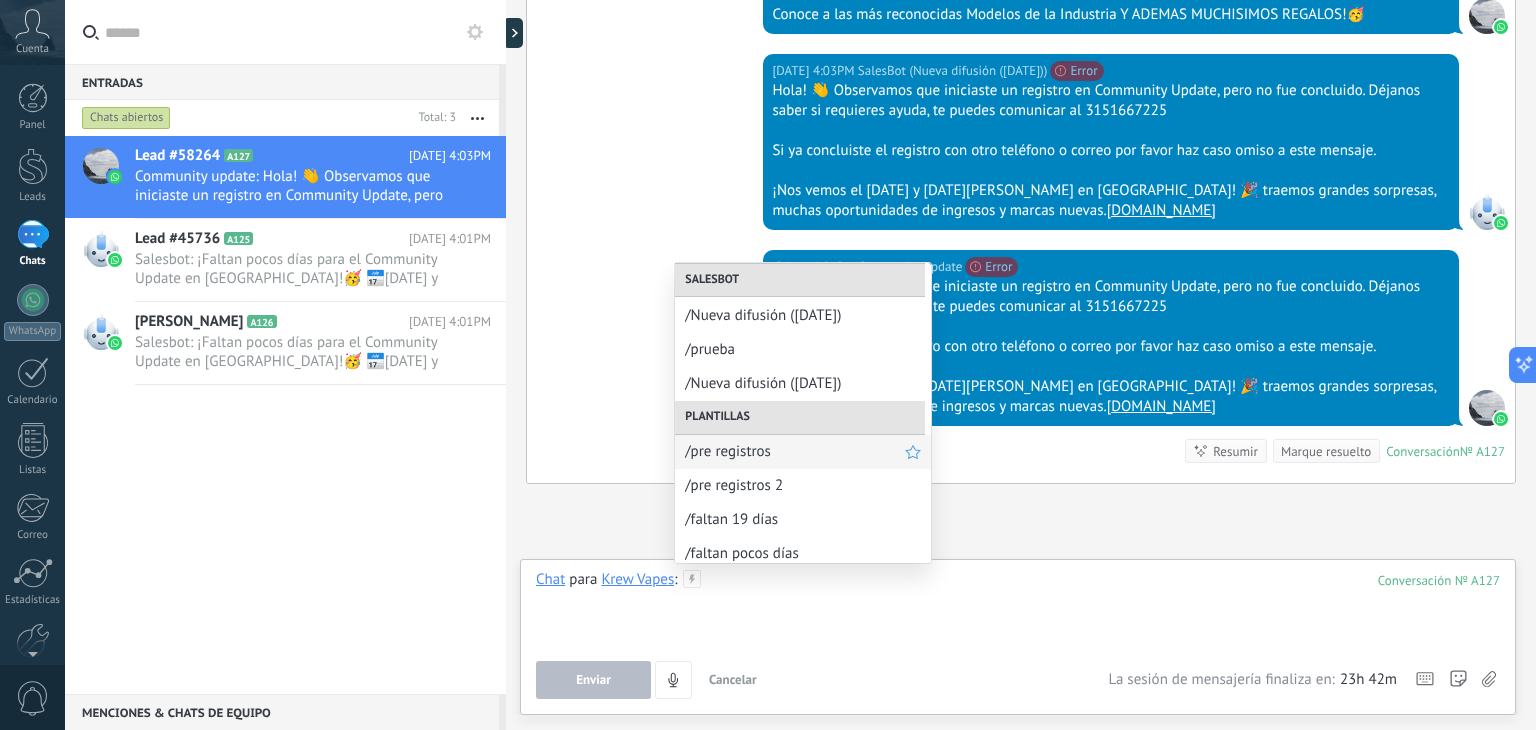 scroll, scrollTop: 550, scrollLeft: 0, axis: vertical 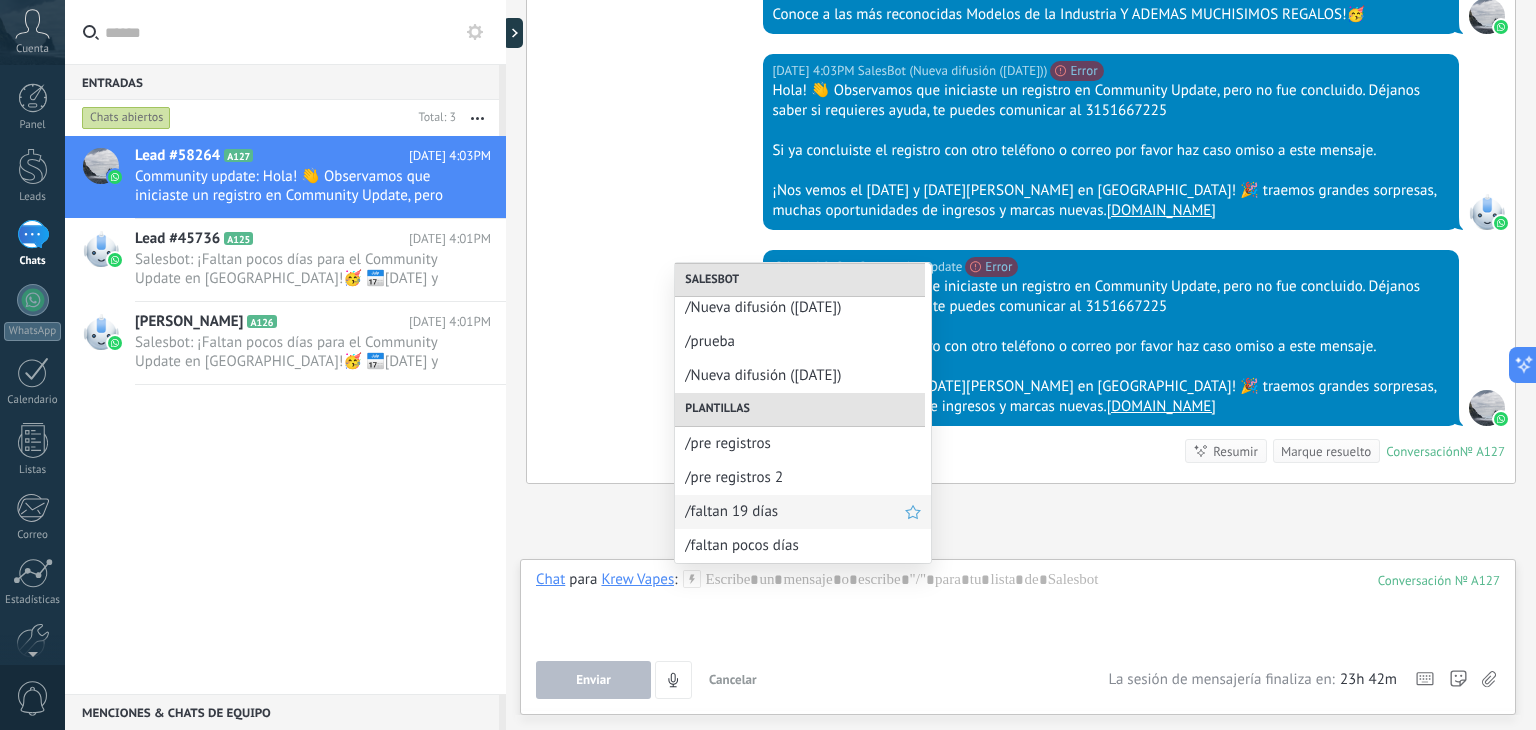 click on "/faltan 19 días" at bounding box center [795, 511] 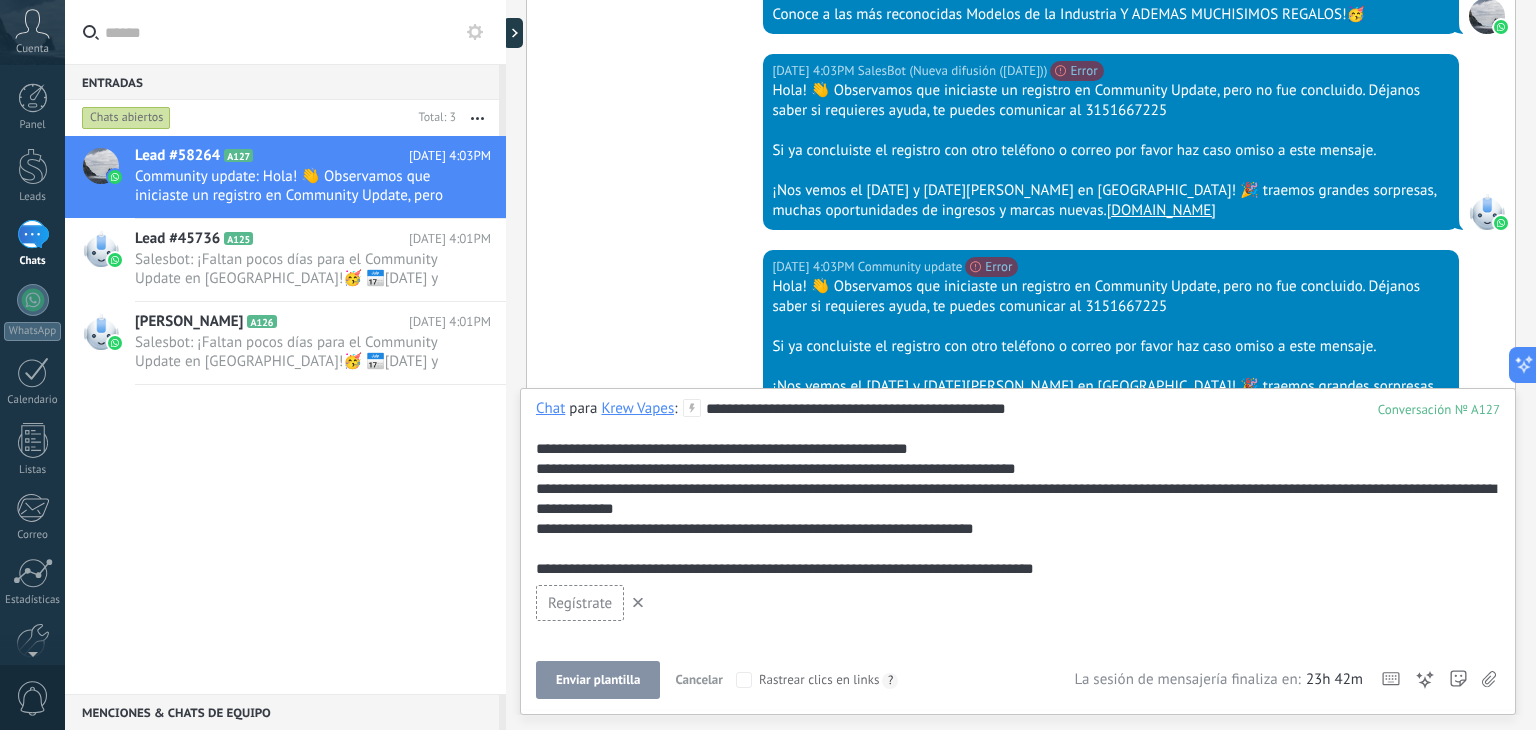 click on "Enviar plantilla" at bounding box center (598, 680) 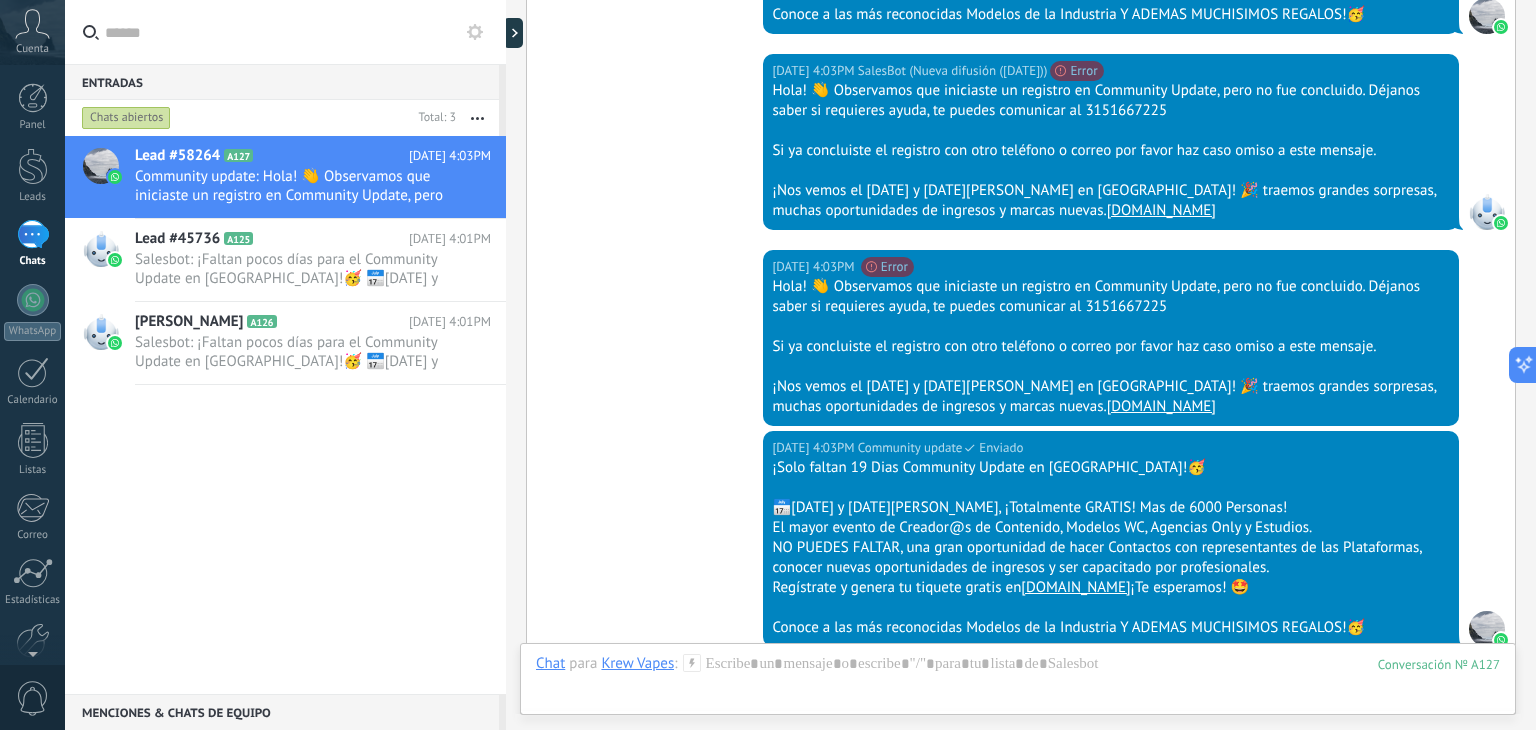 scroll, scrollTop: 1732, scrollLeft: 0, axis: vertical 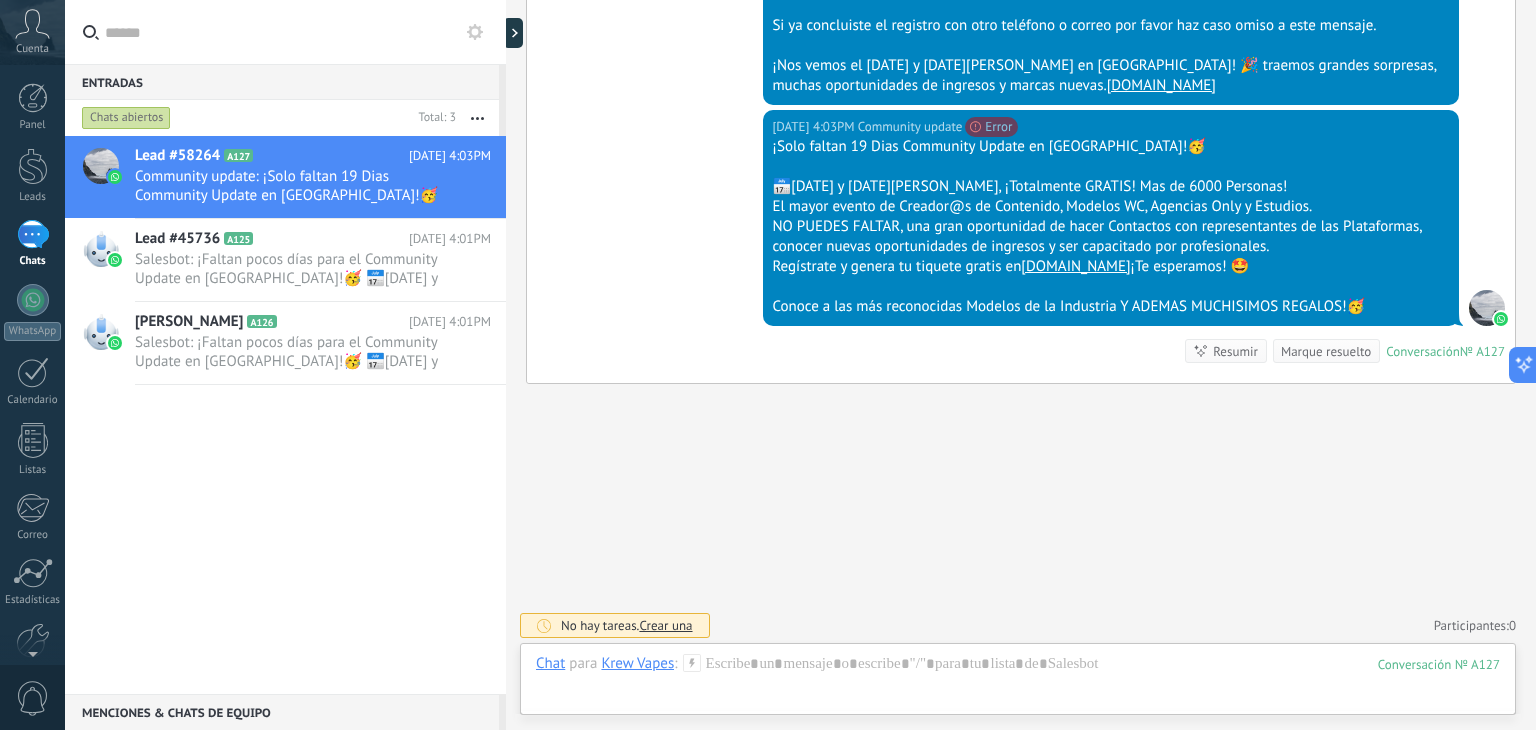 click 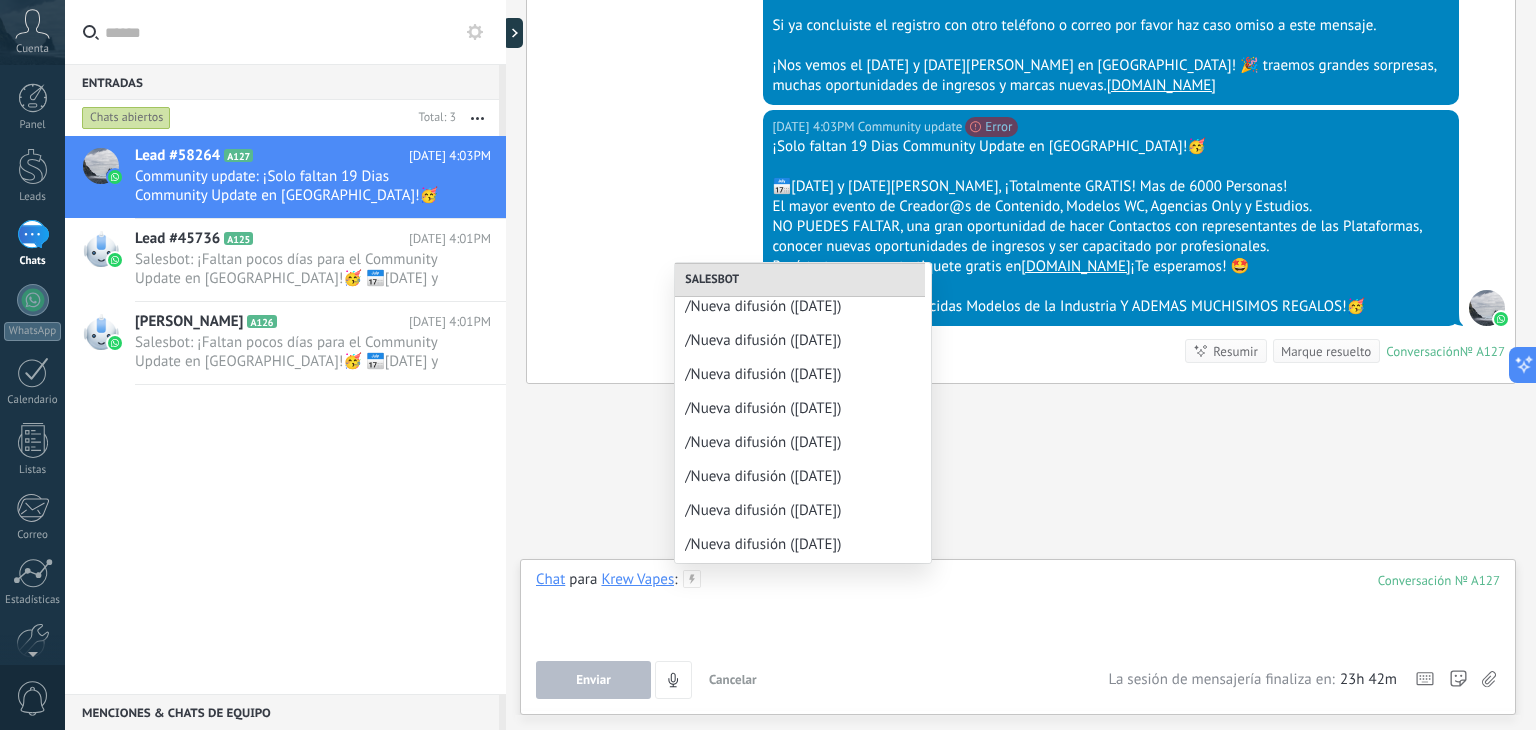 scroll, scrollTop: 0, scrollLeft: 0, axis: both 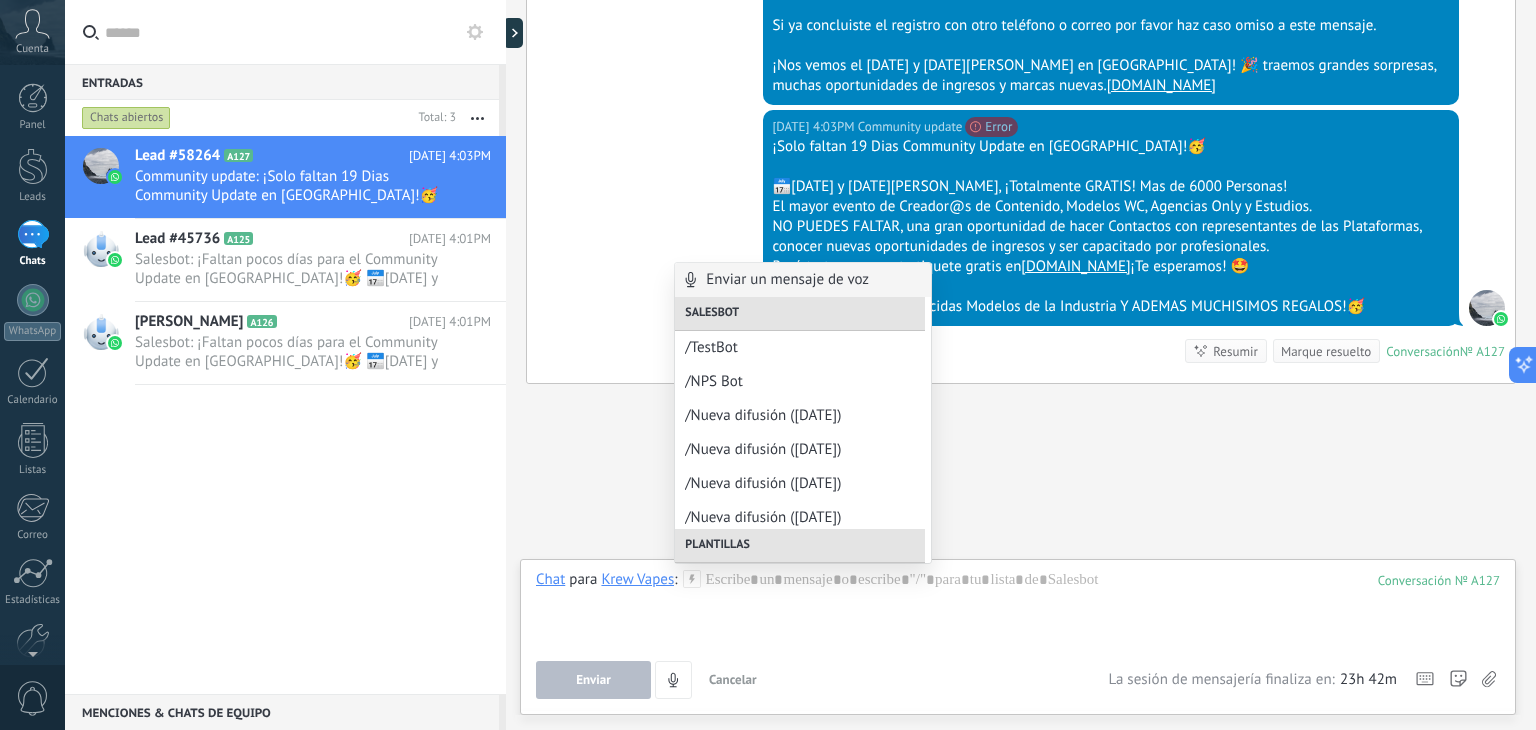click on "/TestBot" at bounding box center [803, 347] 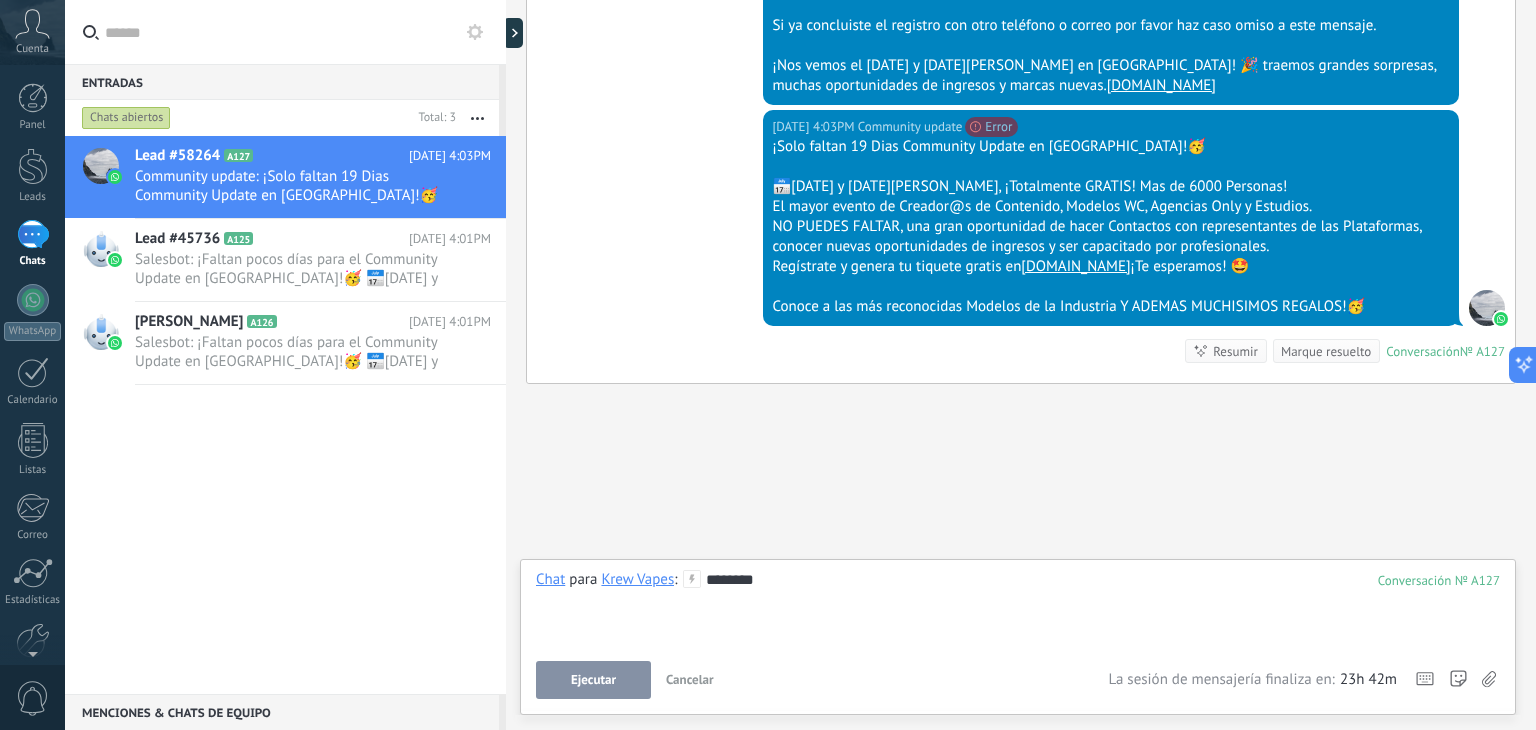 click on "Ejecutar" at bounding box center [593, 680] 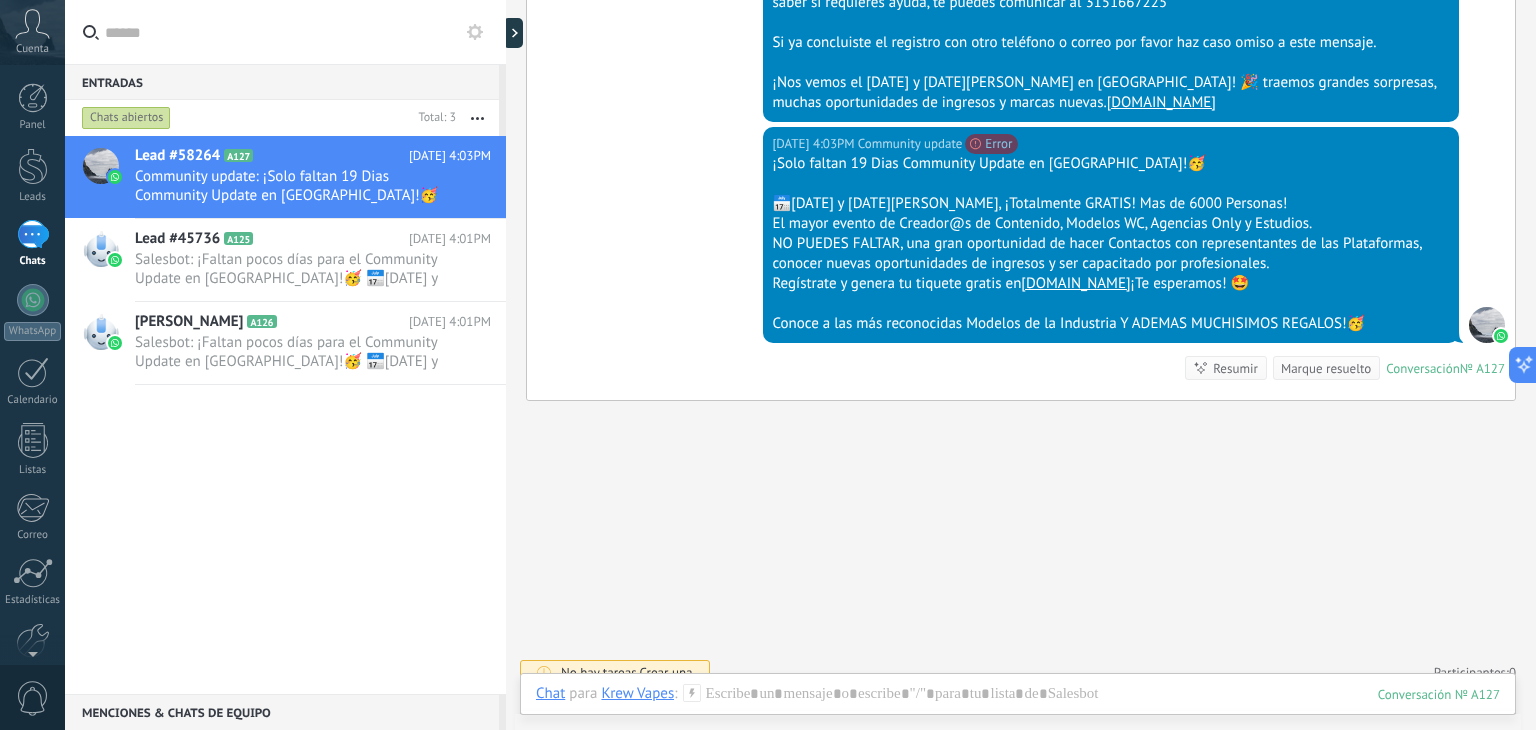 scroll, scrollTop: 1732, scrollLeft: 0, axis: vertical 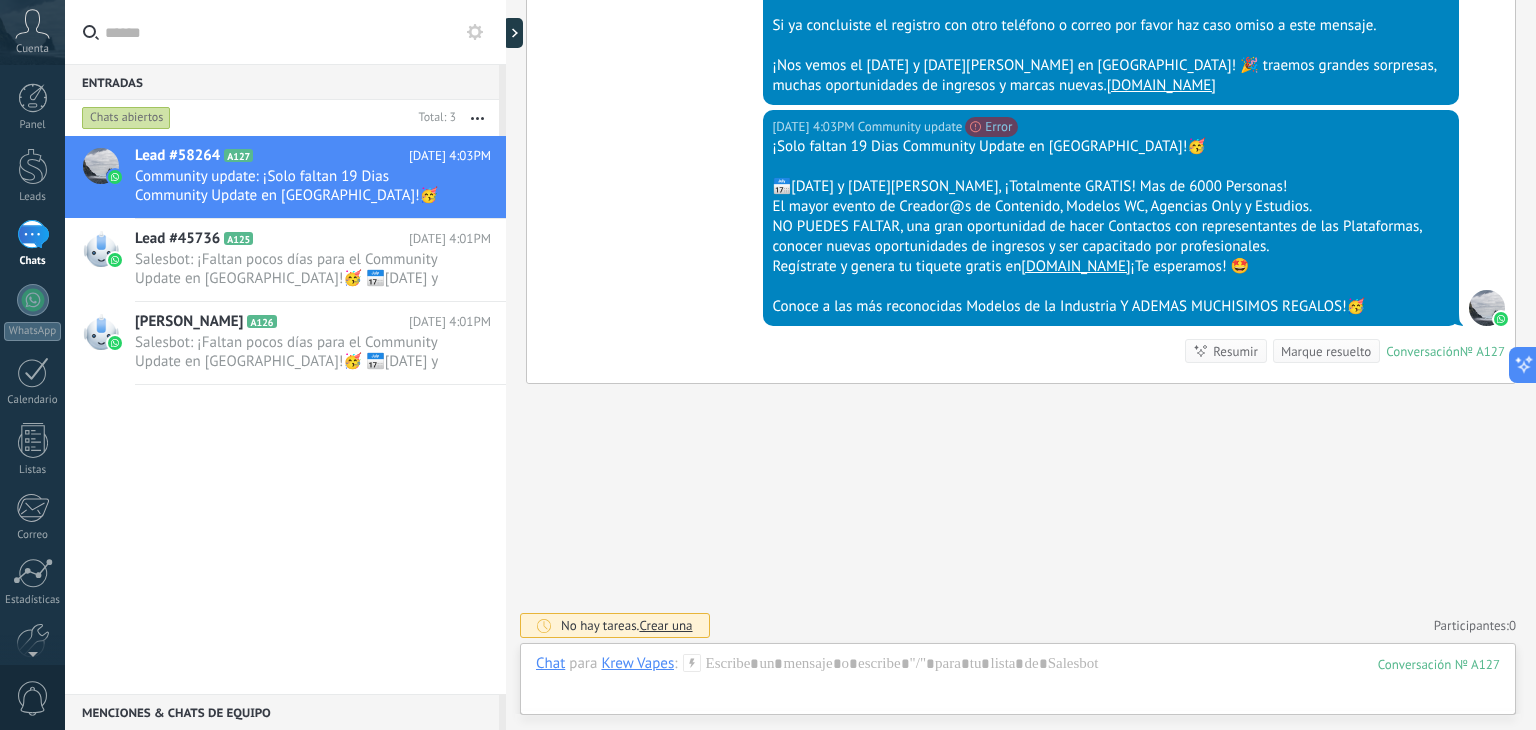 click 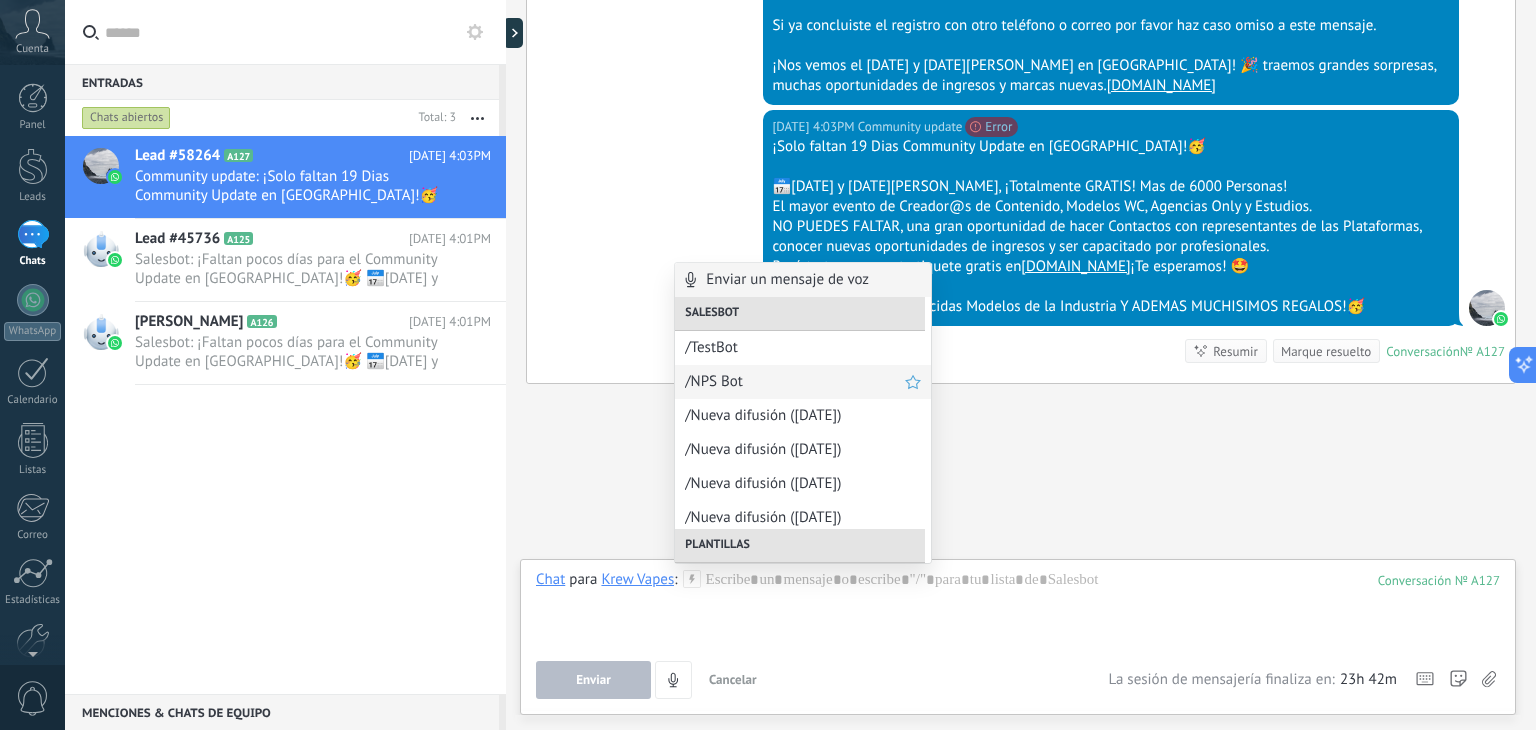 click on "/NPS Bot" at bounding box center [795, 381] 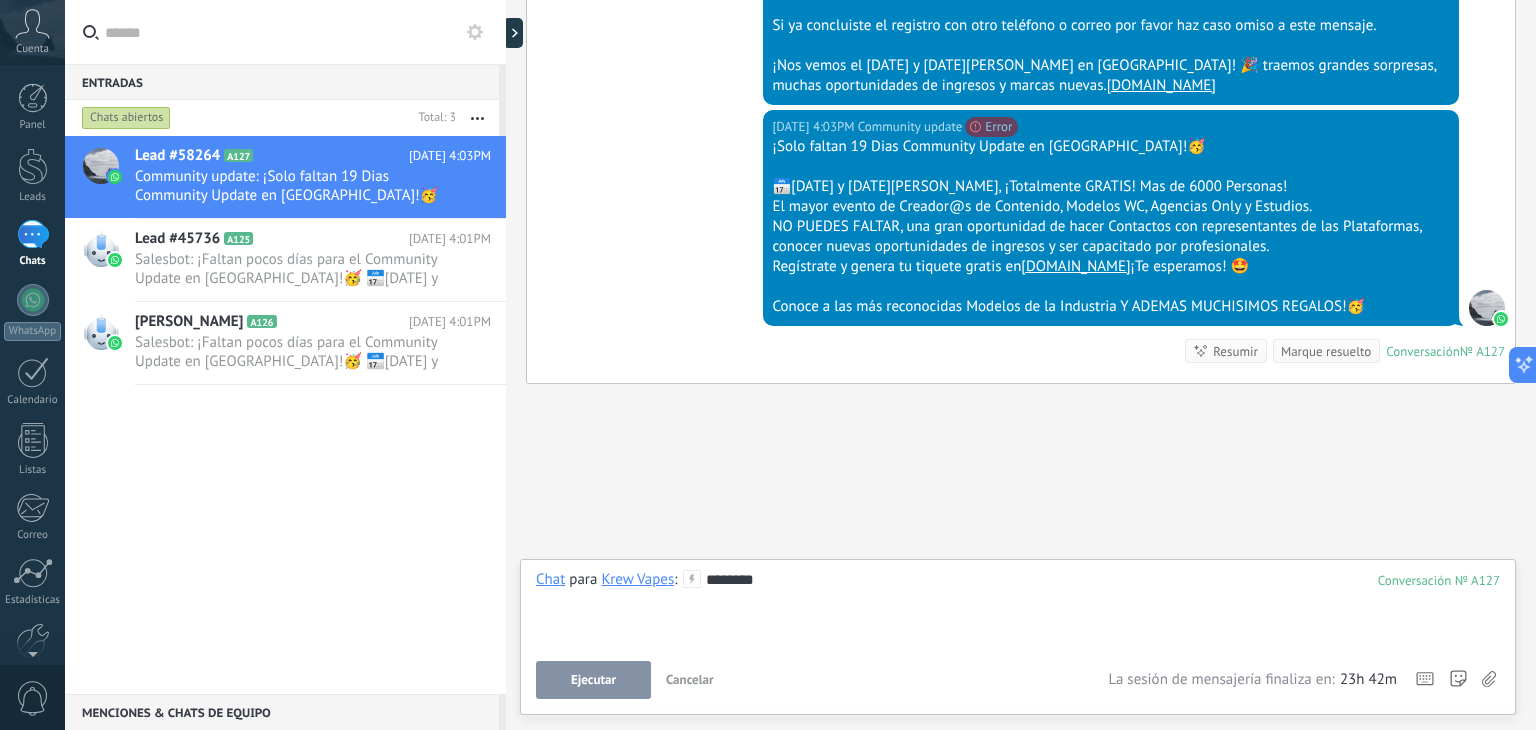 click on "Ejecutar" at bounding box center [593, 680] 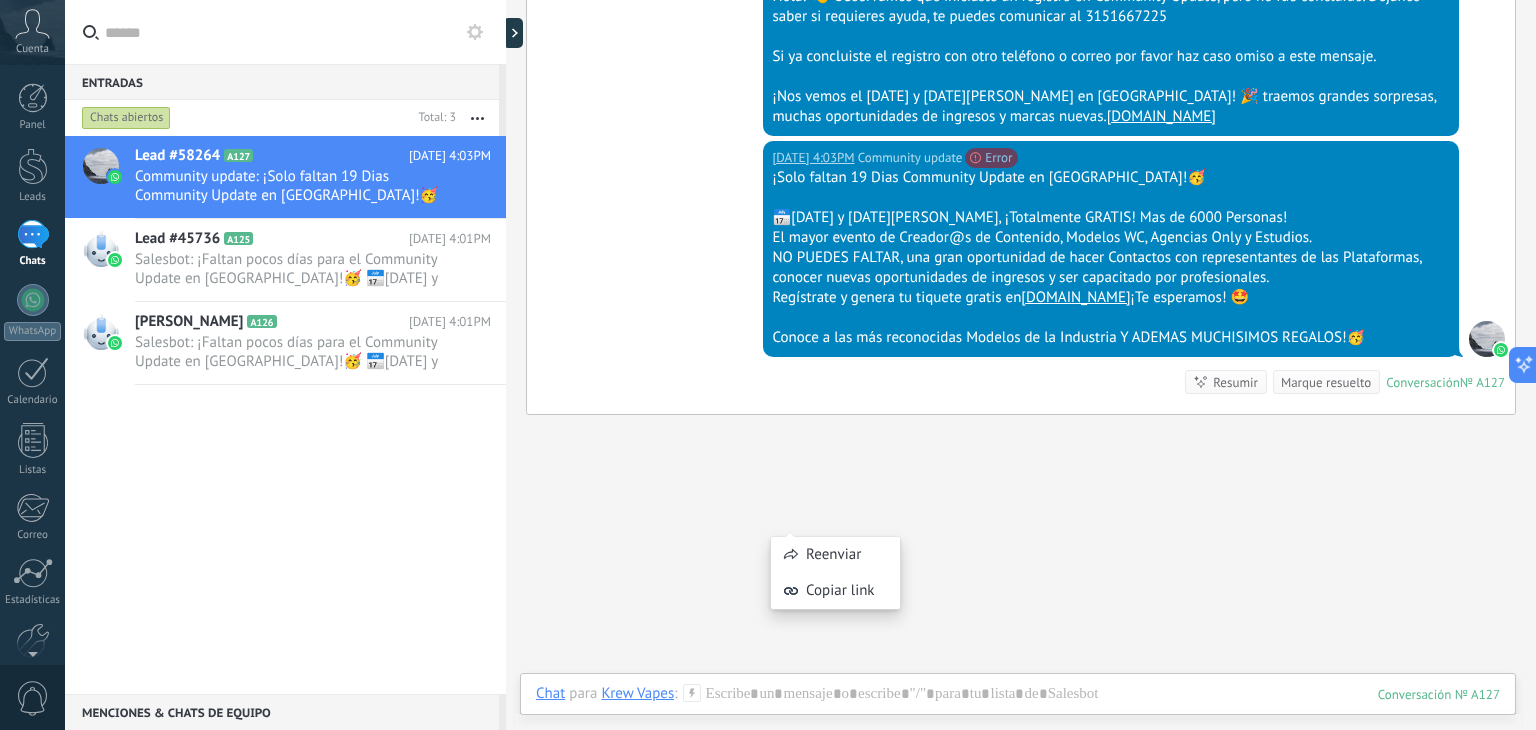 scroll, scrollTop: 1732, scrollLeft: 0, axis: vertical 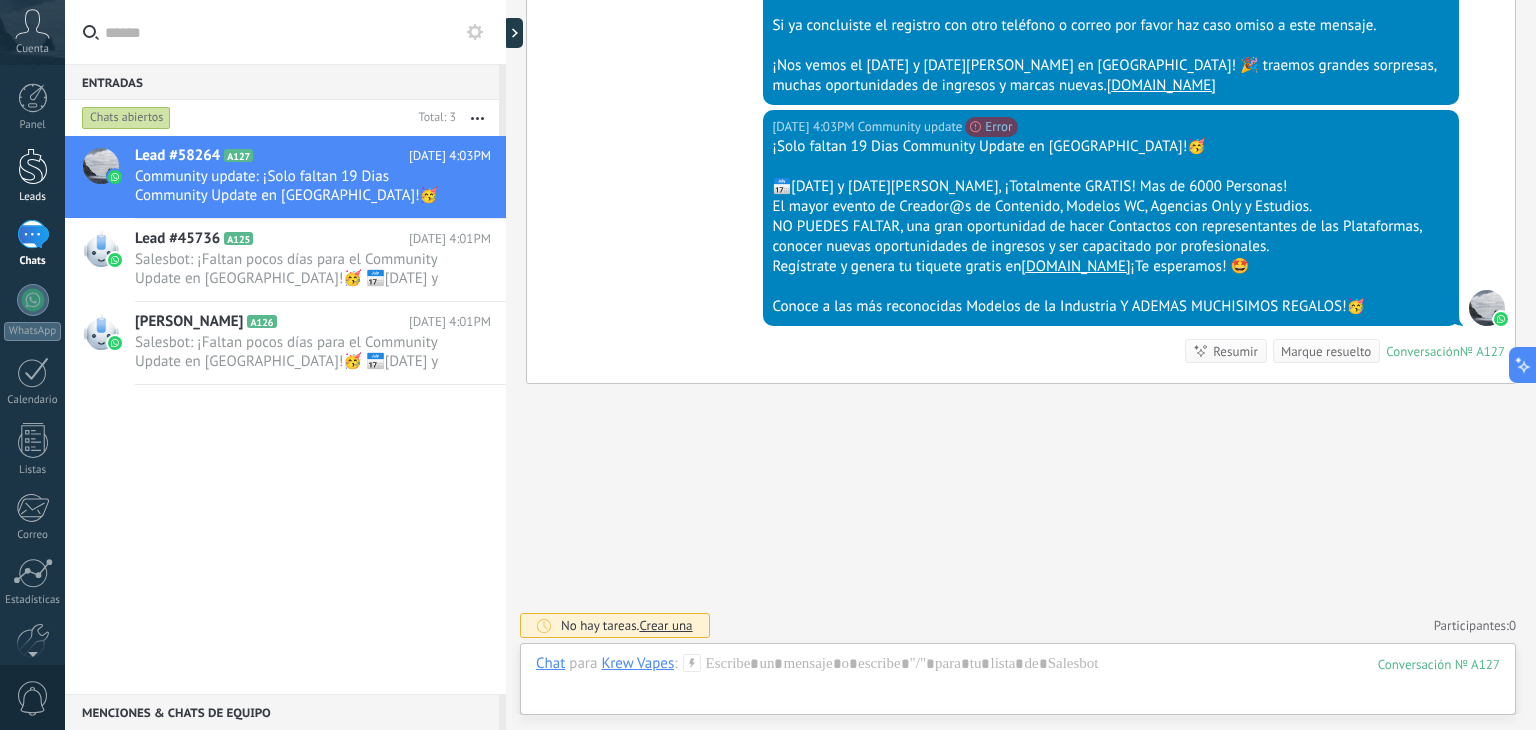 click on "Leads" at bounding box center (32, 176) 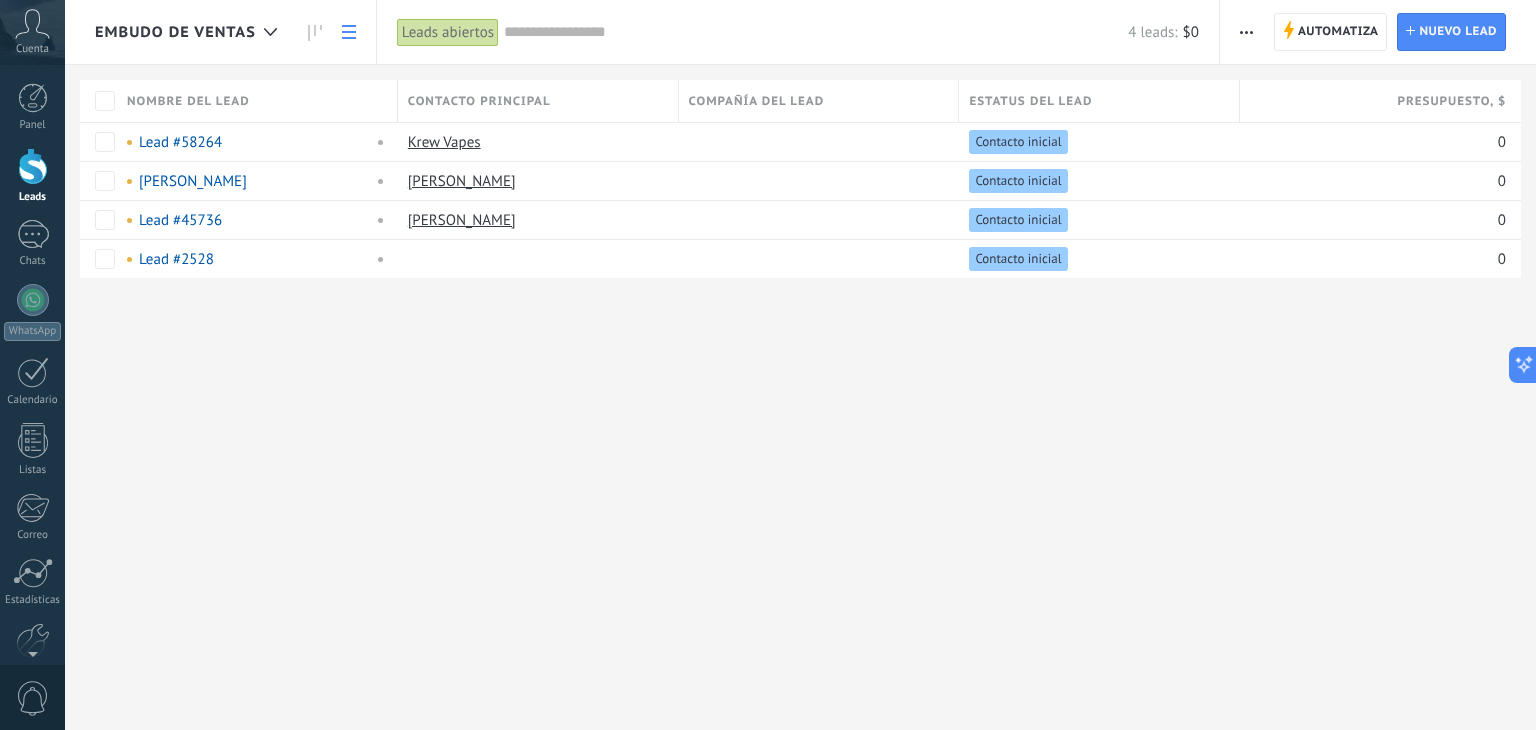click at bounding box center (1246, 32) 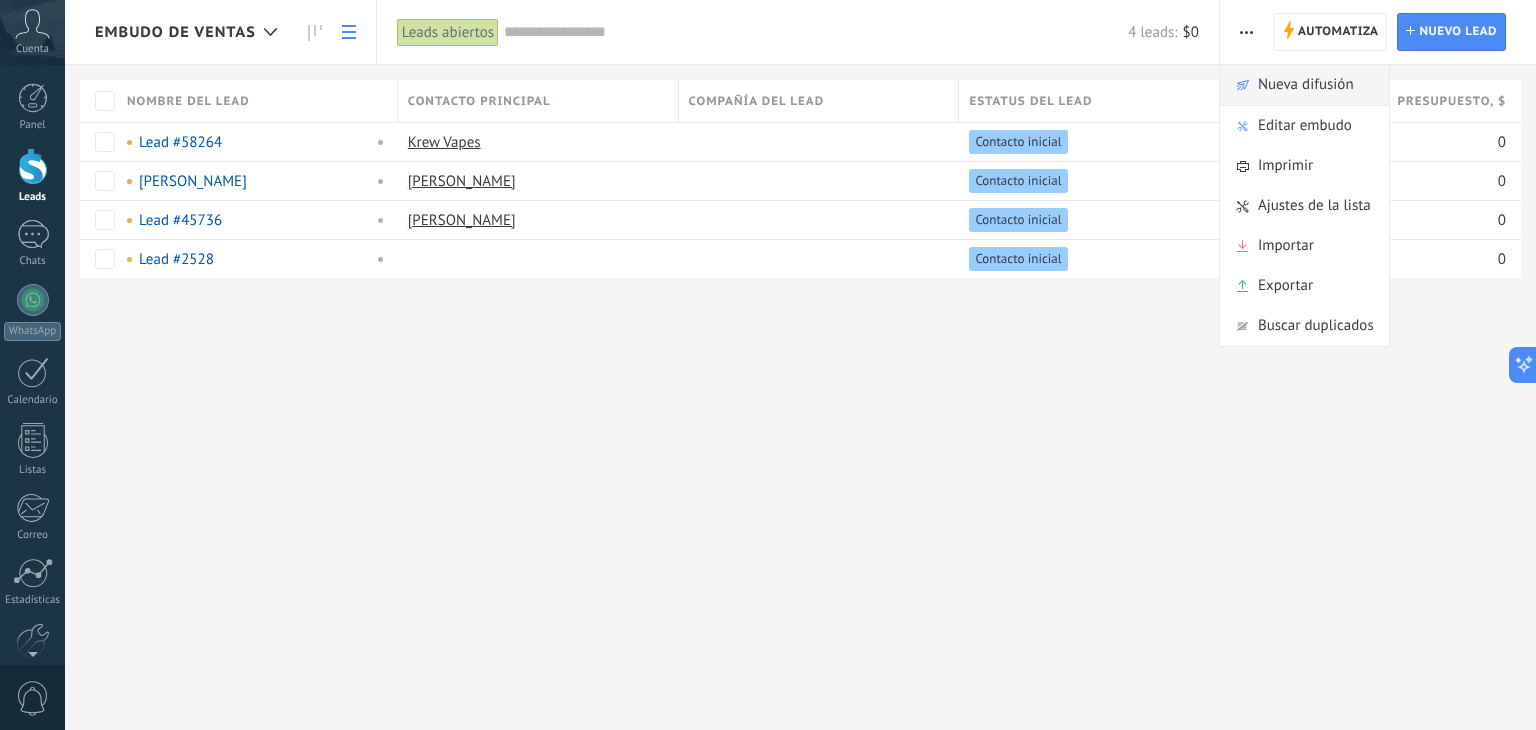 click on "Nueva difusión" at bounding box center [1306, 85] 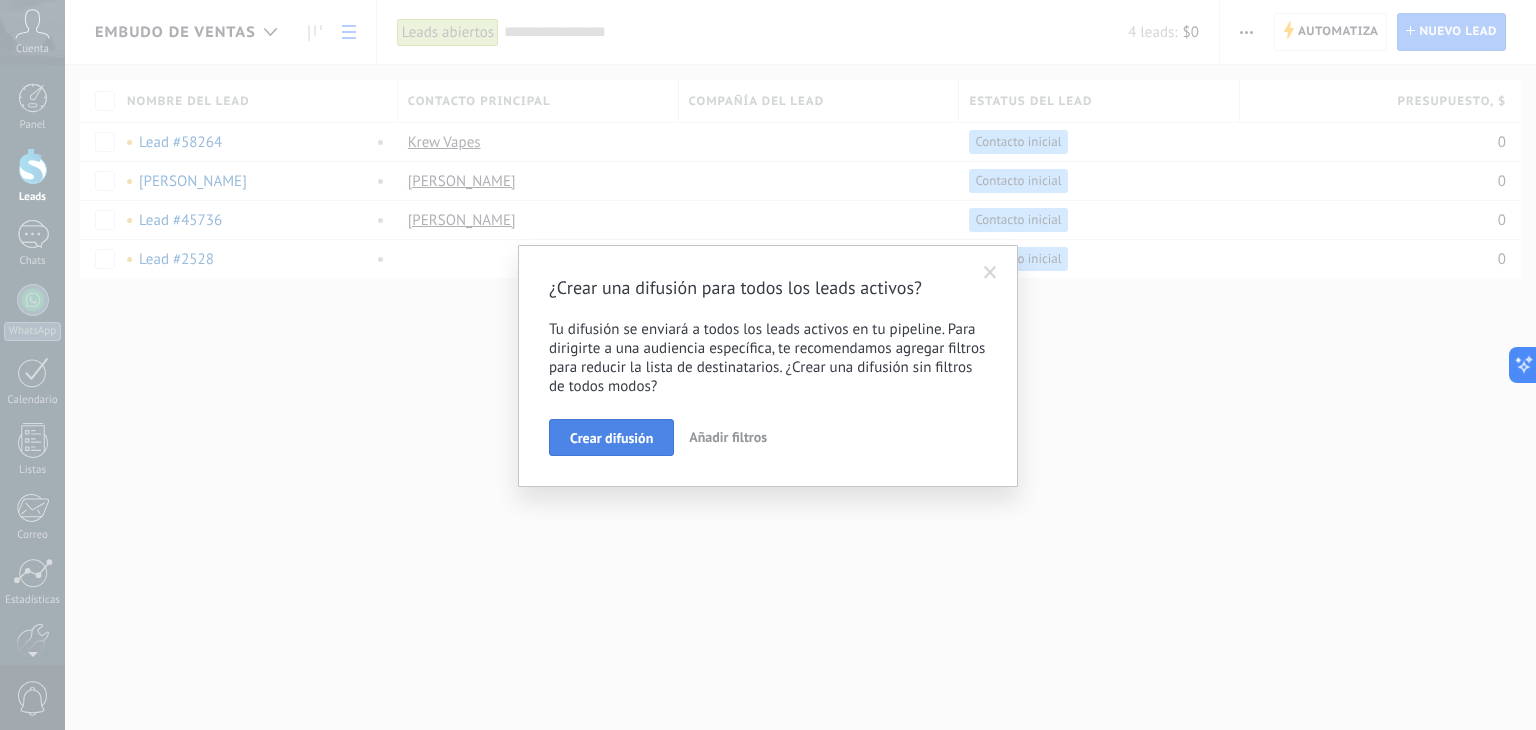 click on "Crear difusión" at bounding box center (611, 438) 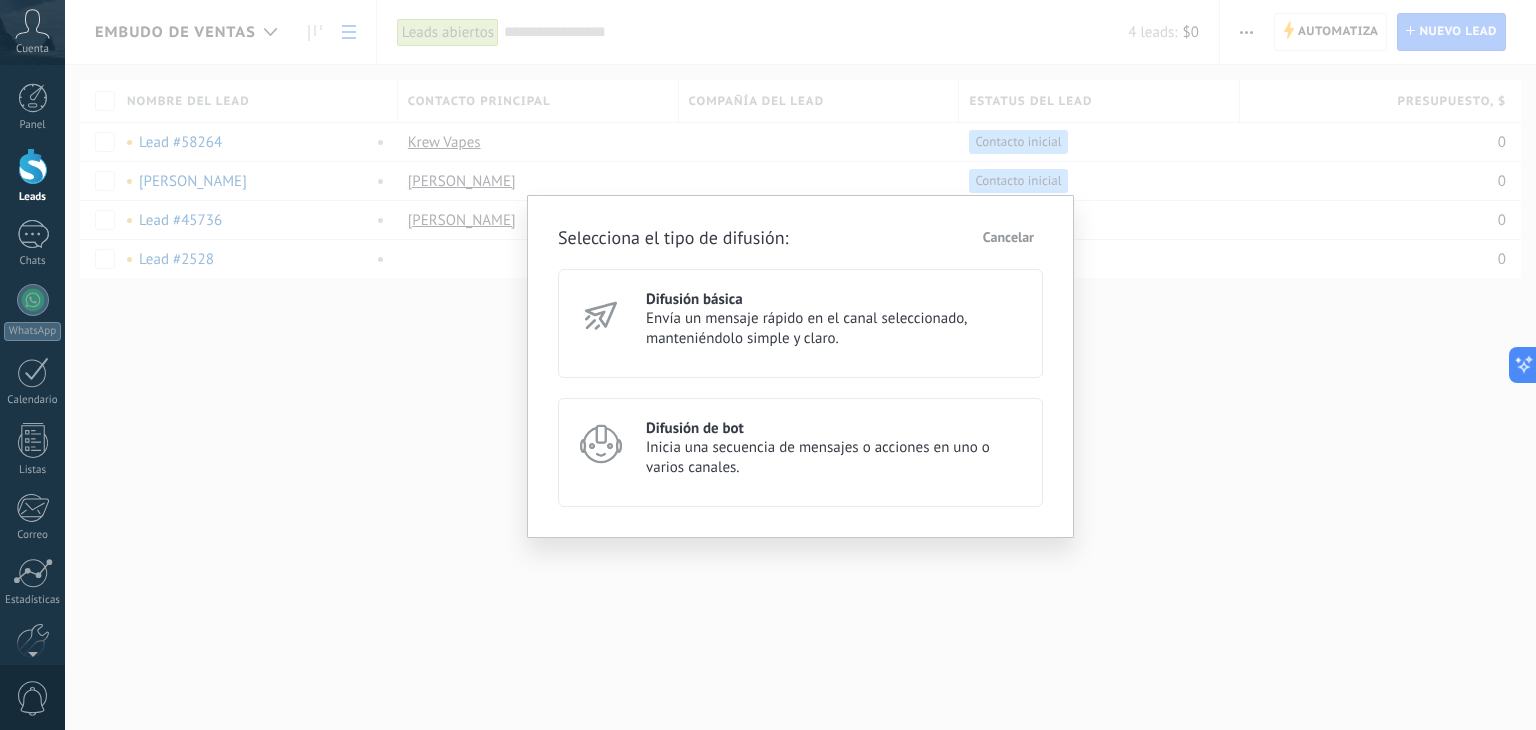 click on "Difusión de bot Inicia una secuencia de mensajes o acciones en uno o varios canales." at bounding box center (800, 452) 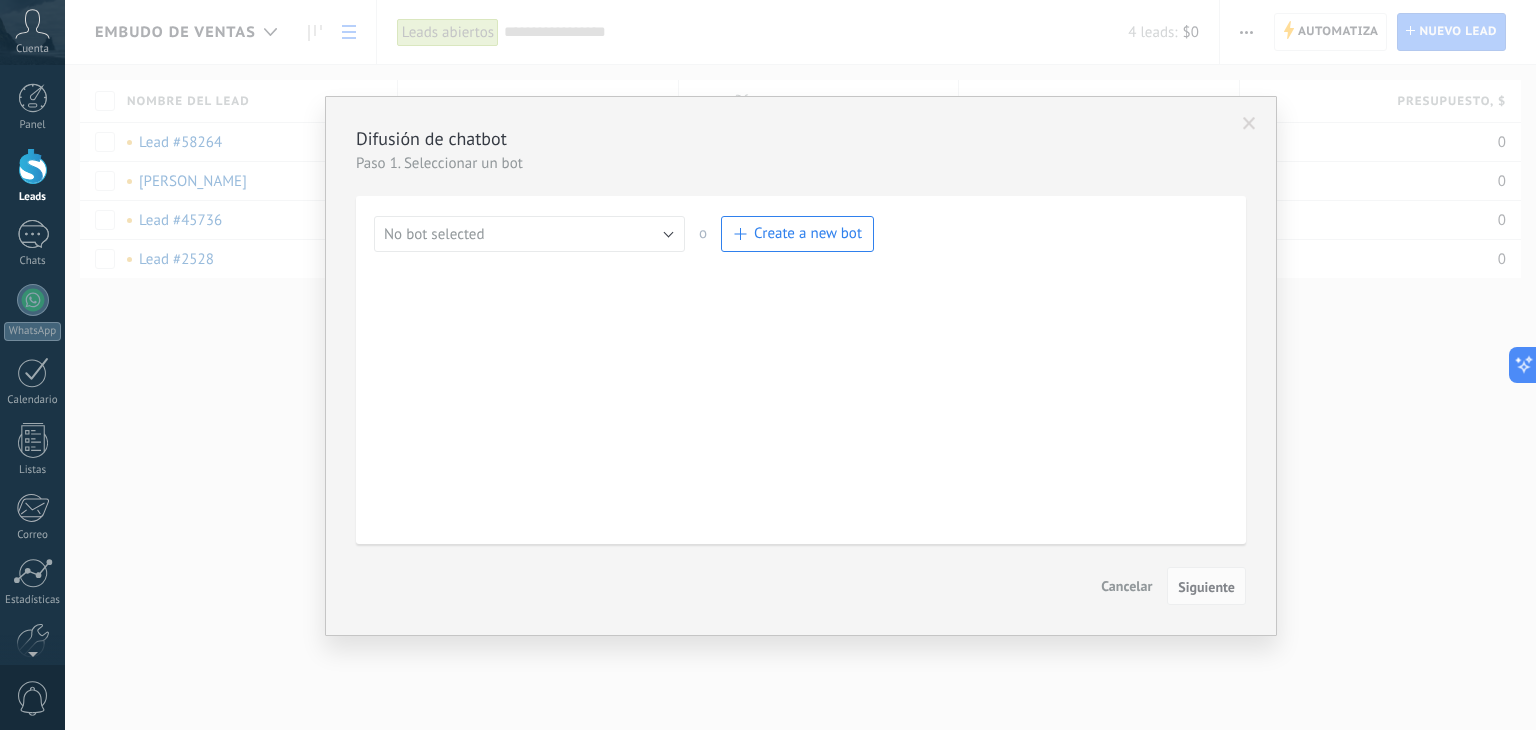 click on "Create a new bot" at bounding box center [808, 233] 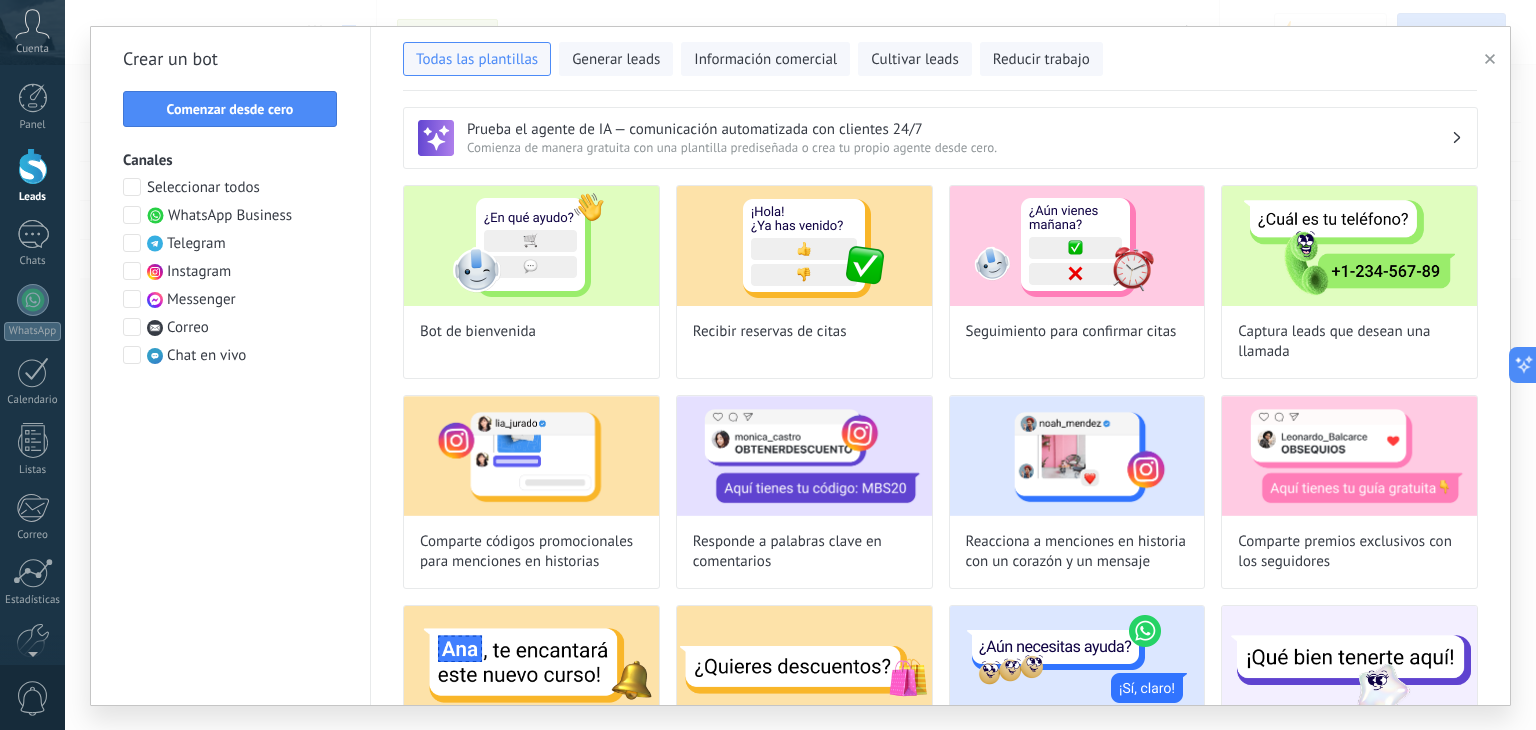 click on "WhatsApp Business" at bounding box center (230, 216) 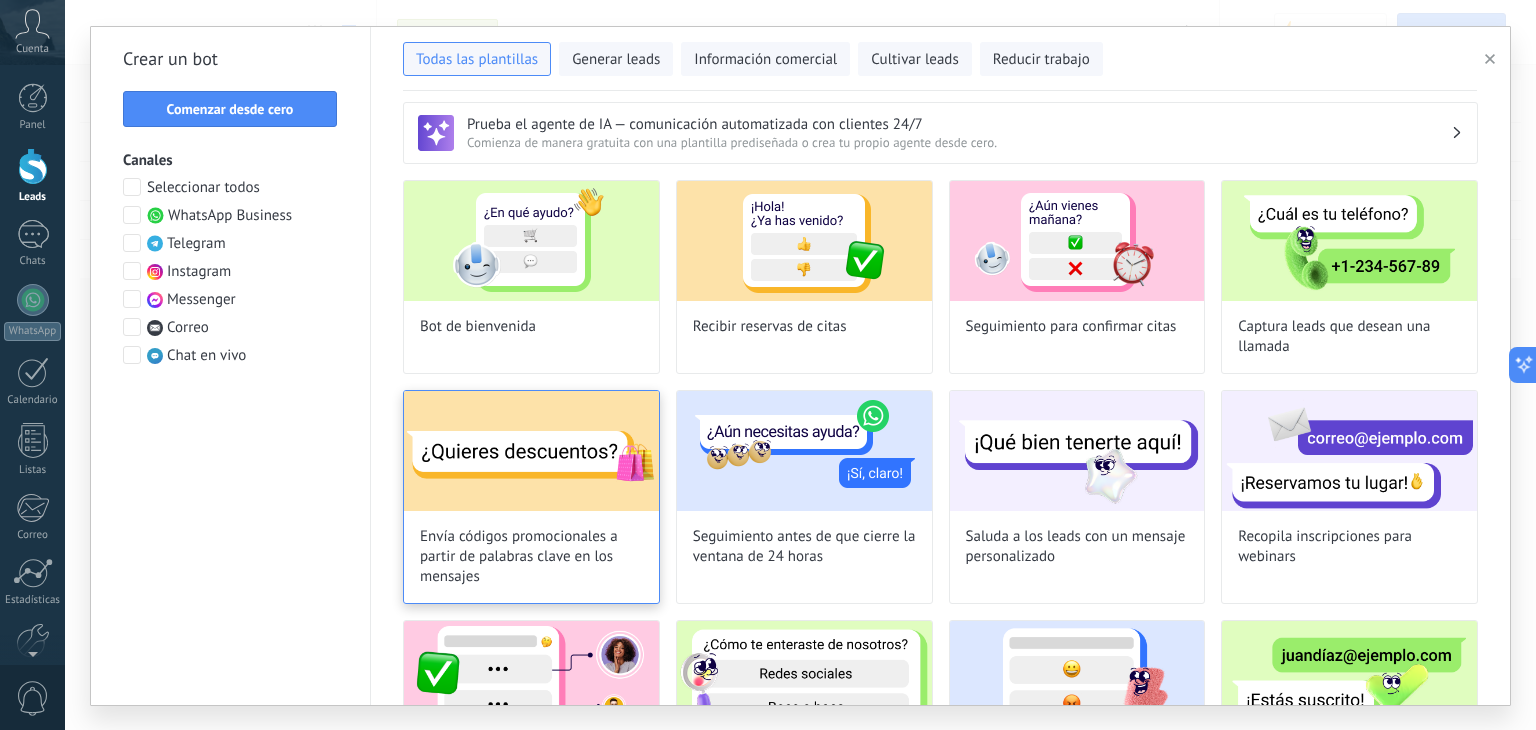 scroll, scrollTop: 0, scrollLeft: 0, axis: both 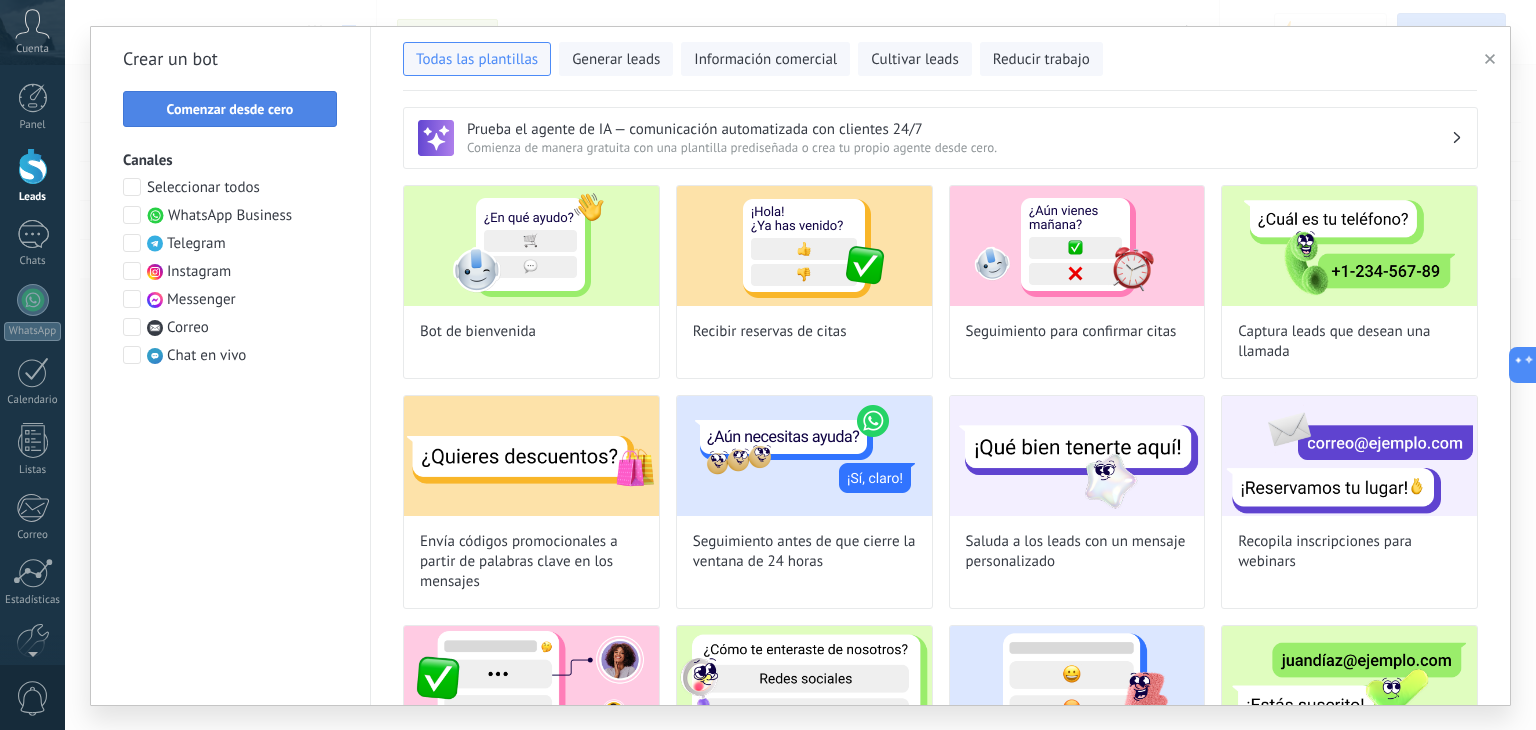click on "Comenzar desde cero" at bounding box center [230, 109] 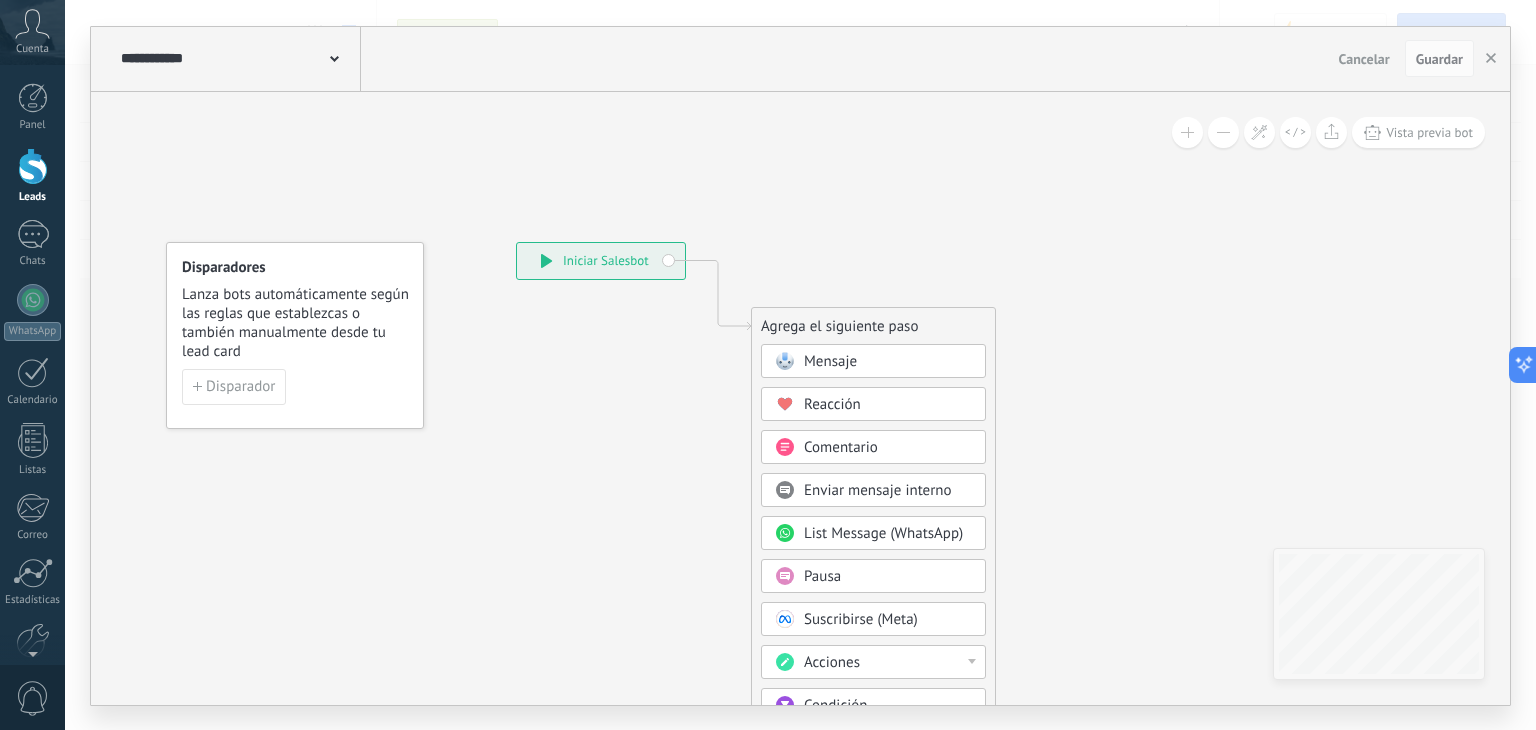 click on "Mensaje" at bounding box center [830, 361] 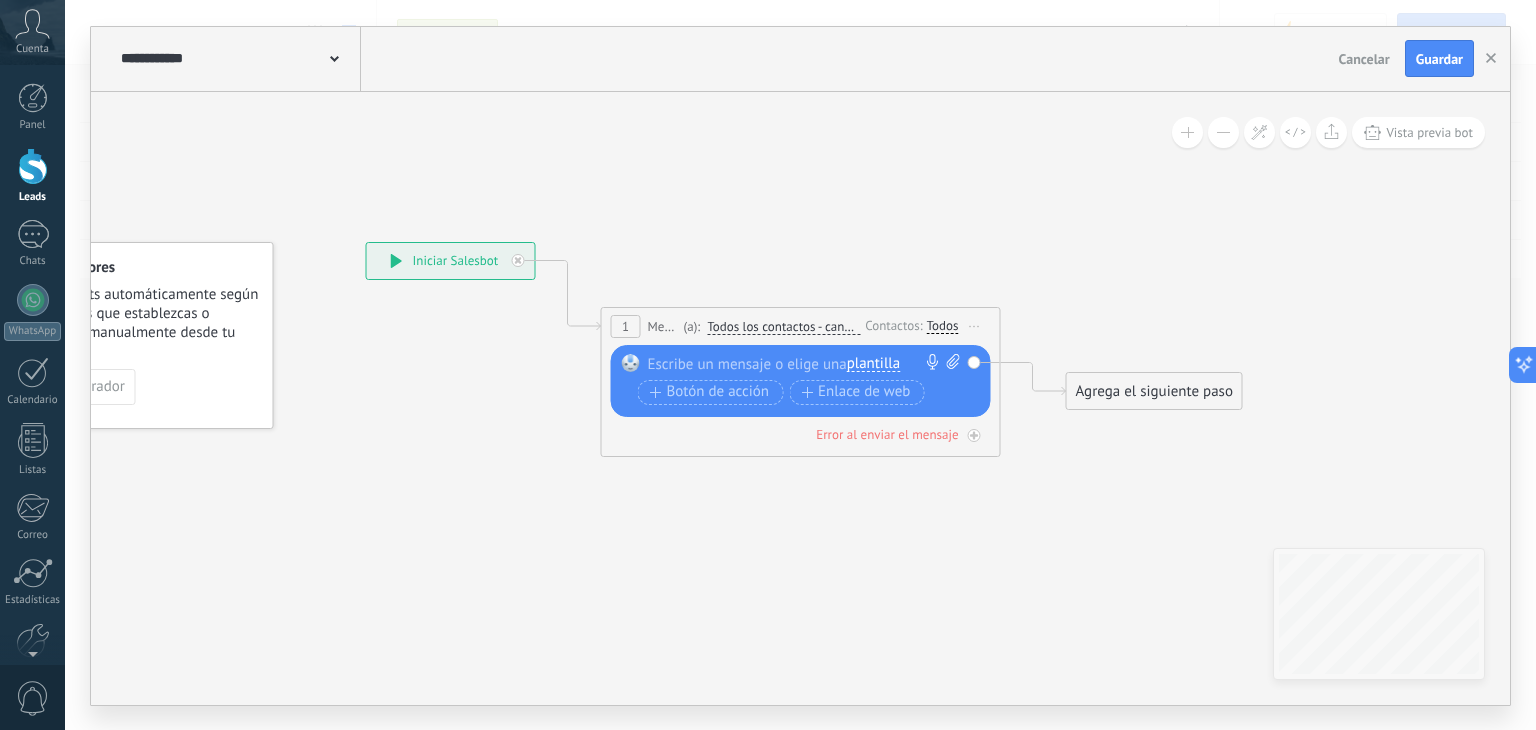 click at bounding box center [796, 364] 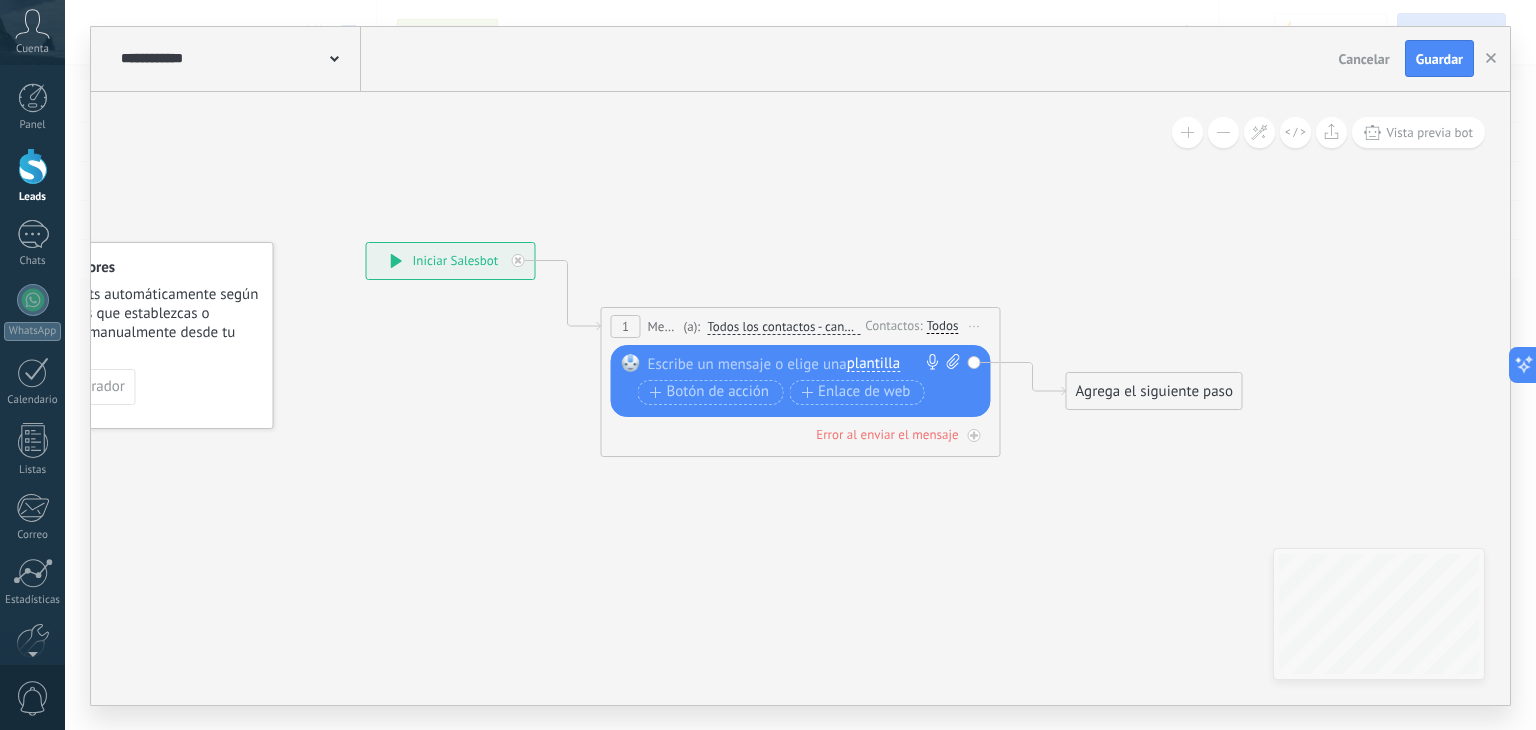 click on "plantilla" at bounding box center (873, 364) 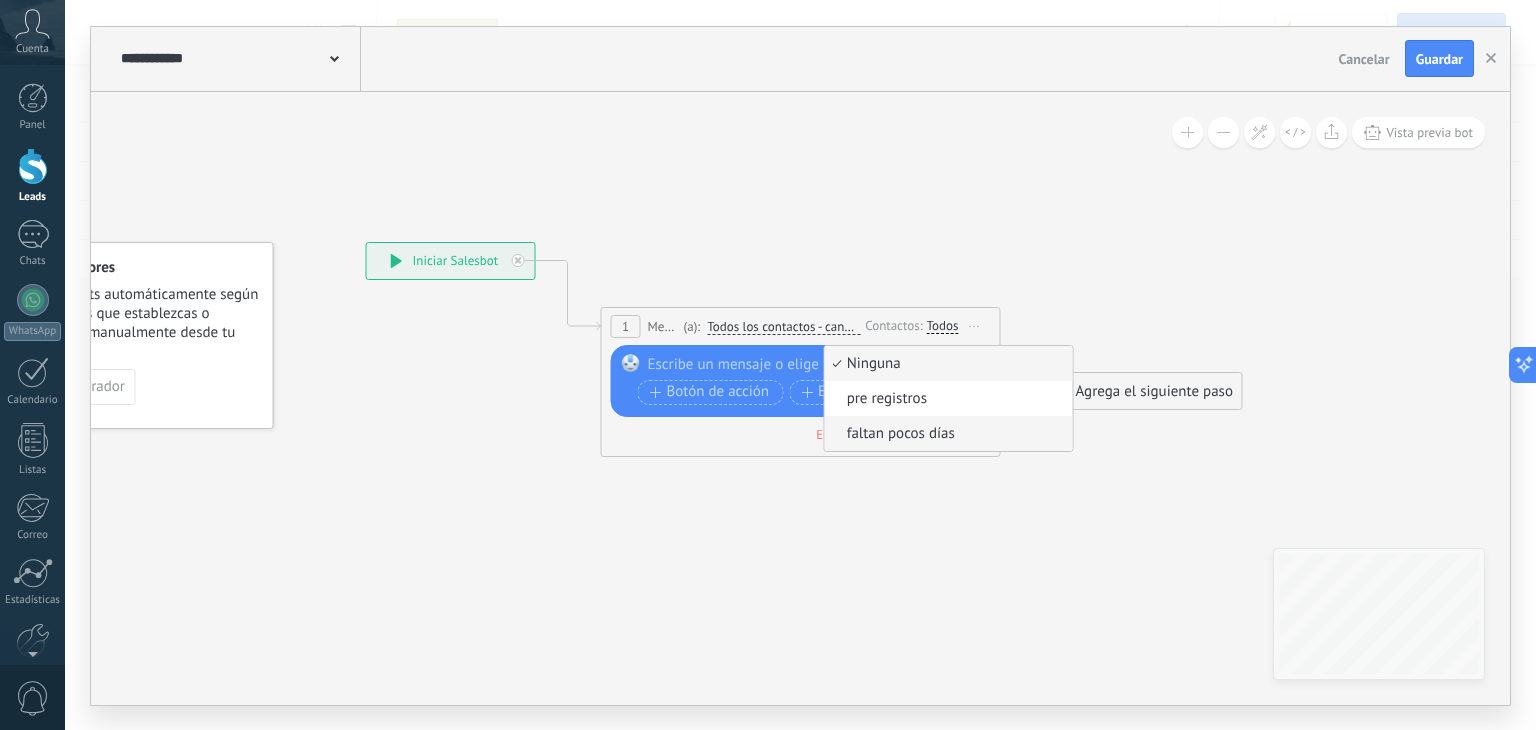 click on "faltan pocos días" at bounding box center (946, 434) 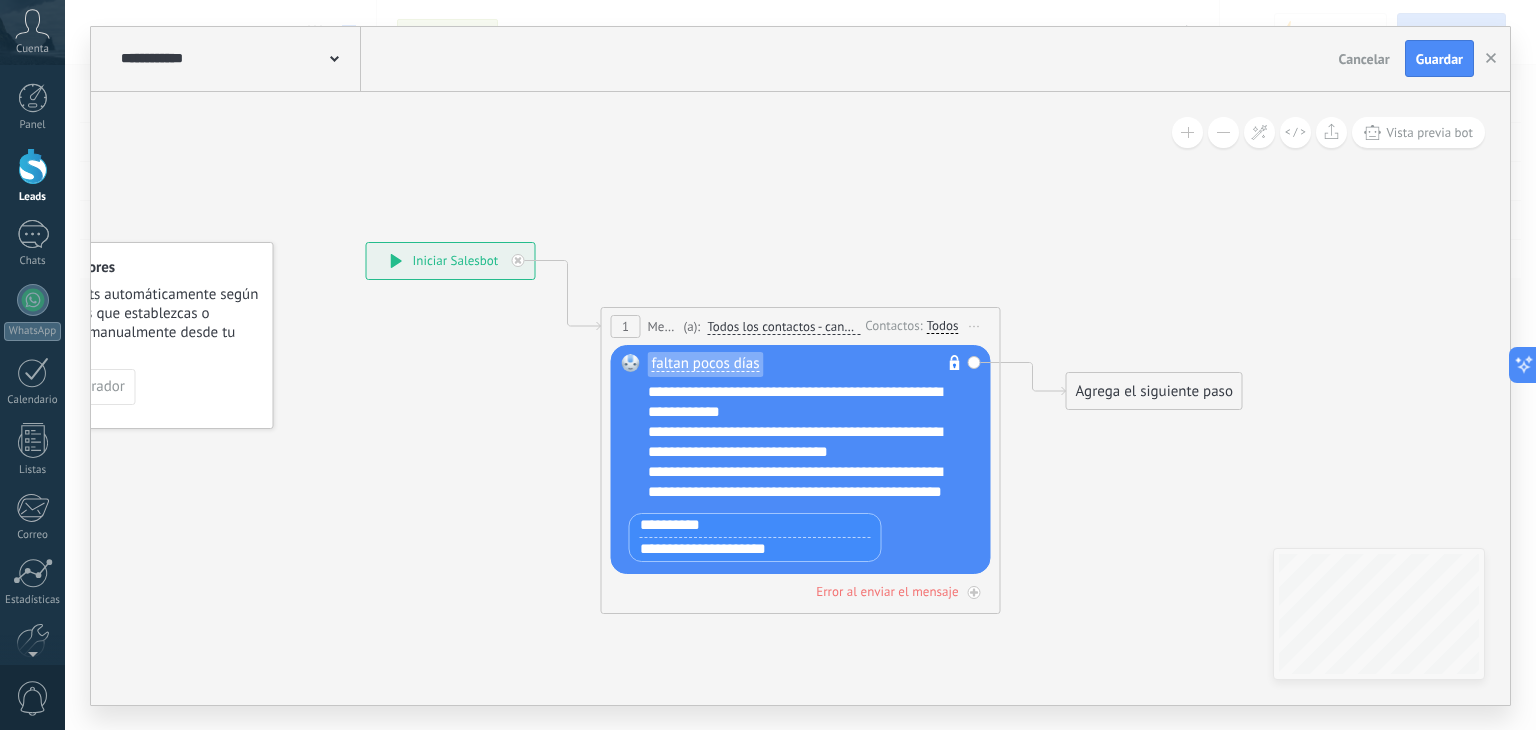 scroll, scrollTop: 100, scrollLeft: 0, axis: vertical 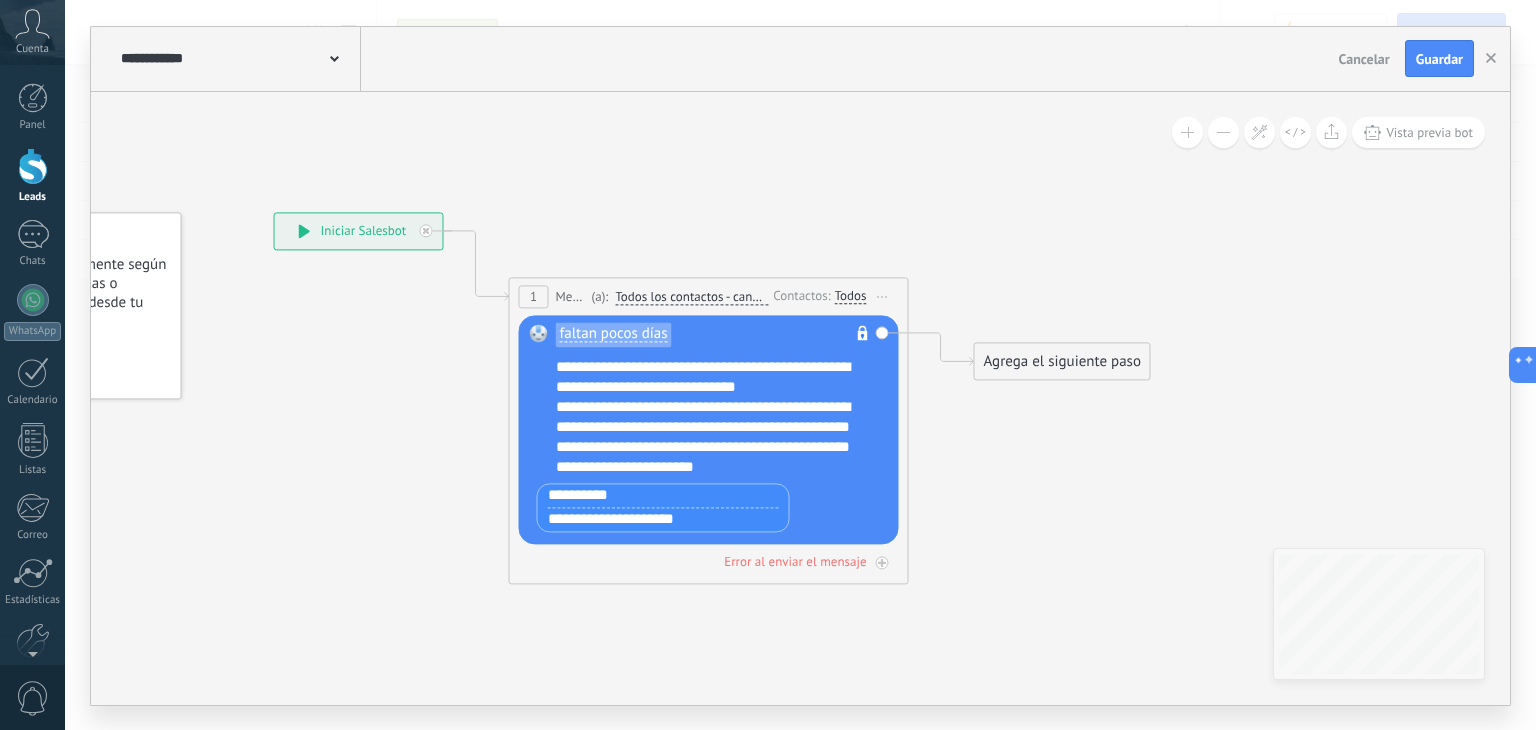 drag, startPoint x: 1106, startPoint y: 494, endPoint x: 980, endPoint y: 455, distance: 131.89769 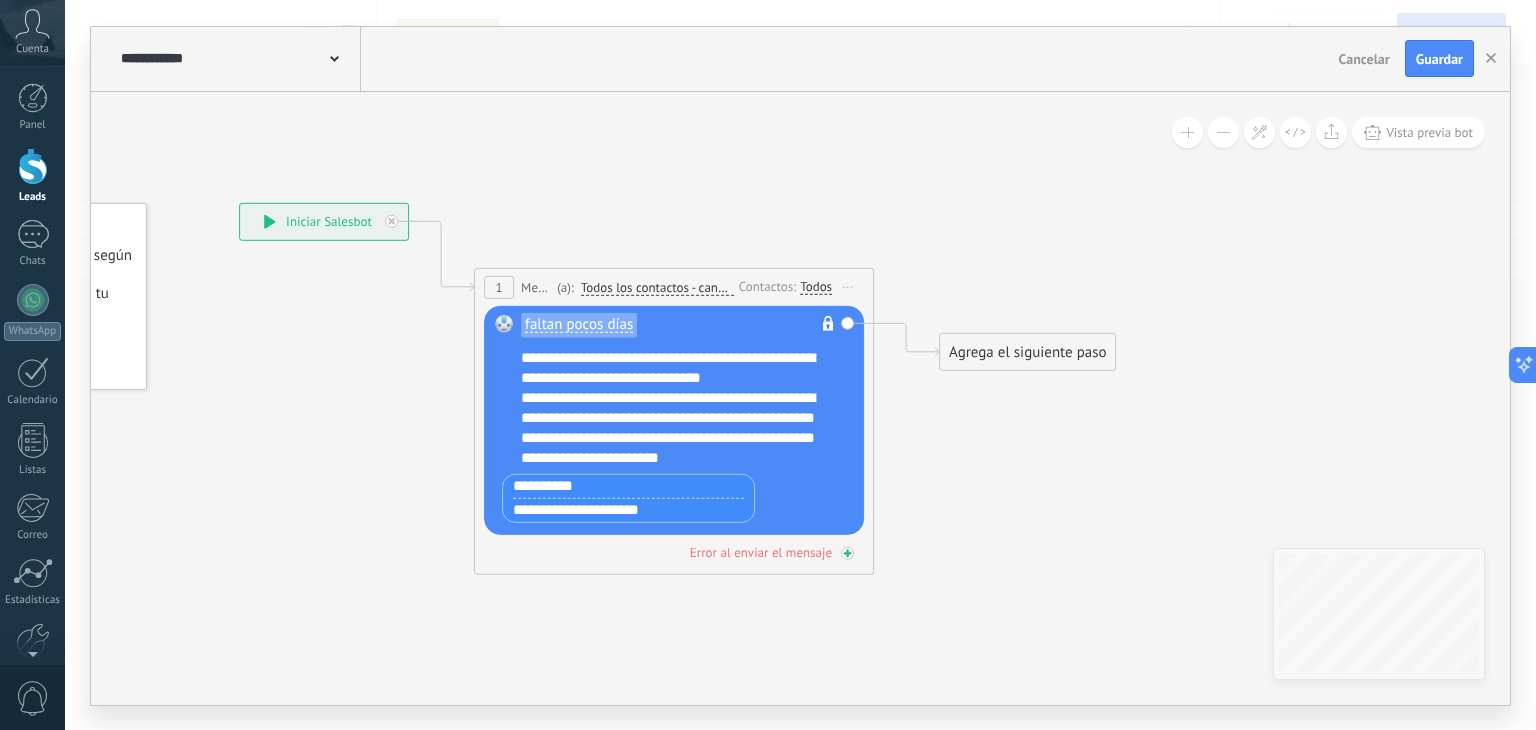 click on "Error al enviar el mensaje" at bounding box center (761, 551) 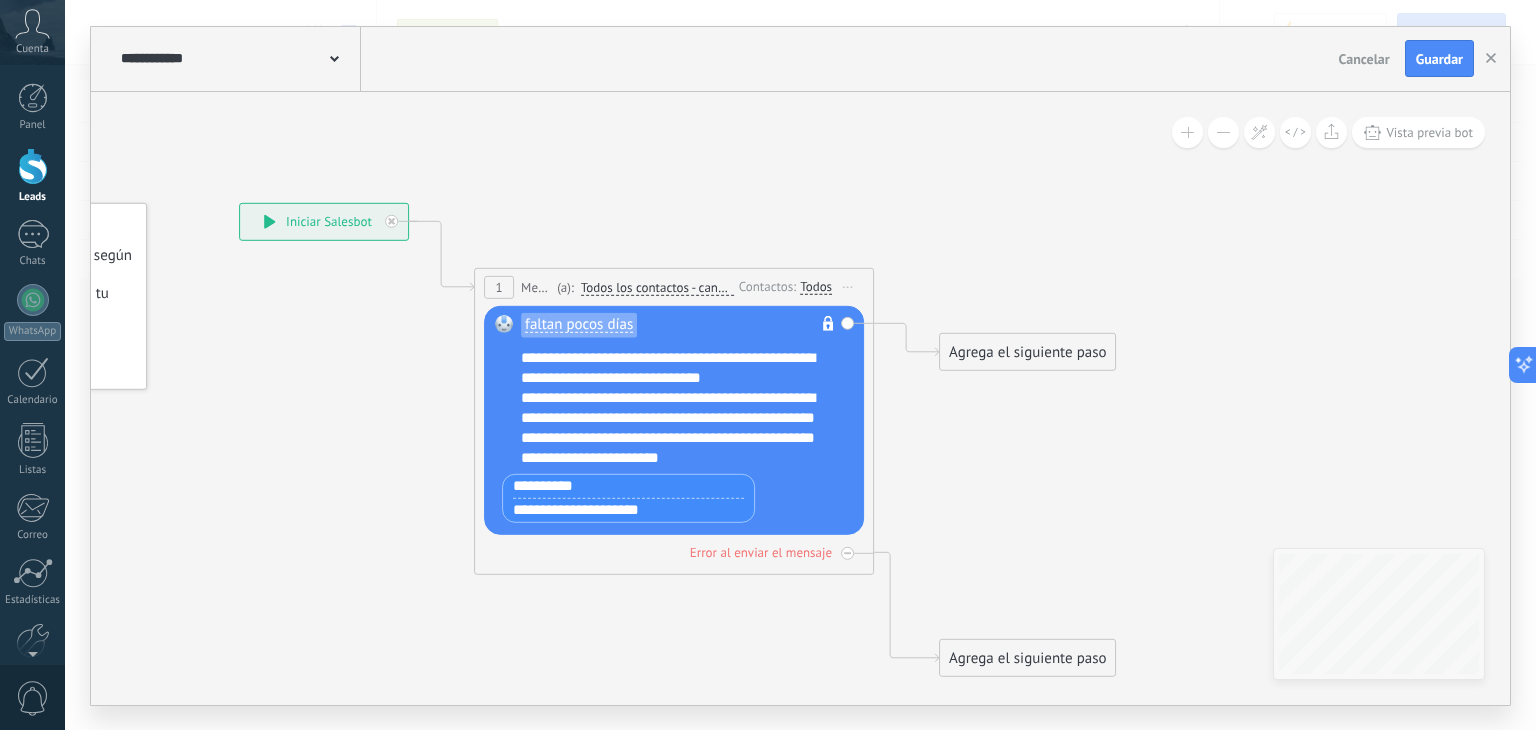 click on "Error al enviar el mensaje" at bounding box center [761, 551] 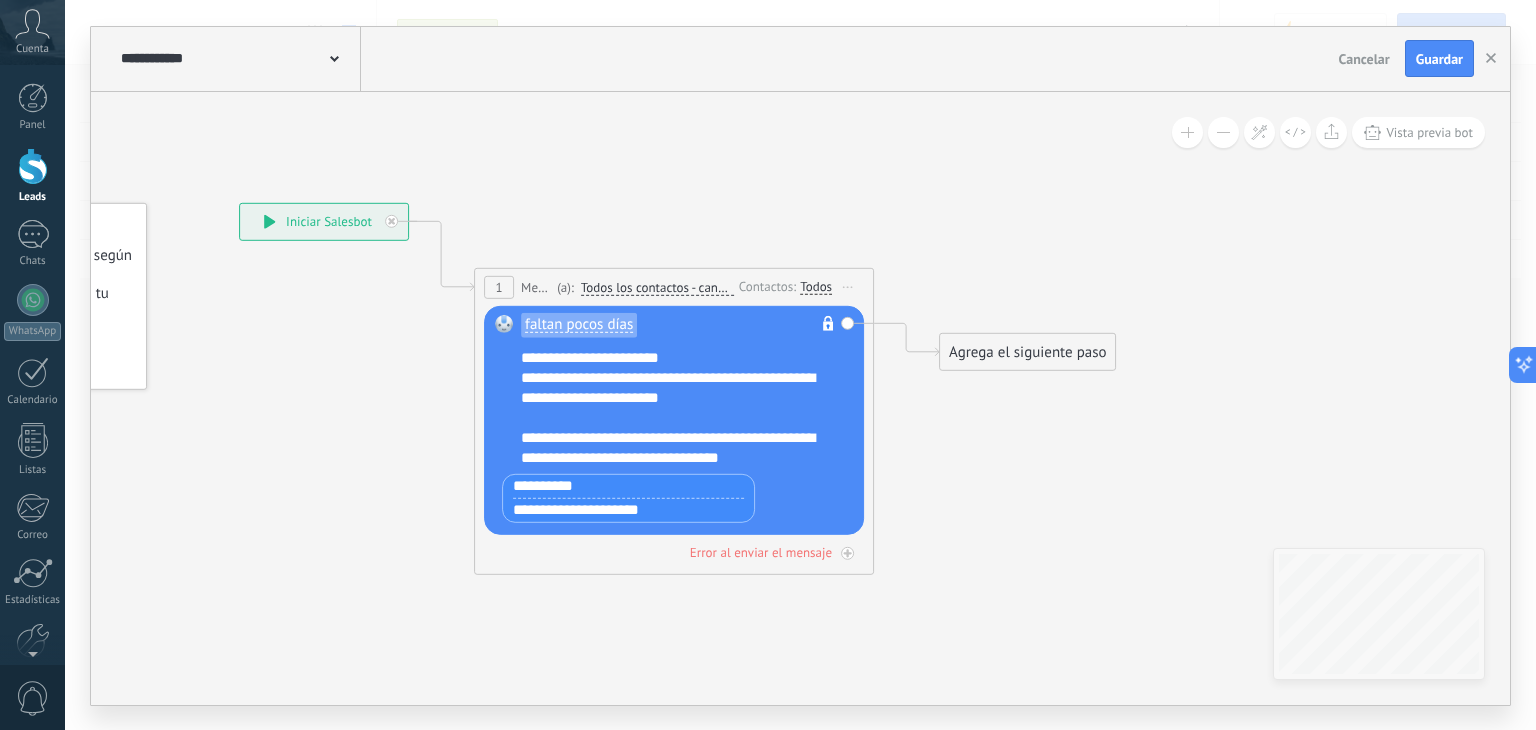 scroll, scrollTop: 220, scrollLeft: 0, axis: vertical 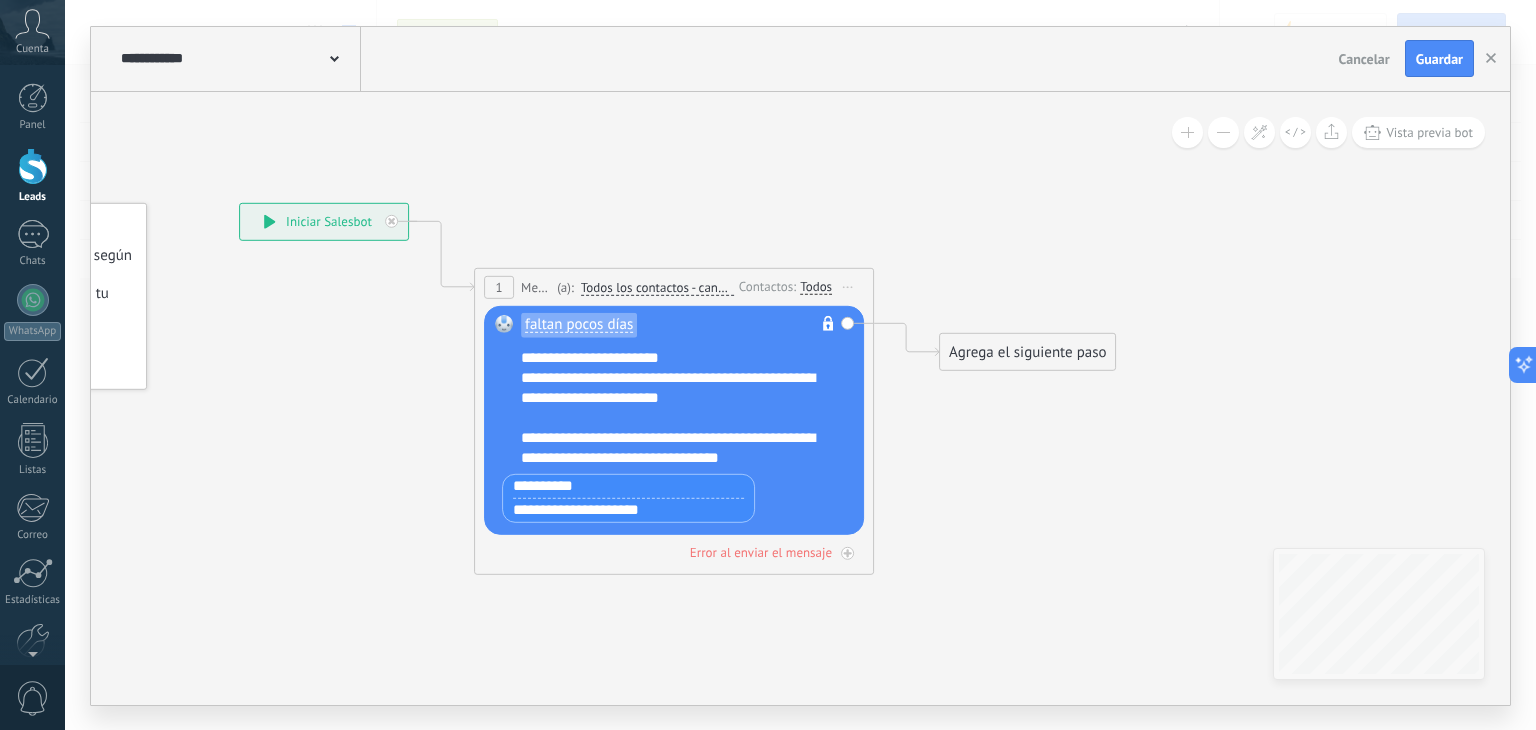 click on "Iniciar vista previa aquí
Cambiar nombre
Duplicar
Borrar" at bounding box center [848, 286] 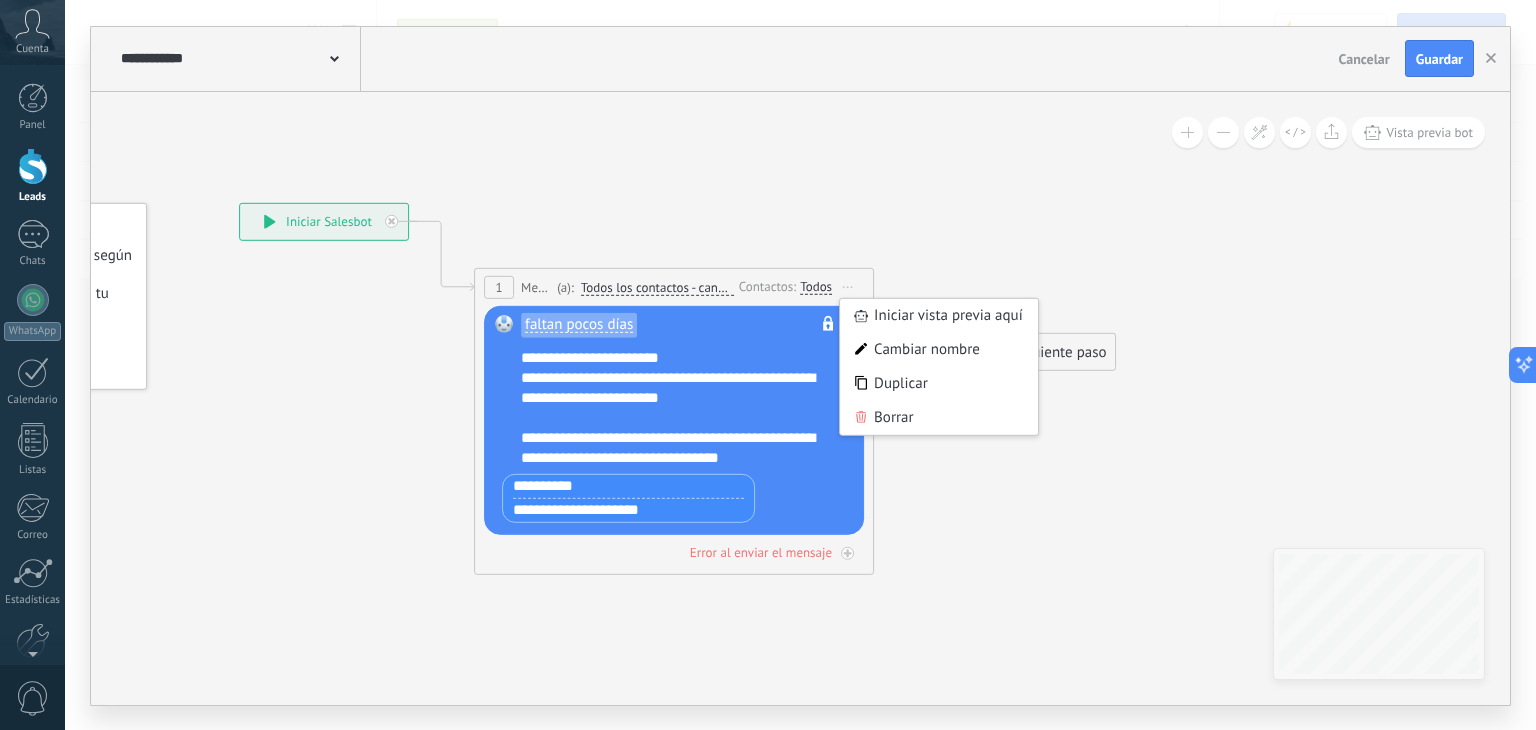 drag, startPoint x: 904, startPoint y: 406, endPoint x: 843, endPoint y: 359, distance: 77.00649 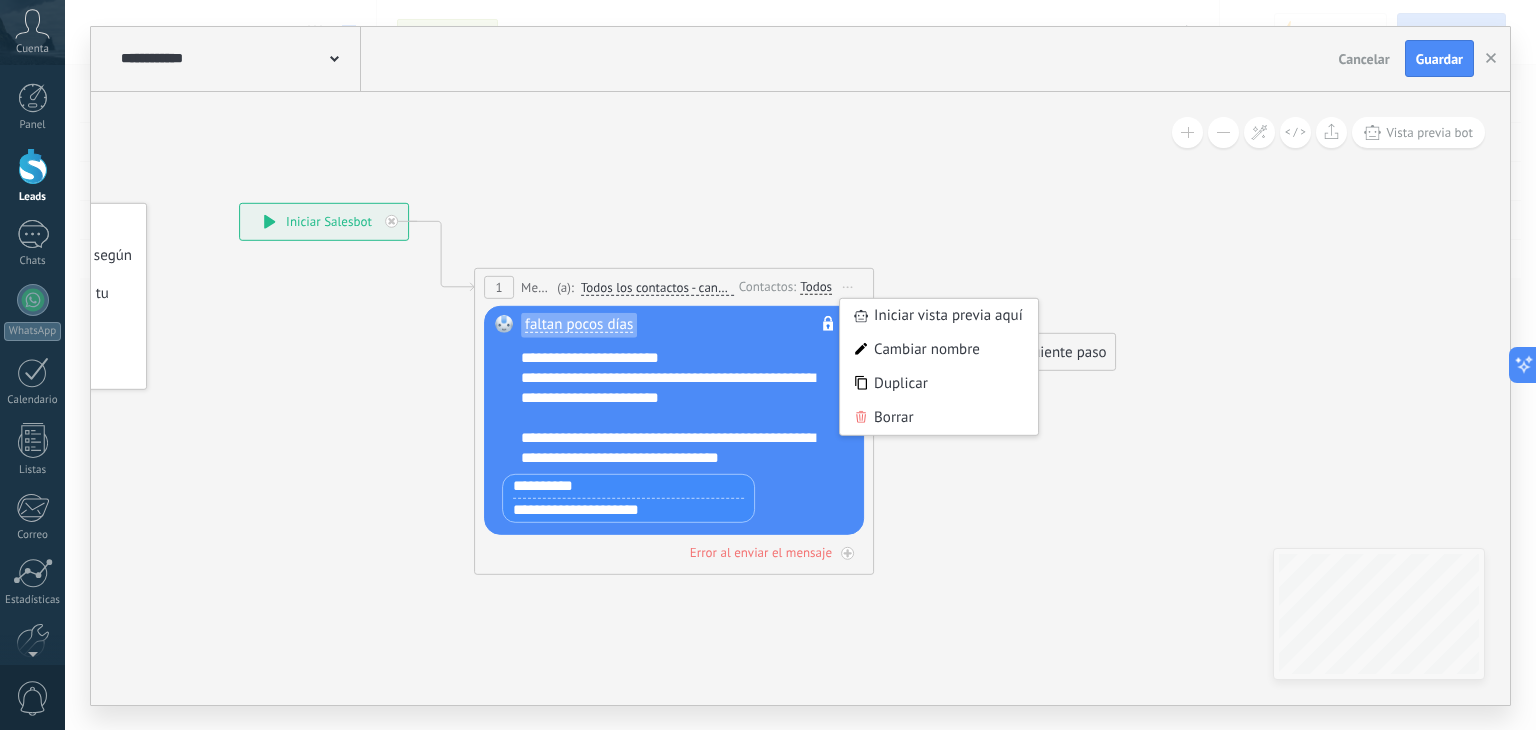 click on "Borrar" at bounding box center (939, 417) 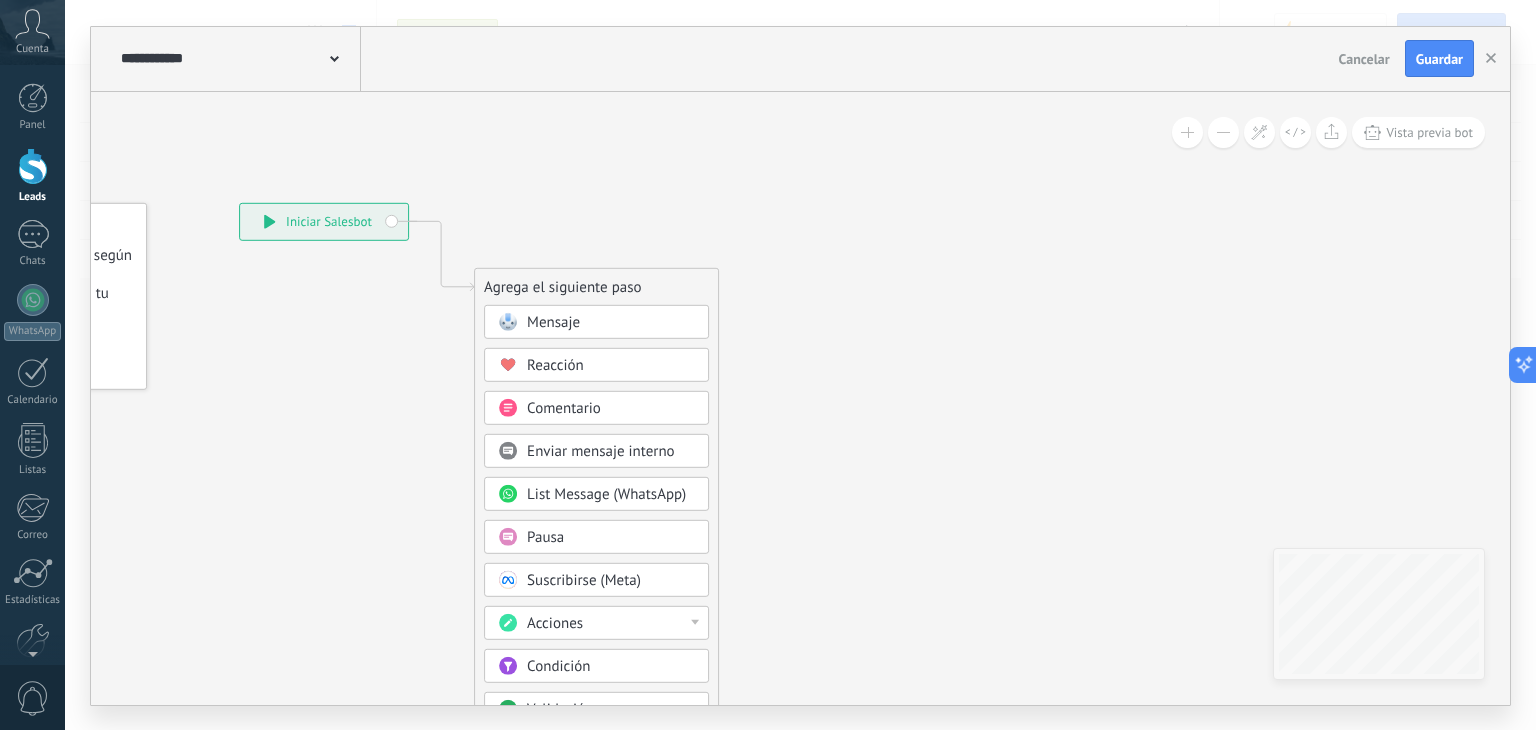 click on "Mensaje" at bounding box center [611, 322] 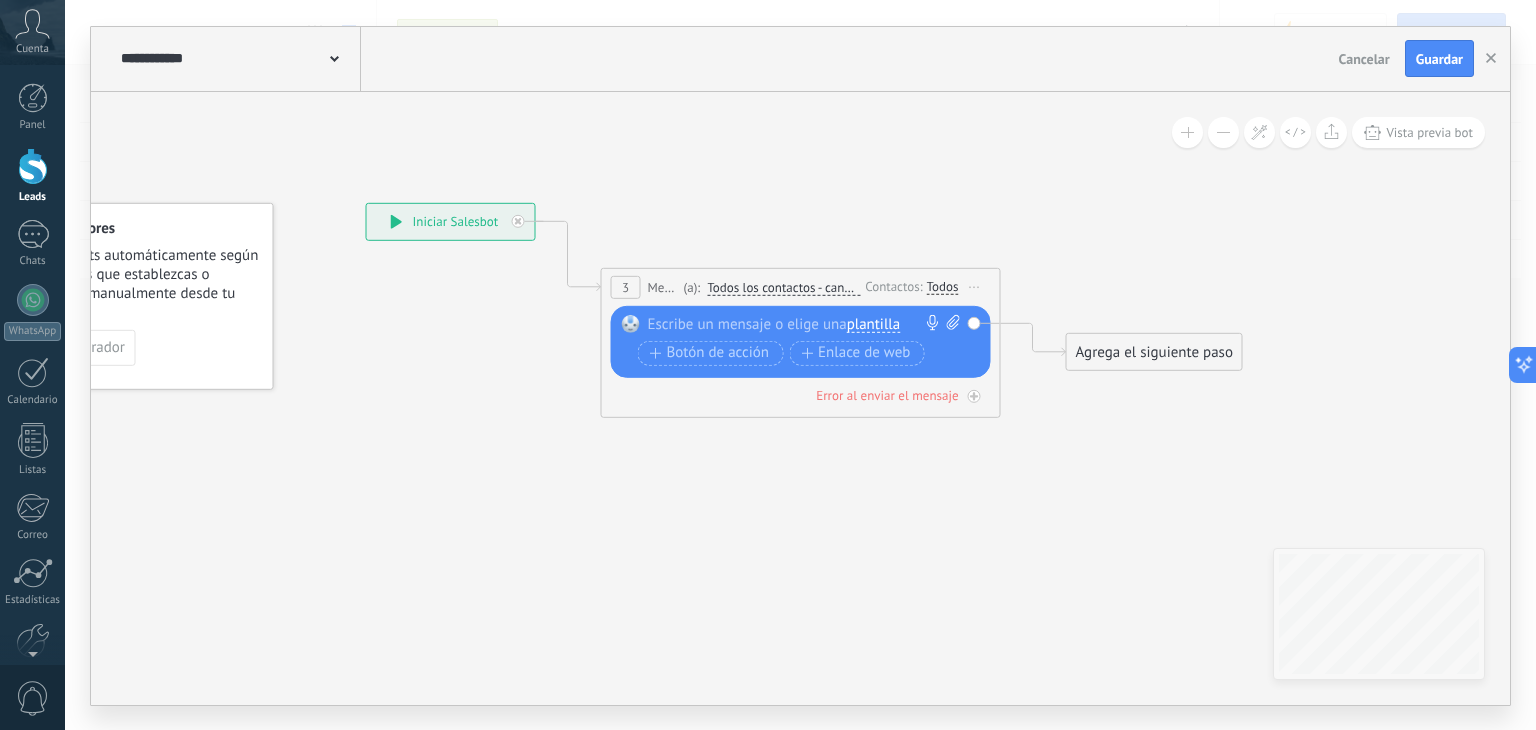 click on "plantilla" at bounding box center (873, 325) 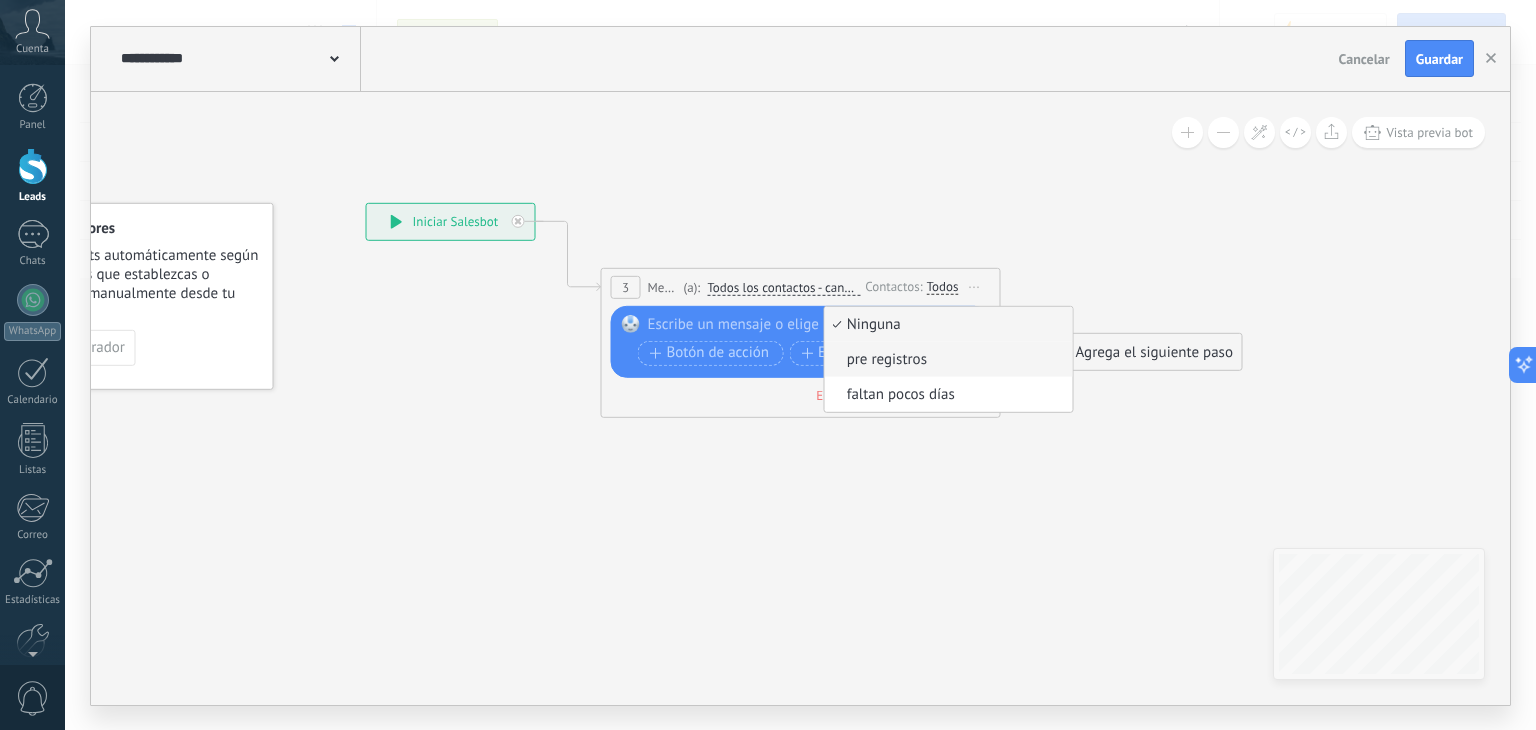 click on "pre registros" at bounding box center (946, 359) 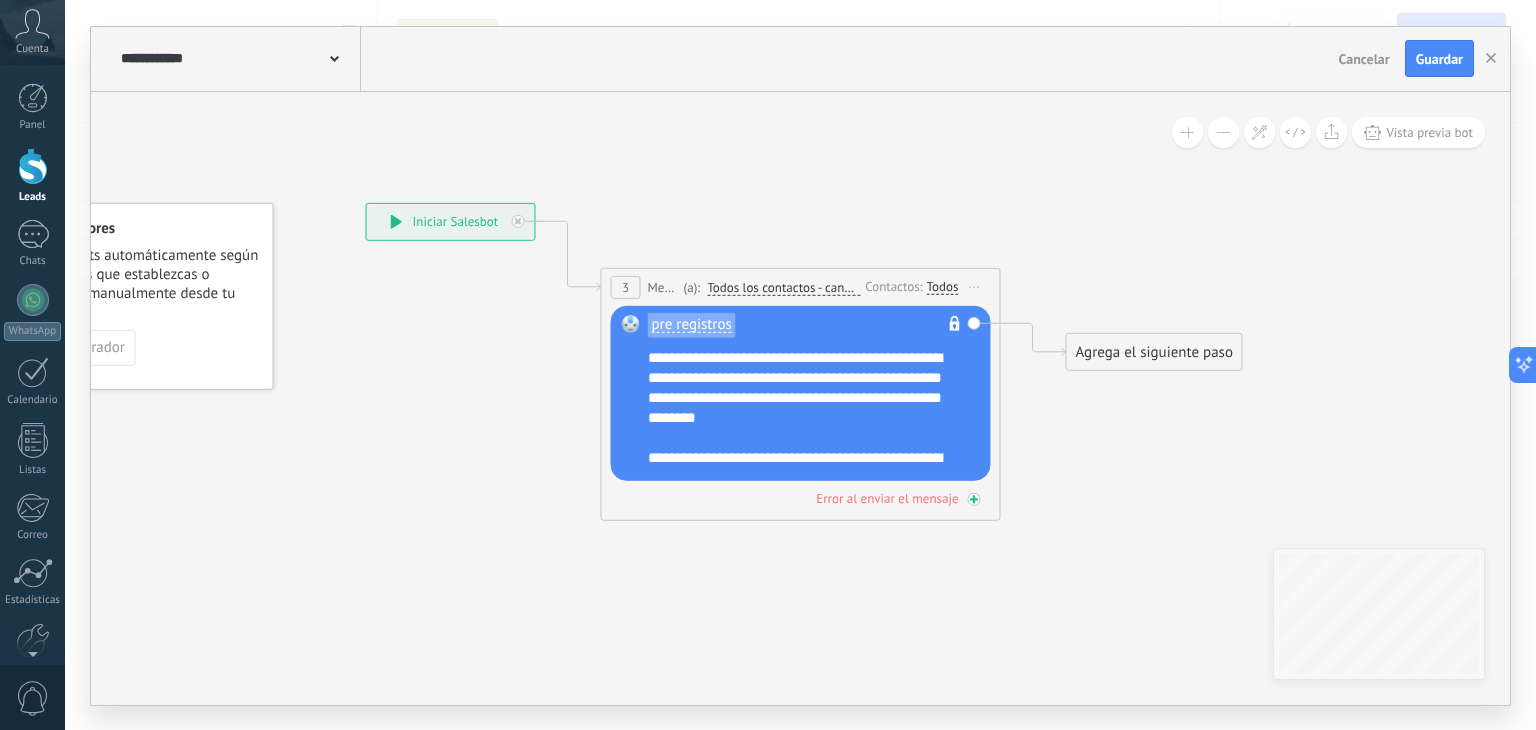 drag, startPoint x: 976, startPoint y: 490, endPoint x: 976, endPoint y: 506, distance: 16 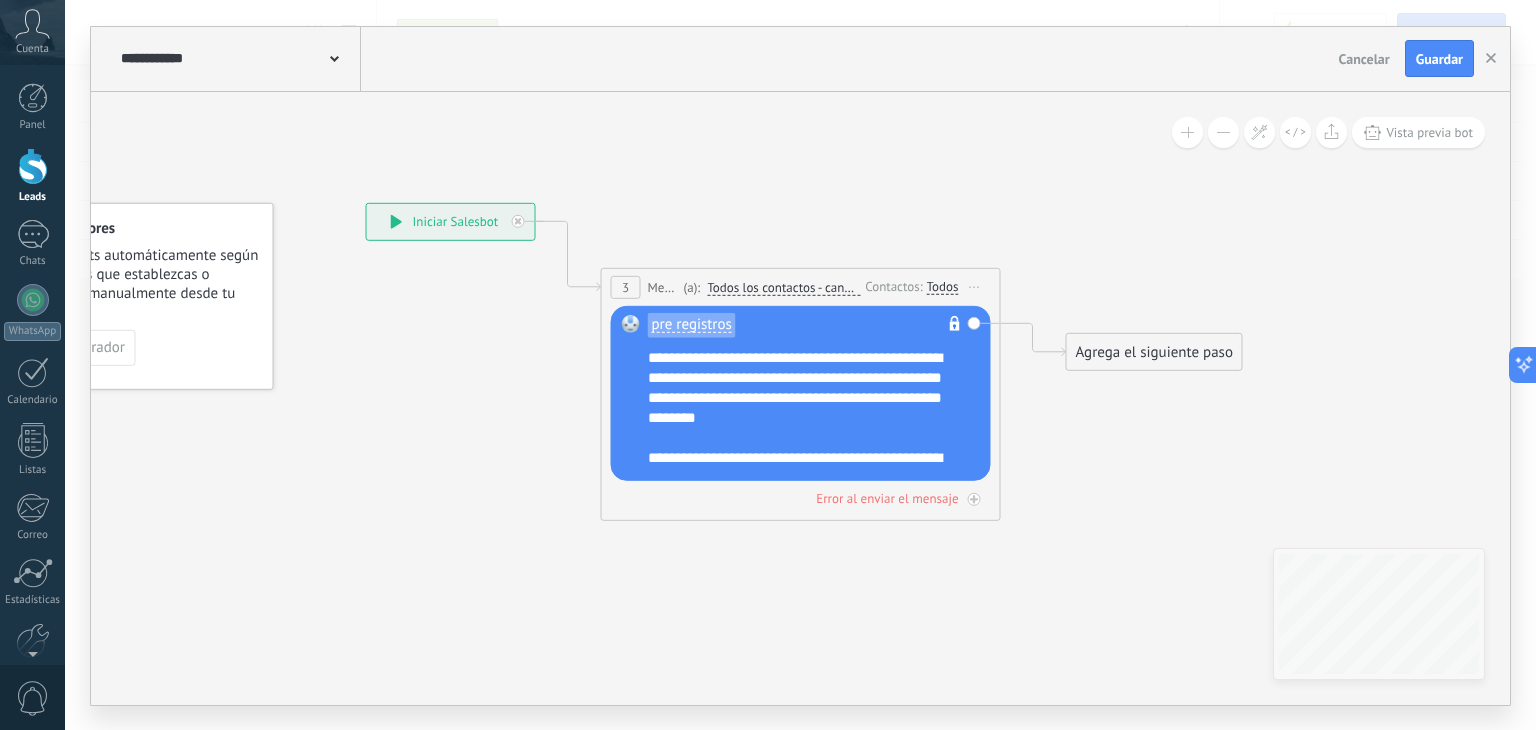 click on "Error al enviar el mensaje" at bounding box center [801, 497] 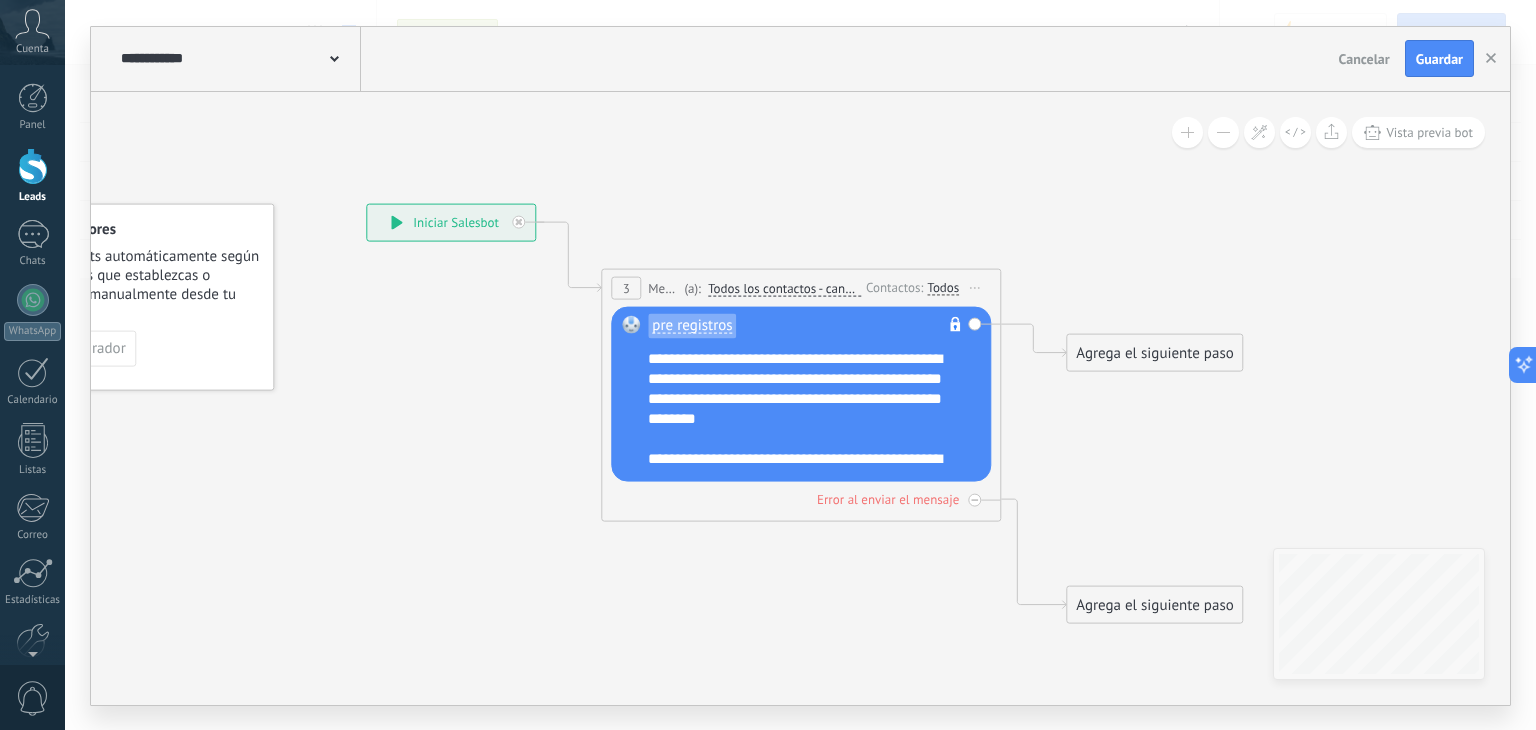 drag, startPoint x: 979, startPoint y: 497, endPoint x: 1034, endPoint y: 525, distance: 61.7171 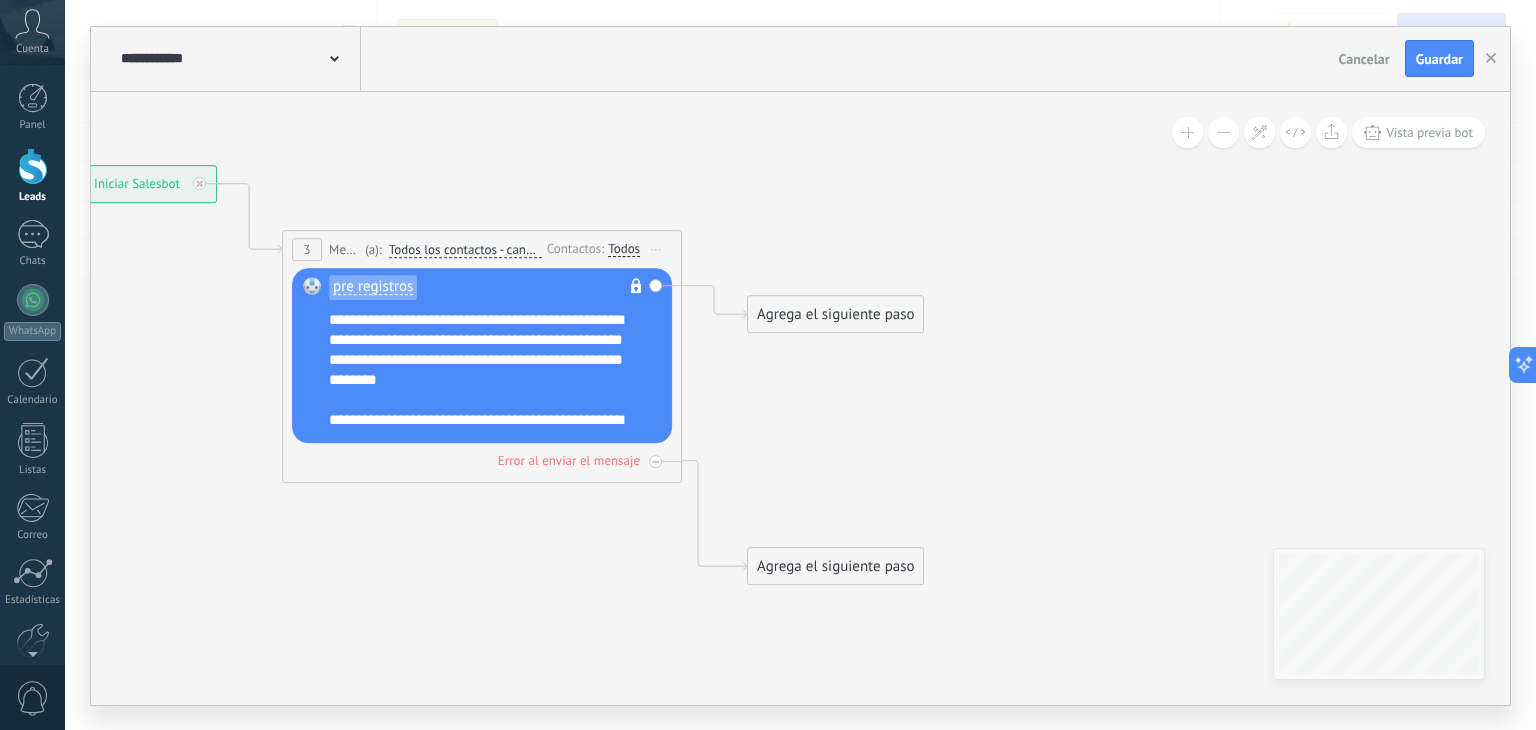 drag, startPoint x: 1067, startPoint y: 466, endPoint x: 777, endPoint y: 399, distance: 297.63904 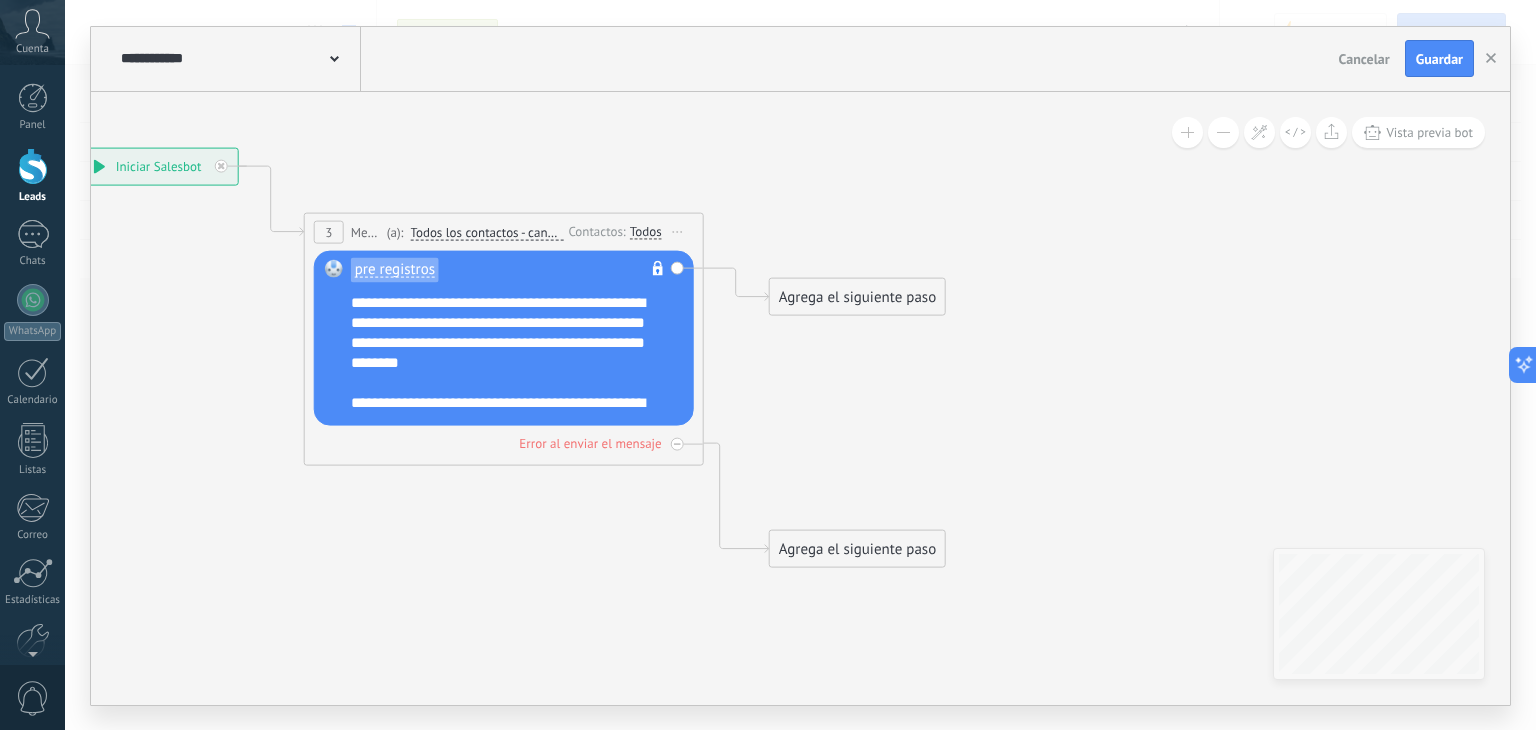 click 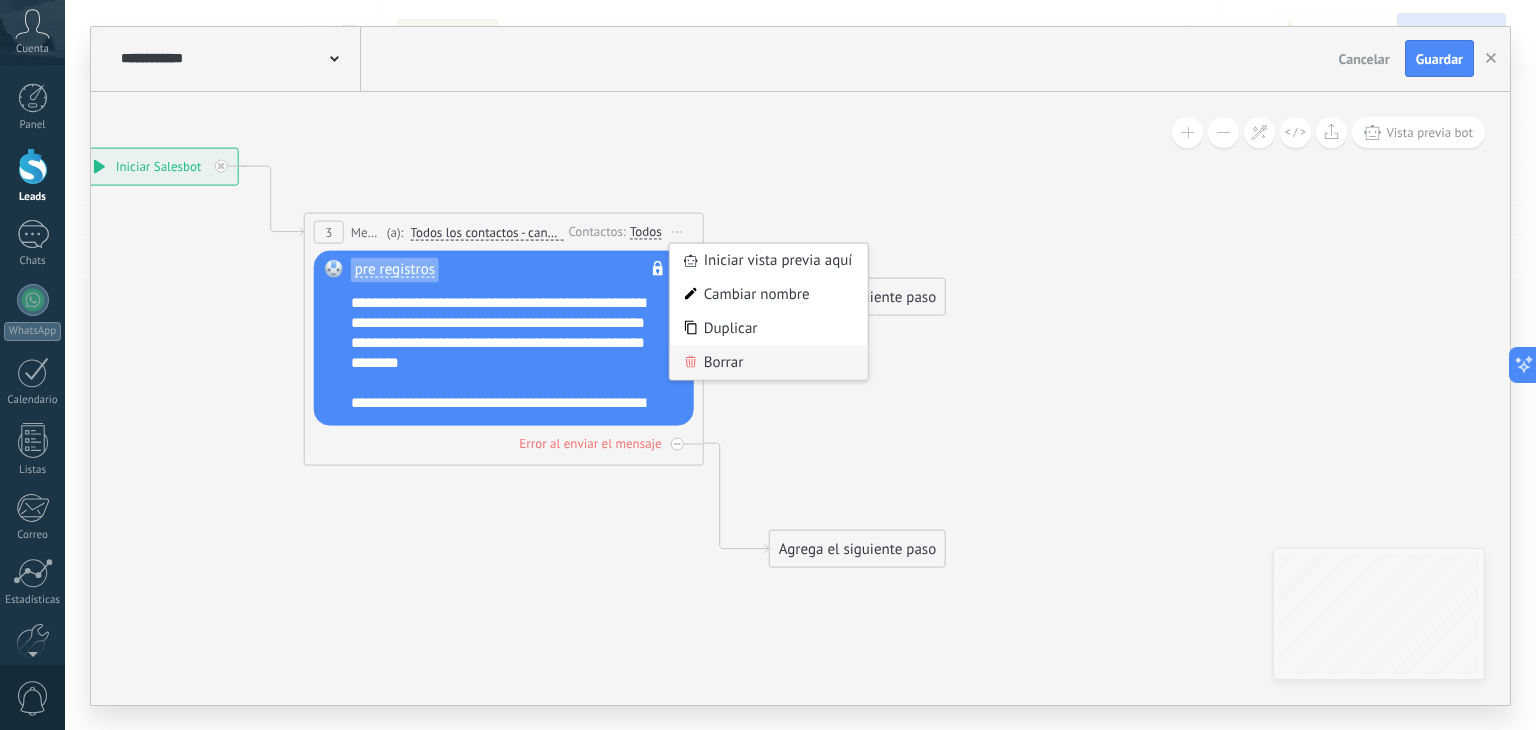 click on "Borrar" at bounding box center [769, 362] 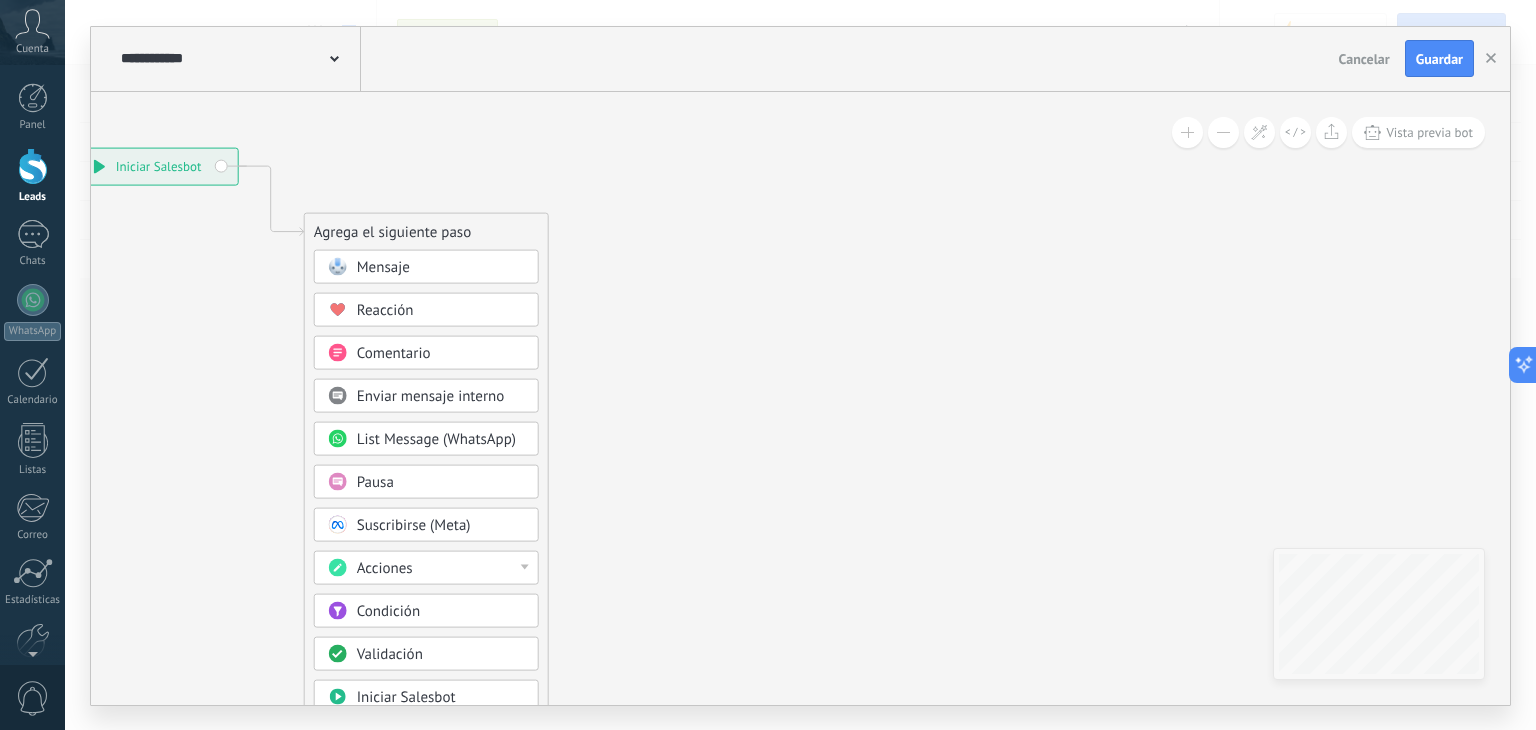 click on "Mensaje" at bounding box center (441, 267) 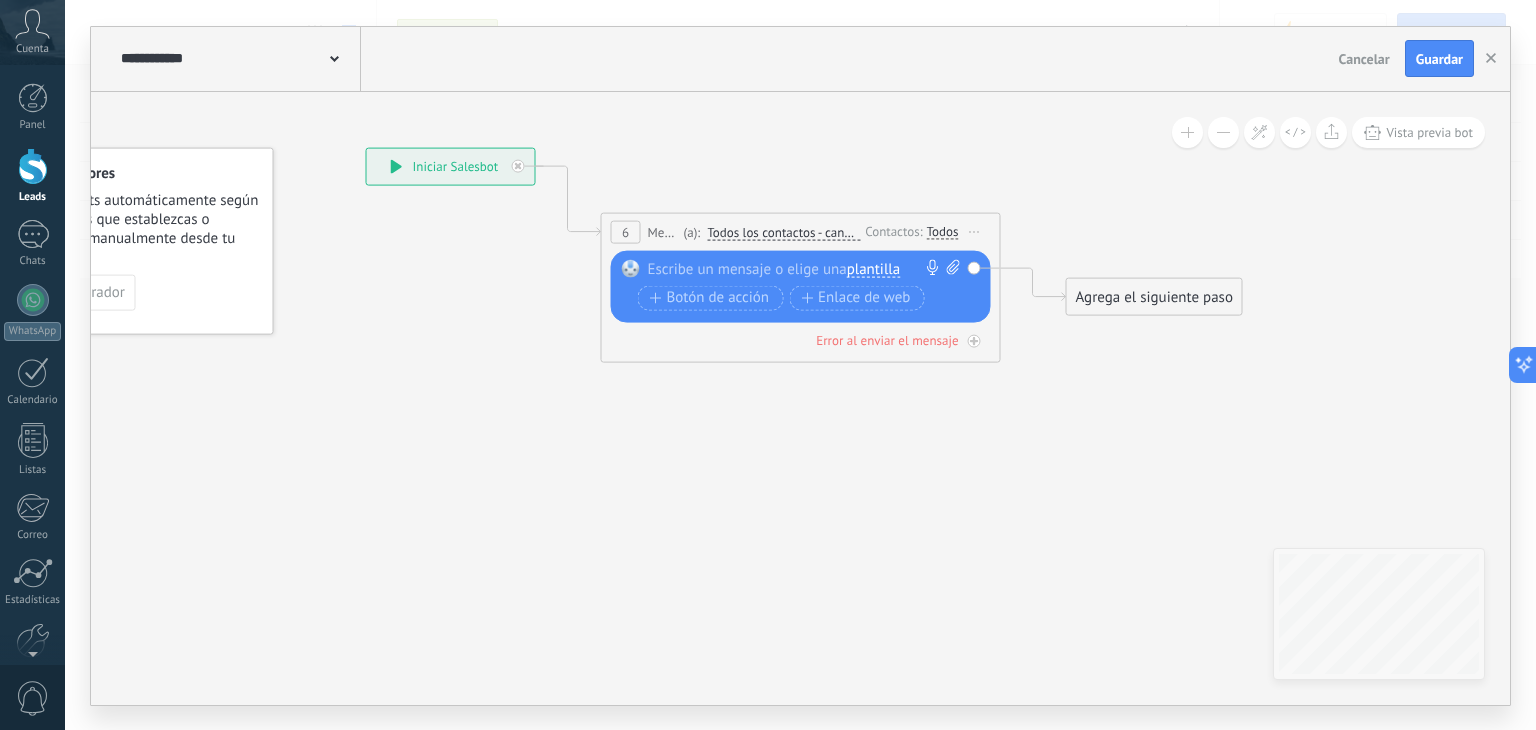 click on "plantilla" at bounding box center (873, 270) 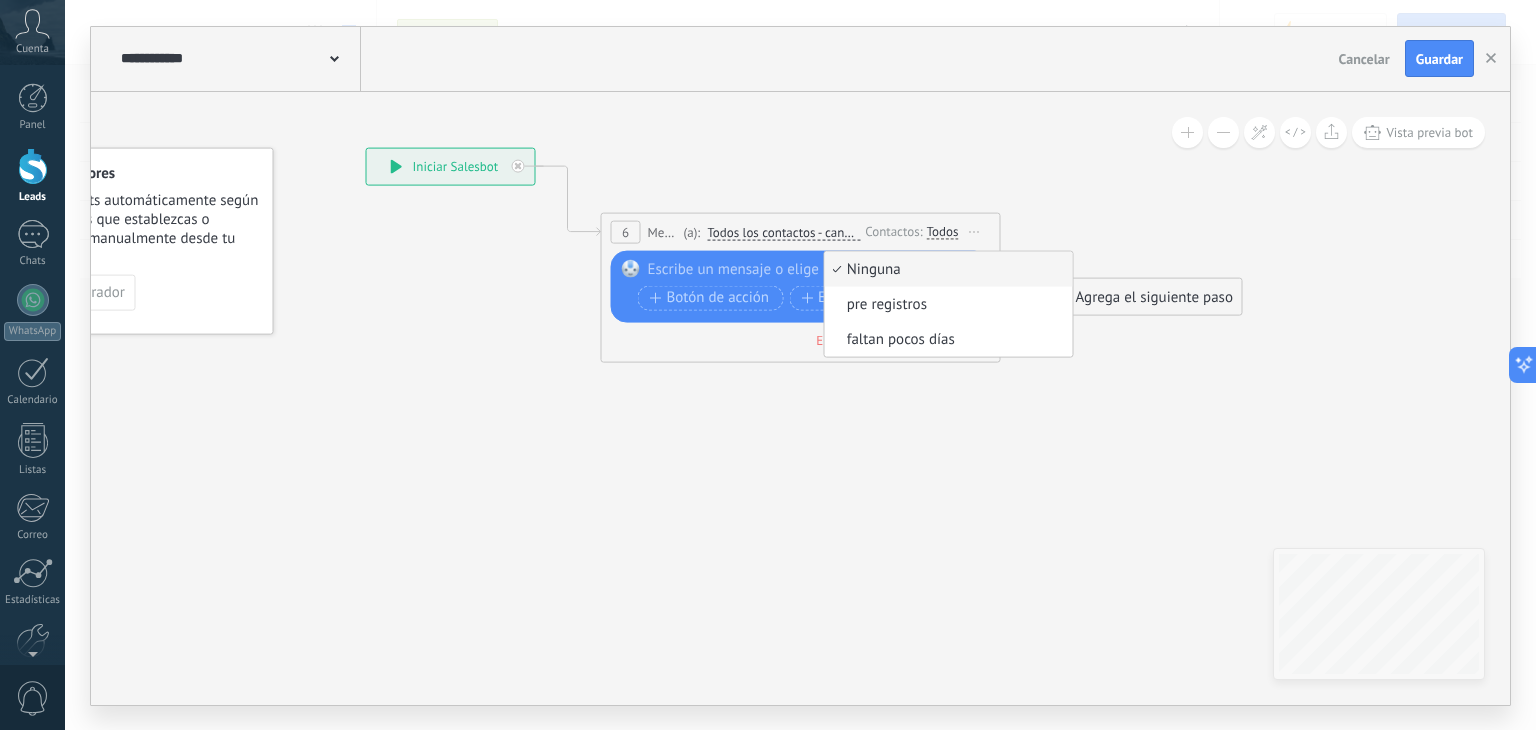click at bounding box center [796, 269] 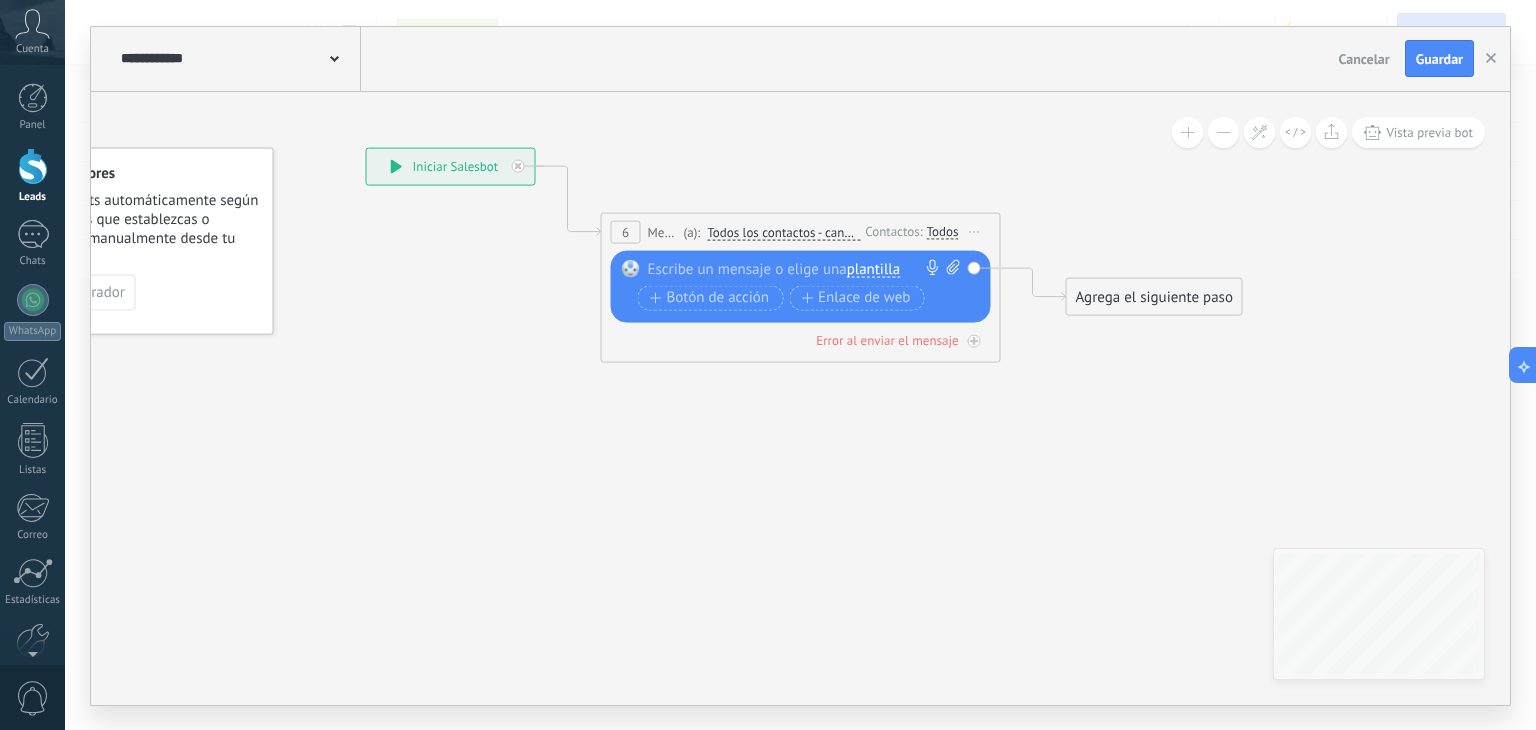 type 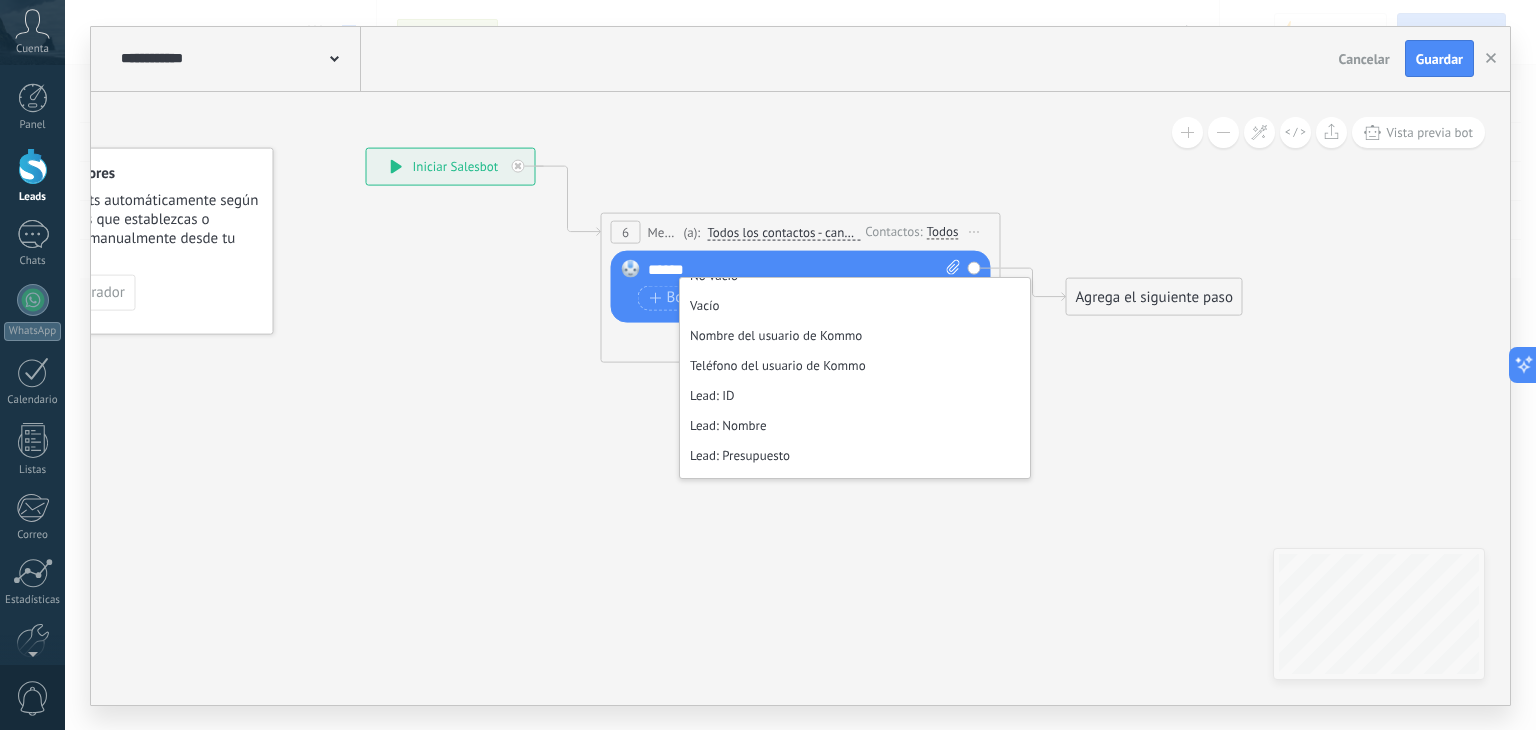 scroll, scrollTop: 200, scrollLeft: 0, axis: vertical 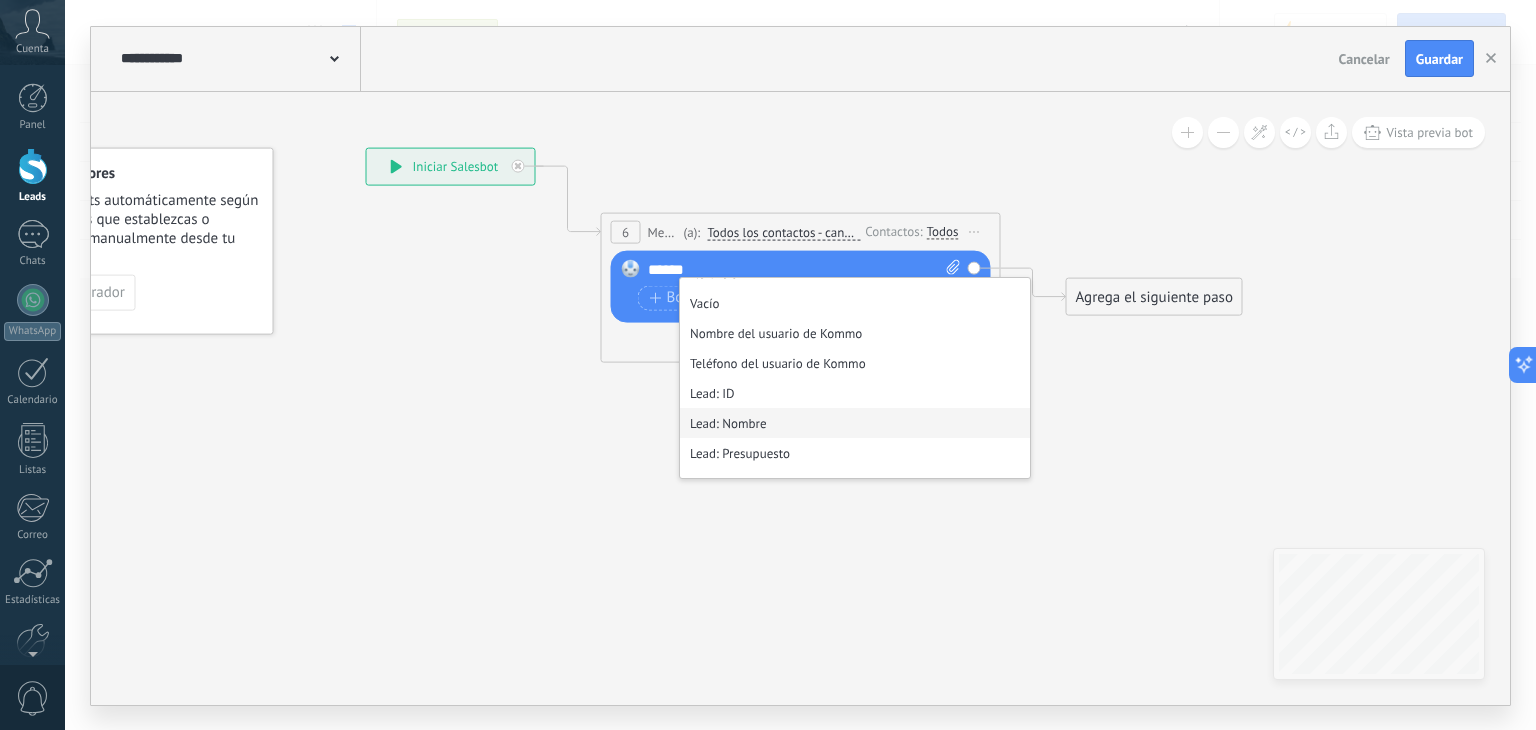 click on "Lead: Nombre" at bounding box center (855, 423) 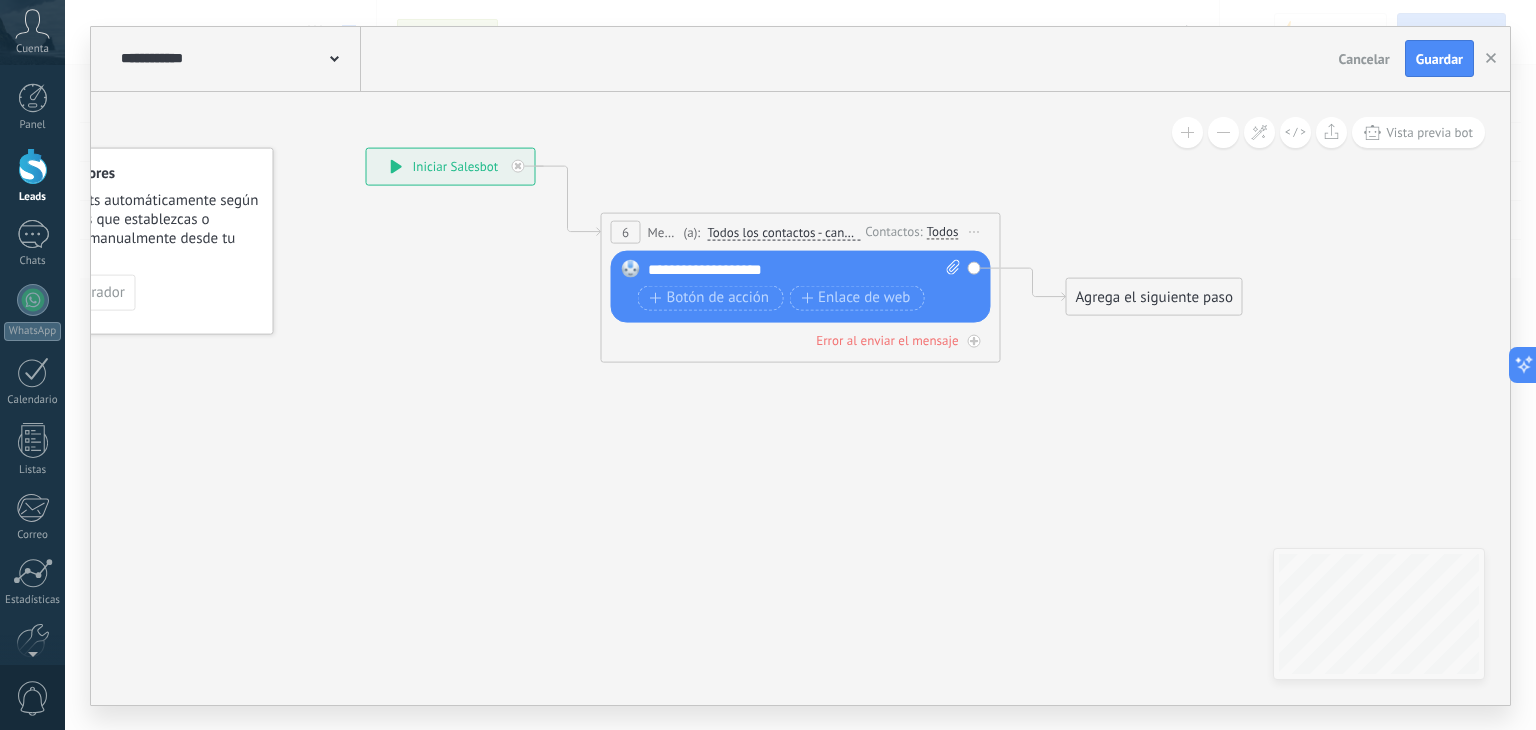 click on "Agrega el siguiente paso" at bounding box center [1154, 296] 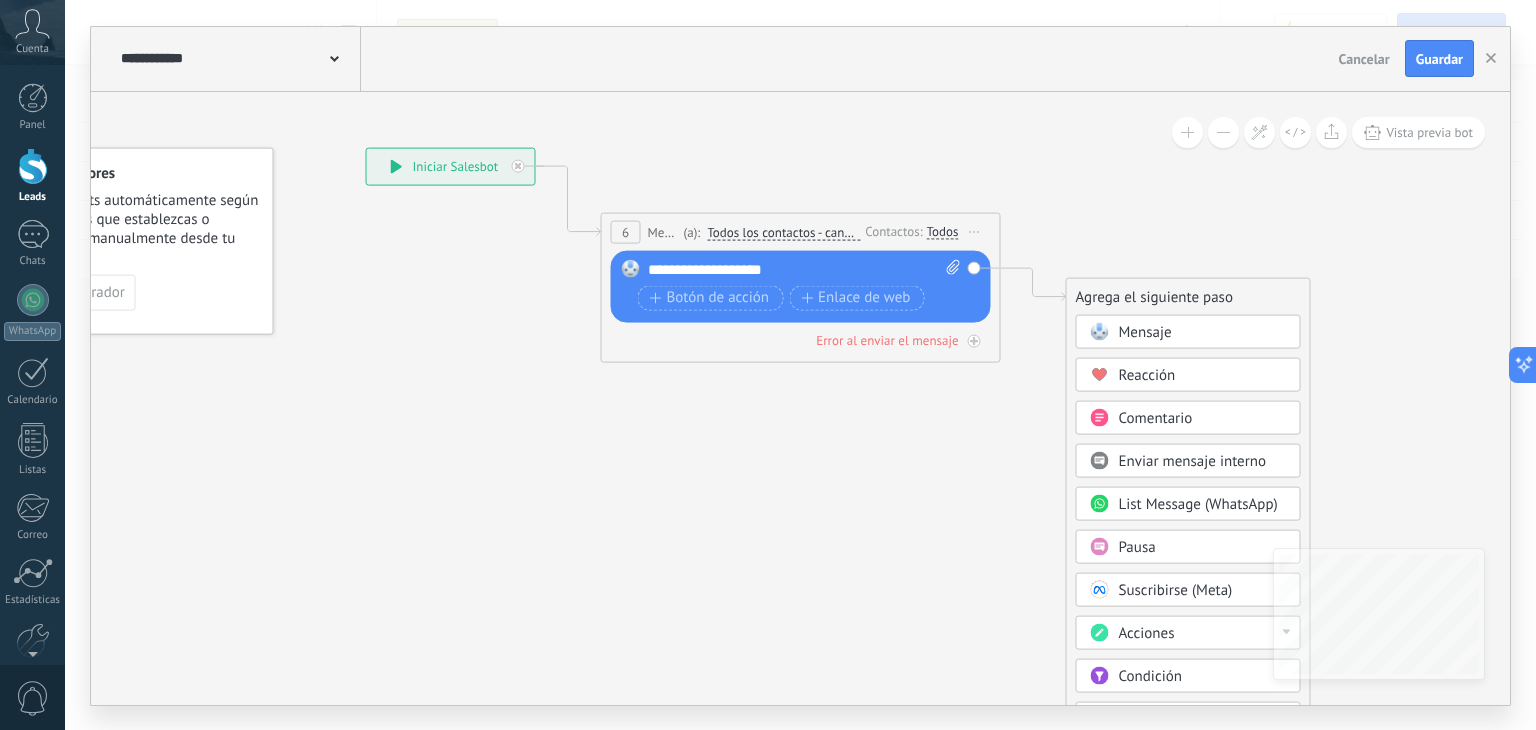 click on "Pausa" at bounding box center [1203, 547] 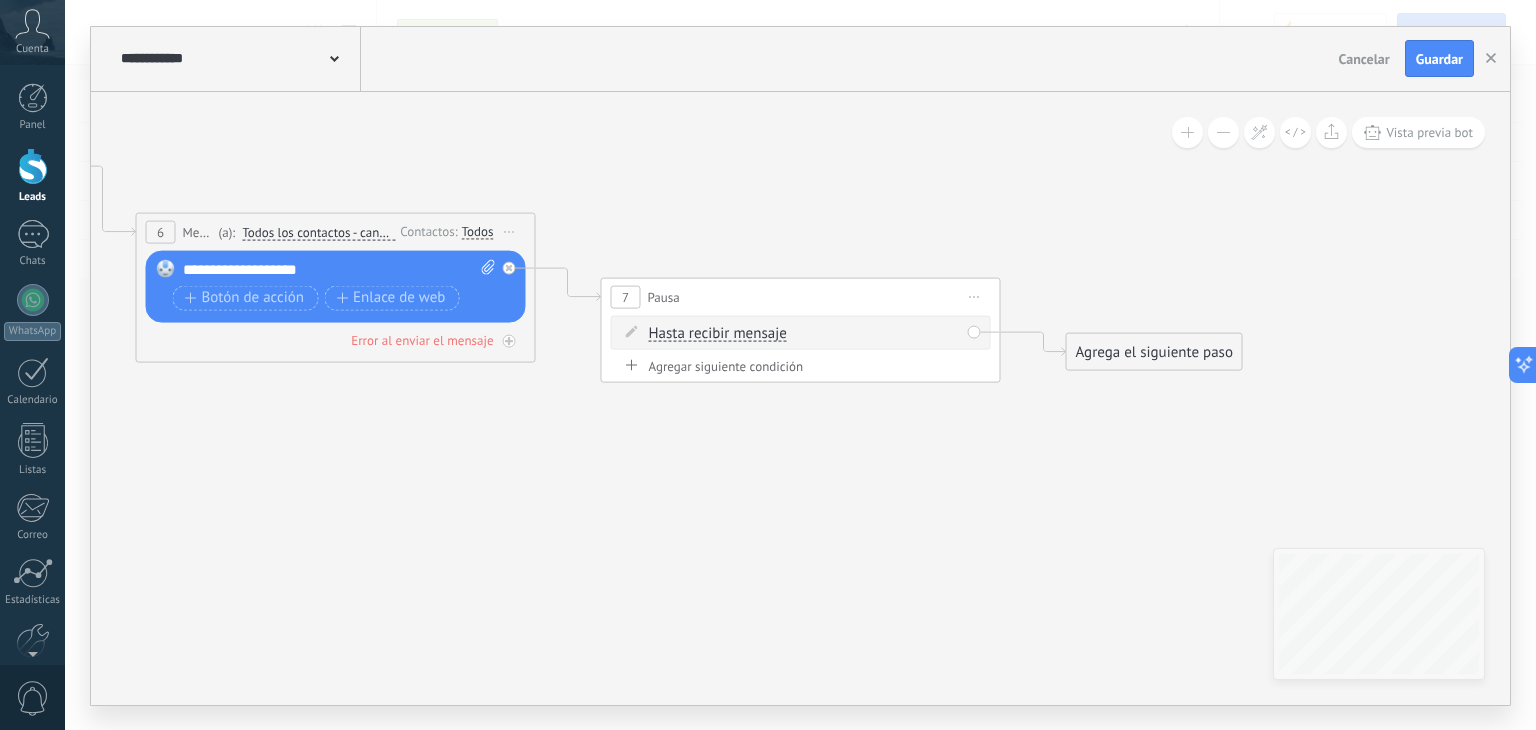 click on "7" at bounding box center (626, 296) 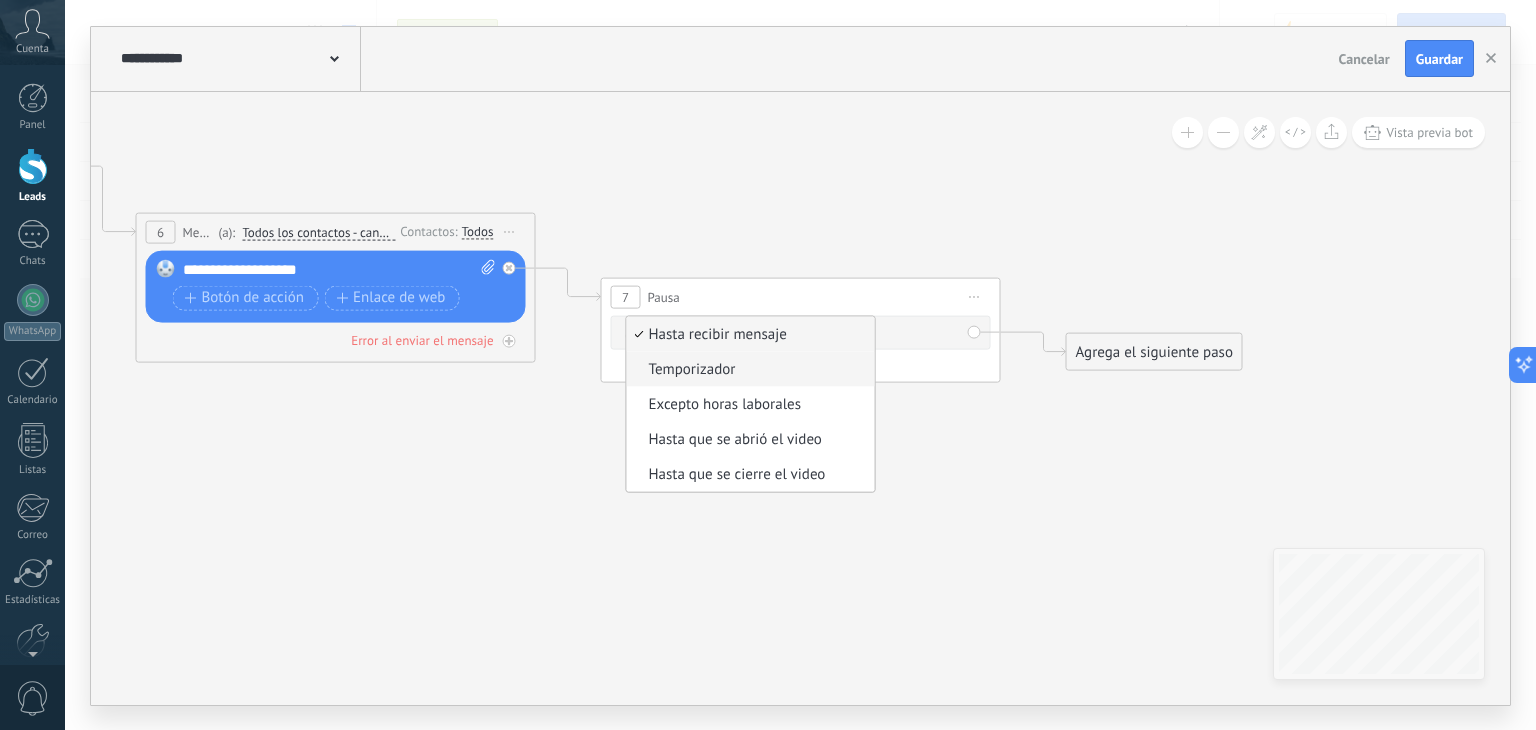 click on "Temporizador" at bounding box center [748, 369] 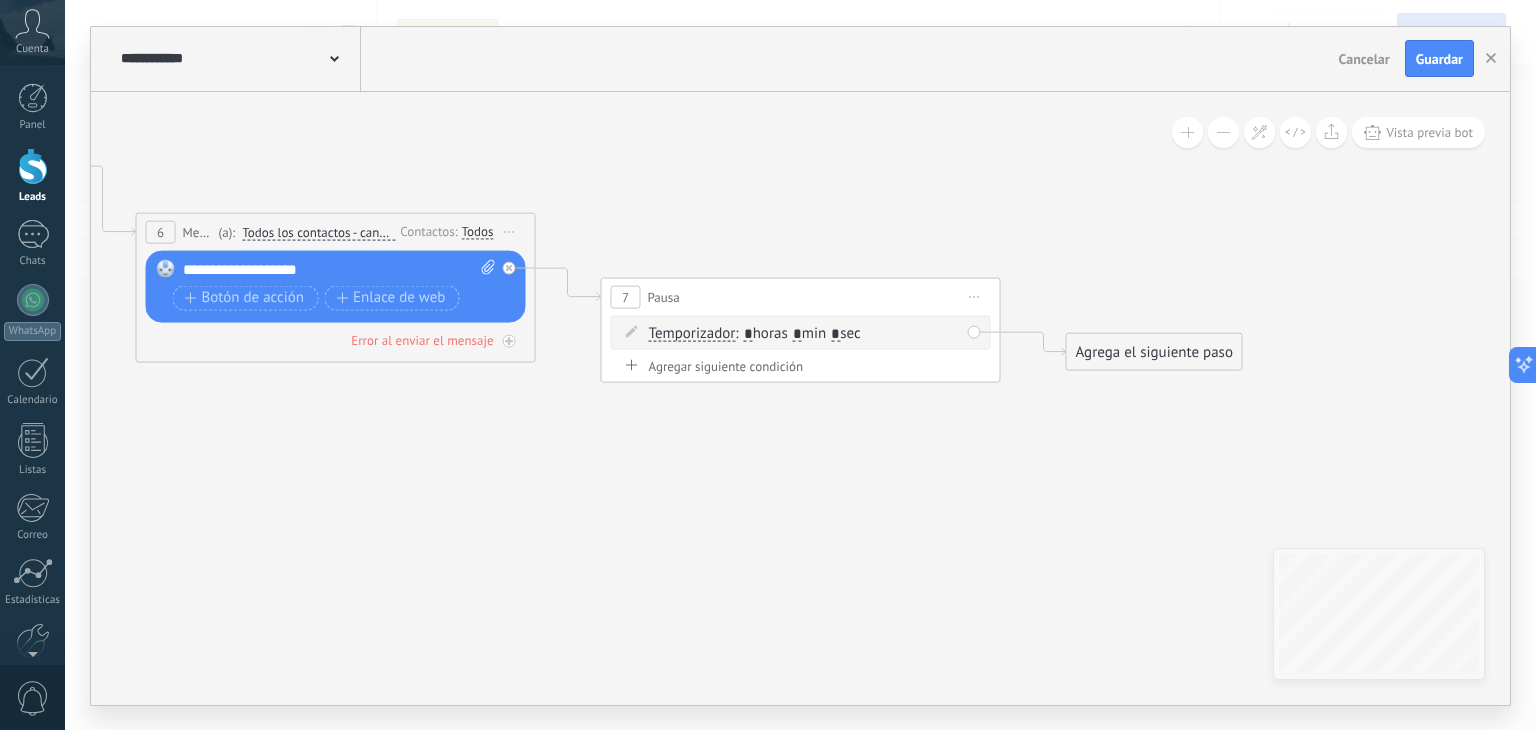 click on ":
*  horas
*  min  *  sec" at bounding box center [797, 332] 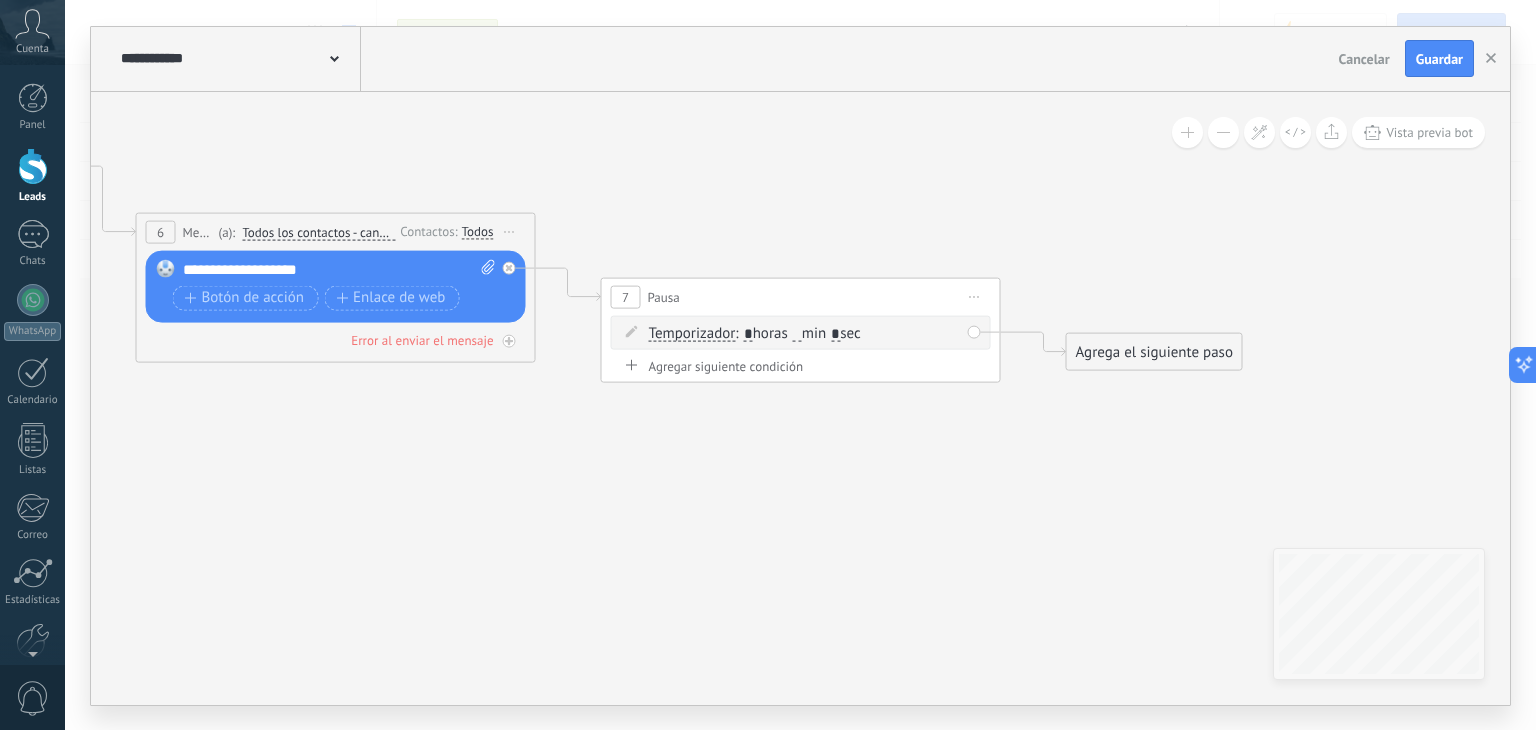 type 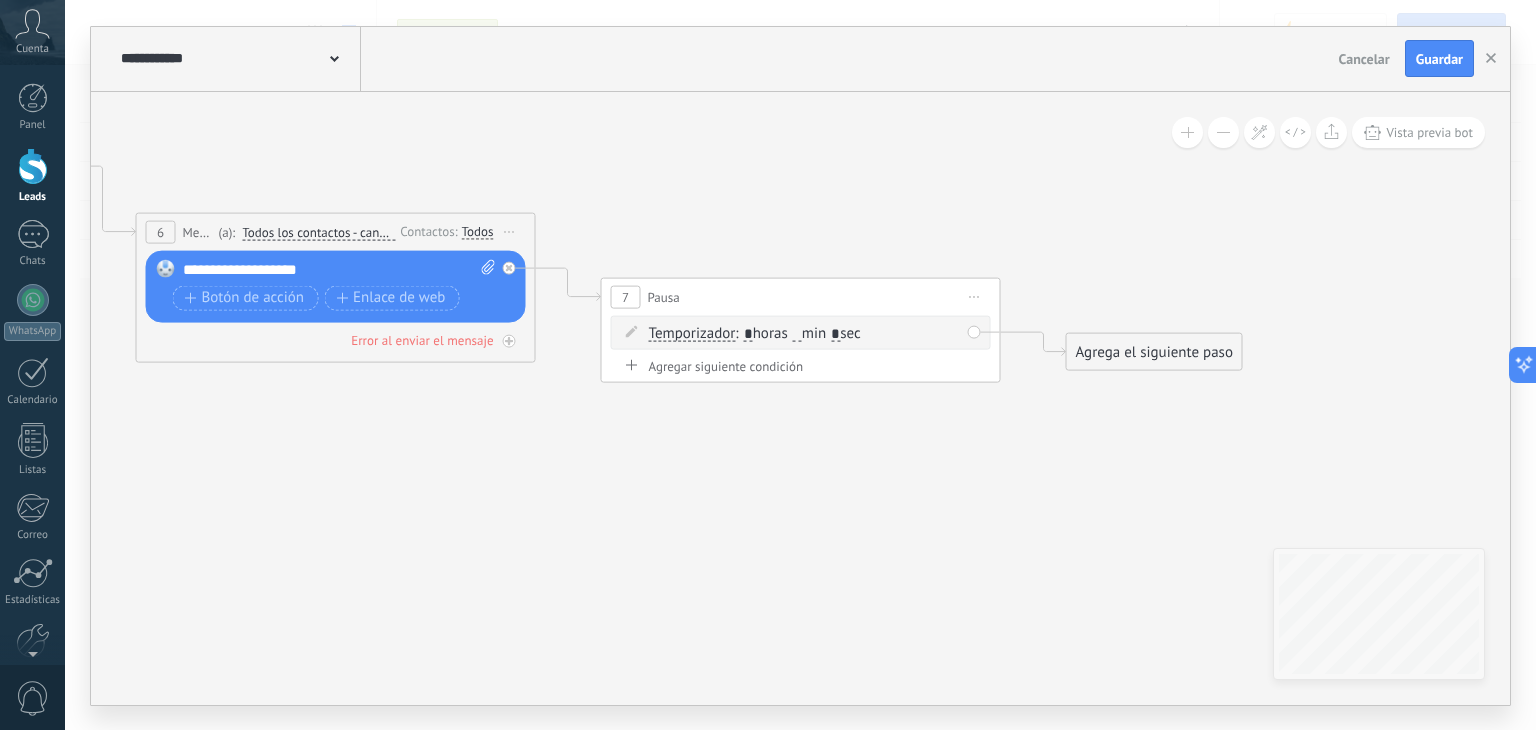 type on "*" 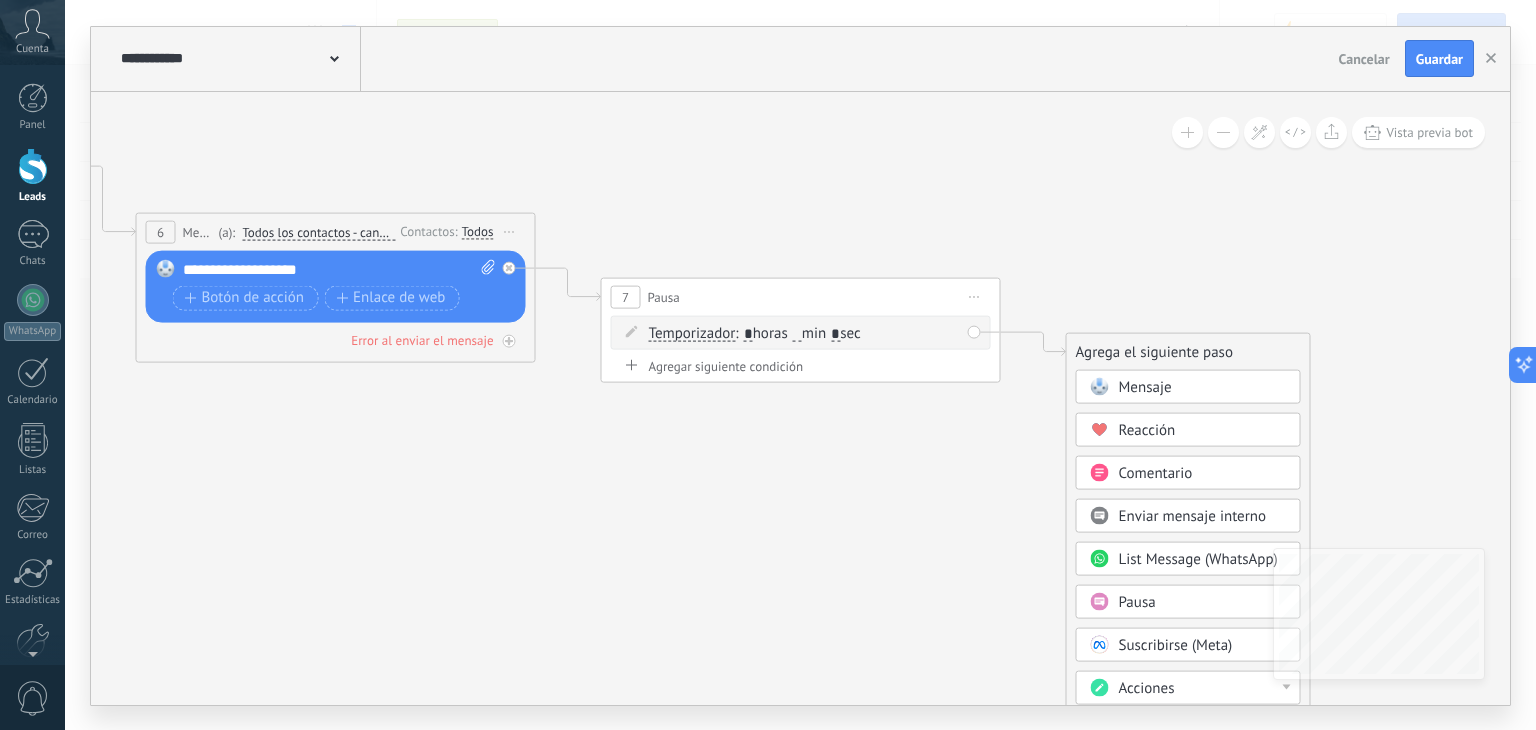 click at bounding box center [1099, 386] 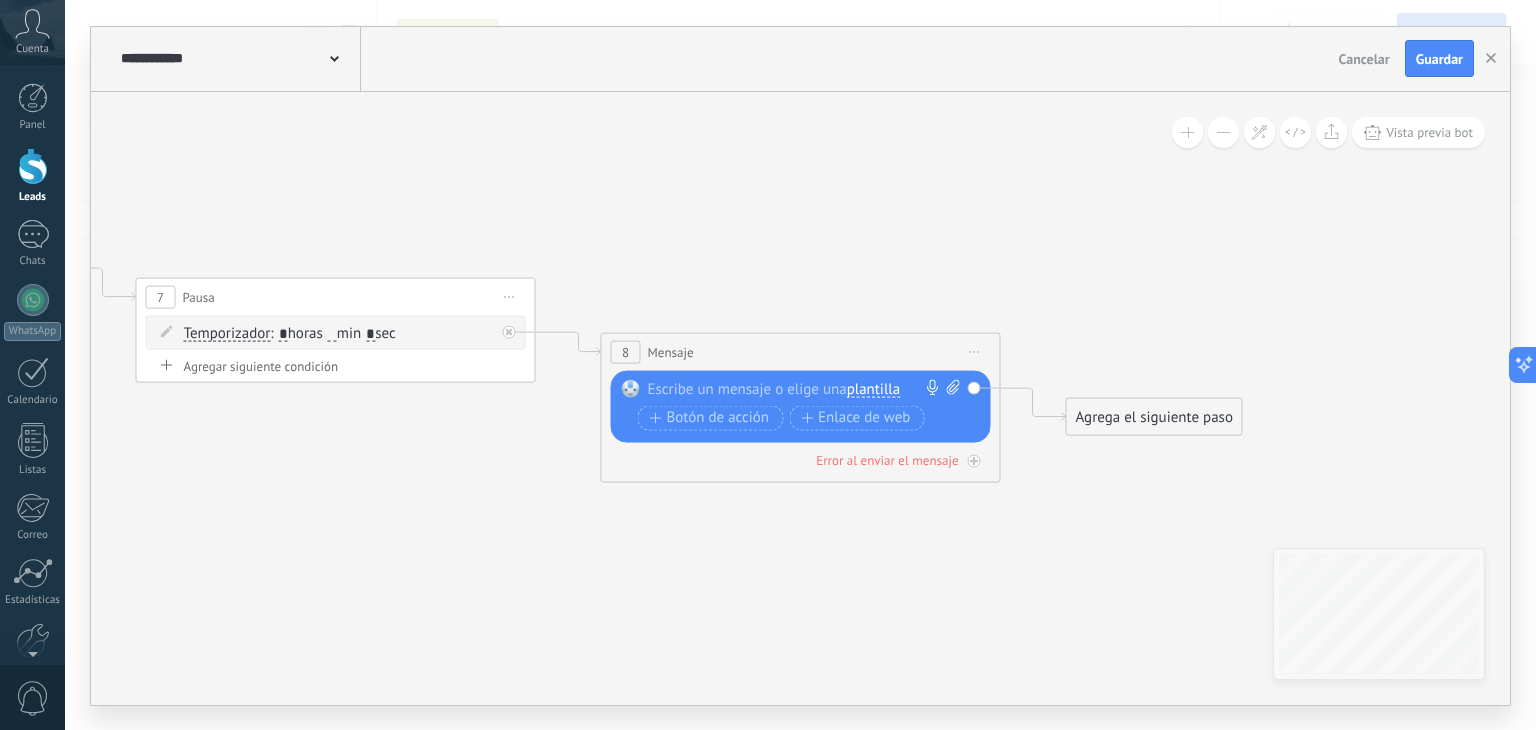 click at bounding box center (796, 389) 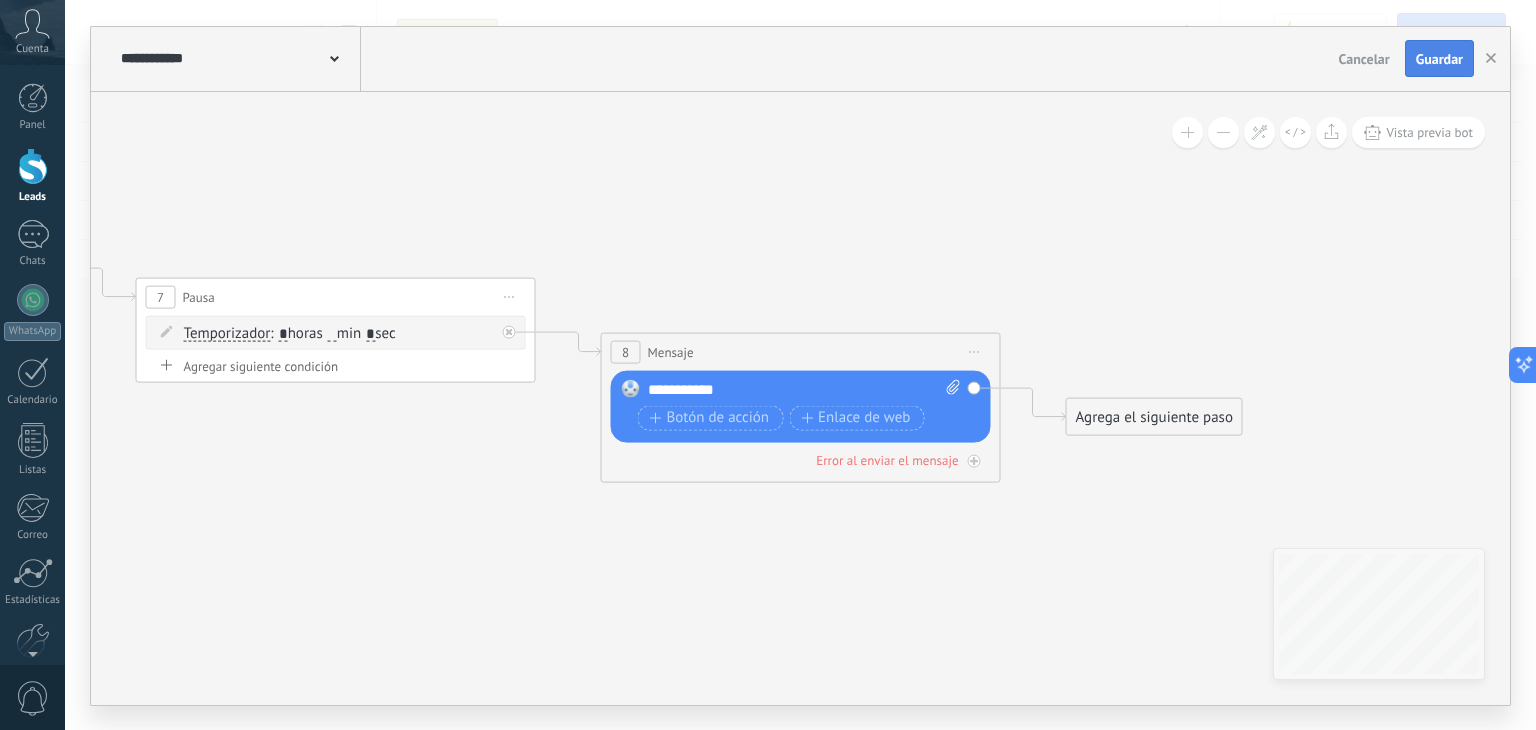 click on "Guardar" at bounding box center [1439, 59] 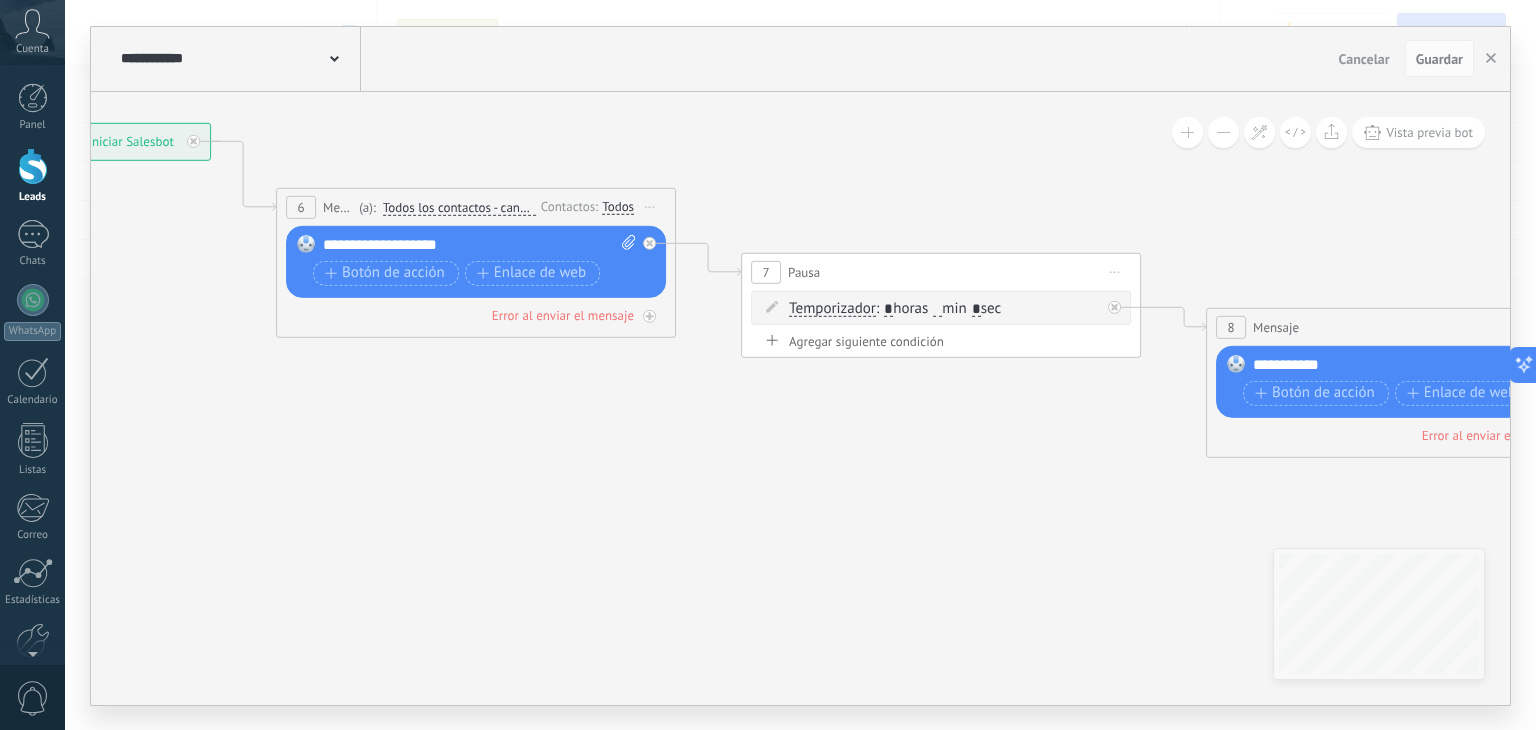 drag, startPoint x: 578, startPoint y: 535, endPoint x: 727, endPoint y: 405, distance: 197.73973 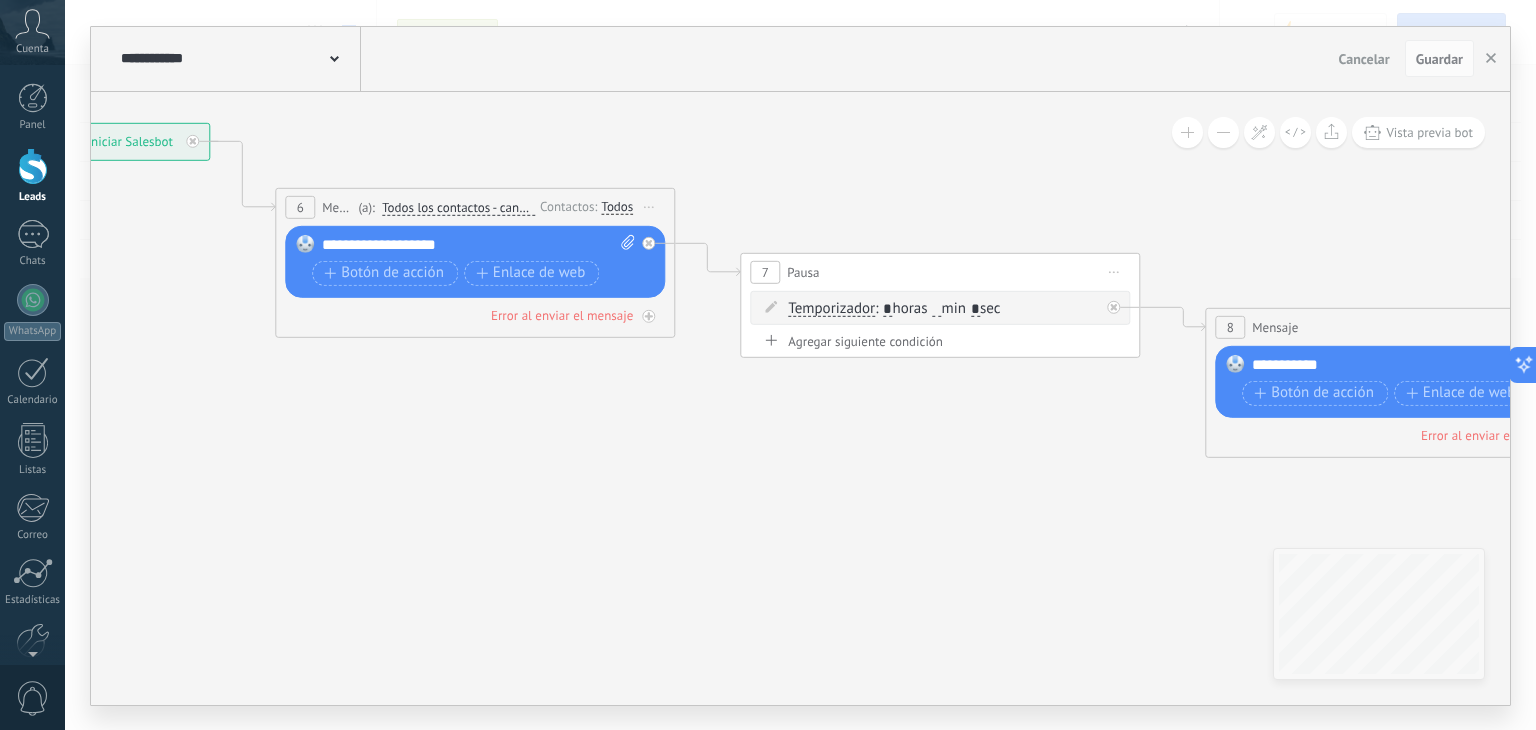 click on "**********" at bounding box center [394, 243] 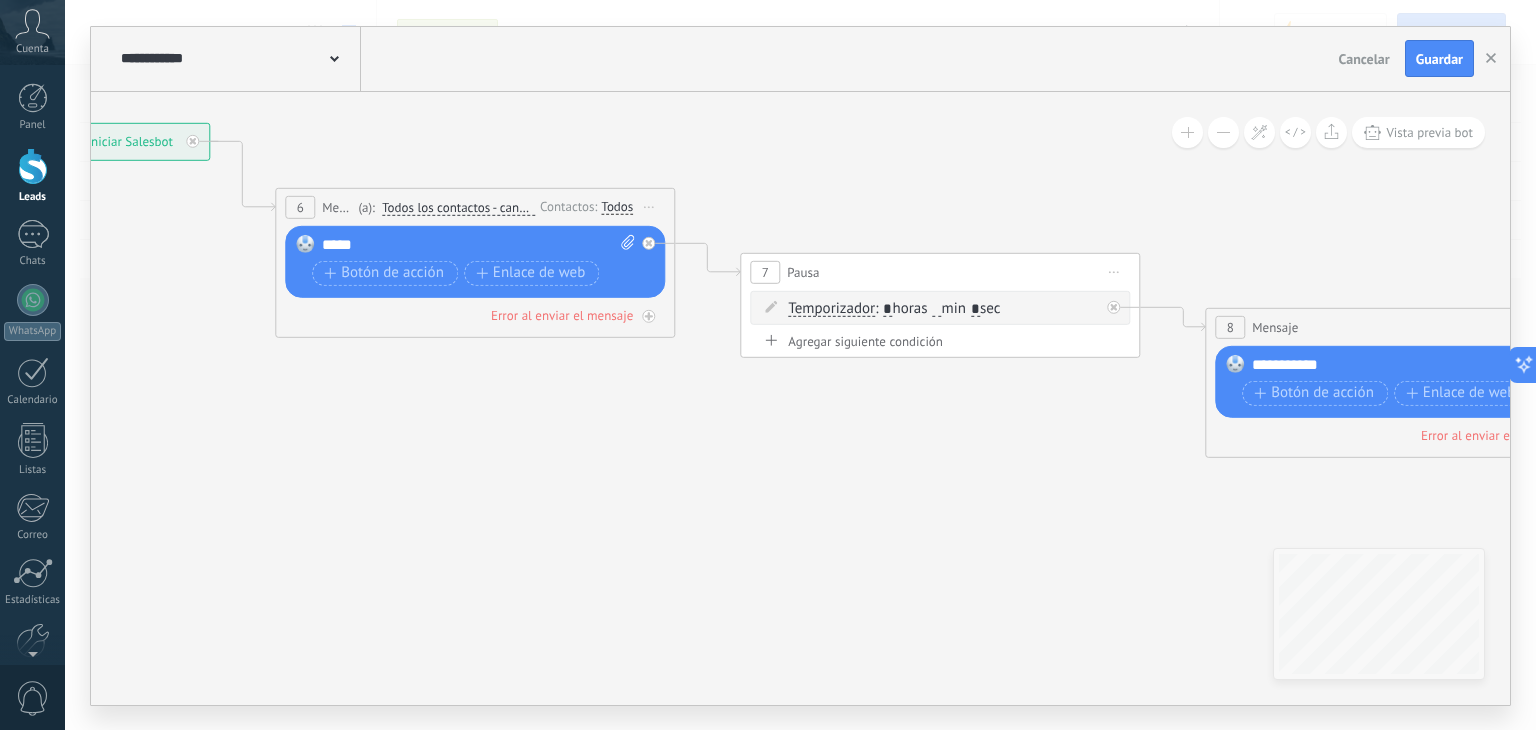 click 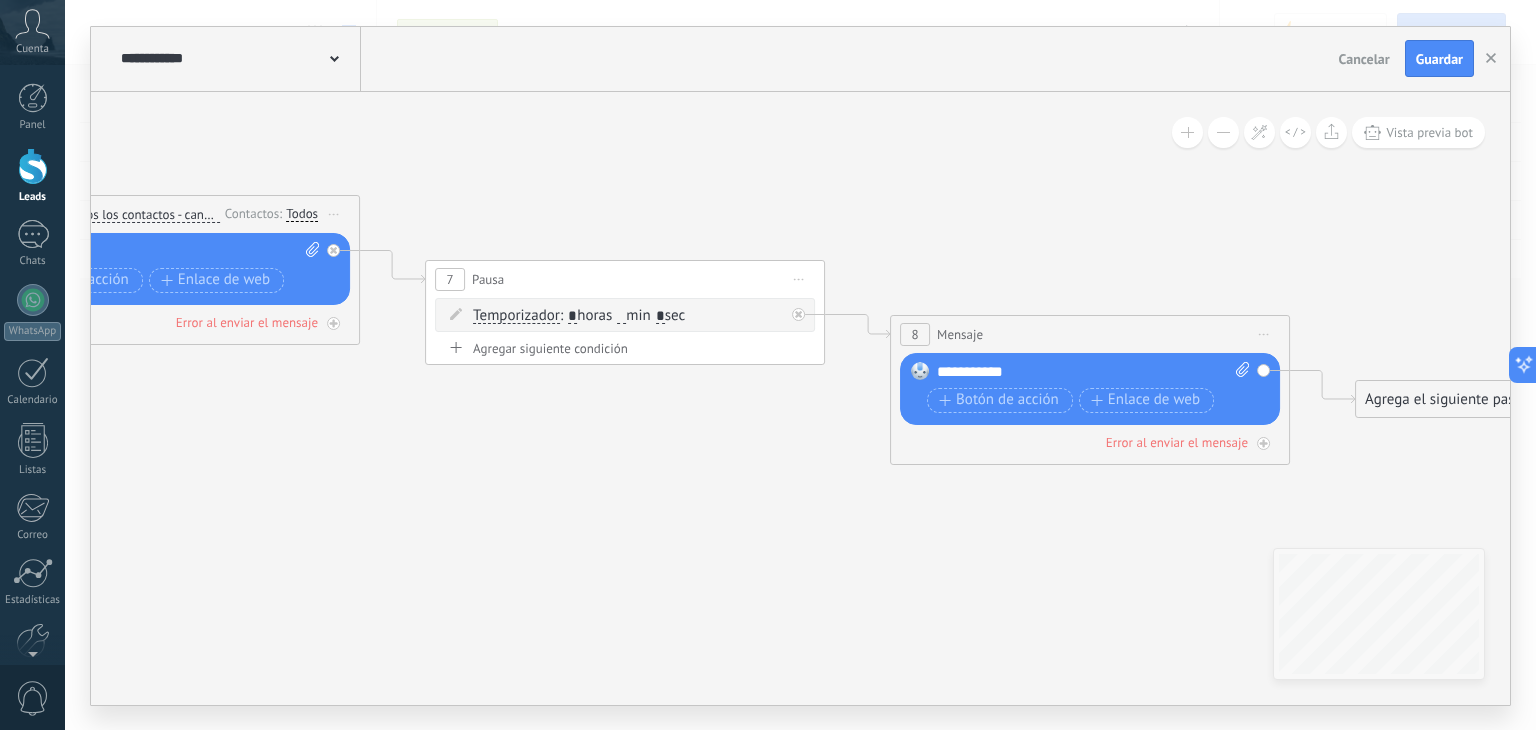 drag, startPoint x: 916, startPoint y: 473, endPoint x: 636, endPoint y: 453, distance: 280.71338 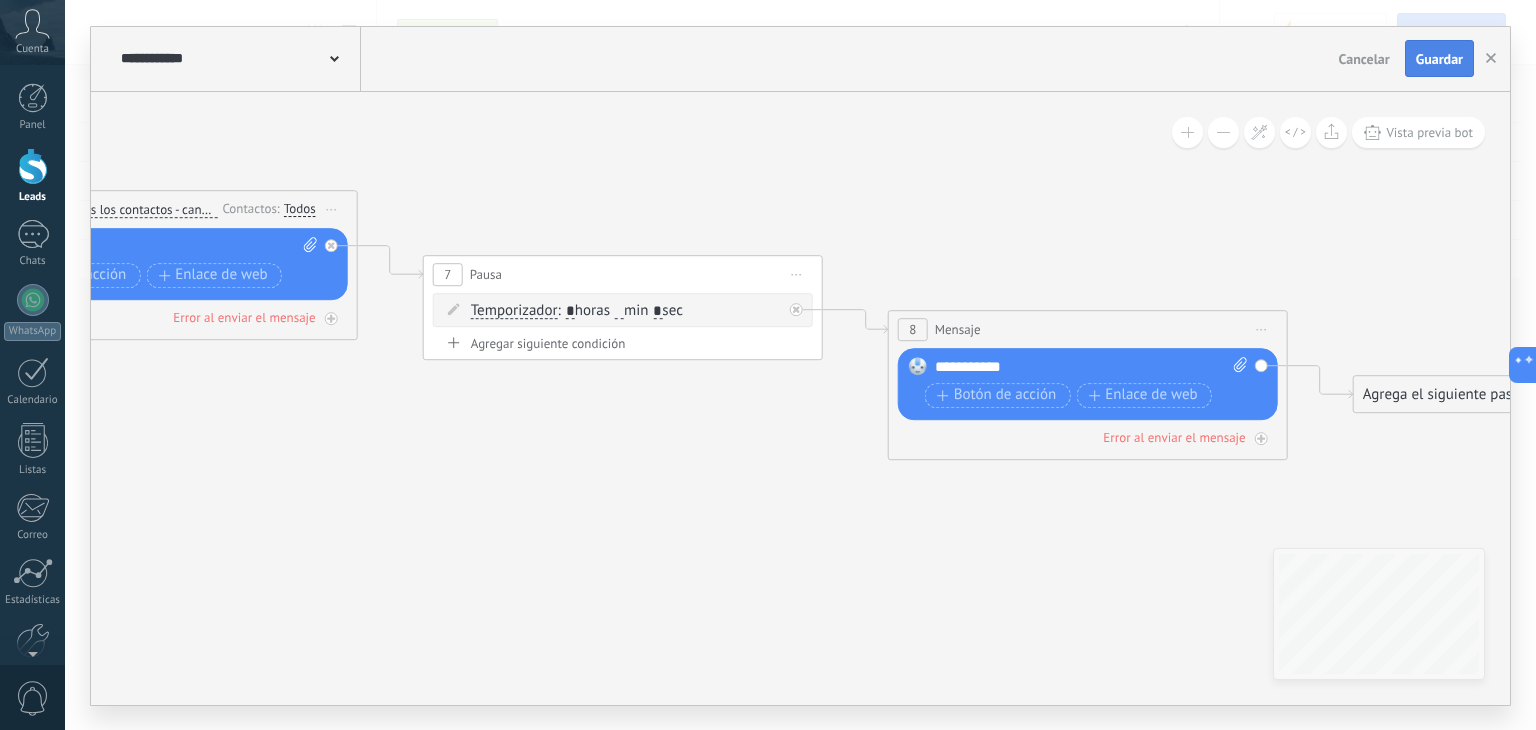 scroll, scrollTop: 0, scrollLeft: 0, axis: both 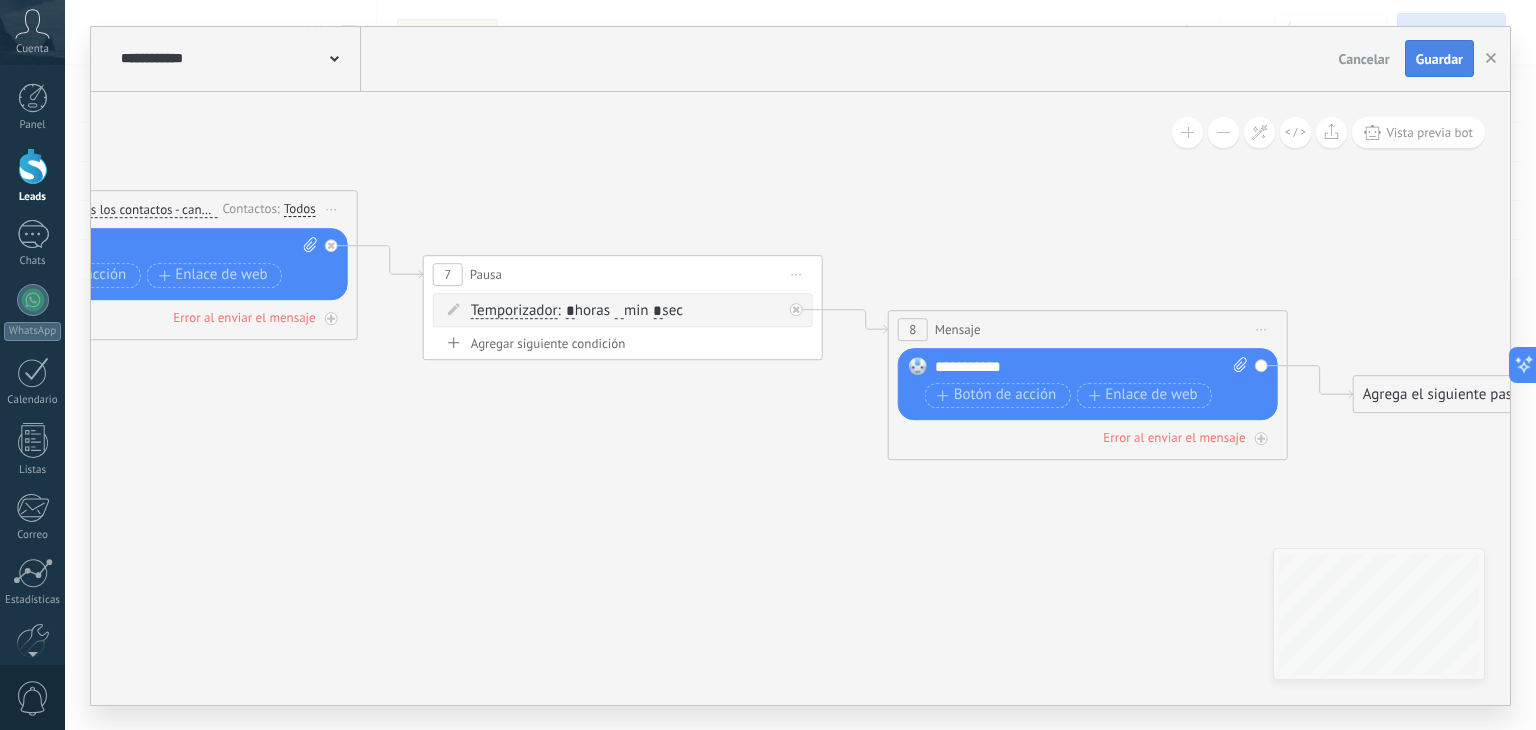 click on "Guardar" at bounding box center [1439, 59] 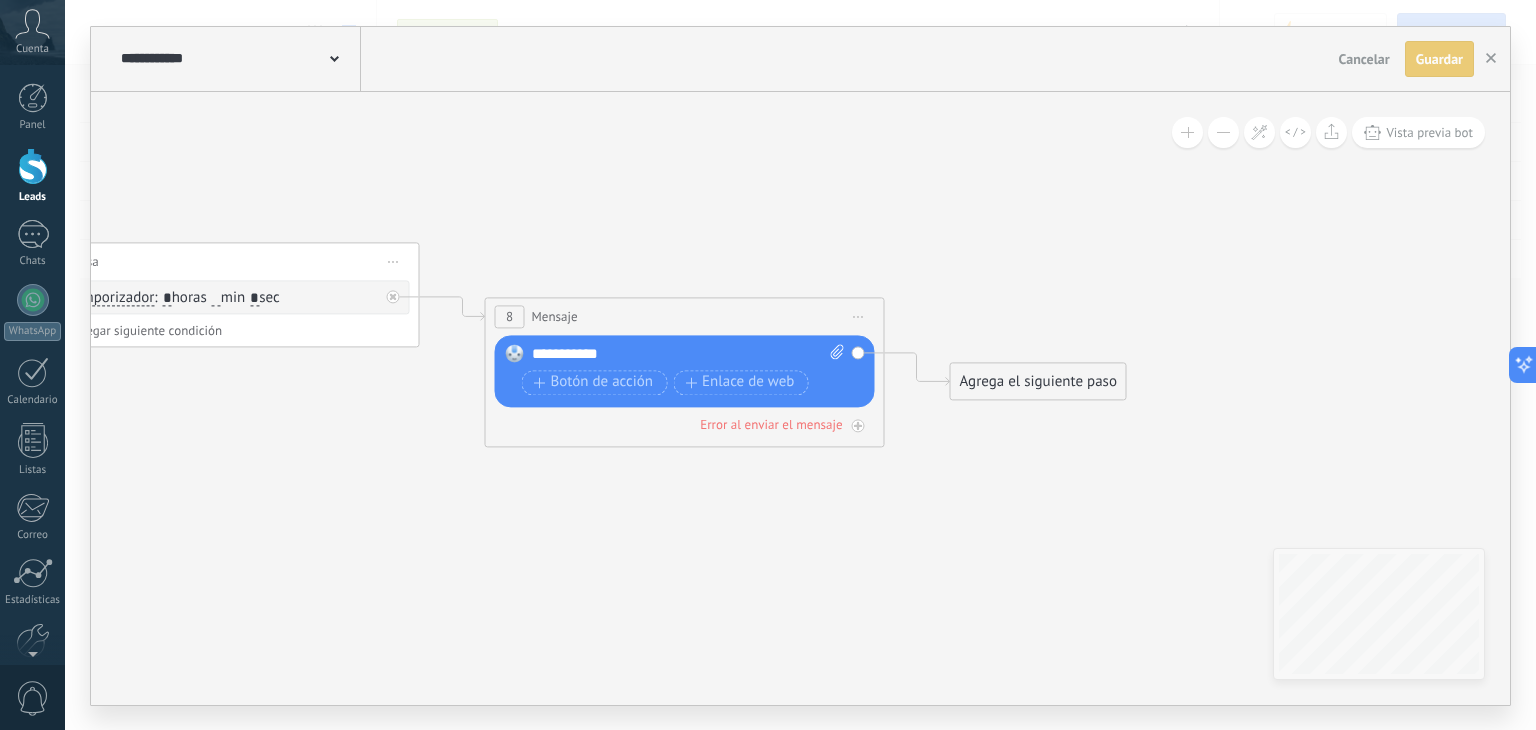 drag, startPoint x: 824, startPoint y: 517, endPoint x: 596, endPoint y: 327, distance: 296.7895 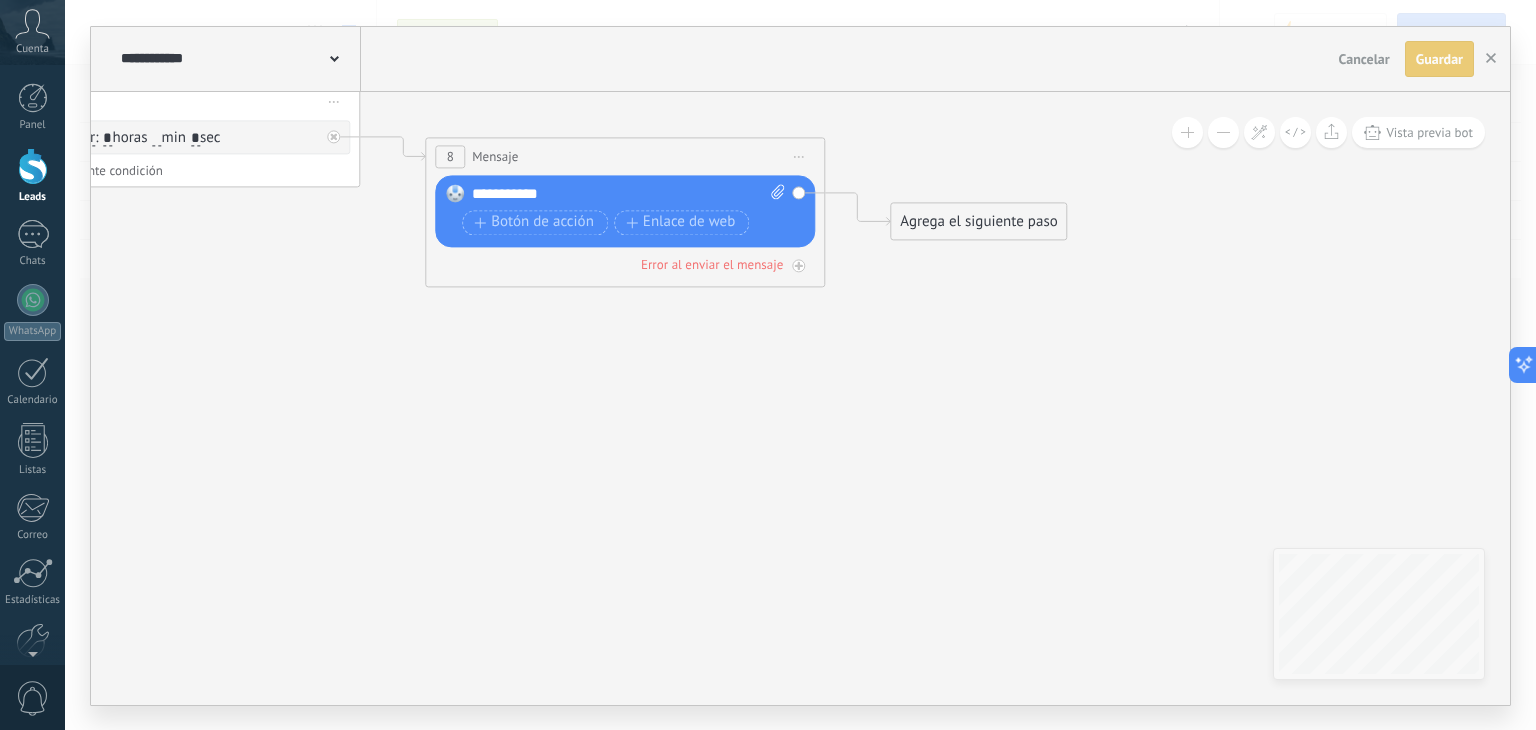 click on "Agrega el siguiente paso" at bounding box center [978, 221] 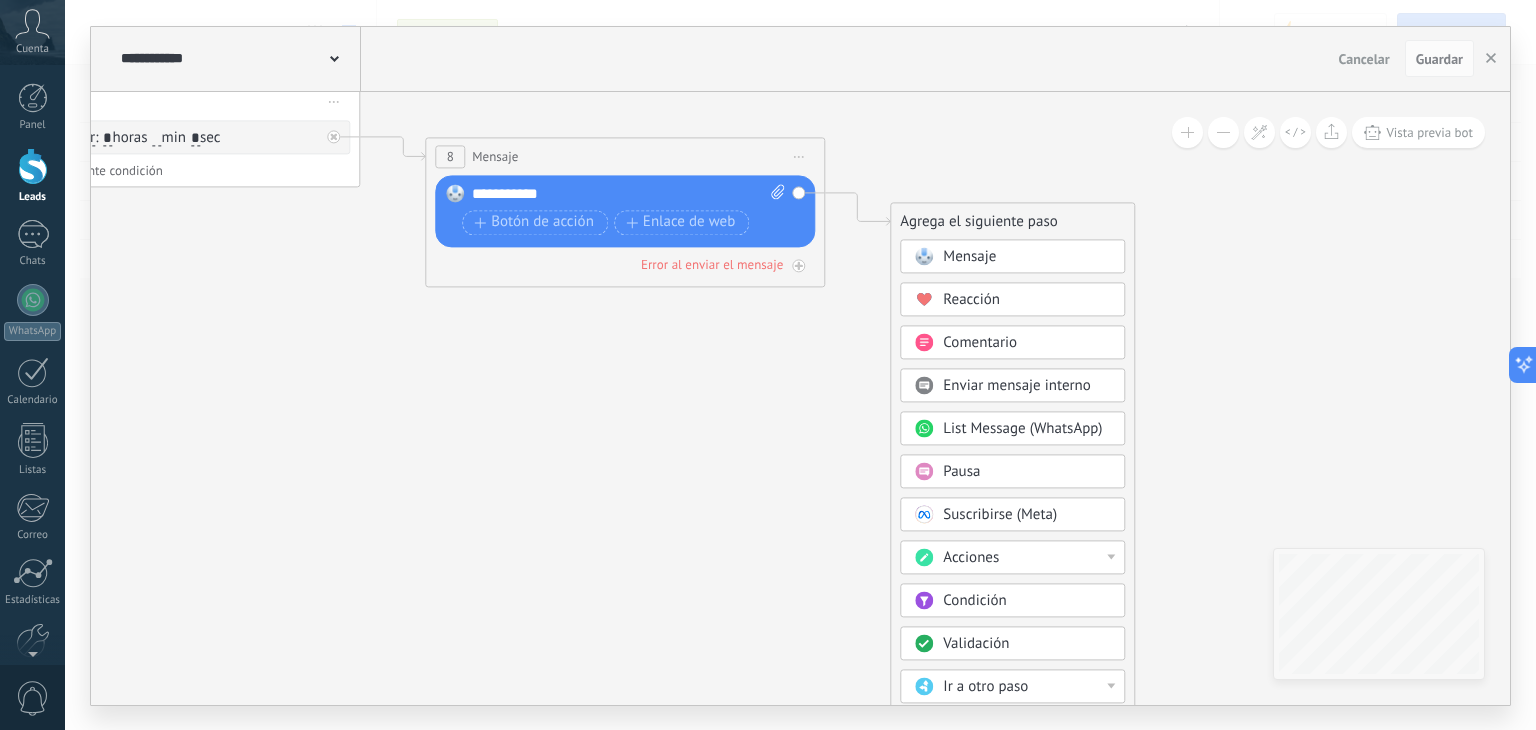 click on "Reacción" at bounding box center [1027, 300] 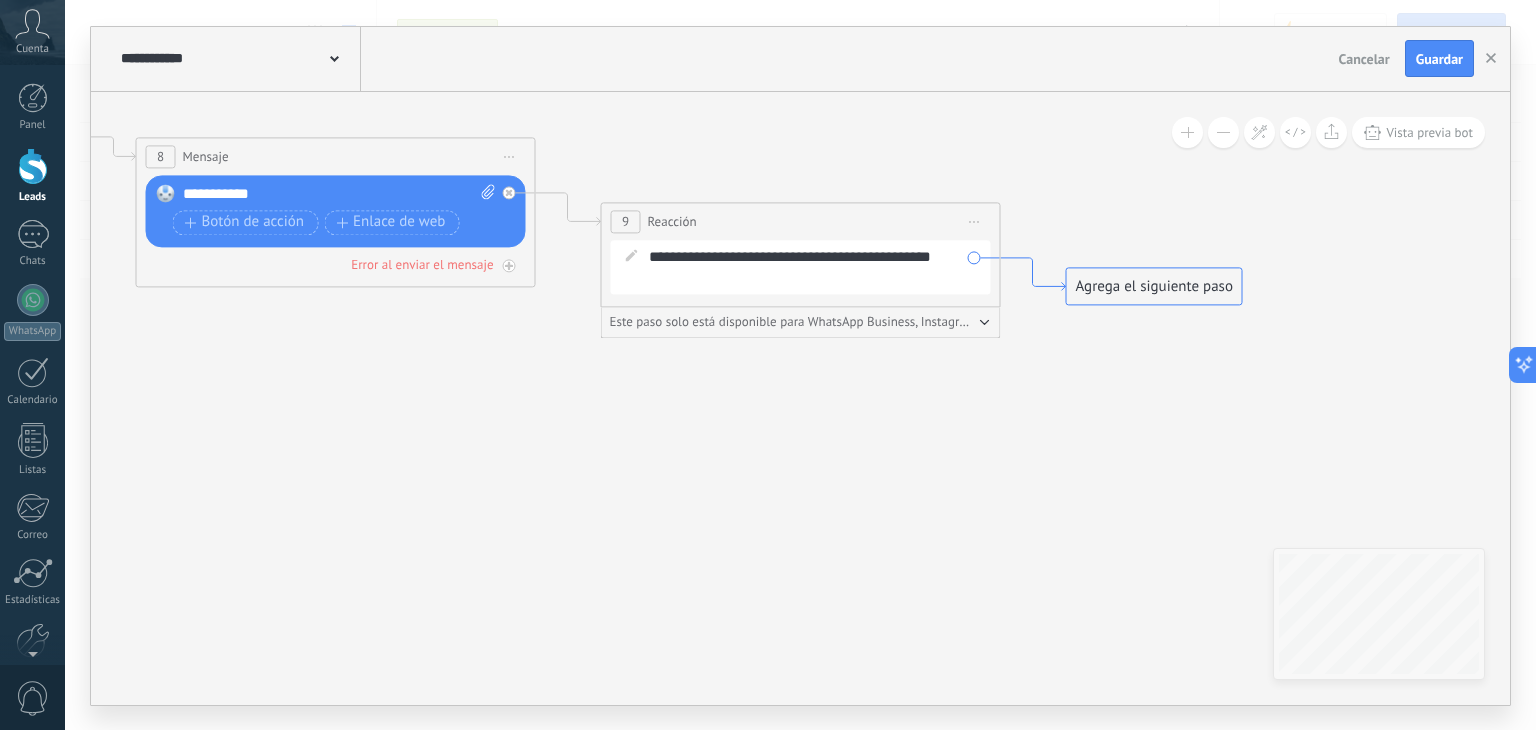 click on "Agrega el siguiente paso" at bounding box center [1154, 286] 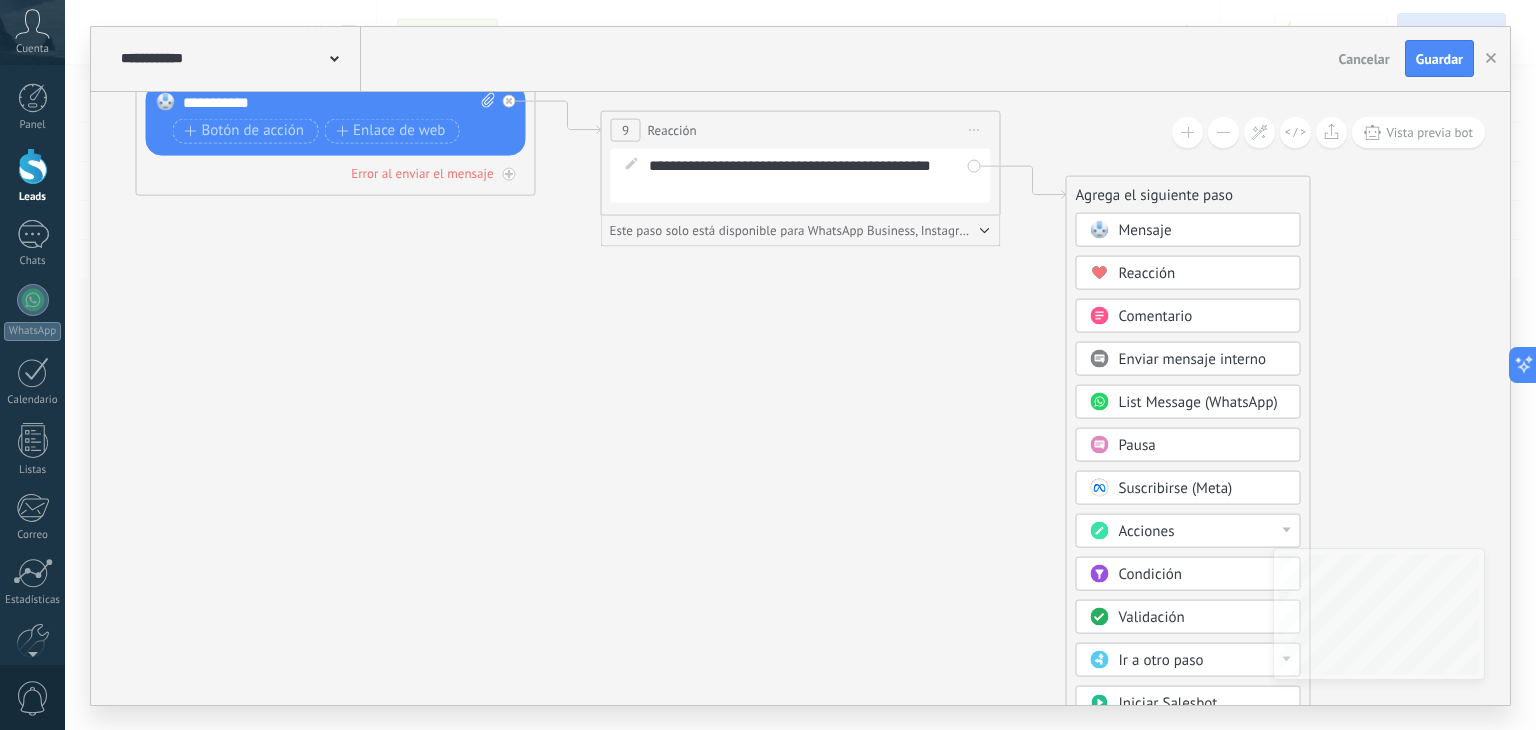 click on "Iniciar Salesbot" at bounding box center (1168, 702) 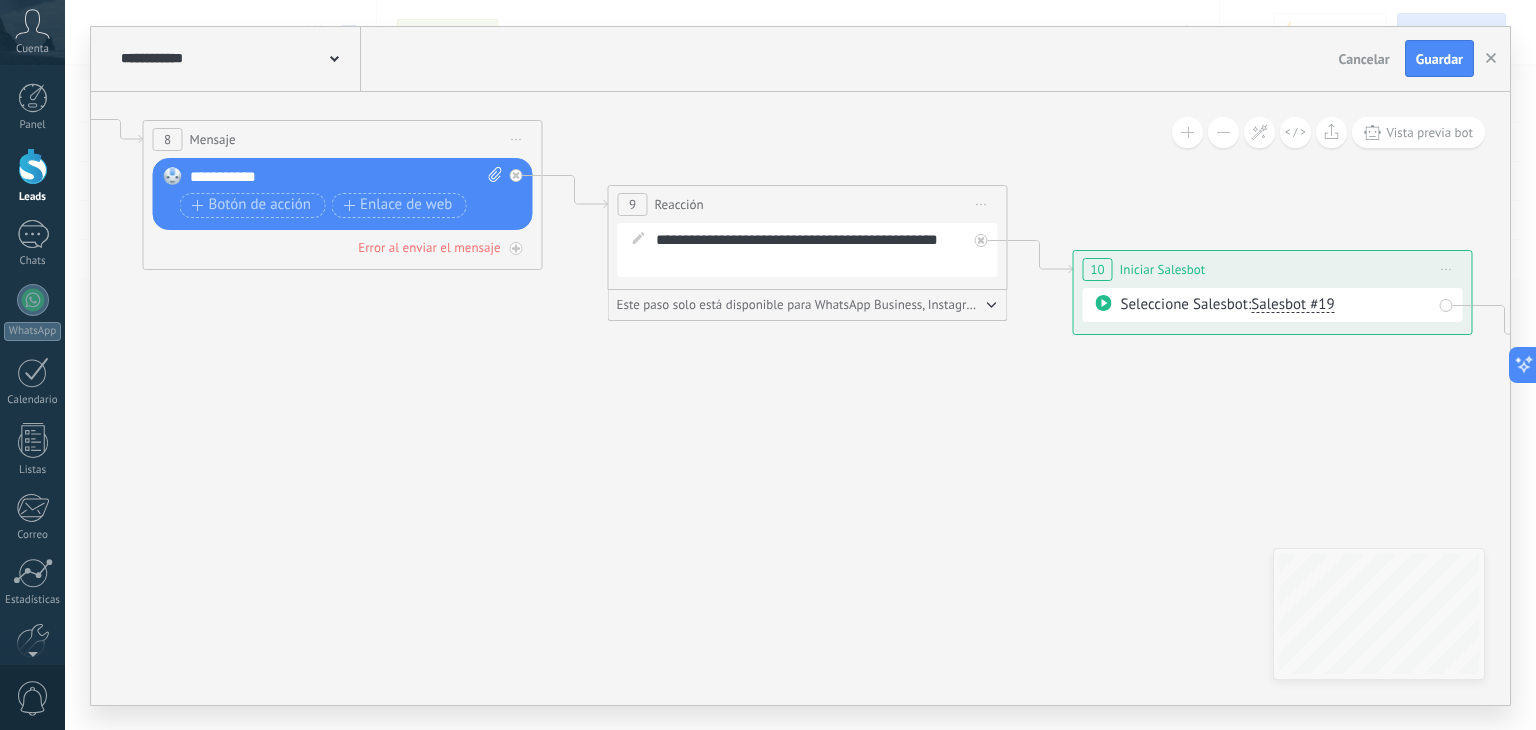 drag, startPoint x: 844, startPoint y: 303, endPoint x: 1316, endPoint y: 377, distance: 477.76562 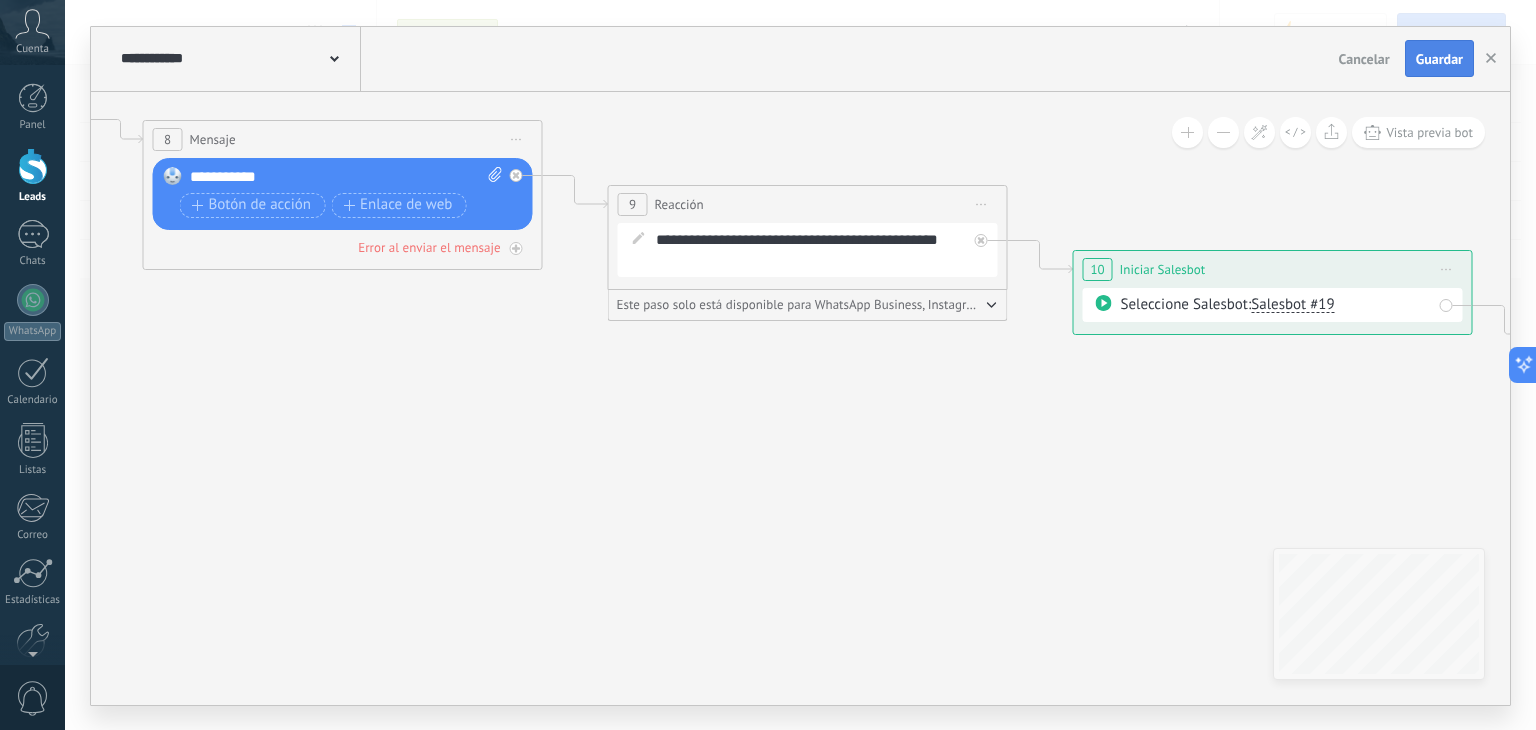 click on "Guardar" at bounding box center [1439, 59] 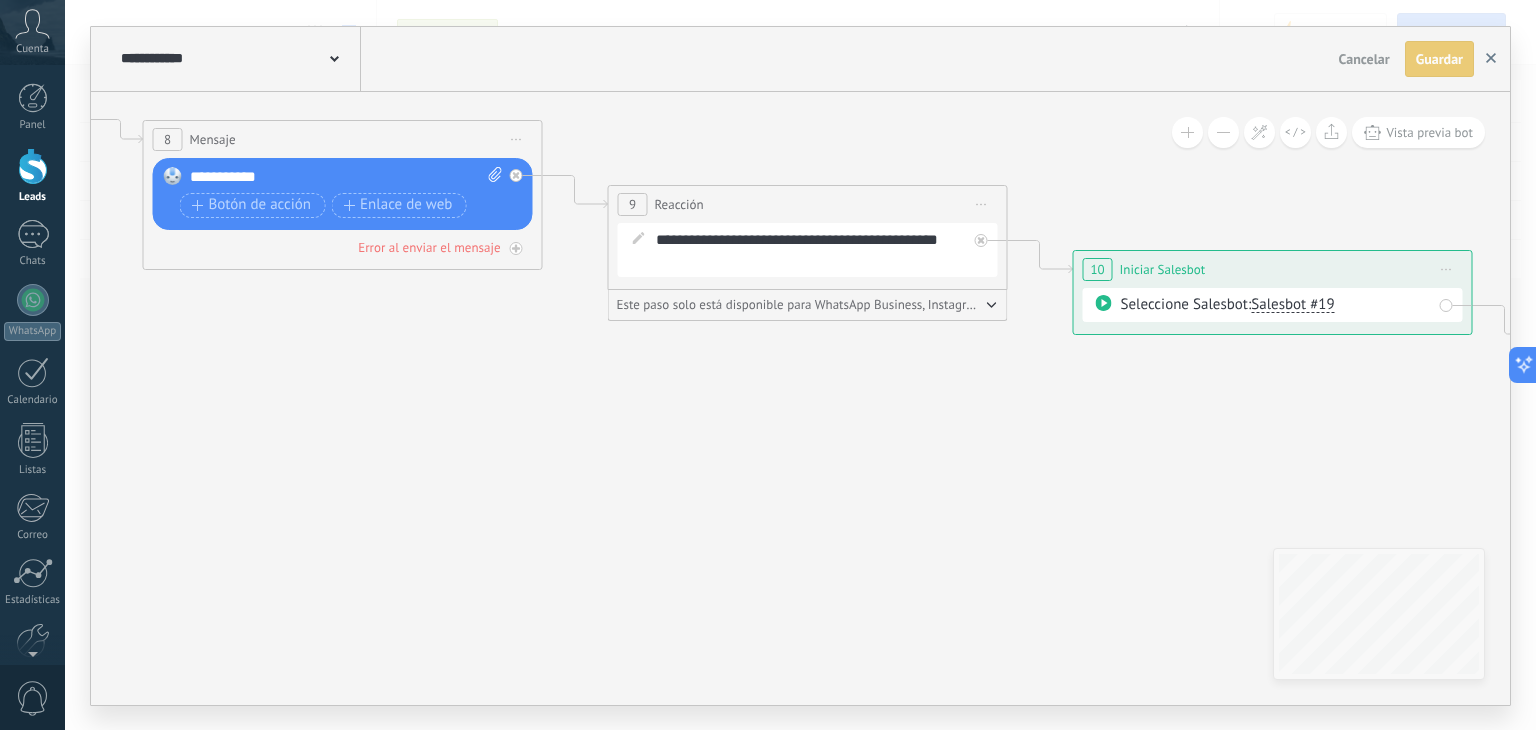 click at bounding box center (1491, 59) 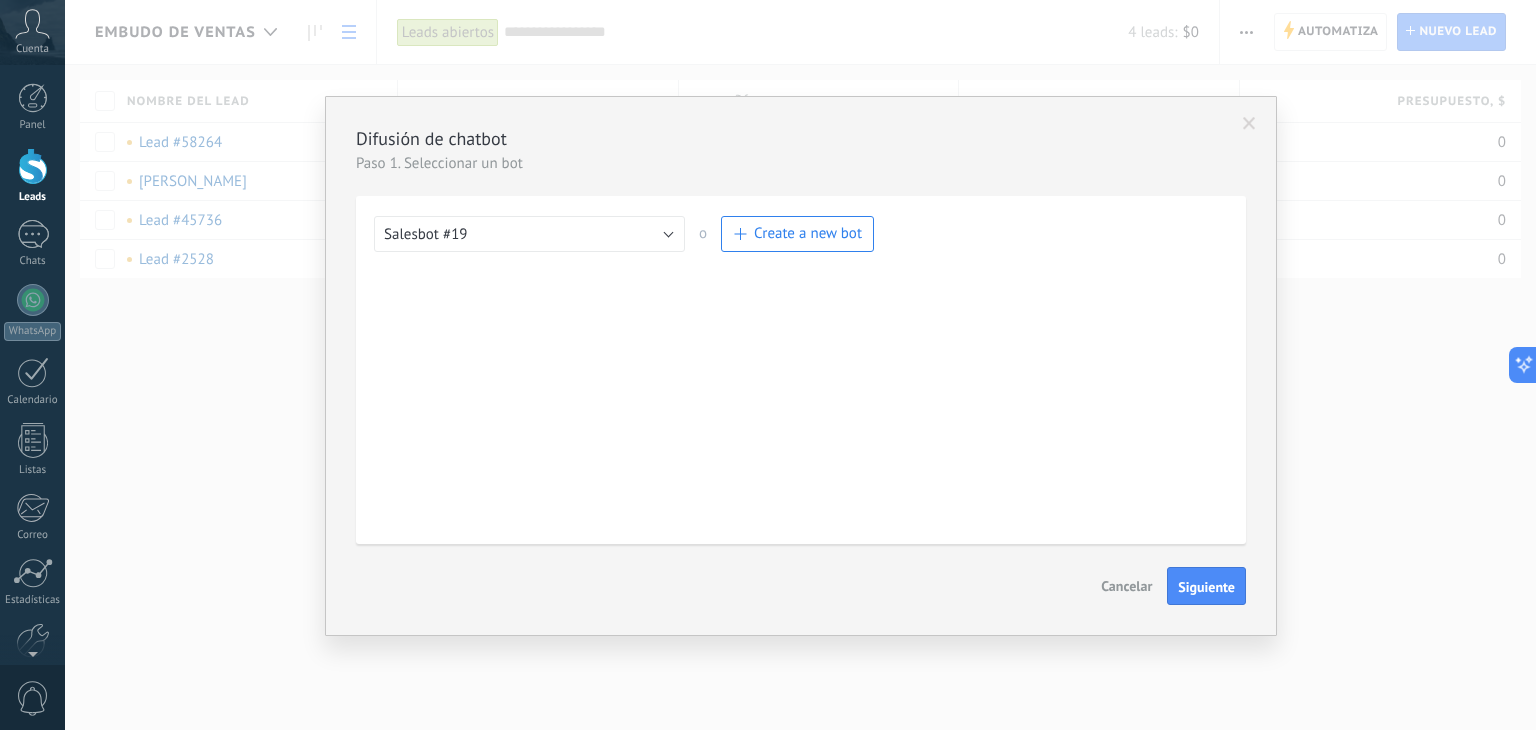 click on "Paso 1. Seleccionar un bot    Salesbot Manage bot Ningún bot seleccionado Salesbot #19 Nueva difusión ([DATE]) prueba Nueva difusión ([DATE]) Nueva difusión ([DATE]) Nueva difusión ([DATE]) Nueva difusión ([DATE]) Nueva difusión ([DATE]) Nueva difusión ([DATE]) Nueva difusión ([DATE]) Nueva difusión ([DATE]) Nueva difusión ([DATE]) Nueva difusión ([DATE]) Nueva difusión ([DATE]) Nueva difusión ([DATE]) Nueva difusión ([DATE]) Nueva difusión ([DATE]) TestBot Salesbot #19 o Create a new bot Create a new bot or select from an existing one Cancelar Siguiente" at bounding box center [801, 377] 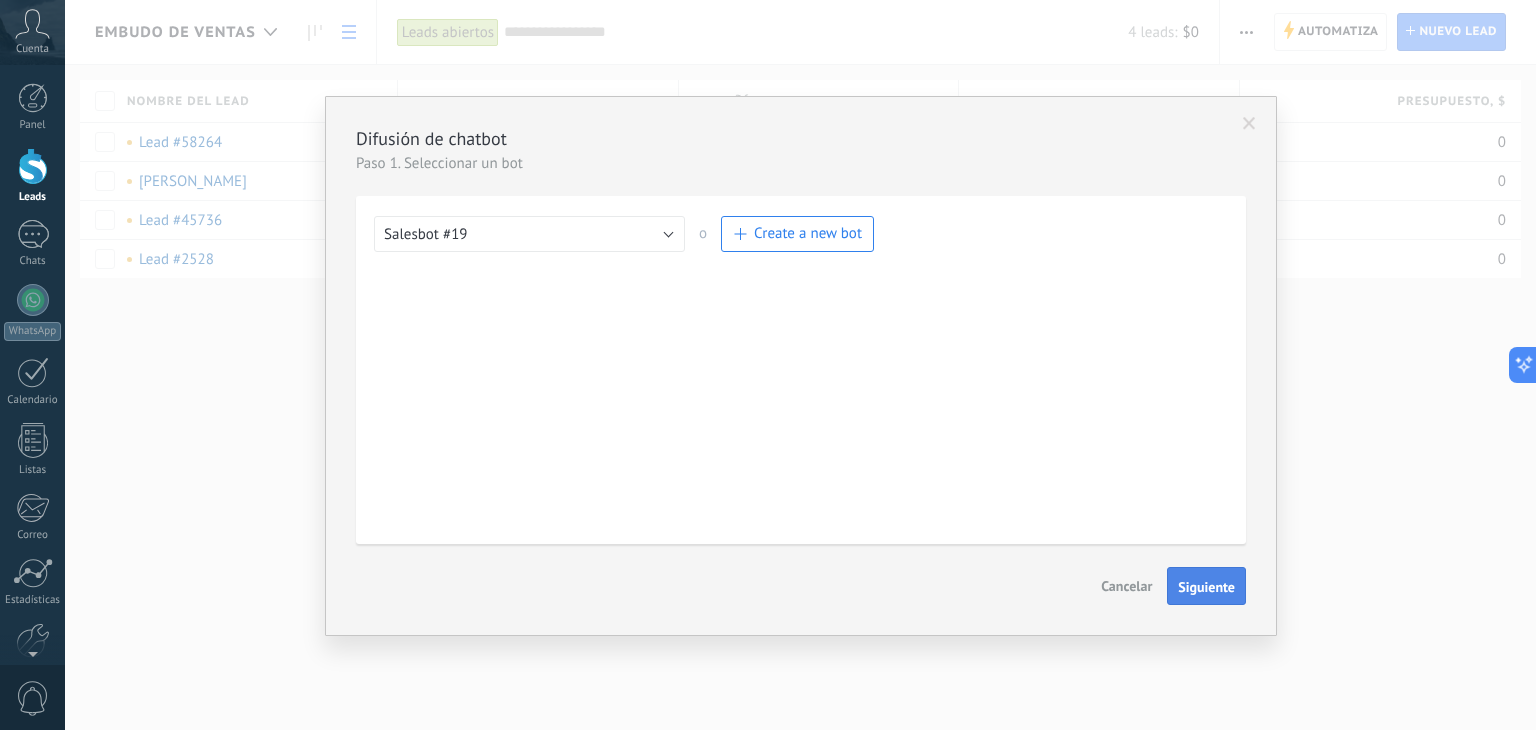 click on "Siguiente" at bounding box center [1206, 586] 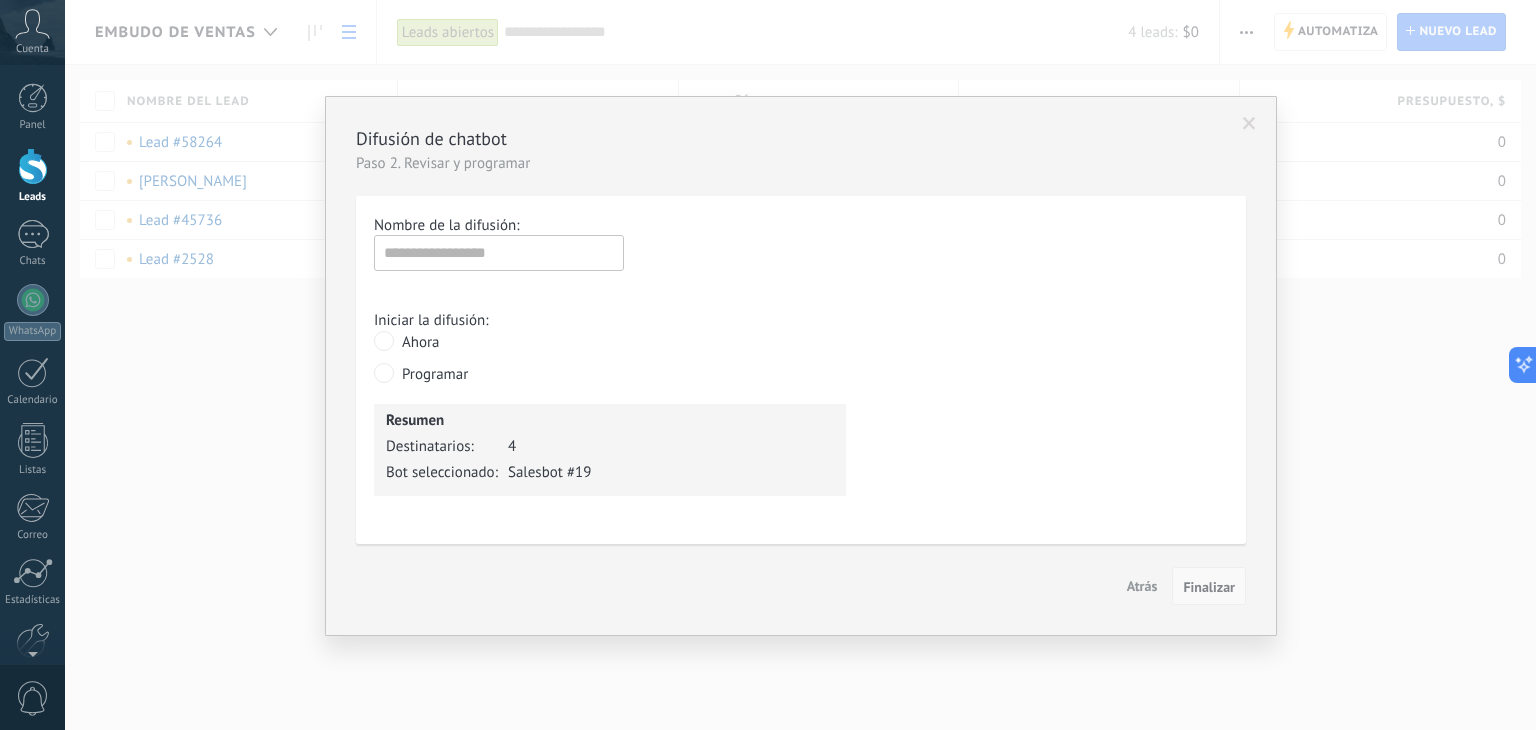 click on "Finalizar" at bounding box center [1209, 587] 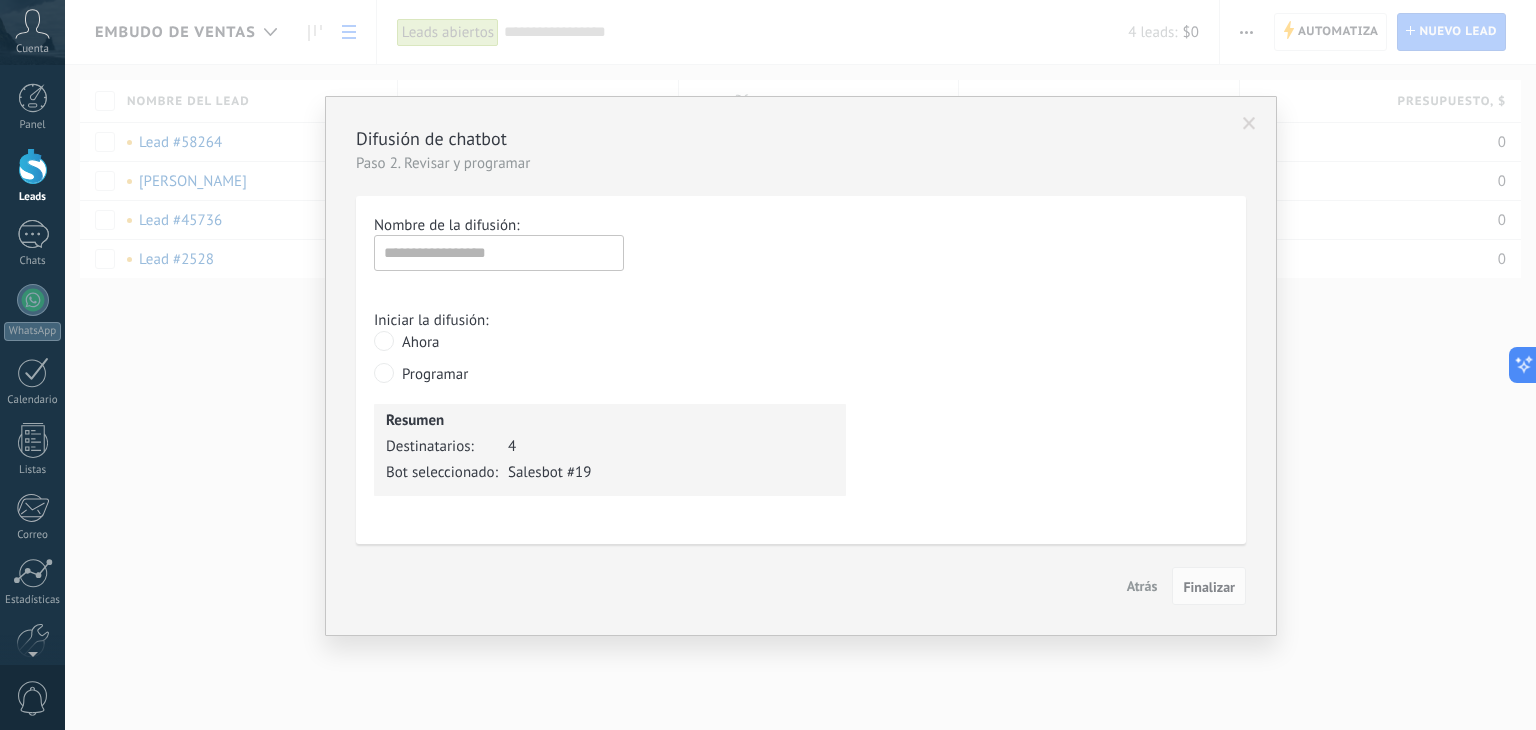 click on "Iniciar la difusión:" at bounding box center (801, 320) 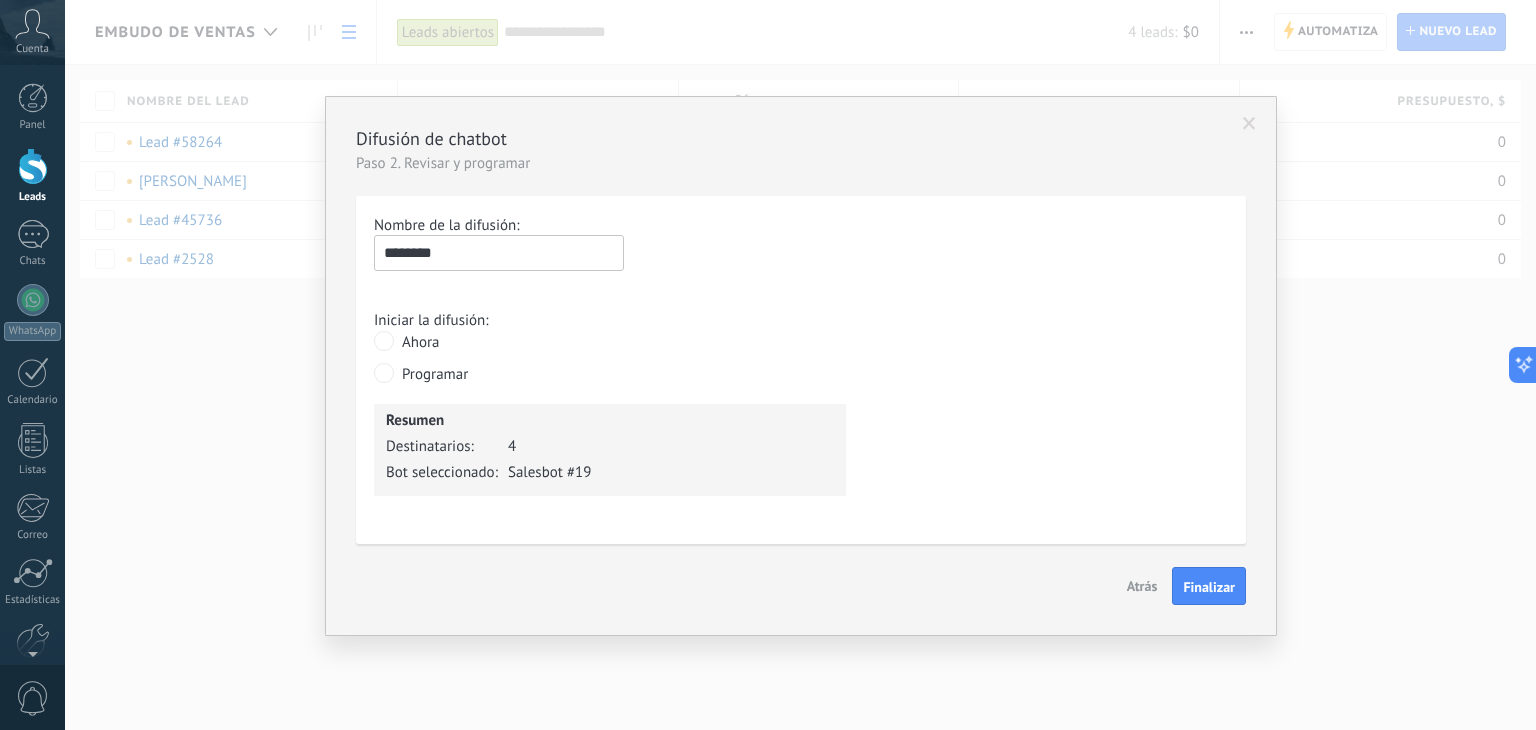 drag, startPoint x: 546, startPoint y: 254, endPoint x: 542, endPoint y: 341, distance: 87.0919 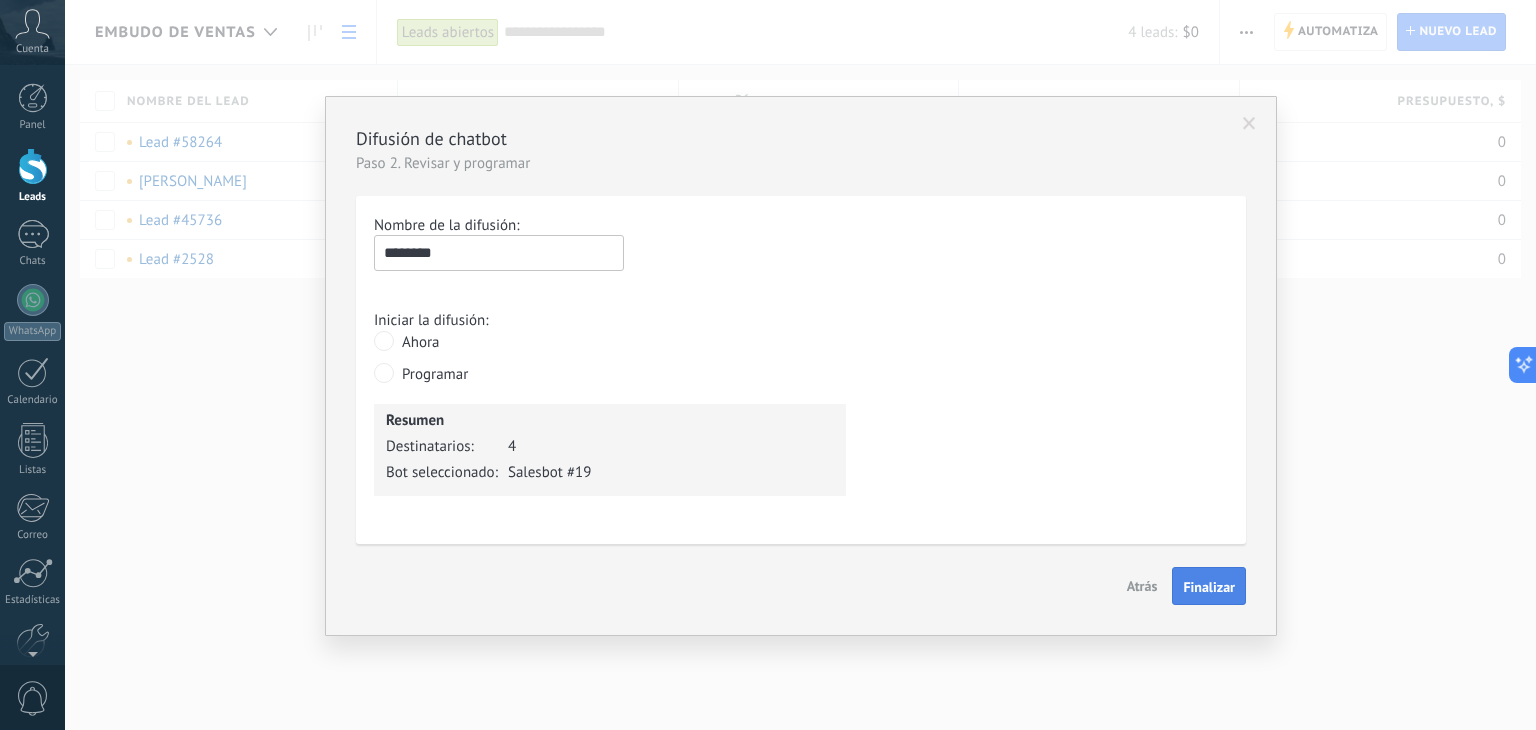 type on "********" 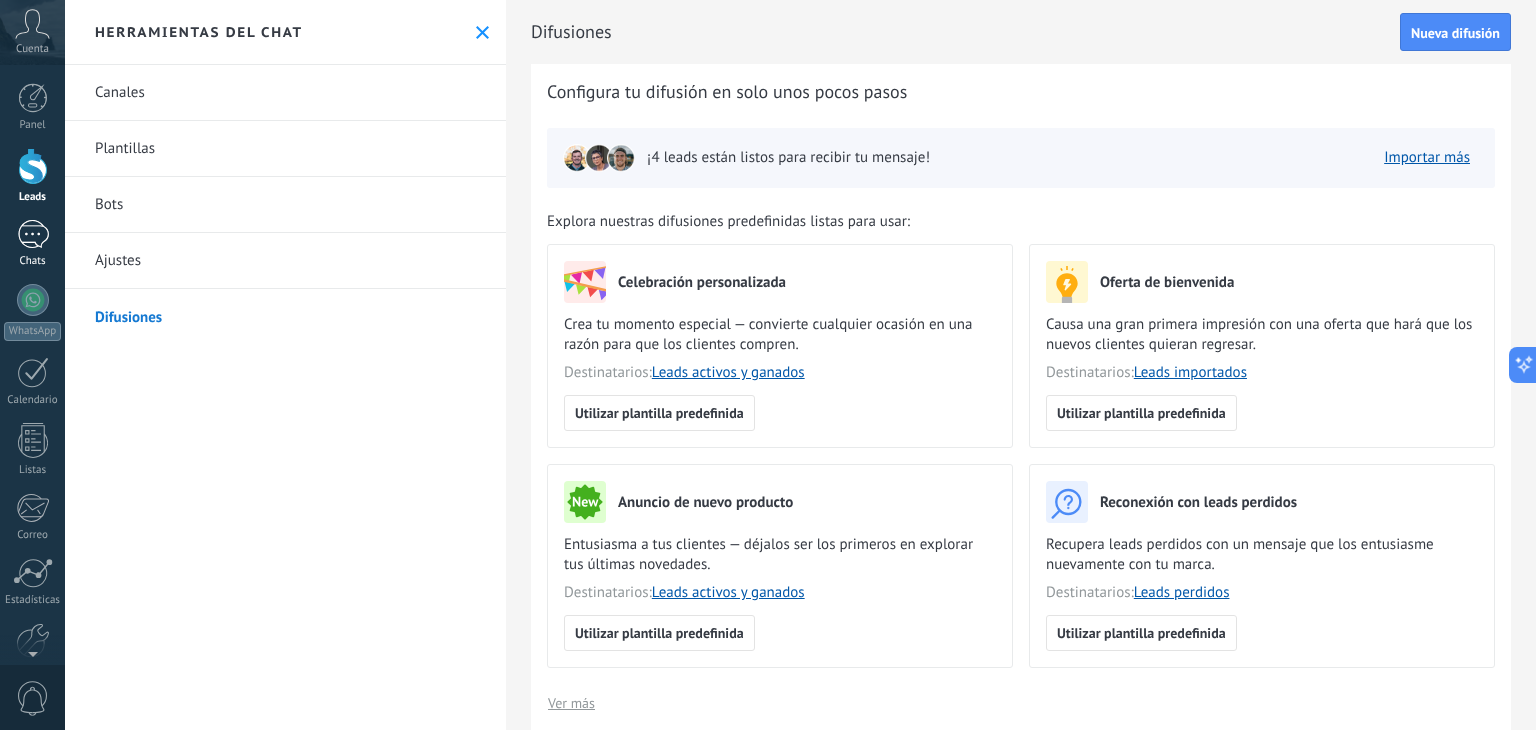 click on "1" at bounding box center (33, 234) 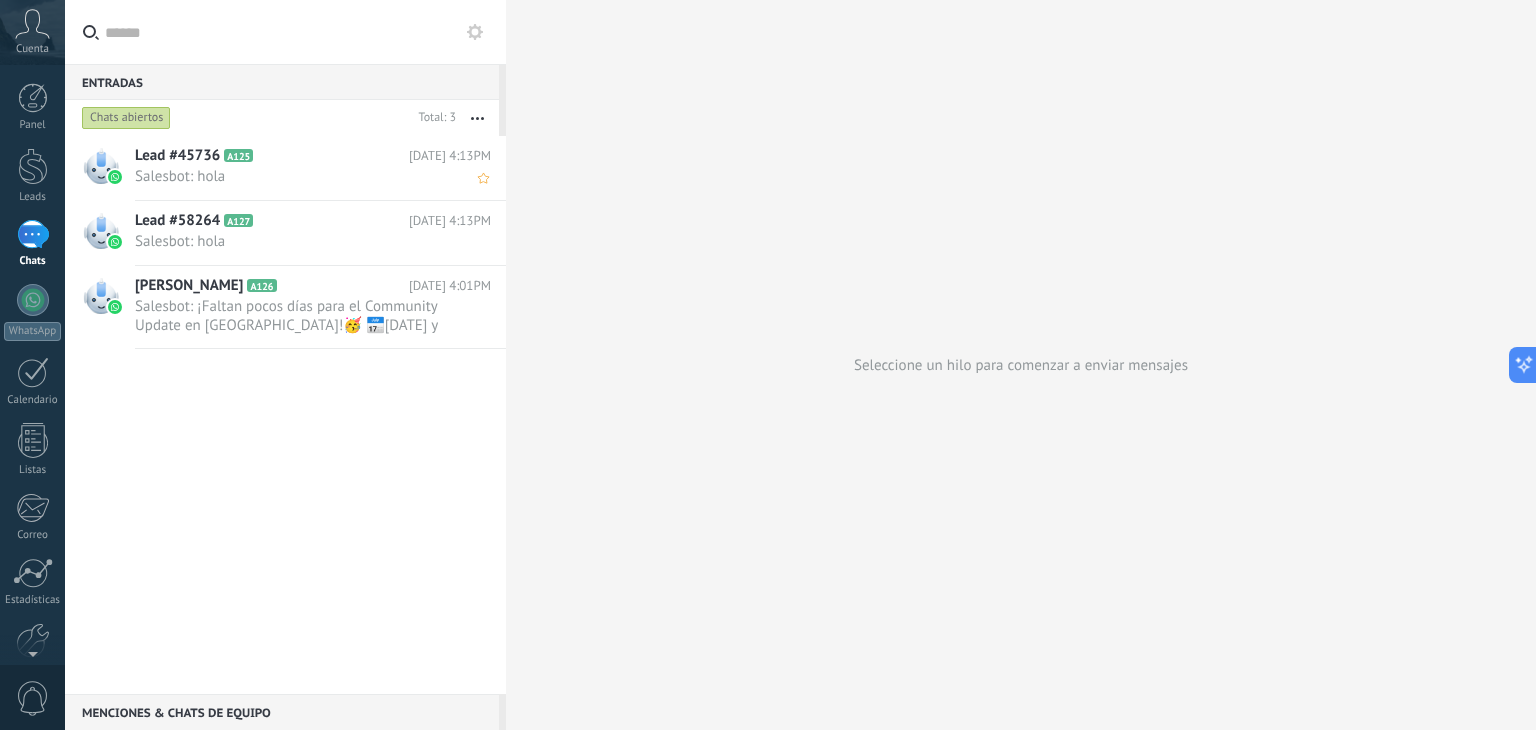 click on "Salesbot: hola" at bounding box center [294, 176] 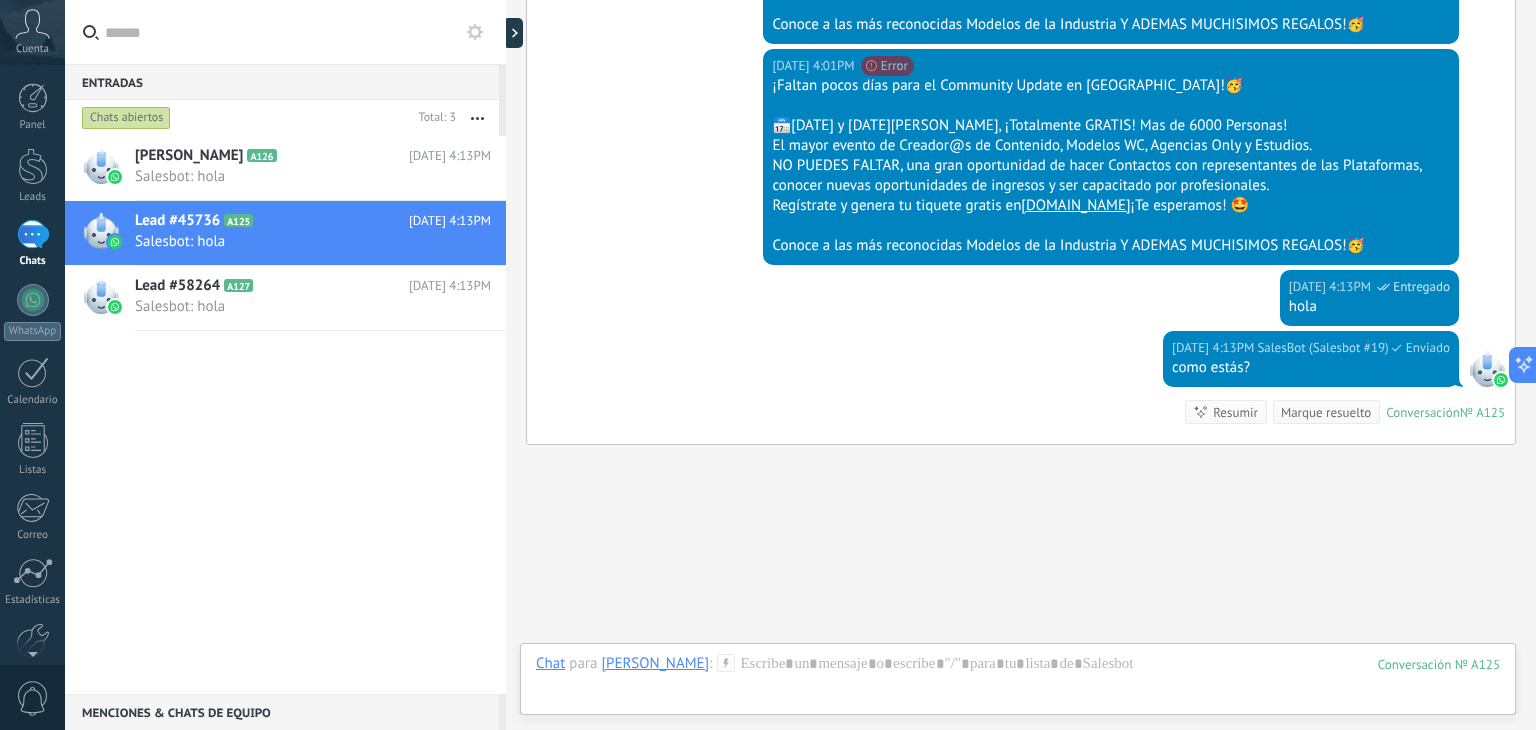 scroll, scrollTop: 2142, scrollLeft: 0, axis: vertical 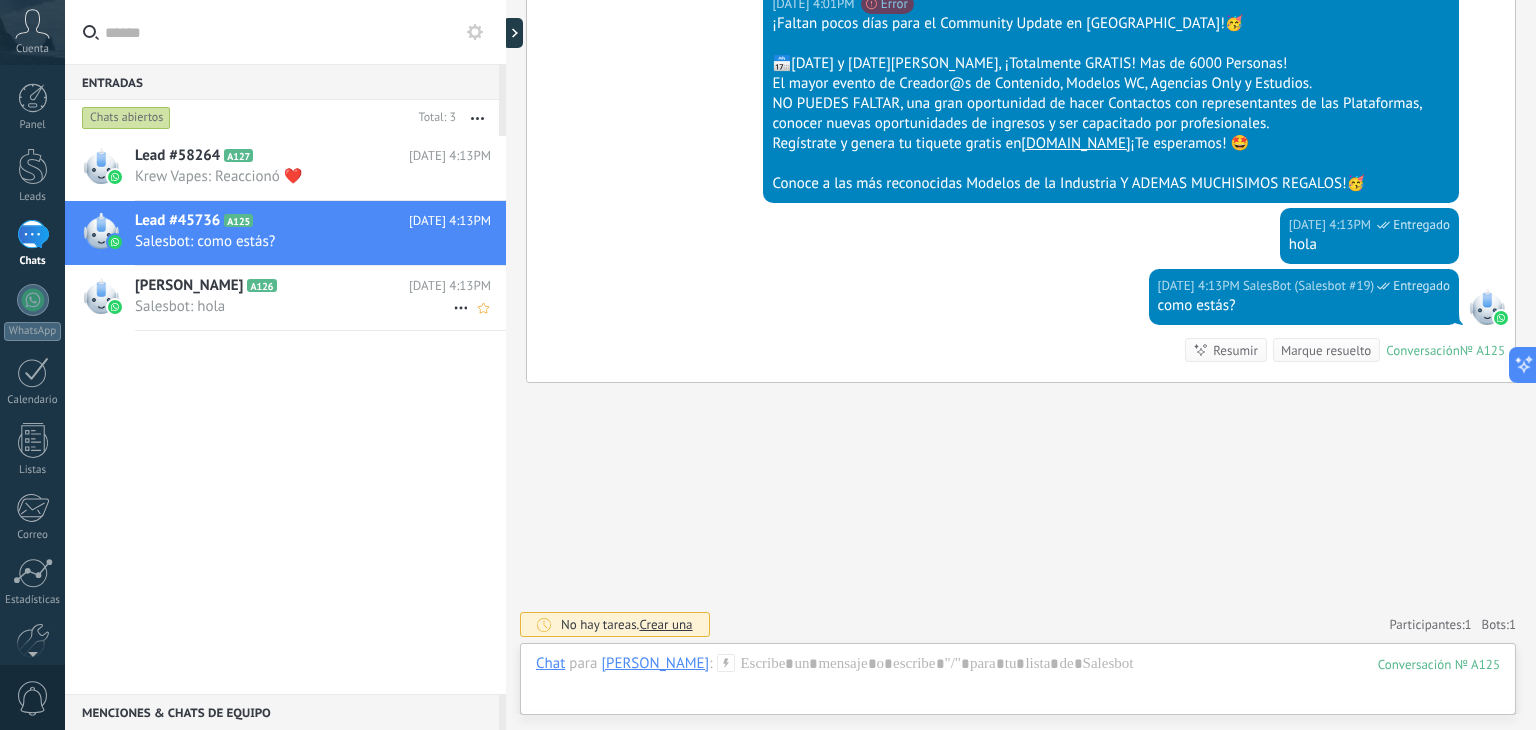 click on "[PERSON_NAME]" at bounding box center [189, 286] 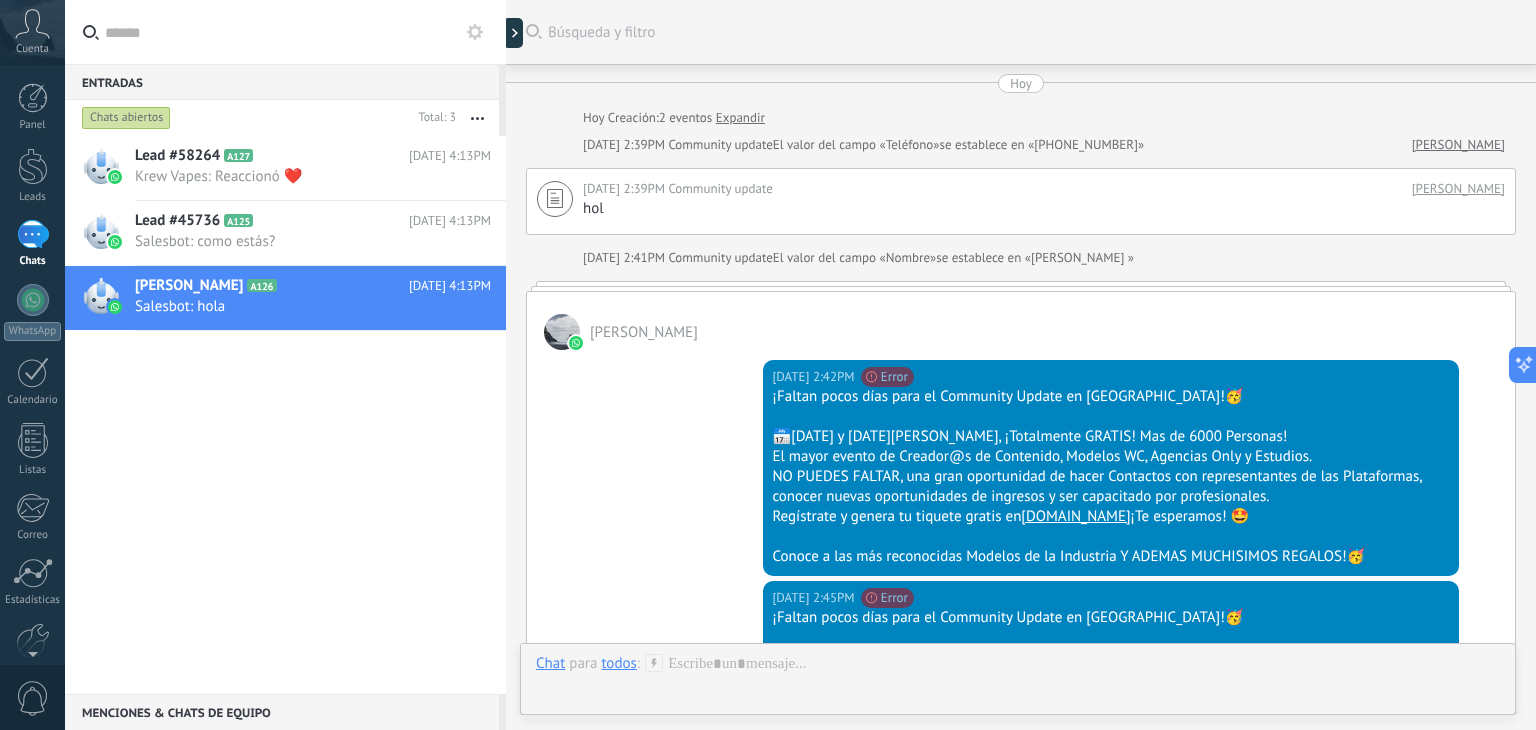 scroll, scrollTop: 1196, scrollLeft: 0, axis: vertical 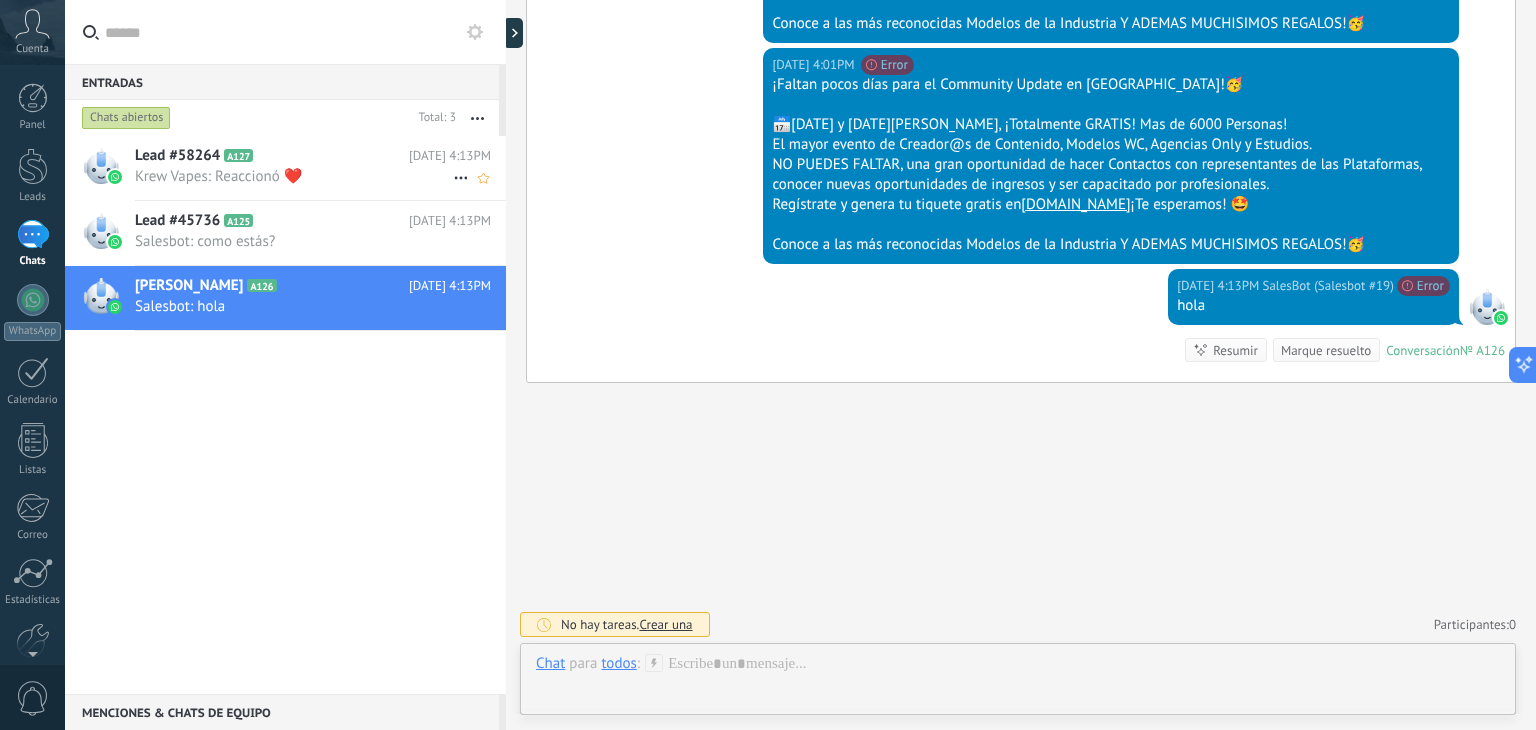 click on "Krew Vapes: Reaccionó ❤️" at bounding box center (294, 176) 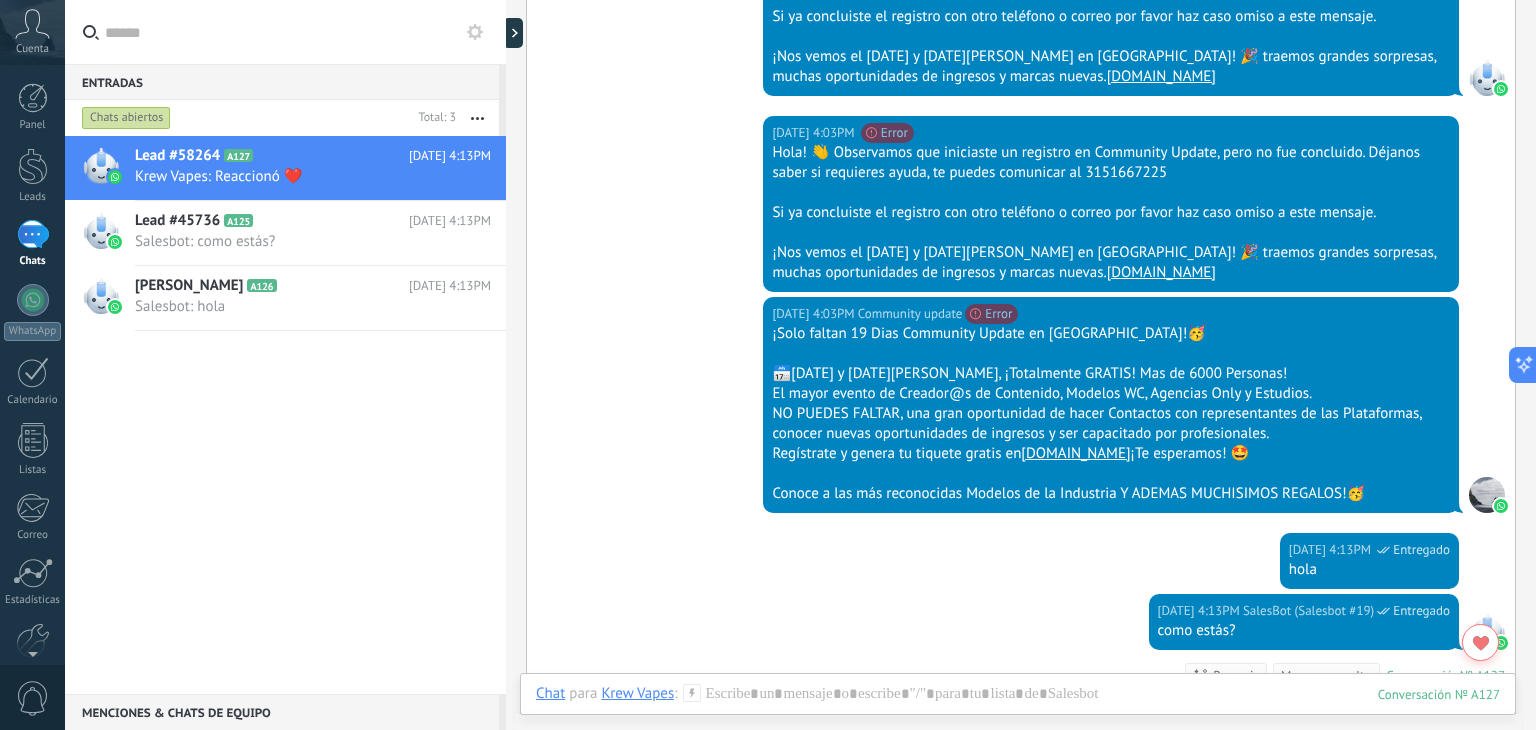 scroll, scrollTop: 1528, scrollLeft: 0, axis: vertical 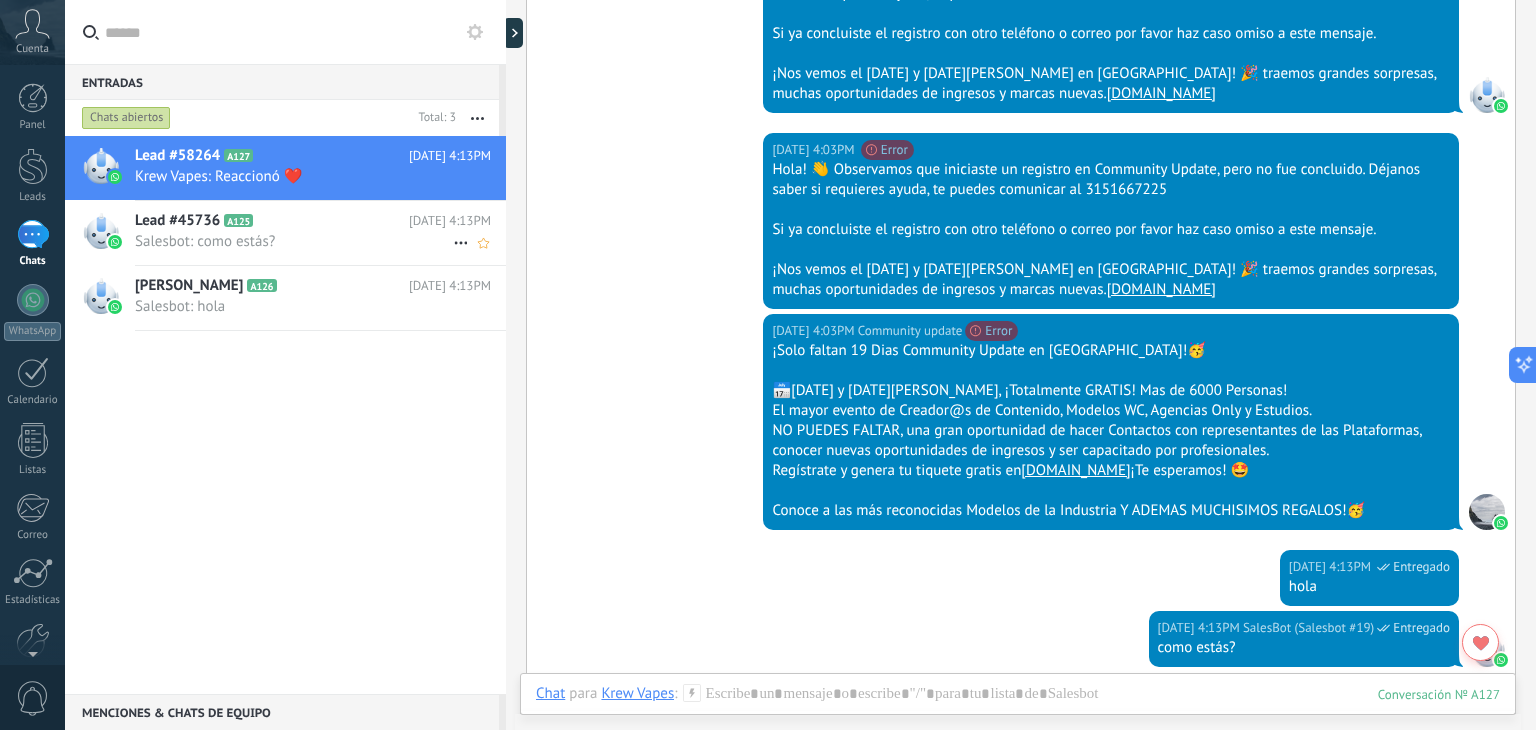 click on "Salesbot: como estás?" at bounding box center [294, 241] 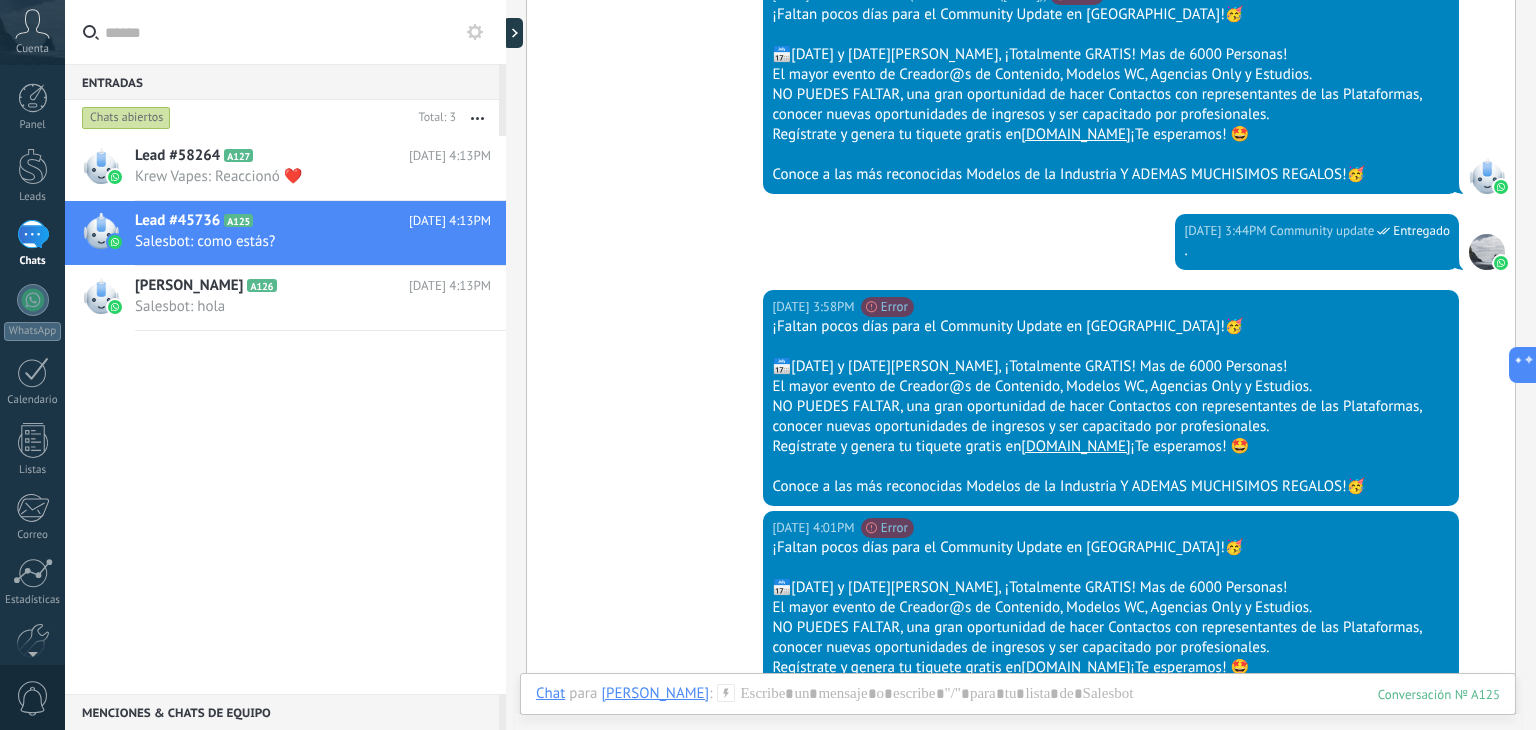 scroll, scrollTop: 1524, scrollLeft: 0, axis: vertical 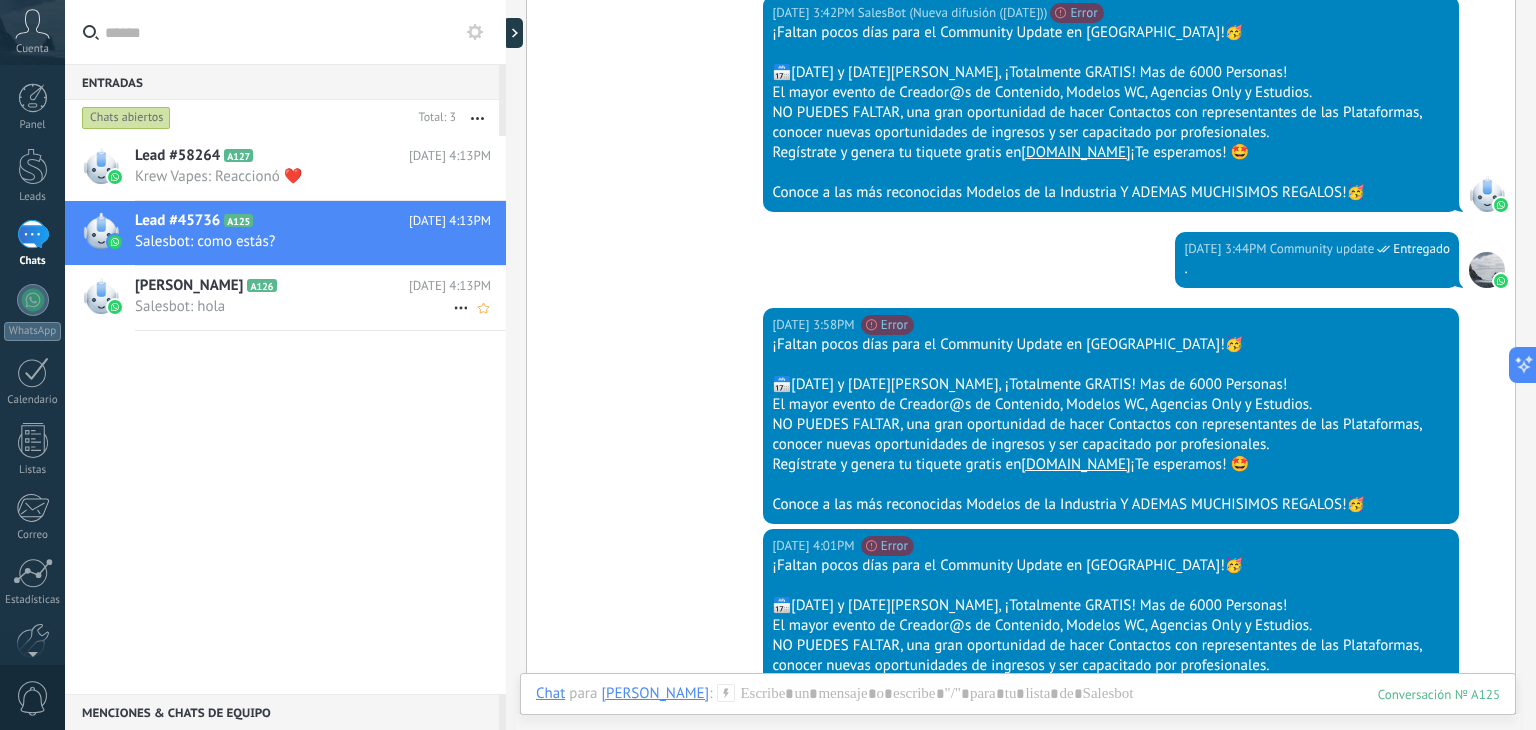 click on "Salesbot: hola" at bounding box center (294, 306) 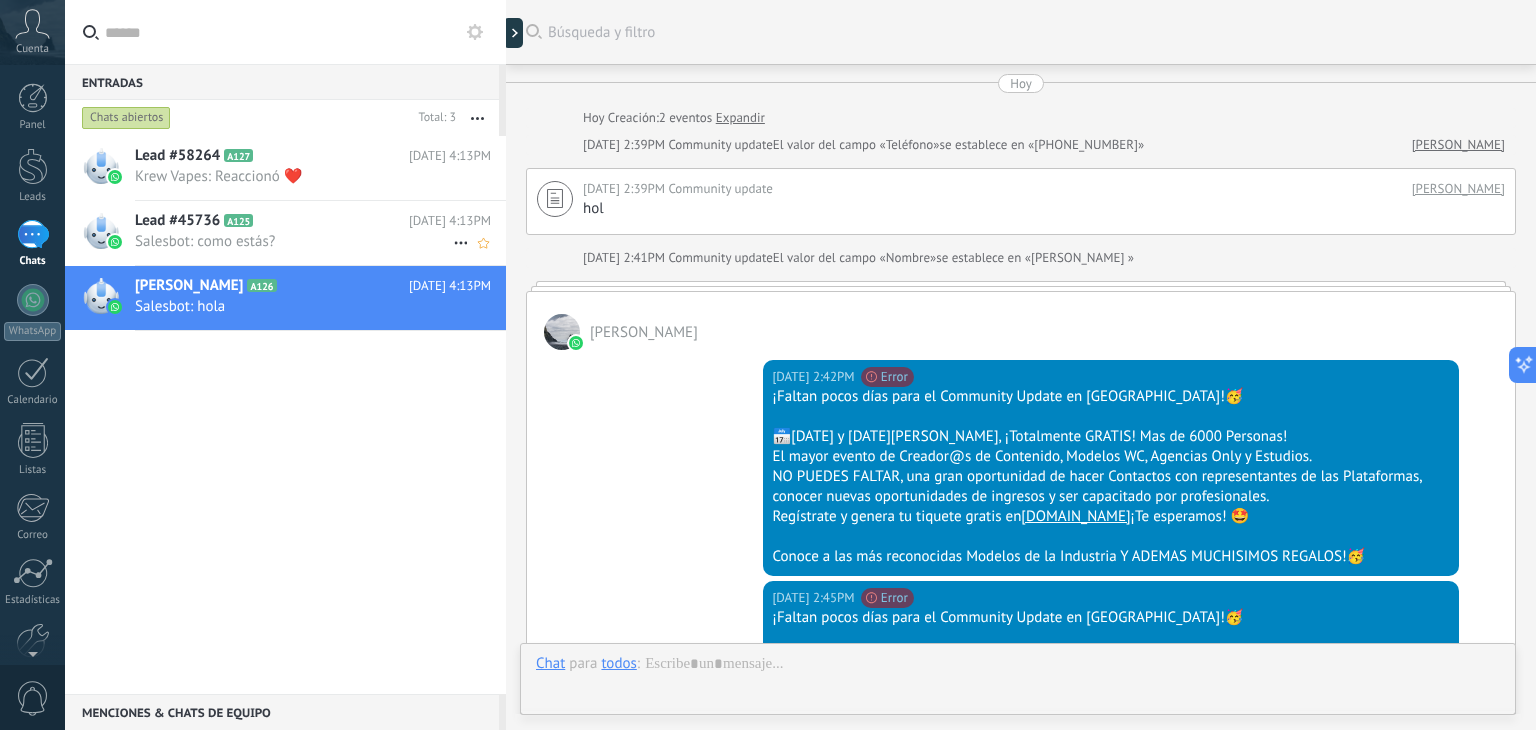 scroll, scrollTop: 1196, scrollLeft: 0, axis: vertical 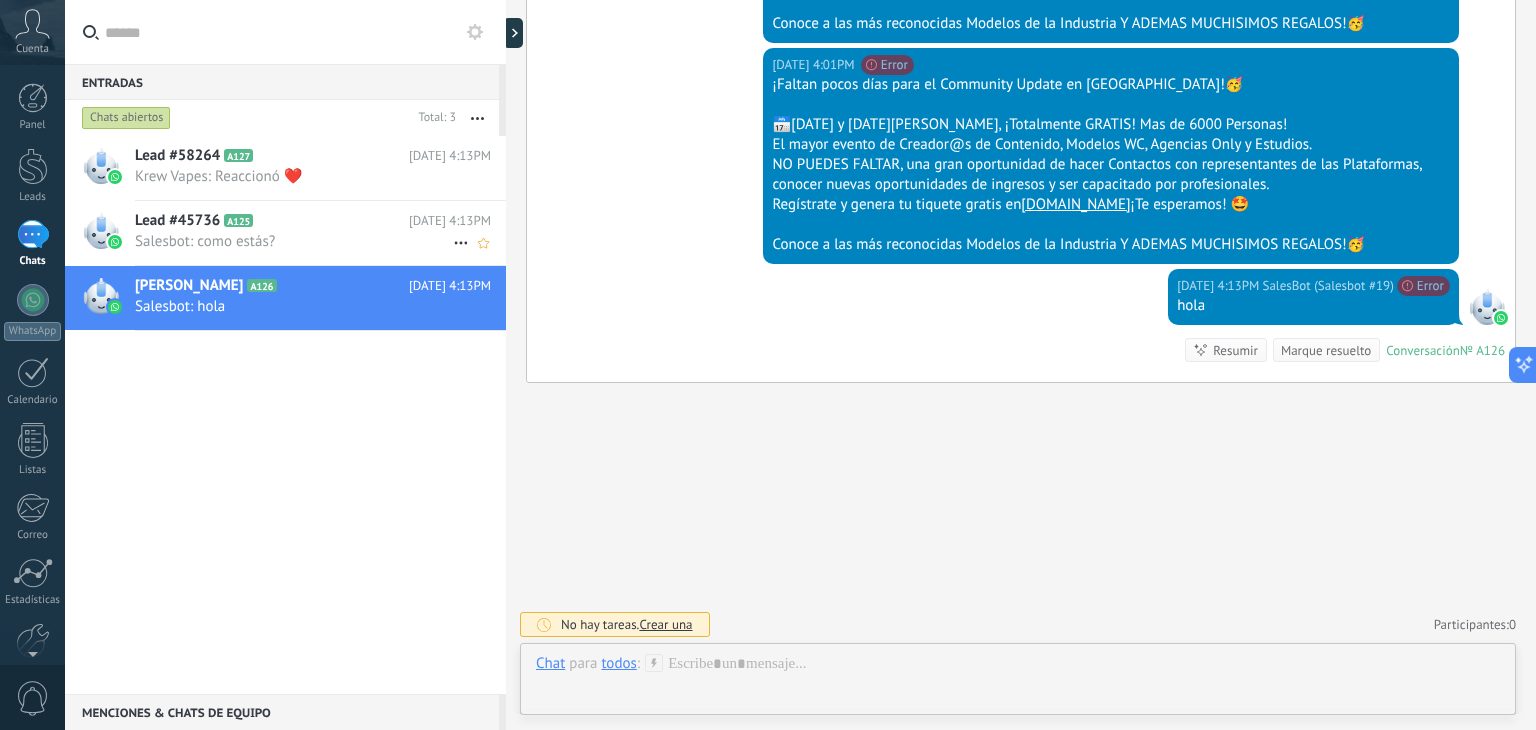 click on "Lead #45736
A125" at bounding box center [272, 221] 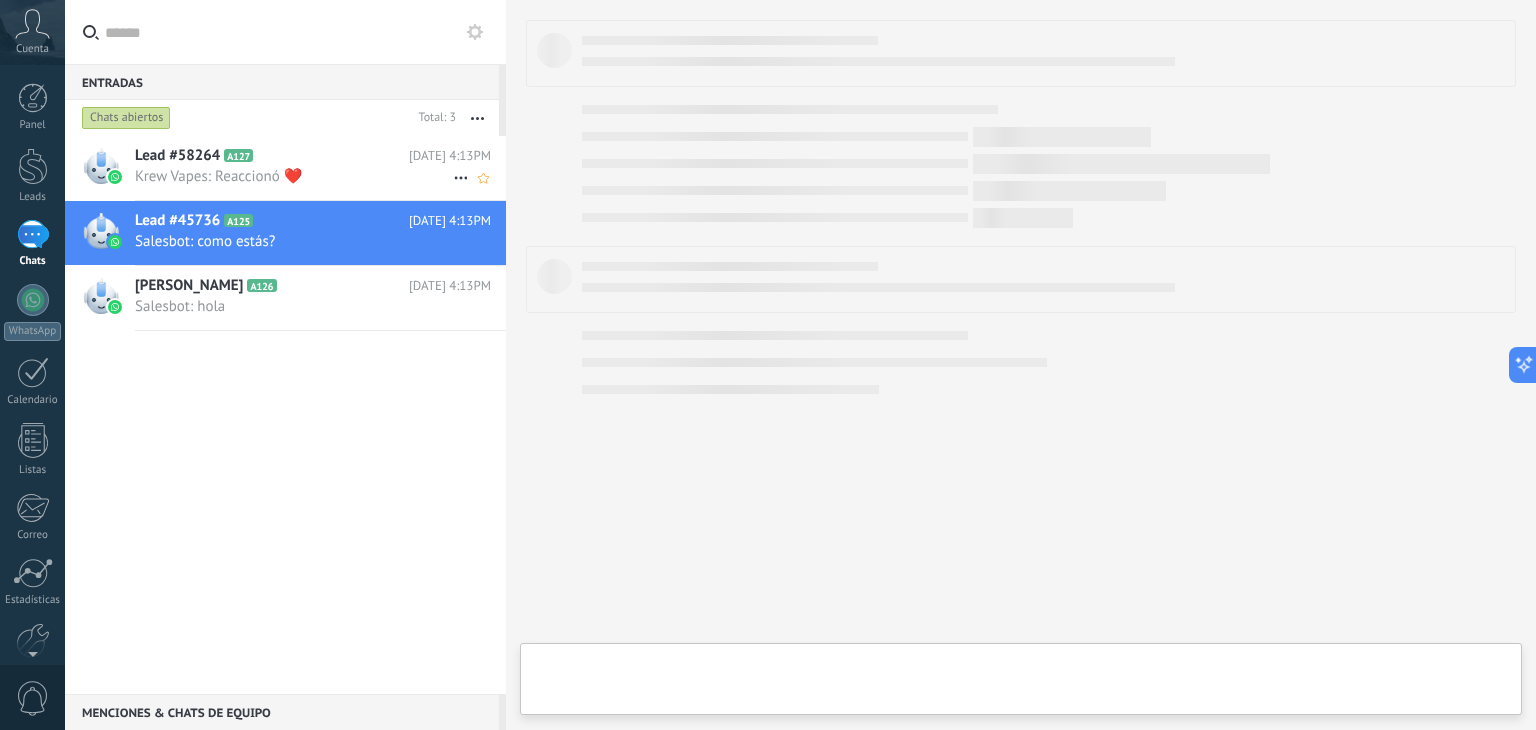 click on "Lead #58264
A127" at bounding box center (272, 156) 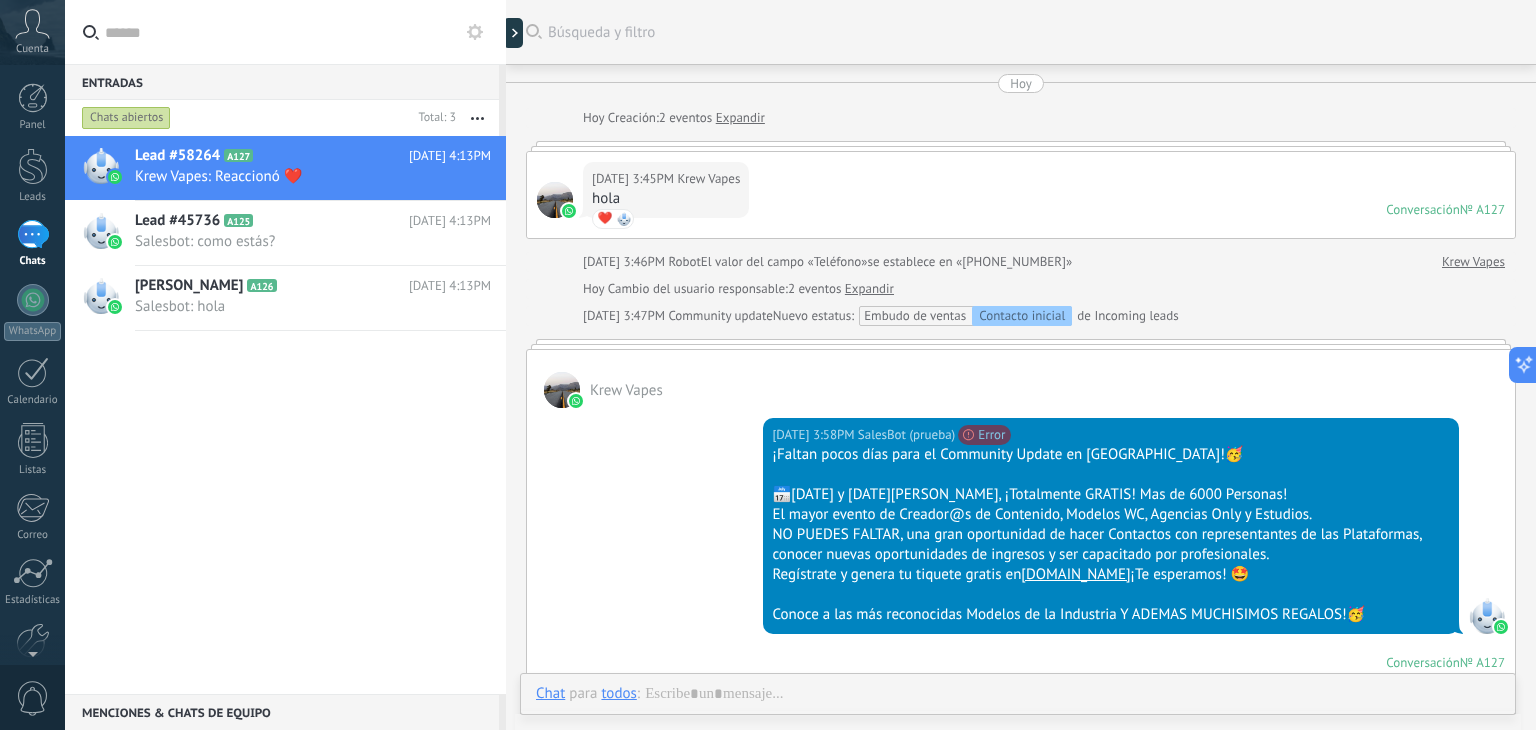 scroll, scrollTop: 1828, scrollLeft: 0, axis: vertical 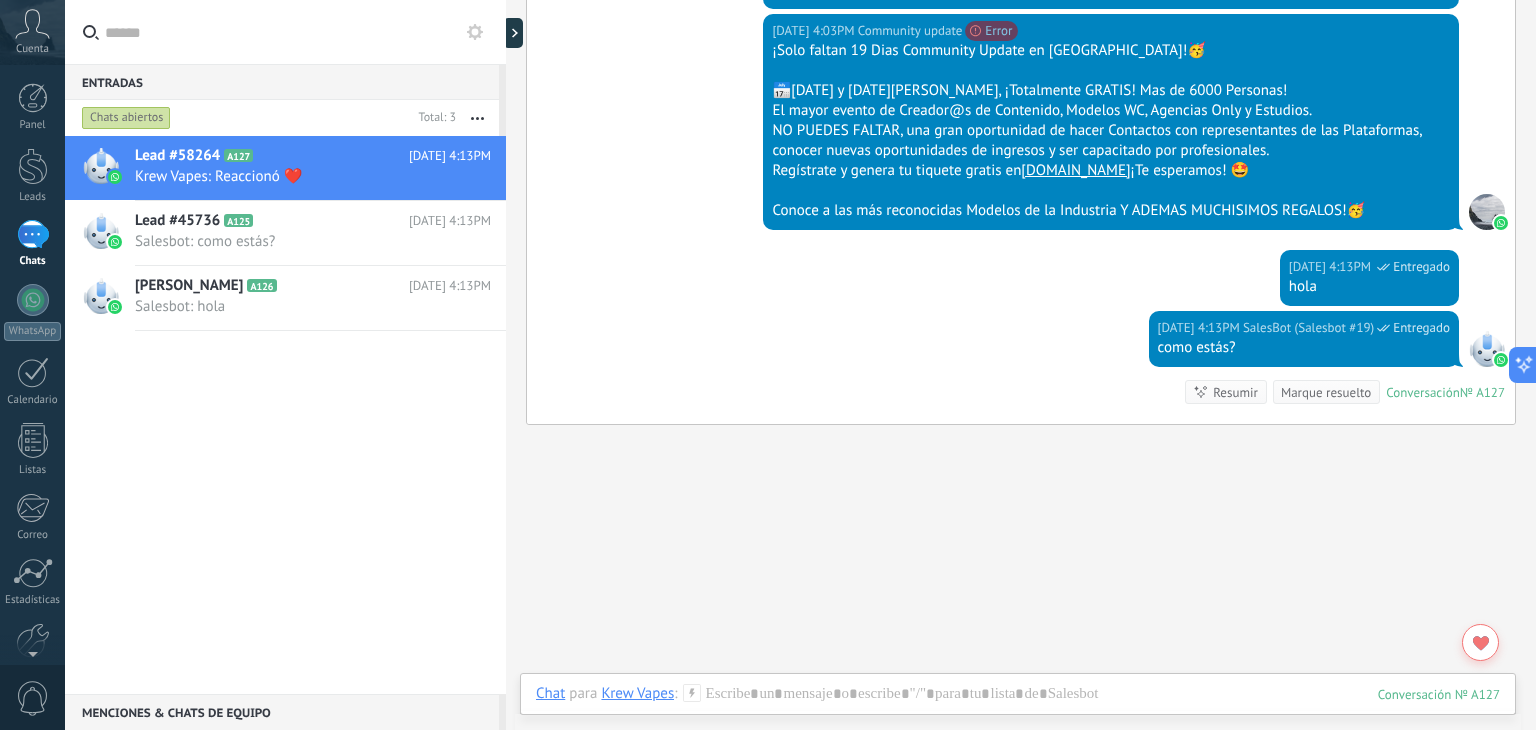 drag, startPoint x: 36, startPoint y: 186, endPoint x: 203, endPoint y: 223, distance: 171.0497 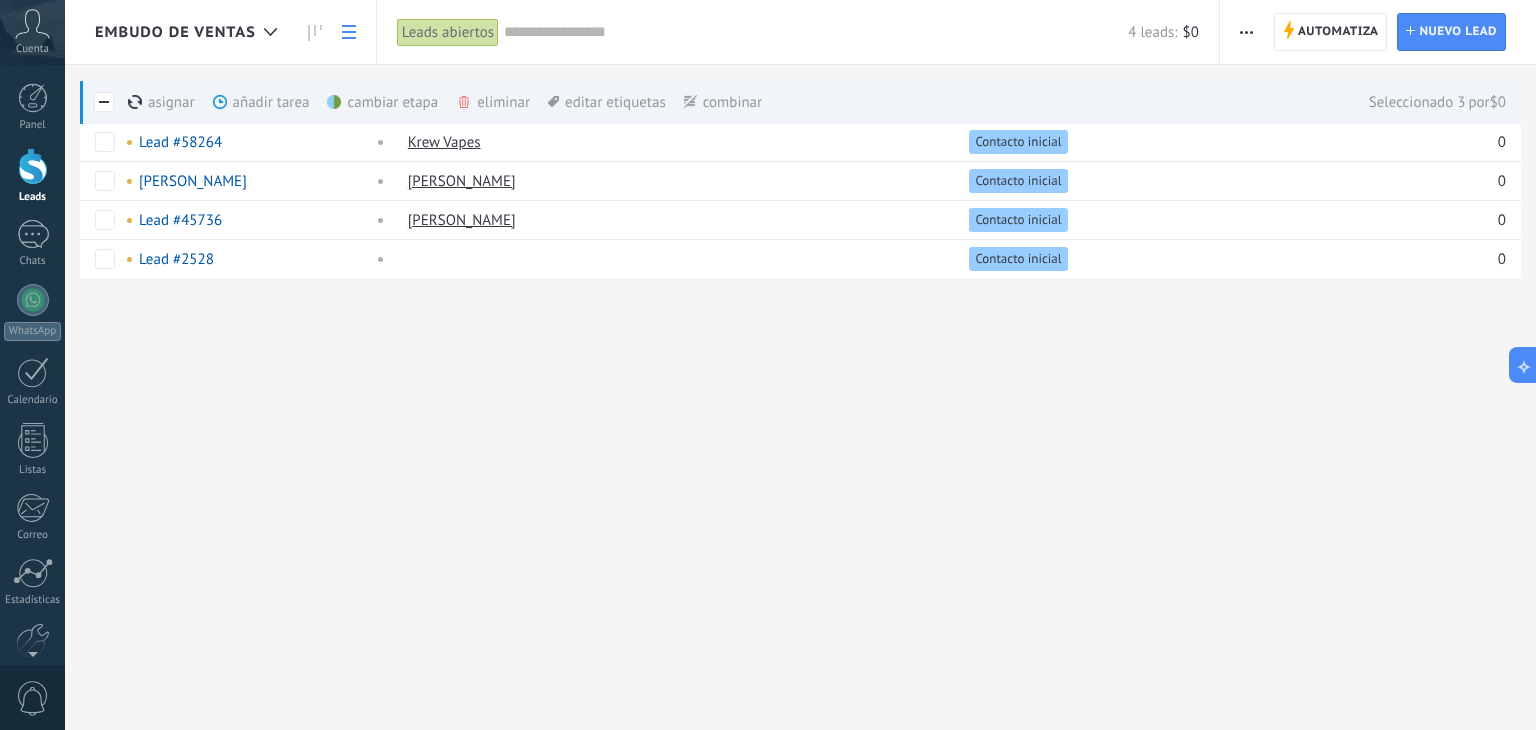 click on "eliminar màs" at bounding box center [527, 102] 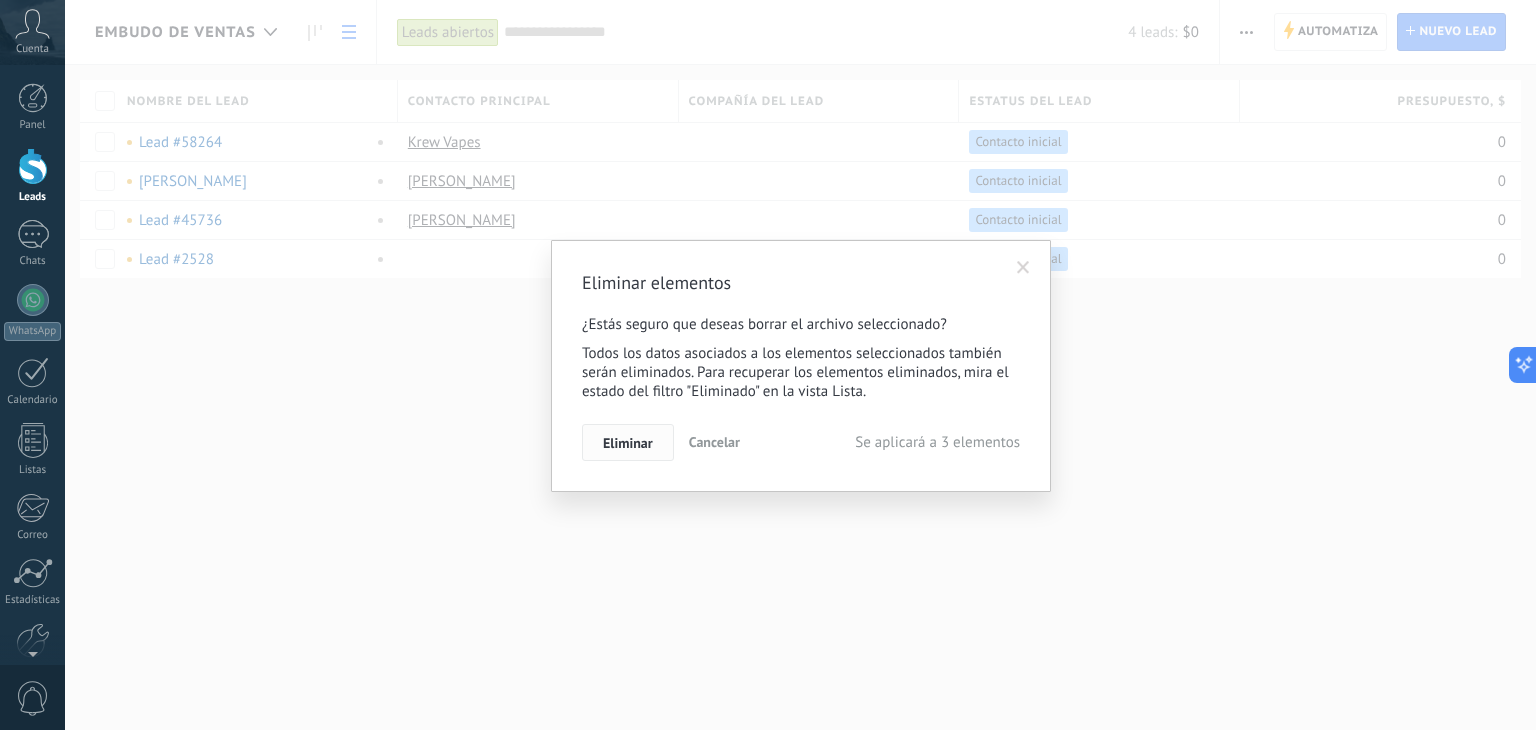 click on "Eliminar" at bounding box center [628, 443] 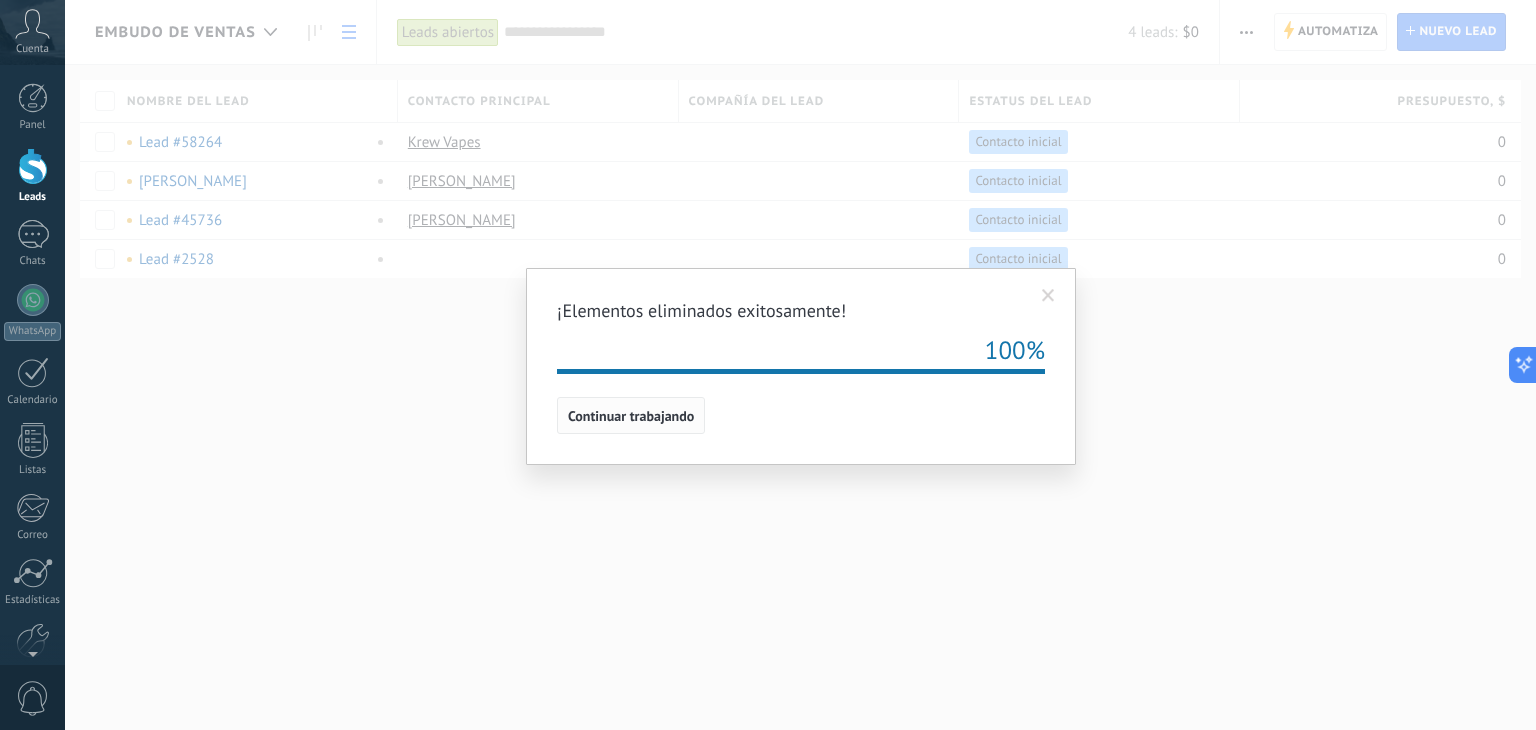 click on "Continuar trabajando" at bounding box center [631, 416] 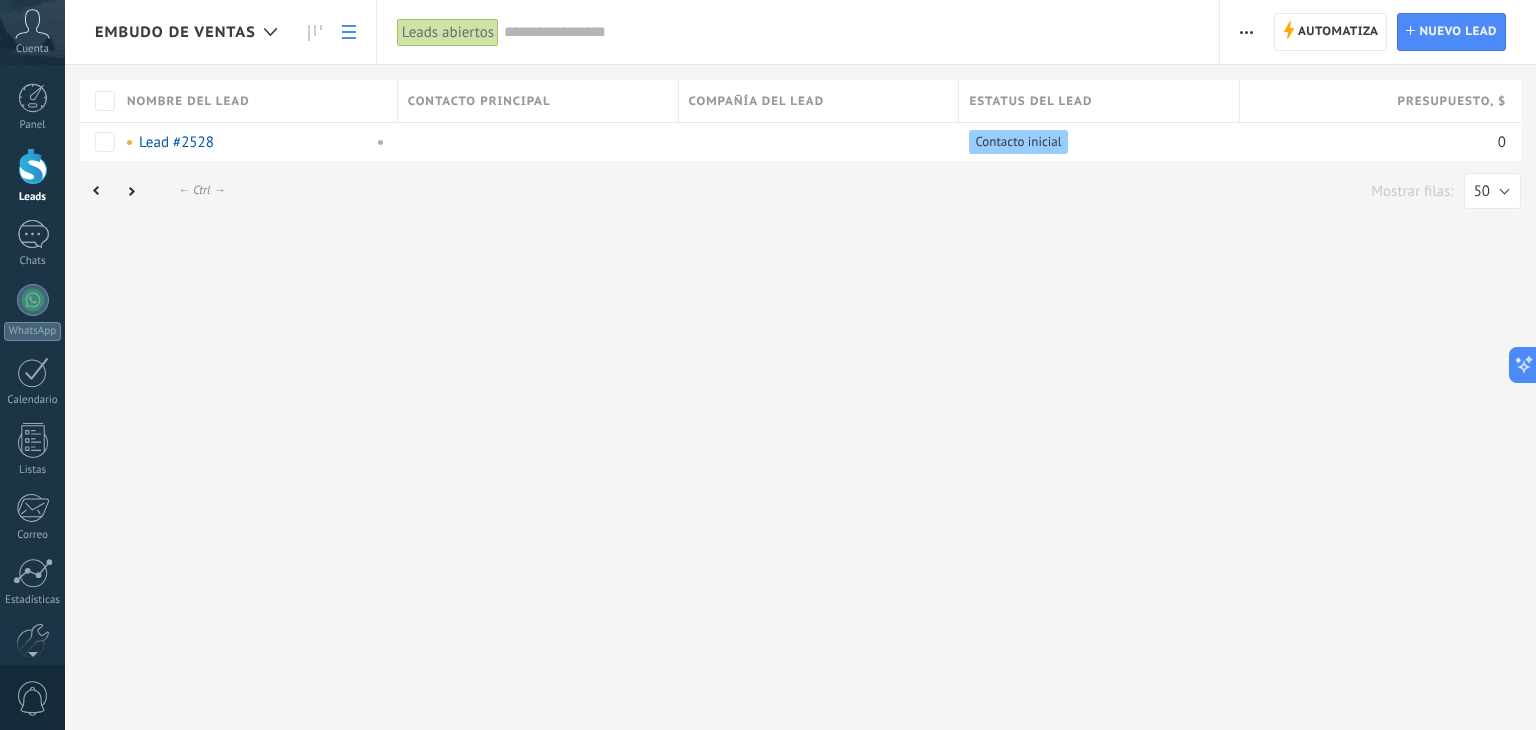 click at bounding box center [1246, 32] 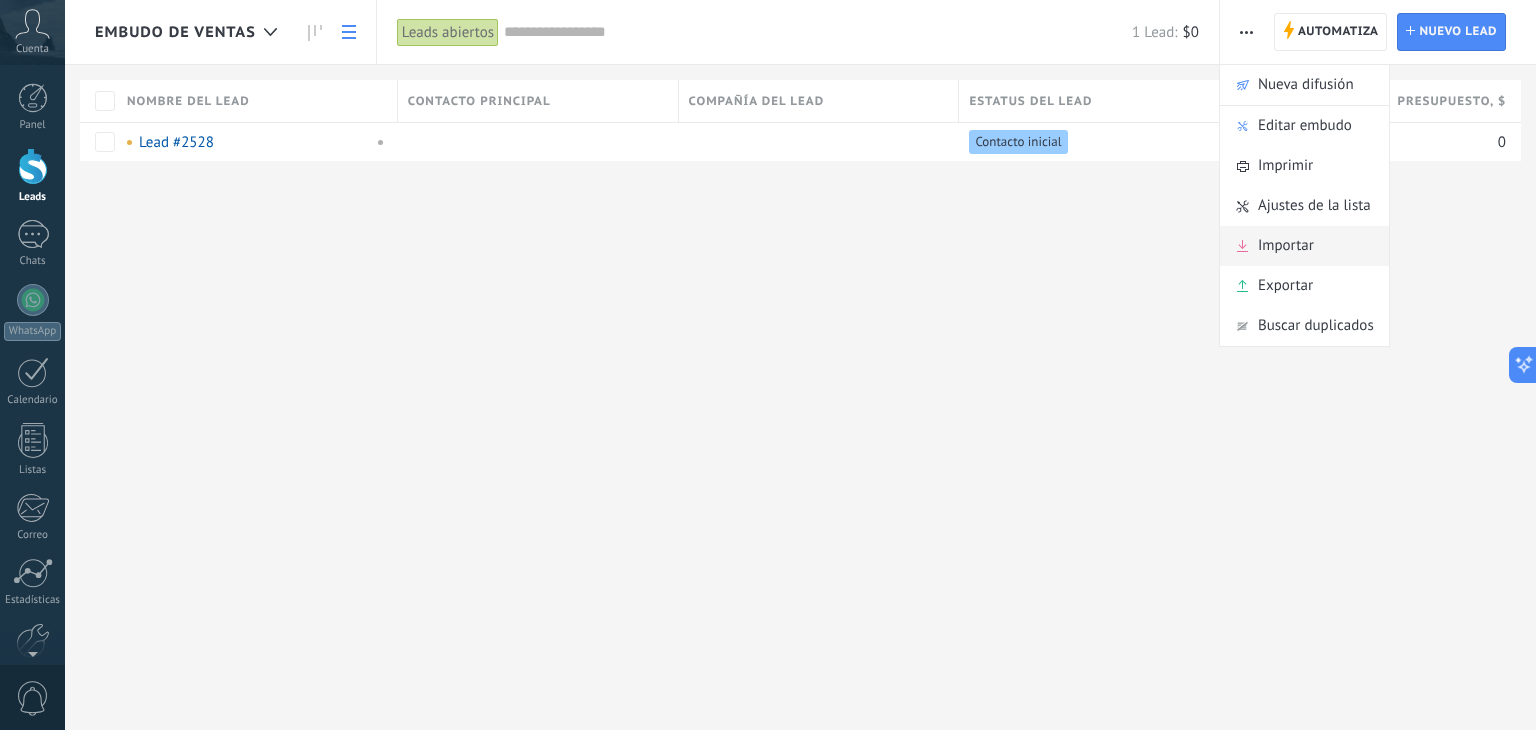 click on "Importar" at bounding box center [1286, 246] 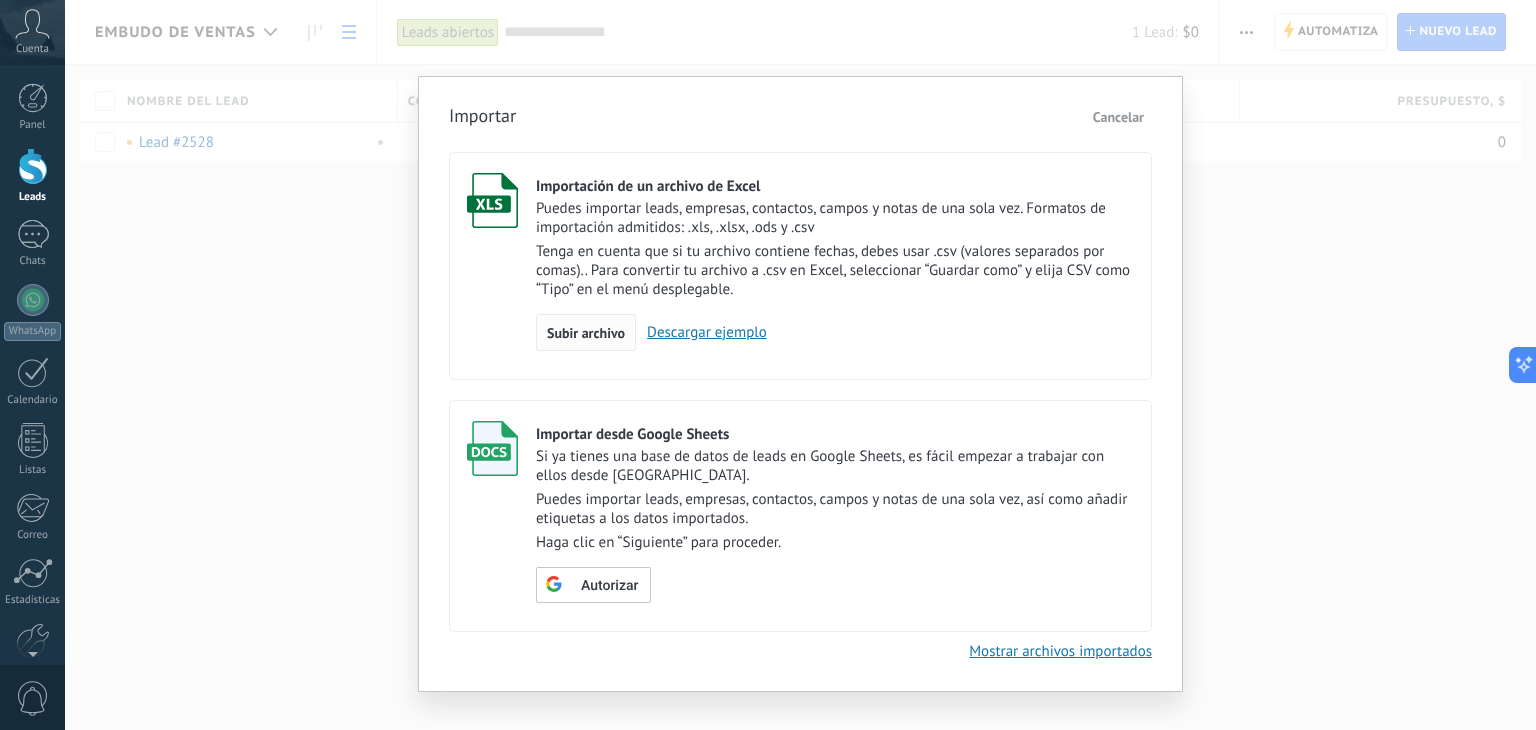 click on "Subir archivo" at bounding box center (586, 333) 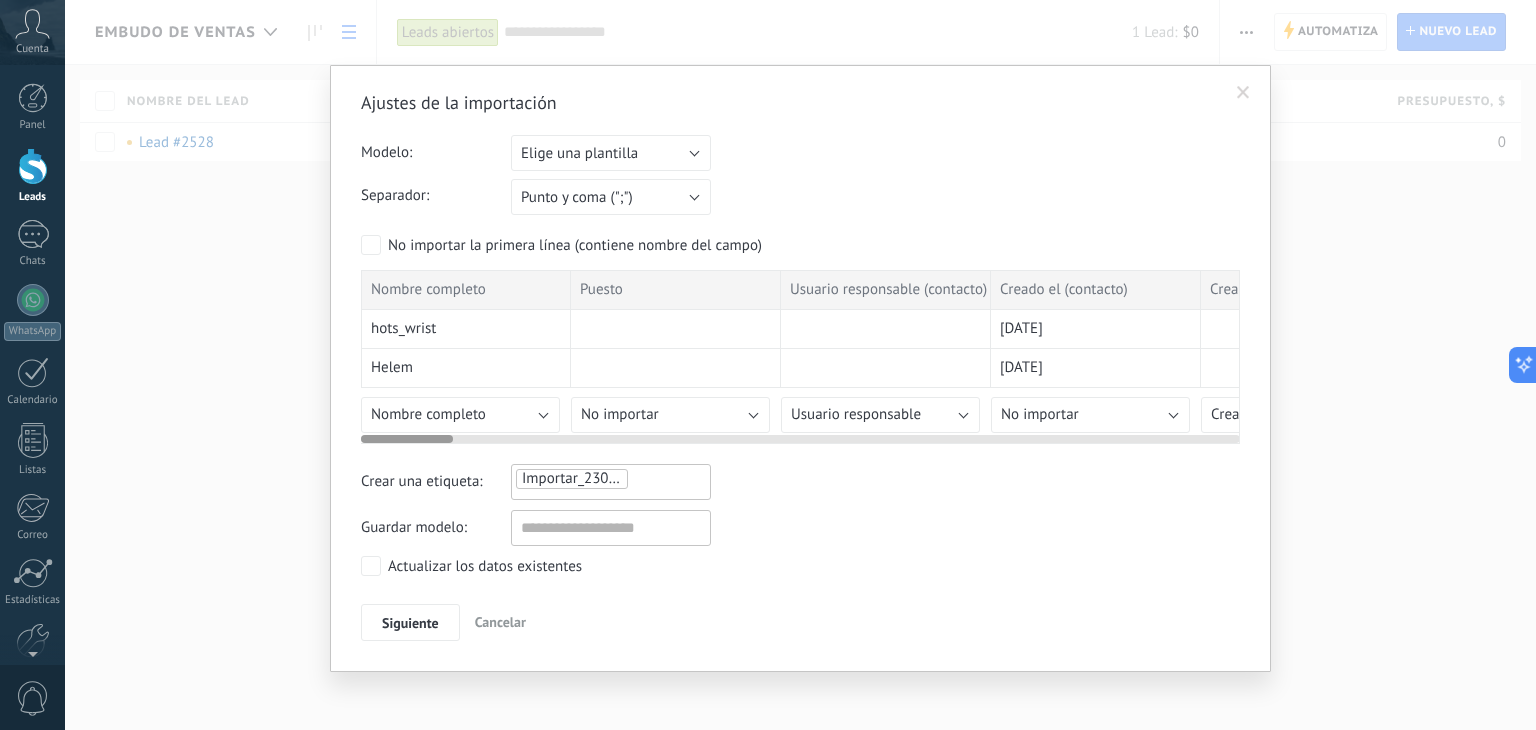 click at bounding box center (800, 435) 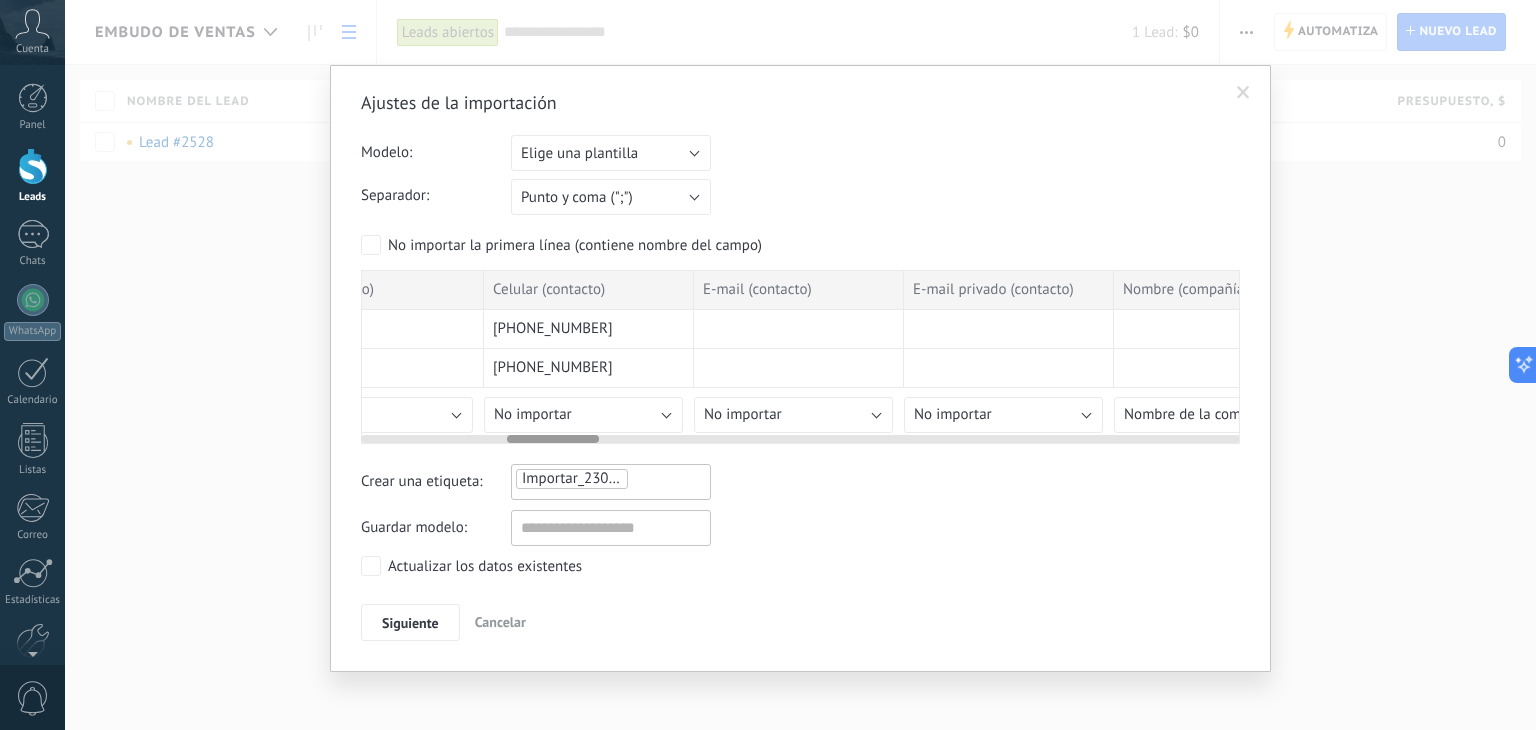 scroll, scrollTop: 0, scrollLeft: 1376, axis: horizontal 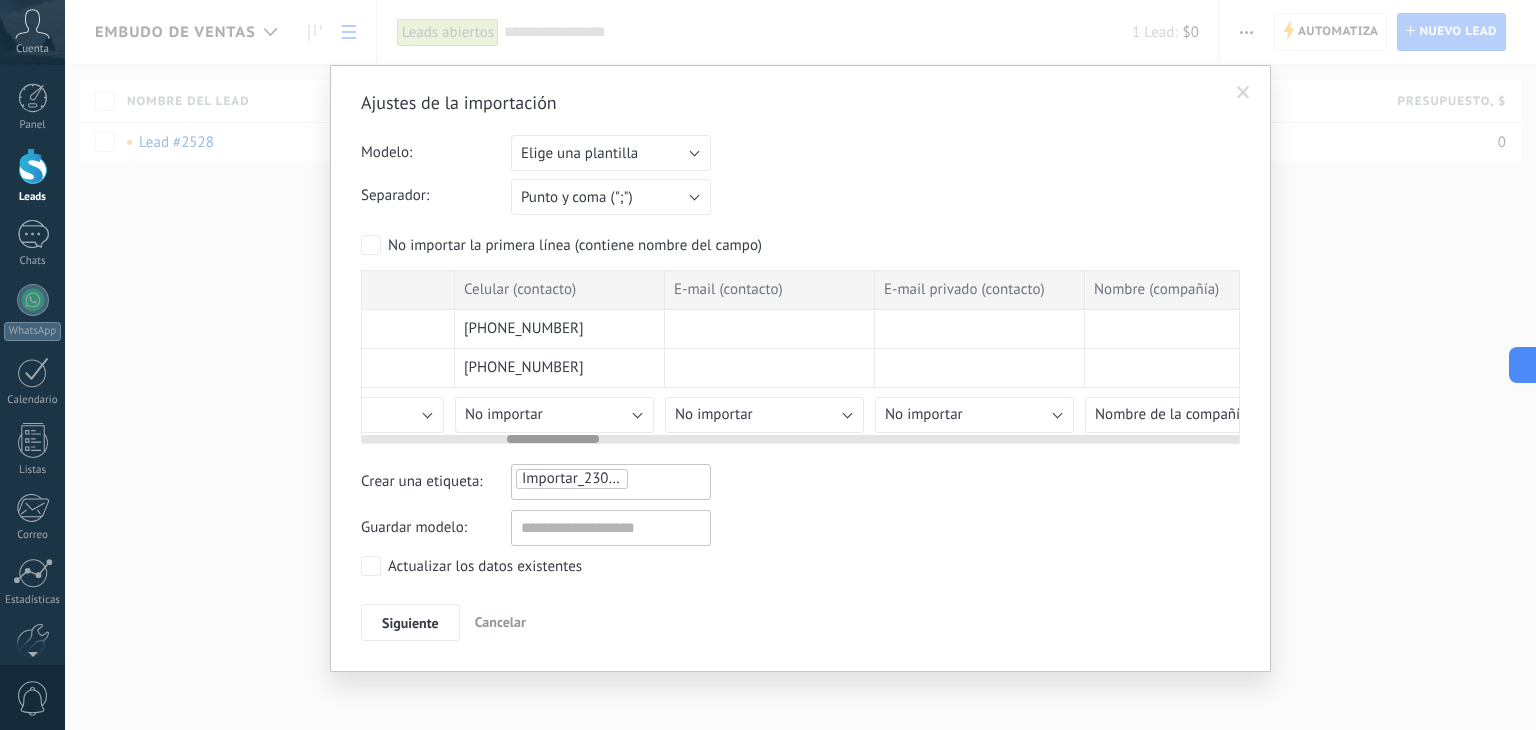 drag, startPoint x: 439, startPoint y: 437, endPoint x: 585, endPoint y: 436, distance: 146.00342 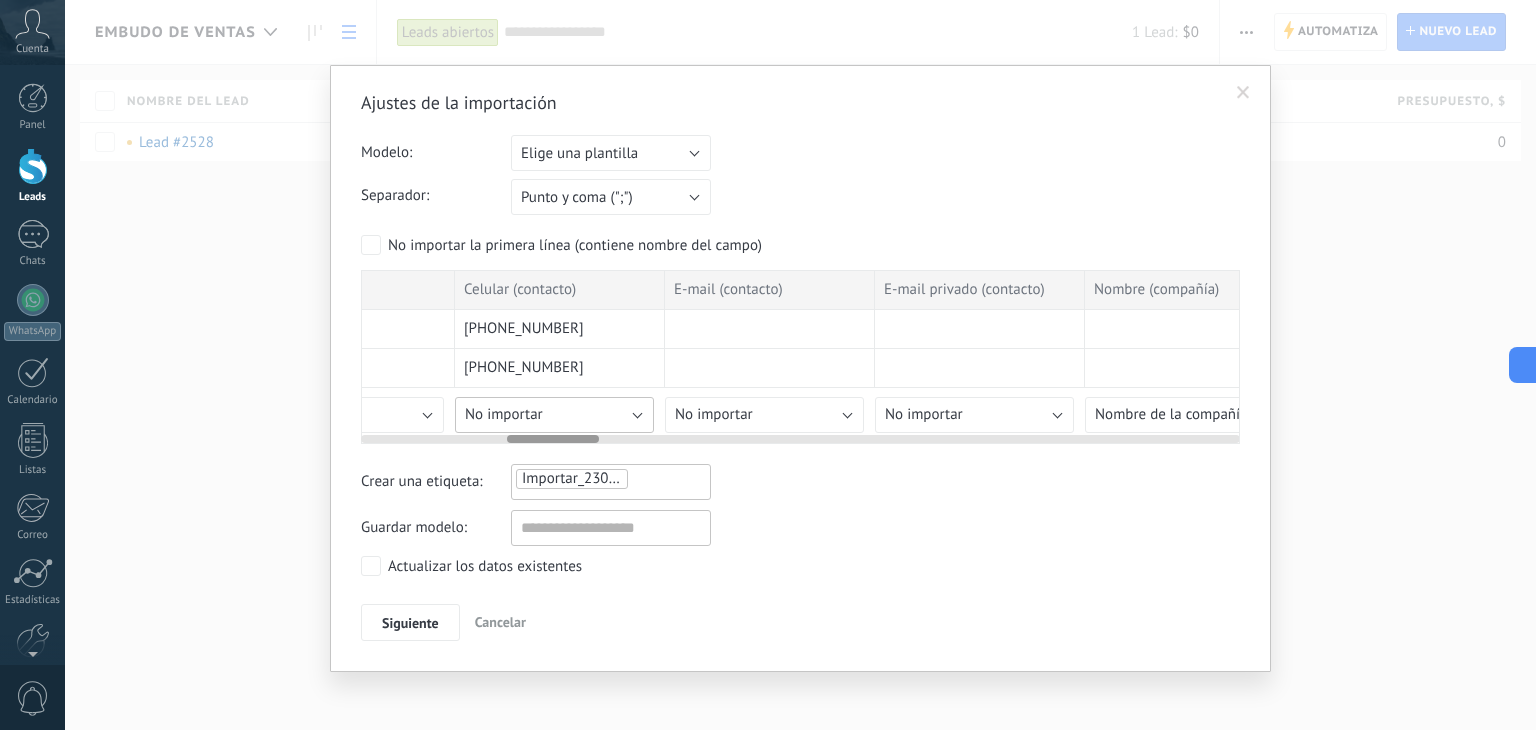 click on "No importar" at bounding box center (554, 415) 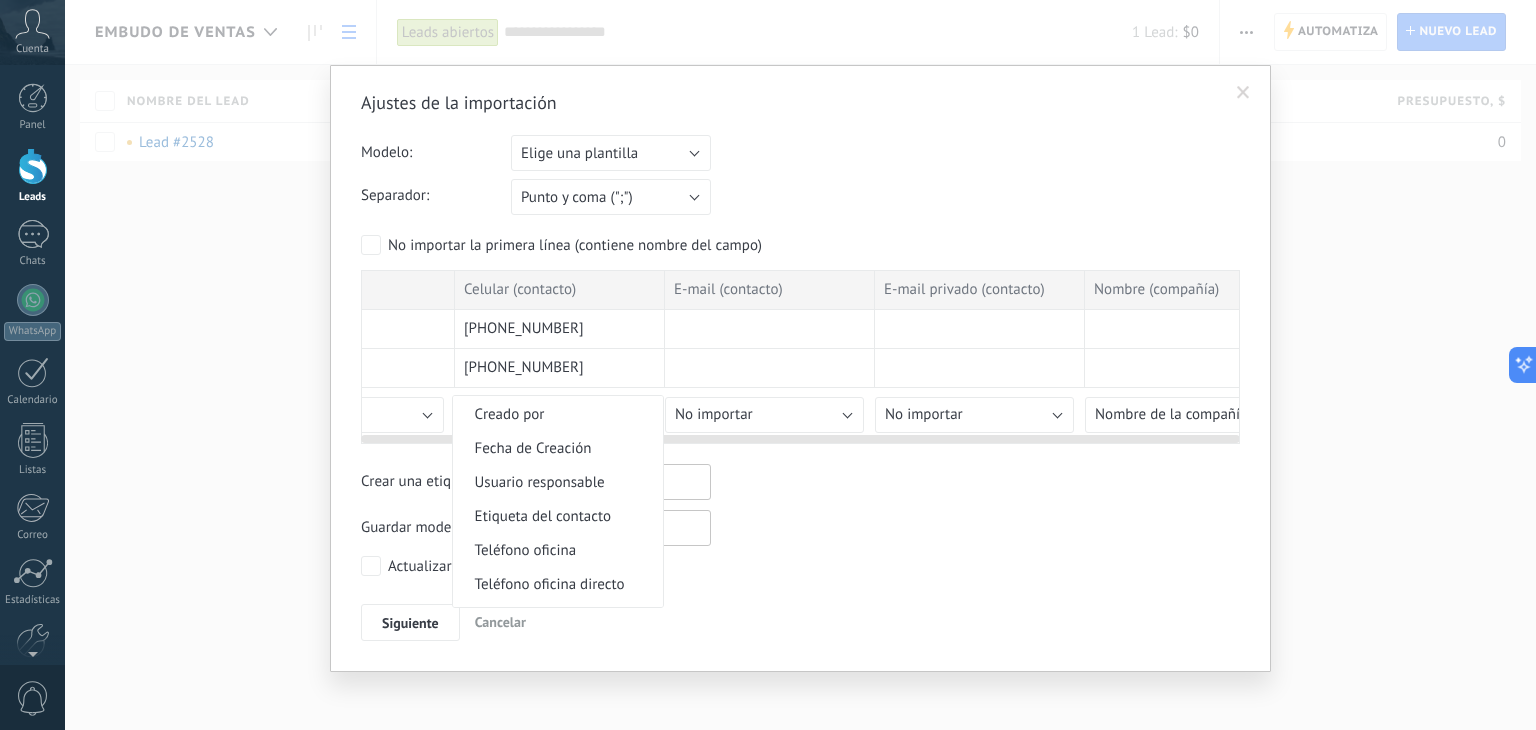 scroll, scrollTop: 400, scrollLeft: 0, axis: vertical 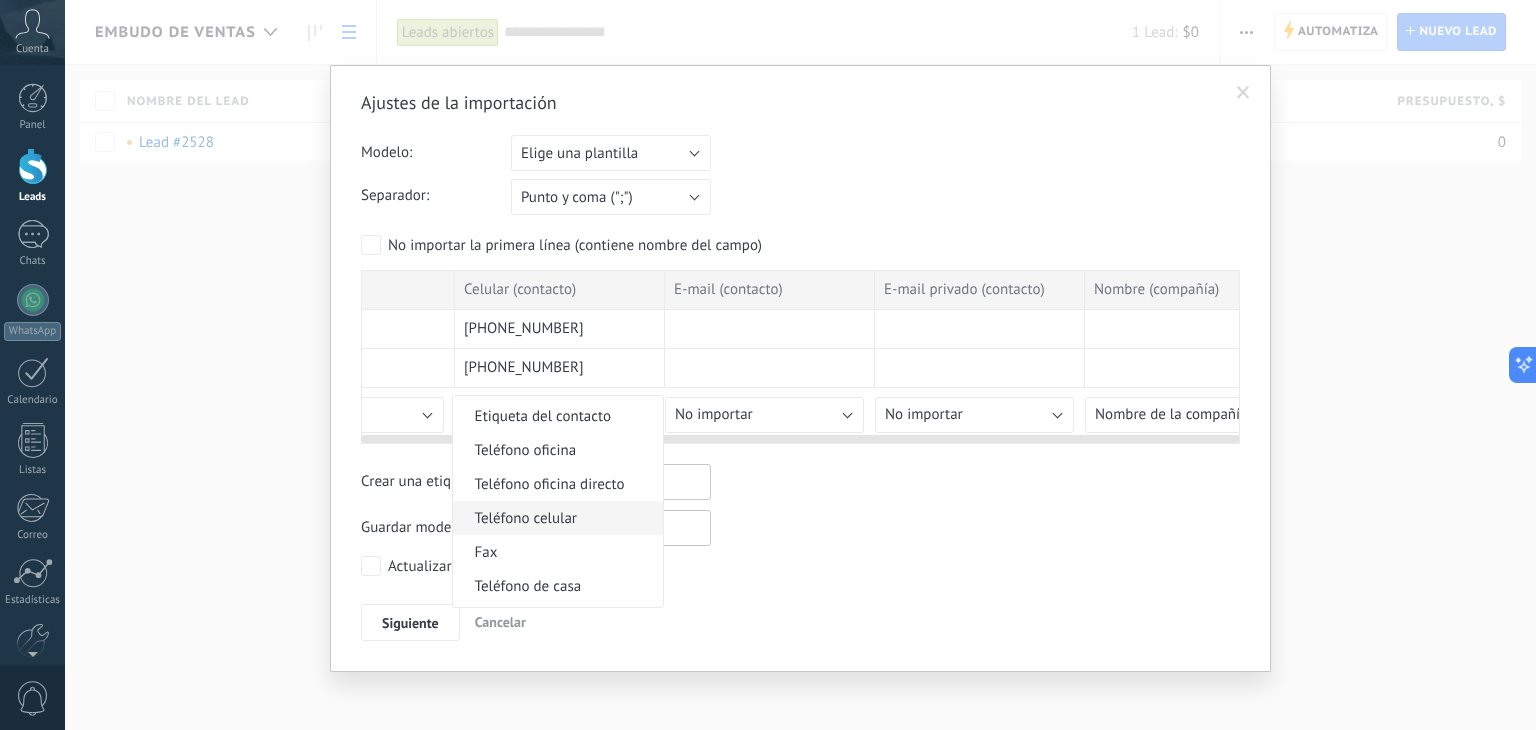 click on "Teléfono celular" at bounding box center (555, 518) 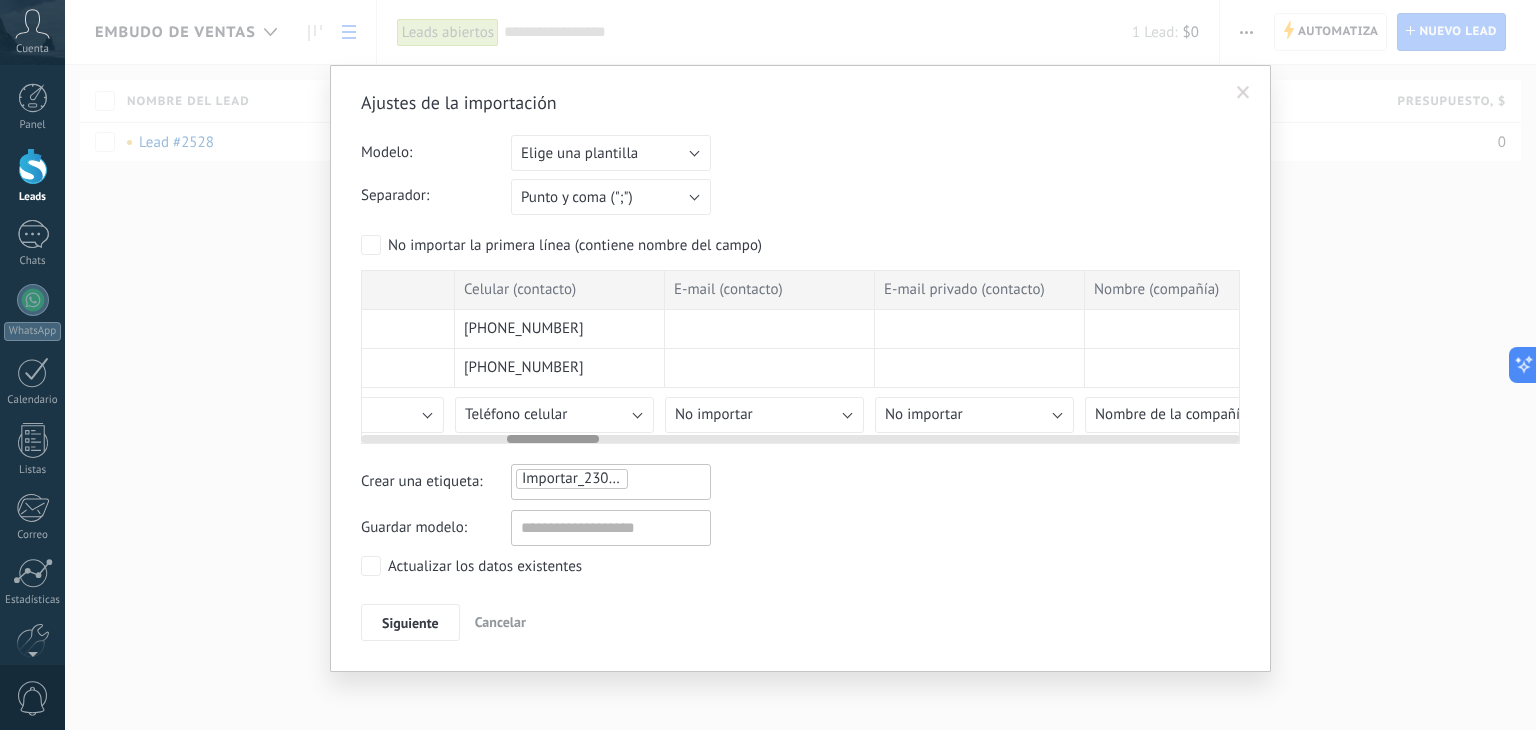 click on "Siguiente" at bounding box center [410, 623] 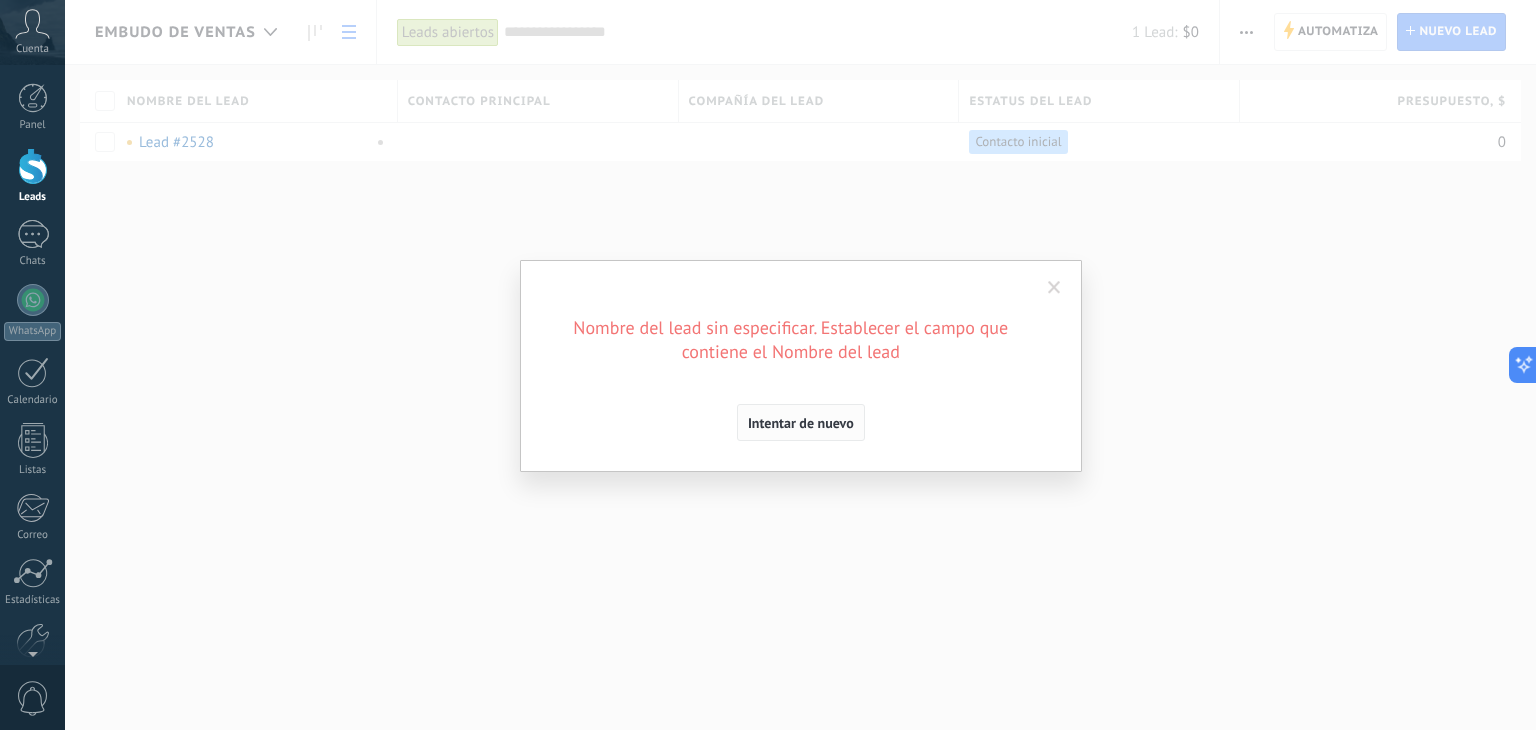 click on "Intentar de nuevo" at bounding box center (801, 423) 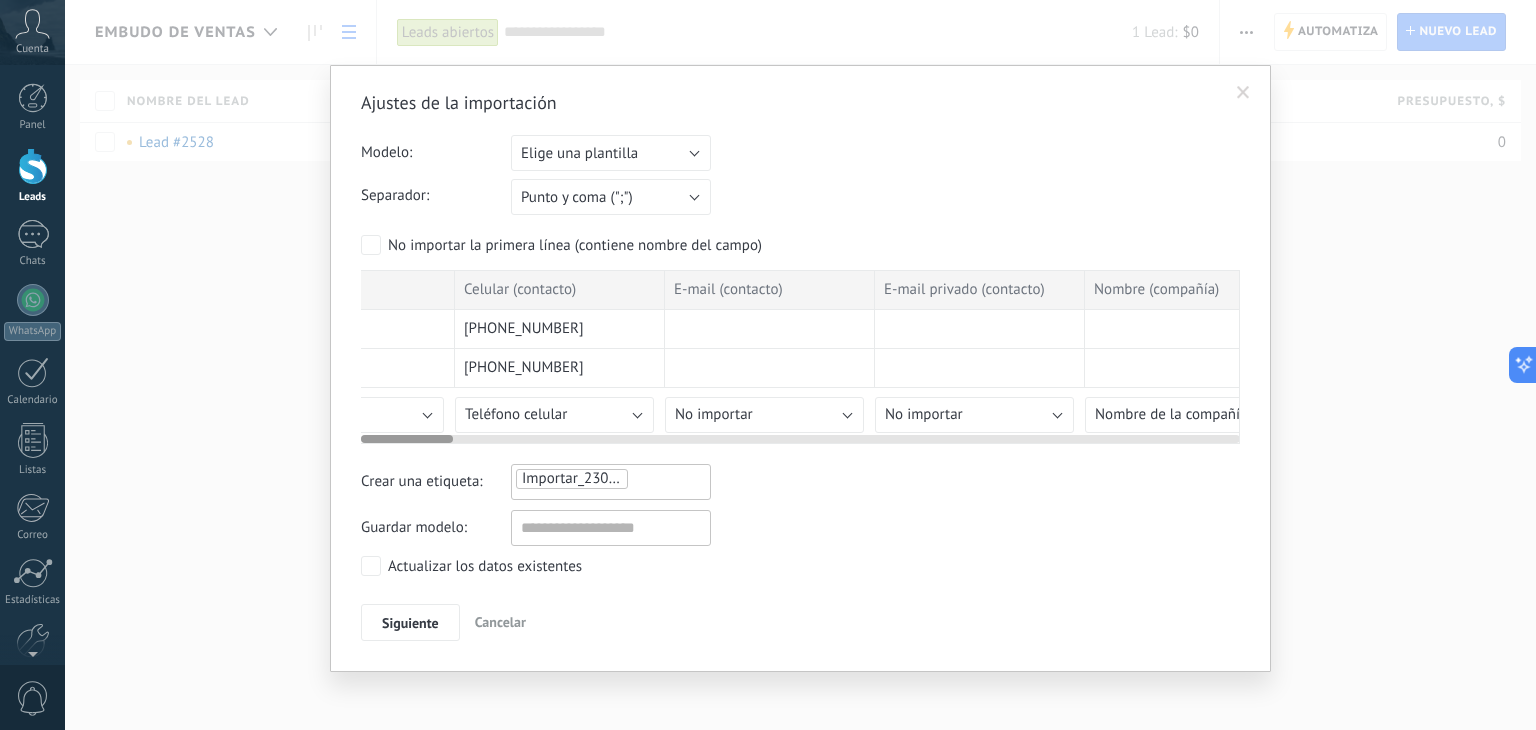 scroll, scrollTop: 0, scrollLeft: 0, axis: both 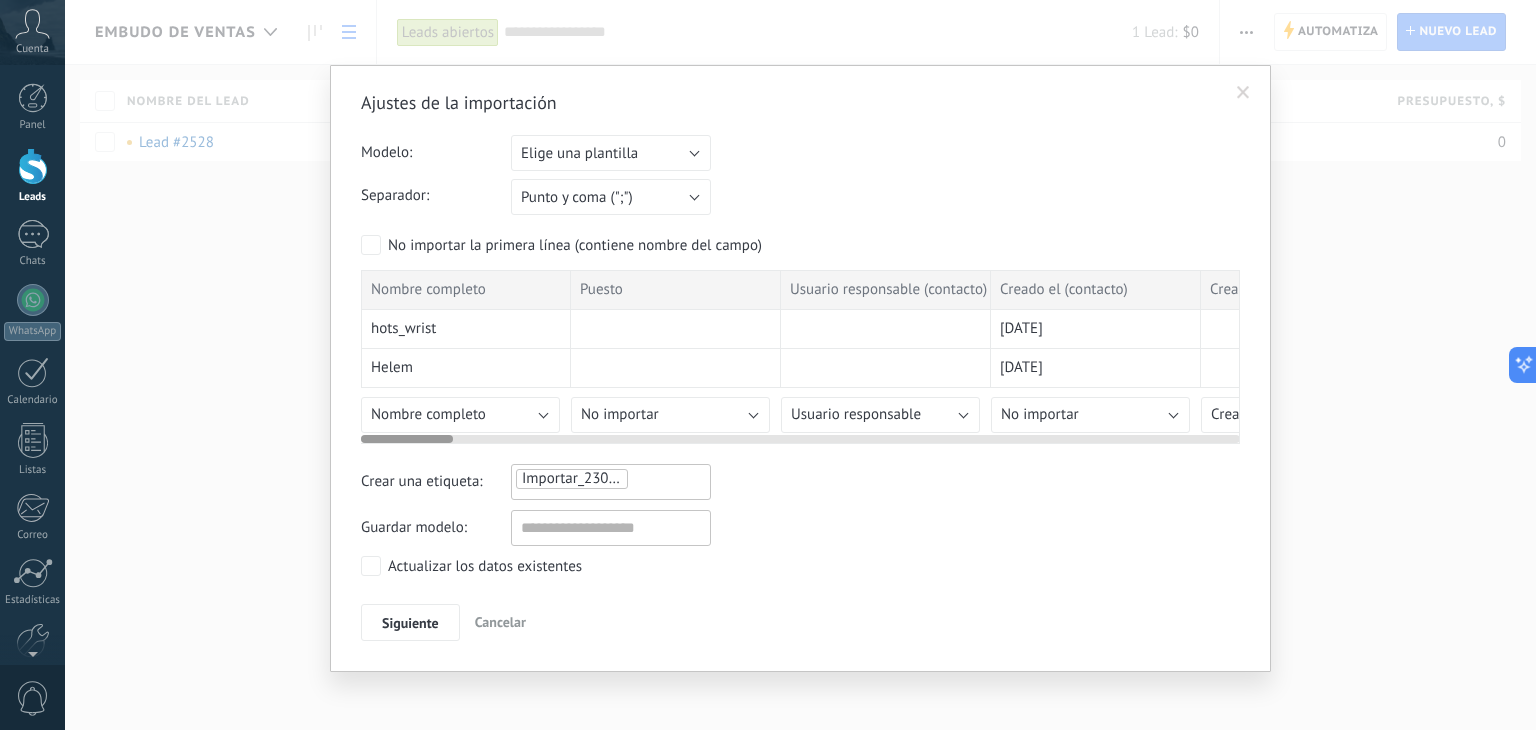 drag, startPoint x: 526, startPoint y: 439, endPoint x: 258, endPoint y: 445, distance: 268.06717 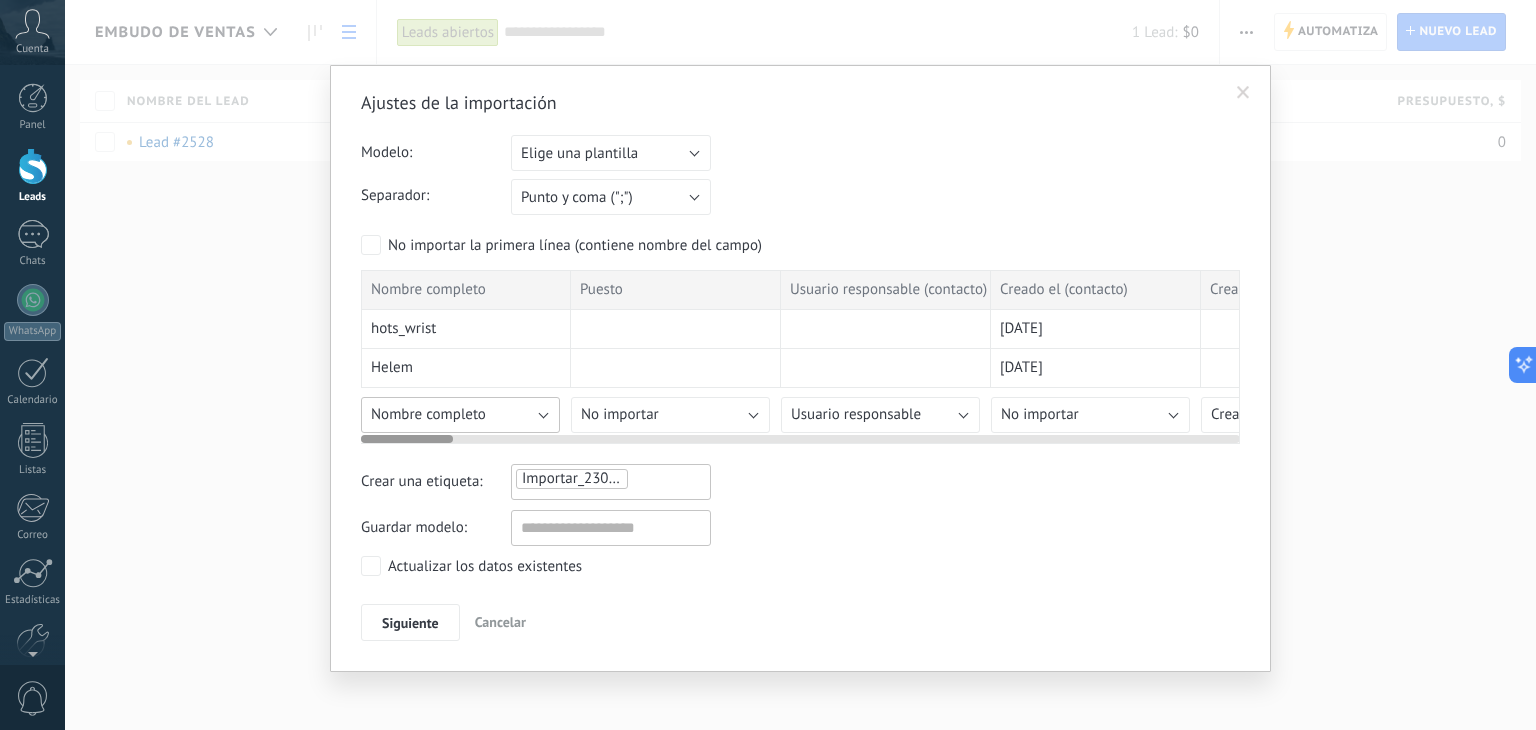 click on "Nombre completo" at bounding box center [428, 414] 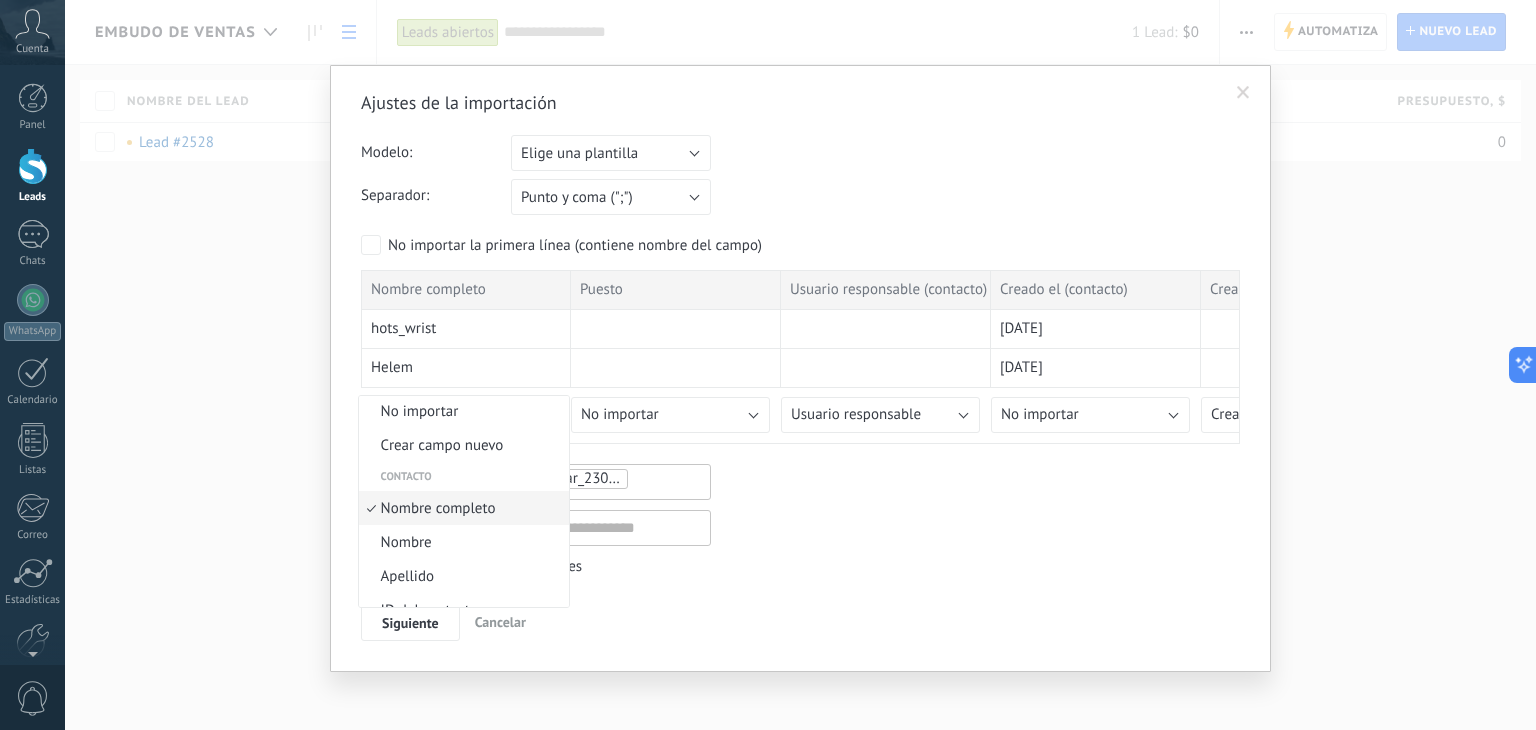 scroll, scrollTop: 0, scrollLeft: 0, axis: both 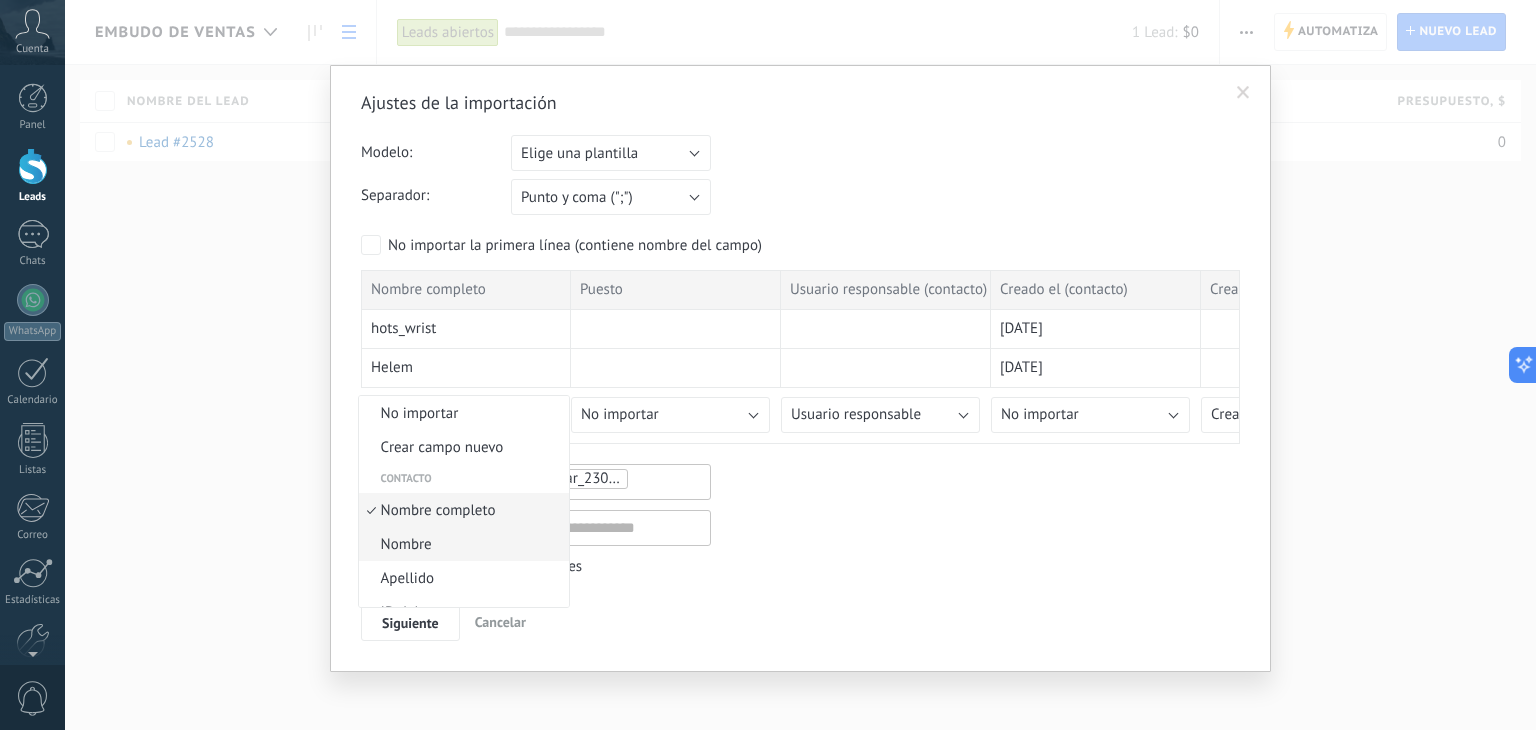 click on "Nombre" at bounding box center (461, 544) 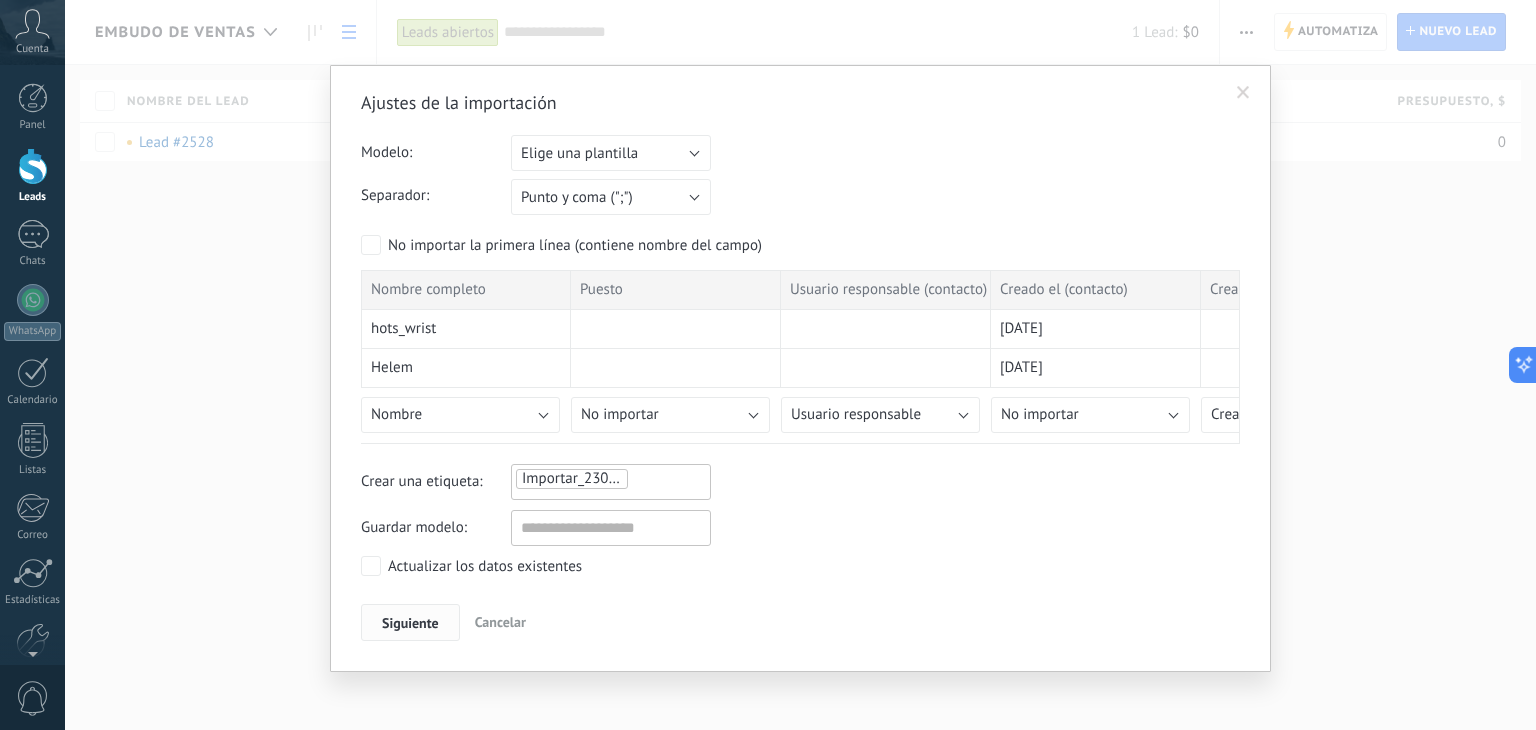 click on "Siguiente" at bounding box center [410, 623] 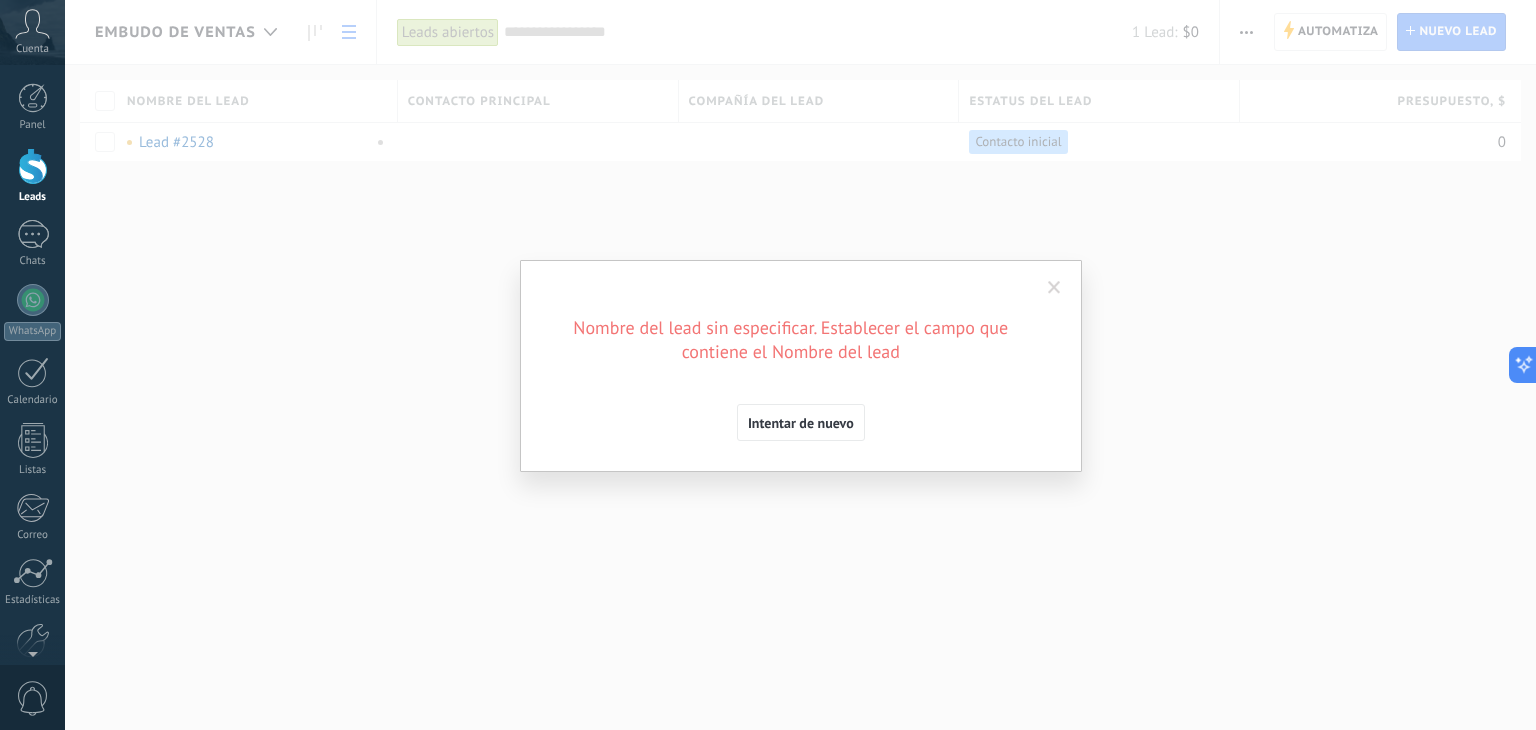 drag, startPoint x: 743, startPoint y: 425, endPoint x: 830, endPoint y: 353, distance: 112.929184 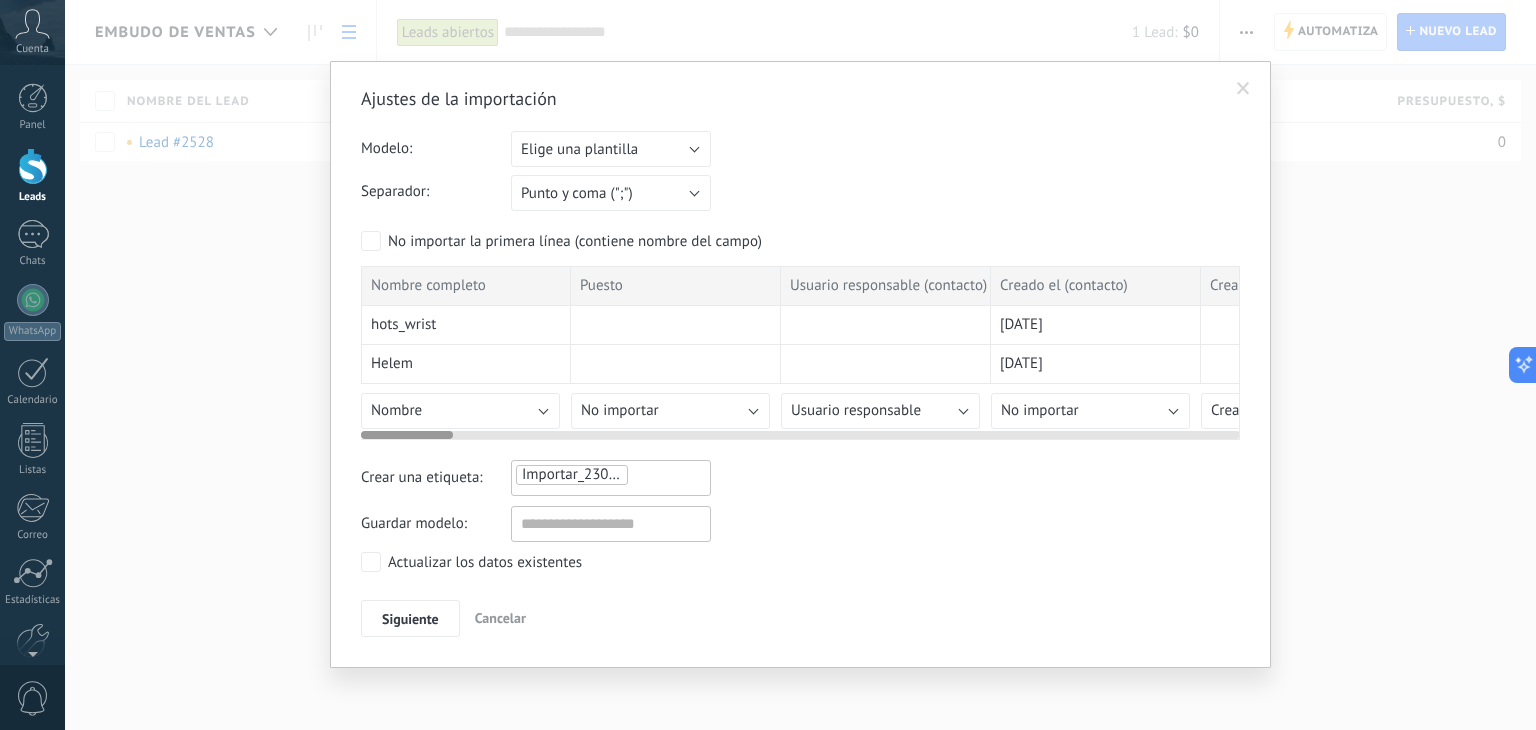 scroll, scrollTop: 4, scrollLeft: 0, axis: vertical 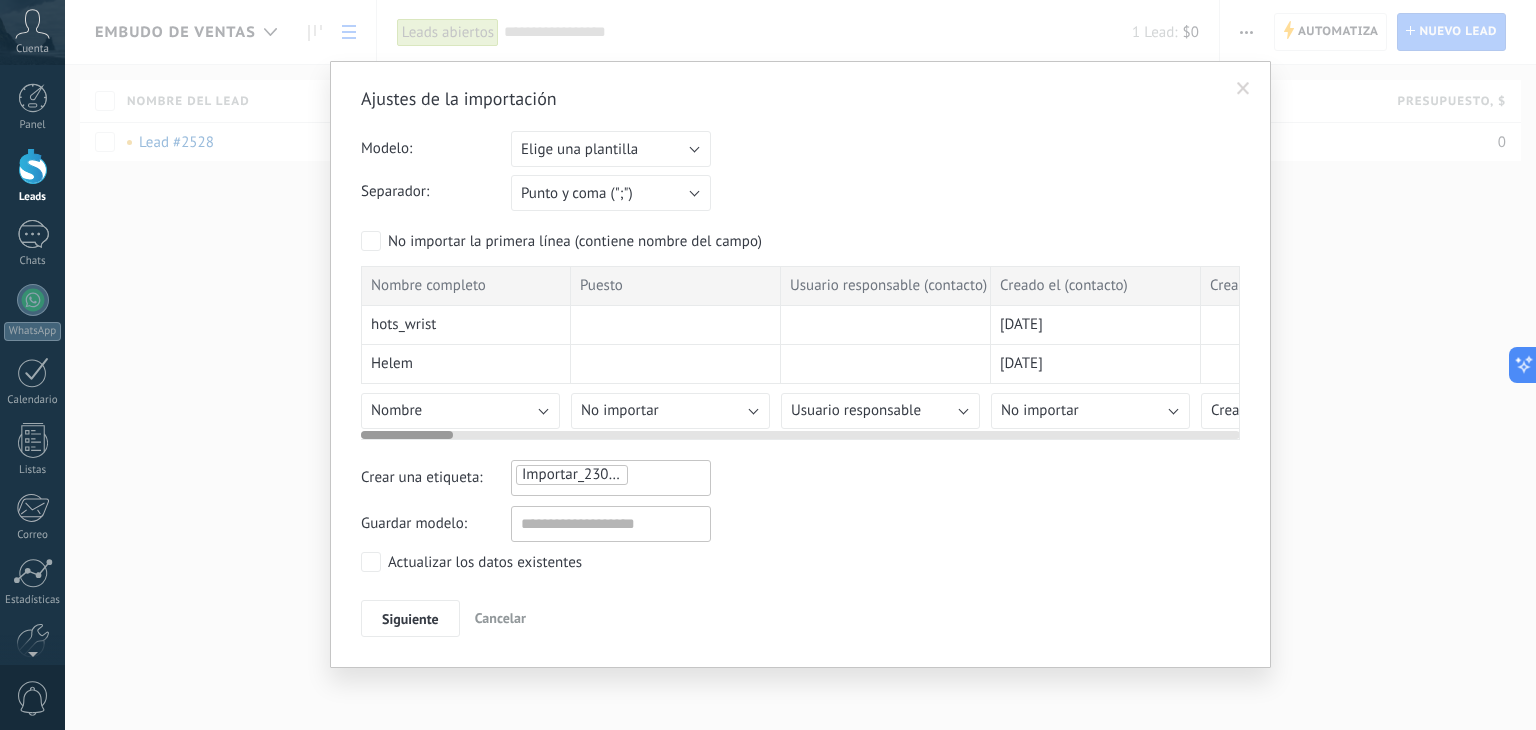 drag, startPoint x: 440, startPoint y: 429, endPoint x: 344, endPoint y: 455, distance: 99.458534 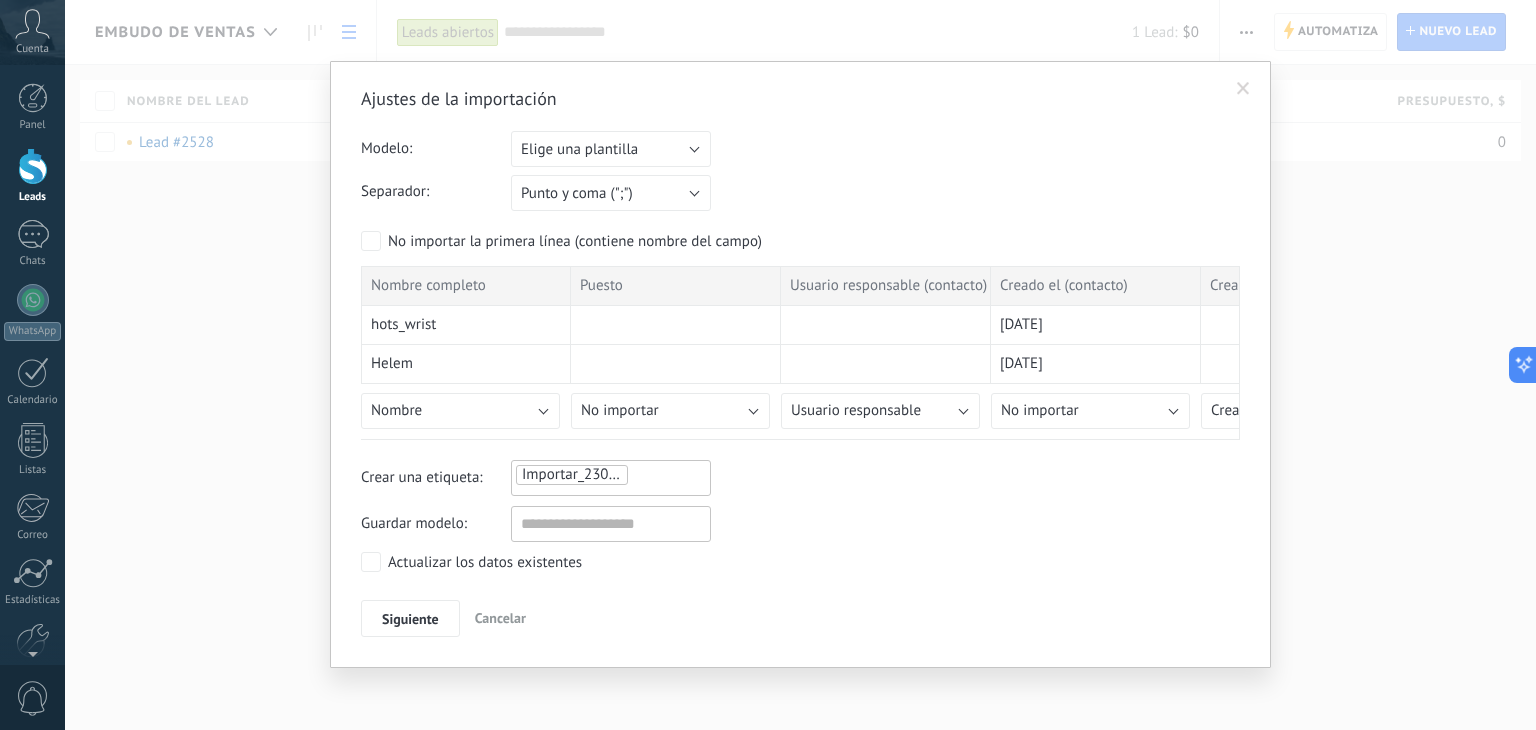 click at bounding box center [1243, 89] 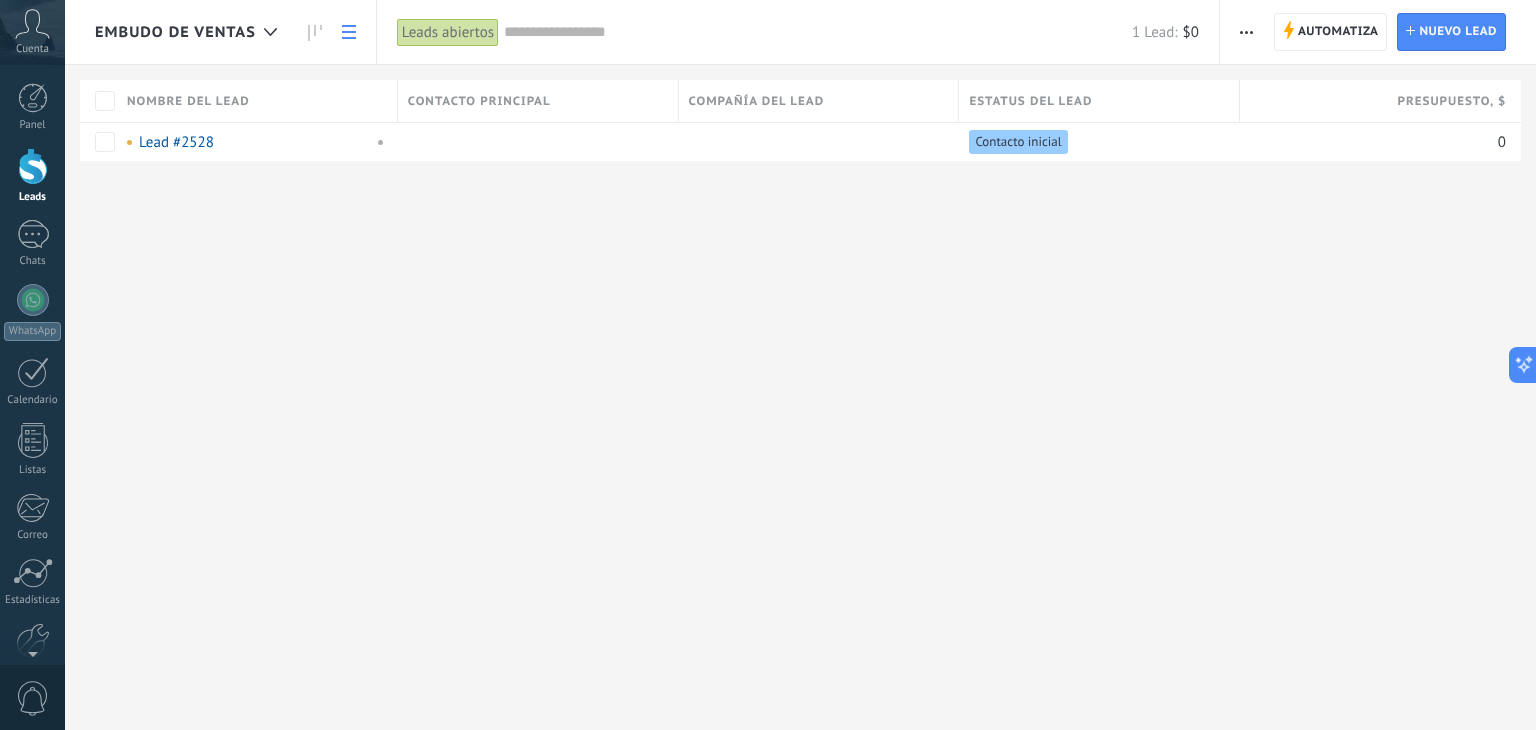 scroll, scrollTop: 0, scrollLeft: 0, axis: both 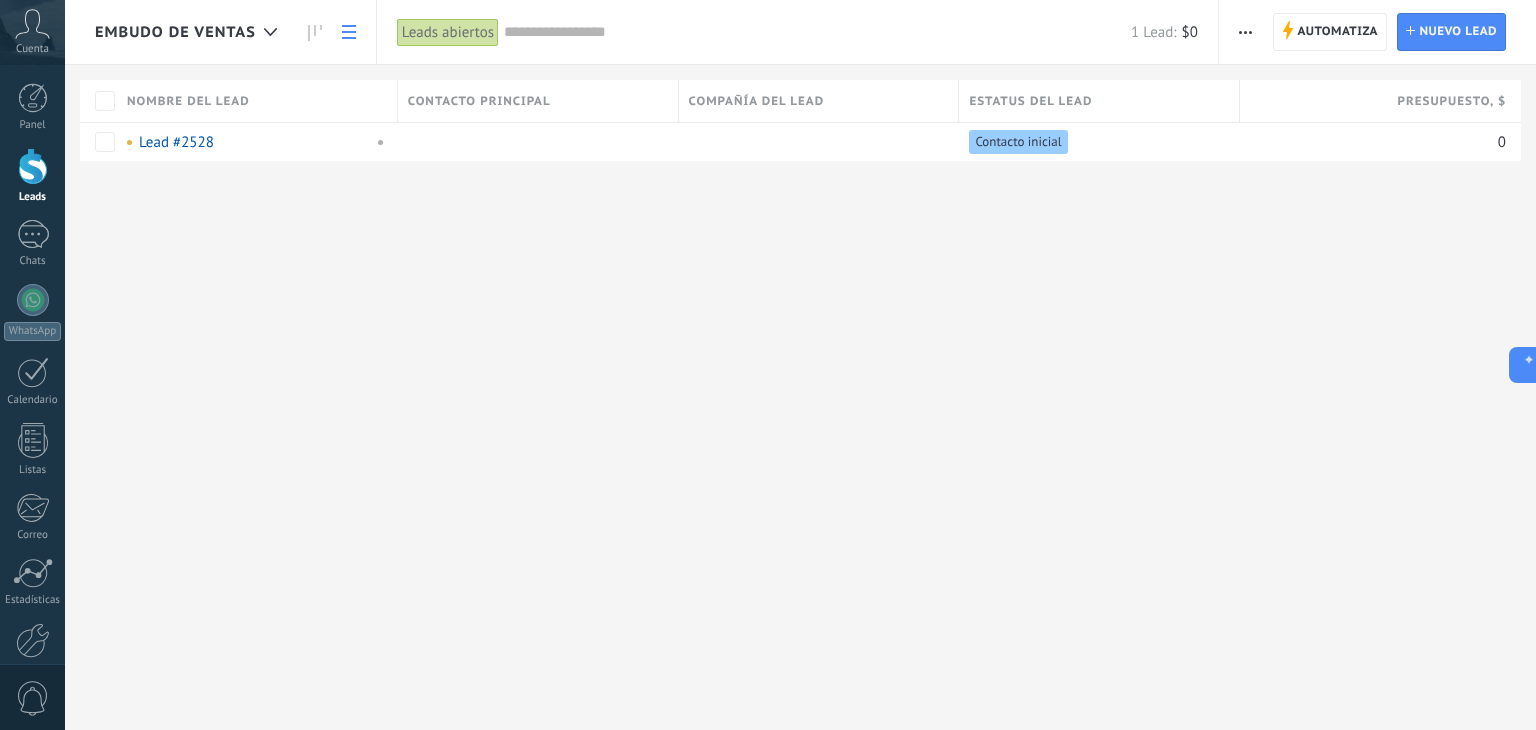 click at bounding box center (1245, 32) 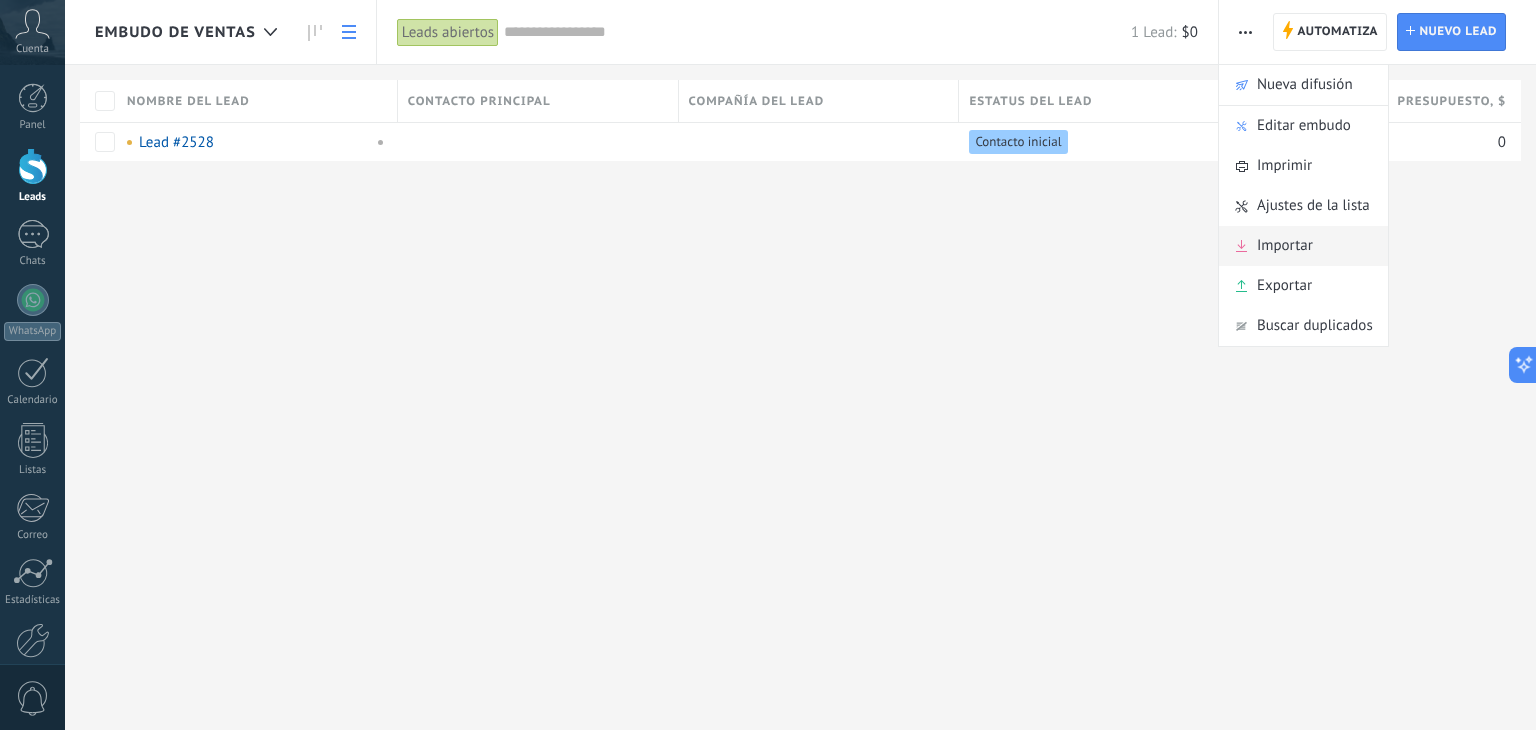 click on "Importar" at bounding box center (1285, 246) 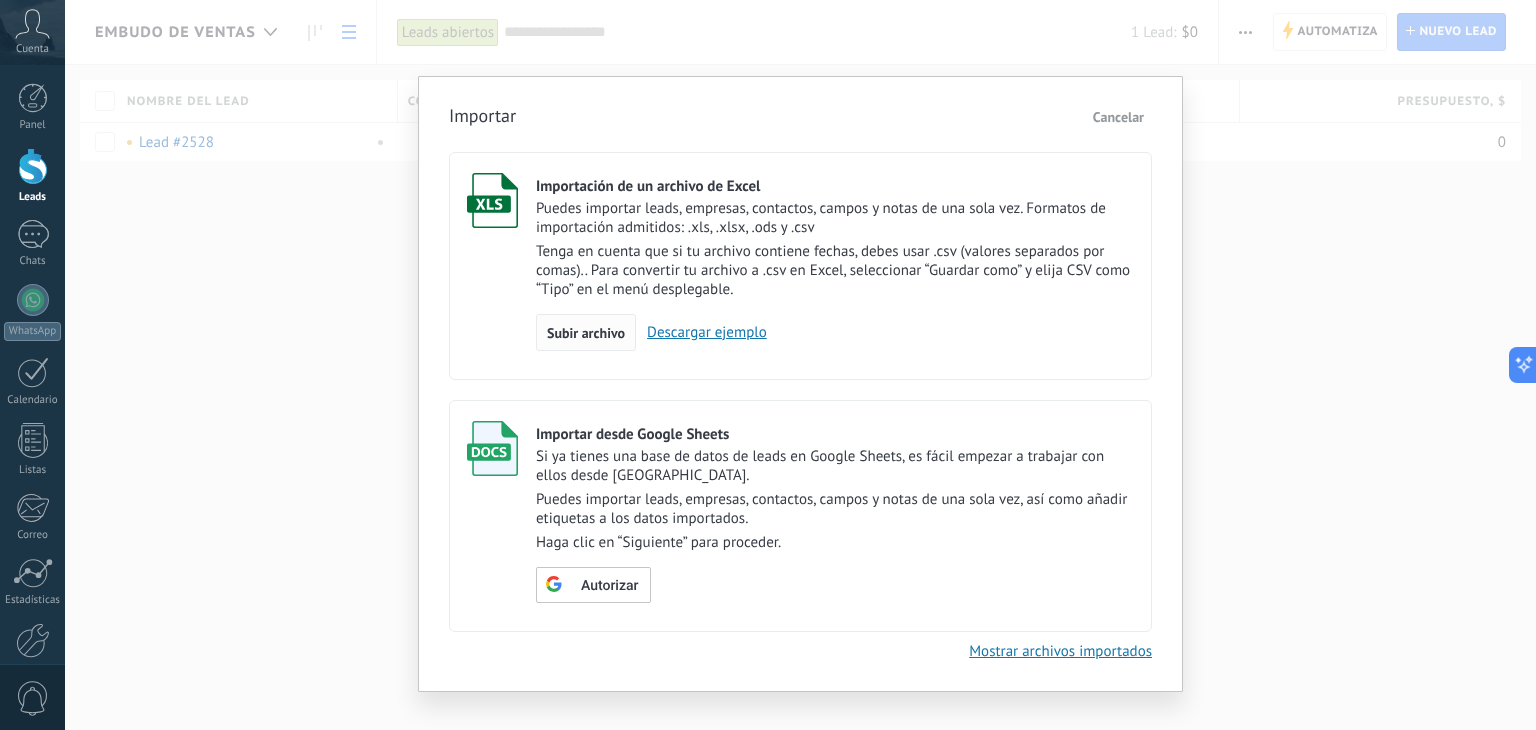 click on "Subir archivo" at bounding box center (586, 333) 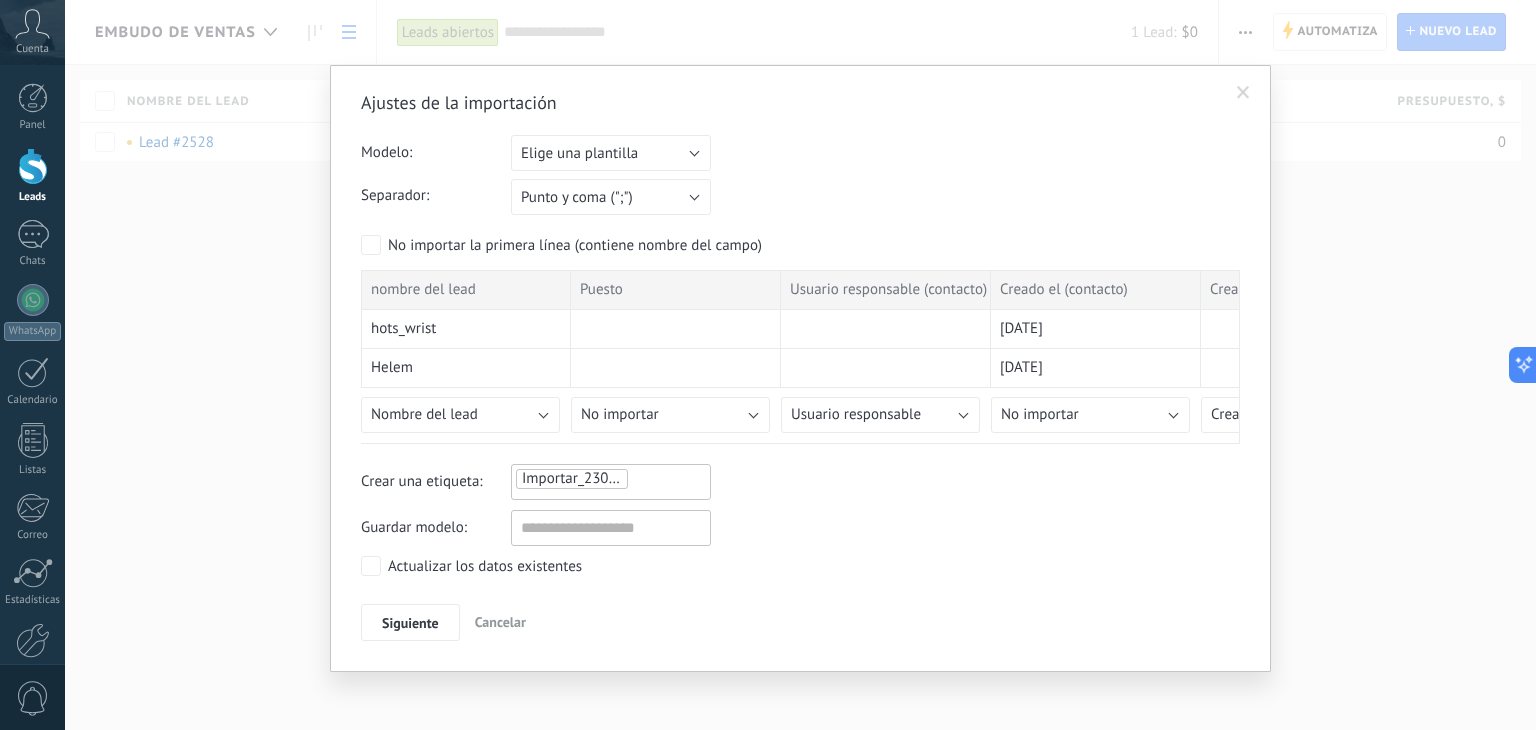 click on "Ajustes de la importación Modelo: Elige una plantilla prueba 1  plantilla de prueba  Elige una plantilla Separador: Punto y coma (";") Coma (",") Tabulación ("	") Punto y coma (";") Su cuenta ha excedido el límite [PERSON_NAME] de encargo No importar la primera línea (contiene nombre del campo) nombre del lead  Puesto Usuario responsable (contacto) Creado el (contacto) Creado por (contacto) Trabajo (contacto) Fijo (contacto) Celular (contacto) E-mail (contacto) E-mail privado (contacto) Nombre (compañía) Direccion (compañía) Trabajo (compañía) Nombre del acuerdo Presupuesto del acuerdo Estatus del acuerdo Etiqueta de contacto Nota del contacto Nota del contacto Nota del contacto Nota del contacto Nota del contacto Fax 1 (contacto) Fax 2 (contacto) Ottro telefono 1 (contacto) Otro telefono 2 (contacto) Otro e-mail 1 (contacto) Otro email 2 (contacto) ICQ 1 (contacto) ICQ 2 (contacto) Jabber 1 (contacto) Jabber 2 (contacto) Google Talk 1 (contacto) Google Talk 2 (contacto) Skype 1 (contacto) hots_wrist" at bounding box center (800, 366) 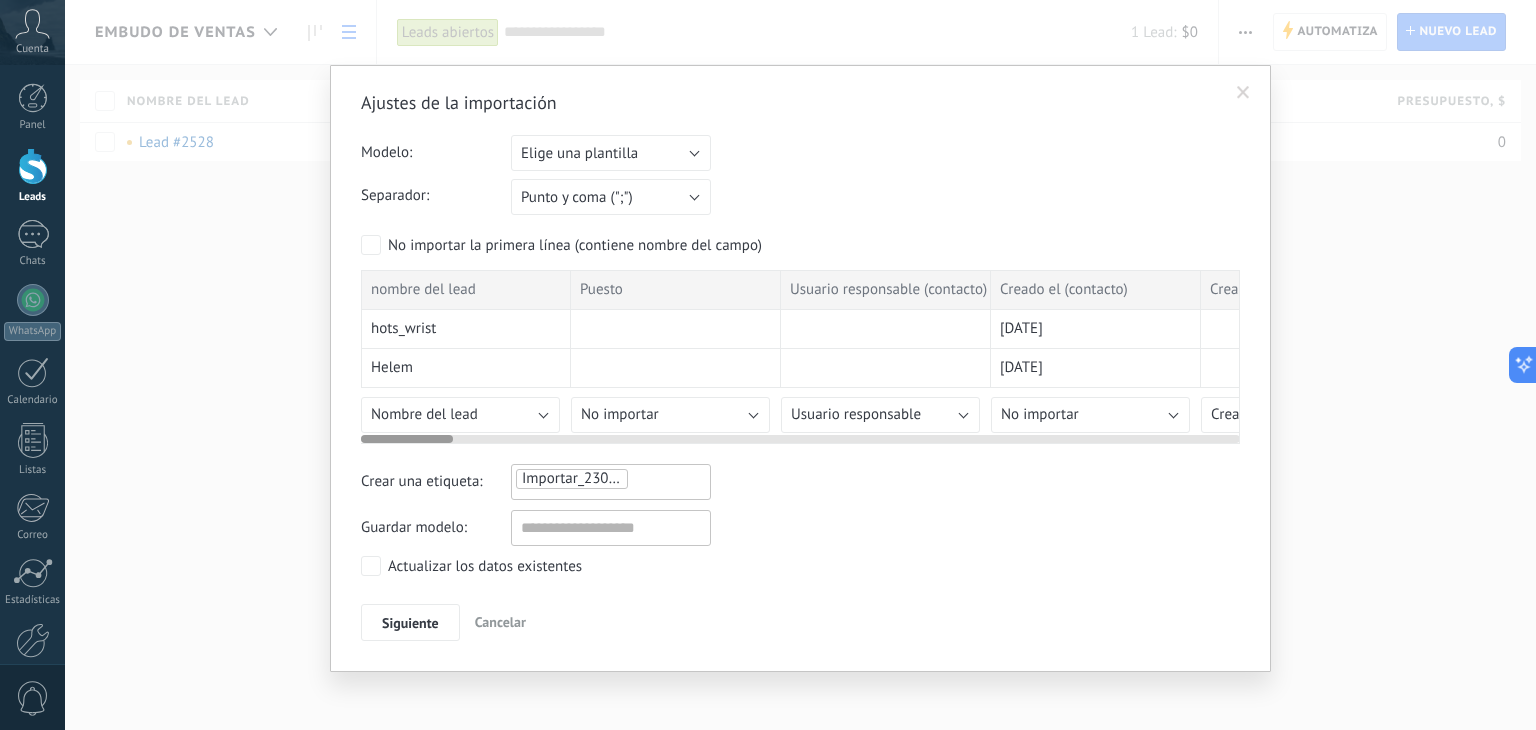 click at bounding box center (800, 435) 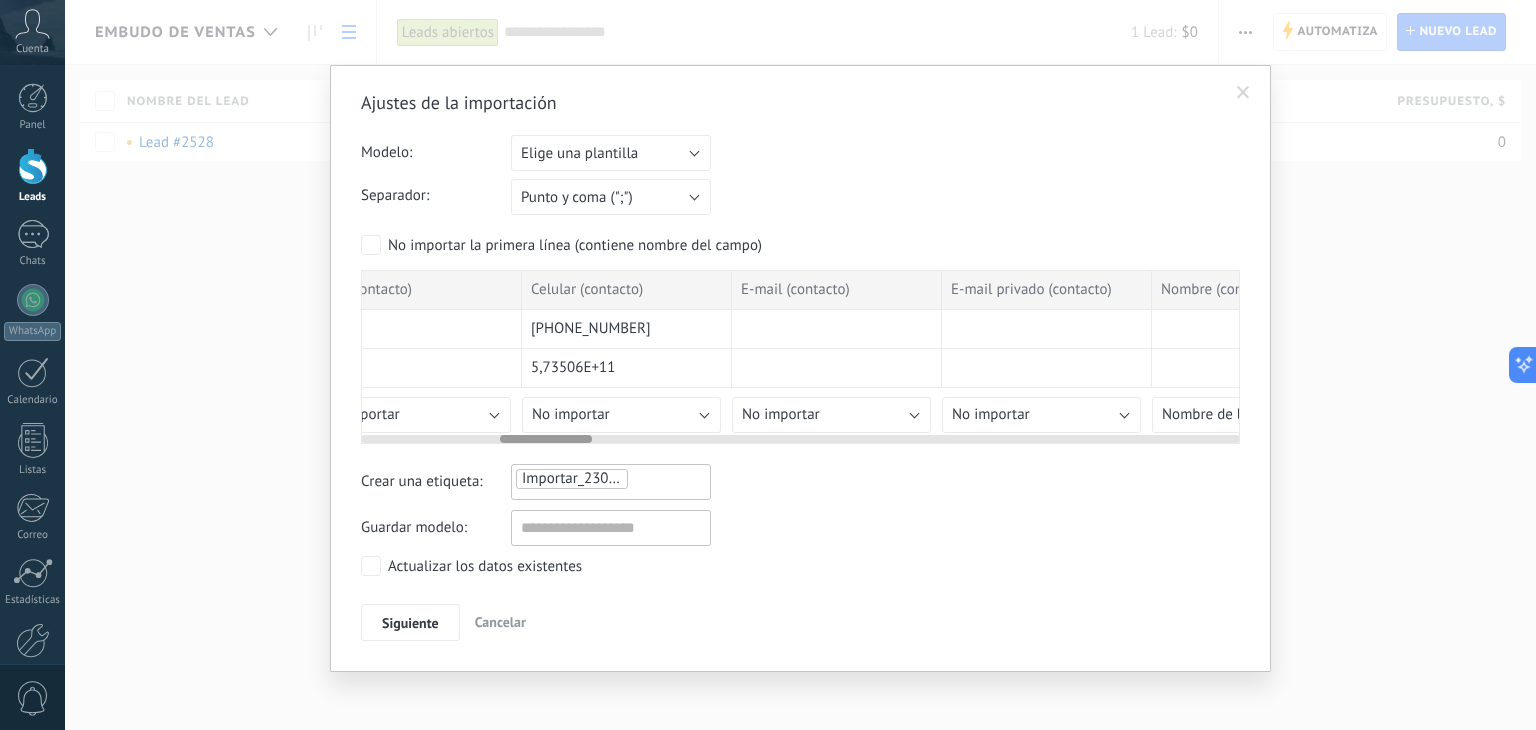 scroll, scrollTop: 0, scrollLeft: 1271, axis: horizontal 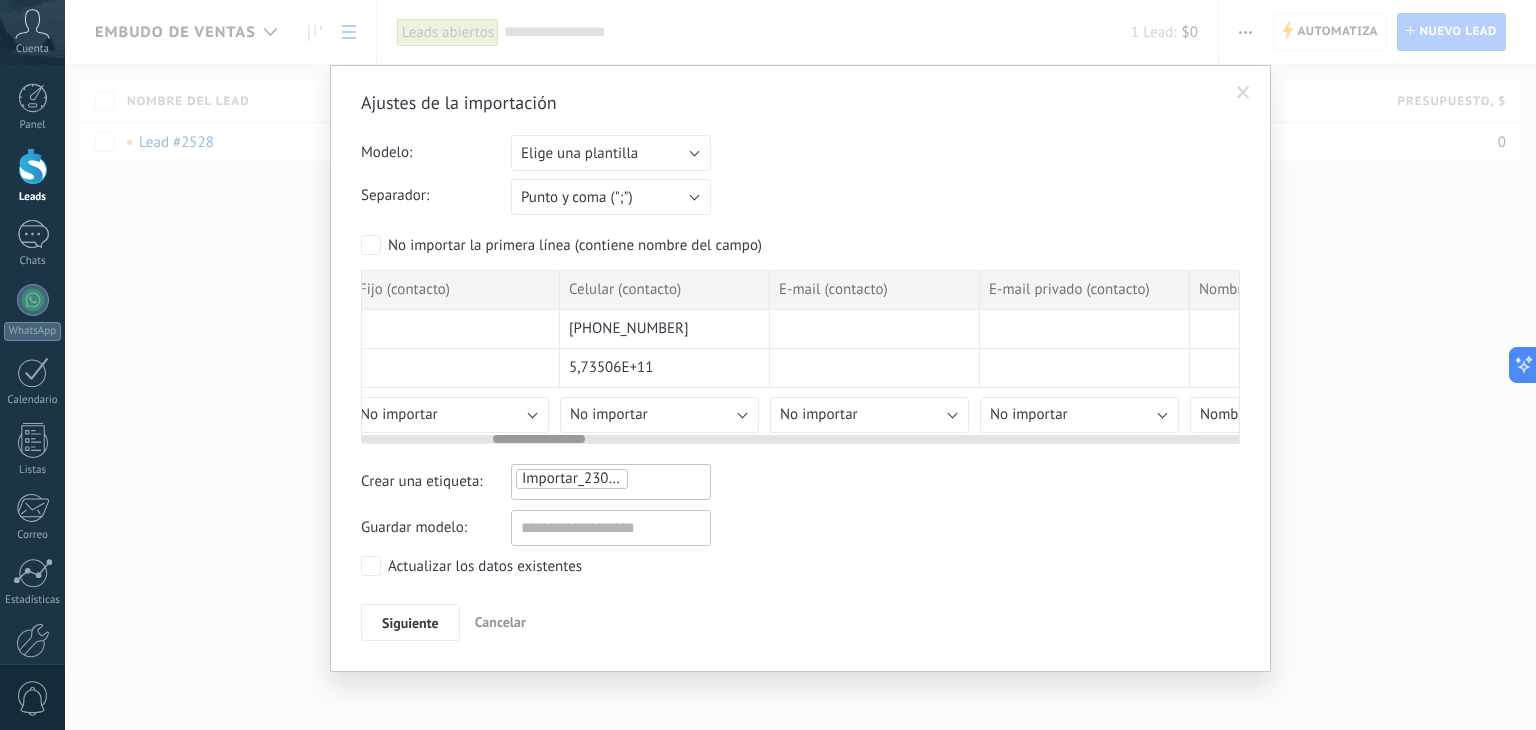 drag, startPoint x: 424, startPoint y: 433, endPoint x: 556, endPoint y: 427, distance: 132.13629 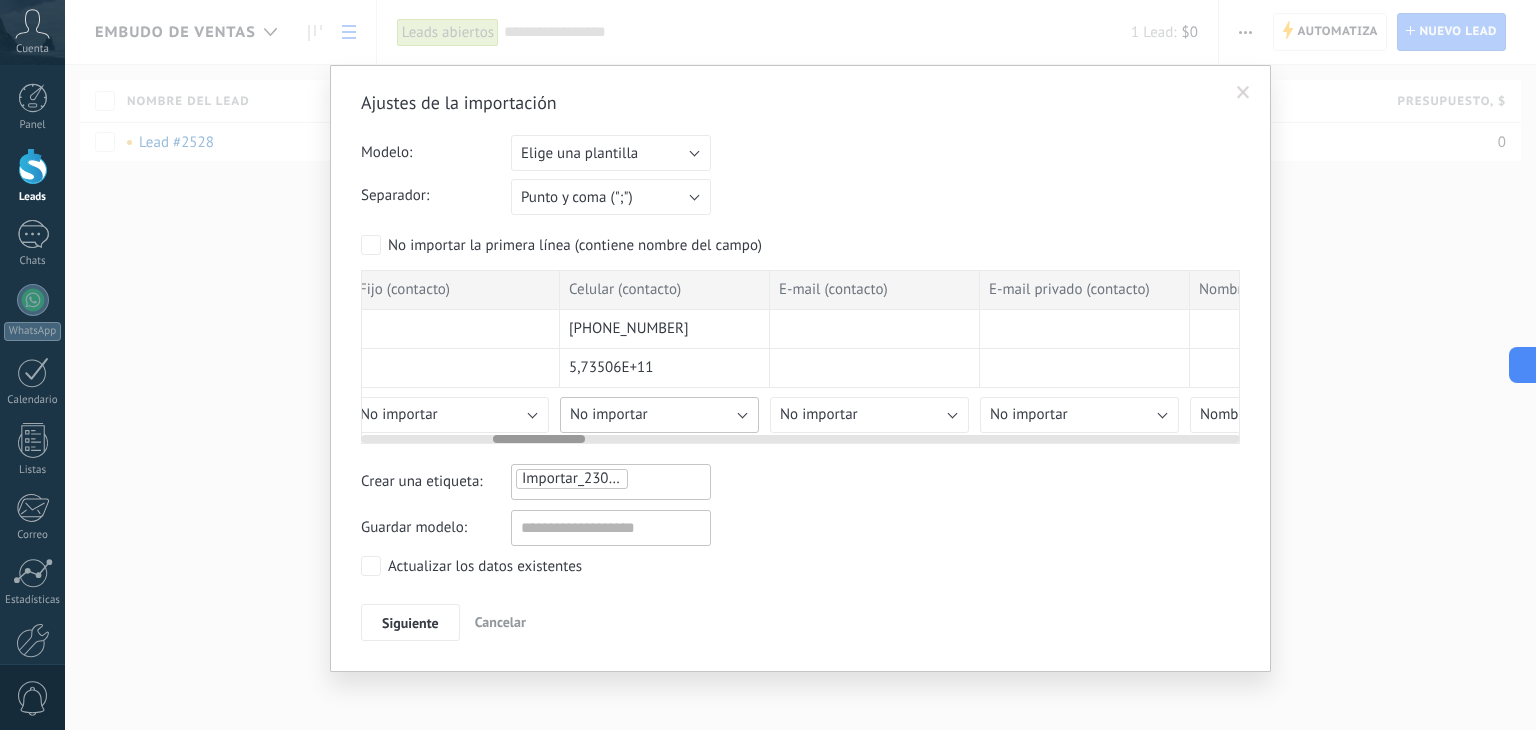 click on "No importar" at bounding box center [609, 414] 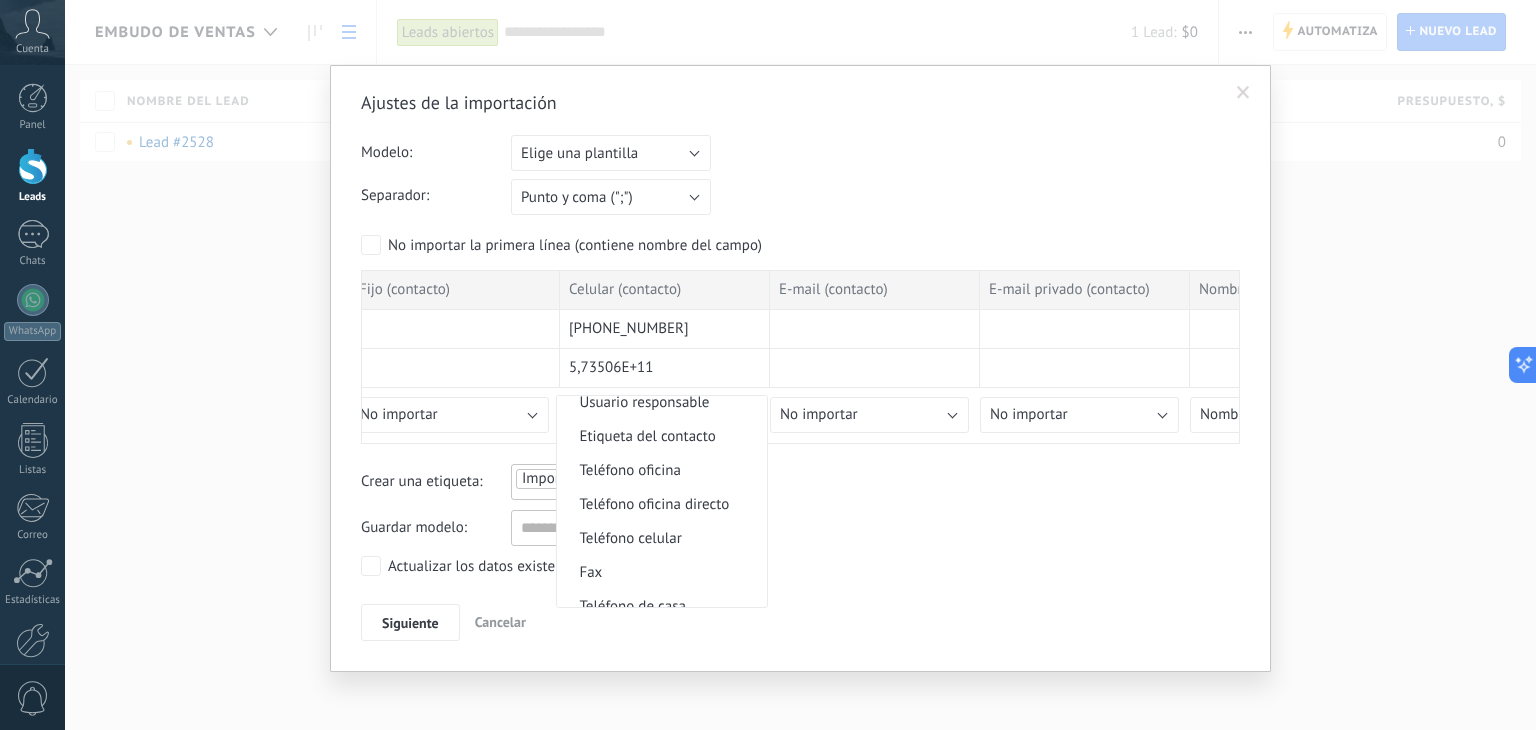 scroll, scrollTop: 404, scrollLeft: 0, axis: vertical 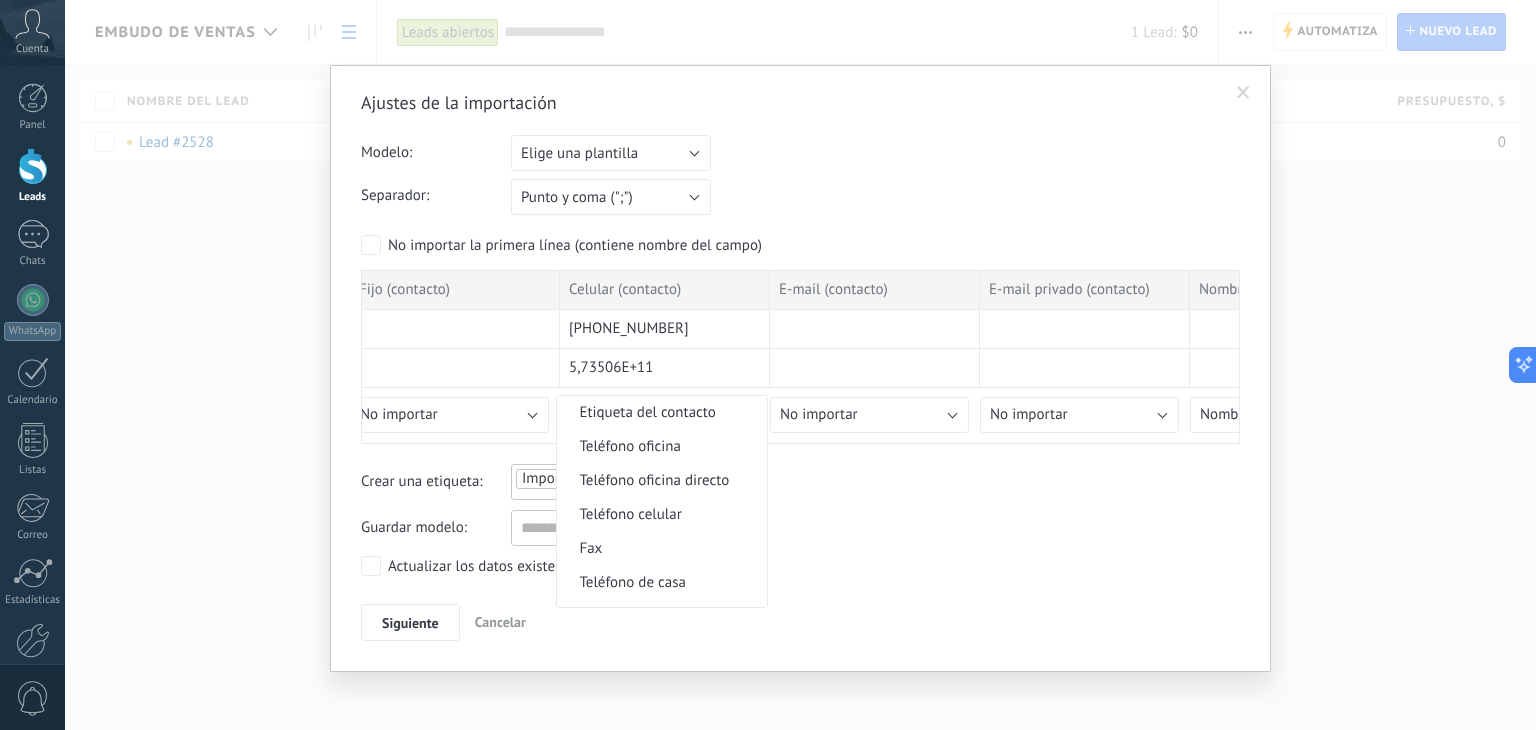 click on "Teléfono celular" at bounding box center (659, 514) 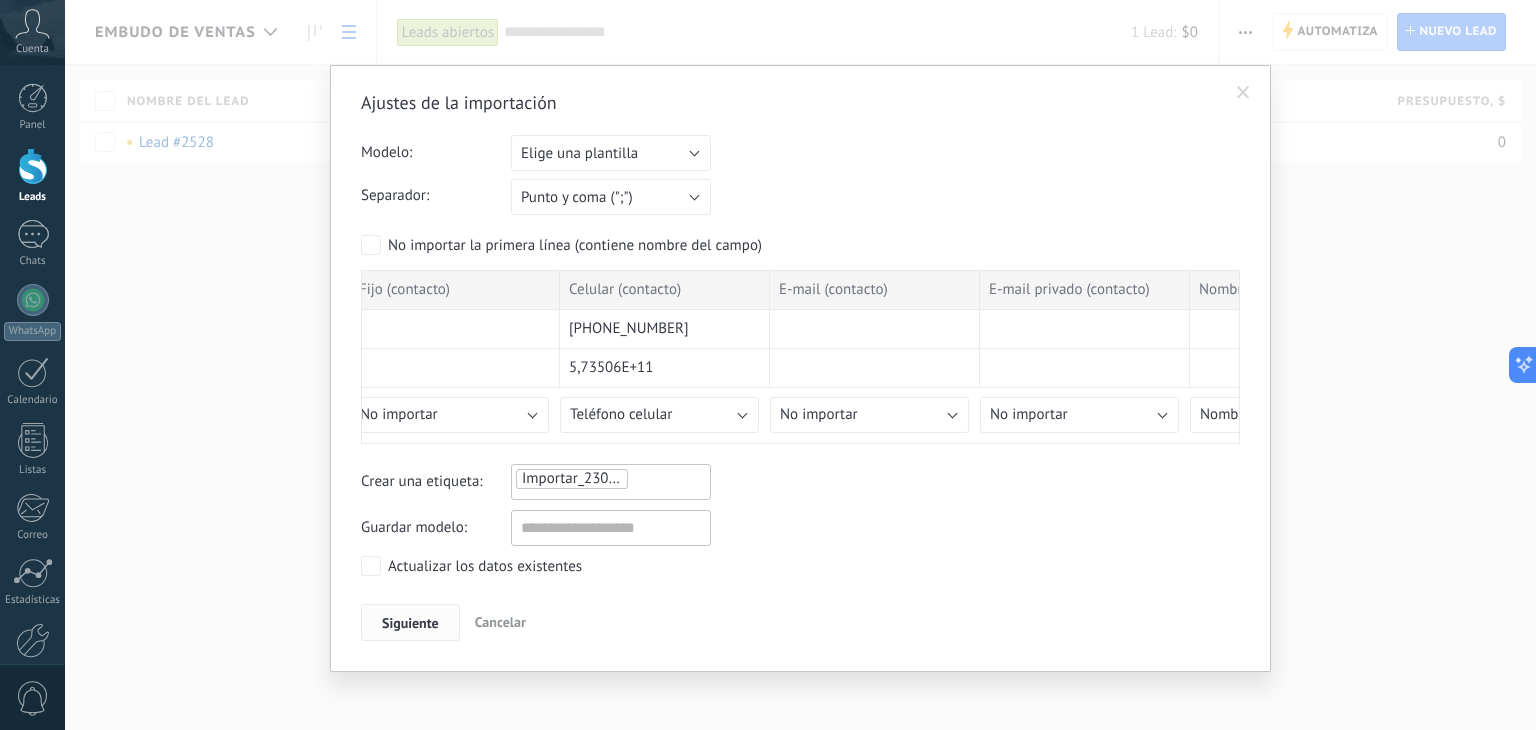 click on "Siguiente" at bounding box center (410, 623) 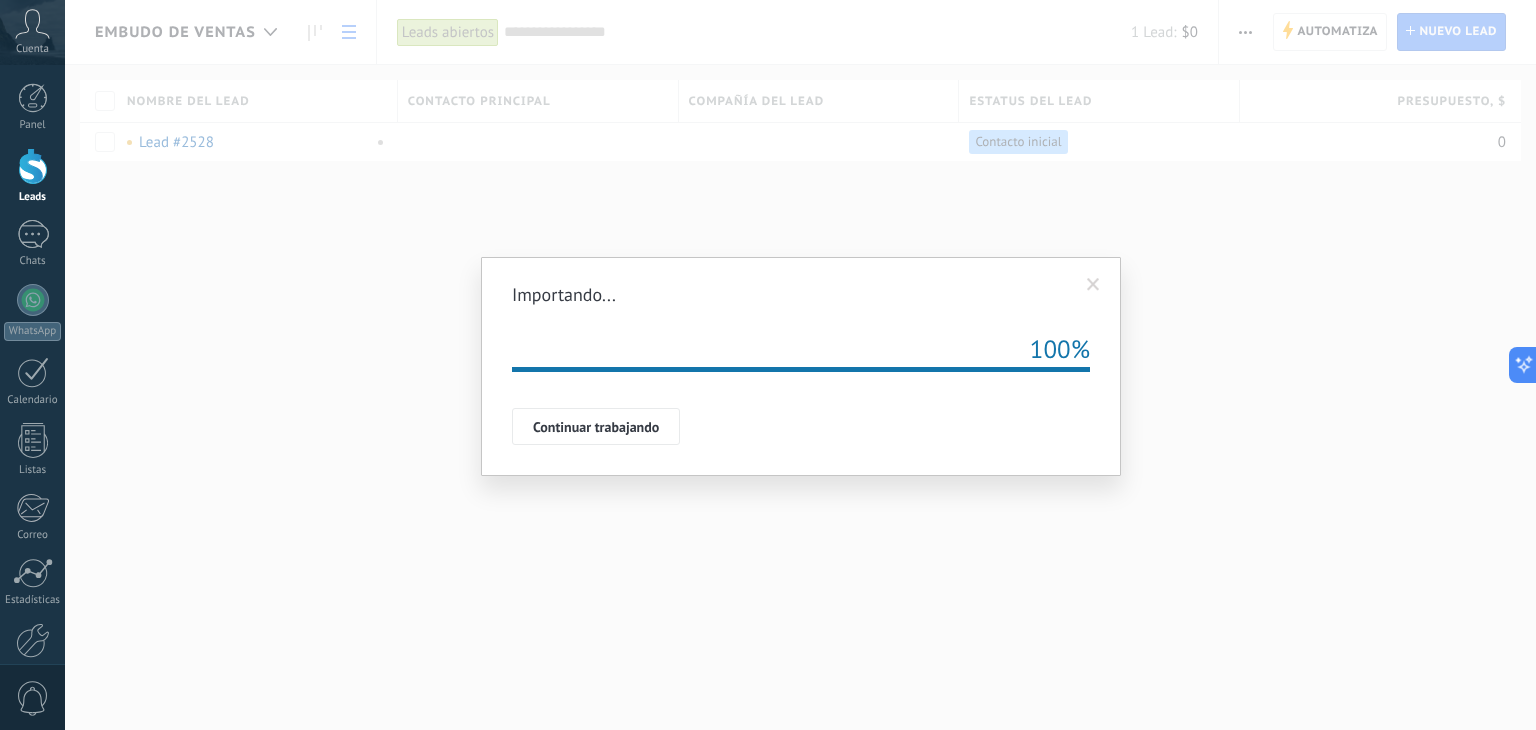 click on "Continuar trabajando" at bounding box center (596, 427) 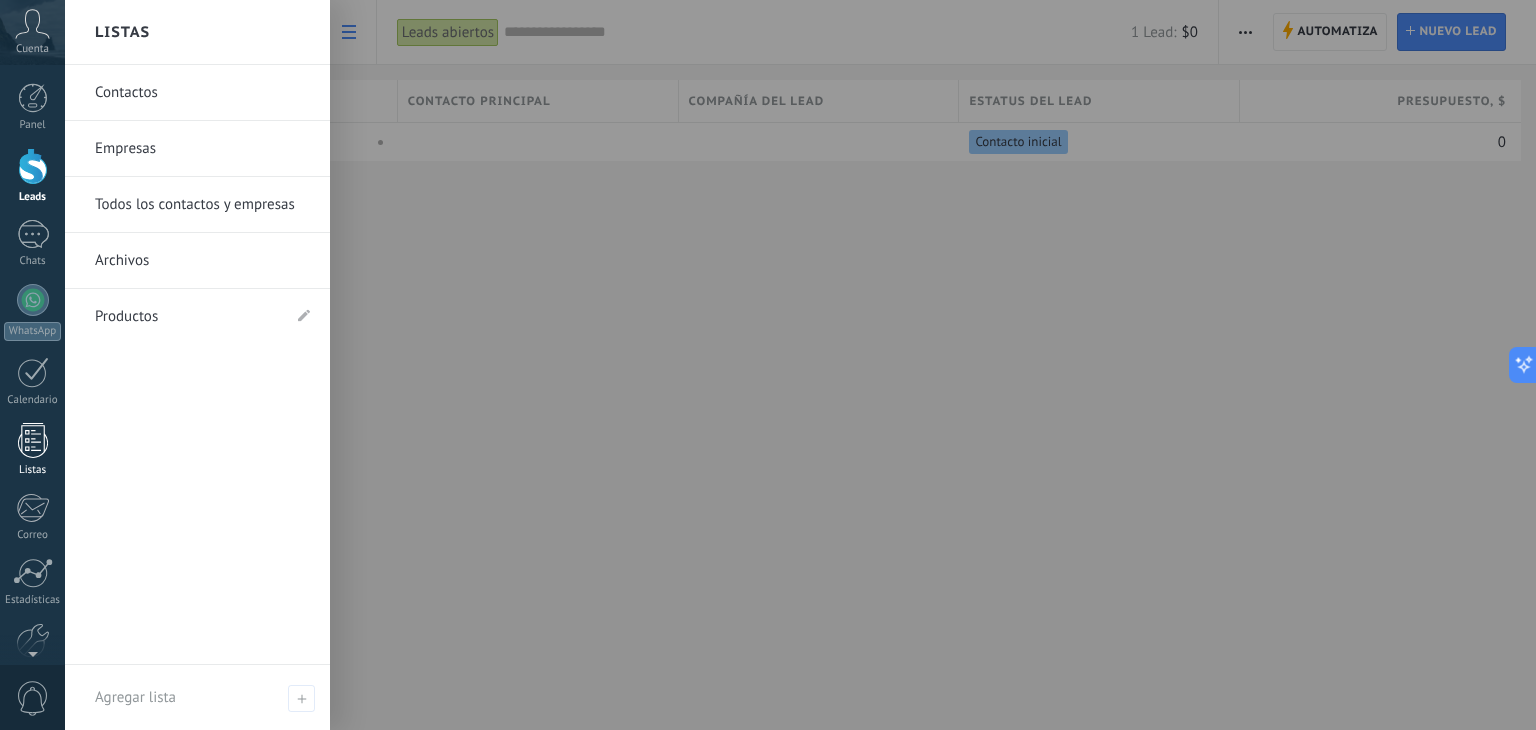 click at bounding box center (33, 440) 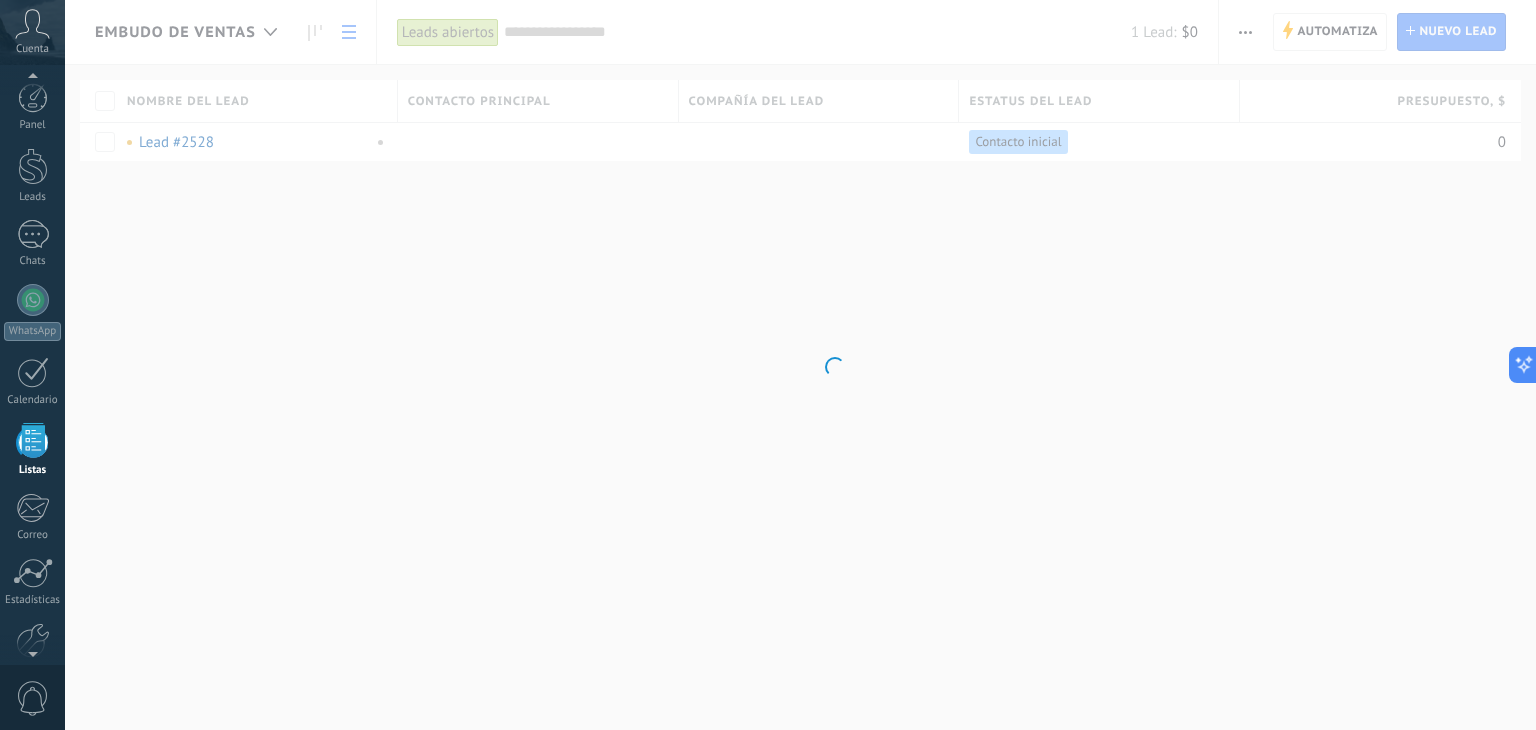 scroll, scrollTop: 51, scrollLeft: 0, axis: vertical 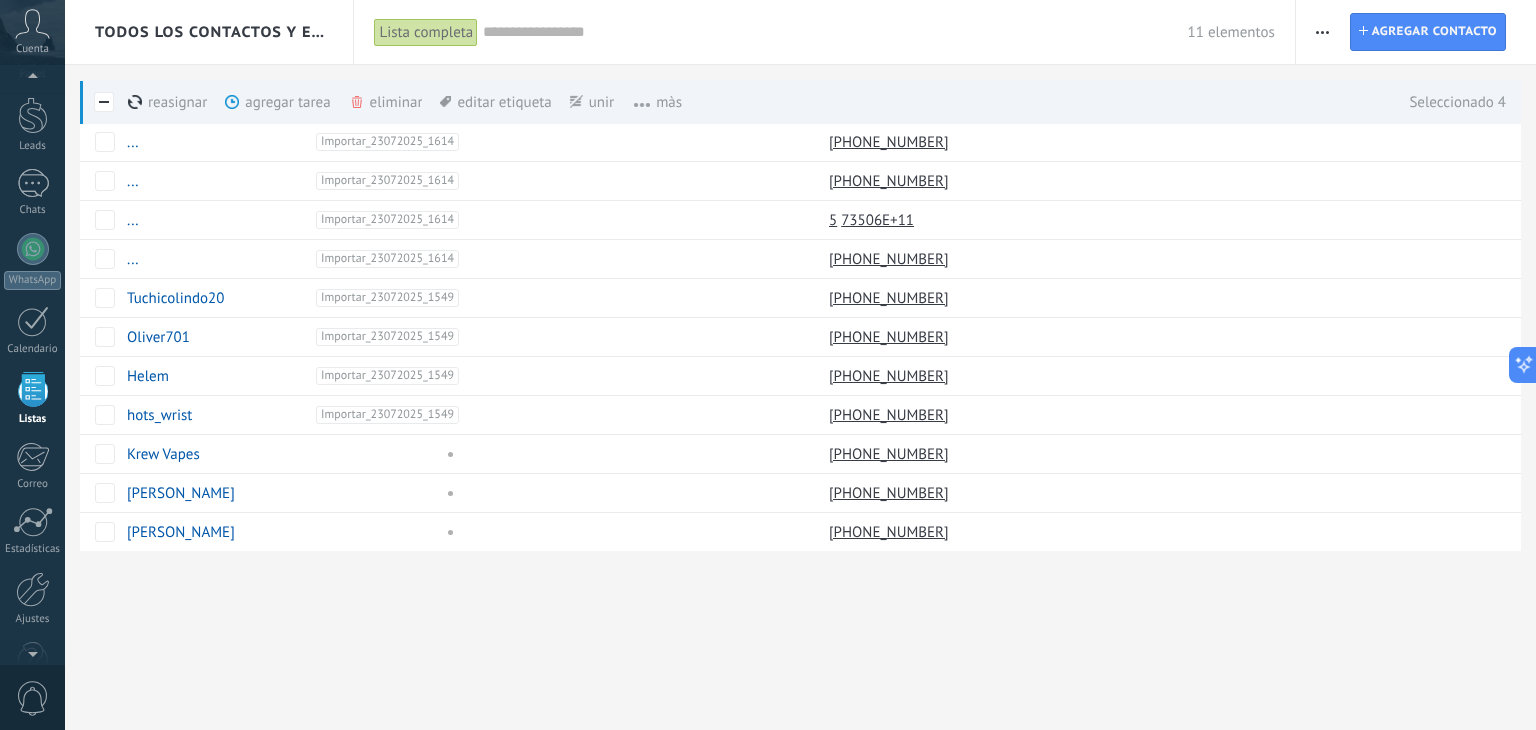 click on "eliminar màs" at bounding box center (420, 102) 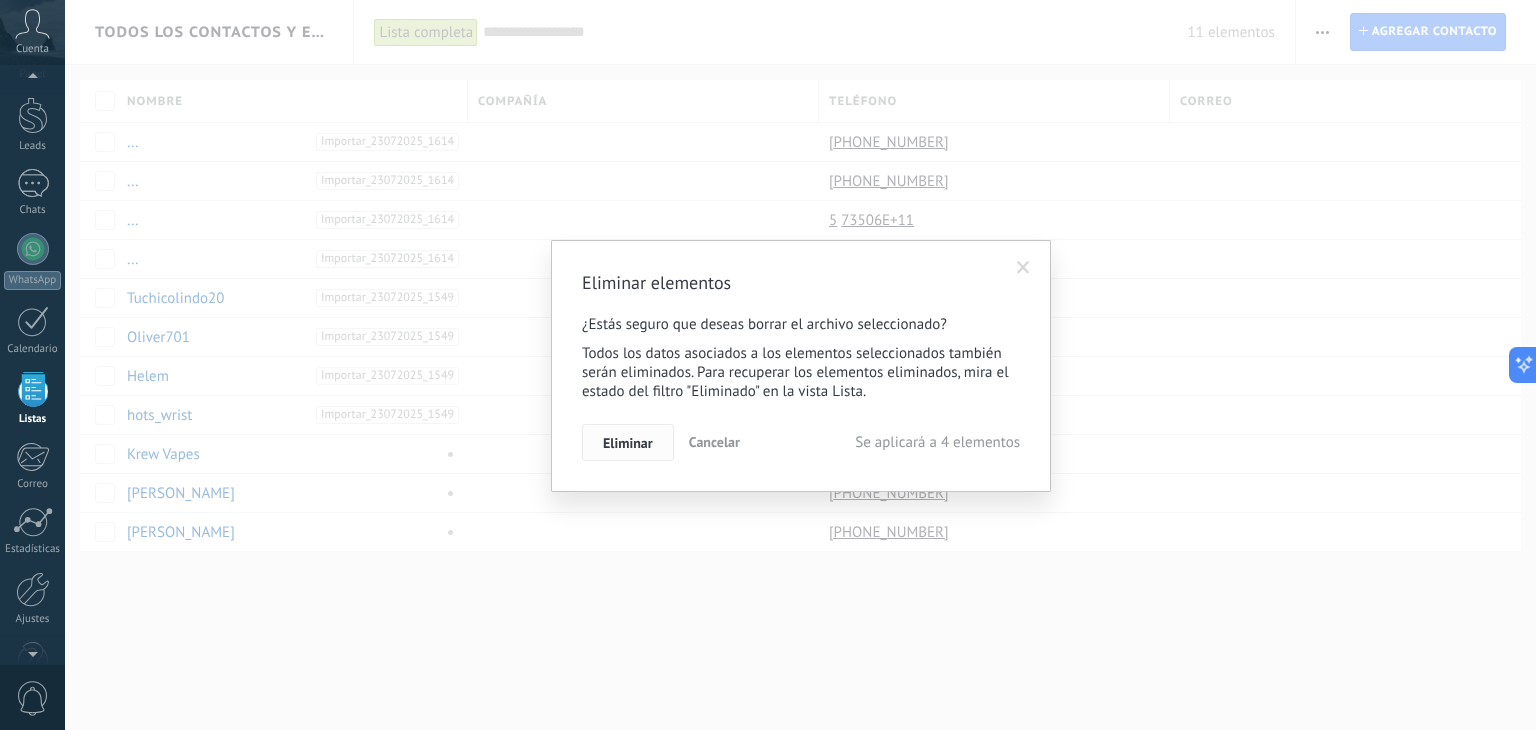 click on "Eliminar" at bounding box center (628, 443) 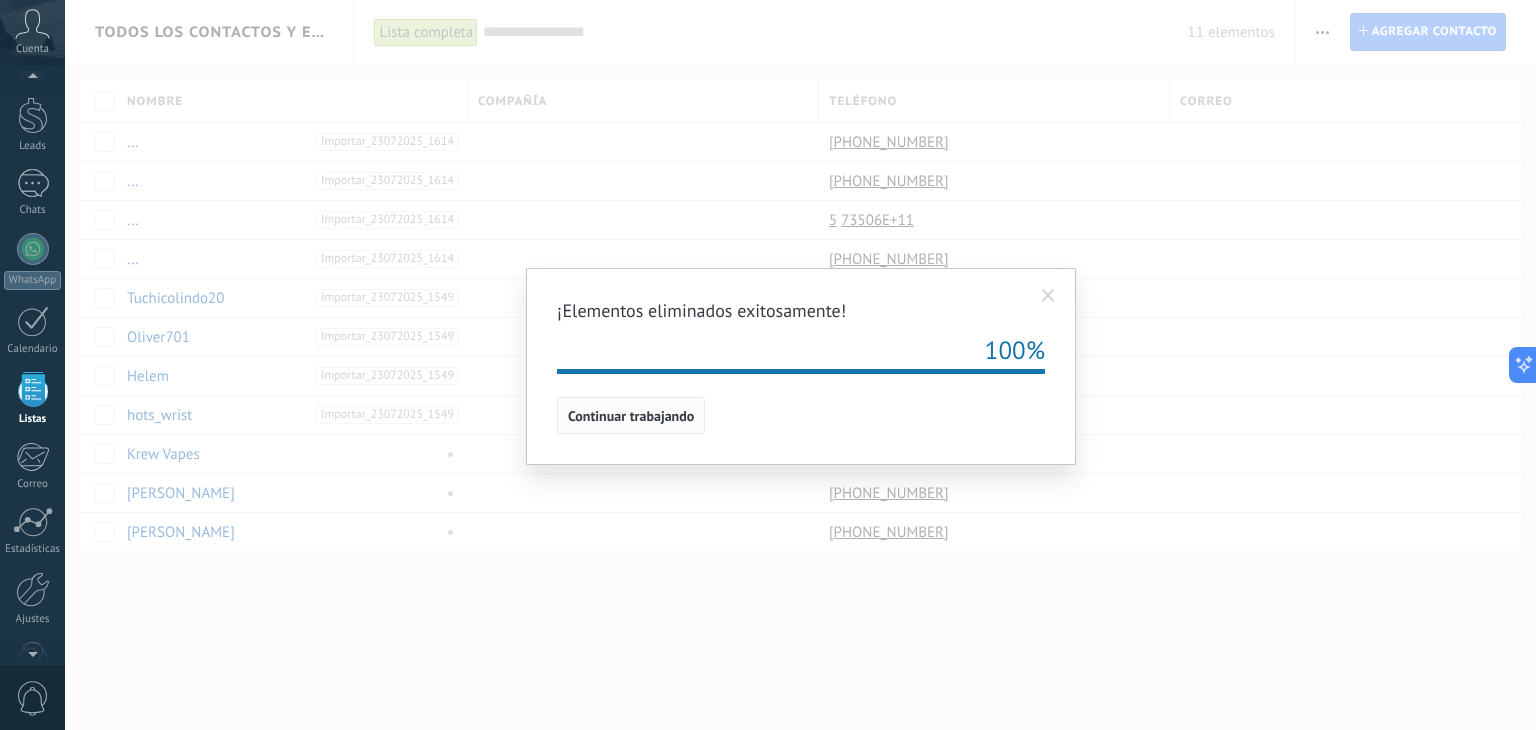 click on "Continuar trabajando" at bounding box center [631, 416] 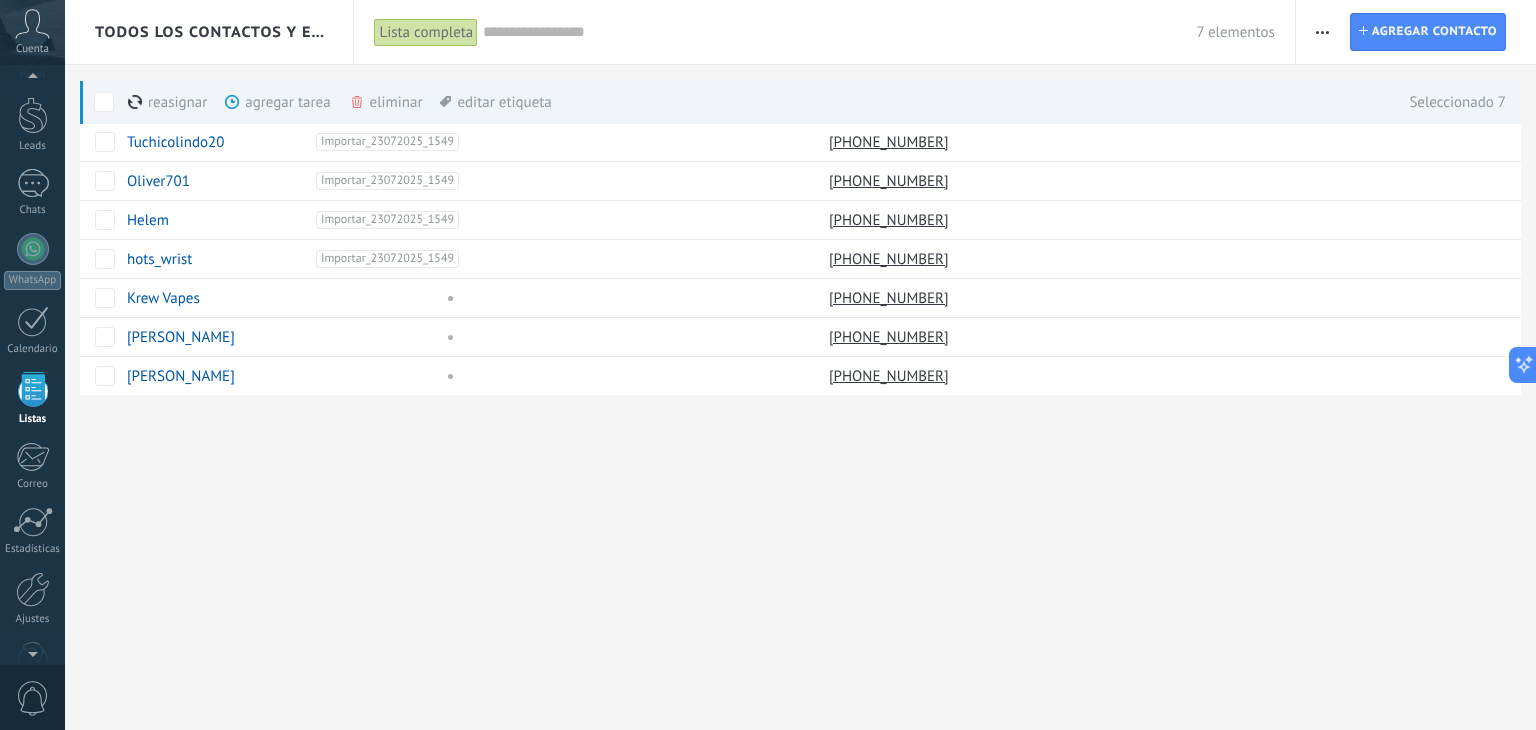 click on "reasignar màs" at bounding box center (201, 102) 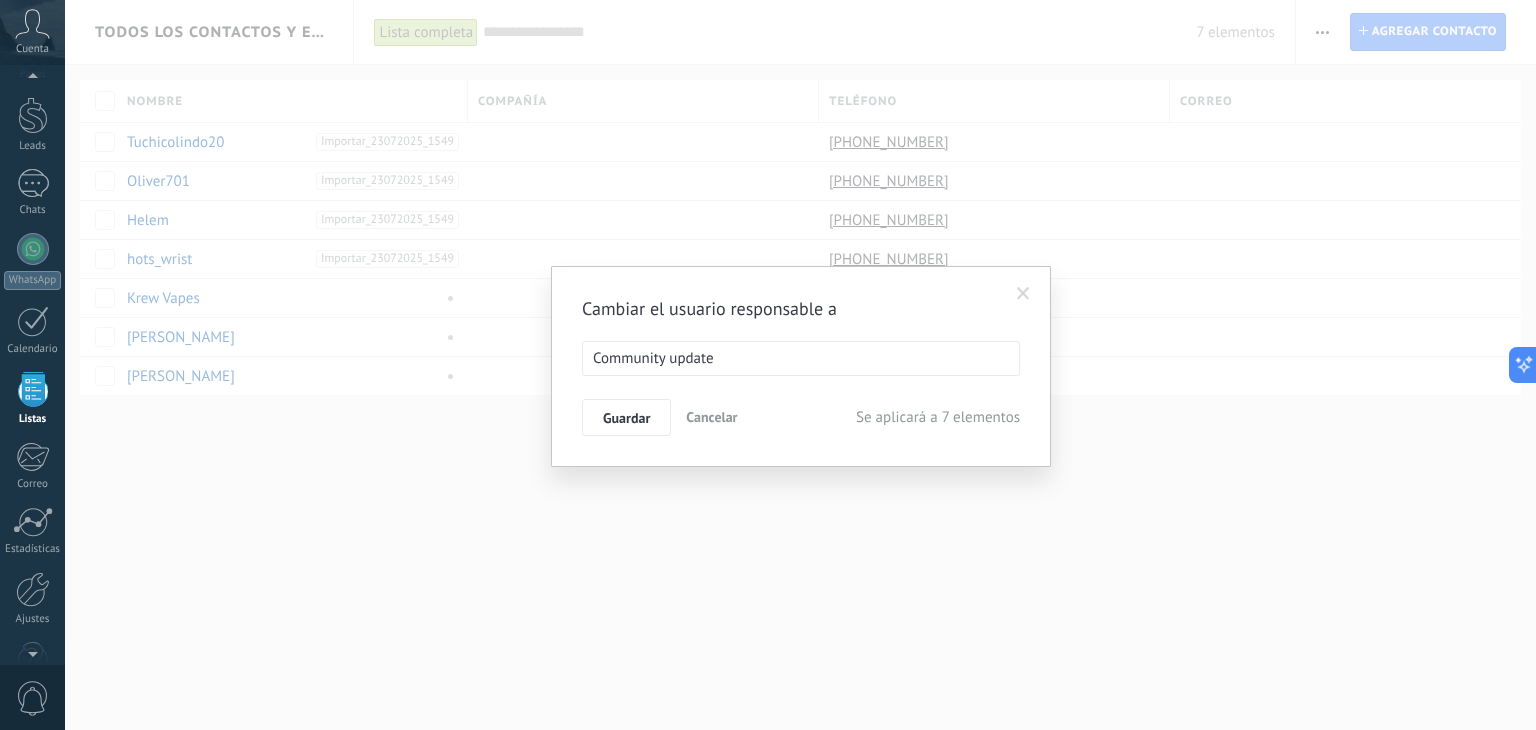 click on "Community update" at bounding box center [653, 358] 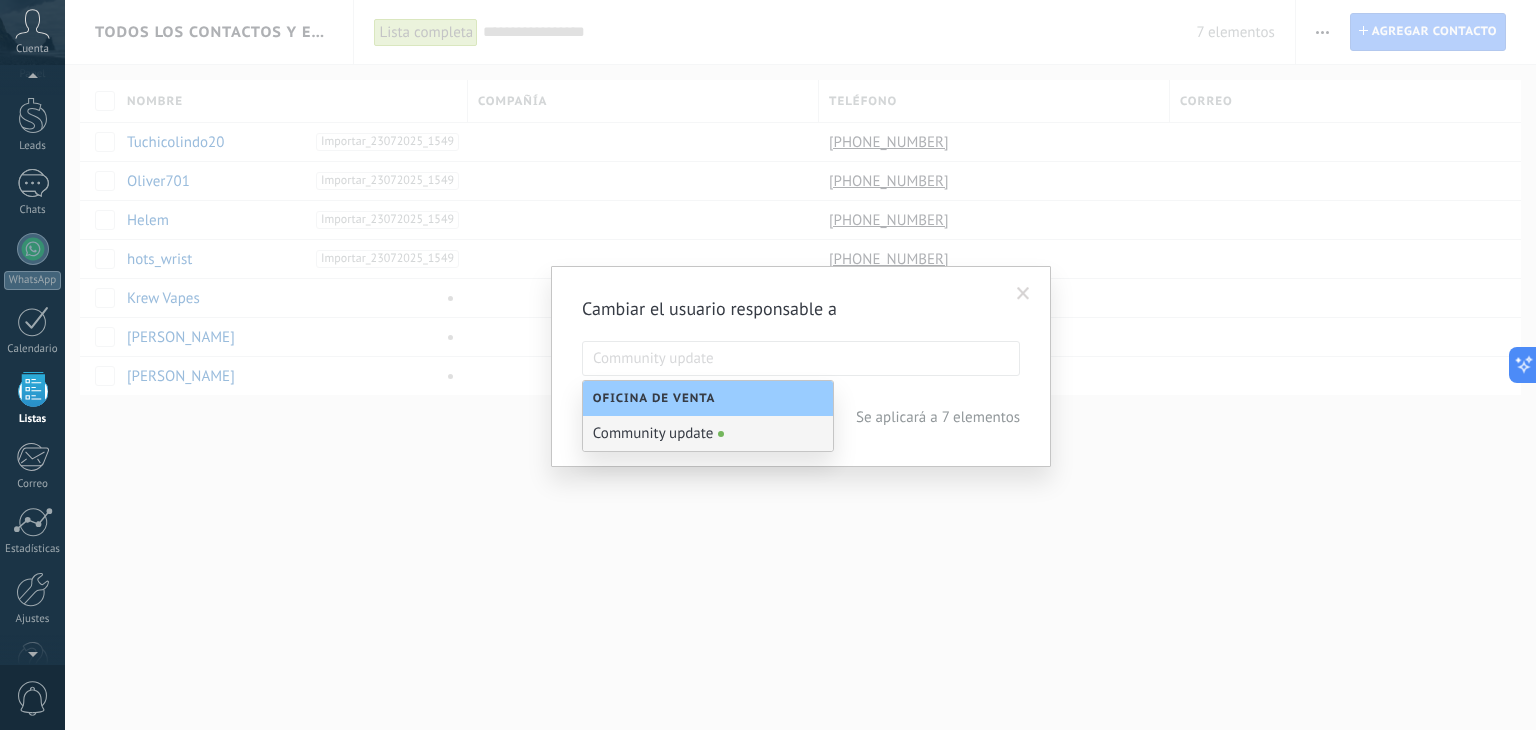 click on "Community update" at bounding box center (708, 433) 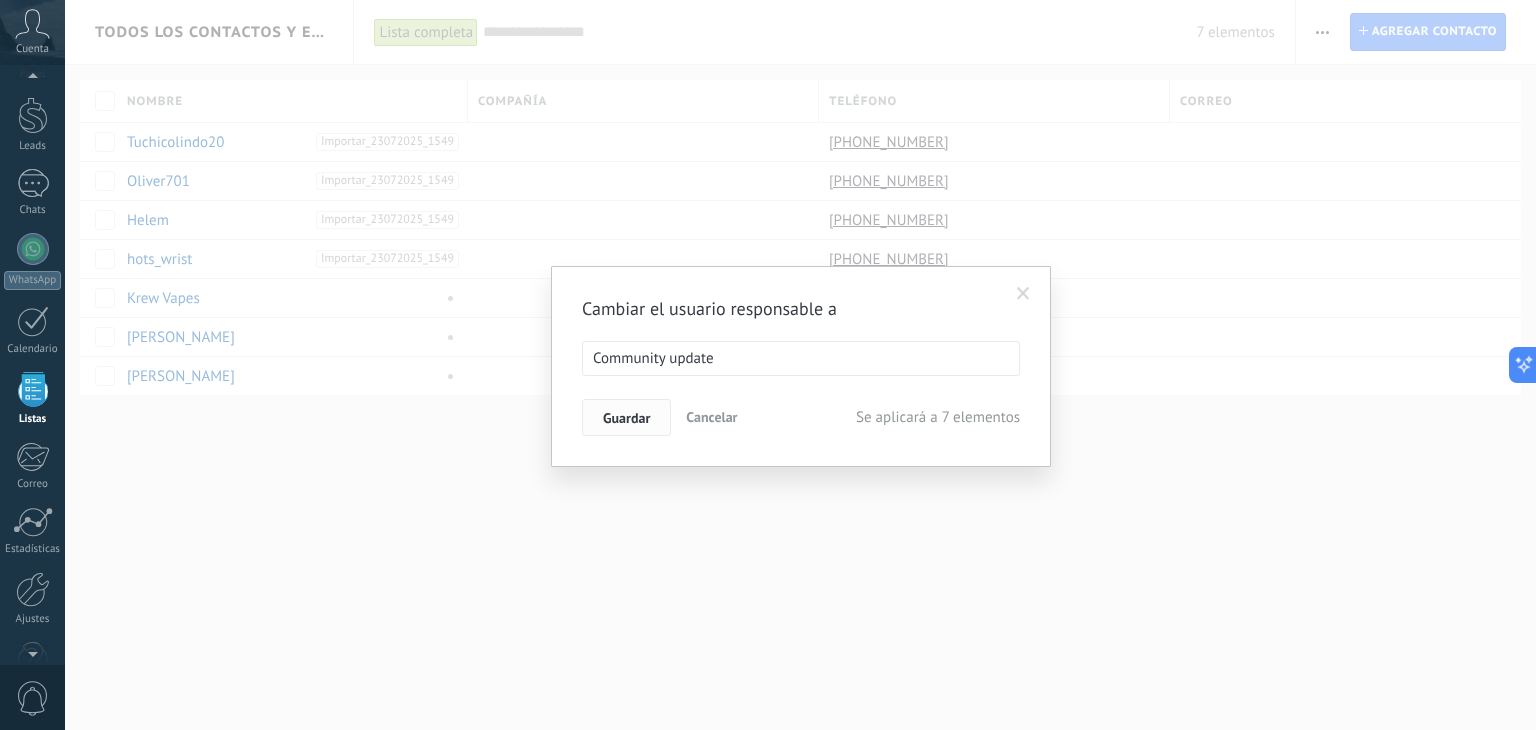 click on "Guardar" at bounding box center (626, 418) 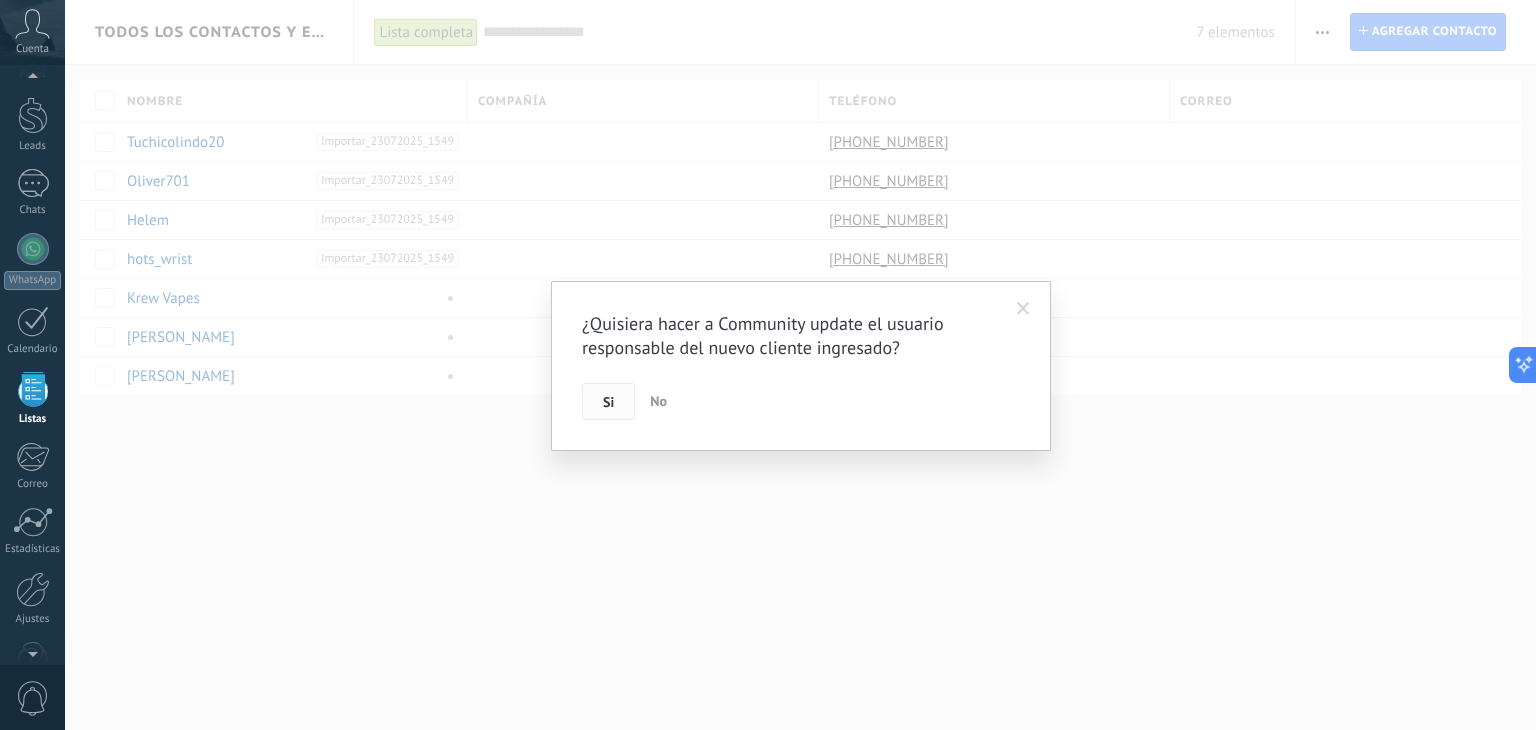 click on "Si" at bounding box center [608, 402] 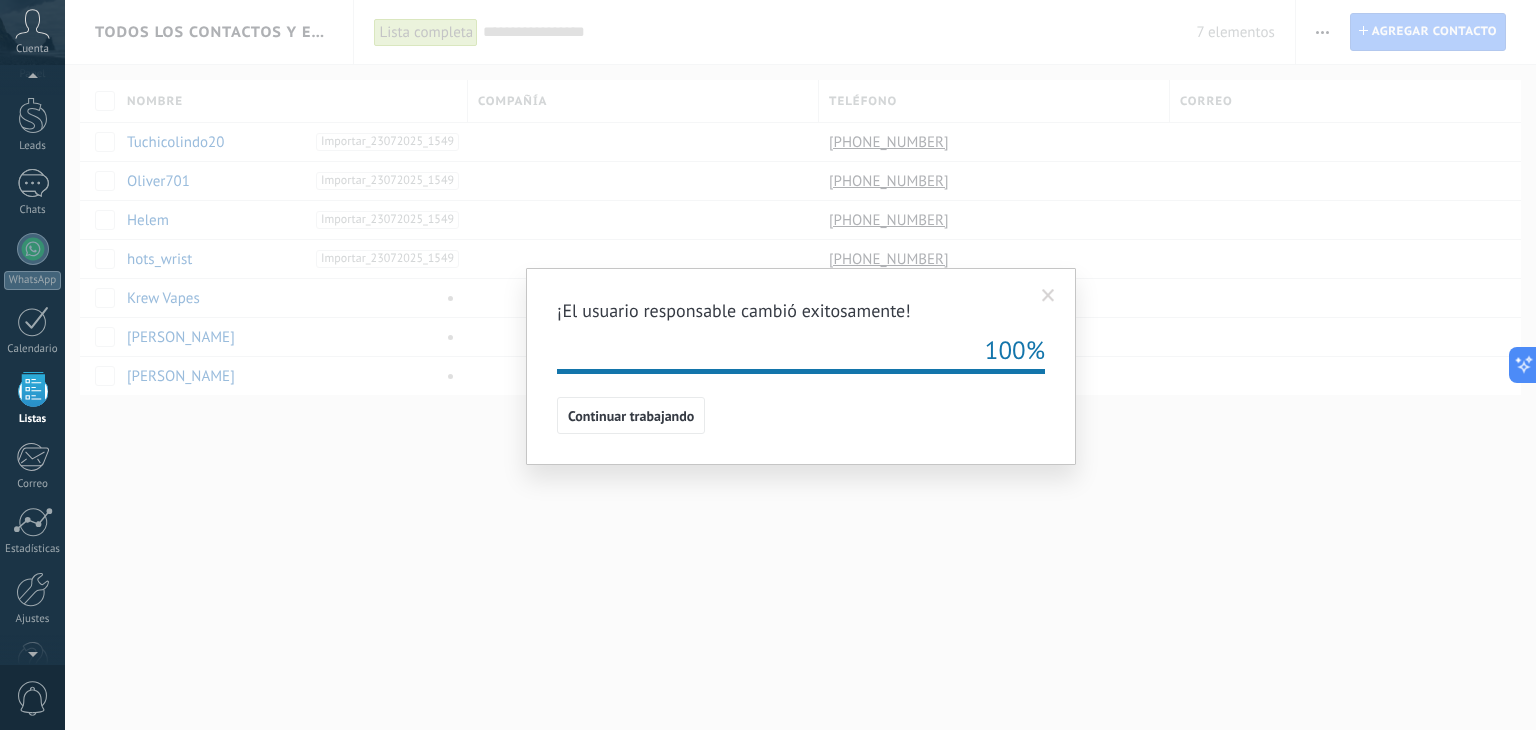 click on "Continuar trabajando" at bounding box center [631, 416] 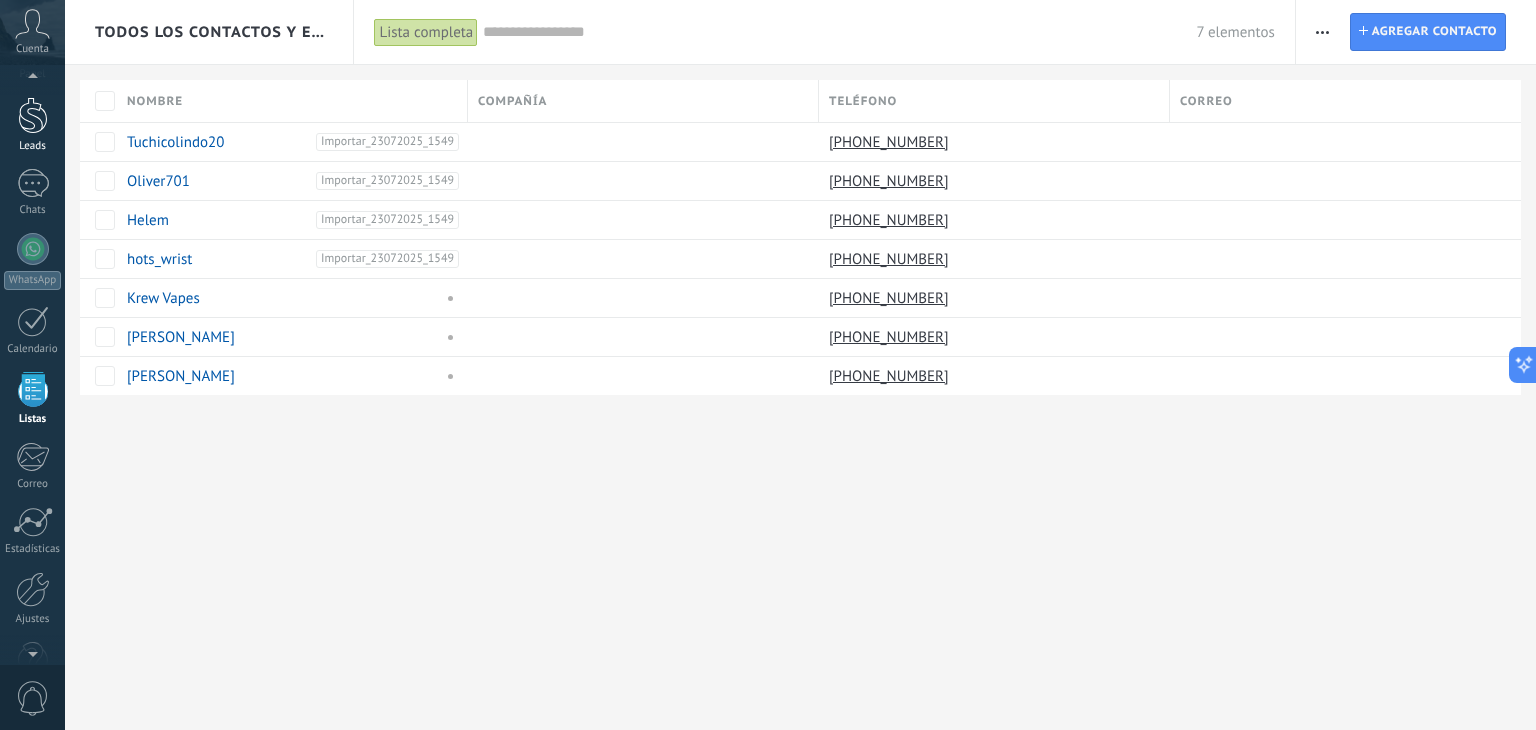 scroll, scrollTop: 44, scrollLeft: 0, axis: vertical 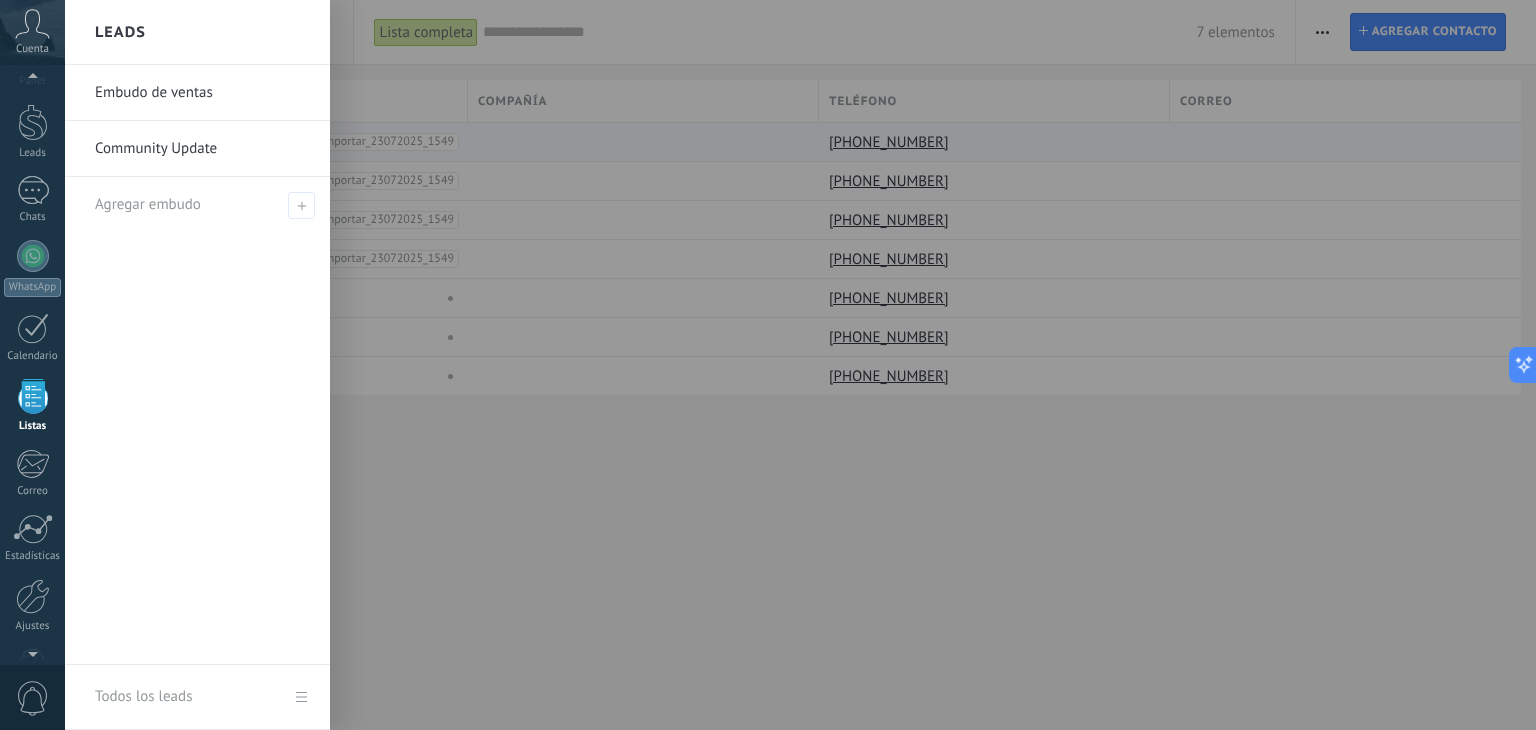 click on "Community Update" at bounding box center (202, 149) 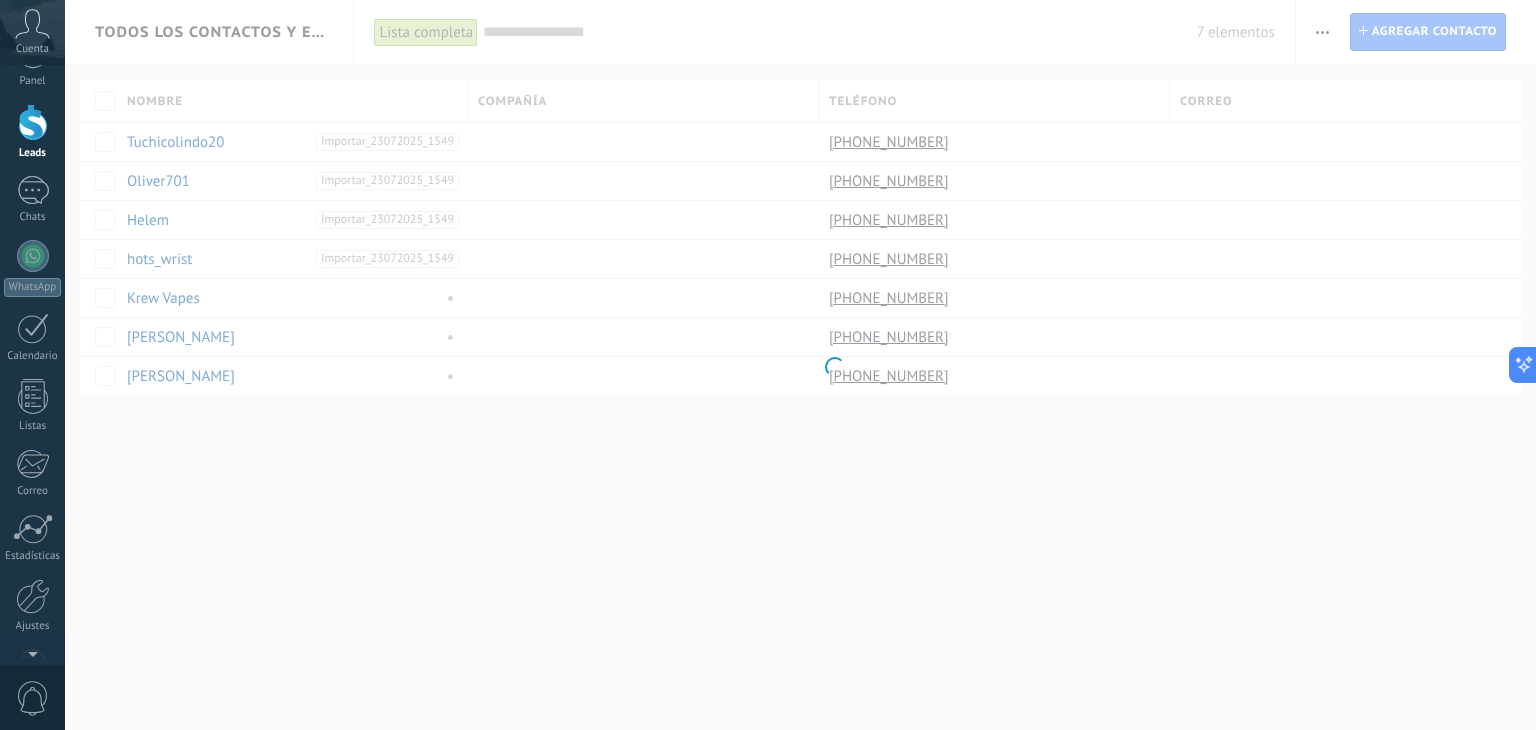 scroll, scrollTop: 0, scrollLeft: 0, axis: both 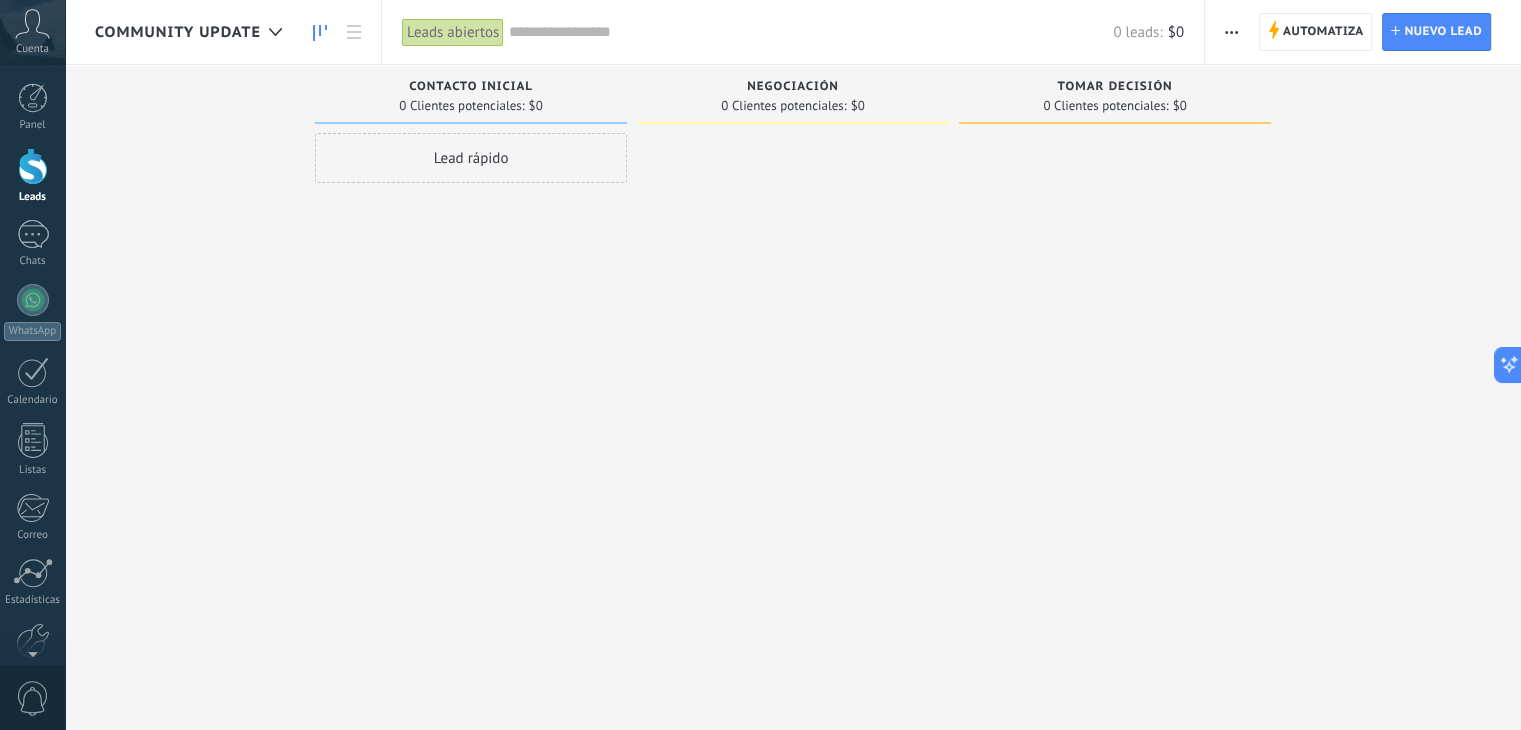 drag, startPoint x: 477, startPoint y: 273, endPoint x: 642, endPoint y: 346, distance: 180.42728 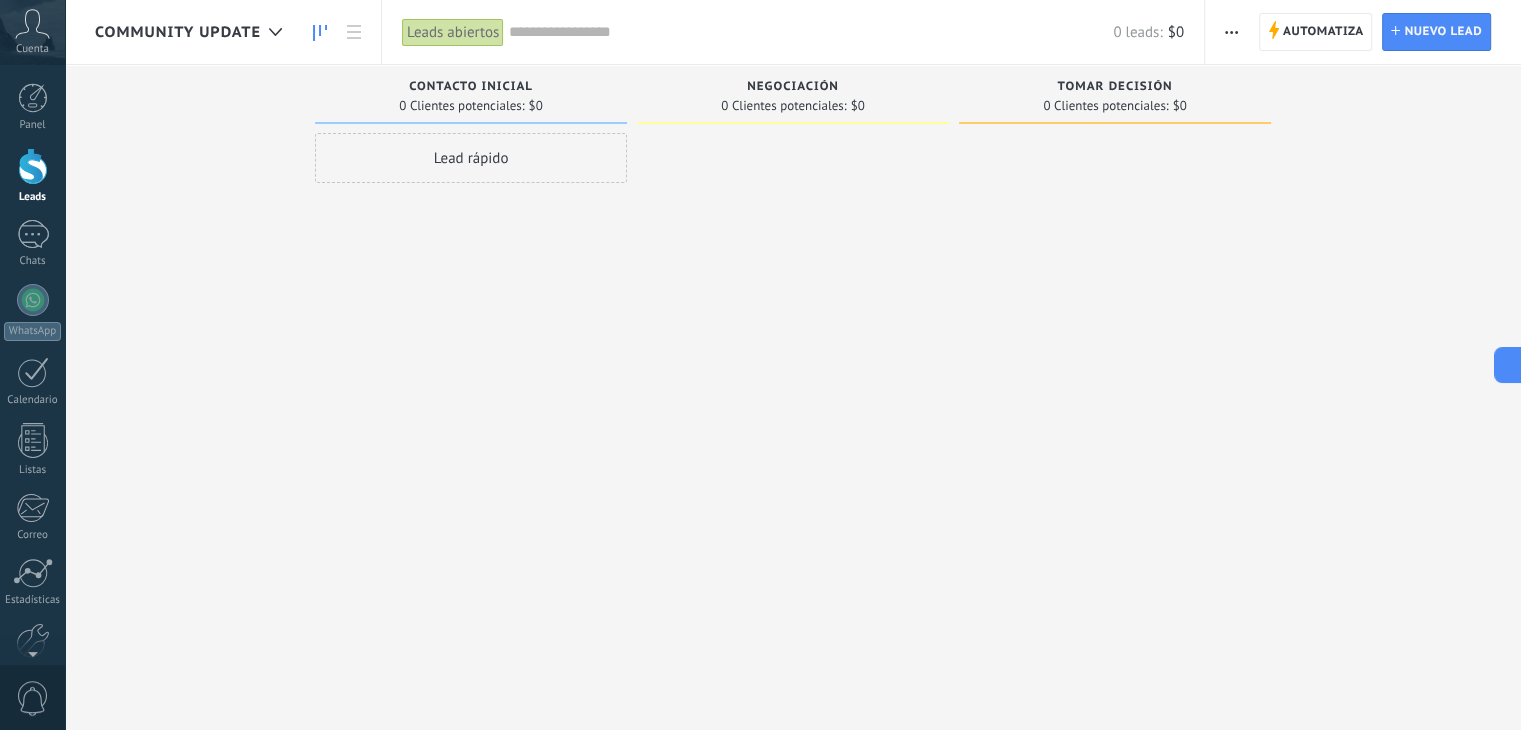 drag, startPoint x: 244, startPoint y: 191, endPoint x: 226, endPoint y: 126, distance: 67.44627 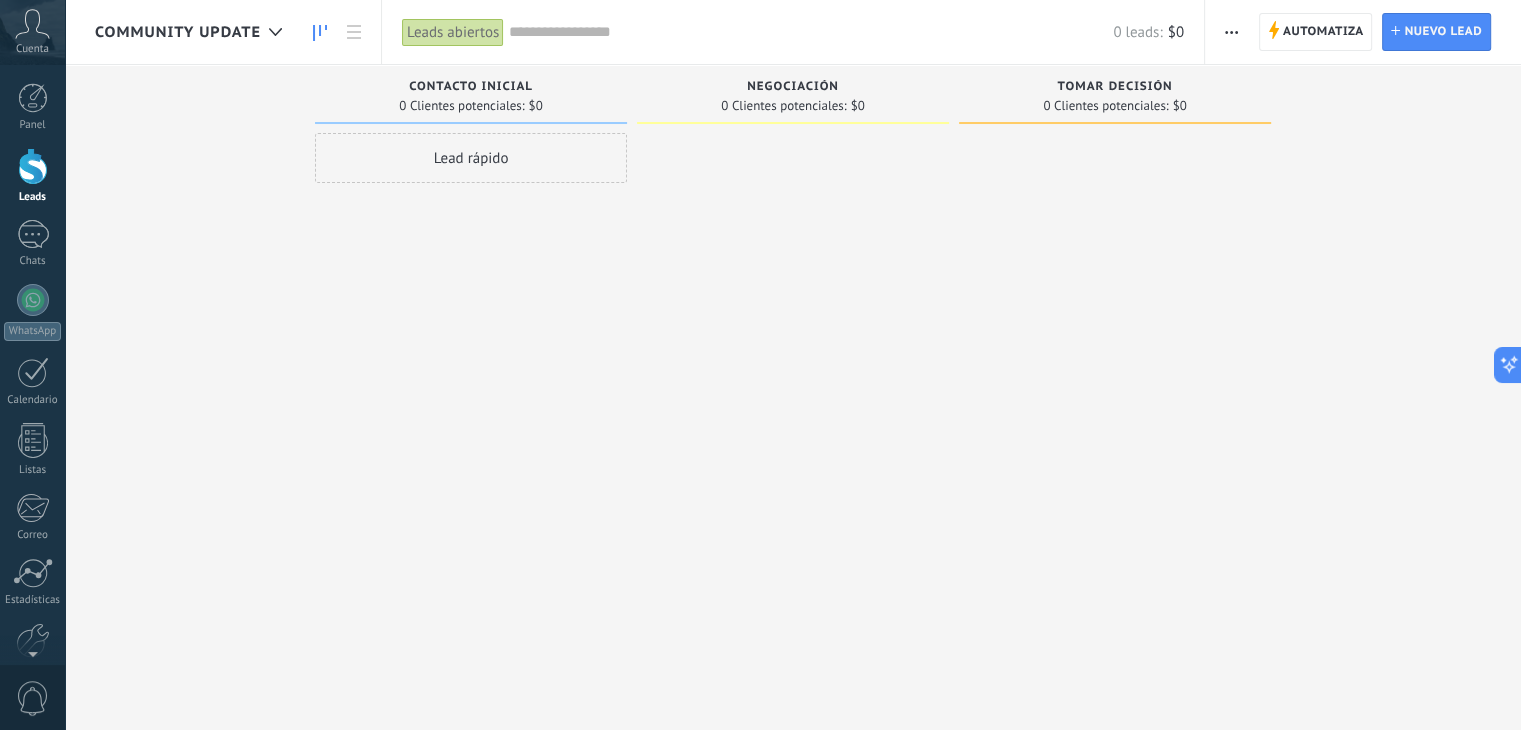 click on "Community Update" at bounding box center (193, 32) 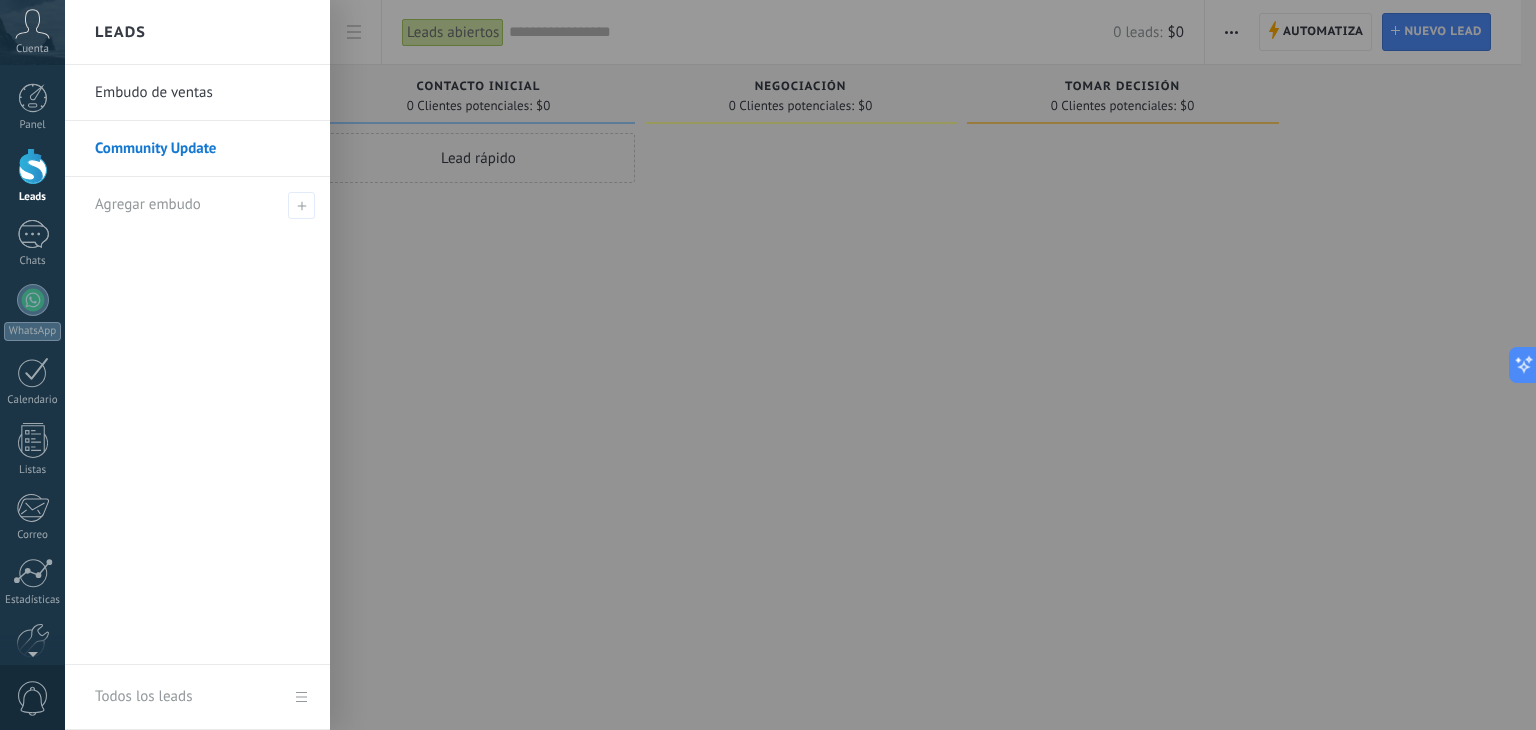 click on "Community Update" at bounding box center (202, 149) 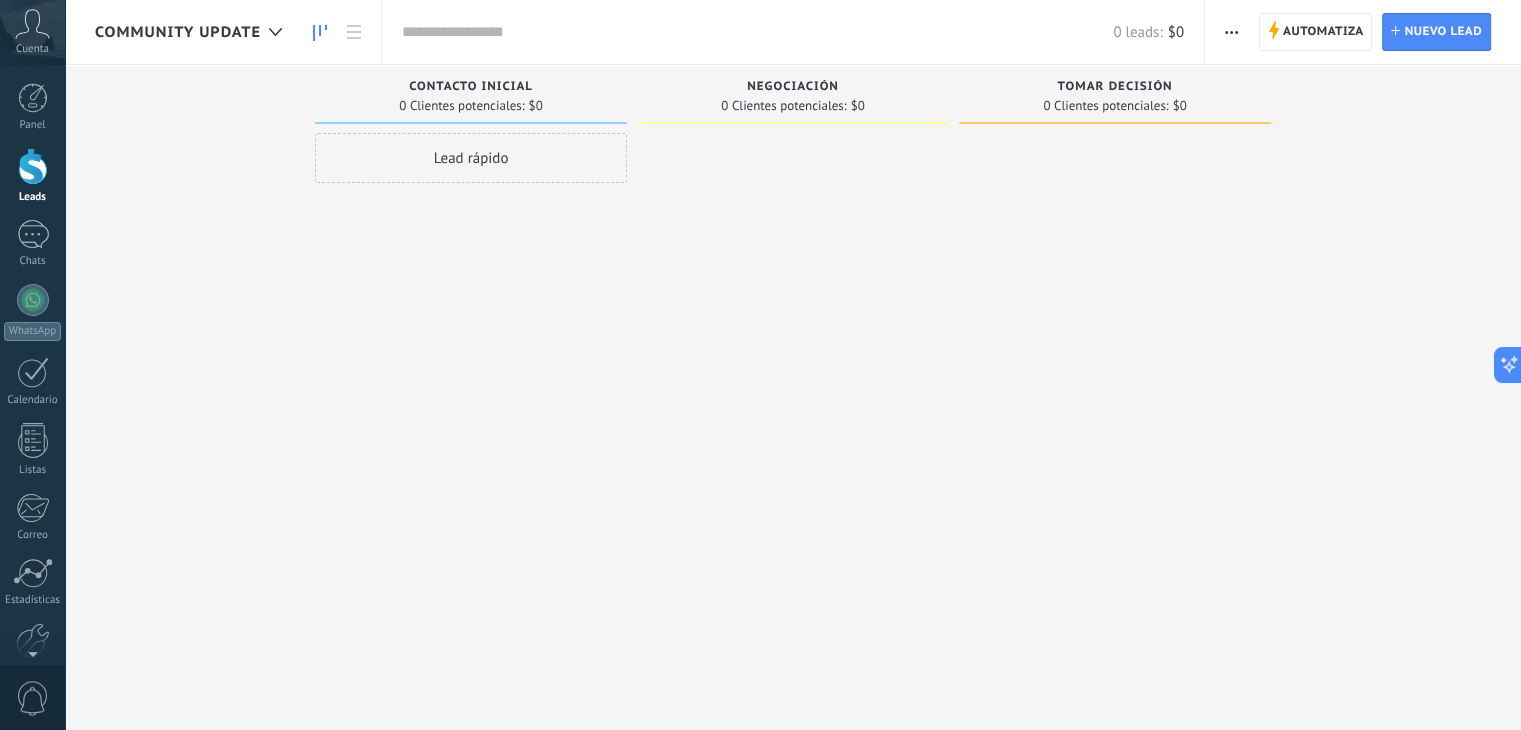 click on "Community Update" at bounding box center (178, 32) 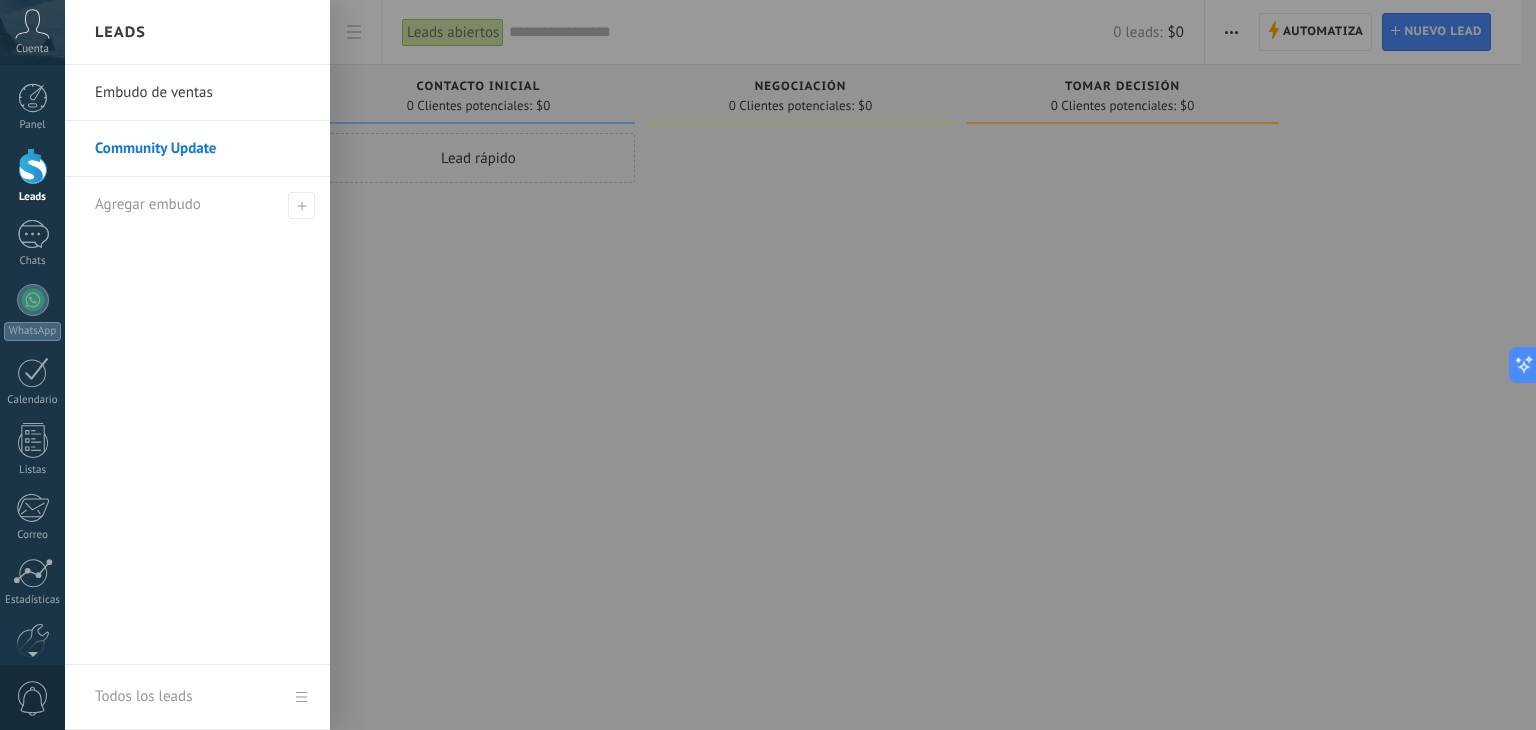 click on "Embudo de ventas" at bounding box center [202, 93] 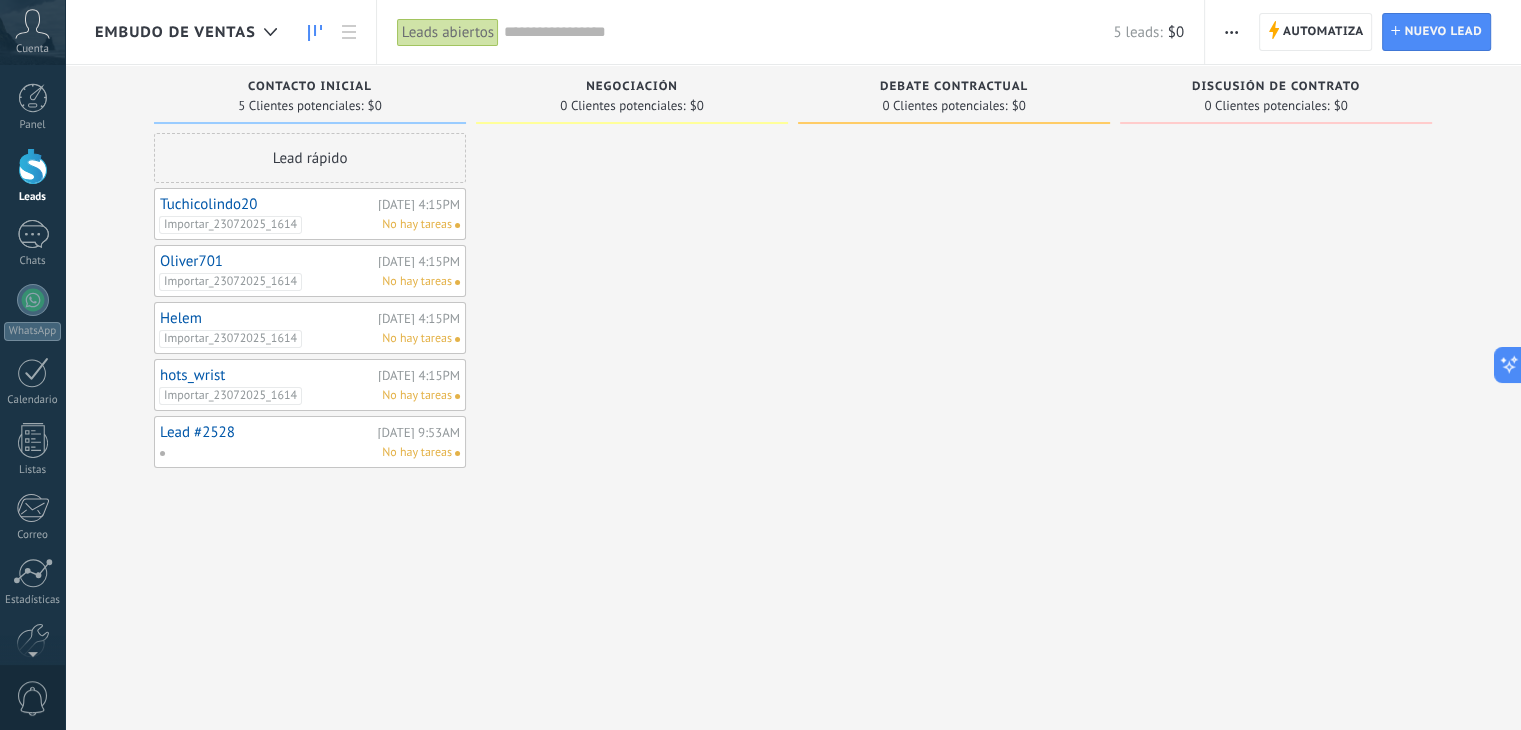 click on "Importar_23072025_1614 No hay tareas" at bounding box center (305, 282) 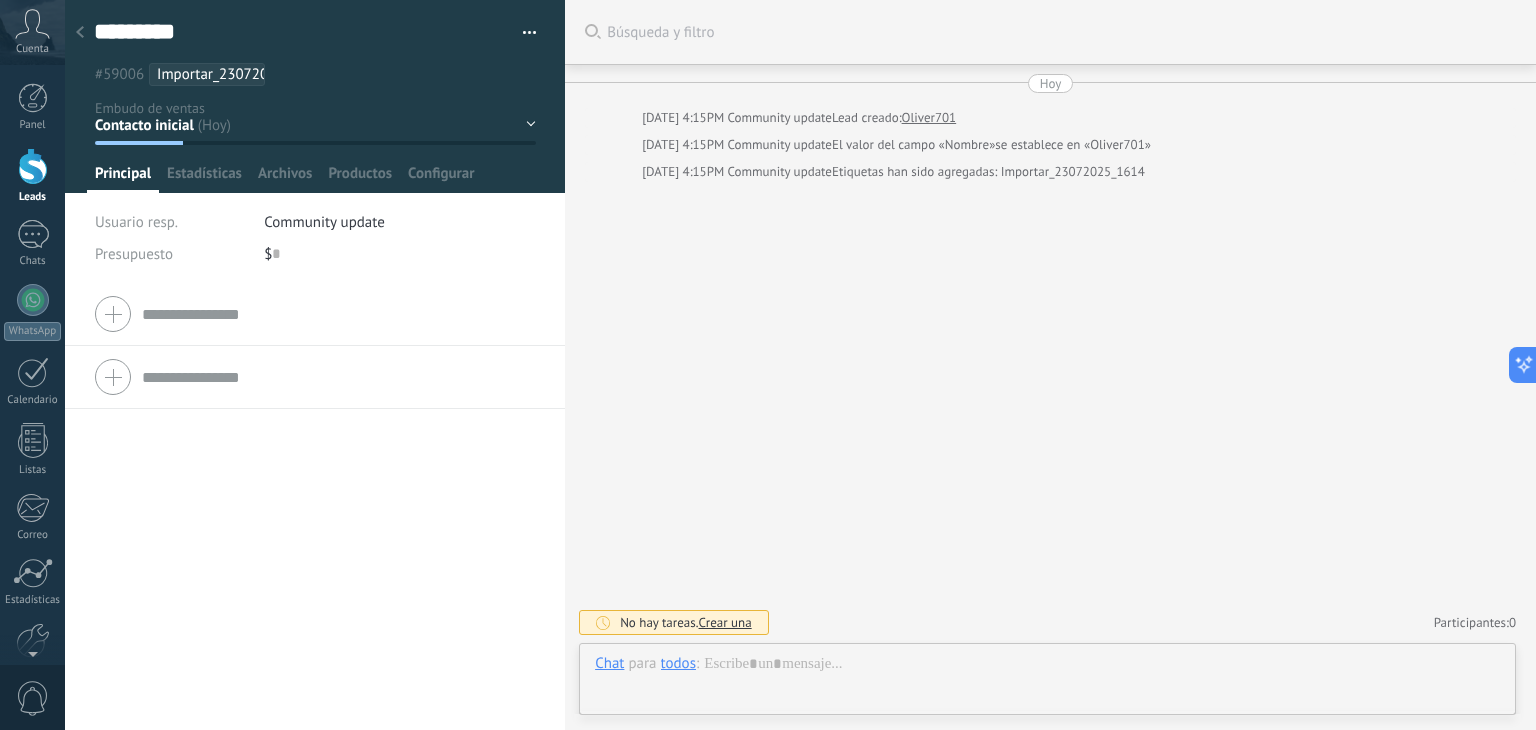 scroll, scrollTop: 29, scrollLeft: 0, axis: vertical 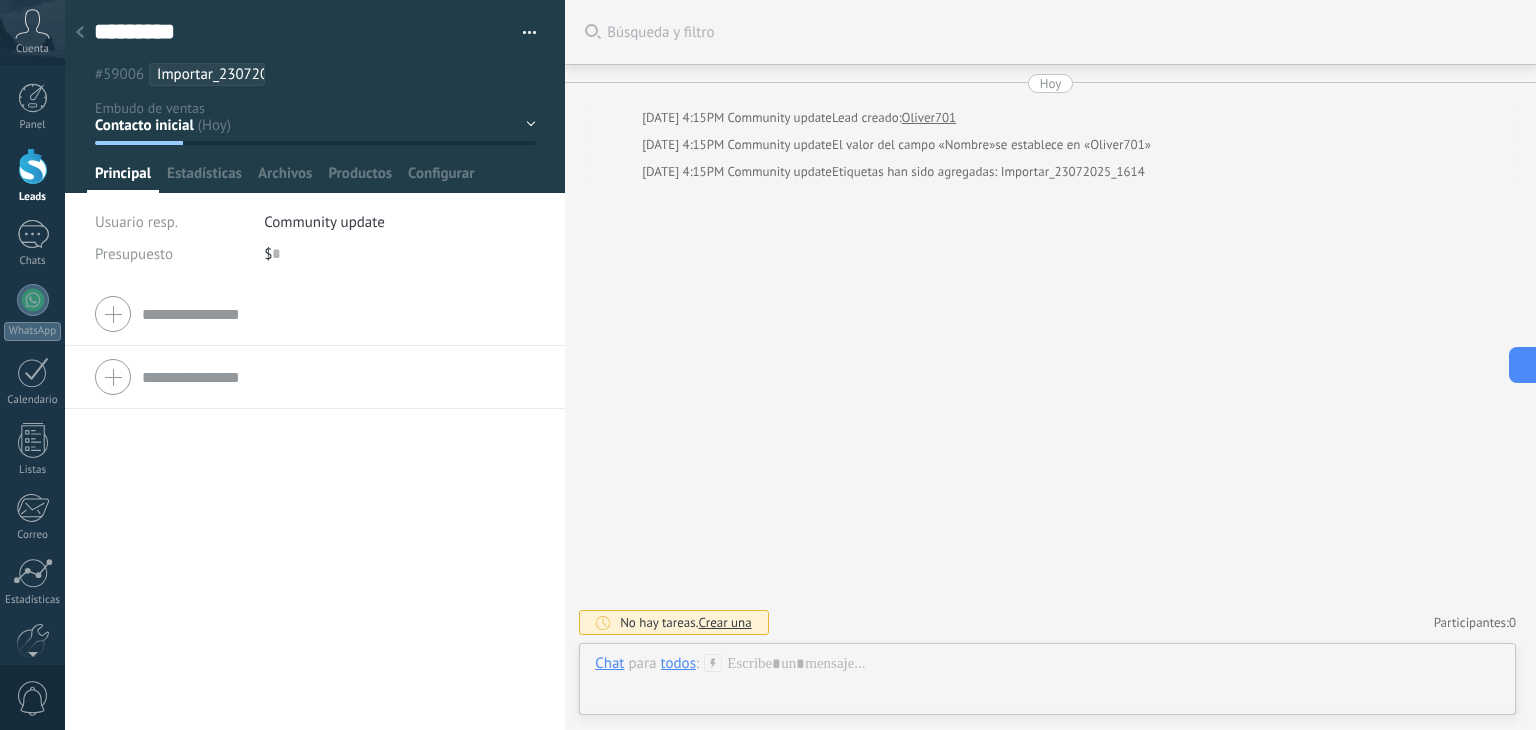 click at bounding box center [80, 33] 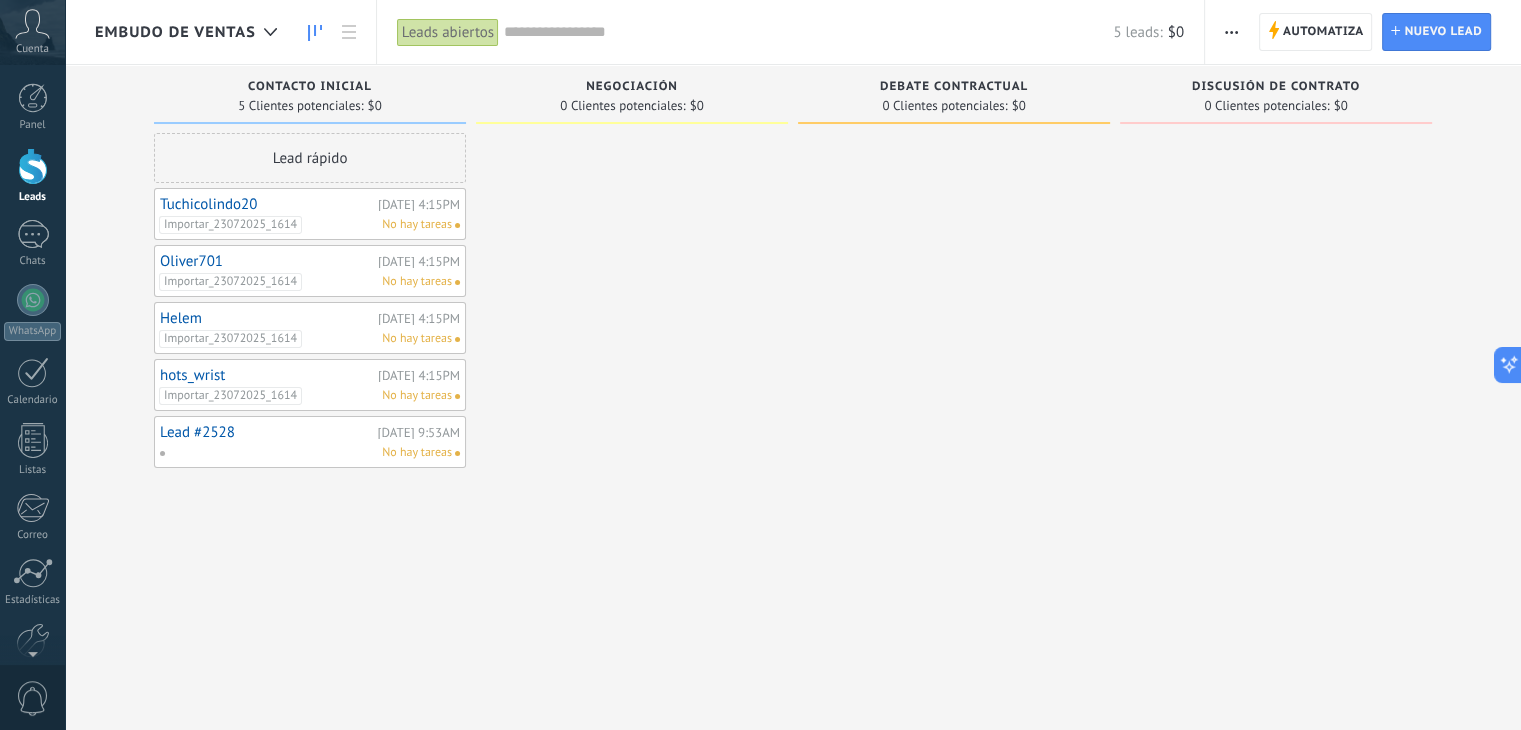 click at bounding box center [1231, 32] 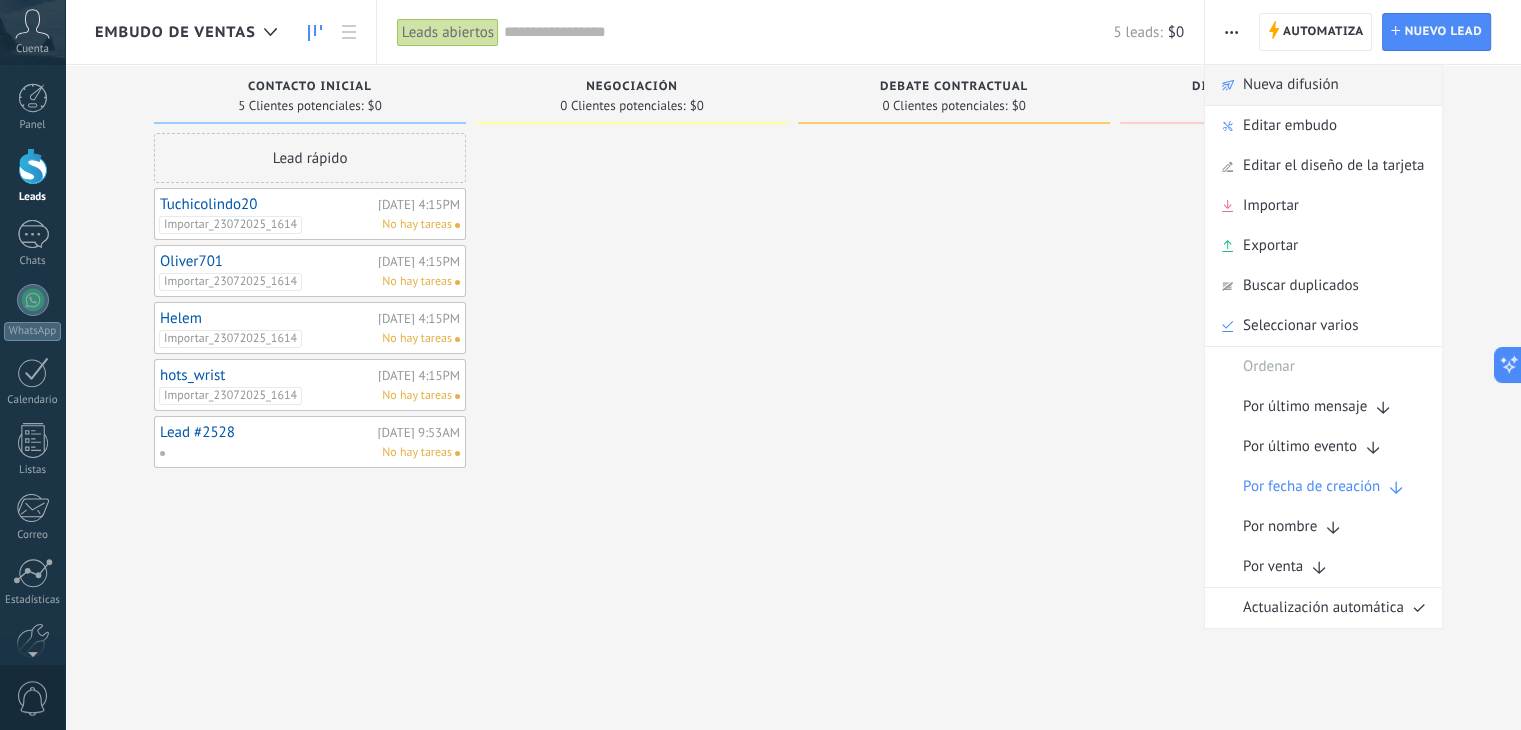 click on "Nueva difusión" at bounding box center (1291, 85) 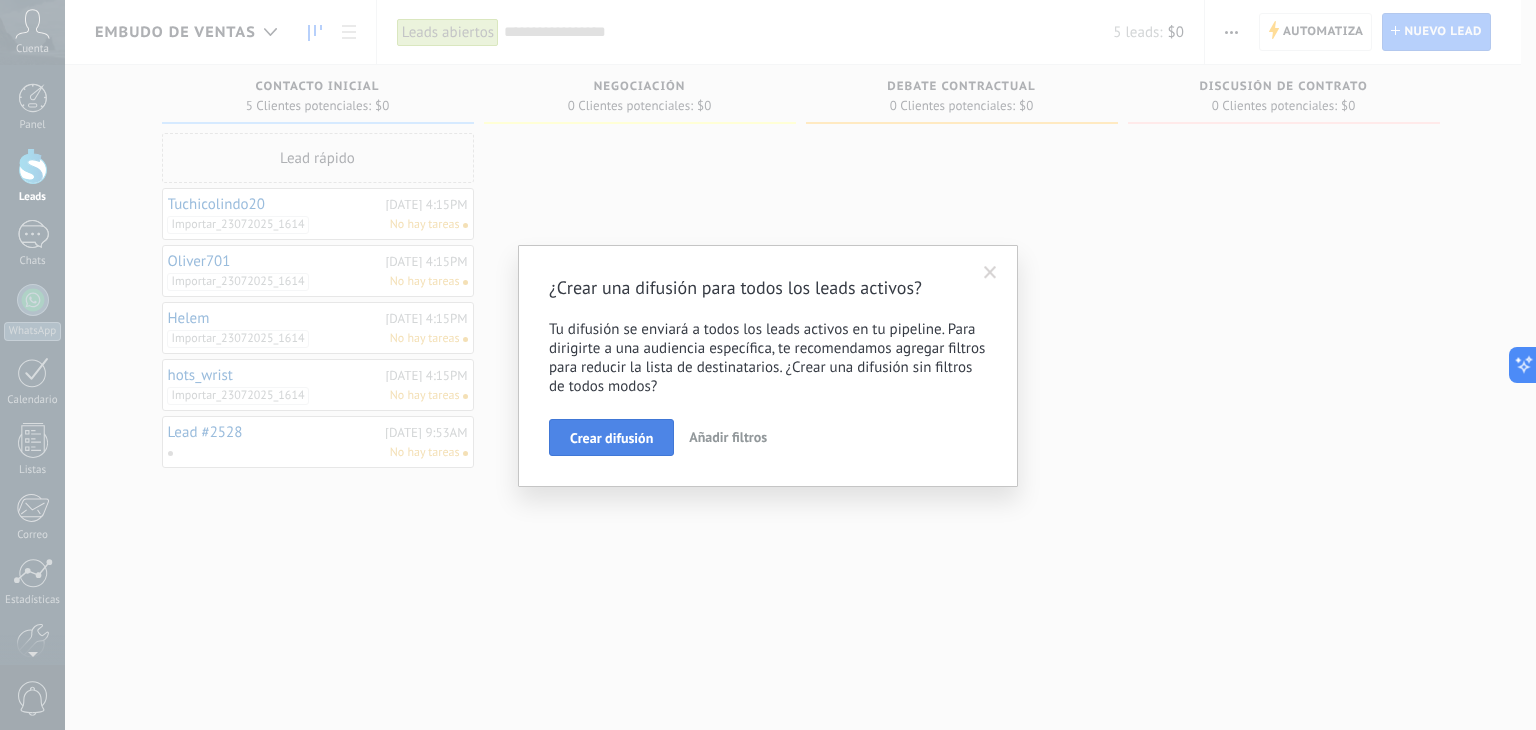 click on "Crear difusión" at bounding box center (611, 438) 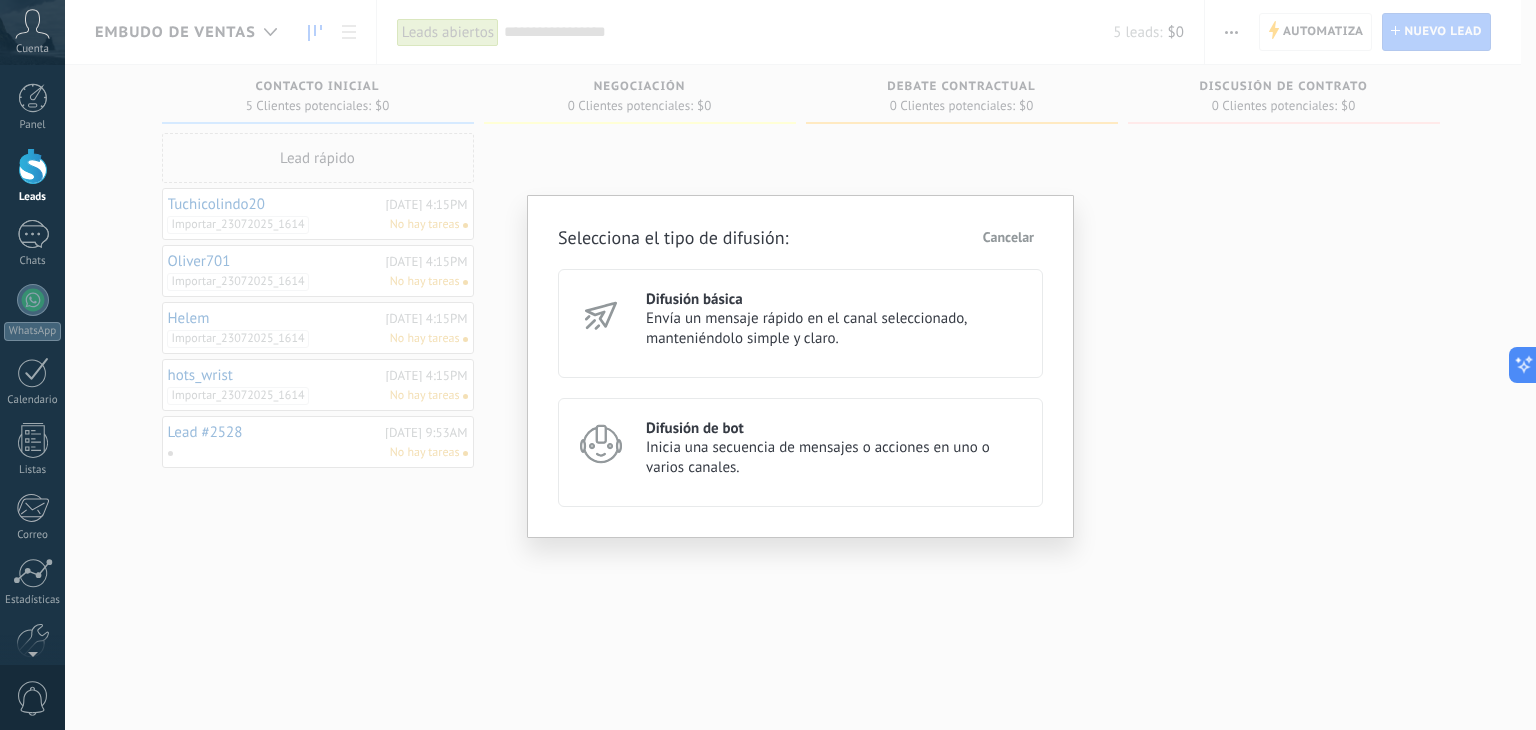 click on "Difusión de bot" at bounding box center (835, 428) 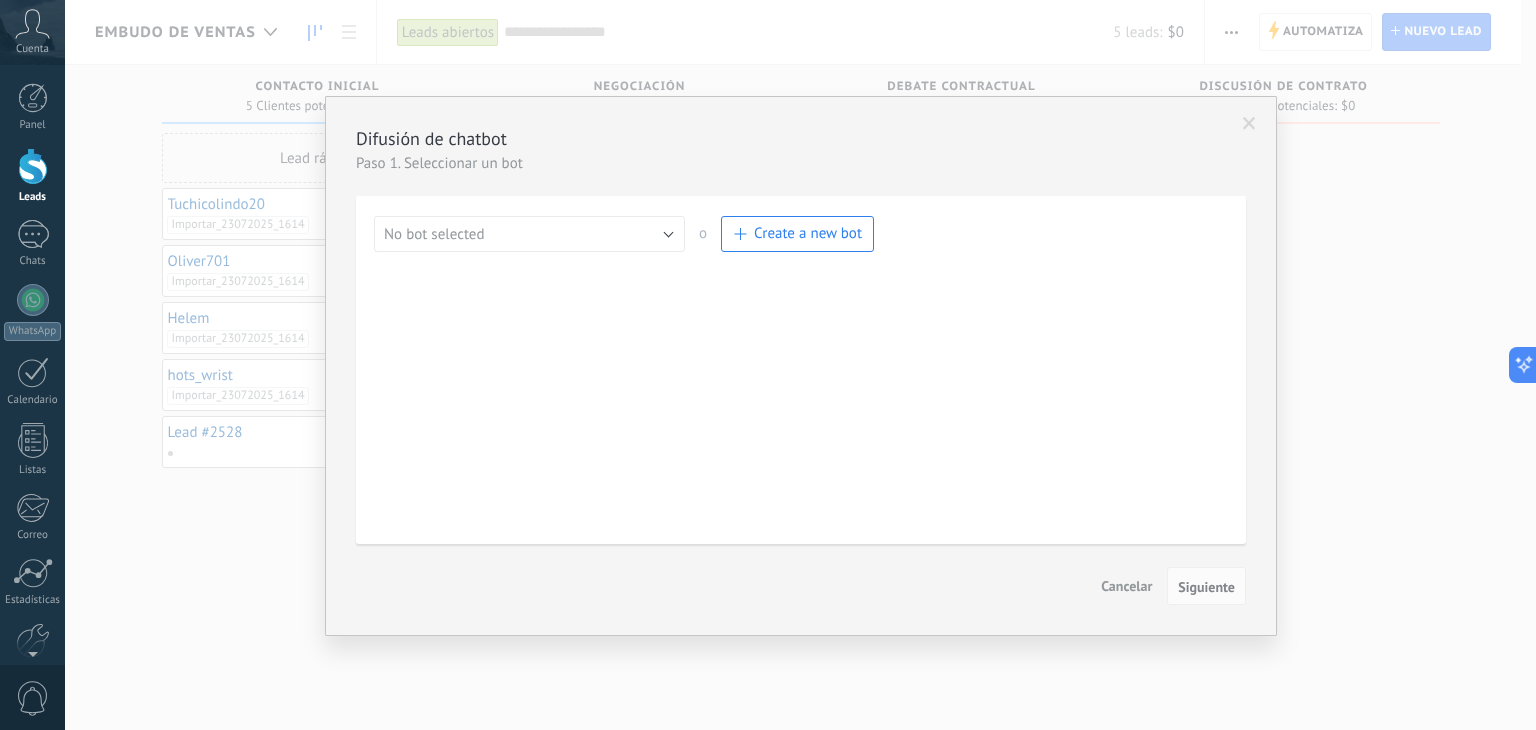 click on "Create a new bot" at bounding box center [808, 233] 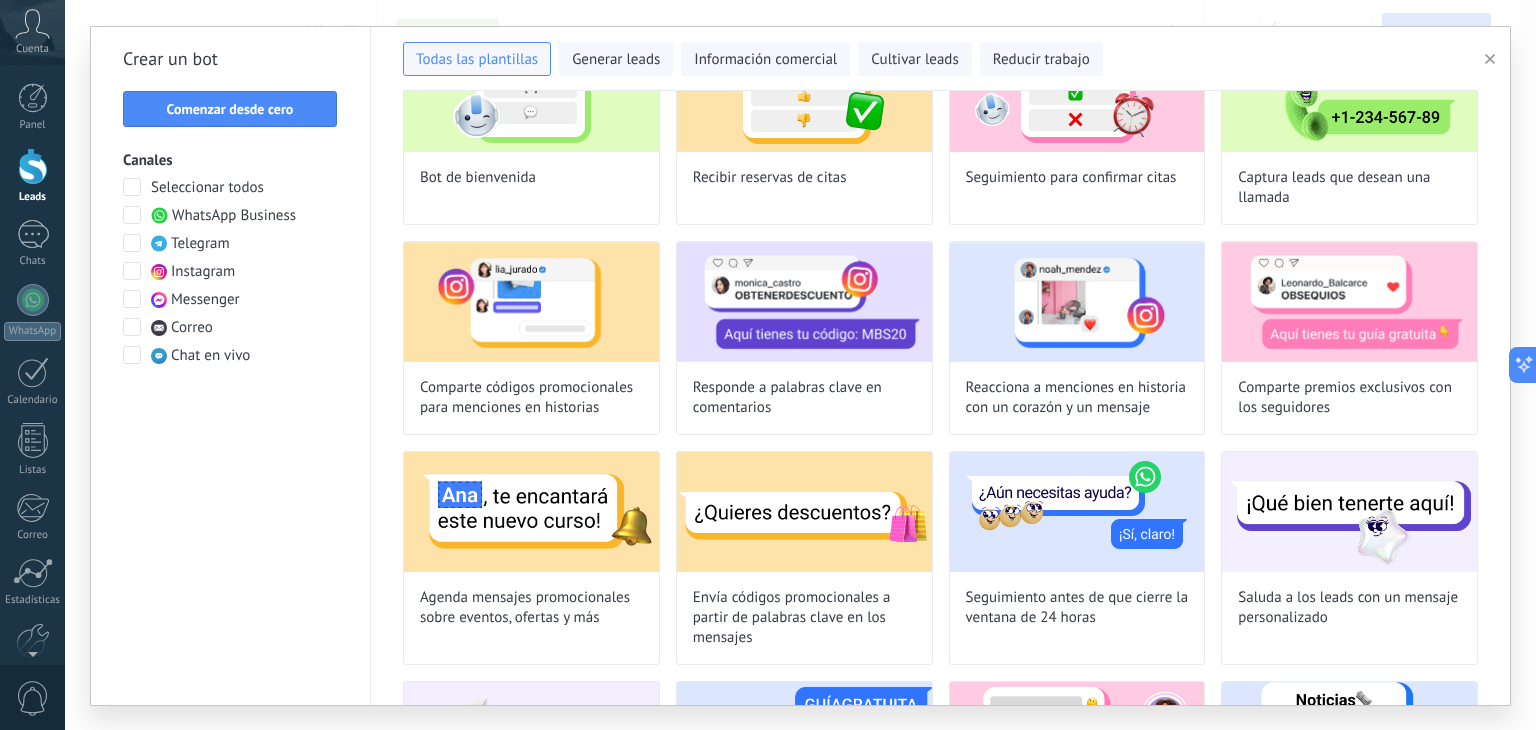 scroll, scrollTop: 0, scrollLeft: 0, axis: both 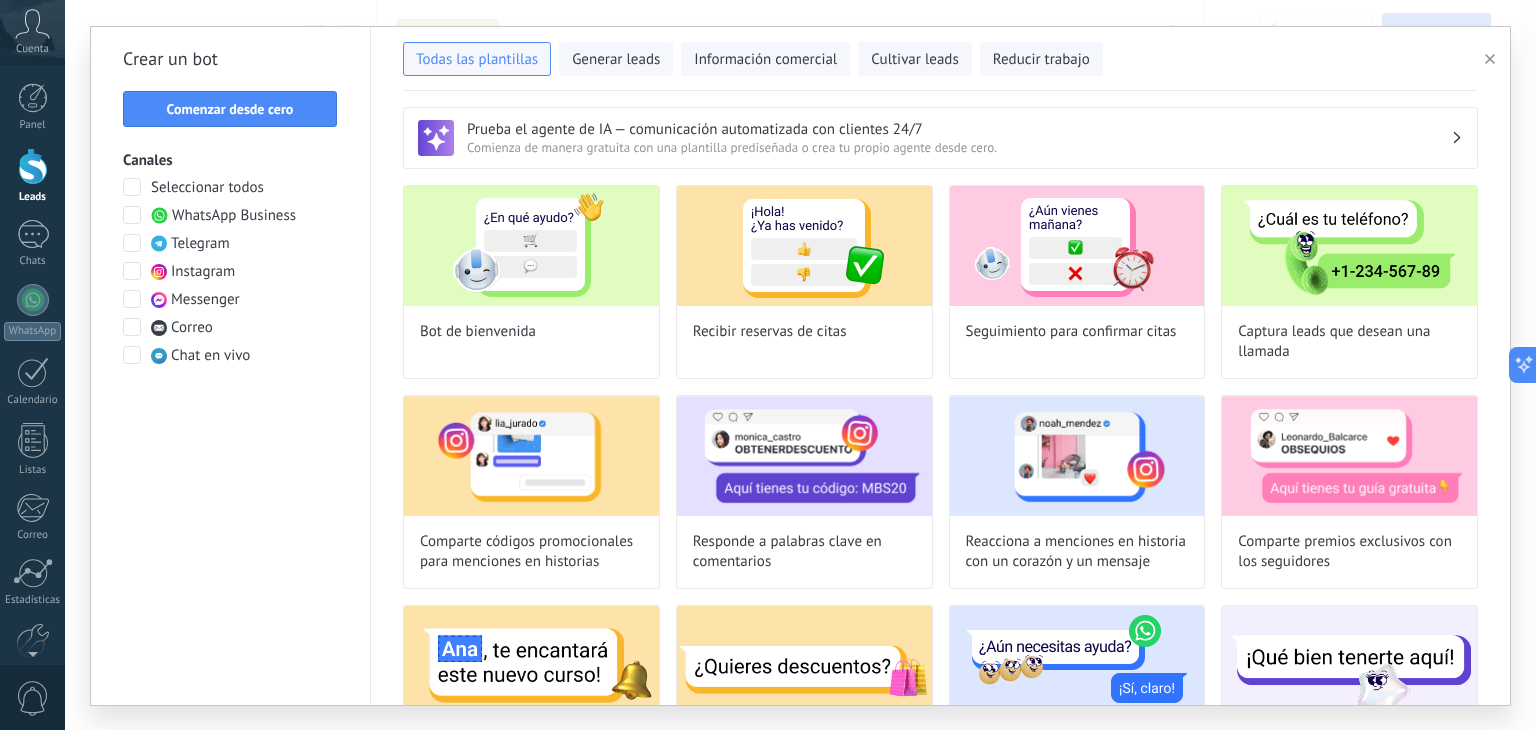 click 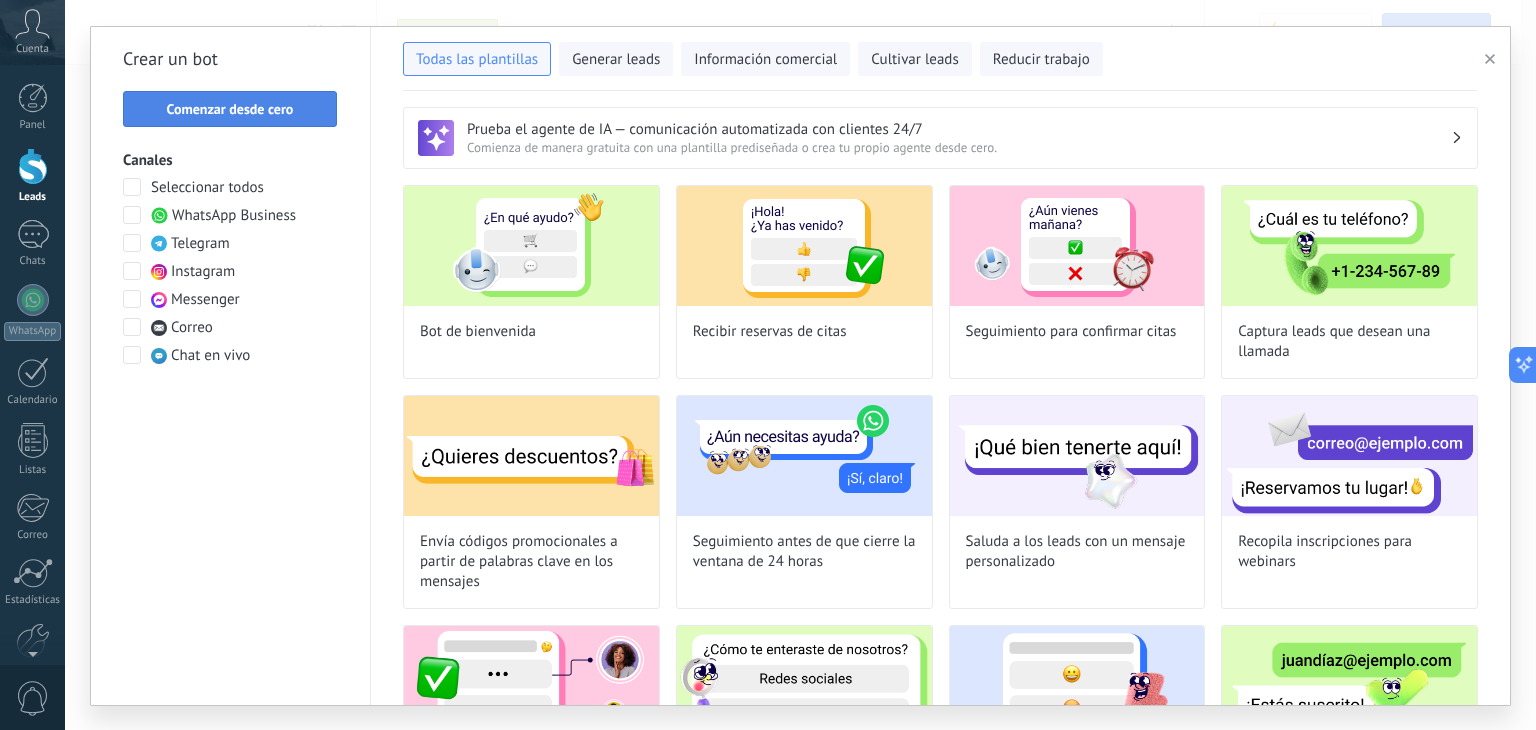 click on "Comenzar desde cero" at bounding box center (230, 109) 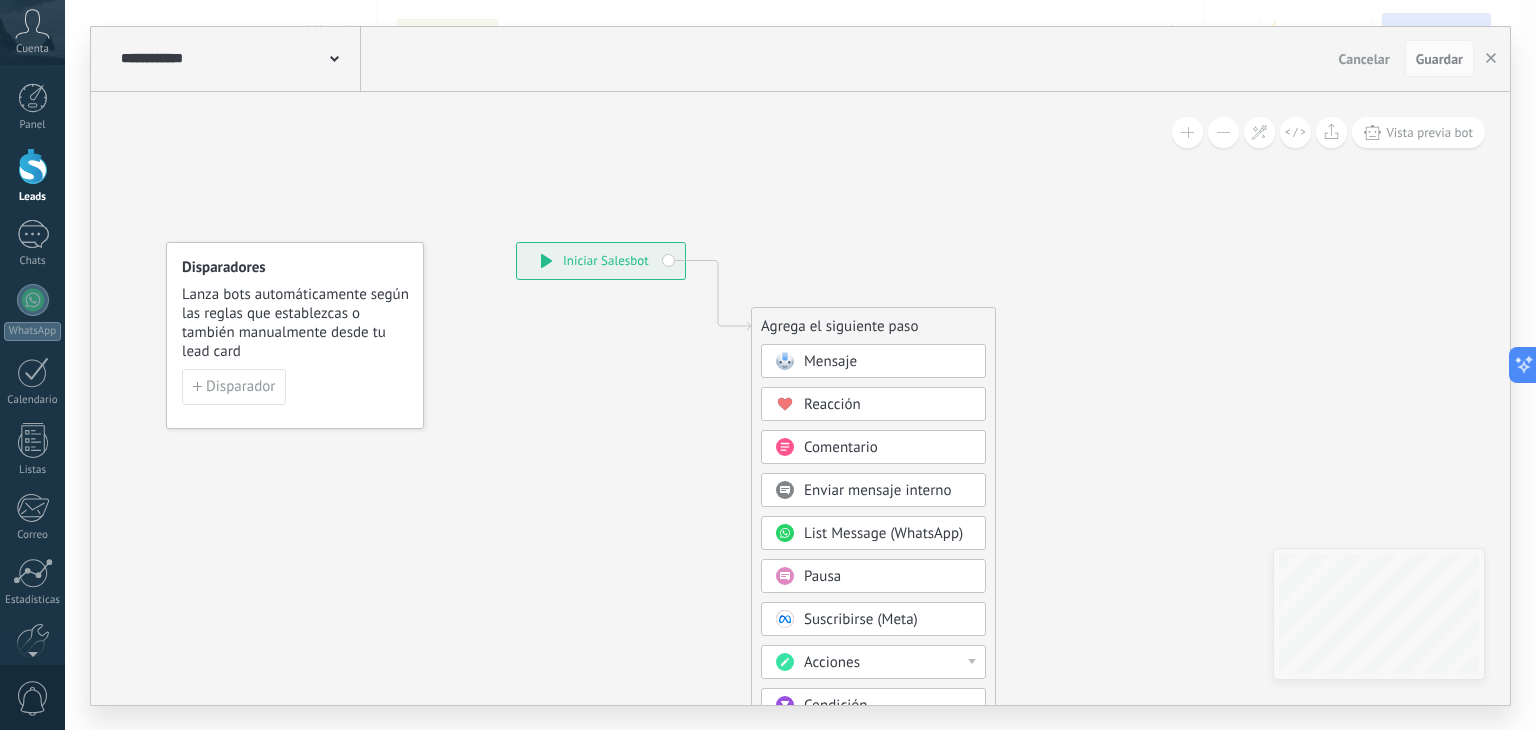 click at bounding box center [784, 361] 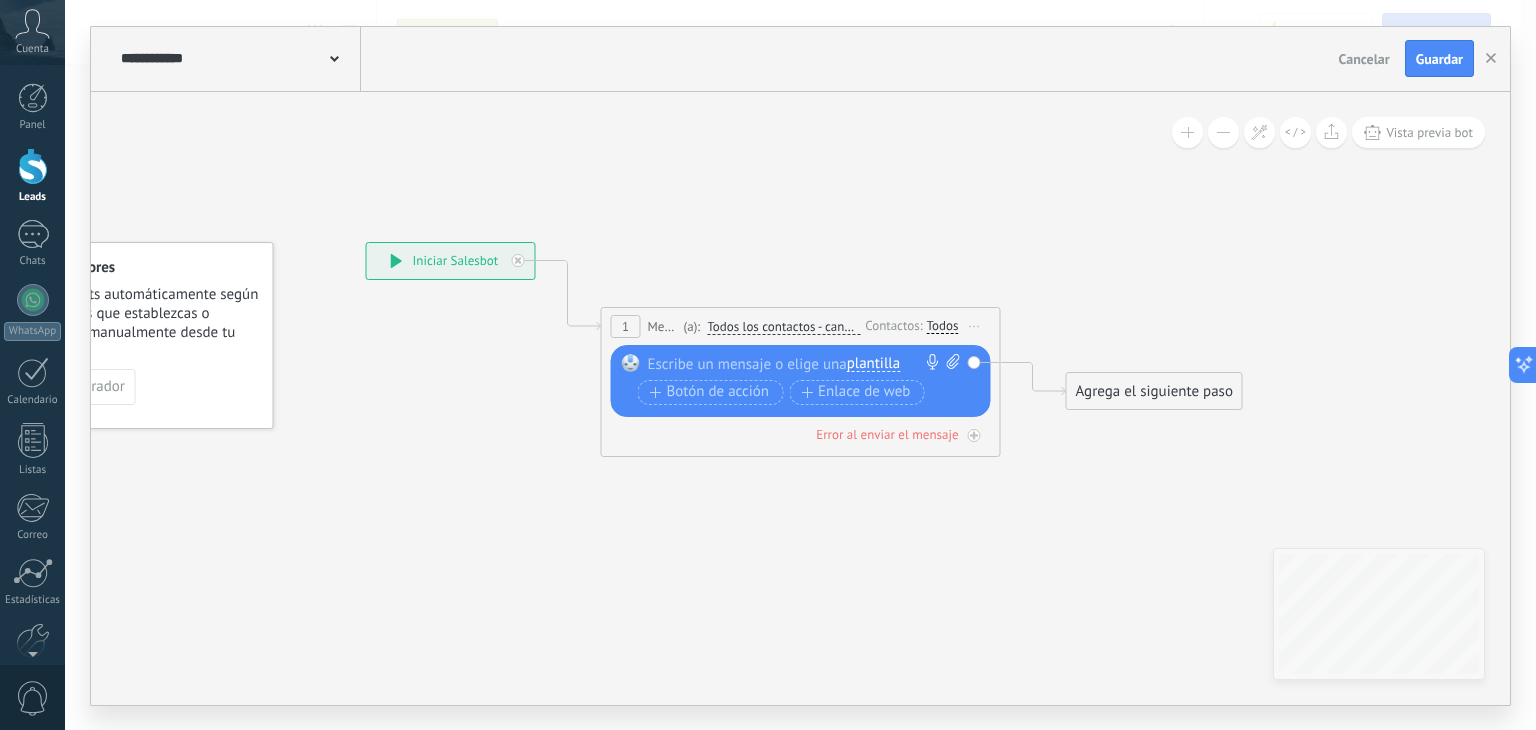 click on "plantilla" at bounding box center (873, 364) 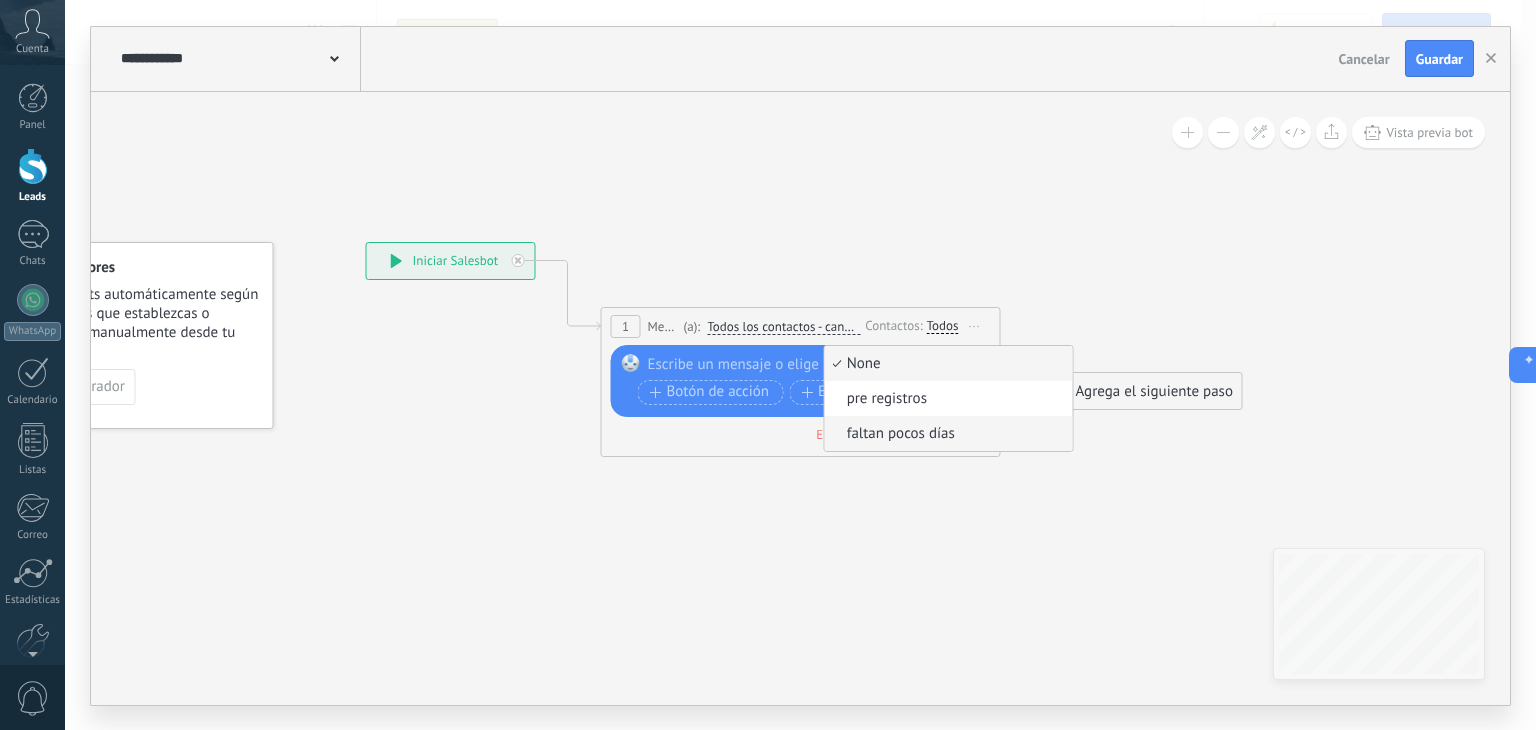 click on "faltan pocos días" at bounding box center [946, 434] 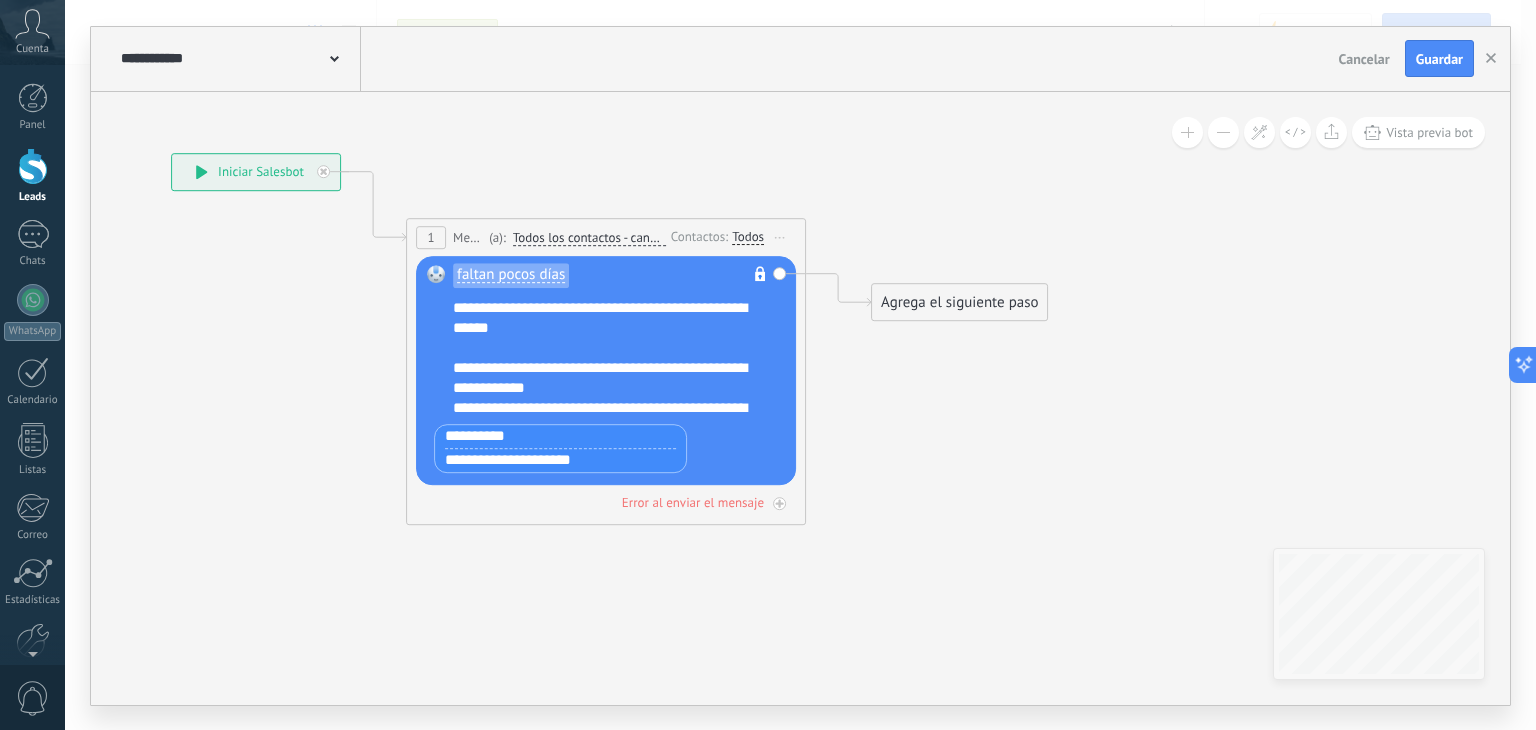 drag, startPoint x: 1054, startPoint y: 507, endPoint x: 852, endPoint y: 416, distance: 221.55135 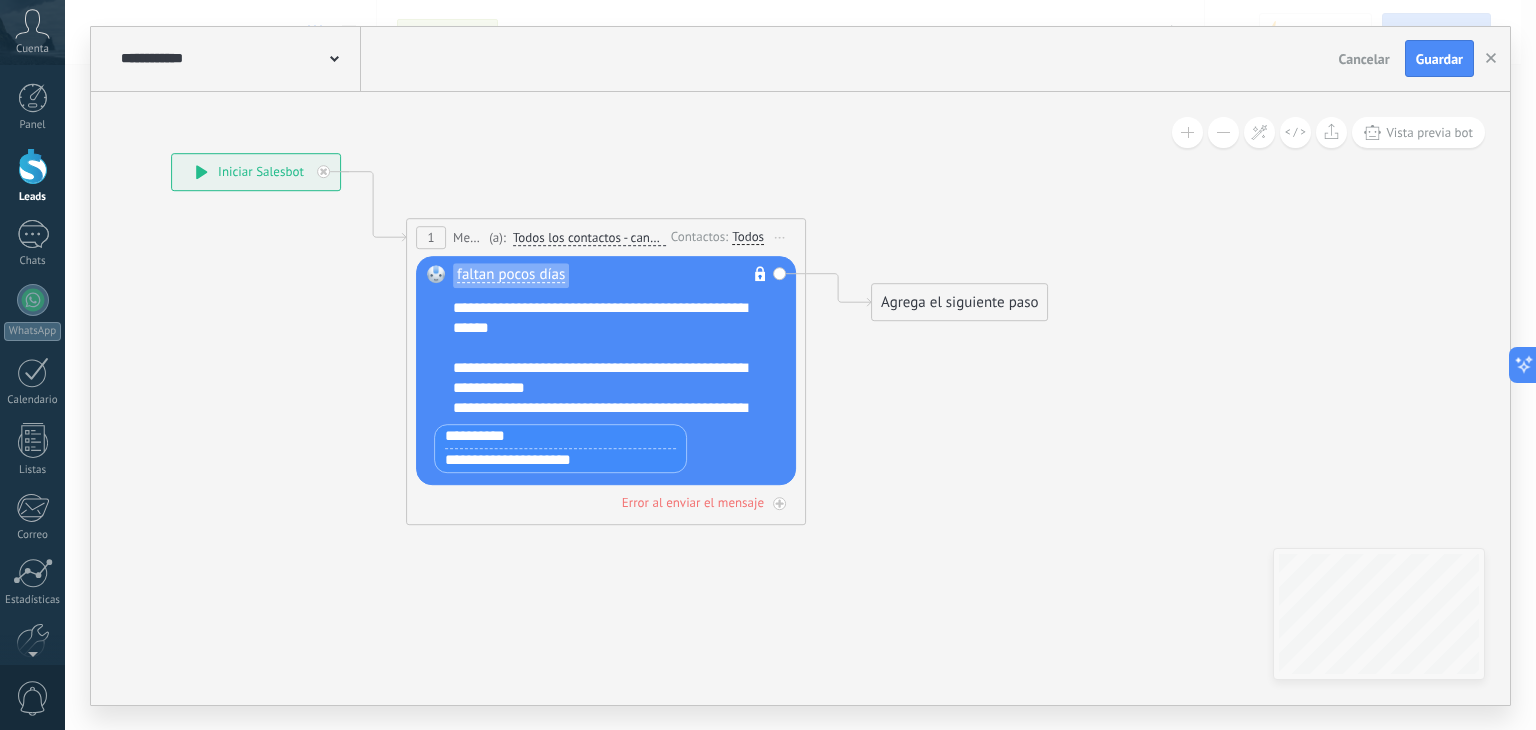 click 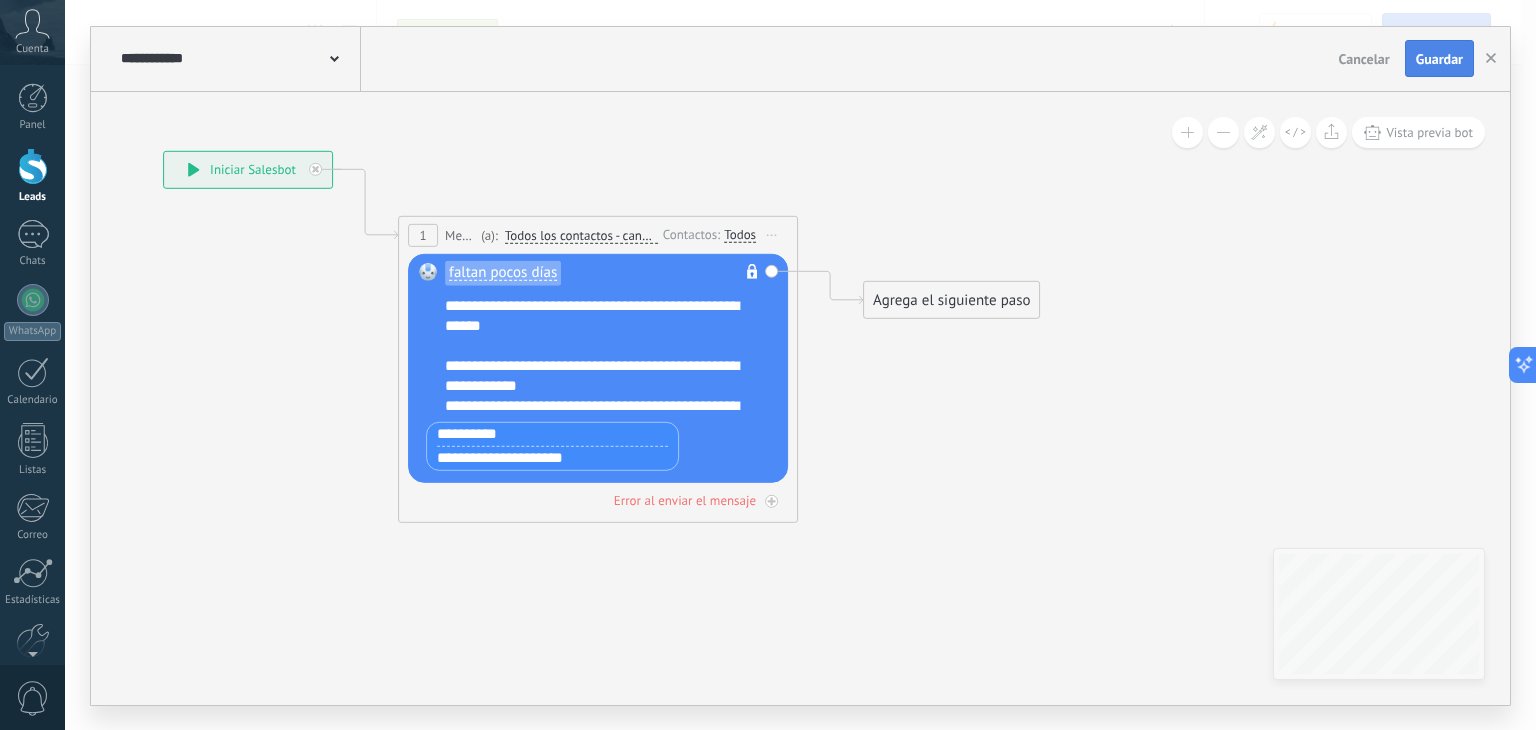 click on "Guardar" at bounding box center (1439, 59) 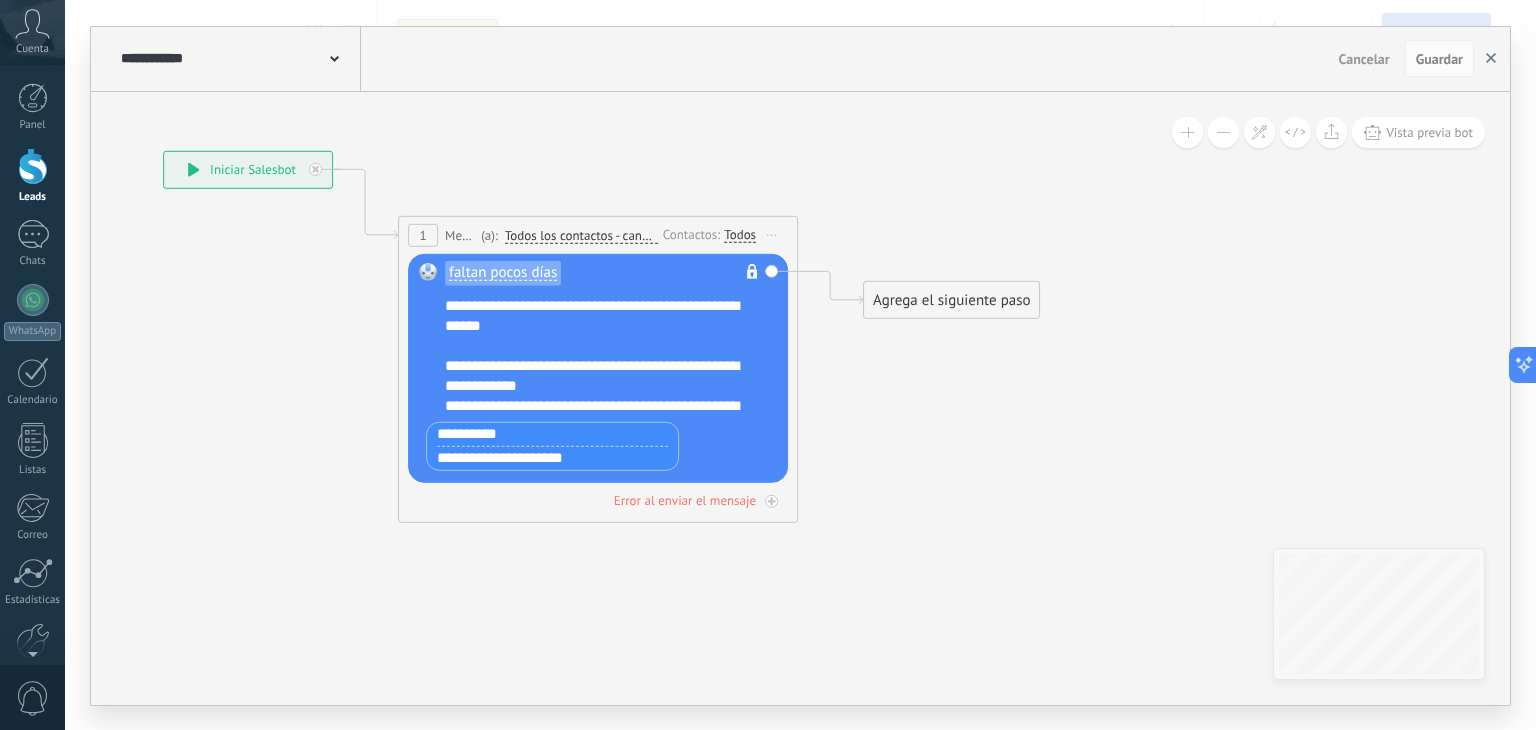 click at bounding box center (1491, 59) 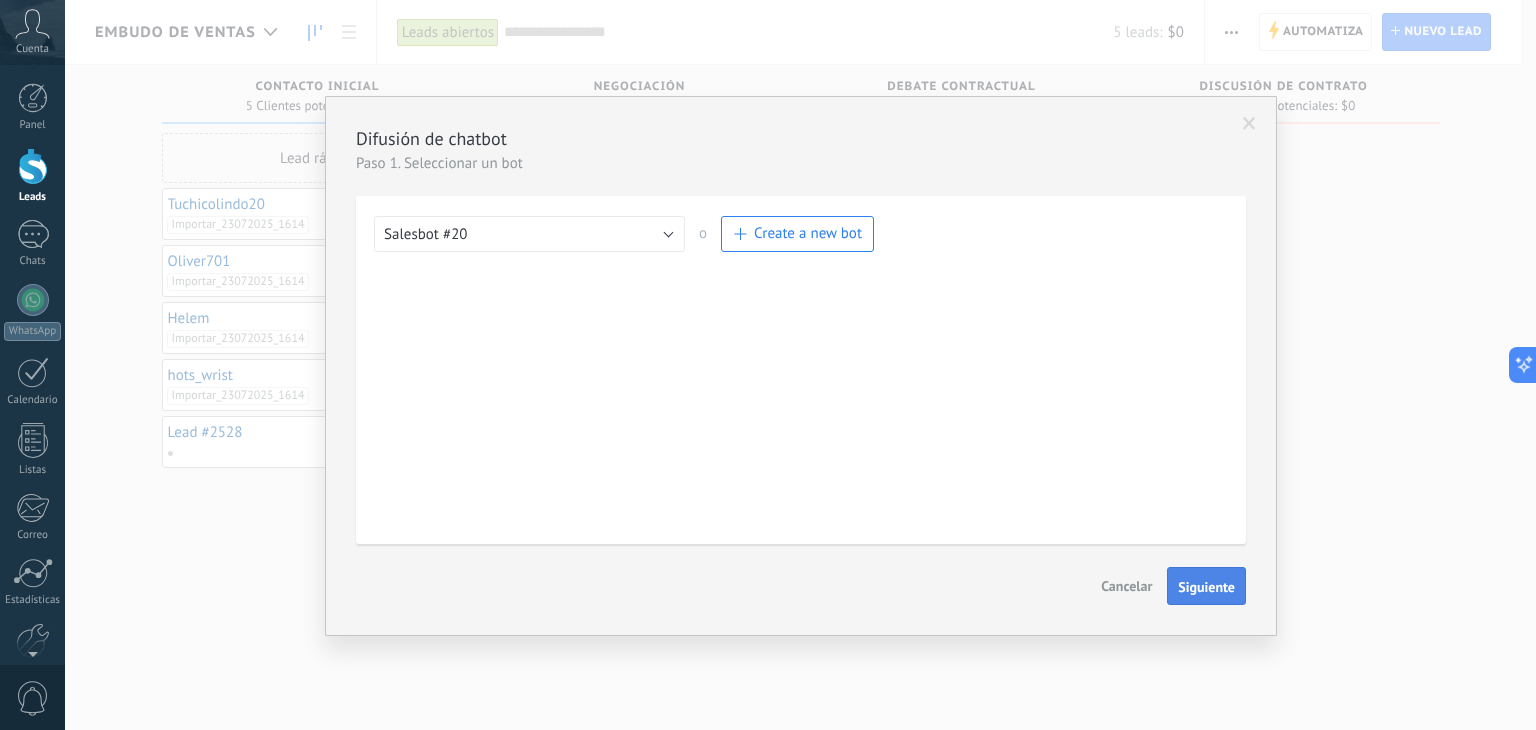 click on "Siguiente" at bounding box center [1206, 586] 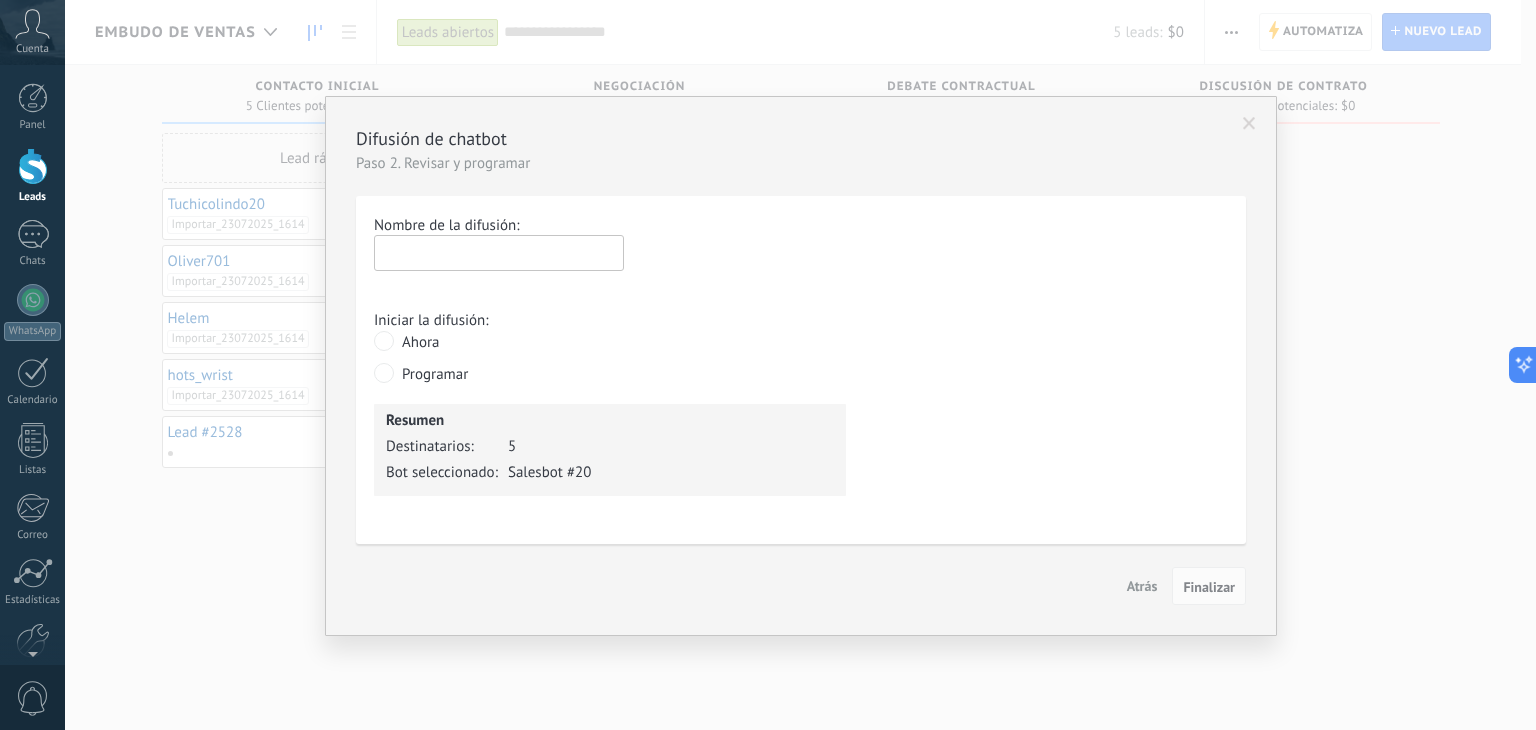 click at bounding box center [499, 253] 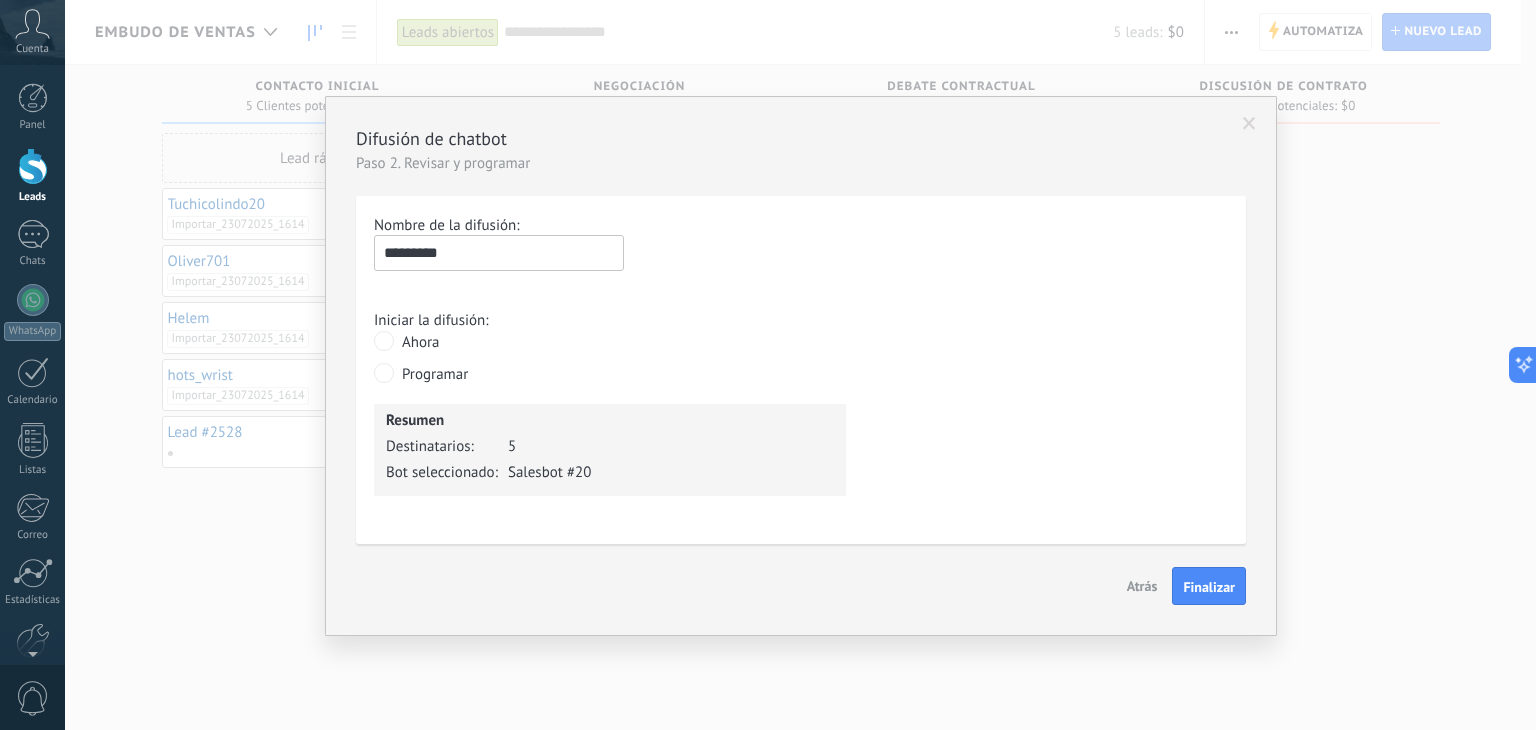 type on "********" 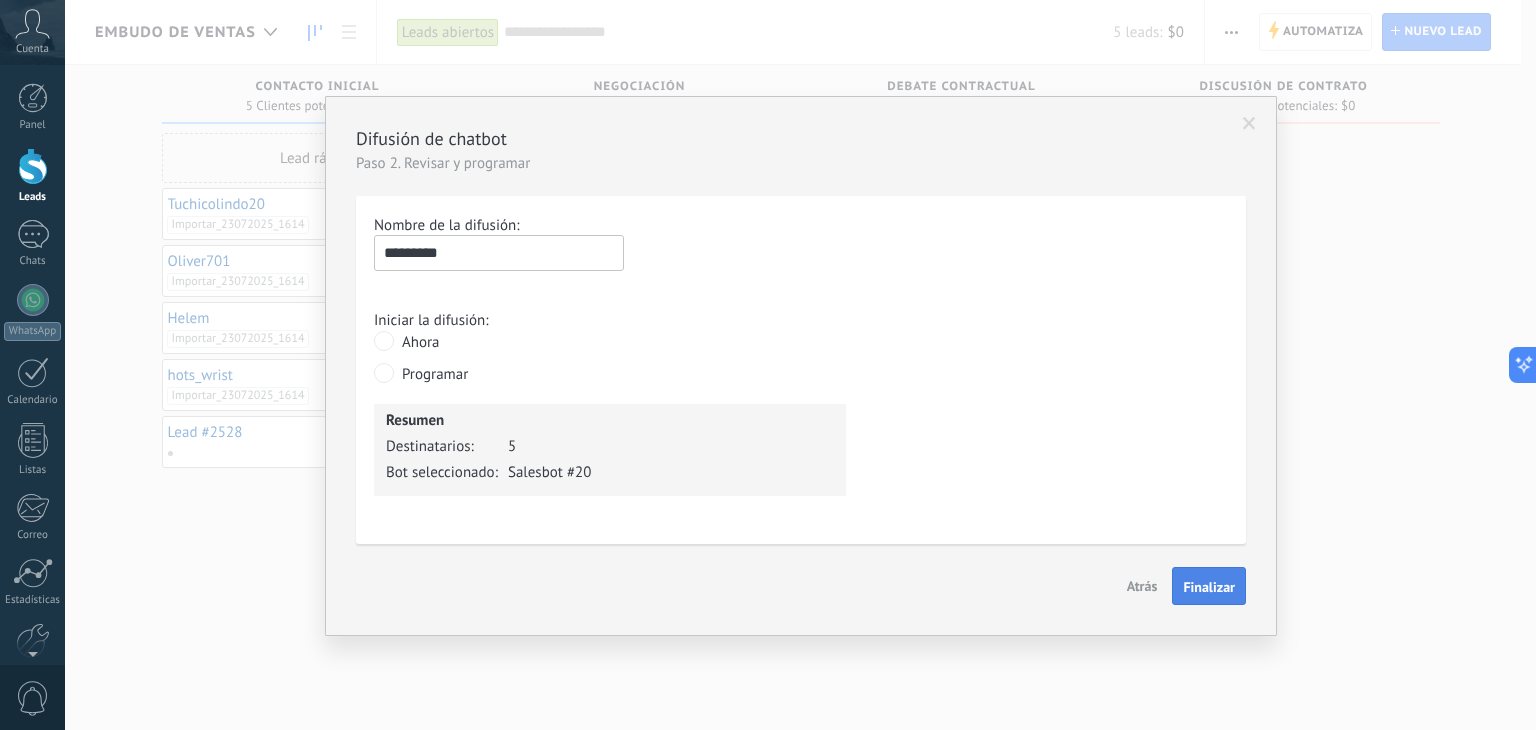 click on "Finalizar" at bounding box center (1209, 586) 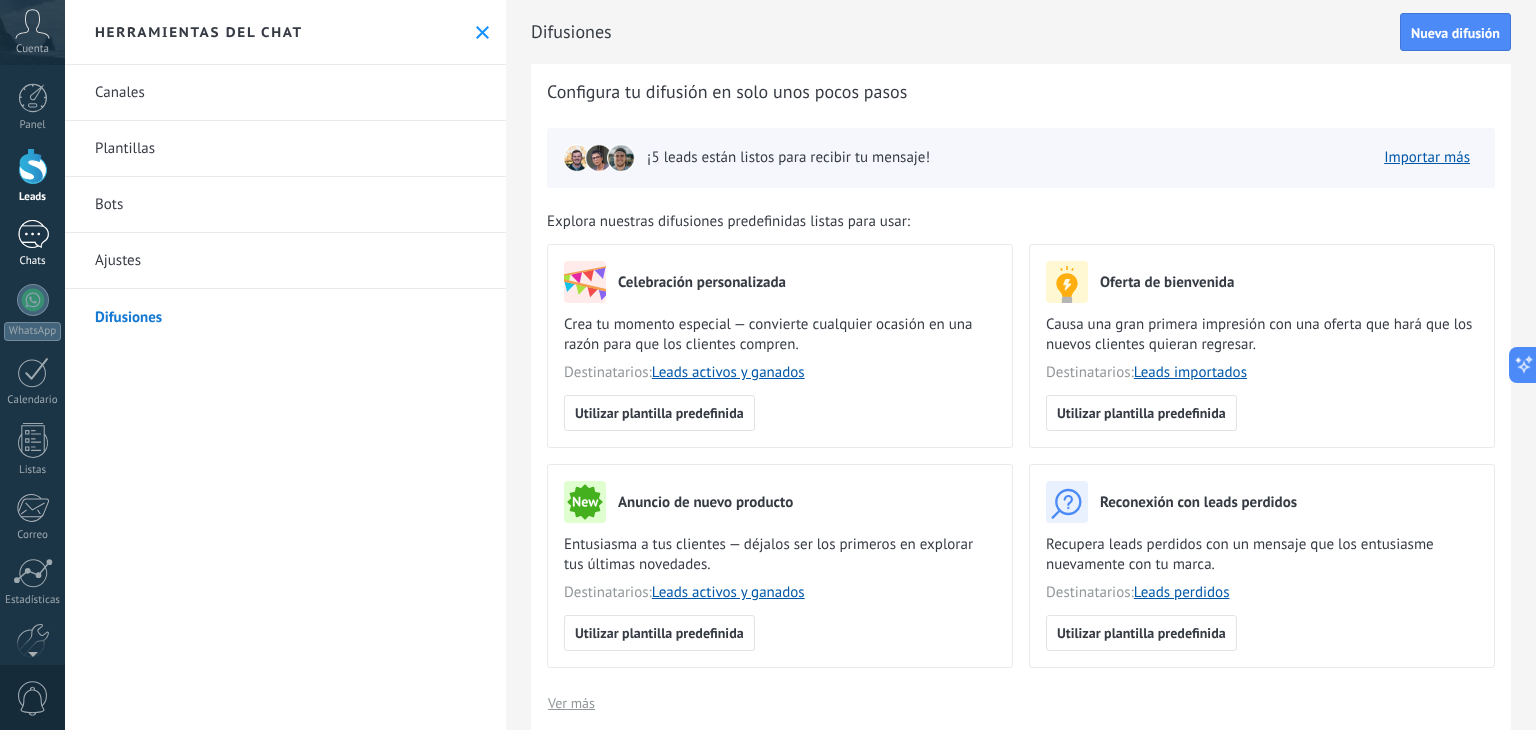 click at bounding box center [33, 234] 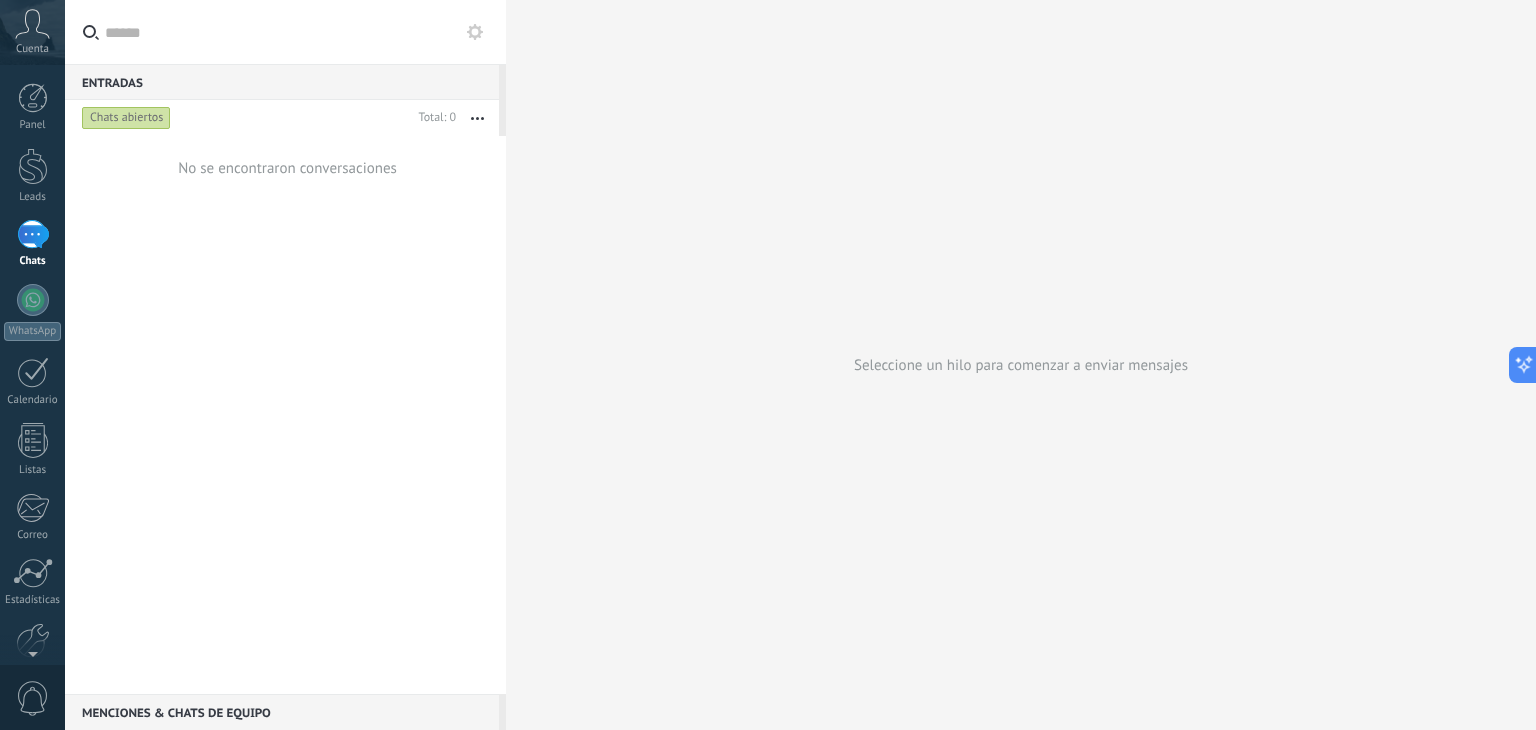 click at bounding box center [33, 234] 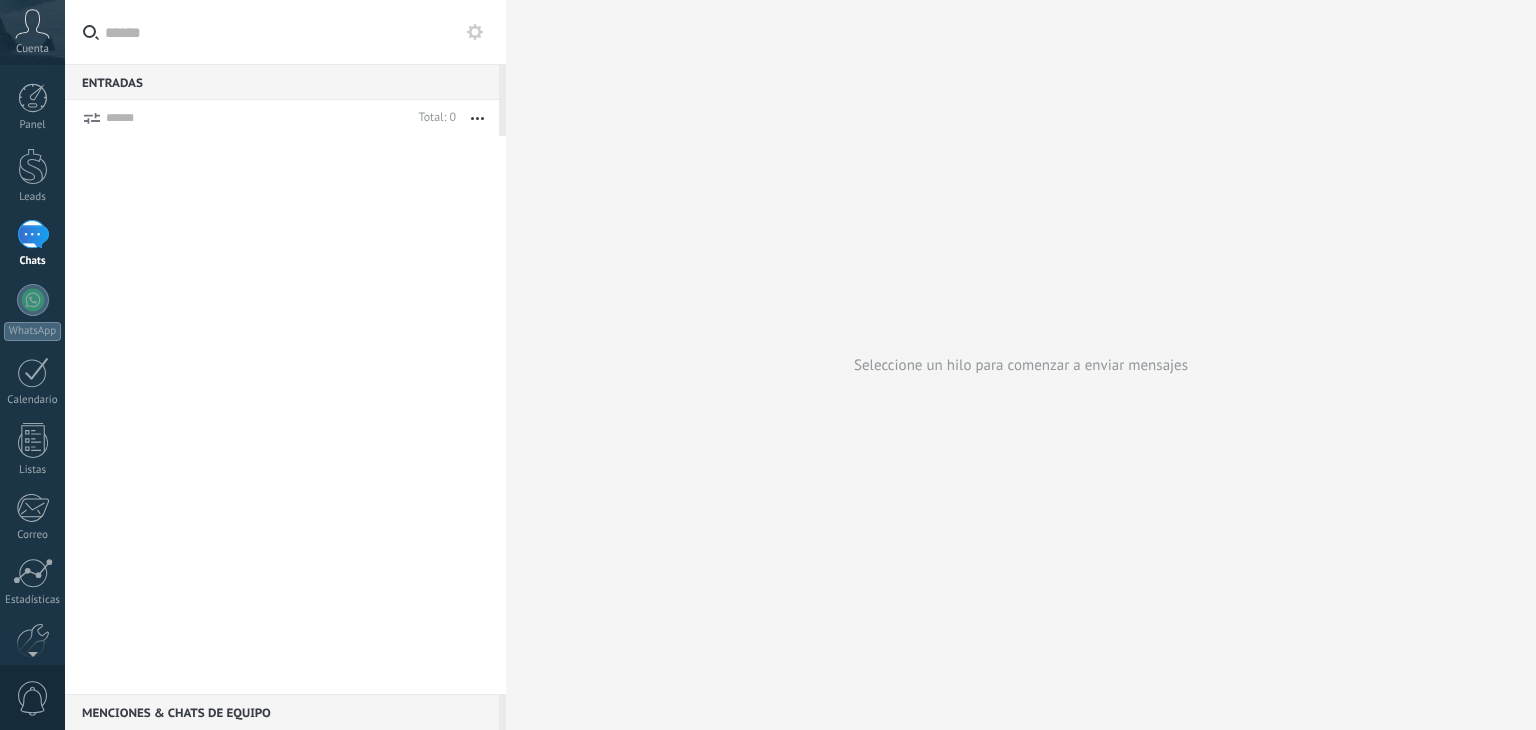 scroll, scrollTop: 0, scrollLeft: 0, axis: both 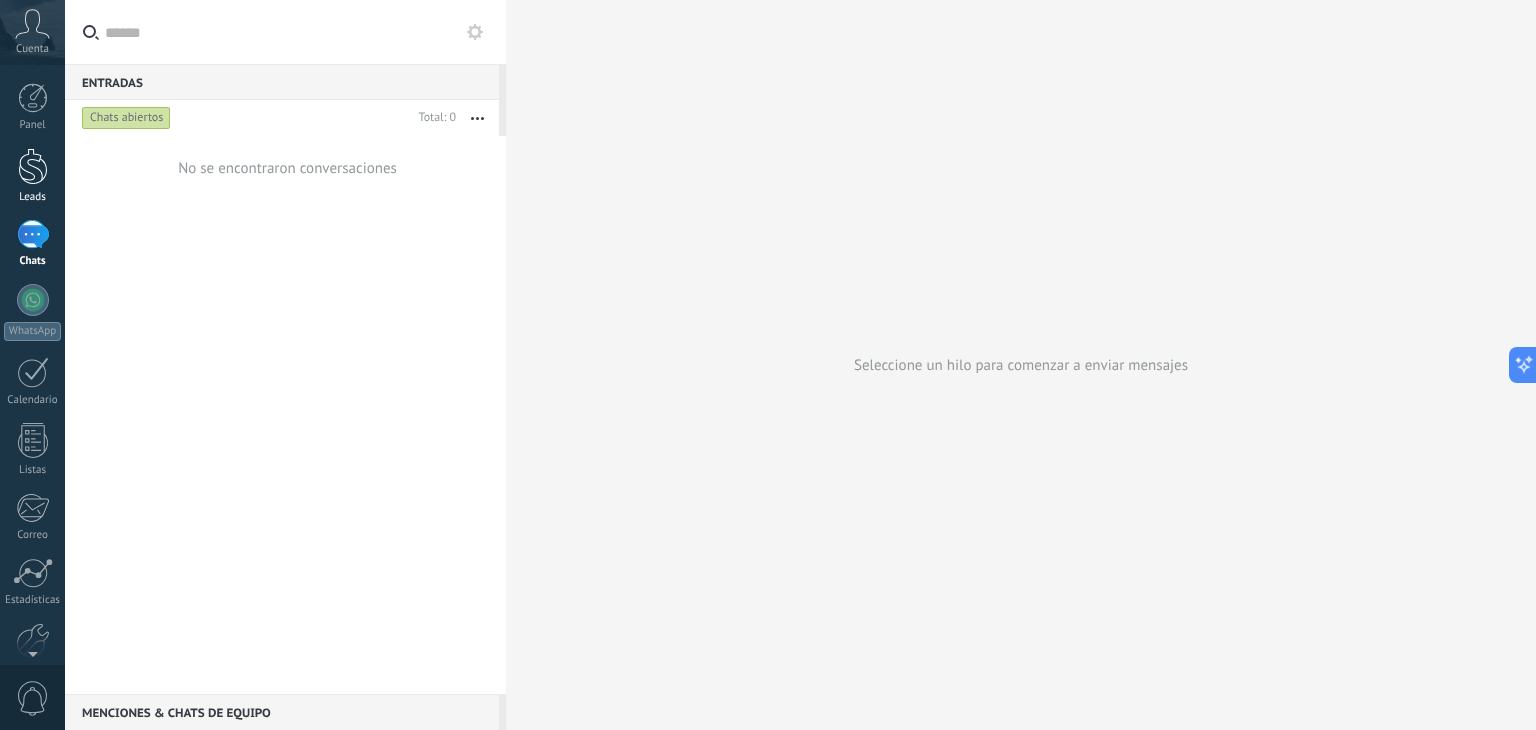 click at bounding box center (33, 166) 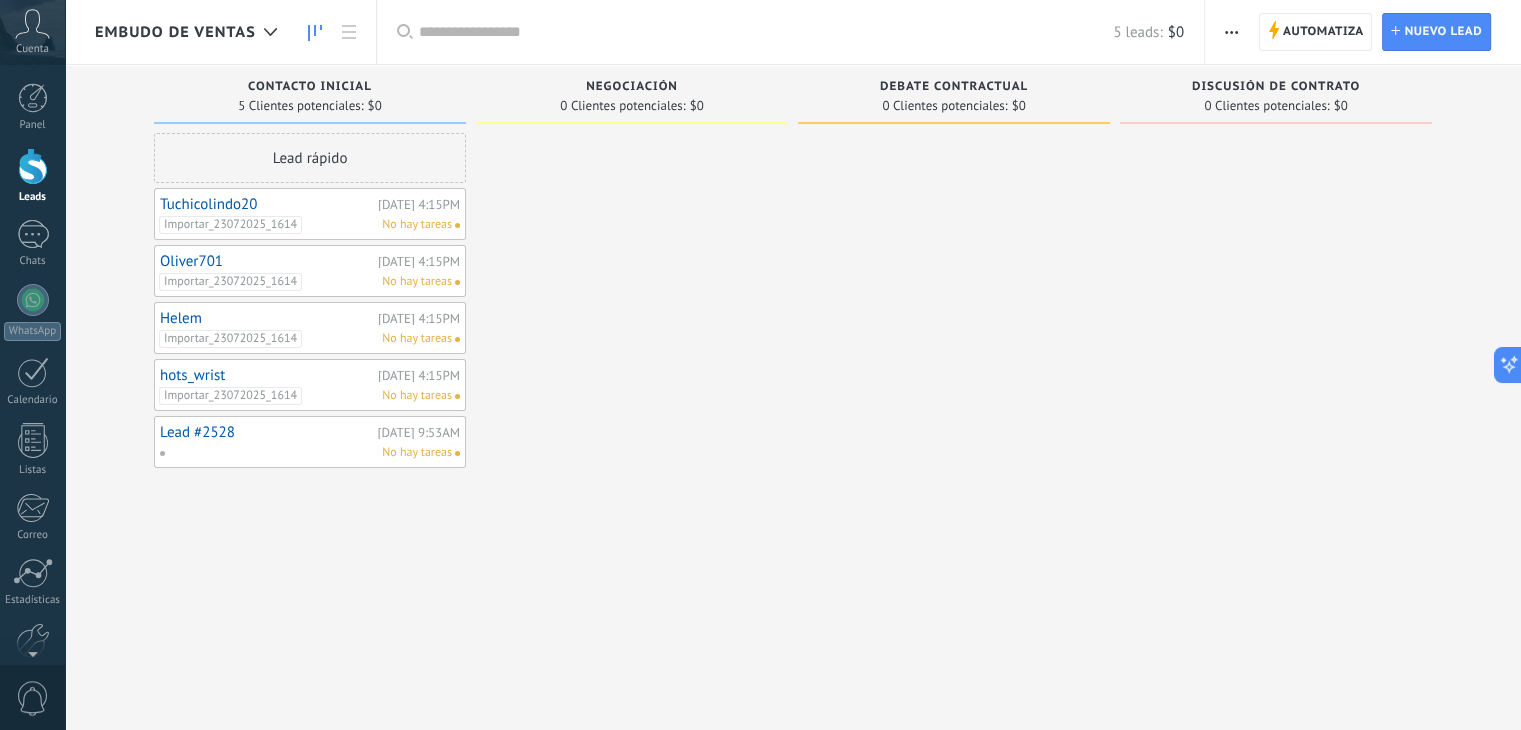 click on "Tuchicolindo20 [DATE] 4:15PM Importar_23072025_1614 No hay tareas" at bounding box center (310, 214) 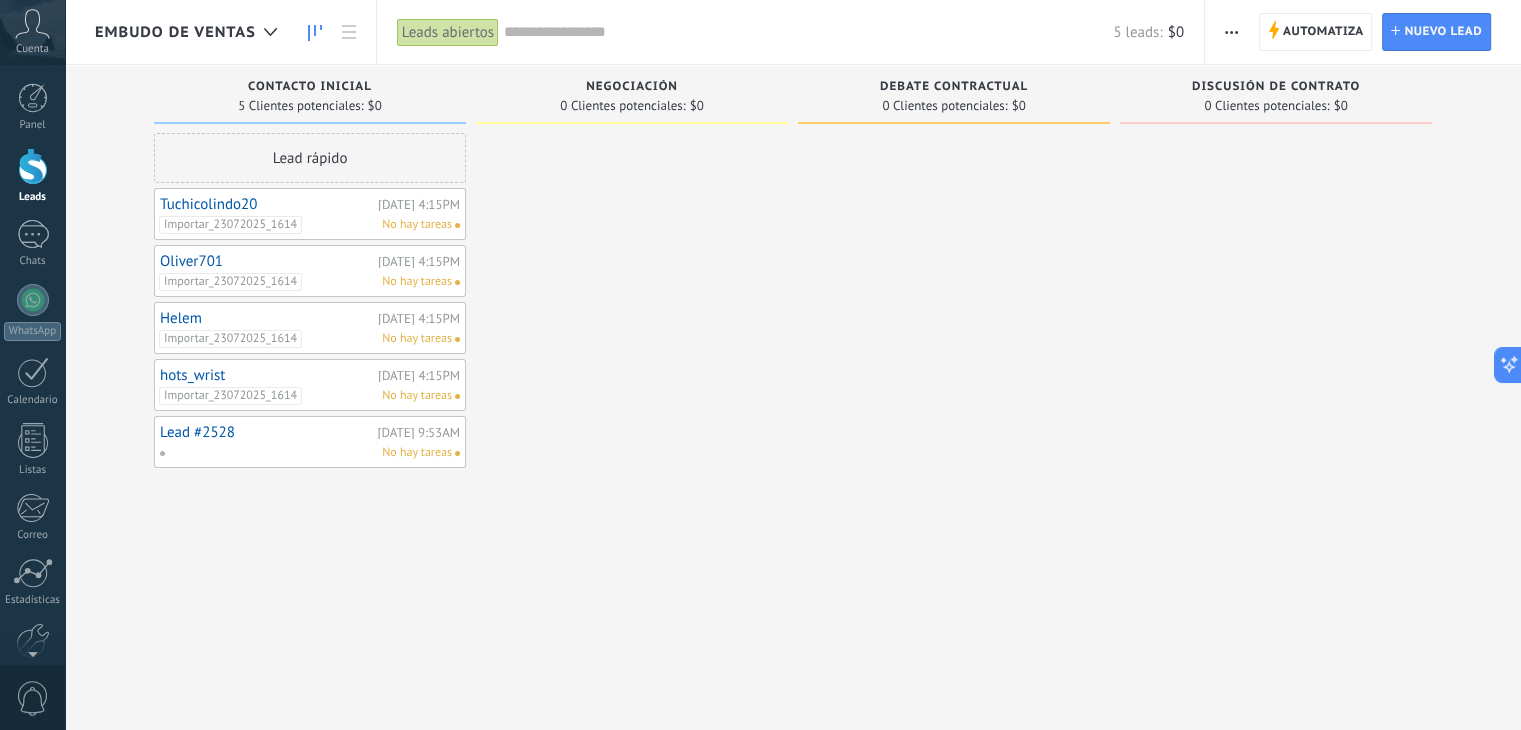 click on "Tuchicolindo20" at bounding box center [266, 204] 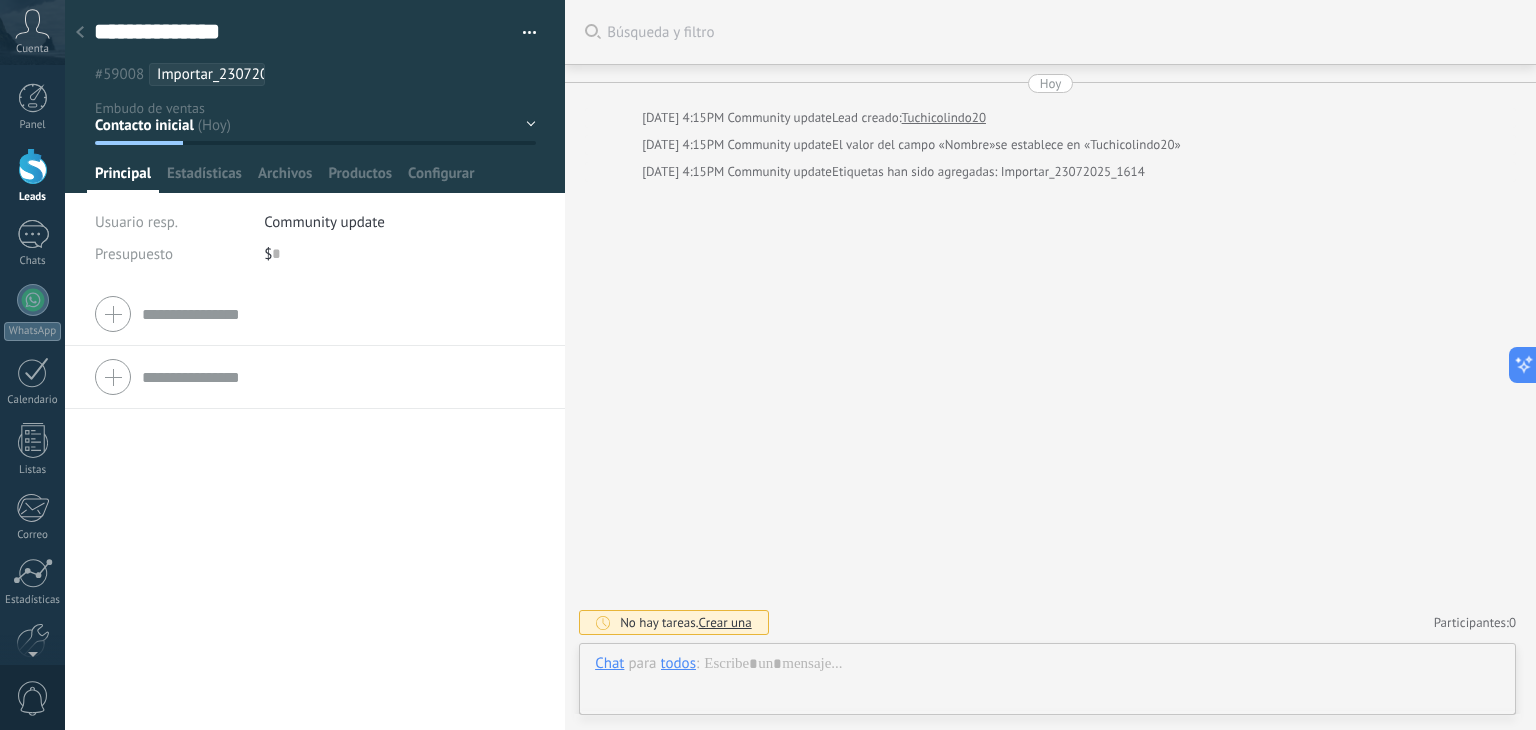 scroll, scrollTop: 29, scrollLeft: 0, axis: vertical 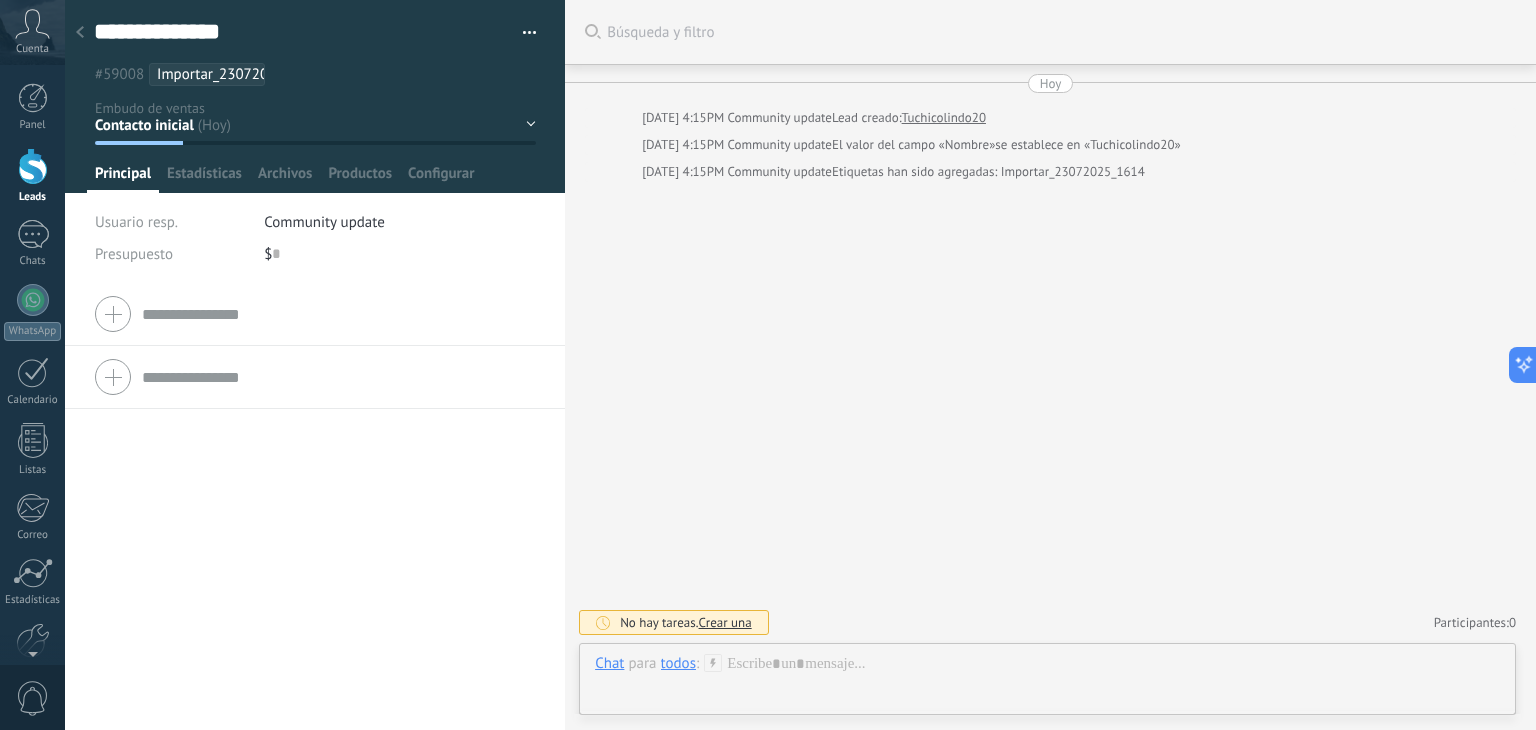 click at bounding box center (80, 33) 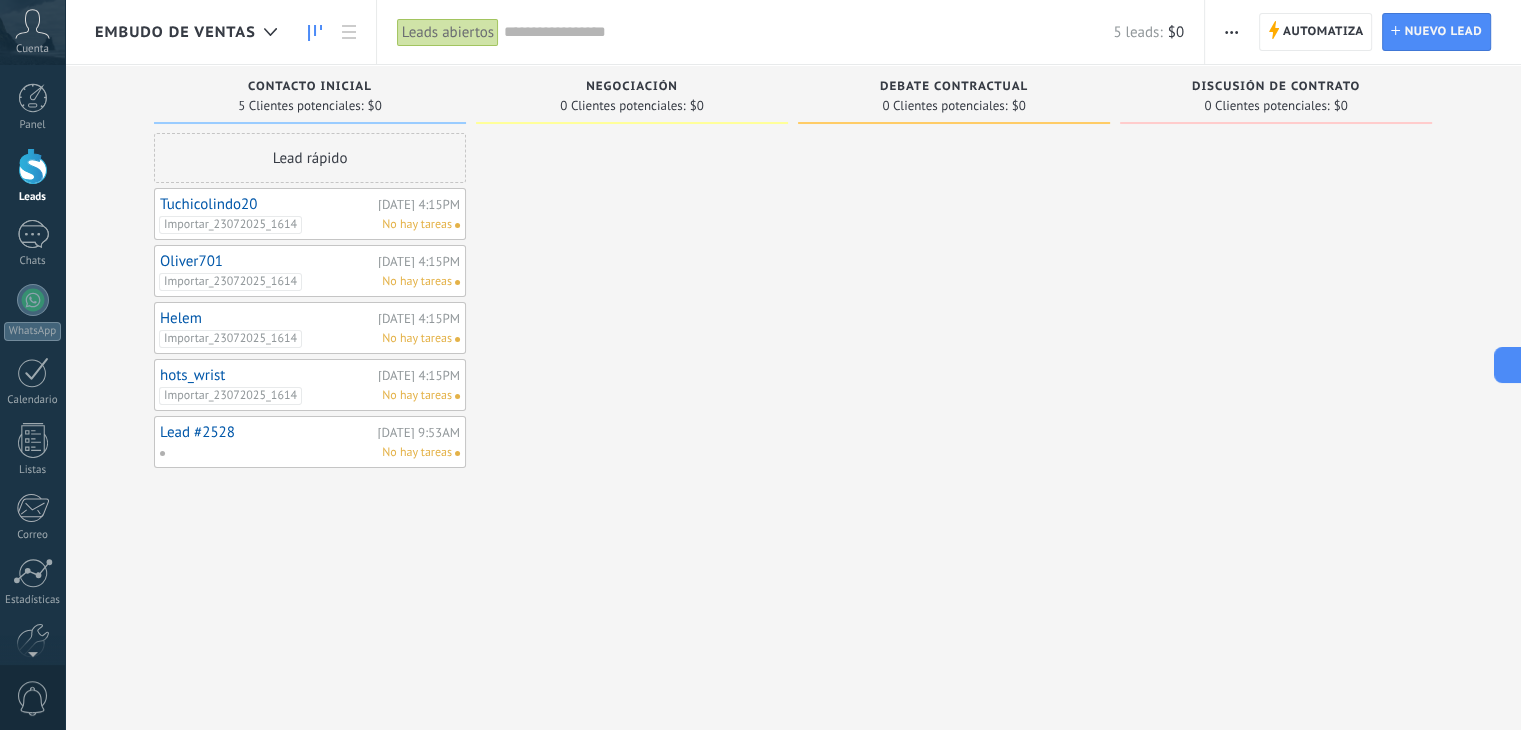 click on "Helem" at bounding box center (266, 318) 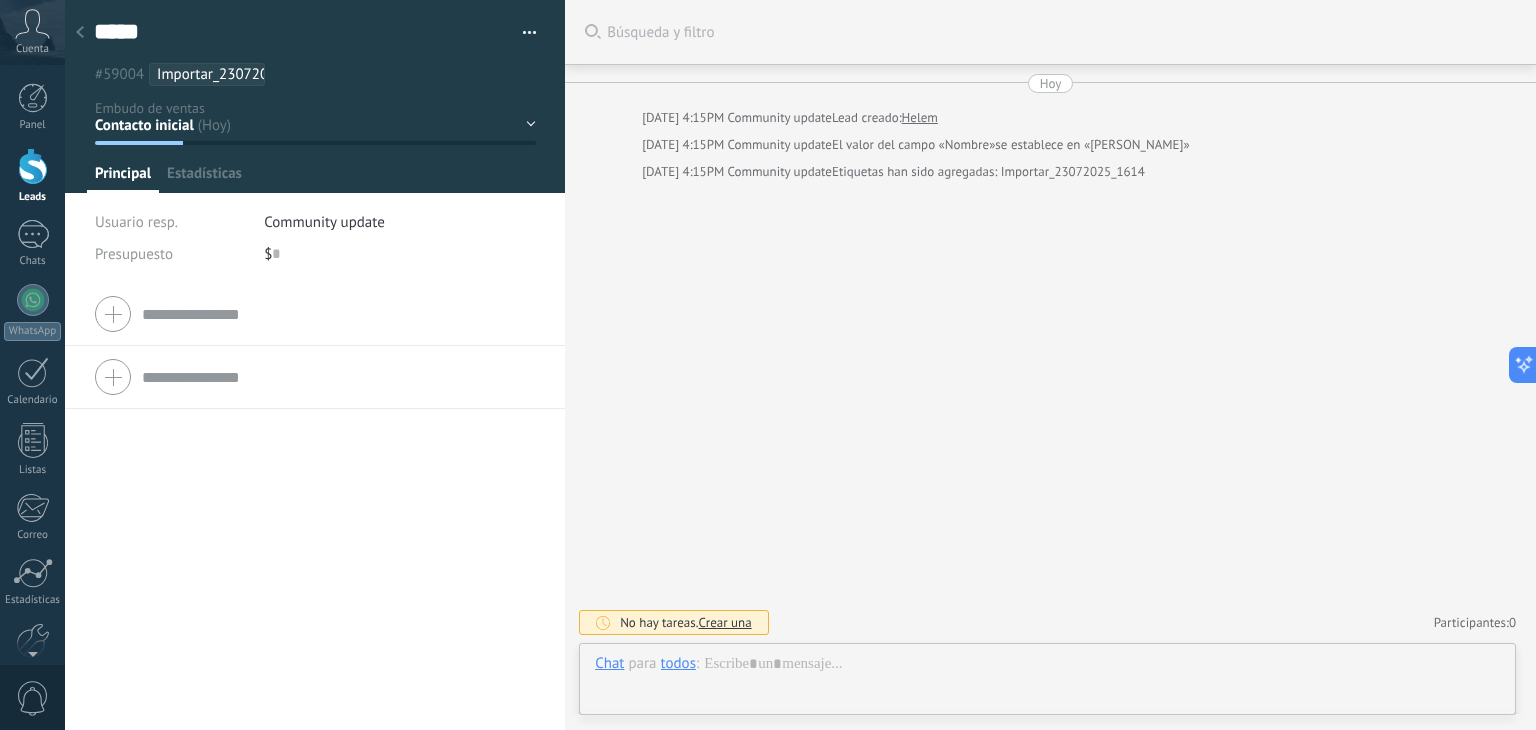 scroll, scrollTop: 29, scrollLeft: 0, axis: vertical 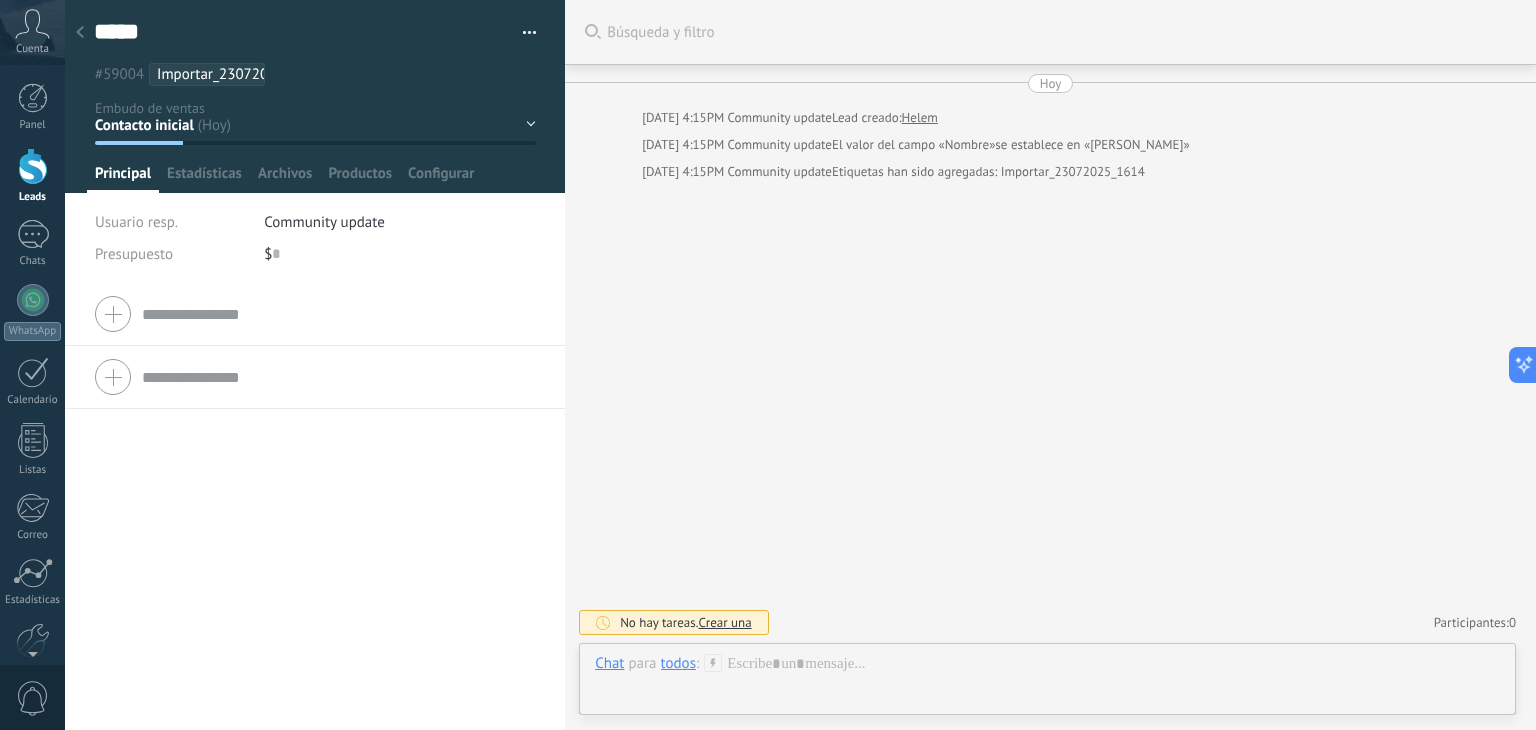 click at bounding box center [80, 33] 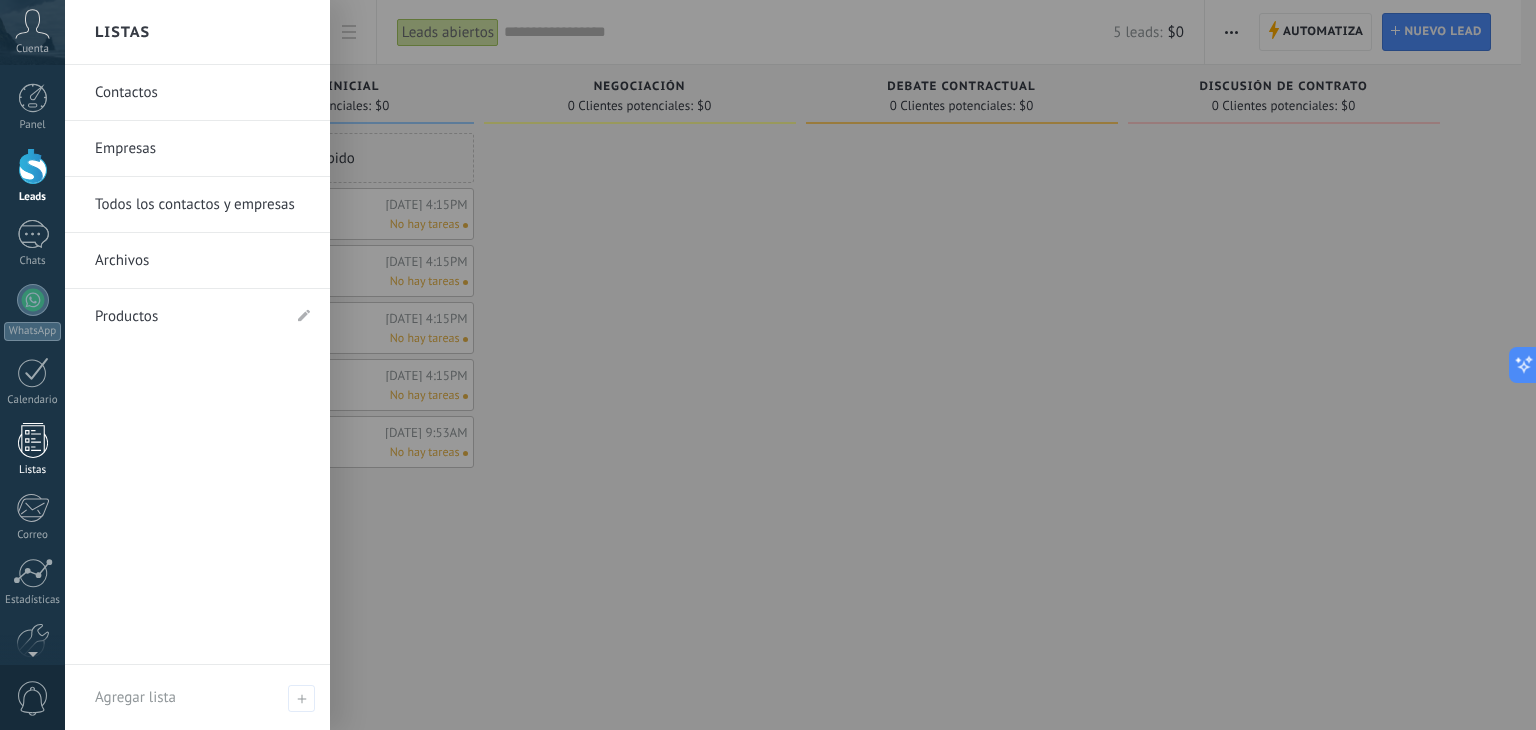 click on "Listas" at bounding box center (33, 470) 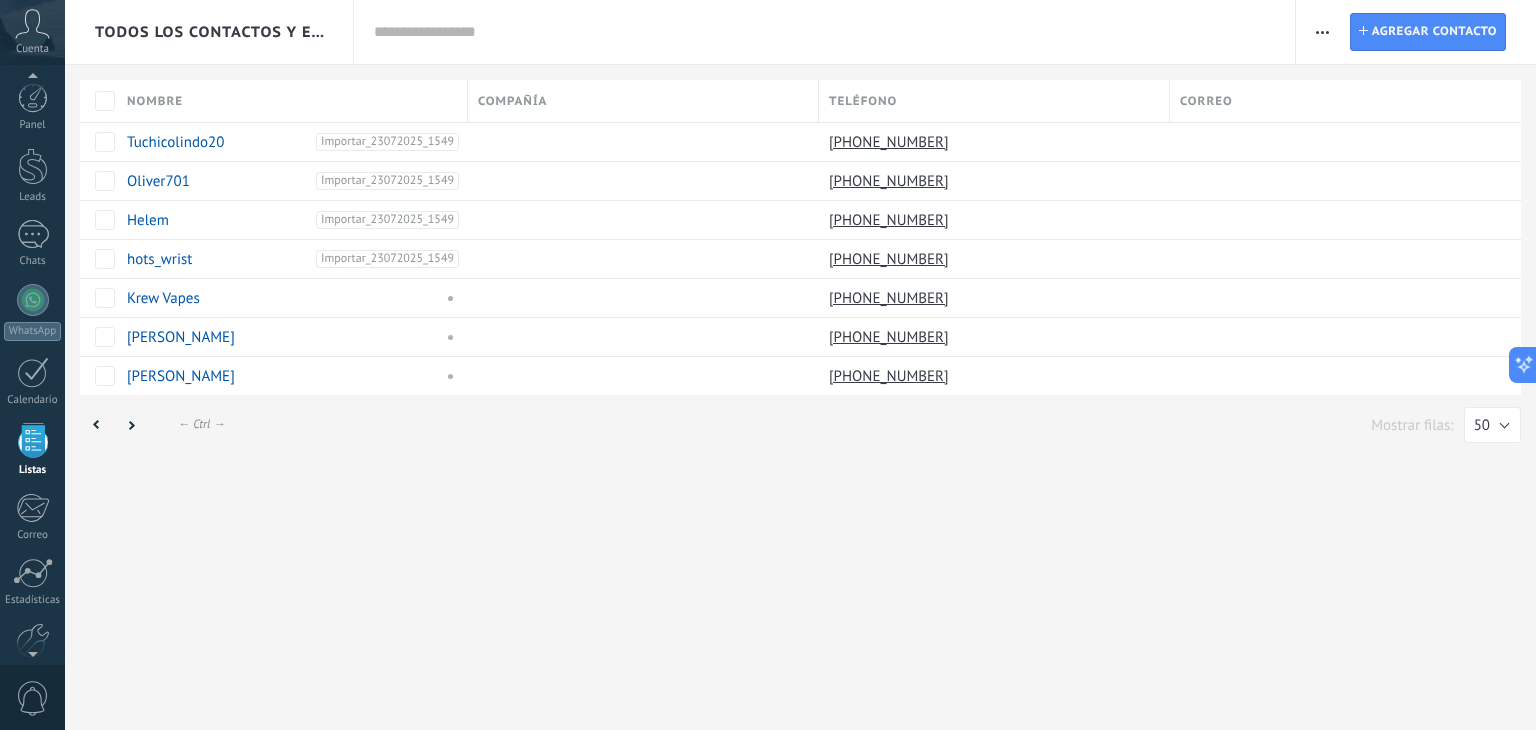 scroll, scrollTop: 51, scrollLeft: 0, axis: vertical 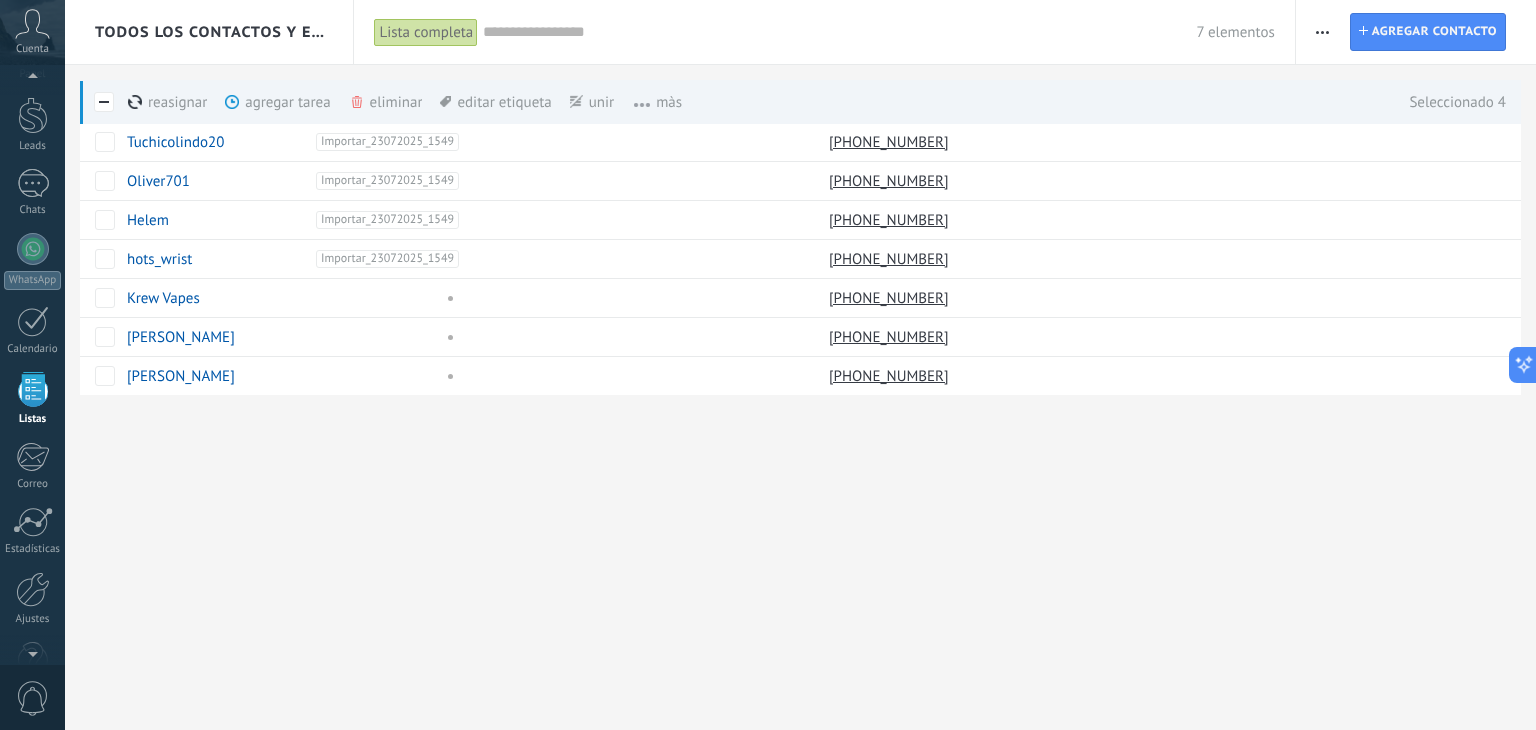 click on "eliminar màs" at bounding box center [420, 102] 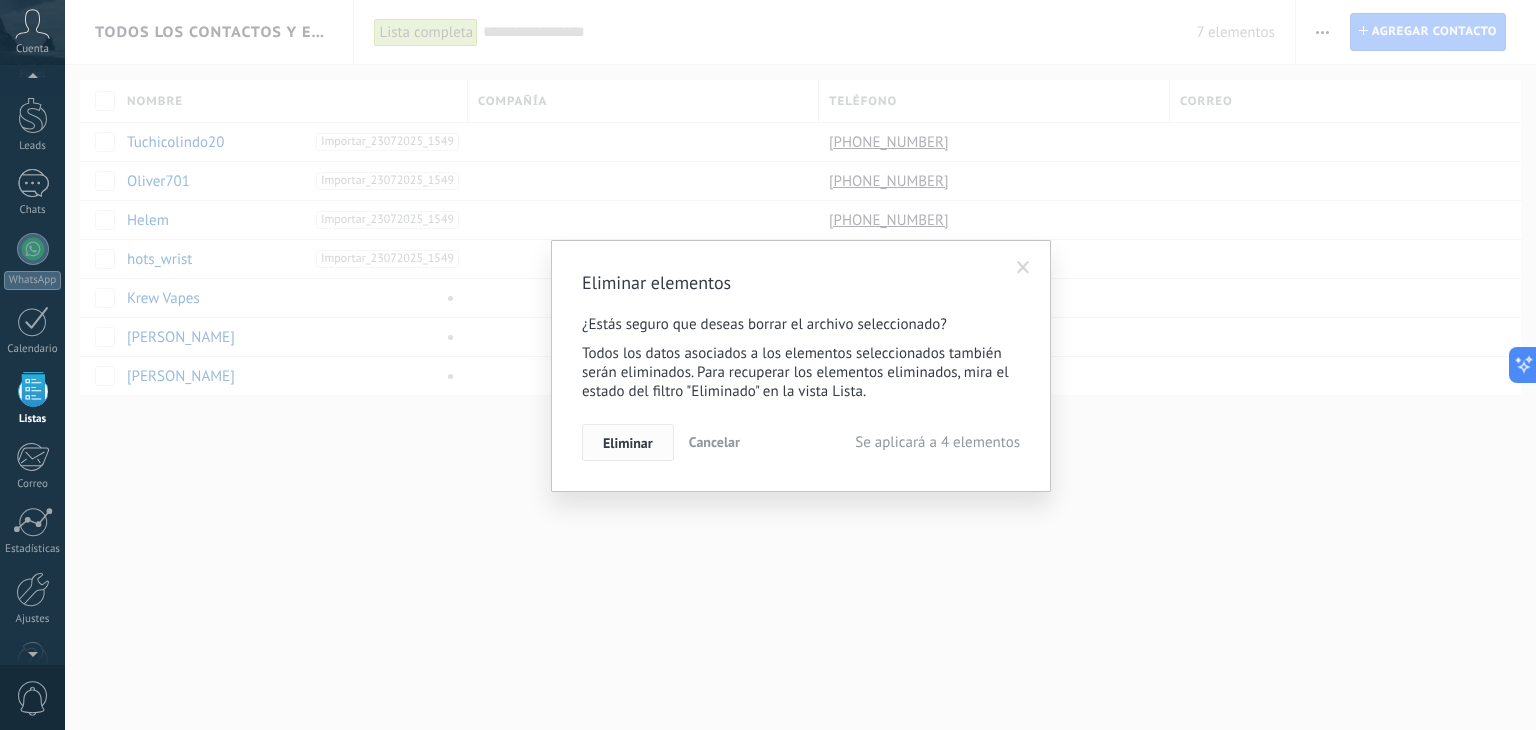 click on "Eliminar" at bounding box center [628, 443] 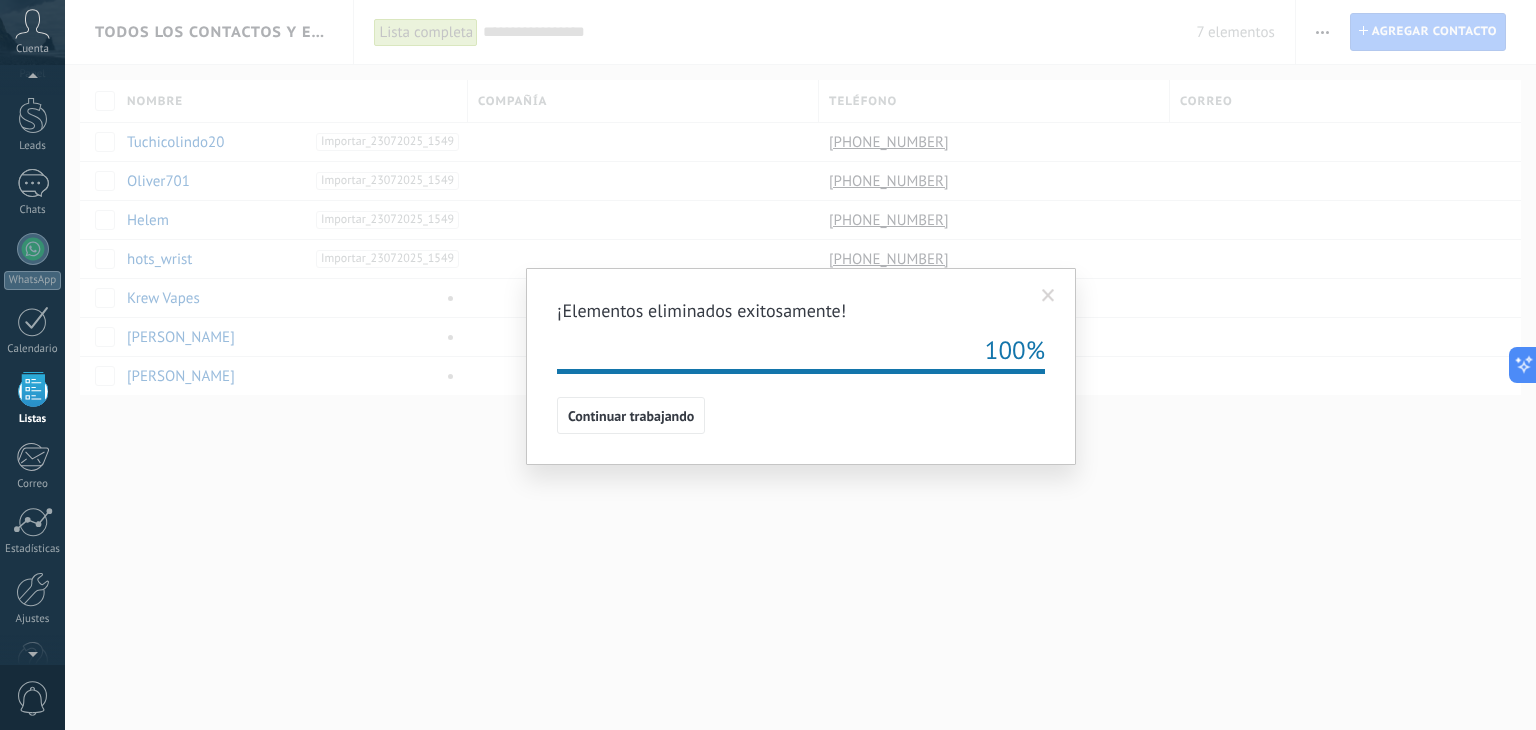 click at bounding box center (1048, 296) 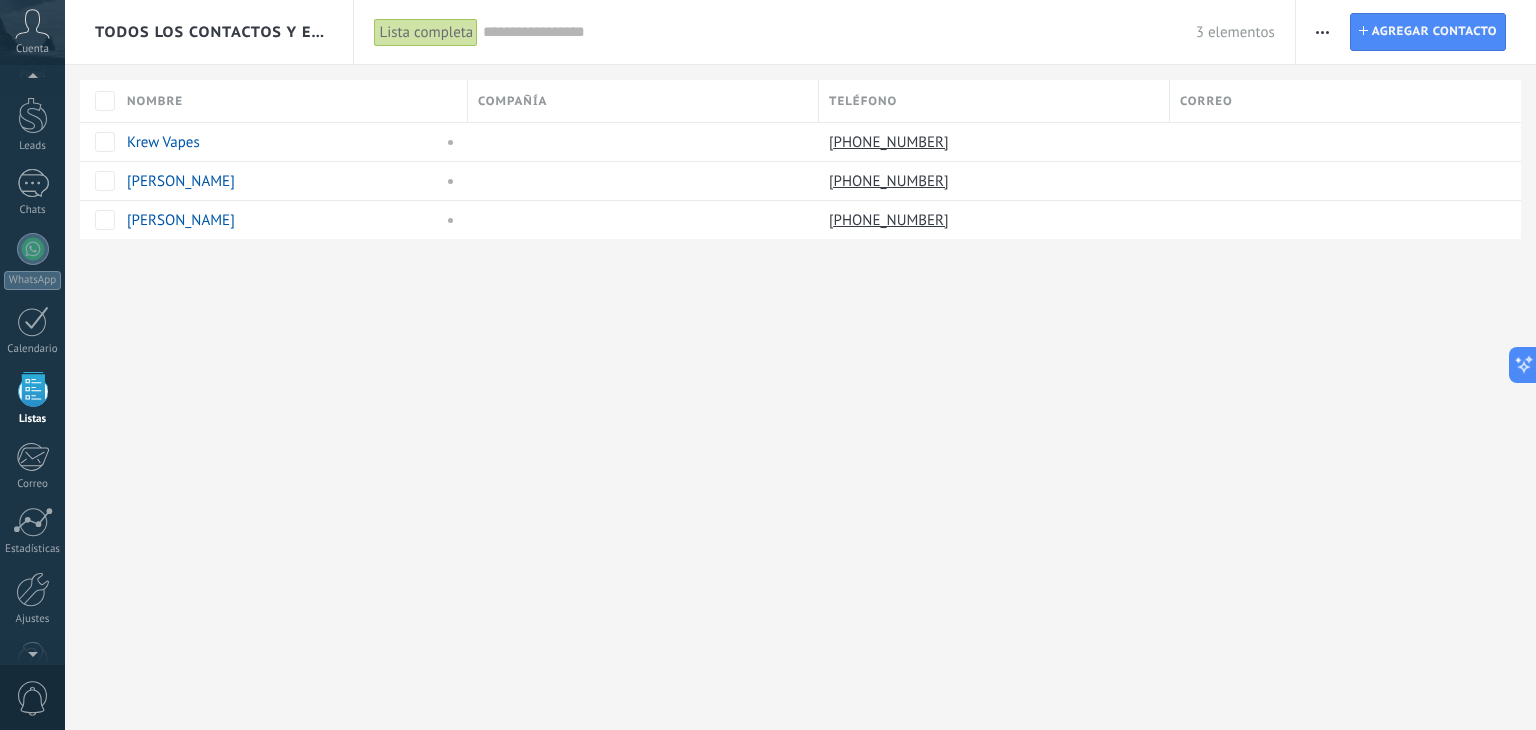 click on "Todos los contactos y empresas Lista completa Aplicar 3 elementos Lista completa Contactos sin tareas Contactos con tareas atrasadas Sin leads Eliminados Guardar Todo el tiempo Todo el tiempo [DATE] [DATE] Últimos  ** 30  dias Esta semana La última semana Este mes El mes pasado Este trimestre Este año Sin leads Sin la apertura de la causa Contacto inicial Negociación Debate contractual Discusión de contrato Logrado con éxito Venta Perdido Contacto inicial Negociación Tomar decisión Logrado con éxito Ventas Perdidos Seleccionar todo Presupuesto insuficiente No hay necesidad para el producto No satisfecho con las condiciones Comprado del competidor Razón no definida Razones de pérdidas Seleccionar todo [DATE] [DATE] Esta semana Este mes Este trimestre No hay tareas atrasadas Todos los valores Etiquetas Administrar etiquetas No tienes etiquetas conectadas Aplicar Restablecer Imprimir Agregar una compañía Exportar Importar Ajustes de la lista Procesos empresariales Buscar duplicados Contacto Creado por" at bounding box center (800, 365) 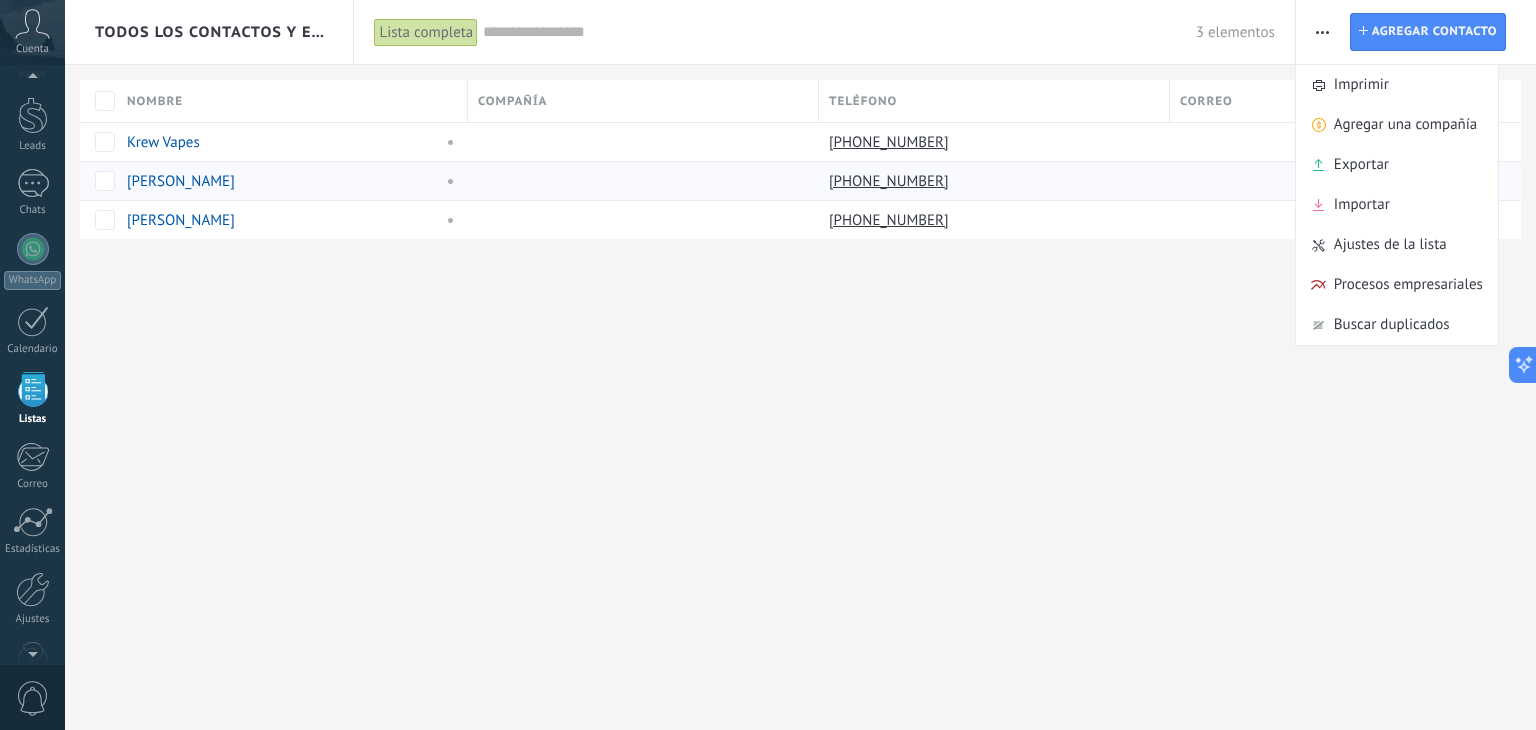 click on "Importar" at bounding box center [1362, 205] 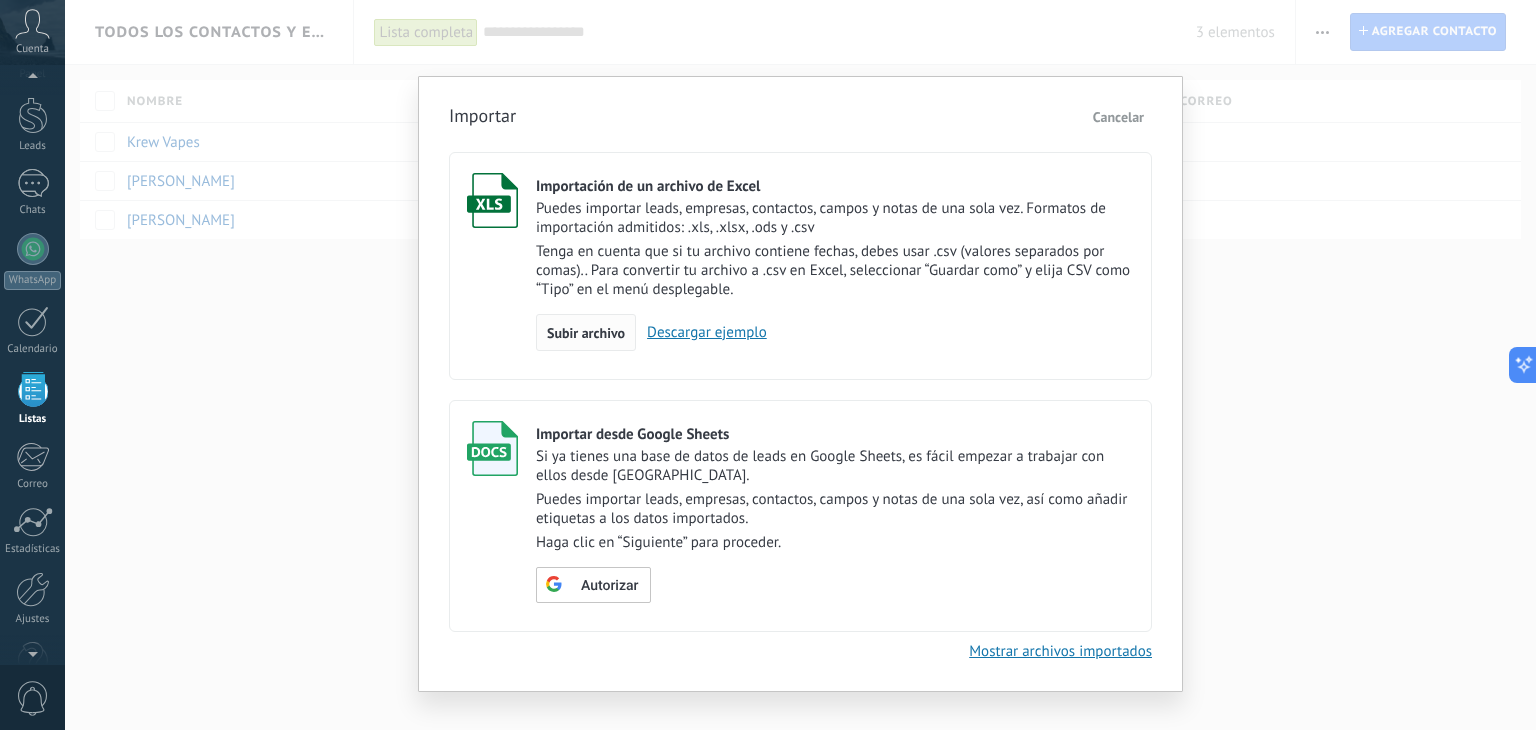 click on "Subir archivo" at bounding box center [586, 333] 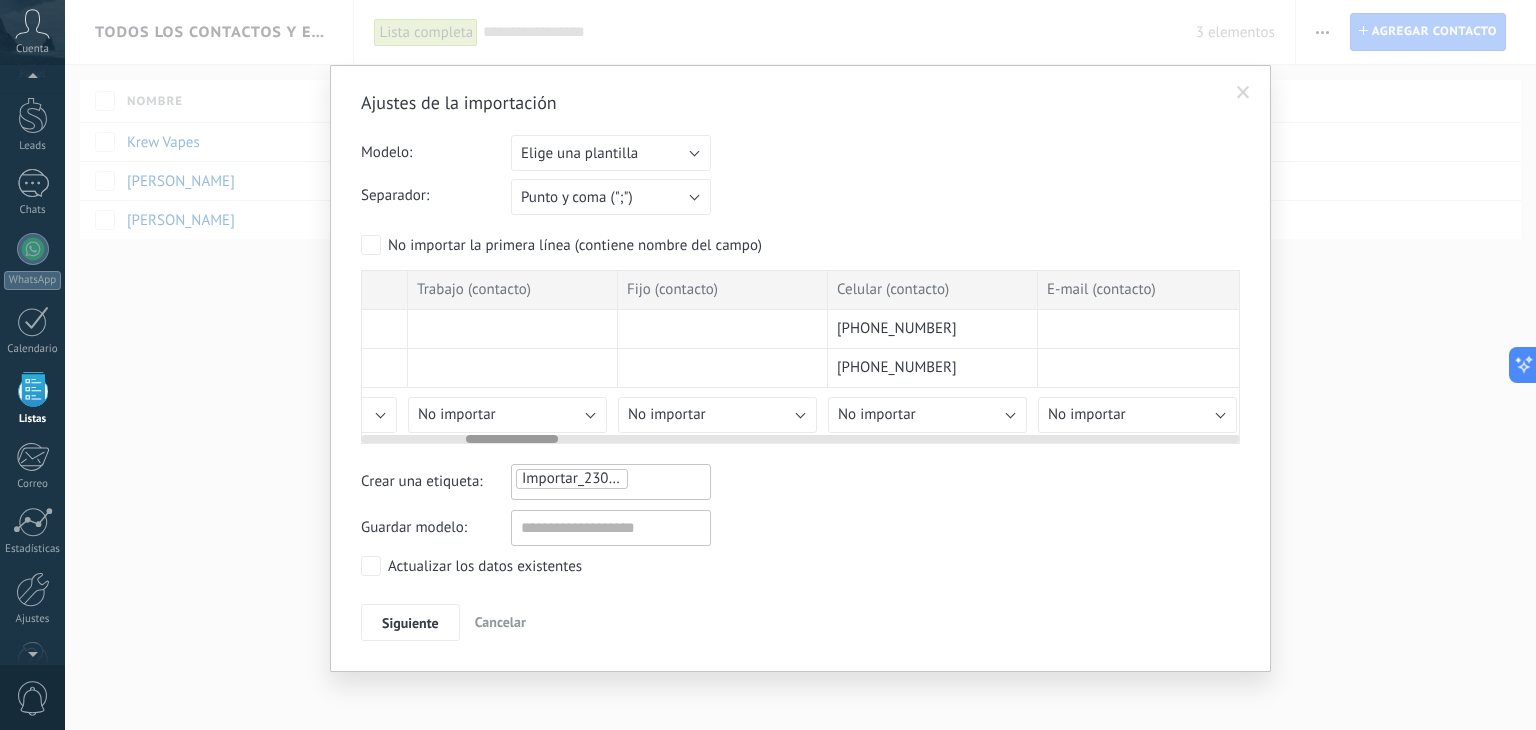 scroll, scrollTop: 0, scrollLeft: 1051, axis: horizontal 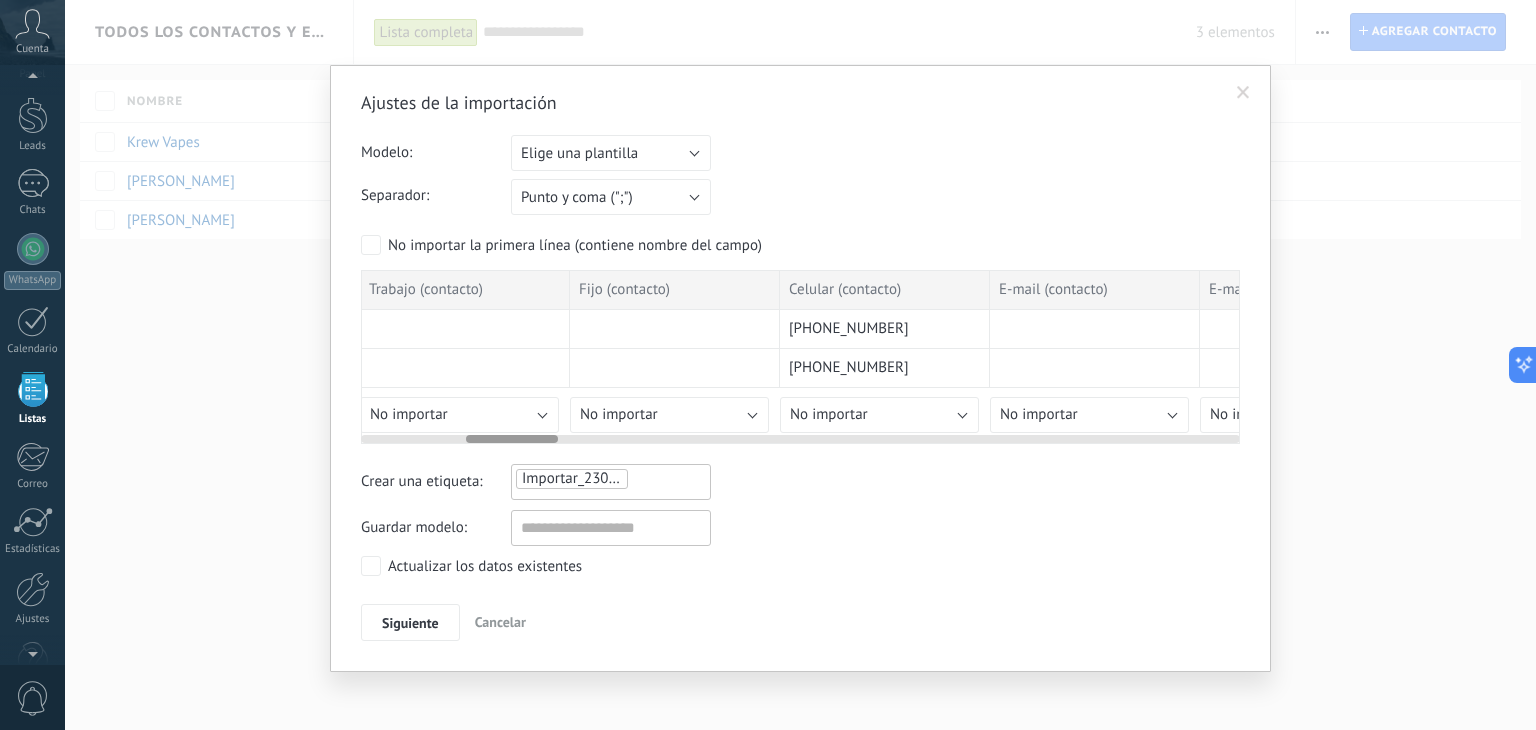 drag, startPoint x: 440, startPoint y: 438, endPoint x: 551, endPoint y: 433, distance: 111.11256 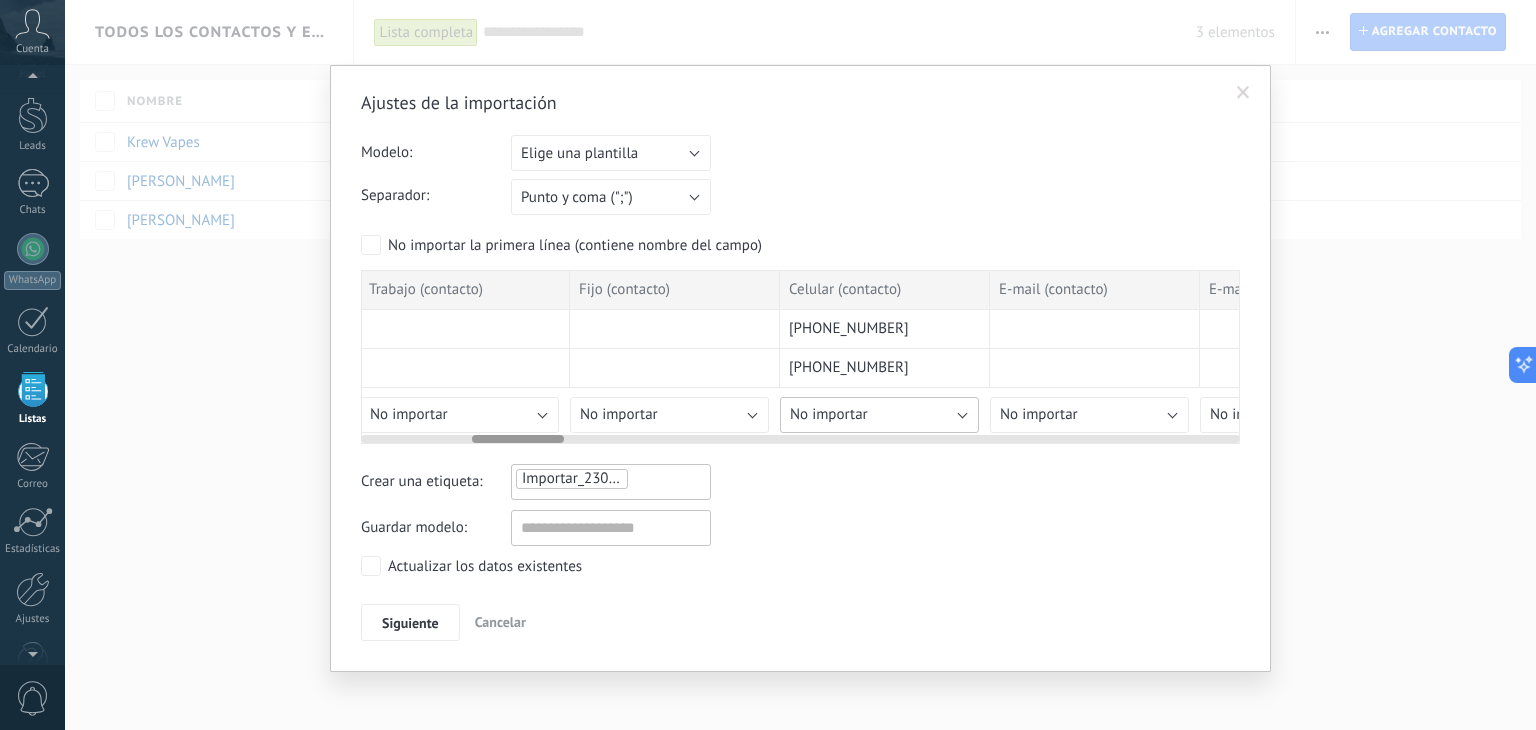 click on "No importar" at bounding box center [829, 414] 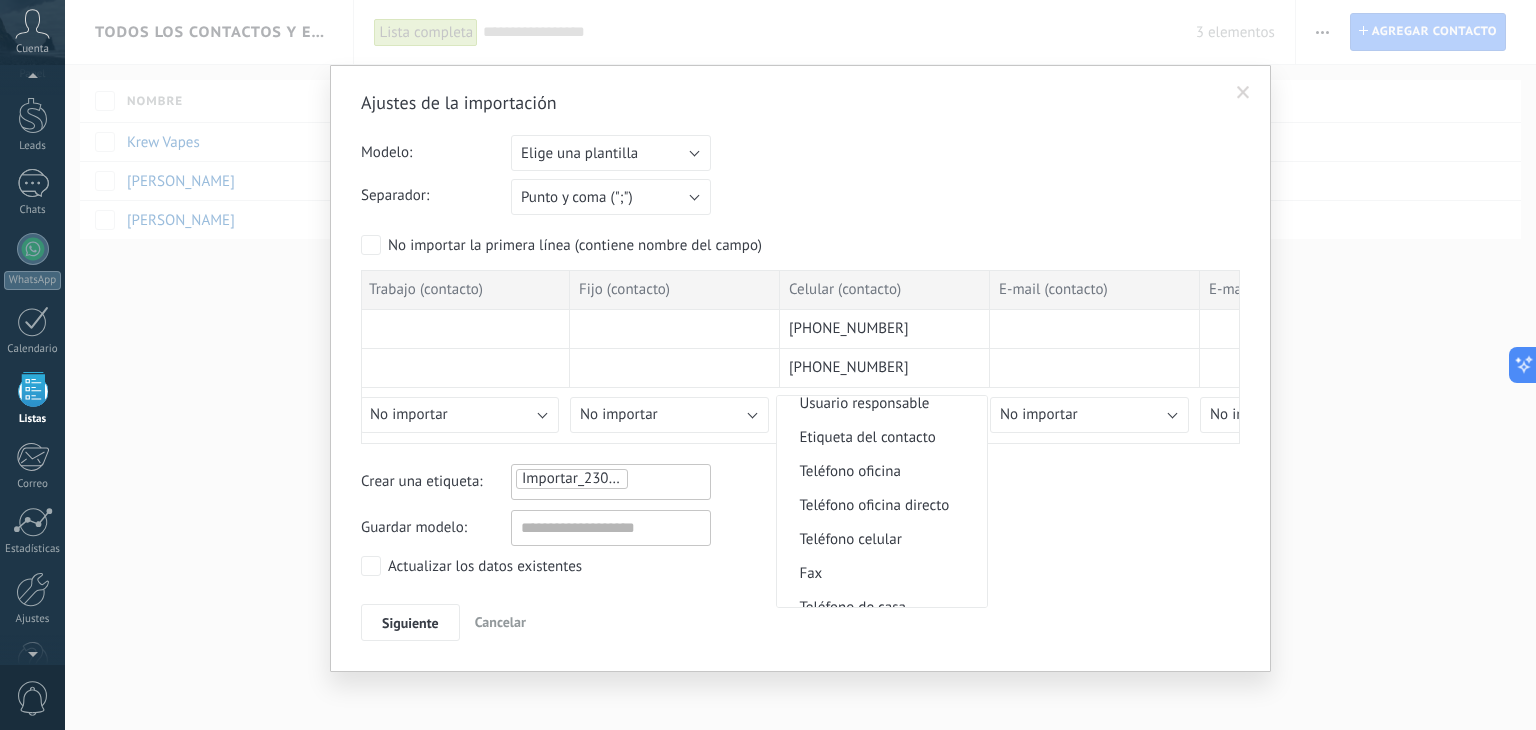scroll, scrollTop: 420, scrollLeft: 0, axis: vertical 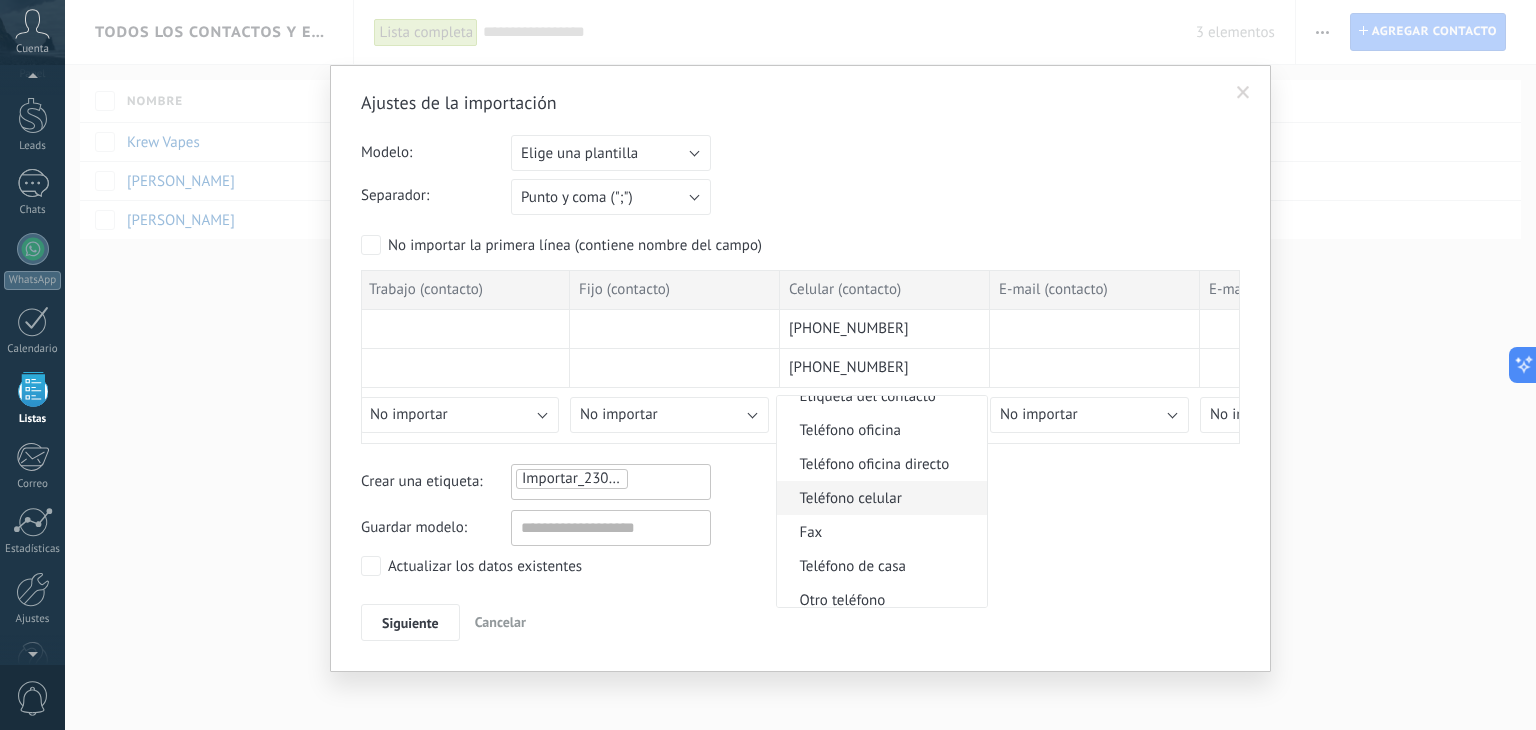 click on "Teléfono celular" at bounding box center [882, 498] 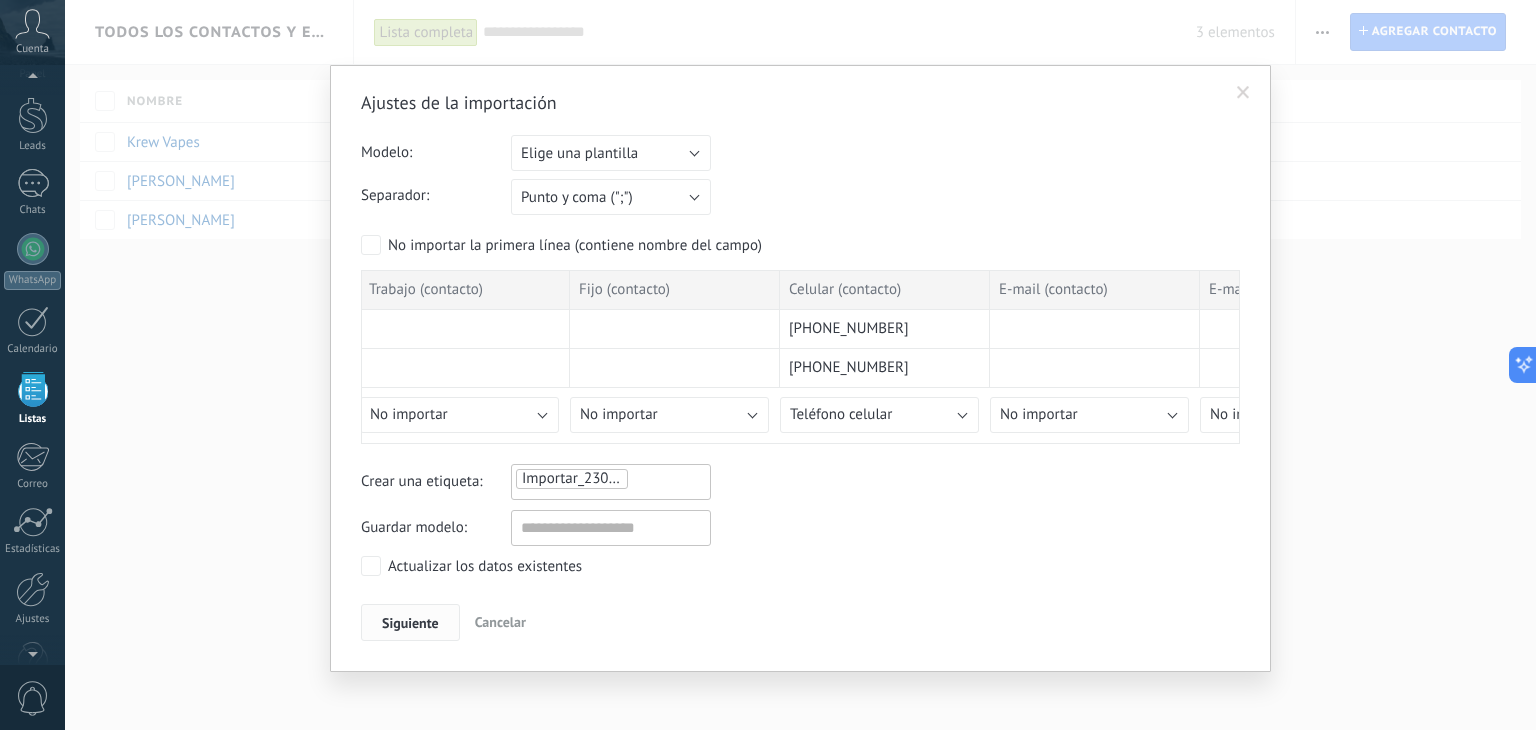 click on "Siguiente" at bounding box center [410, 623] 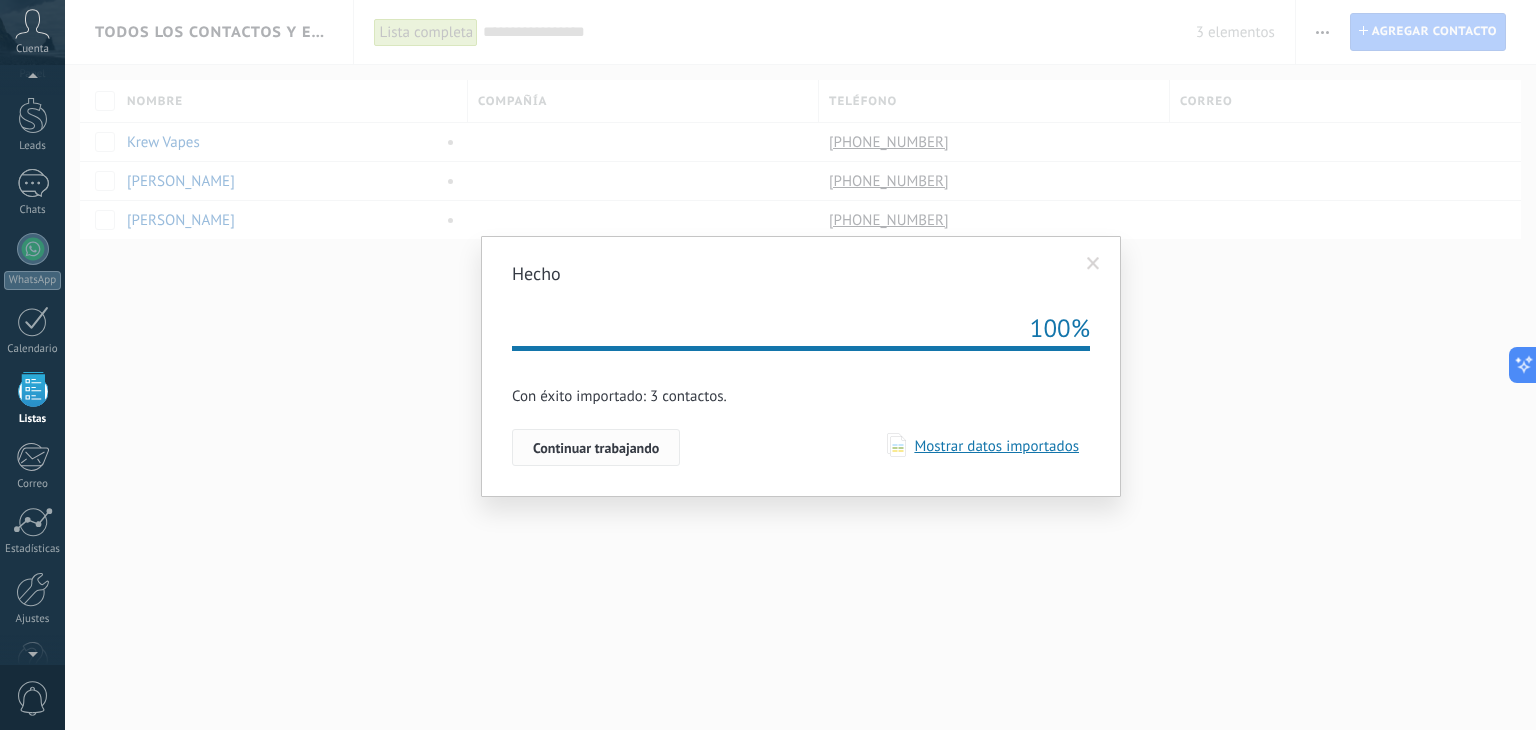 click on "Continuar trabajando" at bounding box center [596, 448] 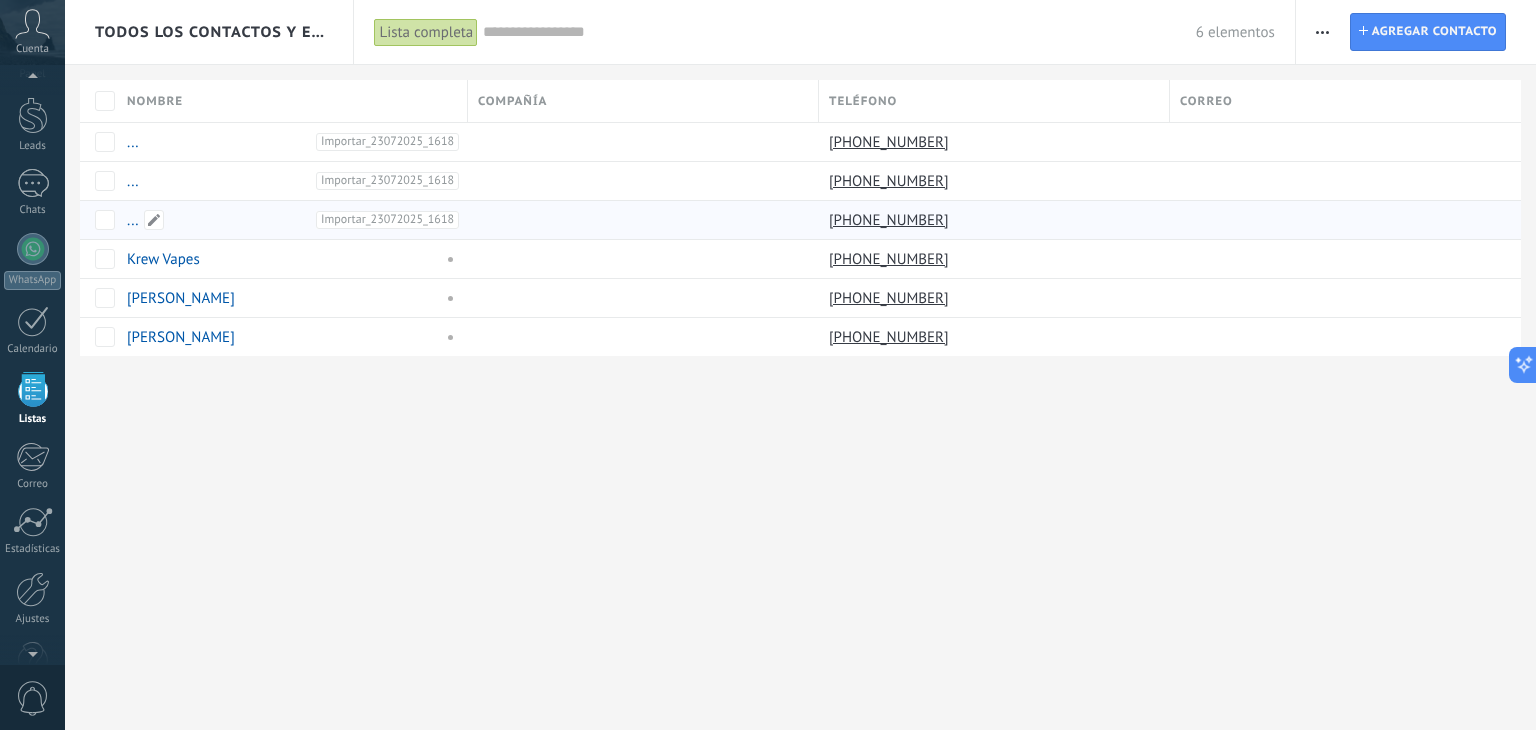 click on "..." at bounding box center (133, 220) 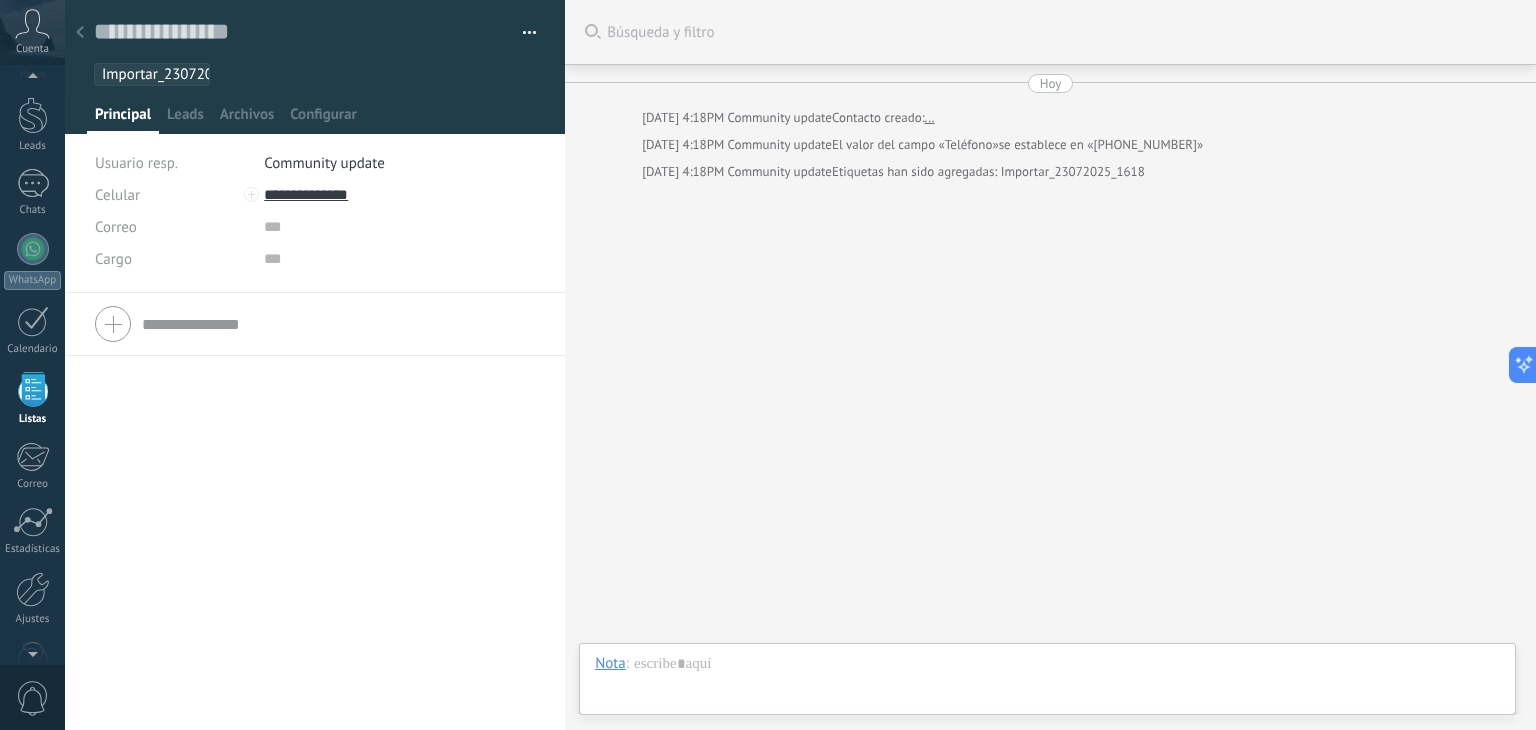 scroll, scrollTop: 29, scrollLeft: 0, axis: vertical 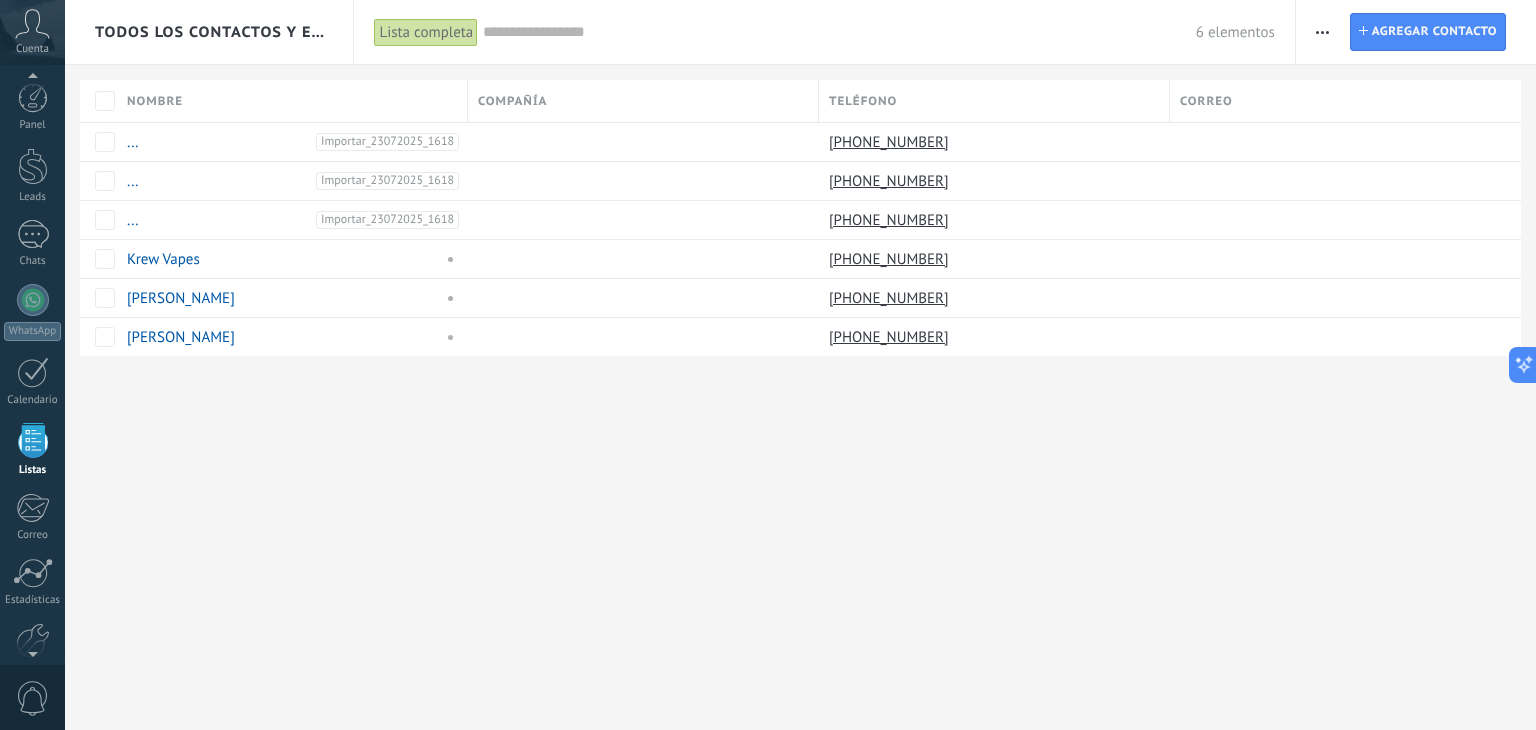 click on "Todos los contactos y empresas" at bounding box center [210, 32] 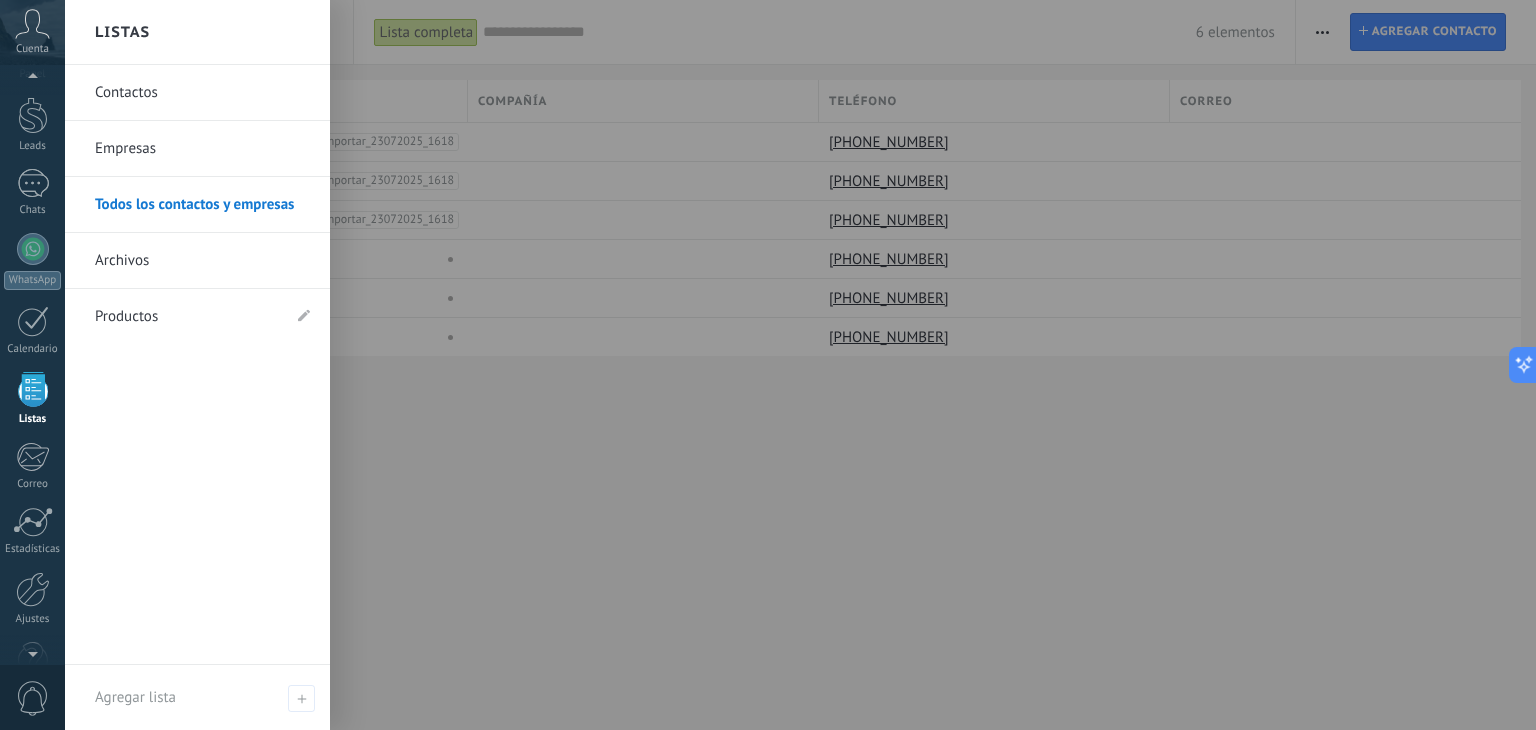 click on "Empresas" at bounding box center (202, 149) 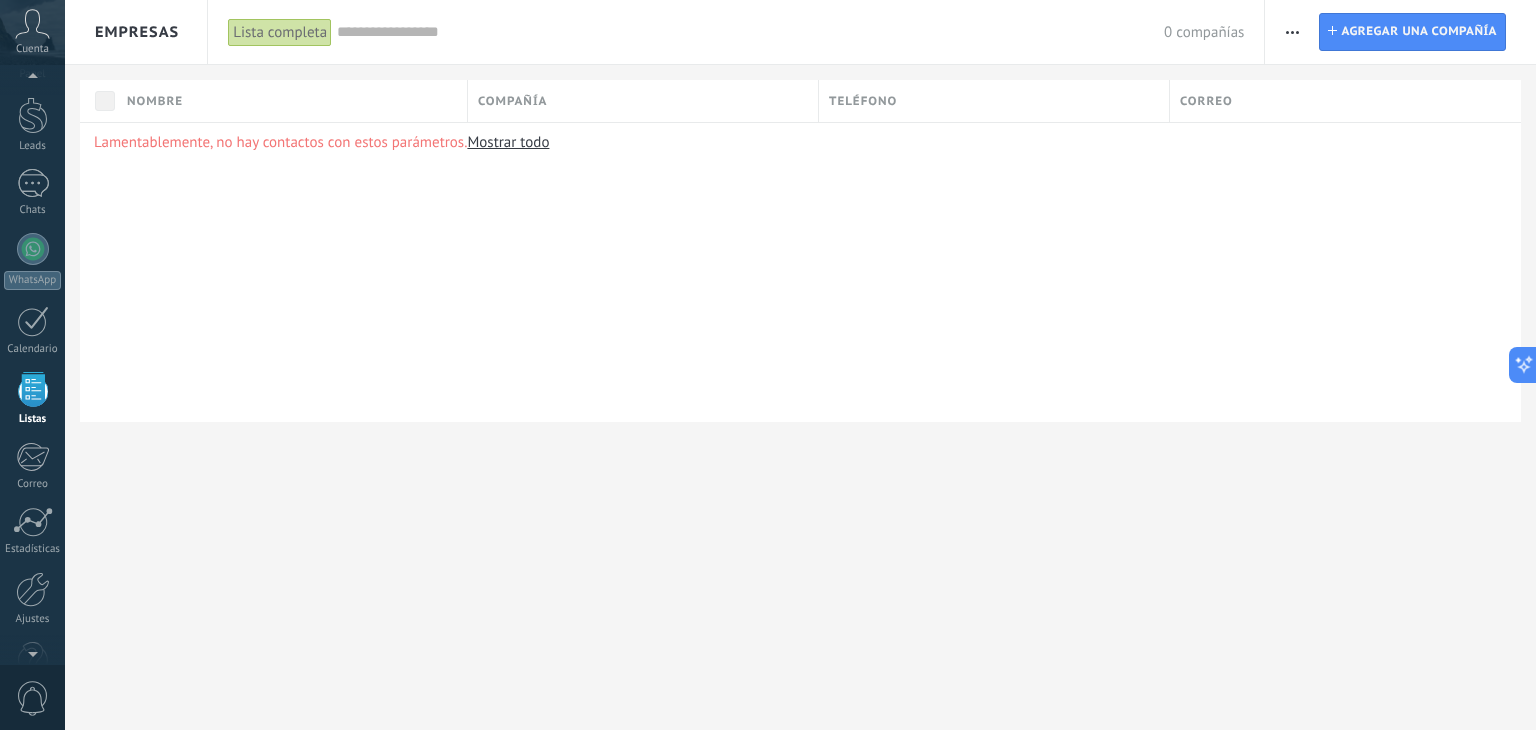 click on "Empresas" at bounding box center [137, 32] 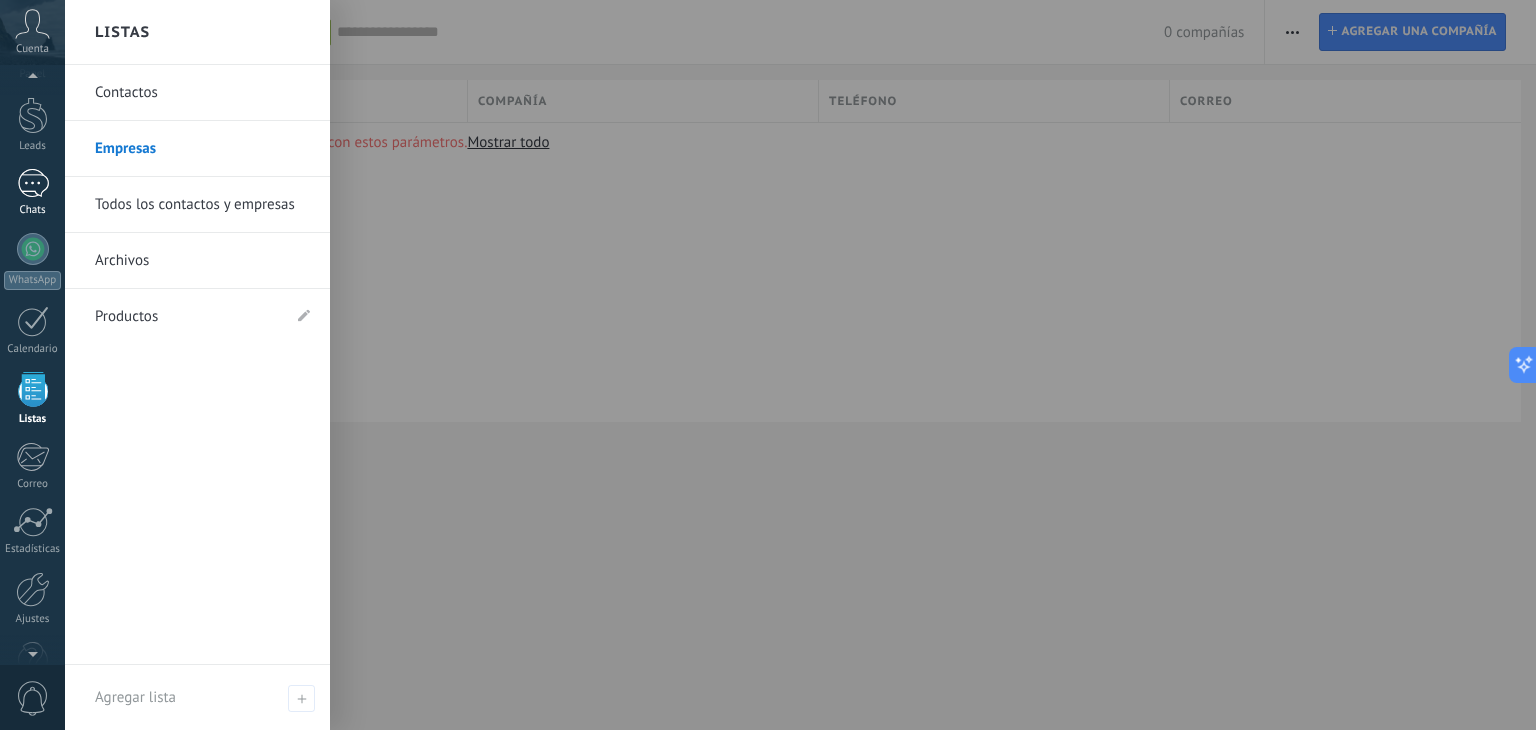 click at bounding box center [33, 183] 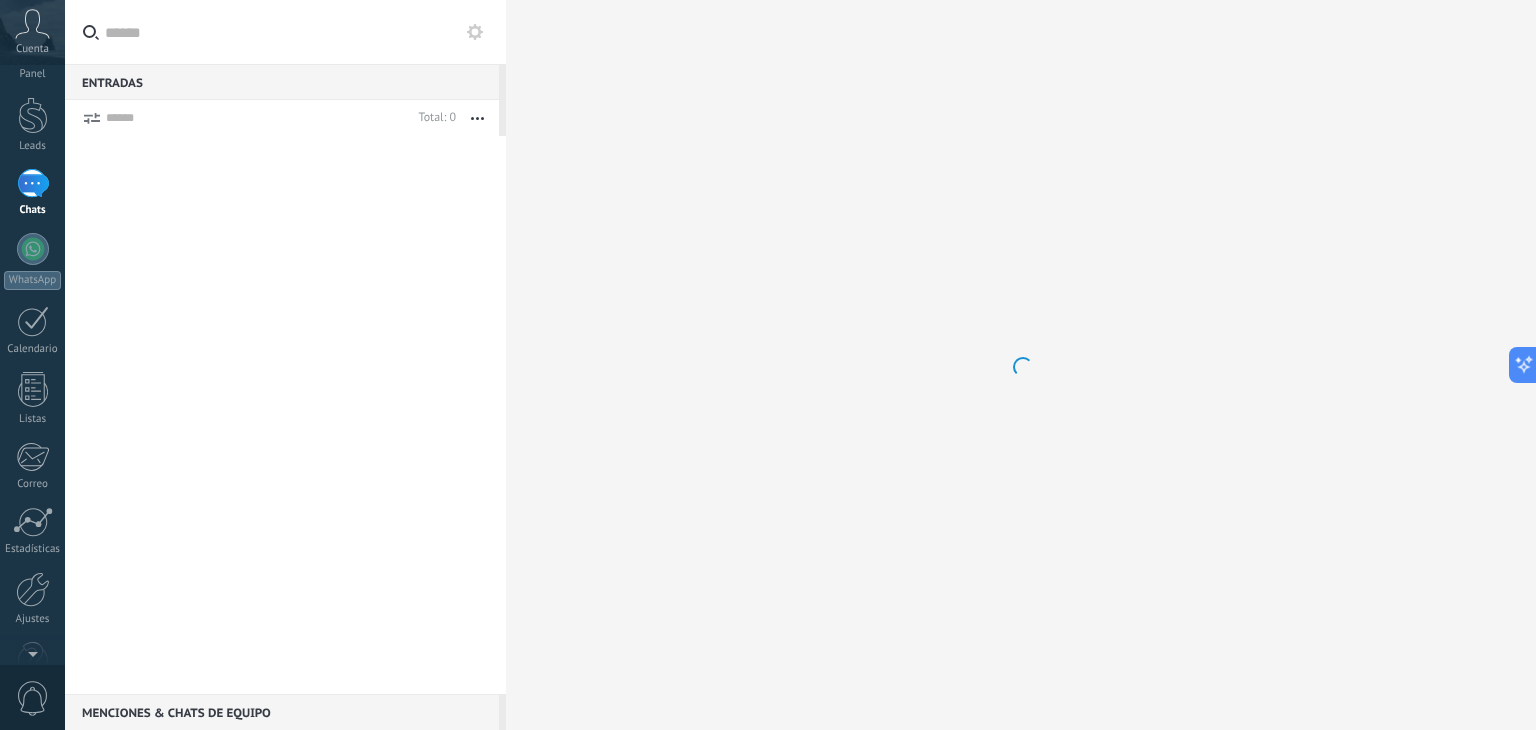 scroll, scrollTop: 0, scrollLeft: 0, axis: both 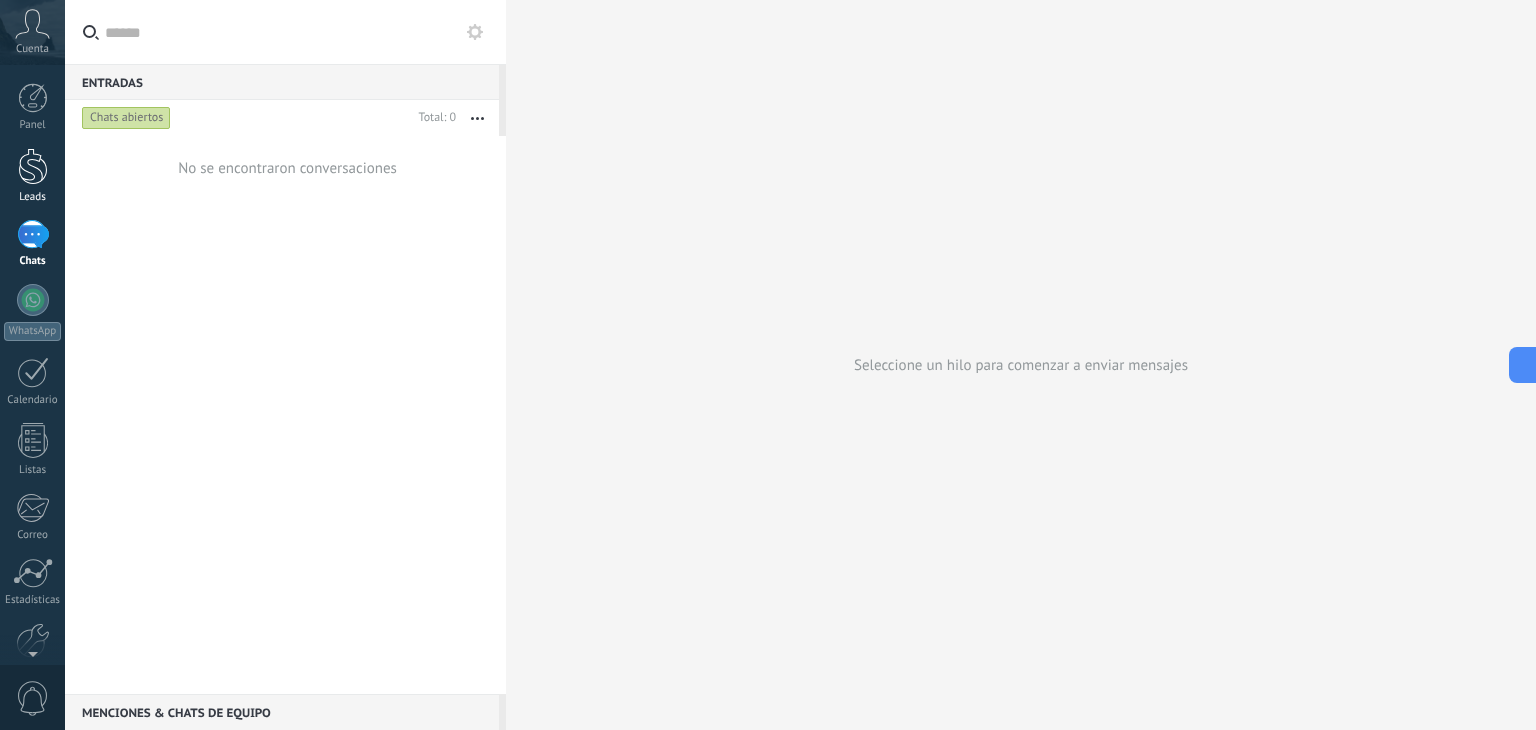 click at bounding box center (33, 166) 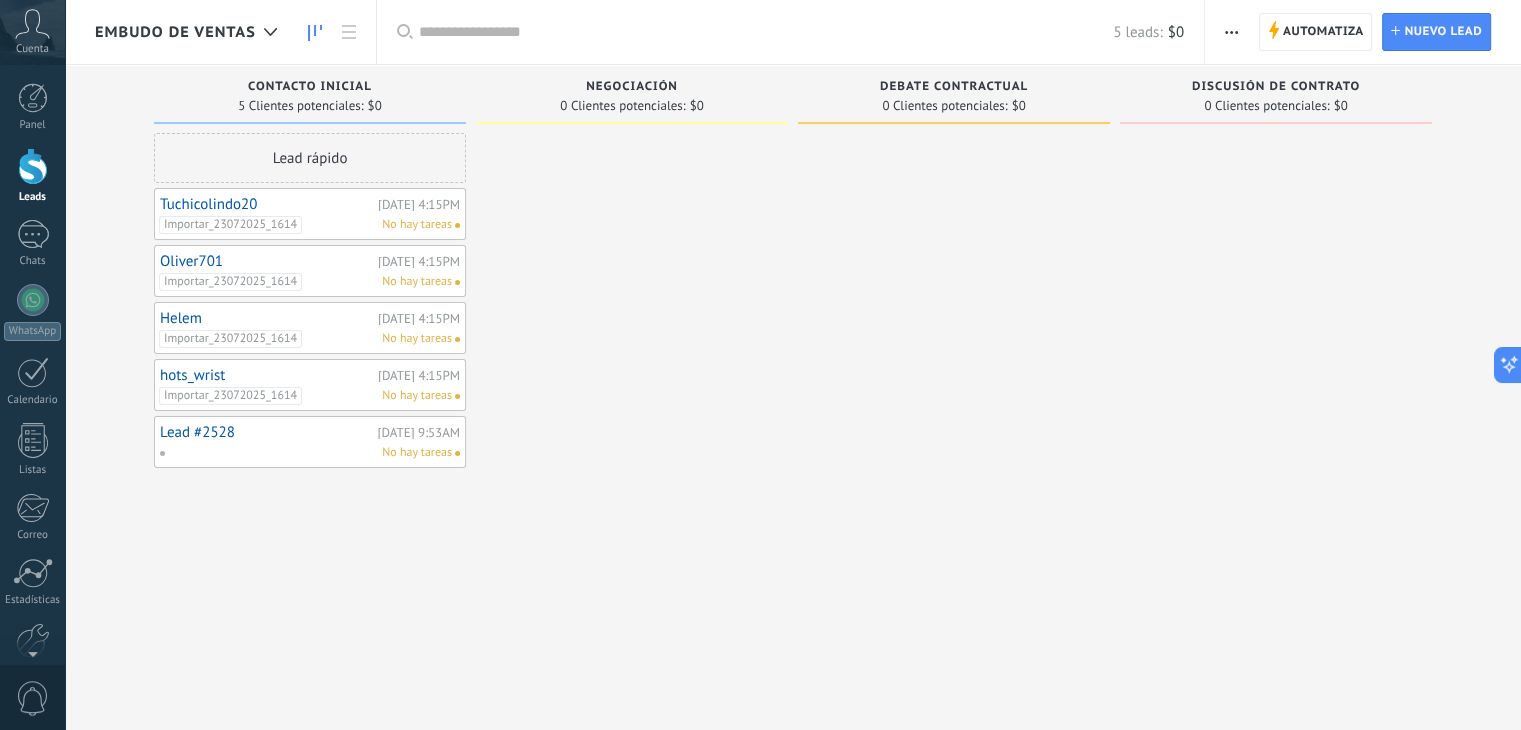 click on "Embudo de ventas" at bounding box center (191, 32) 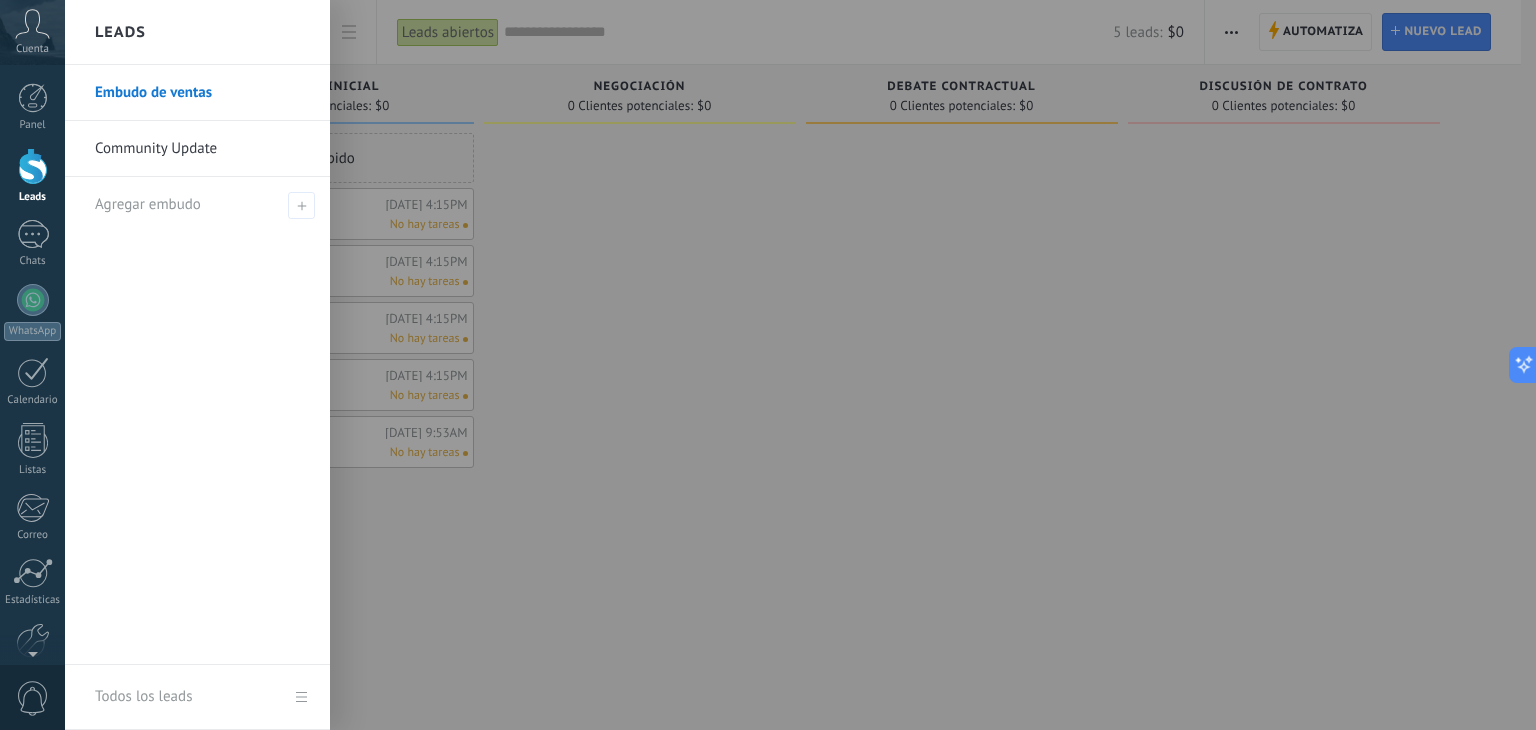 click at bounding box center [833, 365] 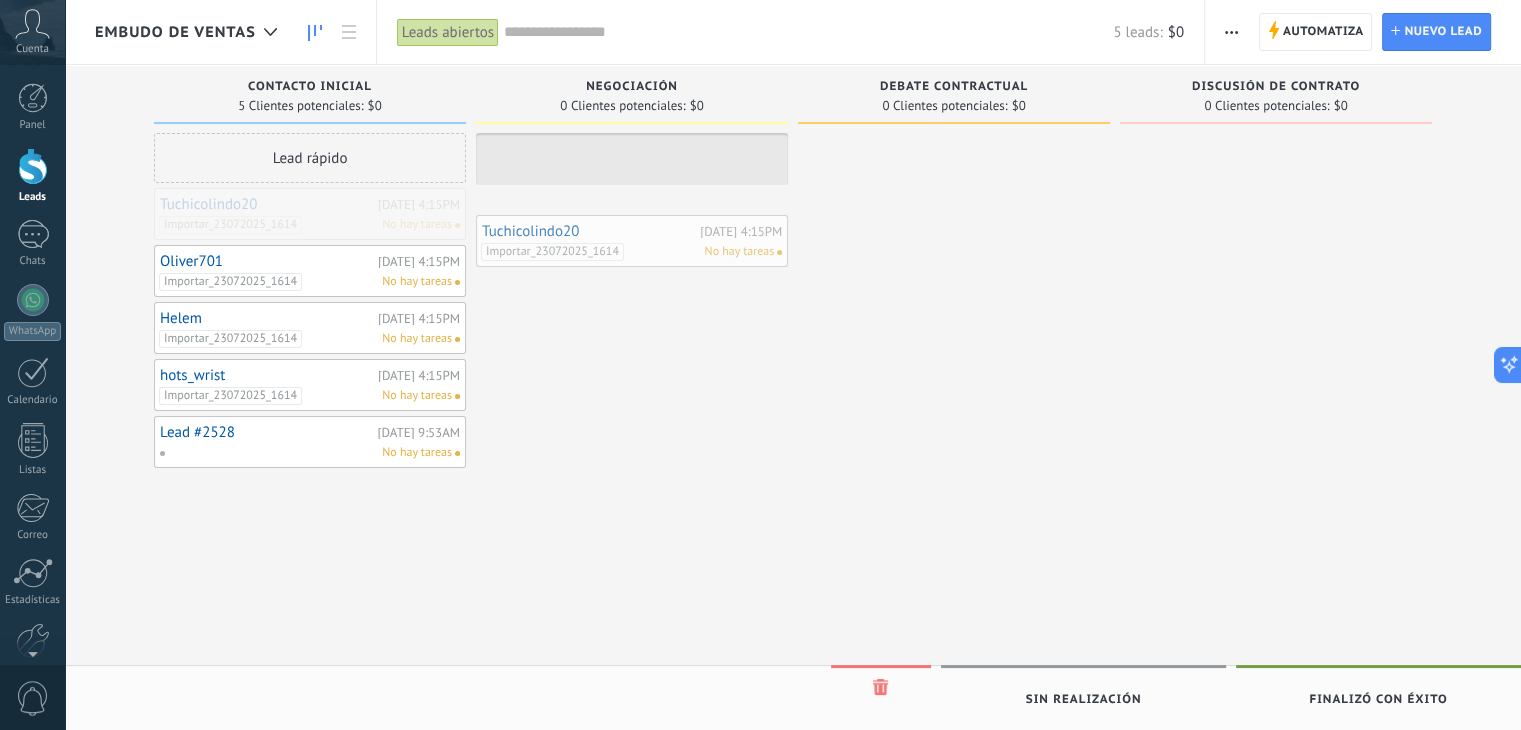 drag, startPoint x: 362, startPoint y: 214, endPoint x: 709, endPoint y: 191, distance: 347.7614 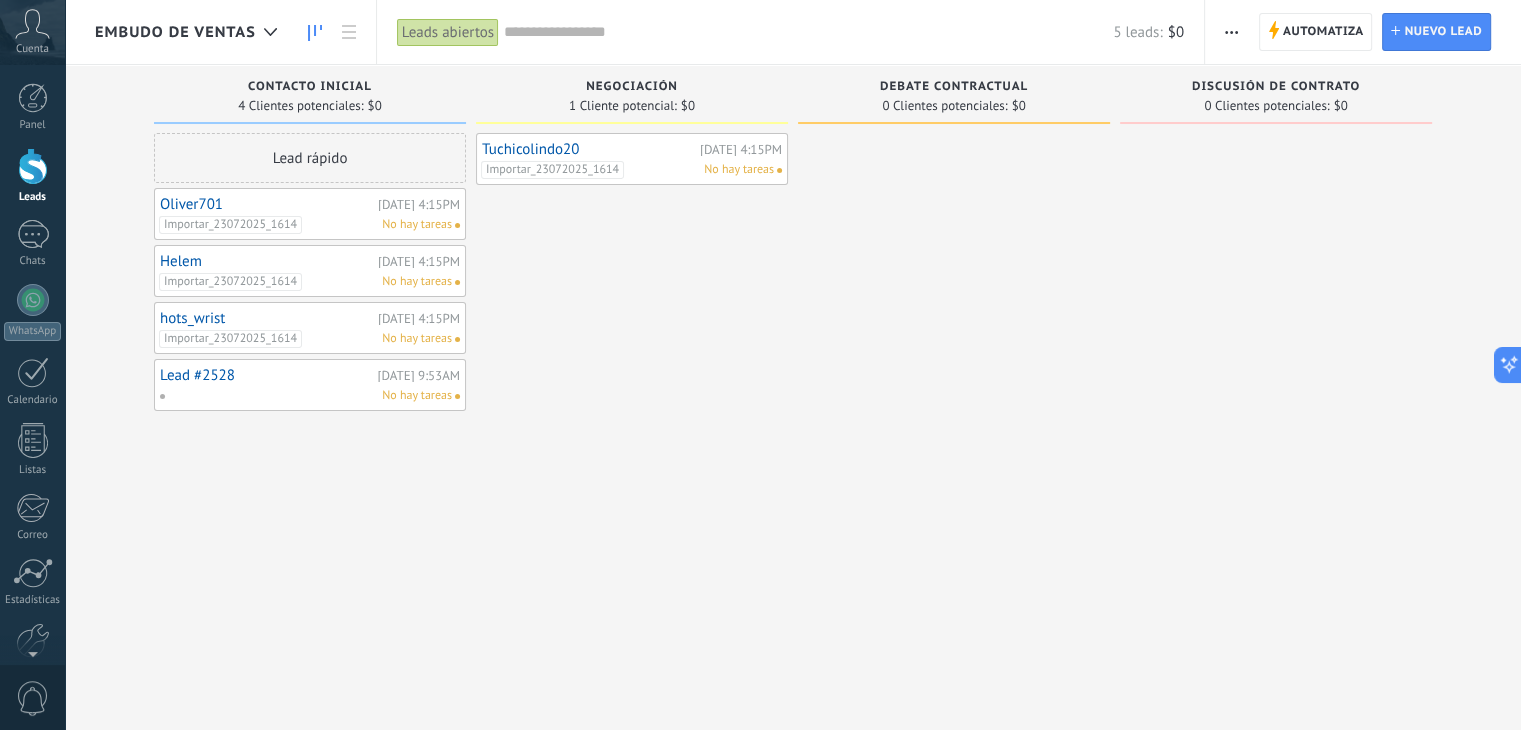 click on "Importar_23072025_1614" at bounding box center [552, 170] 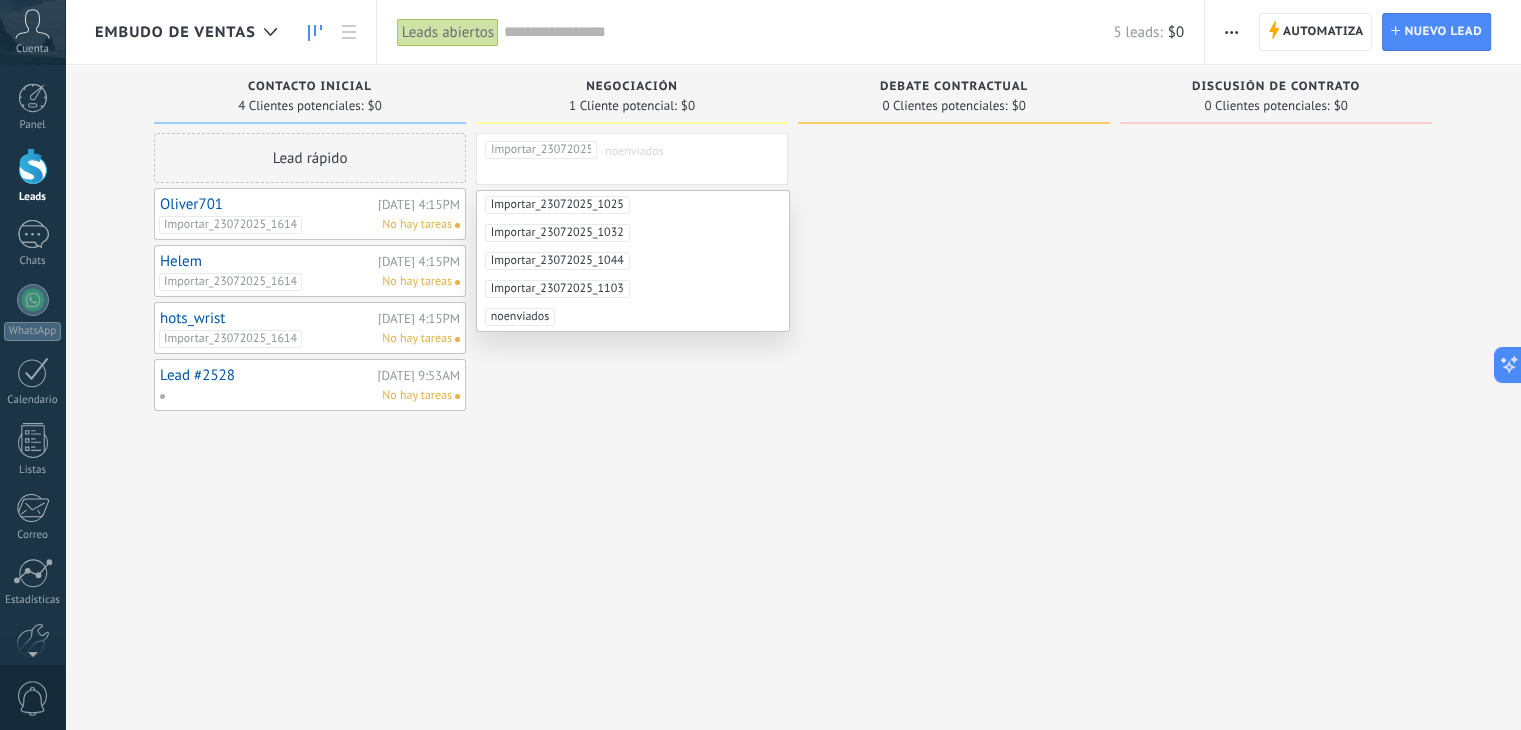 click on "Tuchicolindo20 [DATE] 4:15PM Importar_23072025_1614 No hay tareas Importar_23072025_1614 noenviados" at bounding box center (632, 367) 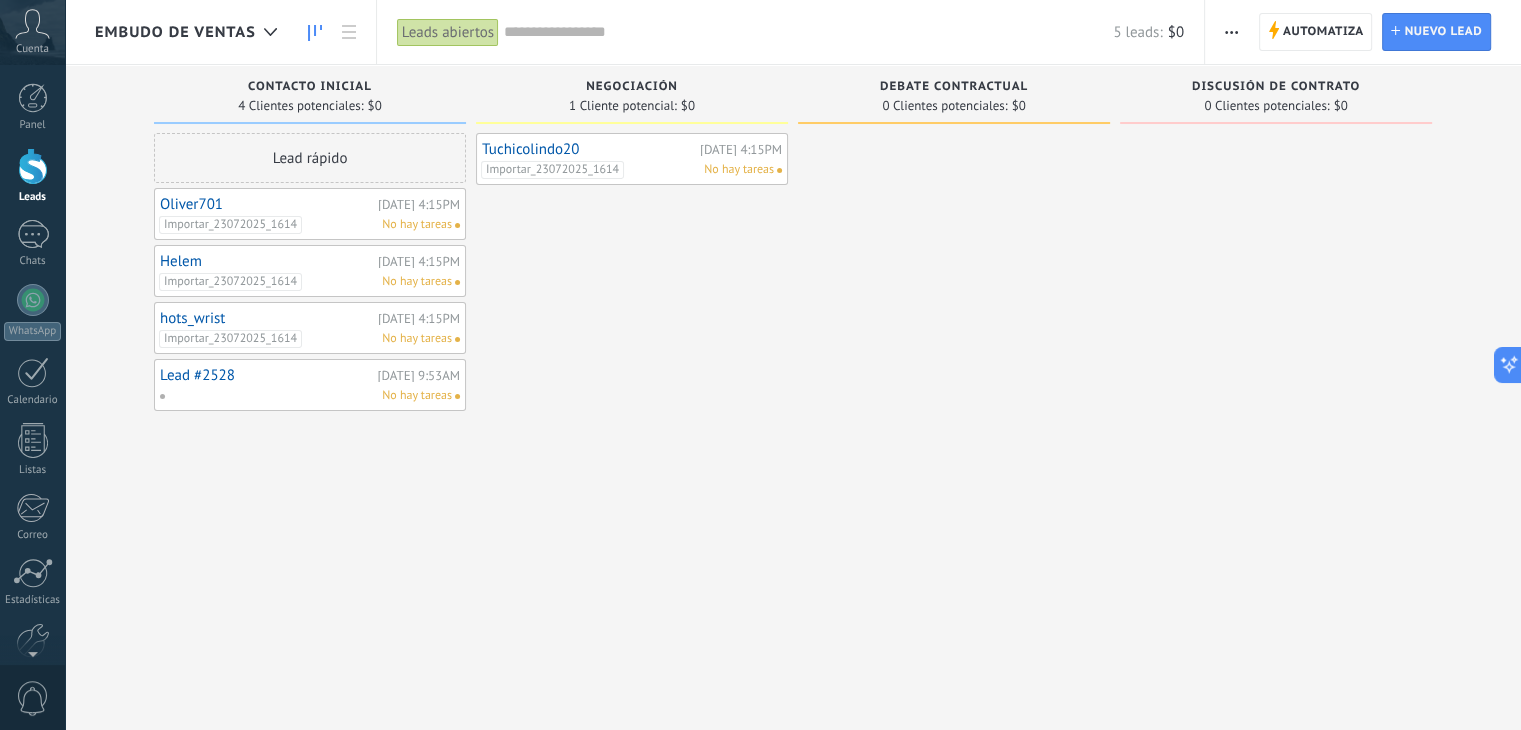 click on "Tuchicolindo20" at bounding box center [588, 149] 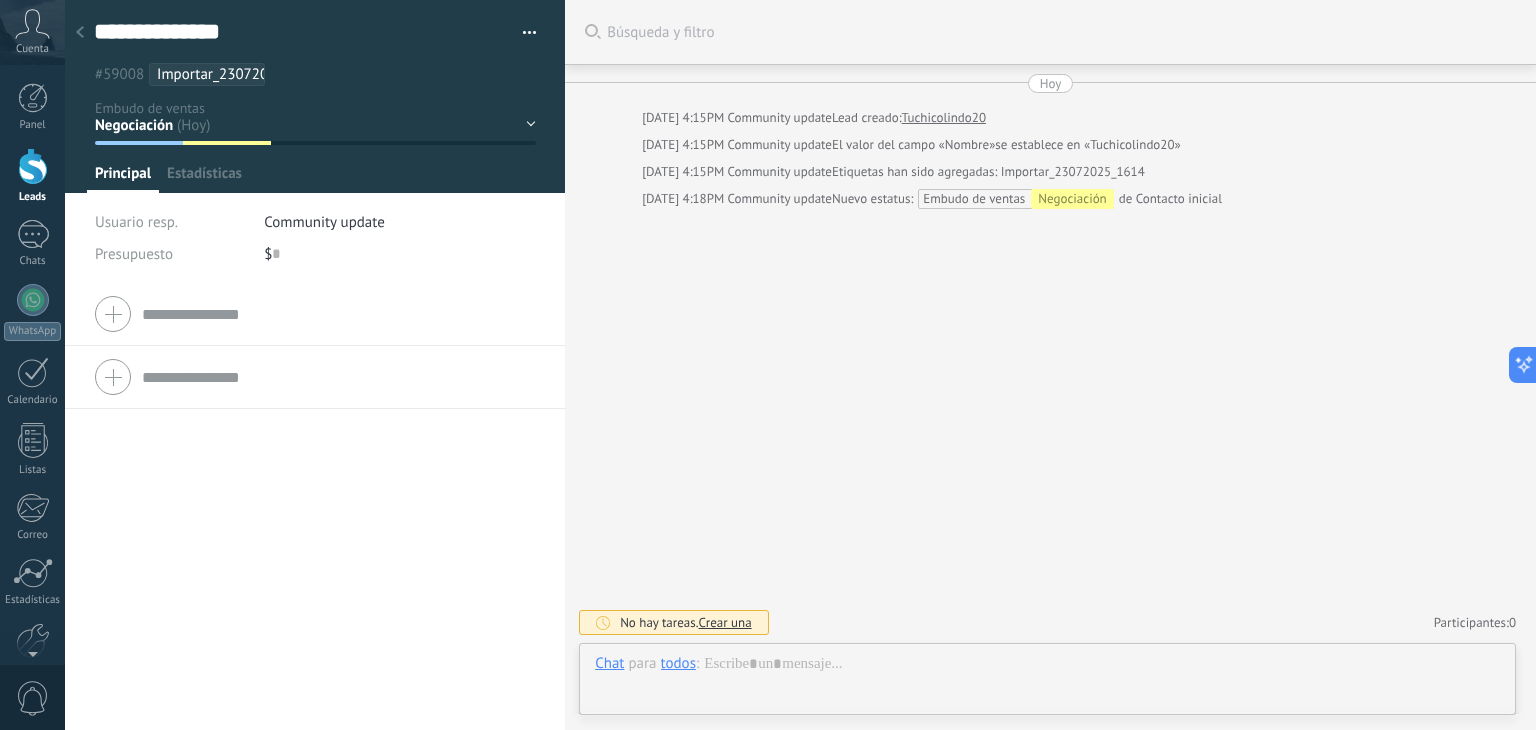 scroll, scrollTop: 29, scrollLeft: 0, axis: vertical 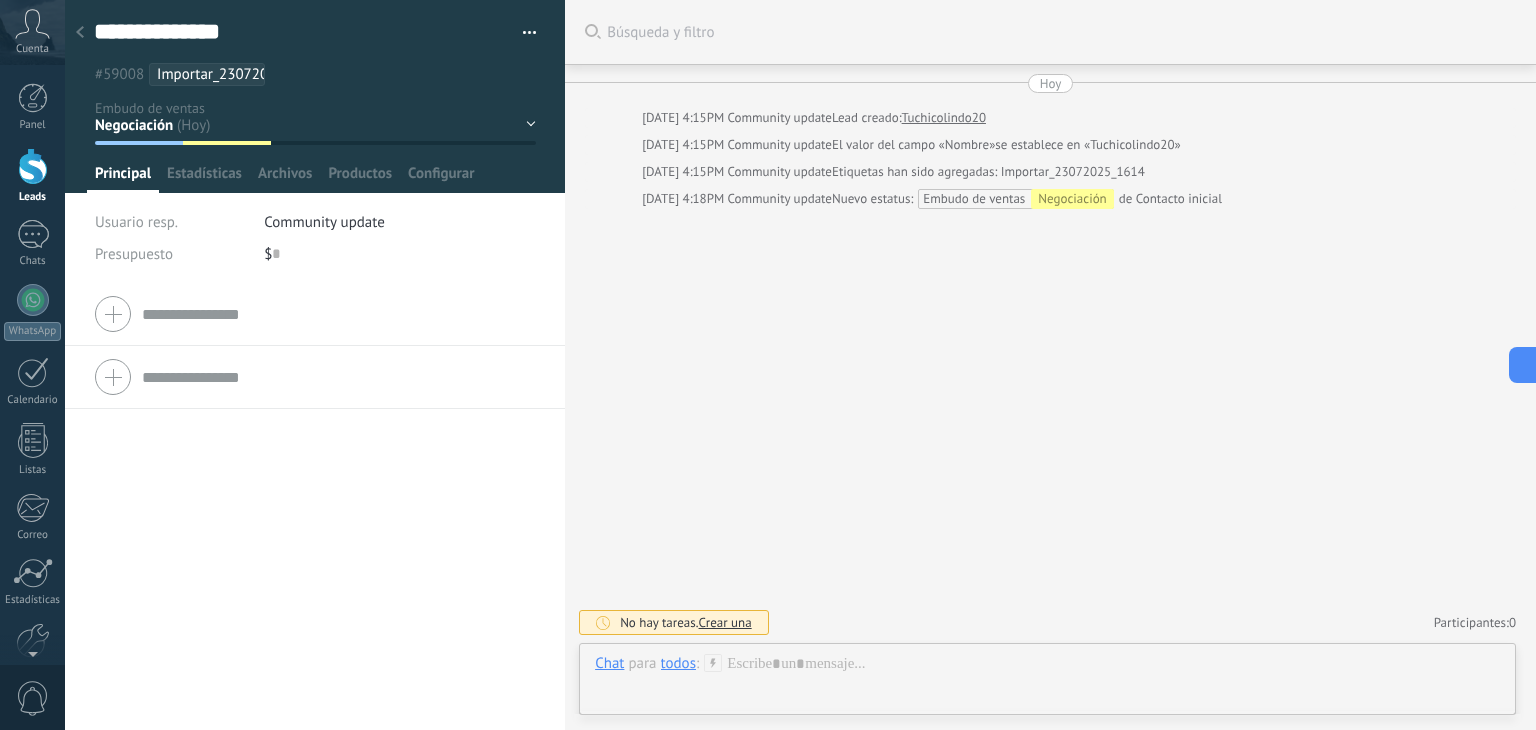 drag, startPoint x: 688, startPoint y: 665, endPoint x: 684, endPoint y: 611, distance: 54.147945 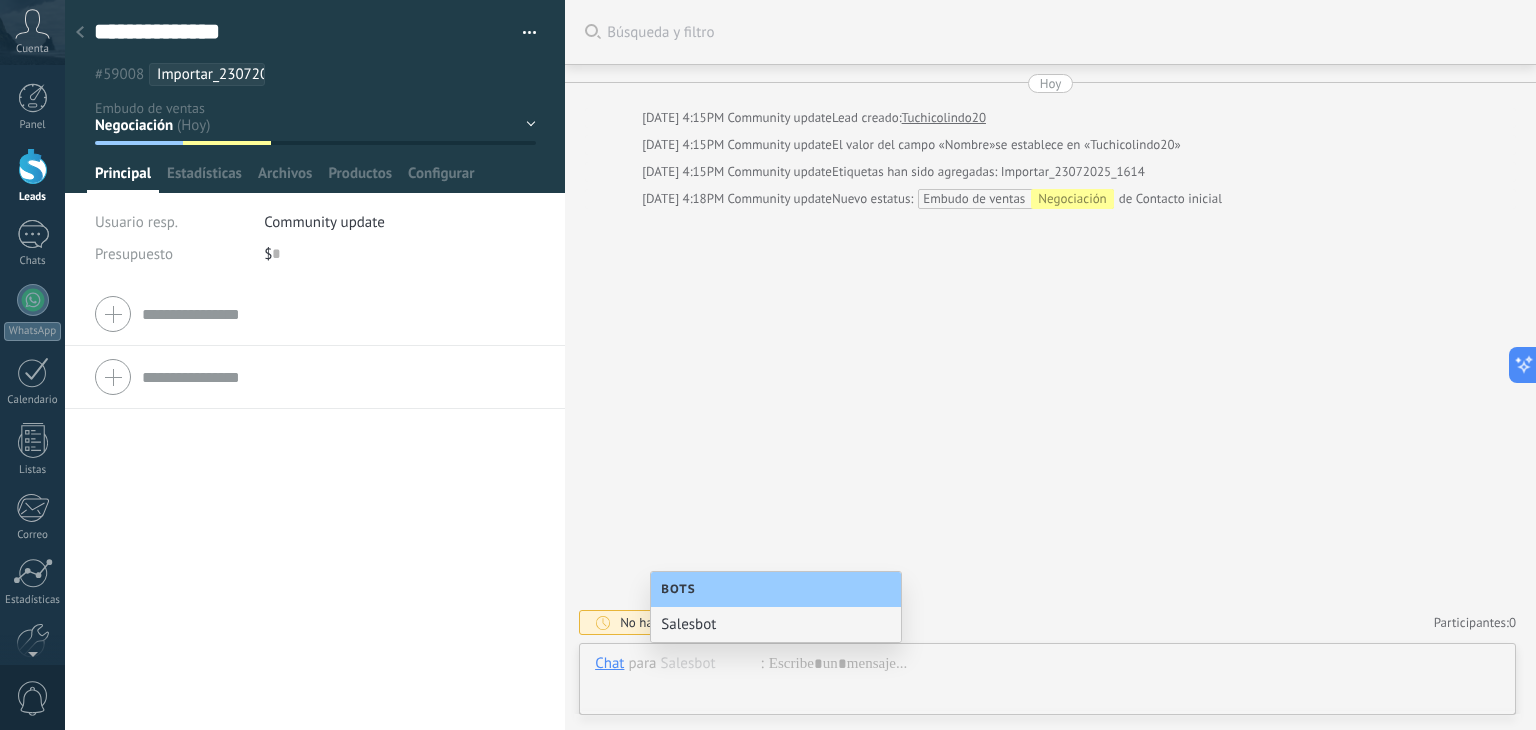 click on "Buscar Búsqueda y filtro Carga más [DATE] [DATE] 4:15PM Community update  Lead creado:  Tuchicolindo20 [DATE] 4:15PM Community update  El valor del campo «Nombre»  se establece en «Tuchicolindo20» [DATE] 4:15PM Community update  Etiquetas han sido agregadas: Importar_23072025_1614 [DATE] 4:18PM Community update  Nuevo estatus: Embudo de ventas Negociación de Contacto inicial No hay tareas.  Crear una Participantes:  0 Agregar usuario Bots:  0" at bounding box center (1050, 365) 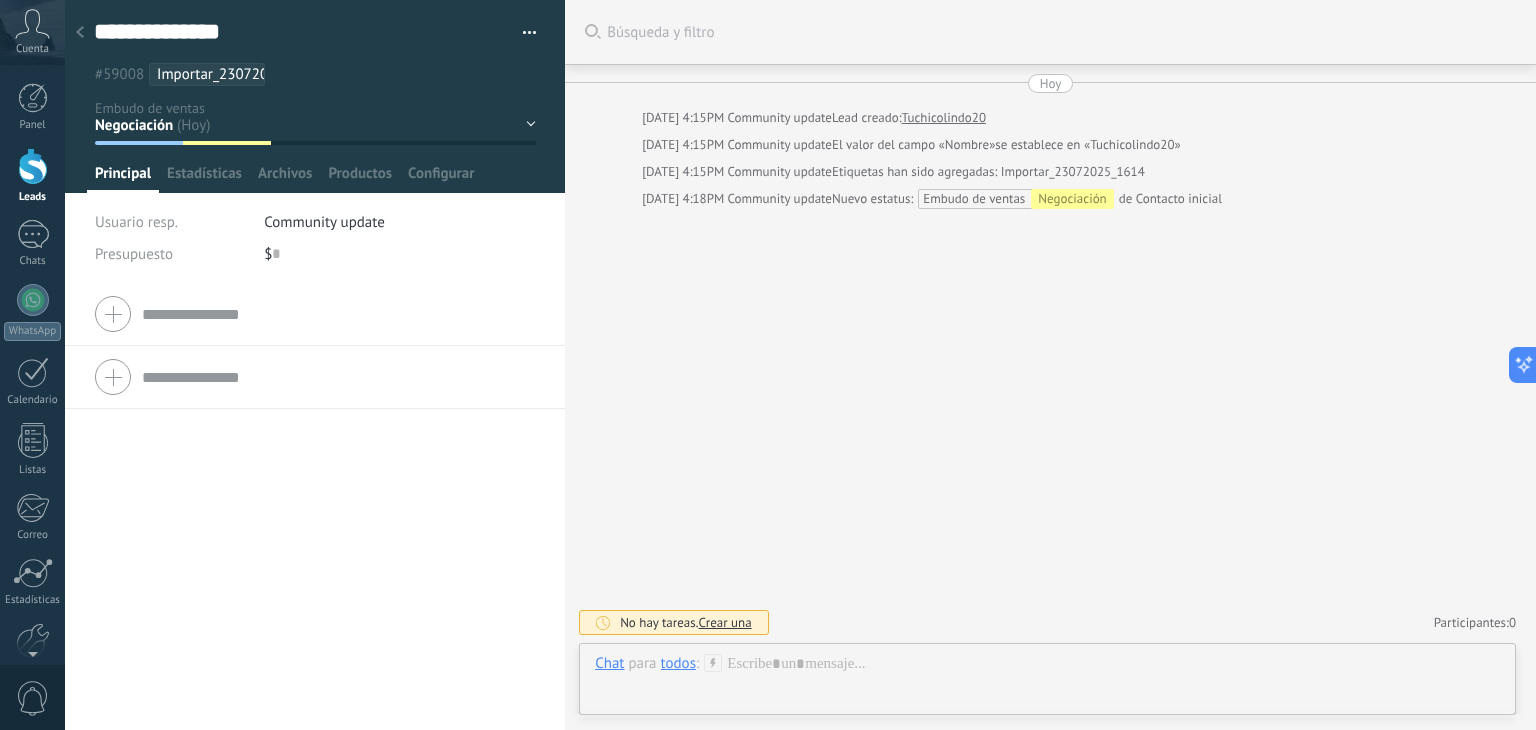 click at bounding box center (80, 33) 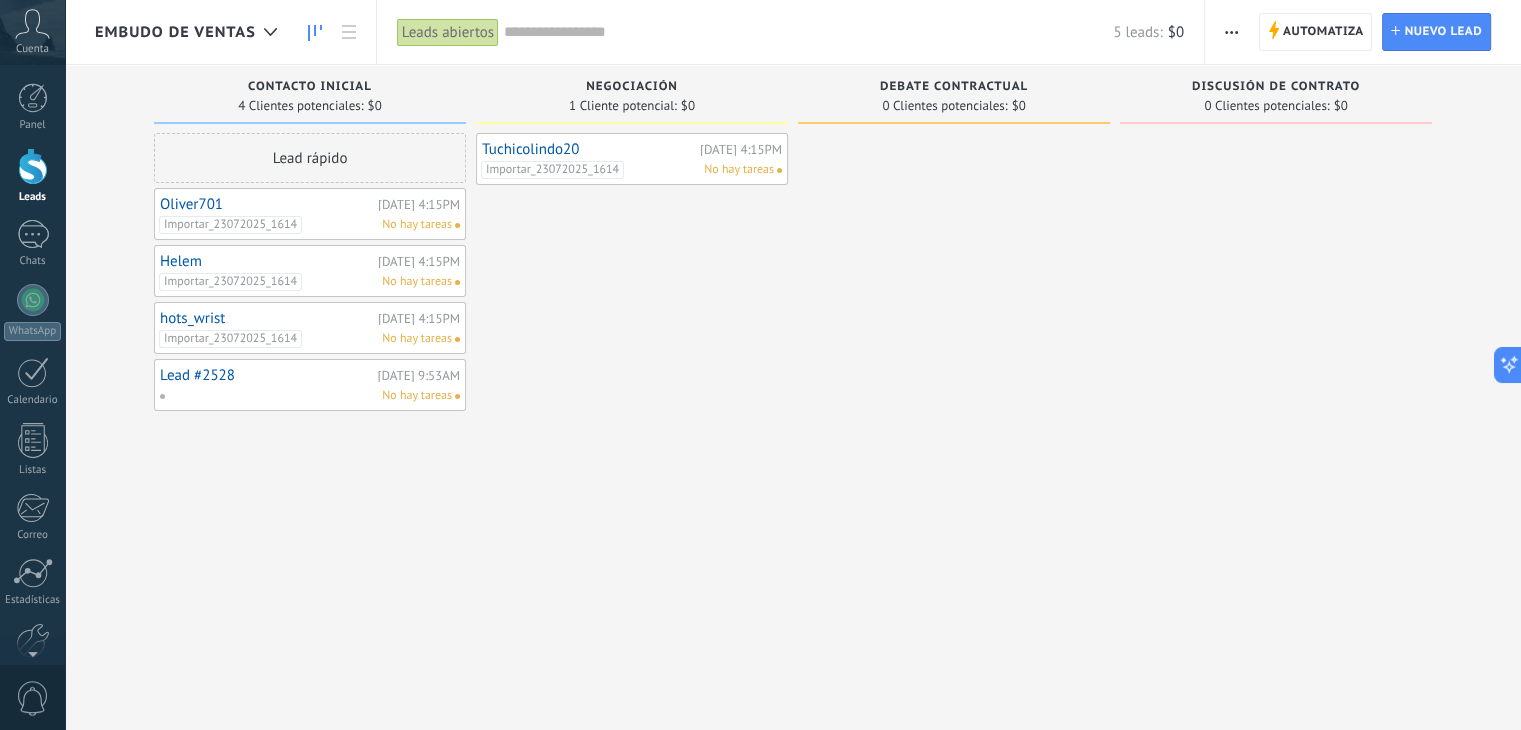 drag, startPoint x: 328, startPoint y: 207, endPoint x: 768, endPoint y: 209, distance: 440.00455 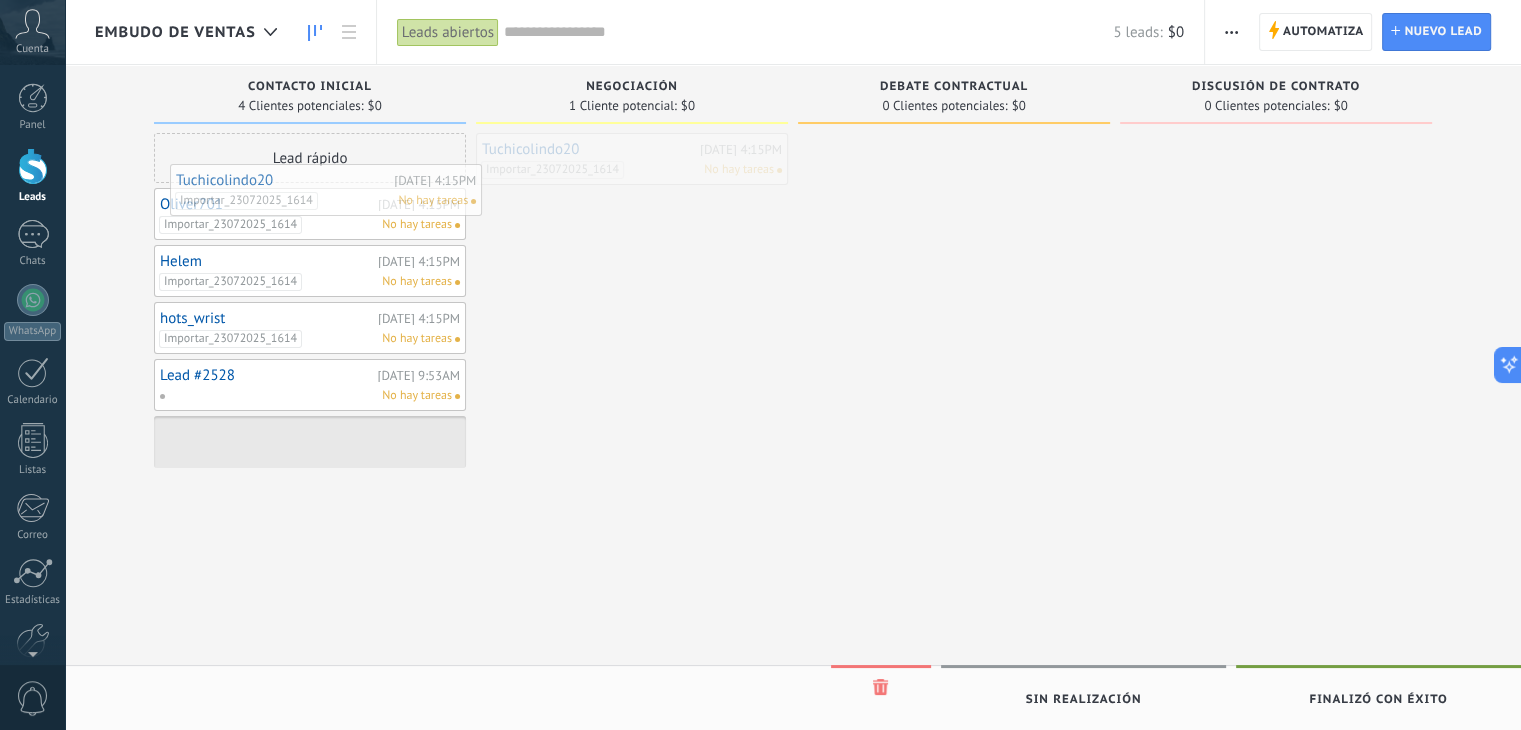 drag, startPoint x: 674, startPoint y: 143, endPoint x: 368, endPoint y: 174, distance: 307.56625 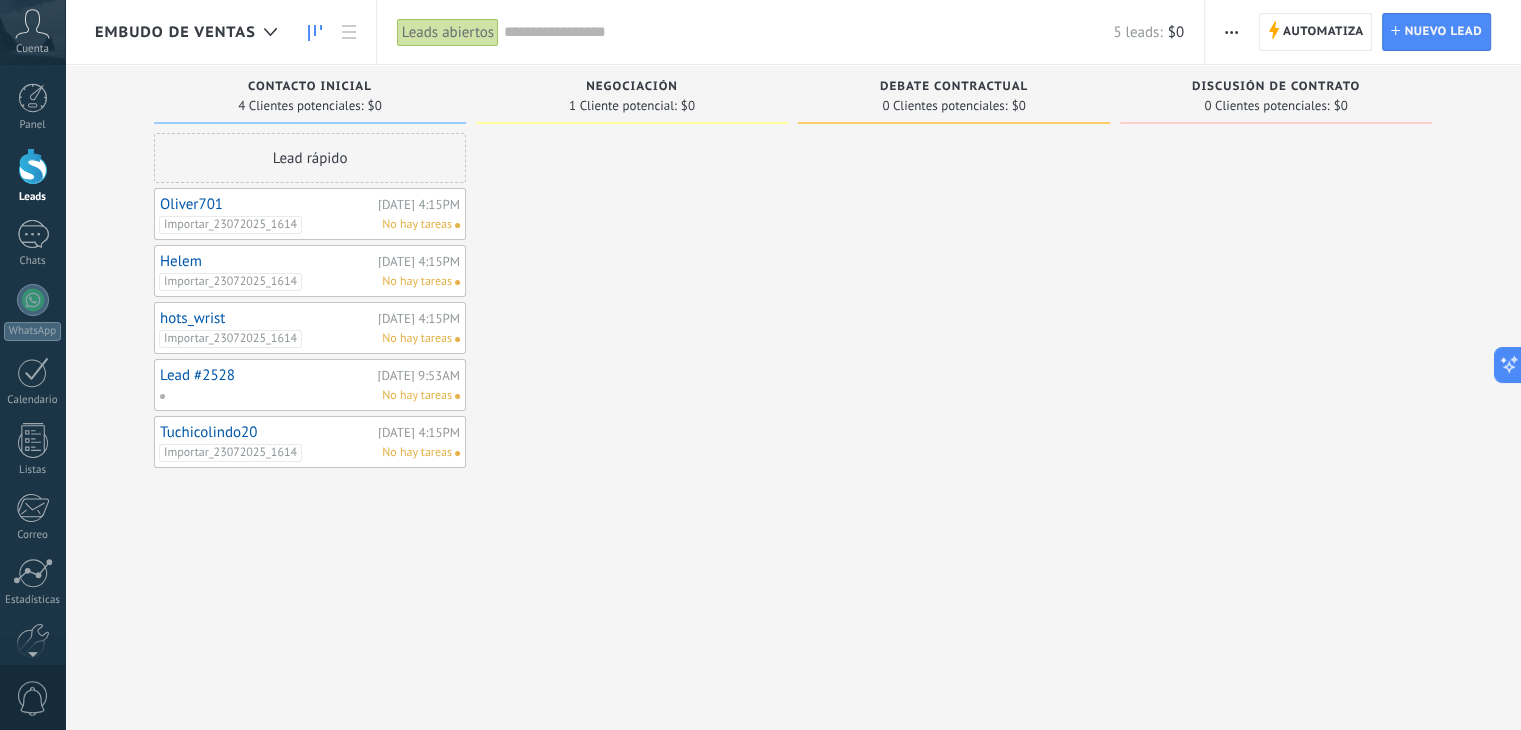 click on "Oliver701" at bounding box center (266, 204) 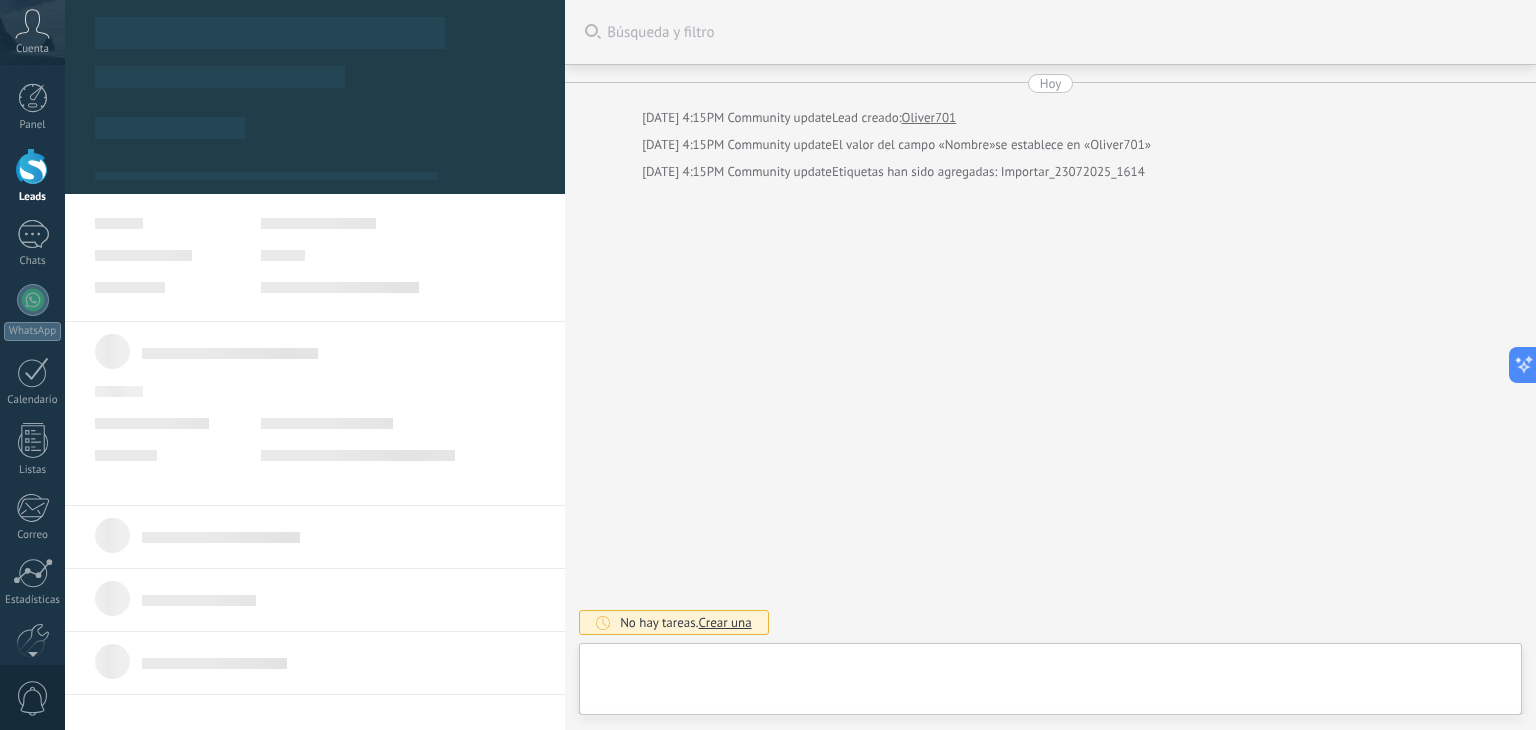scroll, scrollTop: 29, scrollLeft: 0, axis: vertical 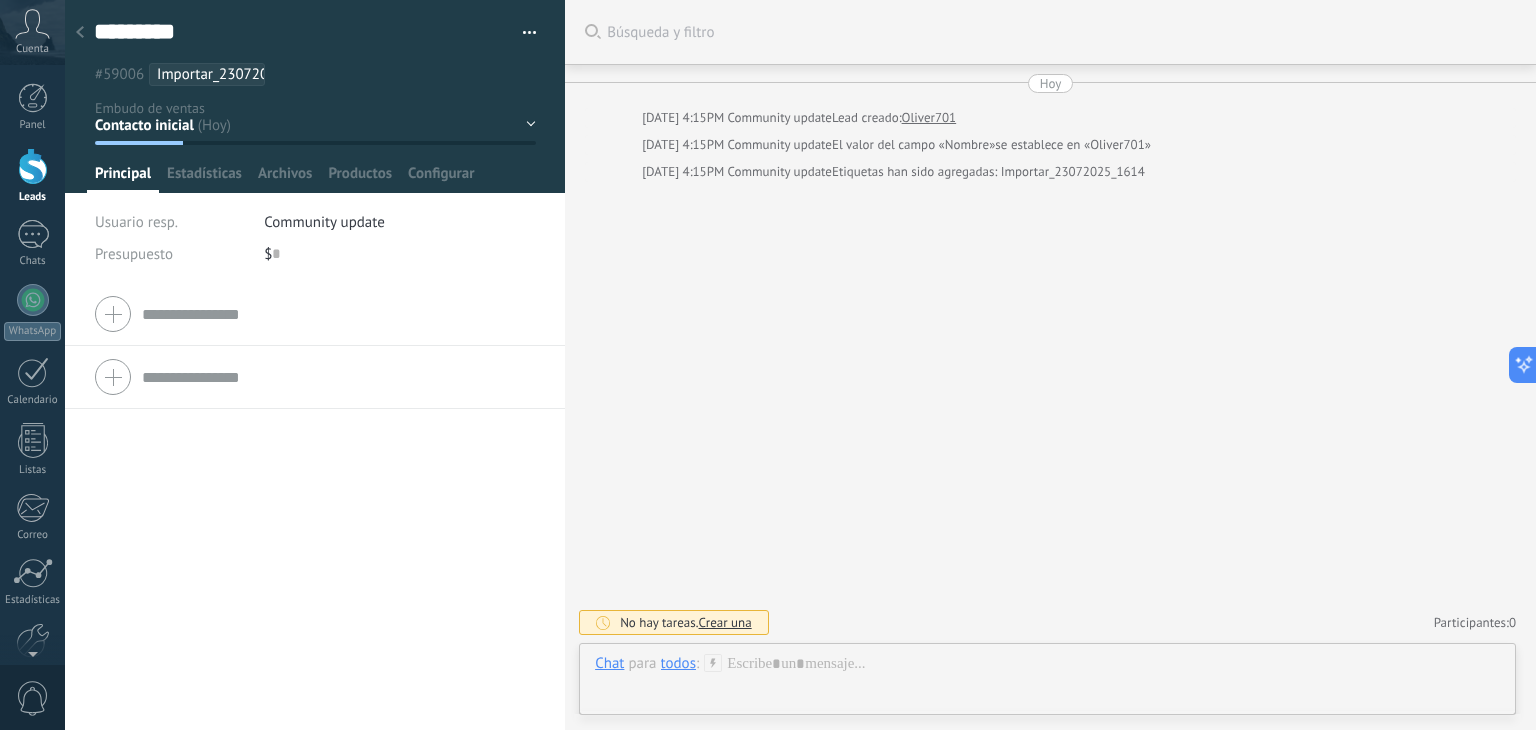 click on "*********
Guardar y crear
Imprimir
Administrar etiquetas
Exportar a excel" at bounding box center [315, 43] 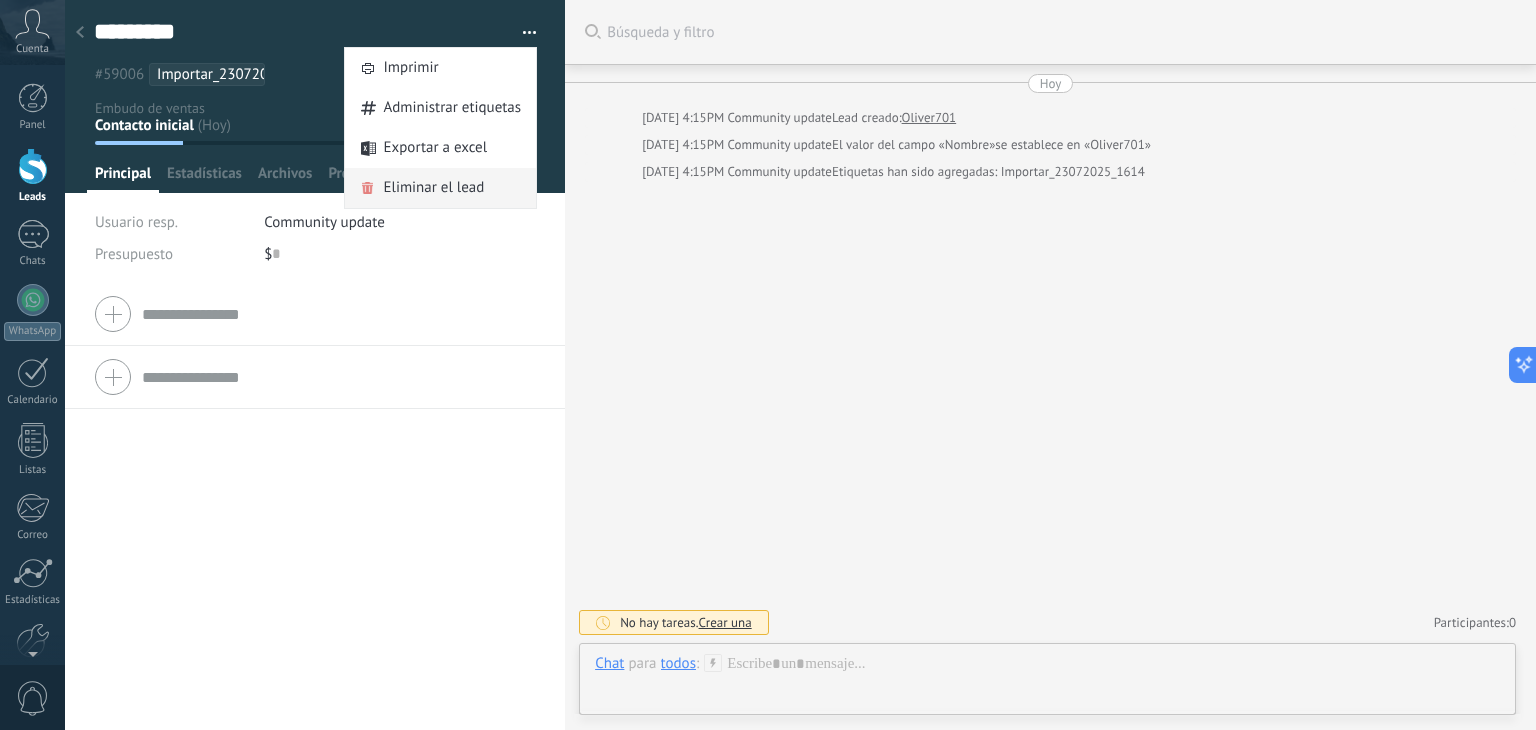 click on "Eliminar el lead" at bounding box center [440, 188] 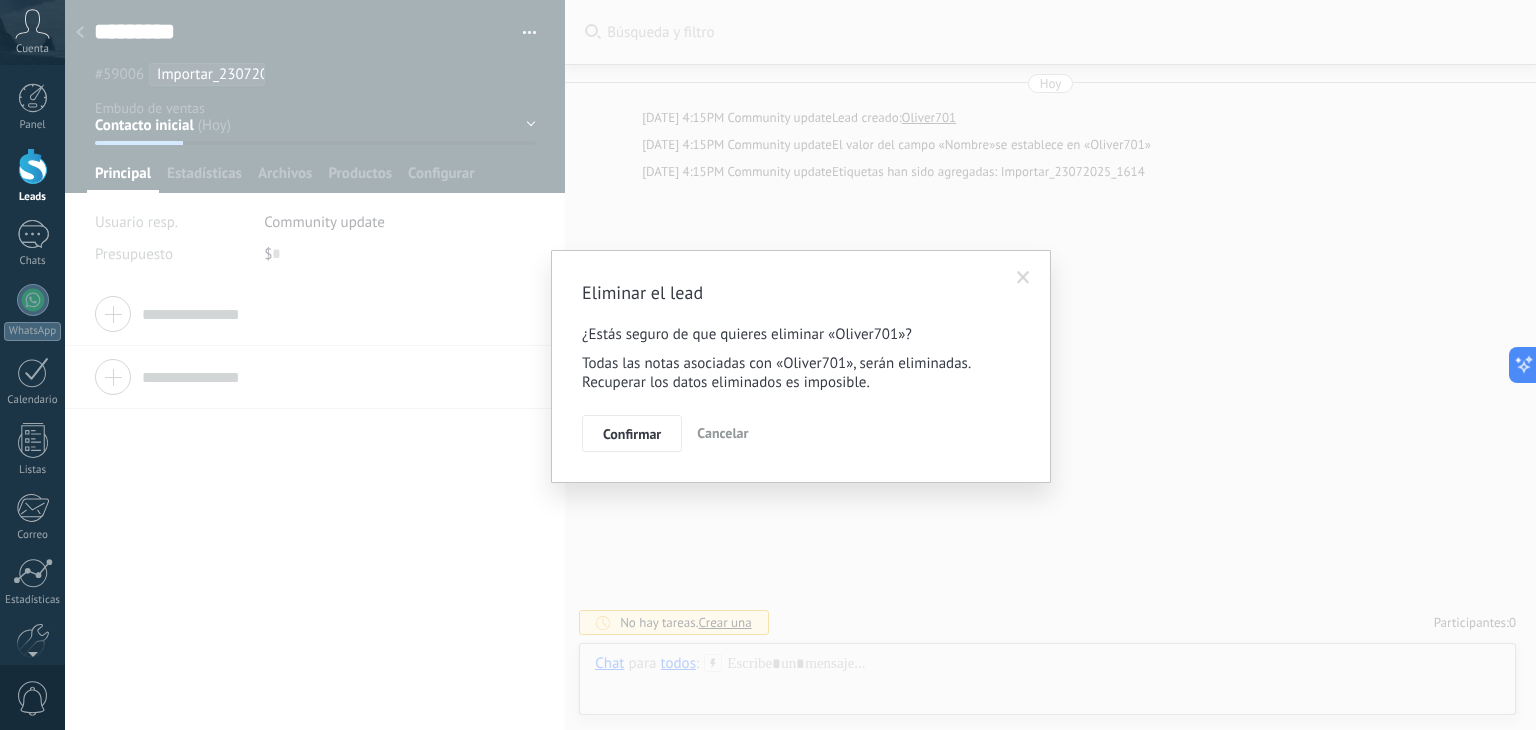 click on "Confirmar" at bounding box center [632, 434] 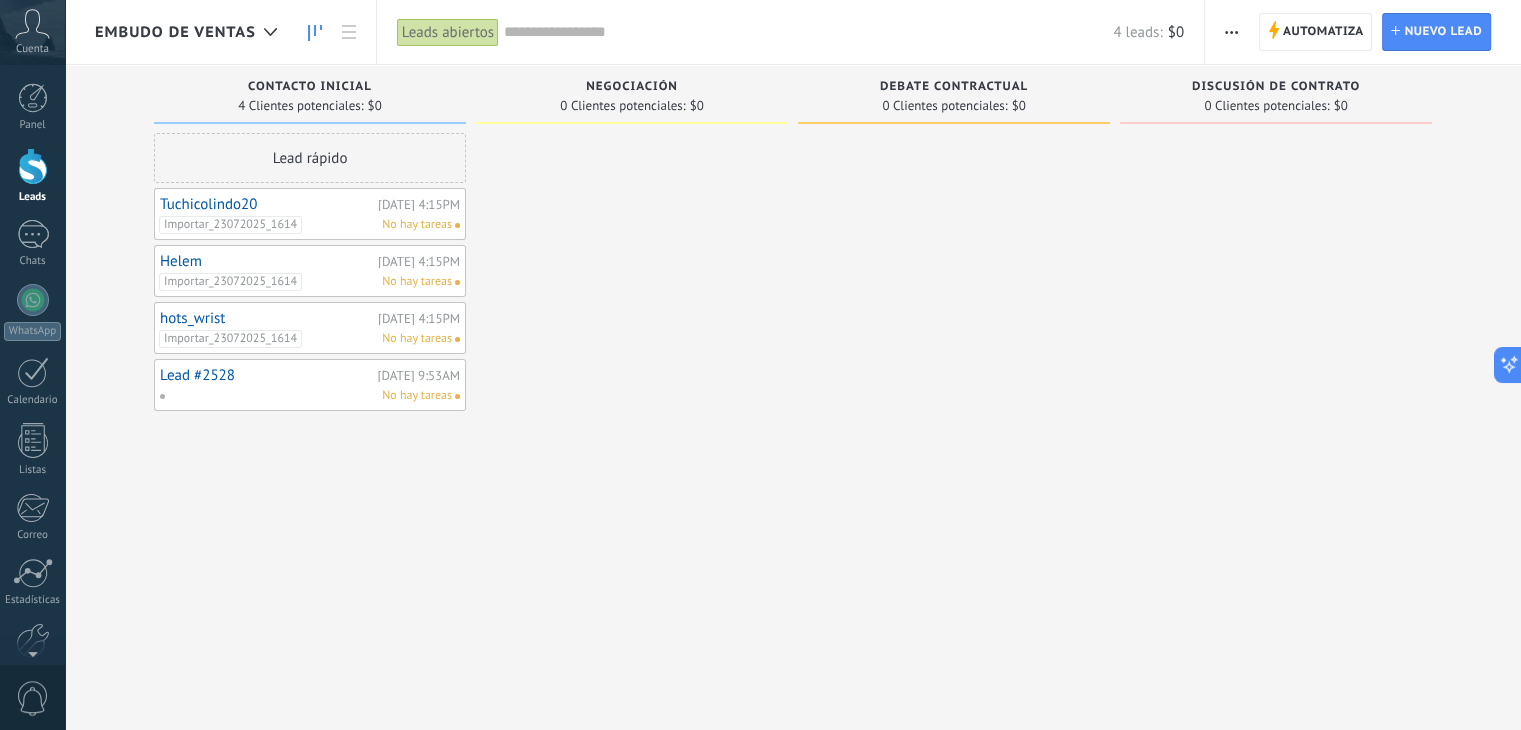 click on "Tuchicolindo20" at bounding box center [266, 204] 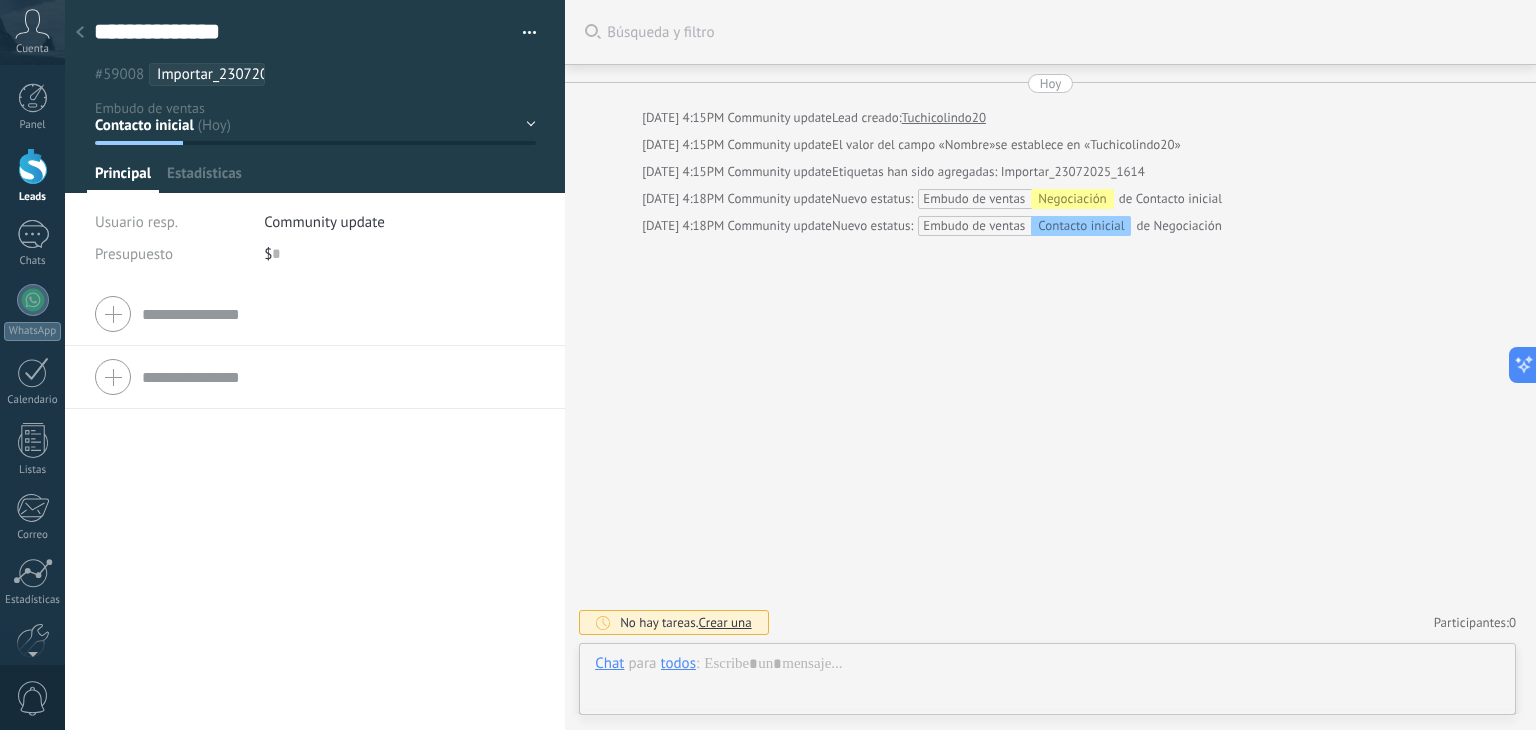 scroll, scrollTop: 29, scrollLeft: 0, axis: vertical 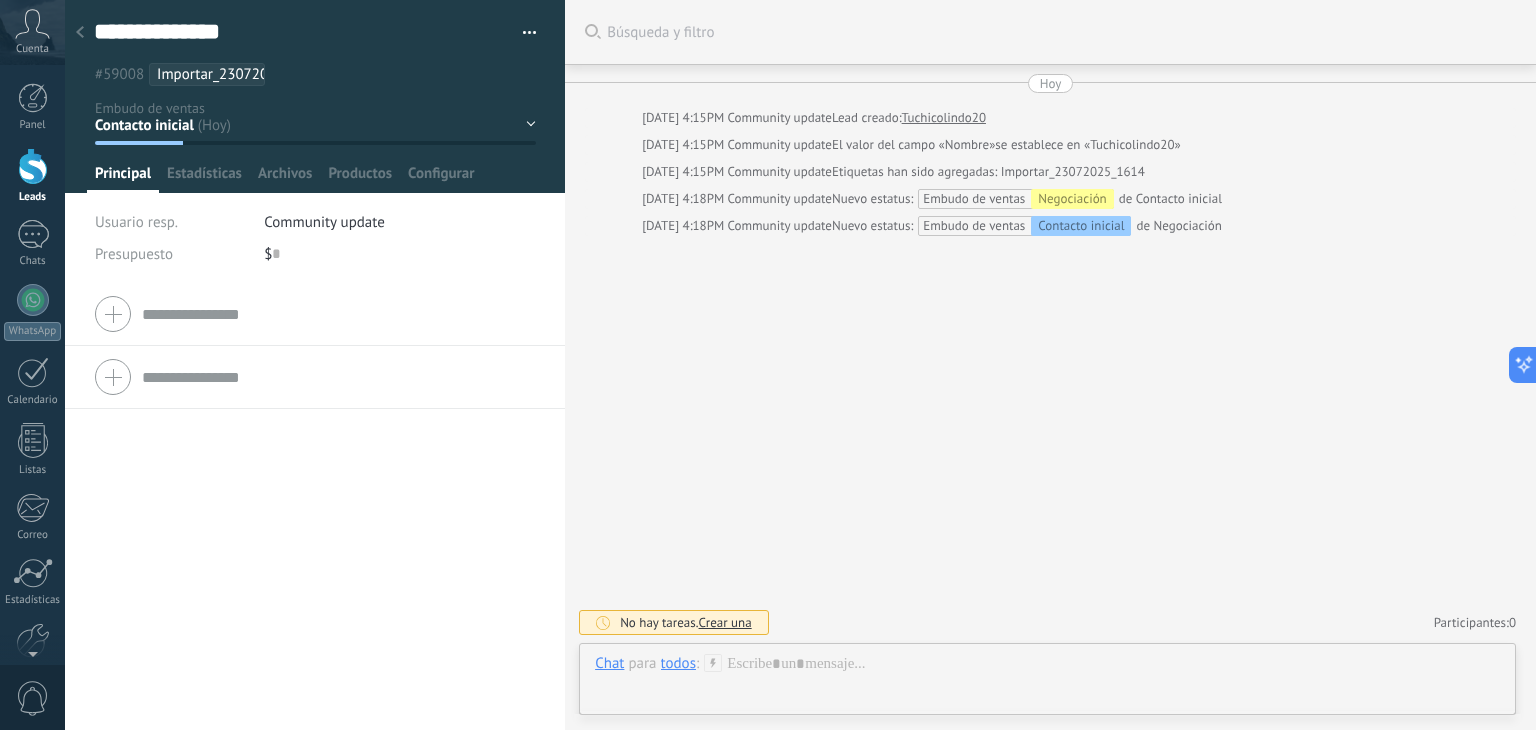 click at bounding box center (522, 33) 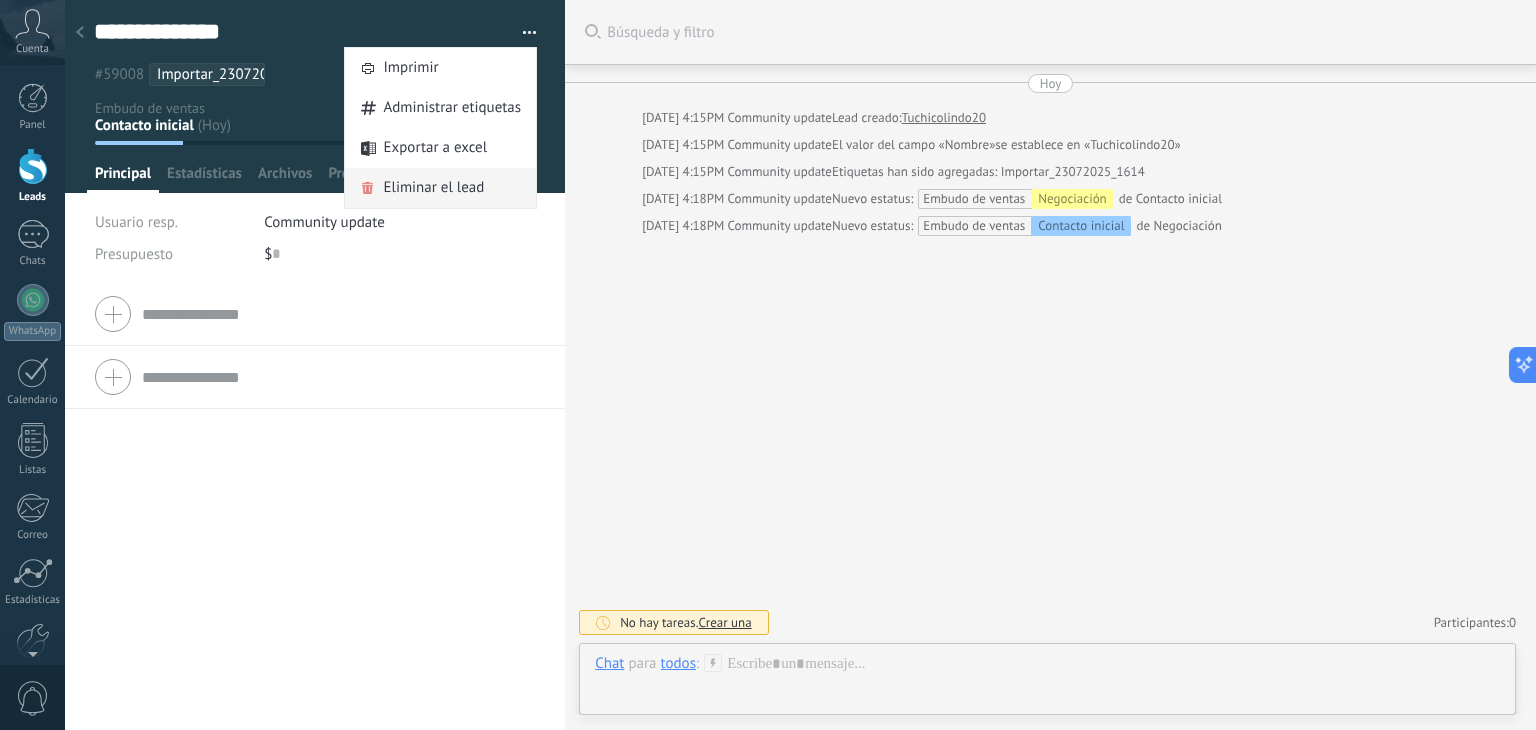 click on "Eliminar el lead" at bounding box center (433, 188) 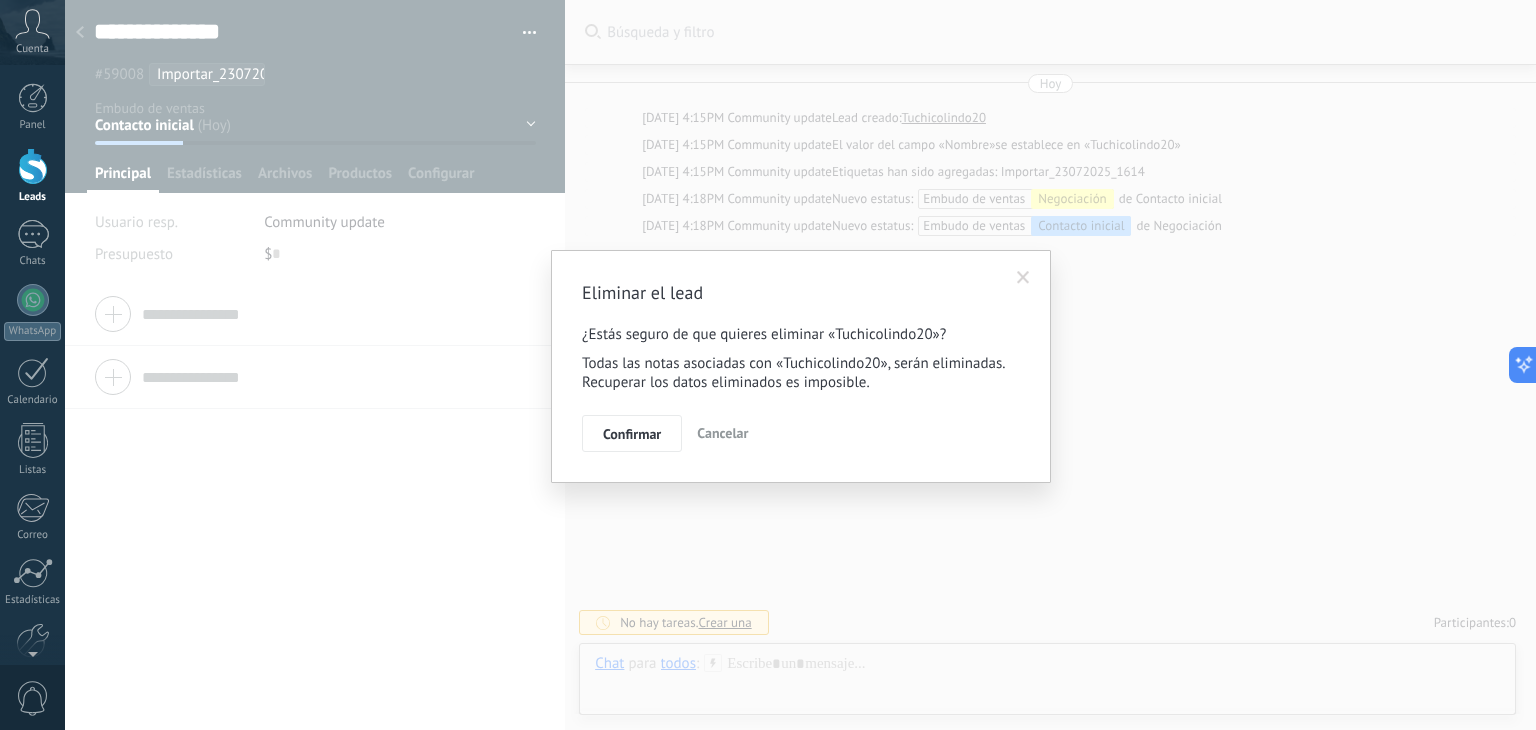 click on "Confirmar" at bounding box center (632, 434) 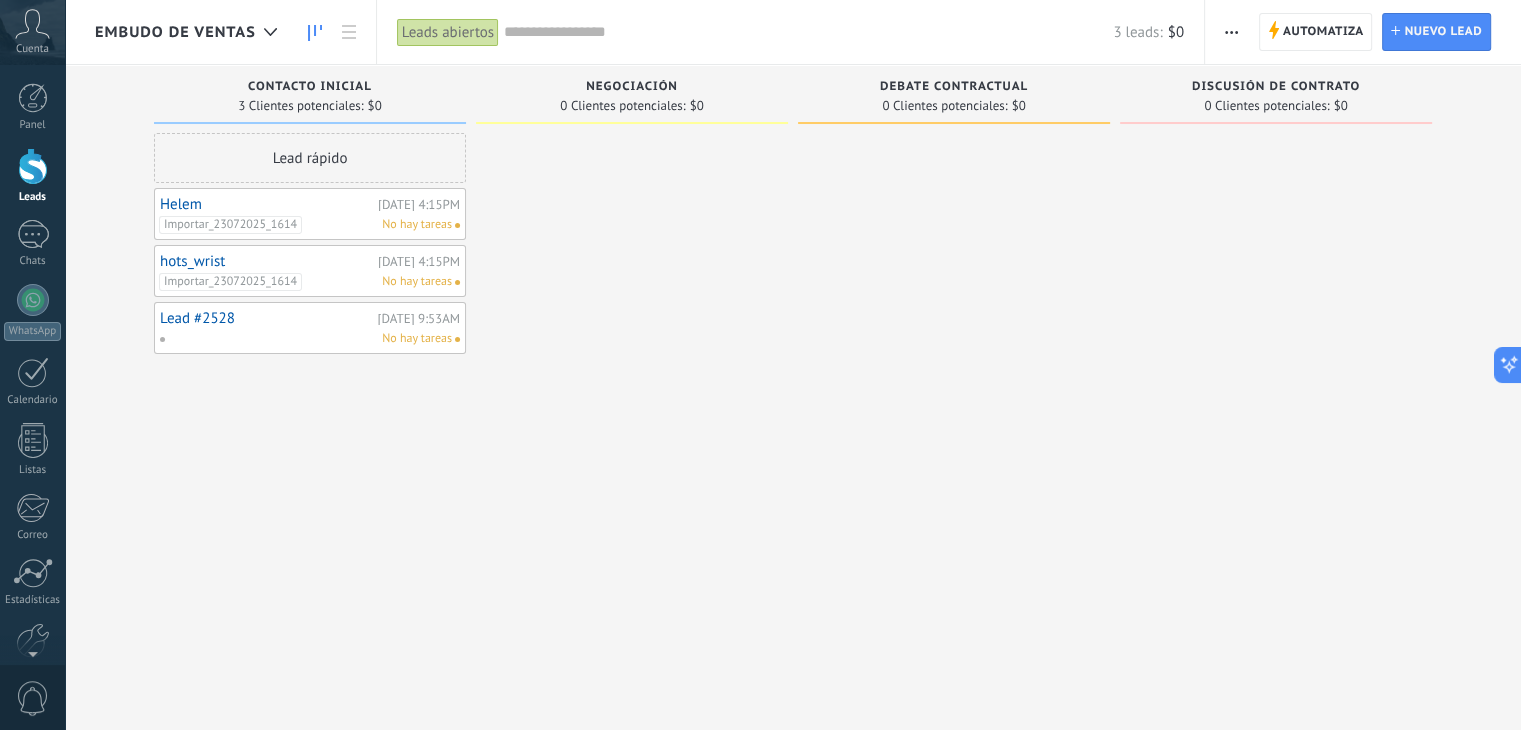 click on "Helem" at bounding box center [266, 204] 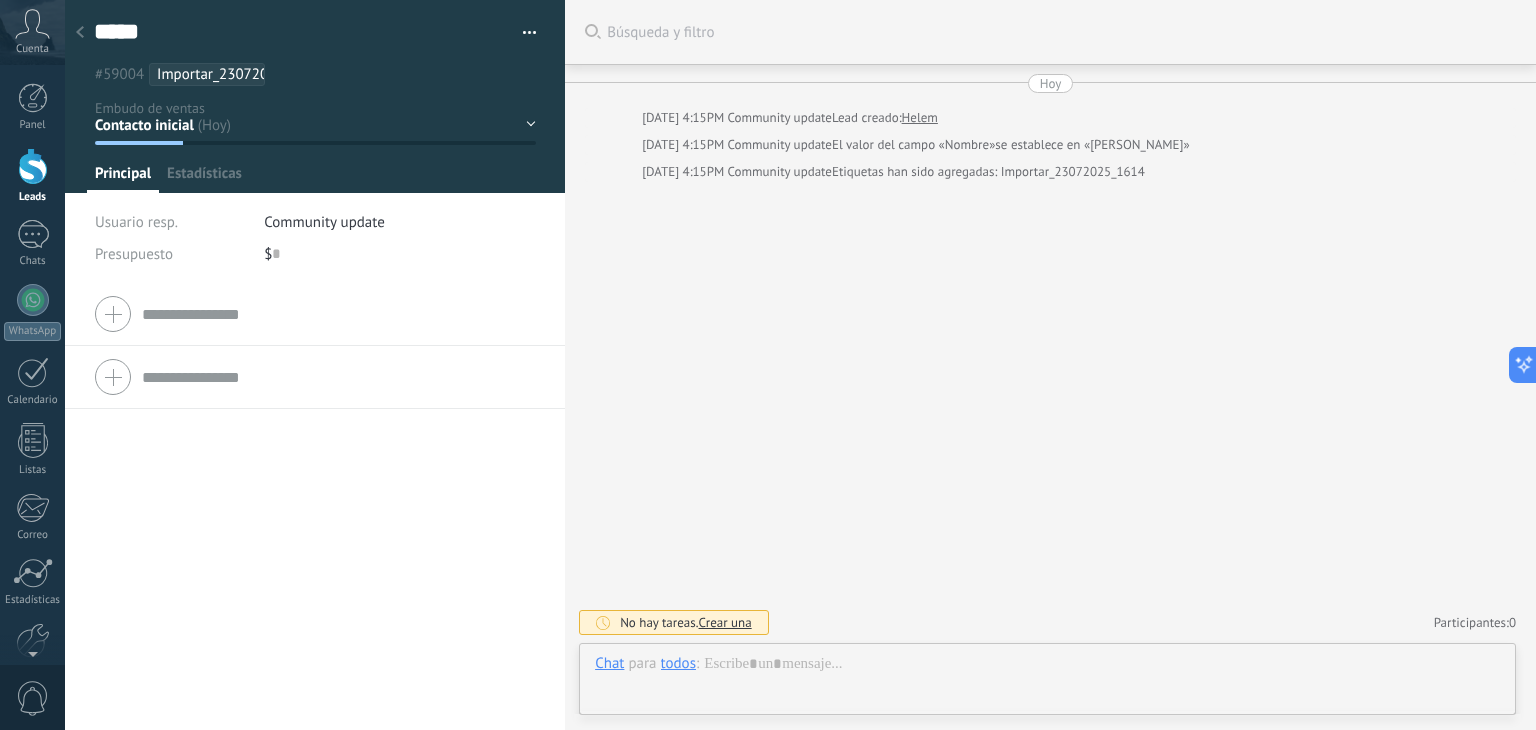 scroll, scrollTop: 29, scrollLeft: 0, axis: vertical 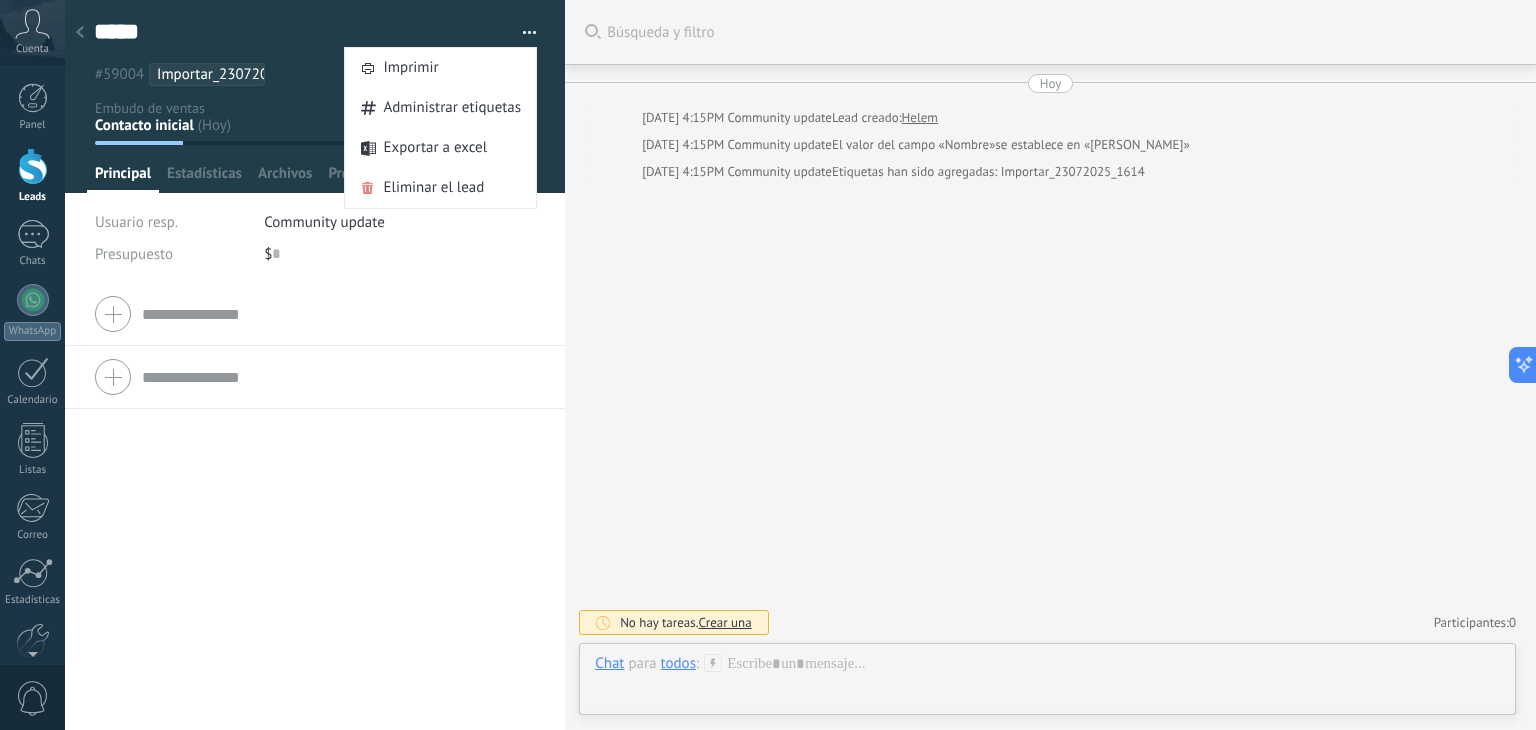 click at bounding box center [522, 33] 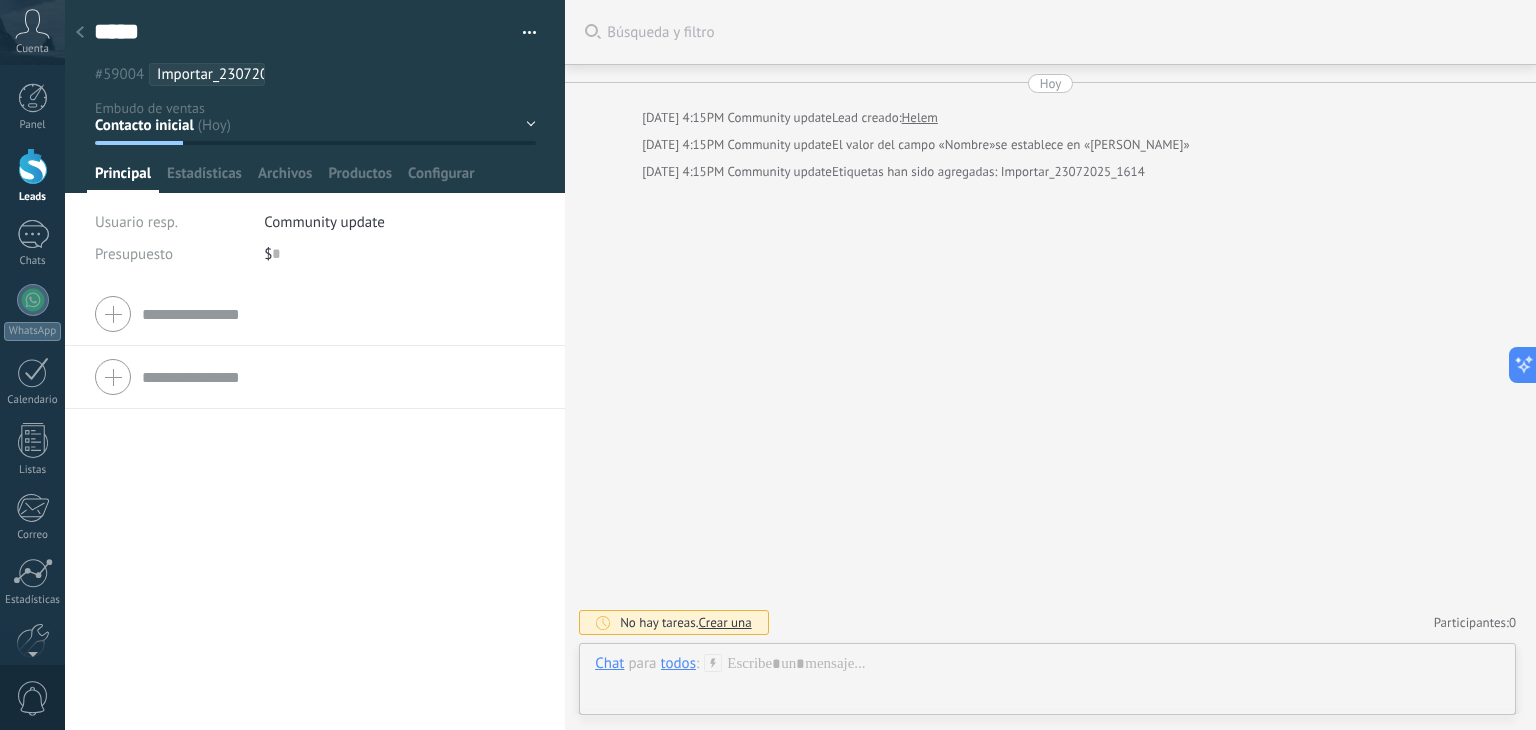 click at bounding box center [522, 33] 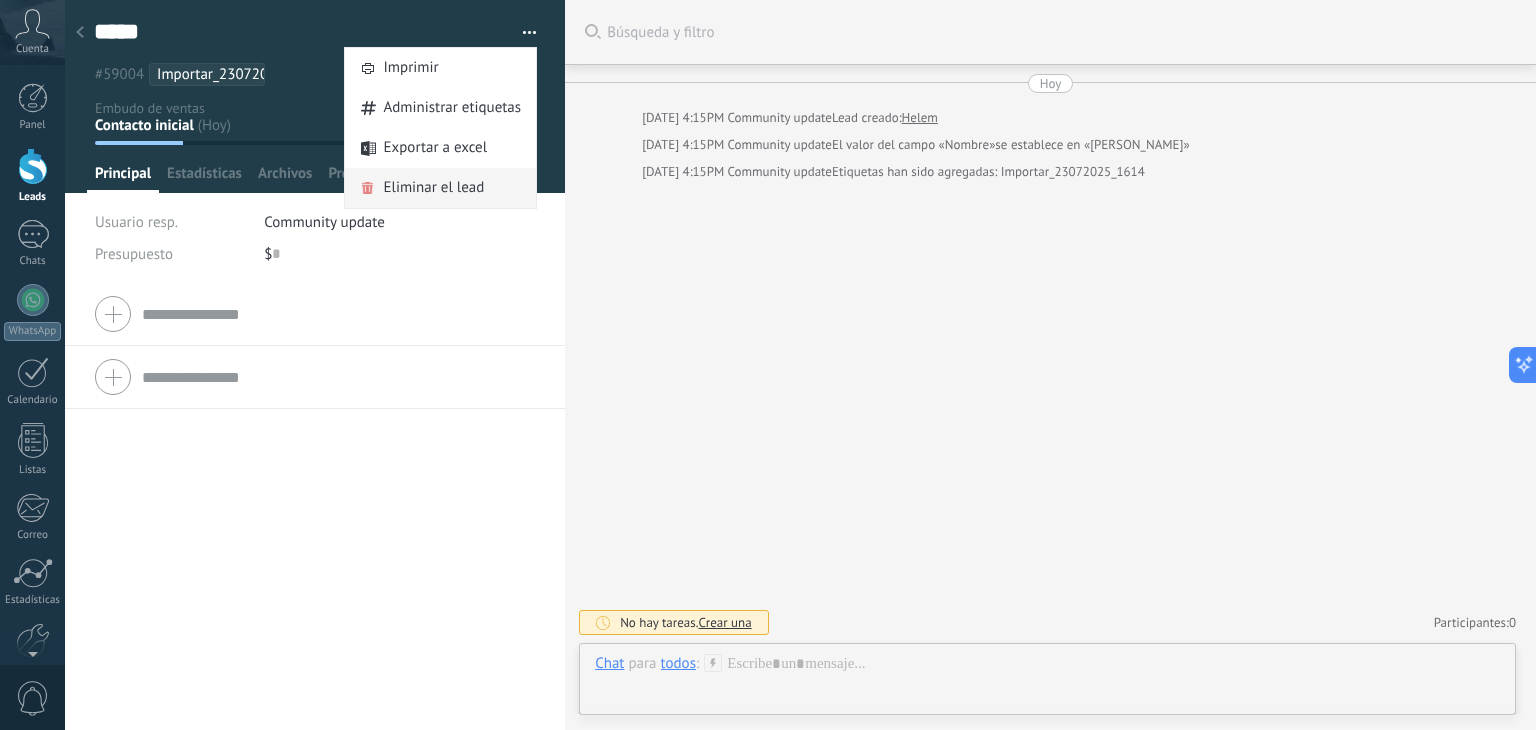 click on "Eliminar el lead" at bounding box center (433, 188) 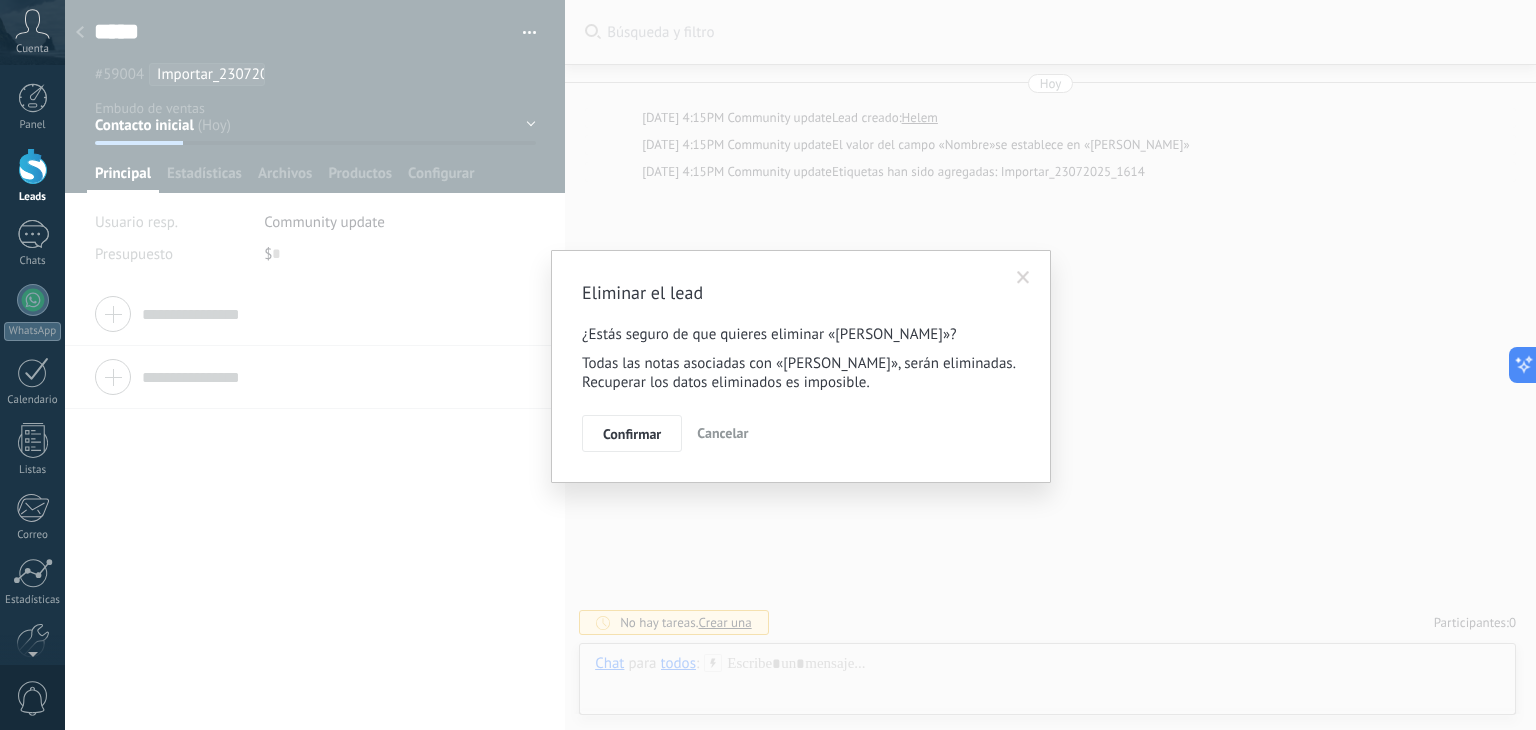 click on "Eliminar el lead ¿Estás seguro de que quieres eliminar «[PERSON_NAME]»? Todas las notas asociadas con «[PERSON_NAME]», serán eliminadas. Recuperar los datos eliminados es imposible. Confirmar Cancelar" at bounding box center [800, 365] 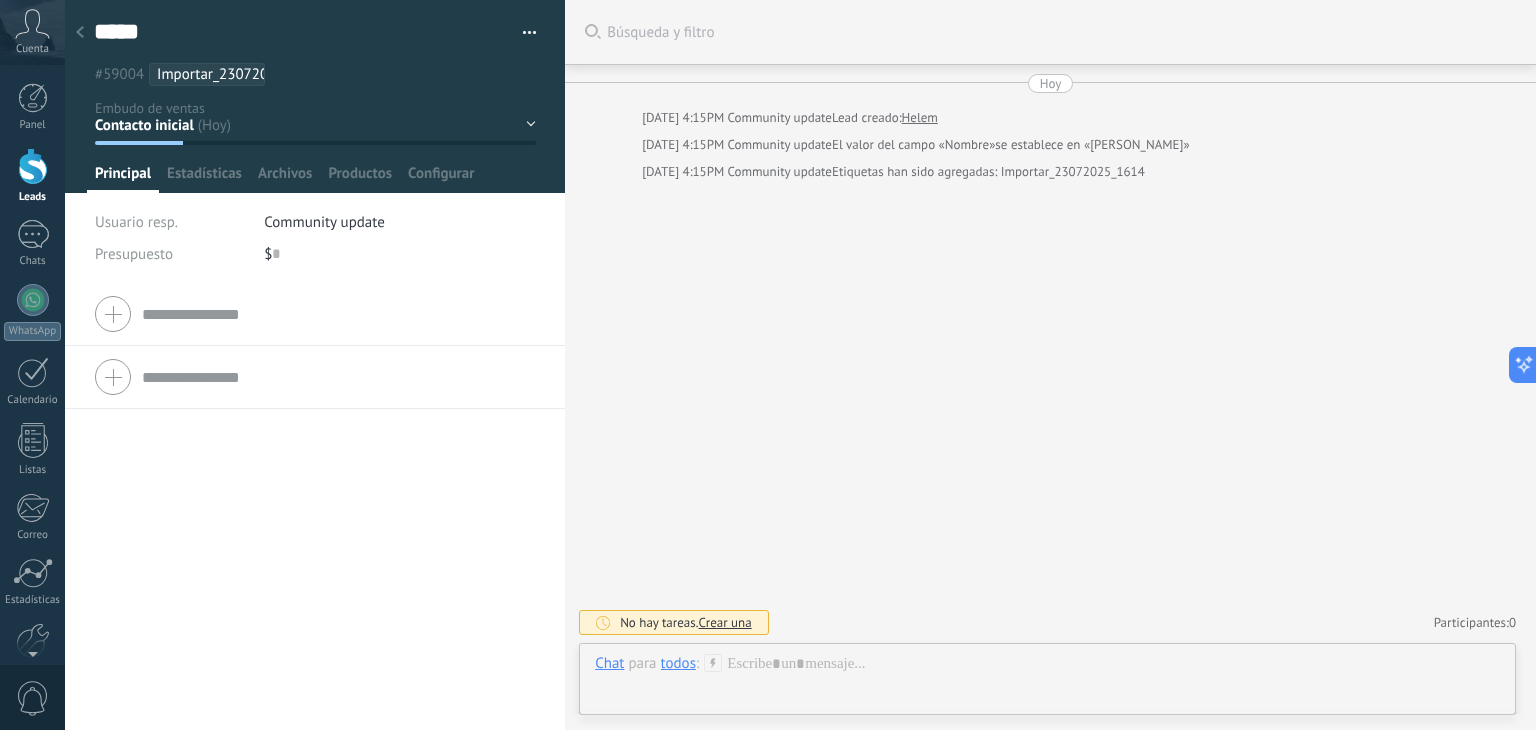 click at bounding box center [522, 33] 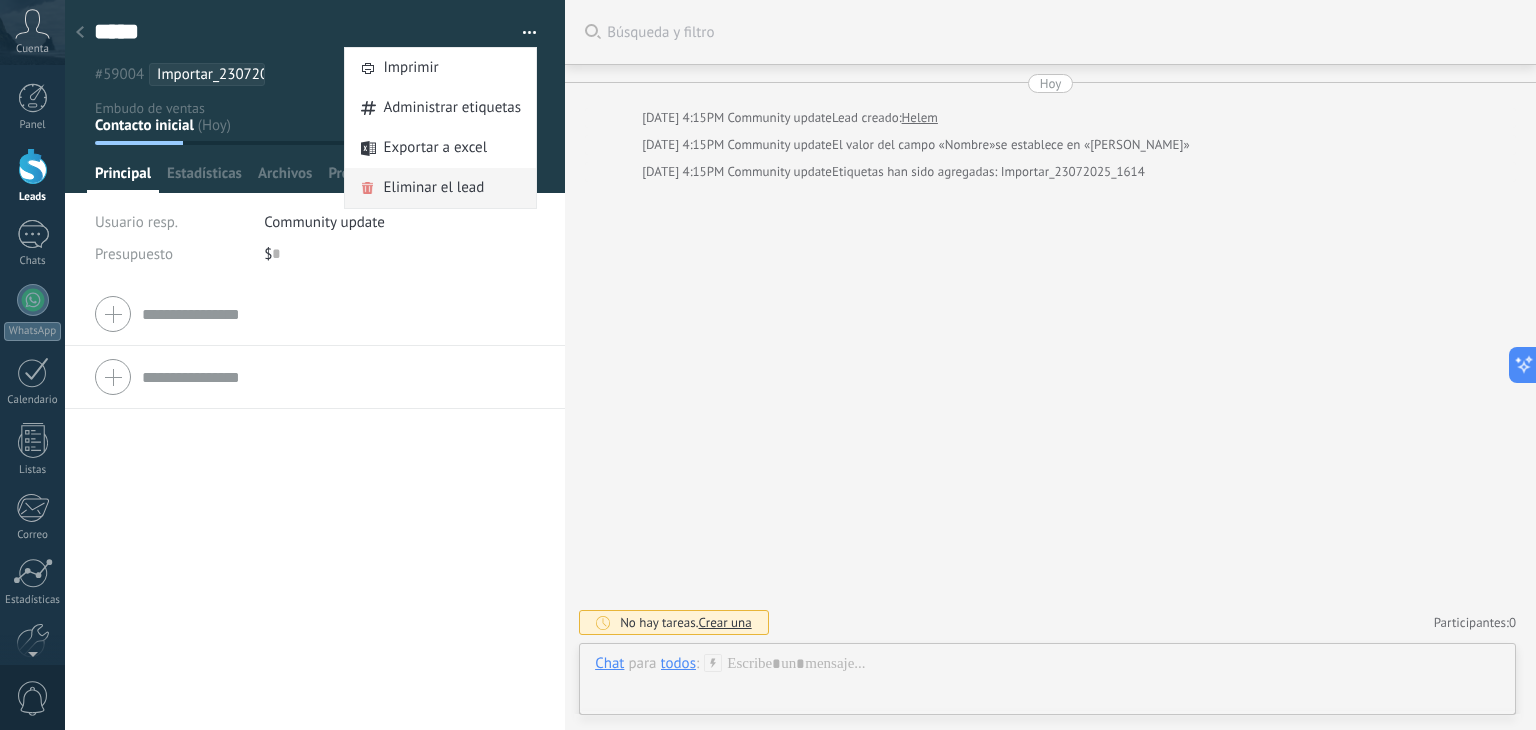 click on "Eliminar el lead" at bounding box center [433, 188] 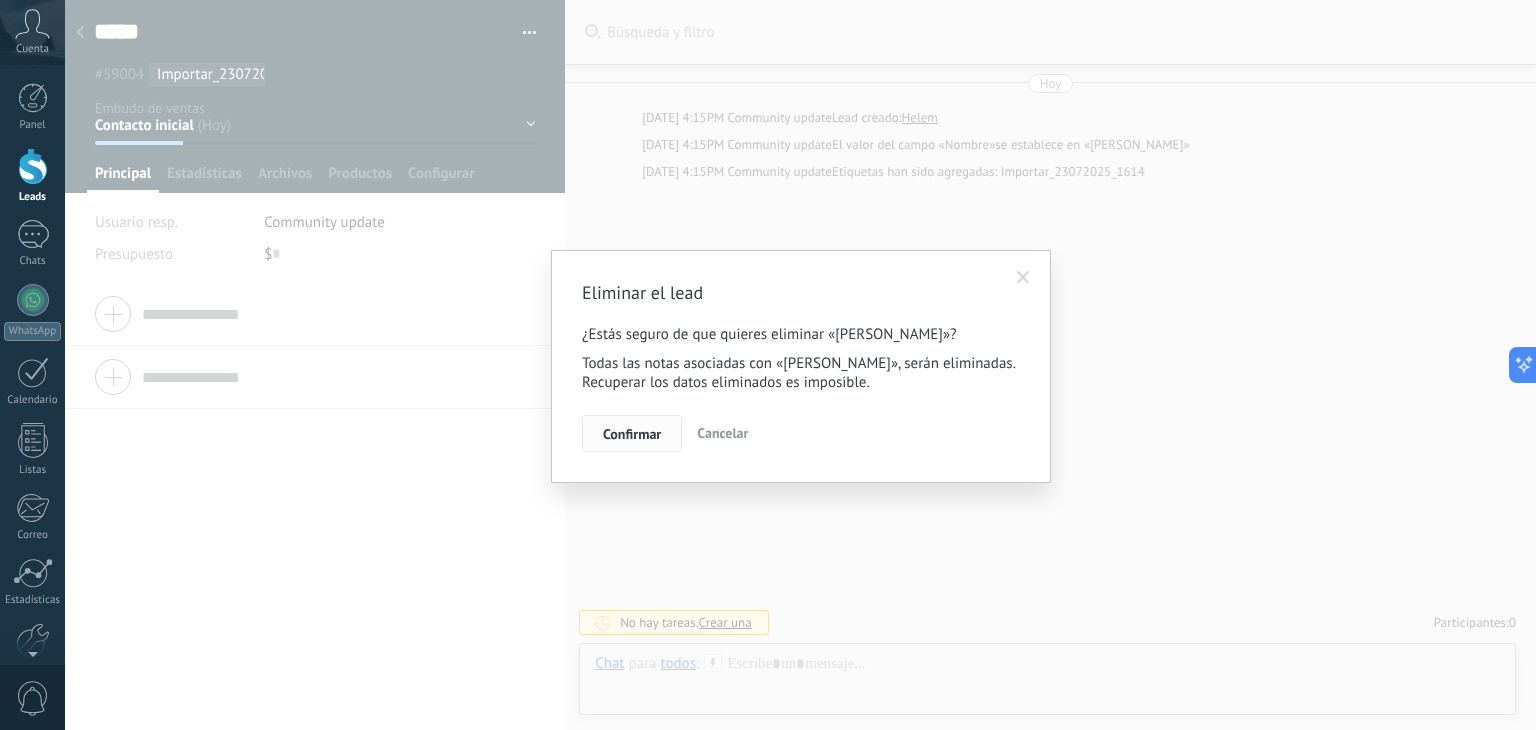 click on "Confirmar" at bounding box center (632, 434) 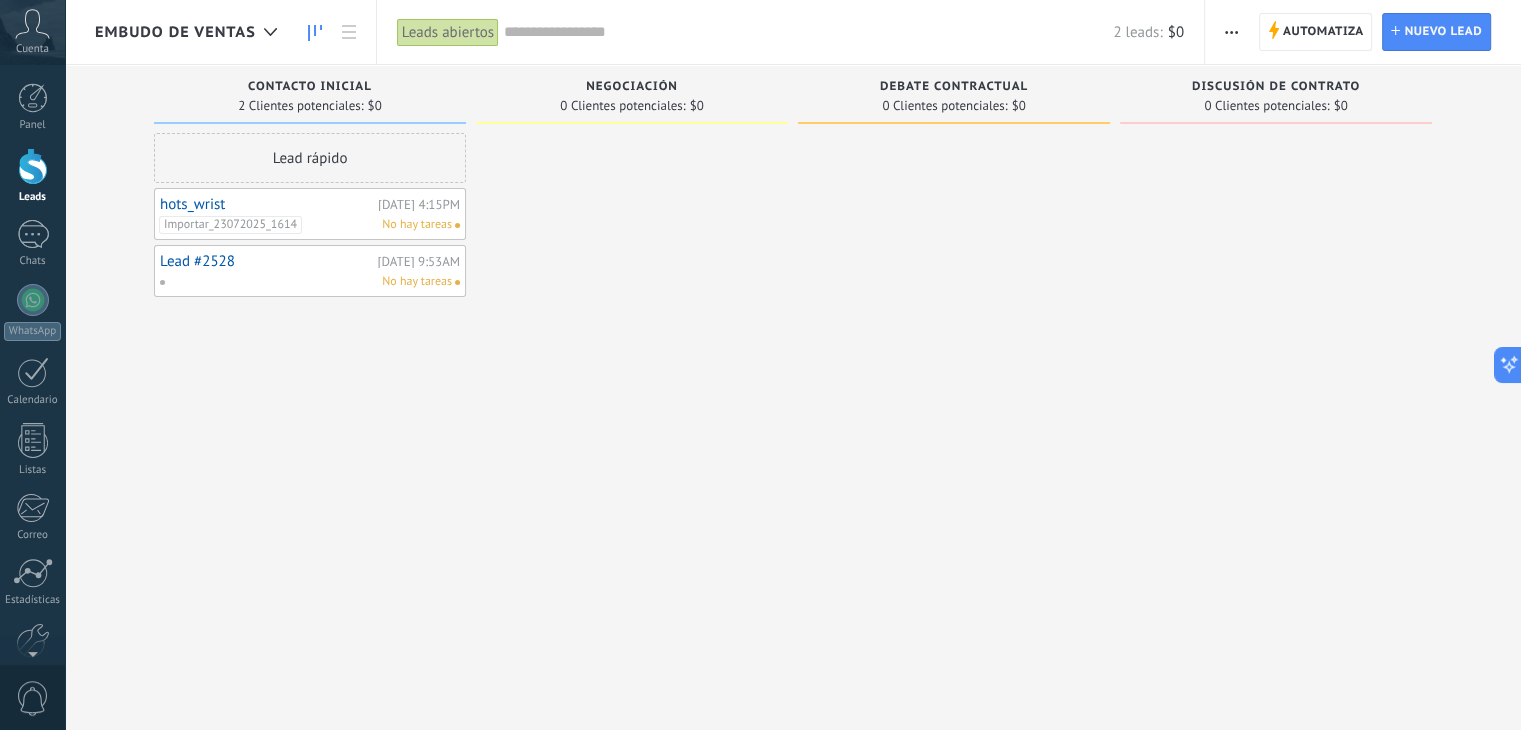 click on "hots_wrist" at bounding box center [266, 204] 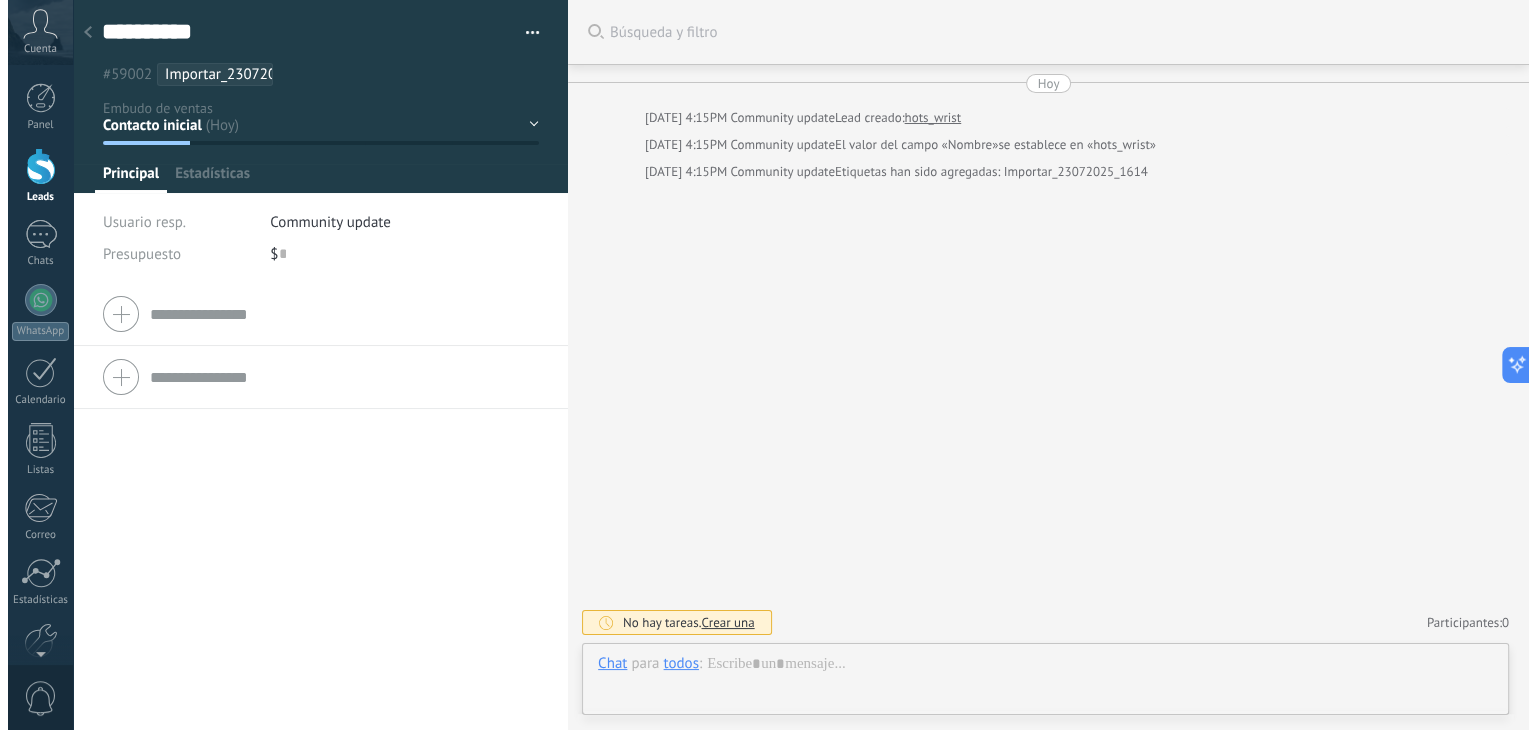 scroll, scrollTop: 29, scrollLeft: 0, axis: vertical 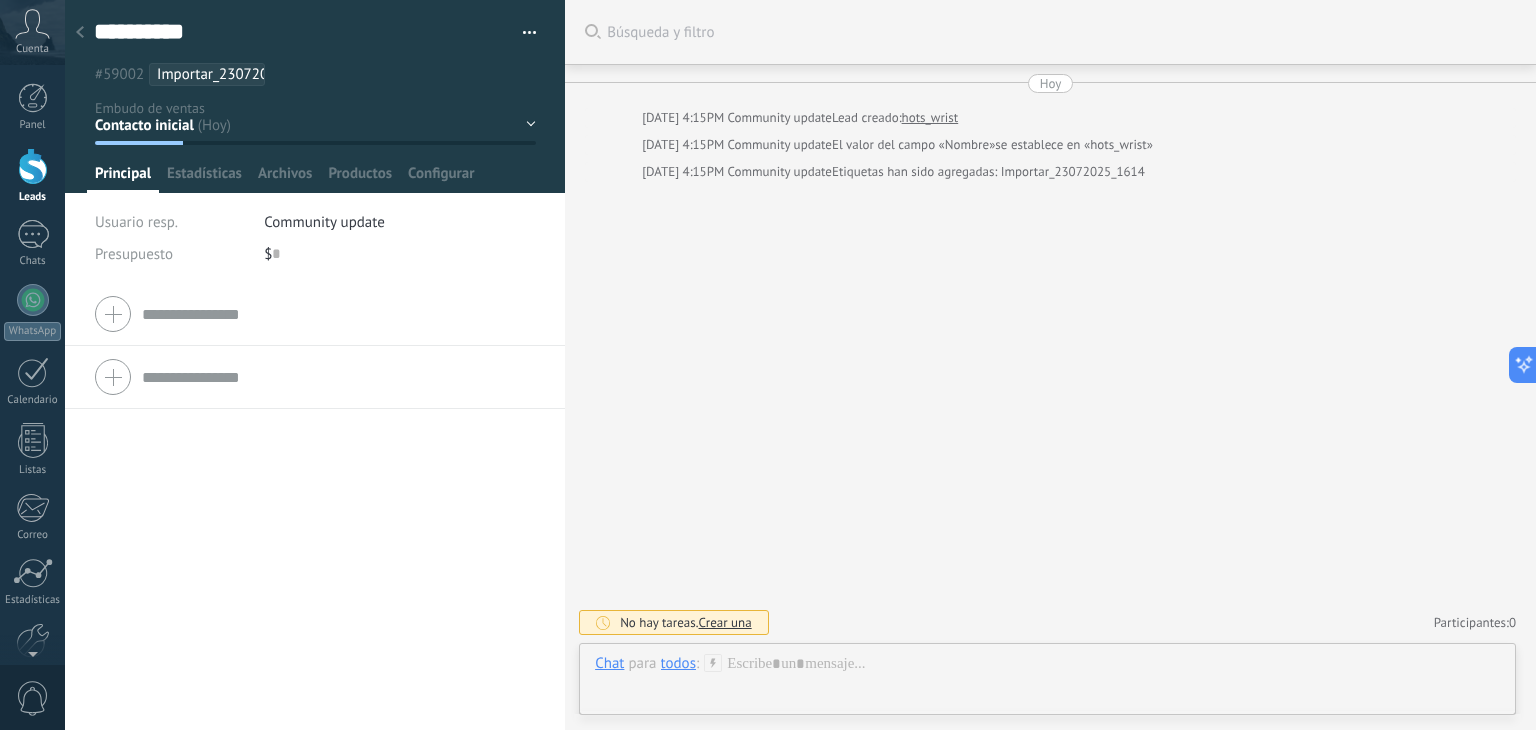 click at bounding box center (522, 33) 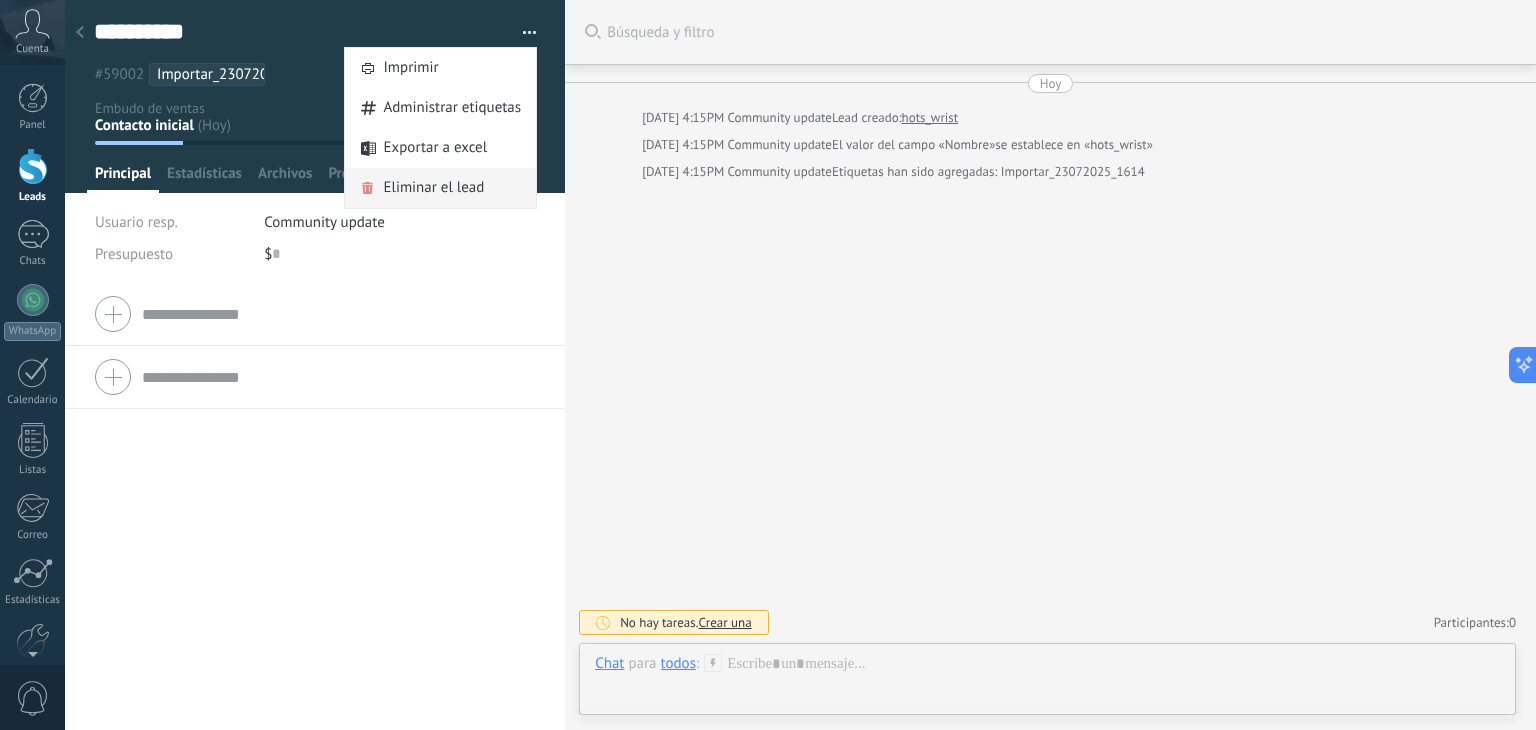 click on "Eliminar el lead" at bounding box center [433, 188] 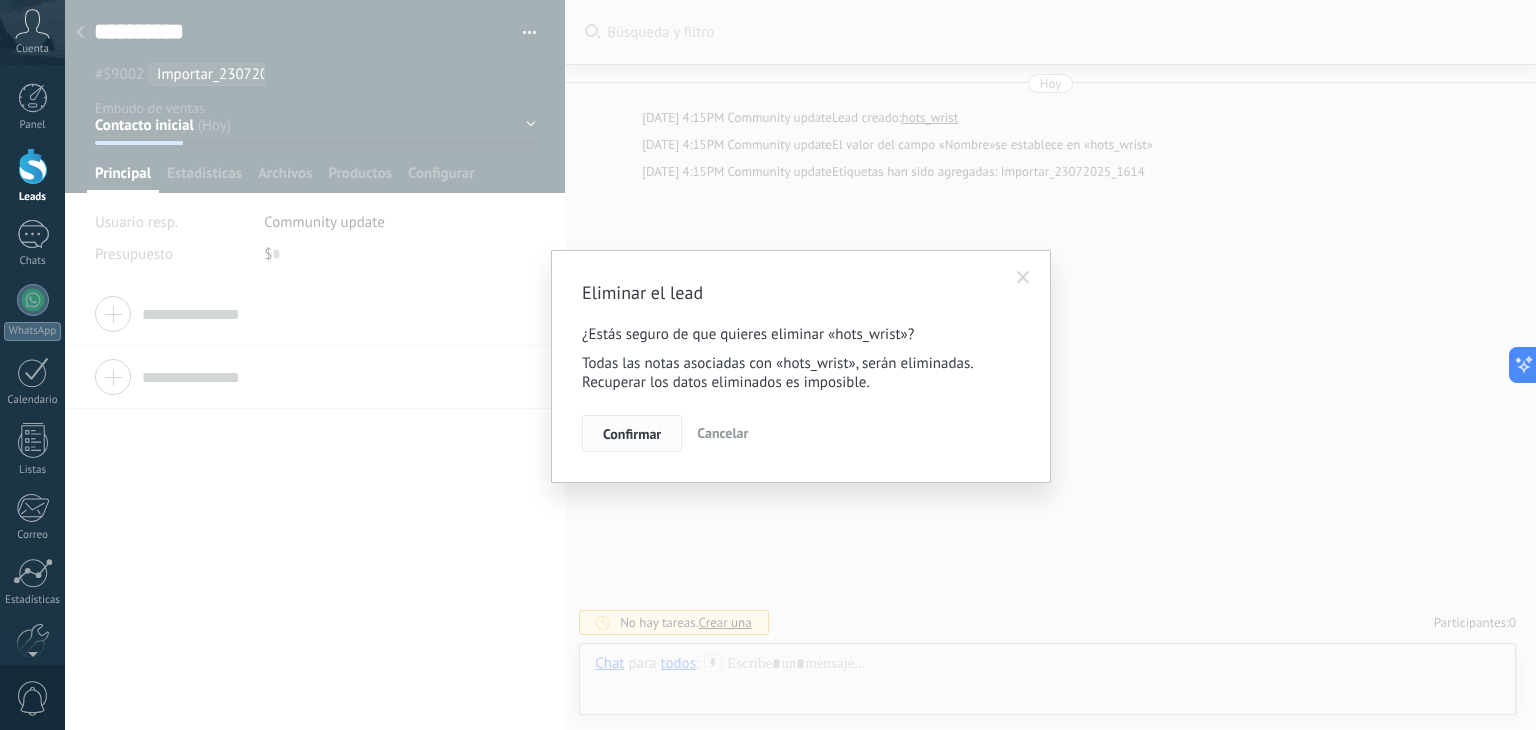 click on "Confirmar" at bounding box center (632, 434) 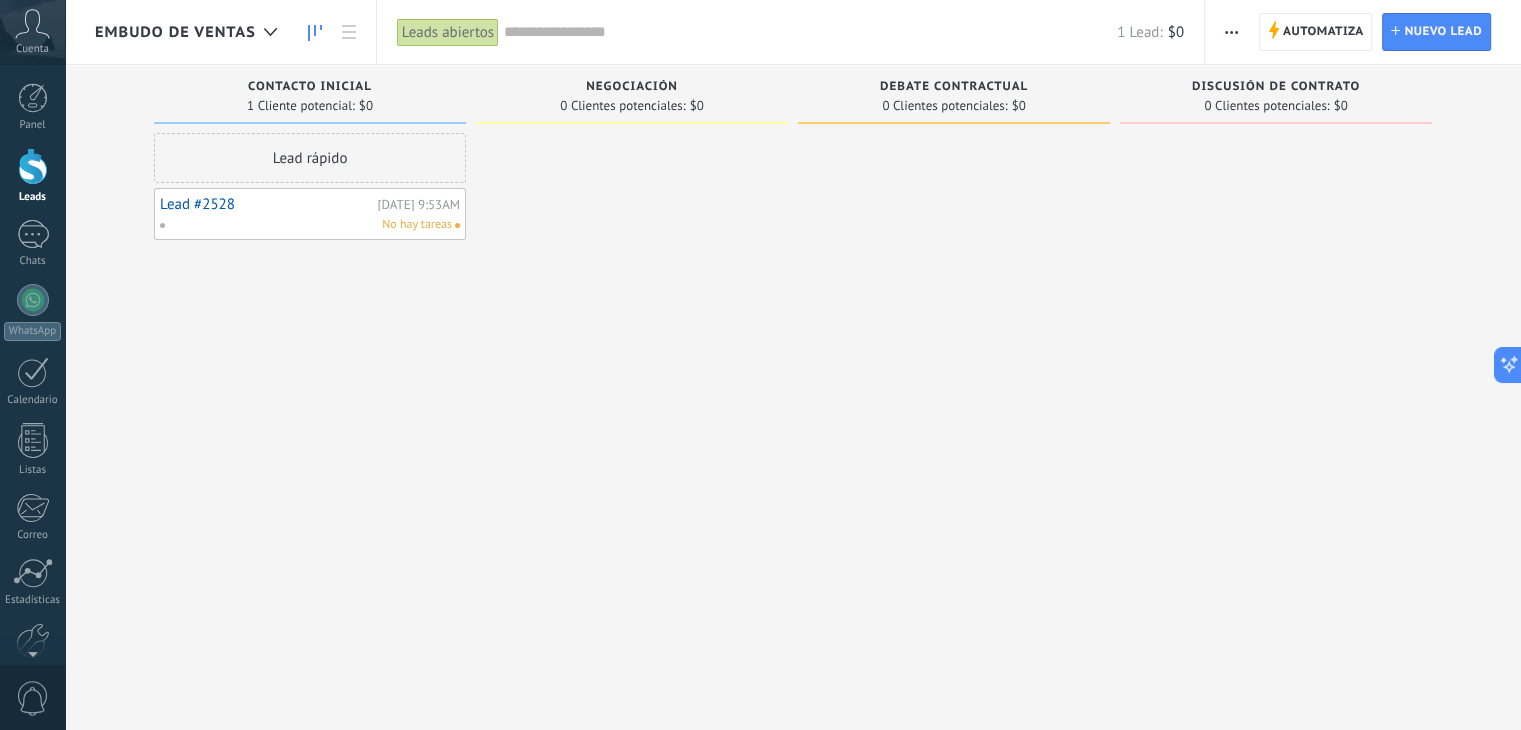 click on "Lead #2528" at bounding box center (266, 204) 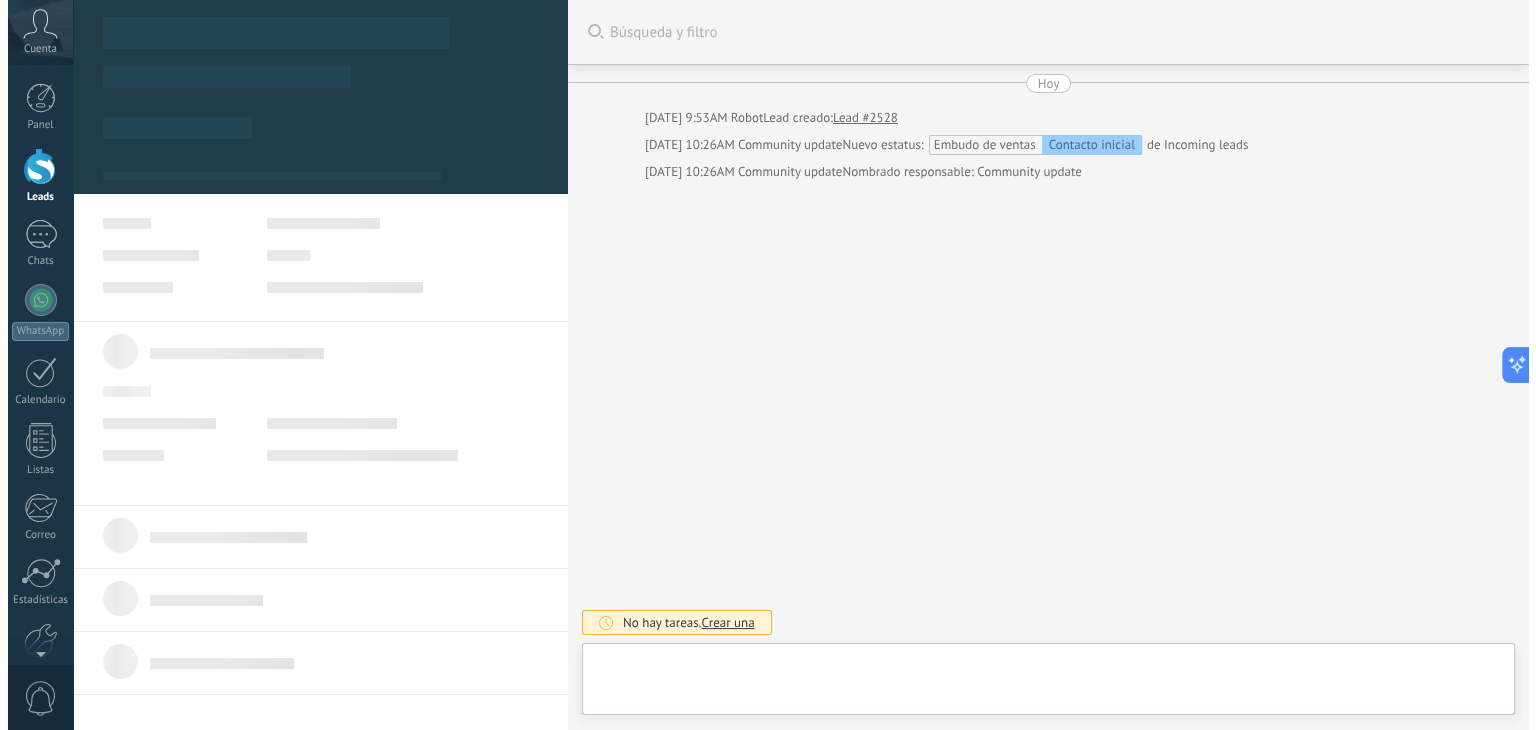 scroll, scrollTop: 29, scrollLeft: 0, axis: vertical 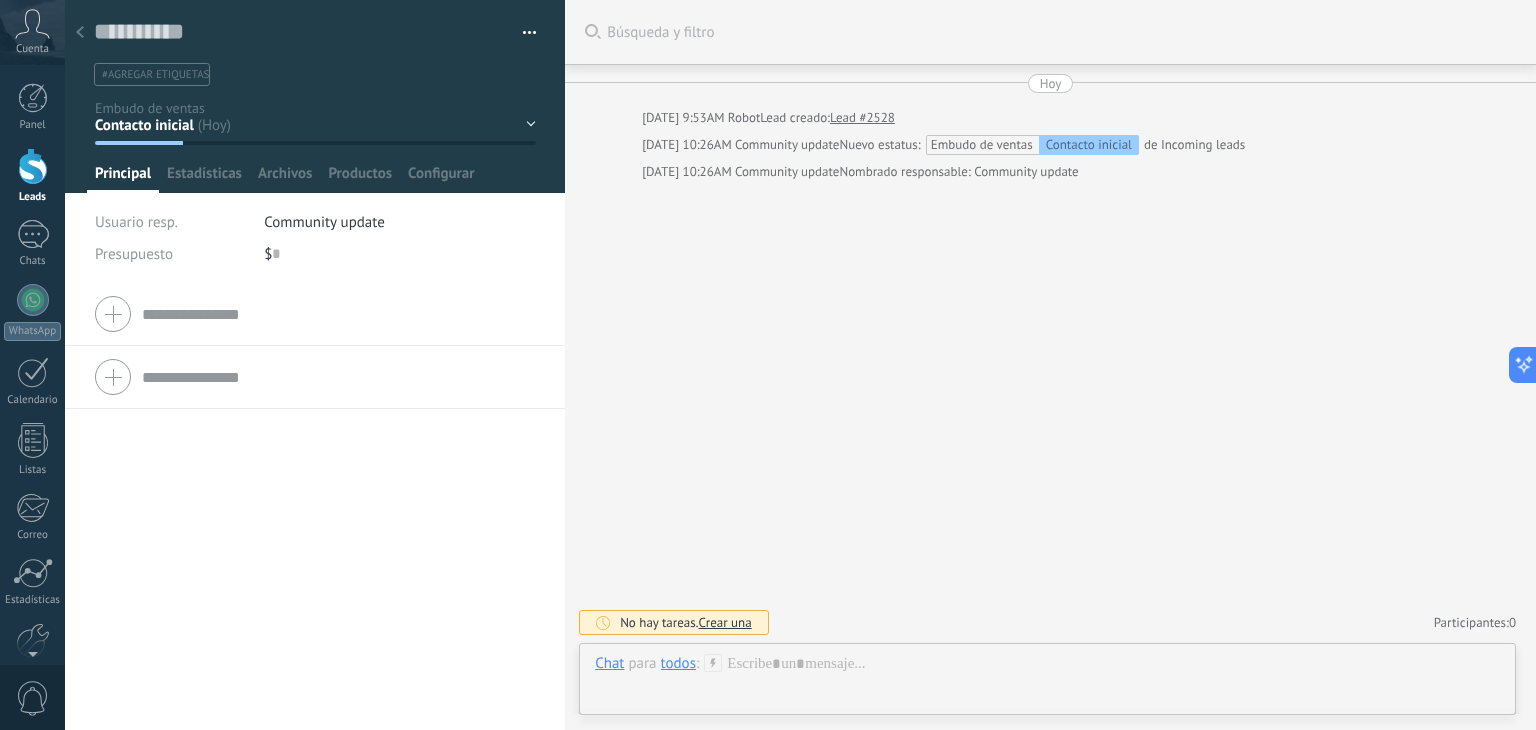 click on "Guardar y crear
Imprimir
Administrar etiquetas
Exportar a excel" at bounding box center [315, 43] 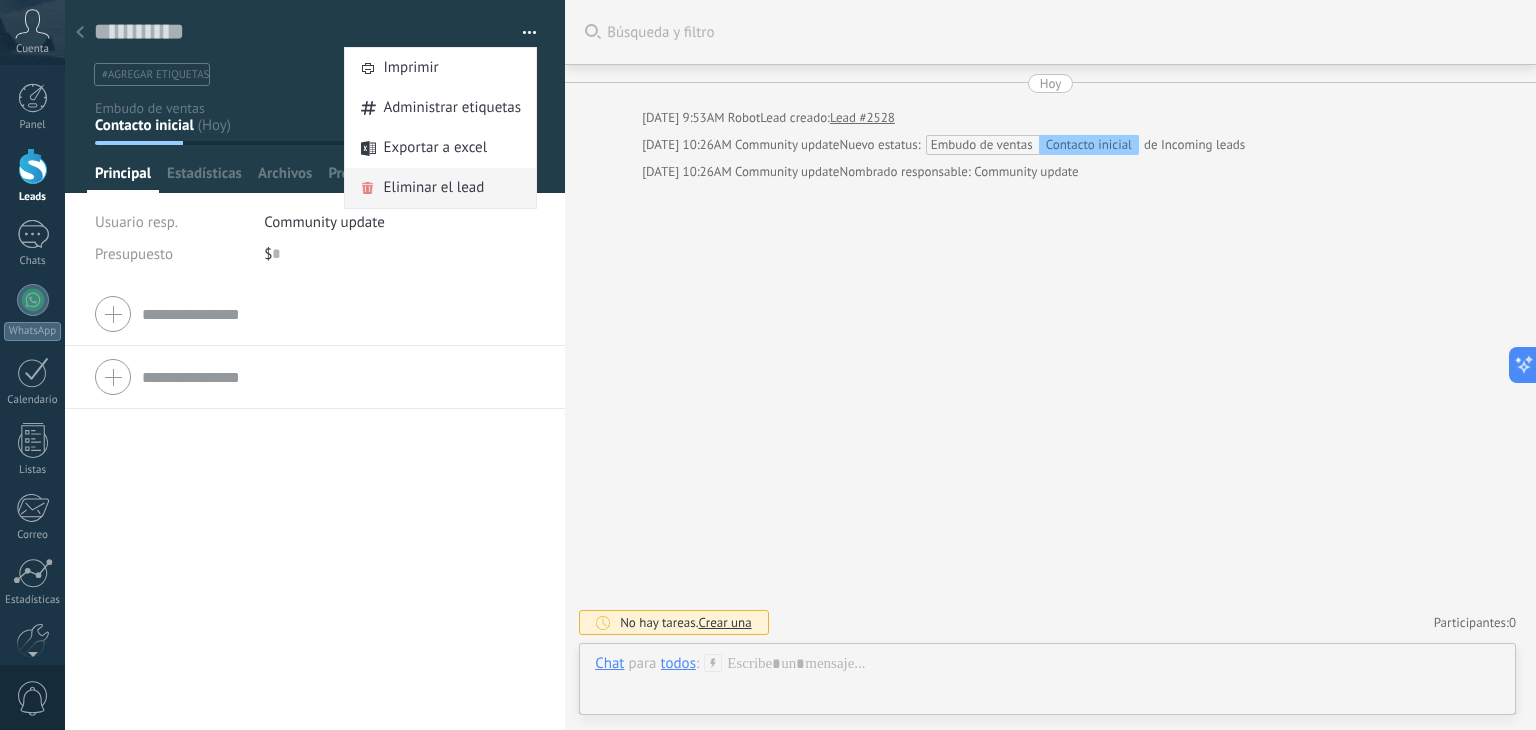 click on "Eliminar el lead" at bounding box center [440, 188] 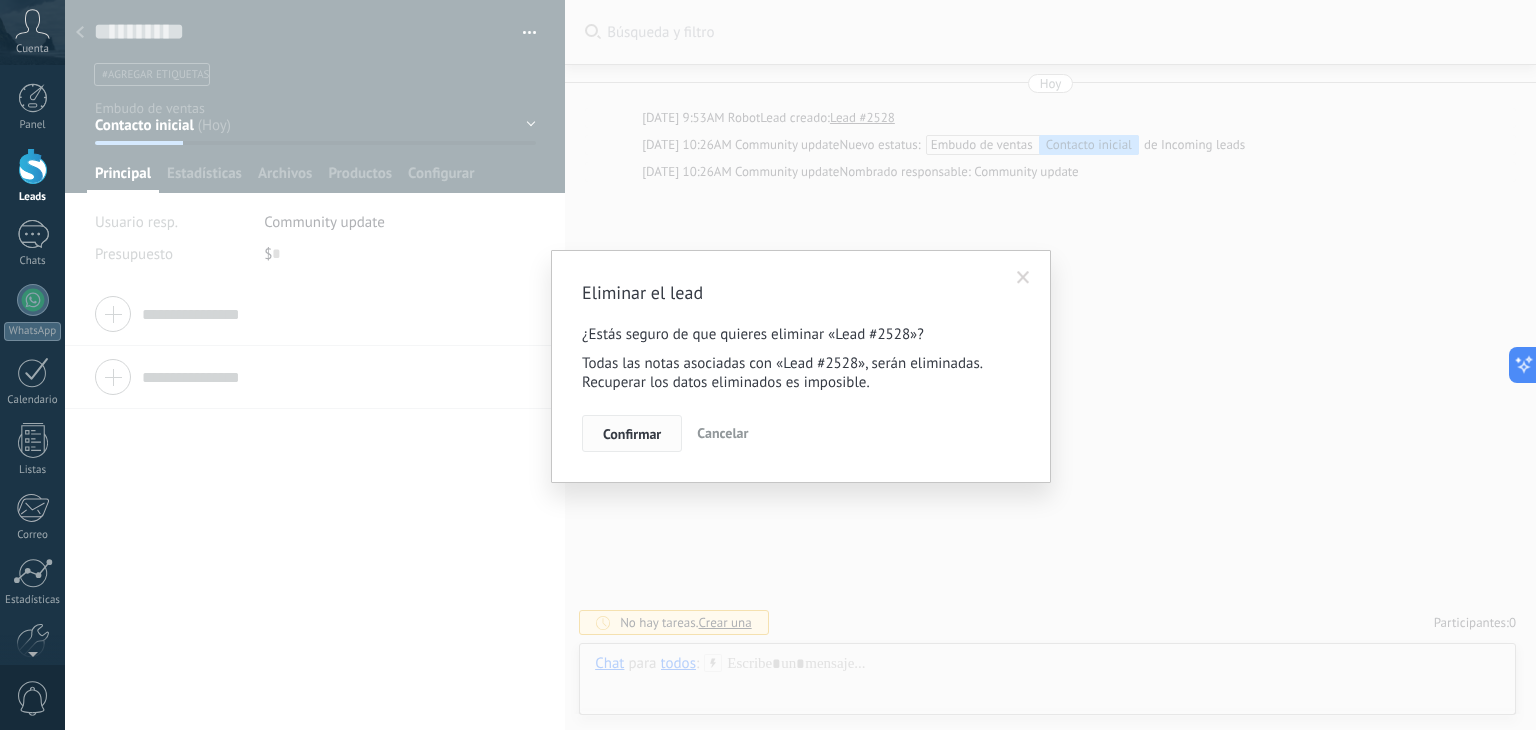 click on "Confirmar" at bounding box center (632, 434) 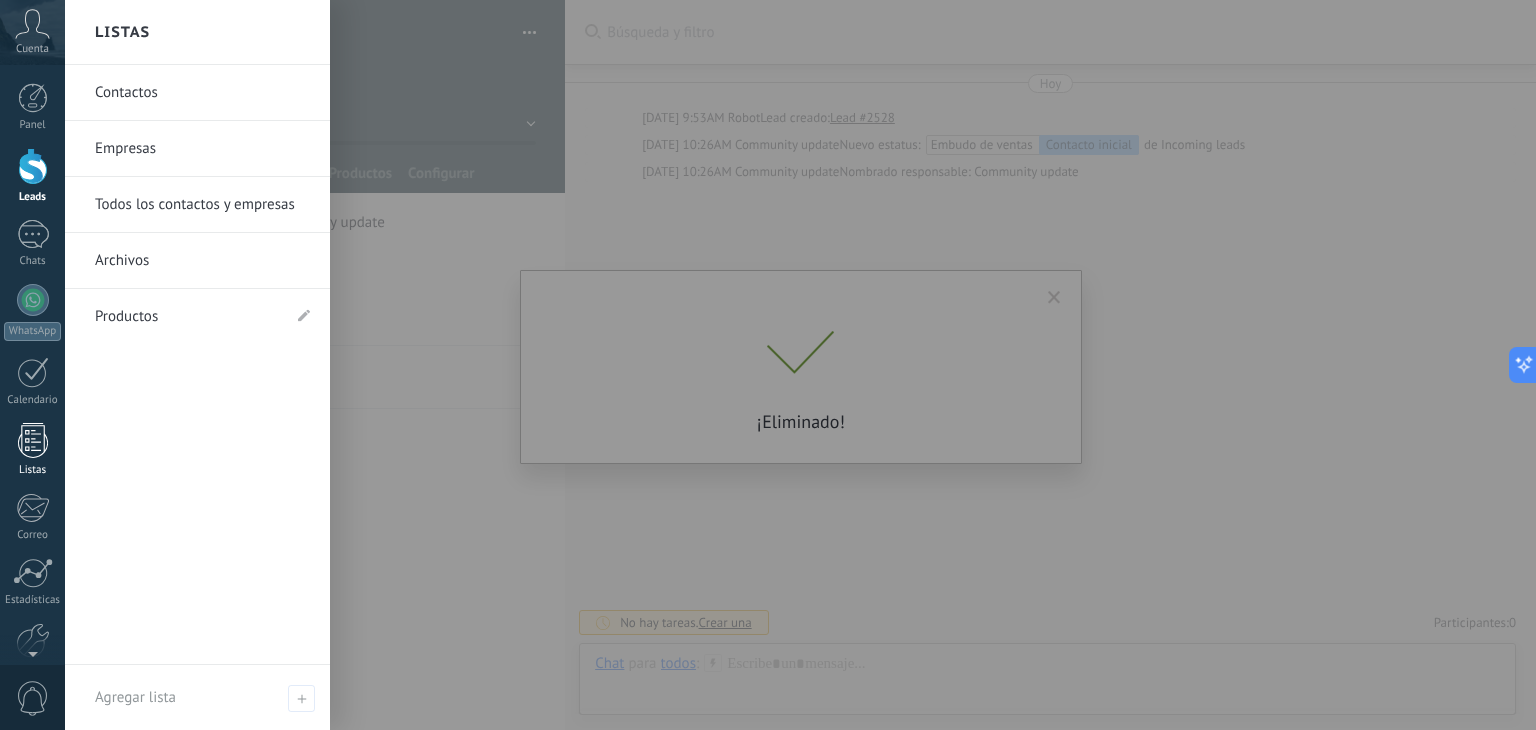 click on "Listas" at bounding box center (33, 470) 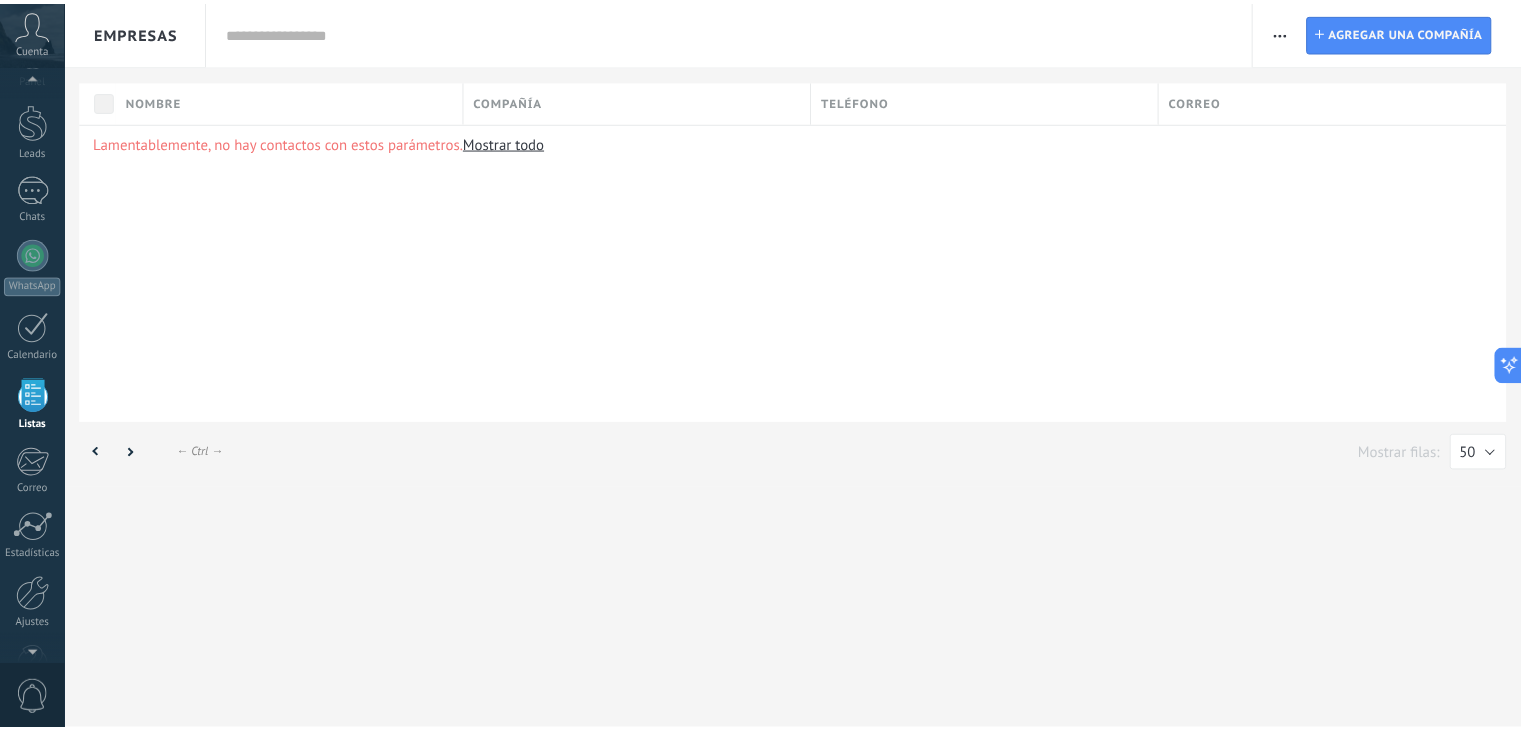 scroll, scrollTop: 51, scrollLeft: 0, axis: vertical 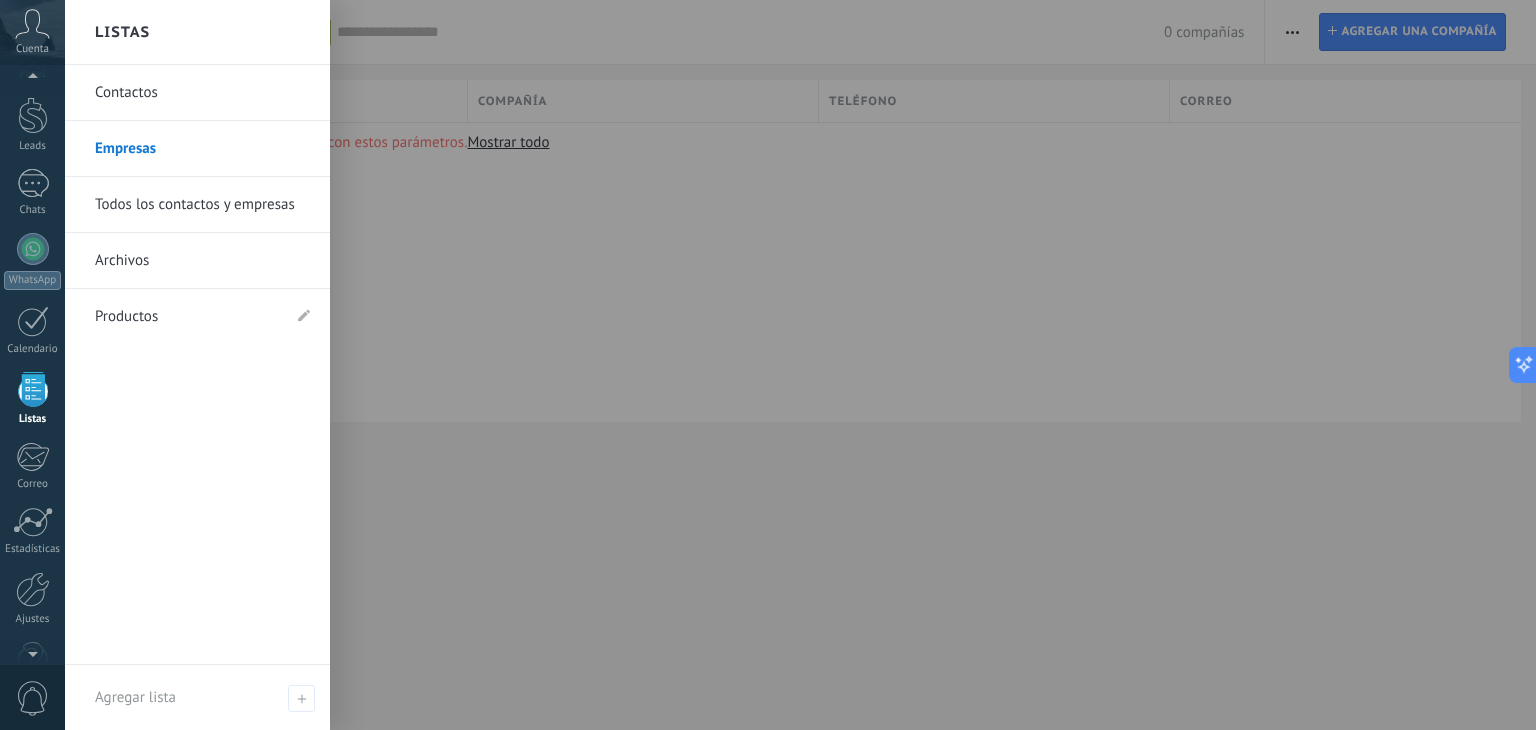 click at bounding box center [33, 389] 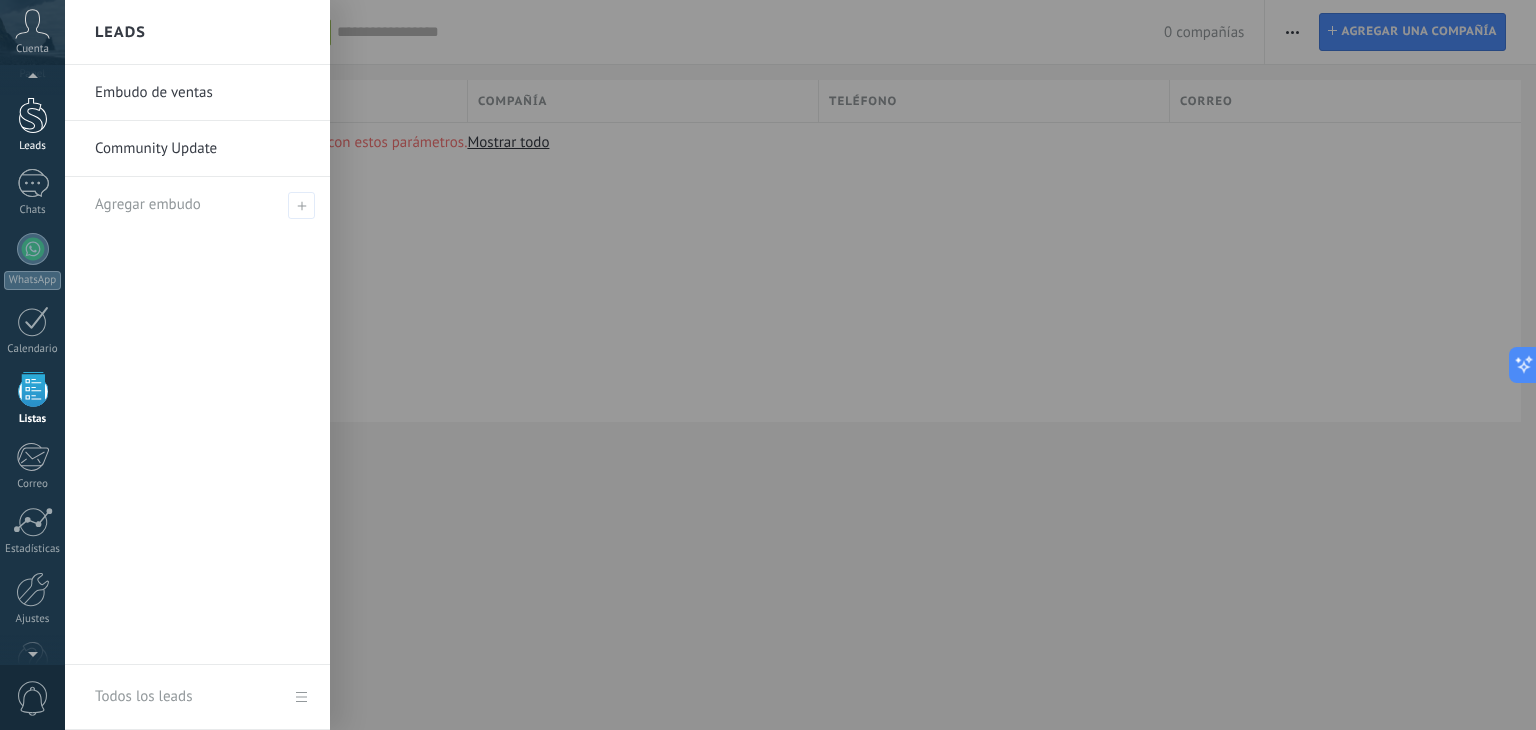 click at bounding box center (33, 115) 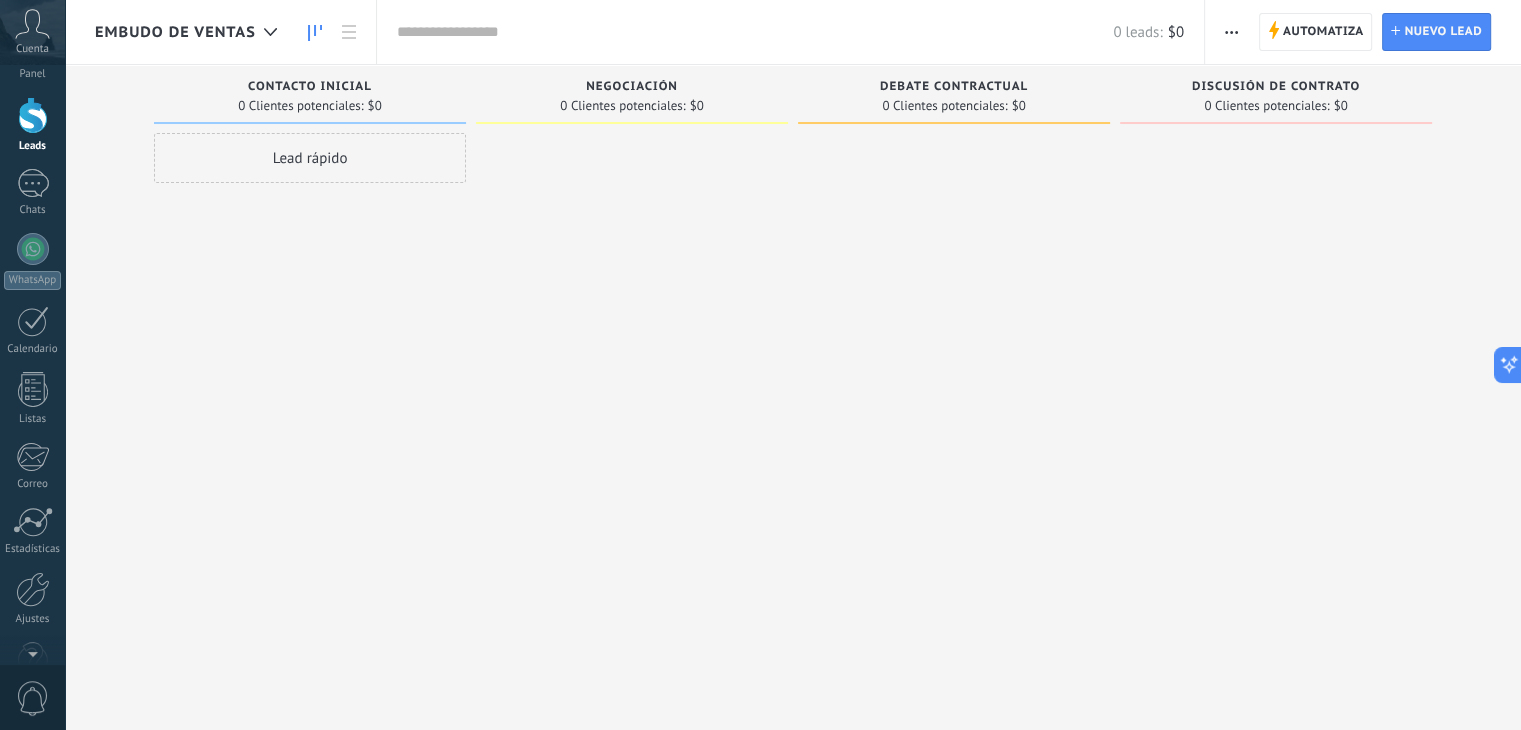 scroll, scrollTop: 0, scrollLeft: 0, axis: both 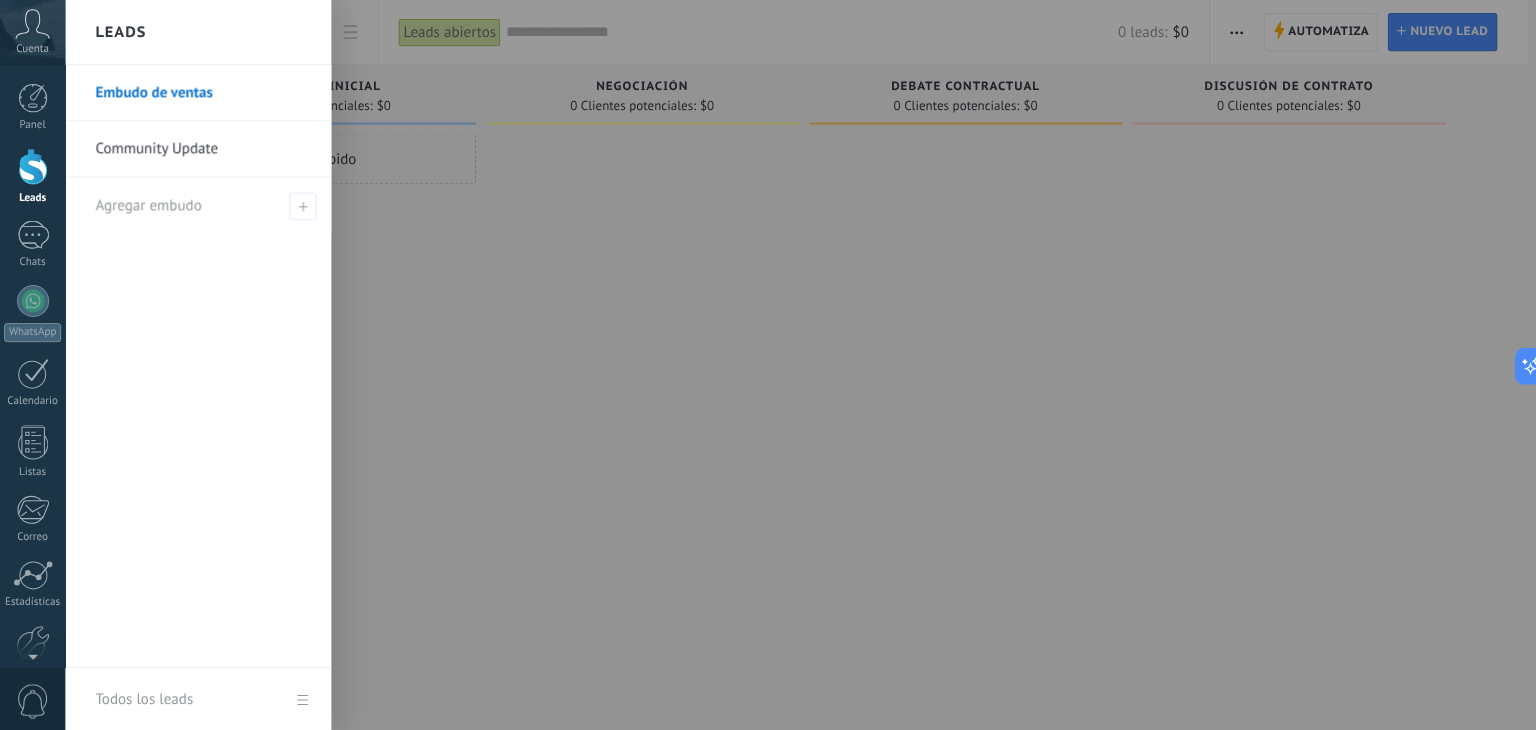 click at bounding box center [33, 166] 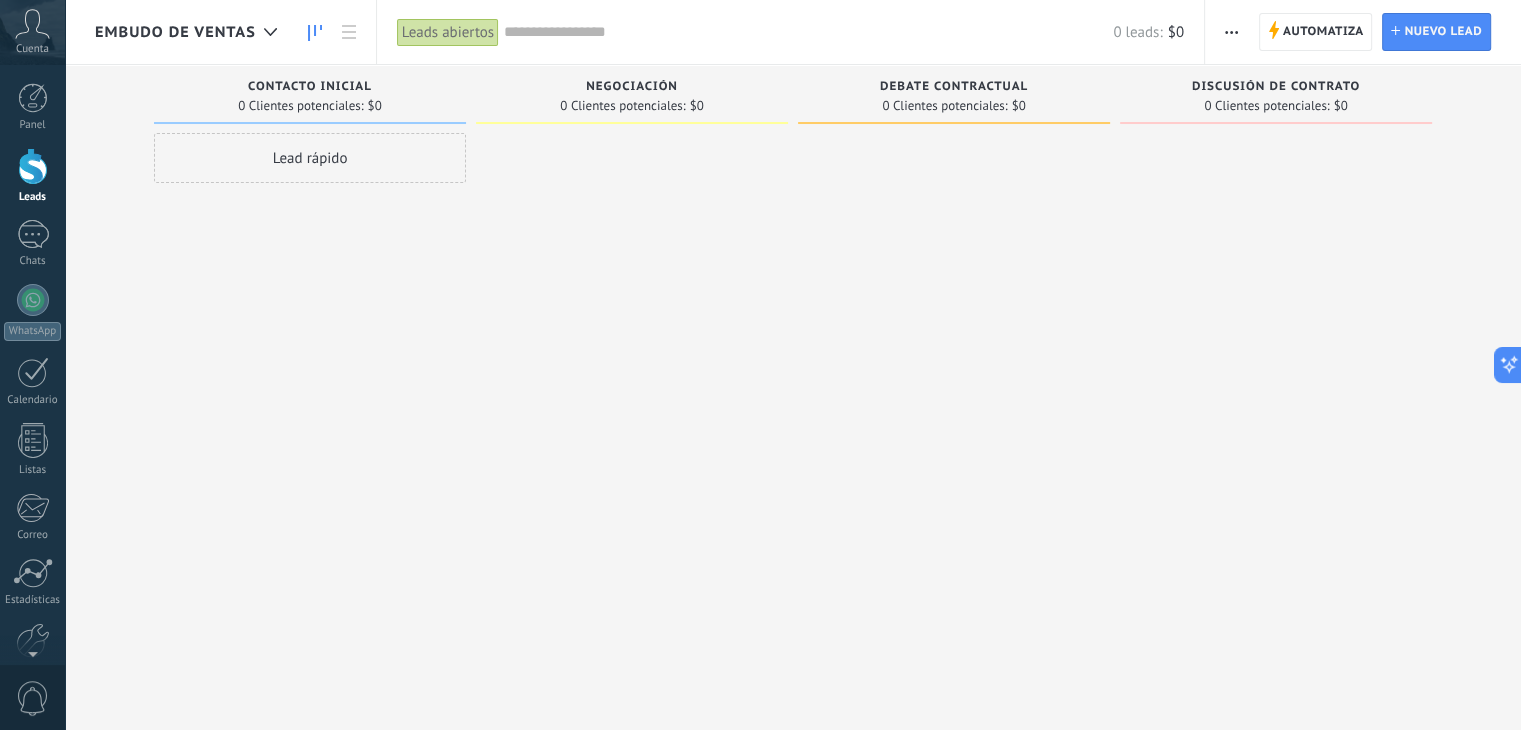 click on "Embudo de ventas" at bounding box center (175, 32) 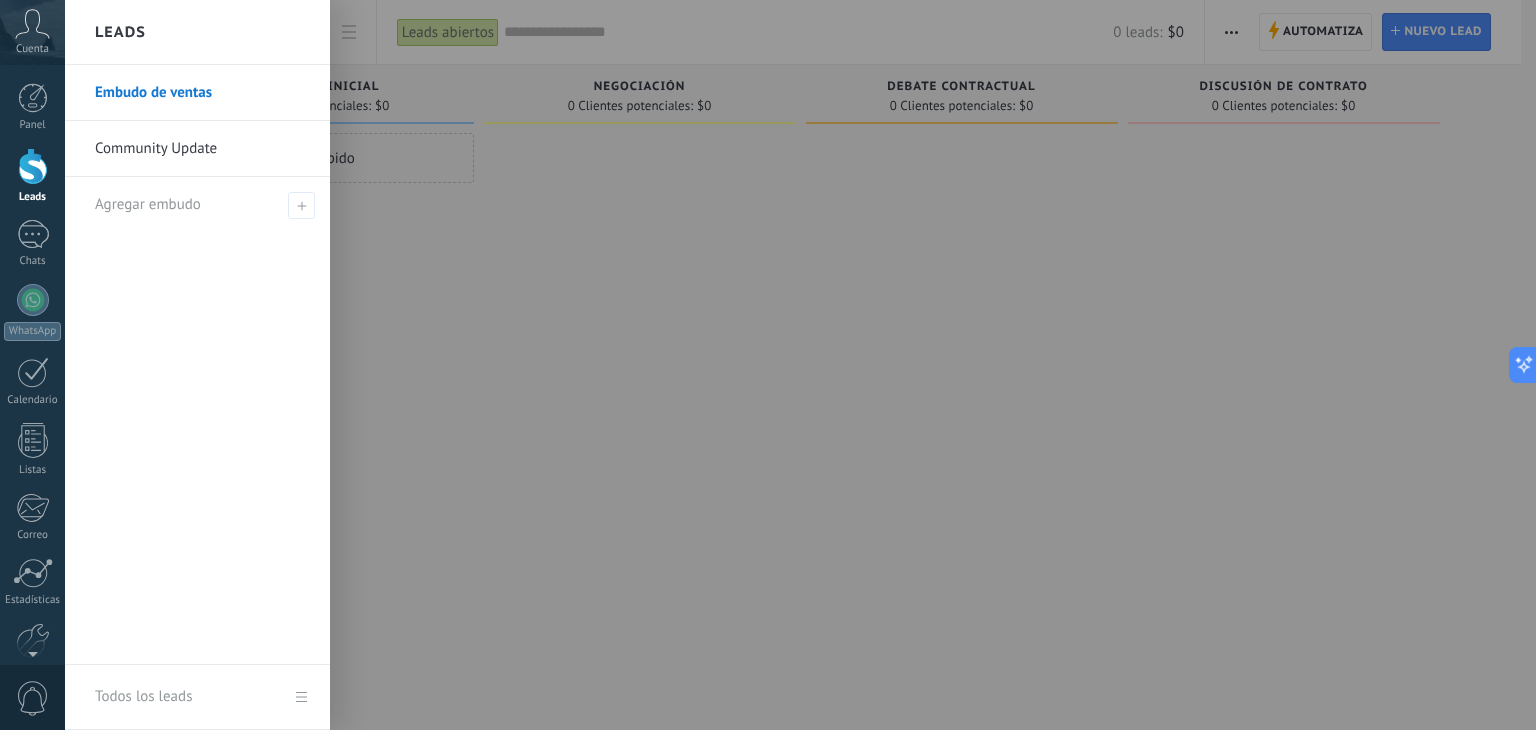 click on "Community Update" at bounding box center [202, 149] 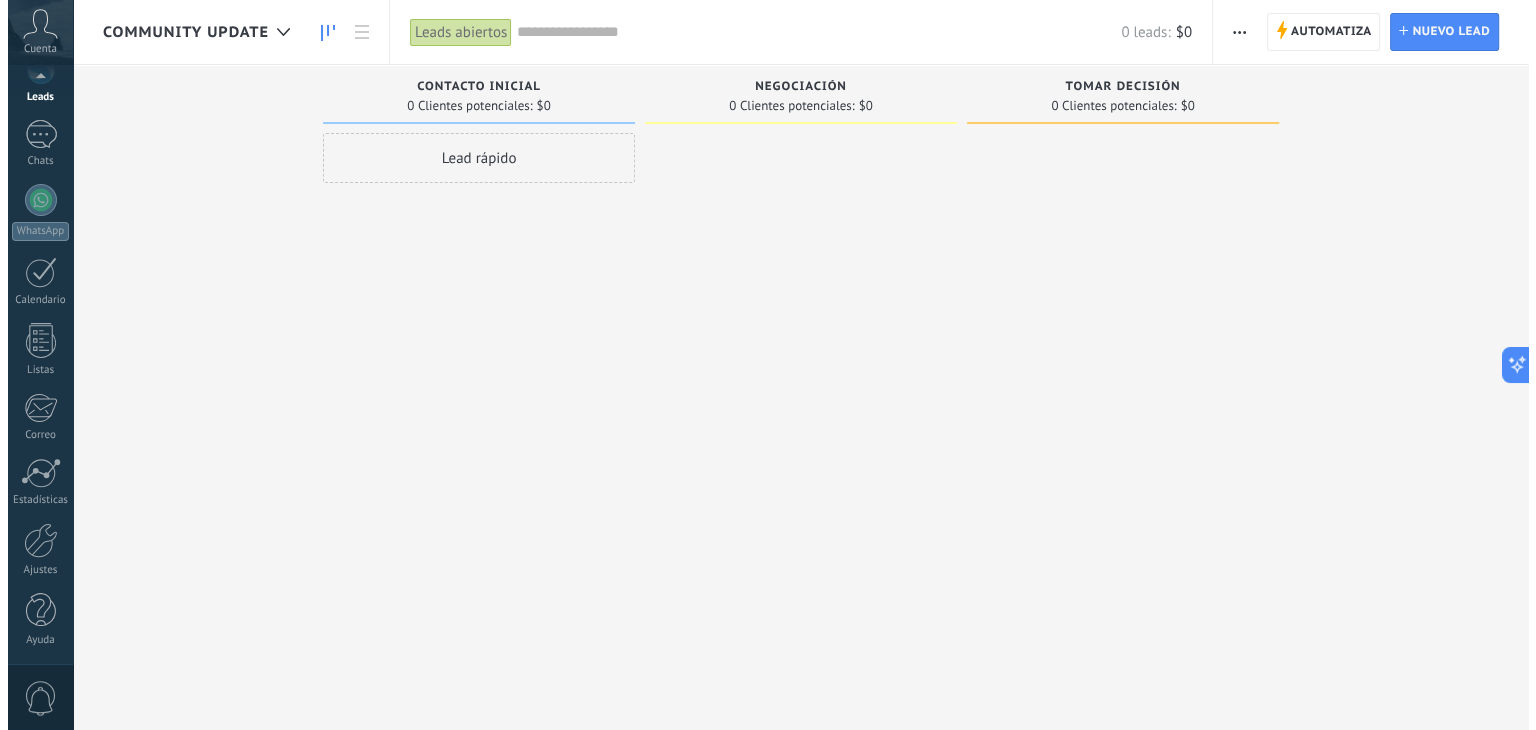scroll, scrollTop: 101, scrollLeft: 0, axis: vertical 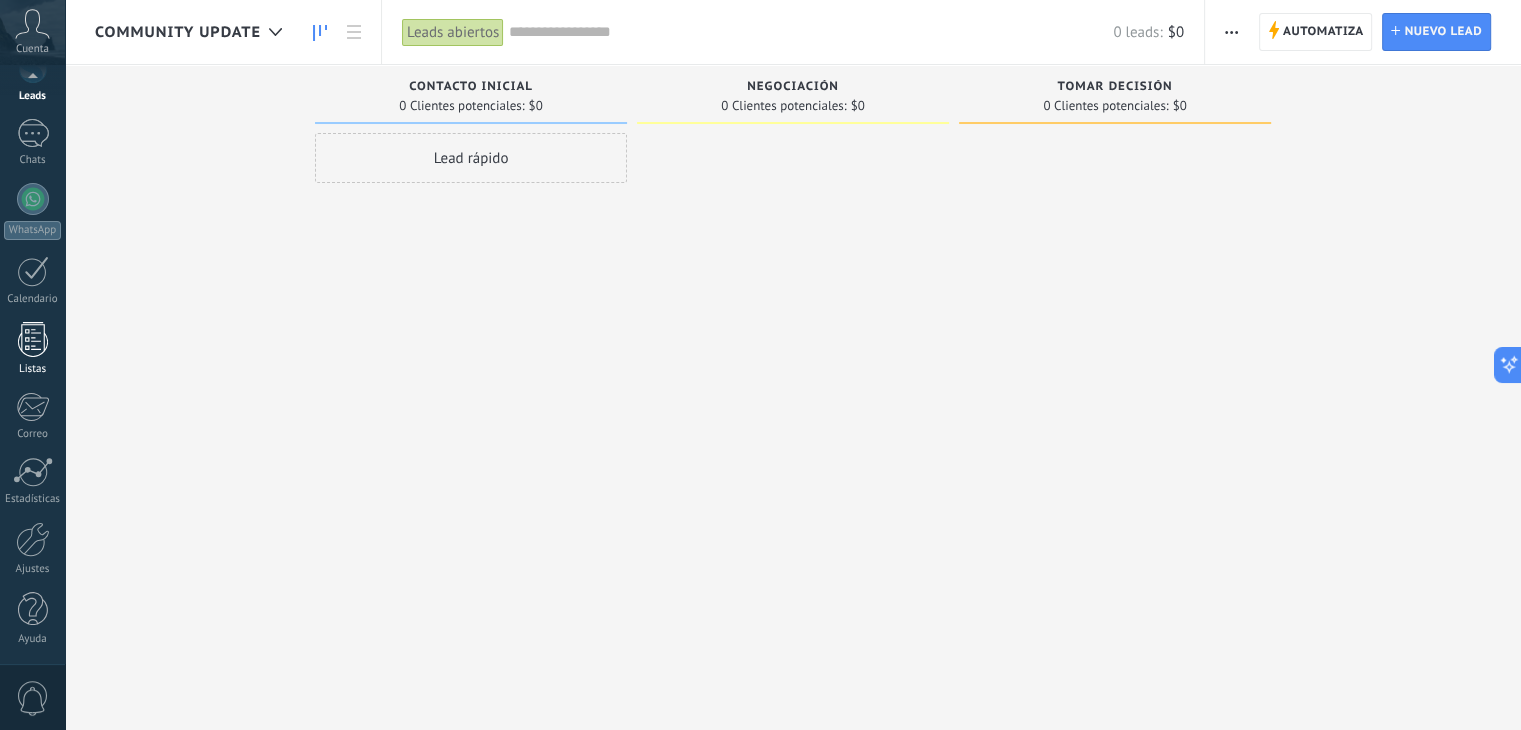 click at bounding box center (33, 339) 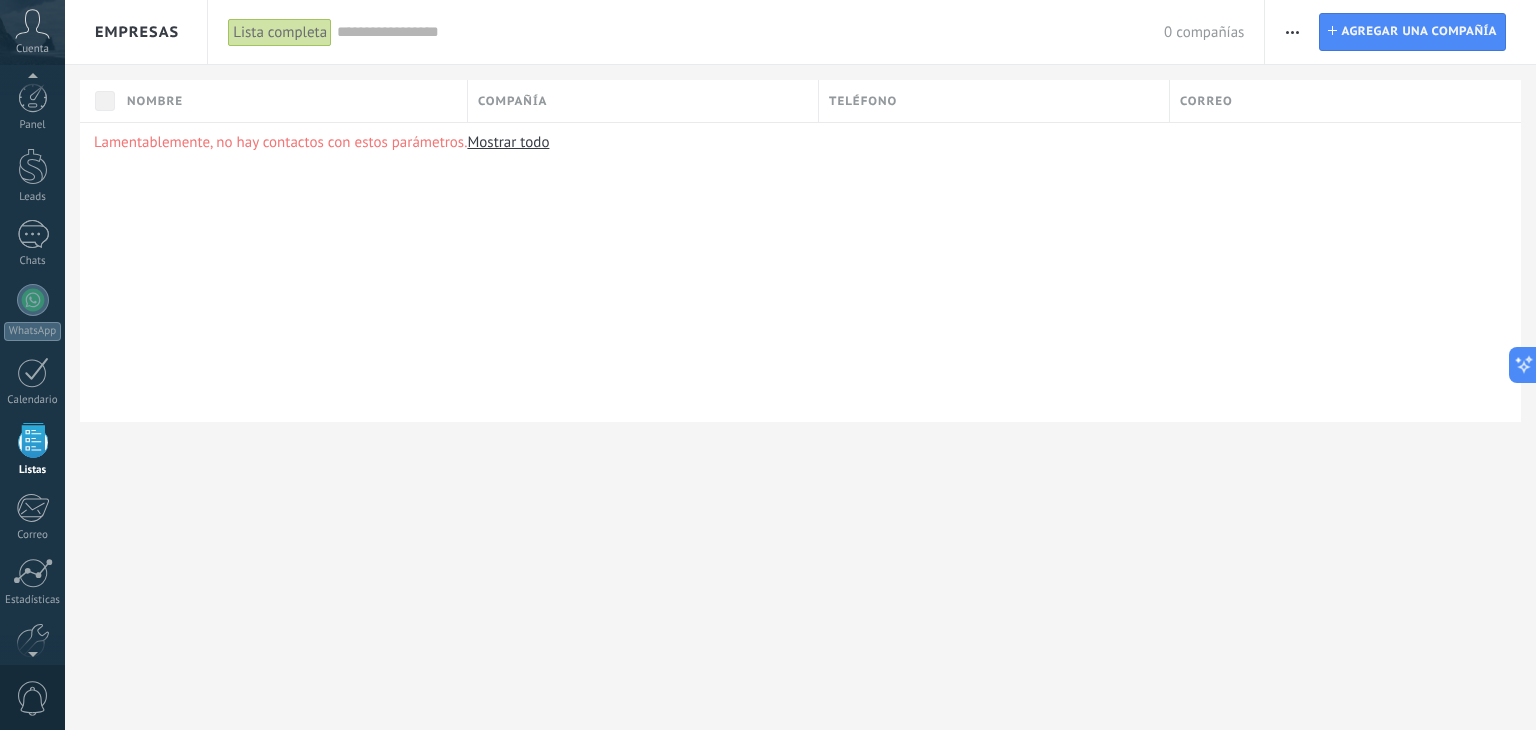 scroll, scrollTop: 51, scrollLeft: 0, axis: vertical 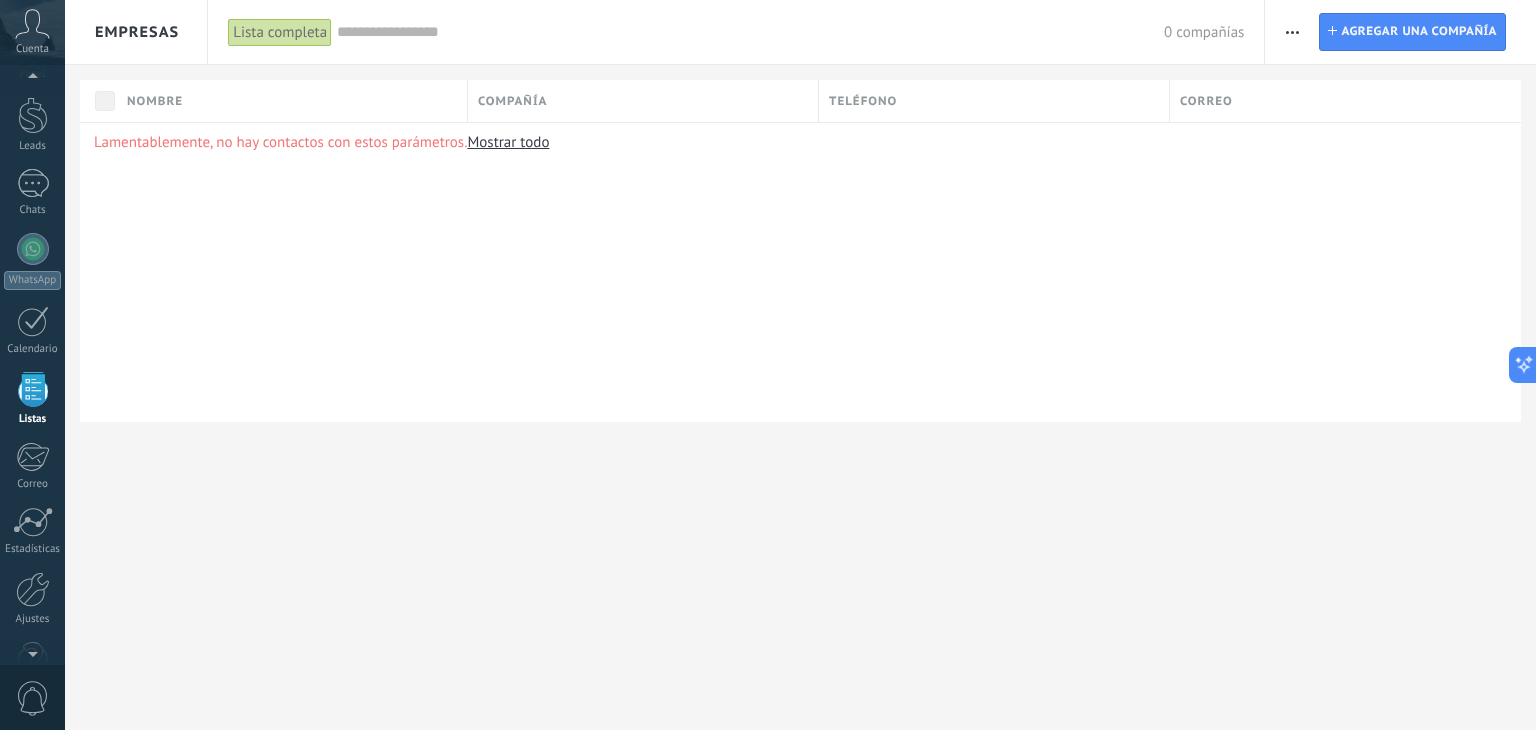 click at bounding box center [1292, 32] 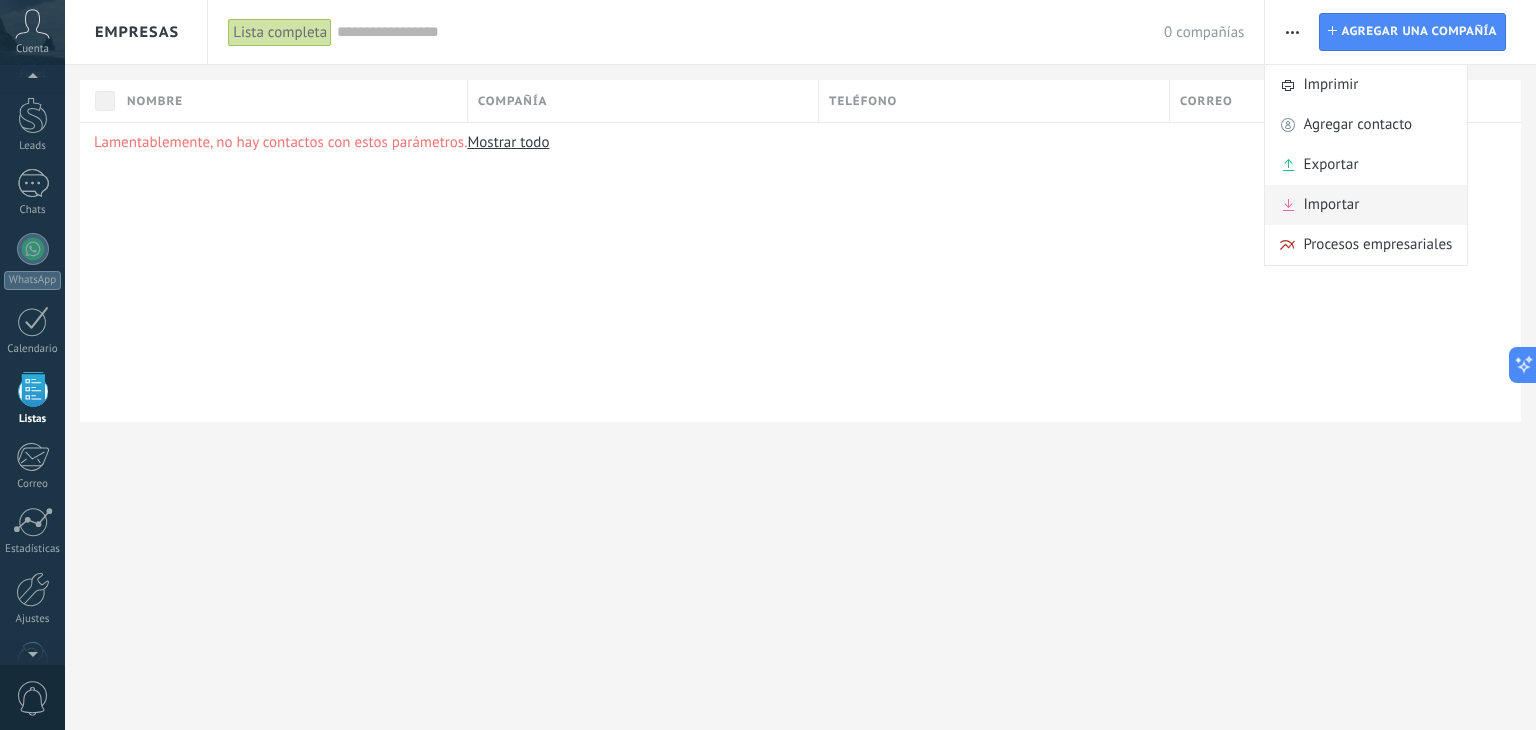 click on "Importar" at bounding box center (1331, 205) 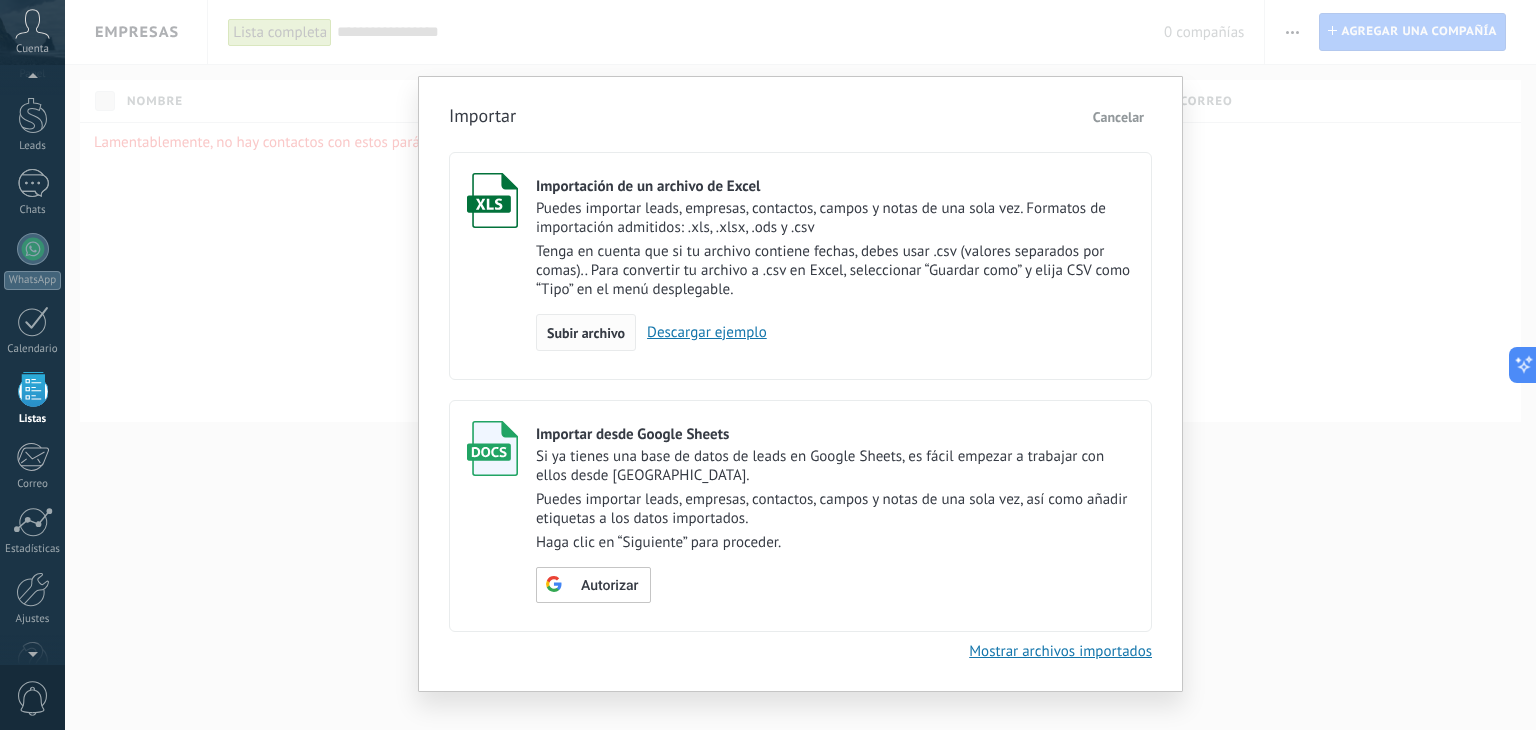 click on "Subir archivo" at bounding box center (586, 333) 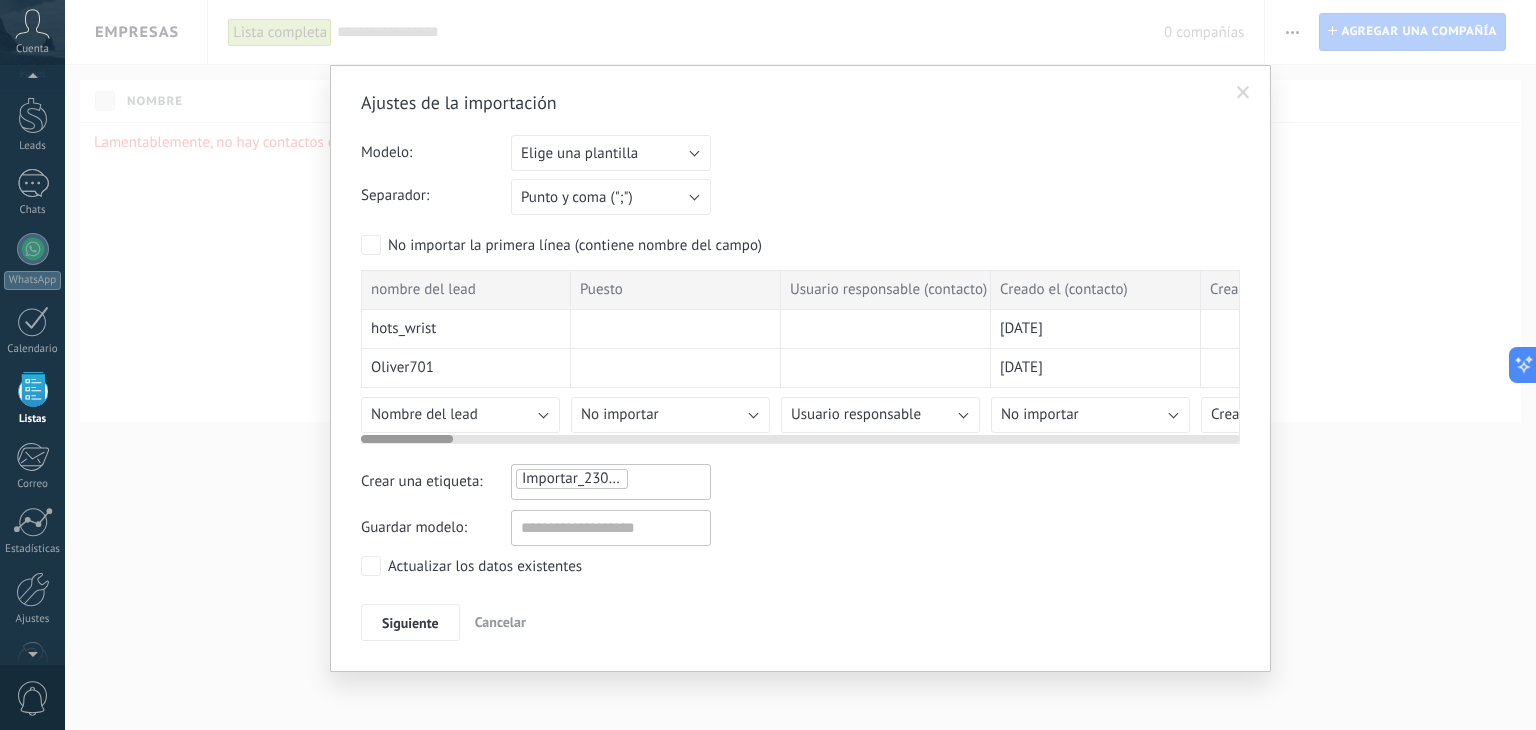 drag, startPoint x: 393, startPoint y: 441, endPoint x: 495, endPoint y: 437, distance: 102.0784 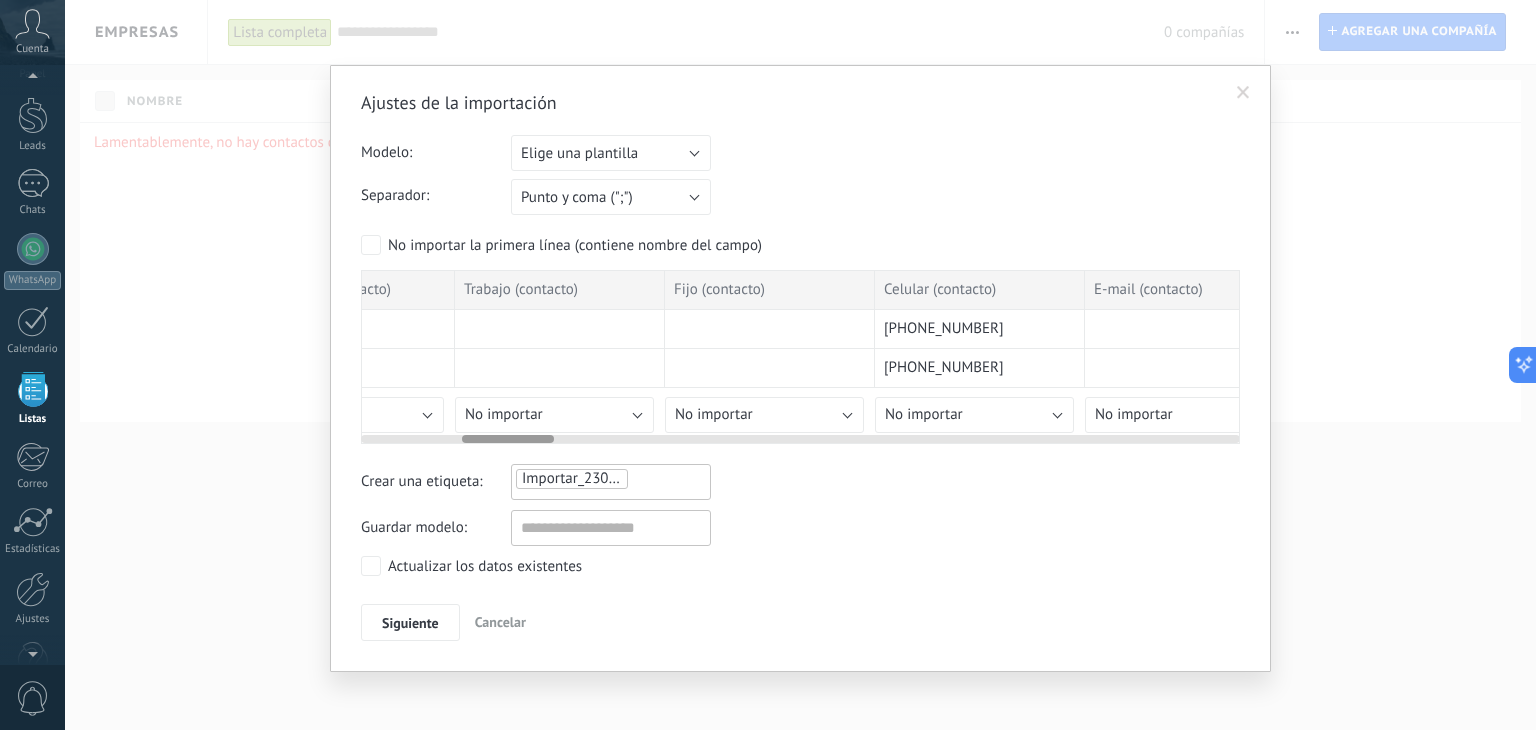 scroll, scrollTop: 0, scrollLeft: 984, axis: horizontal 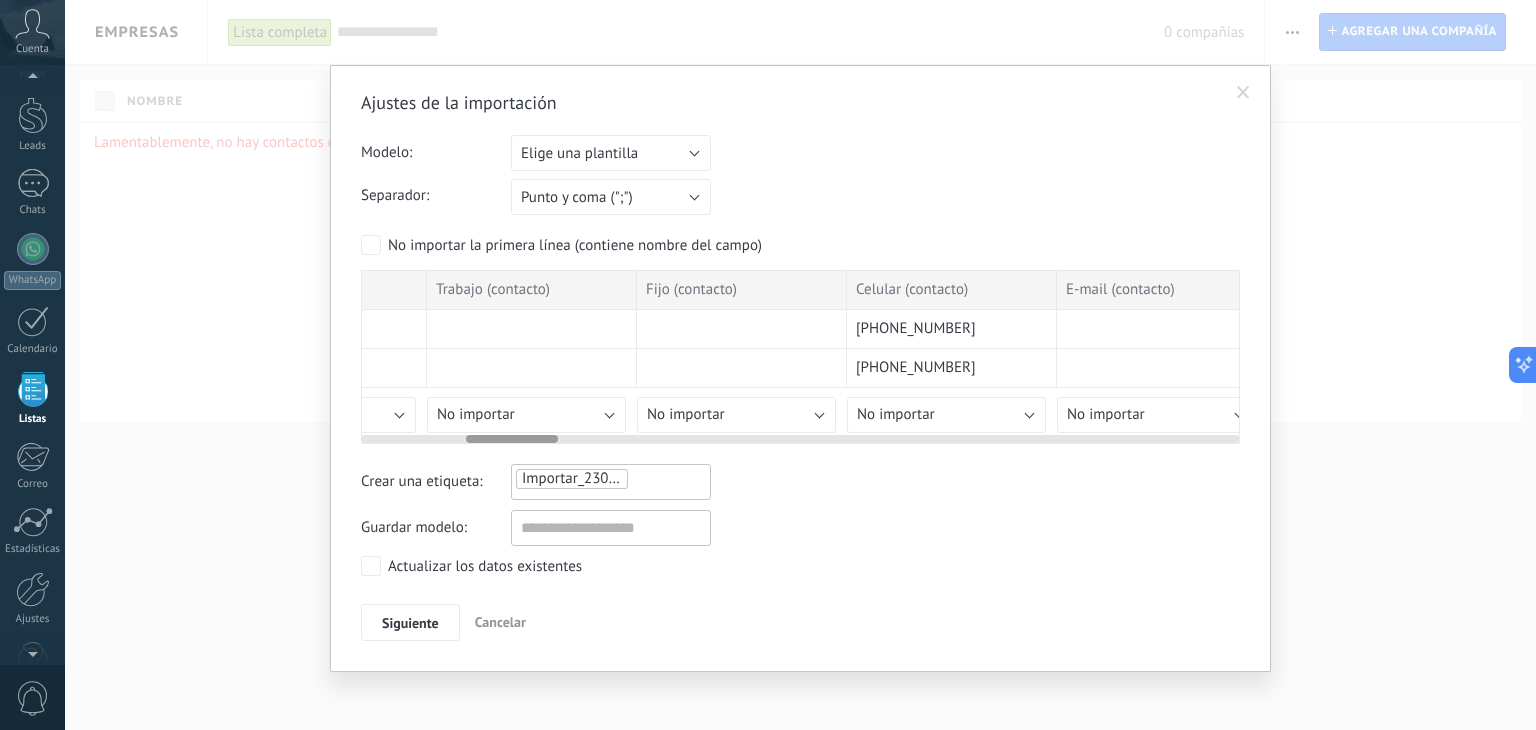 drag, startPoint x: 430, startPoint y: 439, endPoint x: 535, endPoint y: 435, distance: 105.076164 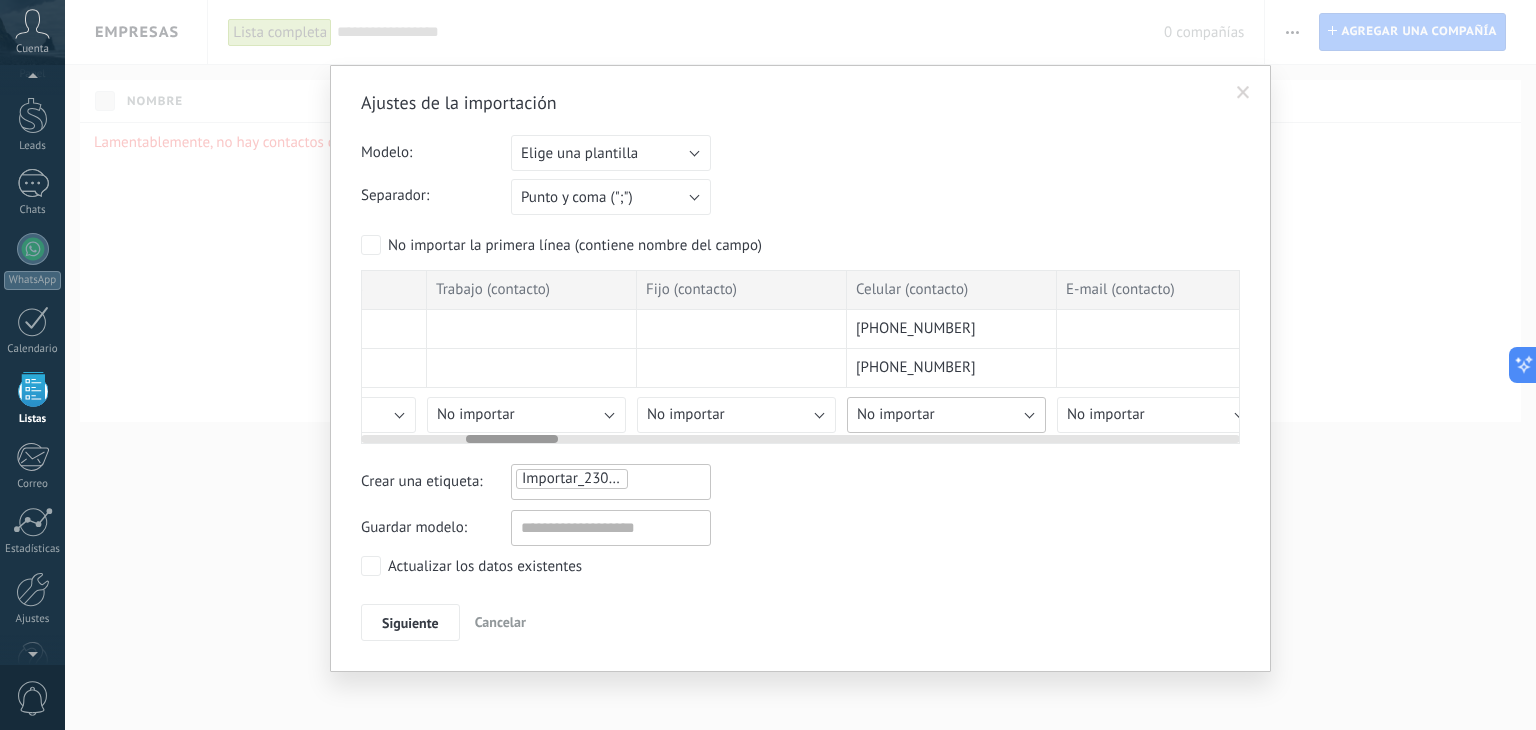 drag, startPoint x: 863, startPoint y: 409, endPoint x: 921, endPoint y: 441, distance: 66.24198 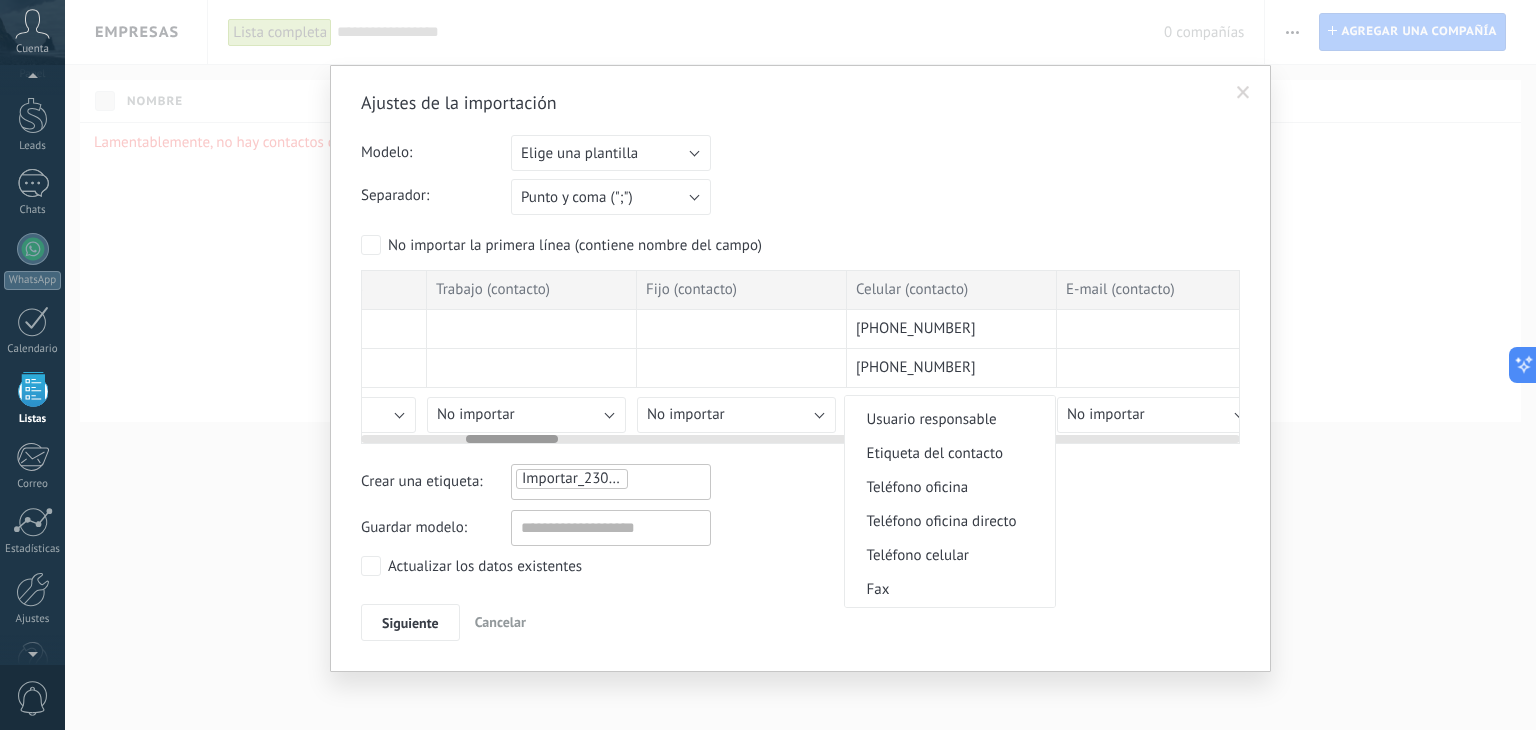 scroll, scrollTop: 404, scrollLeft: 0, axis: vertical 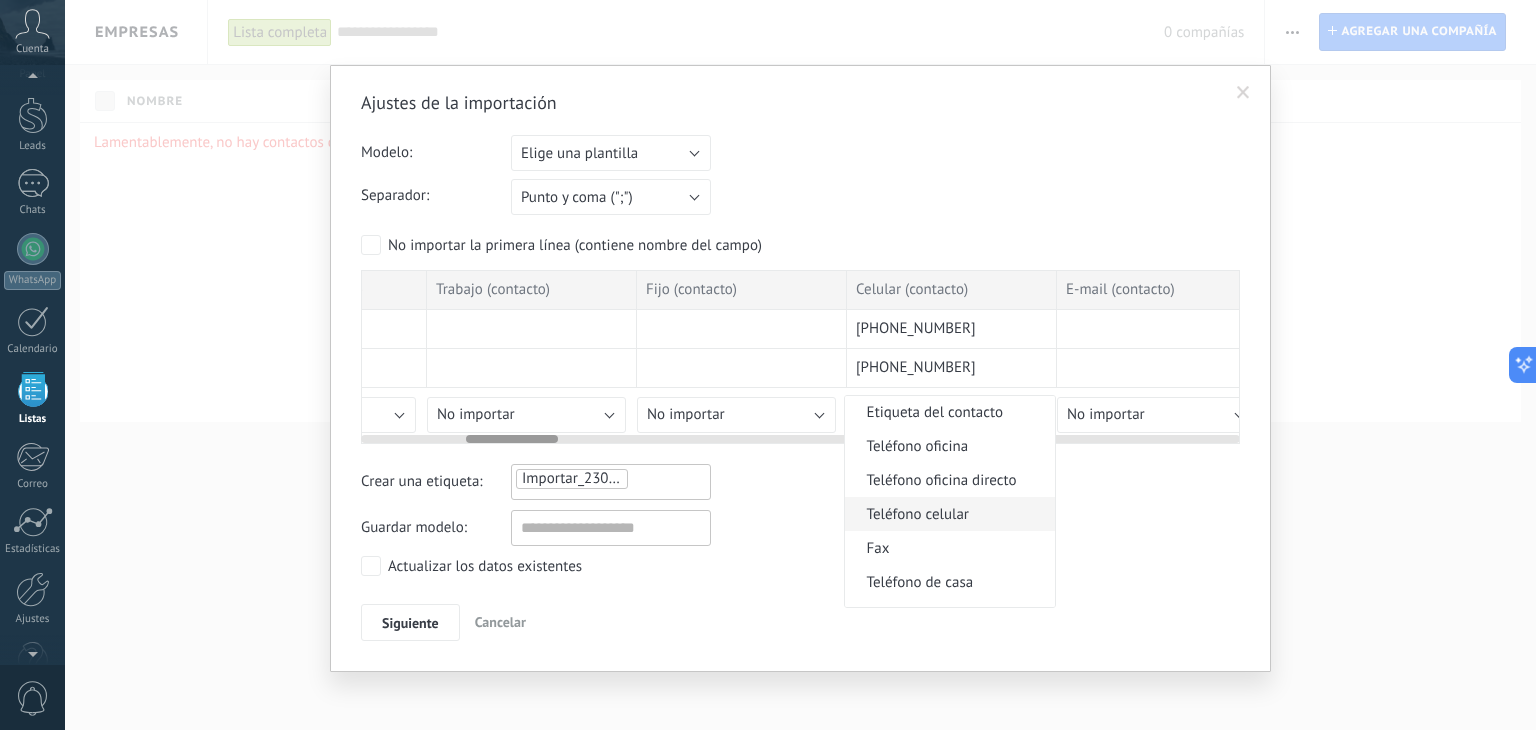 click on "Teléfono celular" at bounding box center (947, 514) 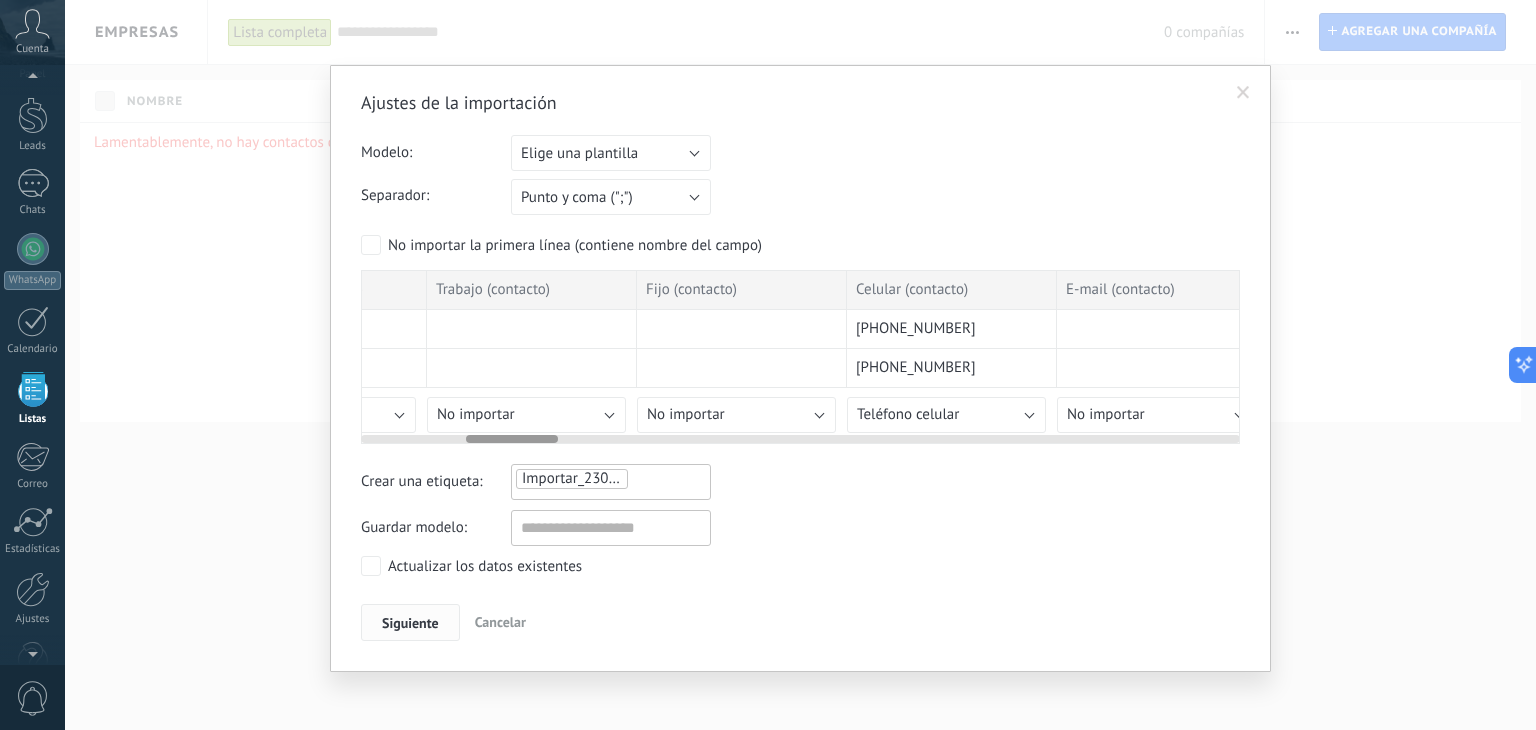 click on "Siguiente" at bounding box center [410, 623] 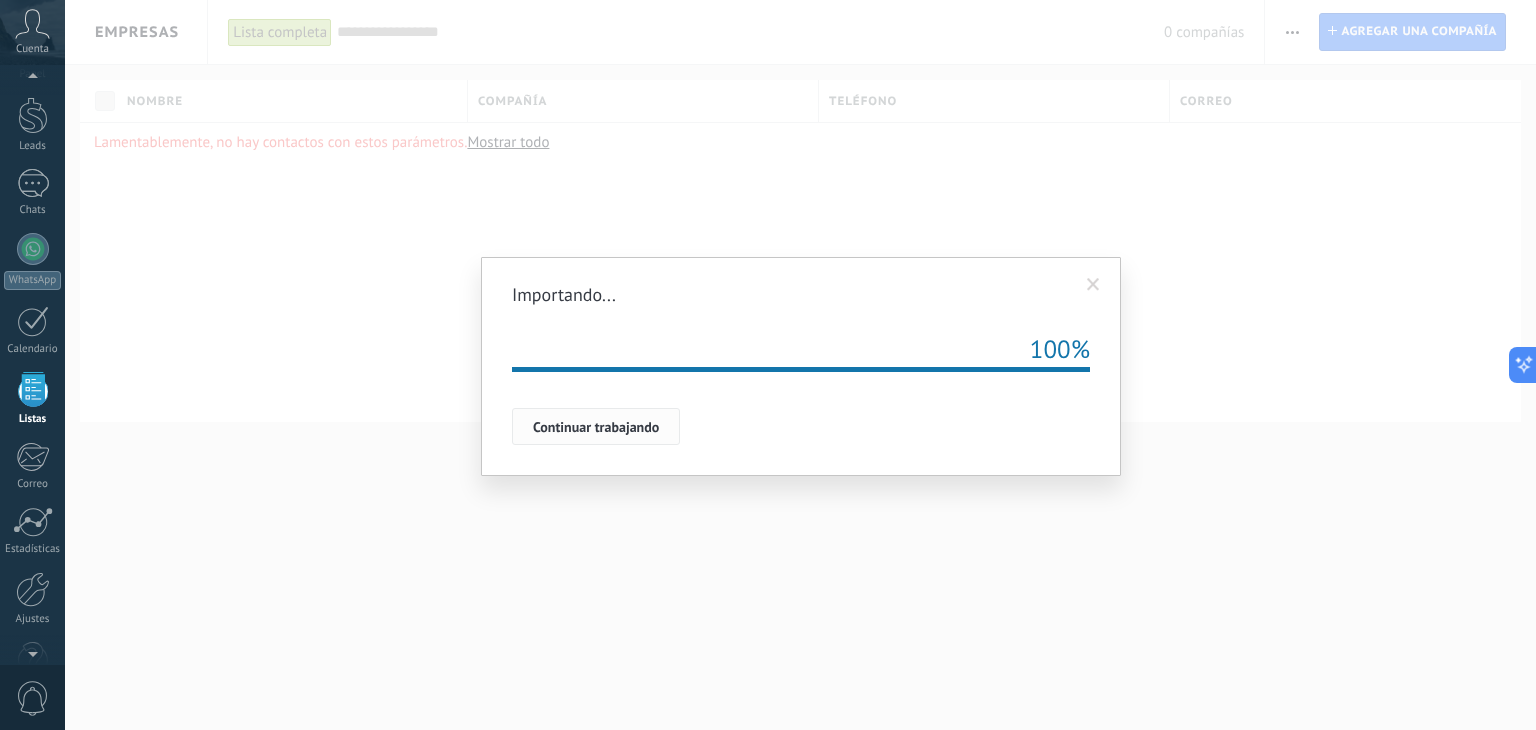 click on "Continuar trabajando" at bounding box center [596, 427] 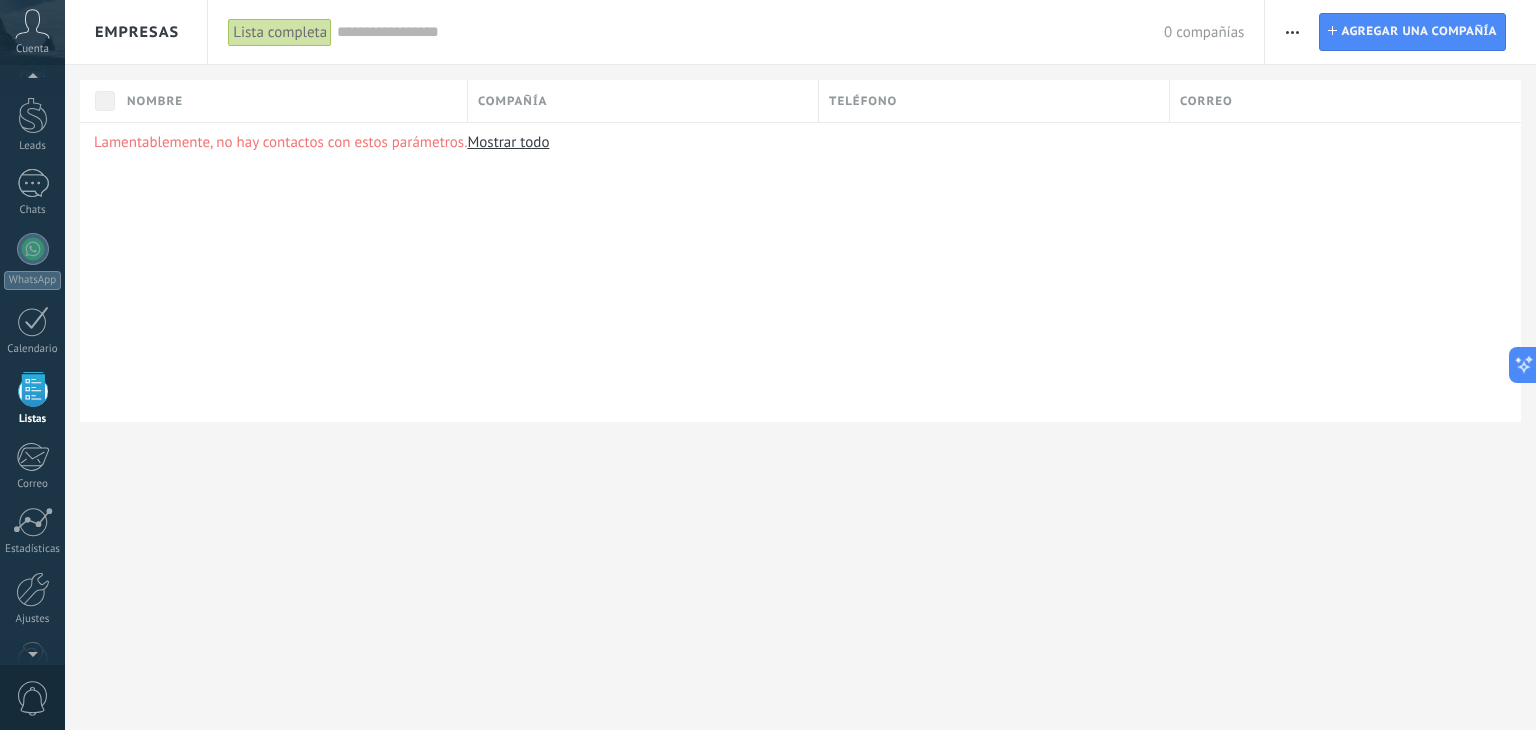 click on "Mostrar todo" at bounding box center (508, 142) 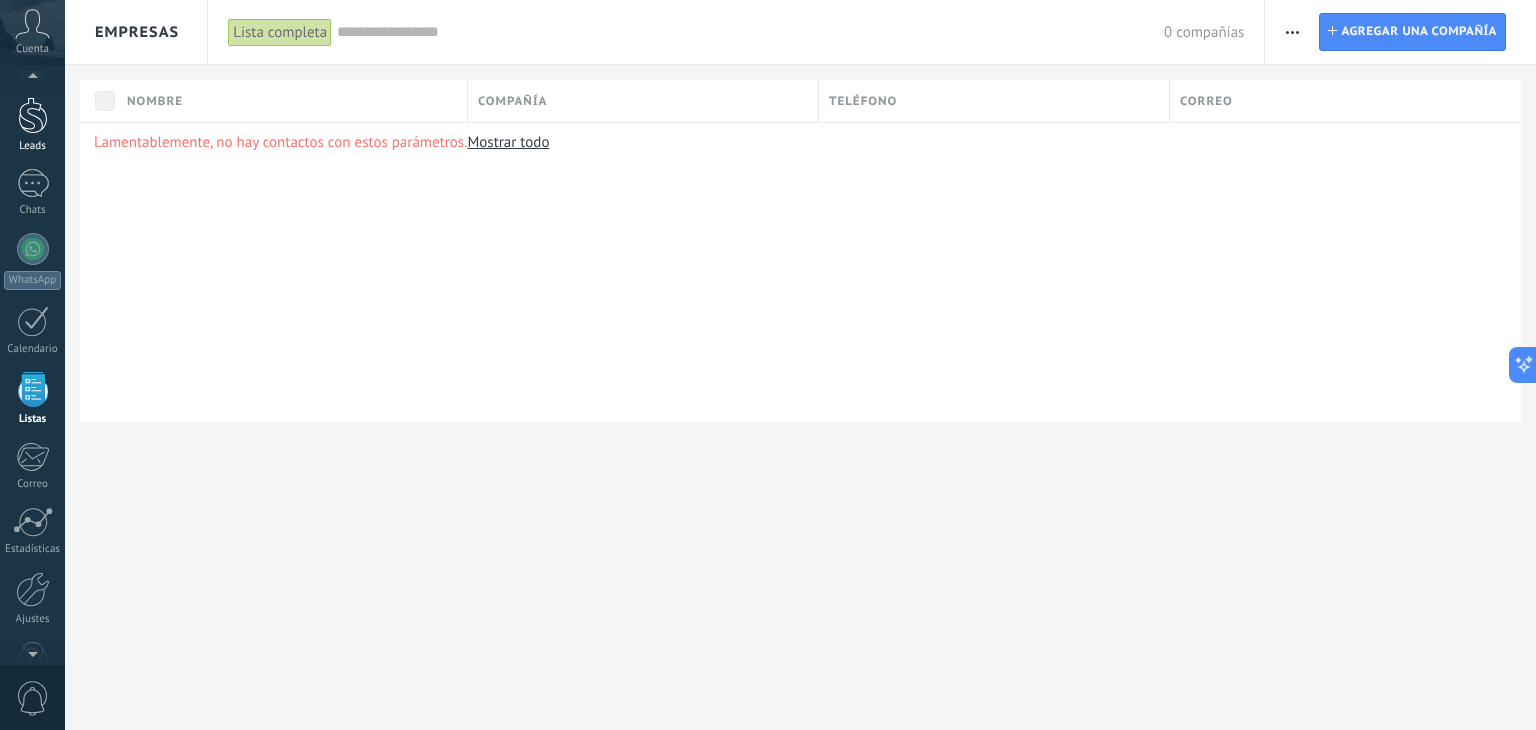 click on "Leads" at bounding box center (32, 125) 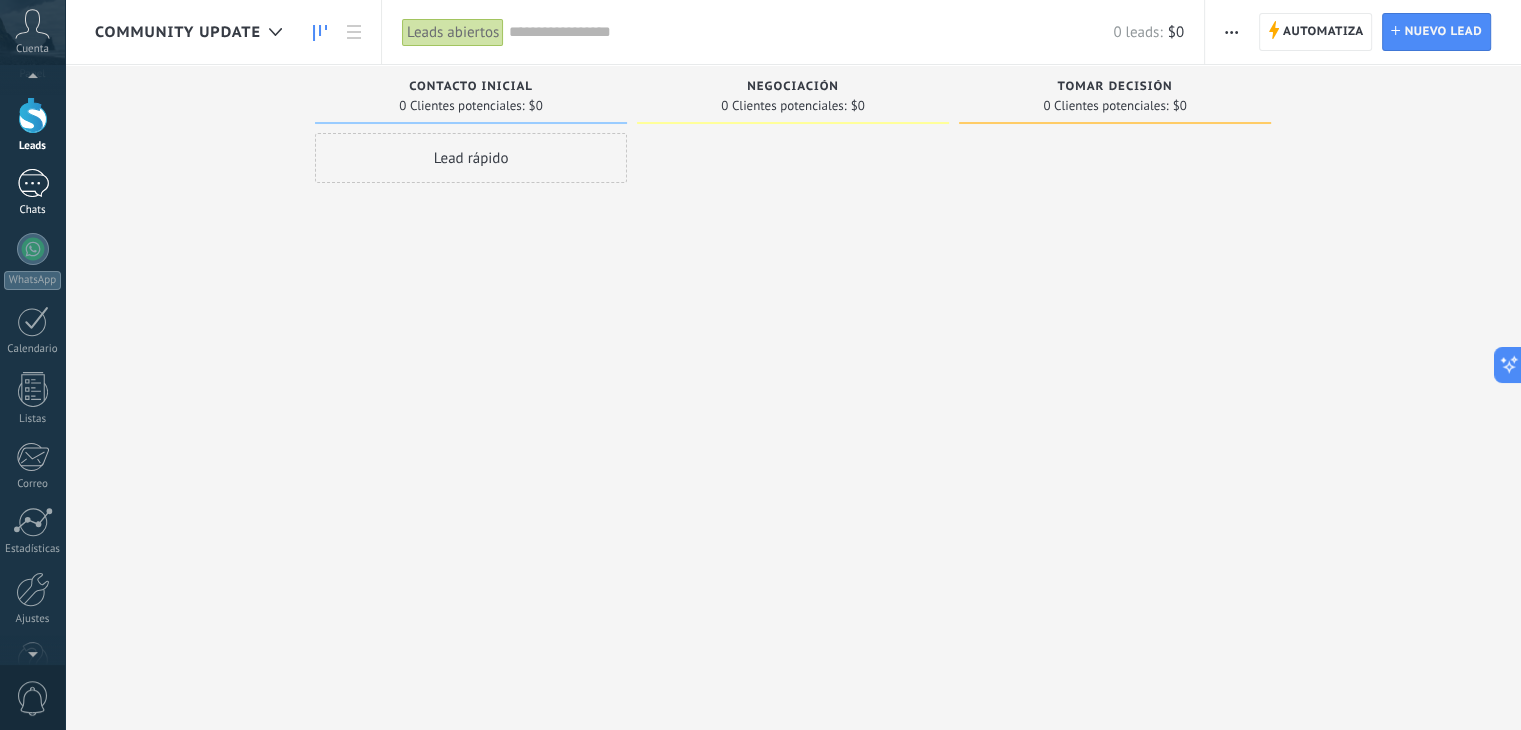 click at bounding box center (33, 183) 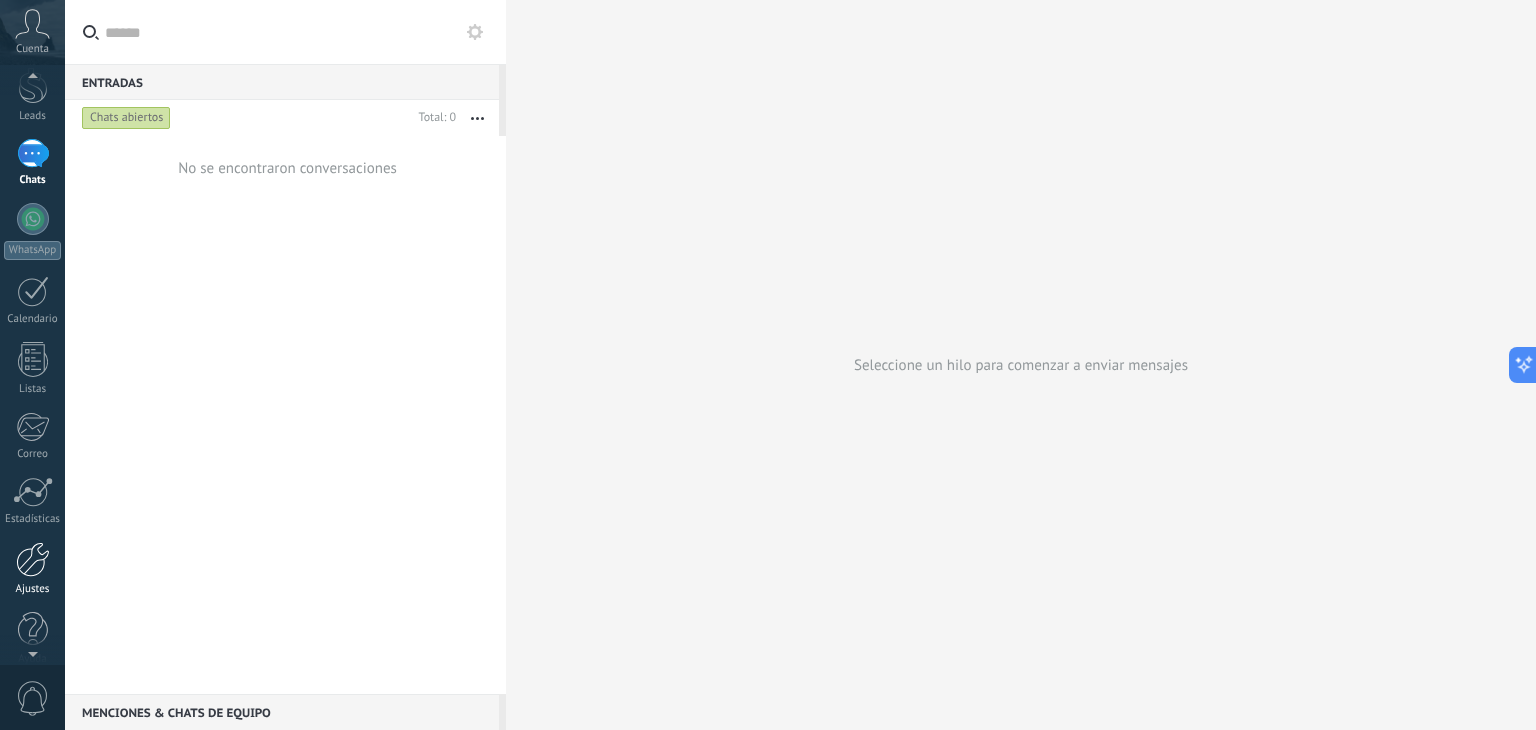 scroll, scrollTop: 101, scrollLeft: 0, axis: vertical 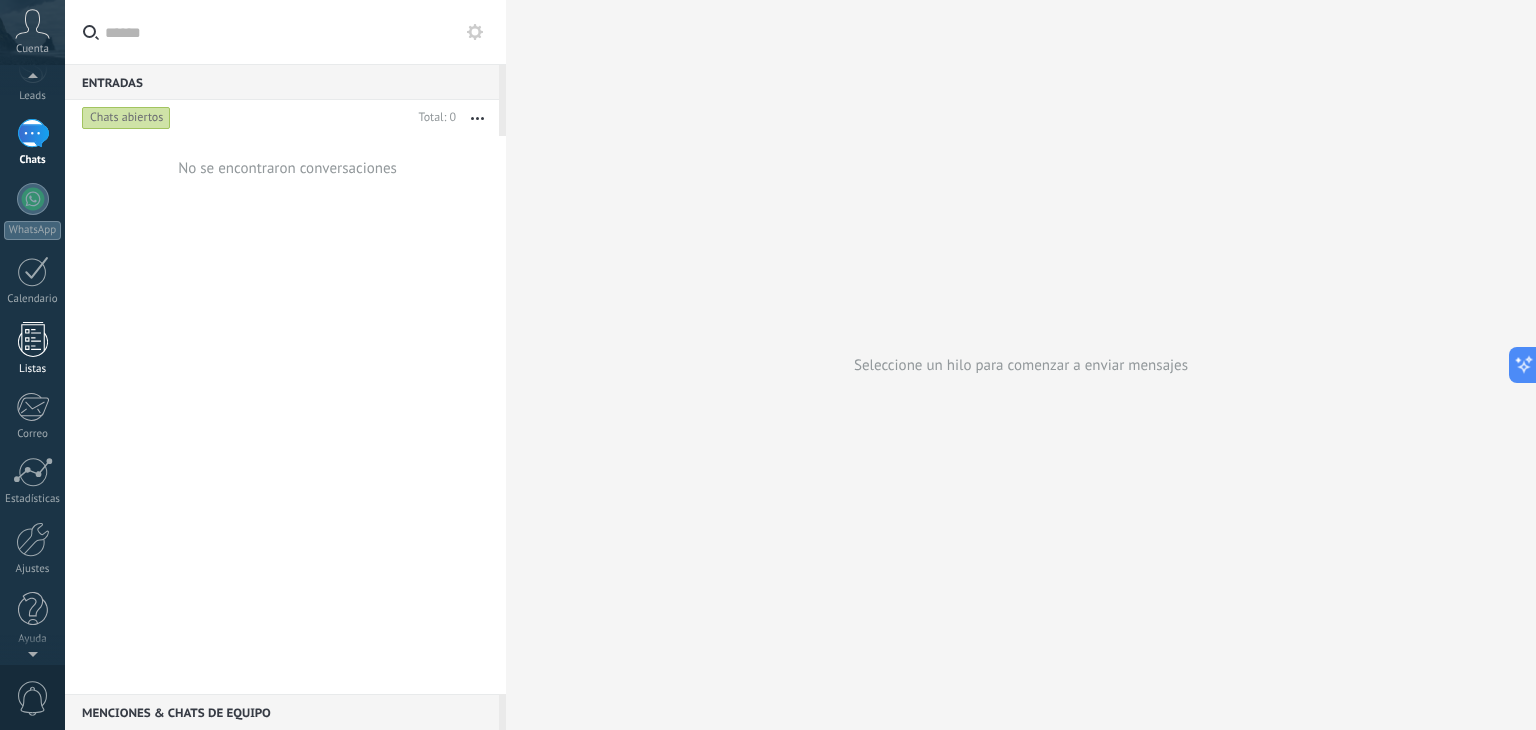 click on "Listas" at bounding box center (33, 369) 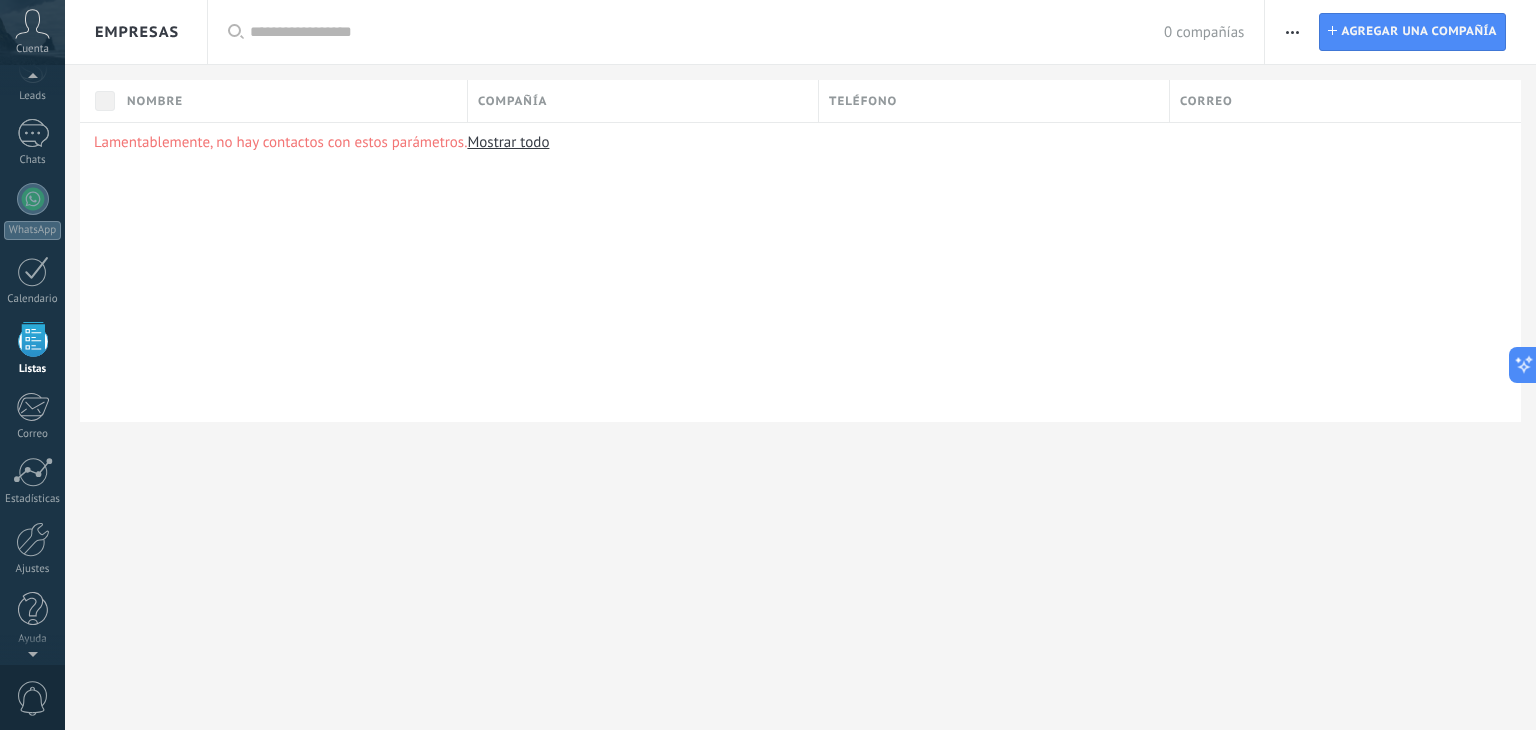 scroll, scrollTop: 51, scrollLeft: 0, axis: vertical 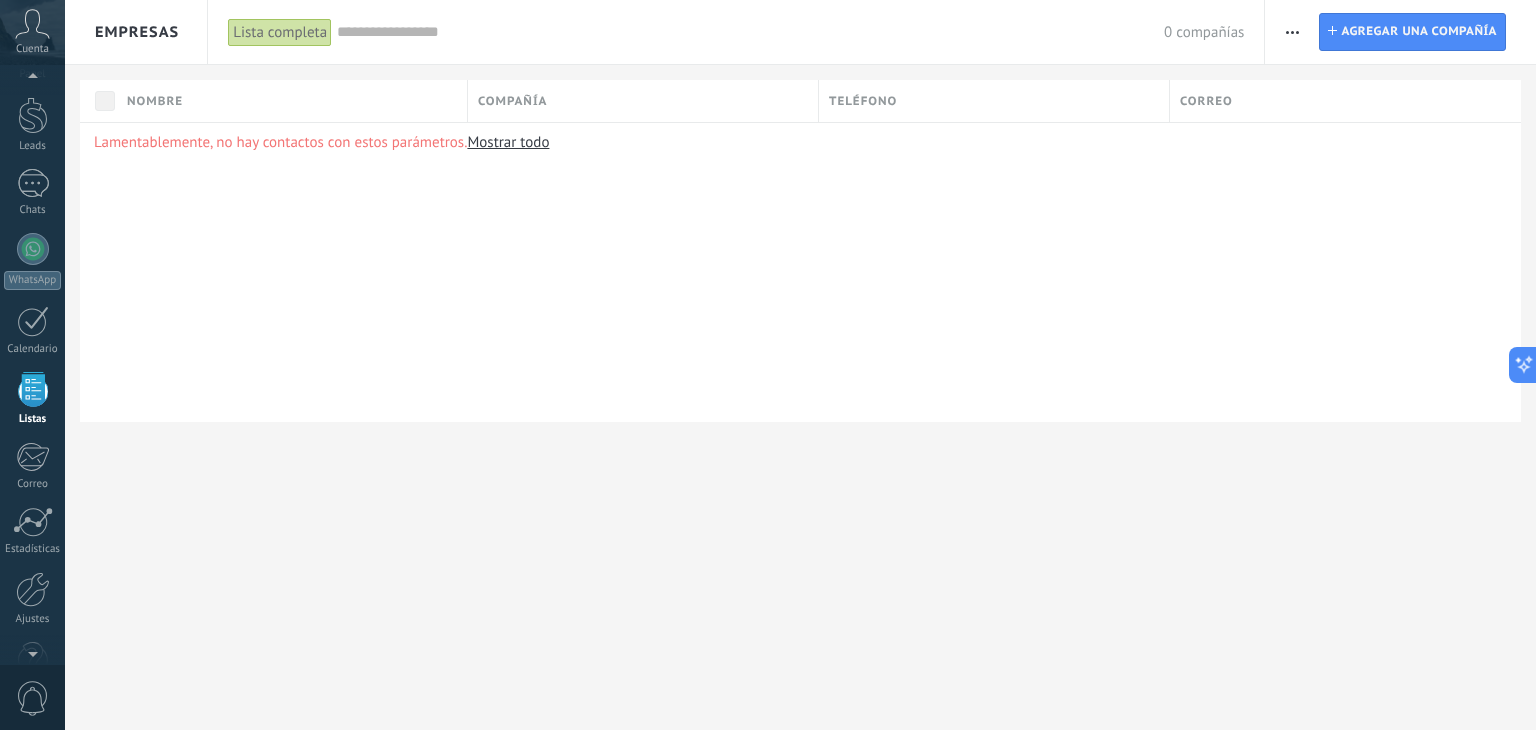 click on "[PERSON_NAME] contacto Exportar Importar Procesos empresariales" at bounding box center (1292, 32) 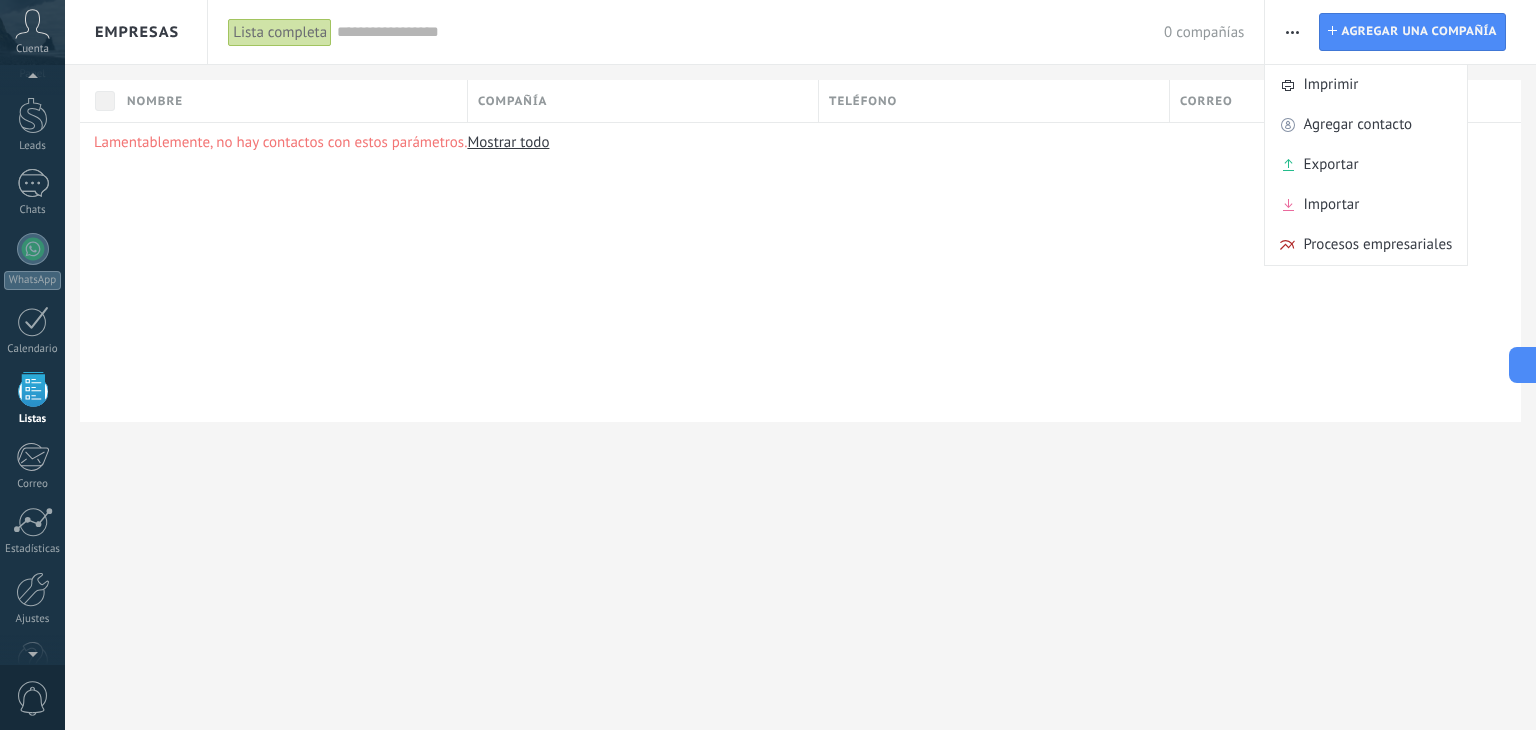 click on "[PERSON_NAME] contacto Exportar Importar Procesos empresariales Compañía Agregar una compañía" at bounding box center [1400, 32] 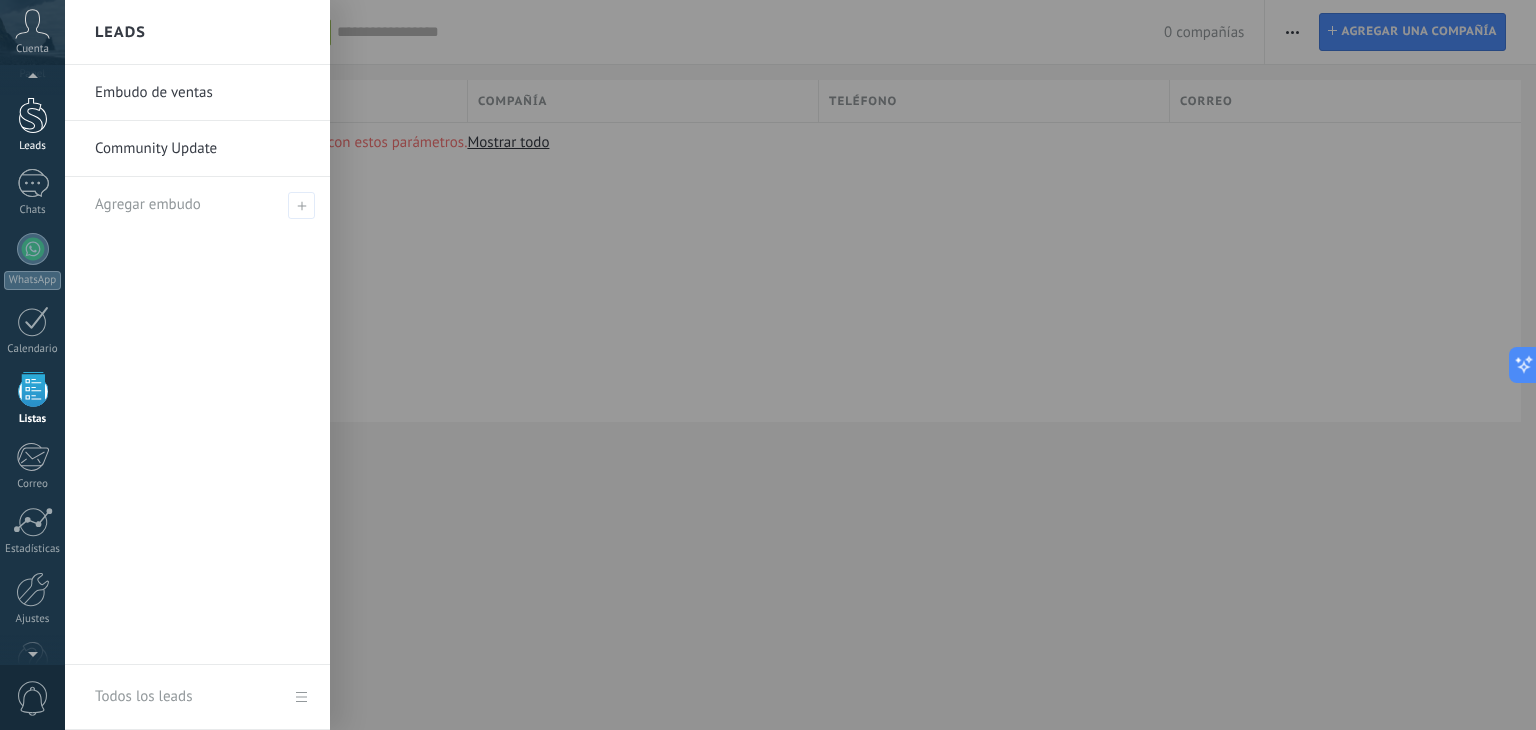 click on "Leads" at bounding box center [33, 146] 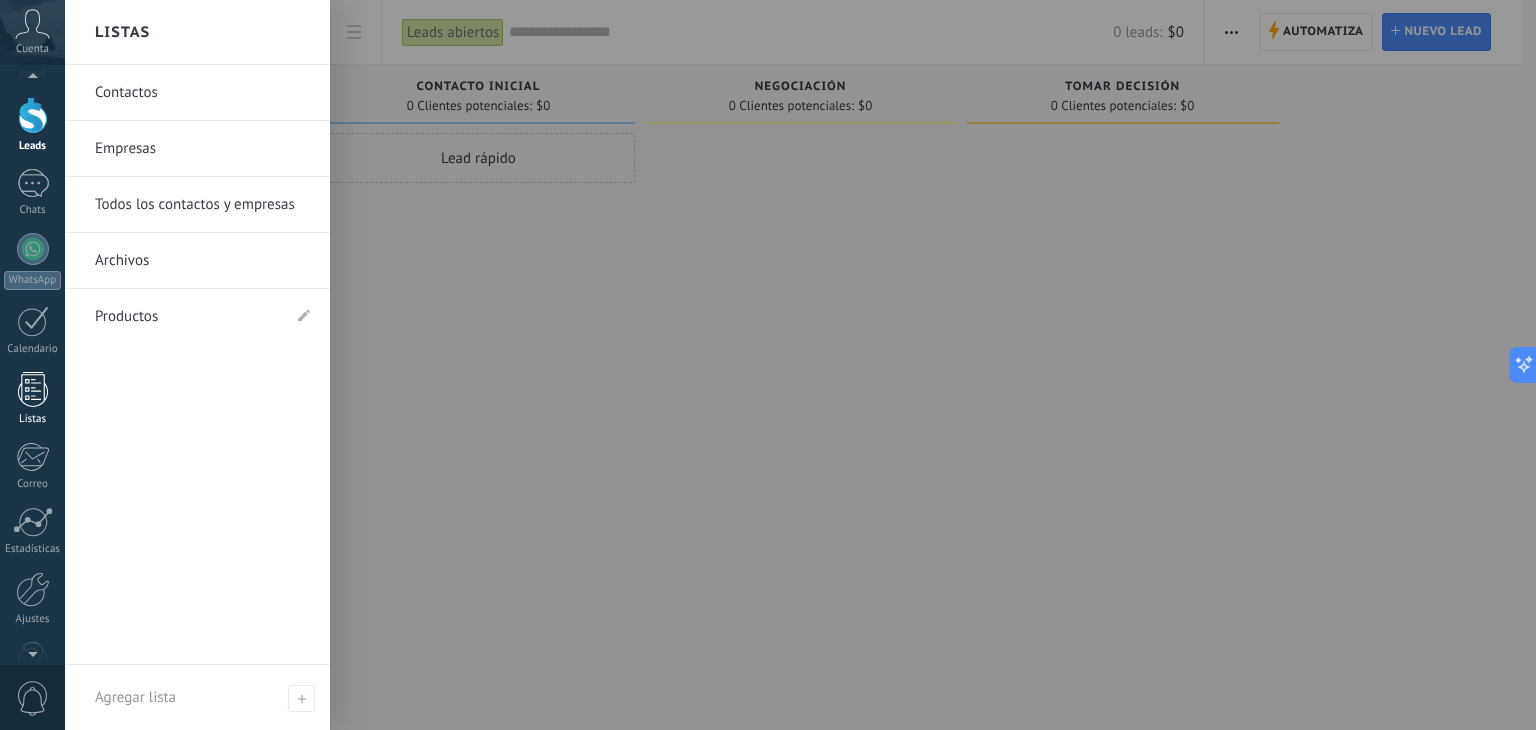 click at bounding box center [33, 389] 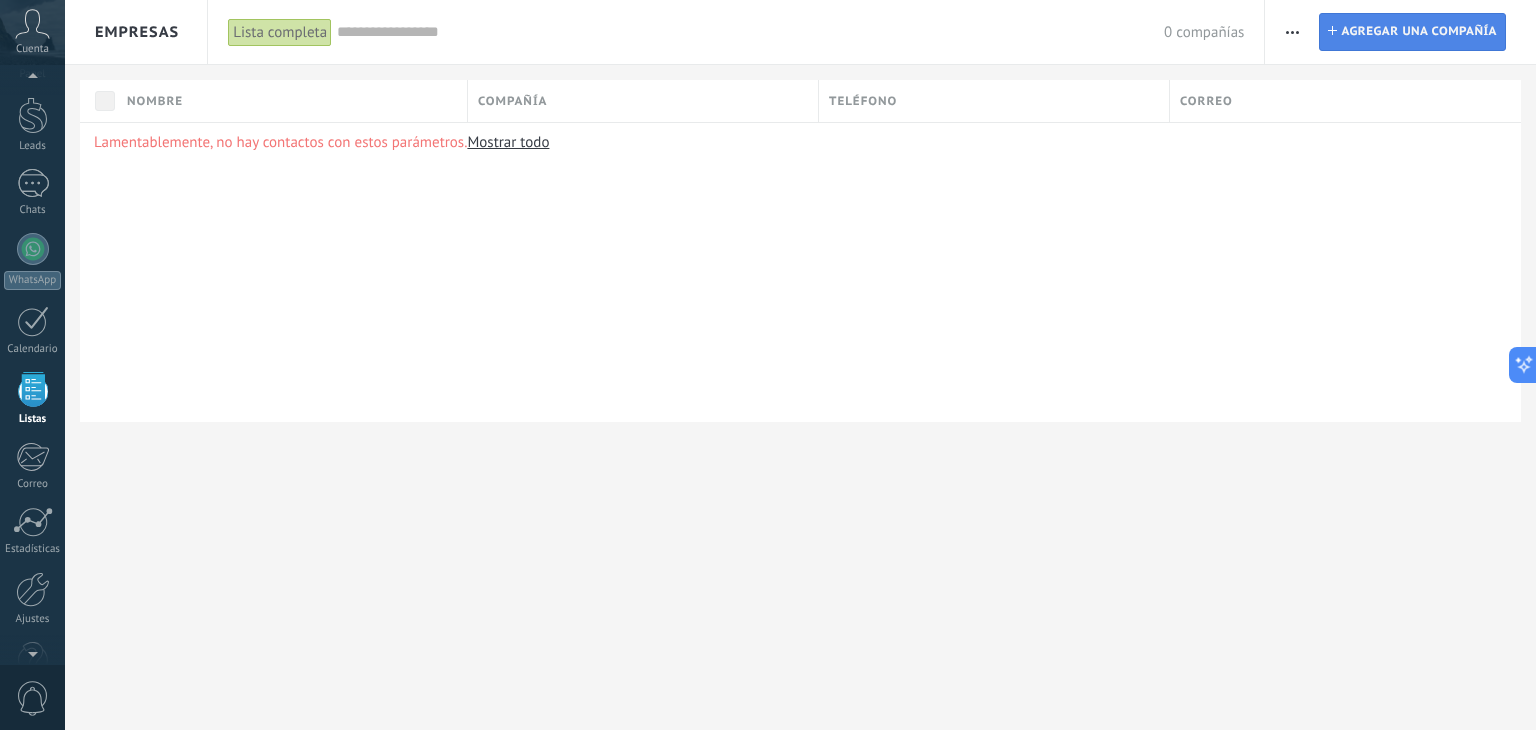 click on "Agregar una compañía" at bounding box center (1419, 32) 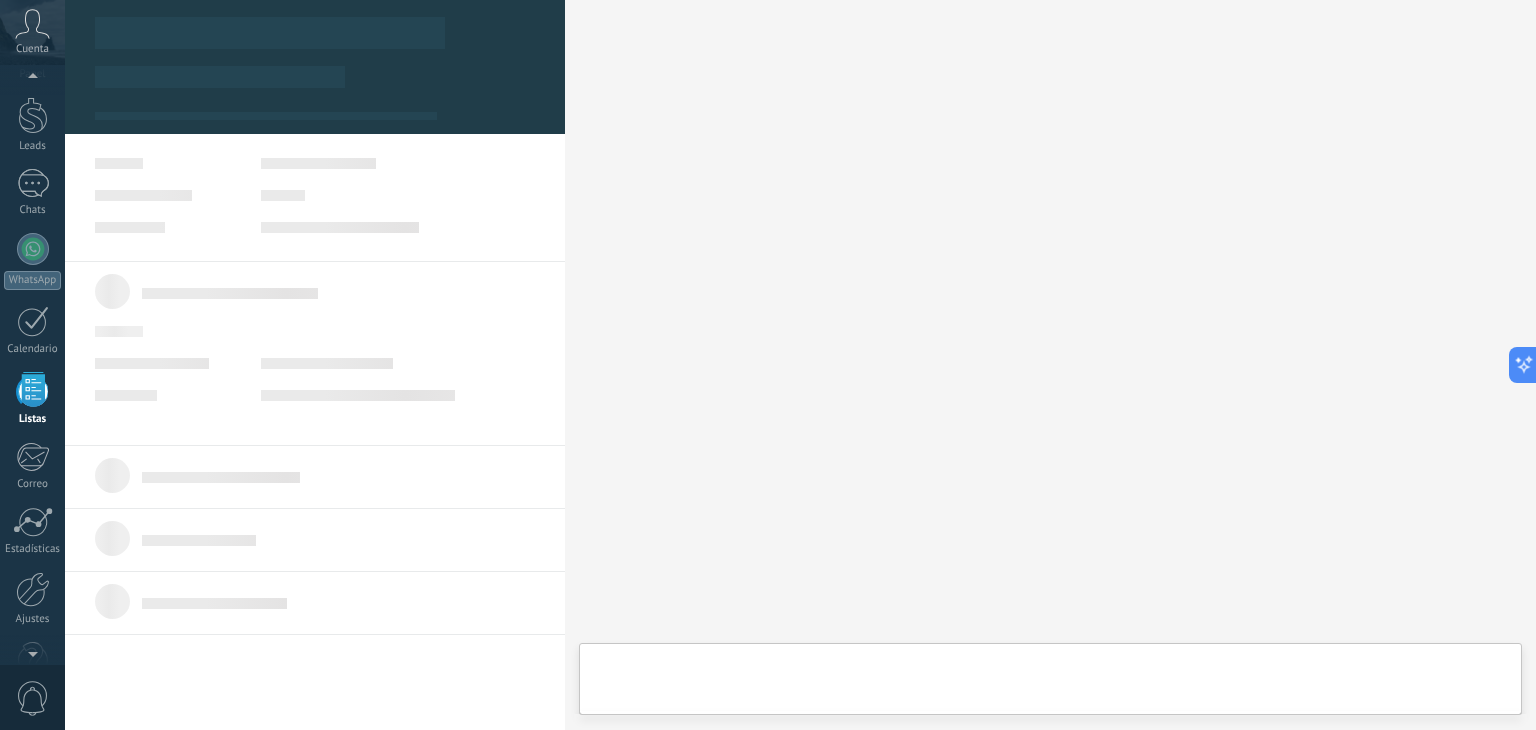 type on "***" 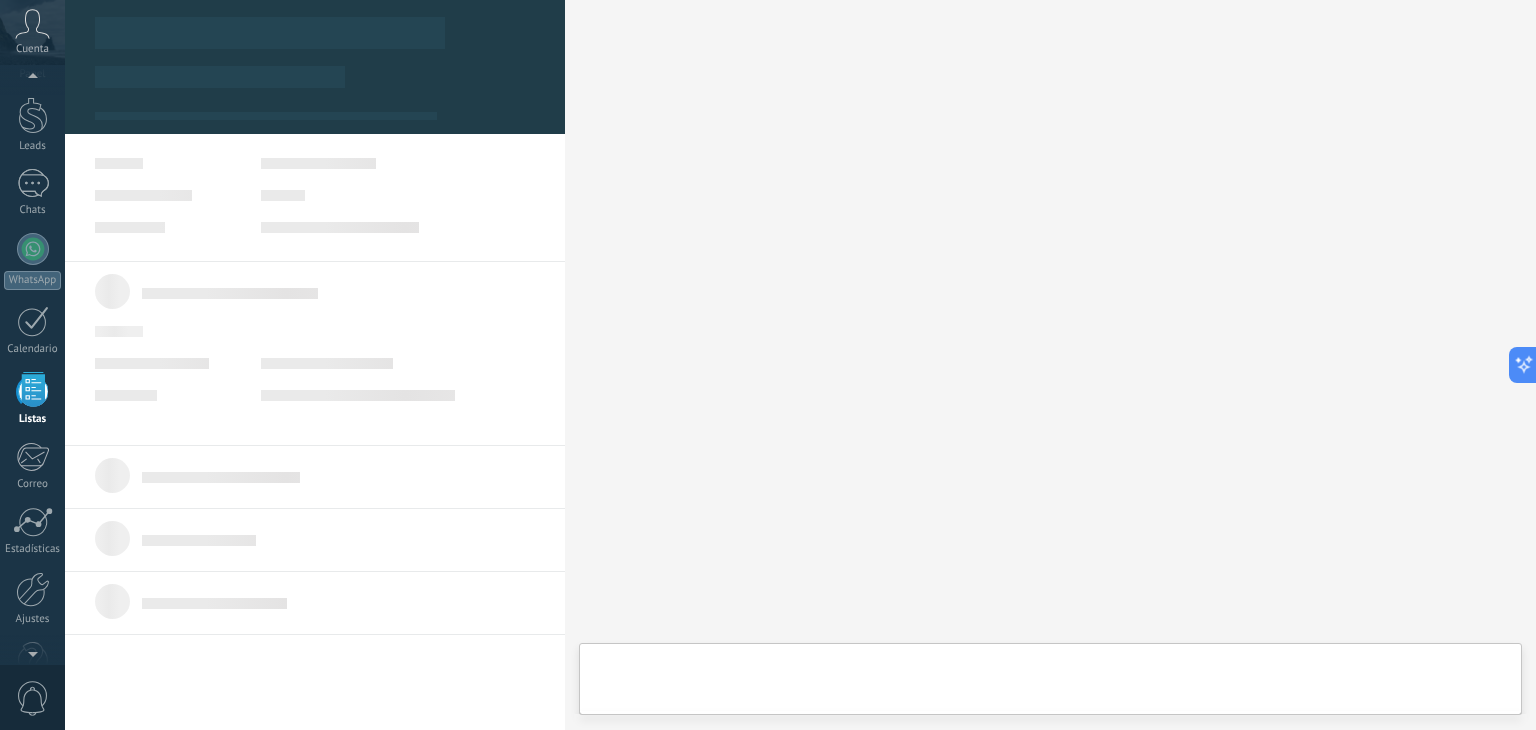 scroll, scrollTop: 20, scrollLeft: 0, axis: vertical 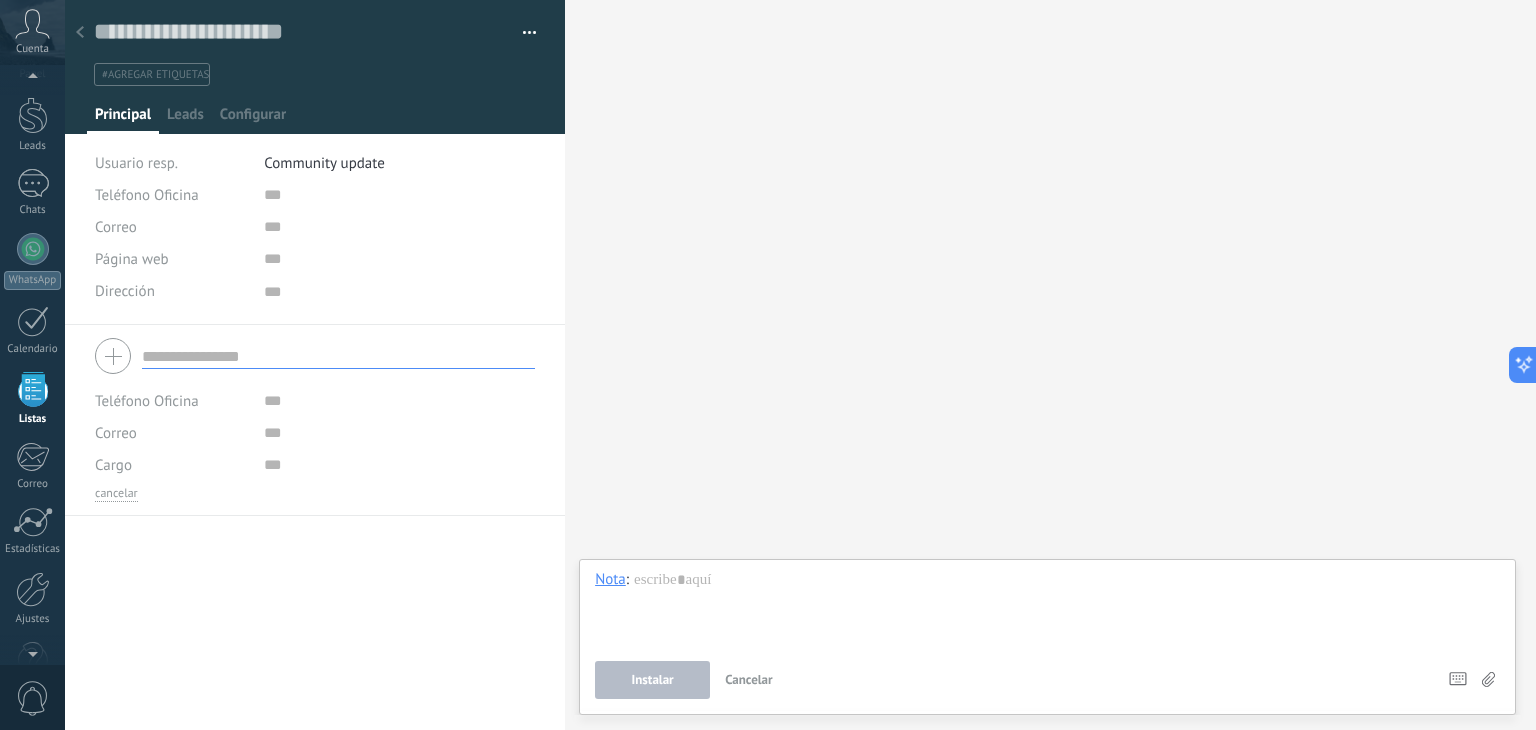 click 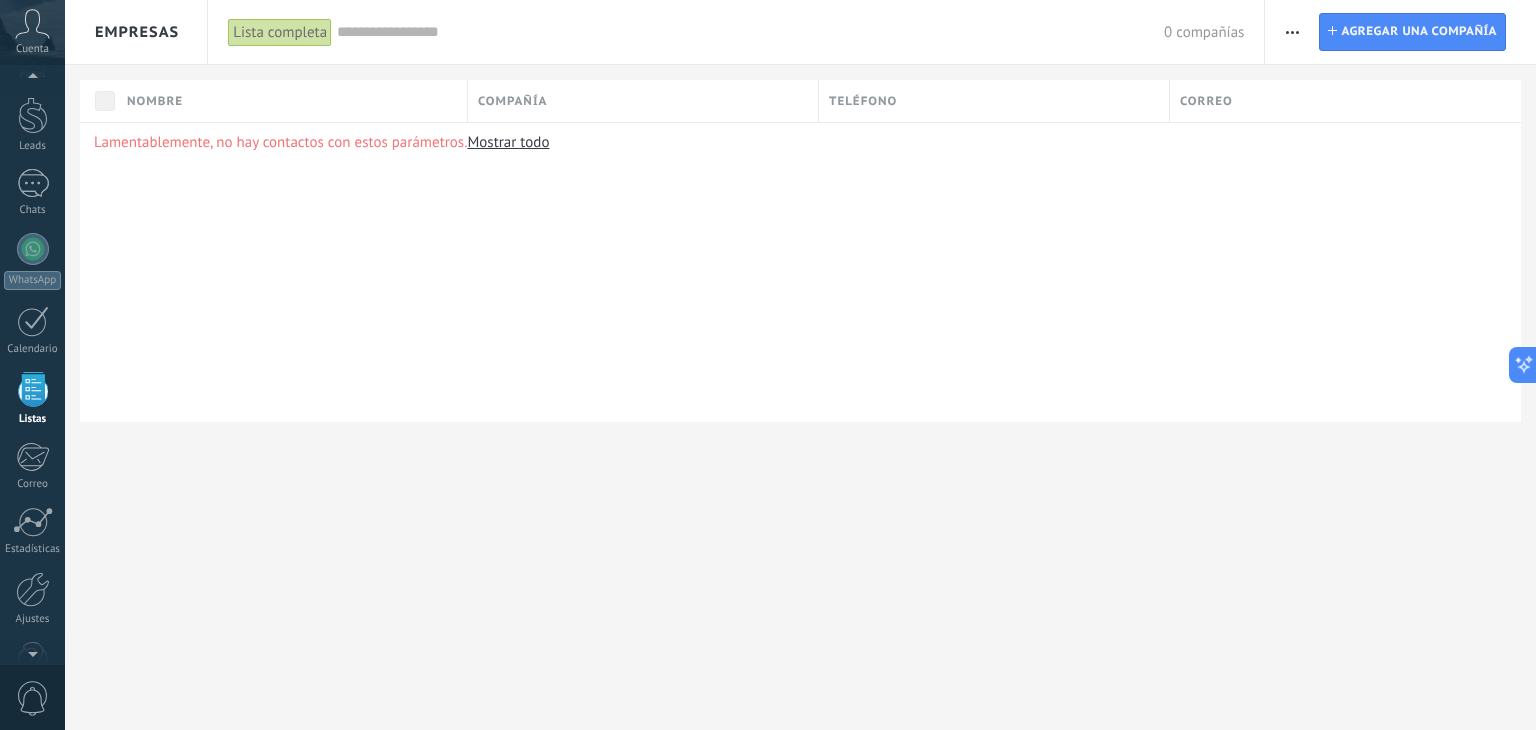 click on "0 compañías" at bounding box center [790, 32] 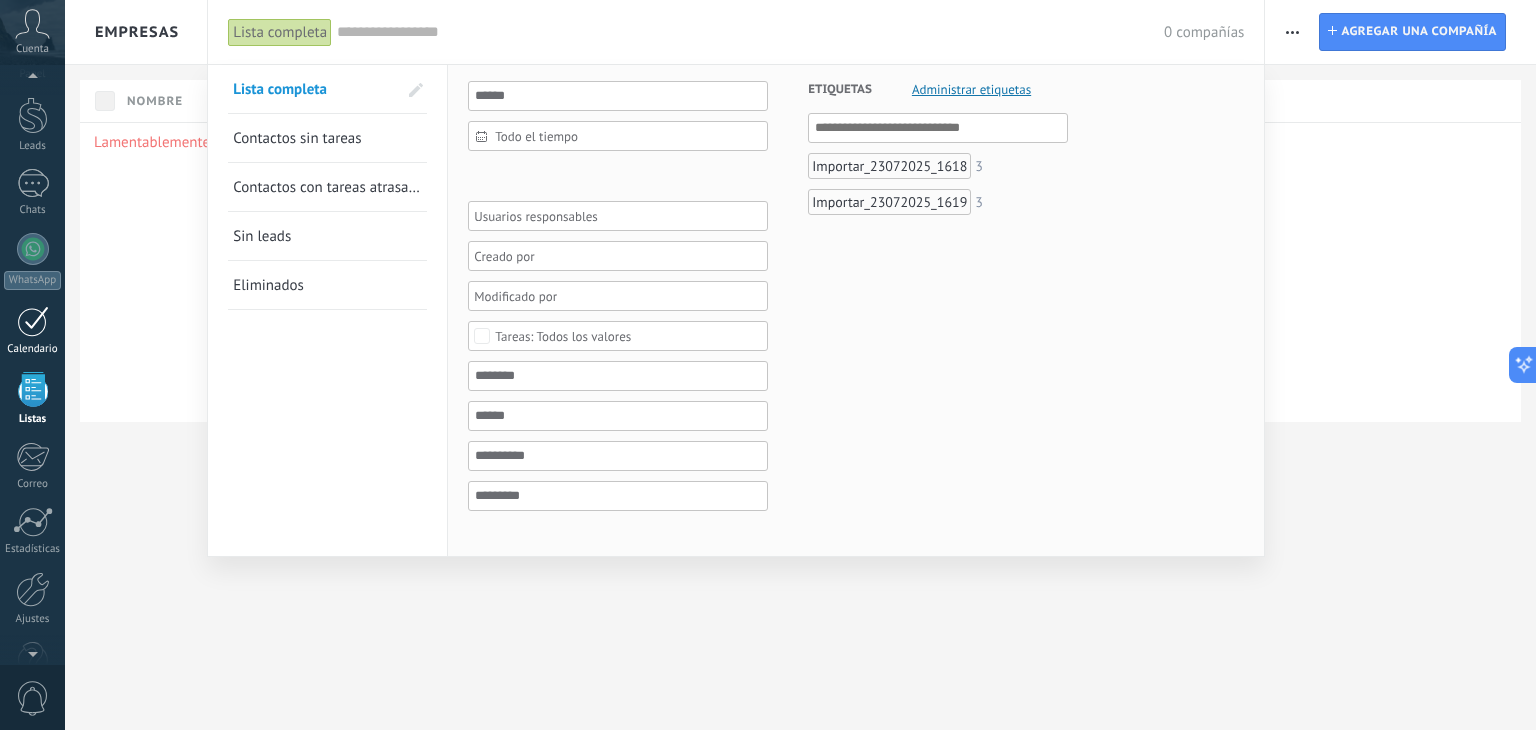 click at bounding box center [33, 321] 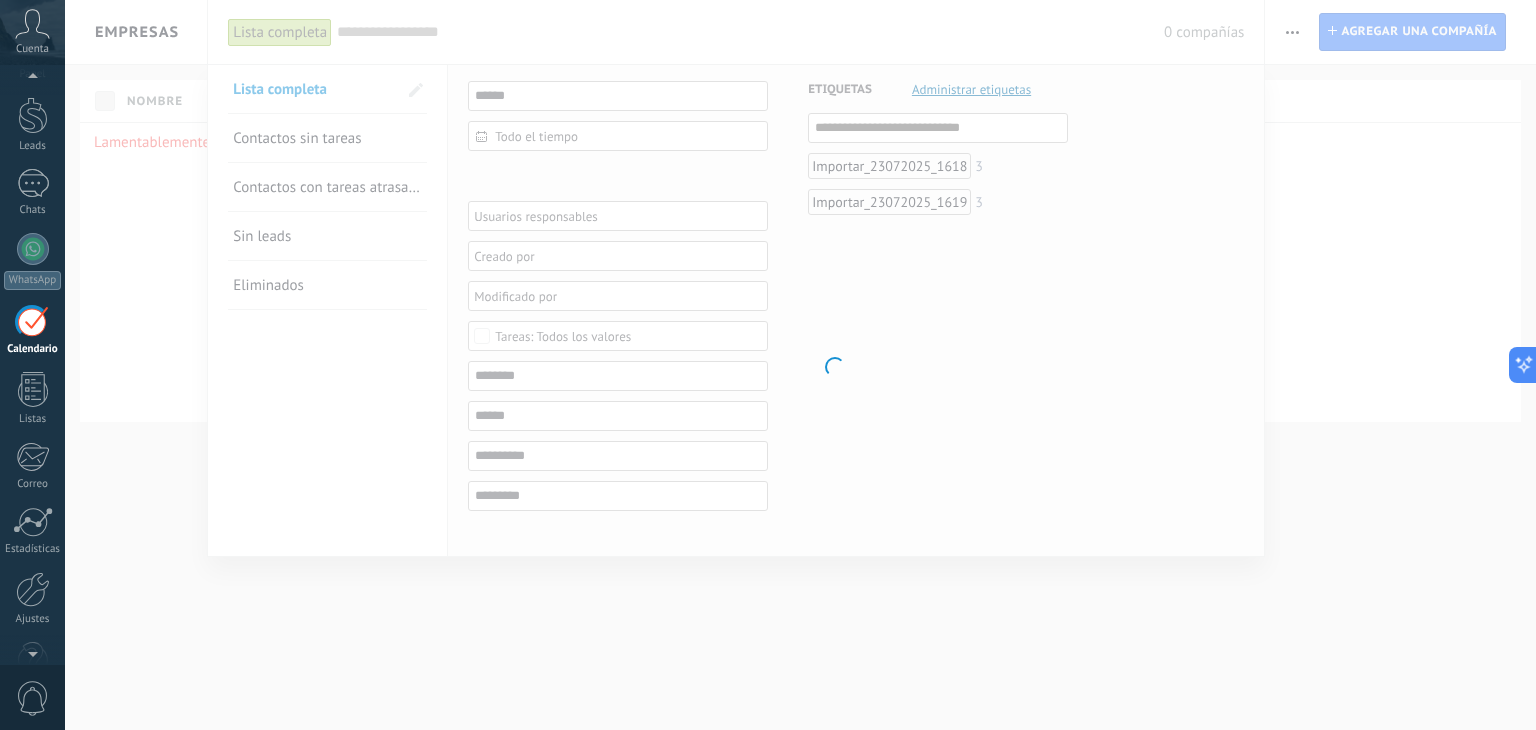 scroll, scrollTop: 0, scrollLeft: 0, axis: both 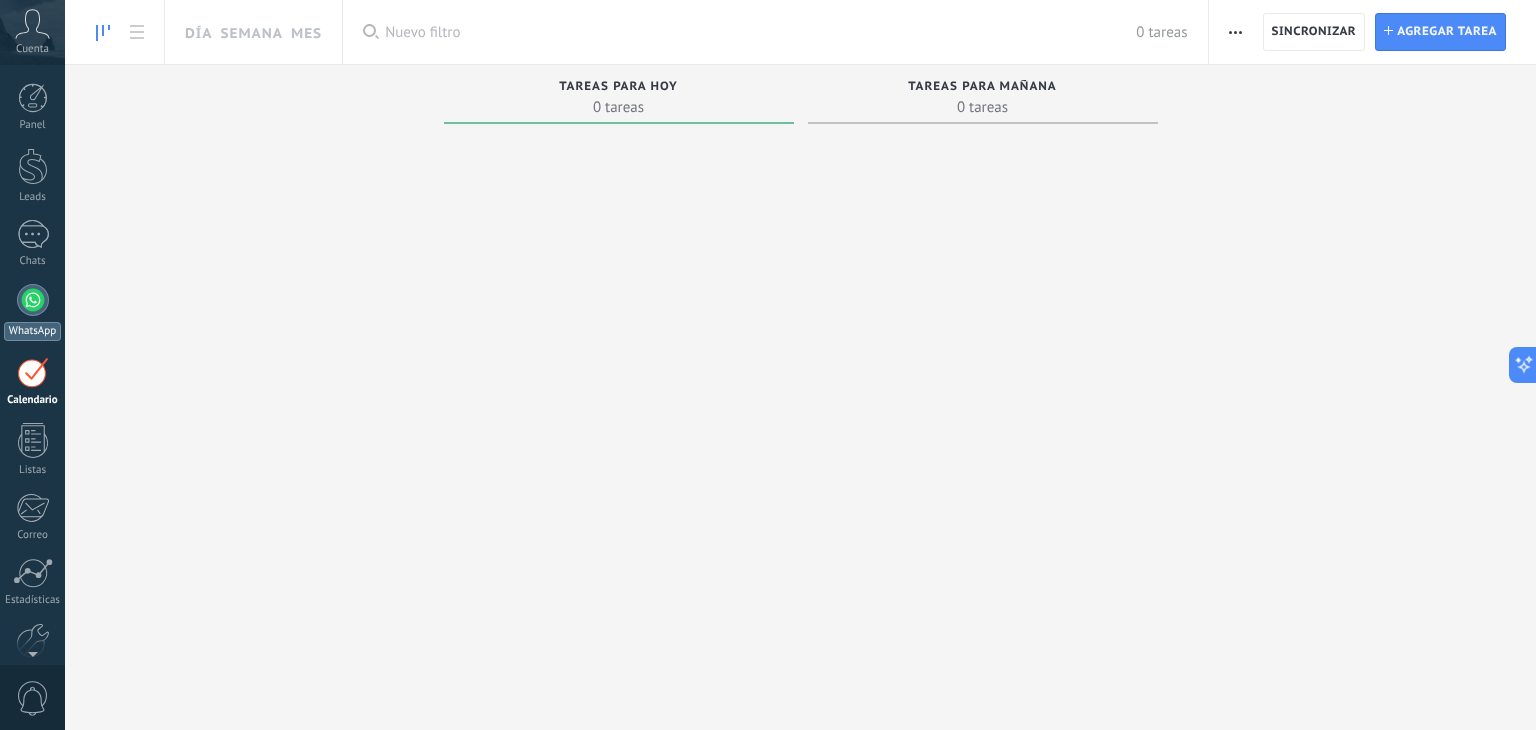 click on "WhatsApp" at bounding box center [32, 312] 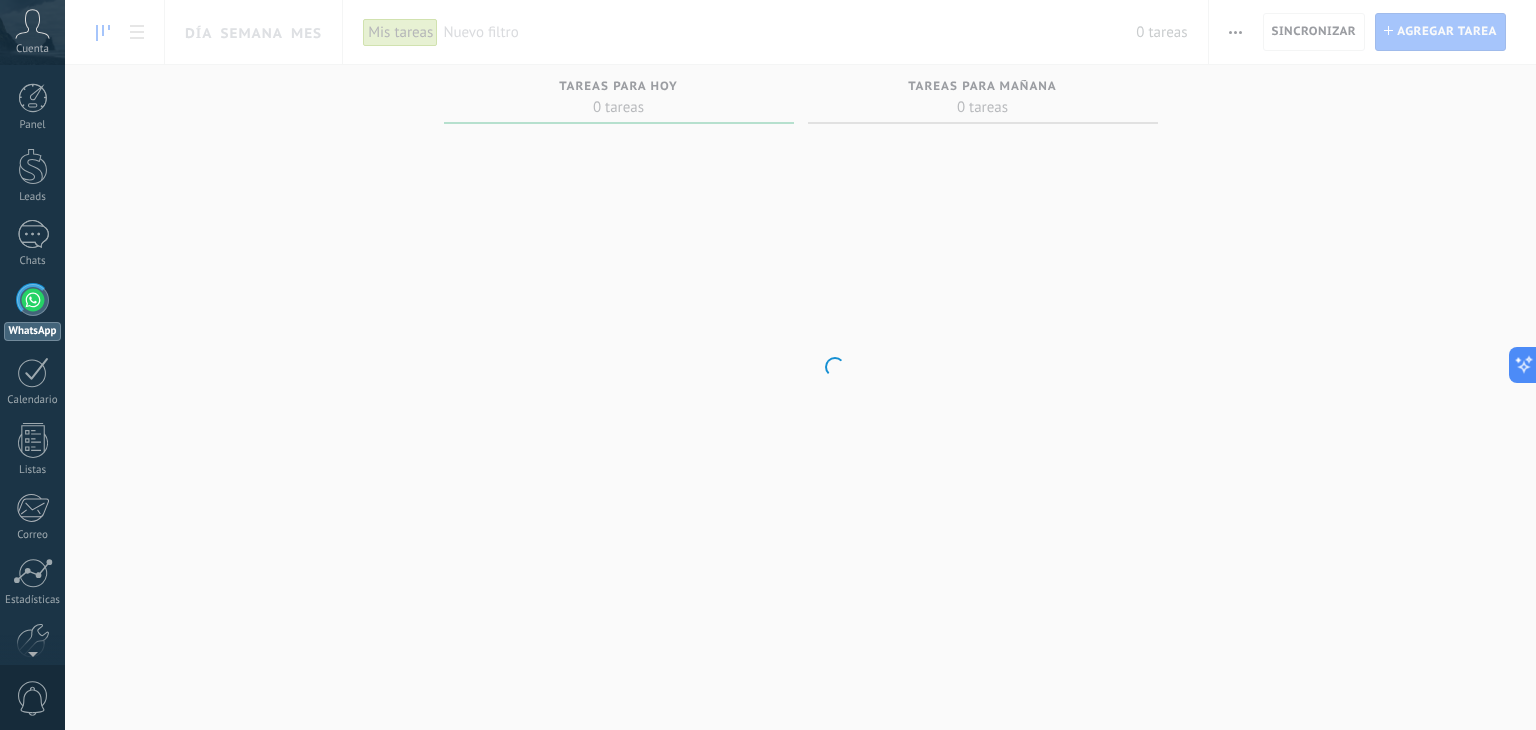 scroll, scrollTop: 68, scrollLeft: 0, axis: vertical 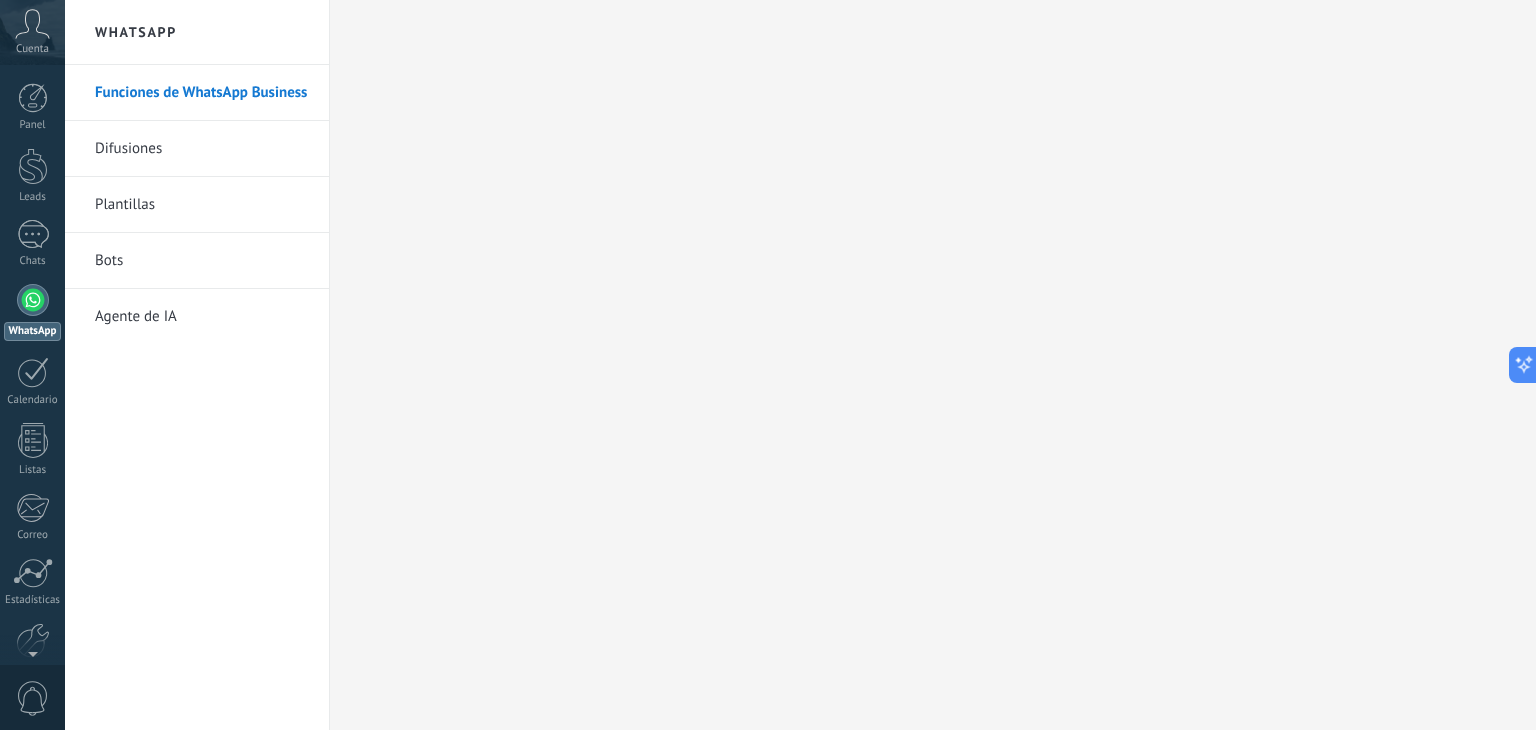 click on "Difusiones" at bounding box center (202, 149) 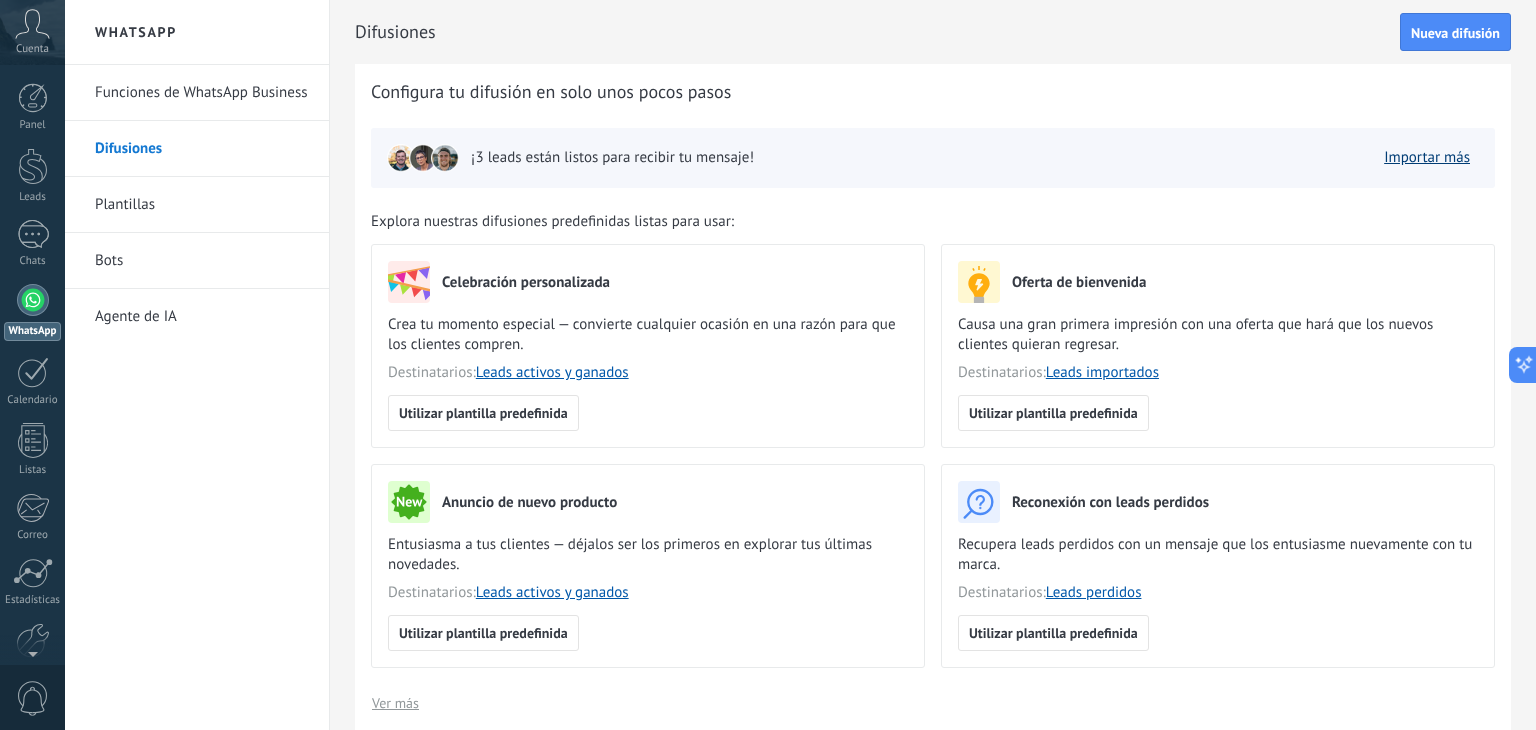 click on "Importar más" at bounding box center (1427, 157) 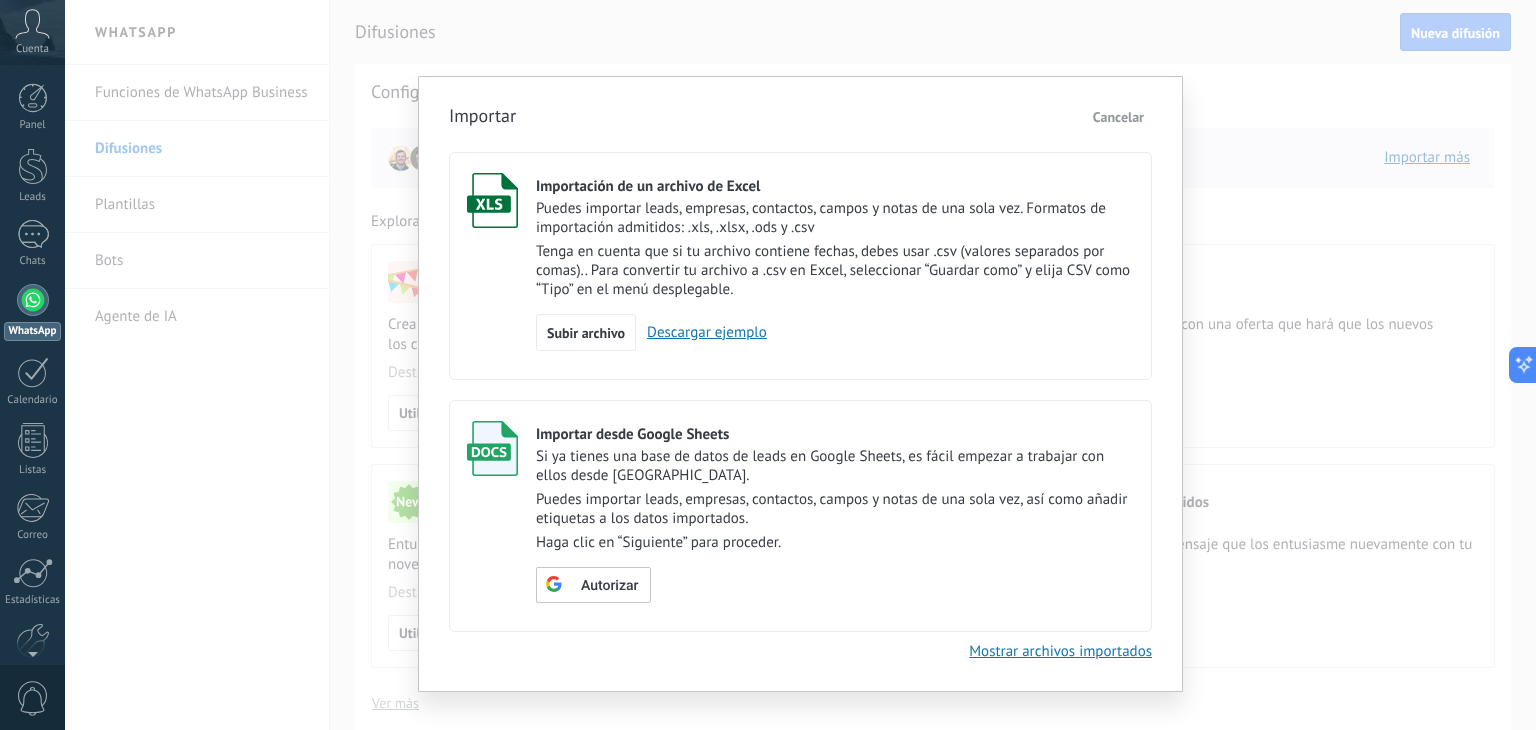 click on "Cancelar" at bounding box center [1118, 117] 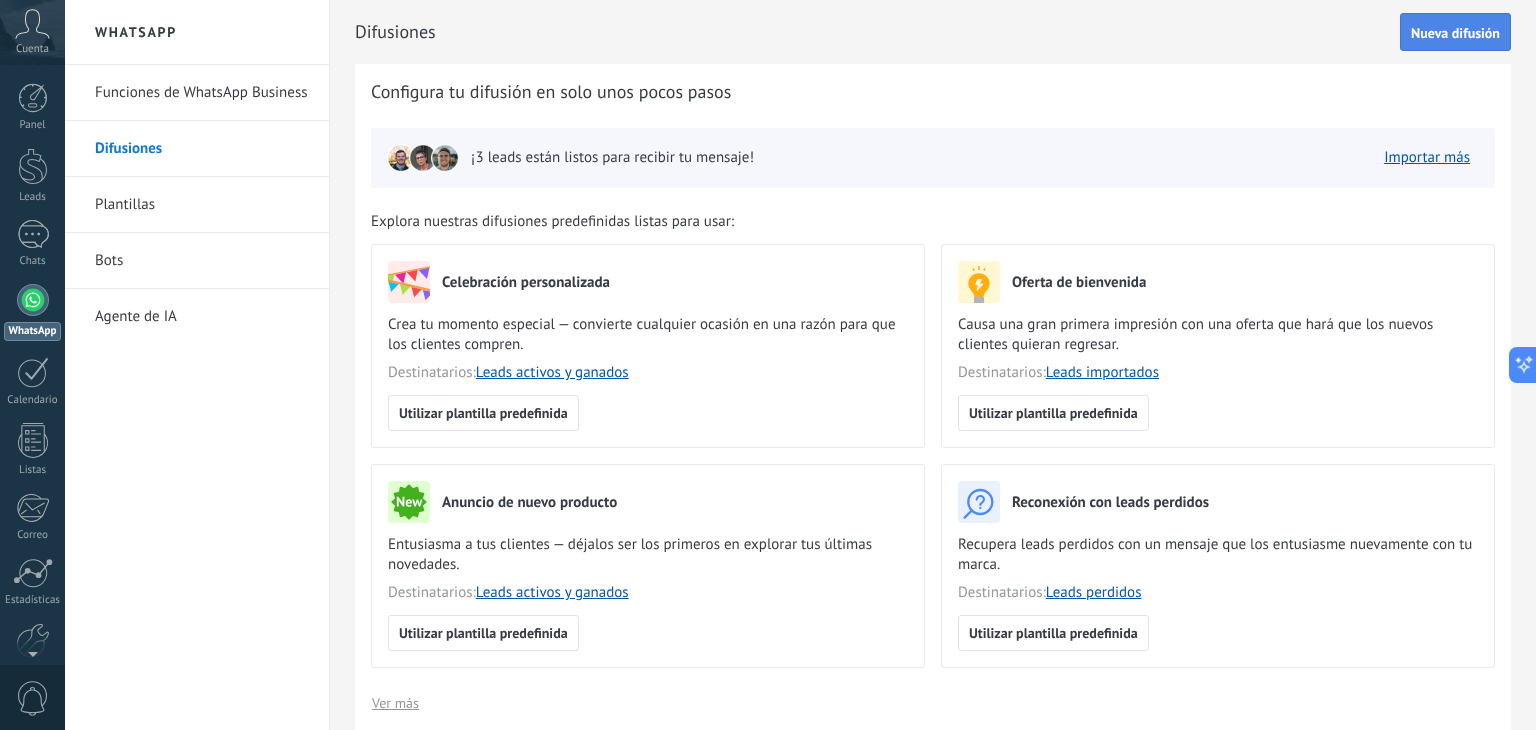 click on "Nueva difusión" at bounding box center [1455, 33] 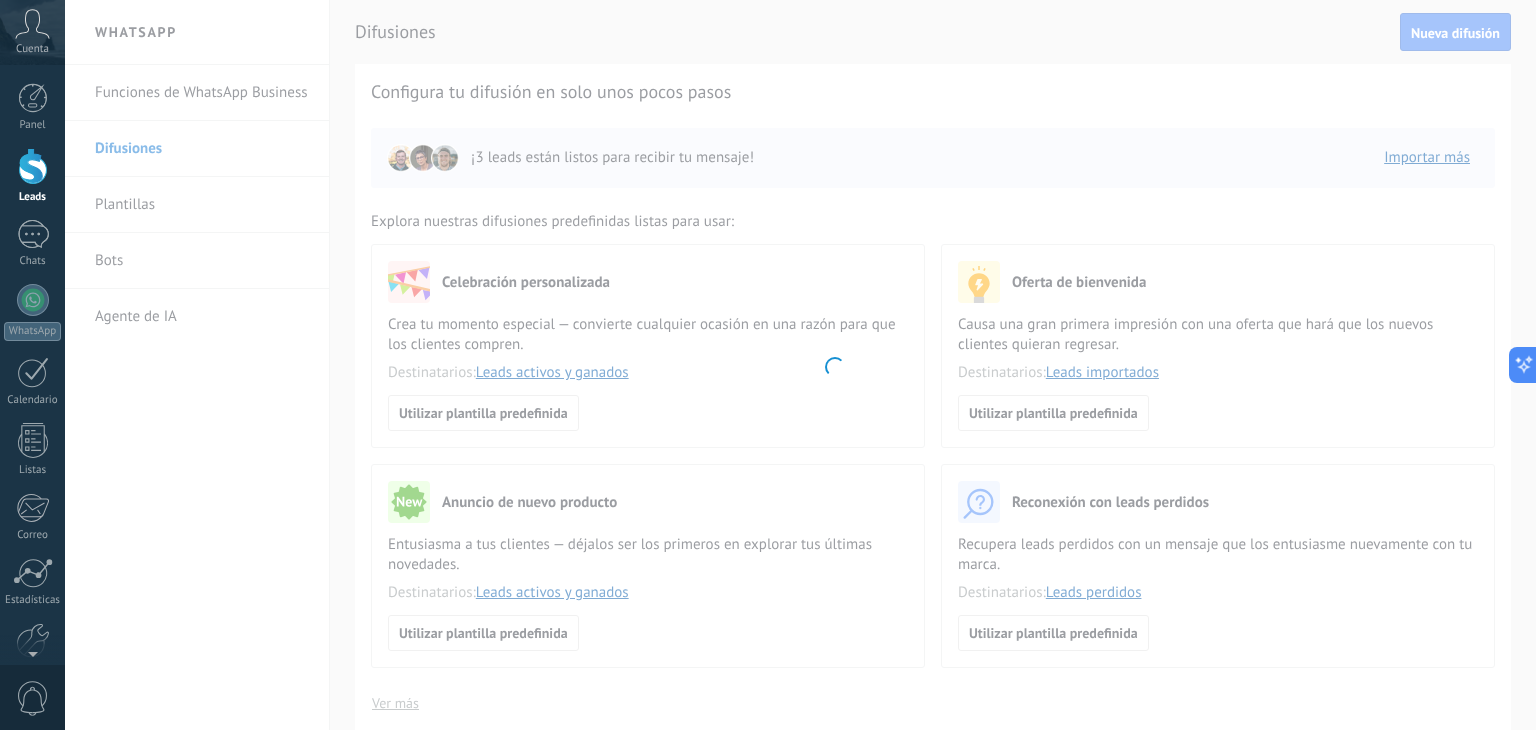 scroll, scrollTop: 114, scrollLeft: 0, axis: vertical 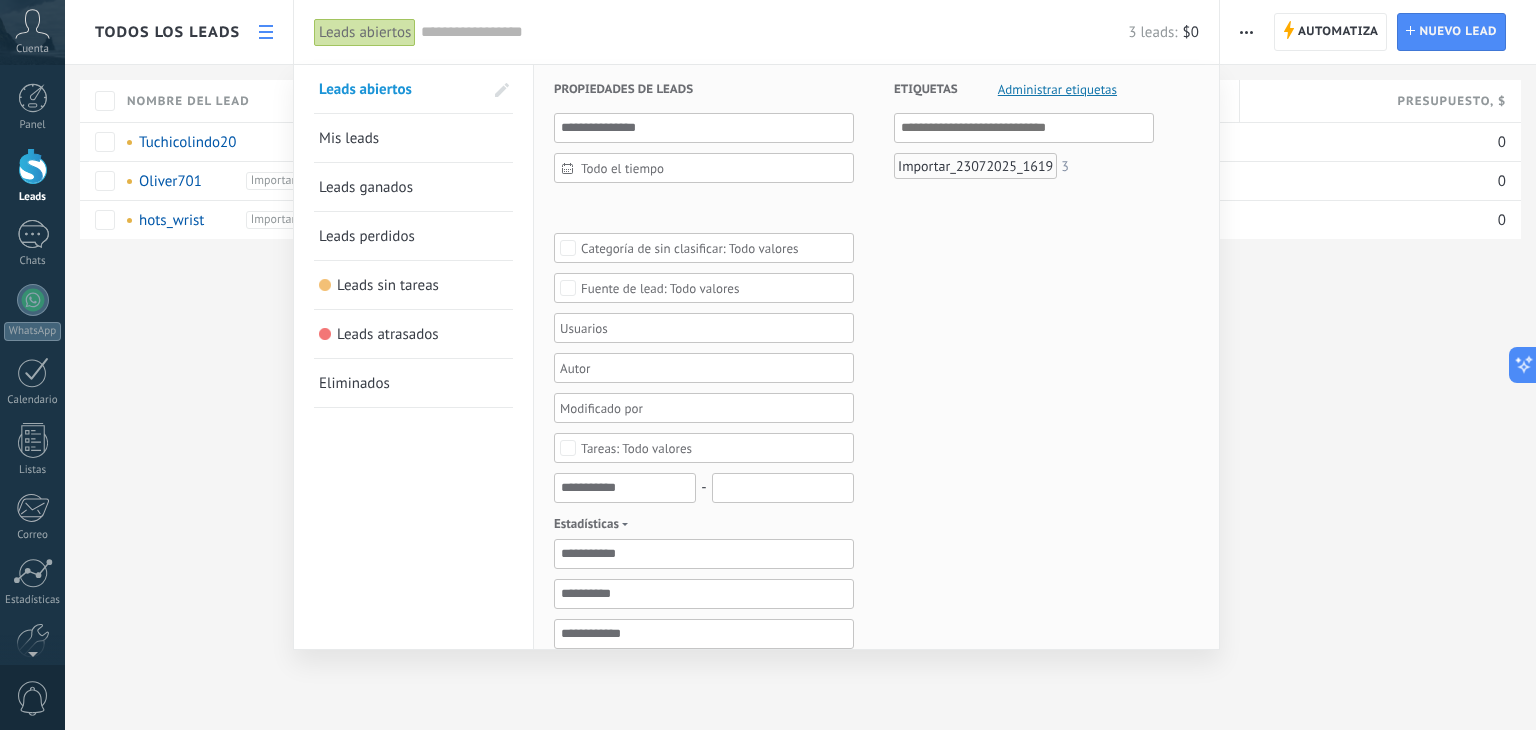 click on "Mis leads" at bounding box center [413, 138] 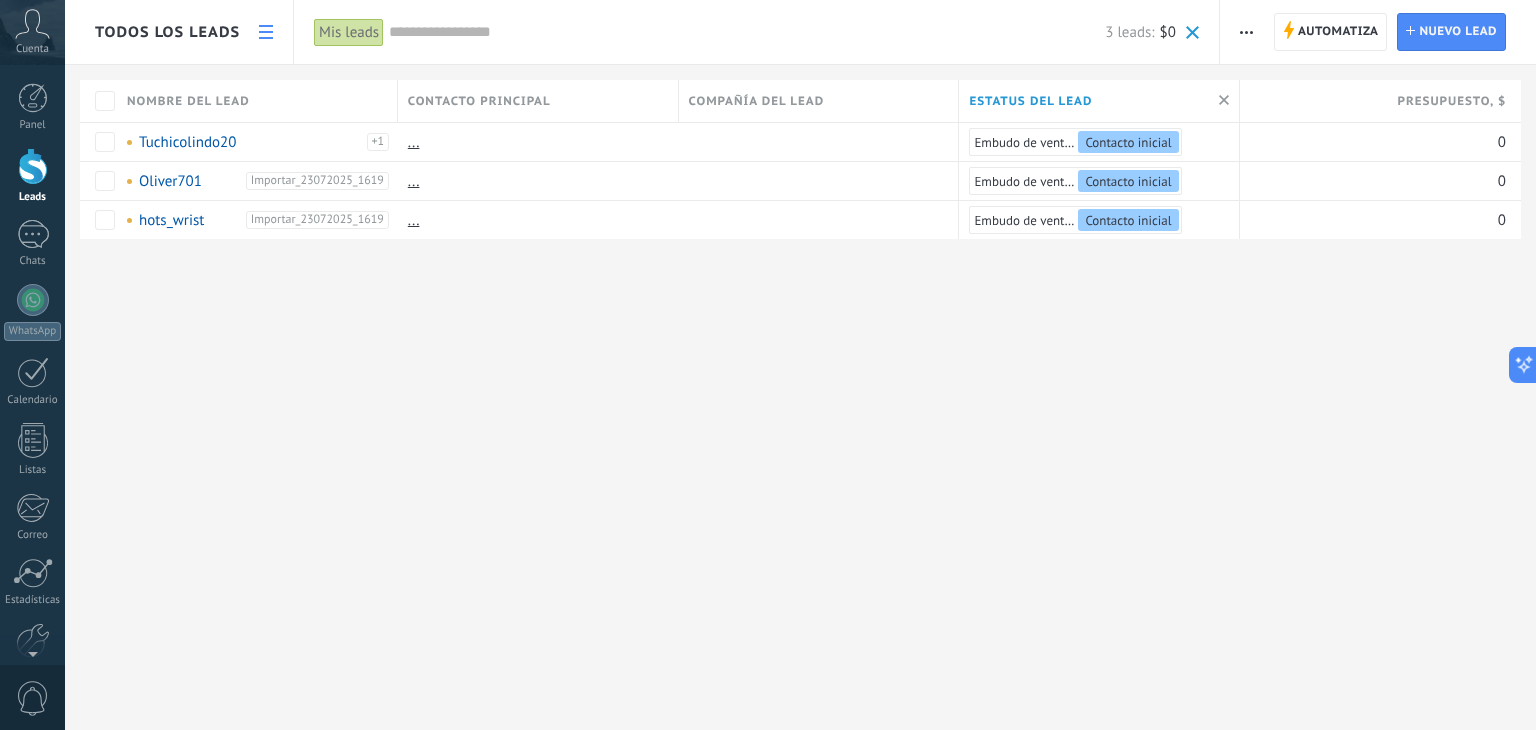 click at bounding box center [1246, 32] 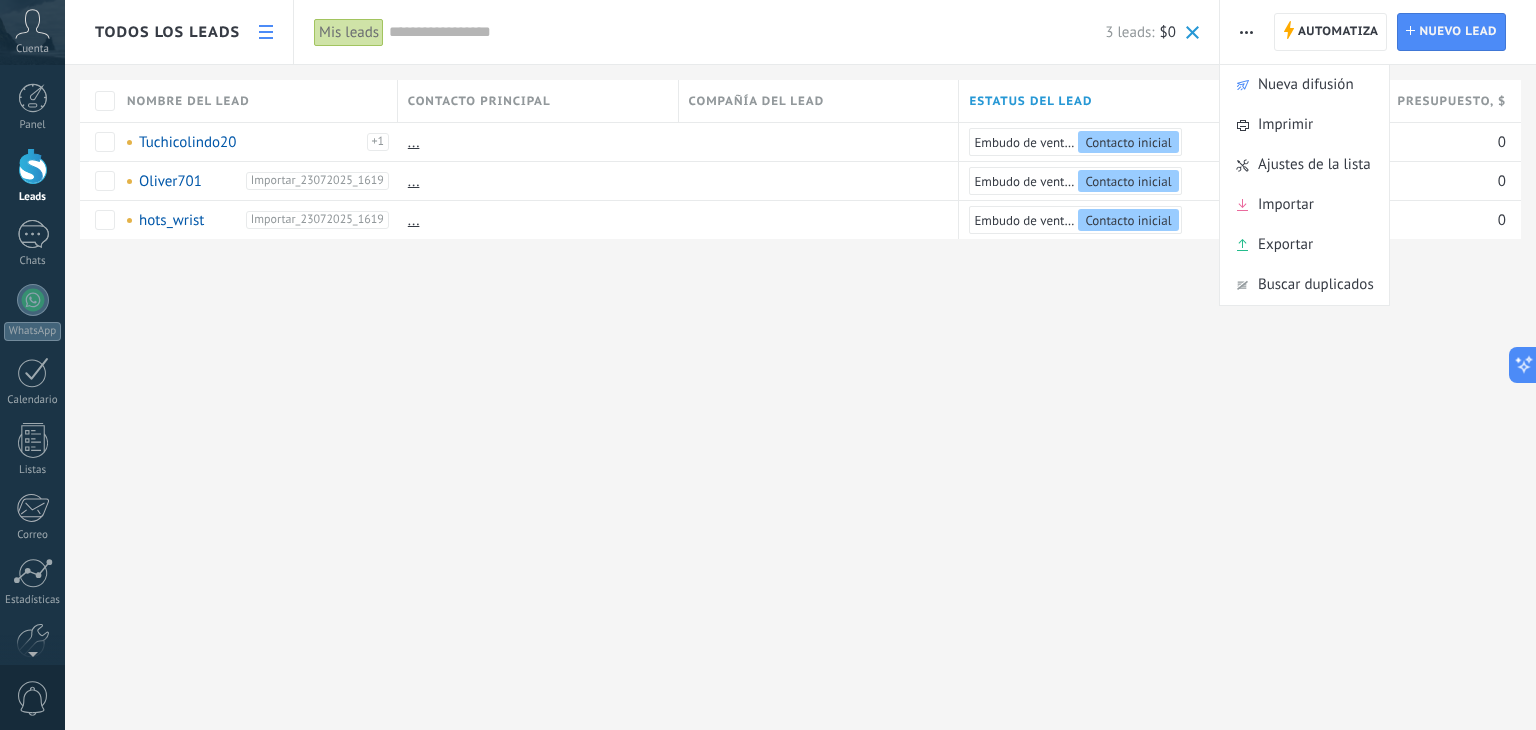 click on "Nueva difusión" at bounding box center (1306, 85) 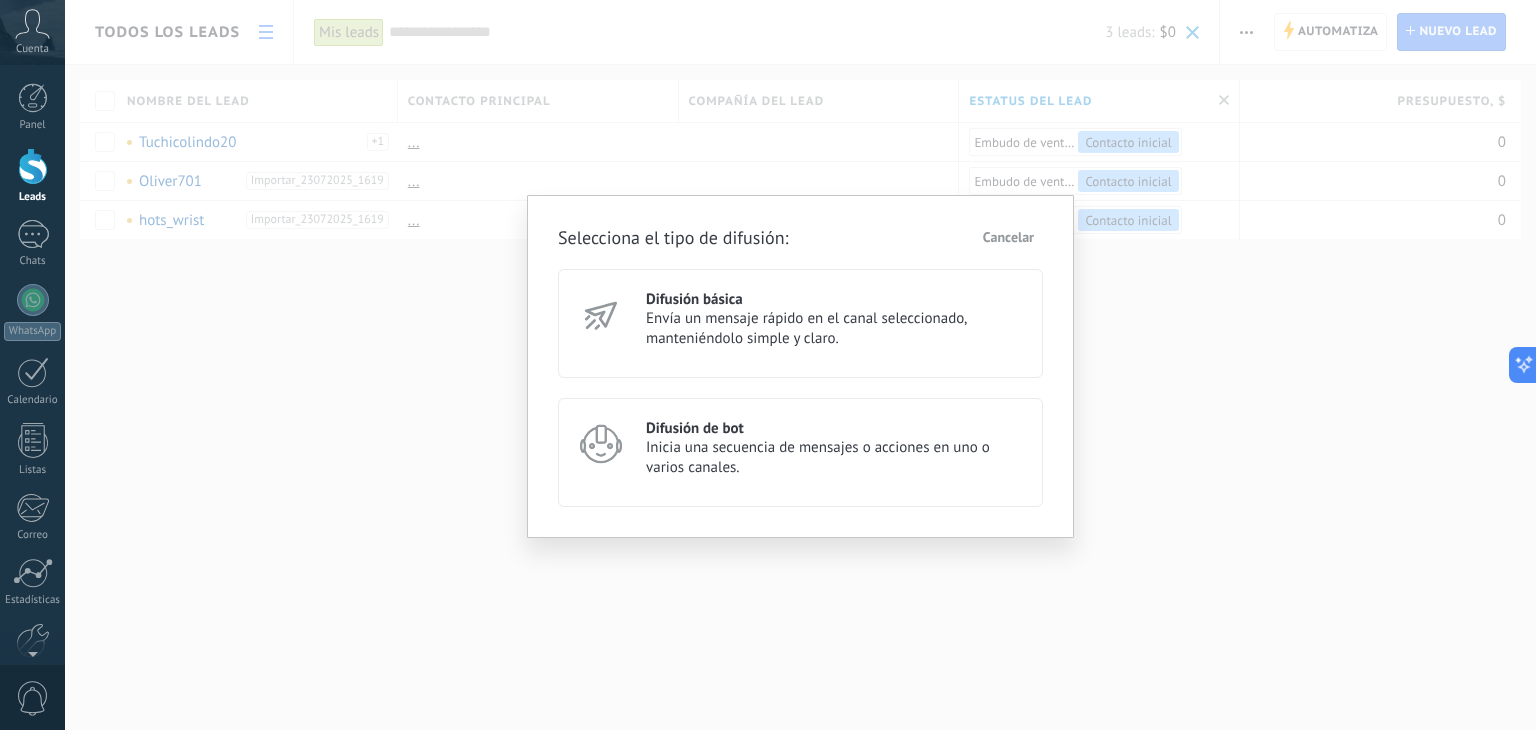 click on "Difusión de bot" at bounding box center (835, 428) 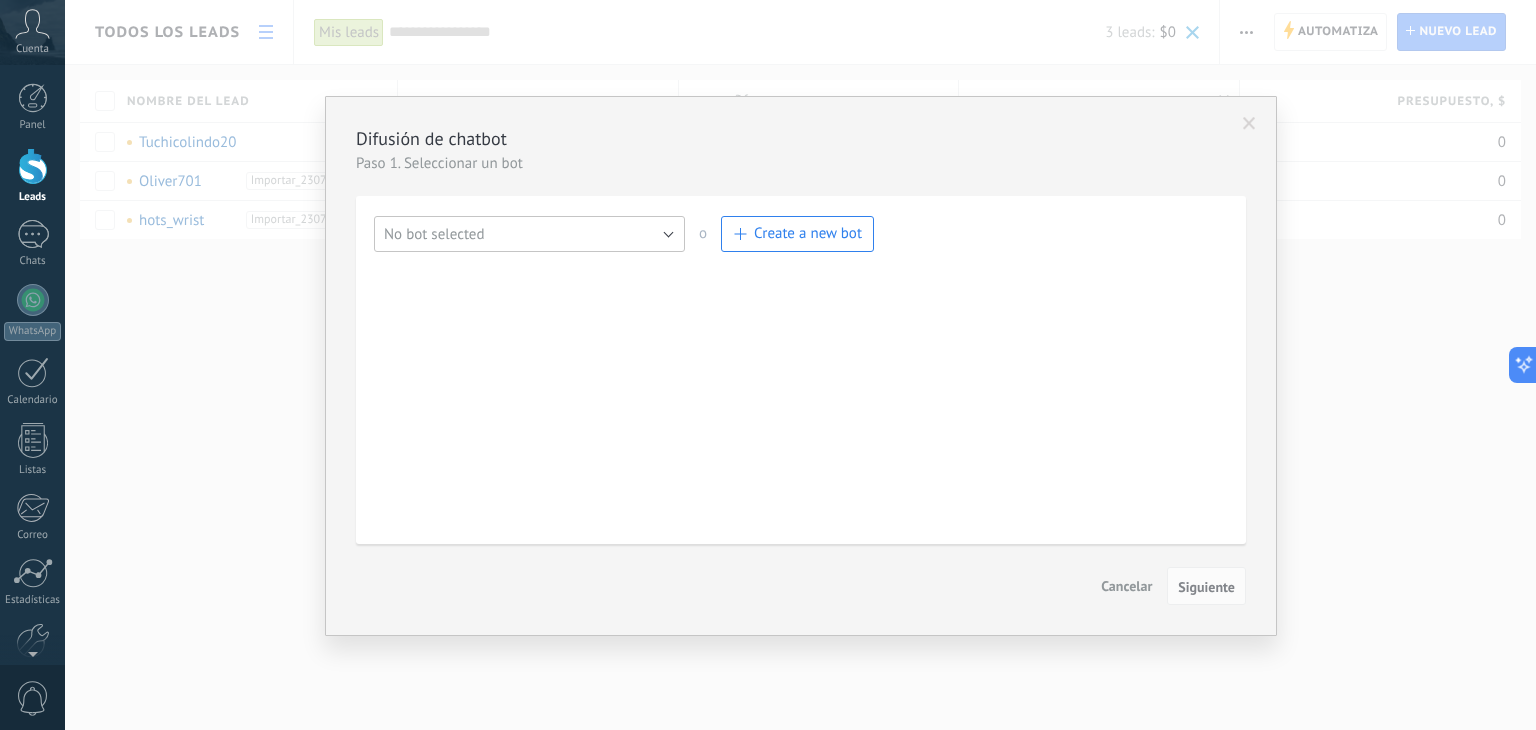 click on "No bot selected" at bounding box center [529, 234] 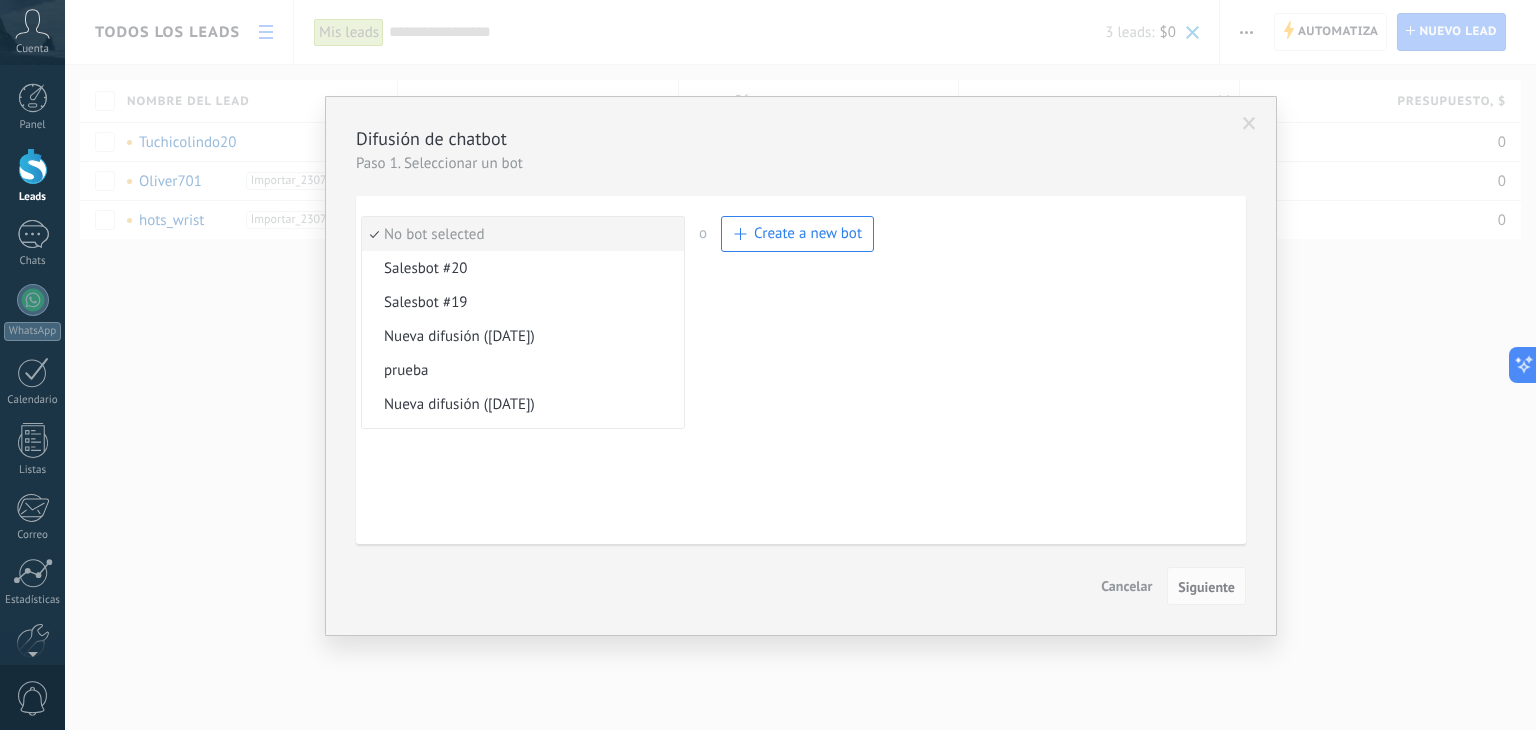 click on "Salesbot Manage bot No bot selected Salesbot #20 Salesbot #19 Nueva difusión ([DATE]) prueba Nueva difusión ([DATE]) Nueva difusión ([DATE]) Nueva difusión ([DATE]) Nueva difusión ([DATE]) Nueva difusión ([DATE]) Nueva difusión ([DATE]) Nueva difusión ([DATE]) Nueva difusión ([DATE]) Nueva difusión ([DATE]) Nueva difusión ([DATE]) Nueva difusión ([DATE]) Nueva difusión ([DATE]) Nueva difusión ([DATE]) Nueva difusión ([DATE]) TestBot No bot selected o Create a new bot Create a new bot or select from an existing one" at bounding box center [801, 370] 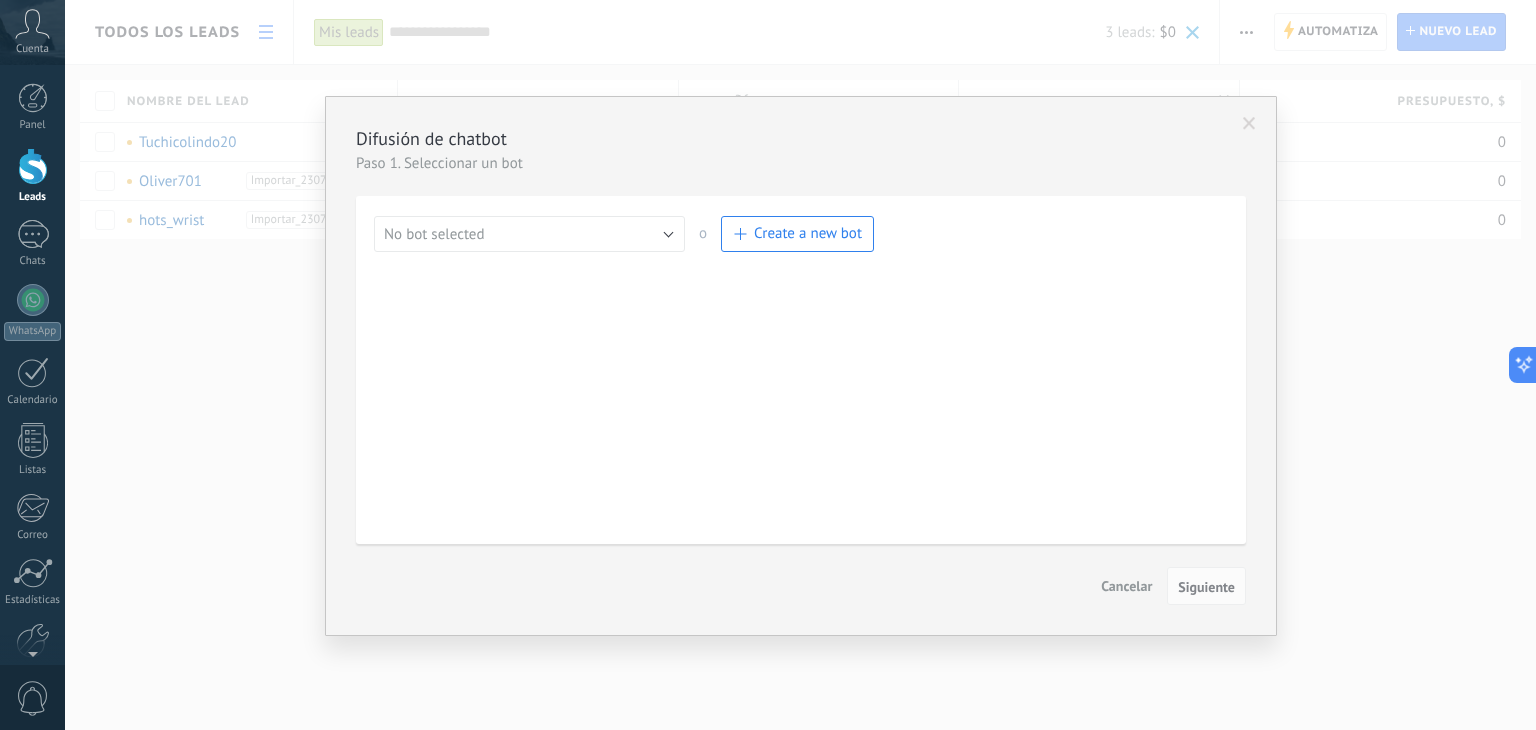 click on "Create a new bot" at bounding box center (808, 233) 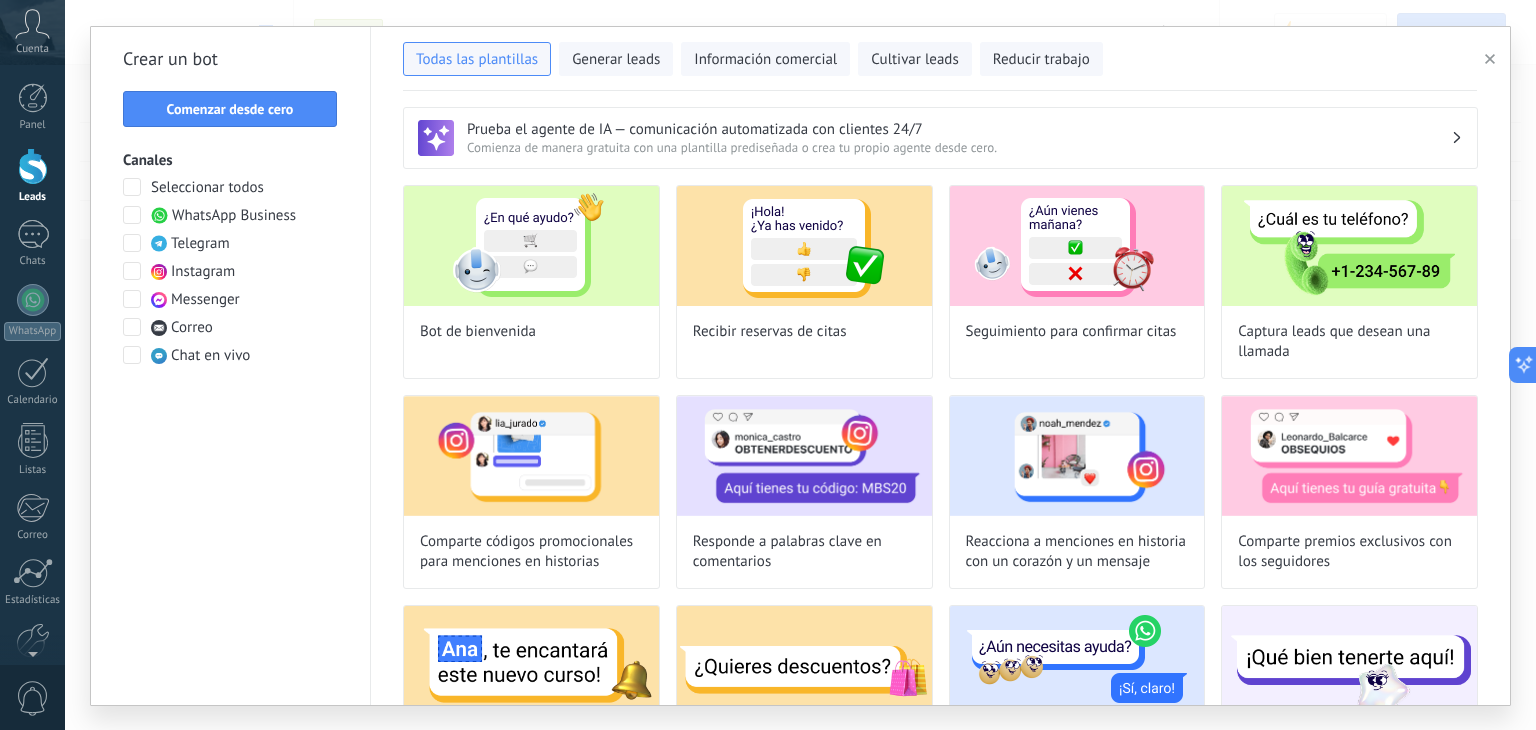 click on "WhatsApp Business" at bounding box center [234, 216] 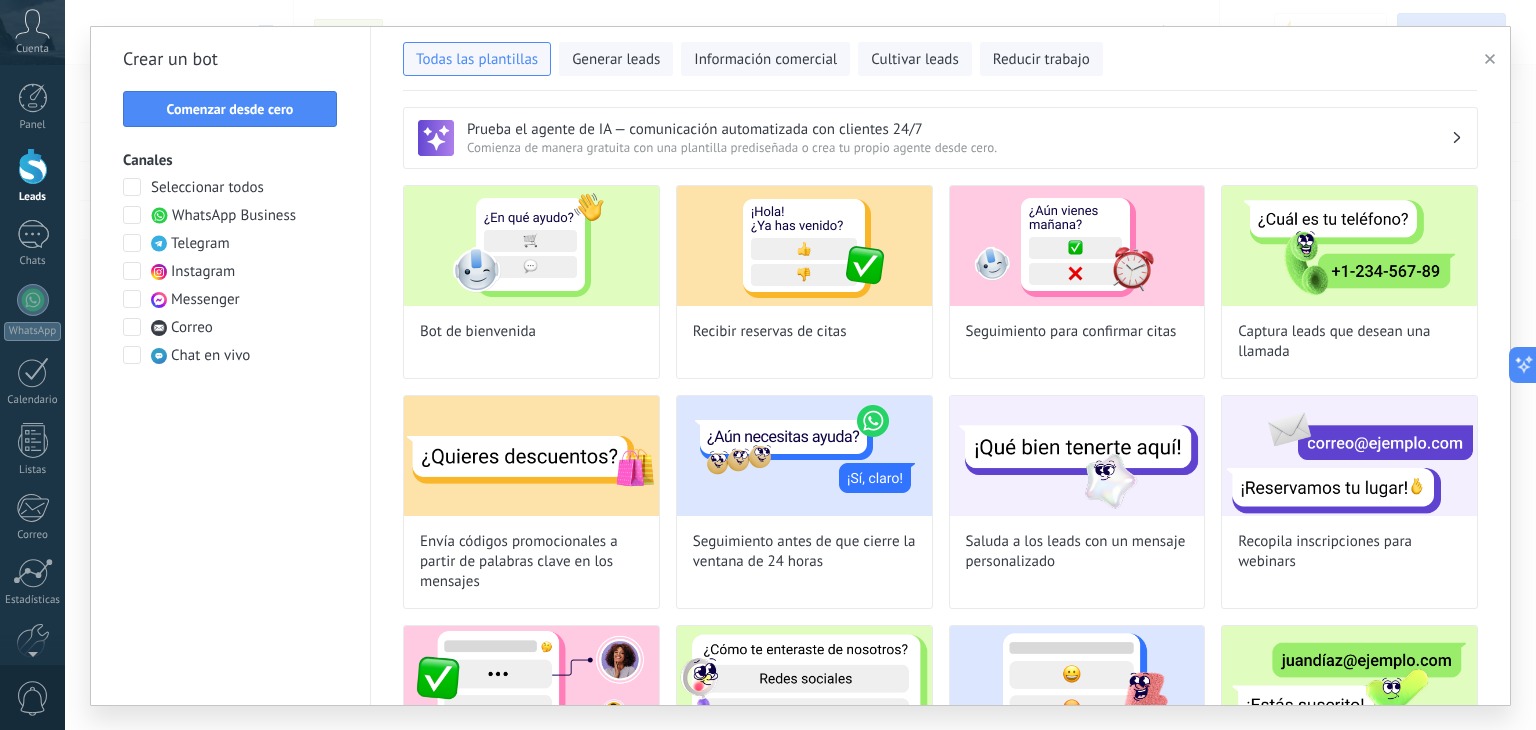 click on "Crear un bot Comenzar desde cero Canales Seleccionar todos WhatsApp Business Telegram Instagram Messenger Correo Chat en vivo" at bounding box center (231, 366) 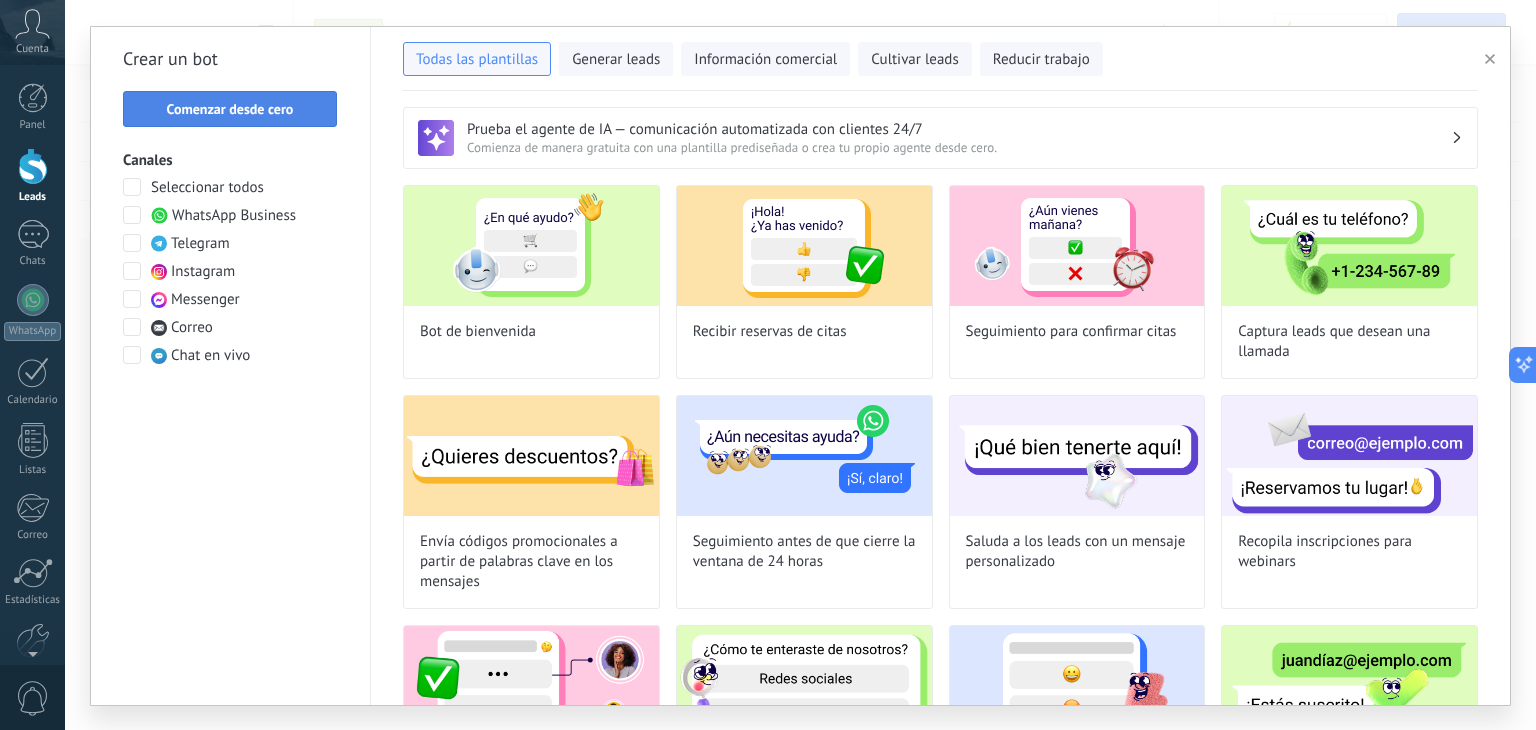 click on "Comenzar desde cero" at bounding box center [230, 109] 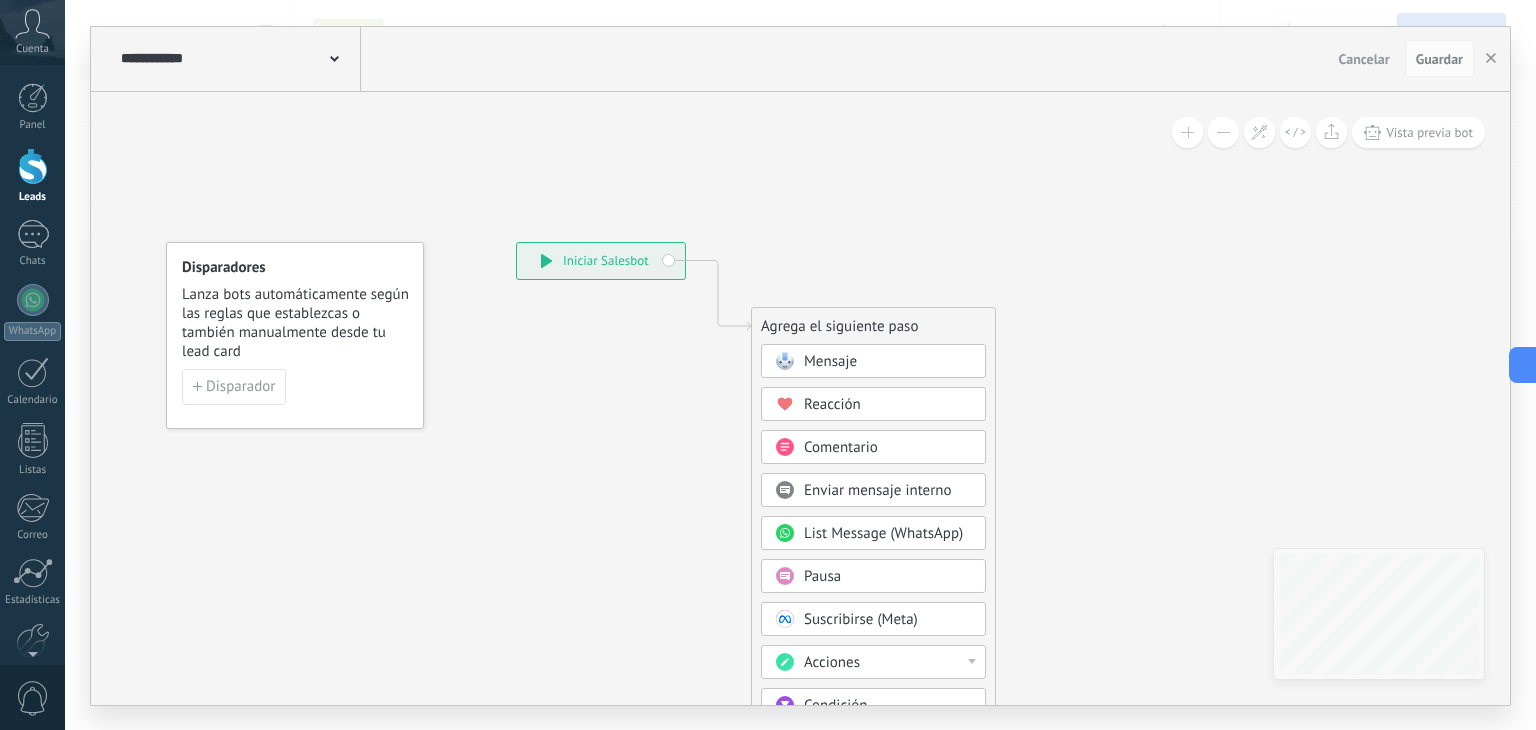 click on "Mensaje" at bounding box center (830, 361) 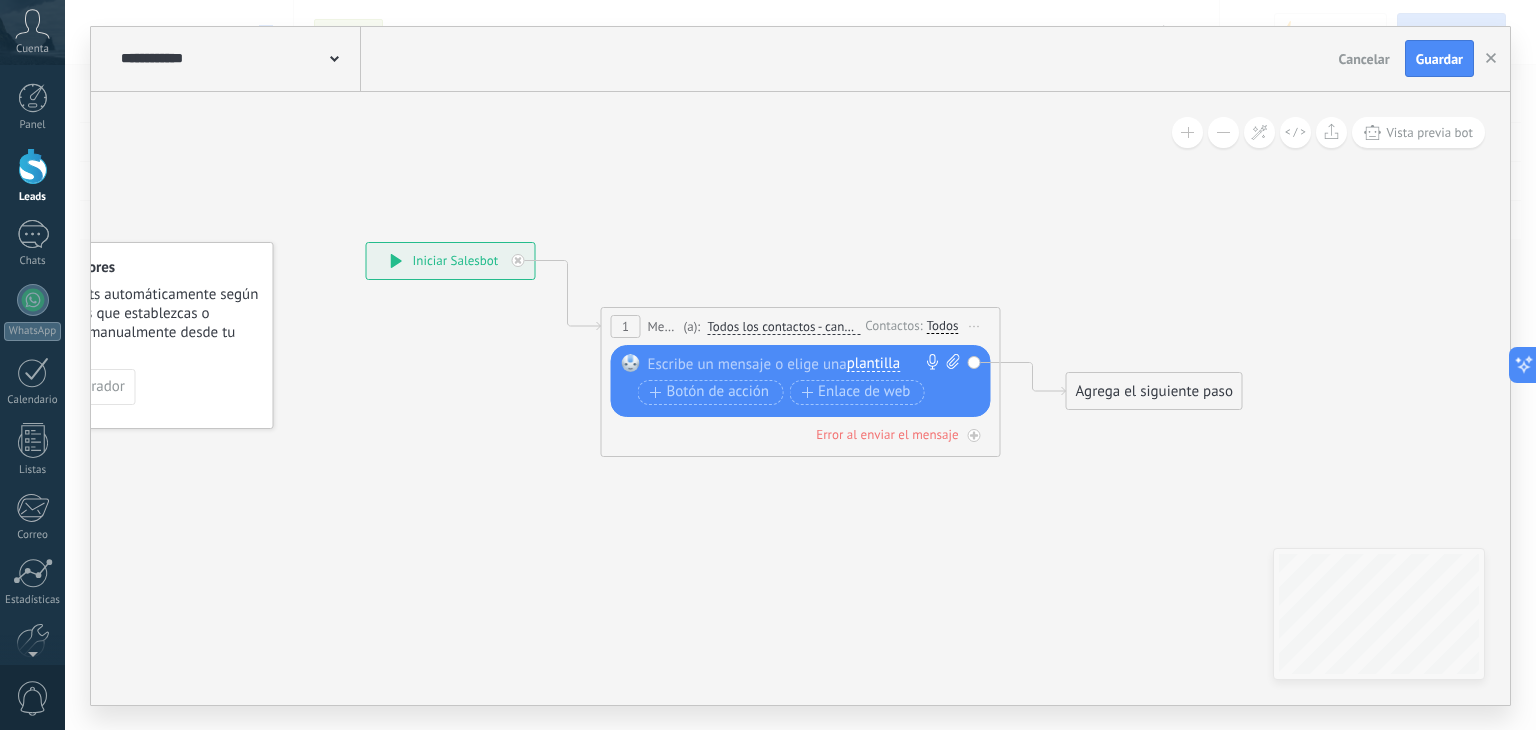click at bounding box center [796, 364] 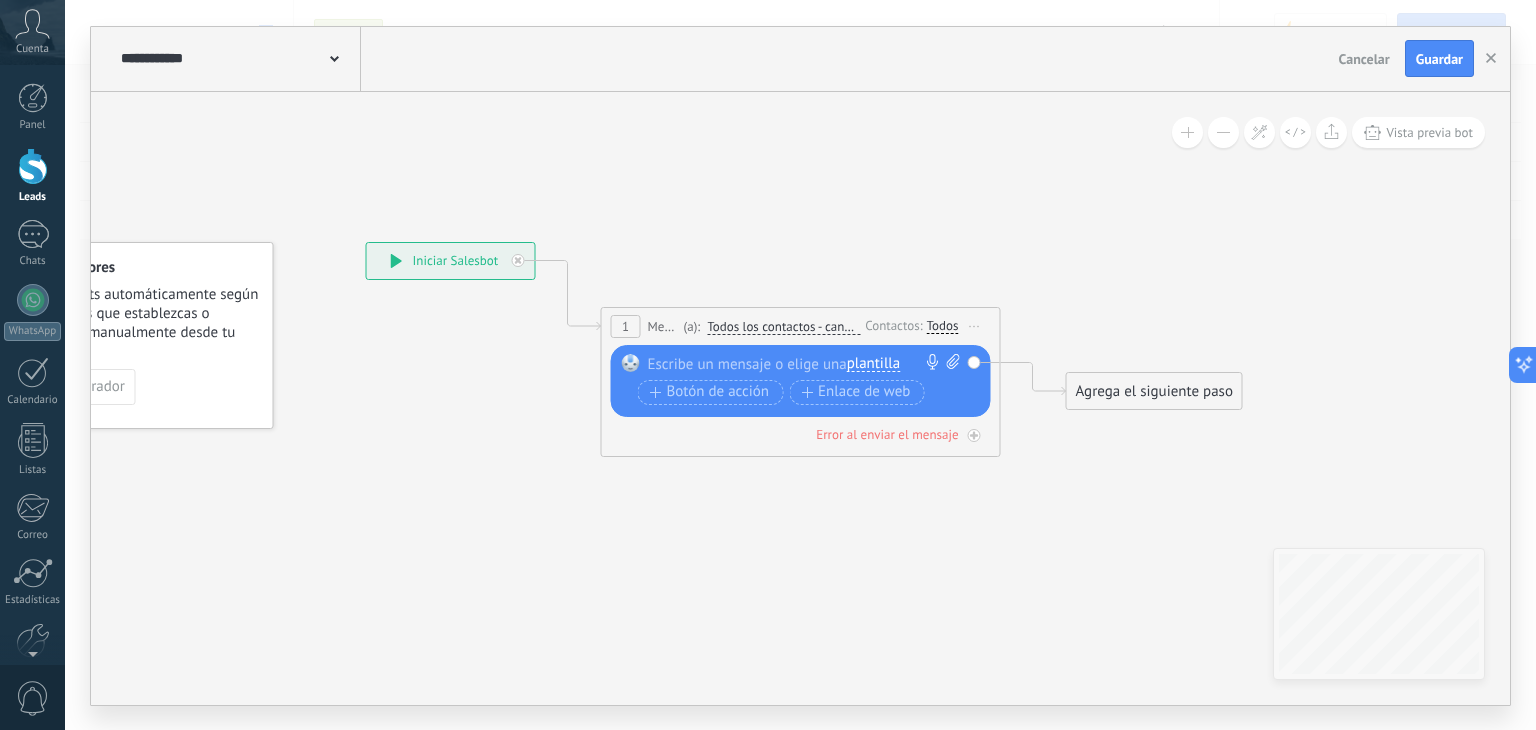click on "plantilla" at bounding box center (873, 364) 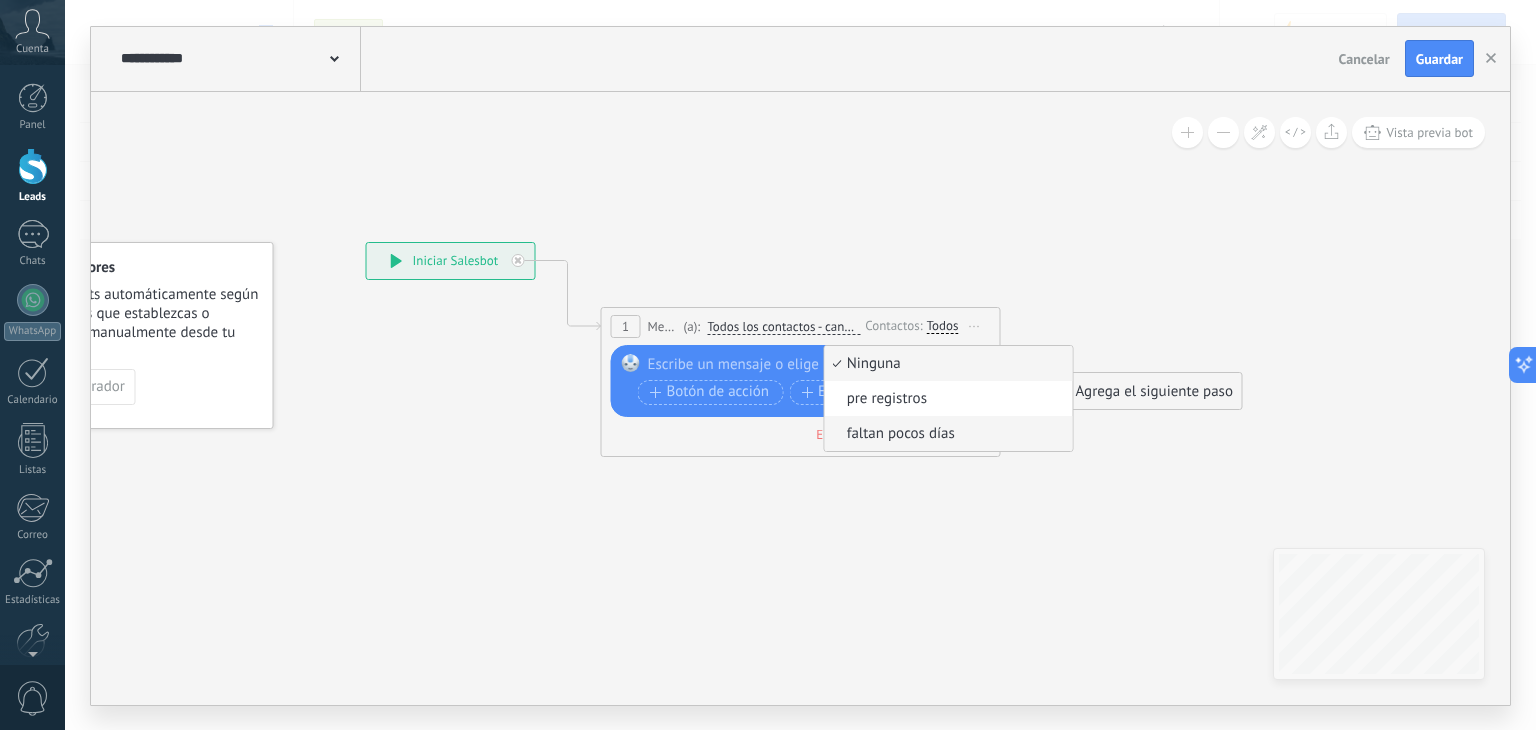 click on "faltan pocos días" at bounding box center (946, 434) 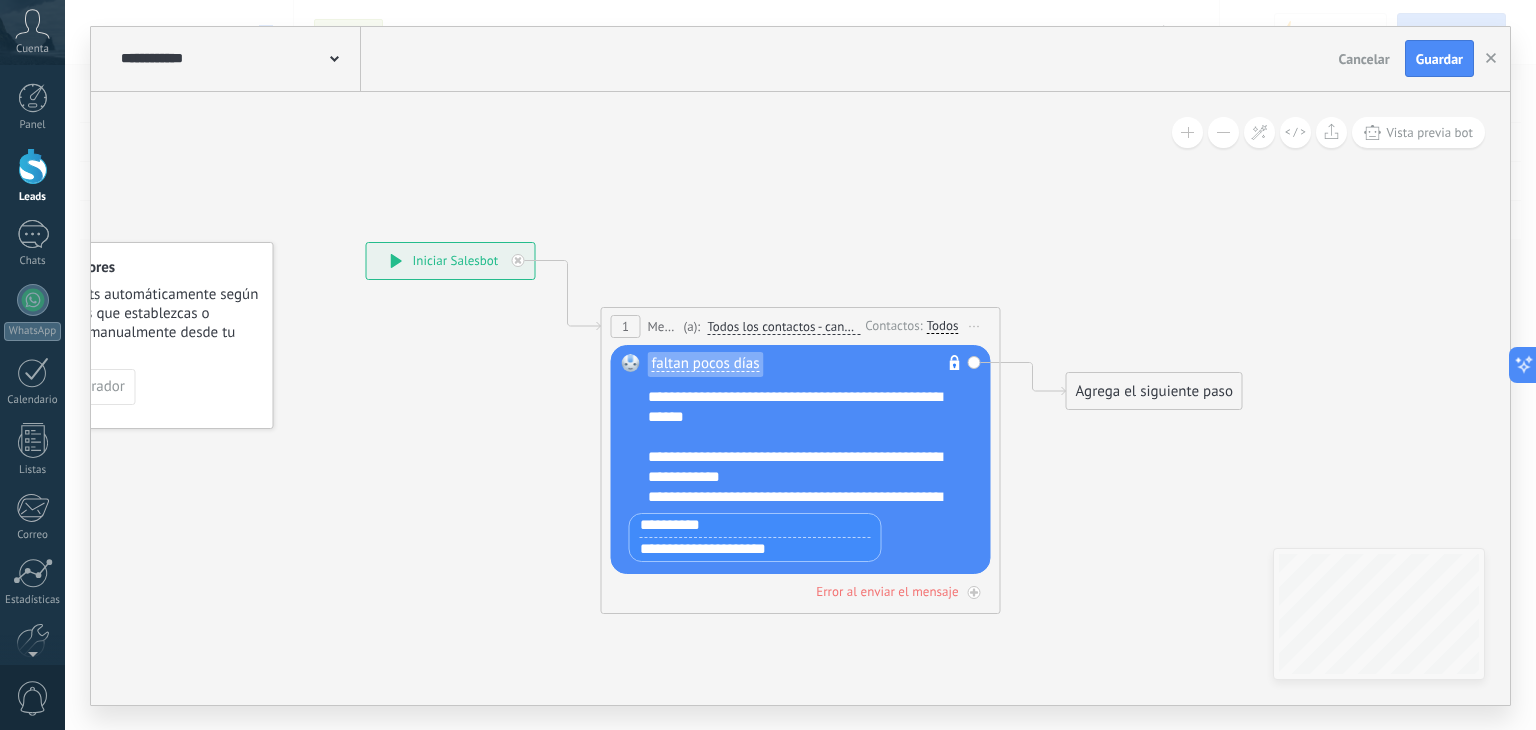 click on "**********" at bounding box center [800, 59] 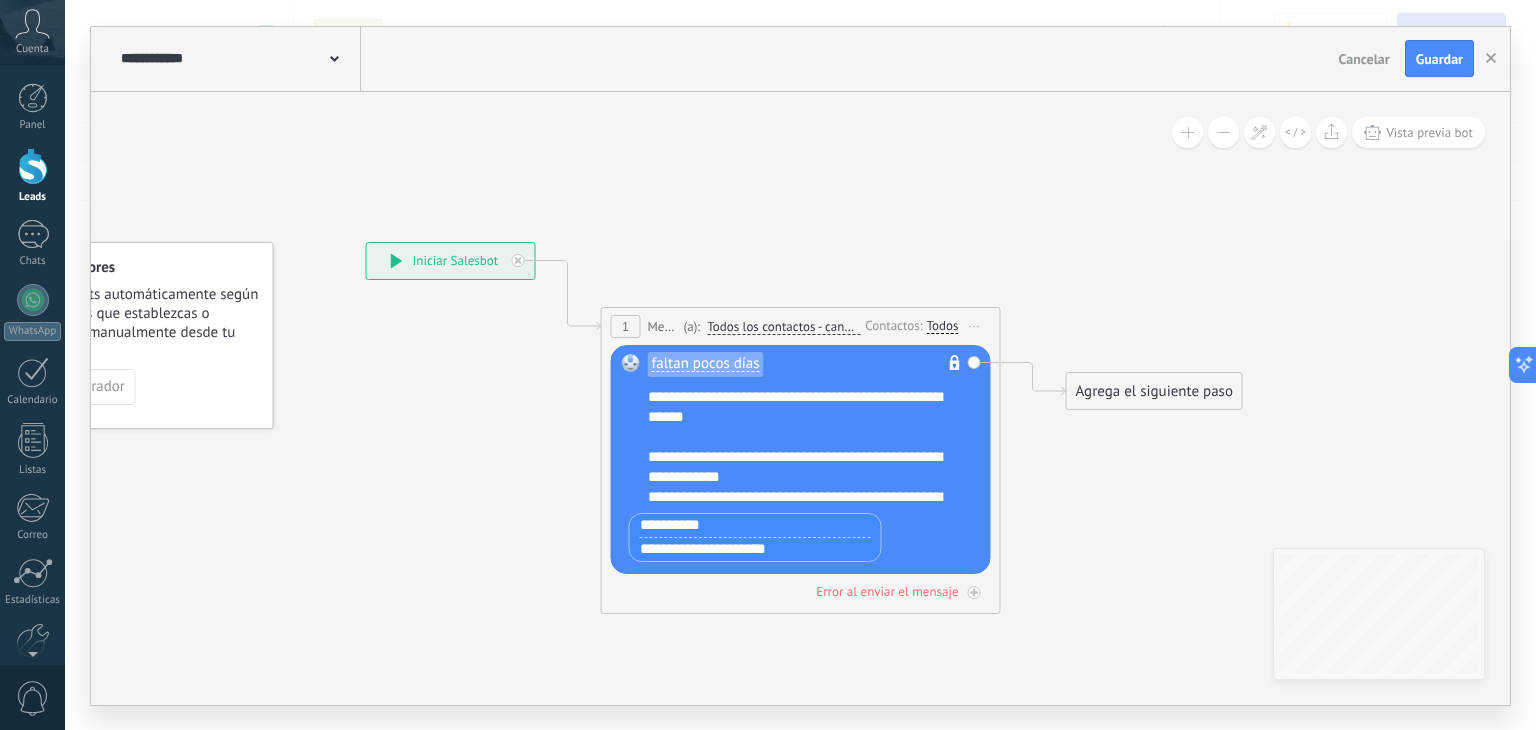 click on "Guardar" at bounding box center [1439, 59] 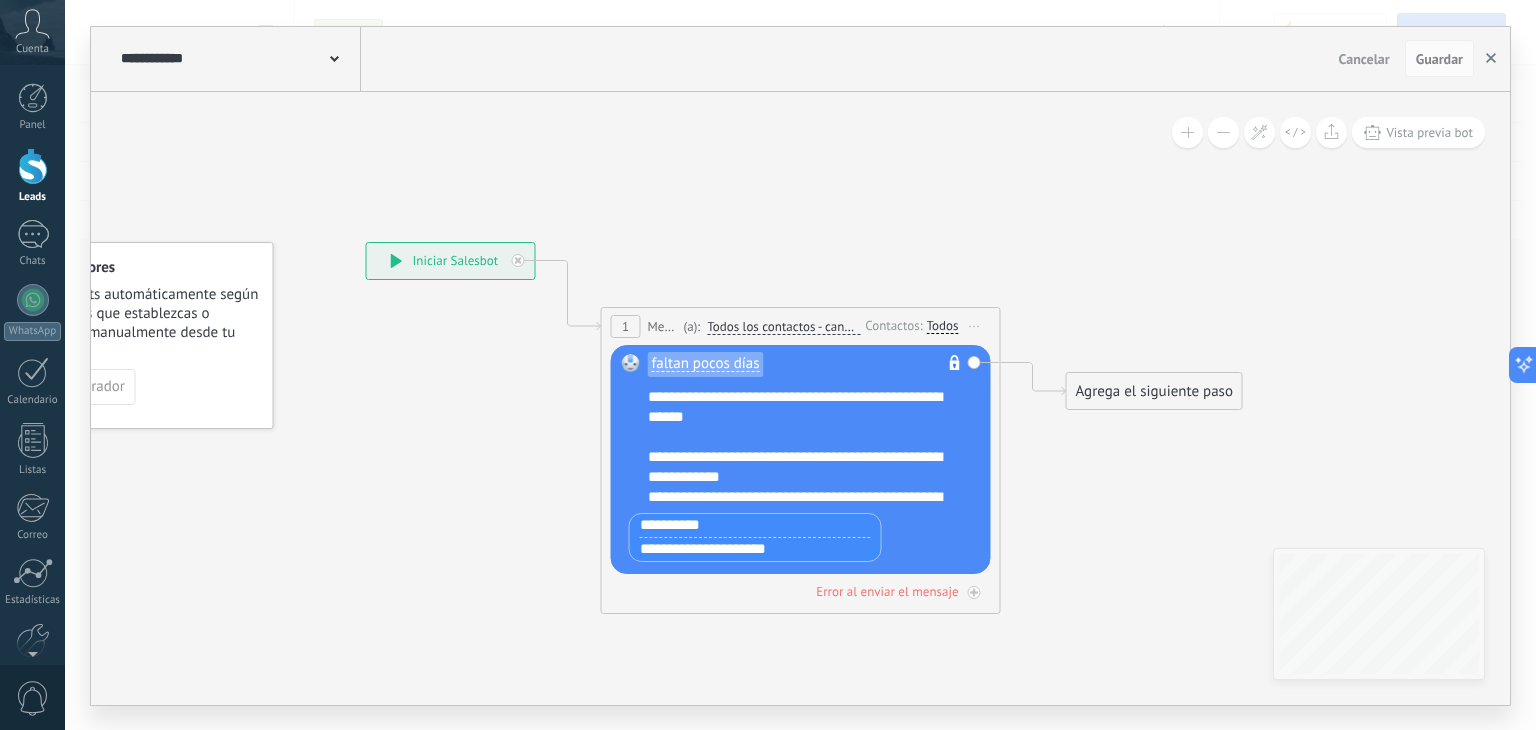 click at bounding box center [1491, 59] 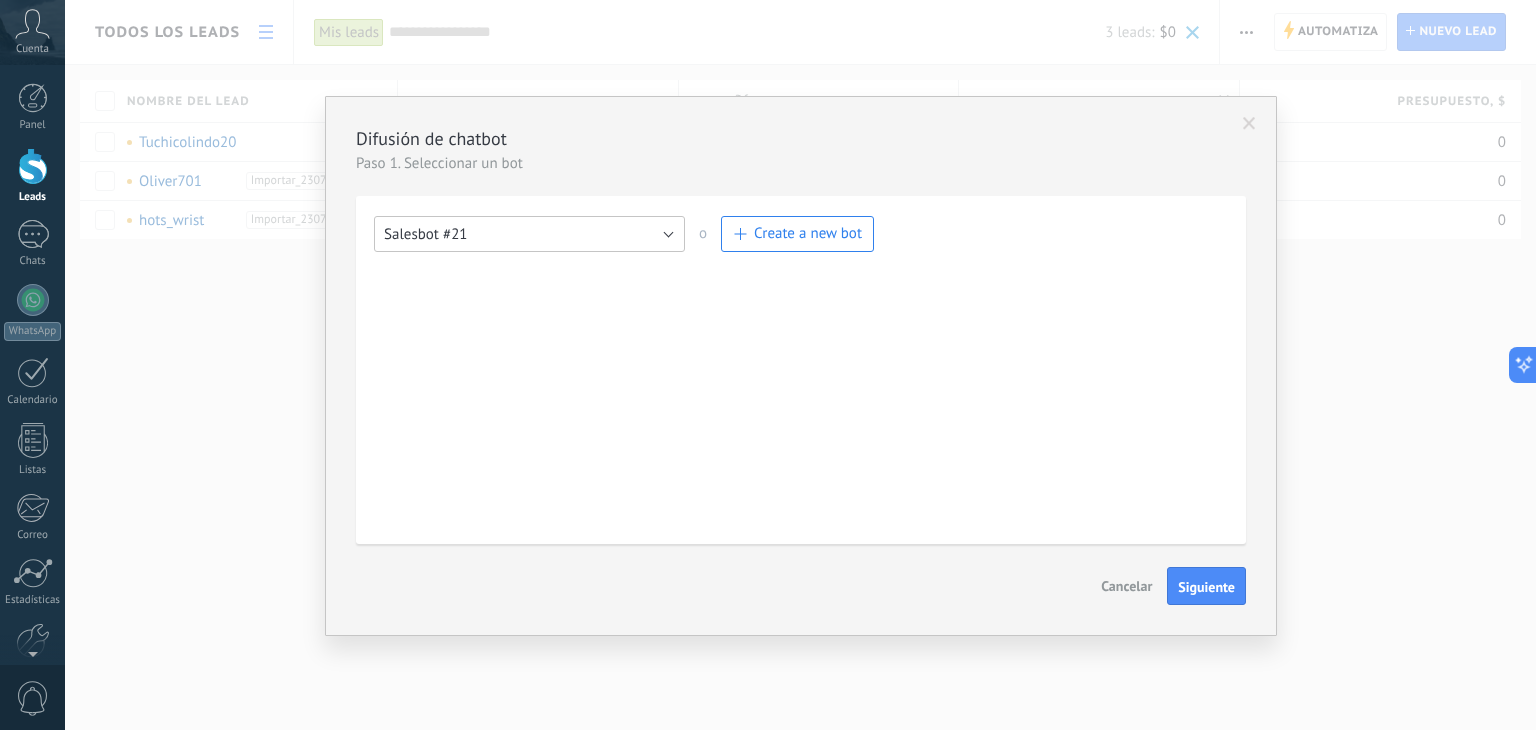 click on "Salesbot #21" at bounding box center [529, 234] 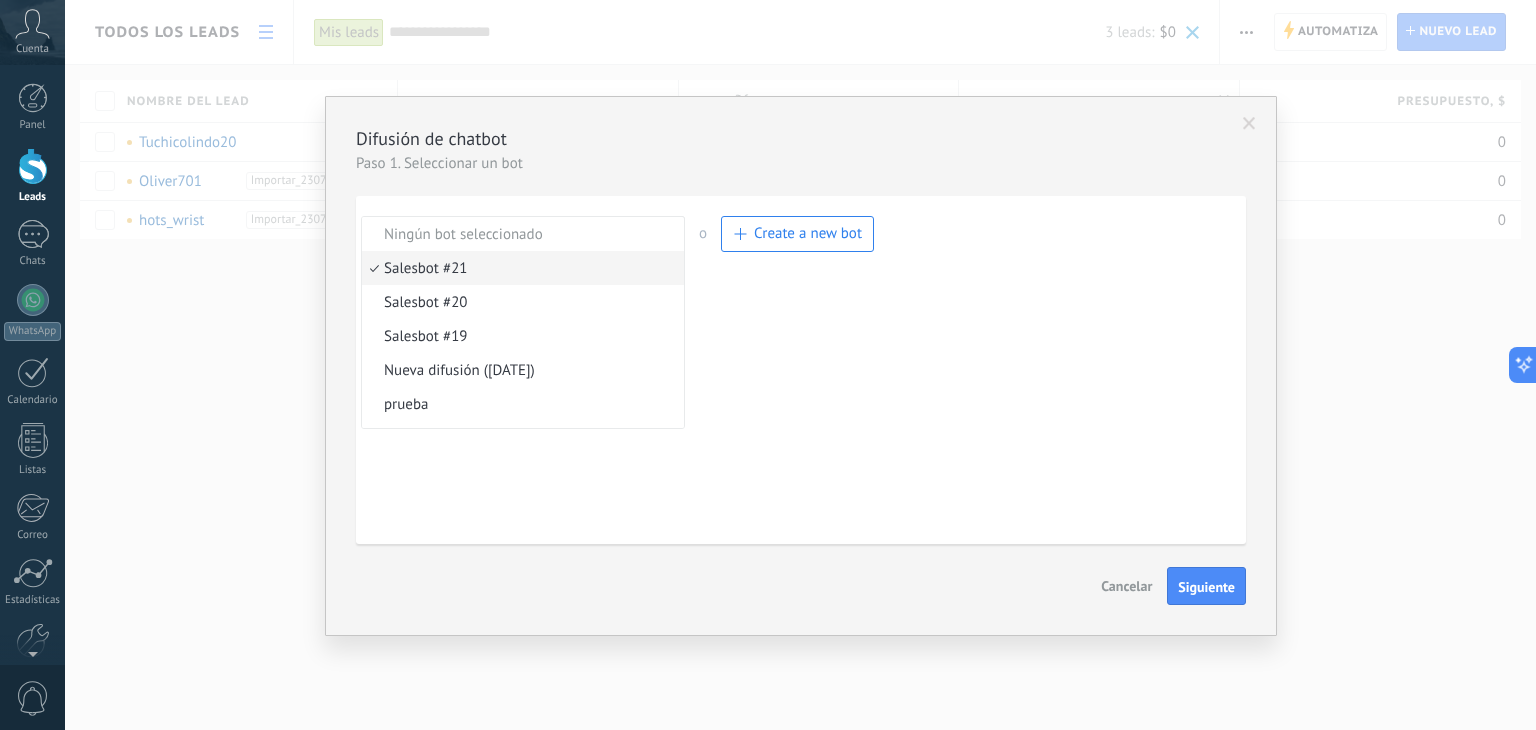 click on "Salesbot Manage bot Ningún bot seleccionado Salesbot #21 Salesbot #20 Salesbot #19 Nueva difusión ([DATE]) prueba Nueva difusión ([DATE]) Nueva difusión ([DATE]) Nueva difusión ([DATE]) Nueva difusión ([DATE]) Nueva difusión ([DATE]) Nueva difusión ([DATE]) Nueva difusión ([DATE]) Nueva difusión ([DATE]) Nueva difusión ([DATE]) Nueva difusión ([DATE]) Nueva difusión ([DATE]) Nueva difusión ([DATE]) Nueva difusión ([DATE]) Nueva difusión ([DATE]) TestBot Salesbot #21 o Create a new bot Create a new bot or select from an existing one" at bounding box center (801, 370) 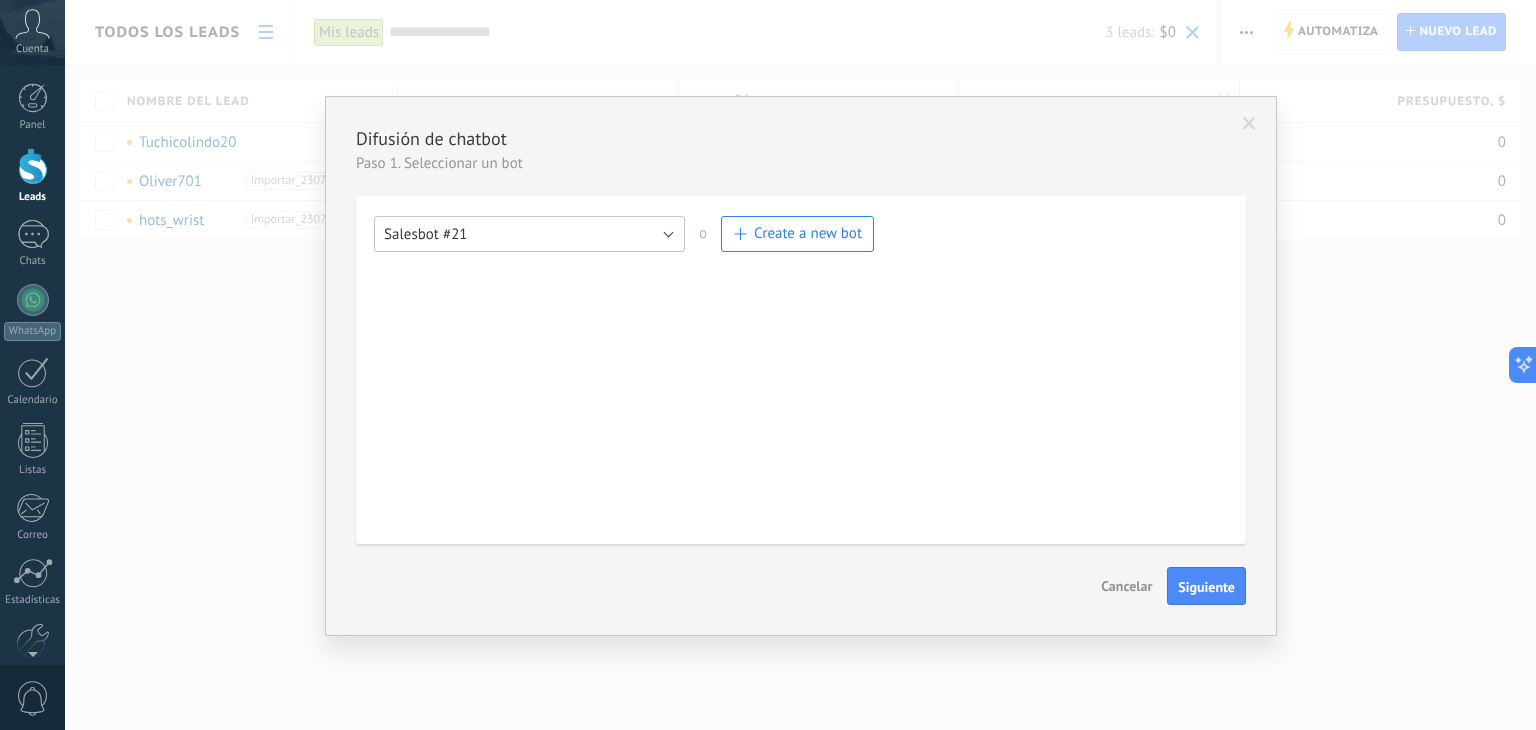 click on "Salesbot #21" at bounding box center [529, 234] 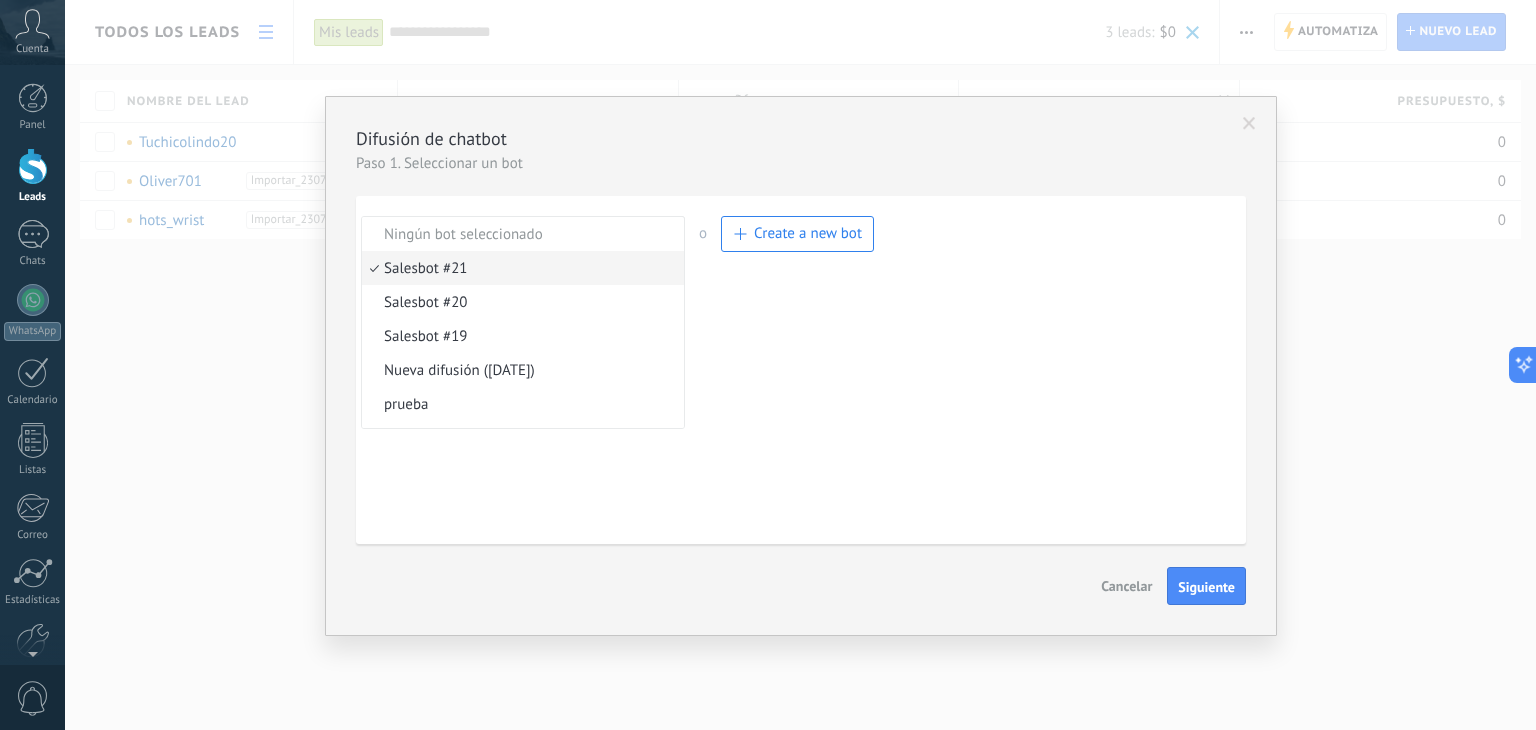 click on "Salesbot #21" at bounding box center [520, 268] 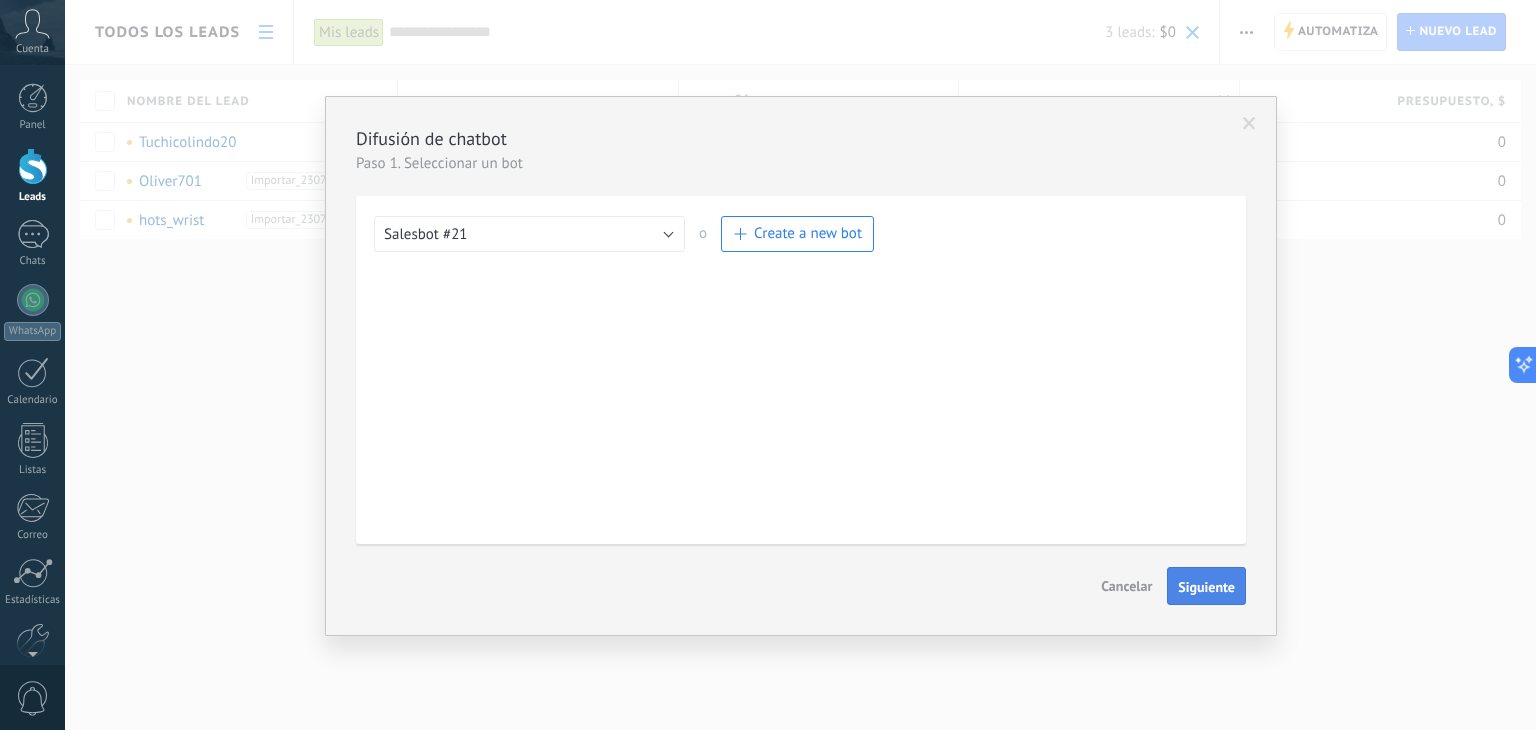click on "Siguiente" at bounding box center (1206, 587) 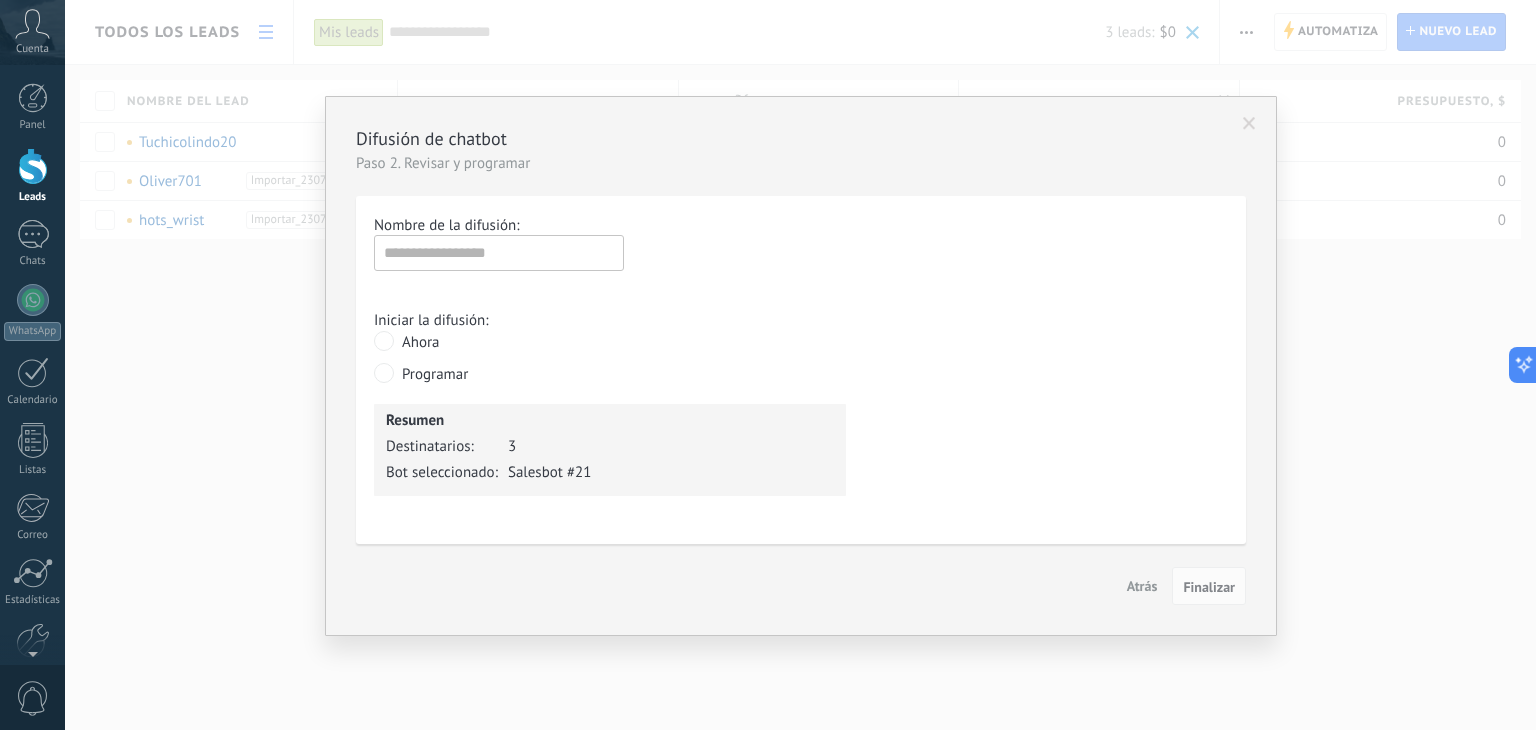 click on "Nombre de la difusión: Iniciar la difusión: Ahora Programar Fecha Tiempo 12:00AM 12:30AM 1:00AM 1:30AM 2:00AM 2:30AM 3:00AM 3:30AM 4:00AM 4:30AM 5:00AM 5:30AM 6:00AM 6:30AM 7:00AM 7:30AM 8:00AM 8:30AM 9:00AM 9:30AM 10:00AM 10:30AM 11:00AM 11:30AM 12:00PM 12:30PM 1:00PM 1:30PM 2:00PM 2:30PM 3:00PM 3:30PM 4:00PM 4:30PM 5:00PM 5:30PM 6:00PM 6:30PM 7:00PM 7:30PM 8:00PM 8:30PM 9:00PM 9:30PM 10:00PM 10:30PM 11:00PM 11:30PM La hora programada debe ser mayor que la hora actual Meta tarda hasta 30 minutos en revisar una plantilla. Por favor, elige un horario de lanzamiento más tarde. Resumen Destinatarios: 3 Bot seleccionado: Salesbot #21" at bounding box center (801, 370) 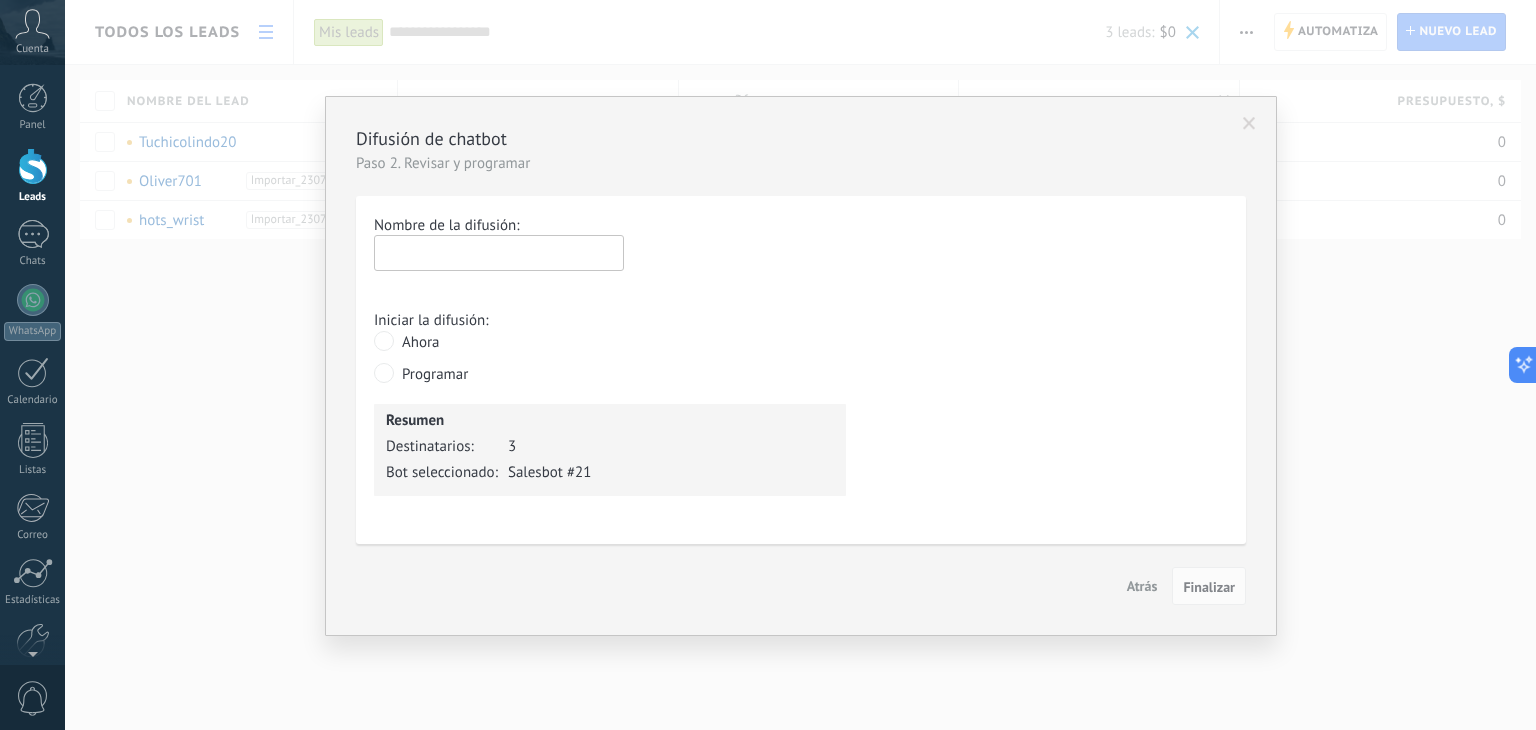 click at bounding box center (499, 253) 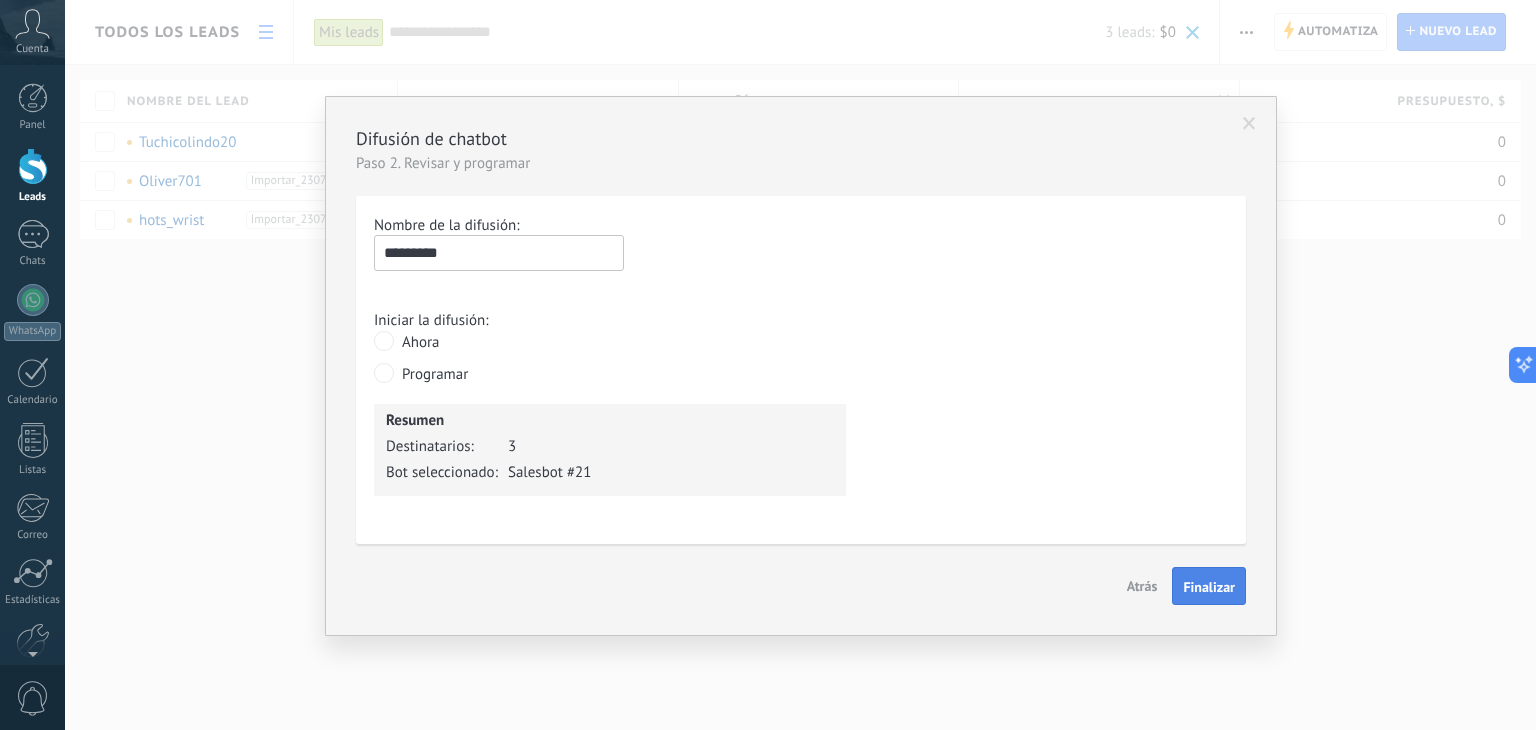 type on "********" 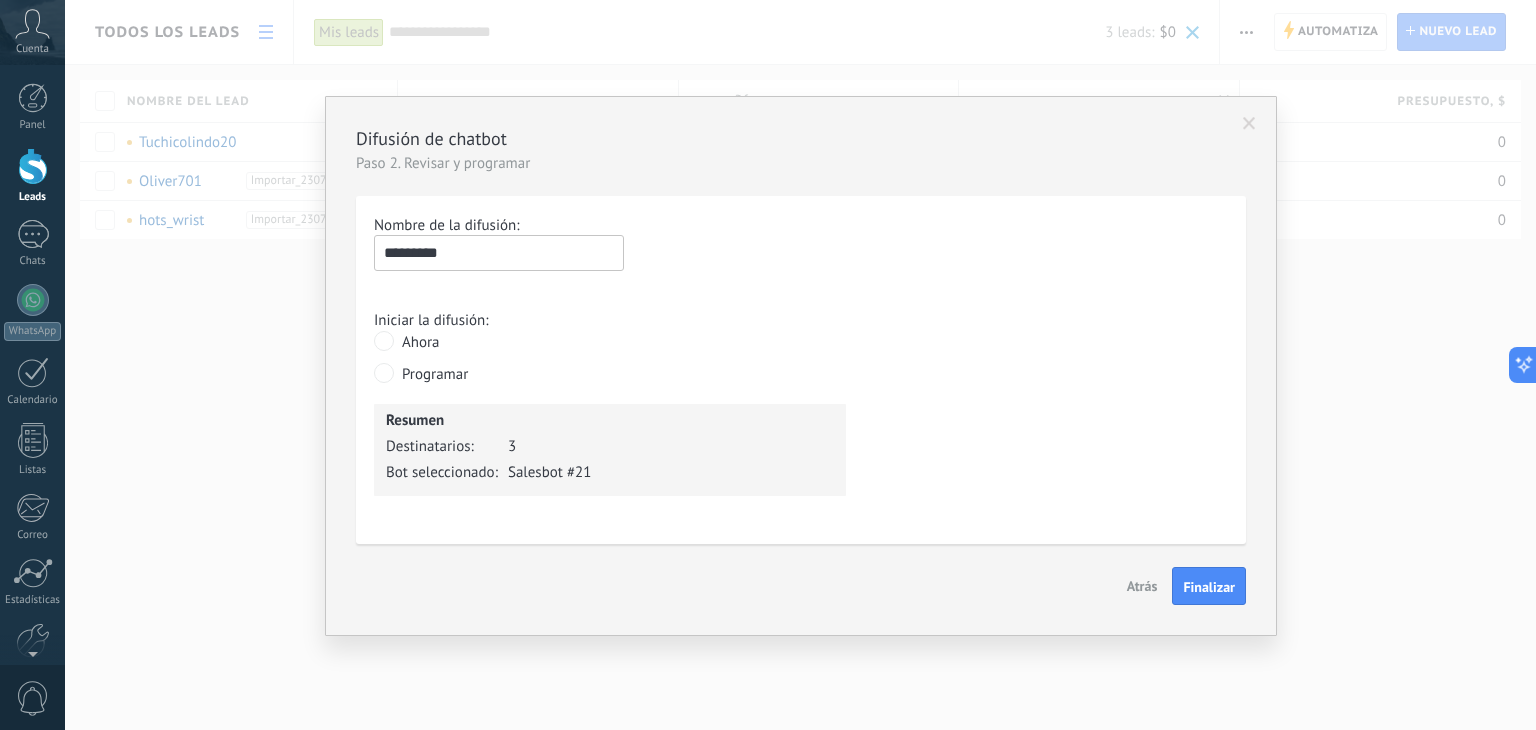 click on "Finalizar" at bounding box center (1209, 587) 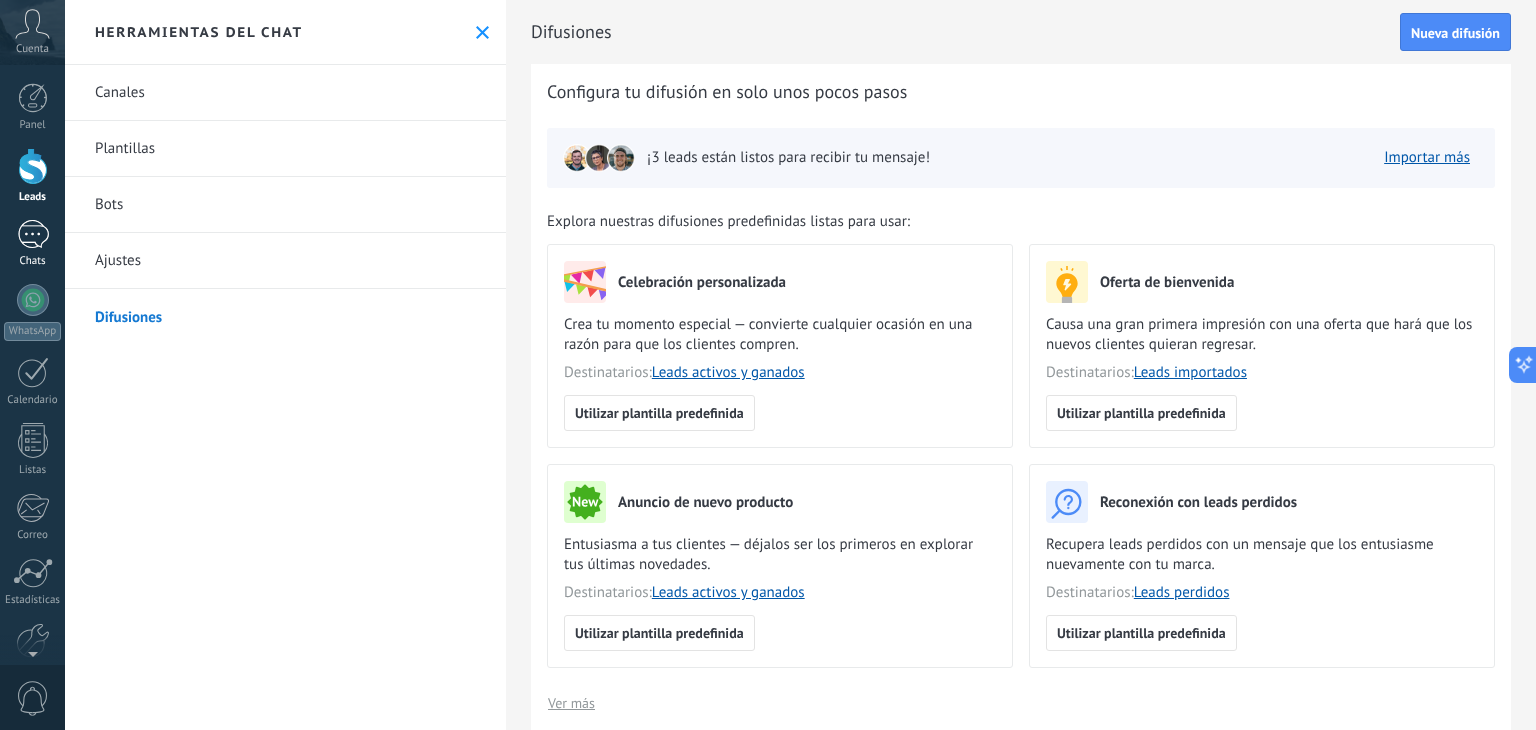 click on "Chats" at bounding box center [32, 244] 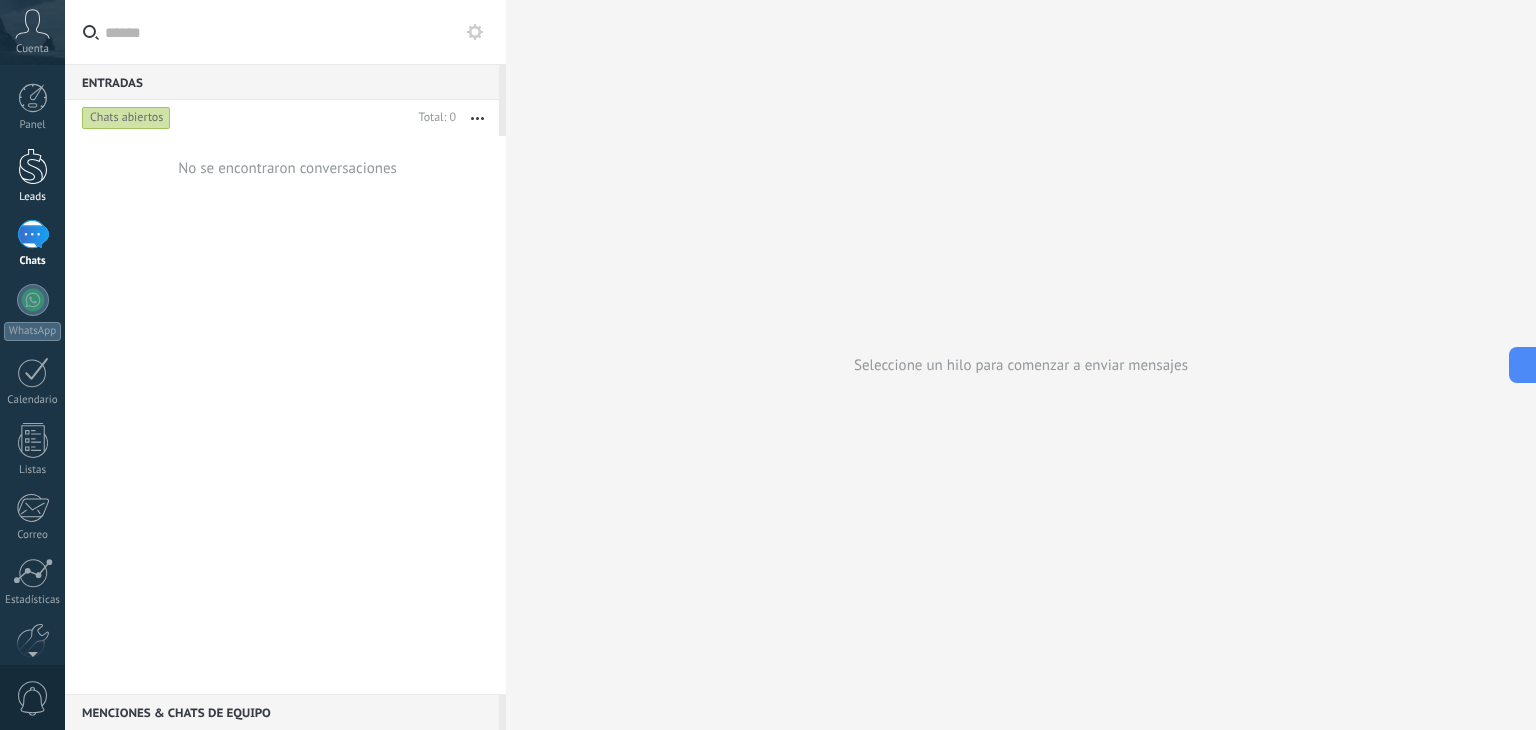 click on "Leads" at bounding box center [33, 197] 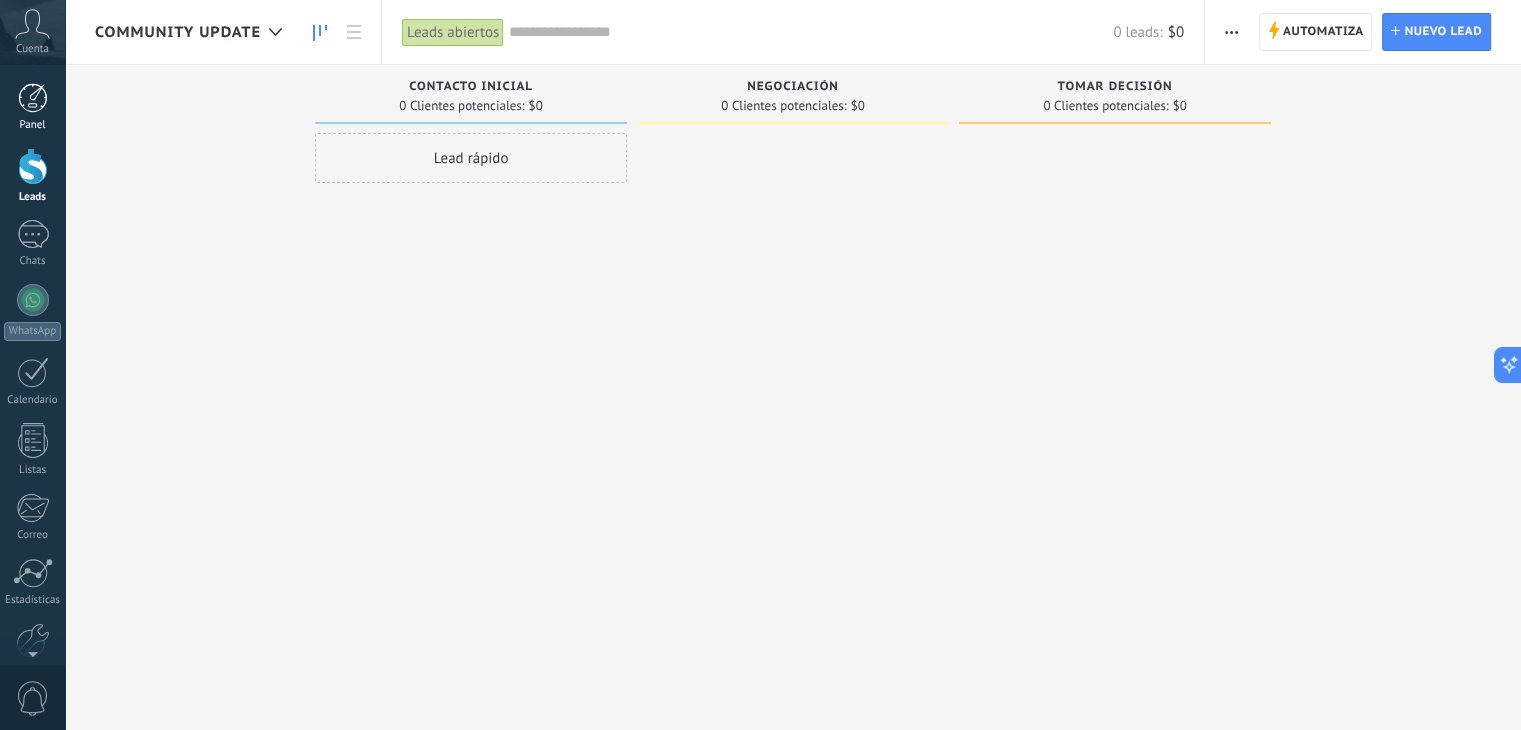 click on "Panel" at bounding box center (32, 107) 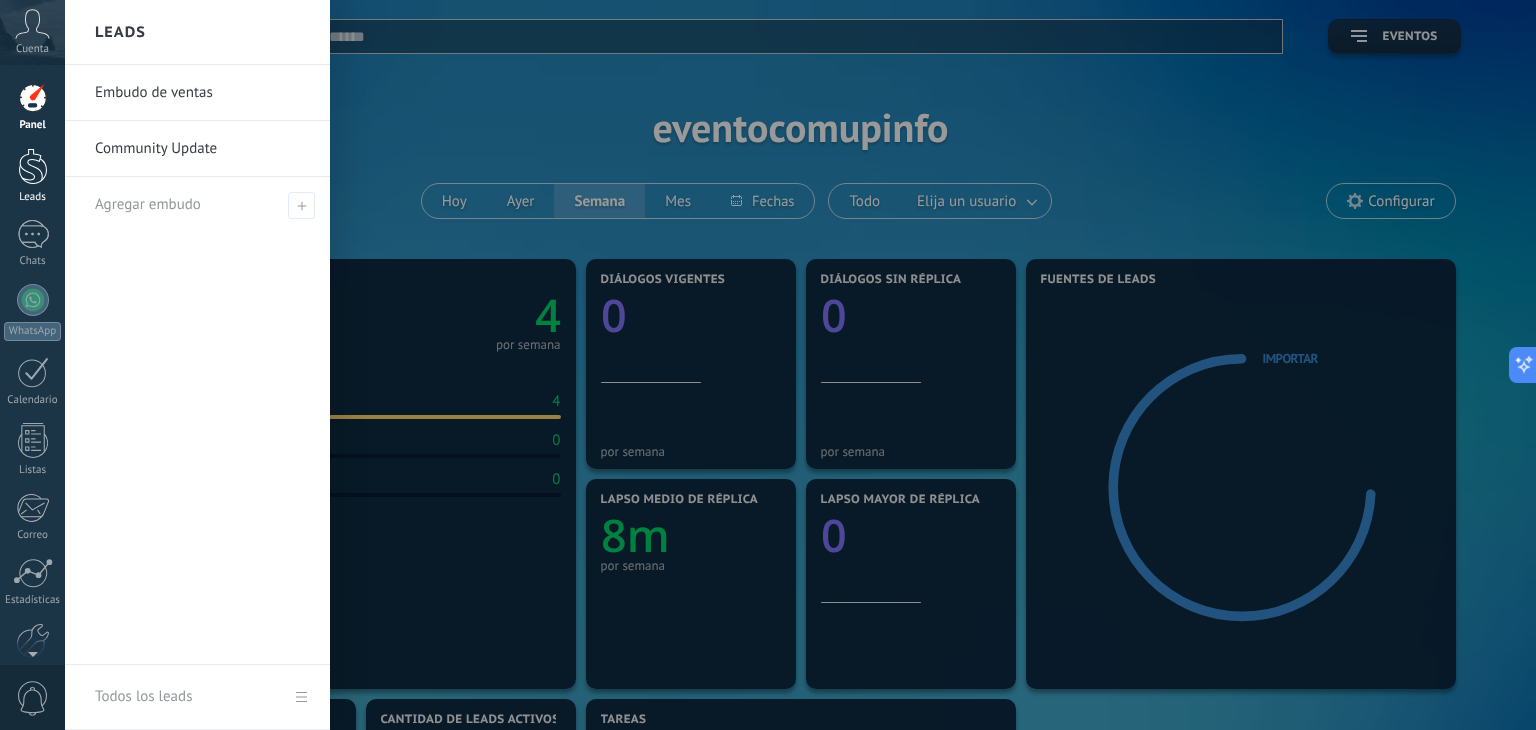 click on "Leads" at bounding box center (32, 176) 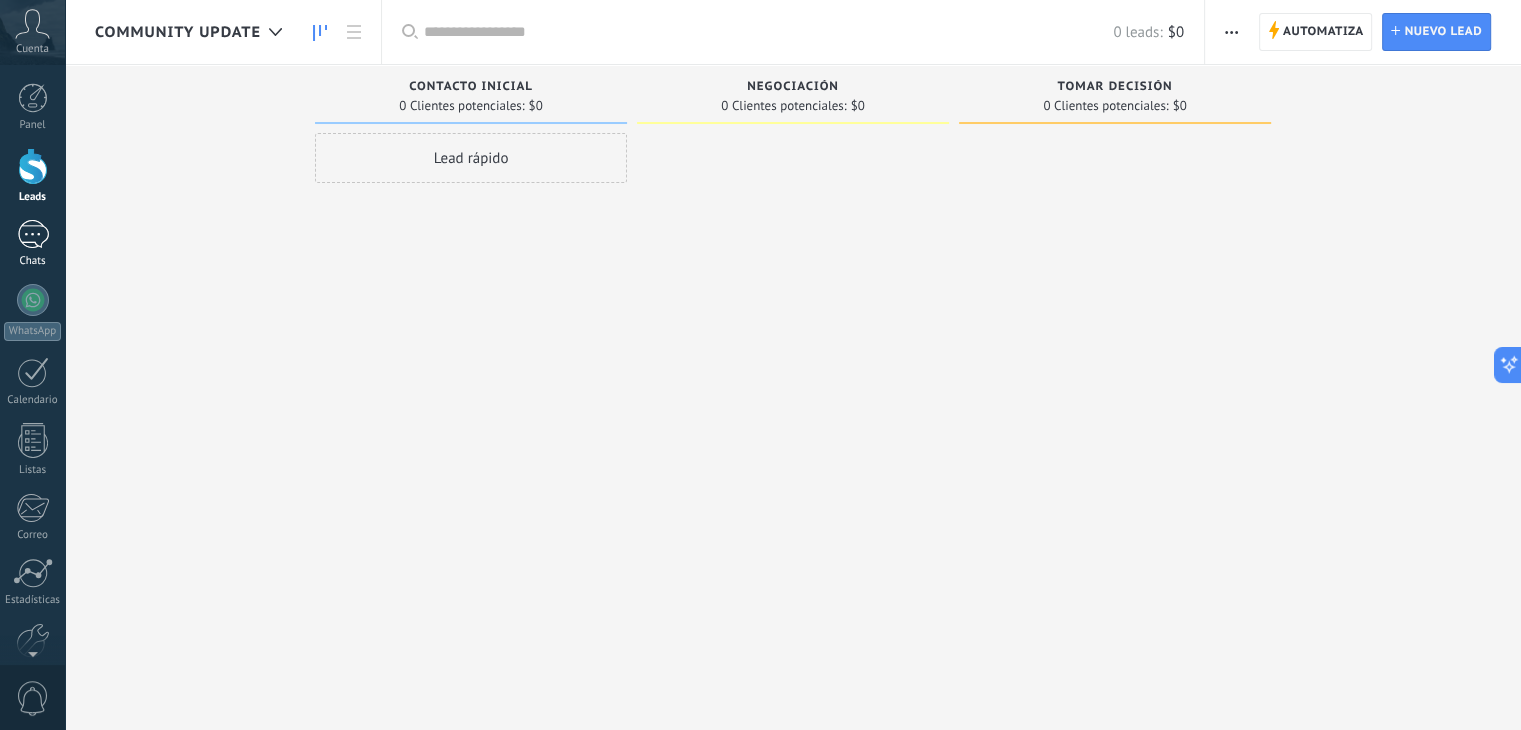 click on "Chats" at bounding box center [33, 261] 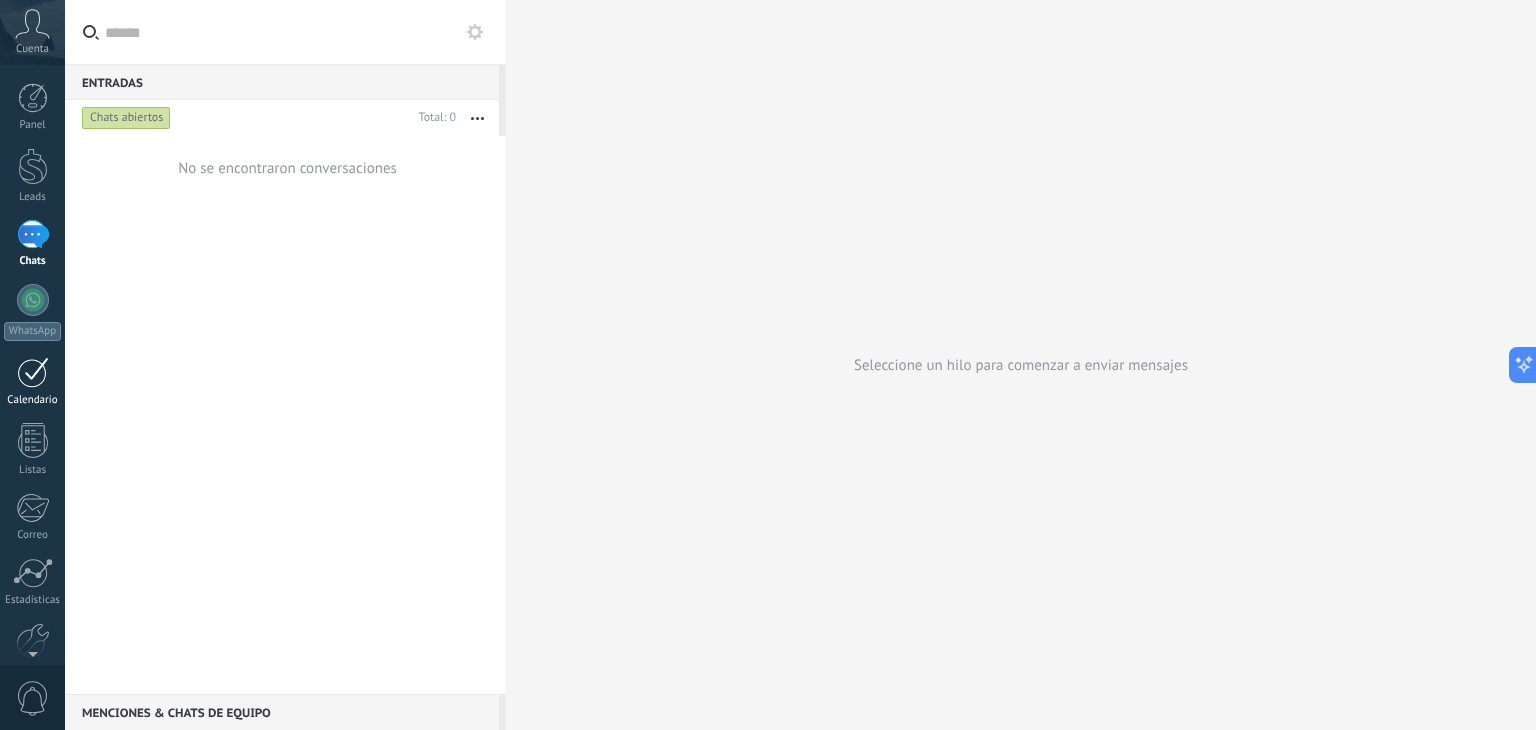click on "Calendario" at bounding box center (32, 382) 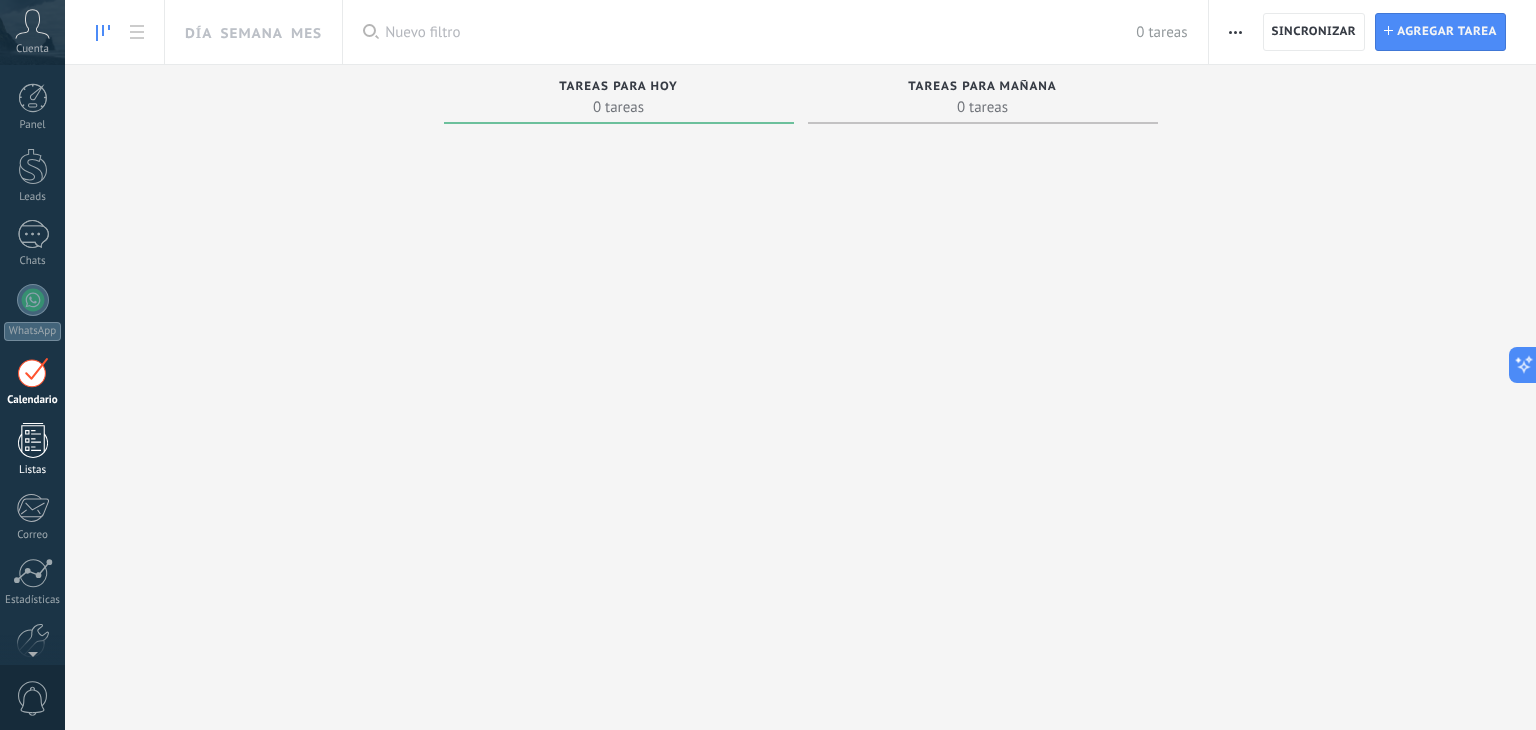 click at bounding box center [33, 440] 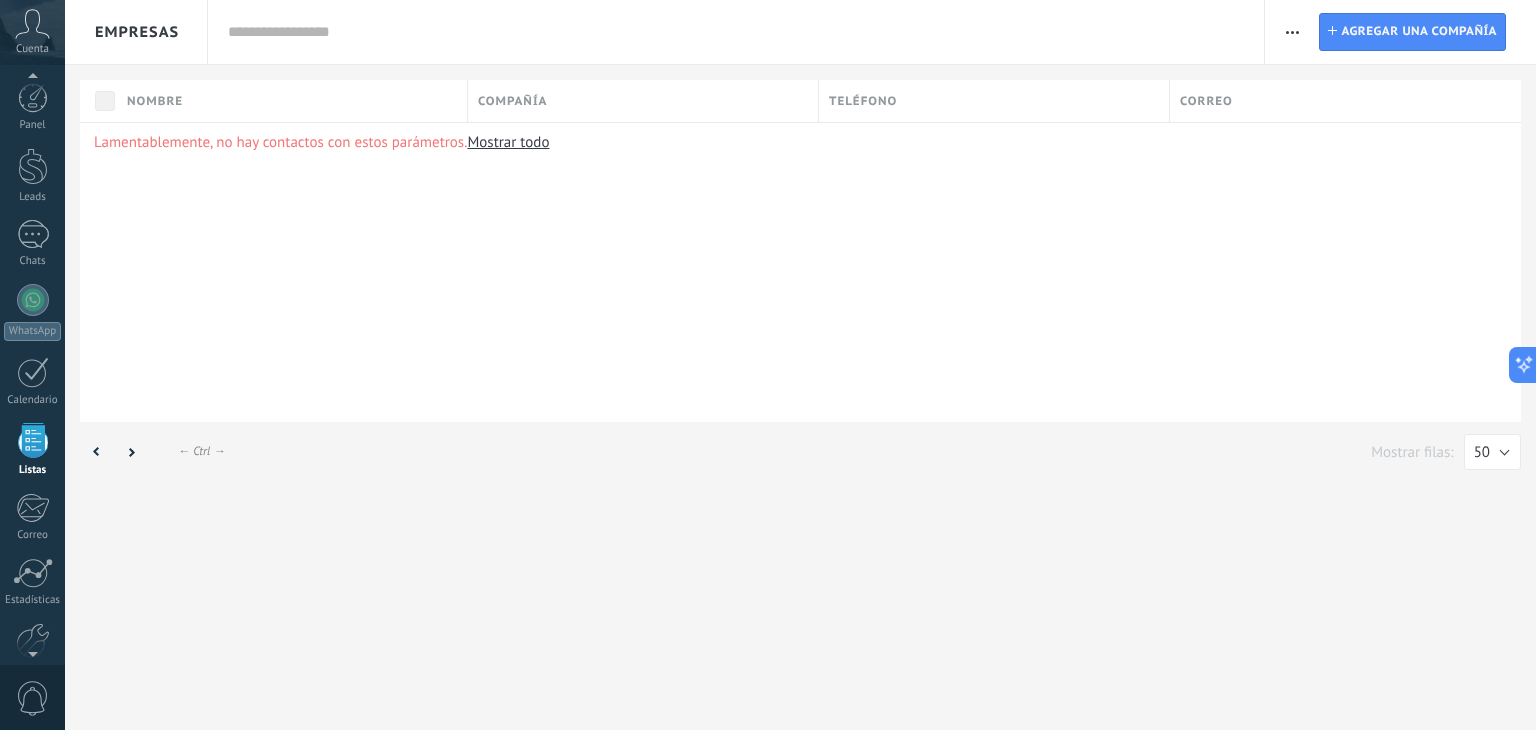 scroll, scrollTop: 51, scrollLeft: 0, axis: vertical 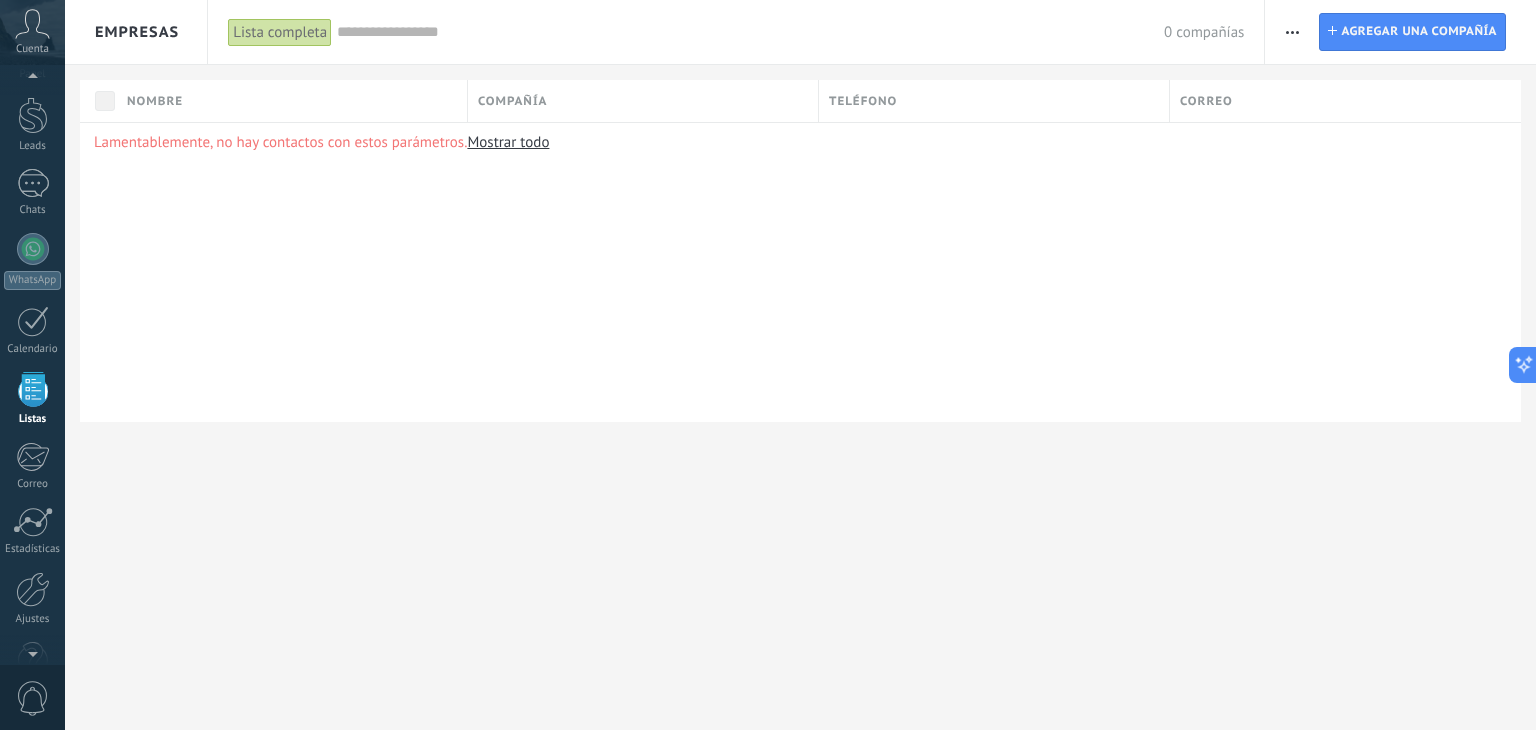 click at bounding box center [1292, 32] 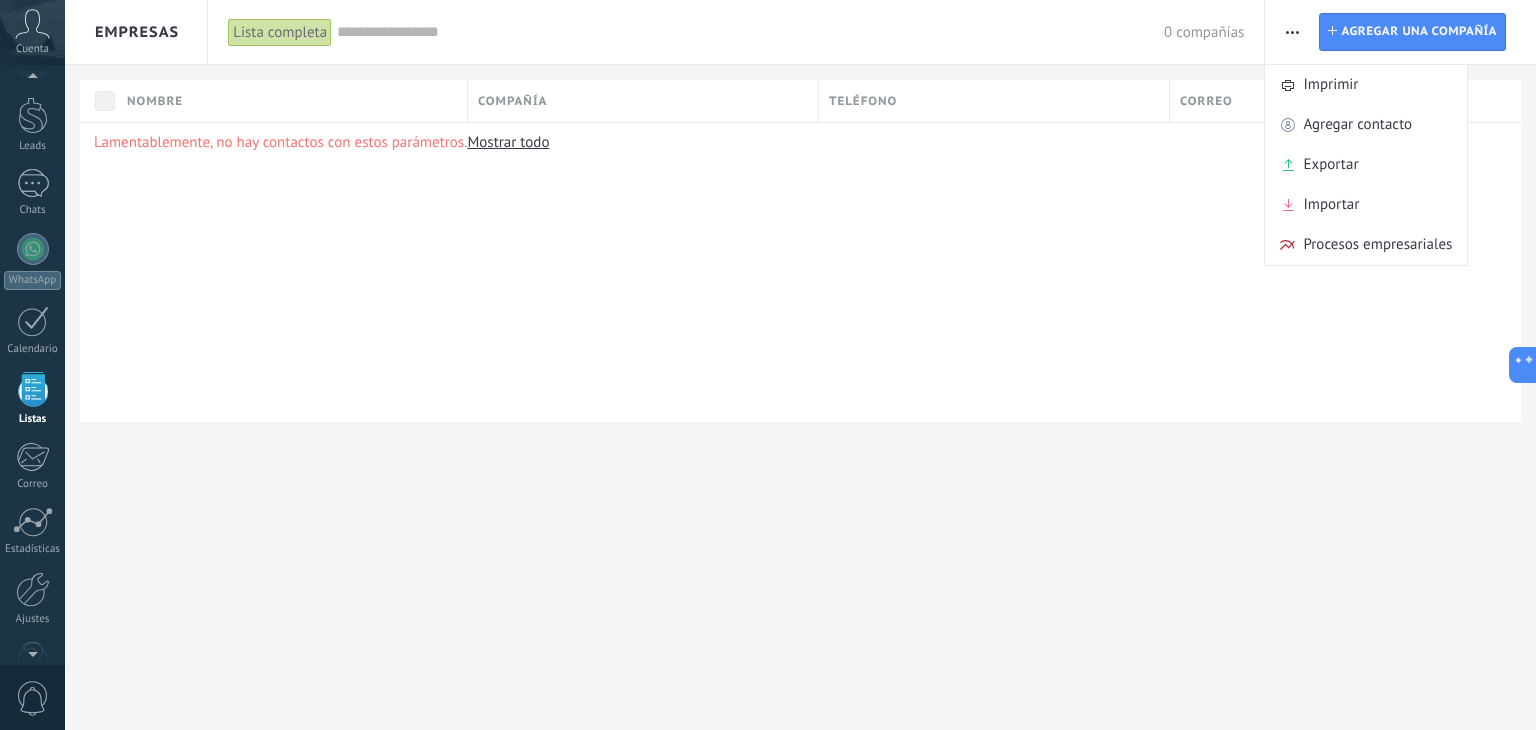 click on "Lamentablemente, no hay contactos con estos parámetros.  Mostrar todo" at bounding box center (800, 272) 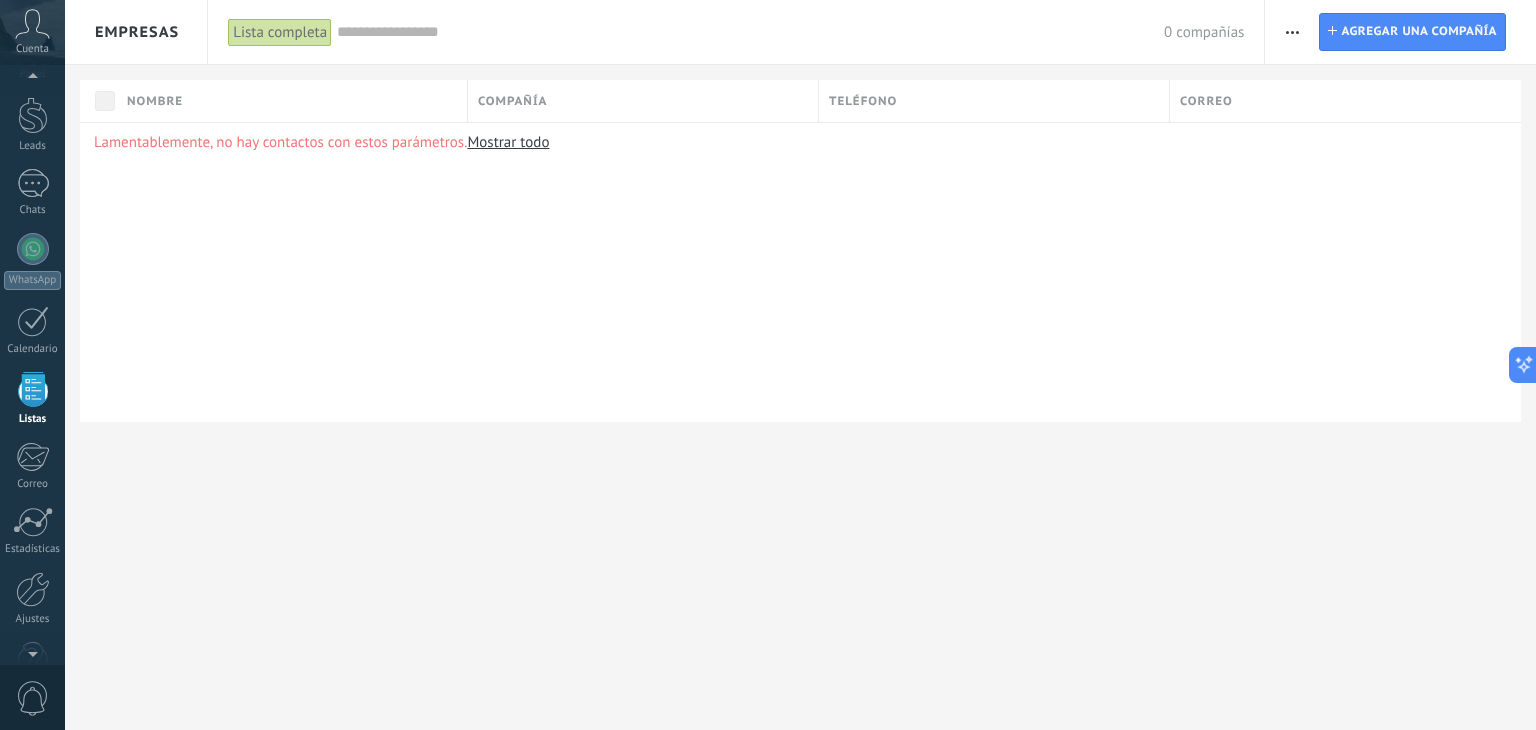 click at bounding box center (1292, 32) 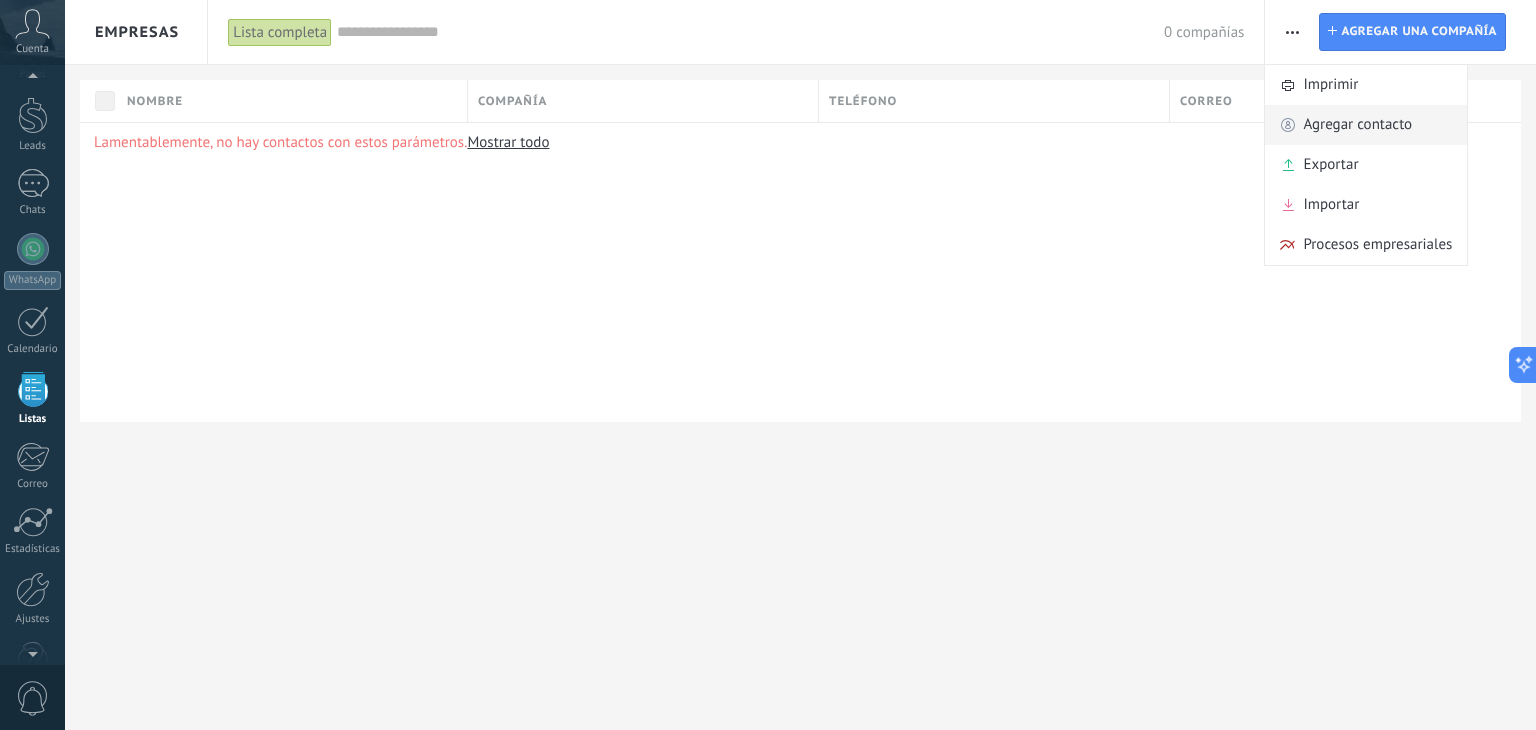 click on "Agregar contacto" at bounding box center [1357, 125] 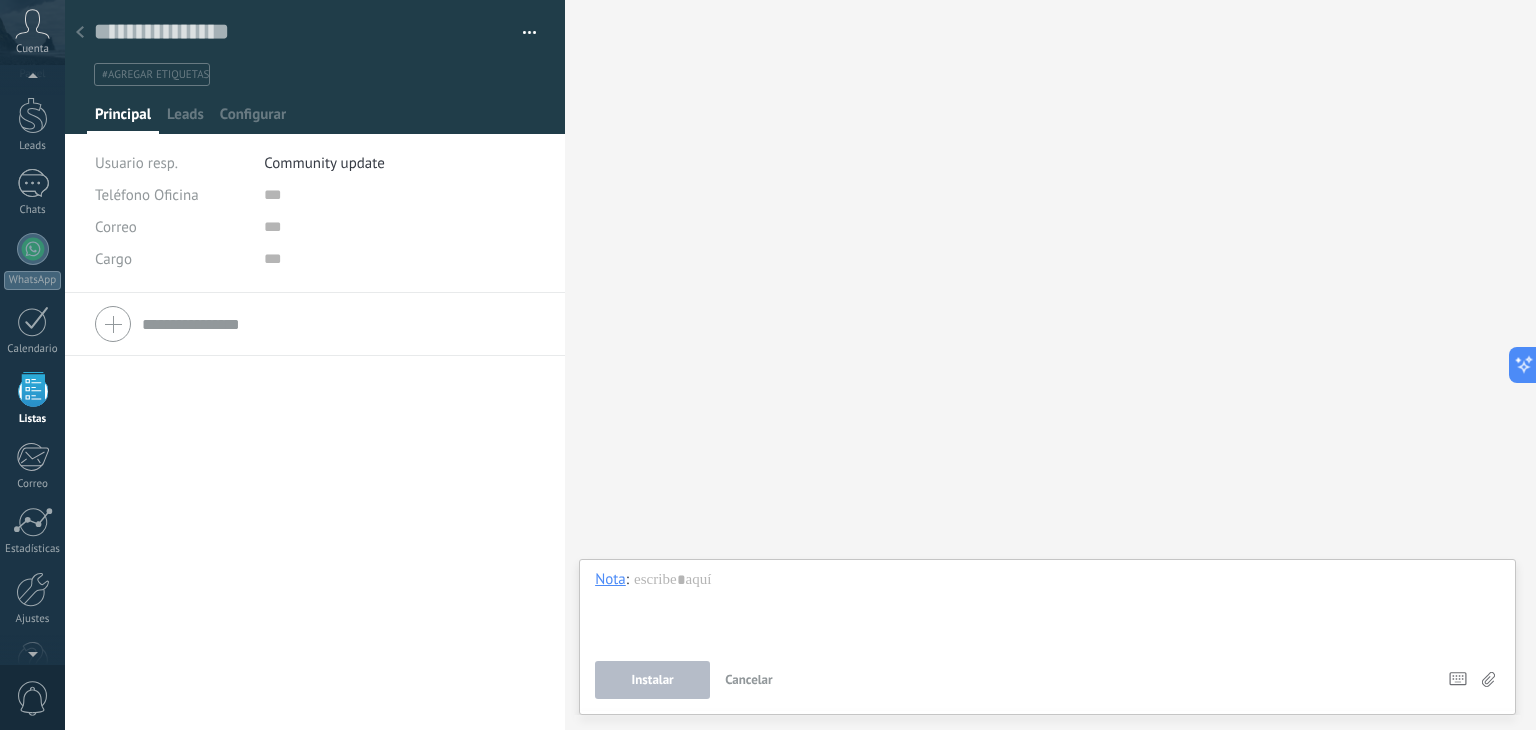 click 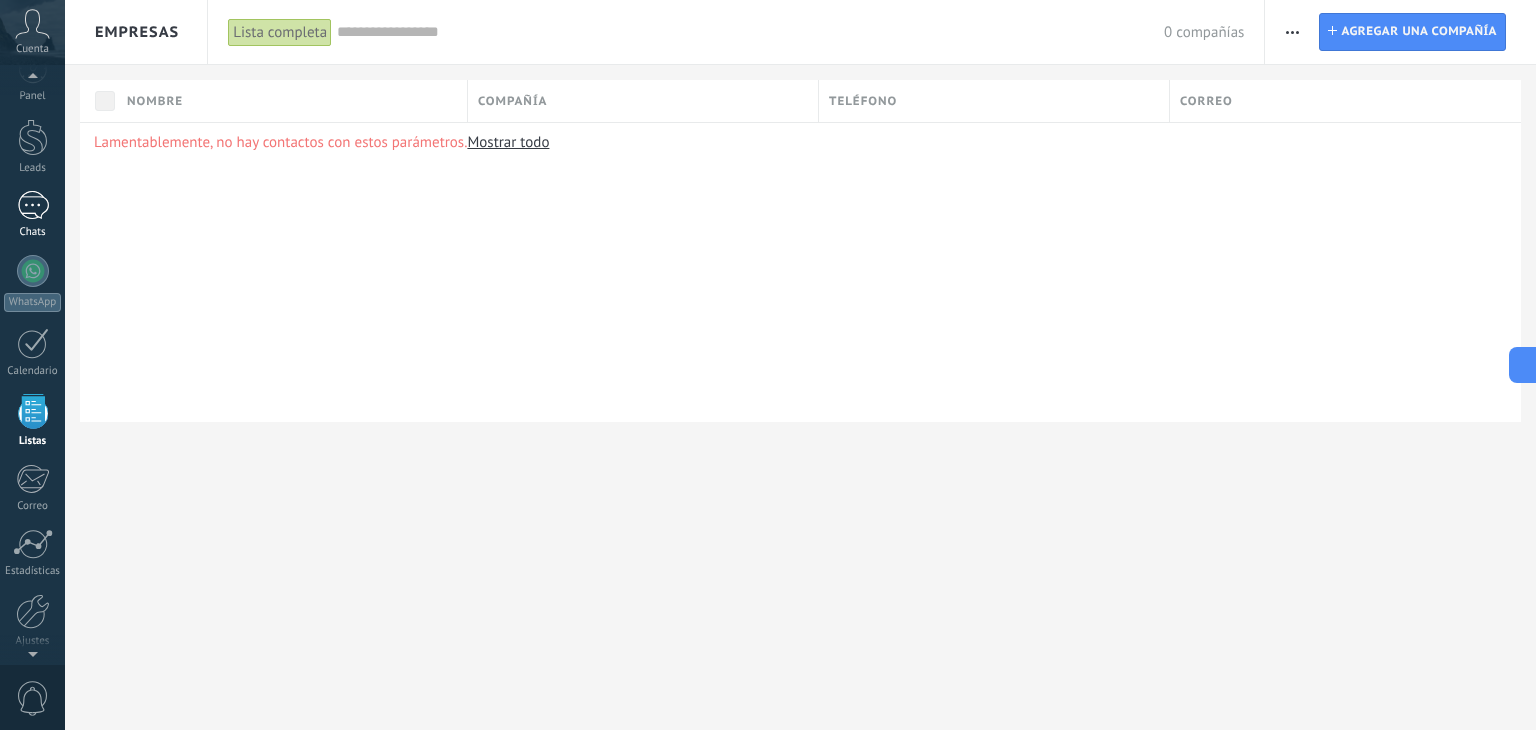 scroll, scrollTop: 0, scrollLeft: 0, axis: both 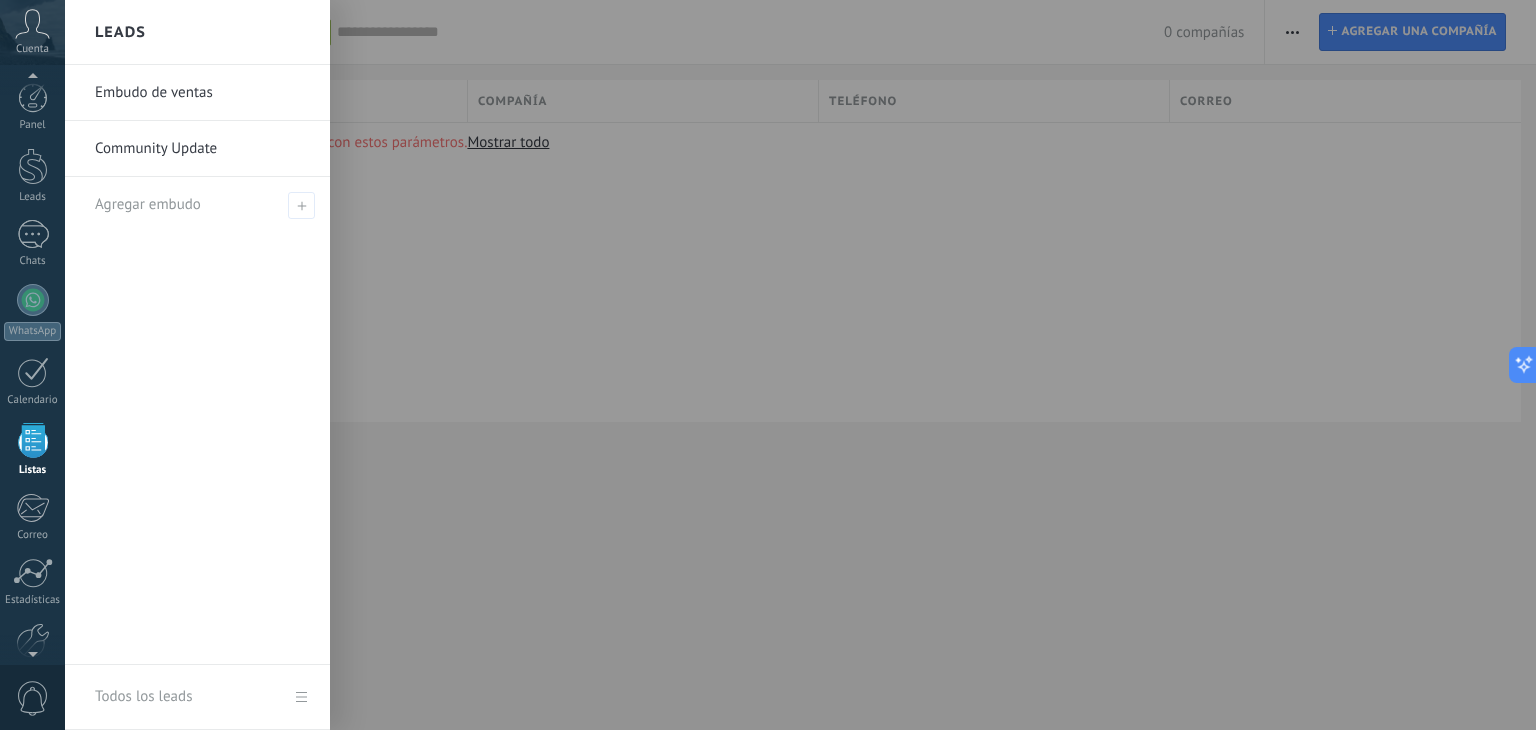 click on "Embudo de ventas" at bounding box center [202, 93] 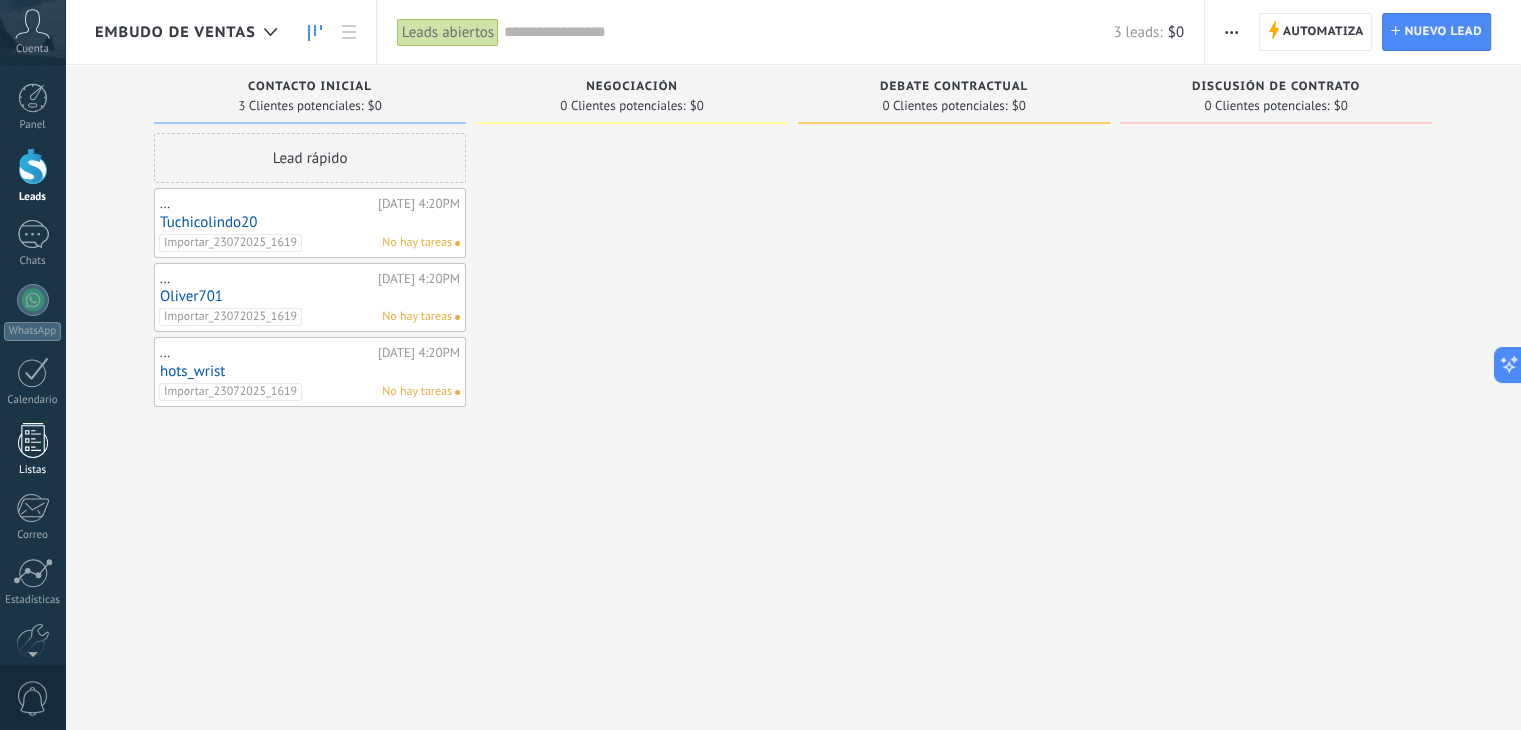 click at bounding box center (33, 440) 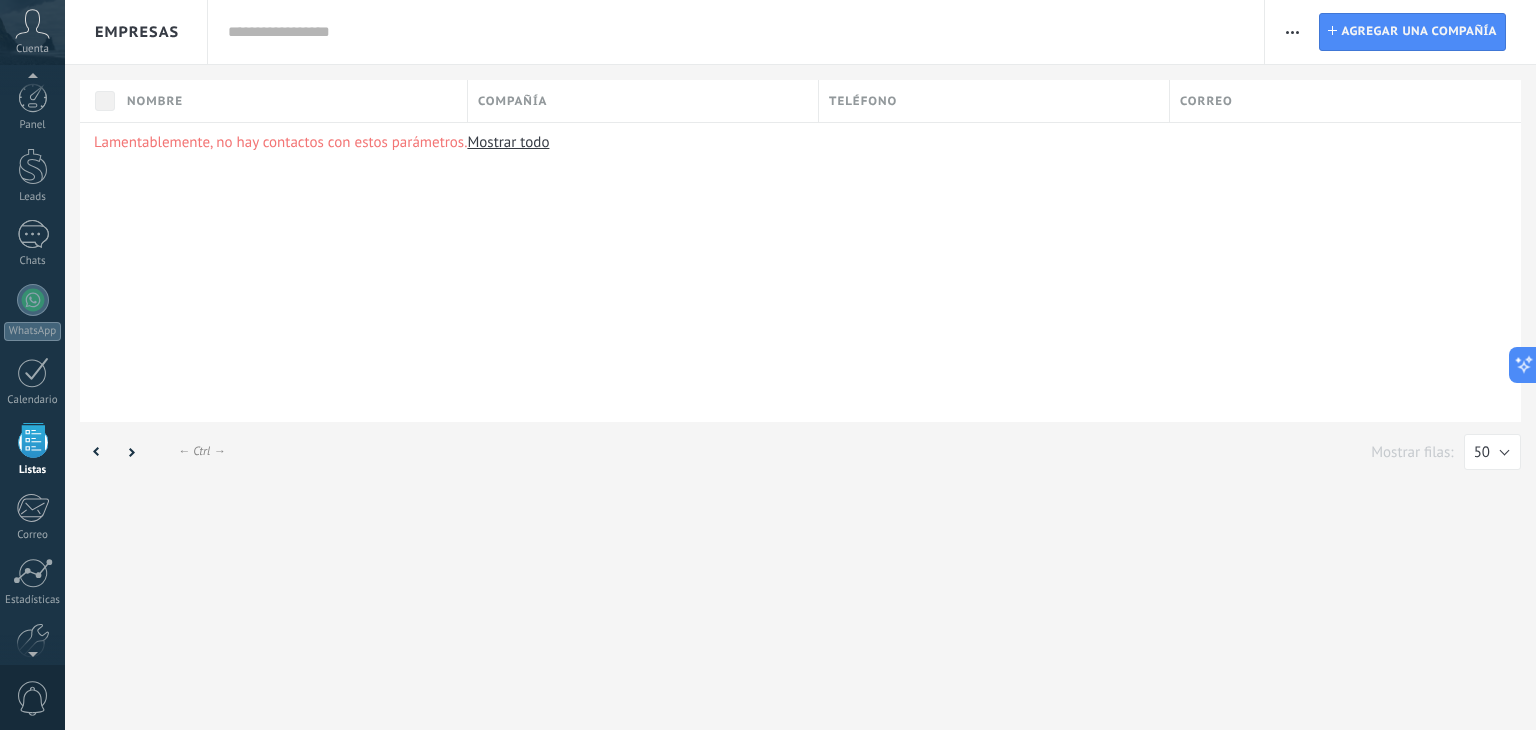 scroll, scrollTop: 51, scrollLeft: 0, axis: vertical 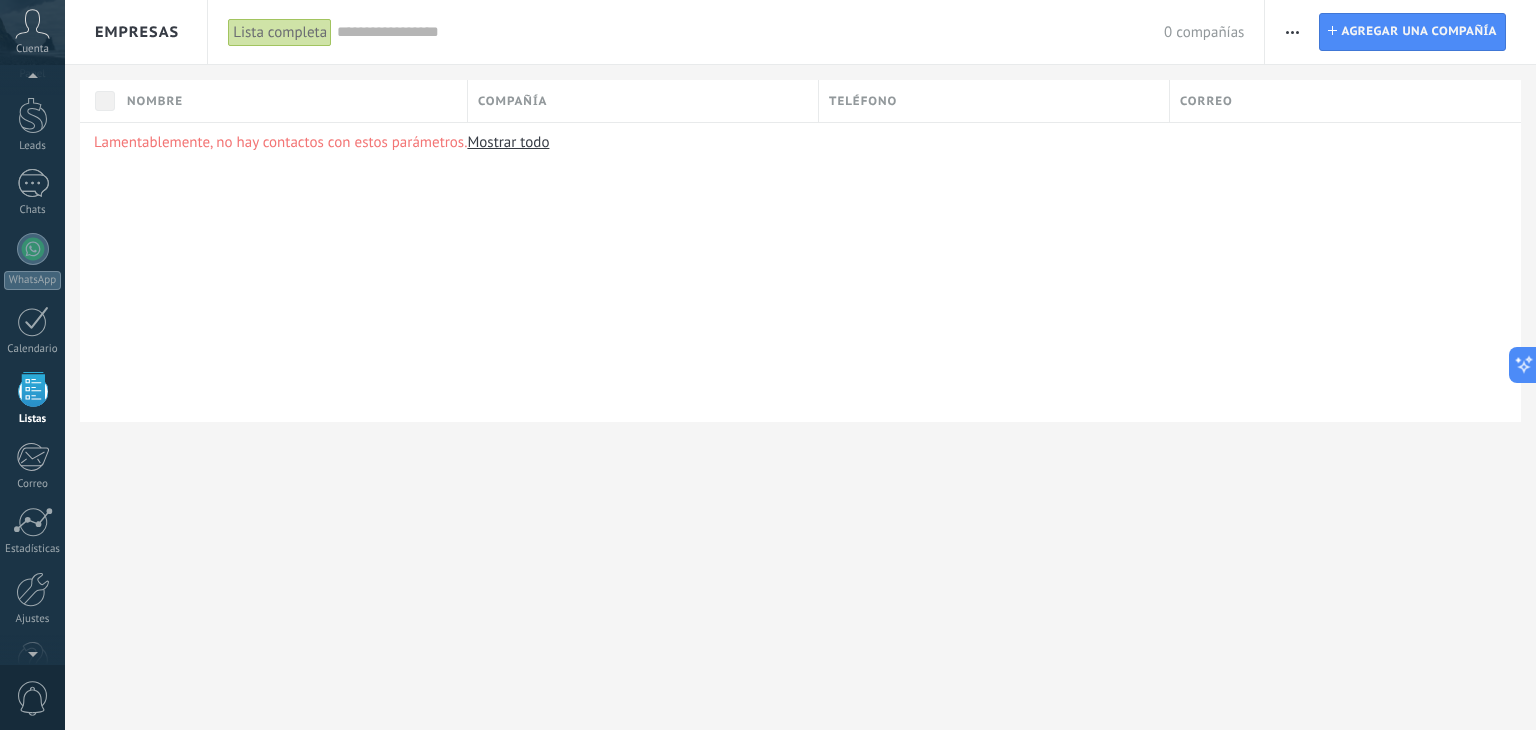 drag, startPoint x: 210, startPoint y: 145, endPoint x: 425, endPoint y: 140, distance: 215.05814 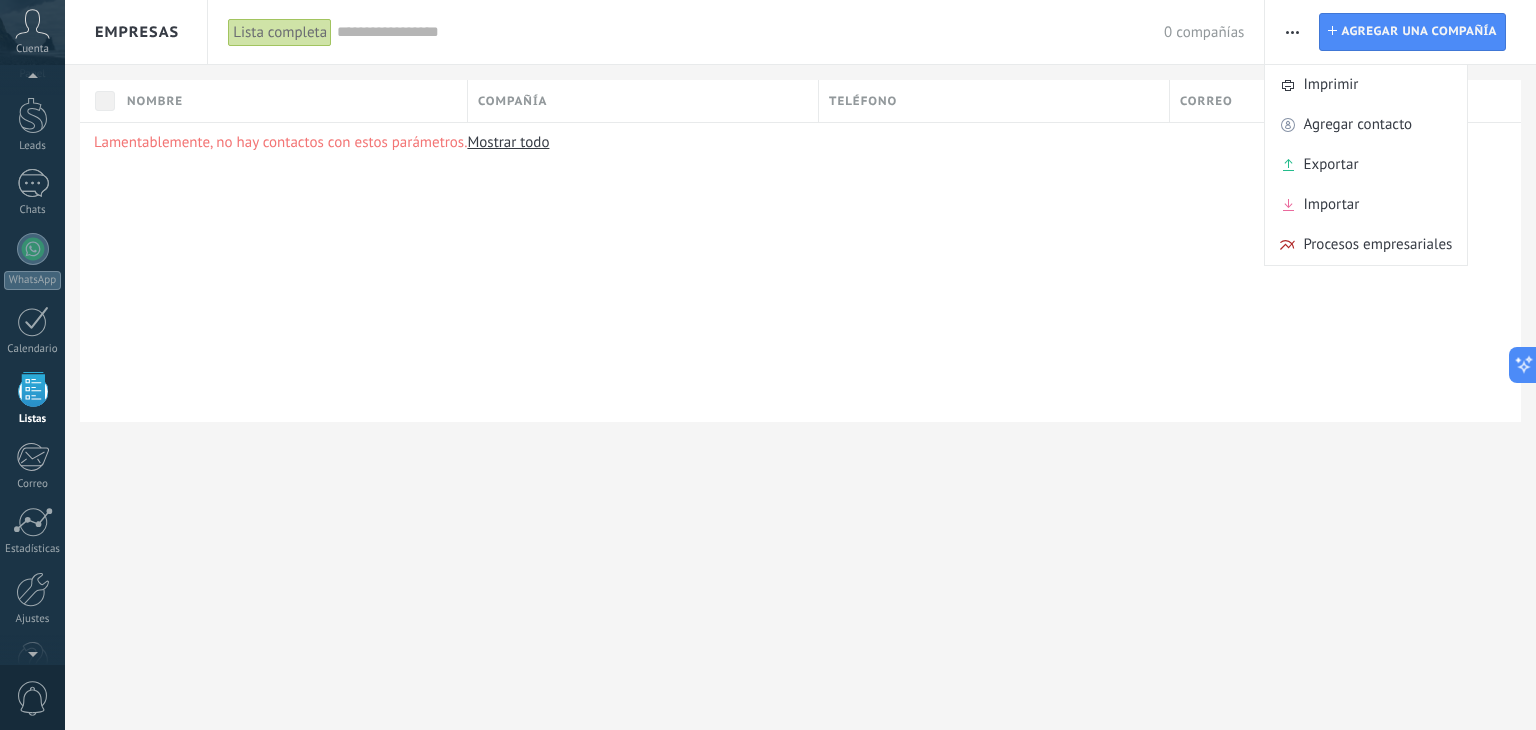 click on "Lamentablemente, no hay contactos con estos parámetros.  Mostrar todo" at bounding box center (800, 272) 